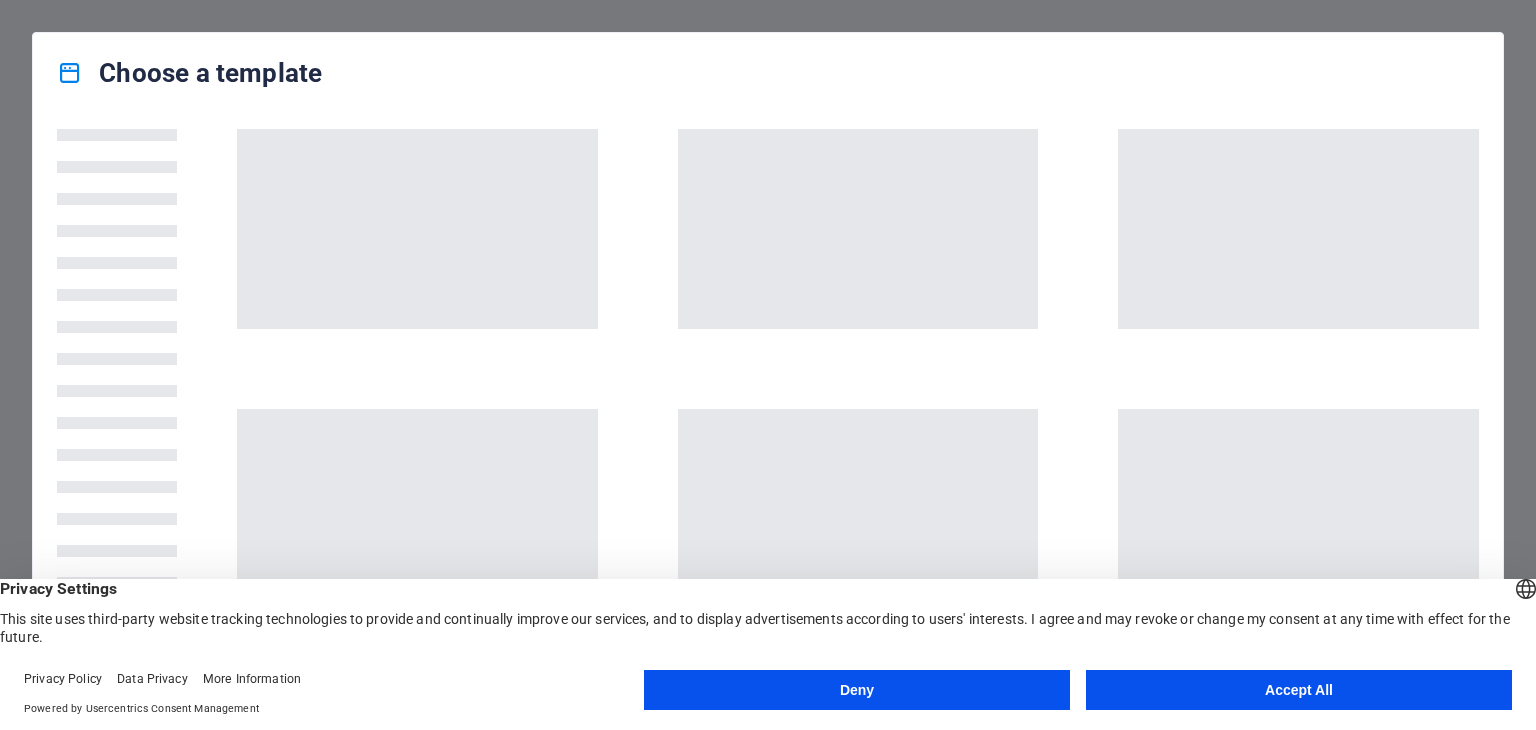 scroll, scrollTop: 0, scrollLeft: 0, axis: both 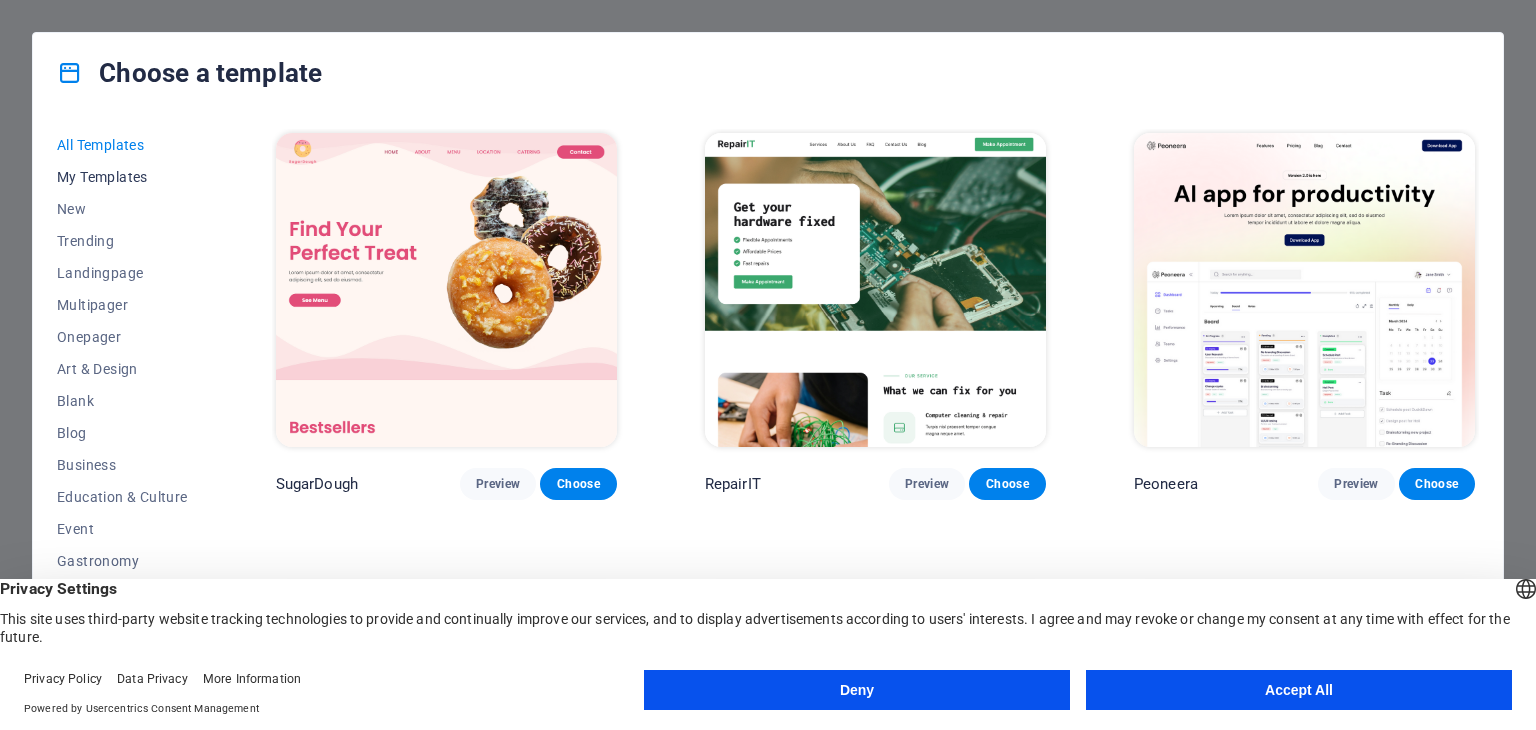 click on "My Templates" at bounding box center (122, 177) 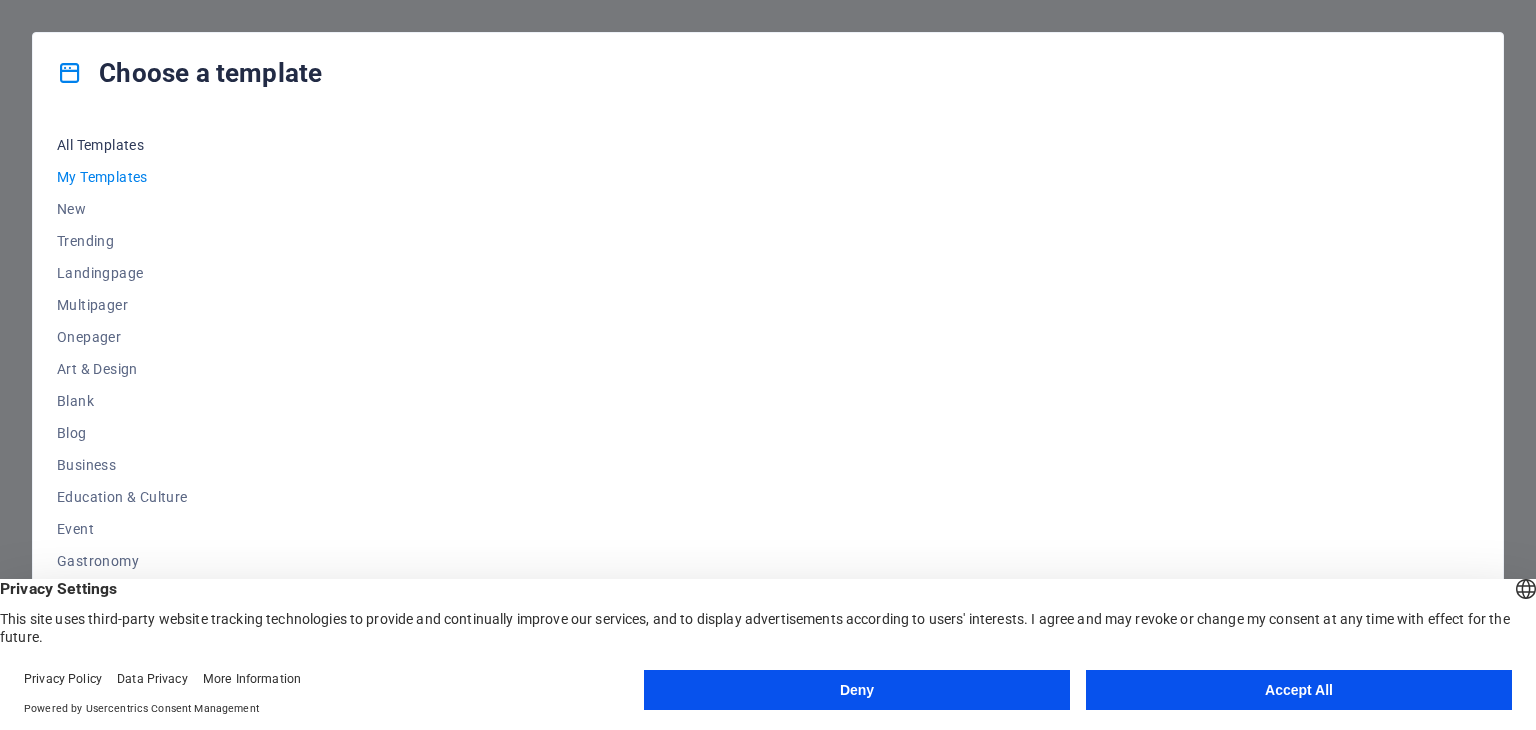 click on "All Templates" at bounding box center (122, 145) 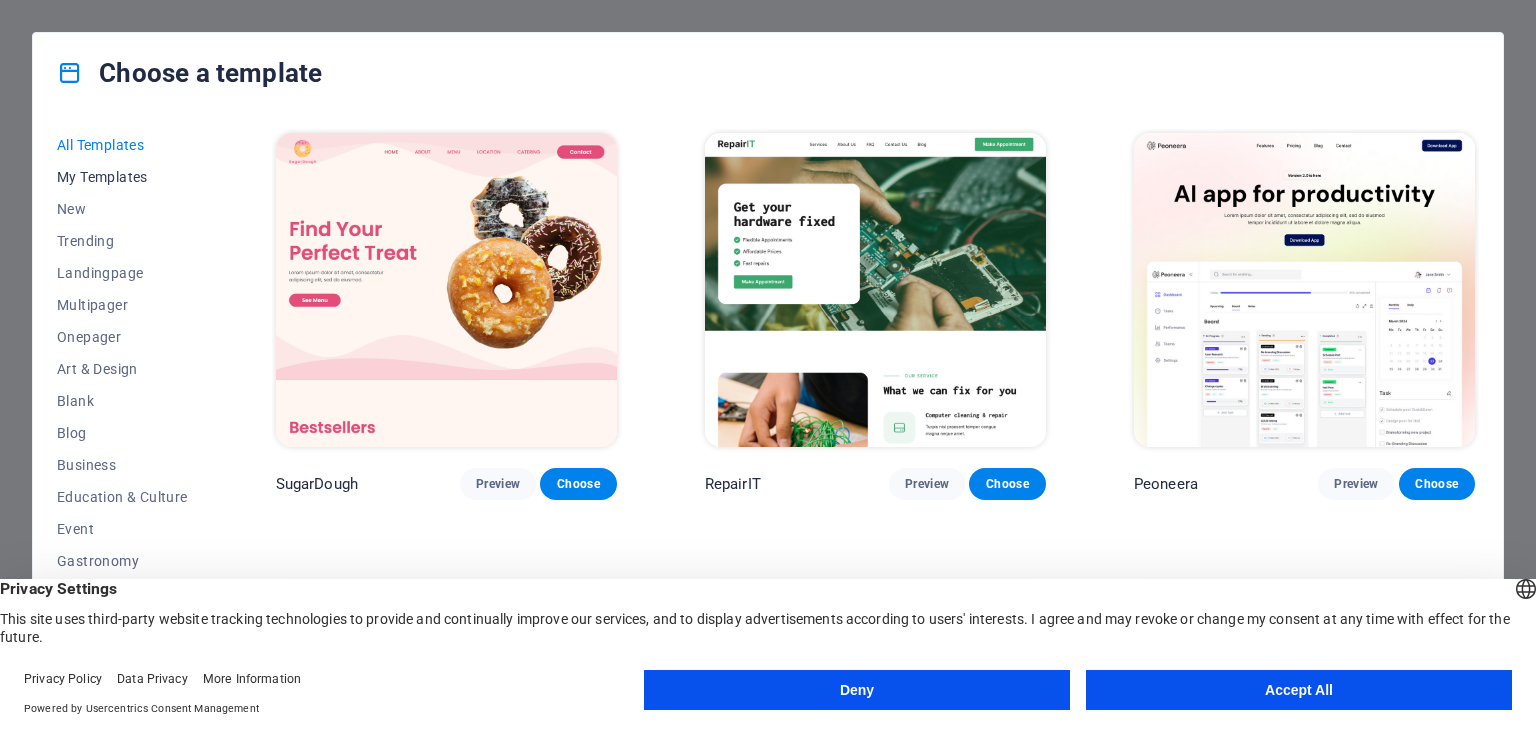 click on "My Templates" at bounding box center [122, 177] 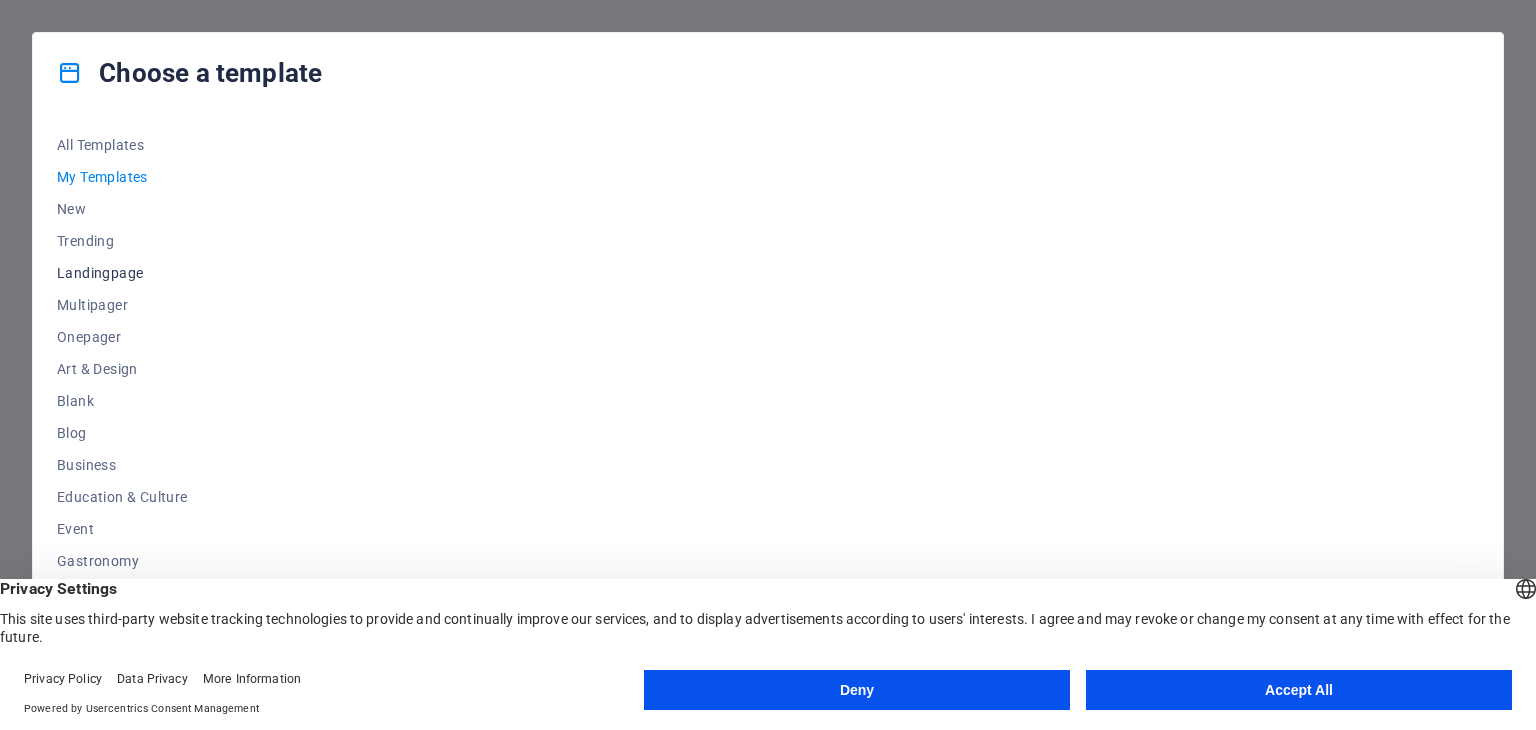 click on "Landingpage" at bounding box center [122, 273] 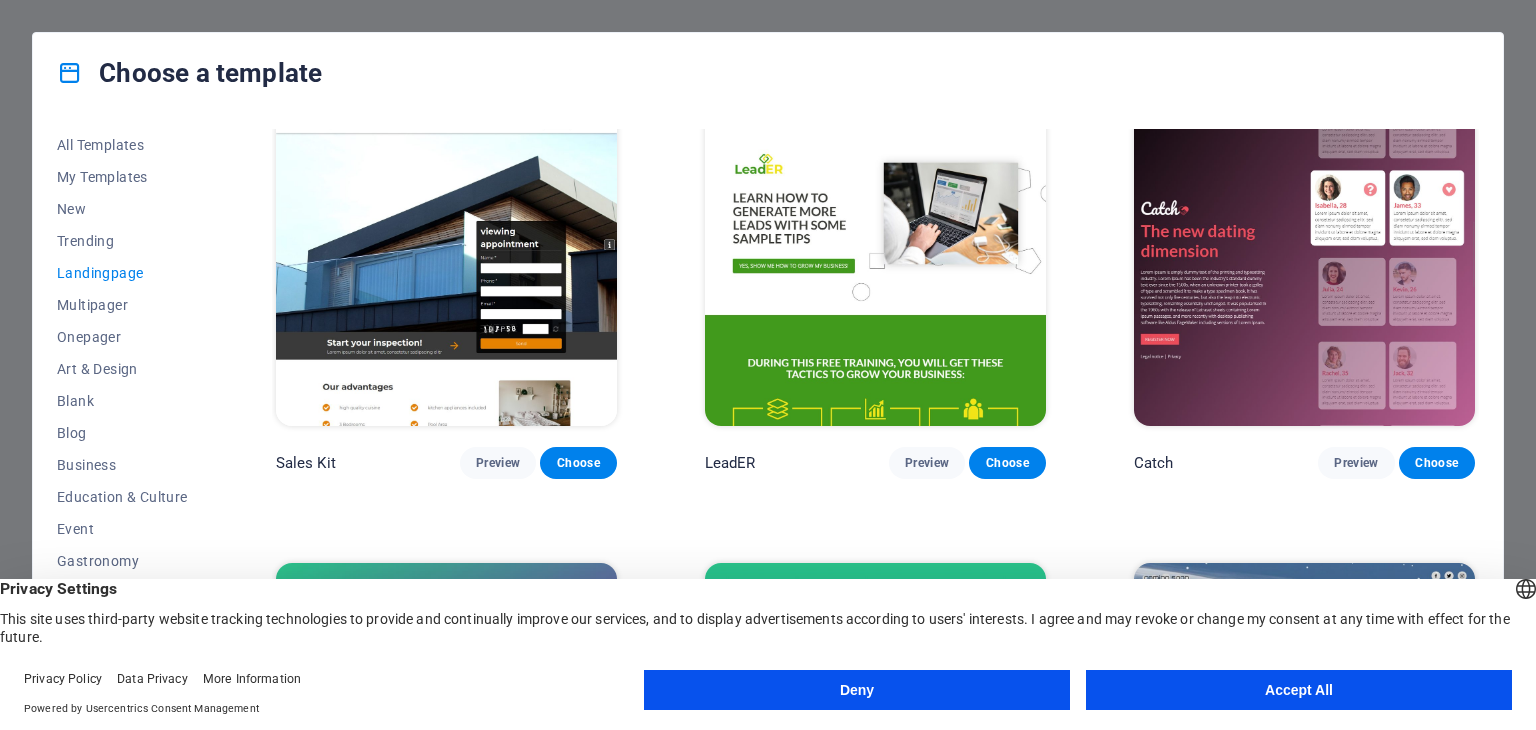 scroll, scrollTop: 2520, scrollLeft: 0, axis: vertical 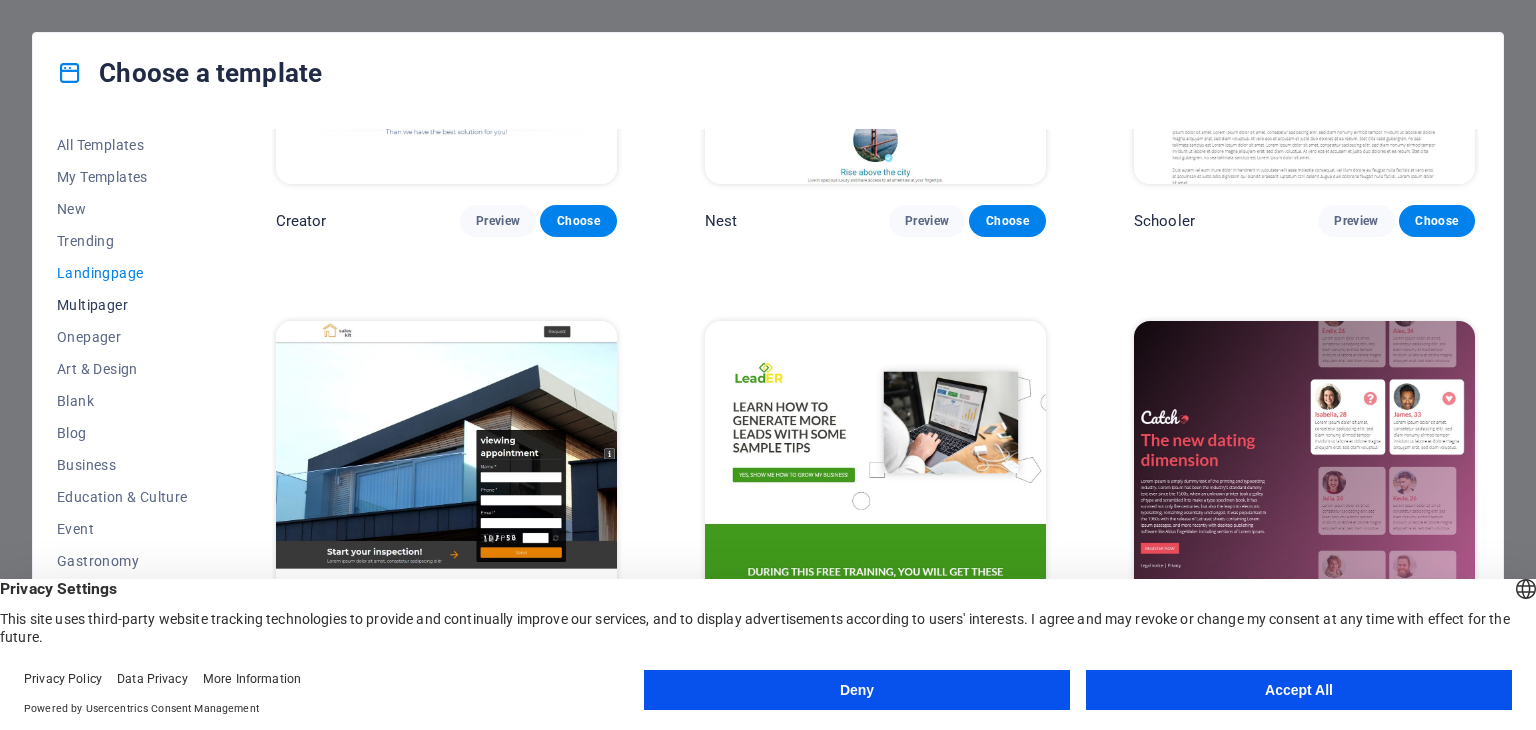 click on "Multipager" at bounding box center (122, 305) 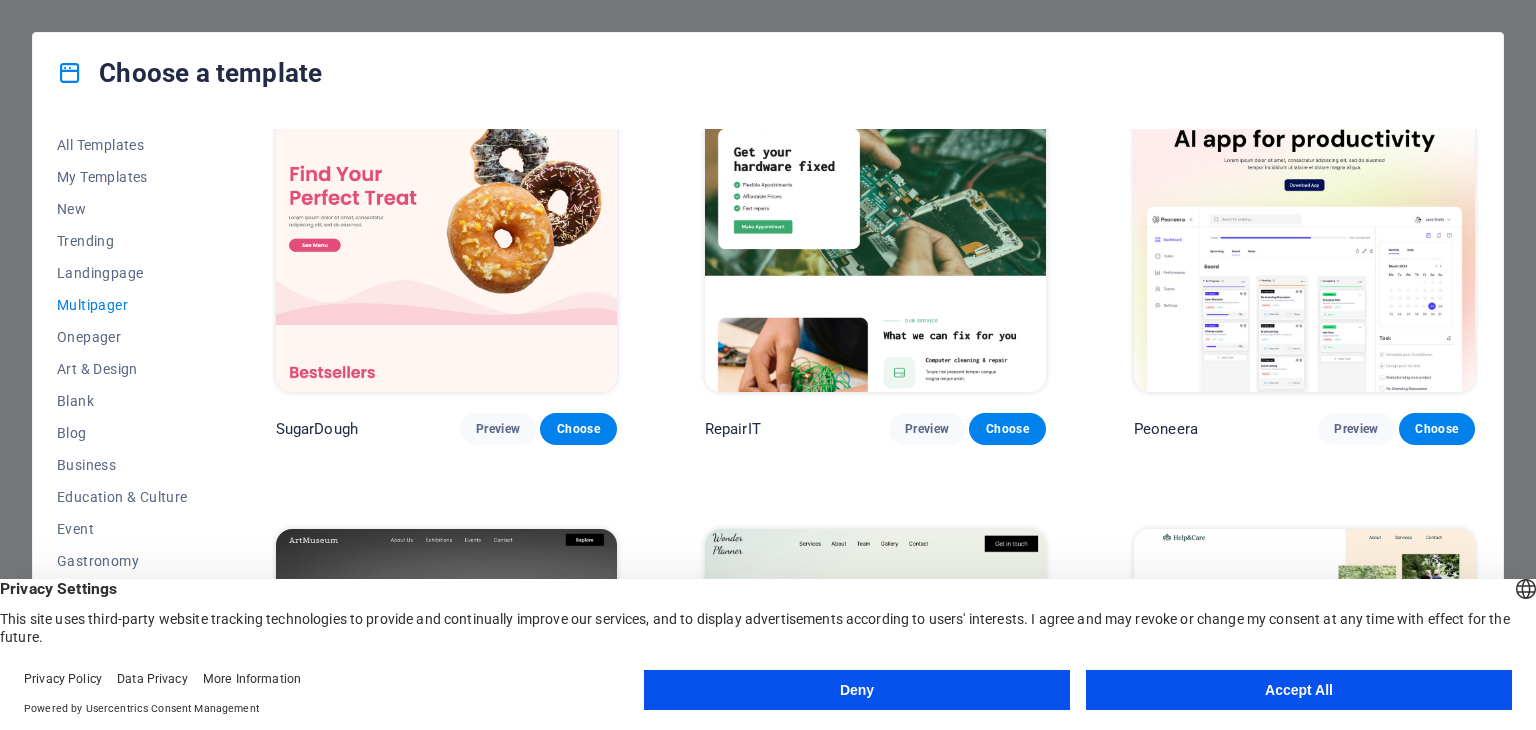 scroll, scrollTop: 0, scrollLeft: 0, axis: both 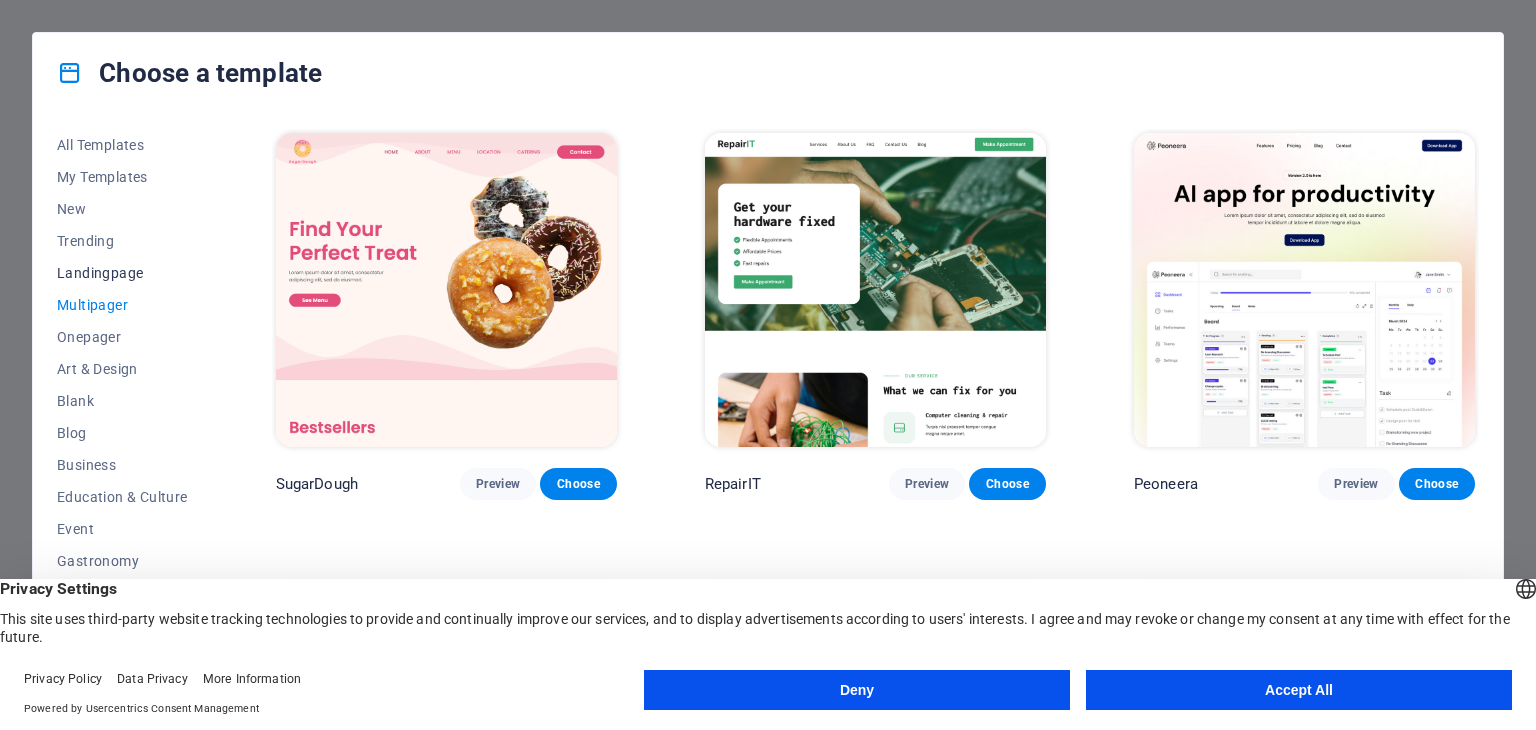 click on "Landingpage" at bounding box center [122, 273] 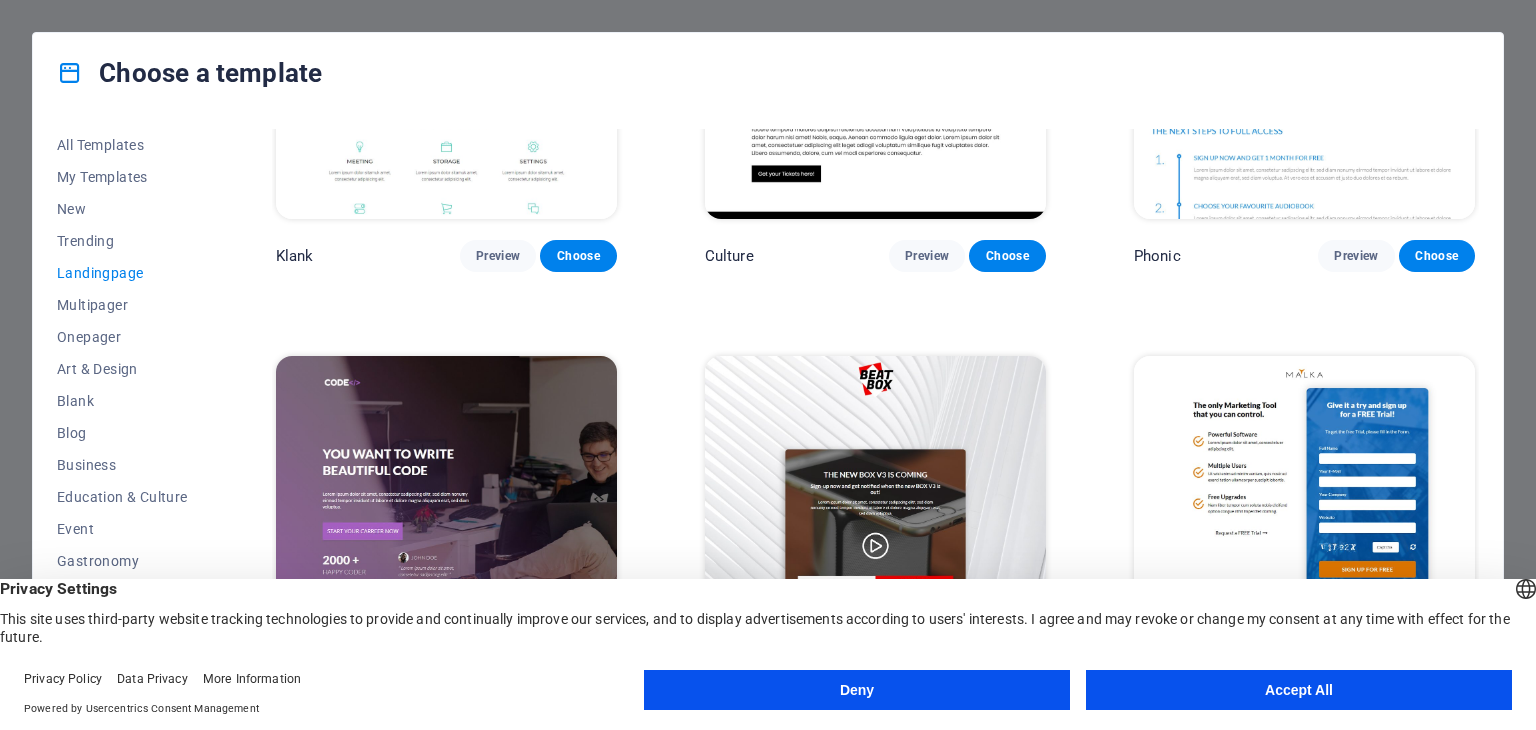 scroll, scrollTop: 200, scrollLeft: 0, axis: vertical 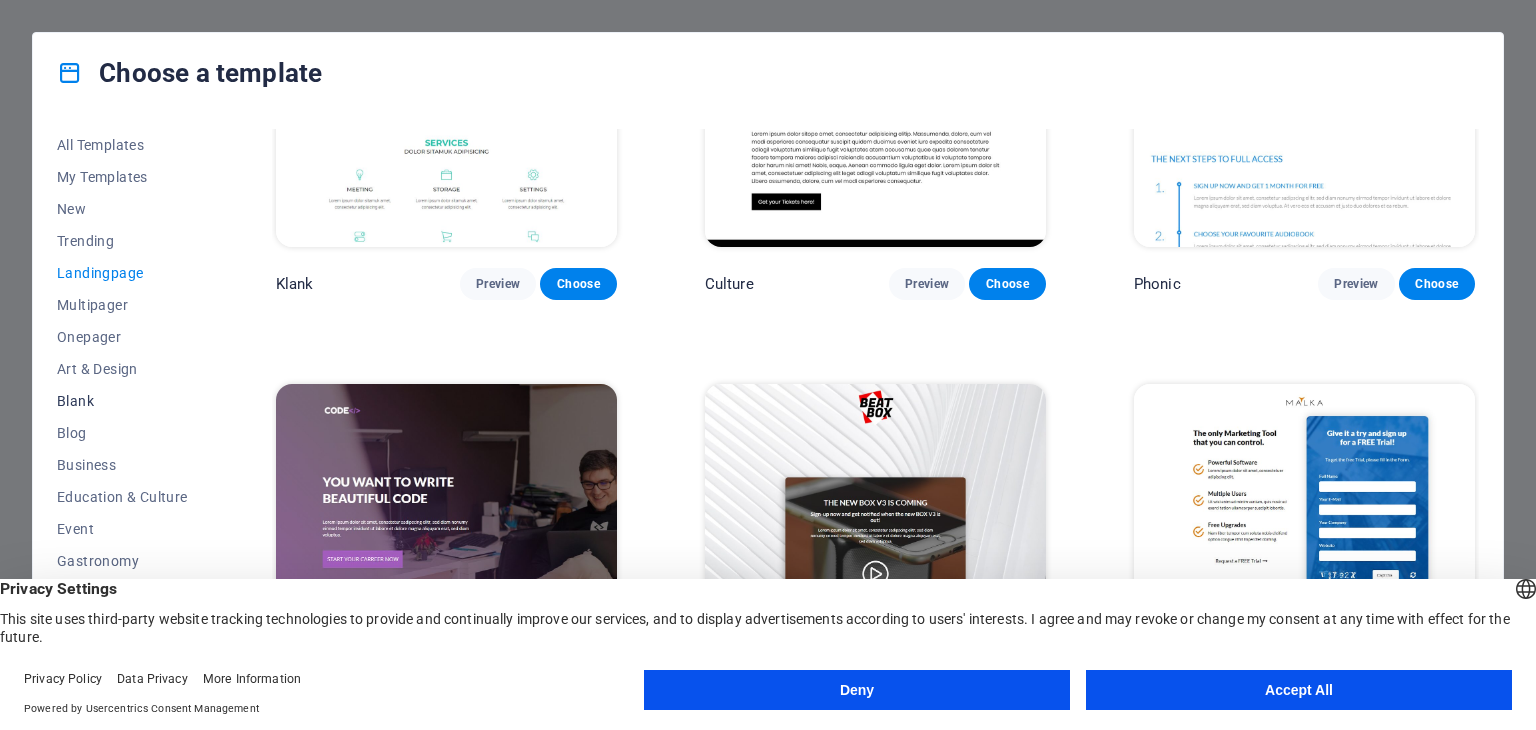 click on "Blank" at bounding box center [122, 401] 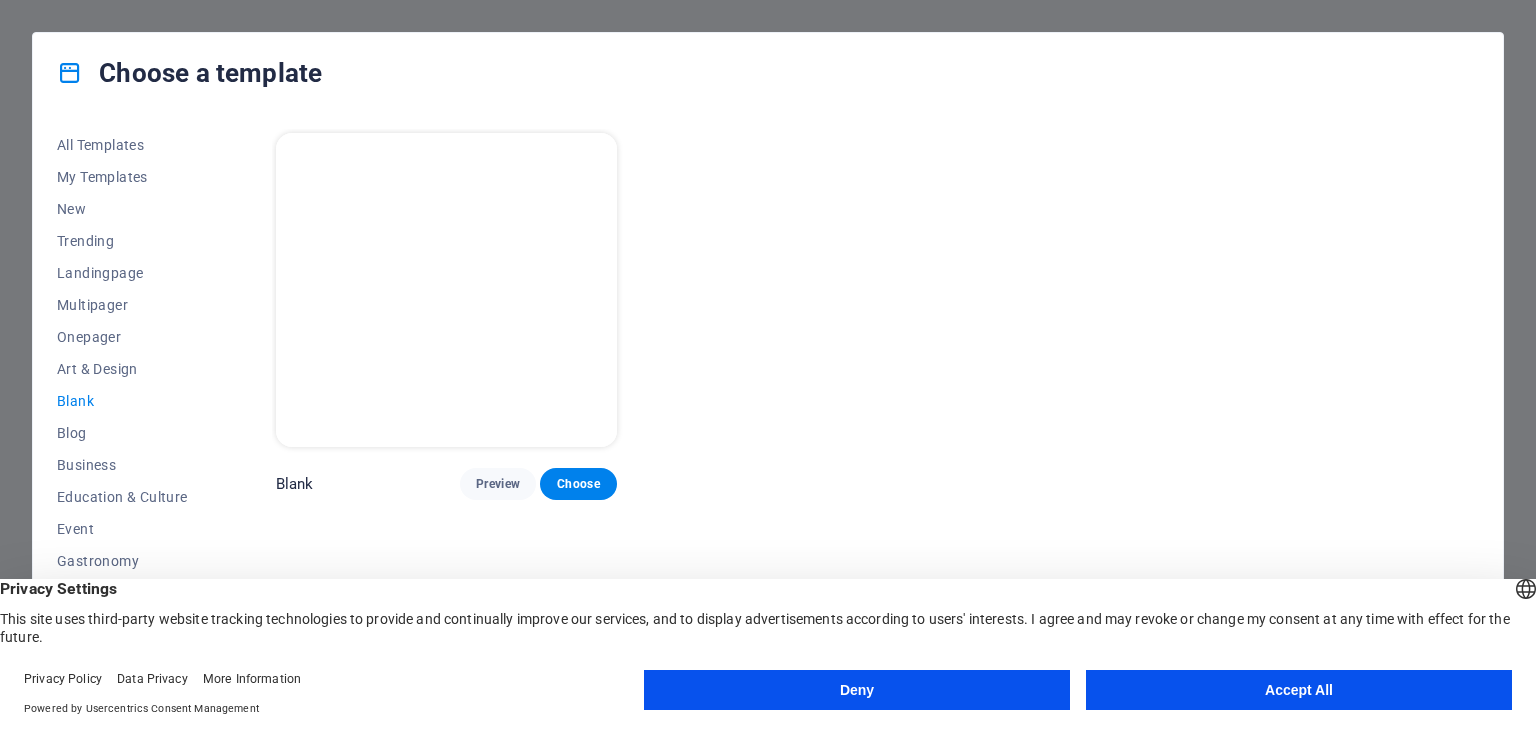 scroll, scrollTop: 0, scrollLeft: 0, axis: both 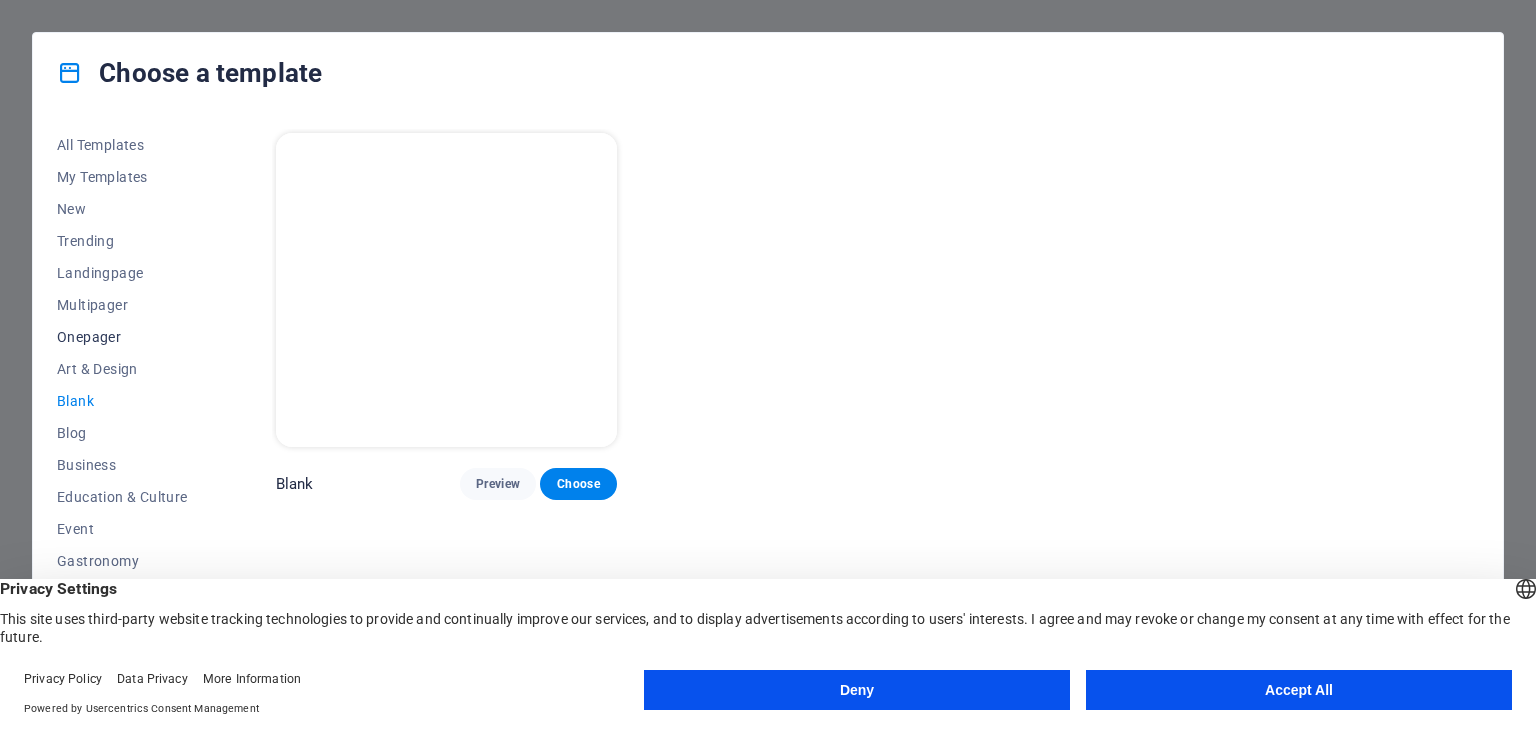 click on "Onepager" at bounding box center (122, 337) 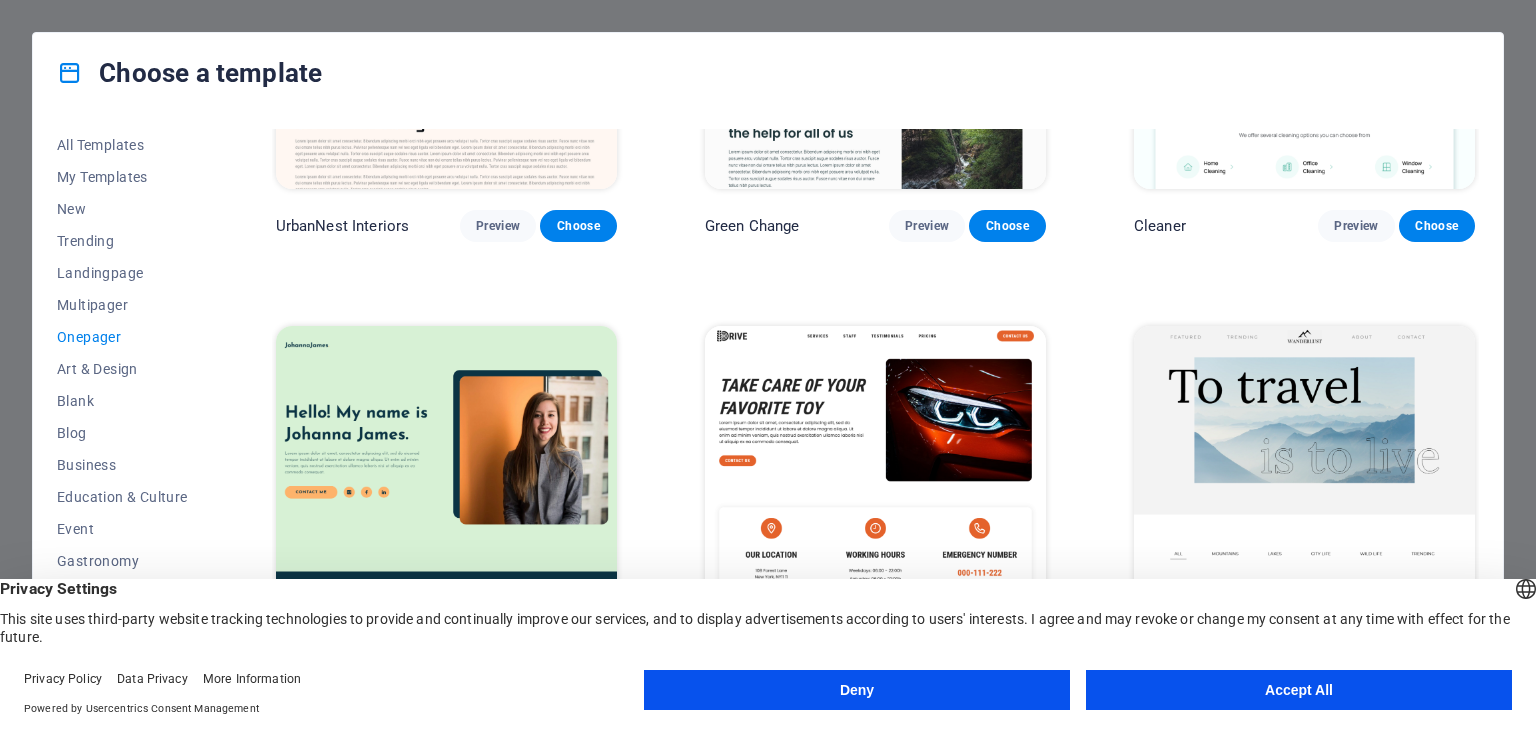 scroll, scrollTop: 1300, scrollLeft: 0, axis: vertical 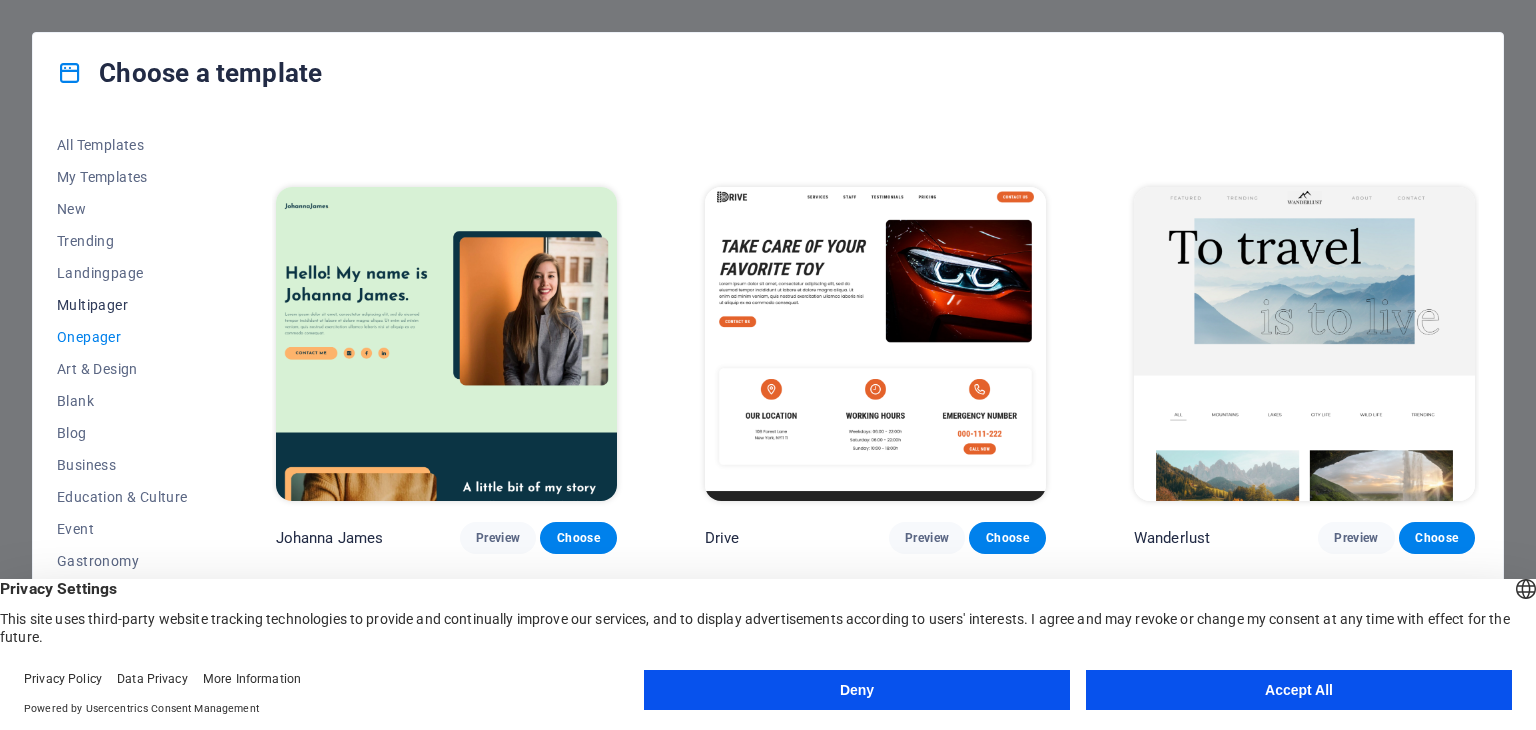click on "Multipager" at bounding box center [122, 305] 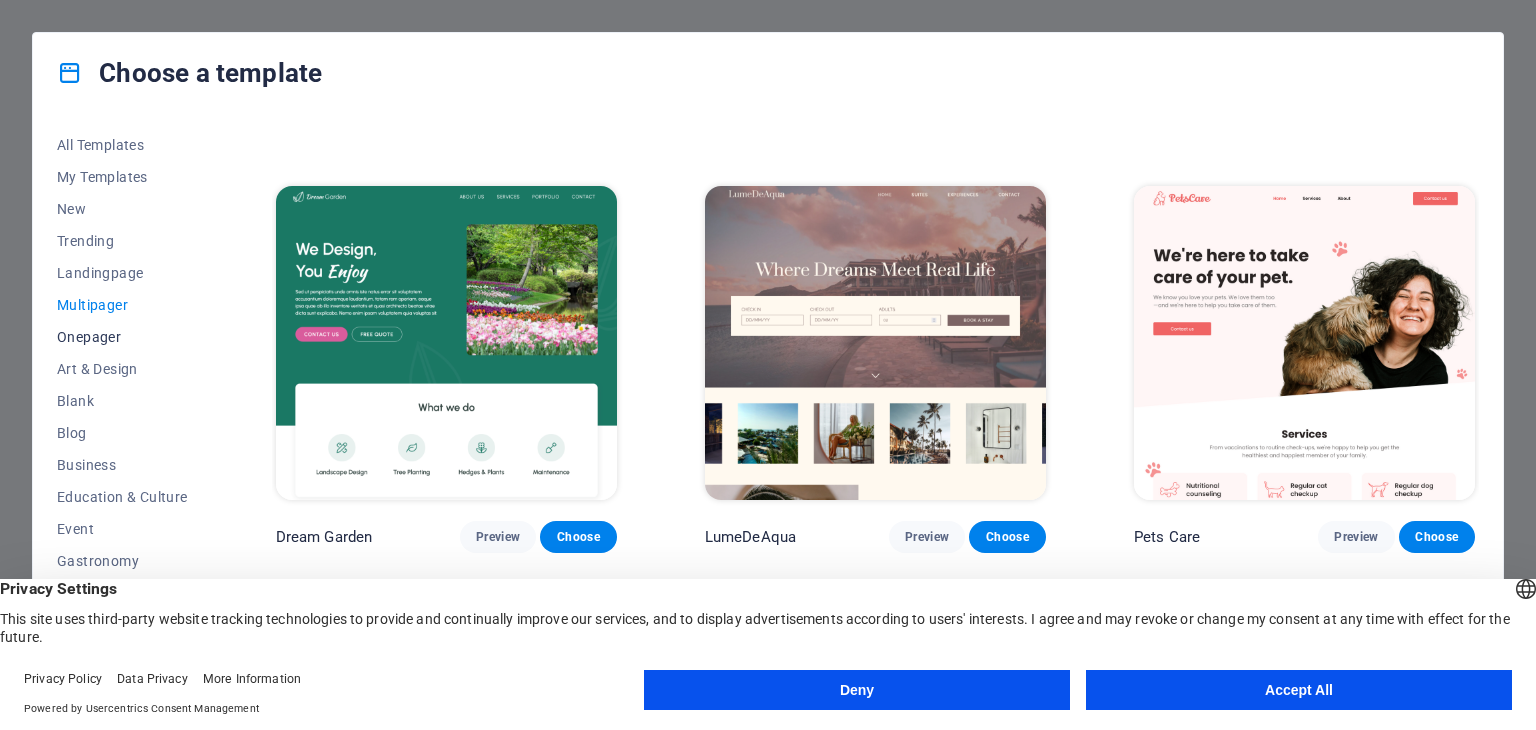 scroll, scrollTop: 1800, scrollLeft: 0, axis: vertical 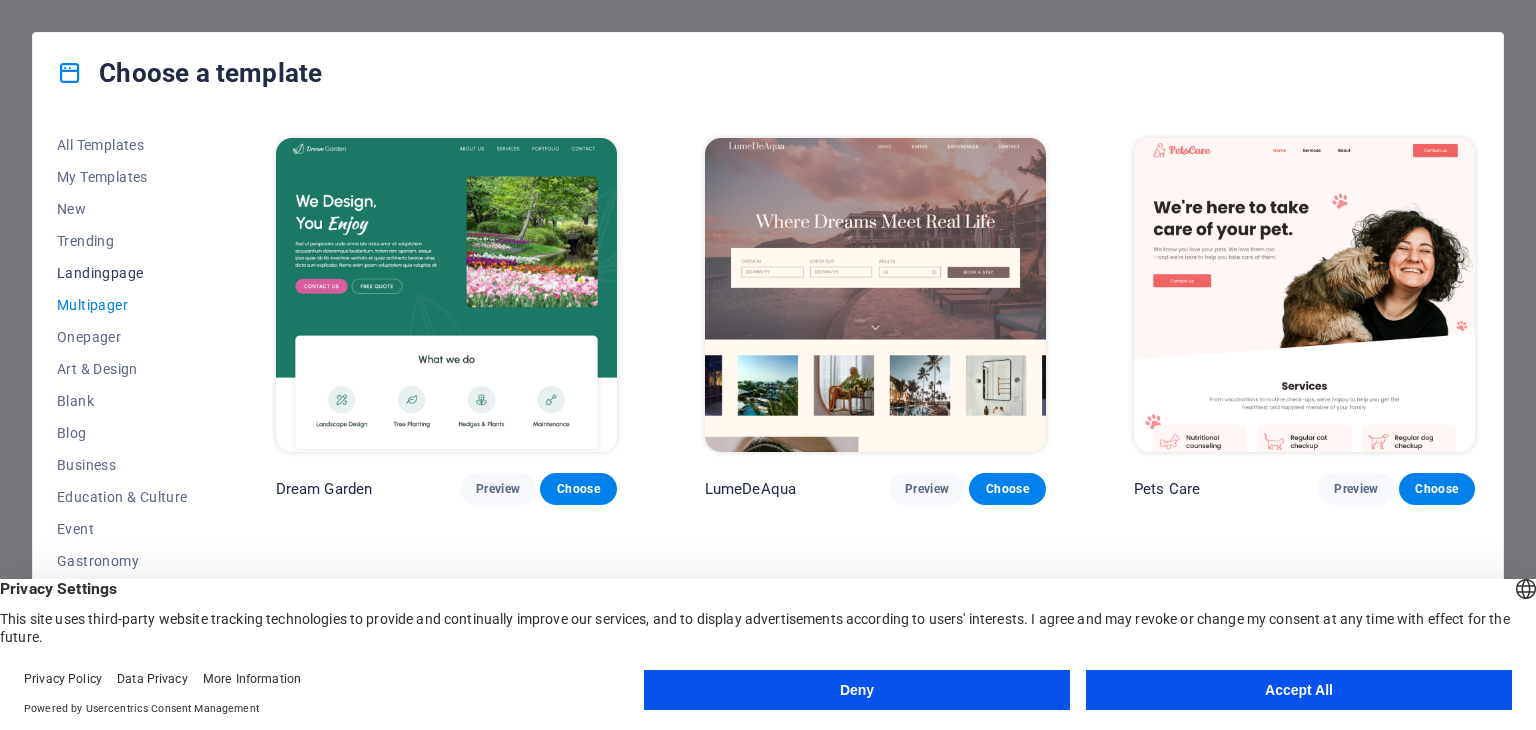 click on "Landingpage" at bounding box center [122, 273] 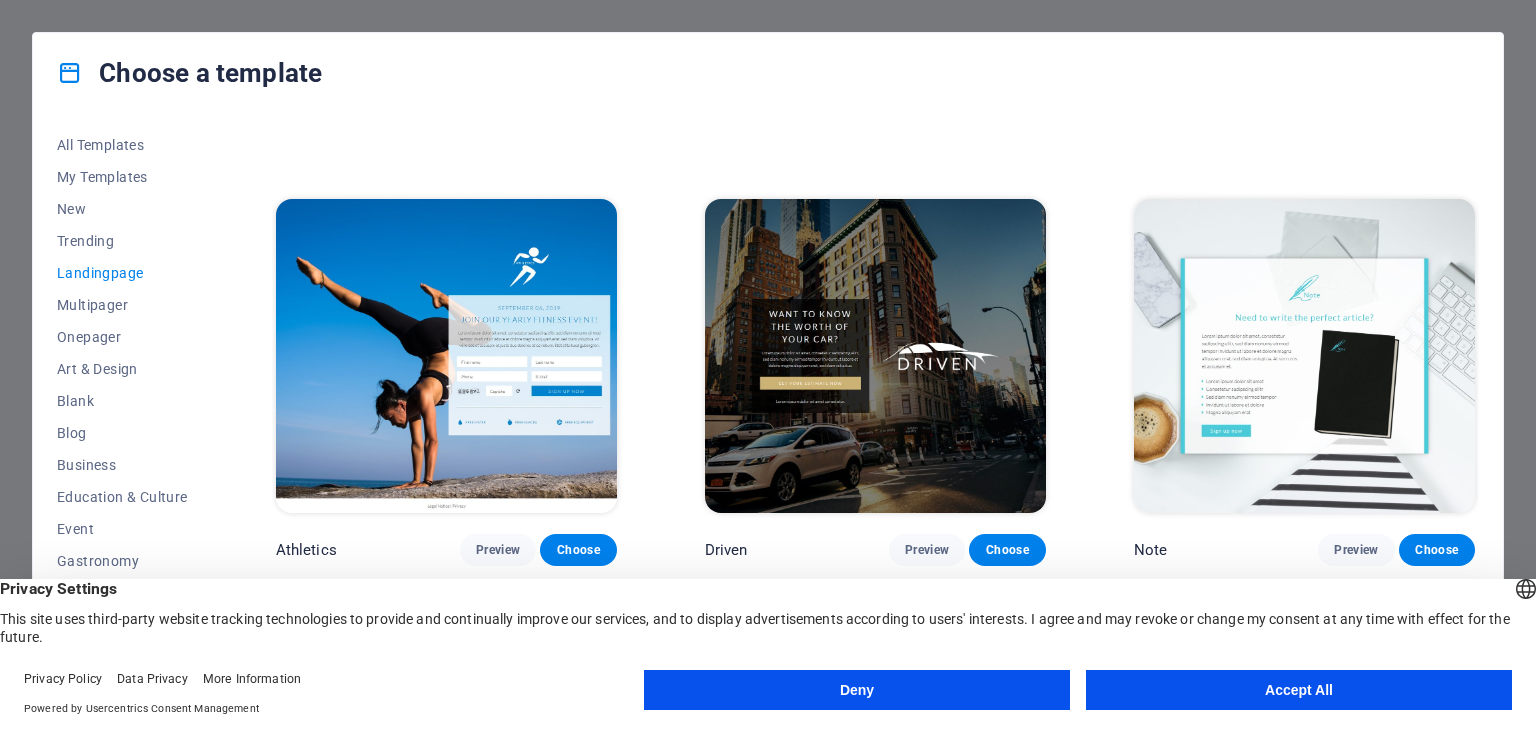 scroll, scrollTop: 1400, scrollLeft: 0, axis: vertical 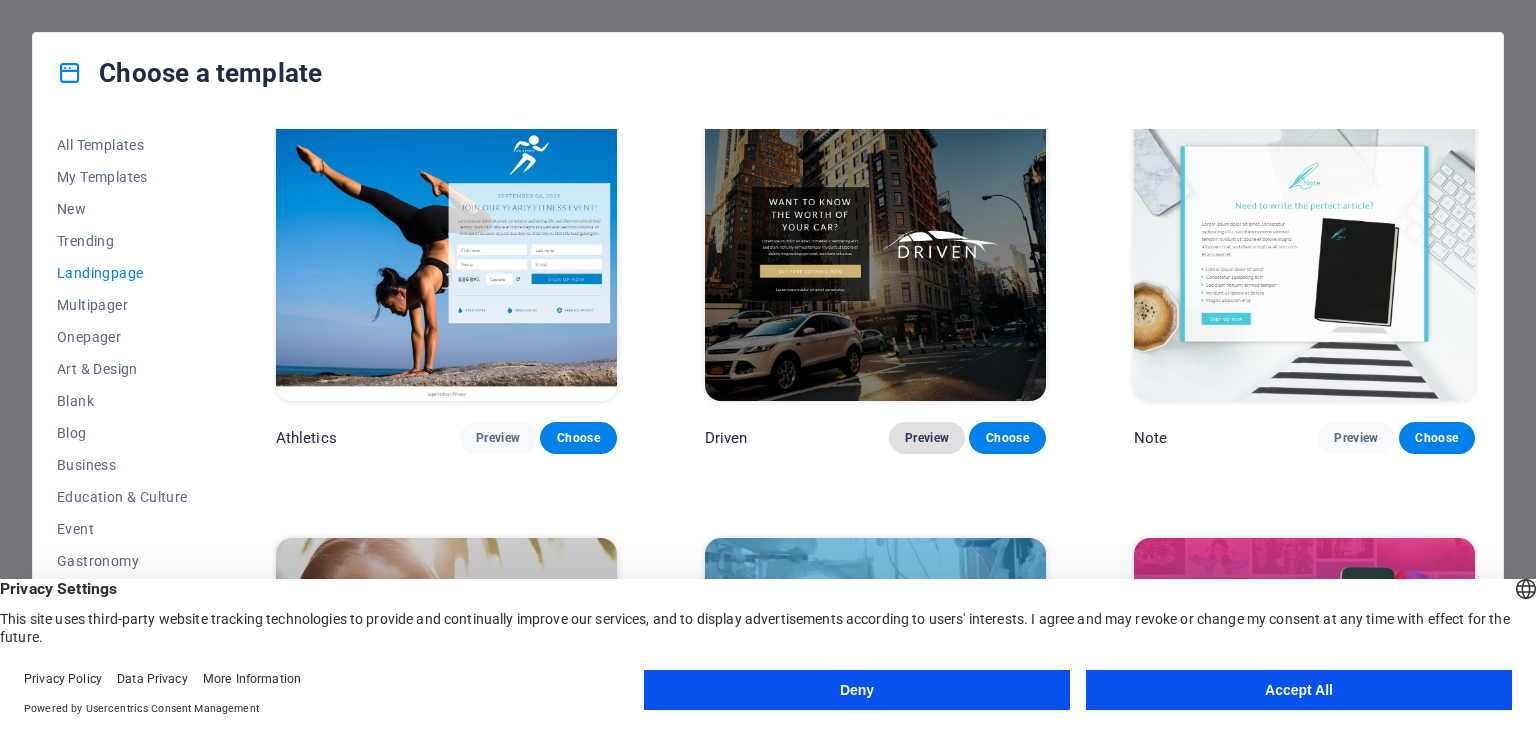 click on "Preview" at bounding box center (927, 438) 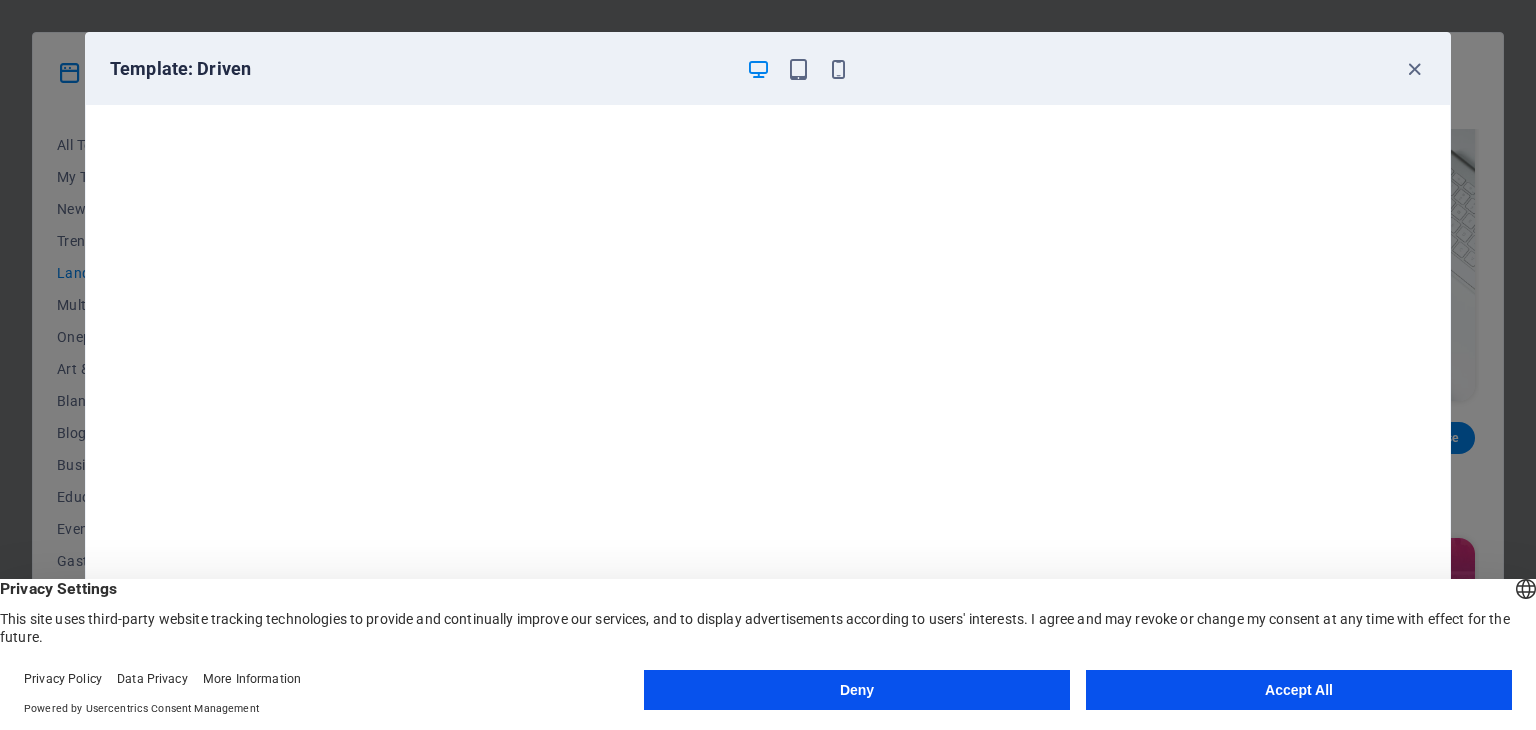 click on "Accept All" at bounding box center [1299, 690] 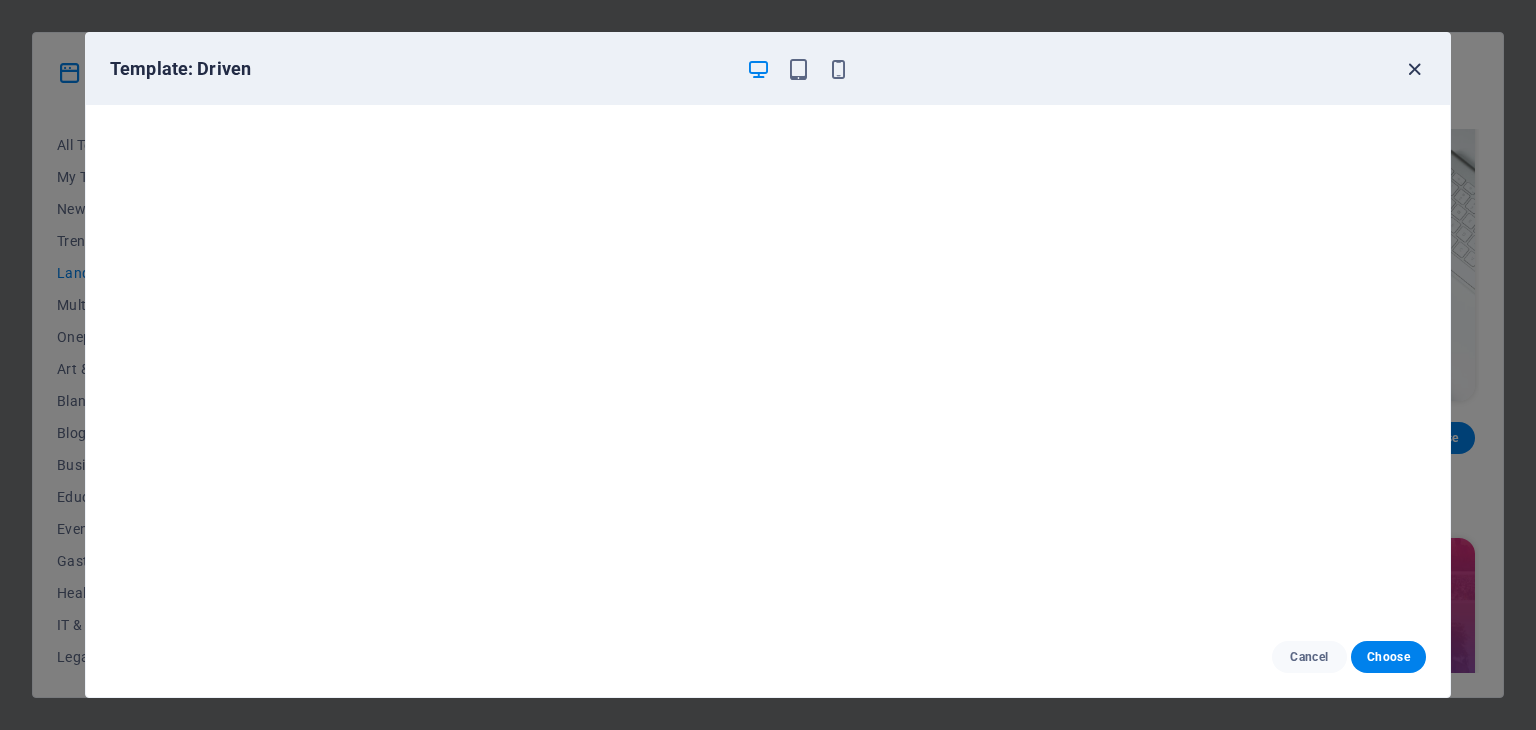 click at bounding box center [1414, 69] 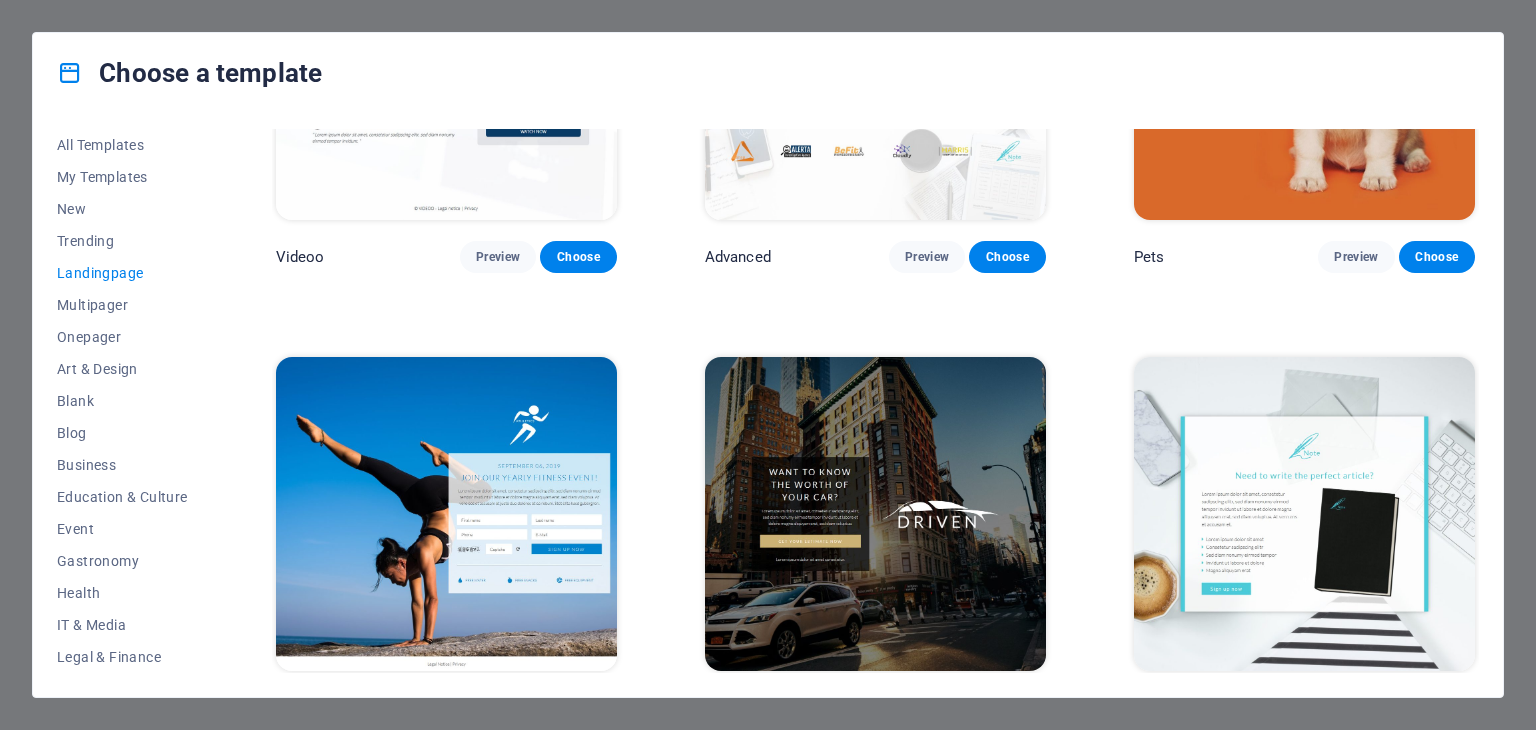 scroll, scrollTop: 1300, scrollLeft: 0, axis: vertical 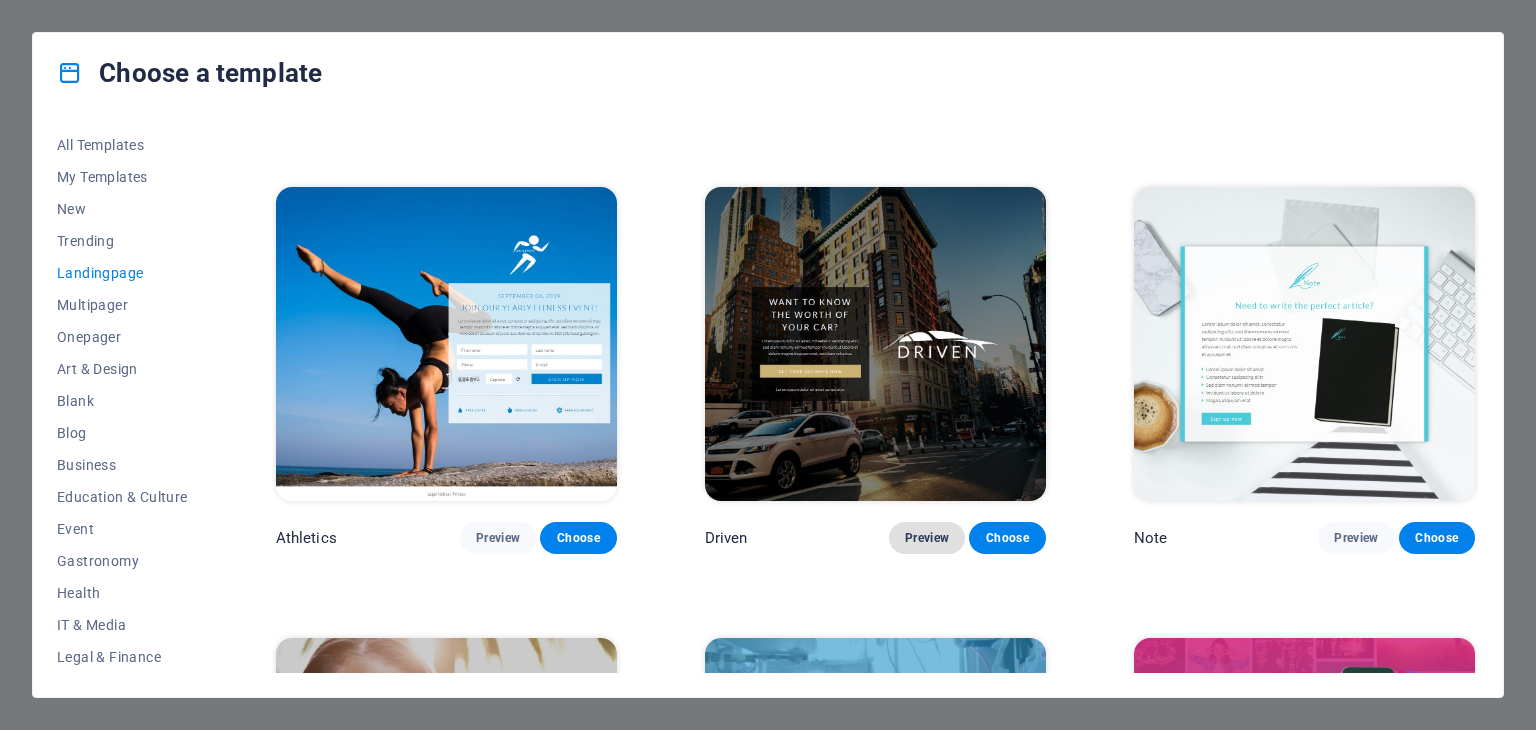click on "Preview" at bounding box center [927, 538] 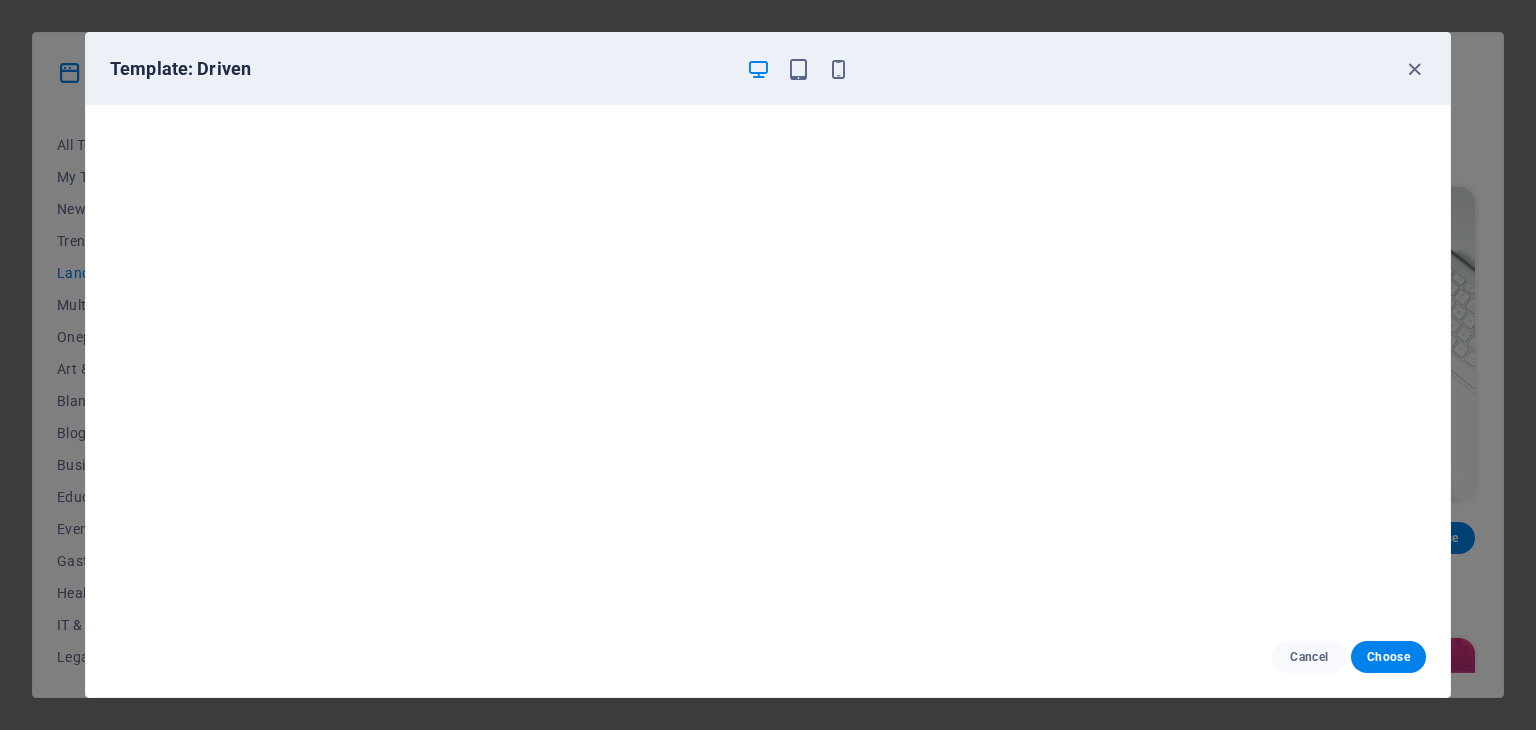 click at bounding box center (798, 69) 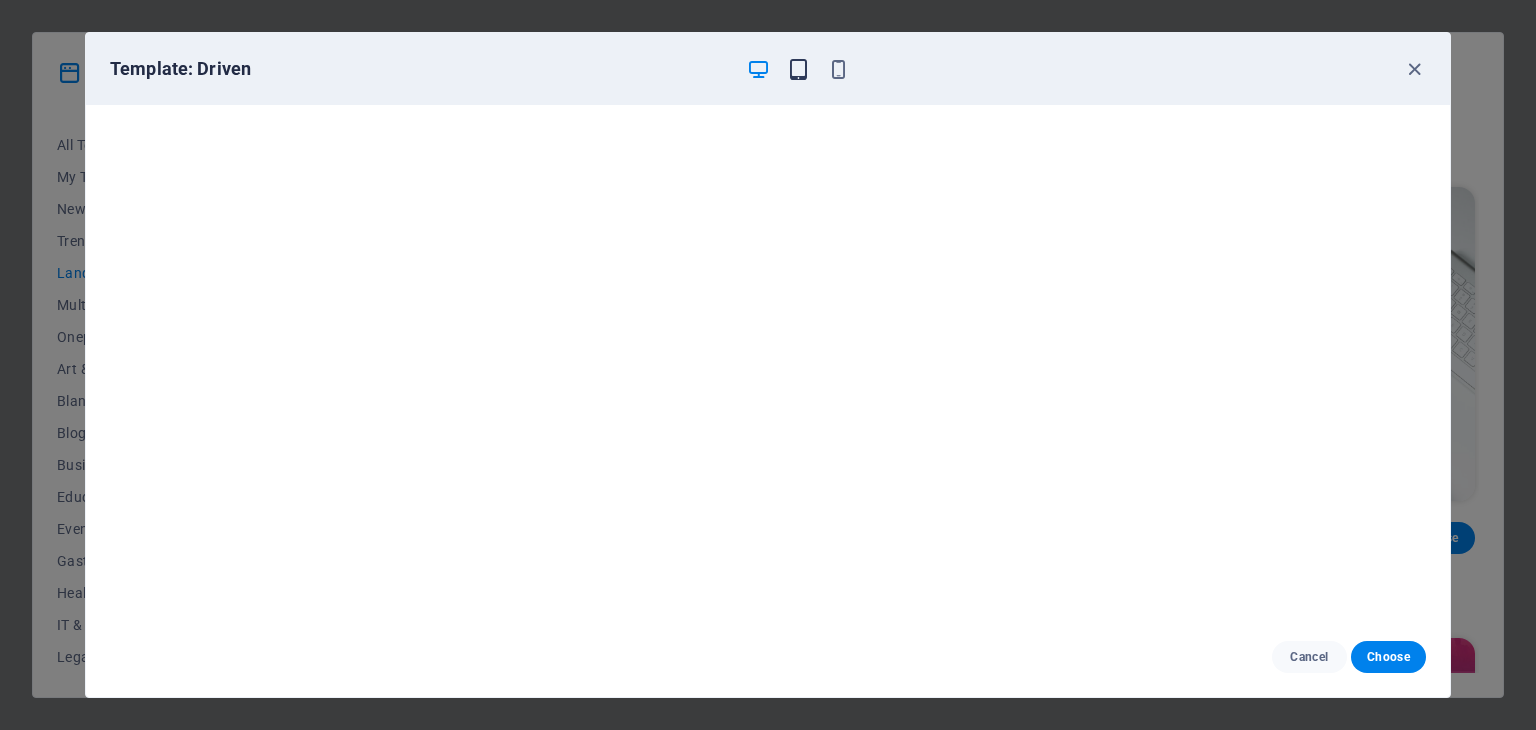 click at bounding box center (798, 69) 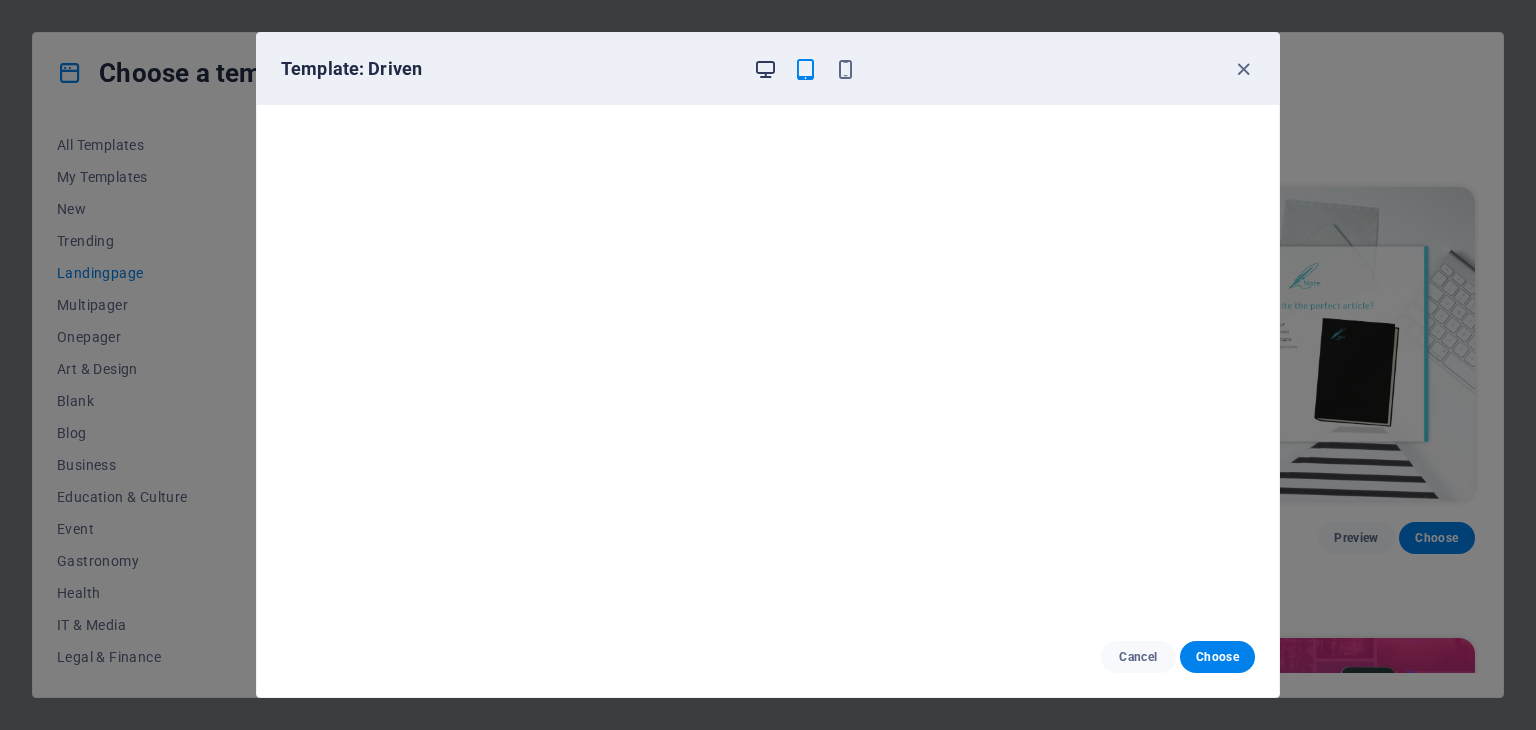 click at bounding box center [765, 69] 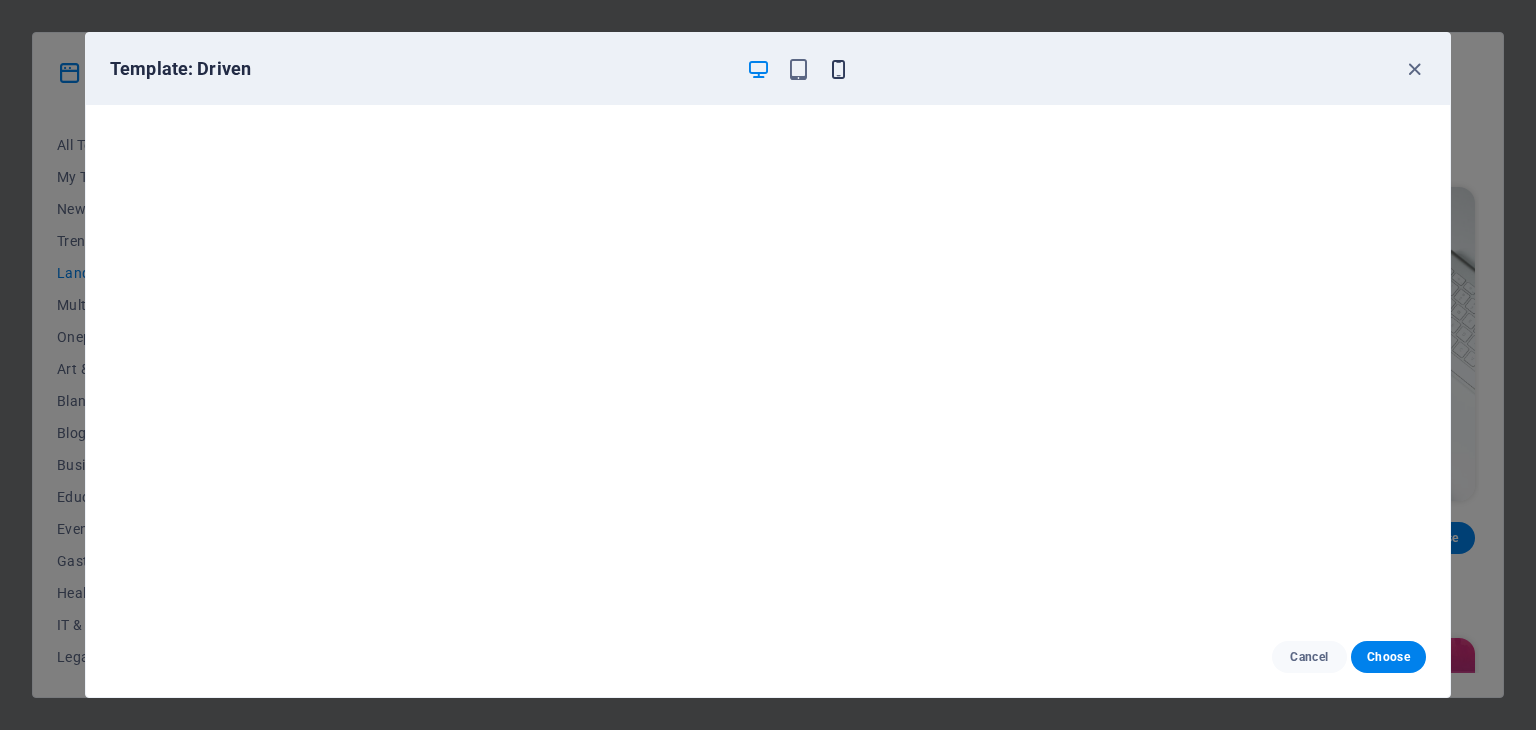 click at bounding box center [838, 69] 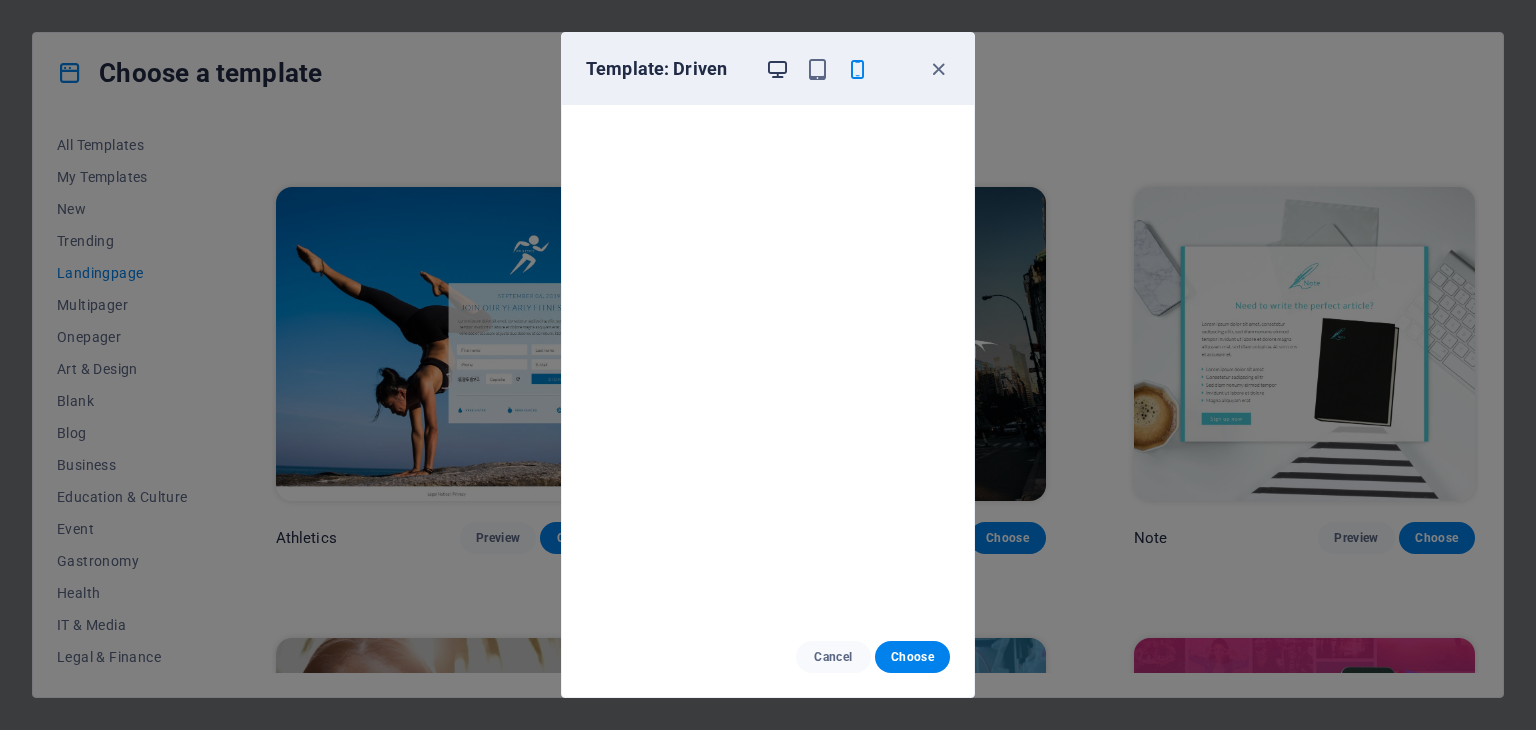 click at bounding box center (777, 69) 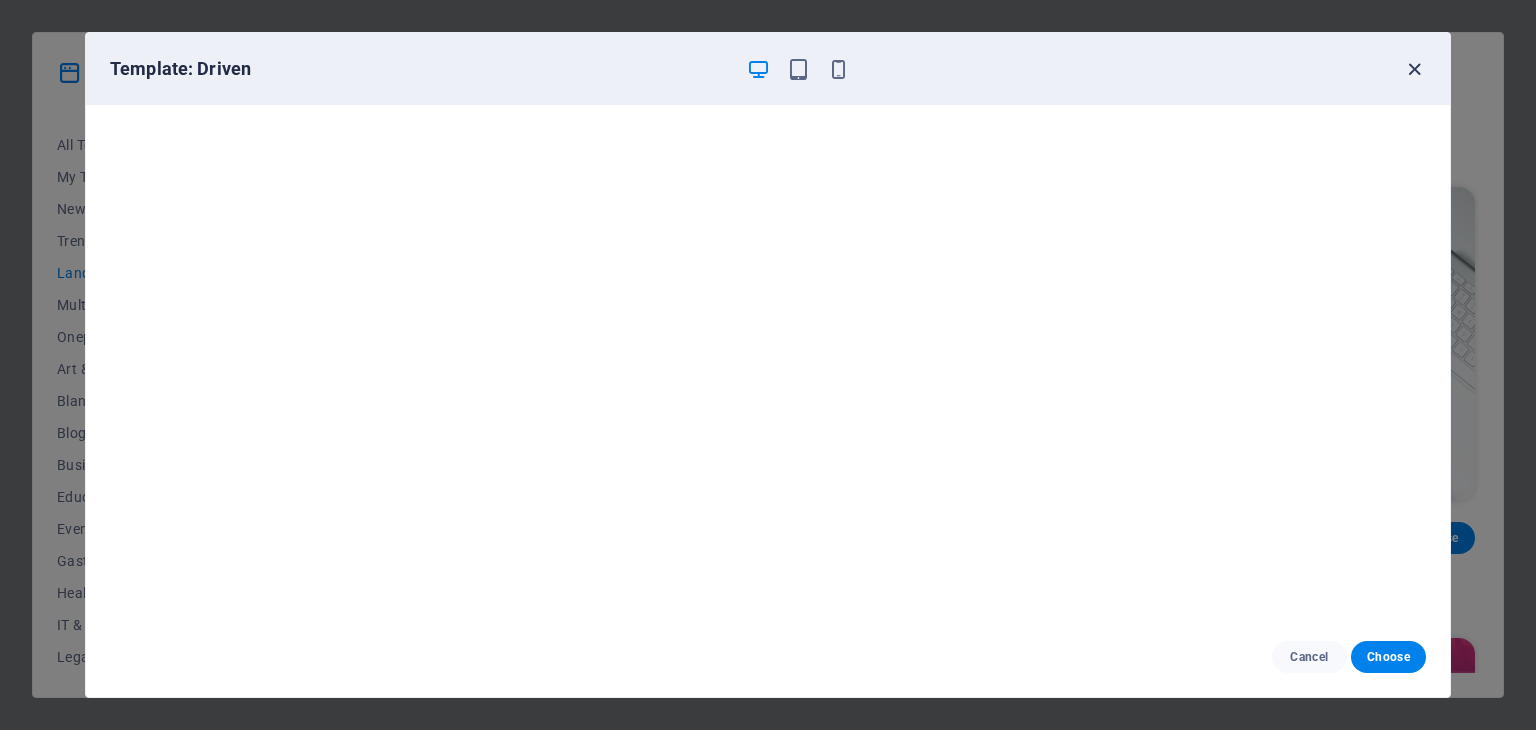click at bounding box center [1414, 69] 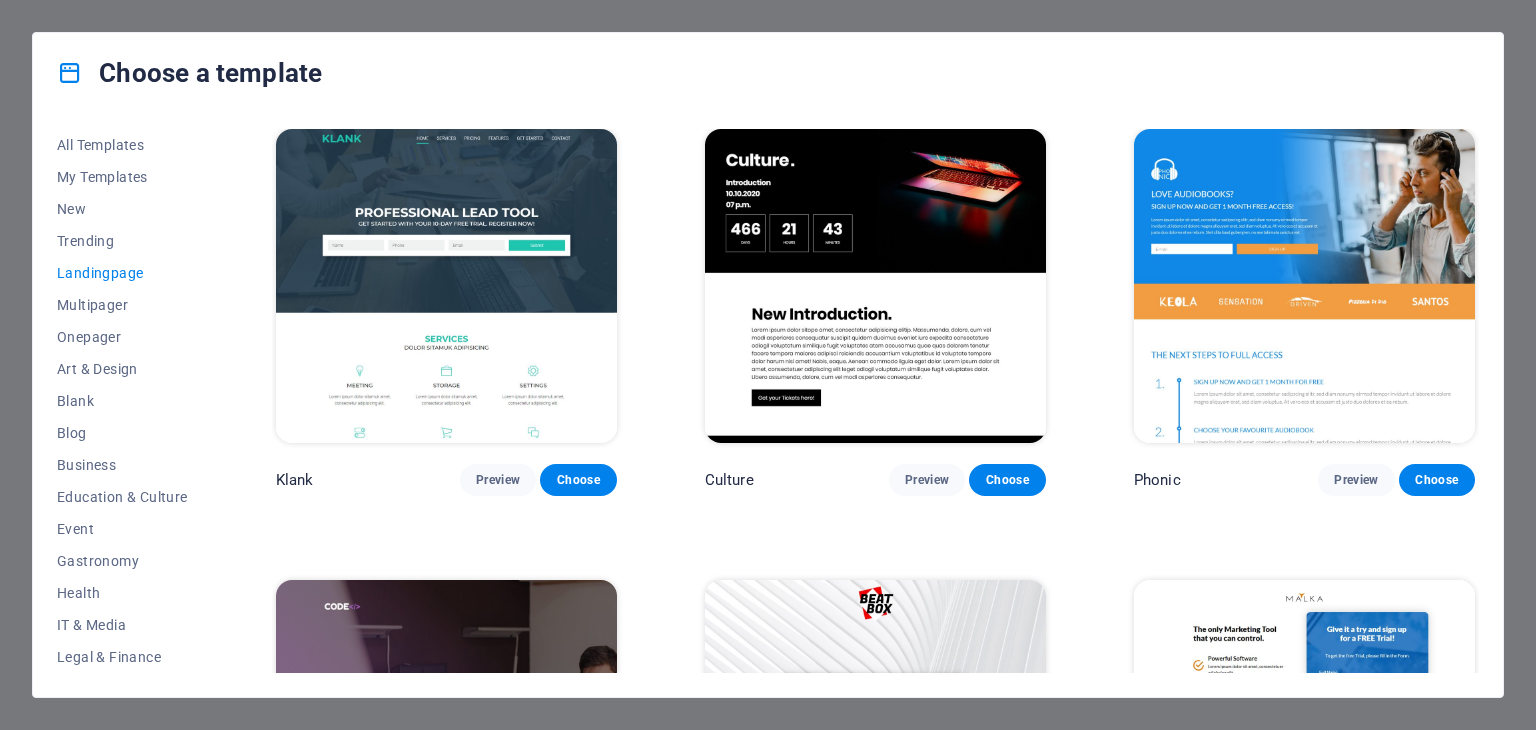 scroll, scrollTop: 0, scrollLeft: 0, axis: both 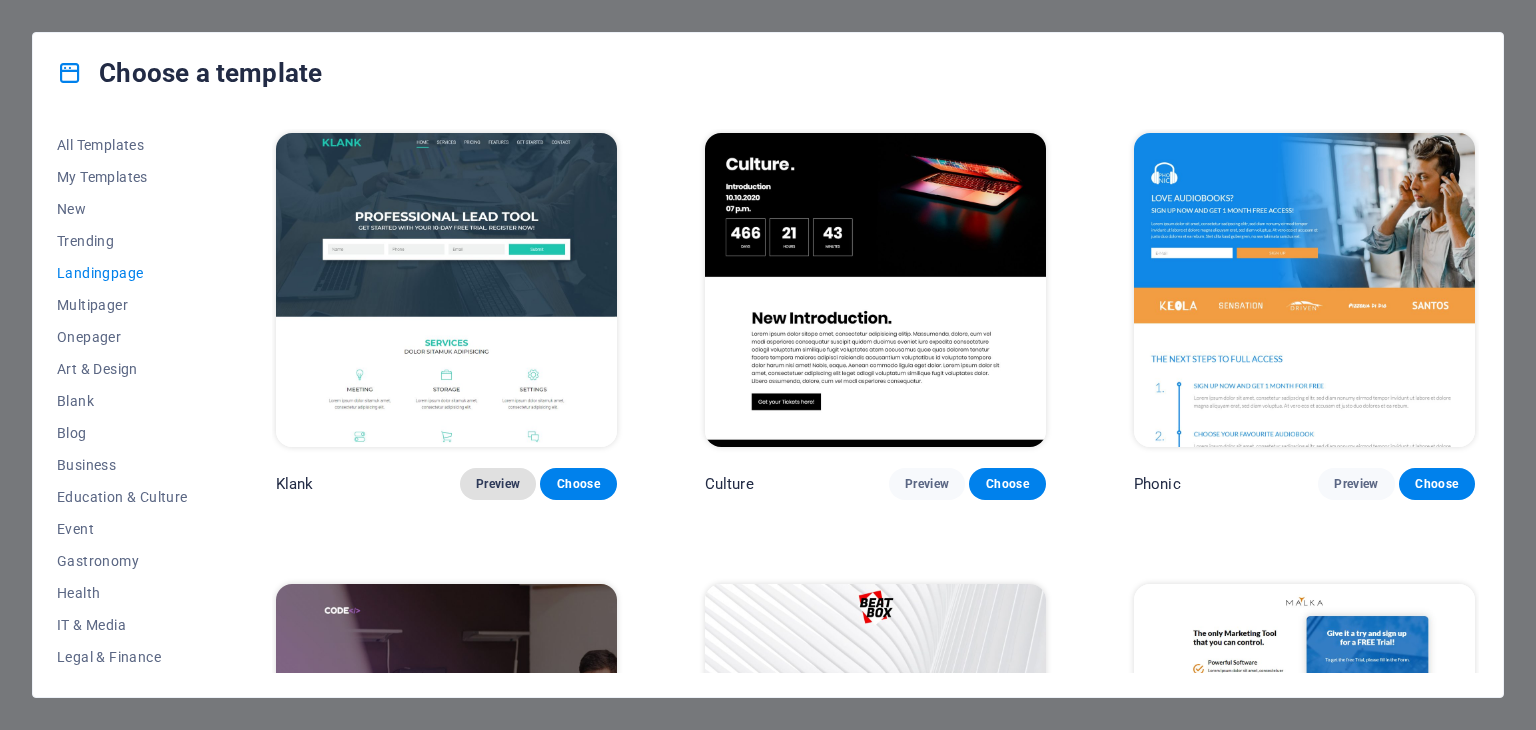 click on "Preview" at bounding box center [498, 484] 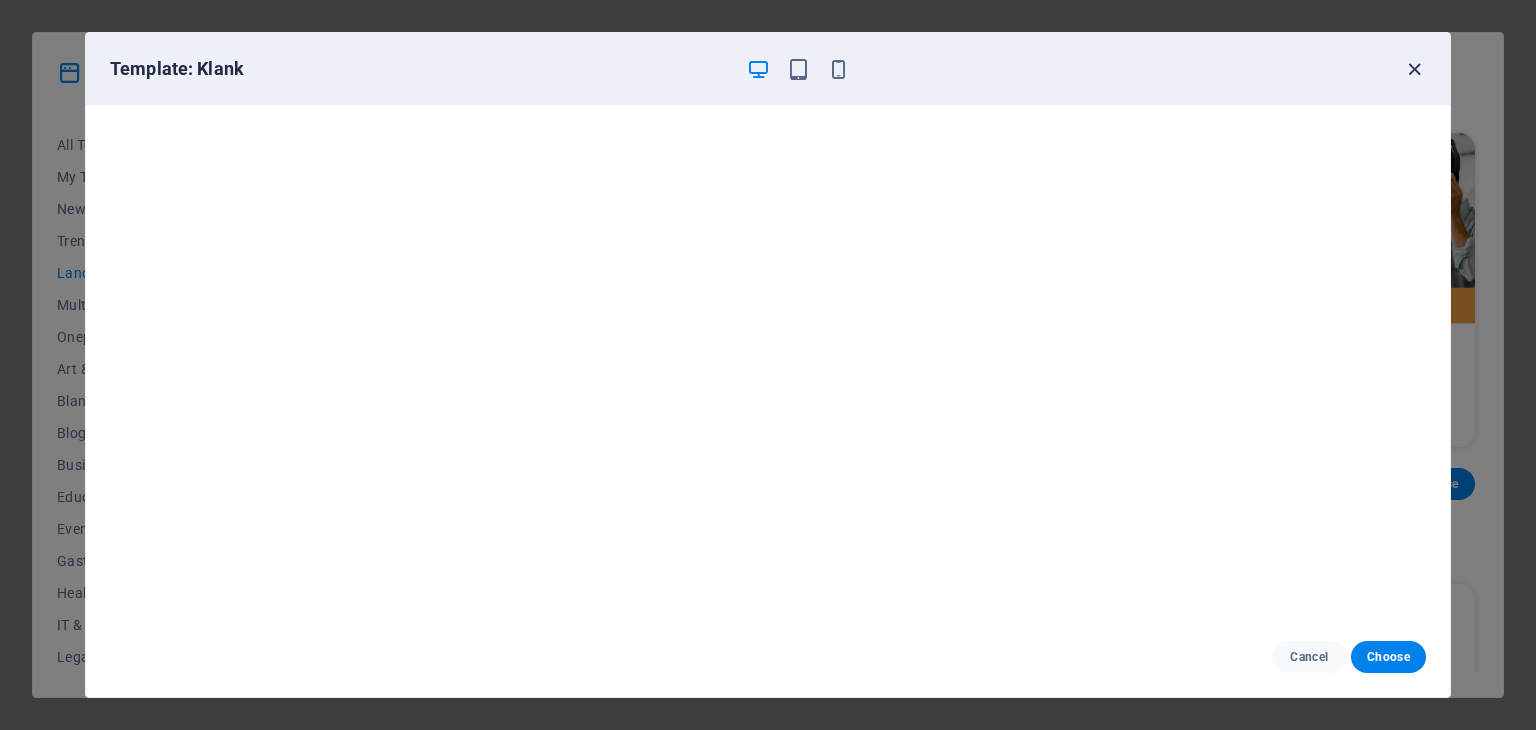 click at bounding box center (1414, 69) 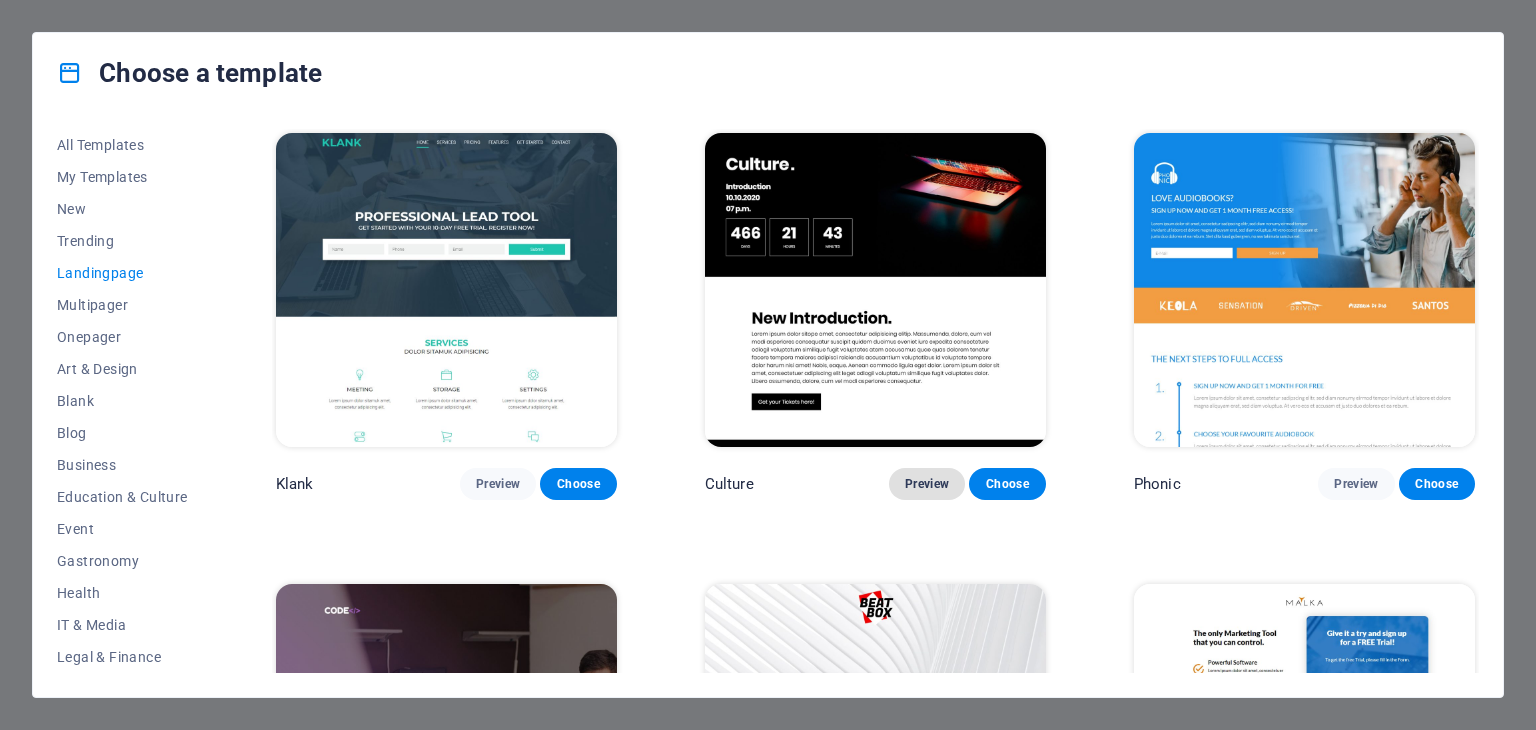 click on "Preview" at bounding box center (927, 484) 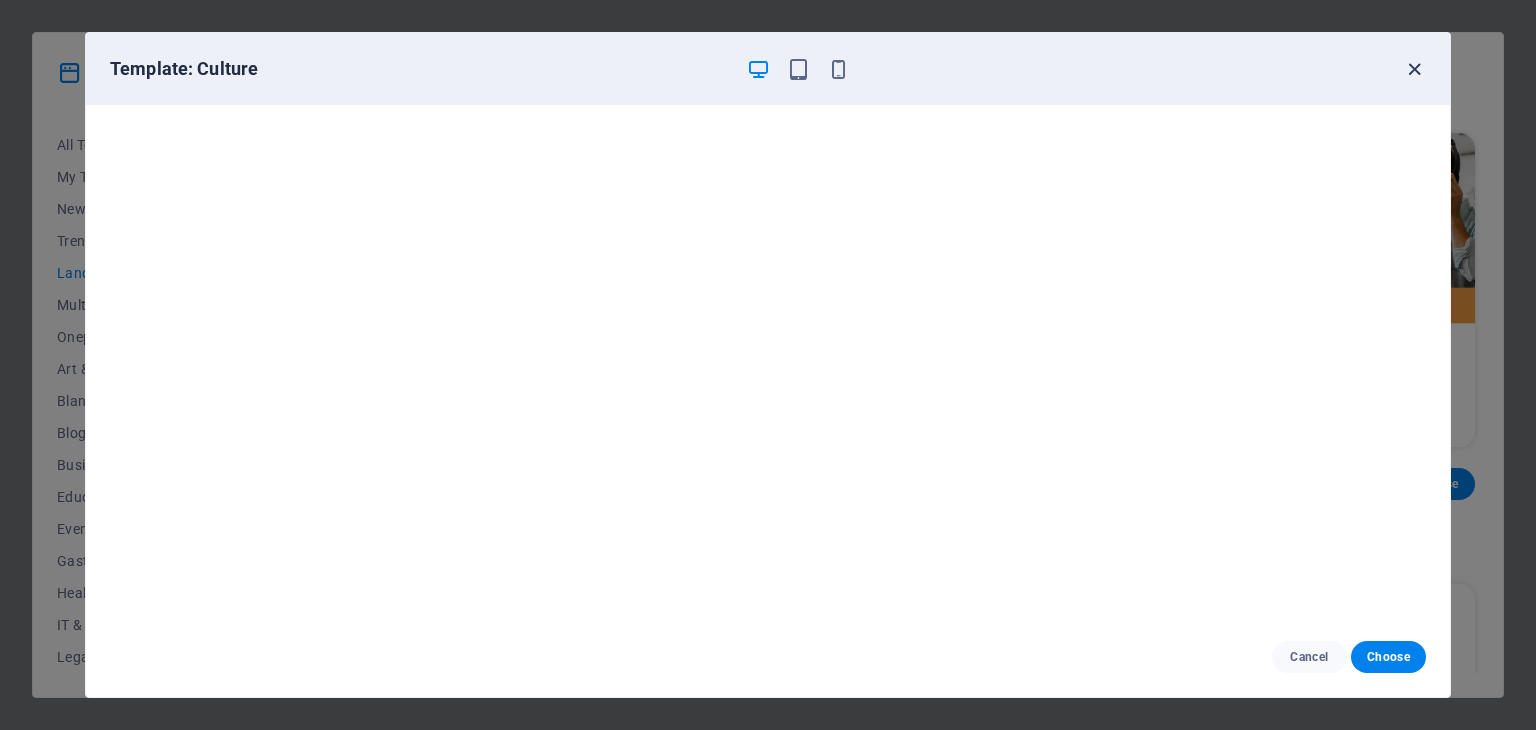 click at bounding box center [1414, 69] 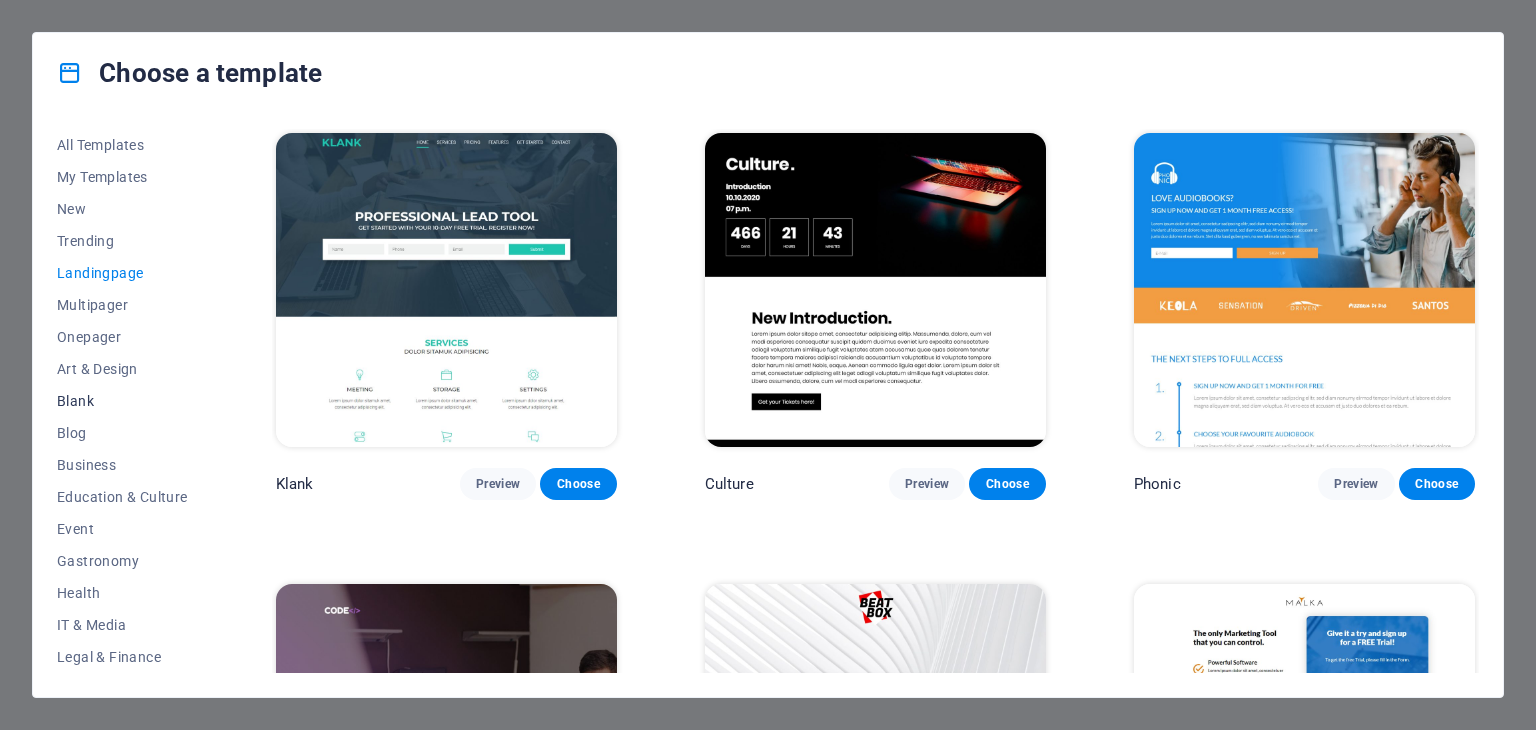 click on "Blank" at bounding box center (122, 401) 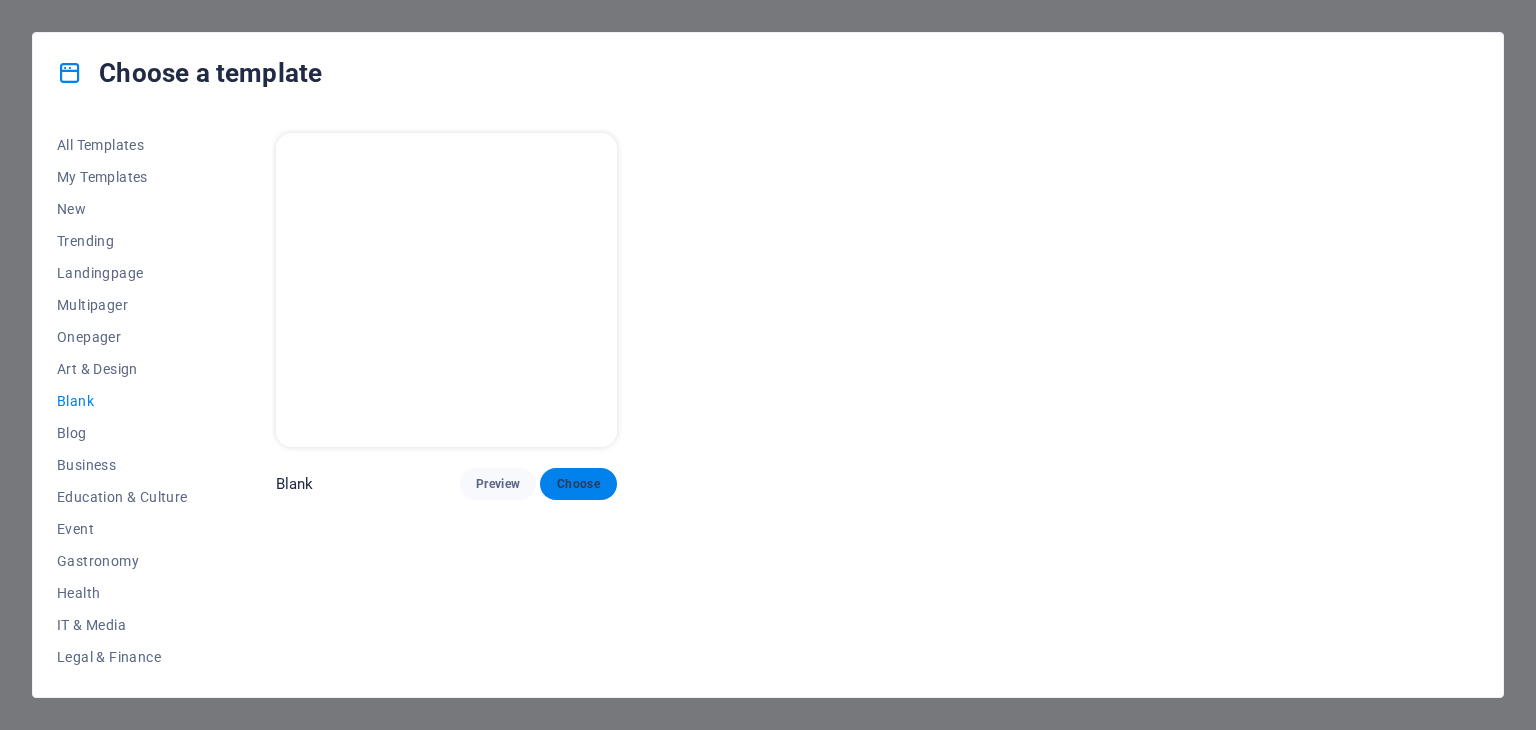 click on "Choose" at bounding box center [578, 484] 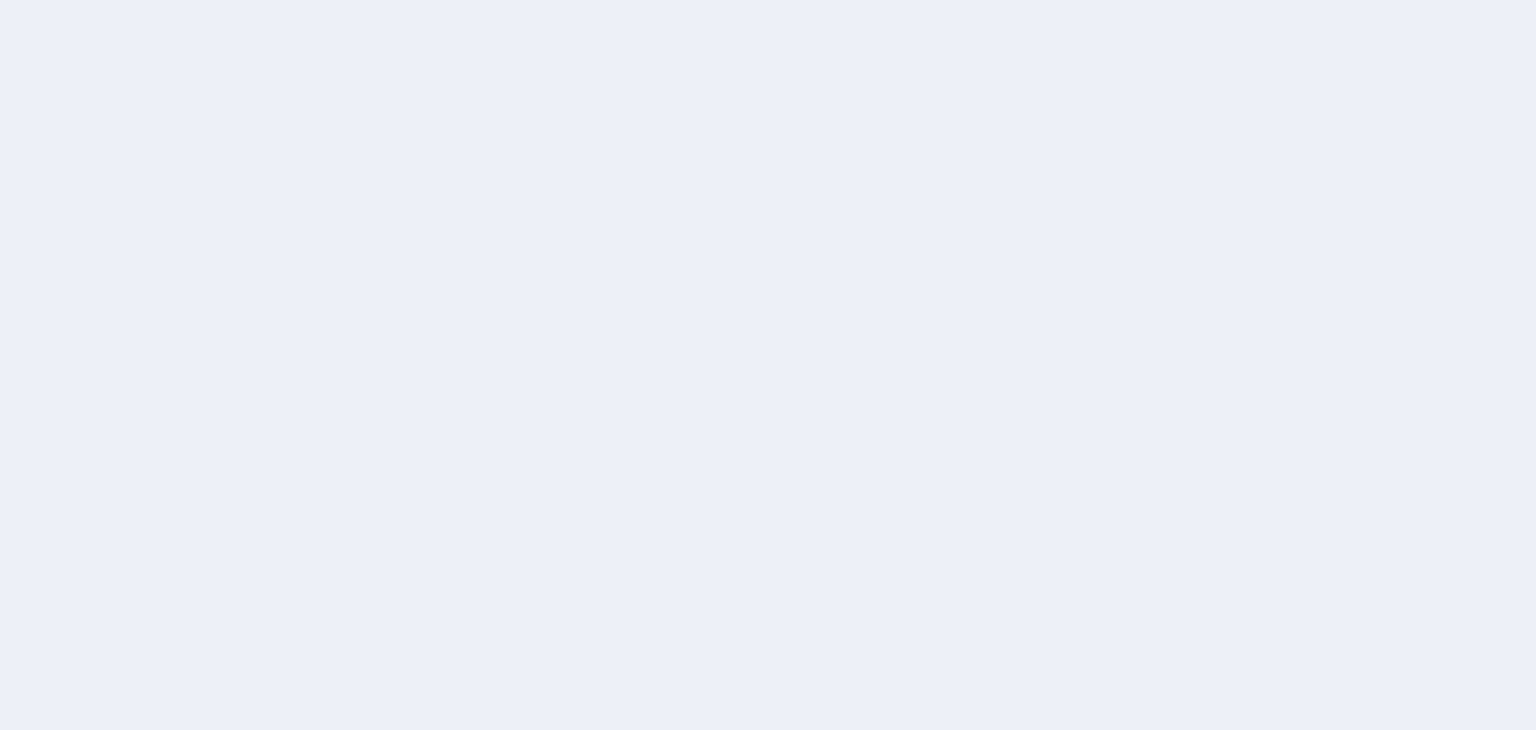 scroll, scrollTop: 0, scrollLeft: 0, axis: both 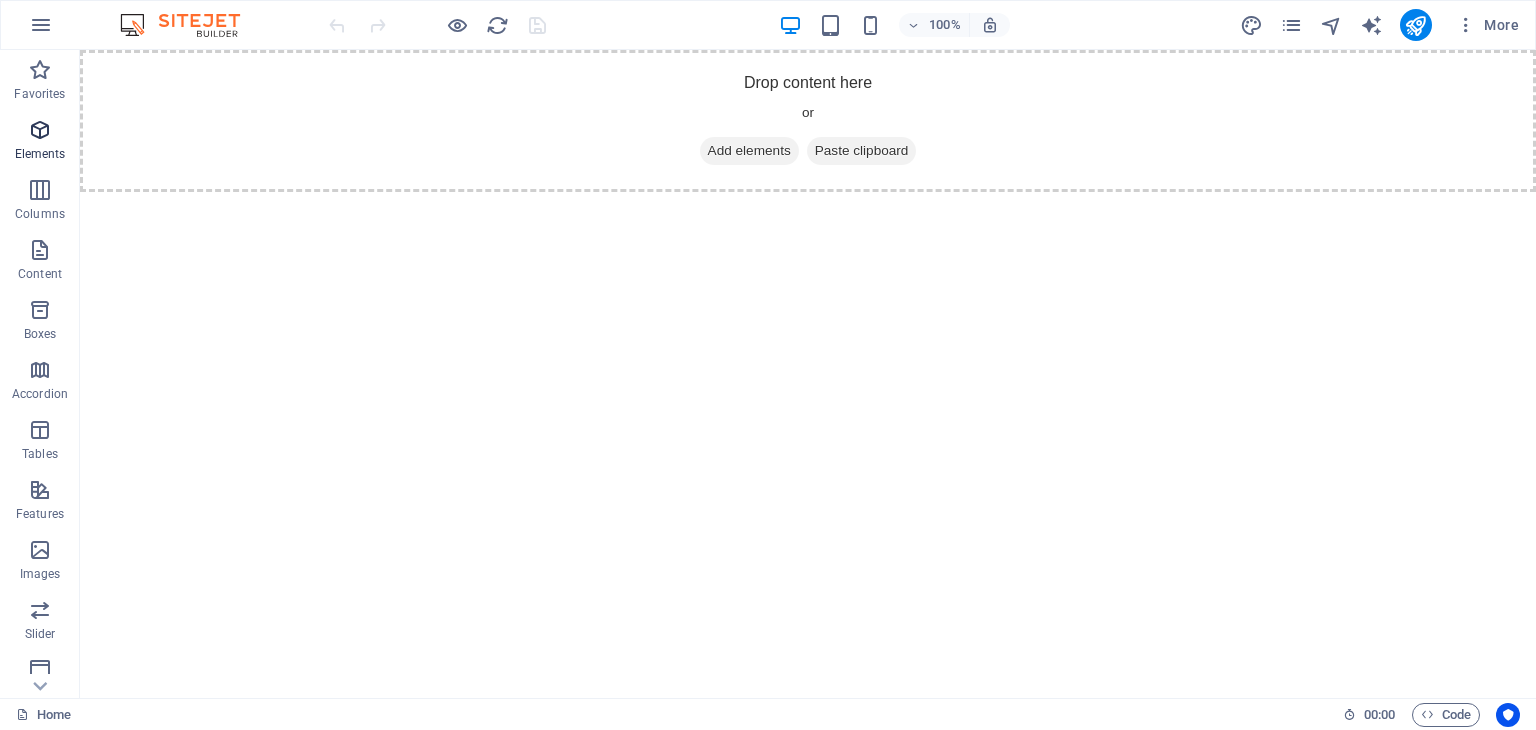 click on "Elements" at bounding box center (40, 154) 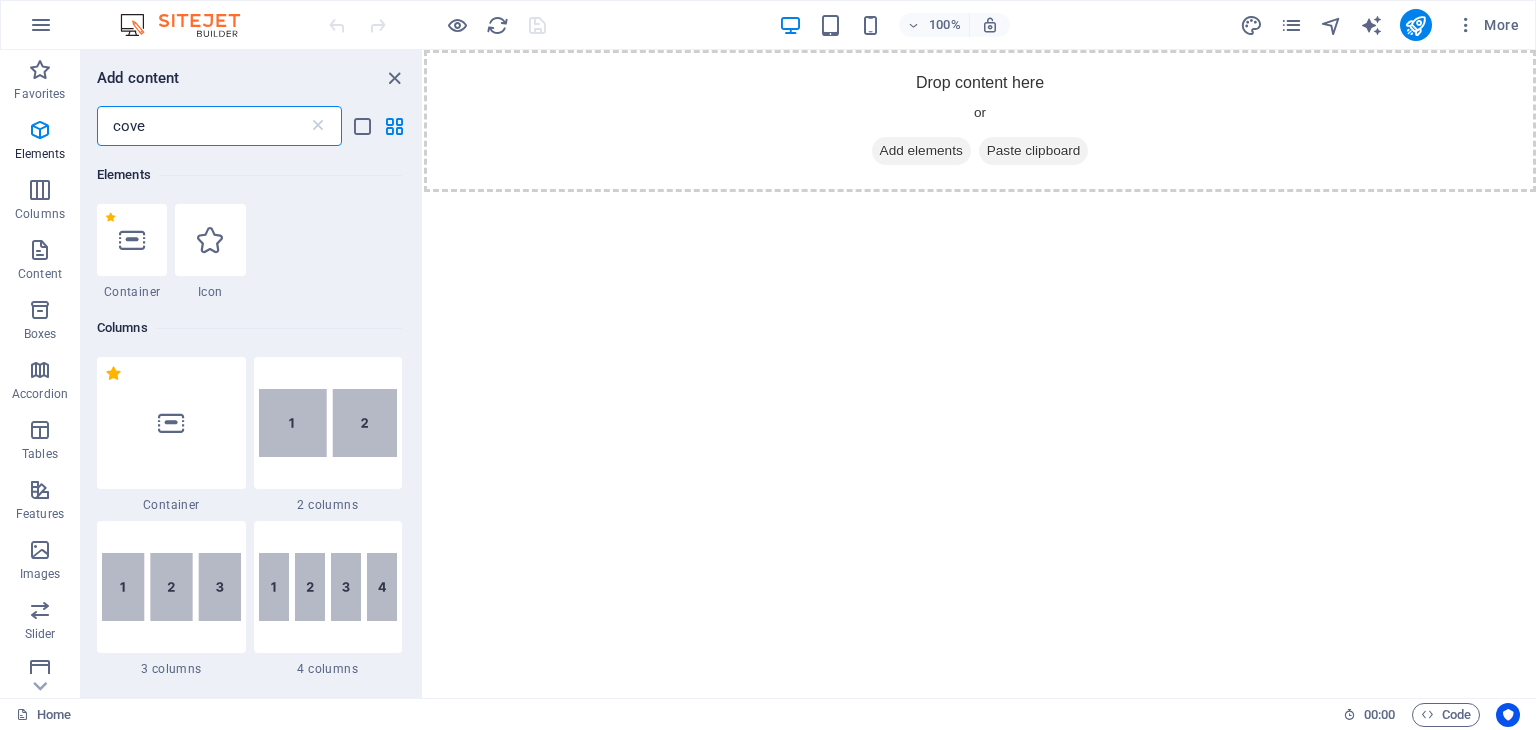 scroll, scrollTop: 0, scrollLeft: 0, axis: both 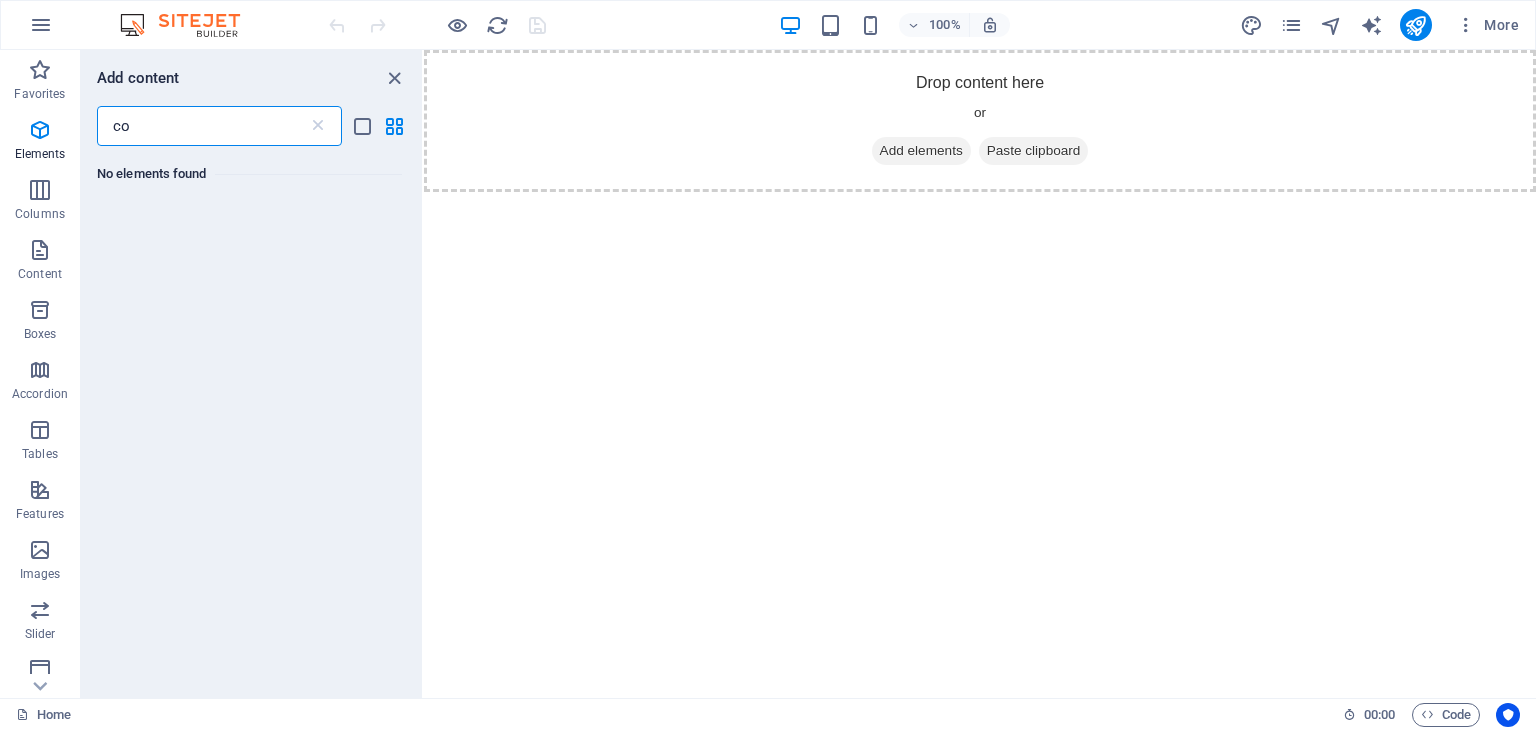 type on "c" 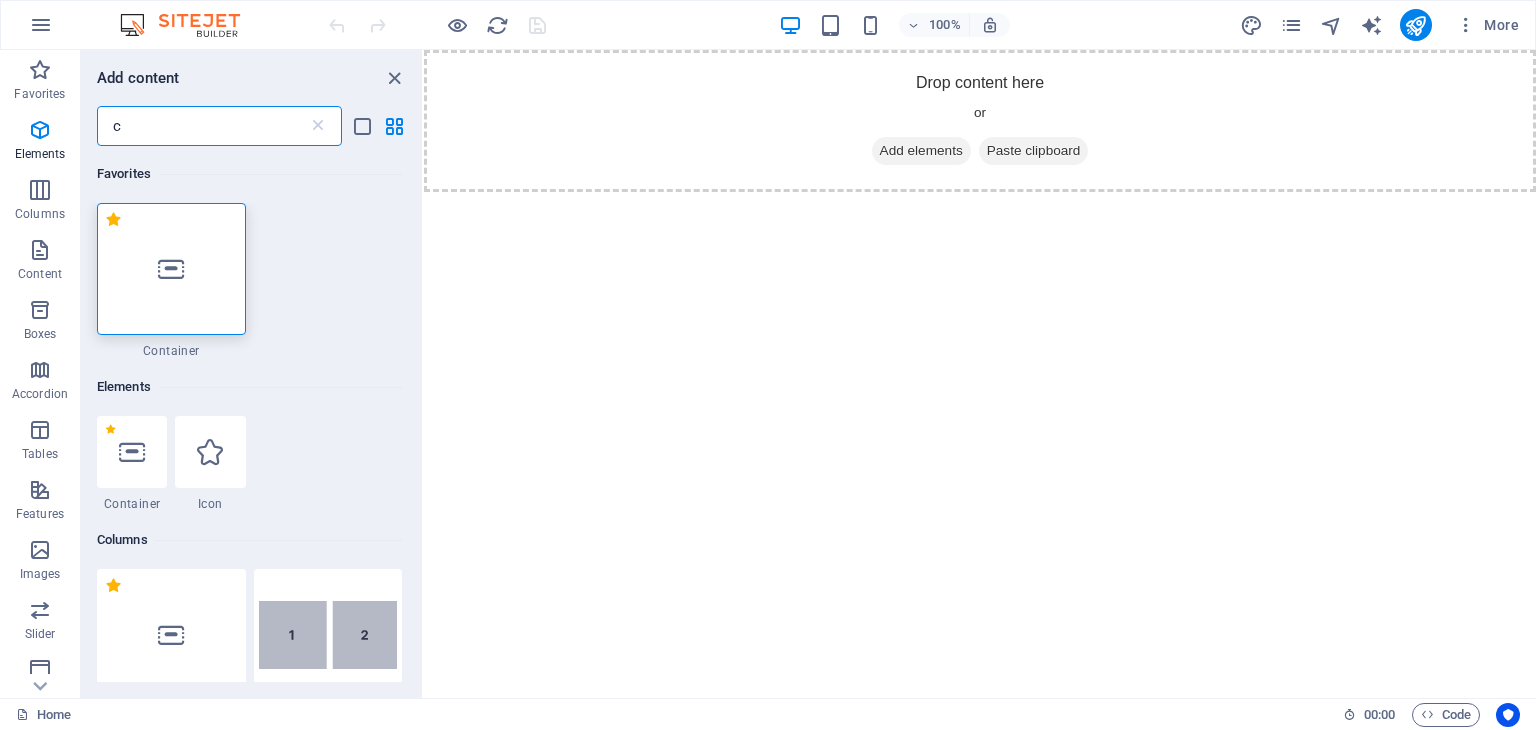 type 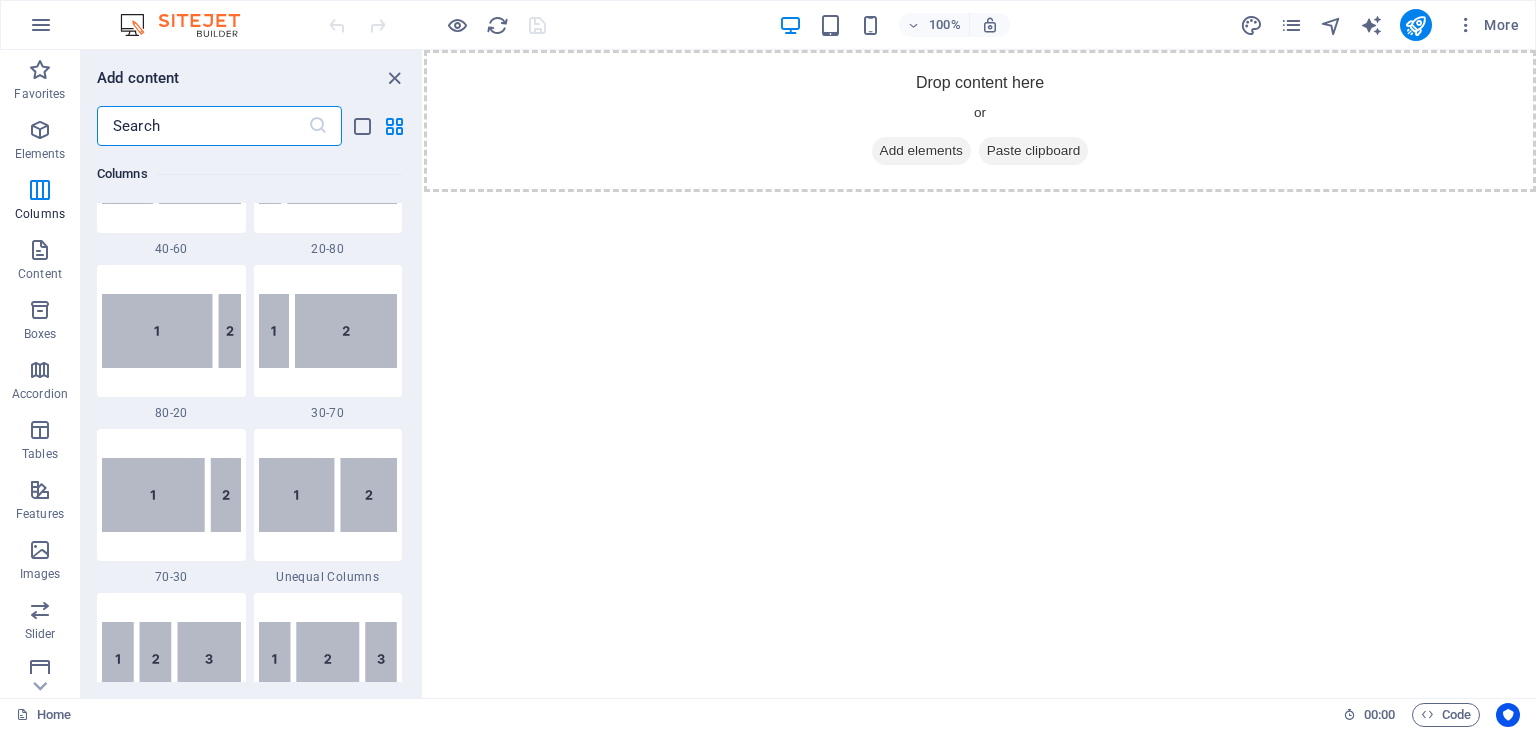 scroll, scrollTop: 1600, scrollLeft: 0, axis: vertical 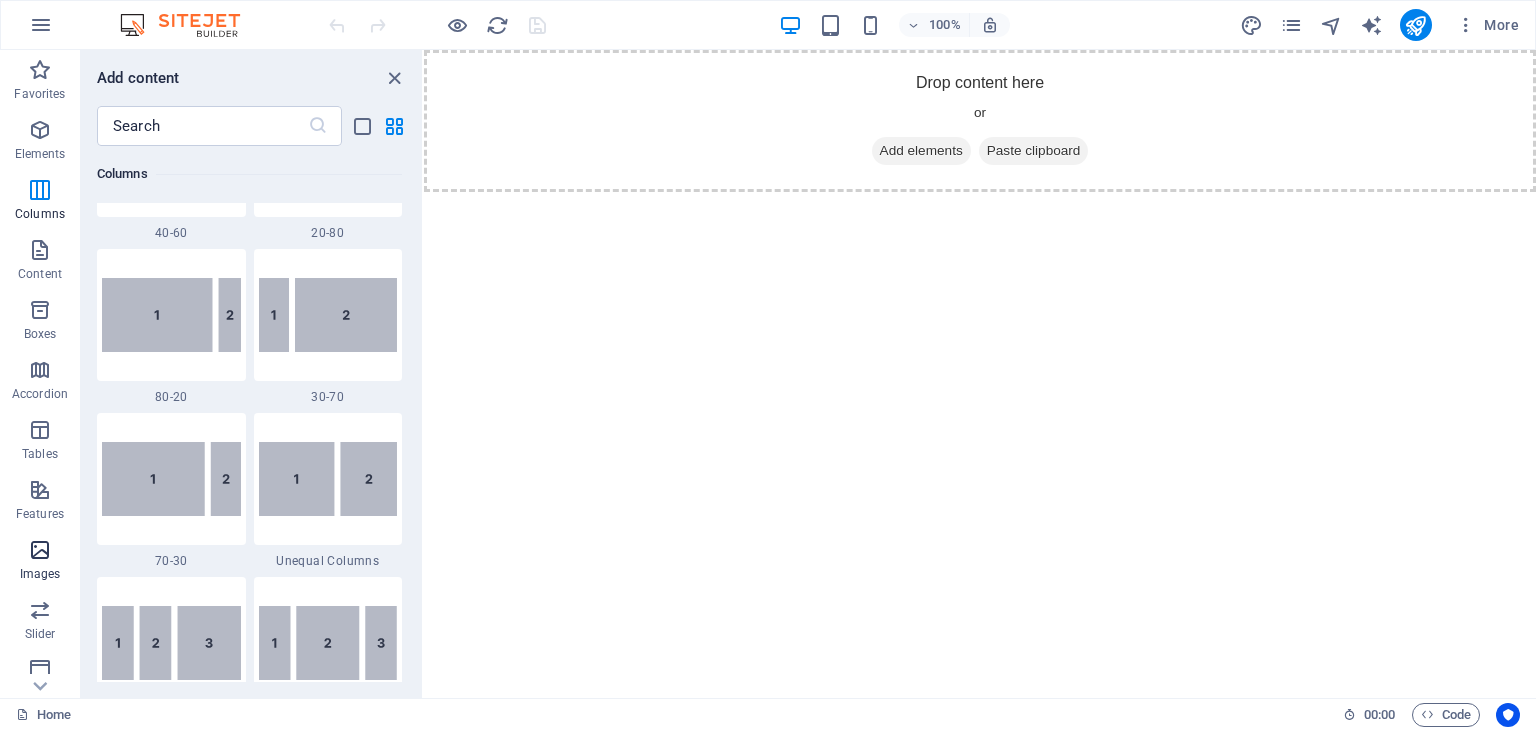 click at bounding box center [40, 550] 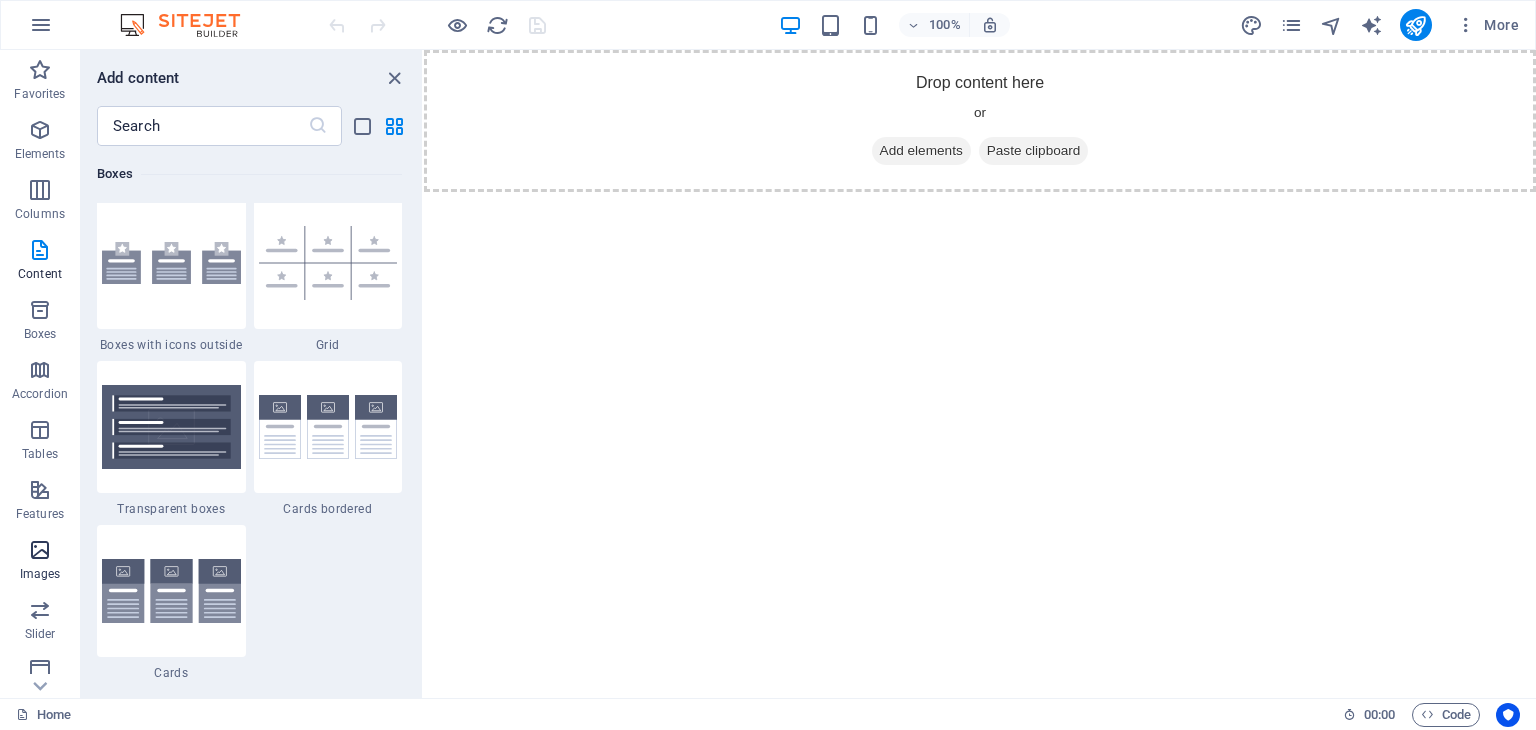 scroll, scrollTop: 10140, scrollLeft: 0, axis: vertical 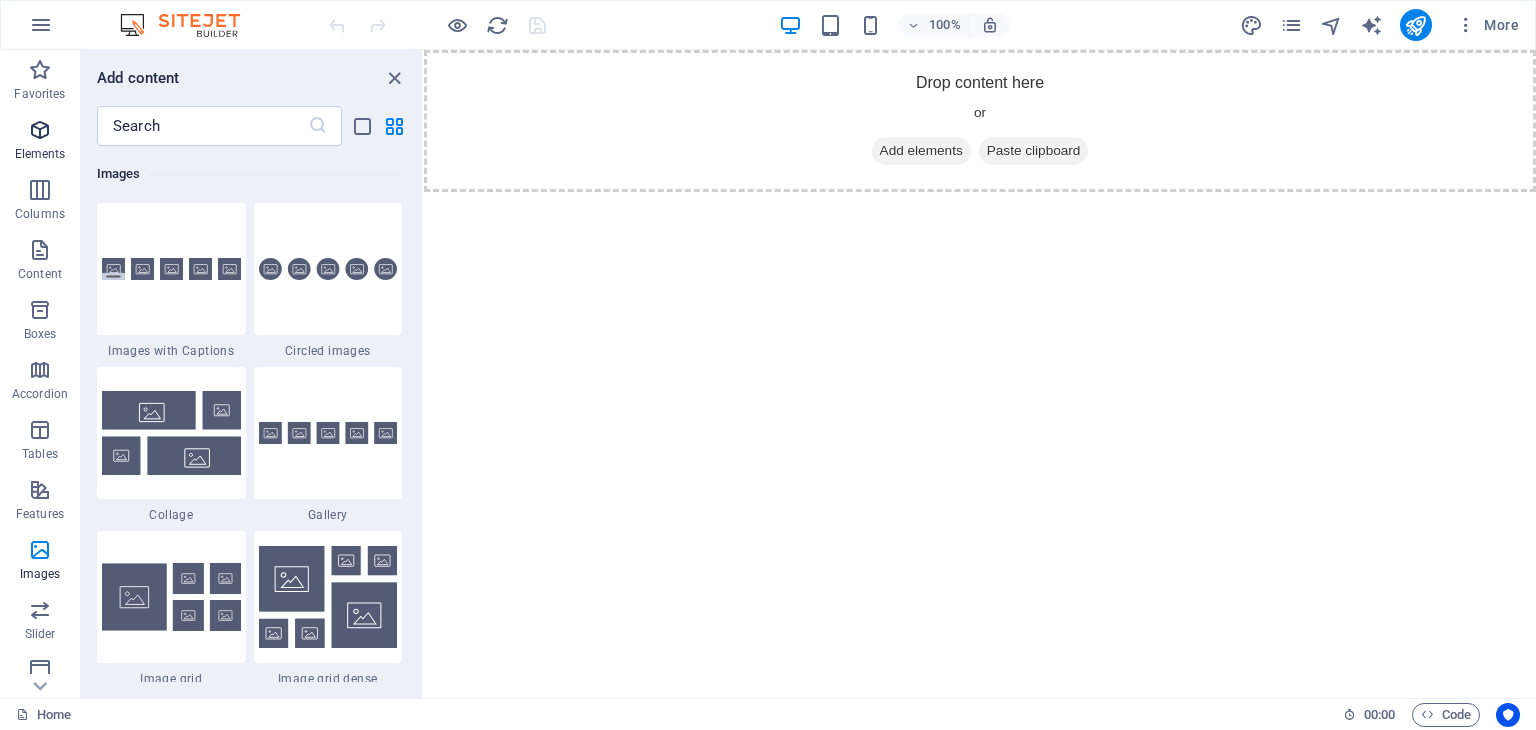 click on "Elements" at bounding box center [40, 142] 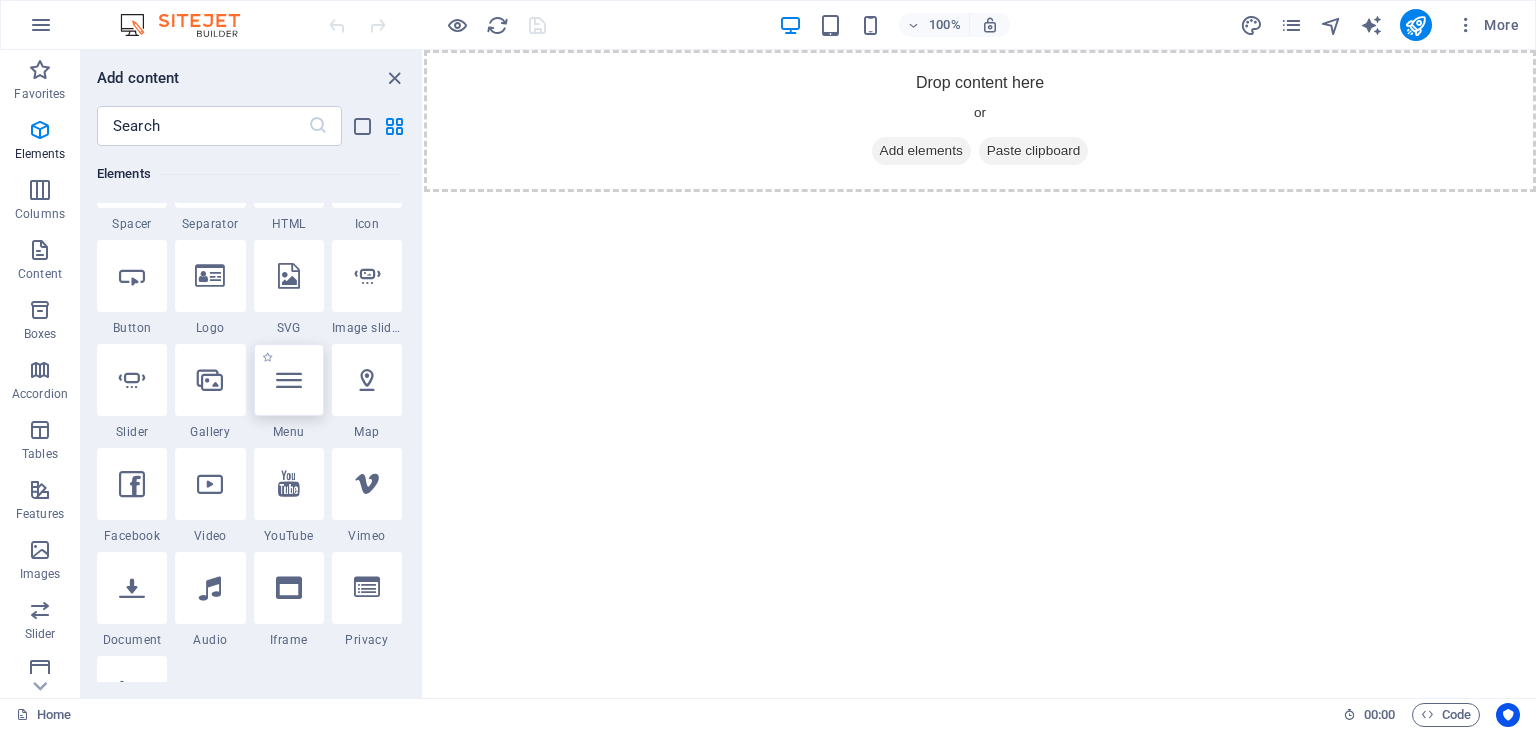 scroll, scrollTop: 412, scrollLeft: 0, axis: vertical 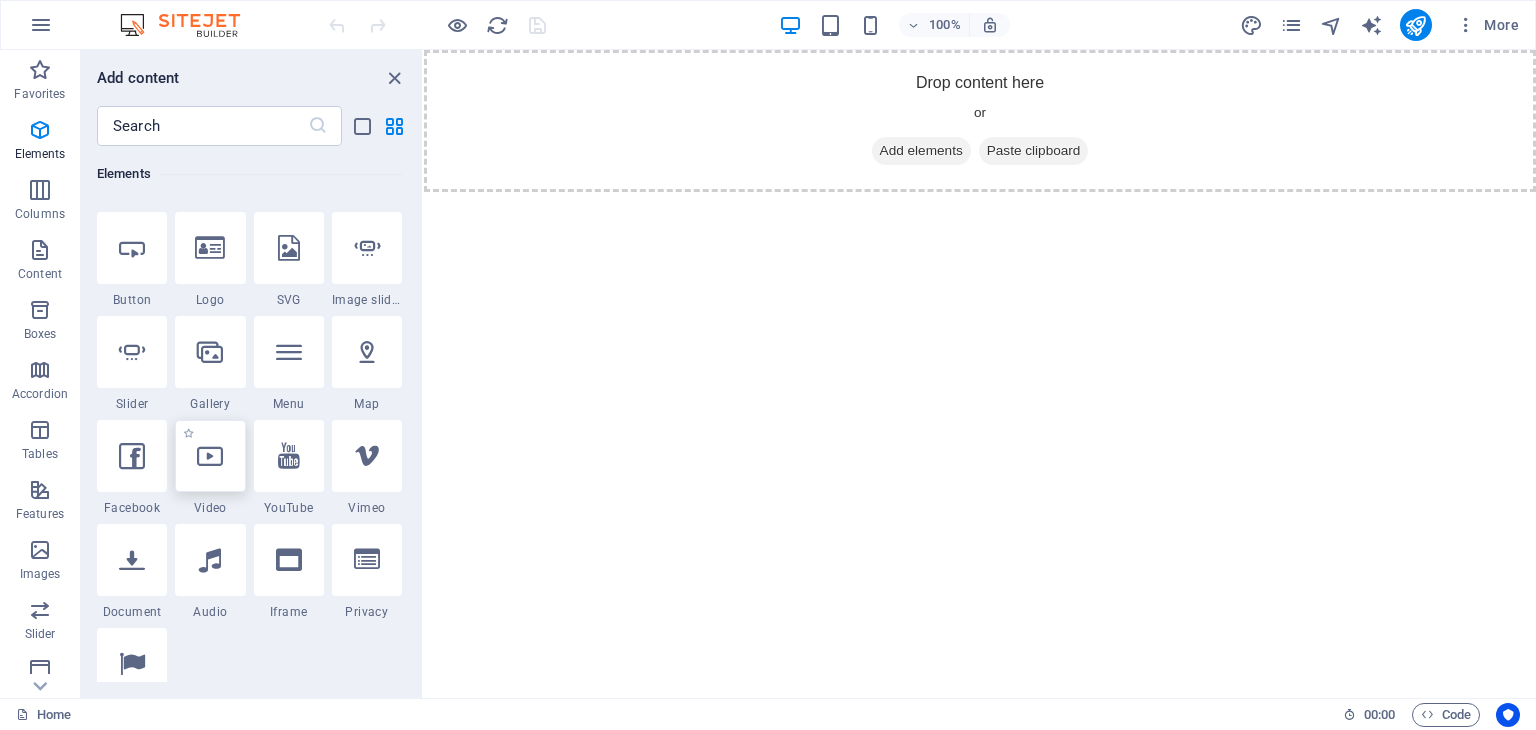 click at bounding box center [210, 456] 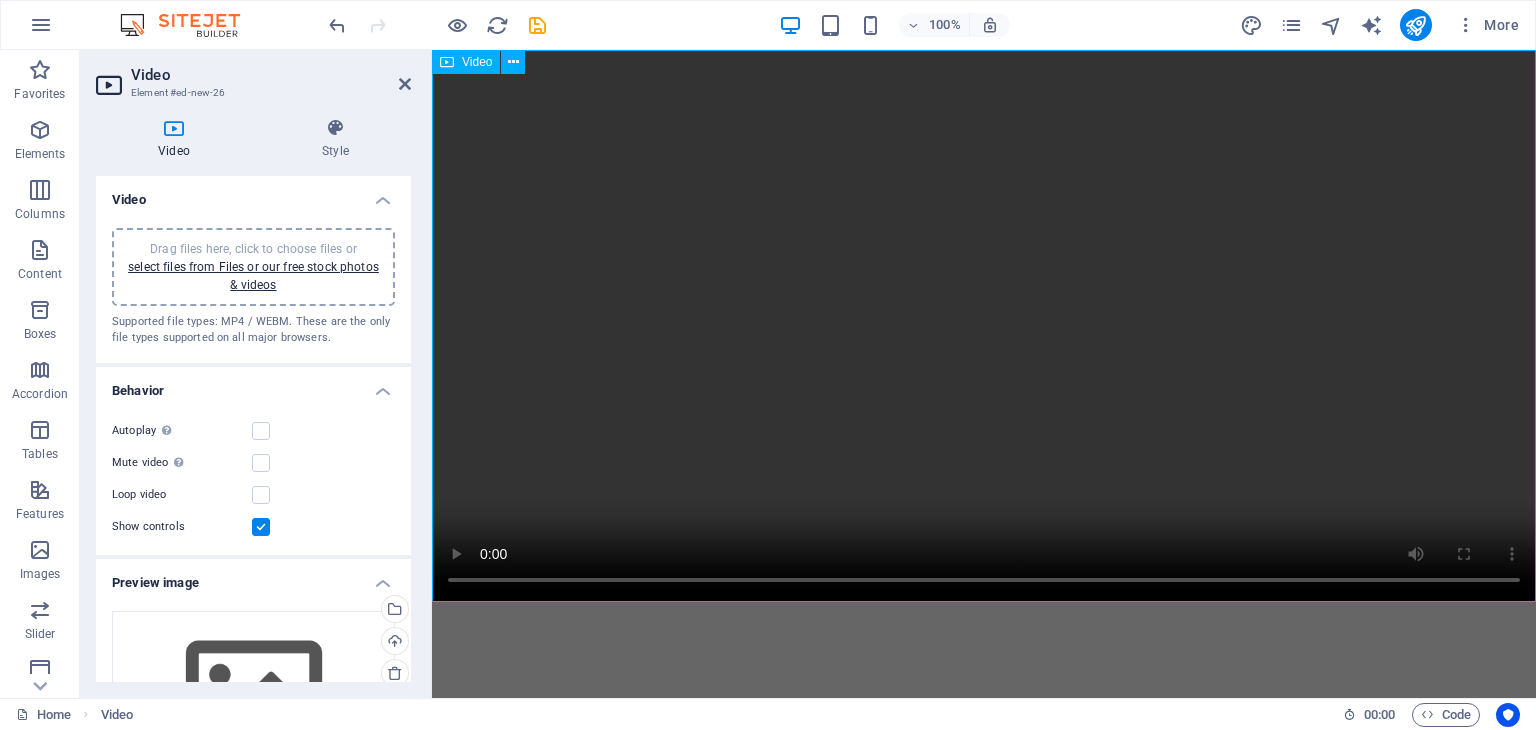 click at bounding box center [984, 326] 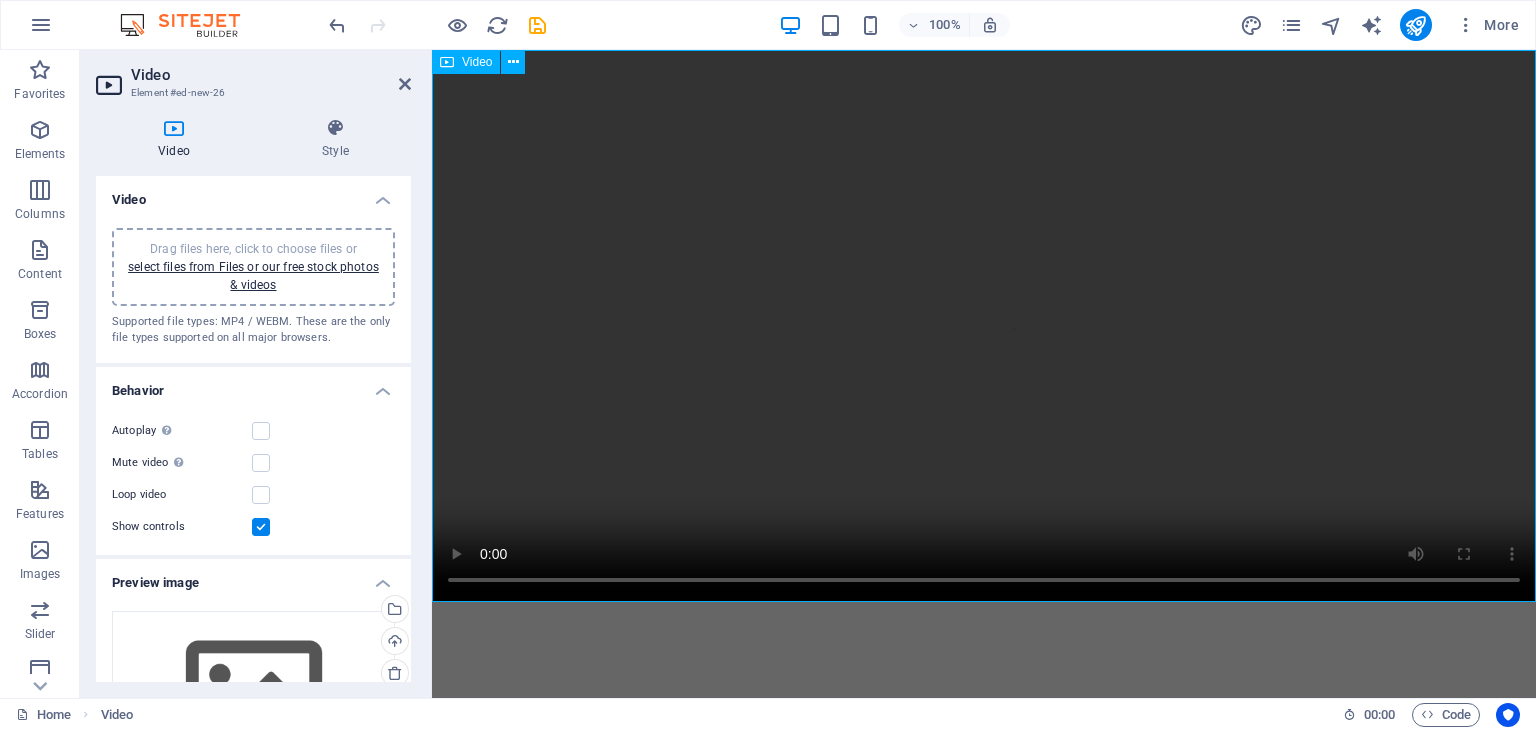 click at bounding box center (984, 326) 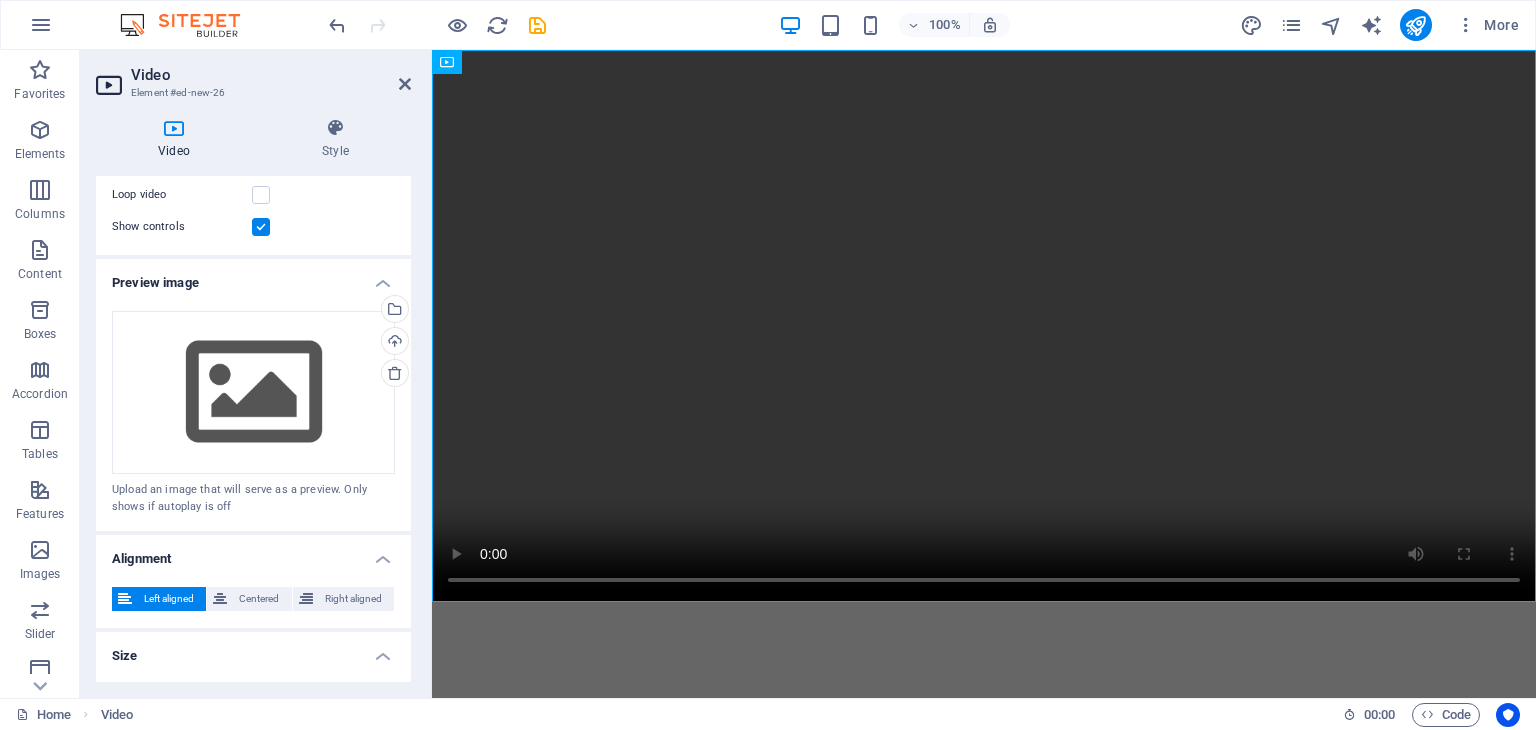 scroll, scrollTop: 0, scrollLeft: 0, axis: both 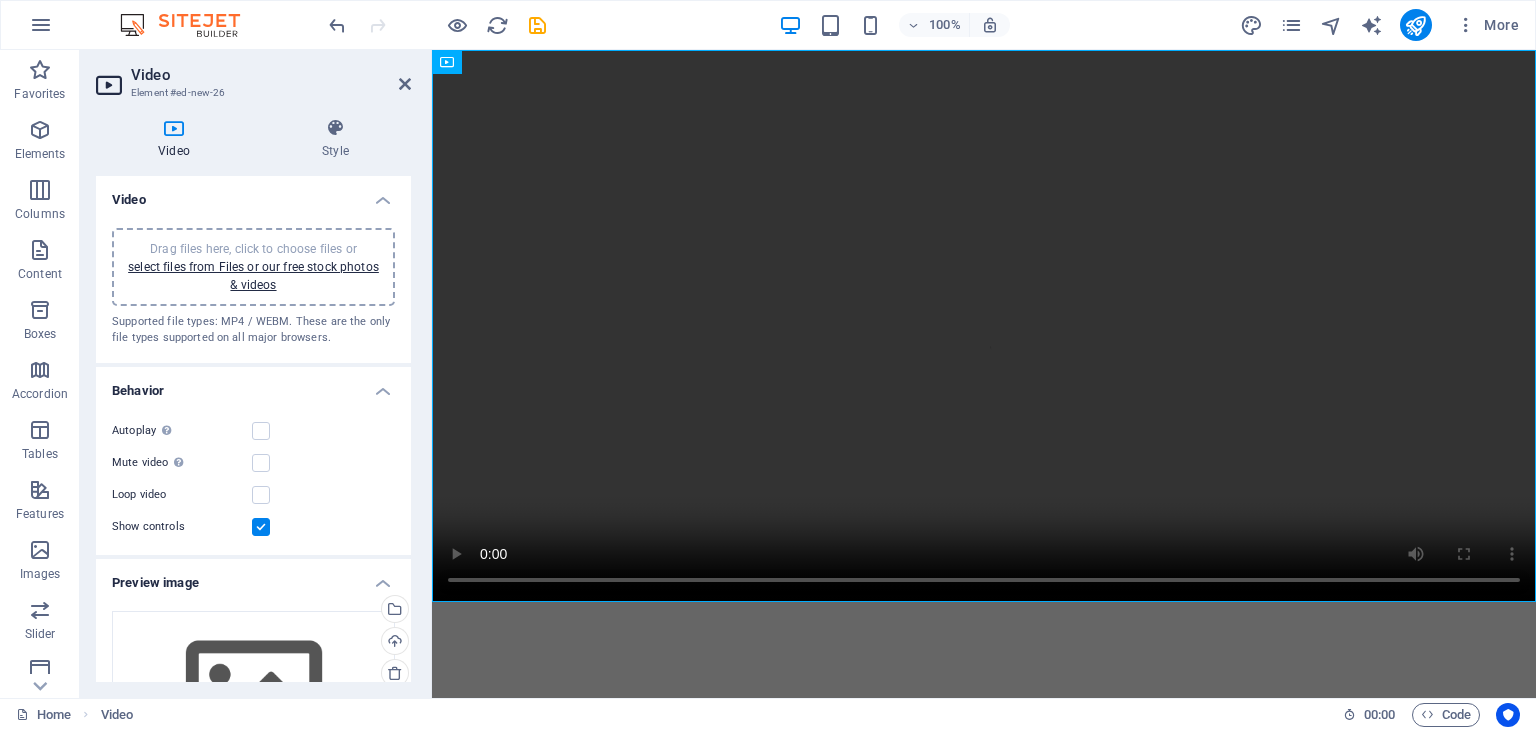 click on "Drag files here, click to choose files or select files from Files or our free stock photos & videos" at bounding box center [253, 267] 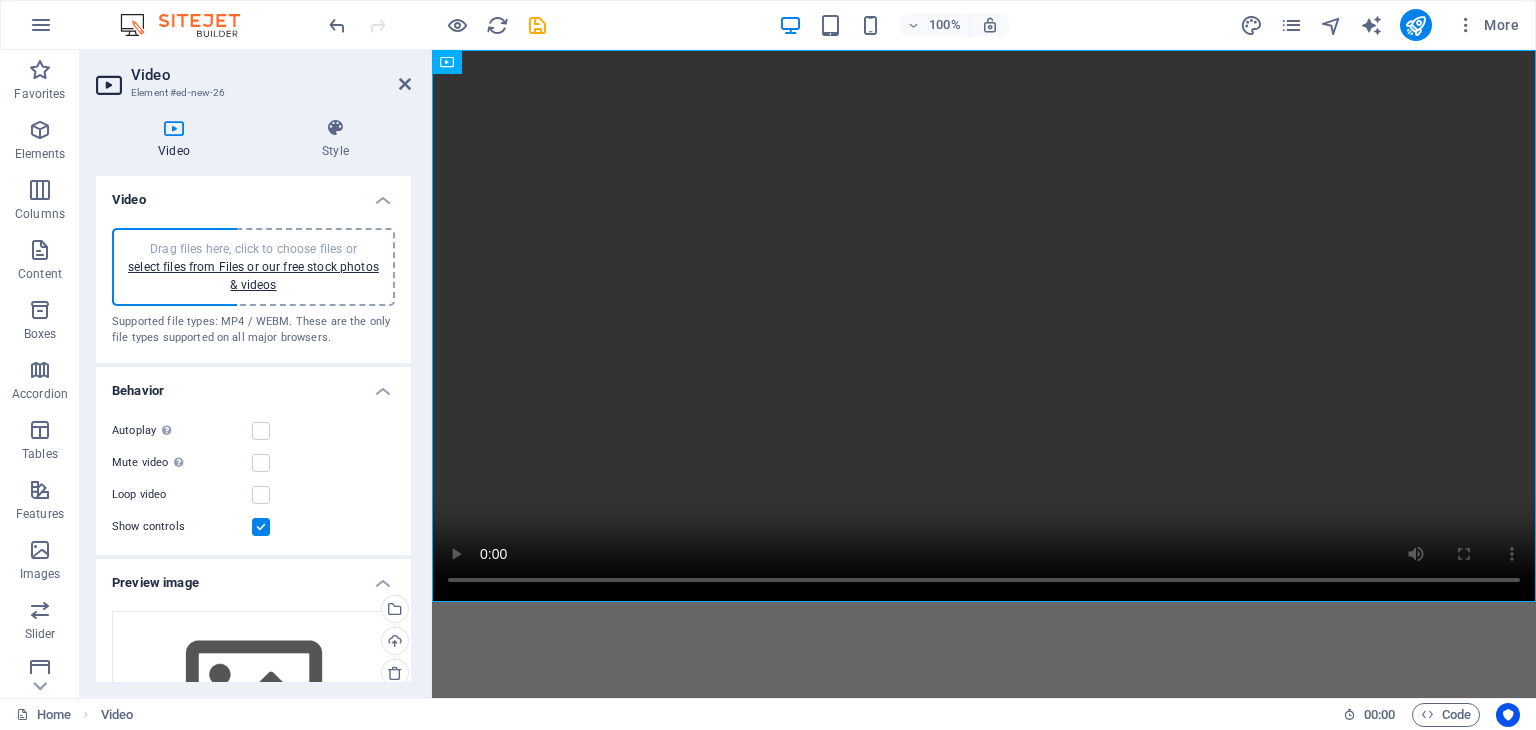 click on "Autoplay Autoplay is only available if muted is checked" at bounding box center [182, 431] 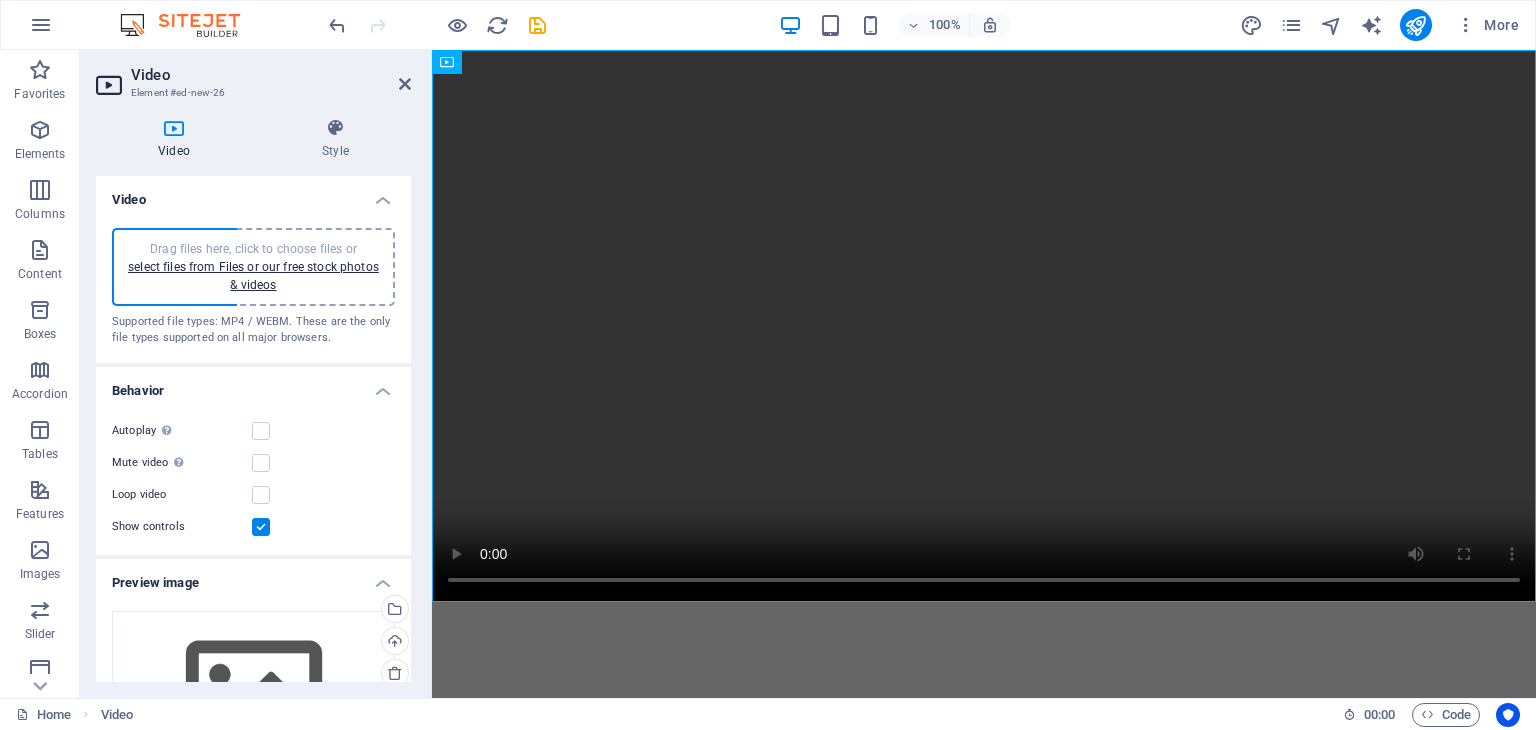 click on "Autoplay Autoplay is only available if muted is checked" at bounding box center (0, 0) 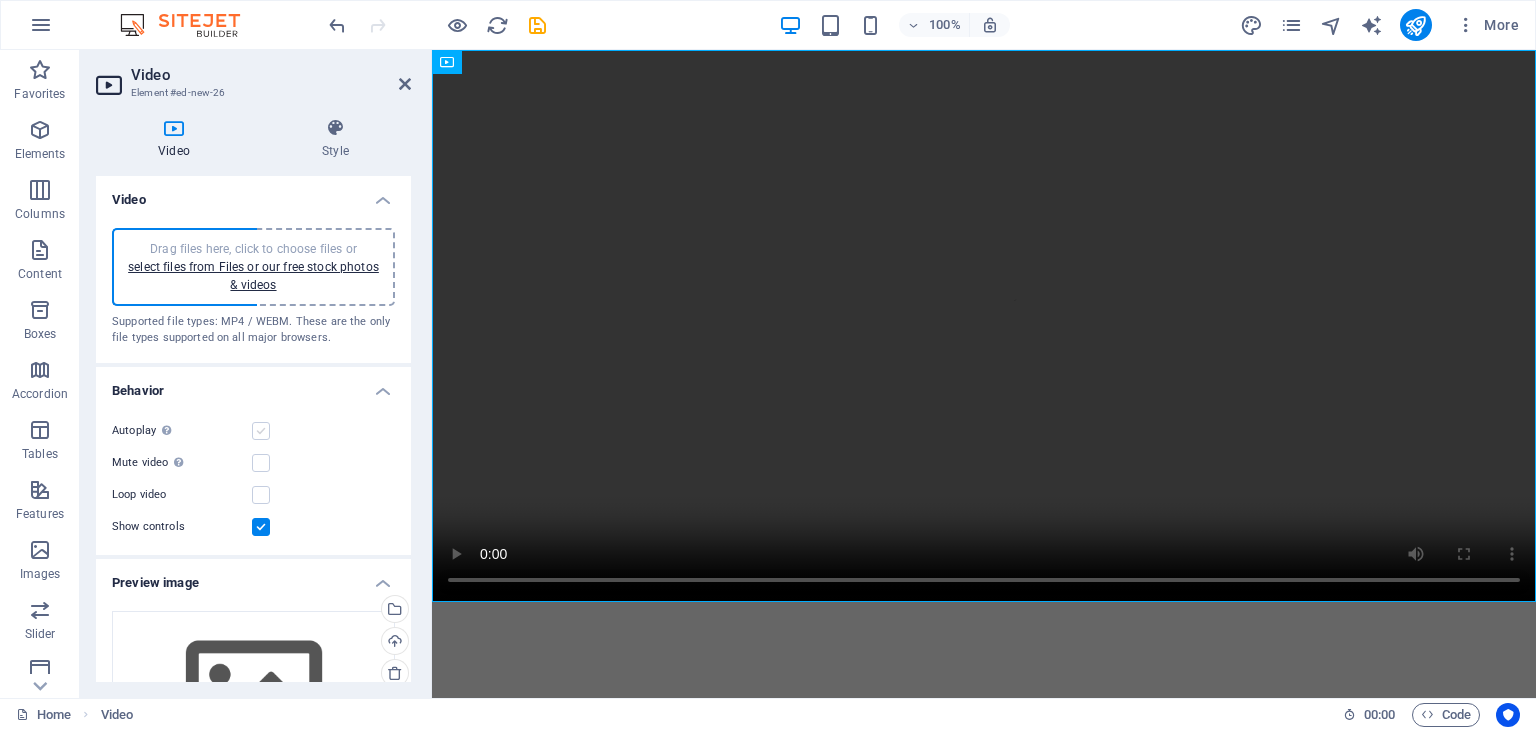 click at bounding box center [261, 431] 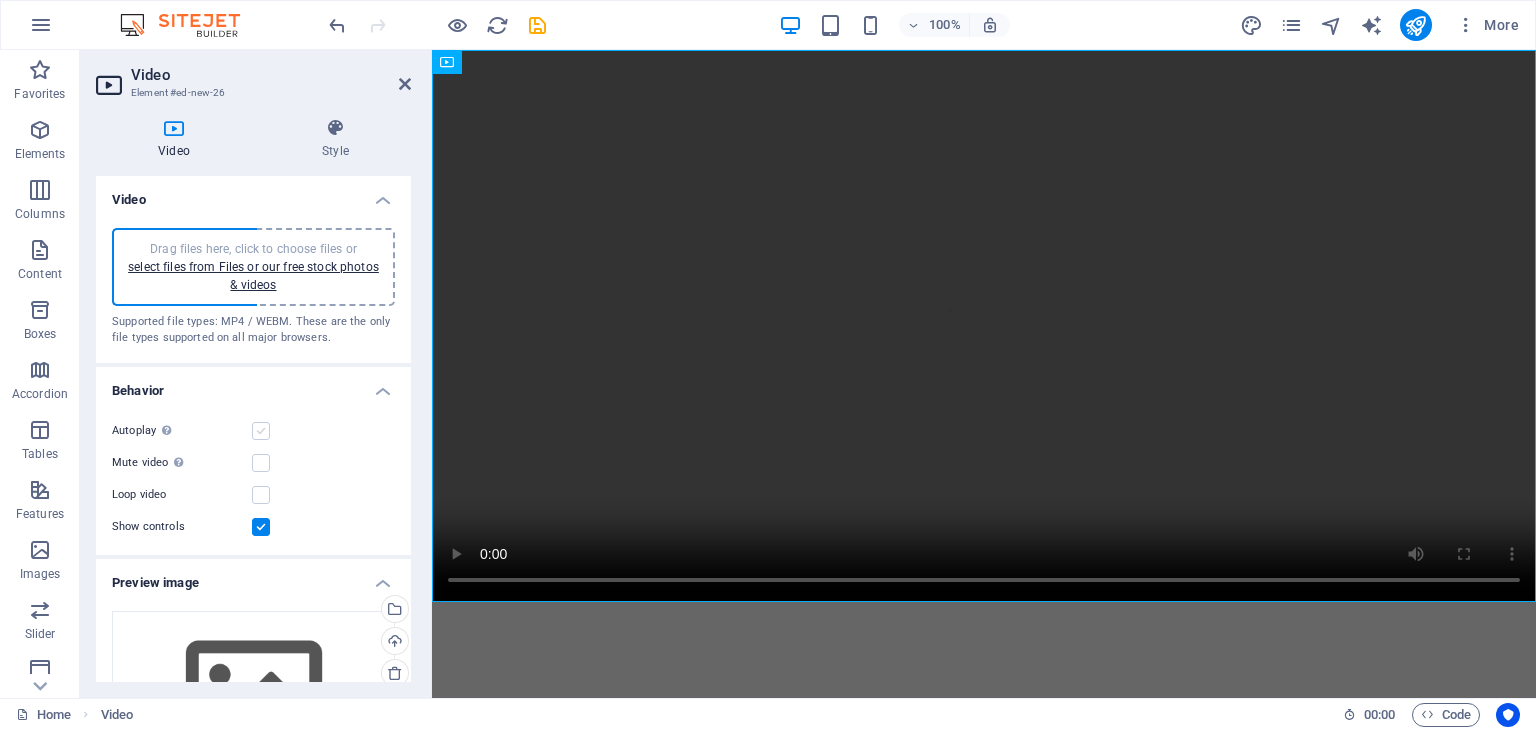 click on "Autoplay Autoplay is only available if muted is checked" at bounding box center (0, 0) 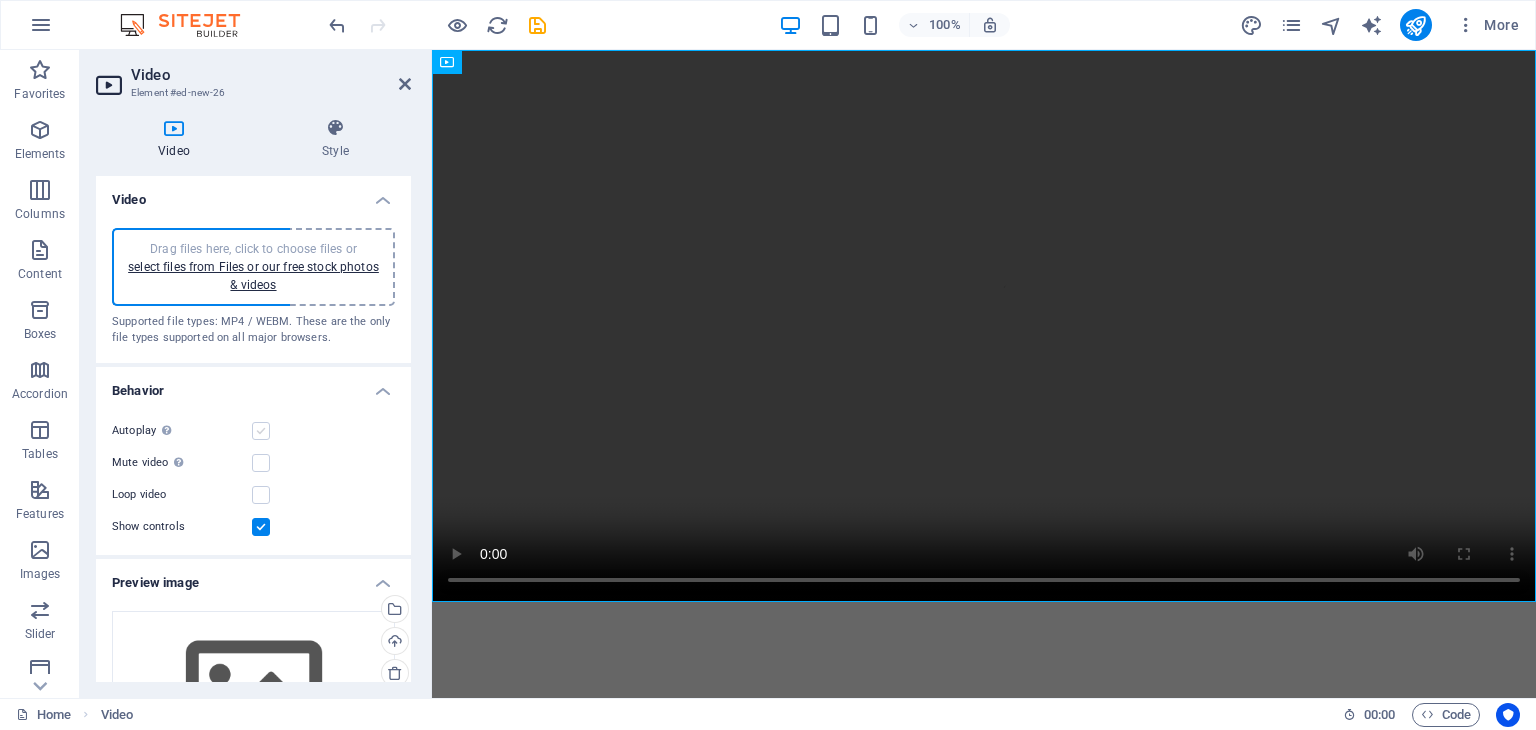 click at bounding box center (261, 431) 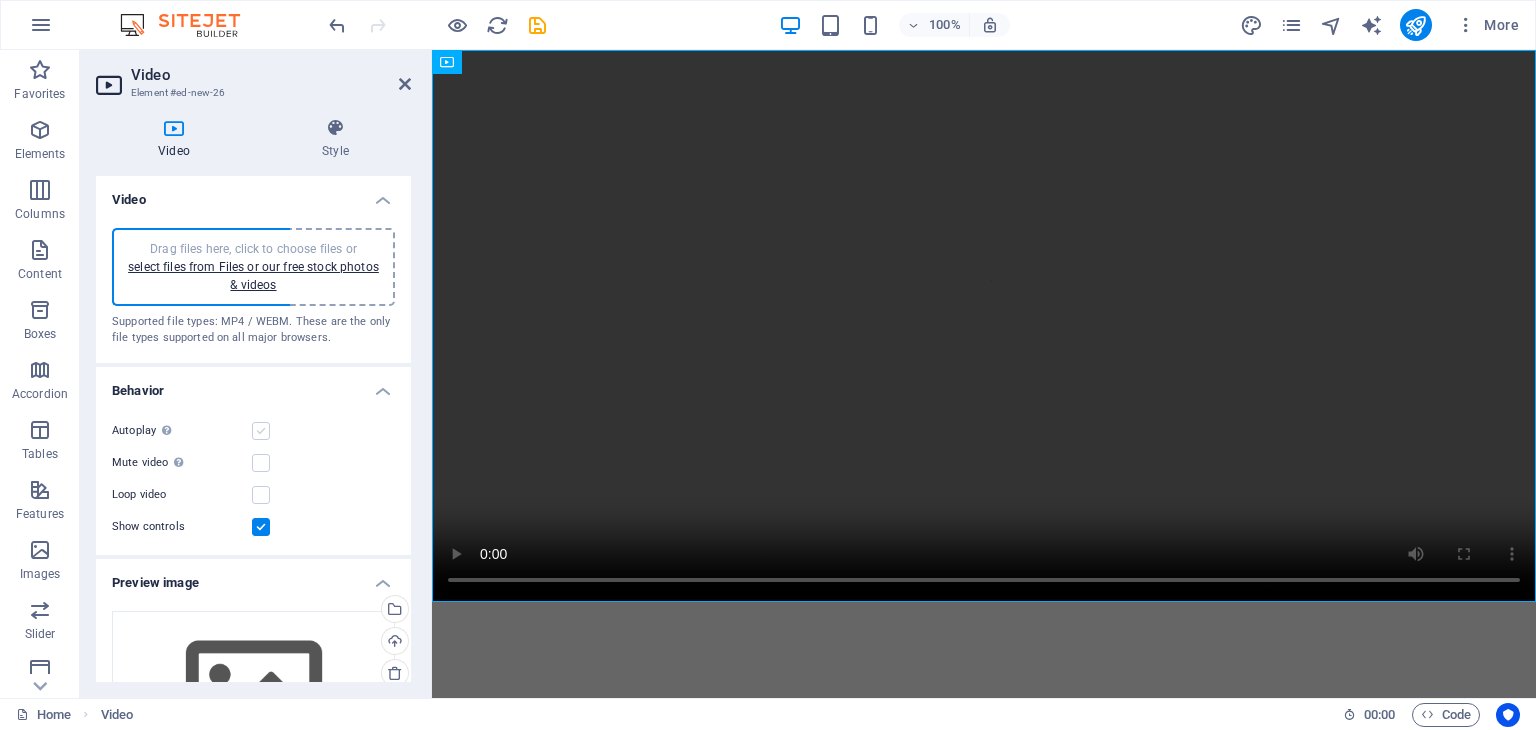 click on "Autoplay Autoplay is only available if muted is checked" at bounding box center [0, 0] 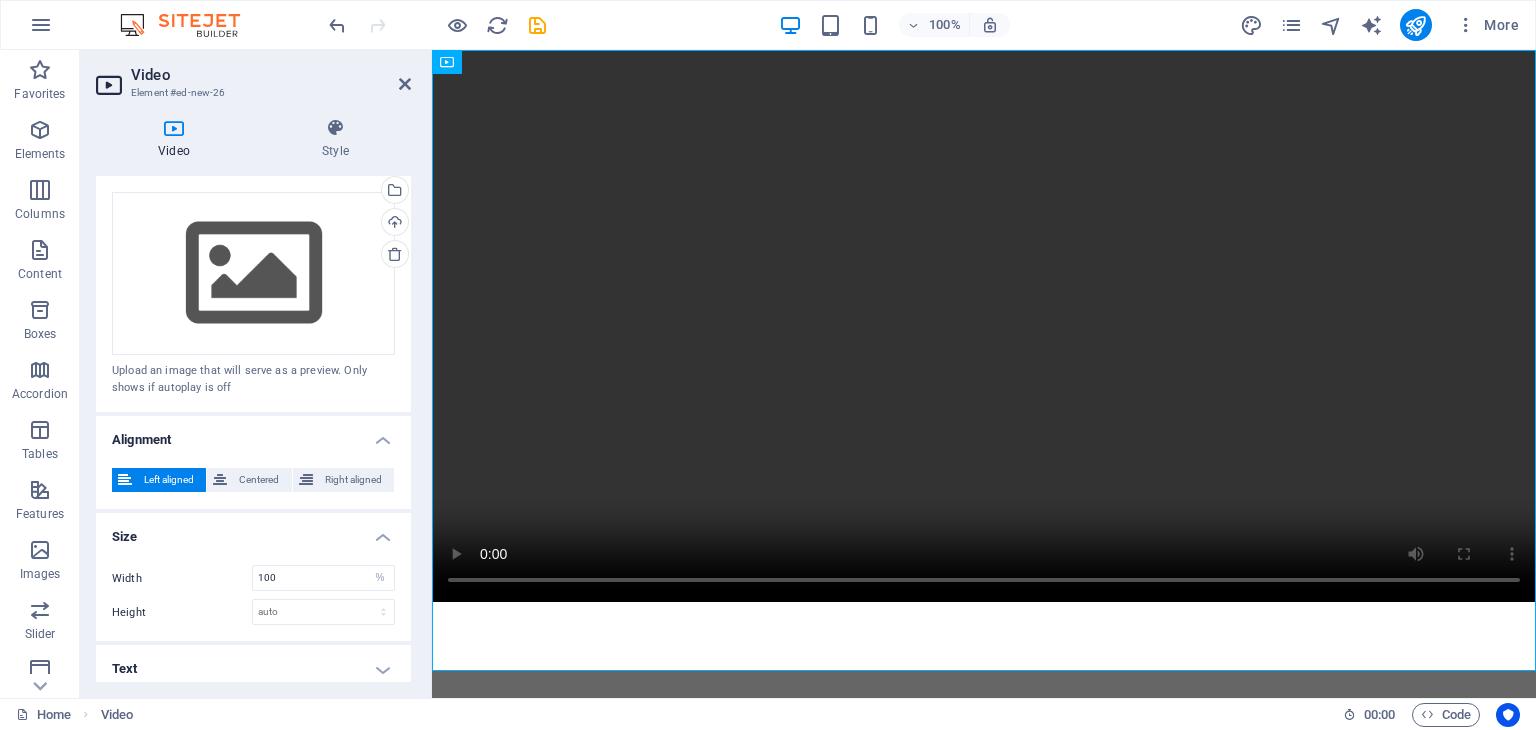 scroll, scrollTop: 426, scrollLeft: 0, axis: vertical 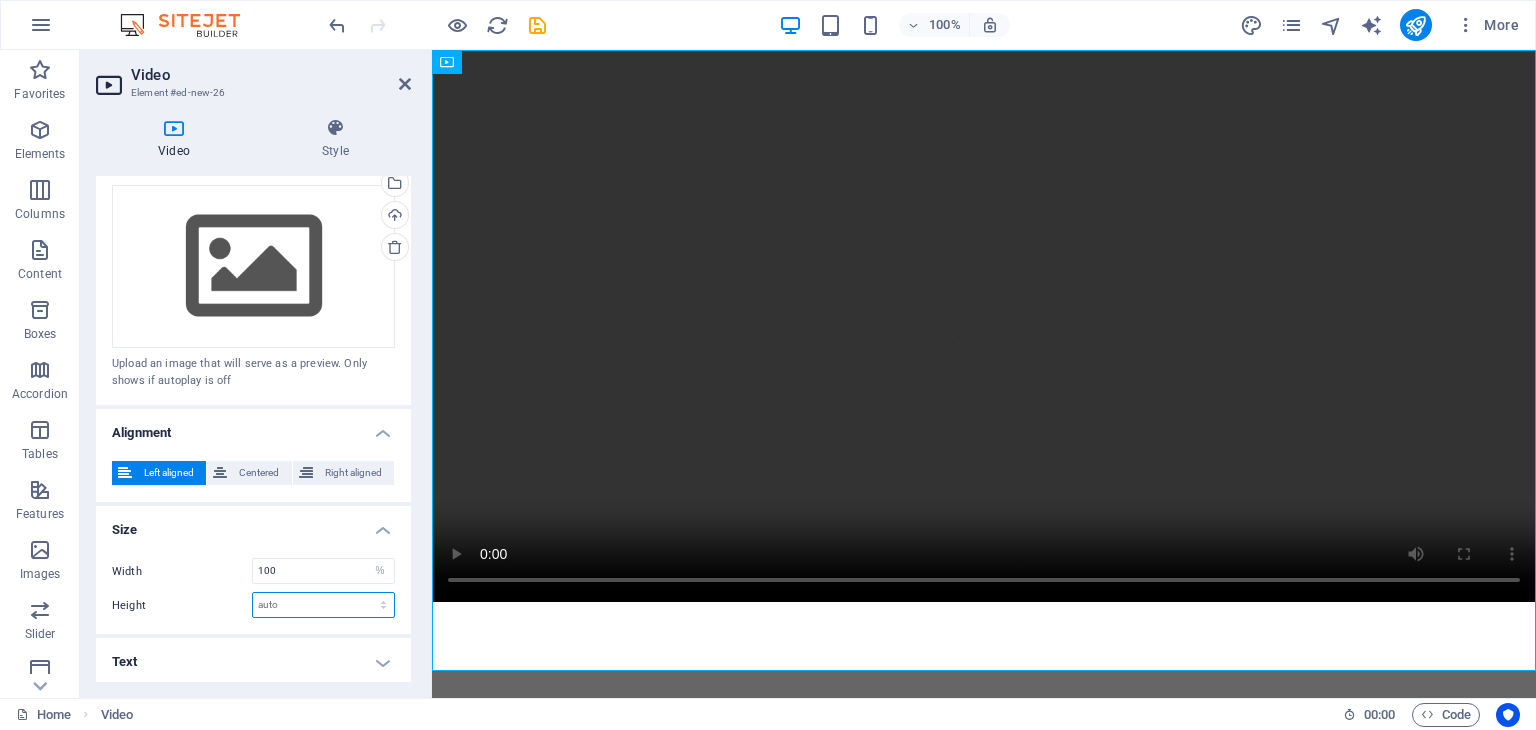 click on "auto px" at bounding box center (323, 605) 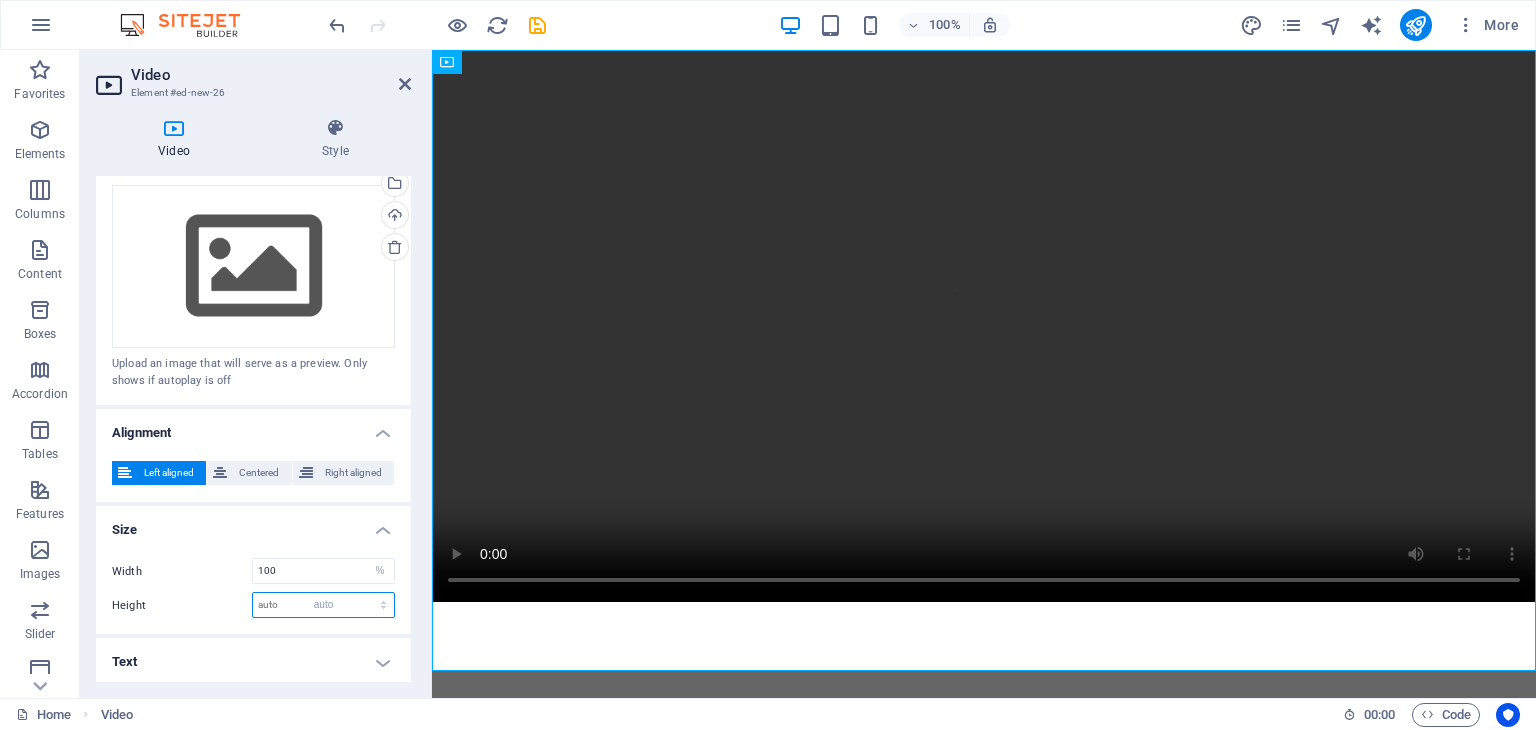 click on "auto px" at bounding box center [323, 605] 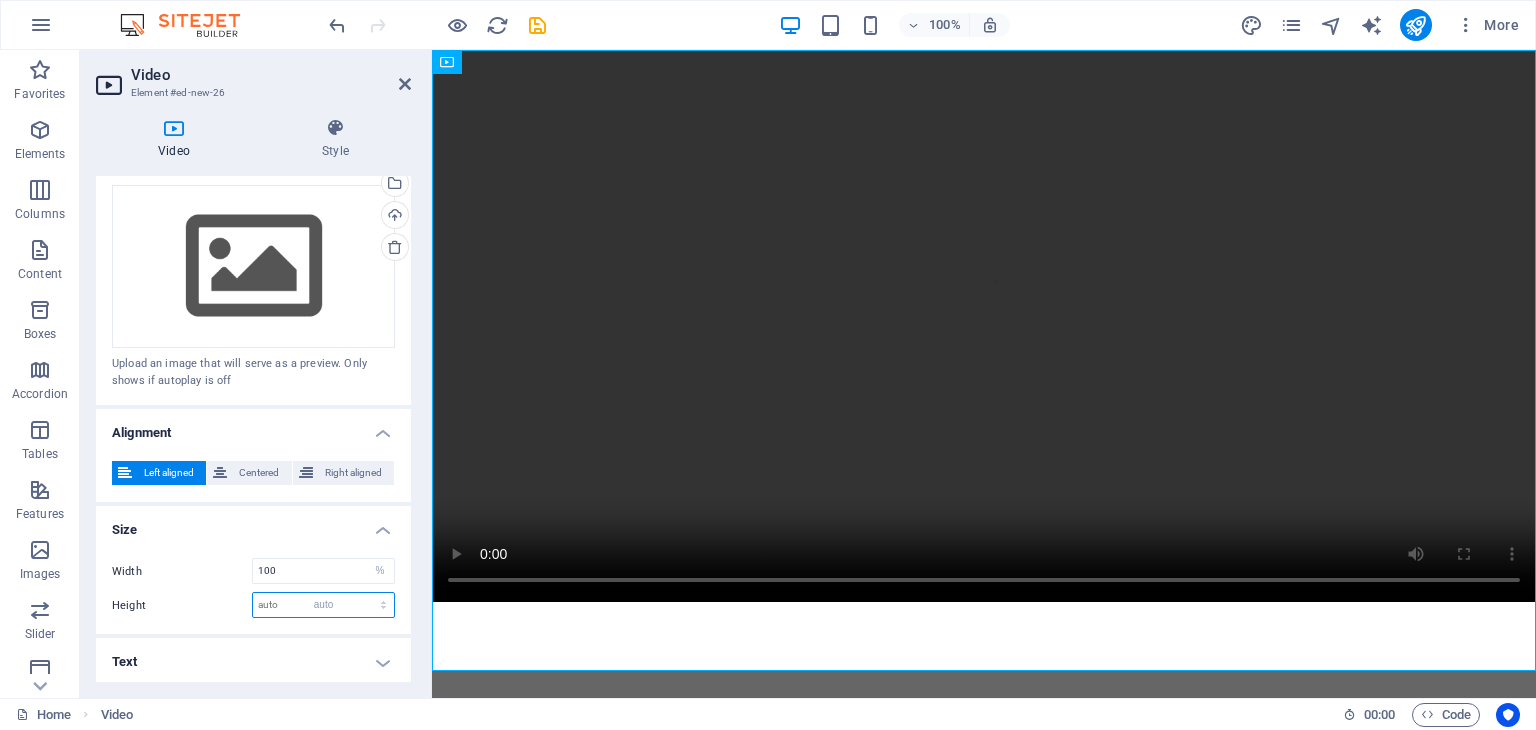 select on "DISABLED_OPTION_VALUE" 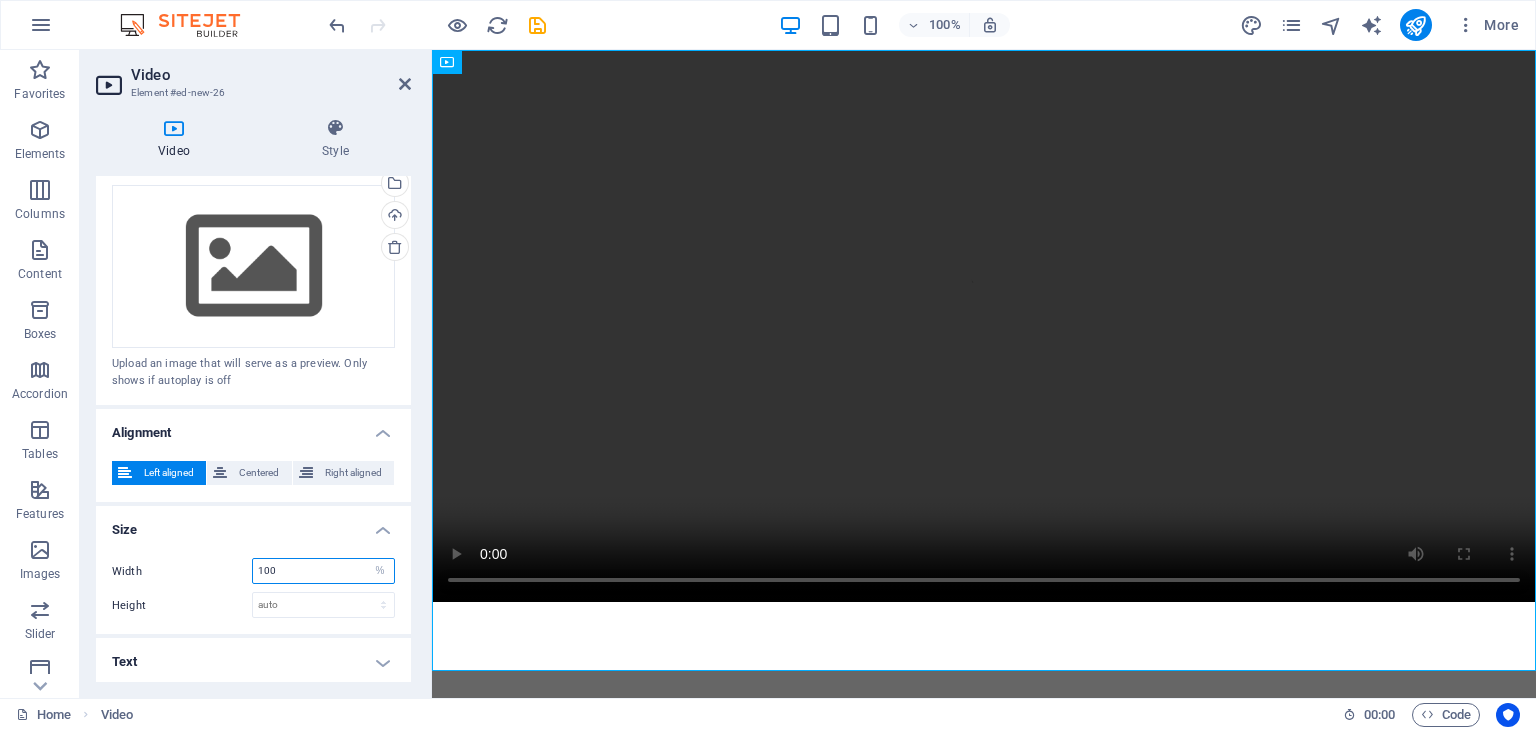 click on "100" at bounding box center (323, 571) 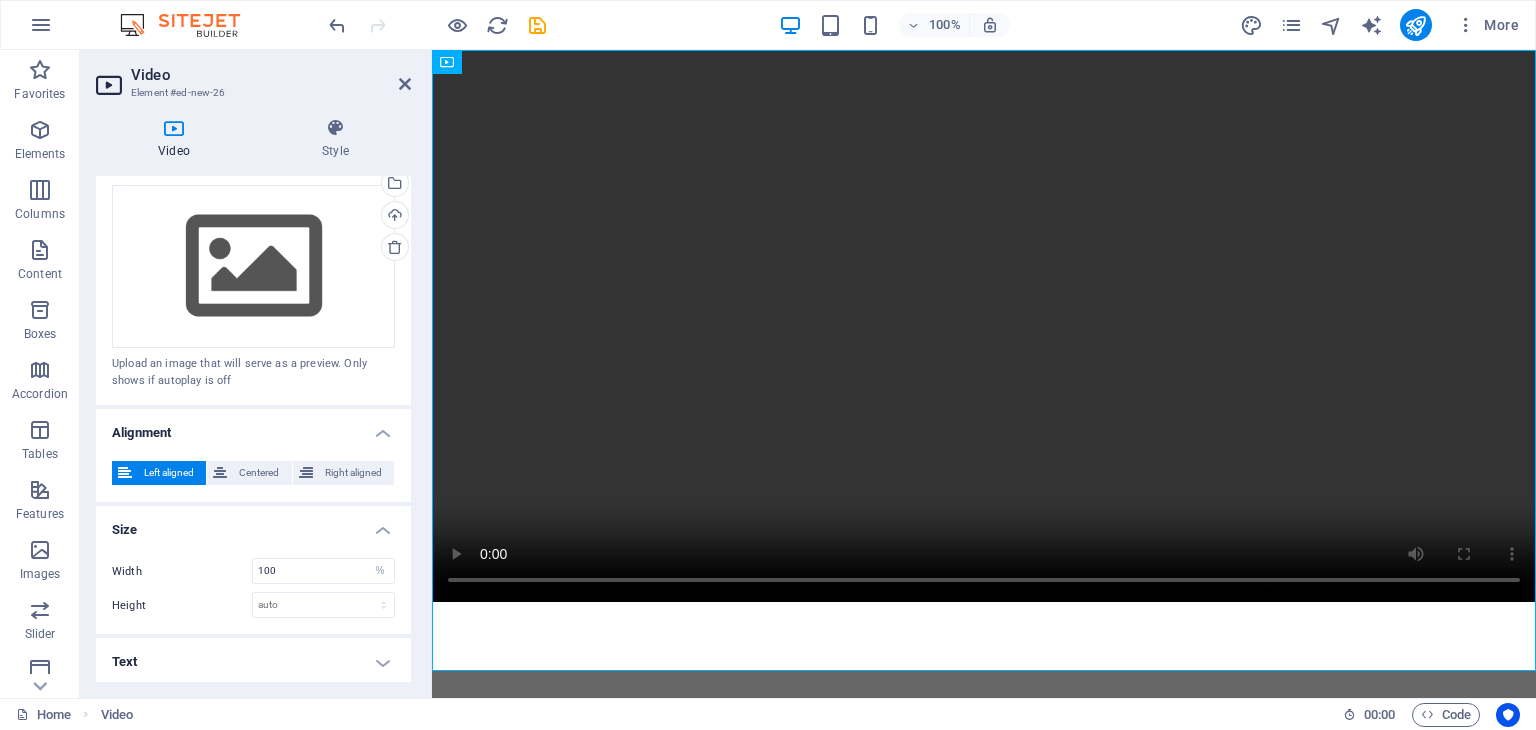click on "Text" at bounding box center [253, 662] 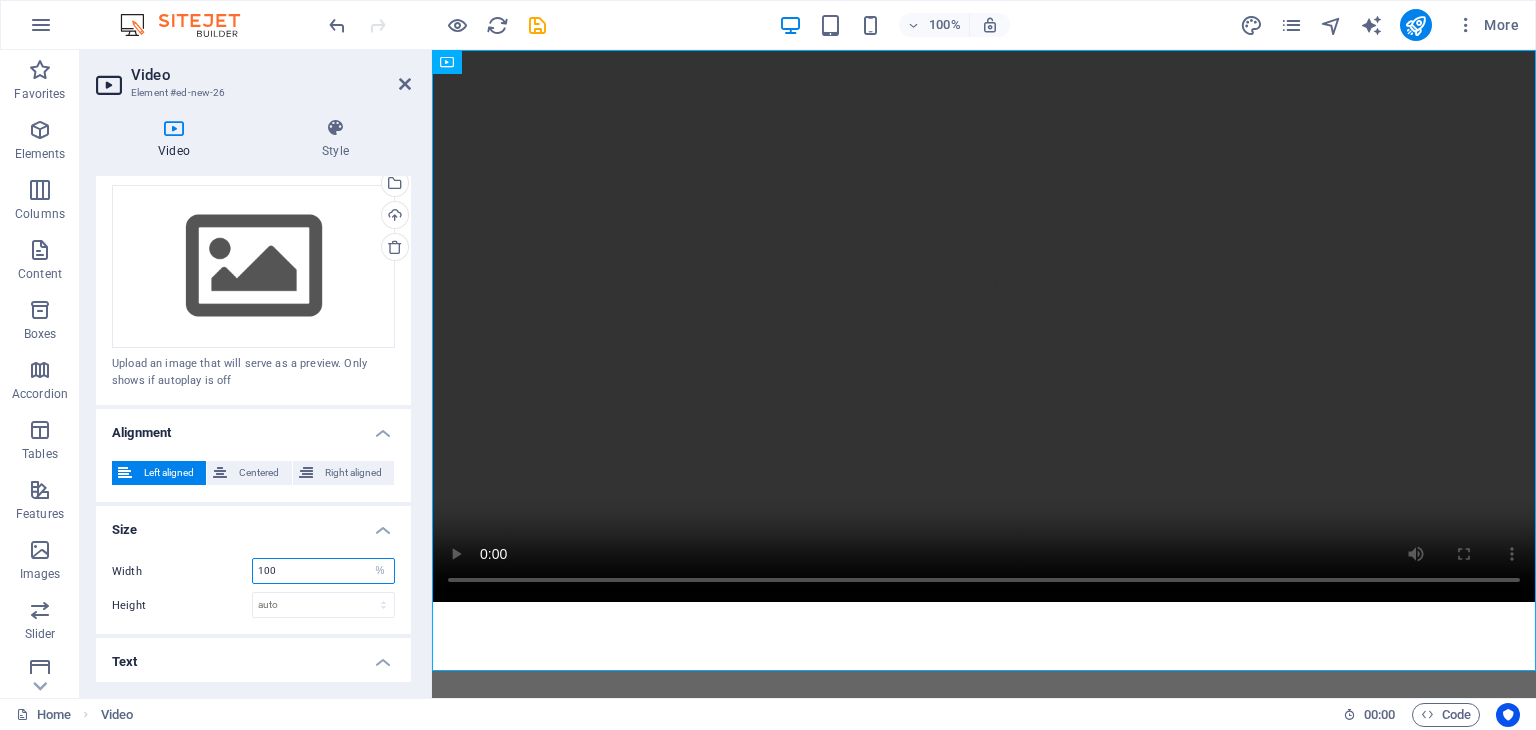 click on "100" at bounding box center [323, 571] 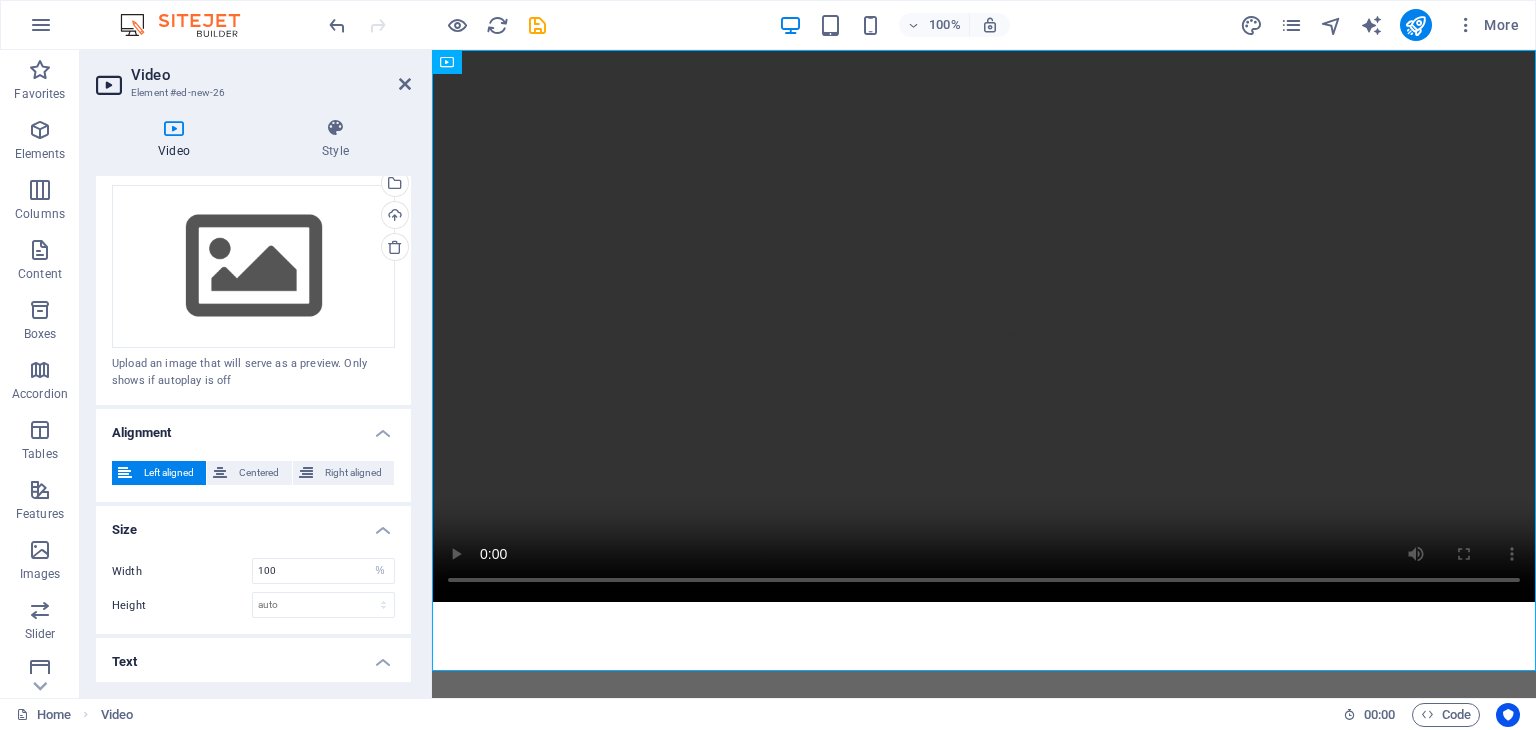 click on "Size" at bounding box center (253, 524) 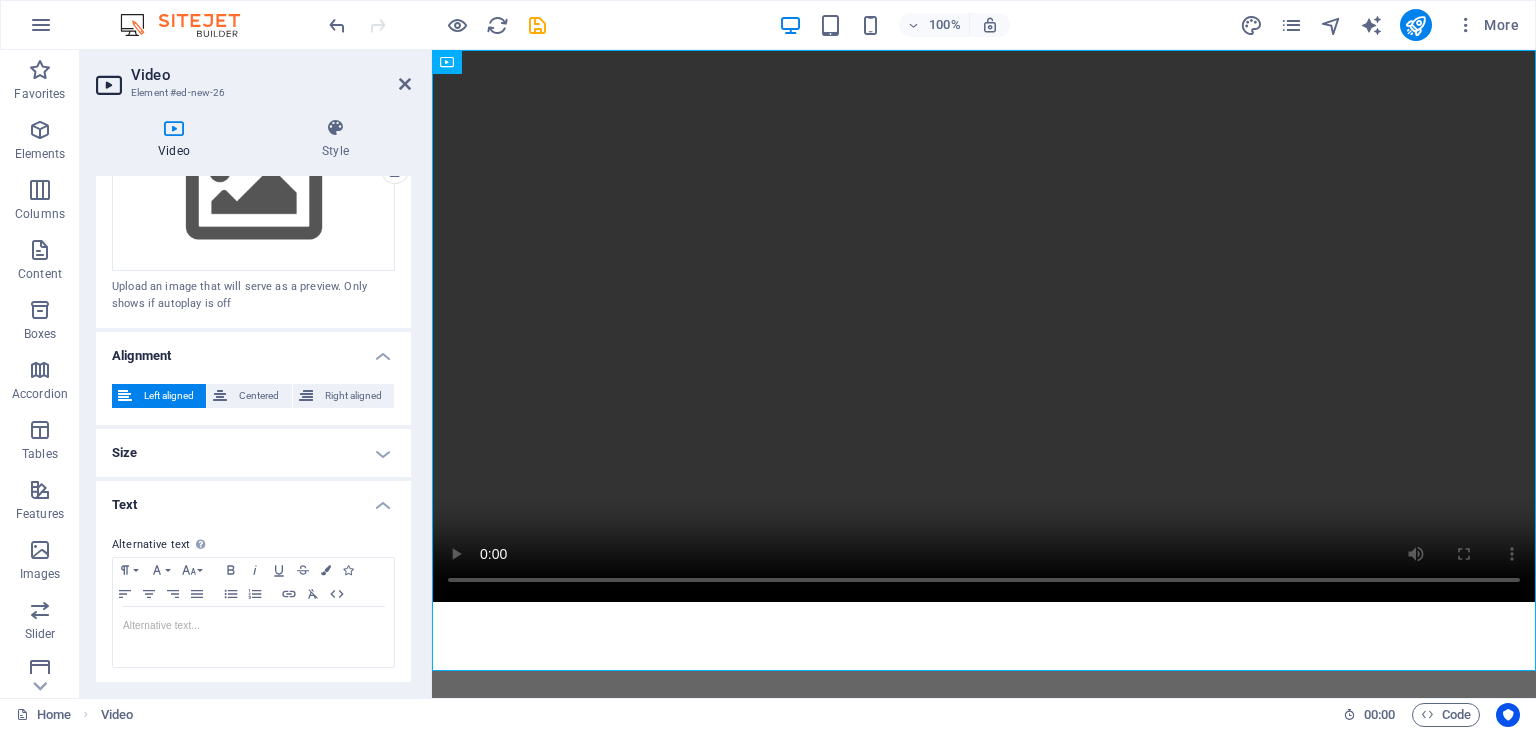 click on "Text" at bounding box center (253, 499) 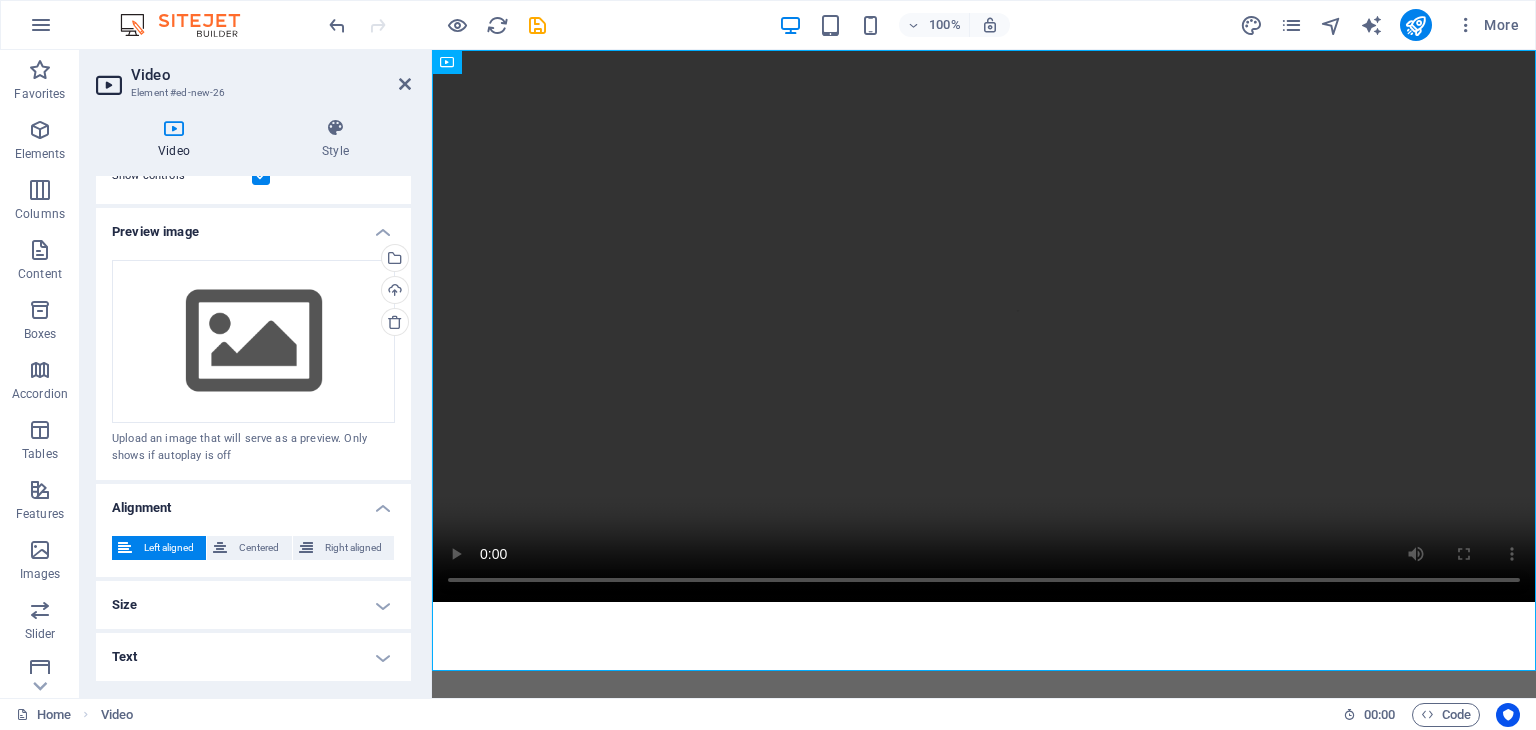 scroll, scrollTop: 347, scrollLeft: 0, axis: vertical 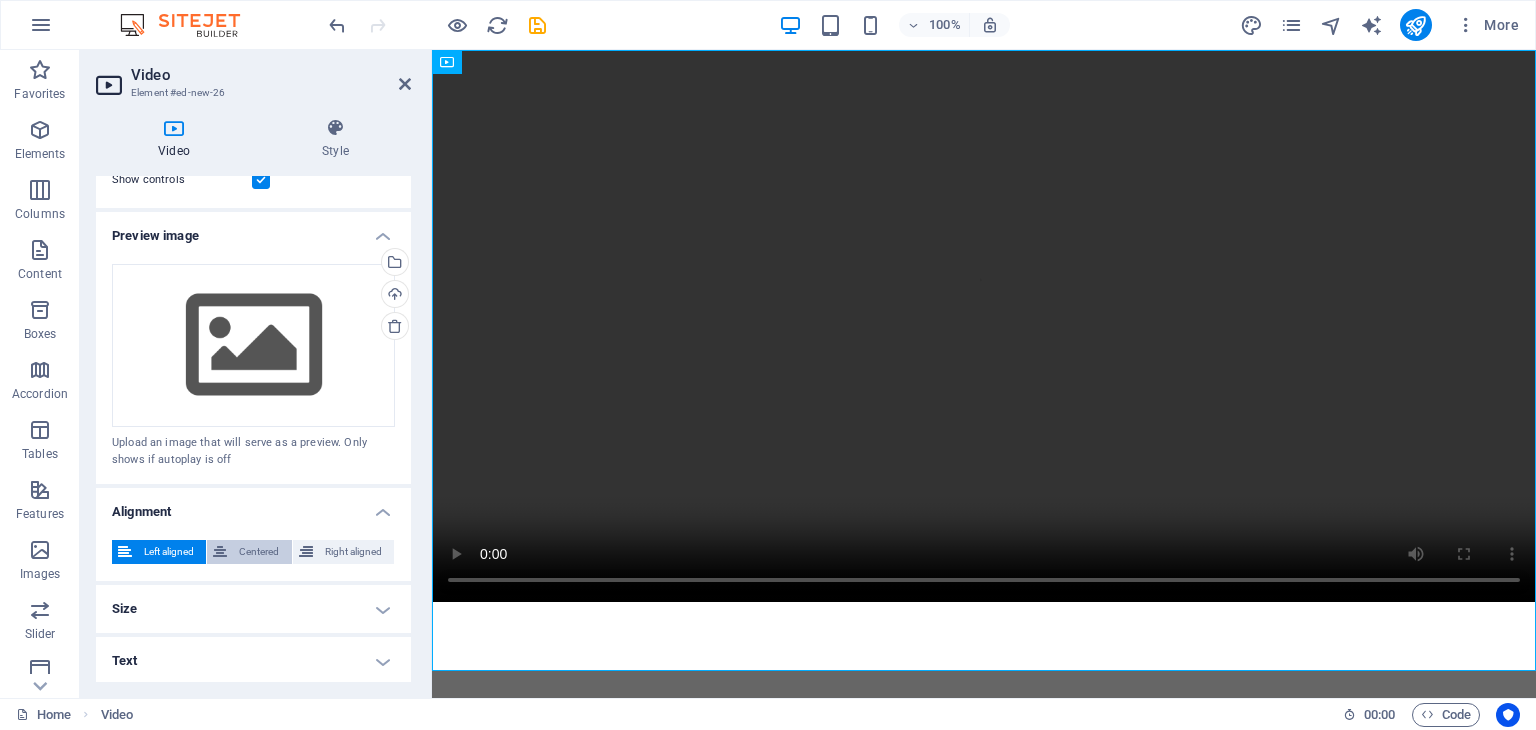 click on "Centered" at bounding box center (259, 552) 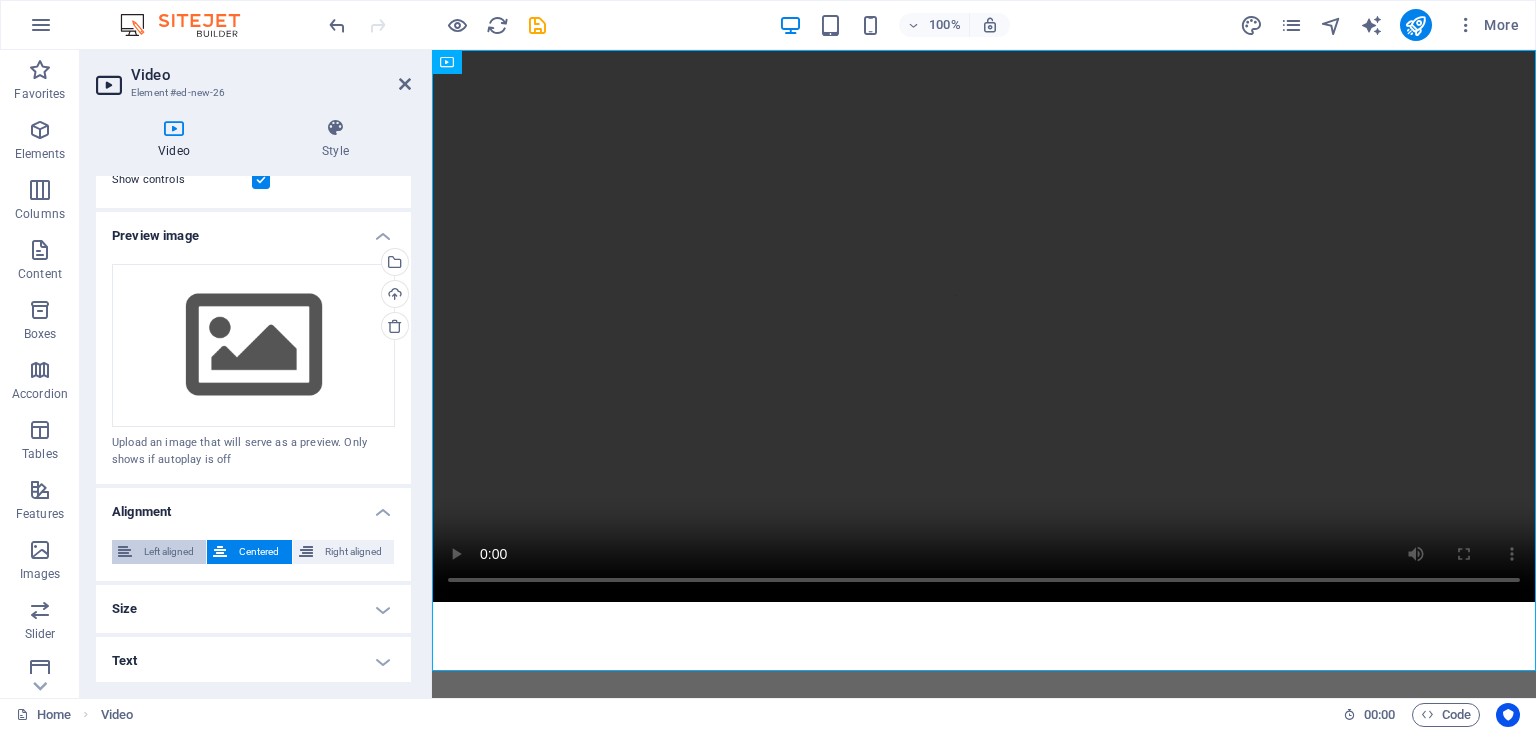 click on "Left aligned" at bounding box center [169, 552] 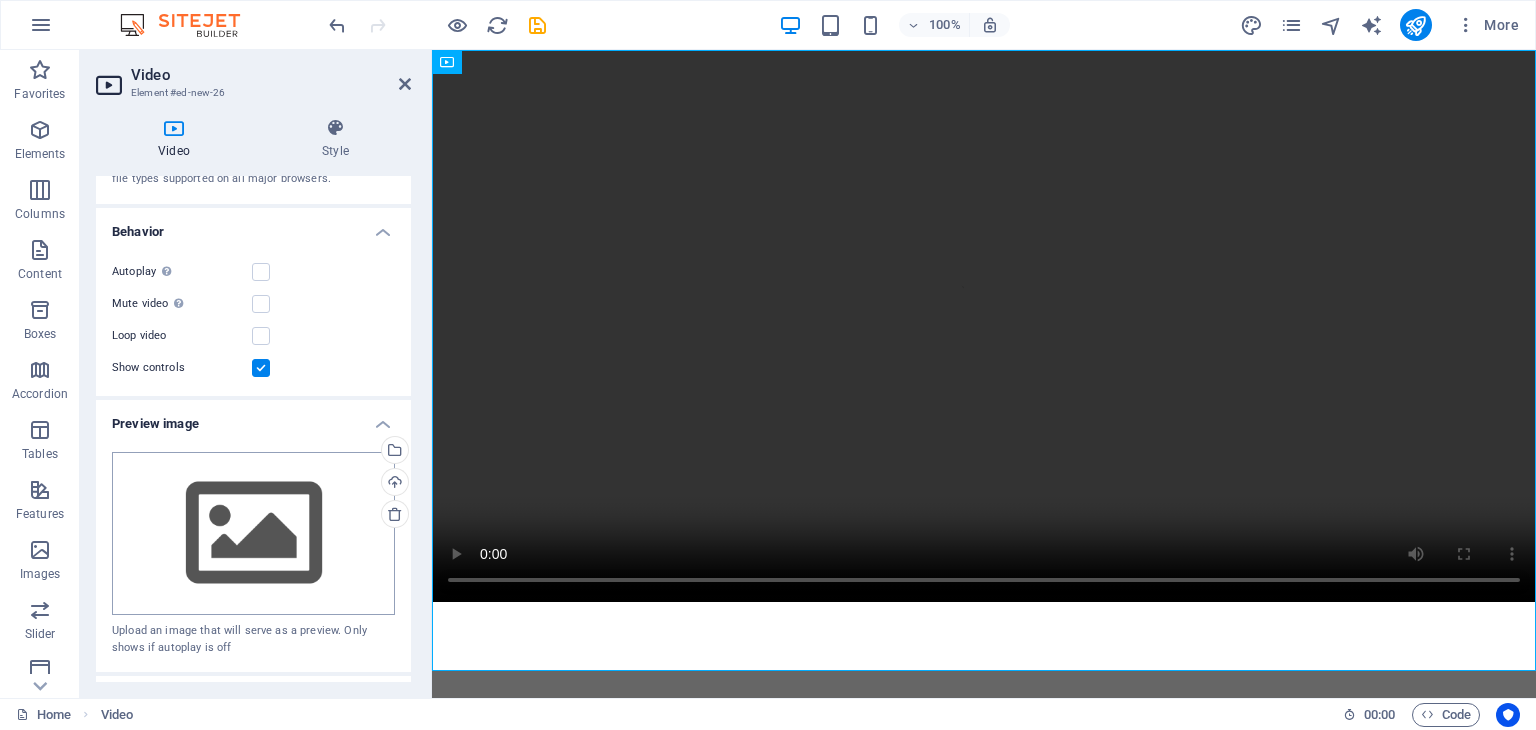 scroll, scrollTop: 147, scrollLeft: 0, axis: vertical 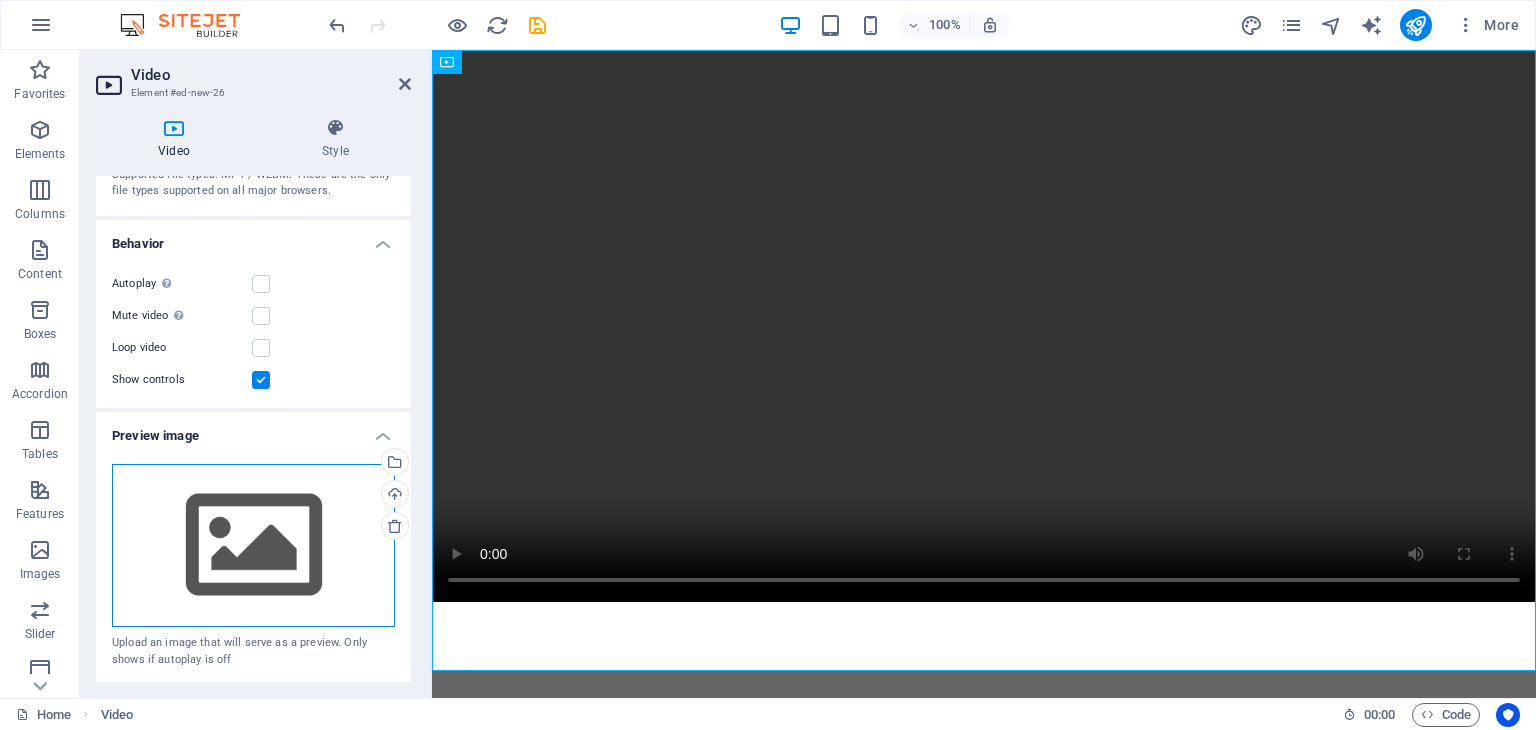 click on "Drag files here, click to choose files or select files from Files or our free stock photos & videos" at bounding box center [253, 546] 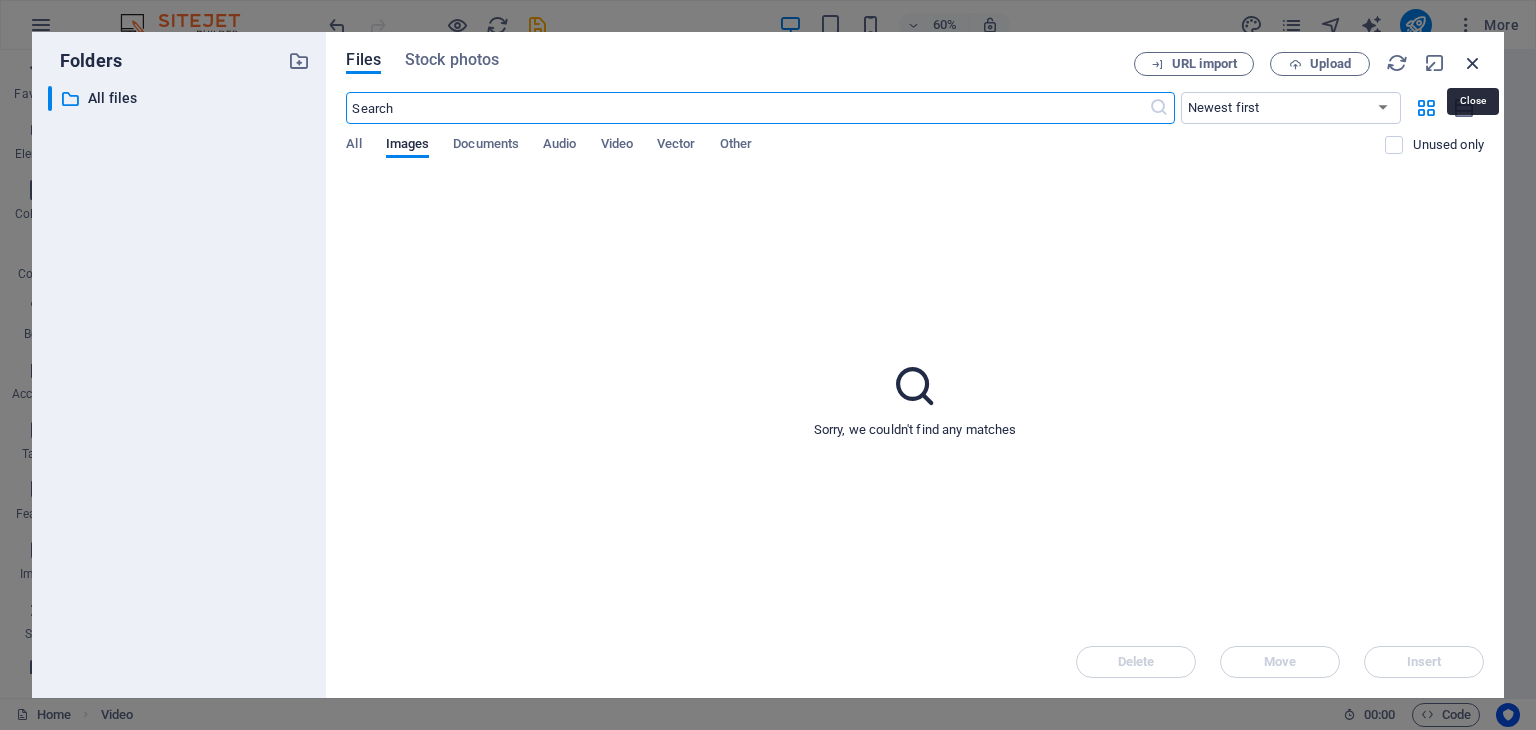 click at bounding box center (1473, 63) 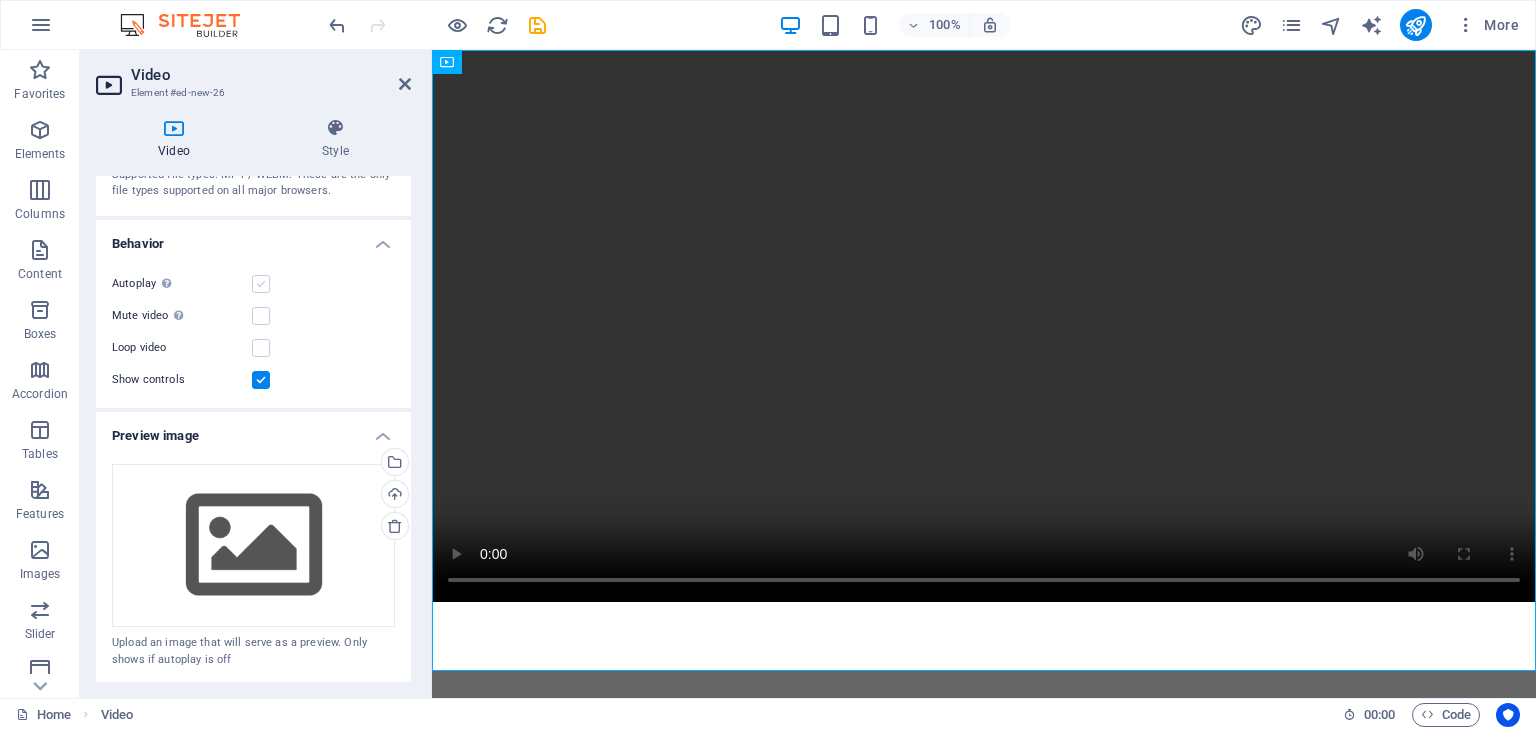click at bounding box center (261, 284) 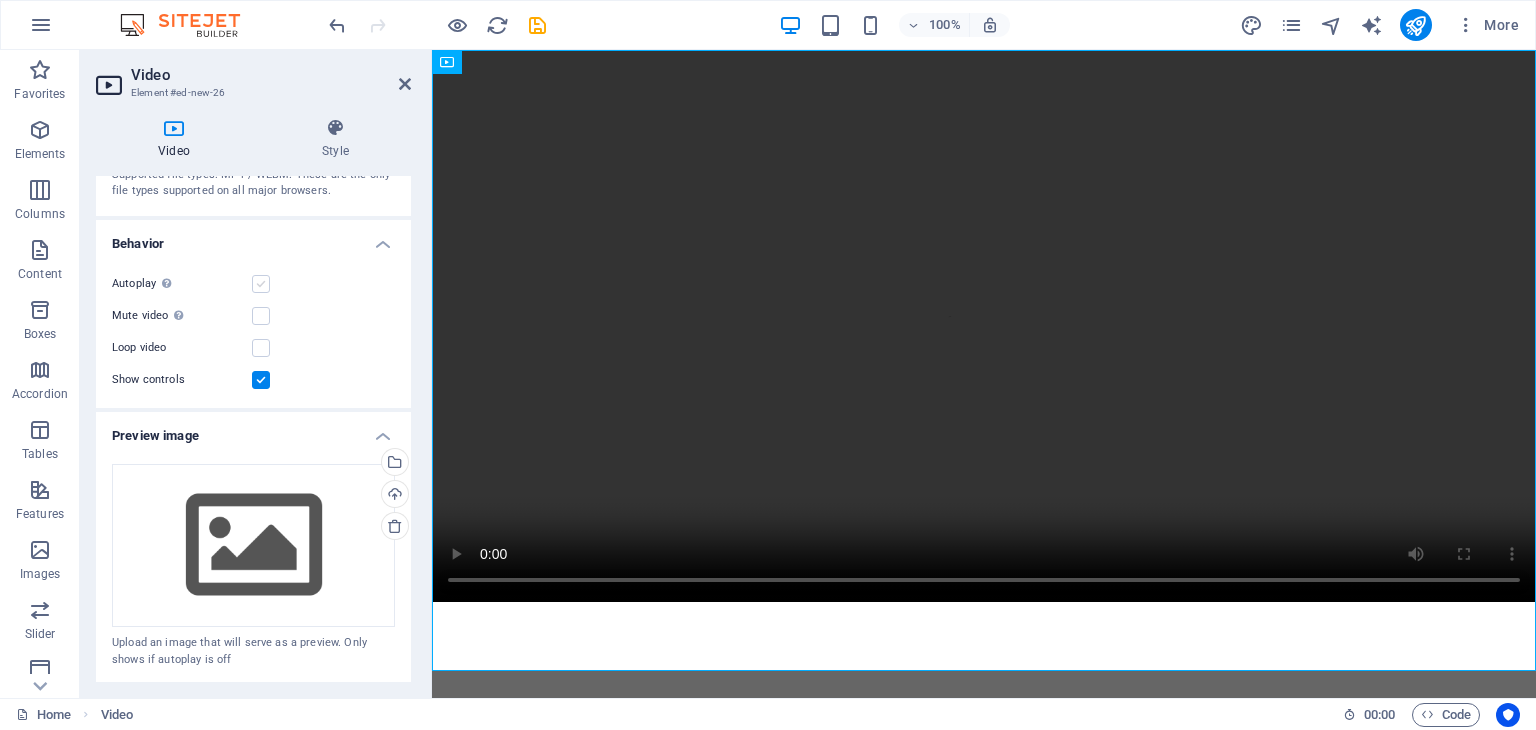 click on "Autoplay Autoplay is only available if muted is checked" at bounding box center [0, 0] 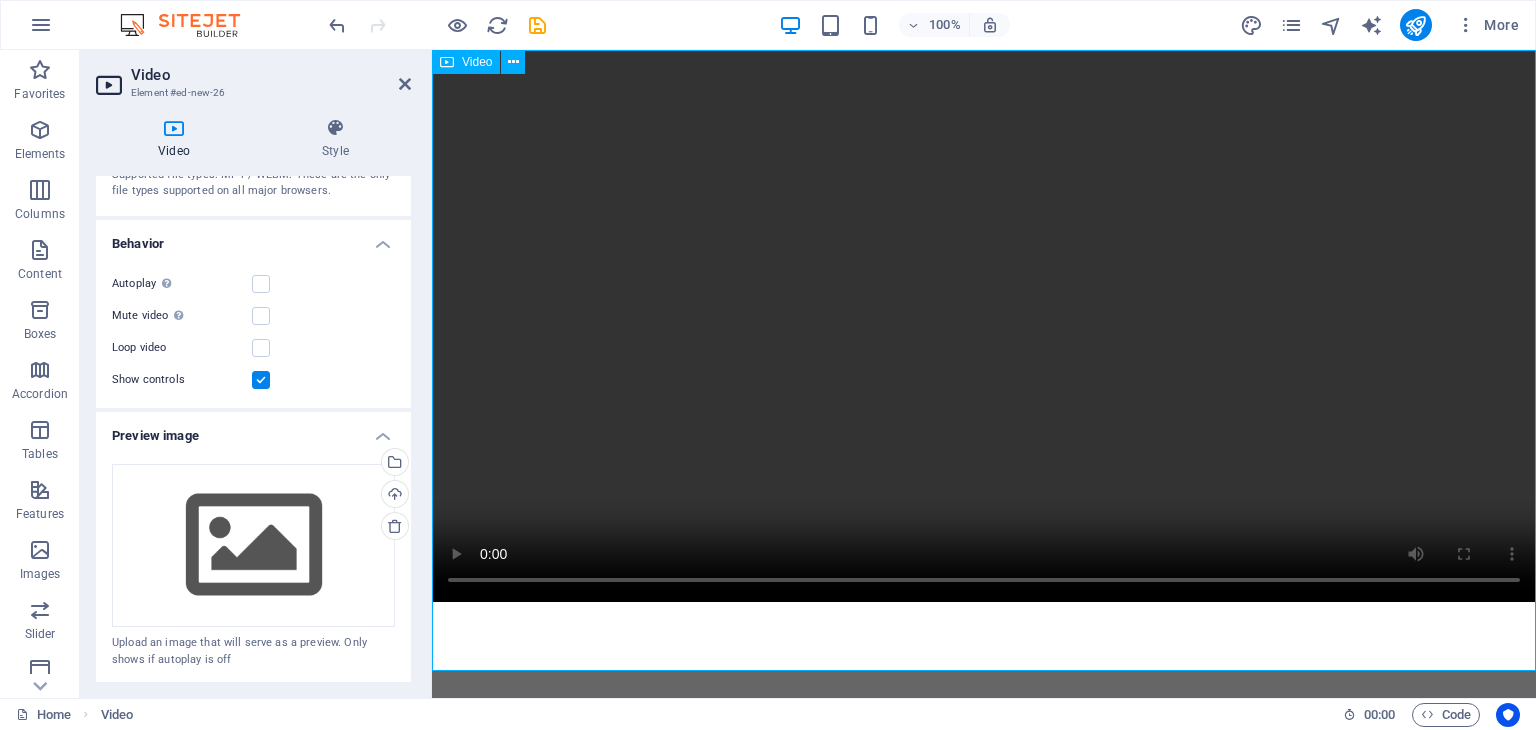 click at bounding box center (984, 326) 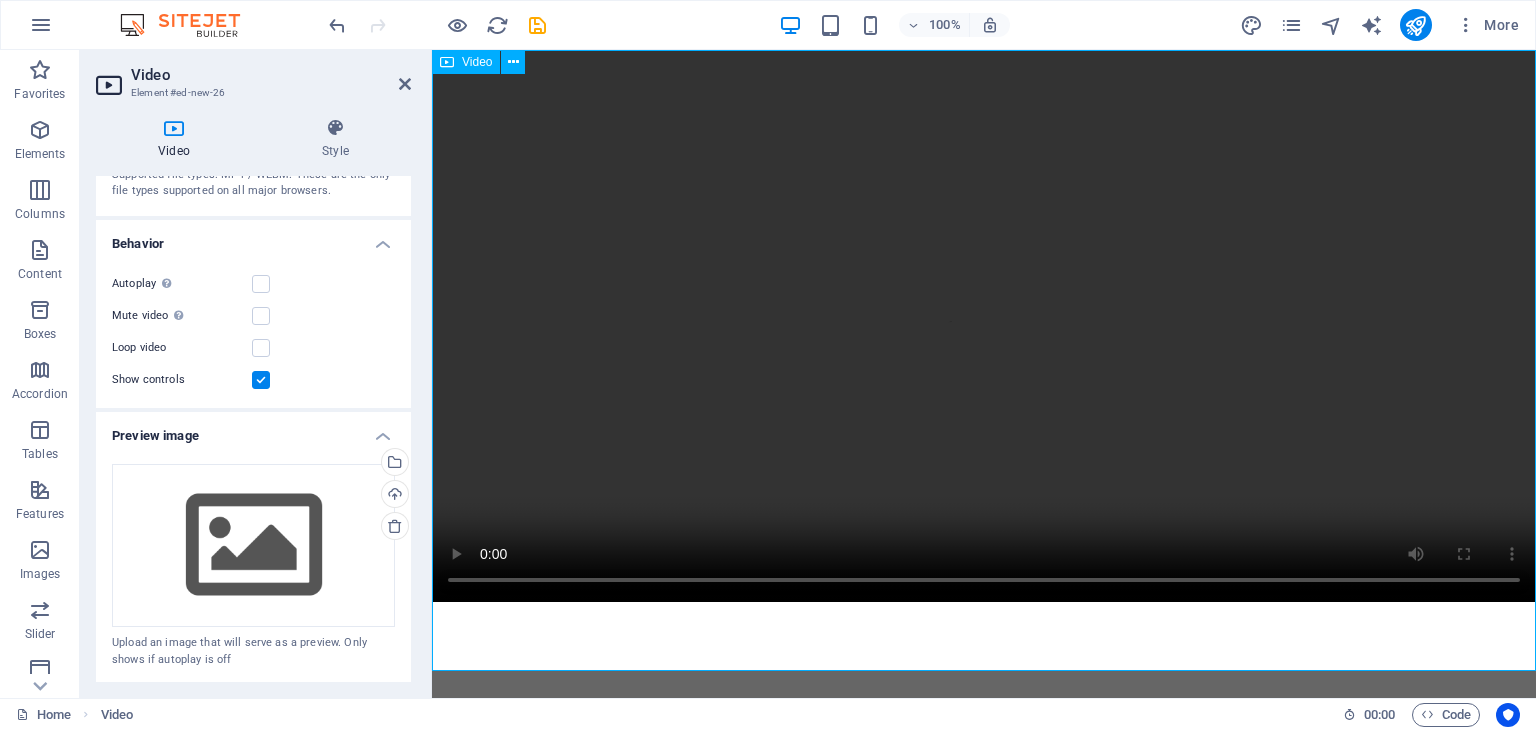 click at bounding box center [984, 326] 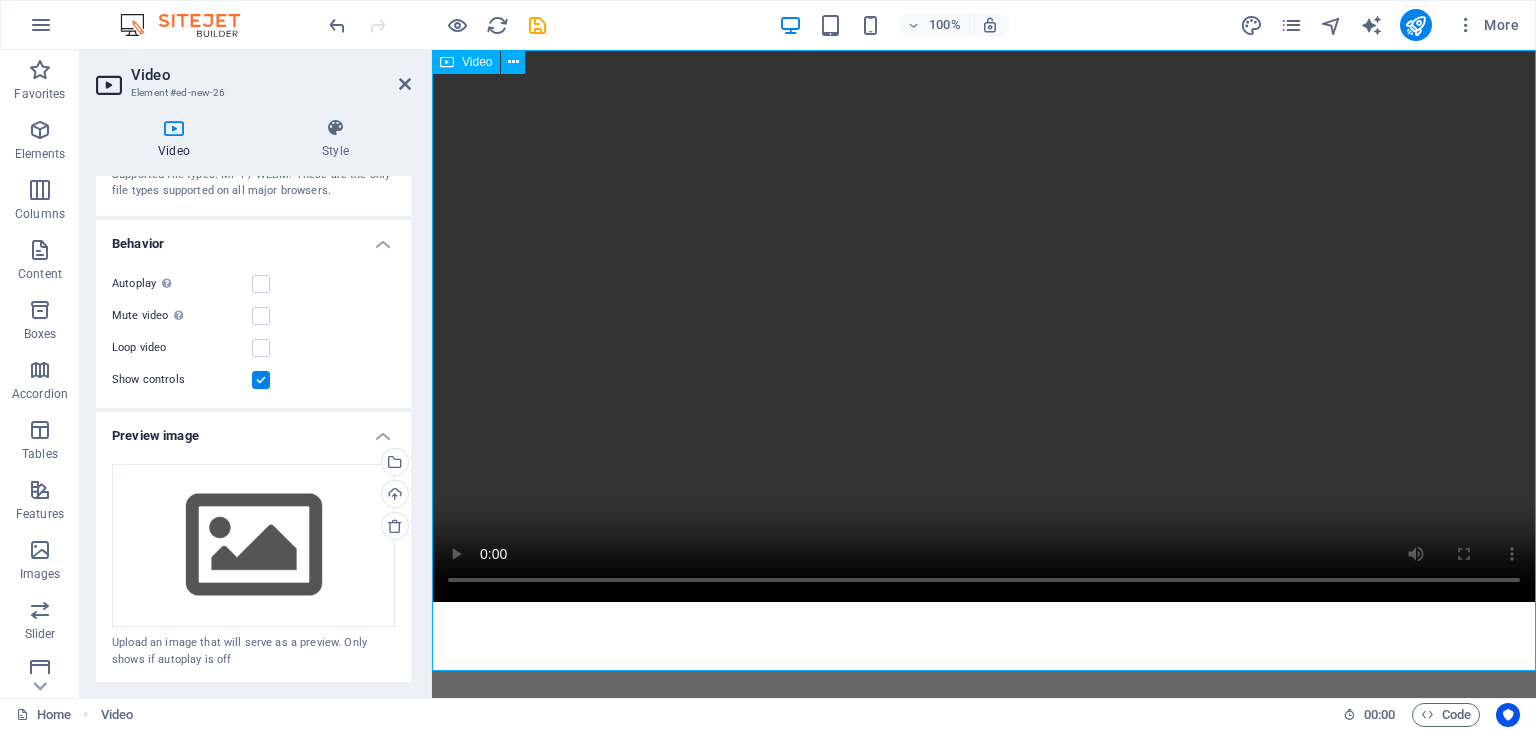 click at bounding box center (984, 326) 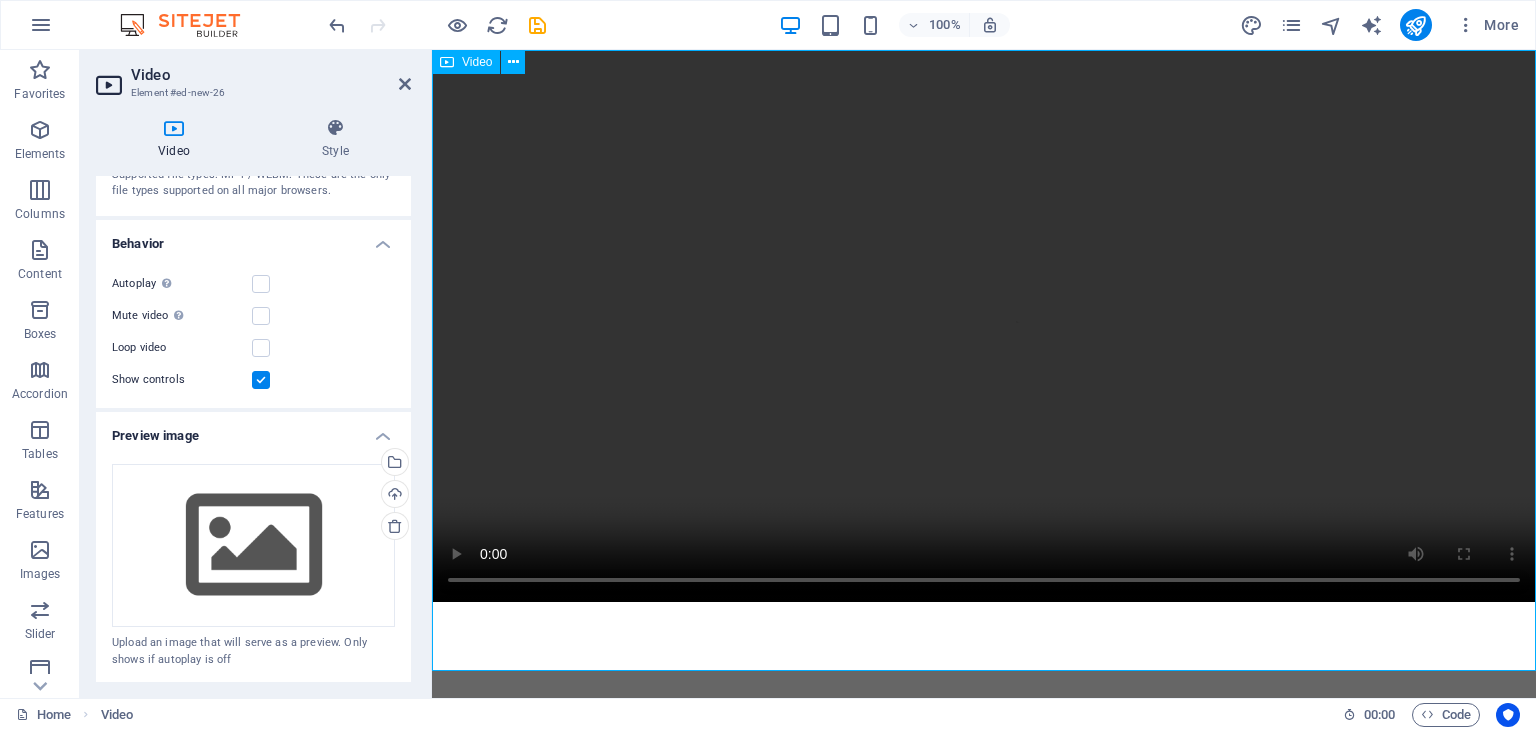 click at bounding box center (447, 62) 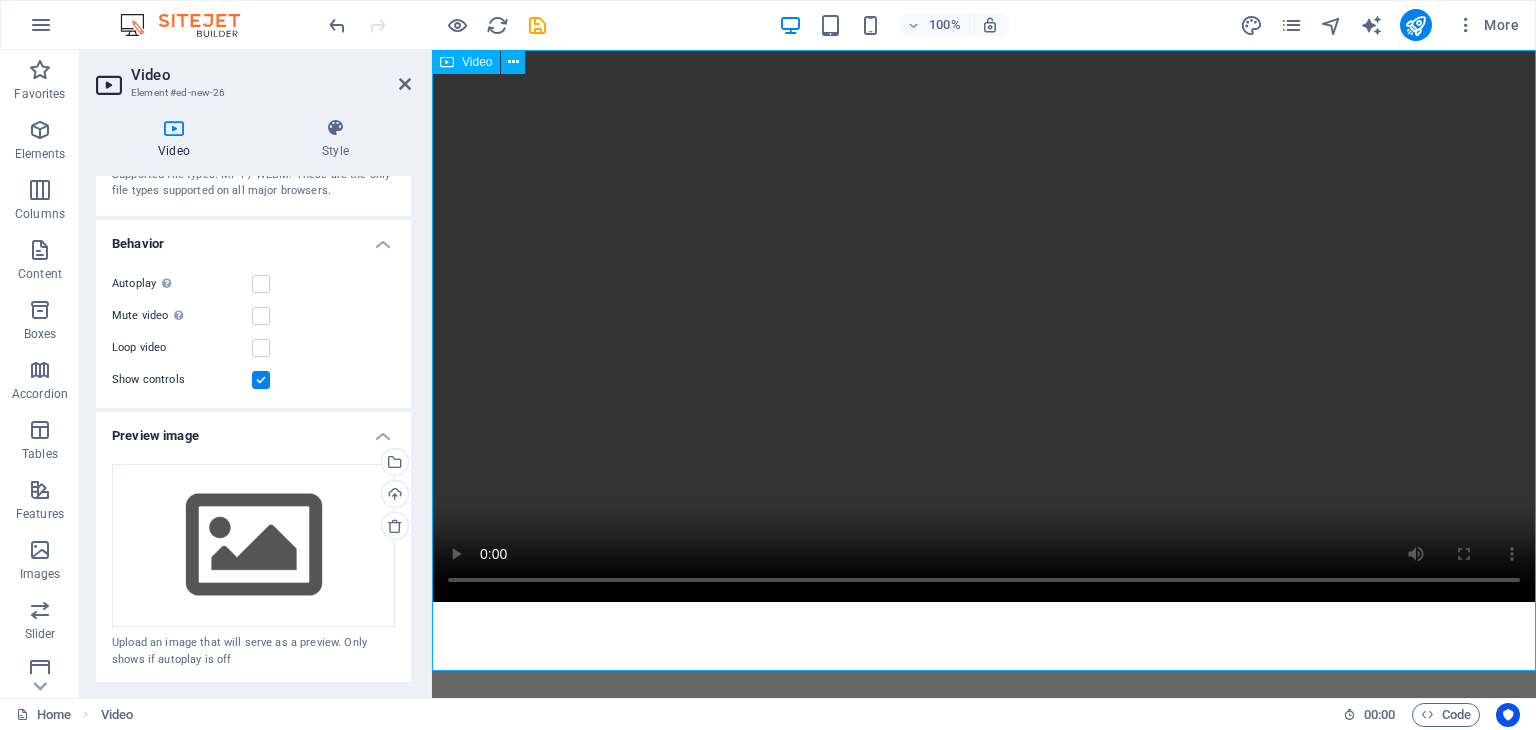 click at bounding box center (447, 62) 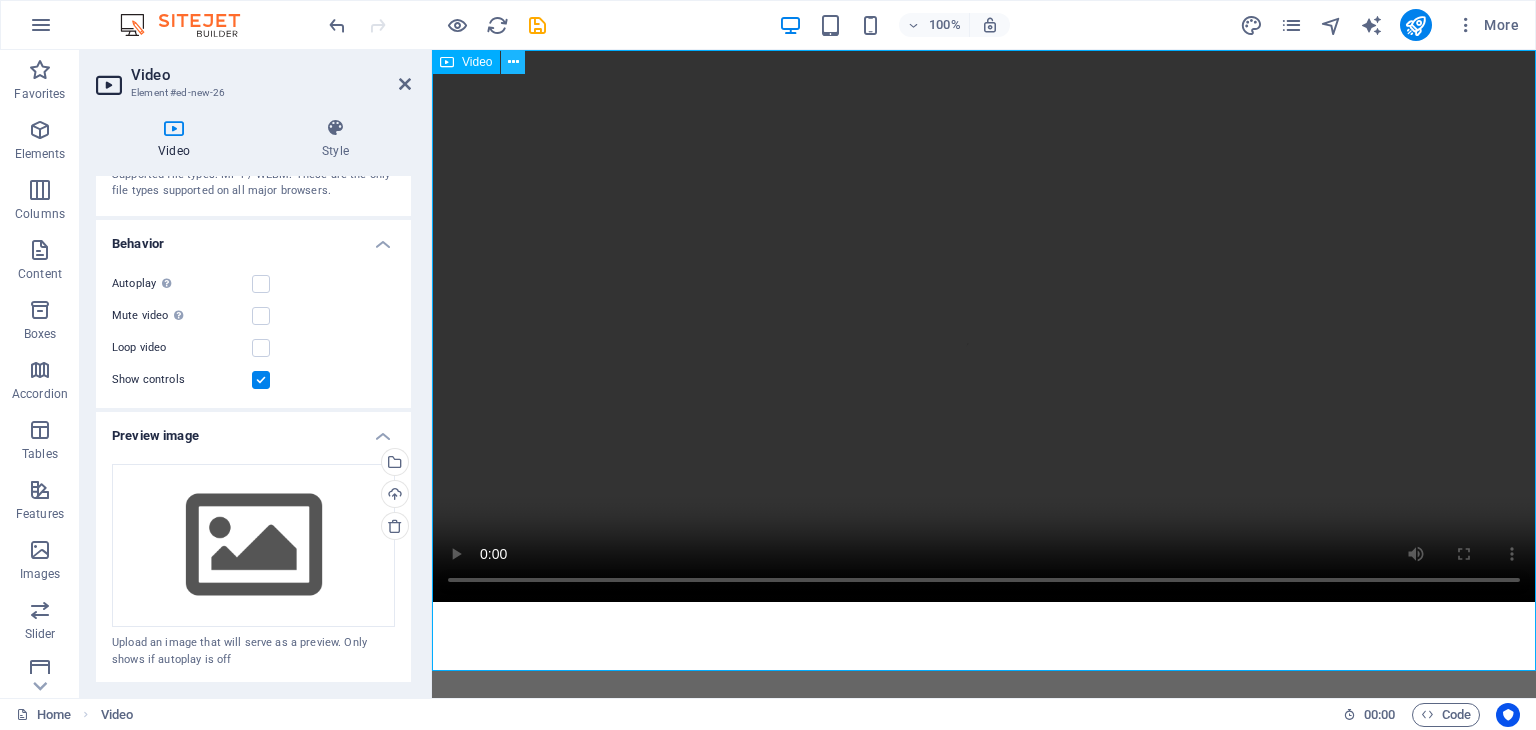 click at bounding box center [513, 62] 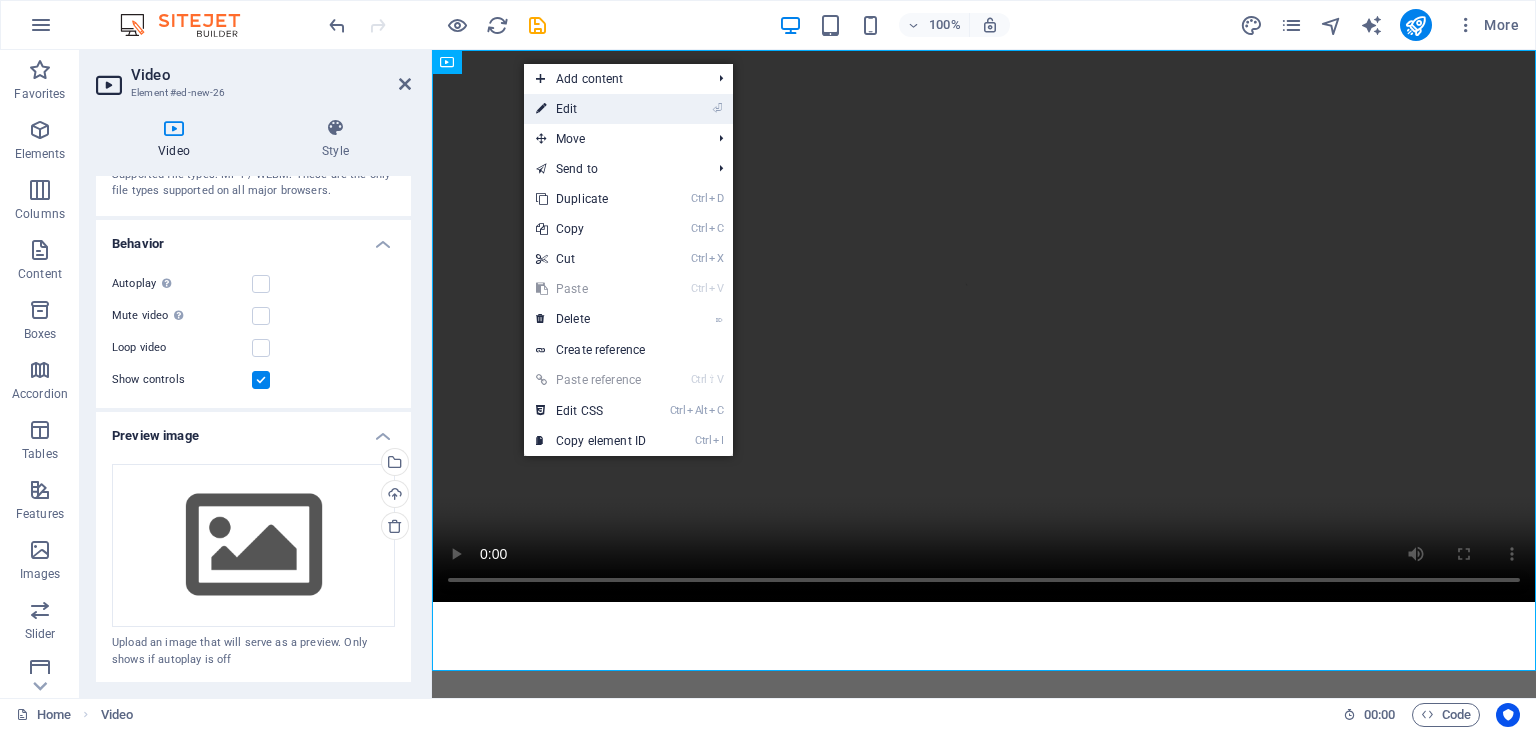 click on "⏎  Edit" at bounding box center [591, 109] 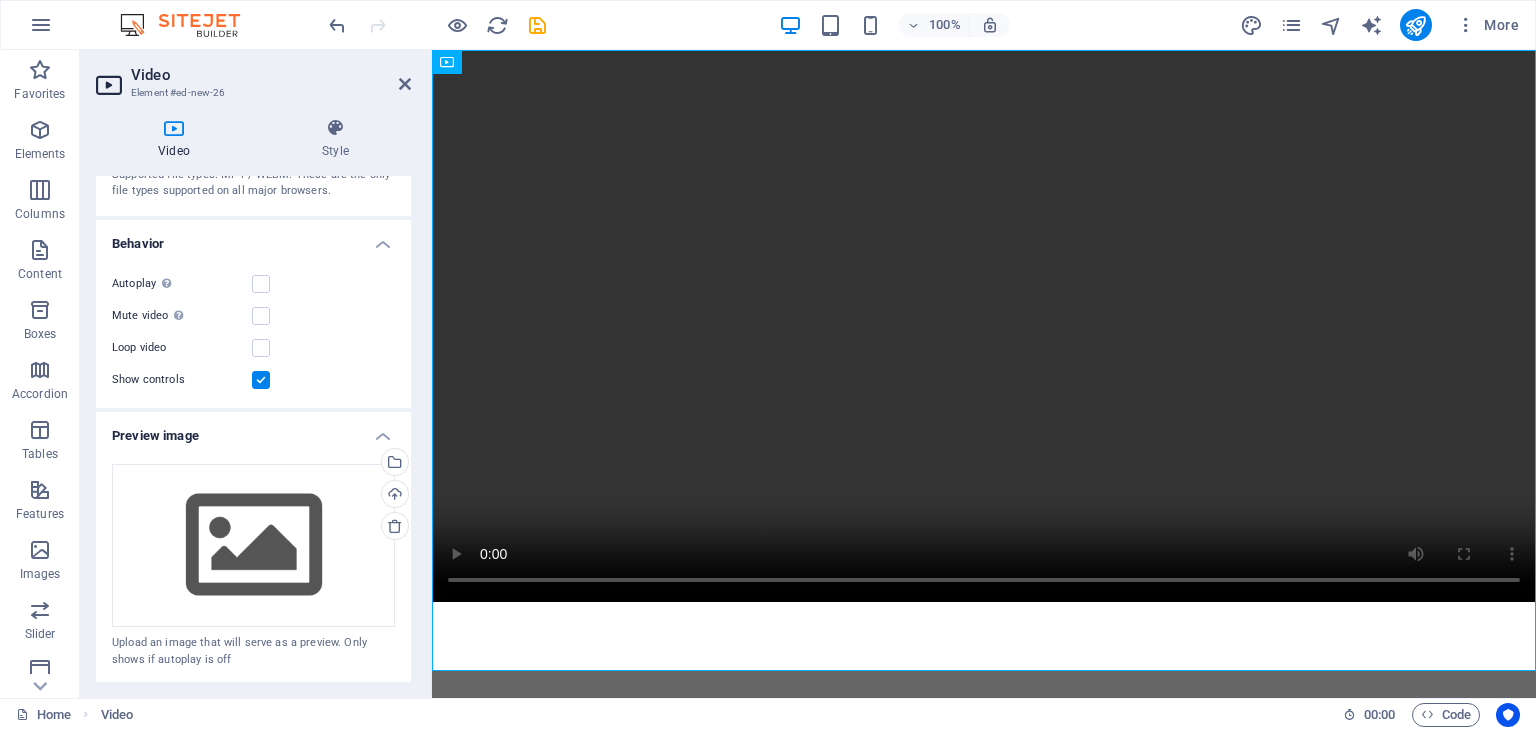 scroll, scrollTop: 0, scrollLeft: 0, axis: both 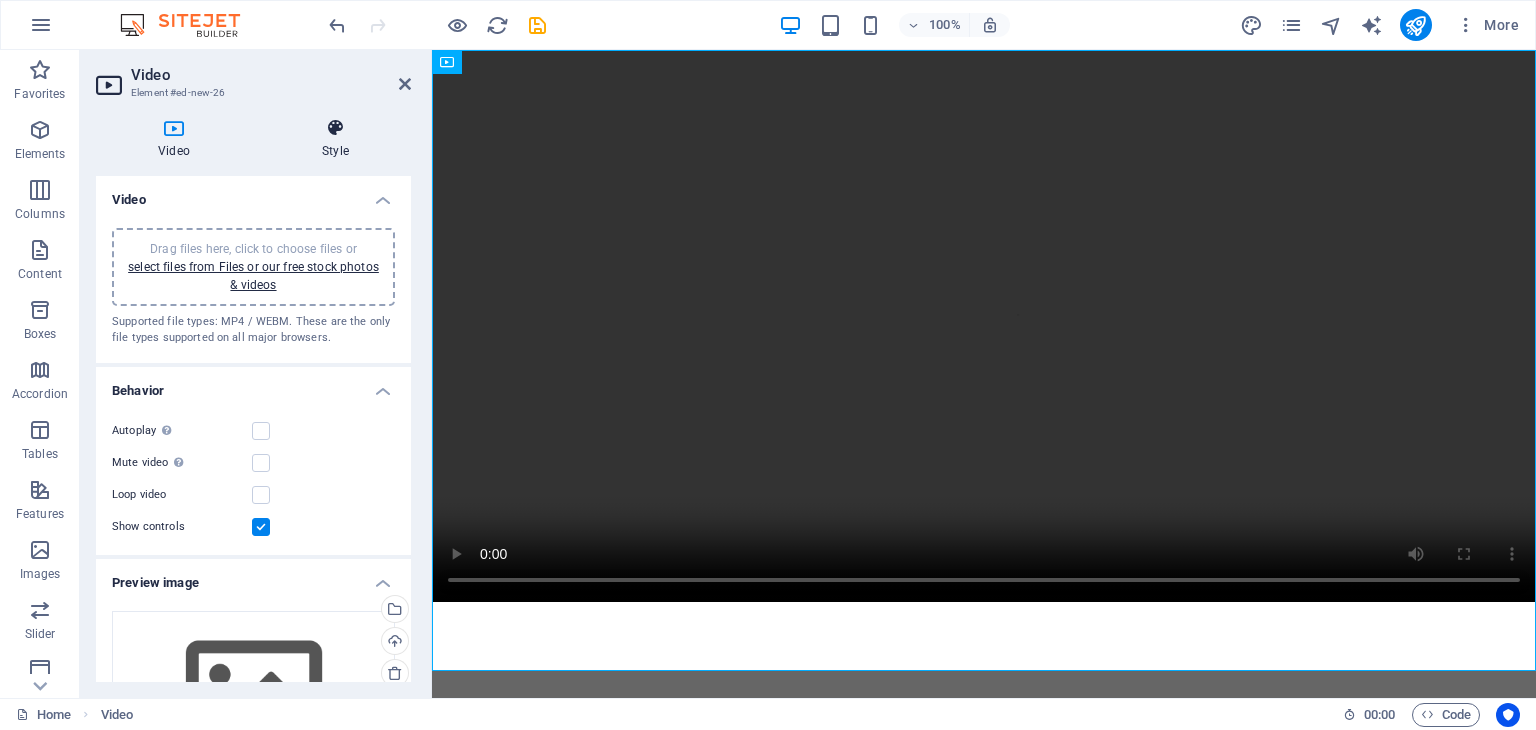 click at bounding box center [335, 128] 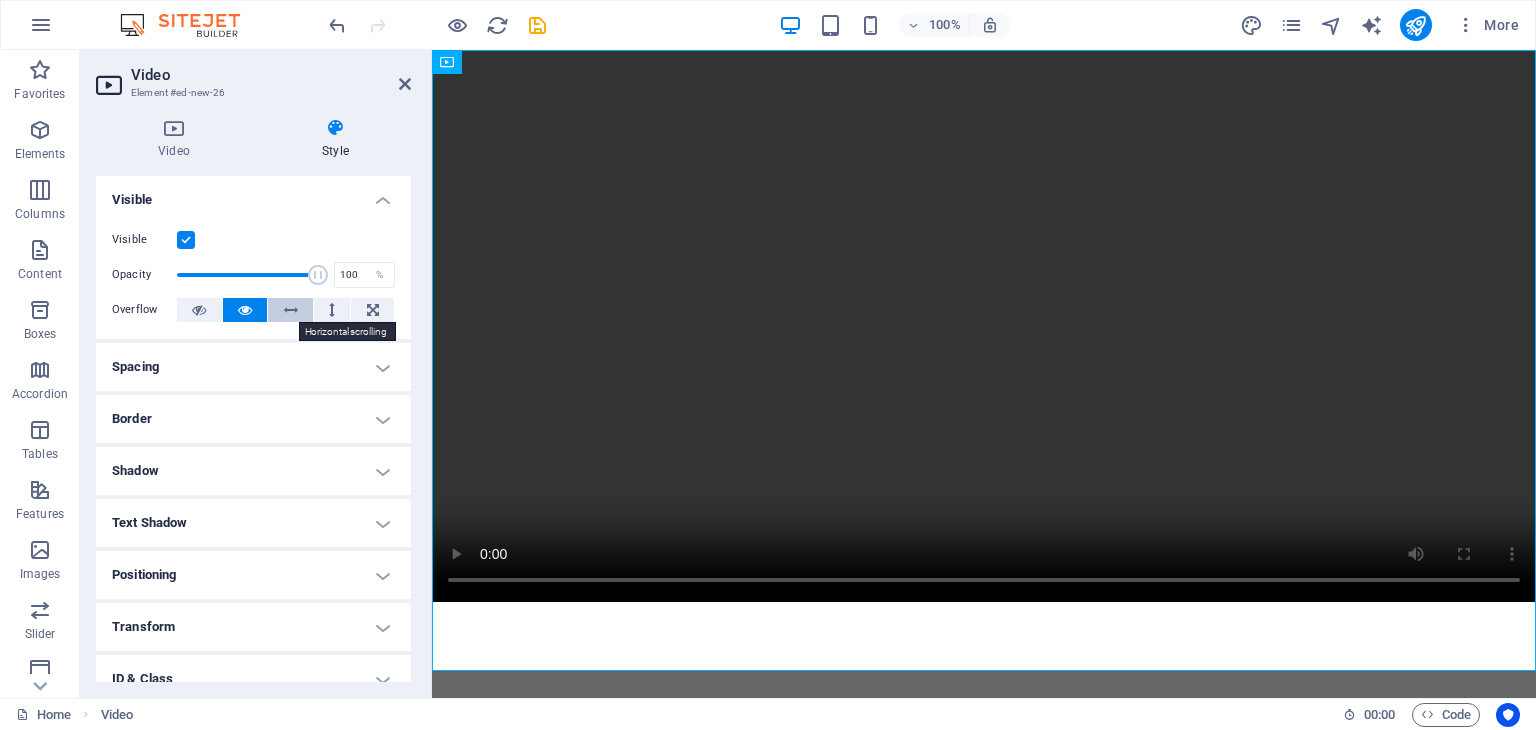 click at bounding box center (291, 310) 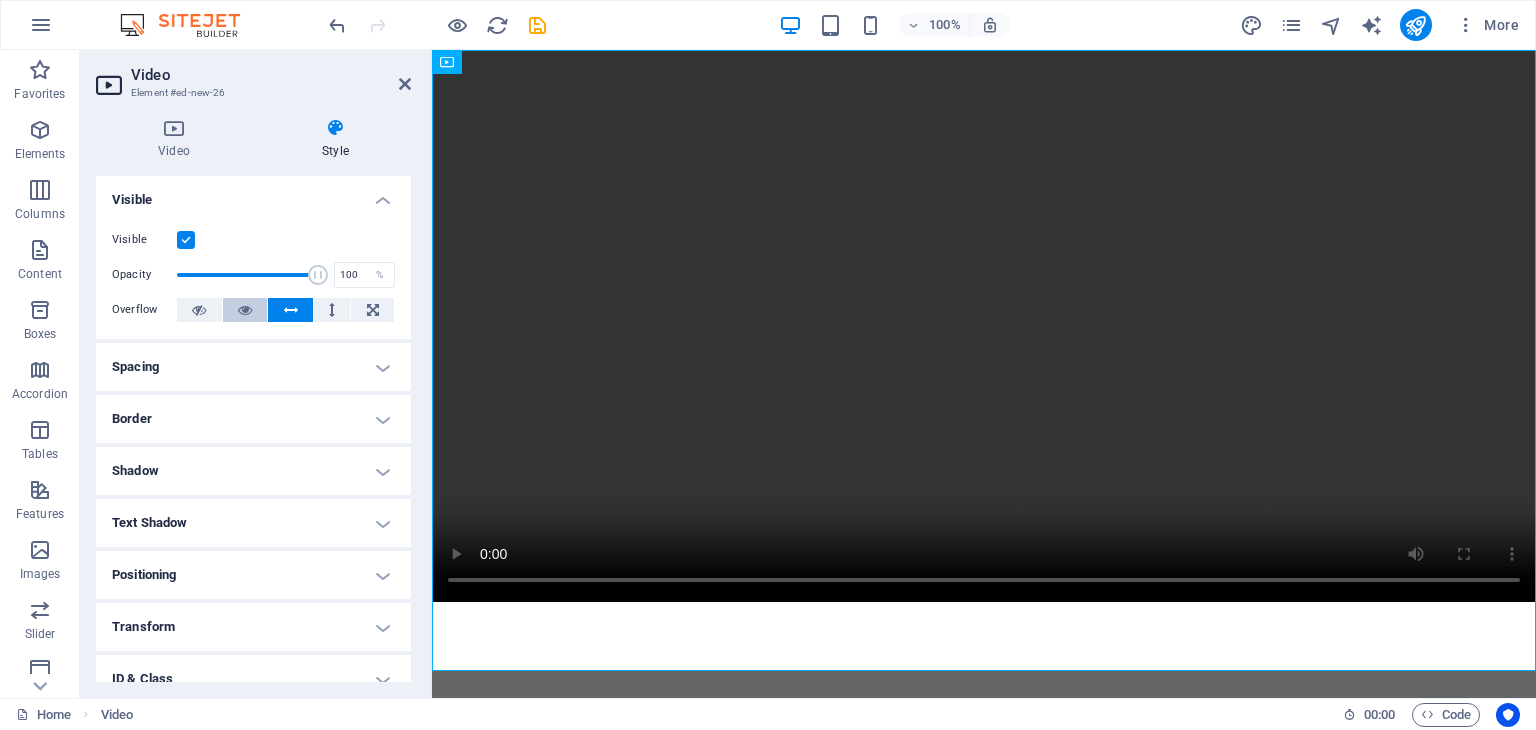click at bounding box center [245, 310] 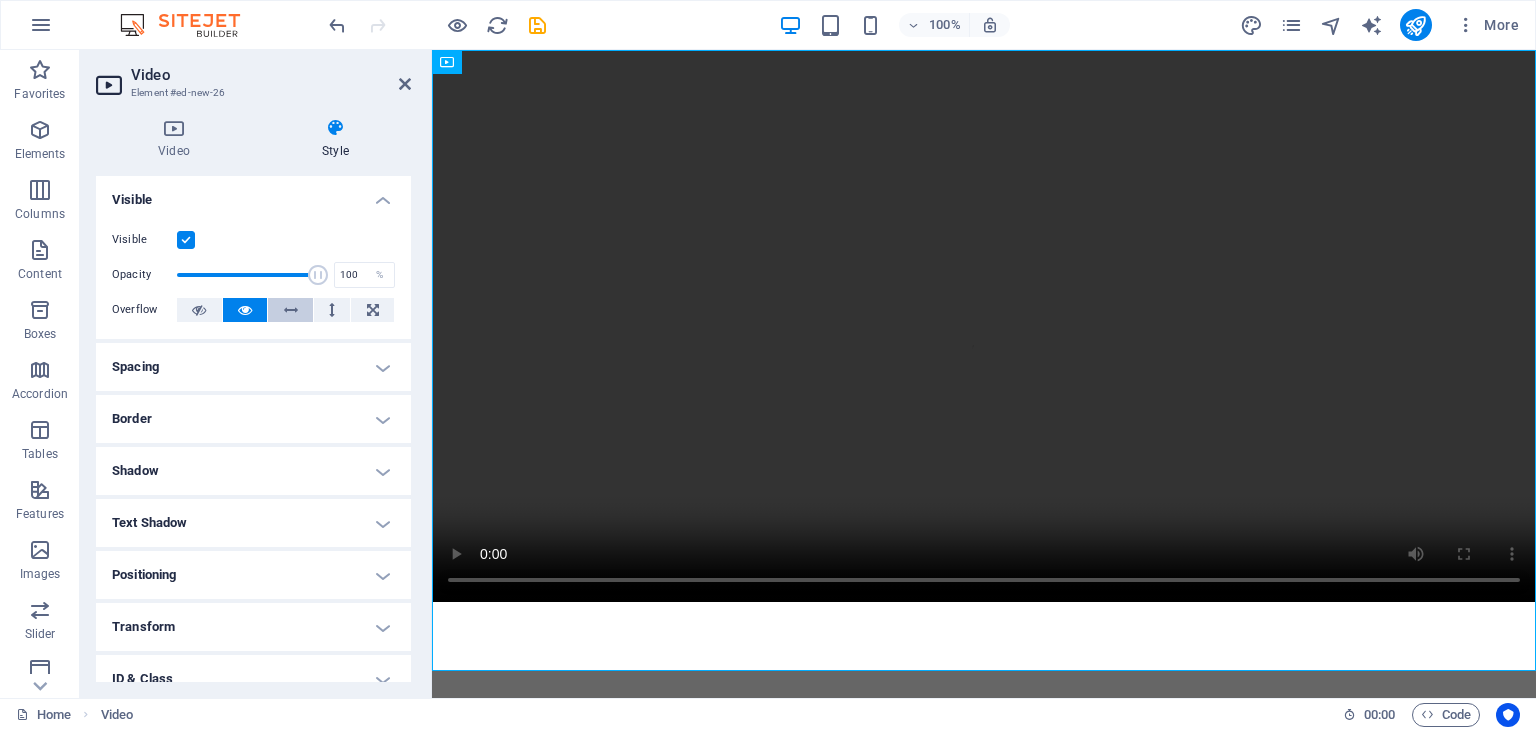 click at bounding box center [291, 310] 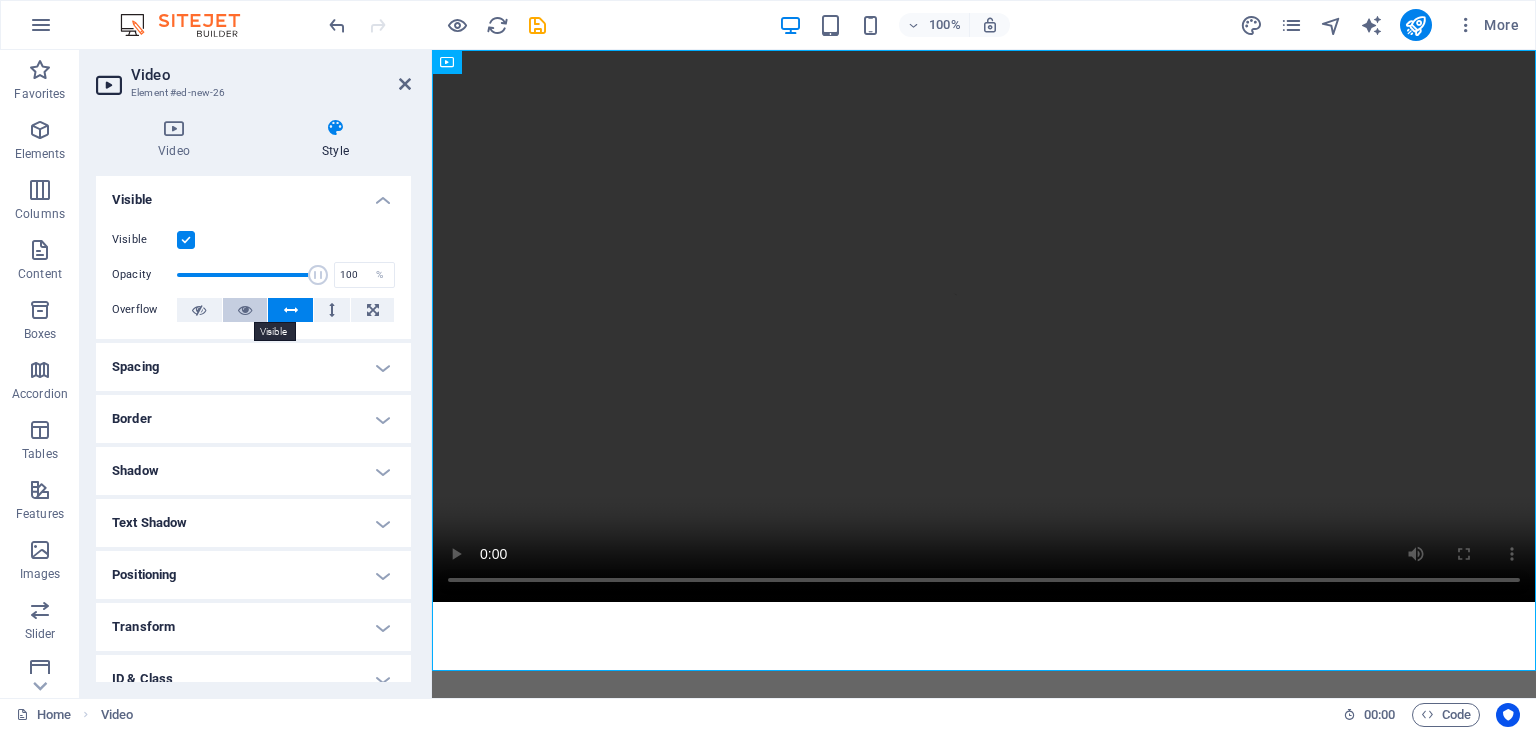 click at bounding box center (245, 310) 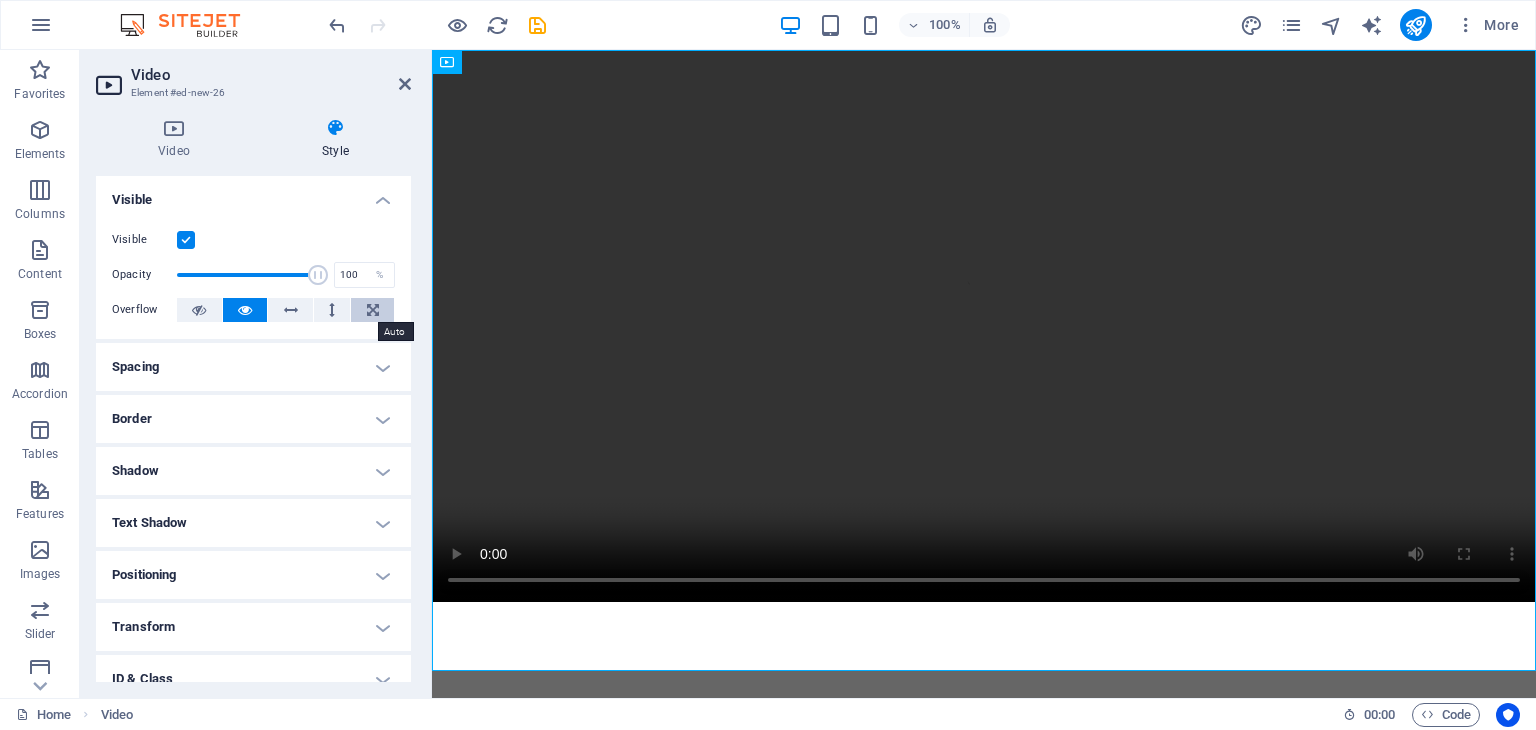 click at bounding box center [373, 310] 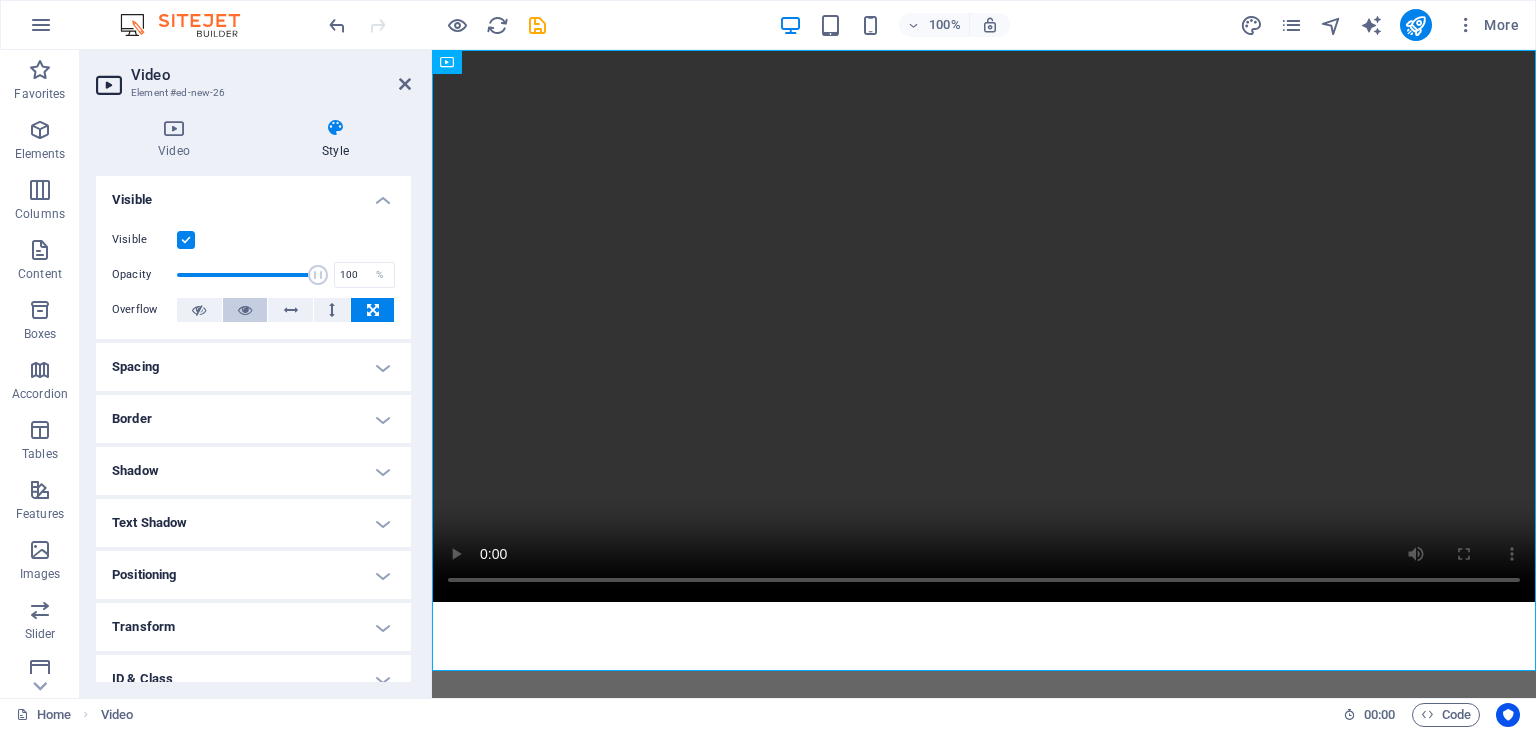 click at bounding box center [245, 310] 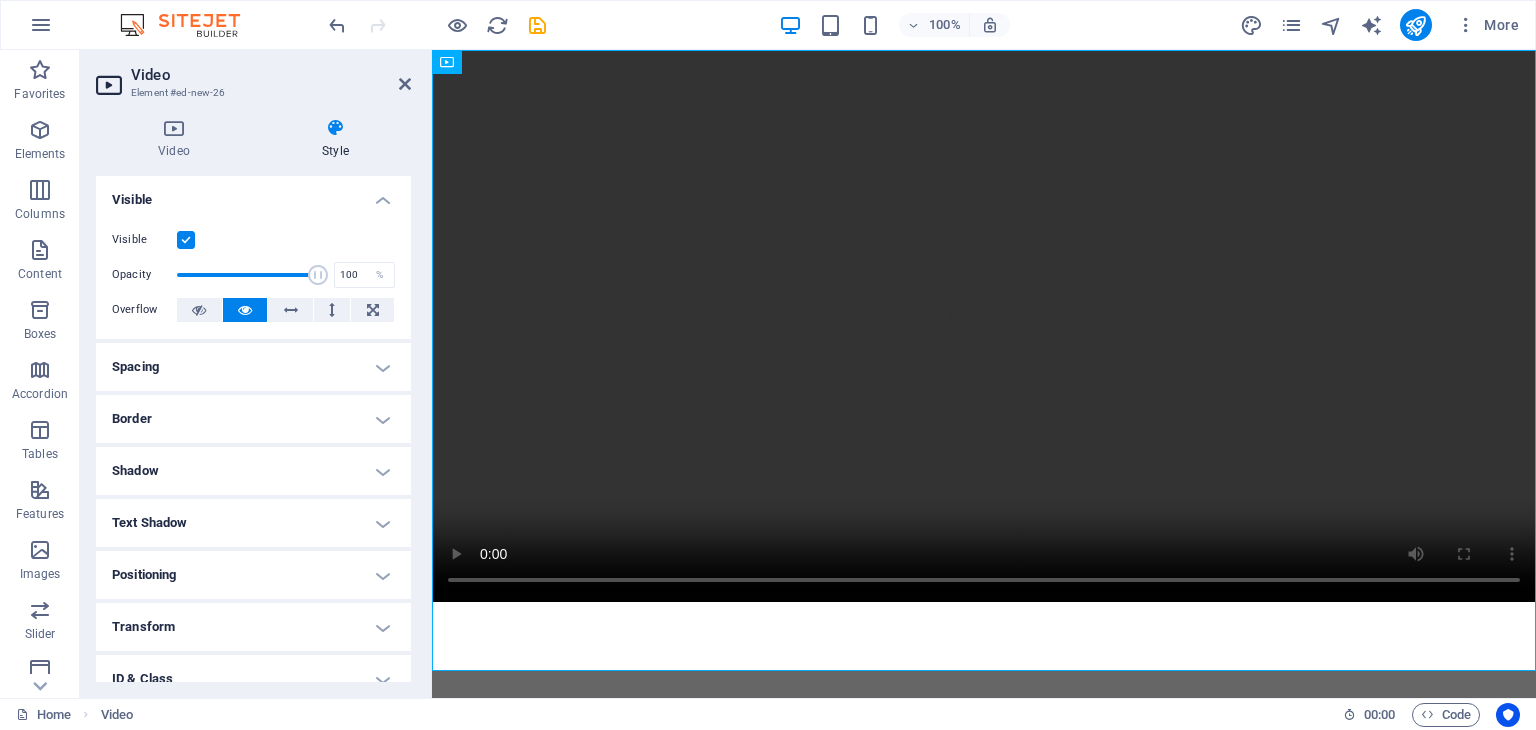 click on "Spacing" at bounding box center [253, 367] 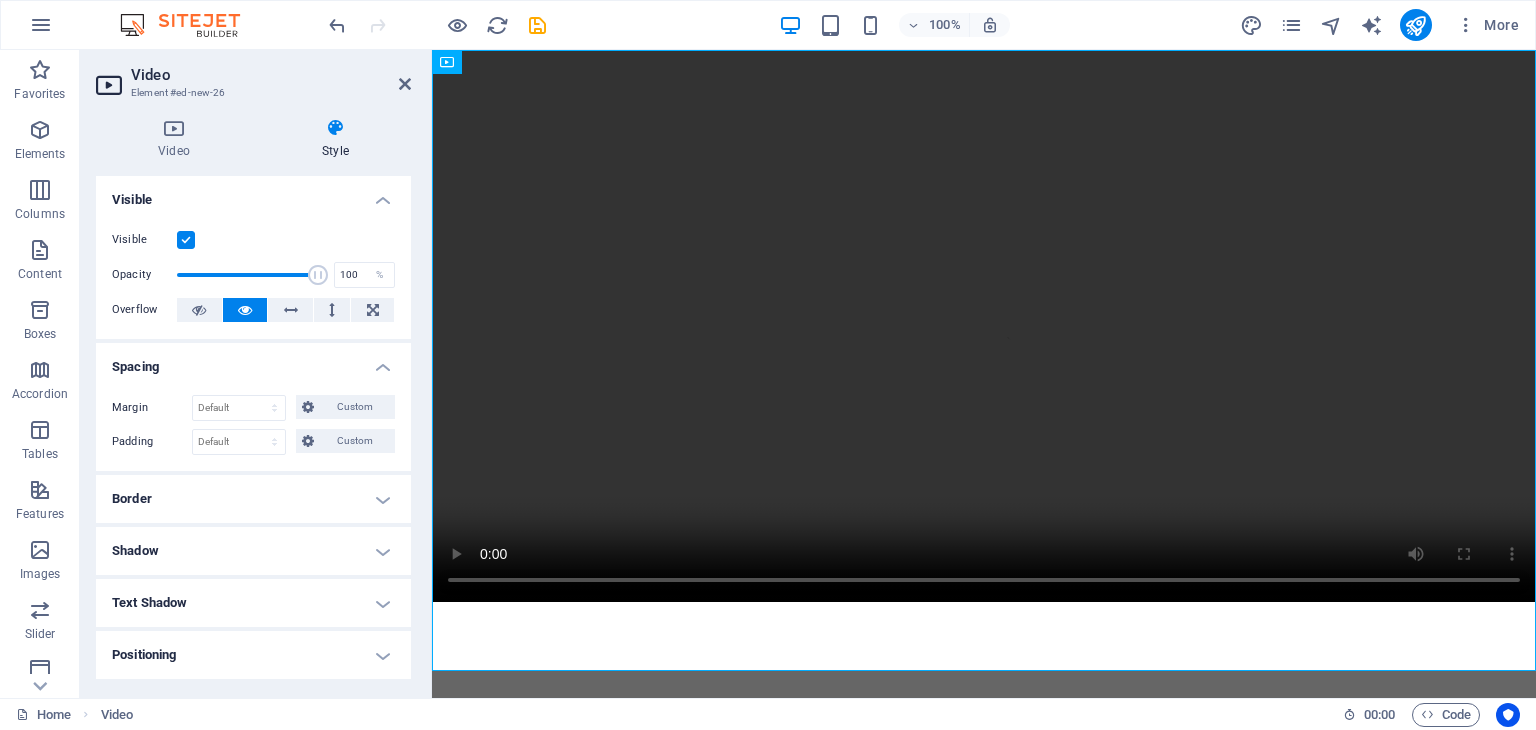 click on "Spacing" at bounding box center [253, 361] 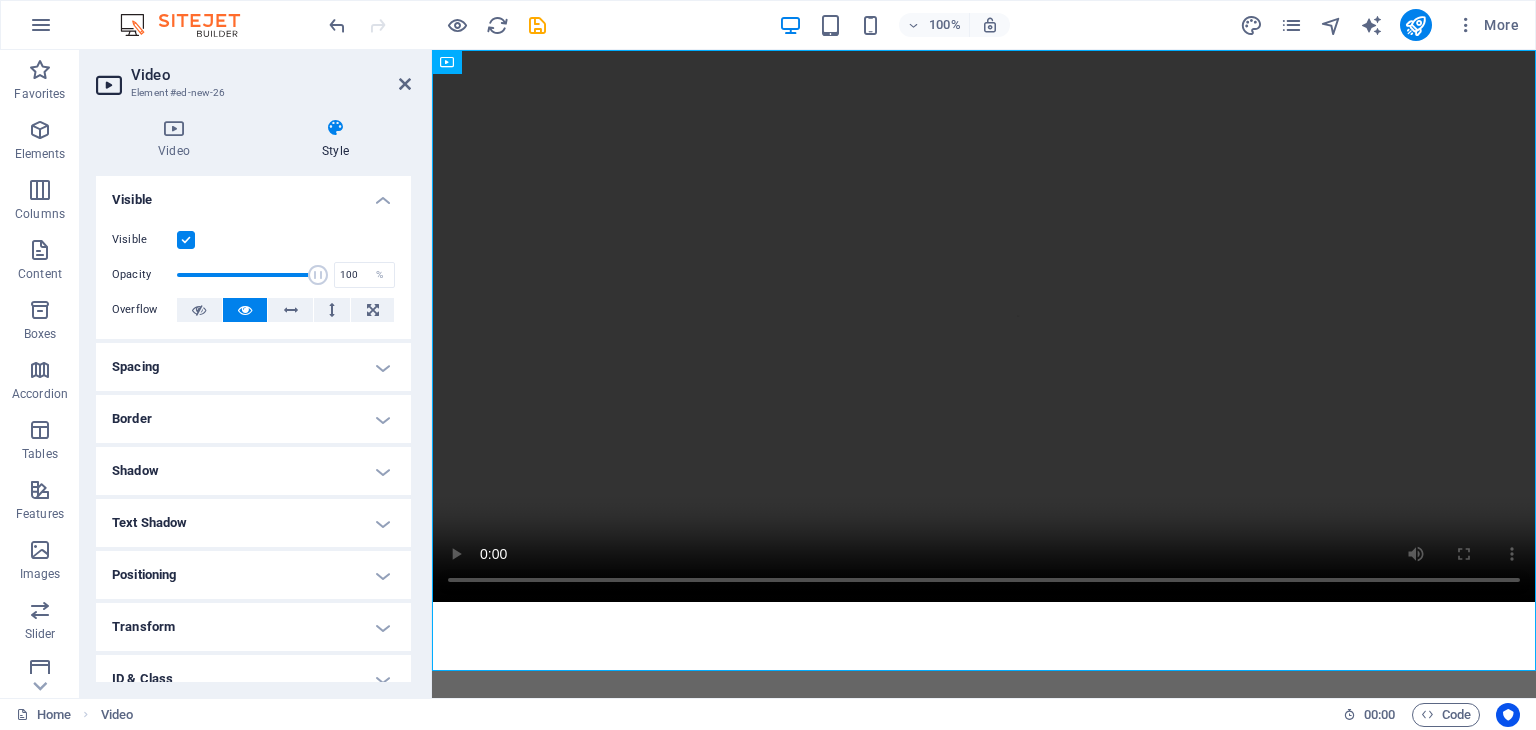 click on "Border" at bounding box center [253, 419] 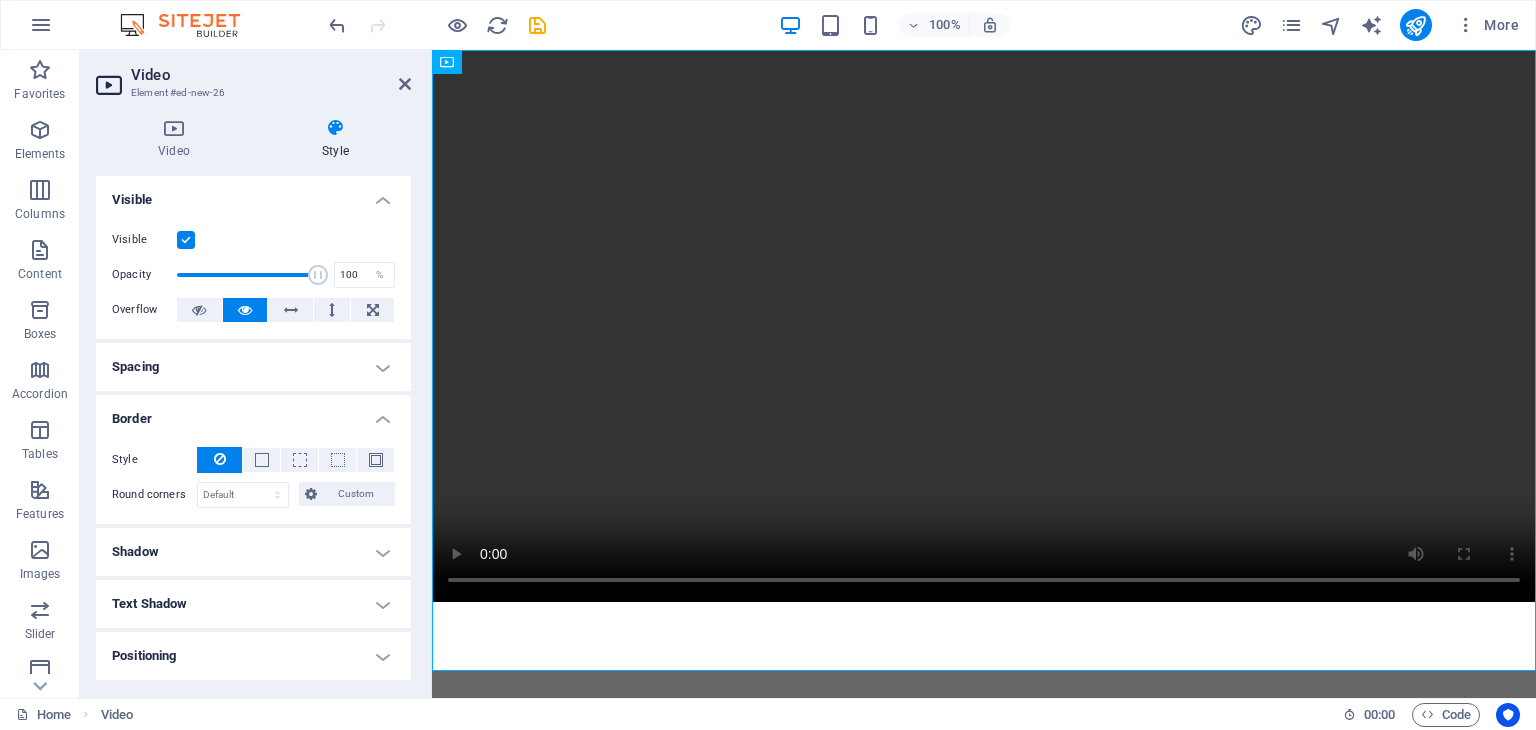 click on "Border" at bounding box center [253, 413] 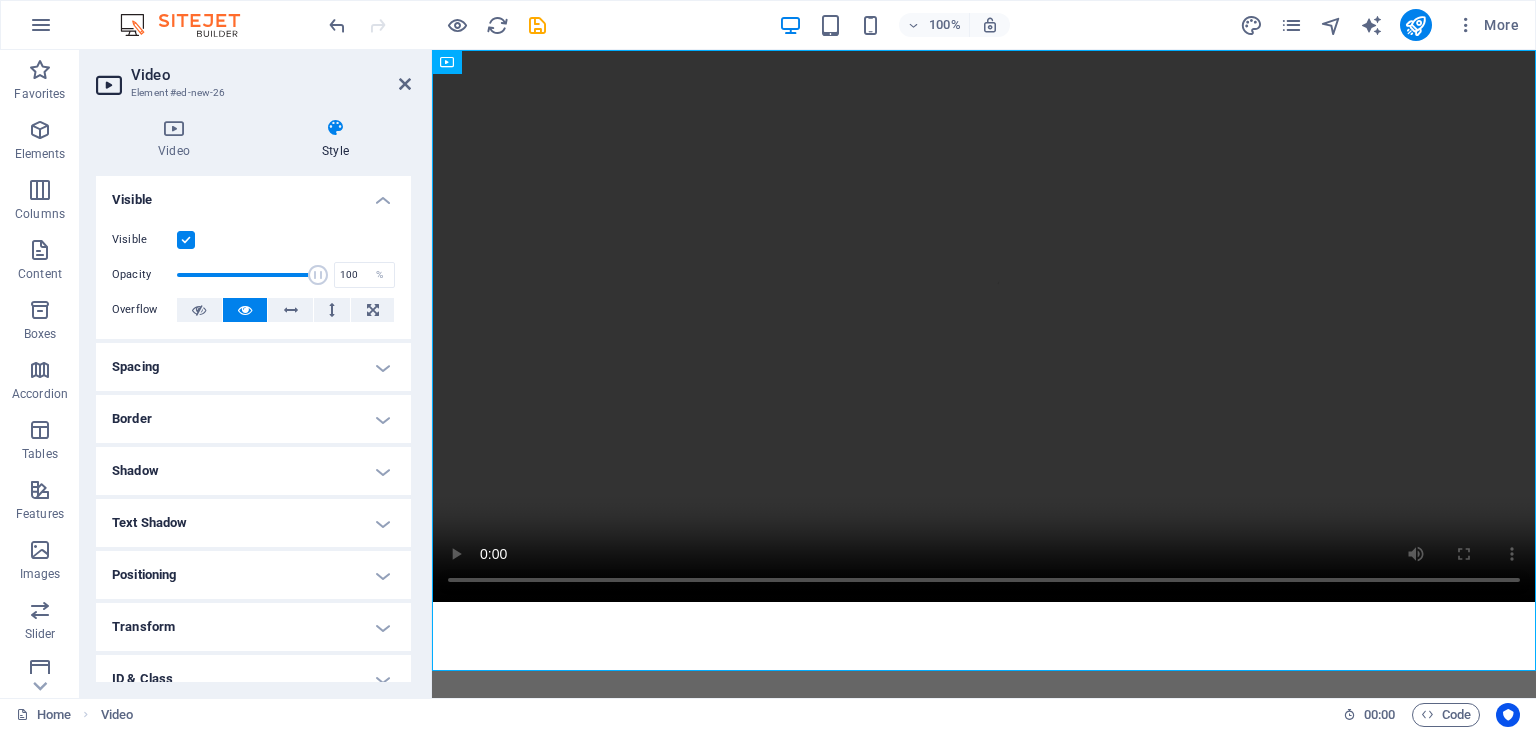 click on "Shadow" at bounding box center [253, 471] 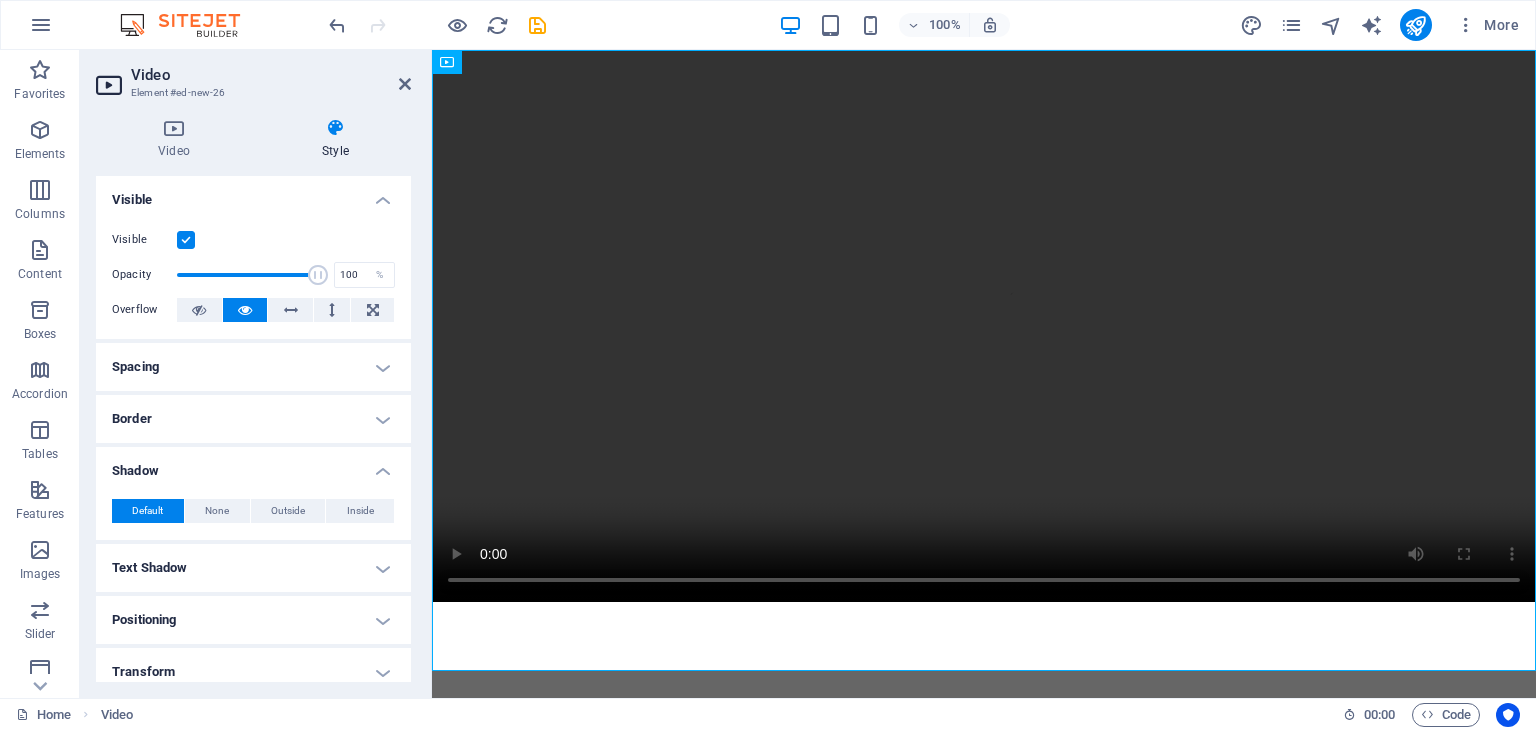 click on "Shadow" at bounding box center (253, 465) 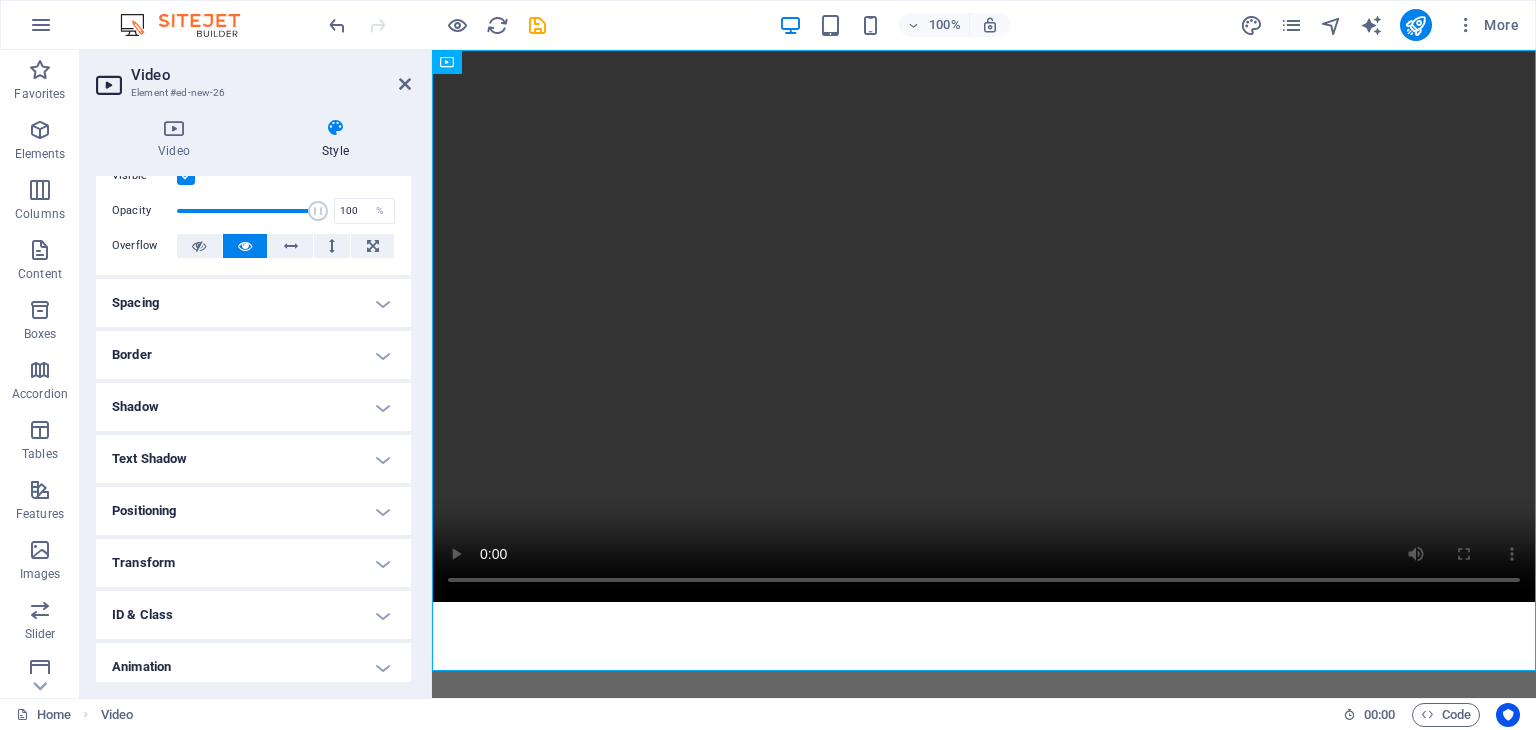 scroll, scrollTop: 124, scrollLeft: 0, axis: vertical 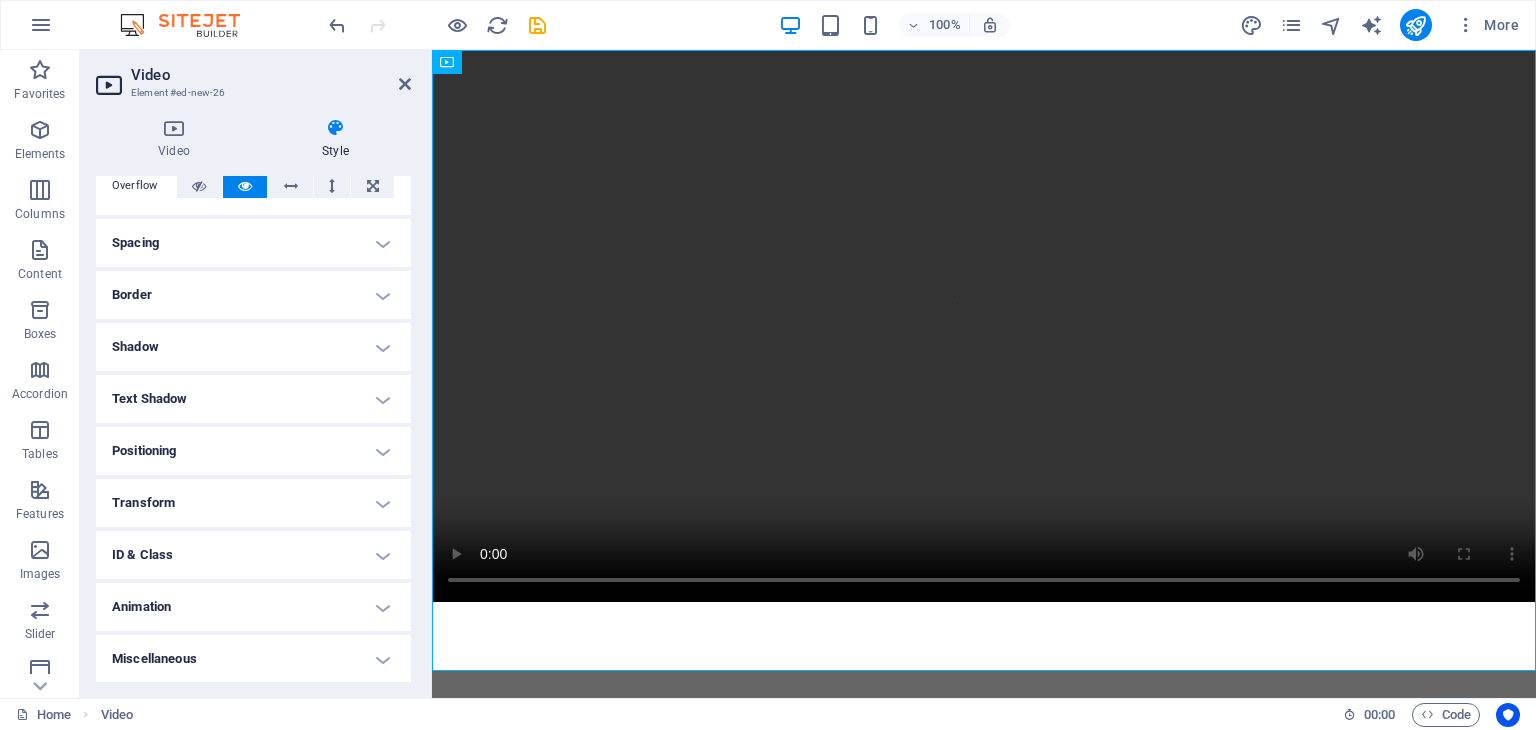 click on "Positioning" at bounding box center (253, 451) 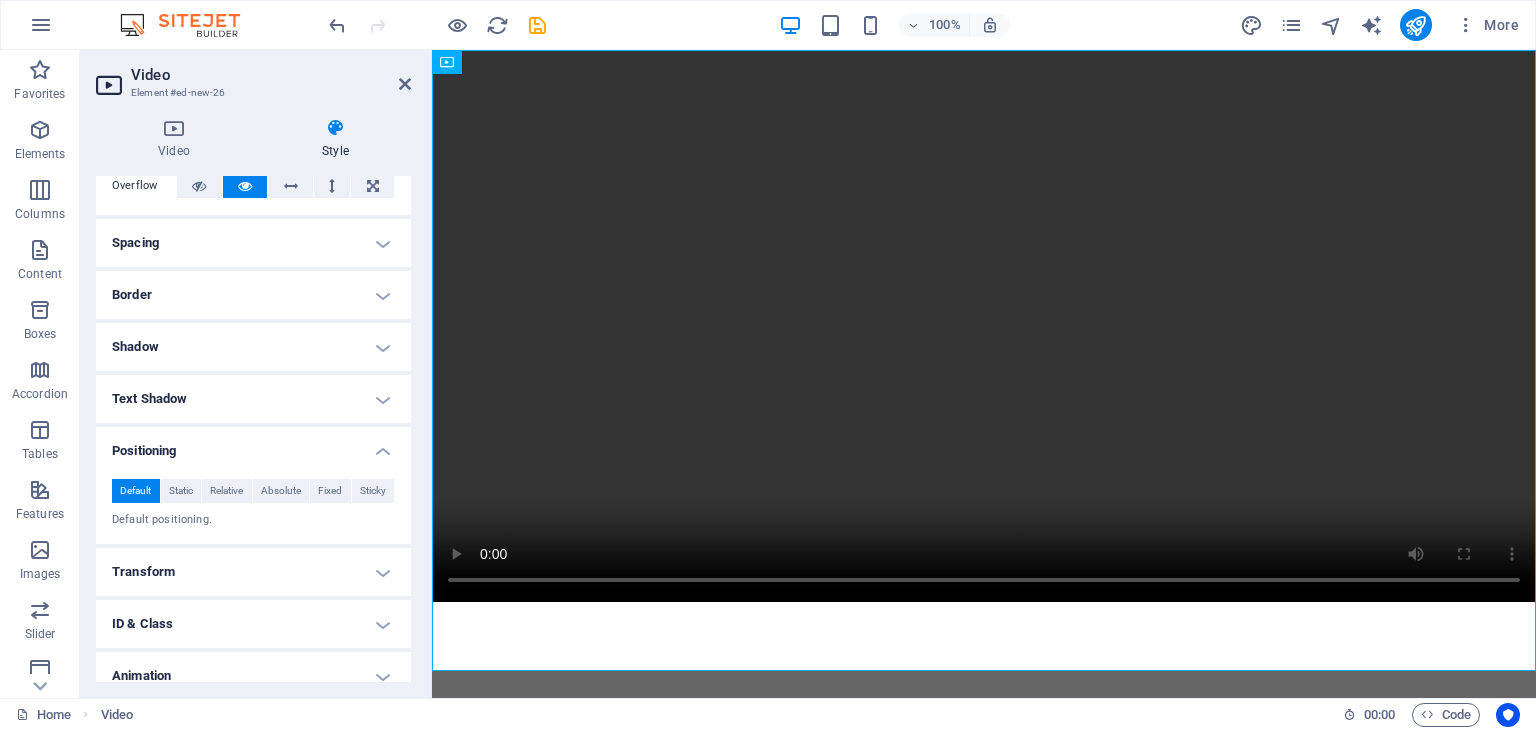 click on "Positioning" at bounding box center [253, 445] 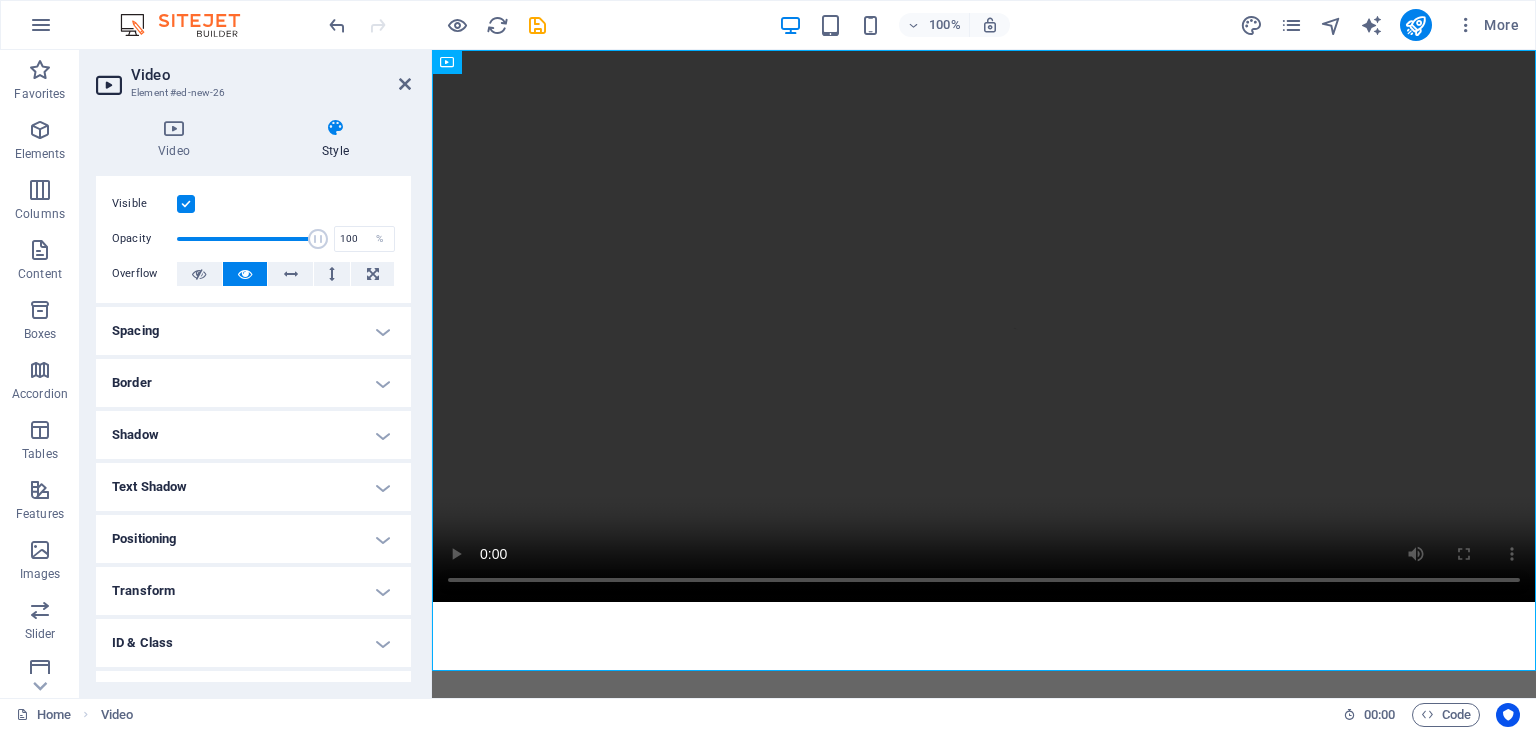 scroll, scrollTop: 0, scrollLeft: 0, axis: both 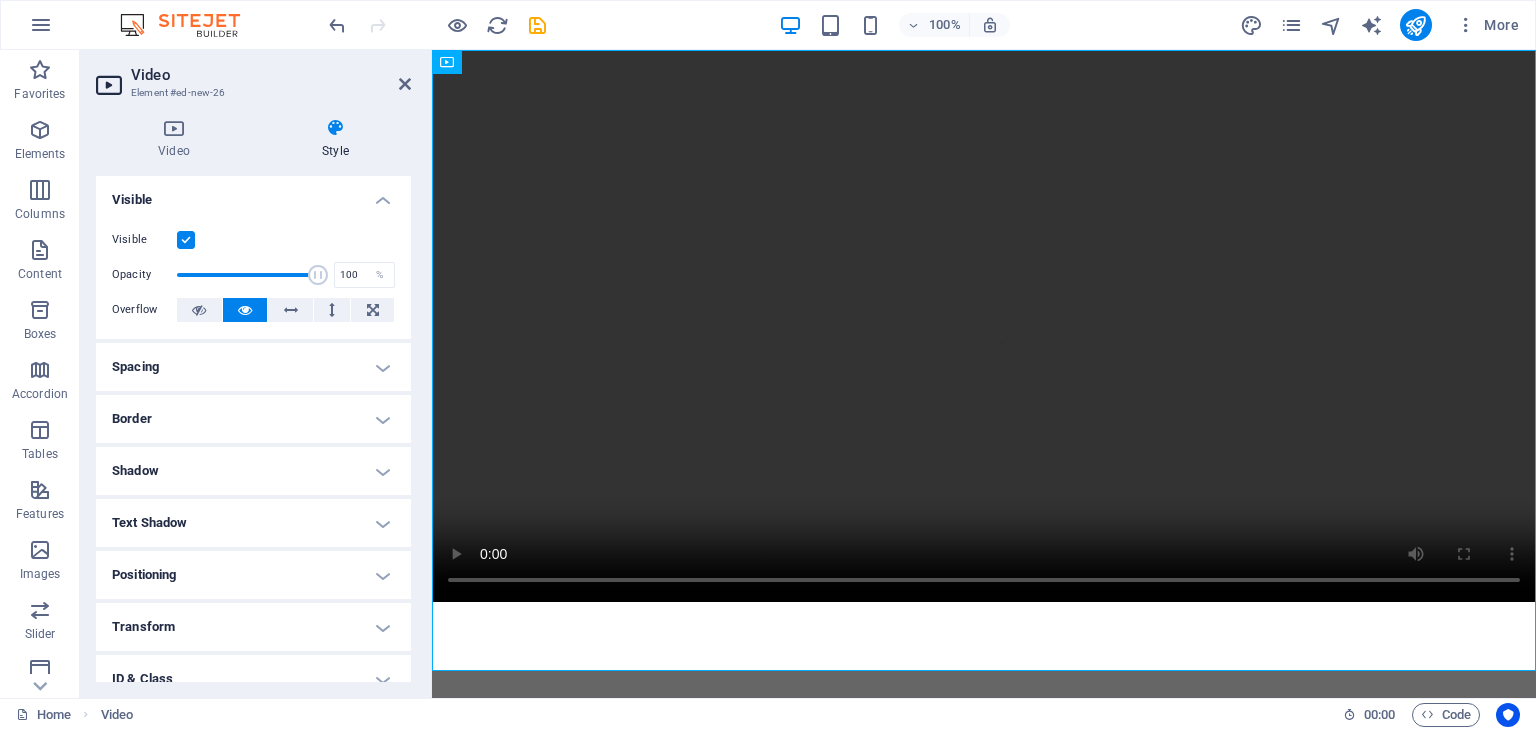 click on "Video" at bounding box center (271, 75) 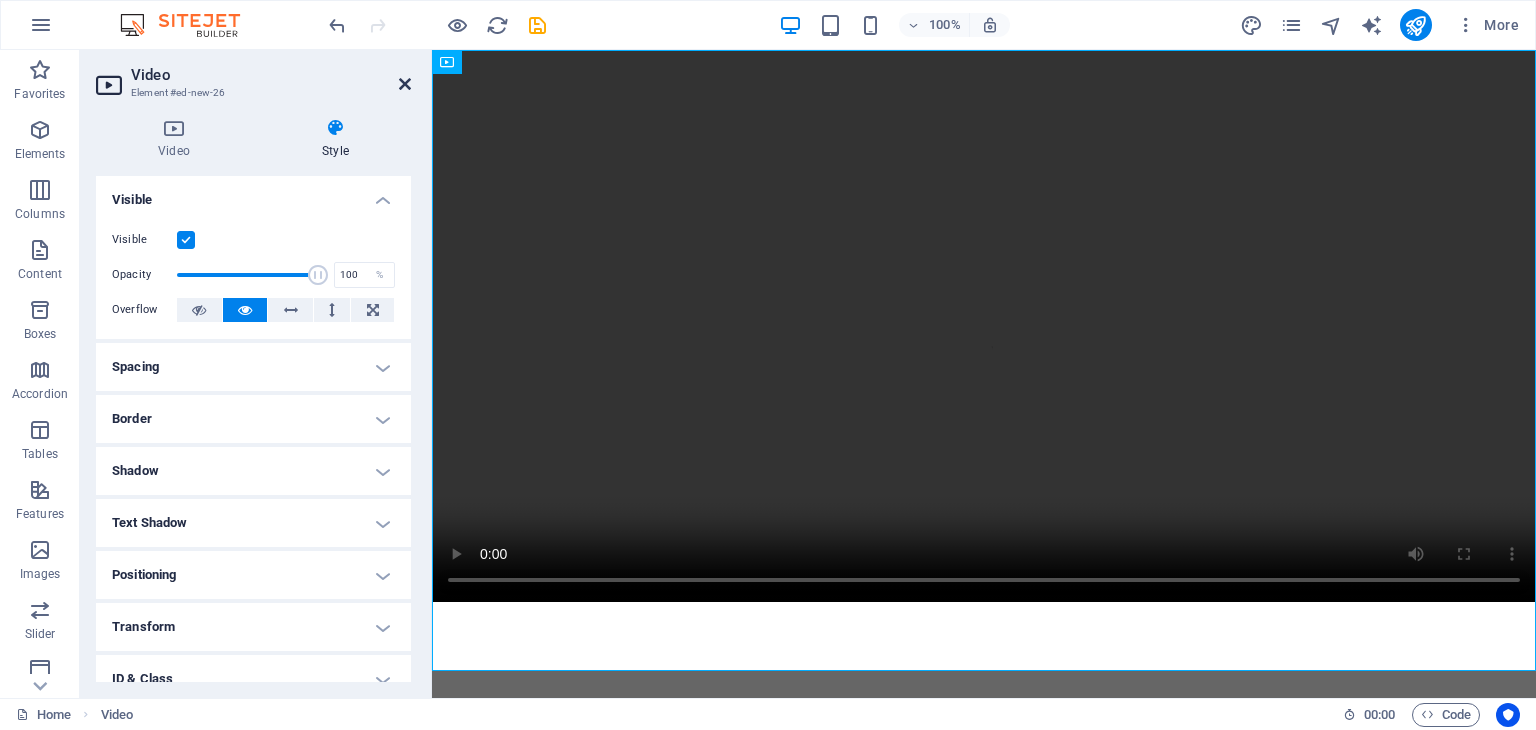 click at bounding box center (405, 84) 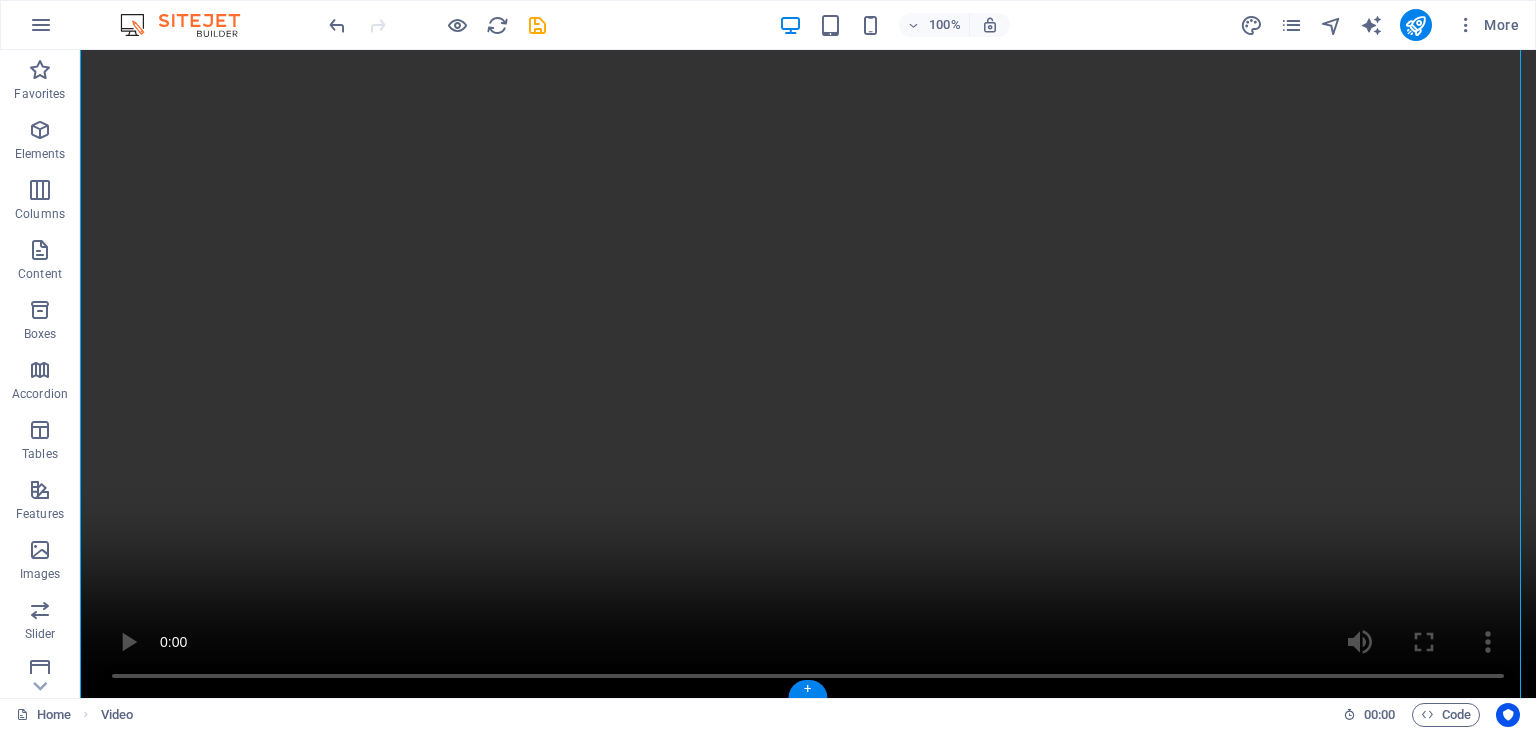 scroll, scrollTop: 162, scrollLeft: 0, axis: vertical 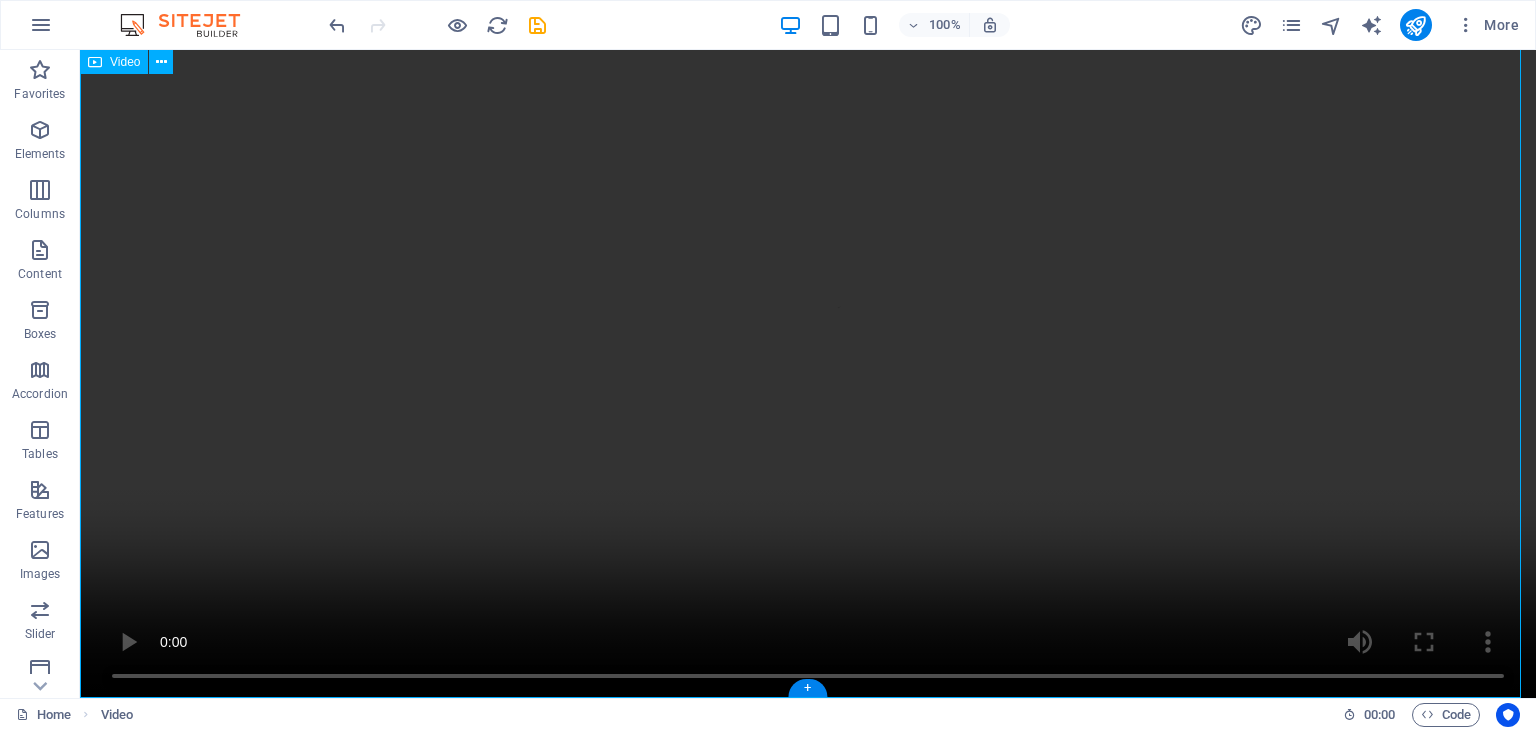 click at bounding box center (808, 334) 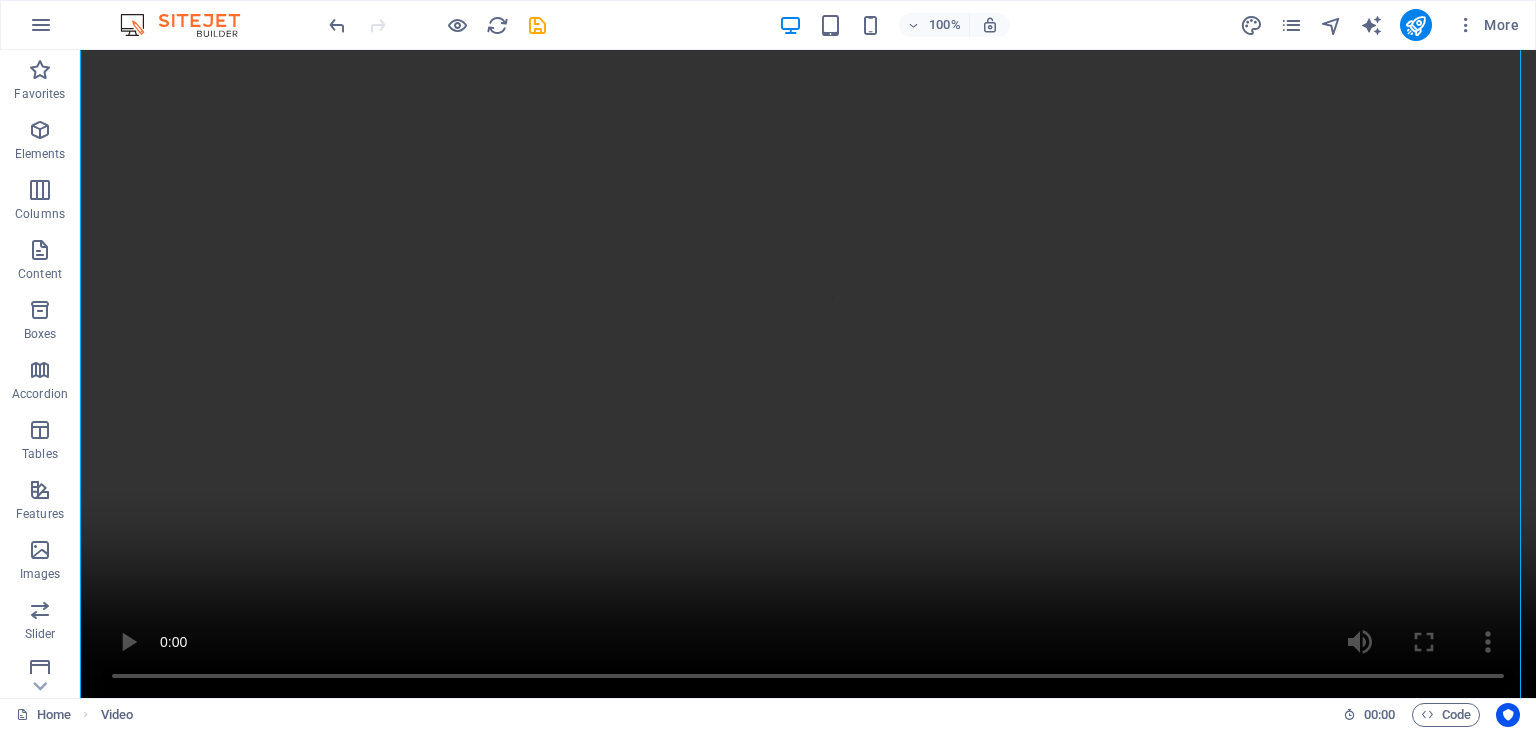scroll, scrollTop: 162, scrollLeft: 0, axis: vertical 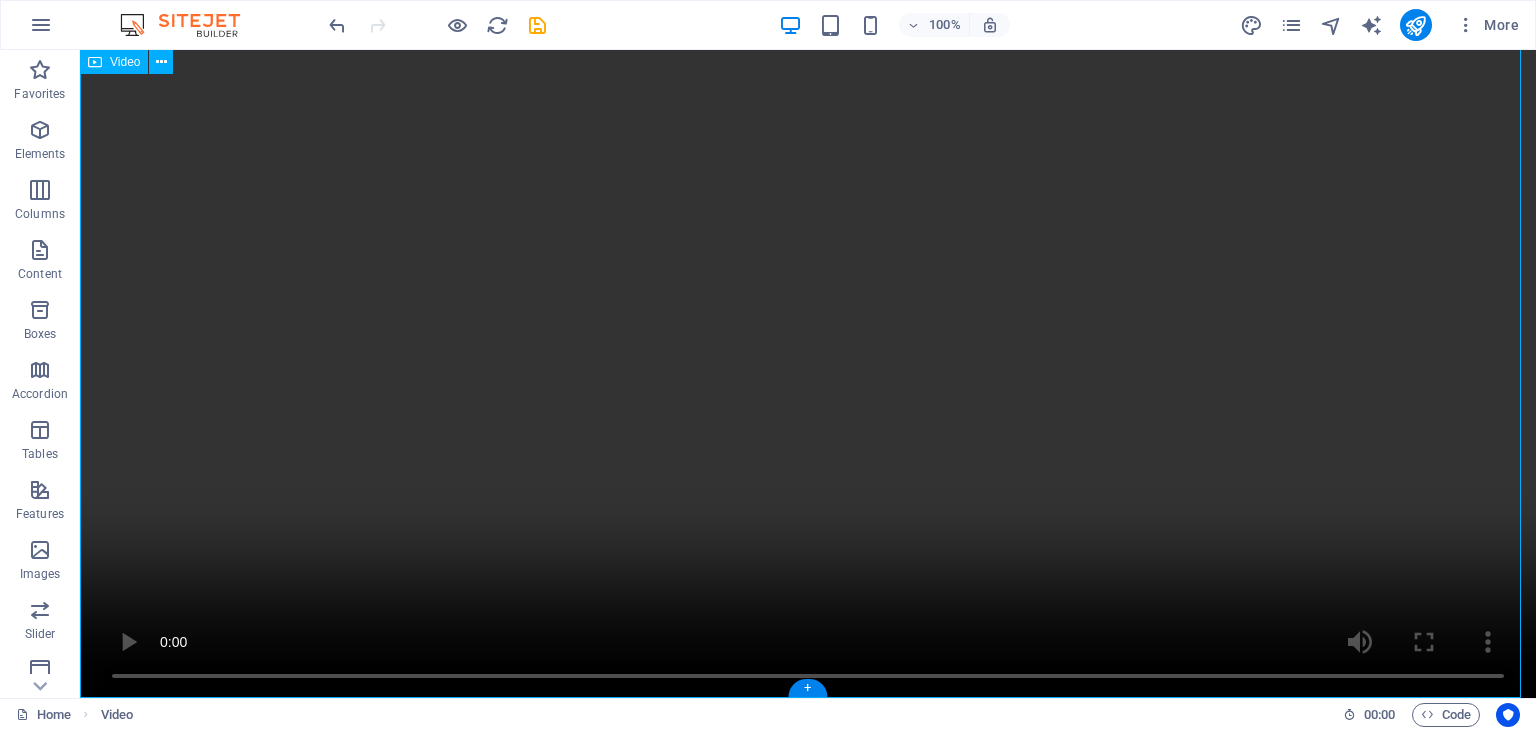 click at bounding box center [808, 334] 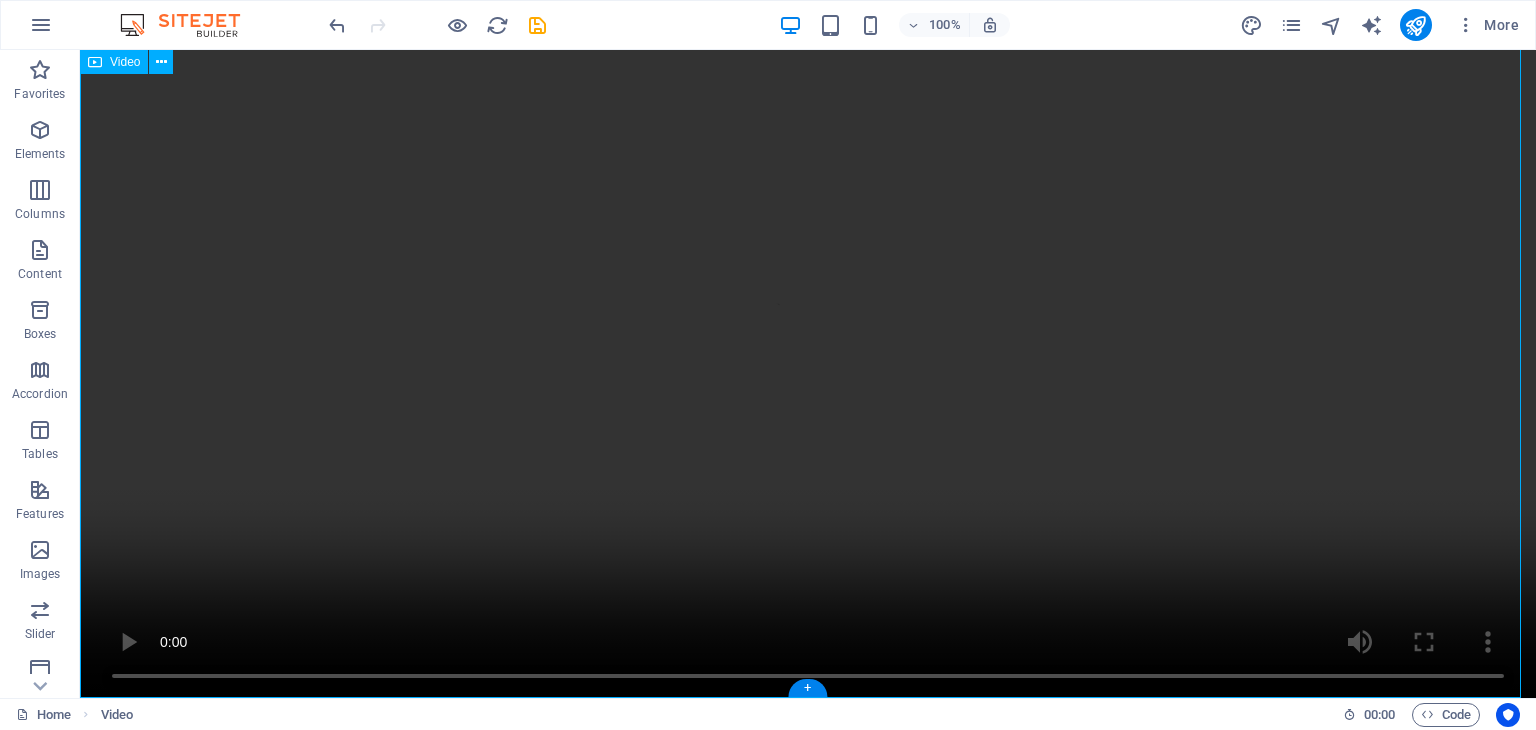 click at bounding box center [808, 334] 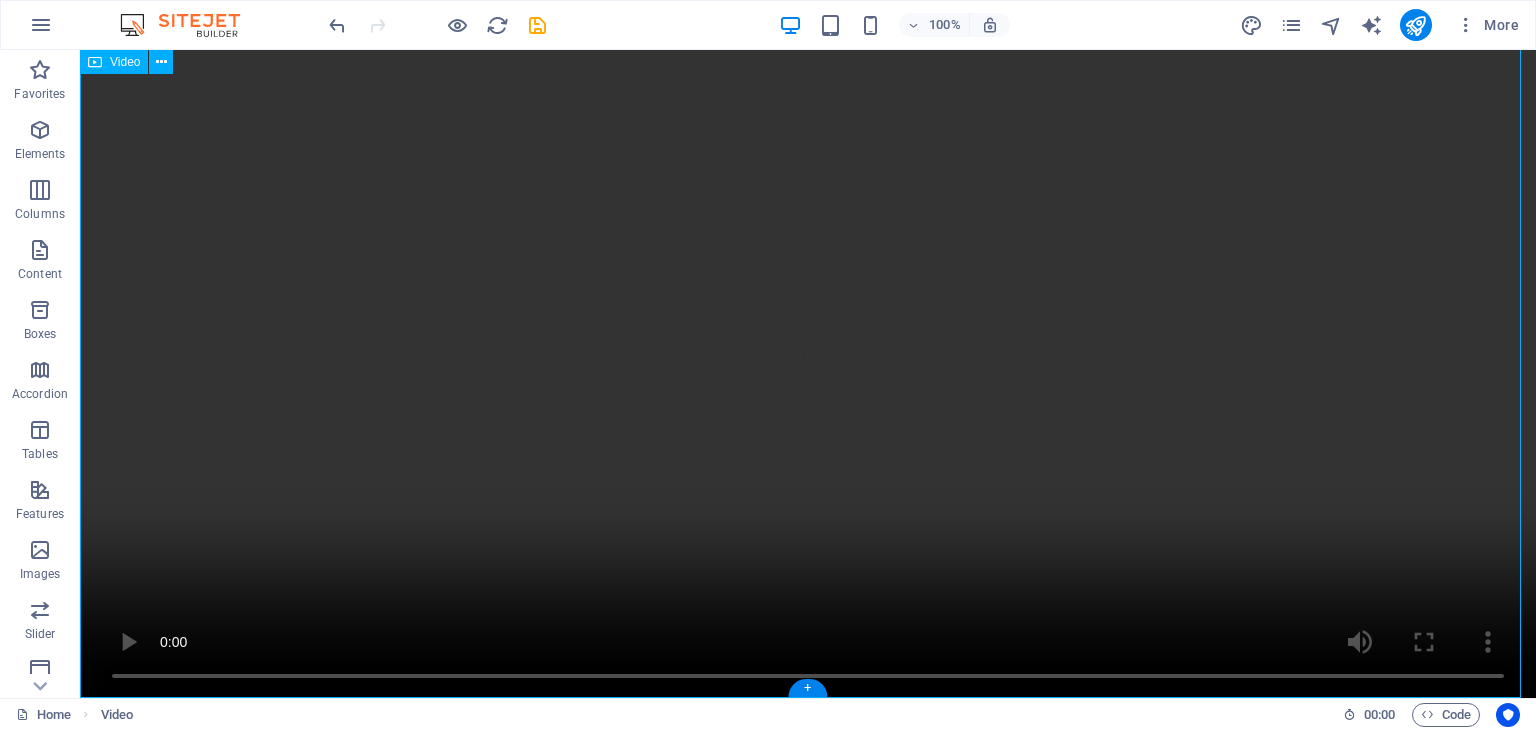 scroll, scrollTop: 0, scrollLeft: 0, axis: both 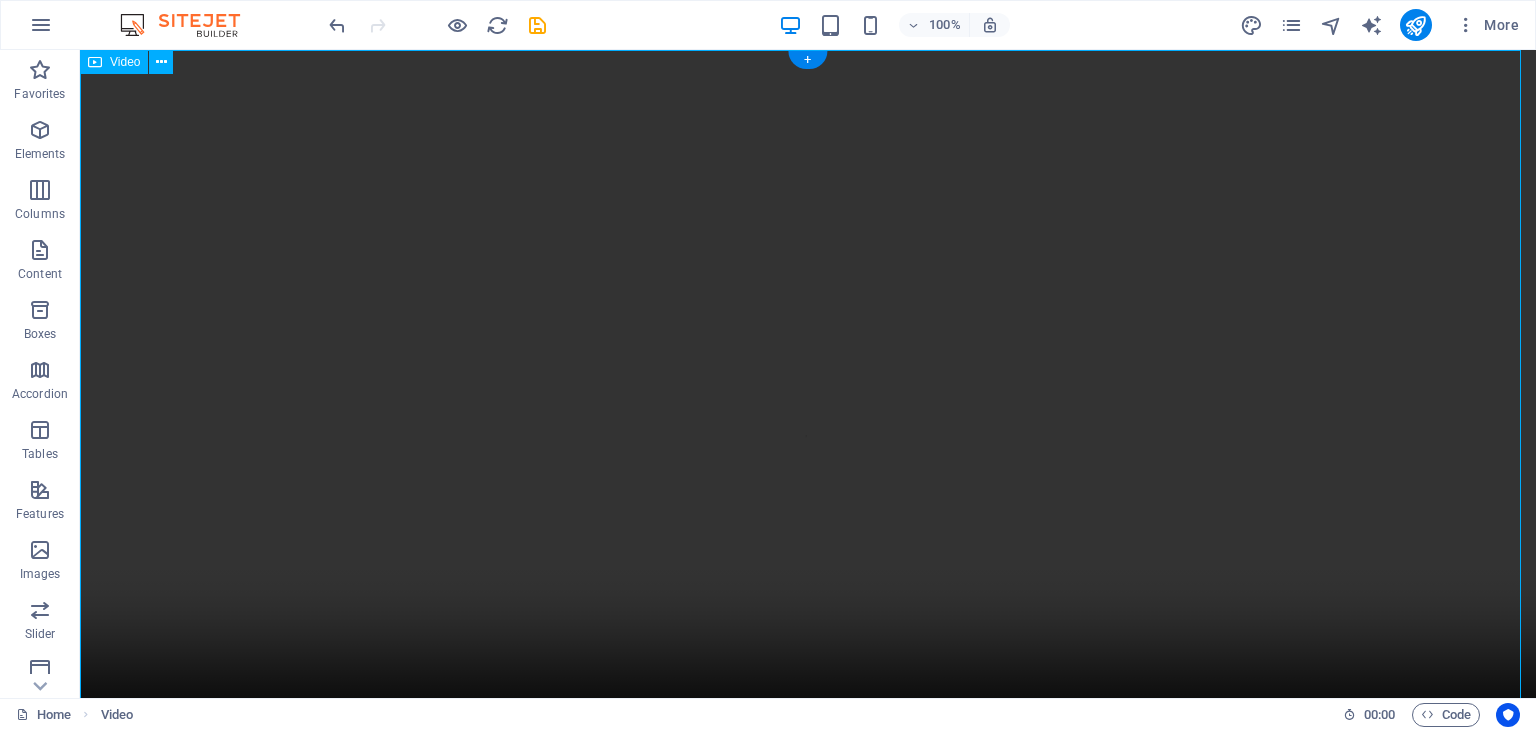 click at bounding box center (808, 414) 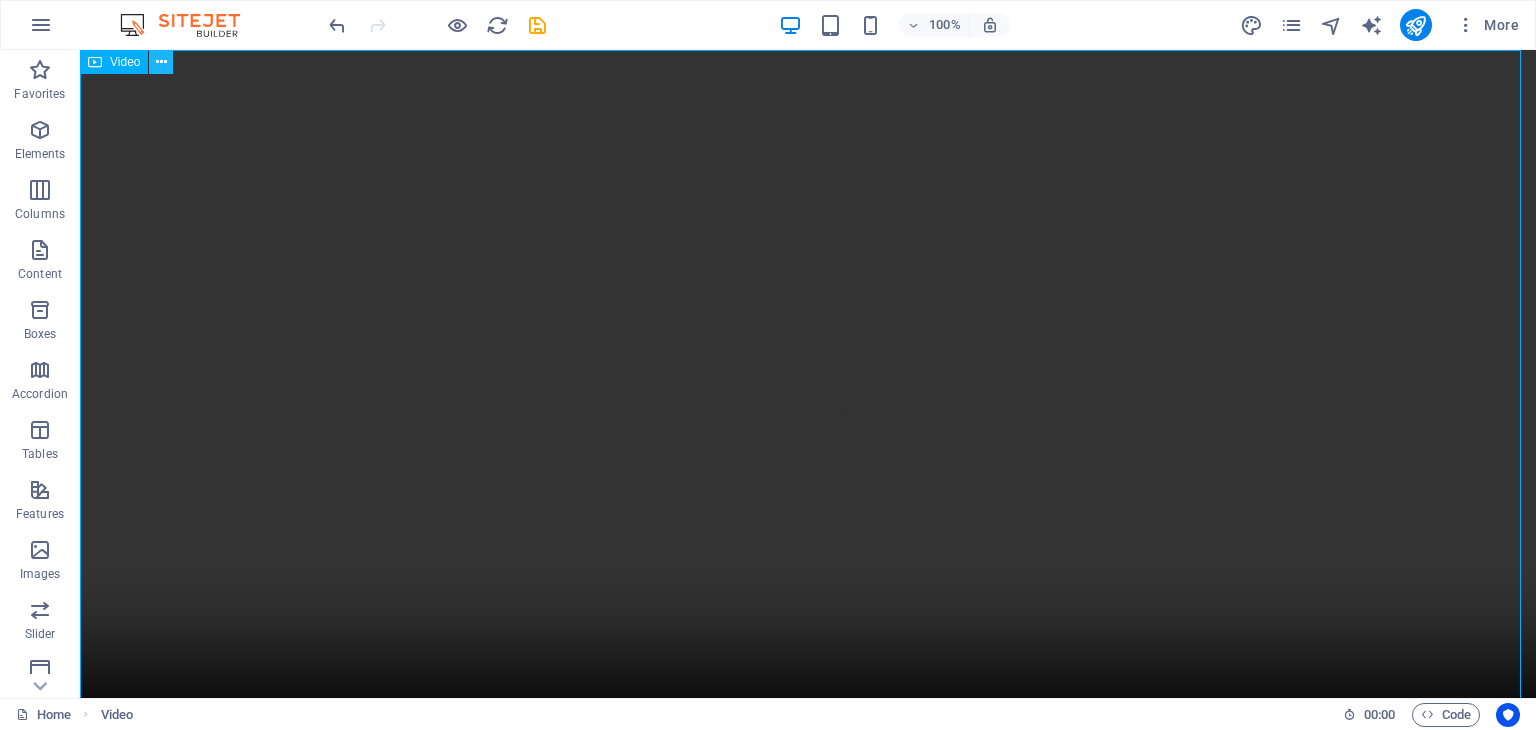 click at bounding box center [161, 62] 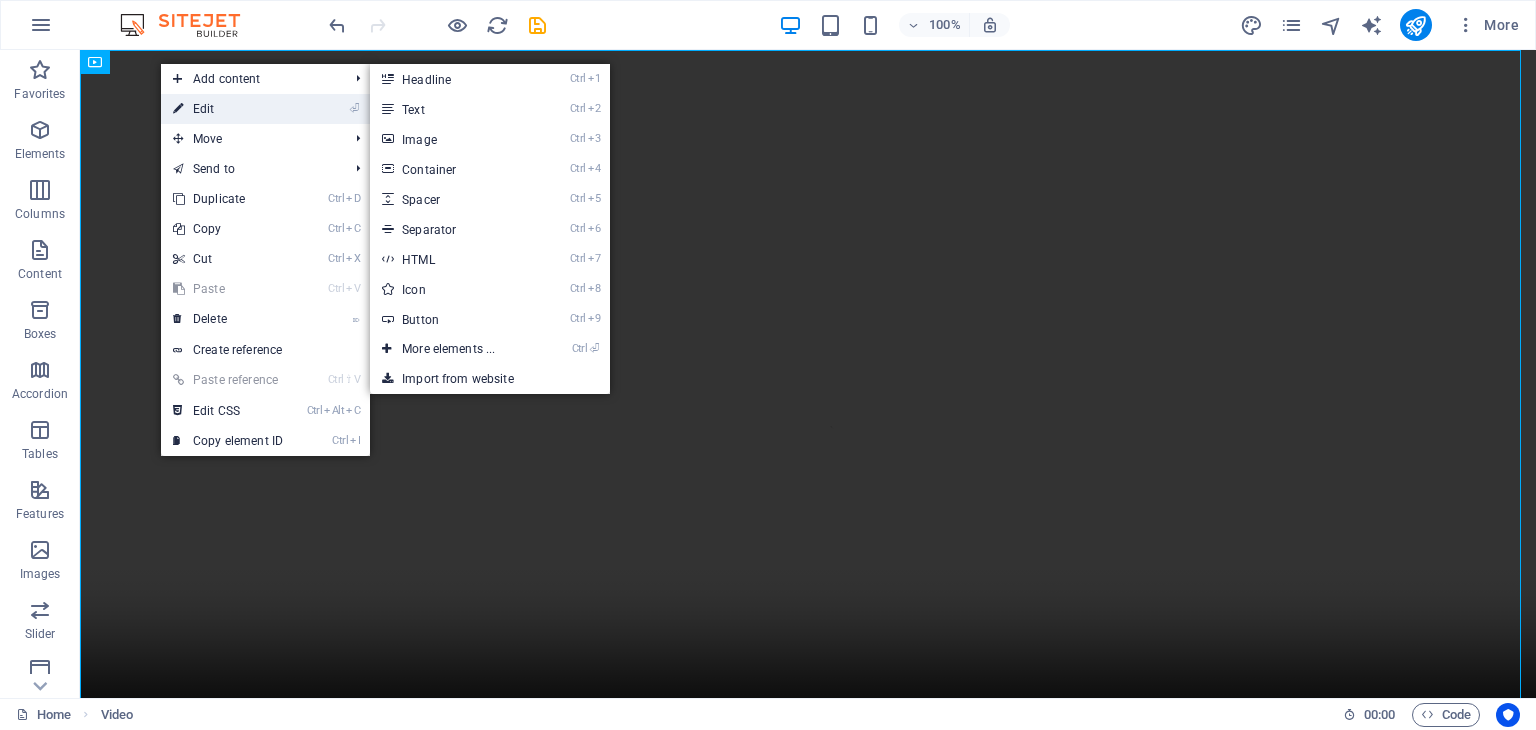 click on "⏎  Edit" at bounding box center (228, 109) 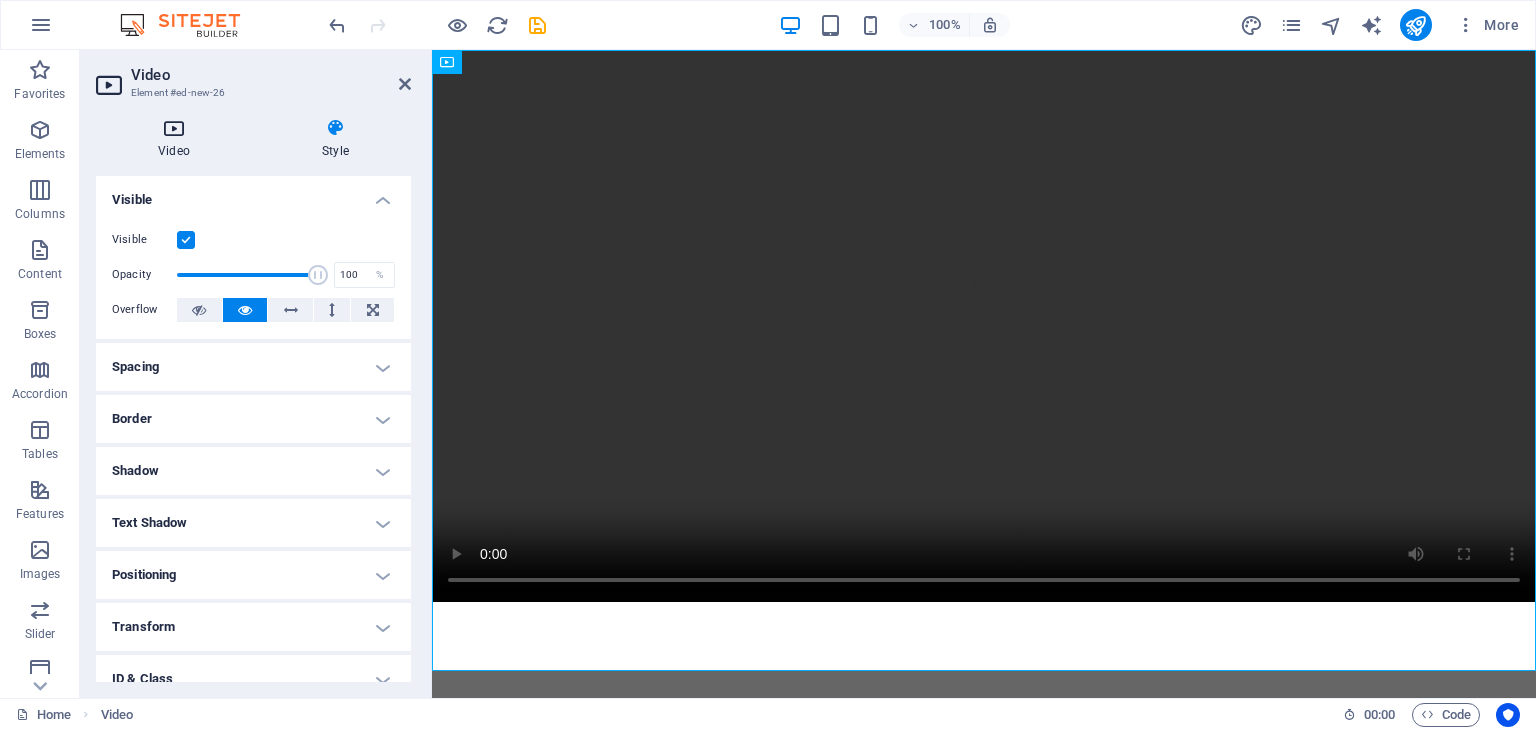 click on "Video" at bounding box center [178, 139] 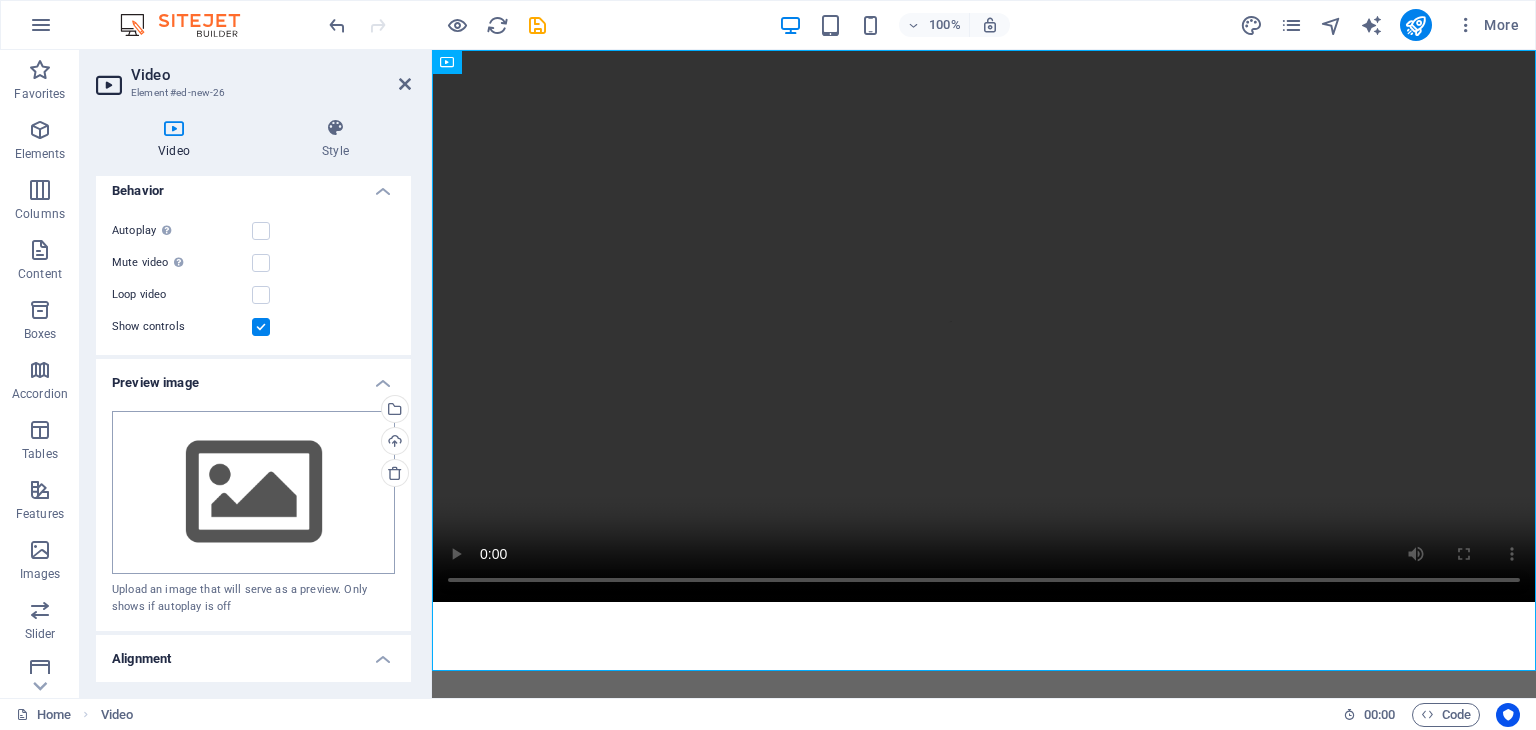scroll, scrollTop: 347, scrollLeft: 0, axis: vertical 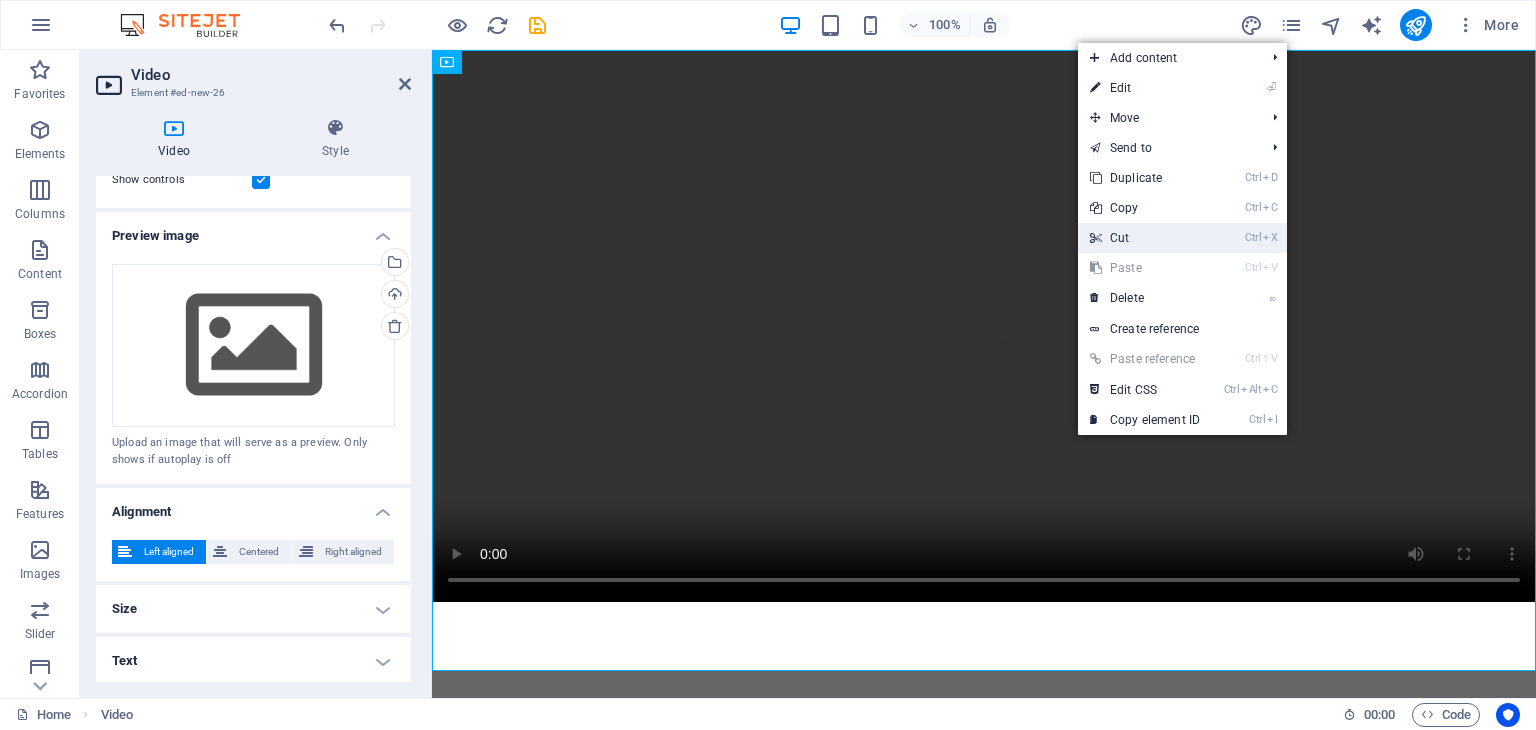 click on "Ctrl X  Cut" at bounding box center [1145, 238] 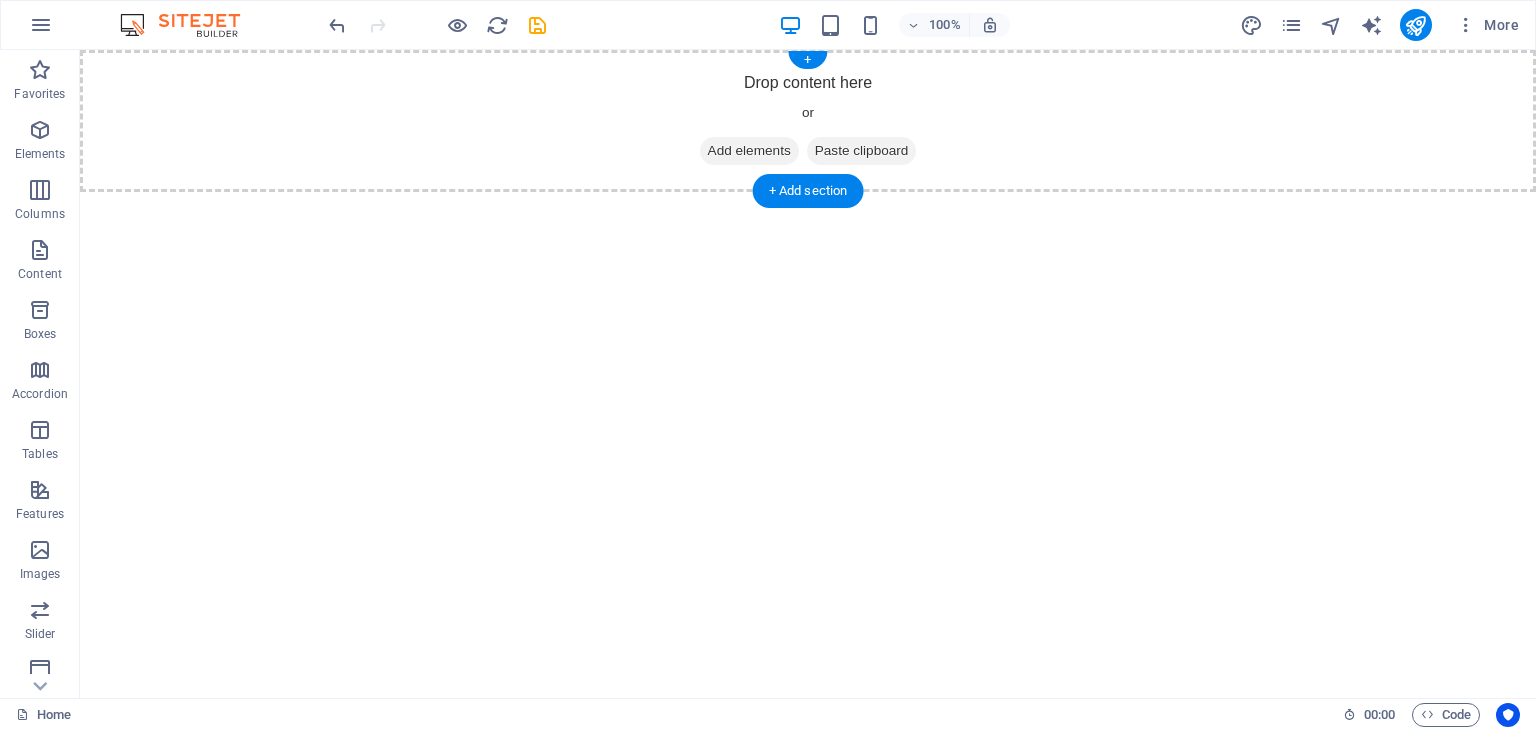 click on "Drop content here or  Add elements  Paste clipboard" at bounding box center (808, 121) 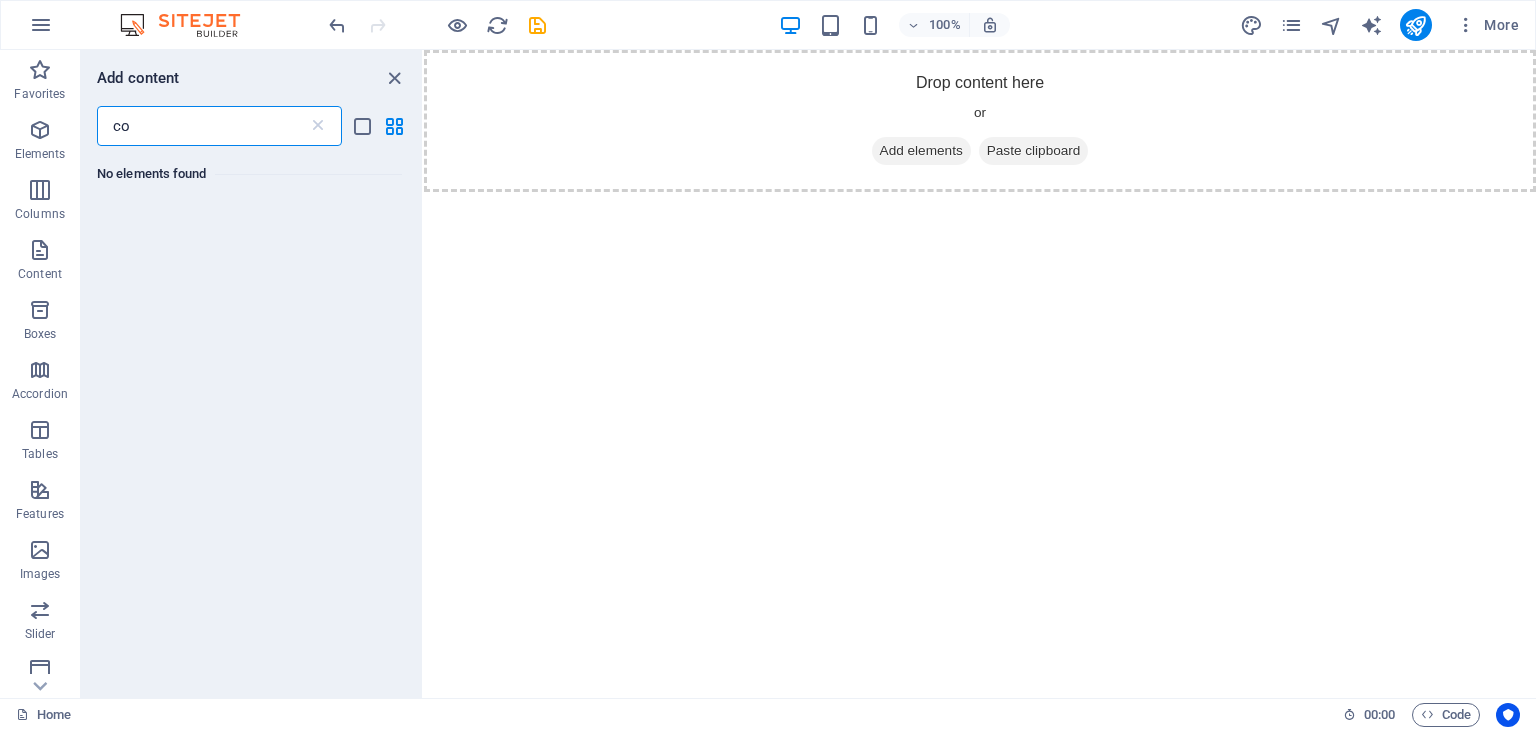 type on "c" 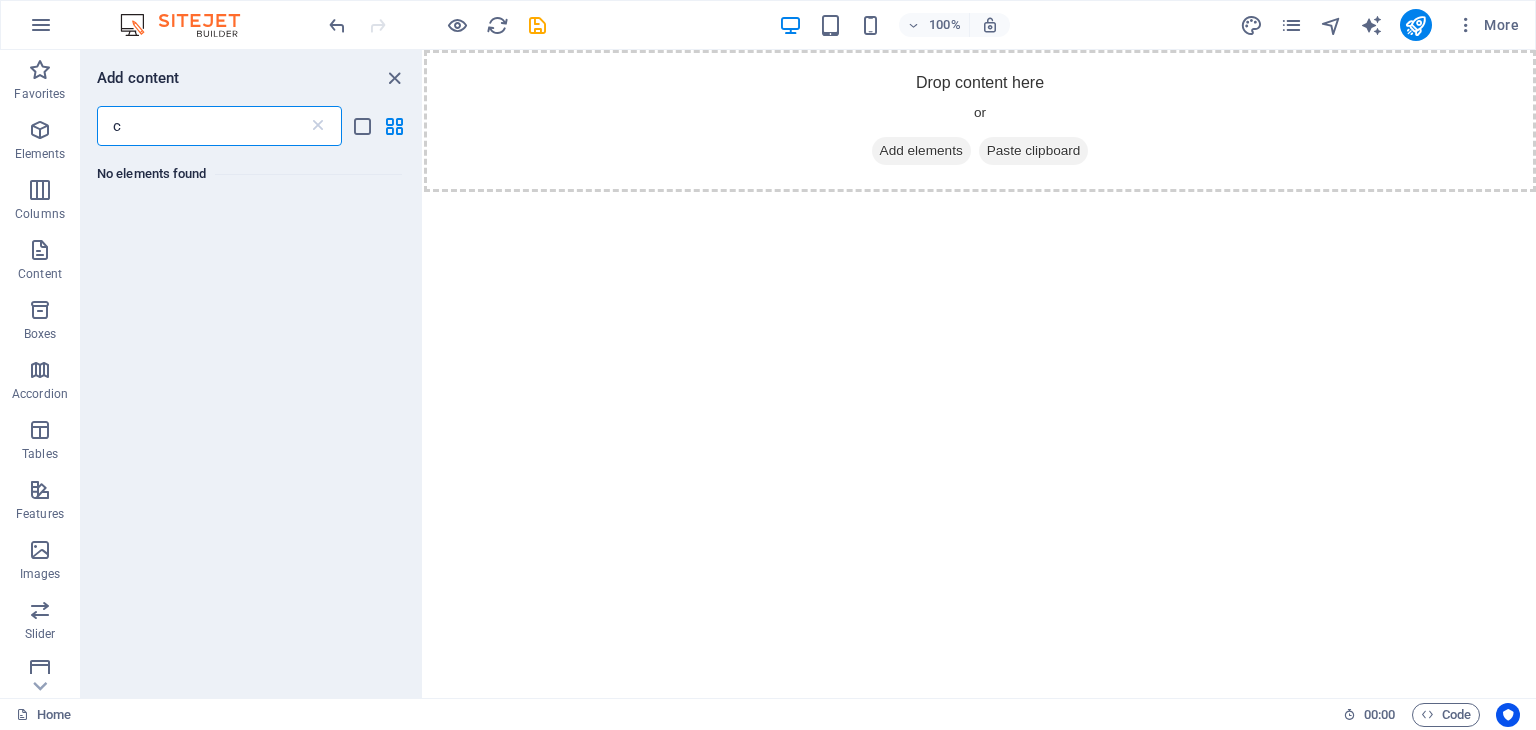 type 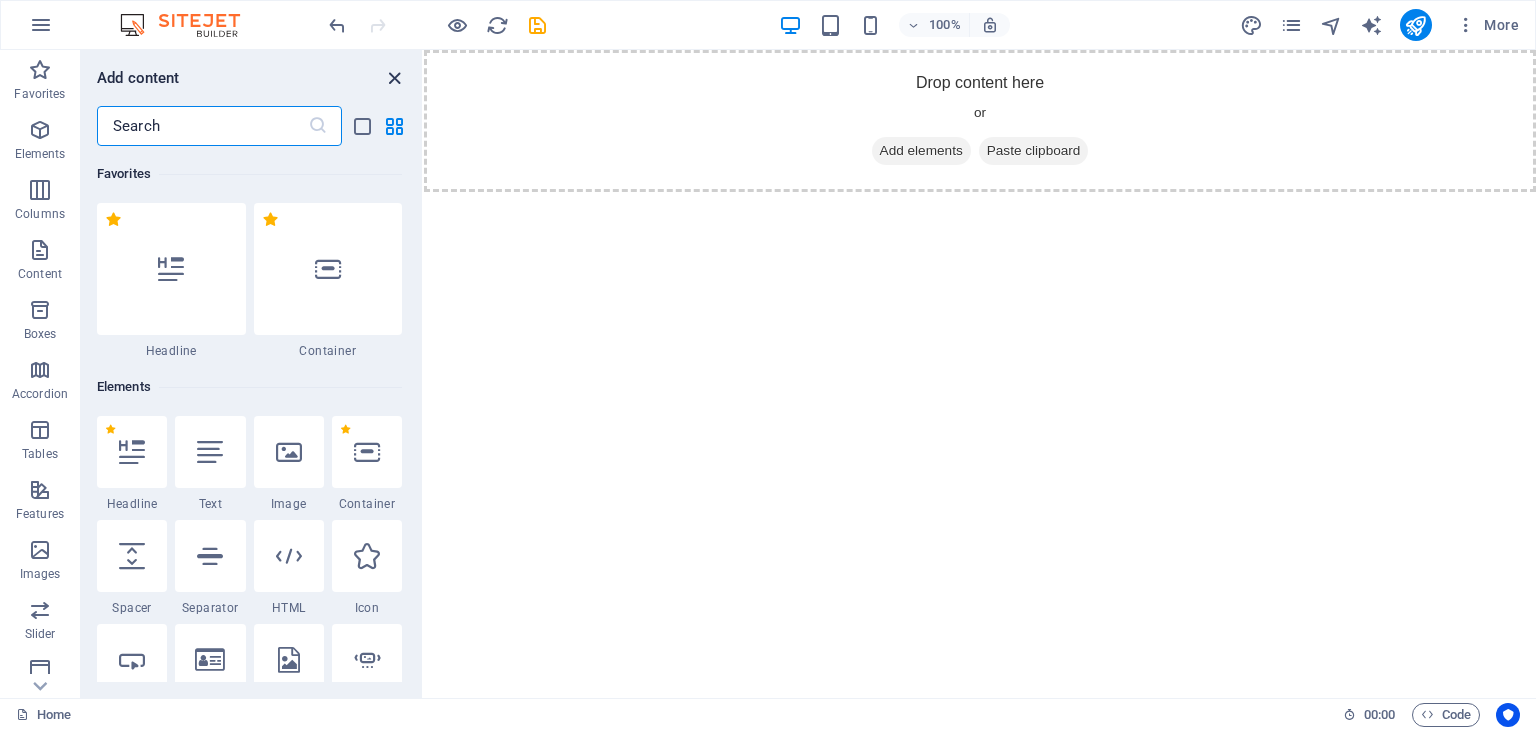 click at bounding box center (394, 78) 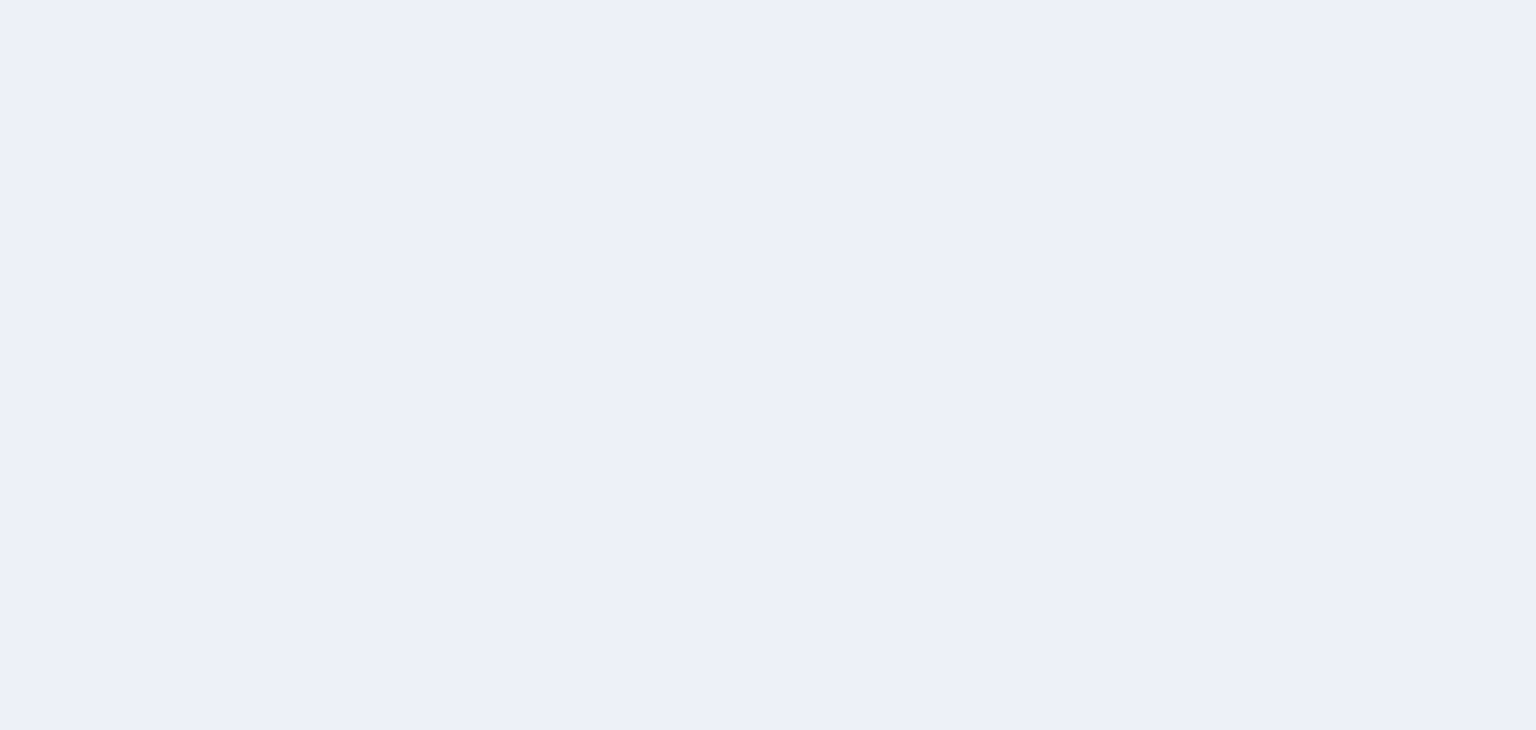 scroll, scrollTop: 0, scrollLeft: 0, axis: both 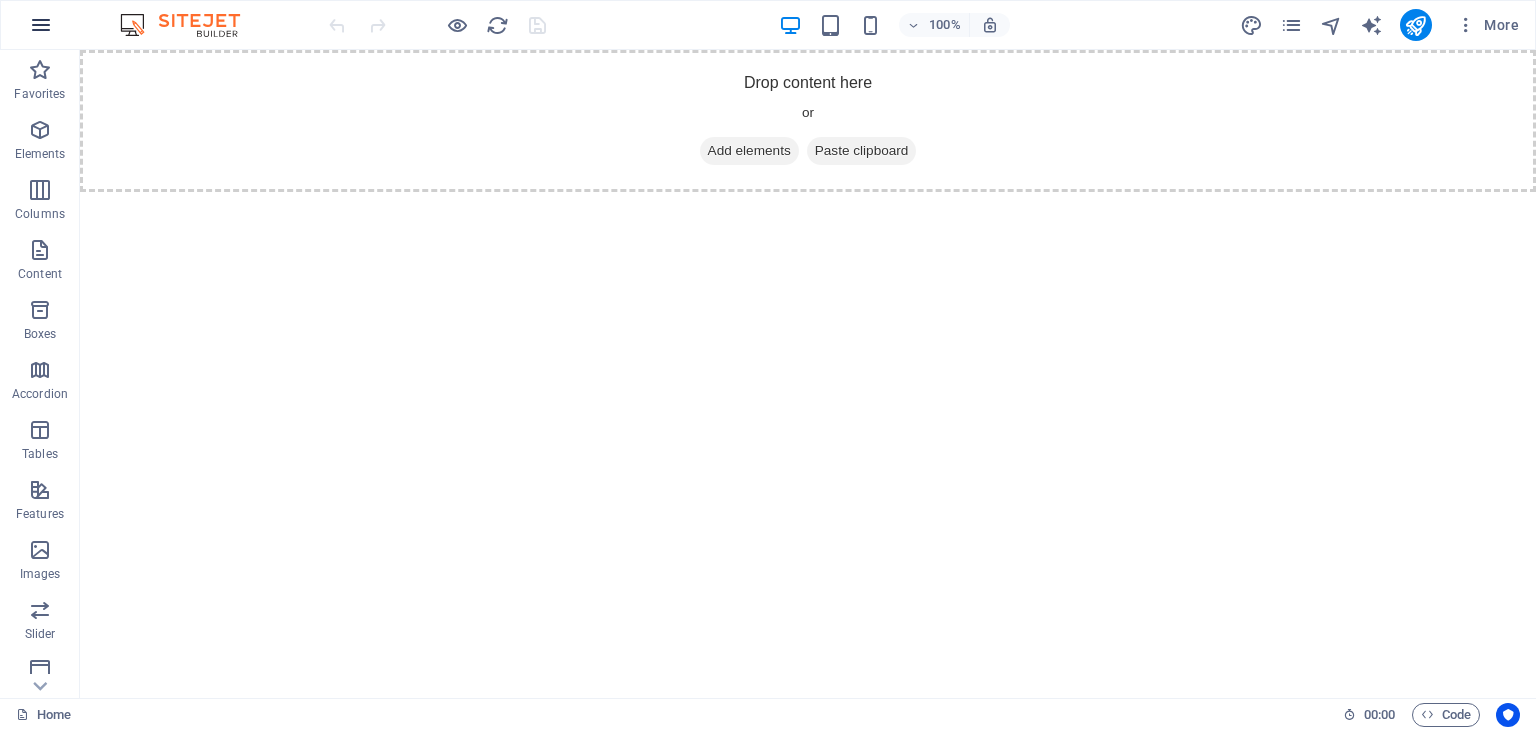 click at bounding box center (41, 25) 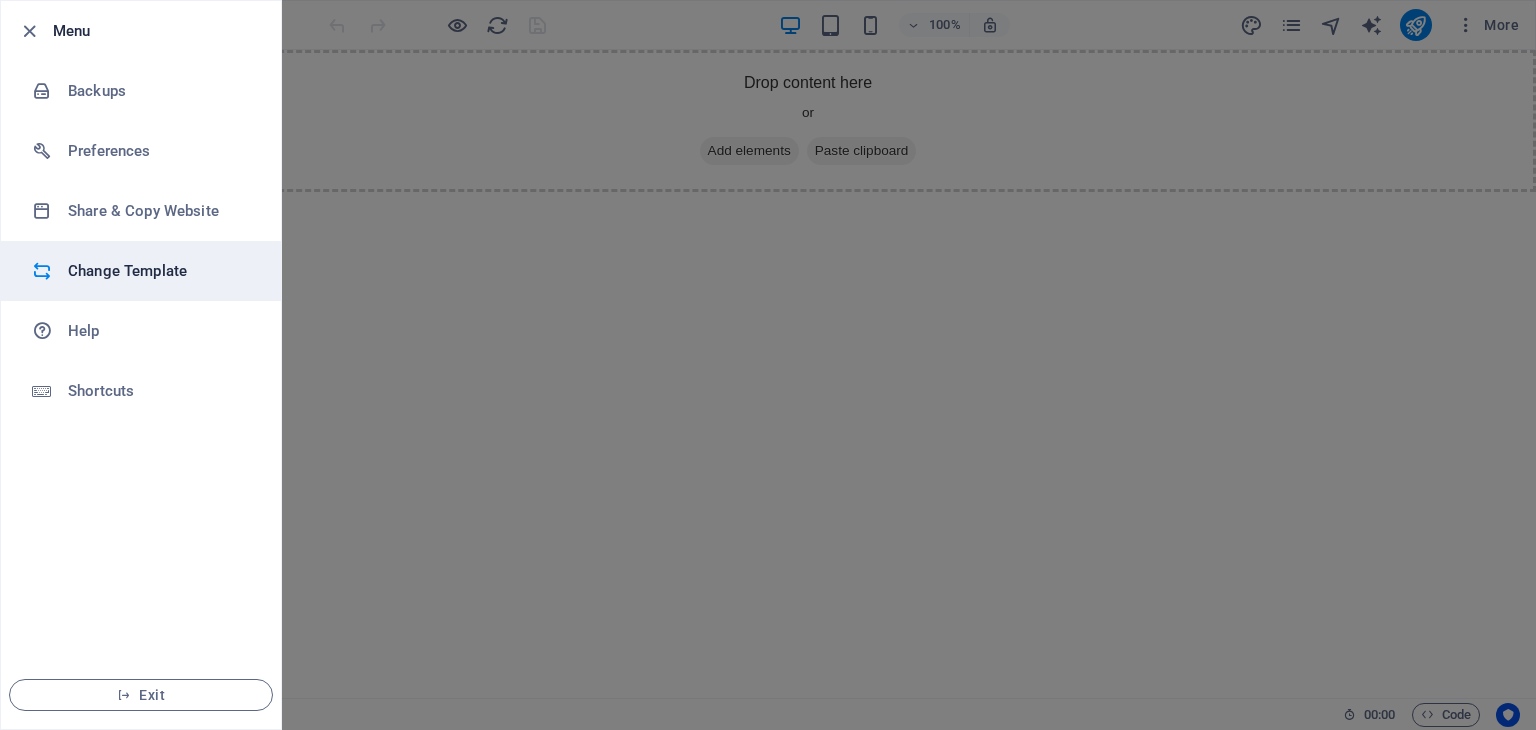 click on "Change Template" at bounding box center (141, 271) 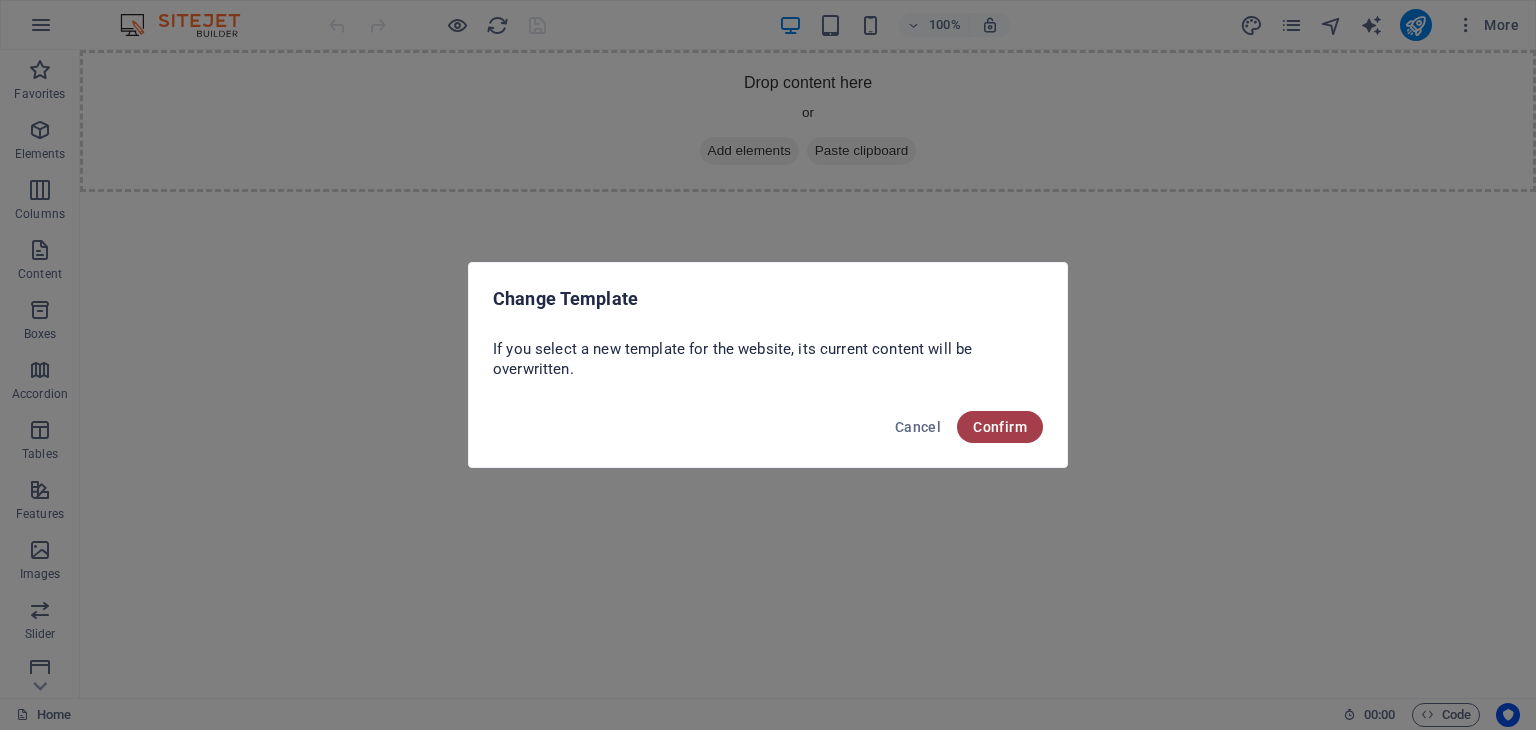 click on "Confirm" at bounding box center [1000, 427] 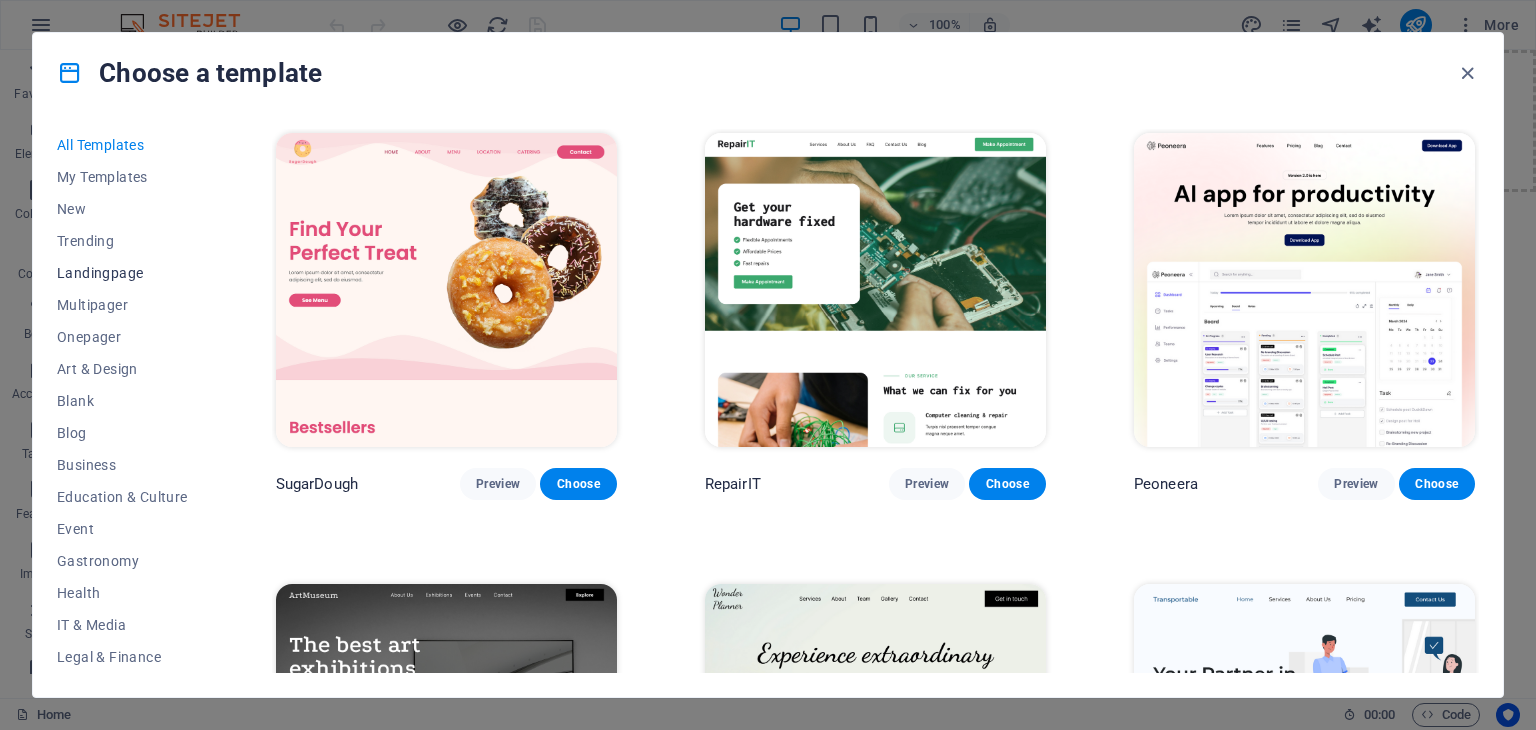 click on "Landingpage" at bounding box center [122, 273] 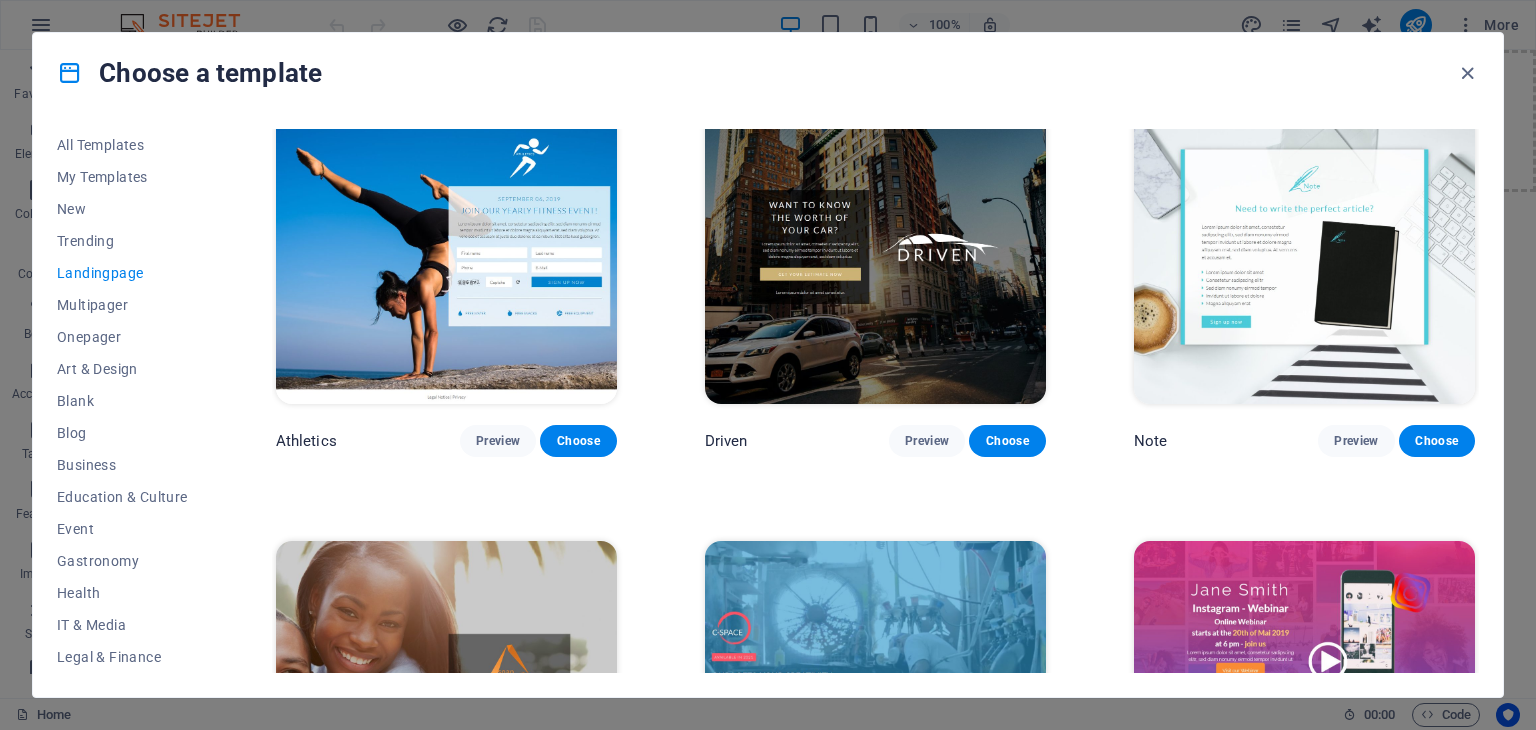scroll, scrollTop: 1400, scrollLeft: 0, axis: vertical 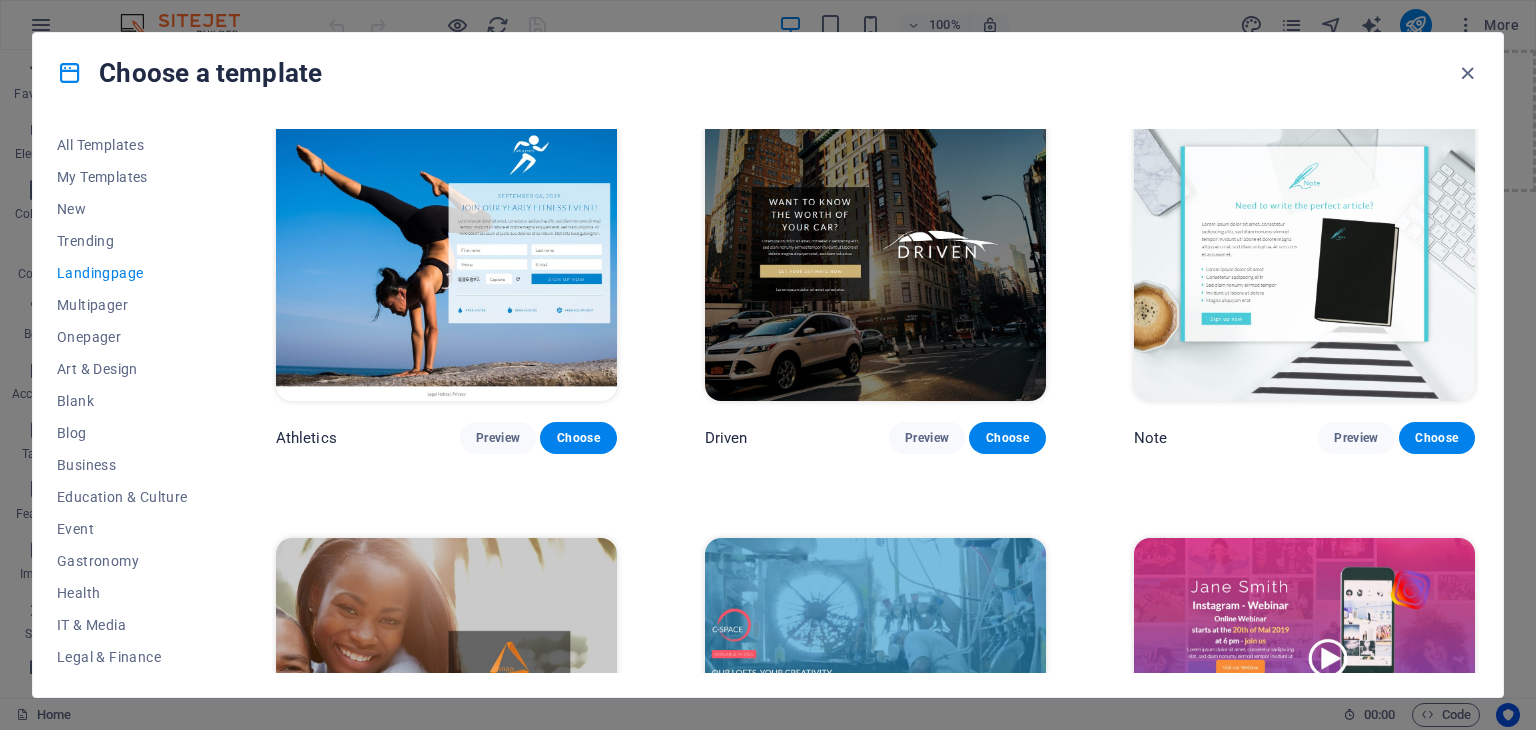 click at bounding box center [875, 244] 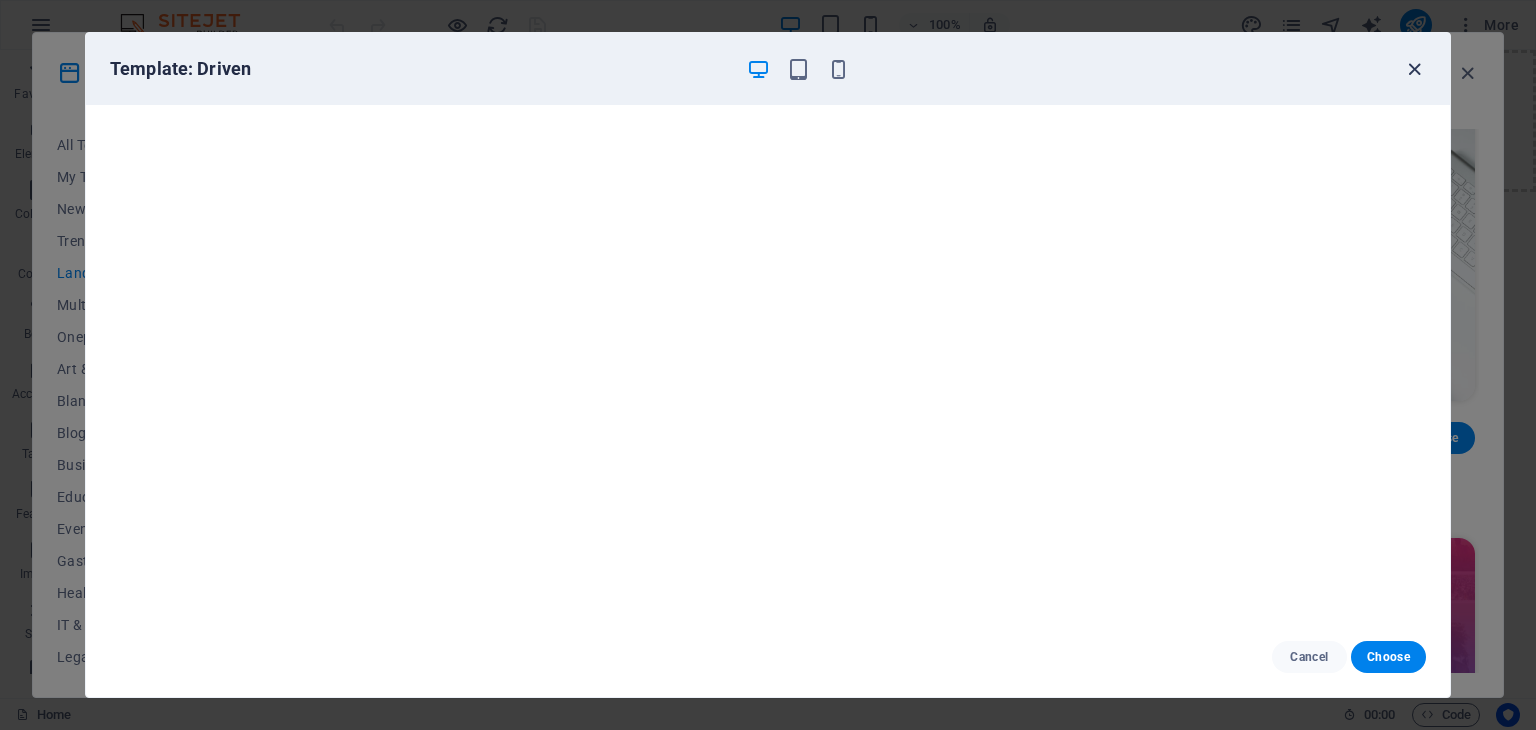 click at bounding box center [1414, 69] 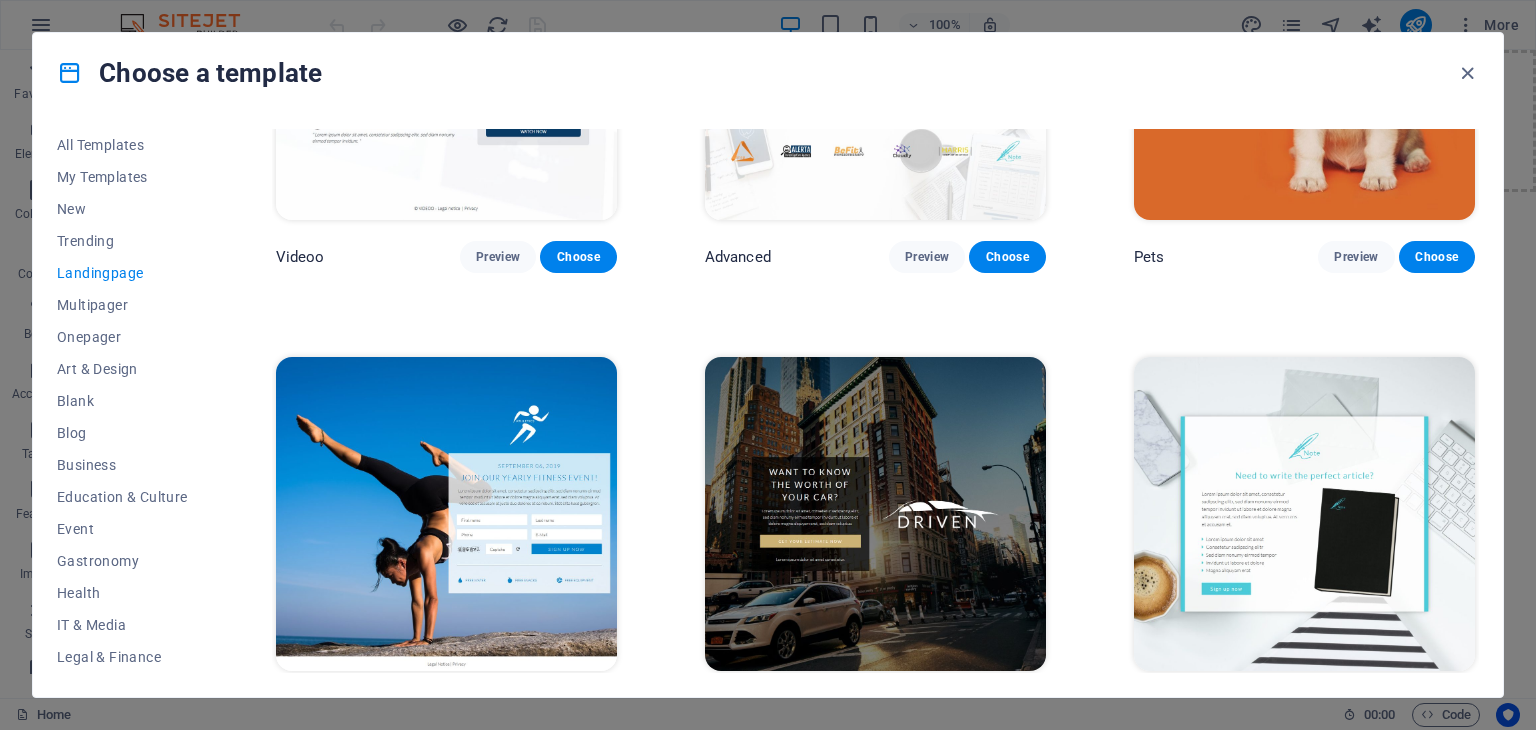 scroll, scrollTop: 1120, scrollLeft: 0, axis: vertical 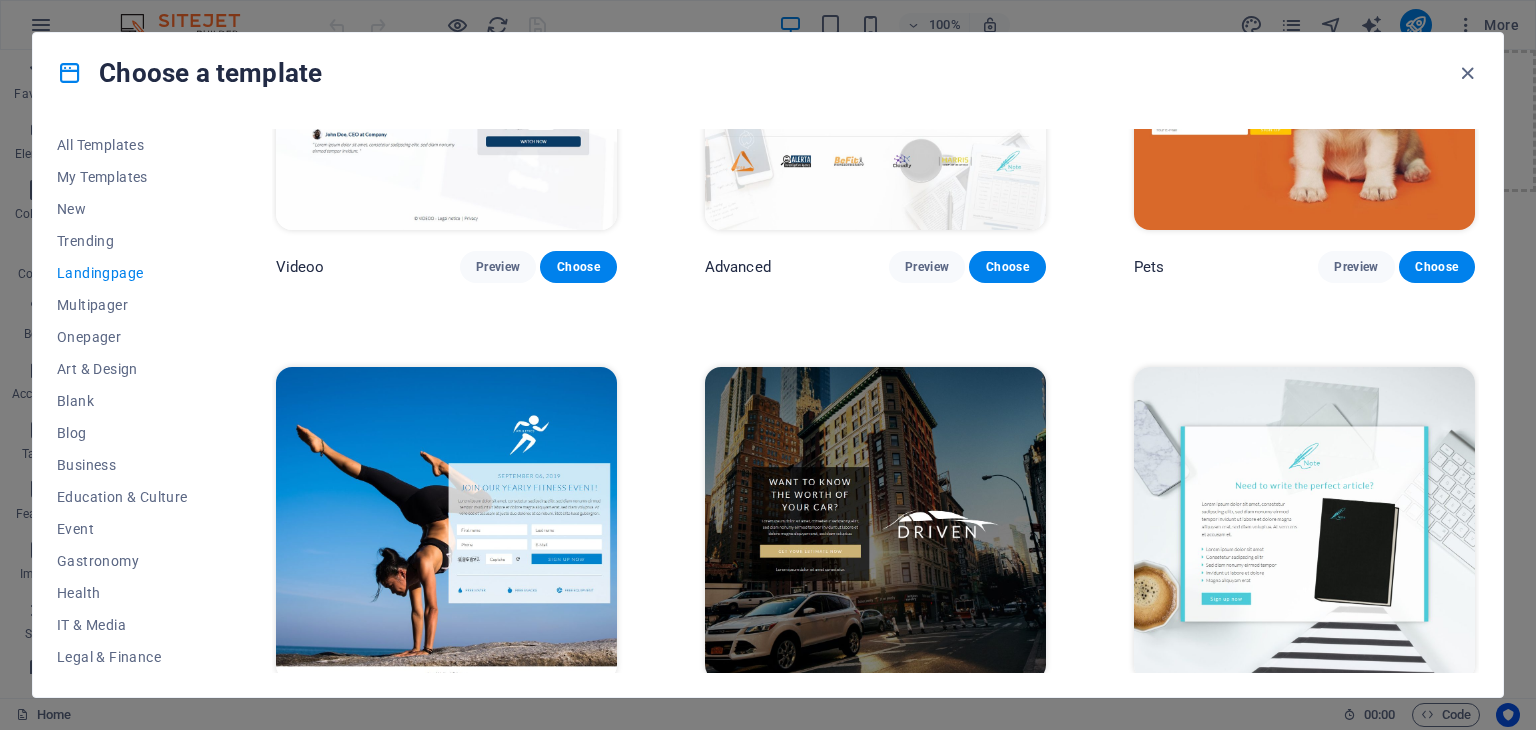 click at bounding box center (875, 524) 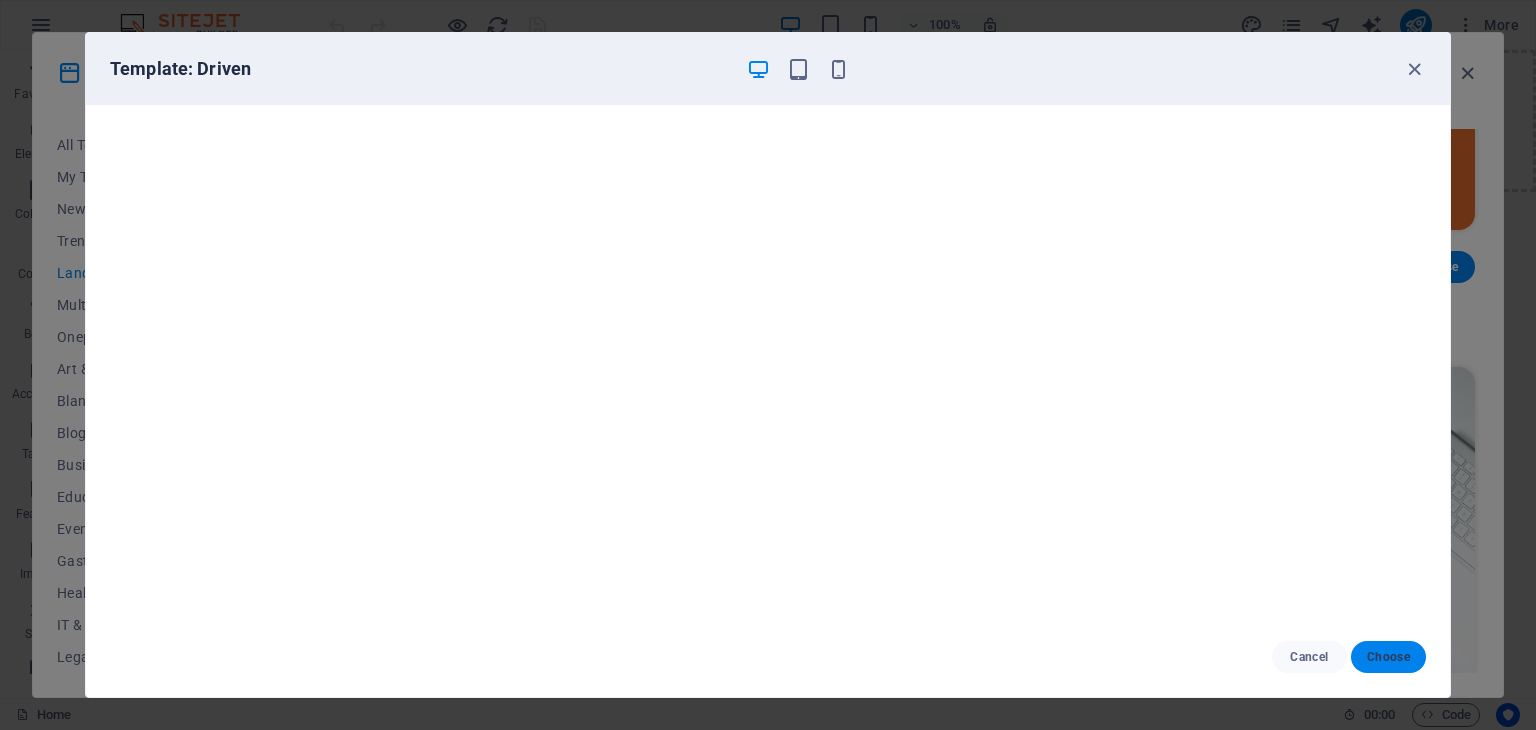 click on "Choose" at bounding box center [1388, 657] 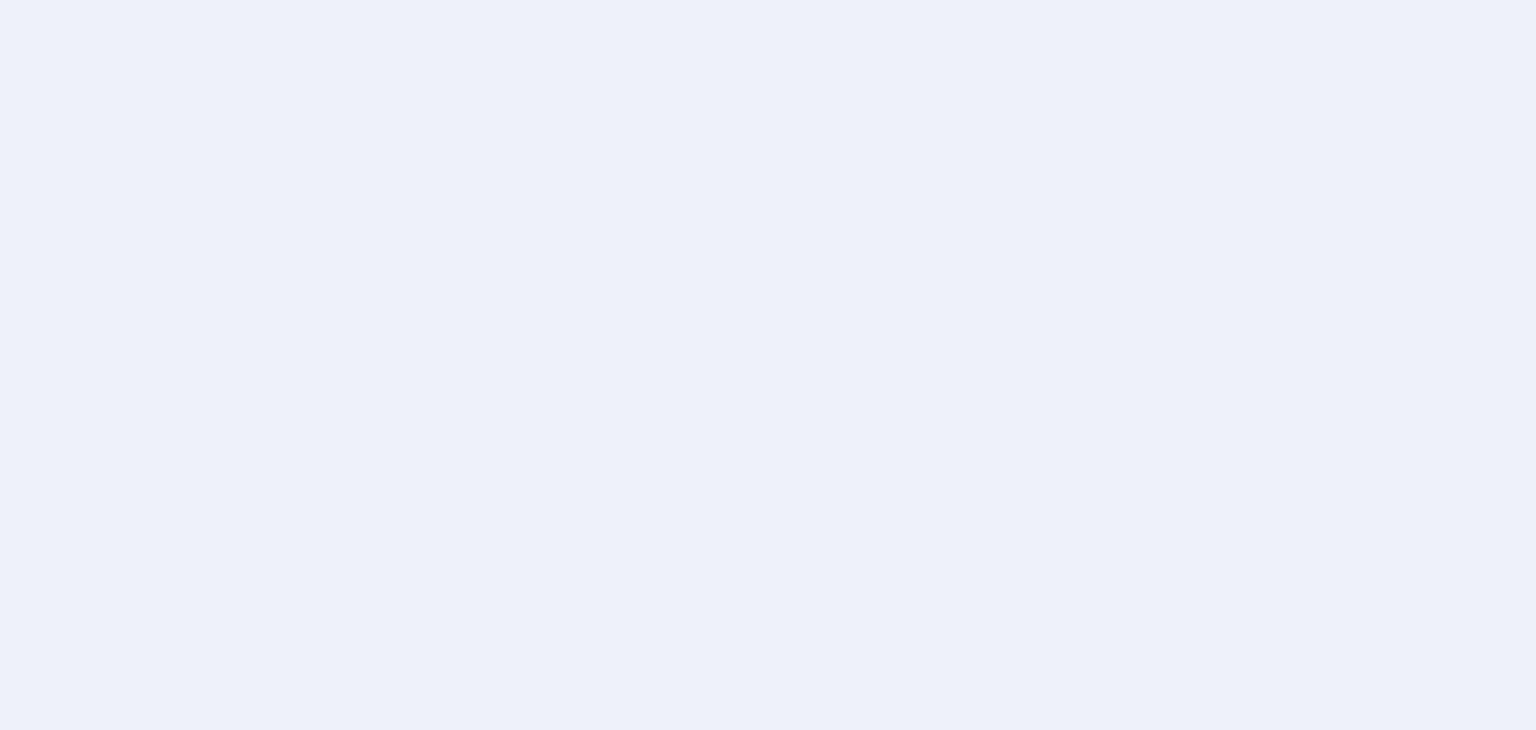 scroll, scrollTop: 0, scrollLeft: 0, axis: both 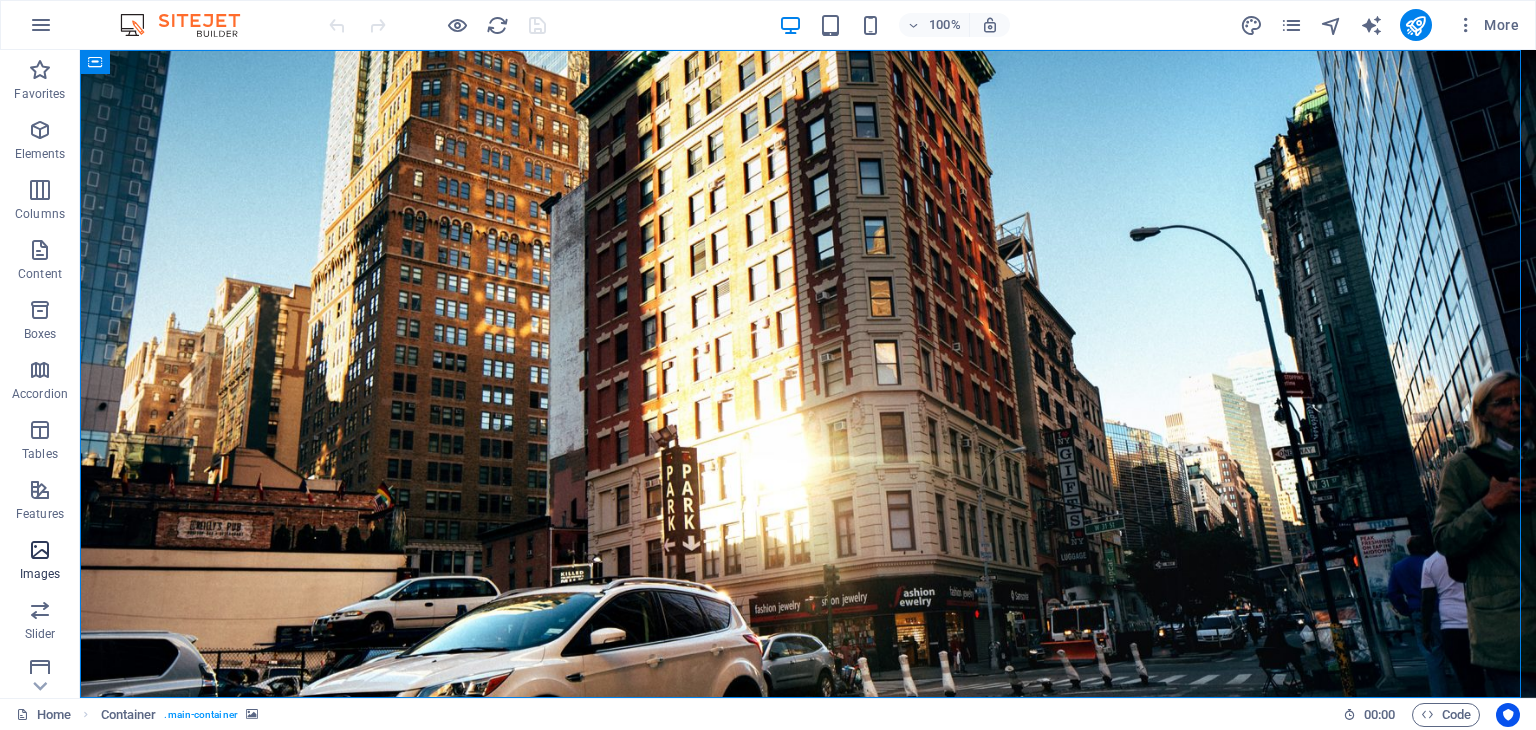 click at bounding box center (40, 550) 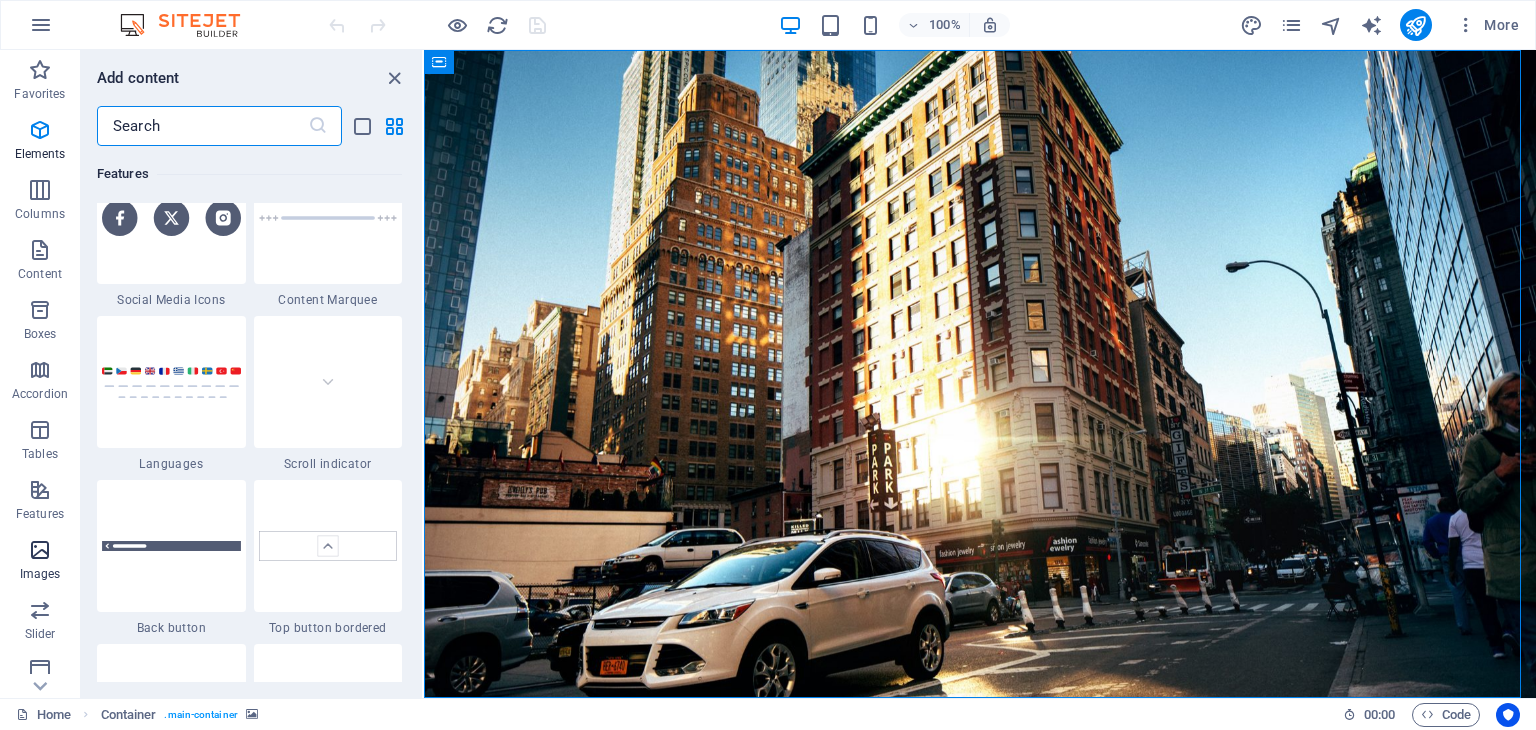 scroll, scrollTop: 10140, scrollLeft: 0, axis: vertical 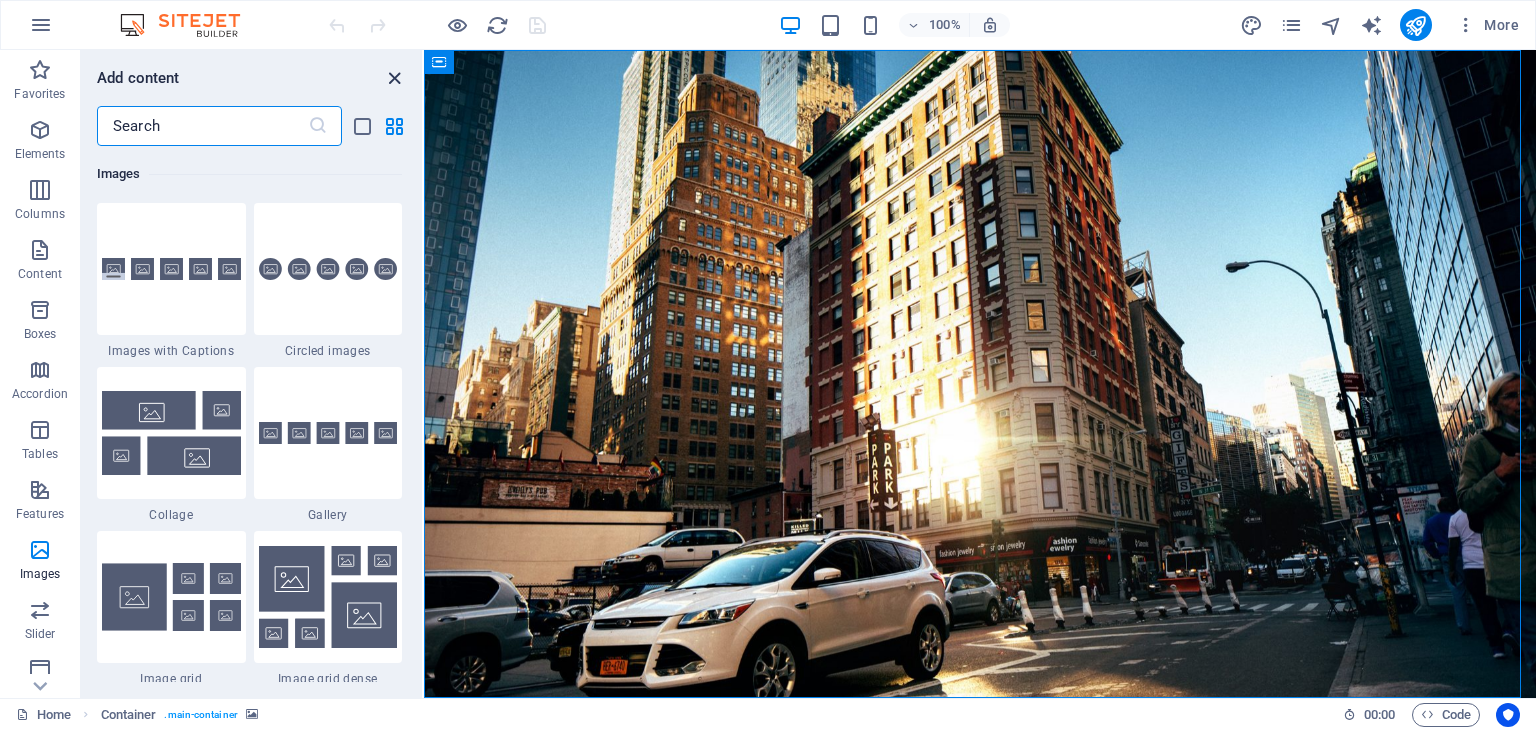 click at bounding box center (394, 78) 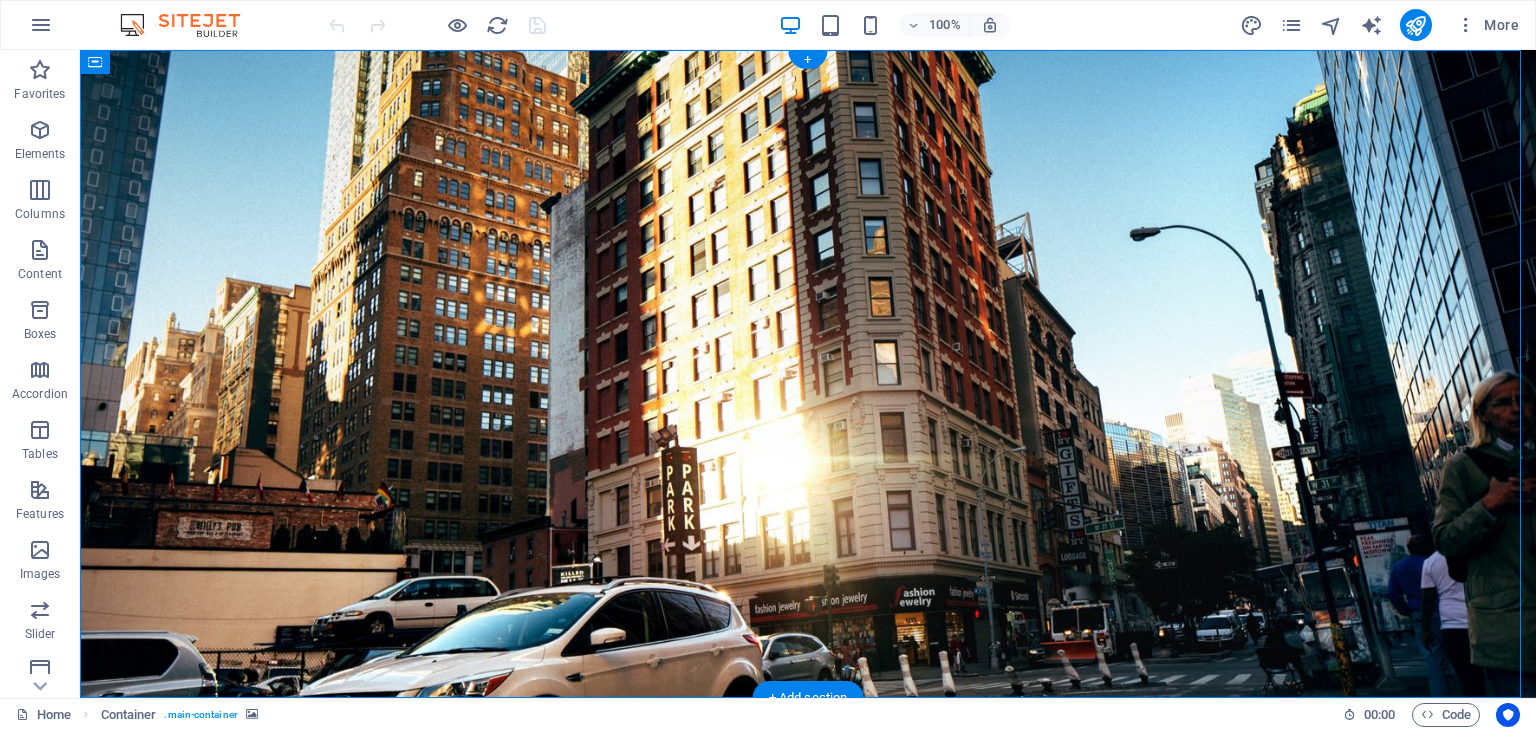 click at bounding box center [808, 374] 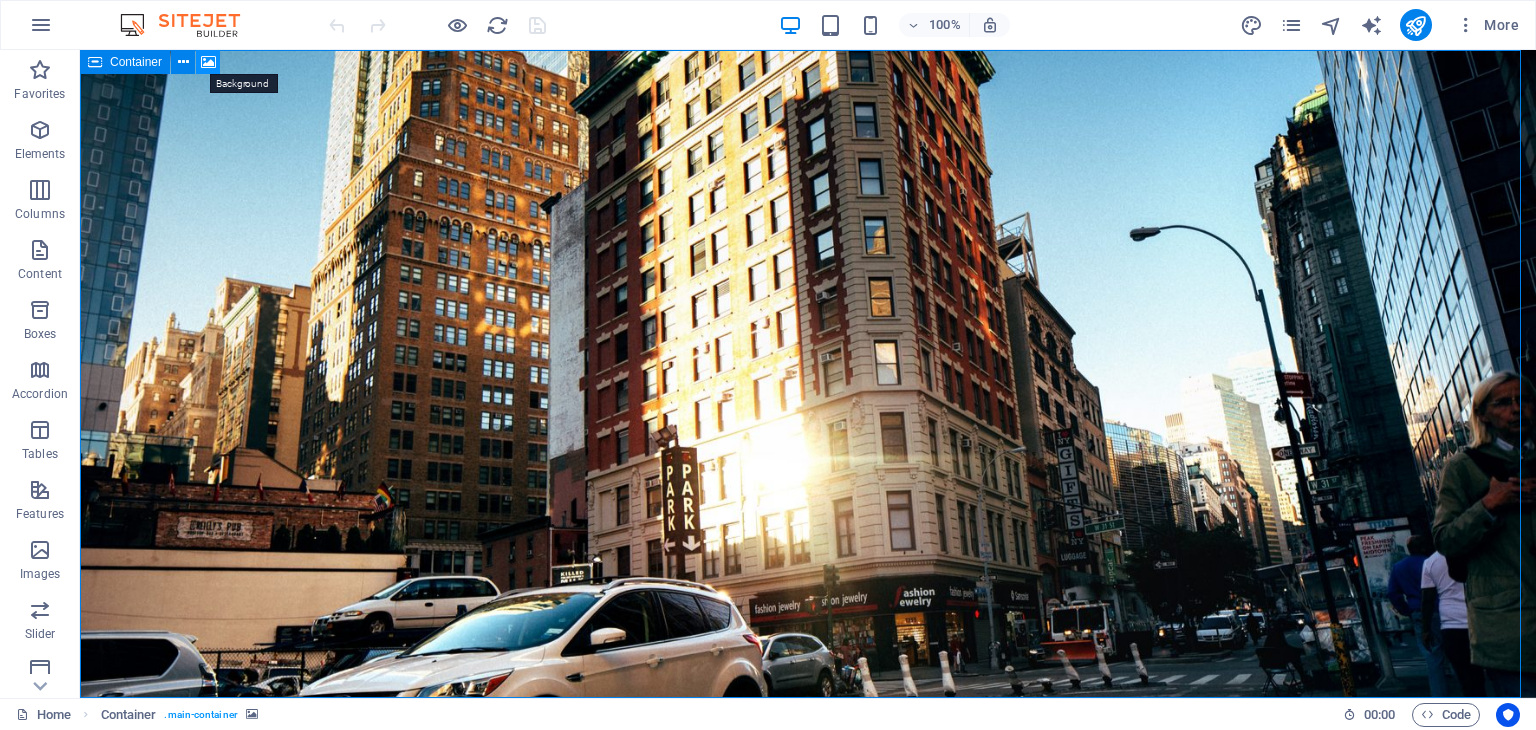 click at bounding box center (208, 62) 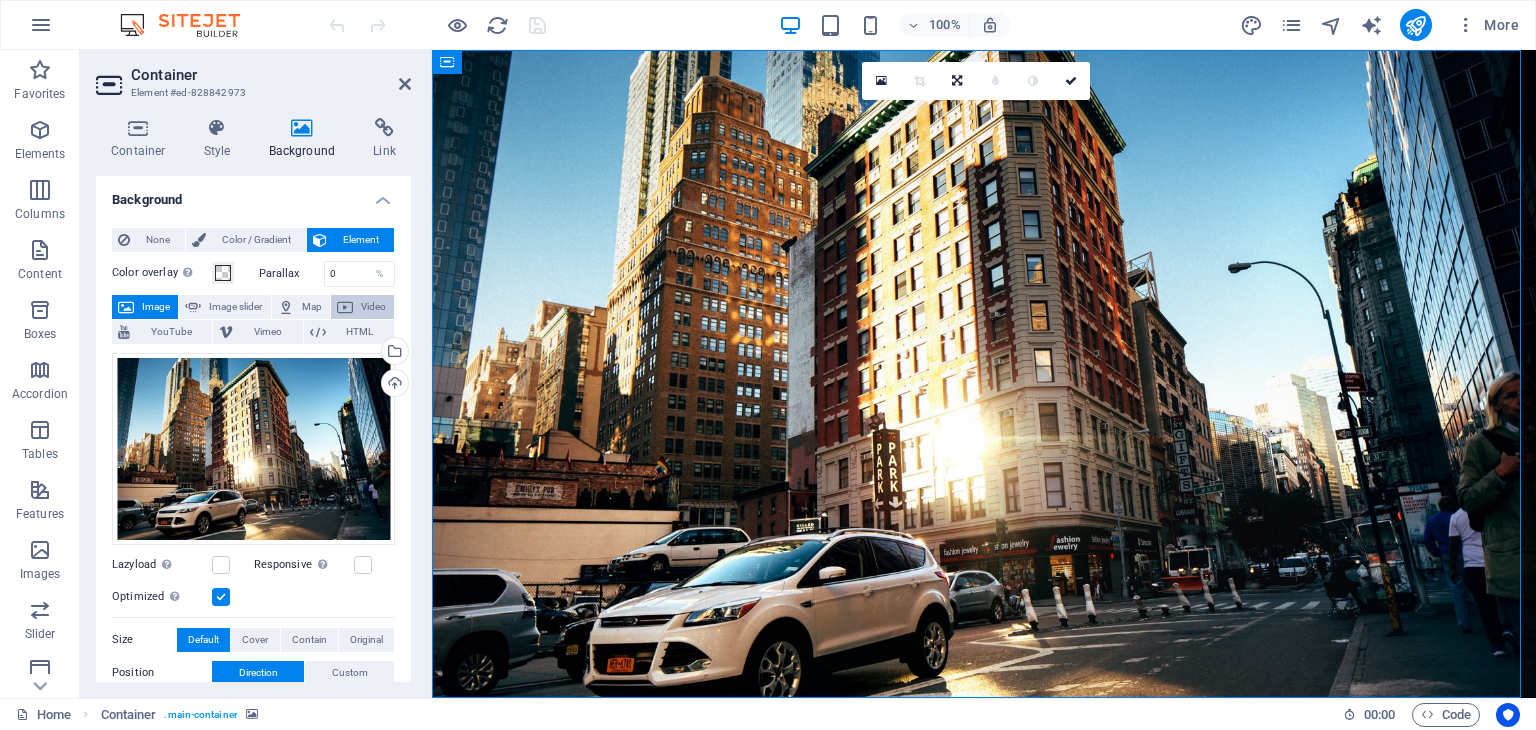 click on "Video" at bounding box center (362, 307) 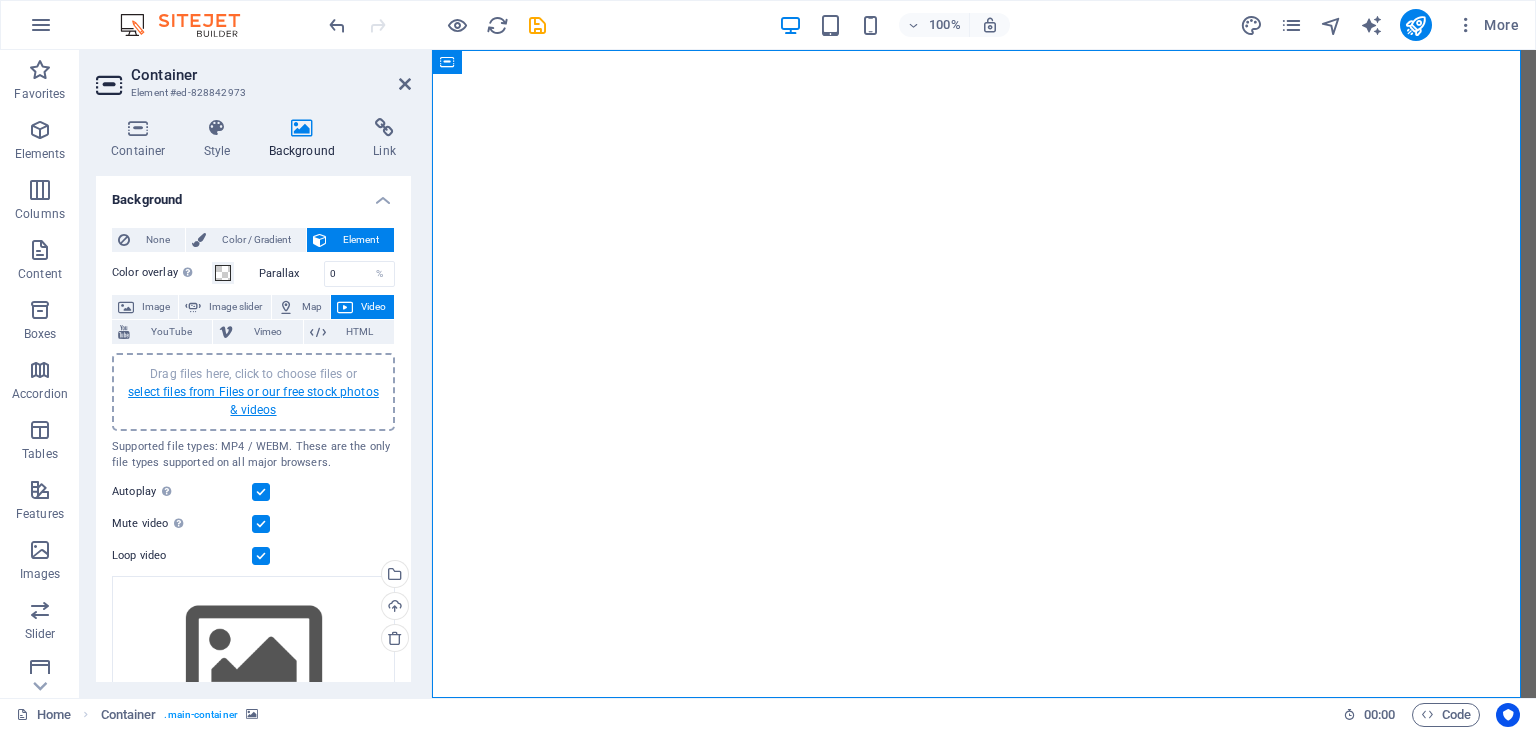 click on "select files from Files or our free stock photos & videos" at bounding box center [253, 401] 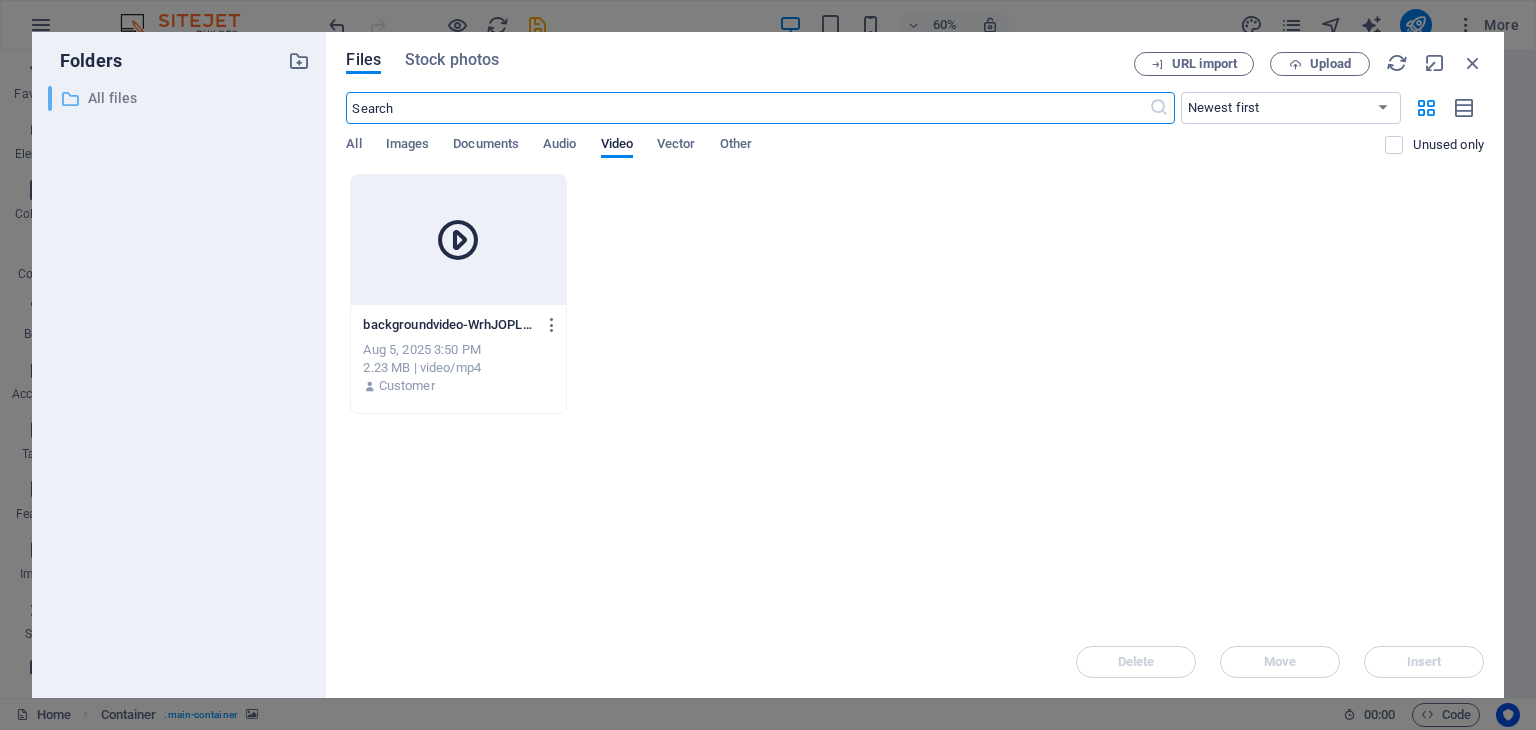 click on "All files" at bounding box center [181, 98] 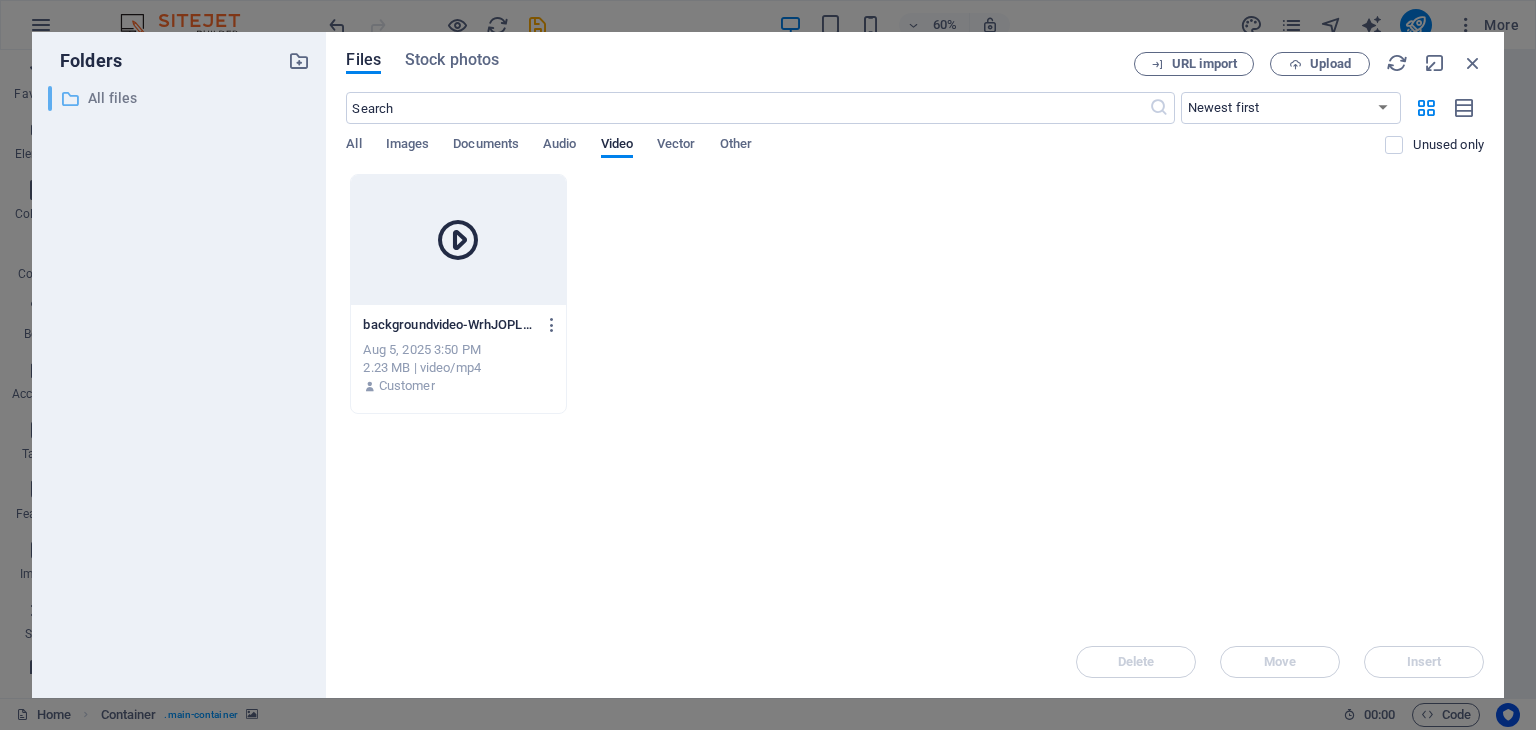 click on "All files" at bounding box center [181, 98] 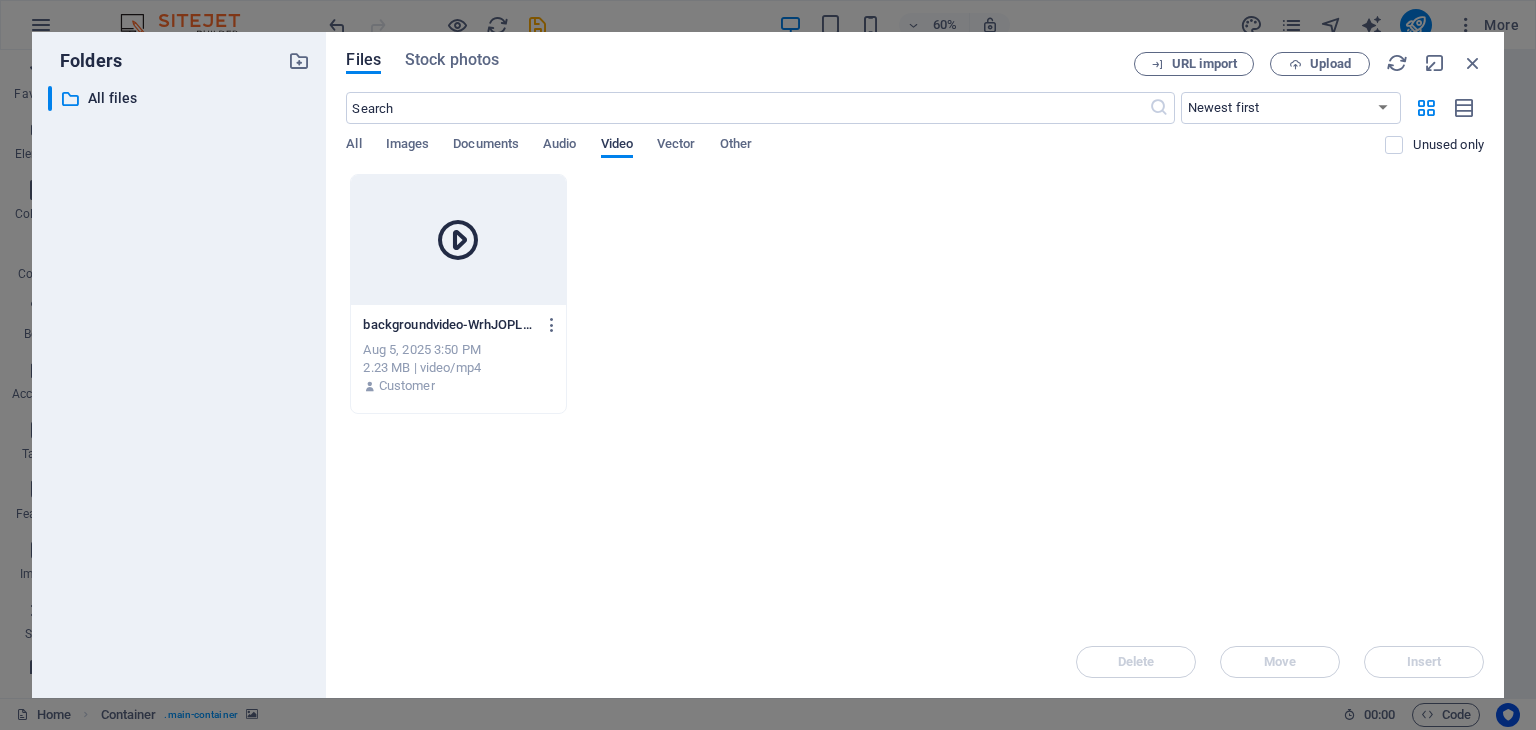 click on "Video" at bounding box center [617, 146] 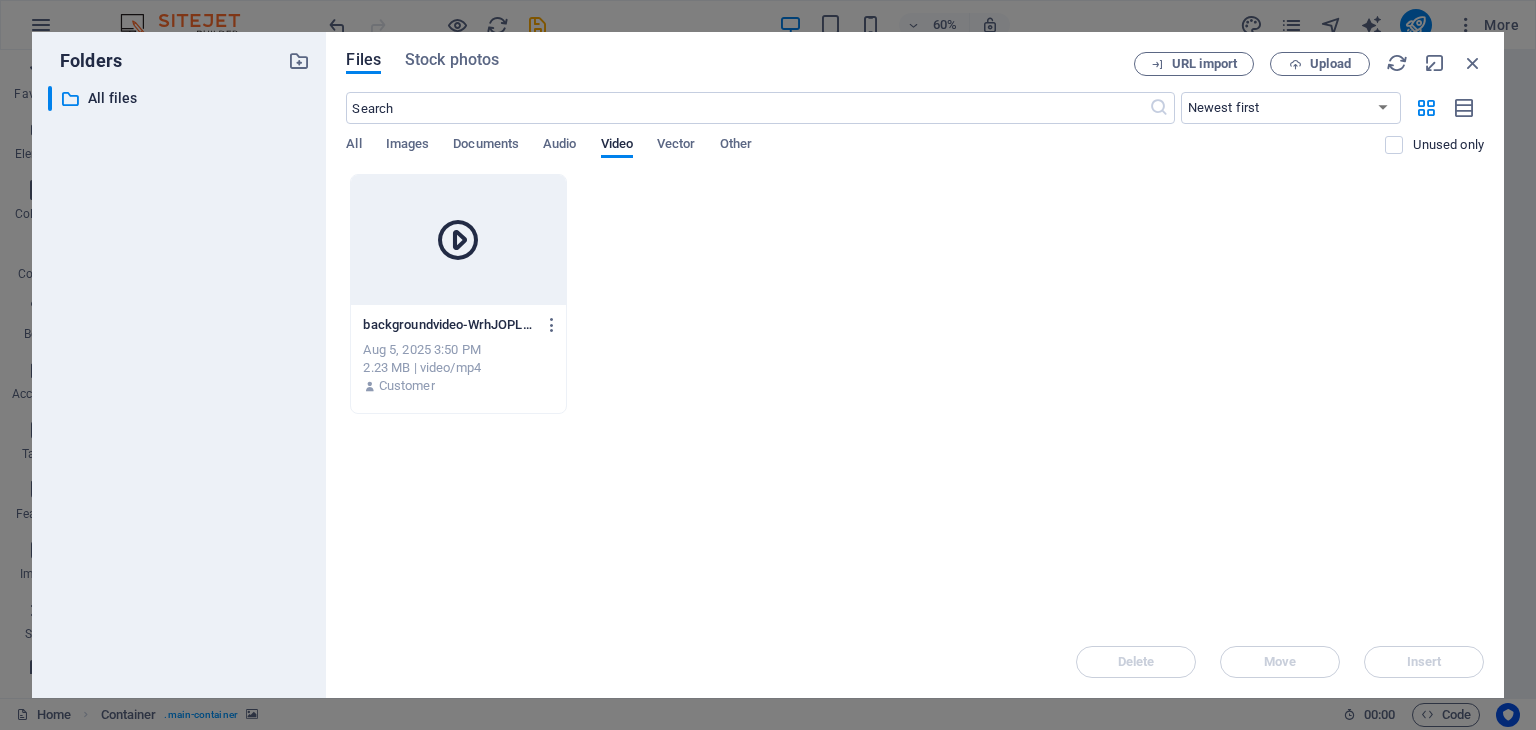 click on "Files Stock photos URL import Upload ​ Newest first Oldest first Name (A-Z) Name (Z-A) Size (0-9) Size (9-0) Resolution (0-9) Resolution (9-0) All Images Documents Audio Video Vector Other Unused only Drop files here to upload them instantly backgroundvideo-WrhJOPLgjr2BuCI4ckIAxg.mp4 backgroundvideo-WrhJOPLgjr2BuCI4ckIAxg.mp4 Aug 5, 2025 3:50 PM 2.23 MB | video/mp4 Customer Delete Move Insert" at bounding box center (915, 365) 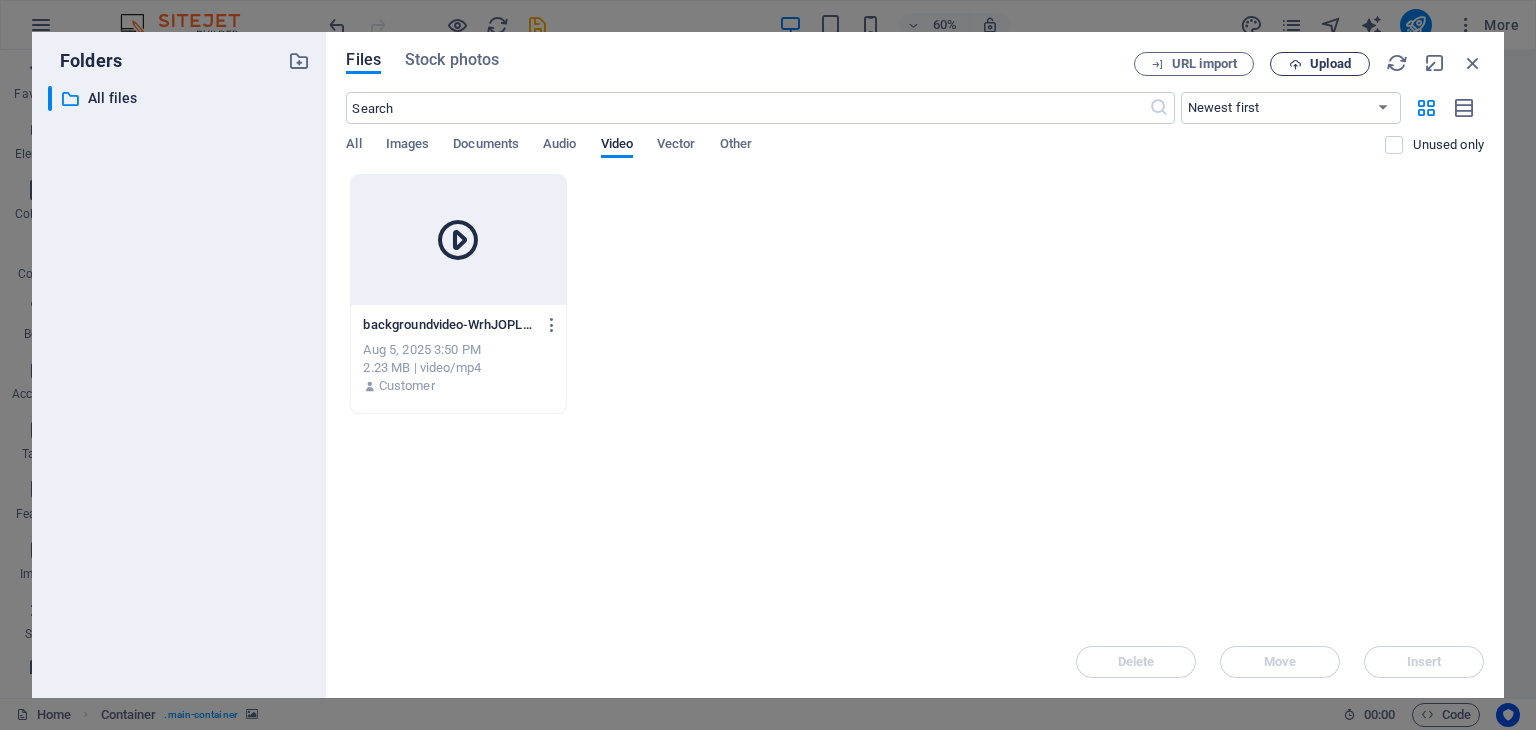 click on "Upload" at bounding box center (1330, 64) 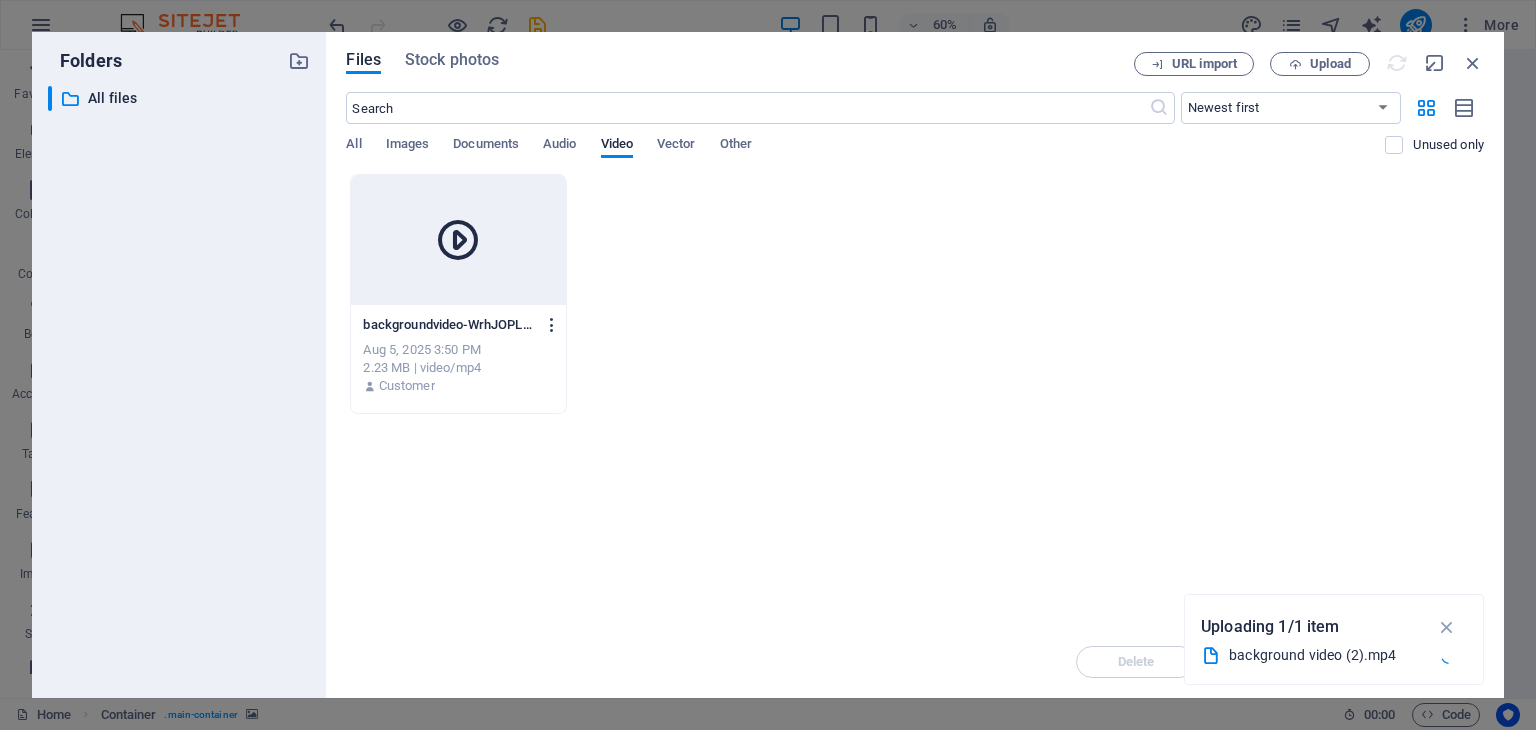 click at bounding box center (552, 325) 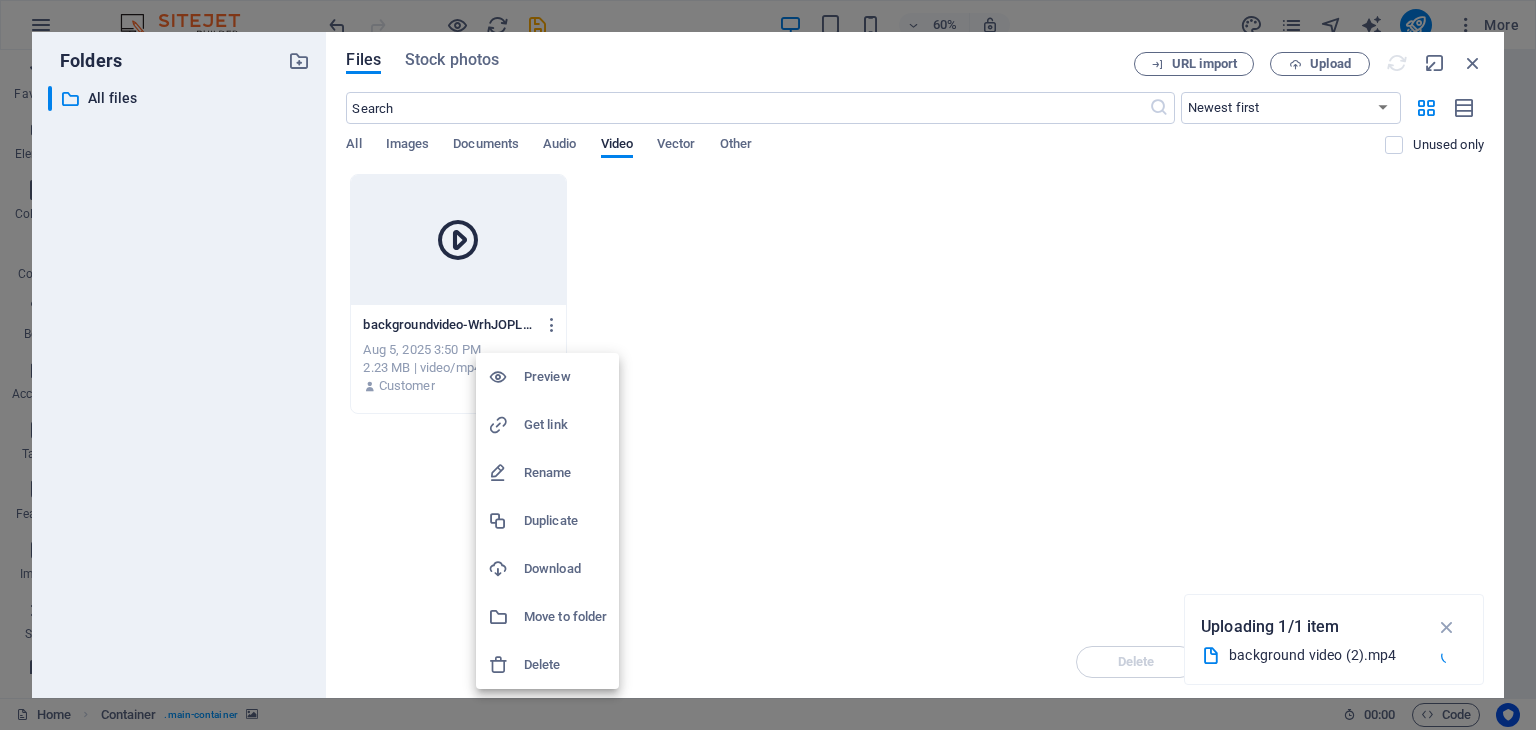 click on "Delete" at bounding box center (565, 665) 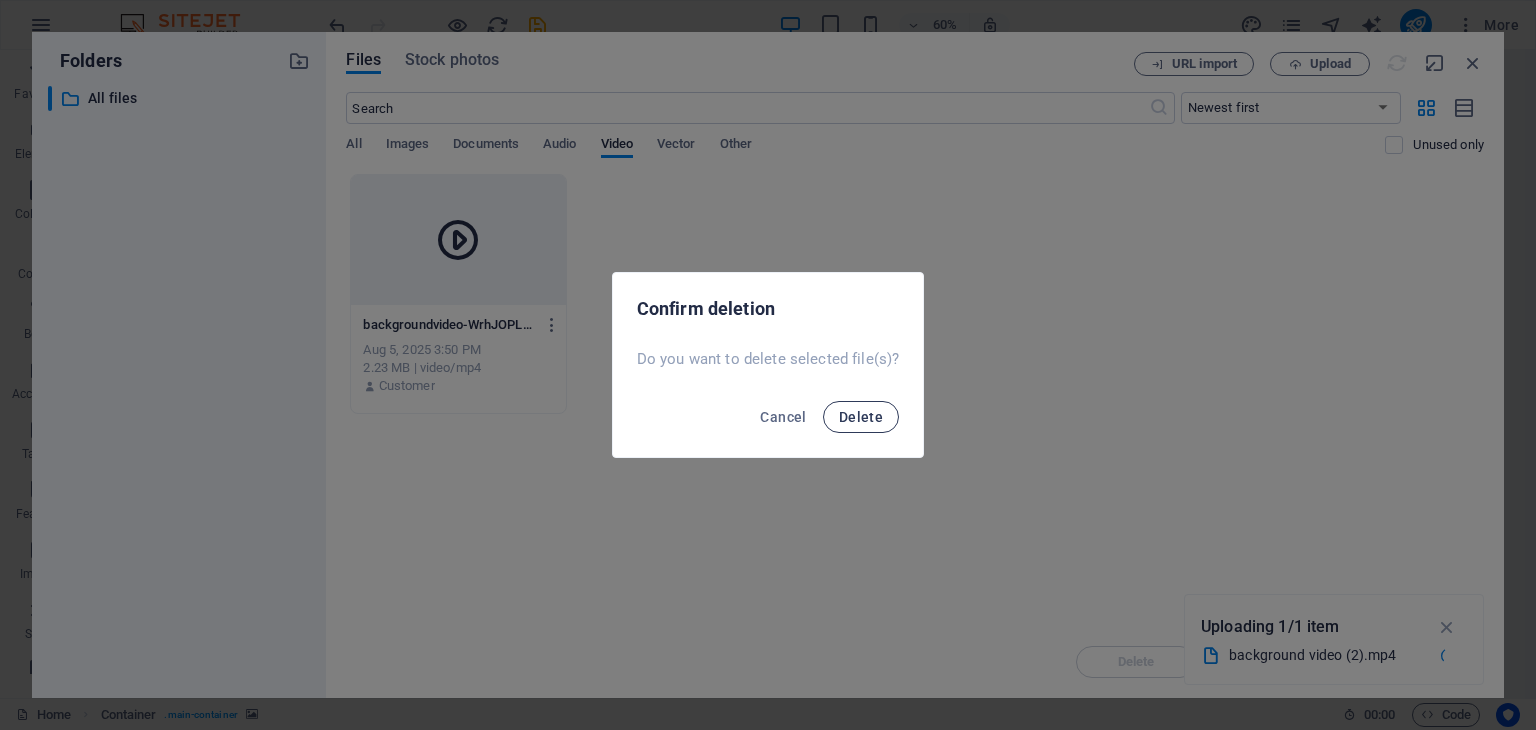click on "Delete" at bounding box center [861, 417] 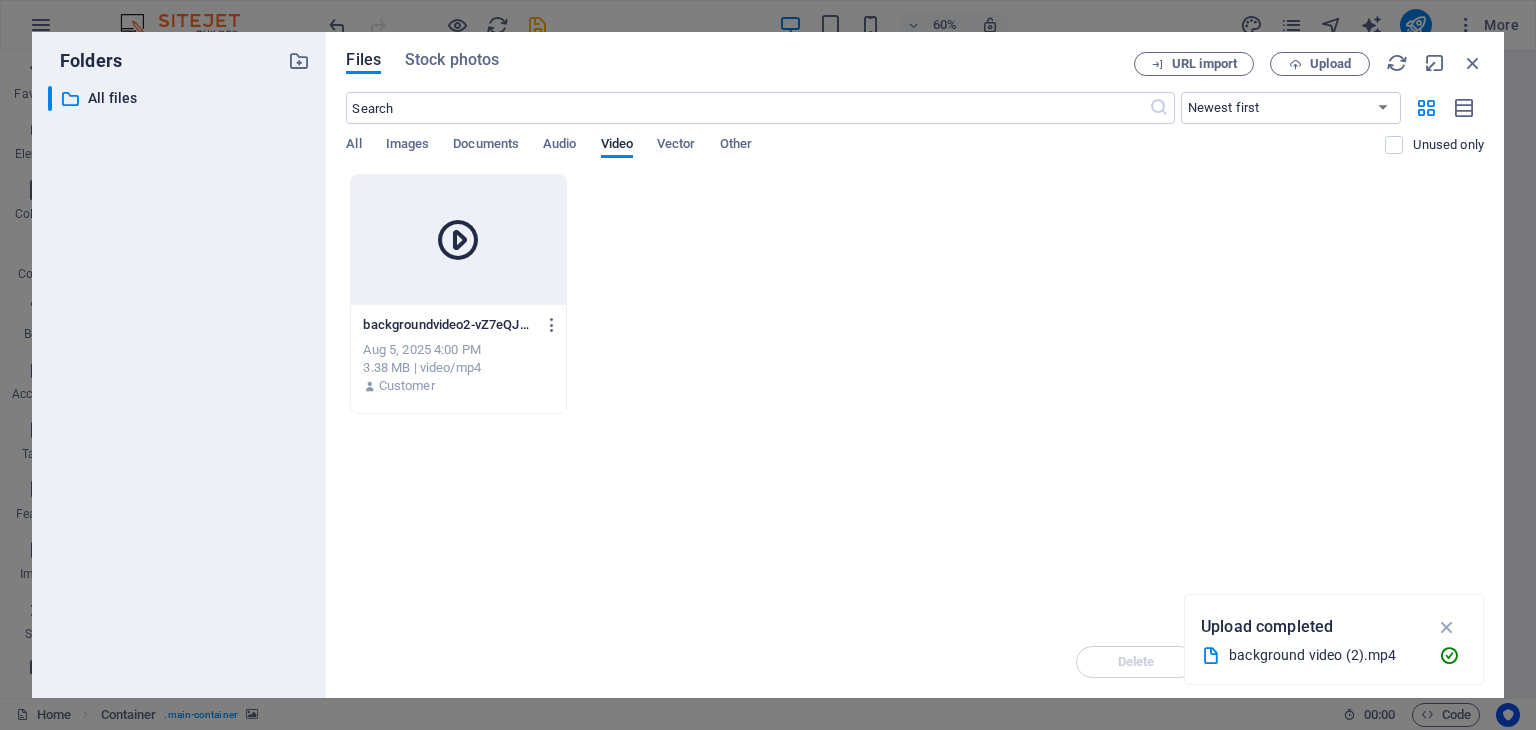 click at bounding box center [458, 240] 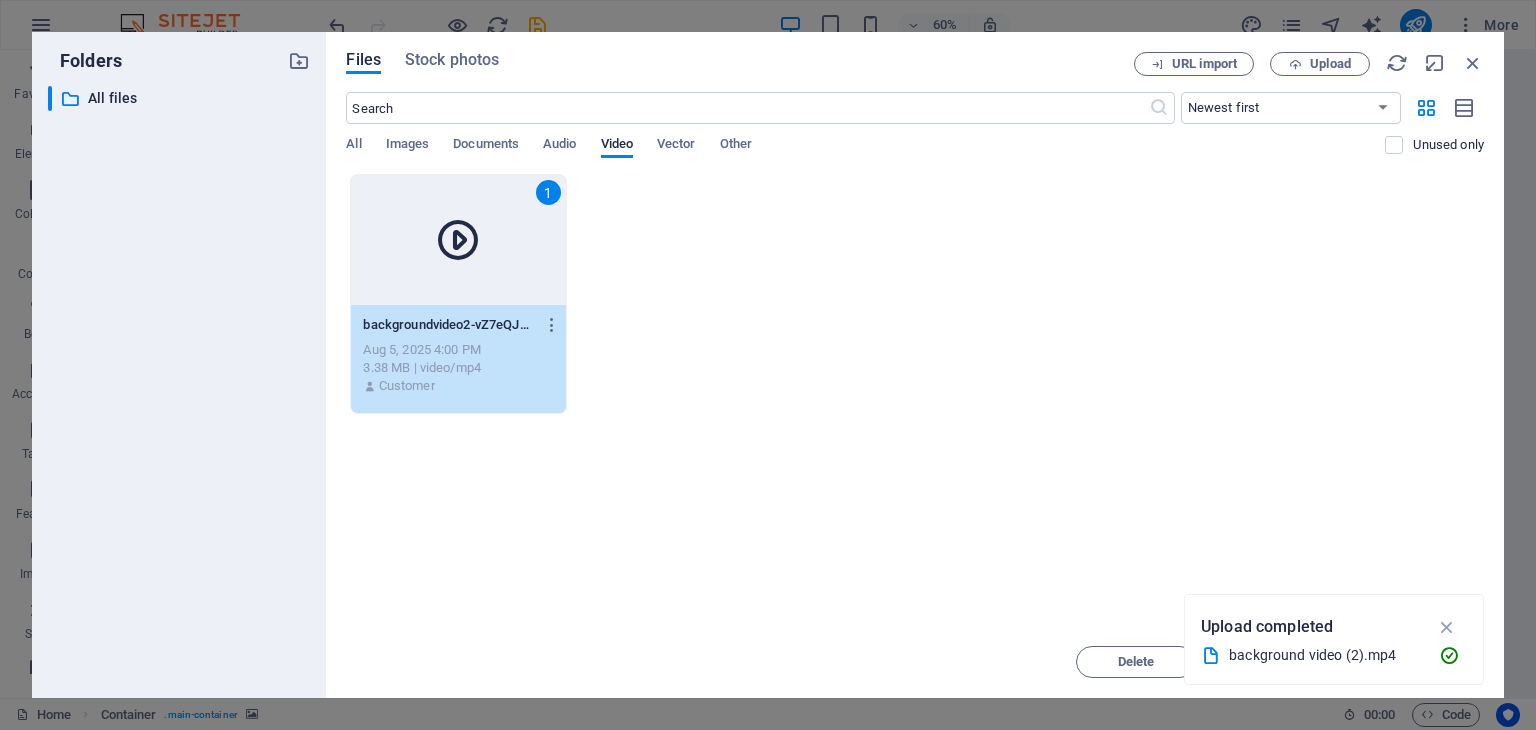 click on "1" at bounding box center [458, 240] 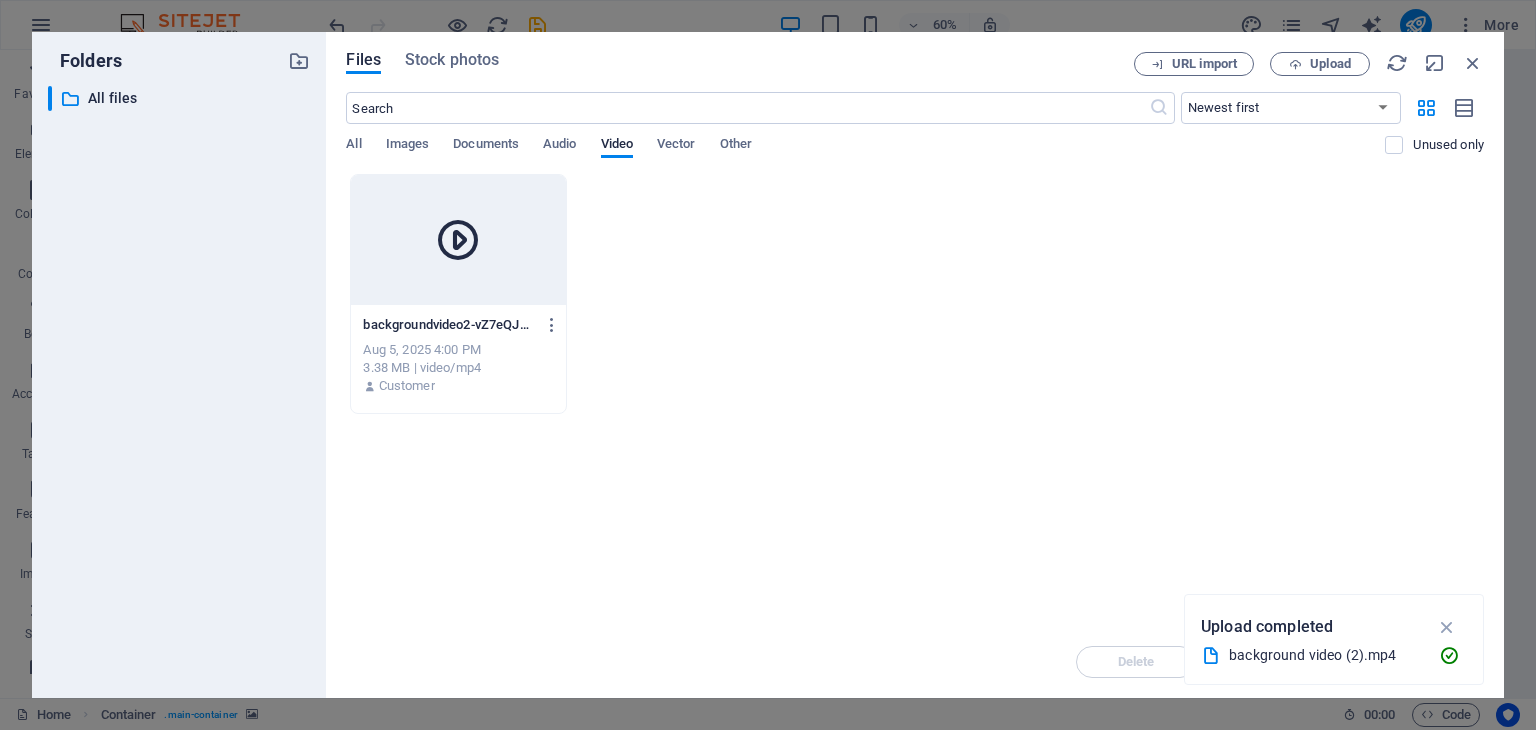 click at bounding box center (458, 240) 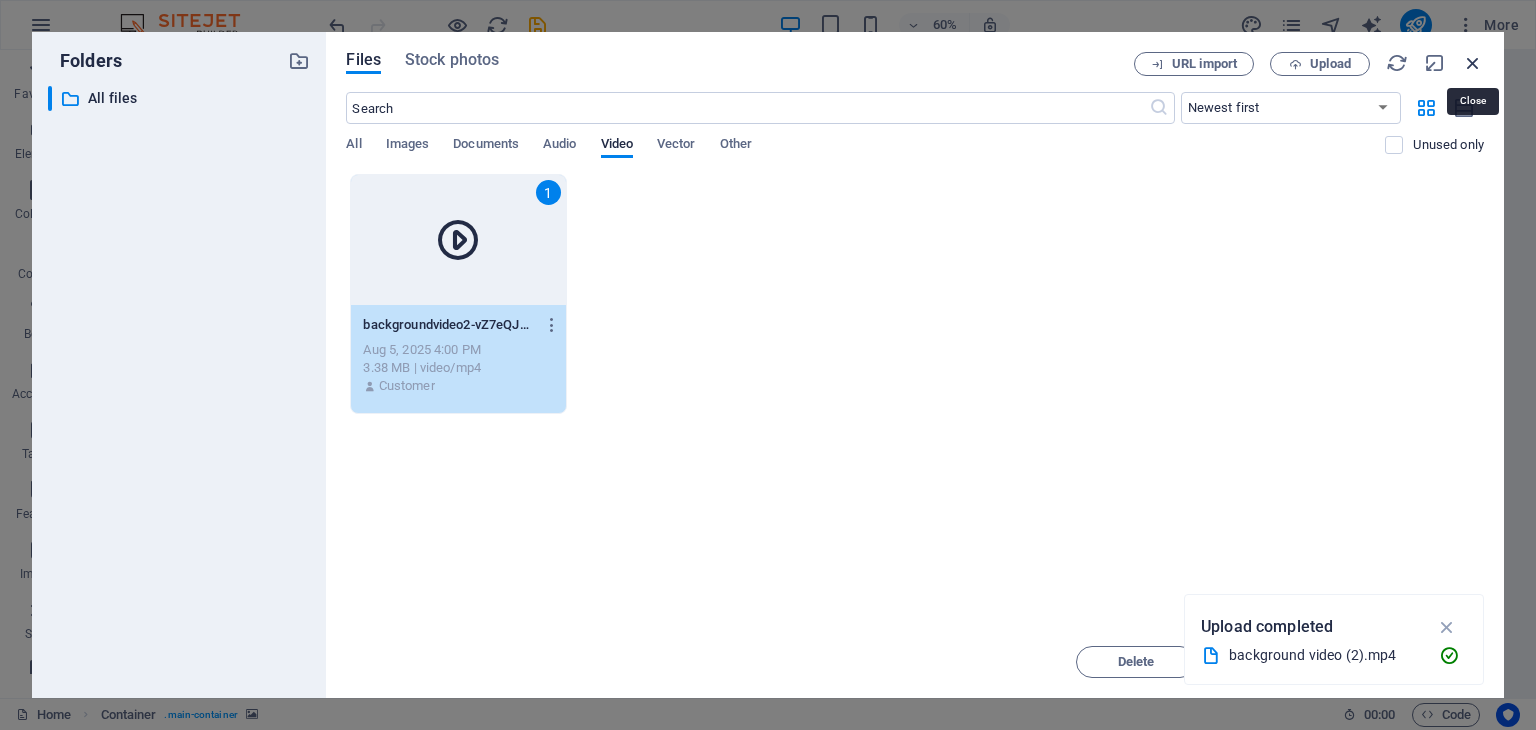 click at bounding box center (1473, 63) 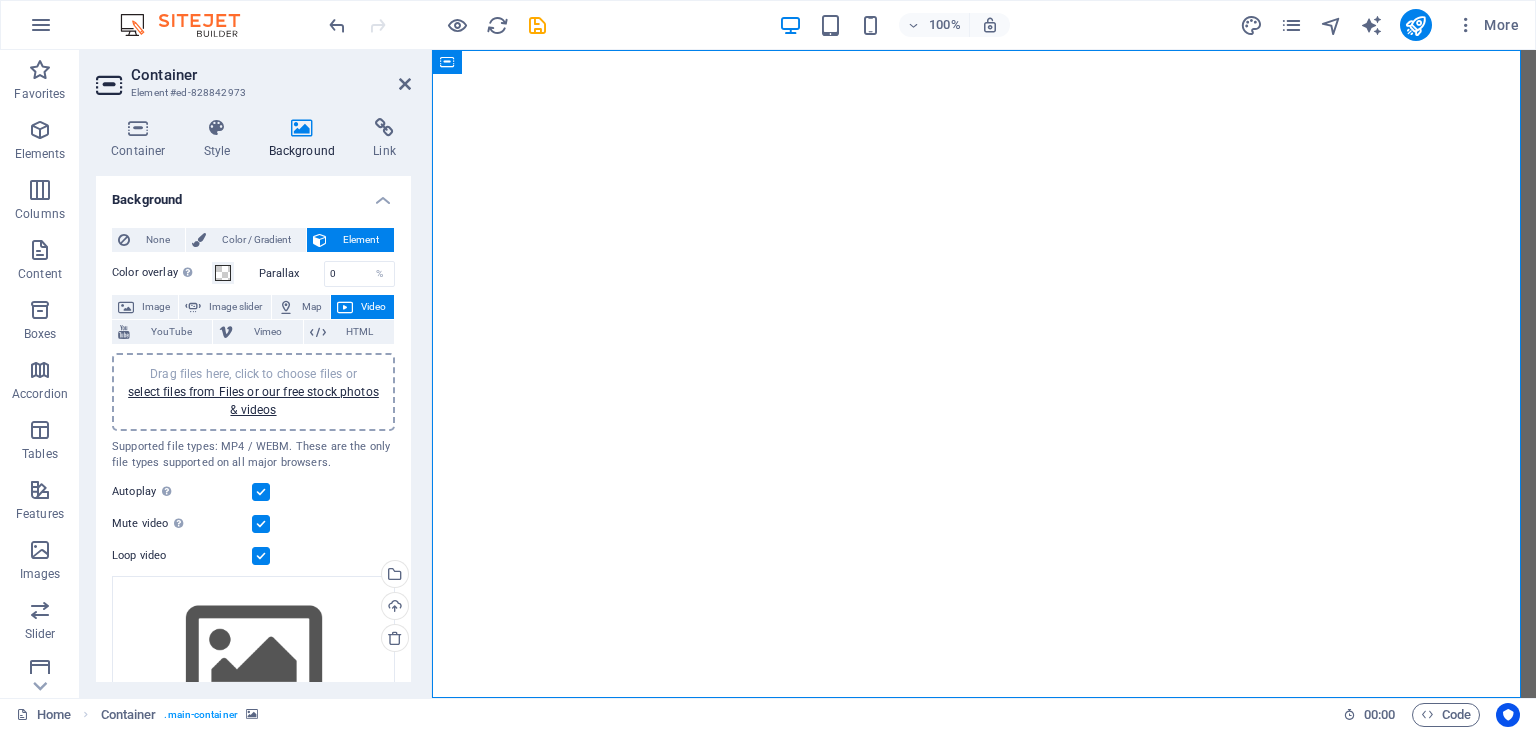 click at bounding box center (984, 374) 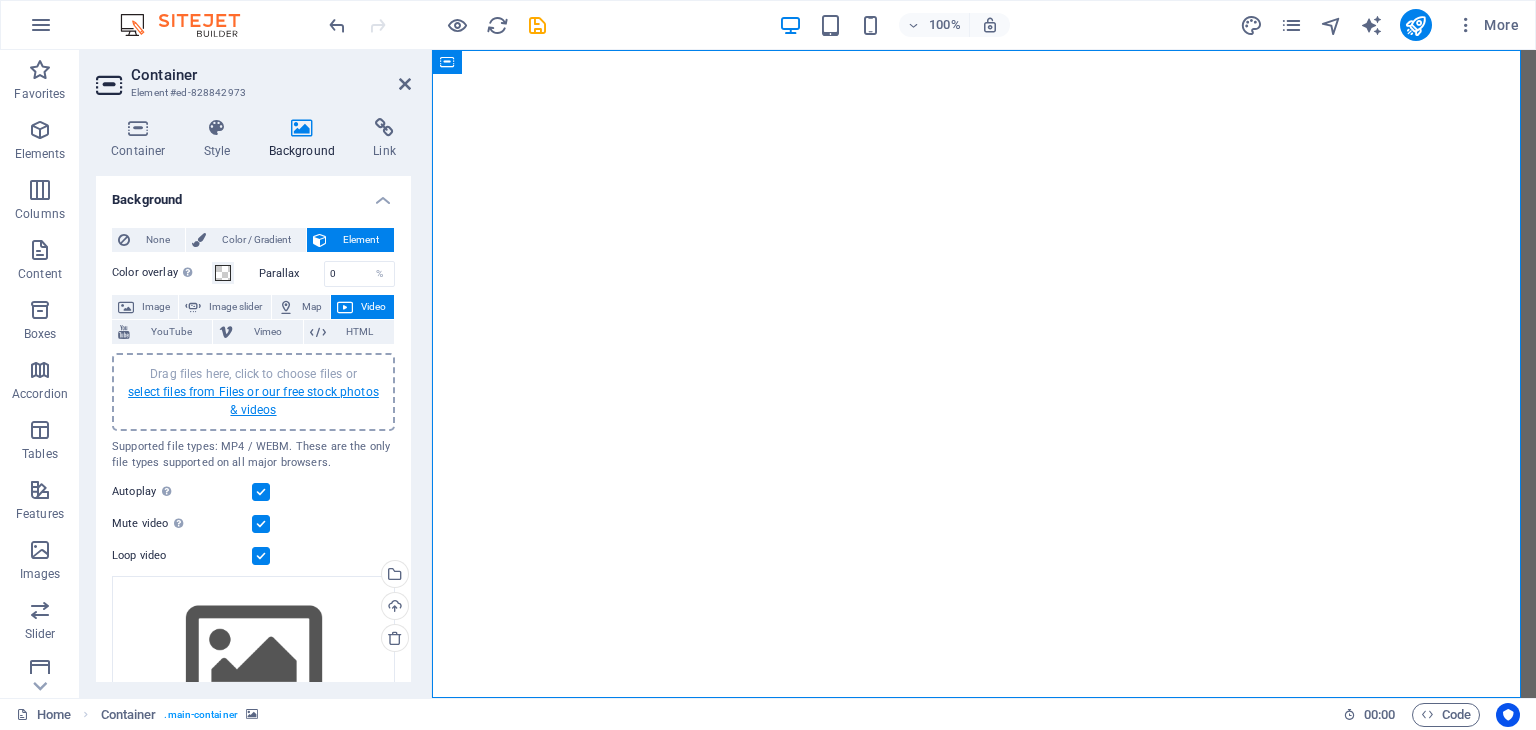 click on "select files from Files or our free stock photos & videos" at bounding box center [253, 401] 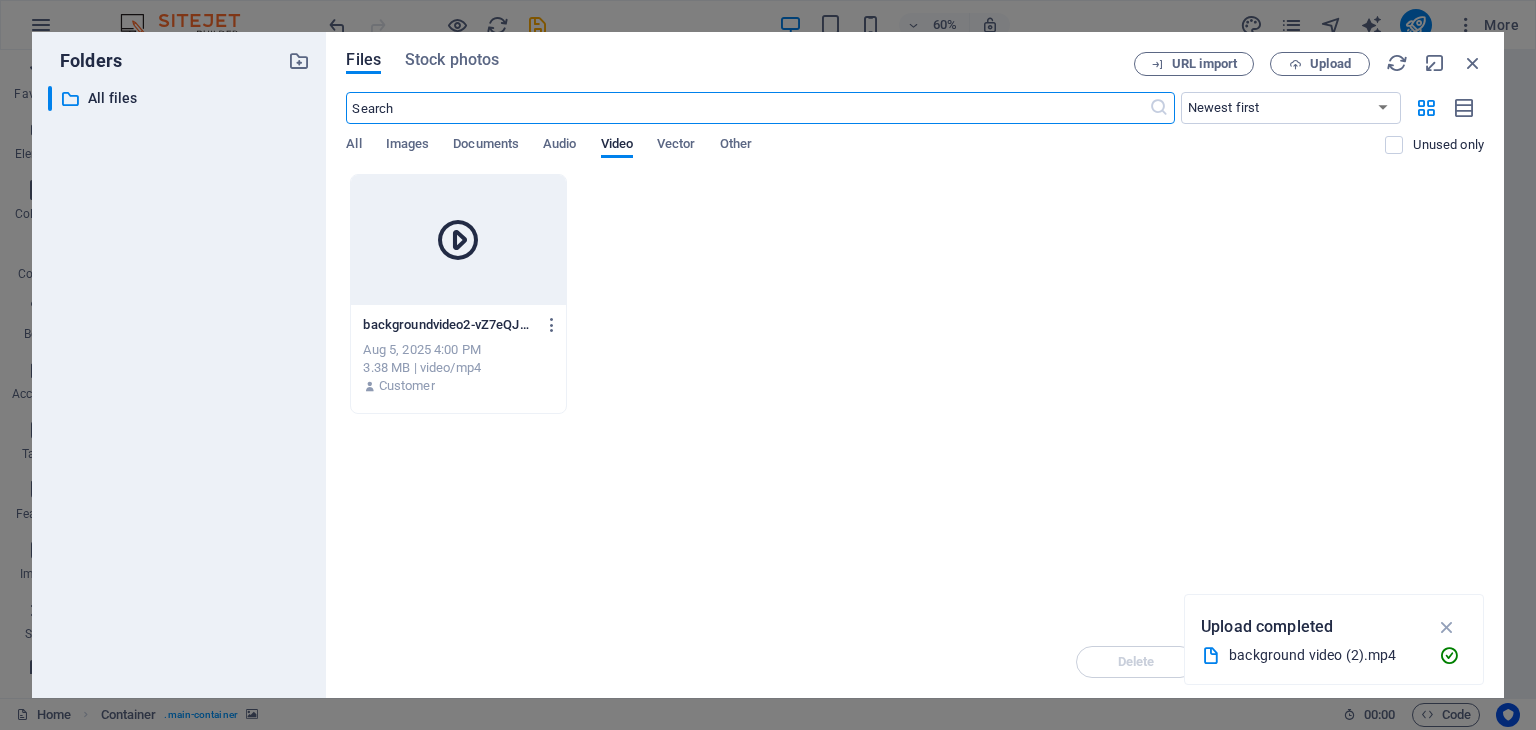 click on "background video (2).mp4" at bounding box center [1326, 655] 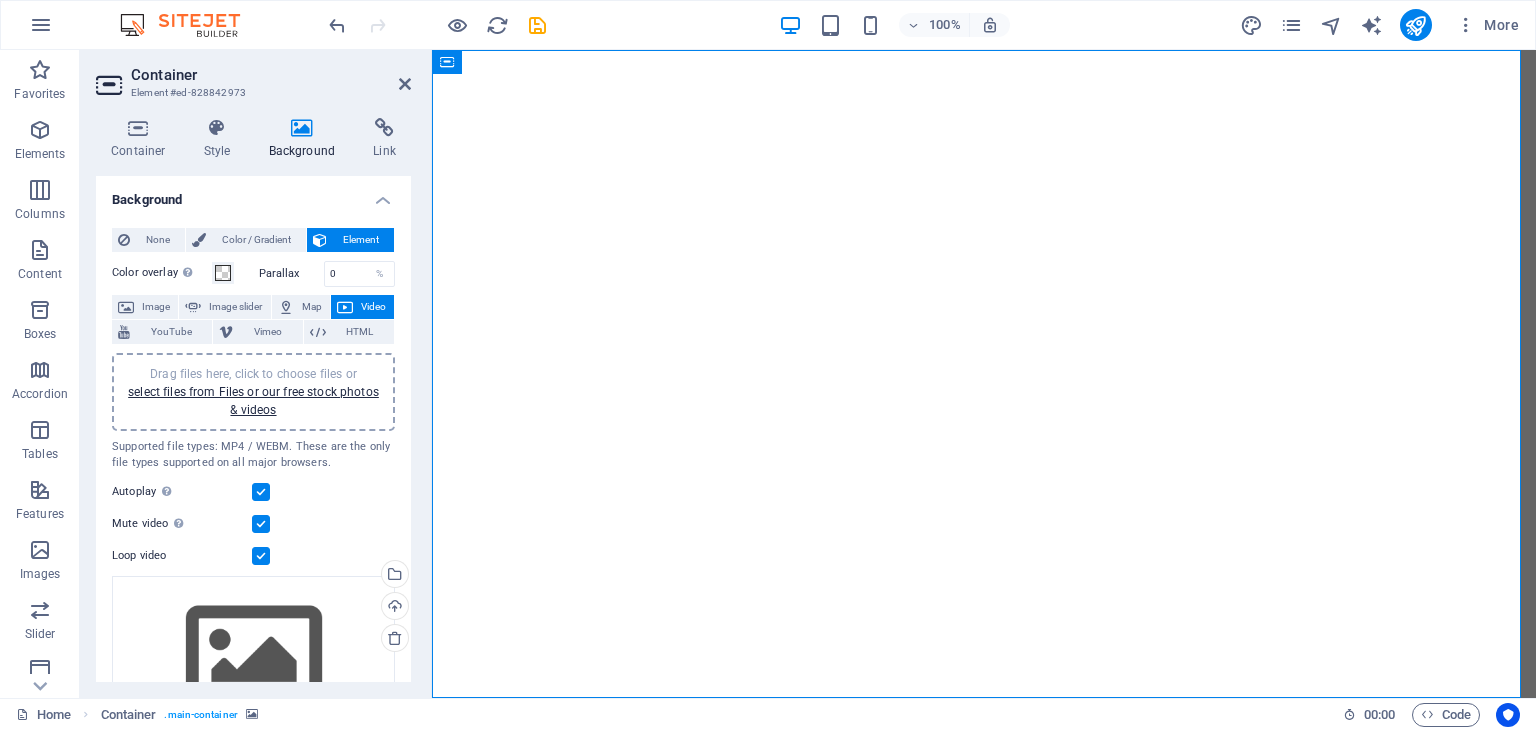 click at bounding box center [984, 374] 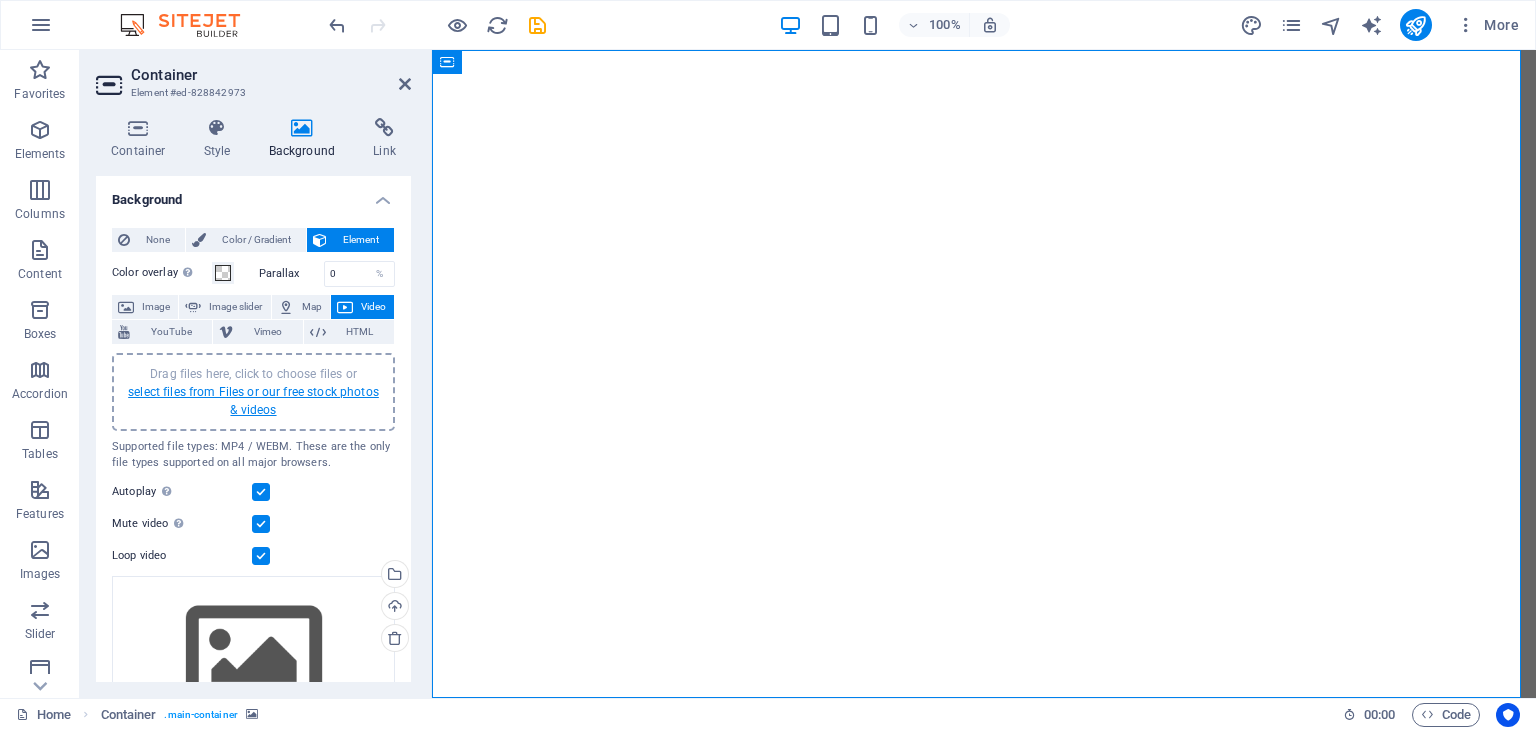 click on "select files from Files or our free stock photos & videos" at bounding box center [253, 401] 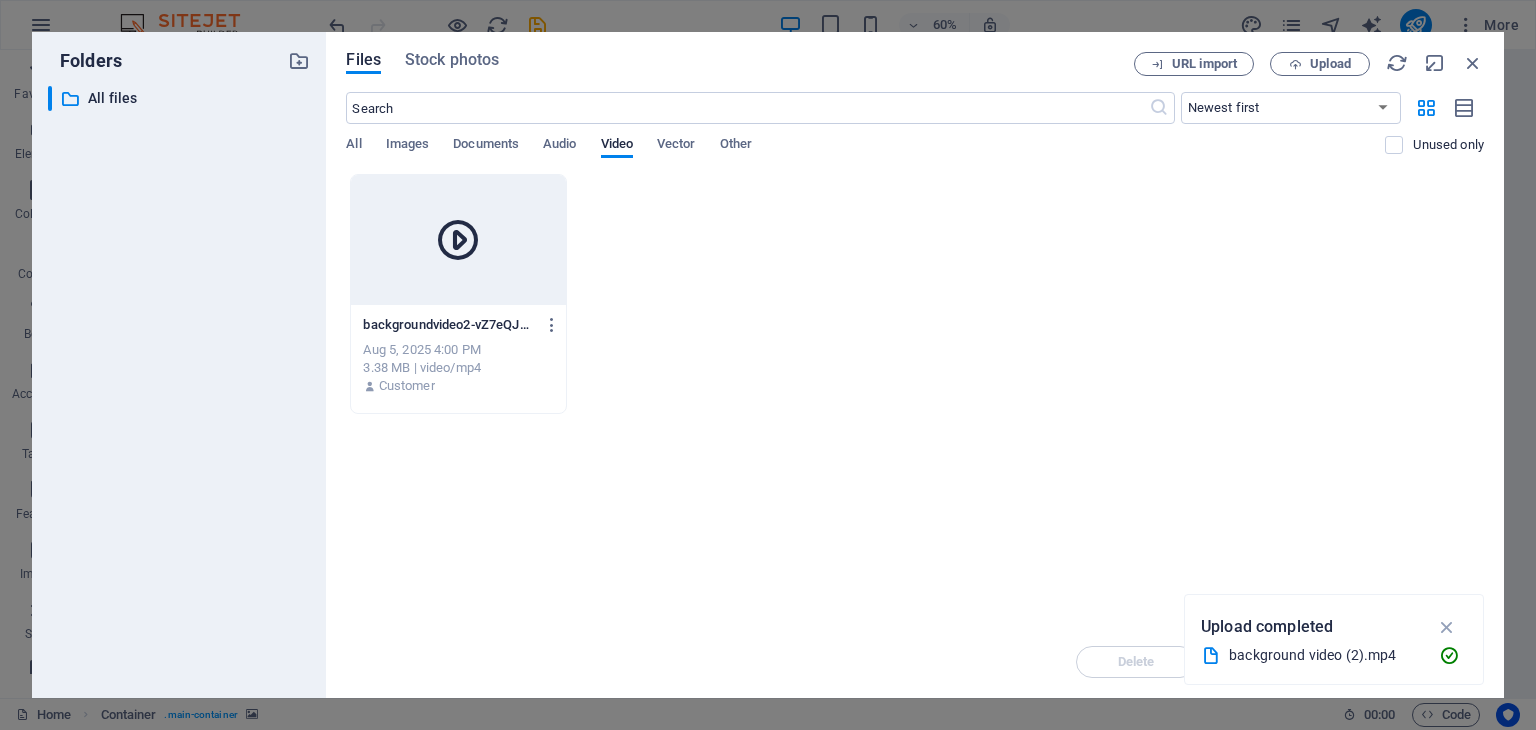 click at bounding box center [458, 240] 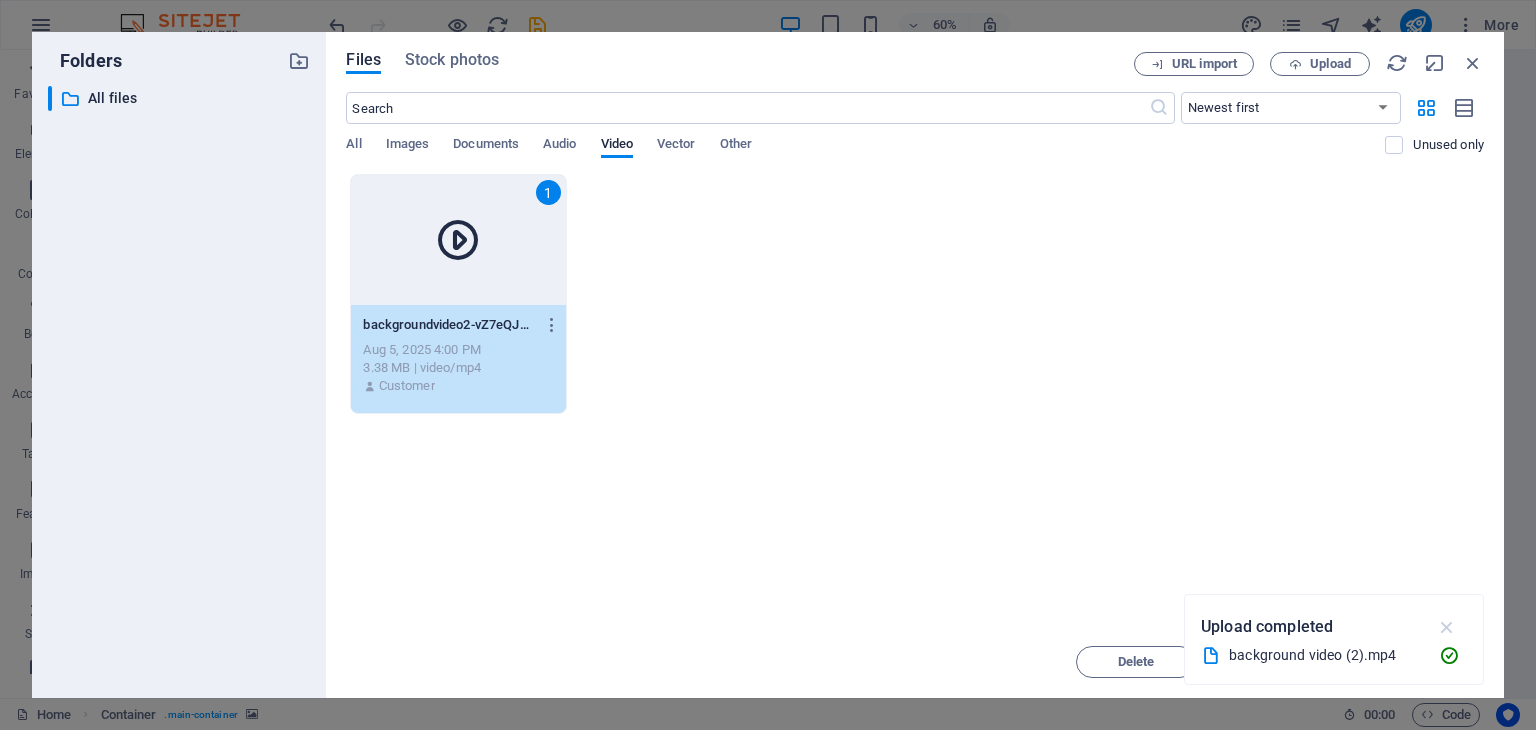 click at bounding box center (1447, 627) 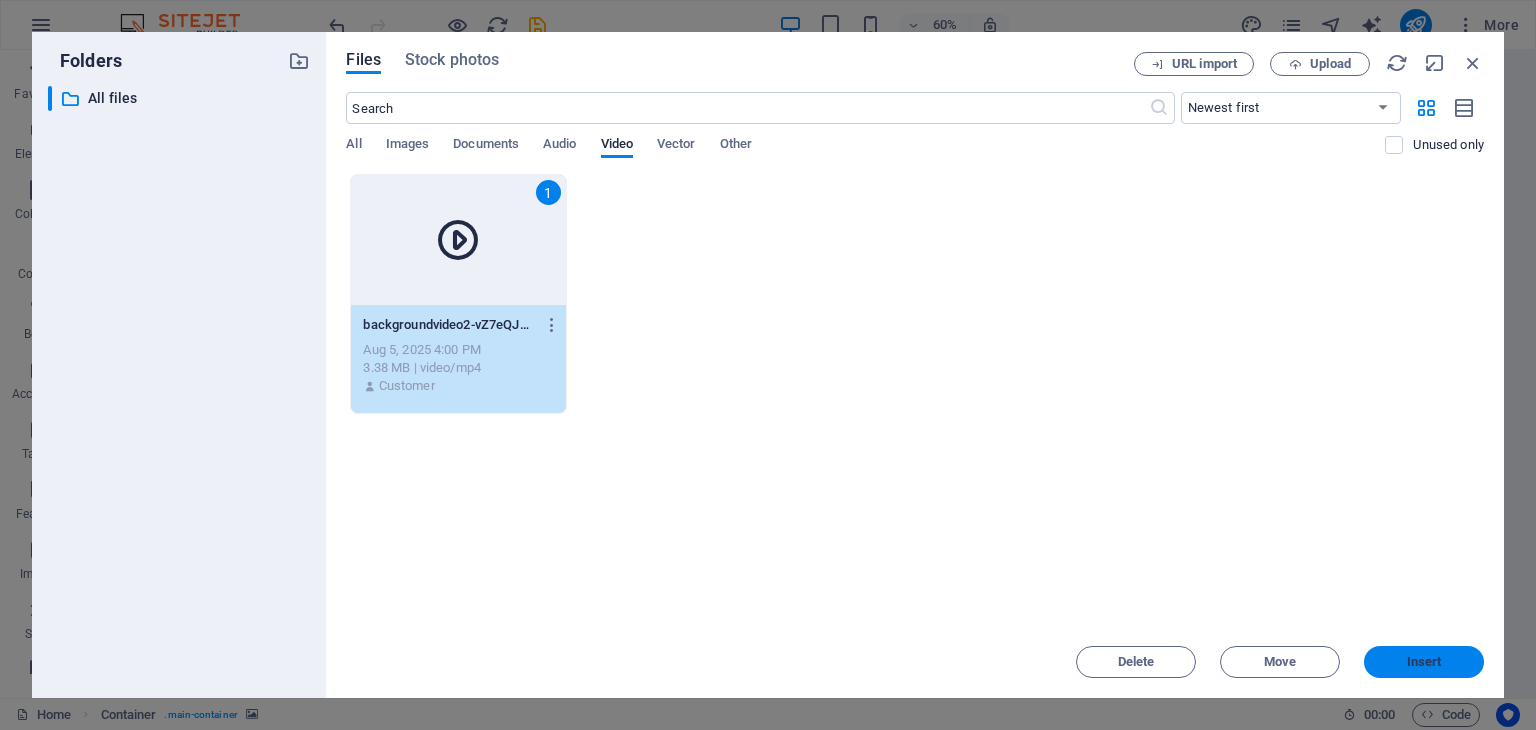 click on "Insert" at bounding box center [1424, 662] 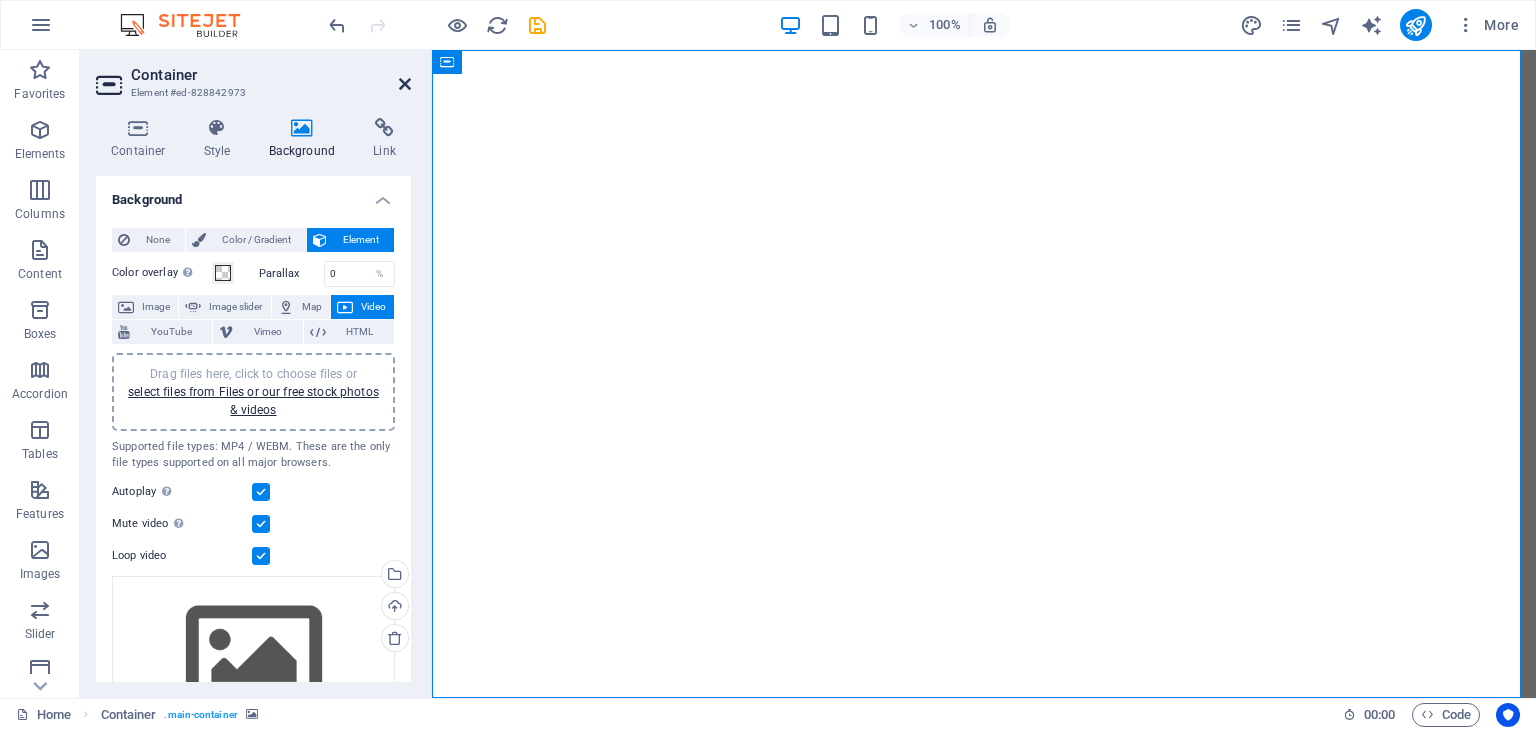 click at bounding box center [405, 84] 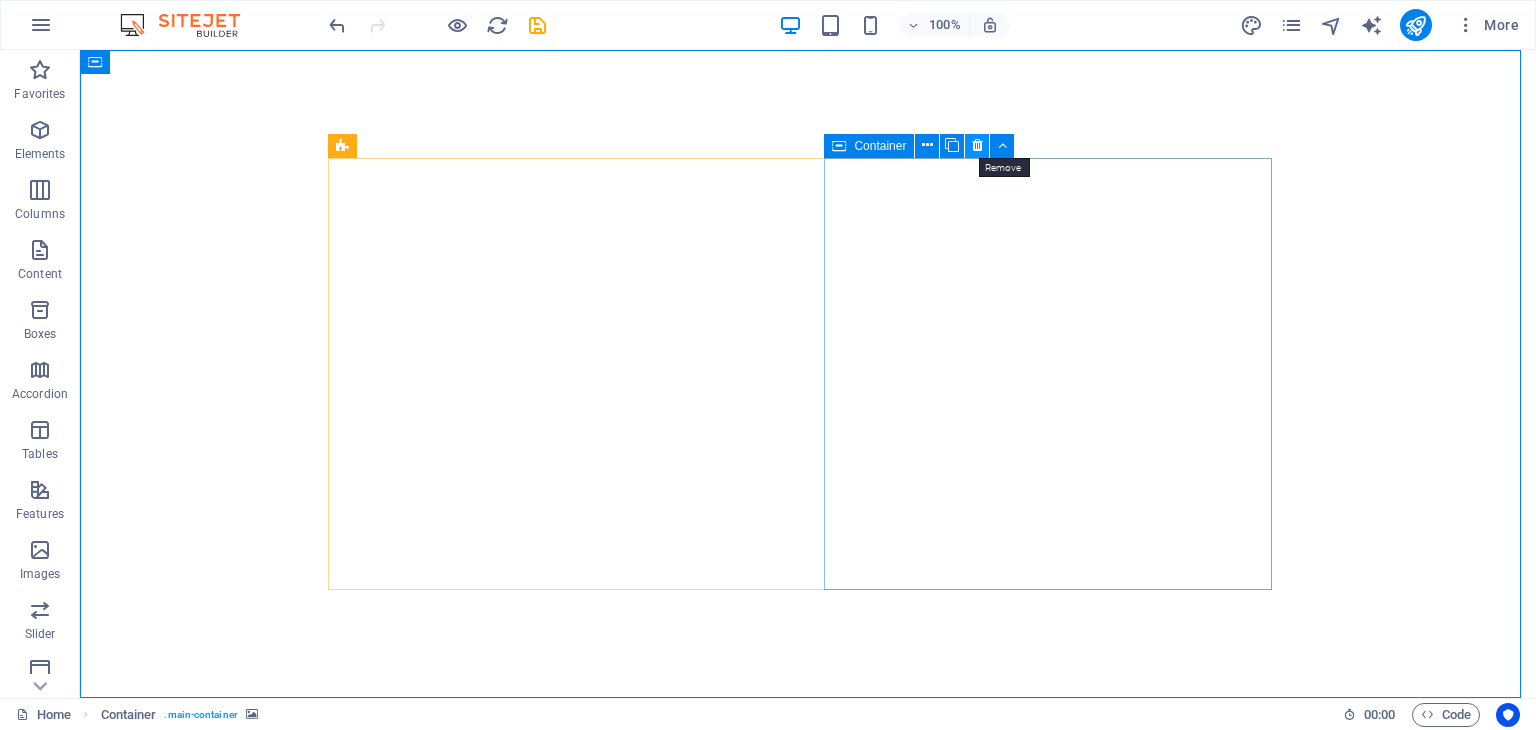 click at bounding box center [977, 145] 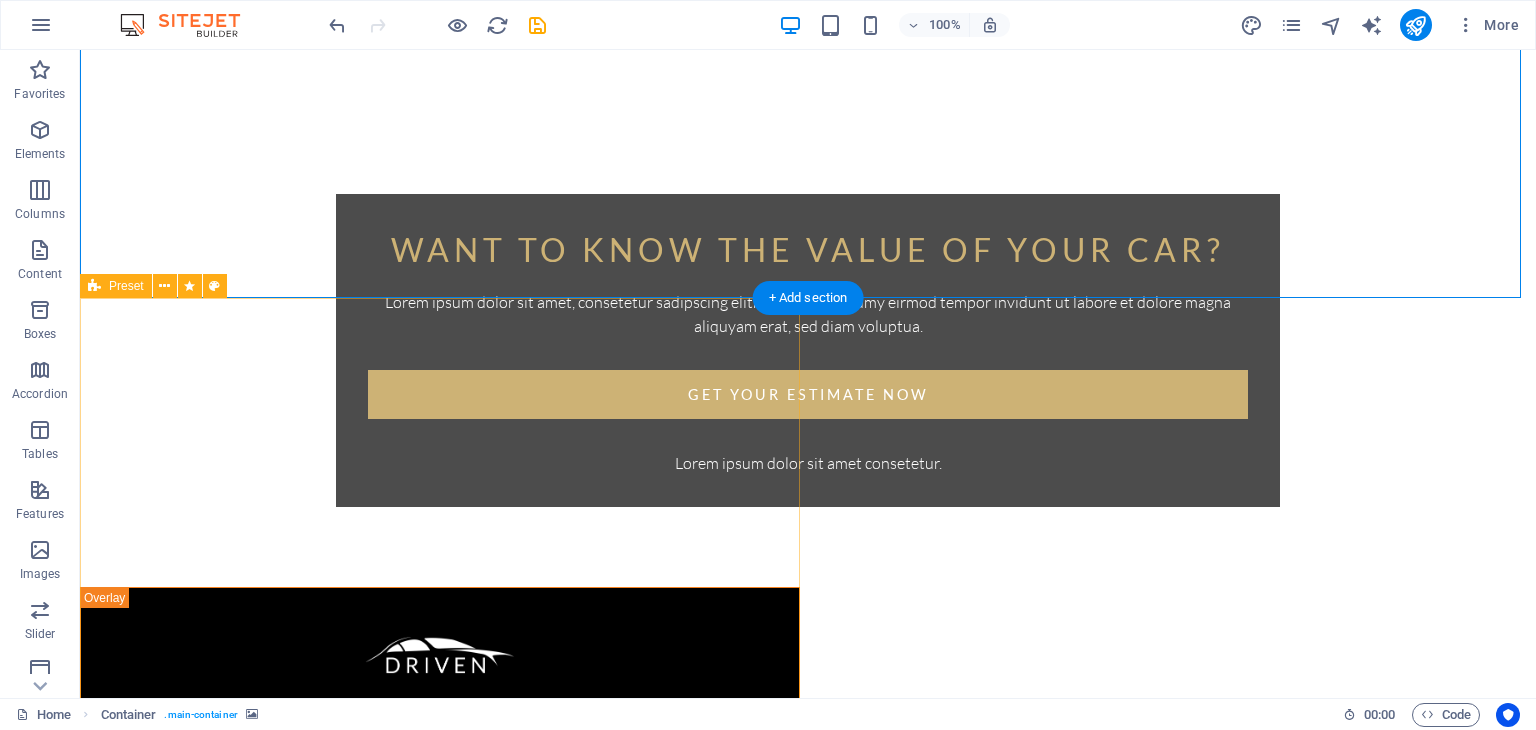 scroll, scrollTop: 648, scrollLeft: 0, axis: vertical 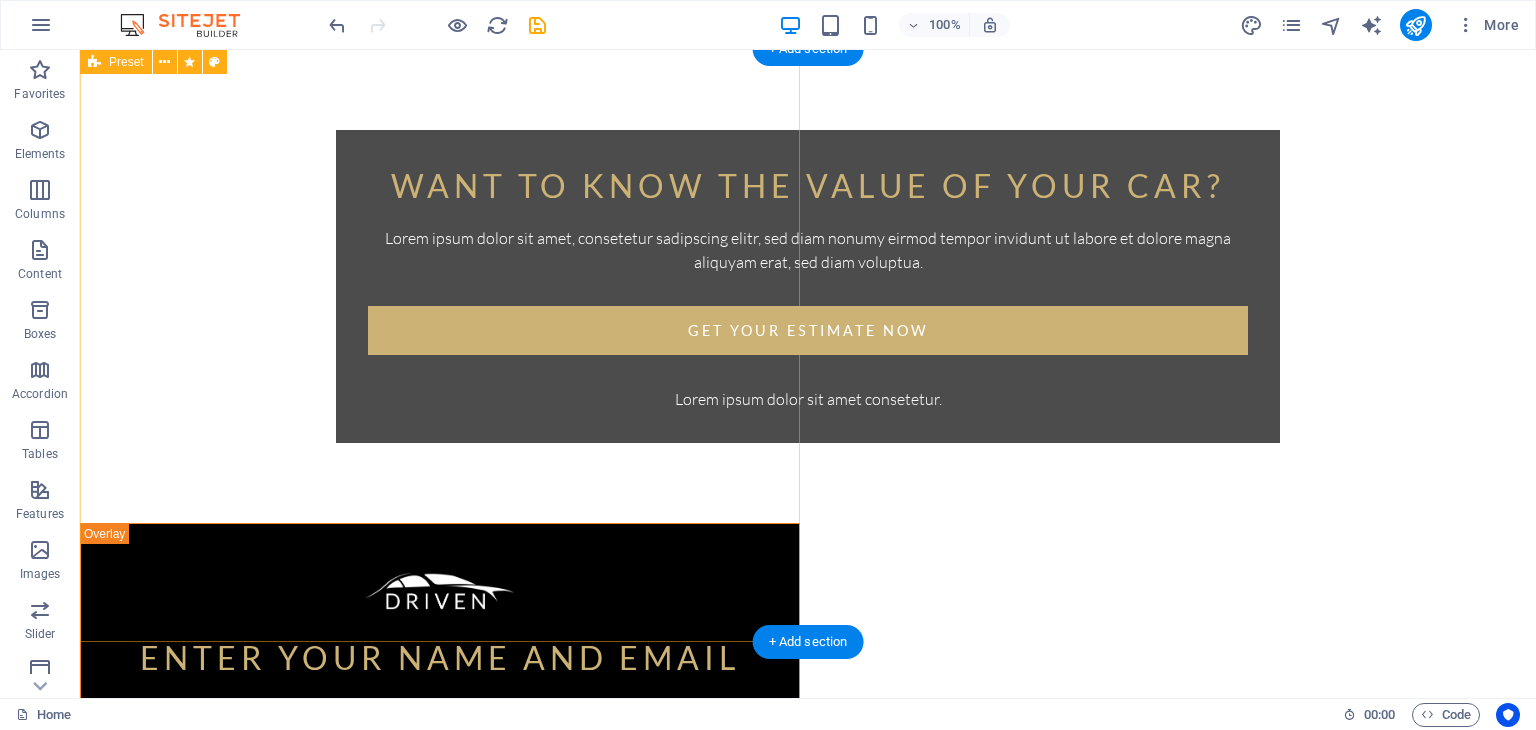 click on "Enter your name and email Lorem ipsum dolor sit amet, consetetur sadipscing elitr, sed diam nonumy eirmod tempor invidunt ut labore et dolore magna aliquyam erat, sed diam voluptua. At vero eos et accusam et justo duo dolores et ea rebum. Stet clita kasd gubergren, no sea takimata sanctus est Lorem ipsum dolor sit amet.   I have read and understand the privacy policy. Unreadable? Load new Get your estimate now" at bounding box center (440, 826) 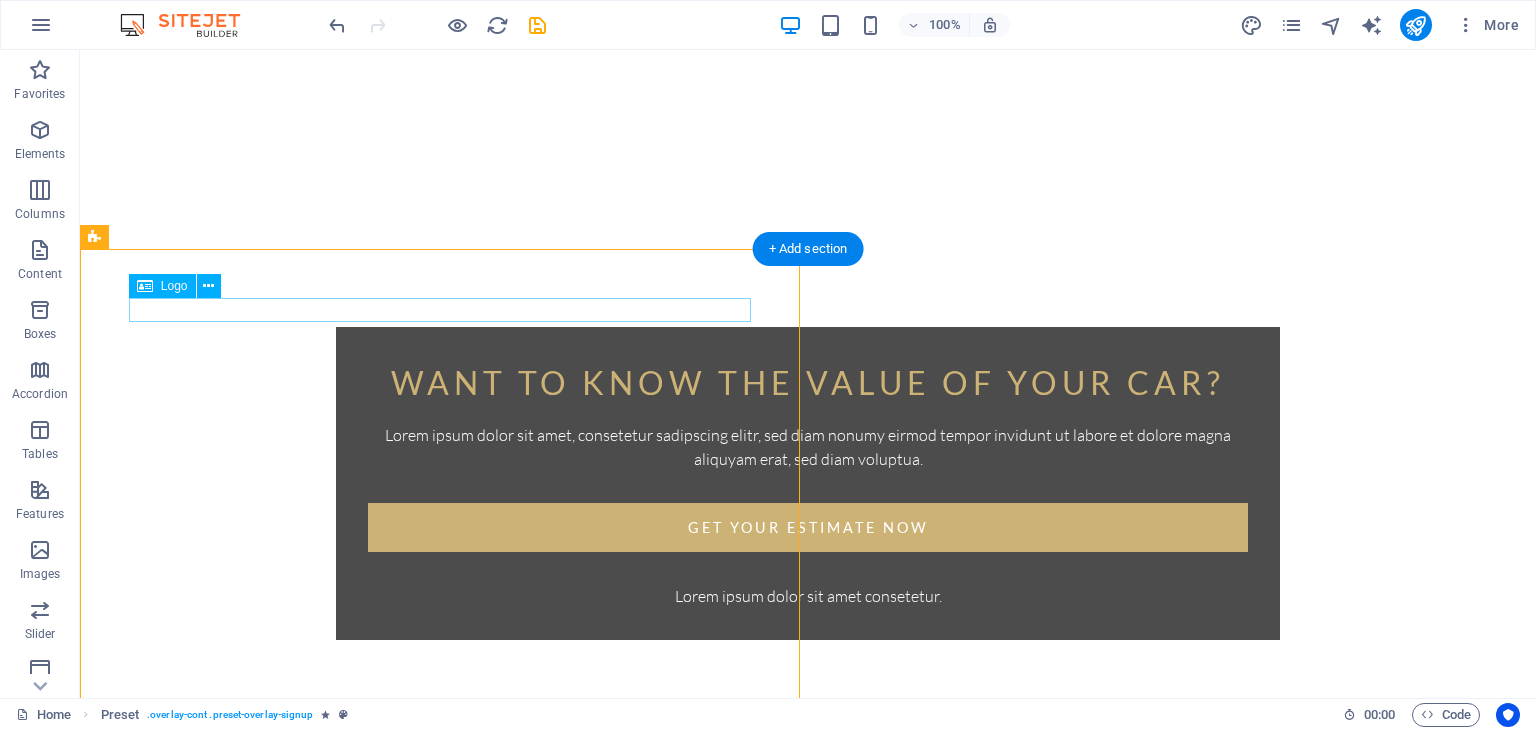 scroll, scrollTop: 448, scrollLeft: 0, axis: vertical 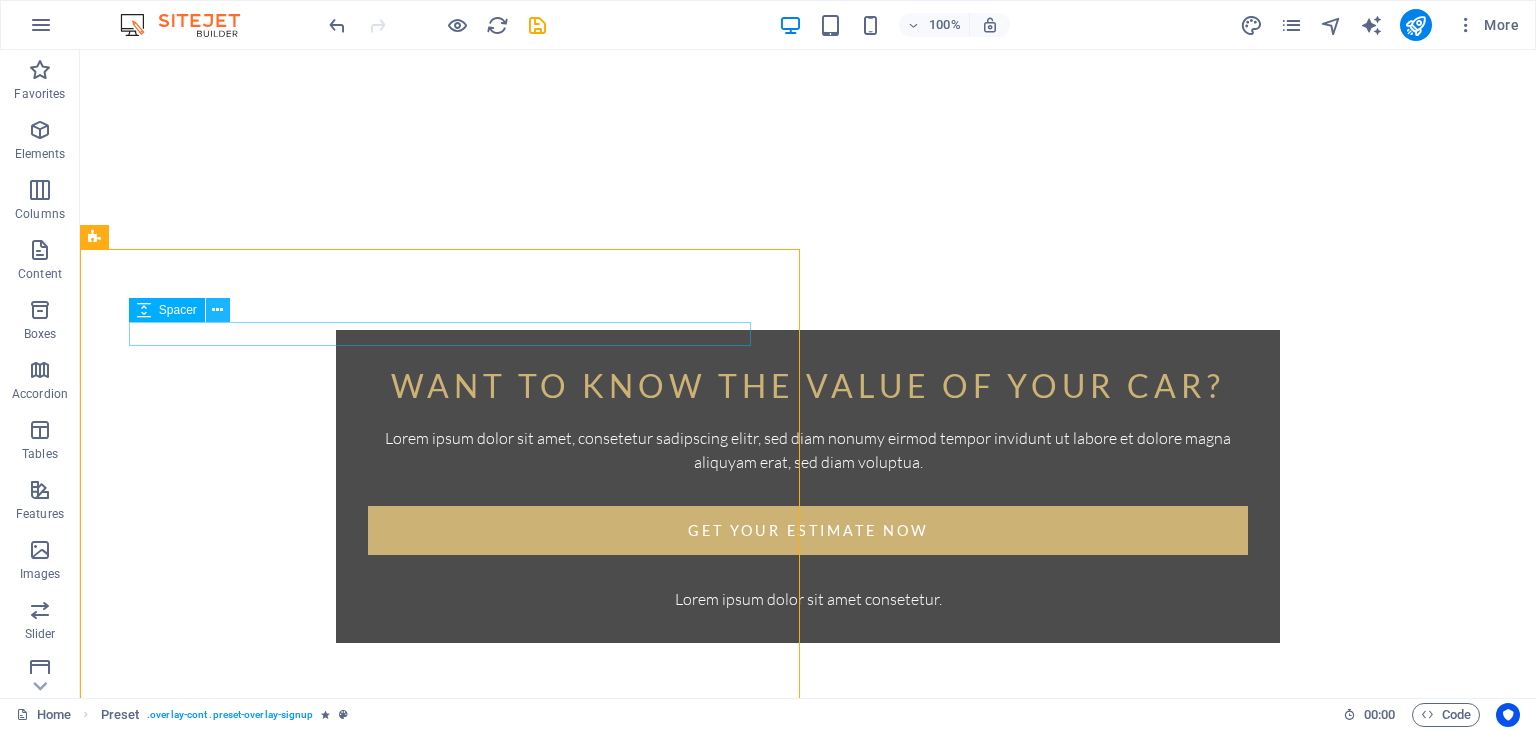 click at bounding box center (217, 310) 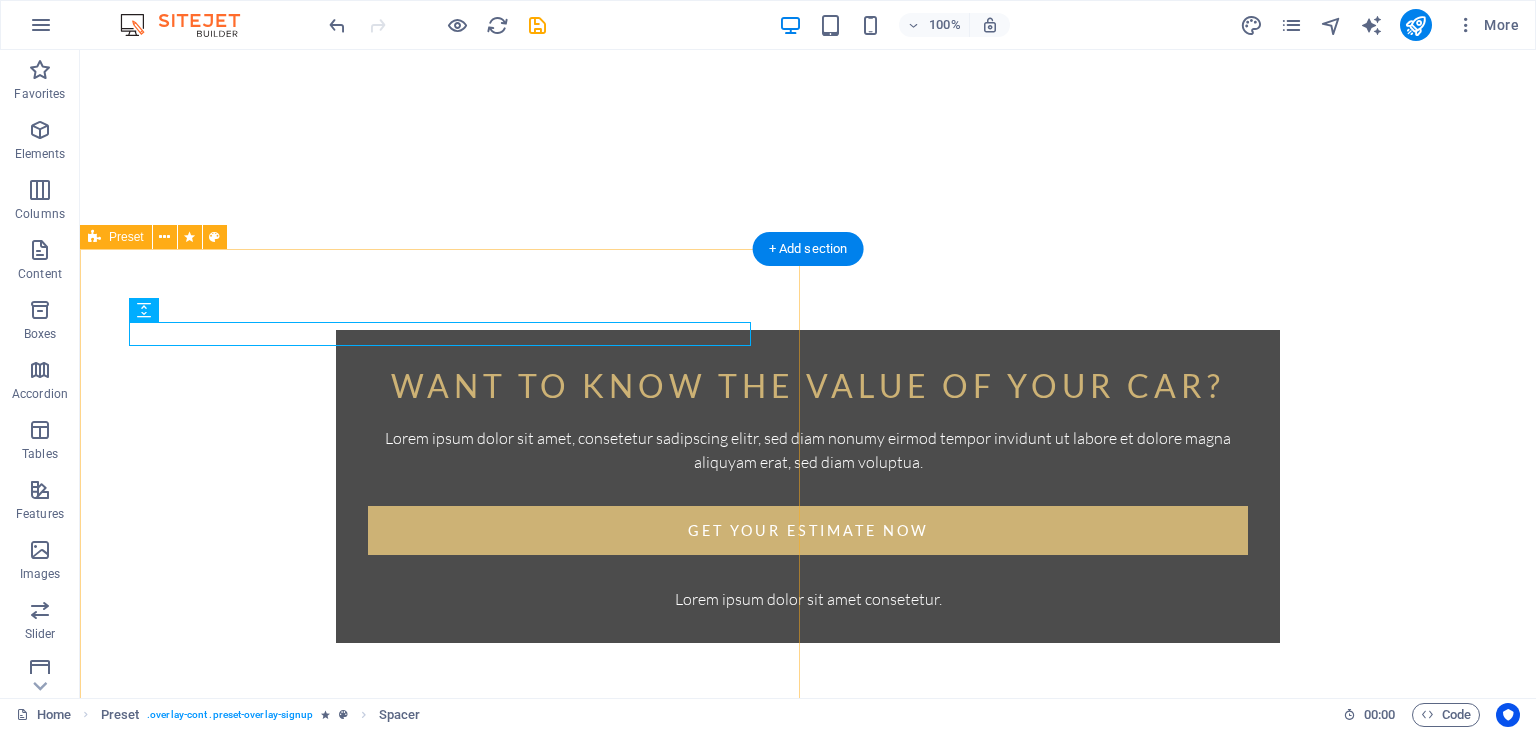 click on "Enter your name and email Lorem ipsum dolor sit amet, consetetur sadipscing elitr, sed diam nonumy eirmod tempor invidunt ut labore et dolore magna aliquyam erat, sed diam voluptua. At vero eos et accusam et justo duo dolores et ea rebum. Stet clita kasd gubergren, no sea takimata sanctus est Lorem ipsum dolor sit amet.   I have read and understand the privacy policy. Unreadable? Load new Get your estimate now" at bounding box center (440, 1026) 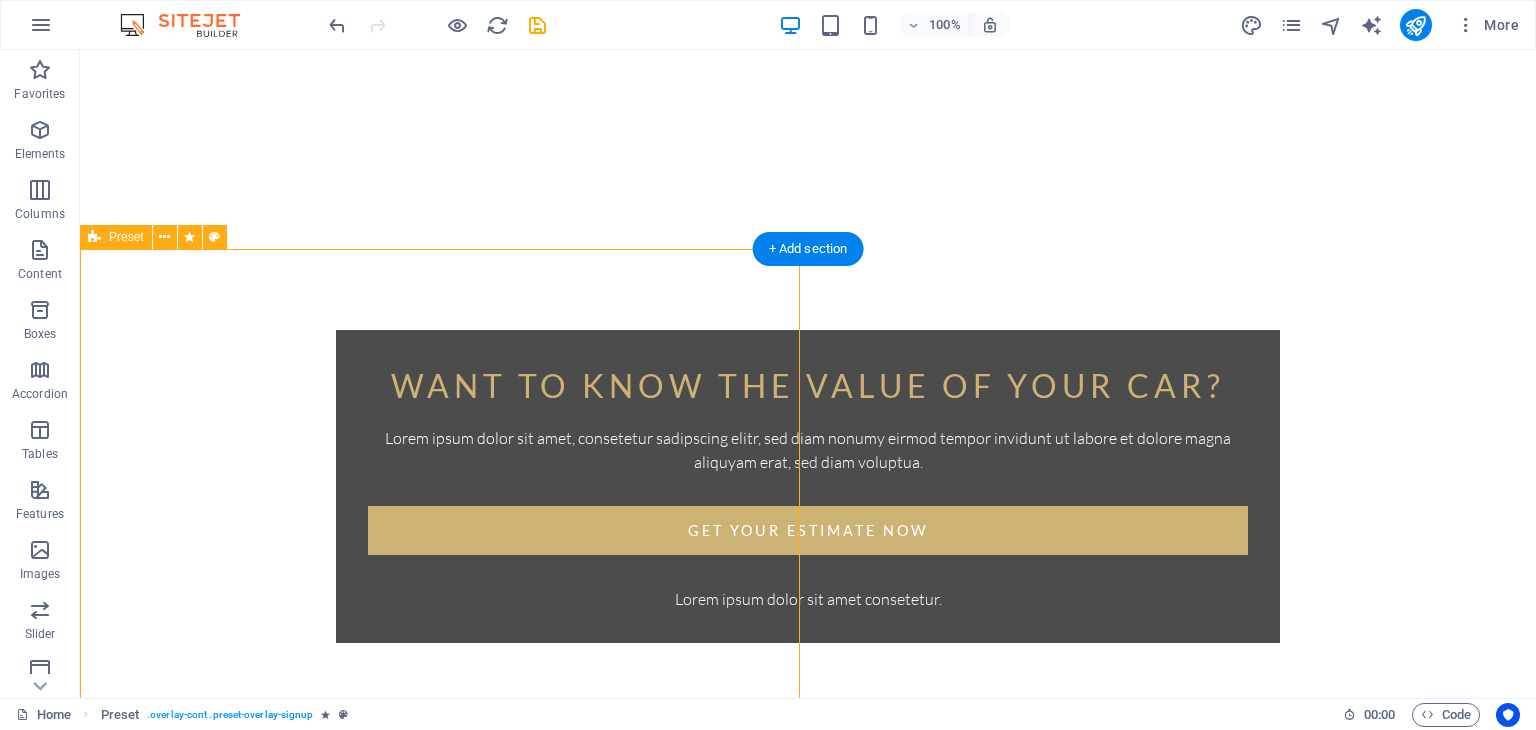click on "Enter your name and email Lorem ipsum dolor sit amet, consetetur sadipscing elitr, sed diam nonumy eirmod tempor invidunt ut labore et dolore magna aliquyam erat, sed diam voluptua. At vero eos et accusam et justo duo dolores et ea rebum. Stet clita kasd gubergren, no sea takimata sanctus est Lorem ipsum dolor sit amet.   I have read and understand the privacy policy. Unreadable? Load new Get your estimate now" at bounding box center (440, 1026) 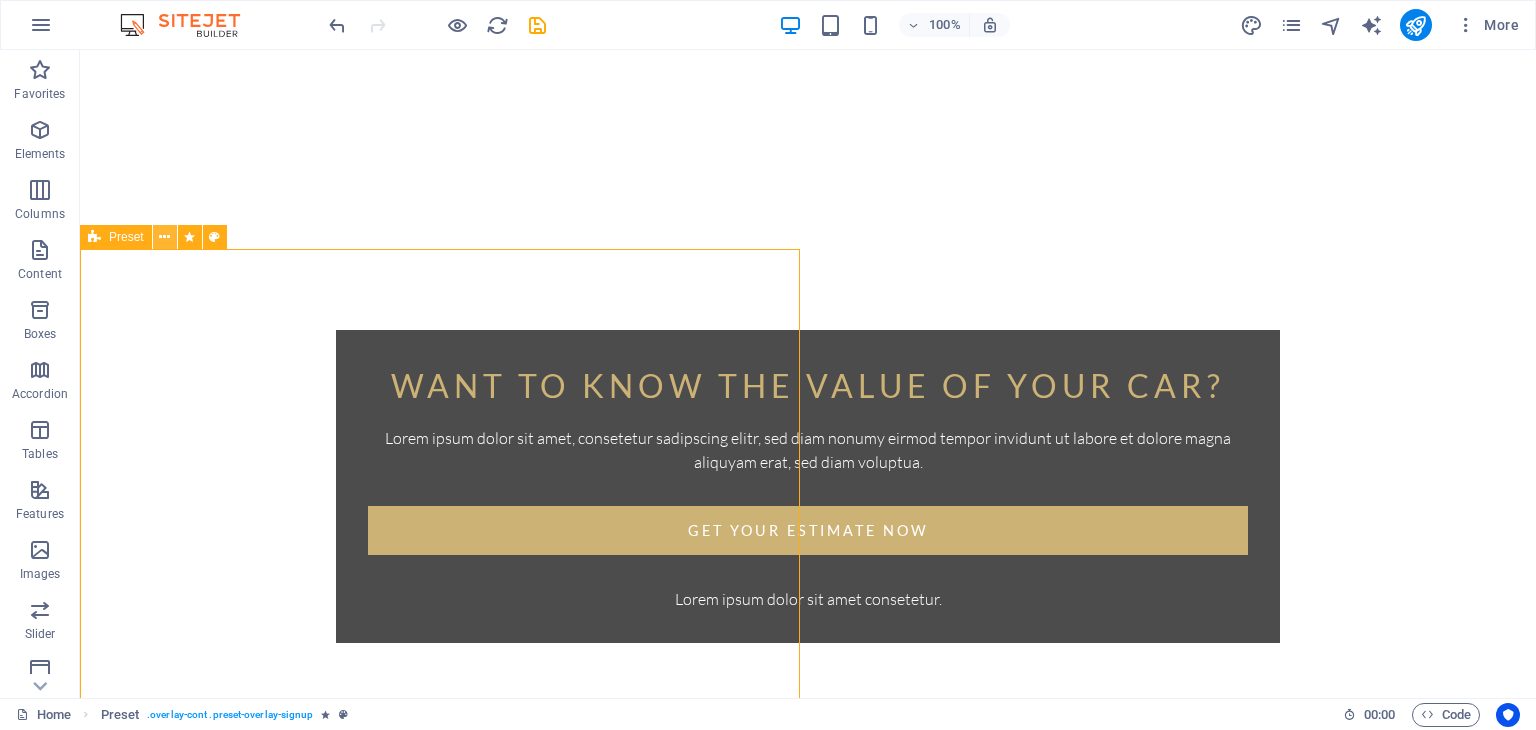 click at bounding box center (164, 237) 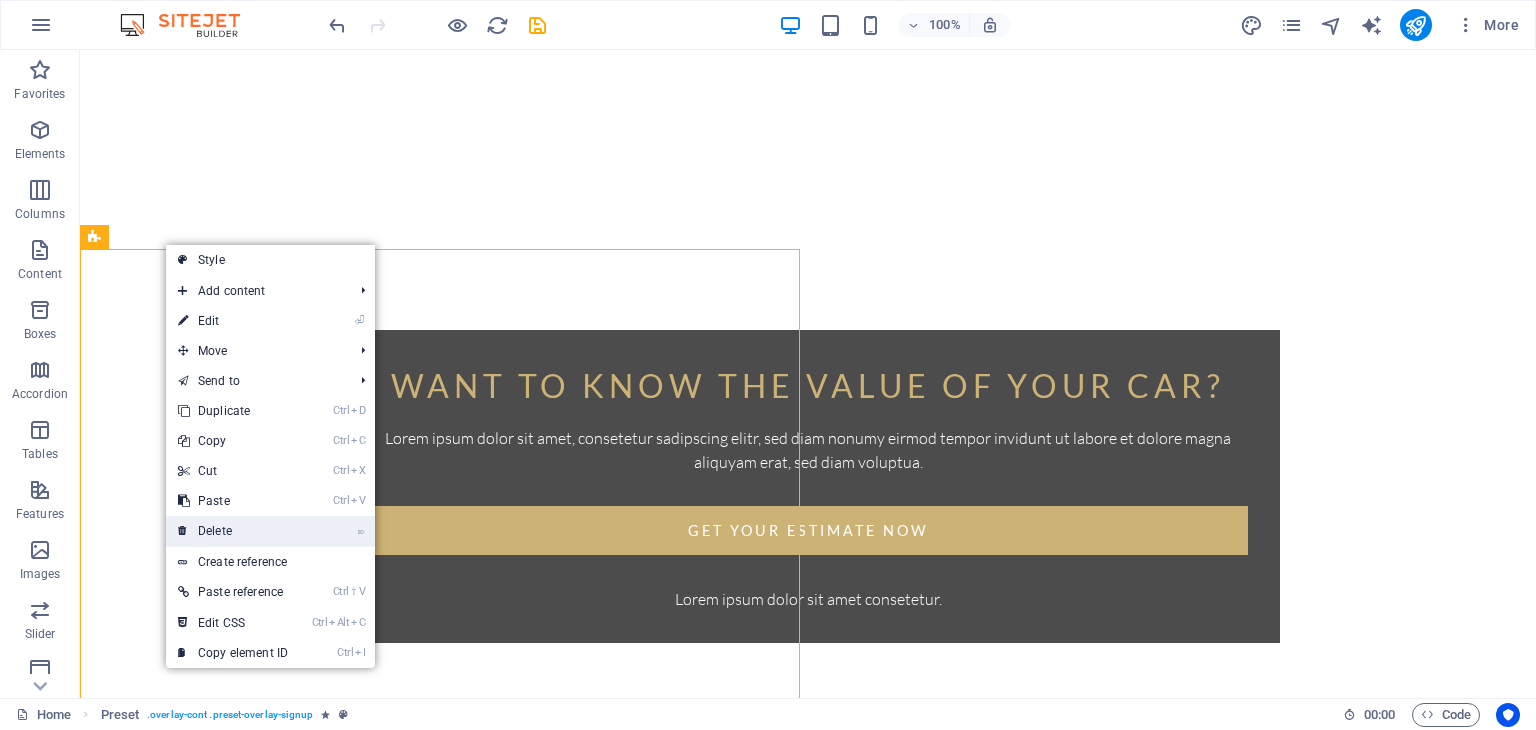click on "⌦  Delete" at bounding box center (233, 531) 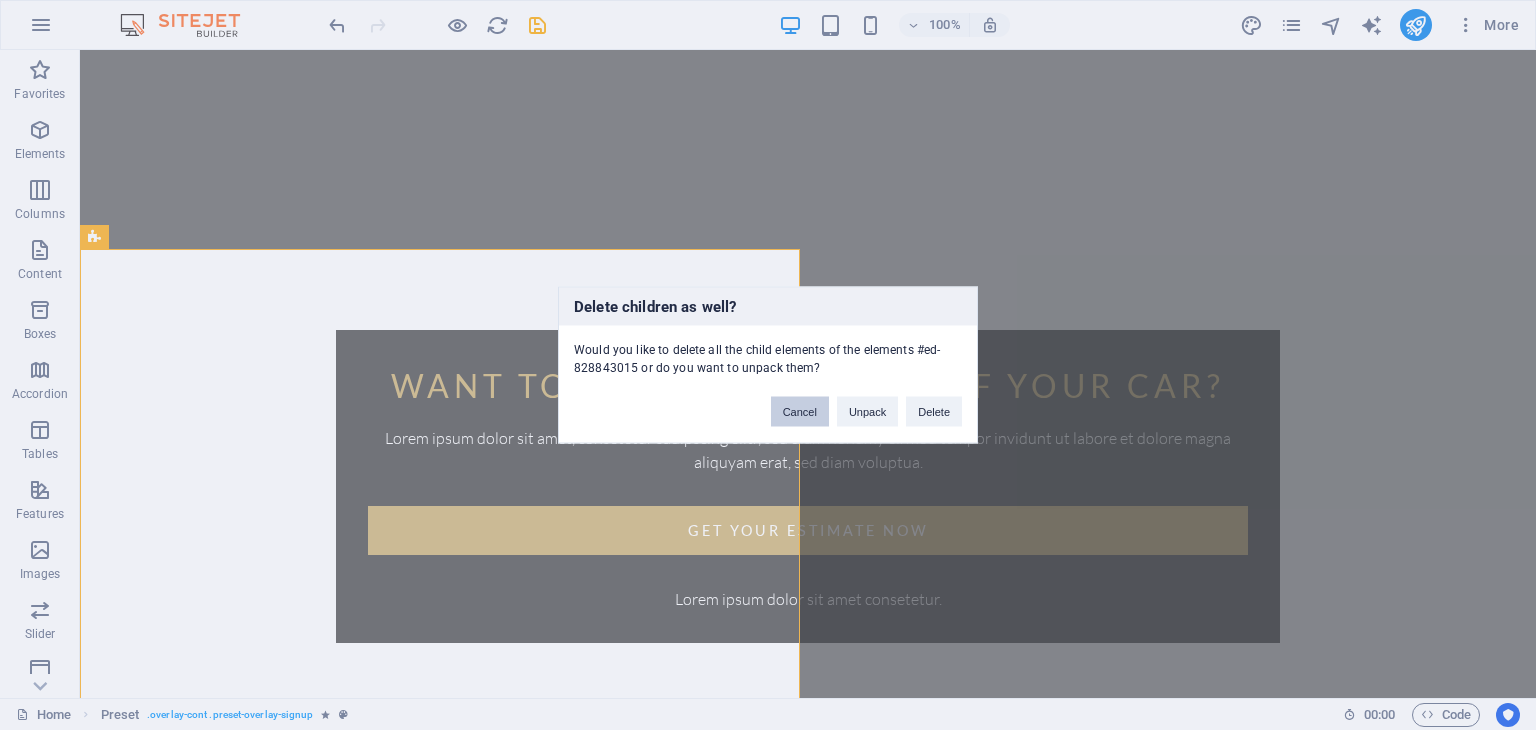 click on "Cancel" at bounding box center (800, 412) 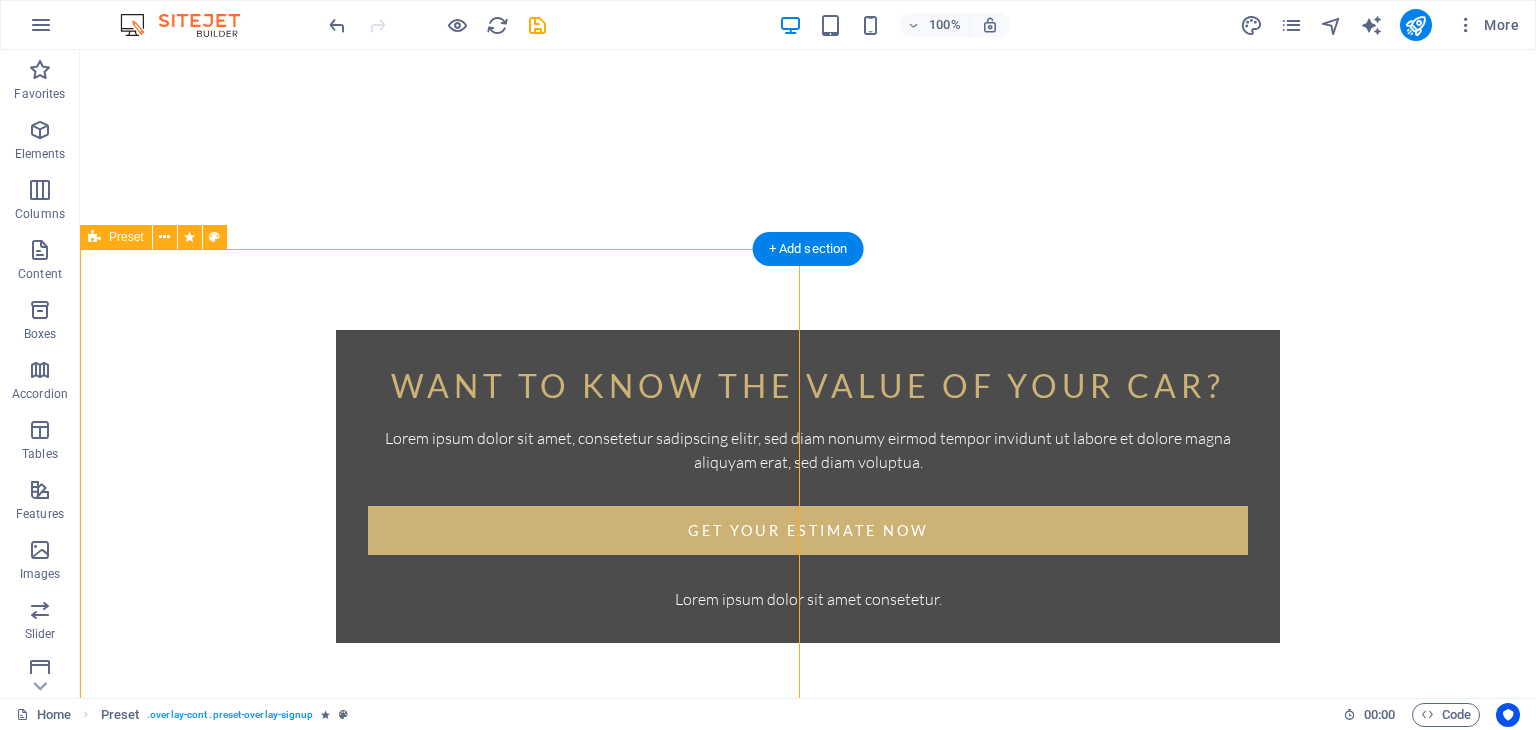 click on "Enter your name and email Lorem ipsum dolor sit amet, consetetur sadipscing elitr, sed diam nonumy eirmod tempor invidunt ut labore et dolore magna aliquyam erat, sed diam voluptua. At vero eos et accusam et justo duo dolores et ea rebum. Stet clita kasd gubergren, no sea takimata sanctus est Lorem ipsum dolor sit amet.   I have read and understand the privacy policy. Unreadable? Load new Get your estimate now" at bounding box center (440, 1026) 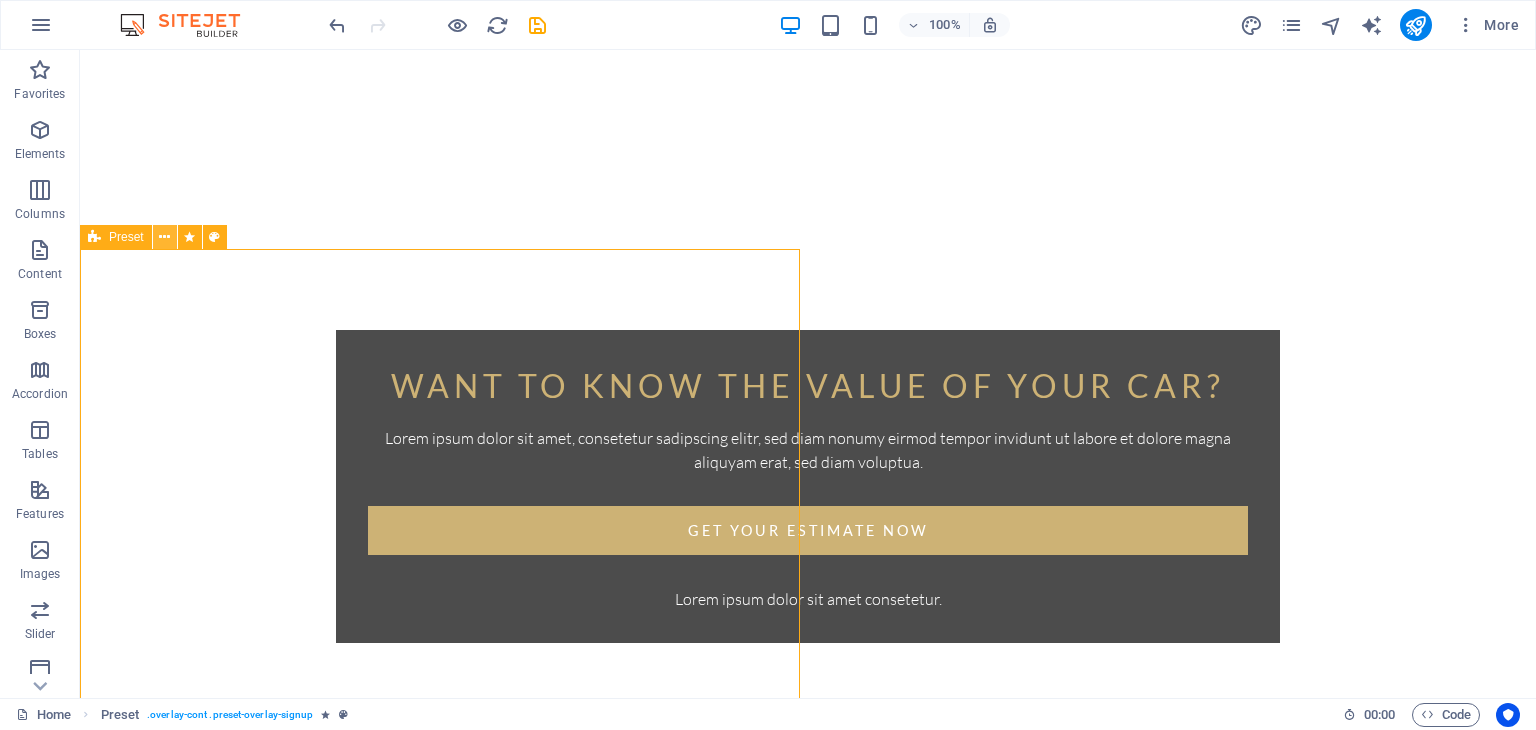 click at bounding box center [164, 237] 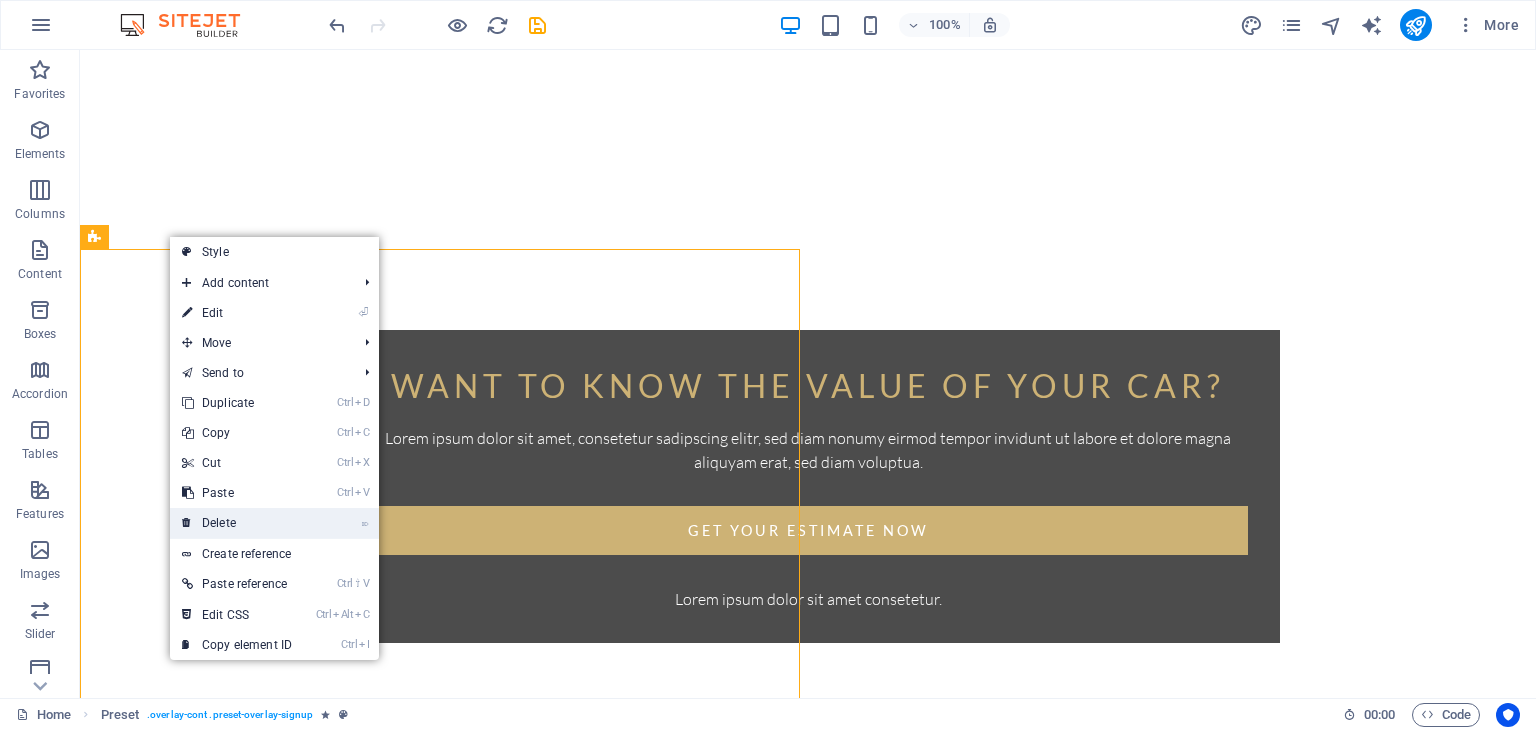click on "⌦  Delete" at bounding box center (237, 523) 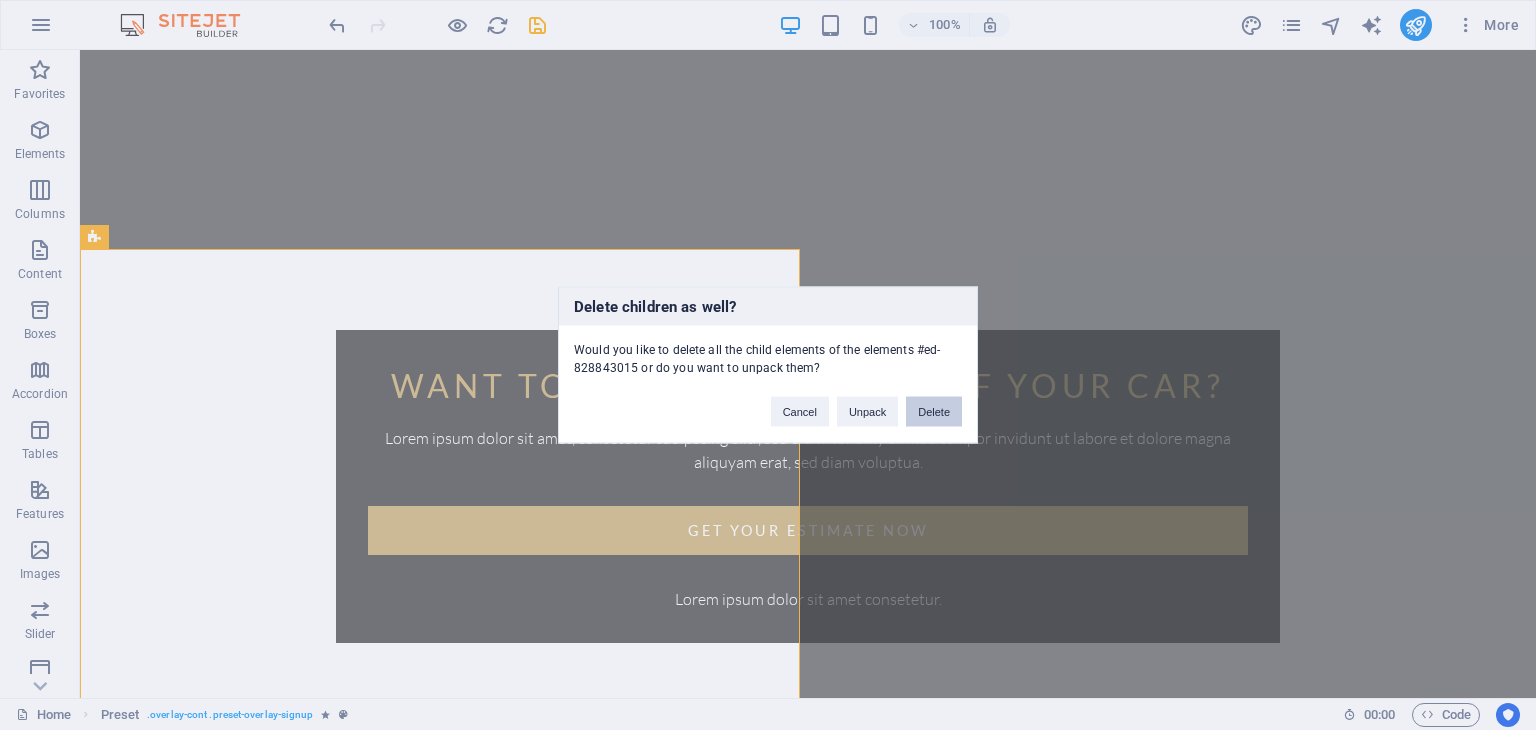 click on "Delete" at bounding box center [934, 412] 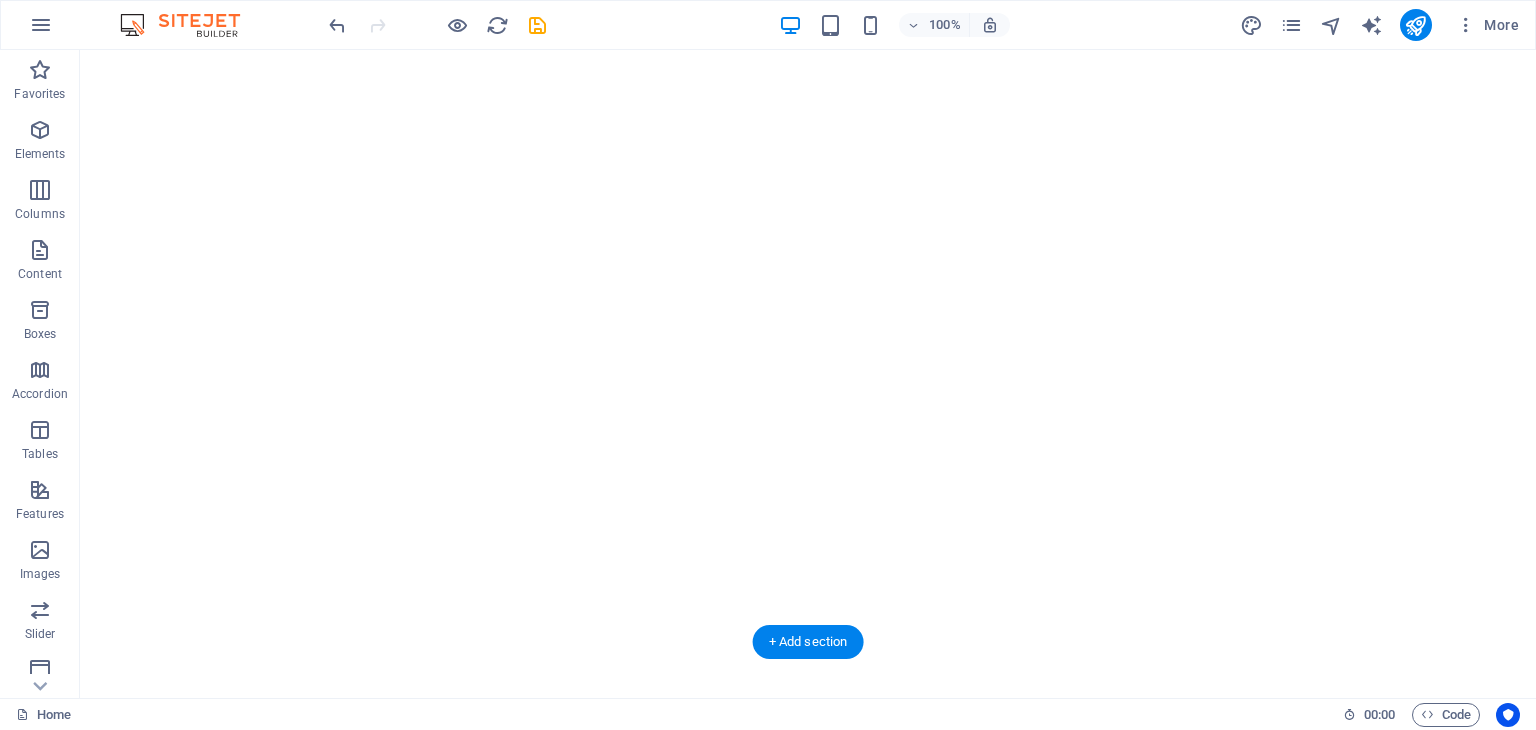 scroll, scrollTop: 0, scrollLeft: 0, axis: both 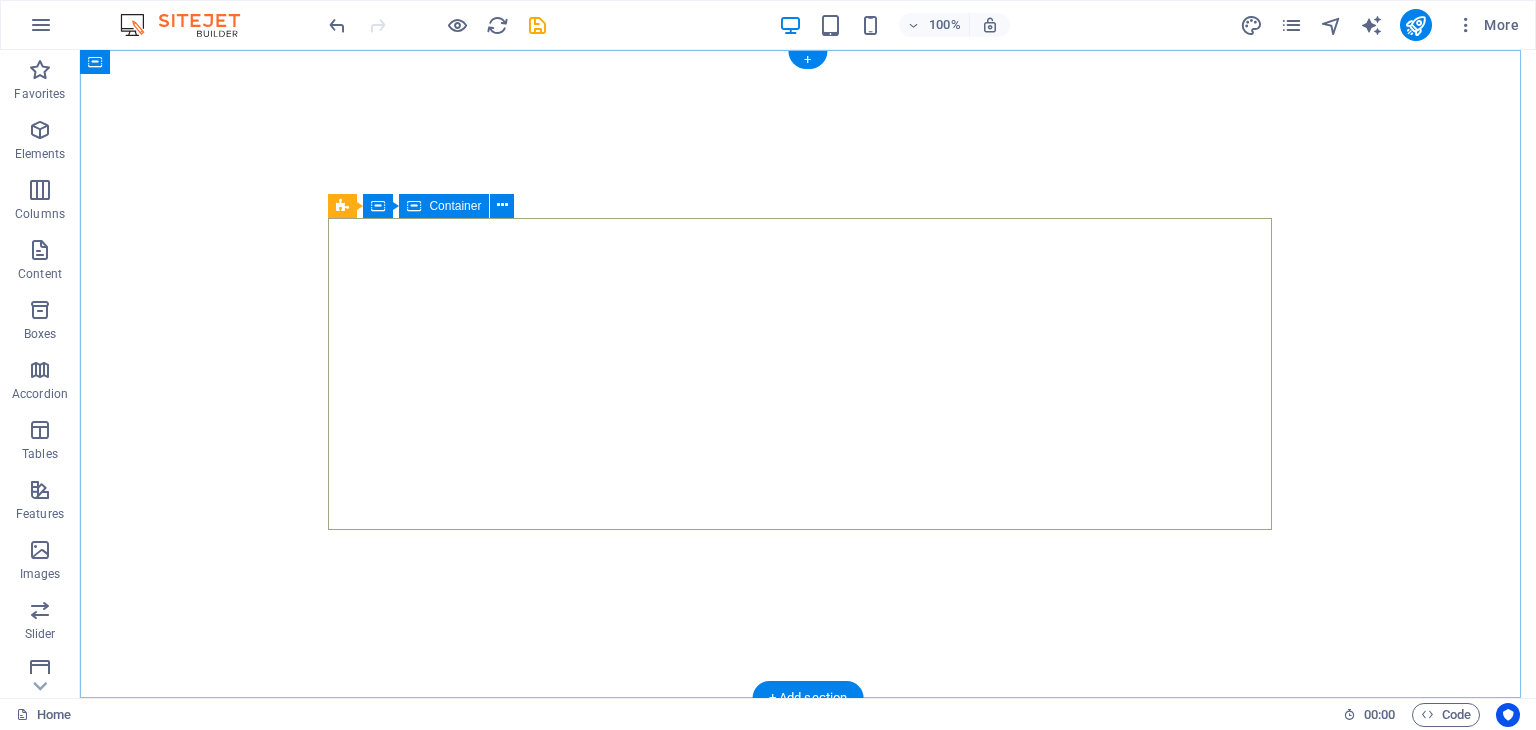 click on "Want to know the value of your car? Lorem ipsum dolor sit amet, consetetur sadipscing elitr, sed diam nonumy eirmod tempor invidunt ut labore et dolore magna aliquyam erat, sed diam voluptua. Get your Estimate now Lorem ipsum dolor sit amet consetetur." at bounding box center [808, 934] 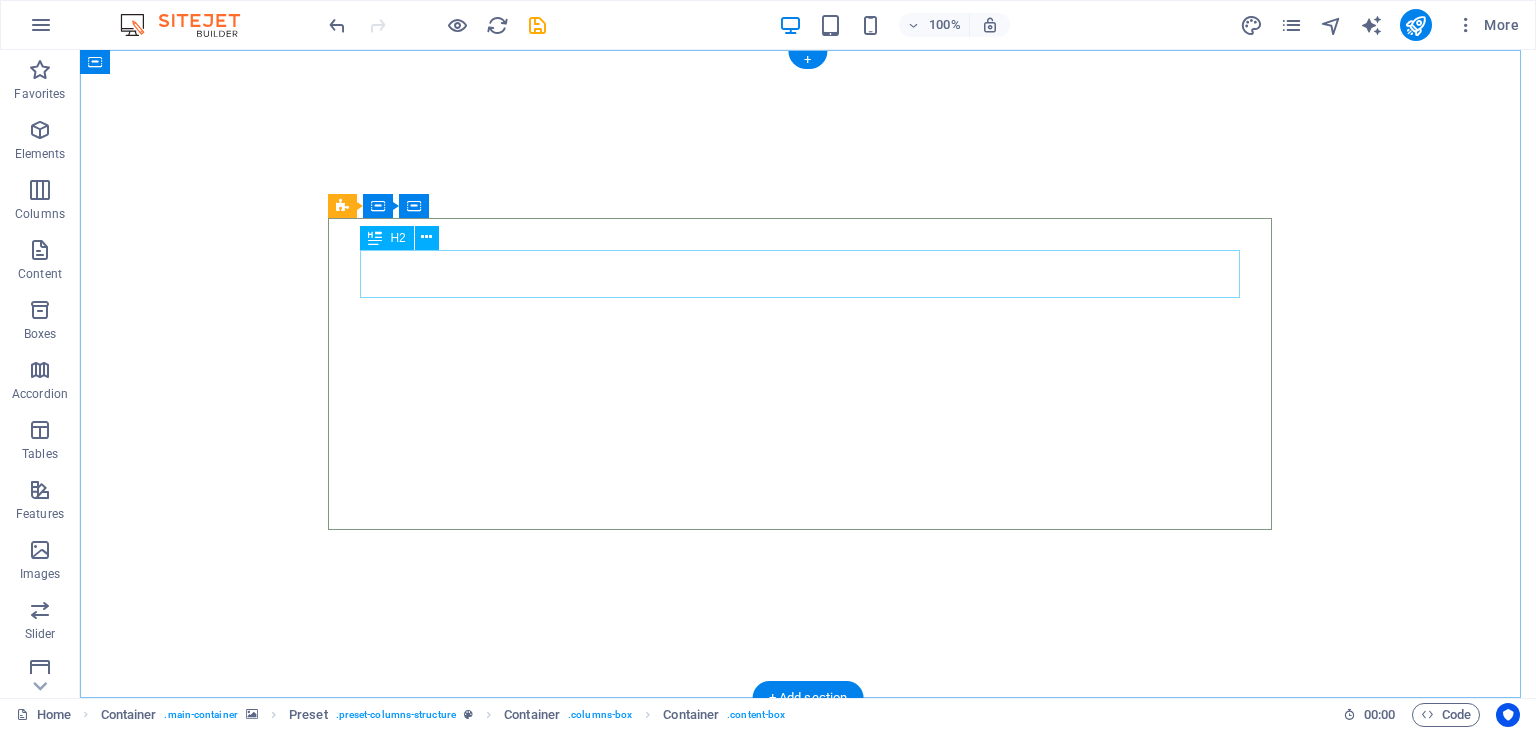 click on "Want to know the value of your car?" at bounding box center [808, 834] 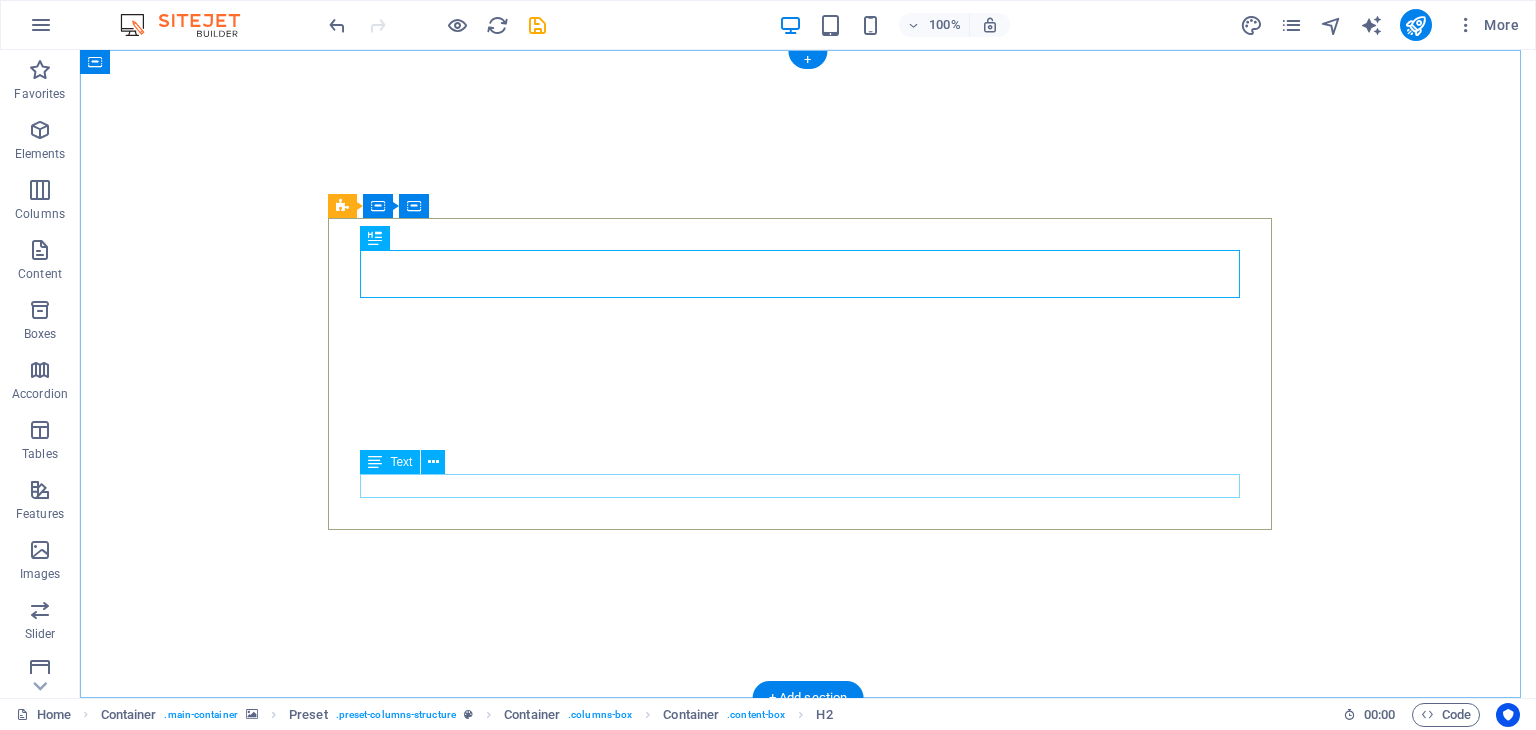click on "Lorem ipsum dolor sit amet consetetur." at bounding box center (808, 1047) 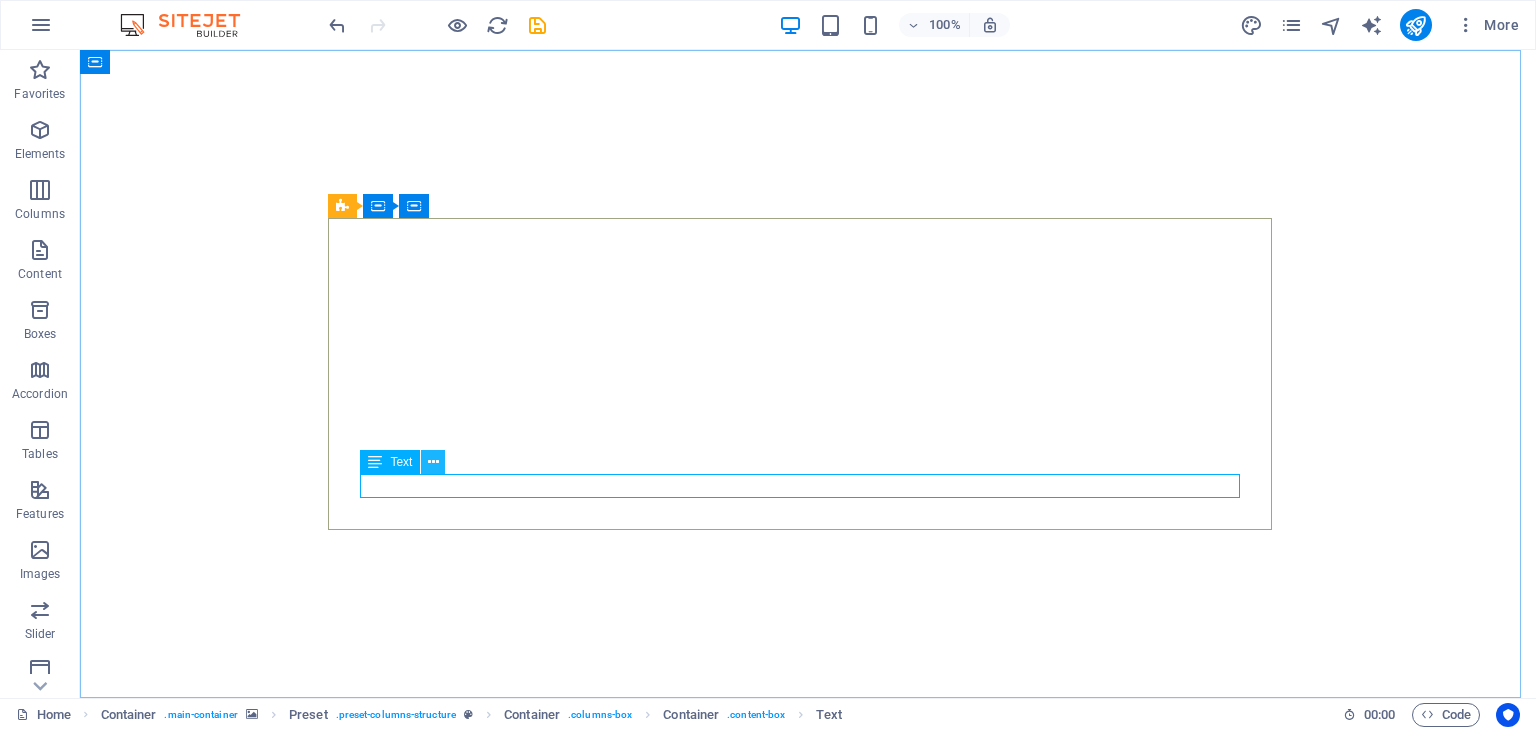 click at bounding box center (433, 462) 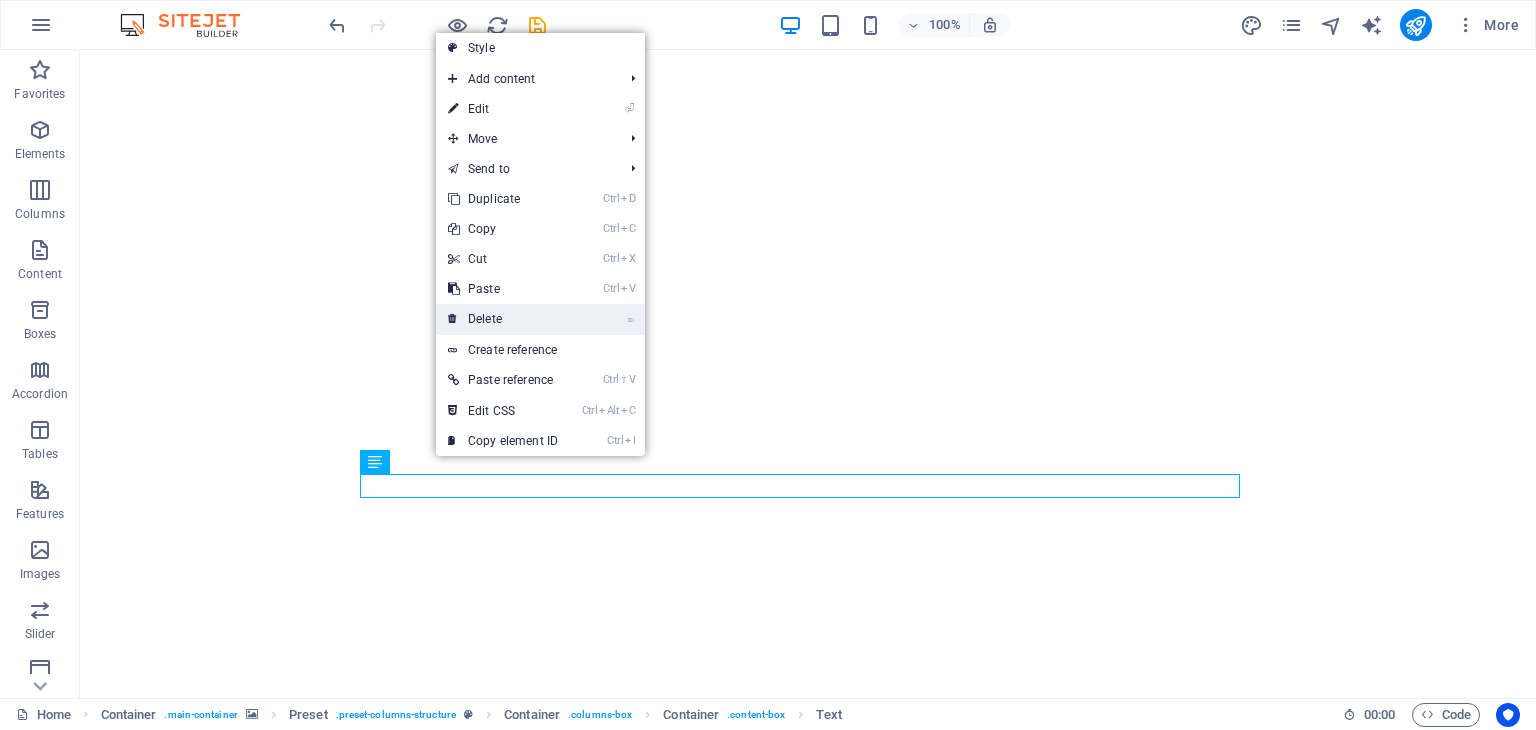 click on "⌦  Delete" at bounding box center [503, 319] 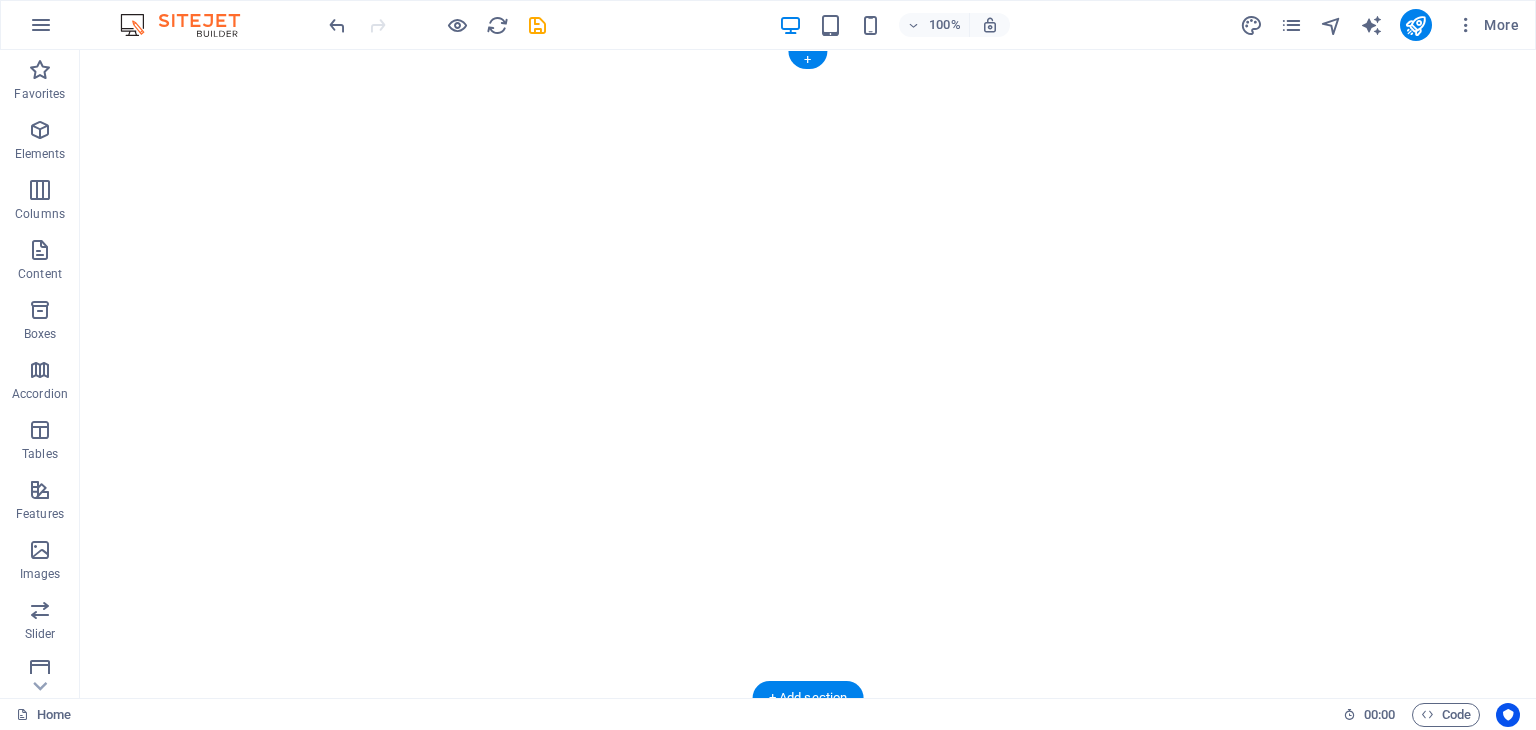 click at bounding box center (808, 374) 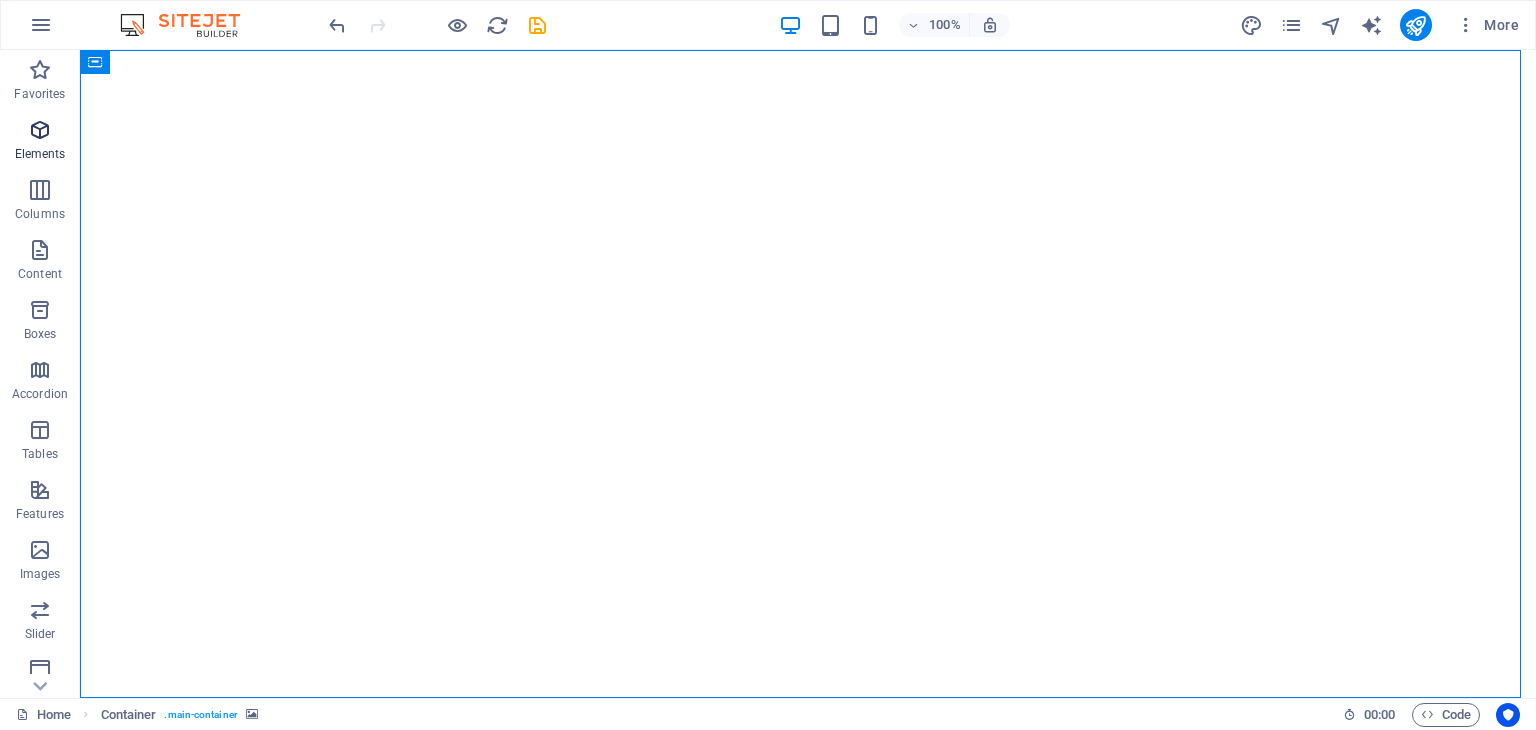 click at bounding box center [40, 130] 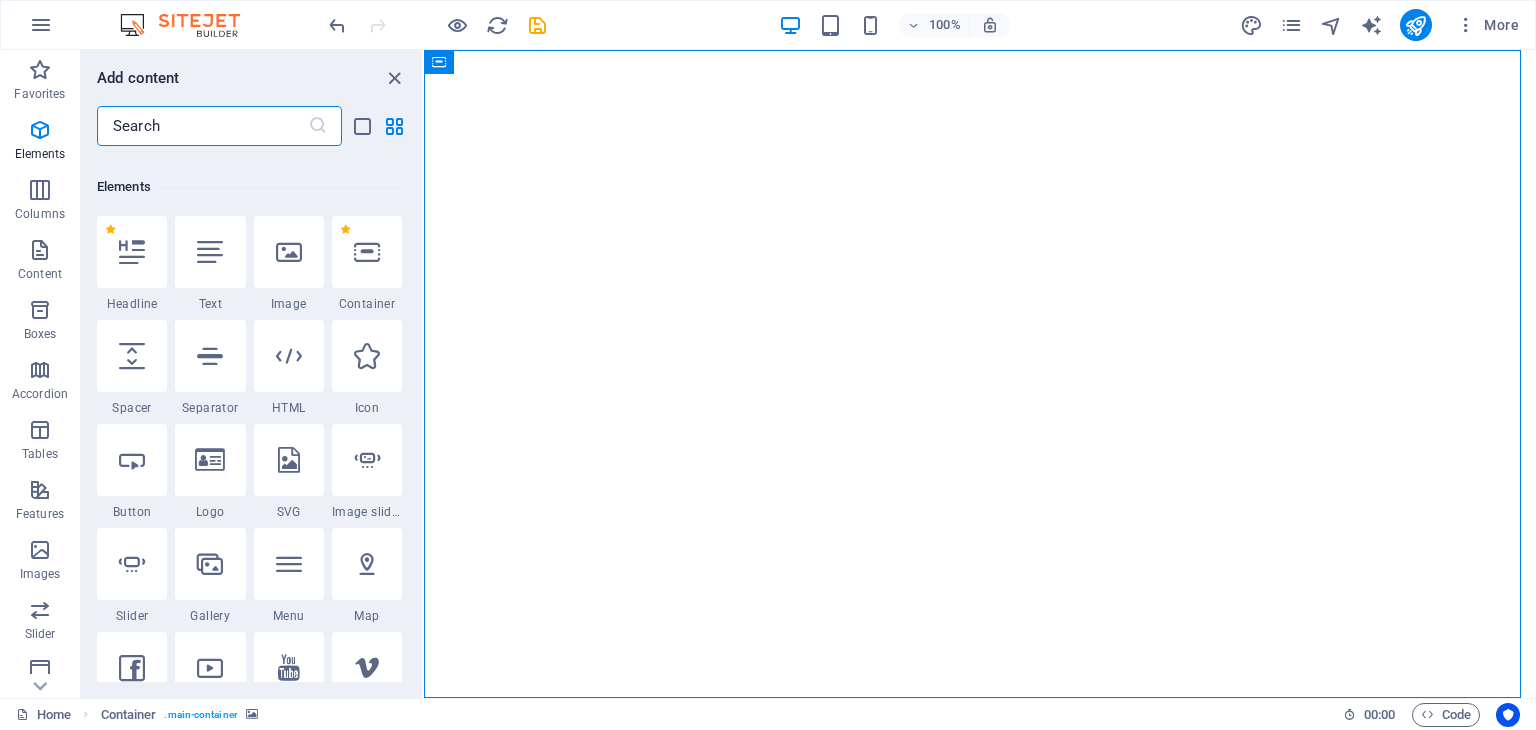 scroll, scrollTop: 212, scrollLeft: 0, axis: vertical 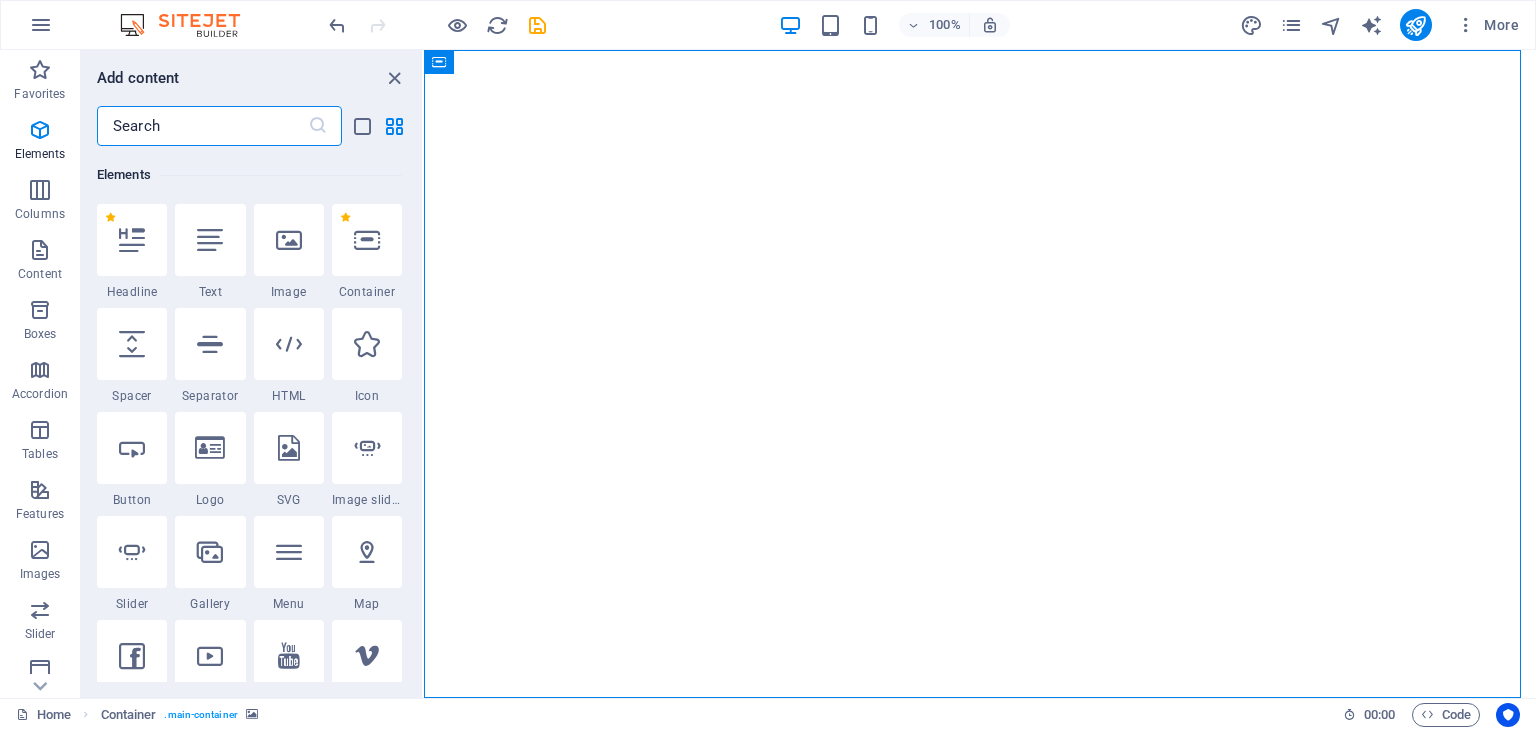click at bounding box center [202, 126] 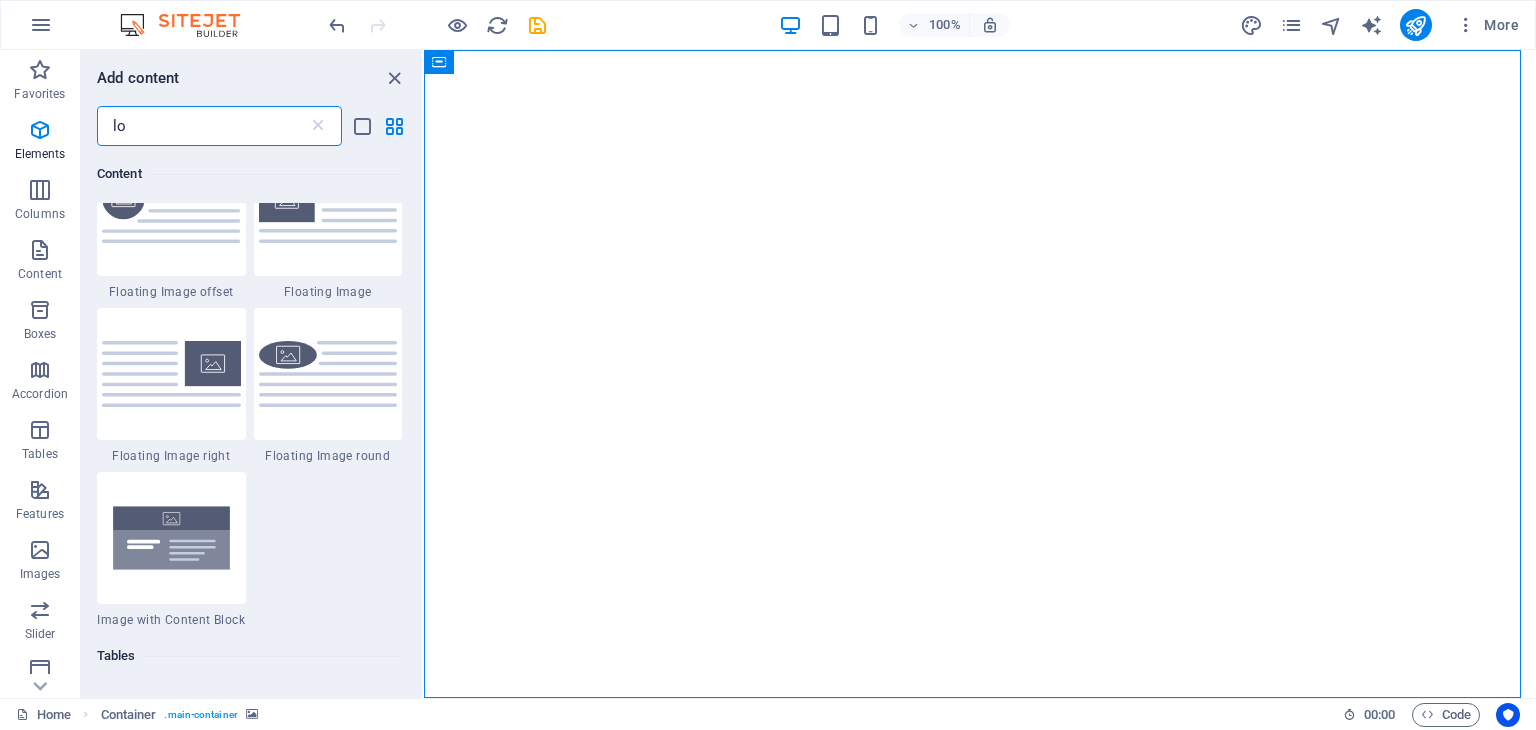 scroll, scrollTop: 0, scrollLeft: 0, axis: both 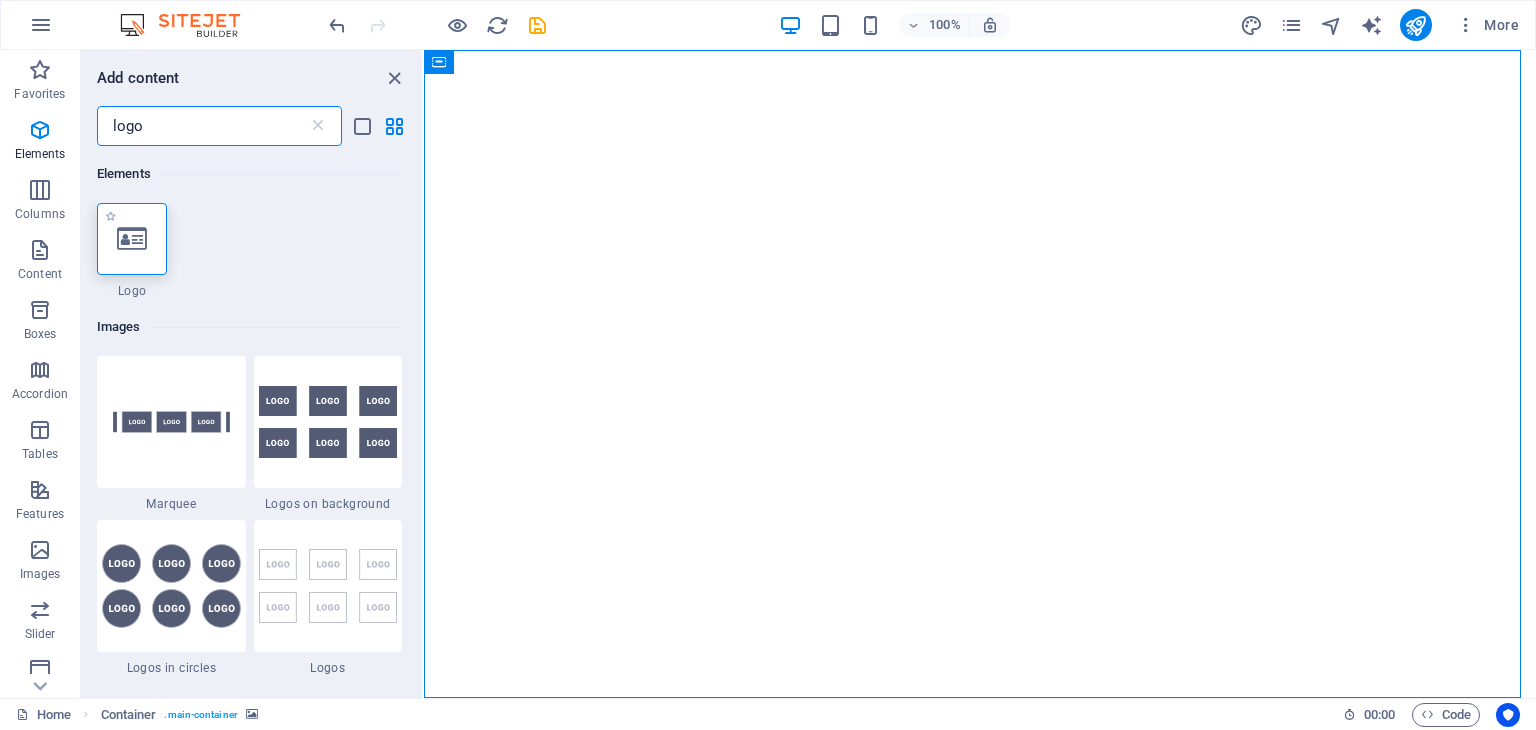 type on "logo" 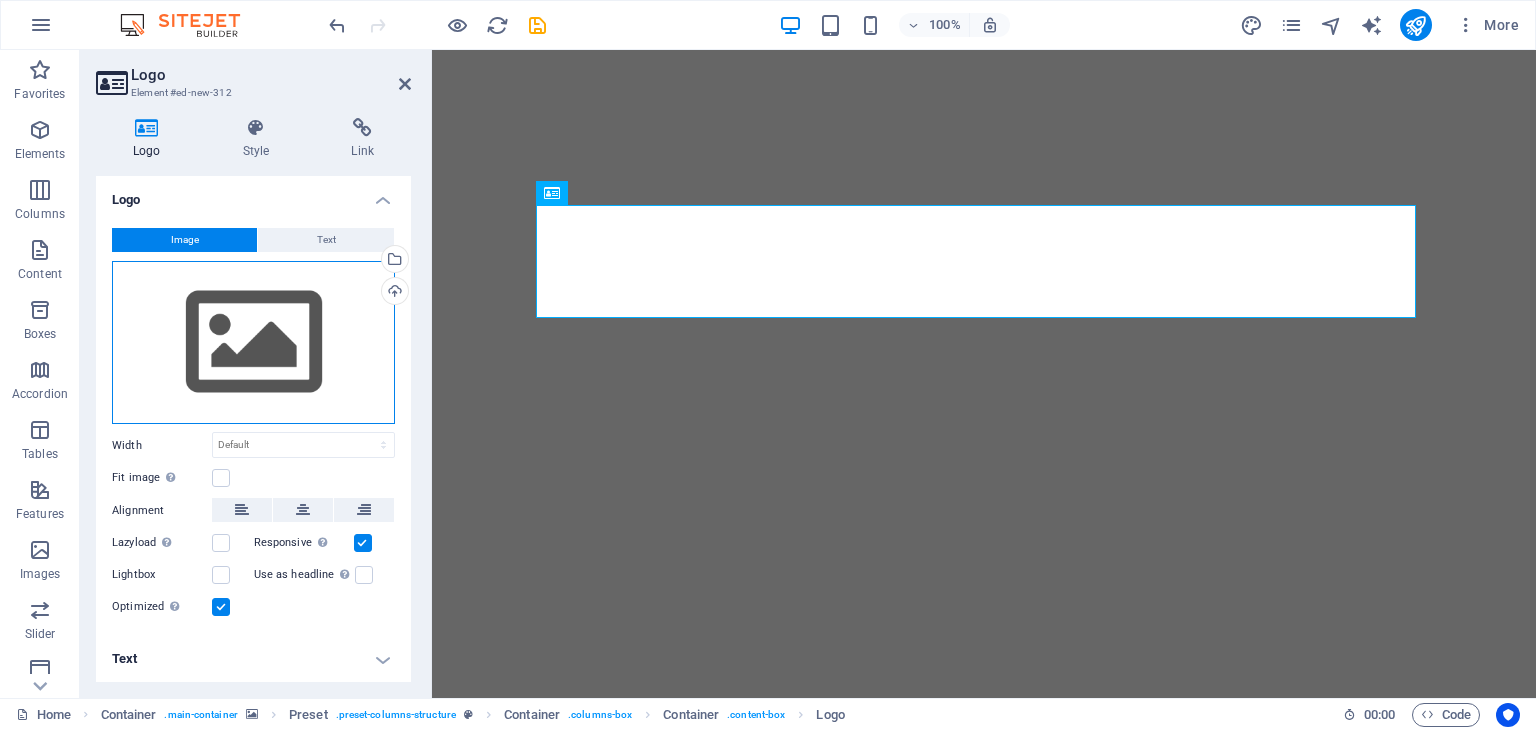 click on "Drag files here, click to choose files or select files from Files or our free stock photos & videos" at bounding box center (253, 343) 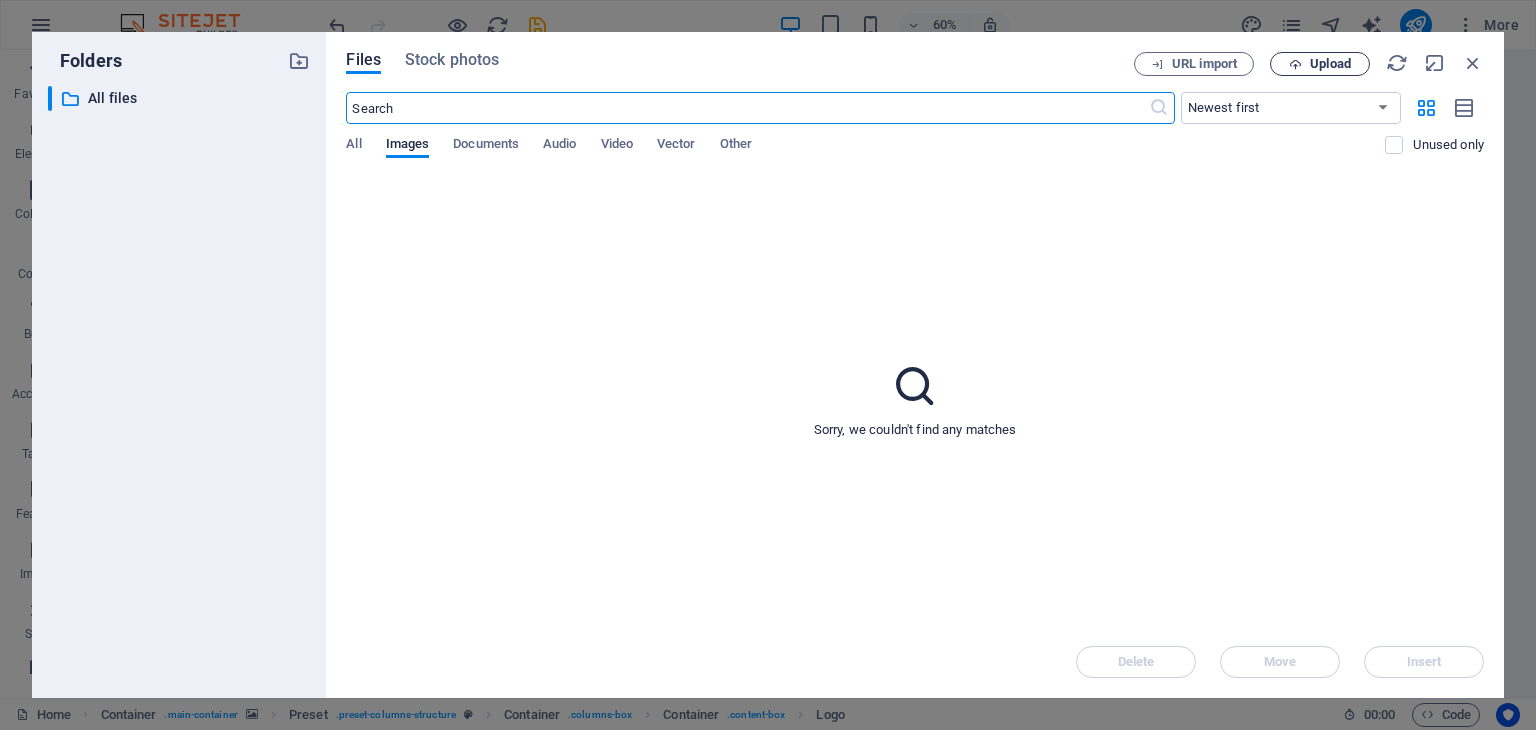 click on "Upload" at bounding box center [1320, 64] 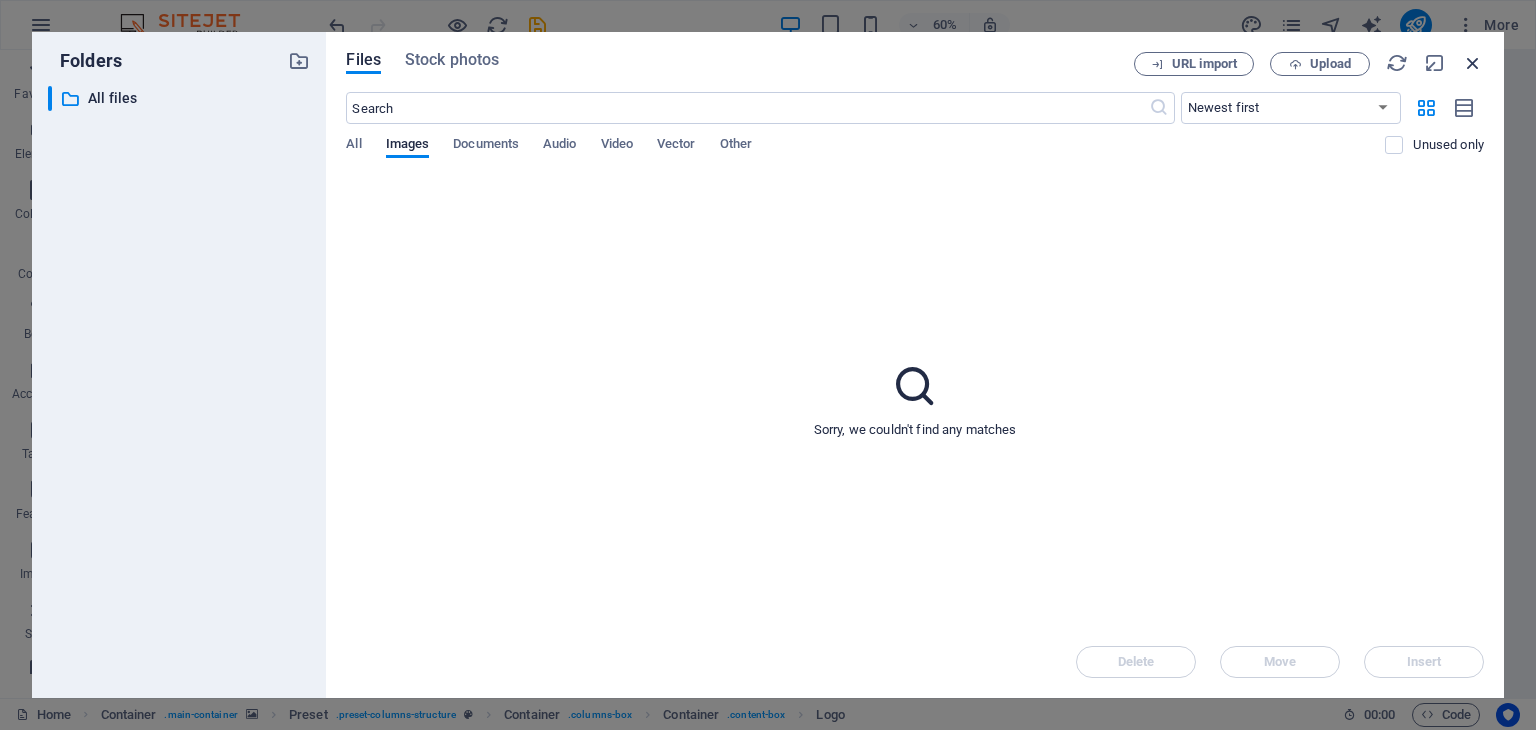click at bounding box center (1473, 63) 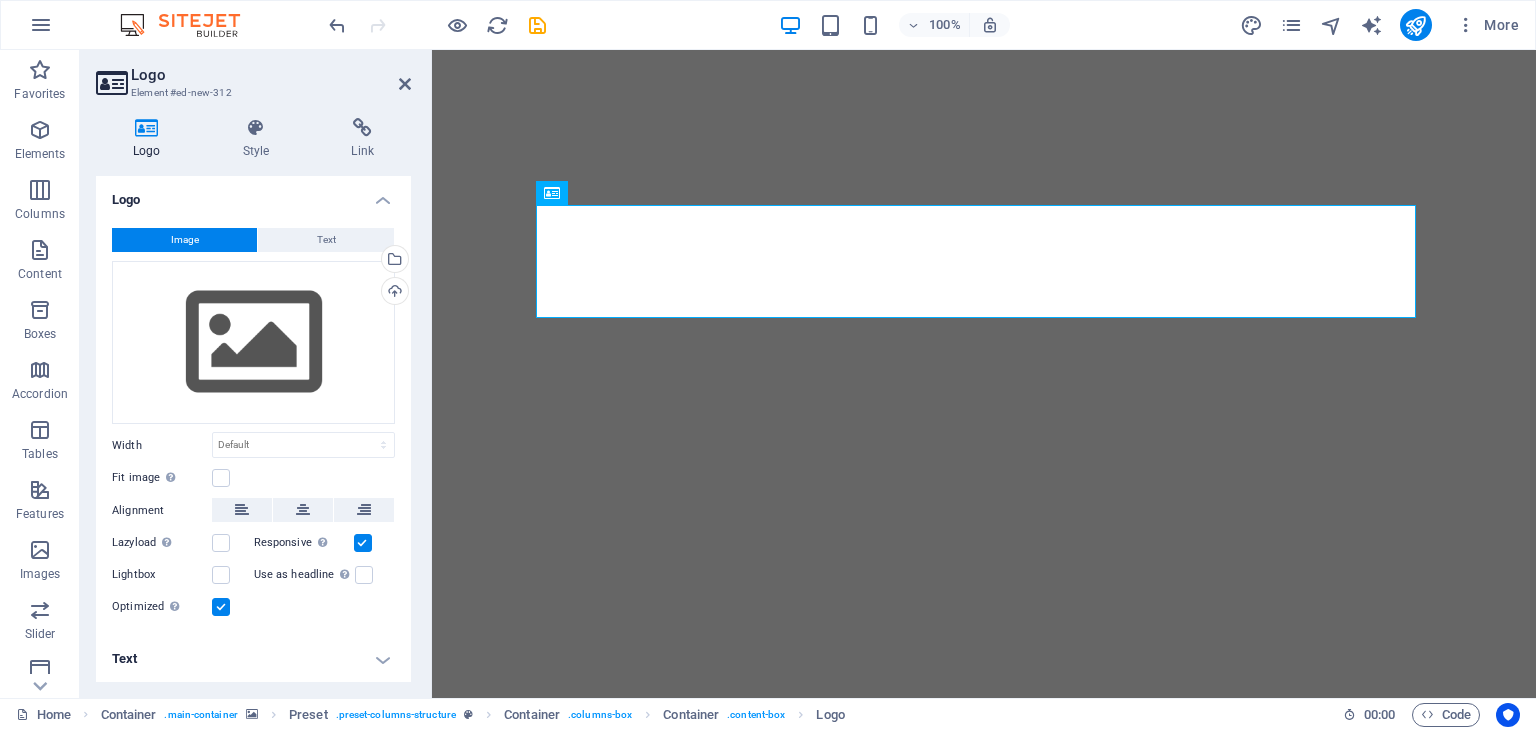 click at bounding box center (984, 481) 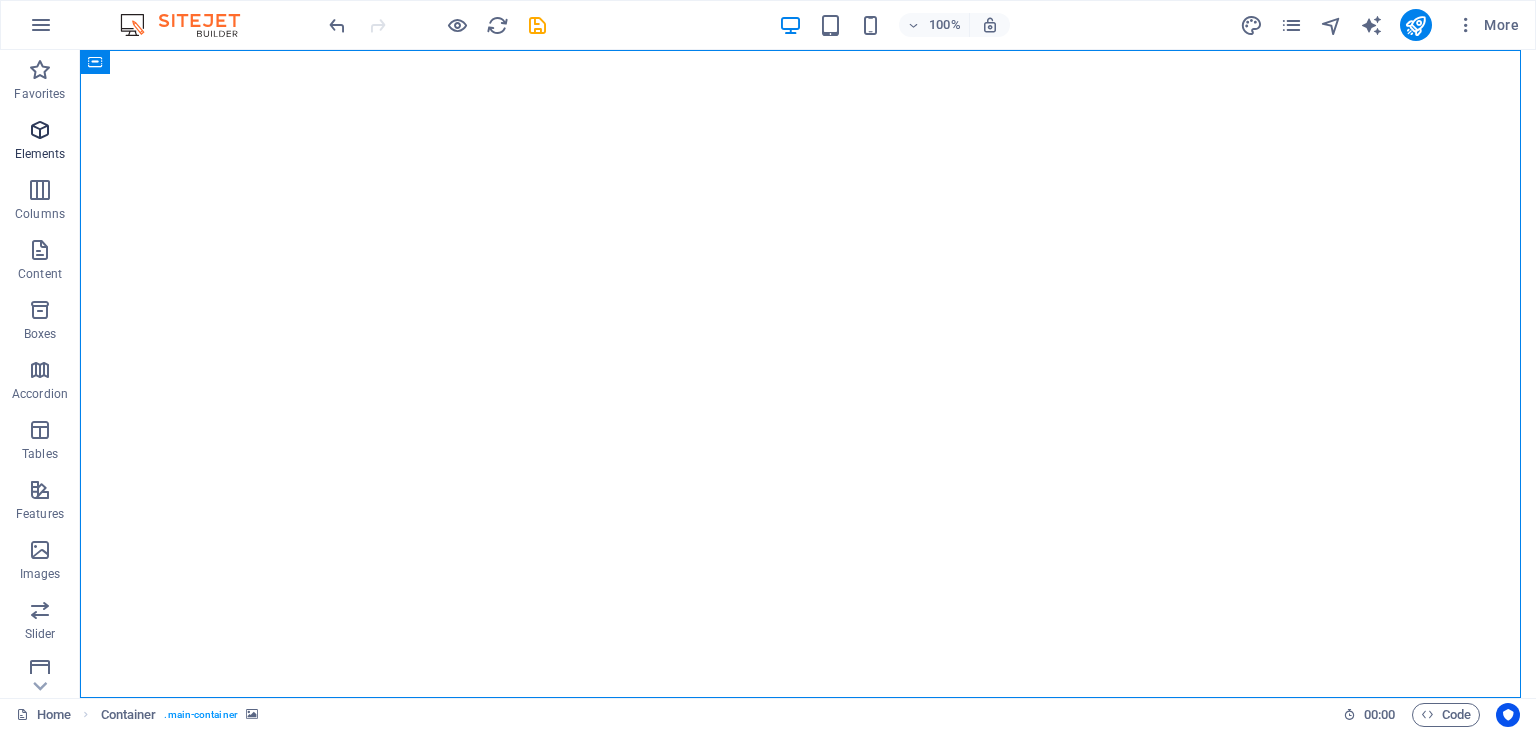 click on "Elements" at bounding box center (40, 154) 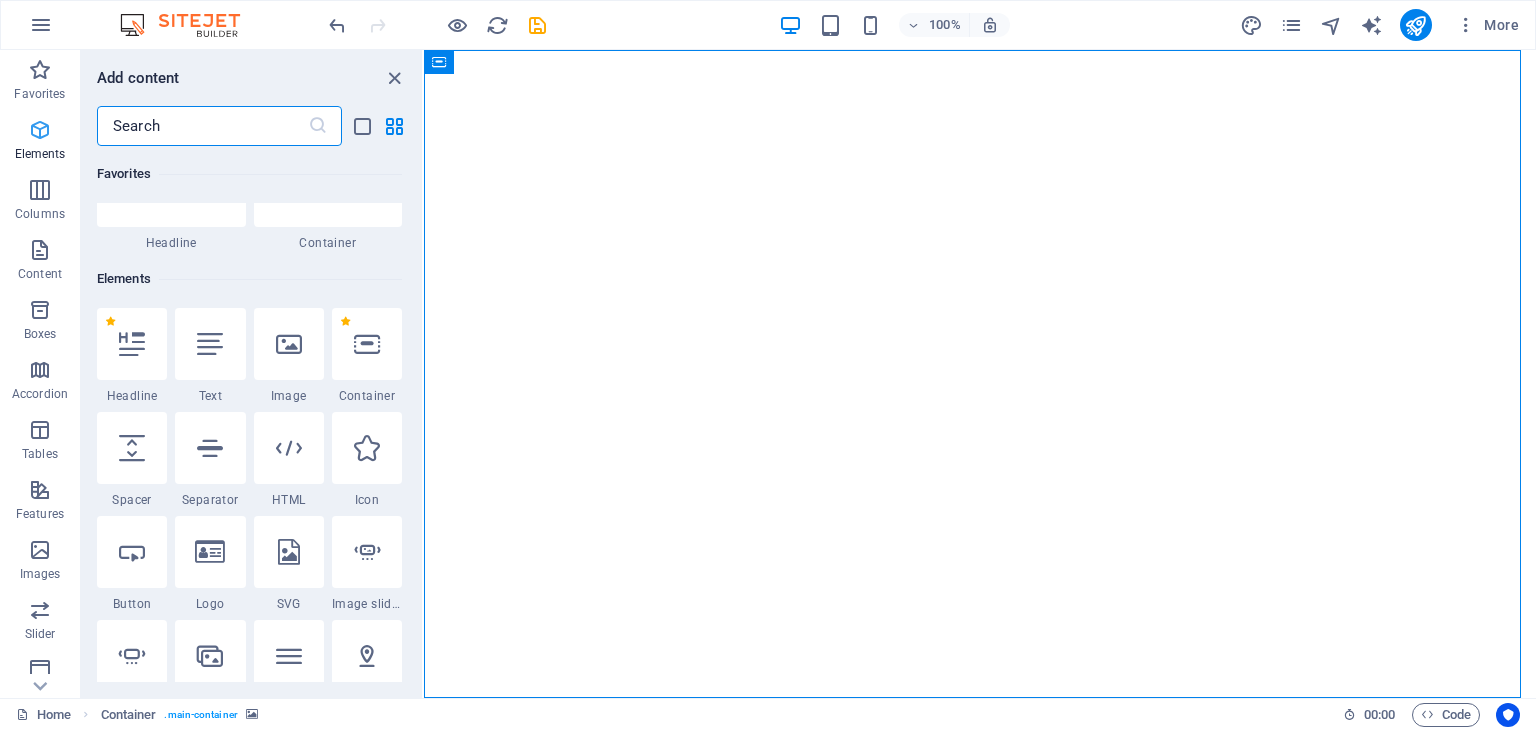 scroll, scrollTop: 212, scrollLeft: 0, axis: vertical 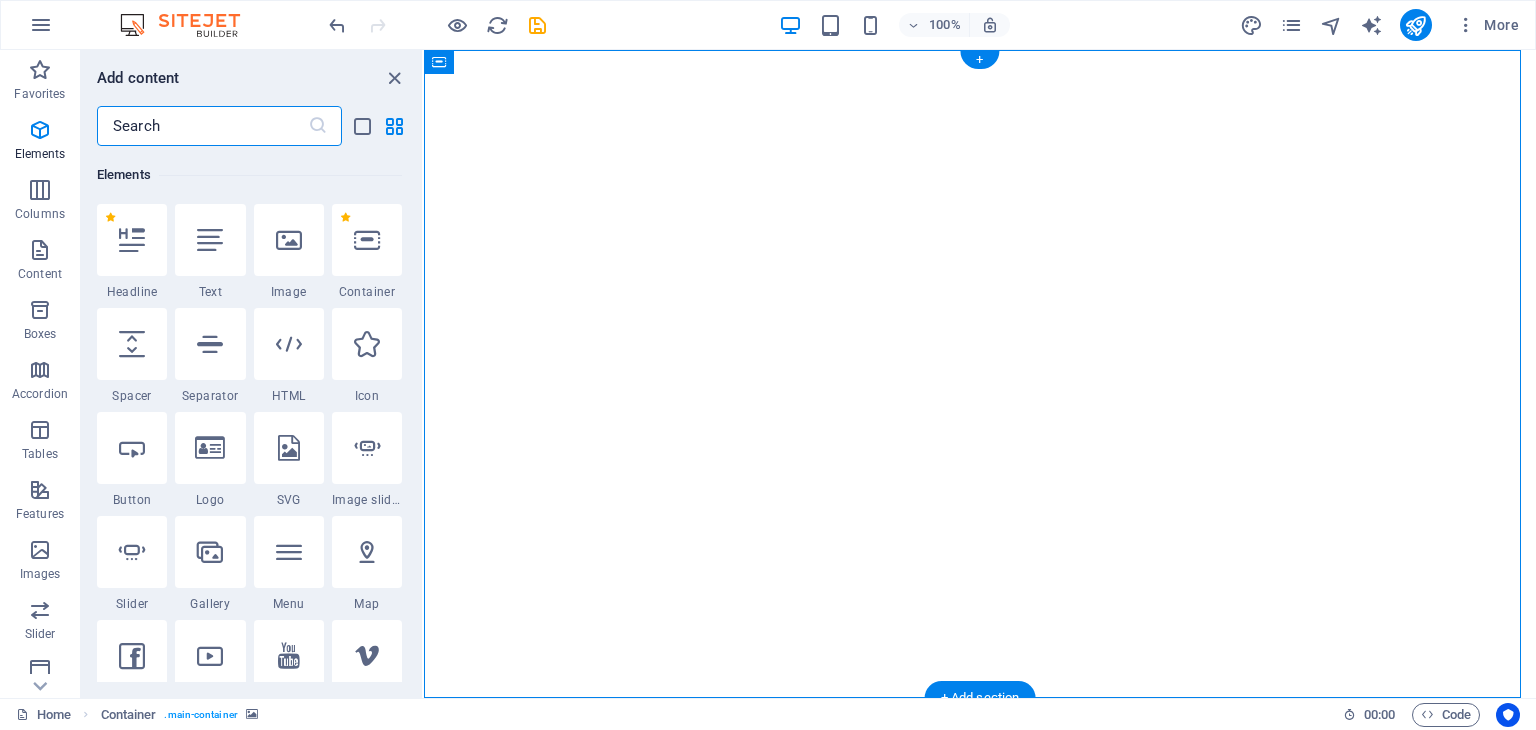 click at bounding box center (980, 481) 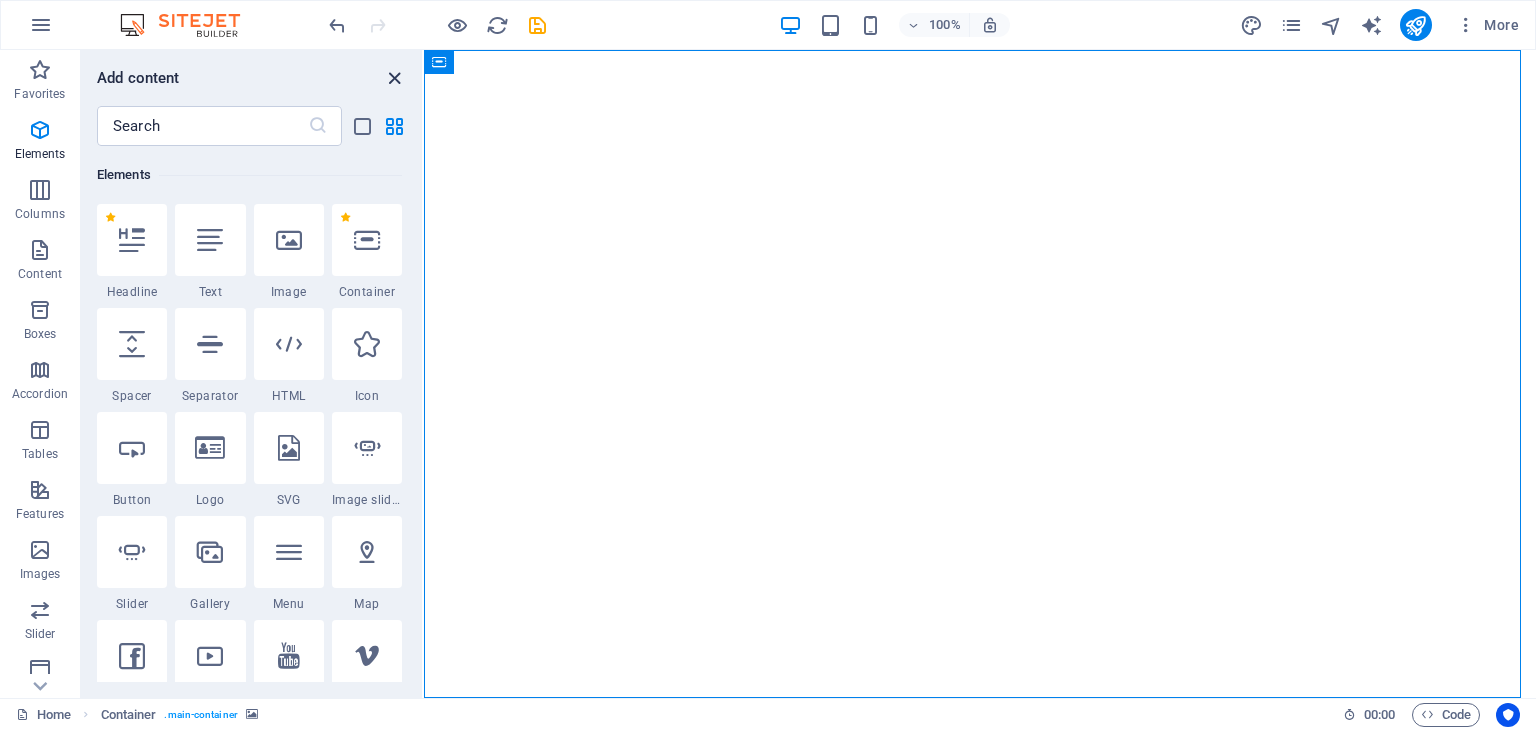 click at bounding box center [394, 78] 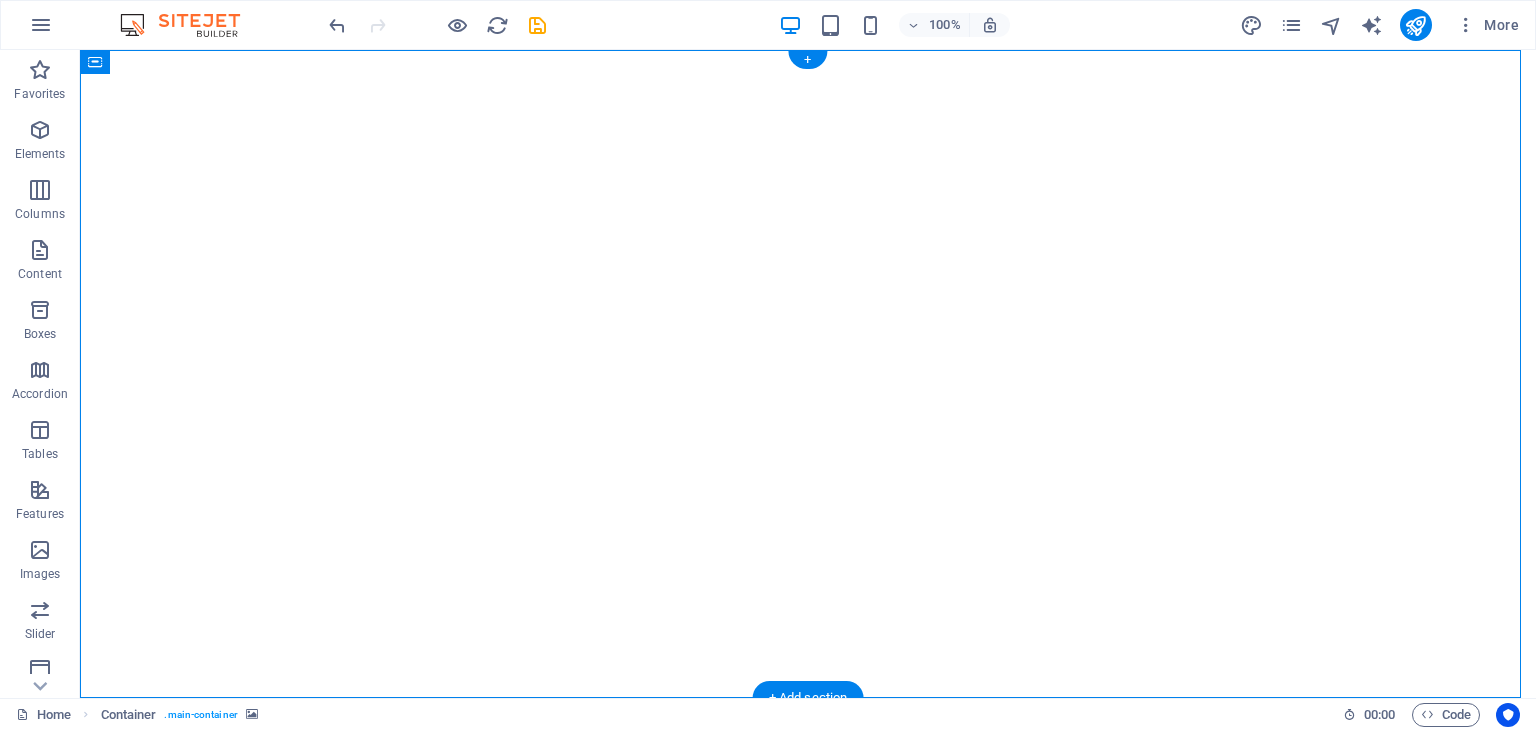 click at bounding box center (808, 481) 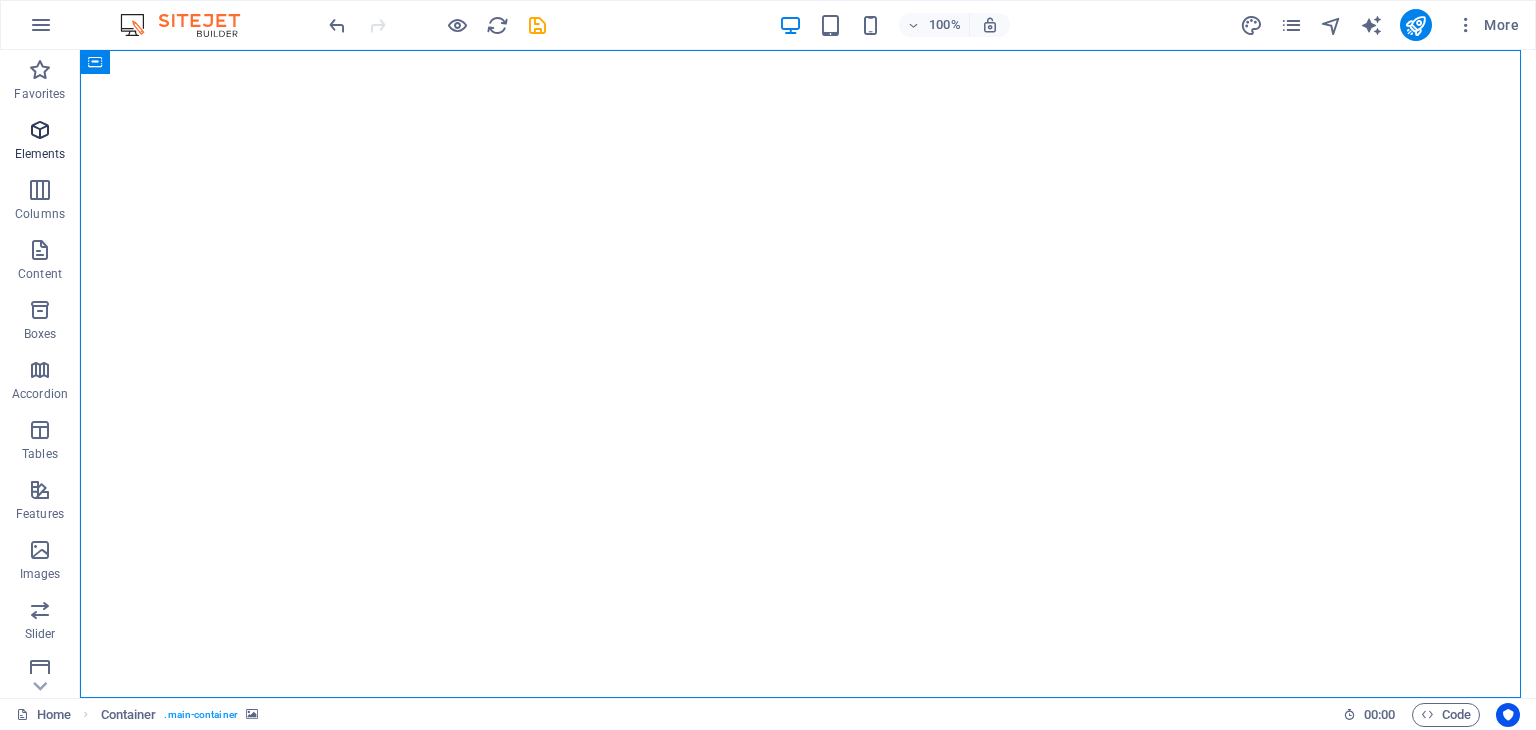 click at bounding box center (40, 130) 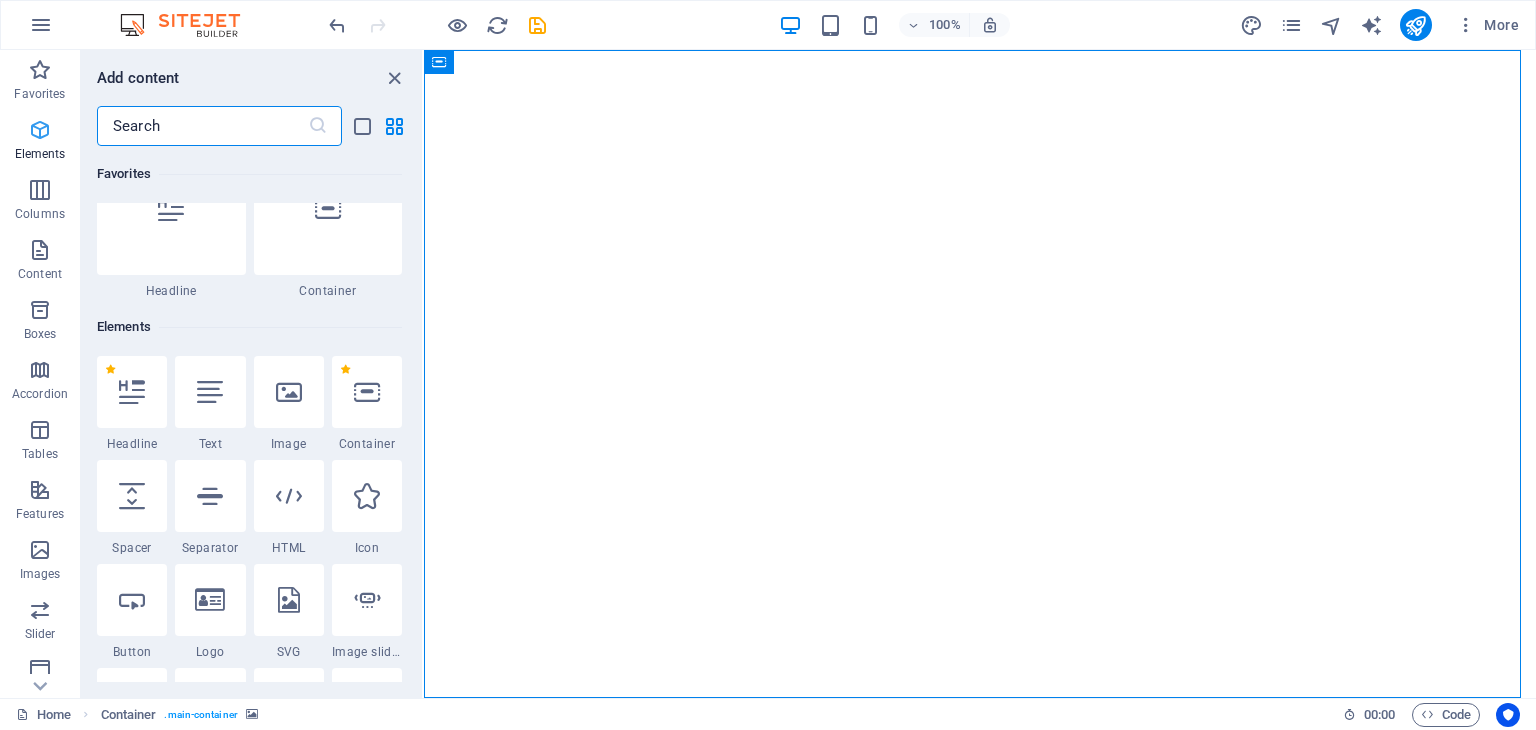 scroll, scrollTop: 212, scrollLeft: 0, axis: vertical 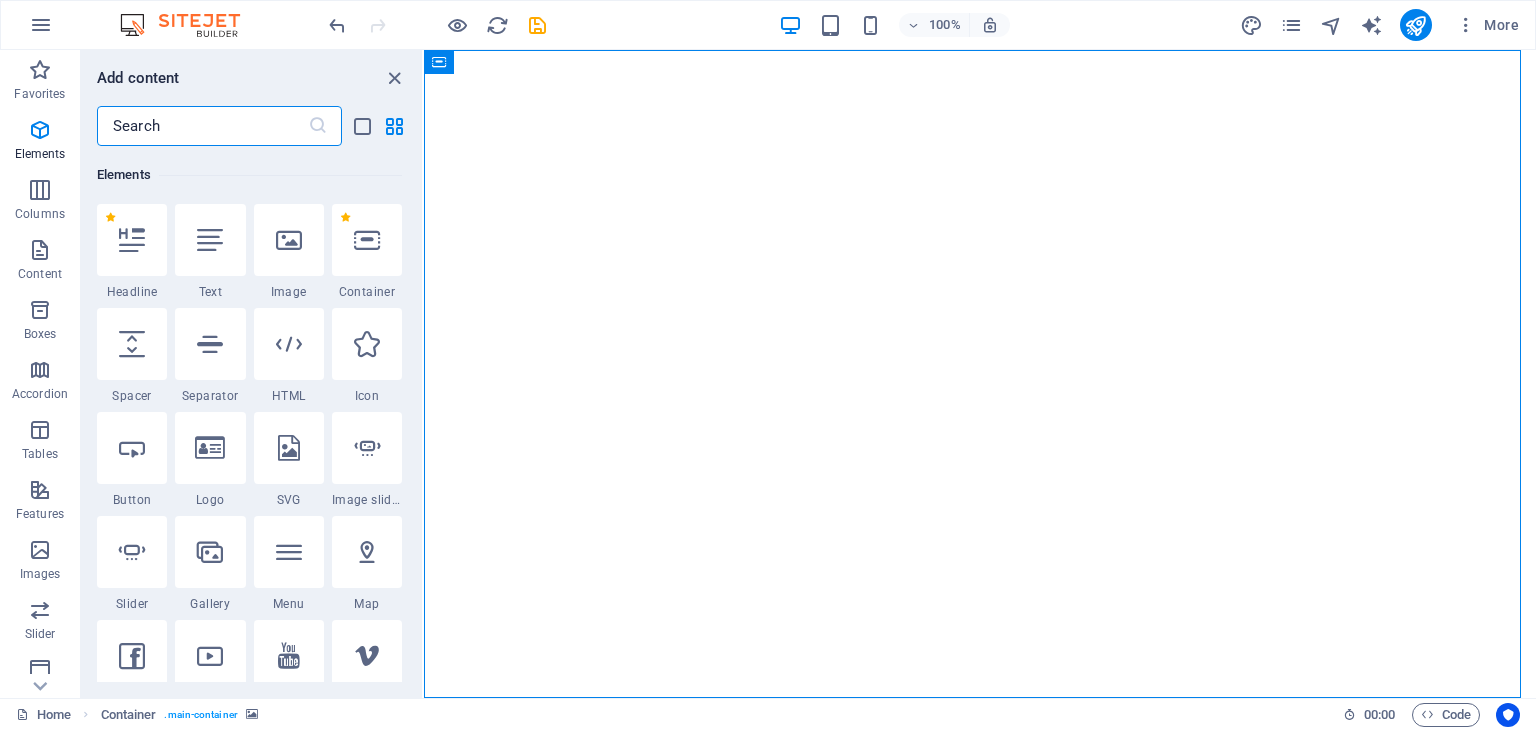 click at bounding box center [202, 126] 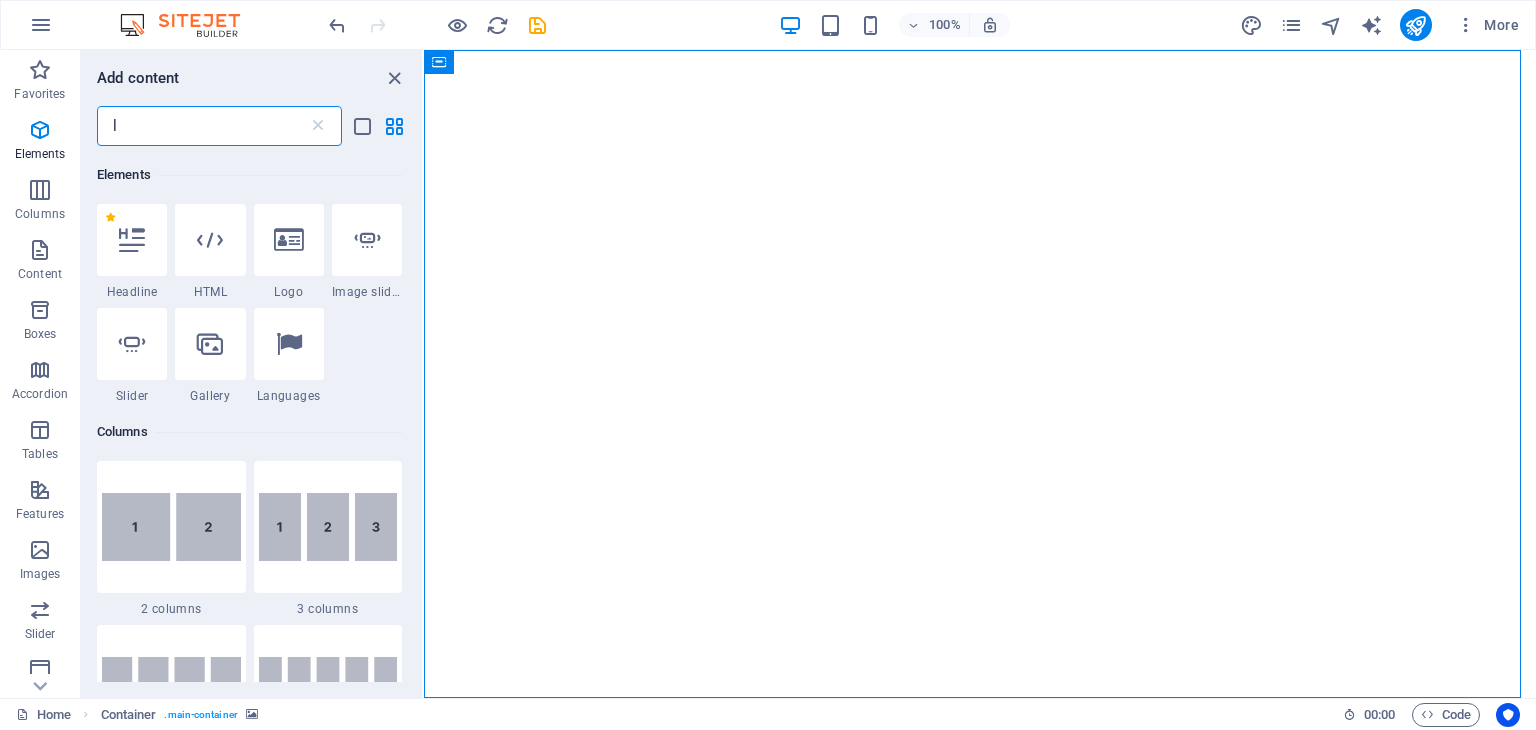 scroll, scrollTop: 0, scrollLeft: 0, axis: both 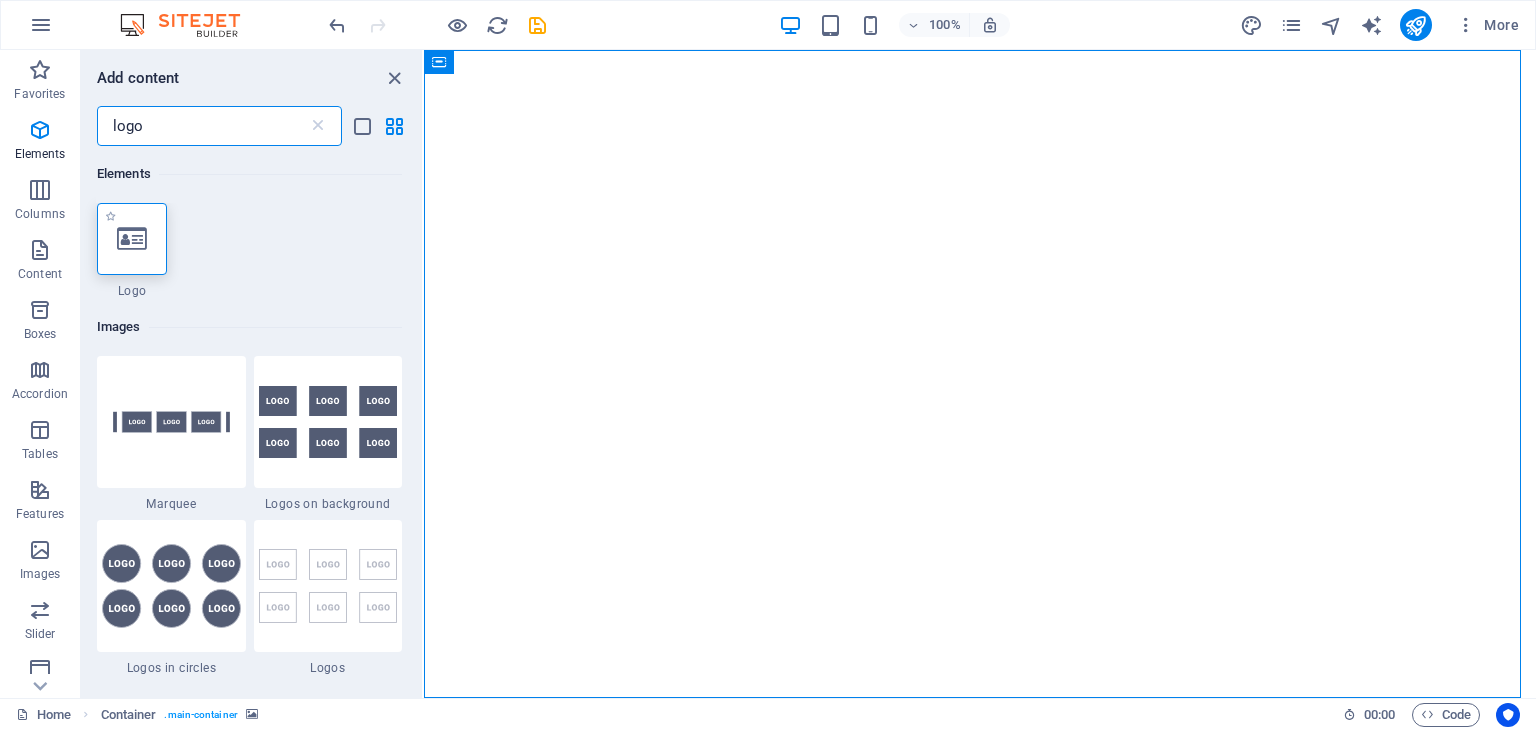 type on "logo" 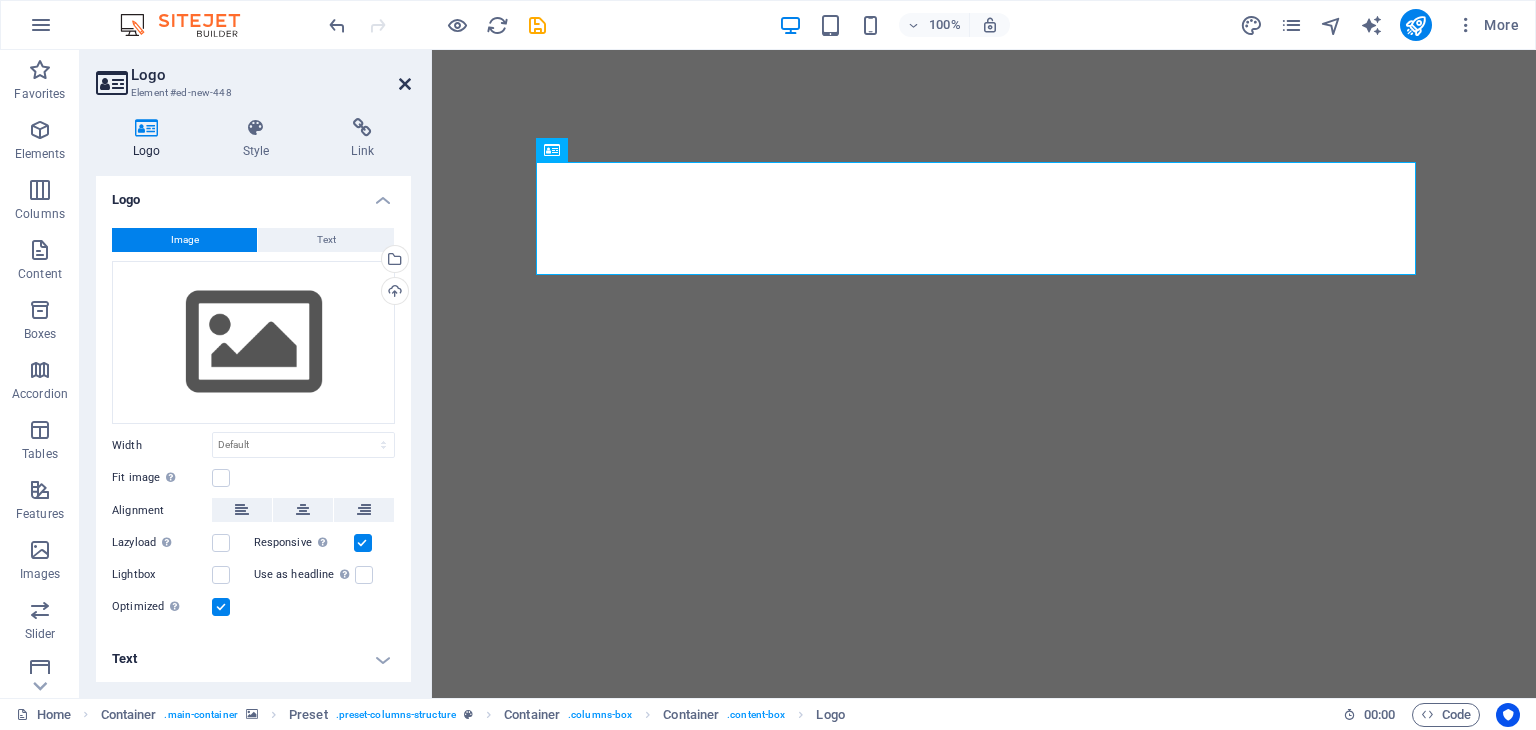 click at bounding box center (405, 84) 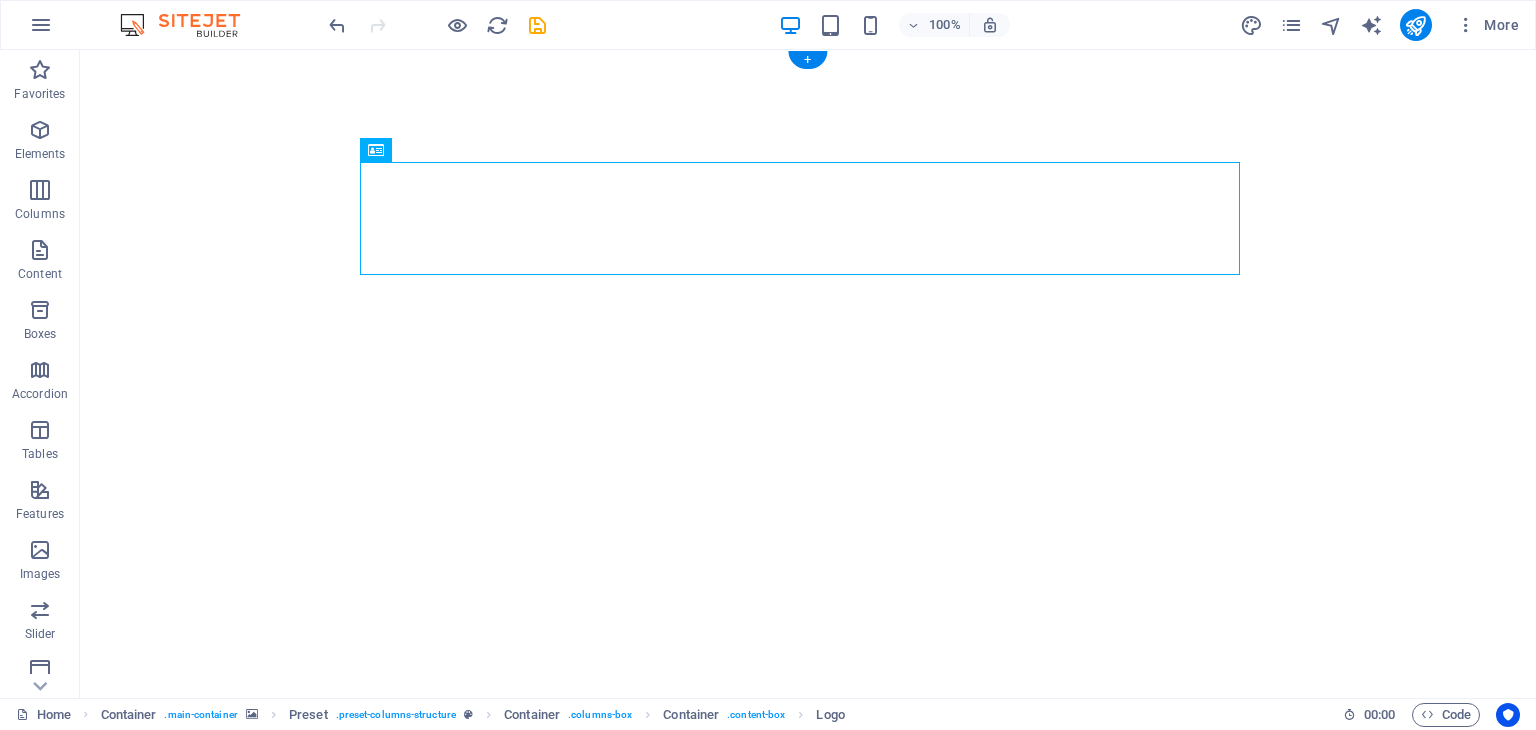 click at bounding box center (808, 481) 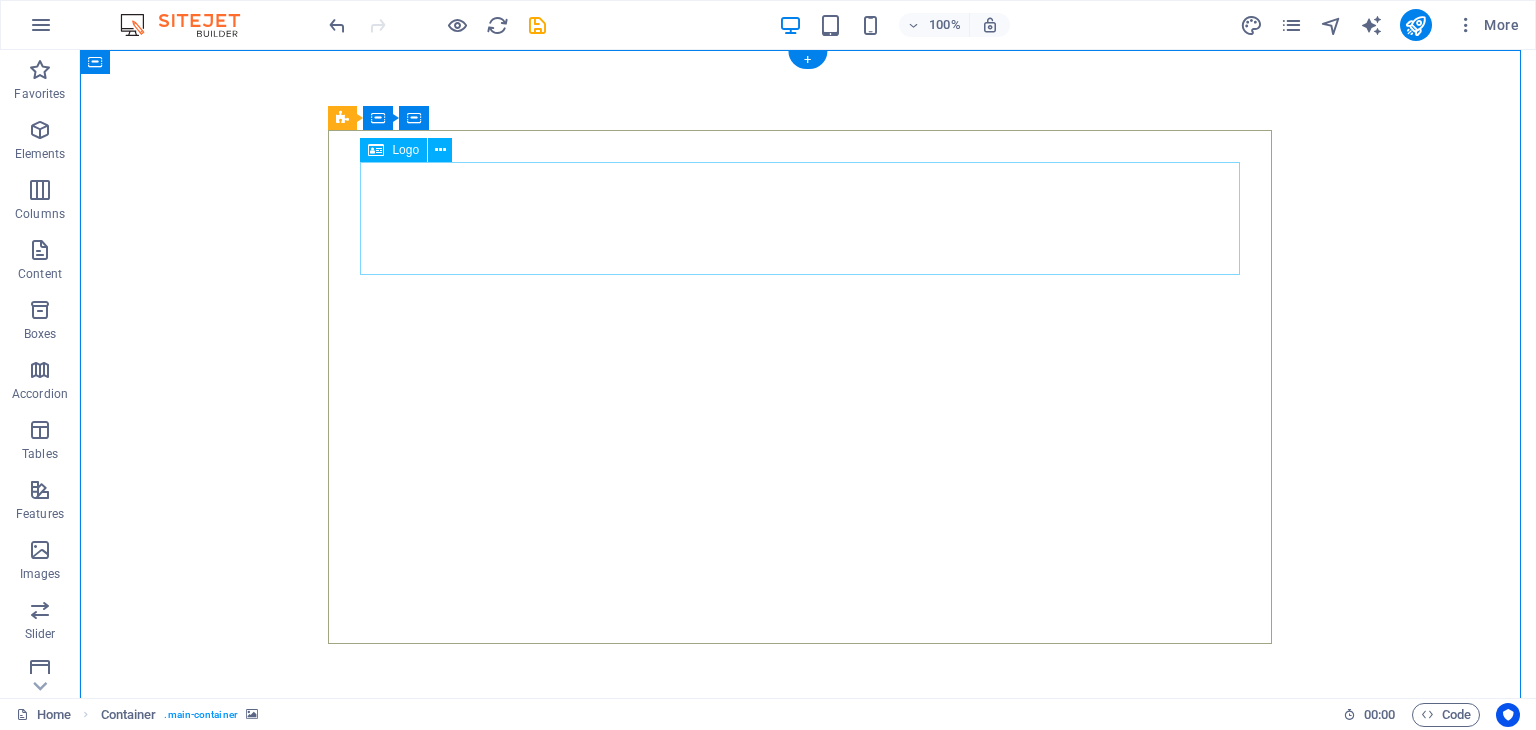 click at bounding box center [808, 1081] 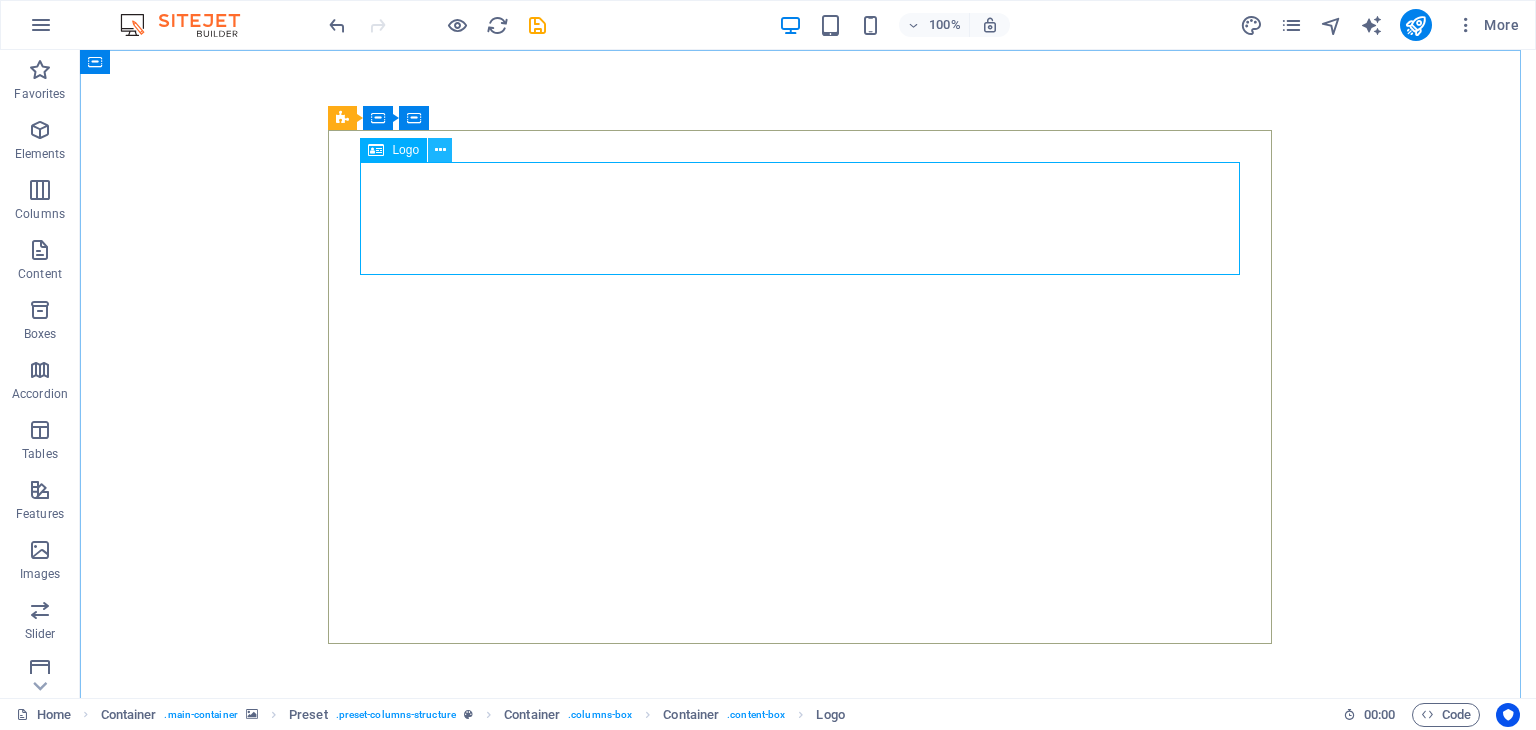 click at bounding box center [440, 150] 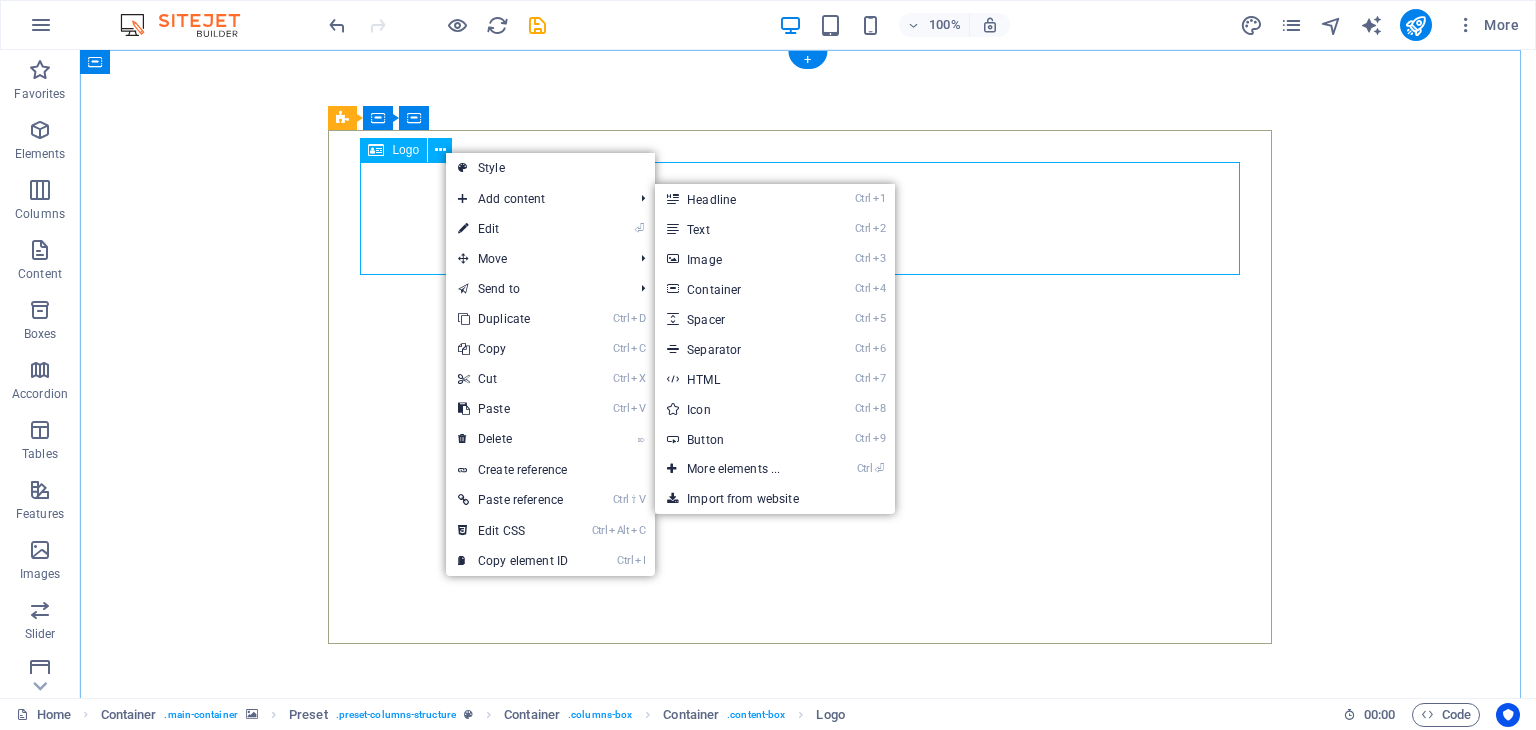 click at bounding box center [808, 1081] 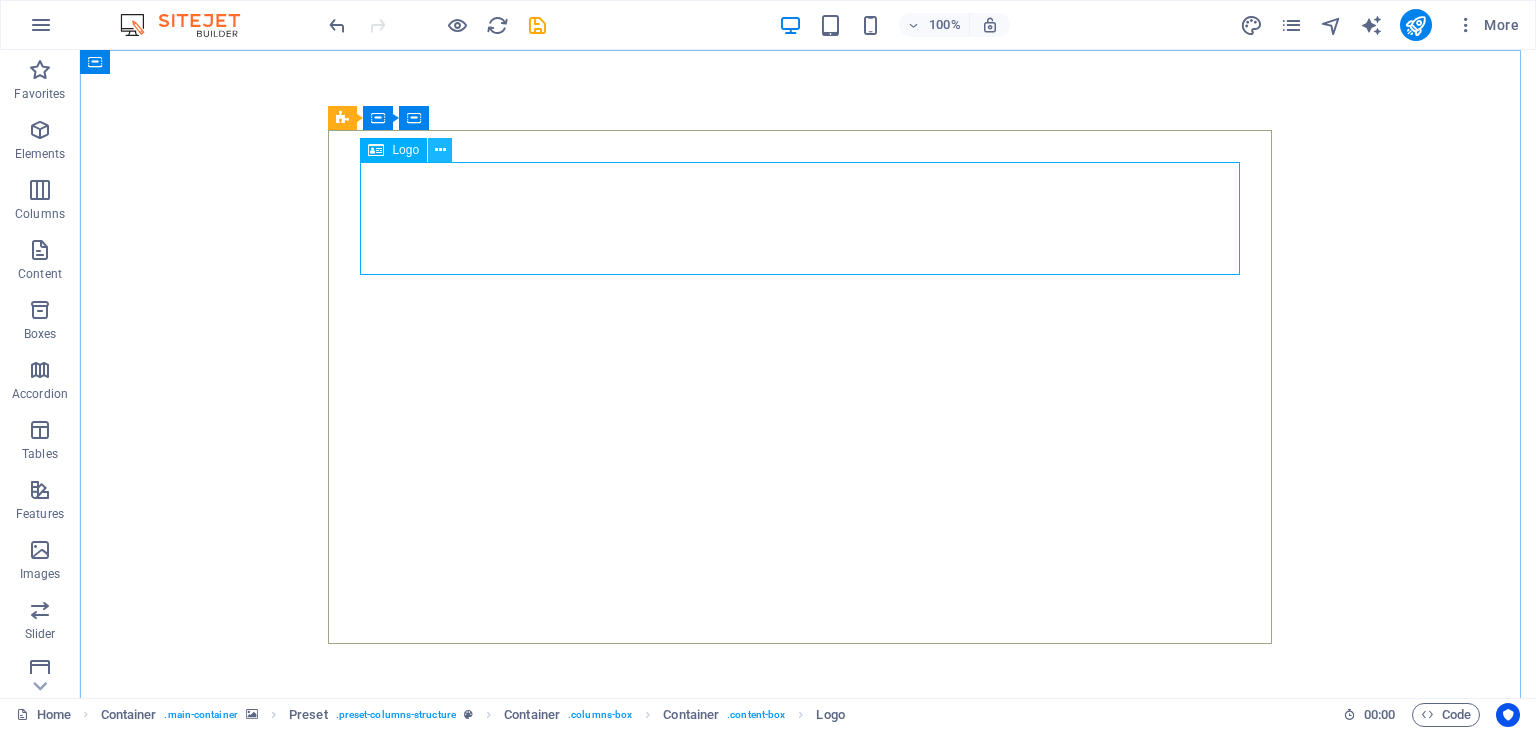 click at bounding box center (440, 150) 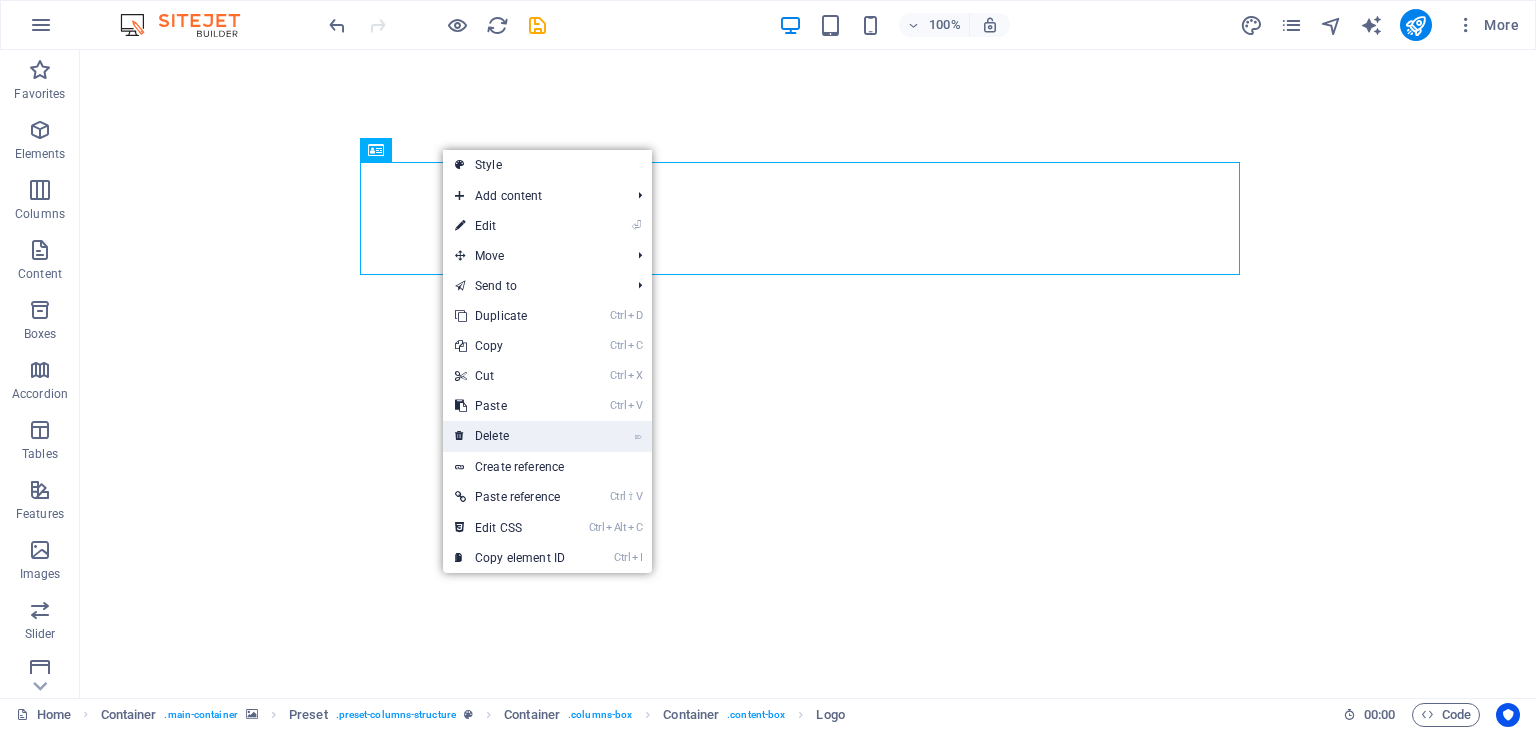click on "⌦  Delete" at bounding box center [510, 436] 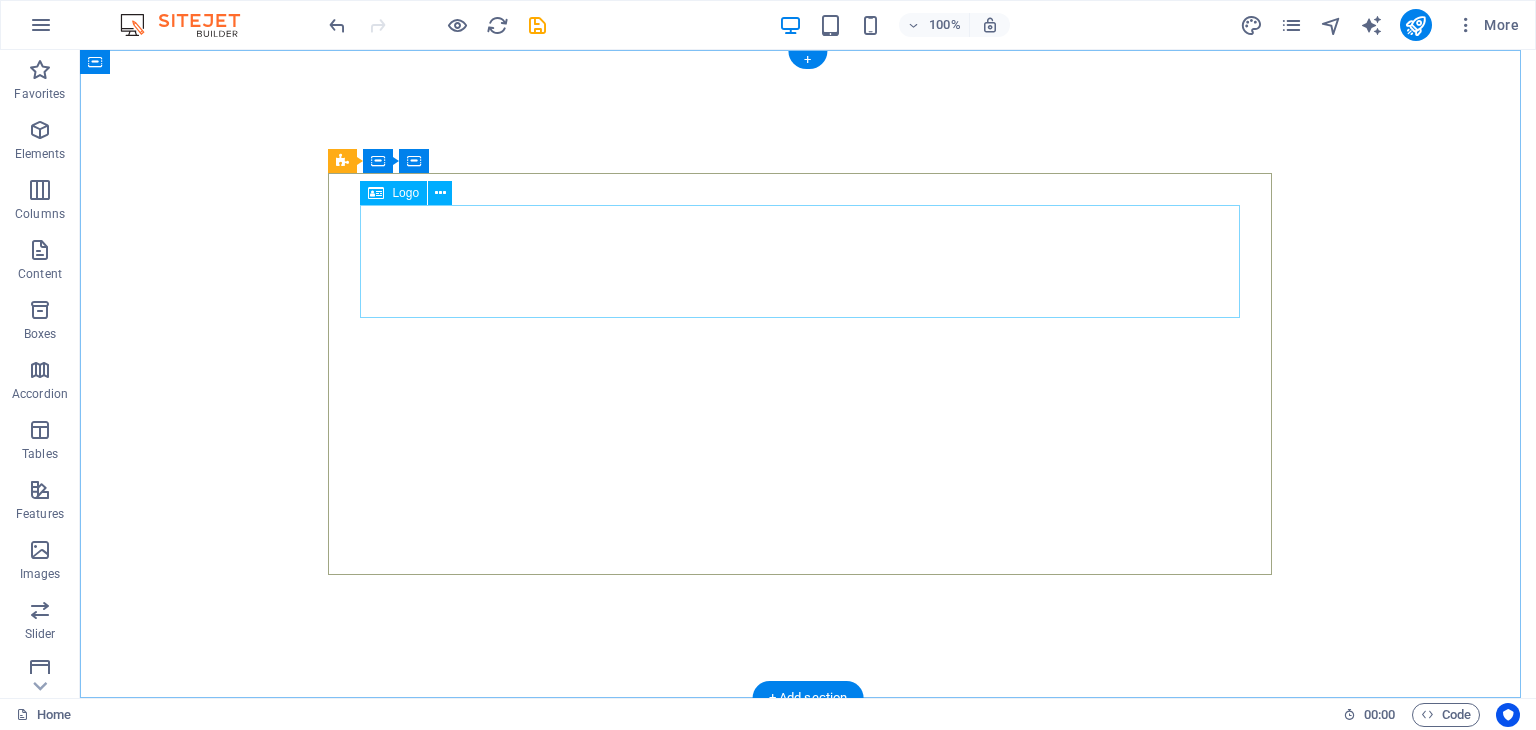 click at bounding box center [808, 922] 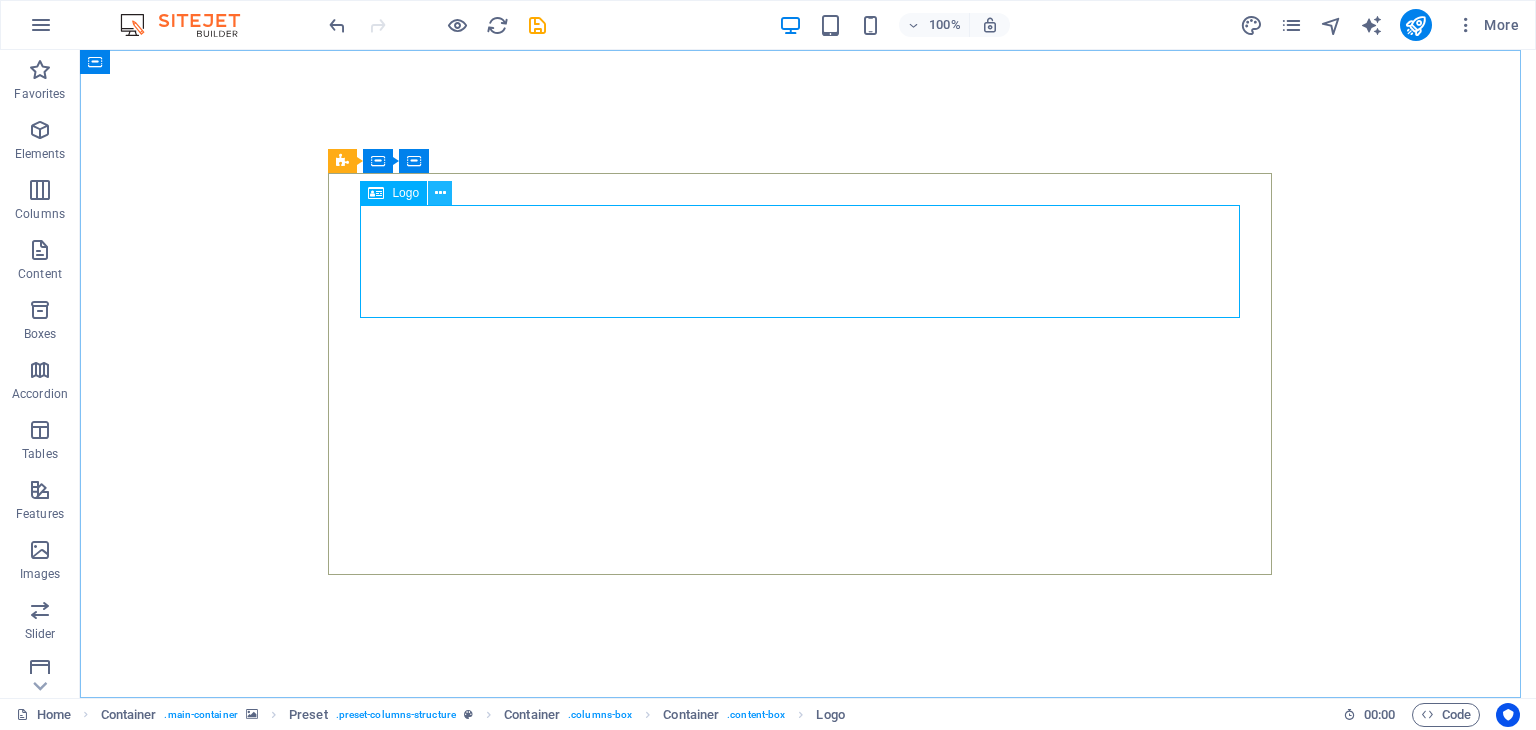 click at bounding box center (440, 193) 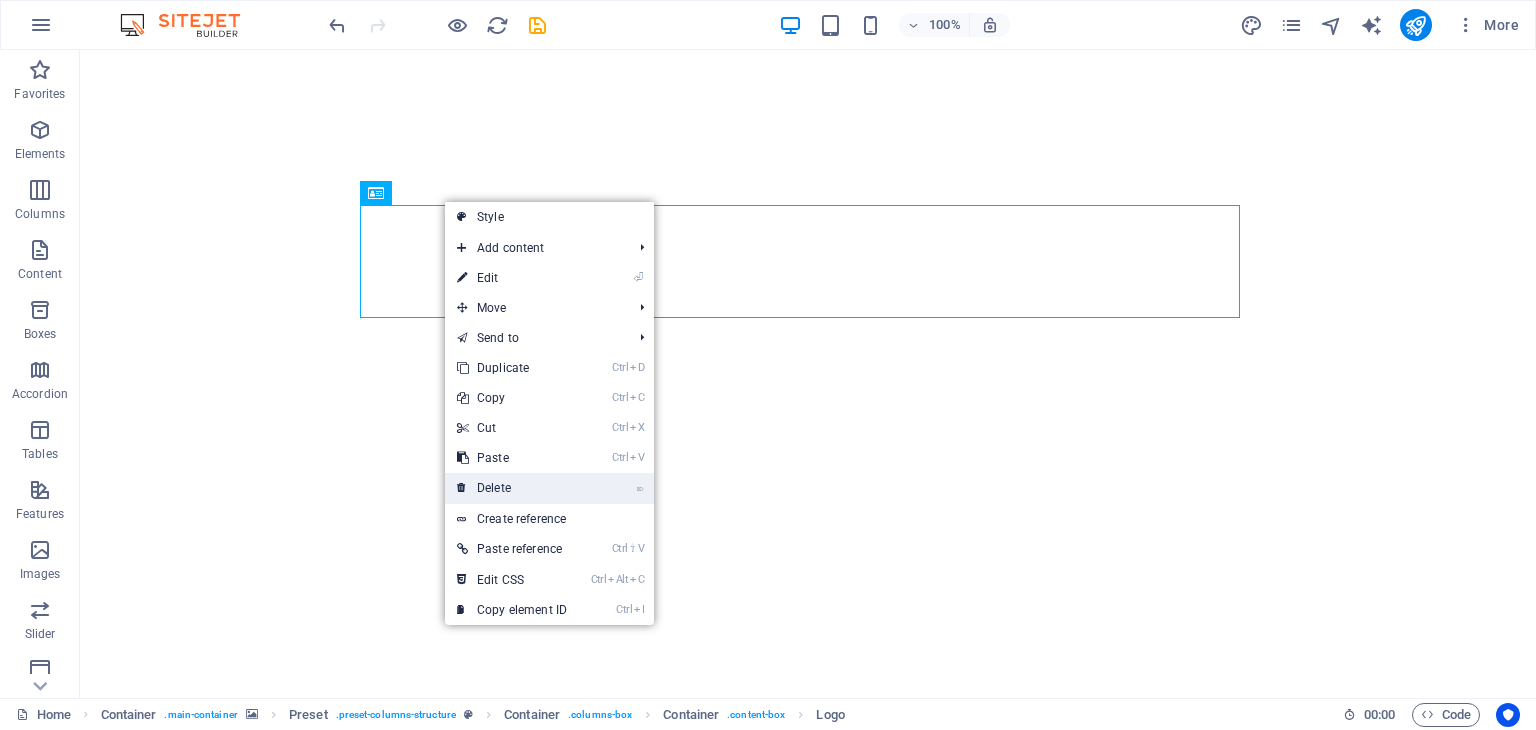 click on "⌦  Delete" at bounding box center [512, 488] 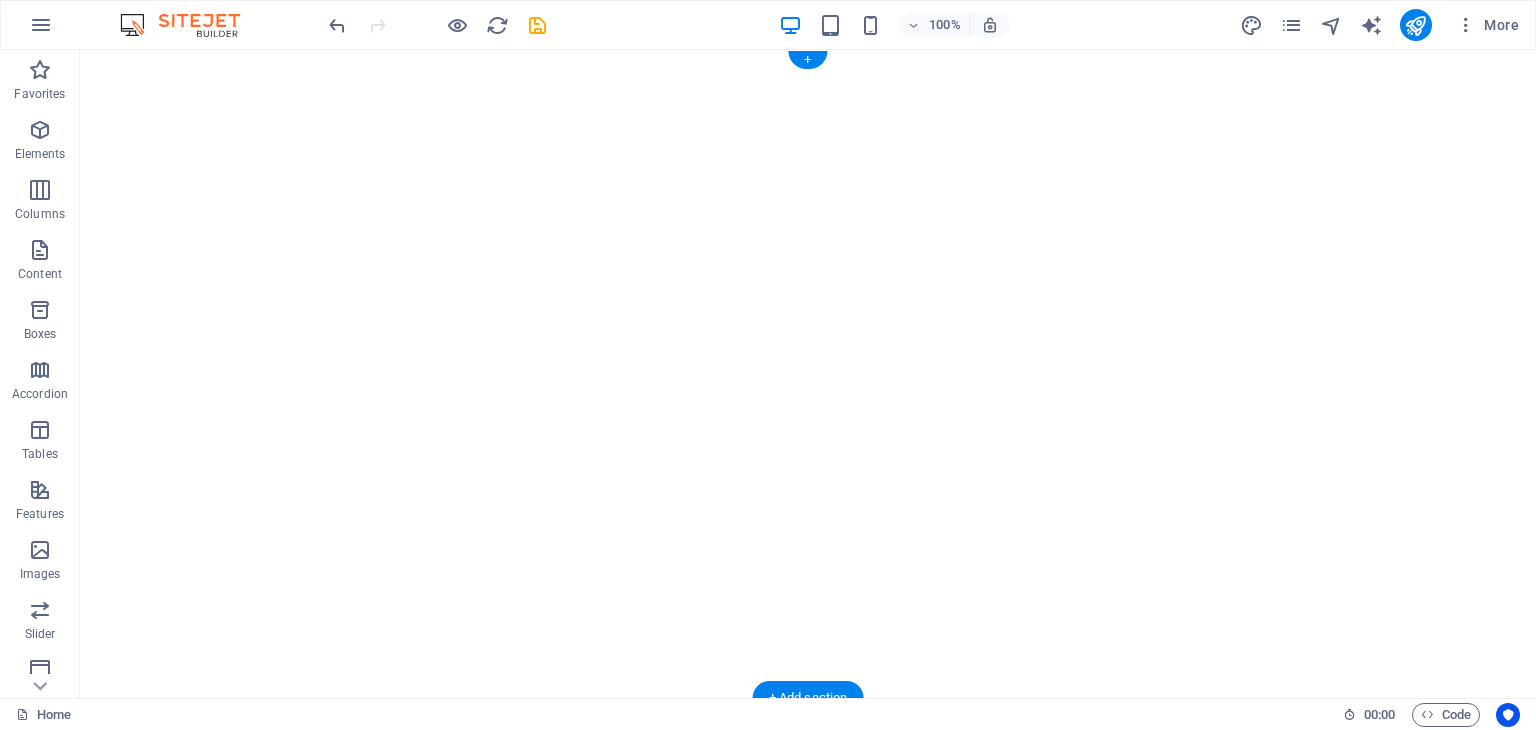 click at bounding box center [808, 374] 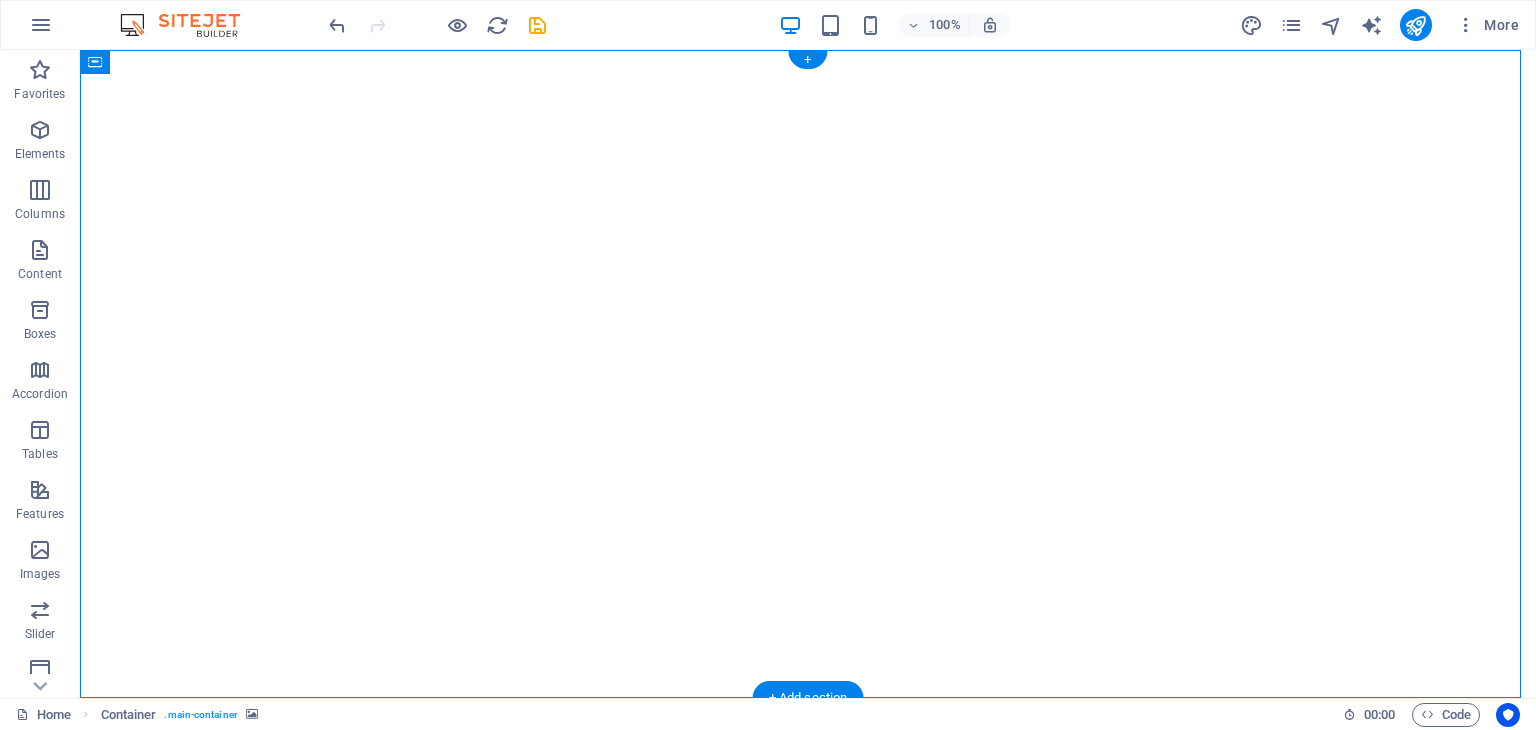 click at bounding box center (808, 374) 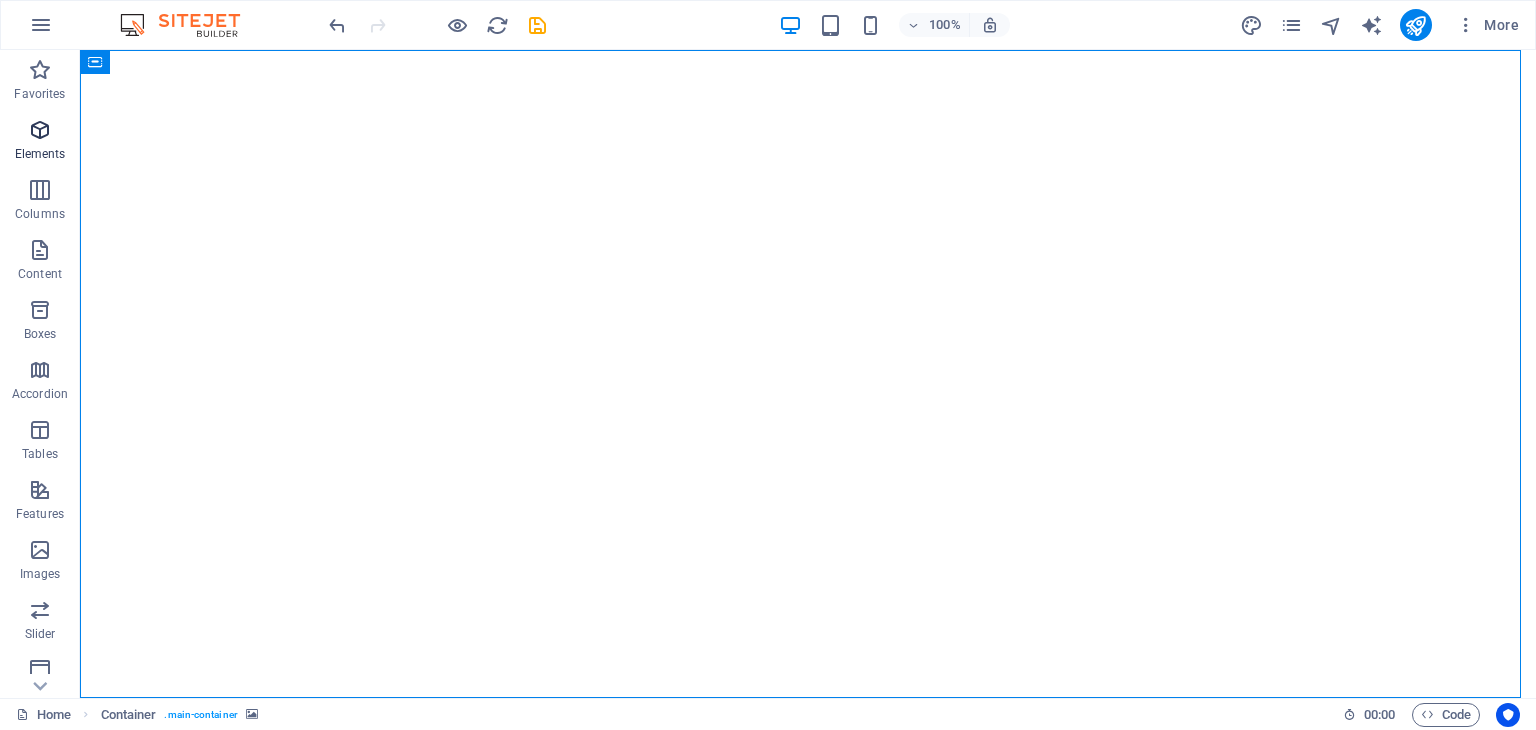 click at bounding box center (40, 130) 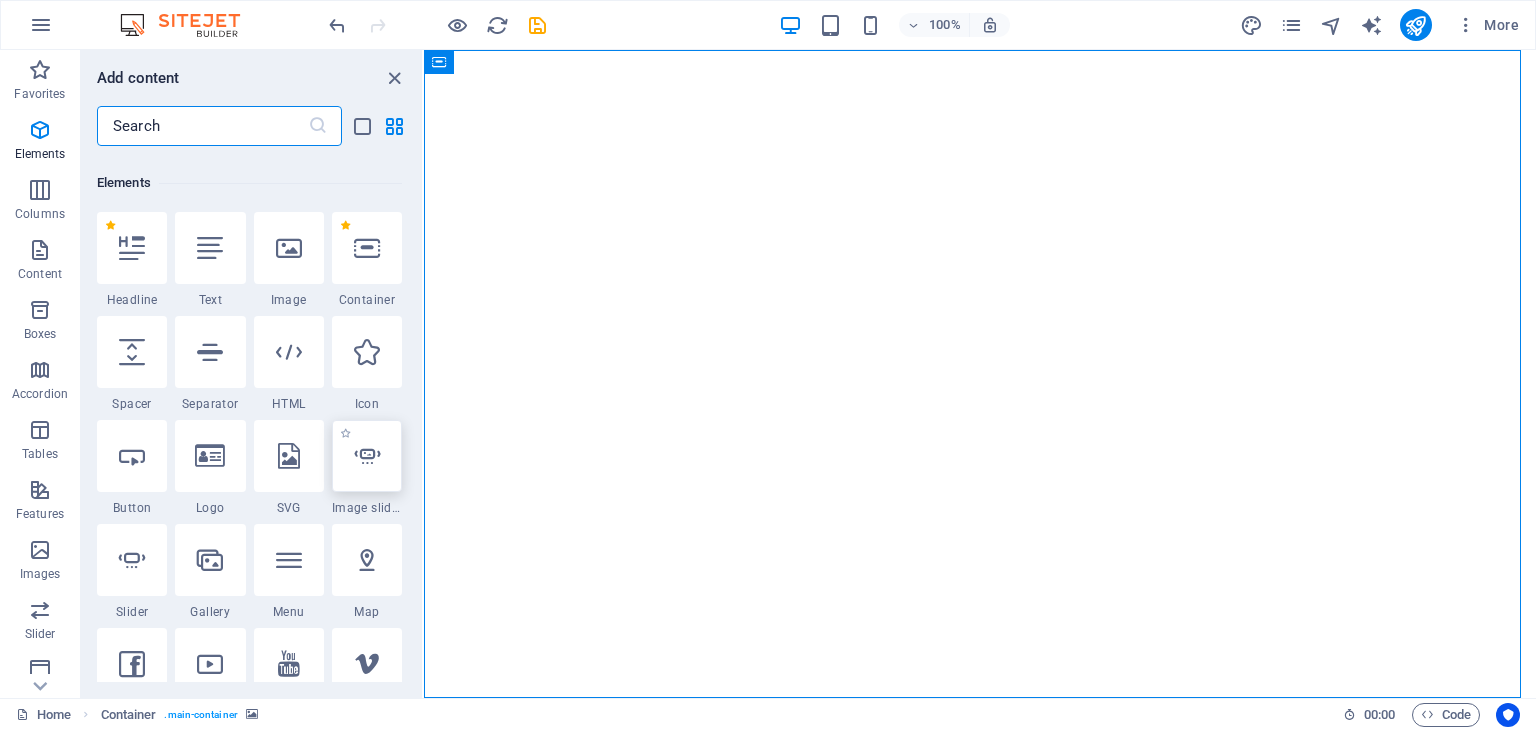 scroll, scrollTop: 212, scrollLeft: 0, axis: vertical 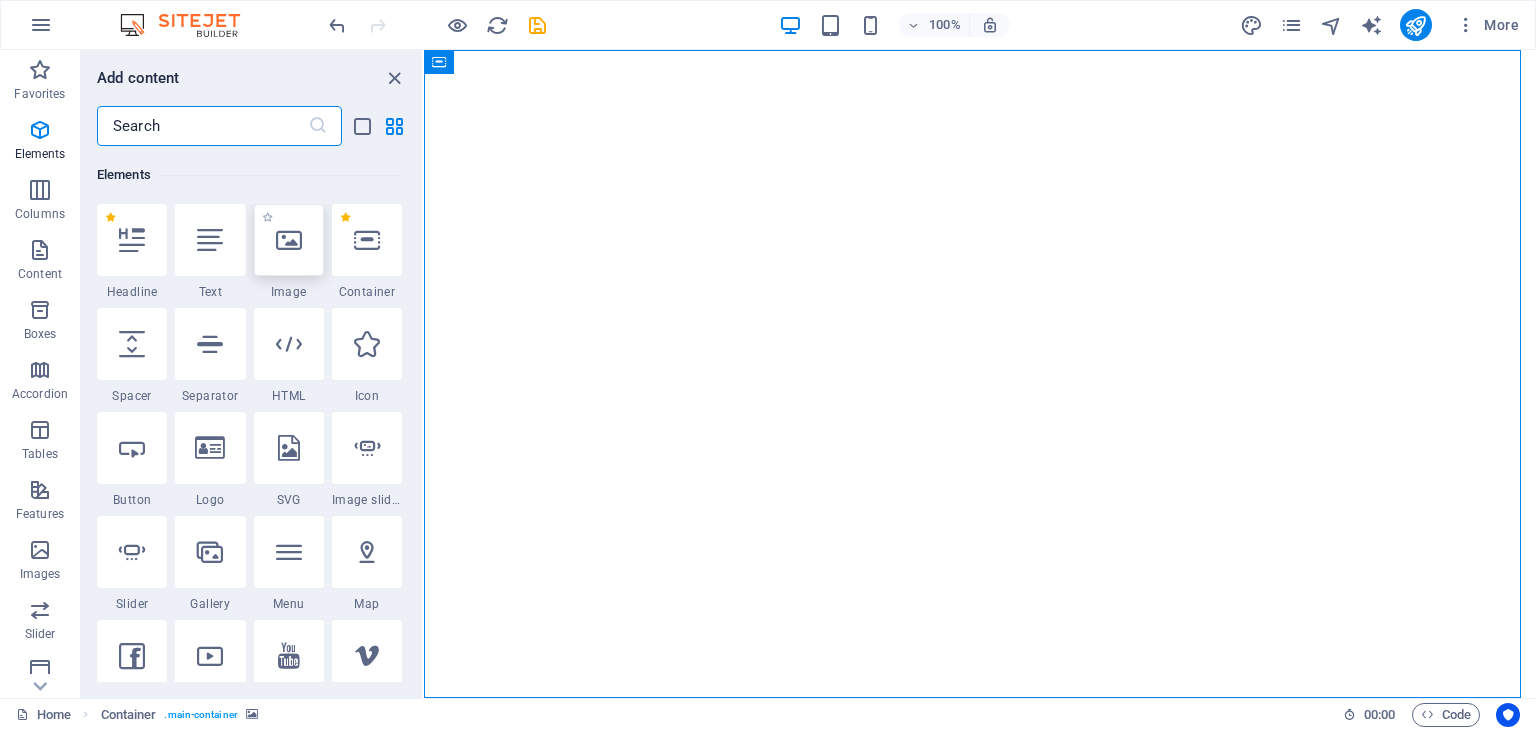 click at bounding box center [289, 240] 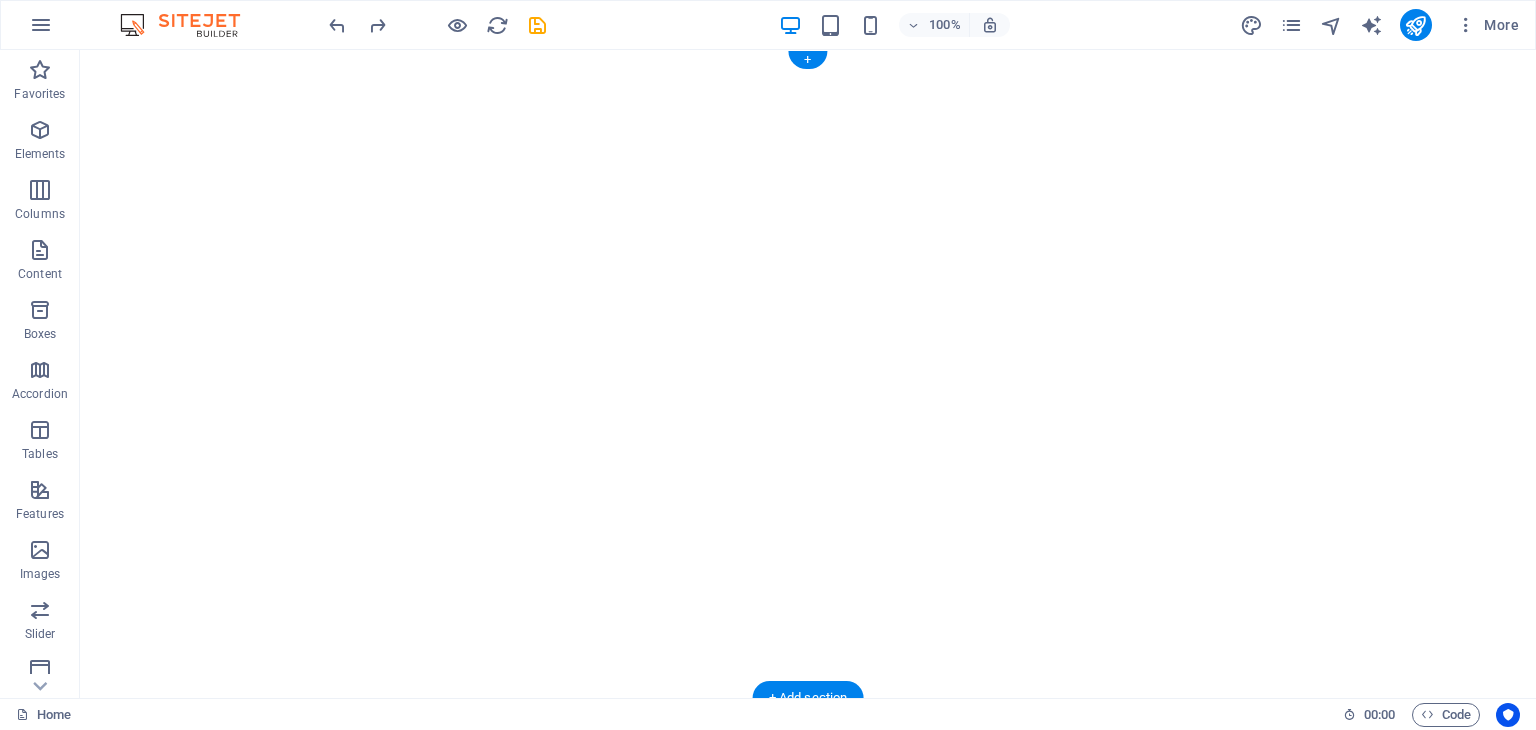 click at bounding box center [808, 374] 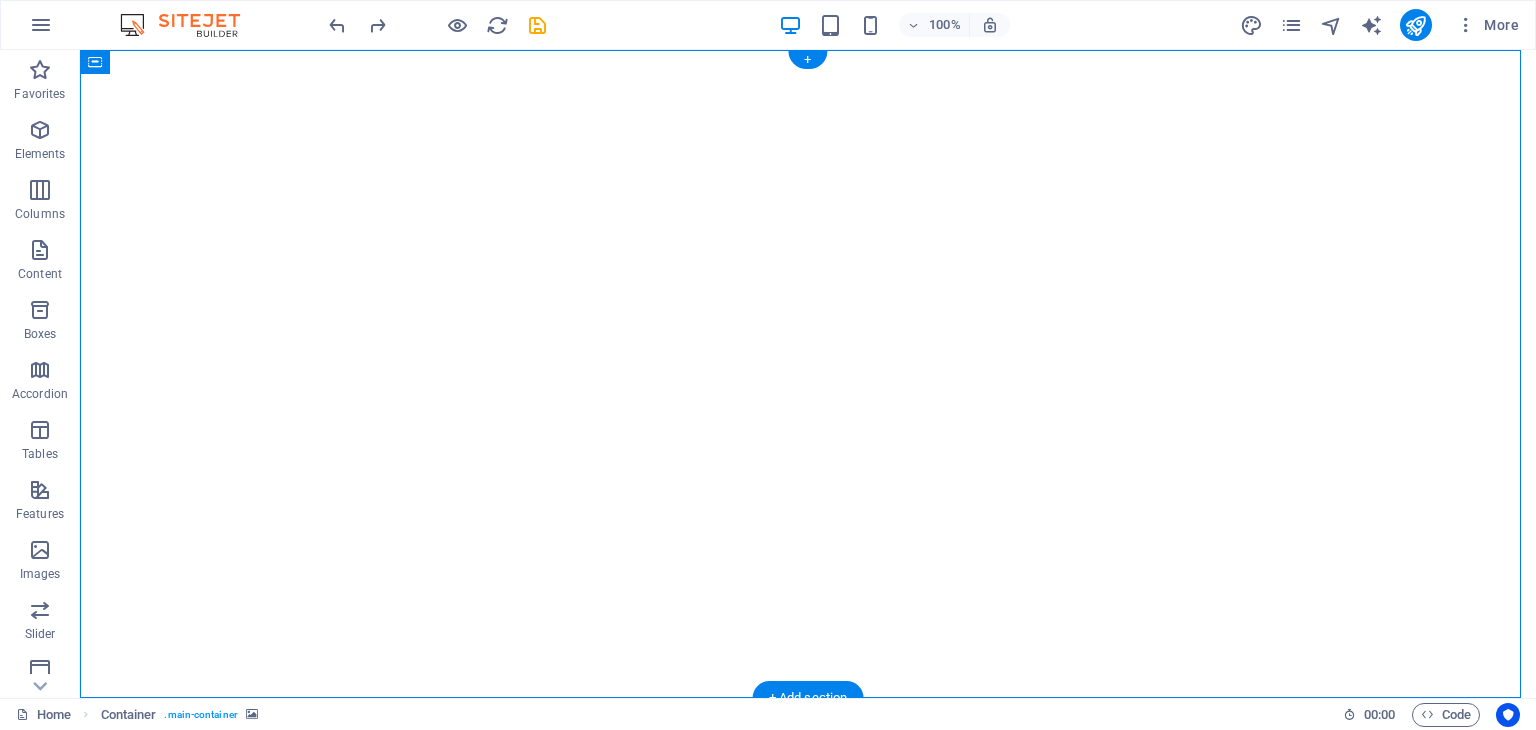 click at bounding box center (808, 374) 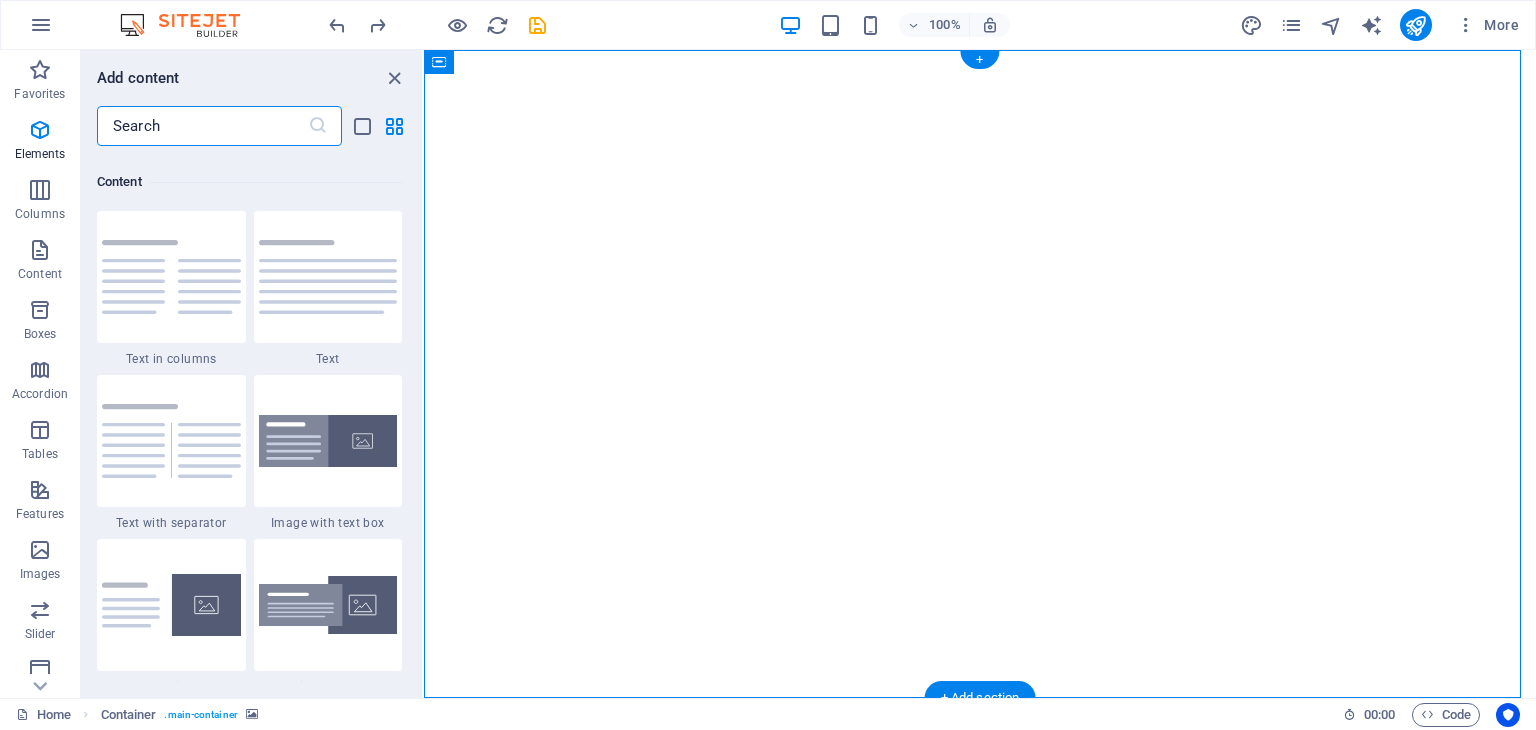 scroll, scrollTop: 3499, scrollLeft: 0, axis: vertical 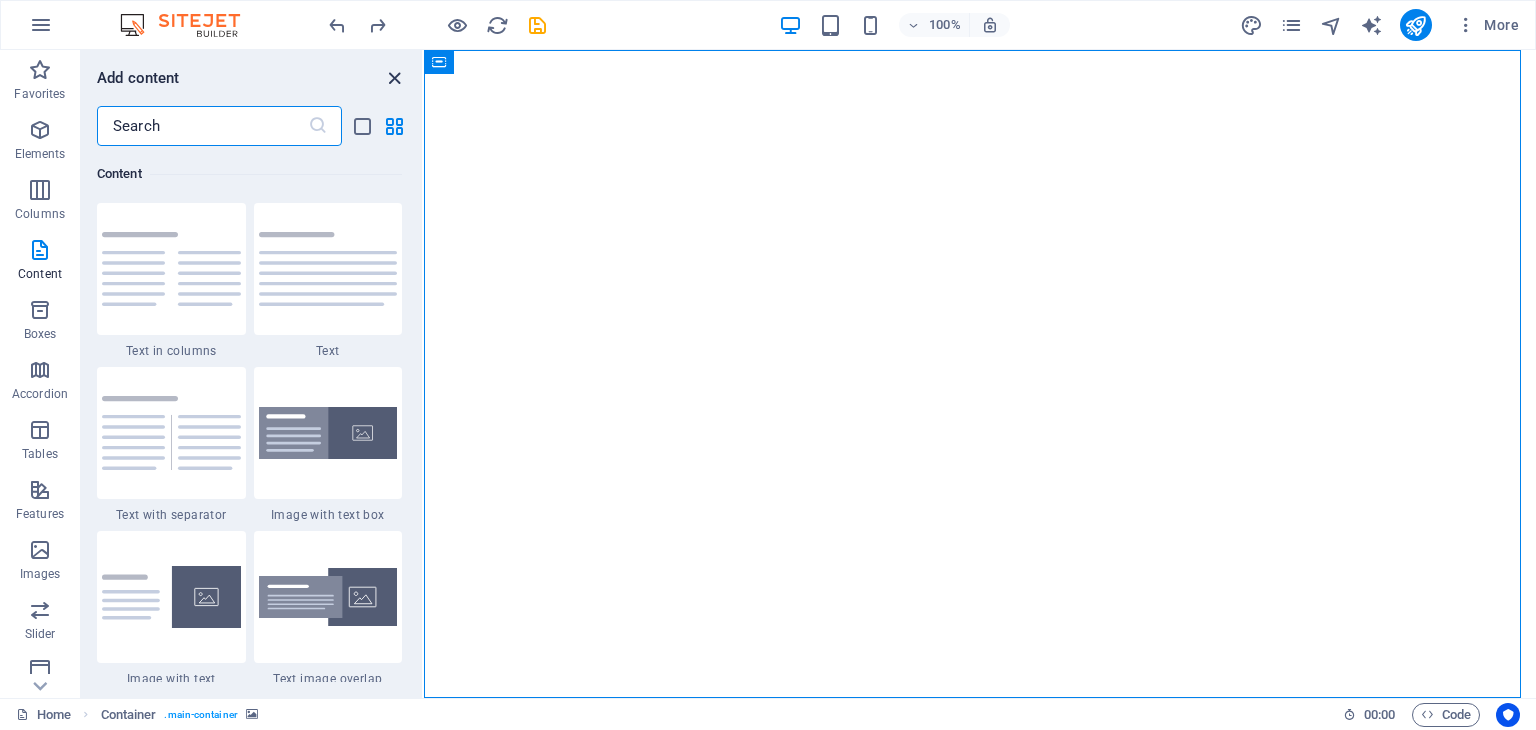 click at bounding box center [394, 78] 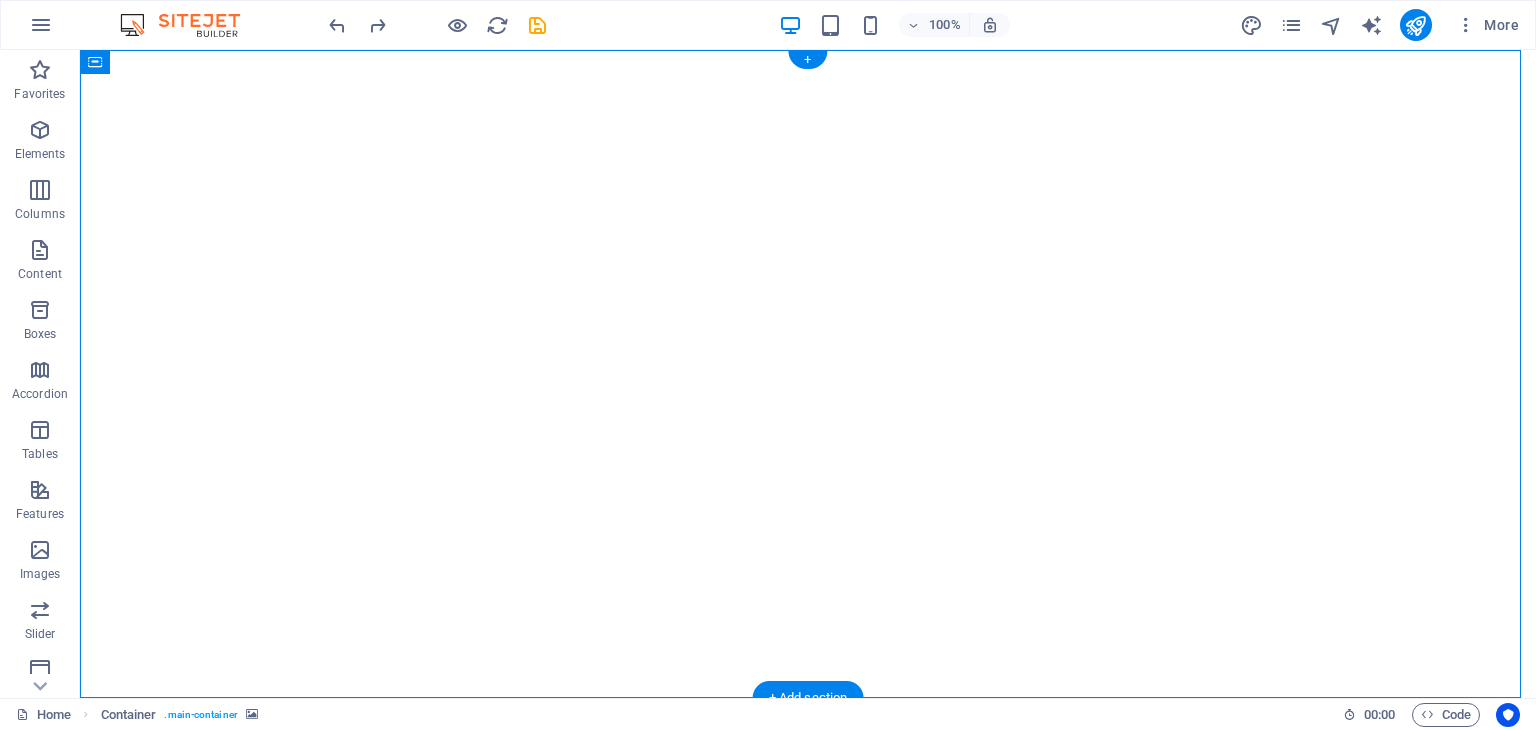 click at bounding box center [808, 374] 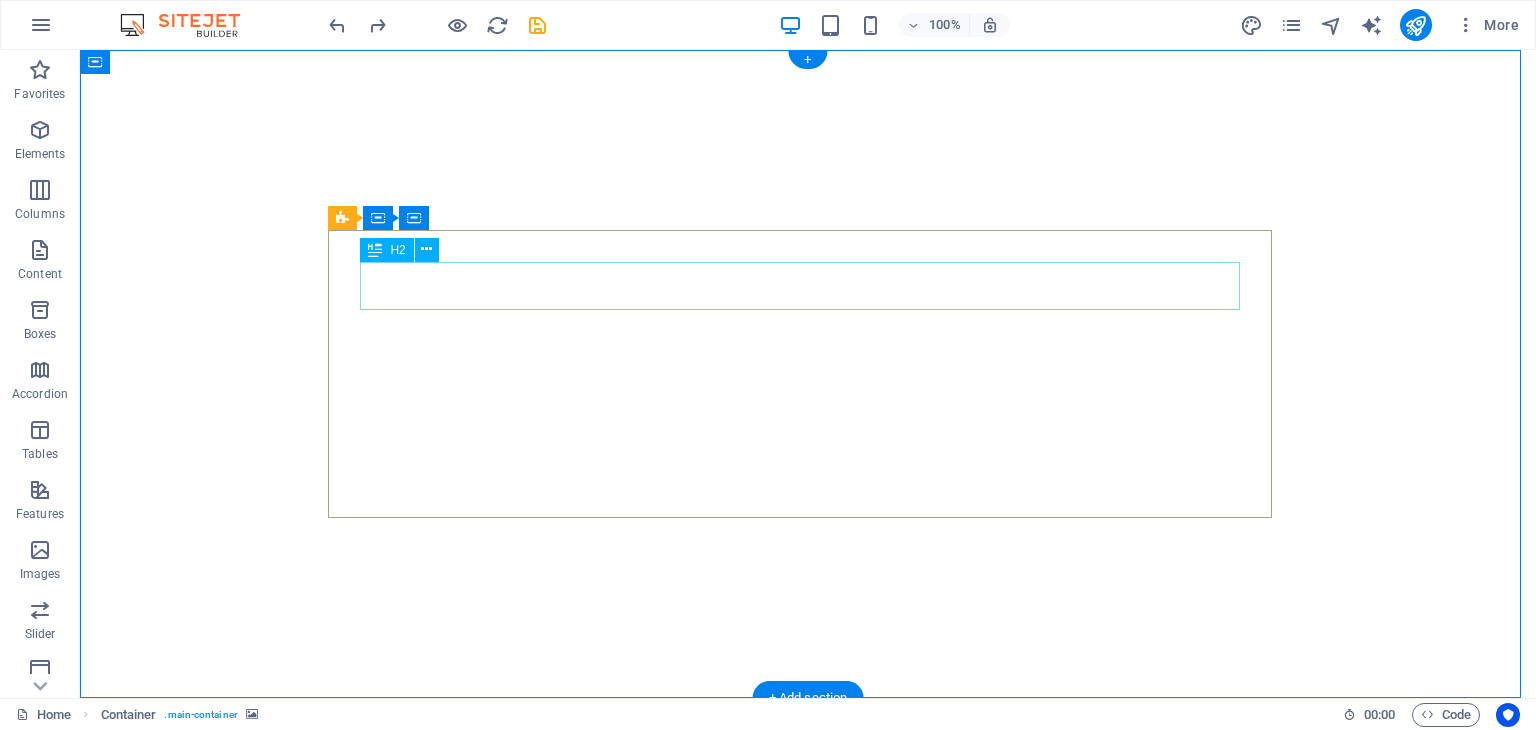 click on "Want to know the value of your car?" at bounding box center (808, 834) 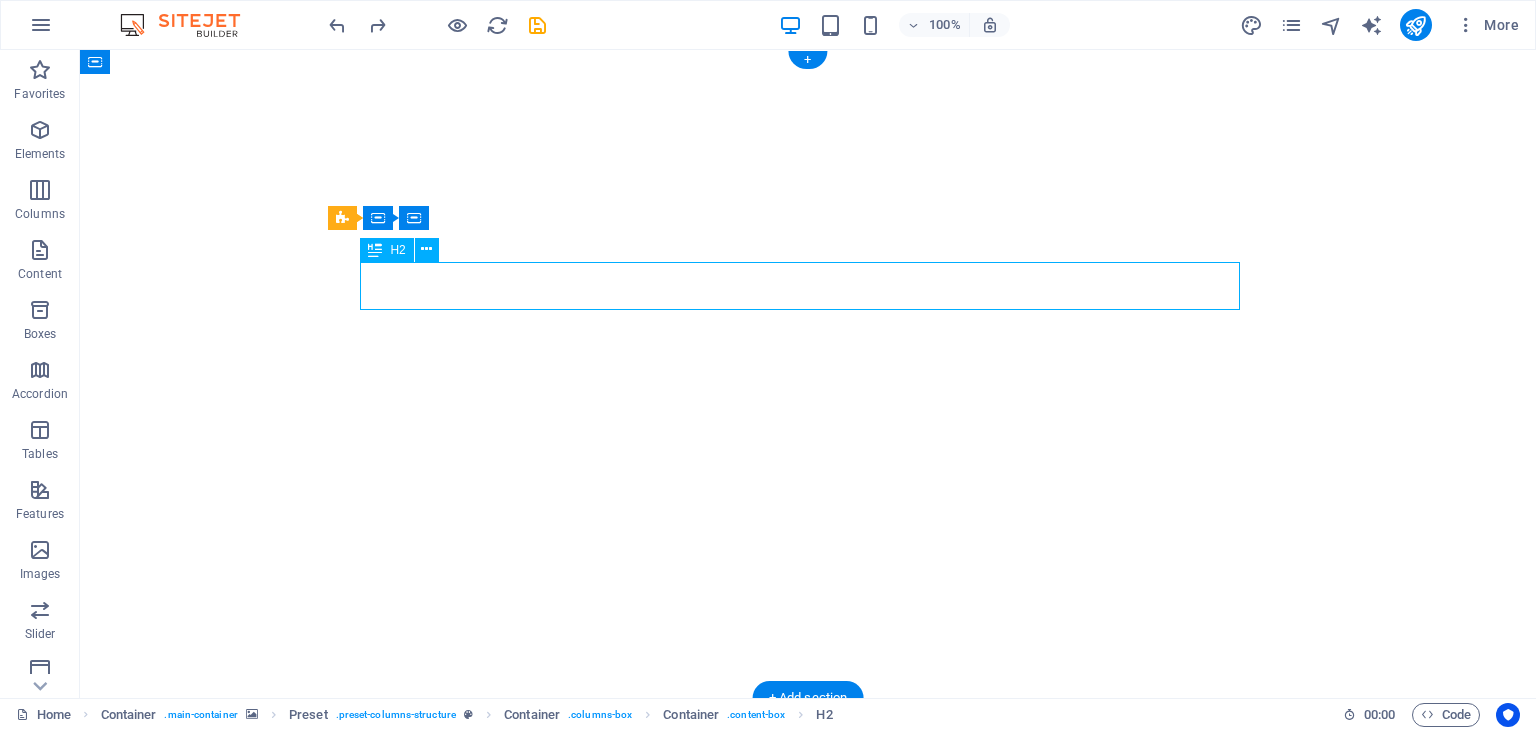 click on "Want to know the value of your car?" at bounding box center [808, 834] 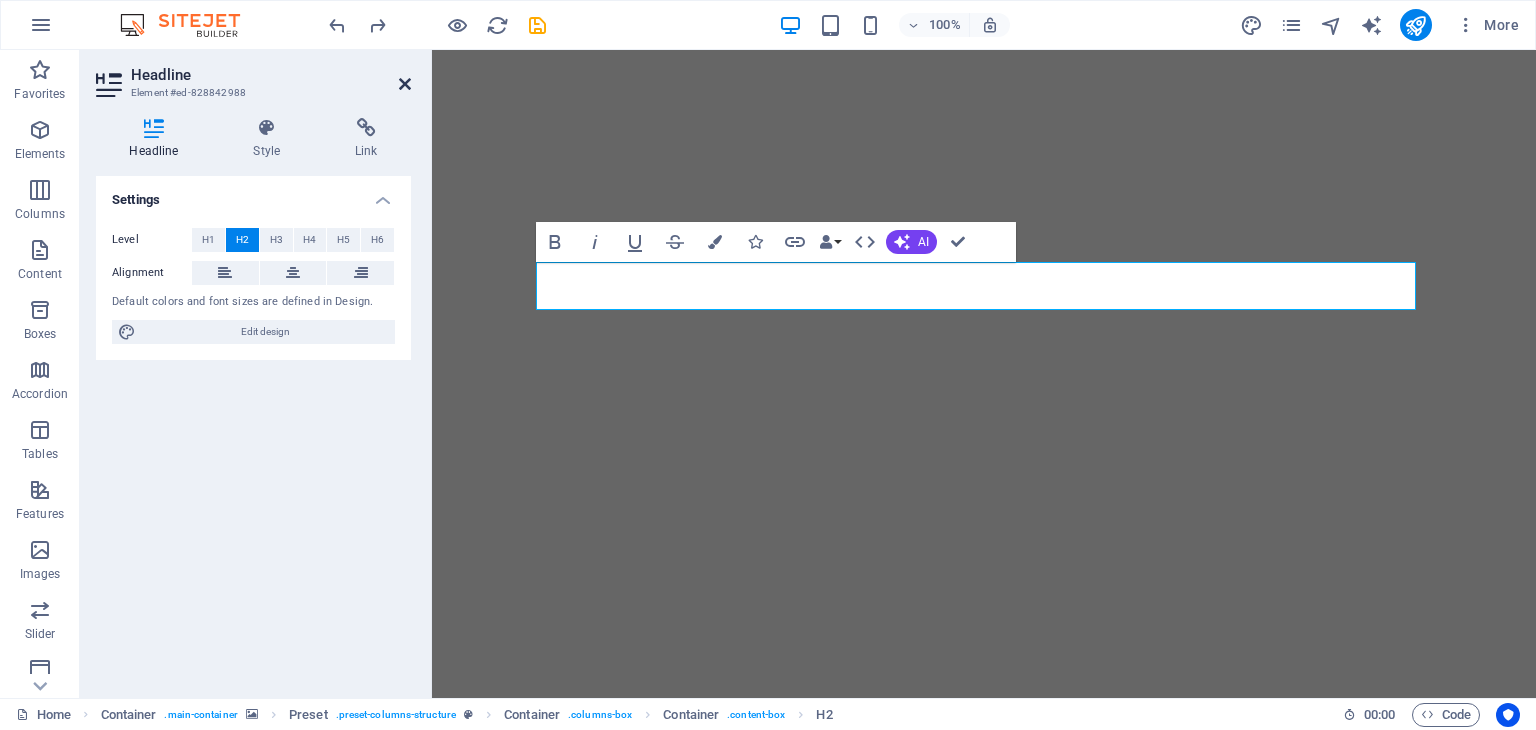 click at bounding box center (405, 84) 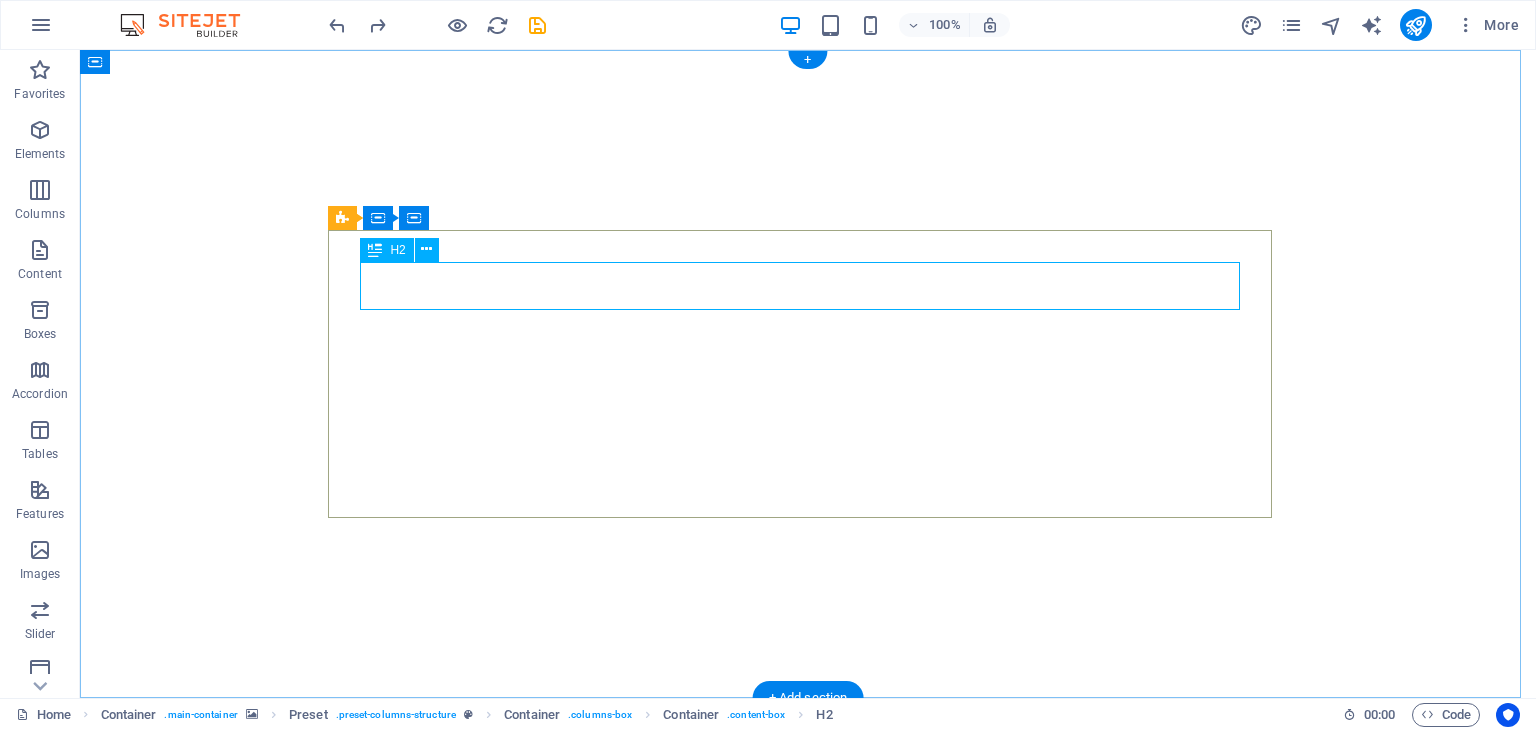 click on "Want to know the value of your car?" at bounding box center [808, 834] 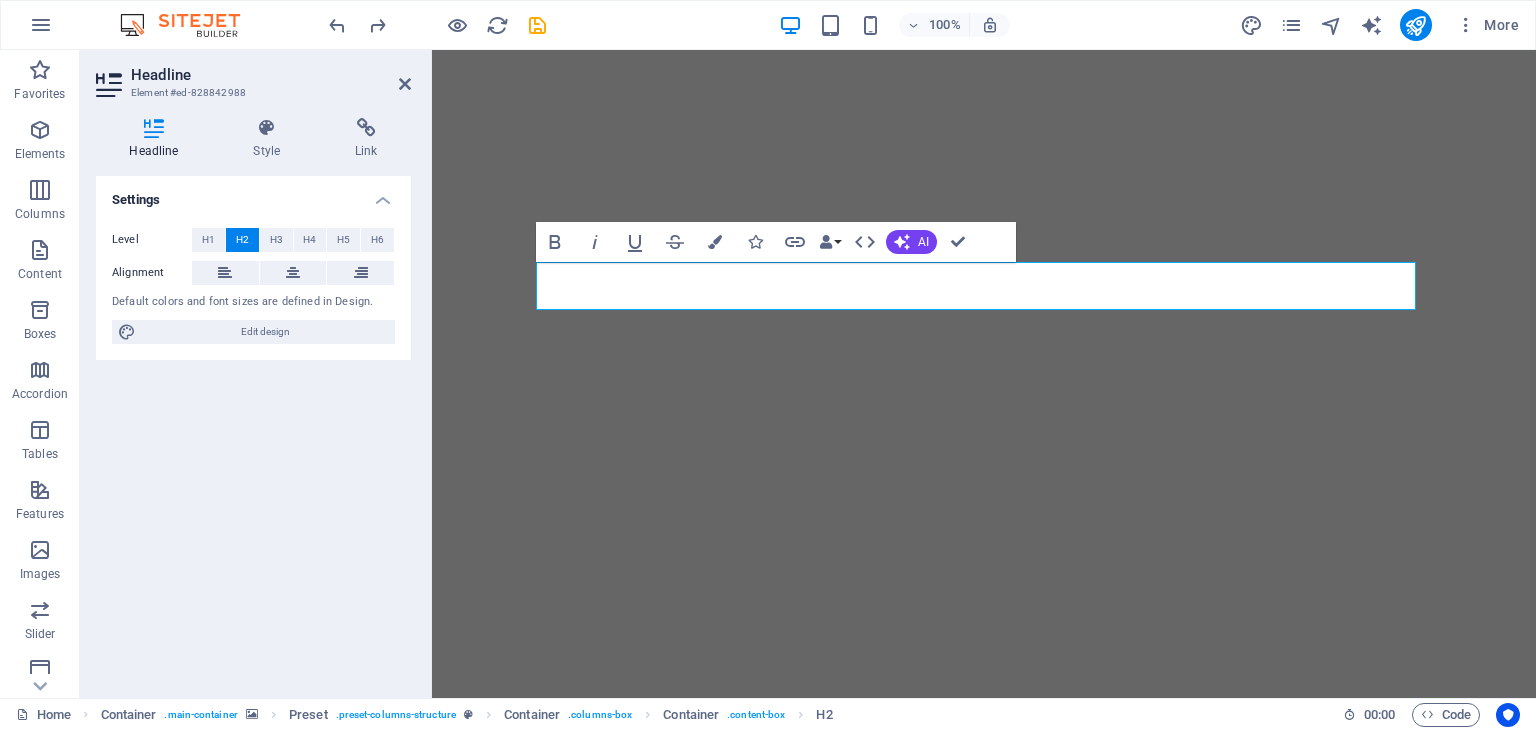 click at bounding box center [984, 374] 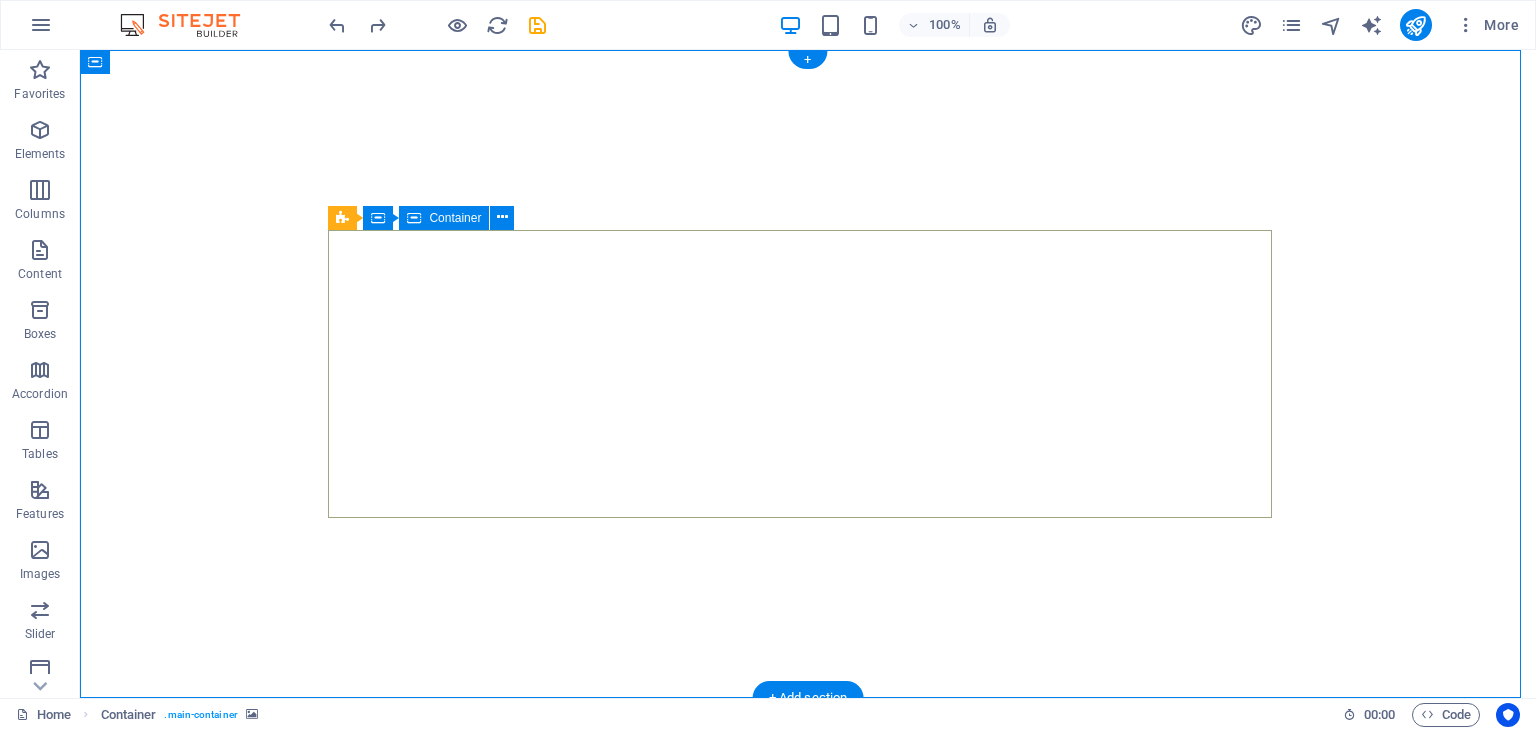 click on "Want to know the value of your car? Lorem ipsum dolor sit amet, consetetur sadipscing elitr, sed diam nonumy eirmod tempor invidunt ut labore et dolore magna aliquyam erat, sed diam voluptua. Get your Estimate now" at bounding box center (808, 922) 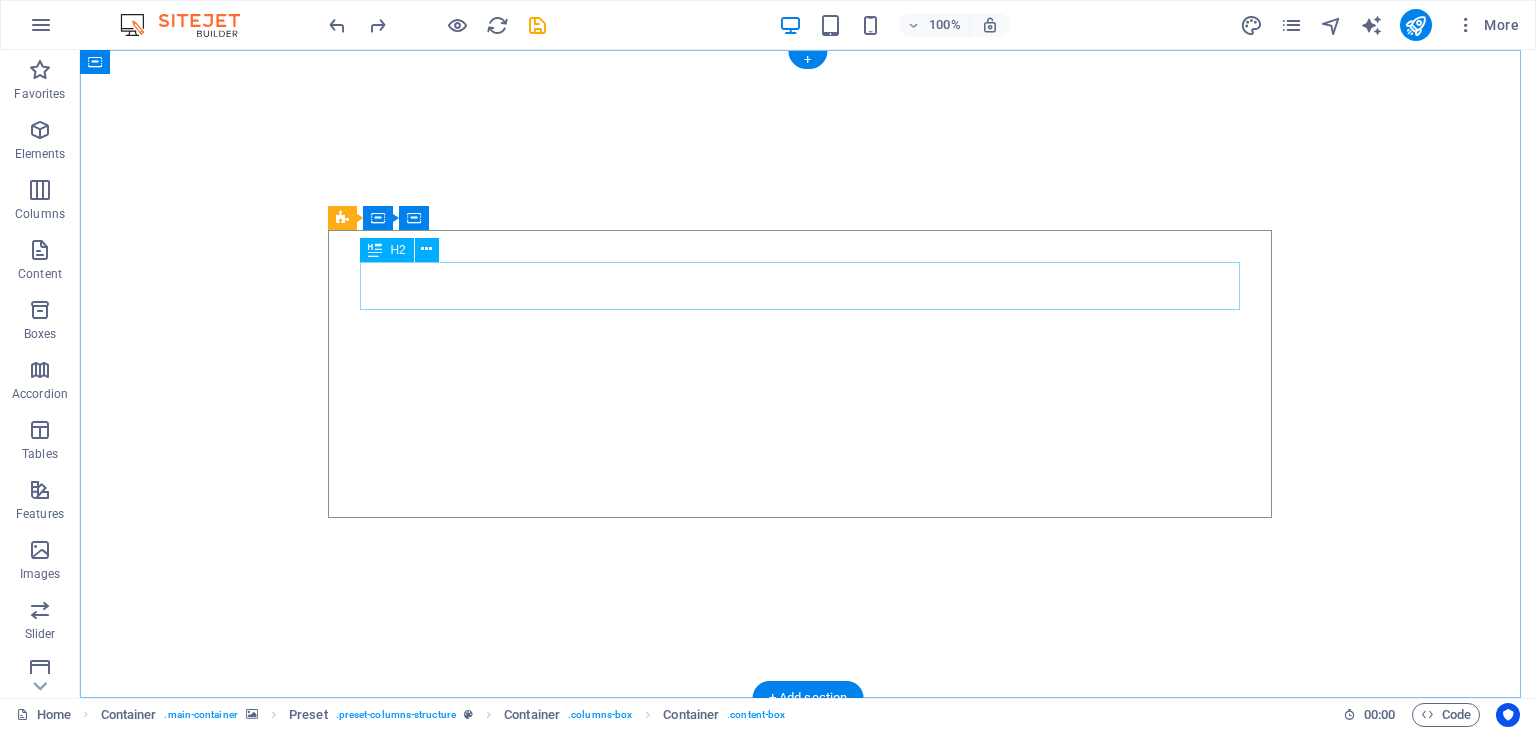 click on "Want to know the value of your car?" at bounding box center [808, 834] 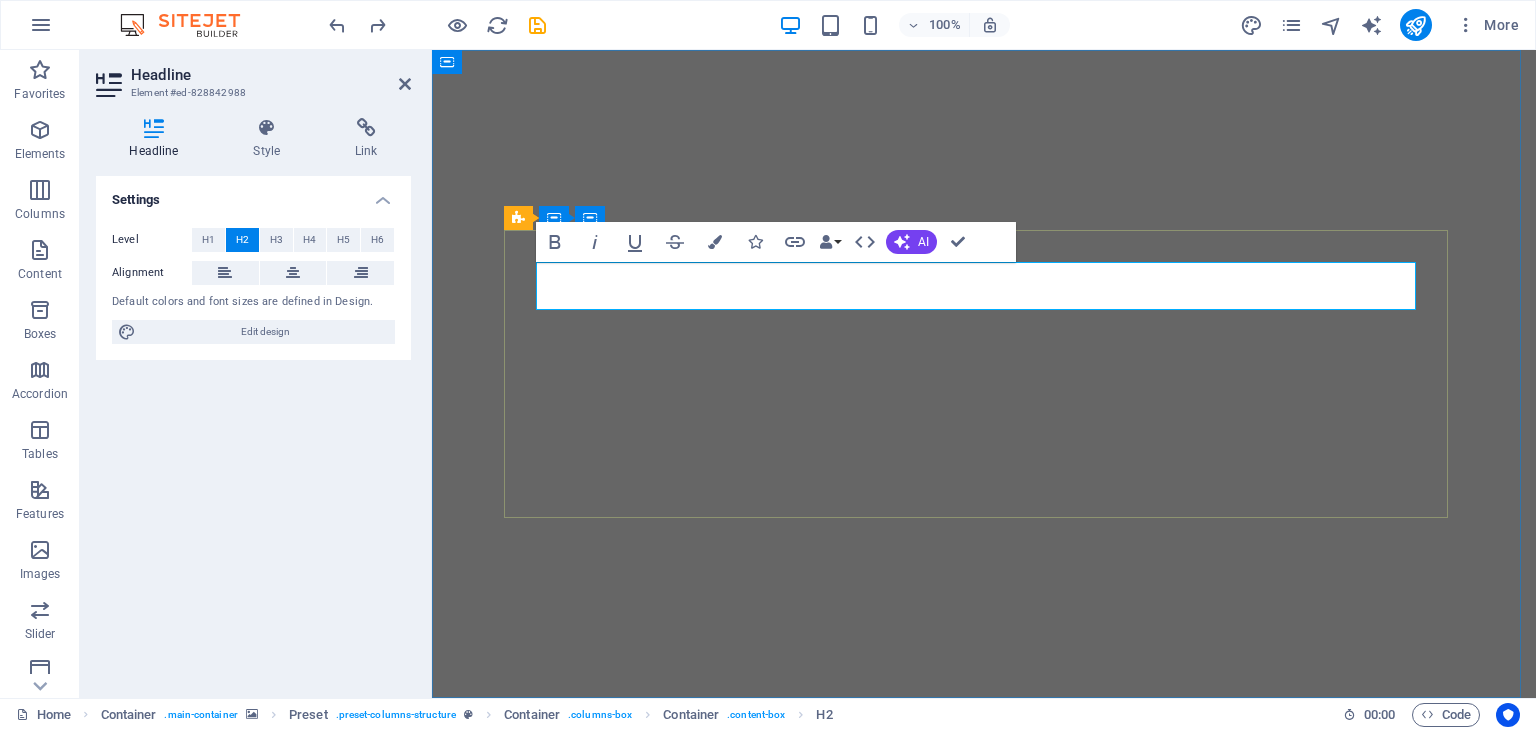 type 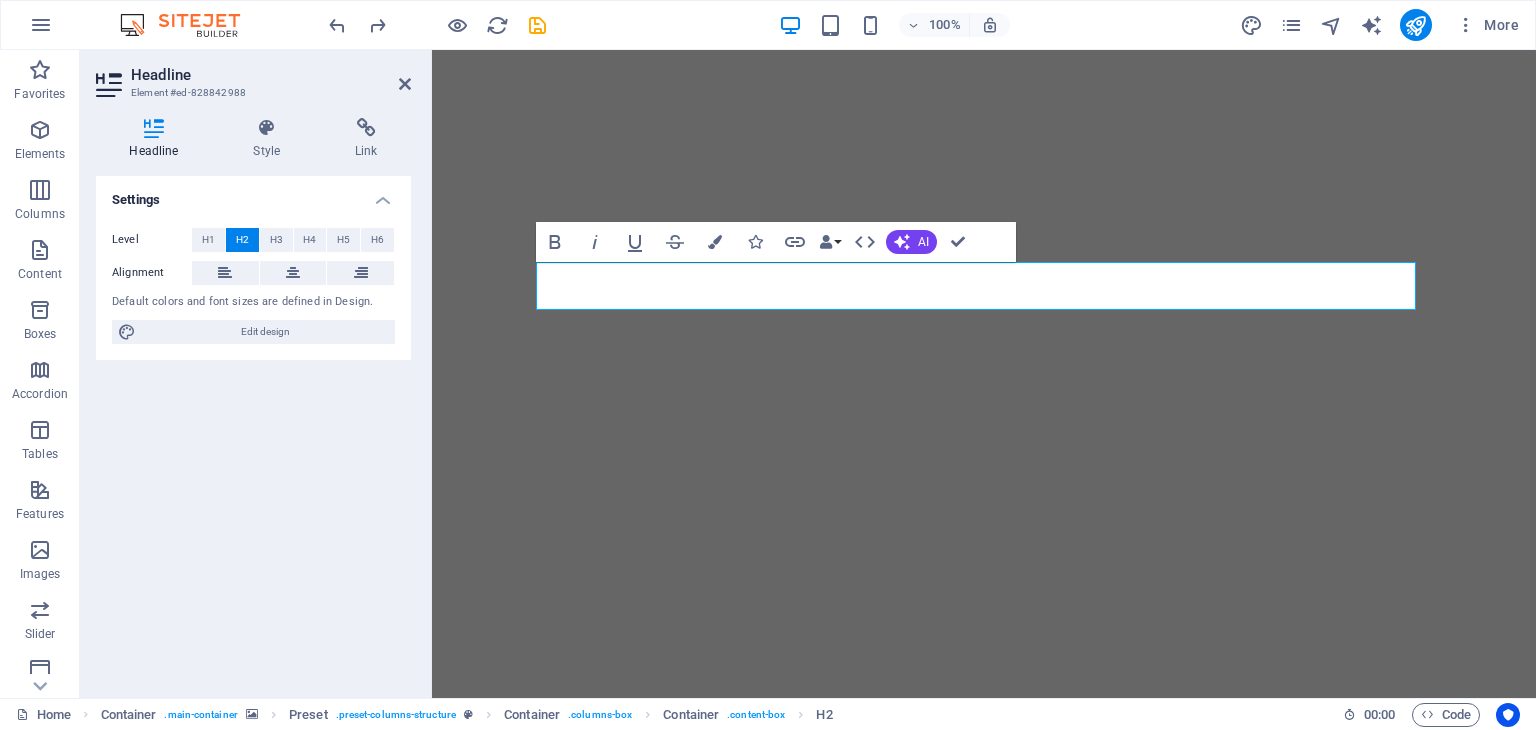 click at bounding box center [984, 374] 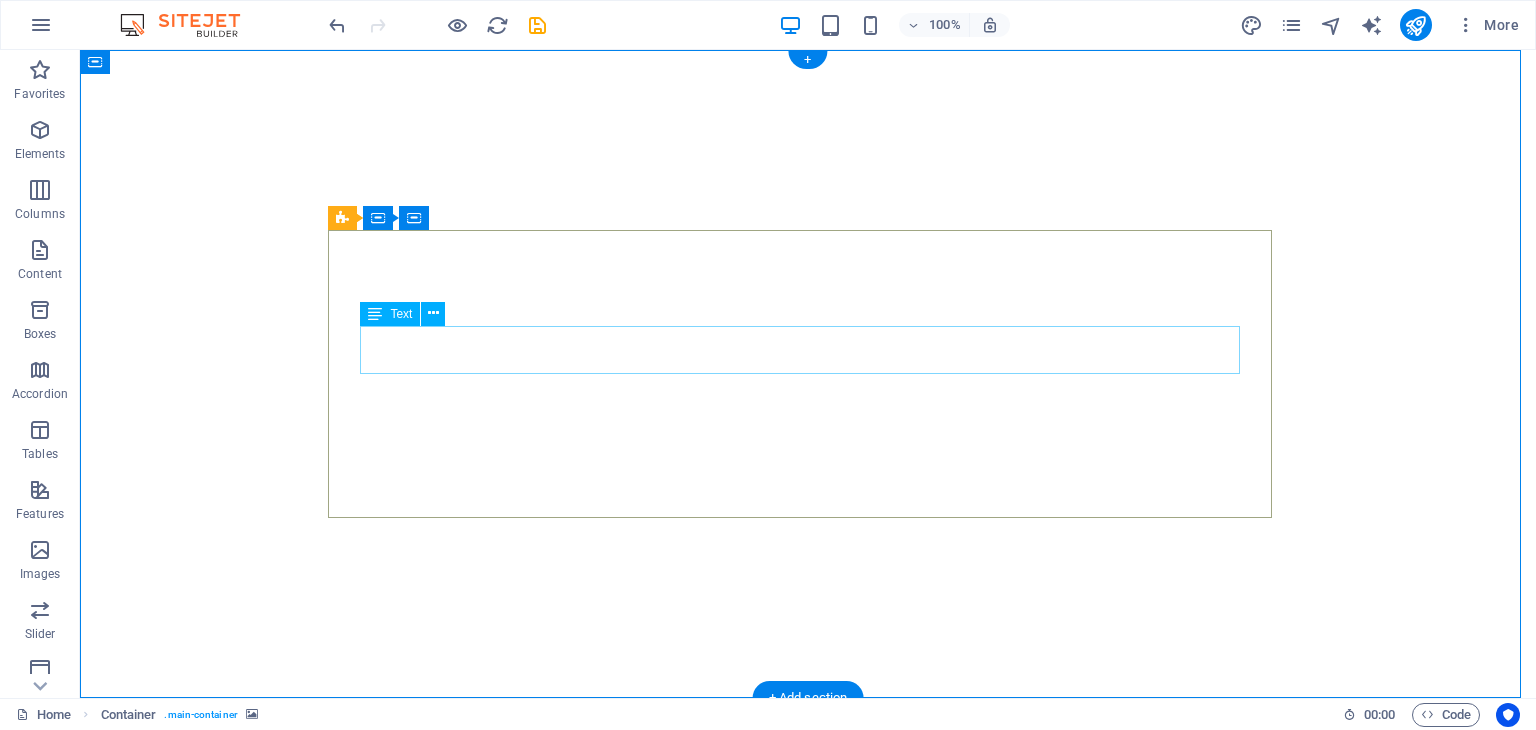 click on "Lorem ipsum dolor sit amet, consetetur sadipscing elitr, sed diam nonumy eirmod tempor invidunt ut labore et dolore magna aliquyam erat, sed diam voluptua." at bounding box center [808, 898] 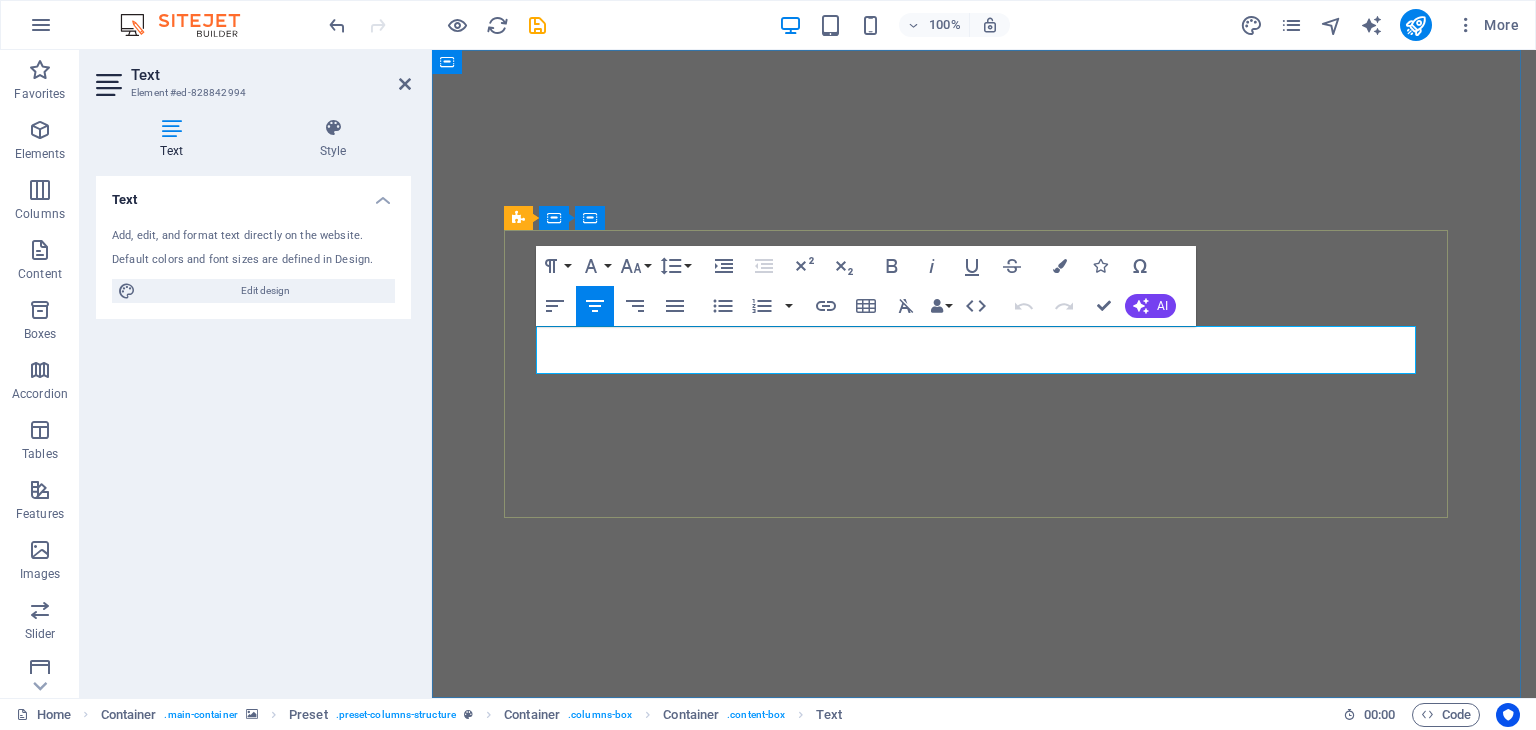 drag, startPoint x: 1120, startPoint y: 358, endPoint x: 544, endPoint y: 333, distance: 576.5423 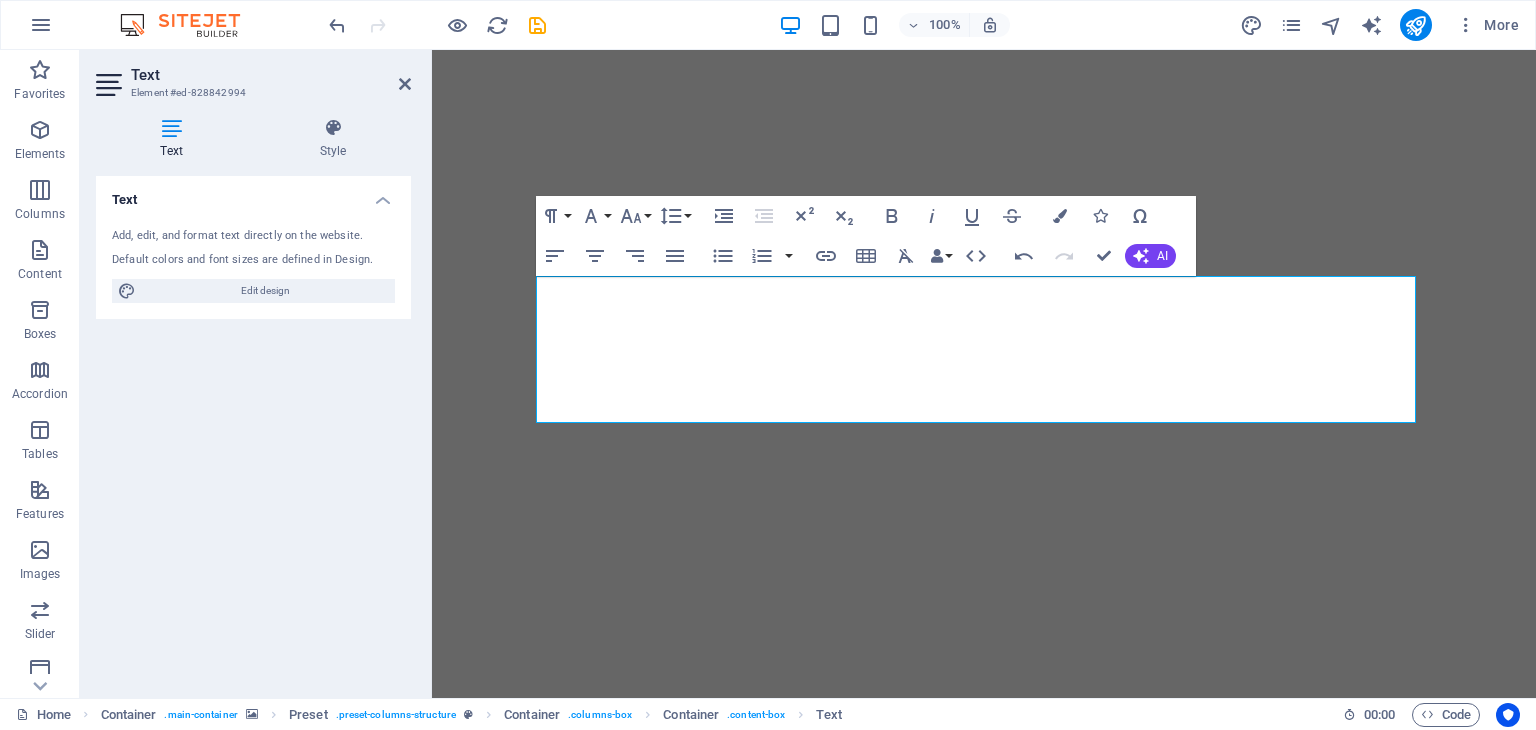 click at bounding box center (984, 374) 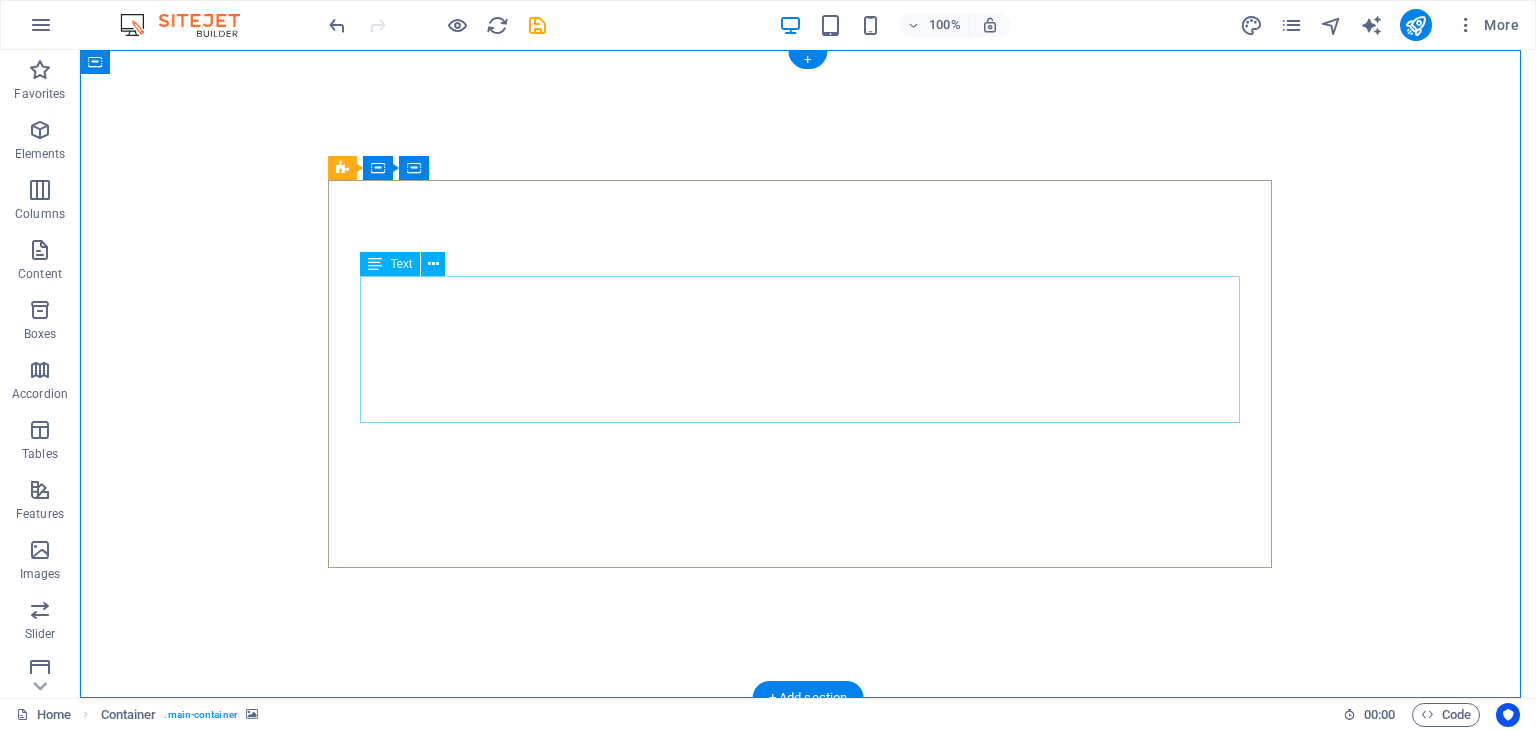 click on "VEGGIE DELIGHTS EXPRESS RESTAURANT: TASTE THE RAINBOW OF FRESHNESS Welcome to Veggie Delights Express, your pure vegetarian oasis at Al Hudaiba Mall! Located conveniently in the food court, we bring you an exciting blend of Indian, Arabic, and Mexican flavors. Indulge in our signature Fusion Tandoori Shawarma wraps, delectable Fusion Tandoori Quesadillas, aromatic Biryani, and creamy Hummus. Plus, enjoy the ease of free parking while you savor your global meal. Experience the best of plant-based cuisine, crafted with passion." at bounding box center [808, 947] 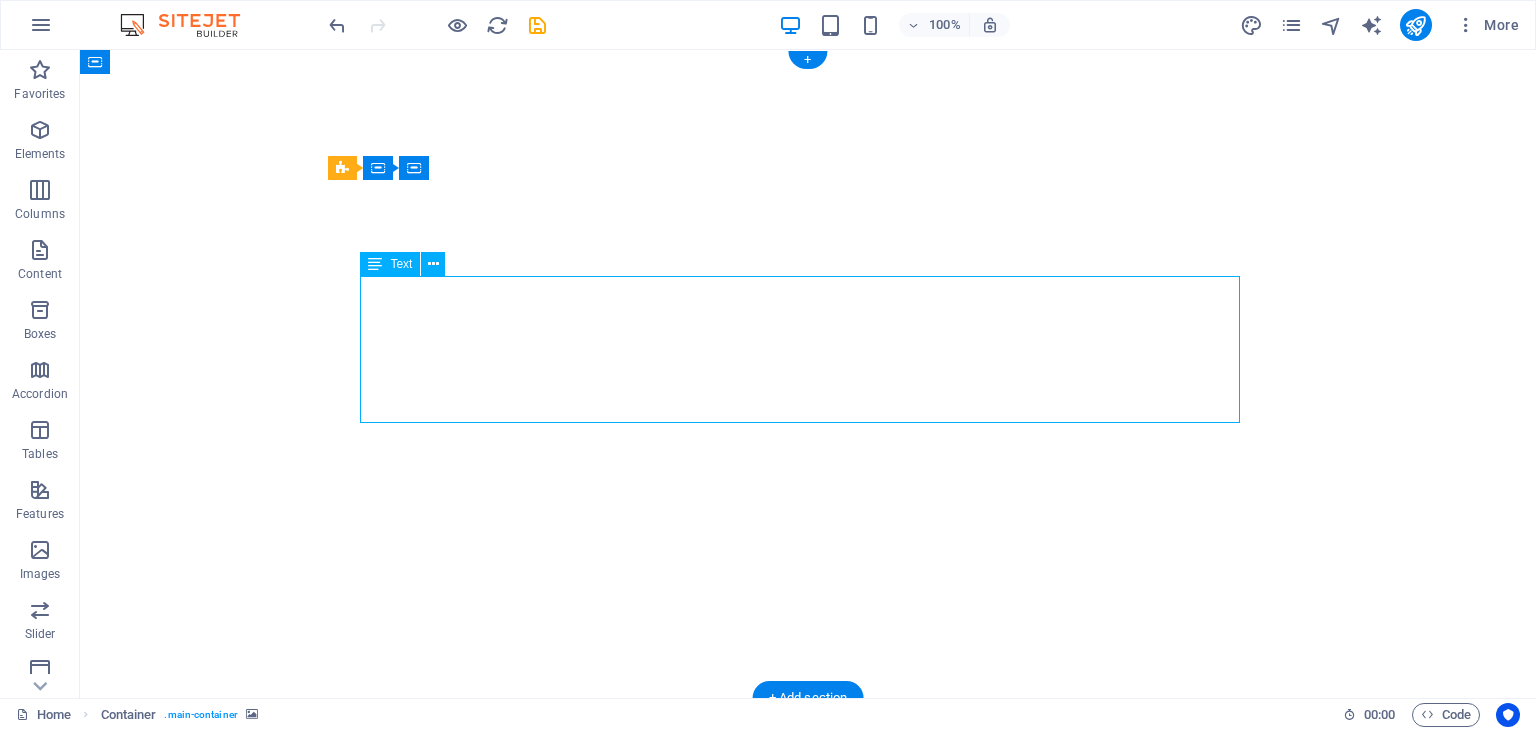 click on "VEGGIE DELIGHTS EXPRESS RESTAURANT: TASTE THE RAINBOW OF FRESHNESS Welcome to Veggie Delights Express, your pure vegetarian oasis at Al Hudaiba Mall! Located conveniently in the food court, we bring you an exciting blend of Indian, Arabic, and Mexican flavors. Indulge in our signature Fusion Tandoori Shawarma wraps, delectable Fusion Tandoori Quesadillas, aromatic Biryani, and creamy Hummus. Plus, enjoy the ease of free parking while you savor your global meal. Experience the best of plant-based cuisine, crafted with passion." at bounding box center (808, 947) 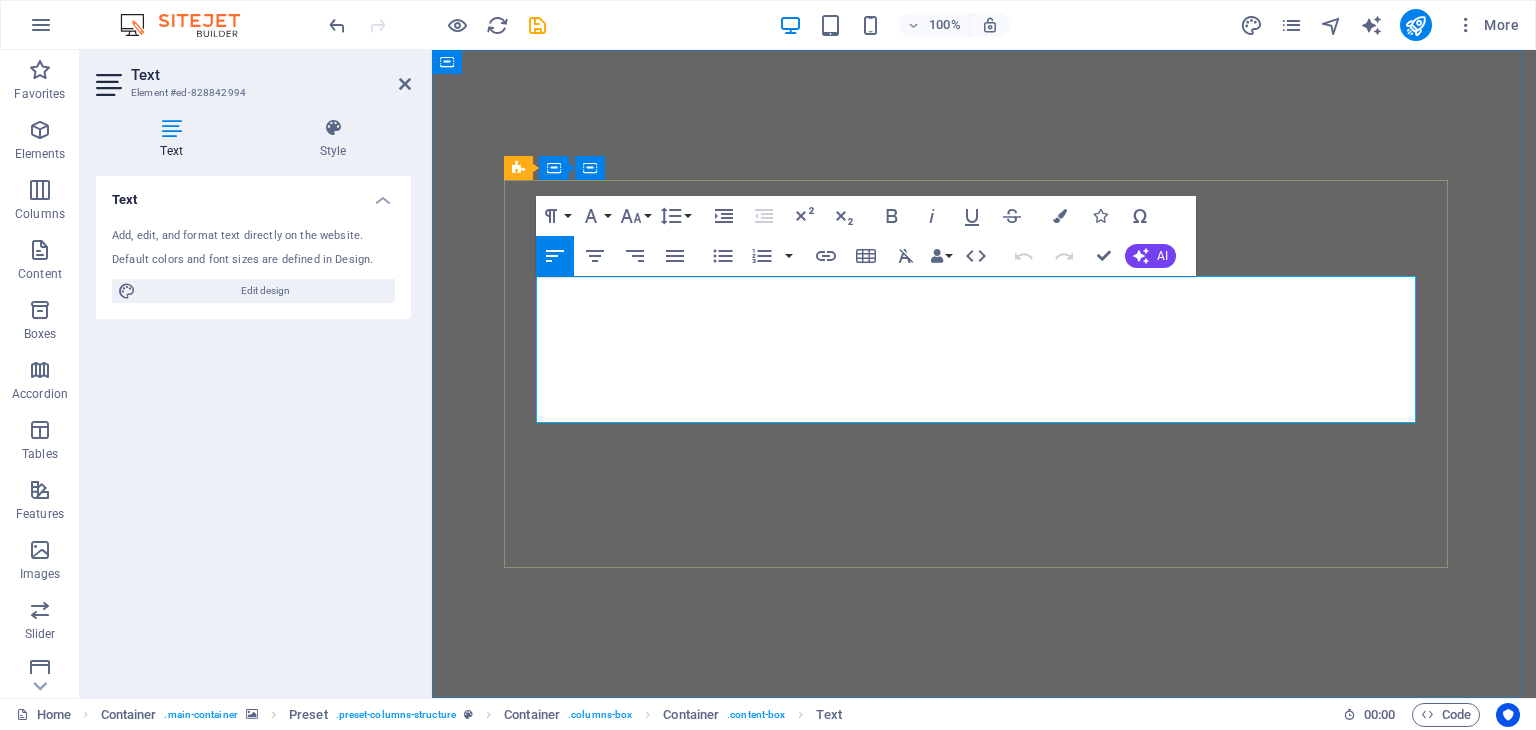 drag, startPoint x: 1120, startPoint y: 409, endPoint x: 538, endPoint y: 321, distance: 588.6153 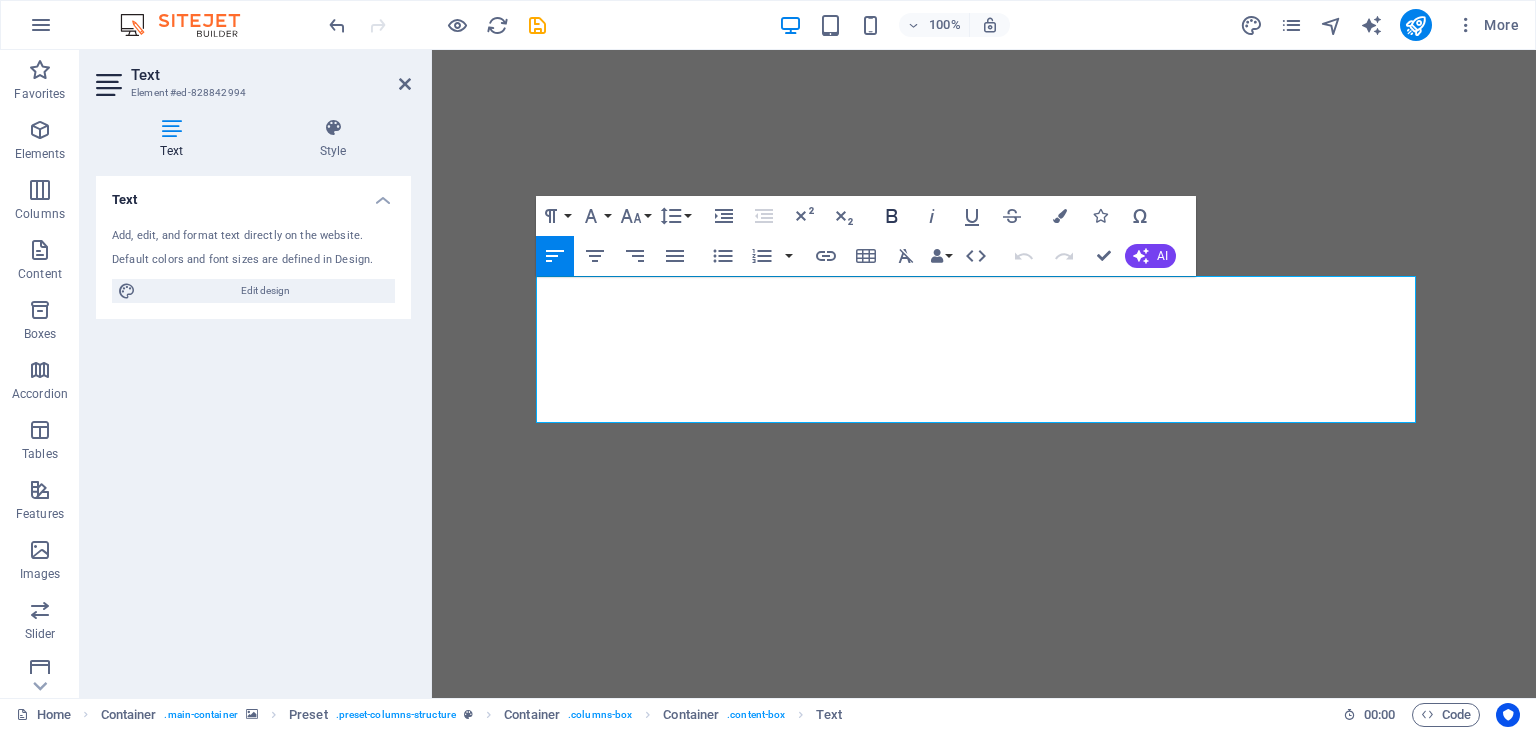 click 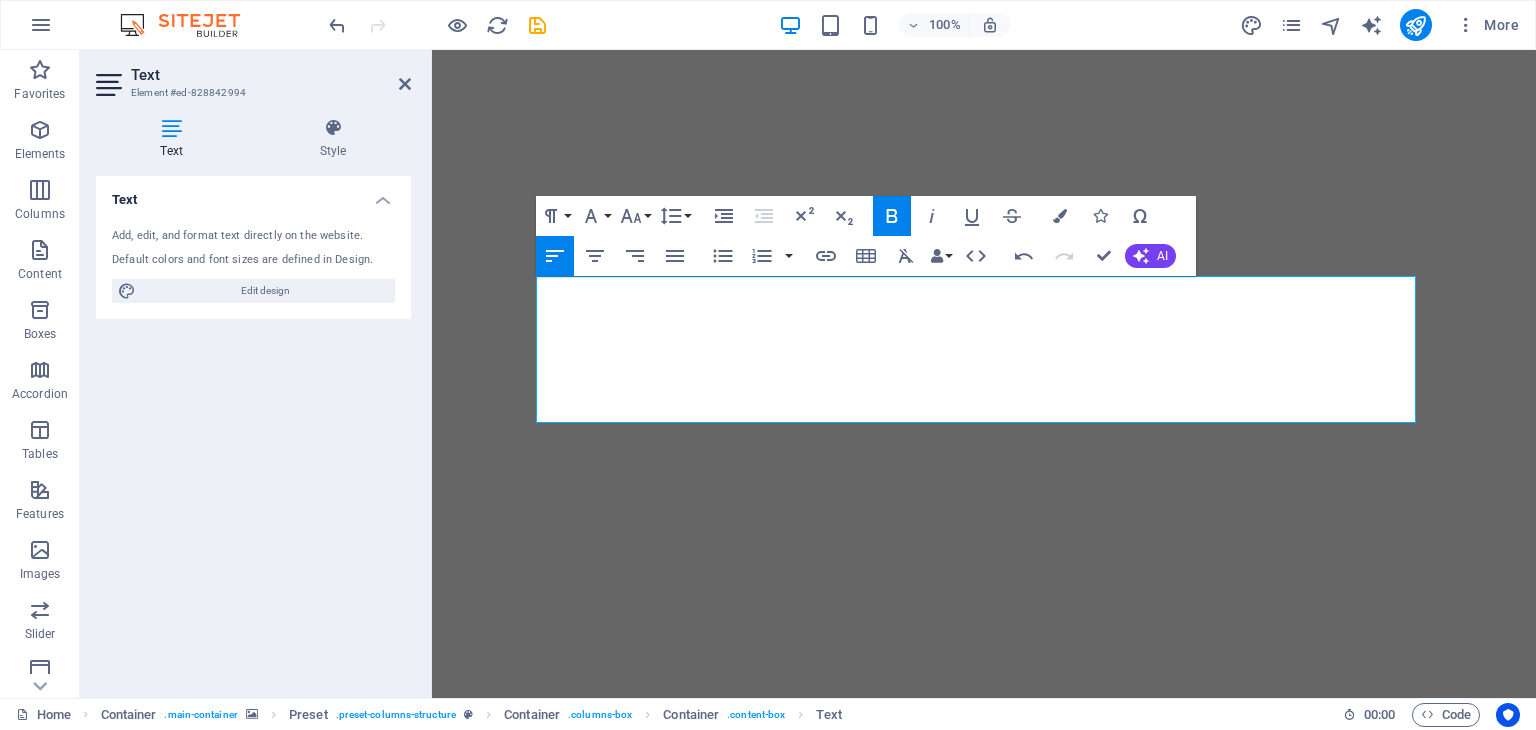 click at bounding box center [984, 374] 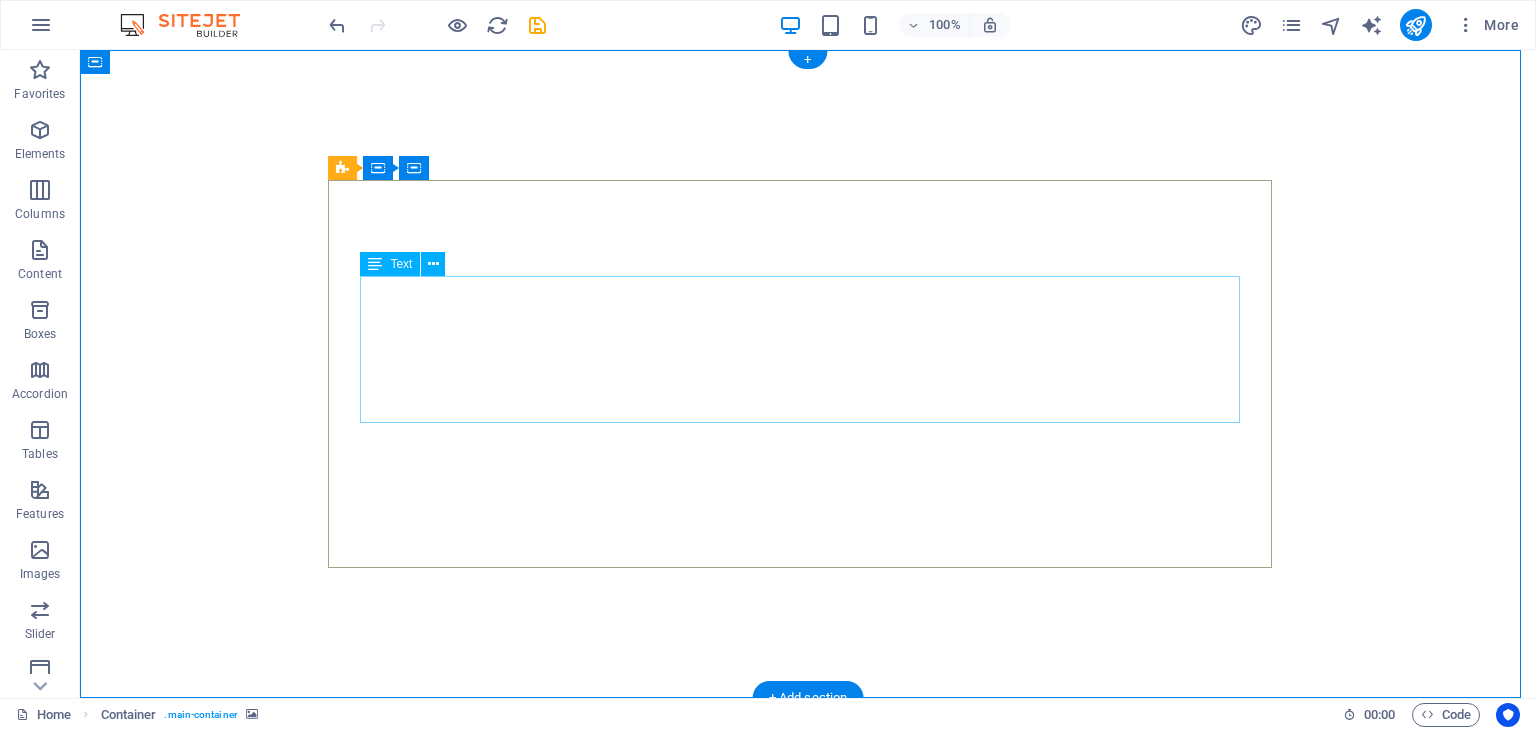 click on "VEGGIE DELIGHTS EXPRESS RESTAURANT: TASTE THE RAINBOW OF FRESHNESS Welcome to Veggie Delights Express, your pure vegetarian oasis at Al Hudaiba Mall! Located conveniently in the food court, we bring you an exciting blend of Indian, Arabic, and Mexican flavors. Indulge in our signature Fusion Tandoori Shawarma wraps, delectable Fusion Tandoori Quesadillas, aromatic Biryani, and creamy Hummus. Plus, enjoy the ease of free parking while you savor your global meal. Experience the best of plant-based cuisine, crafted with passion." at bounding box center [808, 947] 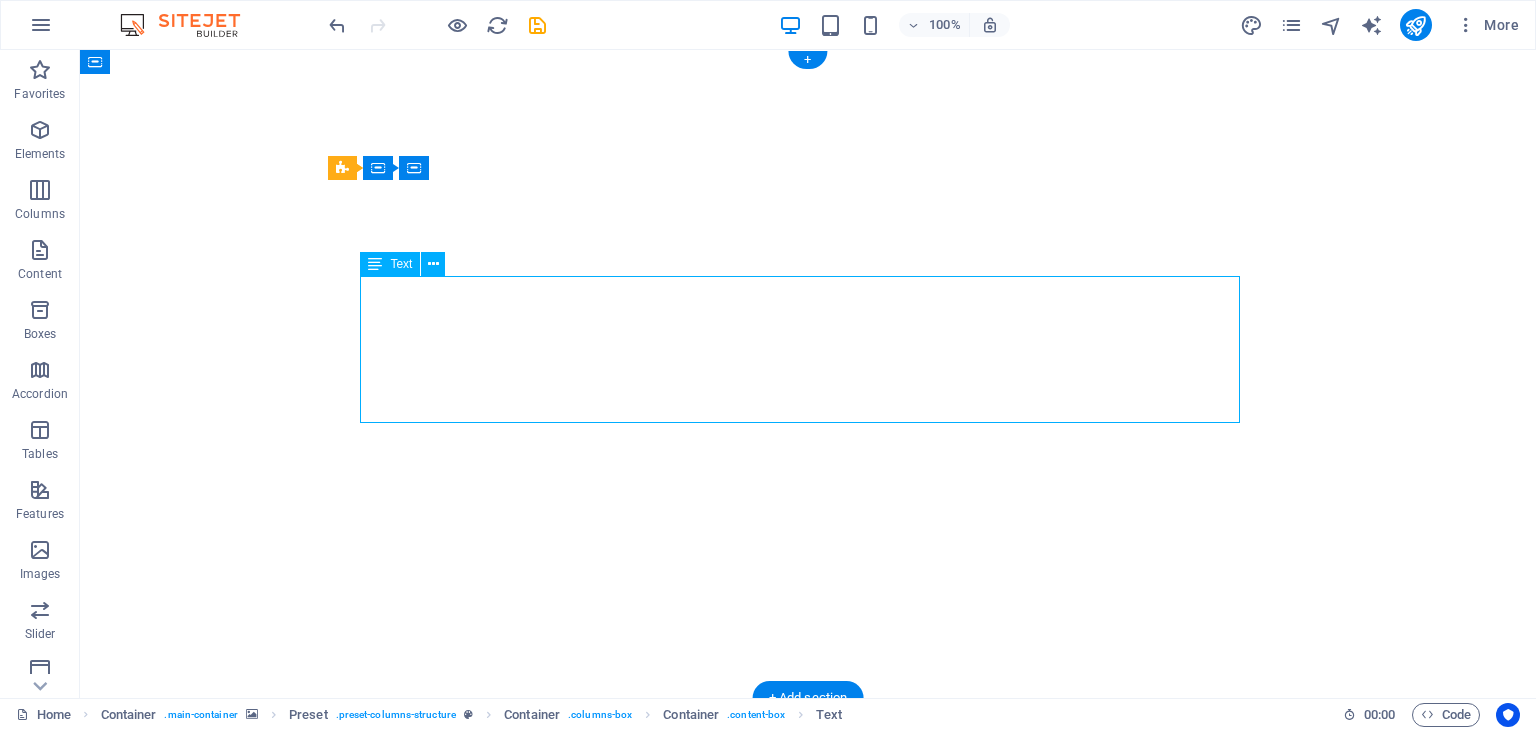 click on "VEGGIE DELIGHTS EXPRESS RESTAURANT: TASTE THE RAINBOW OF FRESHNESS Welcome to Veggie Delights Express, your pure vegetarian oasis at Al Hudaiba Mall! Located conveniently in the food court, we bring you an exciting blend of Indian, Arabic, and Mexican flavors. Indulge in our signature Fusion Tandoori Shawarma wraps, delectable Fusion Tandoori Quesadillas, aromatic Biryani, and creamy Hummus. Plus, enjoy the ease of free parking while you savor your global meal. Experience the best of plant-based cuisine, crafted with passion." at bounding box center (808, 947) 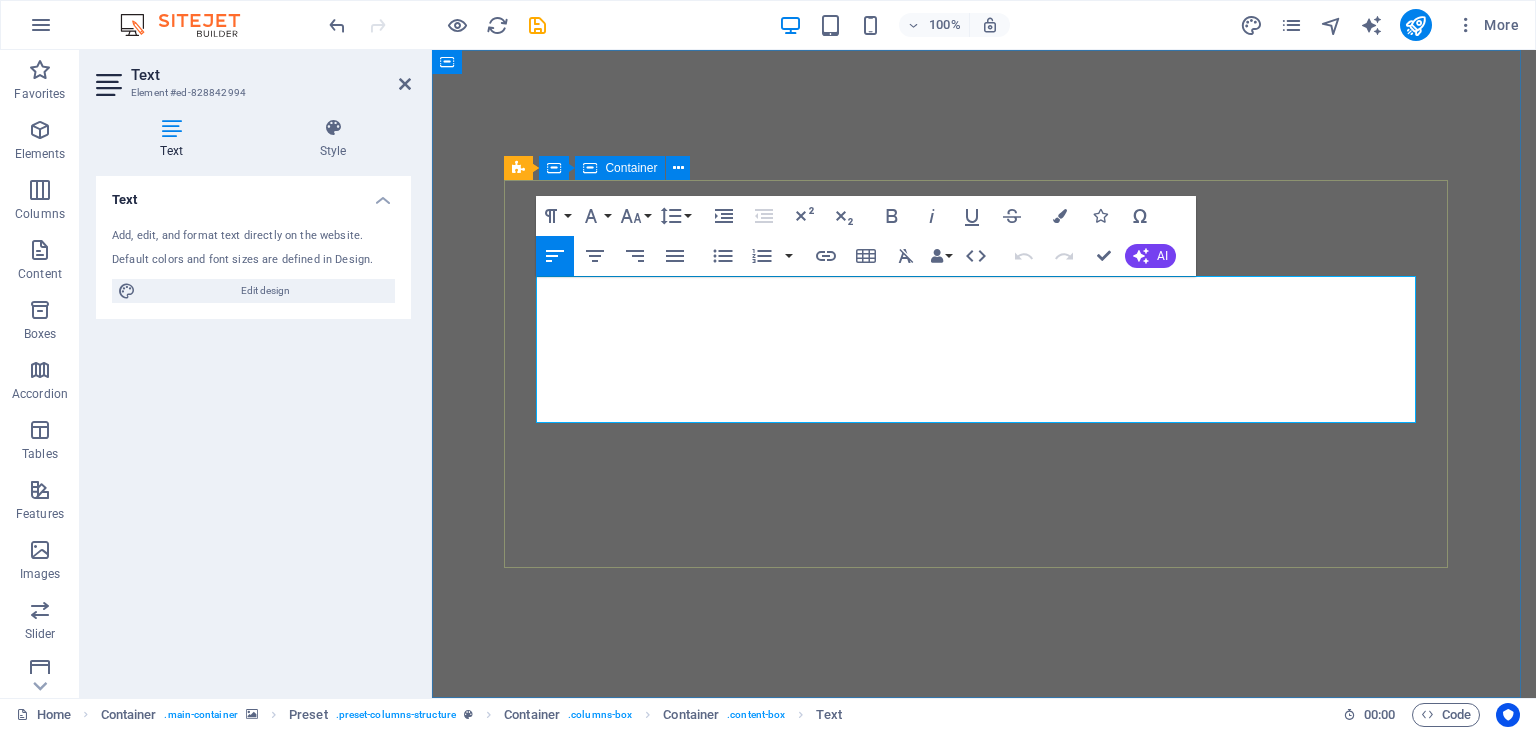 drag, startPoint x: 1018, startPoint y: 414, endPoint x: 528, endPoint y: 289, distance: 505.6926 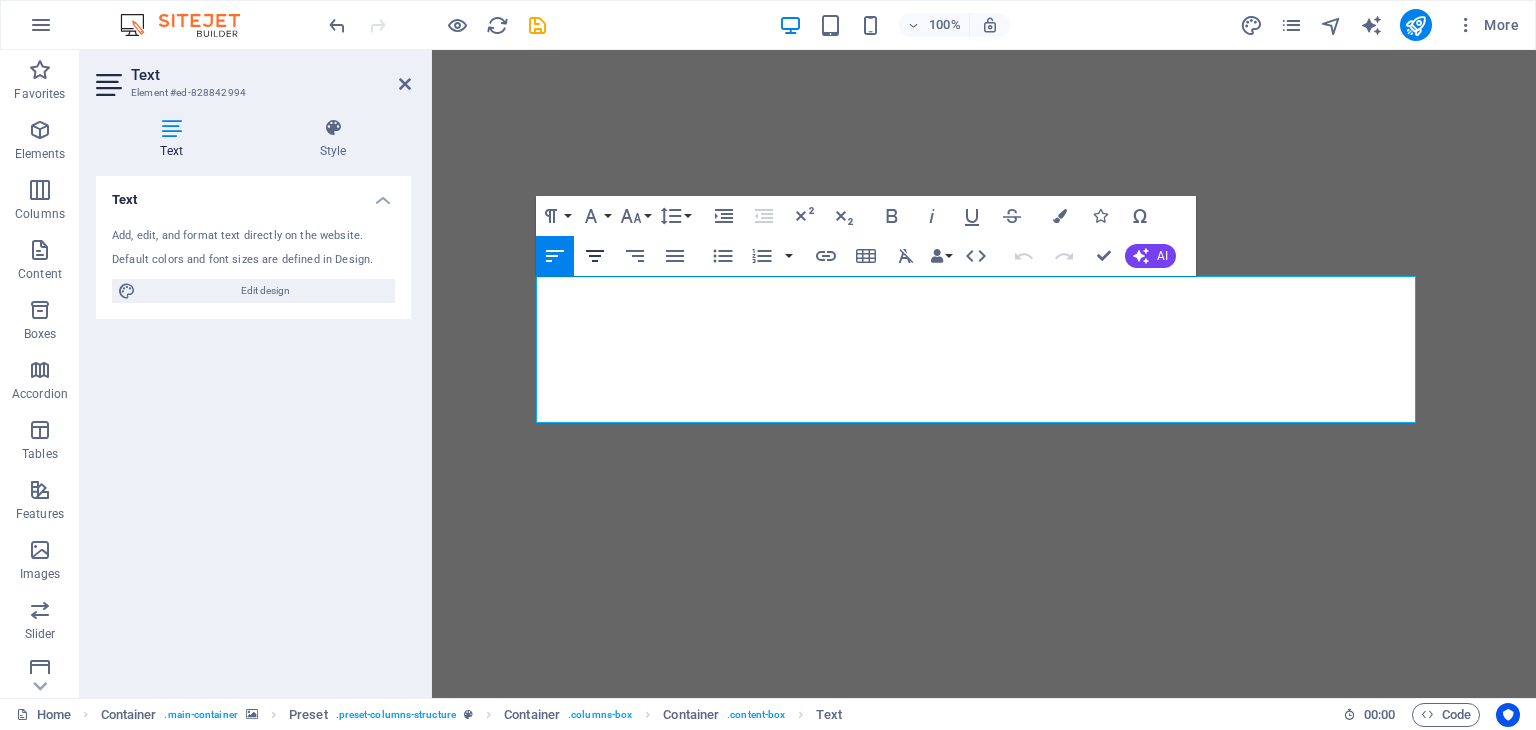 click 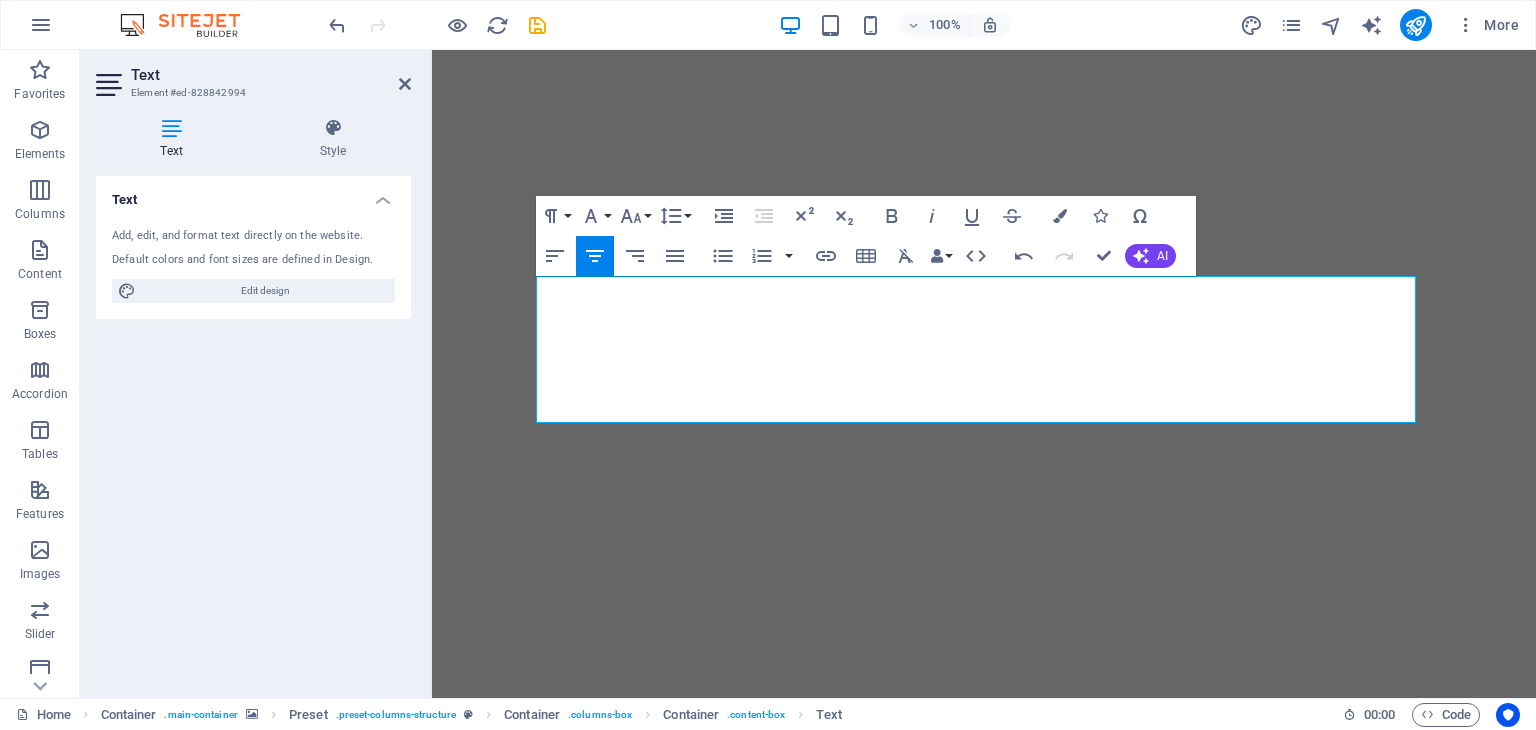 click at bounding box center (984, 374) 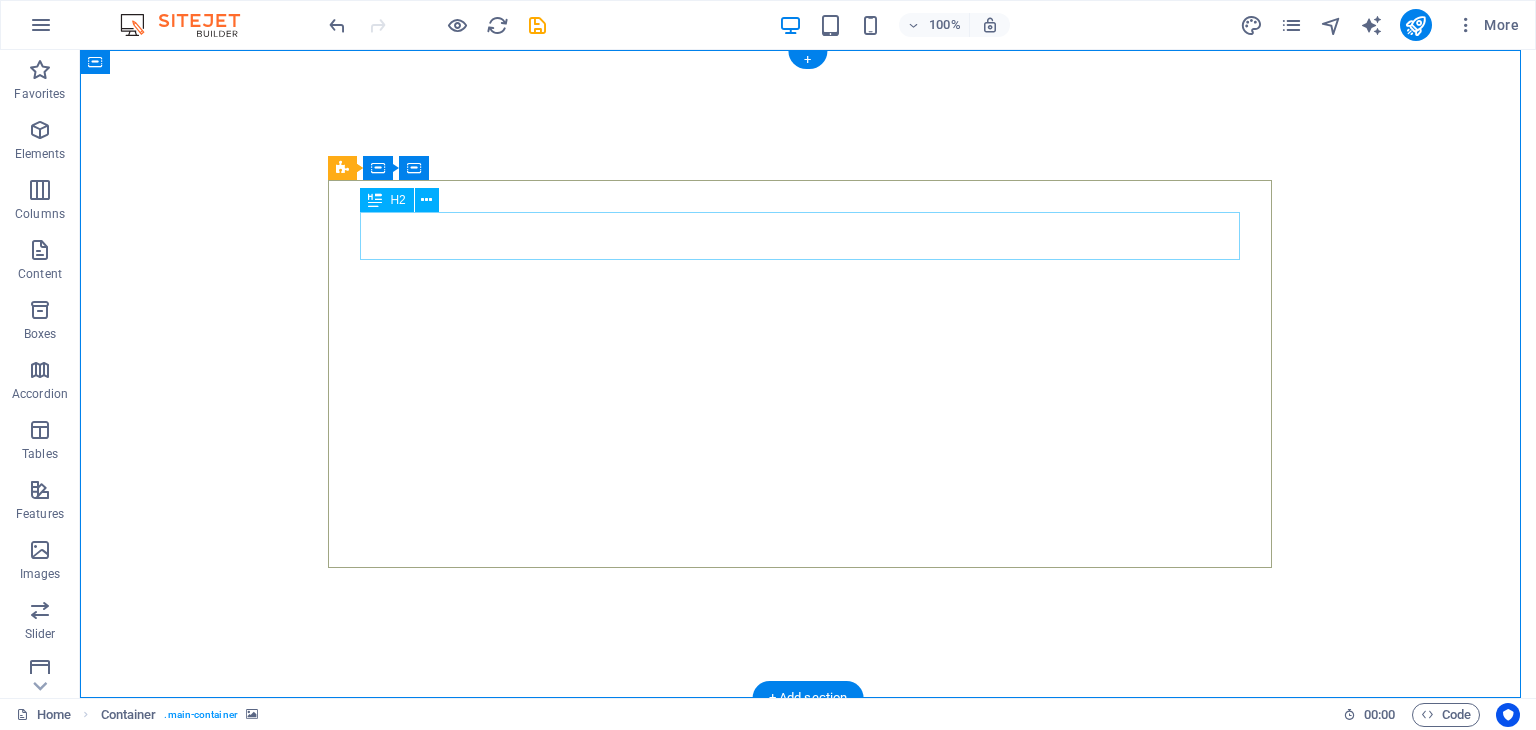 click on "Veggie delights express" at bounding box center (808, 834) 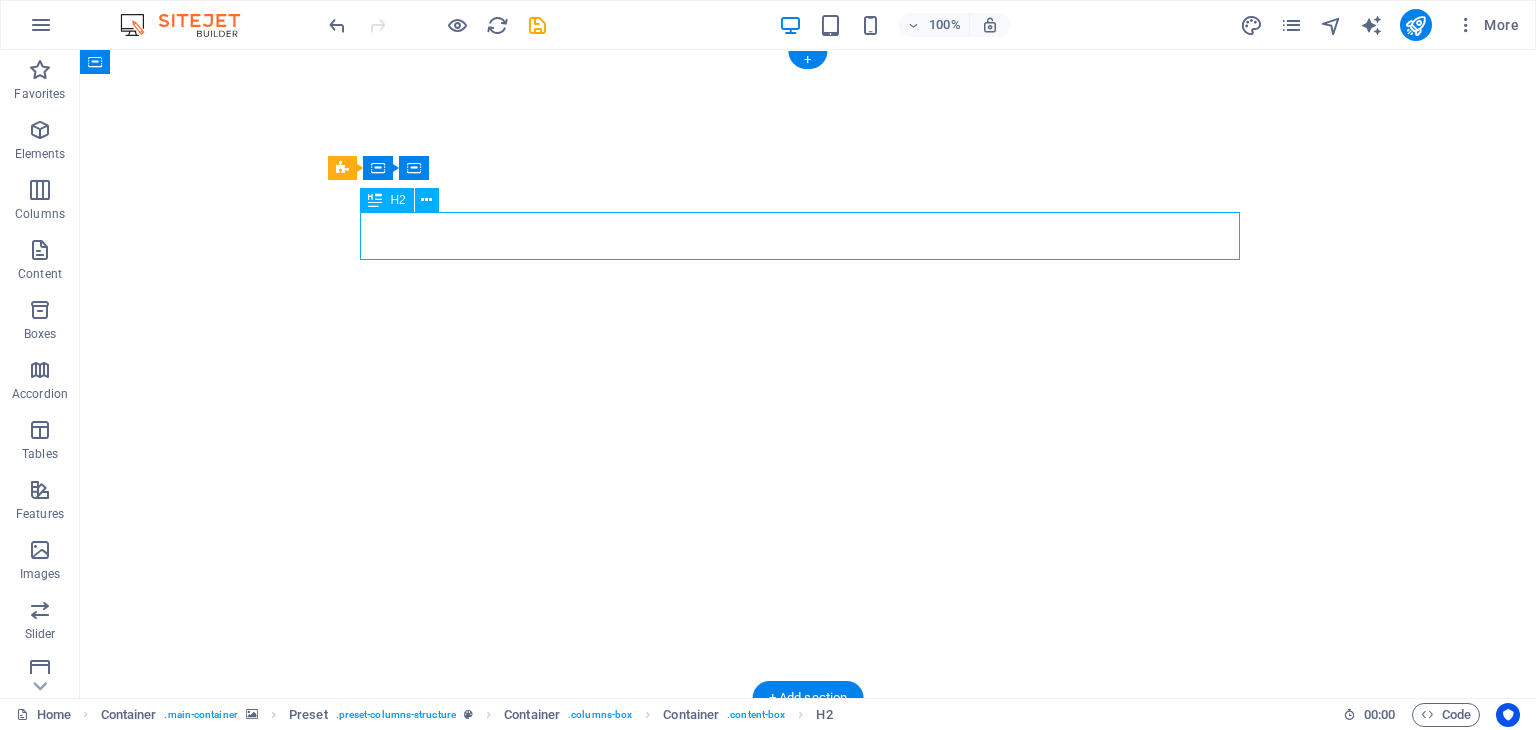 click on "Veggie delights express" at bounding box center (808, 834) 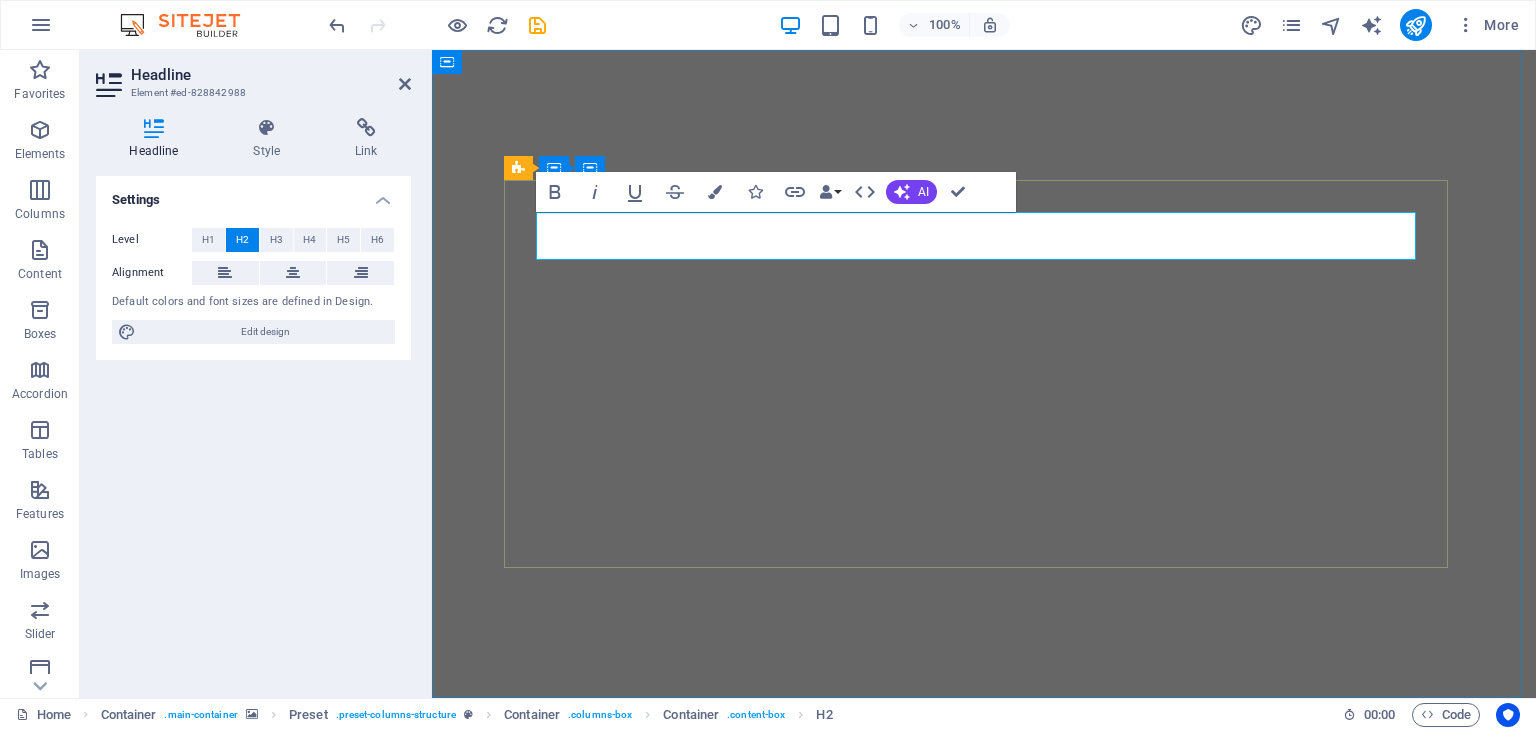 click on "Veggie delights express" at bounding box center (984, 834) 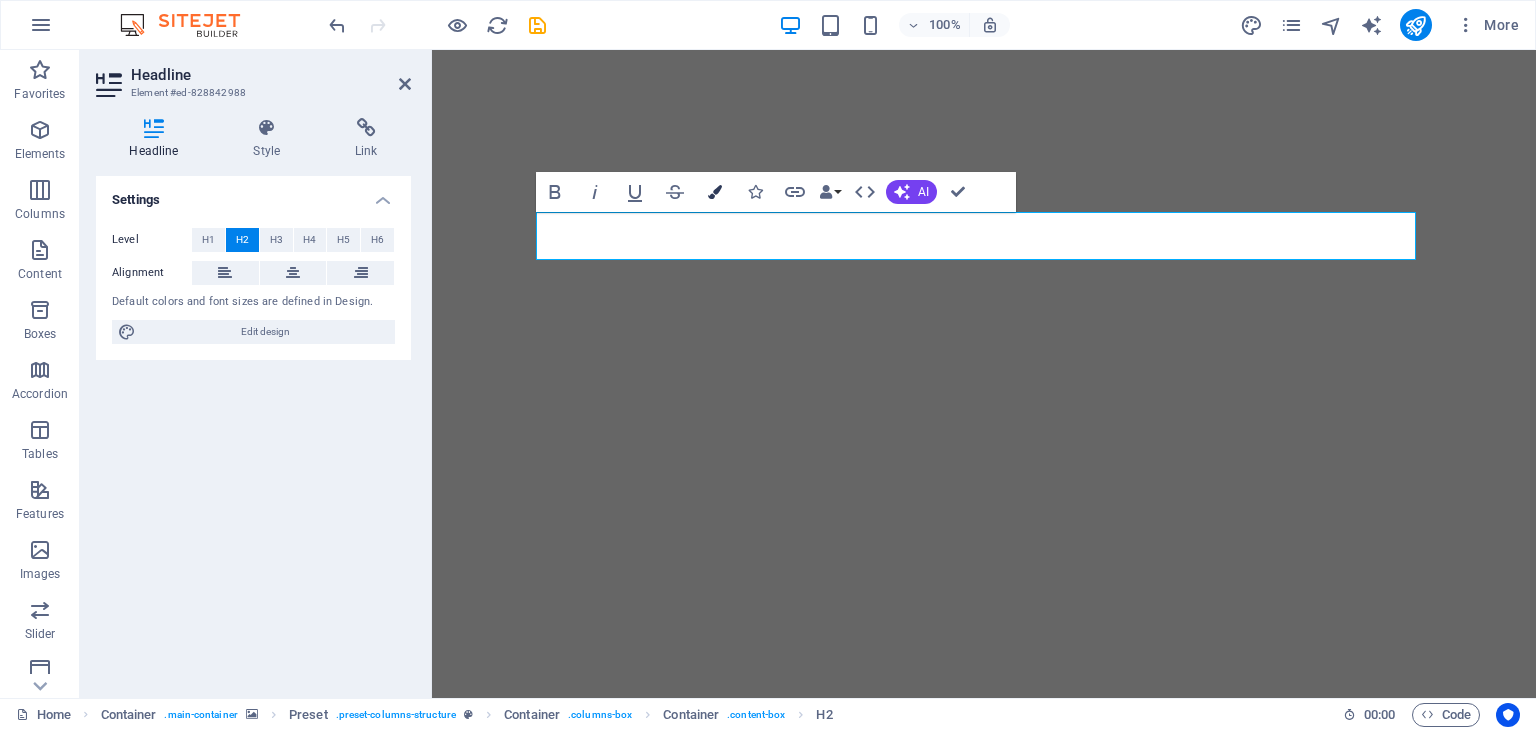 click at bounding box center (715, 192) 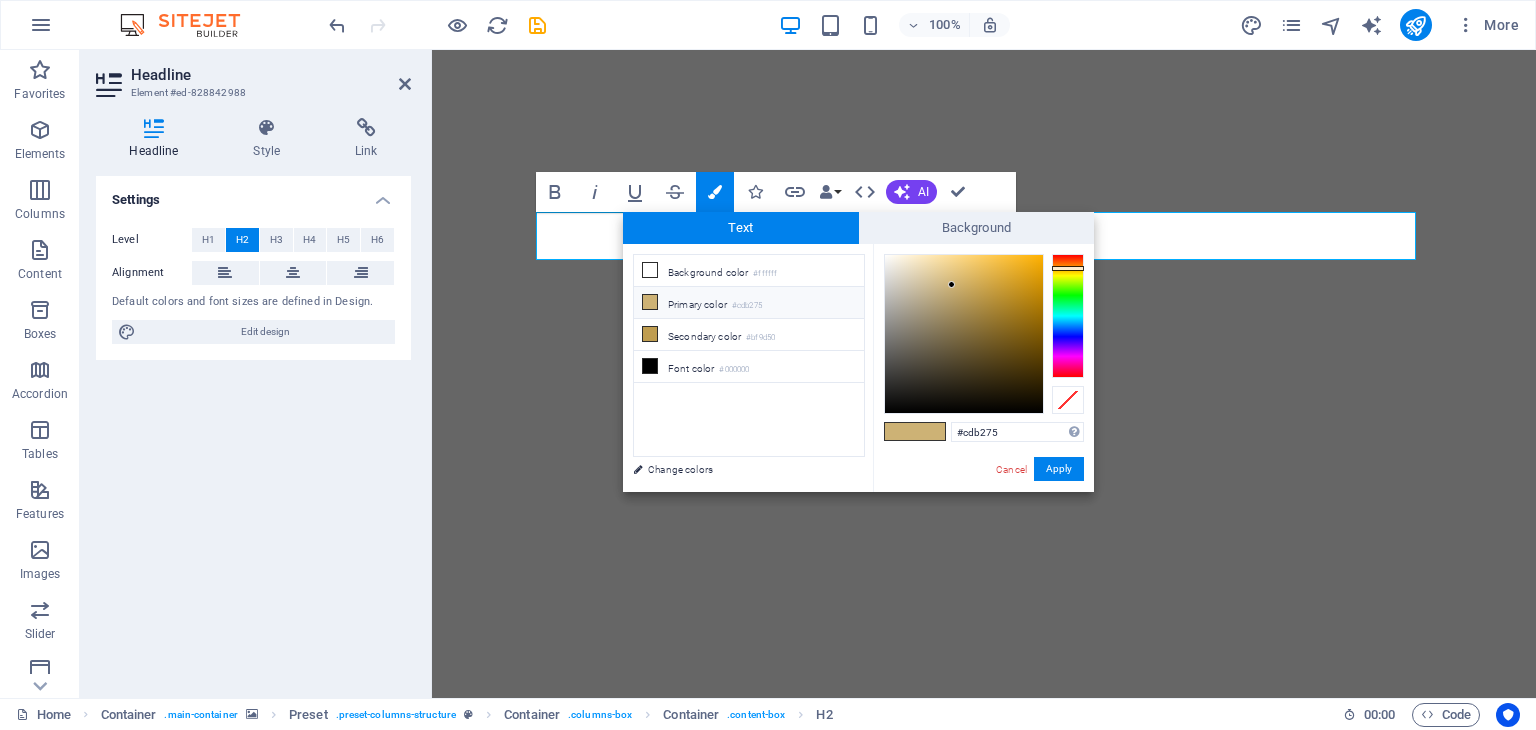 click at bounding box center (650, 302) 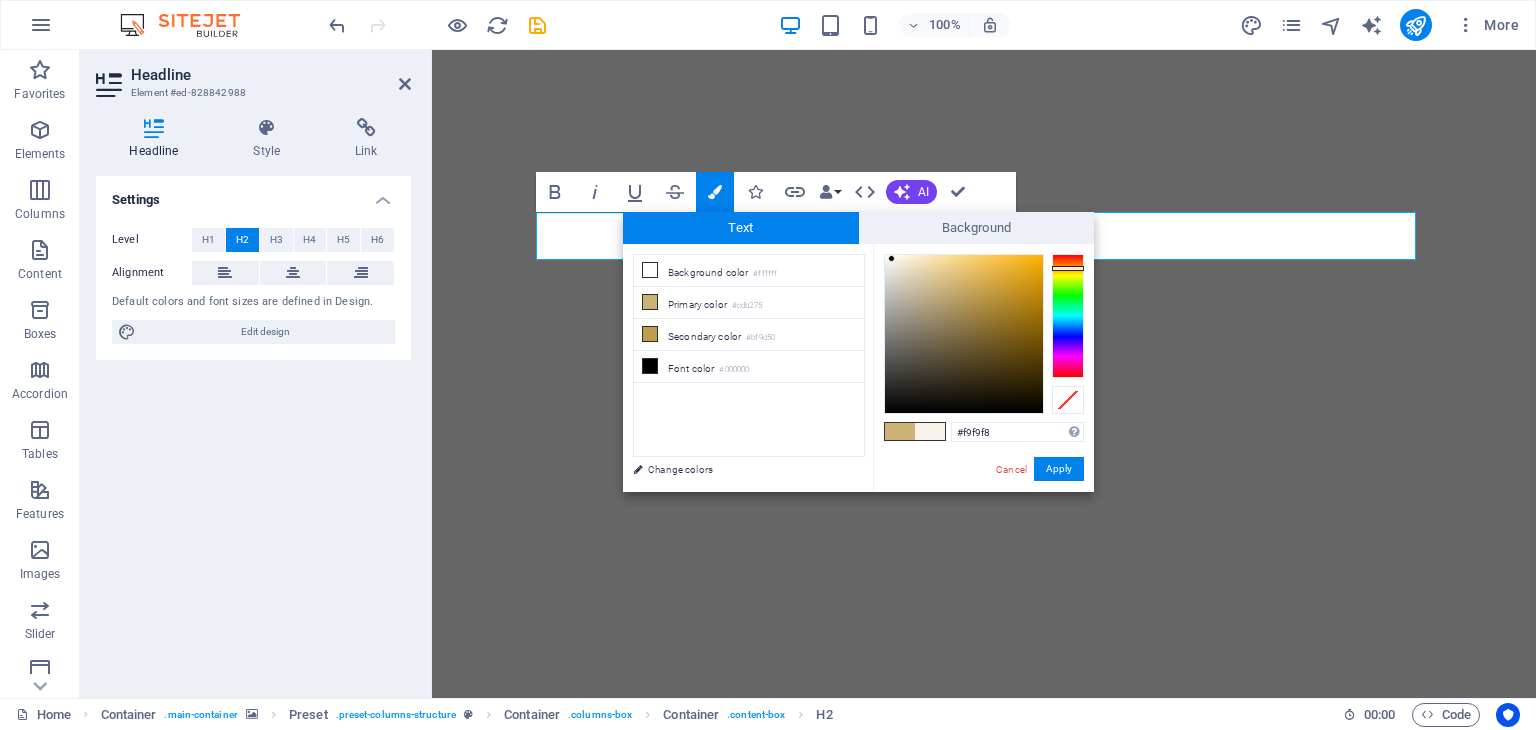 type on "#fafafa" 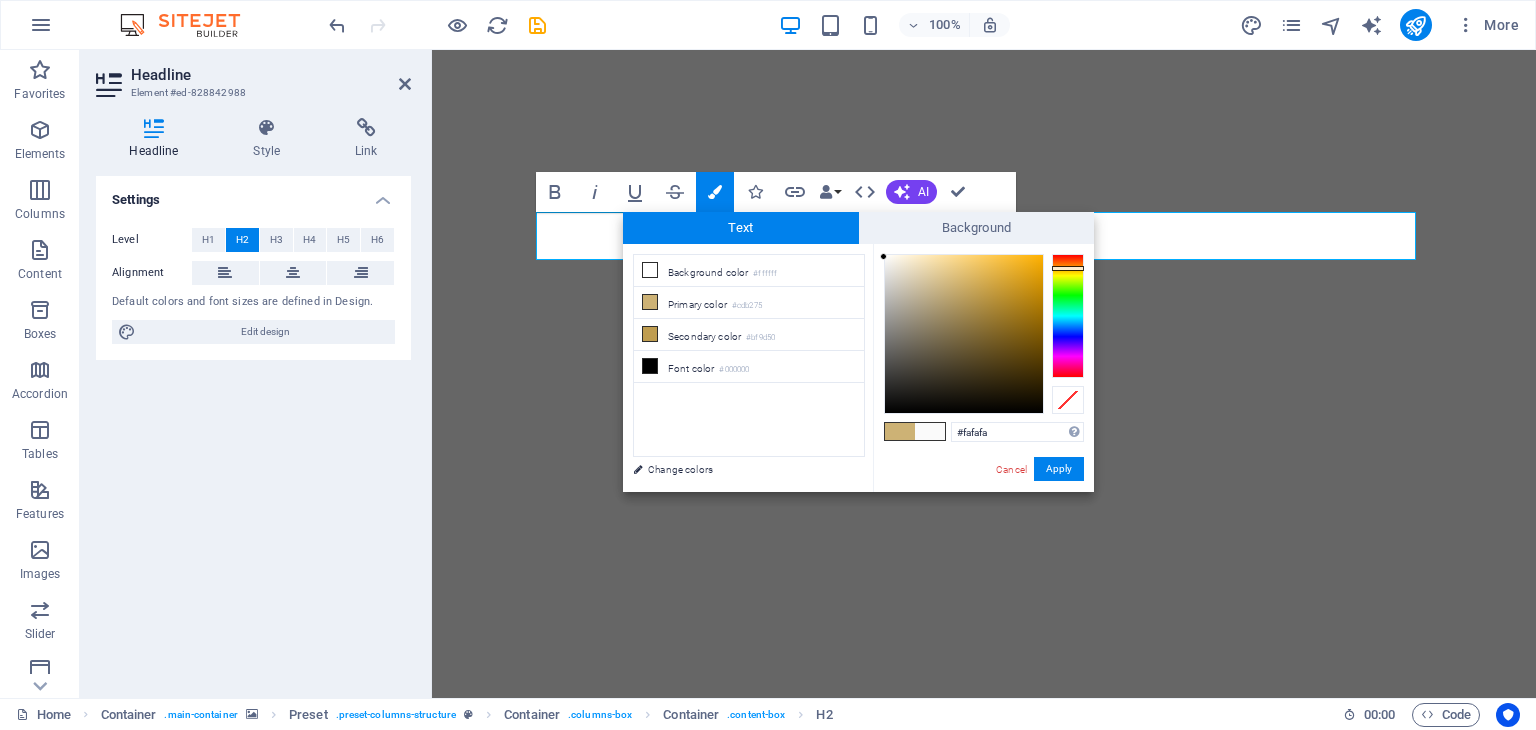 drag, startPoint x: 947, startPoint y: 281, endPoint x: 884, endPoint y: 257, distance: 67.41662 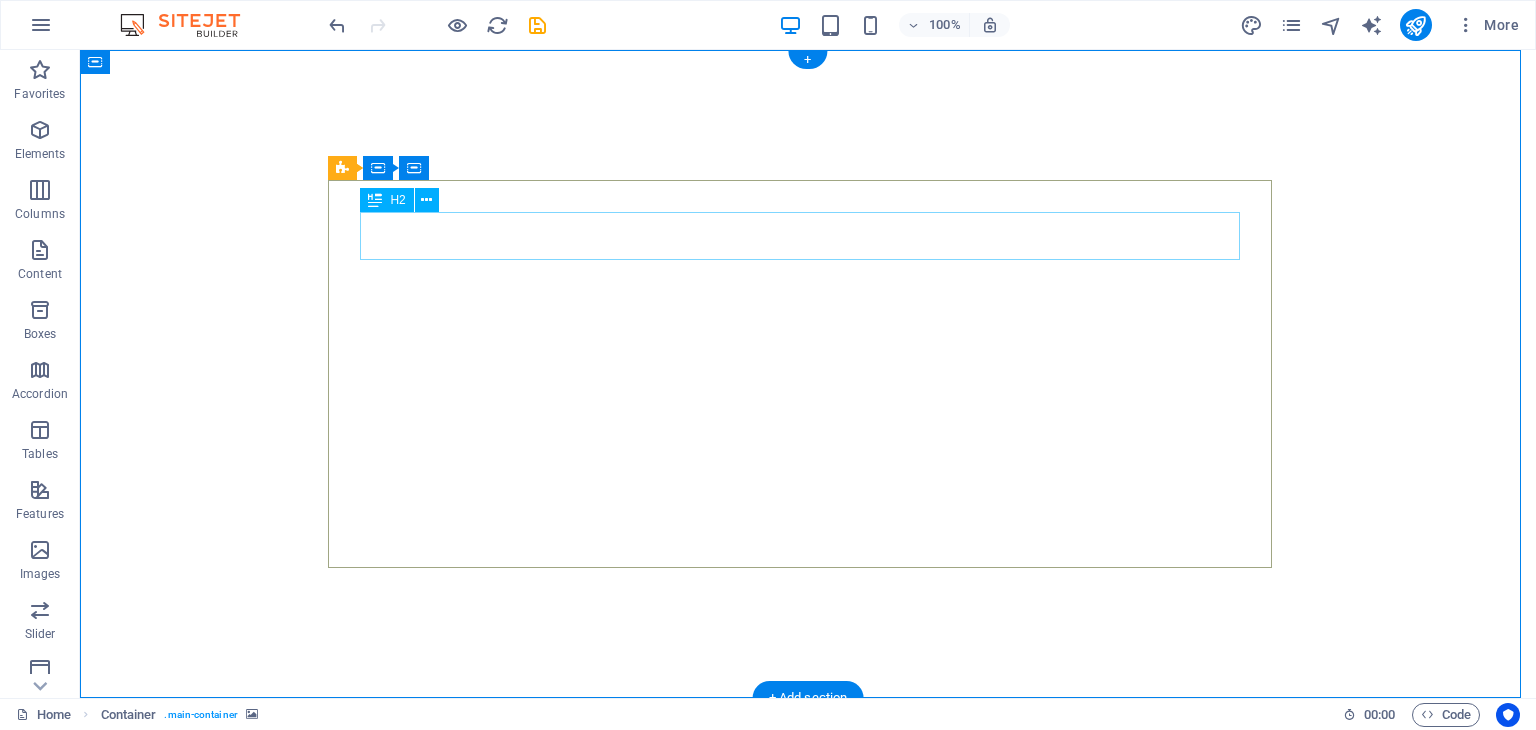 click on "Veggie delights express" at bounding box center (808, 834) 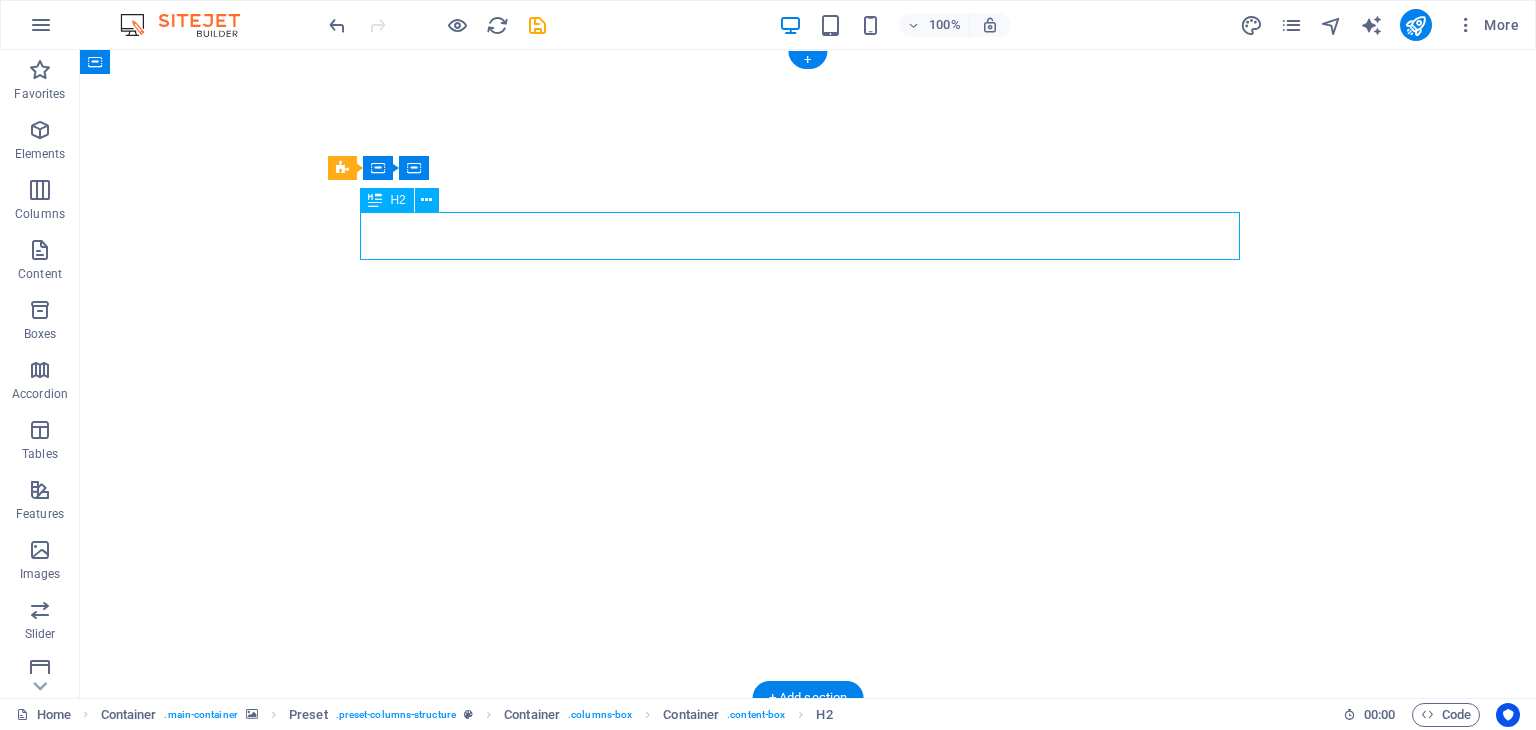 click on "Veggie delights express" at bounding box center [808, 834] 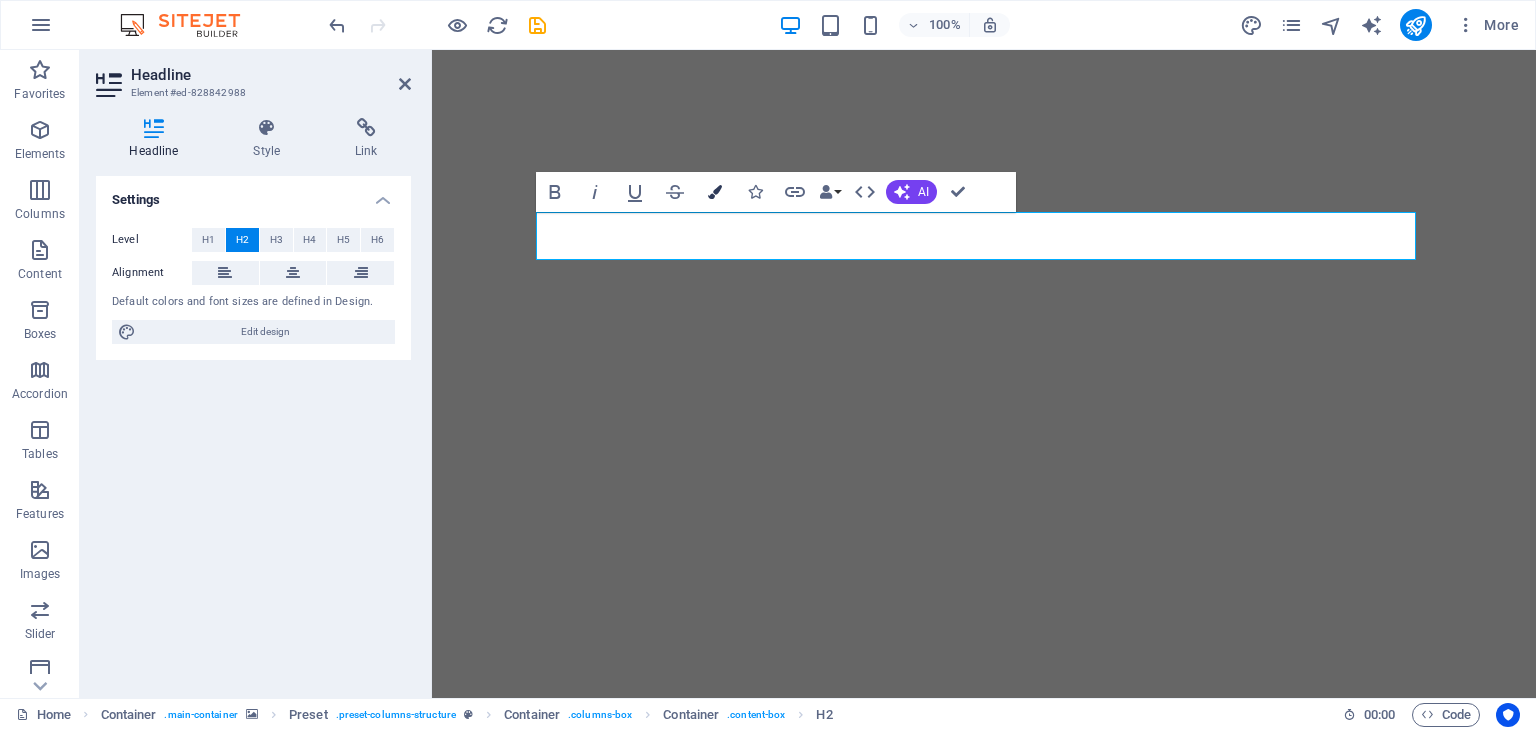 click at bounding box center [715, 192] 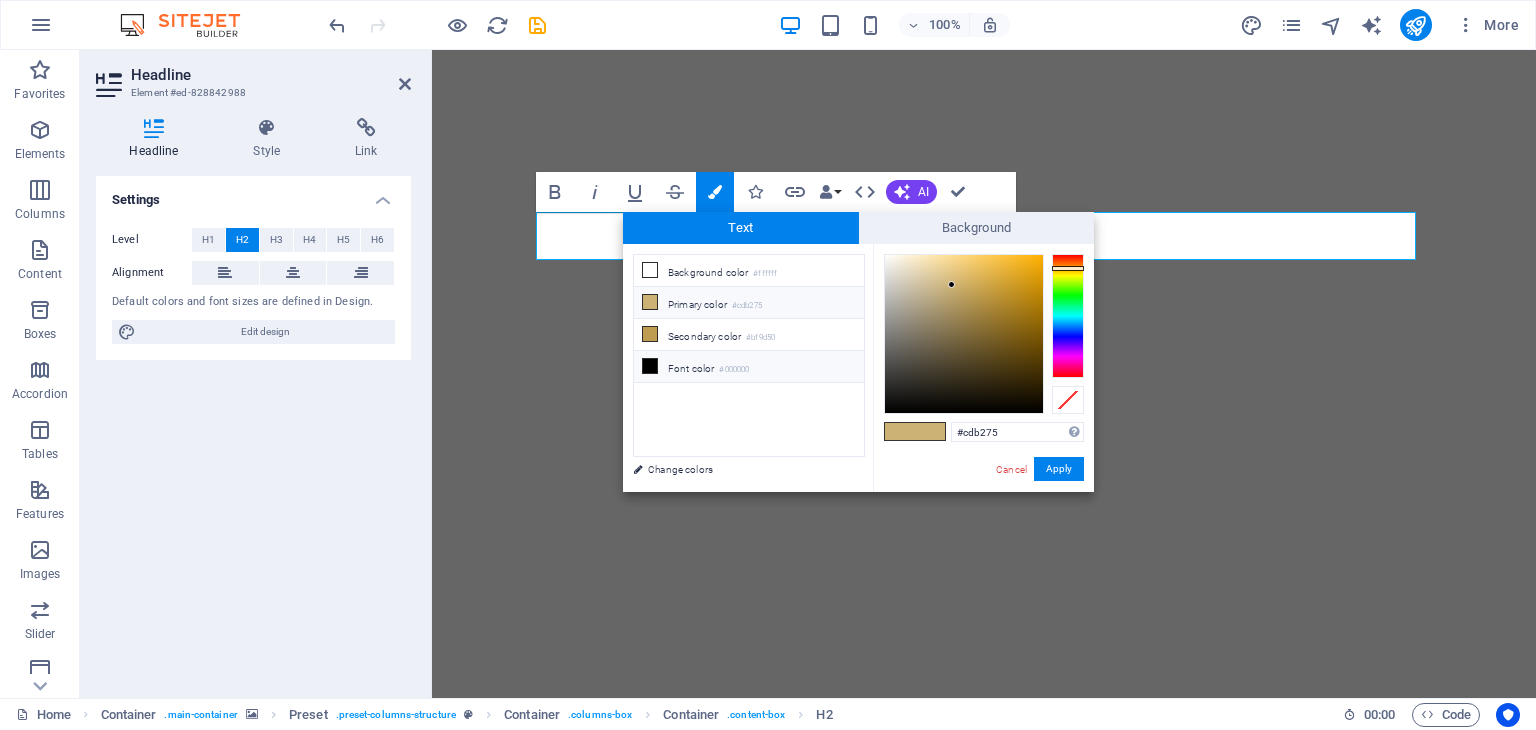 click at bounding box center (650, 366) 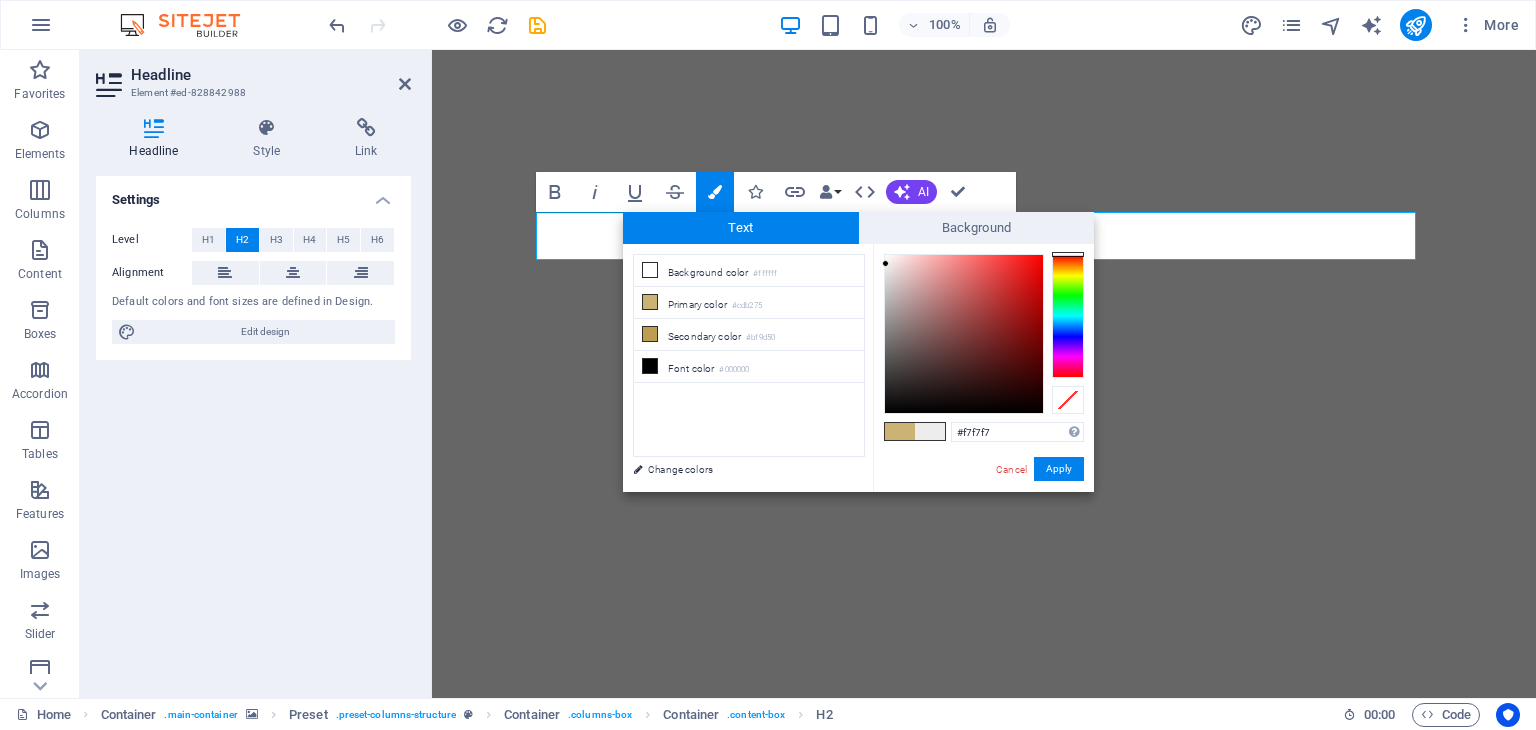 type on "#f9f9f9" 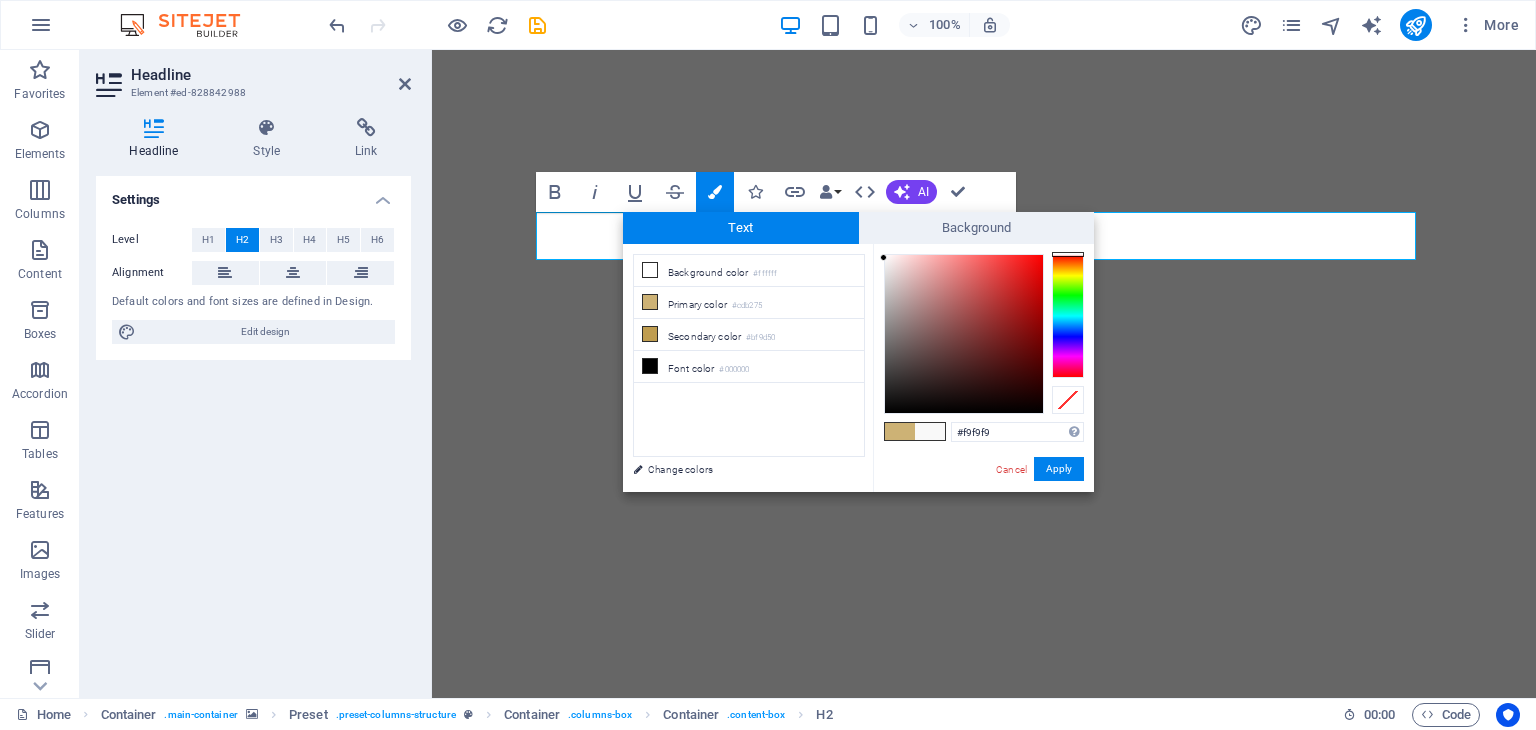 drag, startPoint x: 885, startPoint y: 413, endPoint x: 883, endPoint y: 258, distance: 155.01291 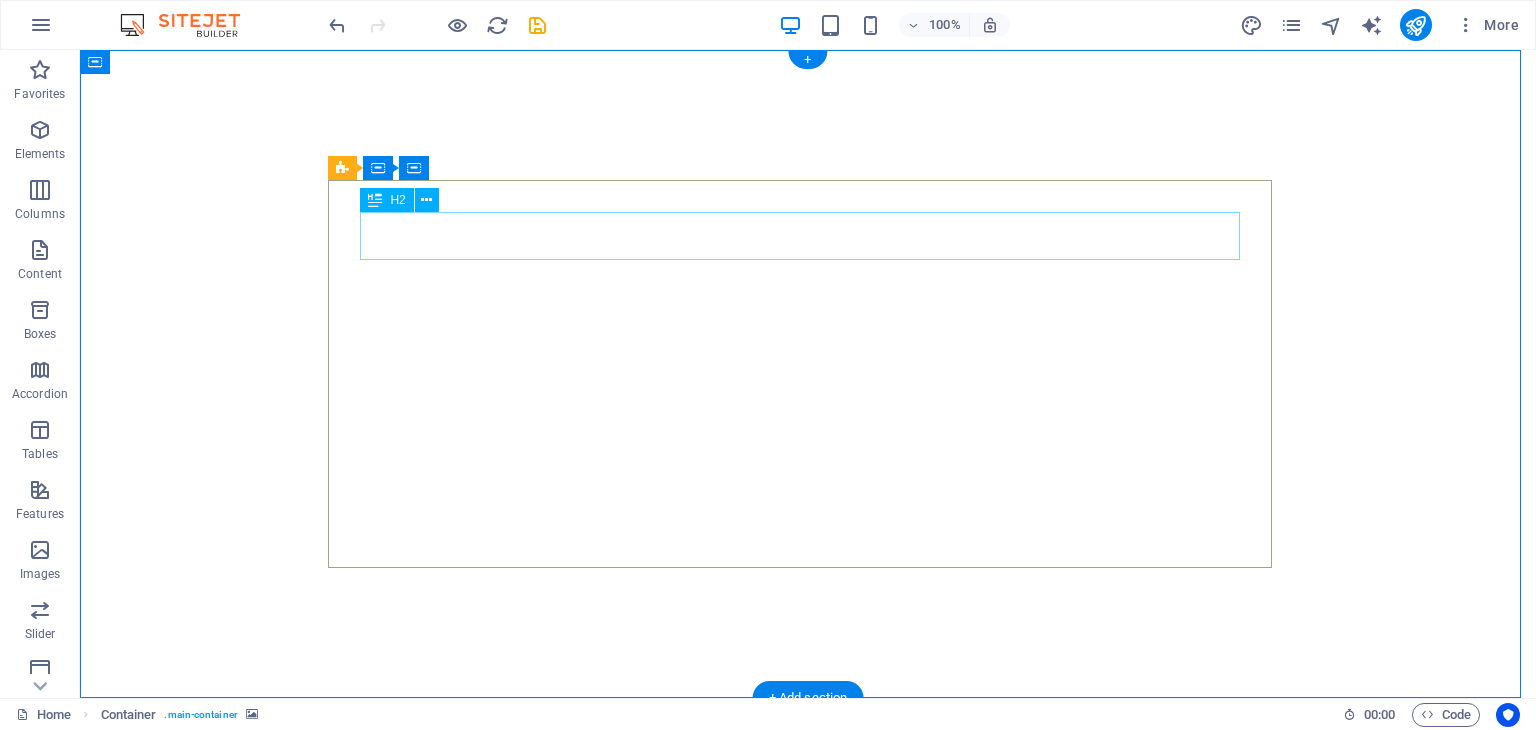 click on "Veggie delights express" at bounding box center [808, 834] 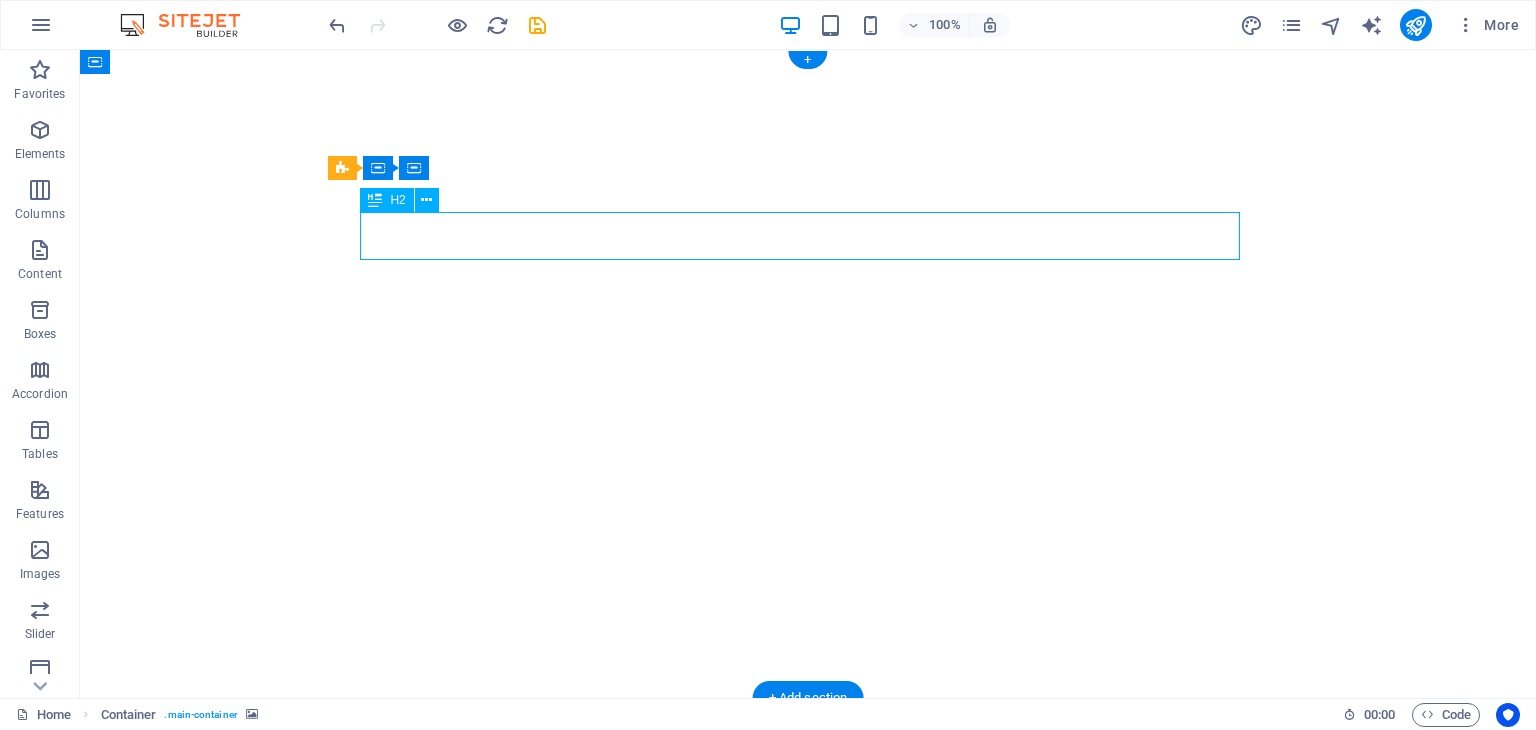 click on "Veggie delights express" at bounding box center [808, 834] 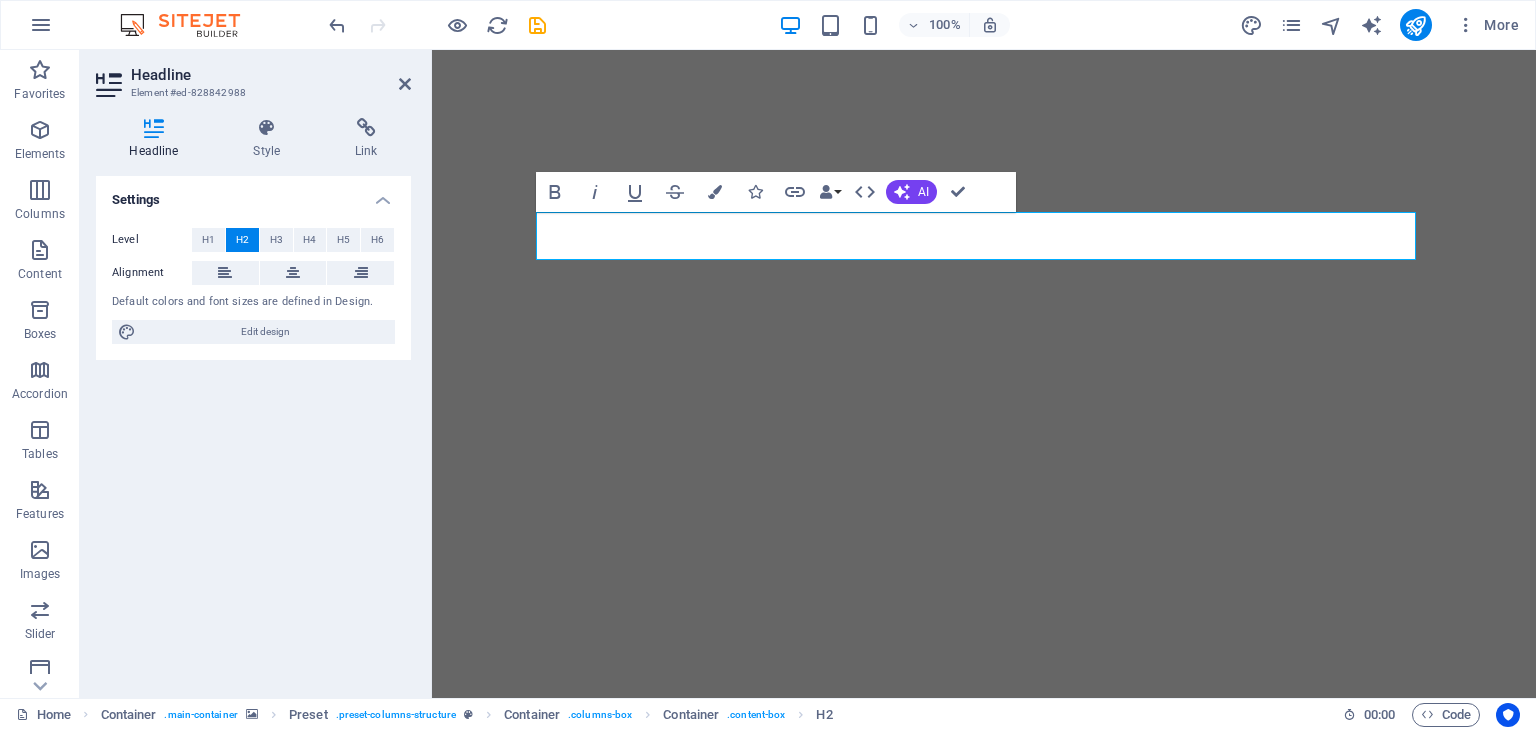 click at bounding box center [984, 374] 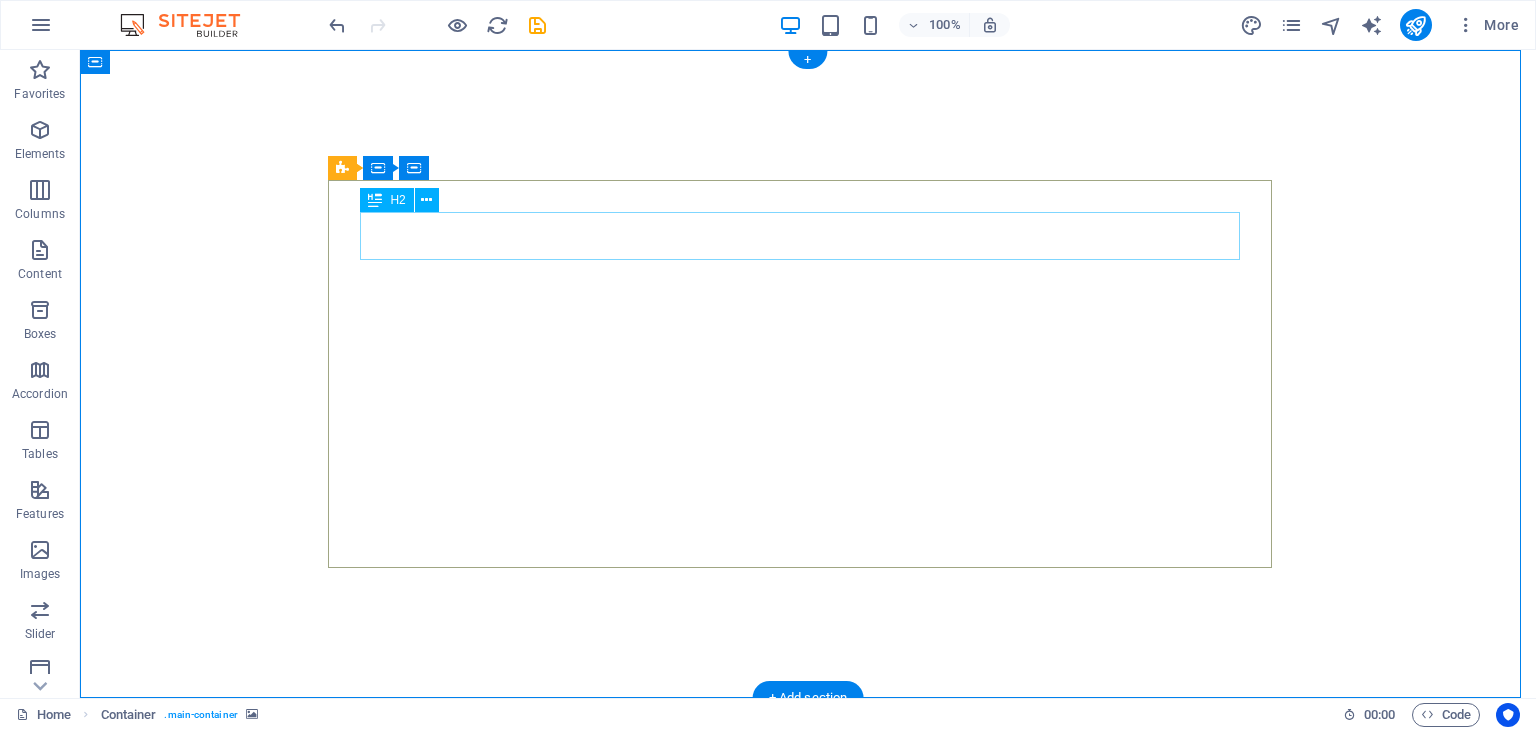 click on "Veggie delights express" at bounding box center [808, 834] 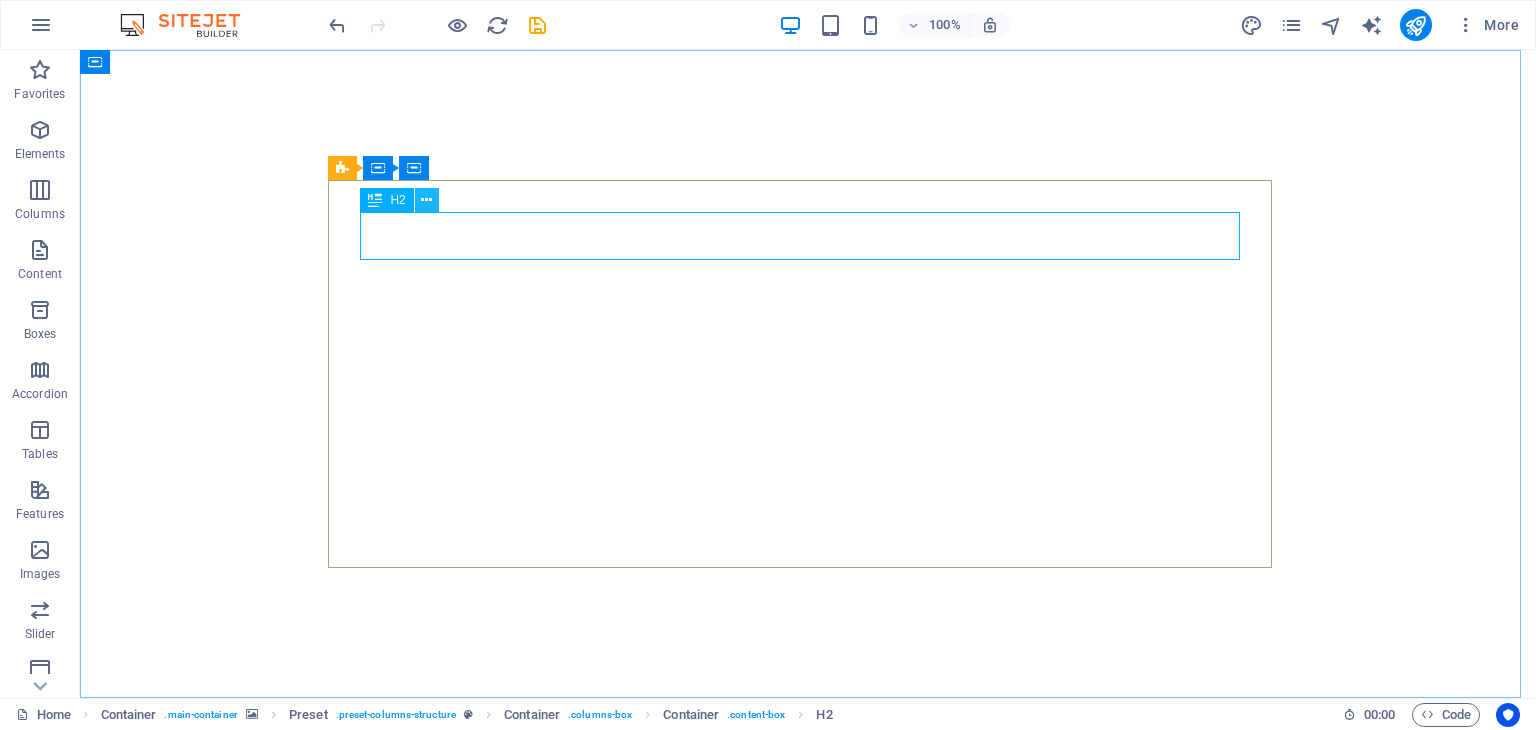 click at bounding box center (426, 200) 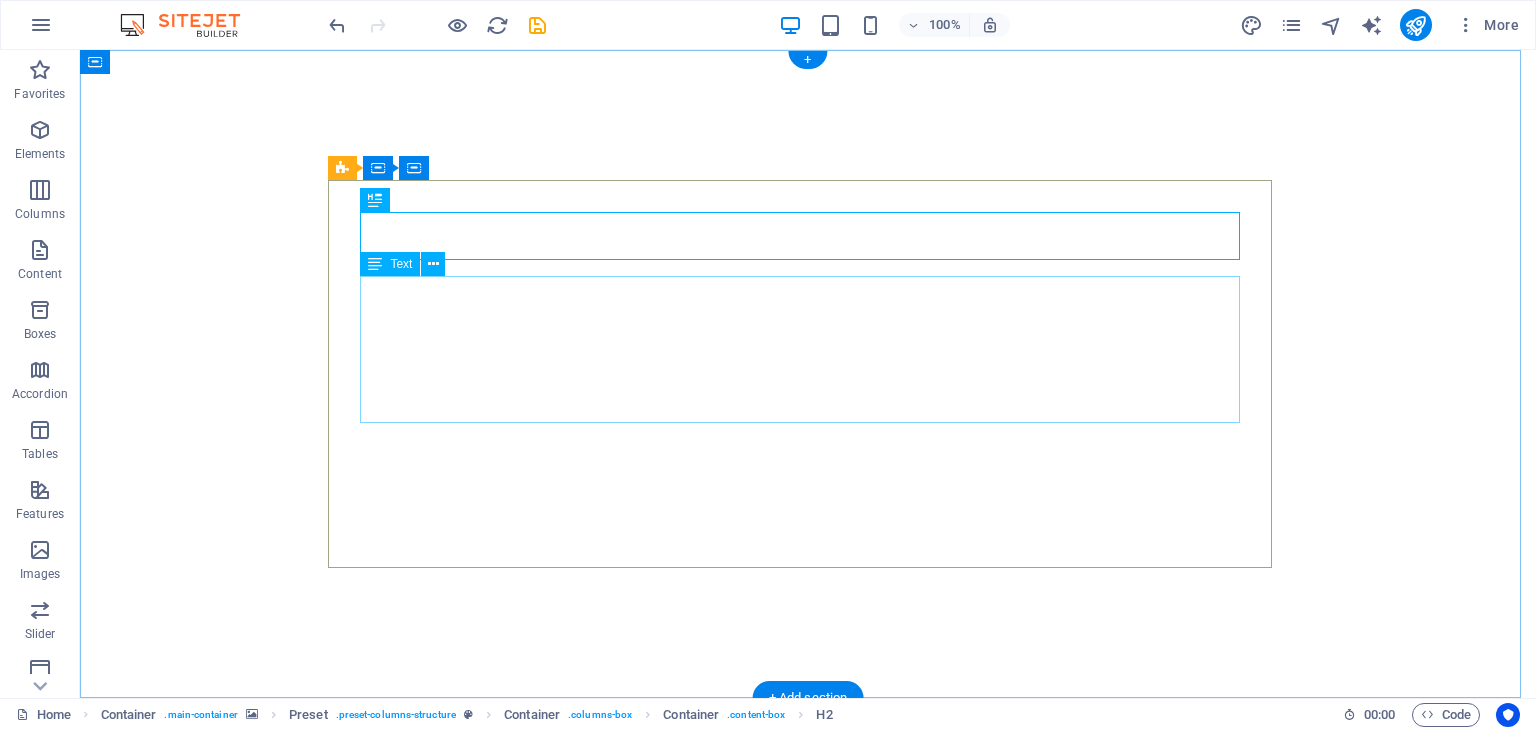click on "VEGGIE DELIGHTS EXPRESS RESTAURANT: TASTE THE RAINBOW OF FRESHNESS Welcome to Veggie Delights Express, your pure vegetarian oasis at Al Hudaiba Mall! Located conveniently in the food court, we bring you an exciting blend of Indian, Arabic, and Mexican flavors. Indulge in our signature Fusion Tandoori Shawarma wraps, delectable Fusion Tandoori Quesadillas, aromatic Biryani, and creamy Hummus. Plus, enjoy the ease of free parking while you savor your global meal. Experience the best of plant-based cuisine, crafted with passion." at bounding box center (808, 947) 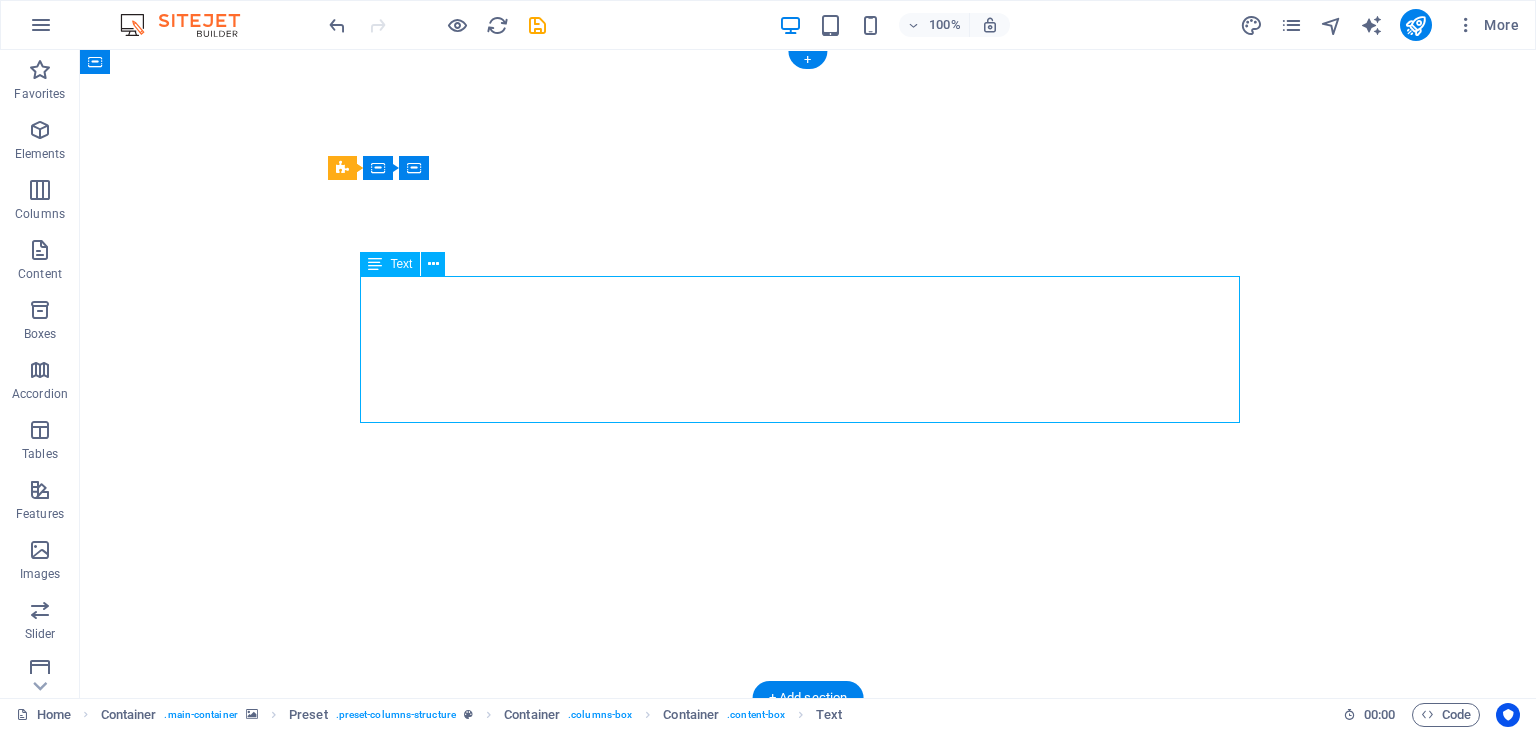 click on "VEGGIE DELIGHTS EXPRESS RESTAURANT: TASTE THE RAINBOW OF FRESHNESS Welcome to Veggie Delights Express, your pure vegetarian oasis at Al Hudaiba Mall! Located conveniently in the food court, we bring you an exciting blend of Indian, Arabic, and Mexican flavors. Indulge in our signature Fusion Tandoori Shawarma wraps, delectable Fusion Tandoori Quesadillas, aromatic Biryani, and creamy Hummus. Plus, enjoy the ease of free parking while you savor your global meal. Experience the best of plant-based cuisine, crafted with passion." at bounding box center [808, 947] 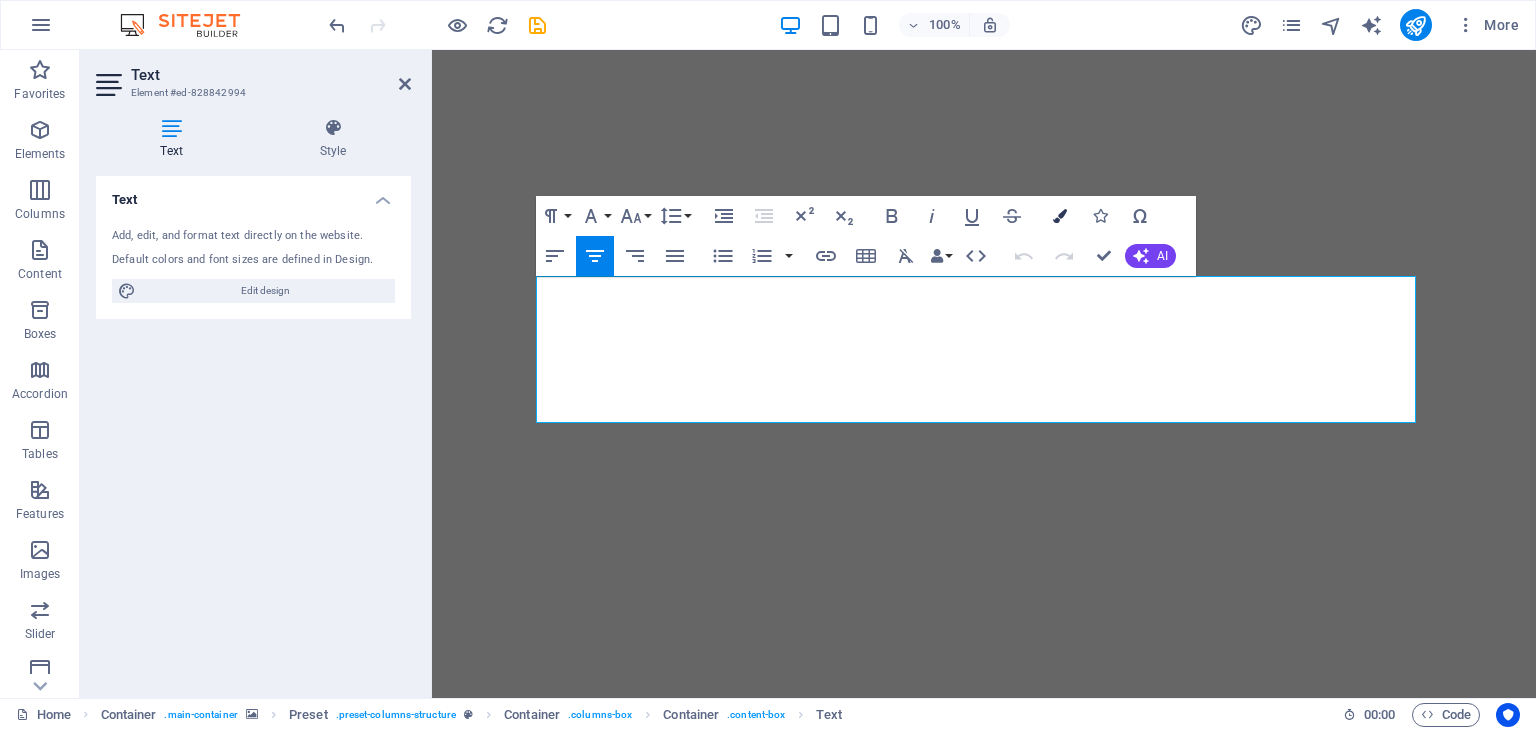click at bounding box center (1060, 216) 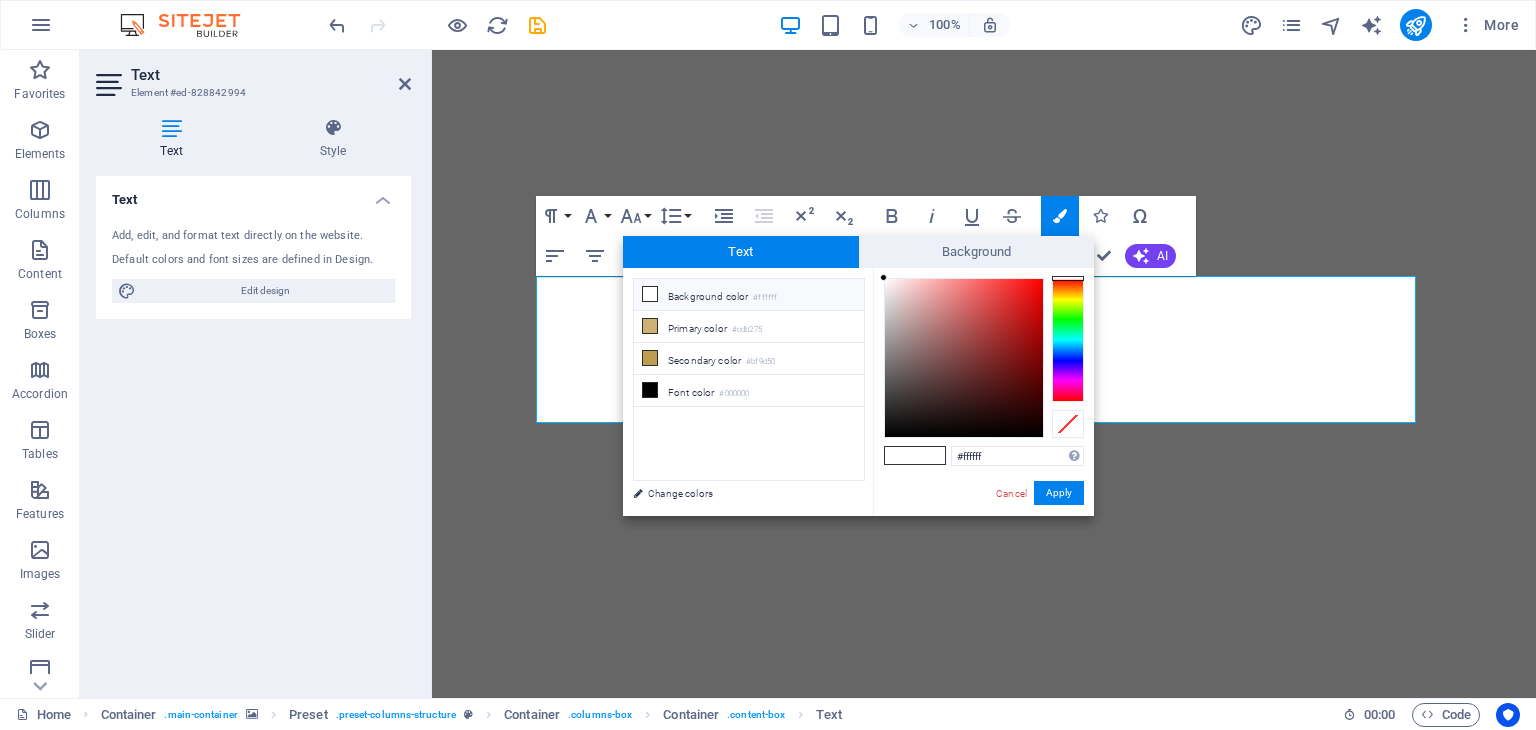 click at bounding box center (984, 374) 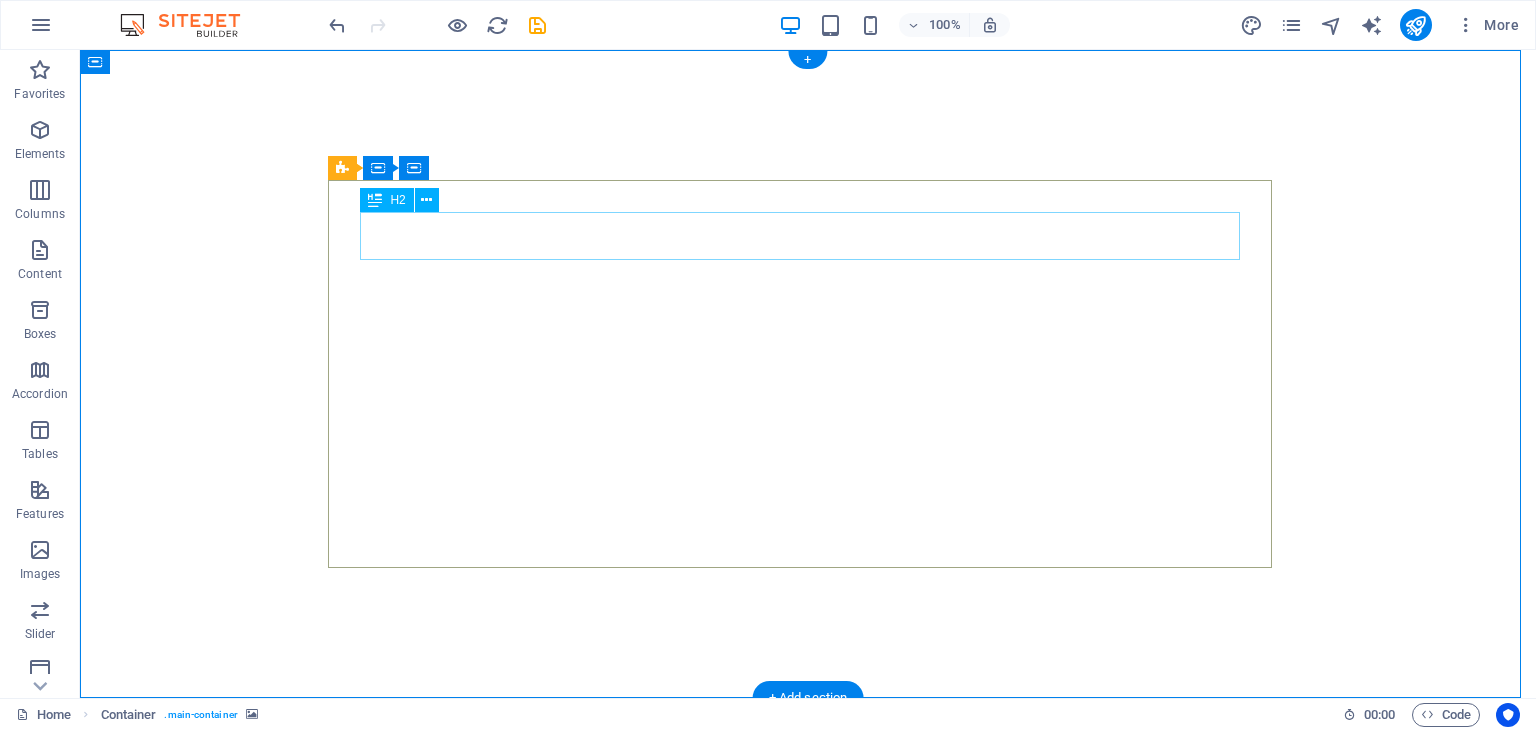 click on "Veggie delights express" at bounding box center [808, 834] 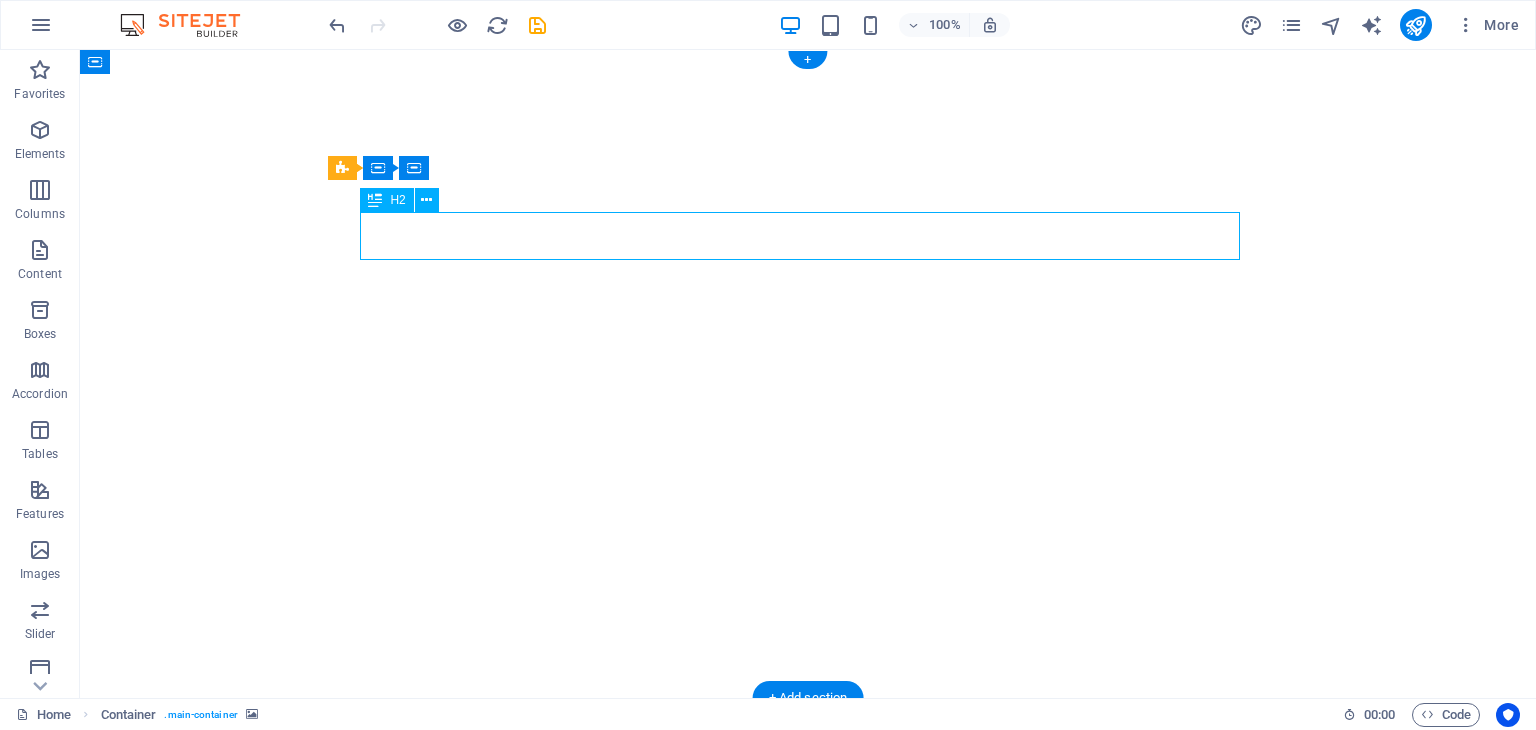 click on "Veggie delights express" at bounding box center (808, 834) 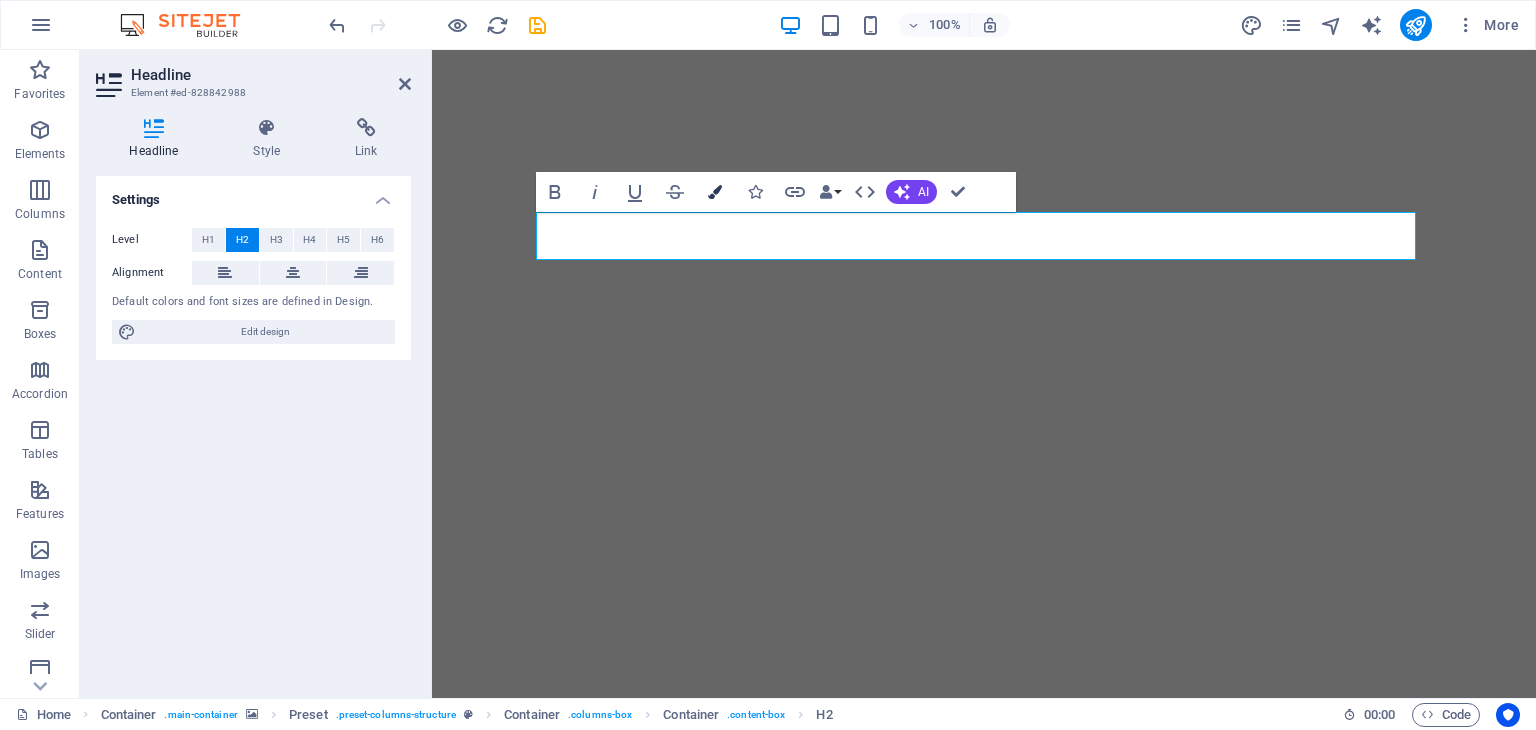 click on "Colors" at bounding box center [715, 192] 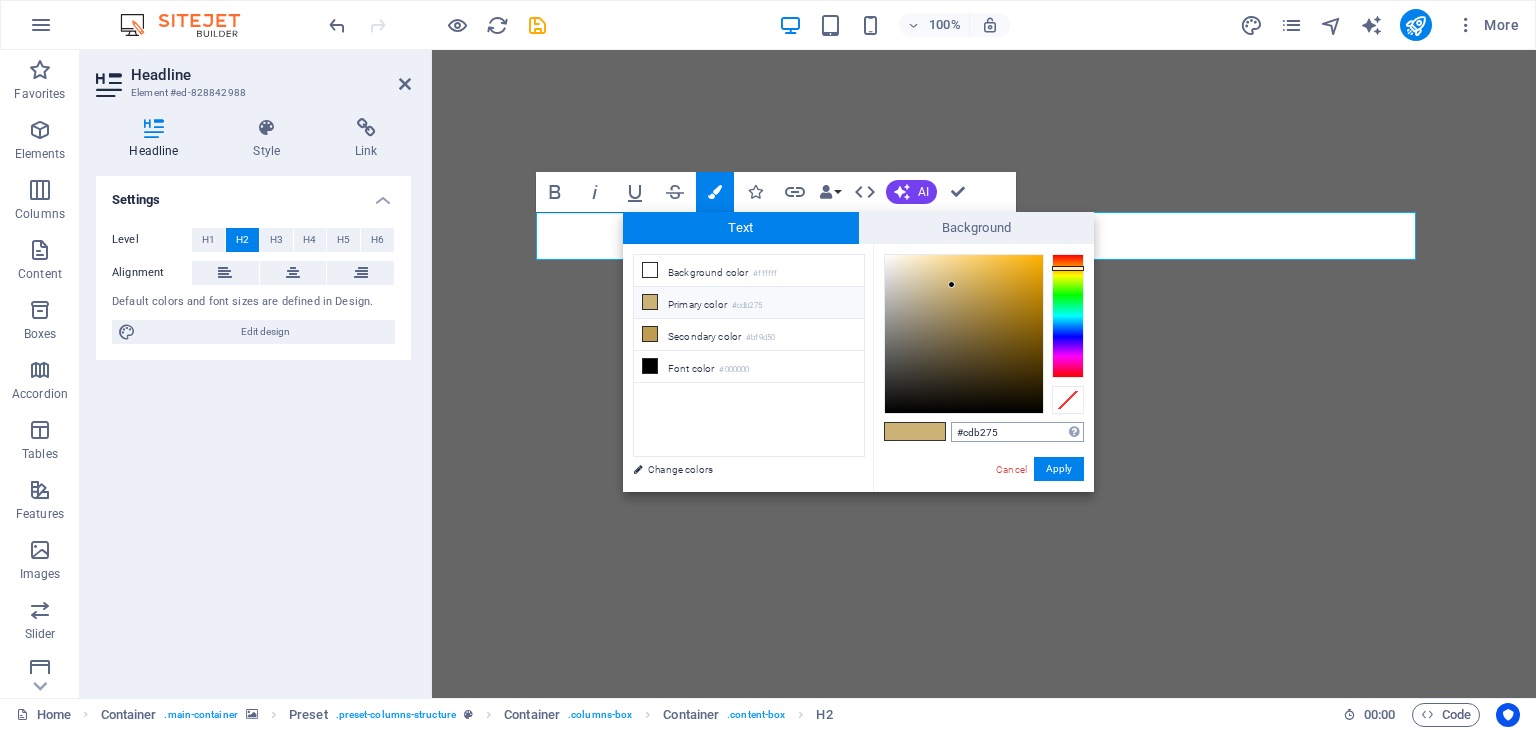 drag, startPoint x: 1006, startPoint y: 431, endPoint x: 960, endPoint y: 430, distance: 46.010868 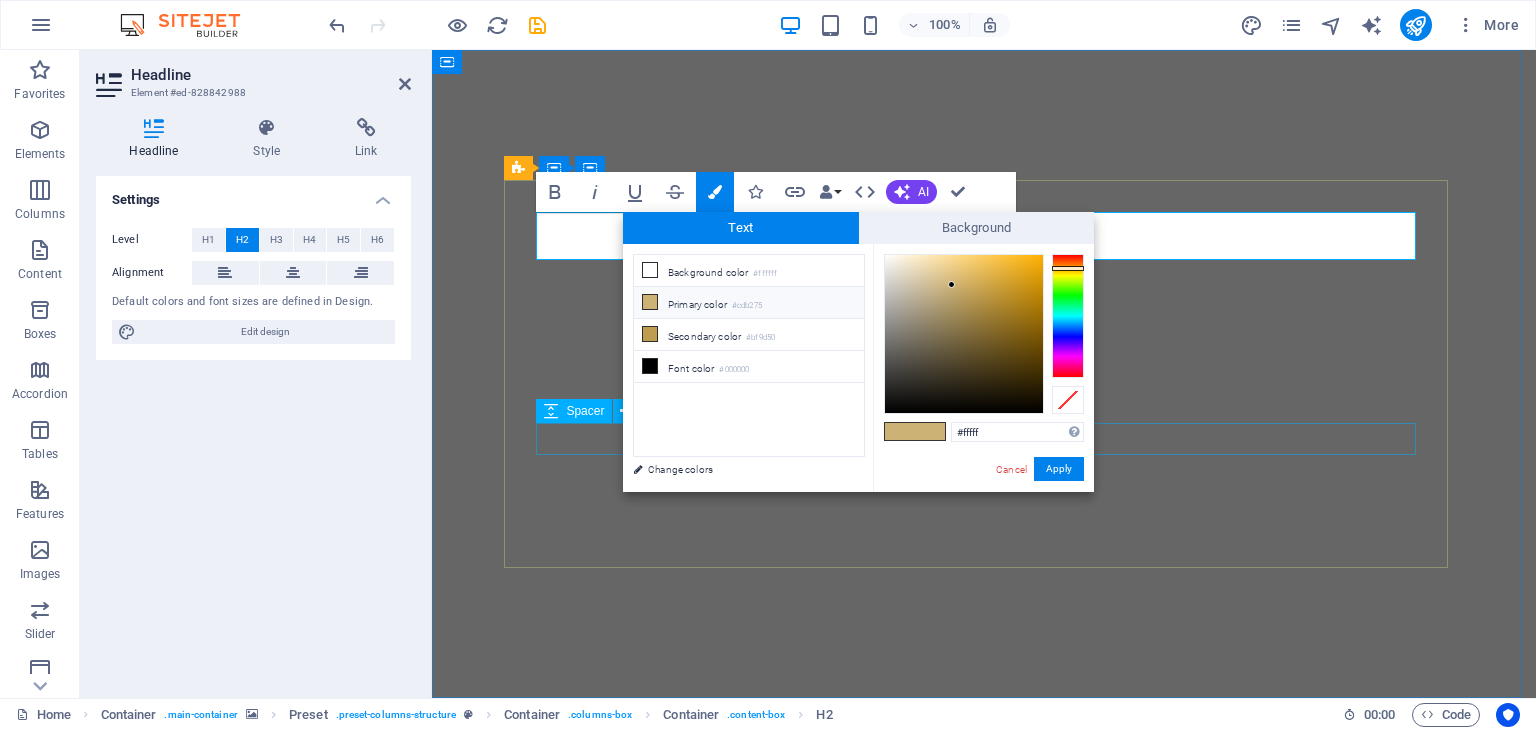 type on "#ffffff" 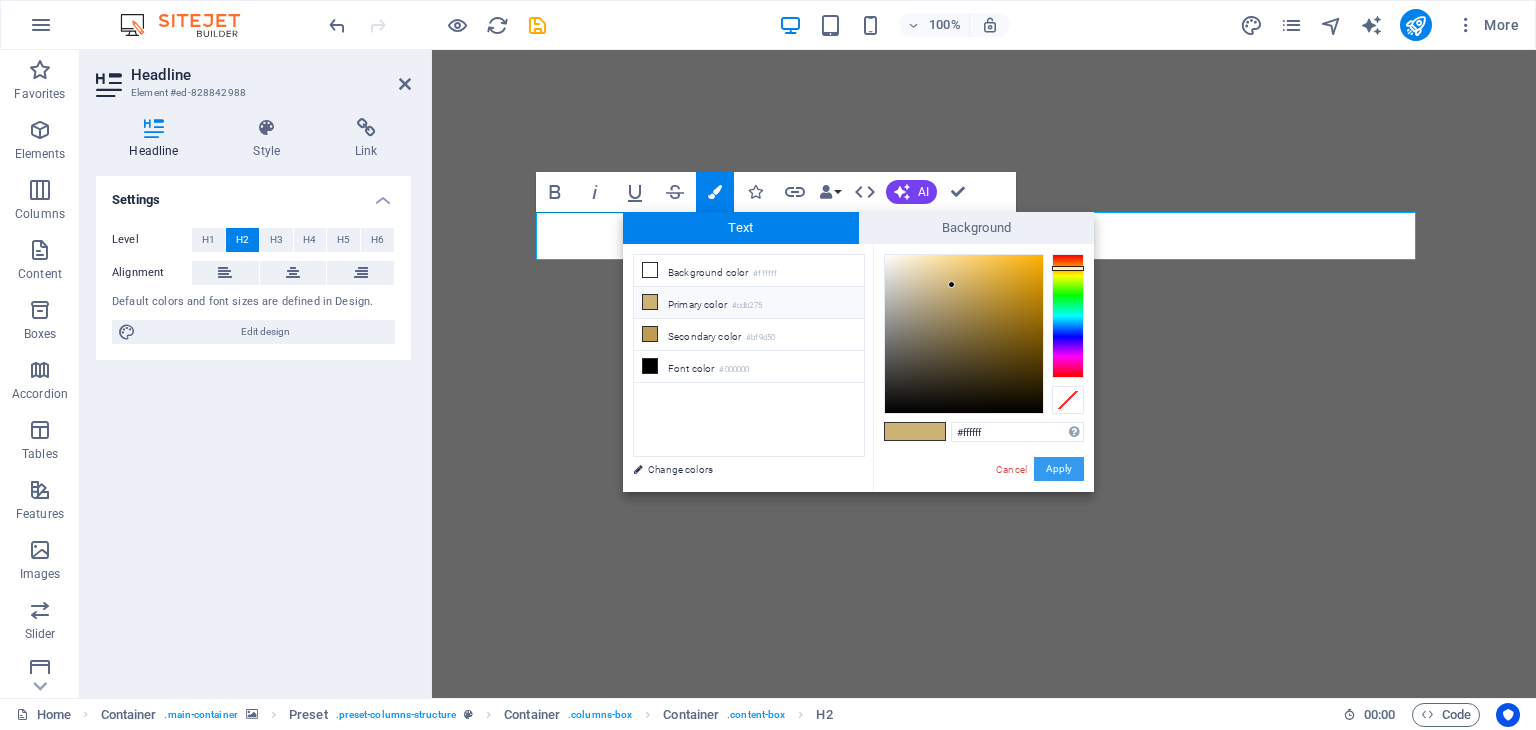 click on "Apply" at bounding box center (1059, 469) 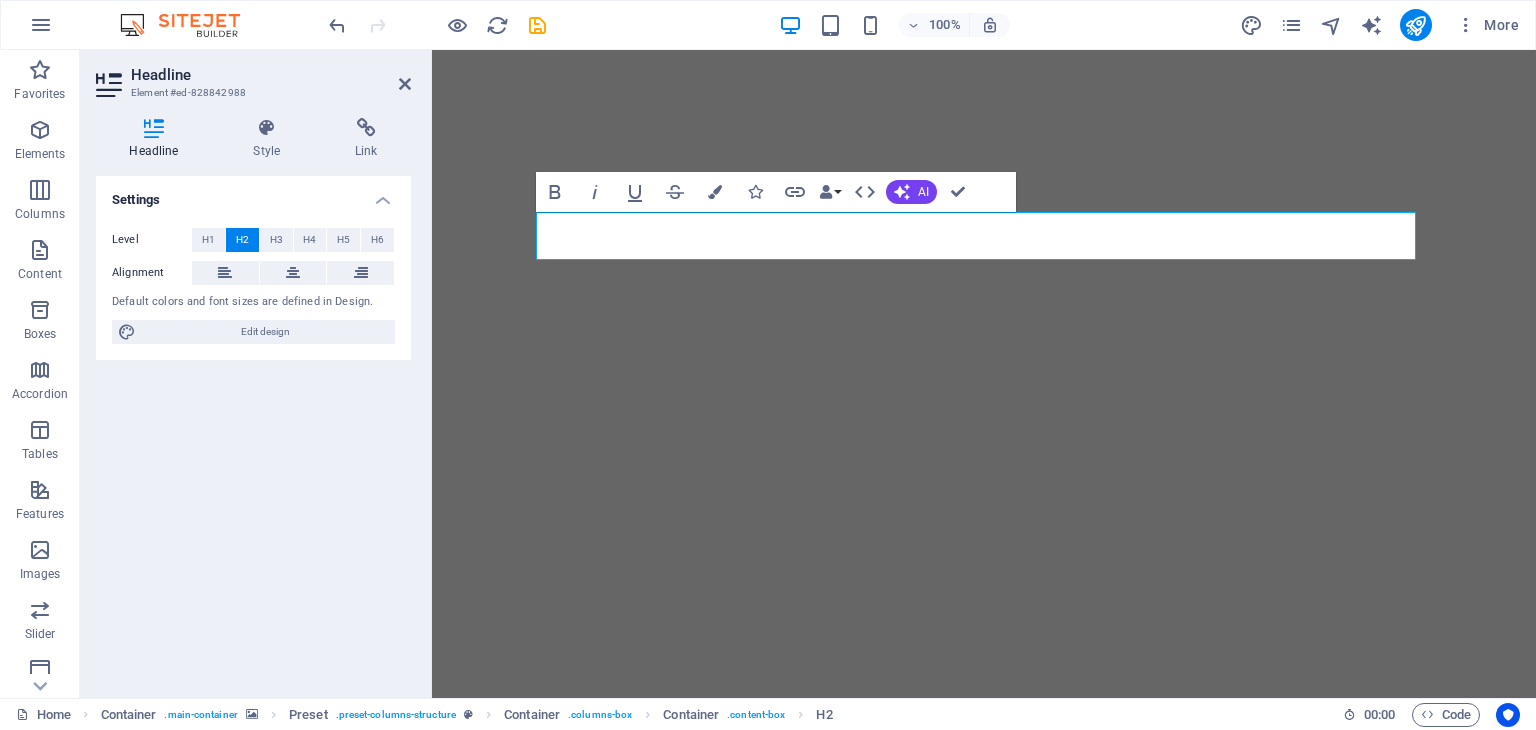 click at bounding box center [984, 374] 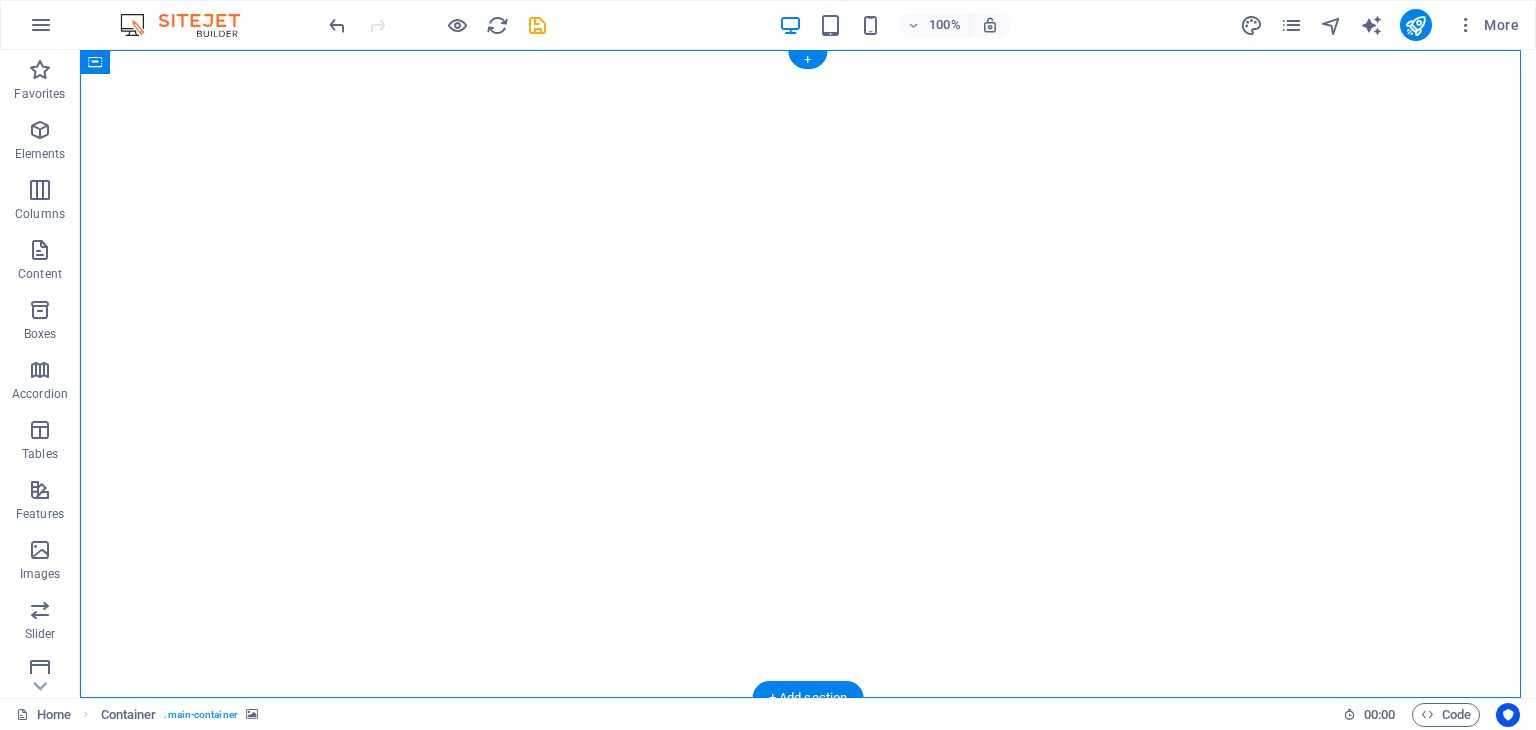 click at bounding box center (808, 374) 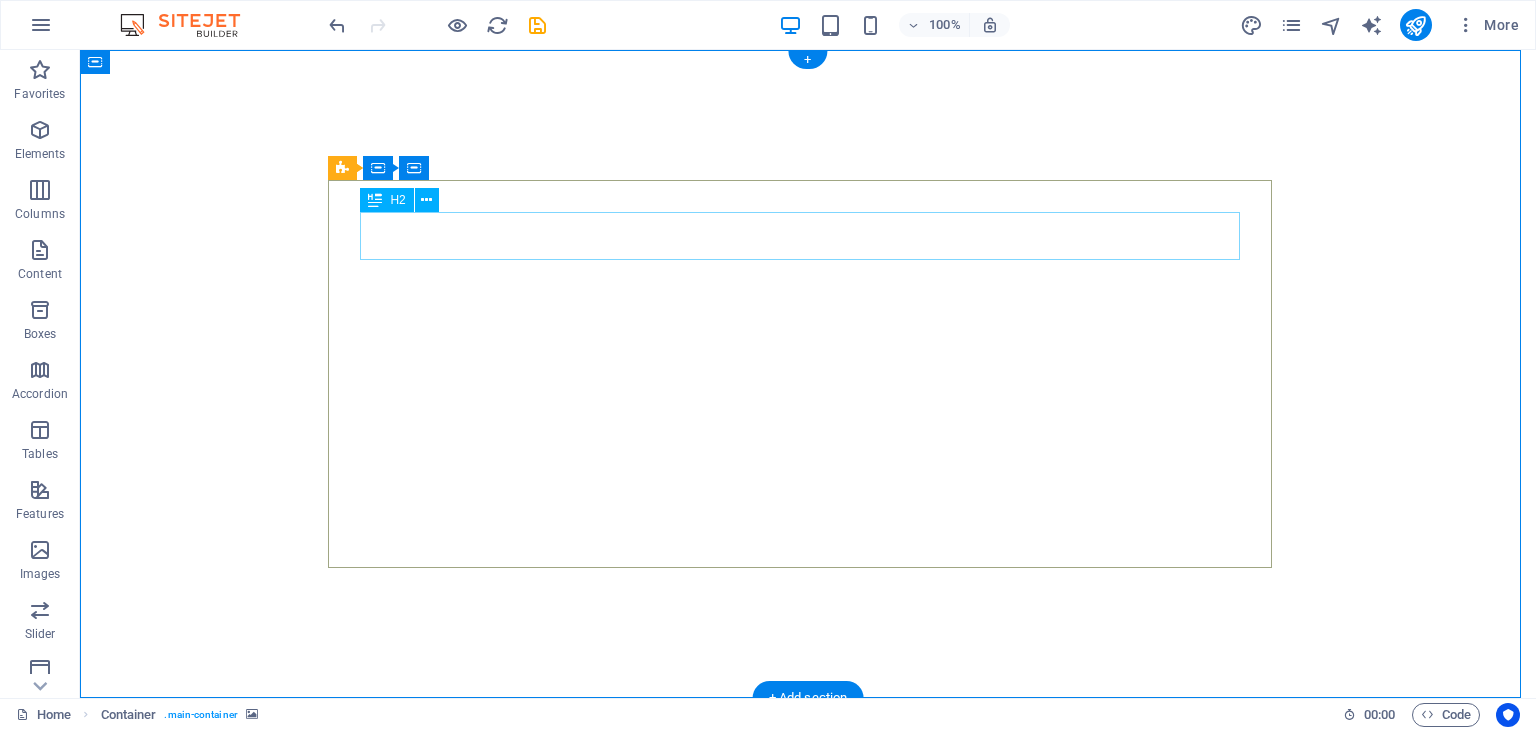 click on "Veggie delights express" at bounding box center [808, 834] 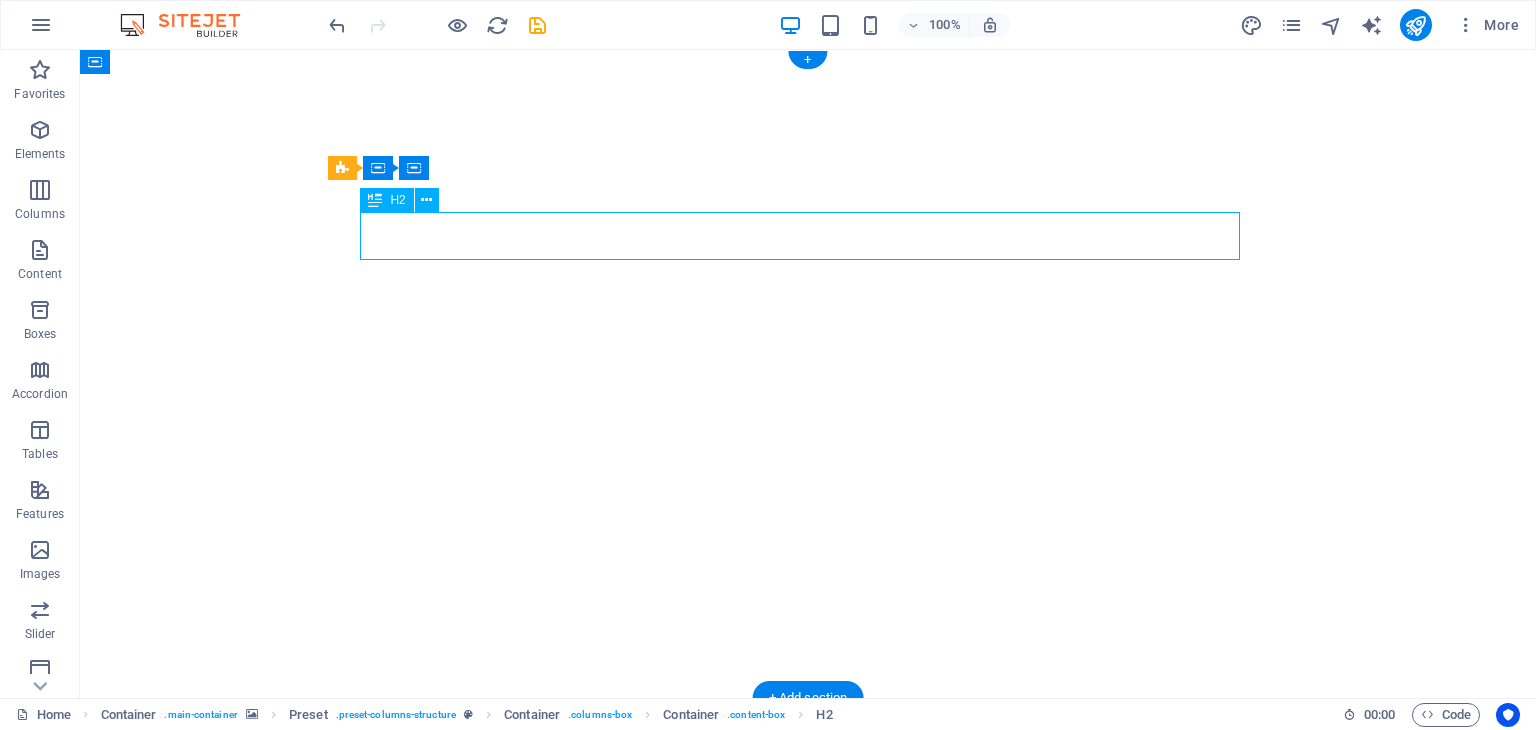 click on "Veggie delights express" at bounding box center (808, 834) 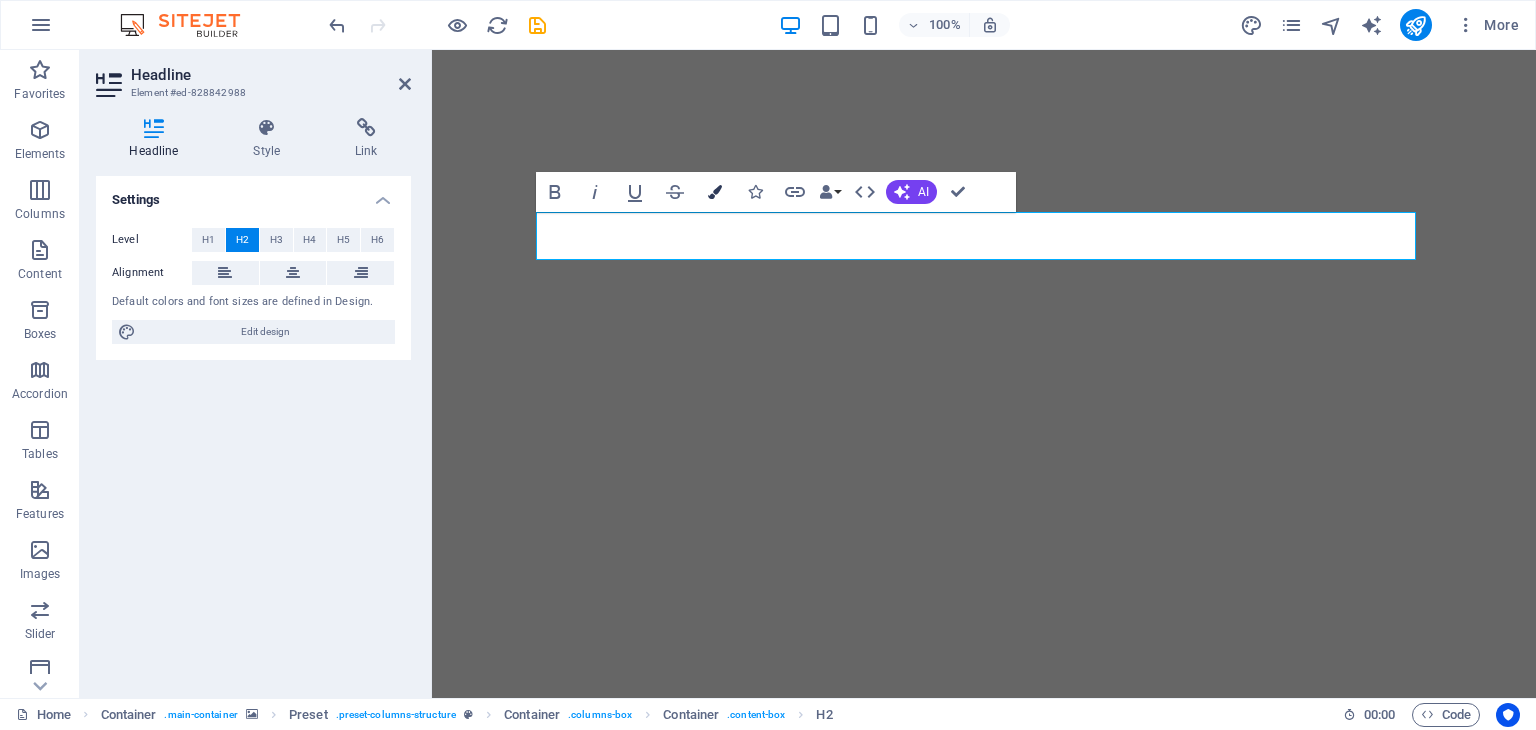 click at bounding box center [715, 192] 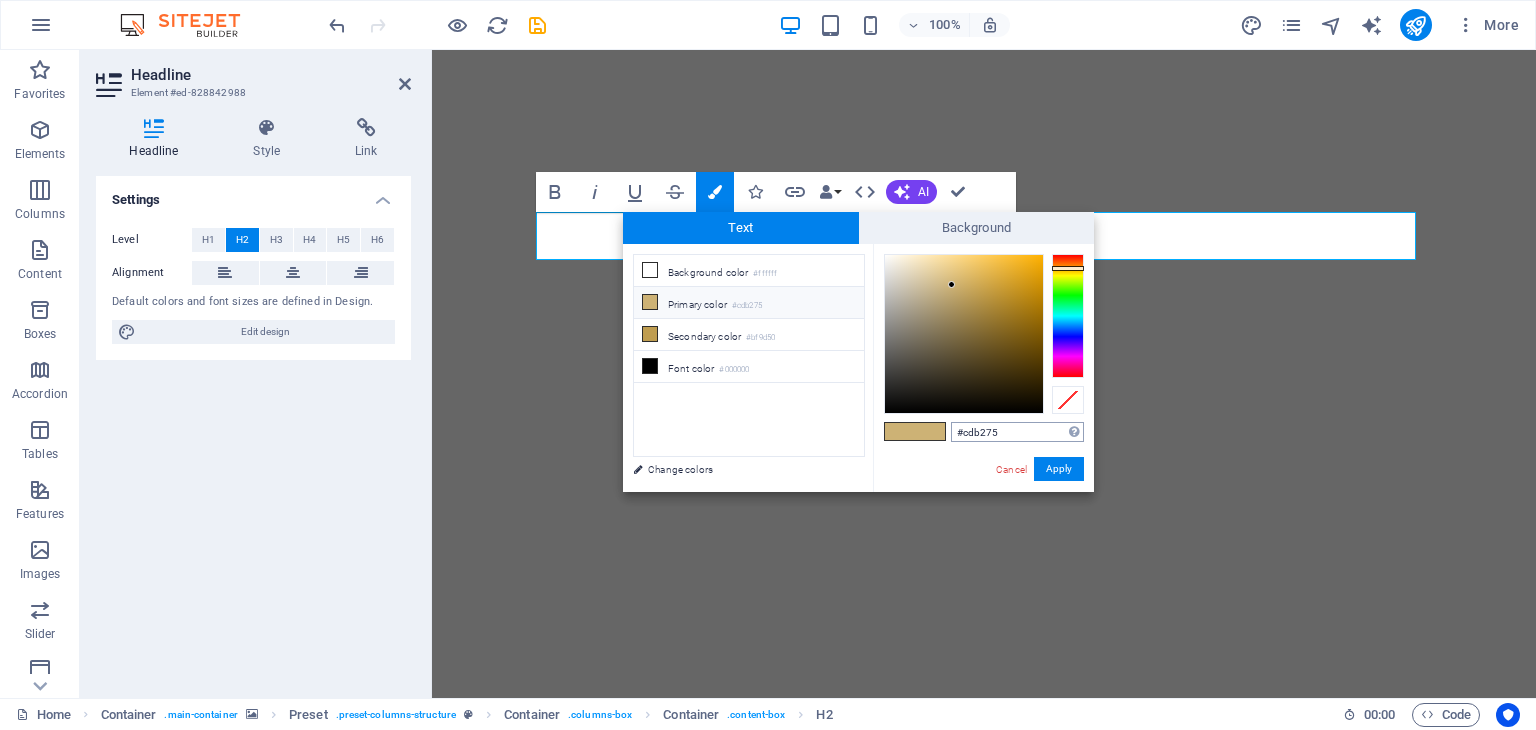 drag, startPoint x: 1012, startPoint y: 433, endPoint x: 960, endPoint y: 430, distance: 52.086468 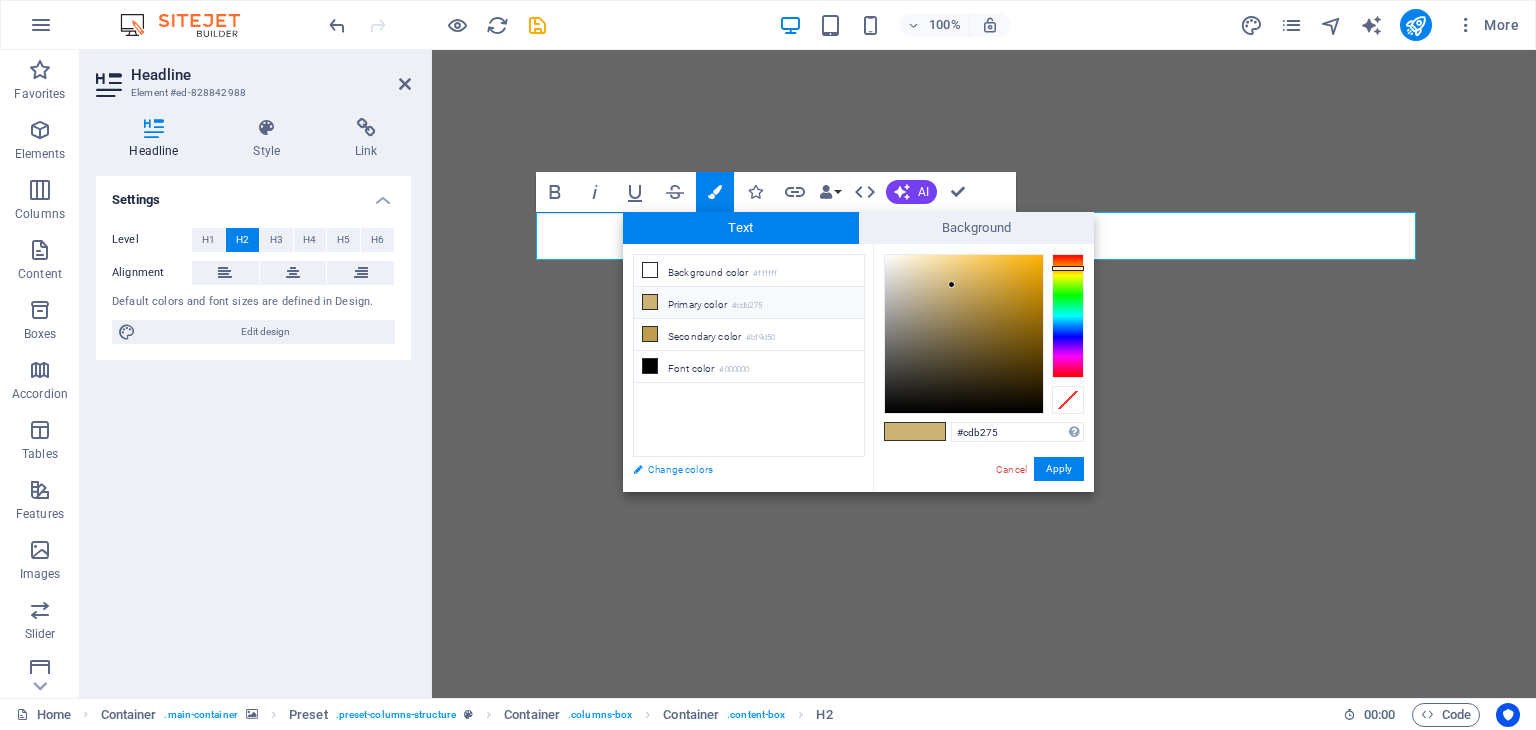click on "Change colors" at bounding box center [739, 469] 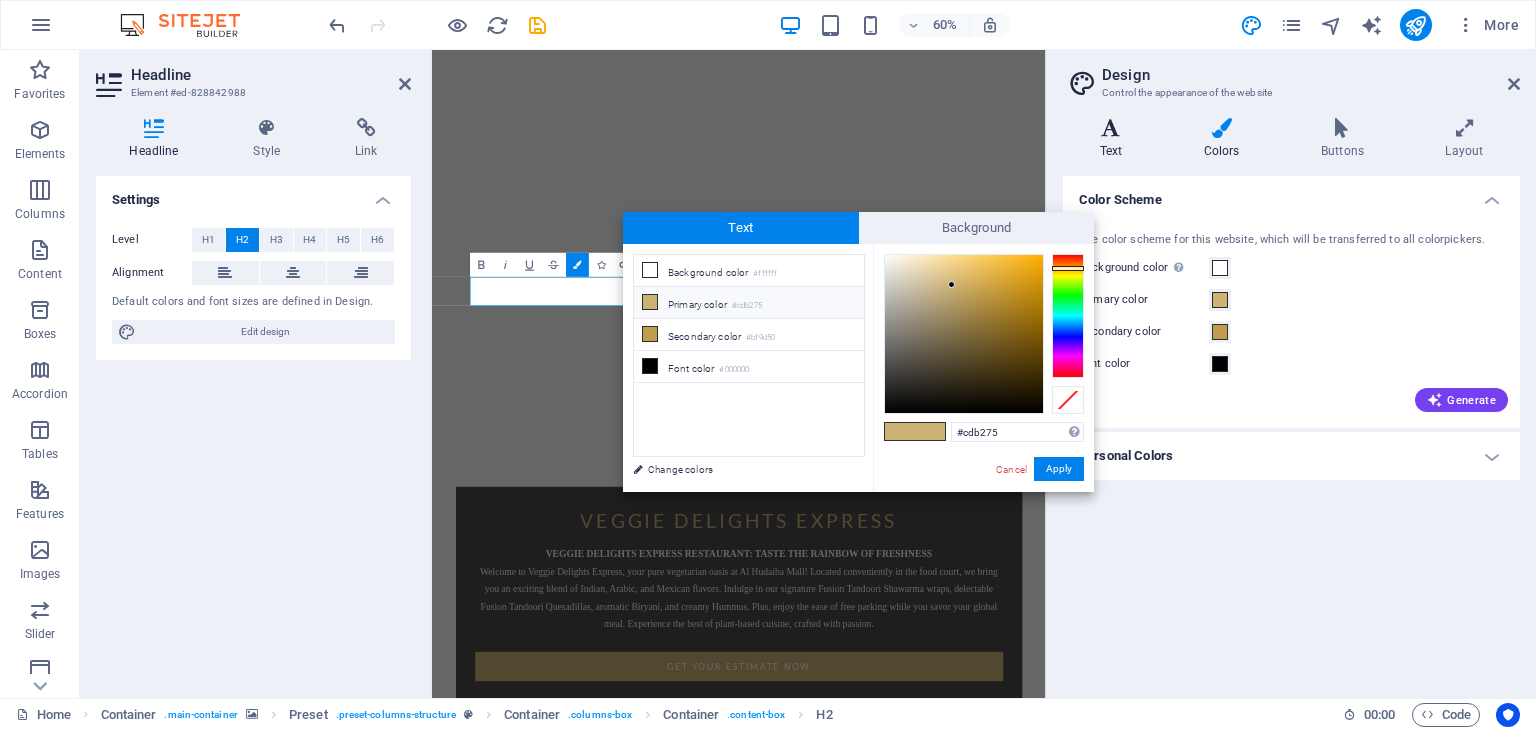 click on "Text" at bounding box center [1115, 139] 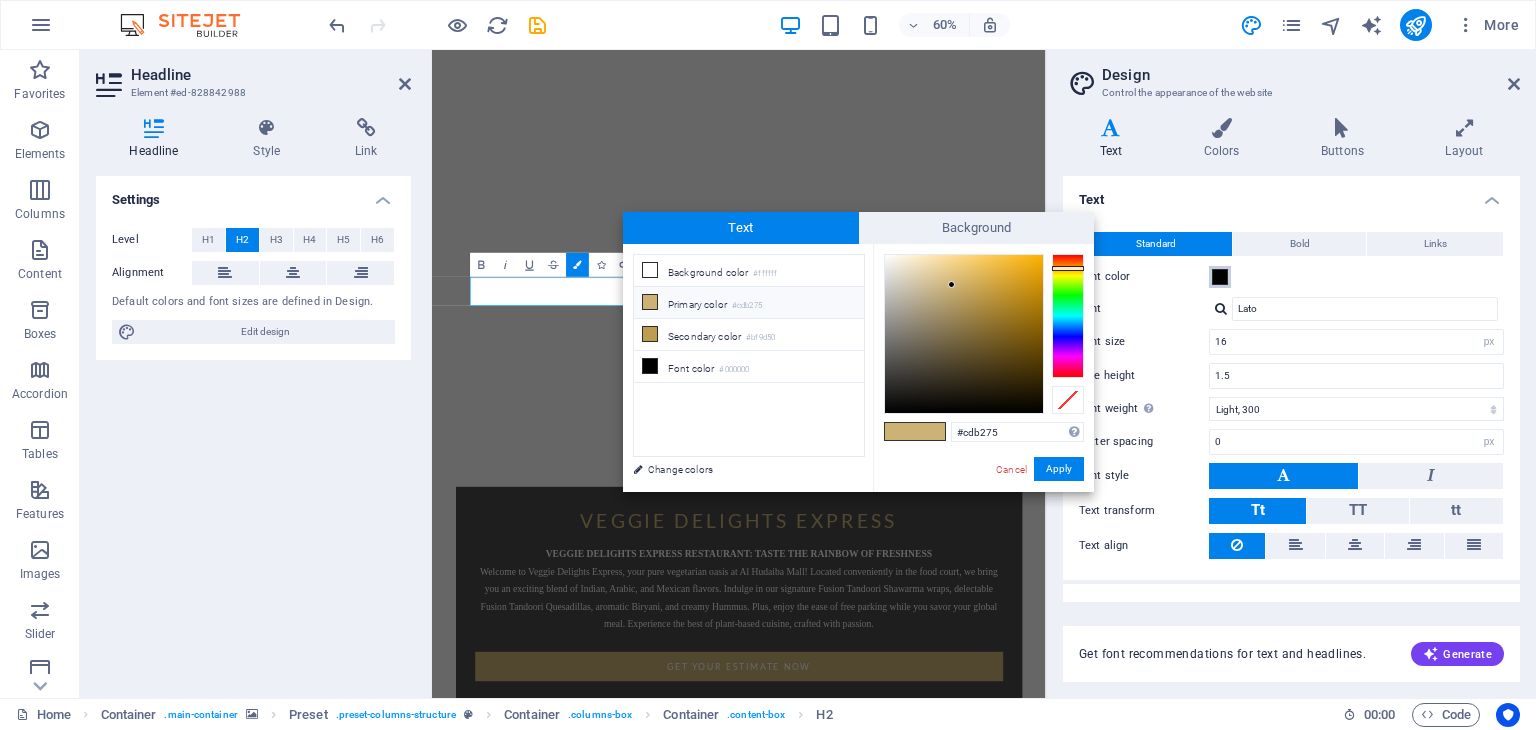 click at bounding box center (1220, 277) 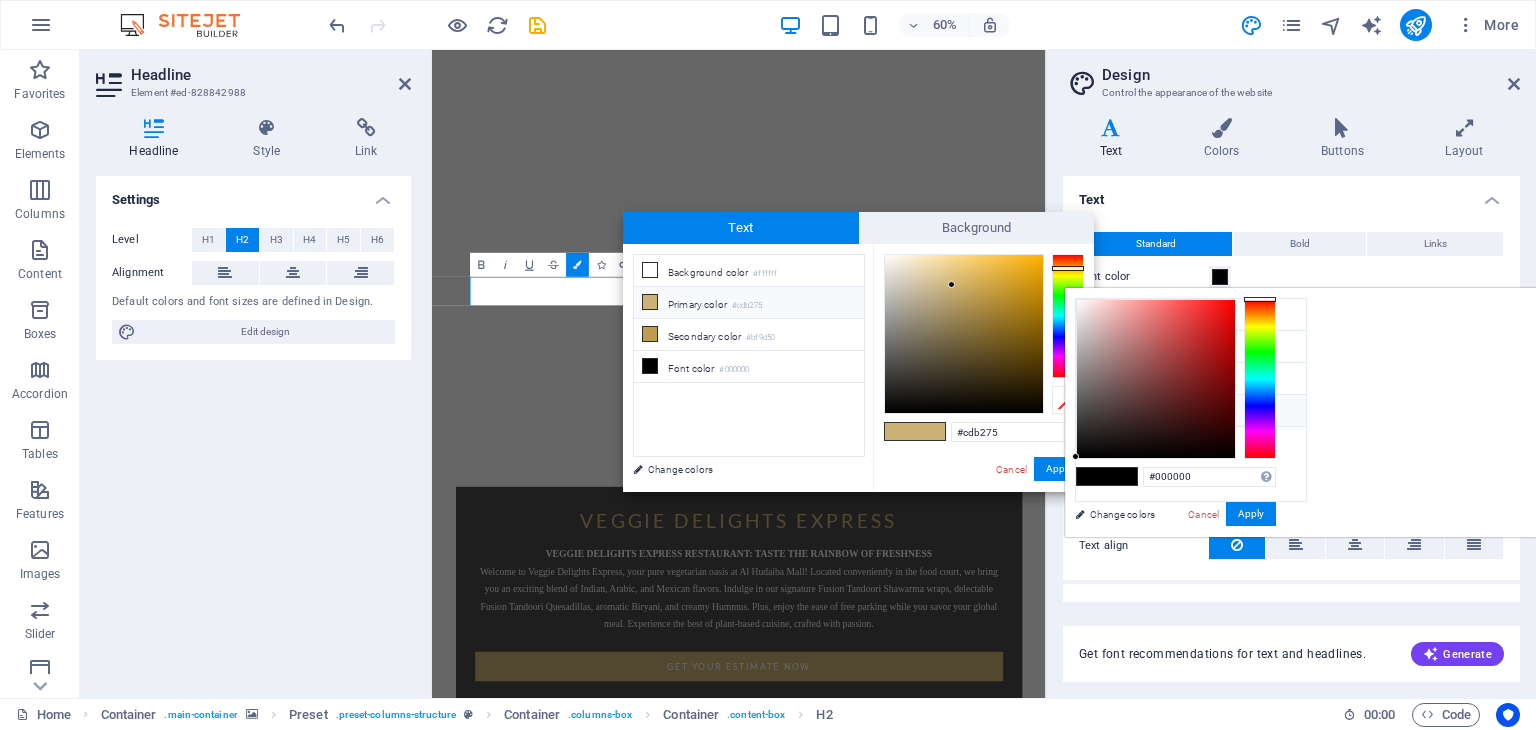 type on "#f8efef" 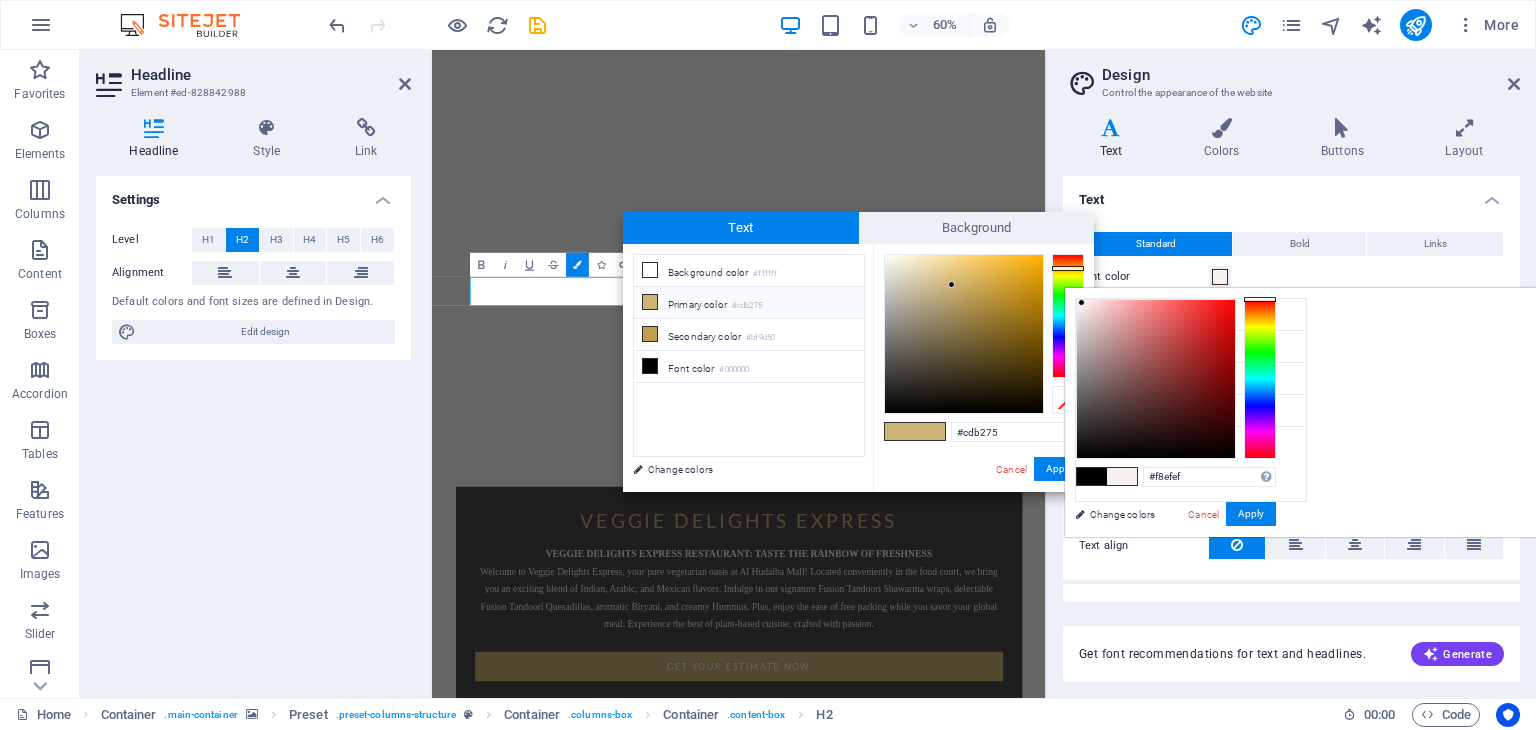 click at bounding box center (1156, 379) 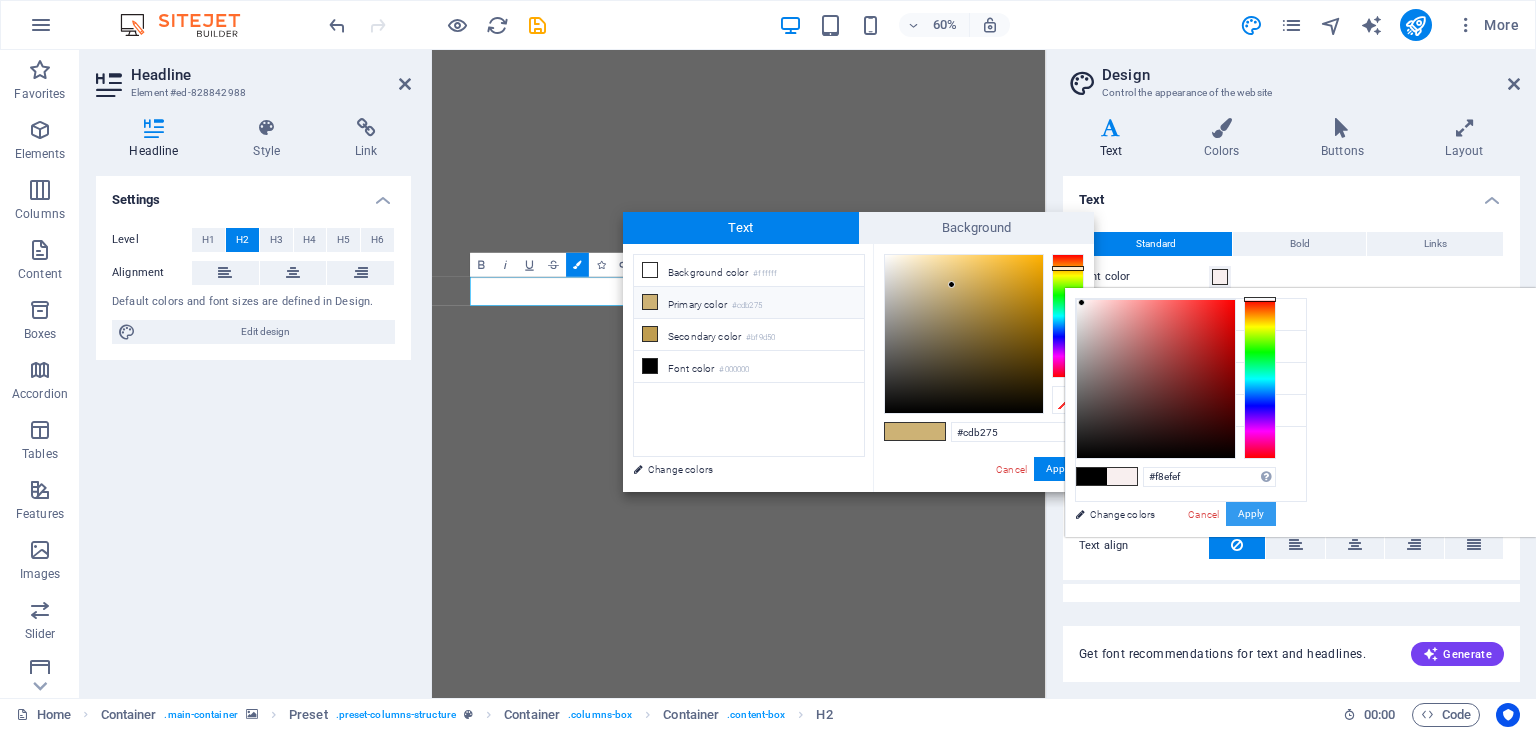click on "Apply" at bounding box center [1251, 514] 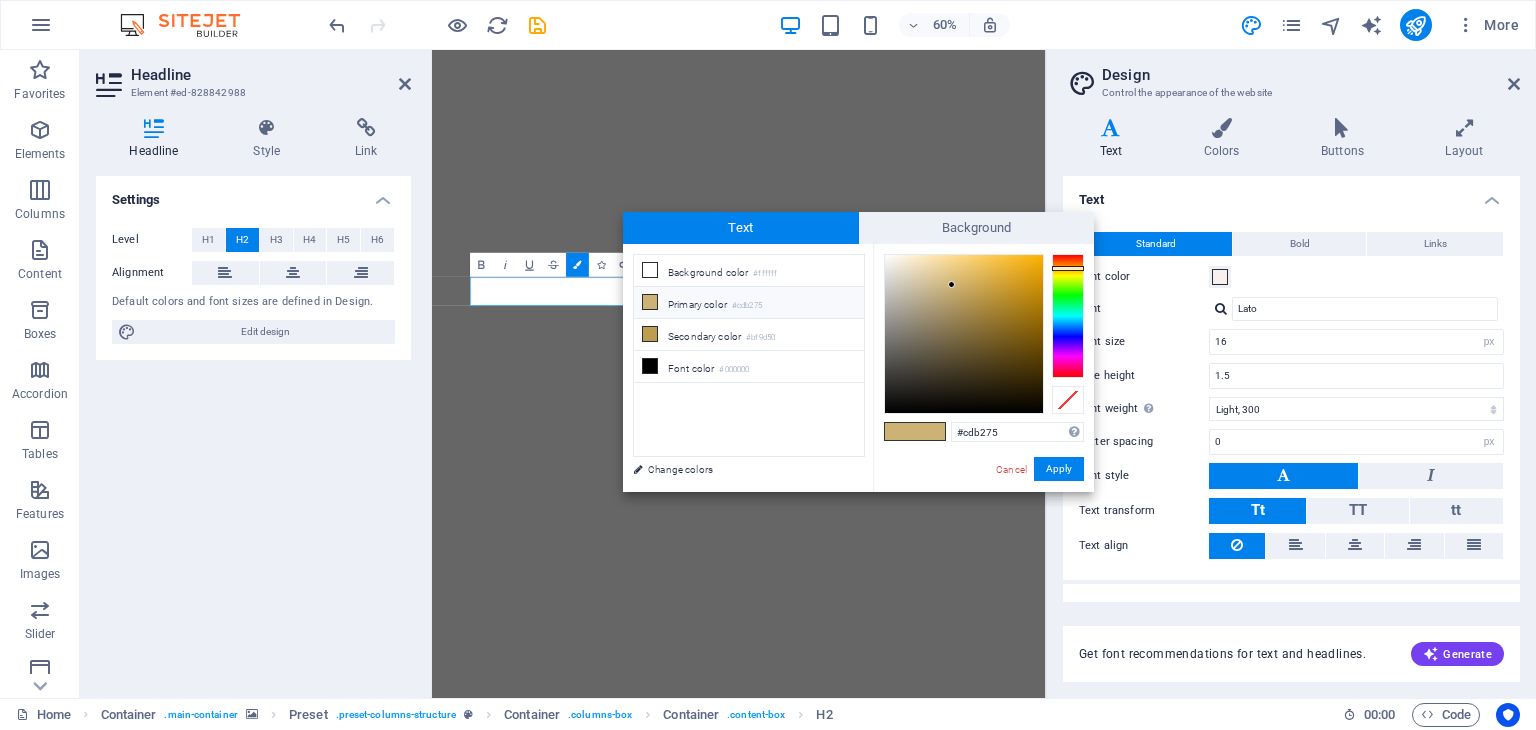 click at bounding box center [943, 589] 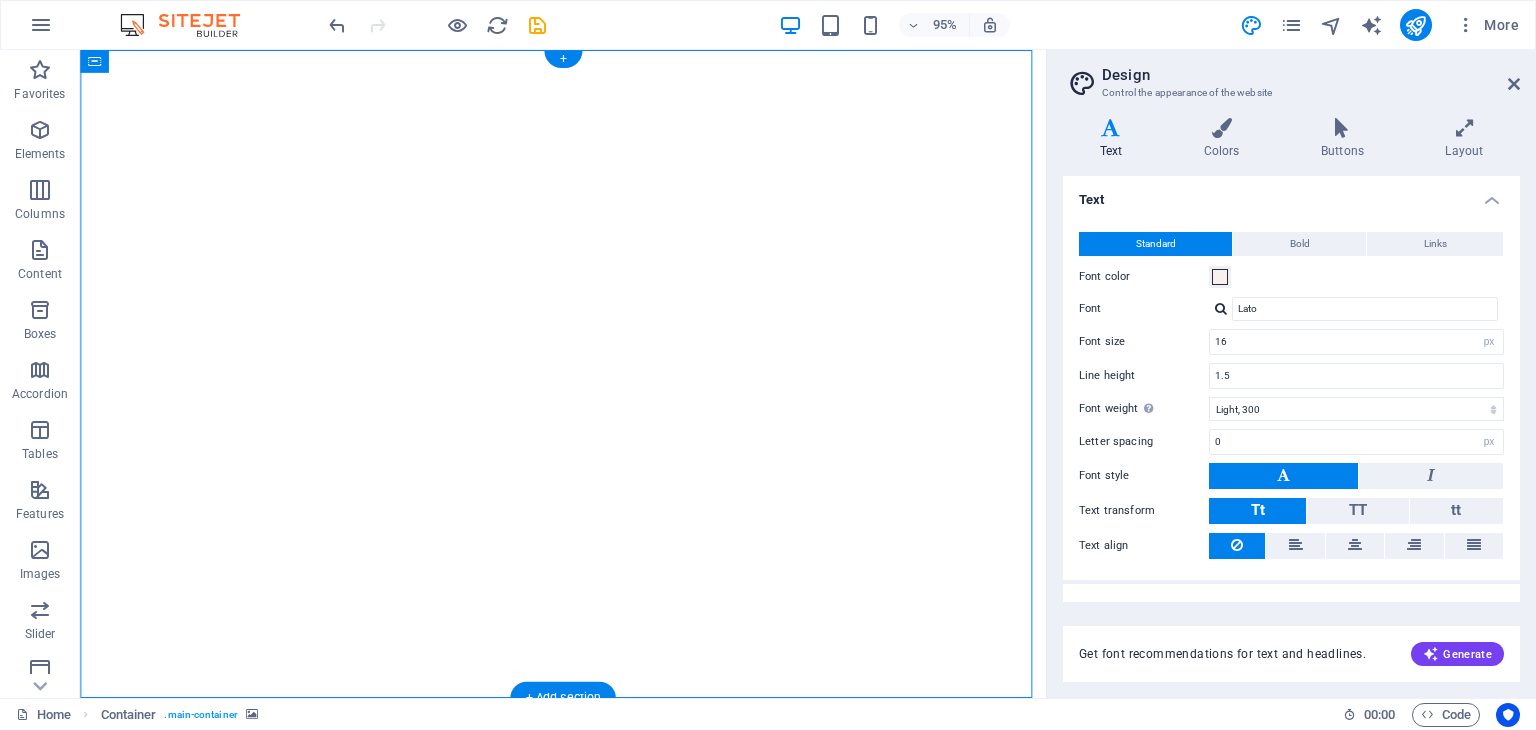 click at bounding box center [588, 589] 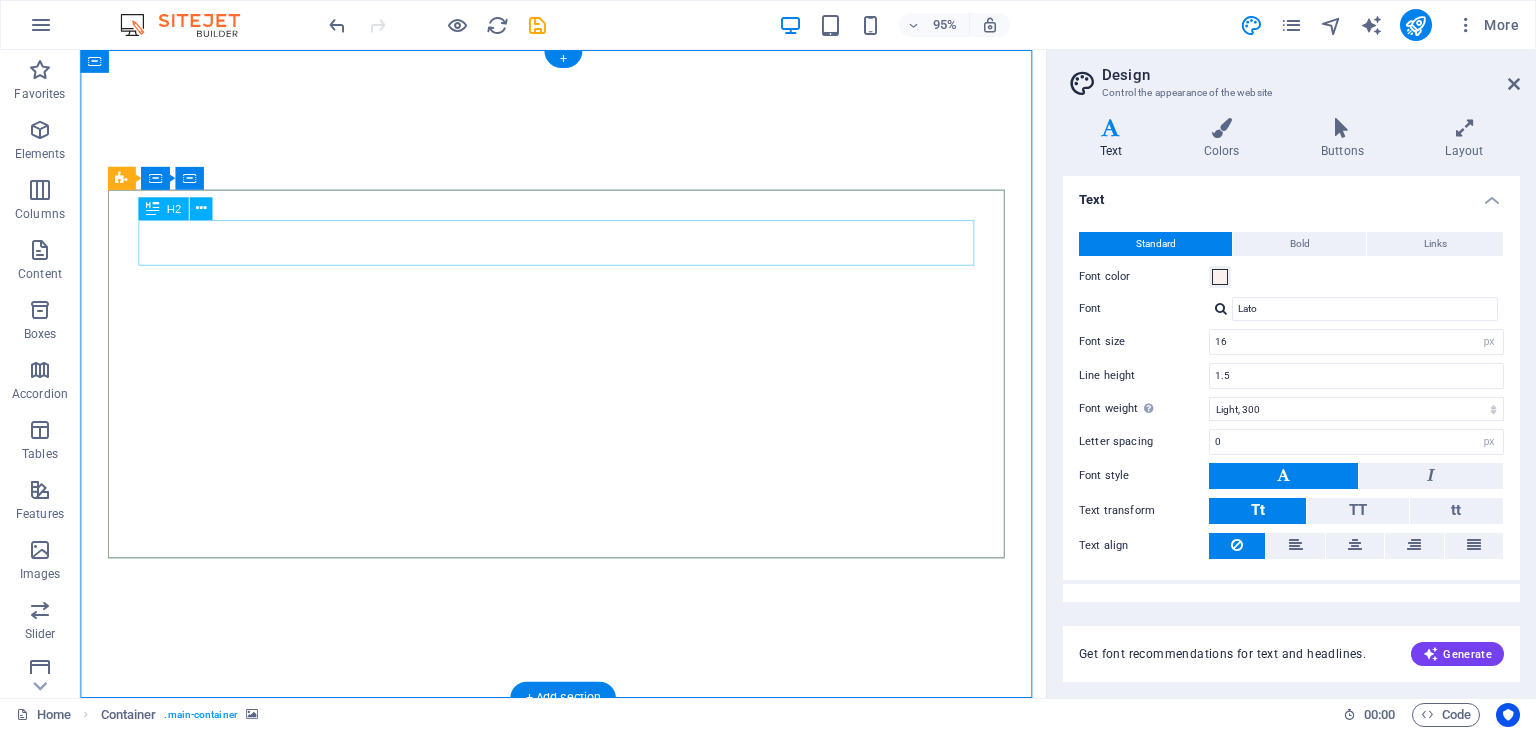 click on "Veggie delights express" at bounding box center (589, 1265) 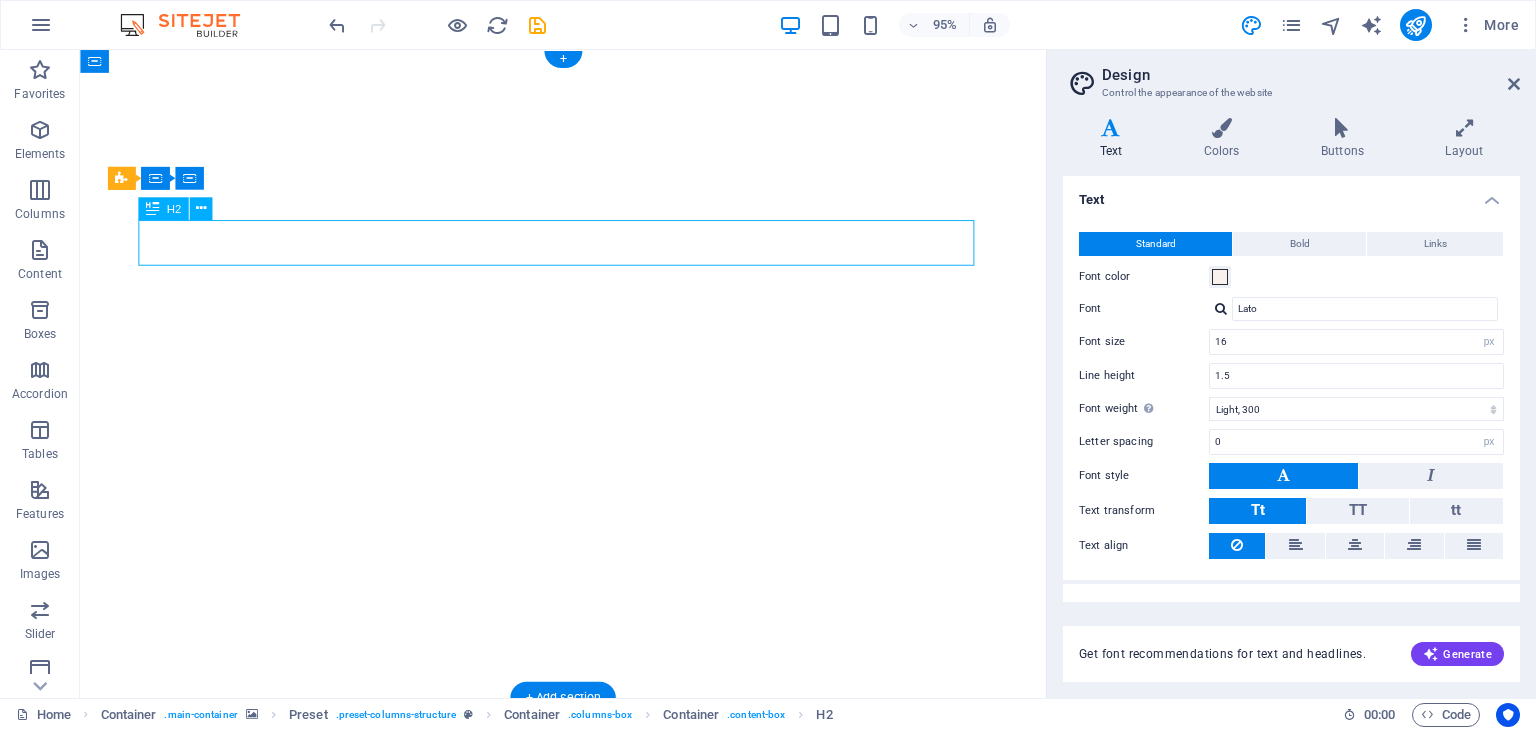 click on "Veggie delights express" at bounding box center (589, 1265) 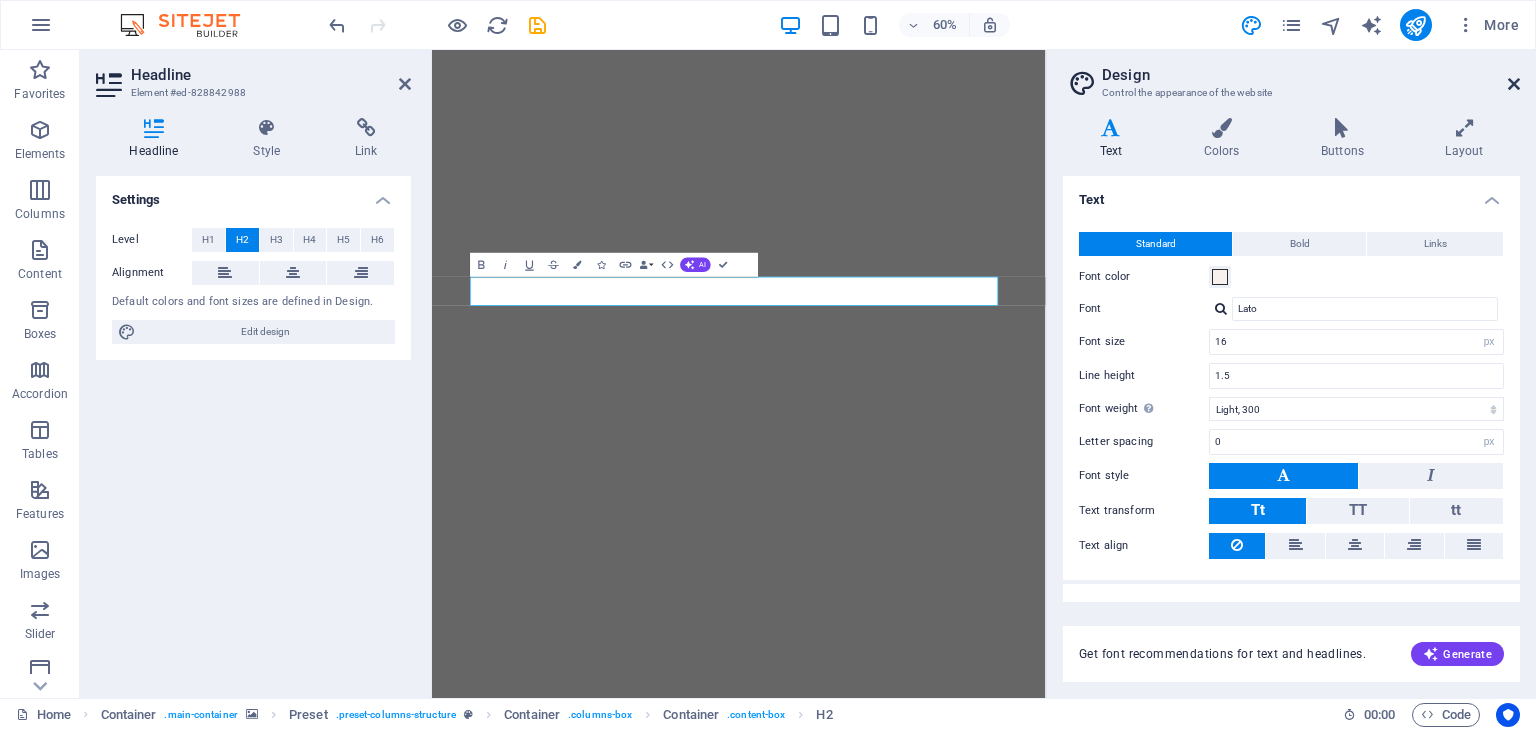 click at bounding box center (1514, 84) 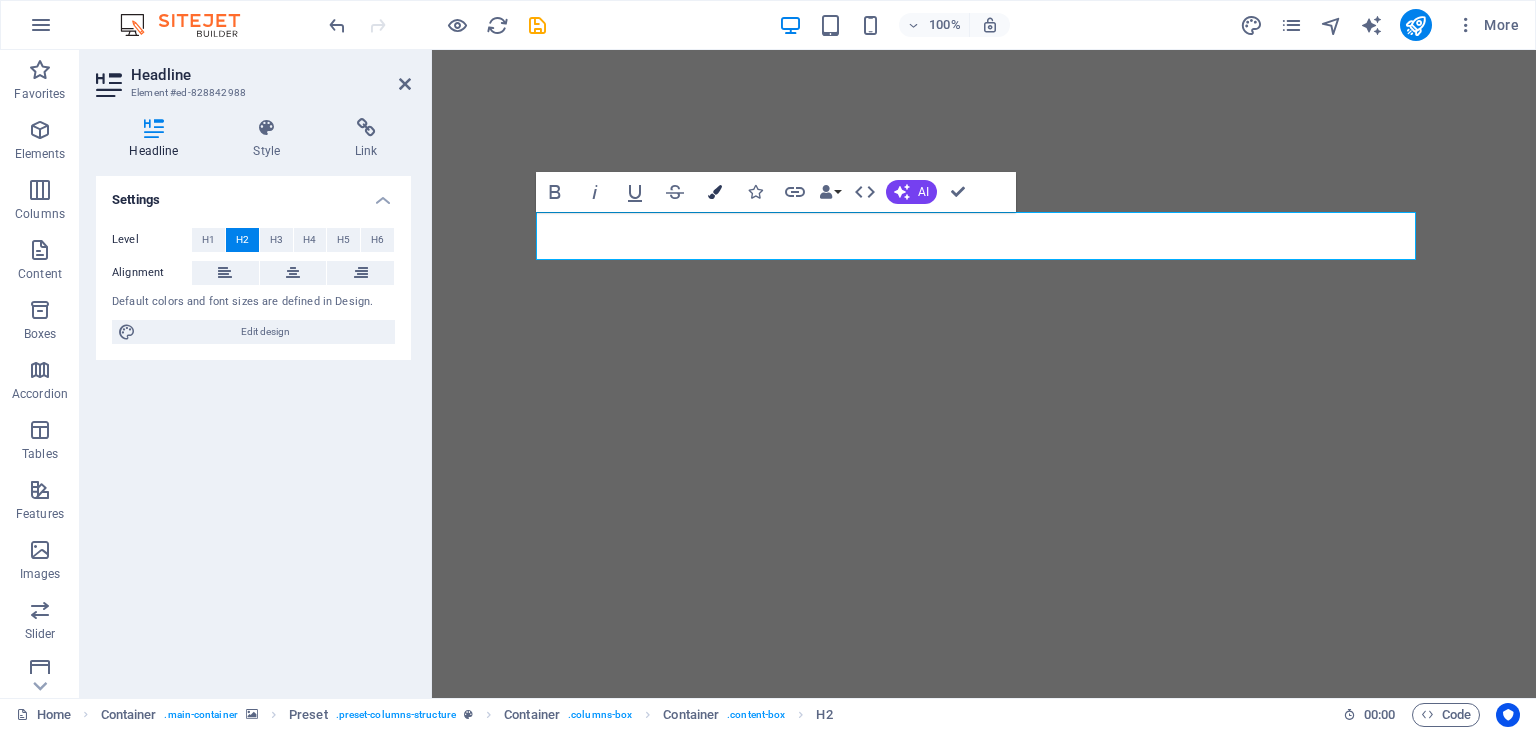 click at bounding box center (715, 192) 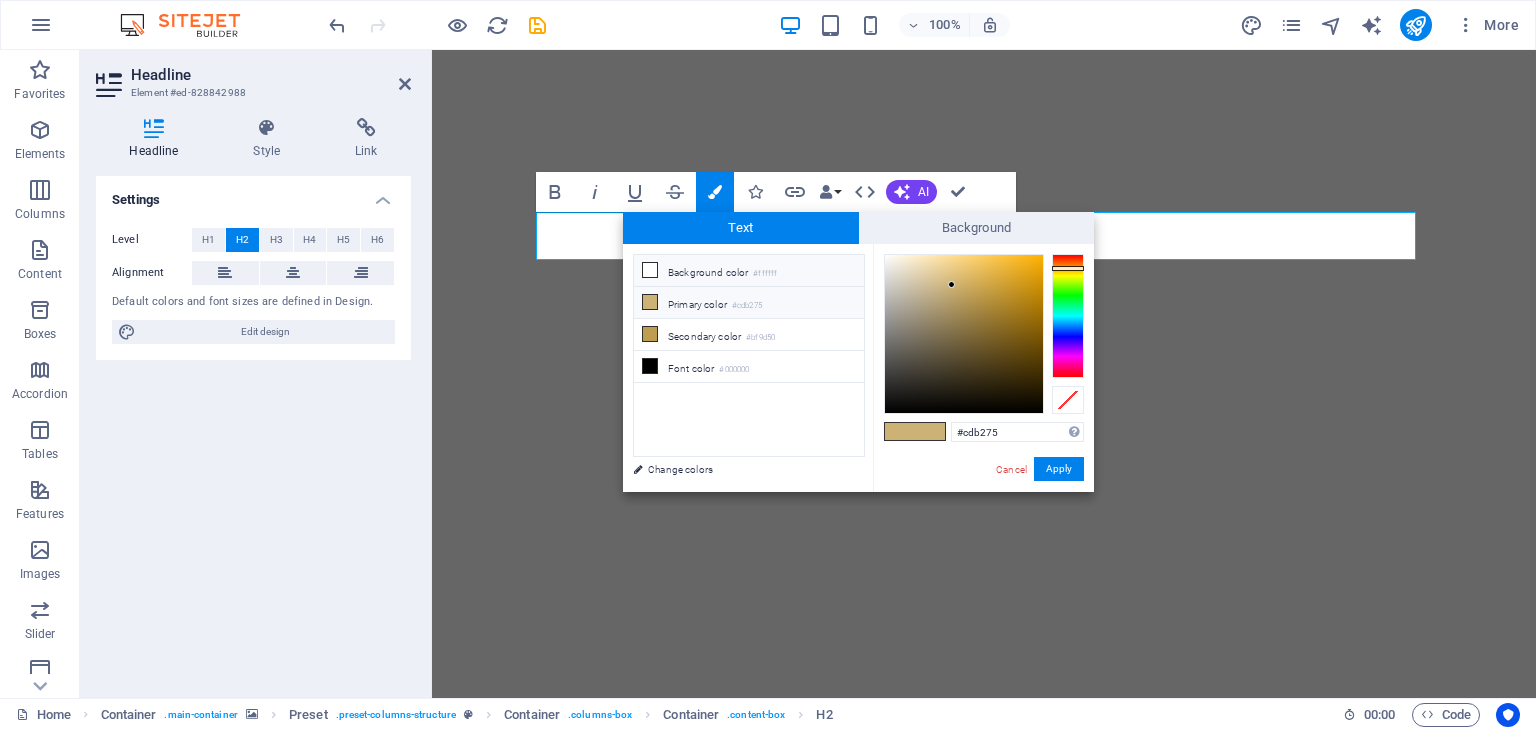click at bounding box center (650, 270) 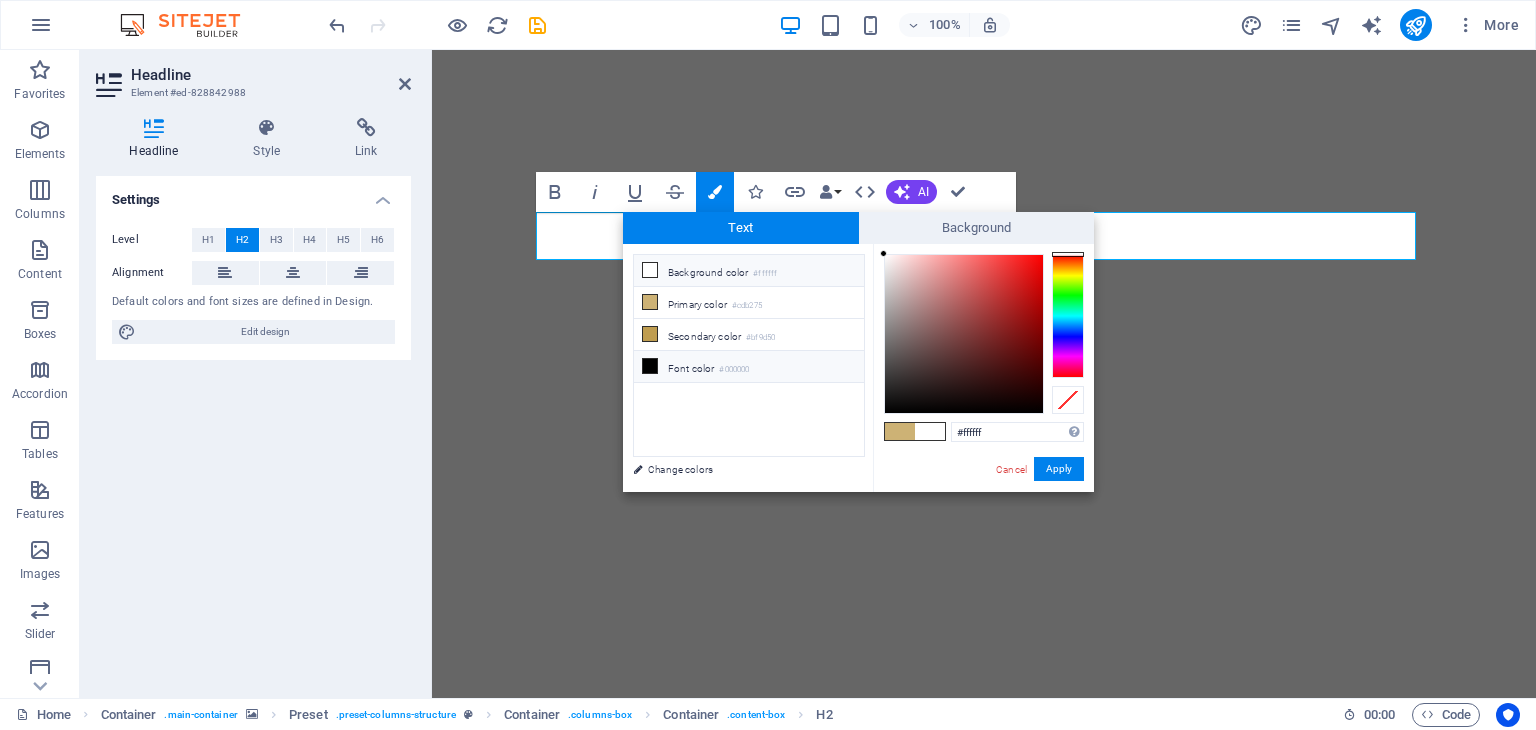 click on "Font color
#000000" at bounding box center (749, 367) 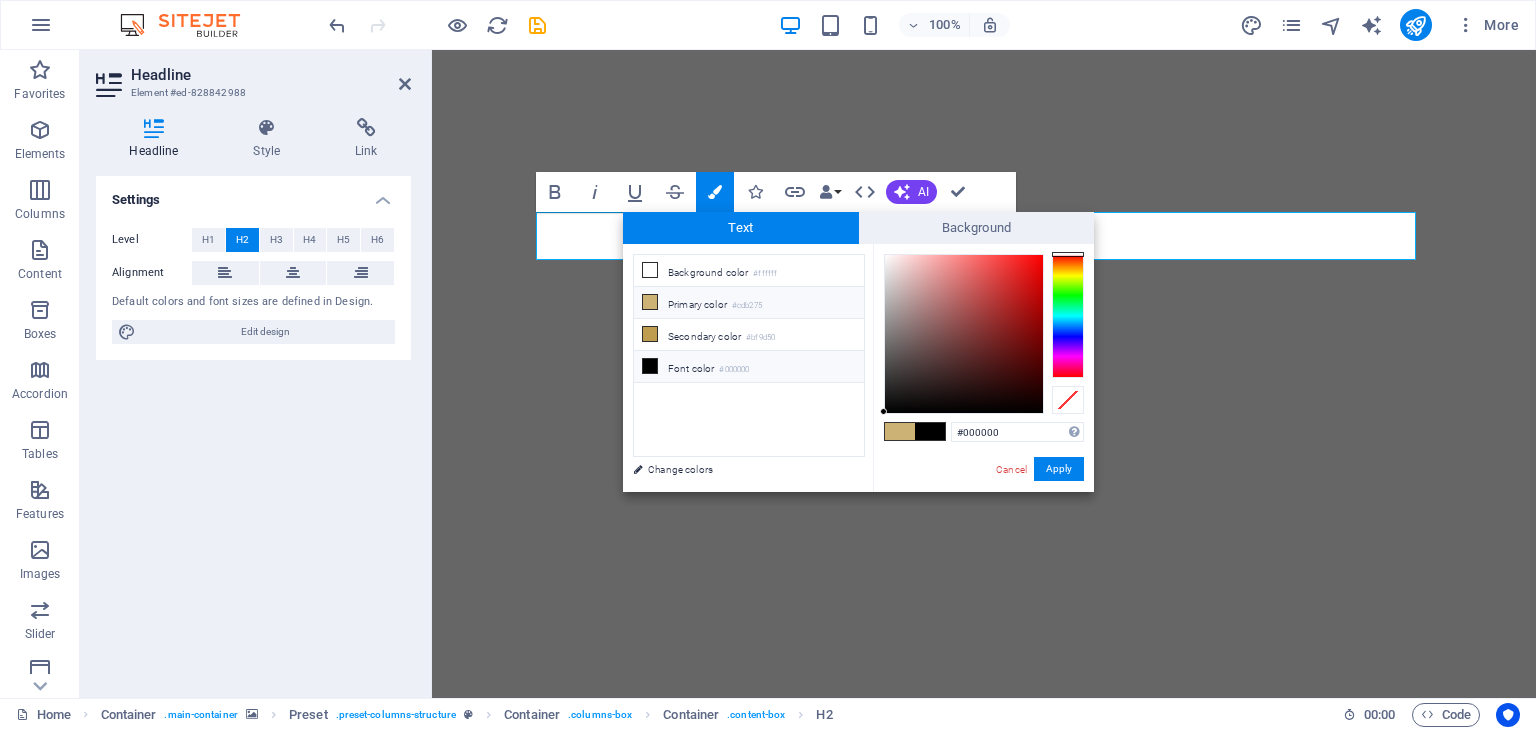 click on "Primary color
#cdb275" at bounding box center [749, 303] 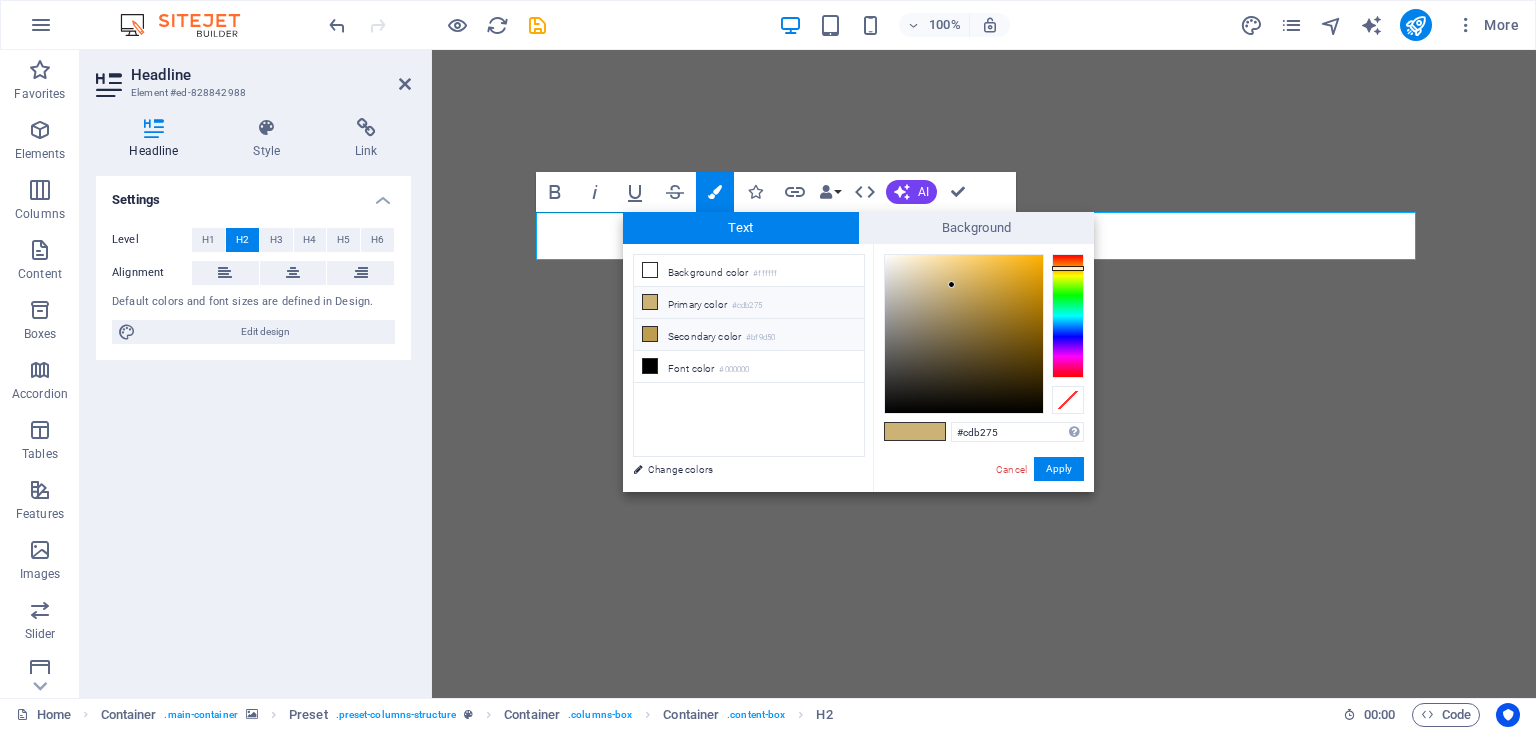 click on "Secondary color
#bf9d50" at bounding box center (749, 335) 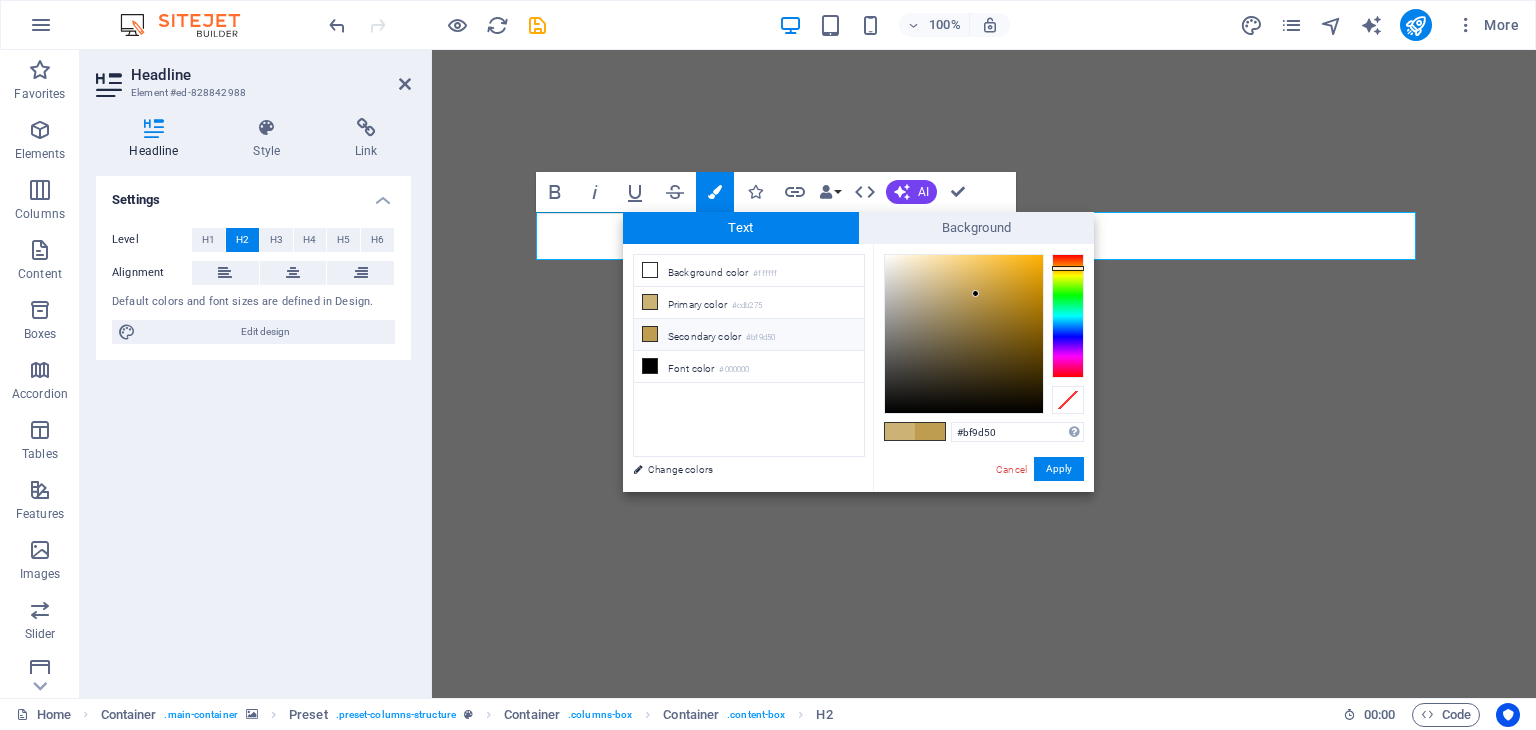 click at bounding box center (984, 589) 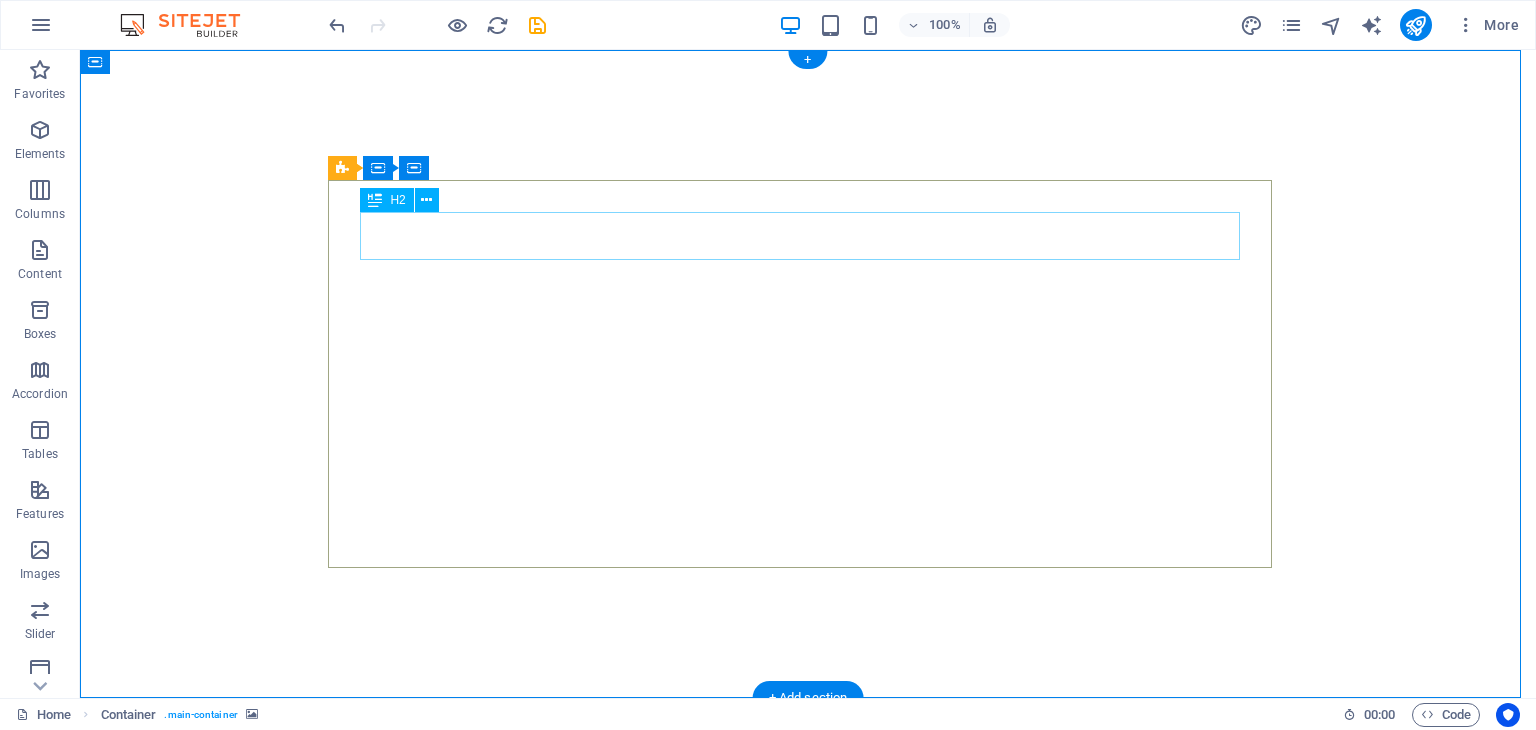 click on "Veggie delights express" at bounding box center (808, 1265) 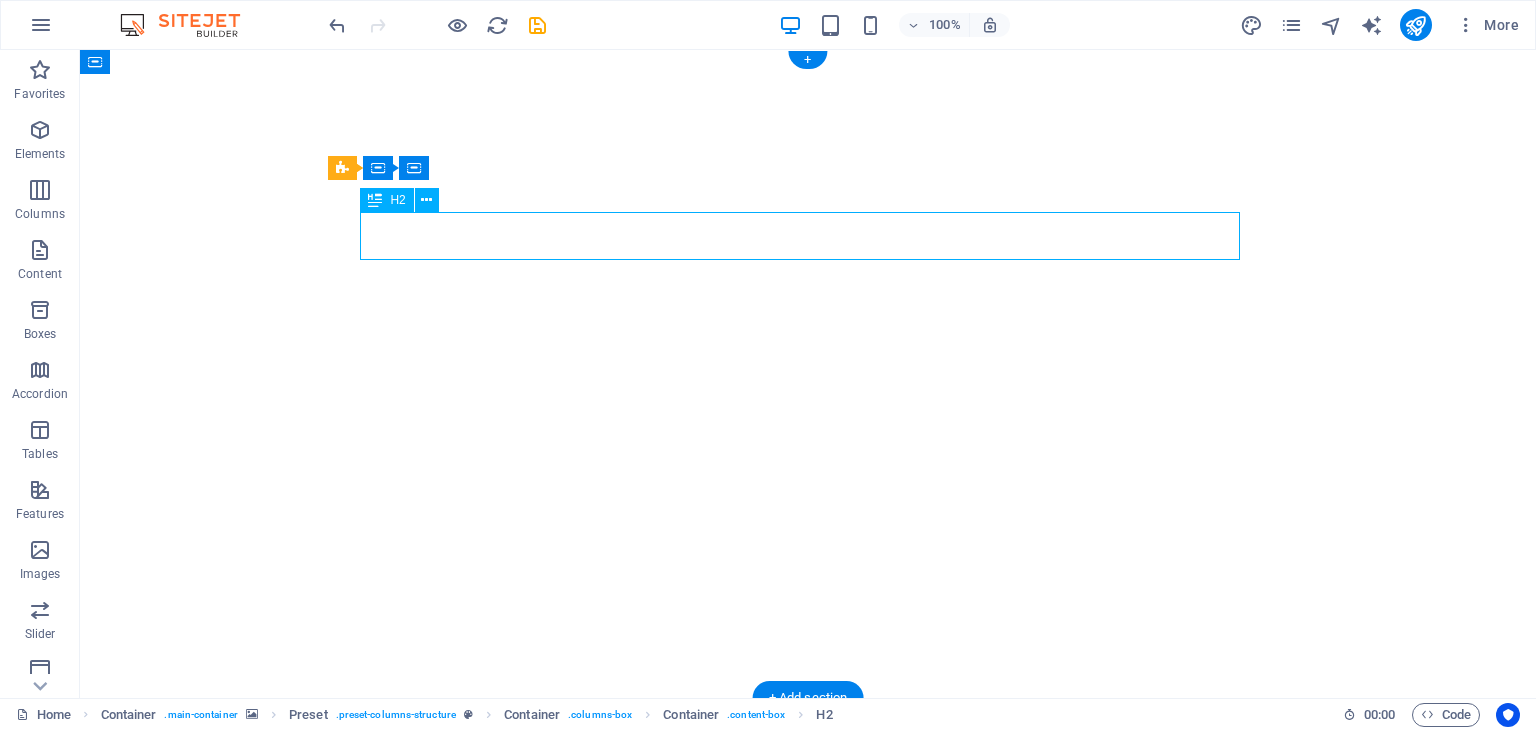 click on "Veggie delights express" at bounding box center [808, 1265] 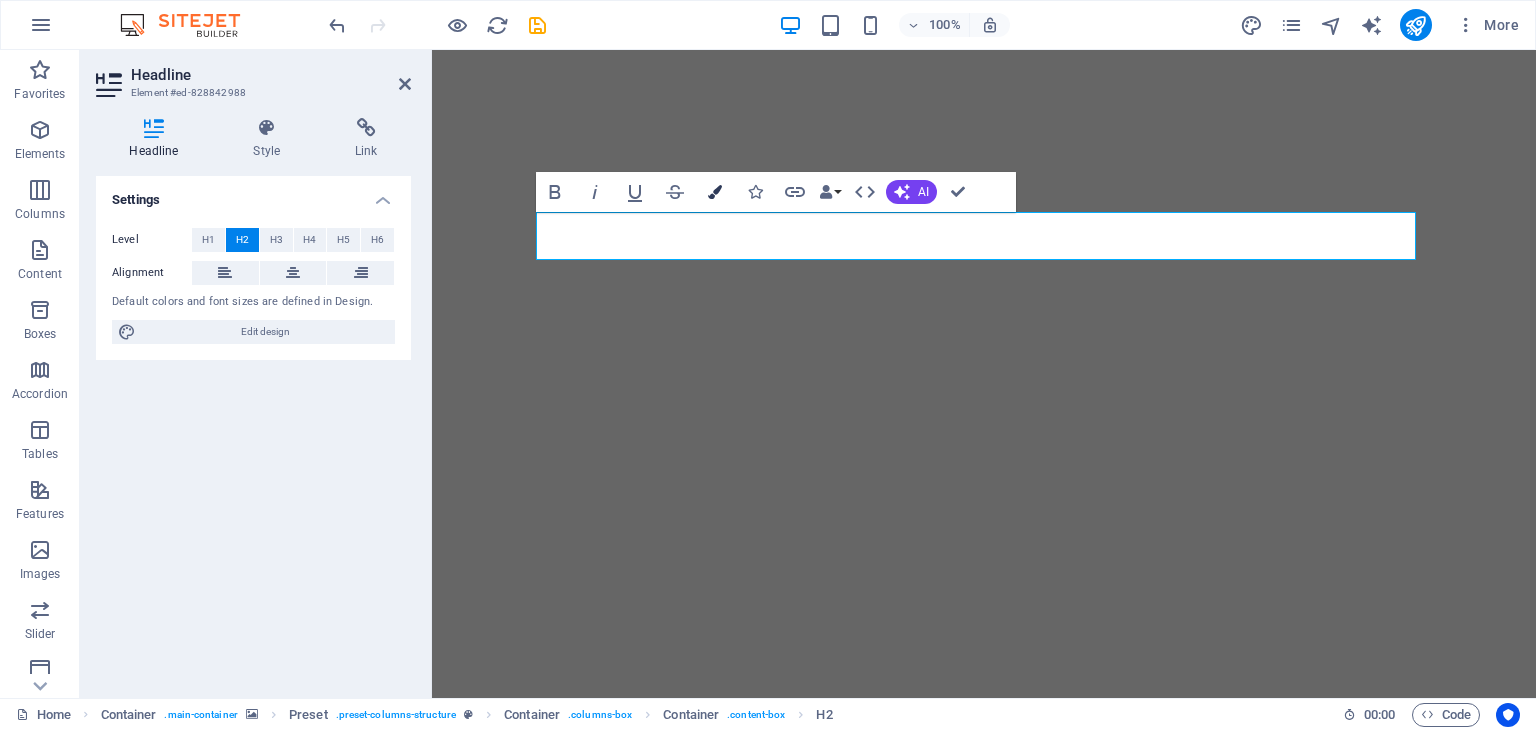 click at bounding box center [715, 192] 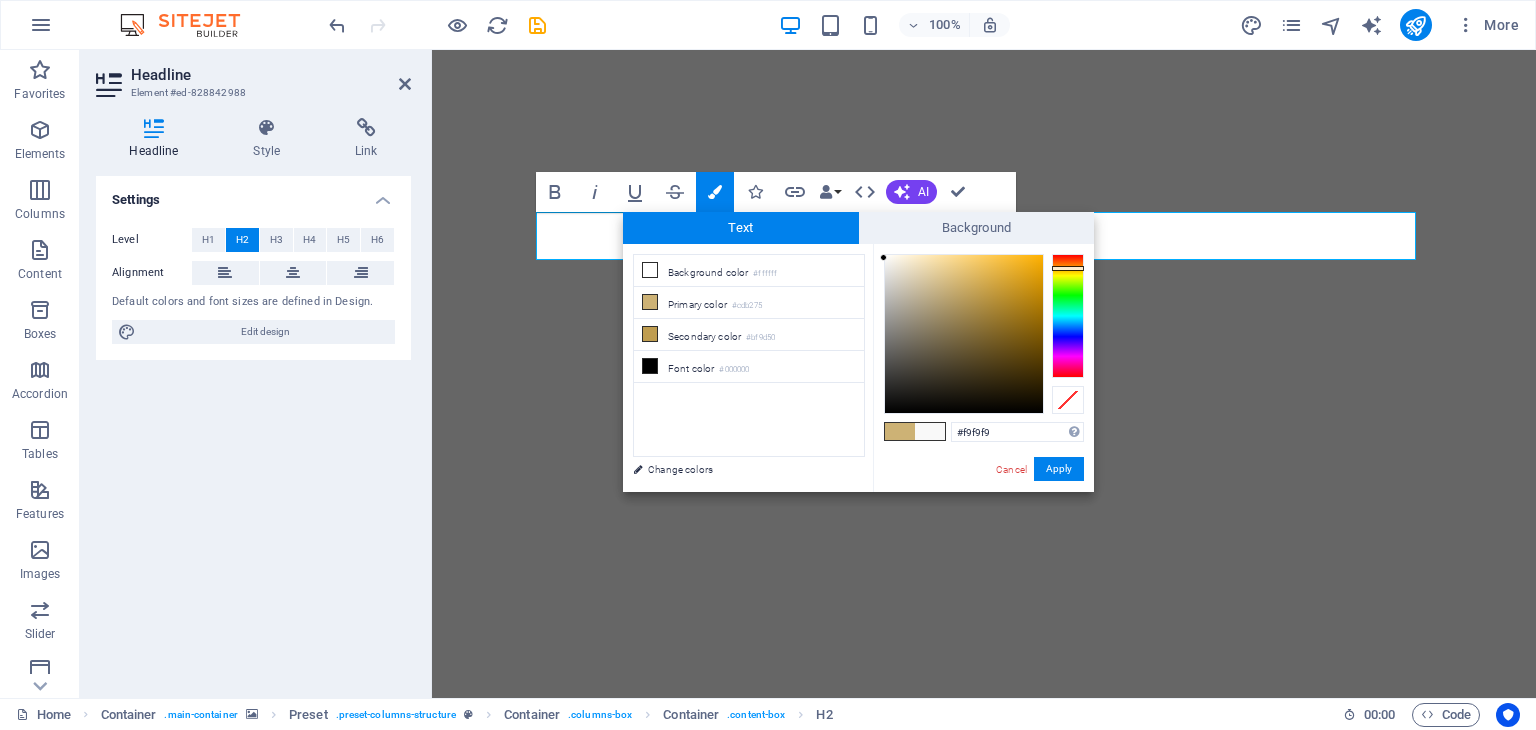 drag, startPoint x: 948, startPoint y: 281, endPoint x: 883, endPoint y: 258, distance: 68.94926 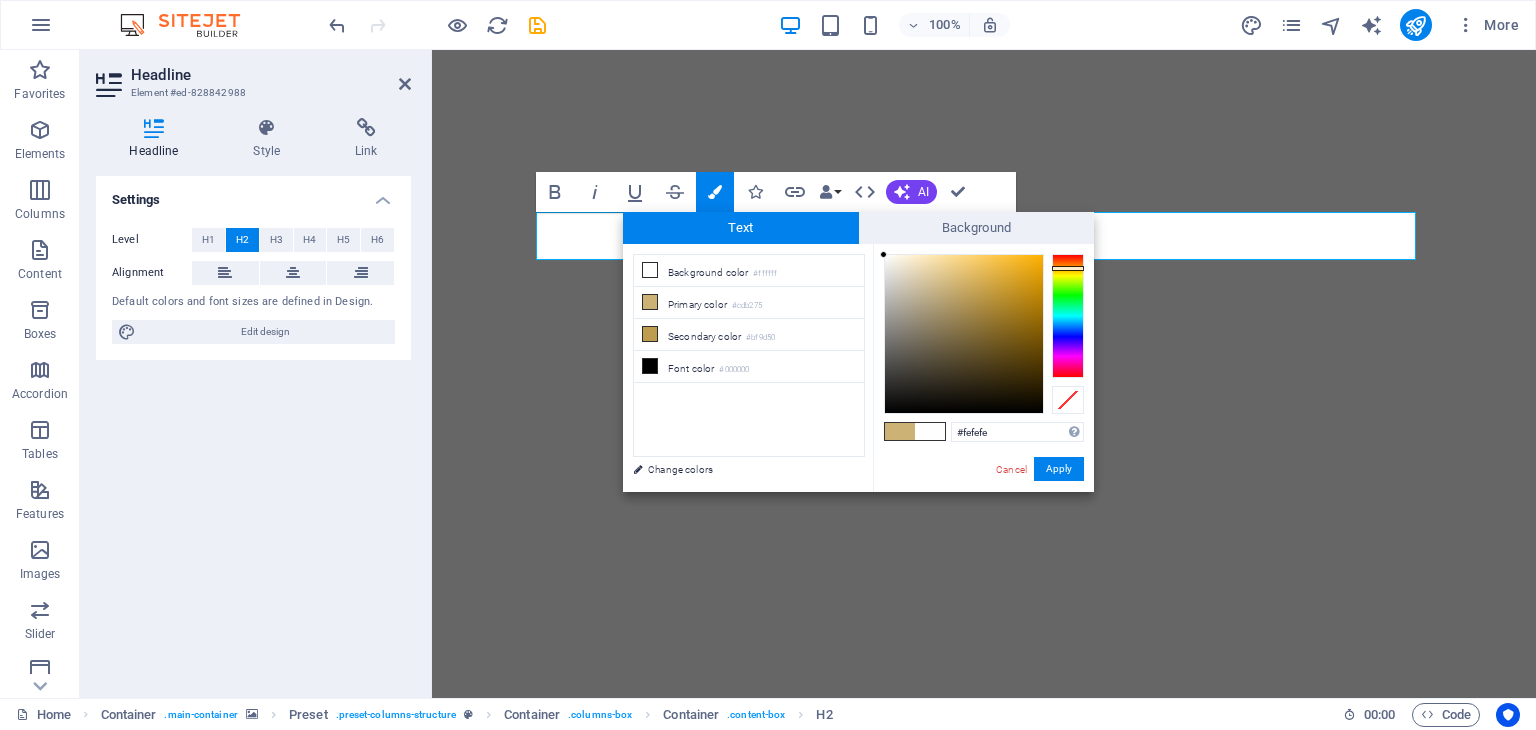 drag, startPoint x: 950, startPoint y: 284, endPoint x: 872, endPoint y: 255, distance: 83.21658 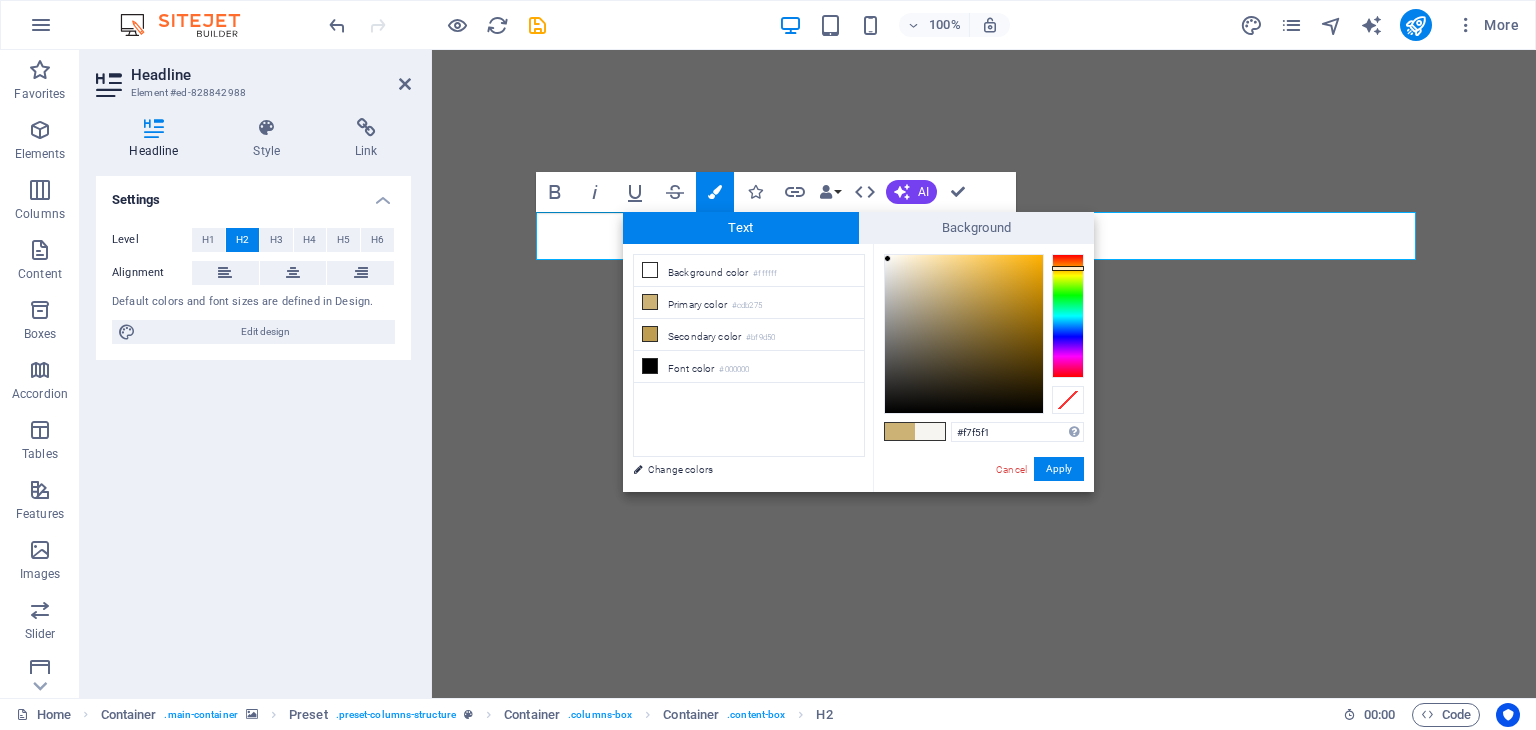 click at bounding box center [887, 258] 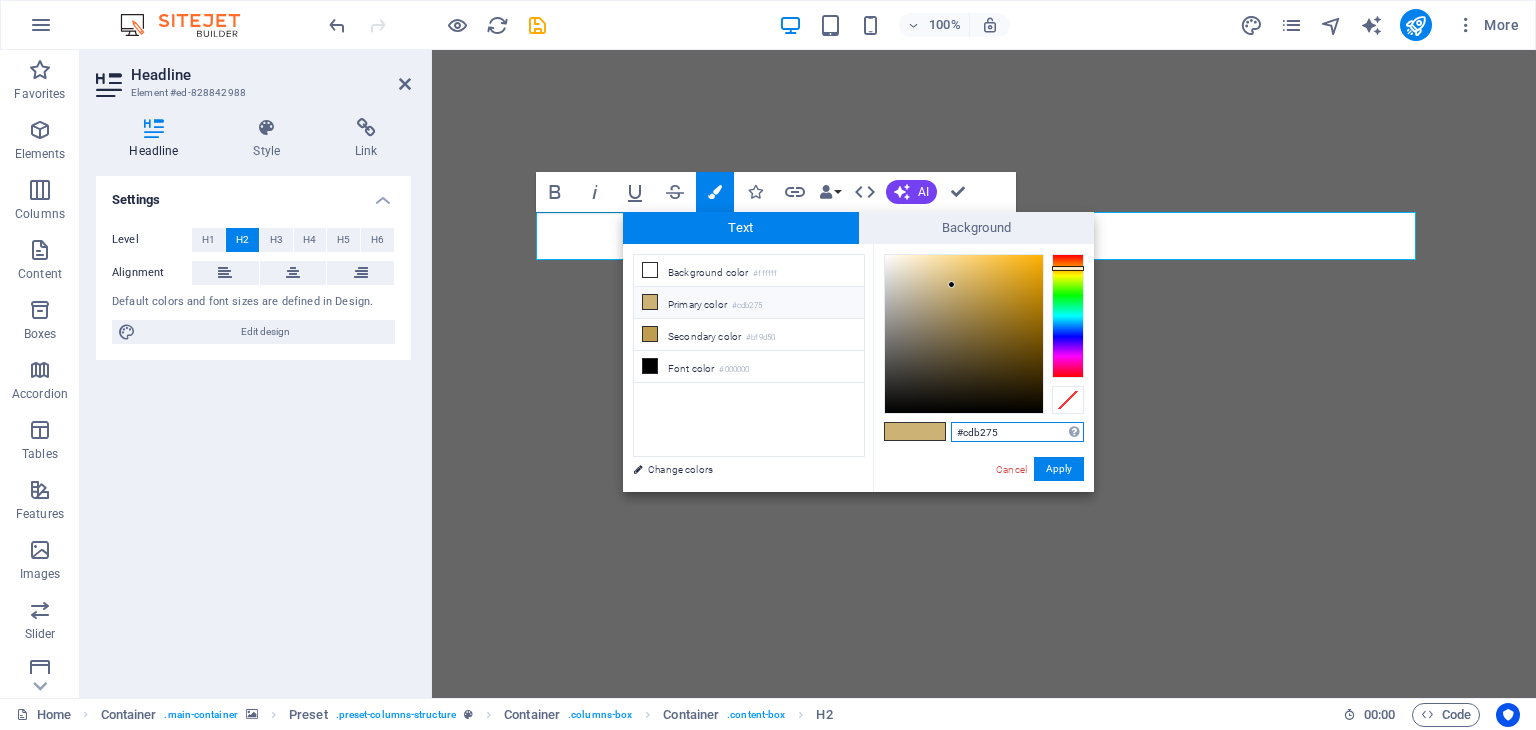 drag, startPoint x: 1020, startPoint y: 429, endPoint x: 961, endPoint y: 428, distance: 59.008472 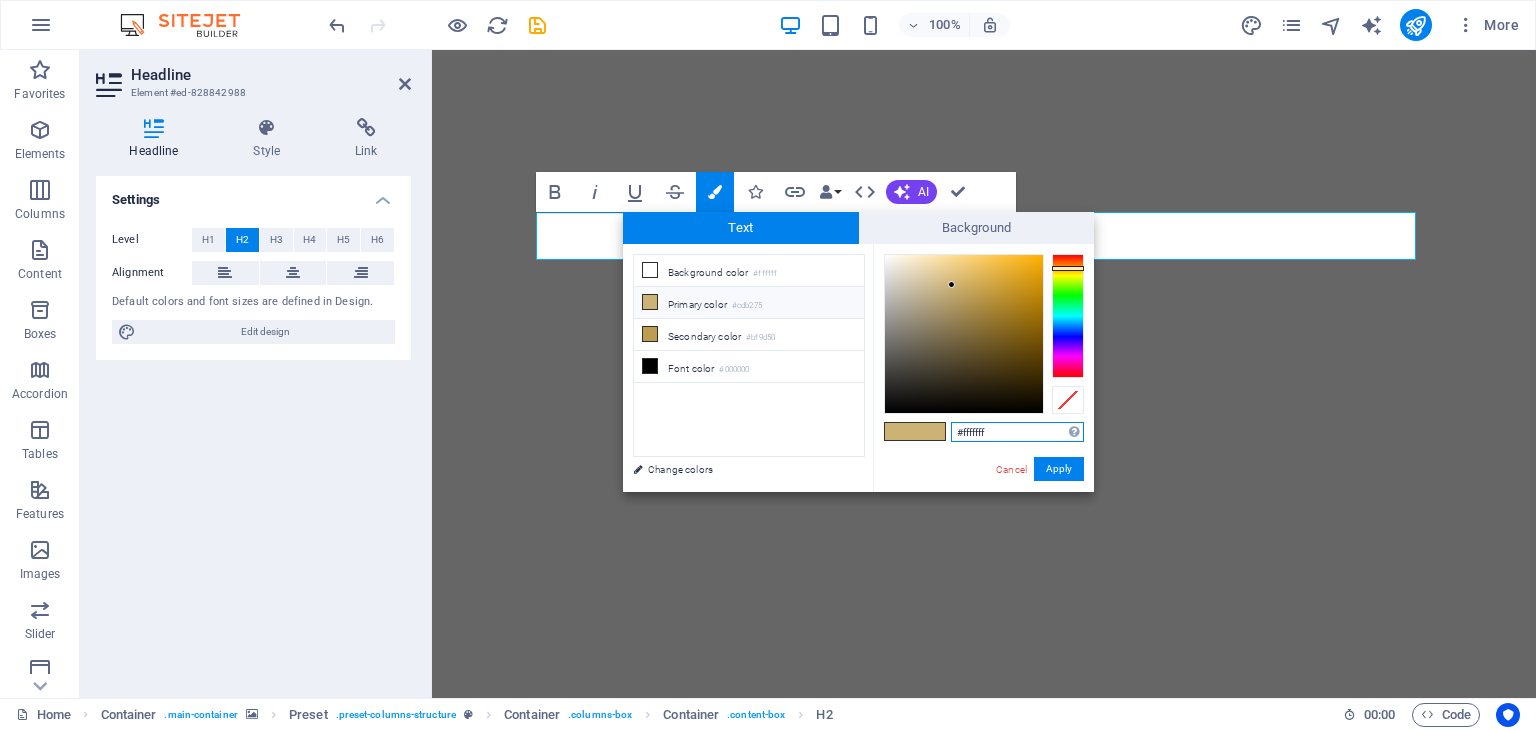 type on "#ffffffff" 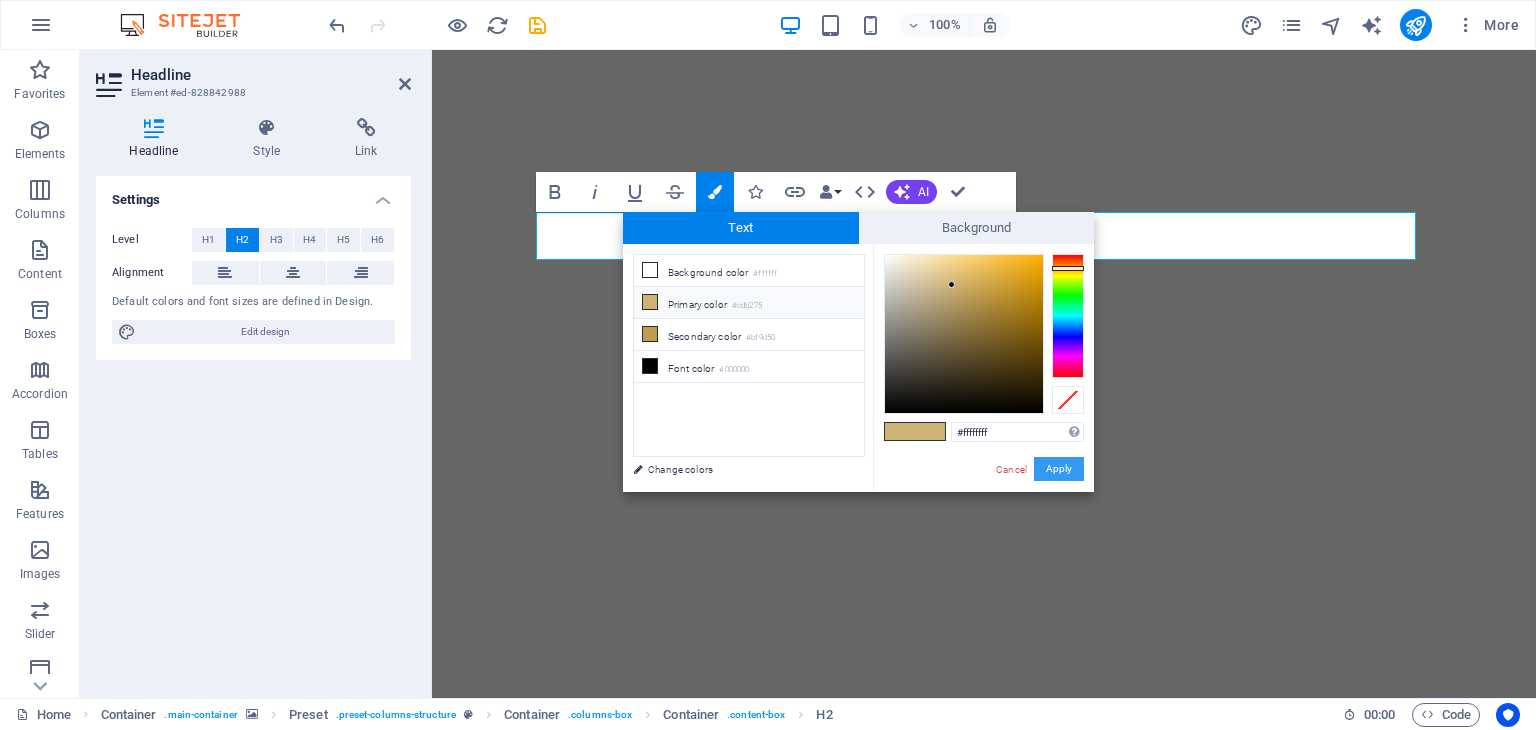 click on "Apply" at bounding box center (1059, 469) 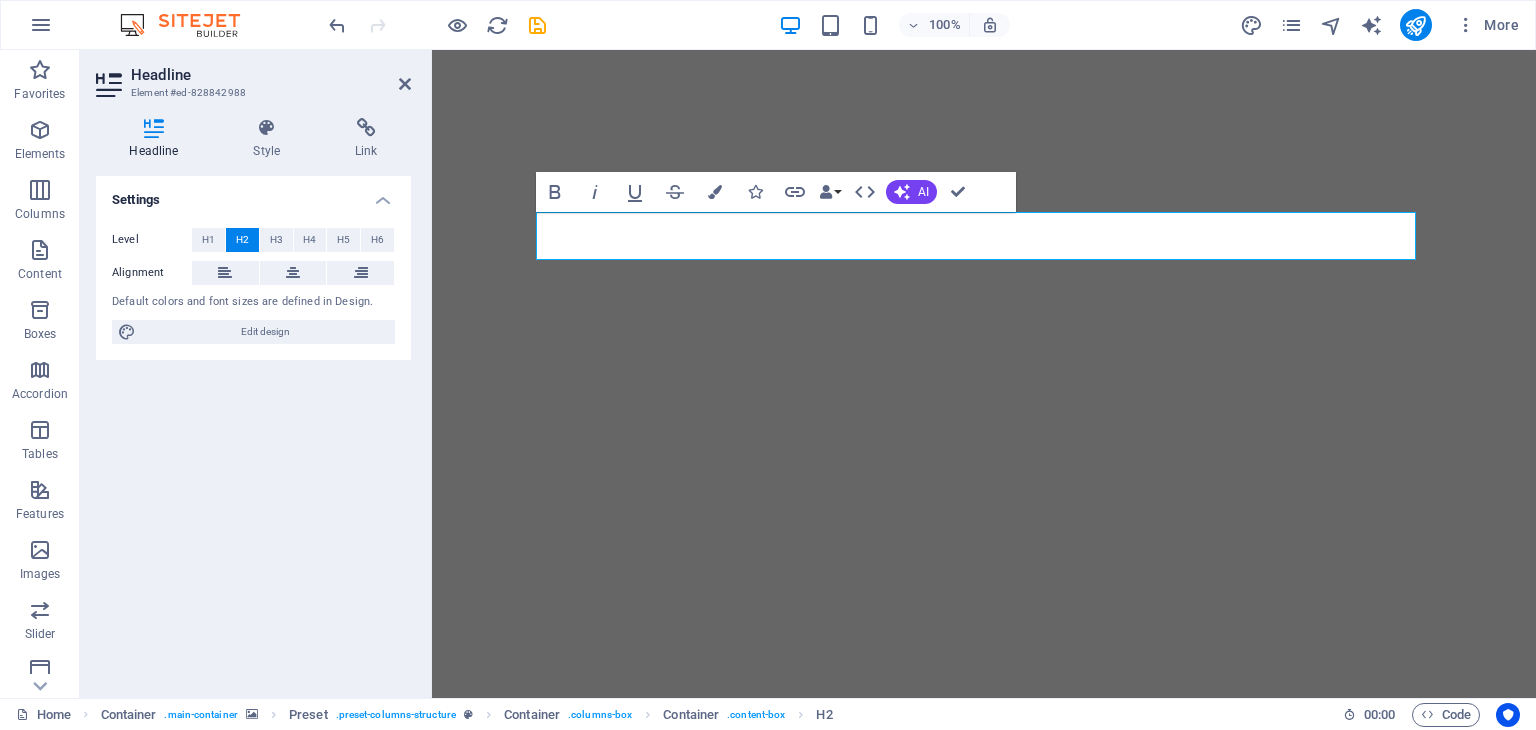 click at bounding box center (984, 374) 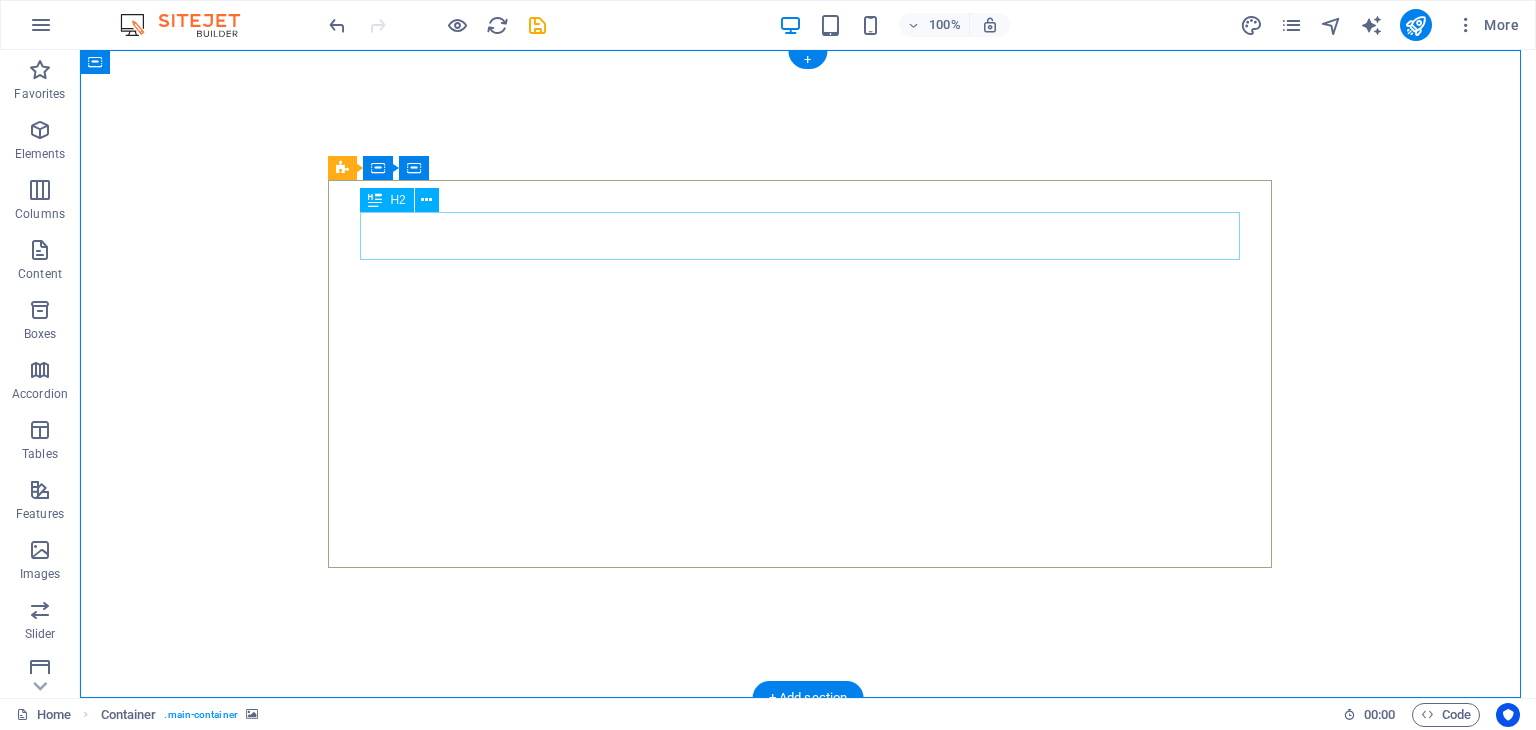 click on "Veggie delights express" at bounding box center [808, 834] 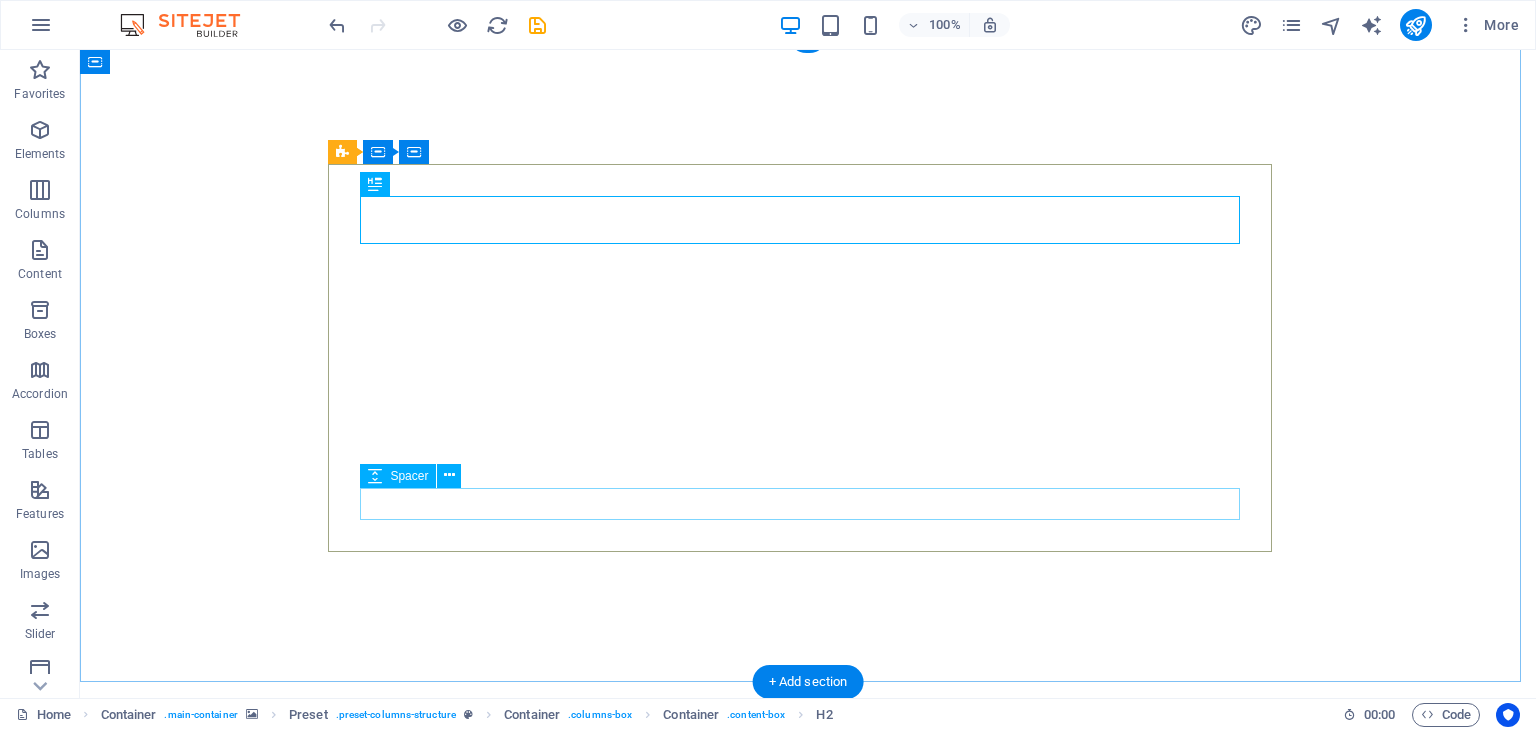 scroll, scrollTop: 0, scrollLeft: 0, axis: both 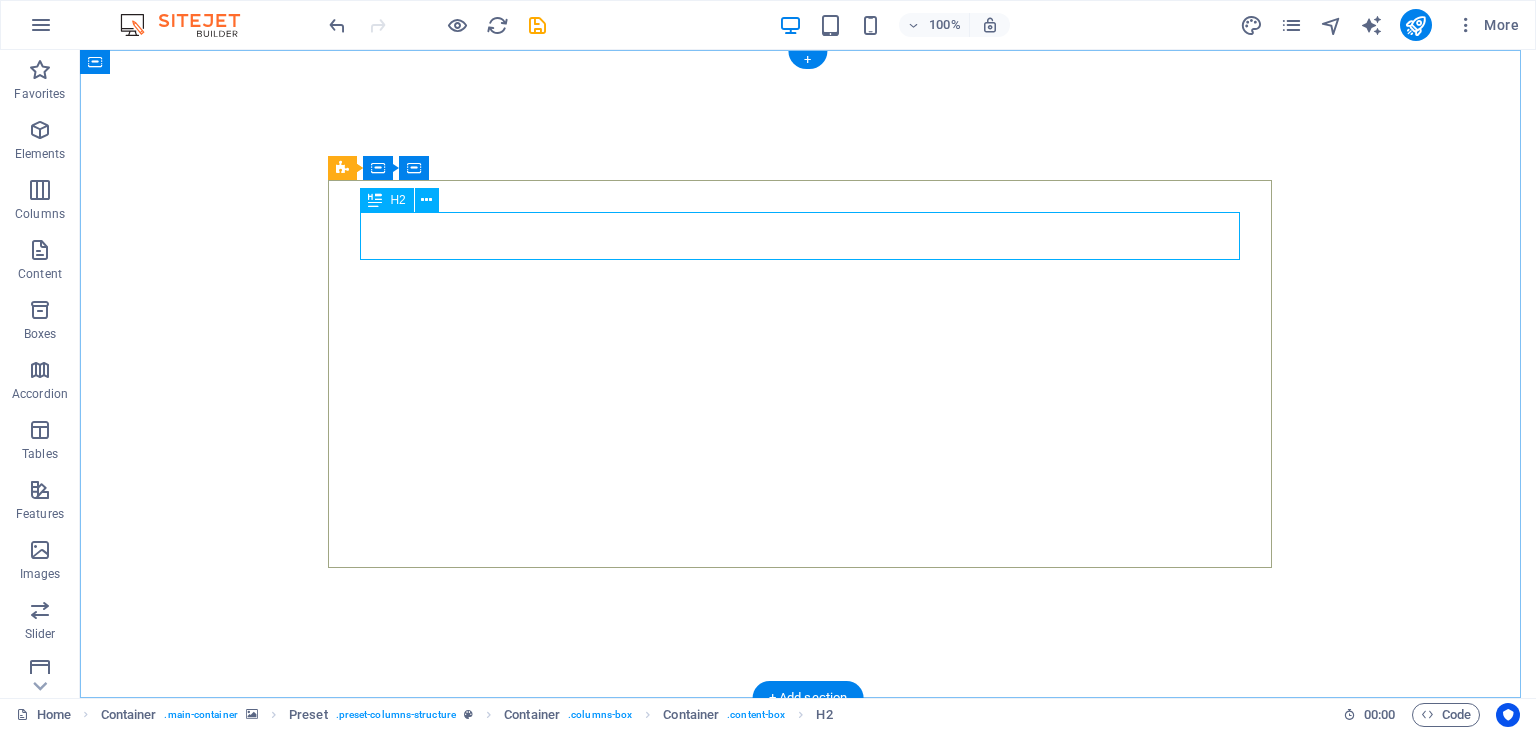 click on "Veggie delights express" at bounding box center (808, 834) 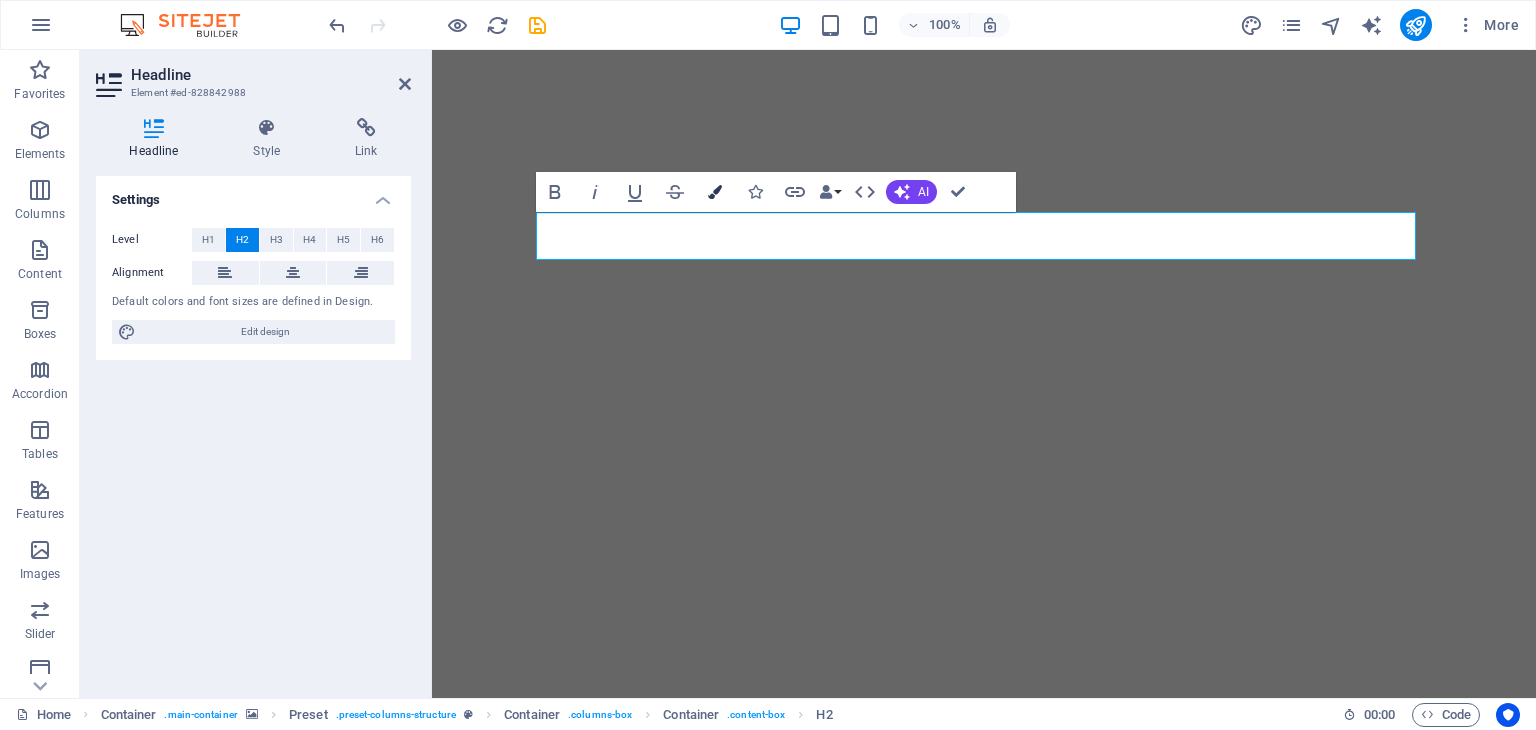 click at bounding box center (715, 192) 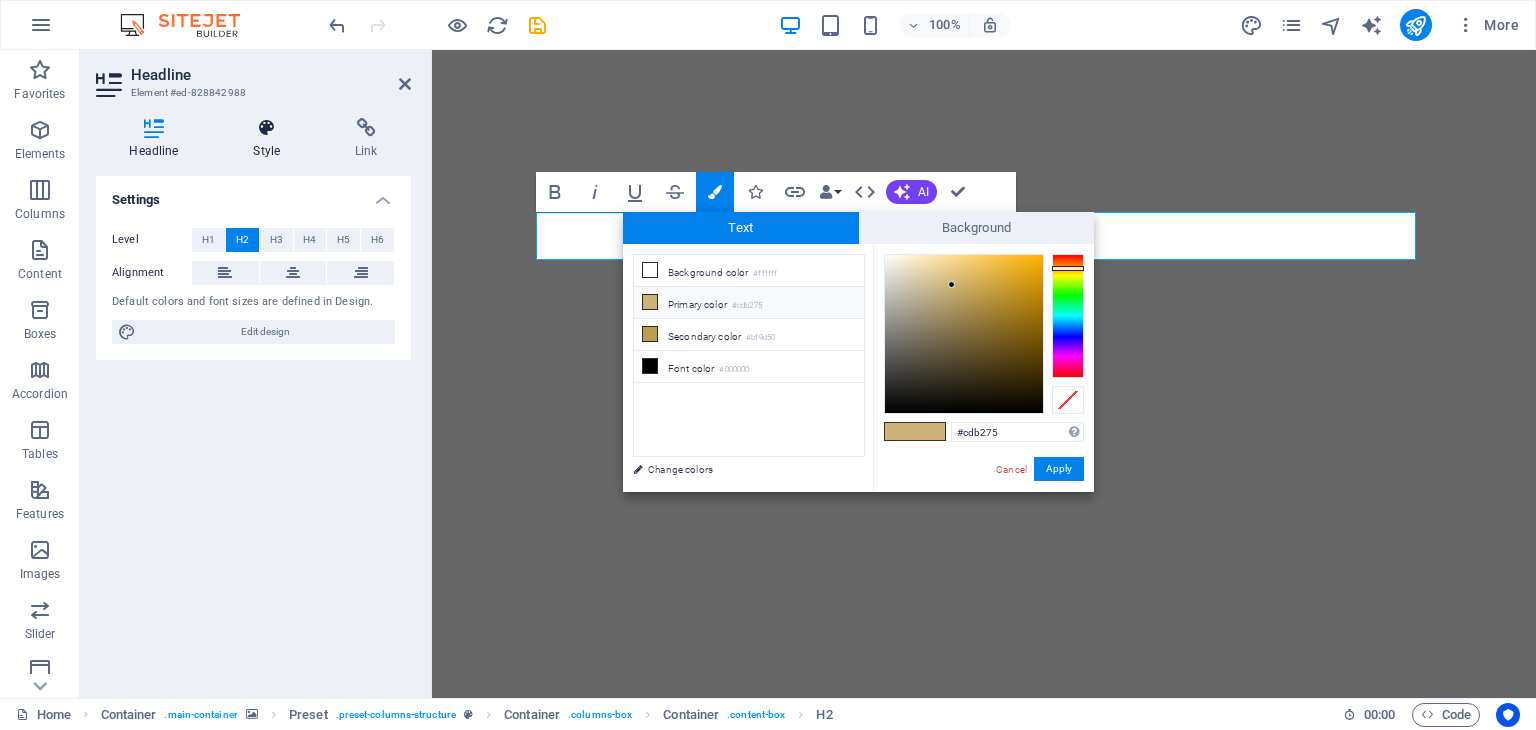 click at bounding box center [267, 128] 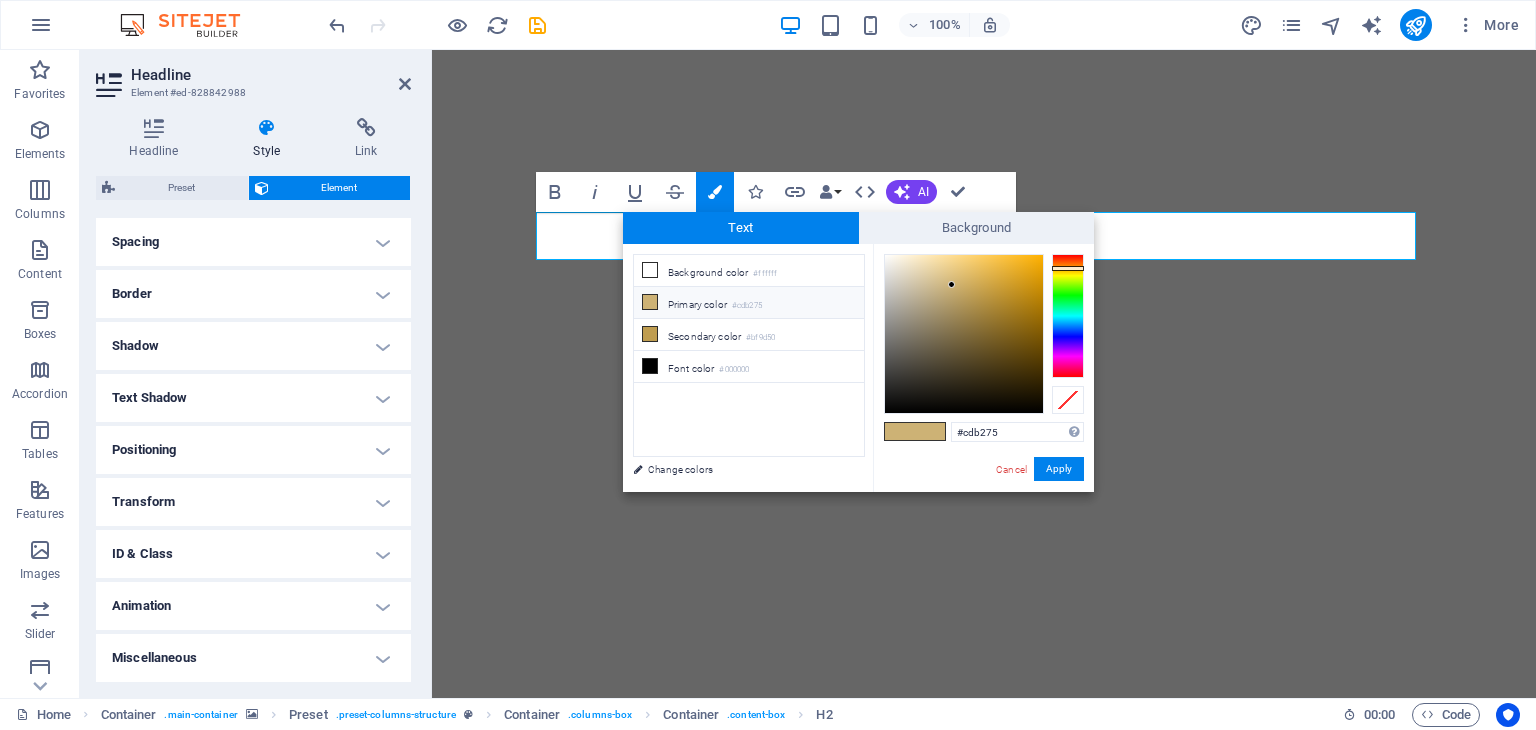 scroll, scrollTop: 0, scrollLeft: 0, axis: both 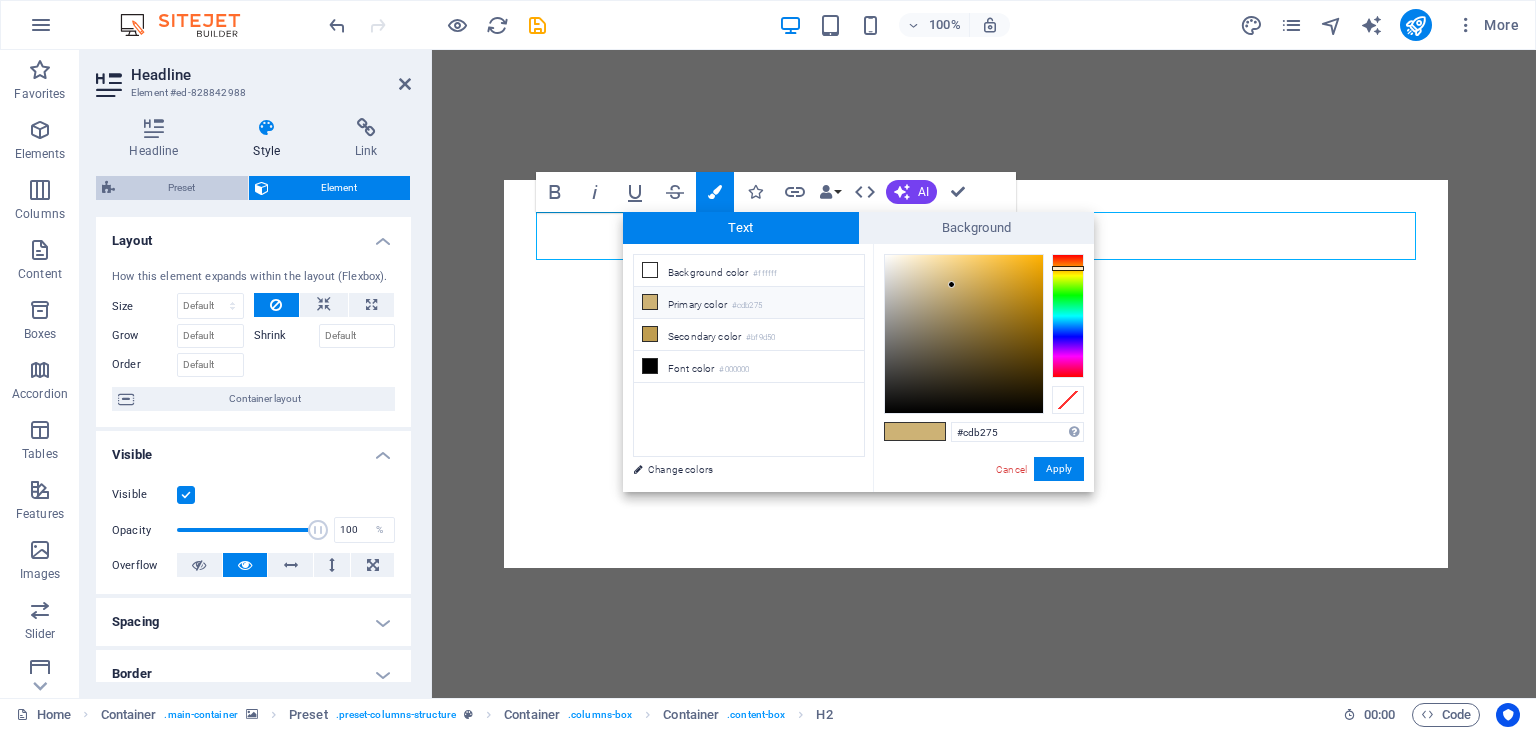 click on "Preset" at bounding box center (181, 188) 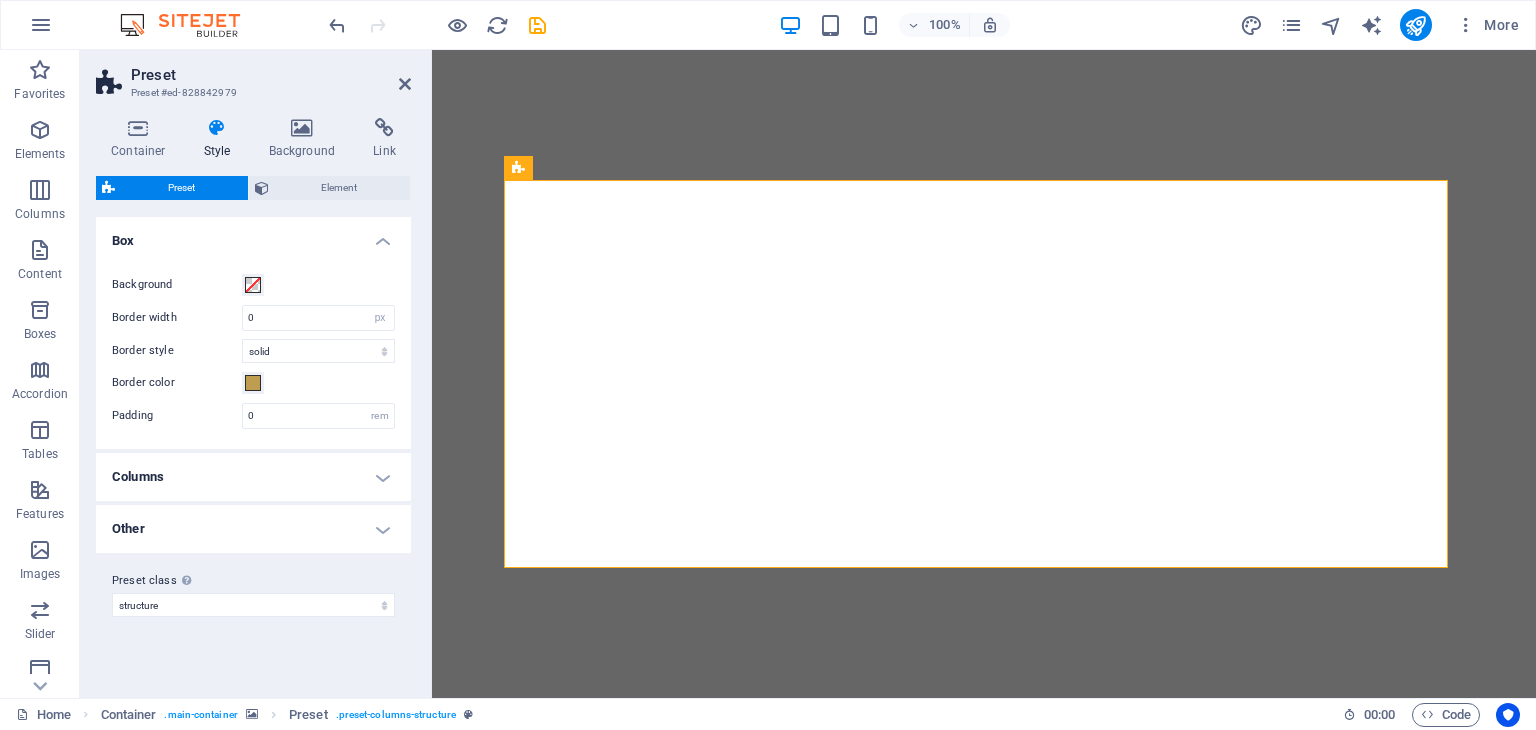 click on "Columns" at bounding box center (253, 477) 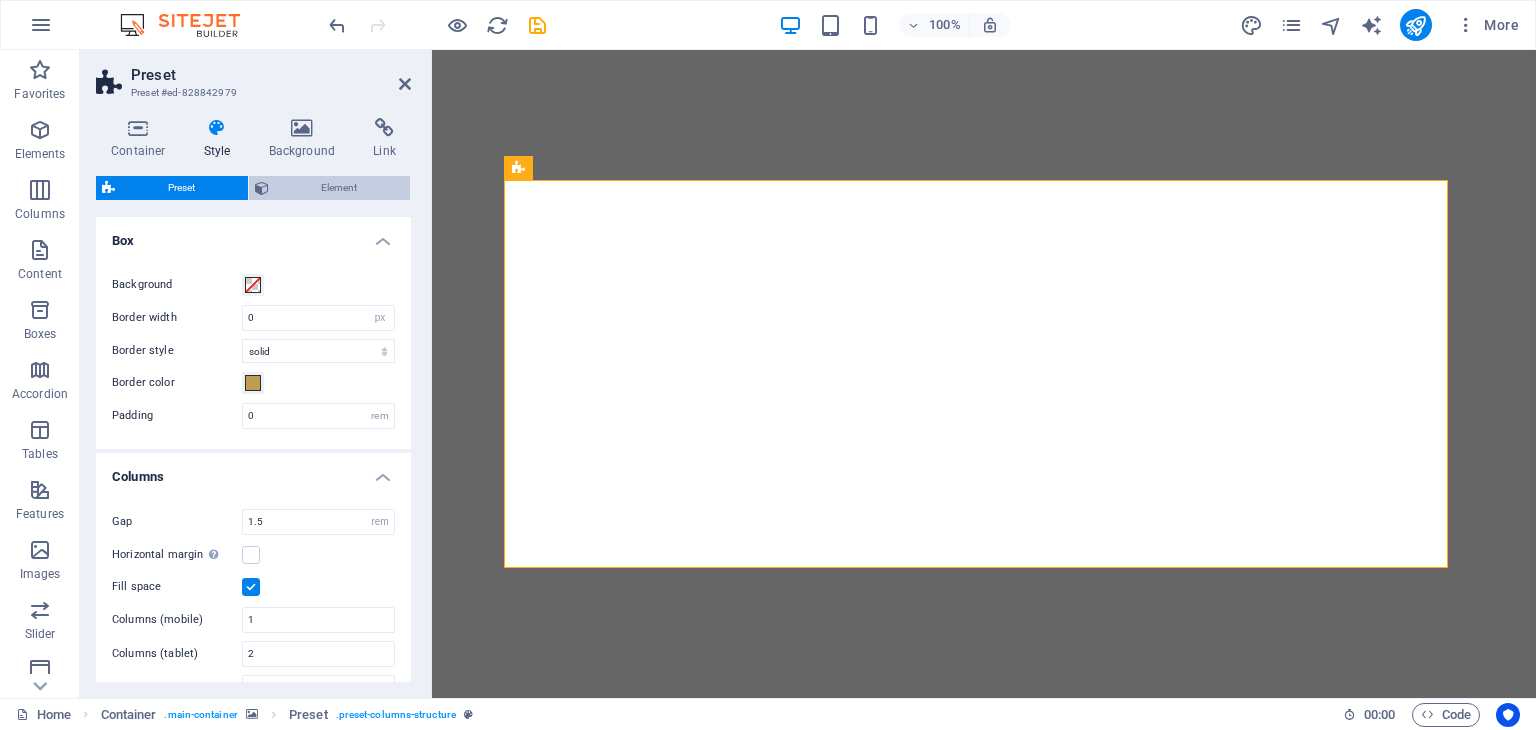 click on "Element" at bounding box center [340, 188] 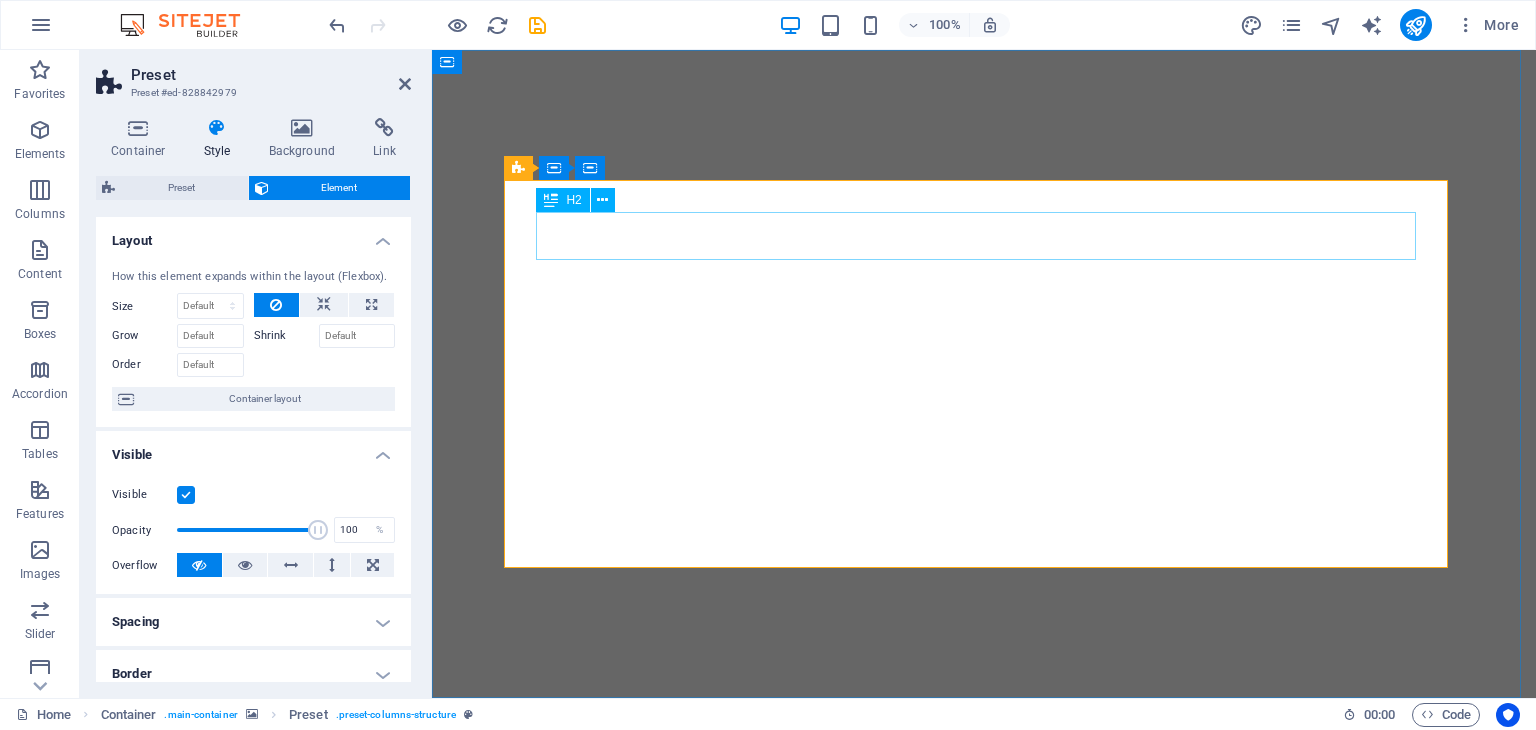 click on "Veggie delights express" at bounding box center (984, 834) 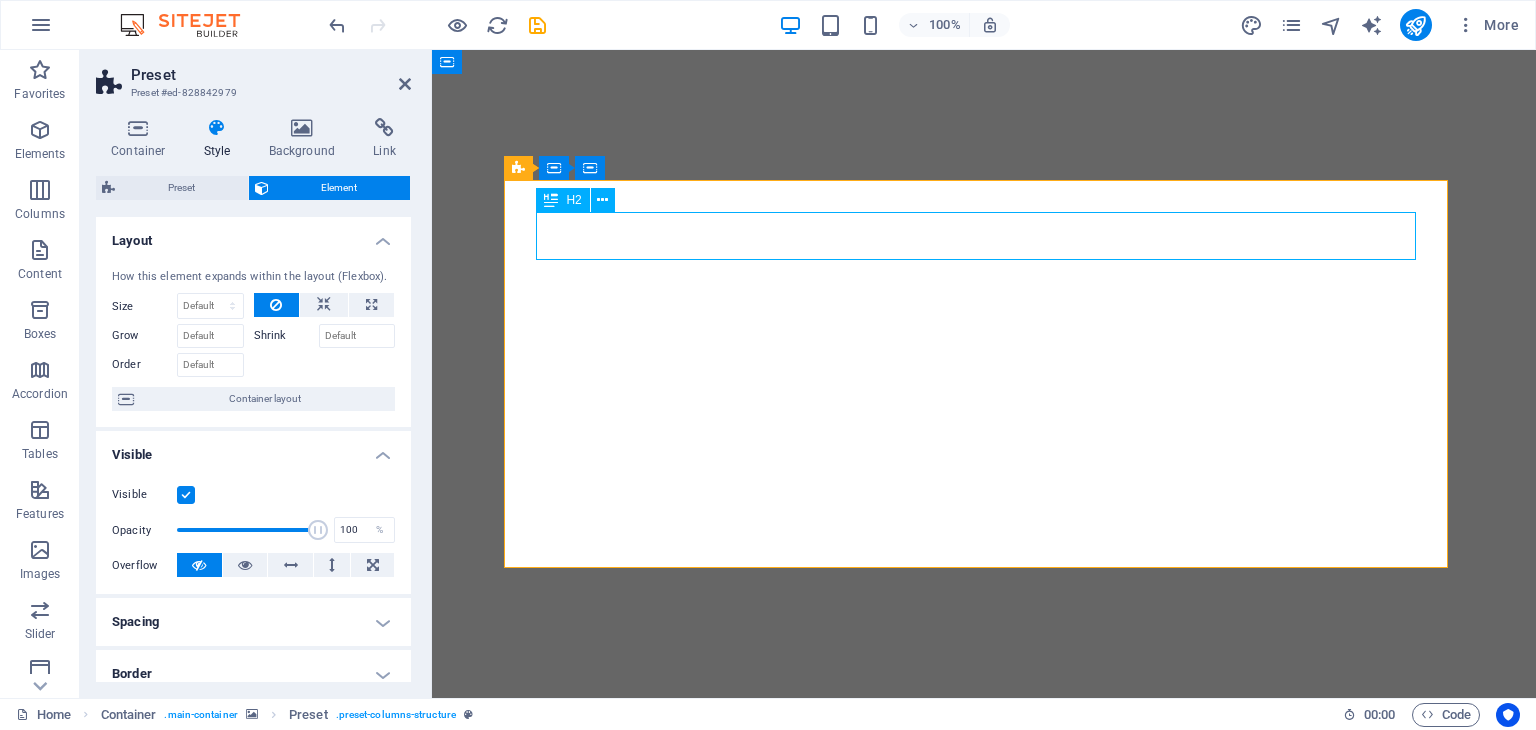 click on "Veggie delights express" at bounding box center (984, 834) 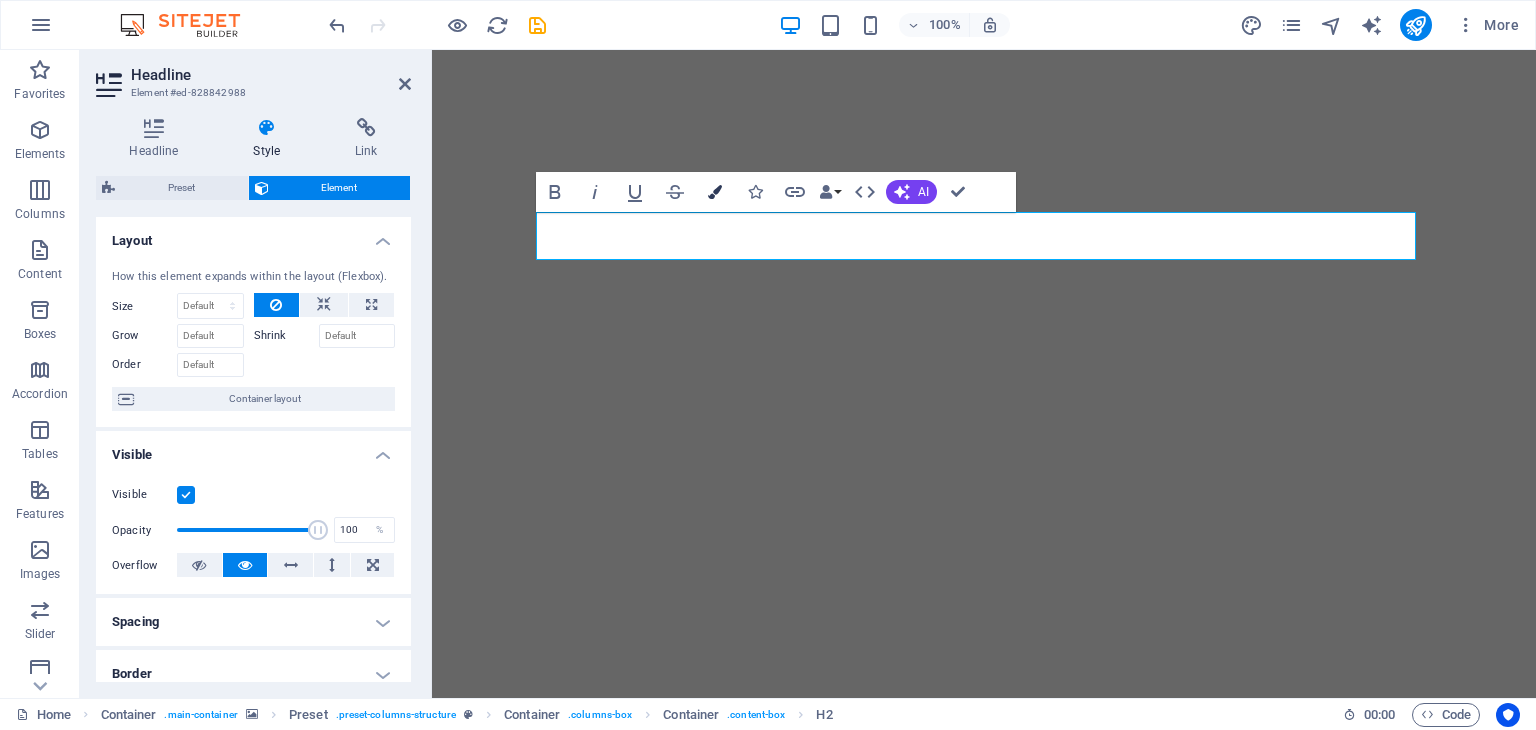click on "Colors" at bounding box center [715, 192] 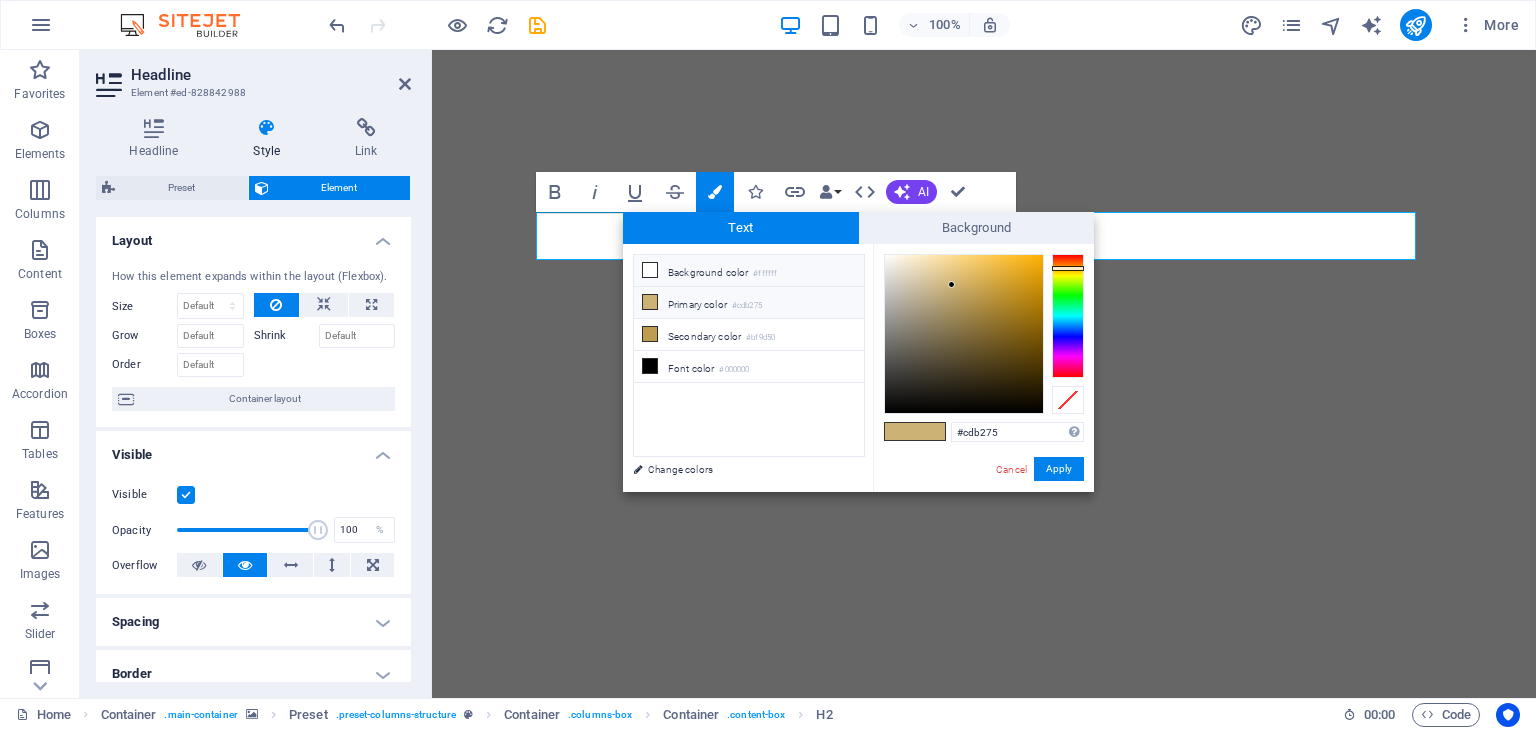 click at bounding box center (650, 270) 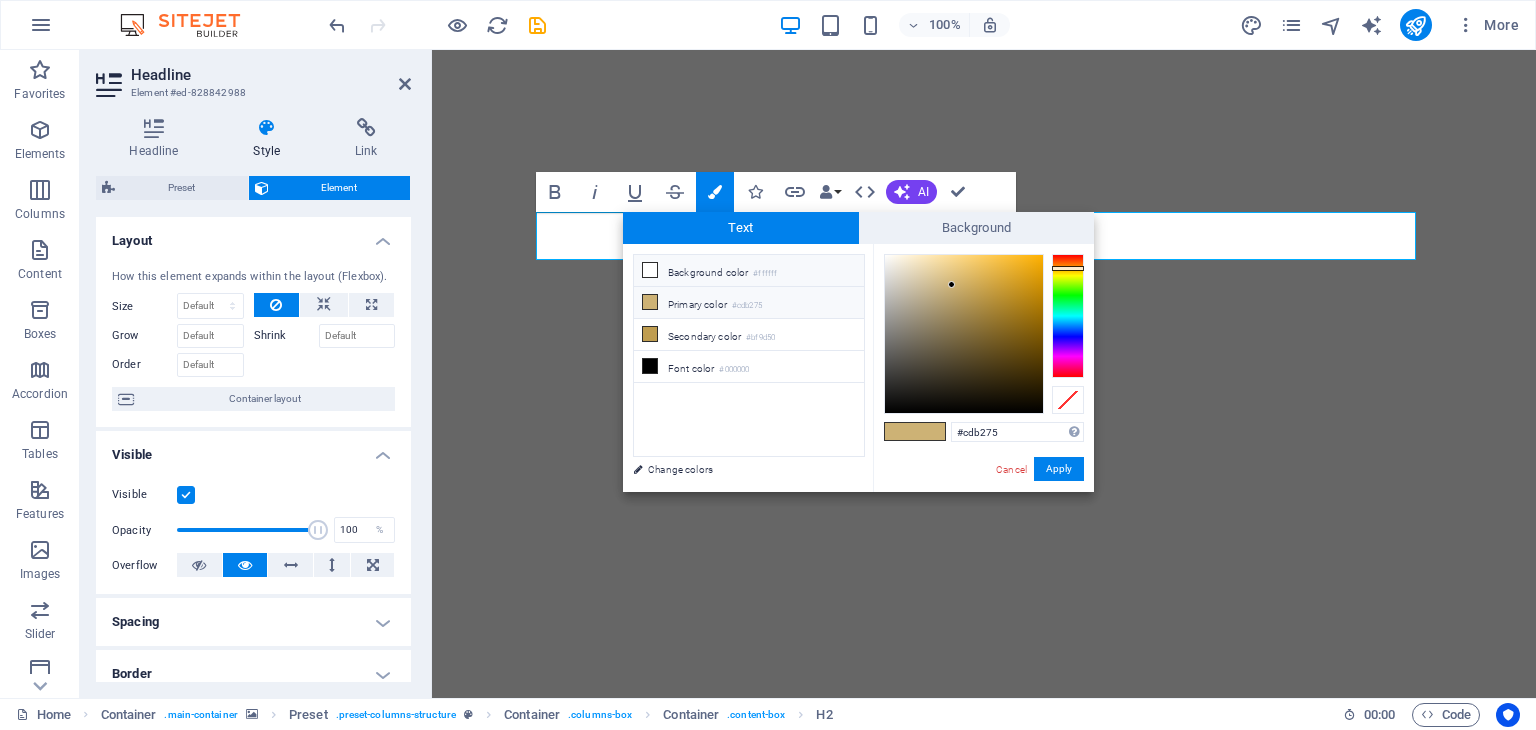 type on "#ffffff" 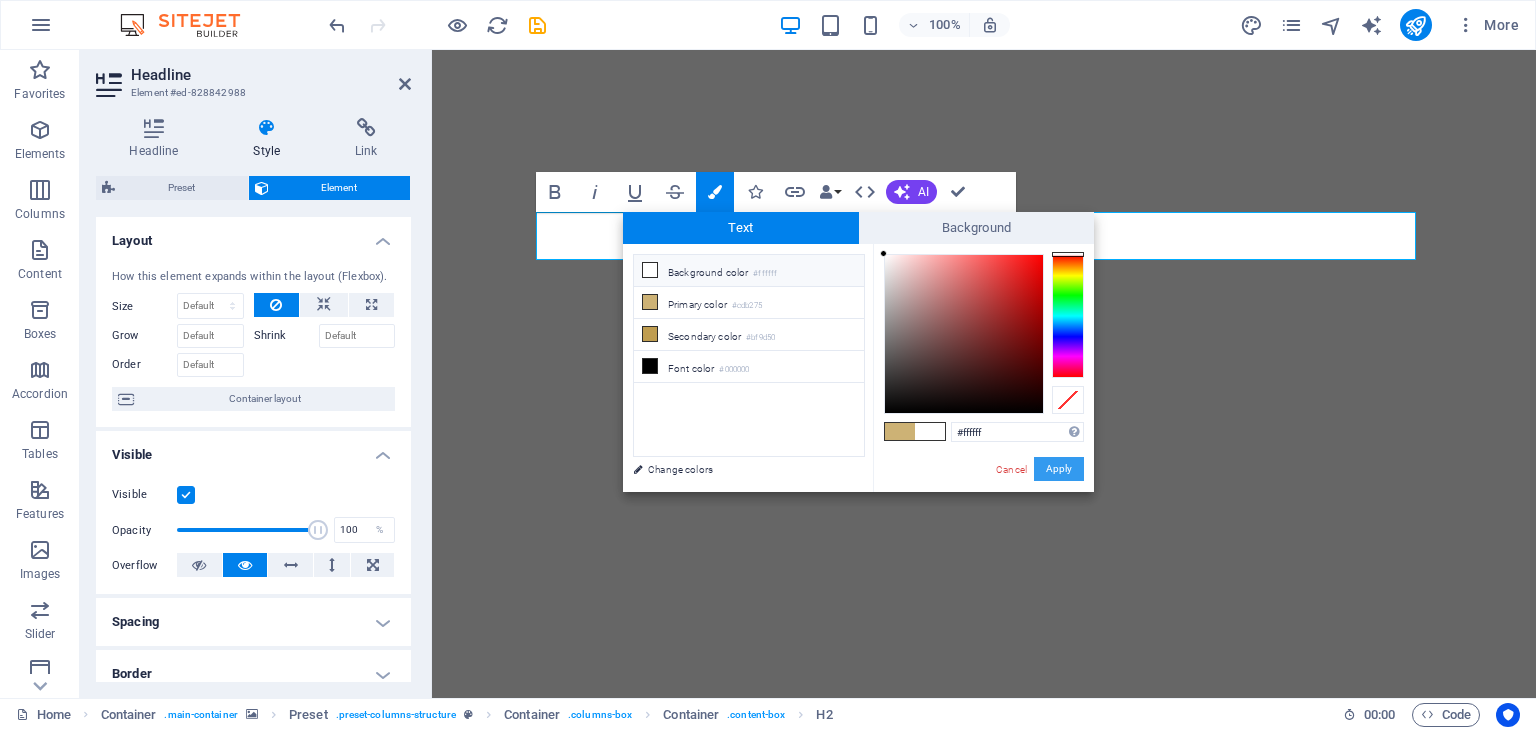 click on "Apply" at bounding box center (1059, 469) 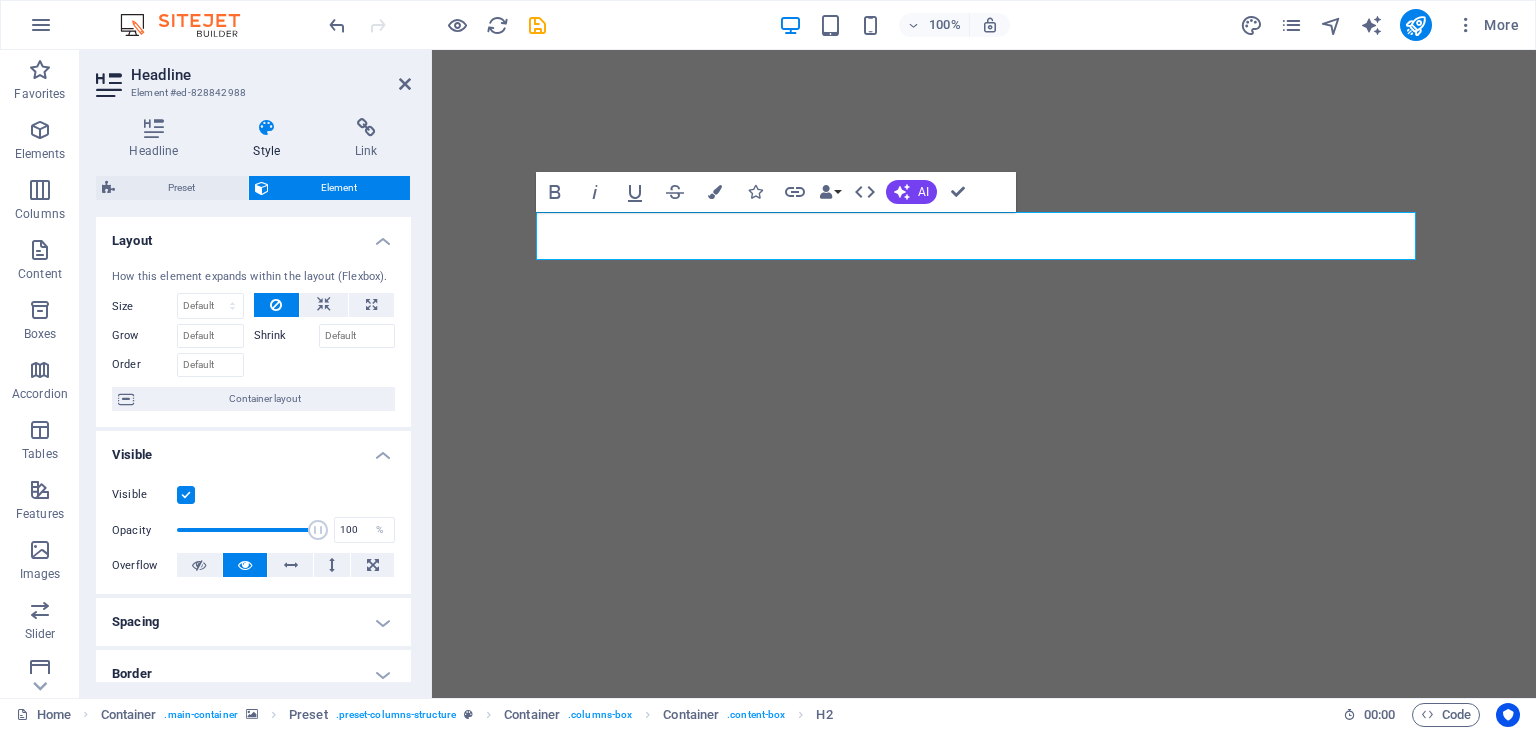 click at bounding box center [984, 374] 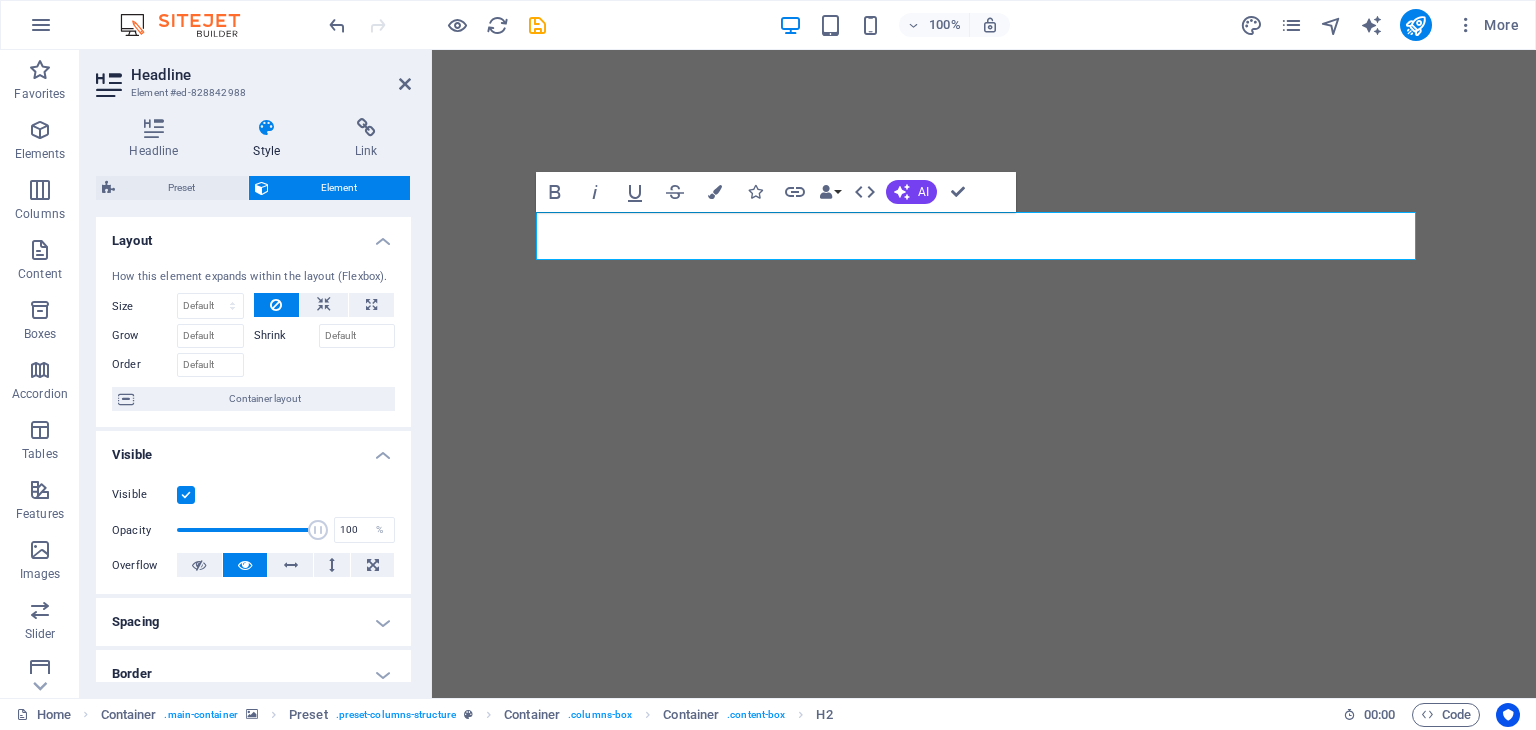 click at bounding box center [984, 374] 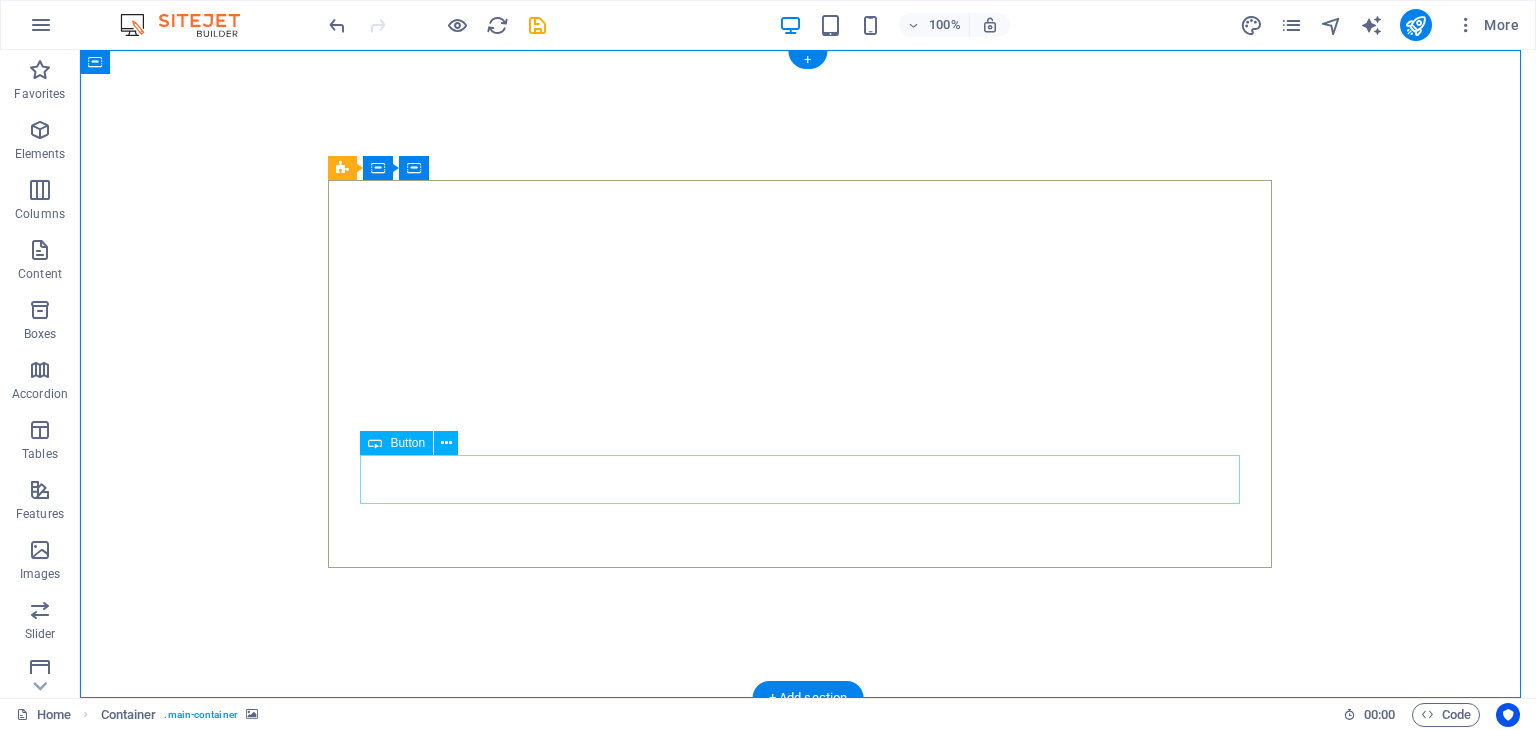 click on "Get your Estimate now" at bounding box center (808, 1077) 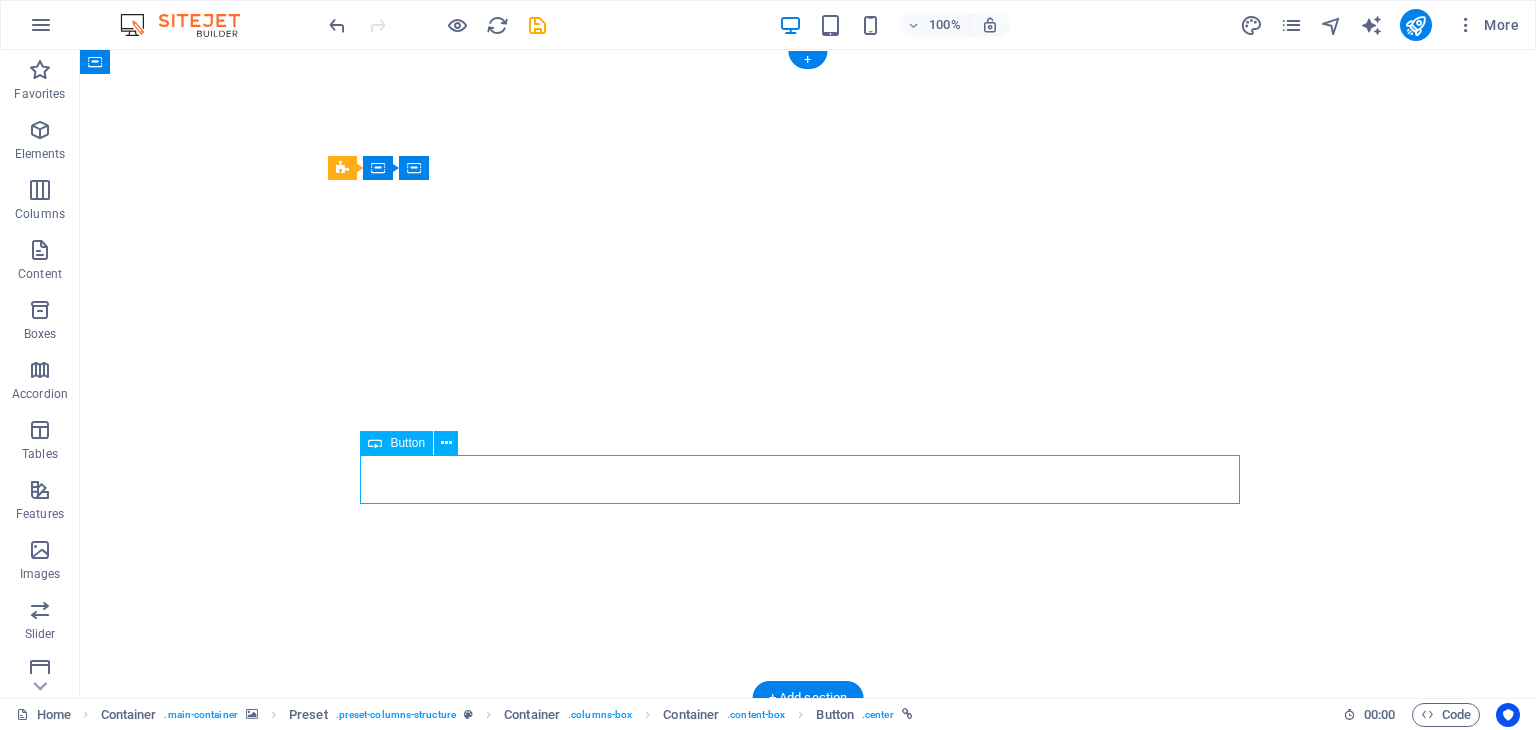 click on "Get your Estimate now" at bounding box center [808, 1077] 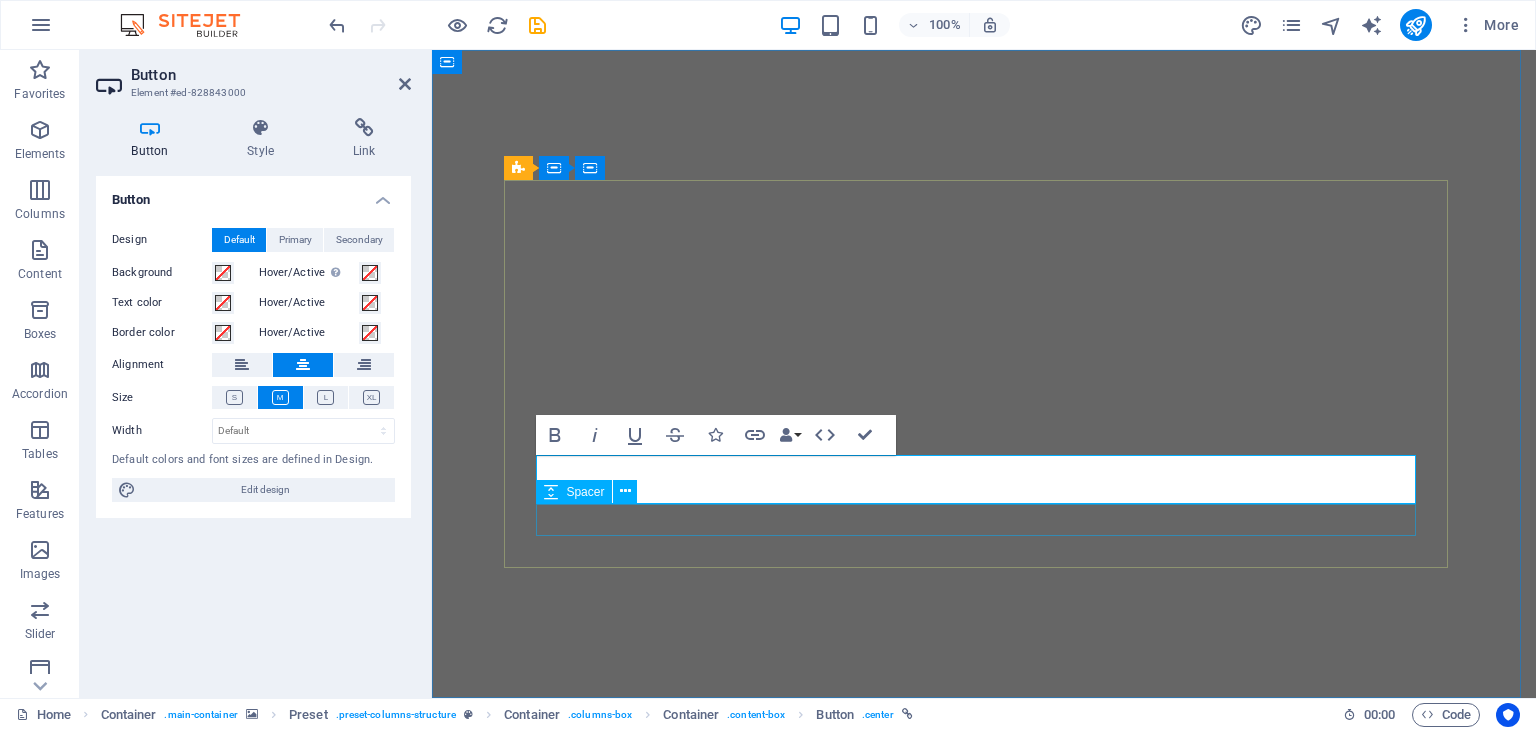 type 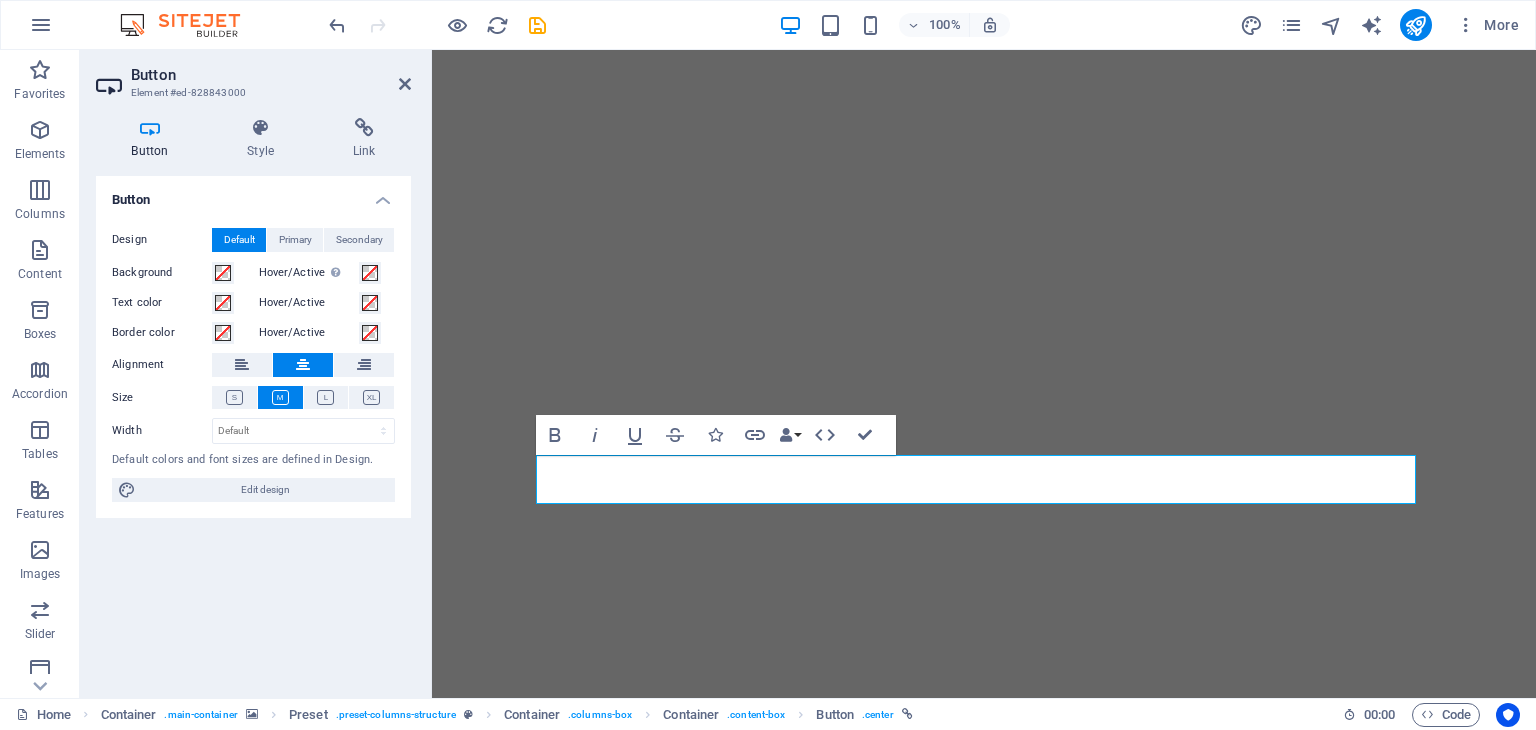 click at bounding box center (984, 374) 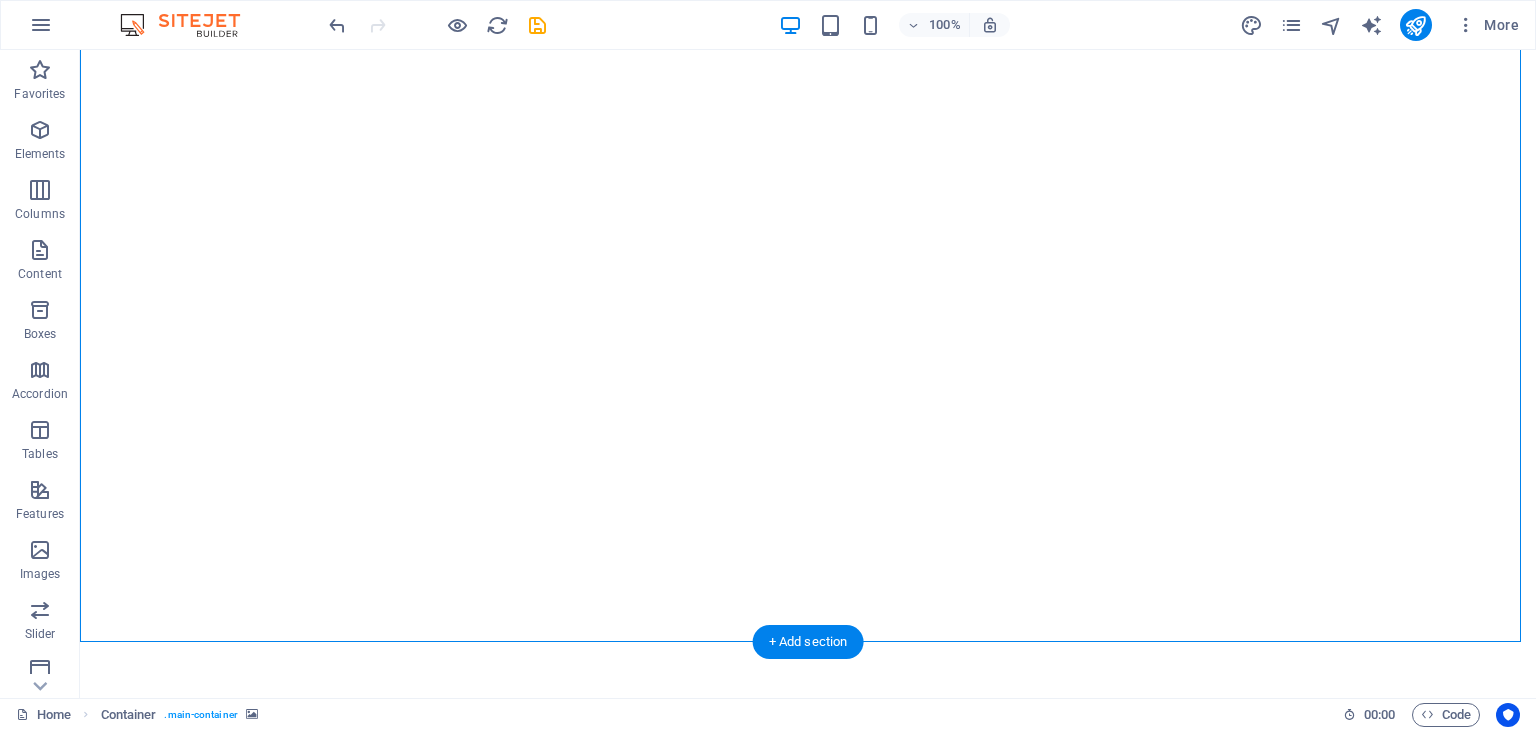 scroll, scrollTop: 56, scrollLeft: 0, axis: vertical 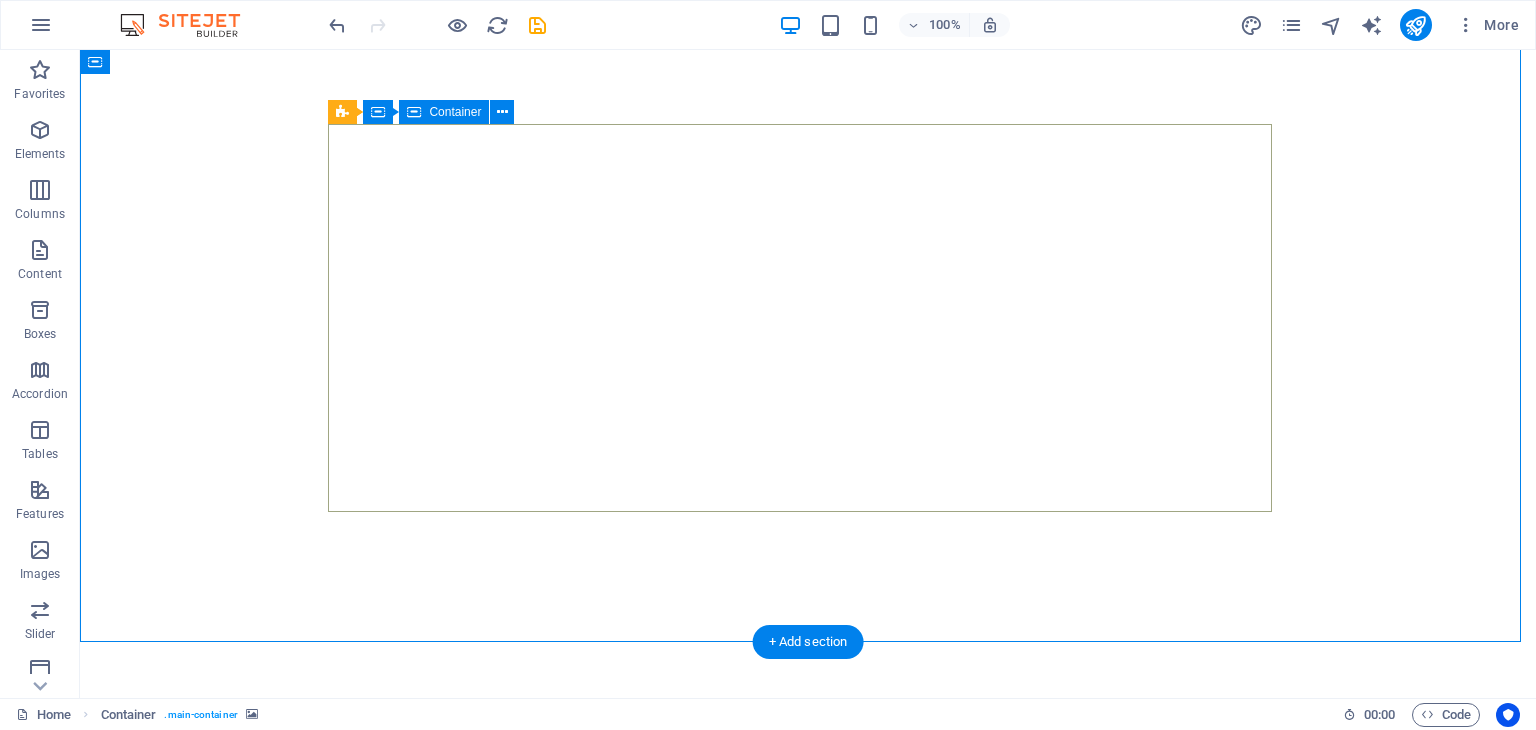 click on "Veggie delights express VEGGIE DELIGHTS EXPRESS RESTAURANT: TASTE THE RAINBOW OF FRESHNESS Welcome to Veggie Delights Express, your pure vegetarian oasis at Al Hudaiba Mall! Located conveniently in the food court, we bring you an exciting blend of Indian, Arabic, and Mexican flavors. Indulge in our signature Fusion Tandoori Shawarma wraps, delectable Fusion Tandoori Quesadillas, aromatic Biryani, and creamy Hummus. Plus, enjoy the ease of free parking while you savor your global meal. Experience the best of plant-based cuisine, crafted with passion. ORDER NOW" at bounding box center [808, 916] 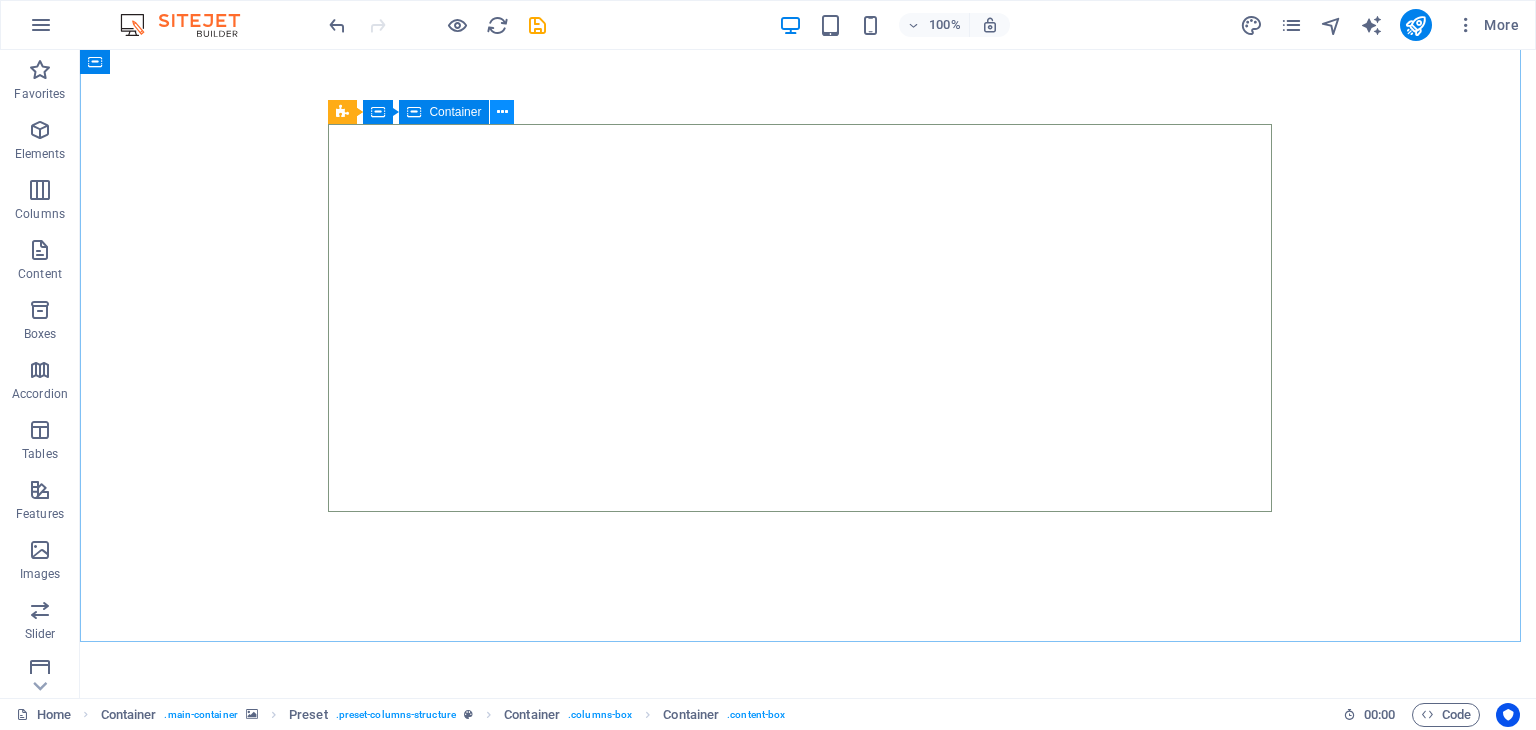 click at bounding box center (502, 112) 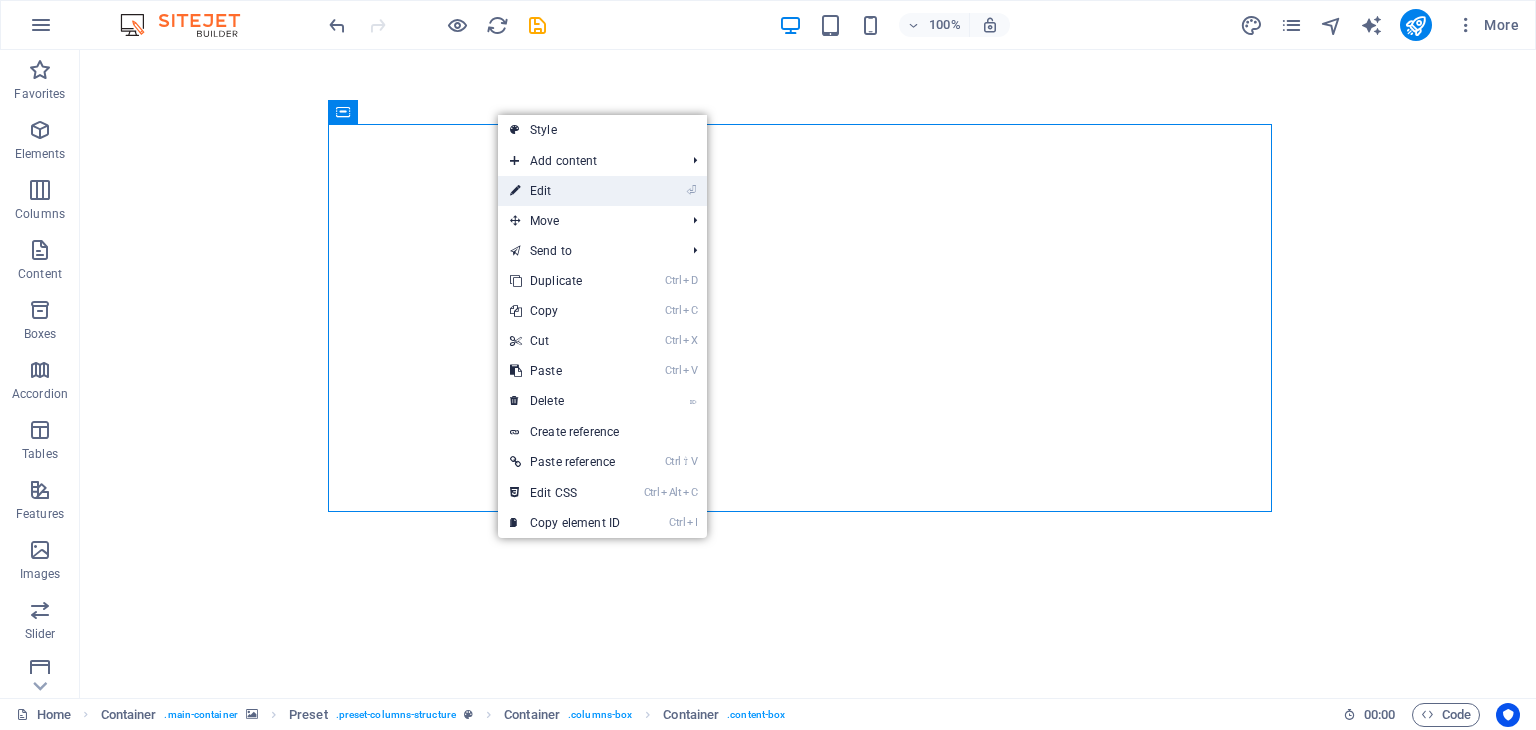 click on "⏎  Edit" at bounding box center (565, 191) 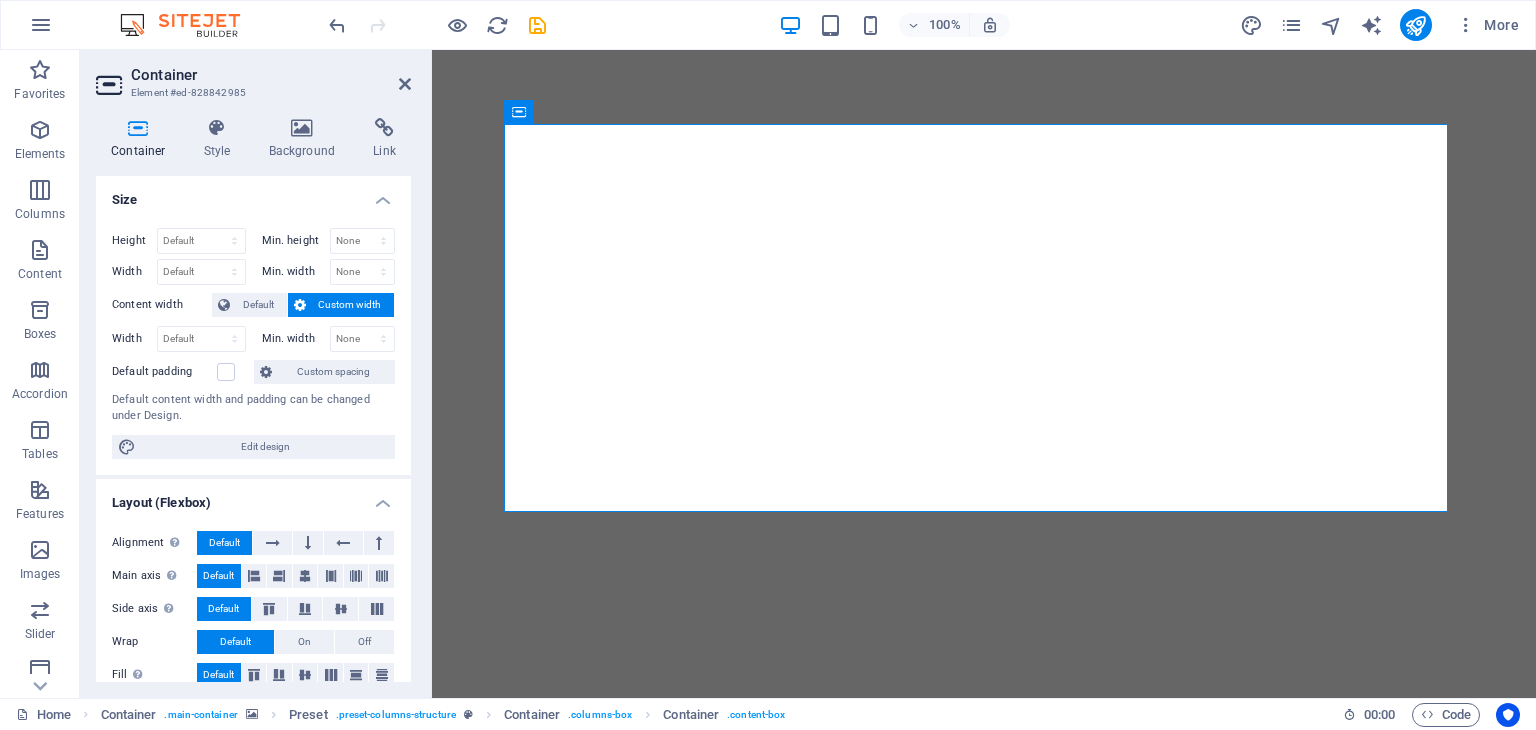 click on "Container" at bounding box center (142, 139) 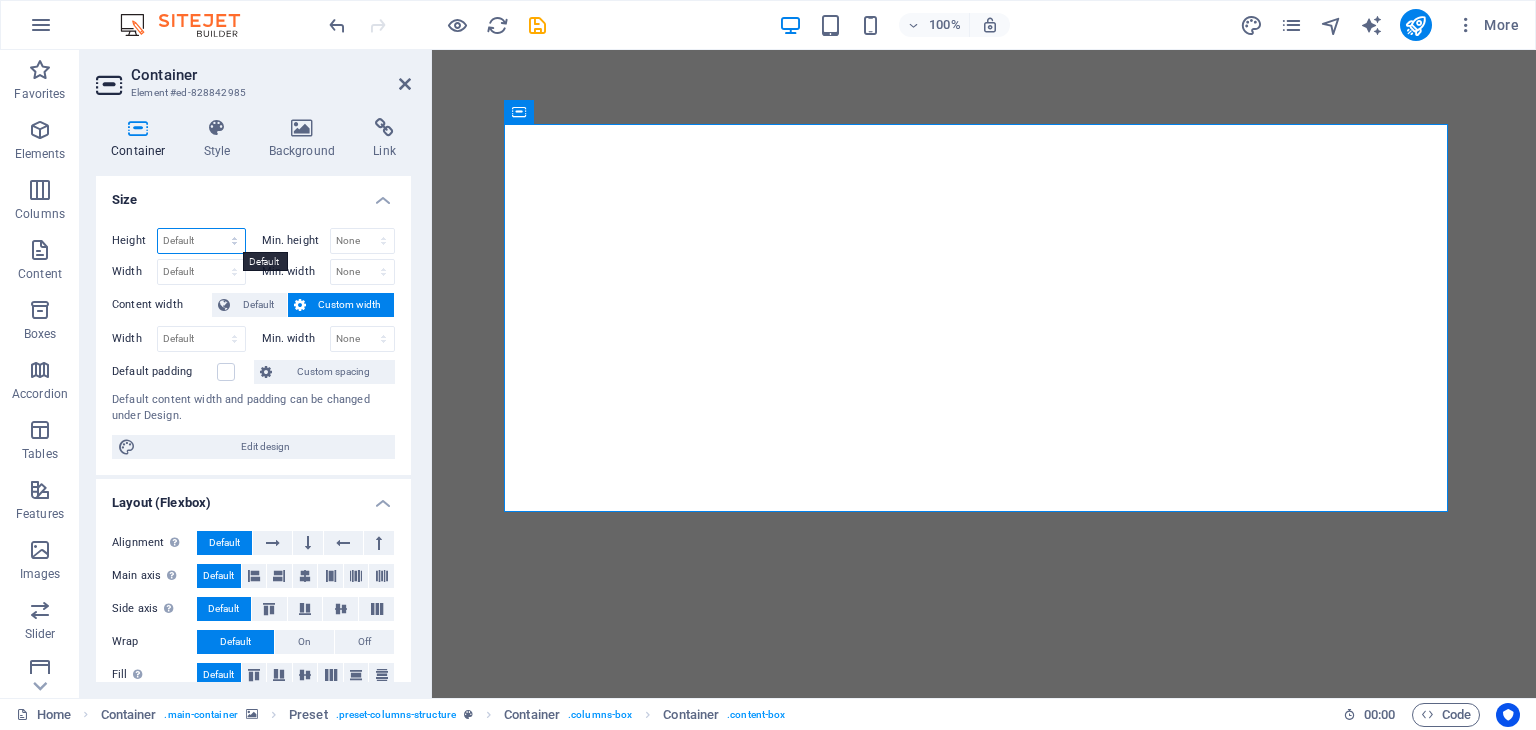 click on "Default px rem % vh vw" at bounding box center [201, 241] 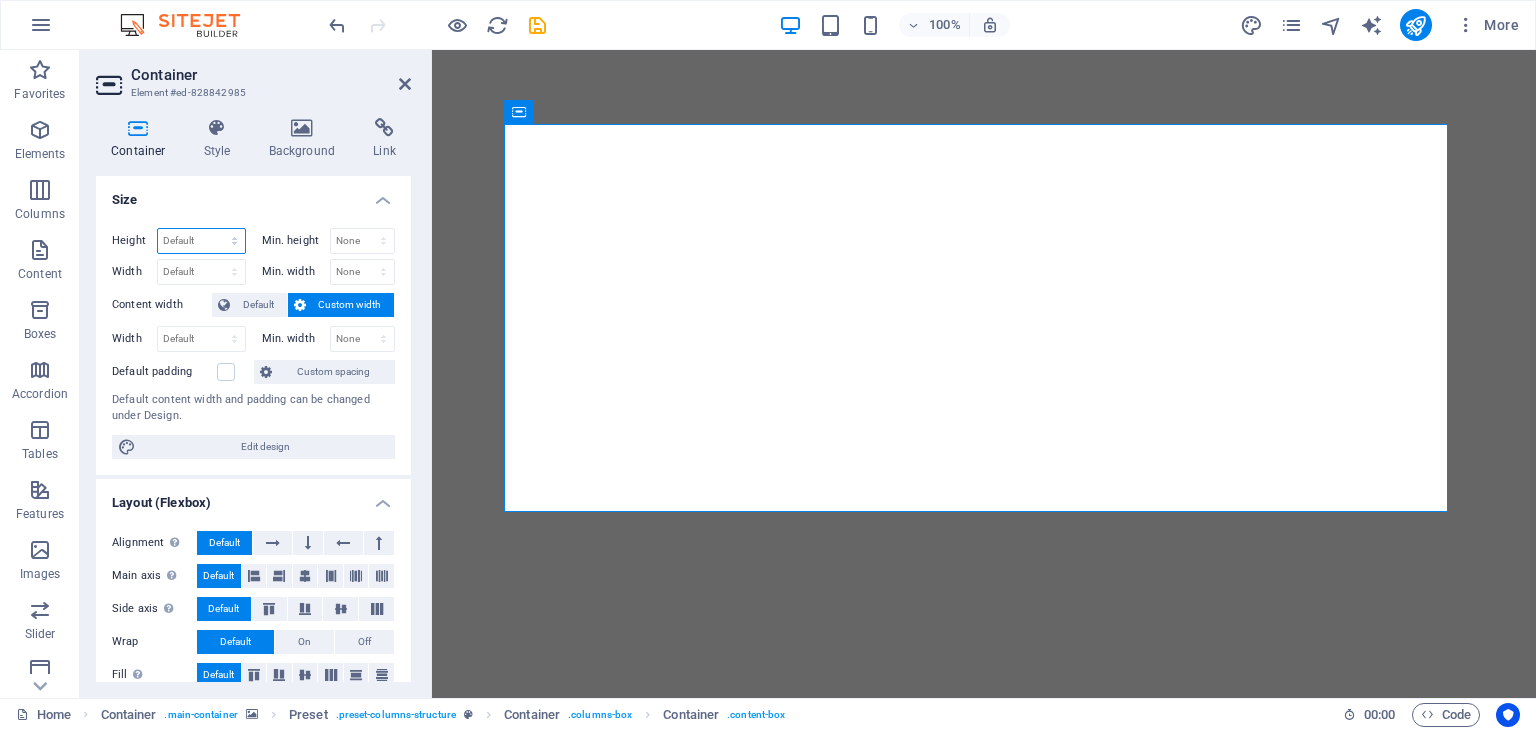 click on "Default px rem % vh vw" at bounding box center [201, 241] 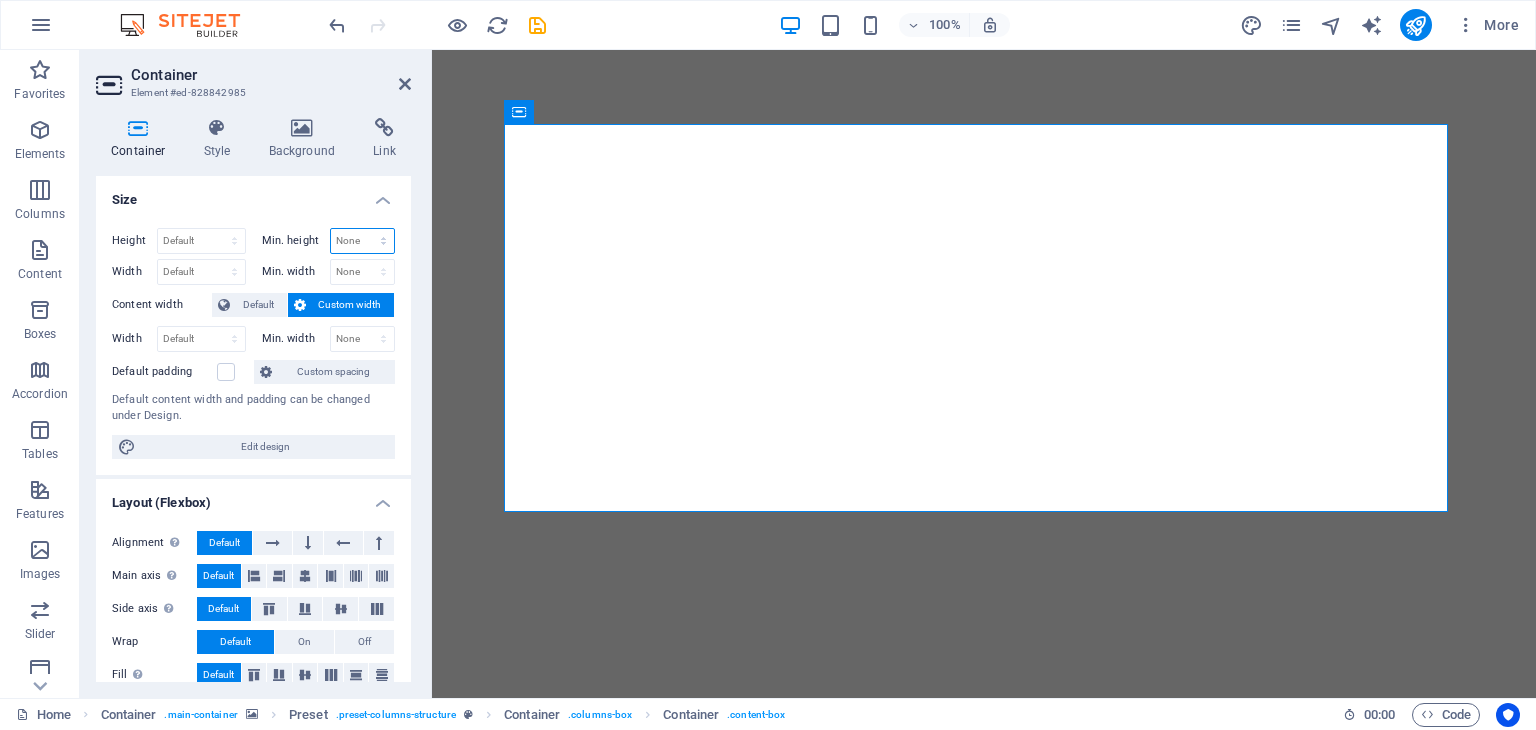 click on "None px rem % vh vw" at bounding box center [363, 241] 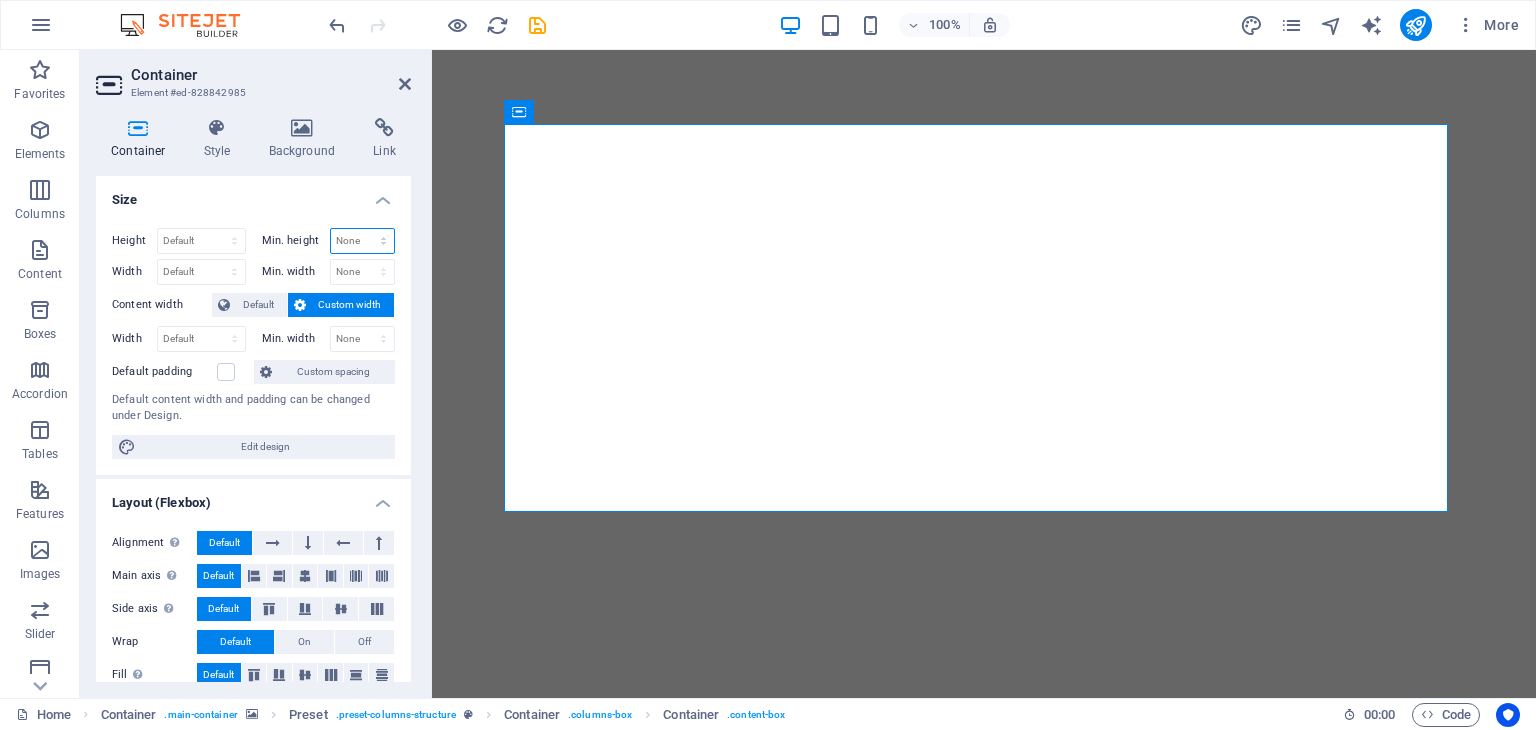 click on "None px rem % vh vw" at bounding box center [363, 241] 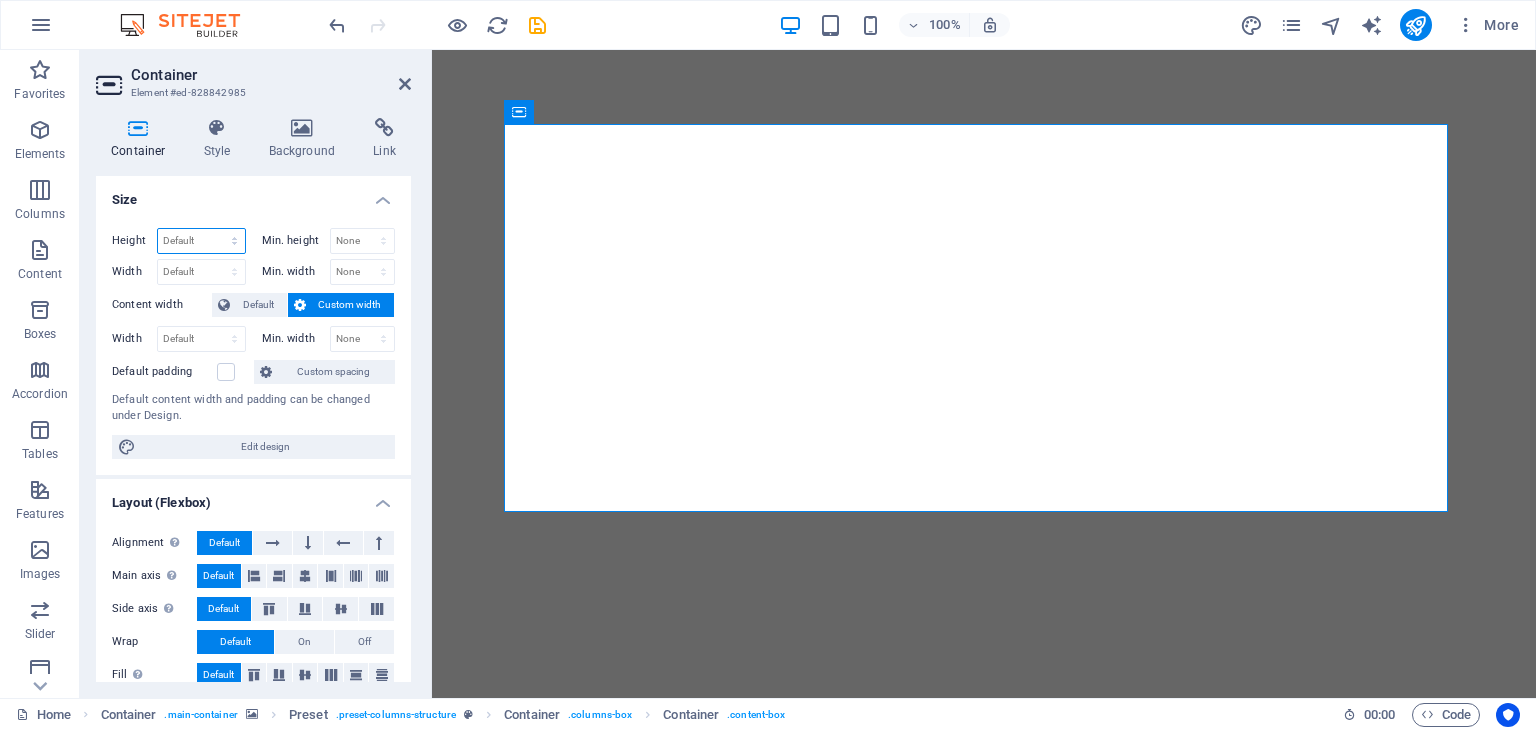 click on "Default px rem % vh vw" at bounding box center [201, 241] 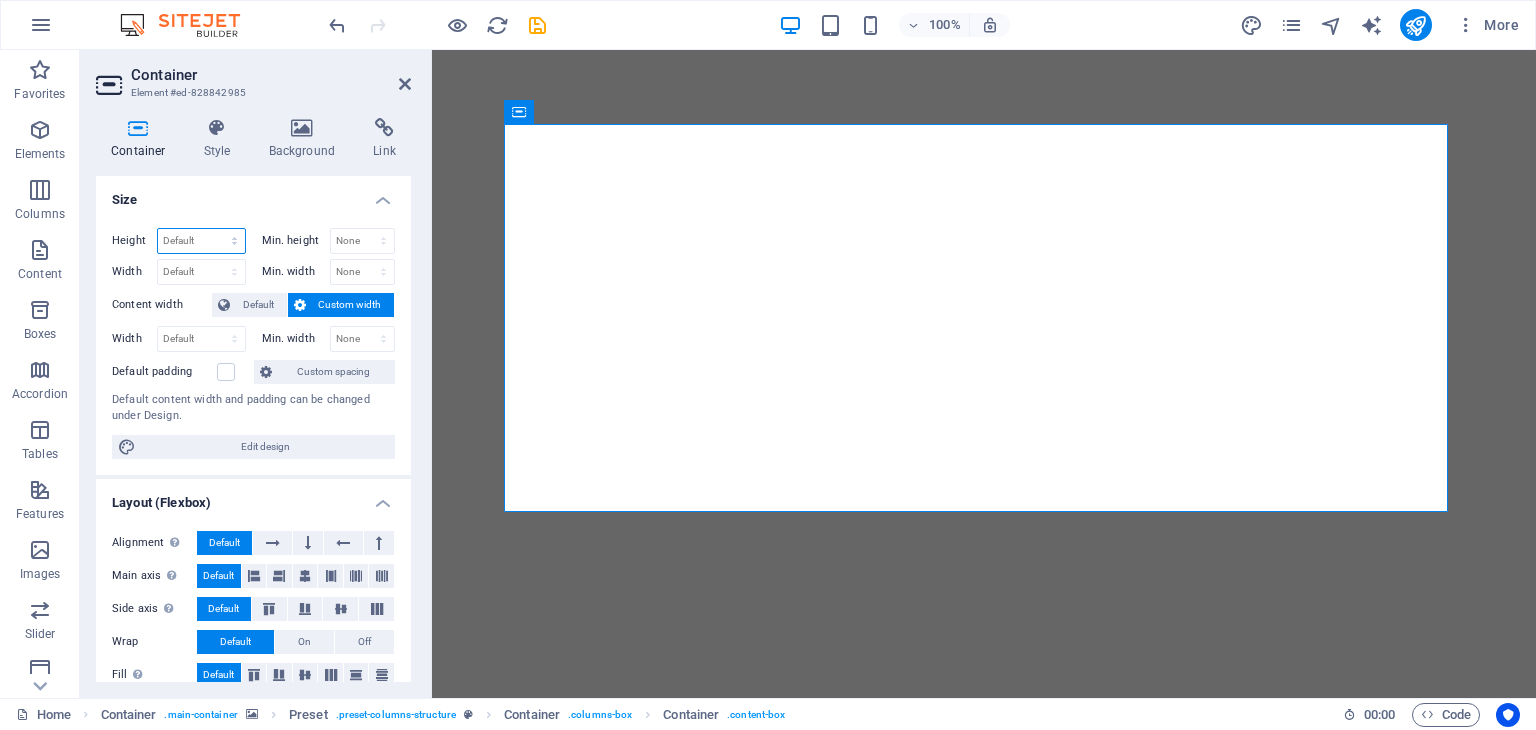 select on "px" 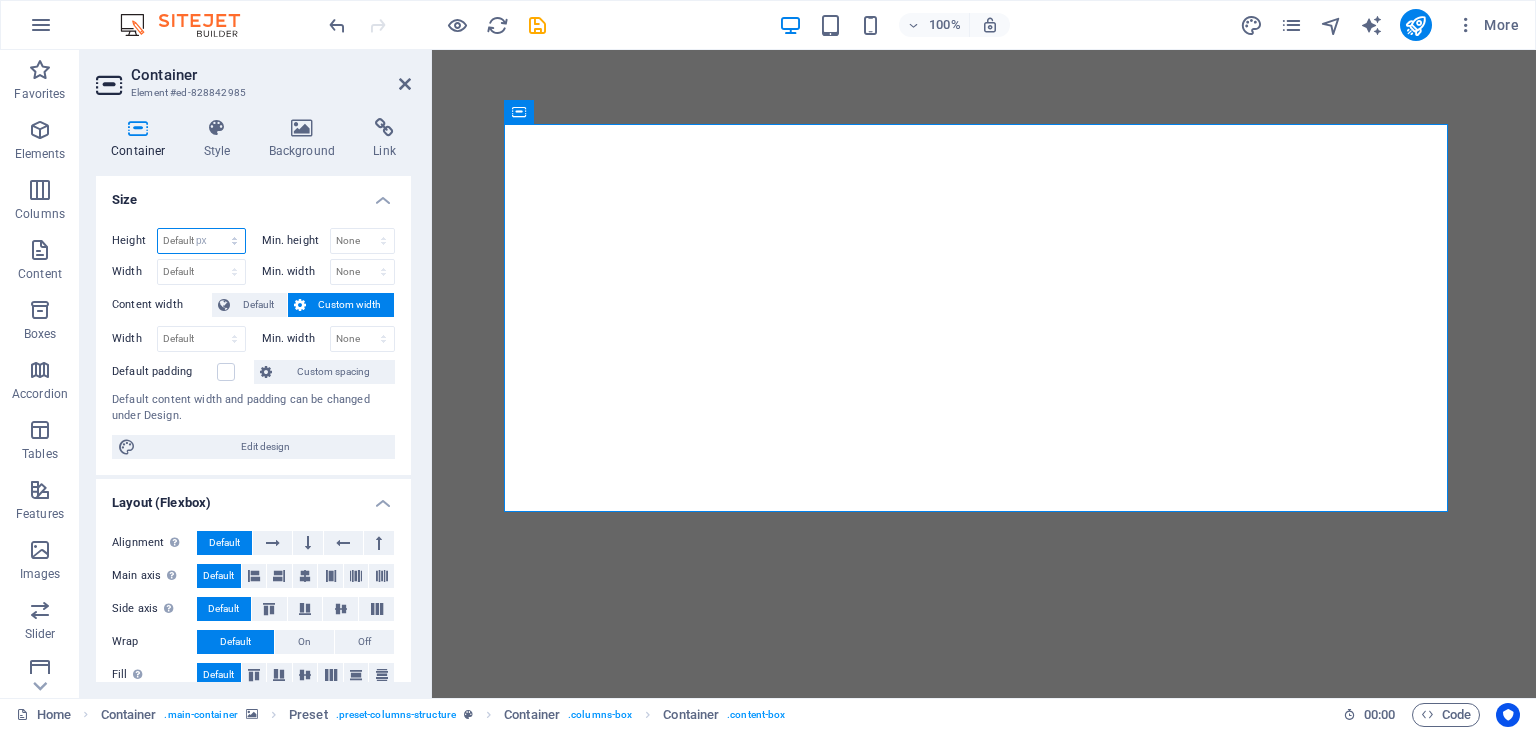 click on "Default px rem % vh vw" at bounding box center [201, 241] 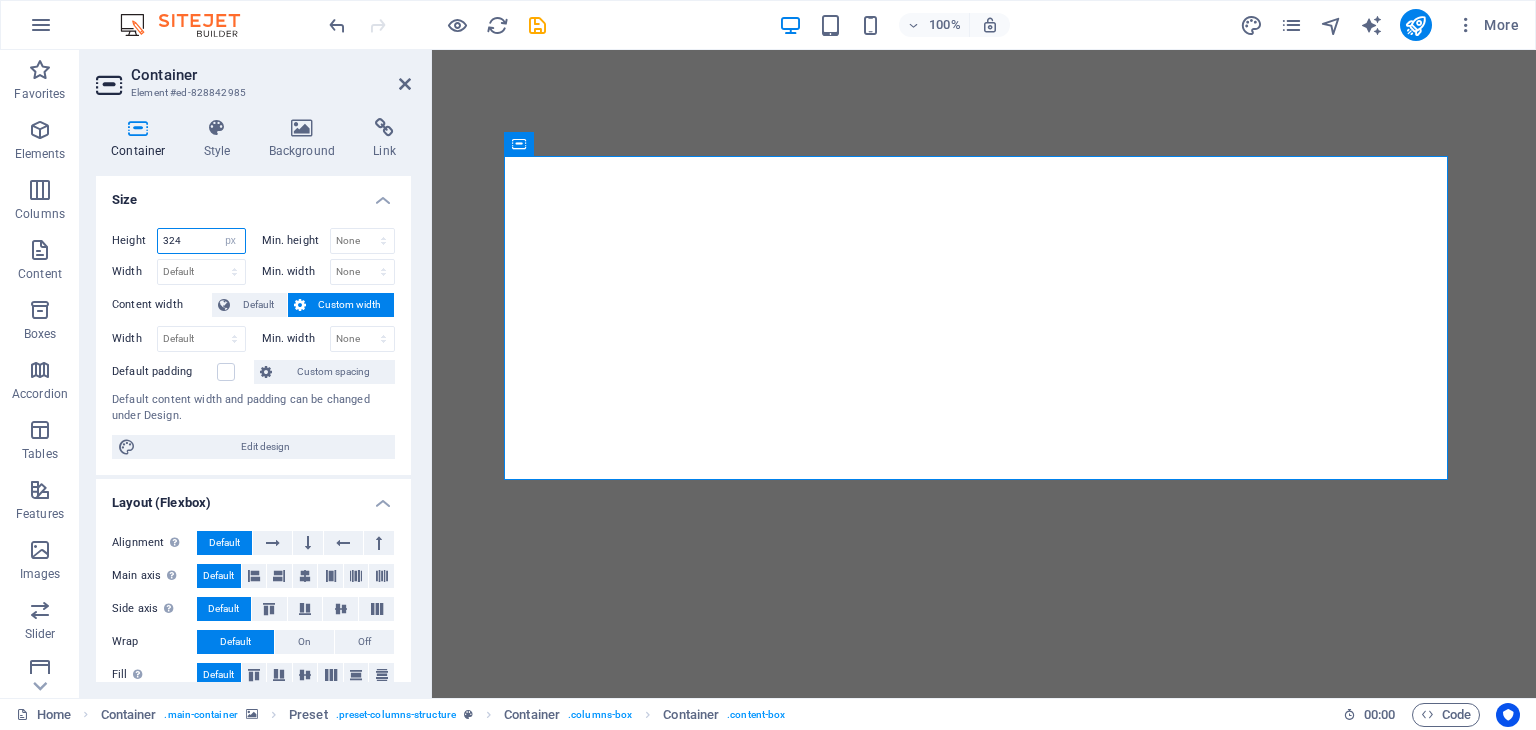 click on "324" at bounding box center (201, 241) 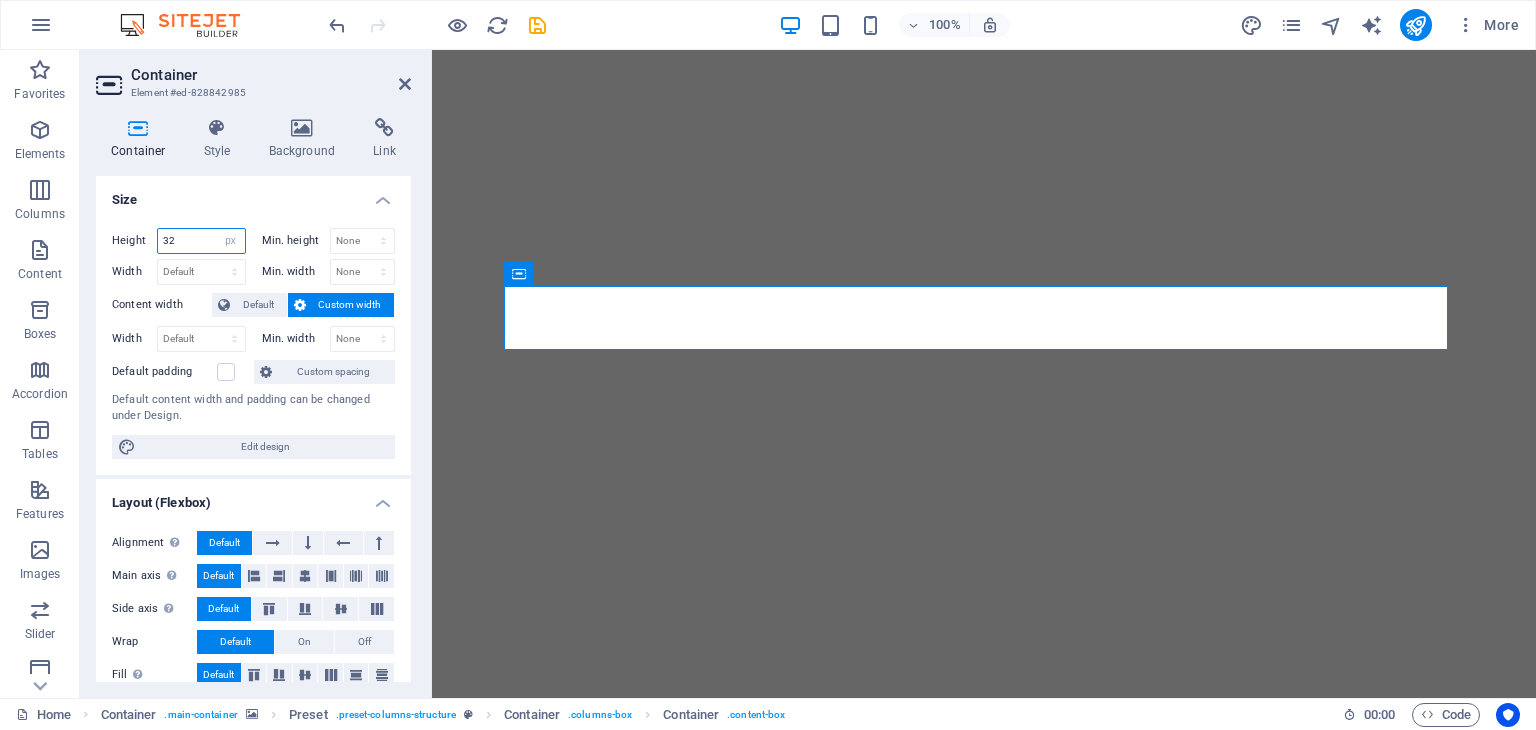 type on "324" 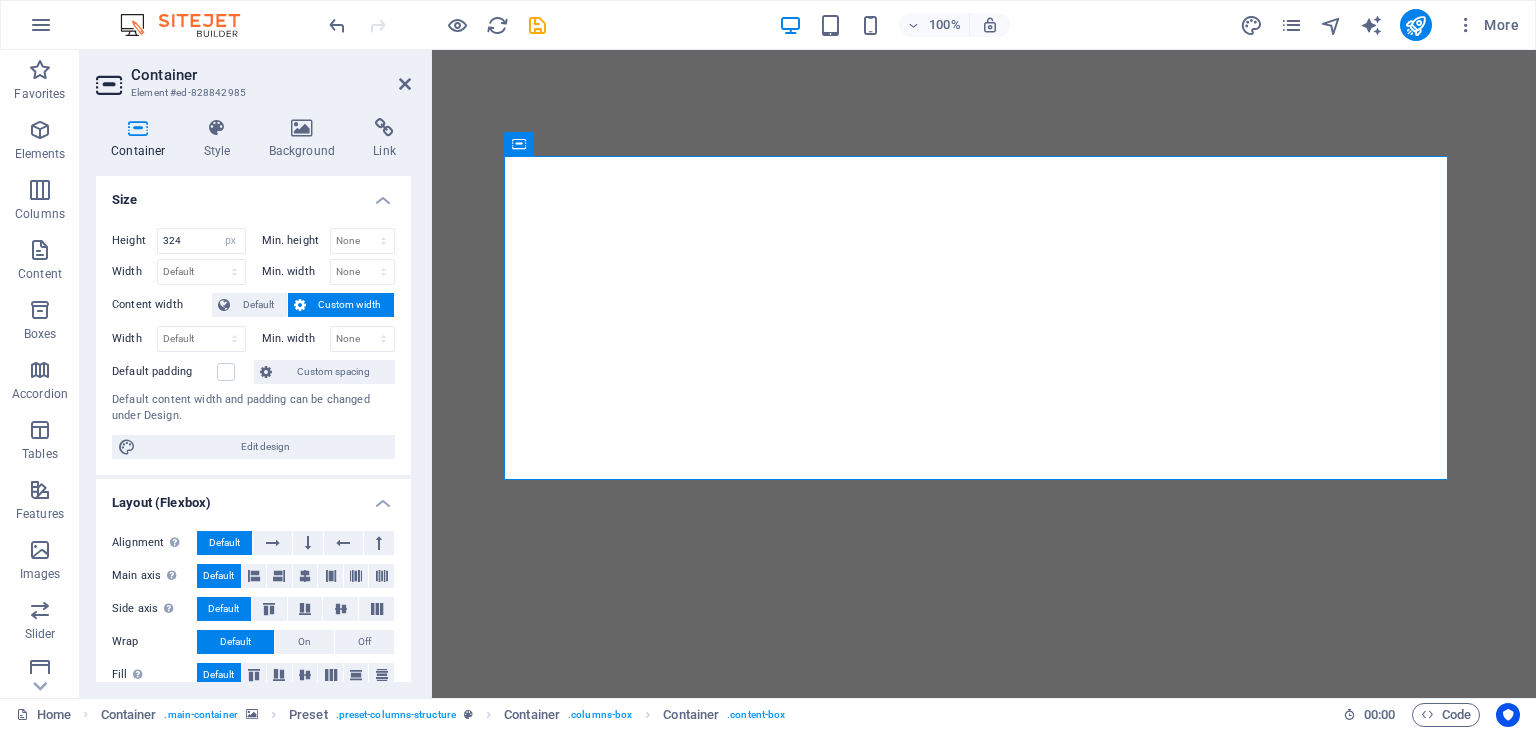 click on "Size" at bounding box center (253, 194) 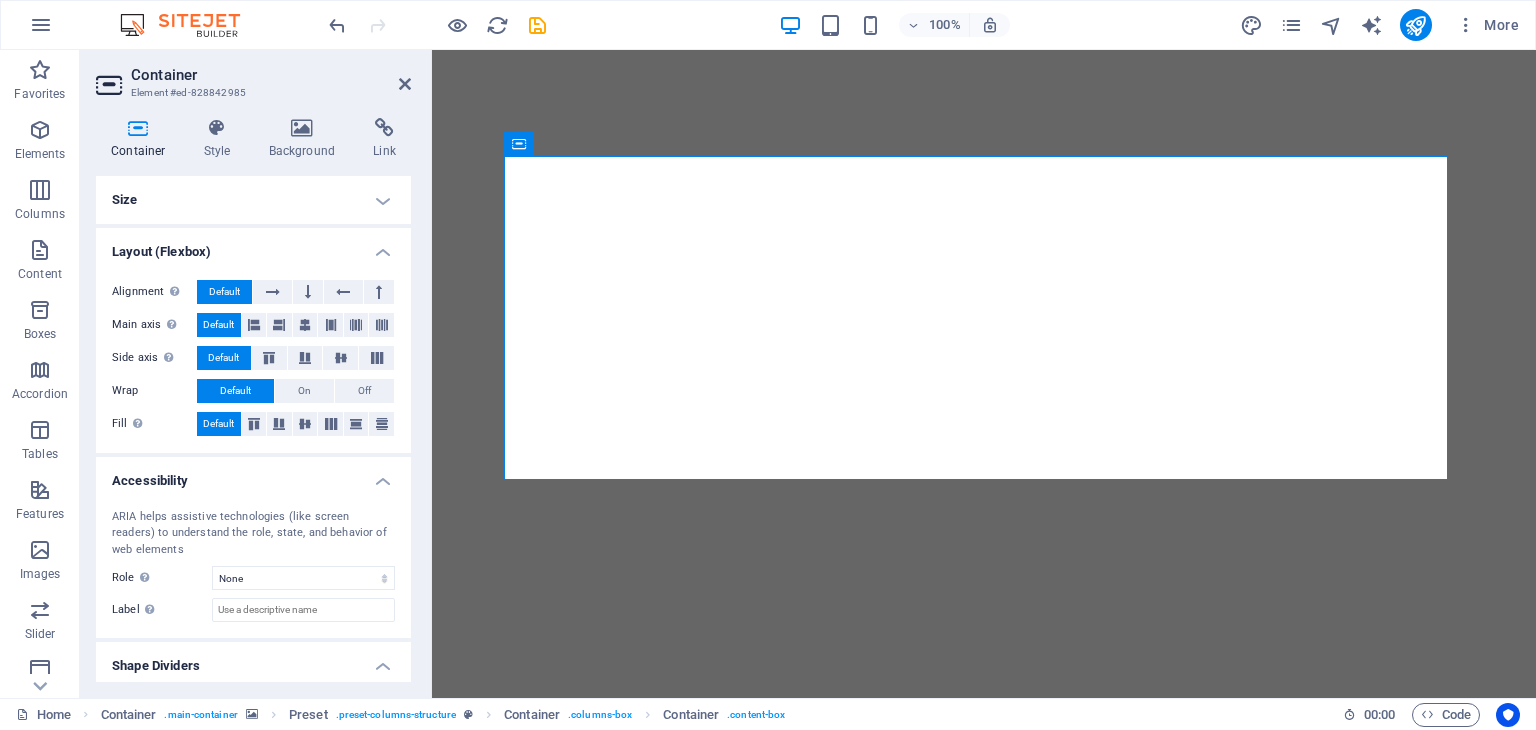 click on "Size" at bounding box center (253, 200) 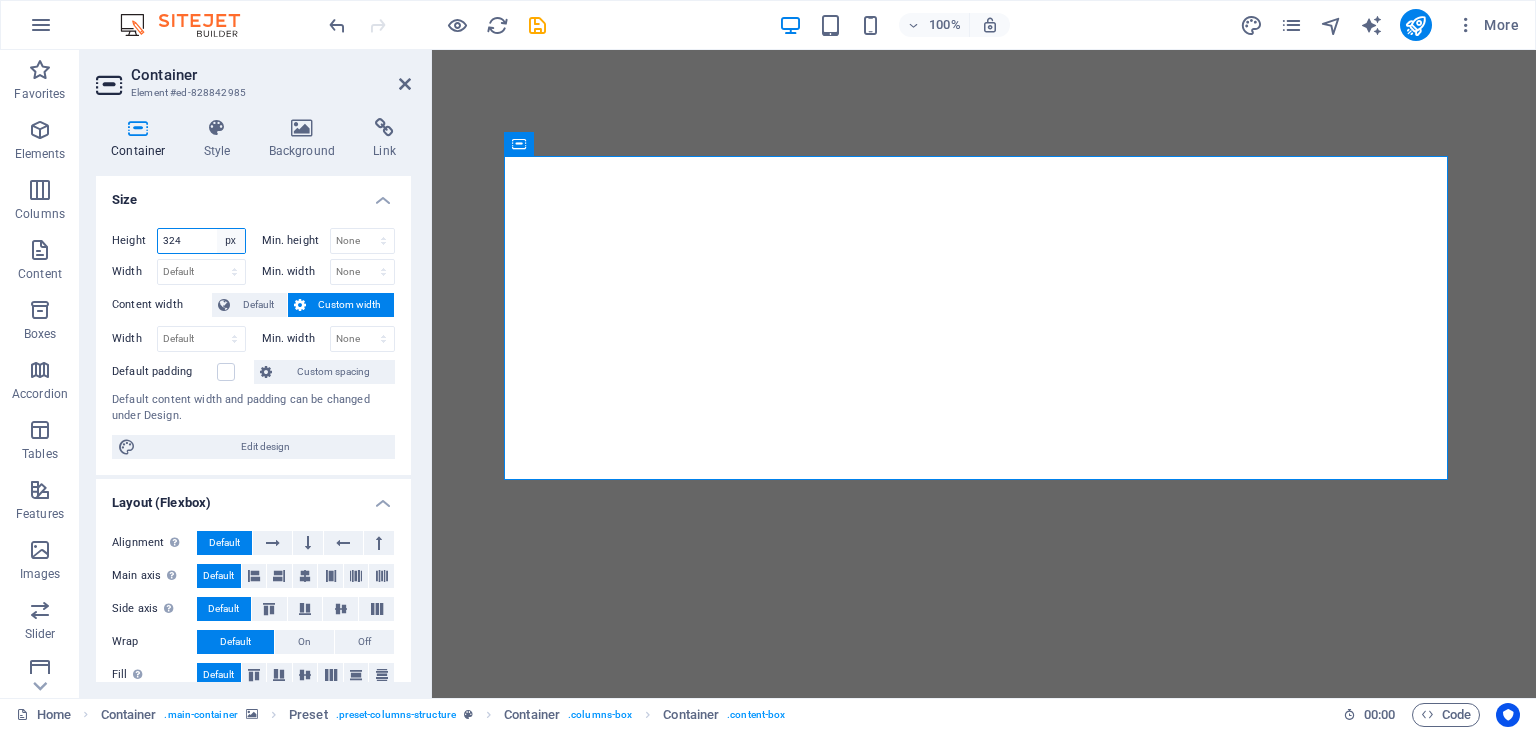 click on "Default px rem % vh vw" at bounding box center (231, 241) 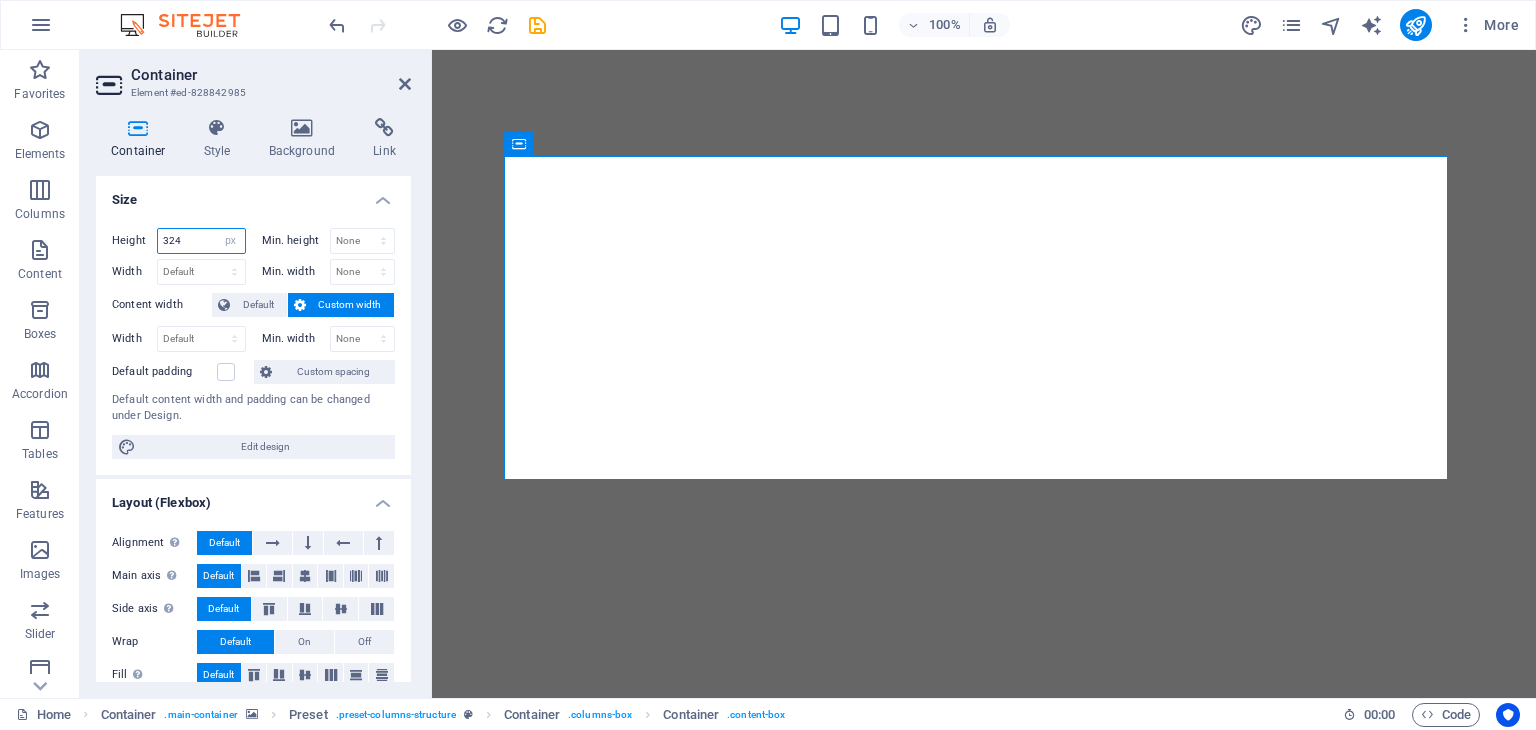 click on "324" at bounding box center [201, 241] 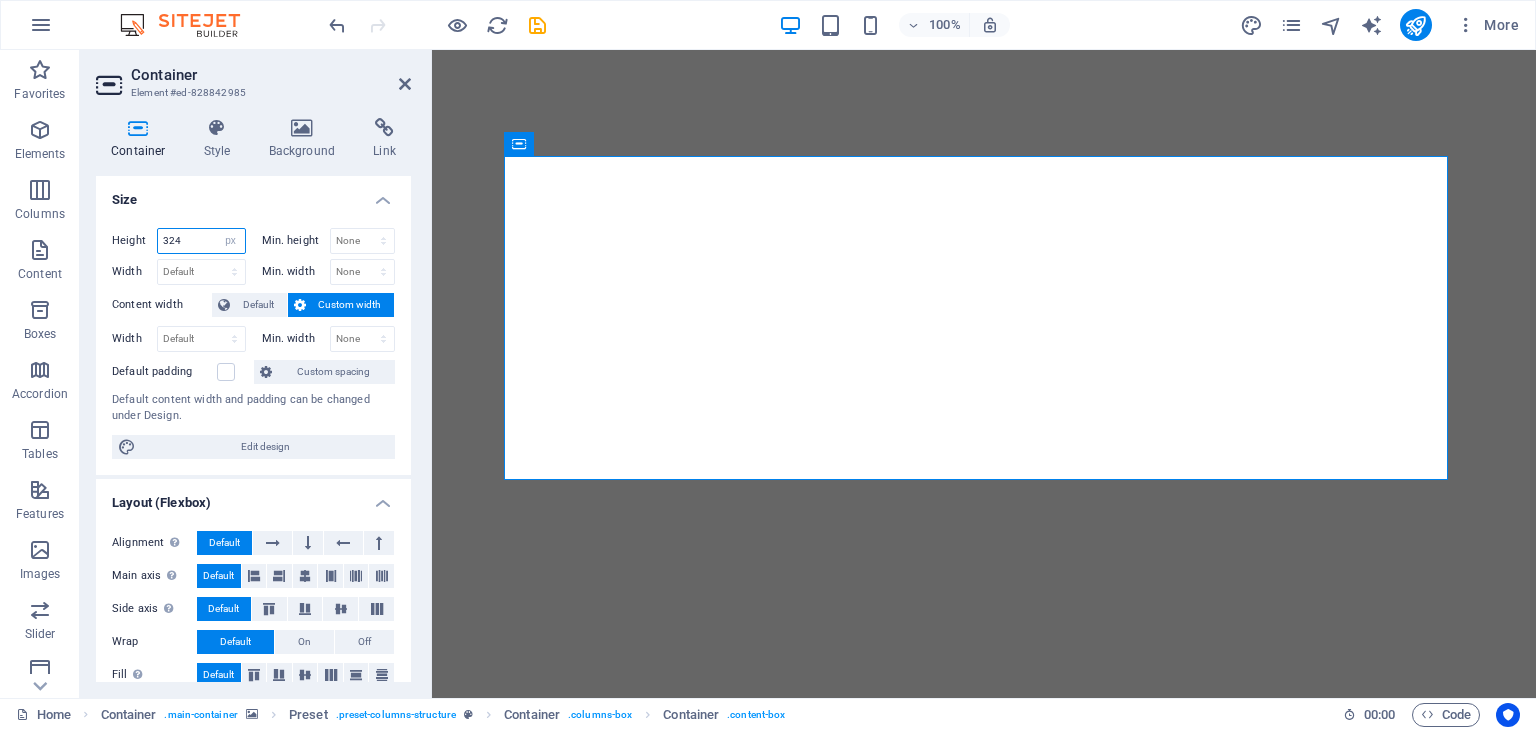 click on "324" at bounding box center (201, 241) 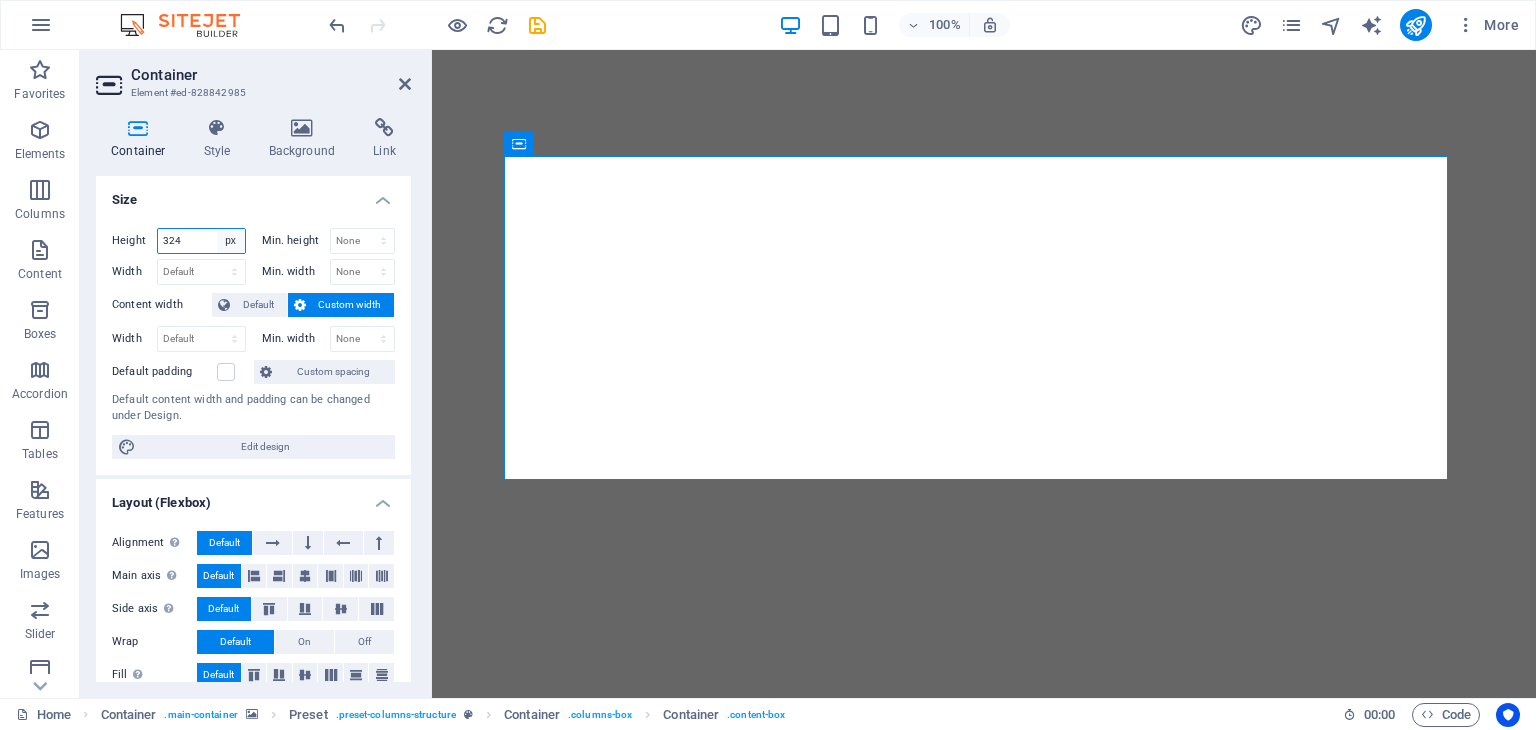 click on "Default px rem % vh vw" at bounding box center [231, 241] 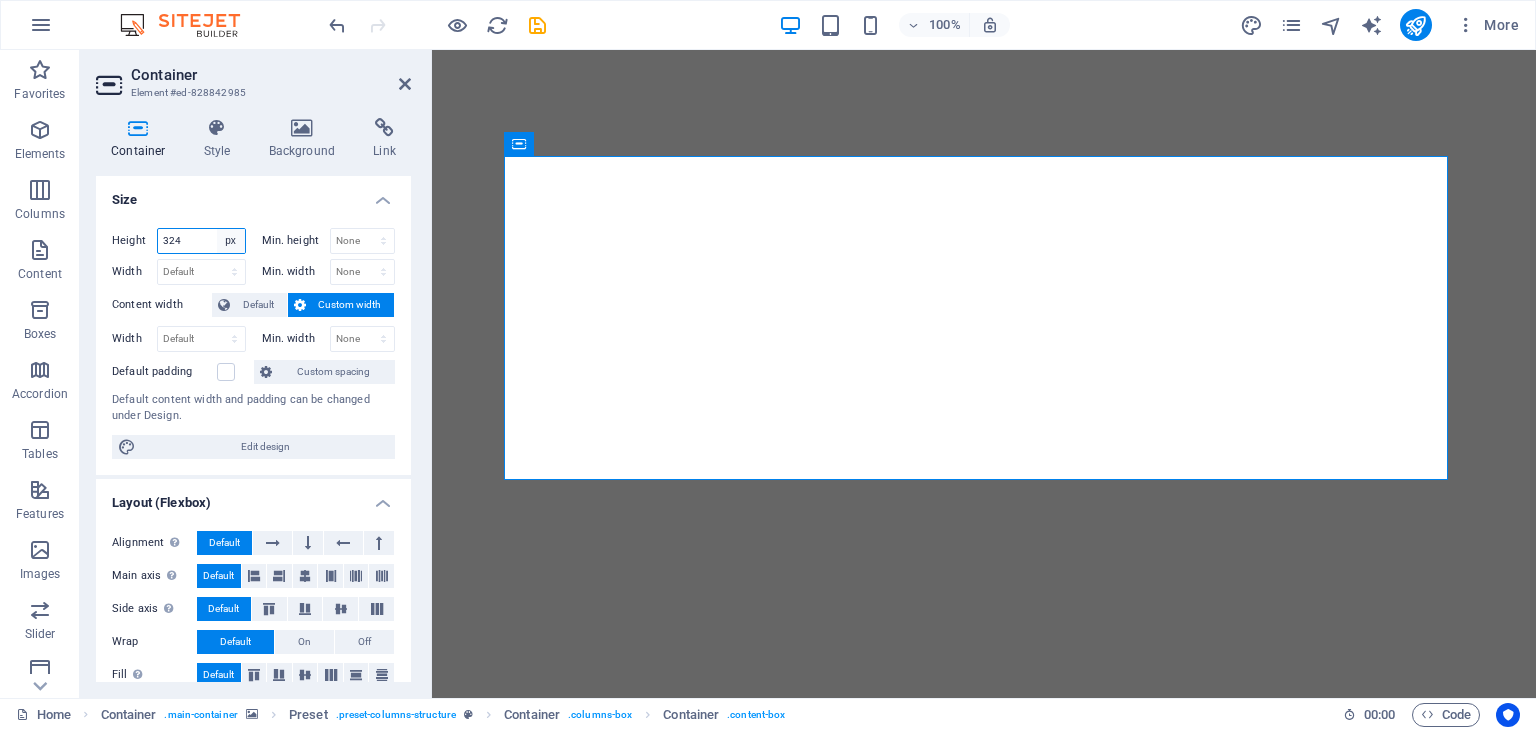 select on "default" 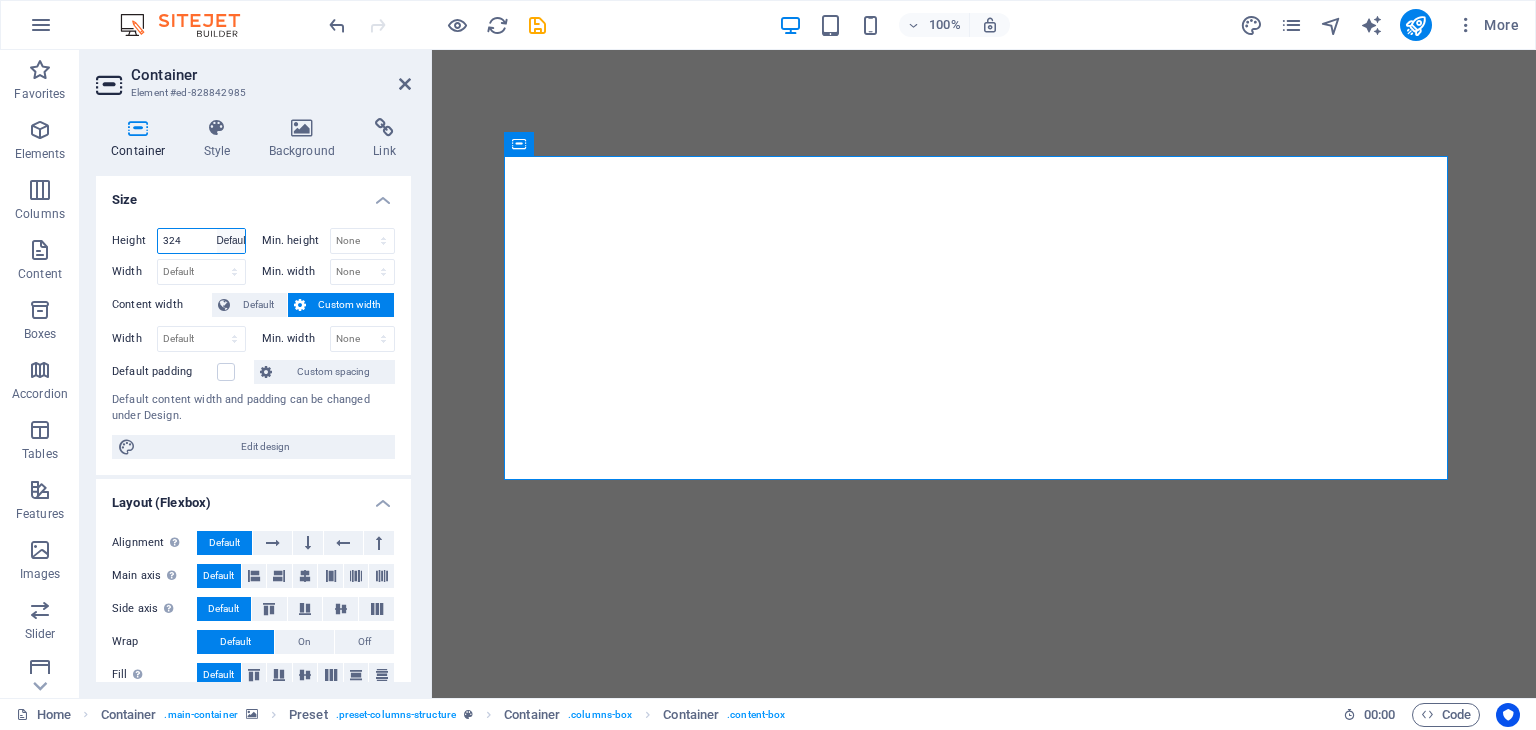 click on "Default px rem % vh vw" at bounding box center (231, 241) 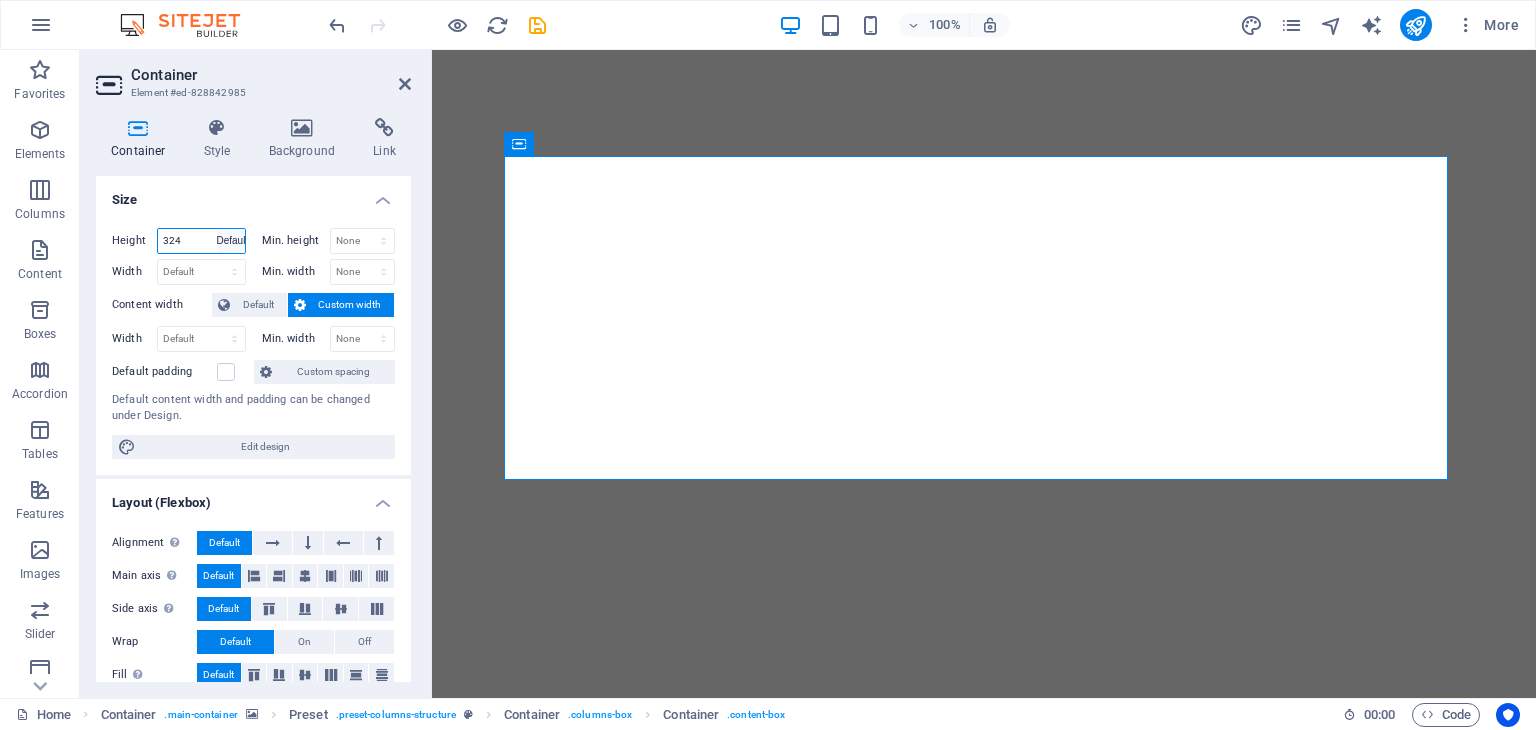 type 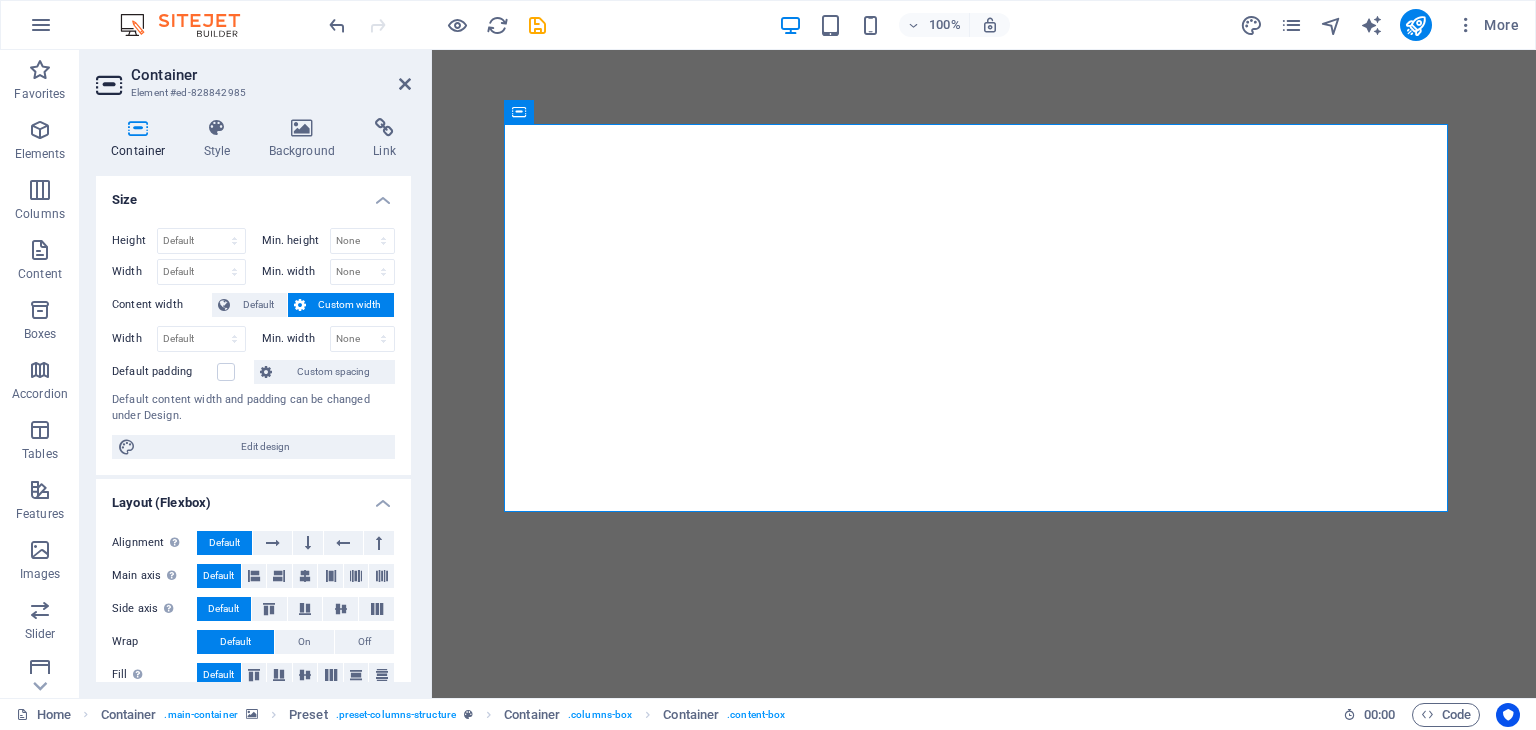 click on "Size" at bounding box center [253, 194] 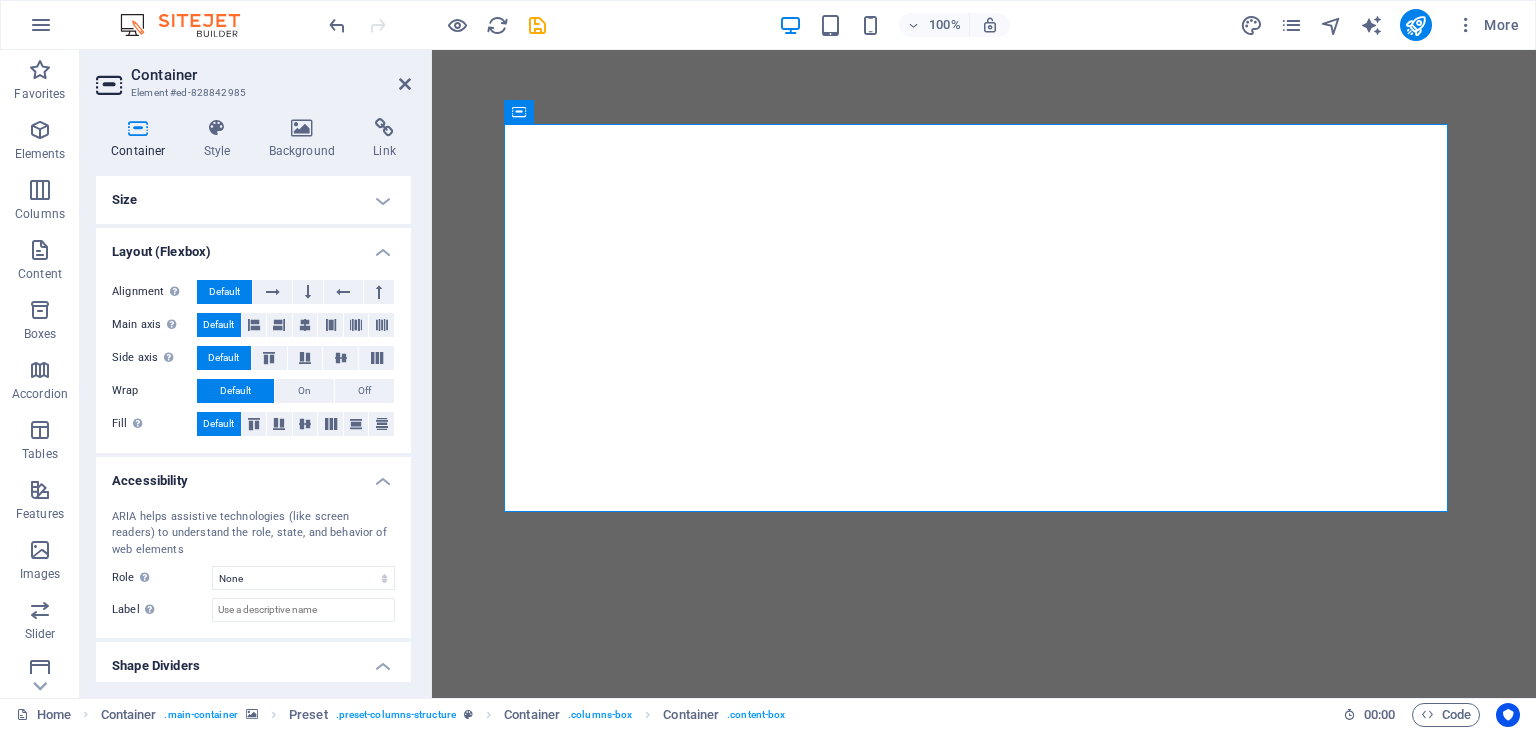 click on "Size" at bounding box center (253, 200) 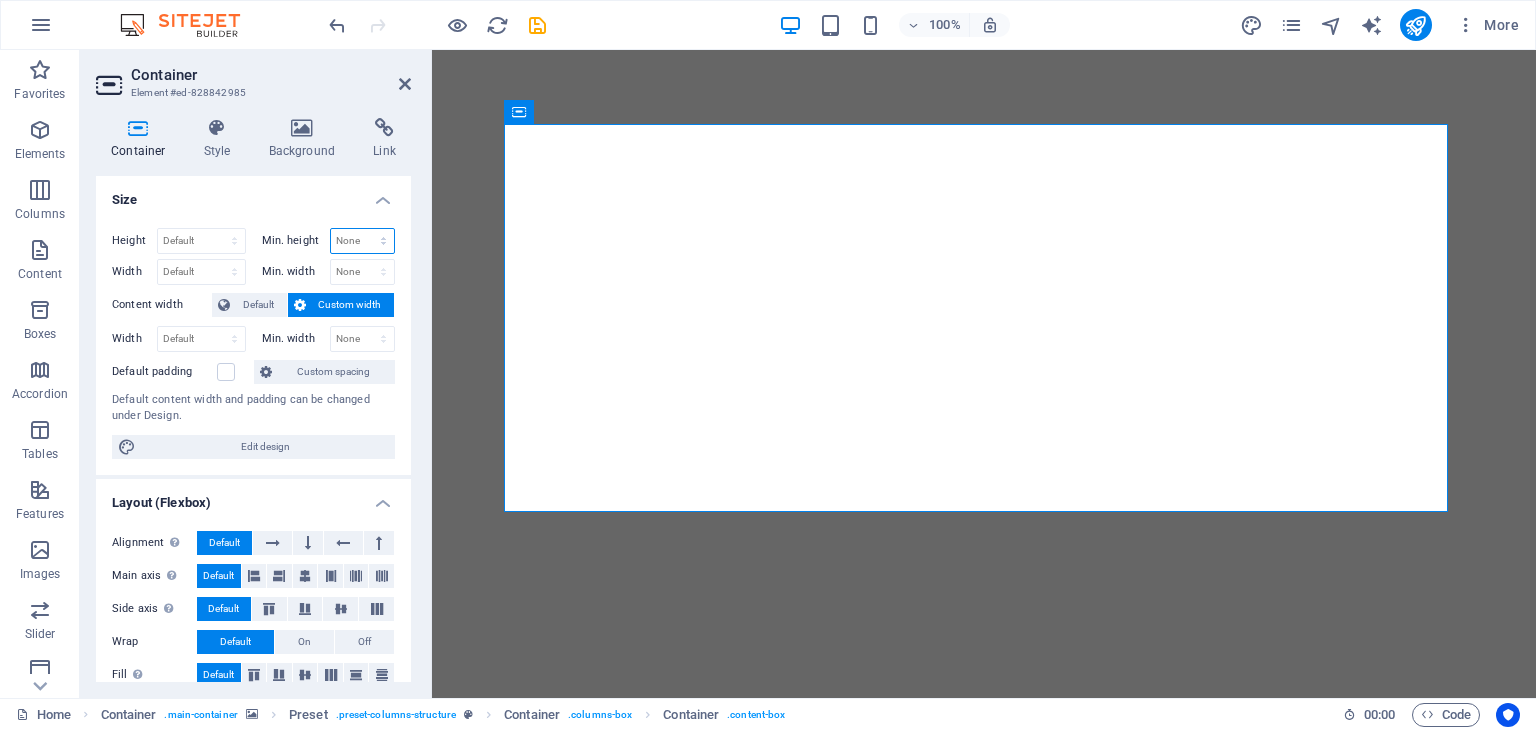 click on "None px rem % vh vw" at bounding box center [363, 241] 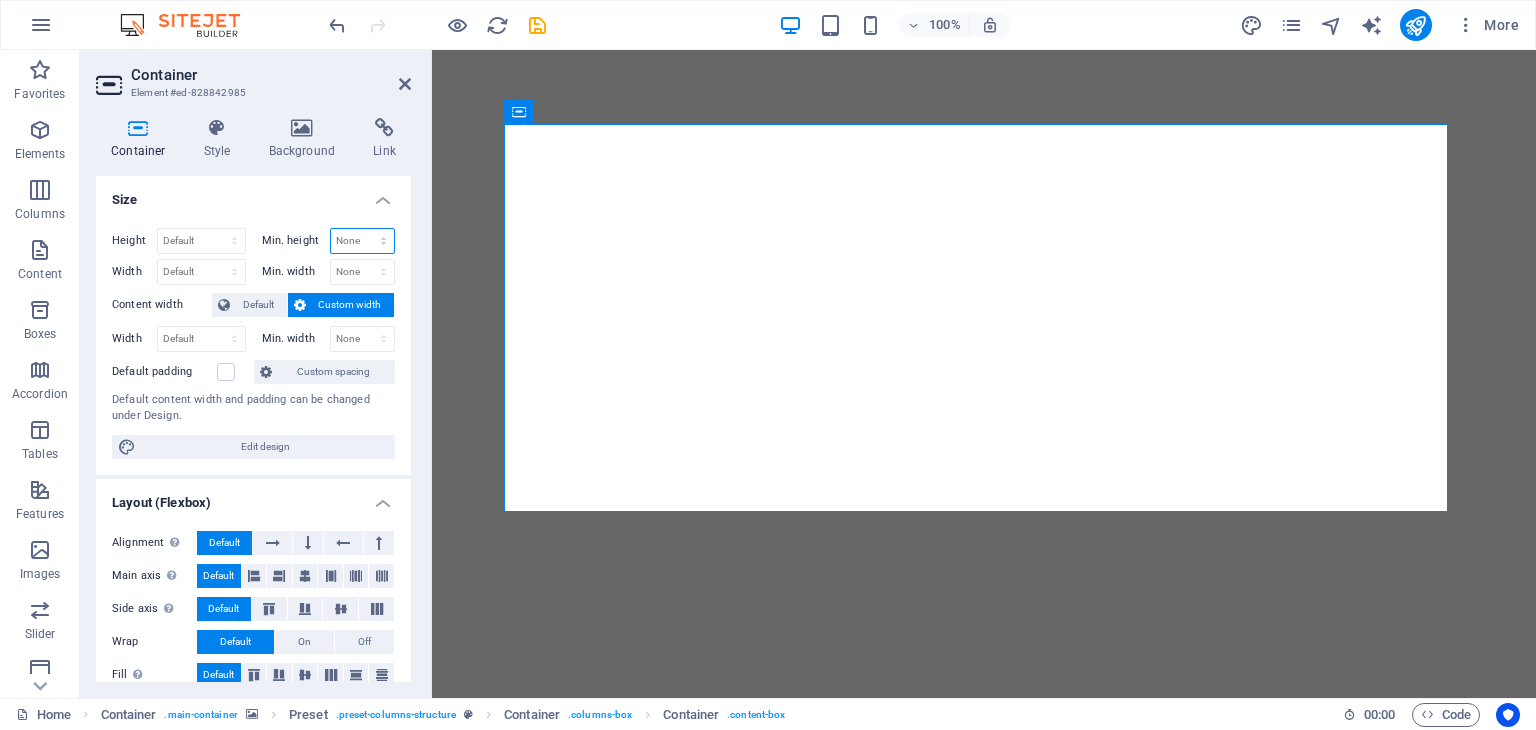 select on "px" 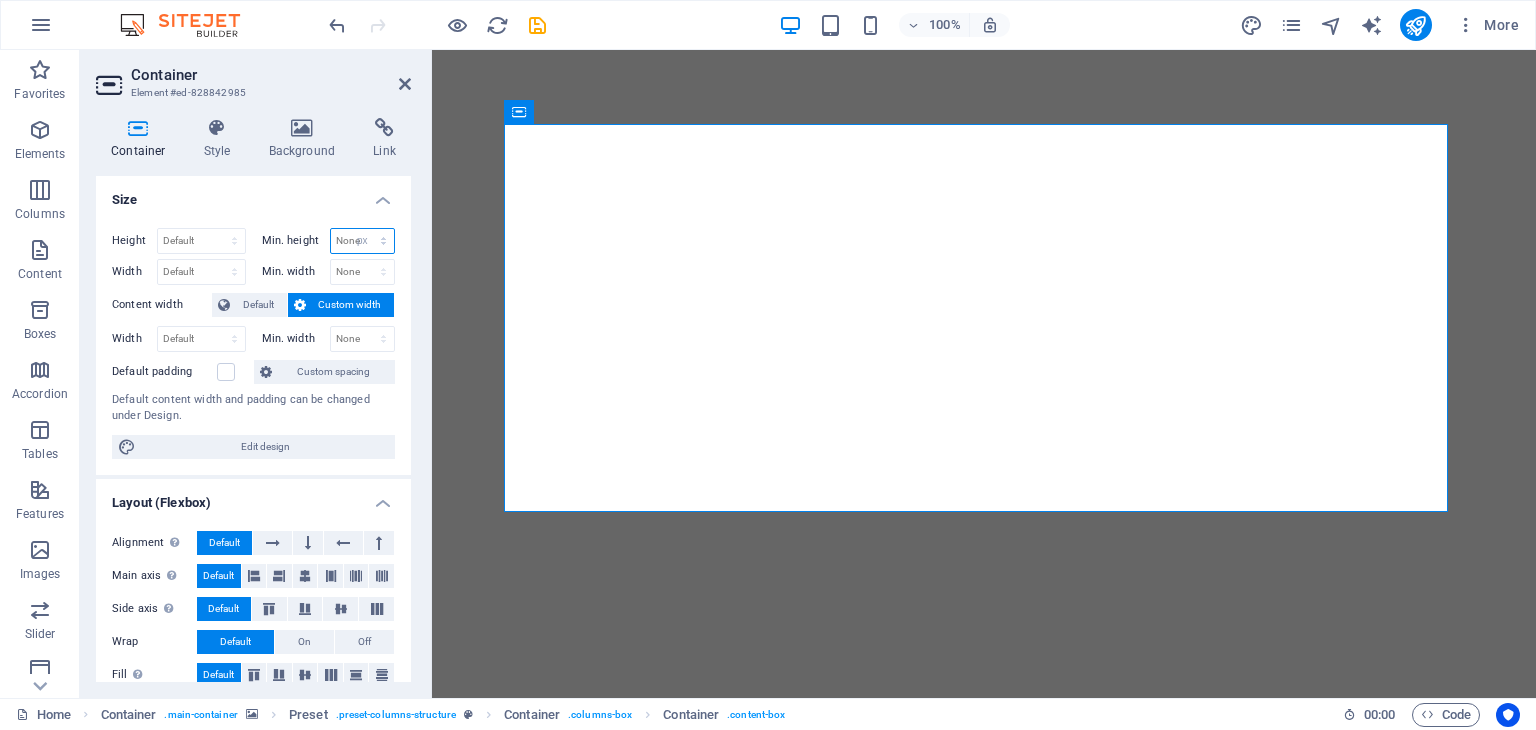 click on "None px rem % vh vw" at bounding box center [363, 241] 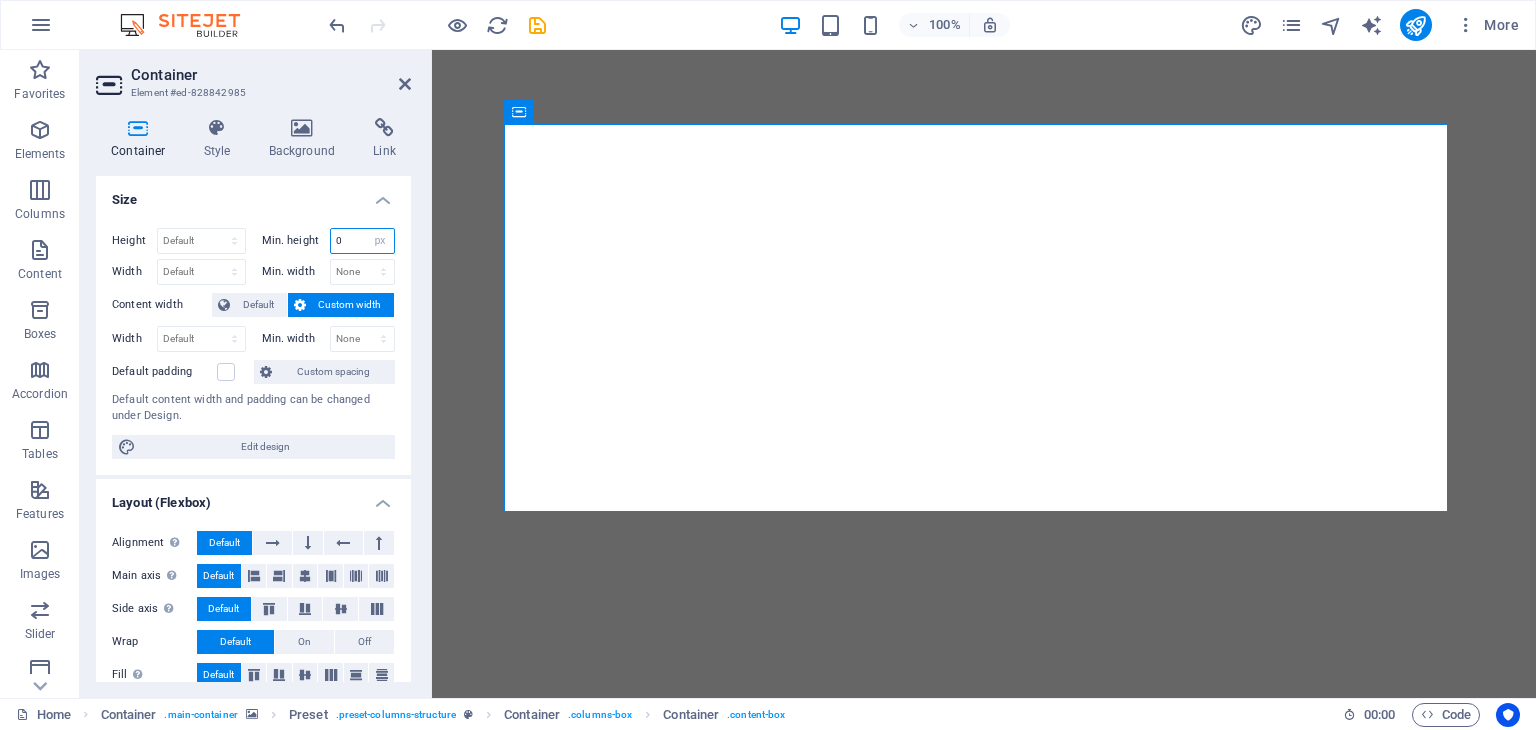 click on "0" at bounding box center [363, 241] 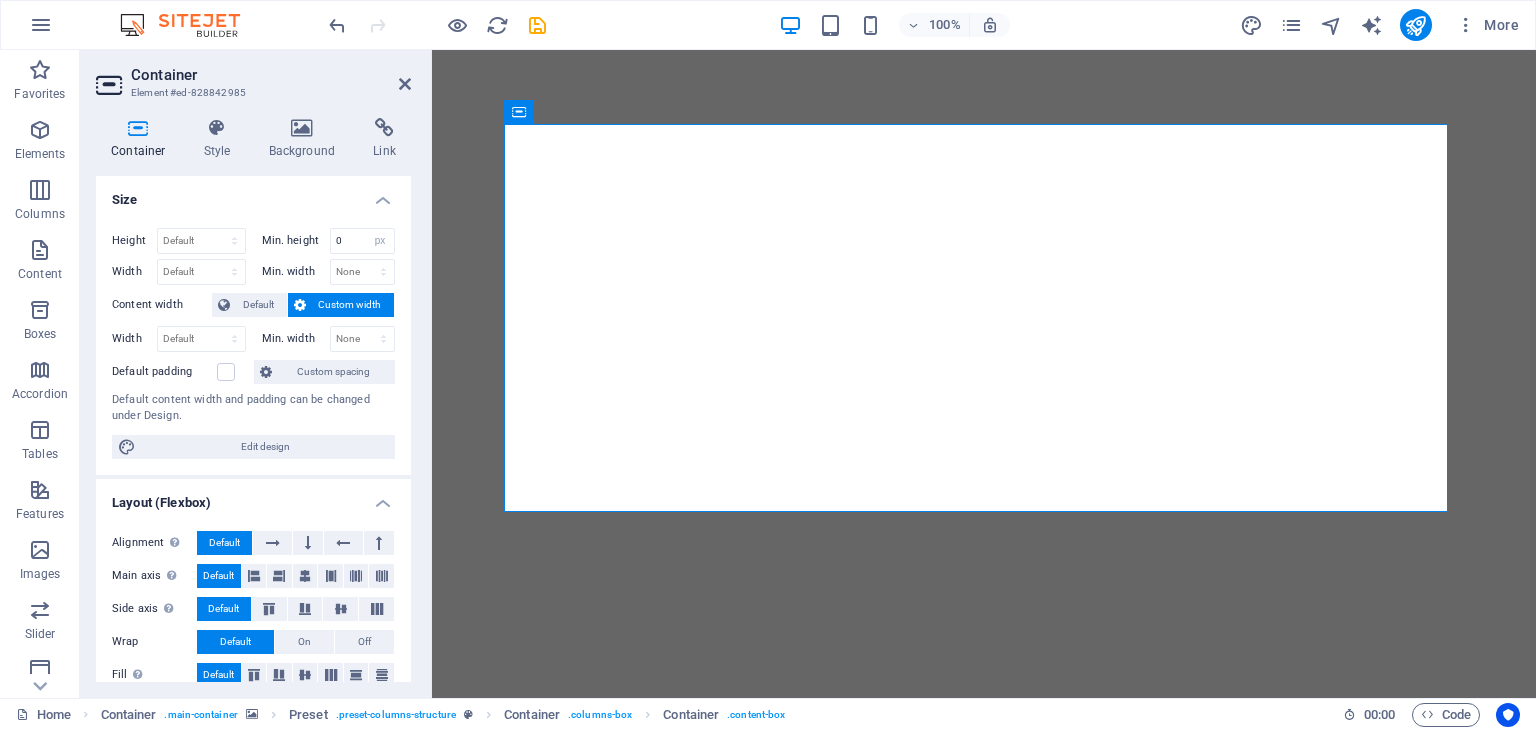 click on "Size" at bounding box center [253, 194] 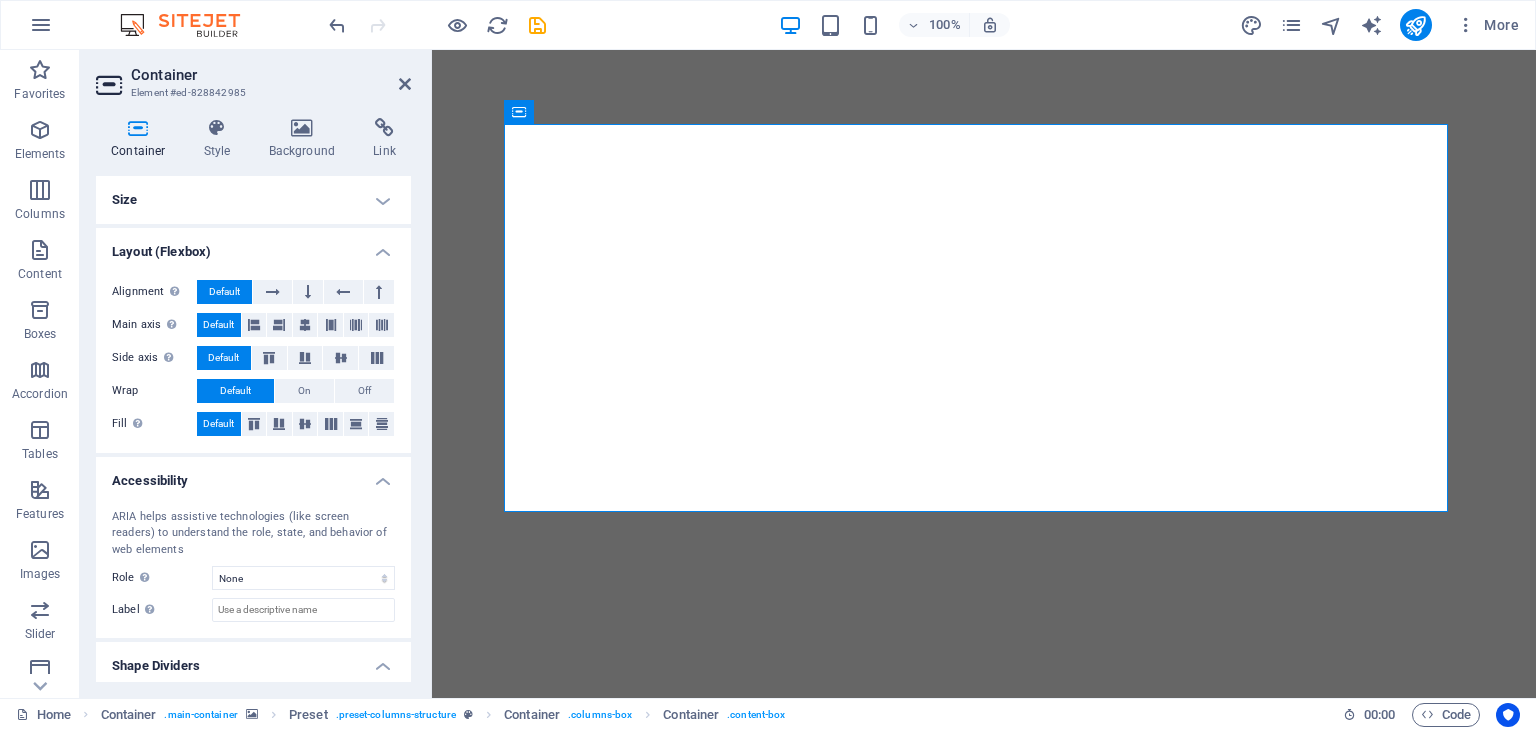 click on "Size" at bounding box center (253, 200) 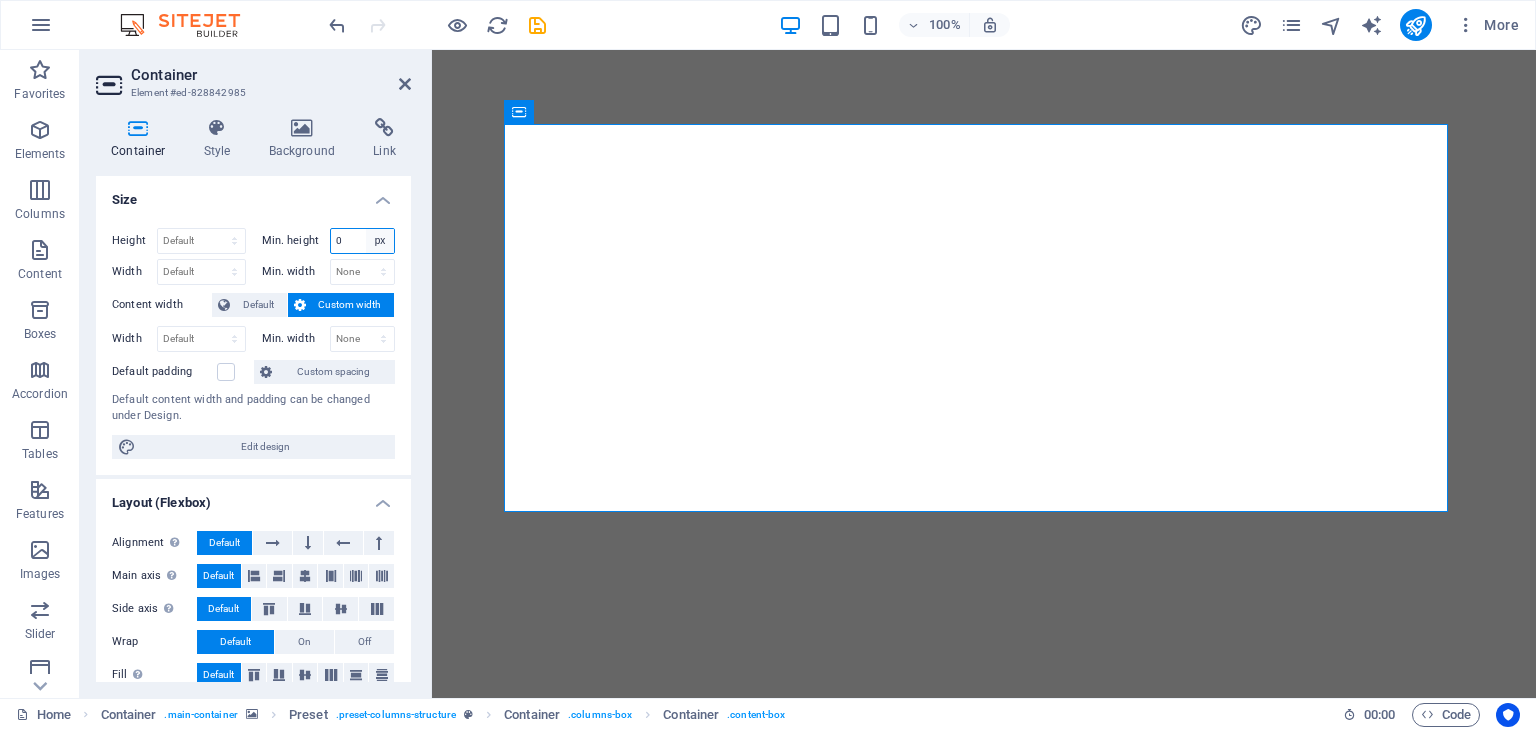click on "None px rem % vh vw" at bounding box center (380, 241) 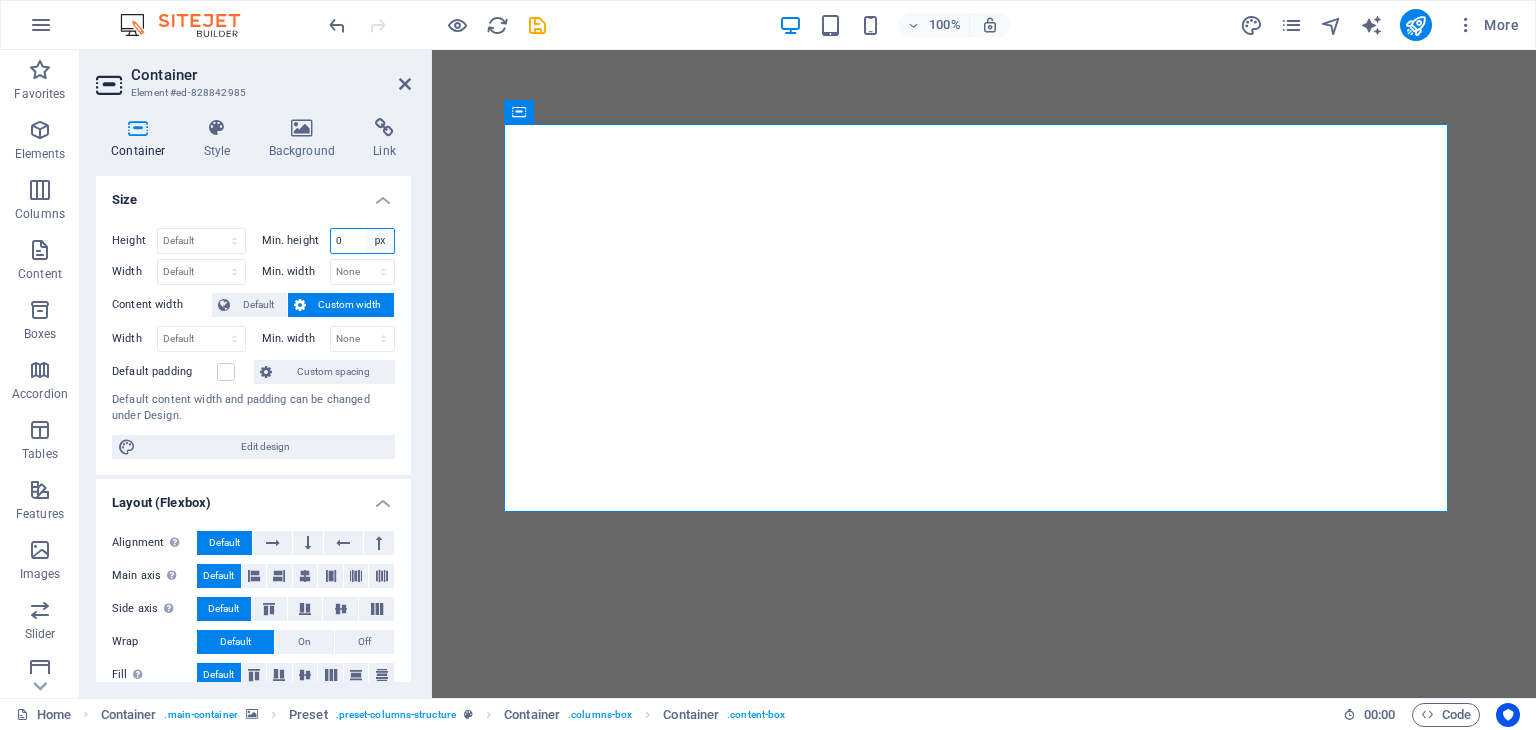 select on "djj85q1qvug" 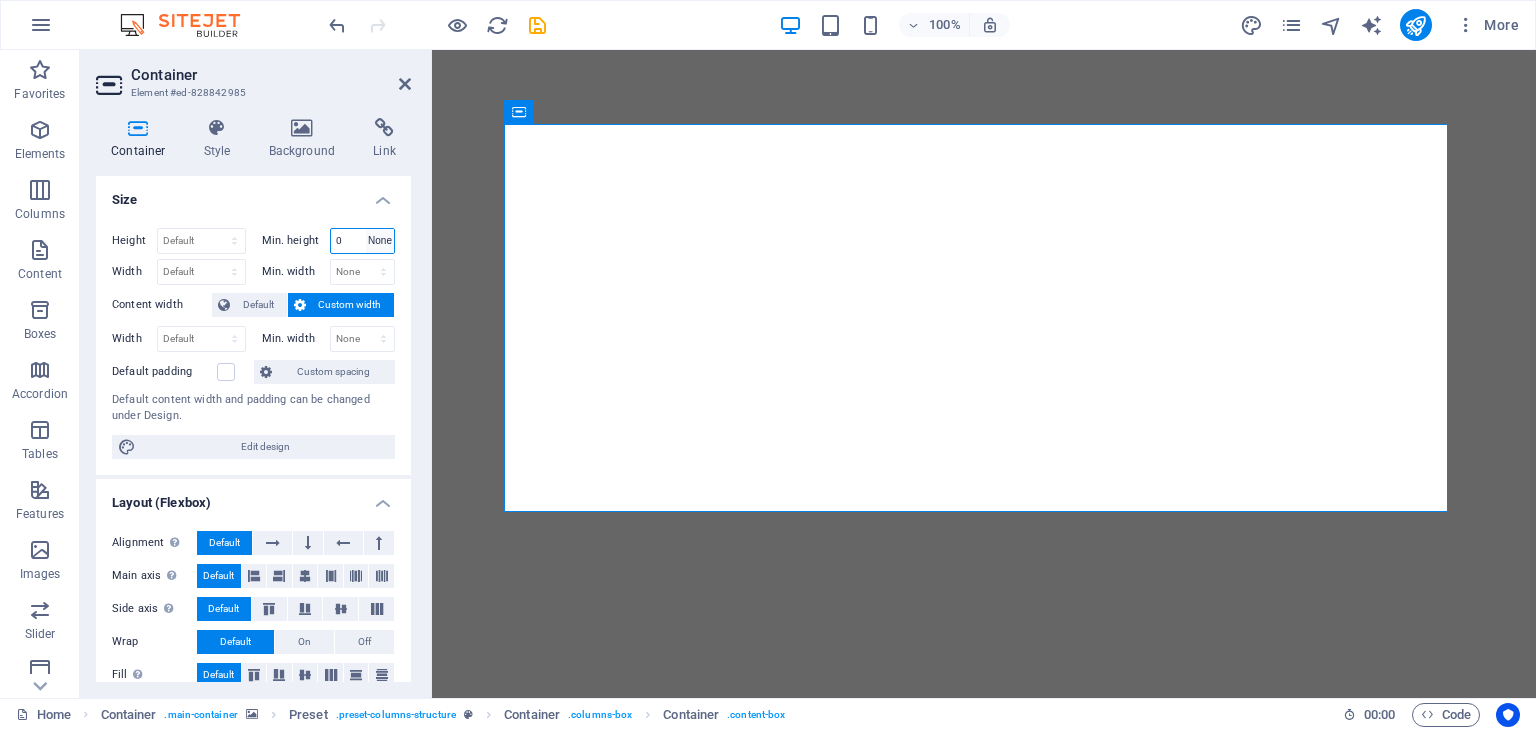 click on "None px rem % vh vw" at bounding box center [380, 241] 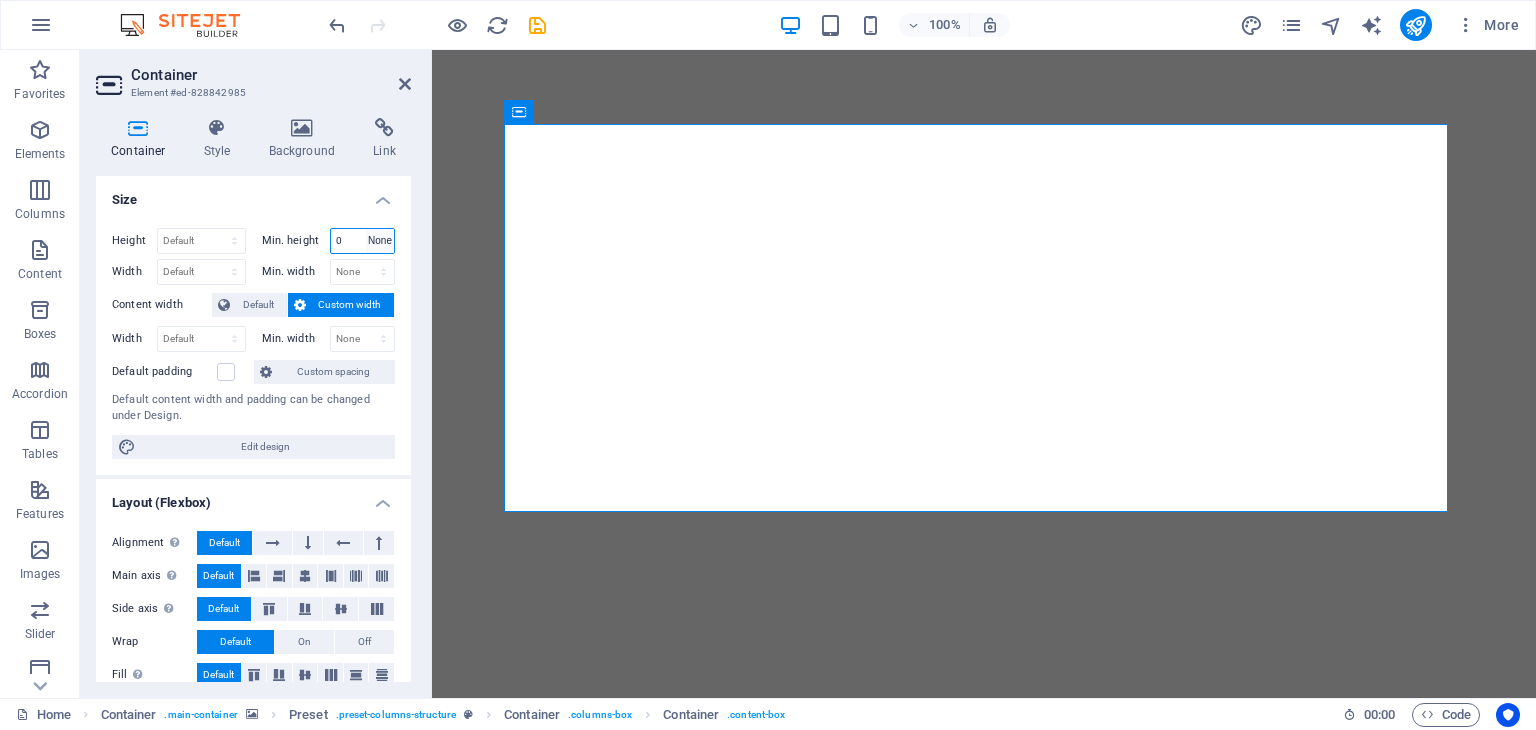 type 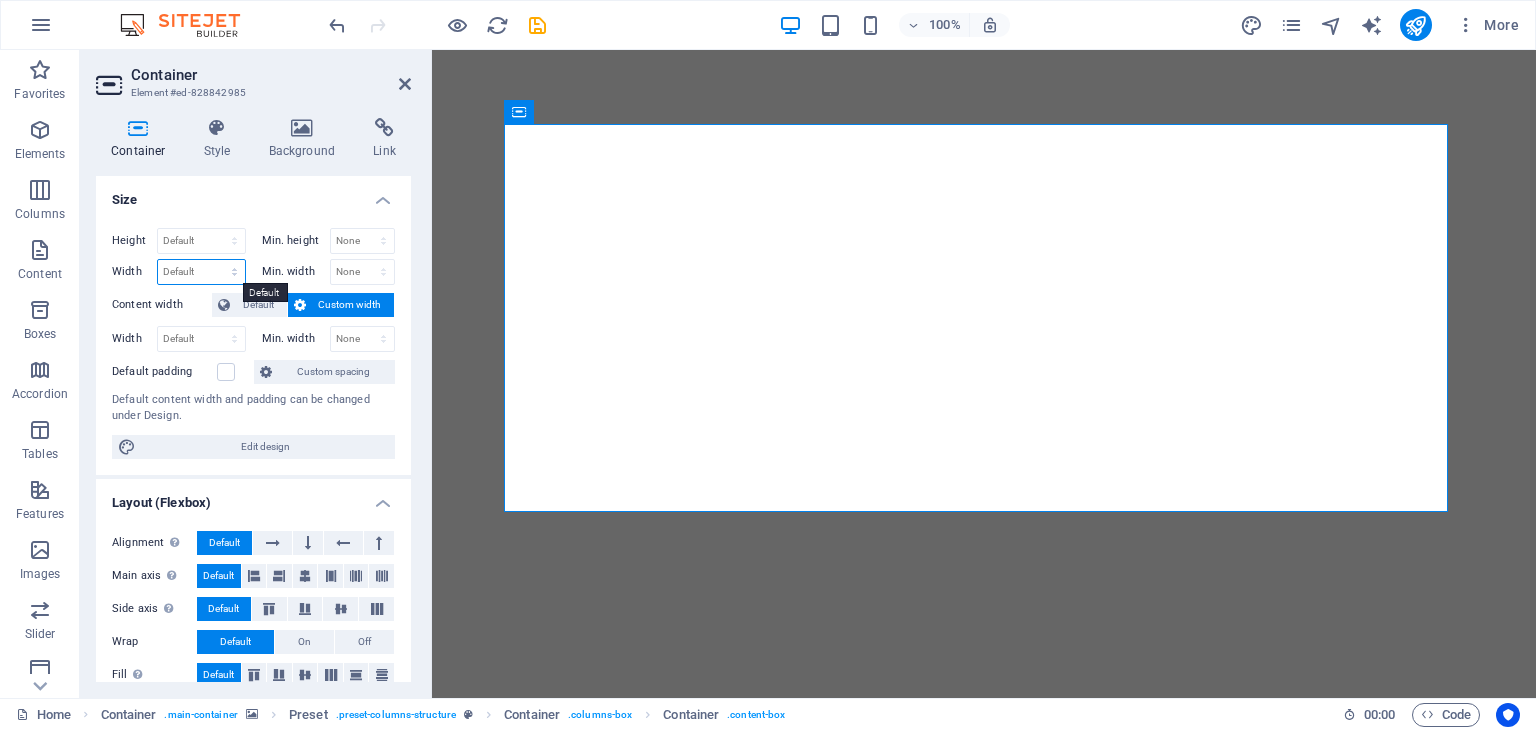 click on "Default px rem % em vh vw" at bounding box center (201, 272) 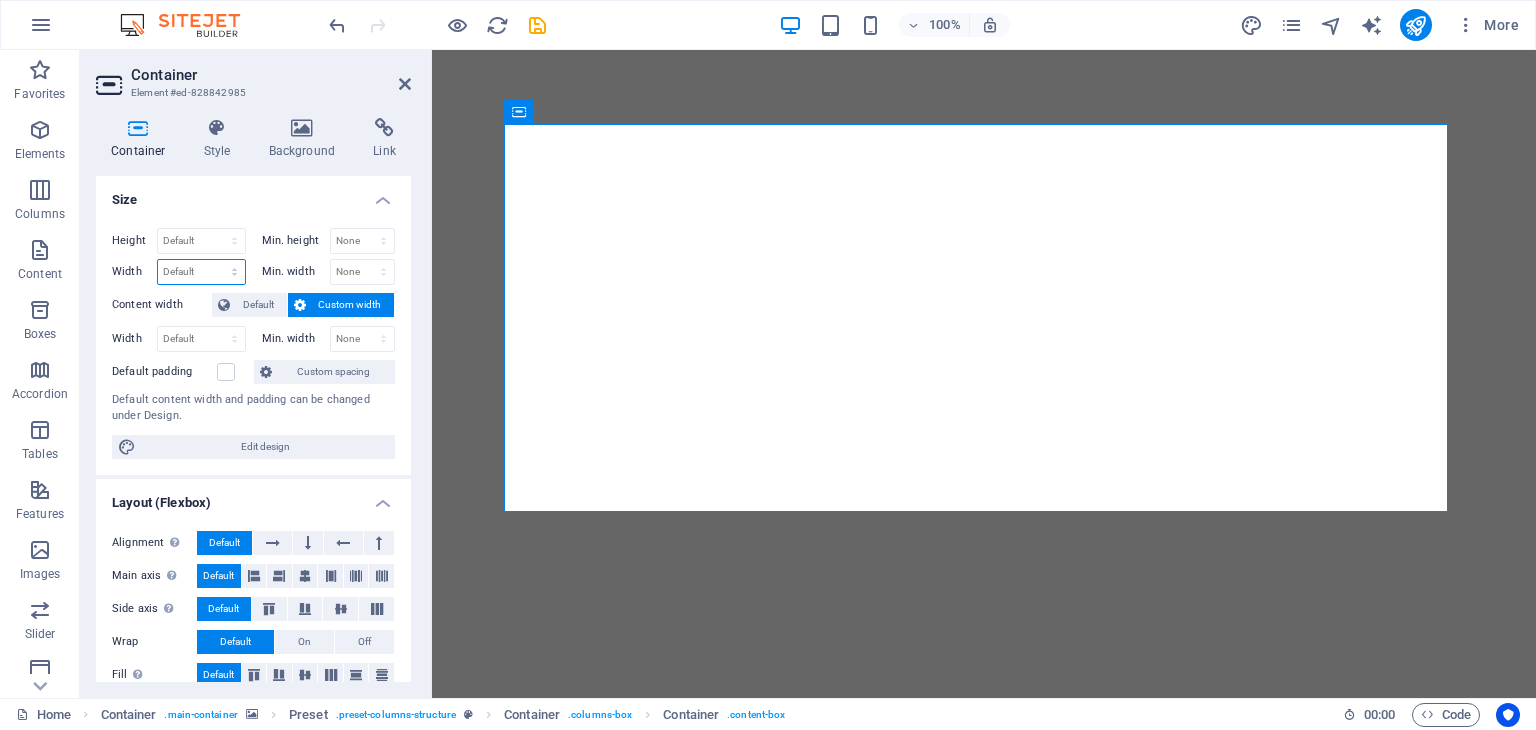 select on "px" 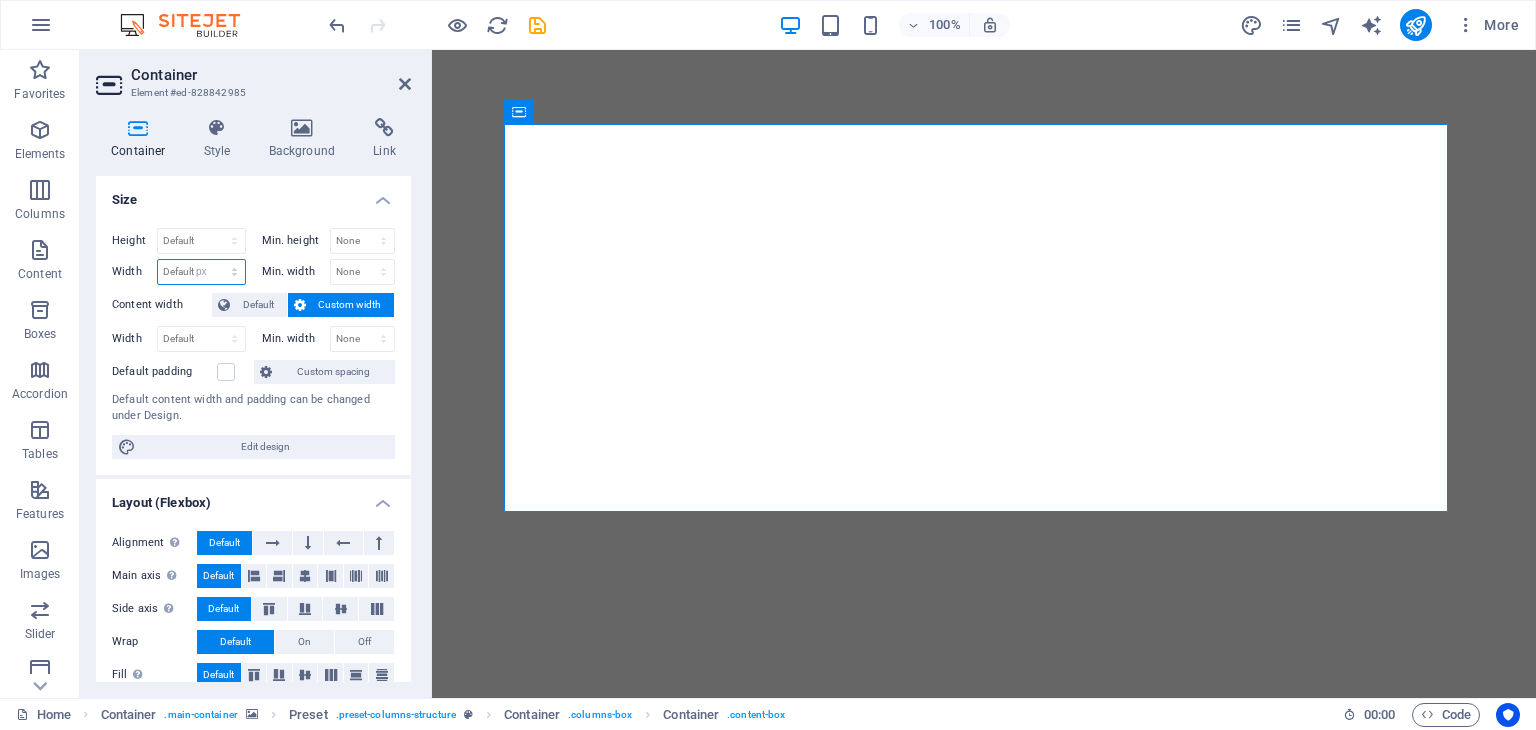 click on "Default px rem % em vh vw" at bounding box center [201, 272] 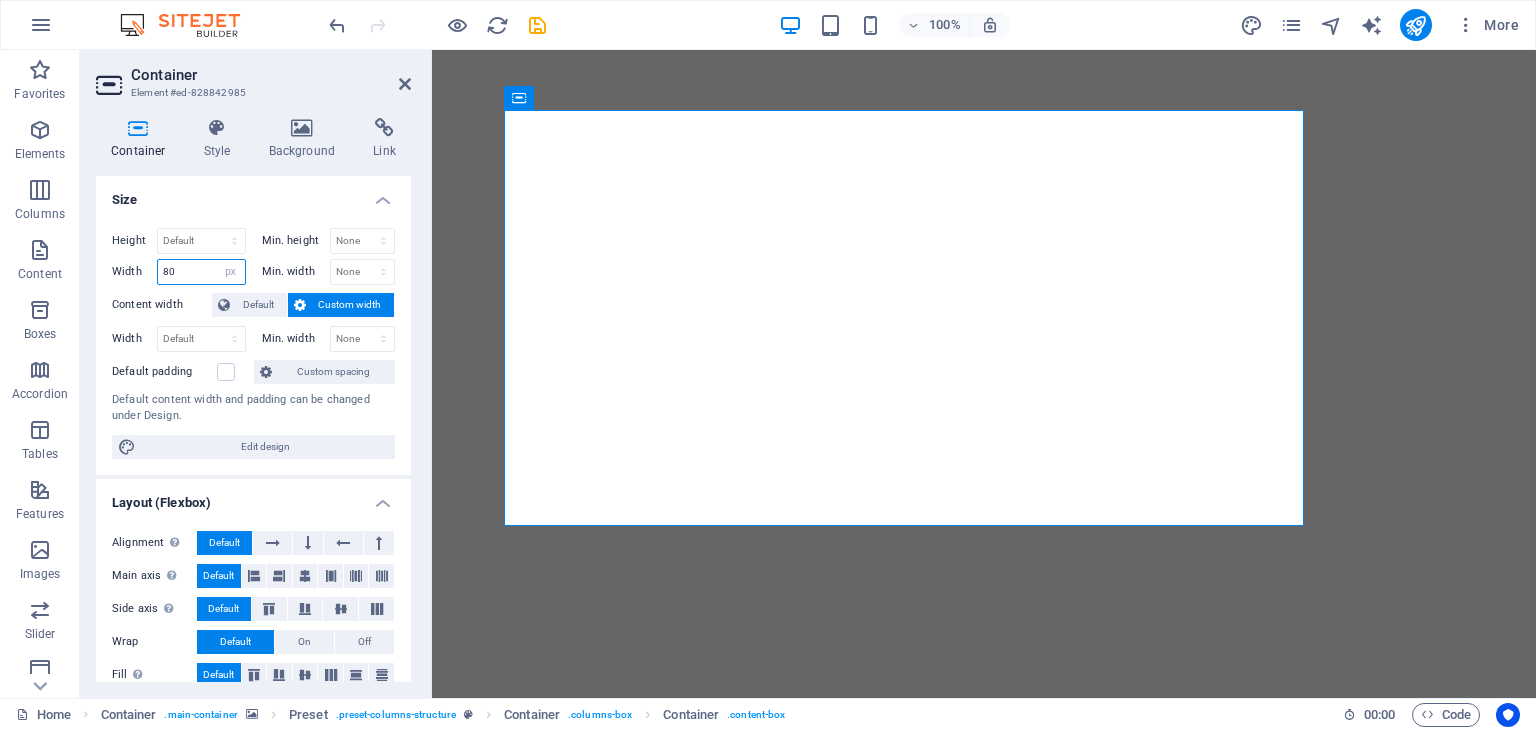 type on "8" 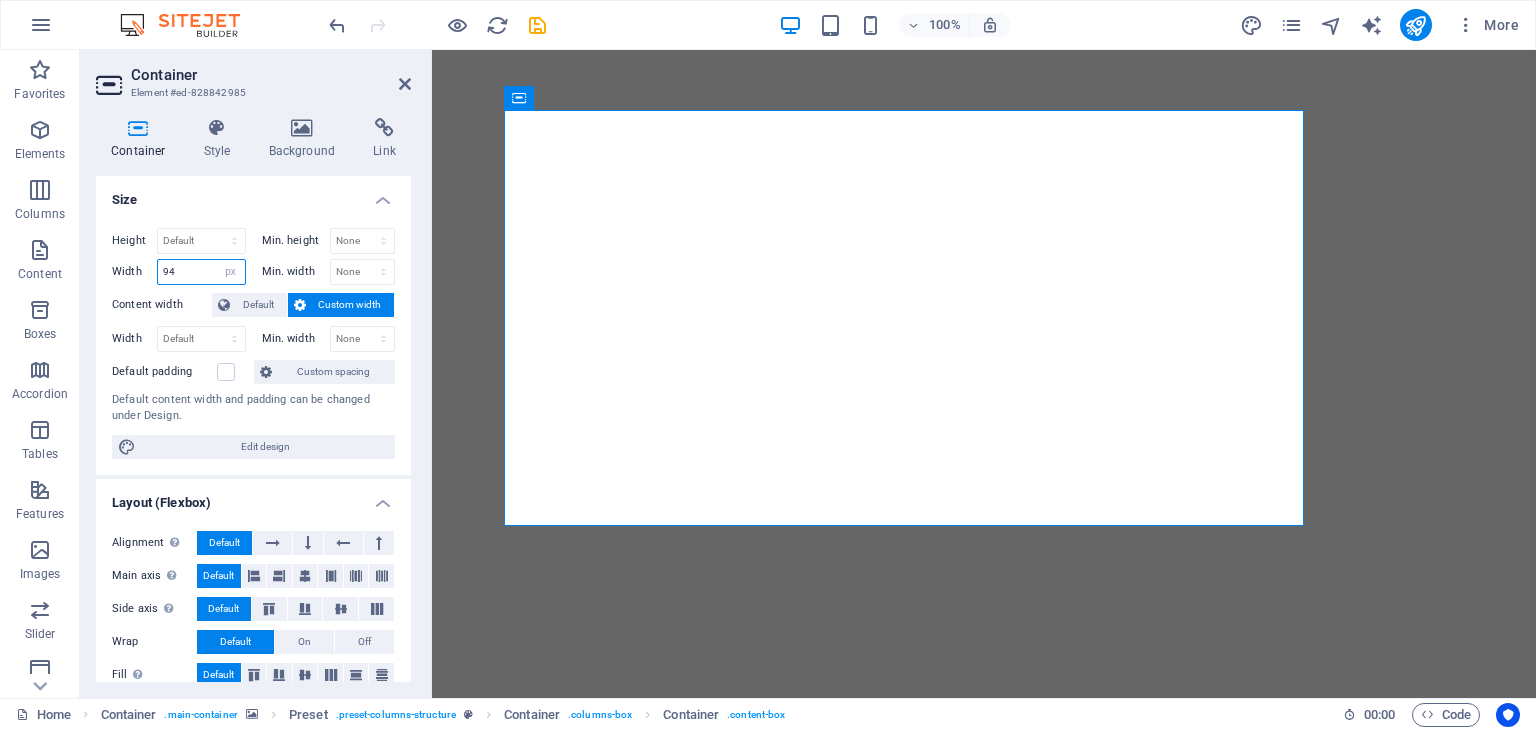 type on "944" 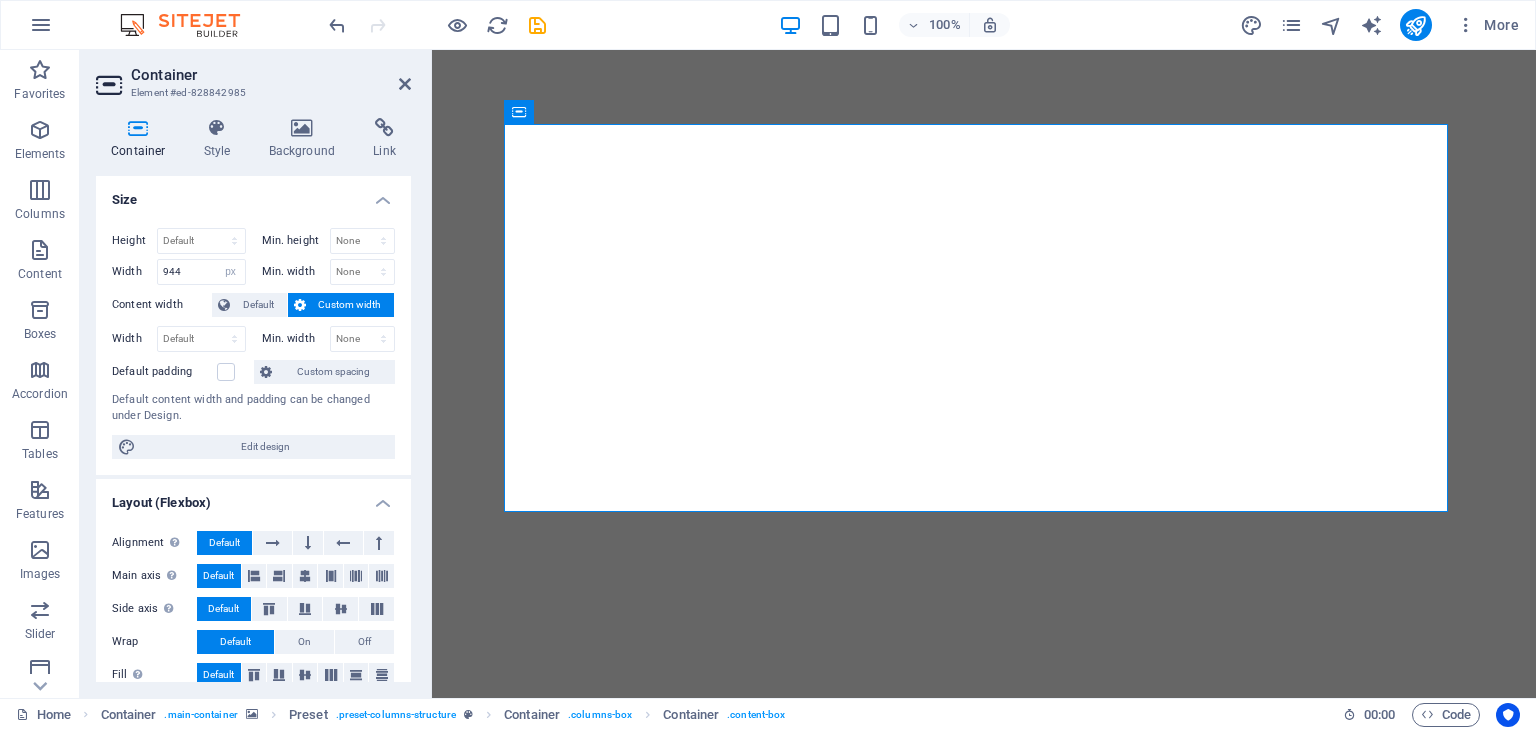 click at bounding box center [984, 318] 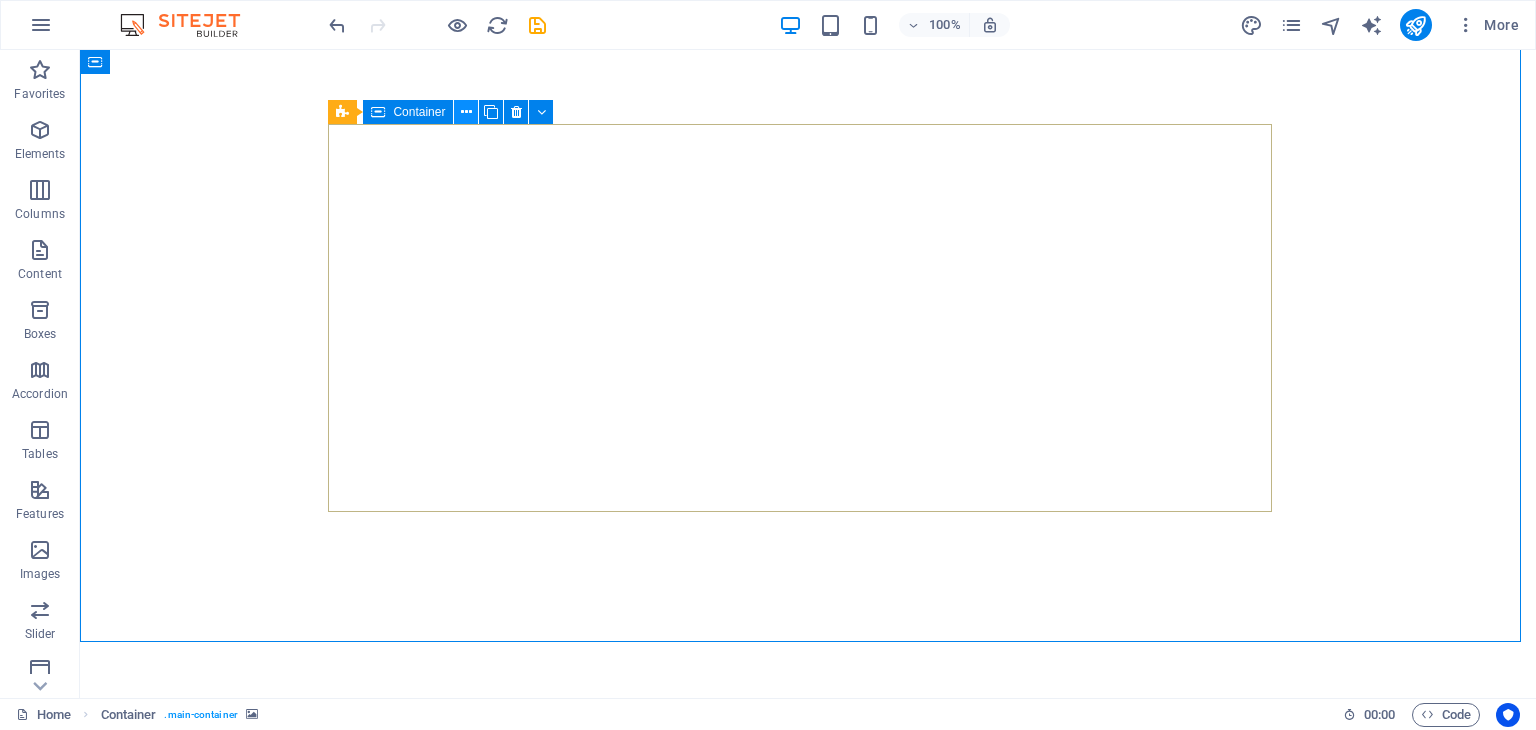 click at bounding box center [466, 112] 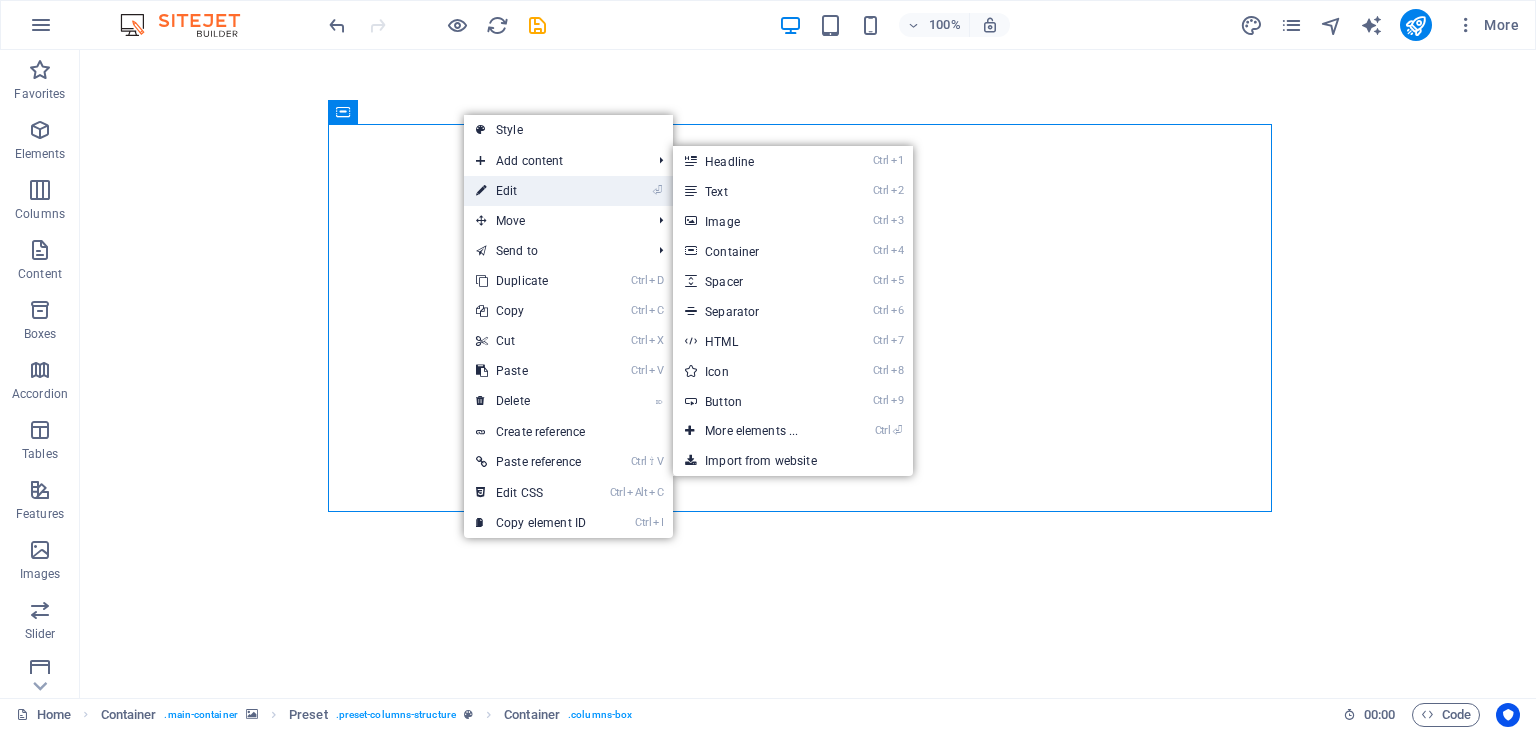 click on "⏎  Edit" at bounding box center [531, 191] 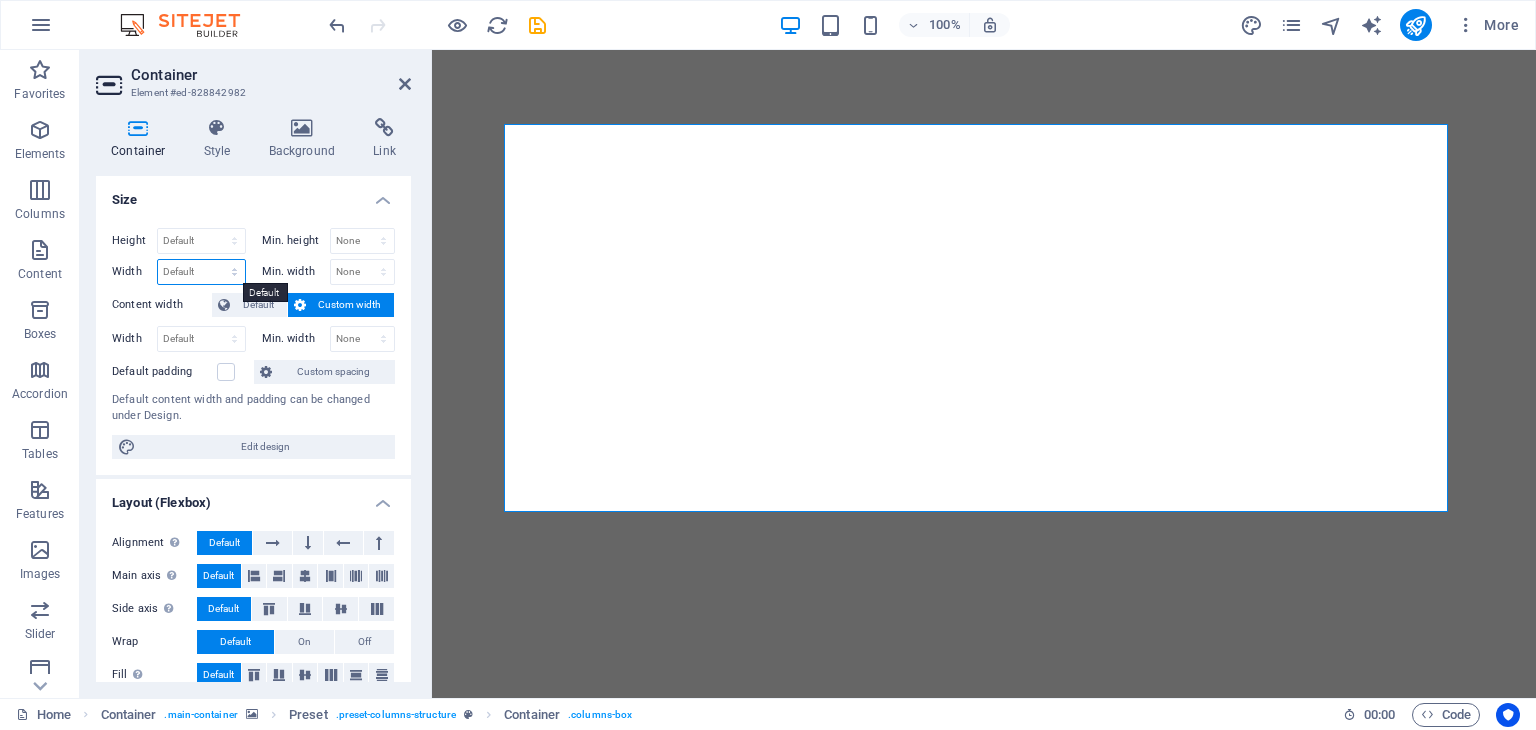 click on "Default px rem % em vh vw" at bounding box center (201, 272) 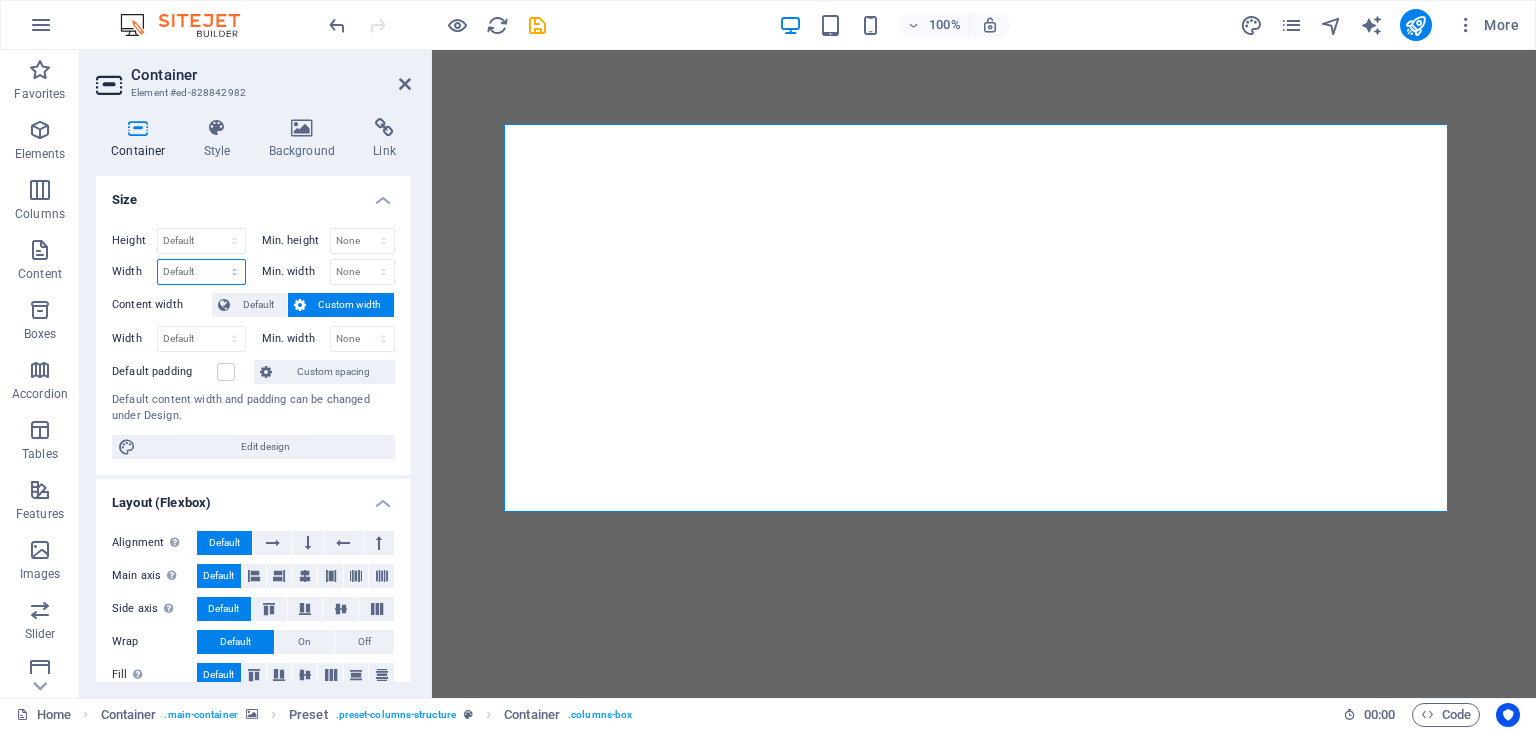 select on "px" 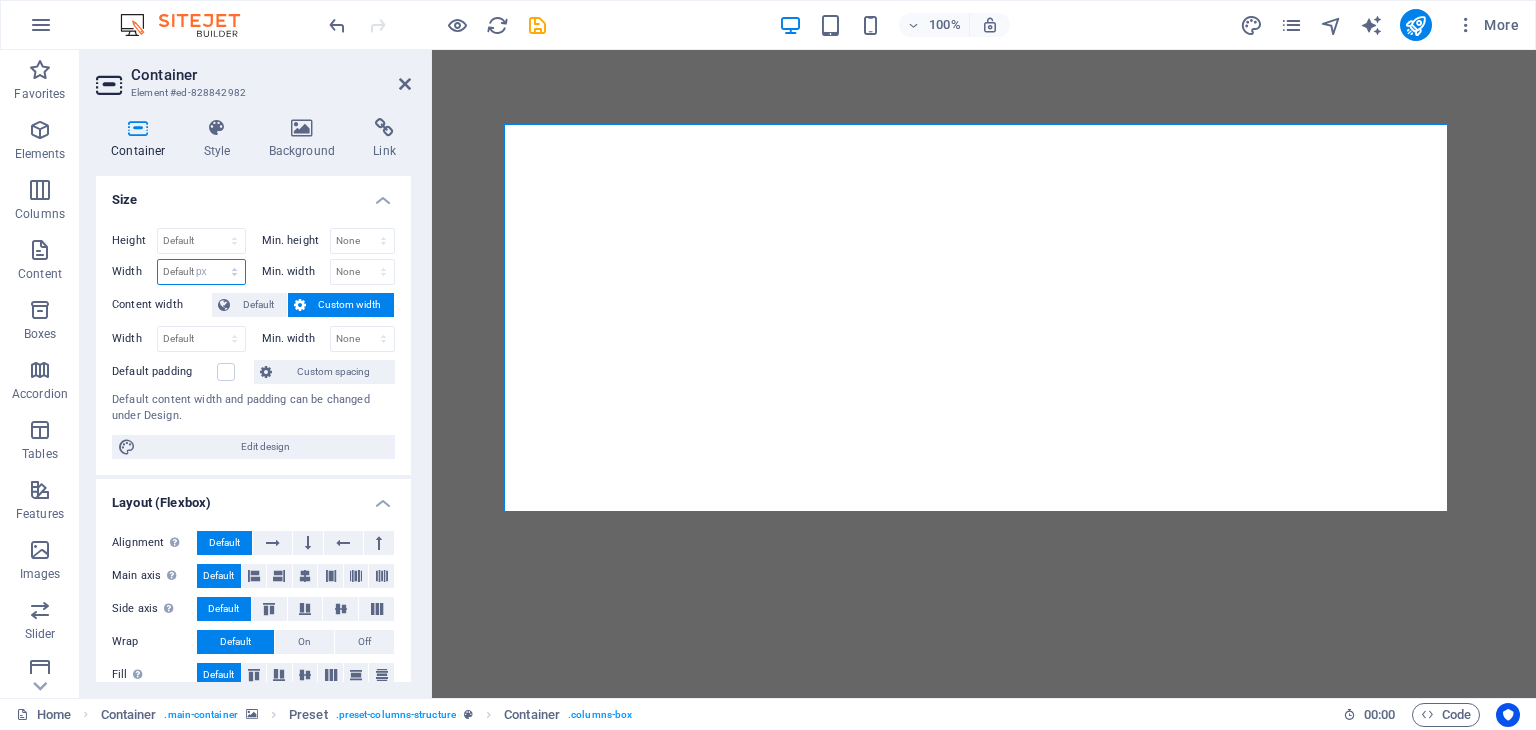 click on "Default px rem % em vh vw" at bounding box center [201, 272] 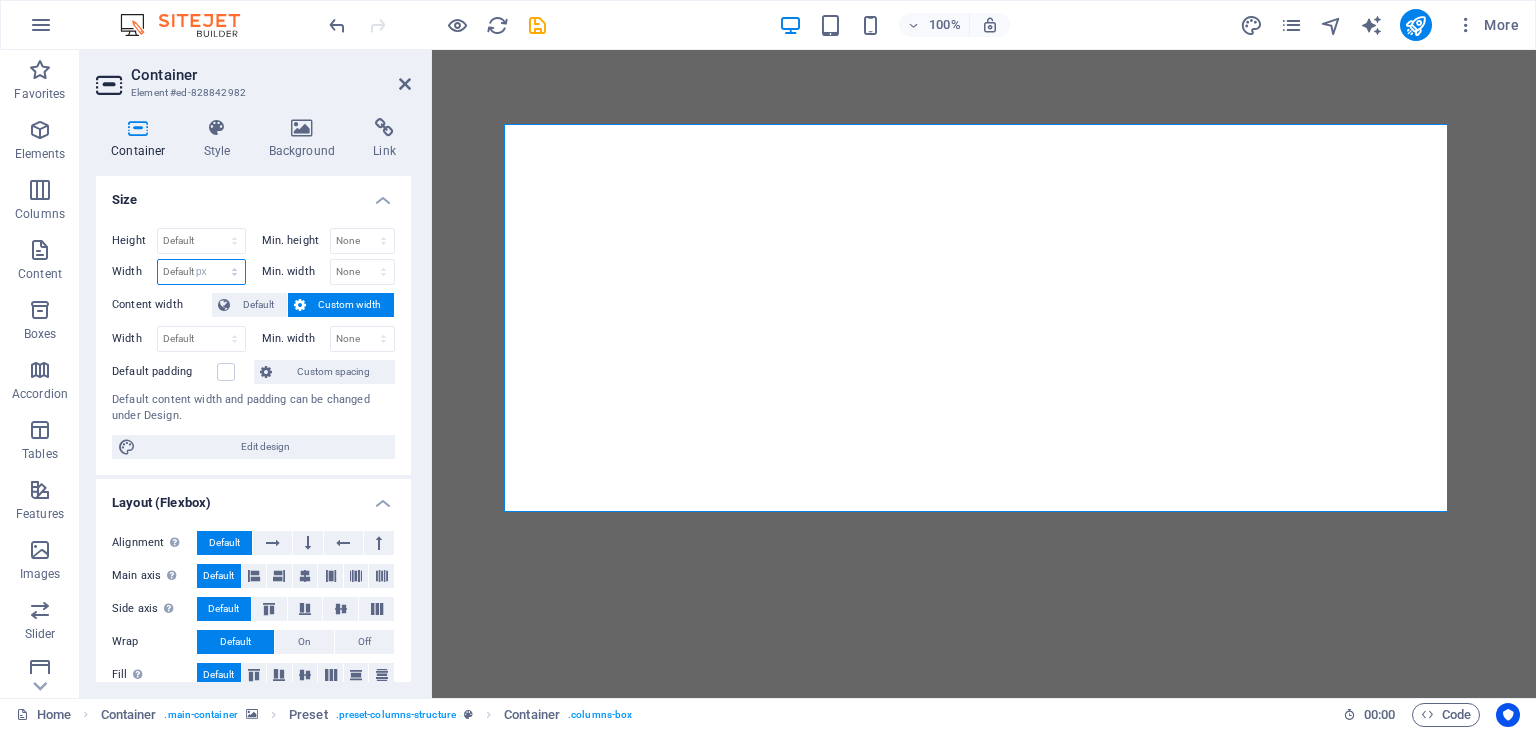type on "944" 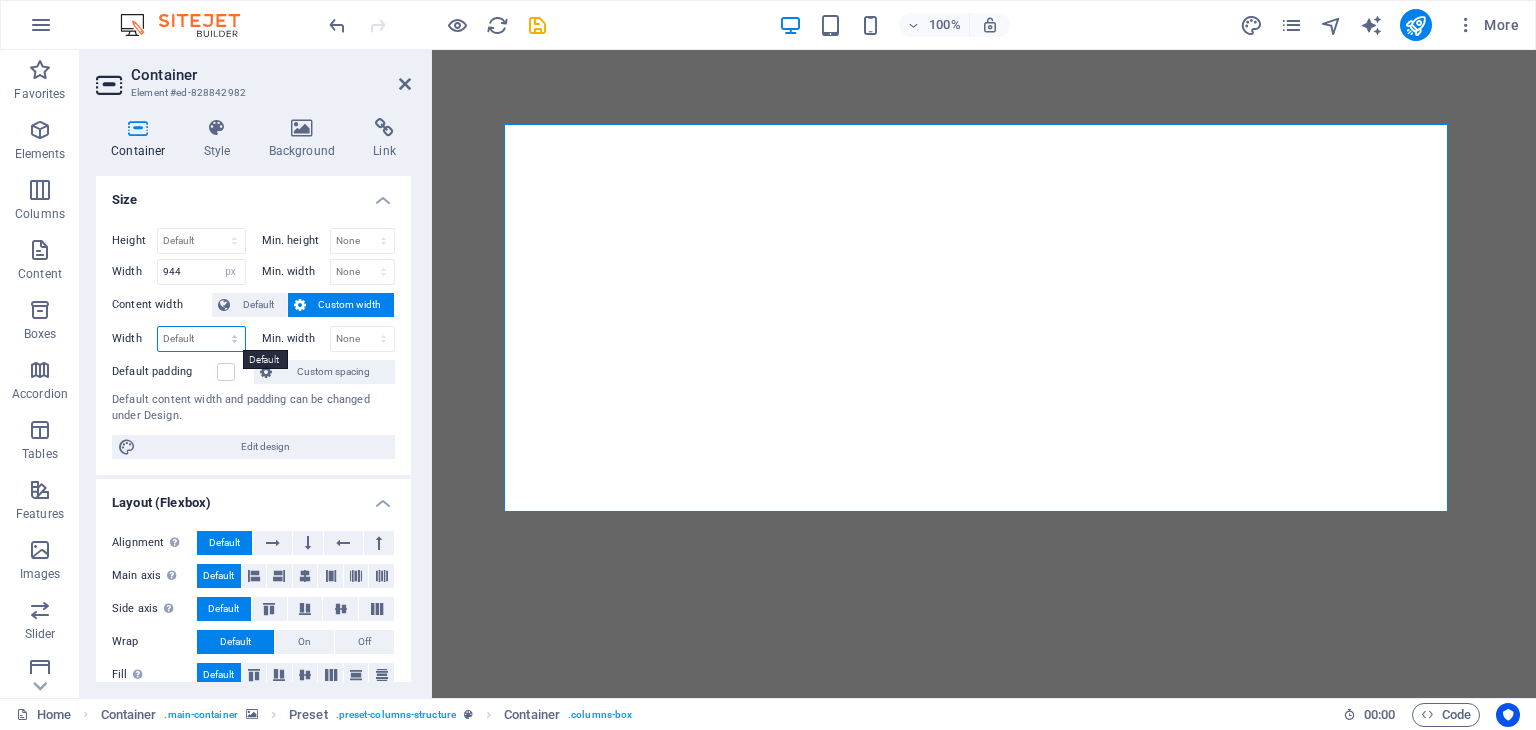 click on "Default px rem % em vh vw" at bounding box center (201, 339) 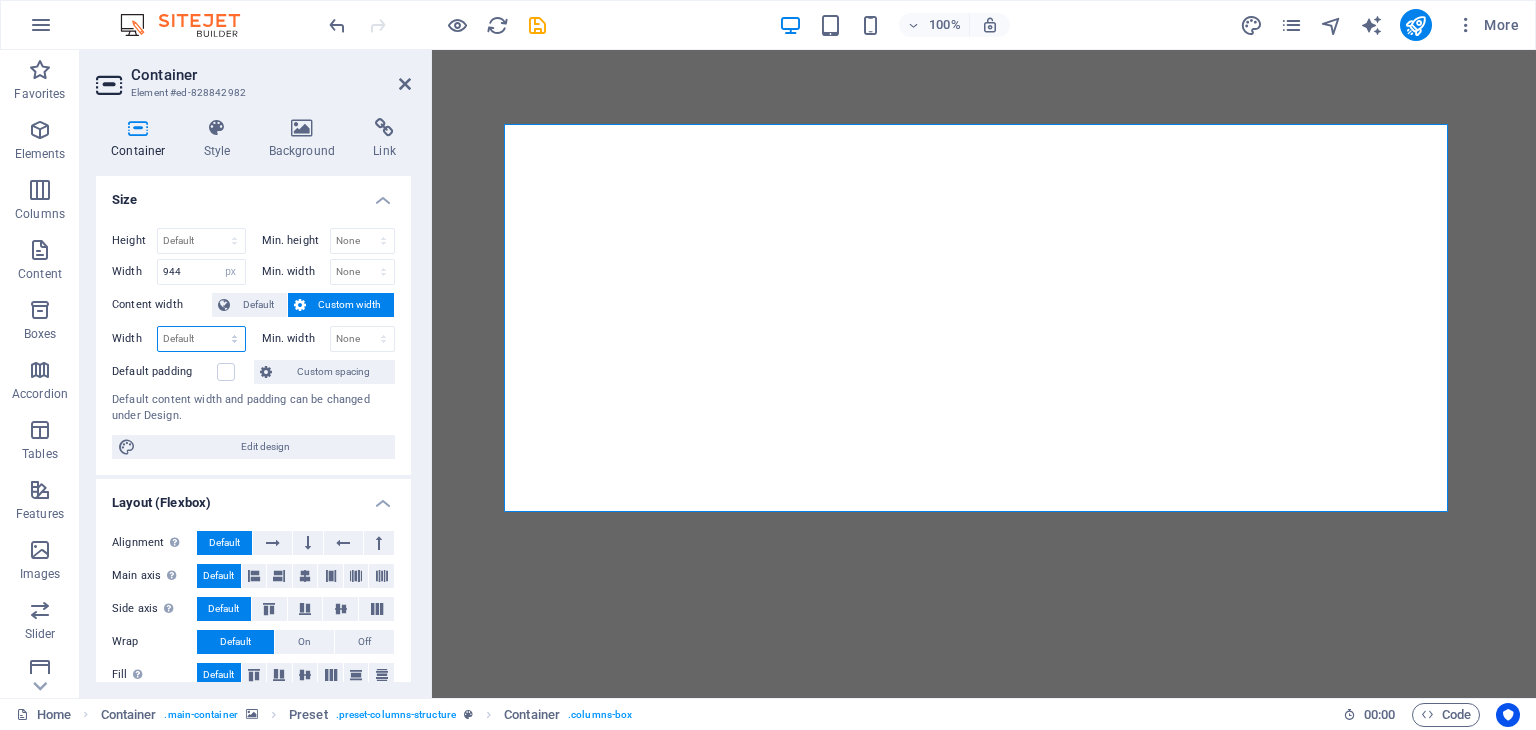 select on "px" 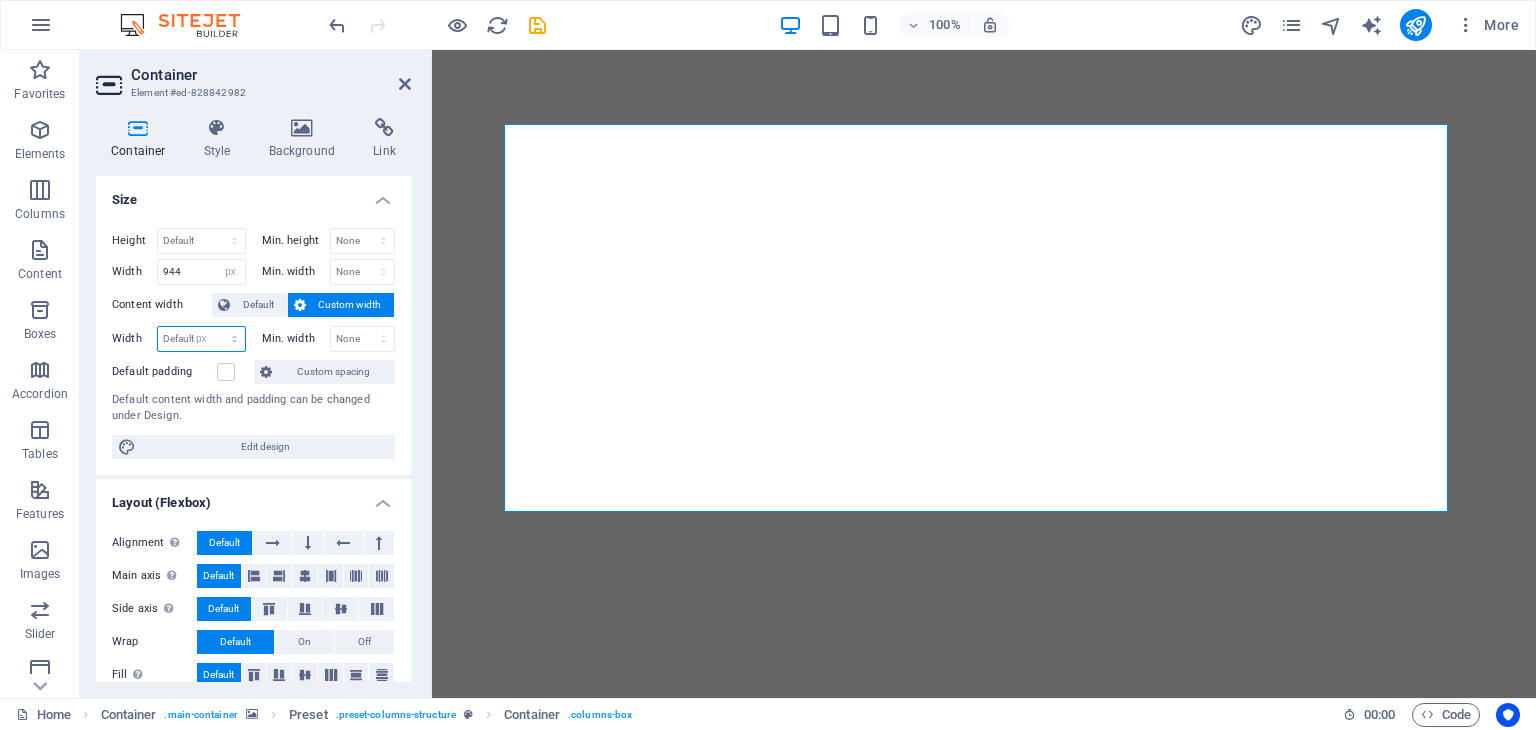 click on "Default px rem % em vh vw" at bounding box center (201, 339) 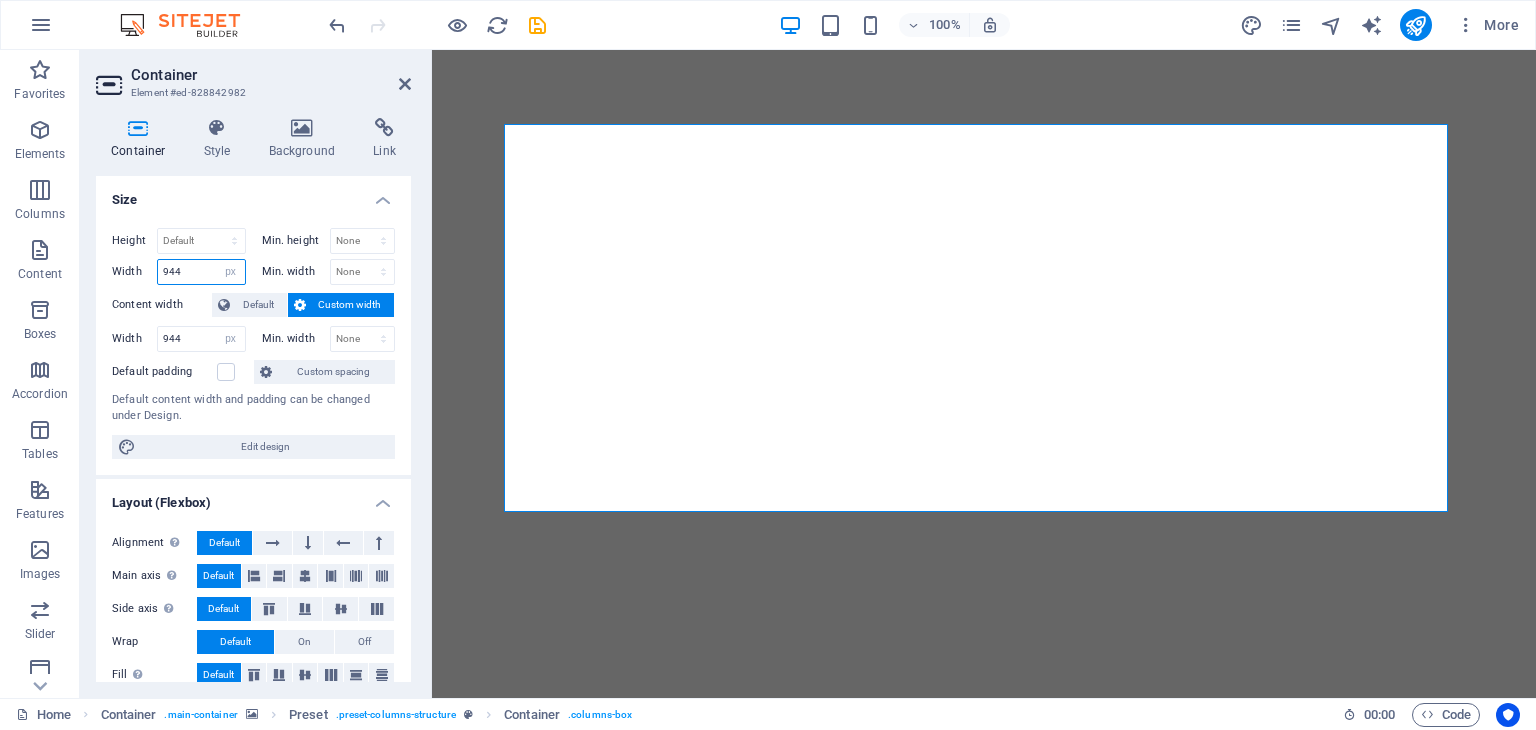 click on "944" at bounding box center [201, 272] 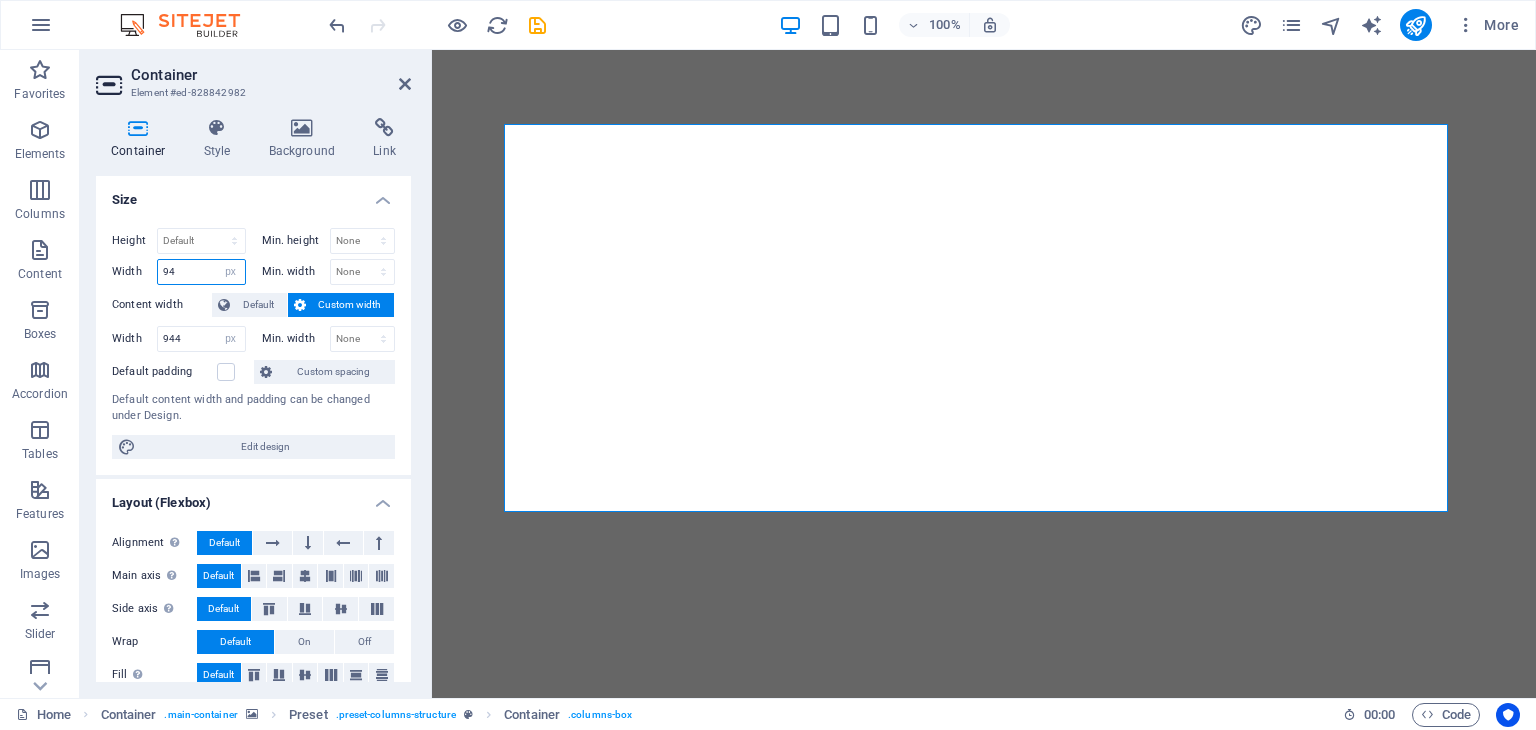 type on "9" 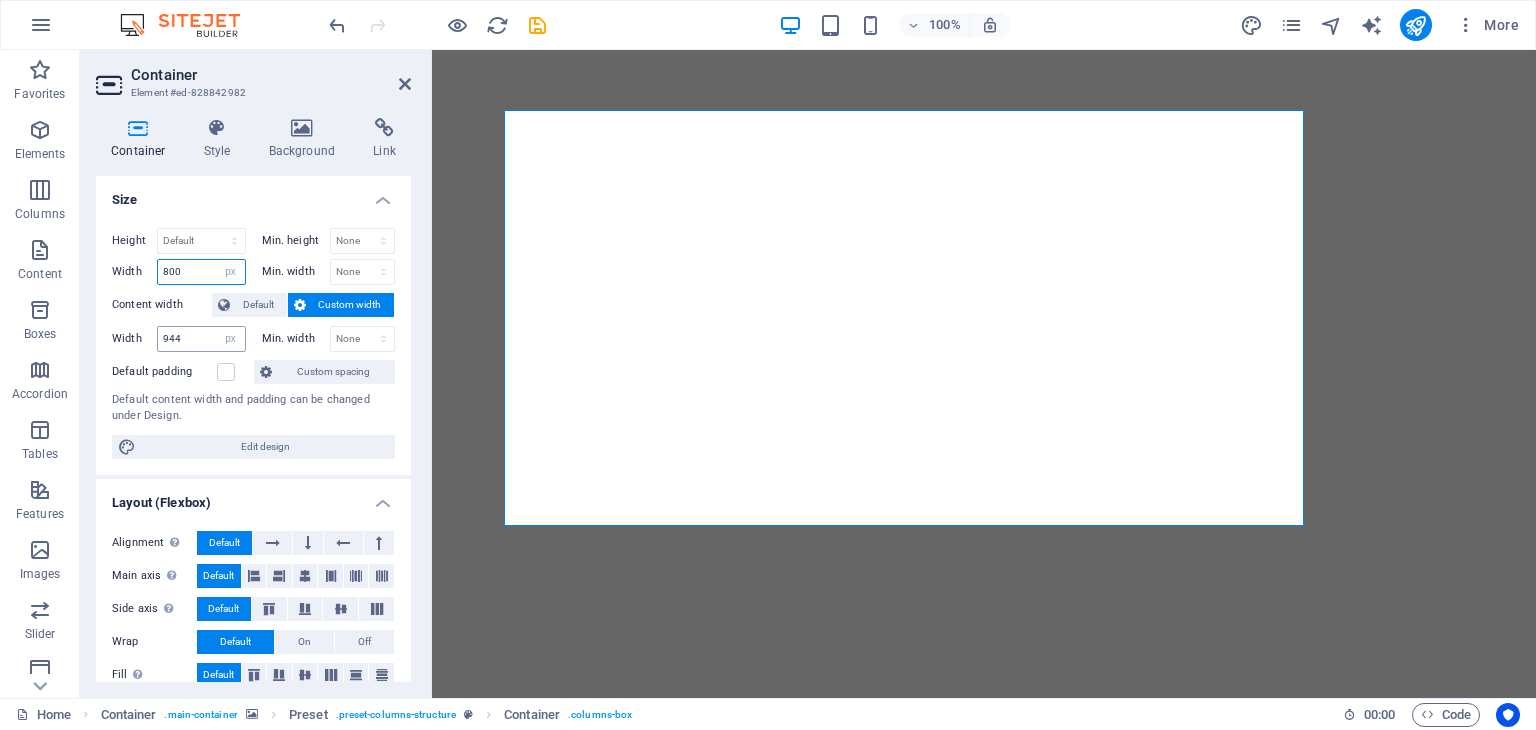type on "800" 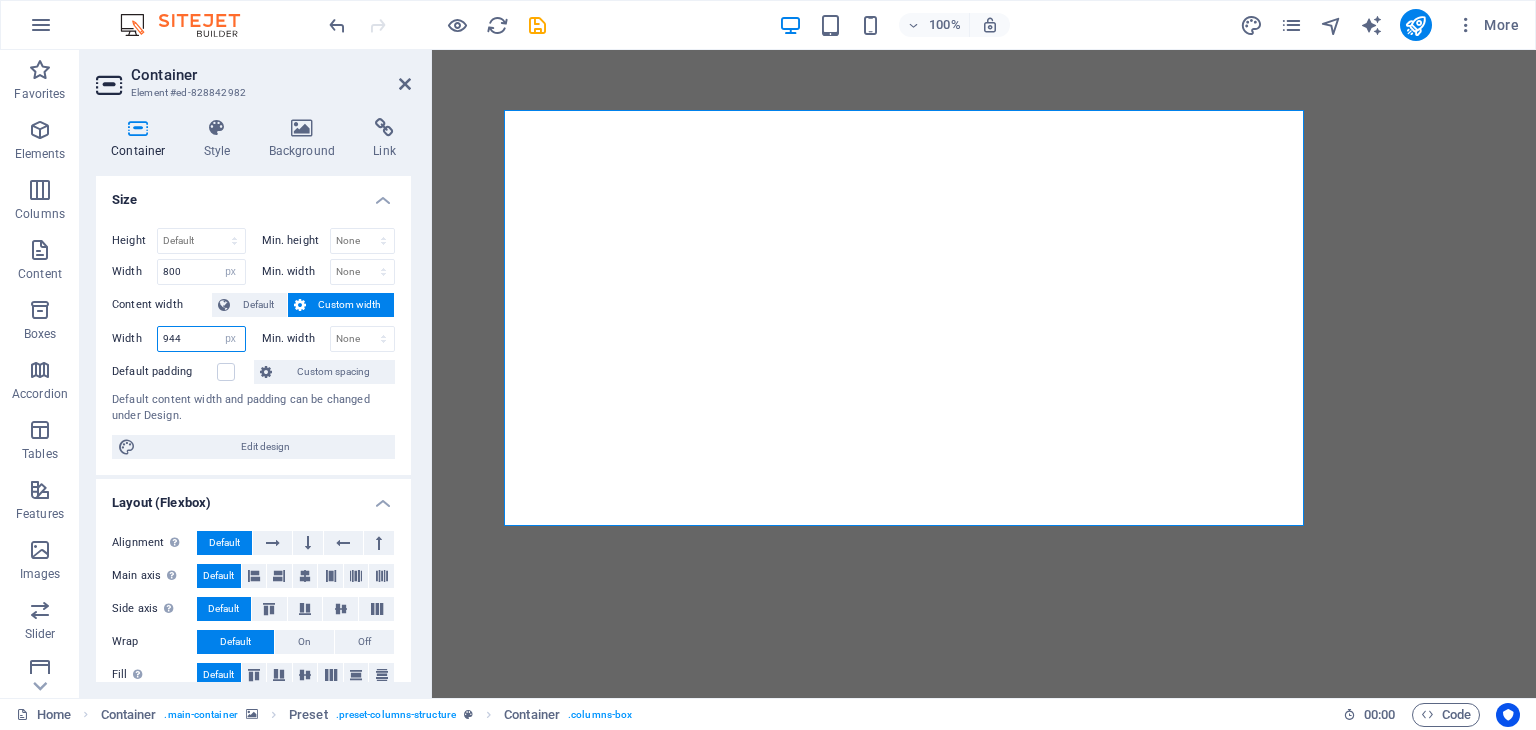 click on "944" at bounding box center (201, 339) 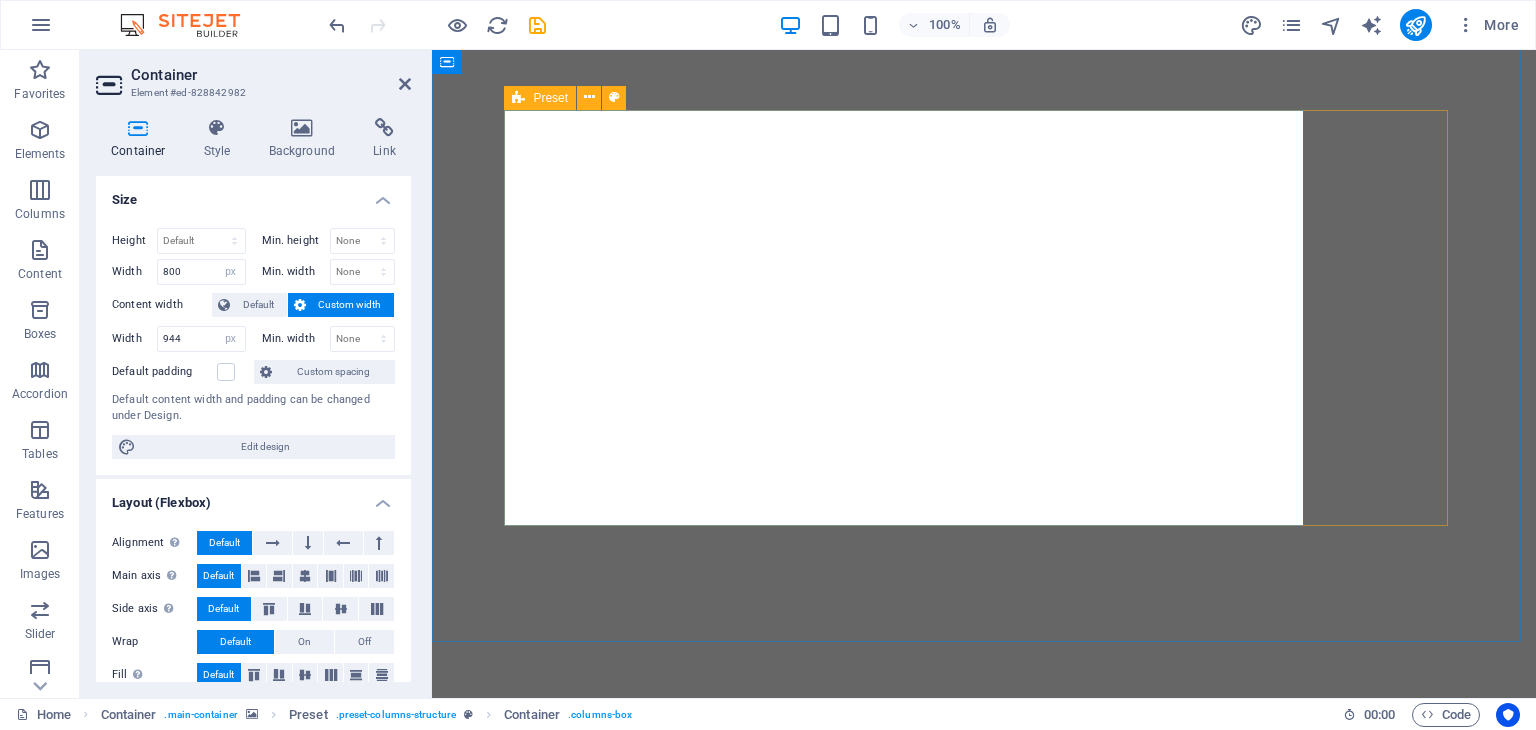 click on "Veggie delights express VEGGIE DELIGHTS EXPRESS RESTAURANT: TASTE THE RAINBOW OF FRESHNESS Welcome to Veggie Delights Express, your pure vegetarian oasis at Al Hudaiba Mall! Located conveniently in the food court, we bring you an exciting blend of Indian, Arabic, and Mexican flavors. Indulge in our signature Fusion Tandoori Shawarma wraps, delectable Fusion Tandoori Quesadillas, aromatic Biryani, and creamy Hummus. Plus, enjoy the ease of free parking while you savor your global meal. Experience the best of plant-based cuisine, crafted with passion. ORDER NOW" at bounding box center [984, 930] 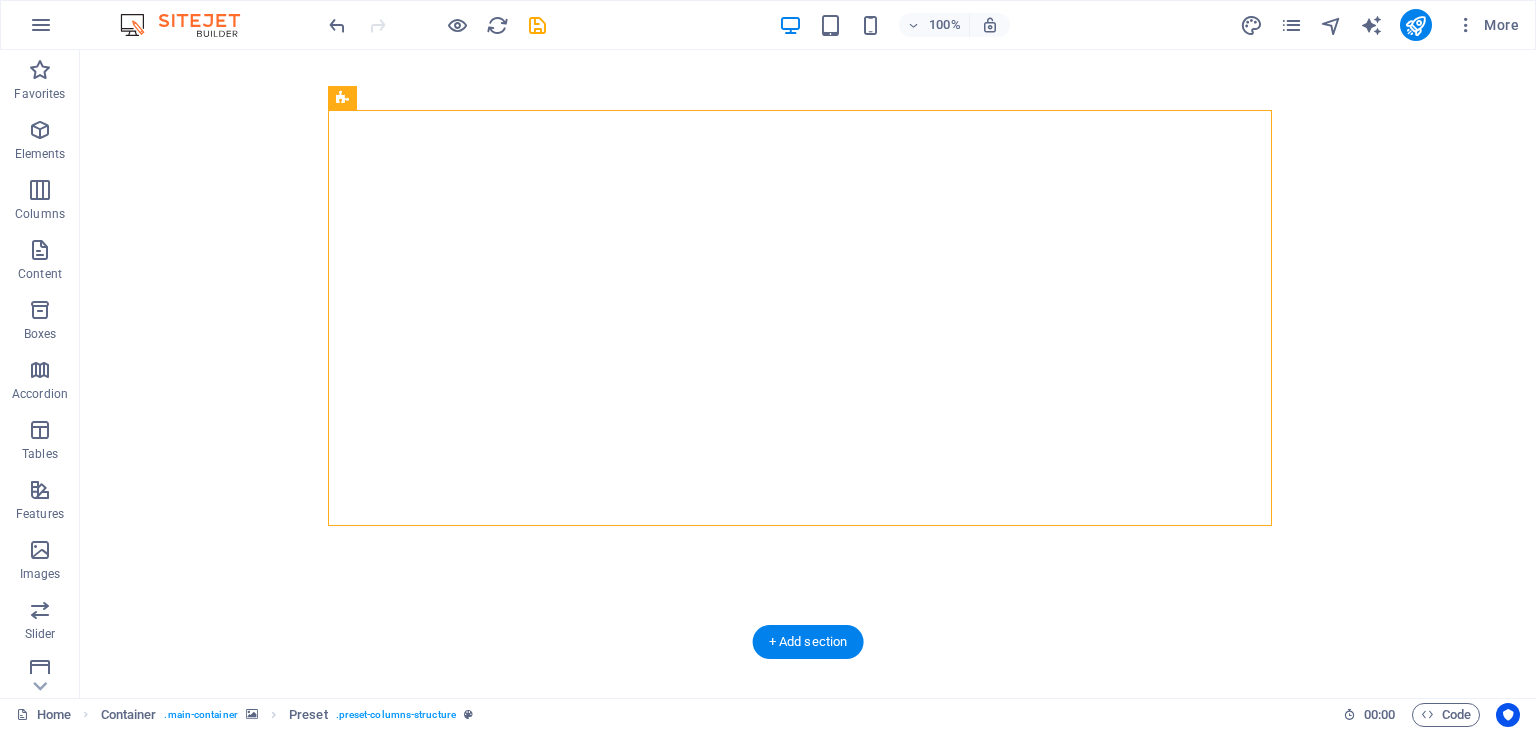 click at bounding box center [808, 318] 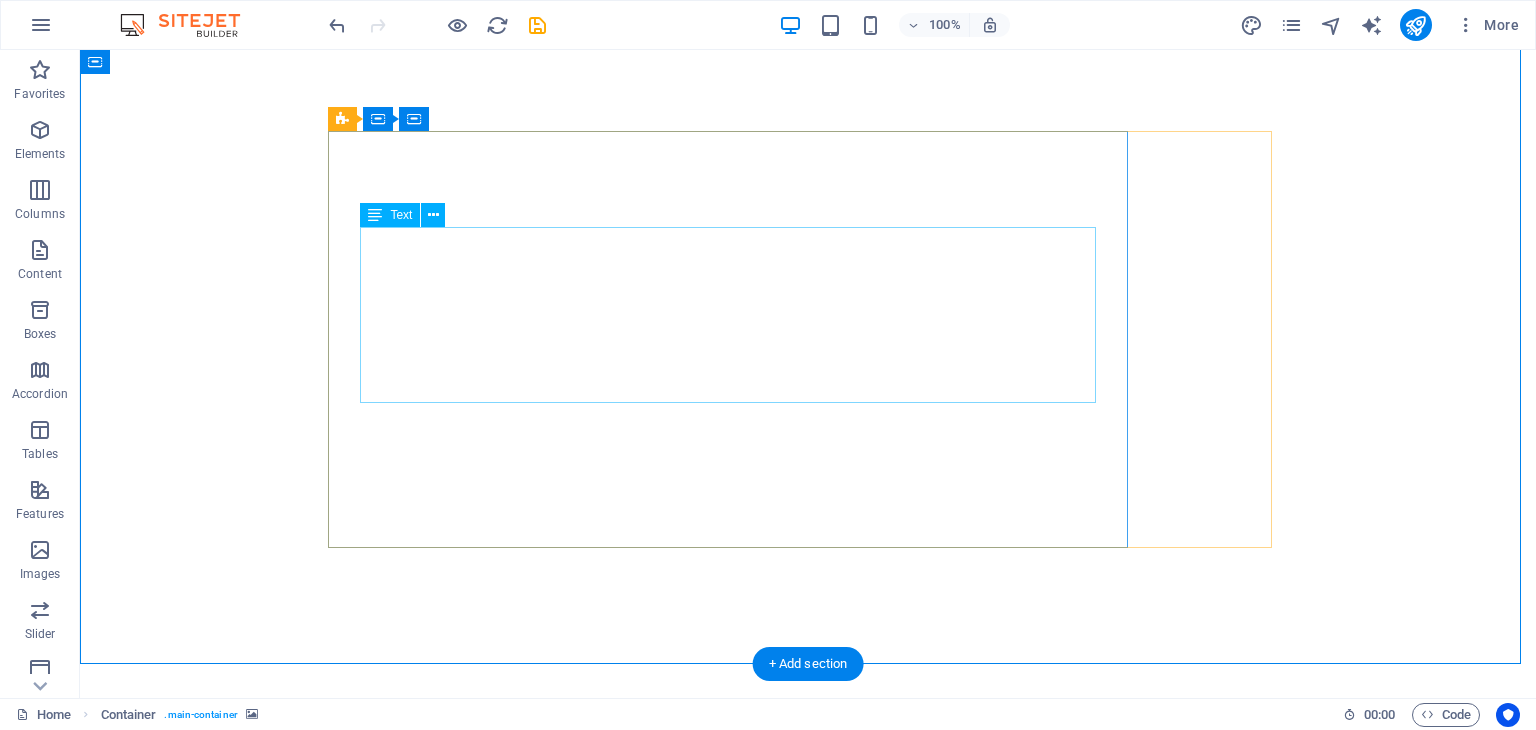 scroll, scrollTop: 0, scrollLeft: 0, axis: both 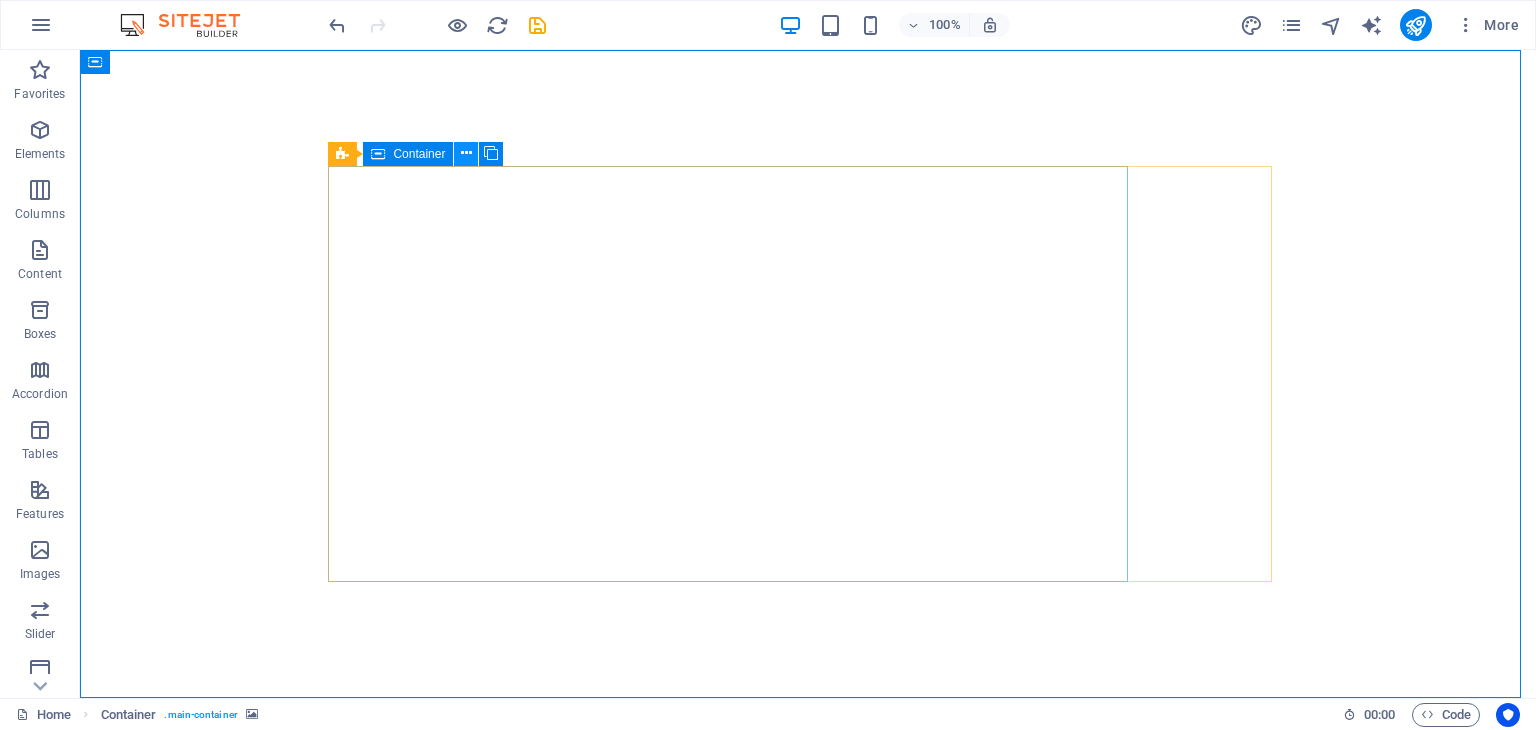 click at bounding box center [466, 153] 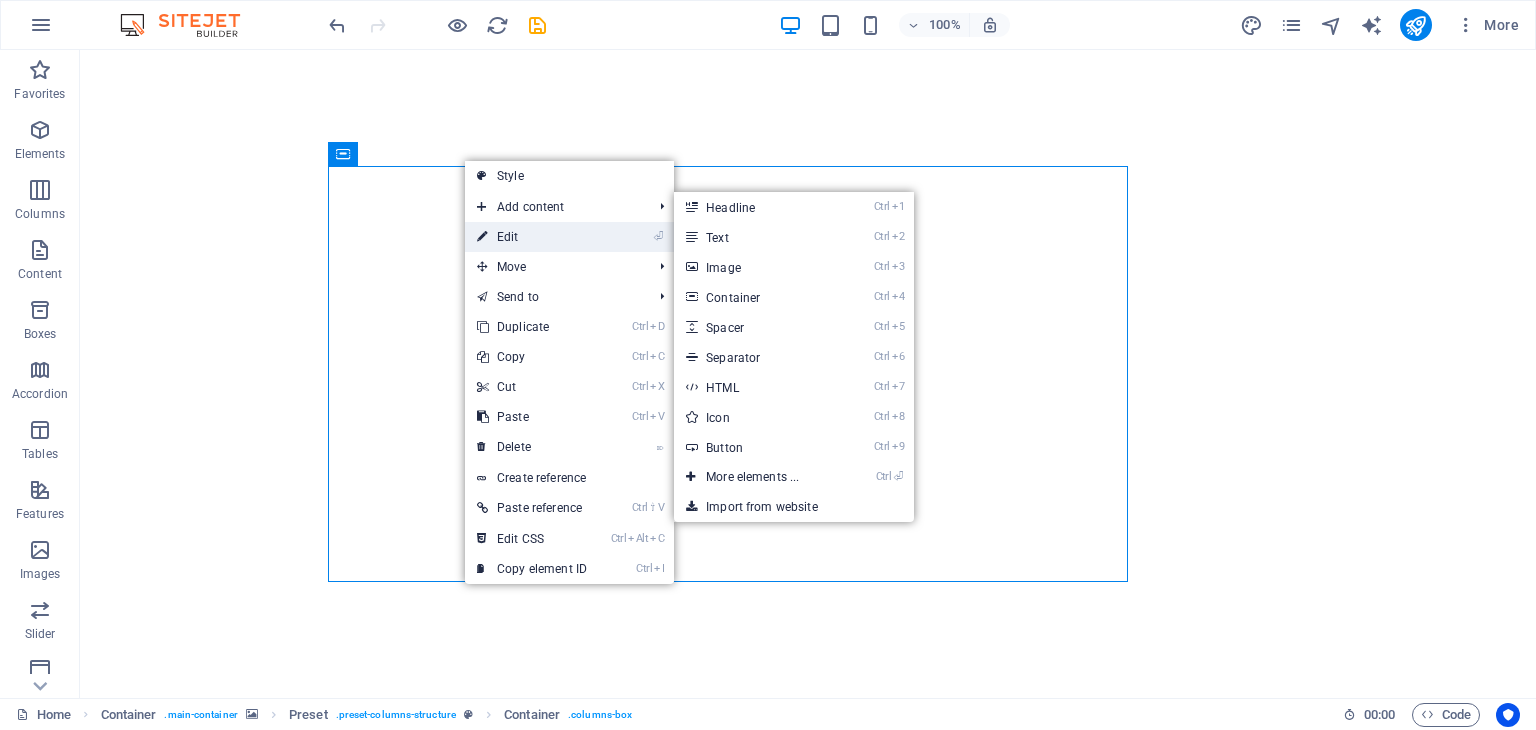 click on "⏎  Edit" at bounding box center [532, 237] 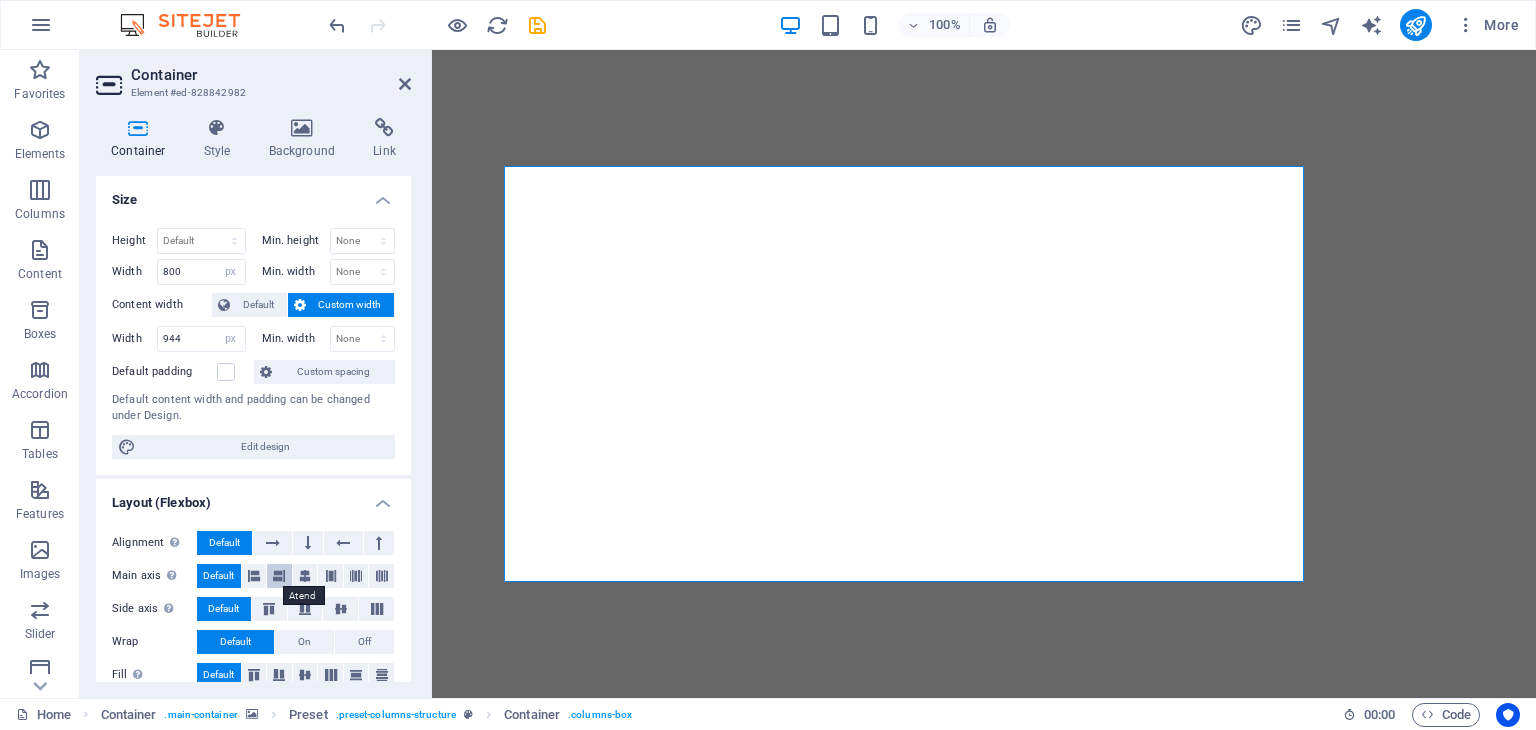 scroll, scrollTop: 100, scrollLeft: 0, axis: vertical 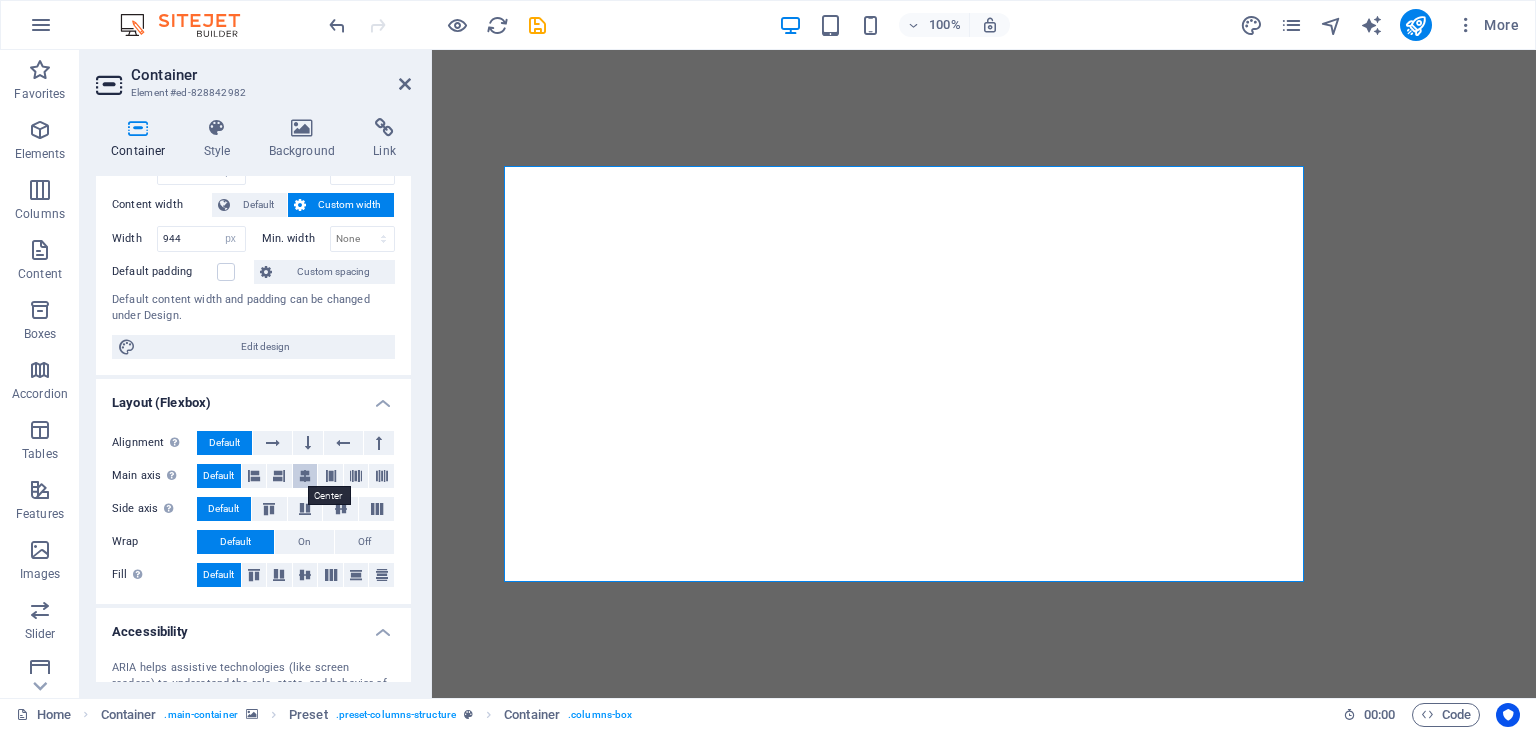 click at bounding box center [305, 476] 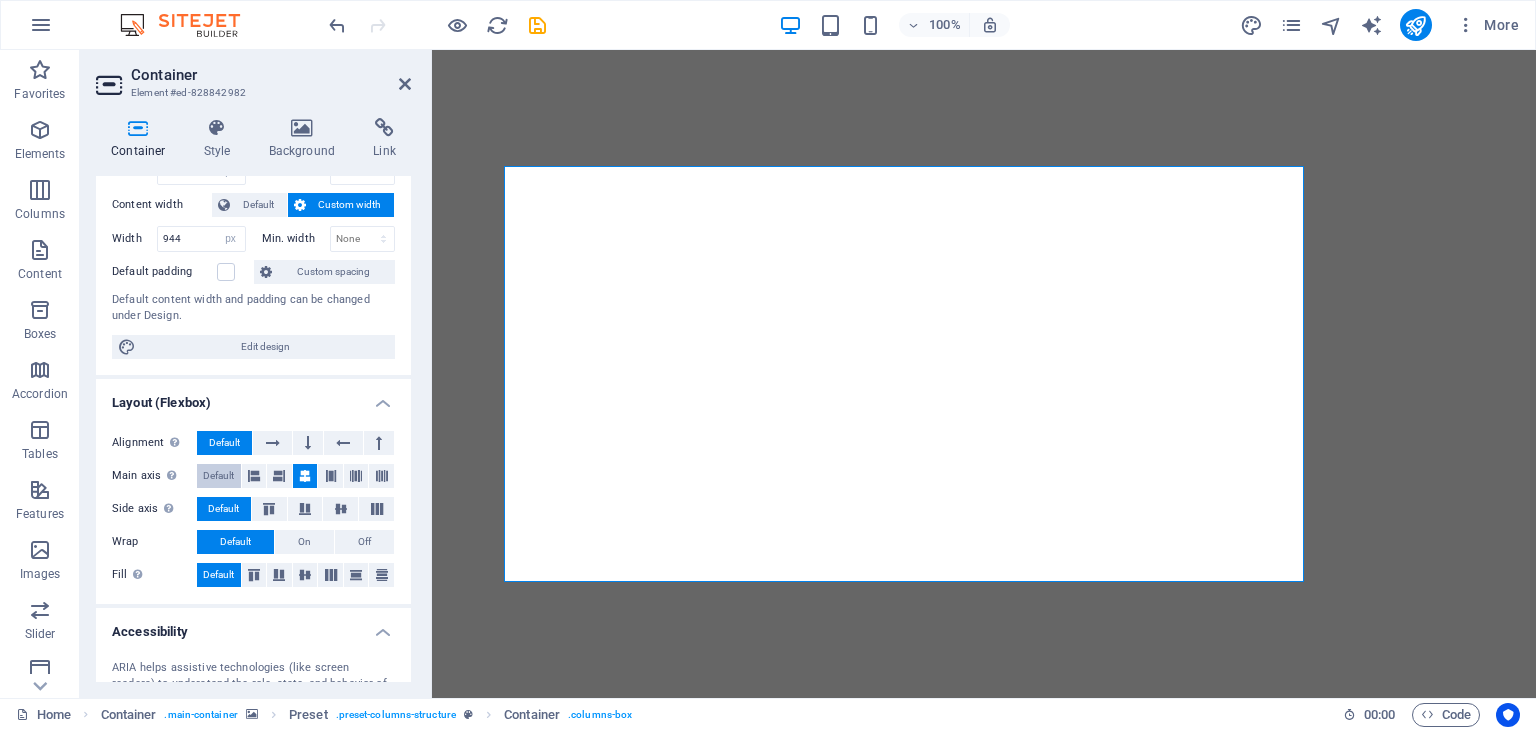 click on "Default" at bounding box center [218, 476] 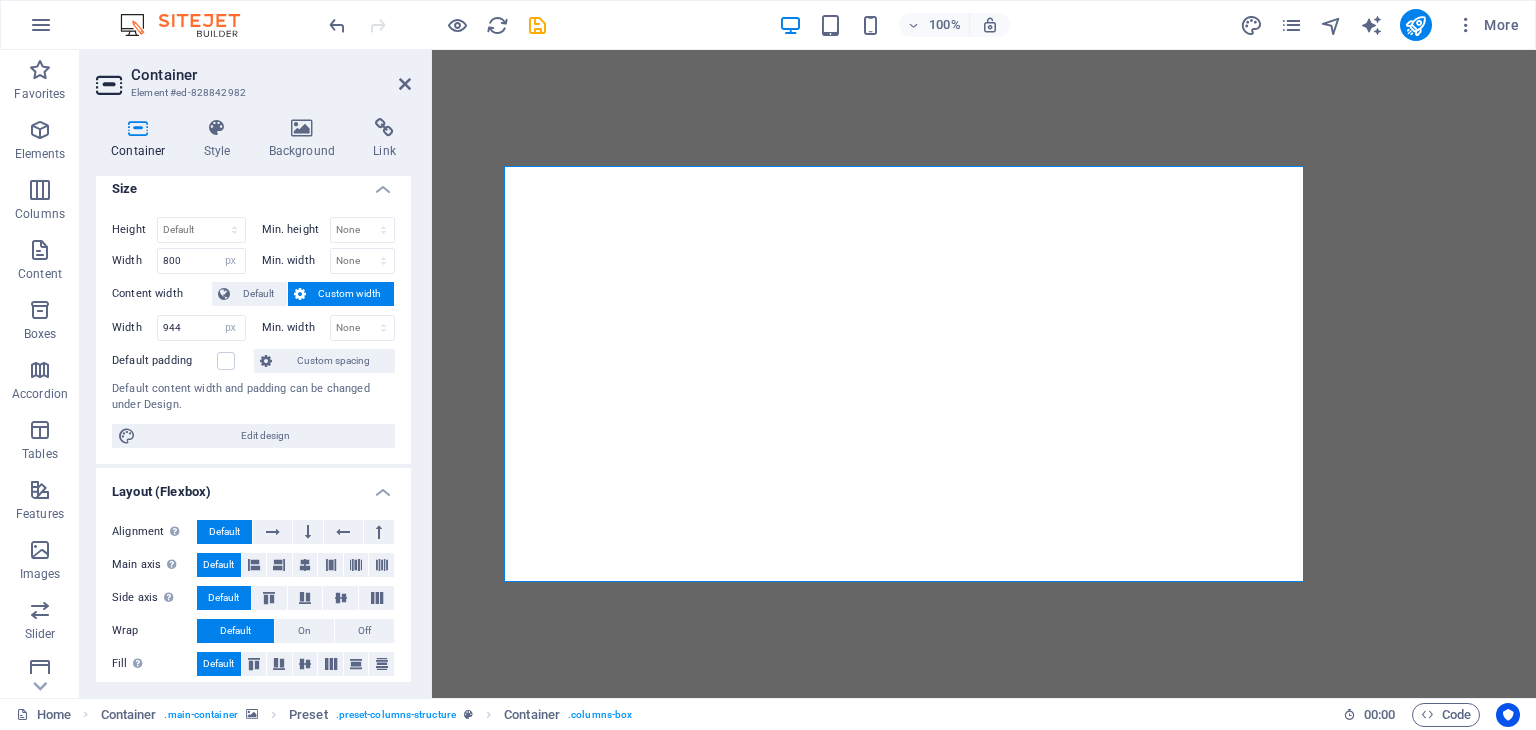 scroll, scrollTop: 0, scrollLeft: 0, axis: both 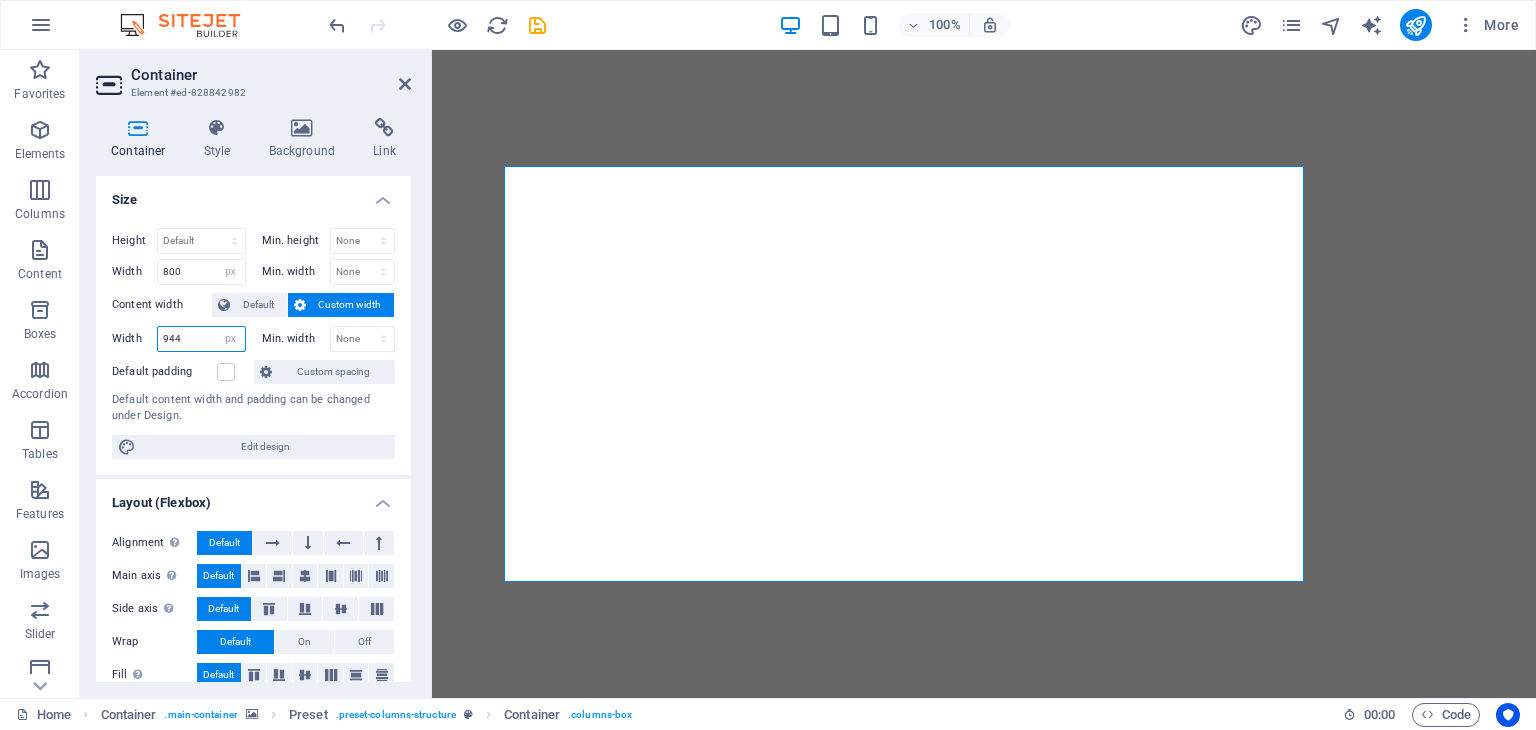 drag, startPoint x: 195, startPoint y: 338, endPoint x: 146, endPoint y: 341, distance: 49.09175 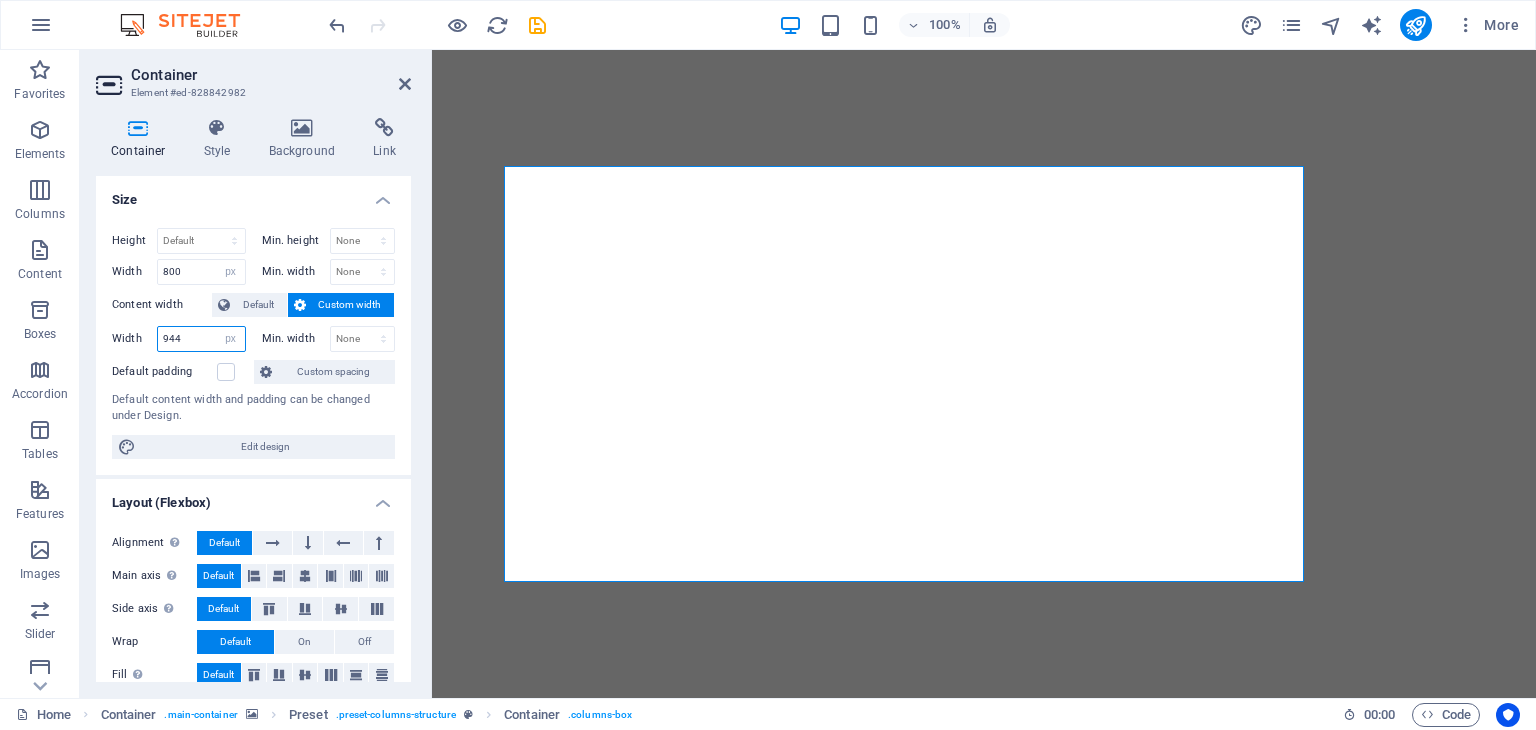 click on "Width 944 Default px rem % em vh vw" at bounding box center (179, 339) 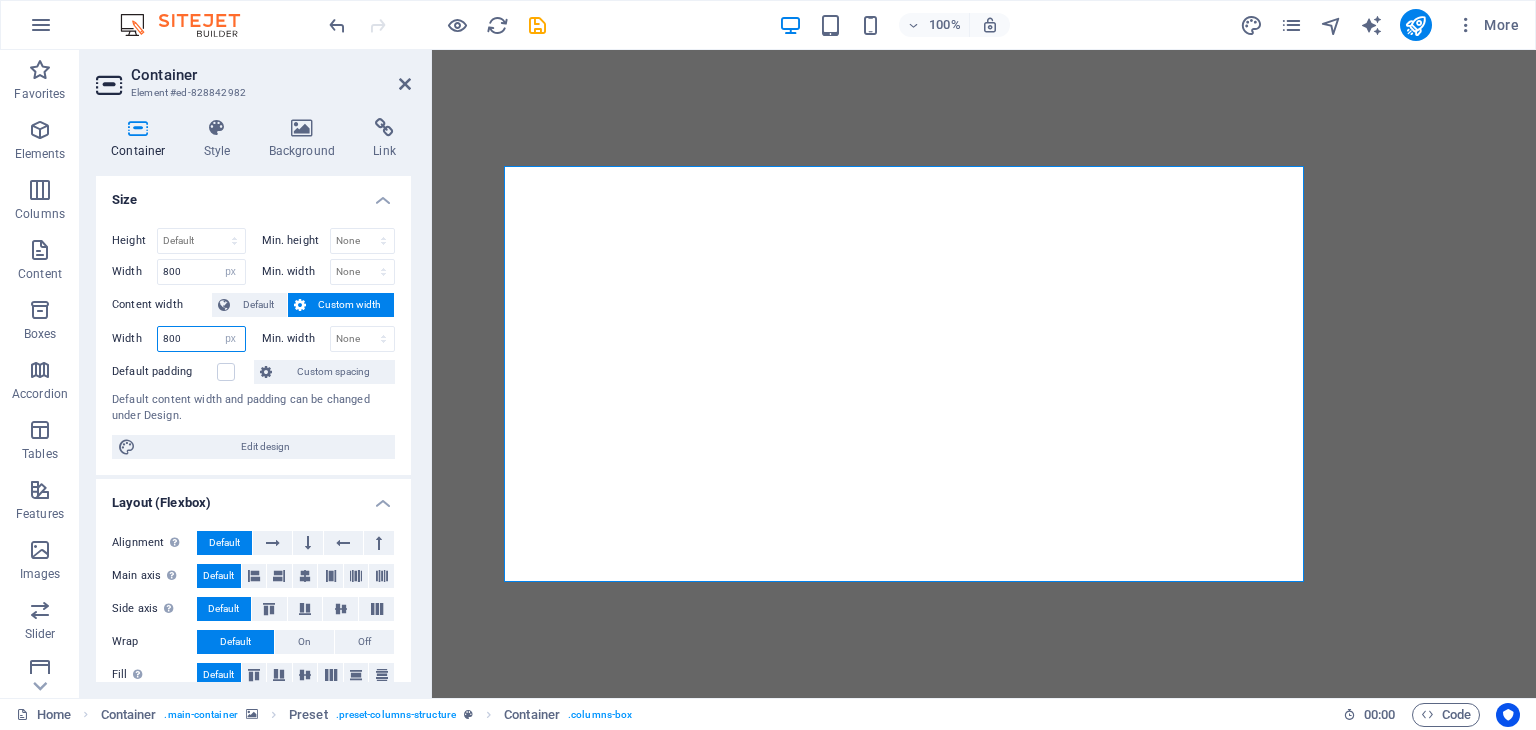 type on "800" 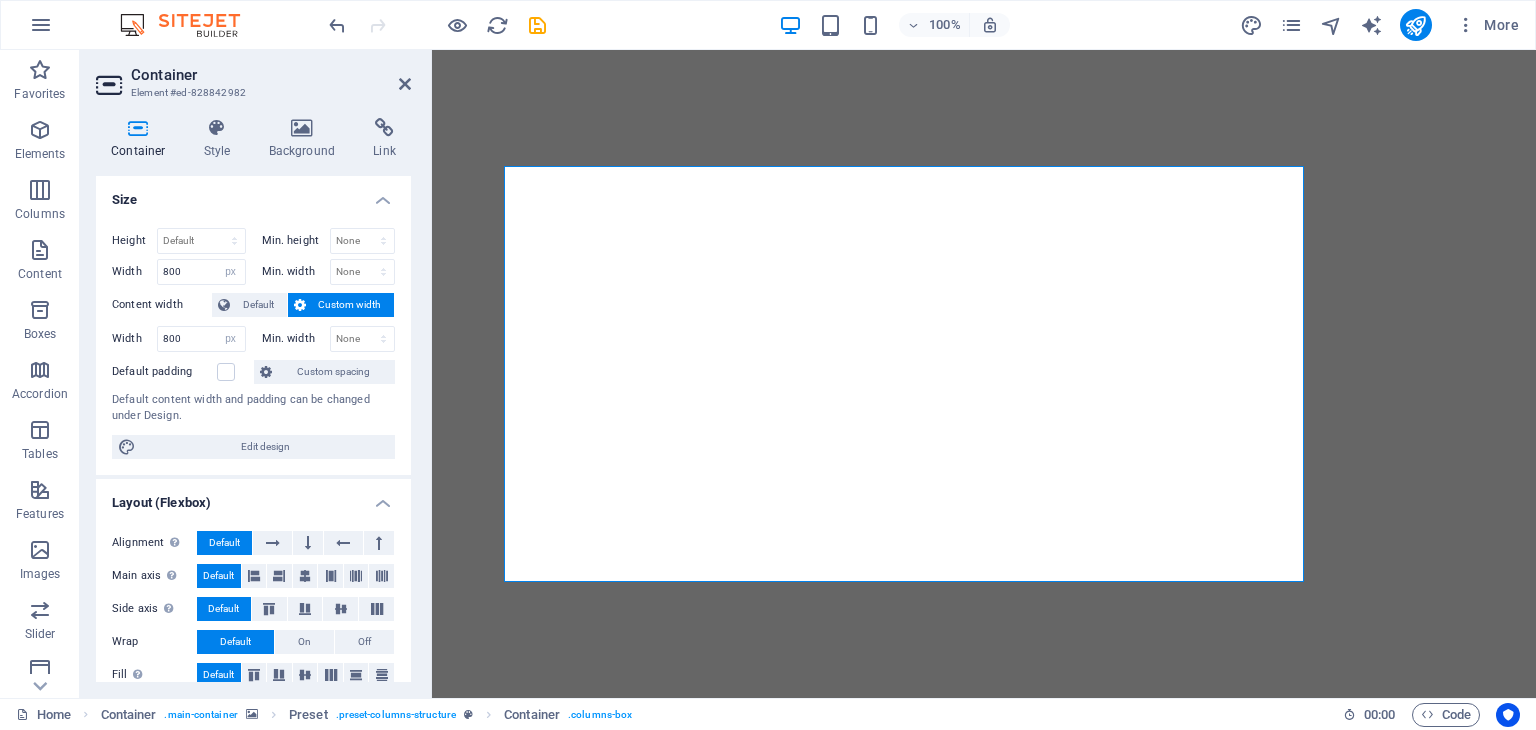 click at bounding box center [984, 374] 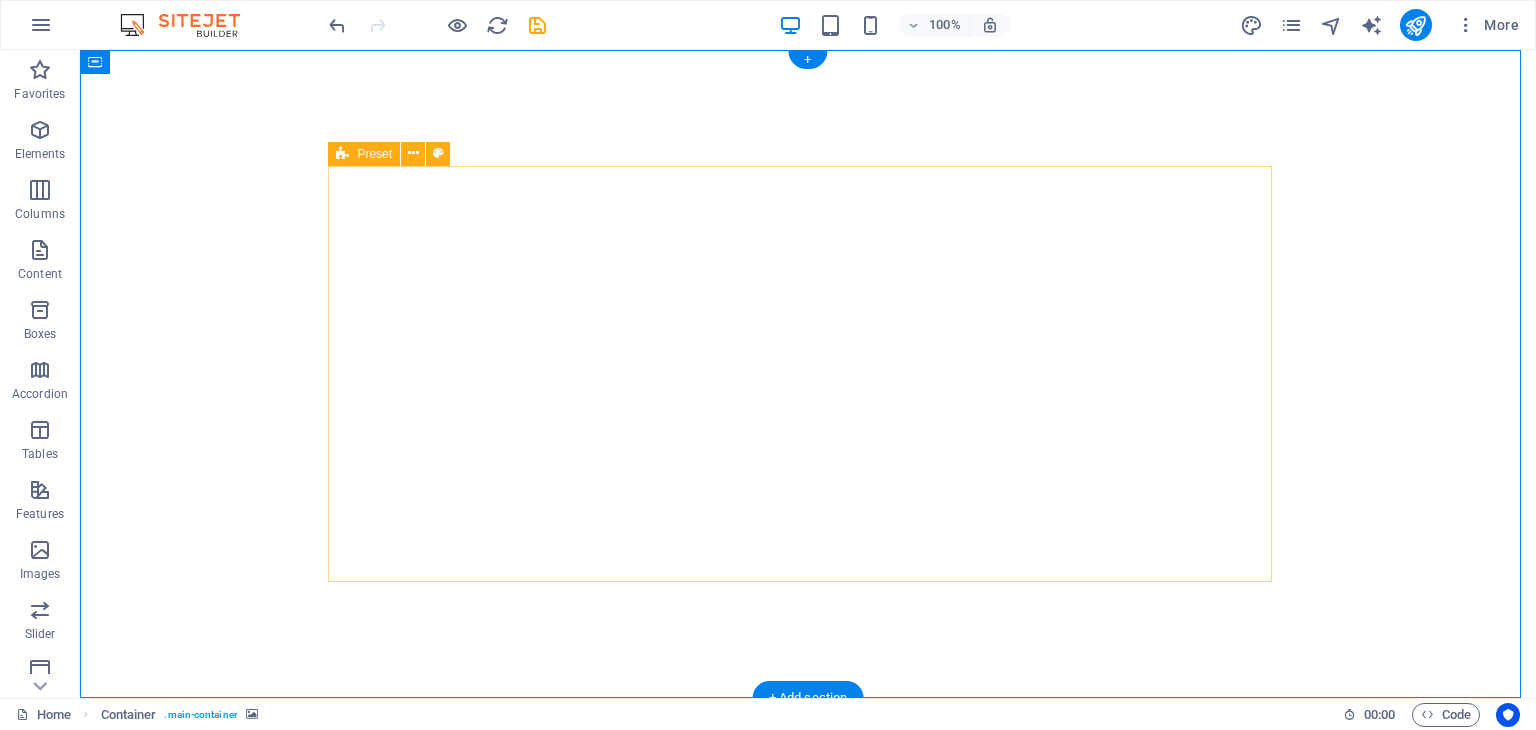 click on "Veggie delights express VEGGIE DELIGHTS EXPRESS RESTAURANT: TASTE THE RAINBOW OF FRESHNESS Welcome to Veggie Delights Express, your pure vegetarian oasis at Al Hudaiba Mall! Located conveniently in the food court, we bring you an exciting blend of Indian, Arabic, and Mexican flavors. Indulge in our signature Fusion Tandoori Shawarma wraps, delectable Fusion Tandoori Quesadillas, aromatic Biryani, and creamy Hummus. Plus, enjoy the ease of free parking while you savor your global meal. Experience the best of plant-based cuisine, crafted with passion. ORDER NOW" at bounding box center (808, 986) 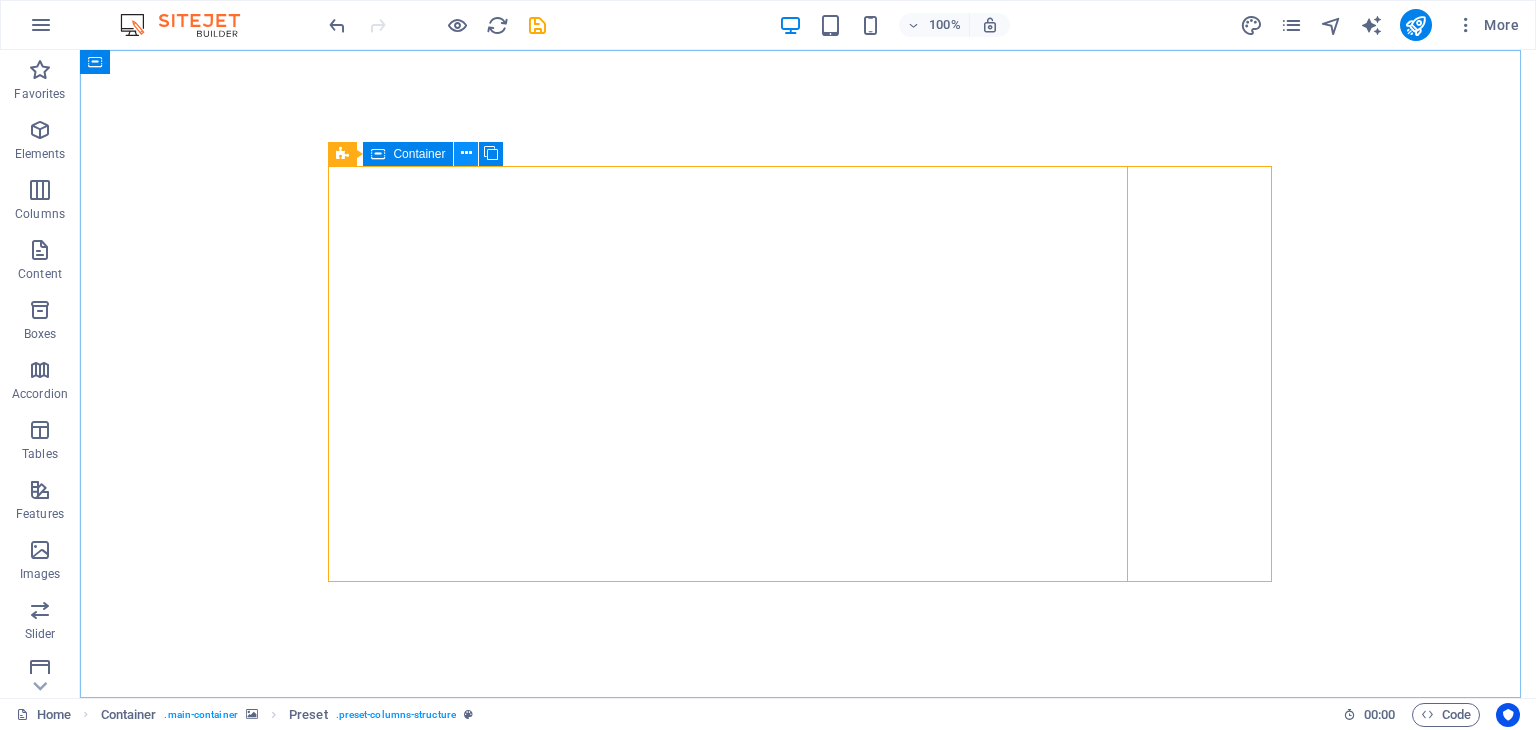 click at bounding box center [466, 153] 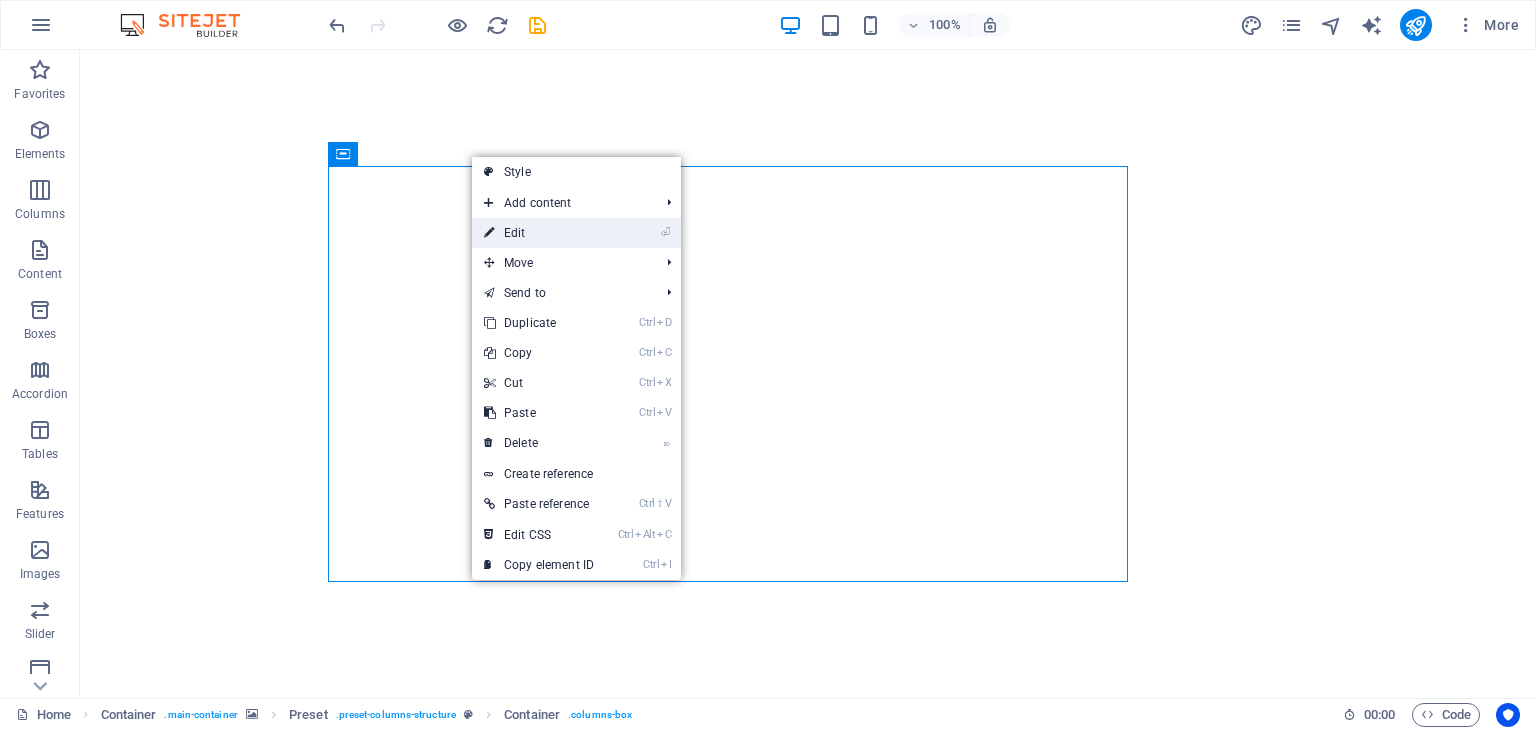 click on "⏎  Edit" at bounding box center (539, 233) 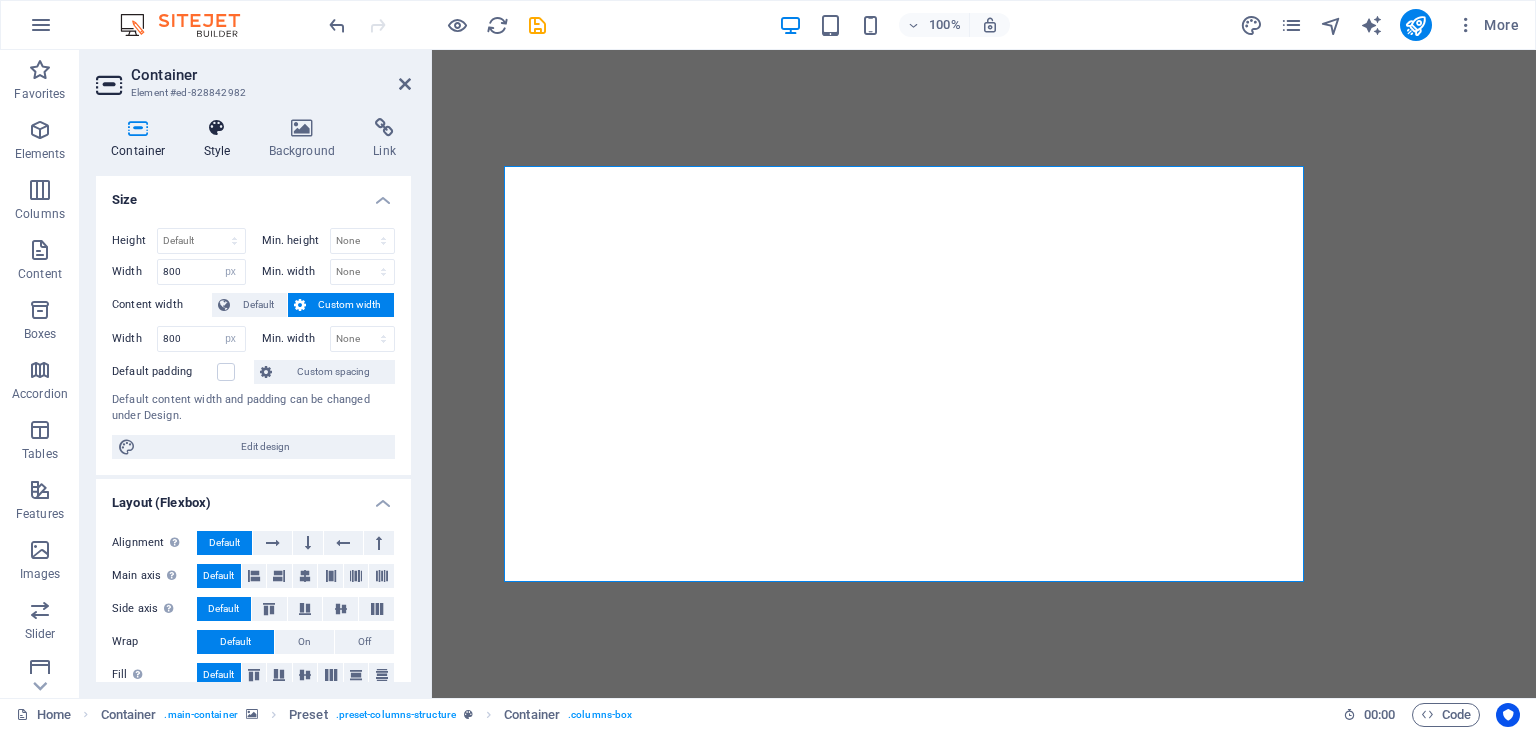 click on "Style" at bounding box center [221, 139] 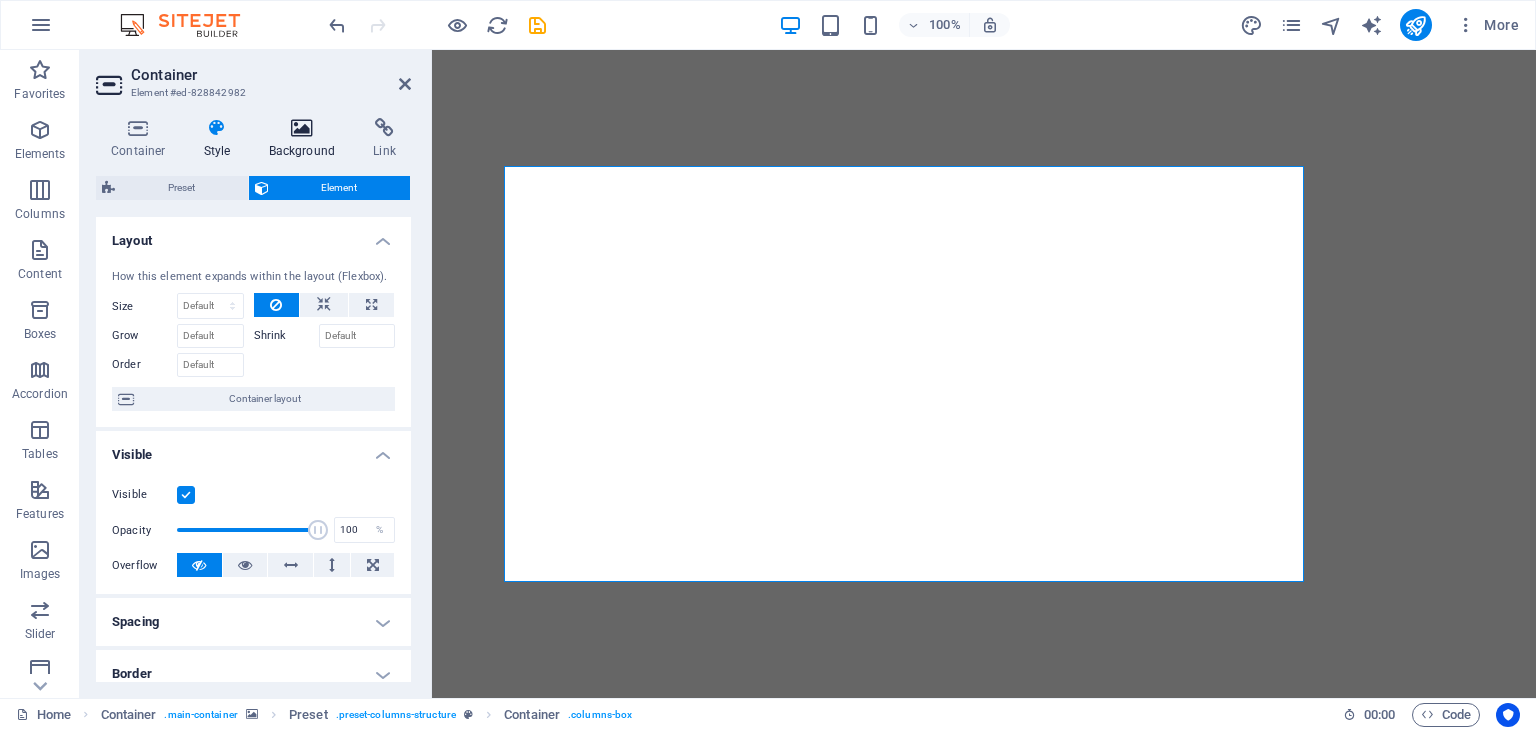 click on "Background" at bounding box center [306, 139] 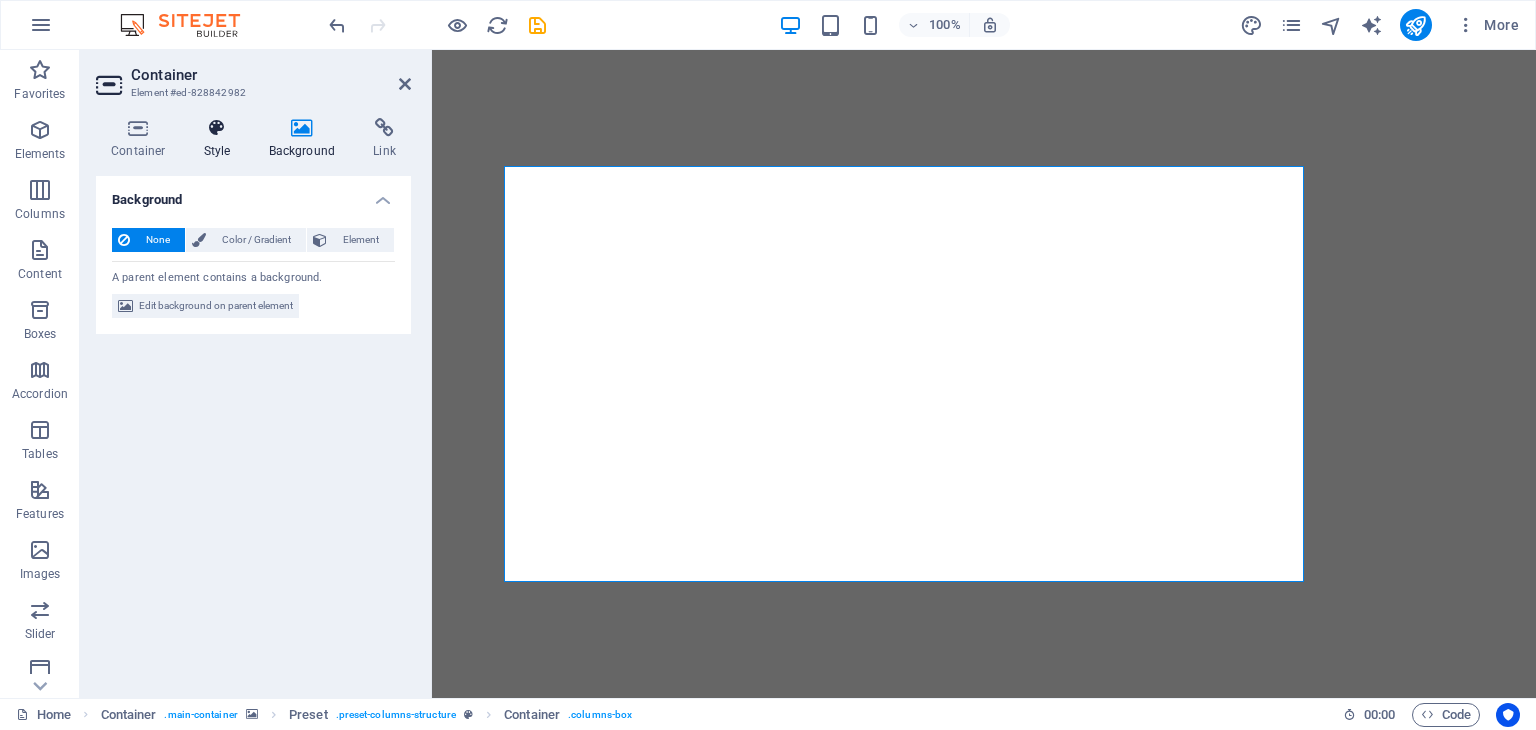 click at bounding box center (217, 128) 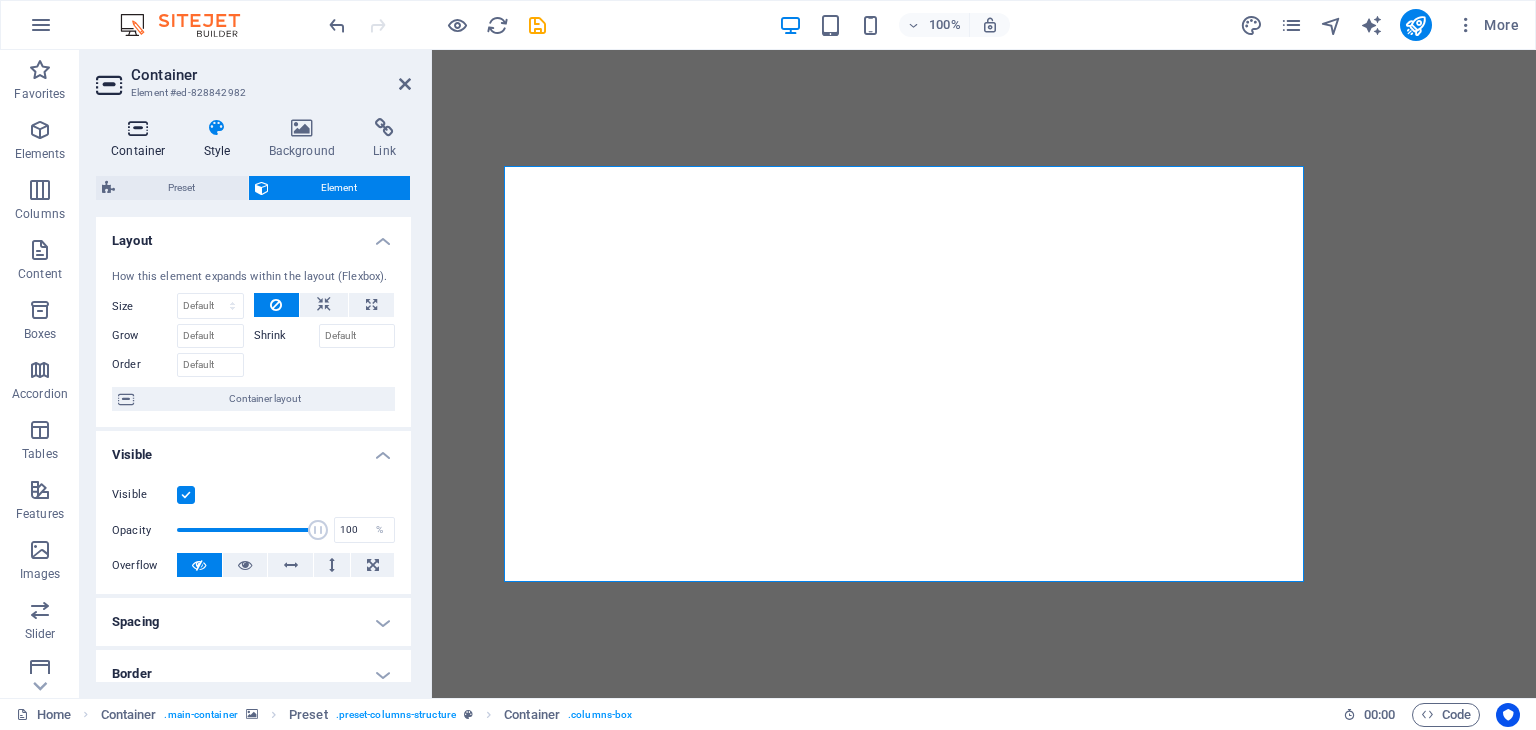click at bounding box center (138, 128) 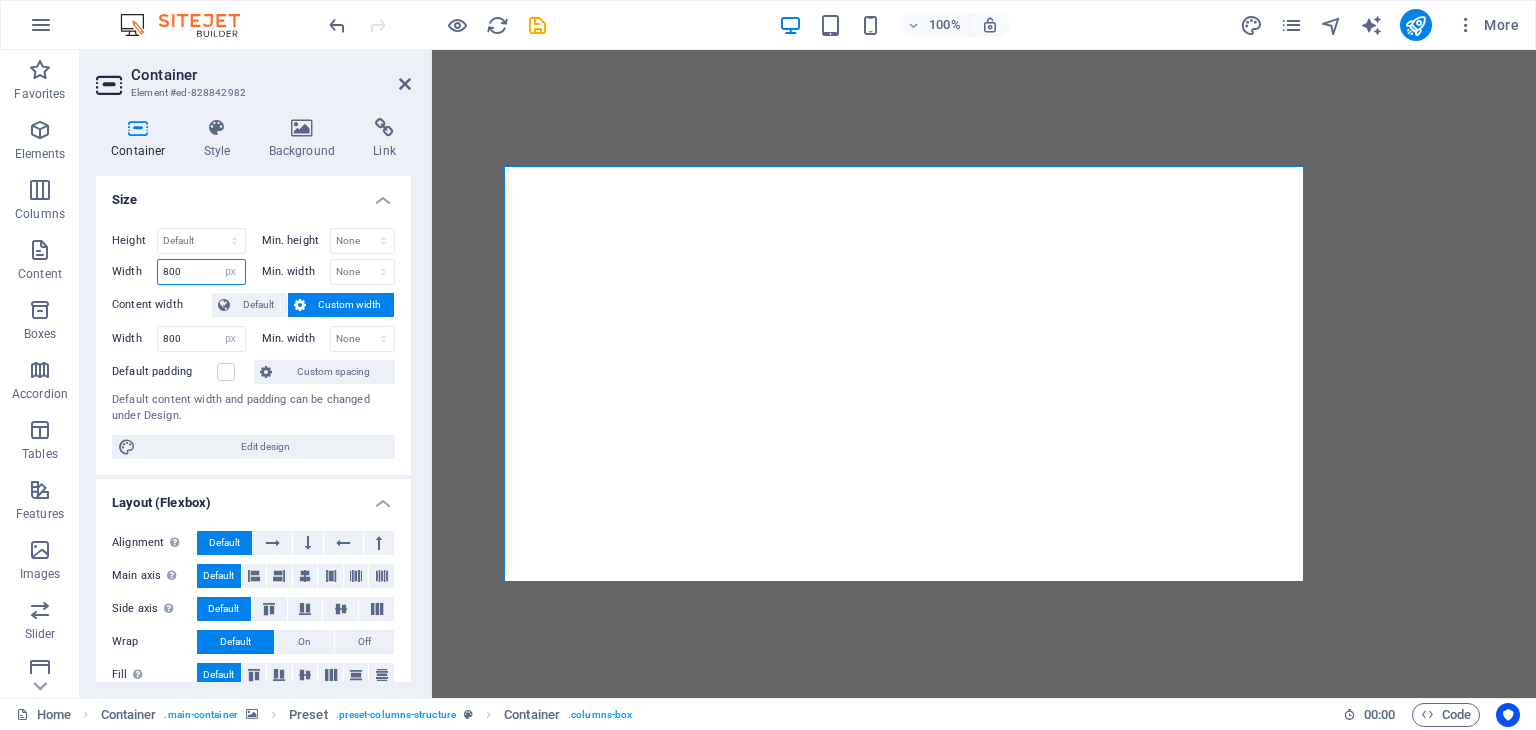 drag, startPoint x: 195, startPoint y: 273, endPoint x: 104, endPoint y: 255, distance: 92.76314 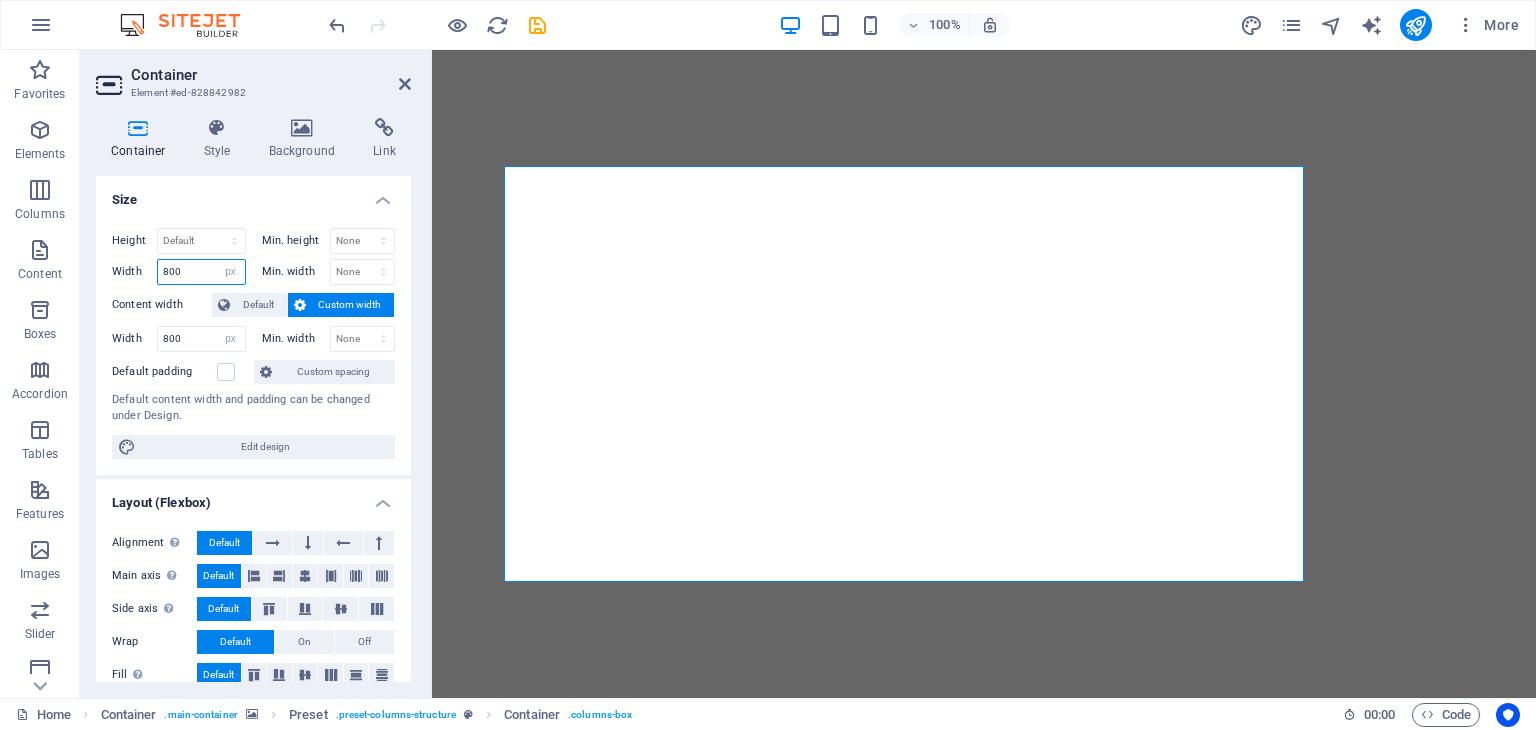 click on "Width 800 Default px rem % em vh vw" at bounding box center [179, 272] 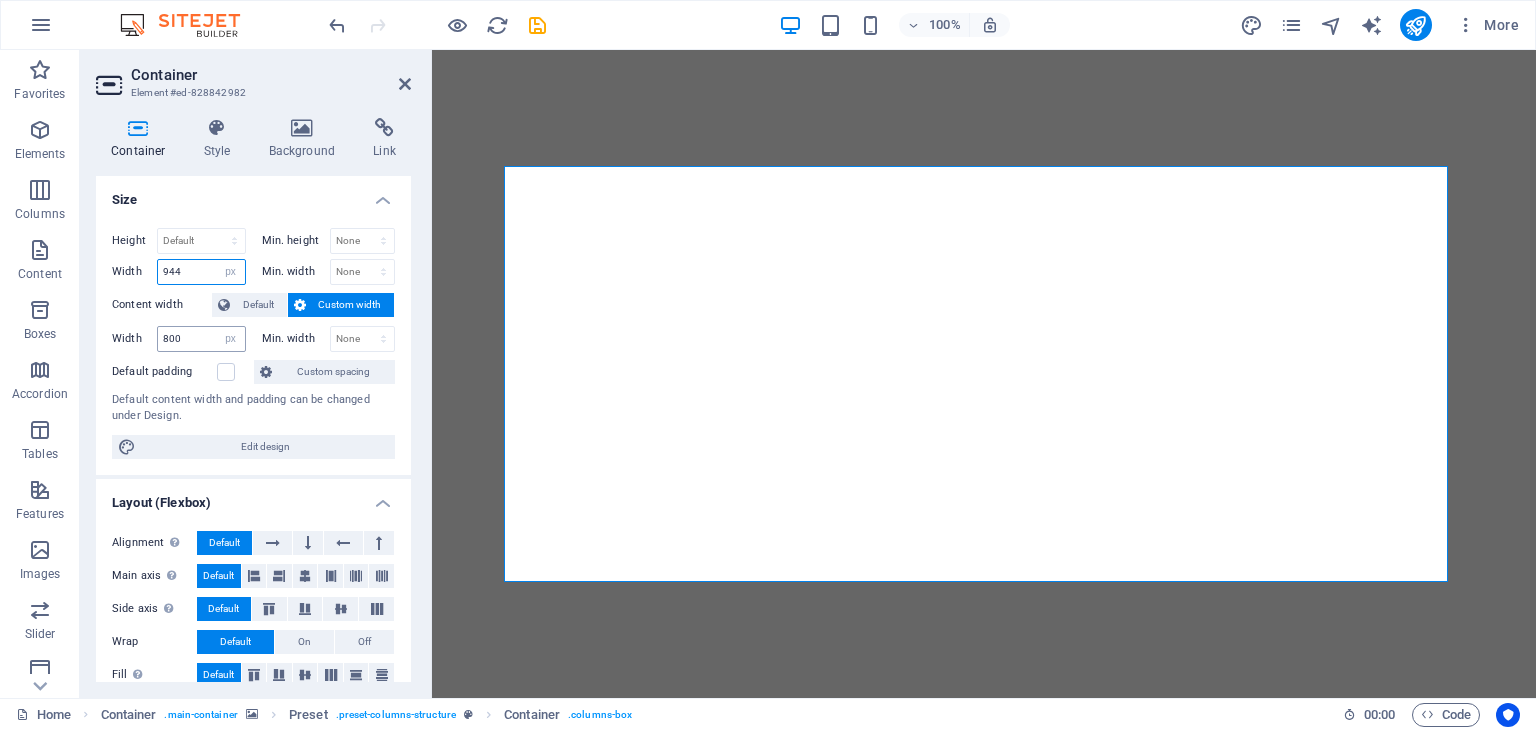 type on "944" 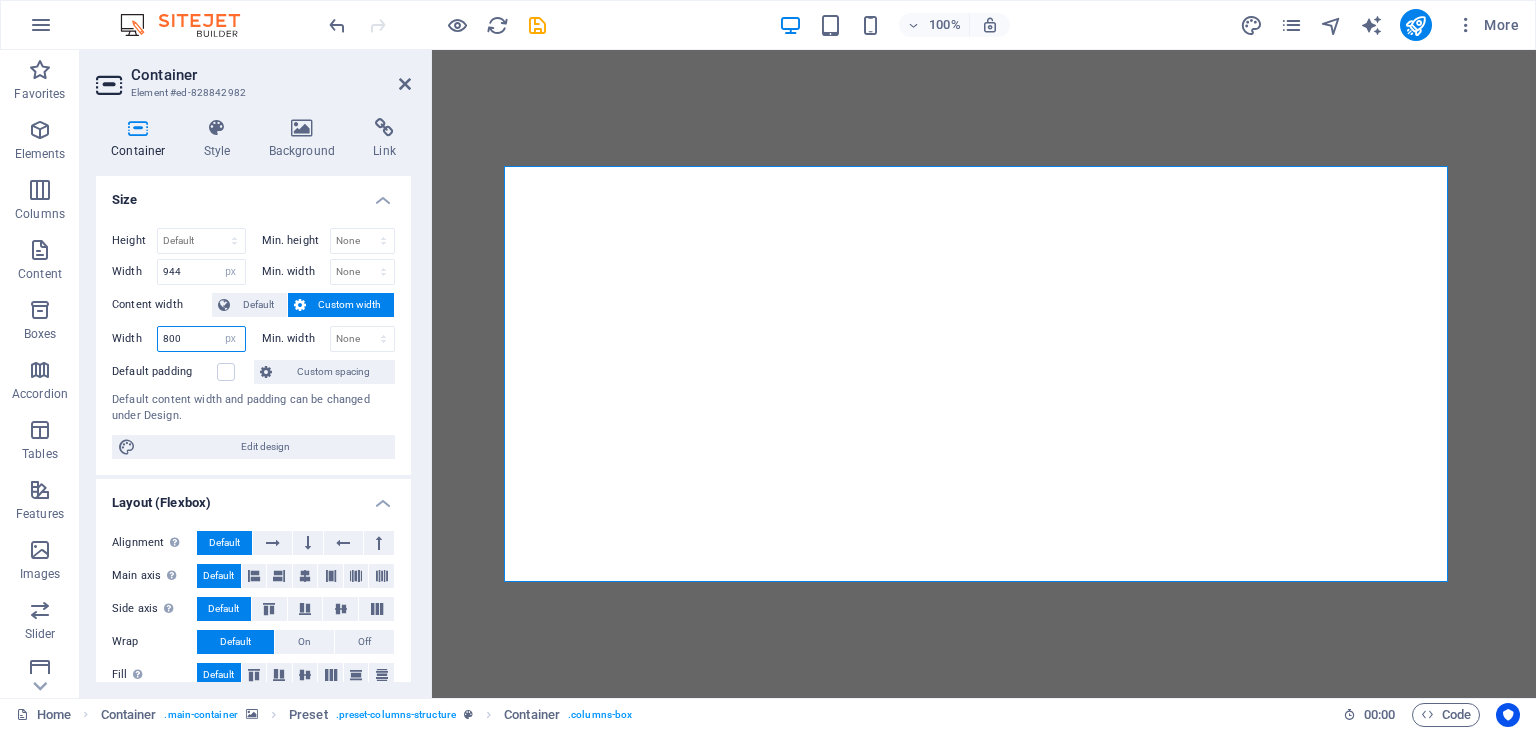 drag, startPoint x: 197, startPoint y: 341, endPoint x: 145, endPoint y: 341, distance: 52 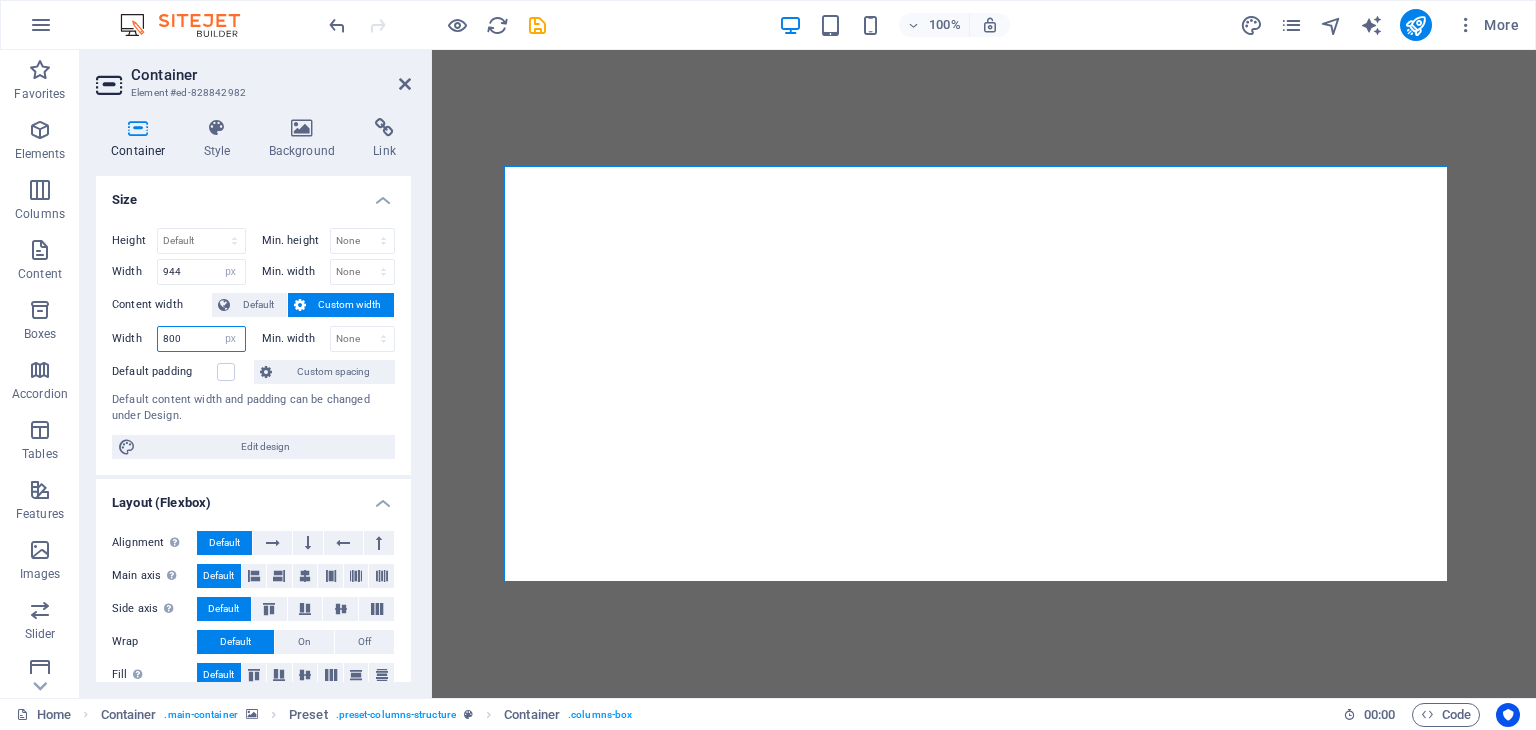 click on "Width 800 Default px rem % em vh vw" at bounding box center [179, 339] 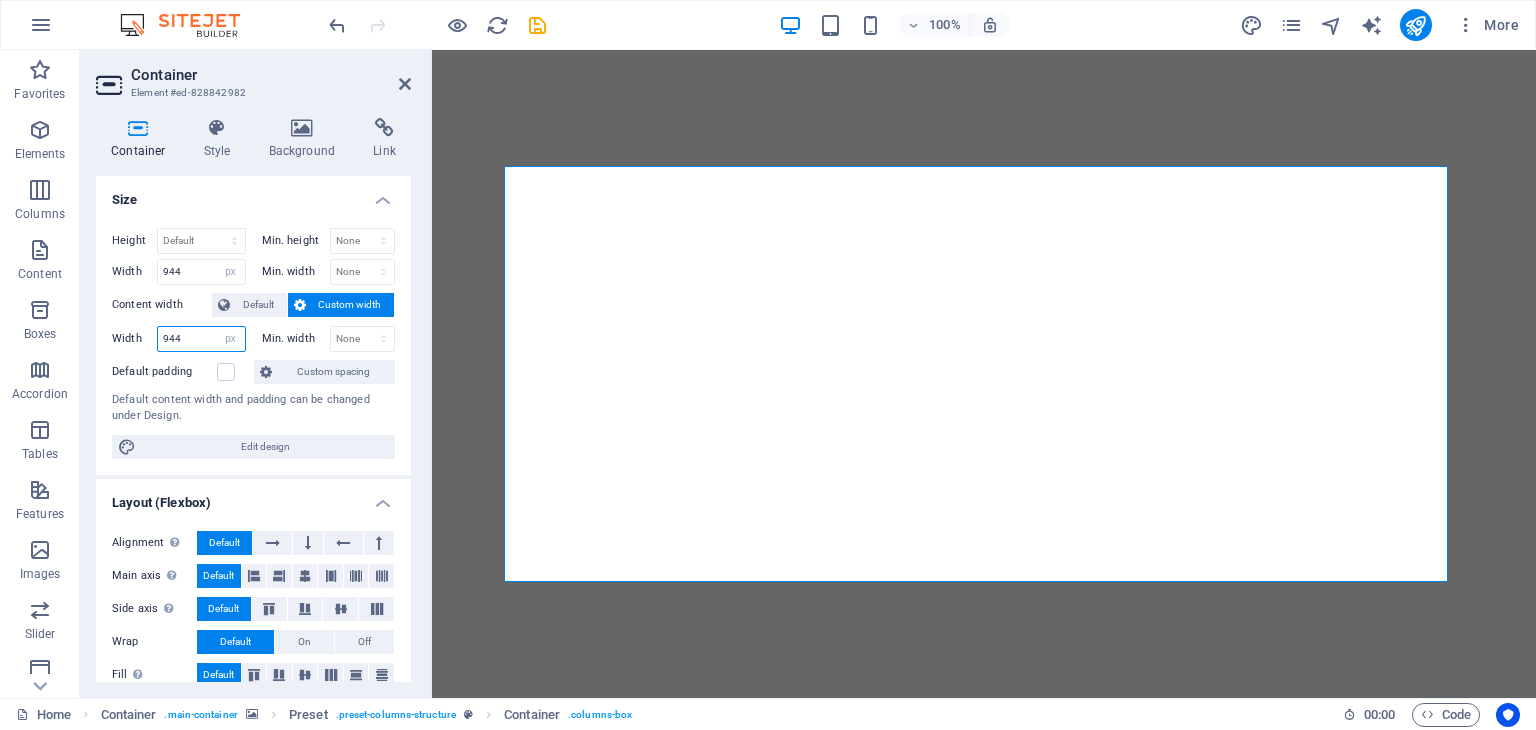 type on "944" 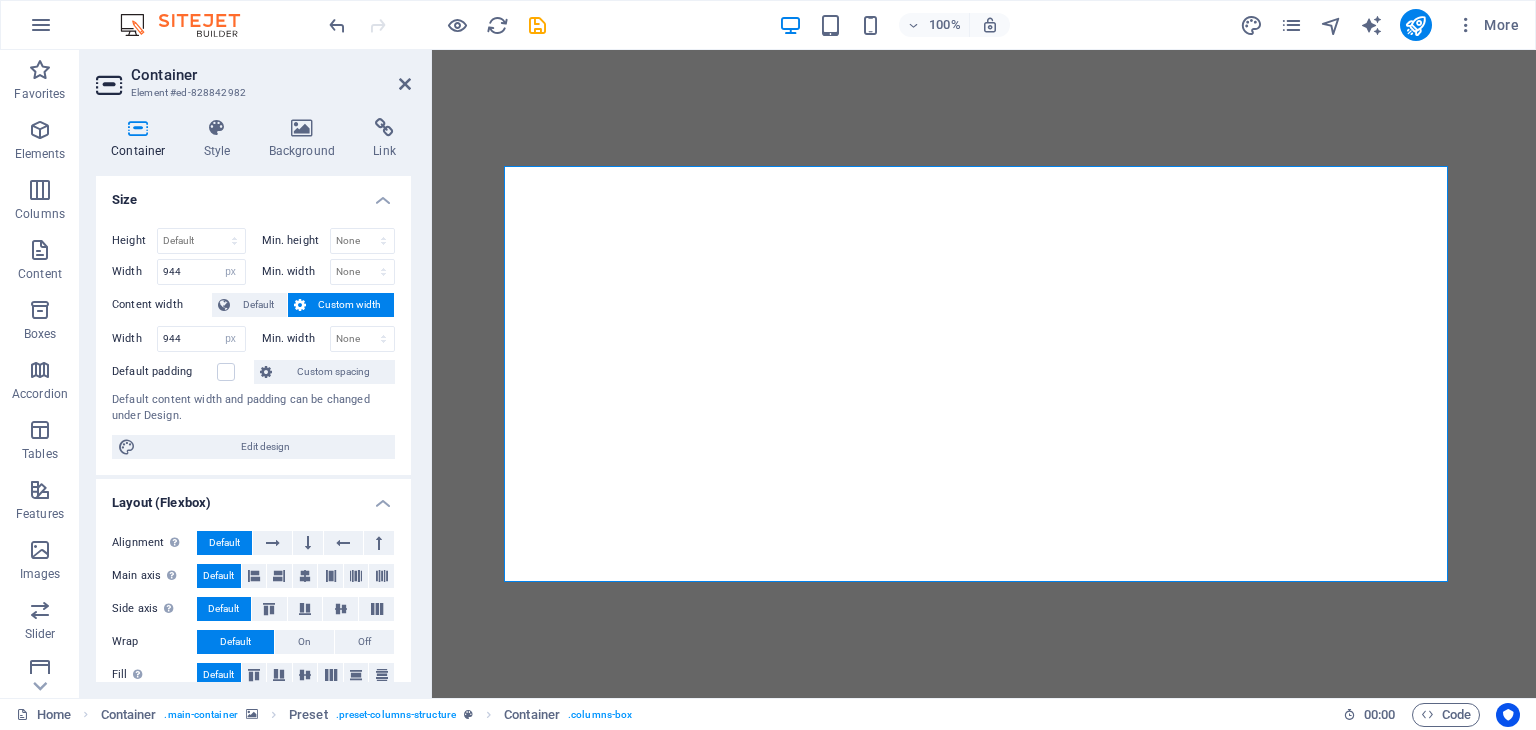 click at bounding box center [984, 374] 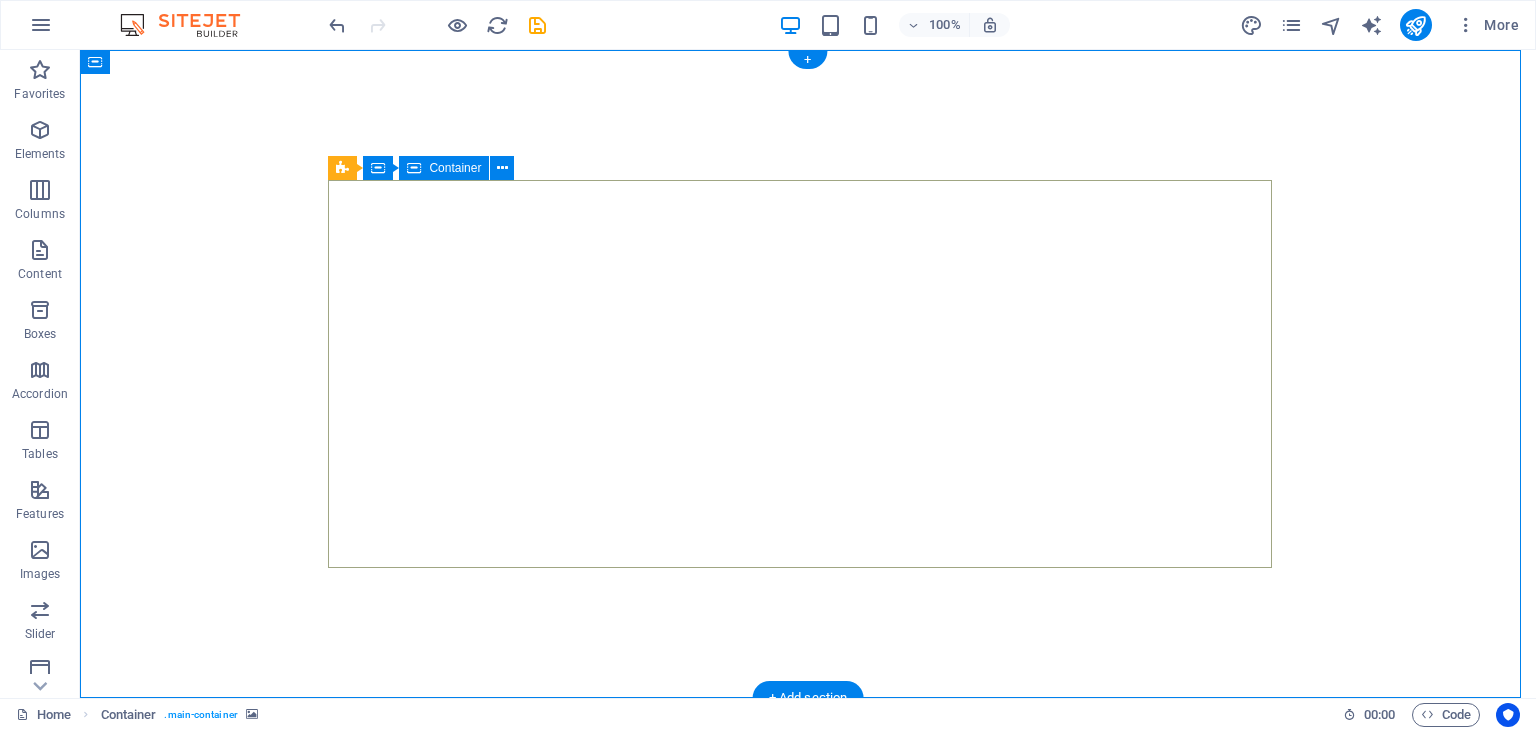 click on "Veggie delights express VEGGIE DELIGHTS EXPRESS RESTAURANT: TASTE THE RAINBOW OF FRESHNESS Welcome to Veggie Delights Express, your pure vegetarian oasis at Al Hudaiba Mall! Located conveniently in the food court, we bring you an exciting blend of Indian, Arabic, and Mexican flavors. Indulge in our signature Fusion Tandoori Shawarma wraps, delectable Fusion Tandoori Quesadillas, aromatic Biryani, and creamy Hummus. Plus, enjoy the ease of free parking while you savor your global meal. Experience the best of plant-based cuisine, crafted with passion. ORDER NOW" at bounding box center (808, 972) 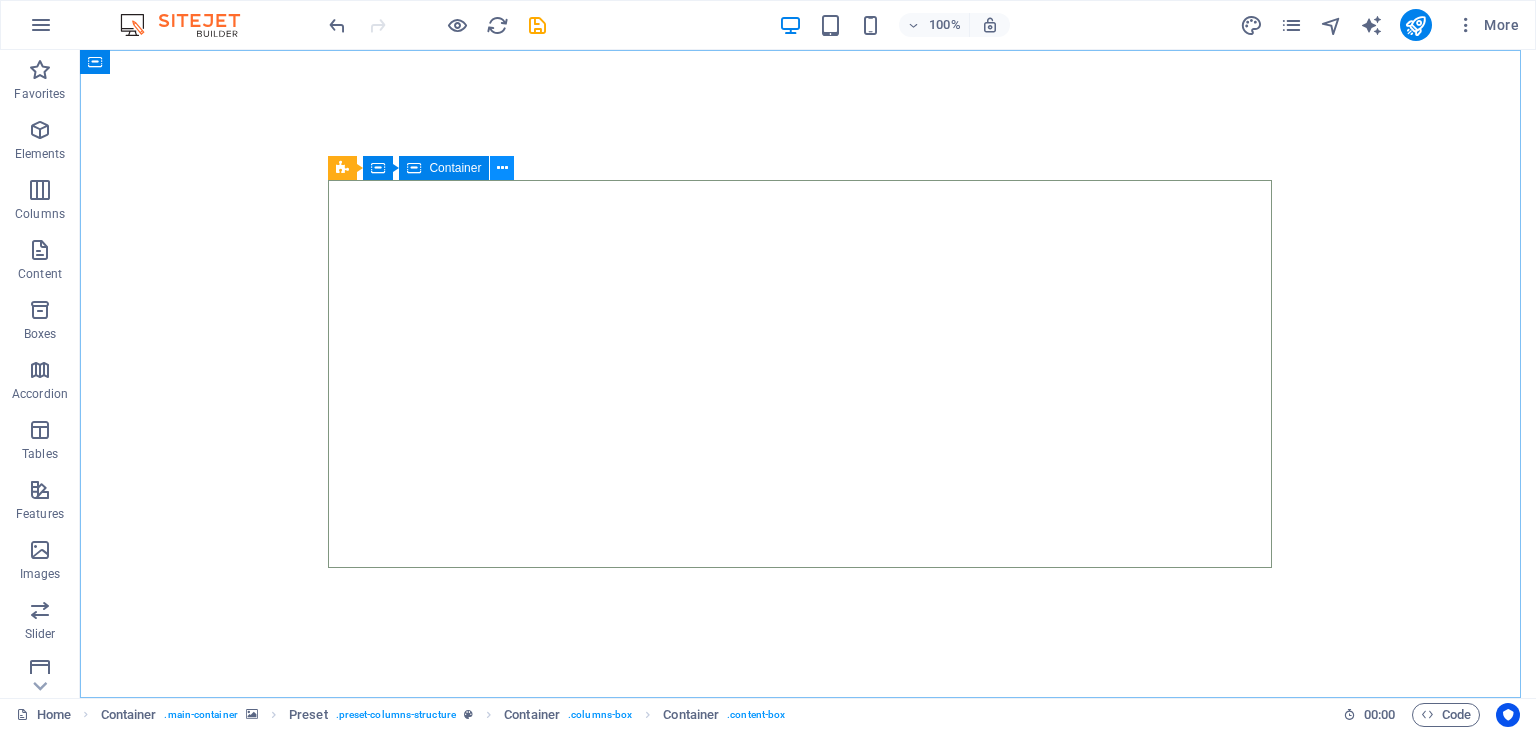 click at bounding box center [502, 168] 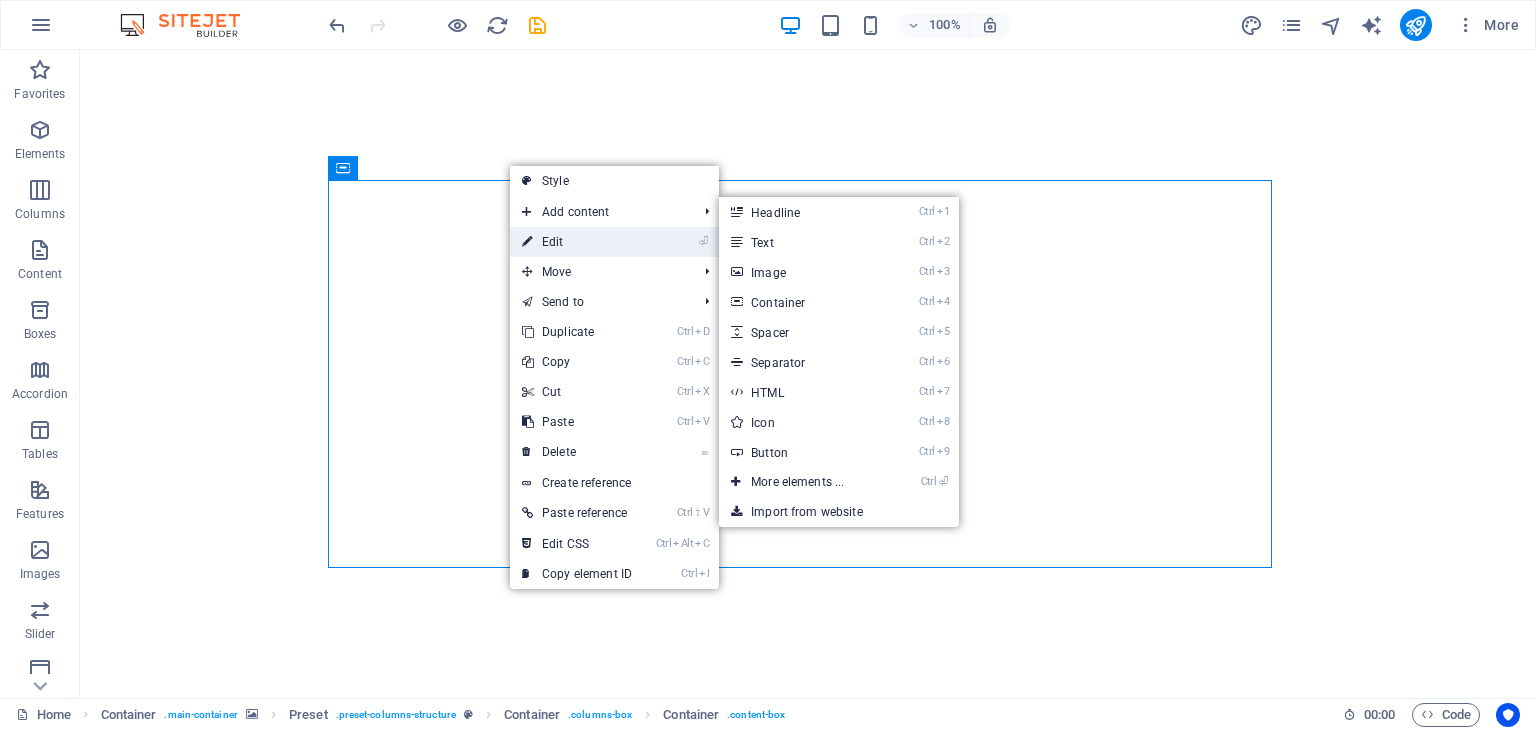 click on "⏎  Edit" at bounding box center [577, 242] 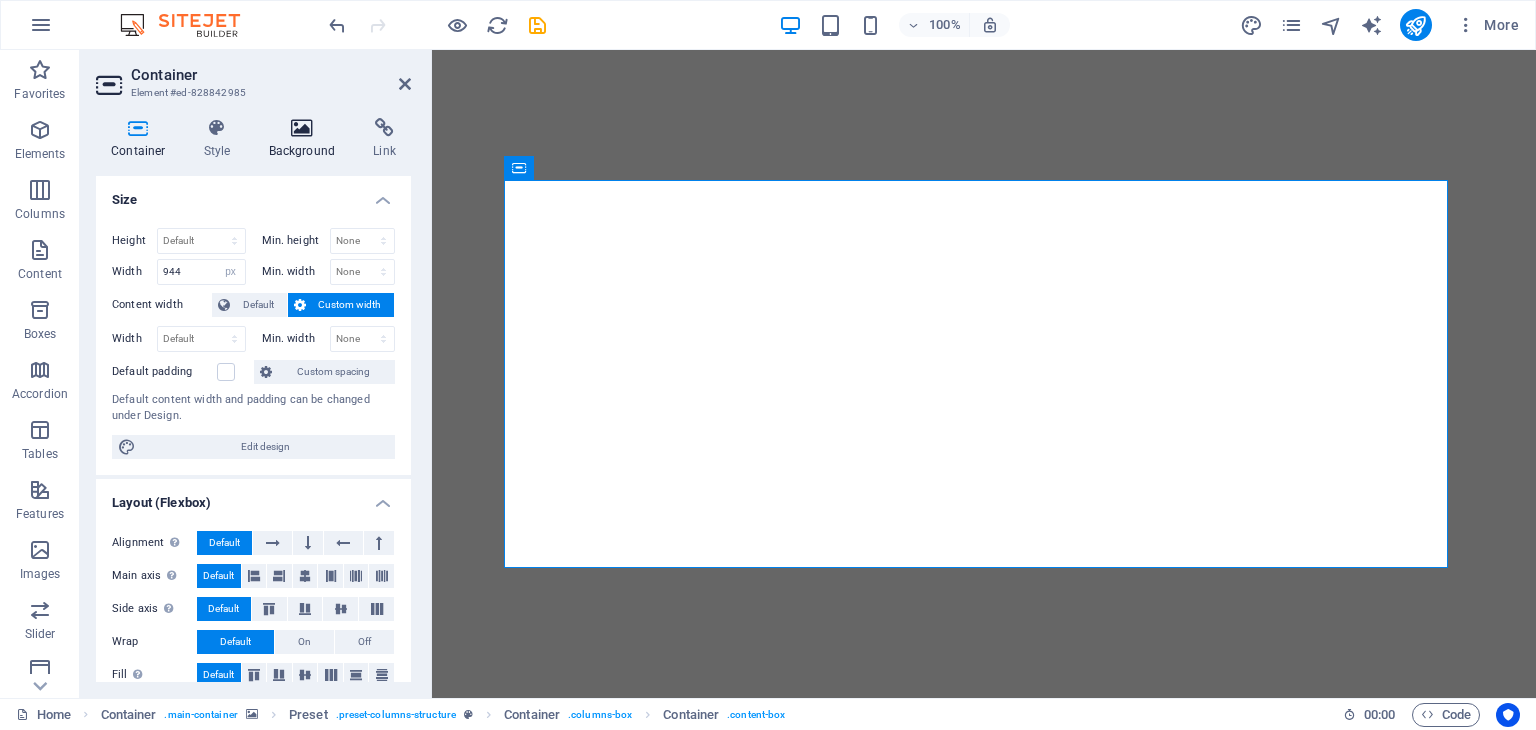 click on "Background" at bounding box center (306, 139) 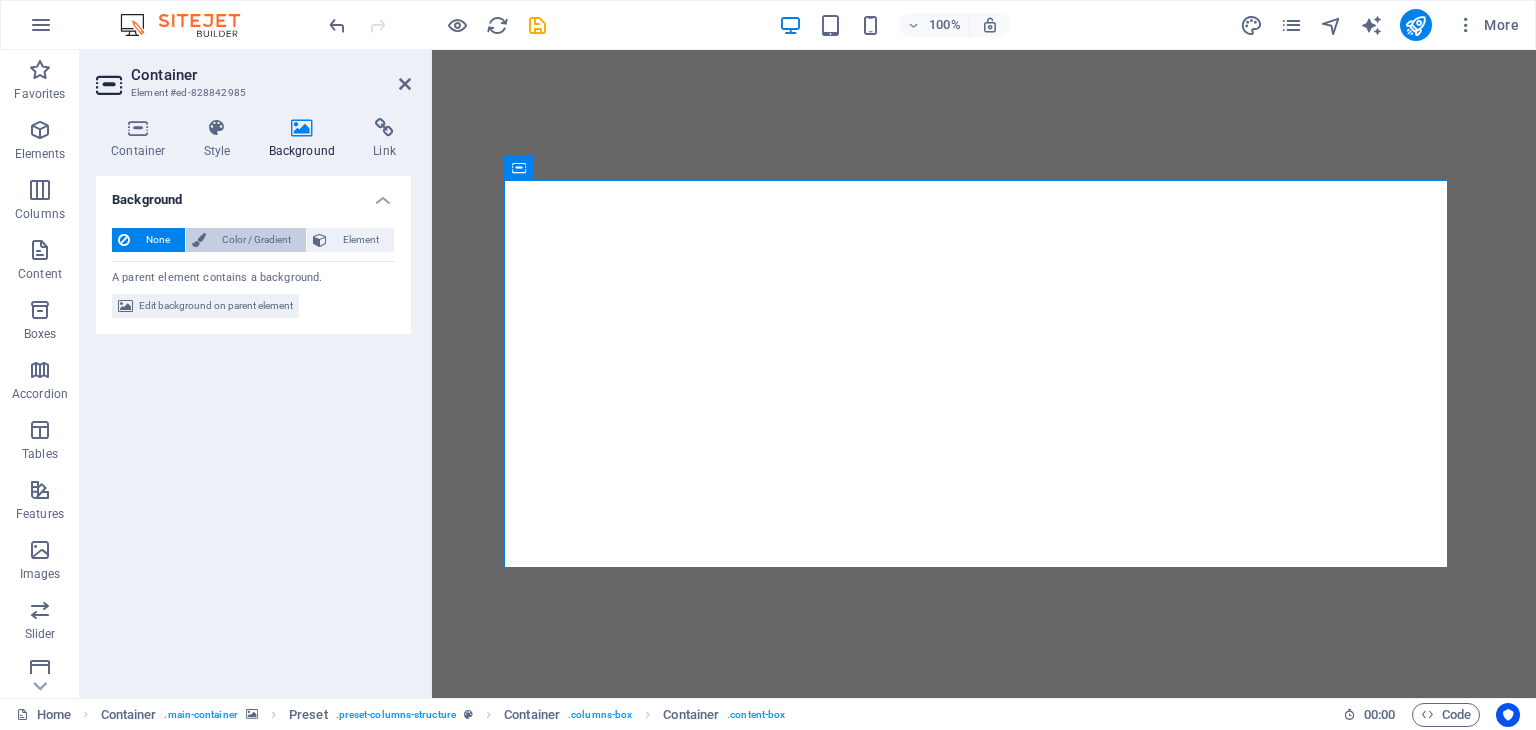 click on "Color / Gradient" at bounding box center (256, 240) 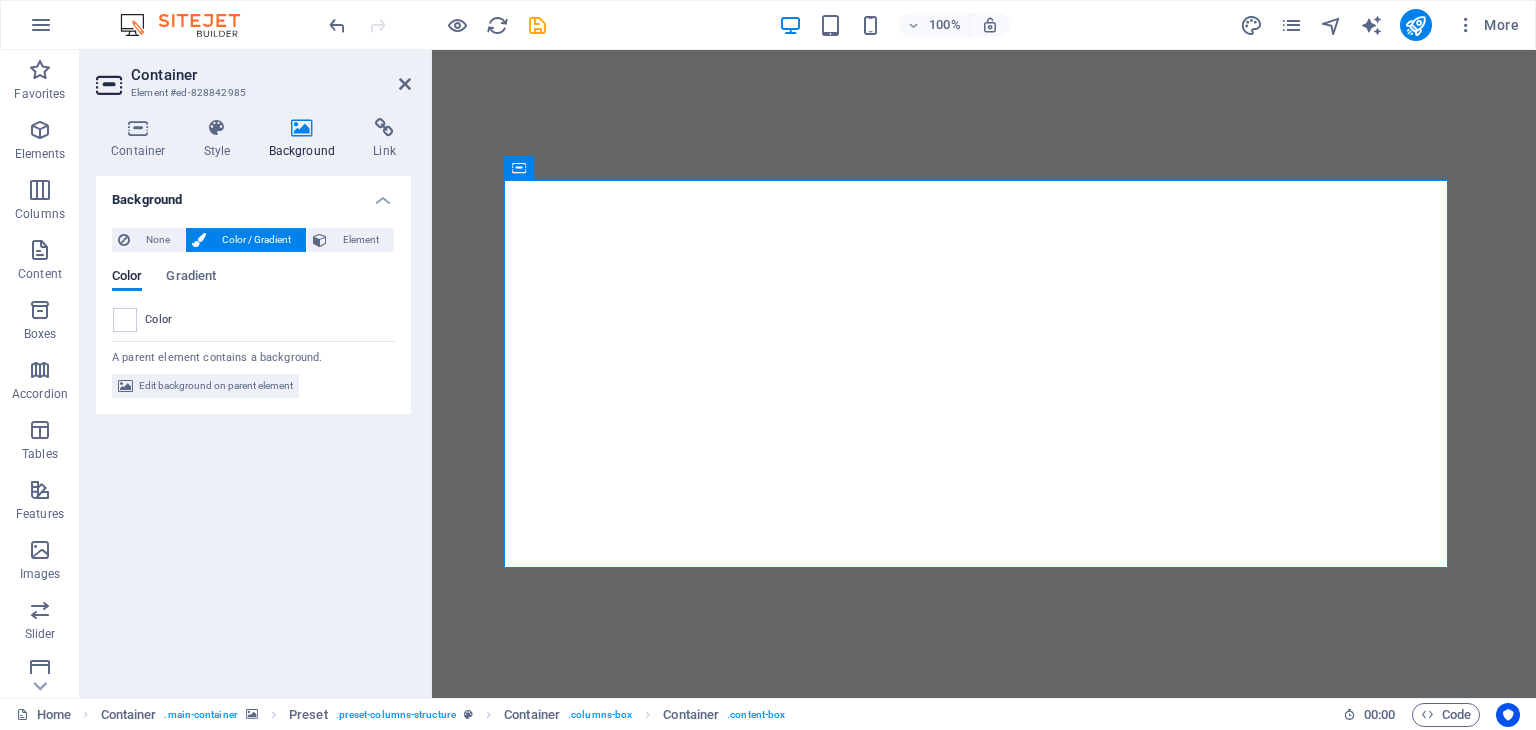 click on "Color / Gradient" at bounding box center [256, 240] 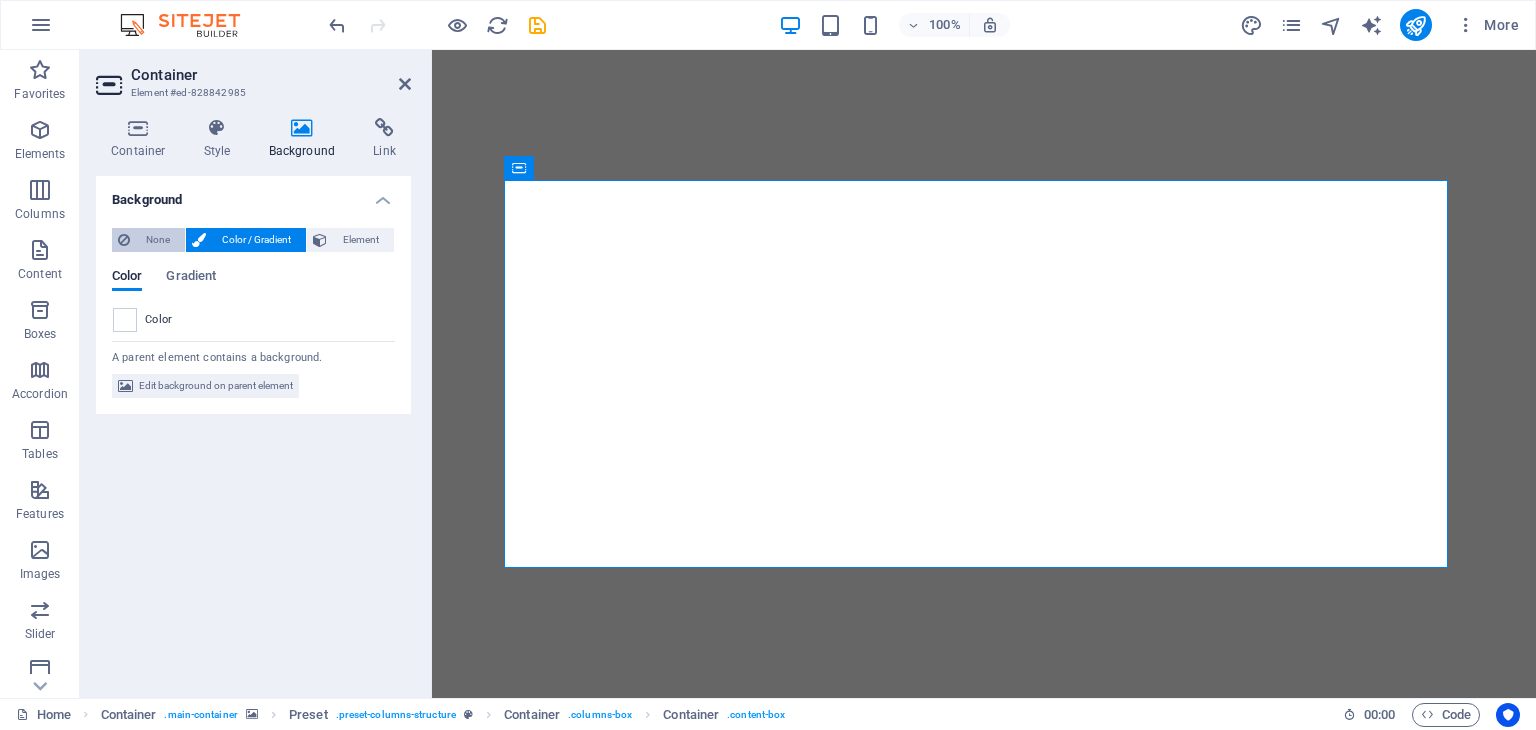 click on "None" at bounding box center (148, 240) 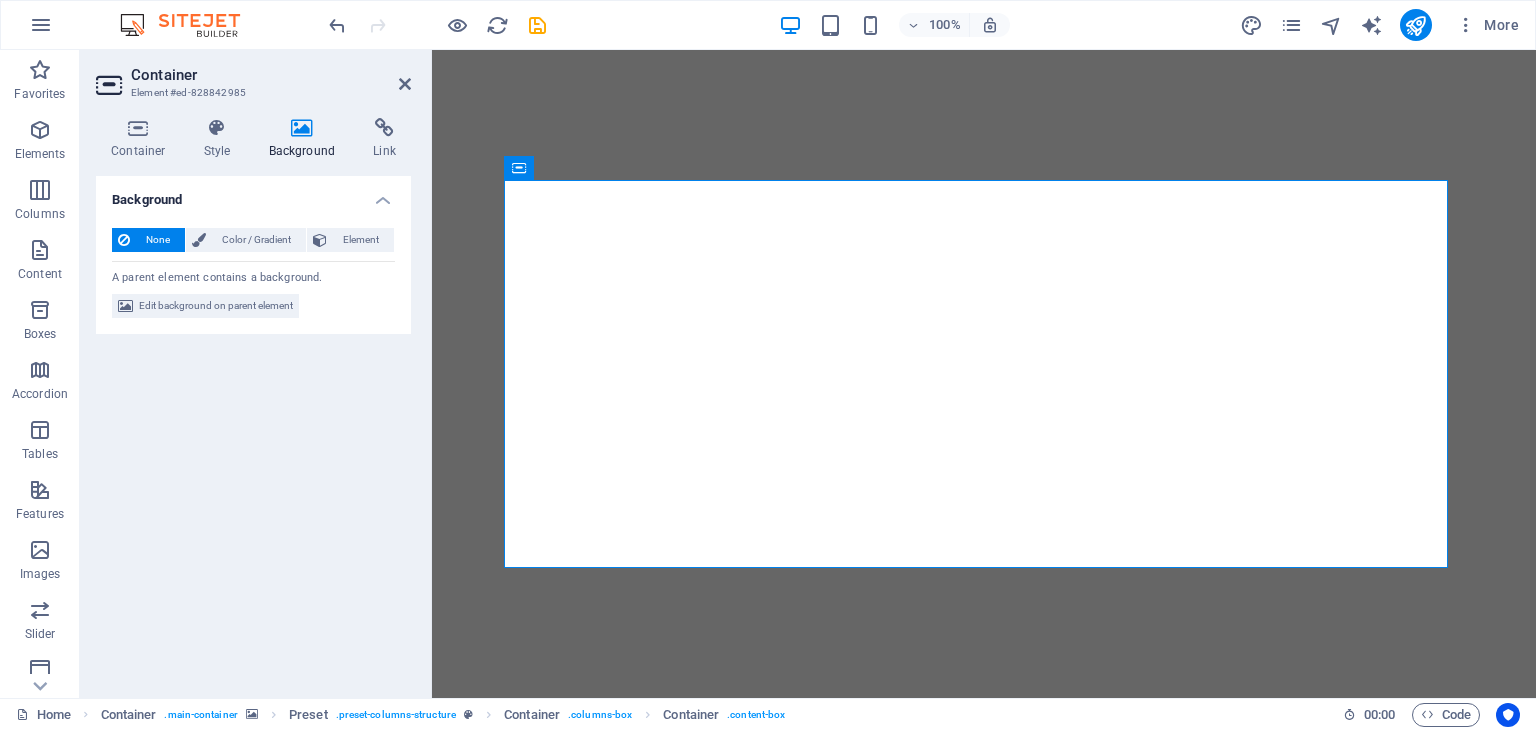 click at bounding box center [984, 374] 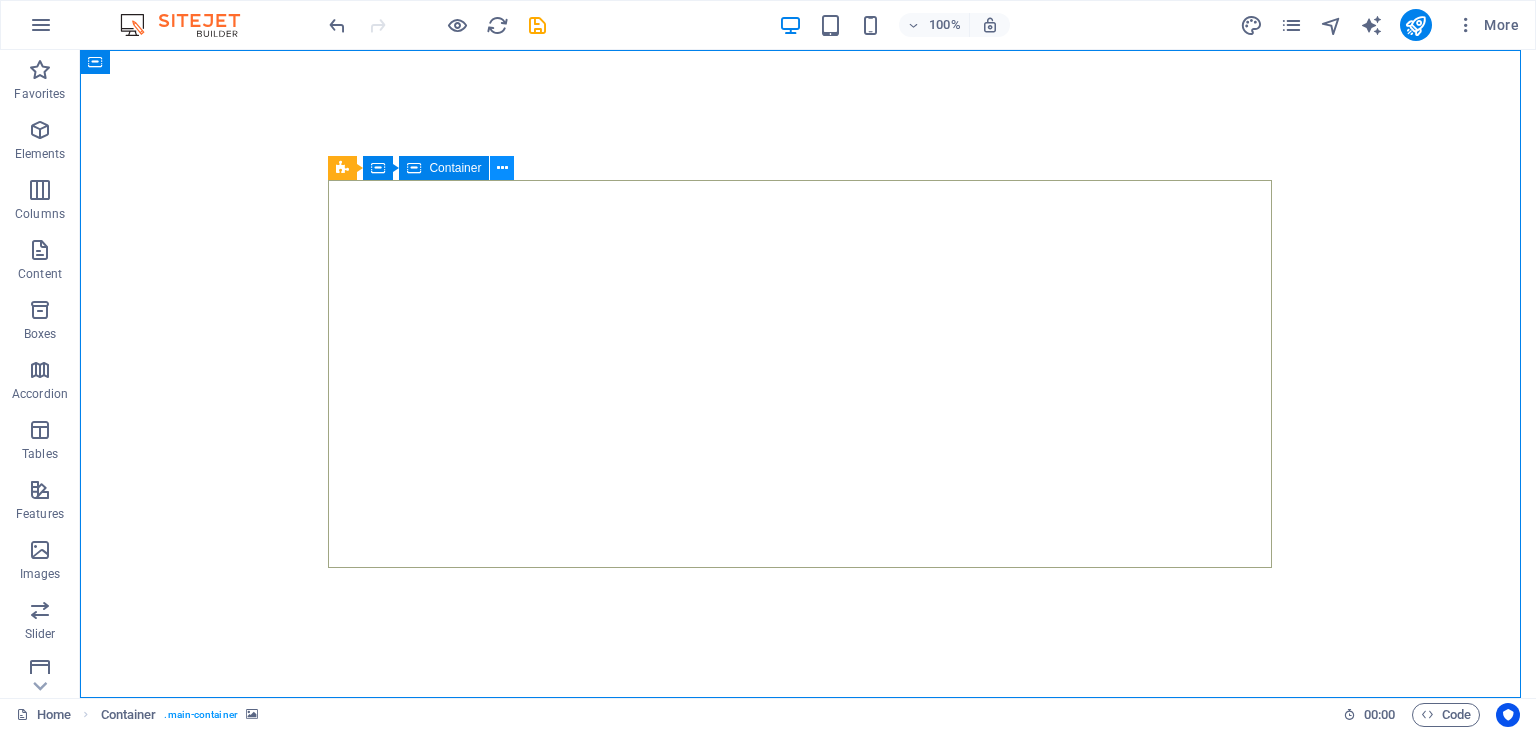 click at bounding box center (502, 168) 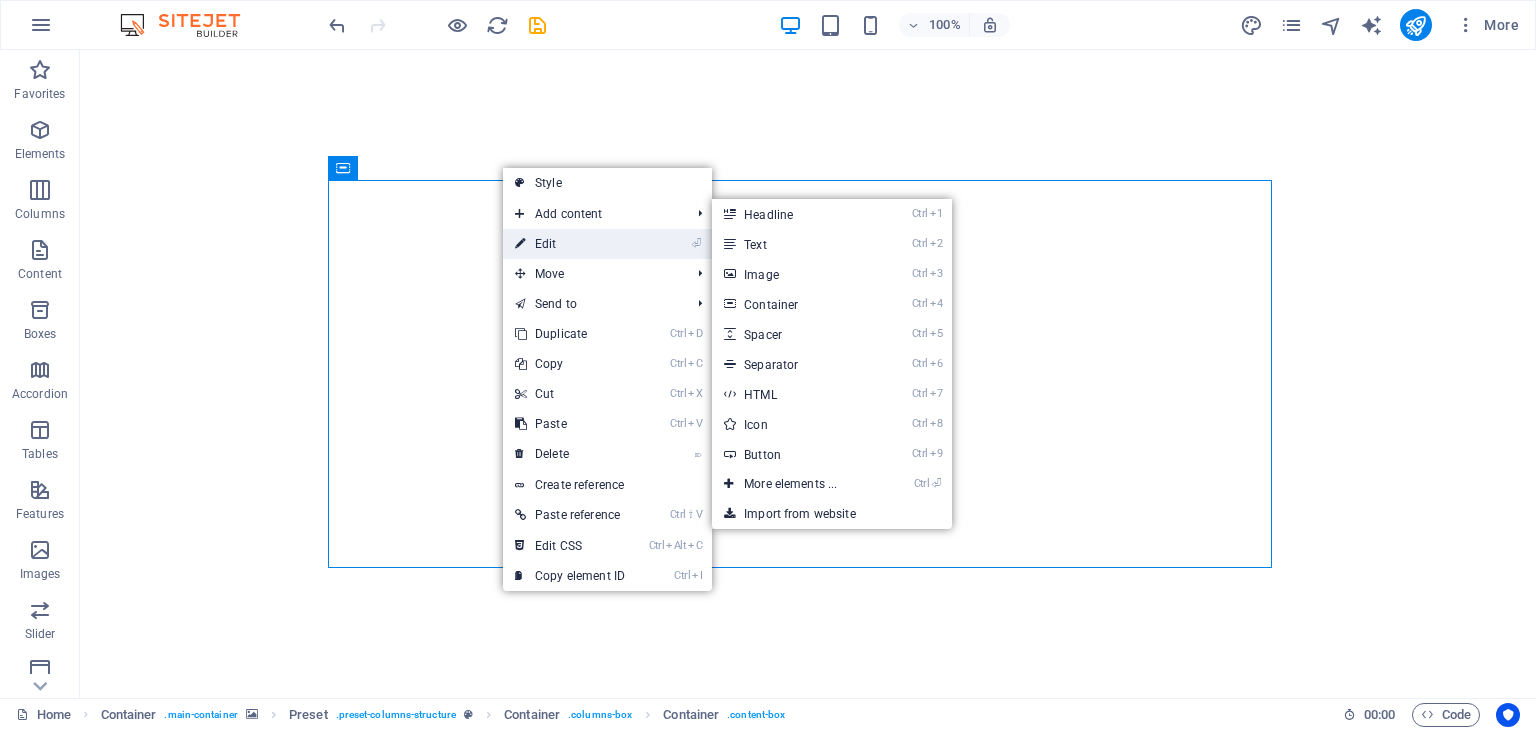 click on "⏎  Edit" at bounding box center (570, 244) 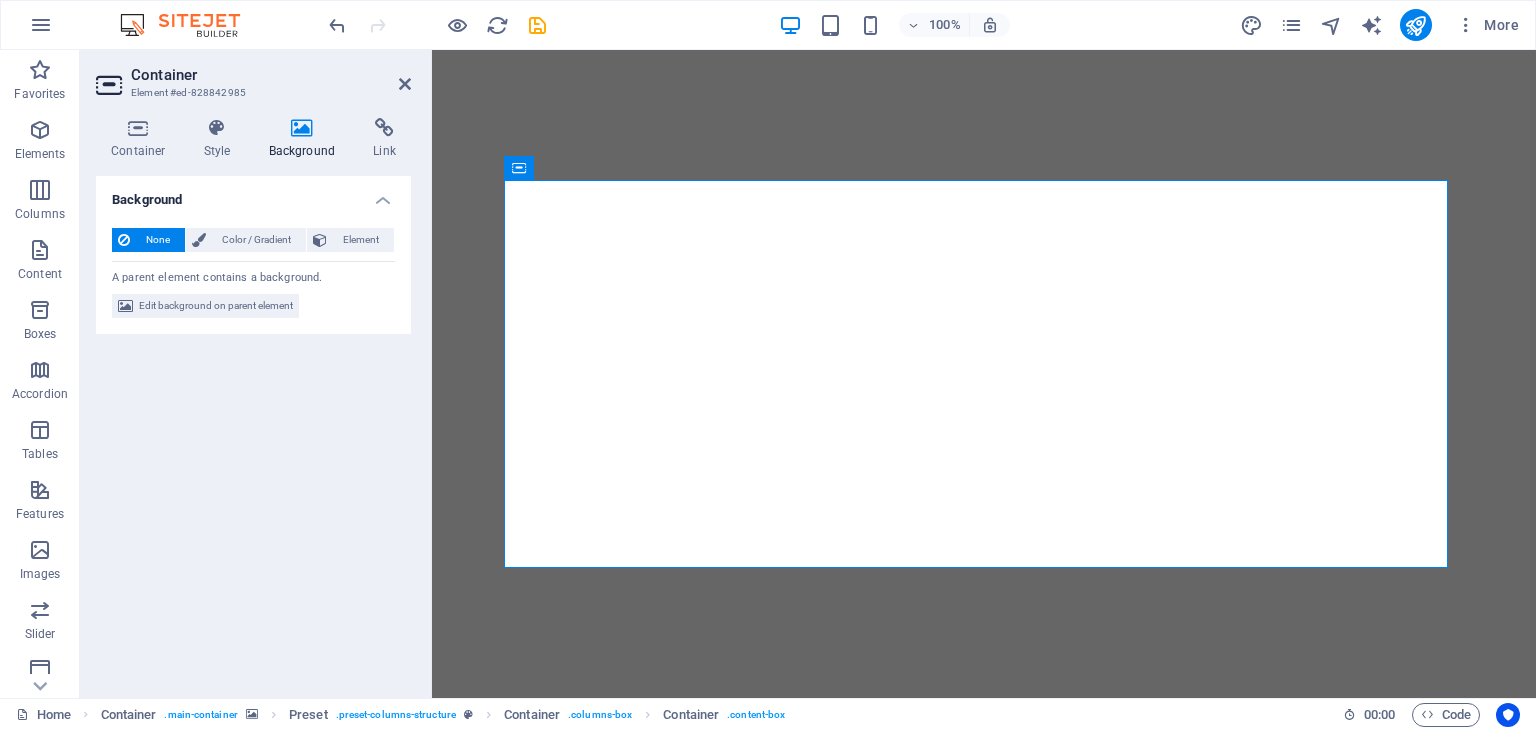 click on "Container Element #ed-828842985
Container Style Background Link Size Height Default px rem % vh vw Min. height None px rem % vh vw Width 944 Default px rem % em vh vw Min. width None px rem % vh vw Content width Default Custom width Width Default px rem % em vh vw Min. width None px rem % vh vw Default padding Custom spacing Default content width and padding can be changed under Design. Edit design Layout (Flexbox) Alignment Determines the flex direction. Default Main axis Determine how elements should behave along the main axis inside this container (justify content). Default Side axis Control the vertical direction of the element inside of the container (align items). Default Wrap Default On Off Fill Controls the distances and direction of elements on the y-axis across several lines (align content). Default Accessibility ARIA helps assistive technologies (like screen readers) to understand the role, state, and behavior of web elements Role The ARIA role defines the purpose of an element.  %" at bounding box center (256, 374) 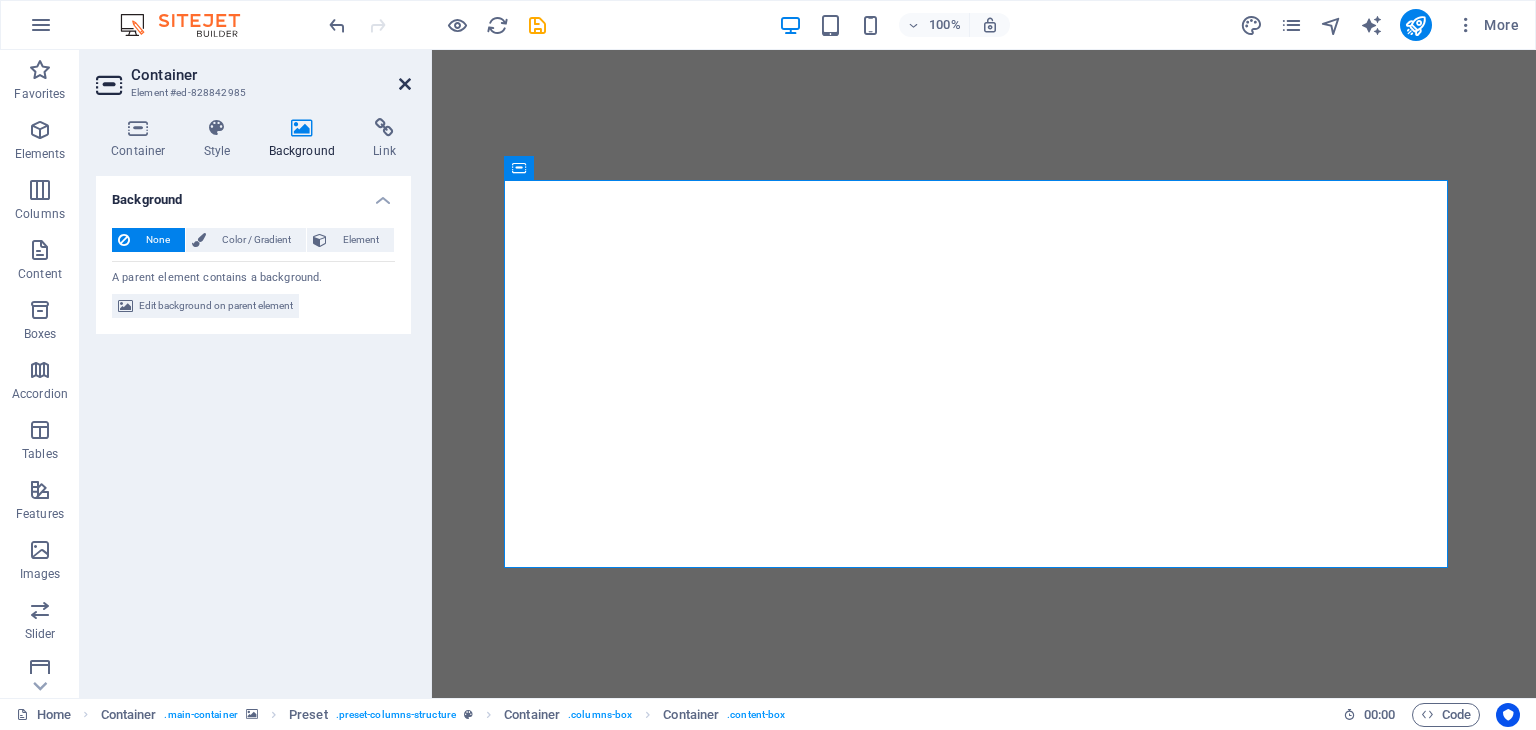 click at bounding box center (405, 84) 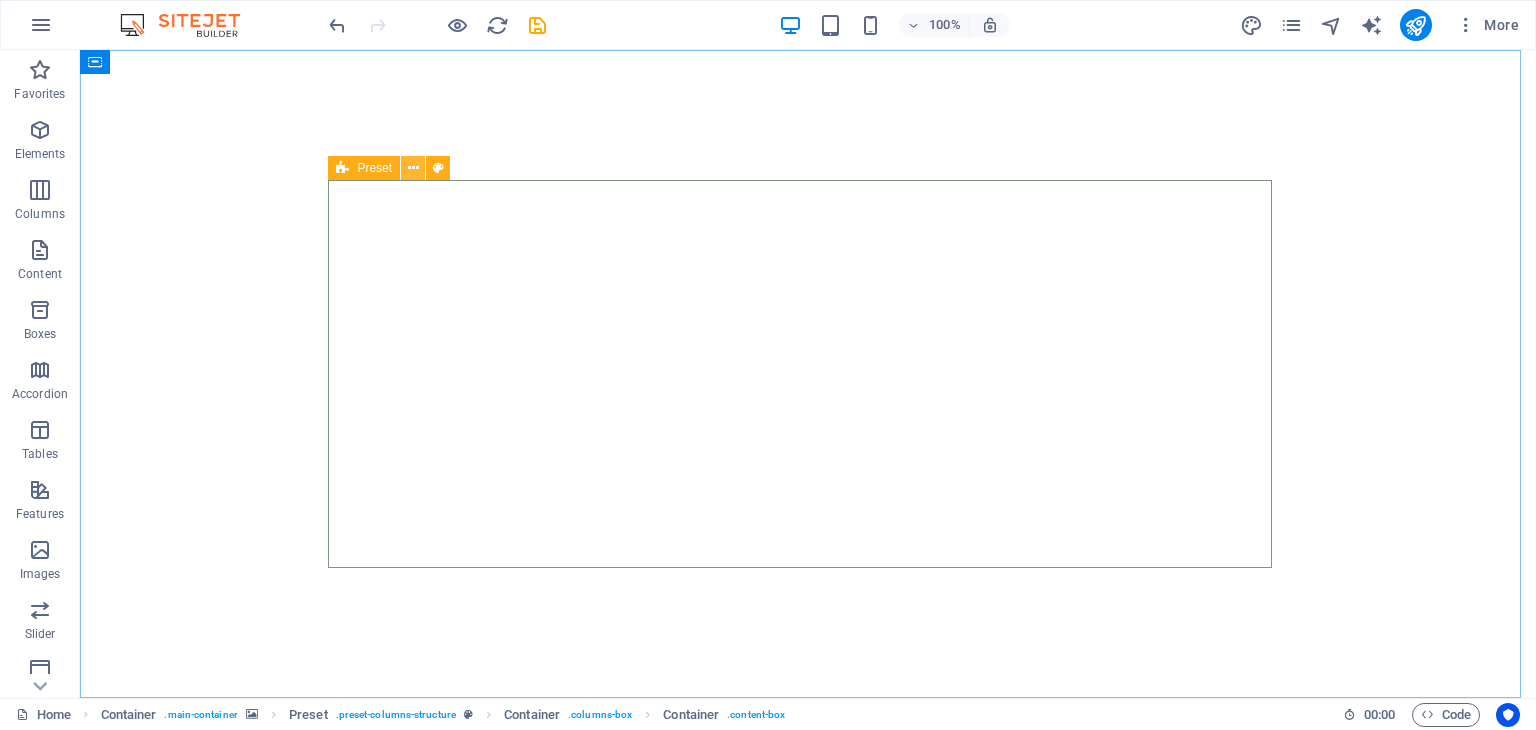 click at bounding box center [413, 168] 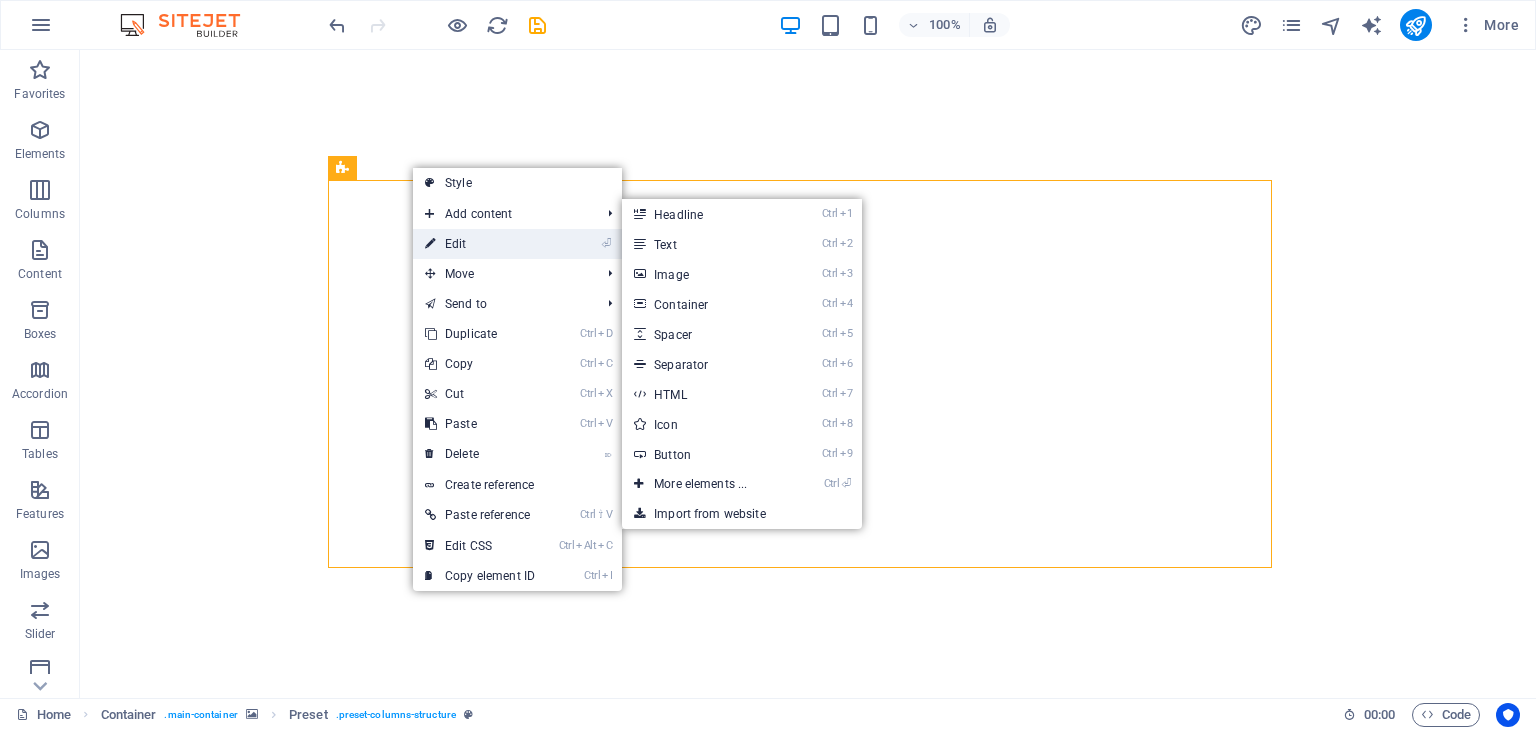 click on "⏎  Edit" at bounding box center [480, 244] 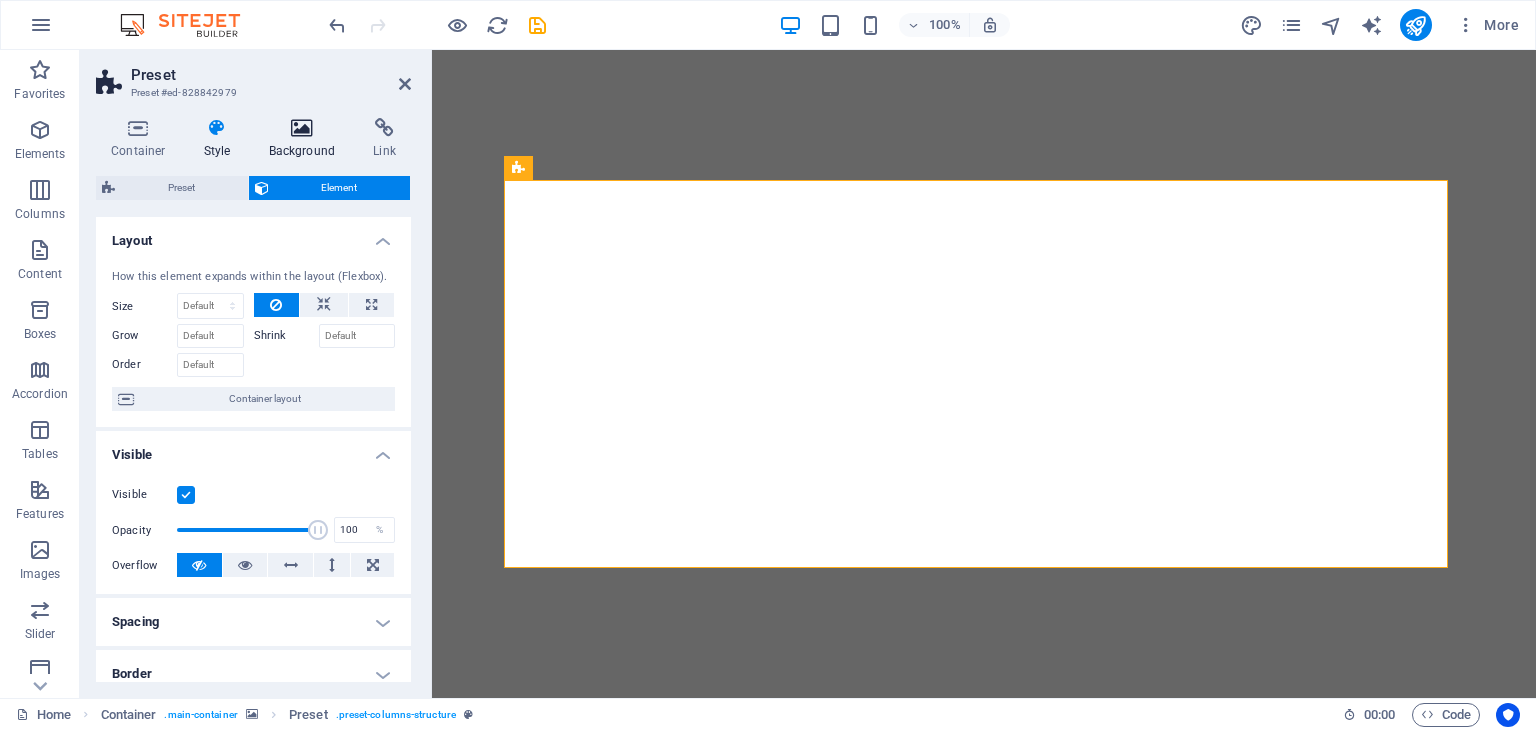 click at bounding box center (302, 128) 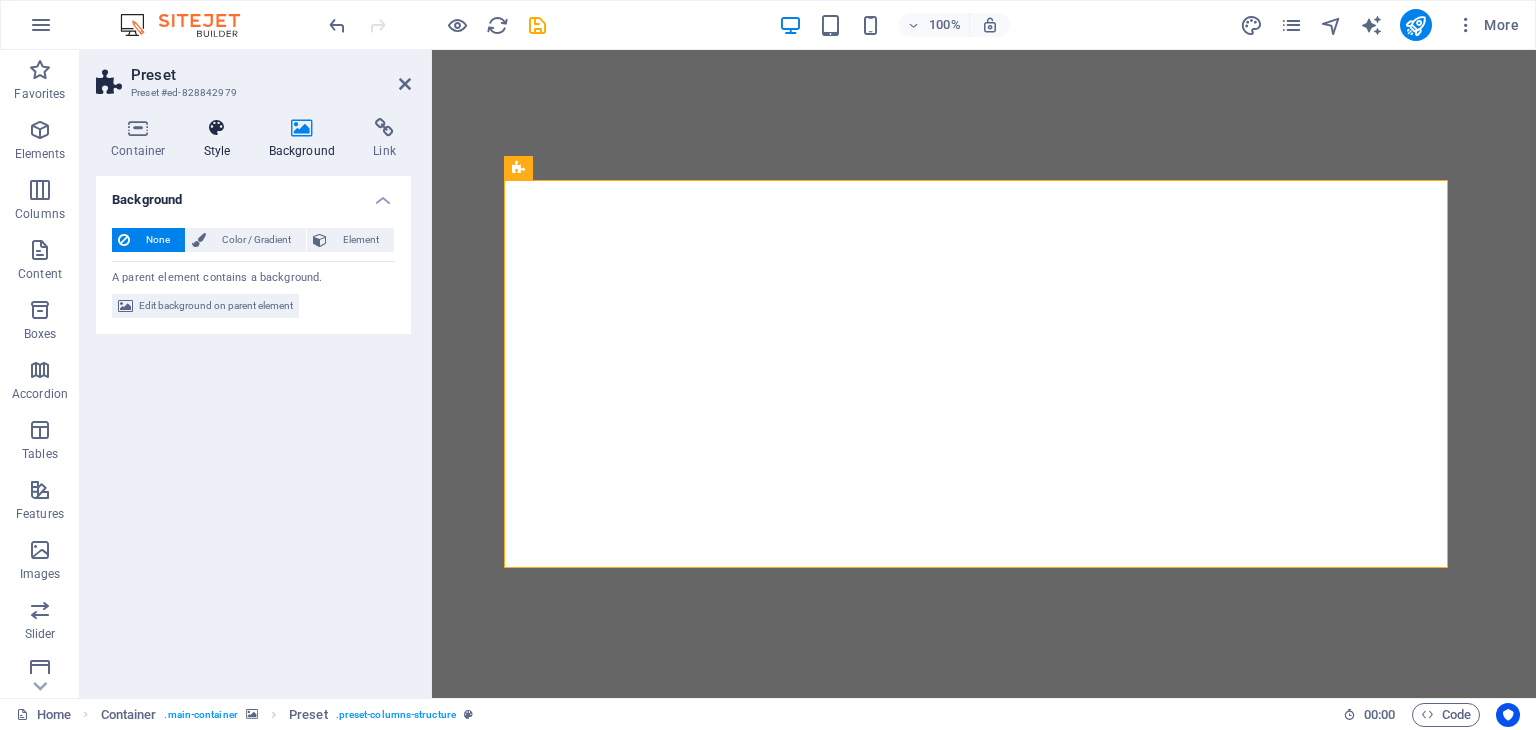 click on "Style" at bounding box center [221, 139] 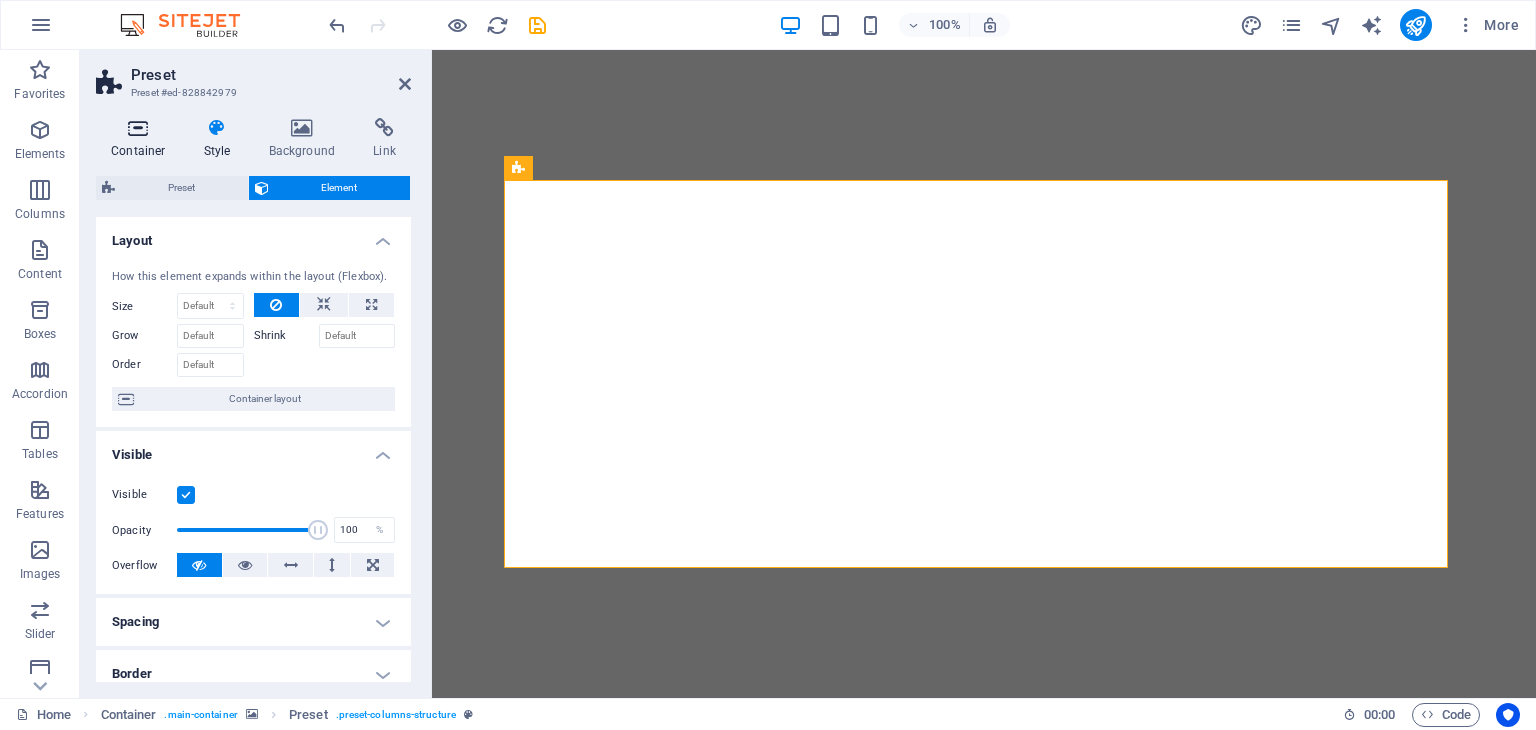 click at bounding box center [138, 128] 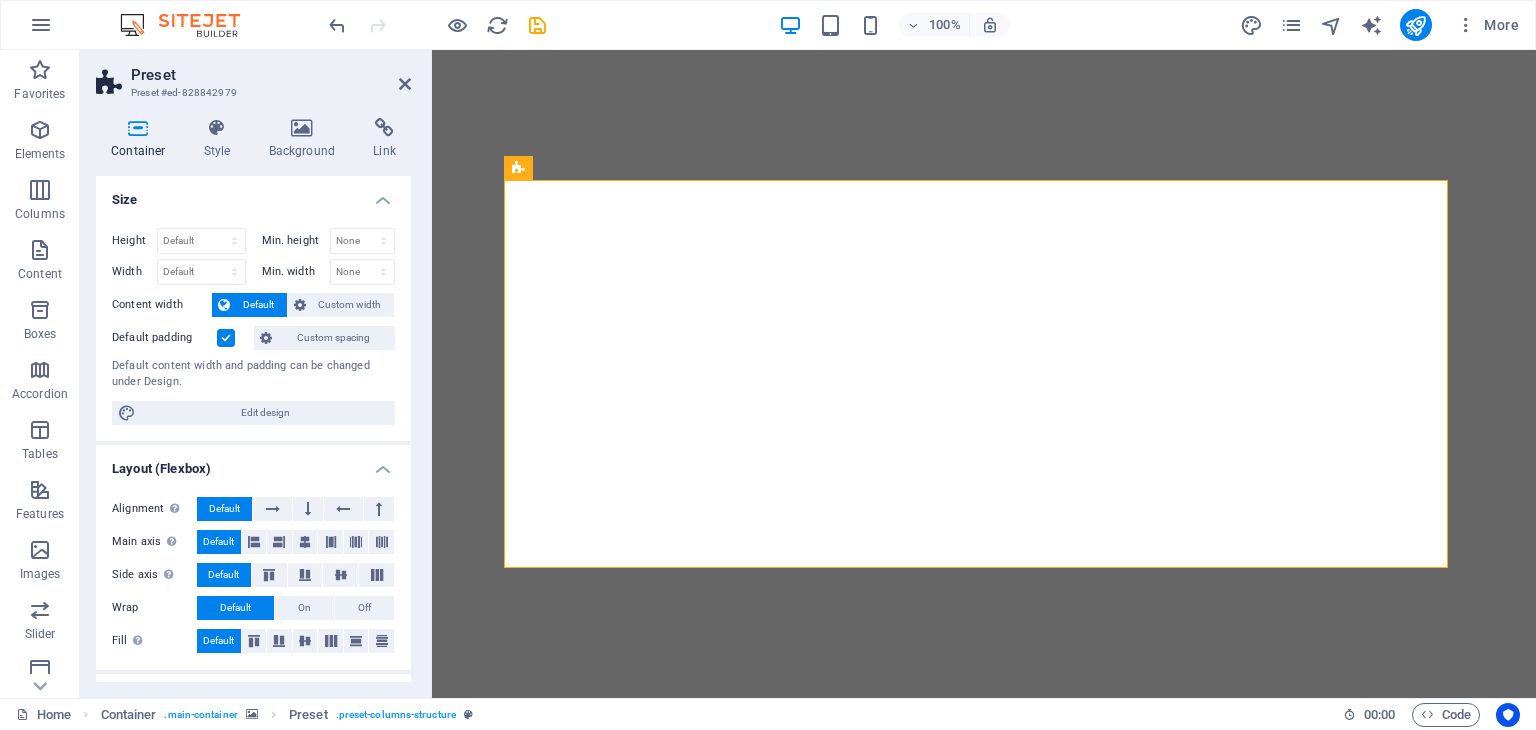 click at bounding box center [984, 374] 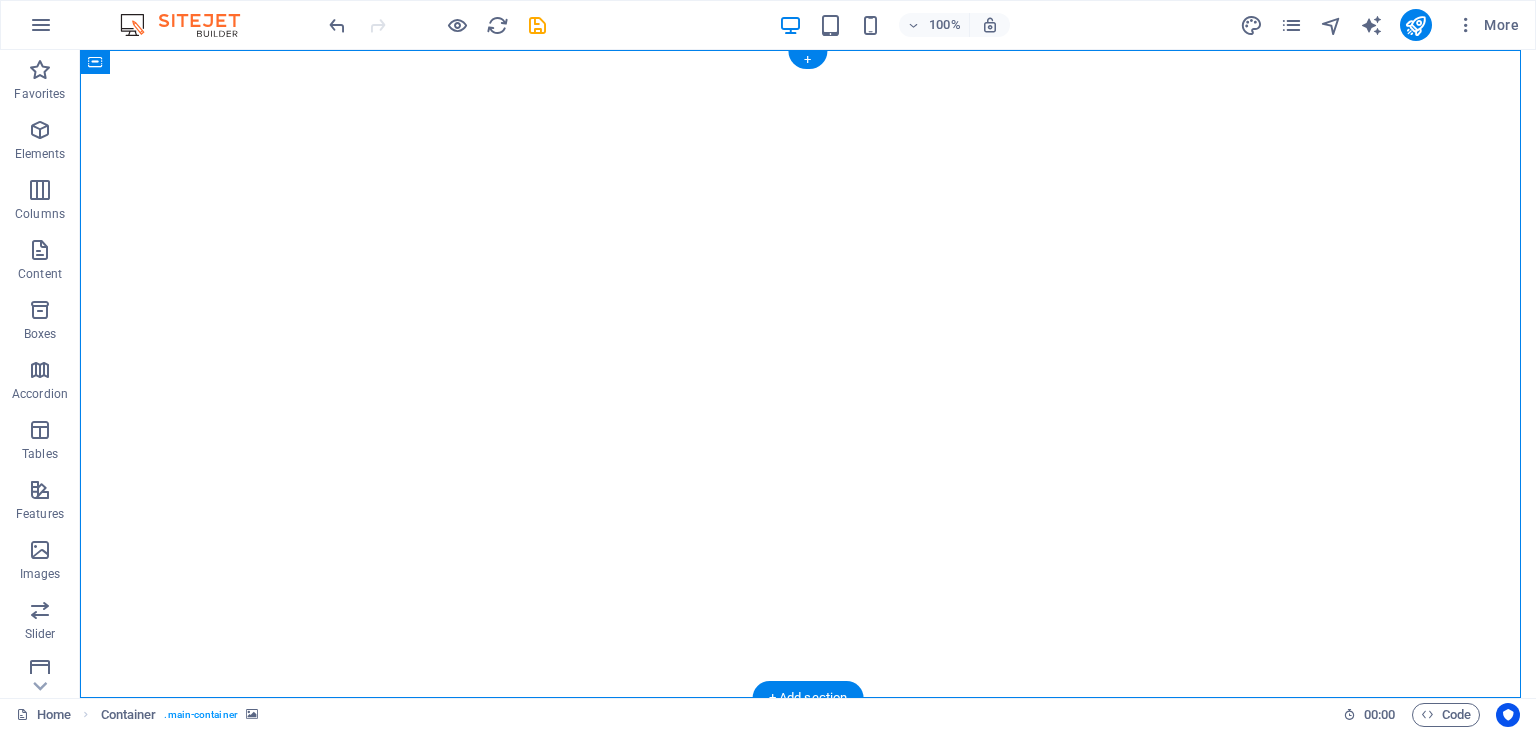click at bounding box center [808, 374] 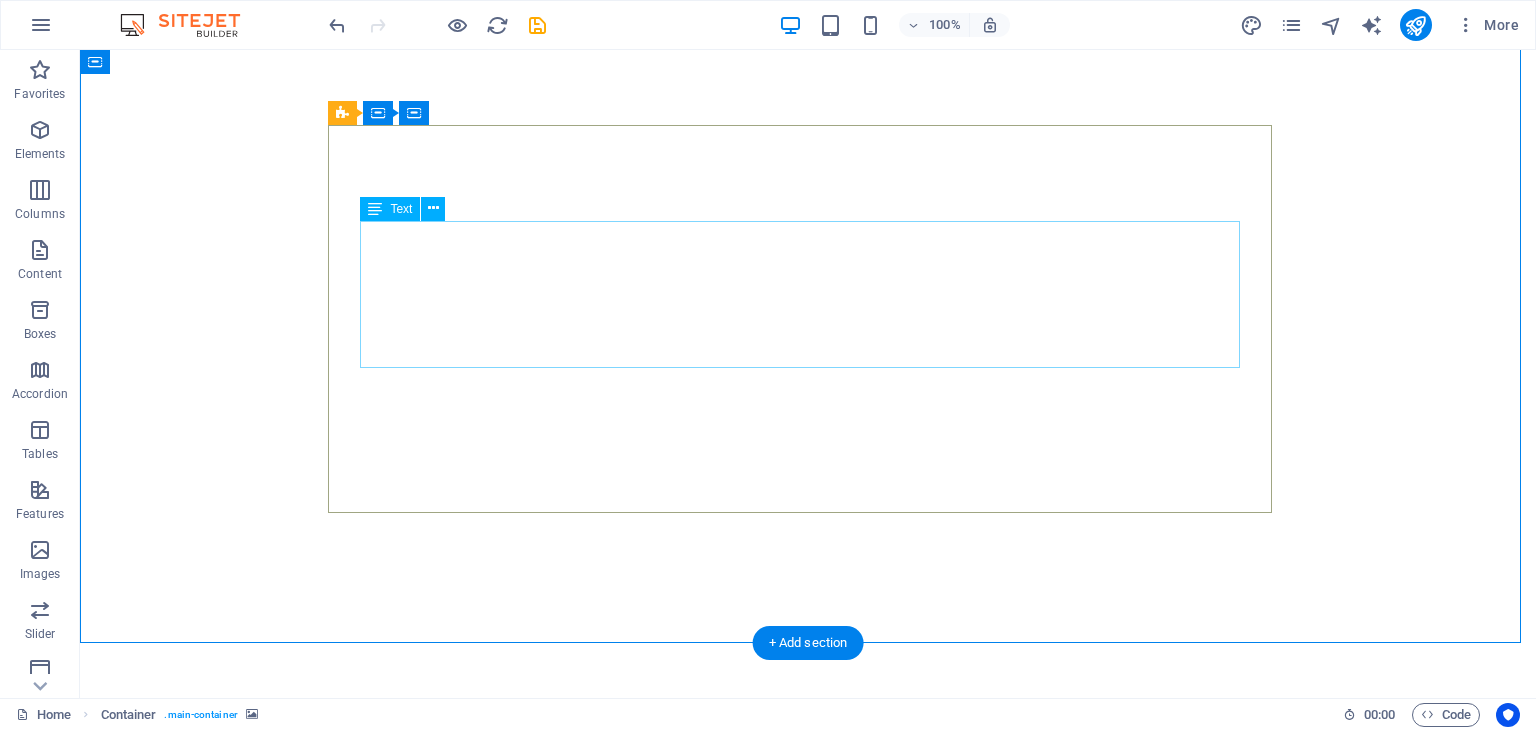scroll, scrollTop: 56, scrollLeft: 0, axis: vertical 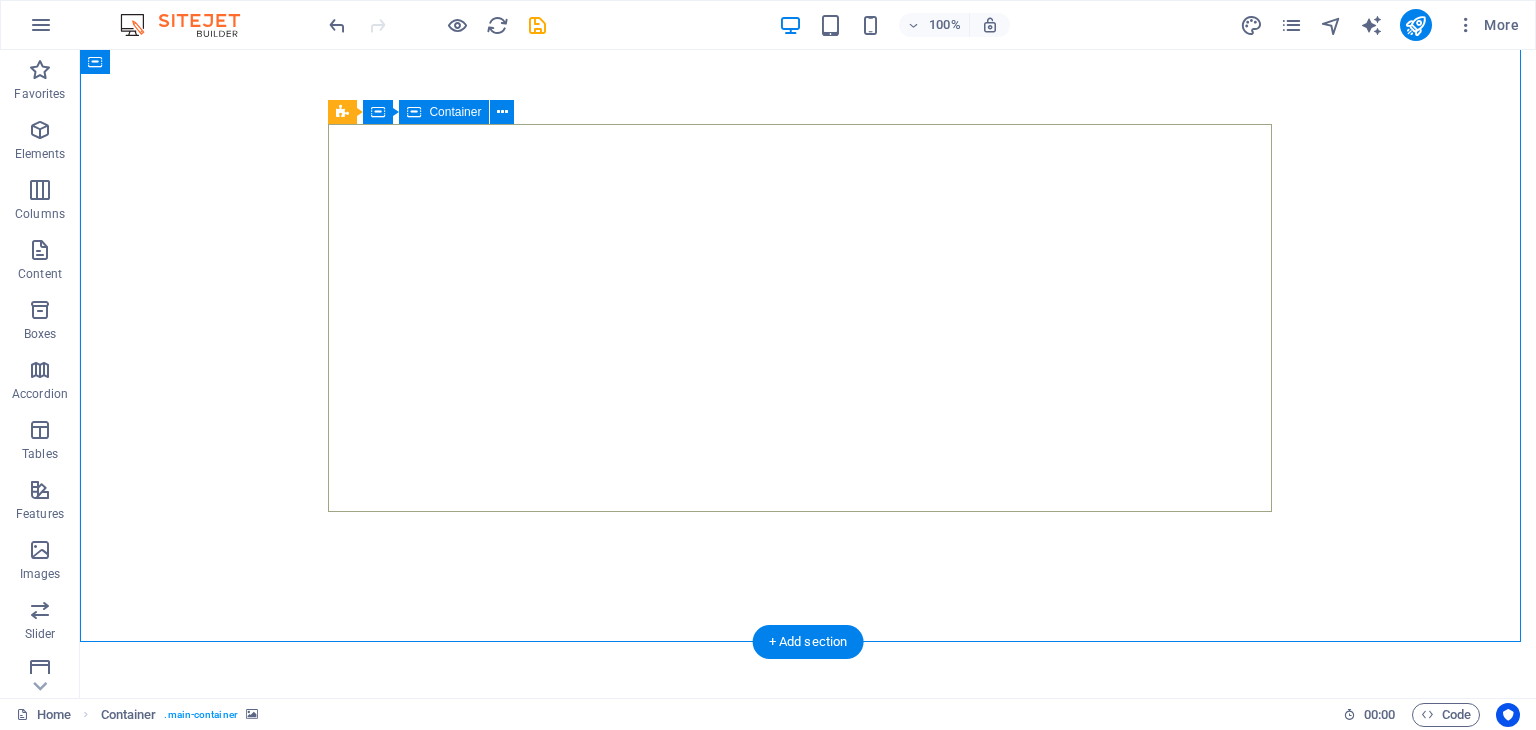 click on "Veggie delights express VEGGIE DELIGHTS EXPRESS RESTAURANT: TASTE THE RAINBOW OF FRESHNESS Welcome to Veggie Delights Express, your pure vegetarian oasis at Al Hudaiba Mall! Located conveniently in the food court, we bring you an exciting blend of Indian, Arabic, and Mexican flavors. Indulge in our signature Fusion Tandoori Shawarma wraps, delectable Fusion Tandoori Quesadillas, aromatic Biryani, and creamy Hummus. Plus, enjoy the ease of free parking while you savor your global meal. Experience the best of plant-based cuisine, crafted with passion. ORDER NOW" at bounding box center (808, 916) 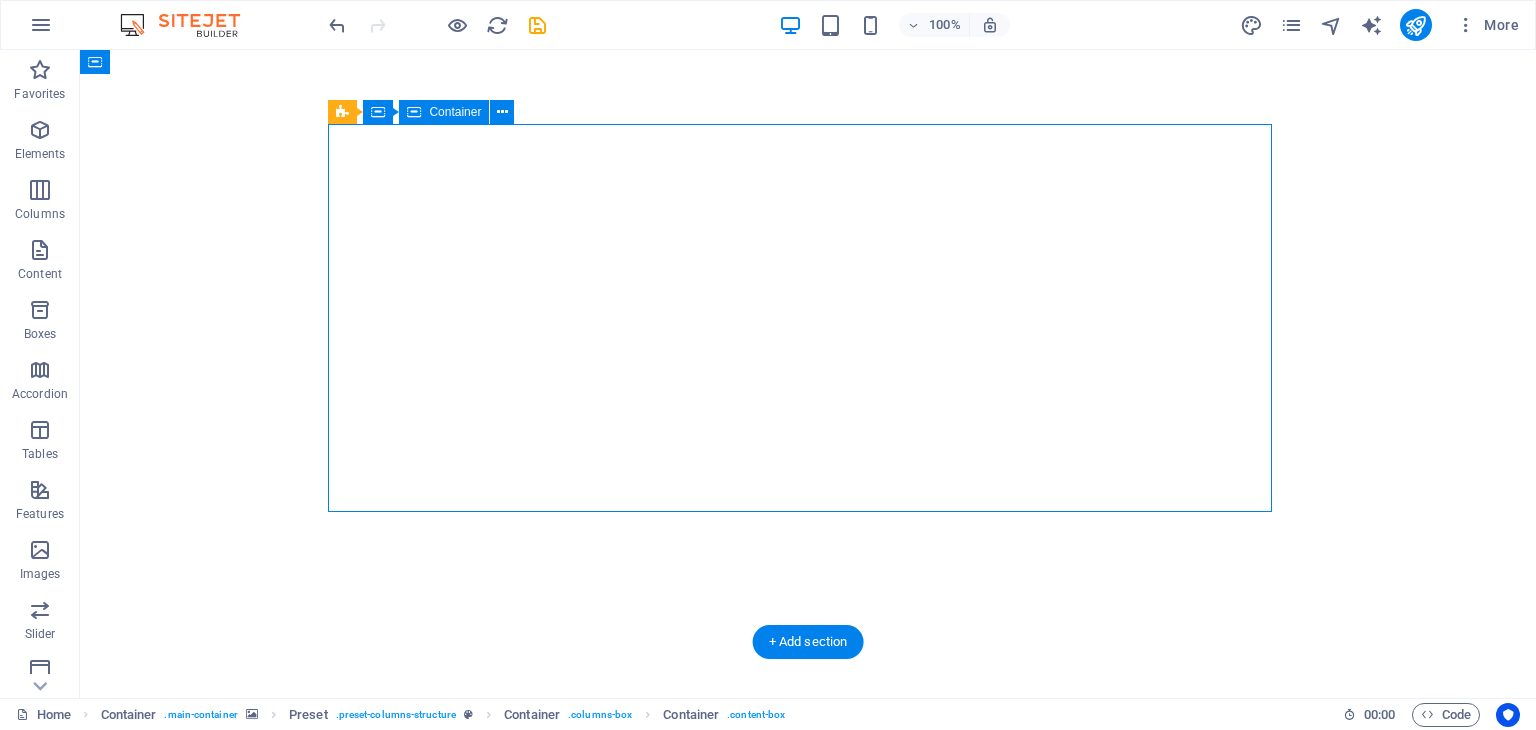 click on "Veggie delights express VEGGIE DELIGHTS EXPRESS RESTAURANT: TASTE THE RAINBOW OF FRESHNESS Welcome to Veggie Delights Express, your pure vegetarian oasis at Al Hudaiba Mall! Located conveniently in the food court, we bring you an exciting blend of Indian, Arabic, and Mexican flavors. Indulge in our signature Fusion Tandoori Shawarma wraps, delectable Fusion Tandoori Quesadillas, aromatic Biryani, and creamy Hummus. Plus, enjoy the ease of free parking while you savor your global meal. Experience the best of plant-based cuisine, crafted with passion. ORDER NOW" at bounding box center (808, 916) 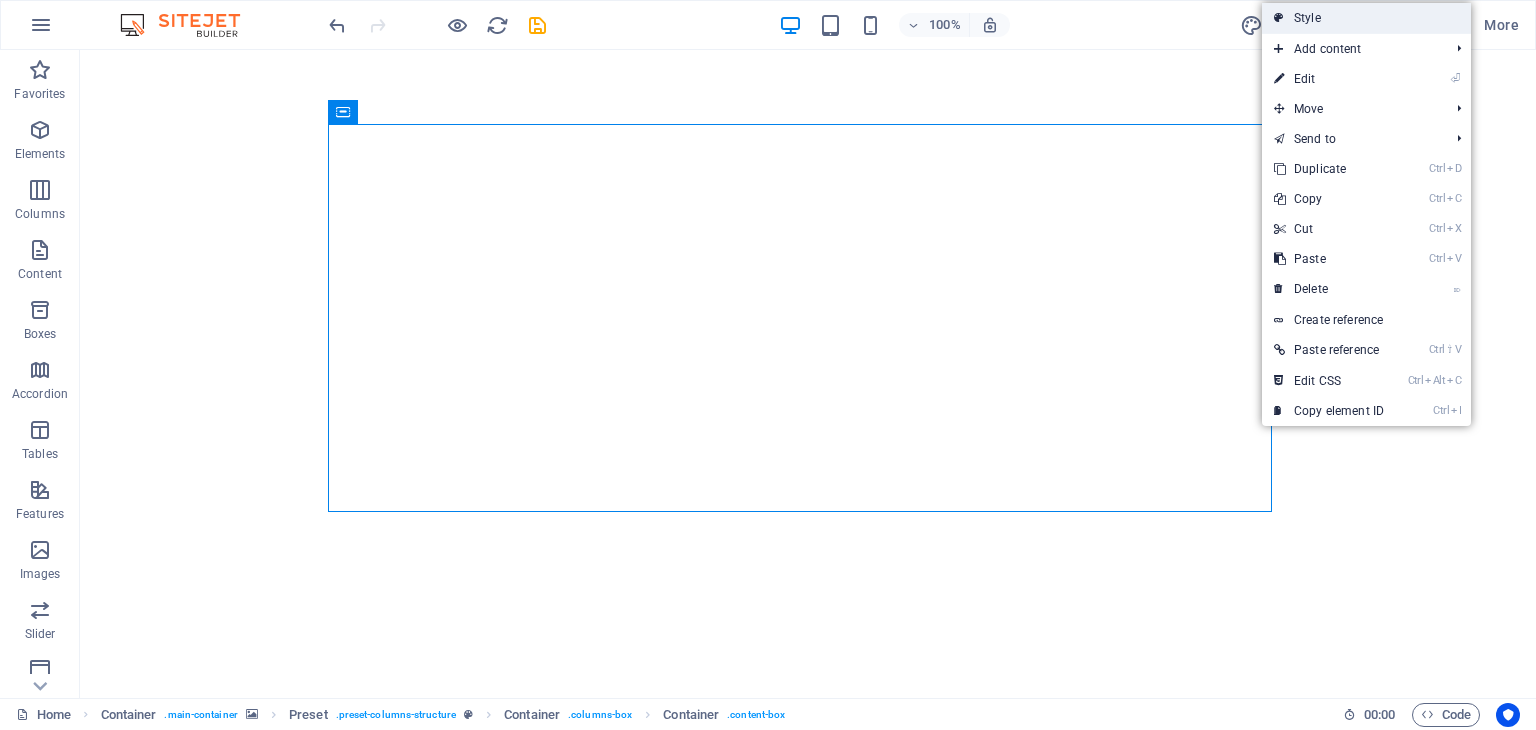 click on "Style" at bounding box center (1366, 18) 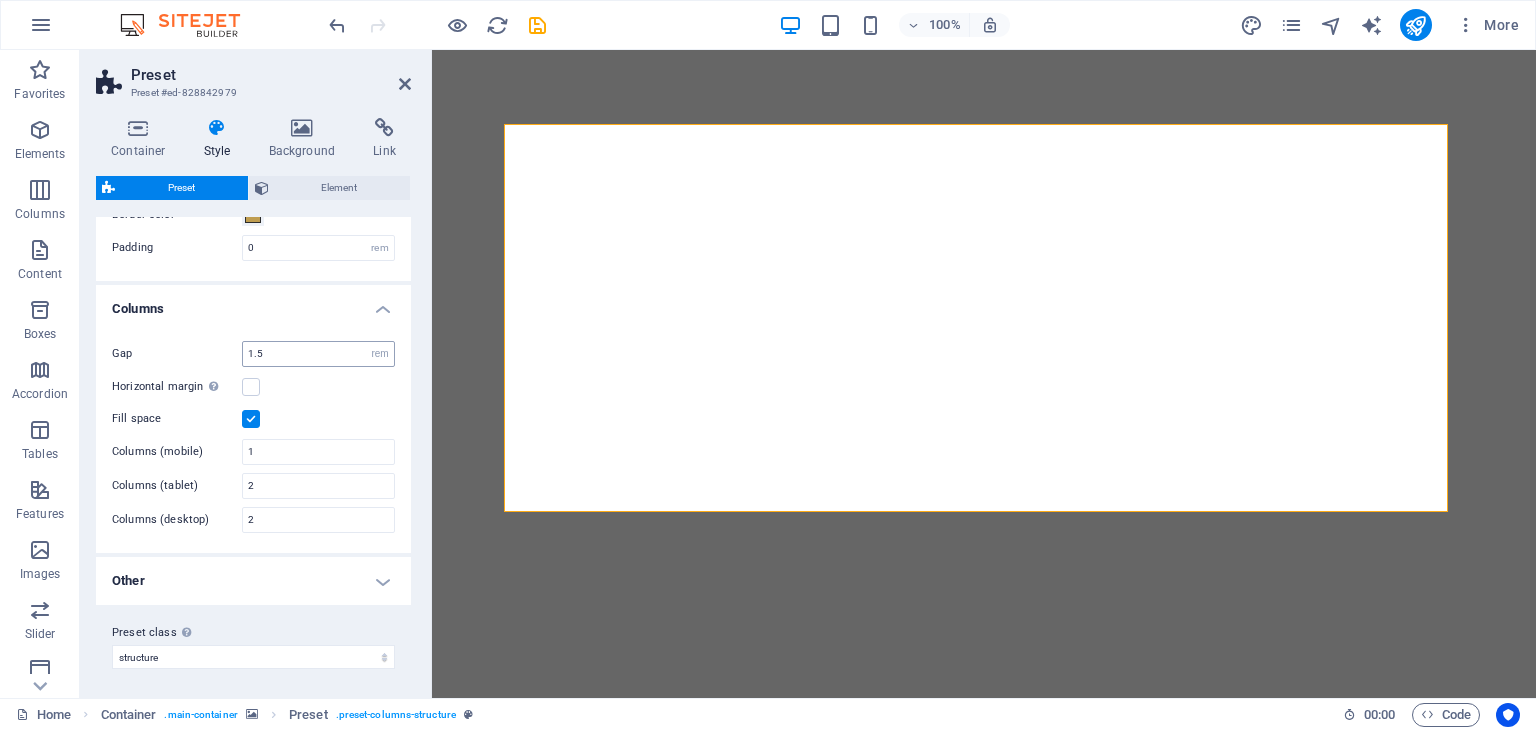 scroll, scrollTop: 0, scrollLeft: 0, axis: both 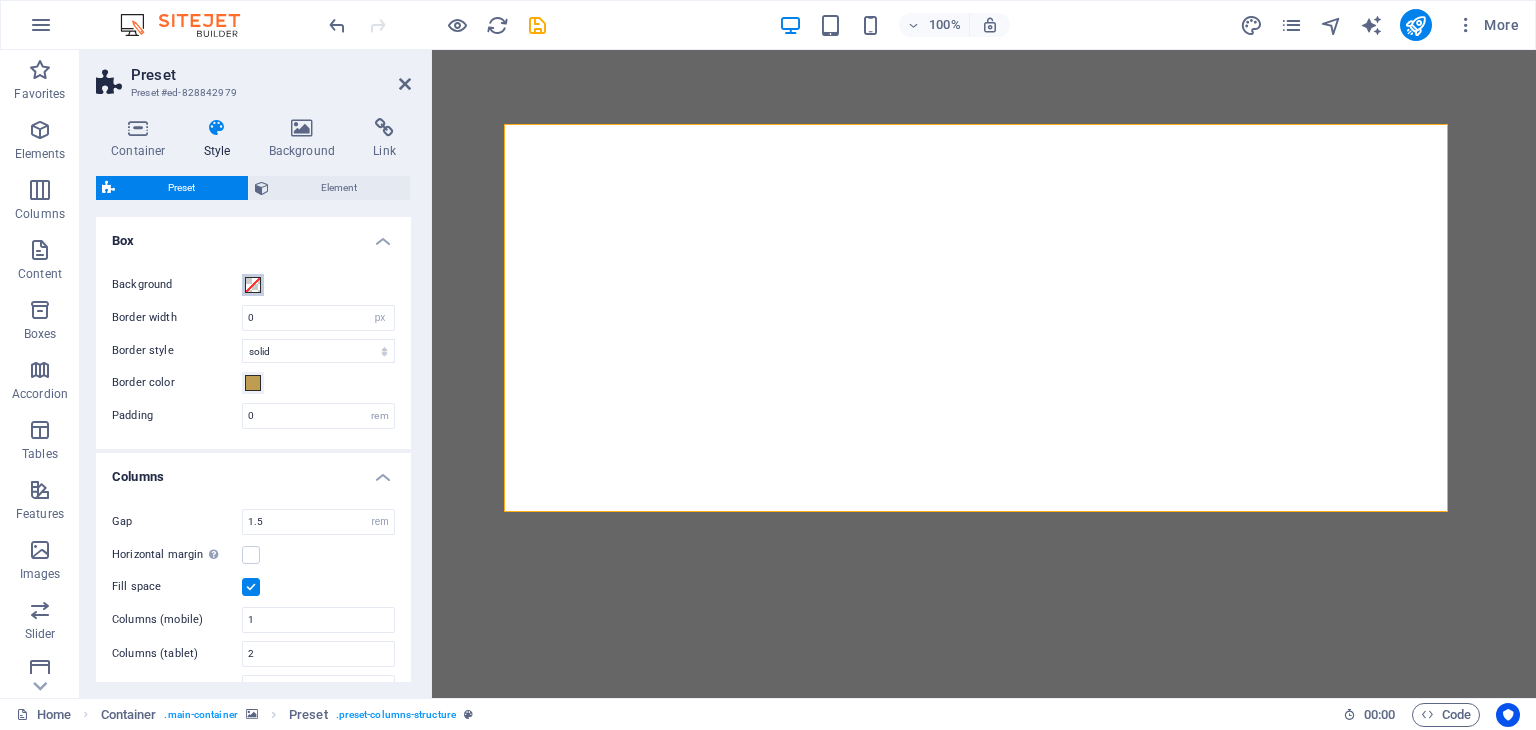 click at bounding box center [253, 285] 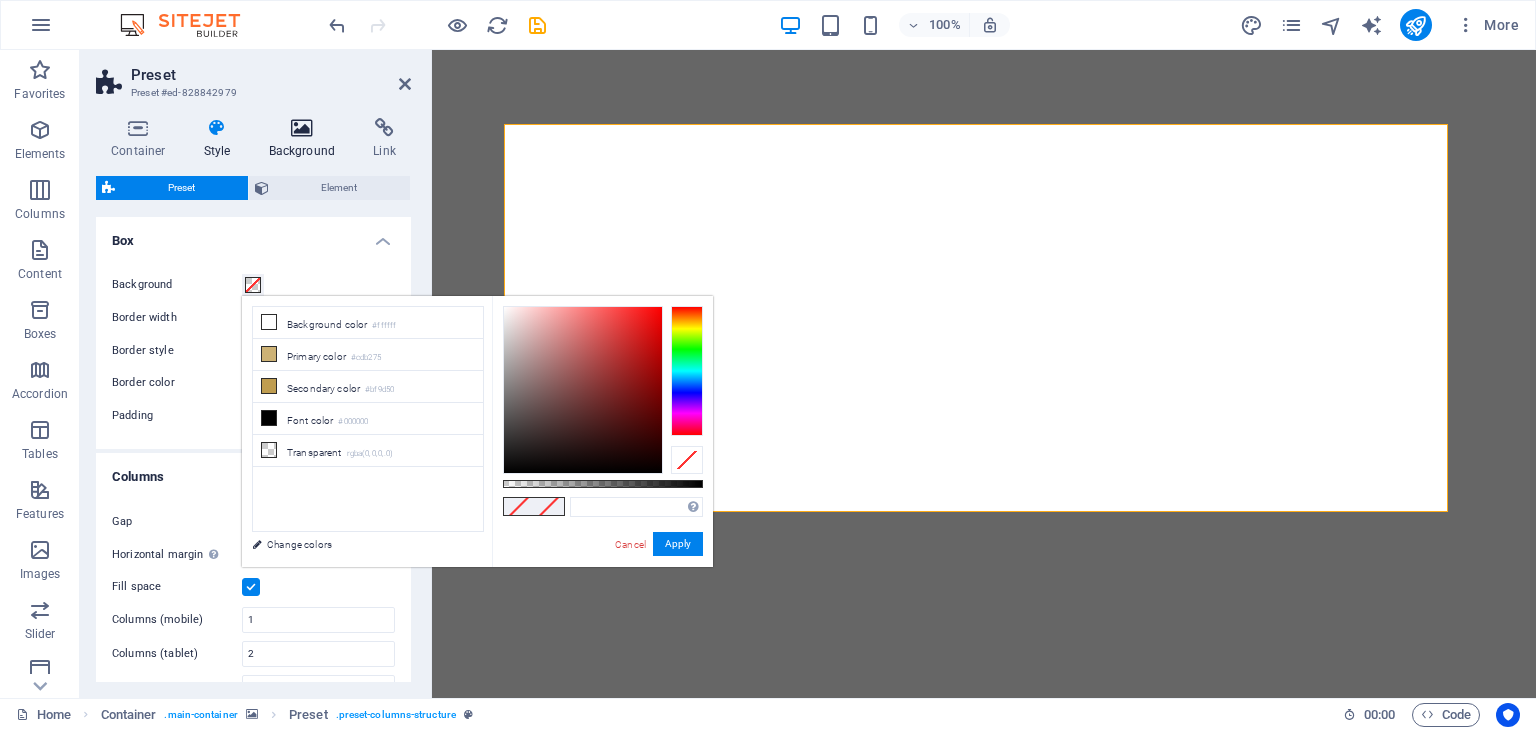 click at bounding box center (302, 128) 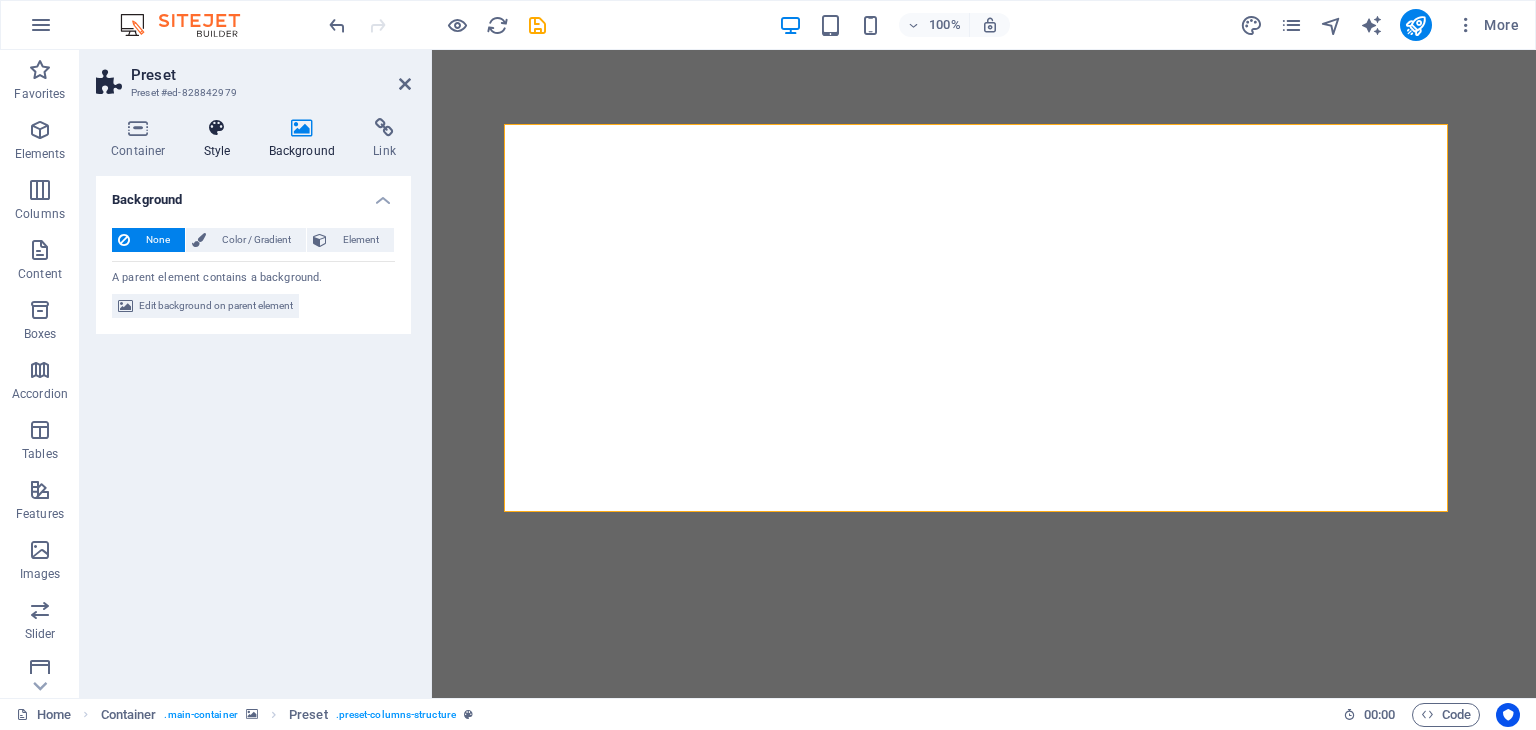 click on "Style" at bounding box center [221, 139] 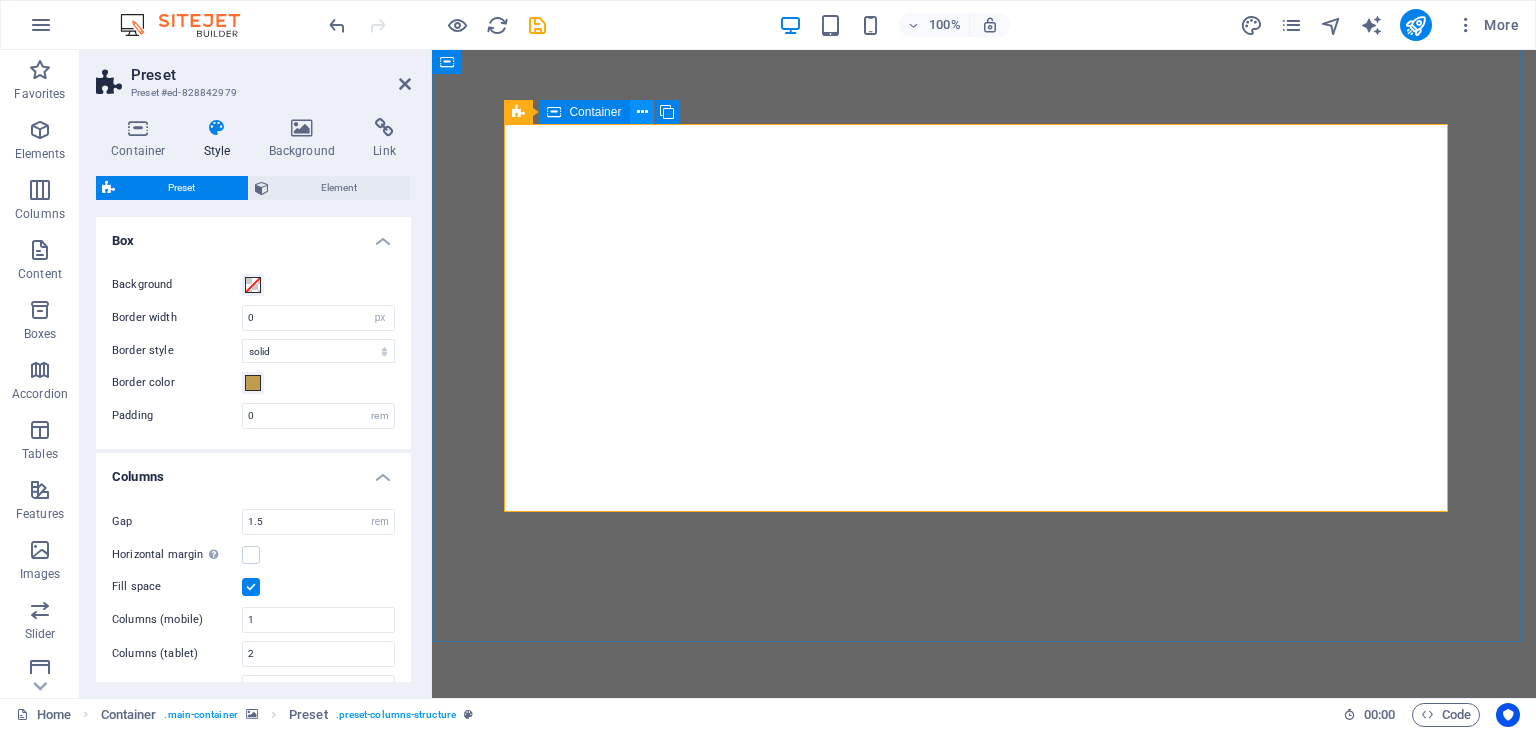 click at bounding box center [642, 112] 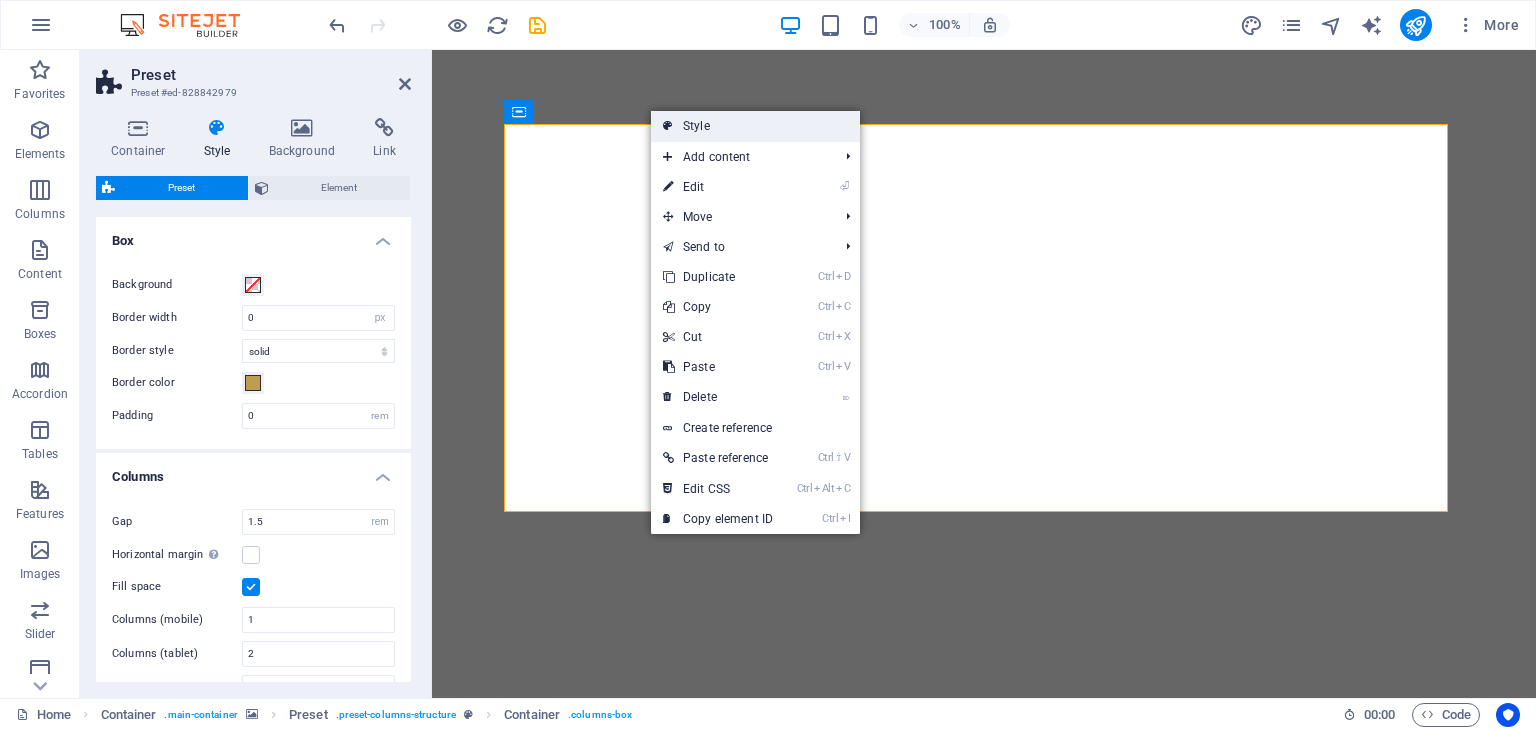 click on "Style" at bounding box center [755, 126] 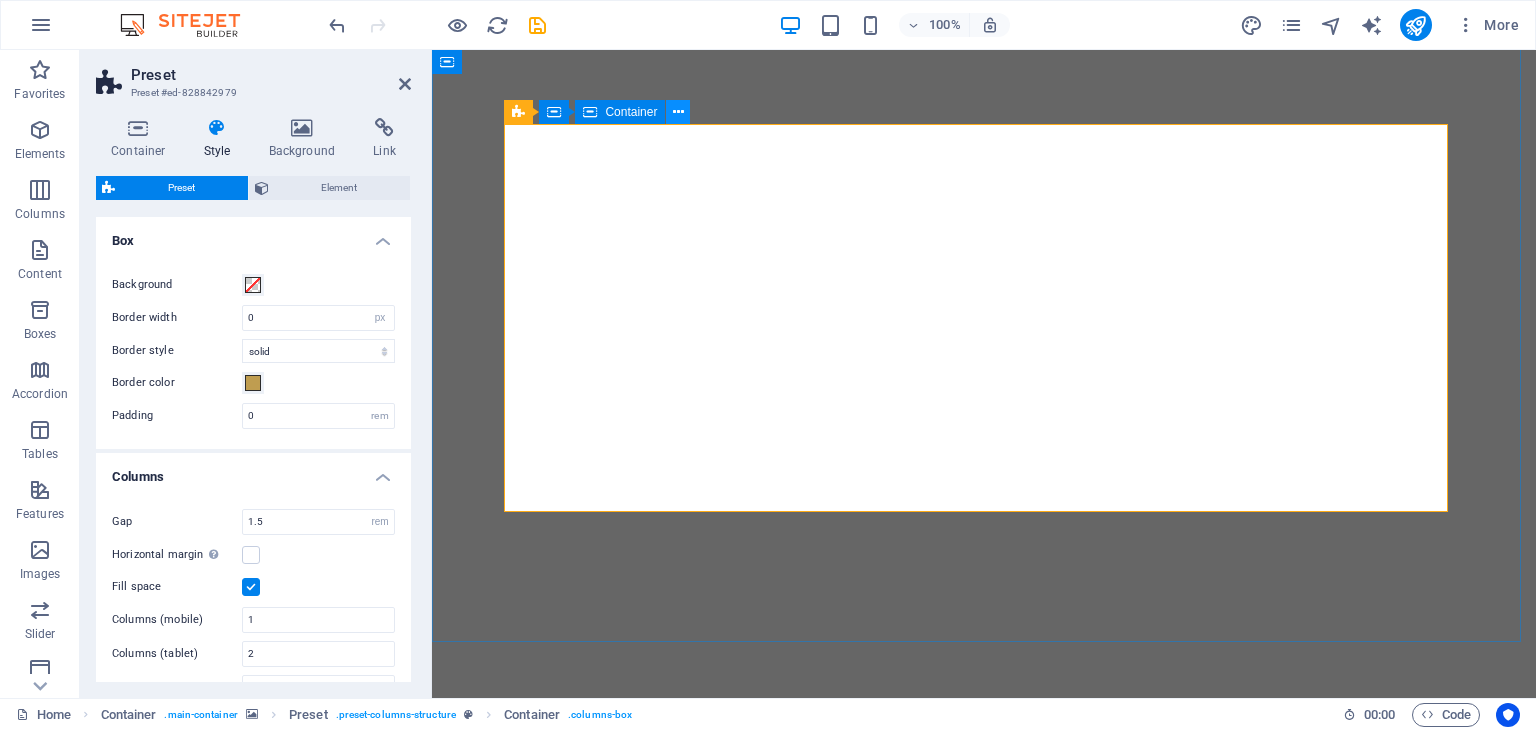 click at bounding box center [678, 112] 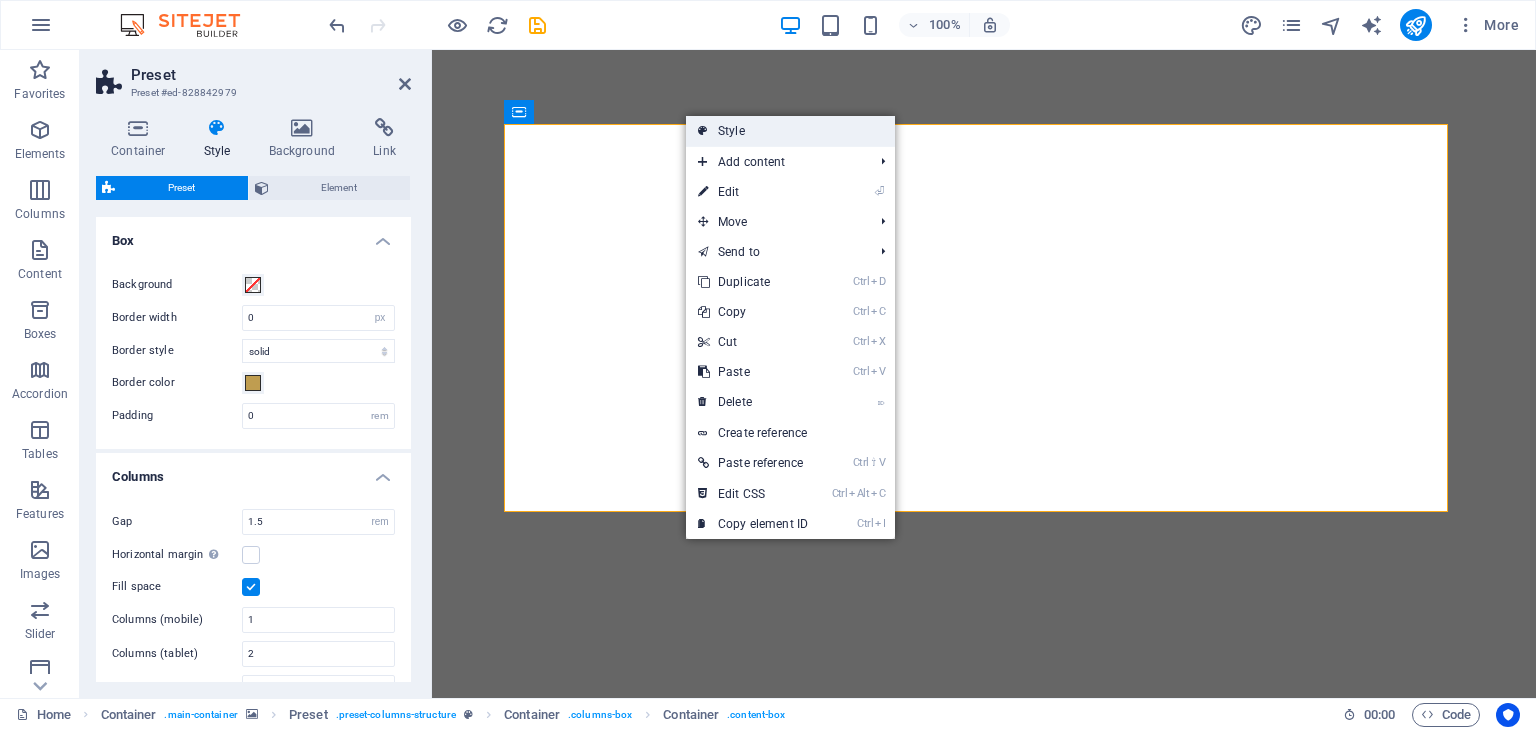 click on "Style" at bounding box center [790, 131] 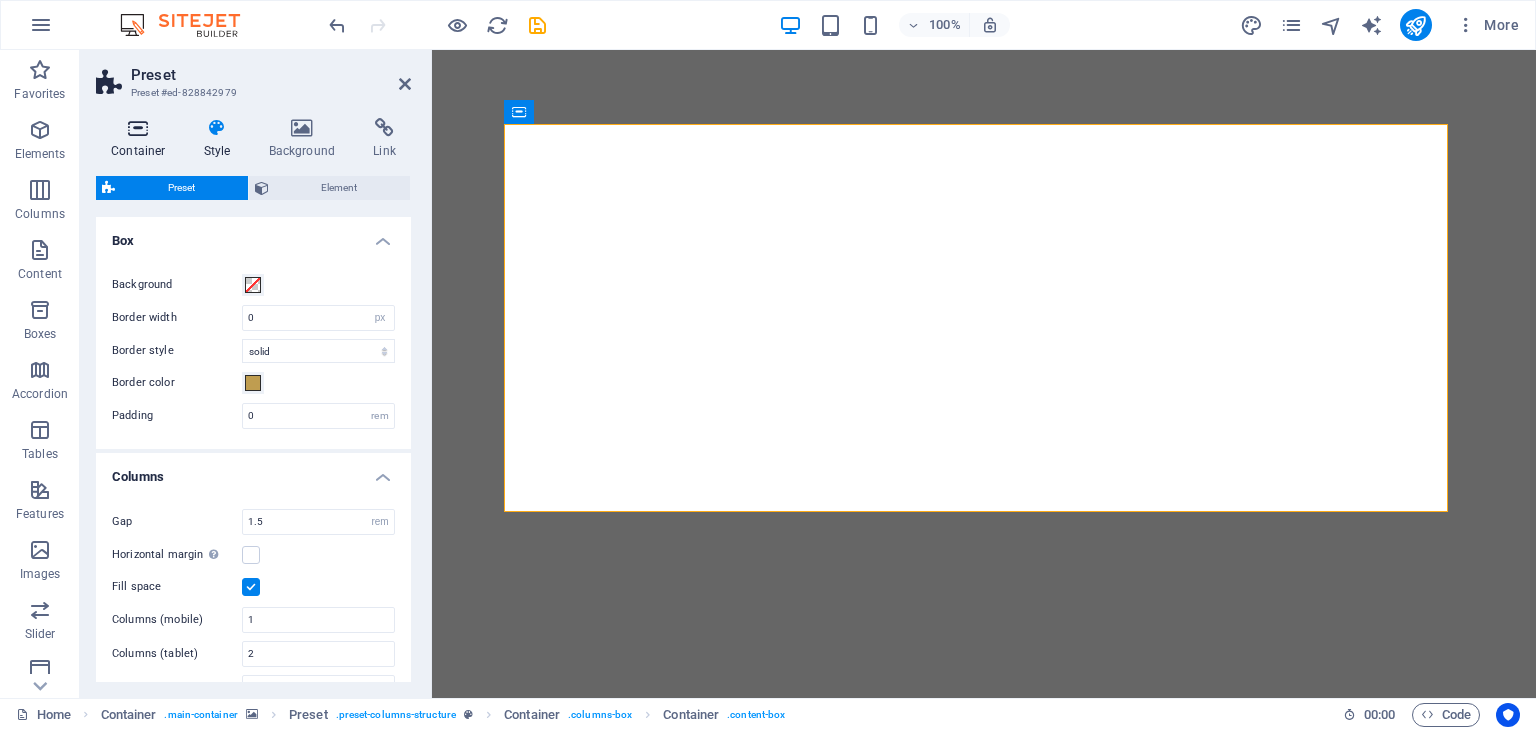 click at bounding box center [138, 128] 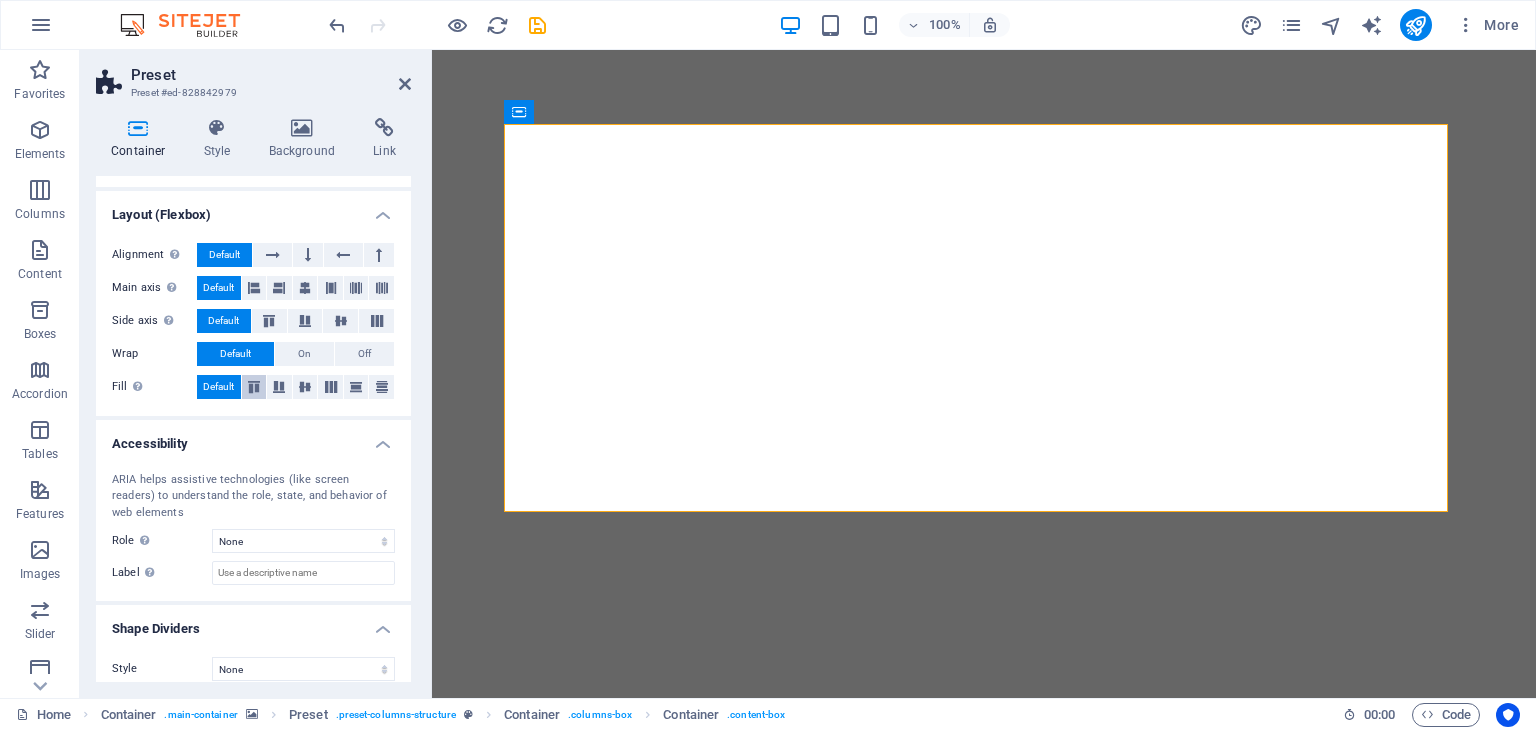 scroll, scrollTop: 268, scrollLeft: 0, axis: vertical 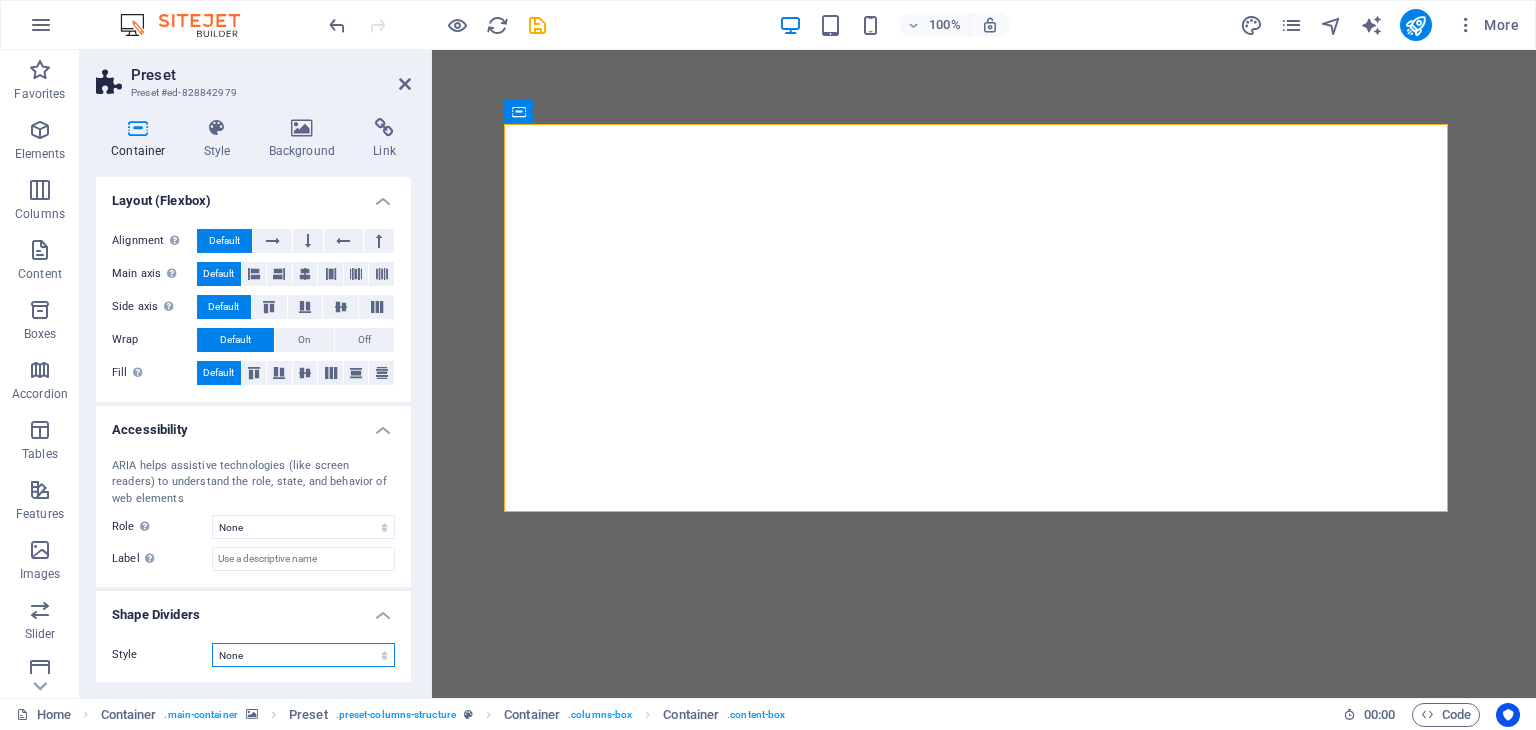 click on "None Triangle Square Diagonal Polygon 1 Polygon 2 Zigzag Multiple Zigzags Waves Multiple Waves Half Circle Circle Circle Shadow Blocks Hexagons Clouds Multiple Clouds Fan Pyramids Book Paint Drip Fire Shredded Paper Arrow" at bounding box center (303, 655) 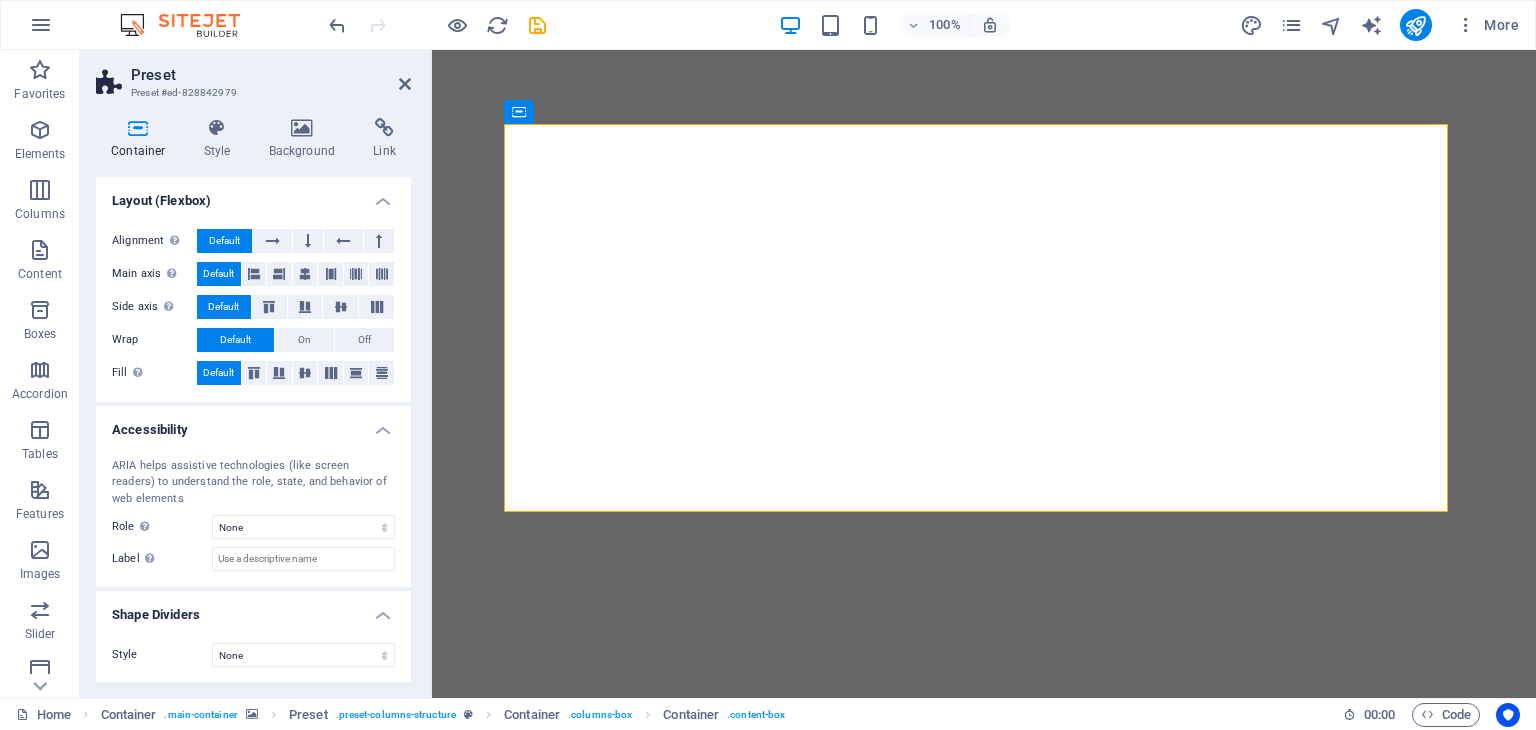 click on "Style" at bounding box center (125, 654) 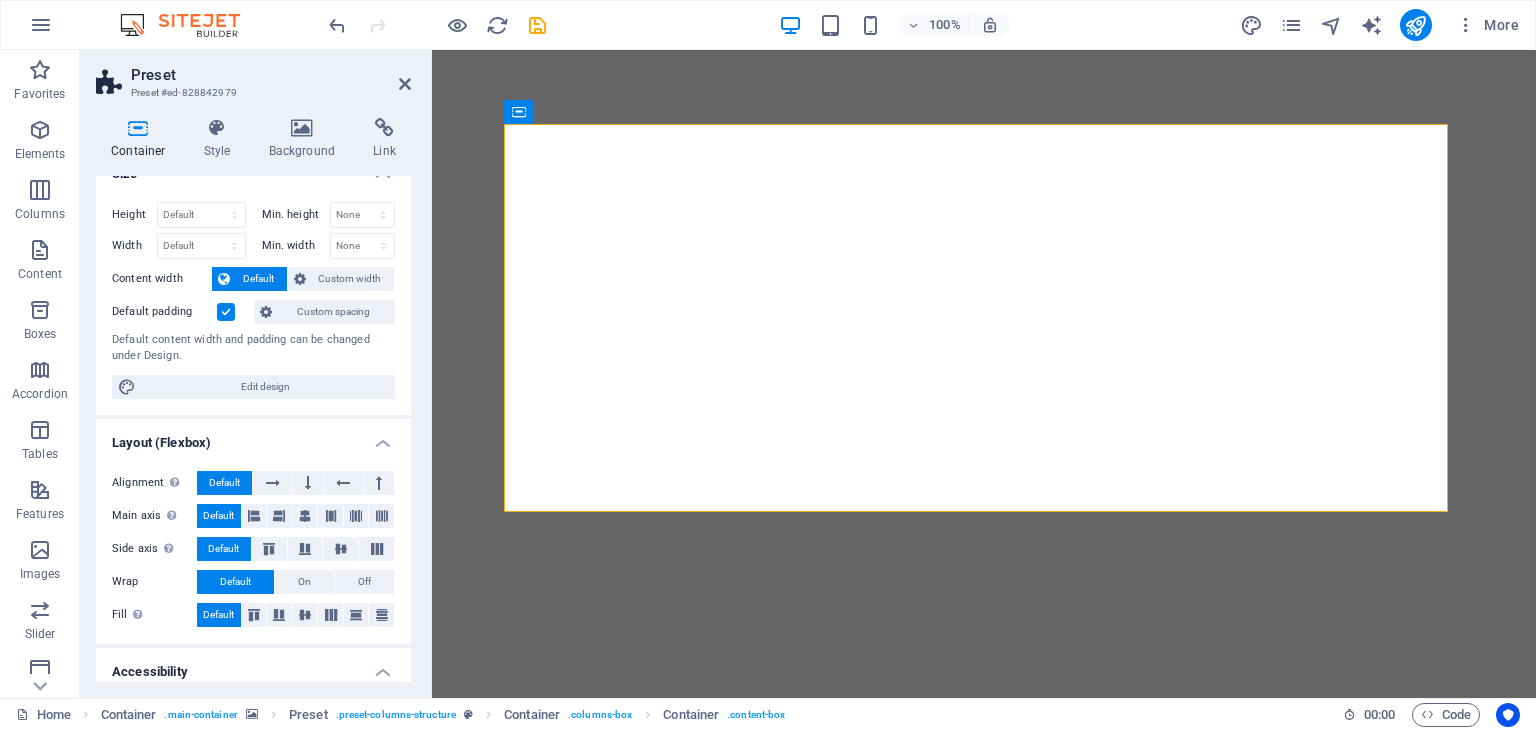 scroll, scrollTop: 0, scrollLeft: 0, axis: both 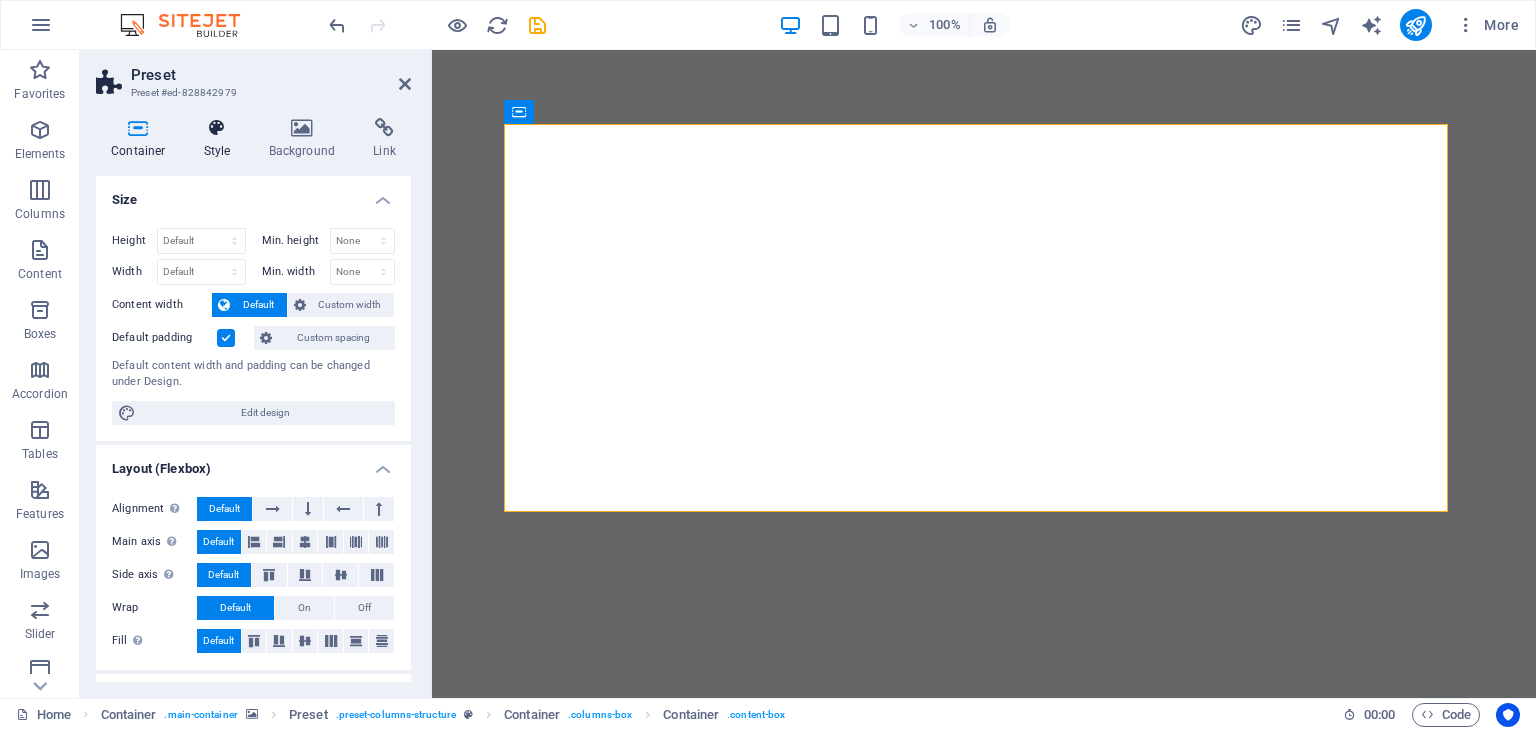 click at bounding box center (217, 128) 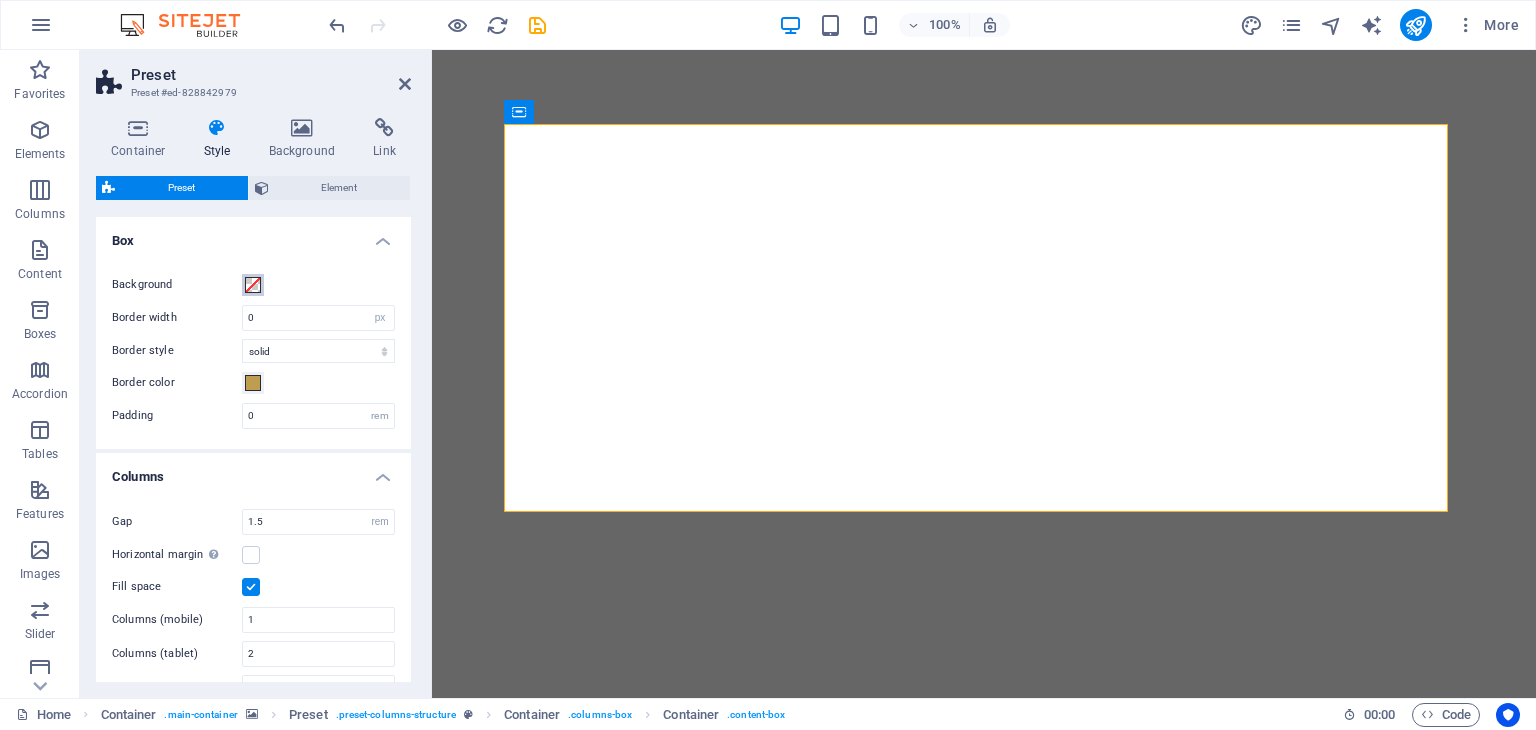 click at bounding box center (253, 285) 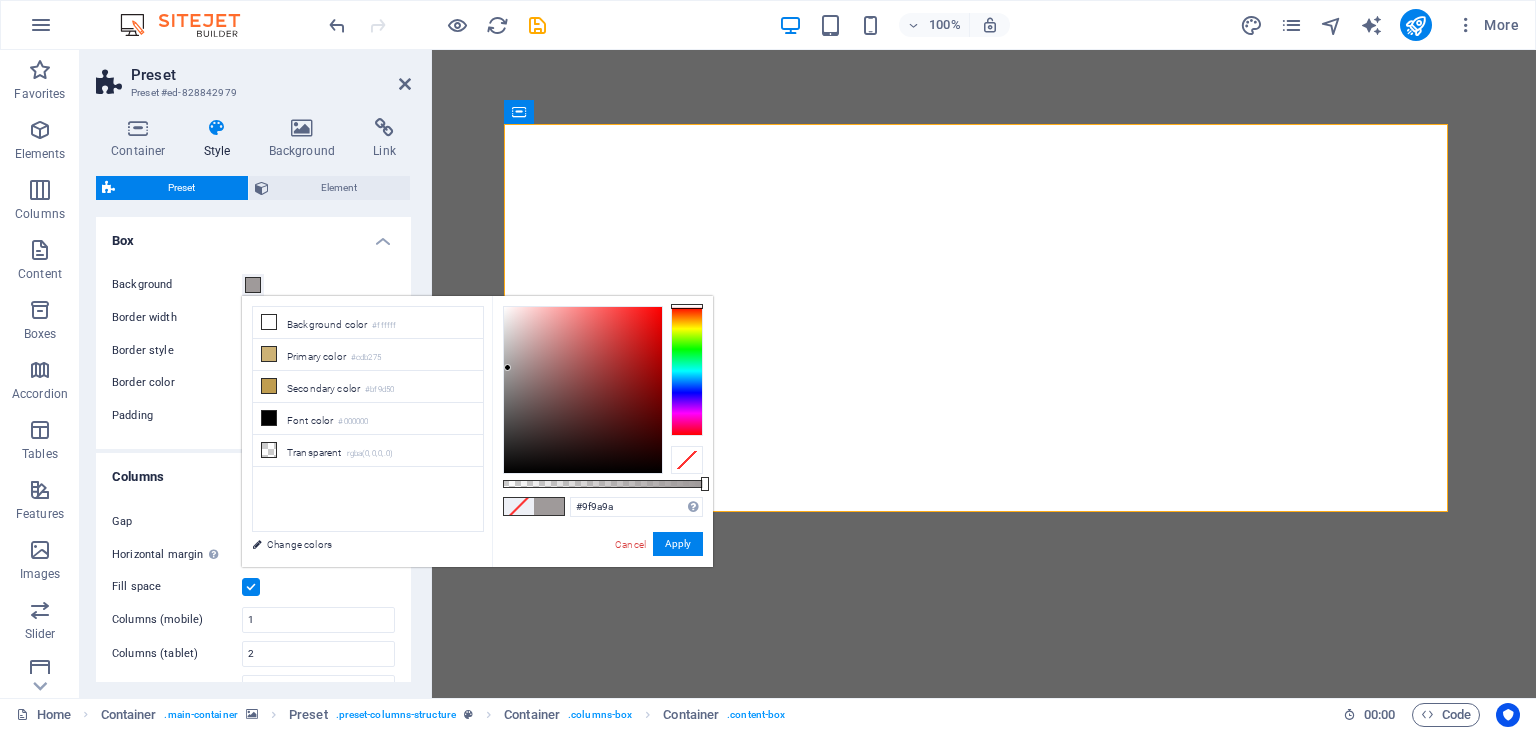 drag, startPoint x: 598, startPoint y: 405, endPoint x: 508, endPoint y: 368, distance: 97.308784 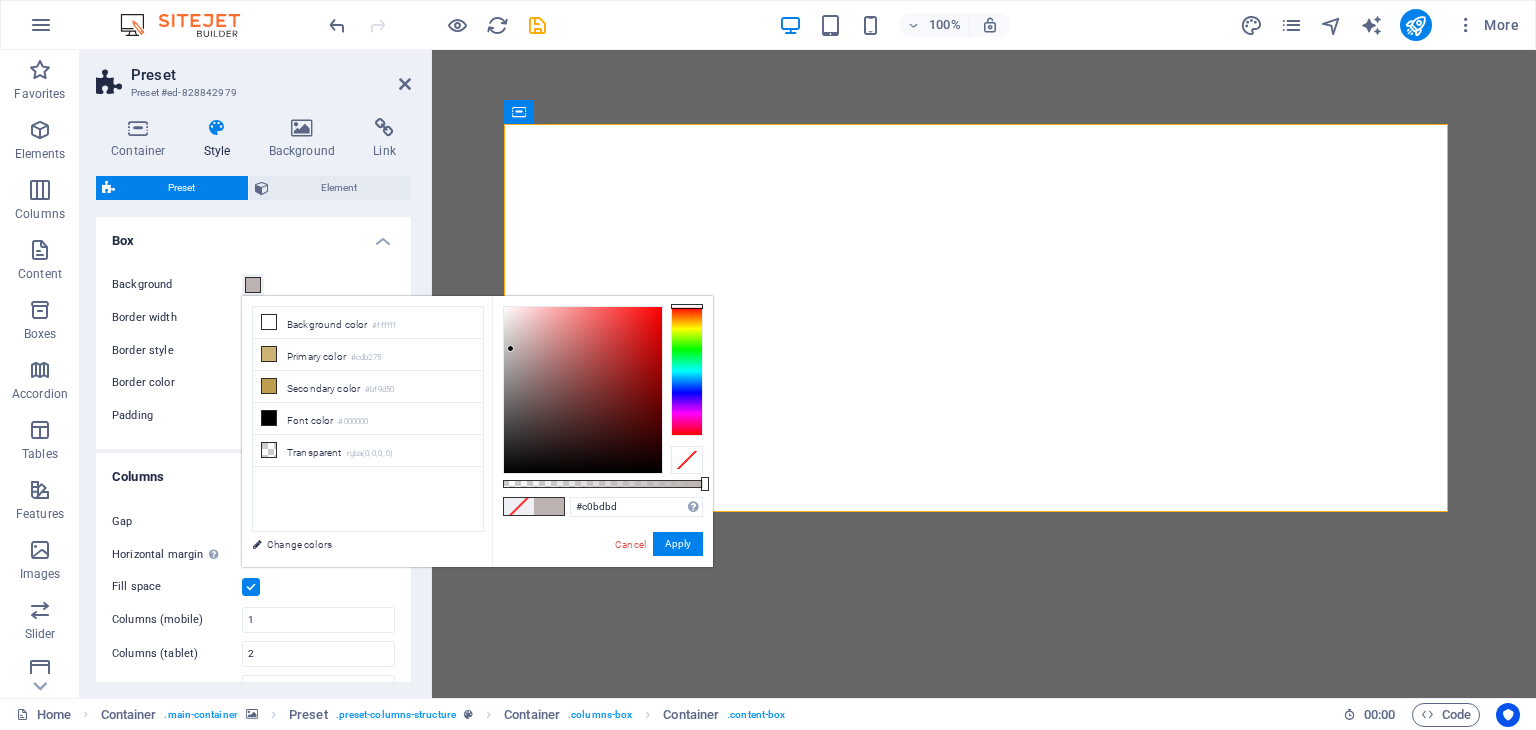 drag, startPoint x: 505, startPoint y: 368, endPoint x: 505, endPoint y: 347, distance: 21 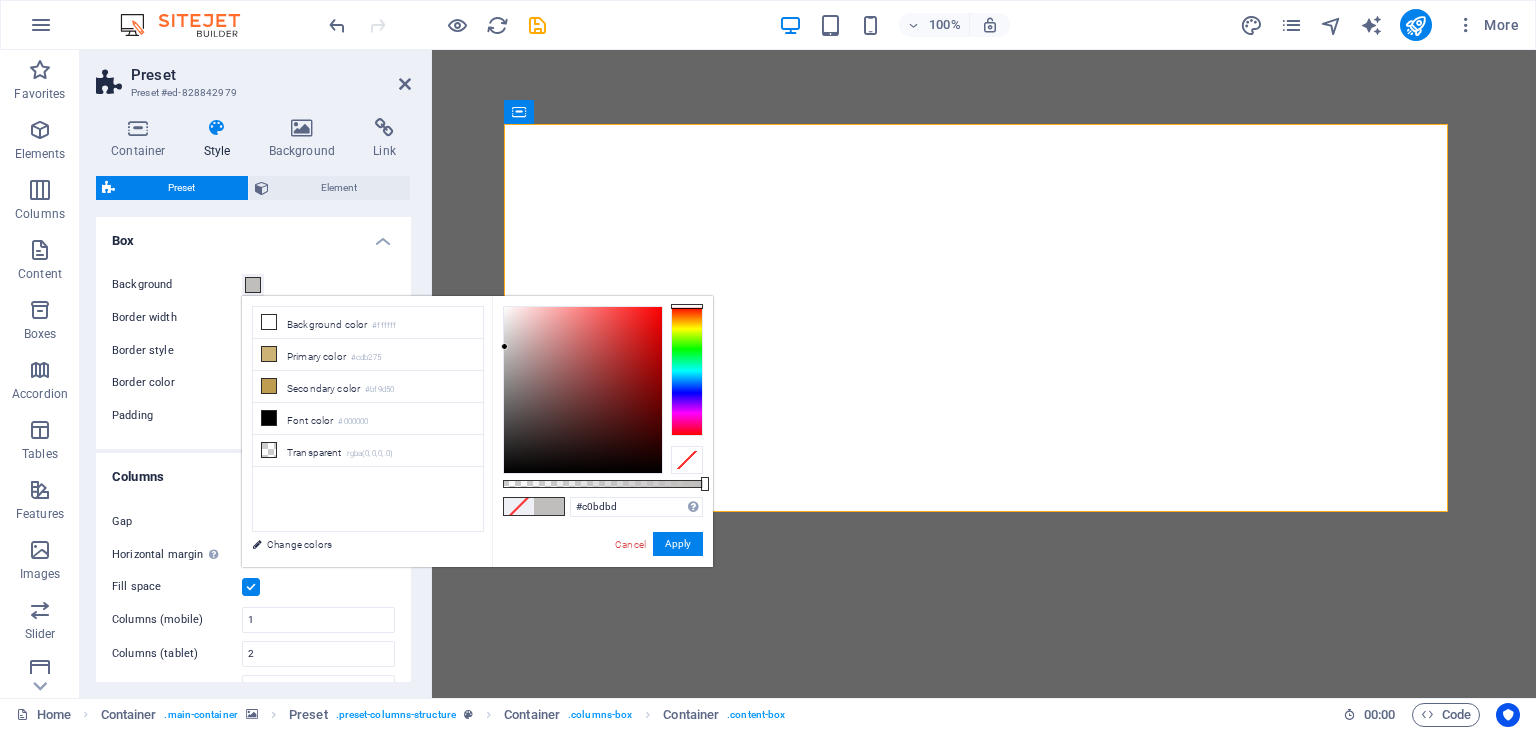 click at bounding box center [984, 318] 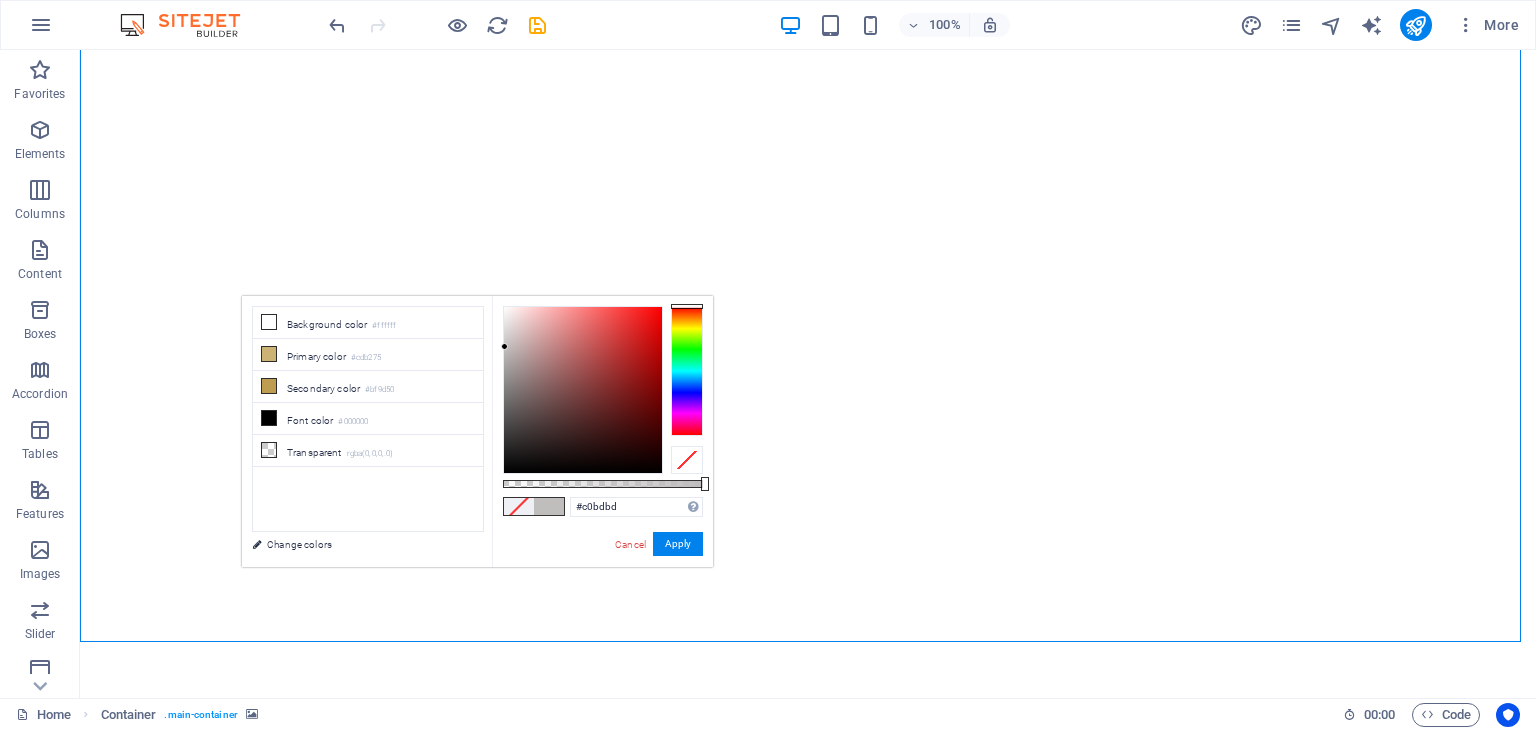 click at bounding box center (808, 318) 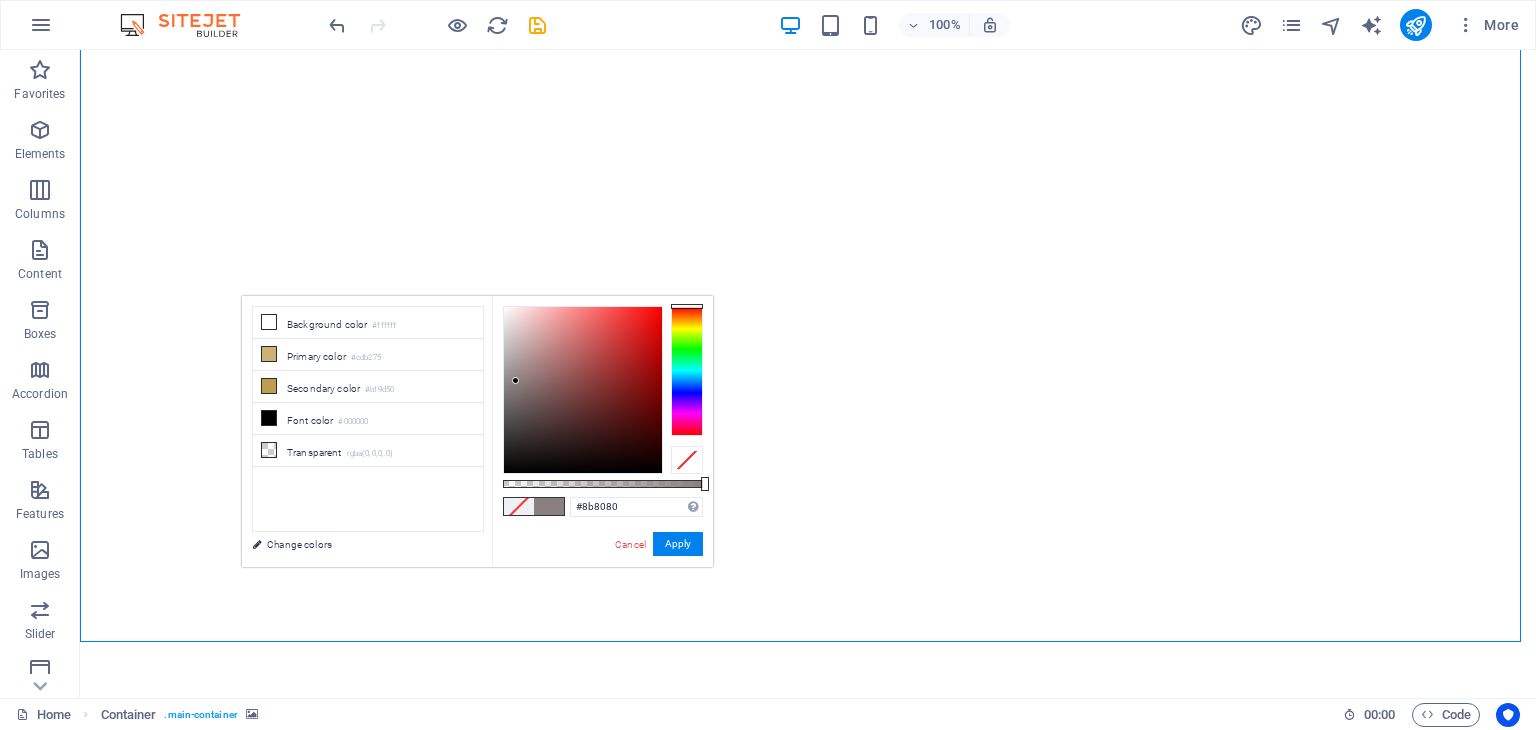 drag, startPoint x: 503, startPoint y: 345, endPoint x: 516, endPoint y: 381, distance: 38.27532 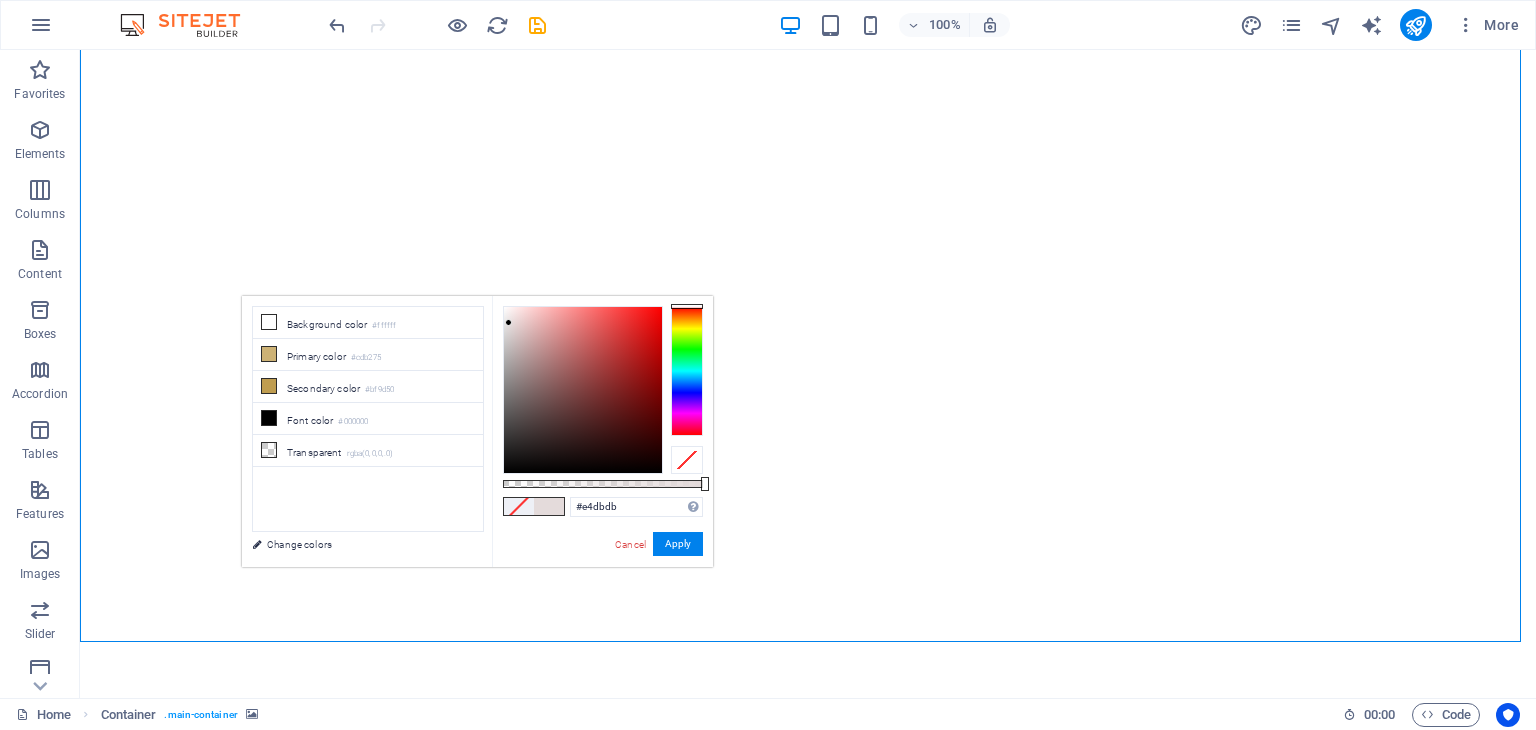 drag, startPoint x: 516, startPoint y: 376, endPoint x: 509, endPoint y: 323, distance: 53.460266 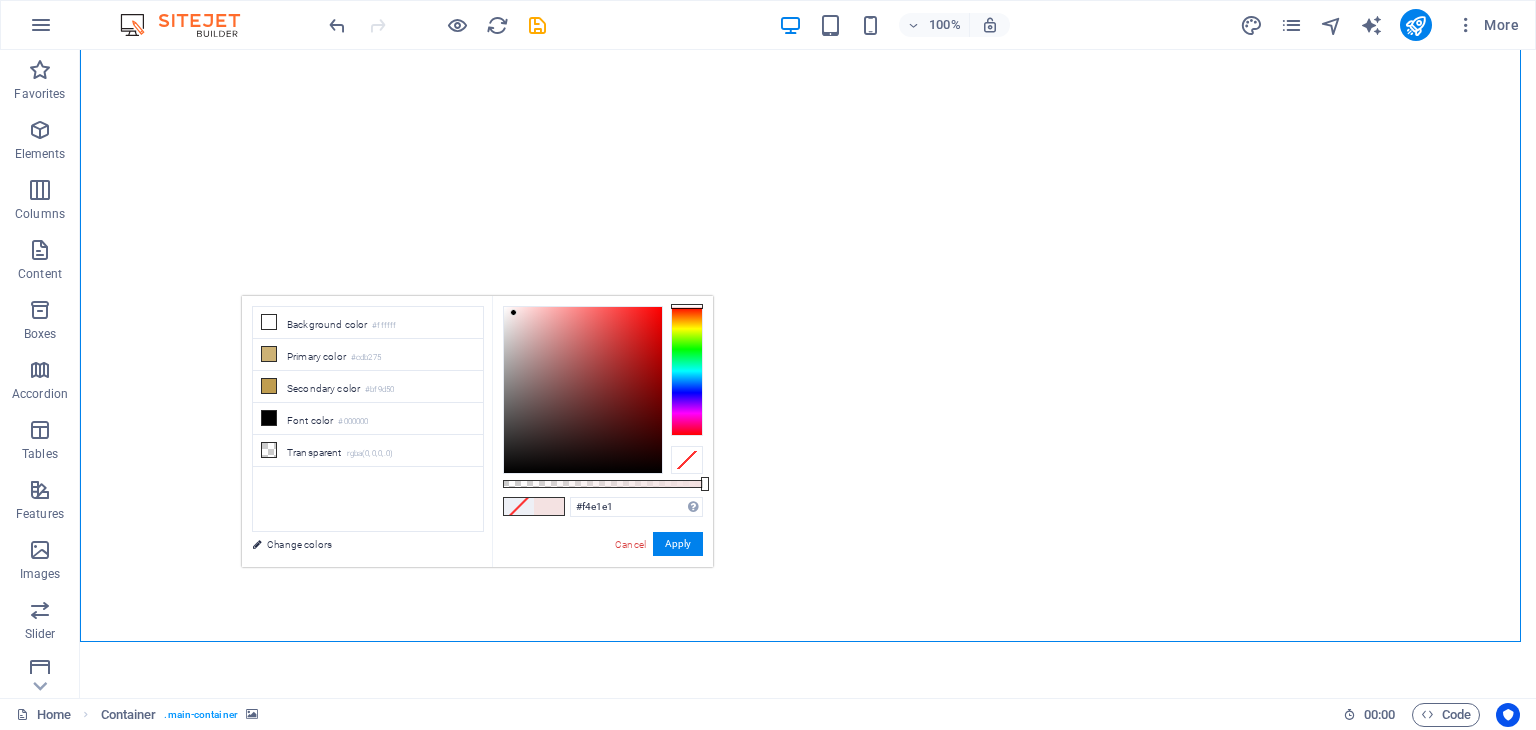 drag, startPoint x: 507, startPoint y: 324, endPoint x: 515, endPoint y: 313, distance: 13.601471 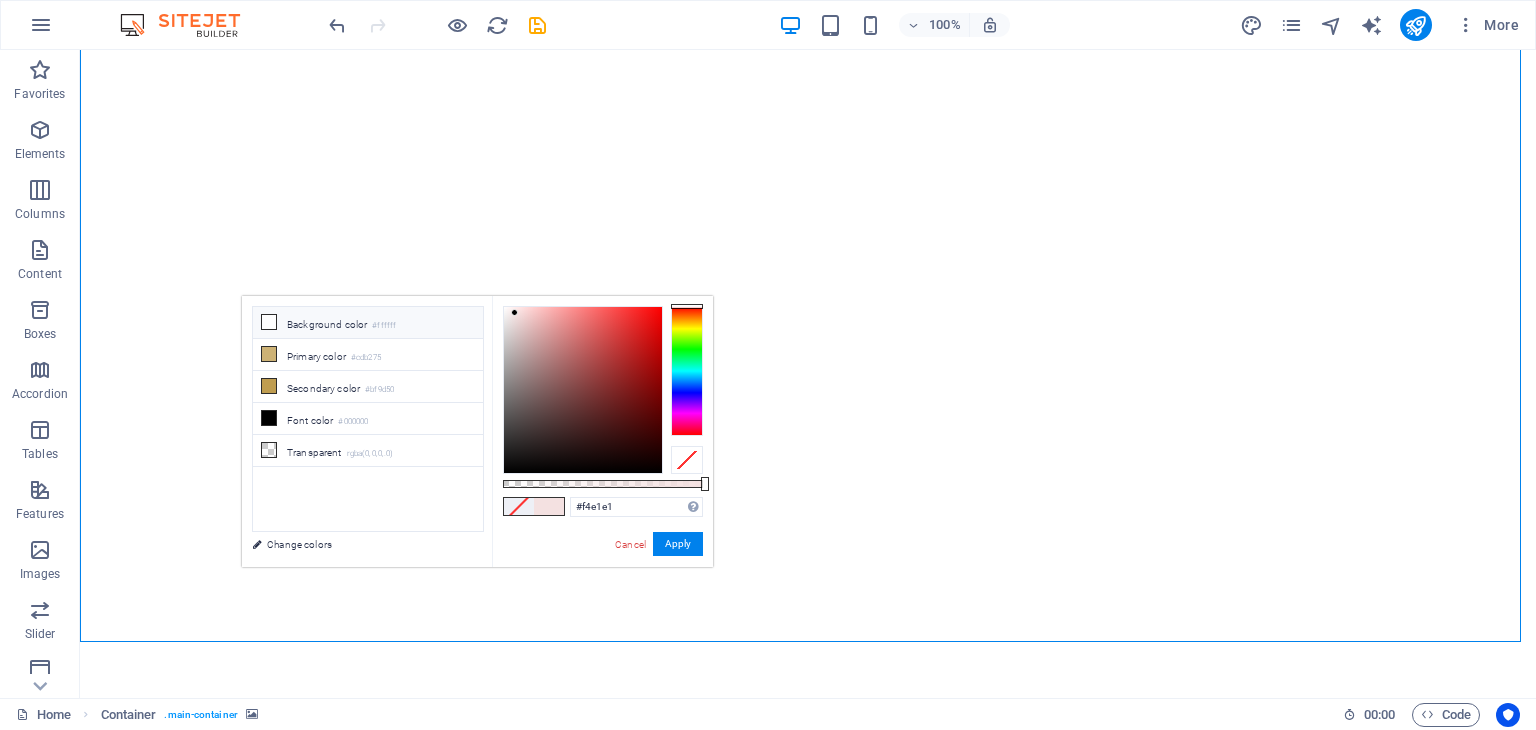 click at bounding box center (269, 322) 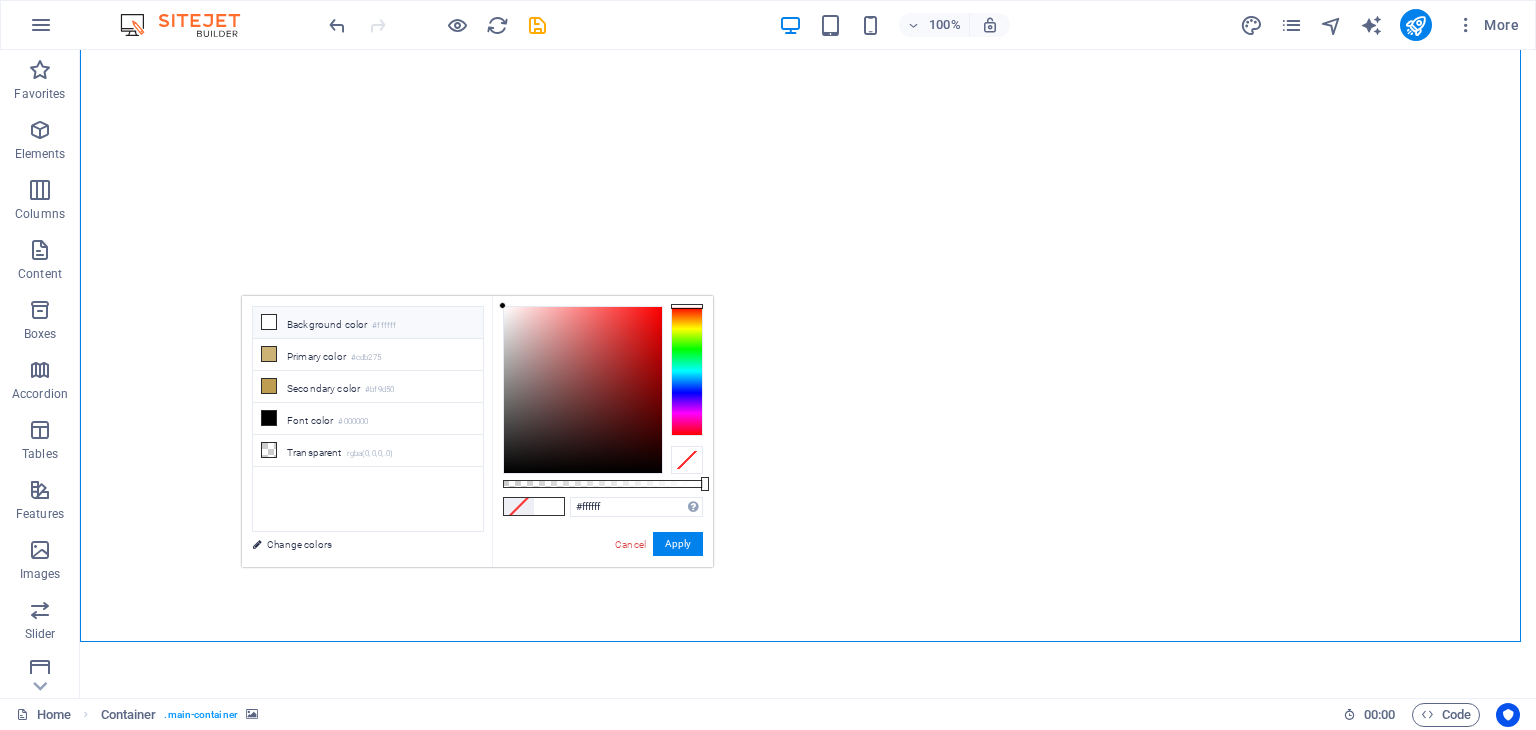 click at bounding box center [269, 322] 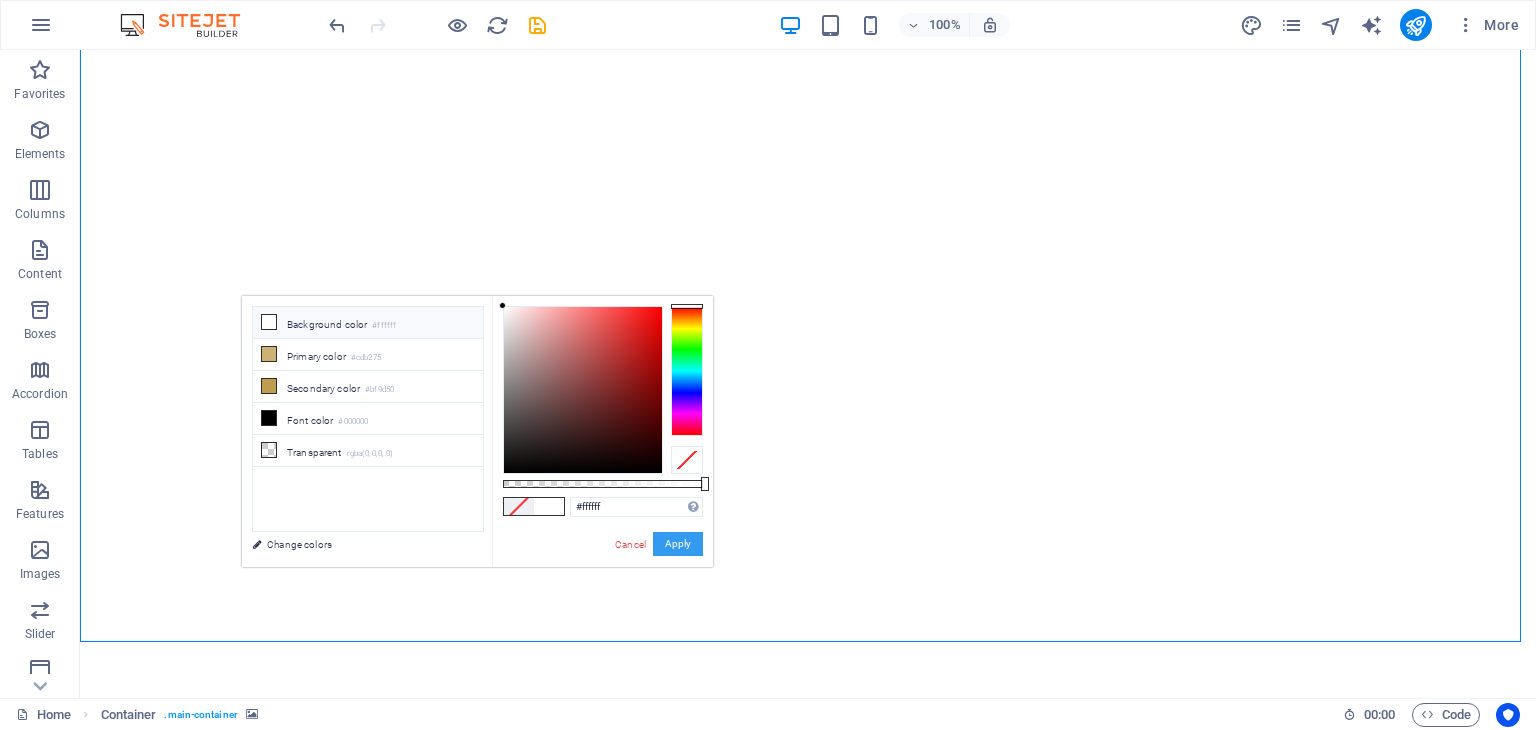click on "Apply" at bounding box center [678, 544] 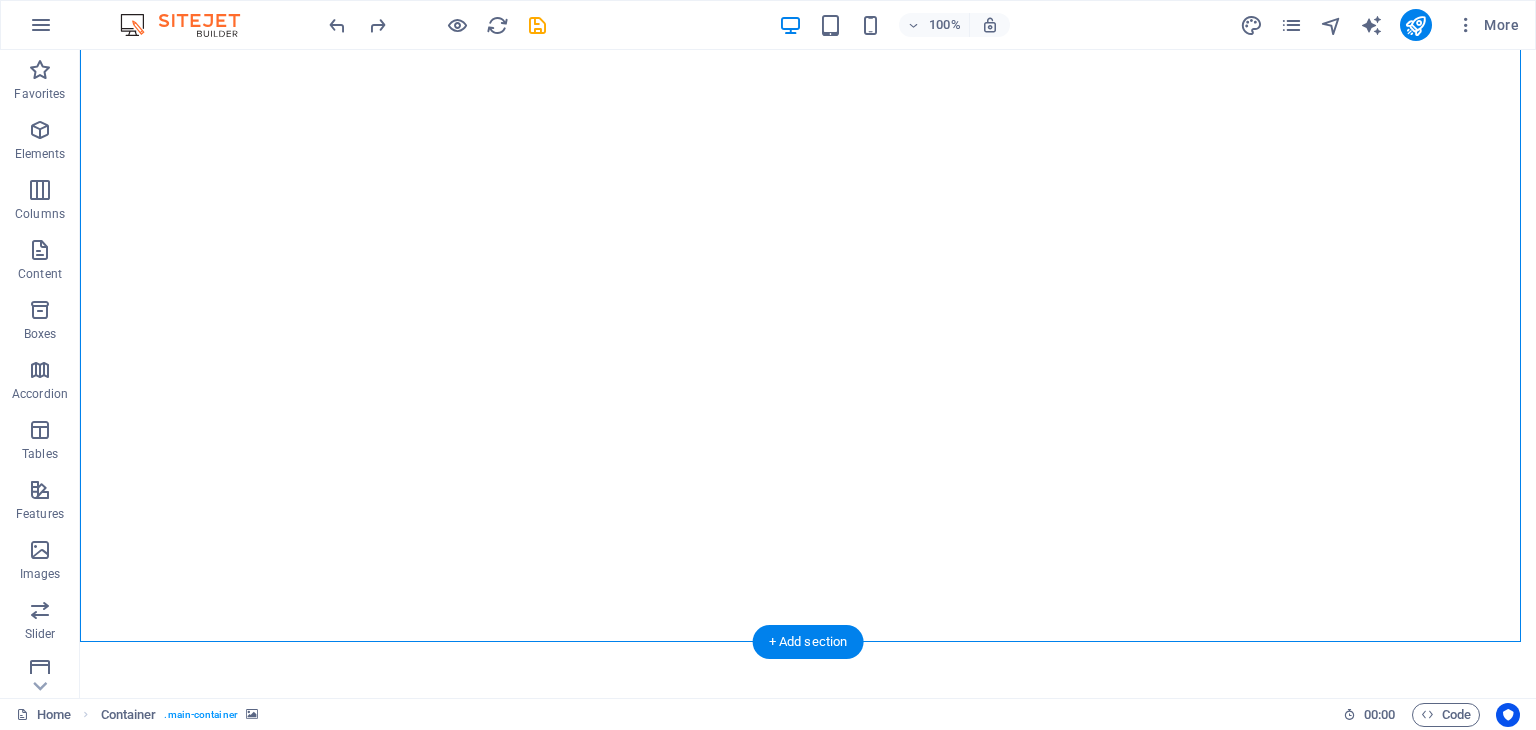 click at bounding box center [808, 318] 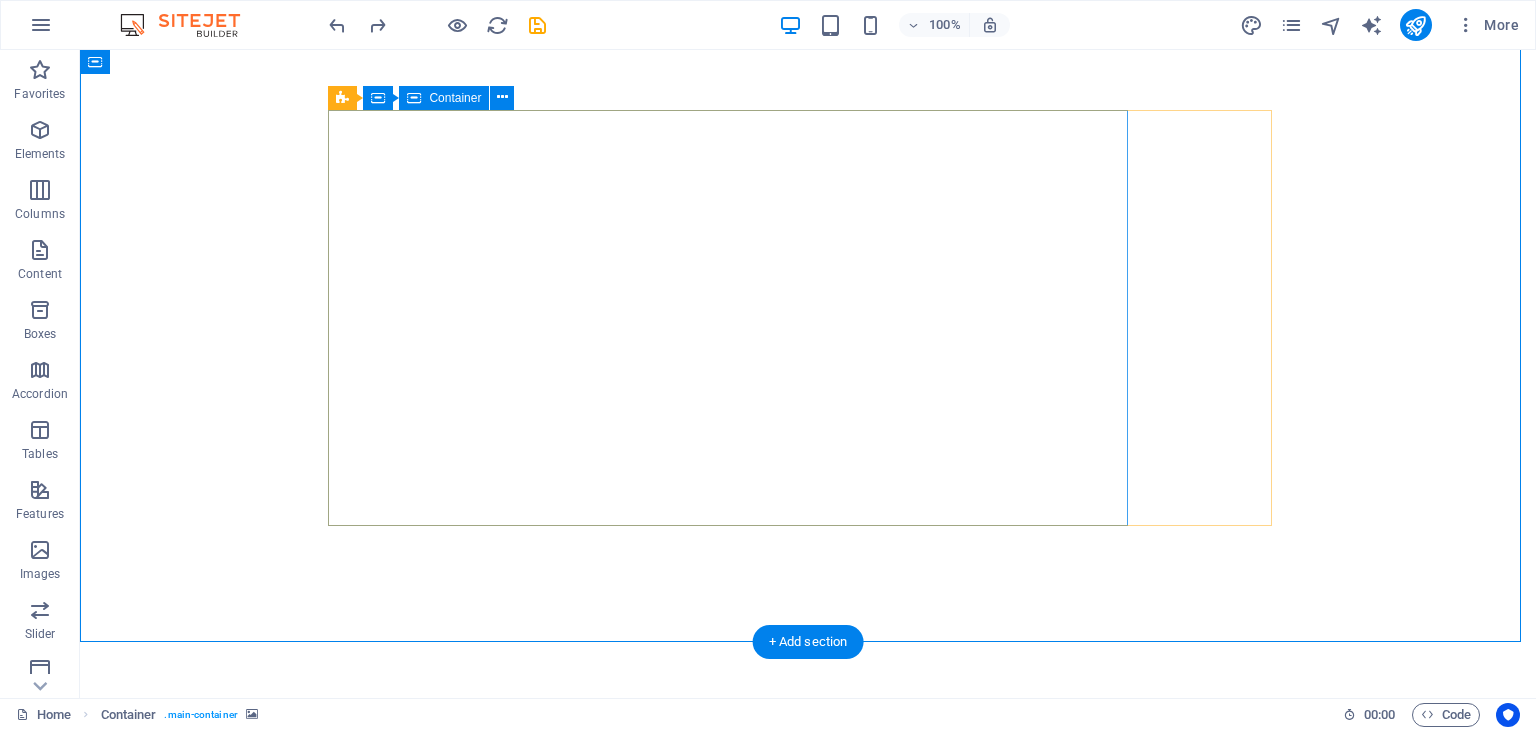 click on "Veggie delights express VEGGIE DELIGHTS EXPRESS RESTAURANT: TASTE THE RAINBOW OF FRESHNESS Welcome to Veggie Delights Express, your pure vegetarian oasis at Al Hudaiba Mall! Located conveniently in the food court, we bring you an exciting blend of Indian, Arabic, and Mexican flavors. Indulge in our signature Fusion Tandoori Shawarma wraps, delectable Fusion Tandoori Quesadillas, aromatic Biryani, and creamy Hummus. Plus, enjoy the ease of free parking while you savor your global meal. Experience the best of plant-based cuisine, crafted with passion. ORDER NOW" at bounding box center (736, 930) 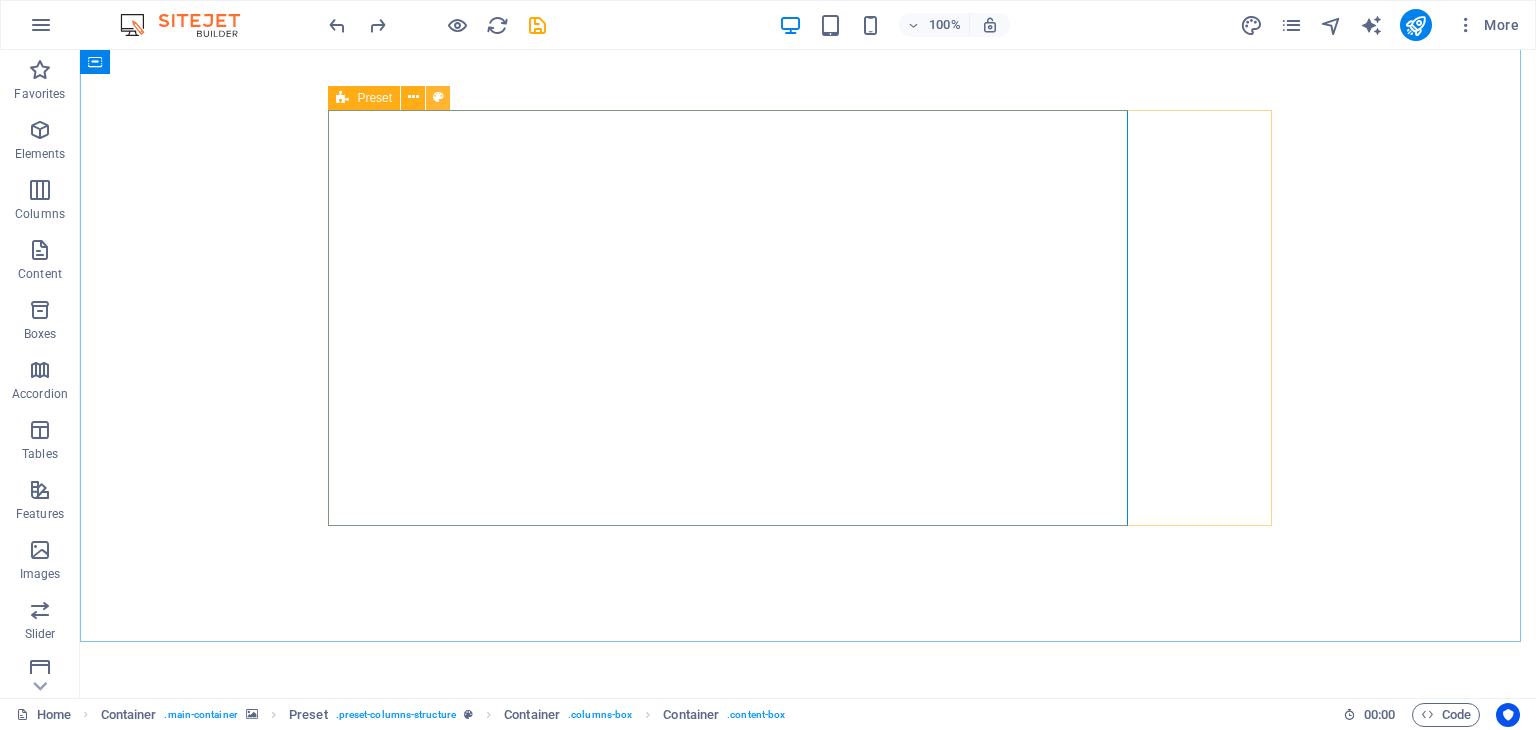 click at bounding box center (438, 97) 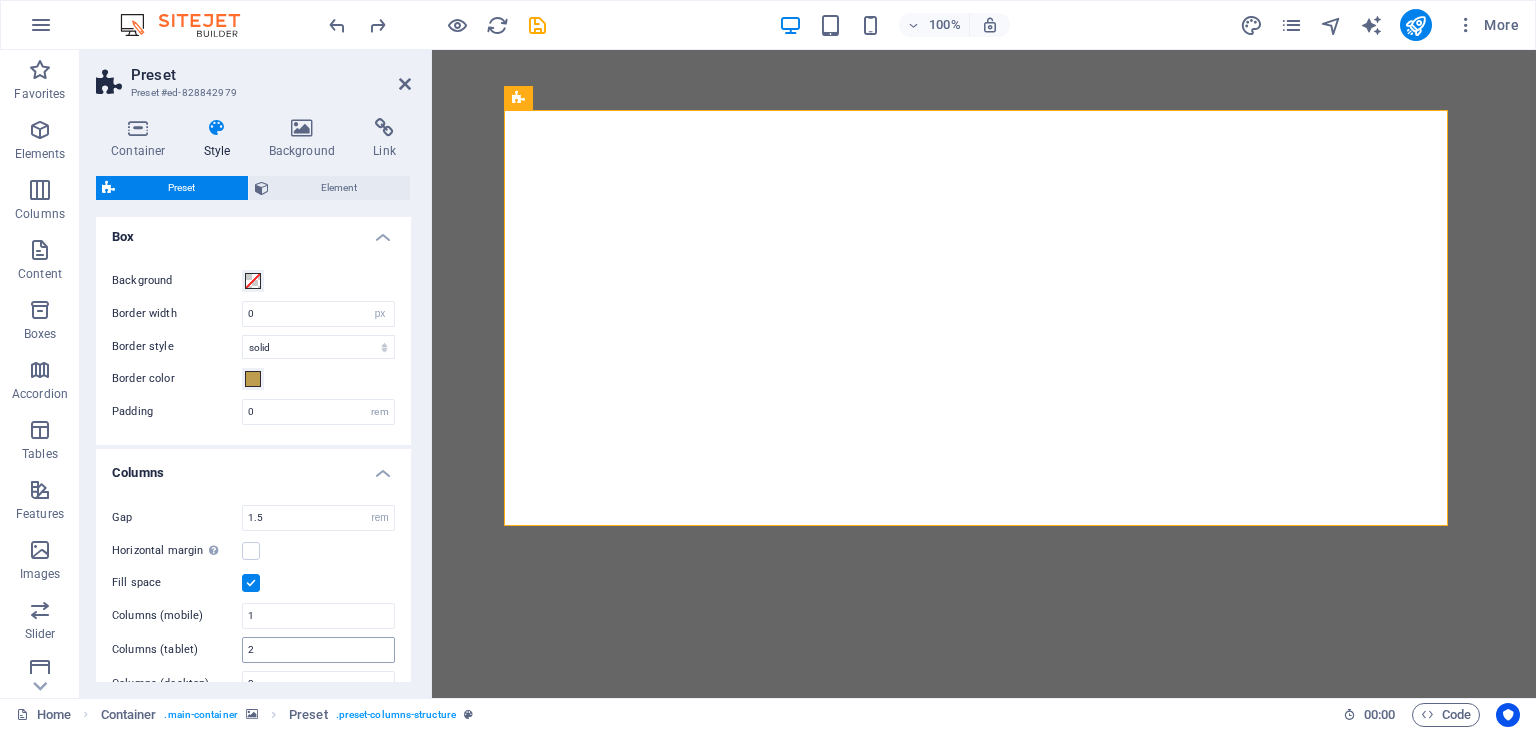 scroll, scrollTop: 0, scrollLeft: 0, axis: both 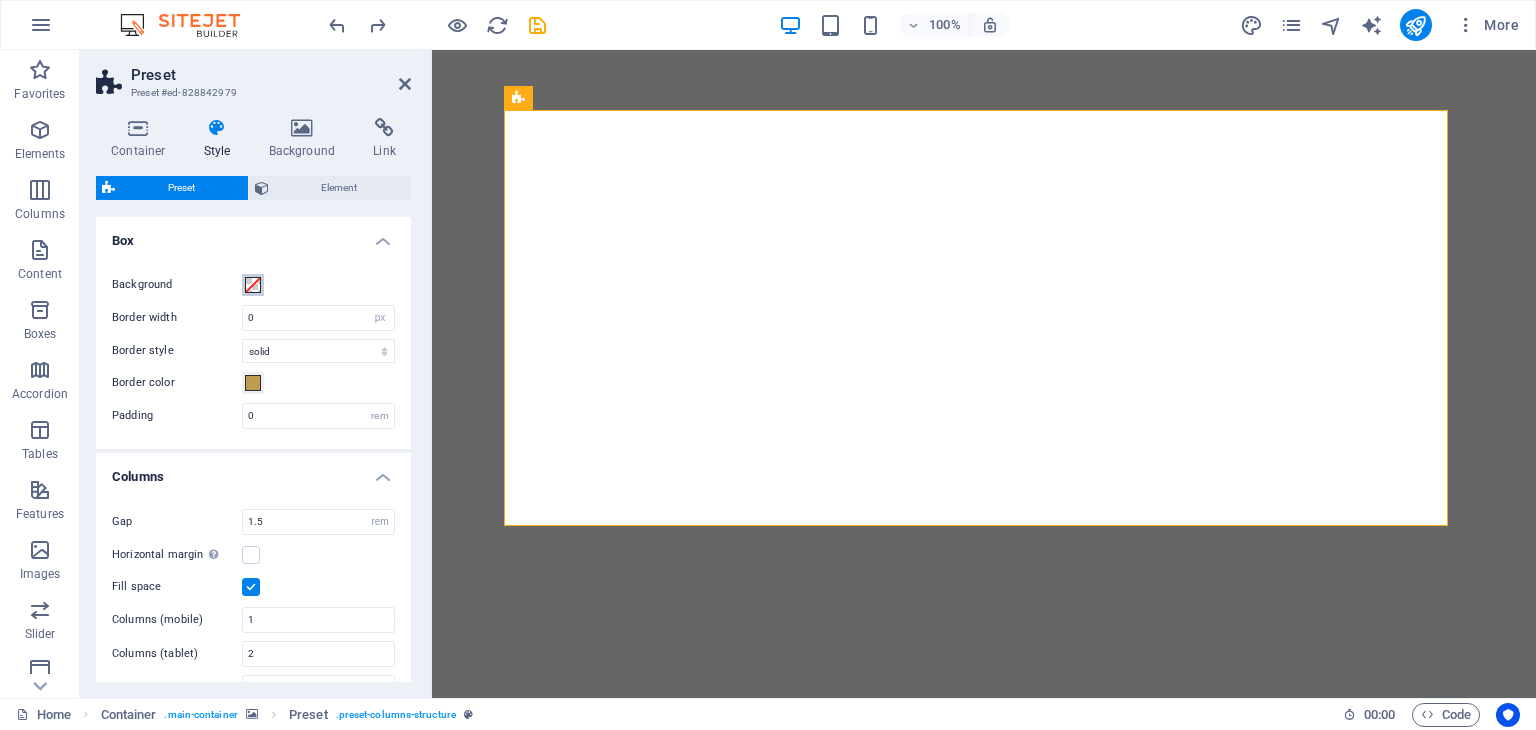 click at bounding box center (253, 285) 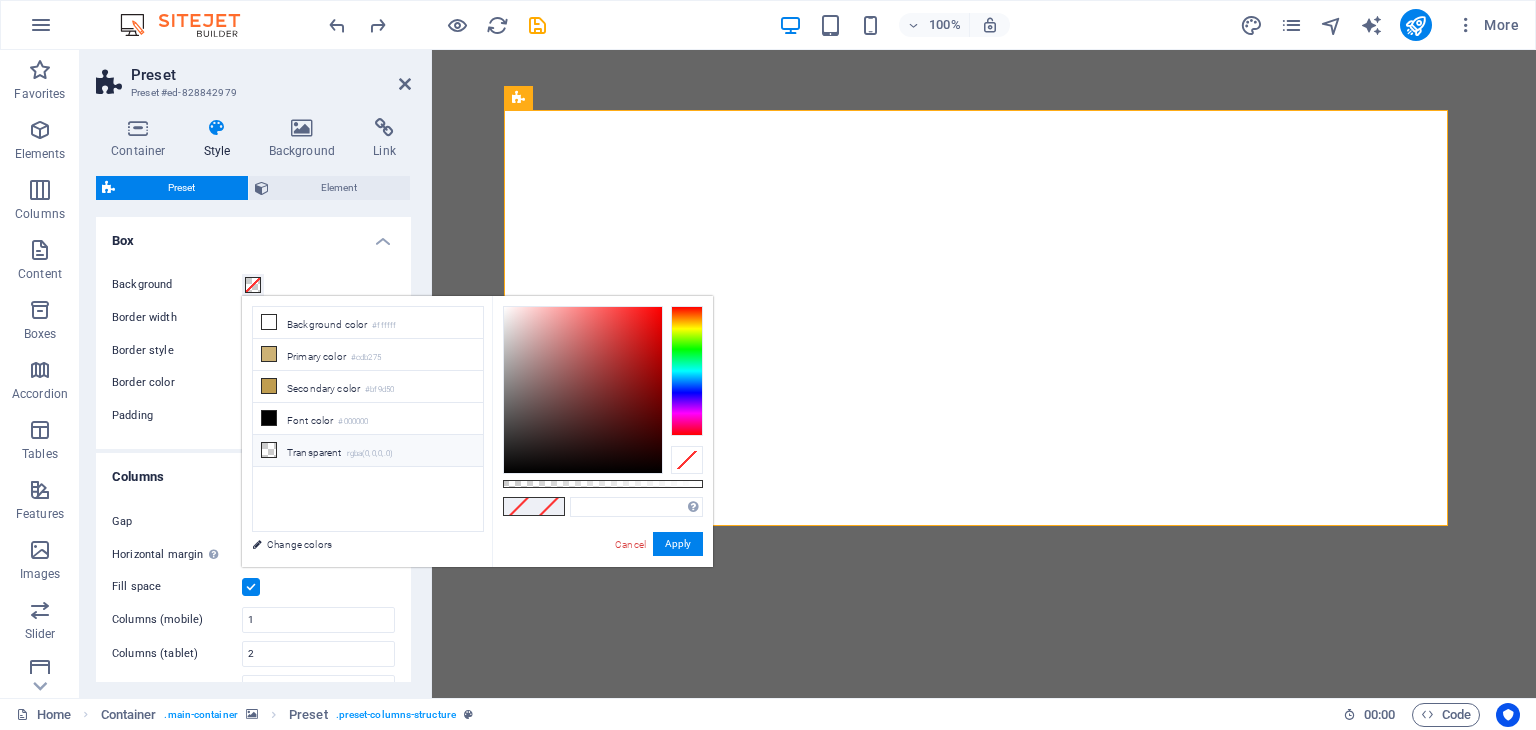 click on "Transparent
rgba(0,0,0,.0)" at bounding box center (368, 451) 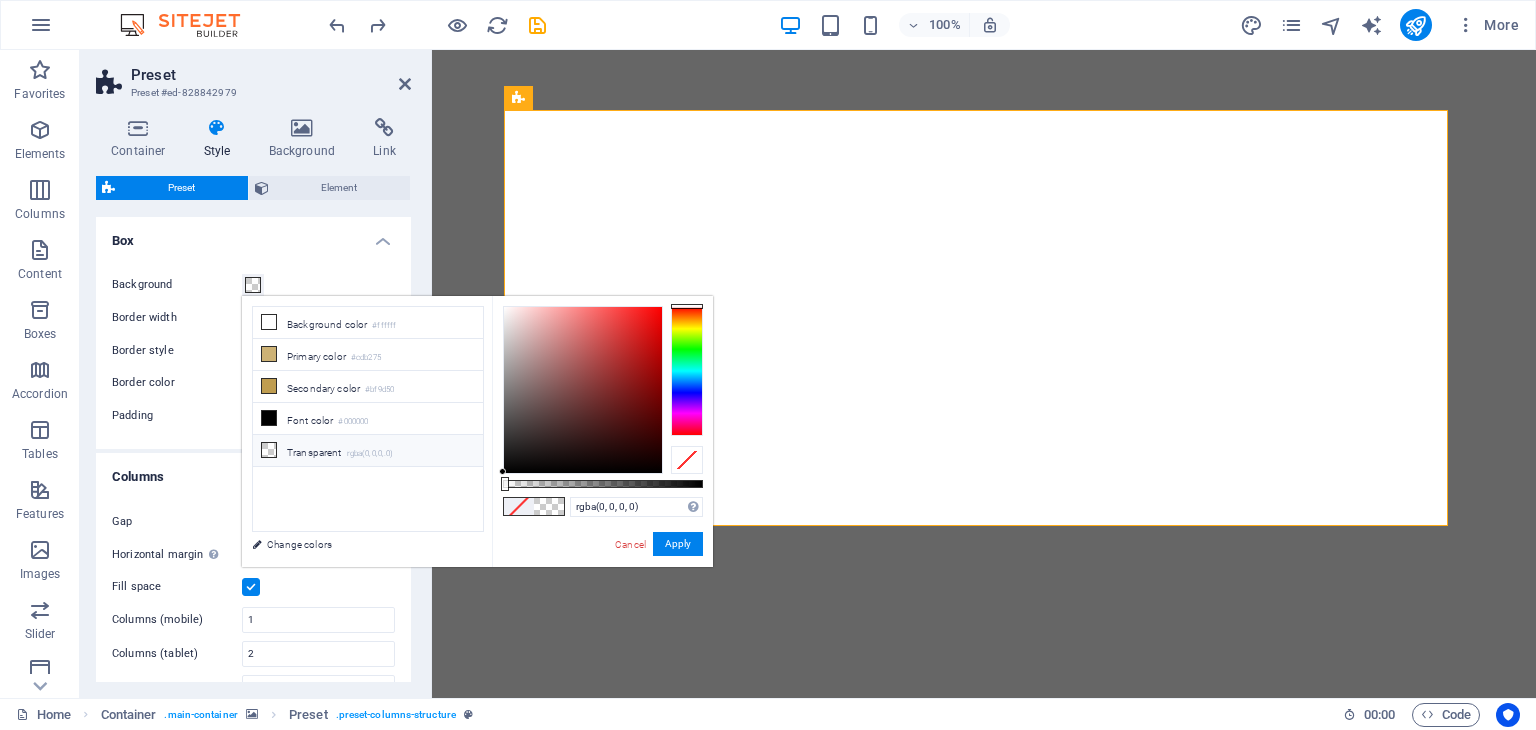 drag, startPoint x: 497, startPoint y: 481, endPoint x: 556, endPoint y: 481, distance: 59 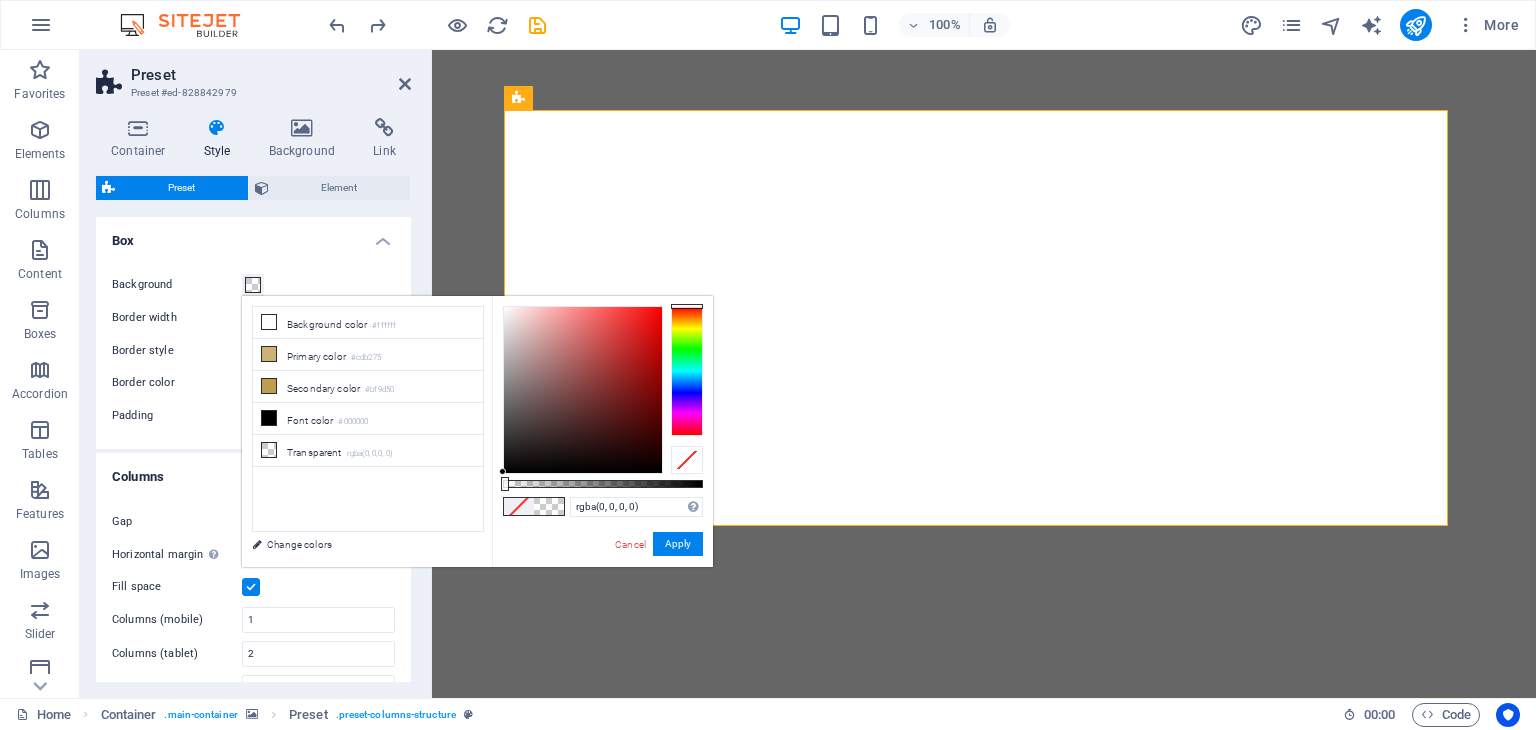 drag, startPoint x: 504, startPoint y: 481, endPoint x: 456, endPoint y: 481, distance: 48 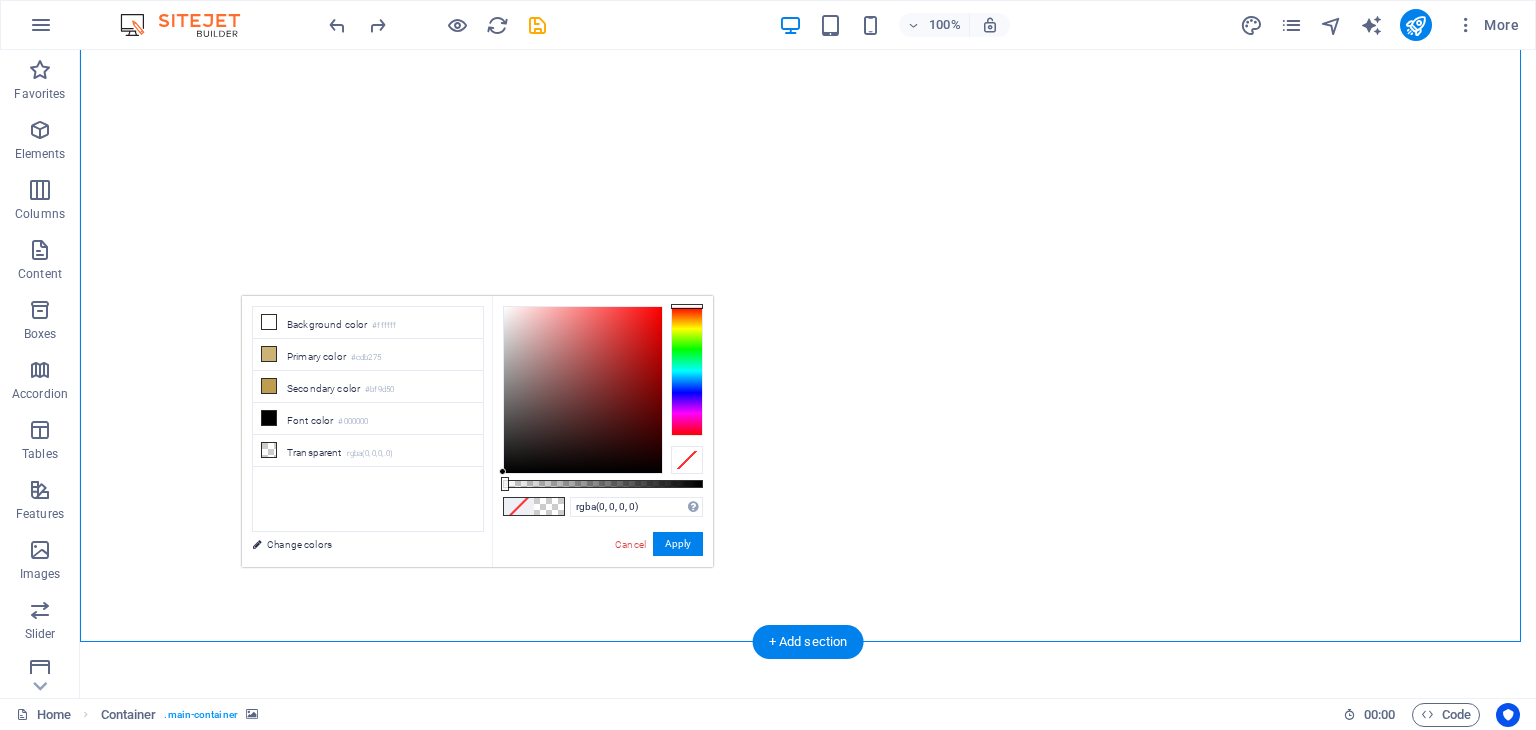 click at bounding box center [808, 318] 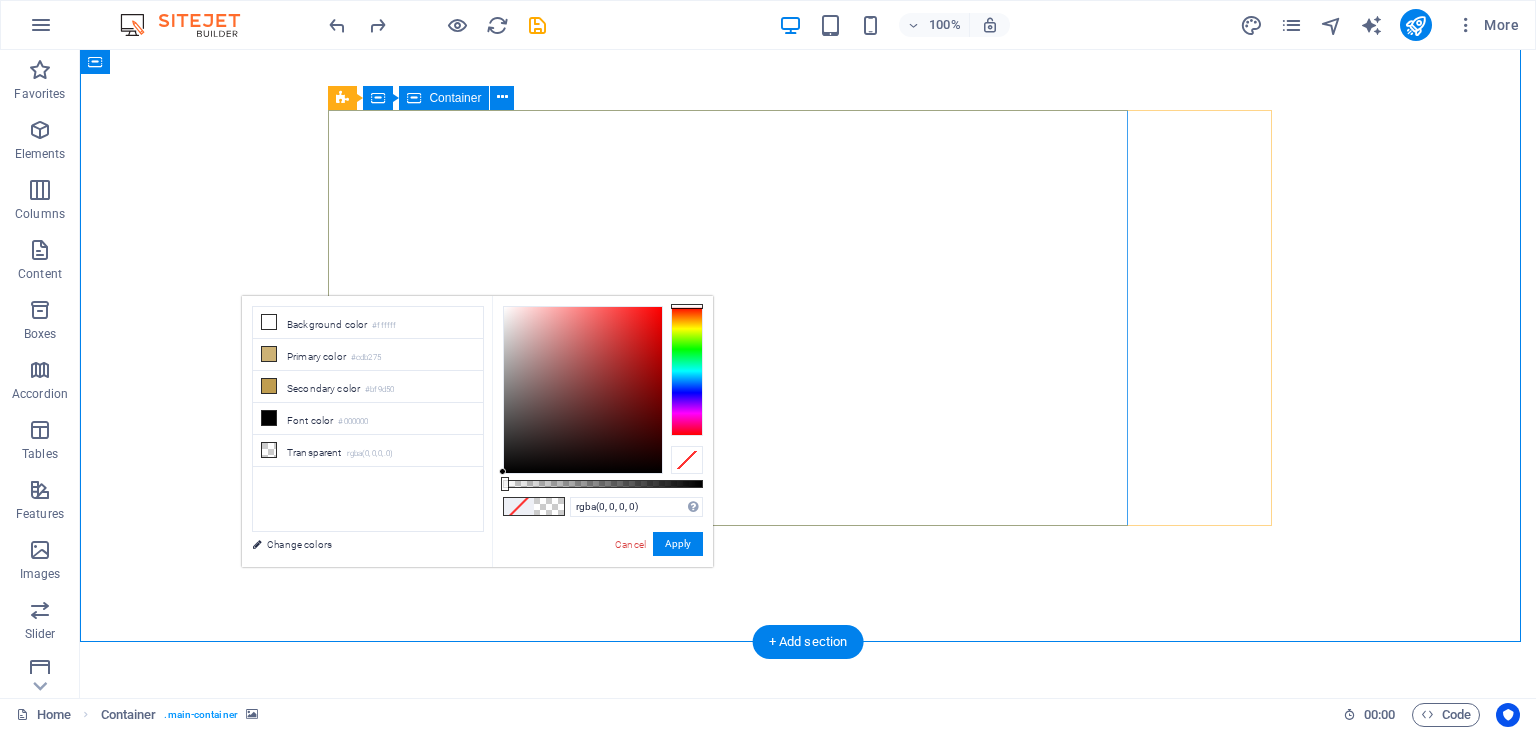 click on "Veggie delights express VEGGIE DELIGHTS EXPRESS RESTAURANT: TASTE THE RAINBOW OF FRESHNESS Welcome to Veggie Delights Express, your pure vegetarian oasis at Al Hudaiba Mall! Located conveniently in the food court, we bring you an exciting blend of Indian, Arabic, and Mexican flavors. Indulge in our signature Fusion Tandoori Shawarma wraps, delectable Fusion Tandoori Quesadillas, aromatic Biryani, and creamy Hummus. Plus, enjoy the ease of free parking while you savor your global meal. Experience the best of plant-based cuisine, crafted with passion. ORDER NOW" at bounding box center [736, 930] 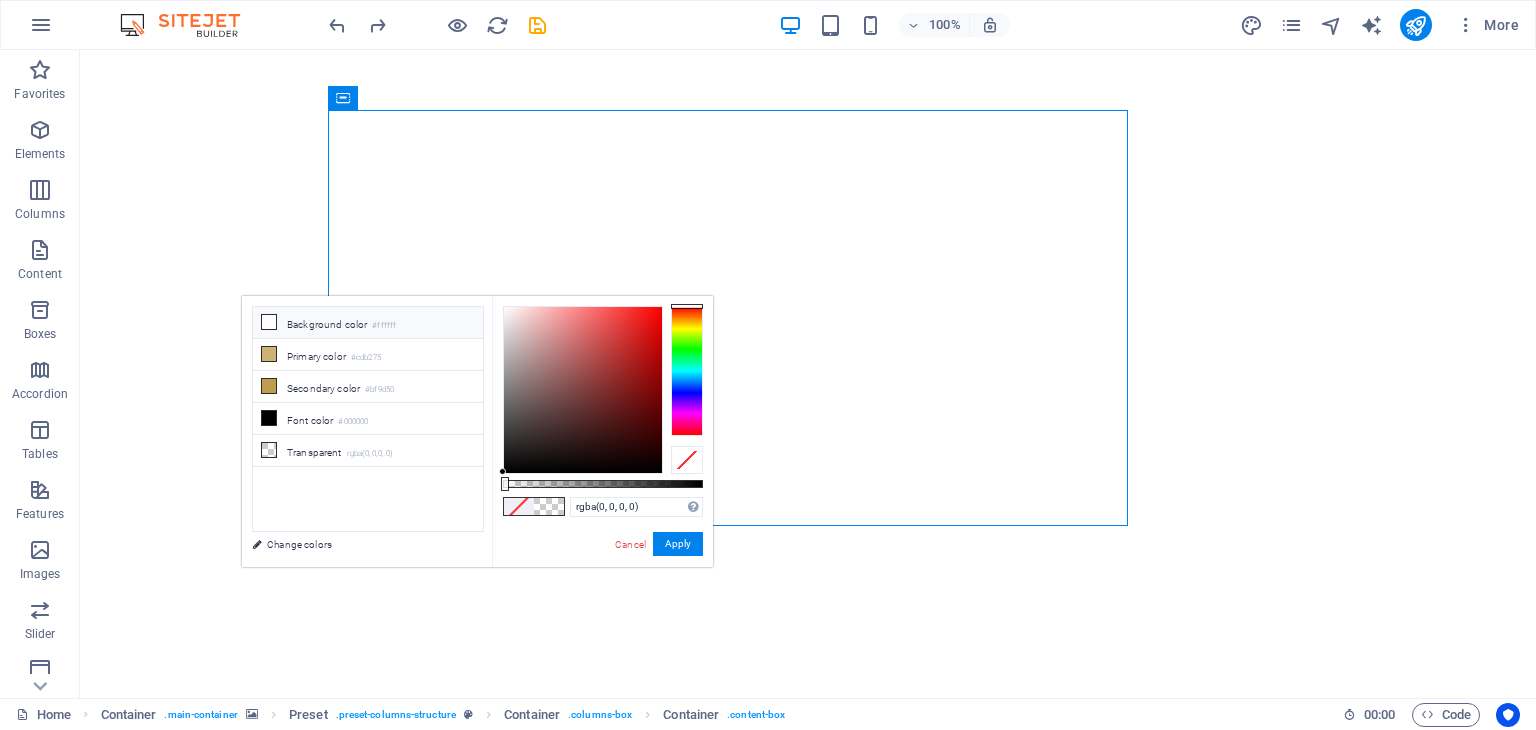 click on "Background color
#ffffff" at bounding box center [368, 323] 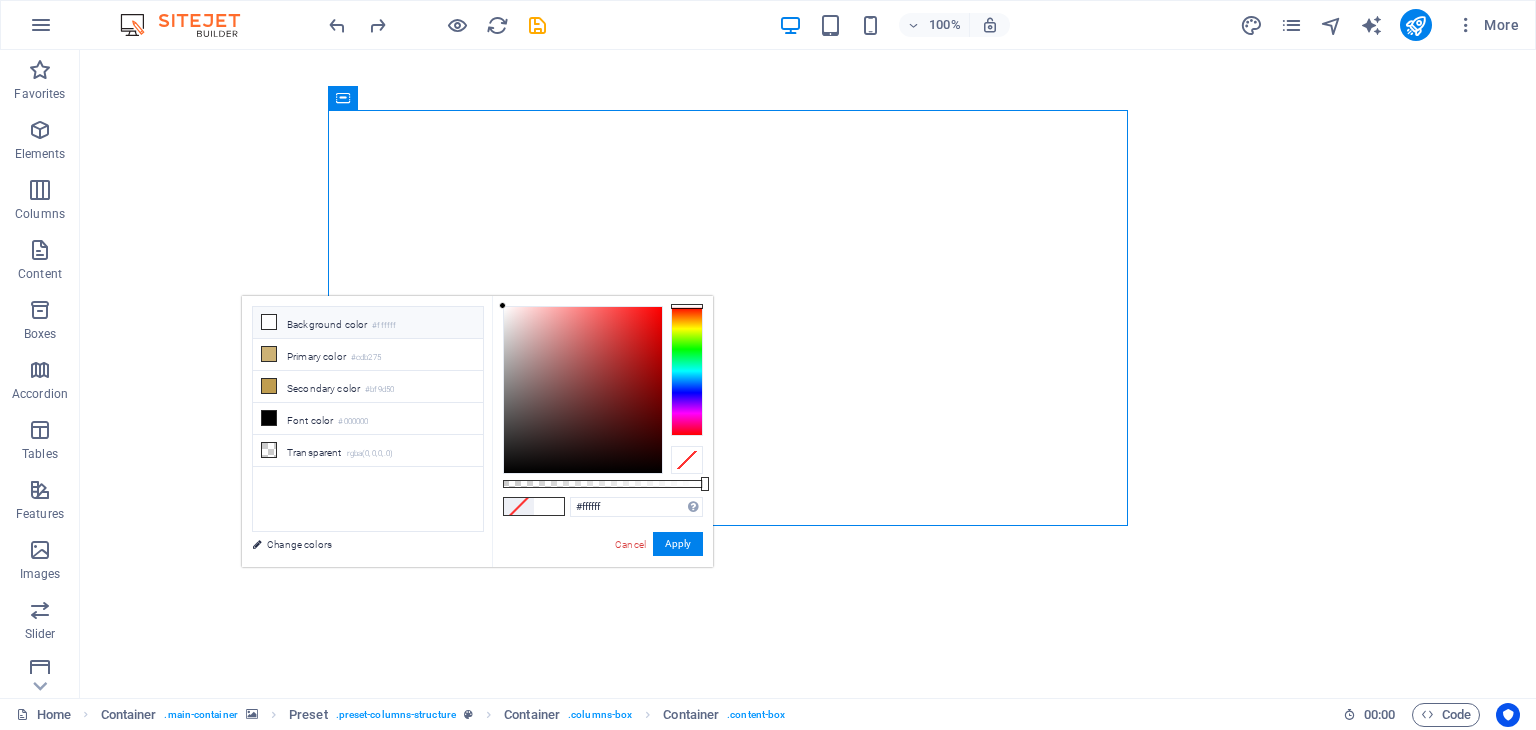 click at bounding box center (519, 506) 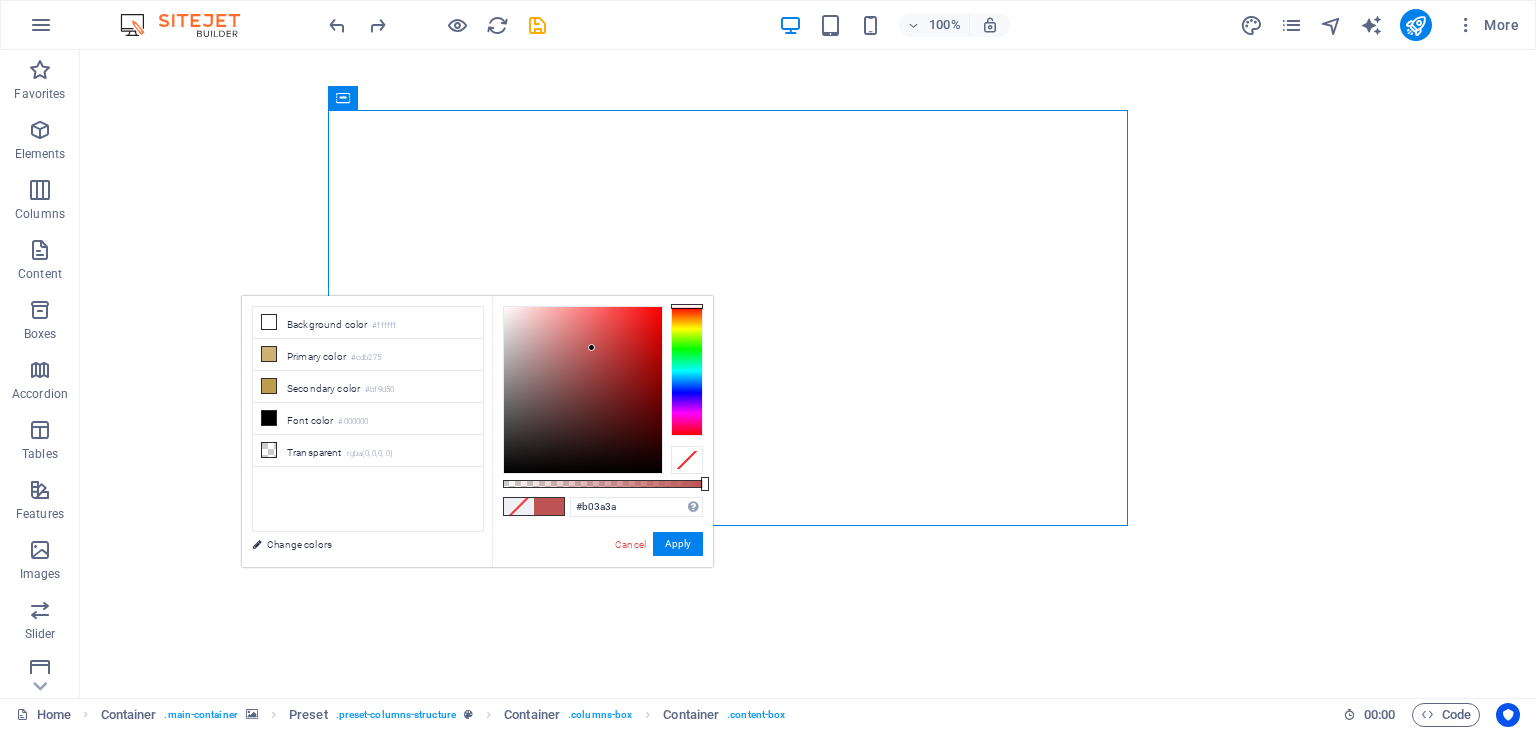 drag, startPoint x: 501, startPoint y: 305, endPoint x: 609, endPoint y: 357, distance: 119.86659 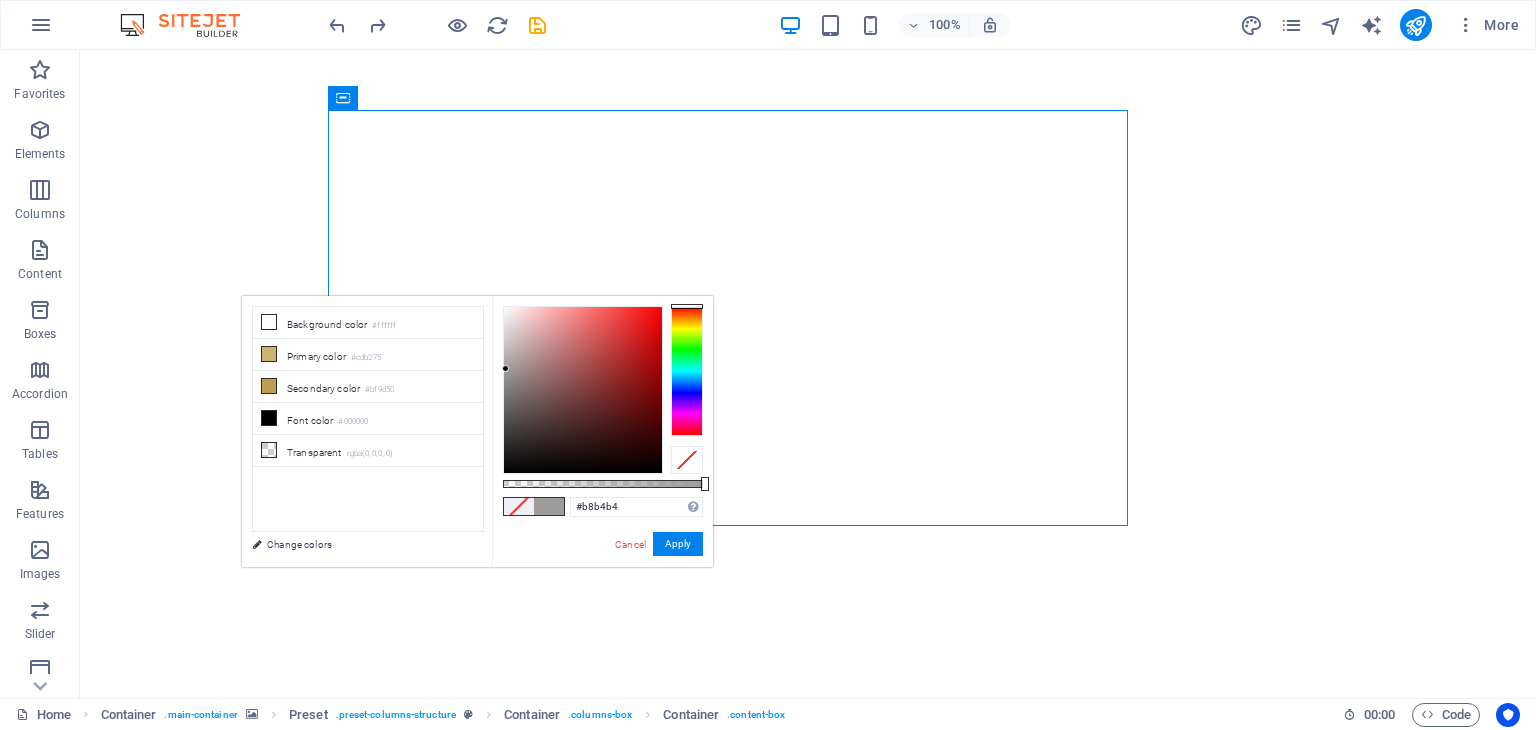 type on "#b9b6b6" 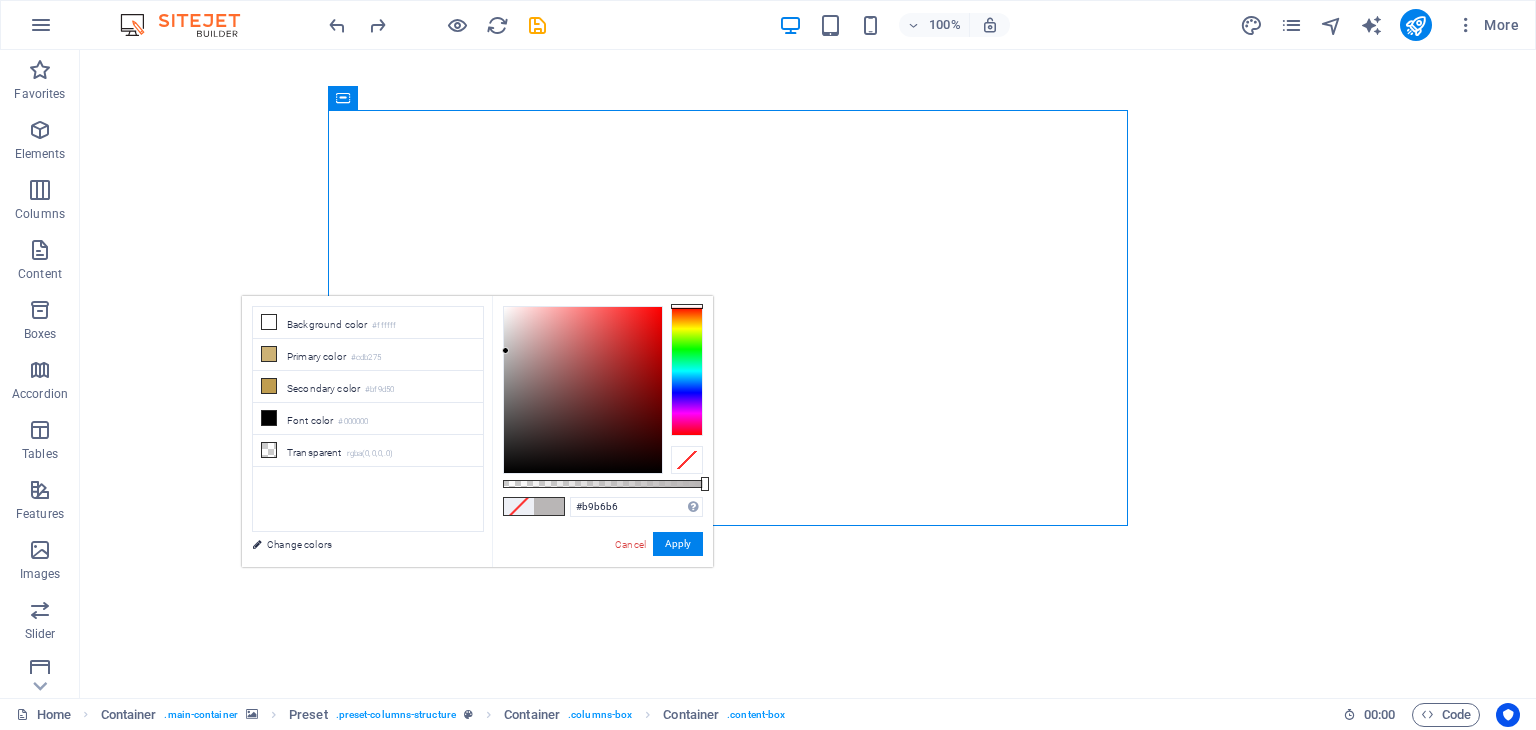 drag, startPoint x: 609, startPoint y: 354, endPoint x: 506, endPoint y: 351, distance: 103.04368 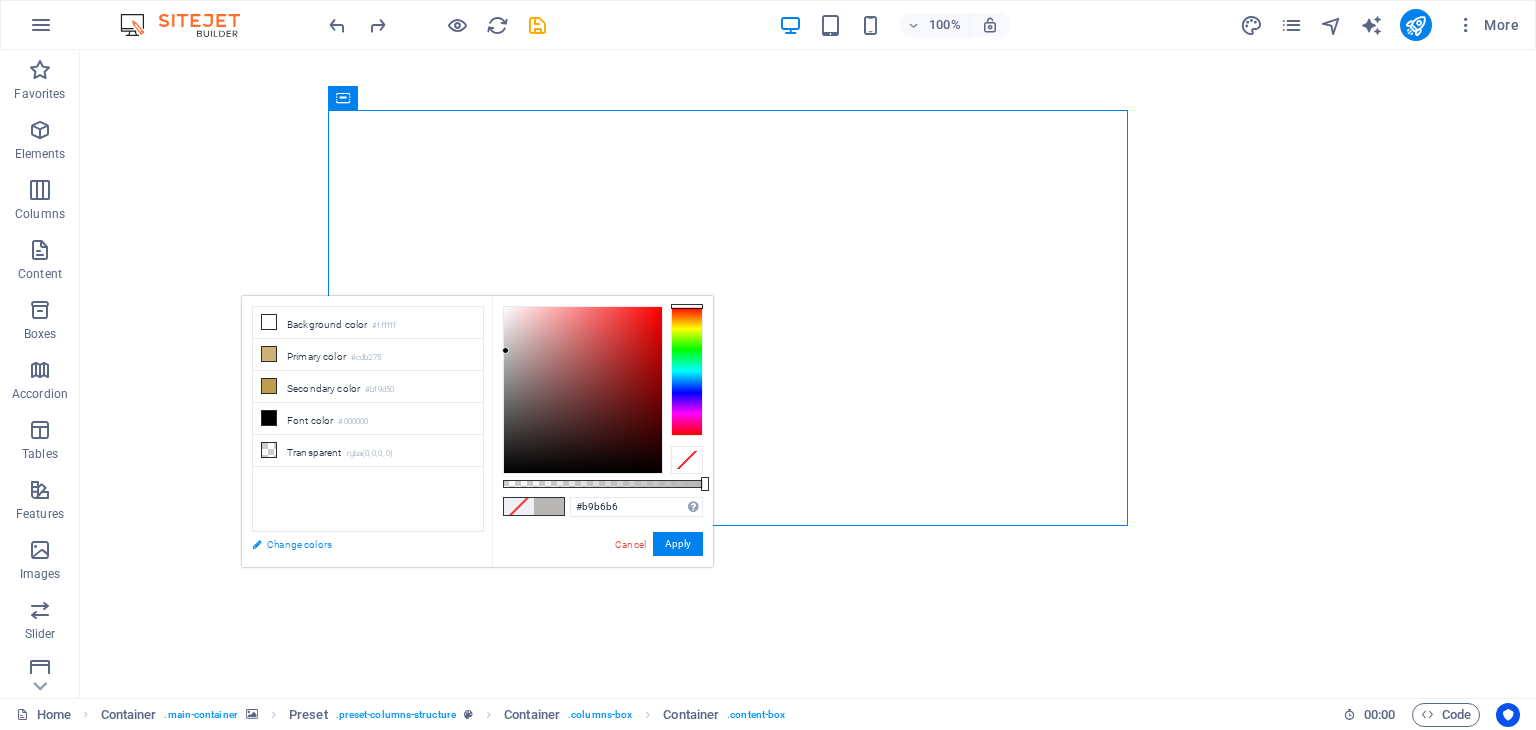 click on "Change colors" at bounding box center (358, 544) 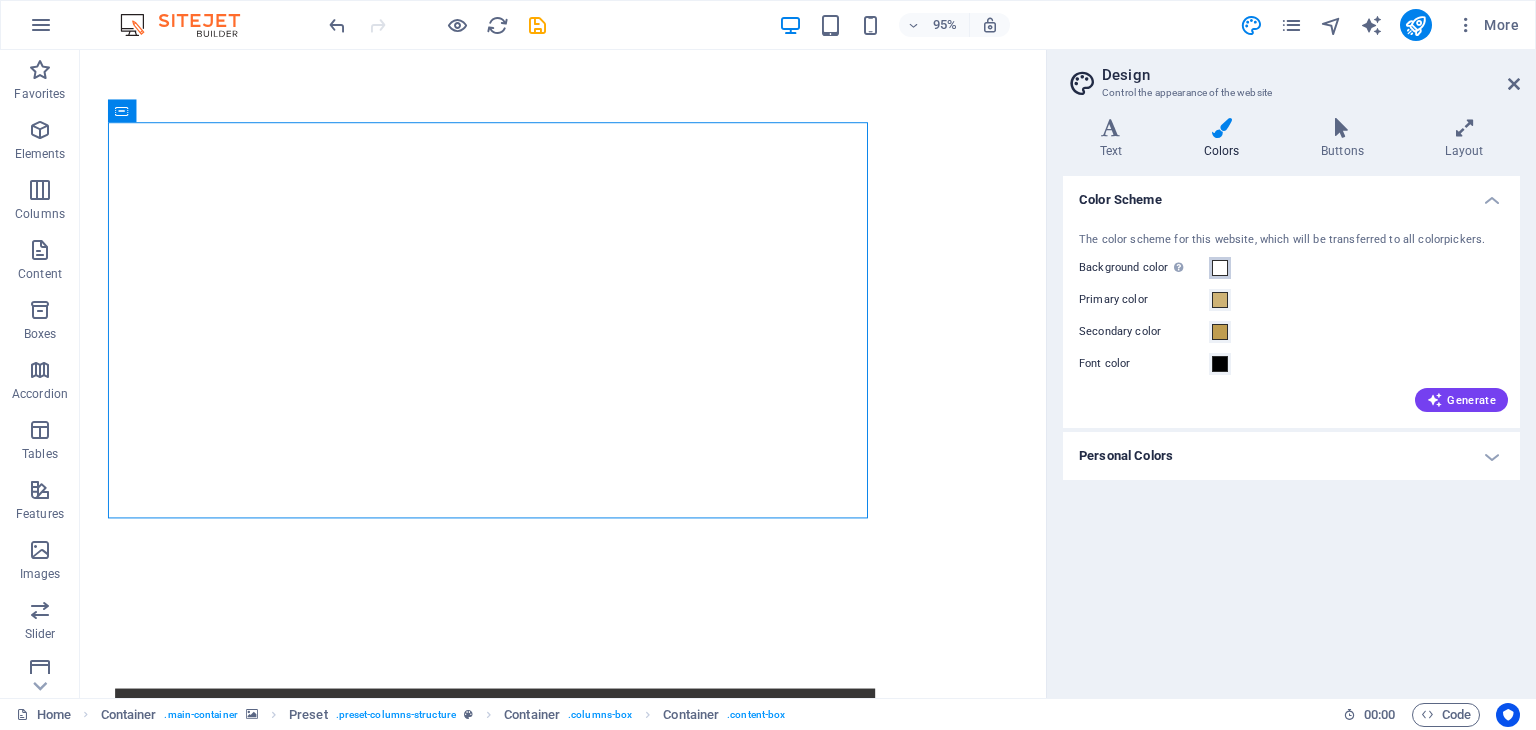 click at bounding box center (1220, 268) 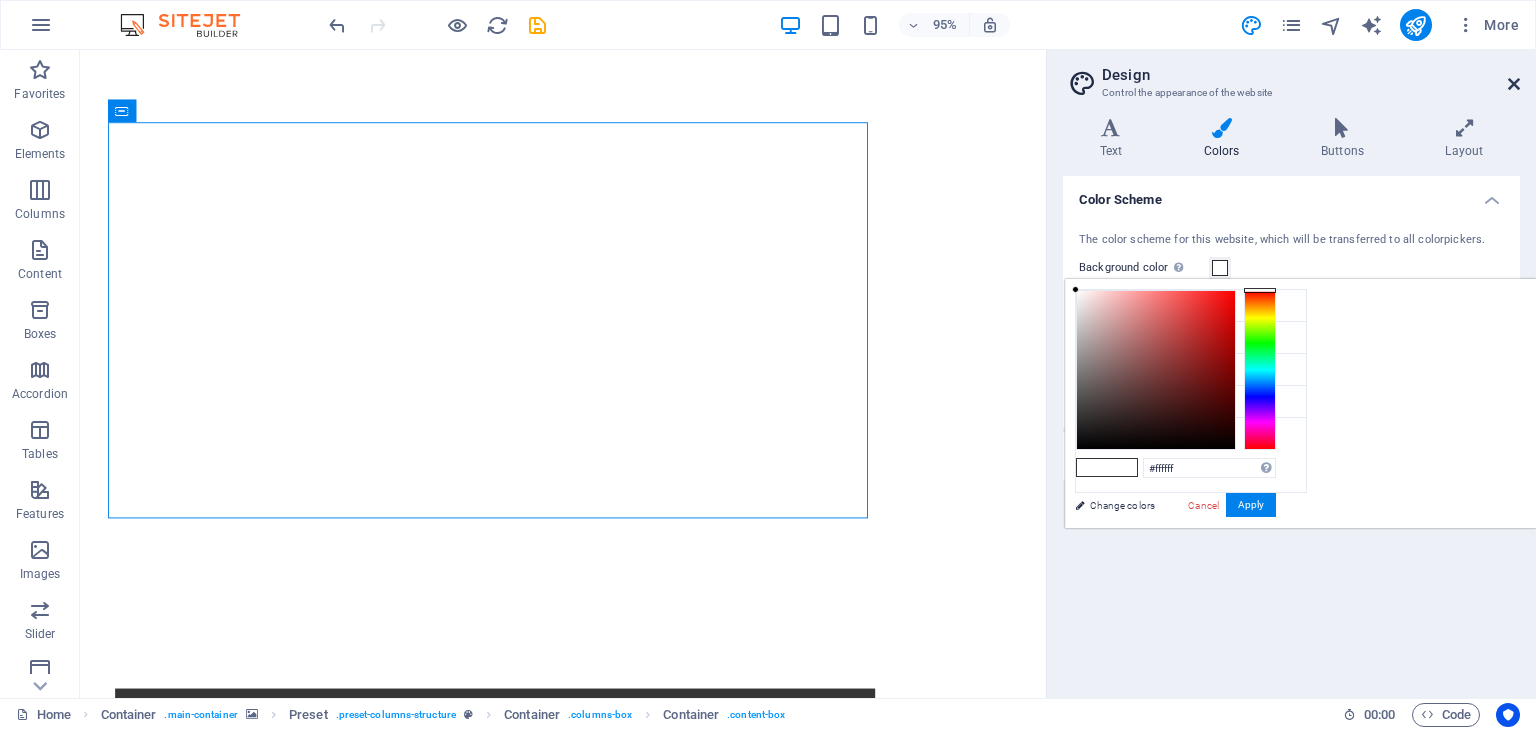 click at bounding box center [1514, 84] 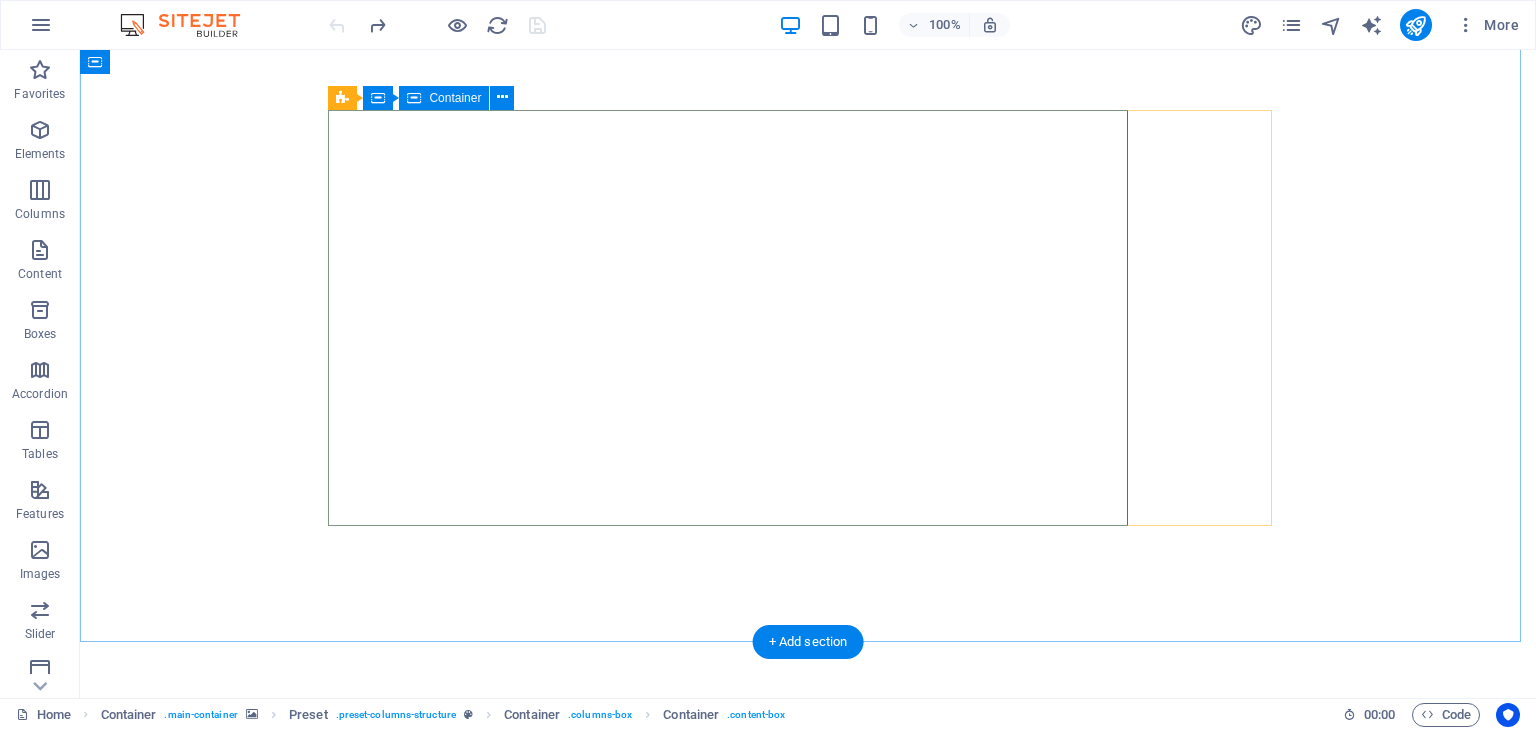 click on "Veggie delights express VEGGIE DELIGHTS EXPRESS RESTAURANT: TASTE THE RAINBOW OF FRESHNESS Welcome to Veggie Delights Express, your pure vegetarian oasis at Al Hudaiba Mall! Located conveniently in the food court, we bring you an exciting blend of Indian, Arabic, and Mexican flavors. Indulge in our signature Fusion Tandoori Shawarma wraps, delectable Fusion Tandoori Quesadillas, aromatic Biryani, and creamy Hummus. Plus, enjoy the ease of free parking while you savor your global meal. Experience the best of plant-based cuisine, crafted with passion. ORDER NOW" at bounding box center [736, 930] 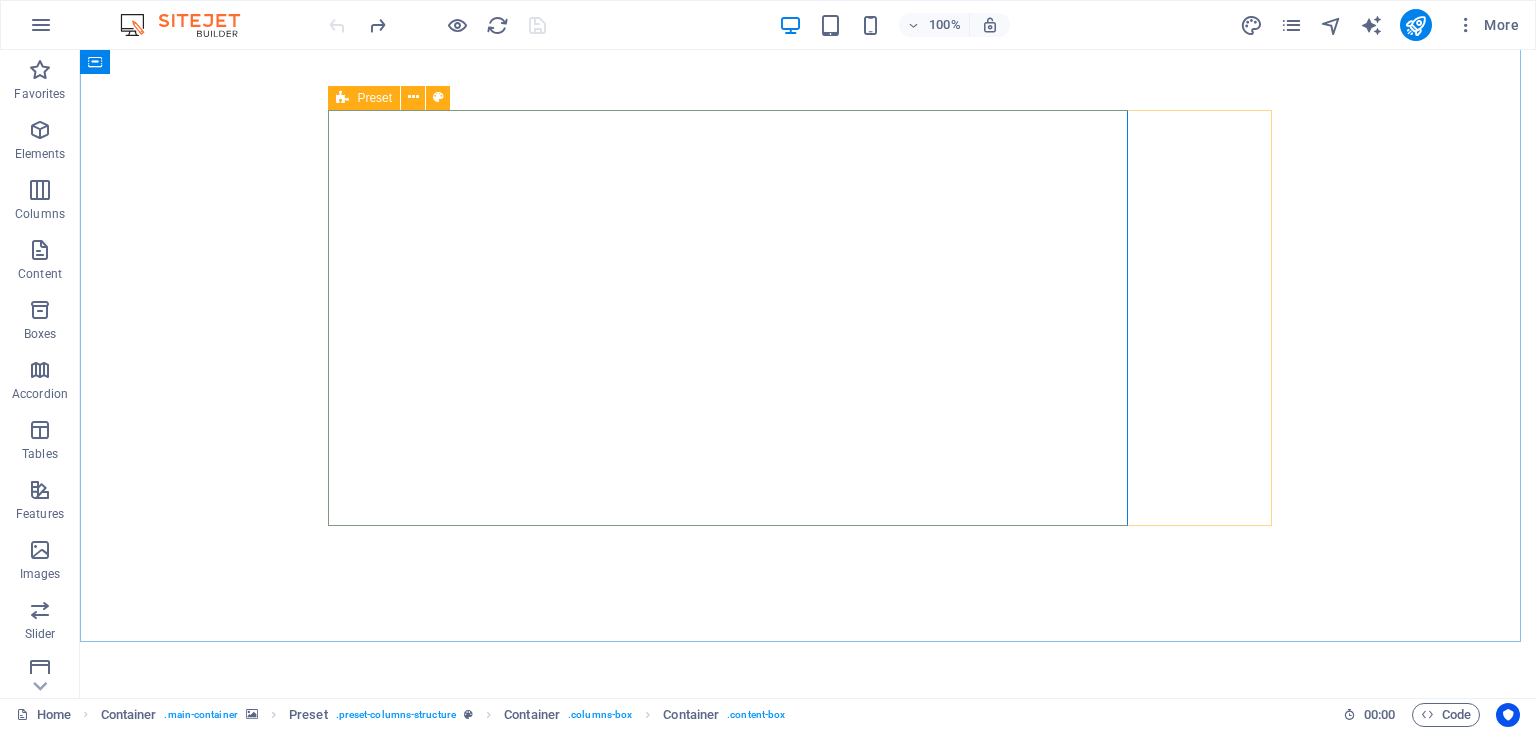 click on "Preset" at bounding box center [364, 98] 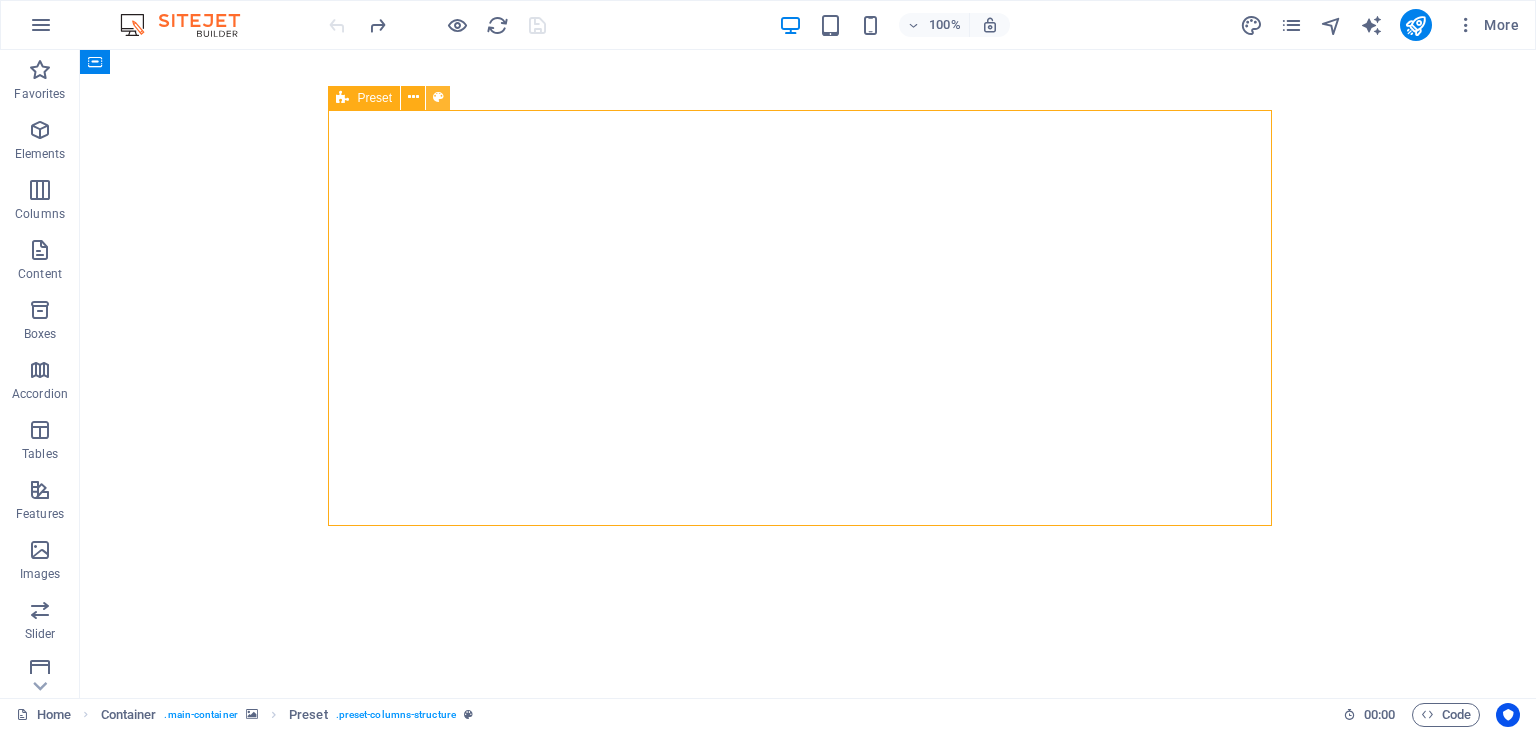 click at bounding box center (438, 97) 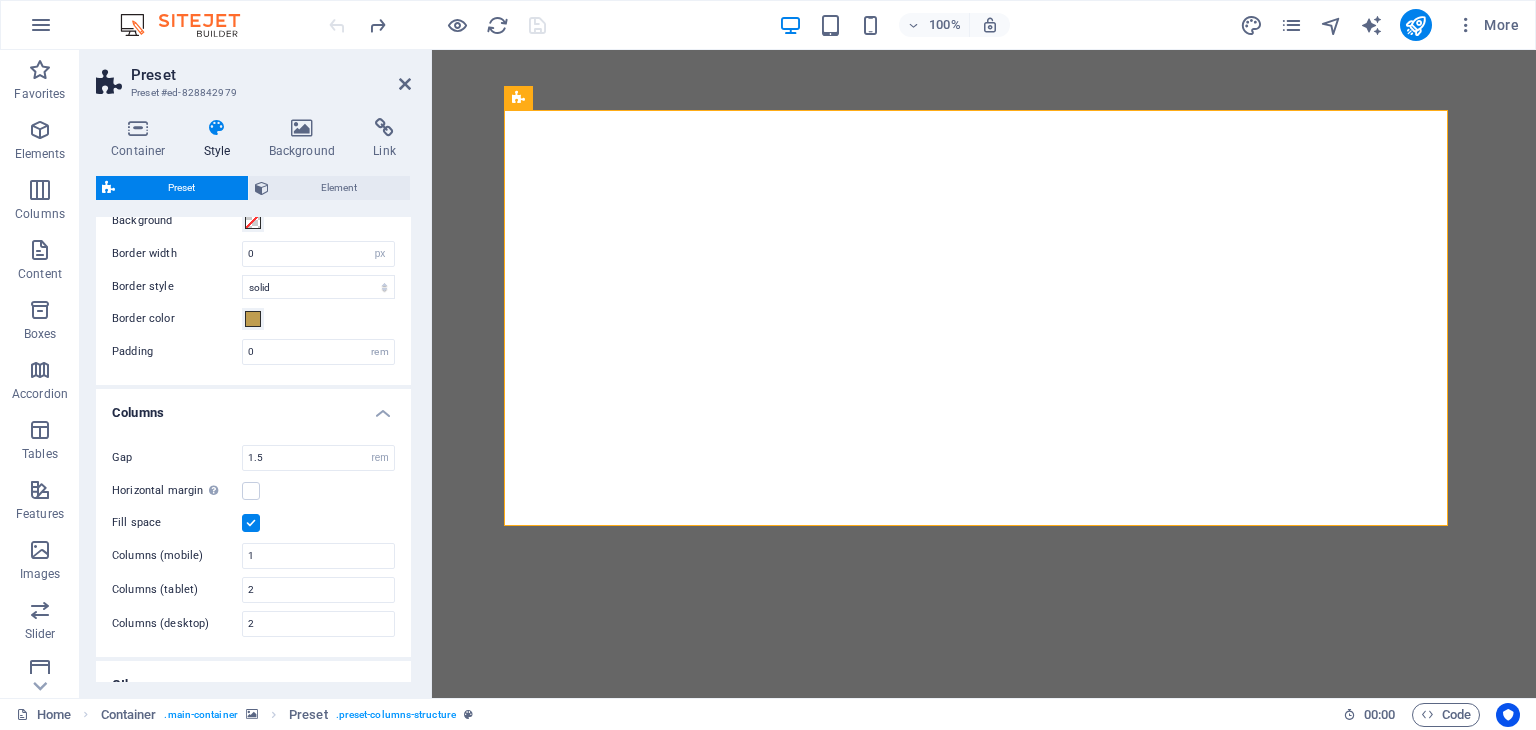 scroll, scrollTop: 0, scrollLeft: 0, axis: both 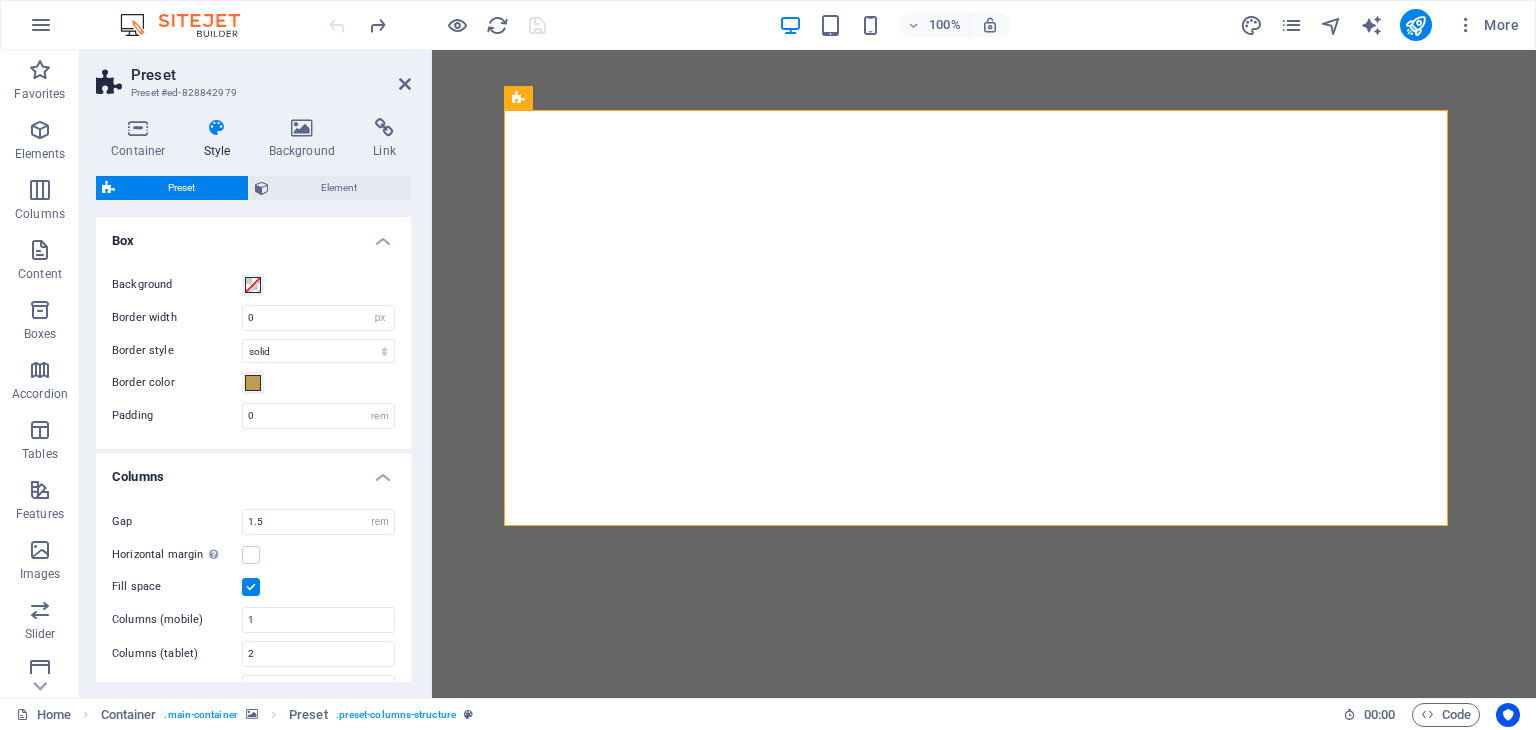 click on "Style" at bounding box center (221, 139) 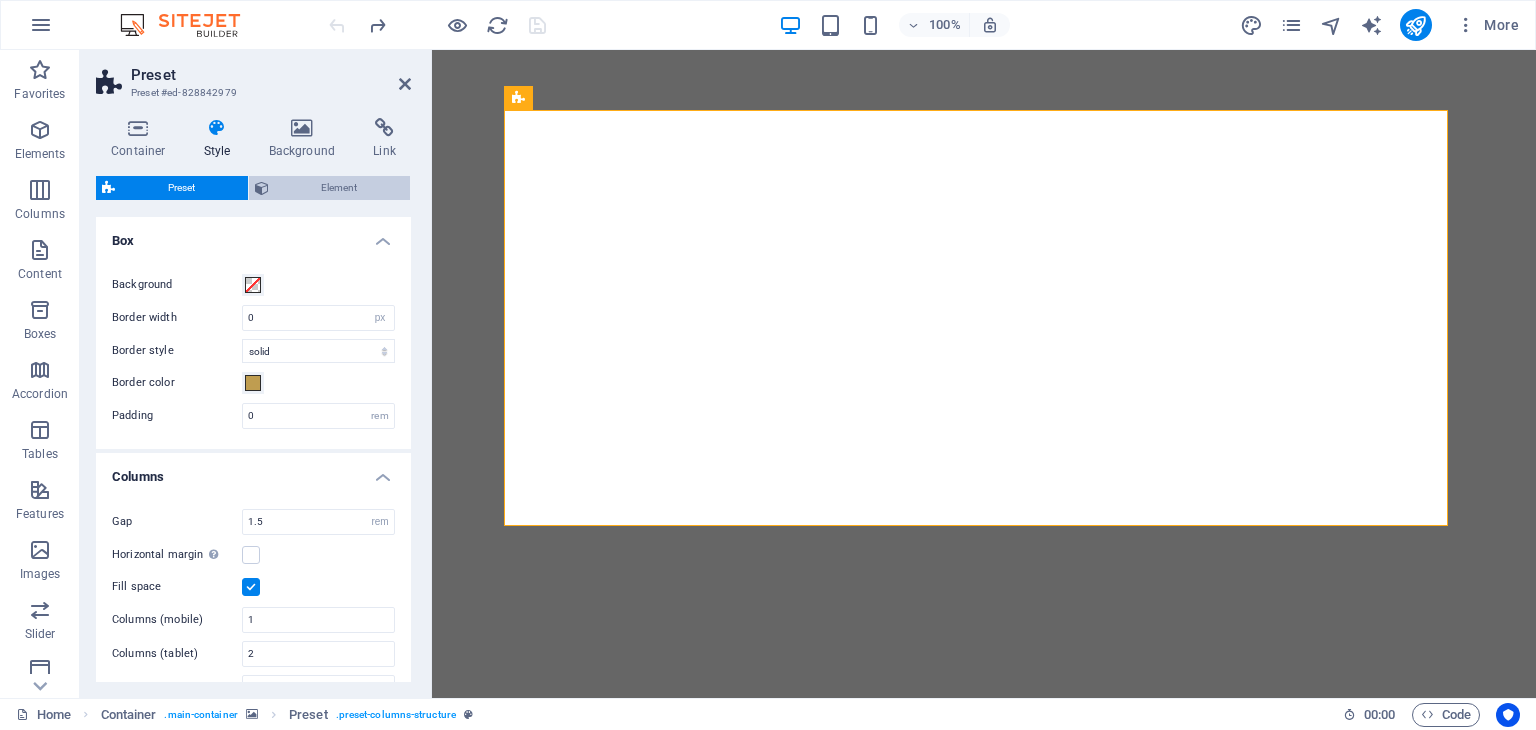 click on "Element" at bounding box center [340, 188] 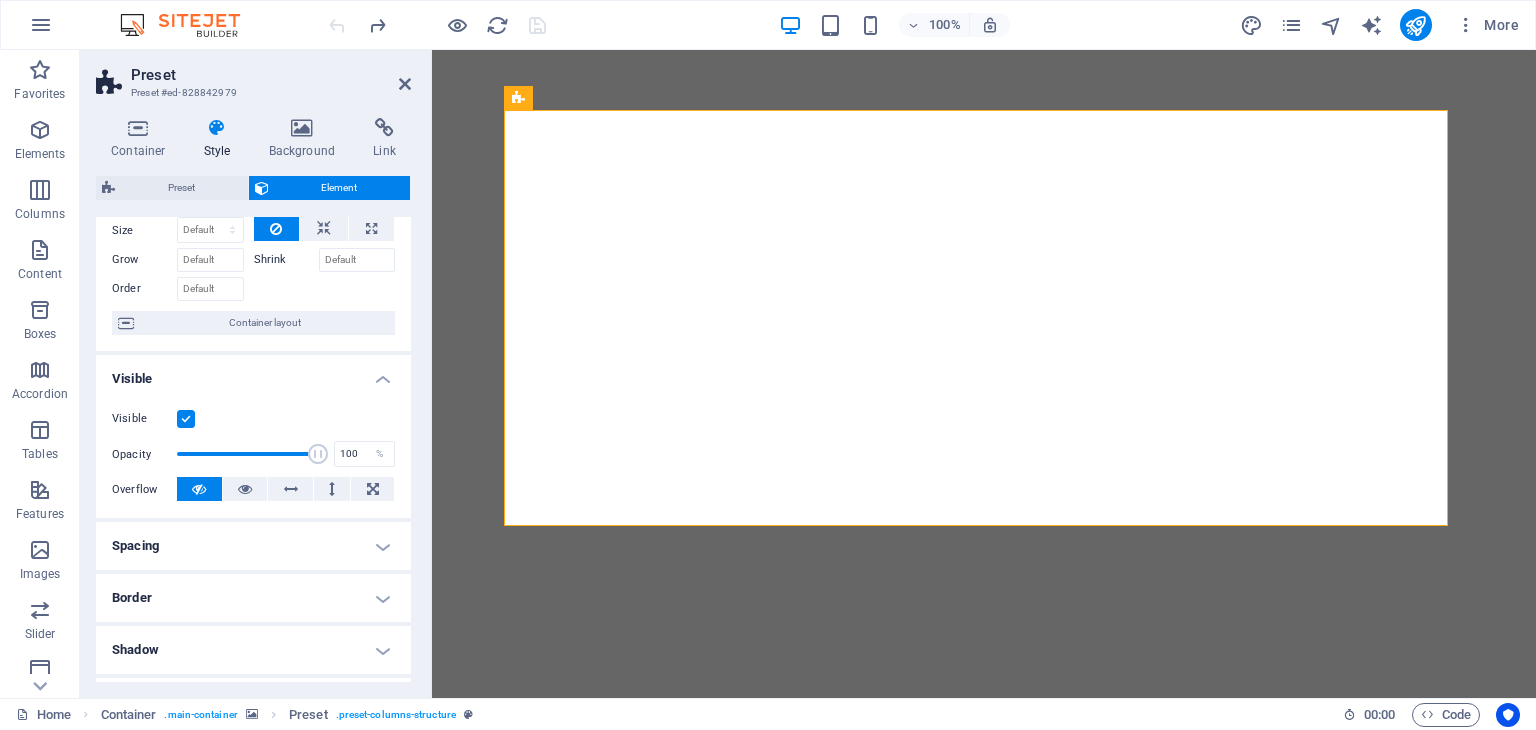 scroll, scrollTop: 100, scrollLeft: 0, axis: vertical 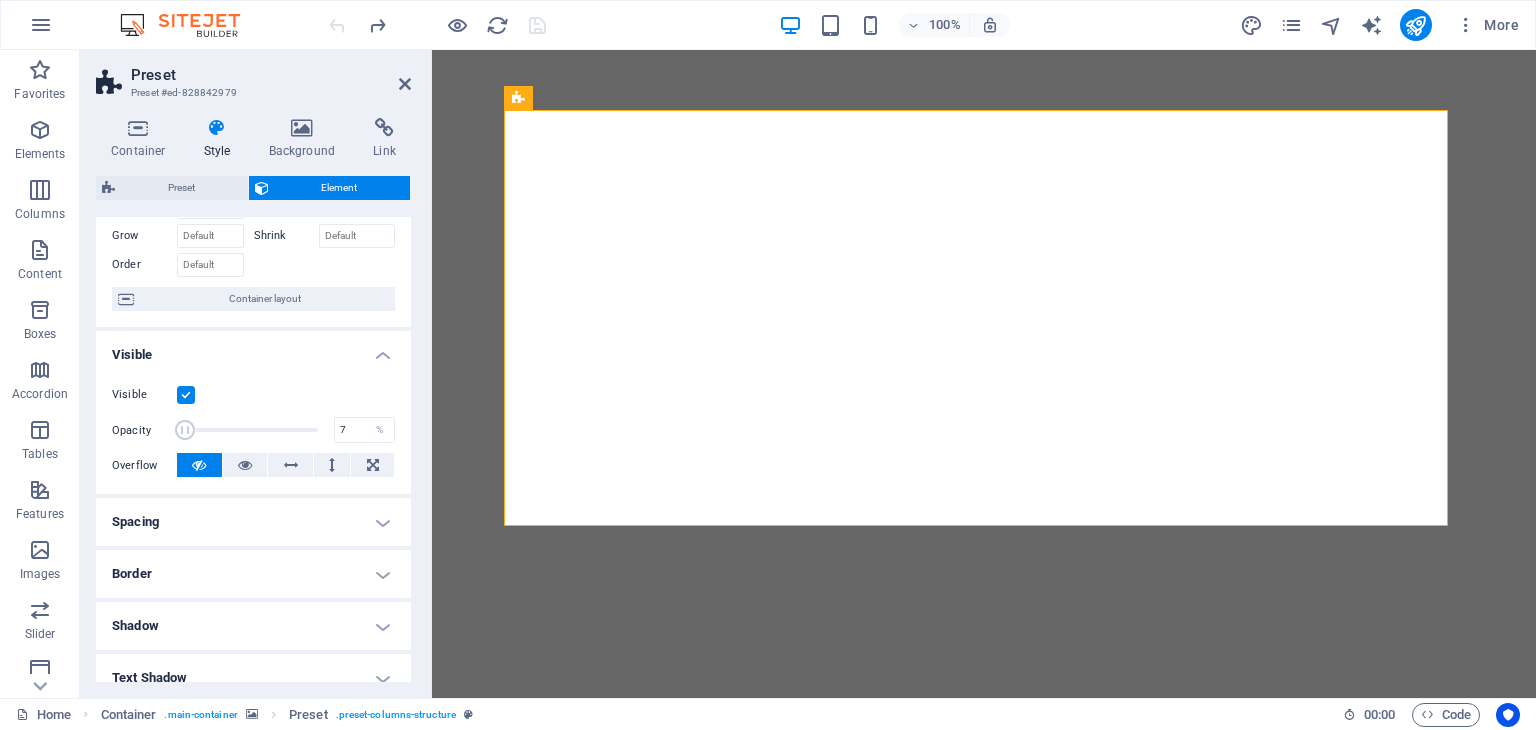 drag, startPoint x: 316, startPoint y: 426, endPoint x: 185, endPoint y: 426, distance: 131 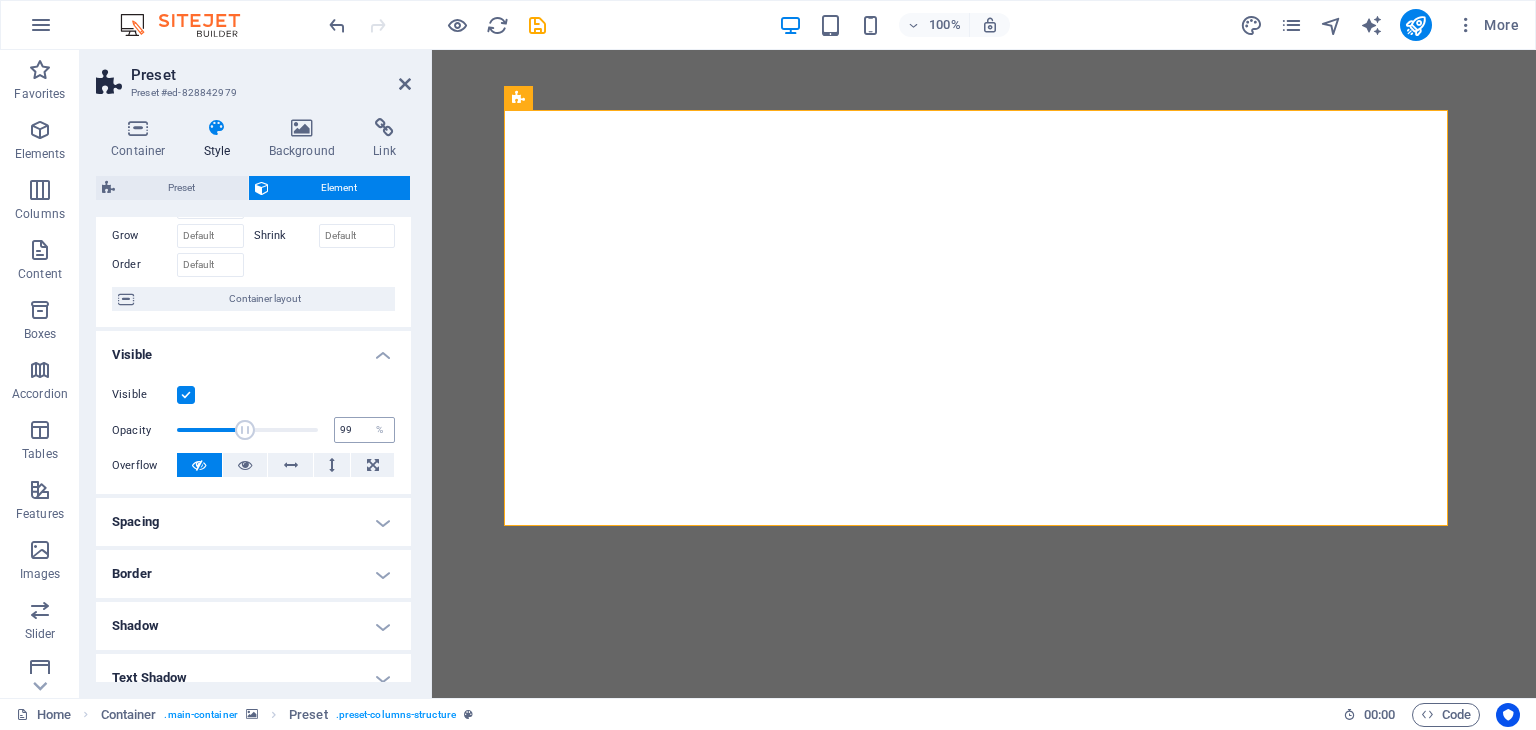 type on "100" 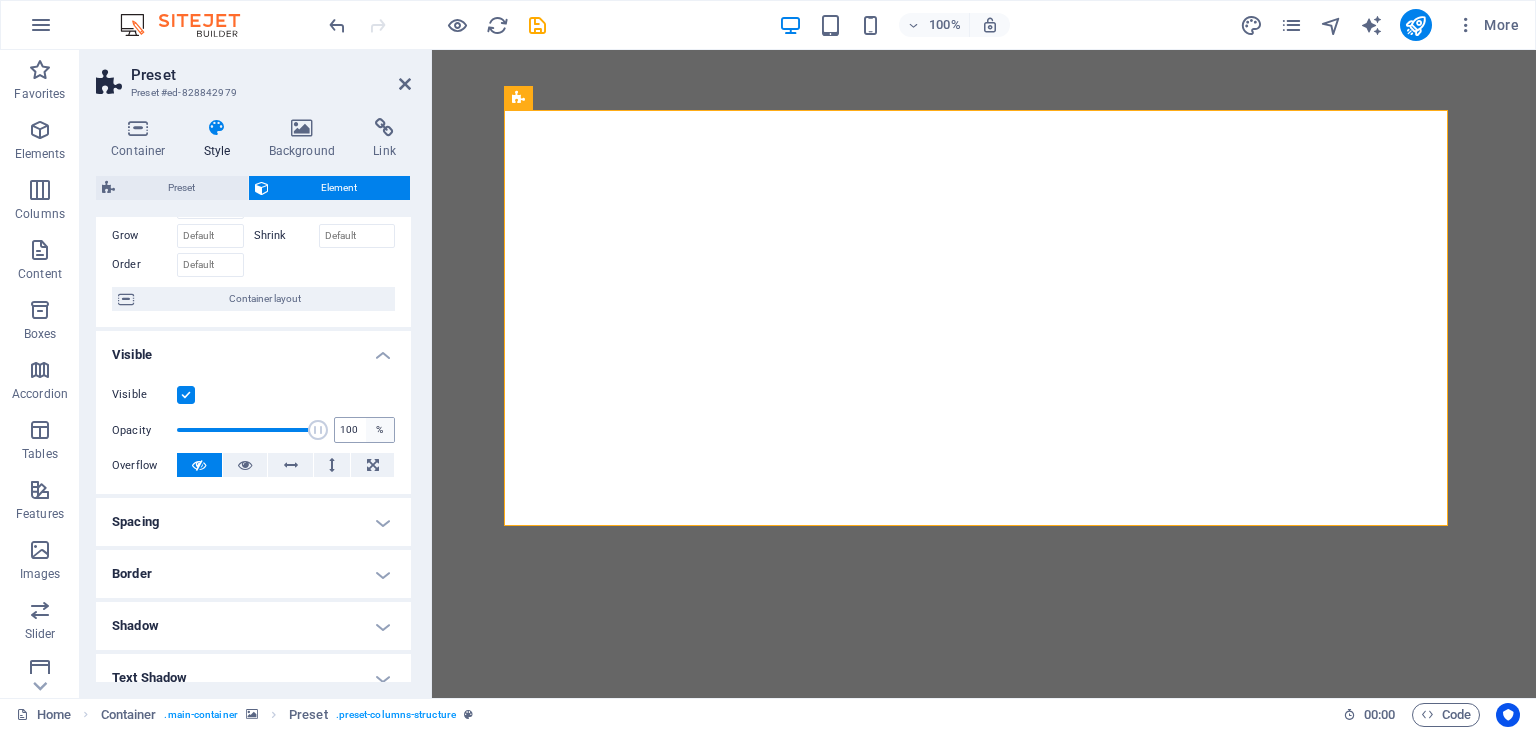 drag, startPoint x: 184, startPoint y: 426, endPoint x: 371, endPoint y: 428, distance: 187.0107 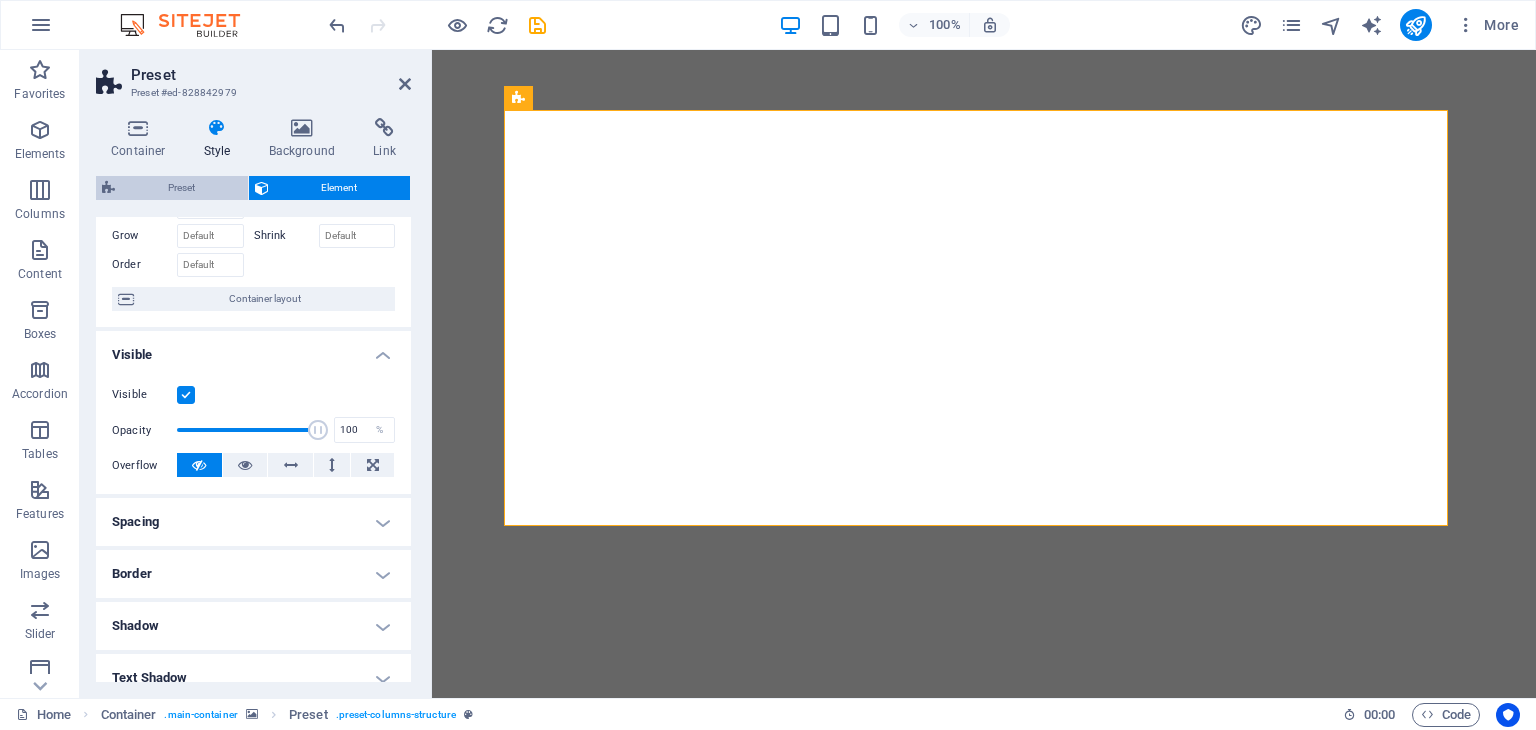 click on "Preset" at bounding box center [181, 188] 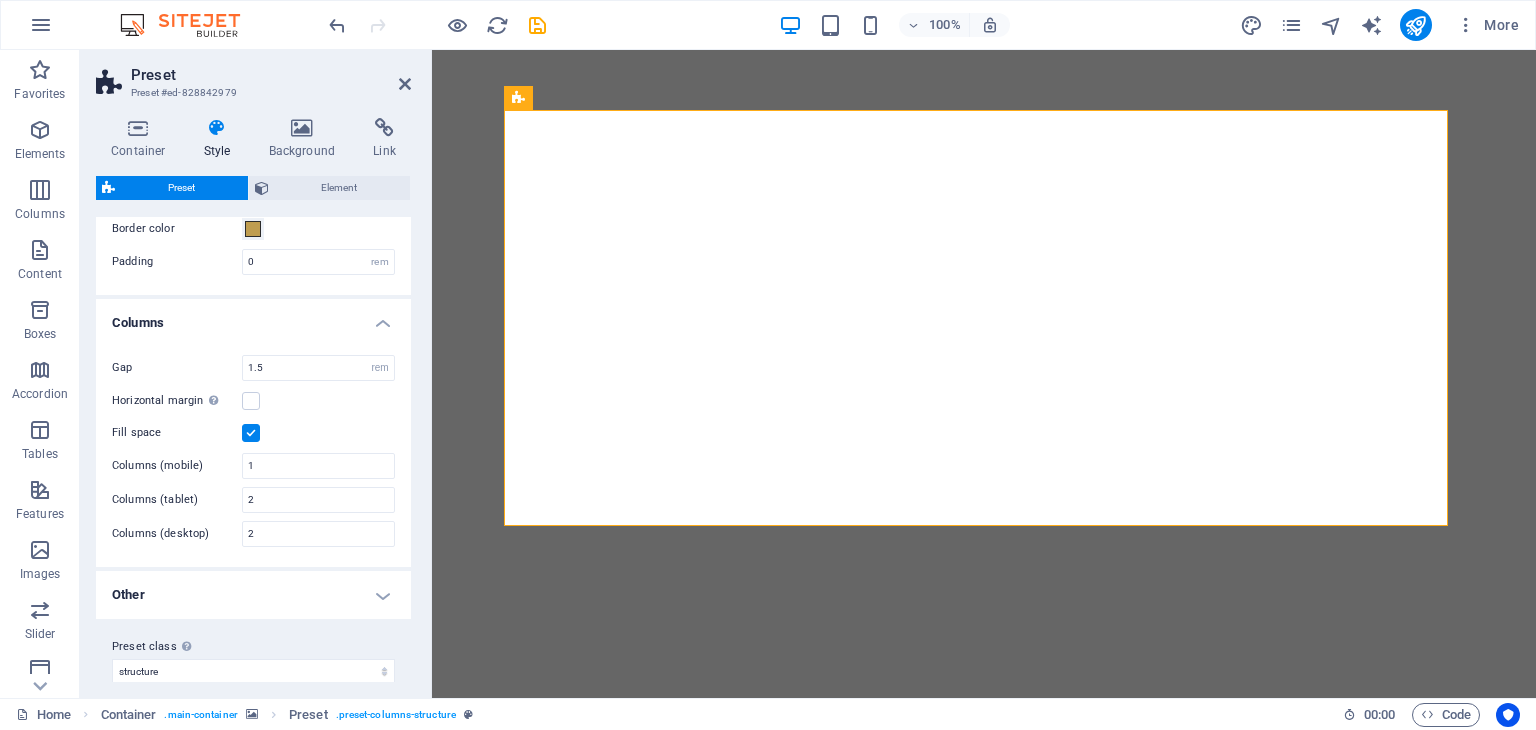 scroll, scrollTop: 168, scrollLeft: 0, axis: vertical 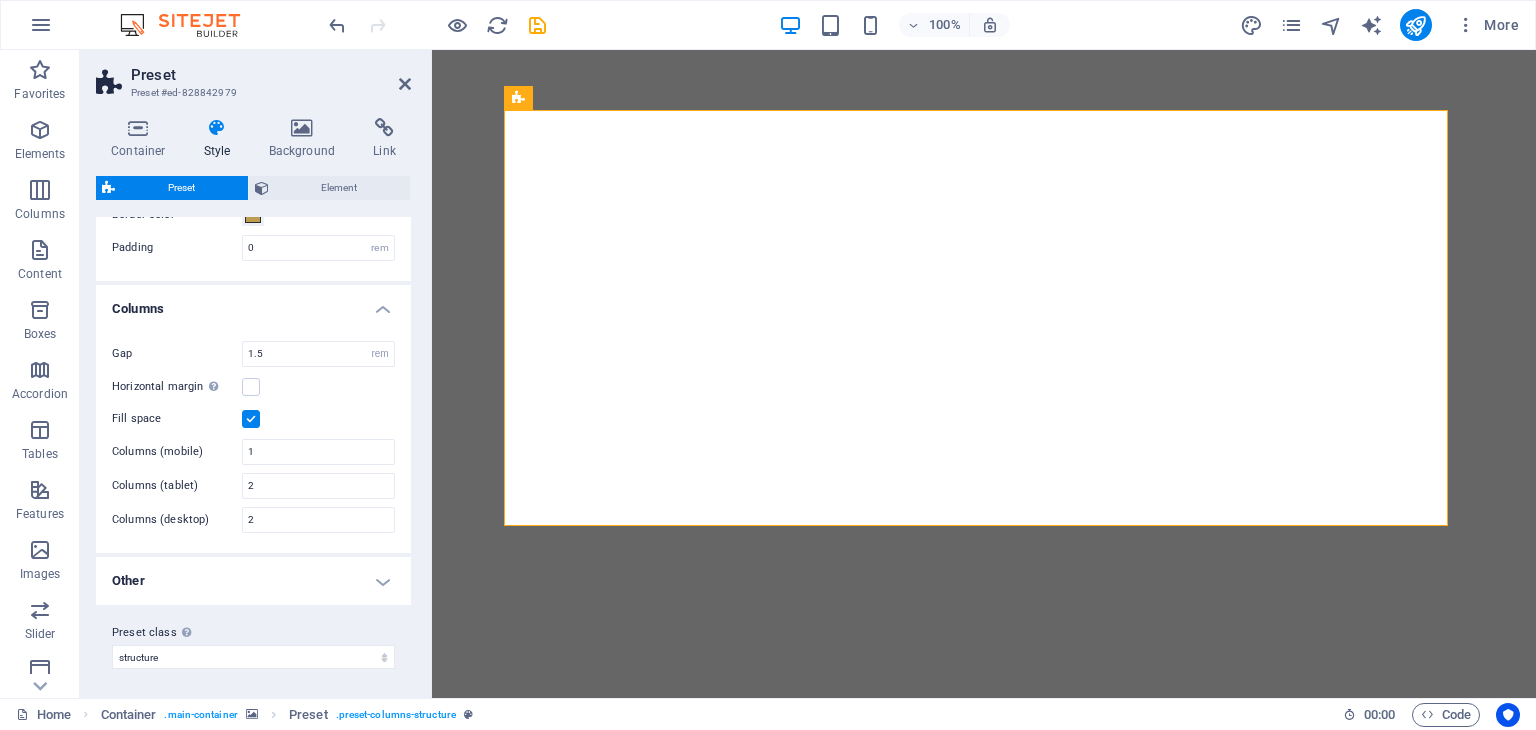 click on "Other" at bounding box center [253, 581] 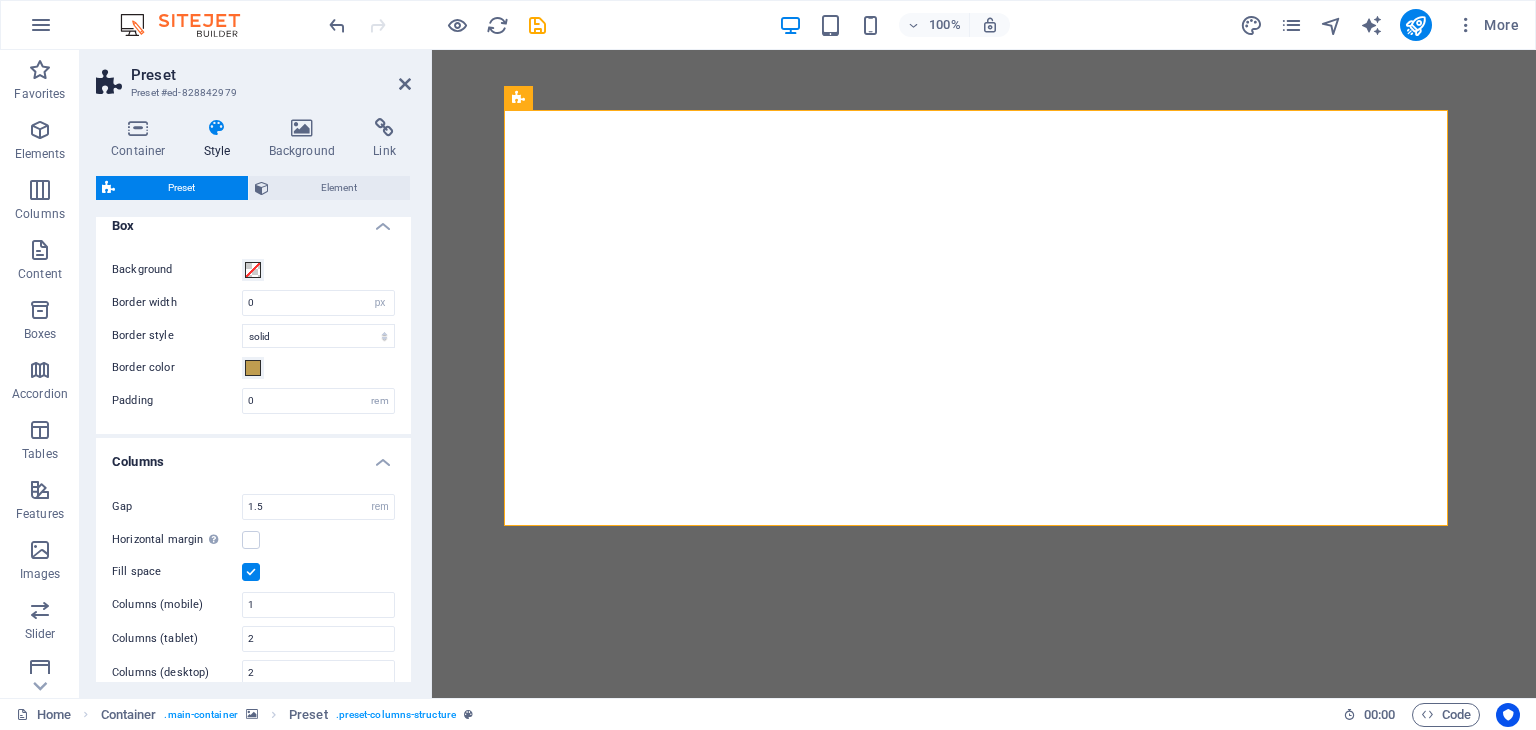 scroll, scrollTop: 0, scrollLeft: 0, axis: both 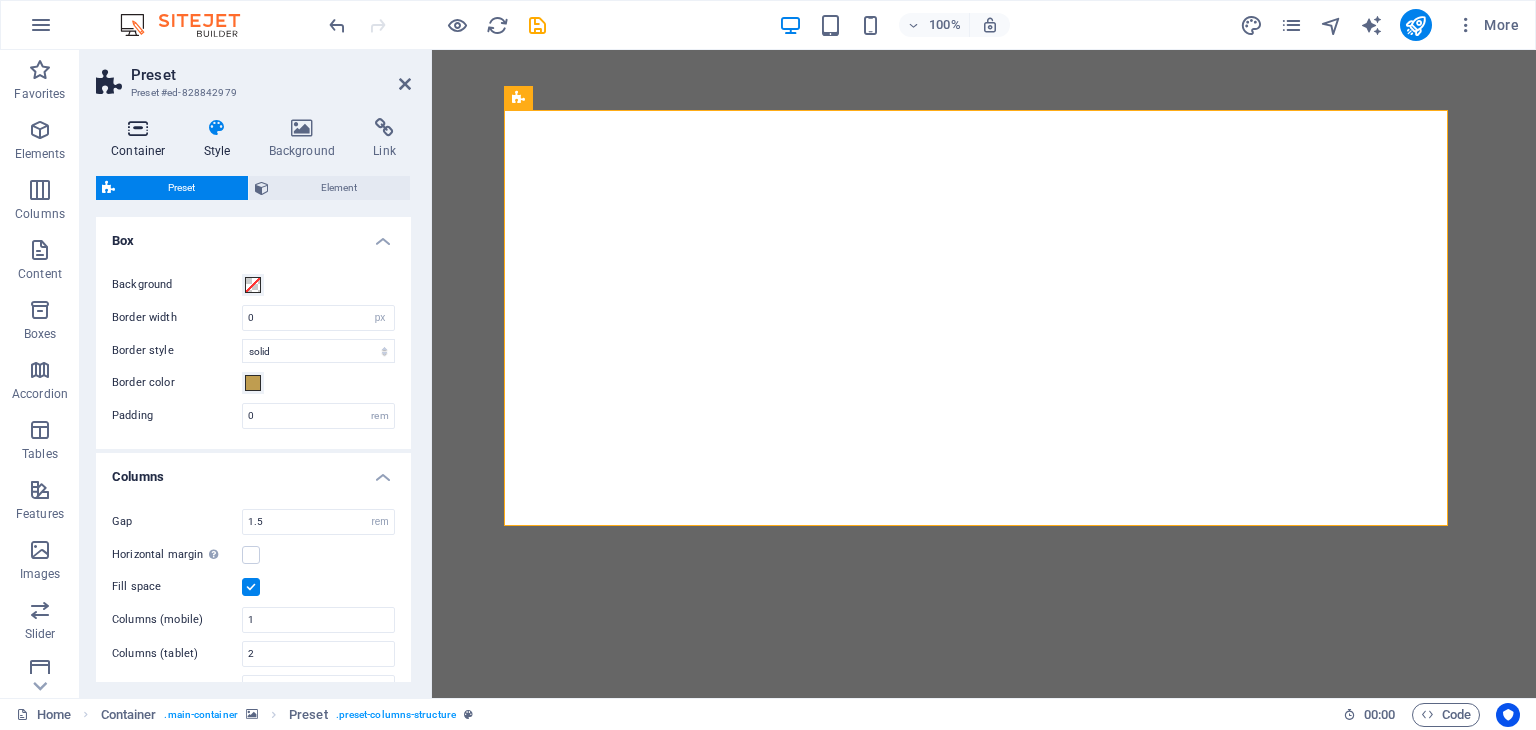 click on "Container" at bounding box center [142, 139] 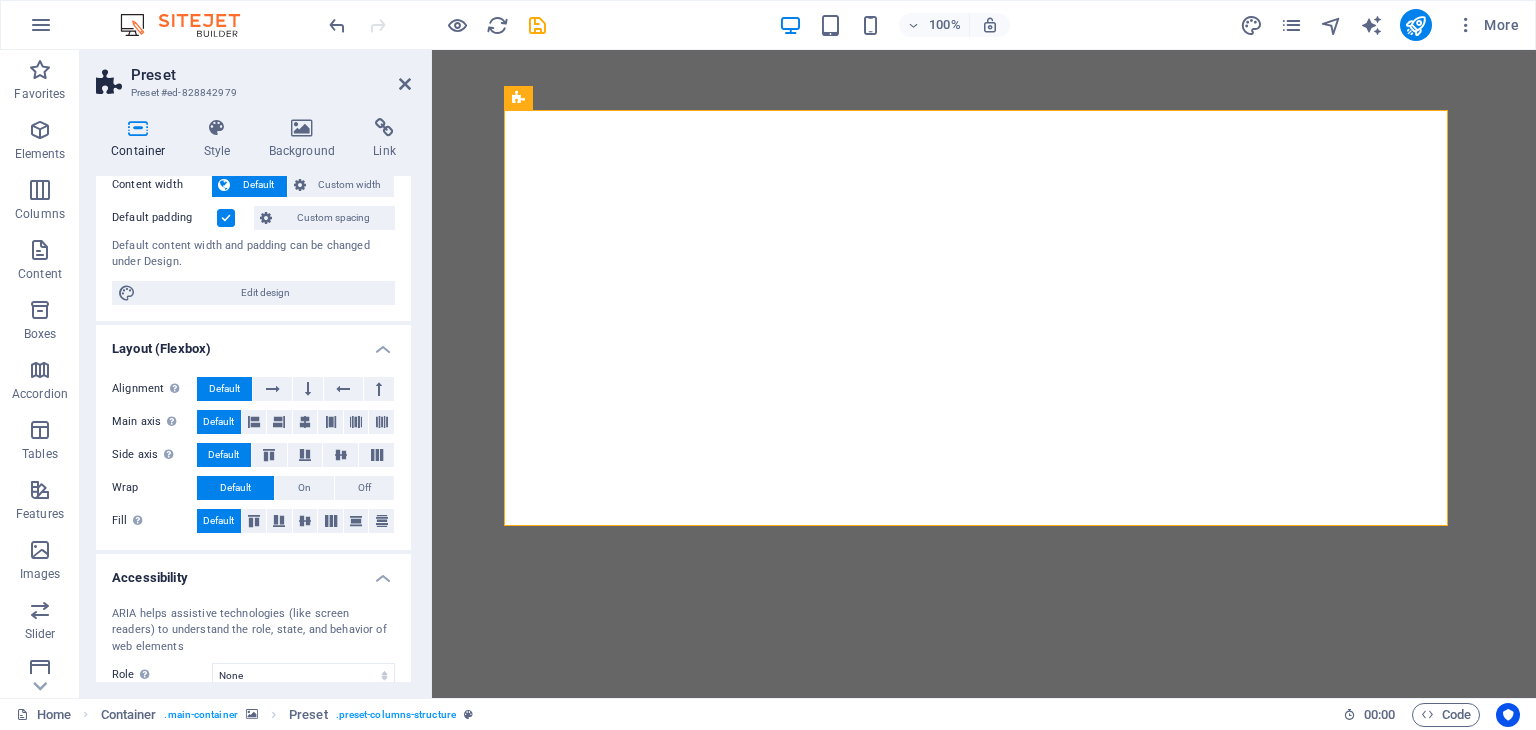 scroll, scrollTop: 0, scrollLeft: 0, axis: both 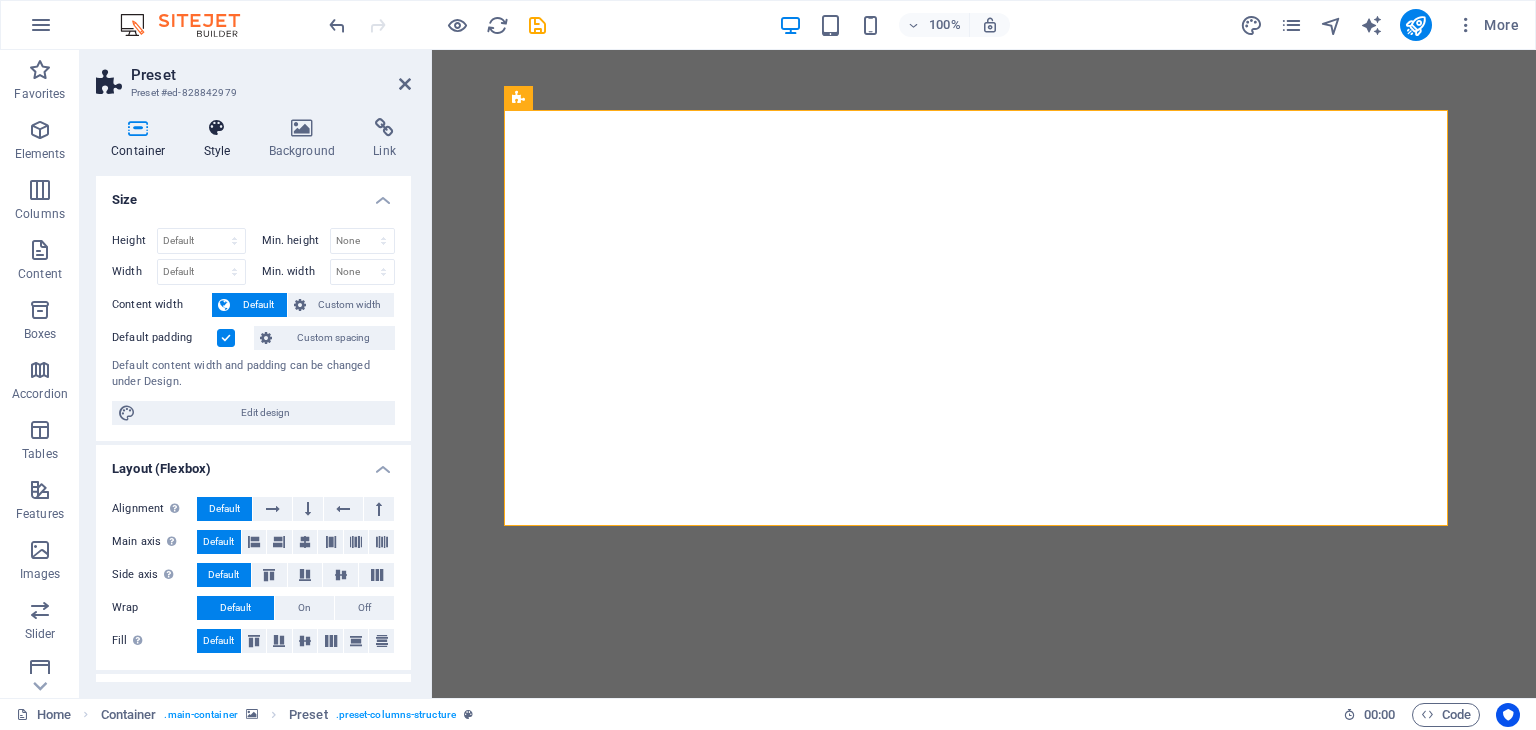 click on "Style" at bounding box center [221, 139] 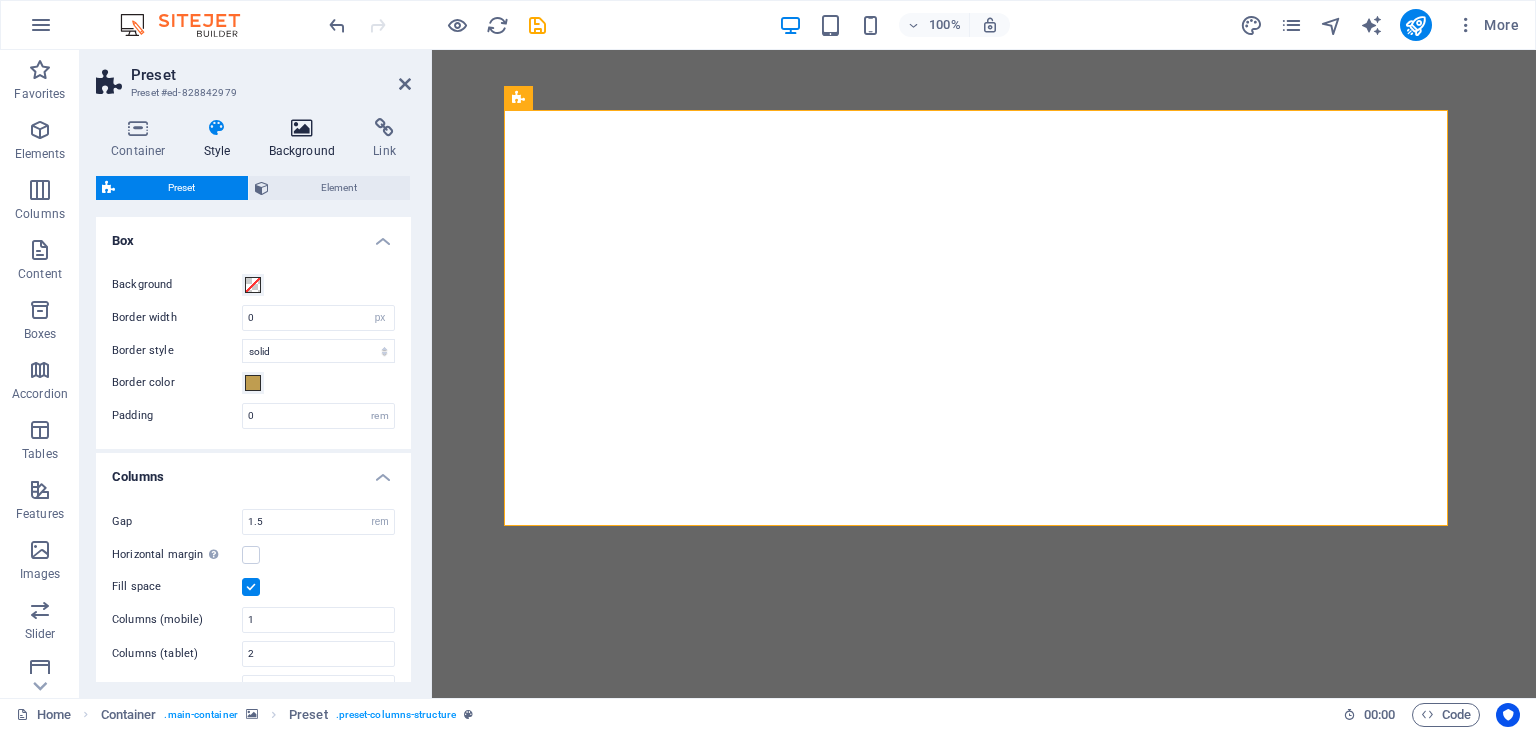 click at bounding box center [302, 128] 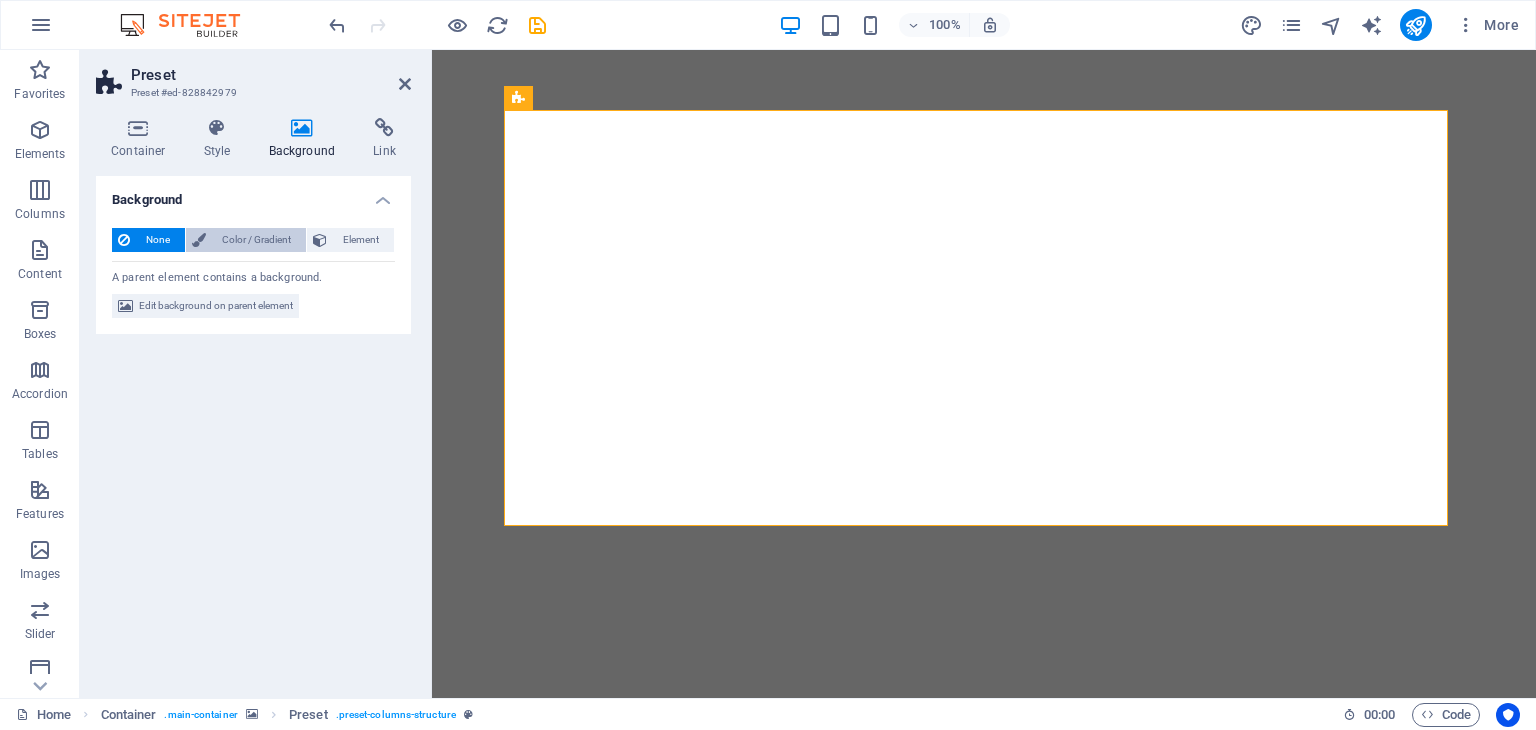 click on "Color / Gradient" at bounding box center (256, 240) 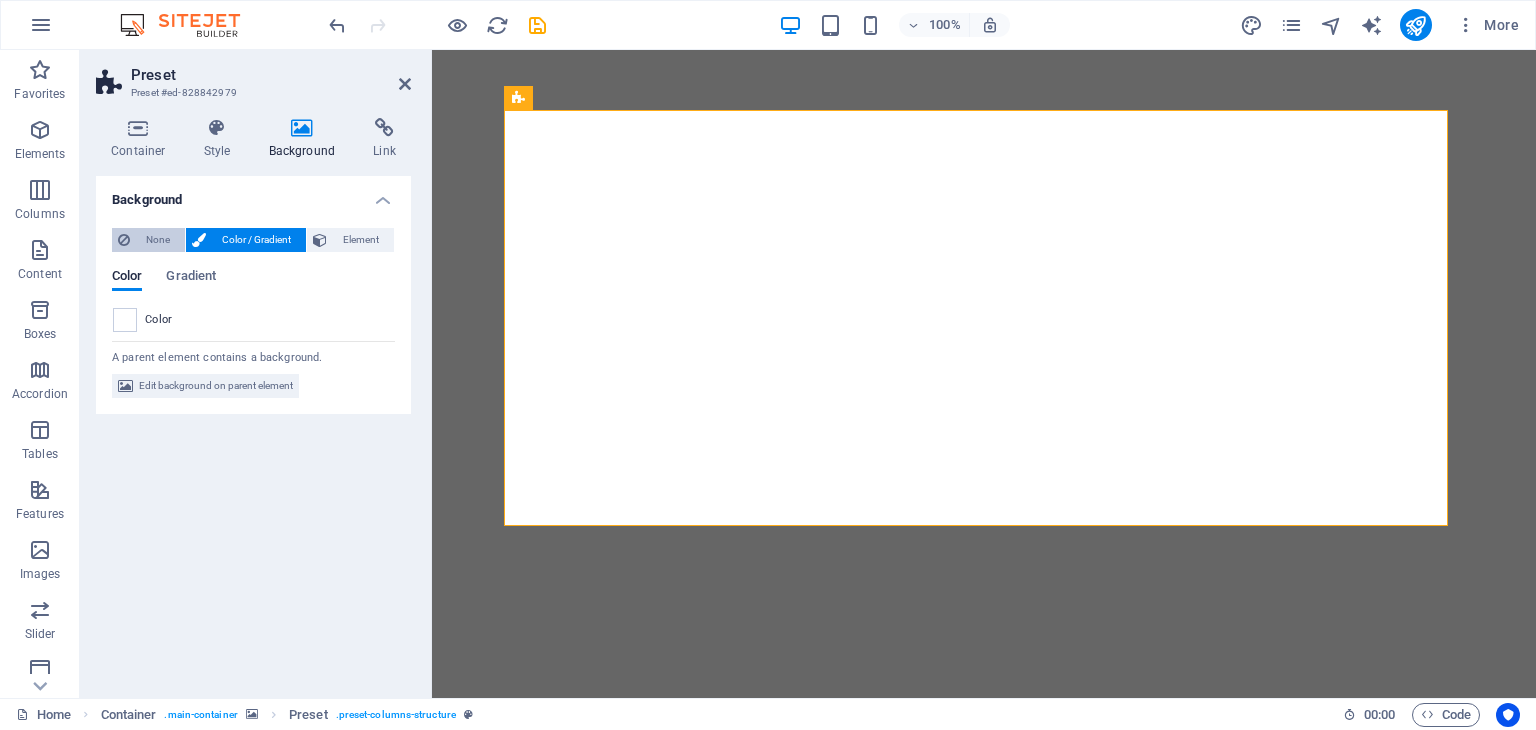 click on "None" at bounding box center (157, 240) 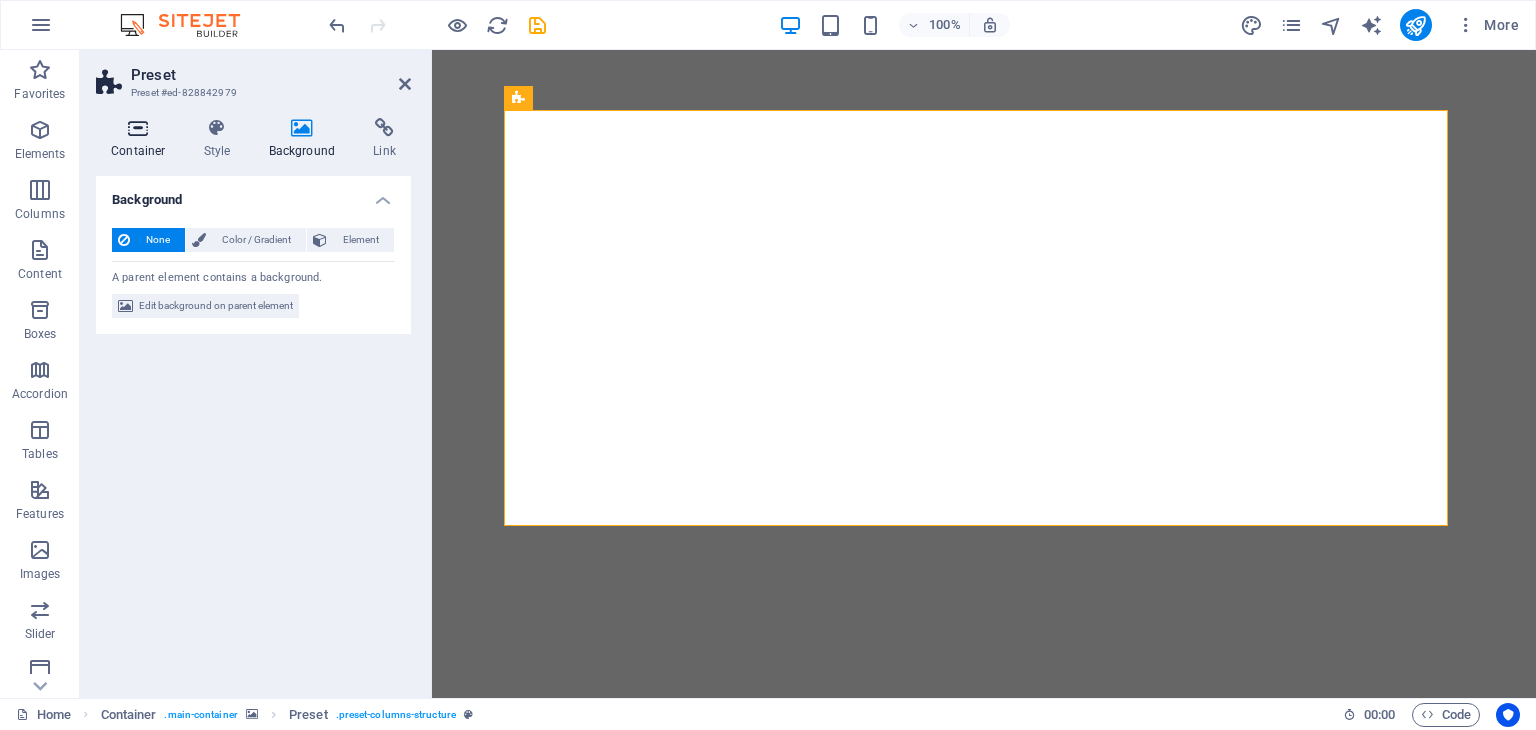 click at bounding box center [138, 128] 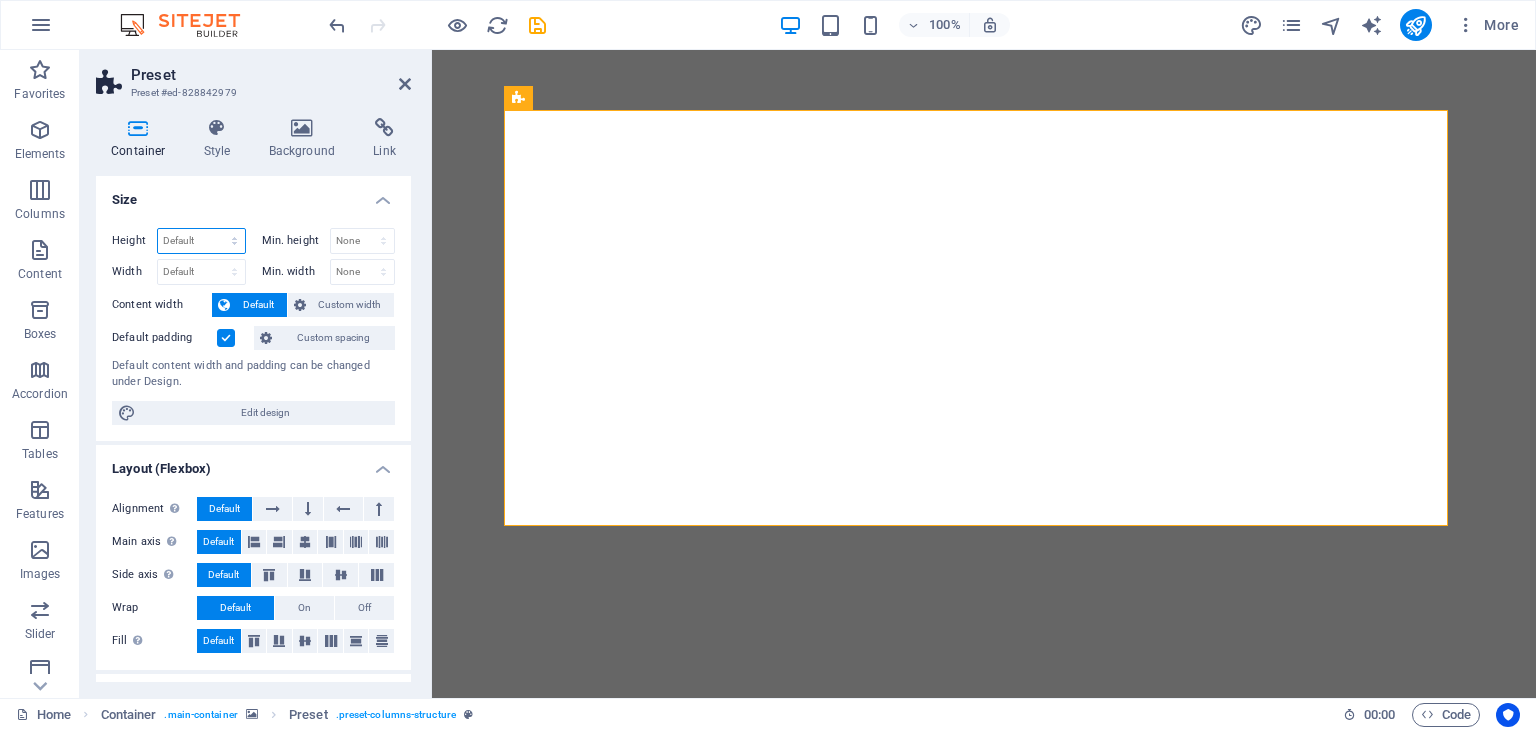 click on "Default px rem % vh vw" at bounding box center (201, 241) 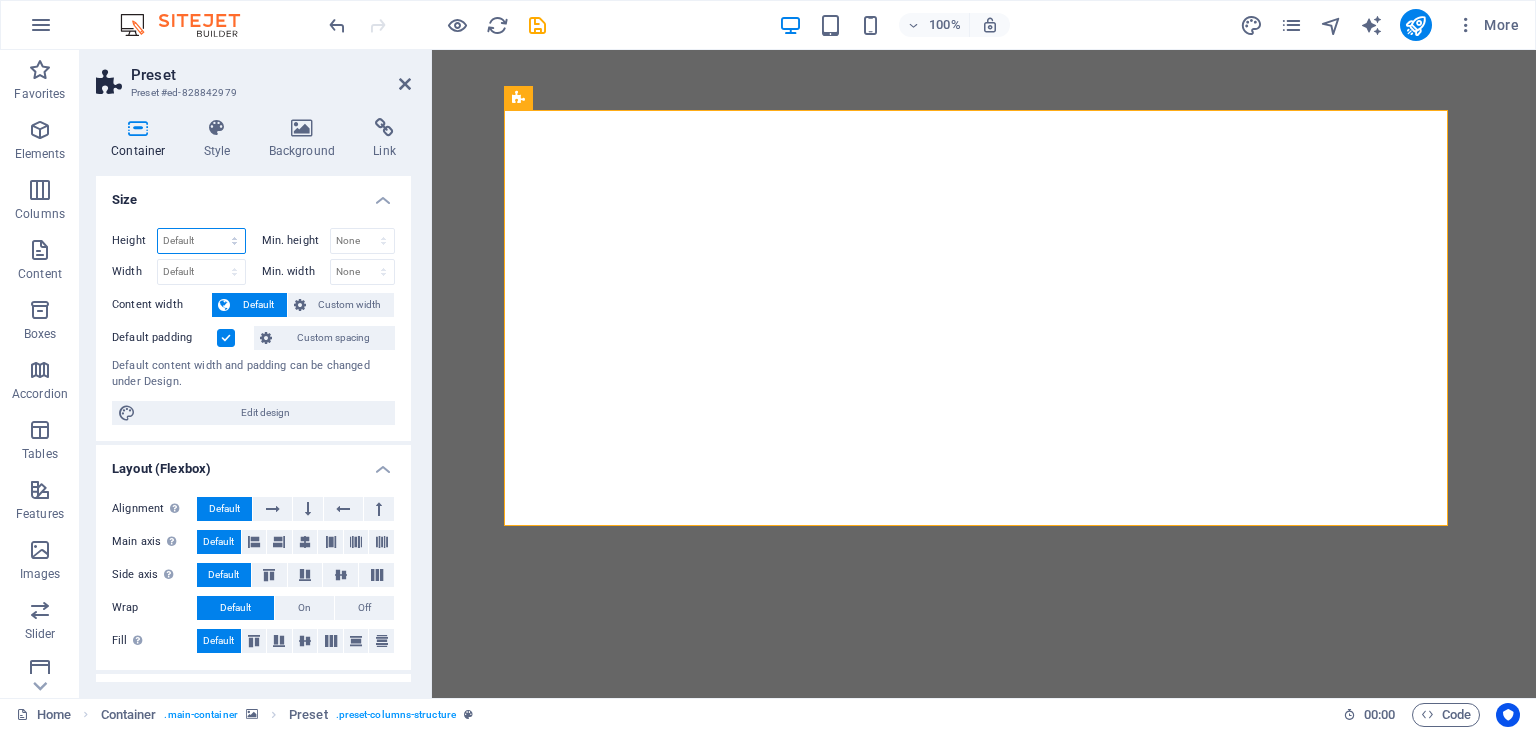 click on "Default px rem % vh vw" at bounding box center (201, 241) 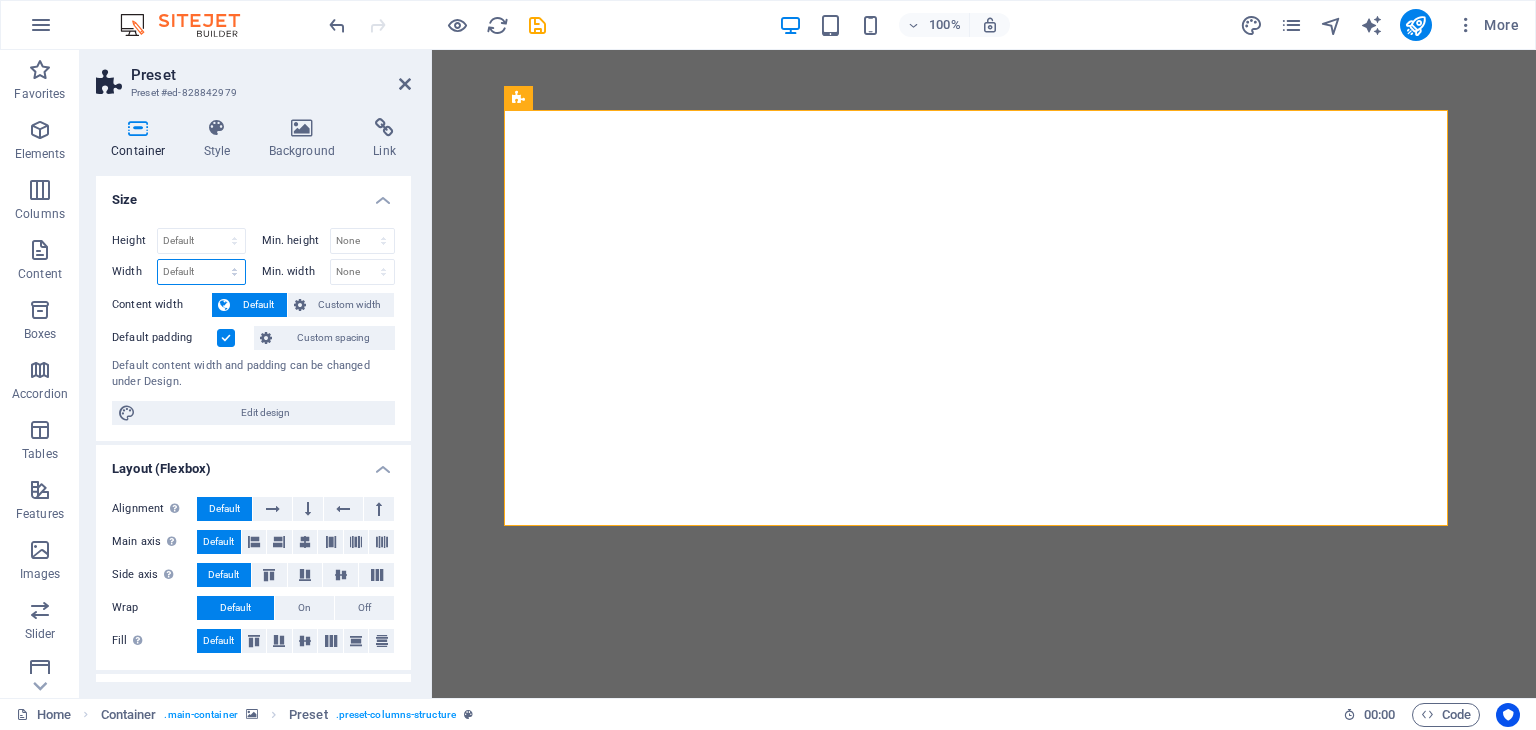 click on "Default px rem % em vh vw" at bounding box center [201, 272] 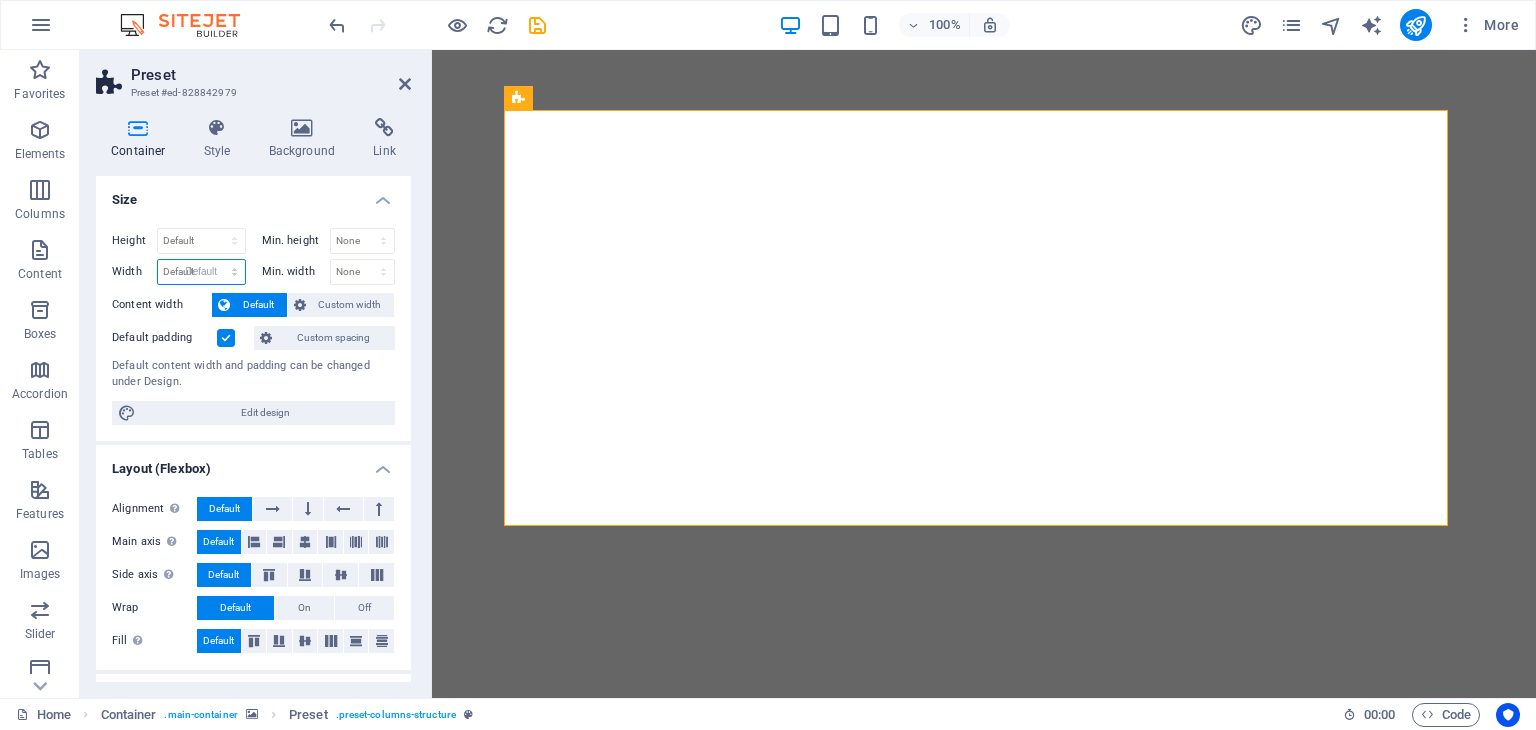 click on "Default px rem % em vh vw" at bounding box center [201, 272] 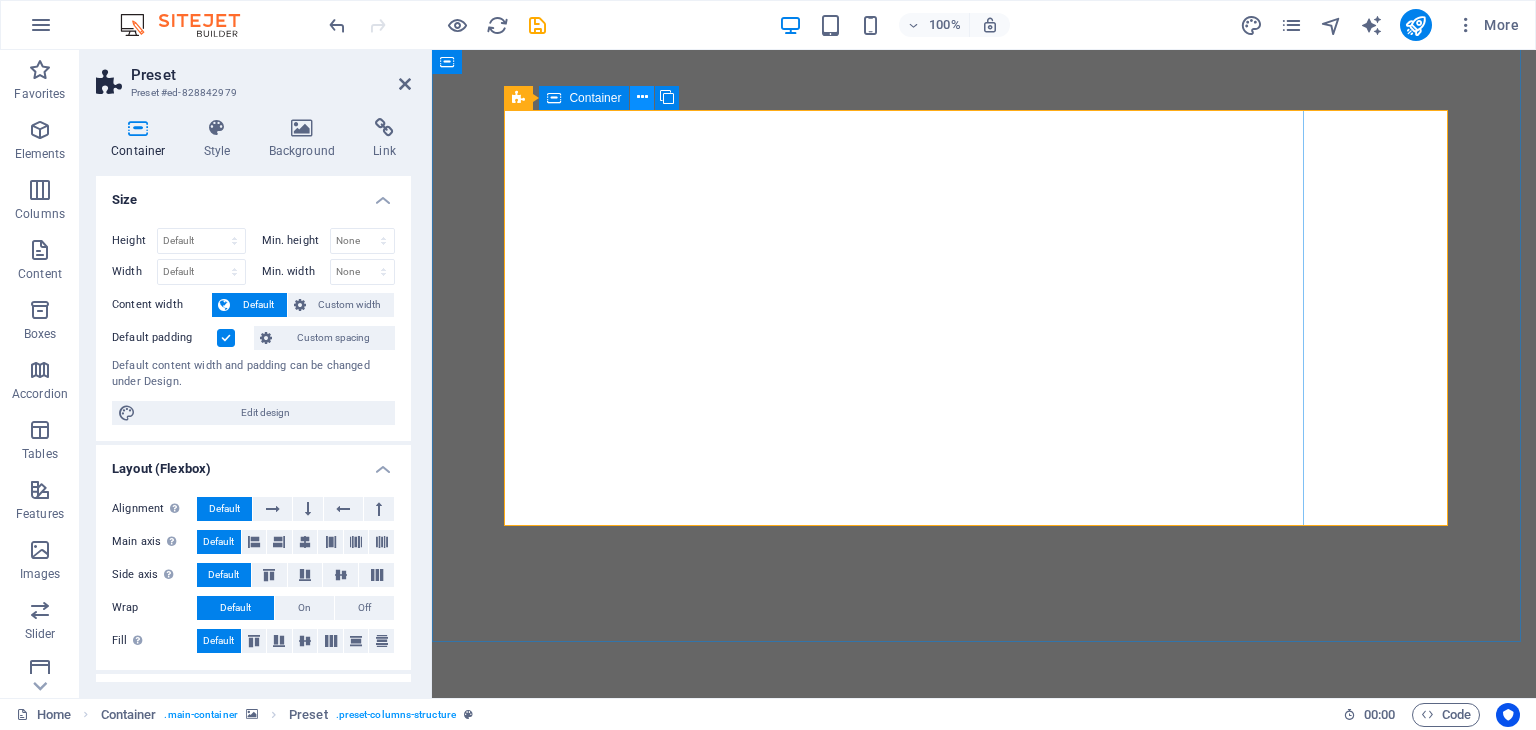 click at bounding box center (642, 97) 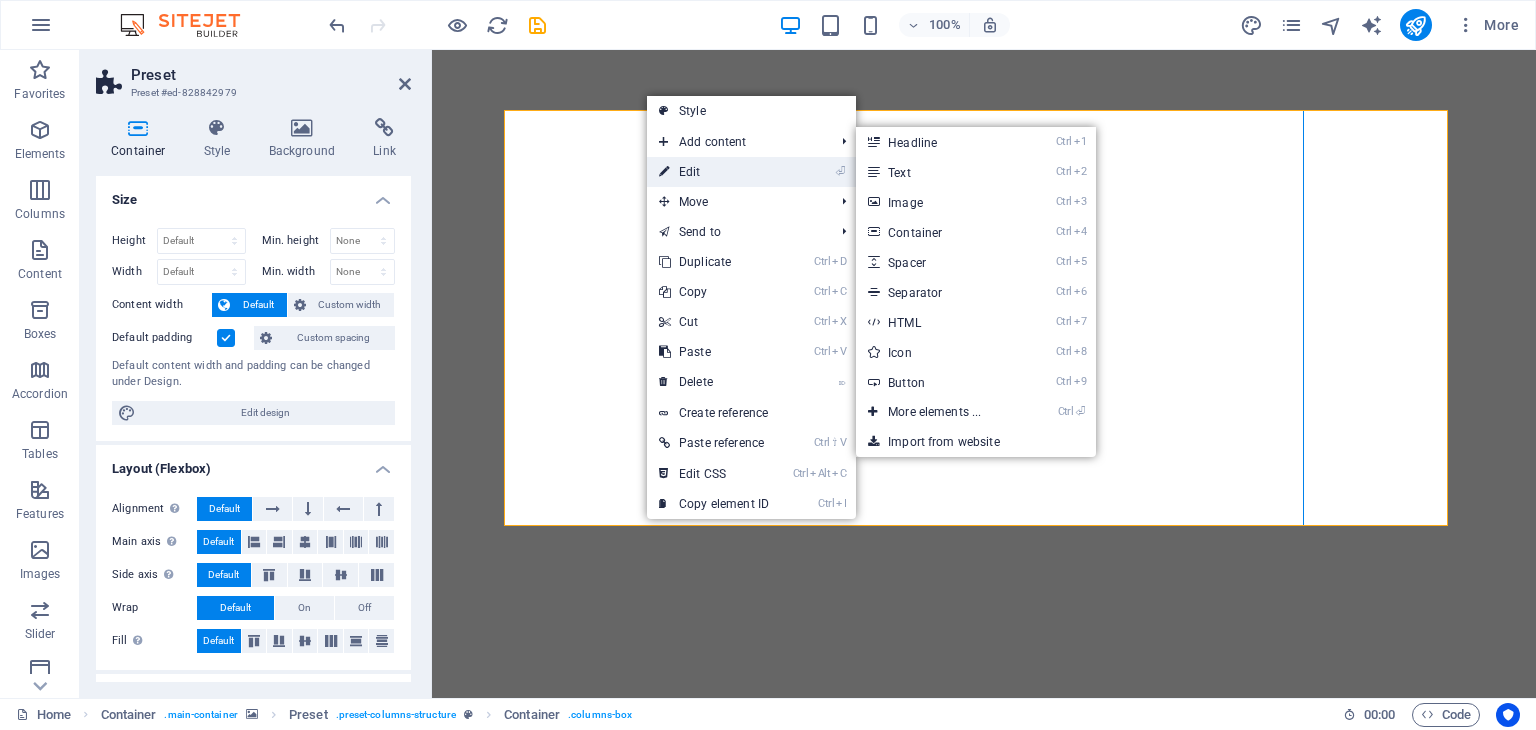 click on "⏎  Edit" at bounding box center [714, 172] 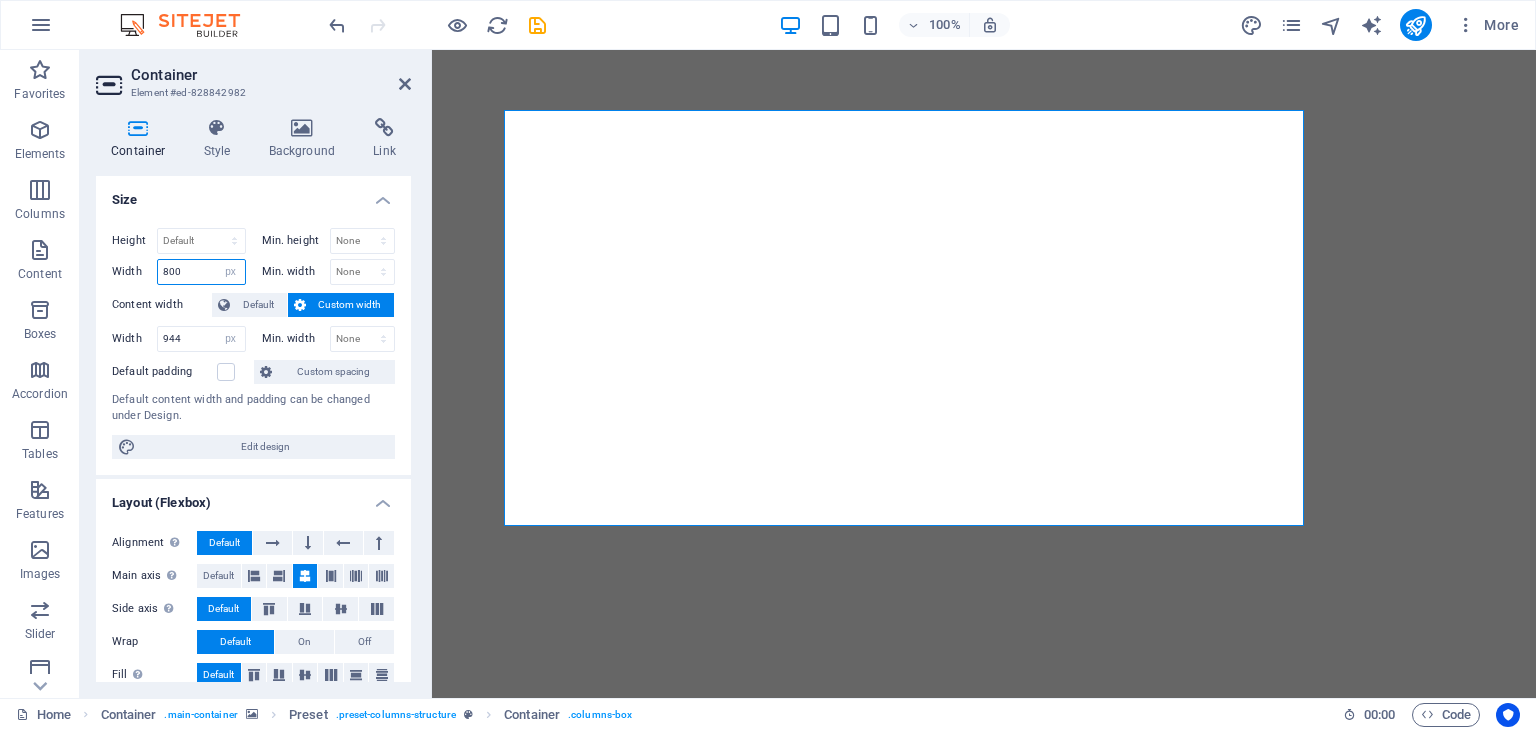 drag, startPoint x: 192, startPoint y: 270, endPoint x: 148, endPoint y: 269, distance: 44.011364 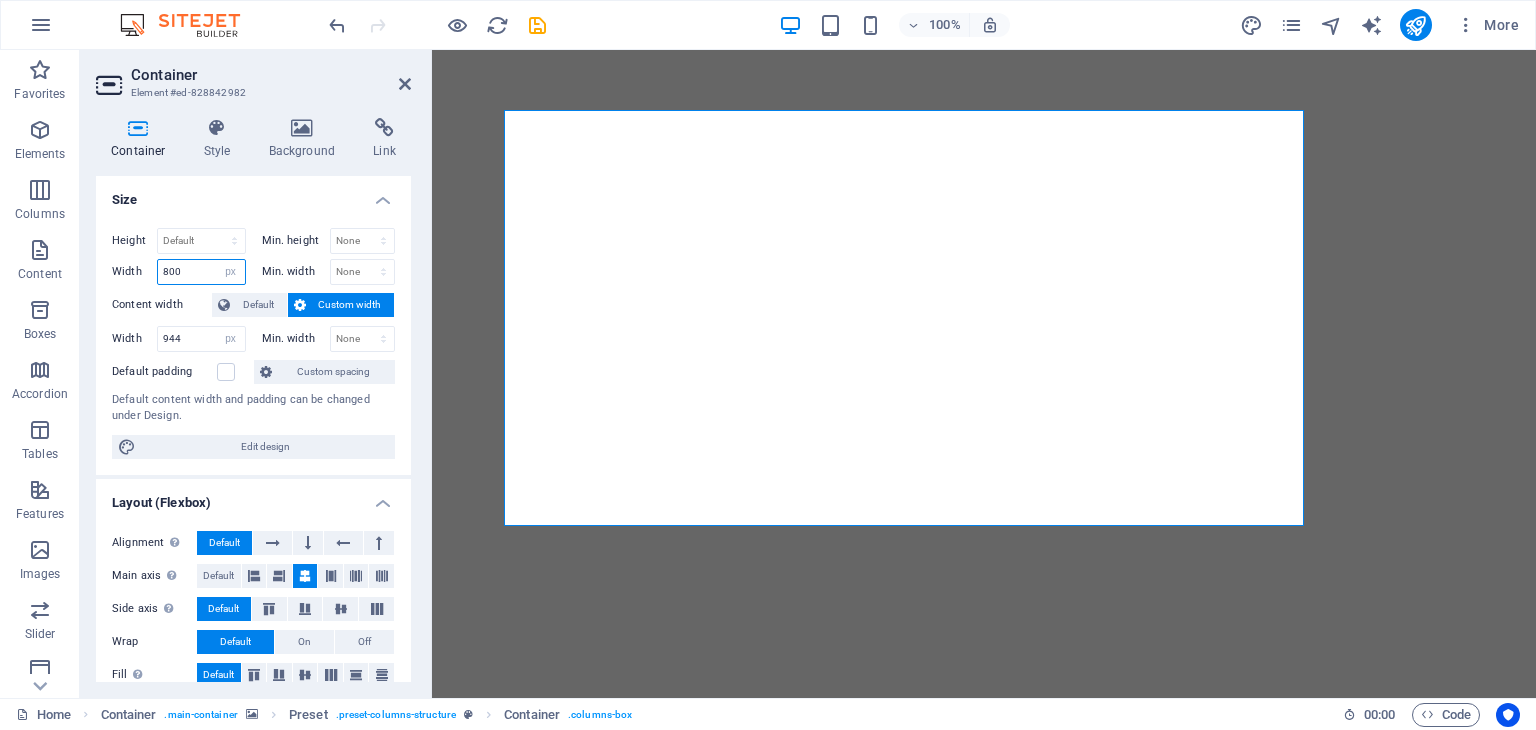click on "Width 800 Default px rem % em vh vw" at bounding box center [179, 272] 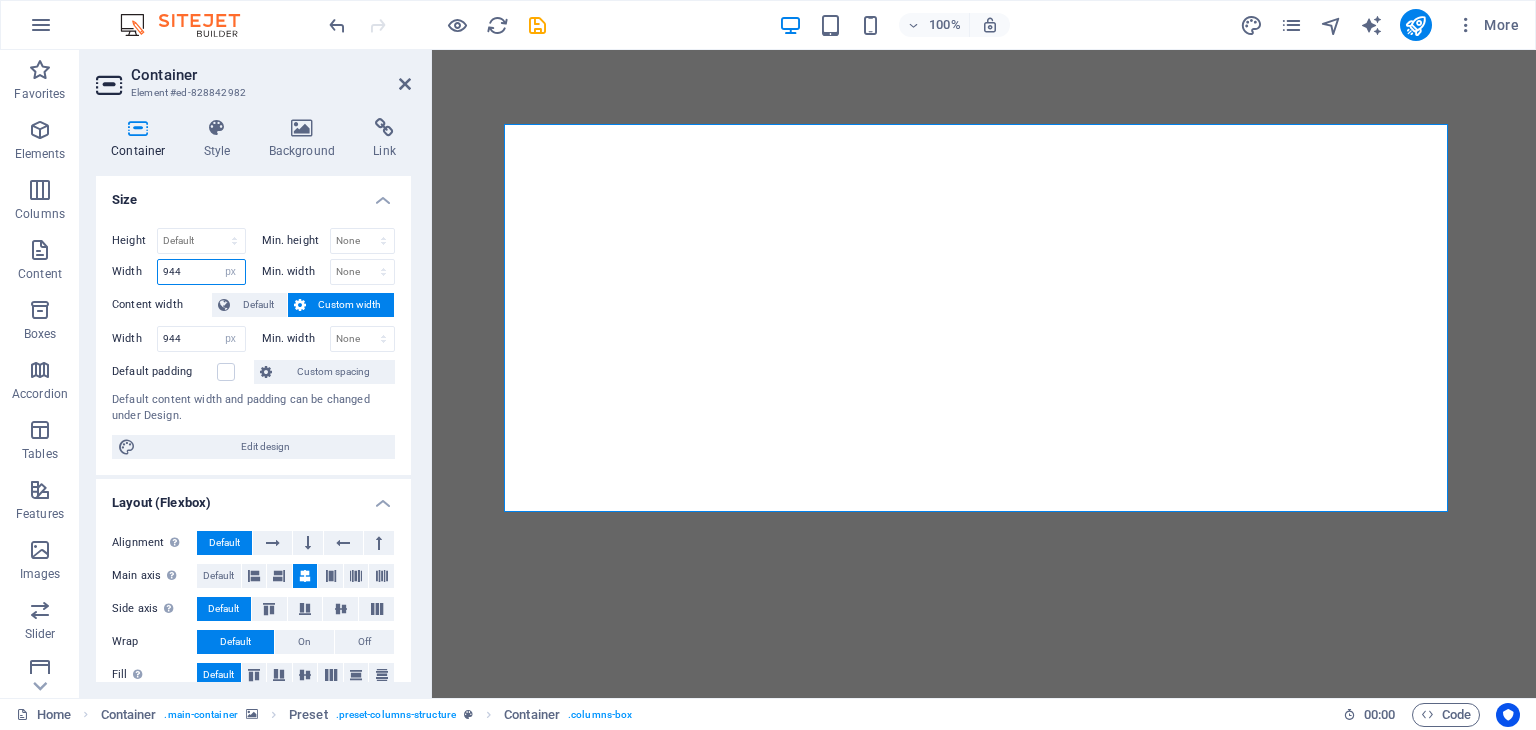 type on "944" 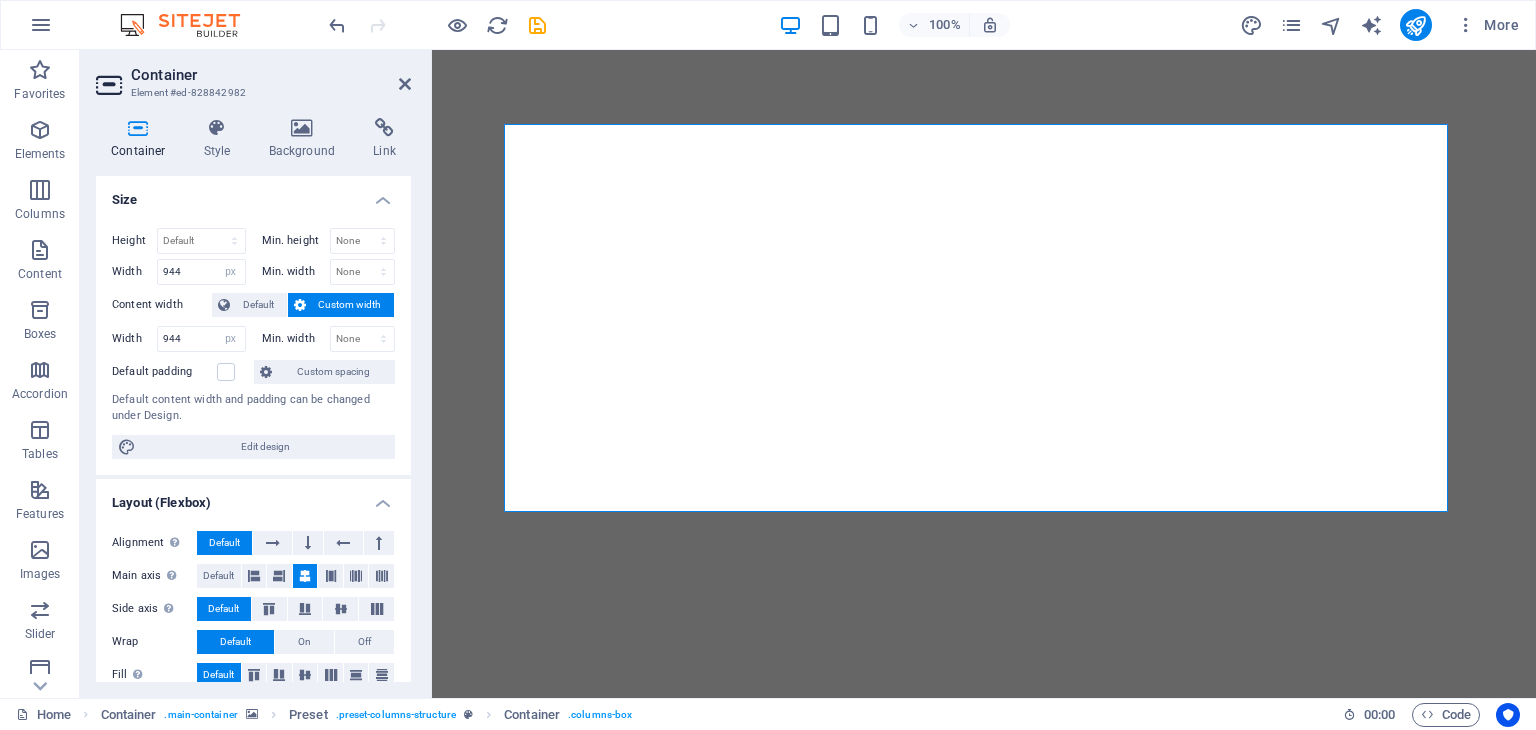 click at bounding box center (984, 318) 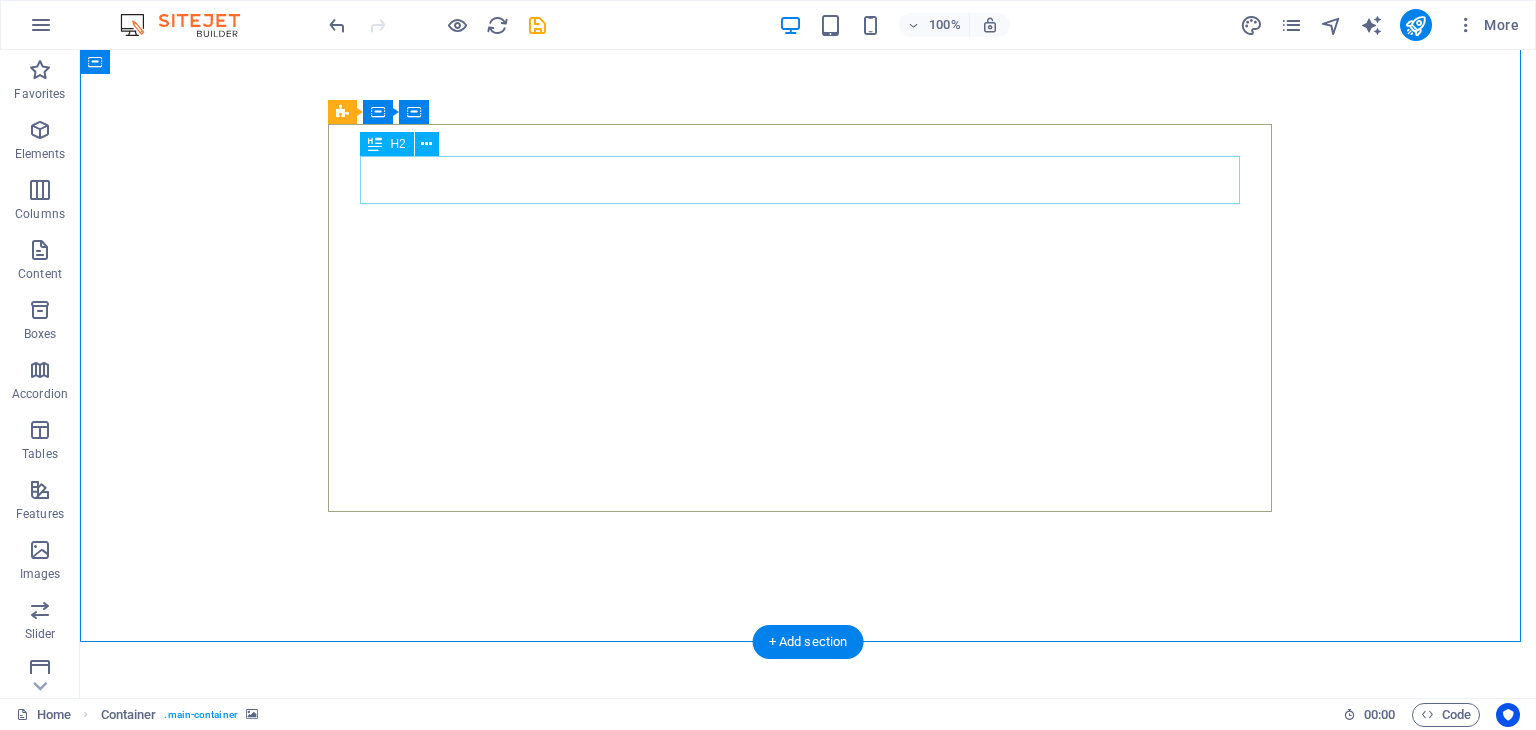 click on "Veggie delights express" at bounding box center (808, 778) 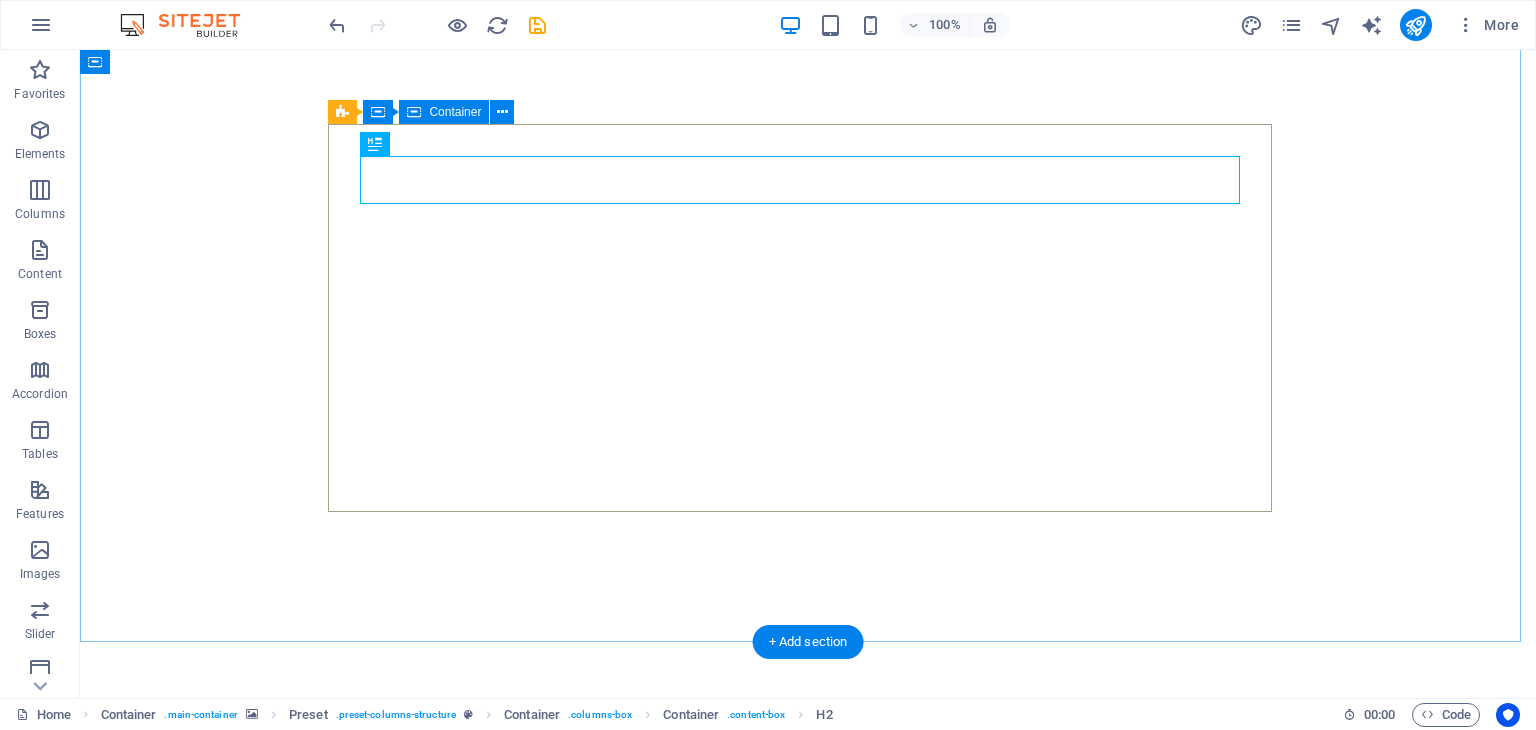 click on "Veggie delights express VEGGIE DELIGHTS EXPRESS RESTAURANT: TASTE THE RAINBOW OF FRESHNESS Welcome to Veggie Delights Express, your pure vegetarian oasis at Al Hudaiba Mall! Located conveniently in the food court, we bring you an exciting blend of Indian, Arabic, and Mexican flavors. Indulge in our signature Fusion Tandoori Shawarma wraps, delectable Fusion Tandoori Quesadillas, aromatic Biryani, and creamy Hummus. Plus, enjoy the ease of free parking while you savor your global meal. Experience the best of plant-based cuisine, crafted with passion. ORDER NOW" at bounding box center (808, 916) 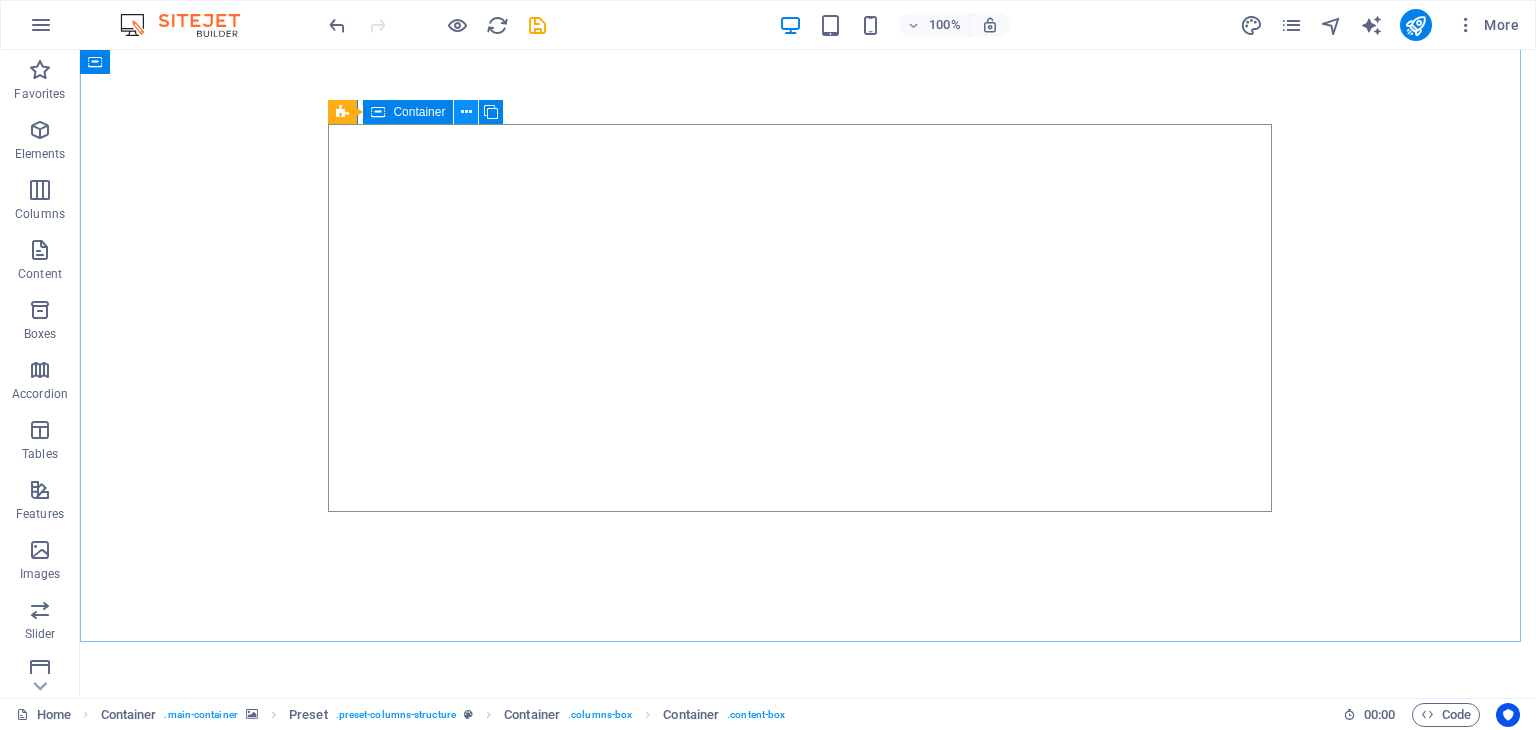 click at bounding box center (466, 112) 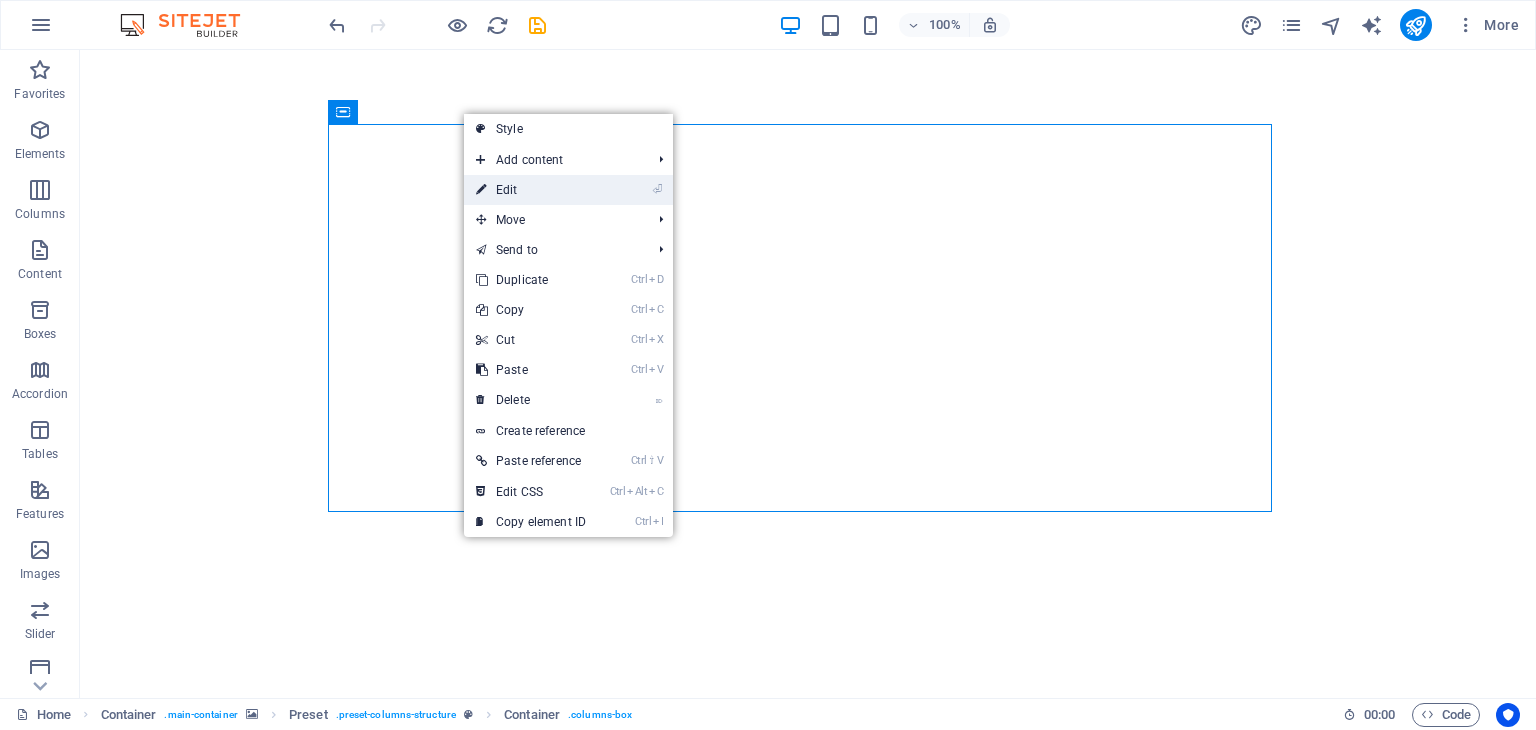 click on "⏎  Edit" at bounding box center (531, 190) 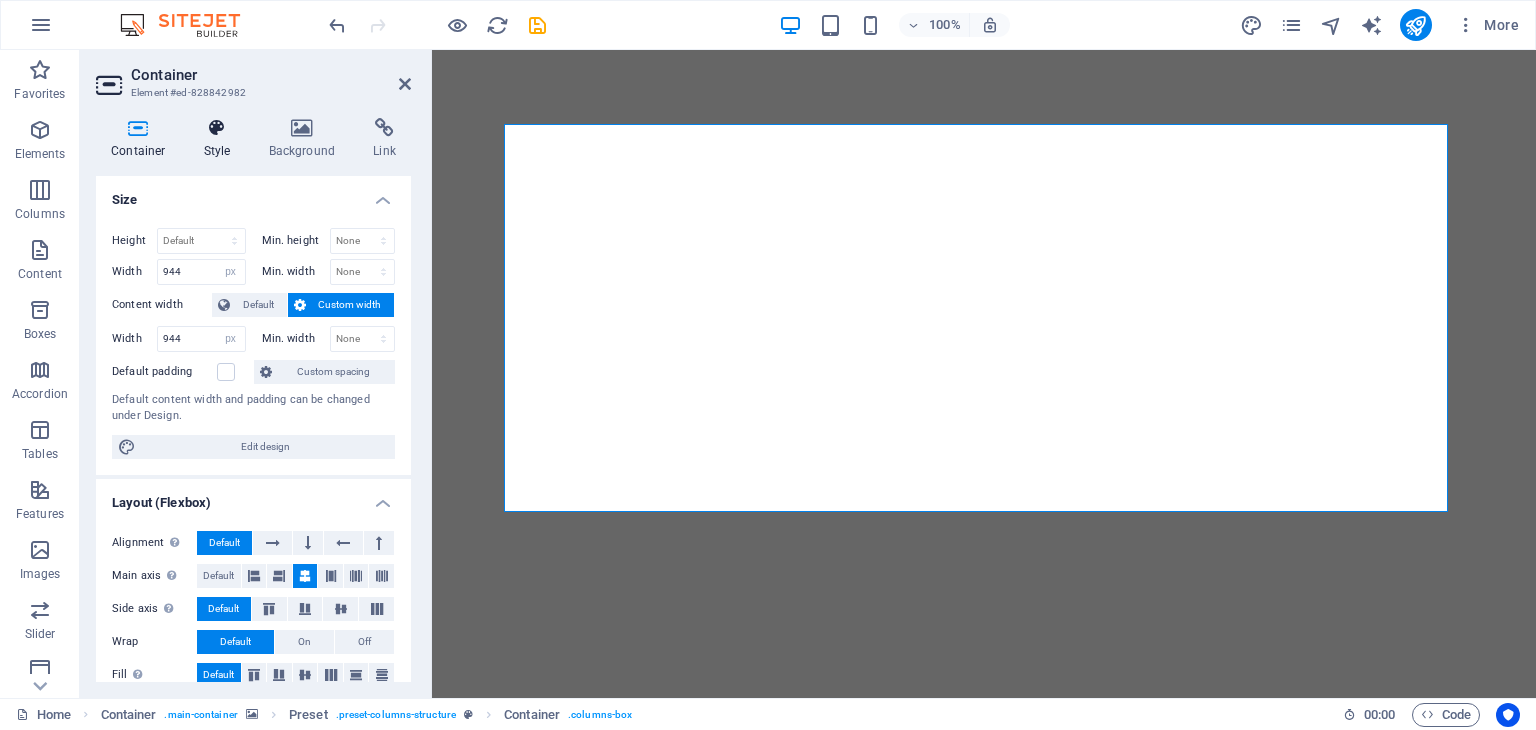click on "Style" at bounding box center (221, 139) 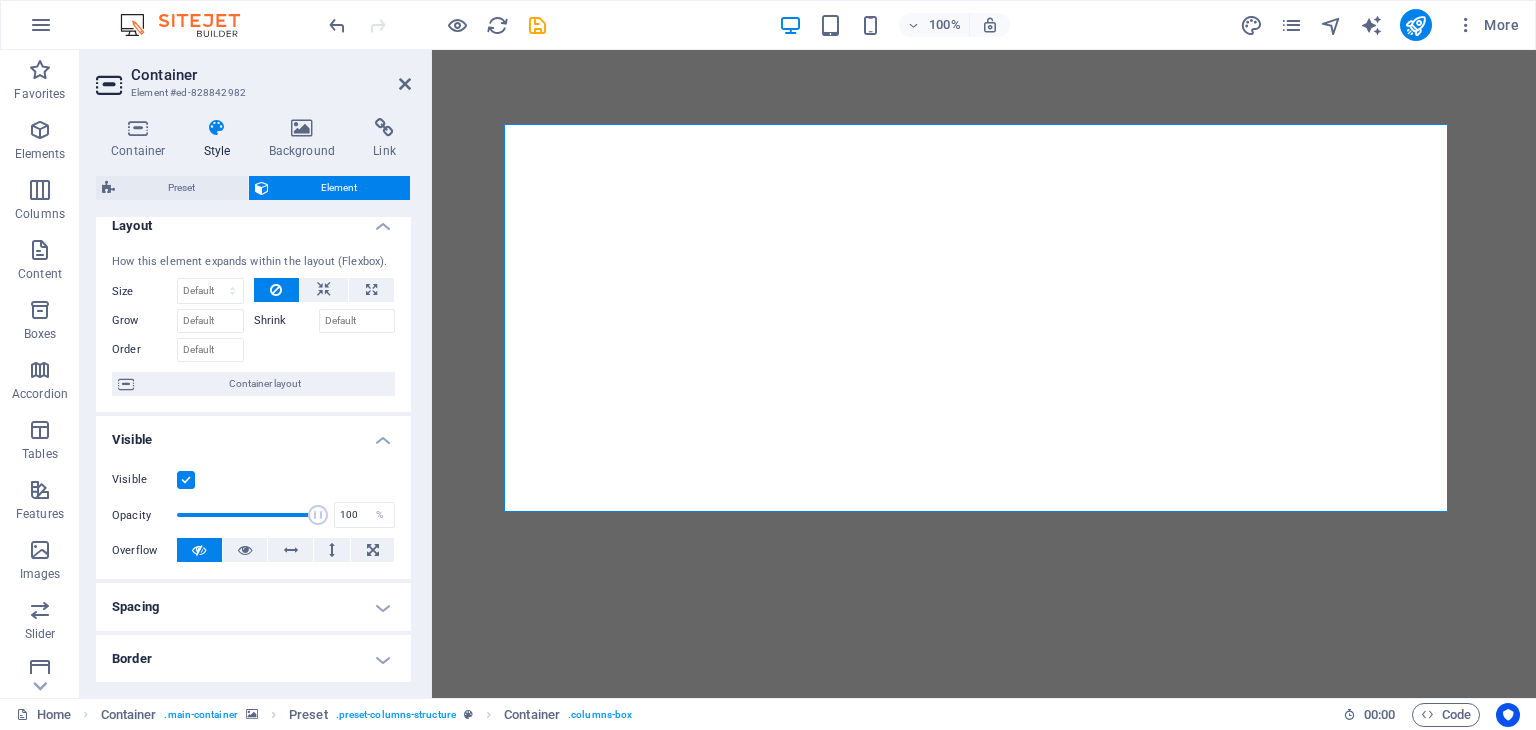 scroll, scrollTop: 0, scrollLeft: 0, axis: both 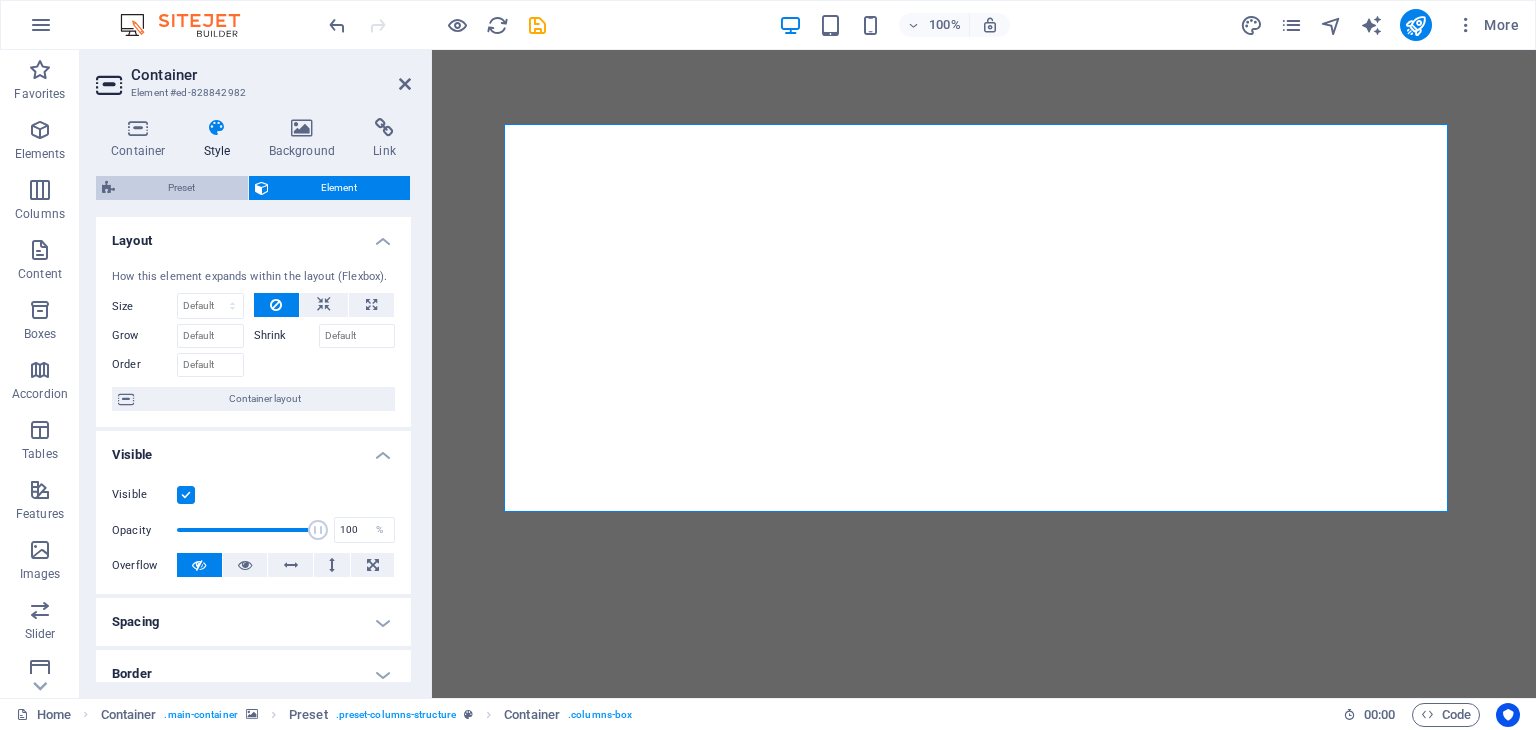 click on "Preset" at bounding box center [181, 188] 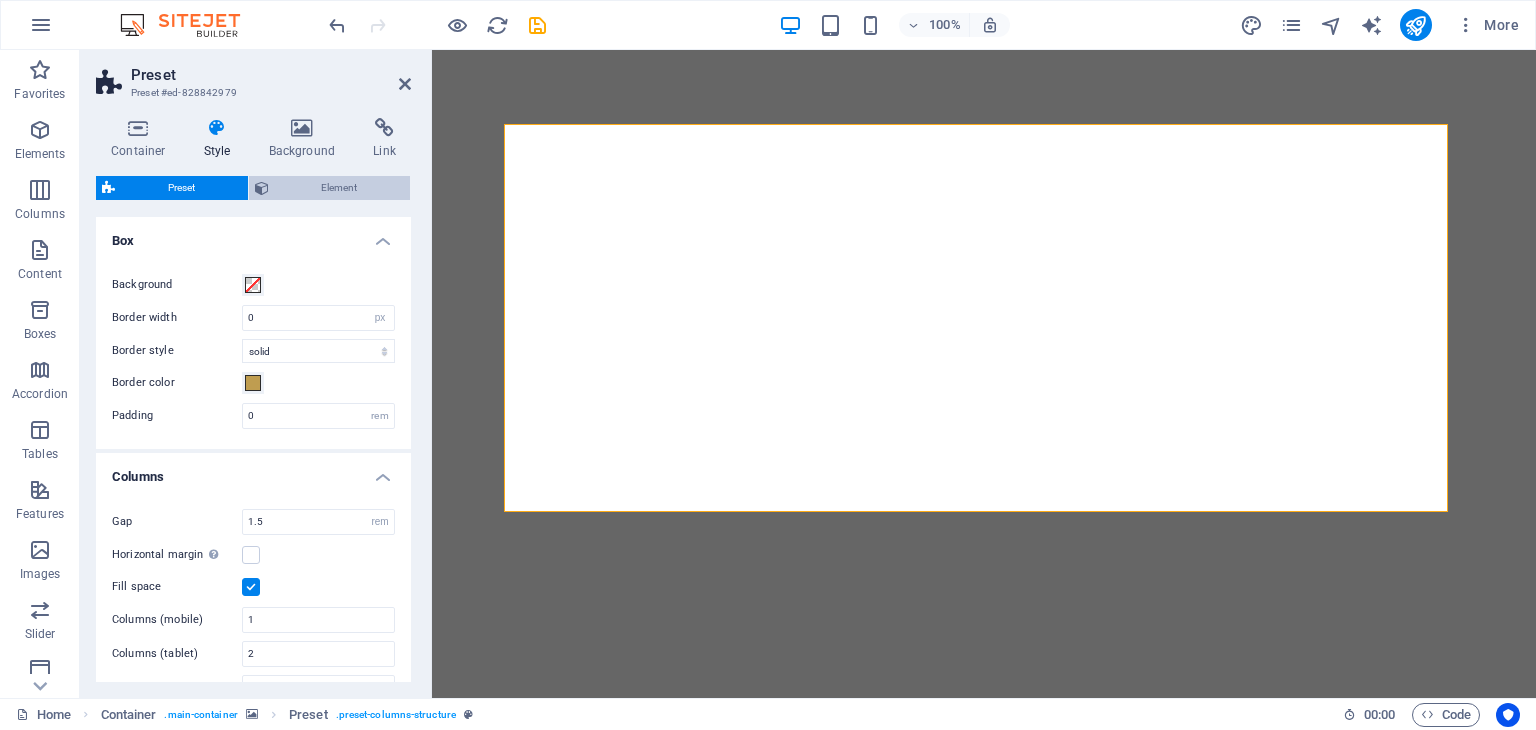 click on "Element" at bounding box center (330, 188) 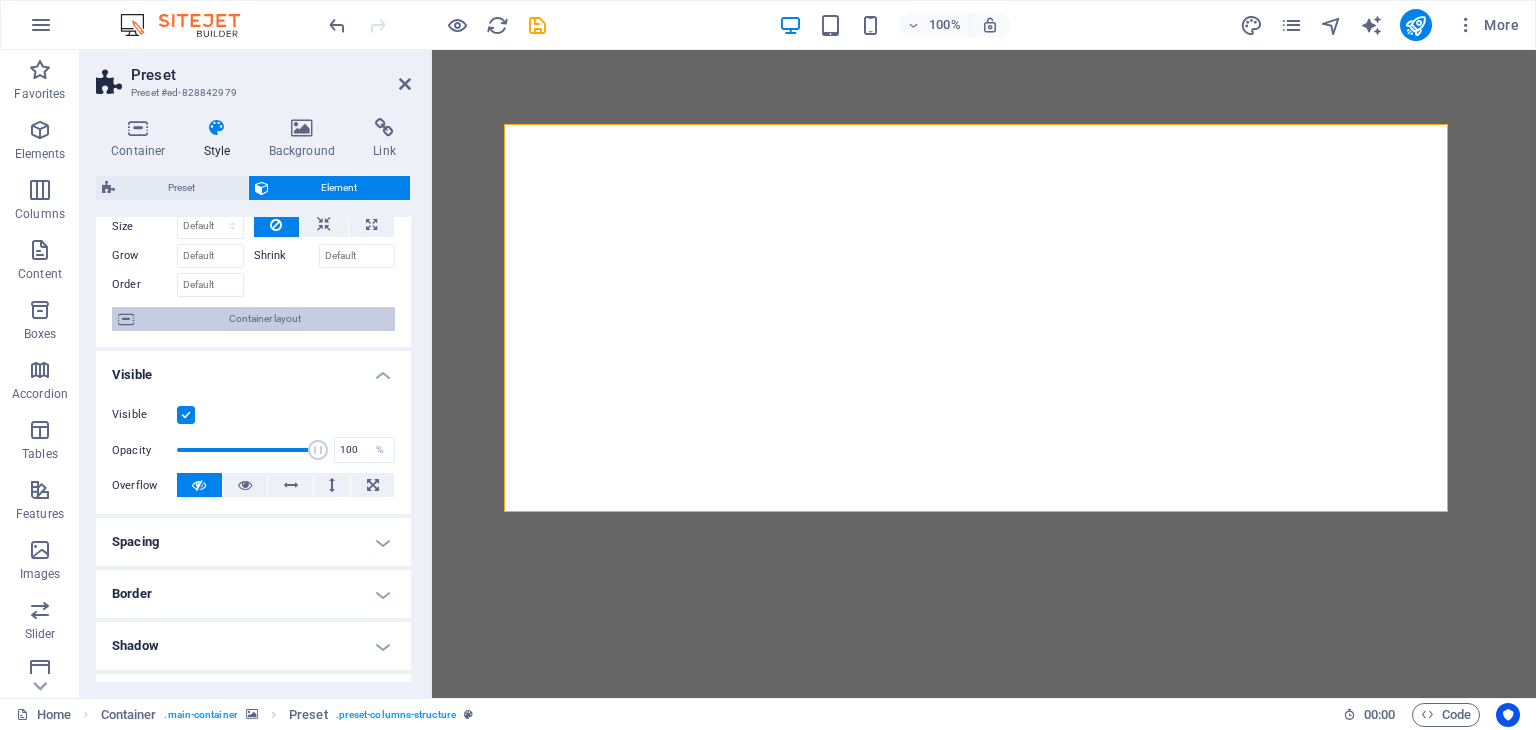 scroll, scrollTop: 0, scrollLeft: 0, axis: both 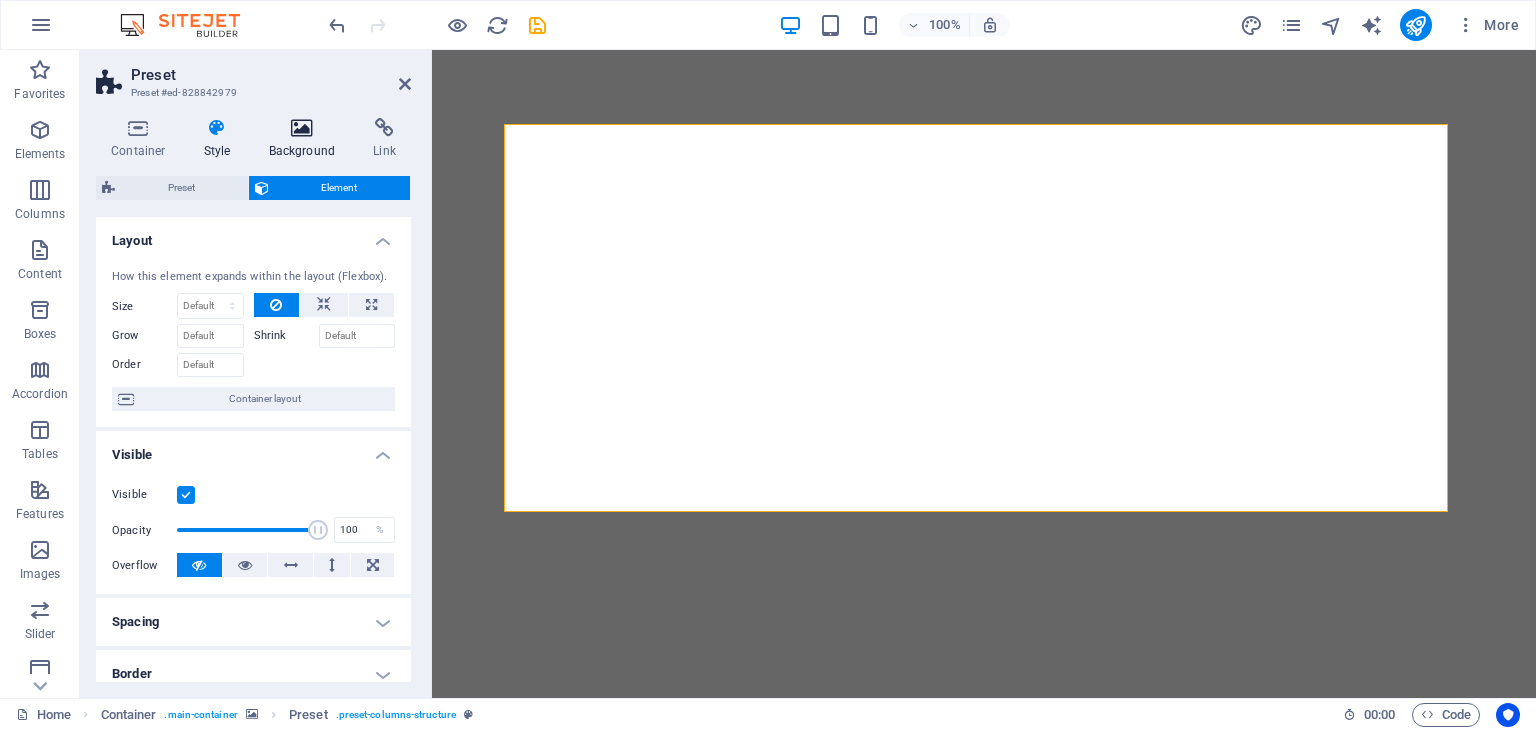 click at bounding box center (302, 128) 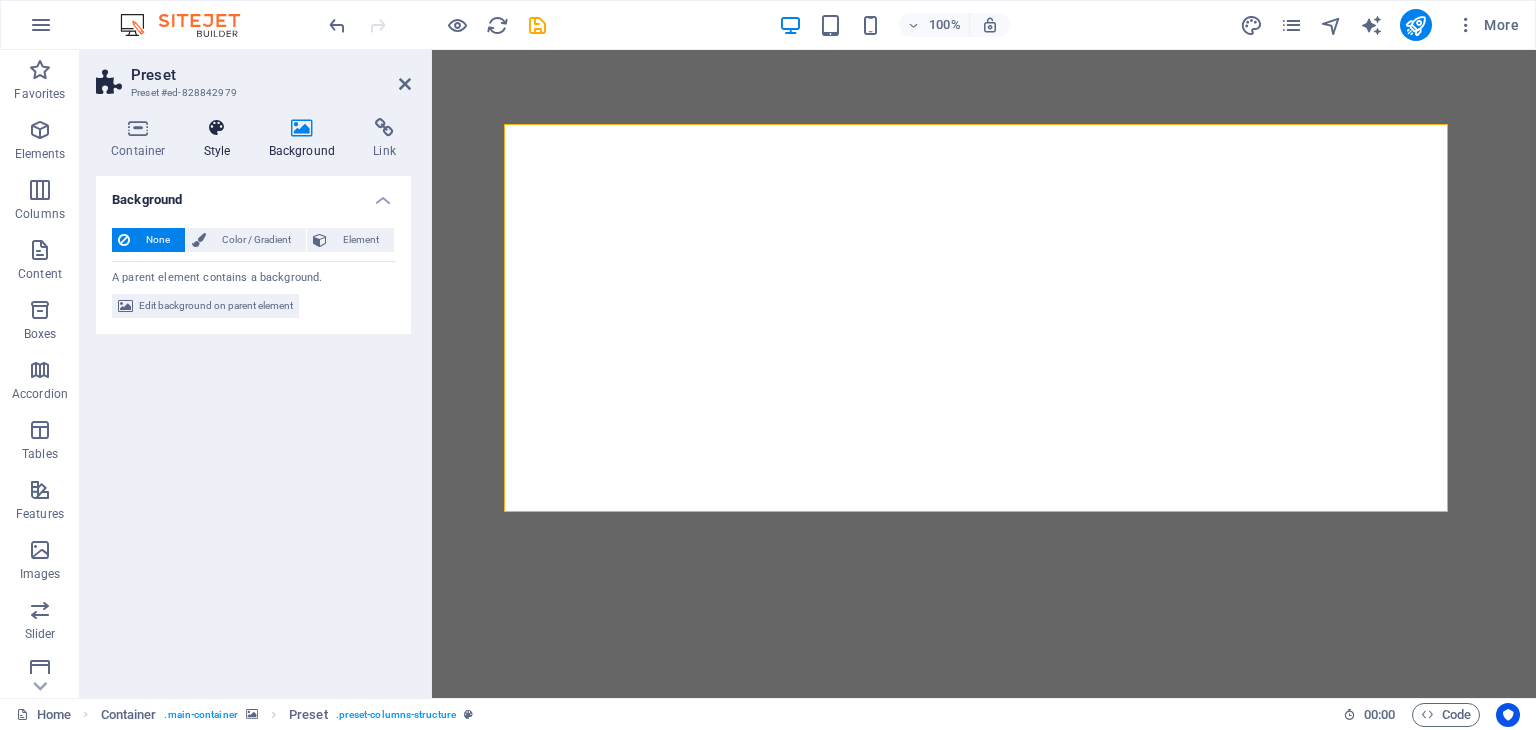 click at bounding box center [217, 128] 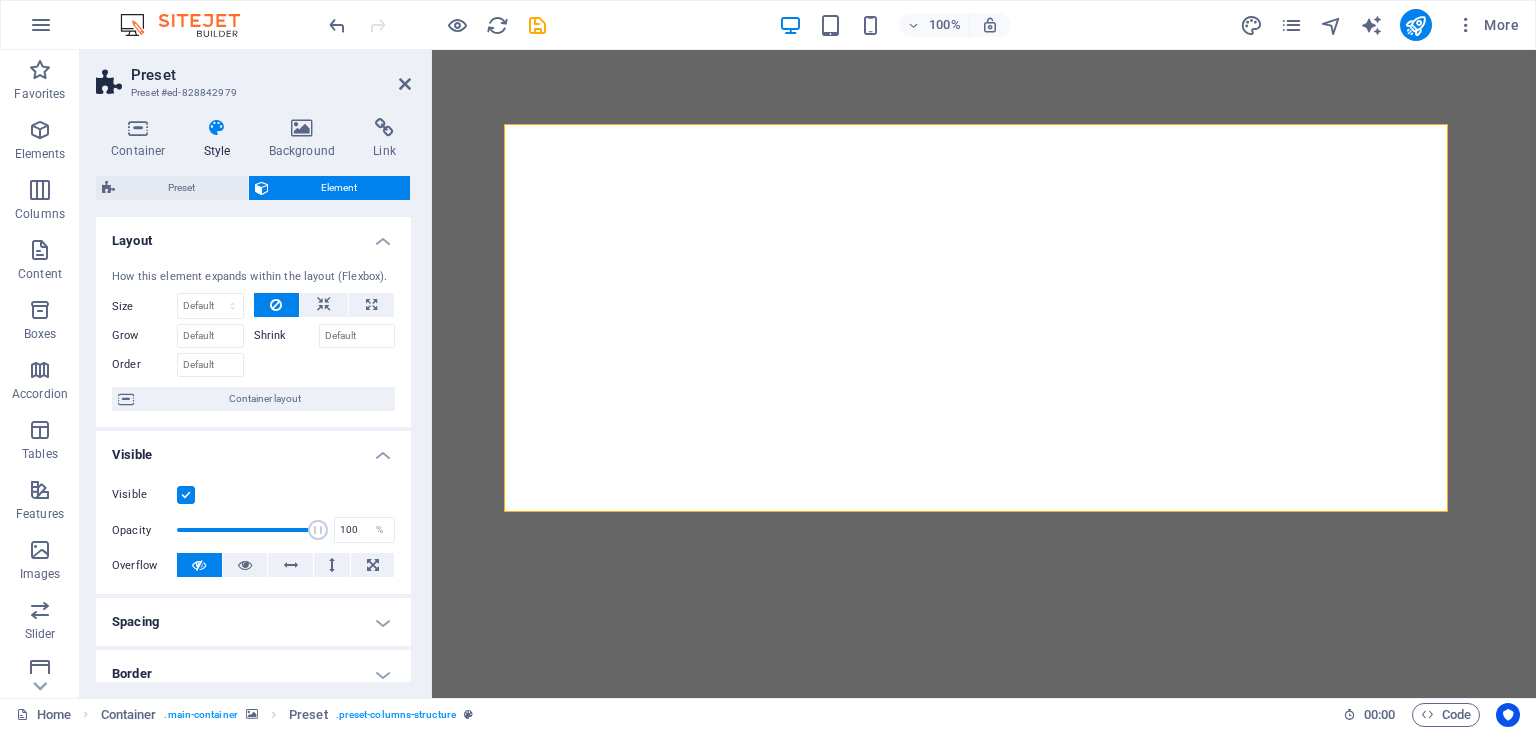 scroll, scrollTop: 200, scrollLeft: 0, axis: vertical 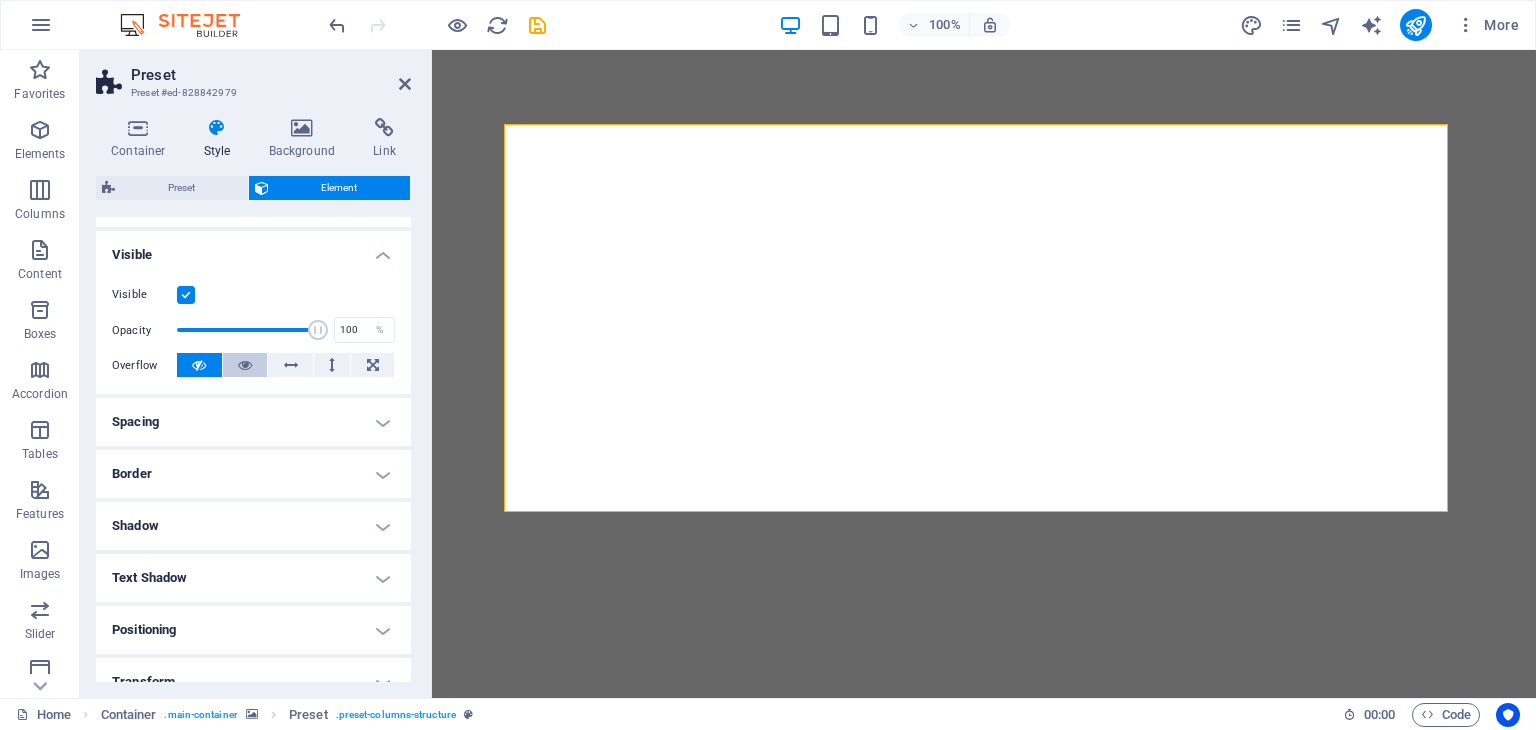 click at bounding box center [245, 365] 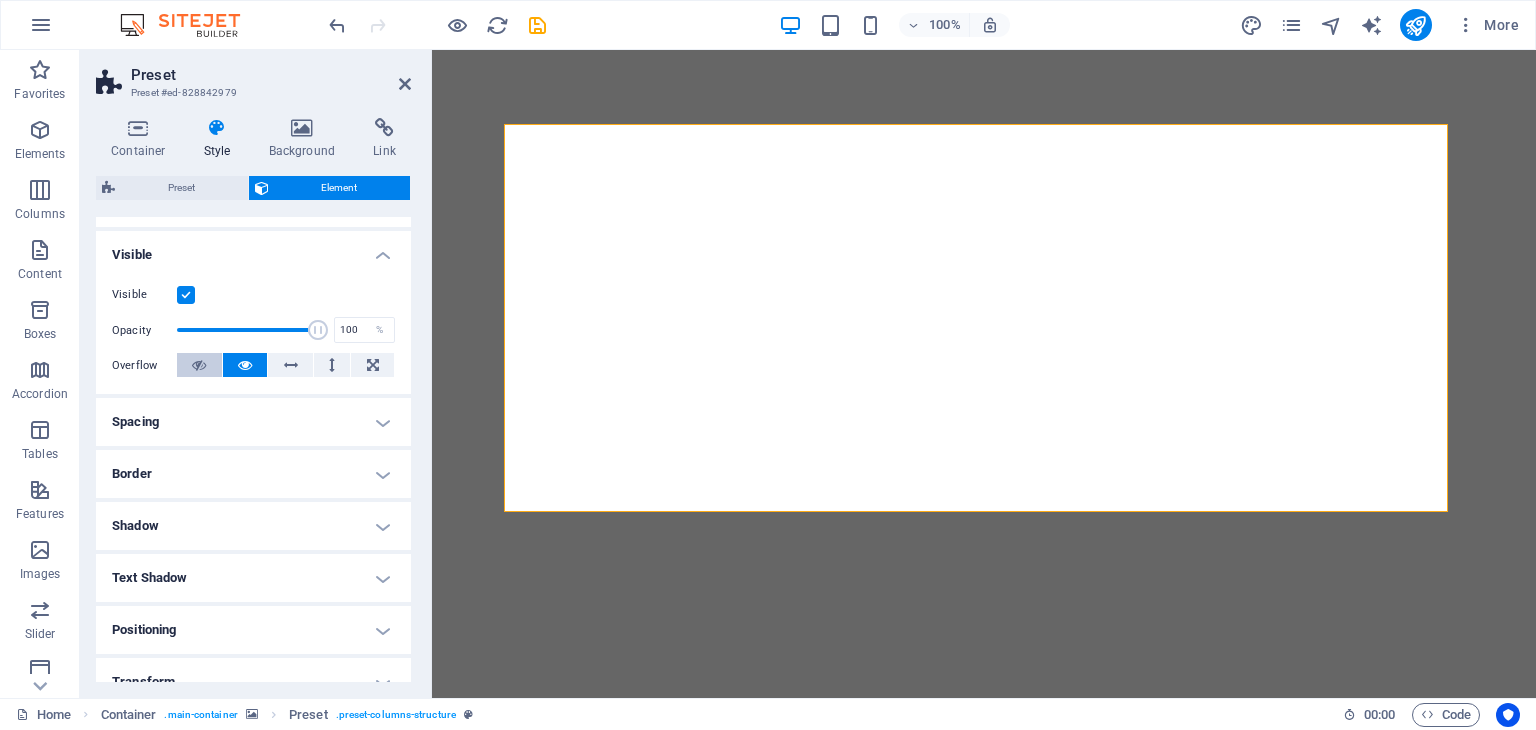 click at bounding box center (199, 365) 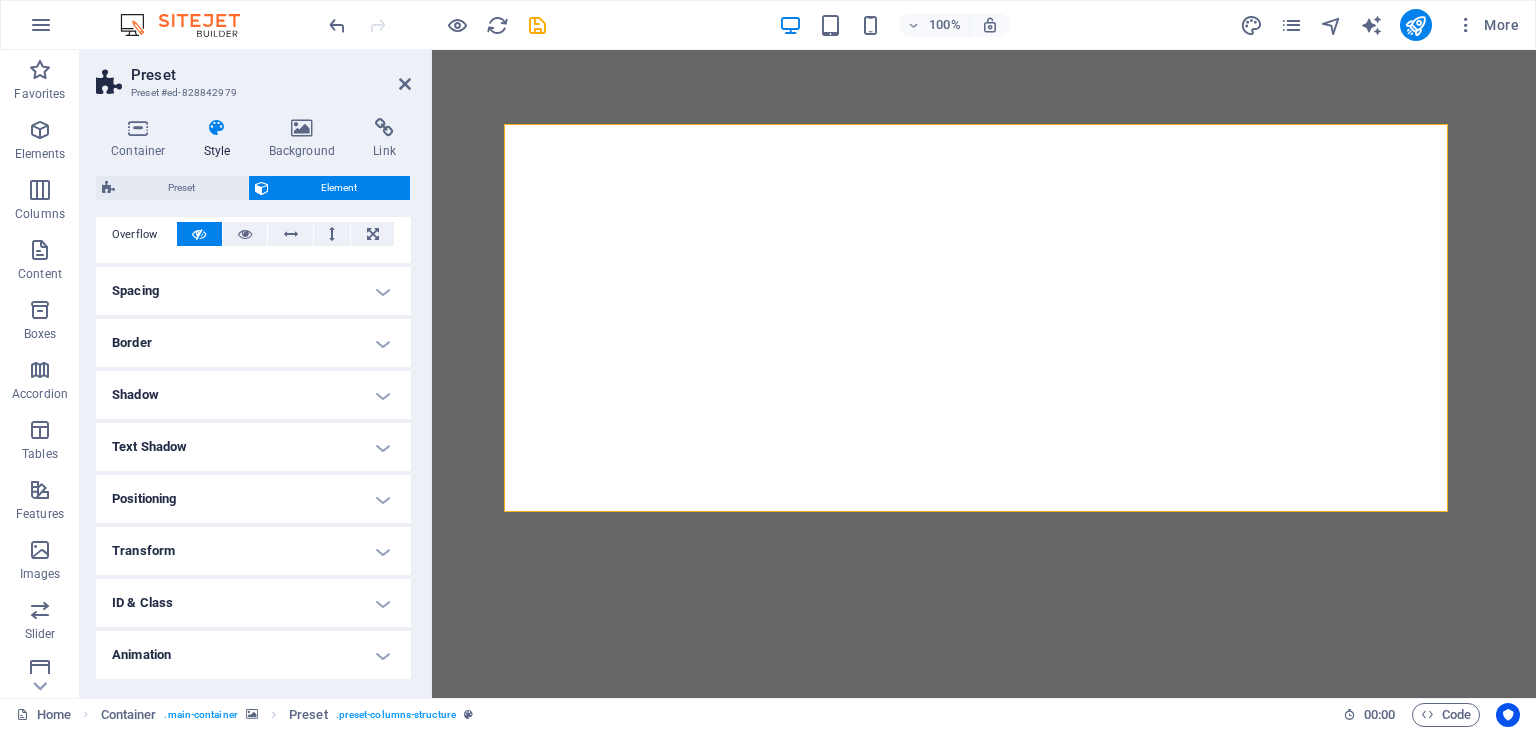 scroll, scrollTop: 380, scrollLeft: 0, axis: vertical 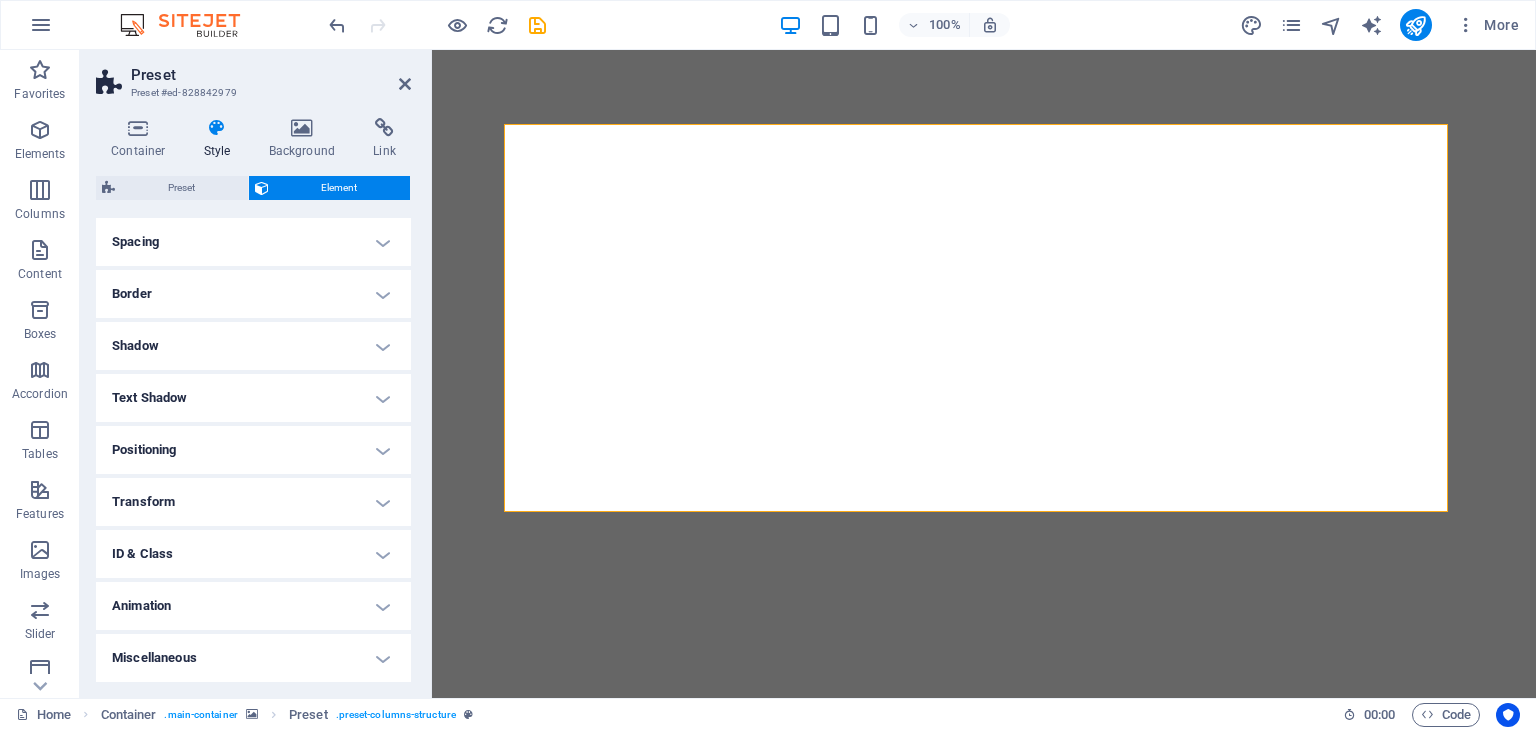 click on "Shadow" at bounding box center [253, 346] 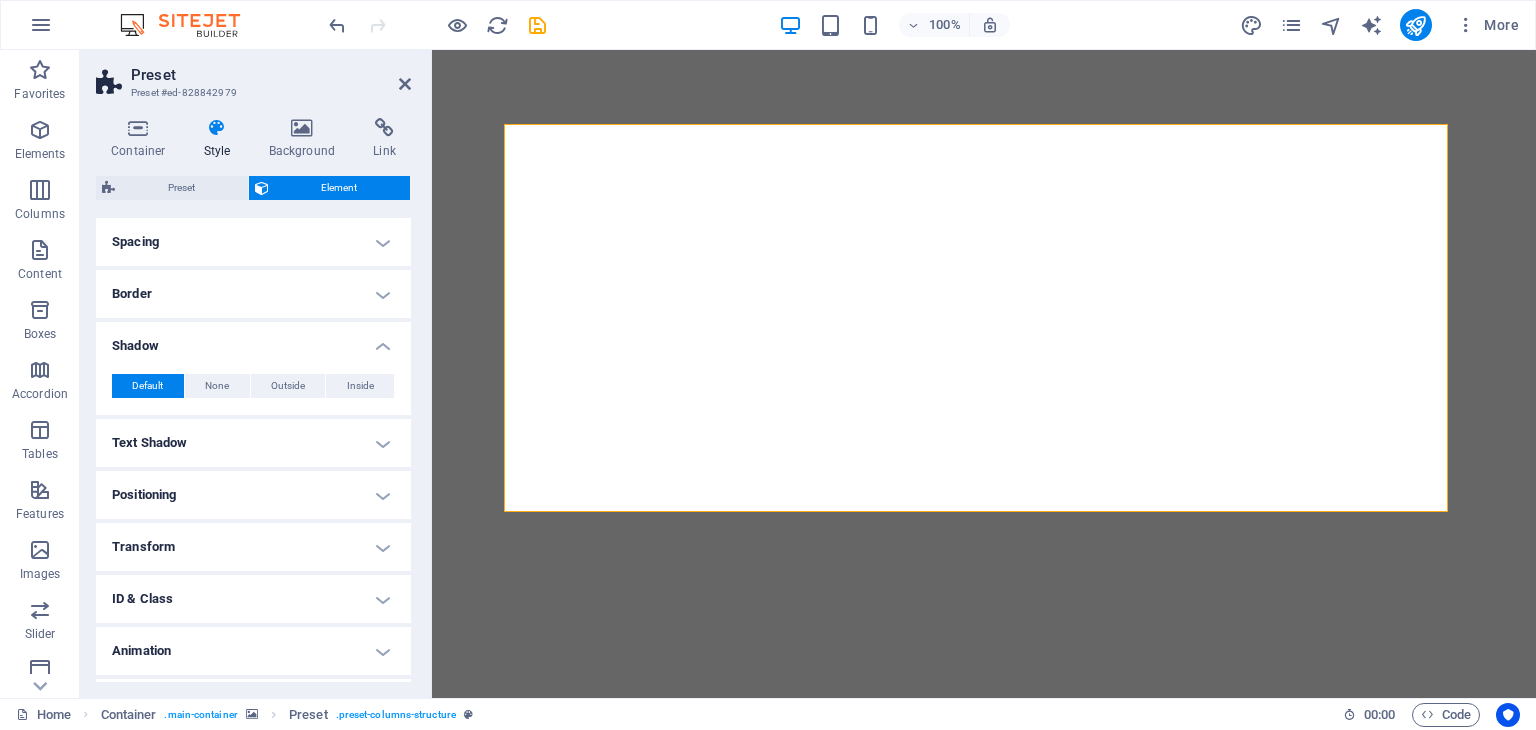 click on "Shadow" at bounding box center (253, 340) 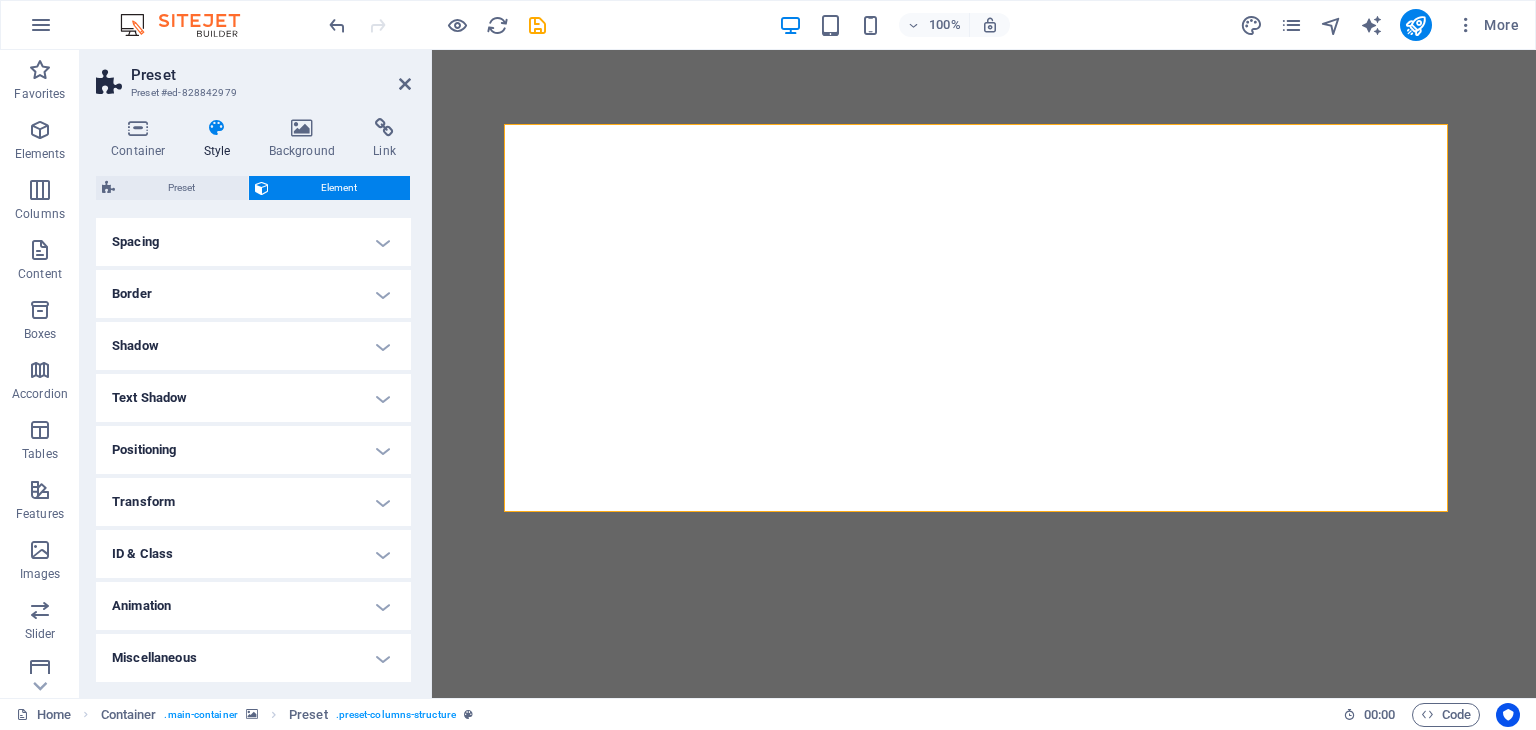 scroll, scrollTop: 0, scrollLeft: 0, axis: both 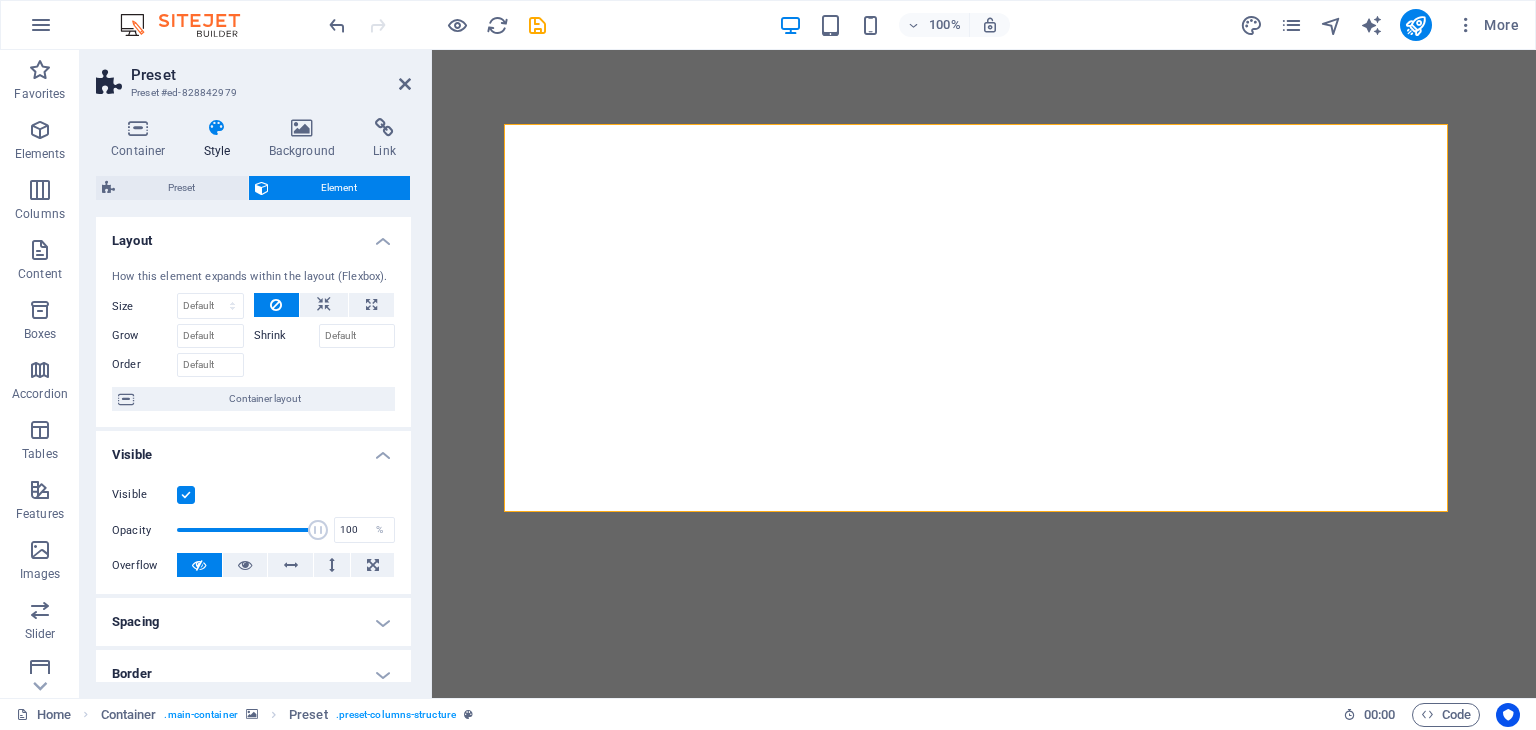 click at bounding box center (217, 128) 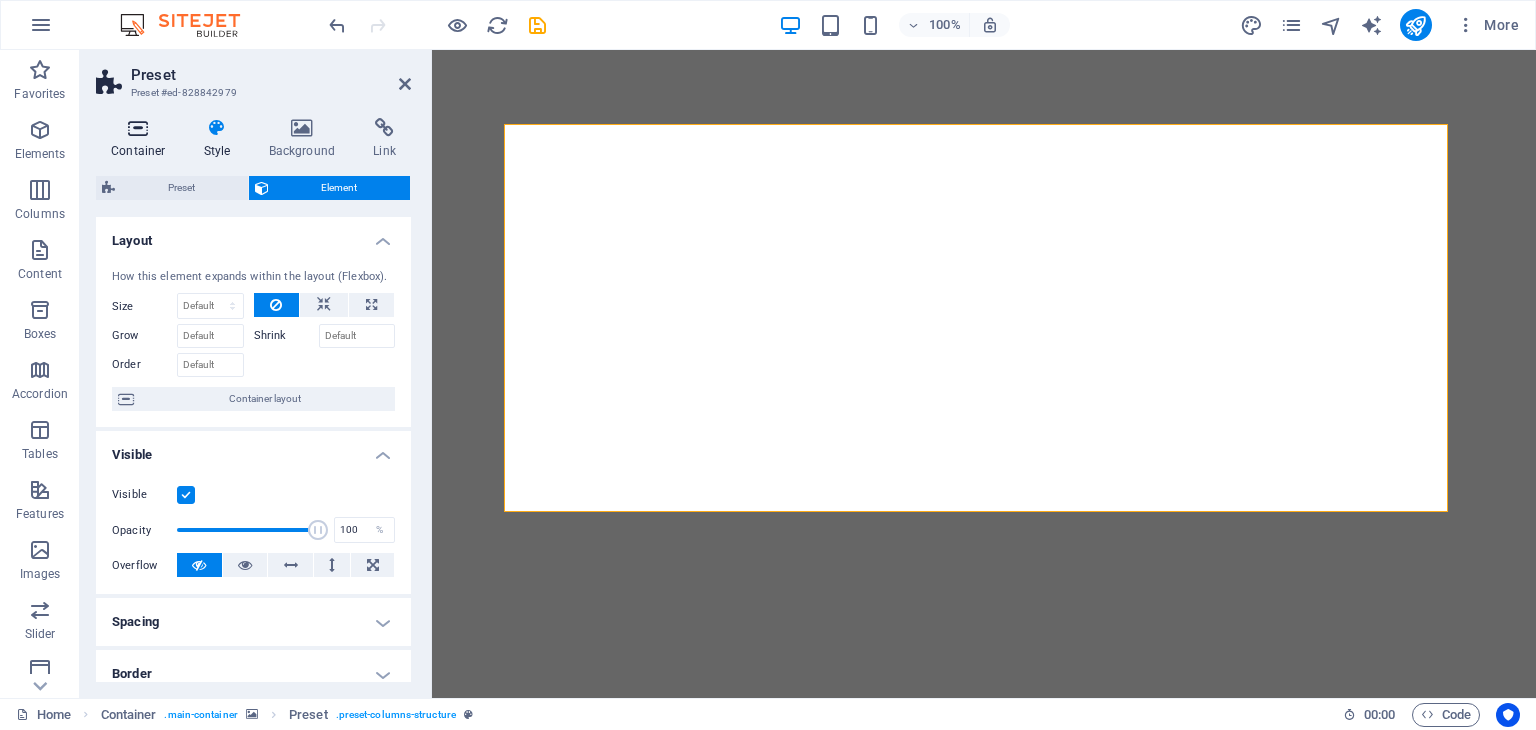 click at bounding box center [138, 128] 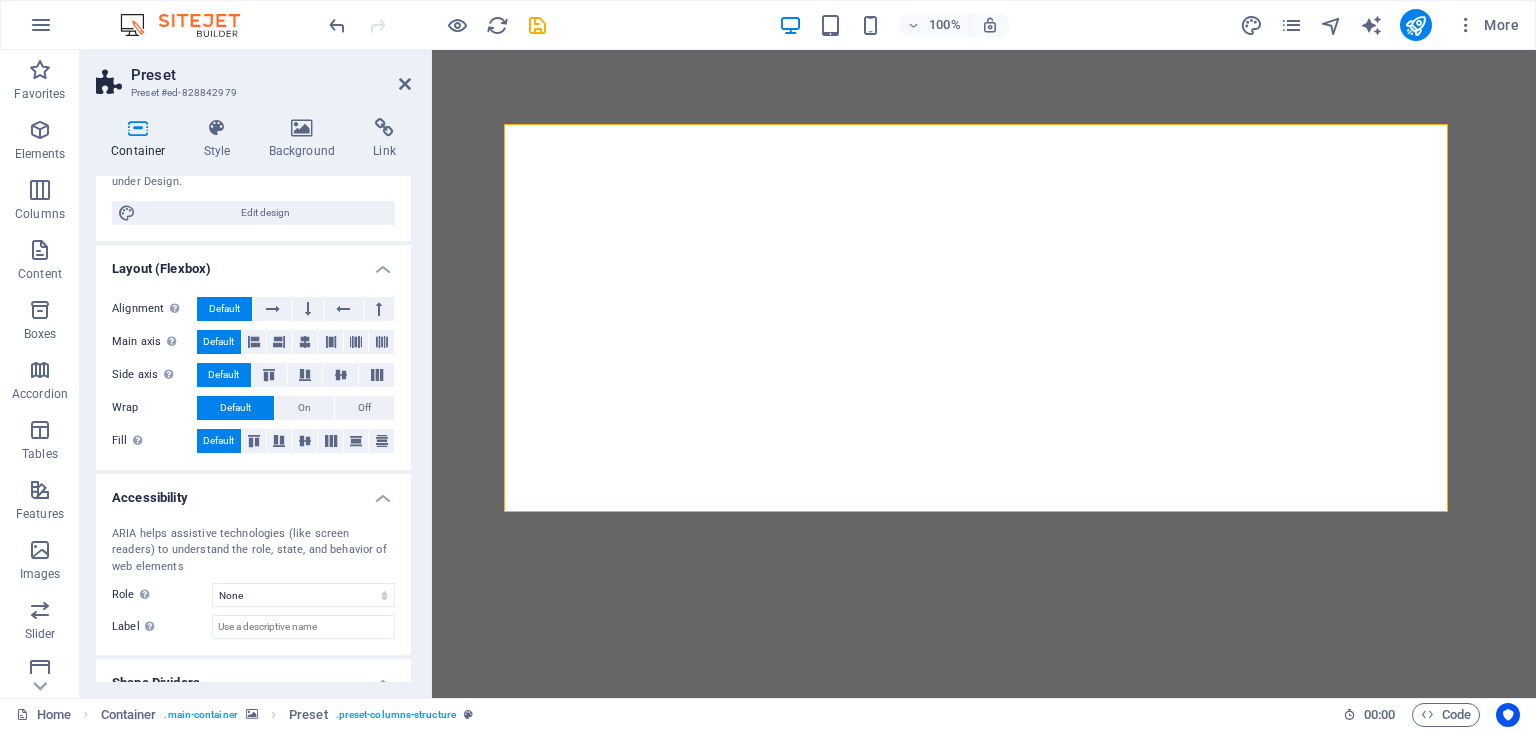 scroll, scrollTop: 268, scrollLeft: 0, axis: vertical 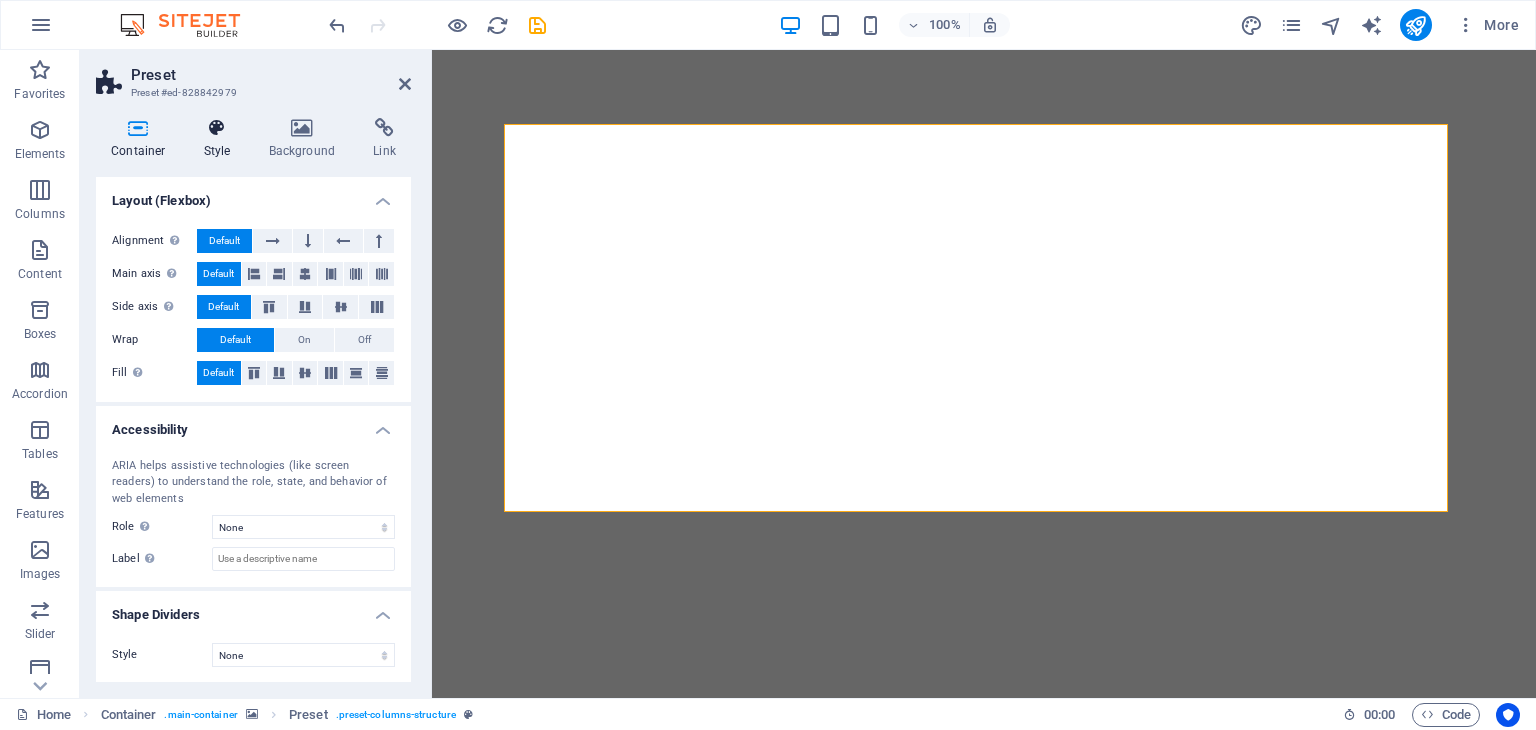 click at bounding box center (217, 128) 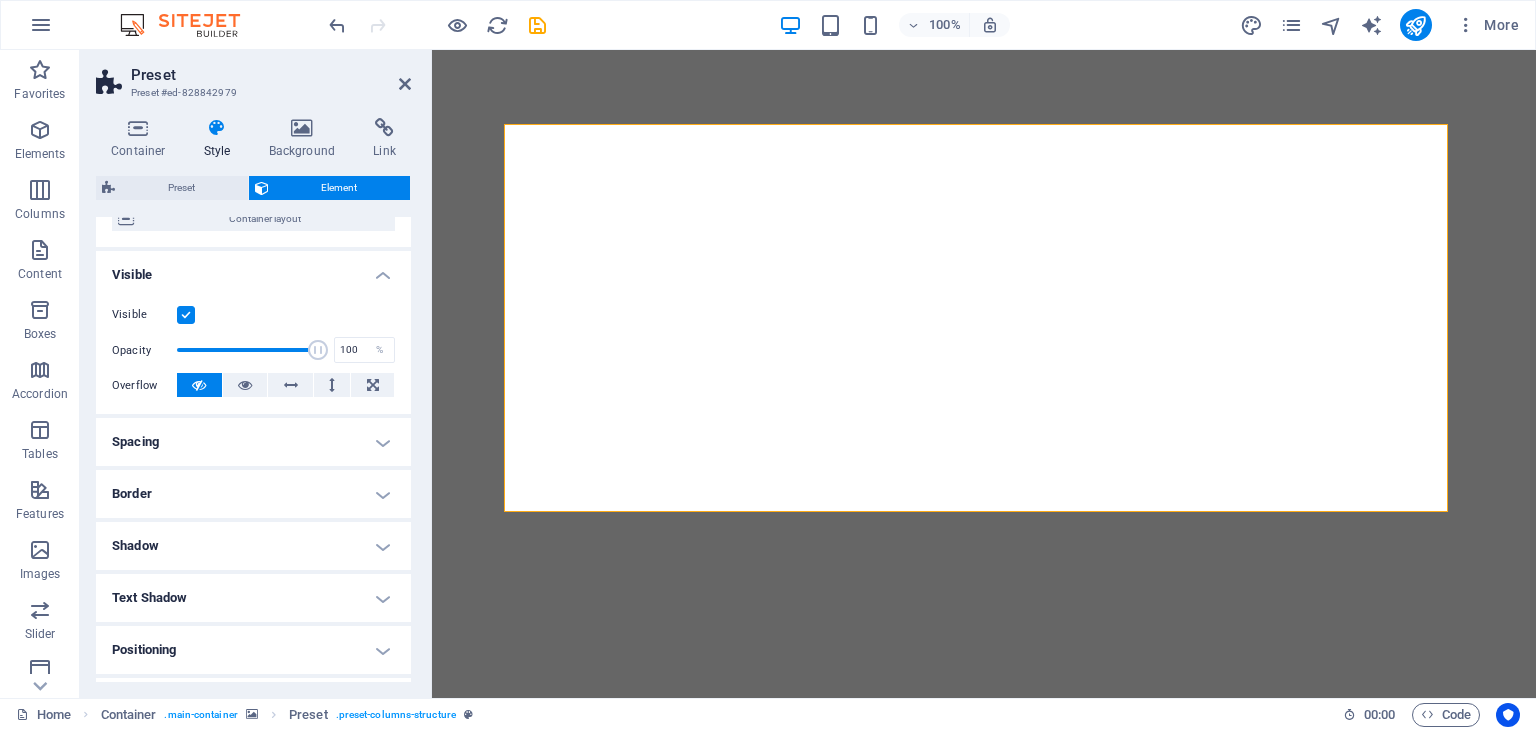 scroll, scrollTop: 0, scrollLeft: 0, axis: both 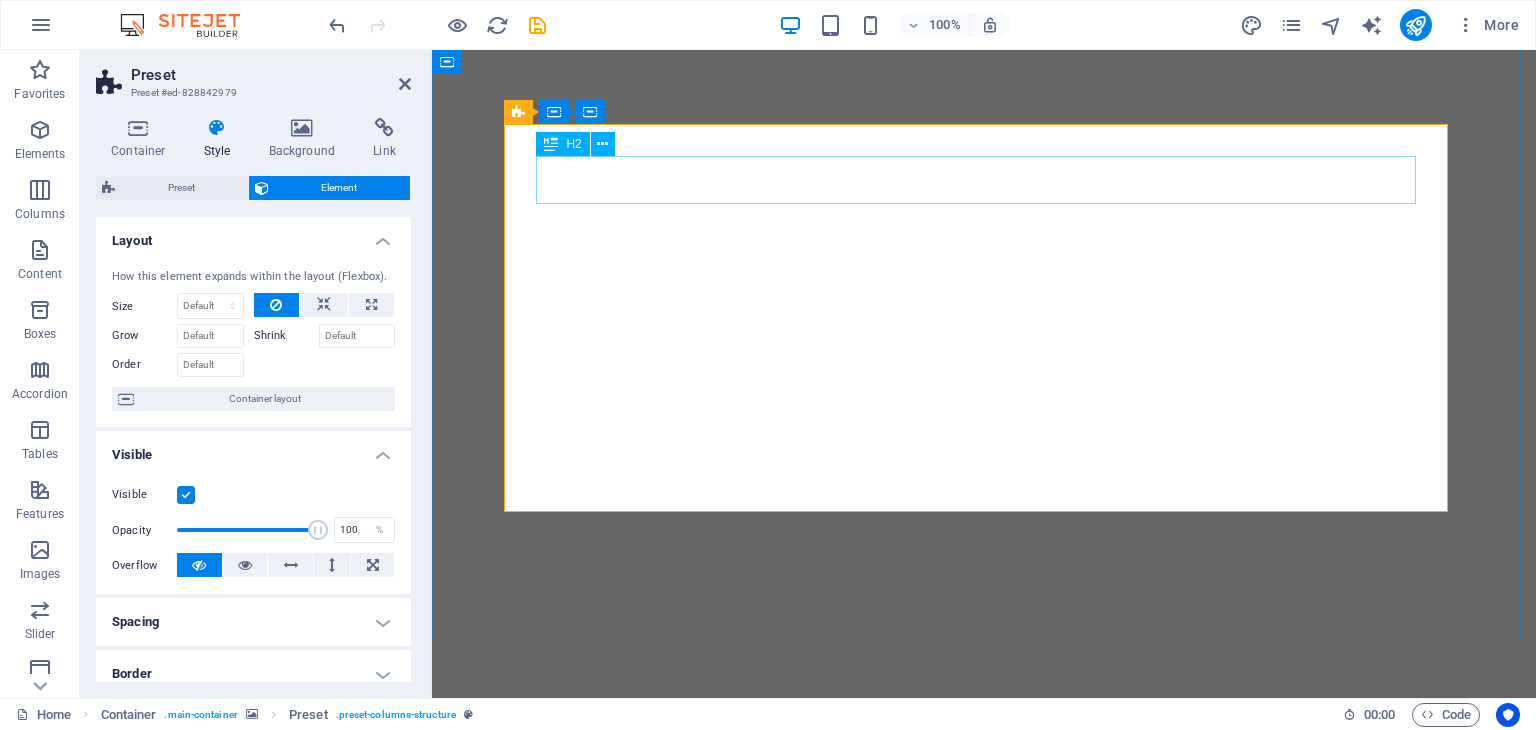 click on "Veggie delights express" at bounding box center (984, 778) 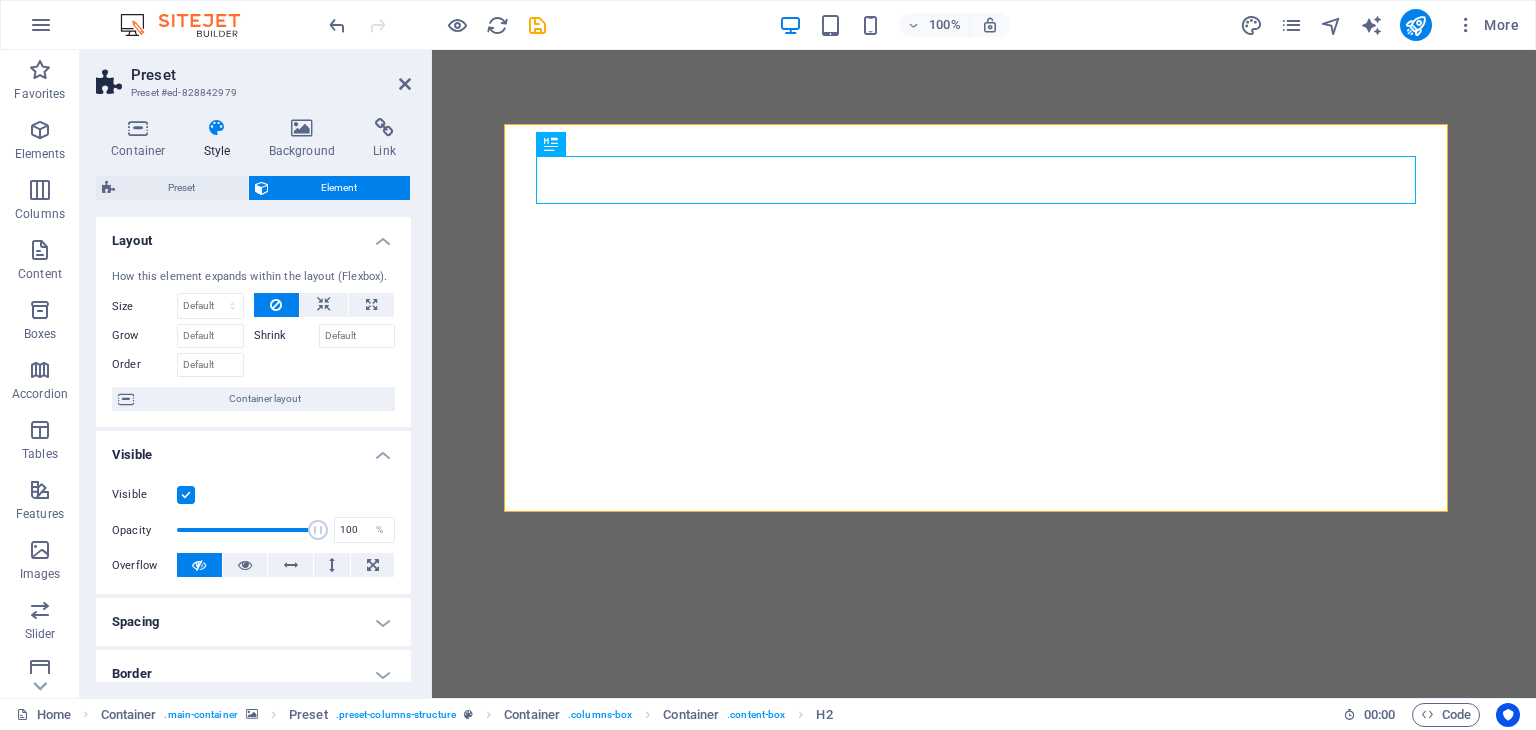 click at bounding box center (984, 318) 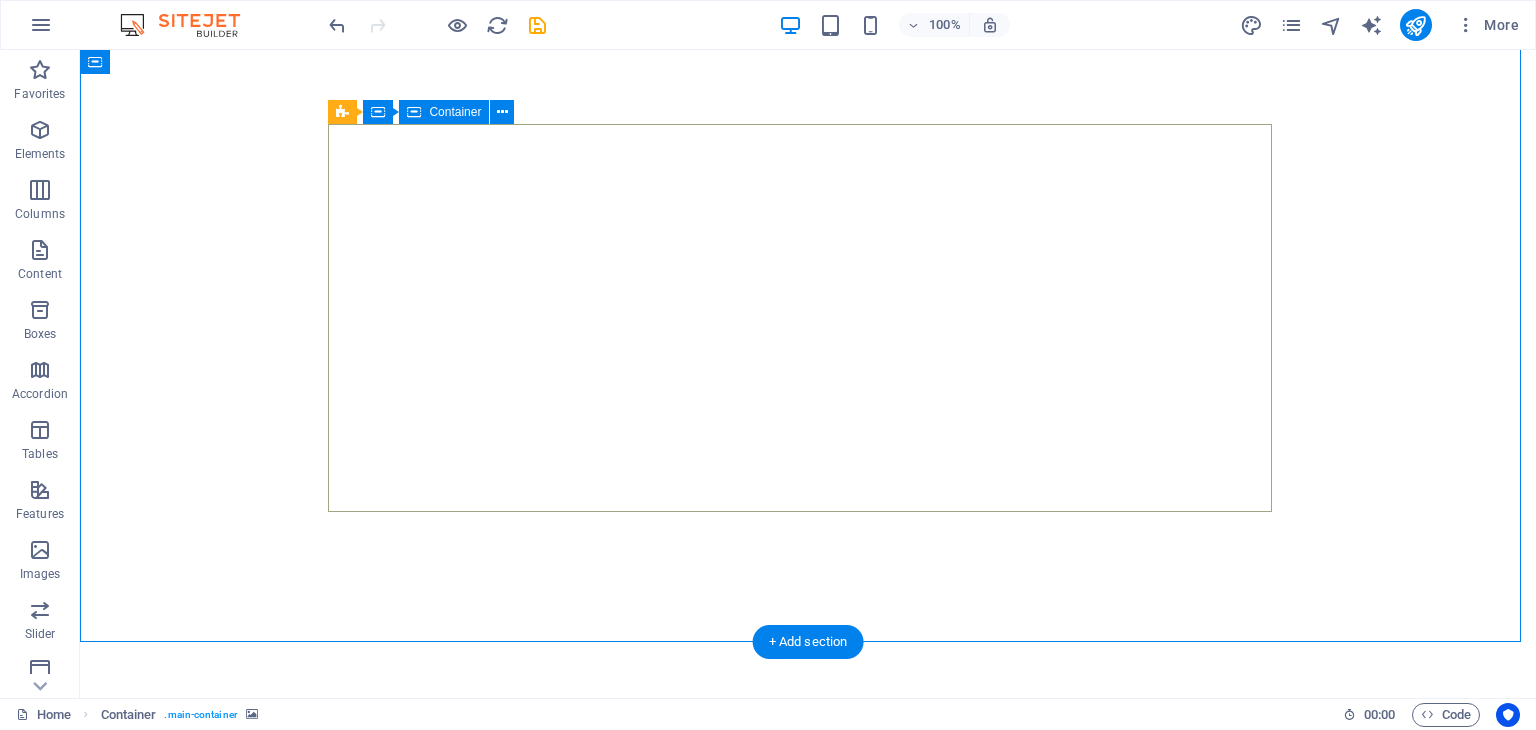 drag, startPoint x: 364, startPoint y: 145, endPoint x: 429, endPoint y: 161, distance: 66.94027 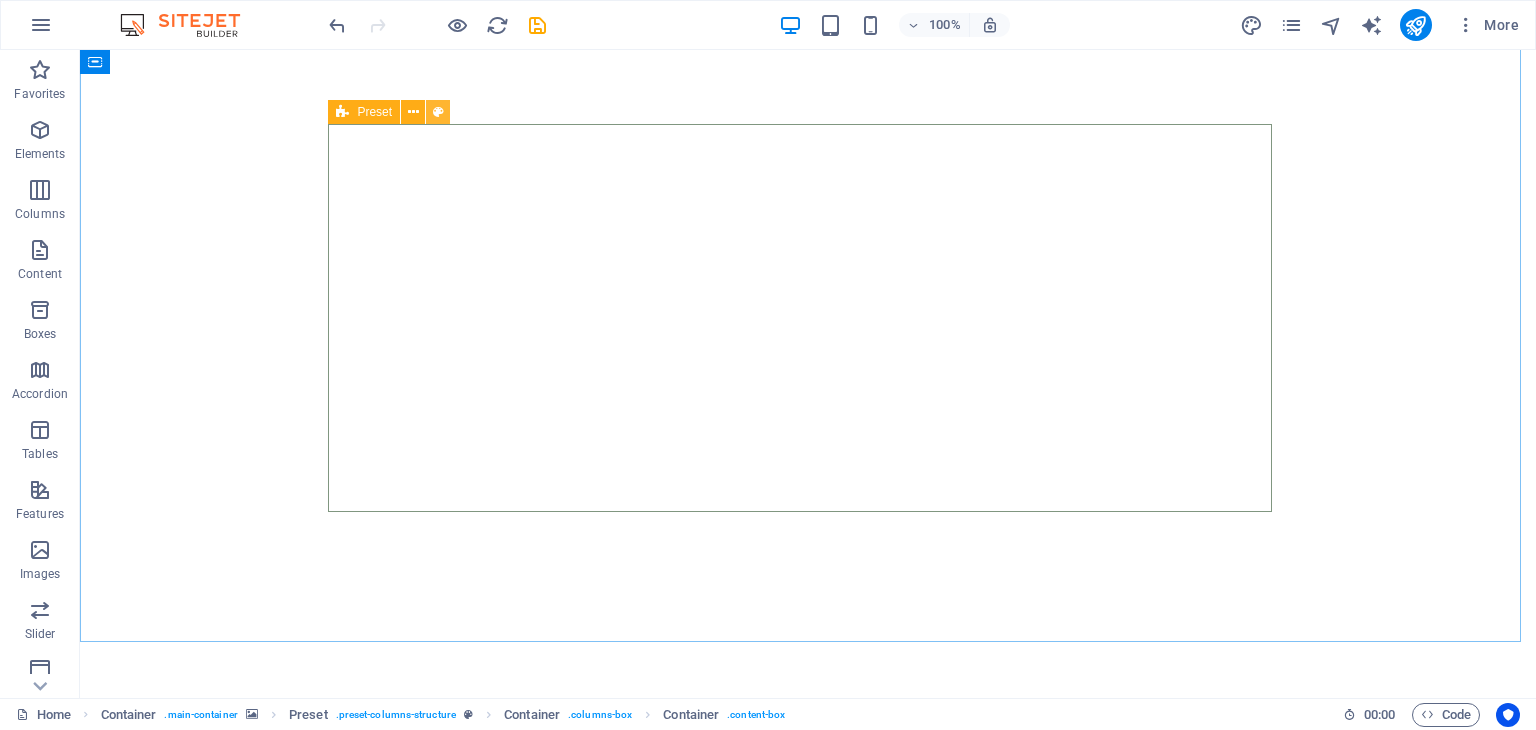 click at bounding box center [438, 112] 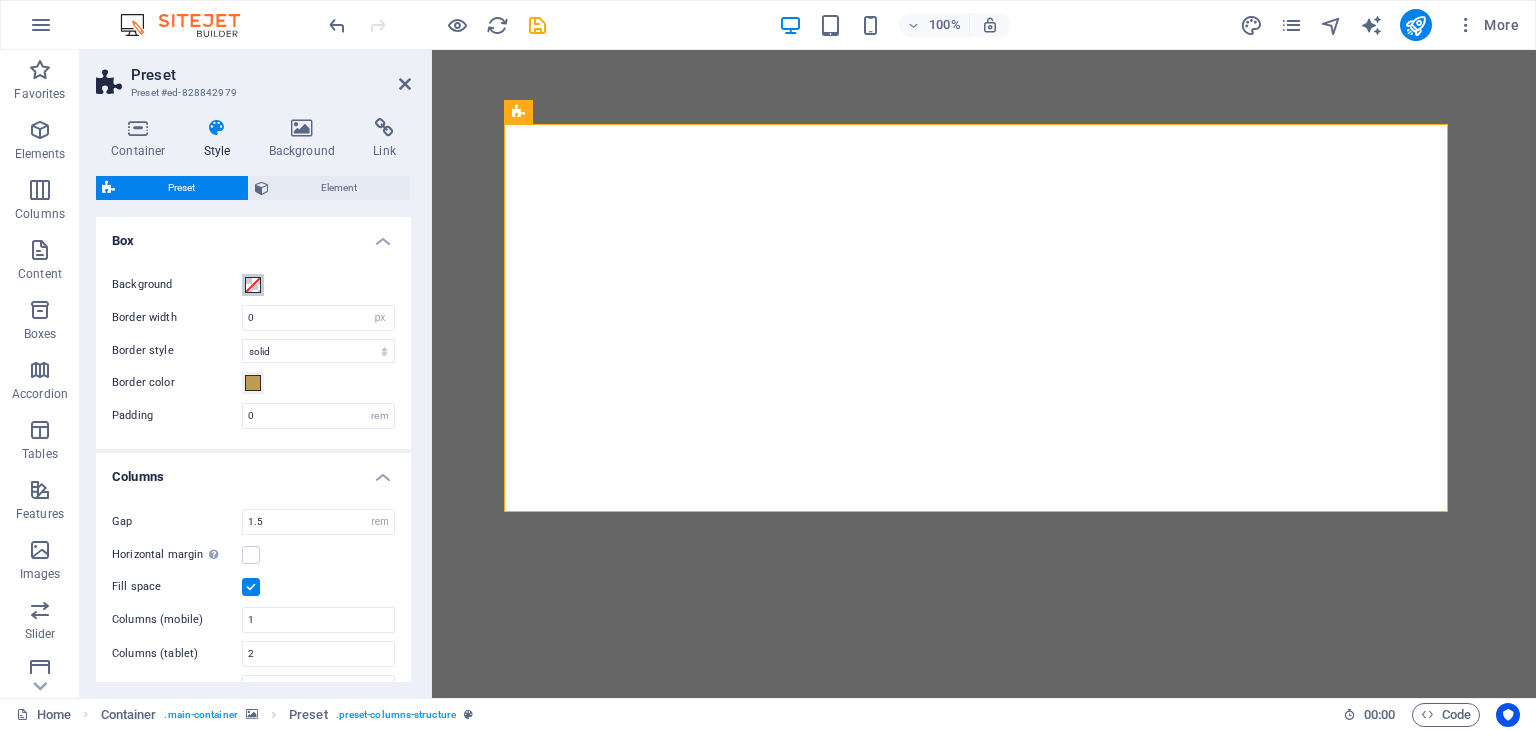 click at bounding box center [253, 285] 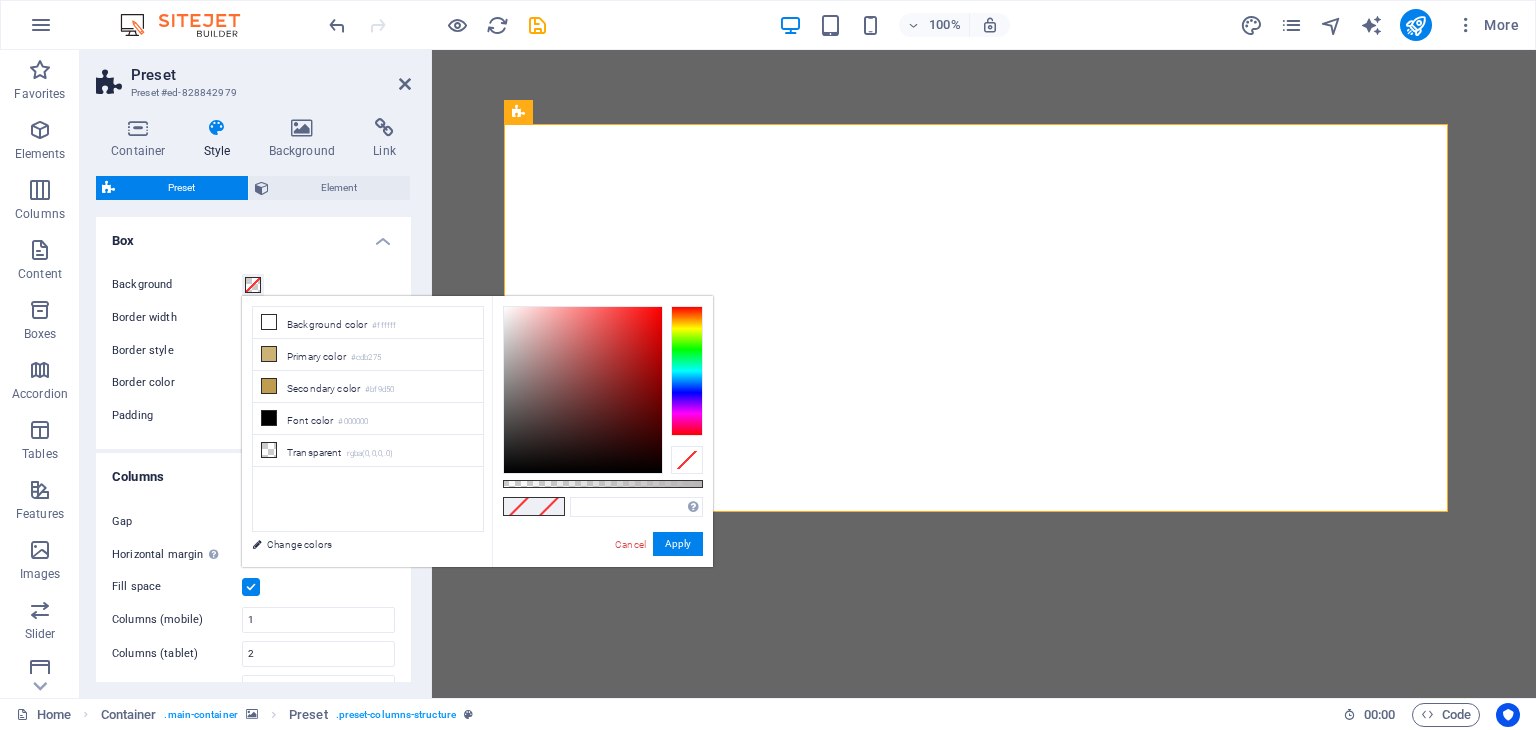 click at bounding box center [519, 506] 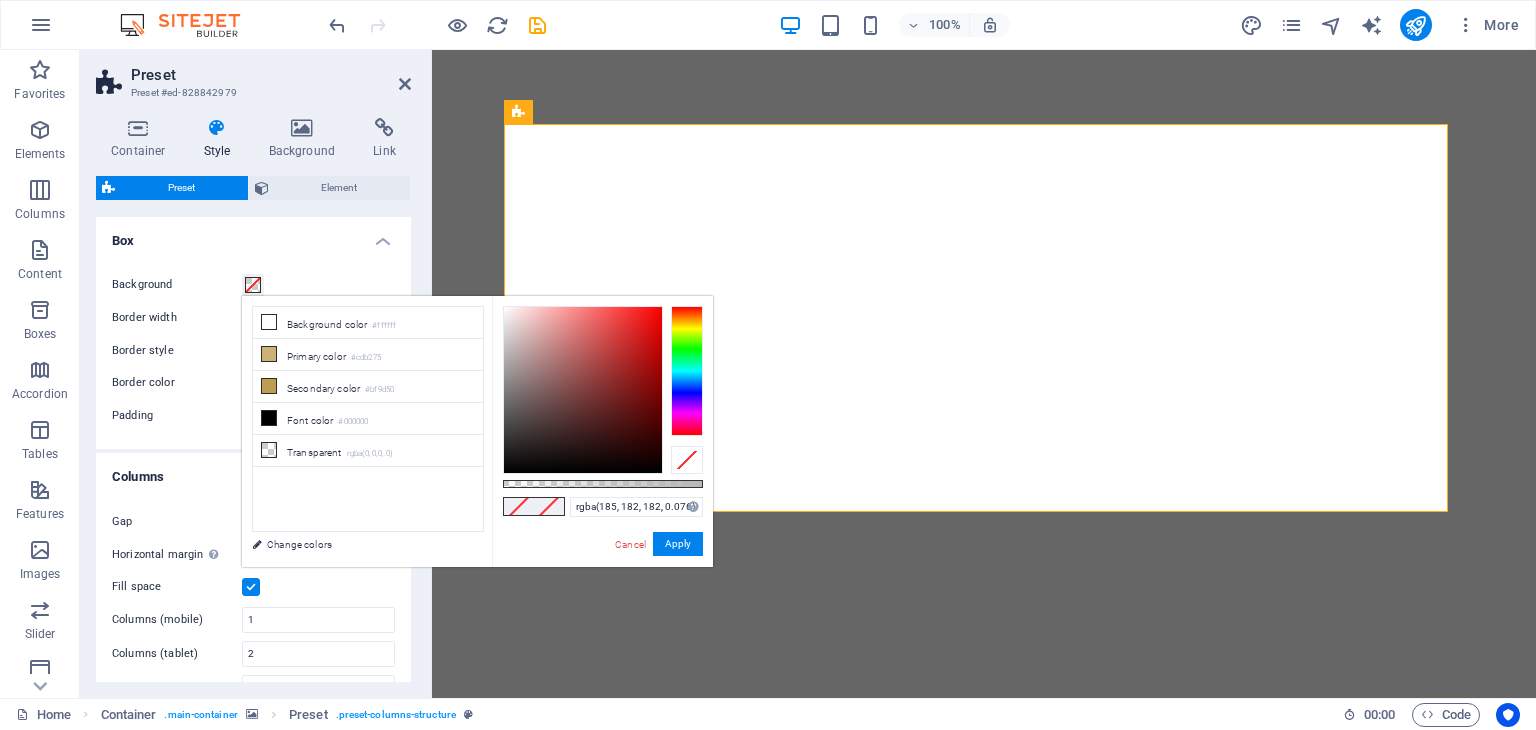 click at bounding box center [603, 484] 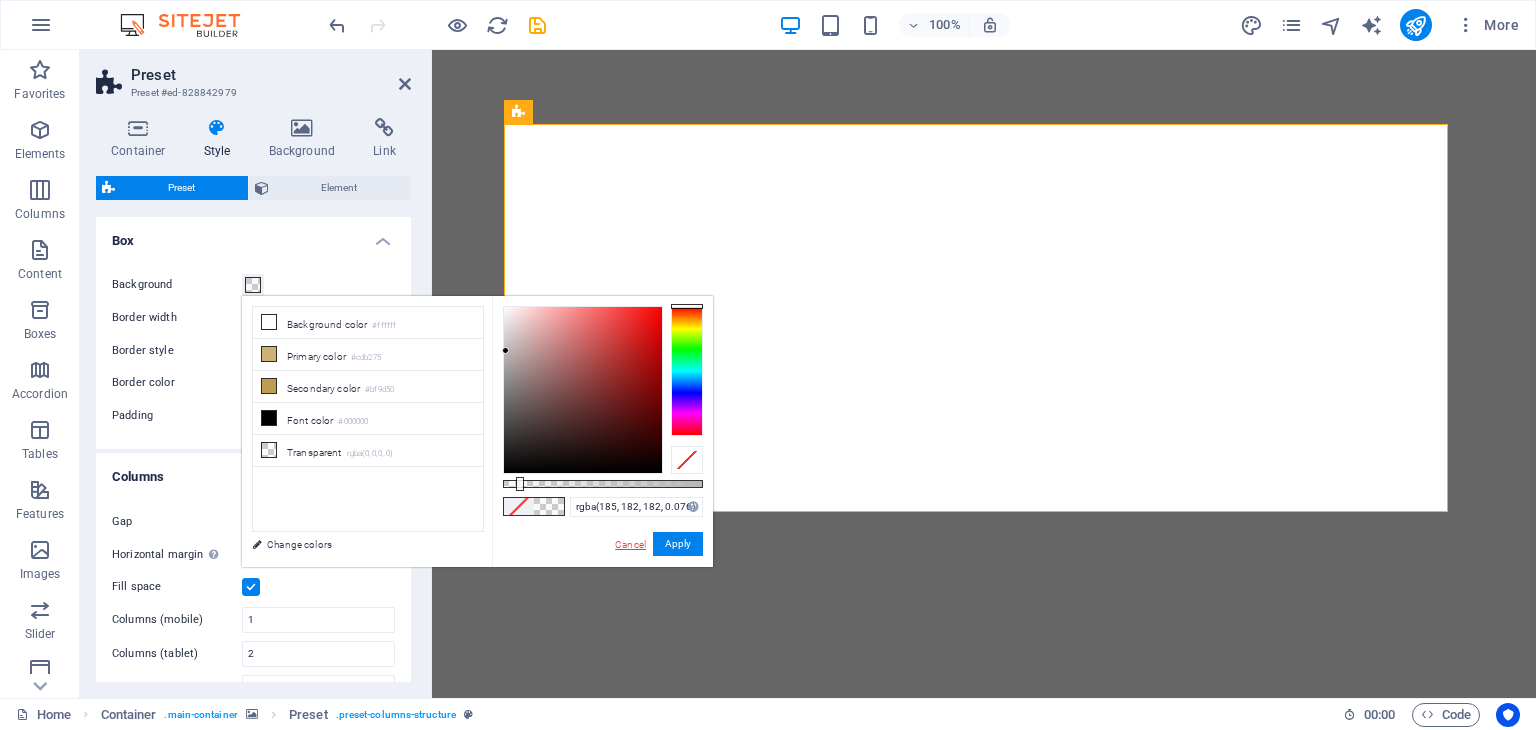 click on "Cancel" at bounding box center (630, 544) 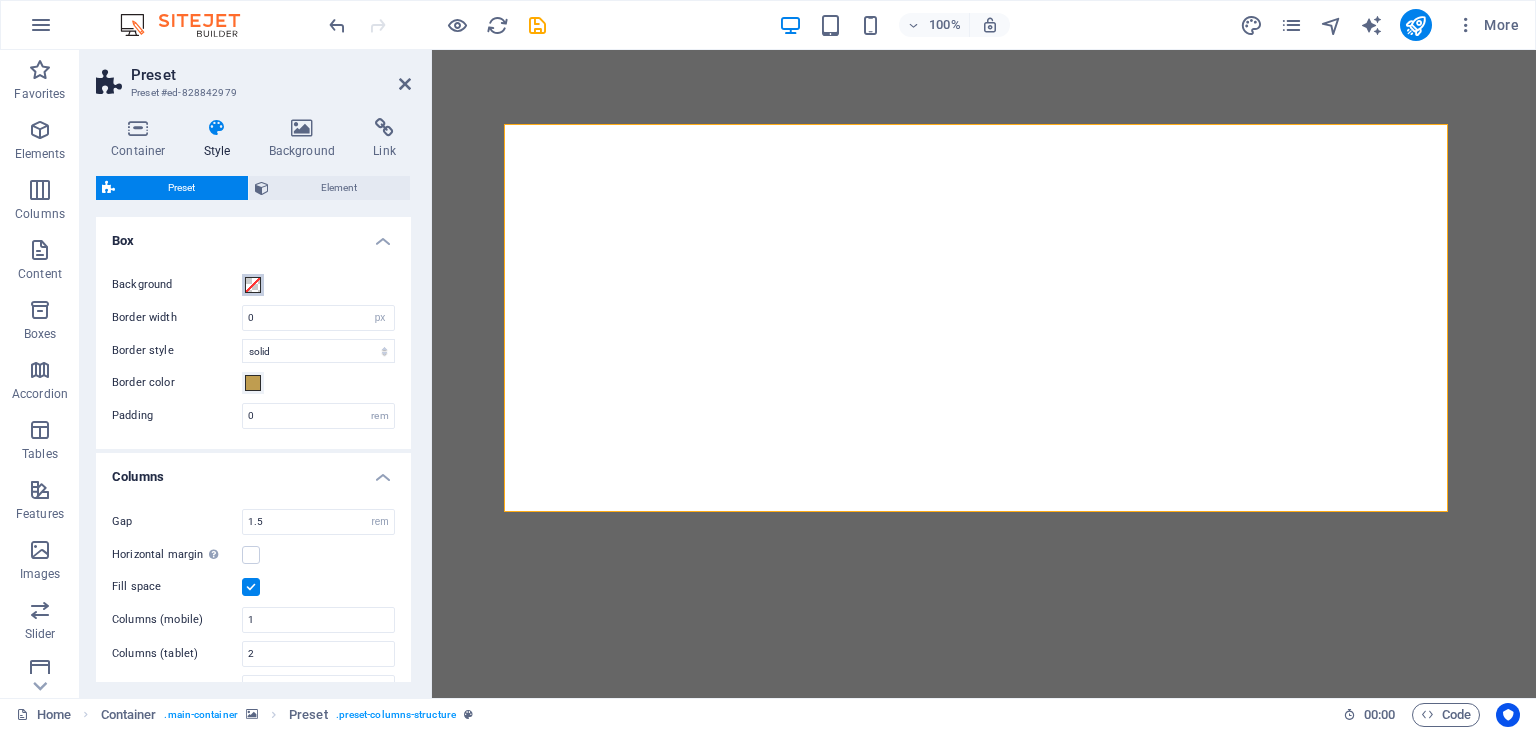 click at bounding box center [253, 285] 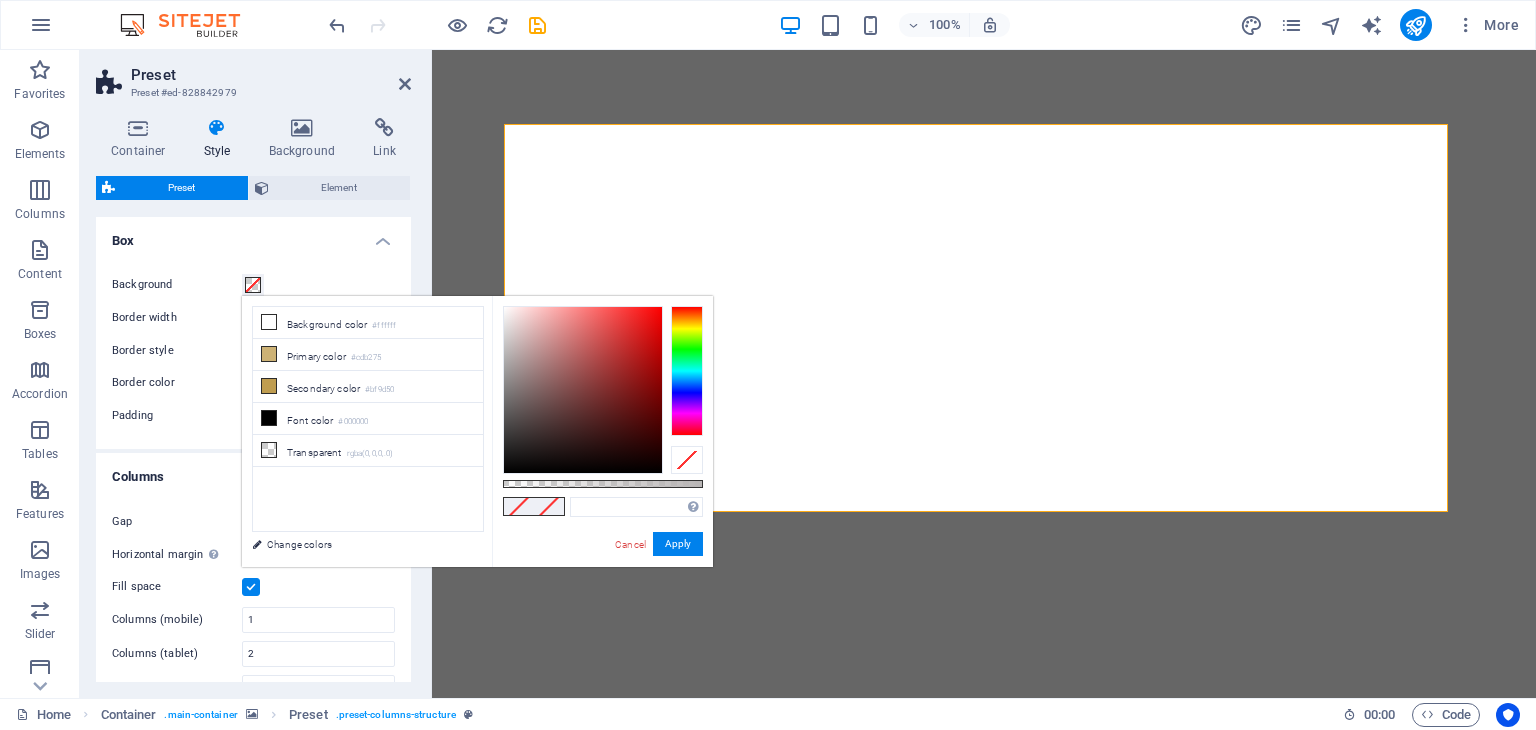 click on "Background Border width 0 rem px Border style solid dashed dotted double Border color Padding 0 rem" at bounding box center [253, 351] 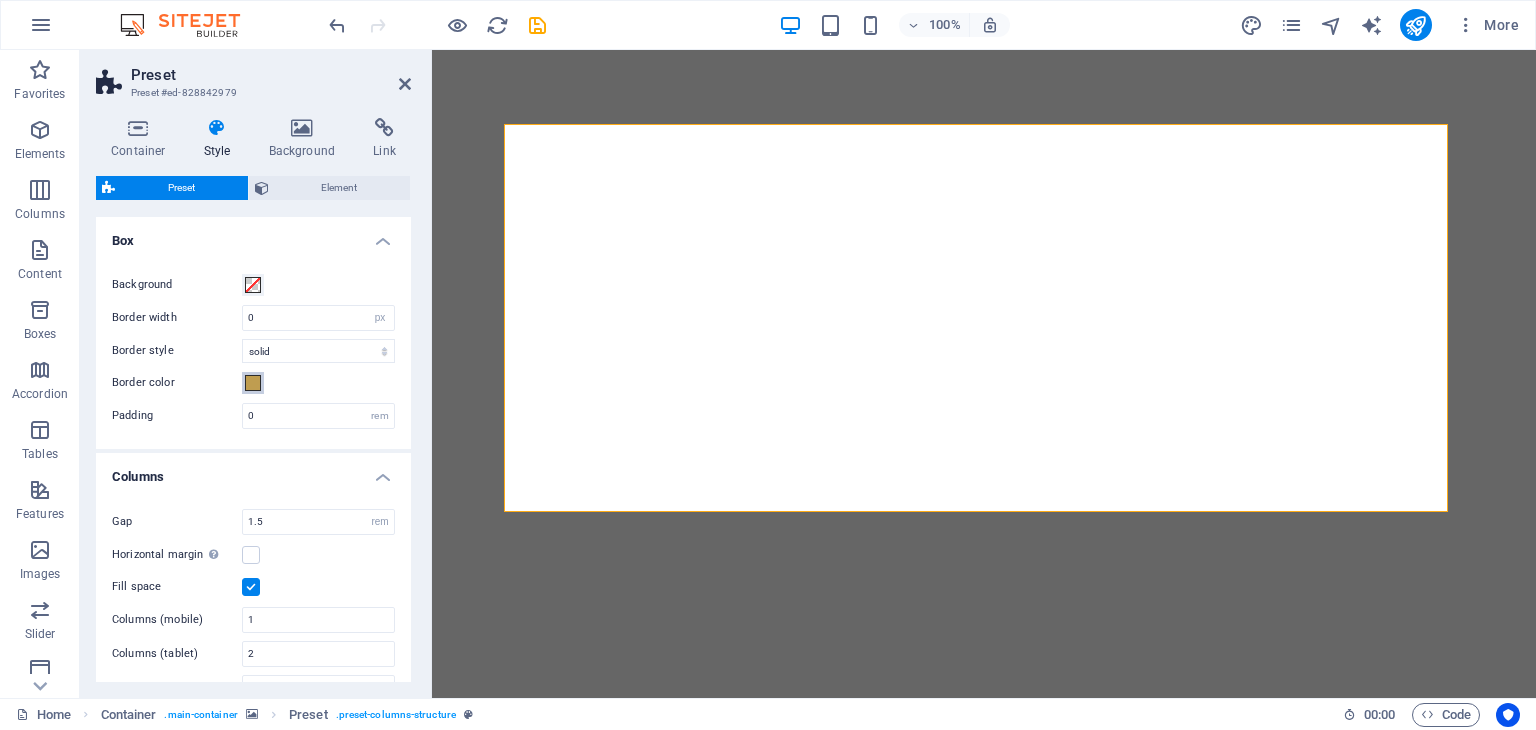 click at bounding box center [253, 383] 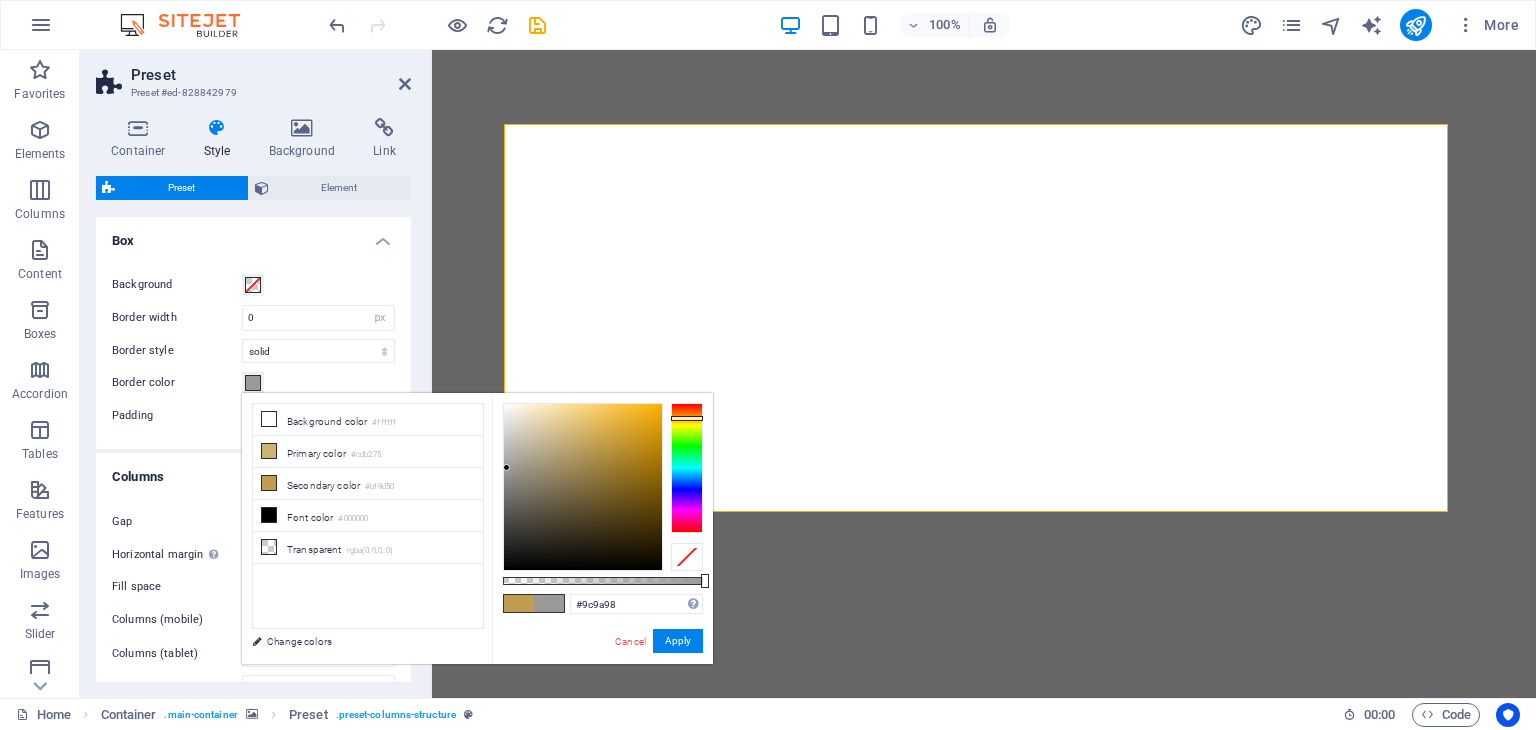 type on "#9c9a97" 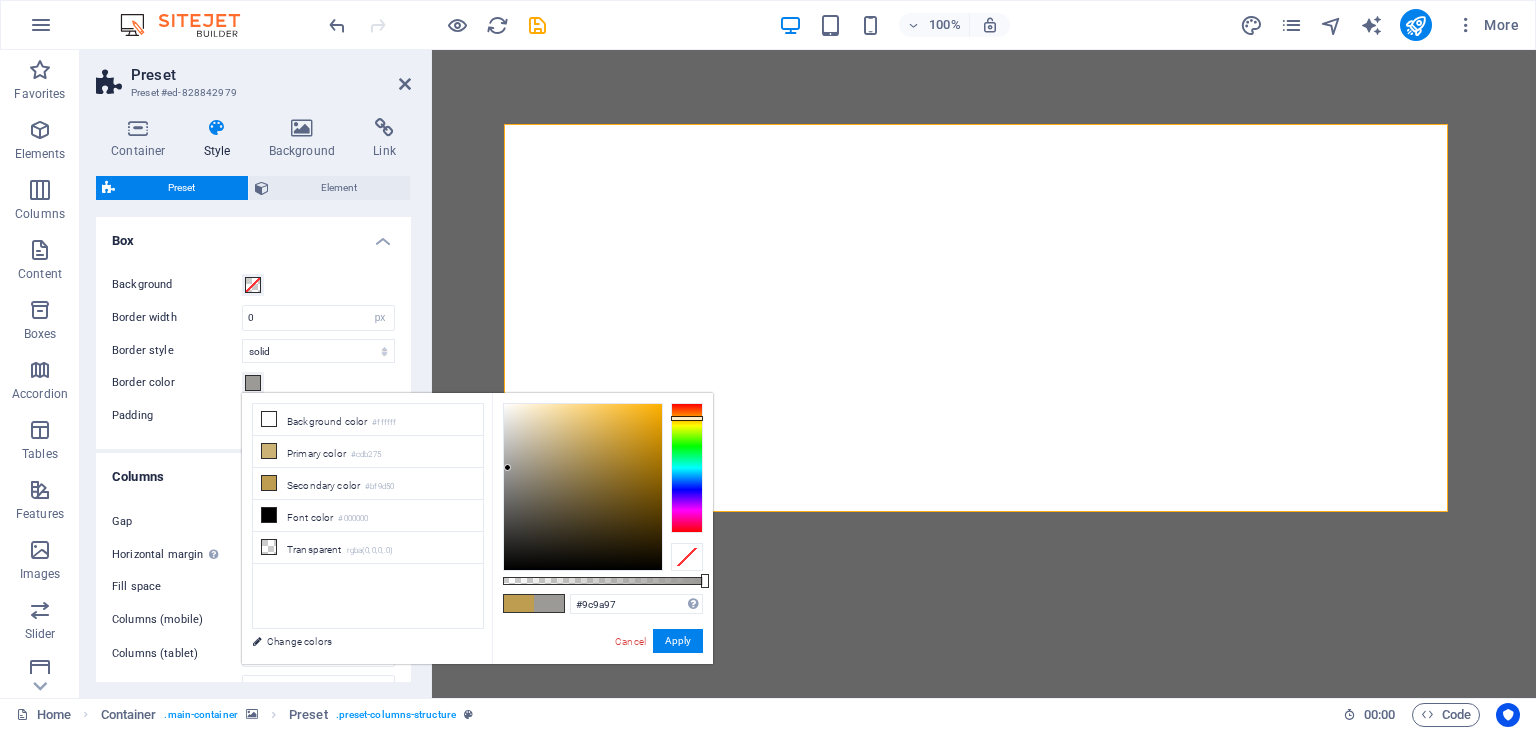 drag, startPoint x: 591, startPoint y: 444, endPoint x: 508, endPoint y: 468, distance: 86.40023 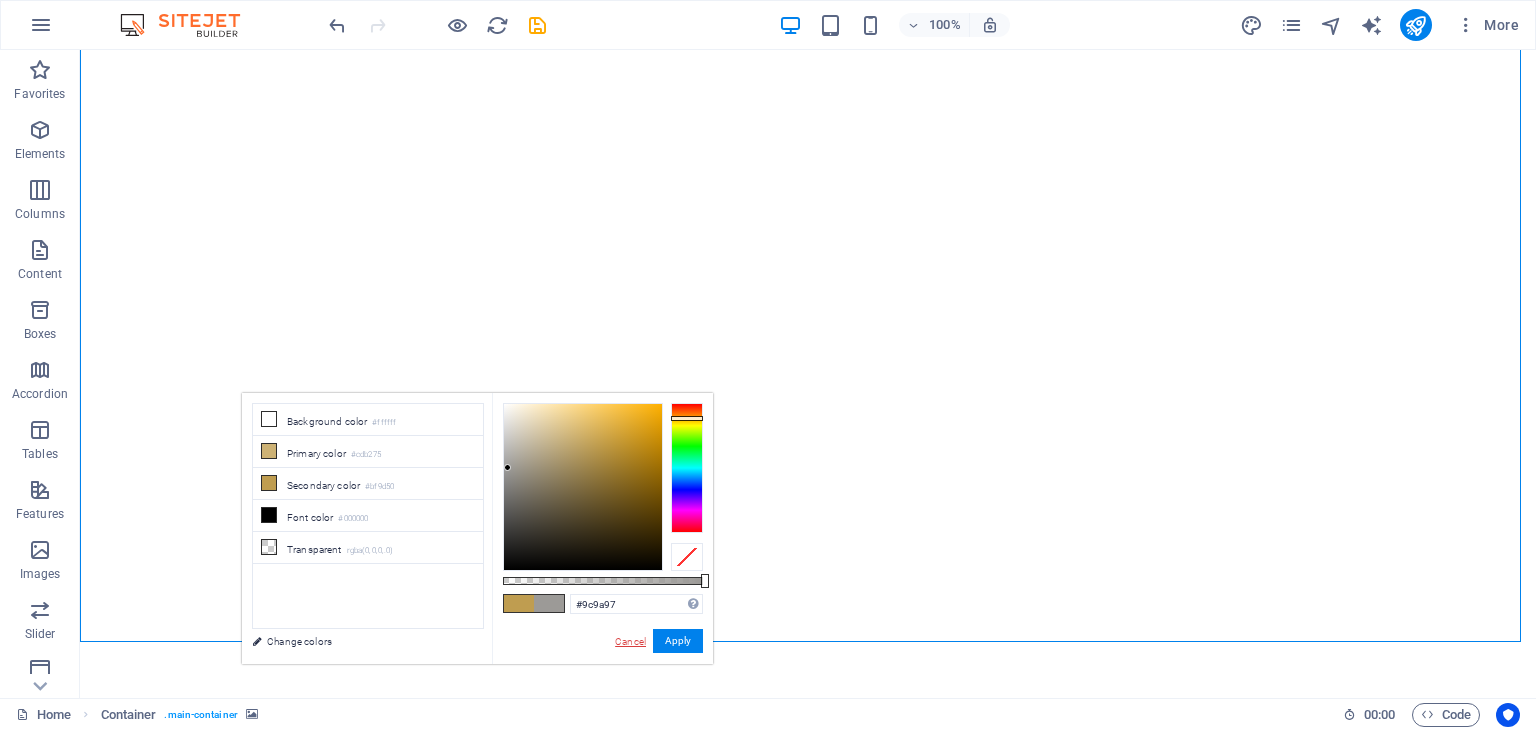 click on "Cancel" at bounding box center [630, 641] 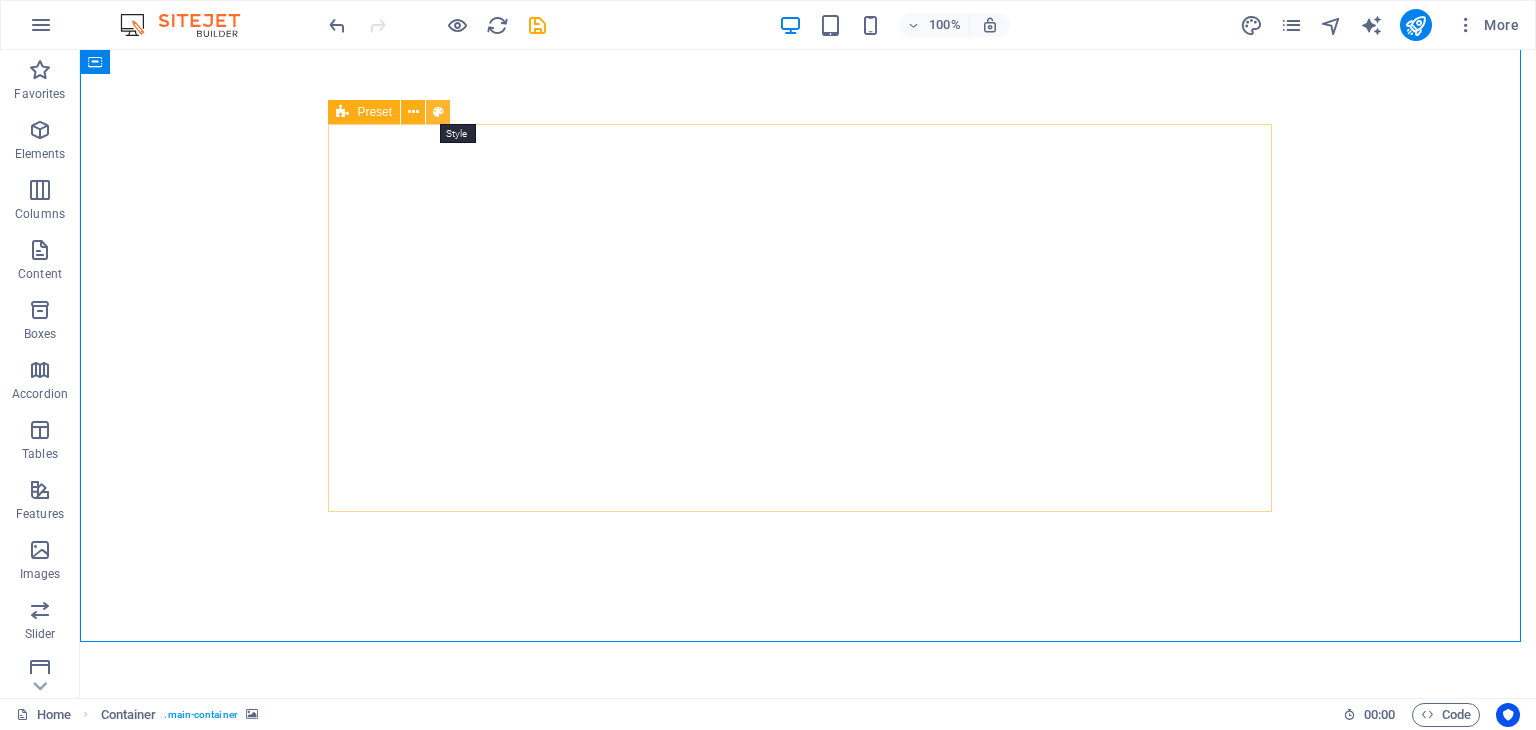 click at bounding box center (438, 112) 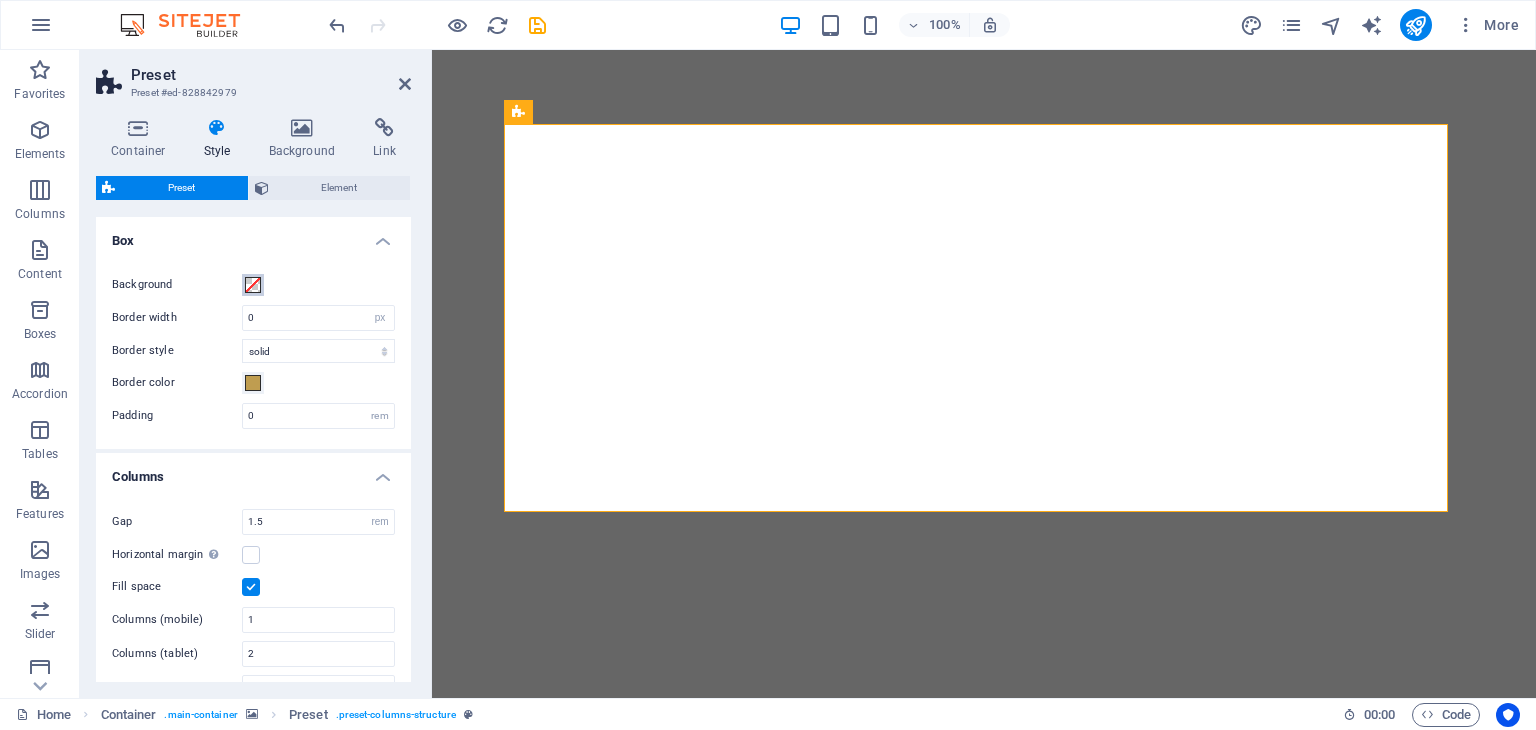 click at bounding box center [253, 285] 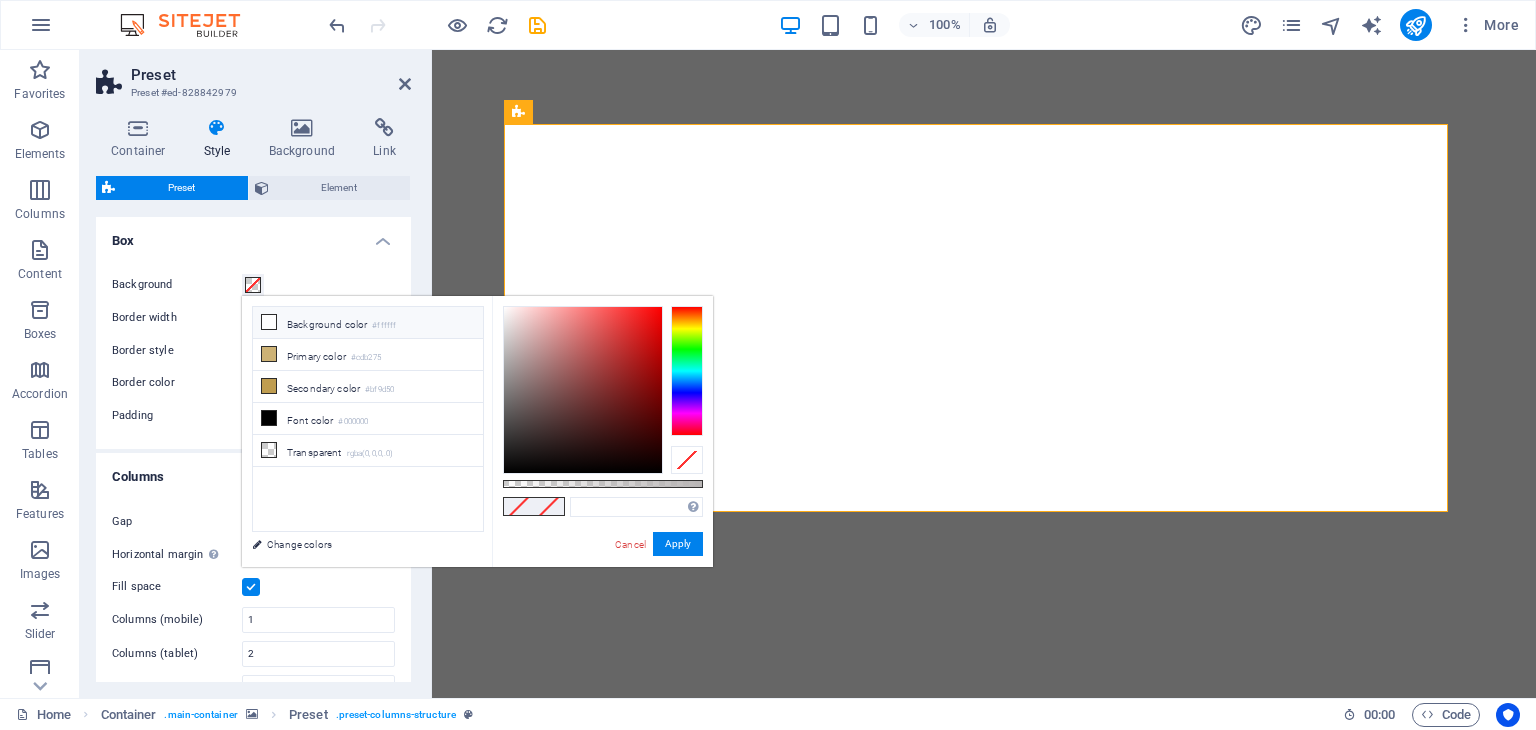 click at bounding box center (269, 322) 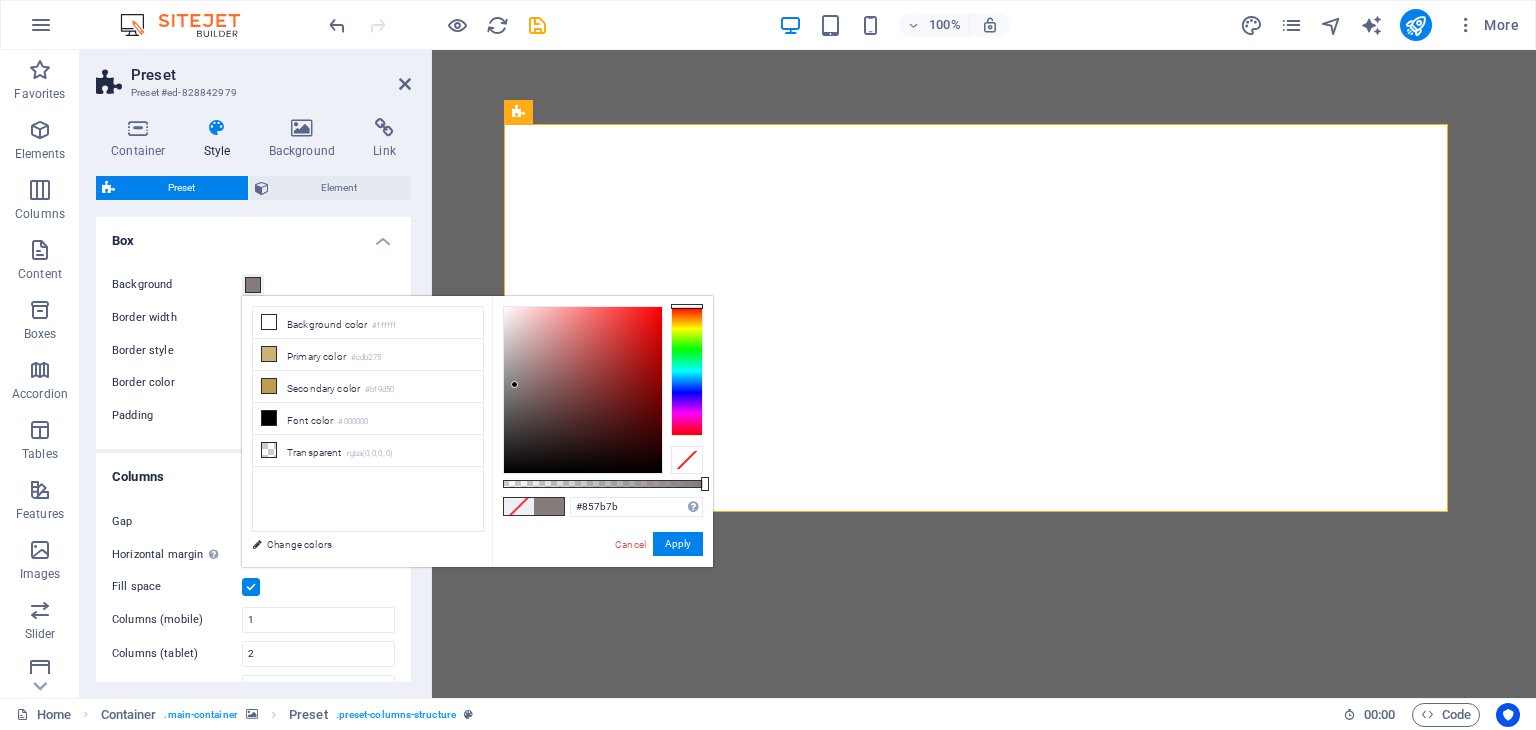 drag, startPoint x: 500, startPoint y: 304, endPoint x: 515, endPoint y: 385, distance: 82.37718 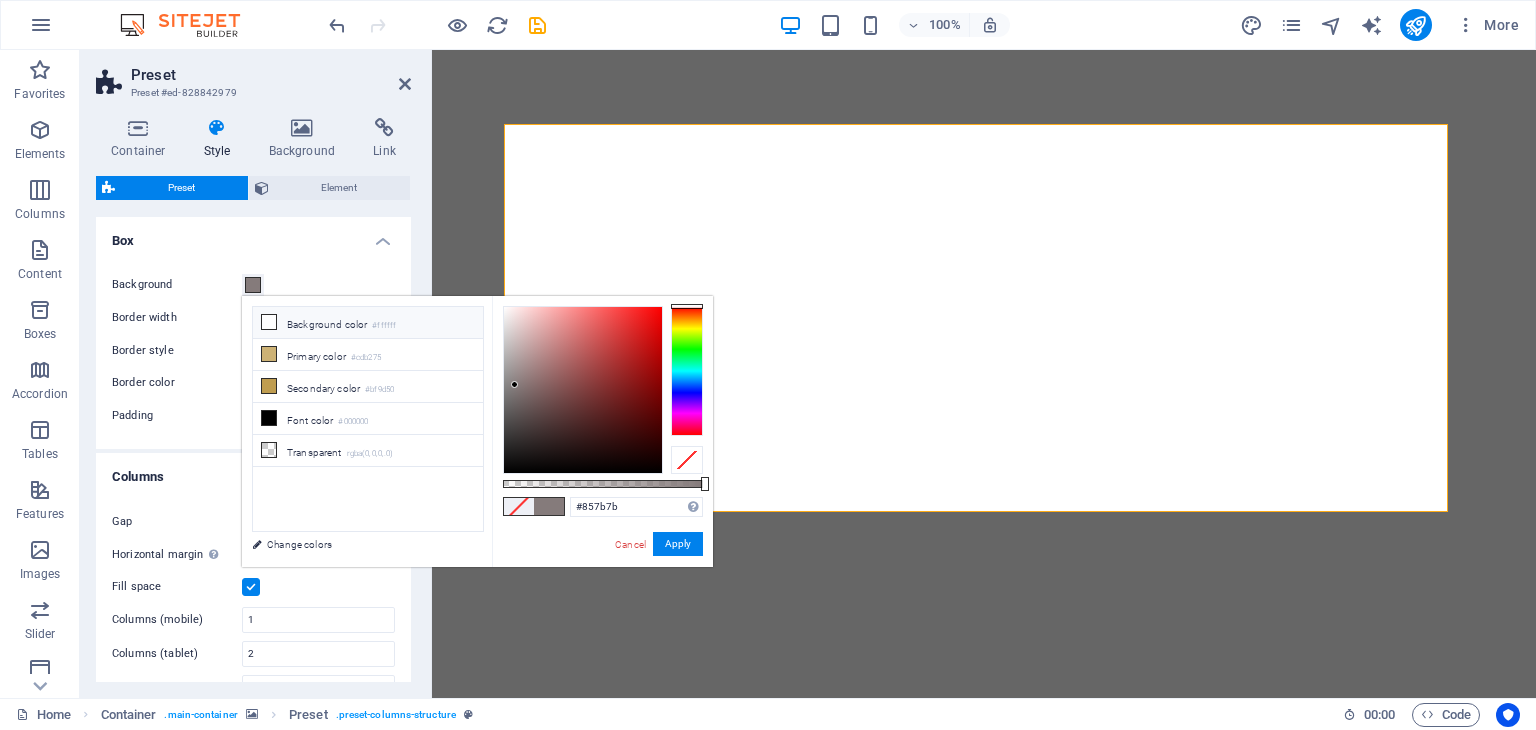 click on "Background color
#ffffff" at bounding box center [368, 323] 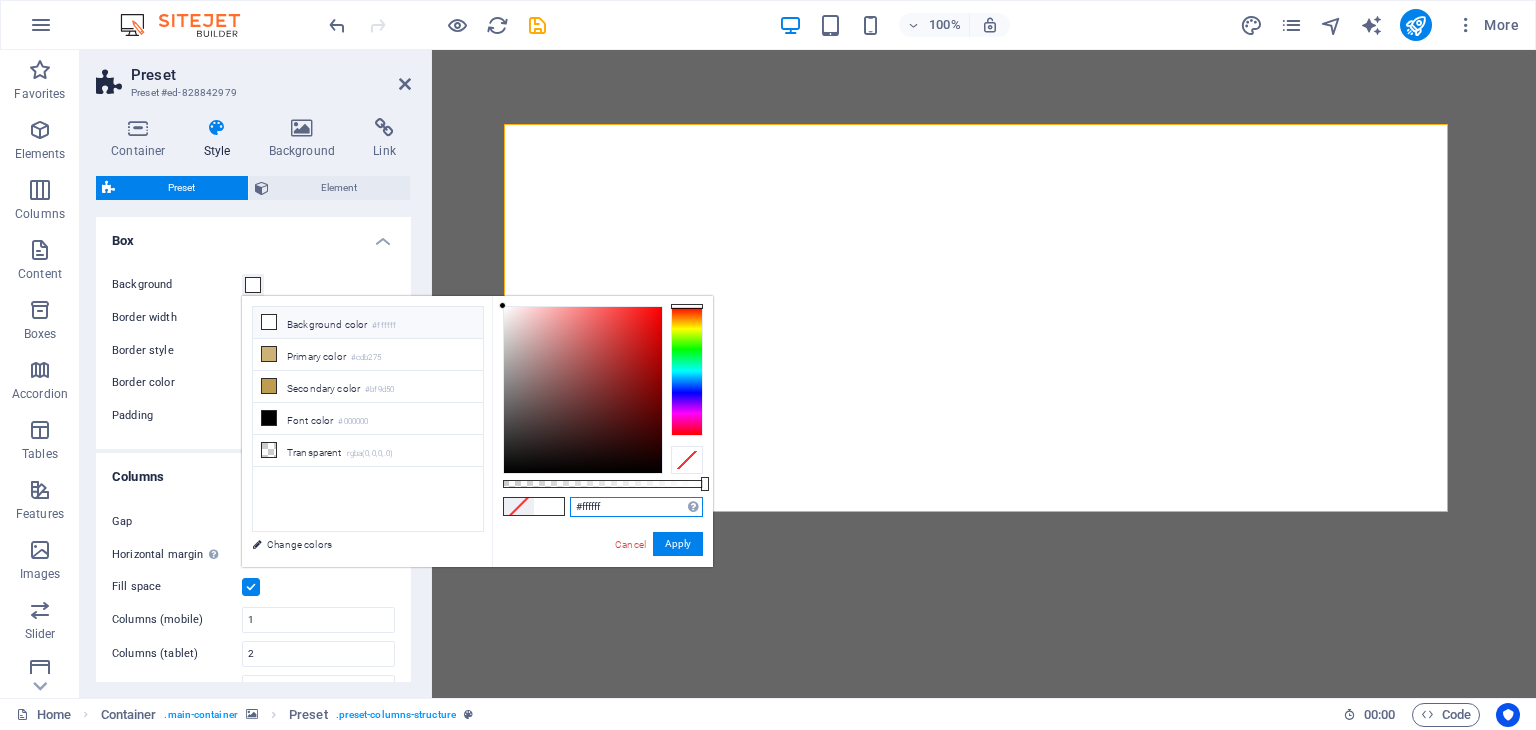 drag, startPoint x: 612, startPoint y: 505, endPoint x: 580, endPoint y: 507, distance: 32.06244 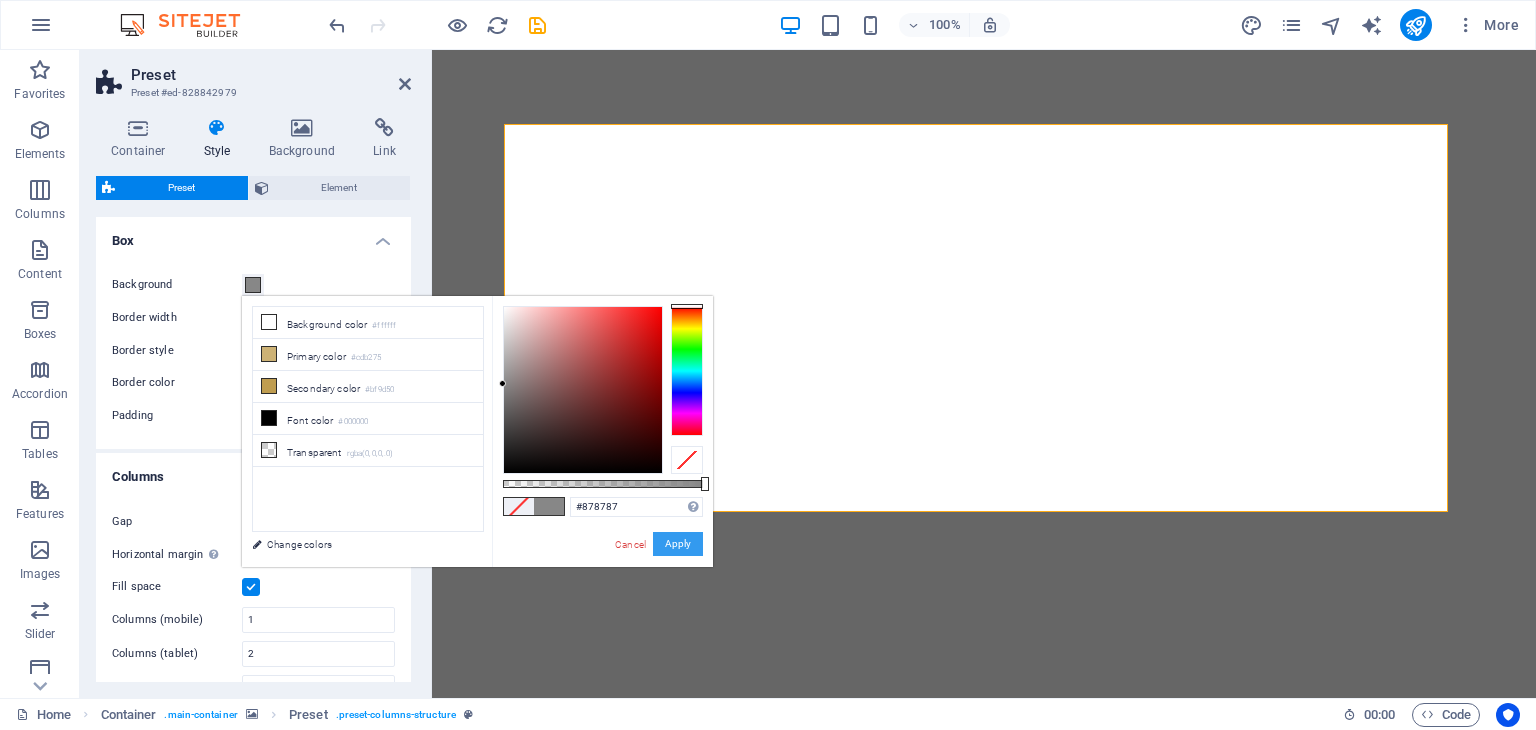 click on "Apply" at bounding box center [678, 544] 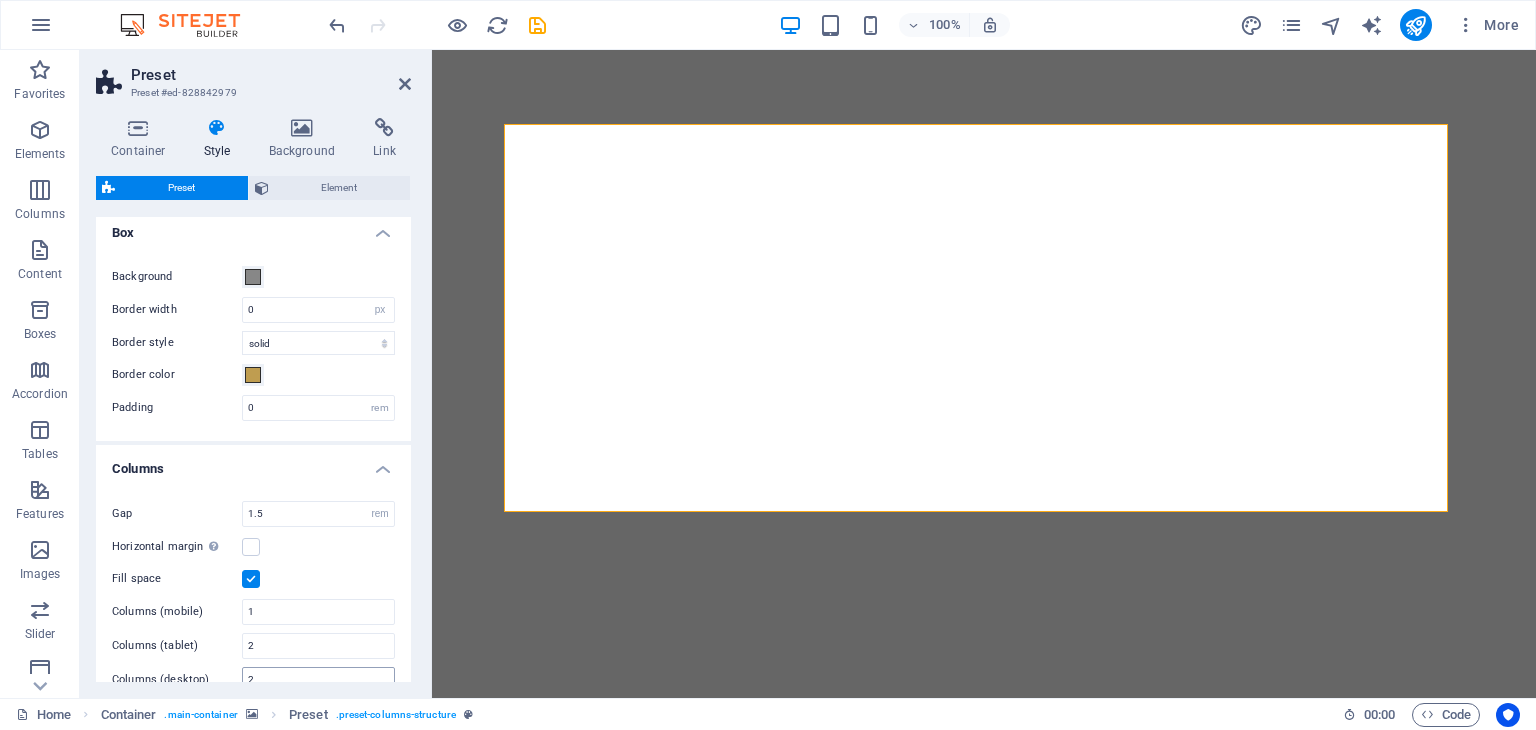 scroll, scrollTop: 0, scrollLeft: 0, axis: both 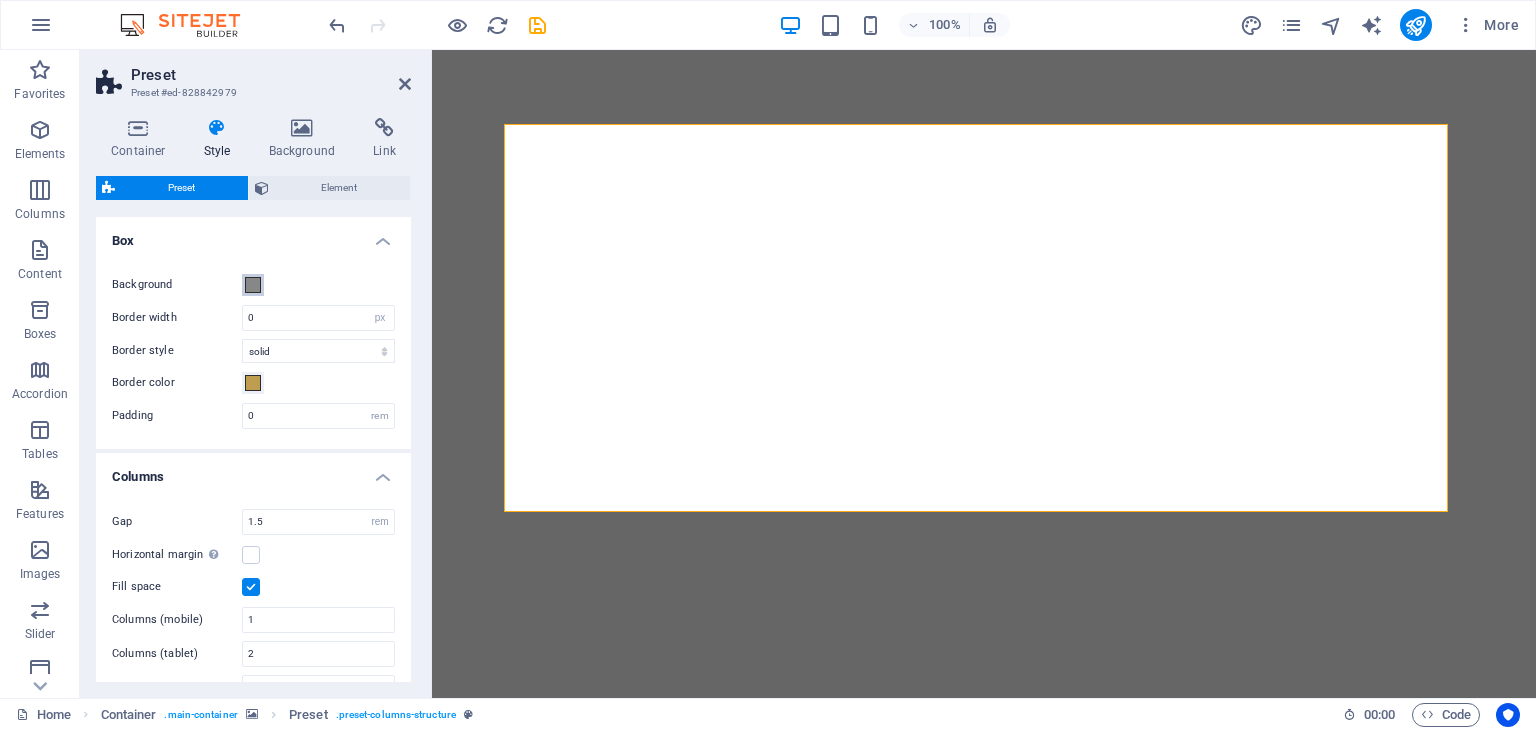 click at bounding box center [253, 285] 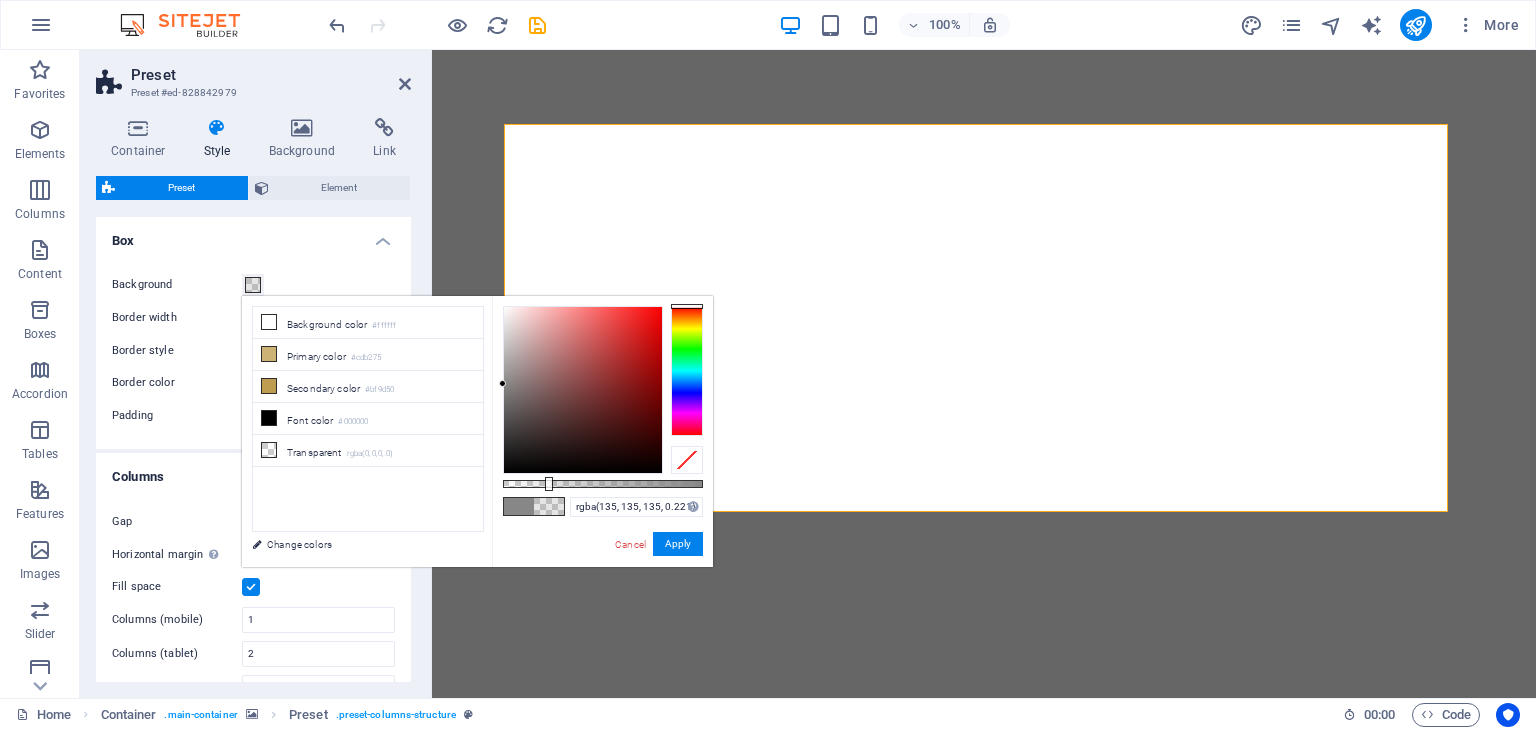 drag, startPoint x: 705, startPoint y: 486, endPoint x: 547, endPoint y: 479, distance: 158.15498 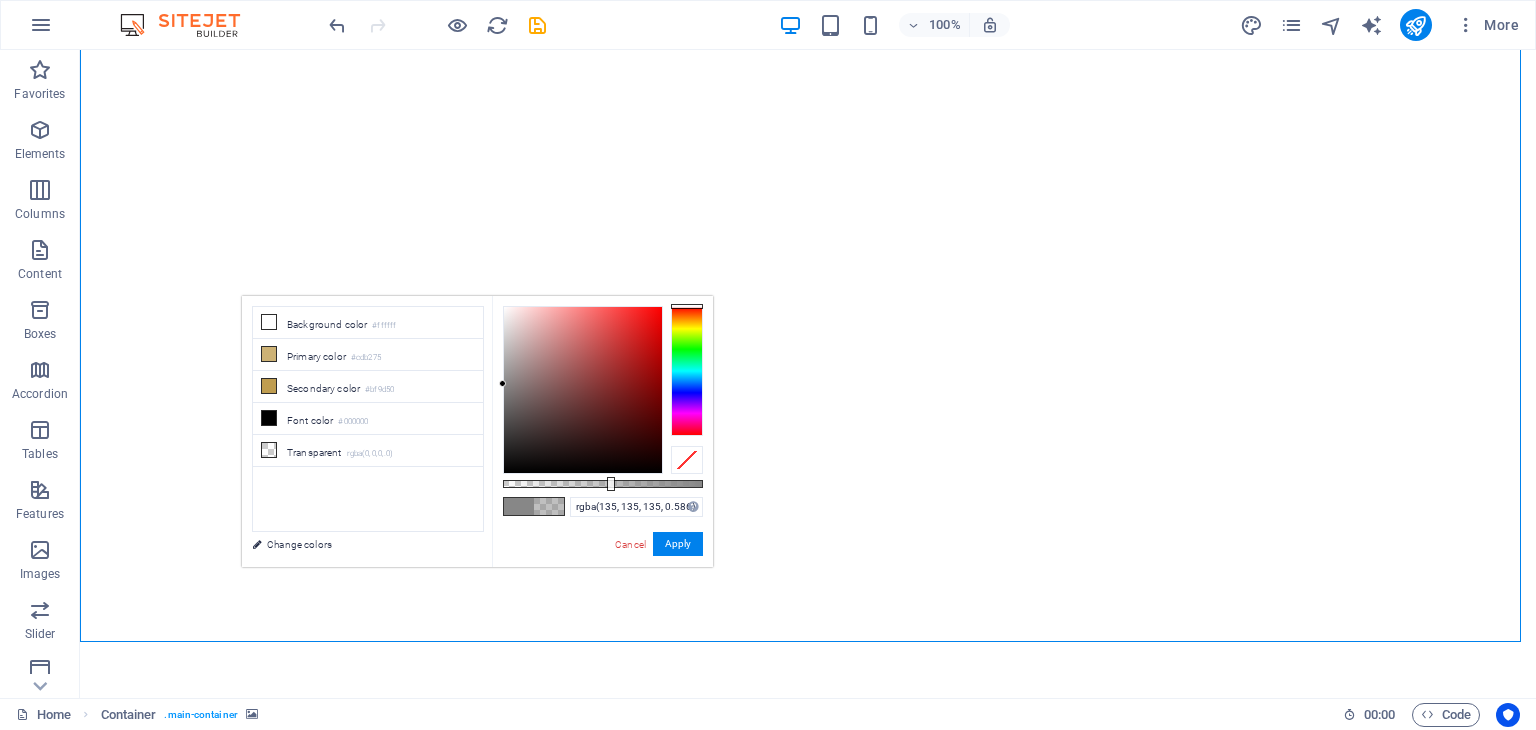drag, startPoint x: 547, startPoint y: 481, endPoint x: 620, endPoint y: 486, distance: 73.171036 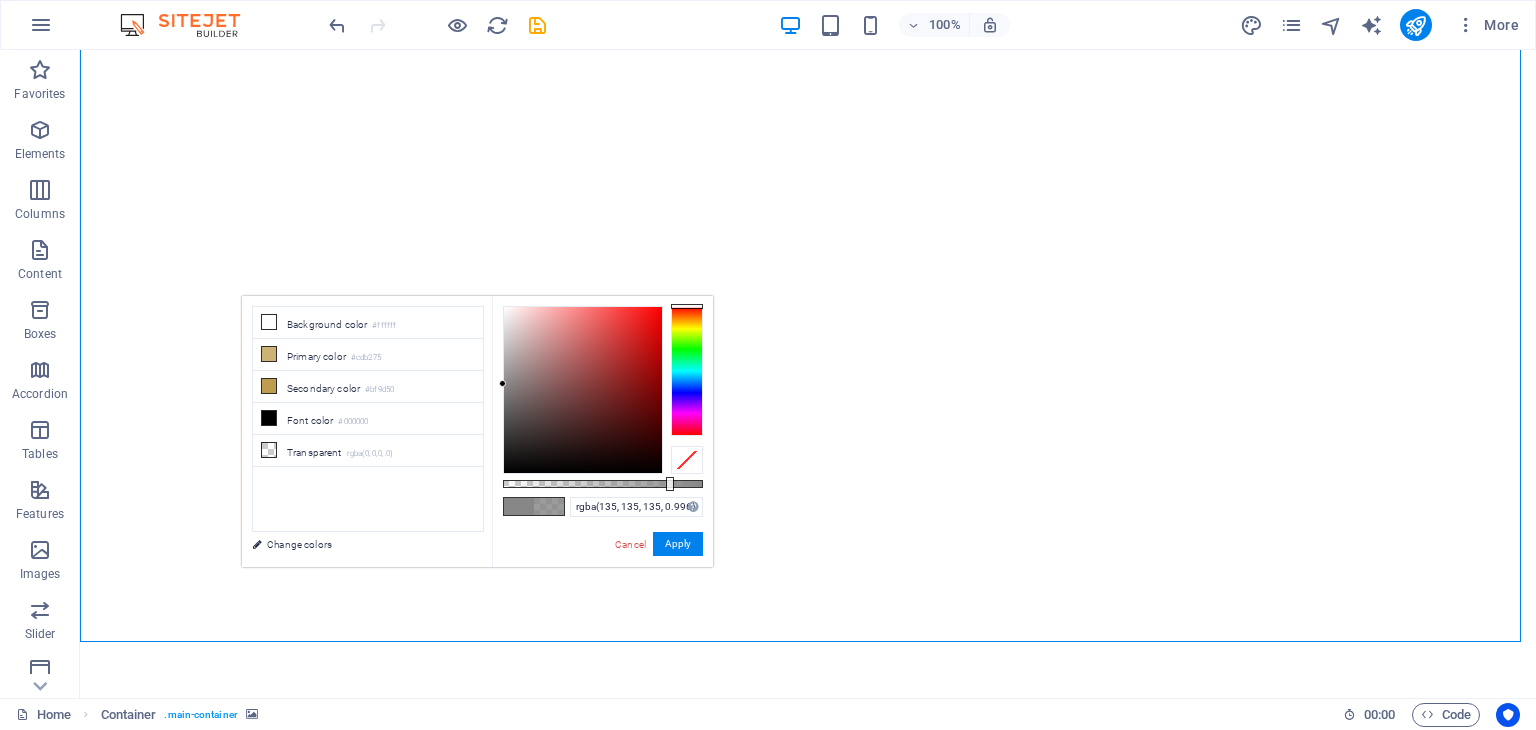 type on "#878787" 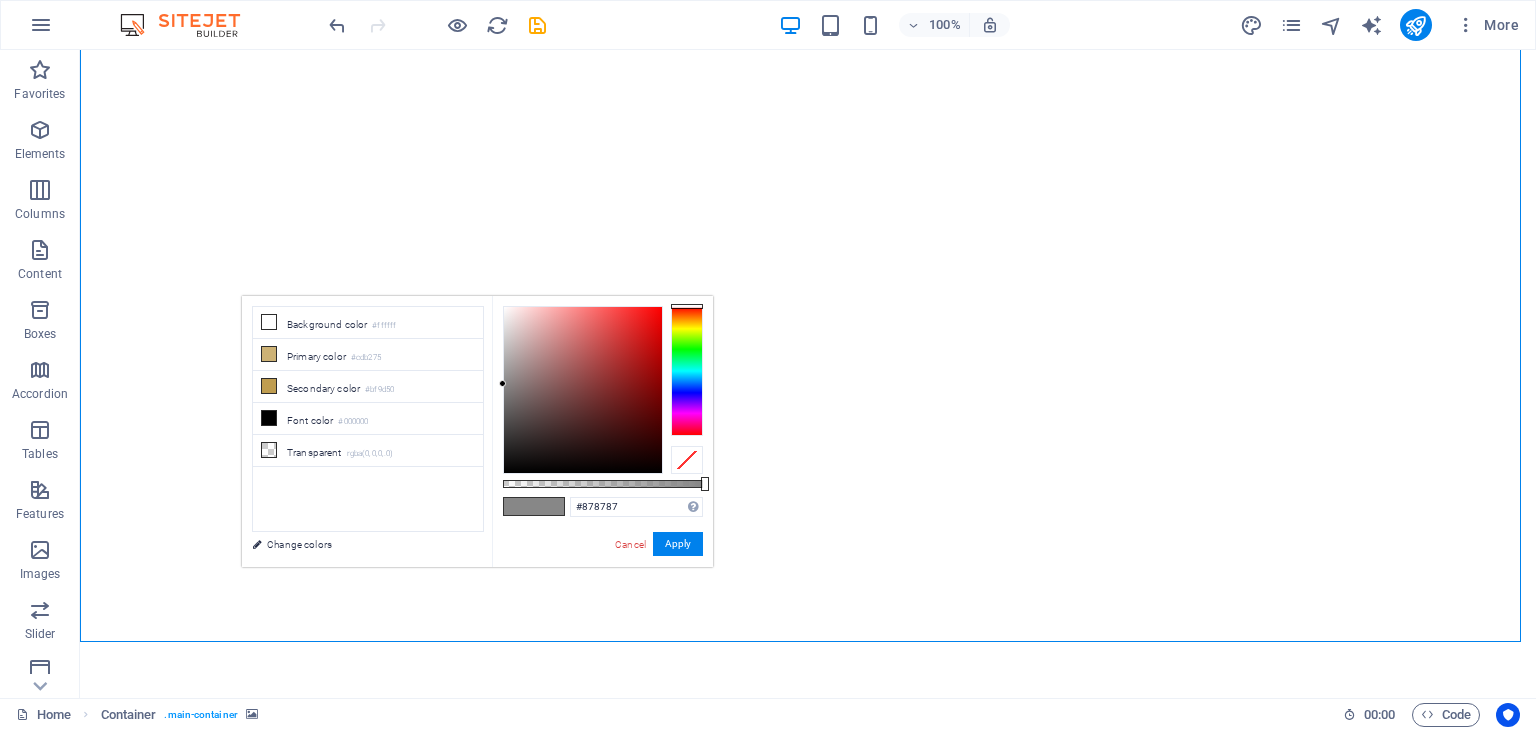 drag, startPoint x: 621, startPoint y: 486, endPoint x: 661, endPoint y: 442, distance: 59.464275 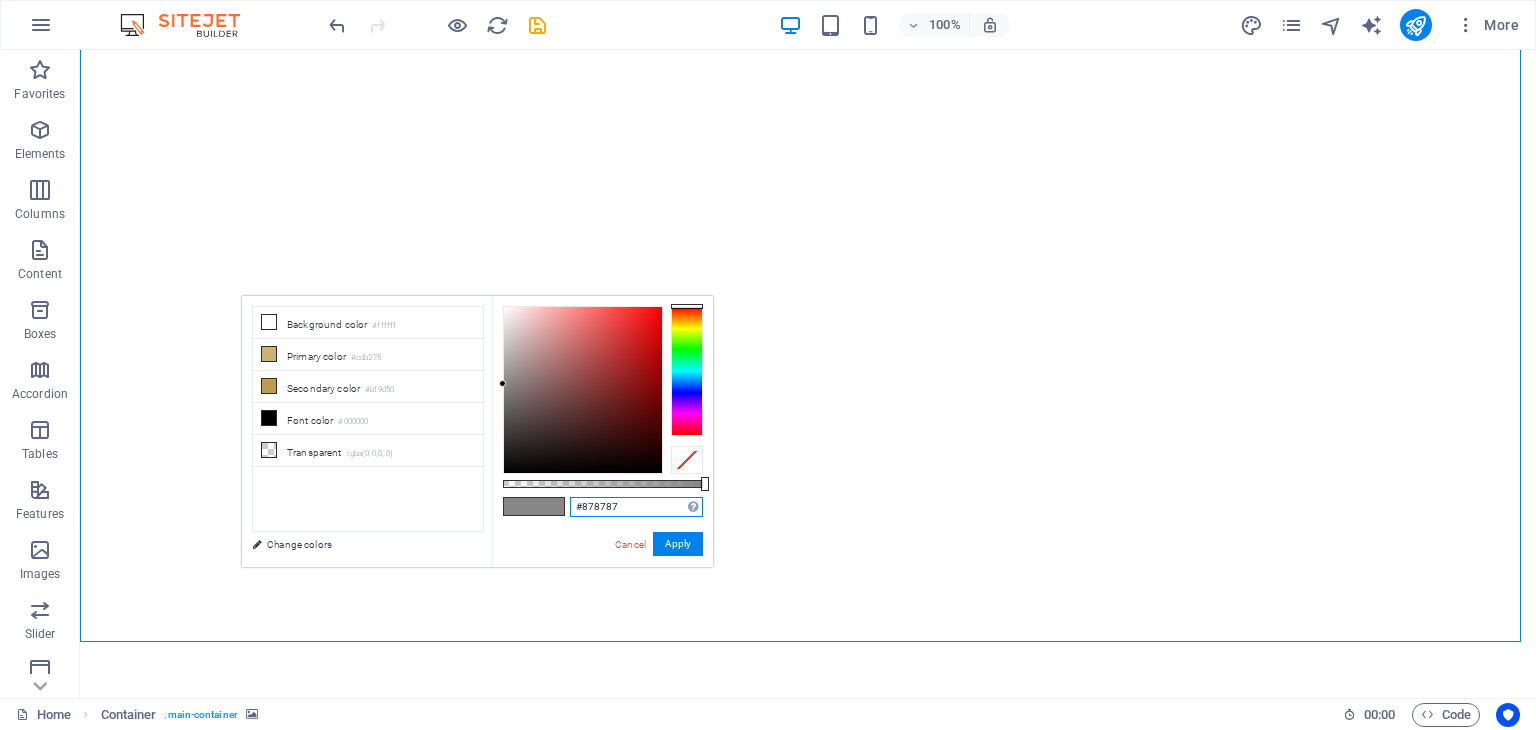click on "#878787" at bounding box center [636, 507] 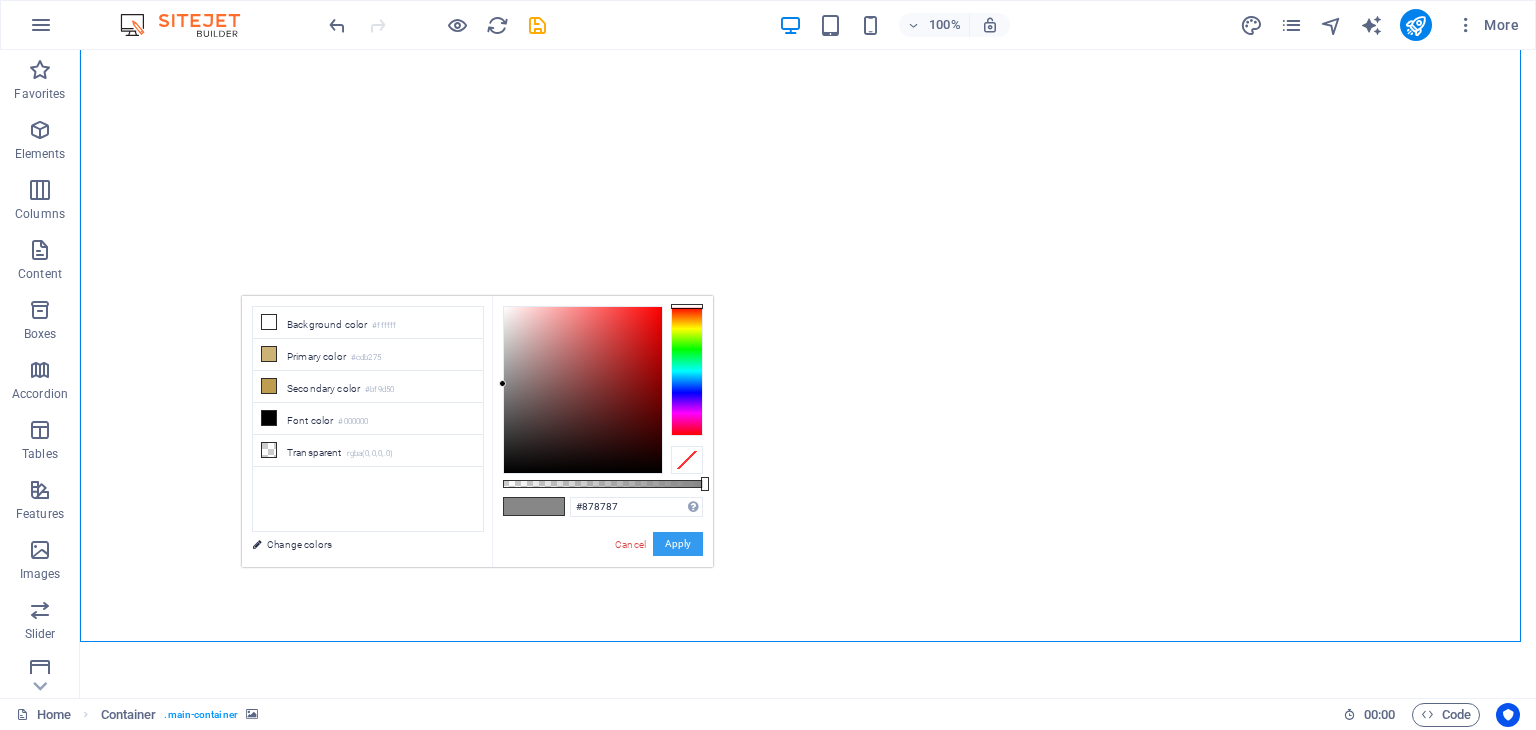 click on "Apply" at bounding box center (678, 544) 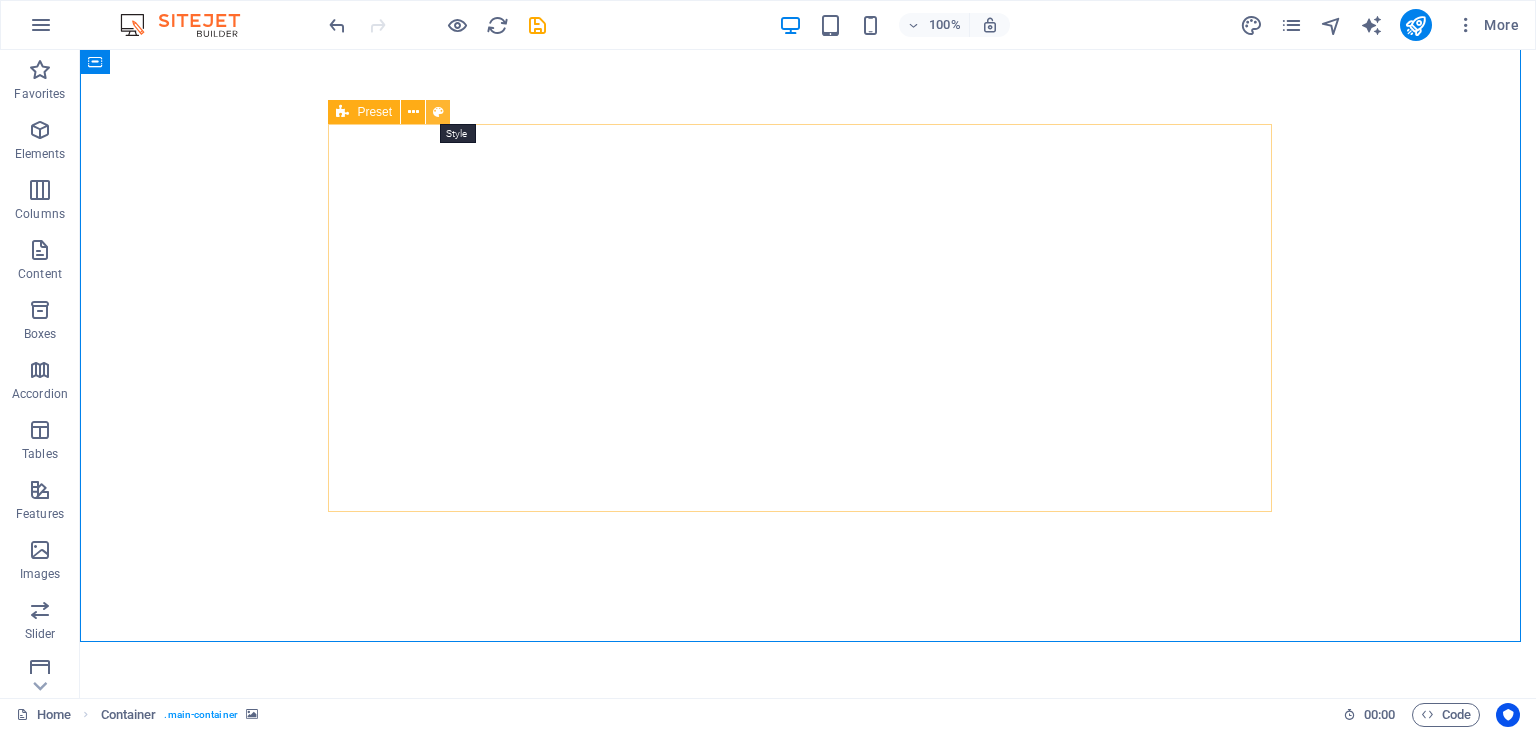 click at bounding box center [438, 112] 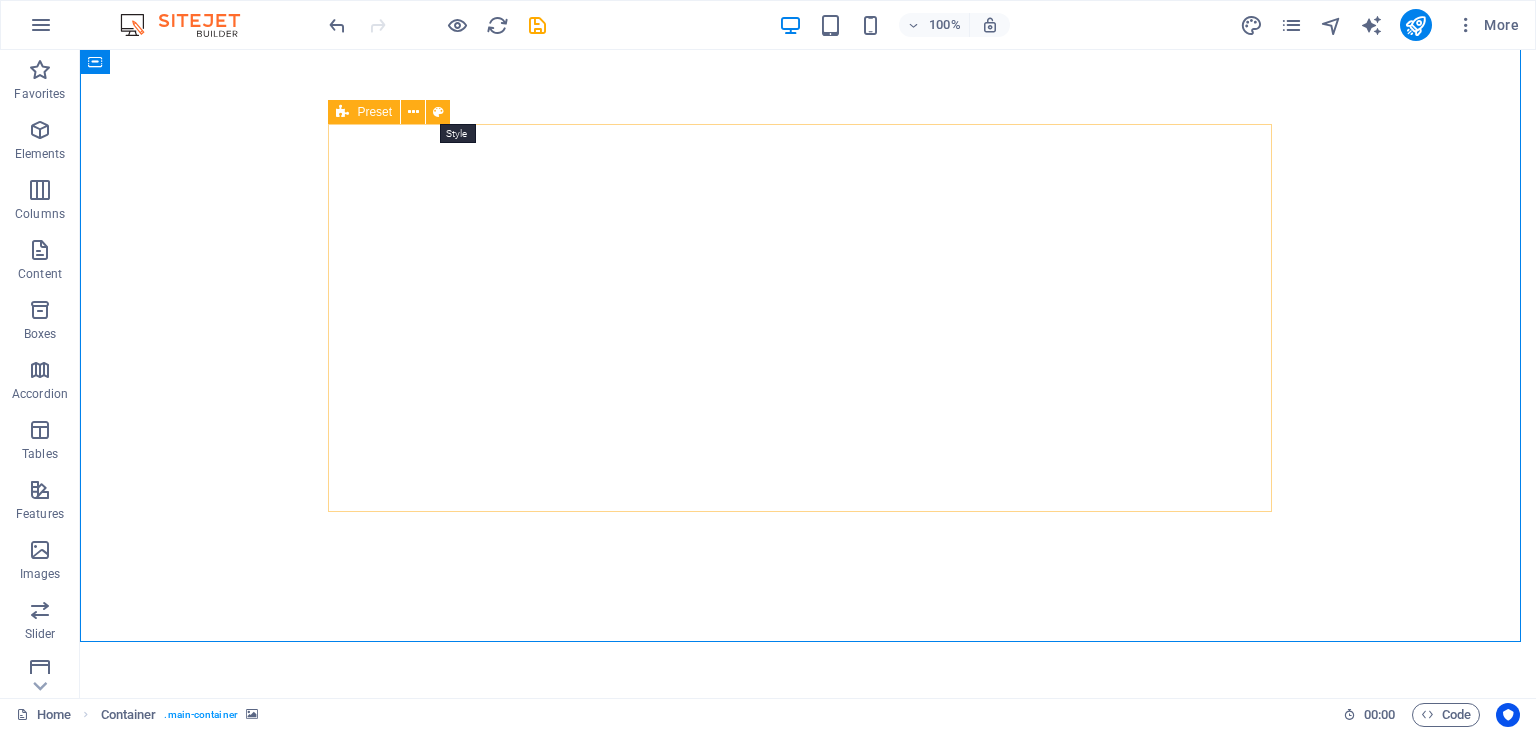 select on "px" 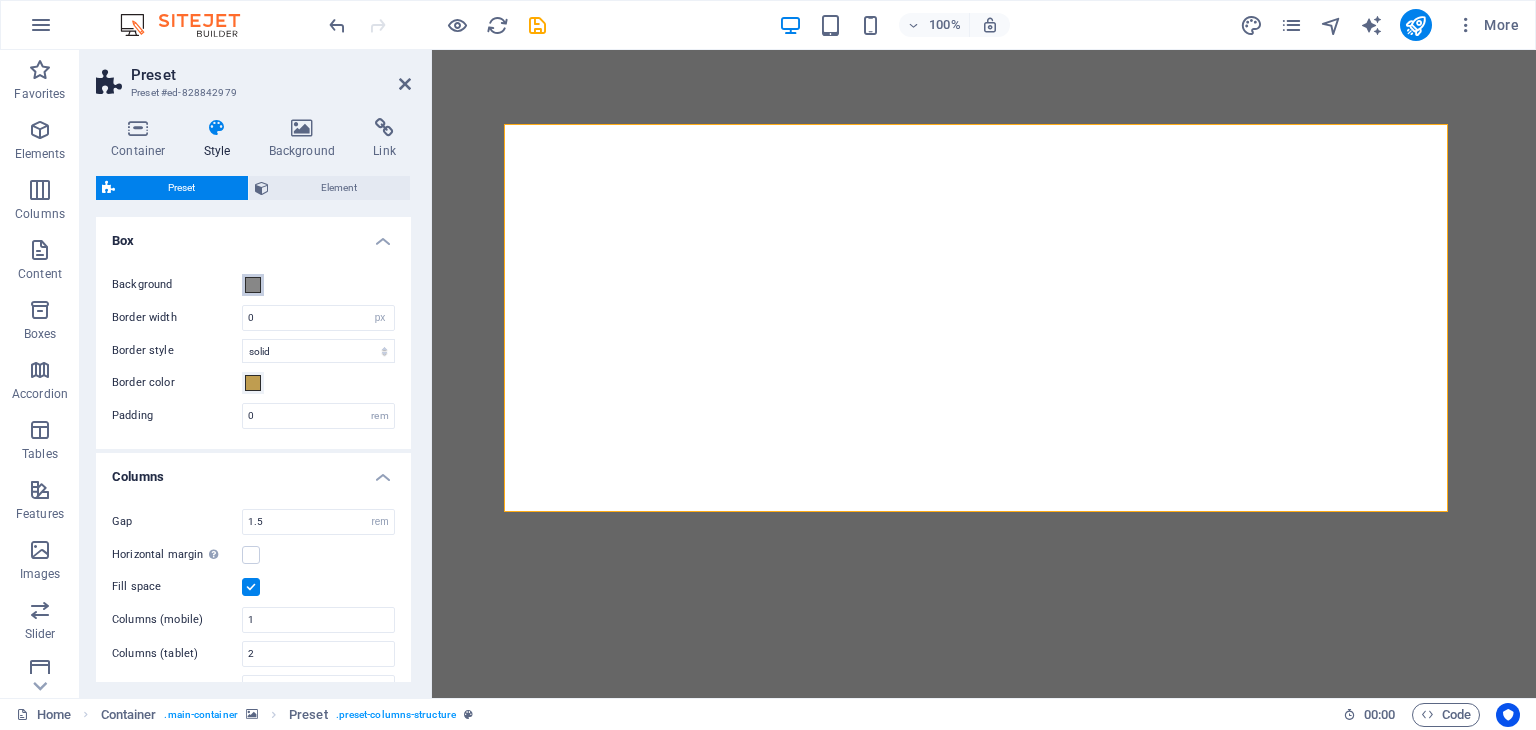 click at bounding box center (253, 285) 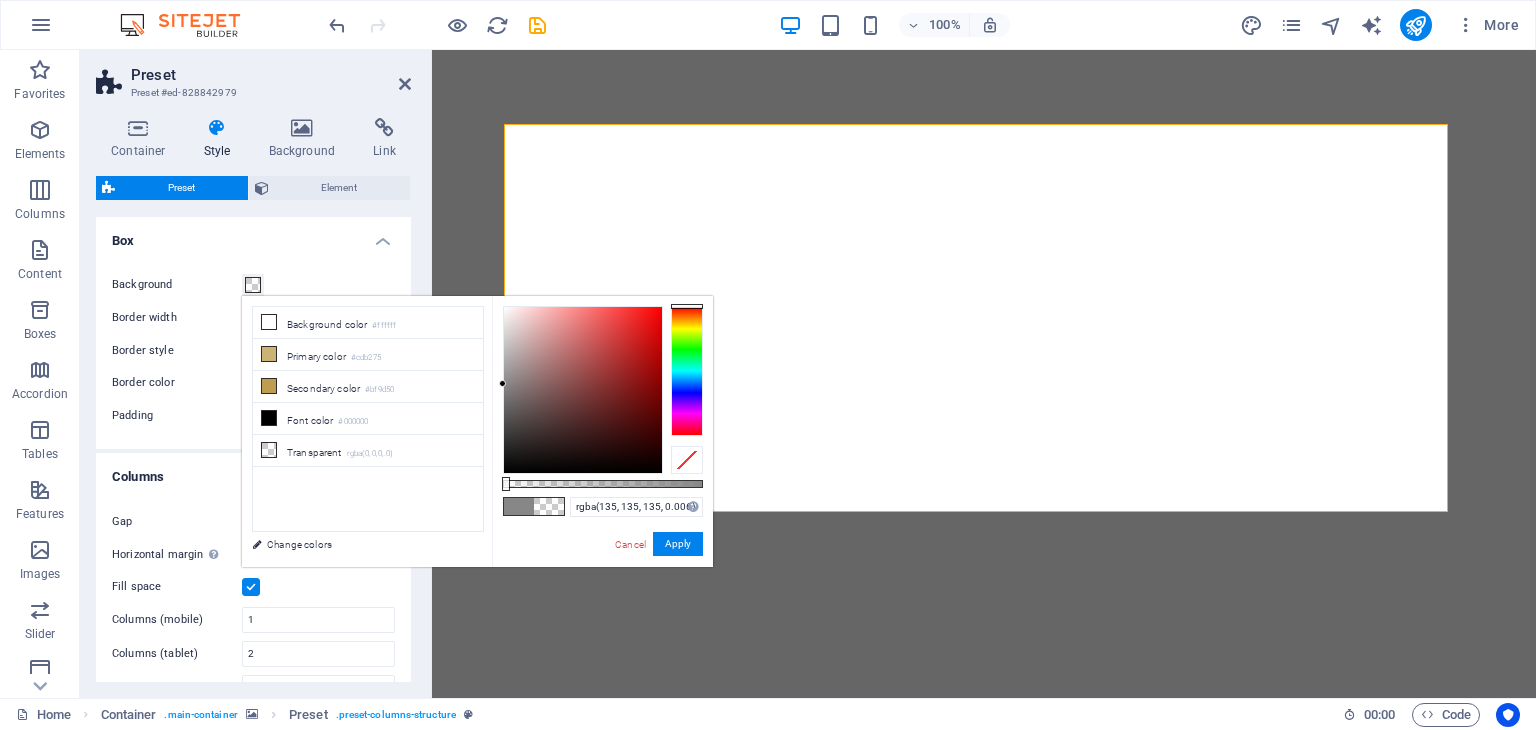 type on "rgba(135, 135, 135, 0)" 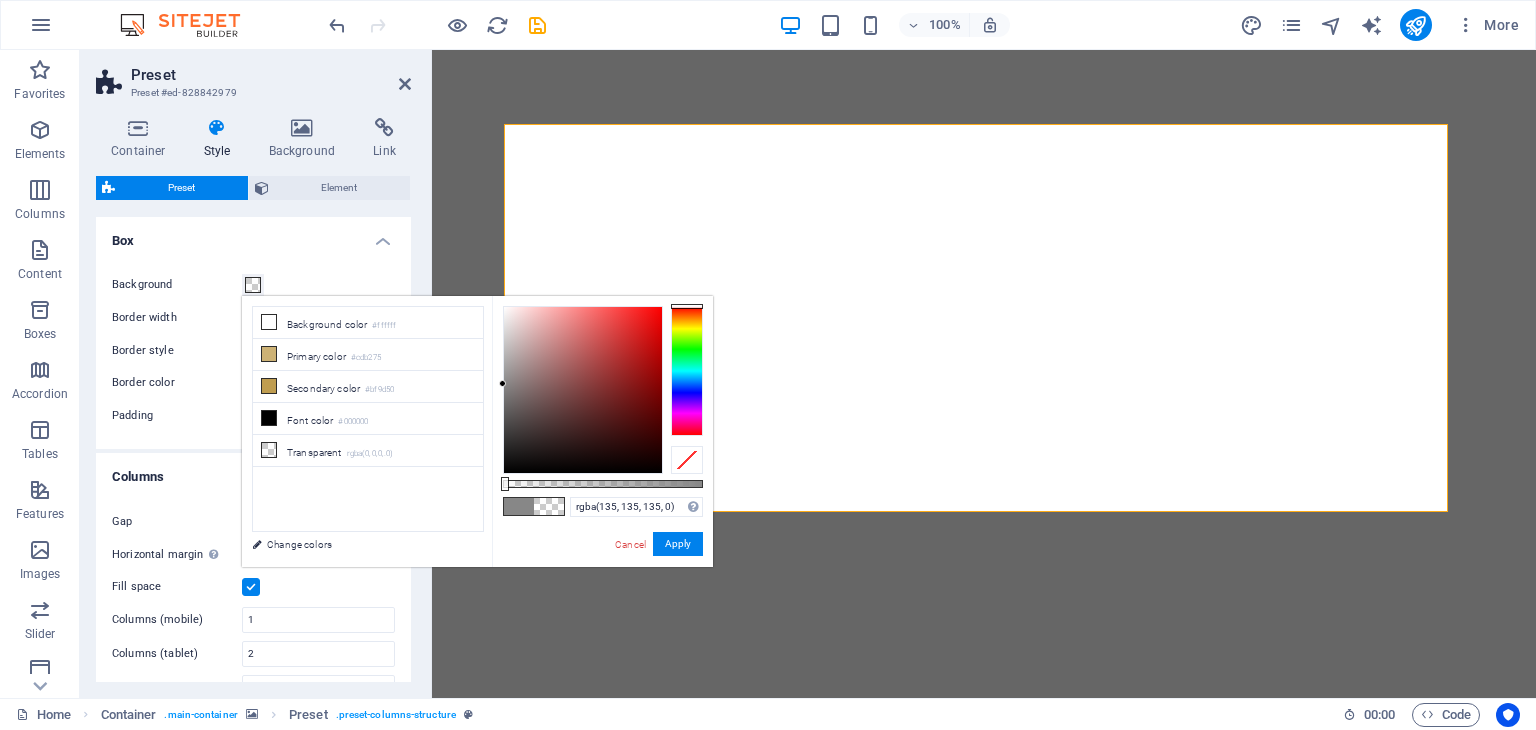 drag, startPoint x: 701, startPoint y: 477, endPoint x: 498, endPoint y: 469, distance: 203.15758 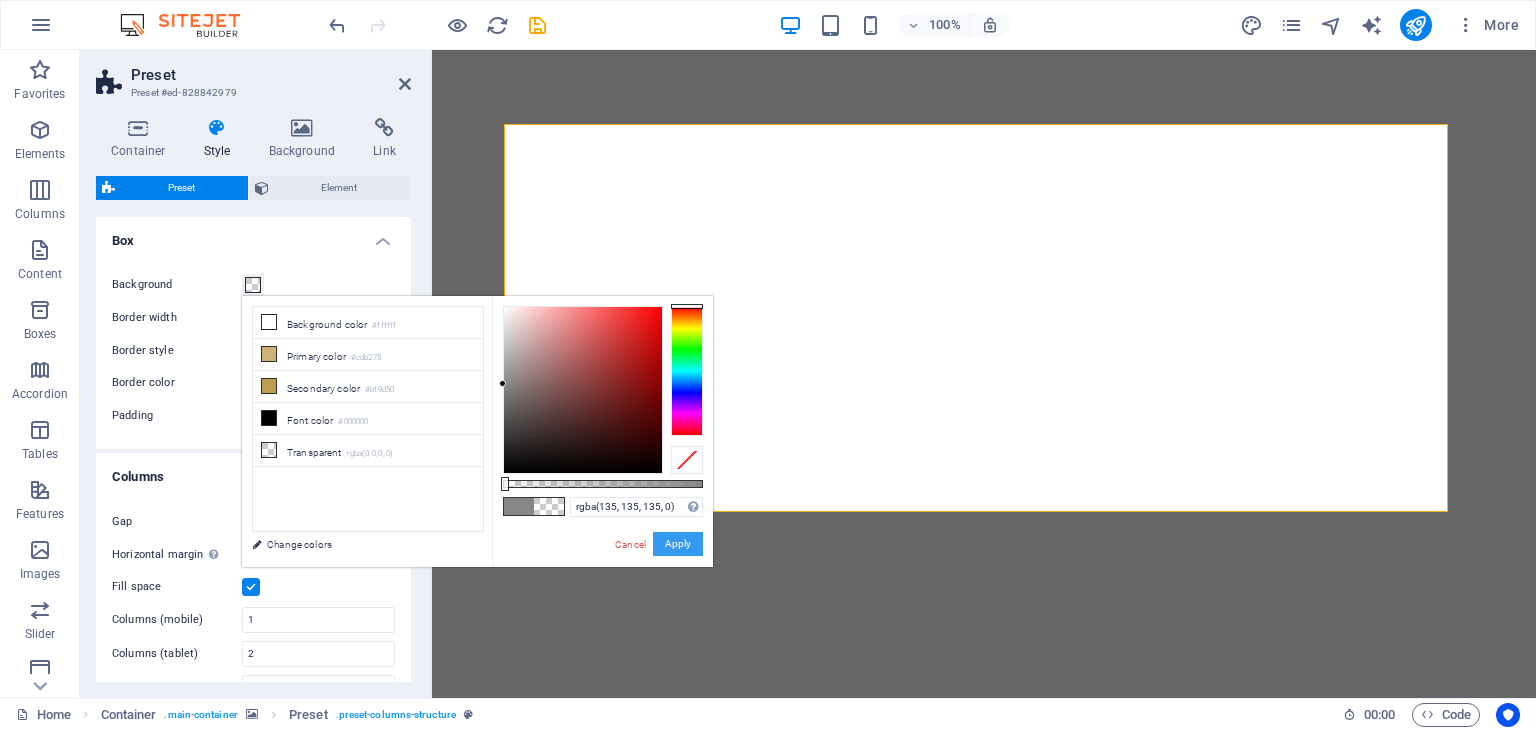 click on "Apply" at bounding box center (678, 544) 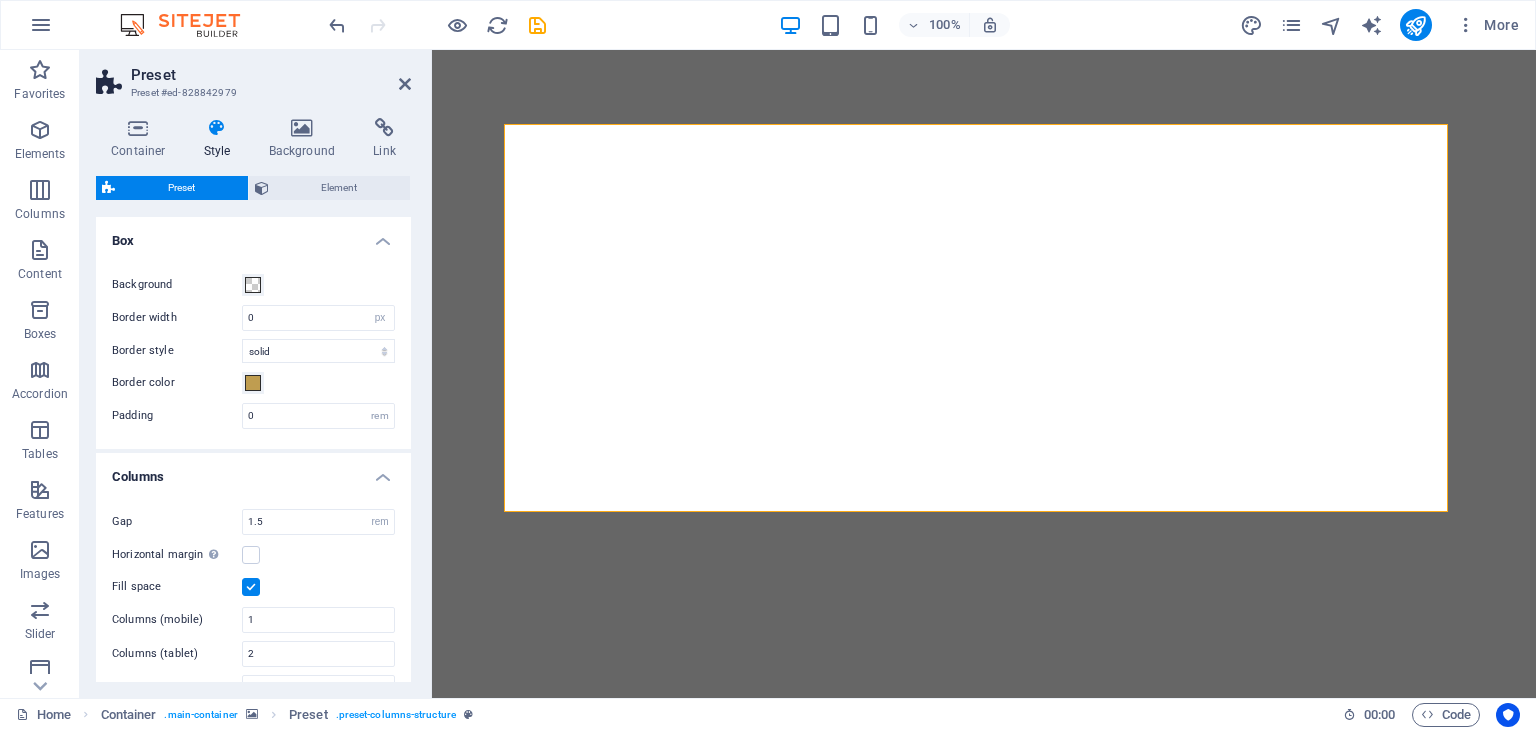 click at bounding box center (984, 318) 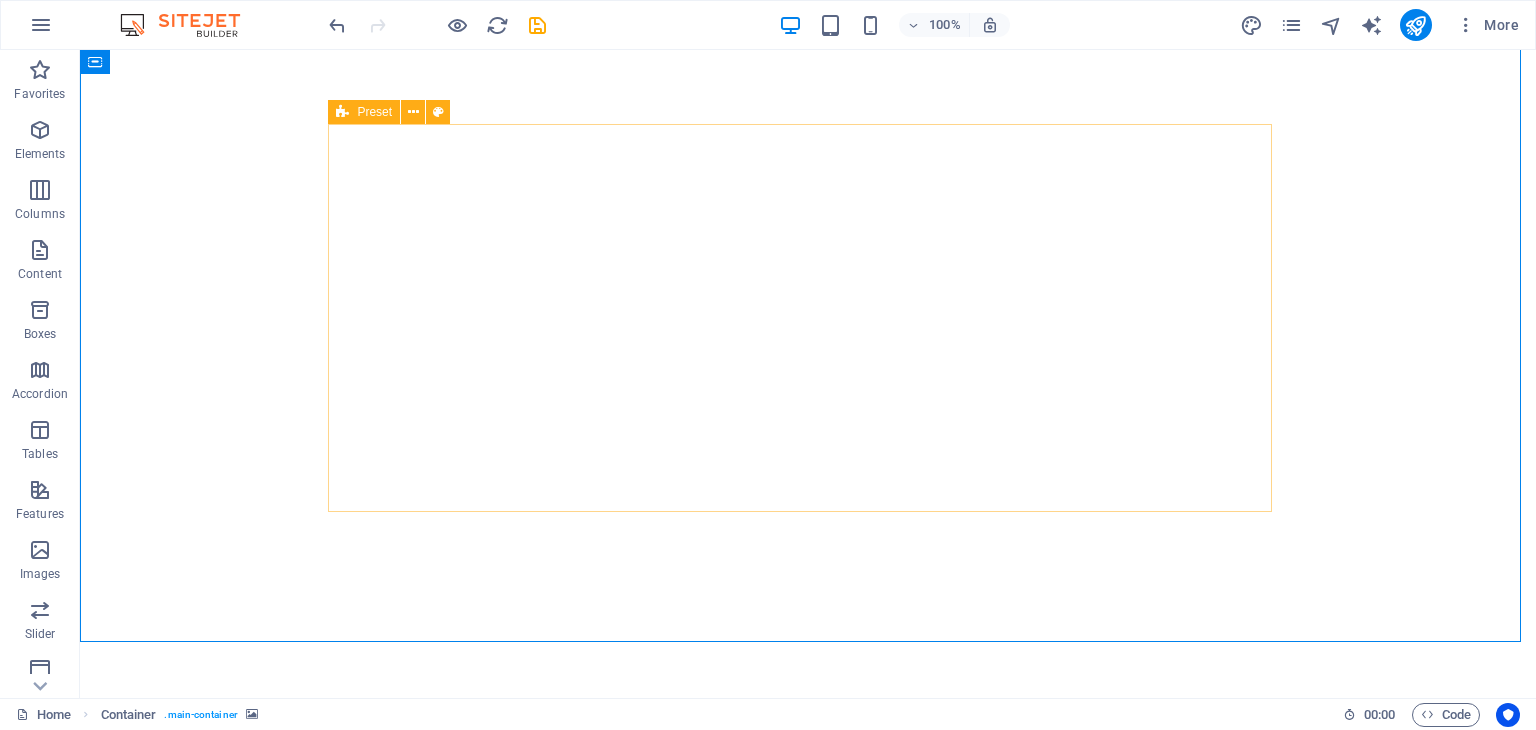click at bounding box center [342, 112] 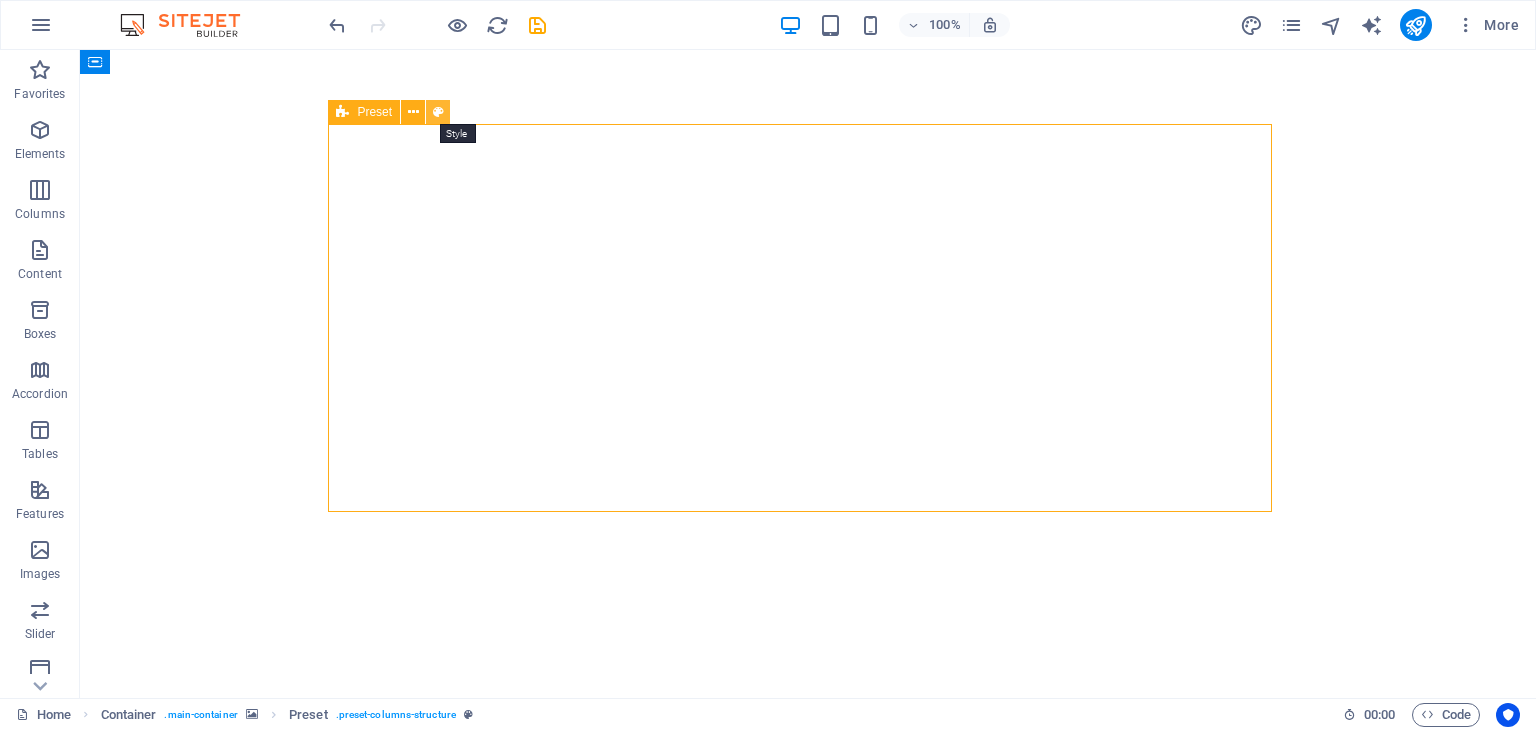 click at bounding box center [438, 112] 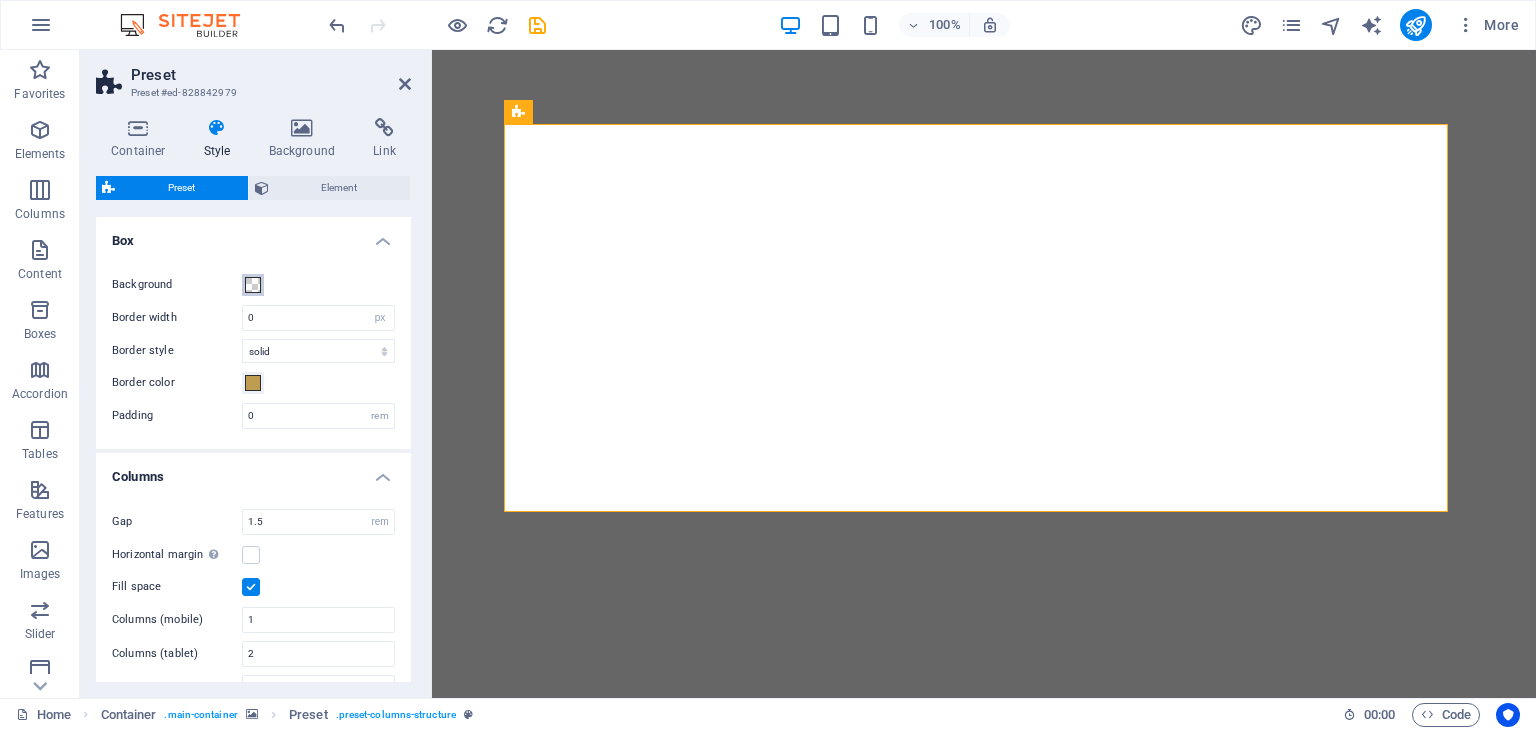 click at bounding box center (253, 285) 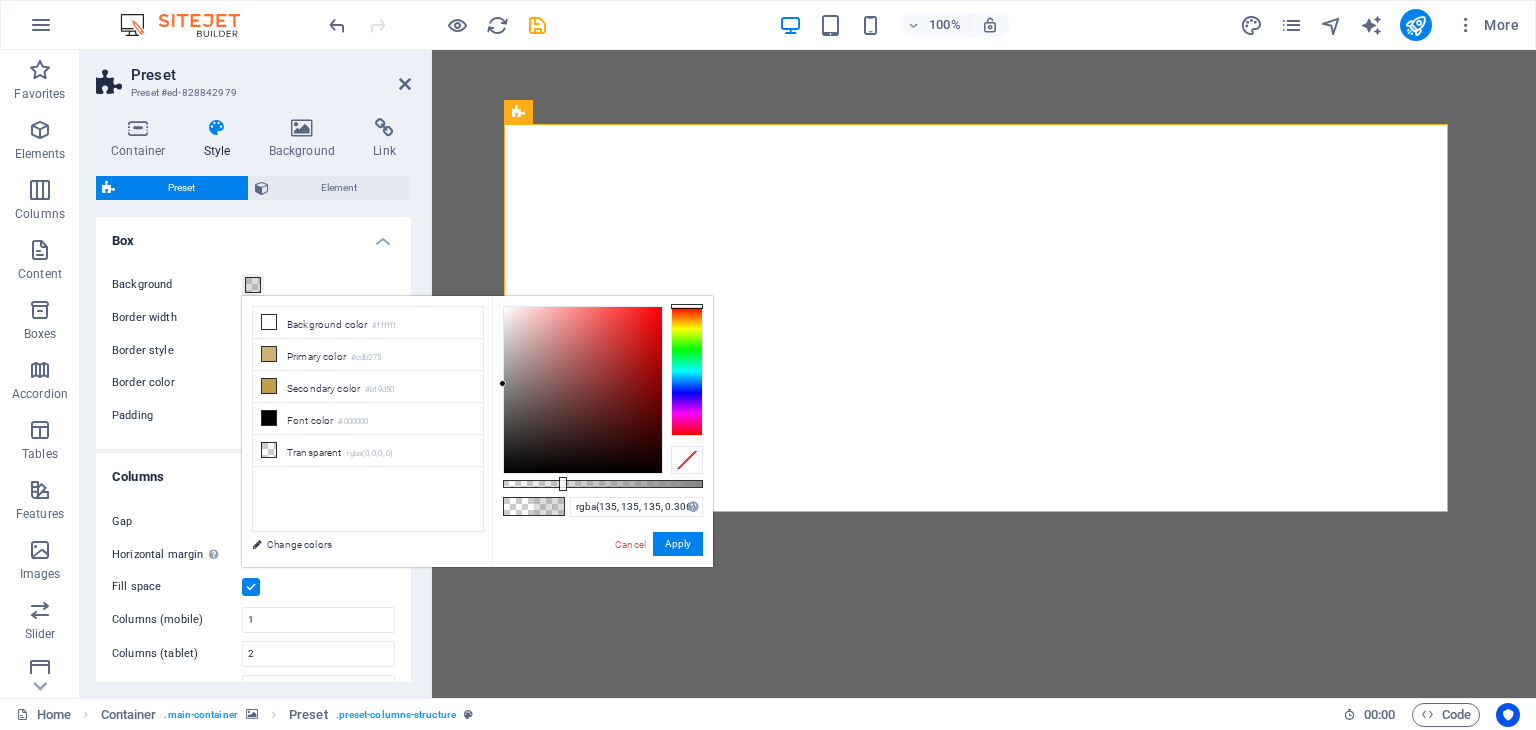 drag, startPoint x: 503, startPoint y: 481, endPoint x: 564, endPoint y: 485, distance: 61.13101 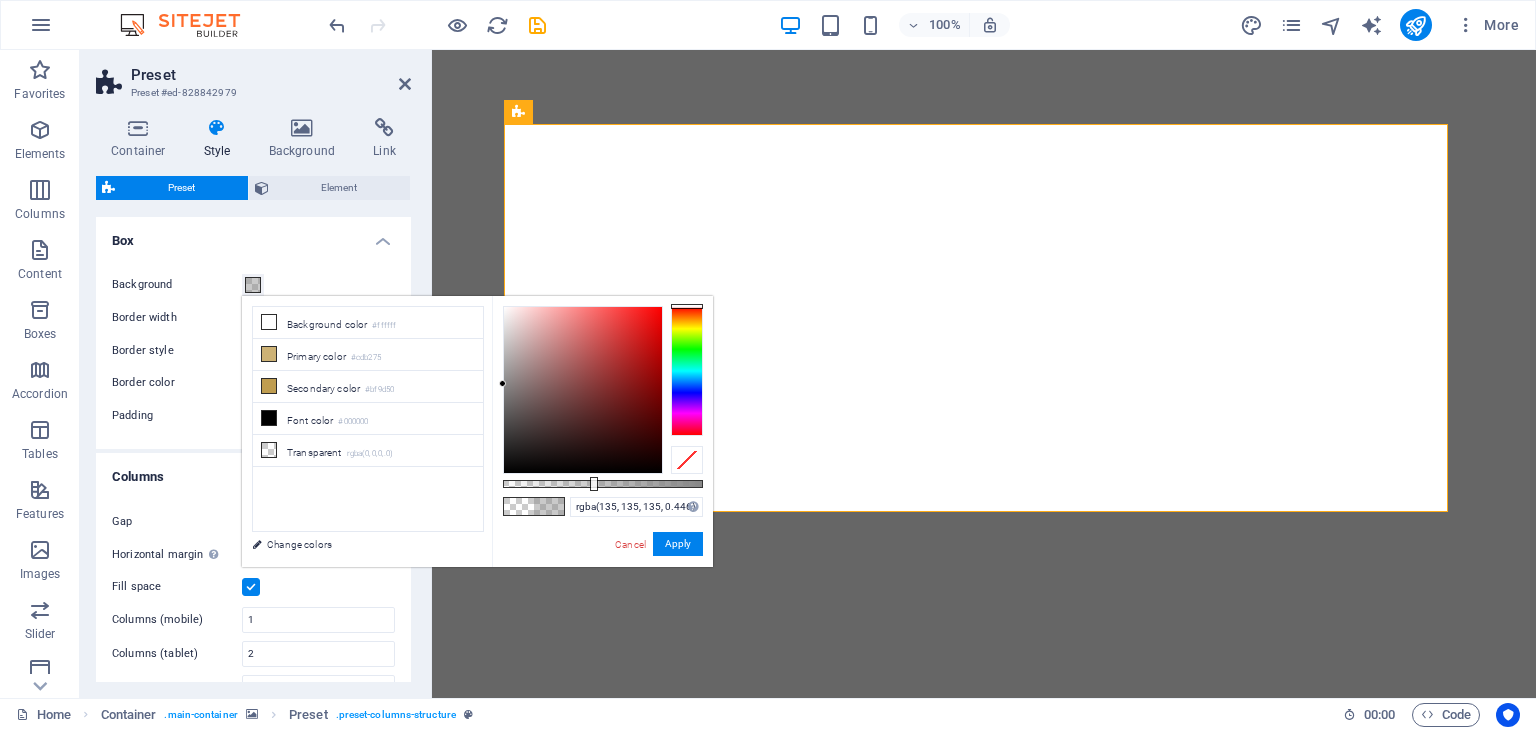 drag, startPoint x: 564, startPoint y: 485, endPoint x: 592, endPoint y: 485, distance: 28 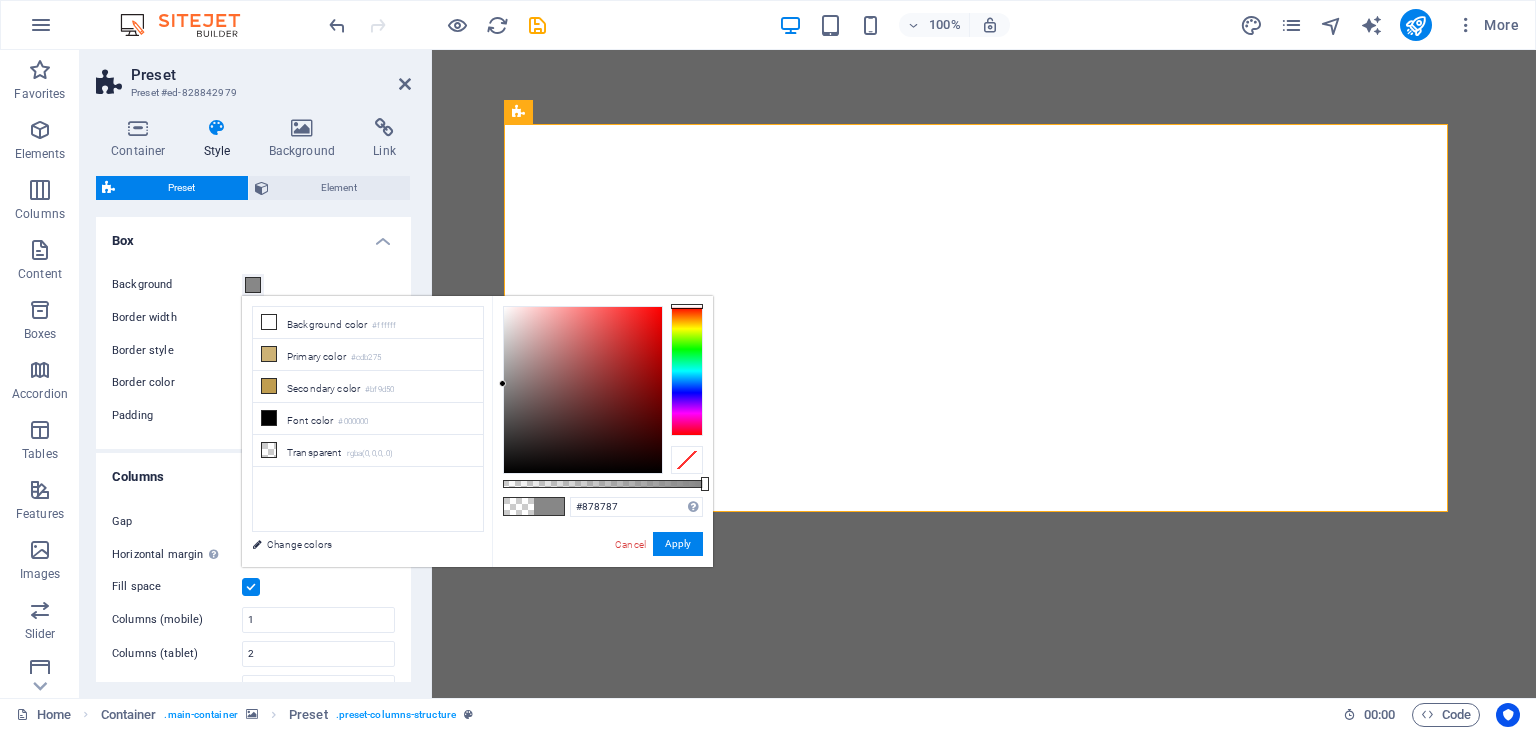 drag, startPoint x: 592, startPoint y: 485, endPoint x: 739, endPoint y: 492, distance: 147.16656 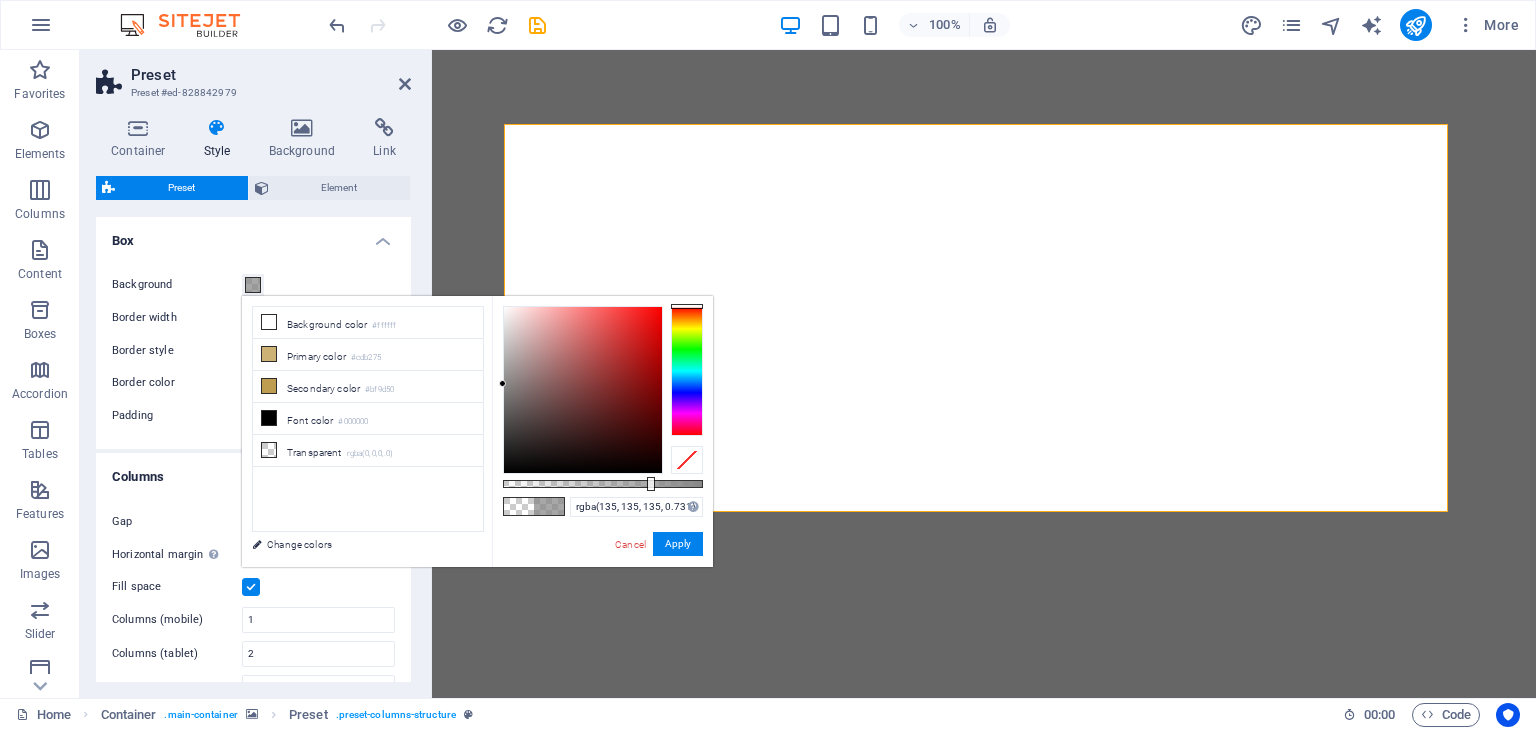 drag, startPoint x: 703, startPoint y: 482, endPoint x: 649, endPoint y: 481, distance: 54.00926 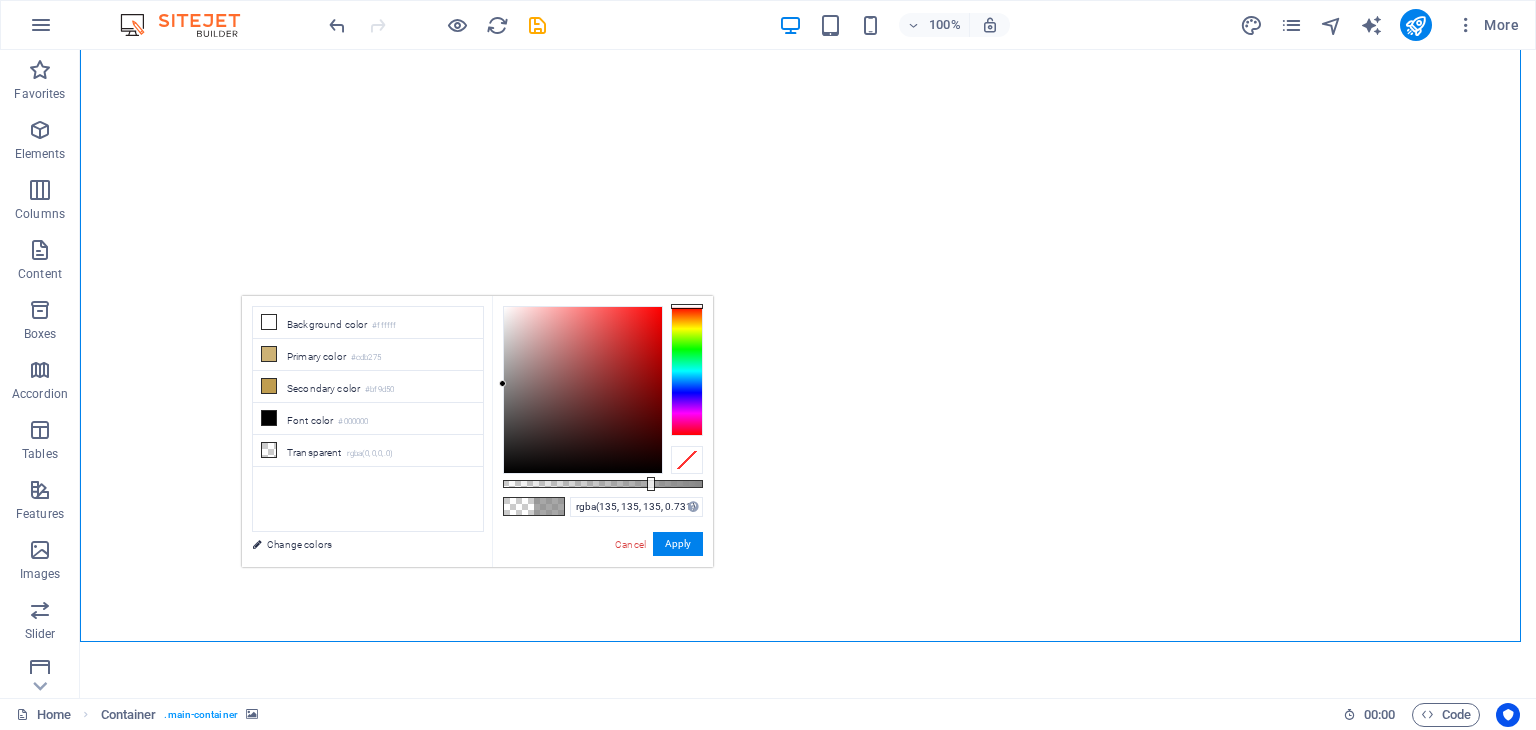 click at bounding box center [808, 318] 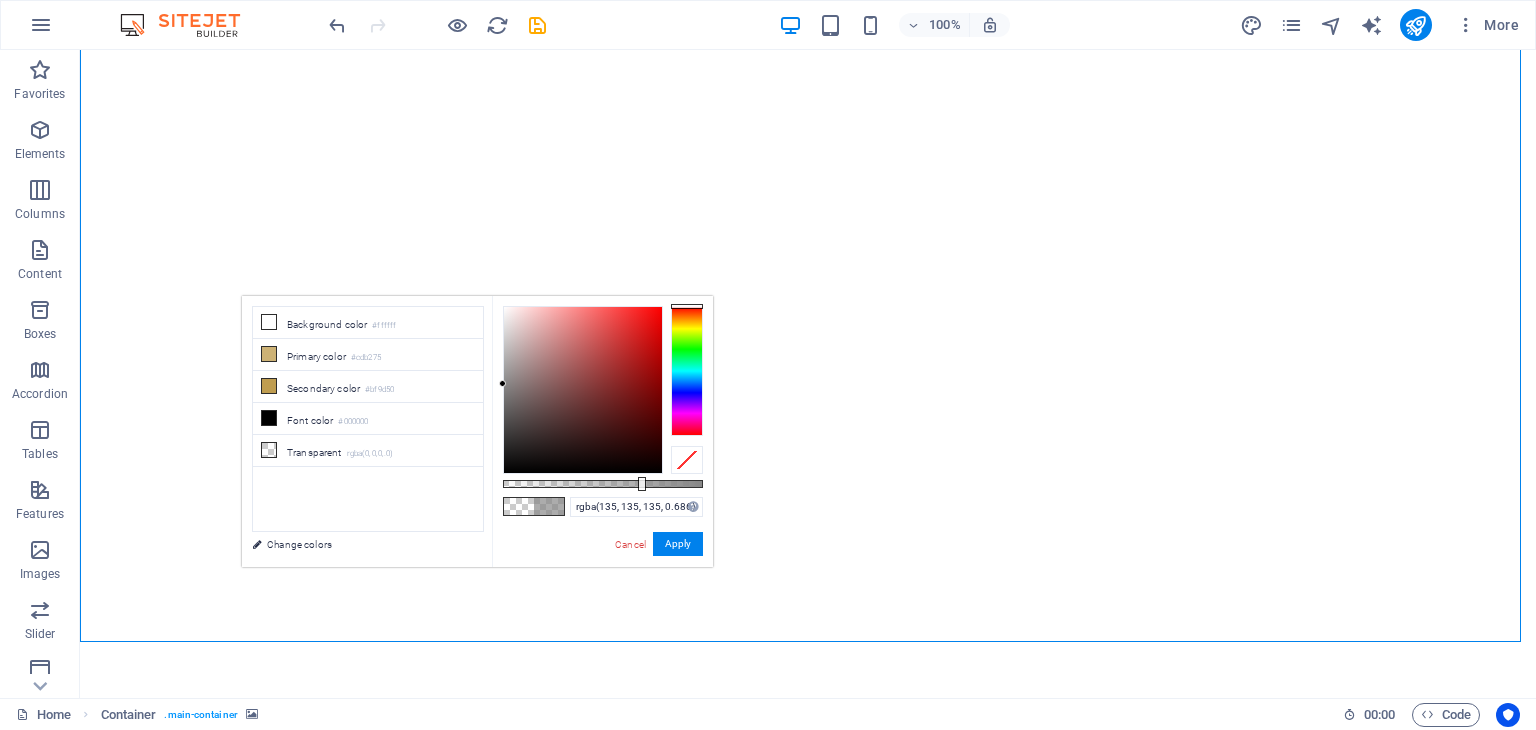 click at bounding box center (642, 484) 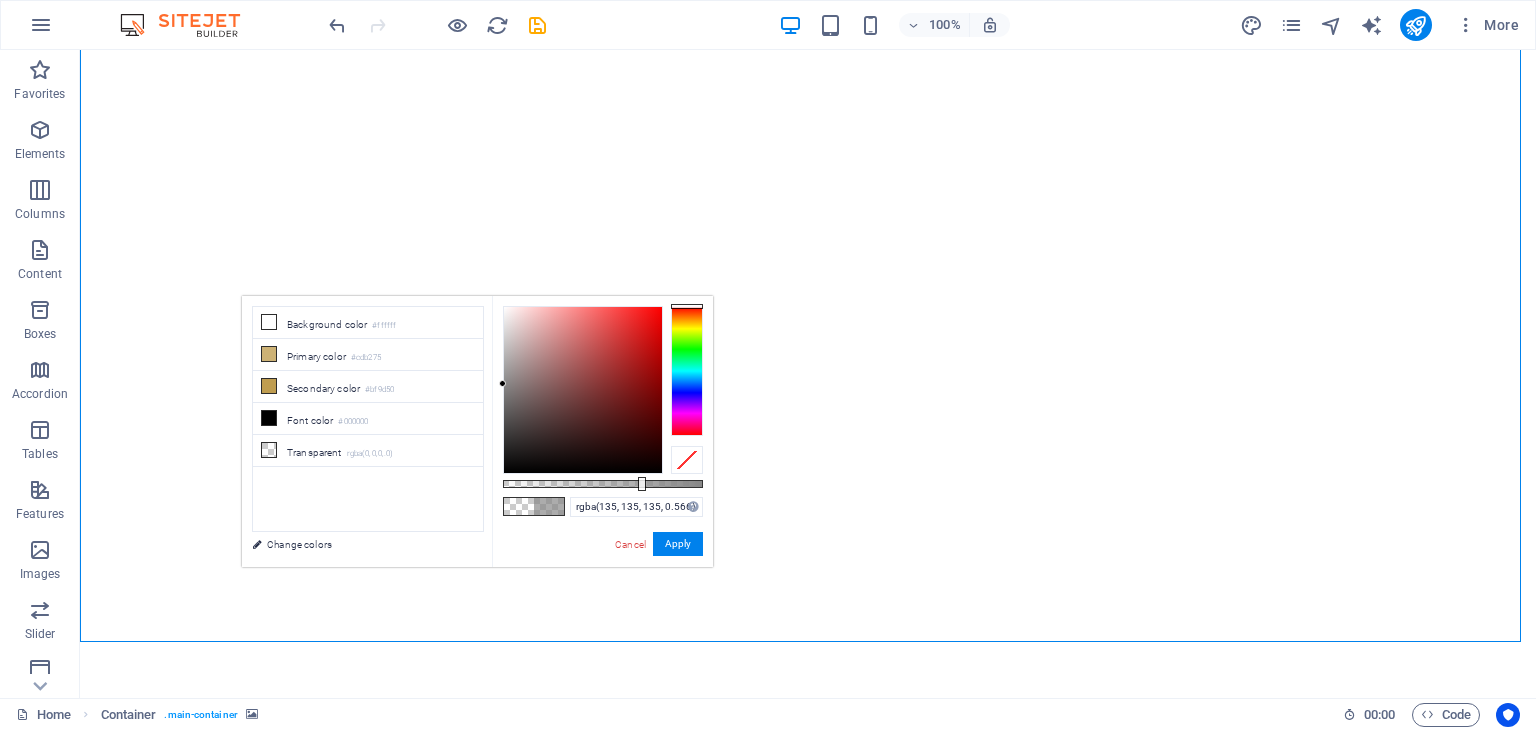 drag, startPoint x: 640, startPoint y: 486, endPoint x: 616, endPoint y: 486, distance: 24 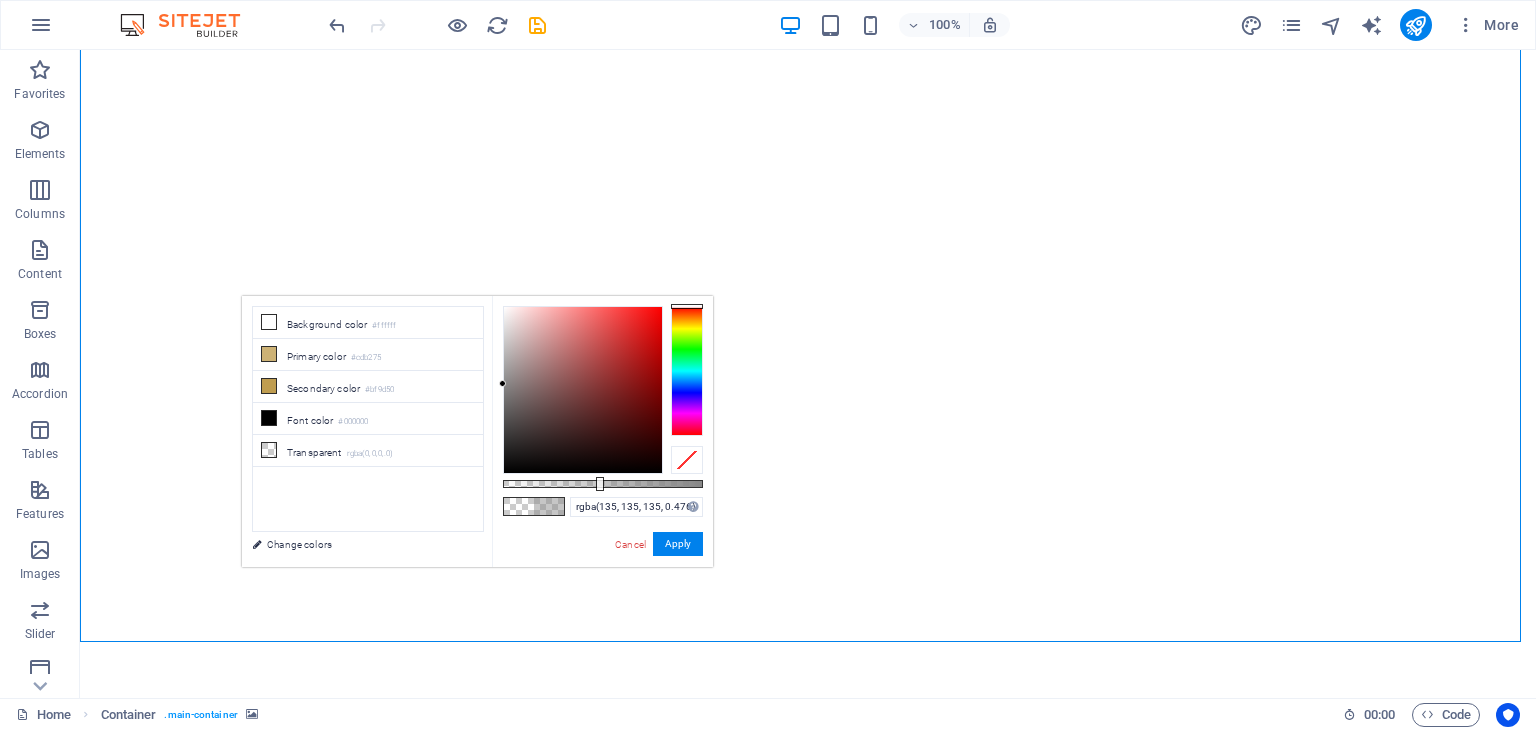 drag, startPoint x: 616, startPoint y: 486, endPoint x: 598, endPoint y: 485, distance: 18.027756 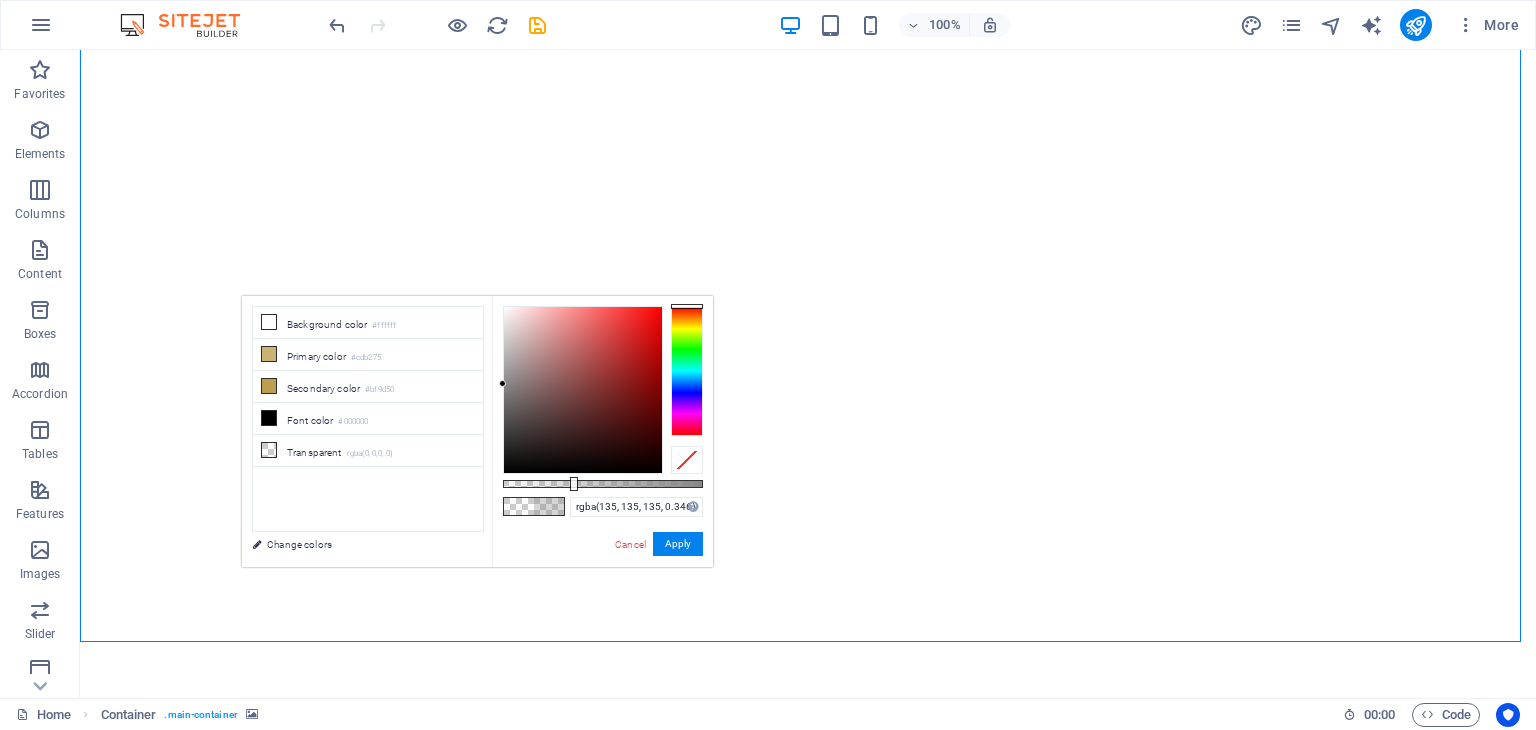 drag, startPoint x: 598, startPoint y: 485, endPoint x: 572, endPoint y: 483, distance: 26.076809 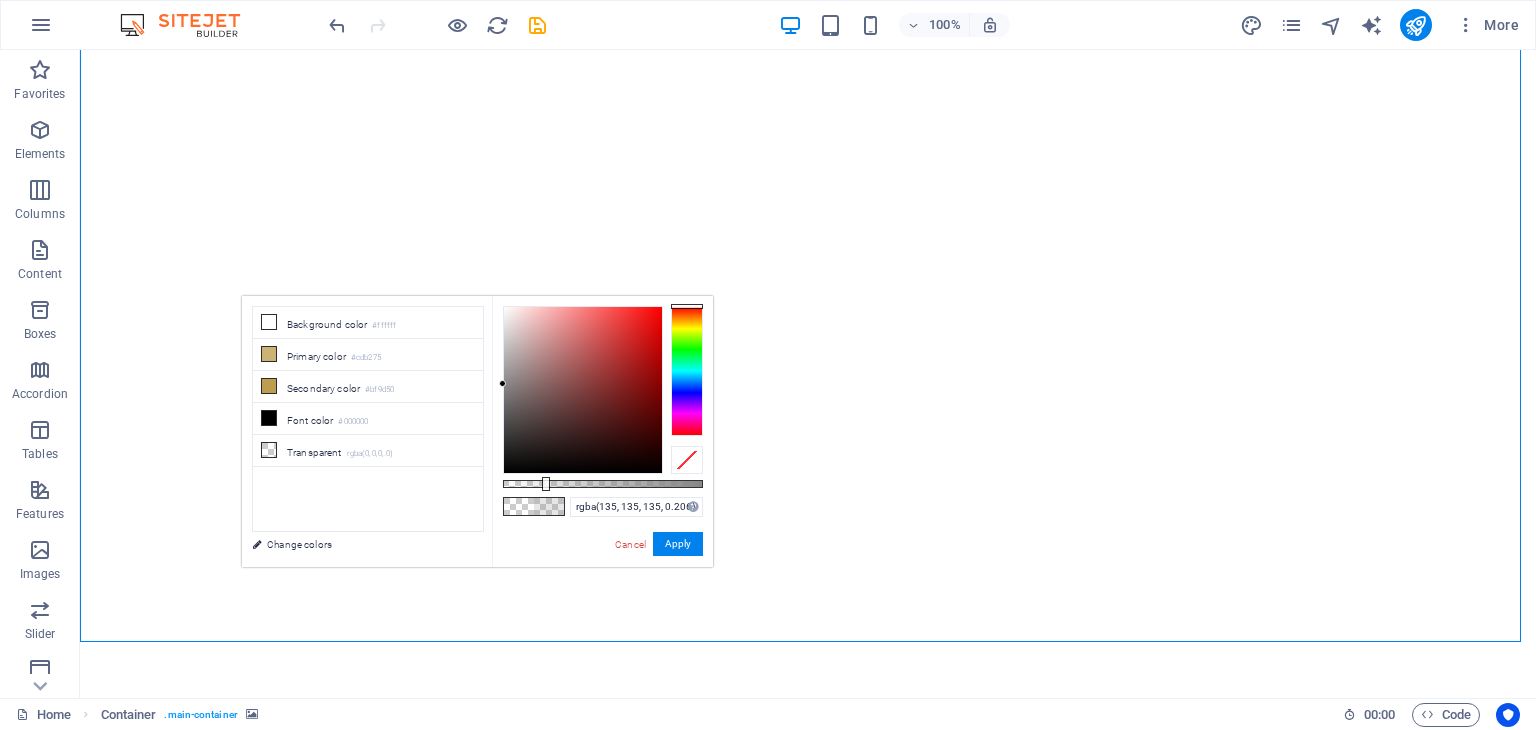 drag, startPoint x: 572, startPoint y: 483, endPoint x: 544, endPoint y: 483, distance: 28 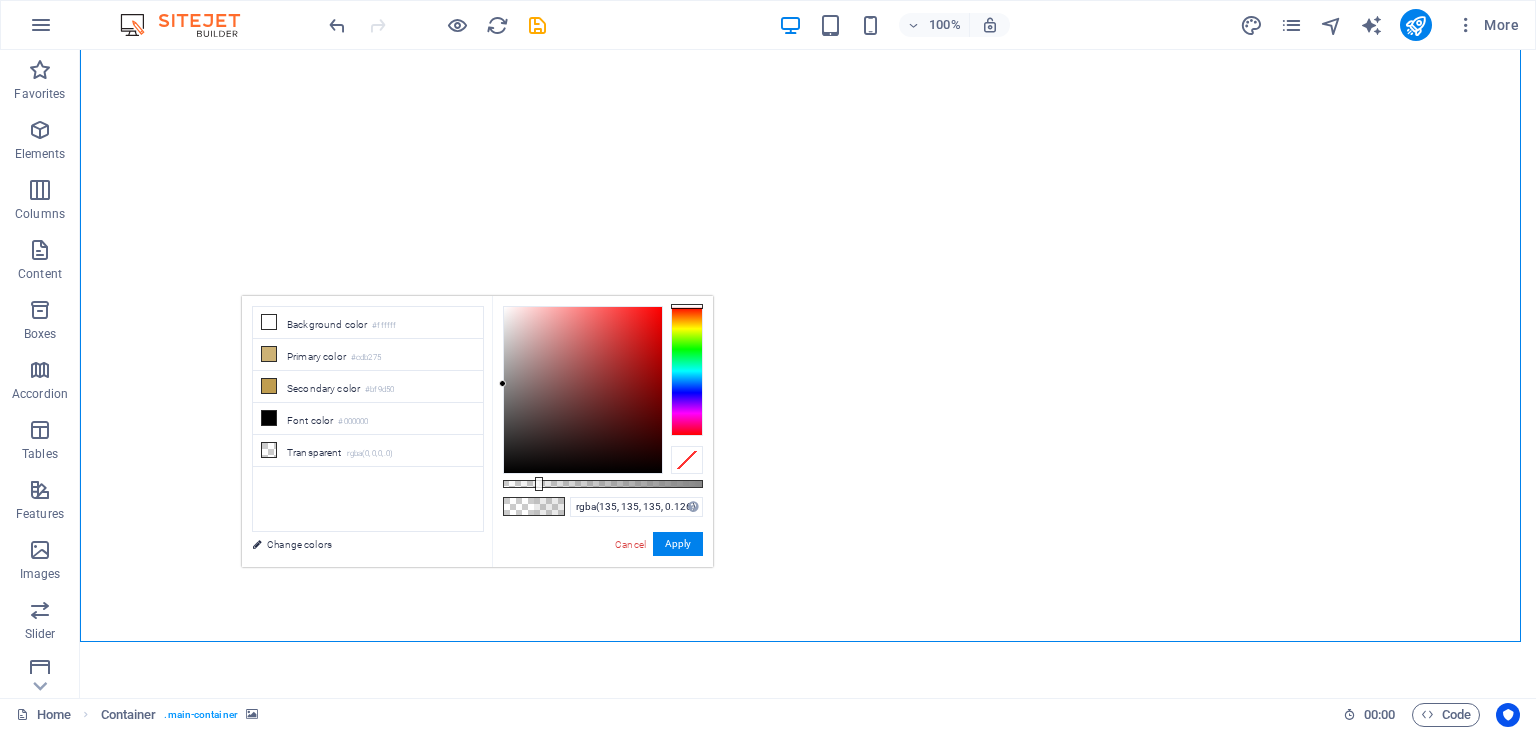 drag, startPoint x: 544, startPoint y: 482, endPoint x: 528, endPoint y: 482, distance: 16 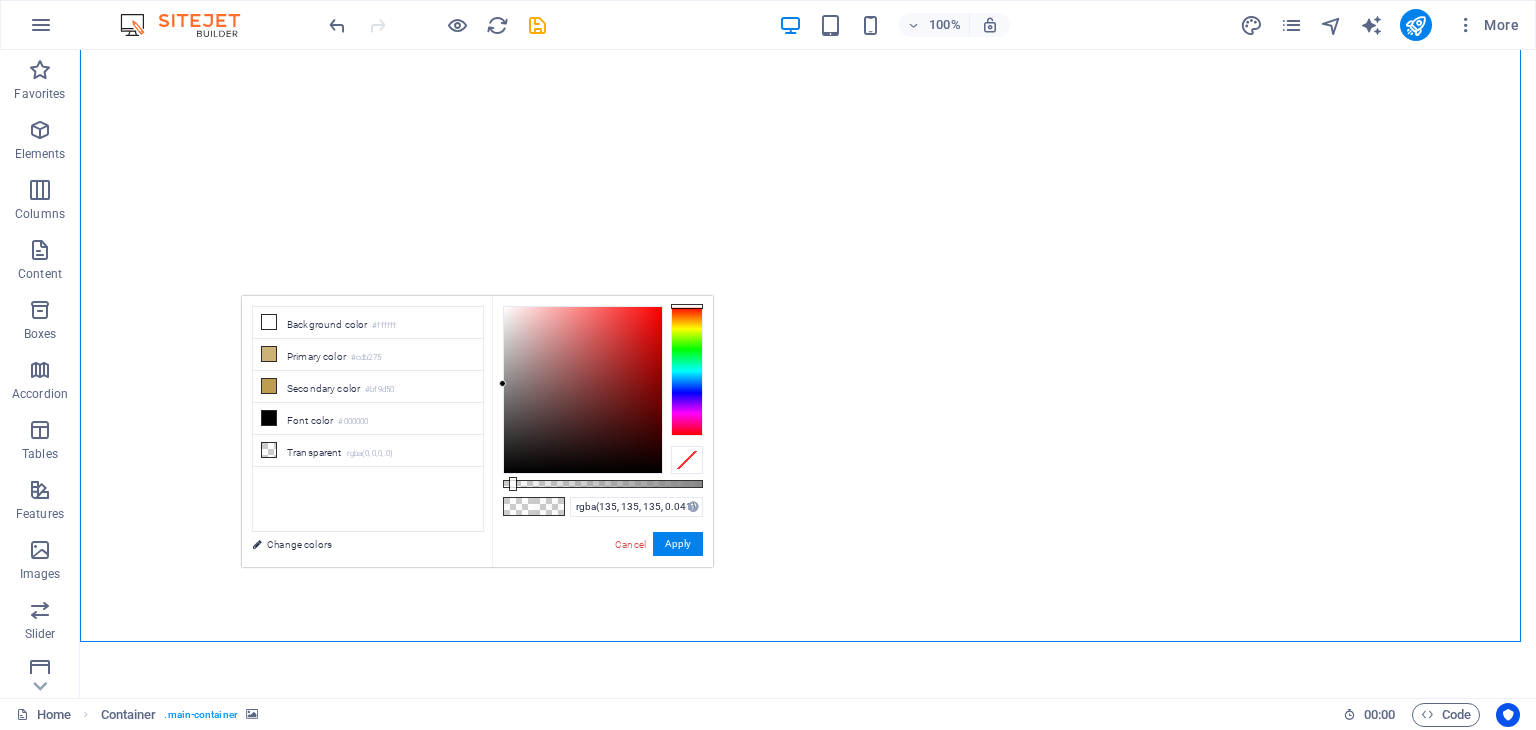 drag, startPoint x: 528, startPoint y: 482, endPoint x: 511, endPoint y: 482, distance: 17 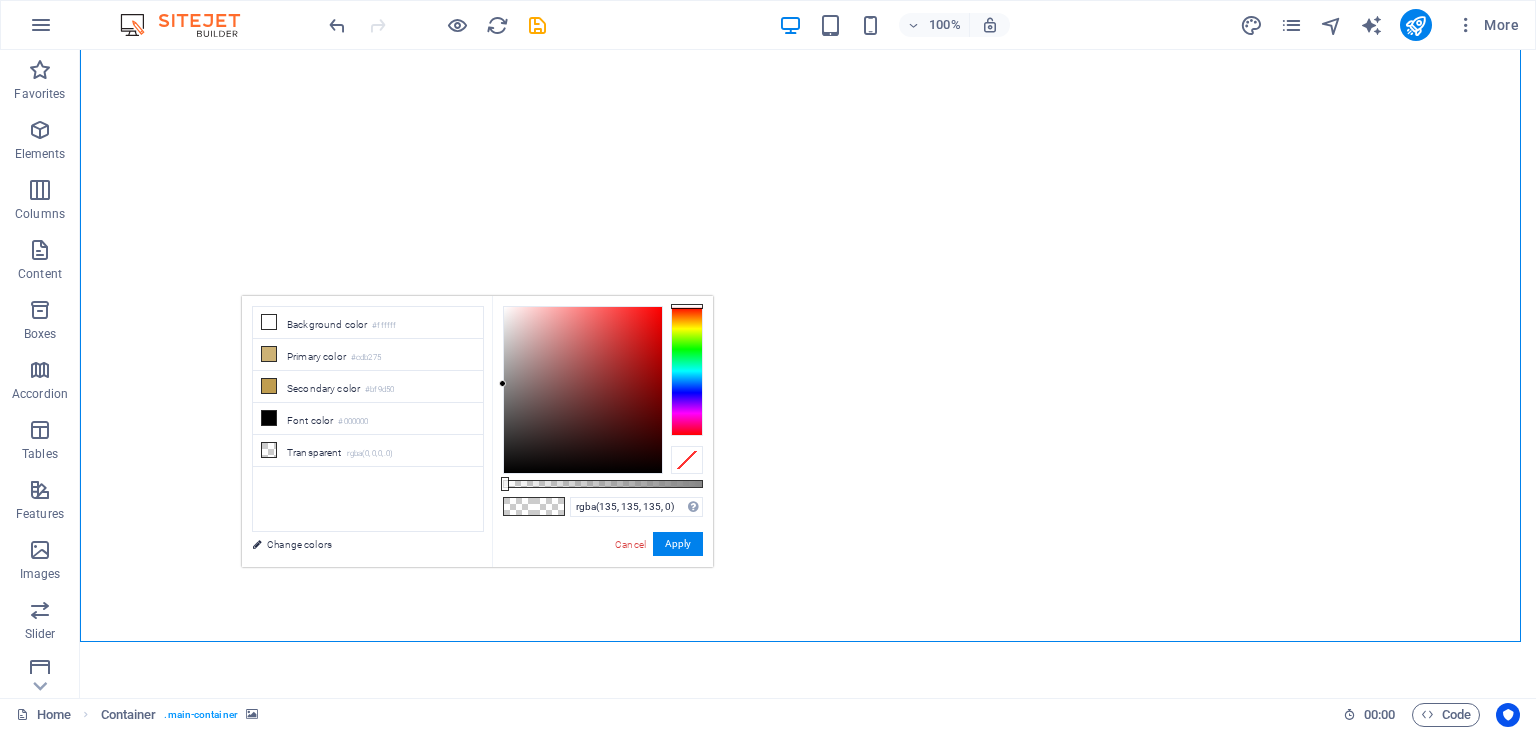 click at bounding box center [505, 484] 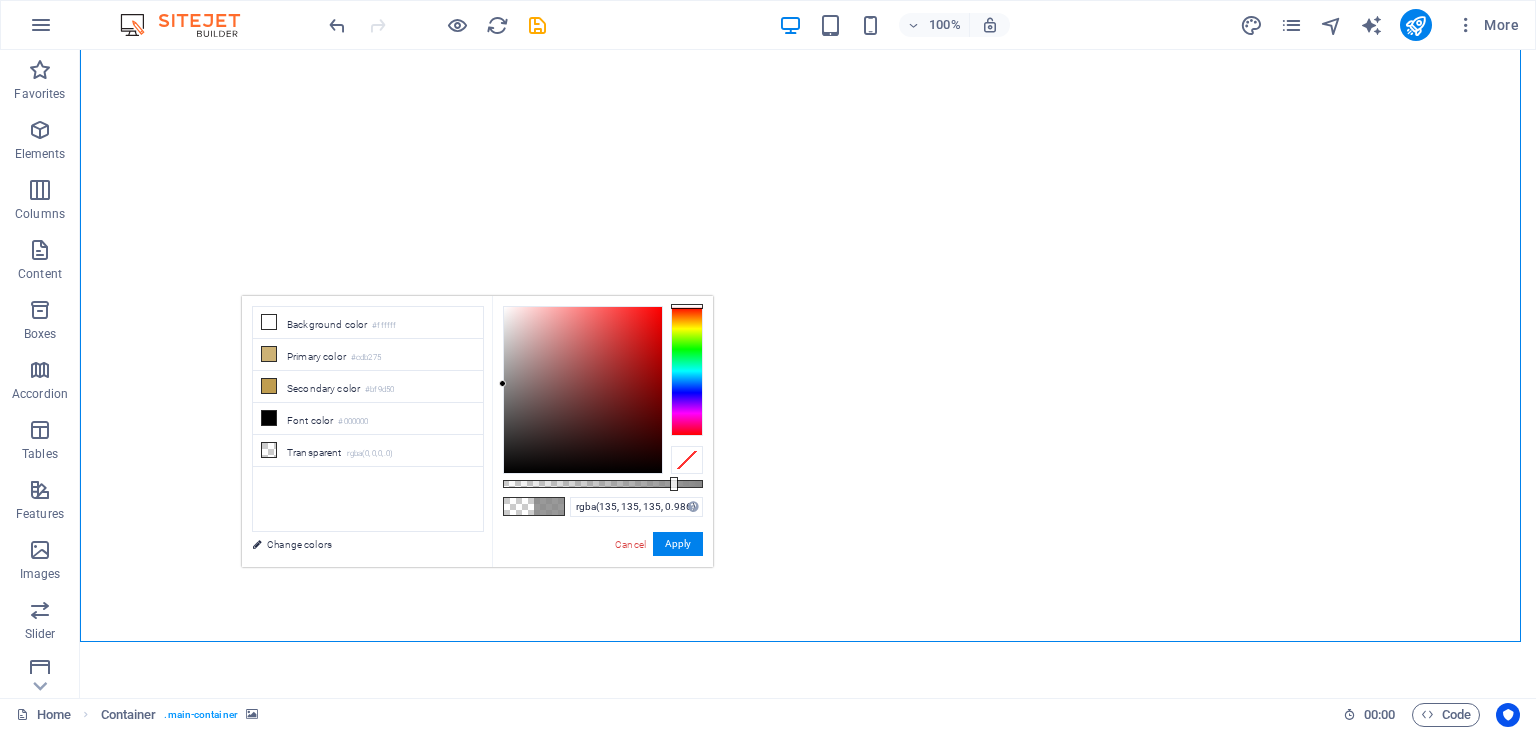 type on "#878787" 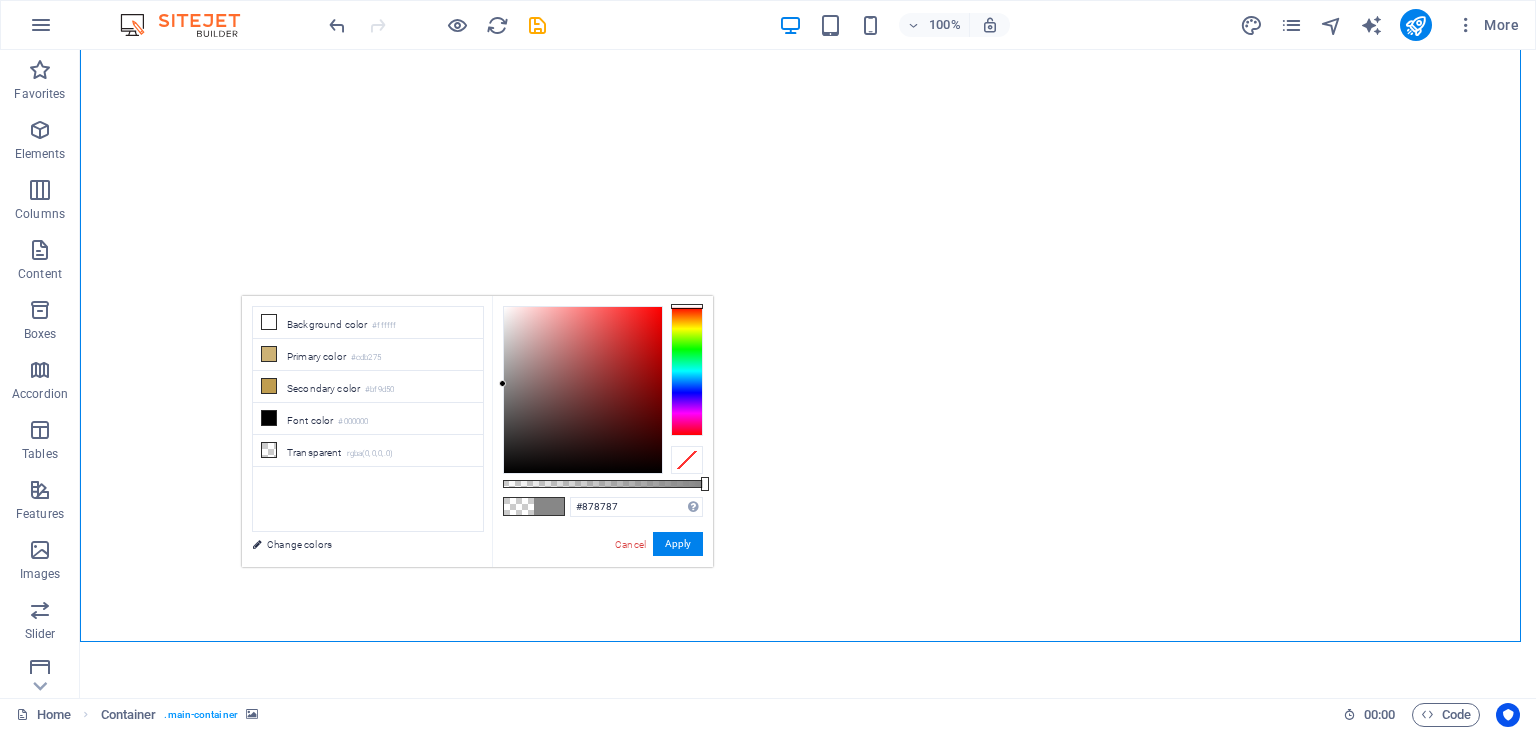 drag, startPoint x: 501, startPoint y: 482, endPoint x: 747, endPoint y: 508, distance: 247.37016 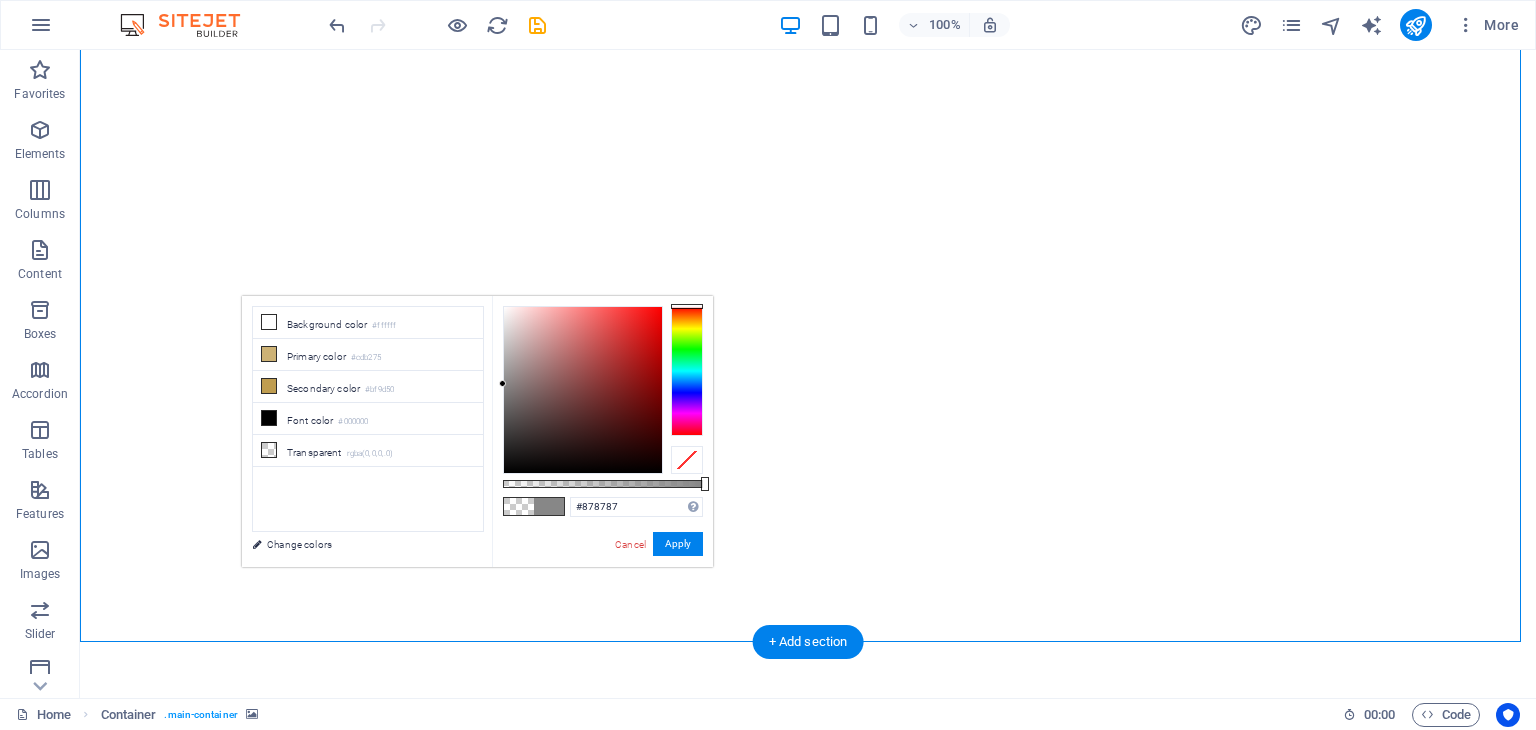 click at bounding box center [808, 318] 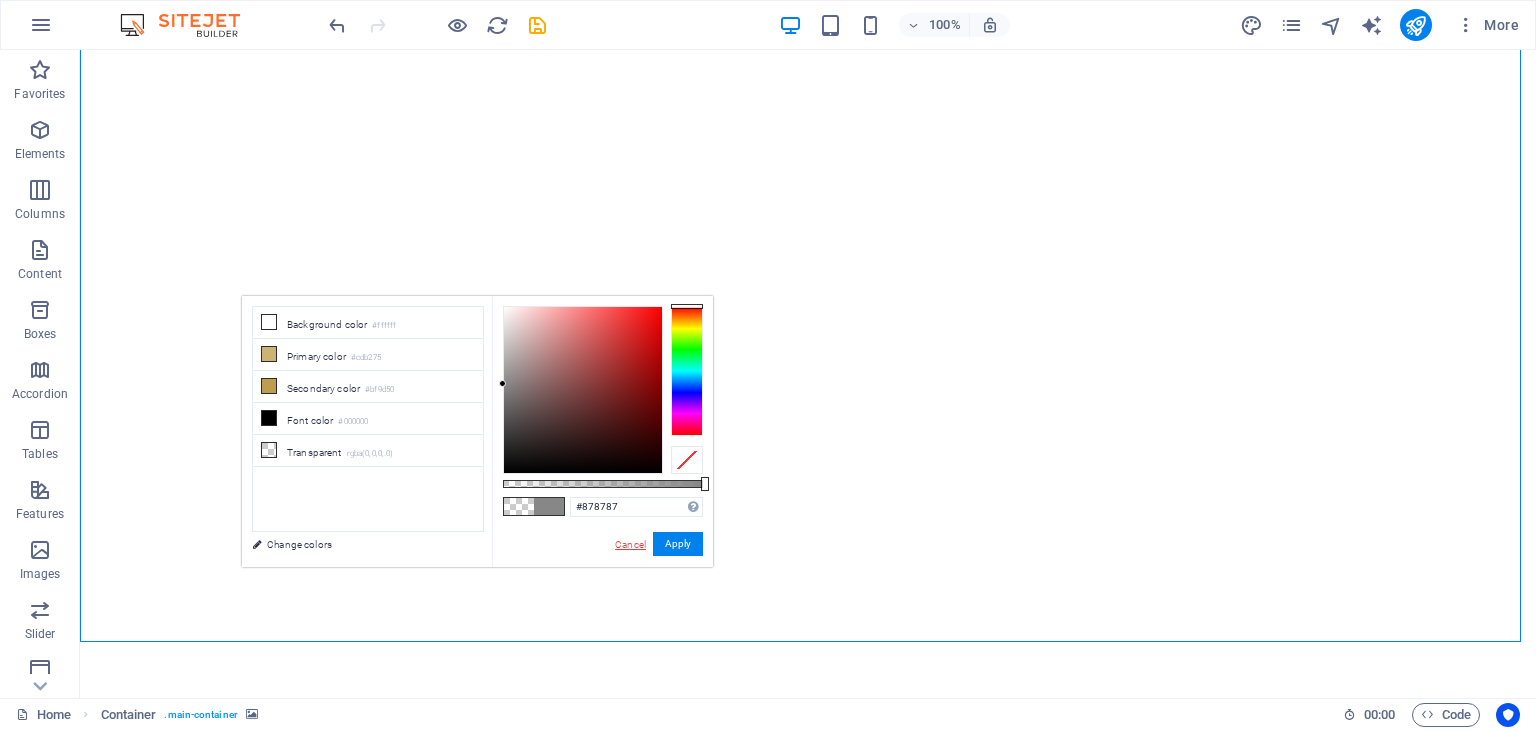 click on "Cancel" at bounding box center (630, 544) 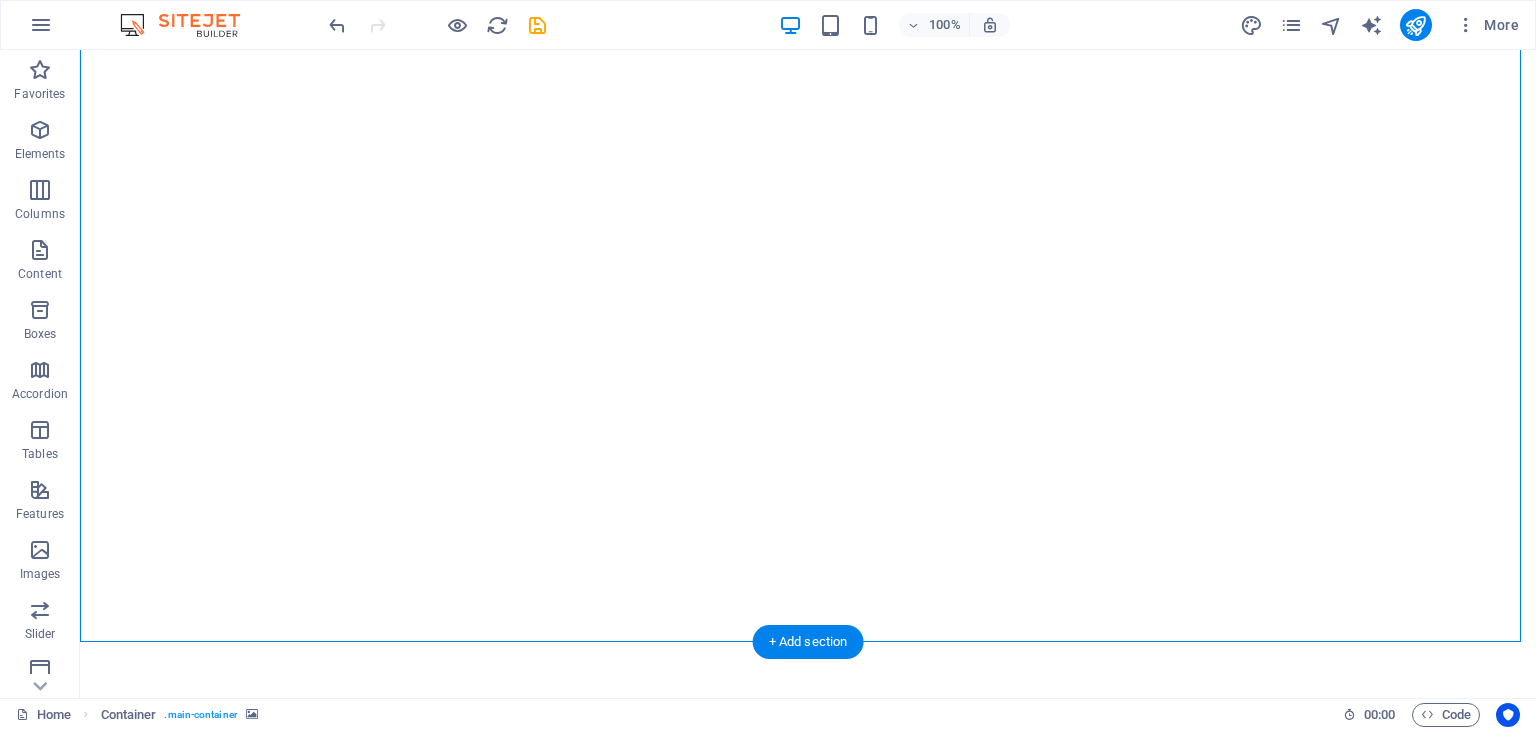 click at bounding box center (808, 318) 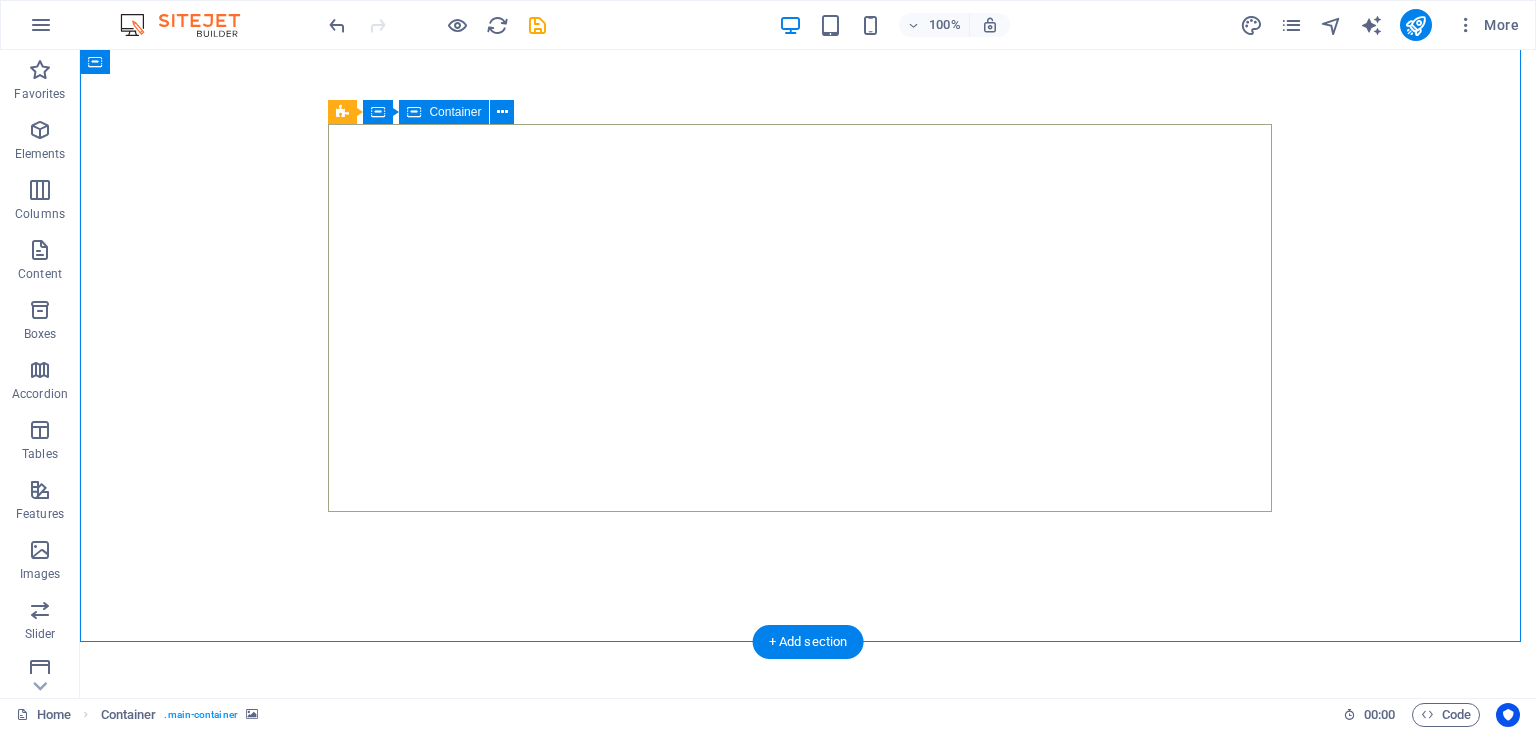 click on "Veggie delights express VEGGIE DELIGHTS EXPRESS RESTAURANT: TASTE THE RAINBOW OF FRESHNESS Welcome to Veggie Delights Express, your pure vegetarian oasis at Al Hudaiba Mall! Located conveniently in the food court, we bring you an exciting blend of Indian, Arabic, and Mexican flavors. Indulge in our signature Fusion Tandoori Shawarma wraps, delectable Fusion Tandoori Quesadillas, aromatic Biryani, and creamy Hummus. Plus, enjoy the ease of free parking while you savor your global meal. Experience the best of plant-based cuisine, crafted with passion. ORDER NOW" at bounding box center (808, 916) 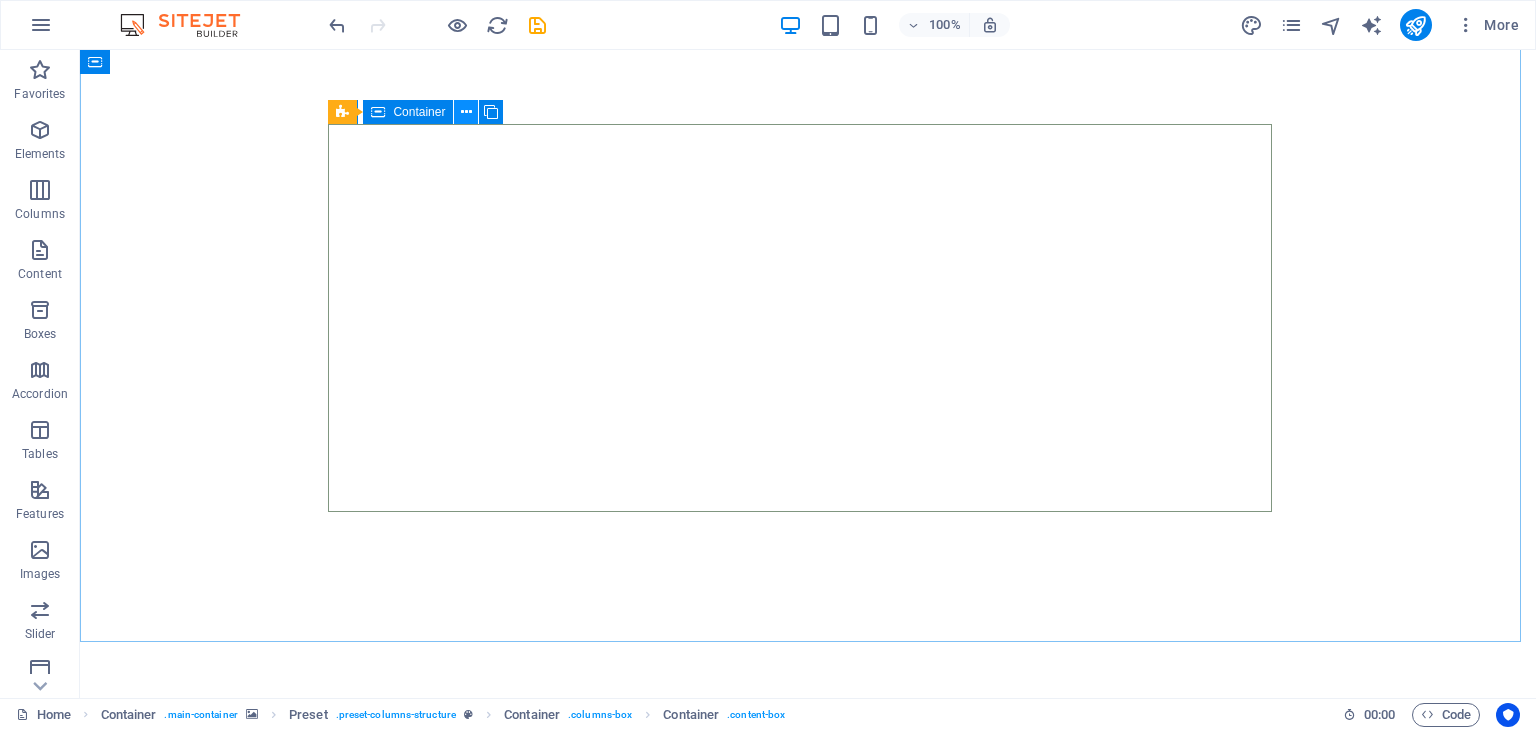click at bounding box center (466, 112) 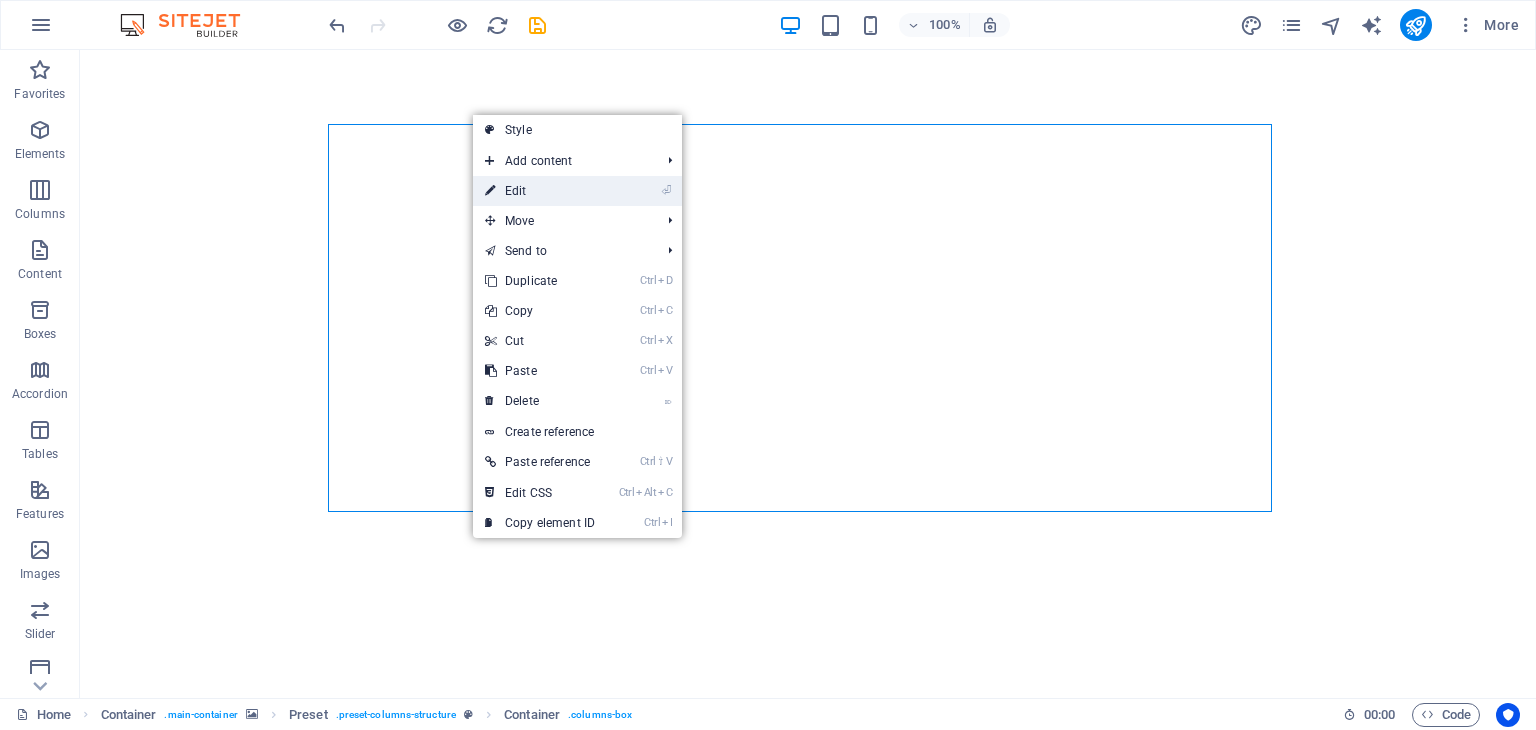 click on "⏎  Edit" at bounding box center [540, 191] 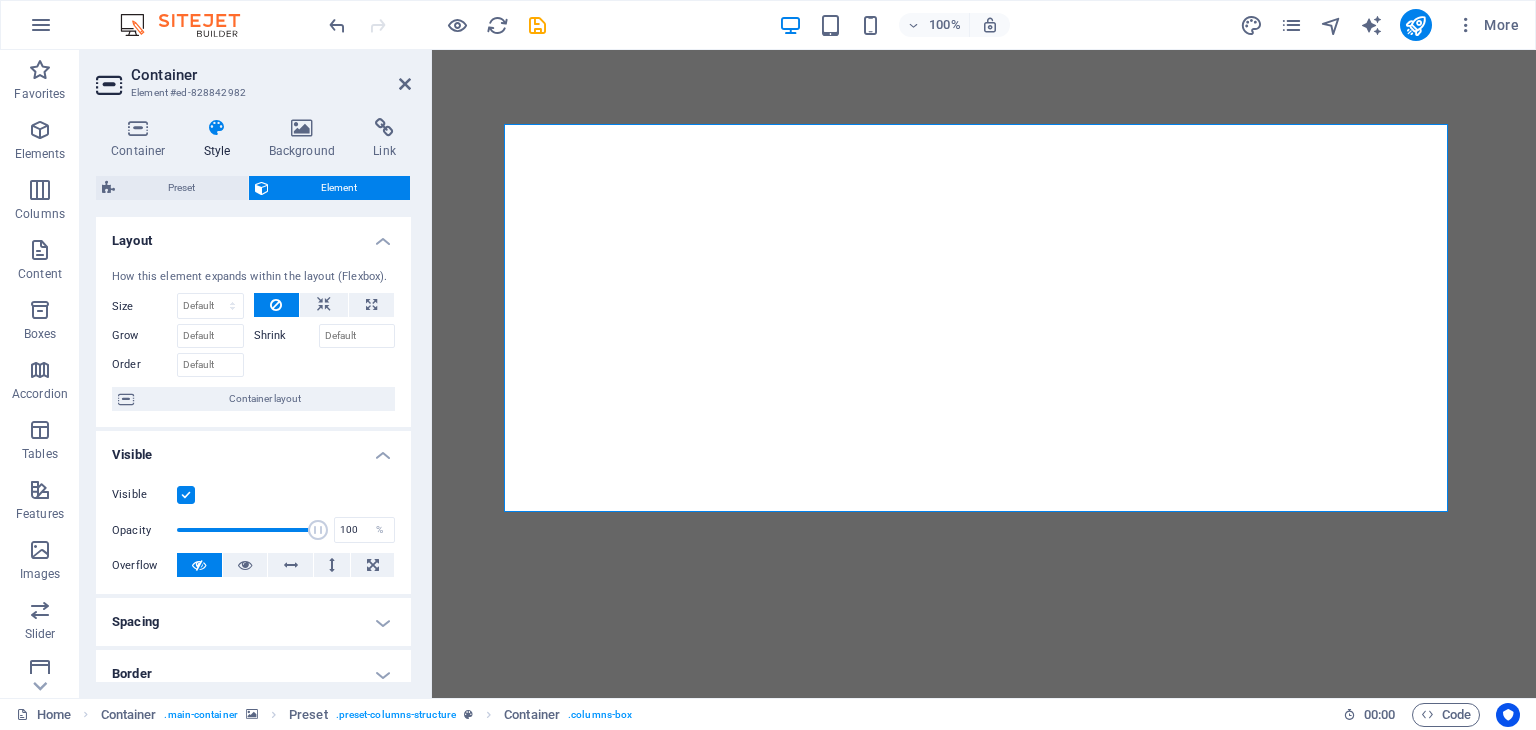 click at bounding box center [217, 128] 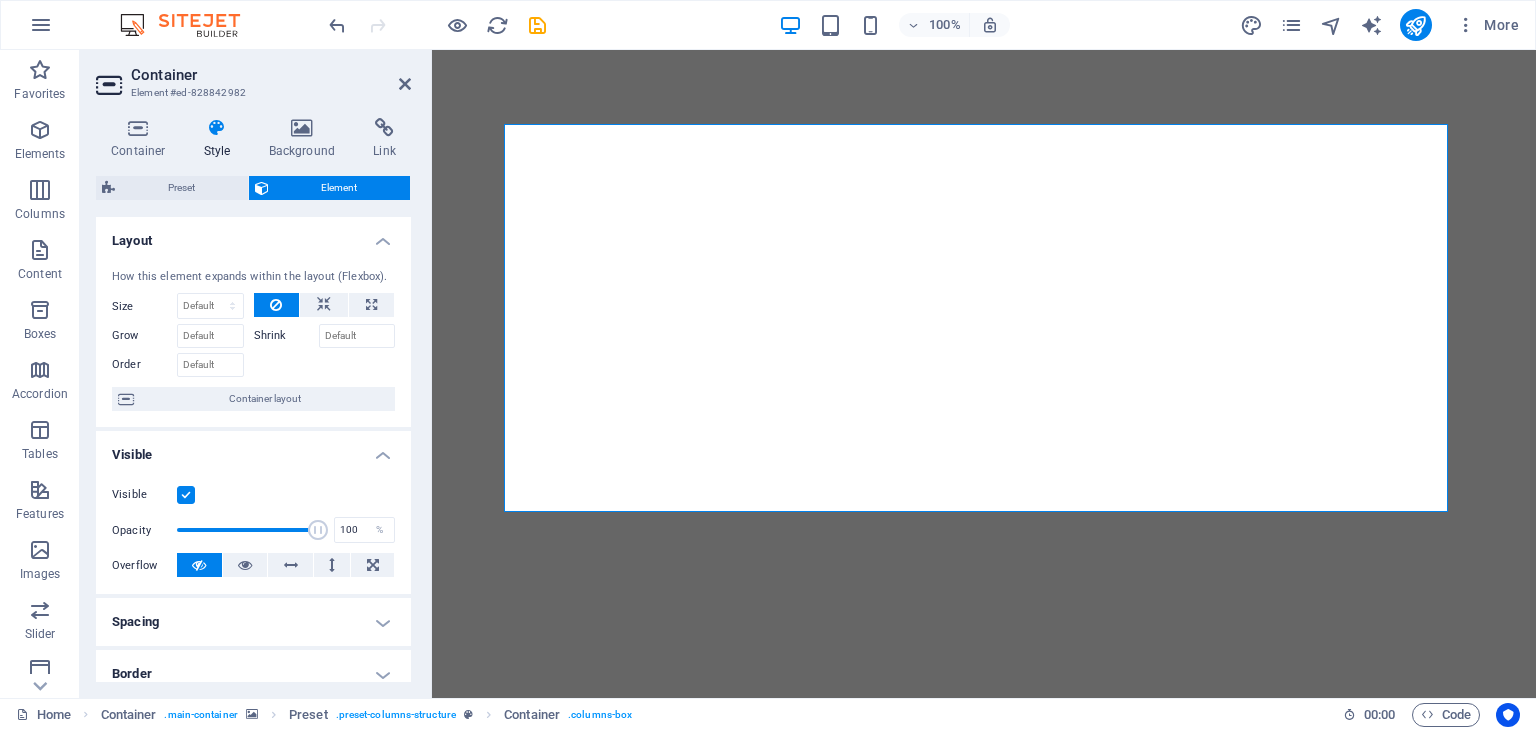 drag, startPoint x: 236, startPoint y: 133, endPoint x: 209, endPoint y: 137, distance: 27.294687 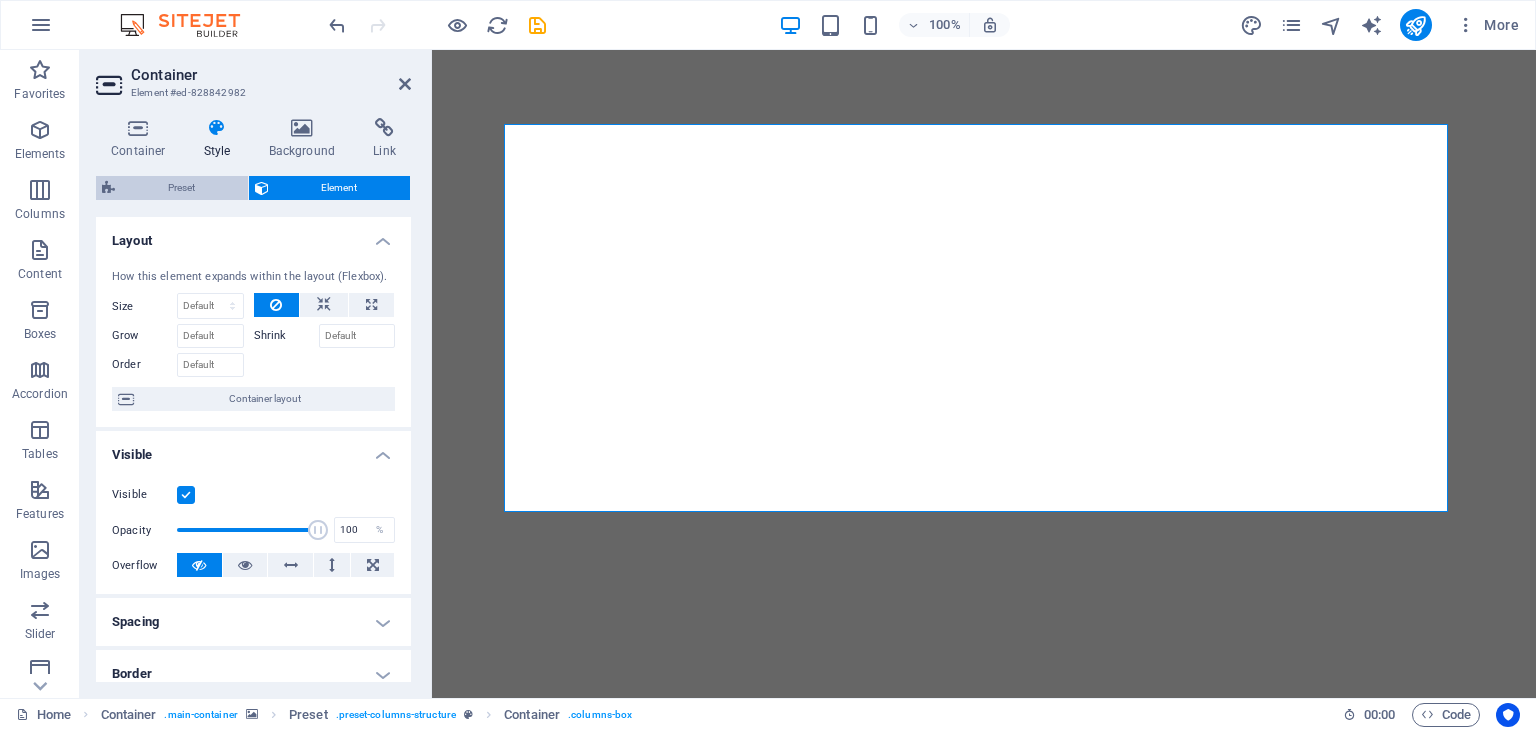 click on "Preset" at bounding box center [181, 188] 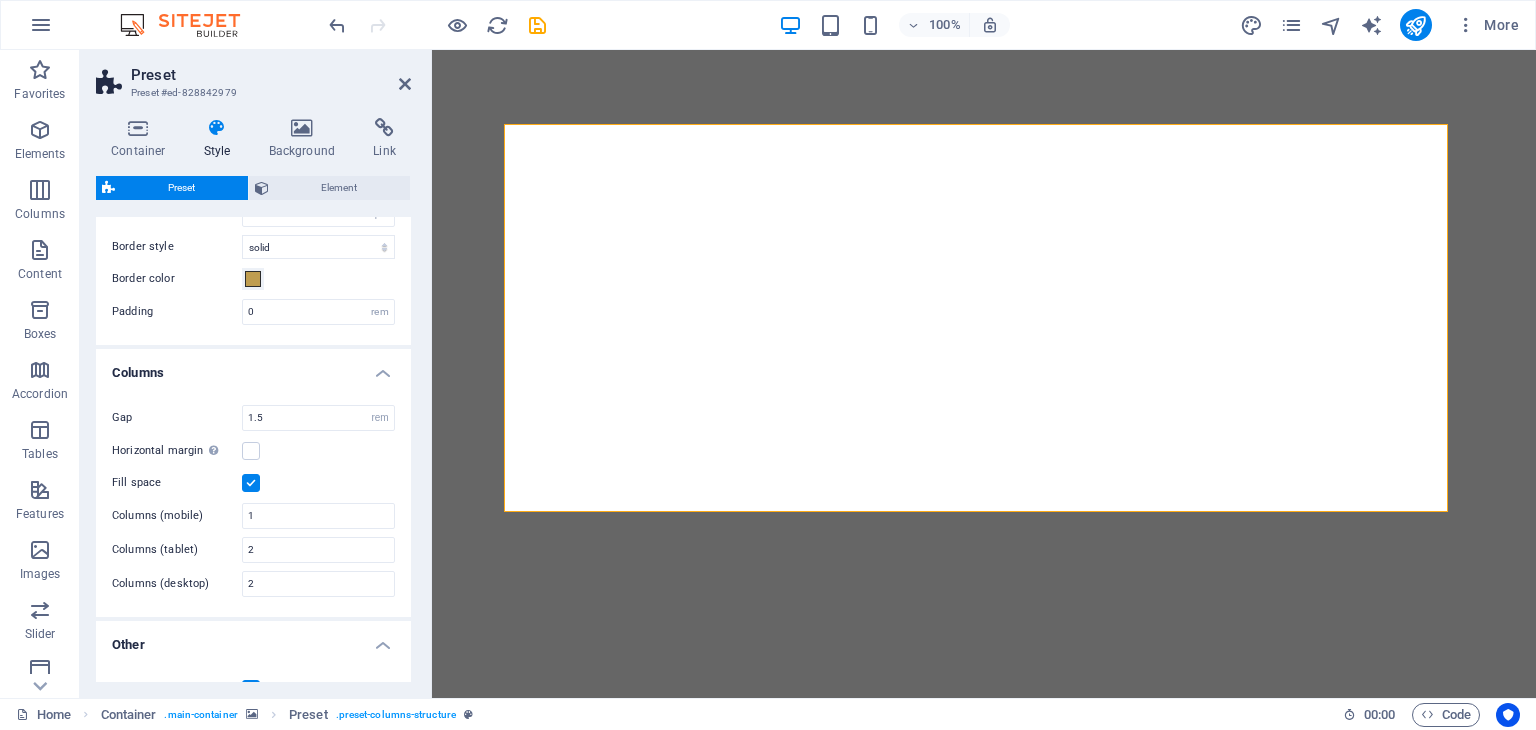 scroll, scrollTop: 0, scrollLeft: 0, axis: both 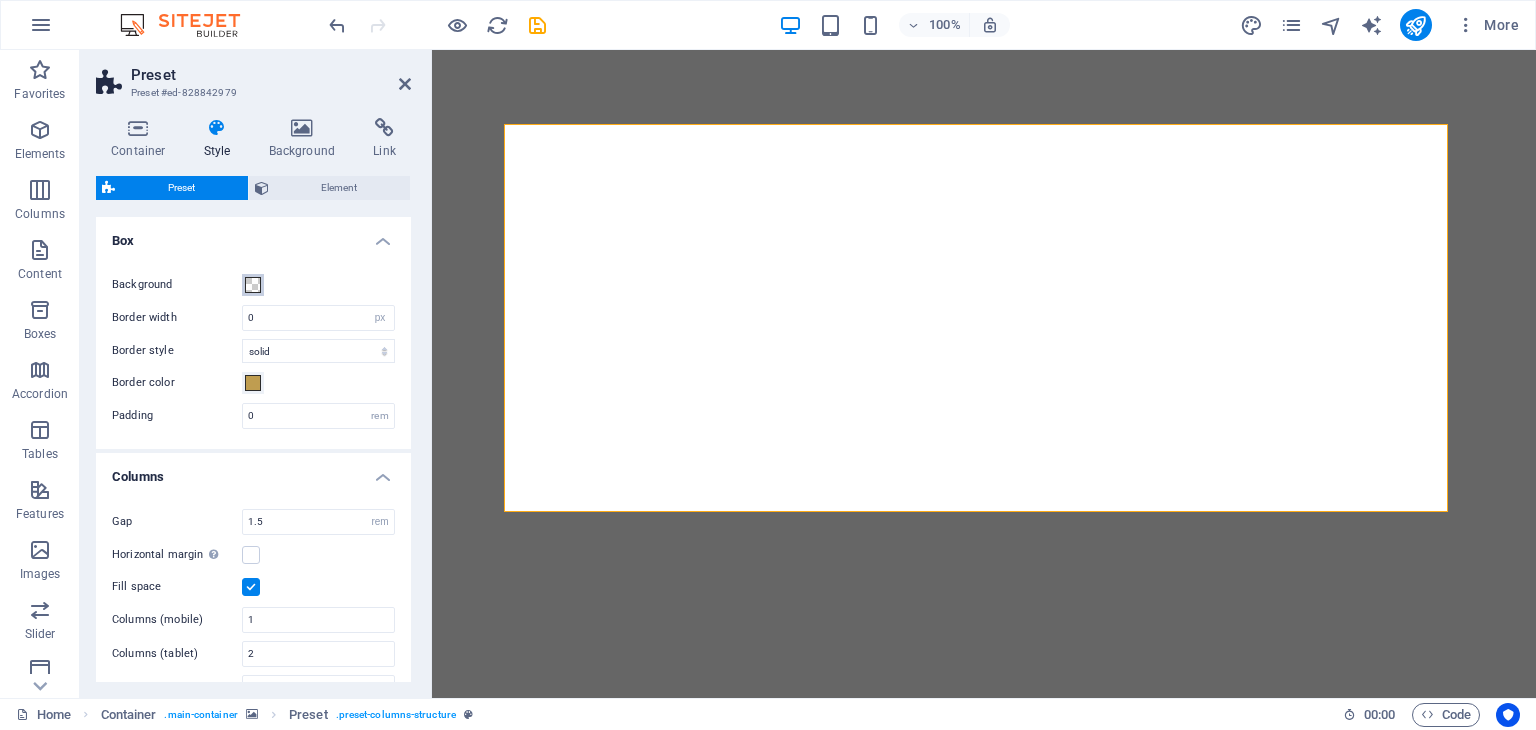 click at bounding box center (253, 285) 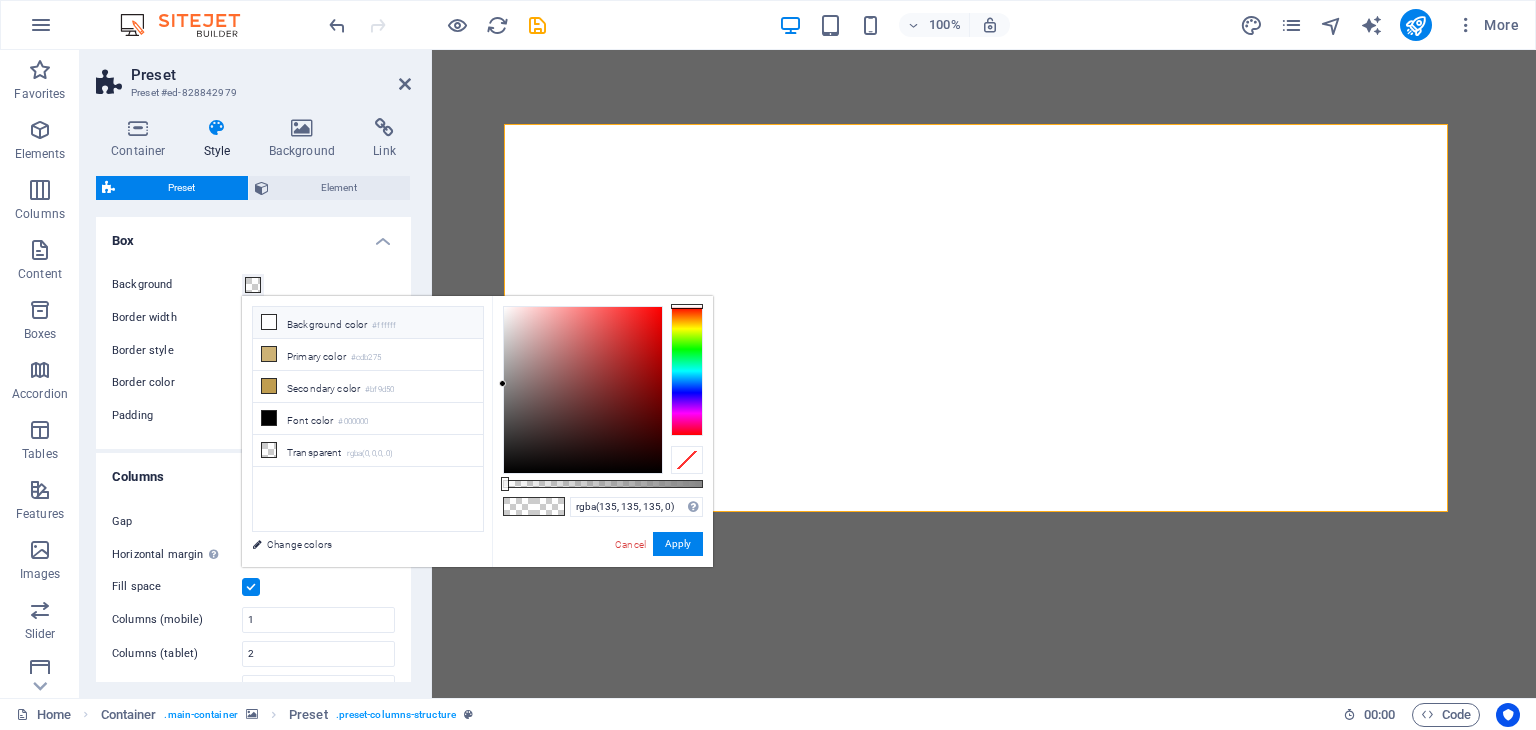 click at bounding box center (269, 322) 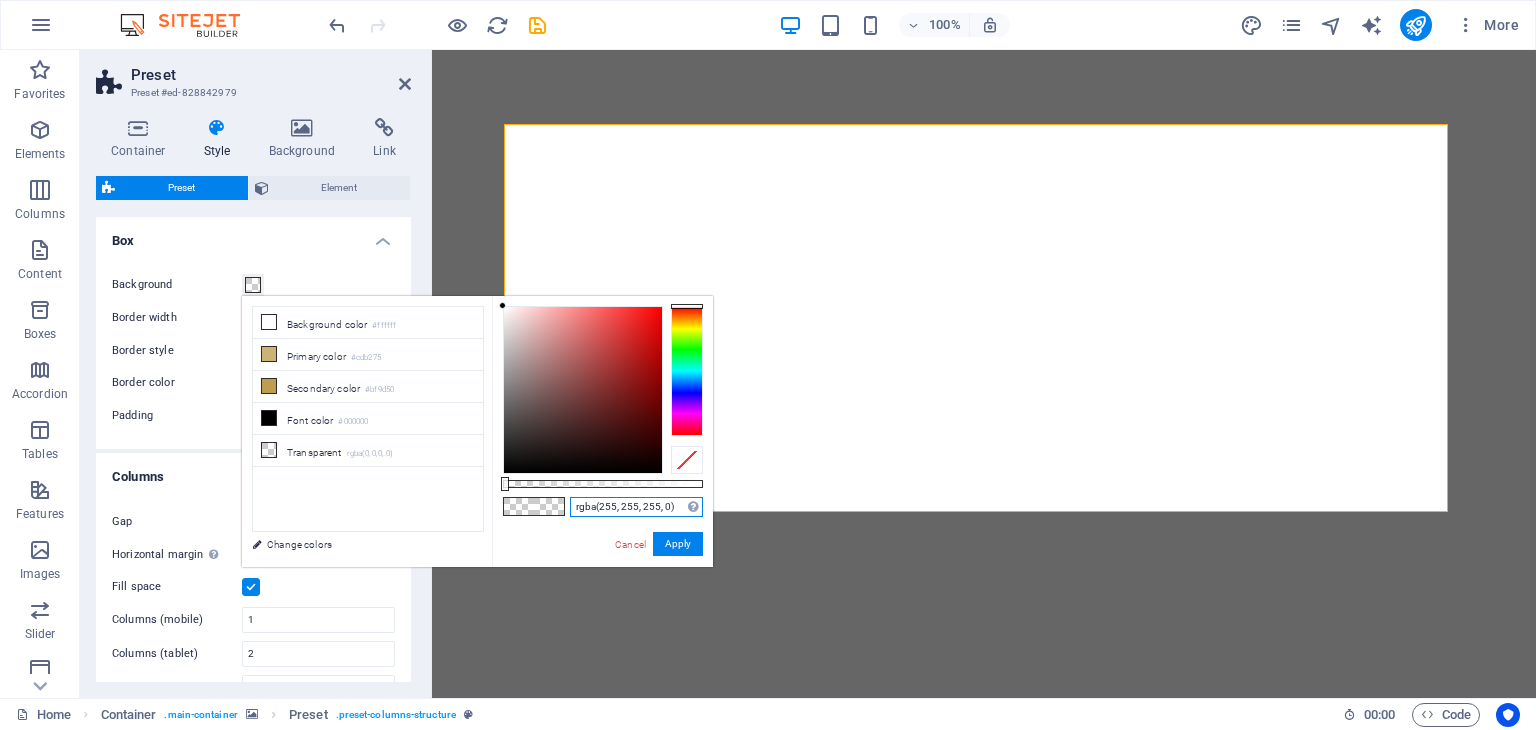 drag, startPoint x: 674, startPoint y: 508, endPoint x: 564, endPoint y: 508, distance: 110 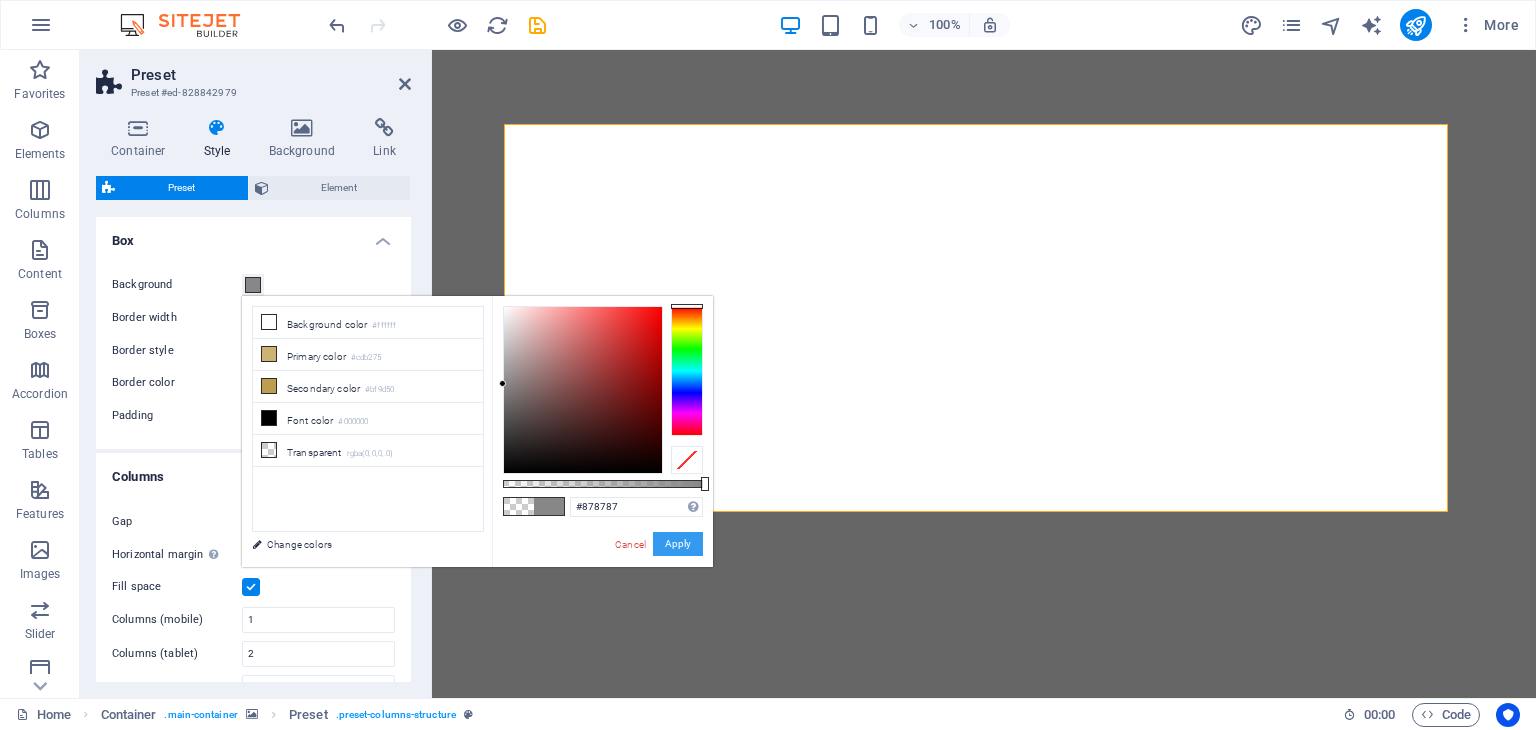 click on "Apply" at bounding box center [678, 544] 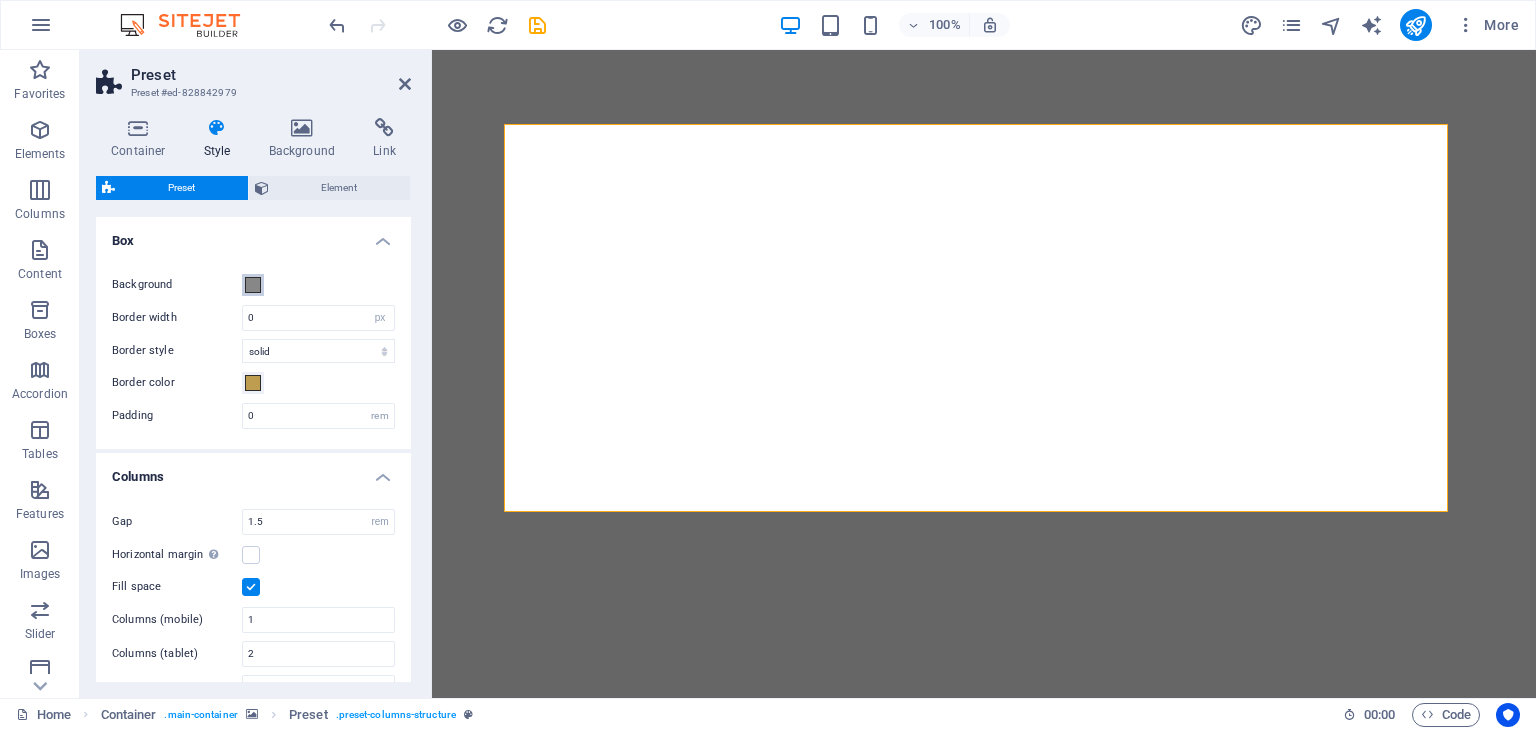 click at bounding box center [253, 285] 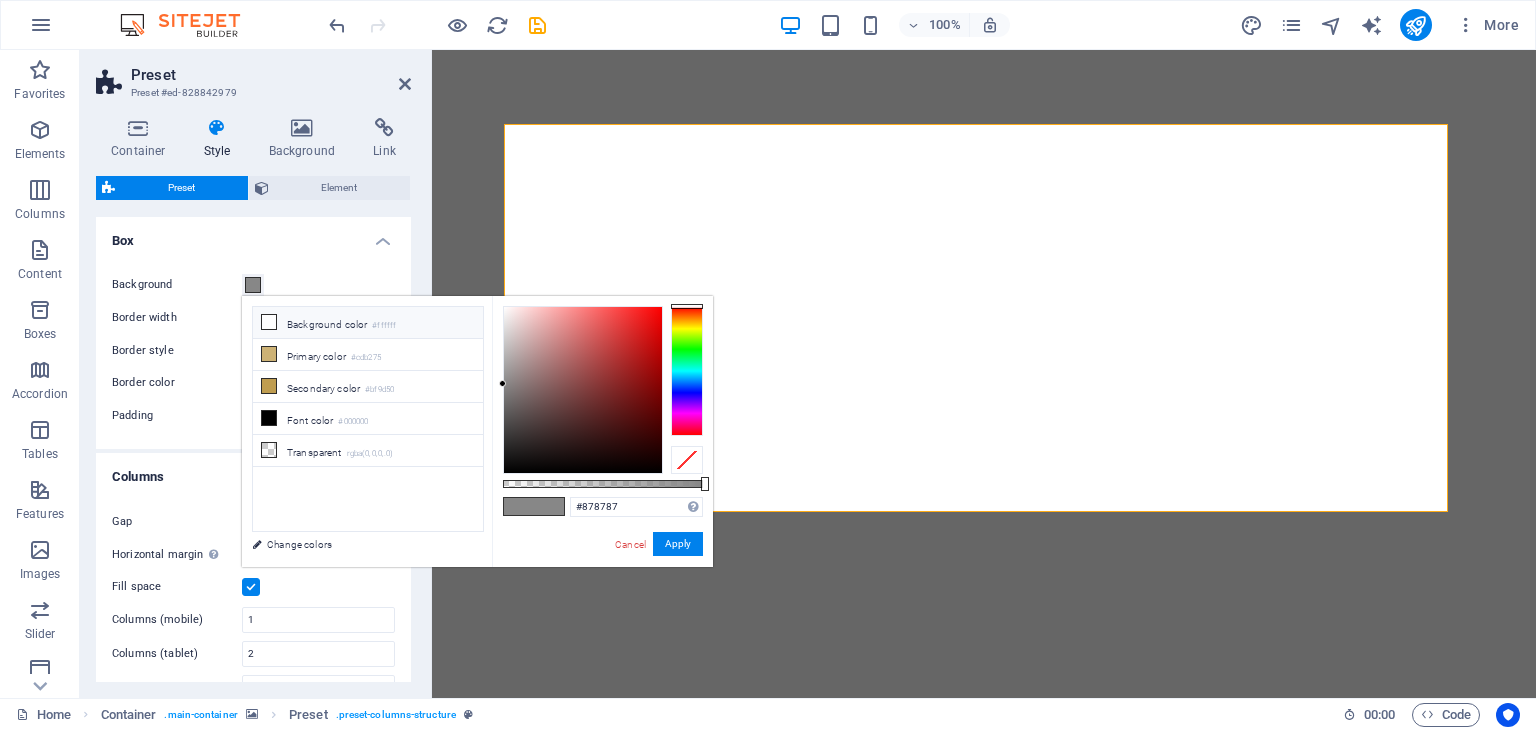 click at bounding box center (269, 322) 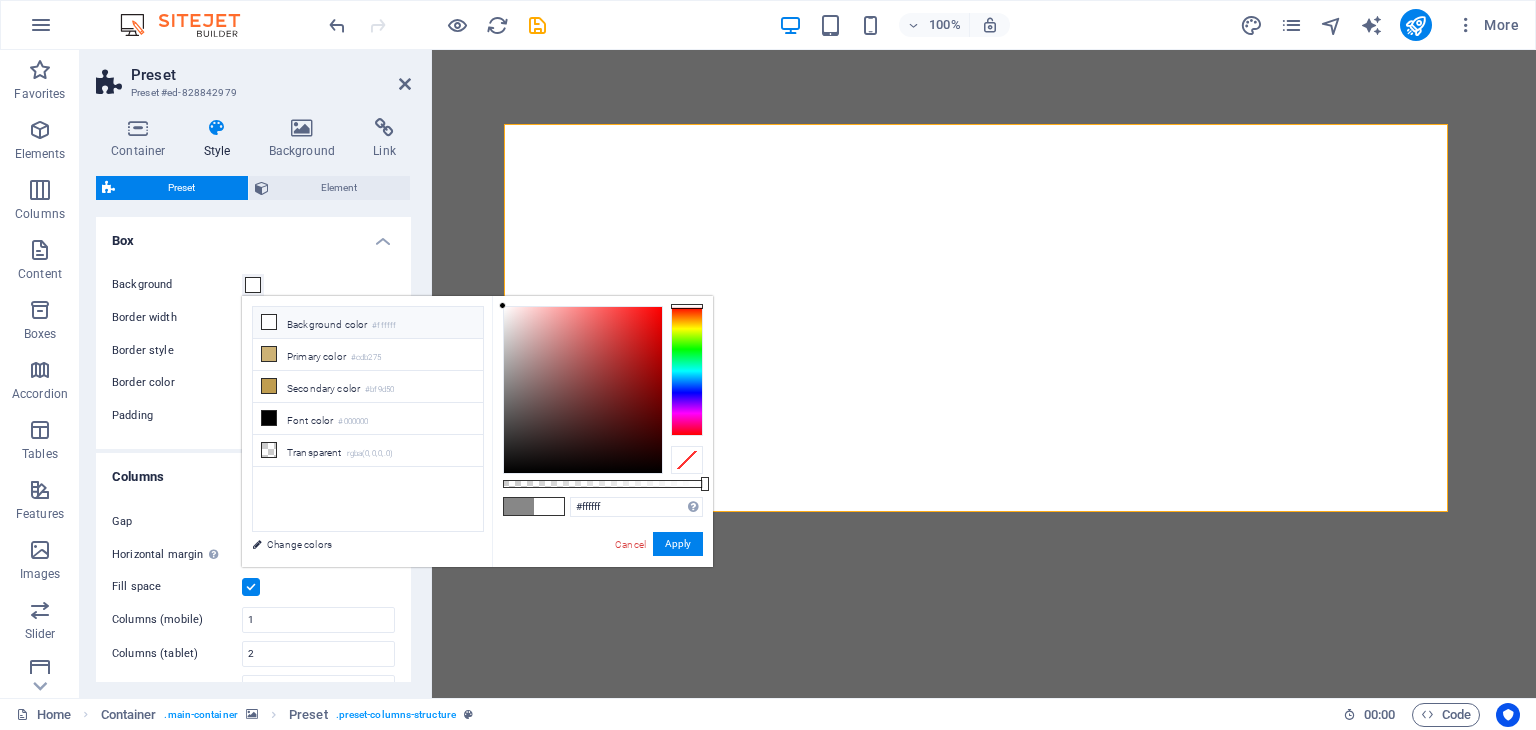 click at bounding box center (549, 506) 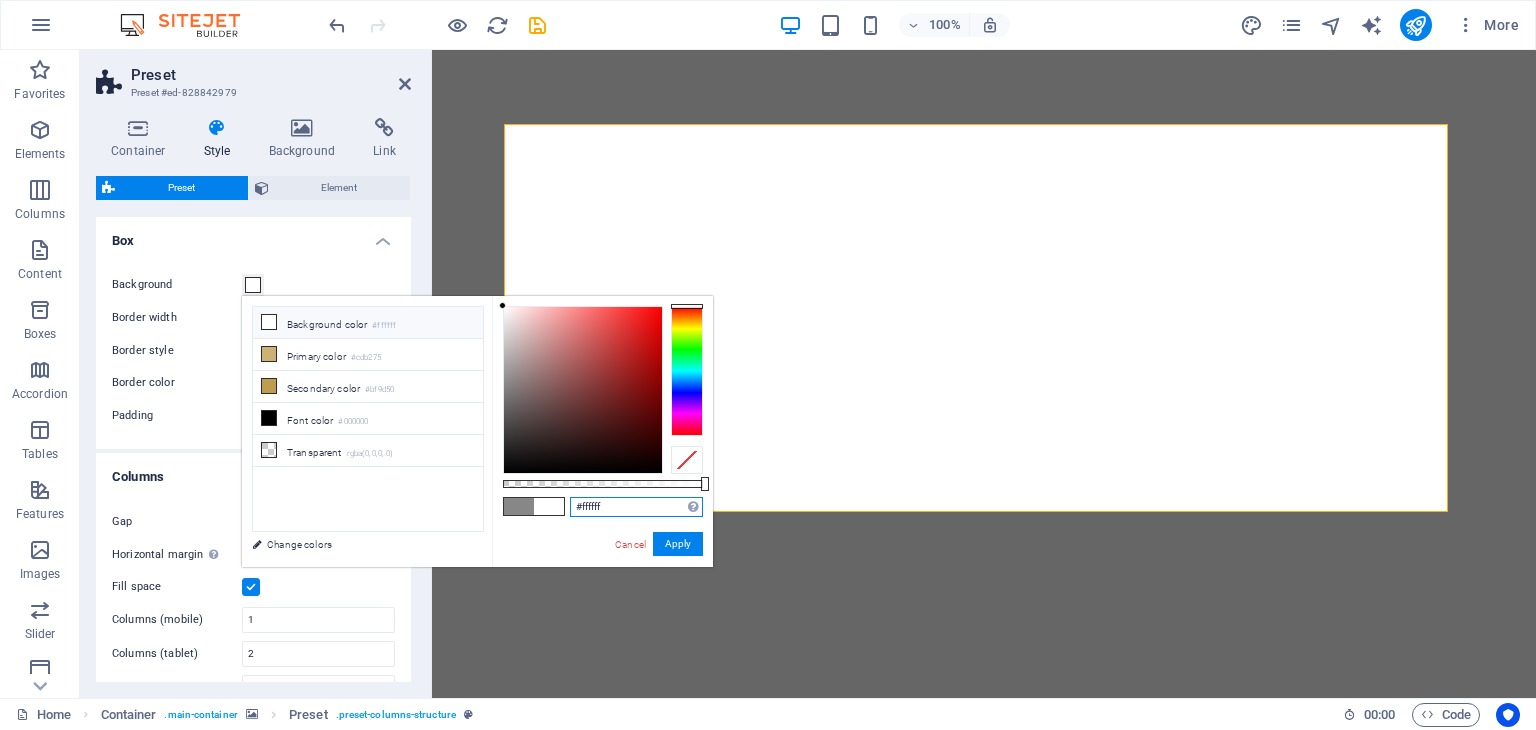 drag, startPoint x: 614, startPoint y: 513, endPoint x: 583, endPoint y: 511, distance: 31.06445 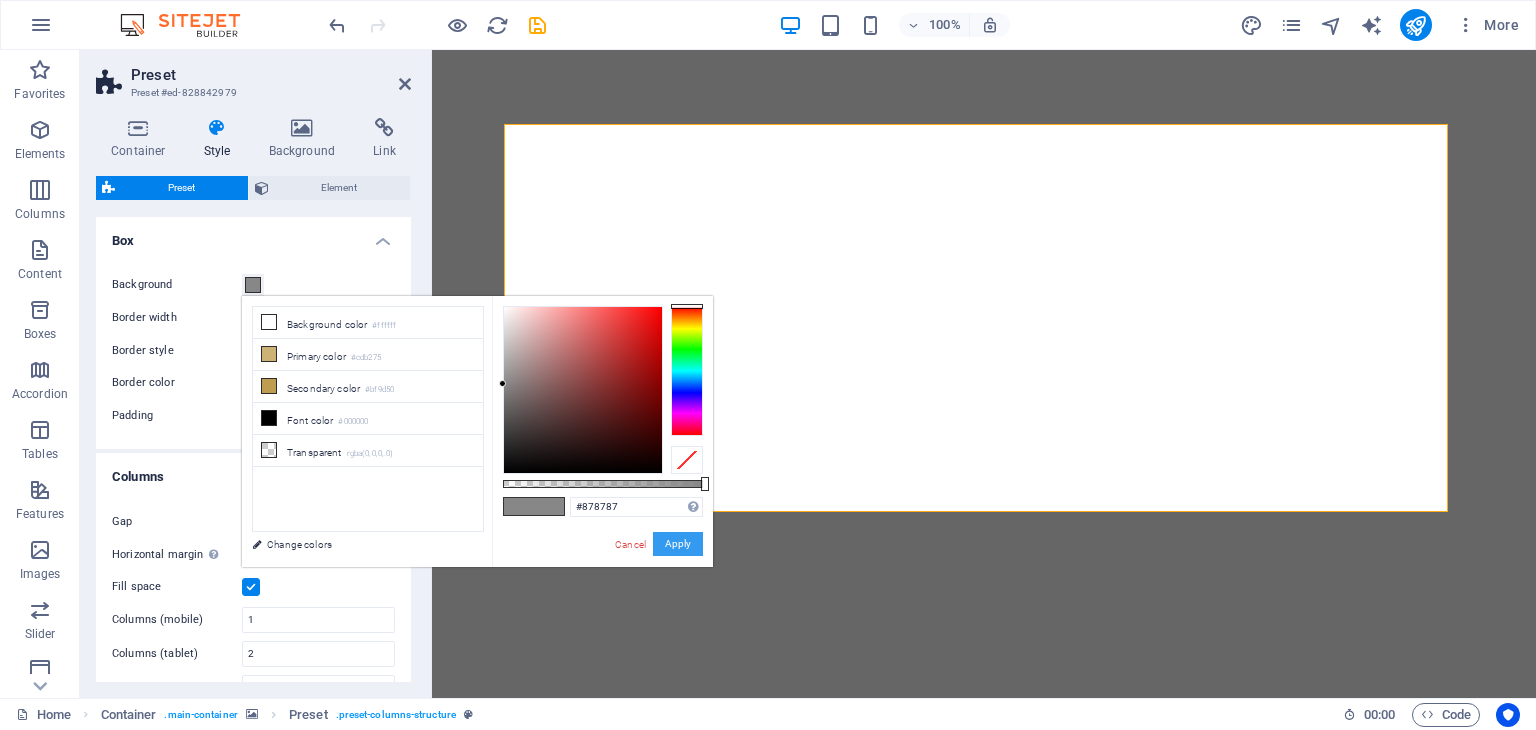 click on "Apply" at bounding box center (678, 544) 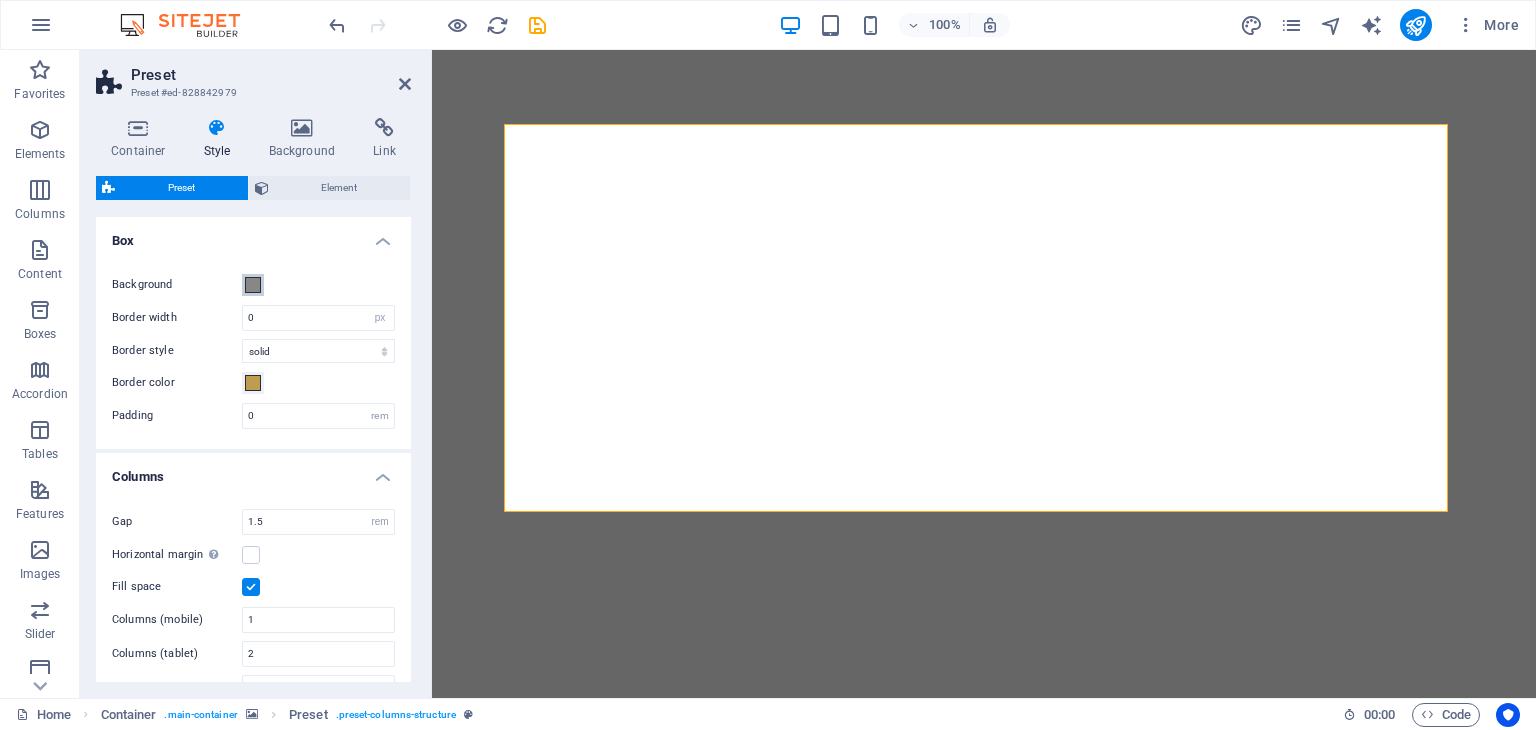 click at bounding box center (253, 285) 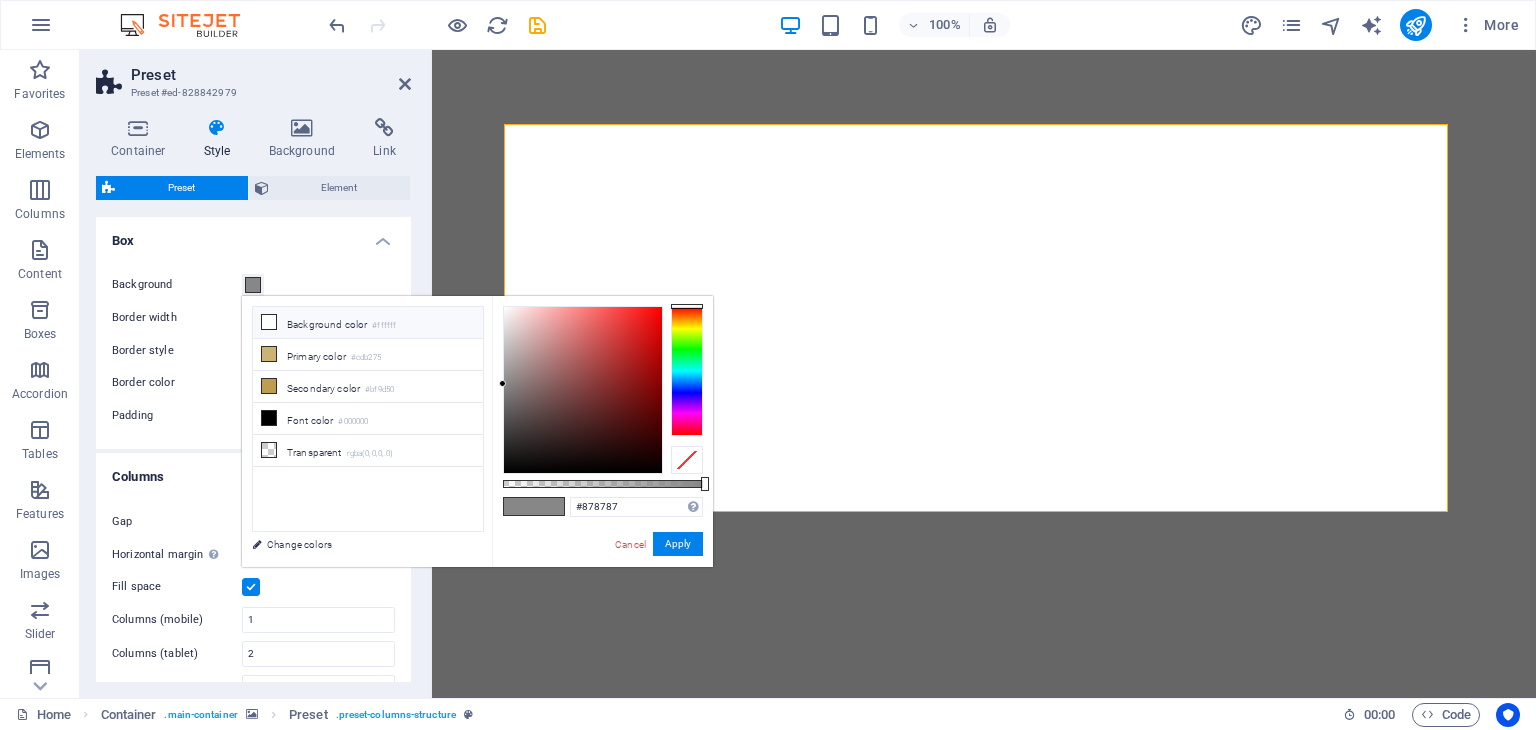 click on "Background color
#ffffff" at bounding box center (368, 323) 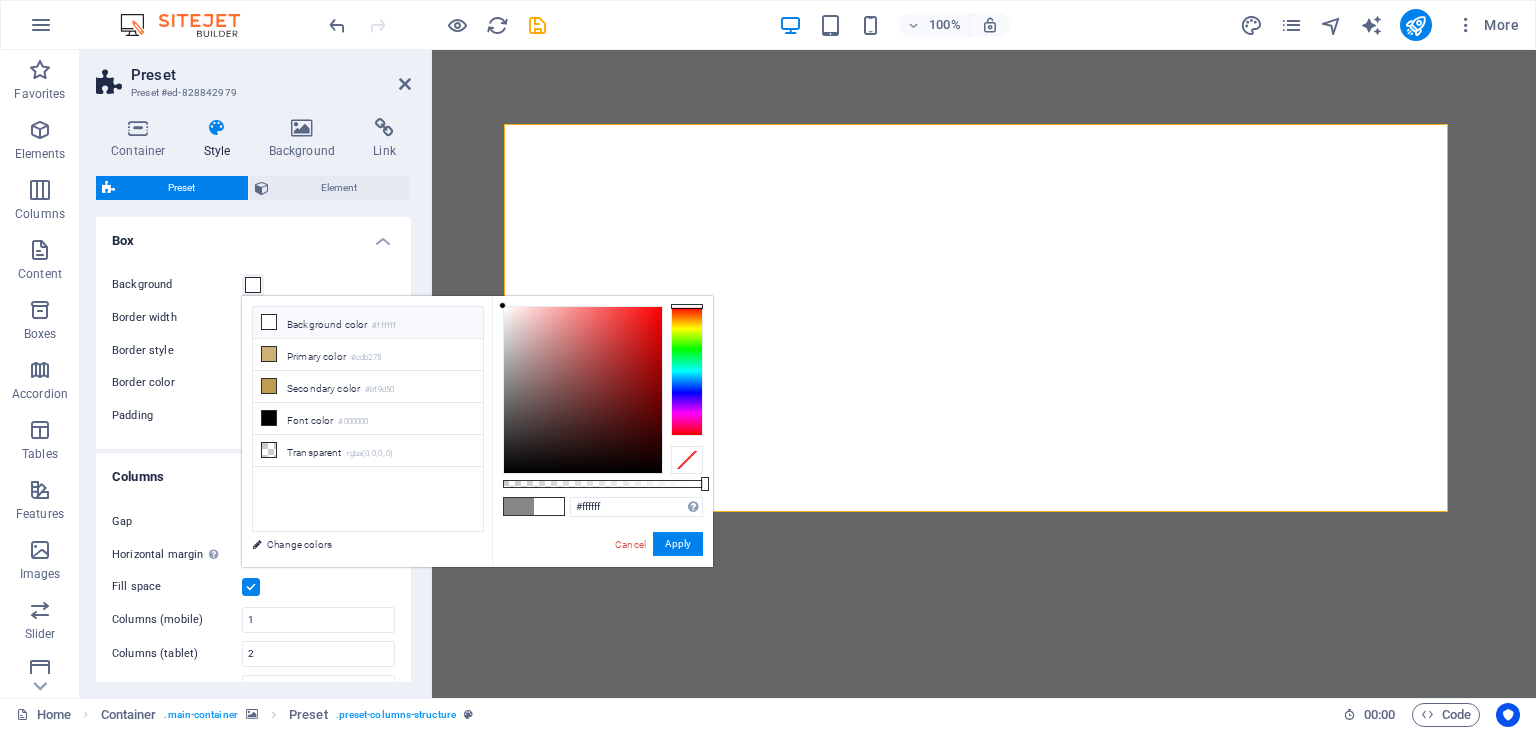 click on "Background color
#ffffff" at bounding box center (368, 323) 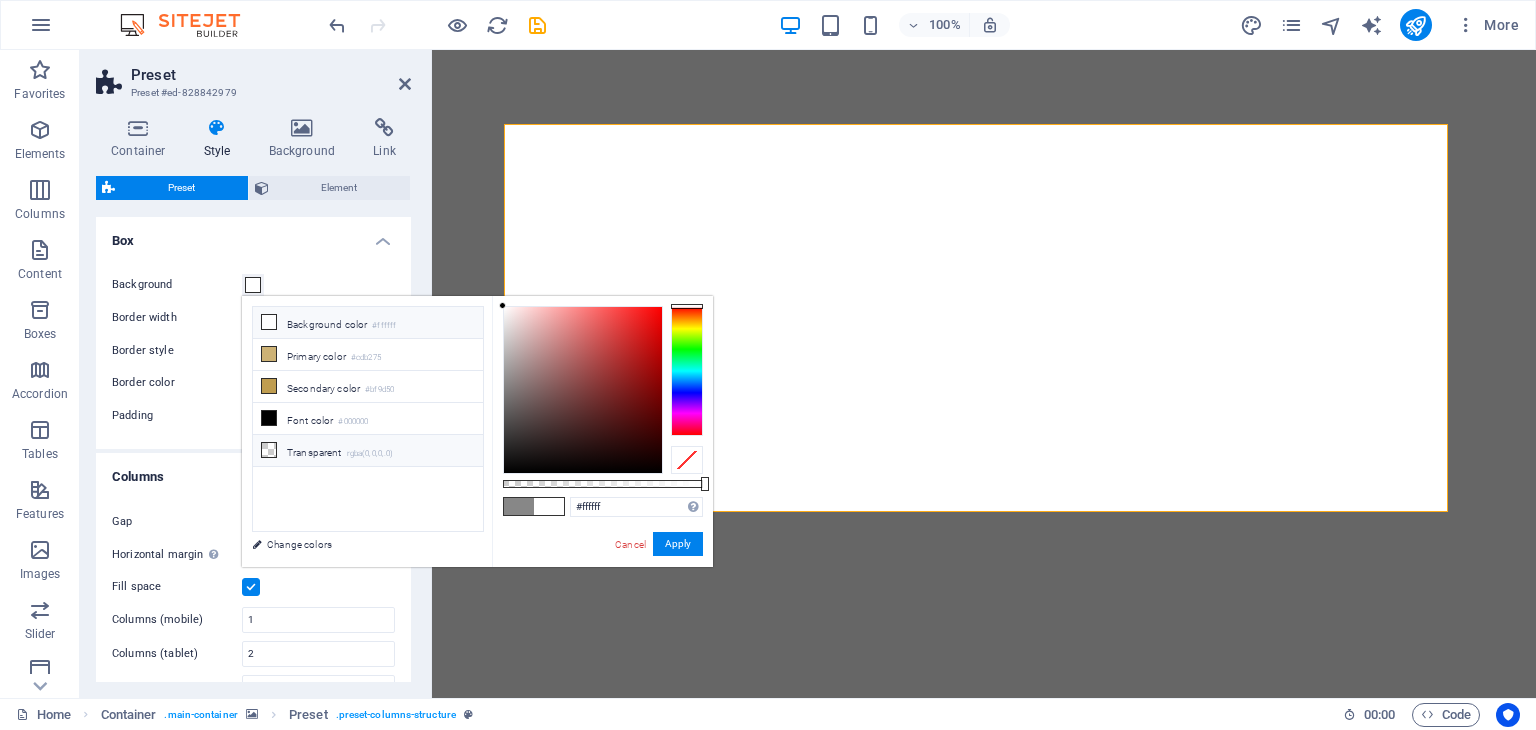 click on "Transparent
rgba(0,0,0,.0)" at bounding box center (368, 451) 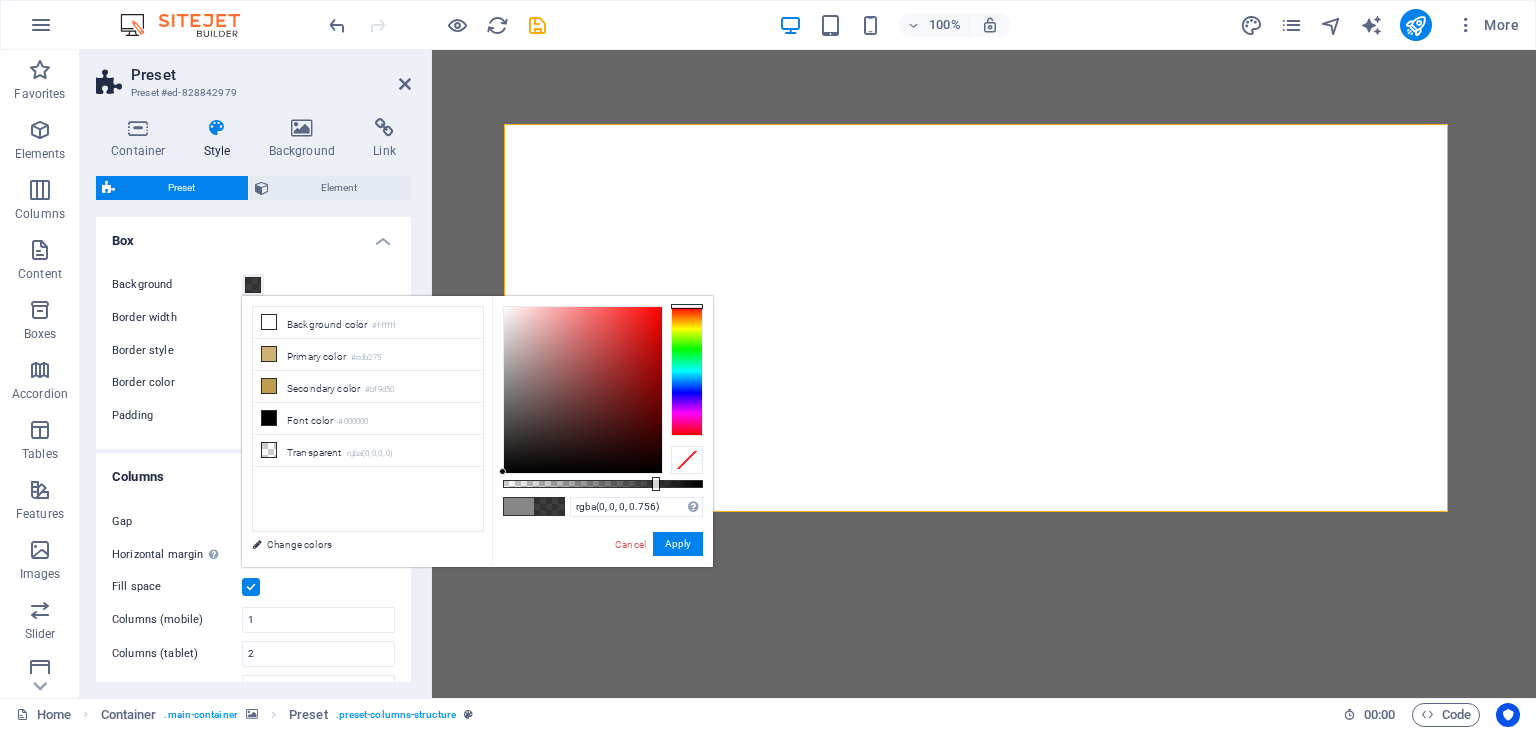 drag, startPoint x: 505, startPoint y: 480, endPoint x: 654, endPoint y: 481, distance: 149.00336 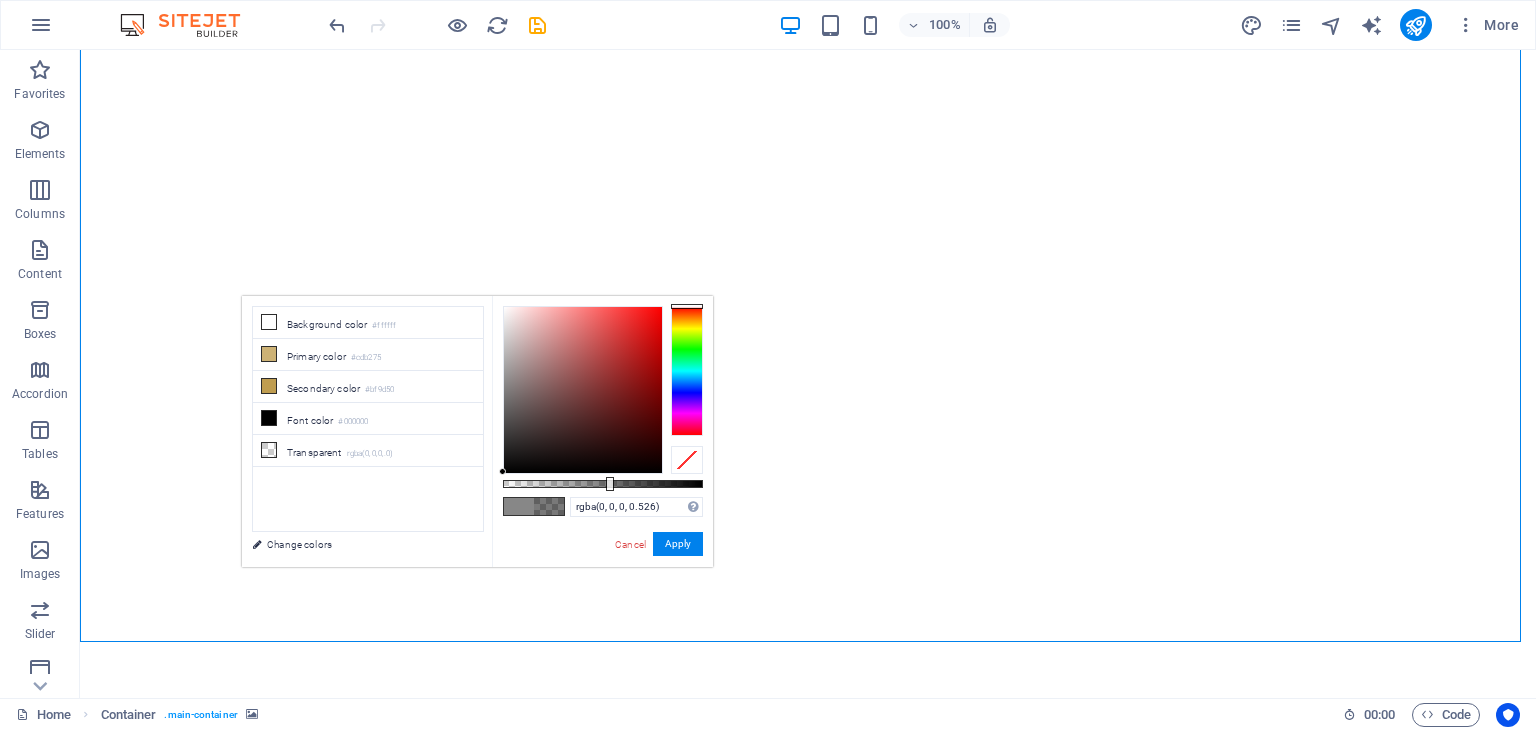 drag, startPoint x: 658, startPoint y: 482, endPoint x: 608, endPoint y: 482, distance: 50 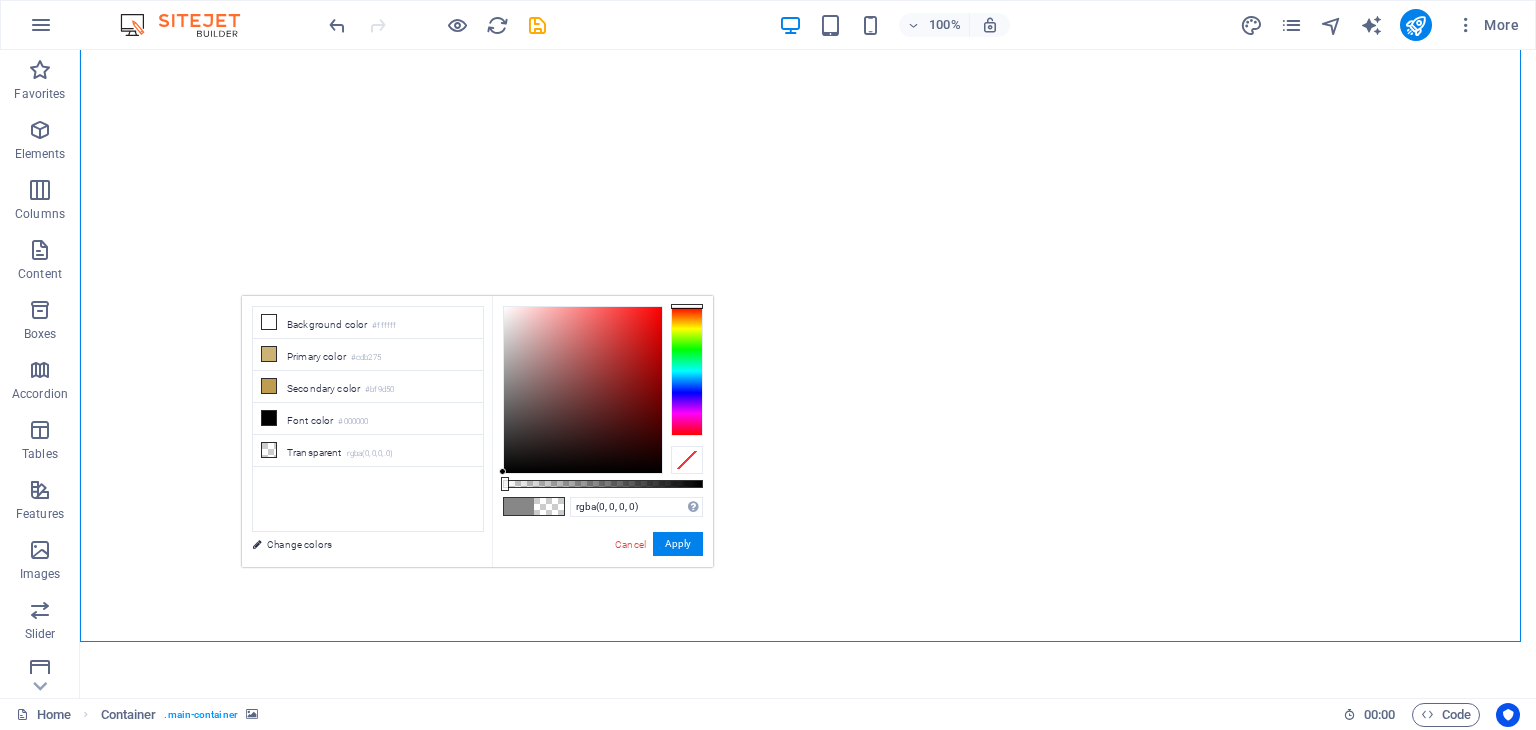 drag, startPoint x: 608, startPoint y: 482, endPoint x: 489, endPoint y: 473, distance: 119.33985 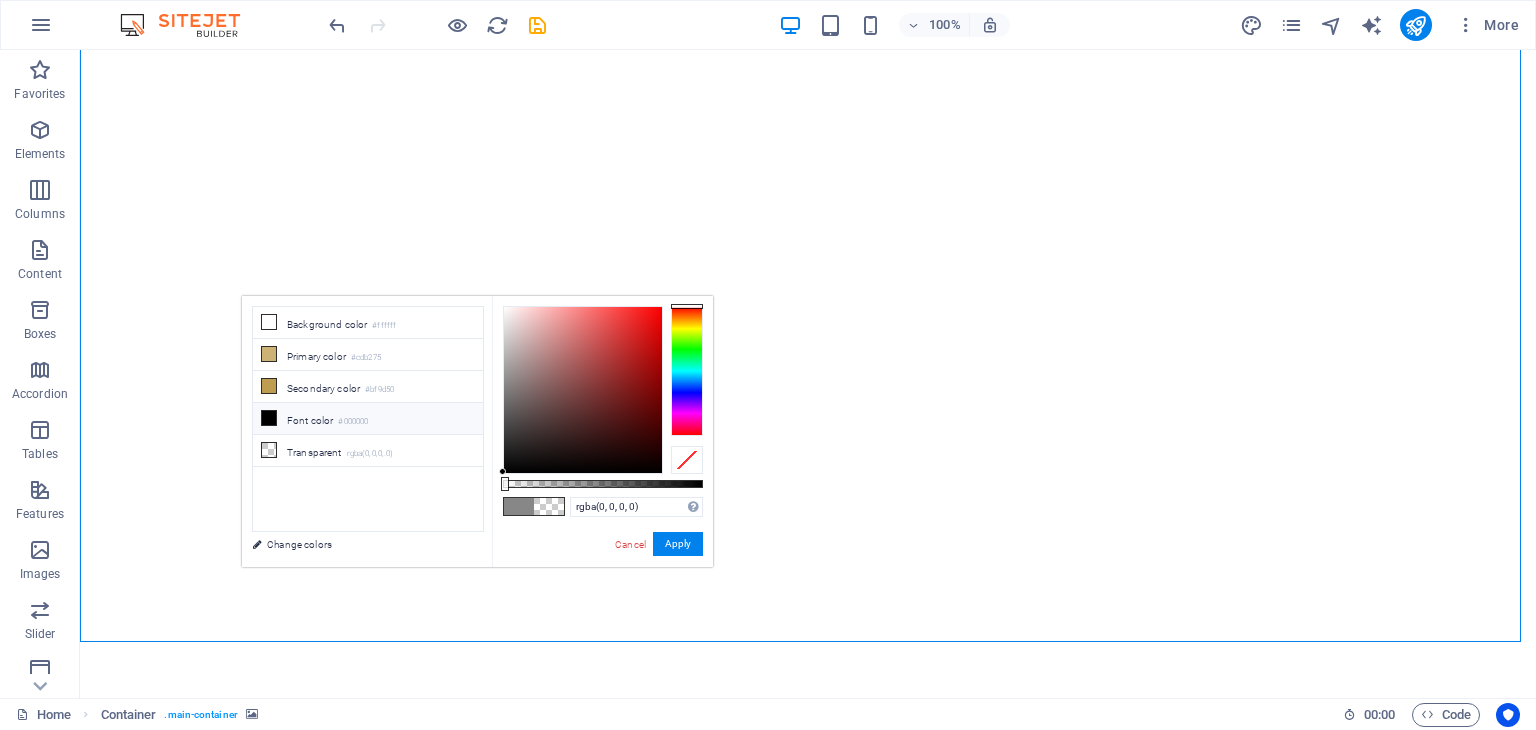 click at bounding box center [269, 418] 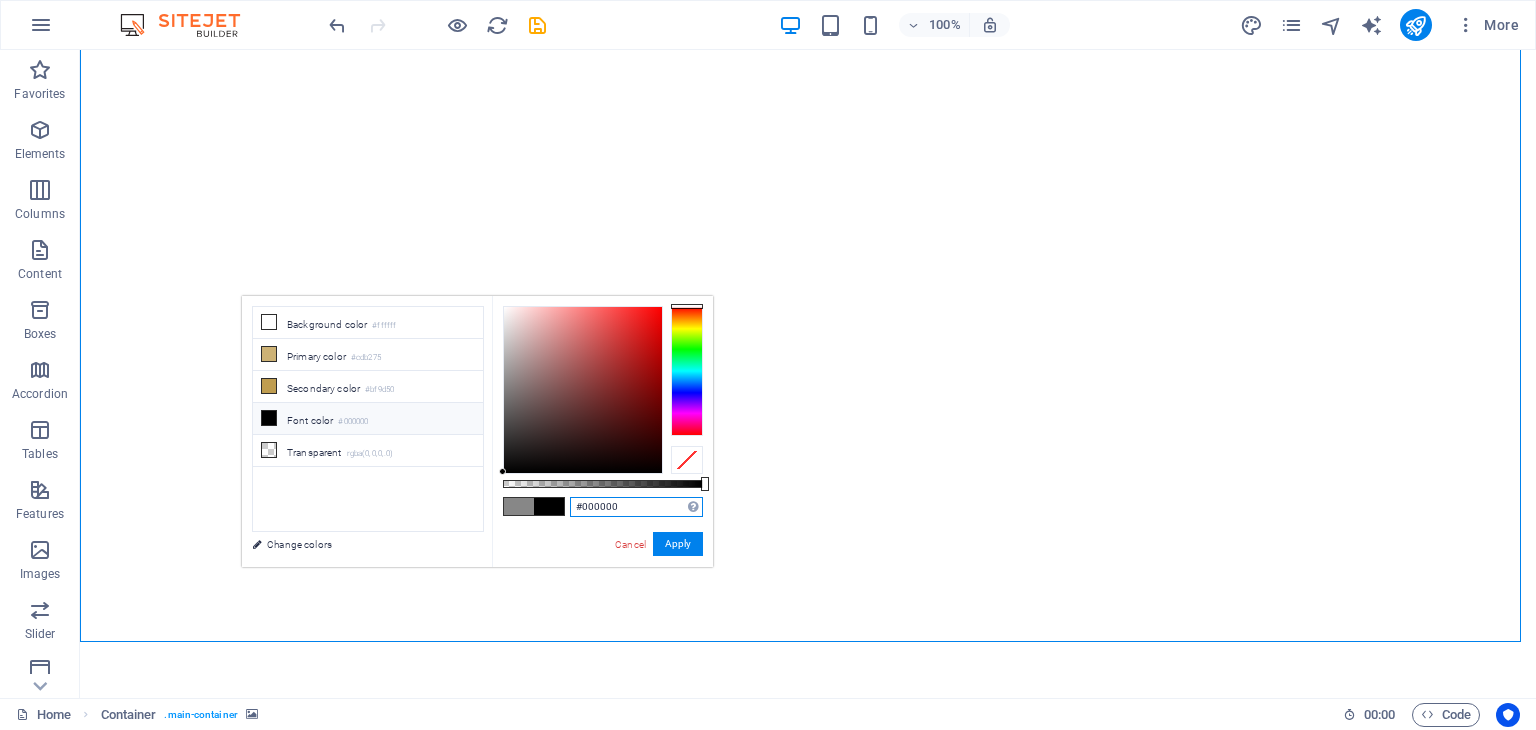 drag, startPoint x: 626, startPoint y: 510, endPoint x: 582, endPoint y: 505, distance: 44.28318 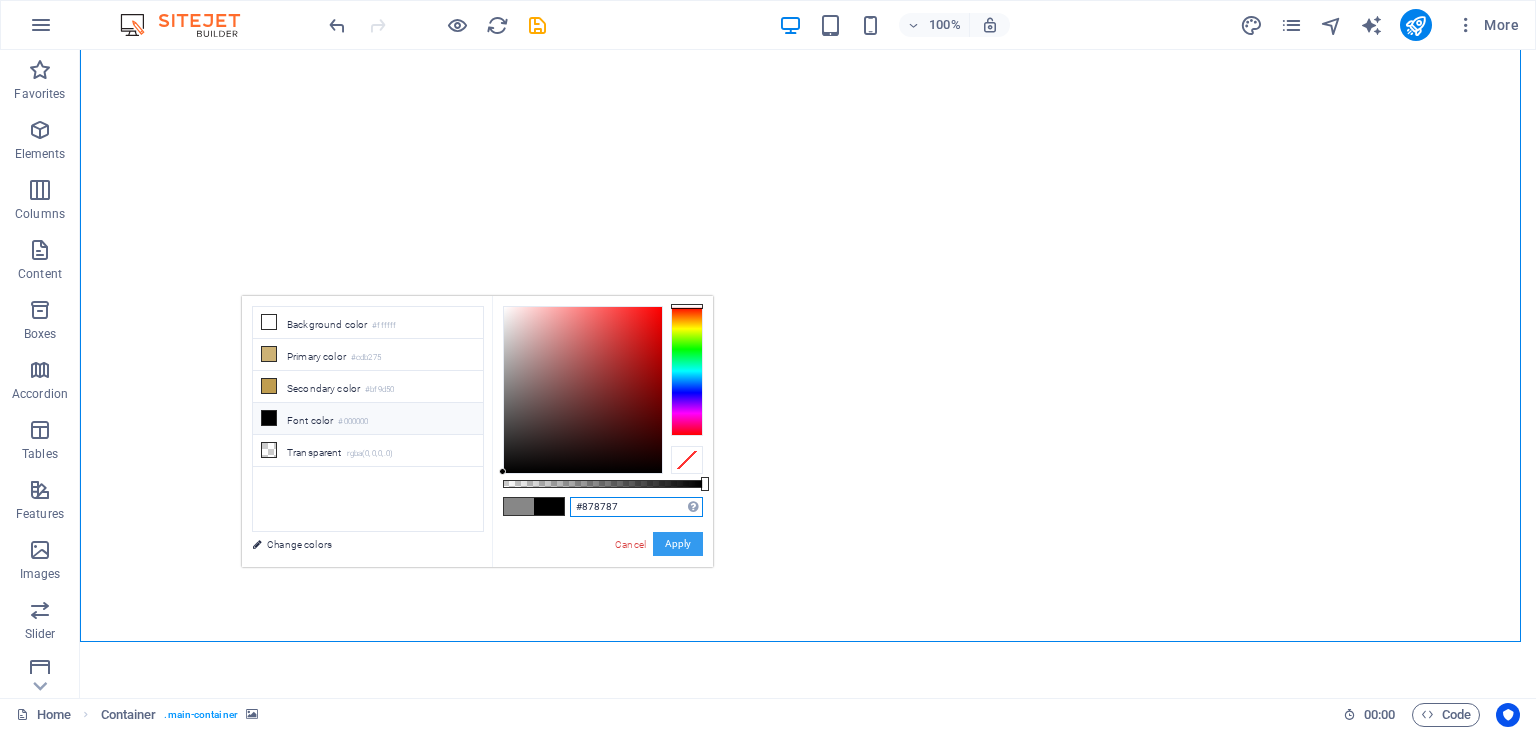 type on "#878787" 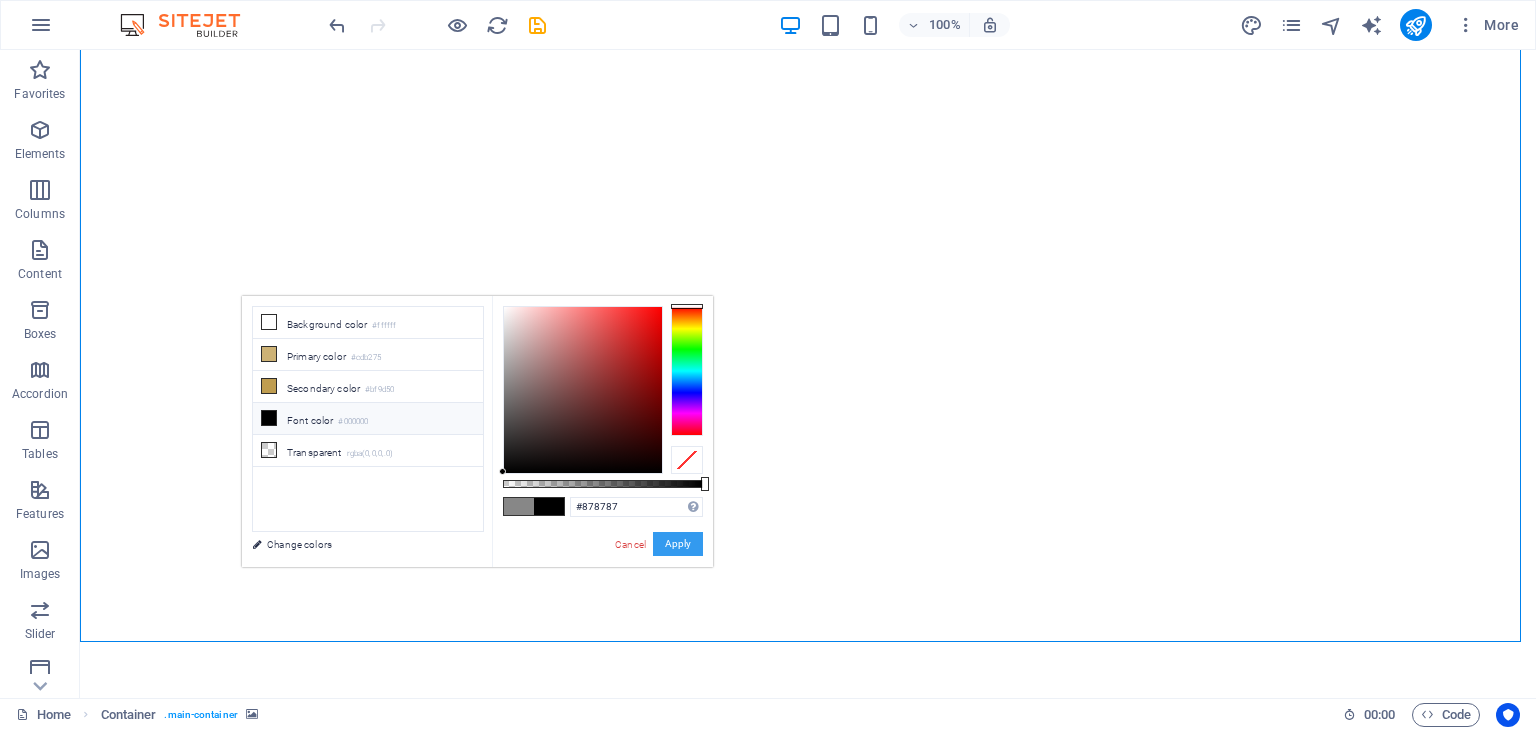 click on "Apply" at bounding box center [678, 544] 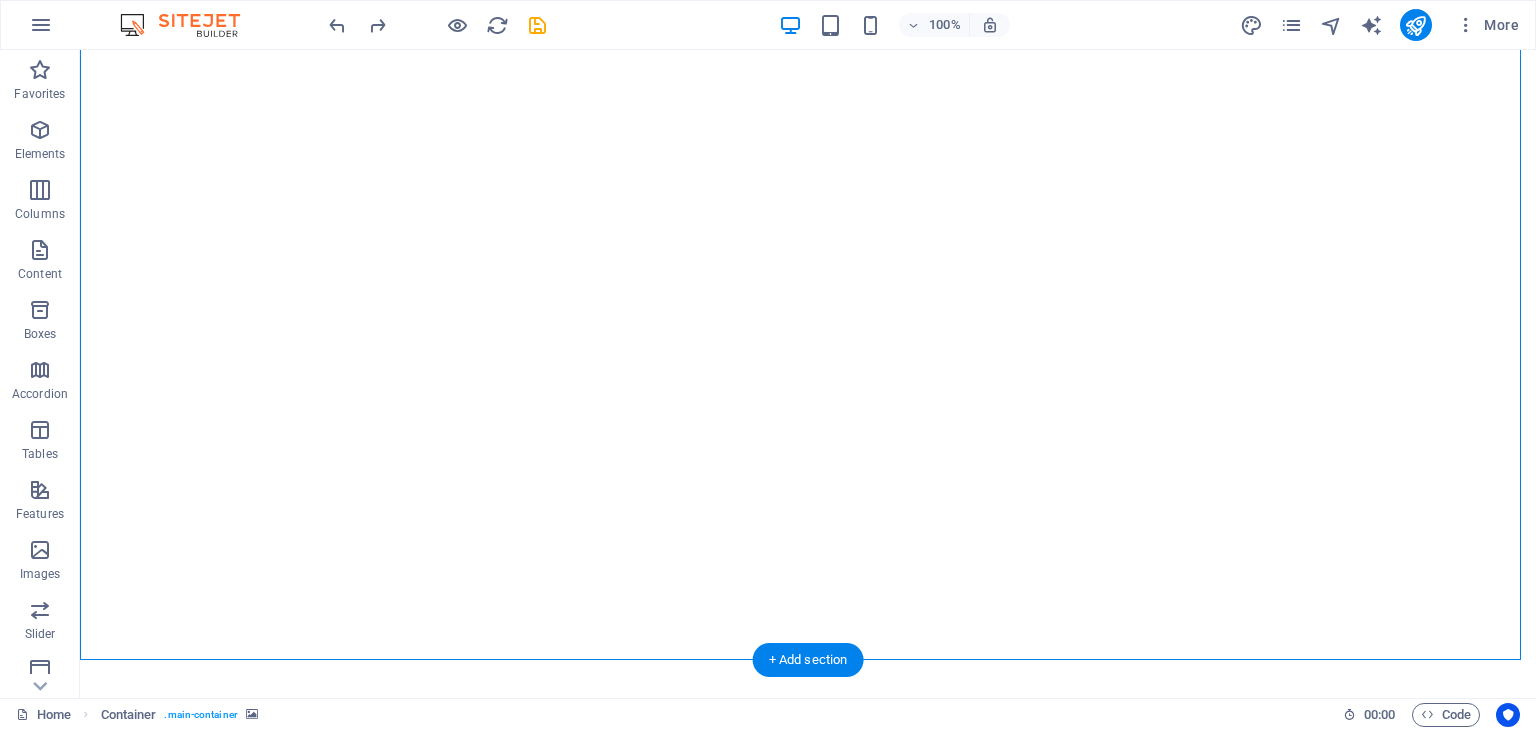 scroll, scrollTop: 56, scrollLeft: 0, axis: vertical 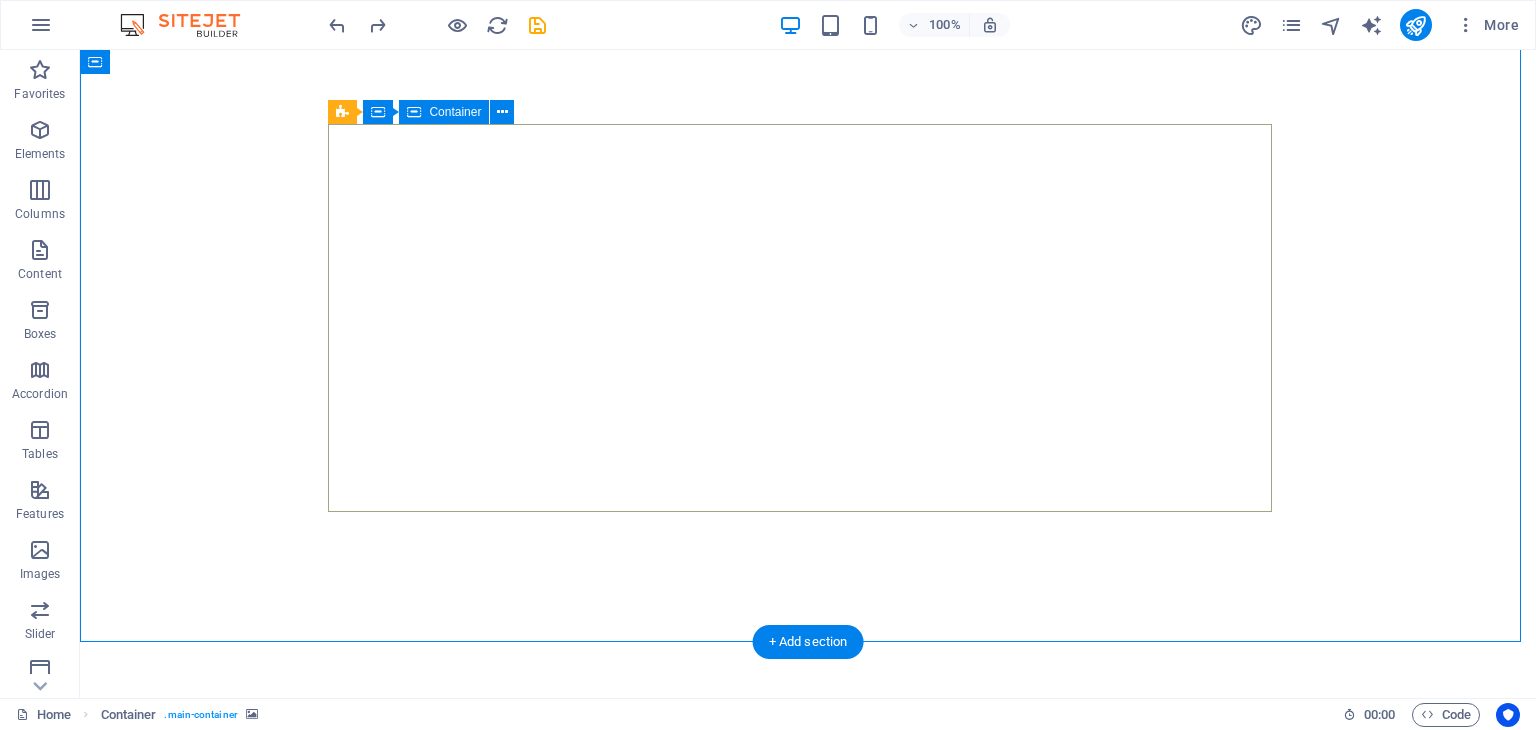 click on "Veggie delights express VEGGIE DELIGHTS EXPRESS RESTAURANT: TASTE THE RAINBOW OF FRESHNESS Welcome to Veggie Delights Express, your pure vegetarian oasis at Al Hudaiba Mall! Located conveniently in the food court, we bring you an exciting blend of Indian, Arabic, and Mexican flavors. Indulge in our signature Fusion Tandoori Shawarma wraps, delectable Fusion Tandoori Quesadillas, aromatic Biryani, and creamy Hummus. Plus, enjoy the ease of free parking while you savor your global meal. Experience the best of plant-based cuisine, crafted with passion. ORDER NOW" at bounding box center [808, 916] 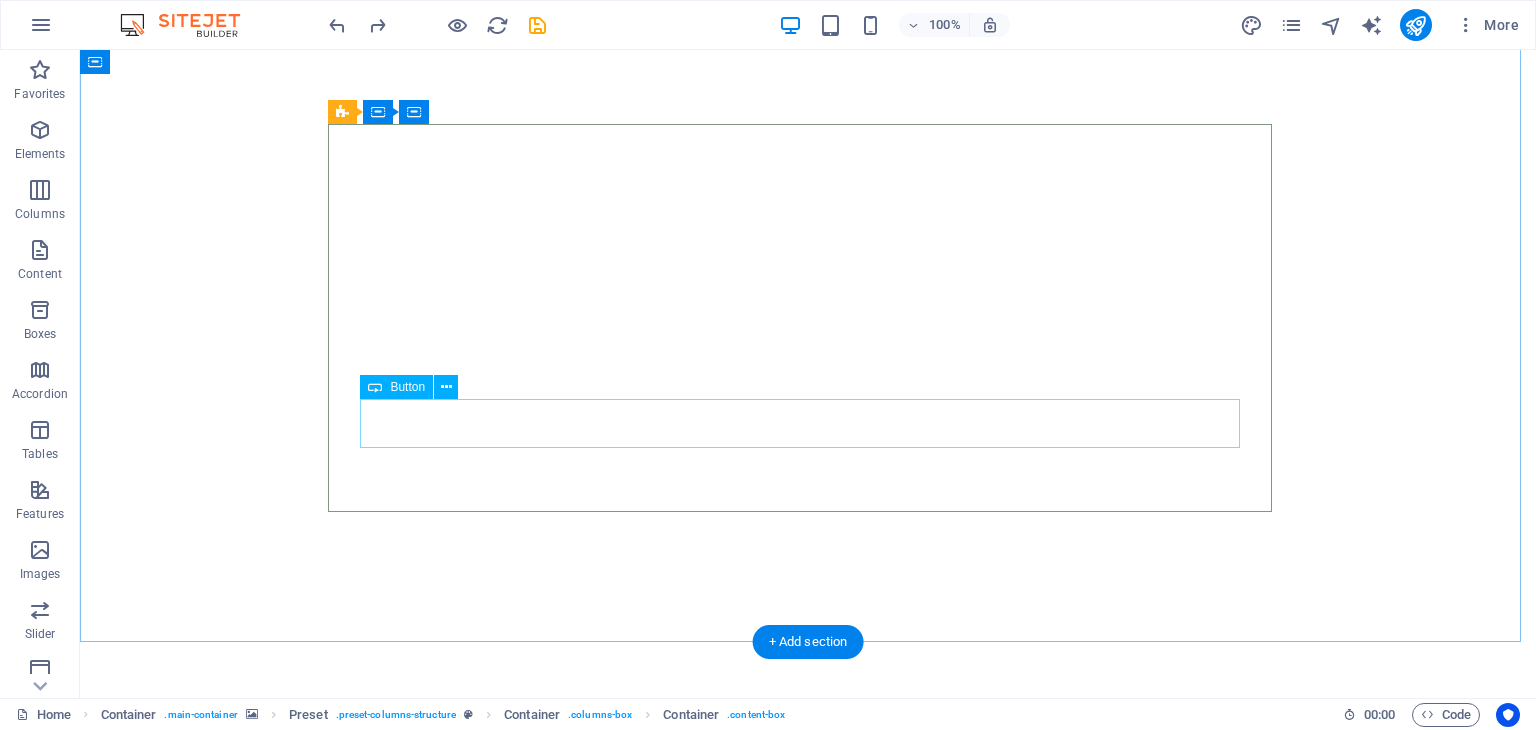 click on "ORDER NOW" at bounding box center [808, 1021] 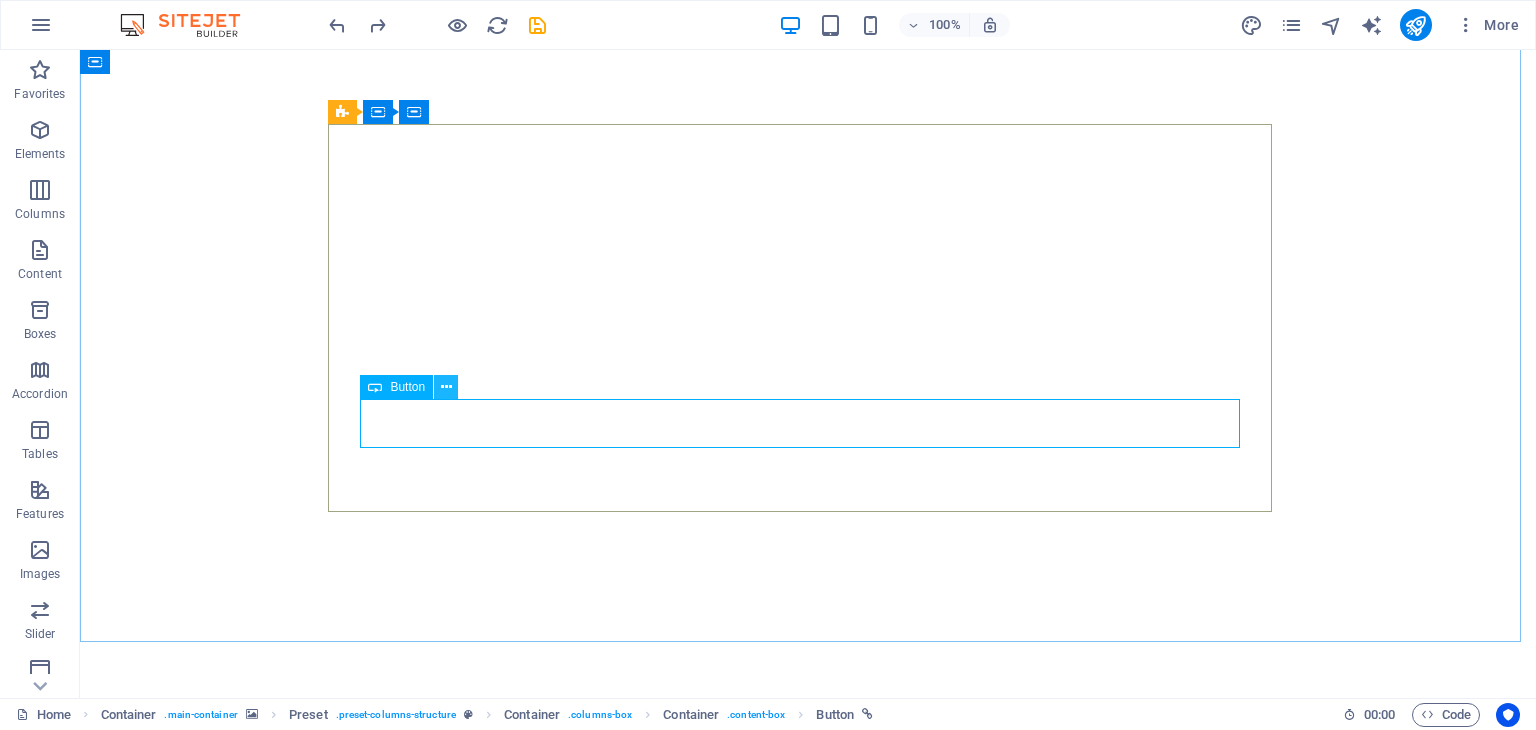 click at bounding box center [446, 387] 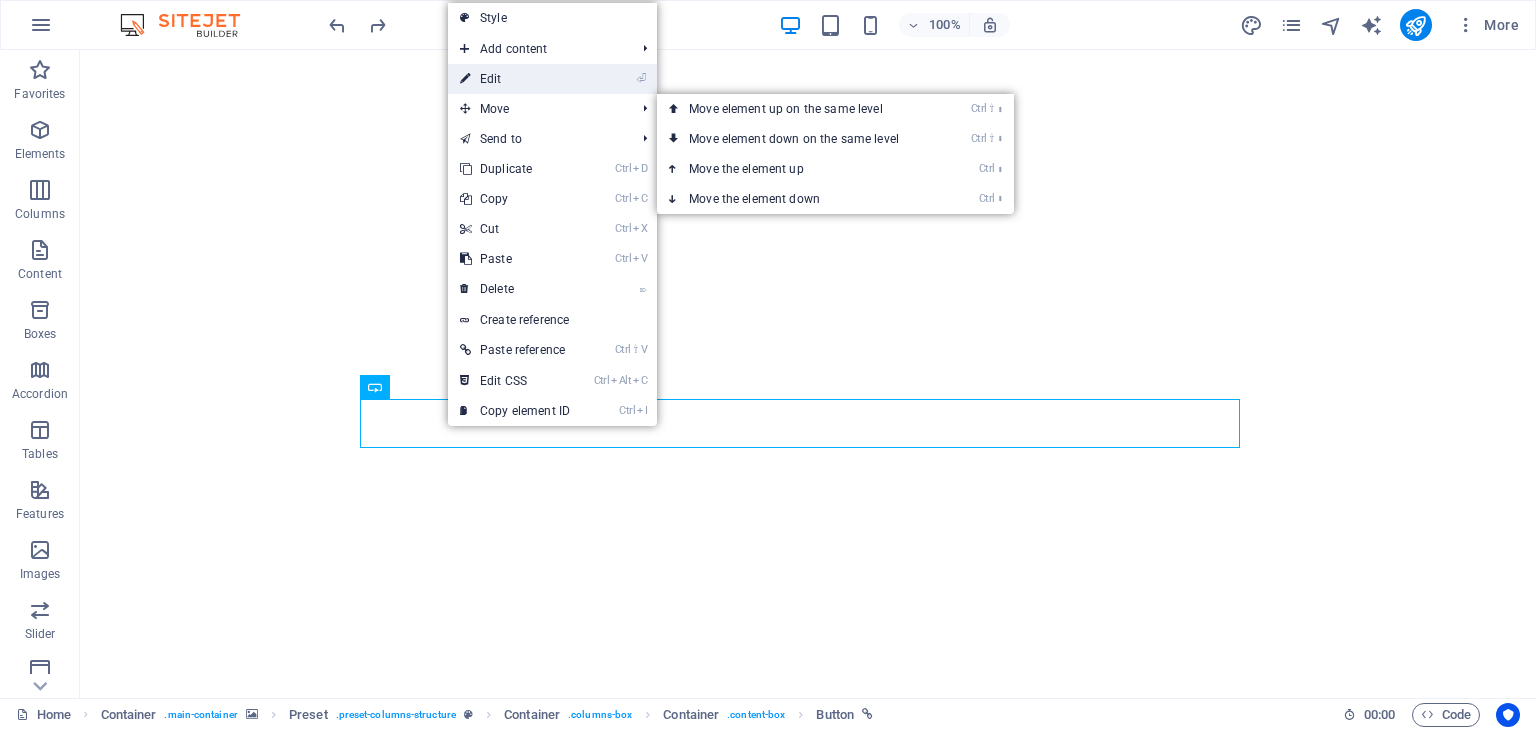 click on "⏎  Edit" at bounding box center (515, 79) 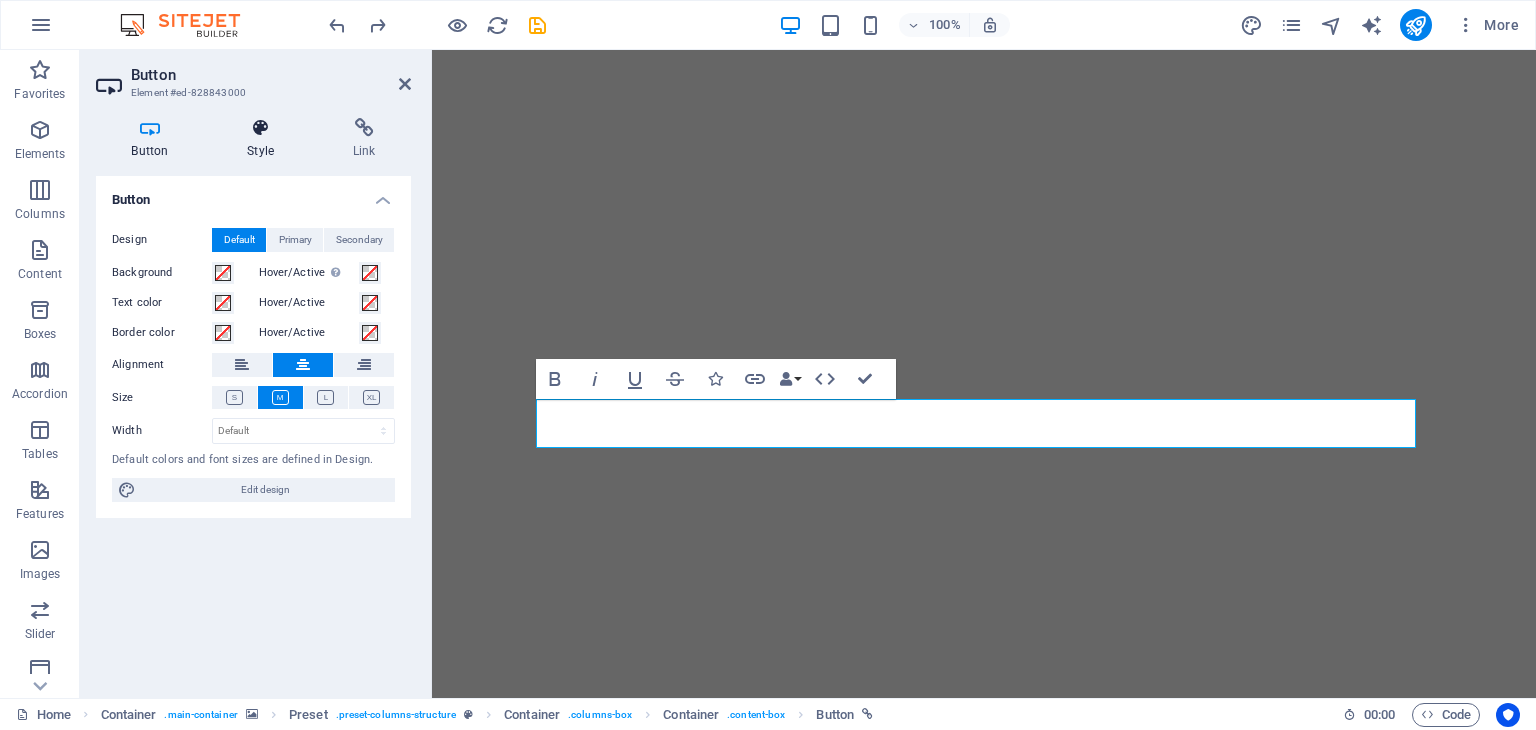 click on "Style" at bounding box center (265, 139) 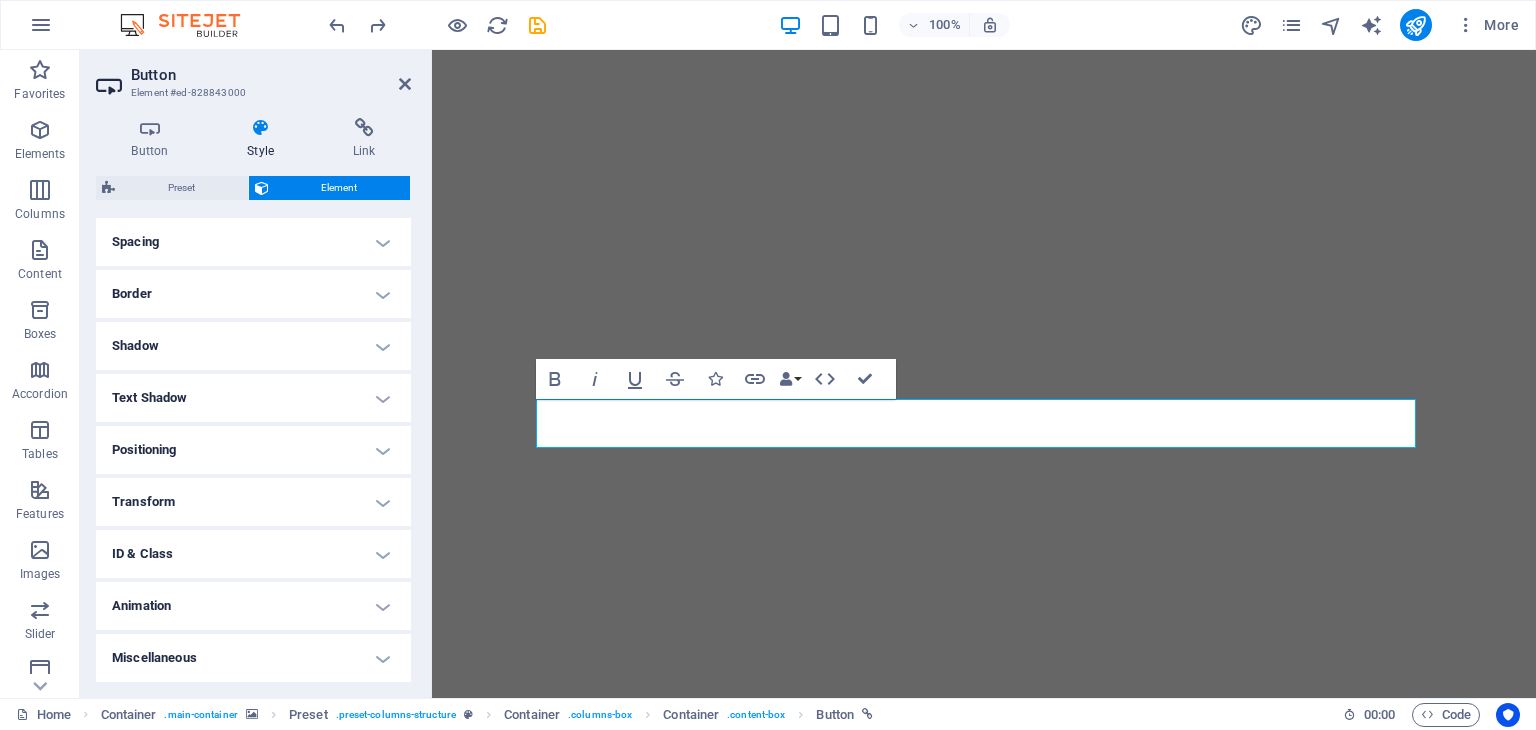 scroll, scrollTop: 0, scrollLeft: 0, axis: both 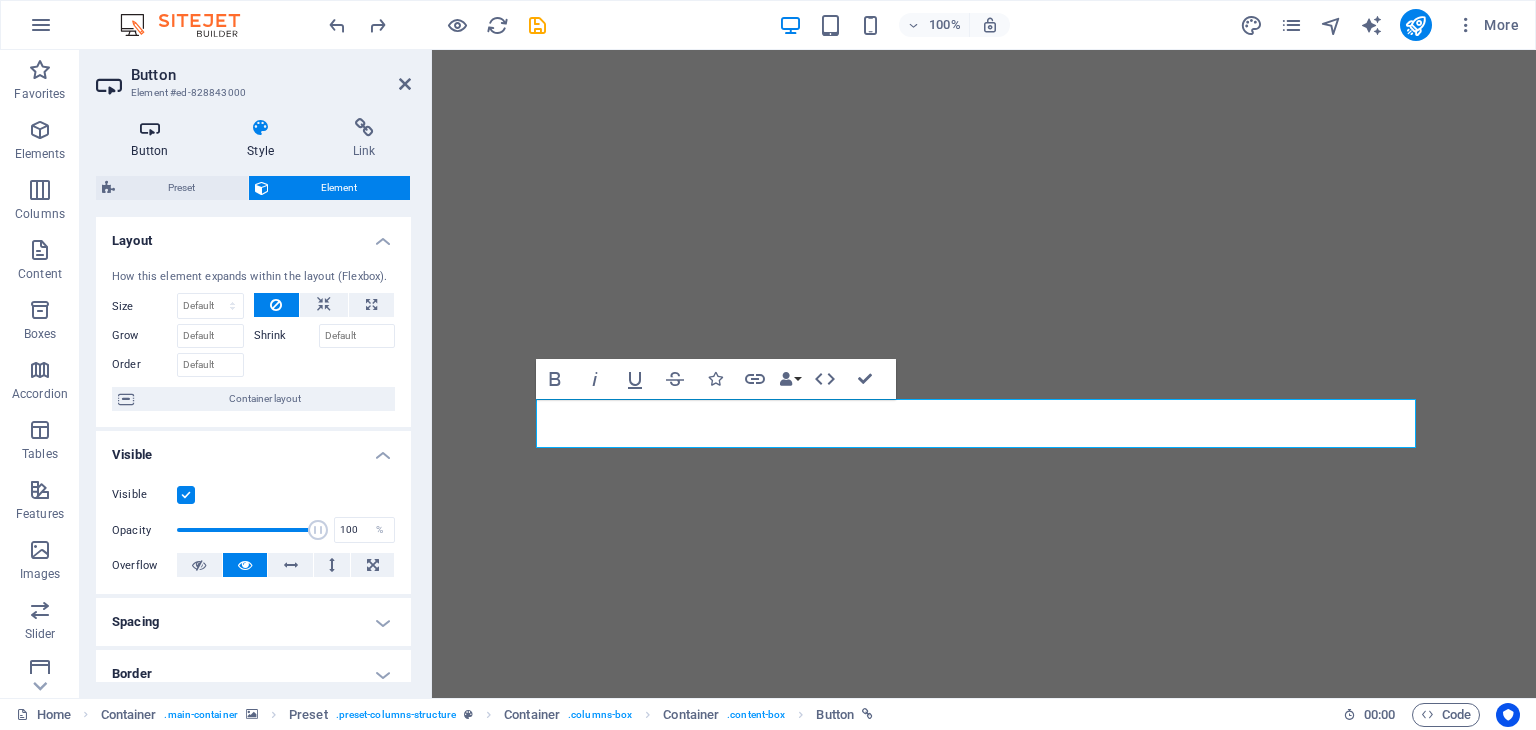 click on "Button" at bounding box center (154, 139) 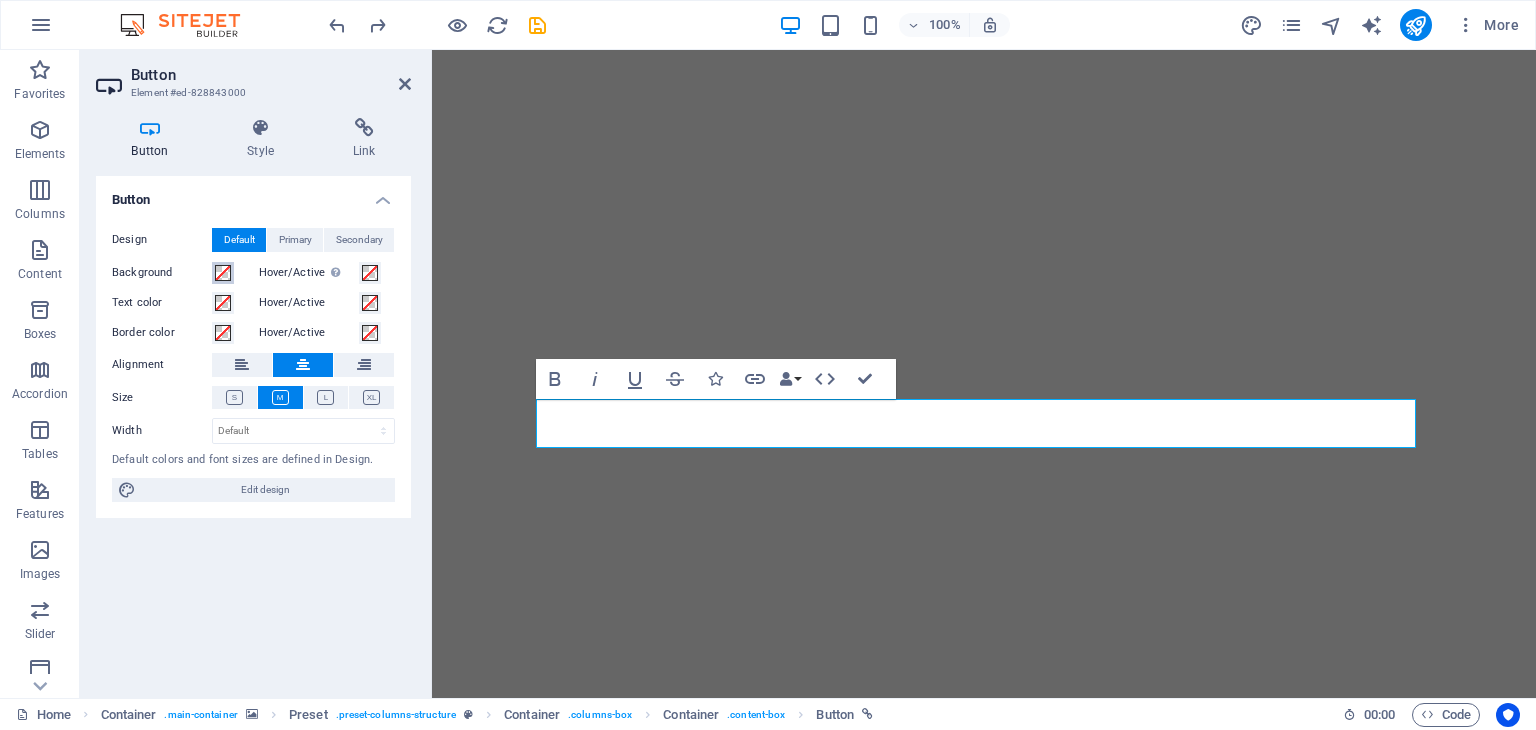 click at bounding box center [223, 273] 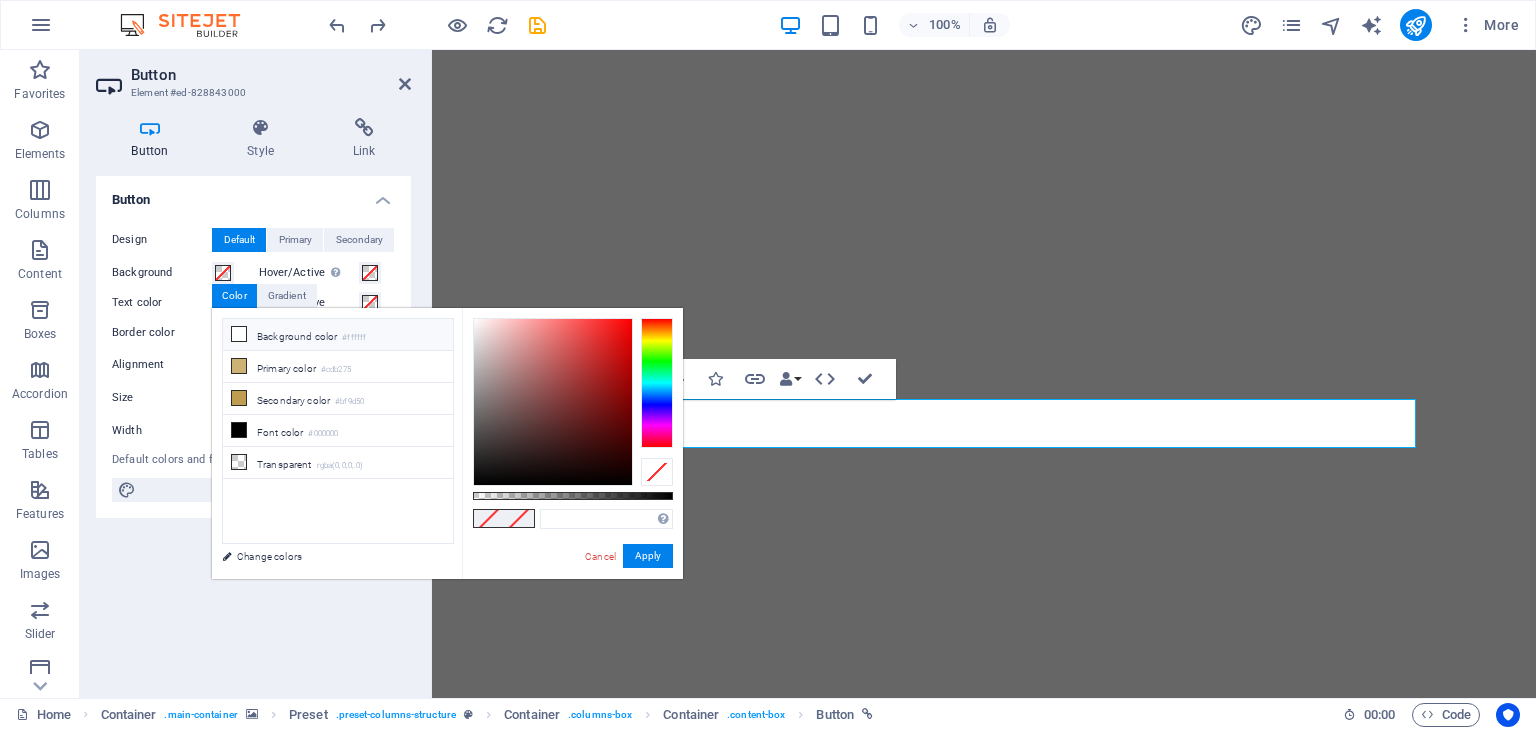 click at bounding box center [239, 334] 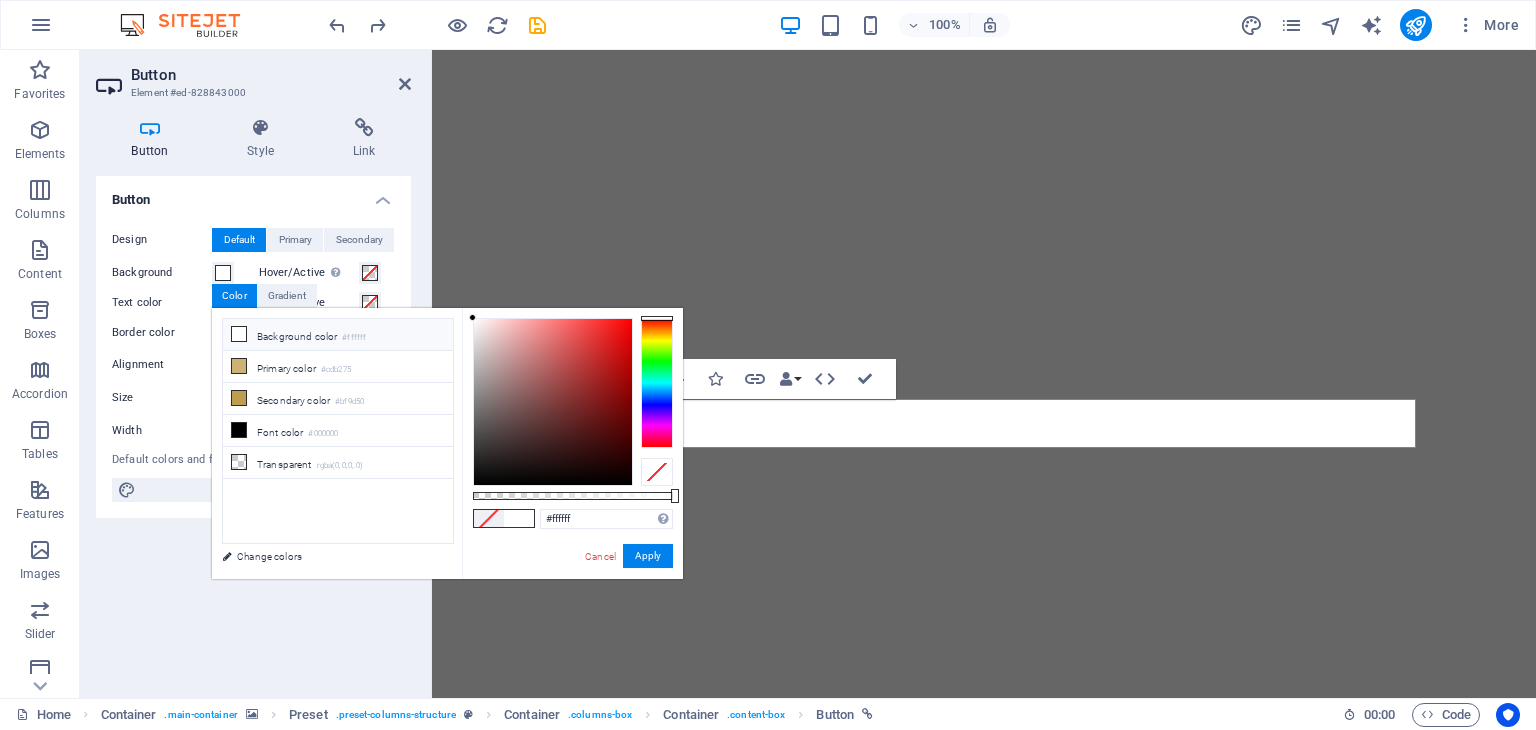 type on "#0c0303" 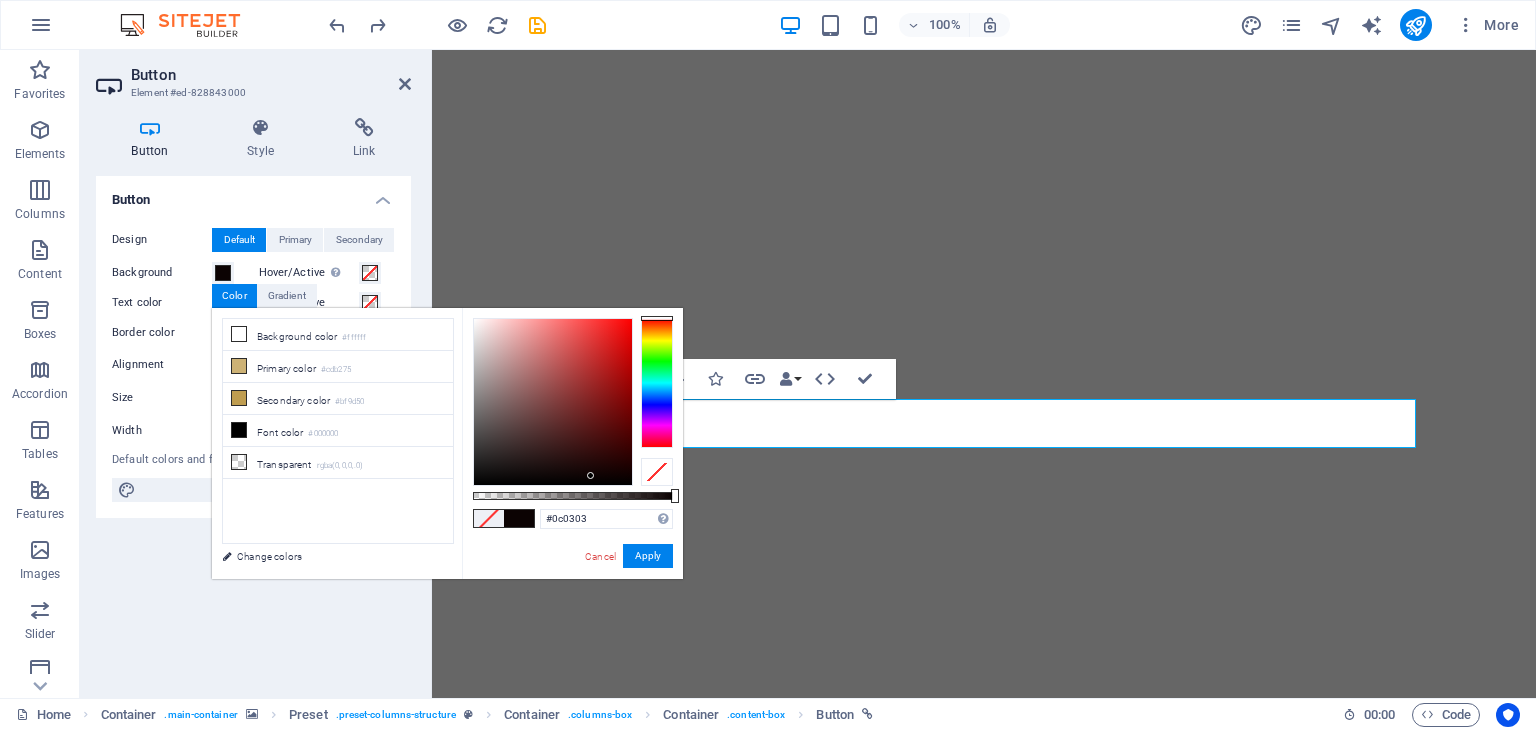 click at bounding box center (553, 402) 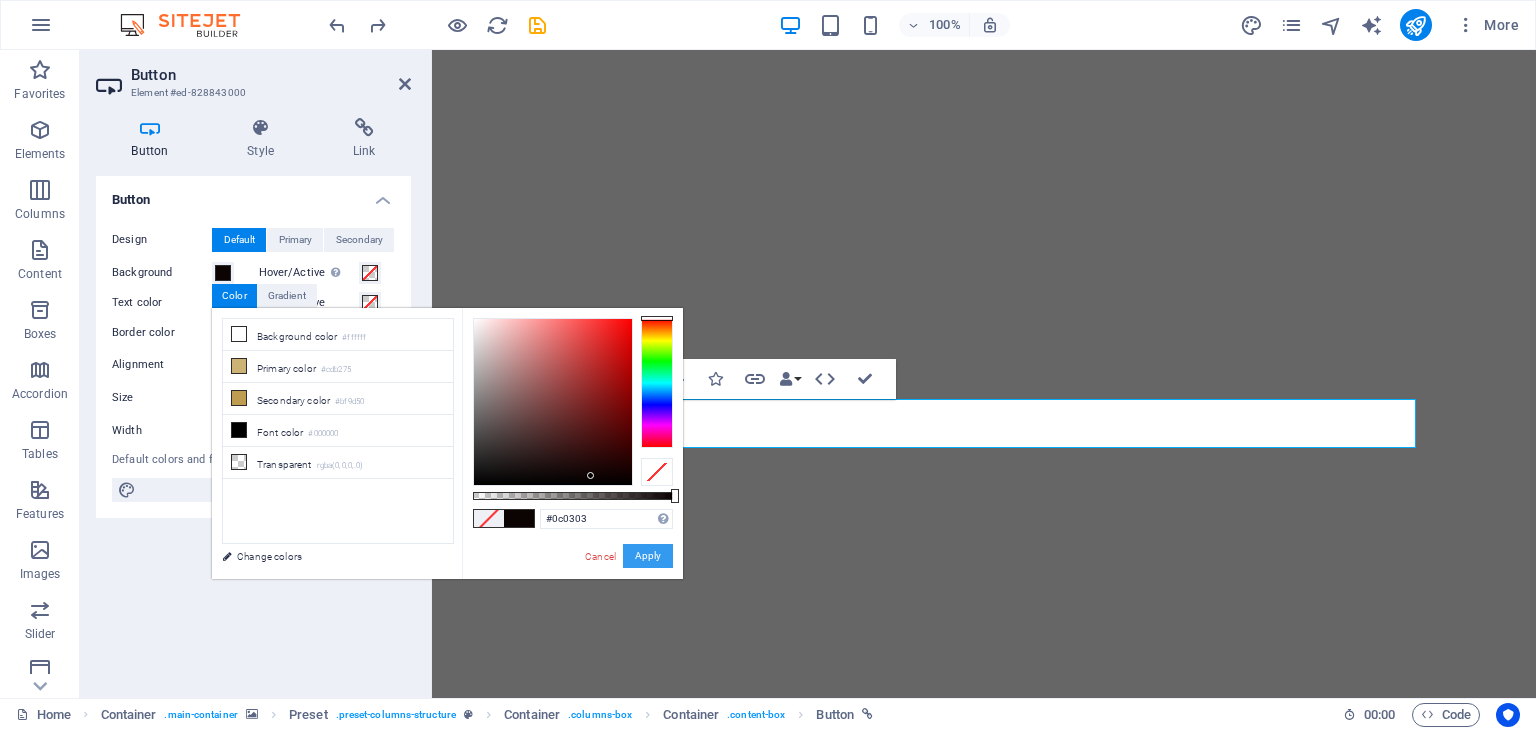 click on "Apply" at bounding box center [648, 556] 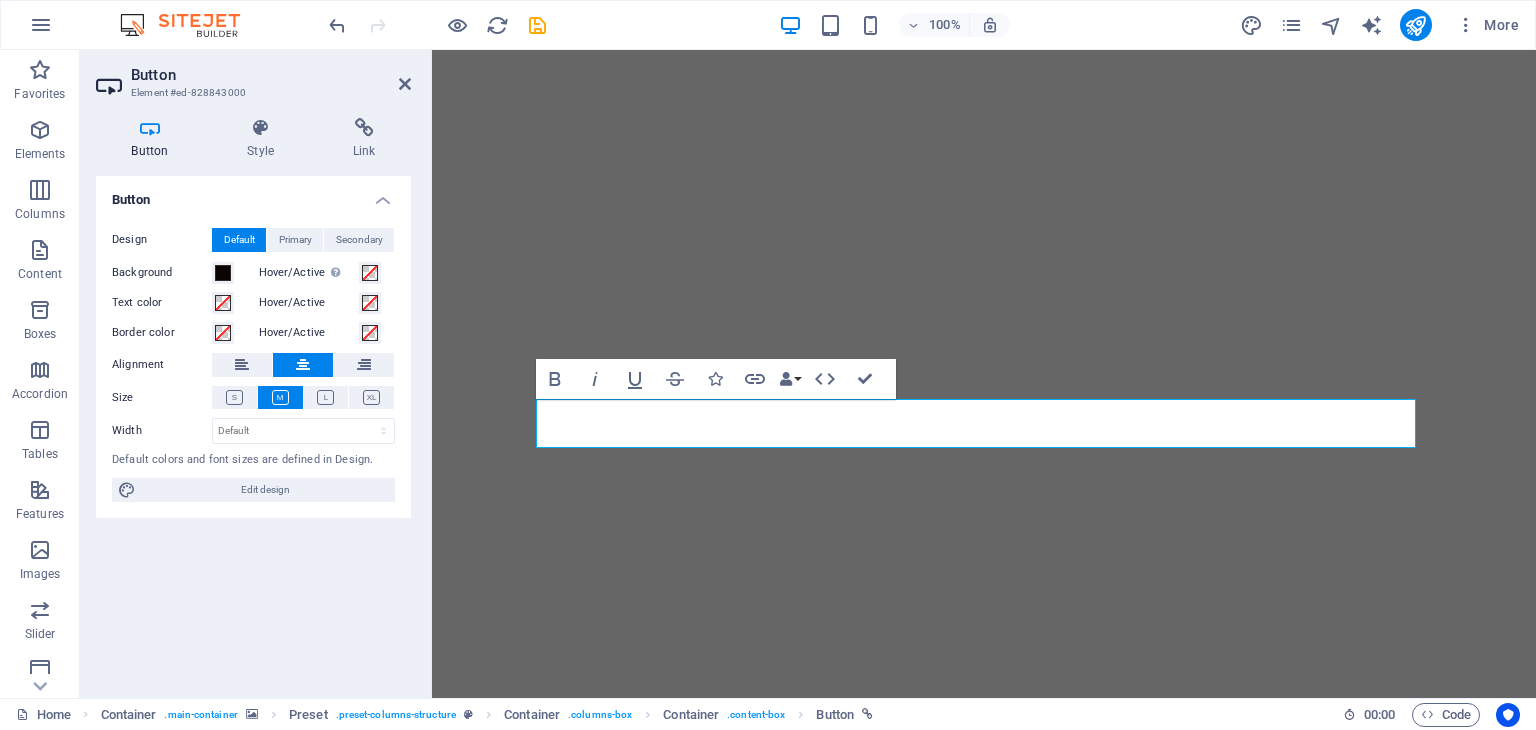 click at bounding box center [984, 318] 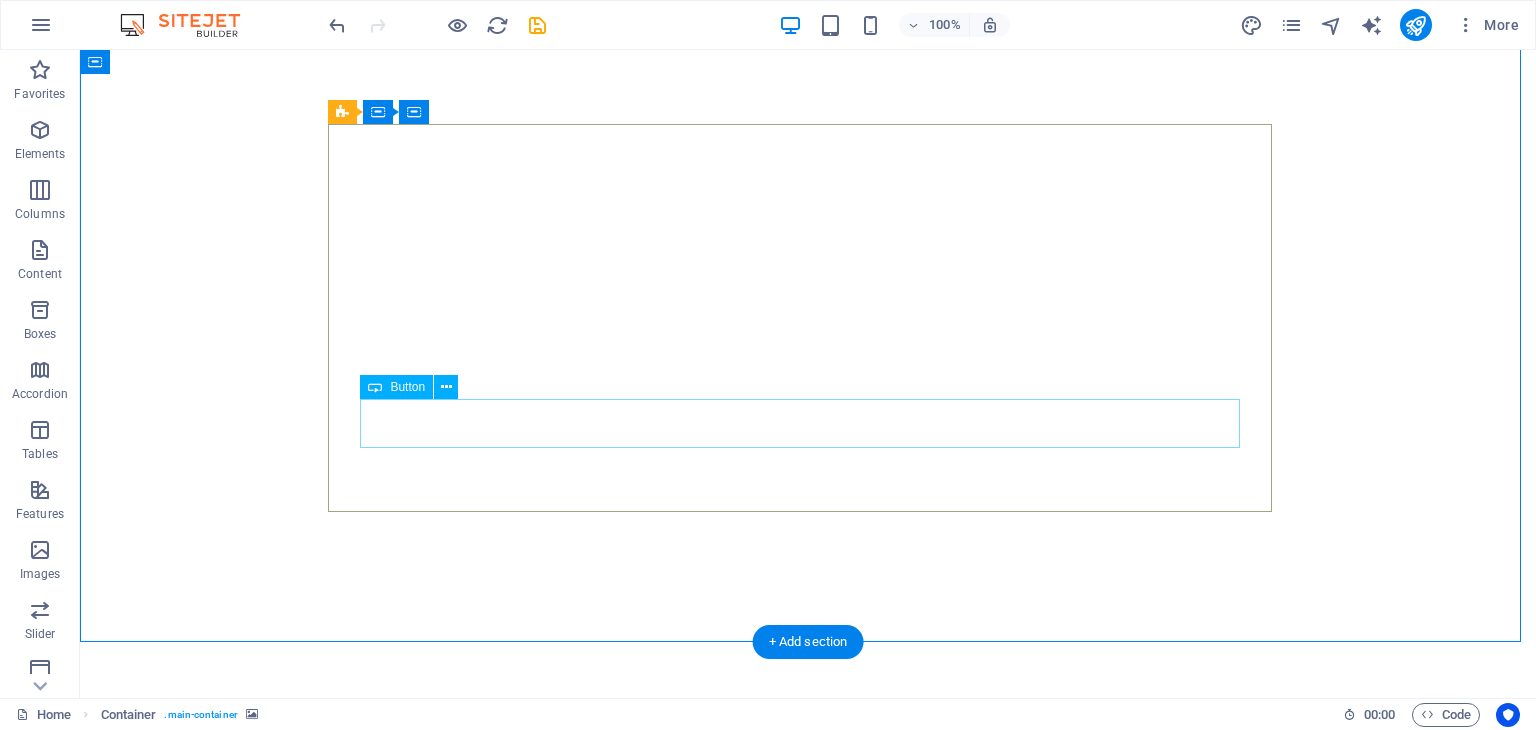 click on "ORDER NOW" at bounding box center [808, 1021] 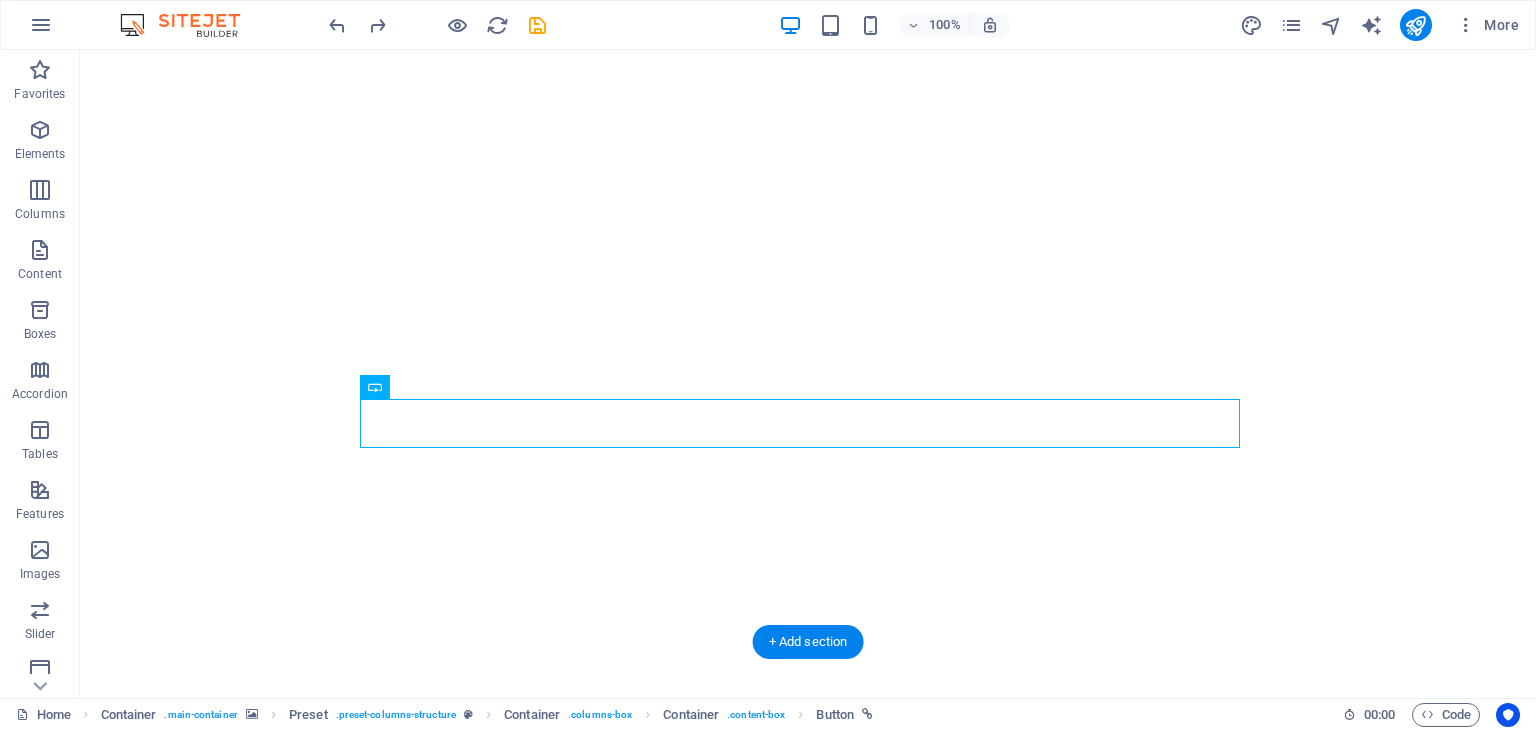 click at bounding box center (808, 318) 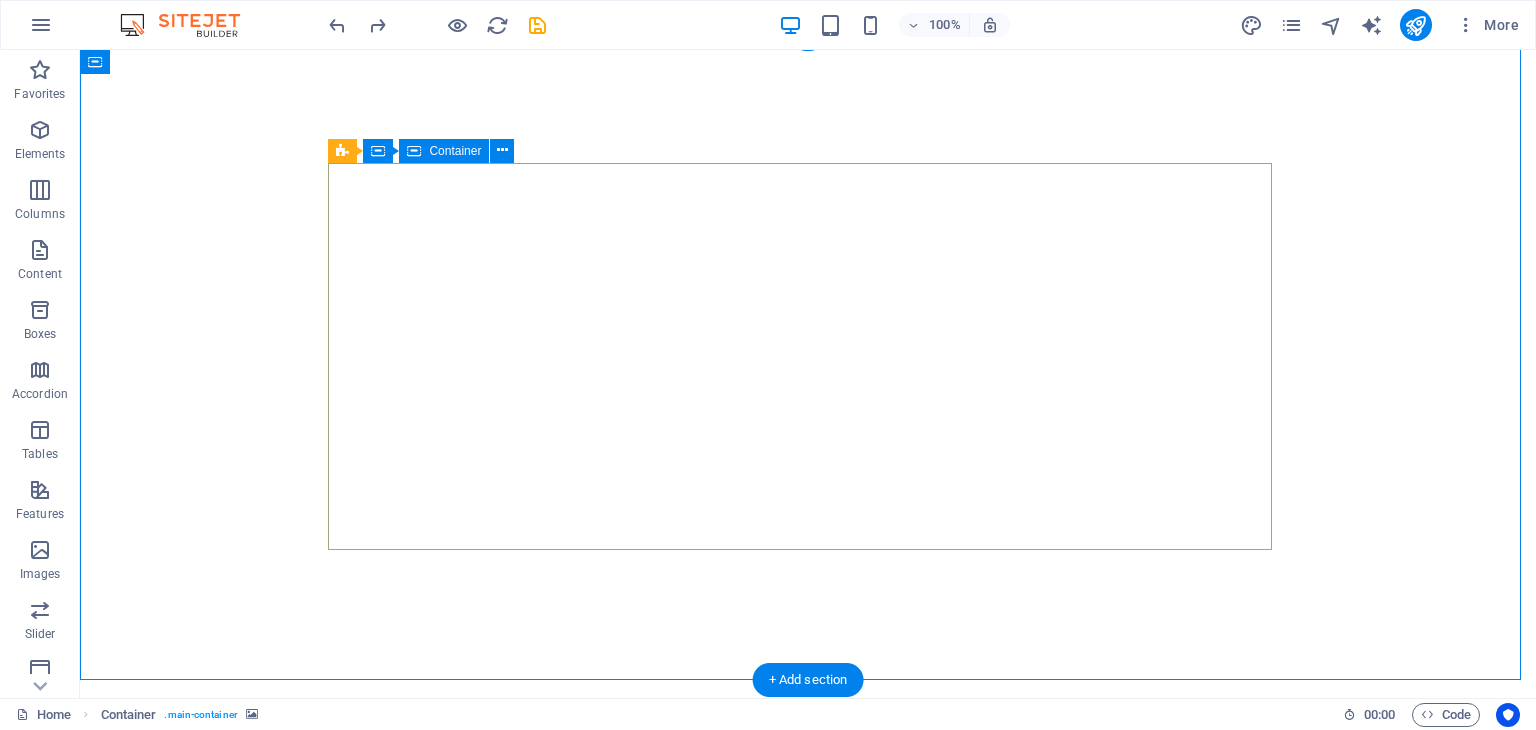 scroll, scrollTop: 0, scrollLeft: 0, axis: both 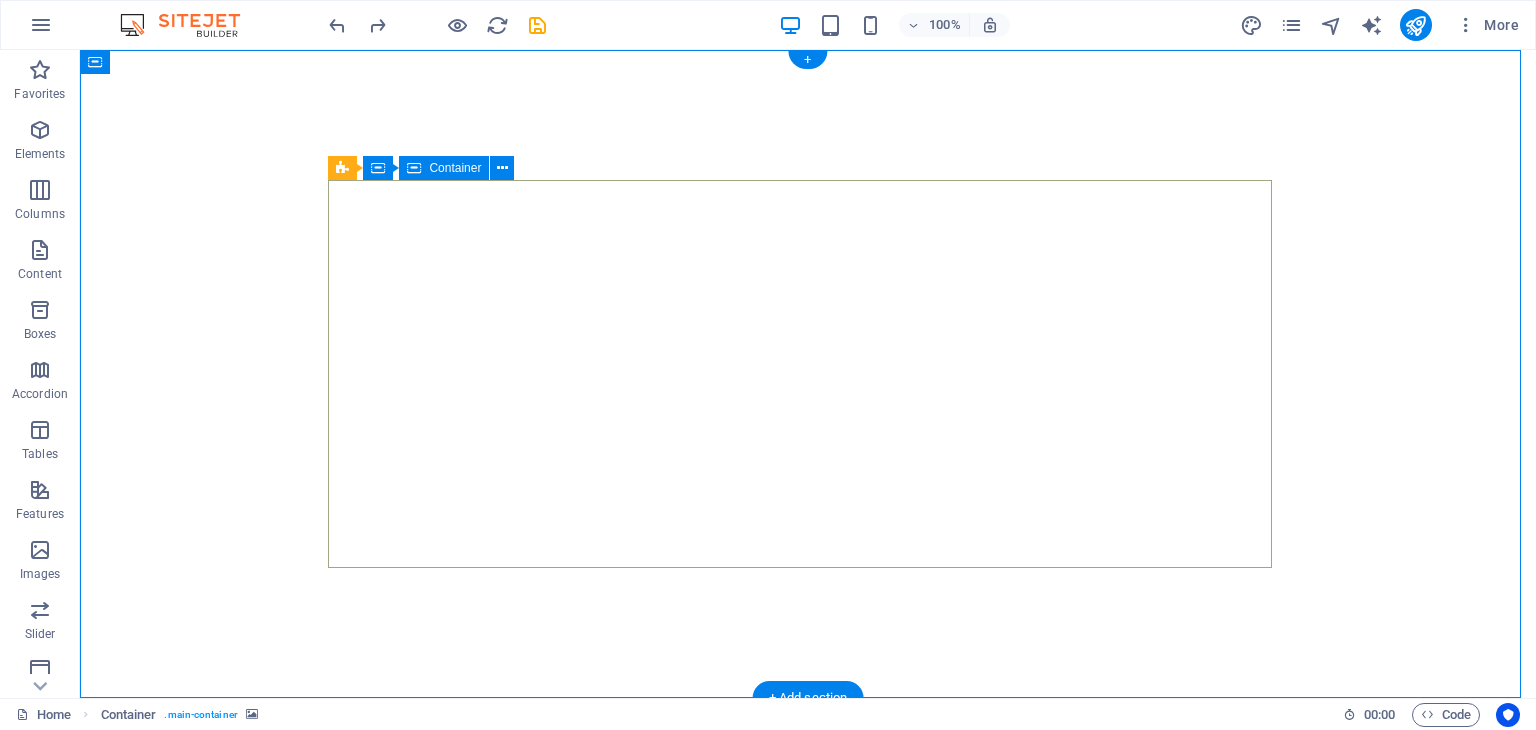click on "Veggie delights express VEGGIE DELIGHTS EXPRESS RESTAURANT: TASTE THE RAINBOW OF FRESHNESS Welcome to Veggie Delights Express, your pure vegetarian oasis at Al Hudaiba Mall! Located conveniently in the food court, we bring you an exciting blend of Indian, Arabic, and Mexican flavors. Indulge in our signature Fusion Tandoori Shawarma wraps, delectable Fusion Tandoori Quesadillas, aromatic Biryani, and creamy Hummus. Plus, enjoy the ease of free parking while you savor your global meal. Experience the best of plant-based cuisine, crafted with passion. ORDER NOW" at bounding box center [808, 972] 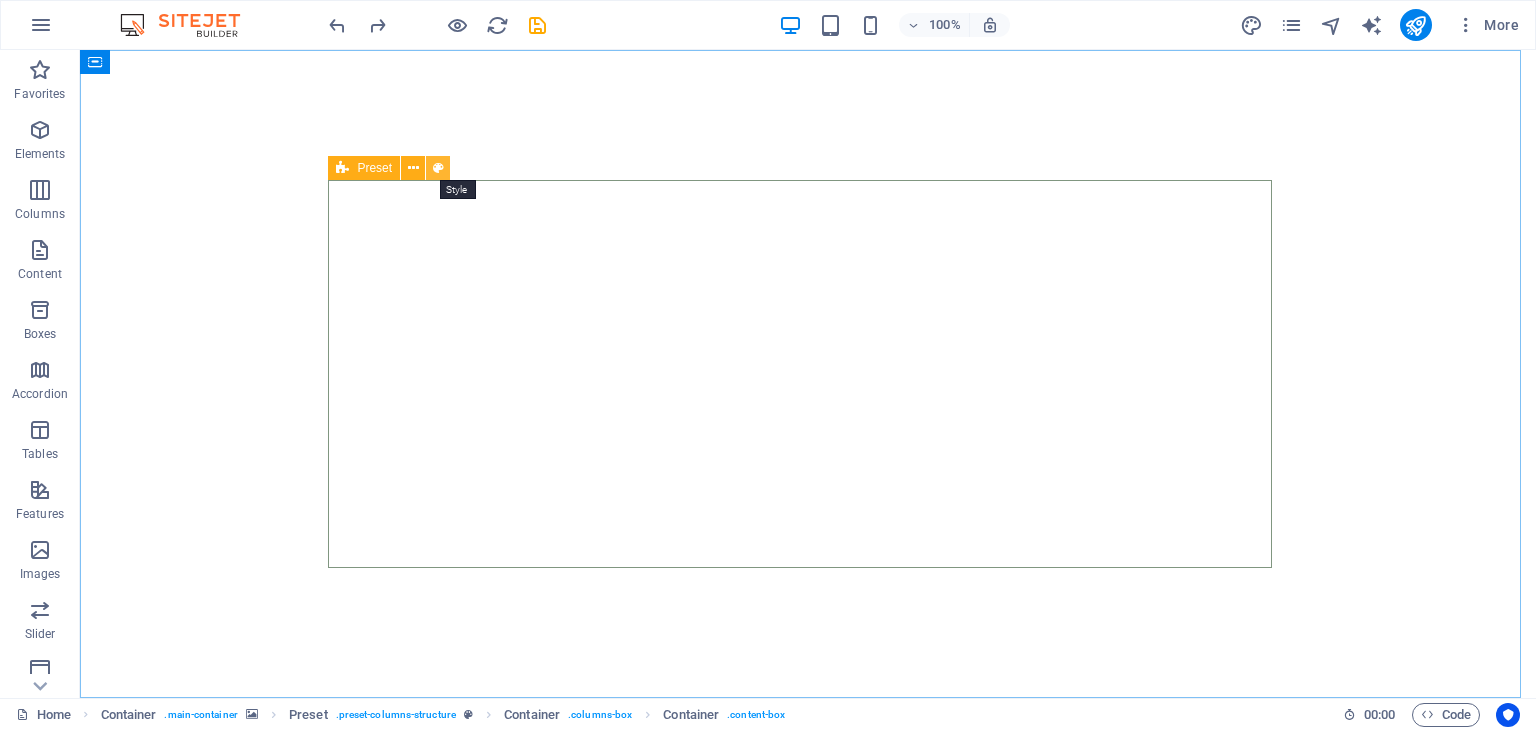 click at bounding box center [438, 168] 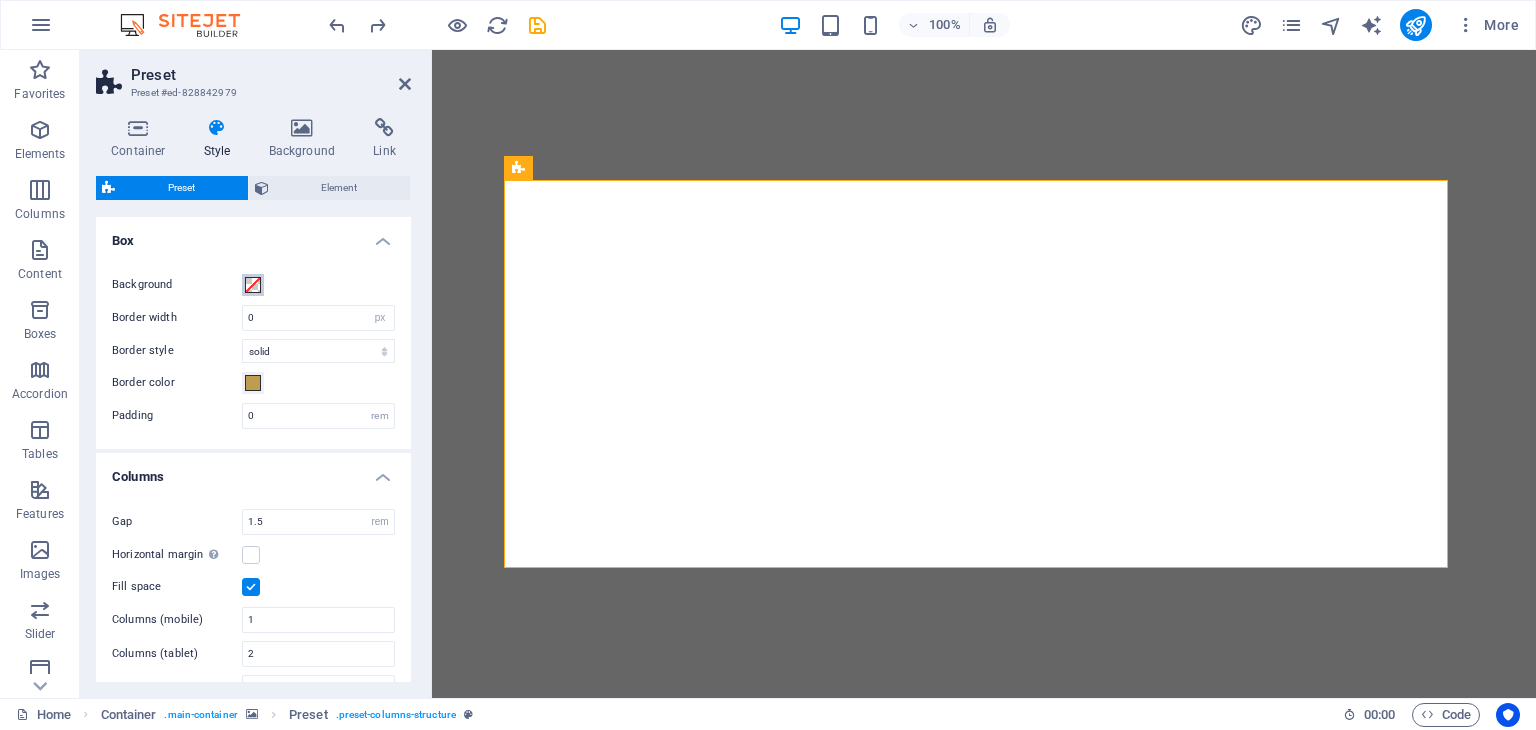 click at bounding box center [253, 285] 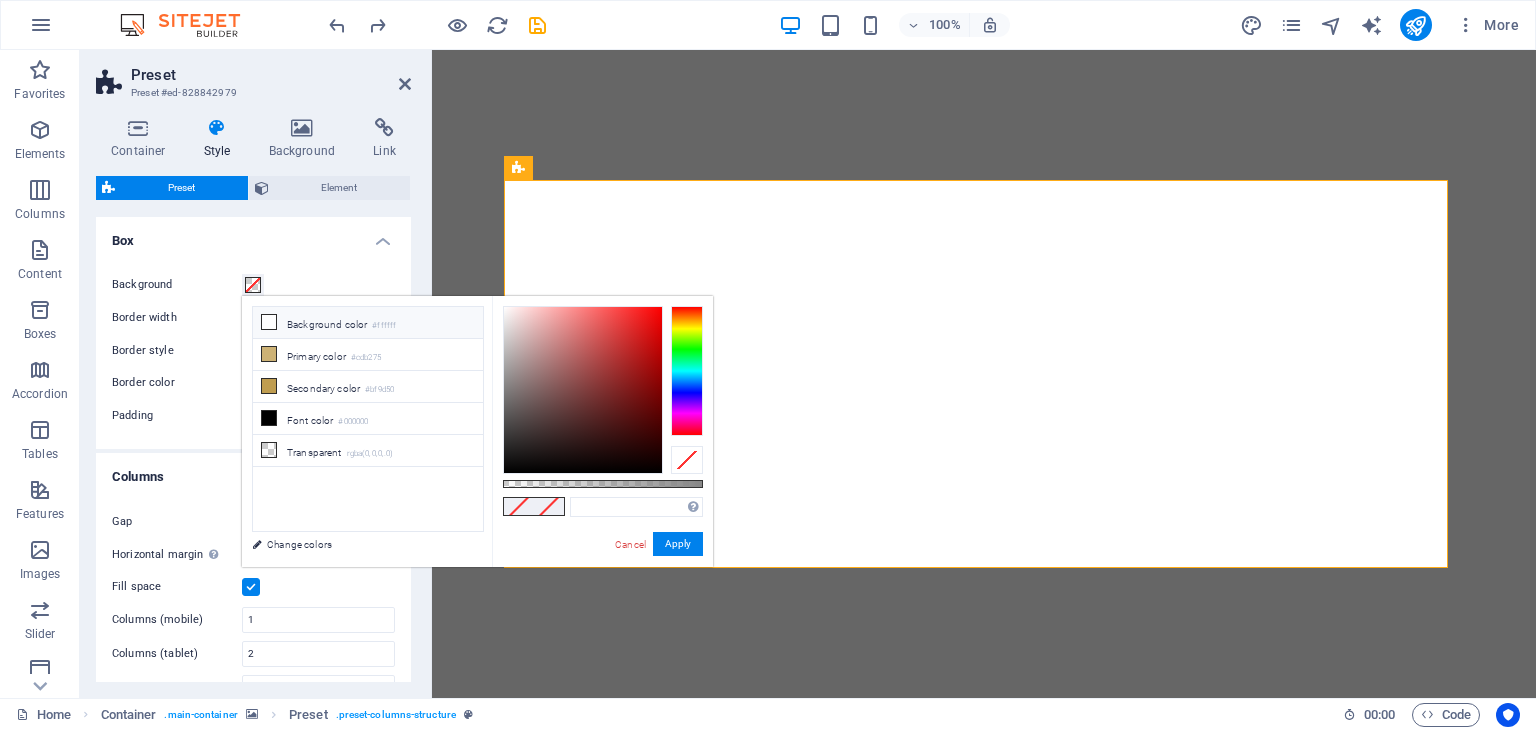 click at bounding box center (269, 322) 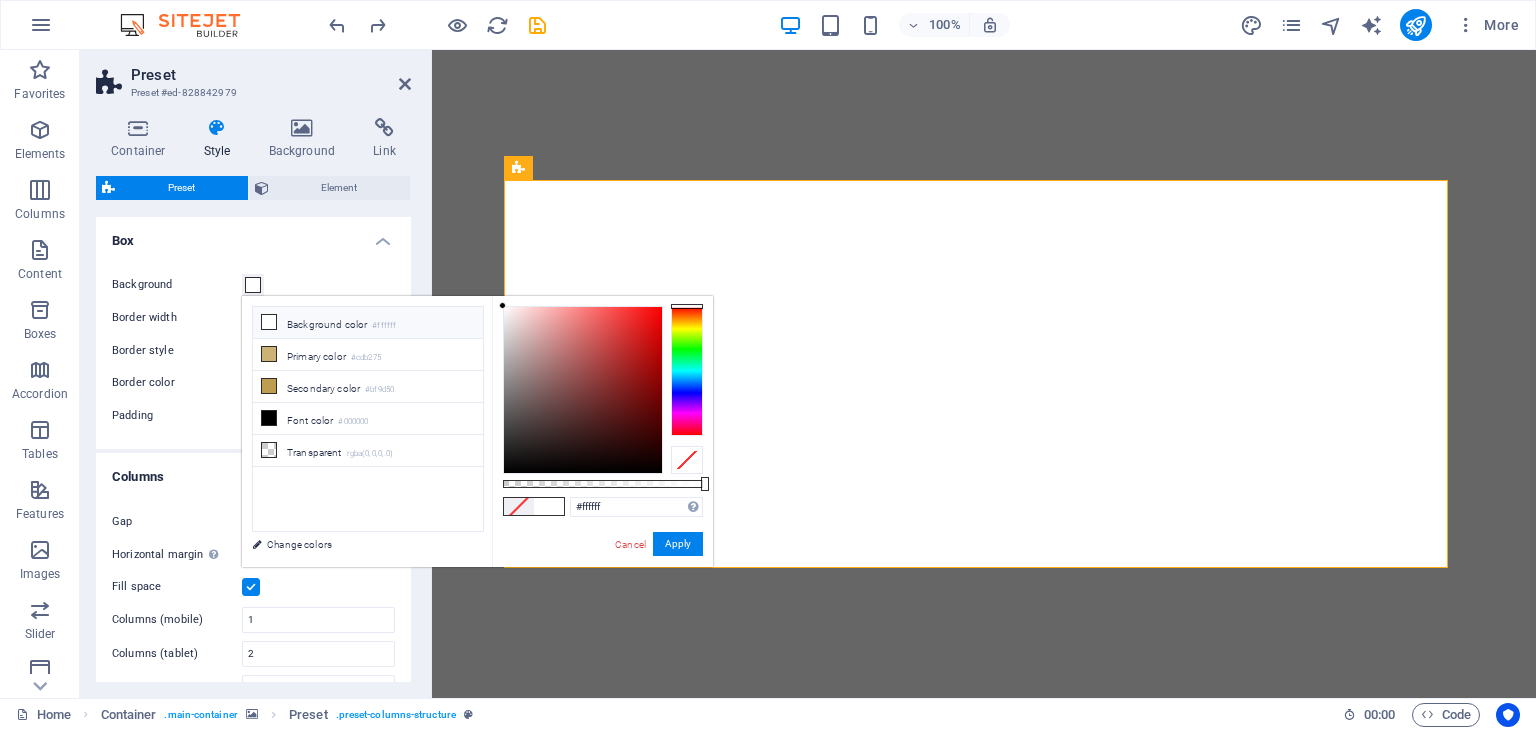 click at bounding box center (269, 322) 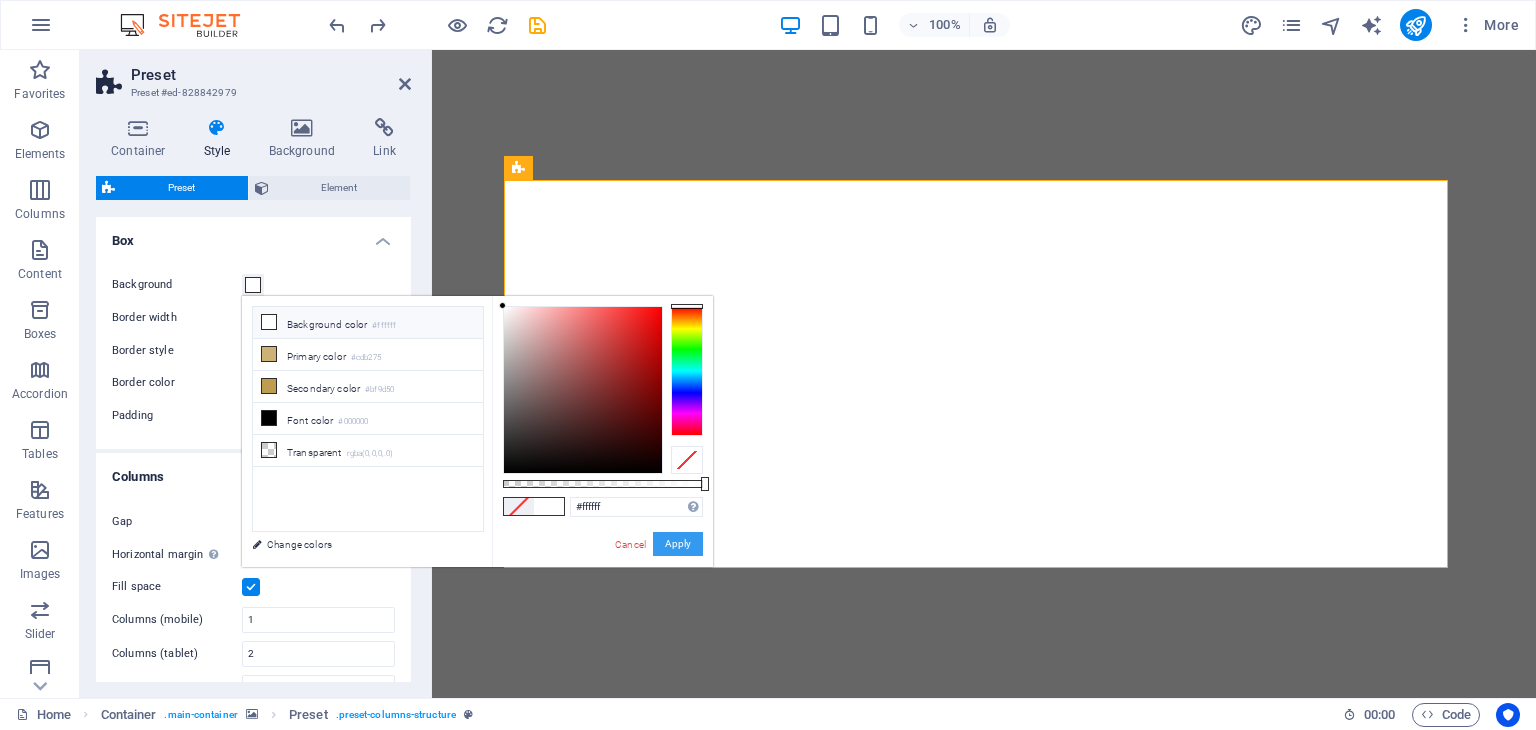 click on "Apply" at bounding box center [678, 544] 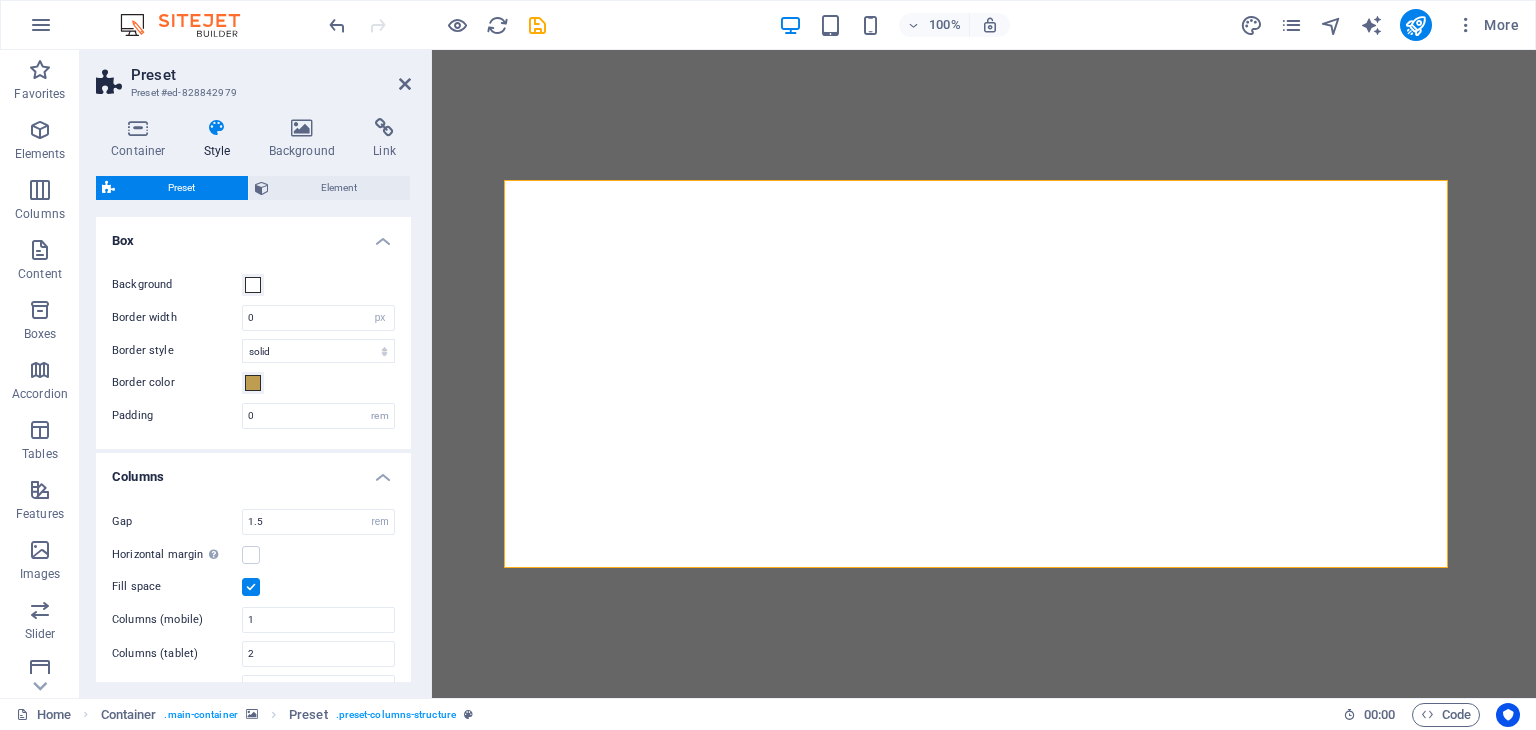 click at bounding box center (984, 374) 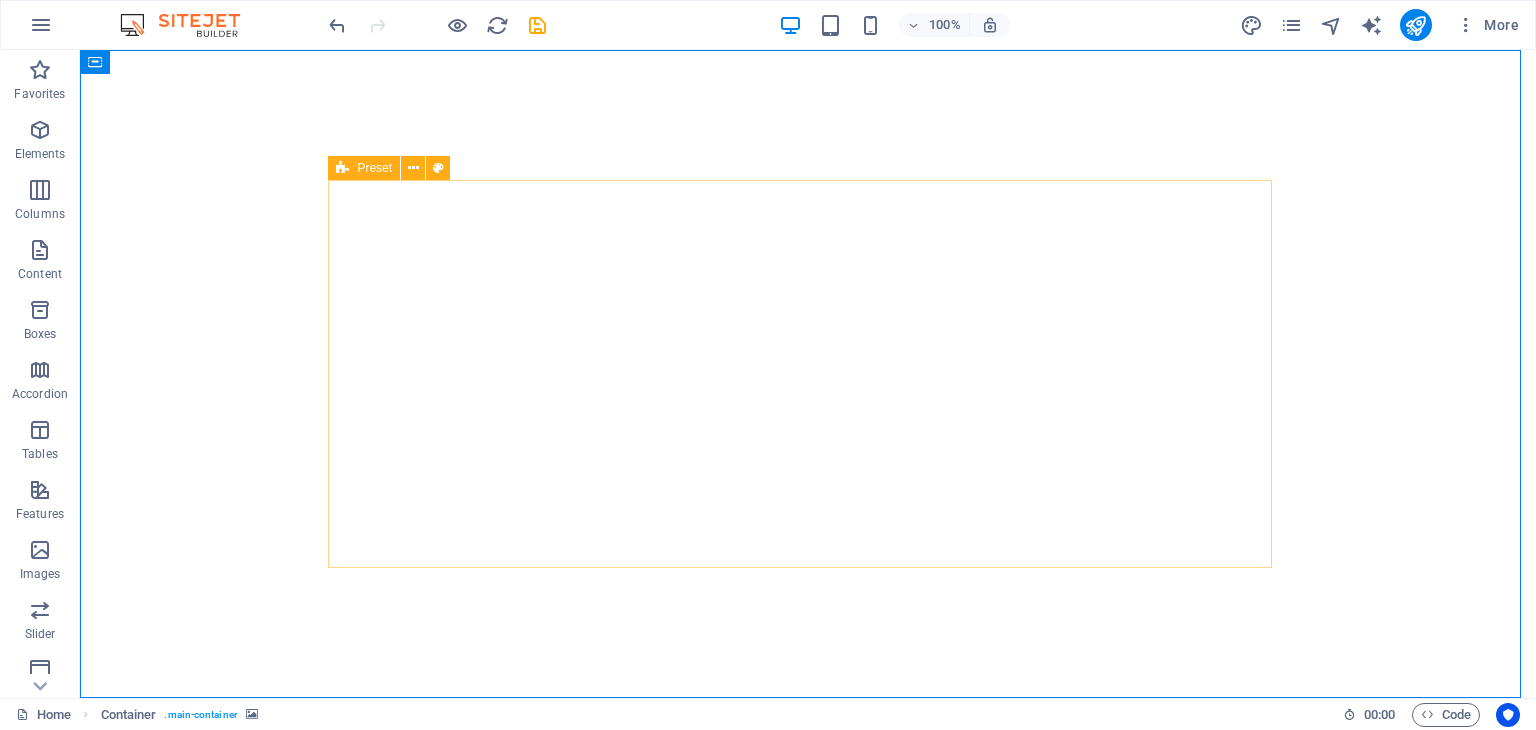 click at bounding box center (342, 168) 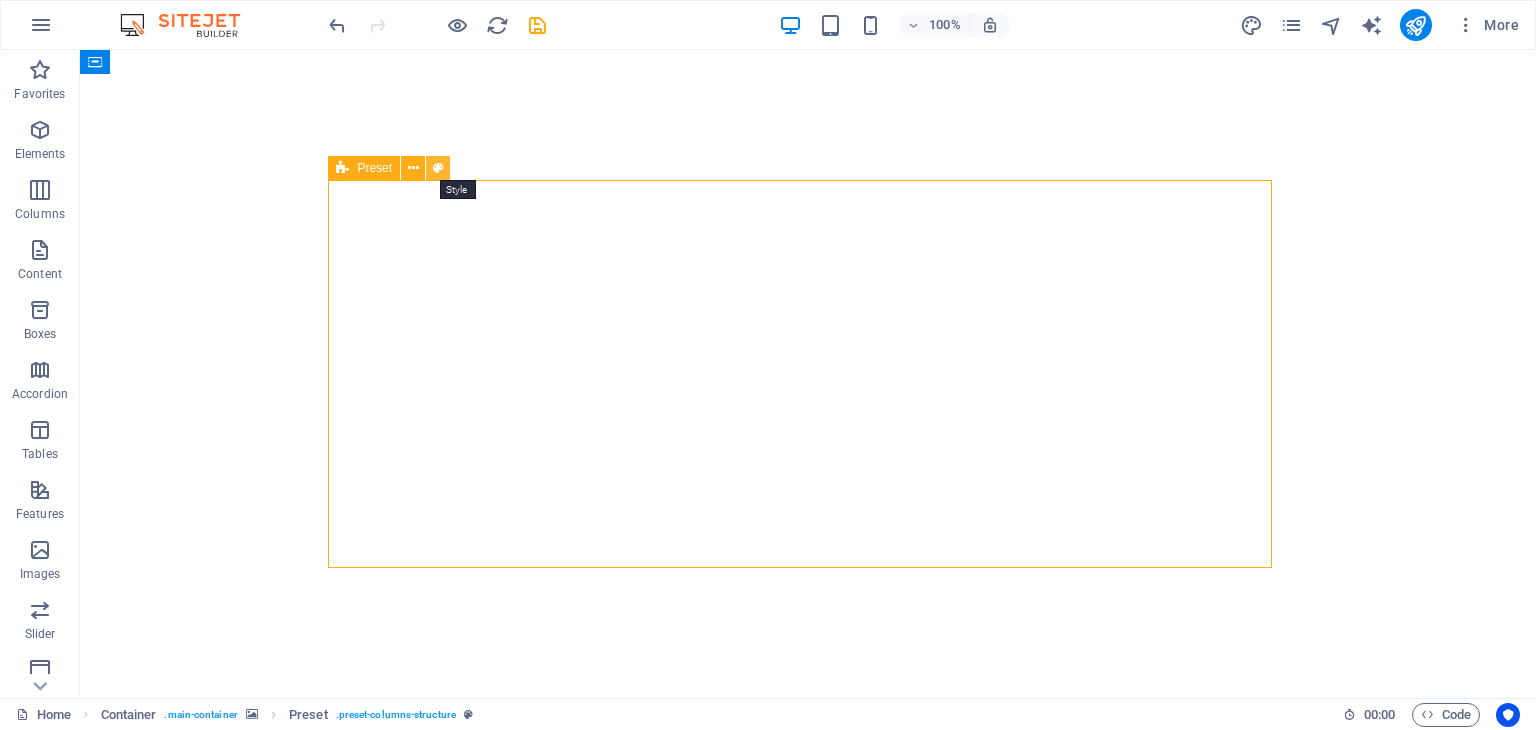 click at bounding box center (438, 168) 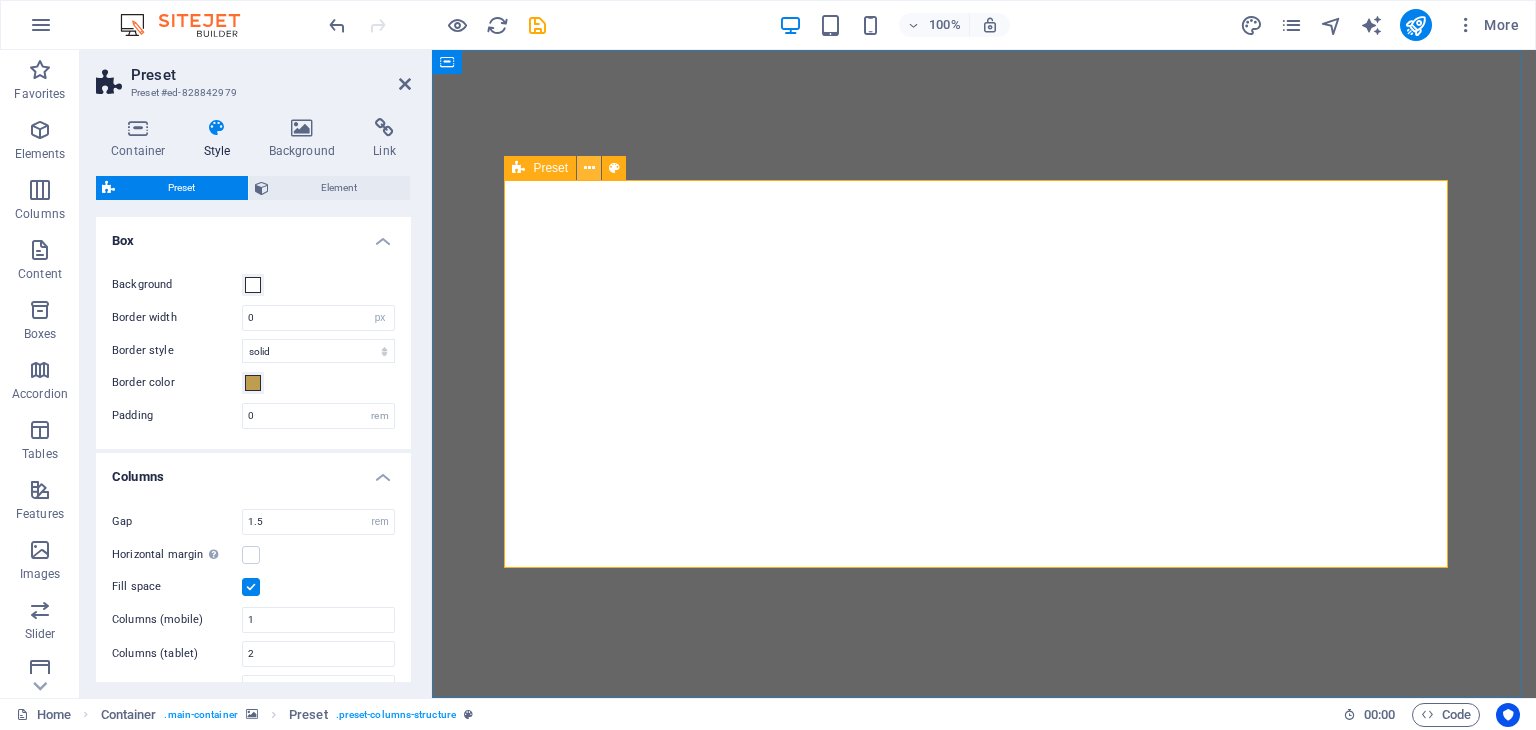 click at bounding box center [589, 168] 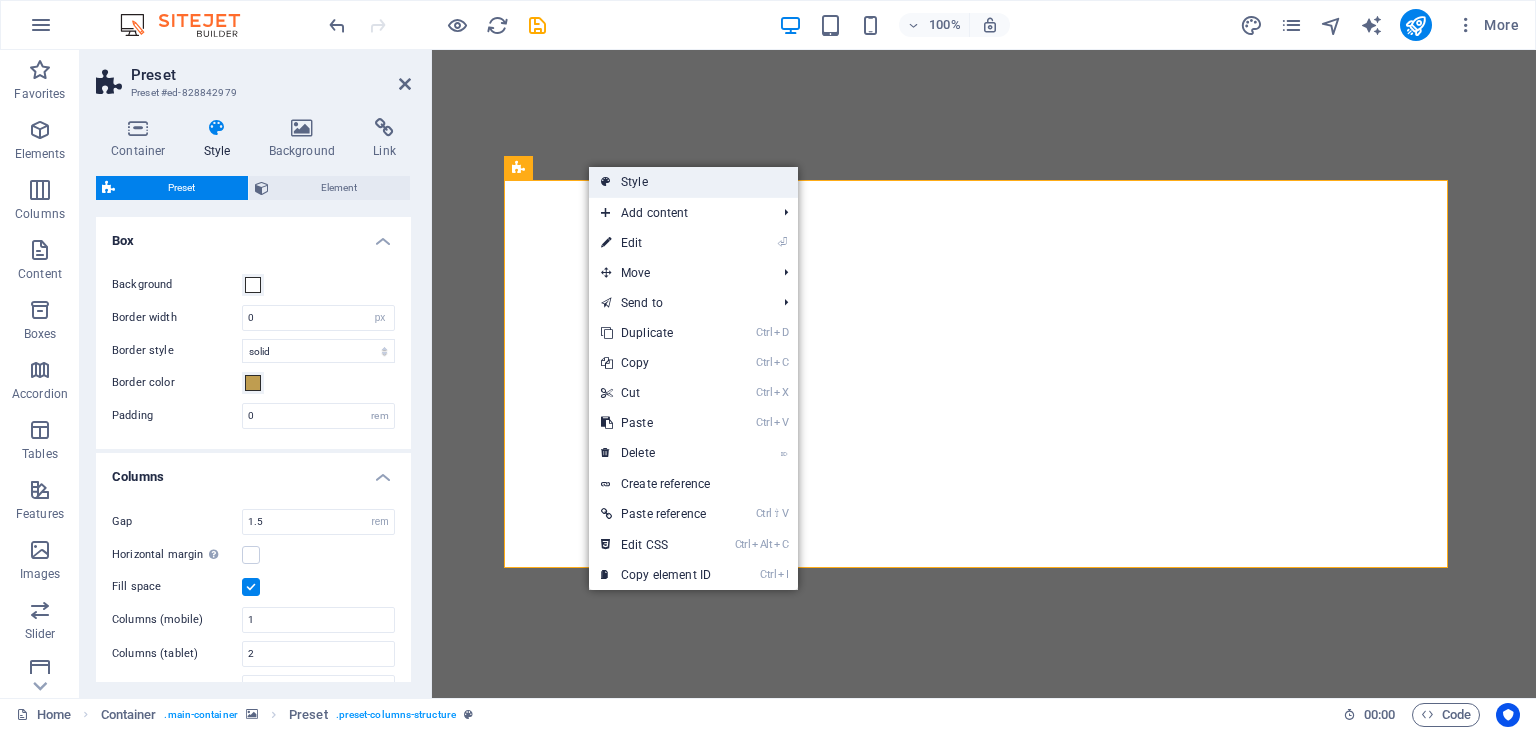 click on "Style" at bounding box center (693, 182) 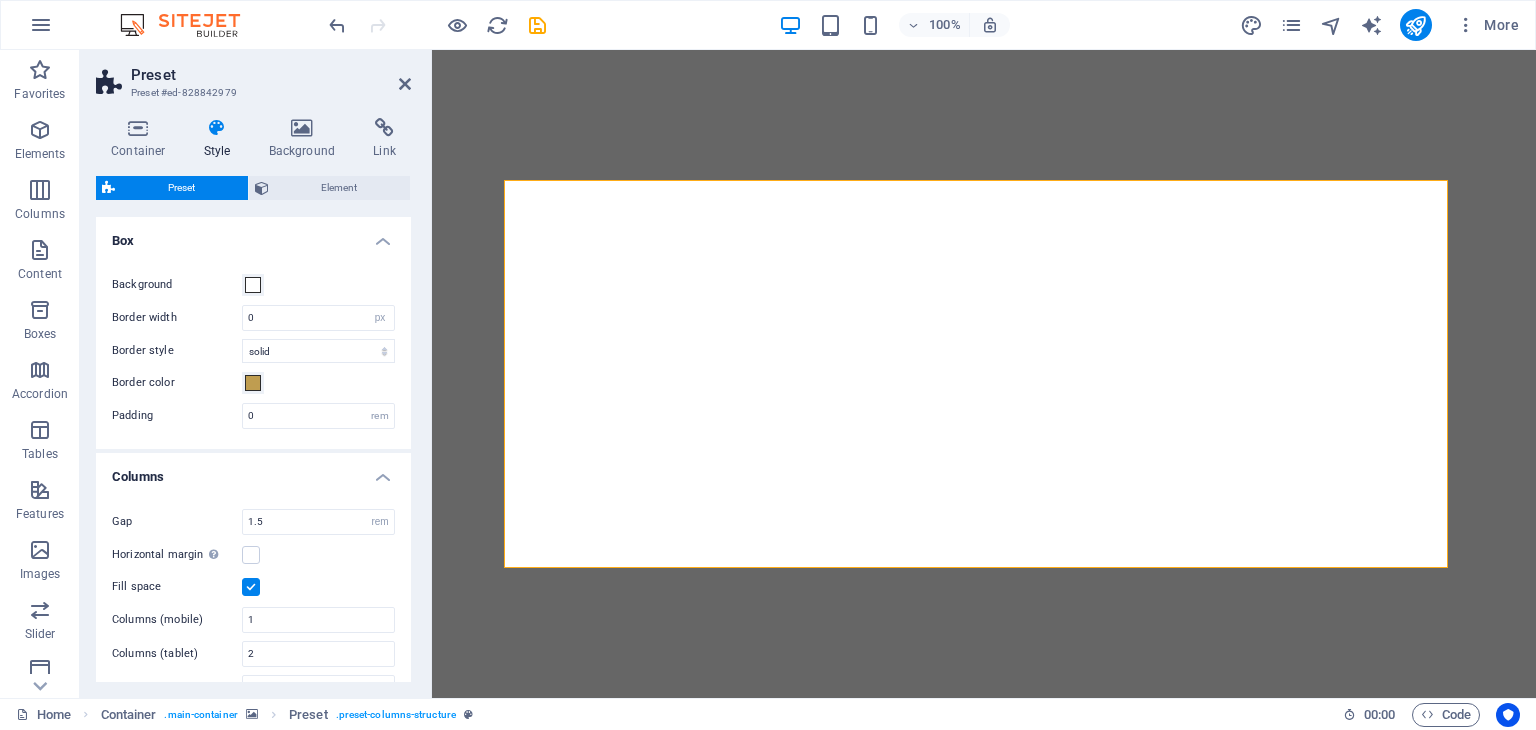 click at bounding box center [984, 374] 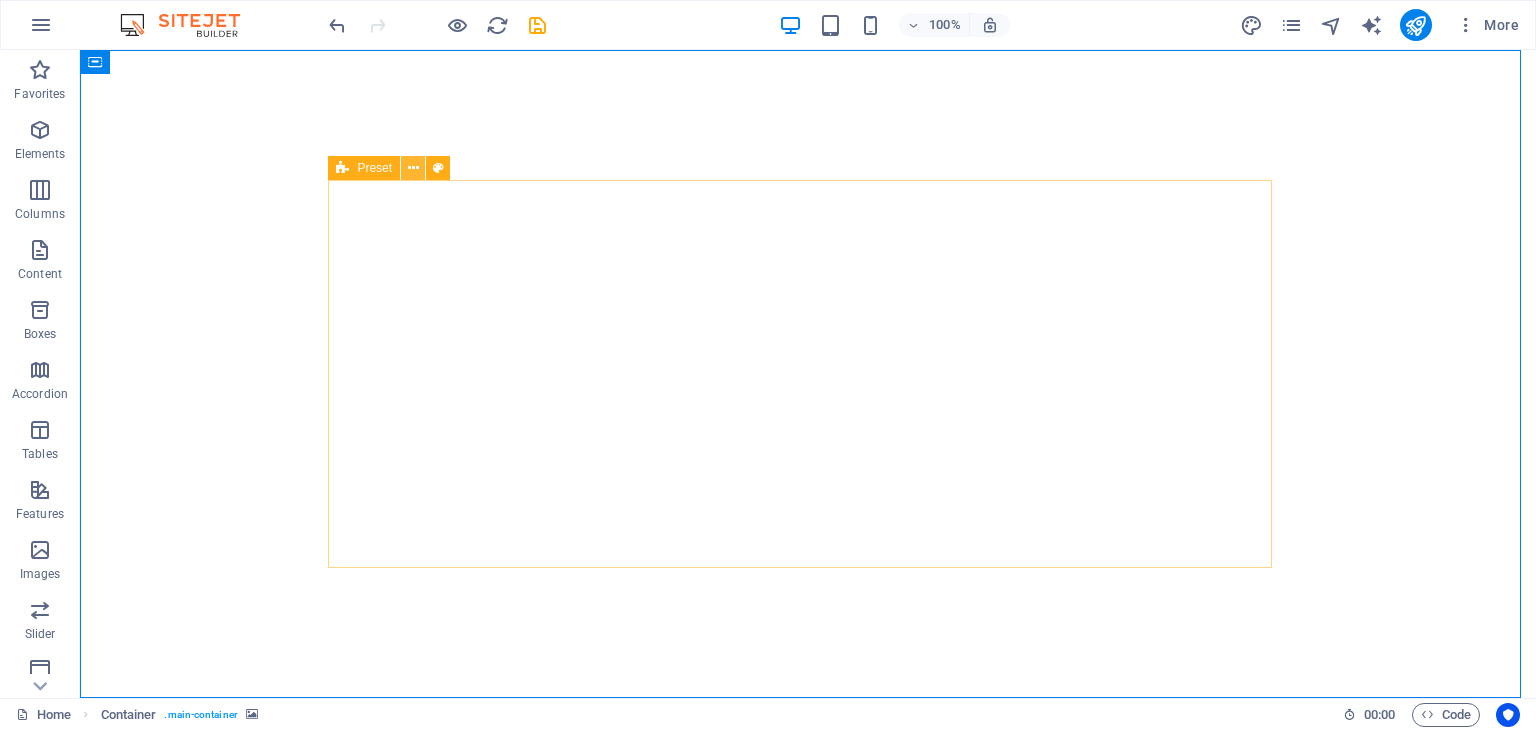 click at bounding box center [413, 168] 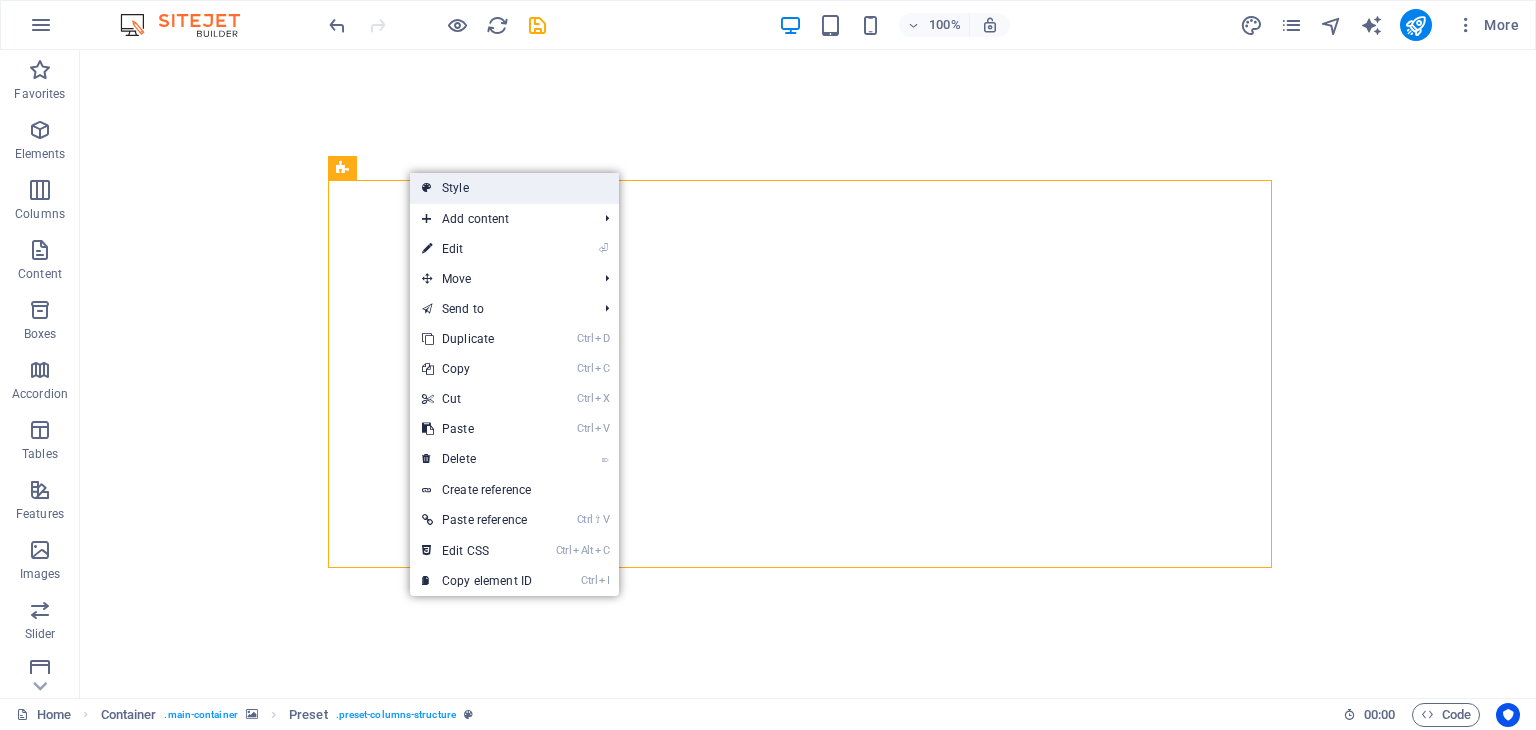 click on "Style" at bounding box center [514, 188] 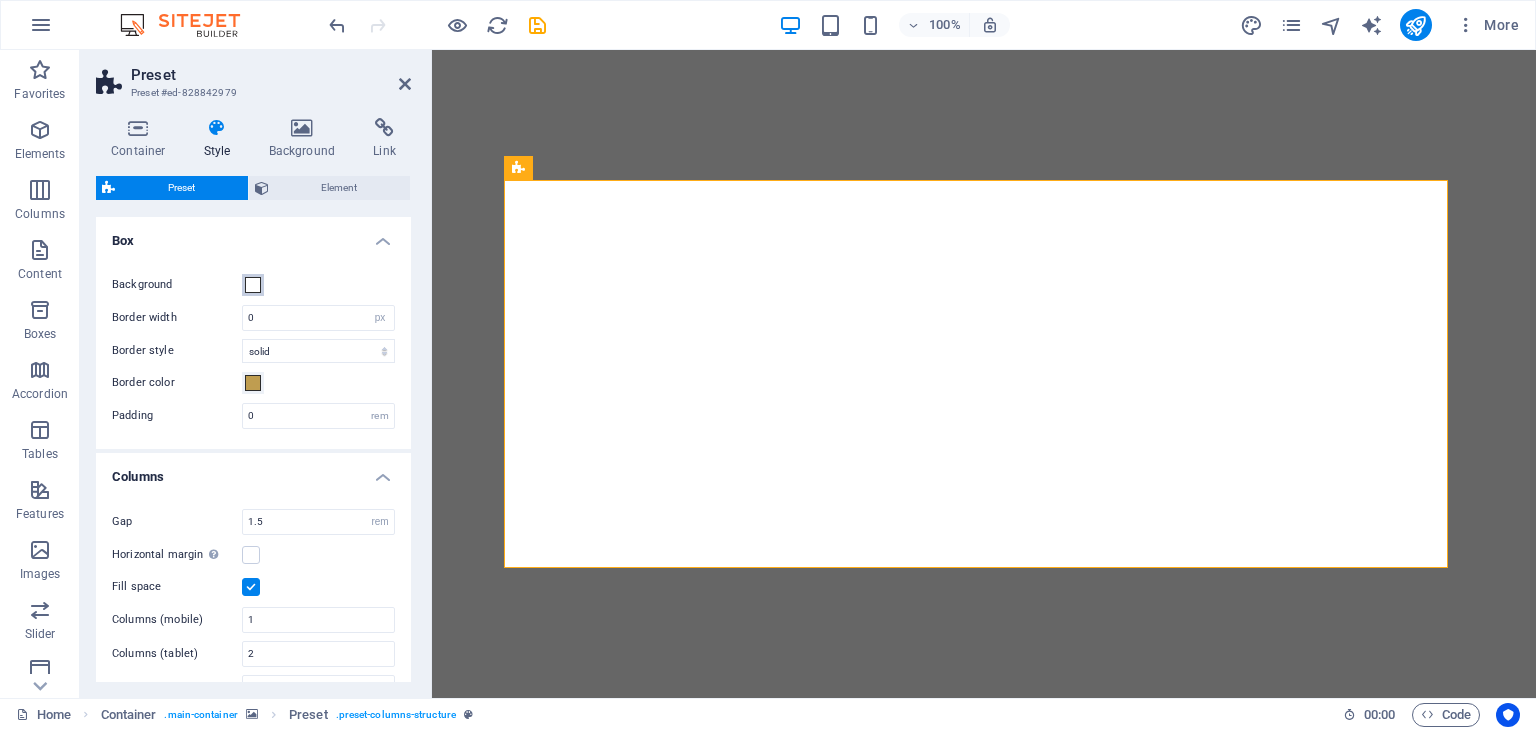 click at bounding box center (253, 285) 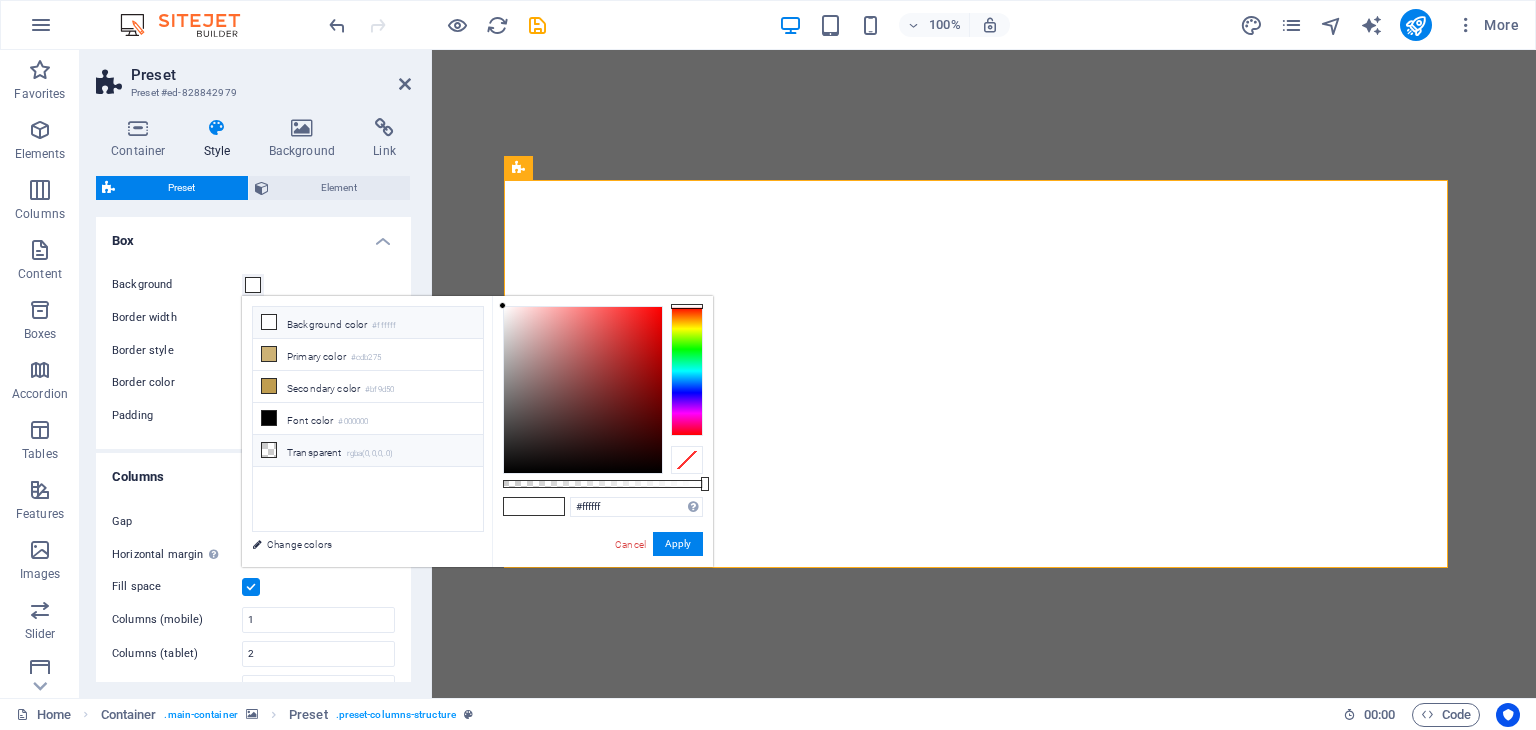 click at bounding box center [269, 450] 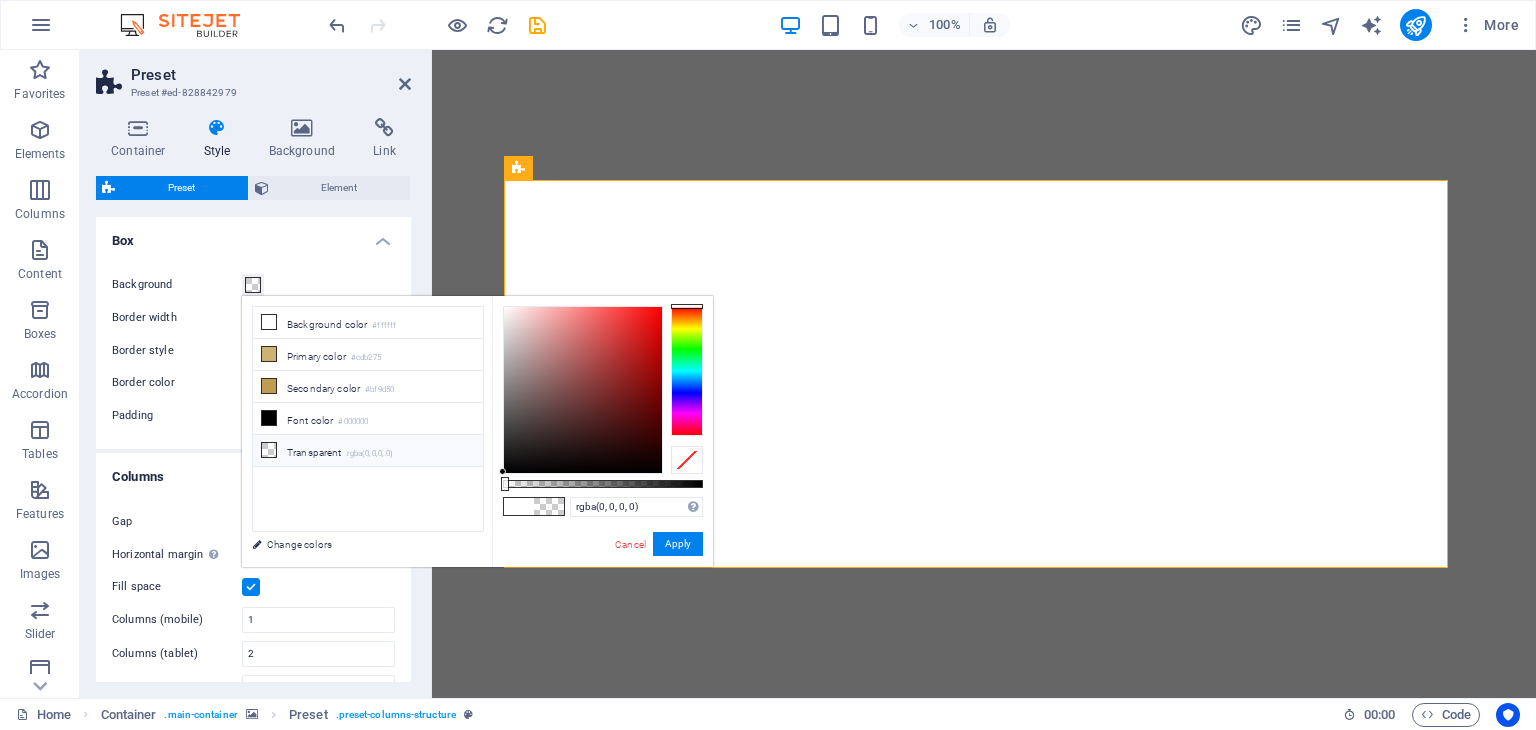 click at bounding box center [549, 506] 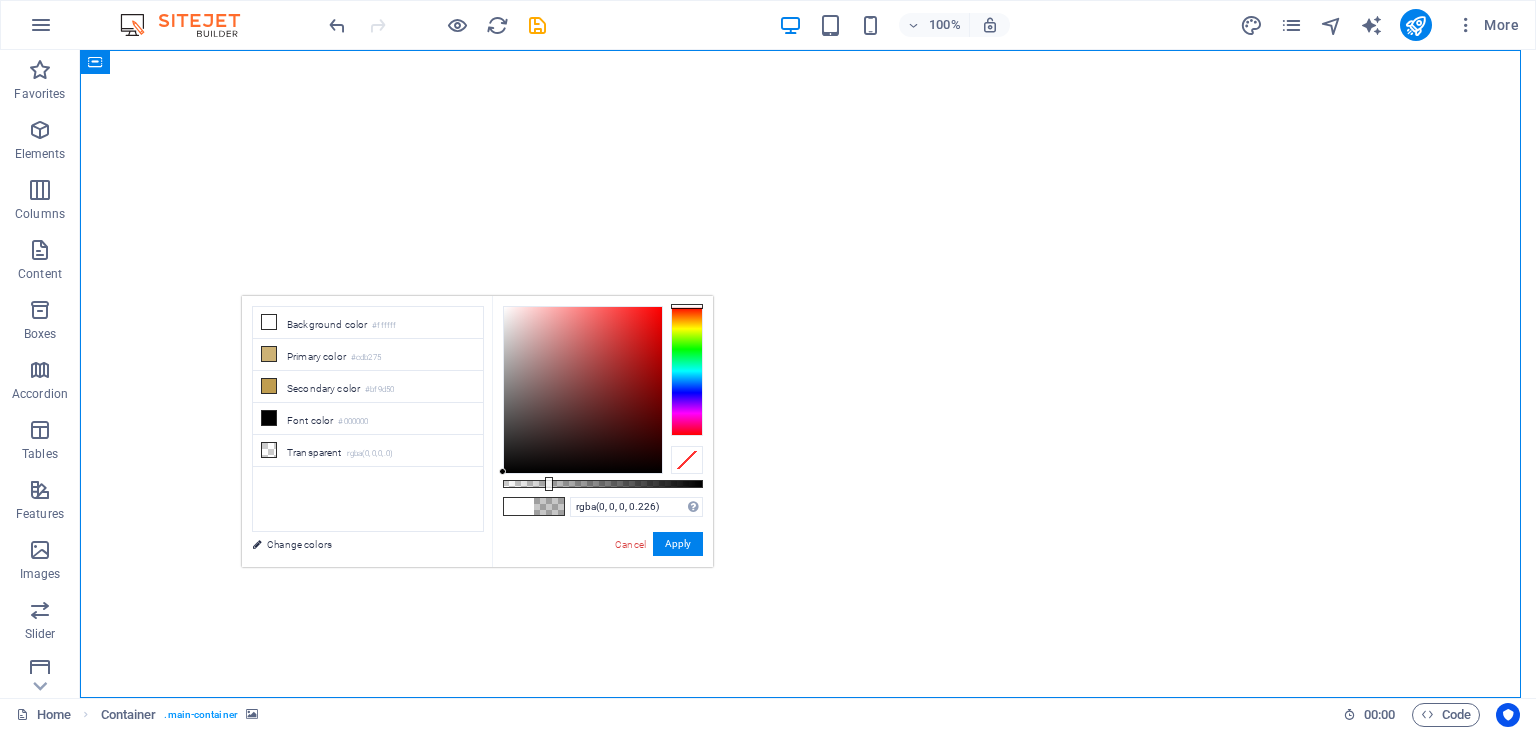 drag, startPoint x: 507, startPoint y: 482, endPoint x: 548, endPoint y: 483, distance: 41.01219 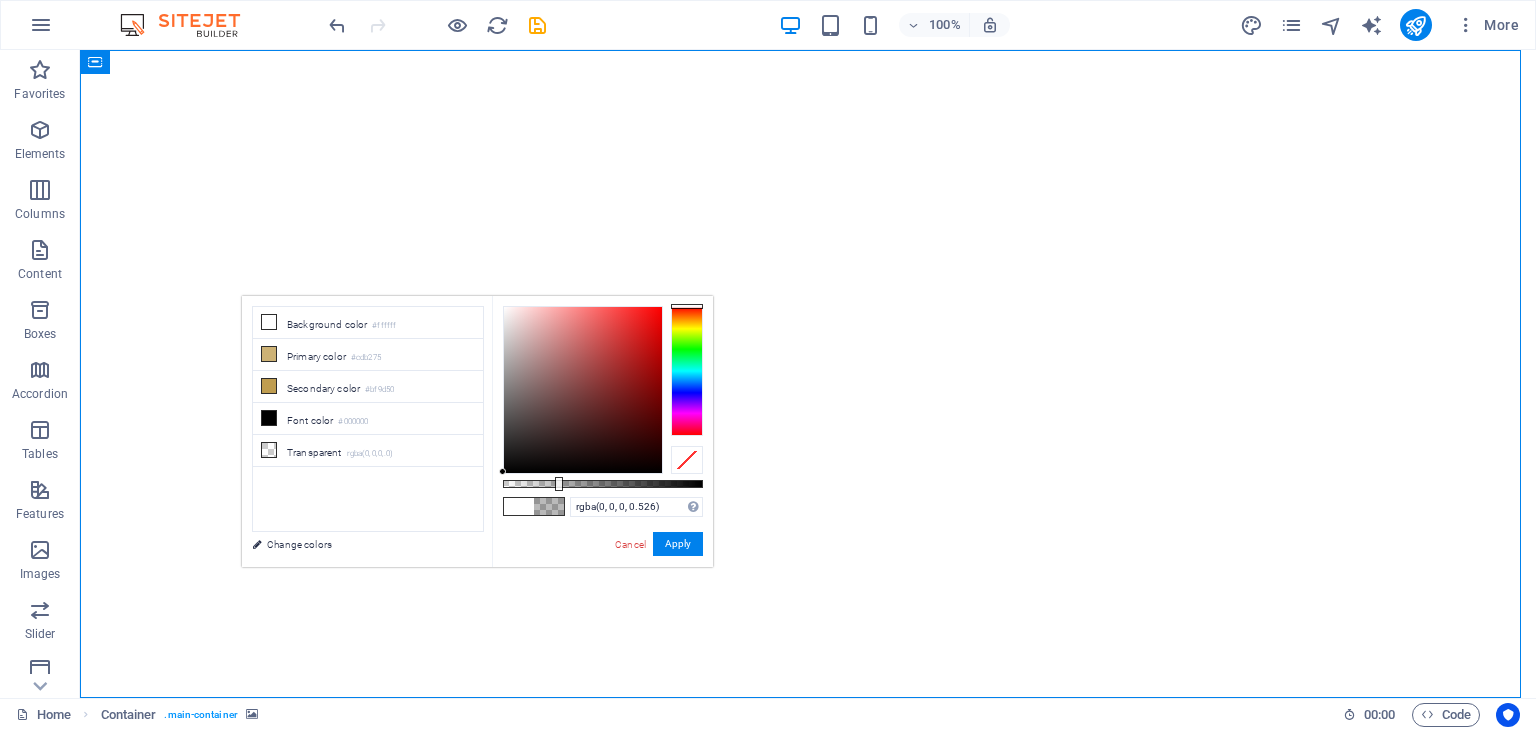drag, startPoint x: 548, startPoint y: 483, endPoint x: 608, endPoint y: 487, distance: 60.133186 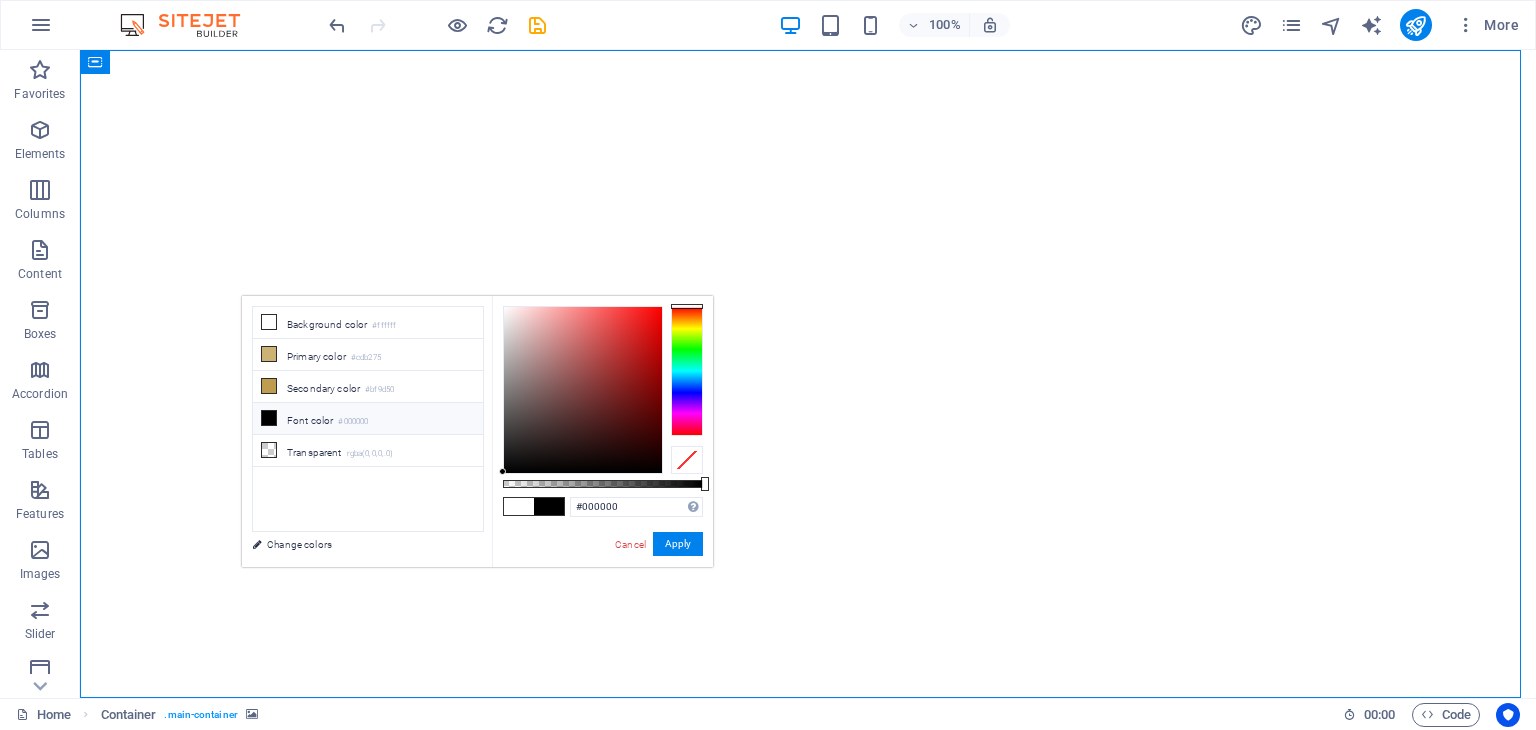 drag, startPoint x: 608, startPoint y: 487, endPoint x: 756, endPoint y: 493, distance: 148.12157 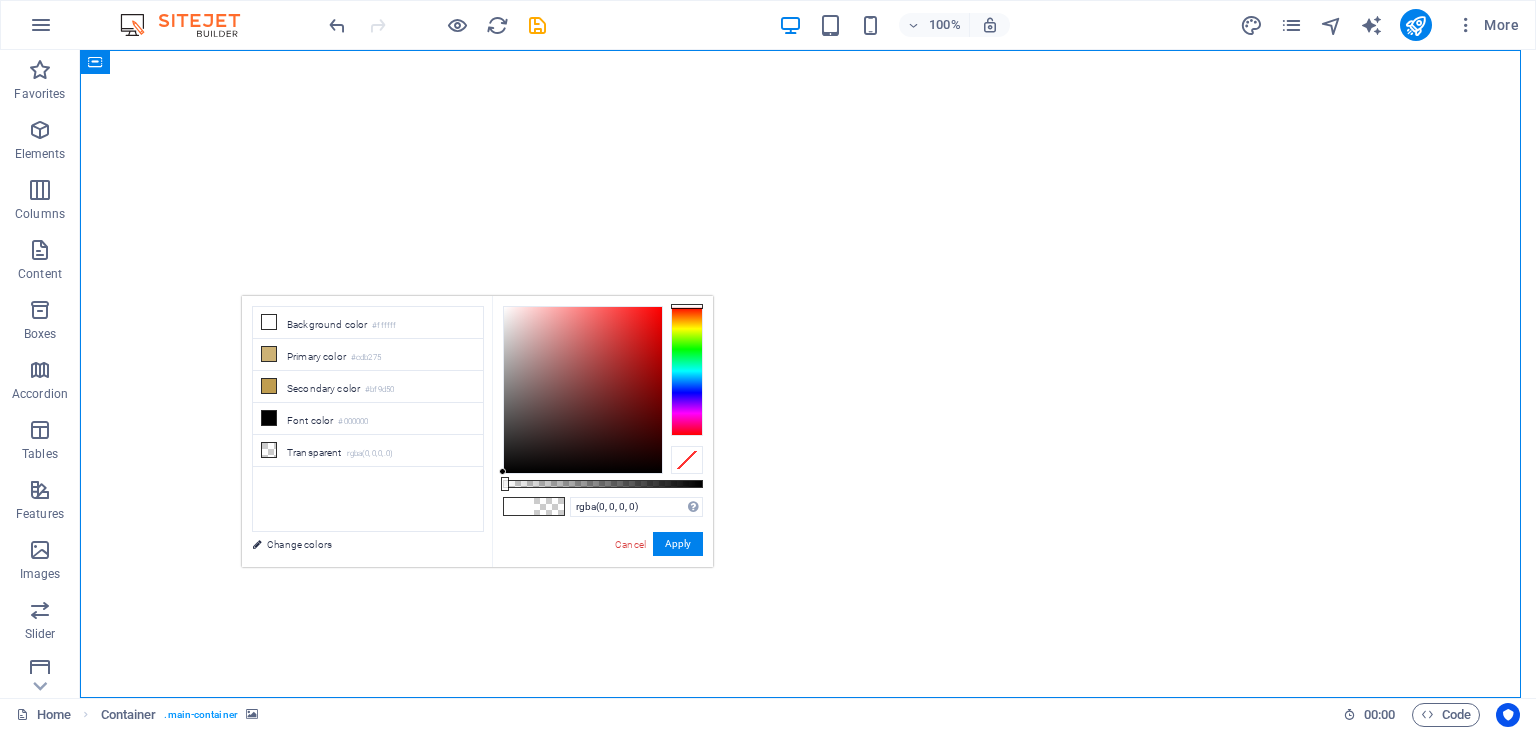 drag, startPoint x: 706, startPoint y: 482, endPoint x: 482, endPoint y: 476, distance: 224.08034 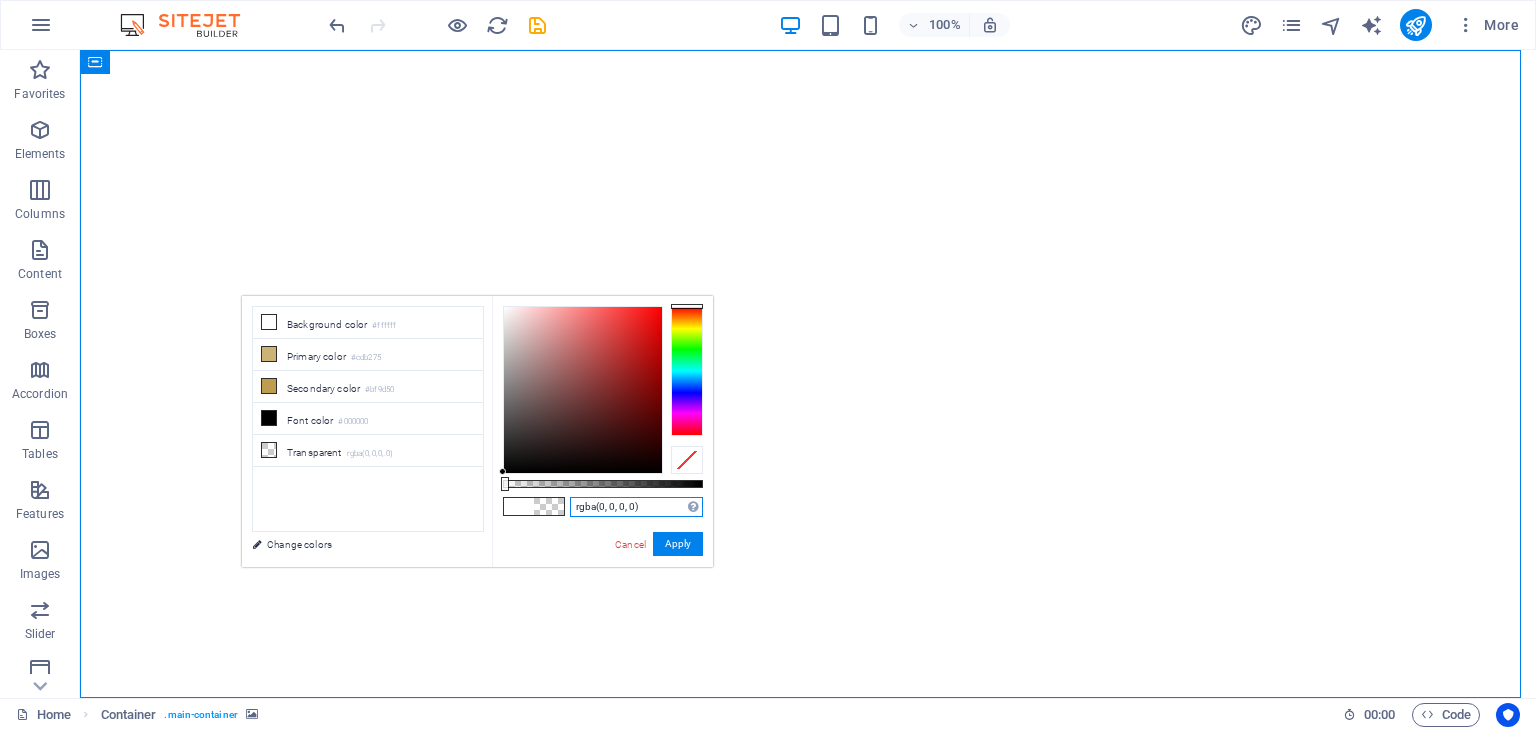 click on "rgba(0, 0, 0, 0)" at bounding box center (636, 507) 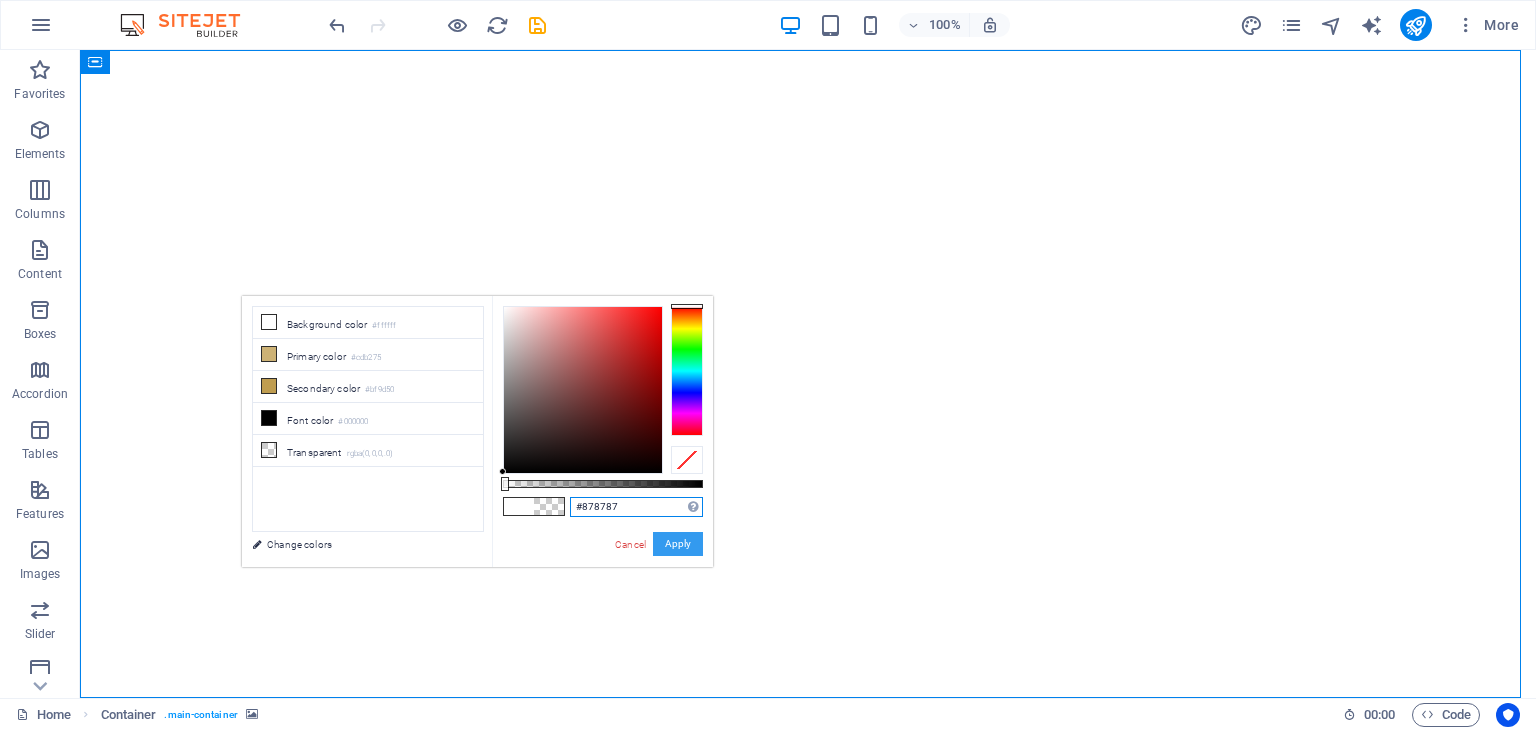 type on "#878787" 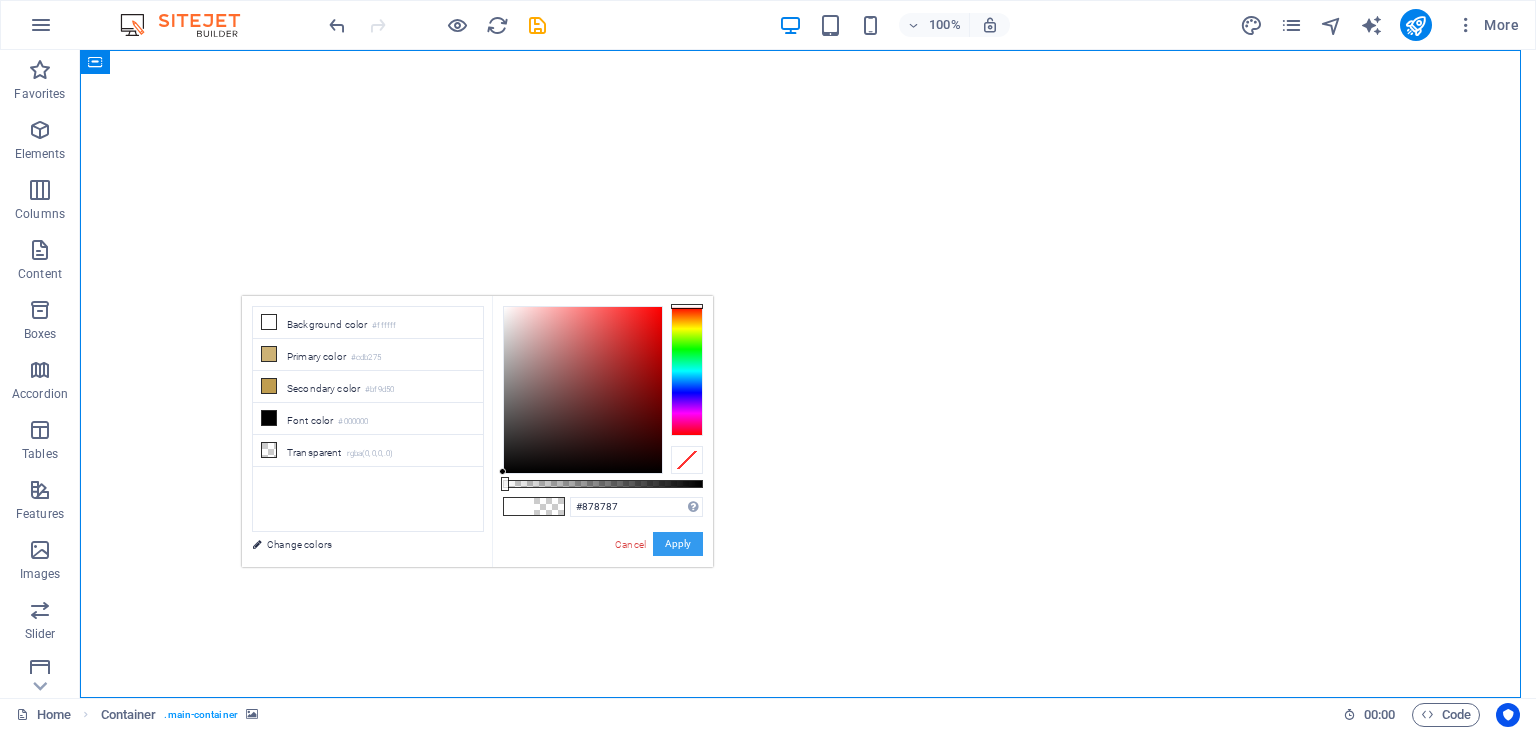 click on "Apply" at bounding box center [678, 544] 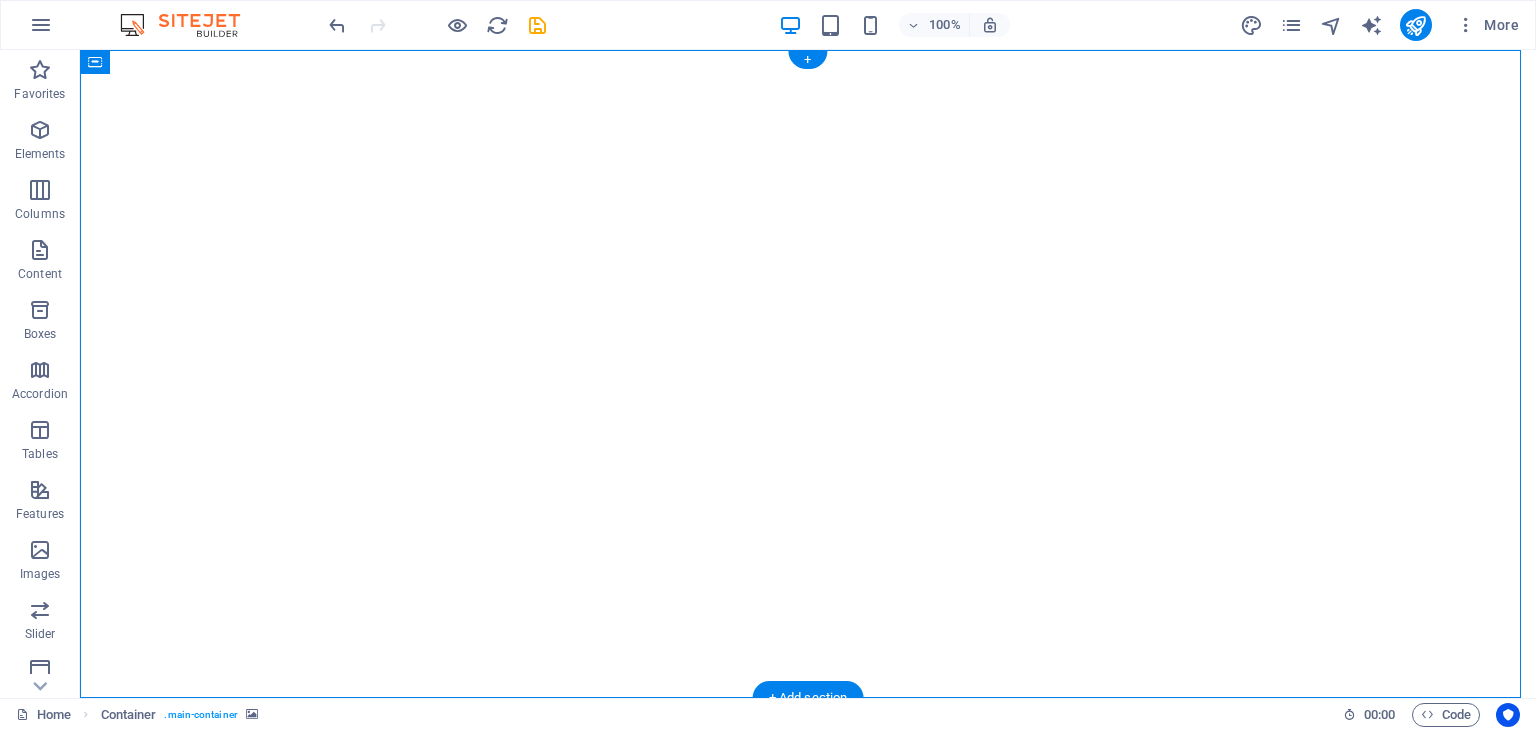 click at bounding box center (808, 374) 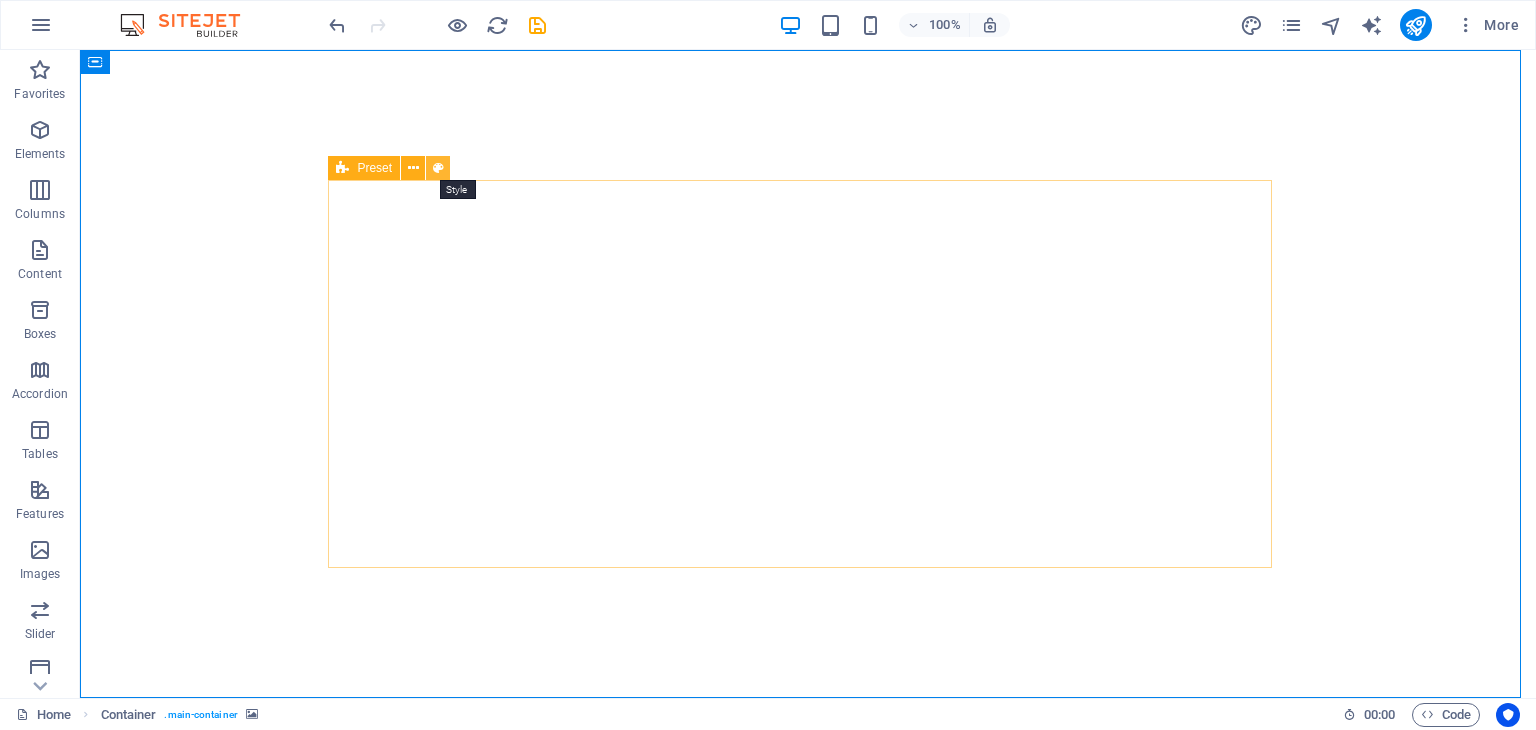 click at bounding box center (438, 168) 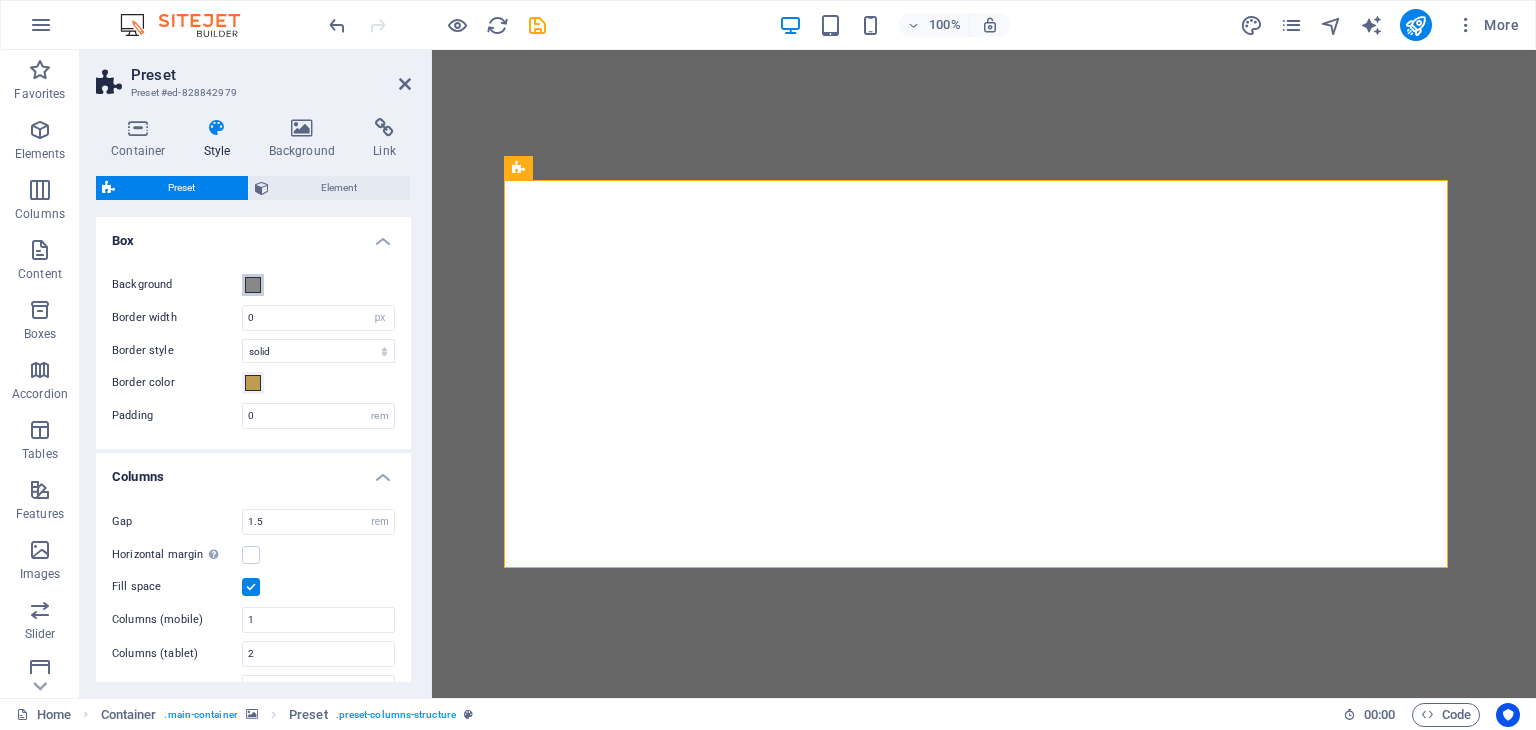 click at bounding box center [253, 285] 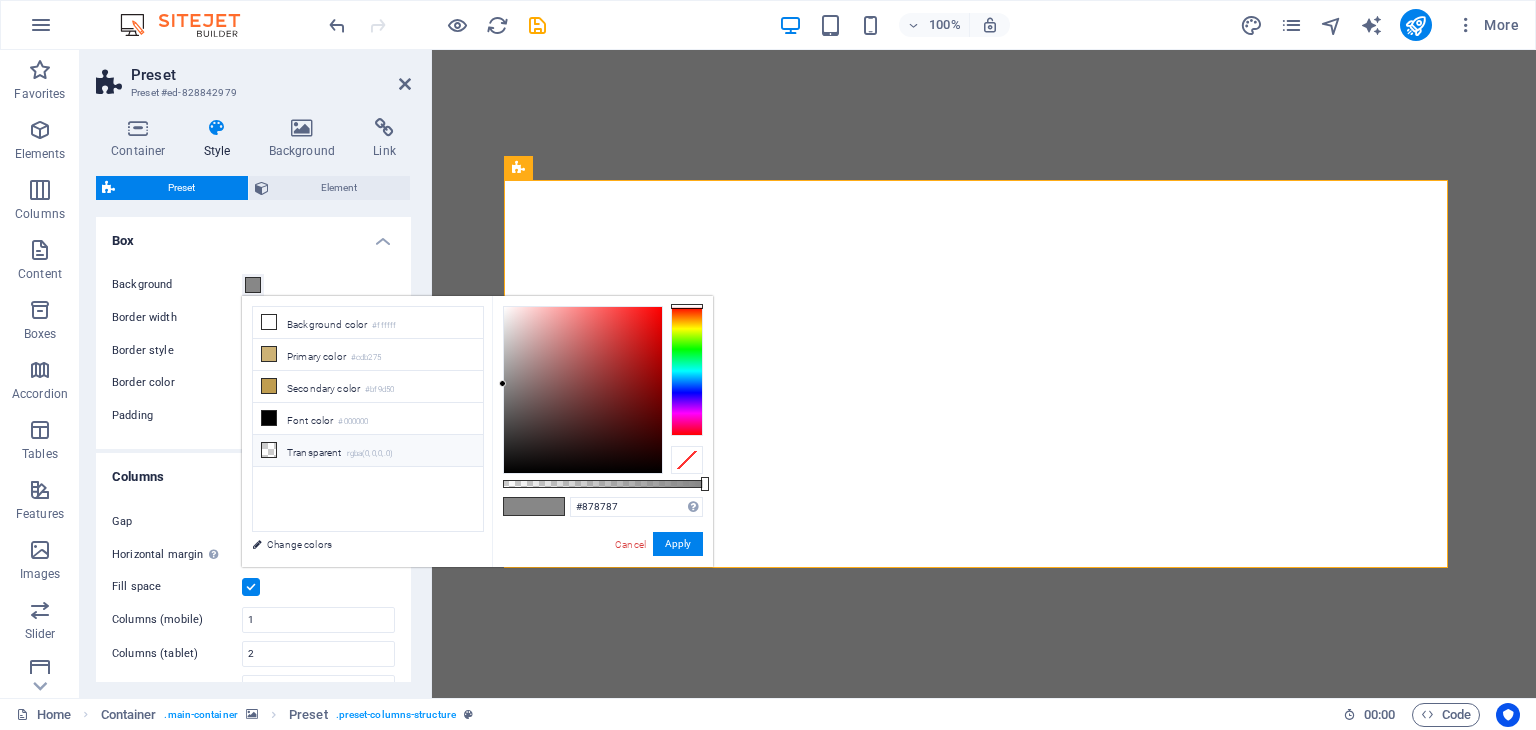click on "Transparent
rgba(0,0,0,.0)" at bounding box center (368, 451) 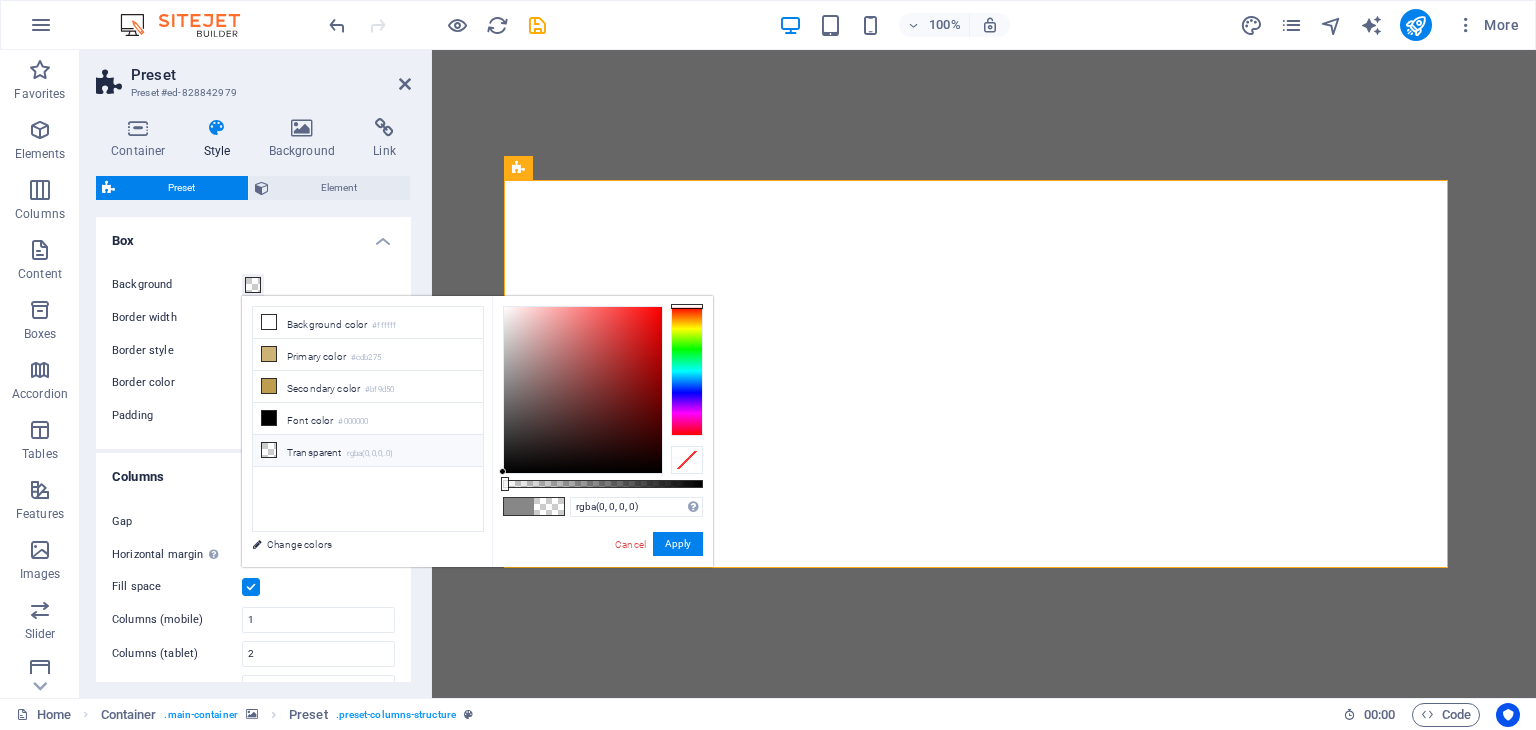 click at bounding box center (519, 506) 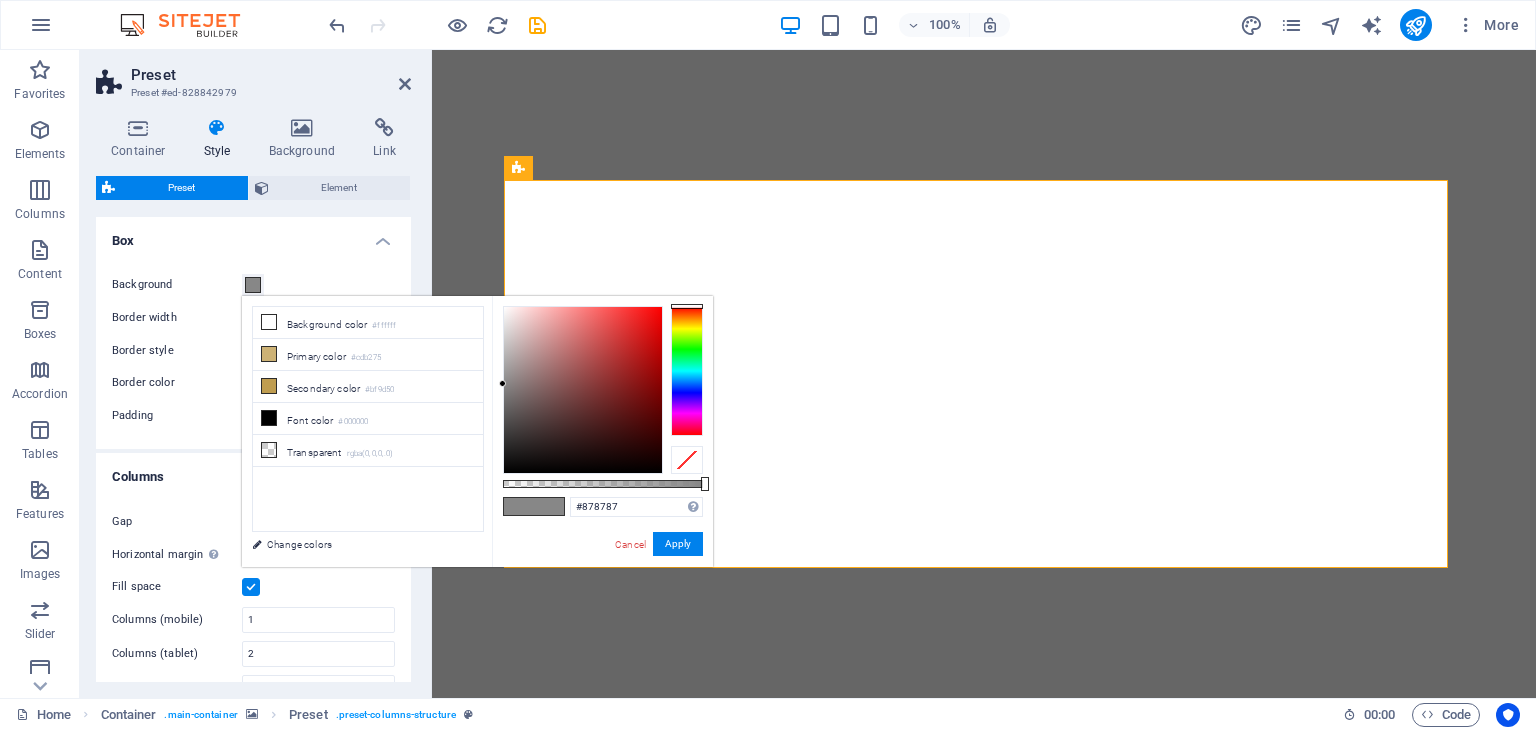 click at bounding box center [549, 506] 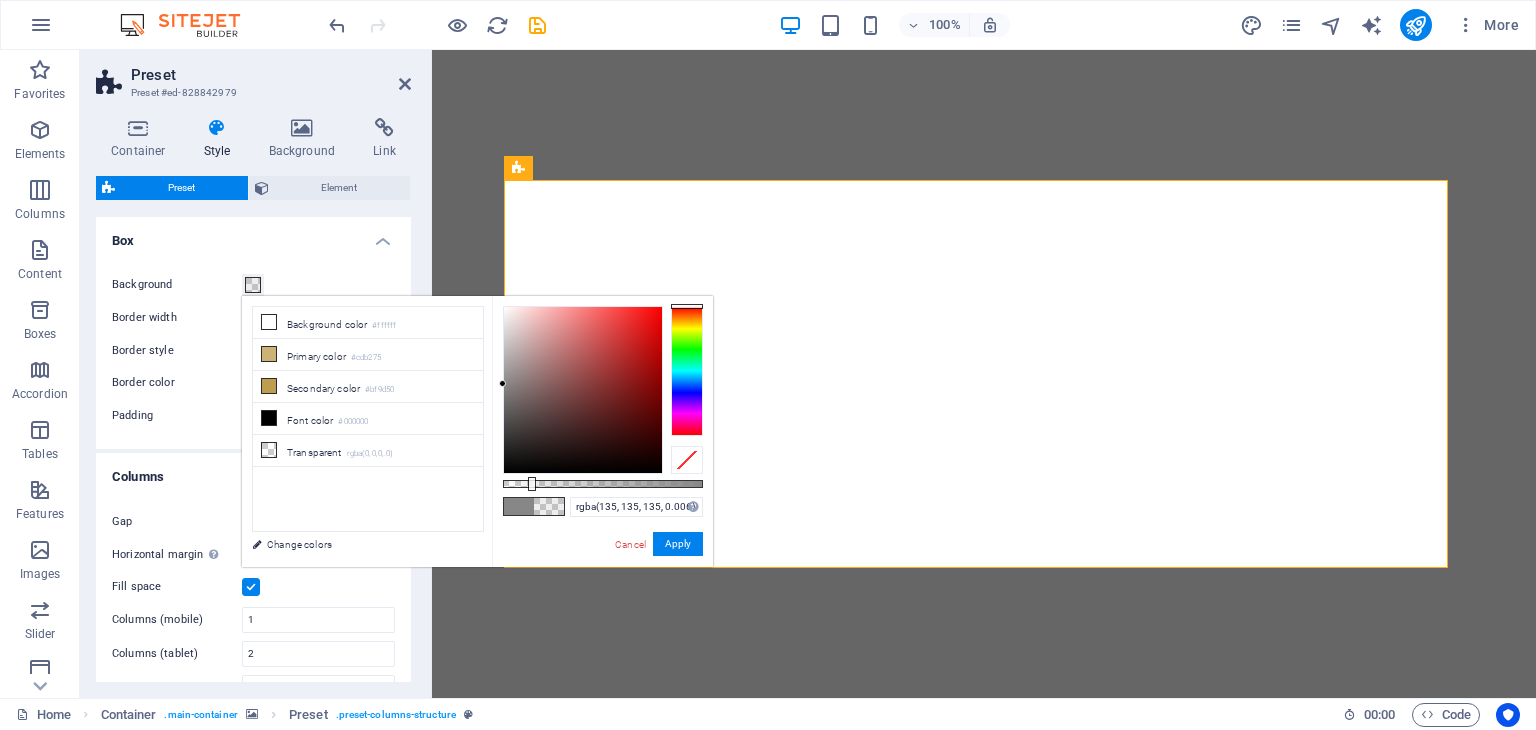 type on "rgba(135, 135, 135, 0)" 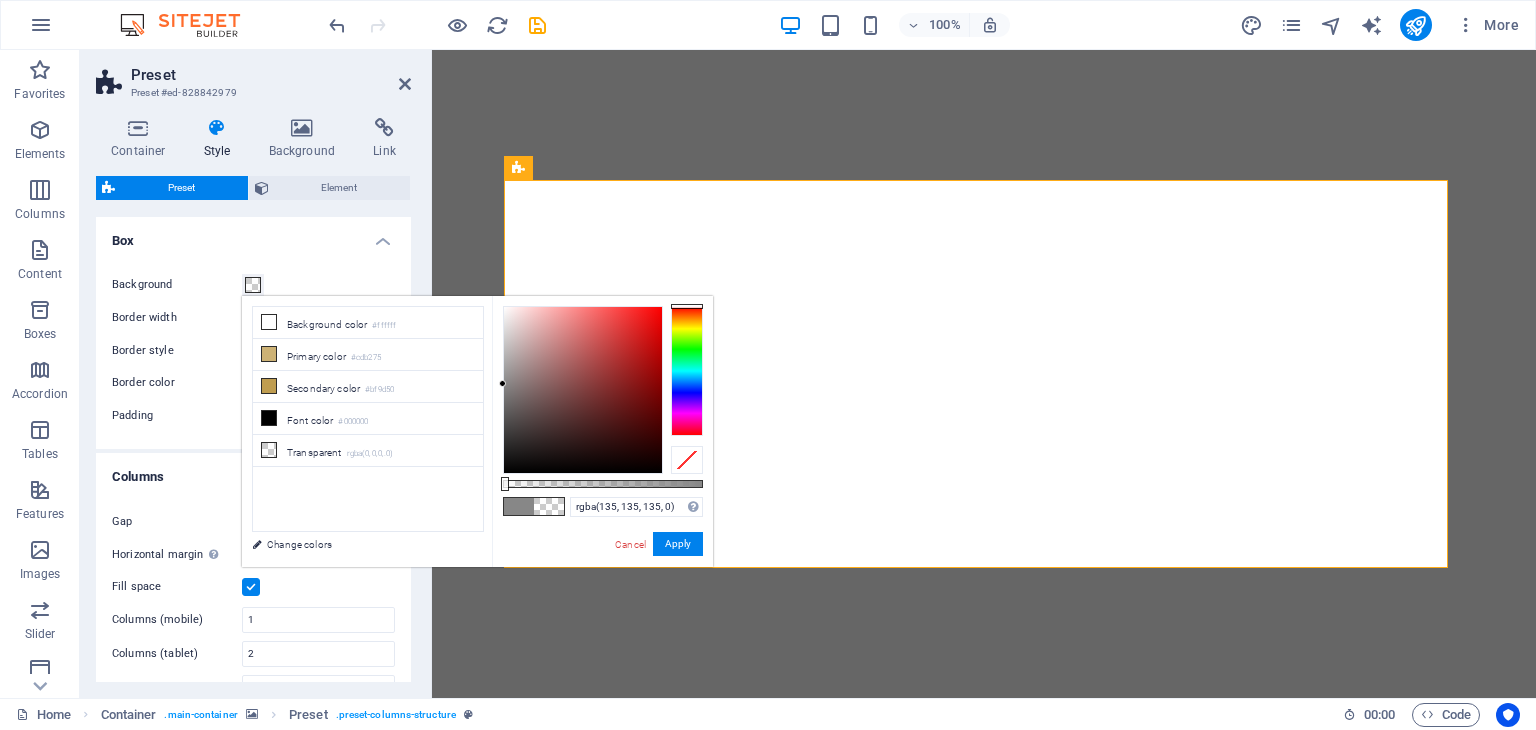 drag, startPoint x: 701, startPoint y: 485, endPoint x: 461, endPoint y: 467, distance: 240.67406 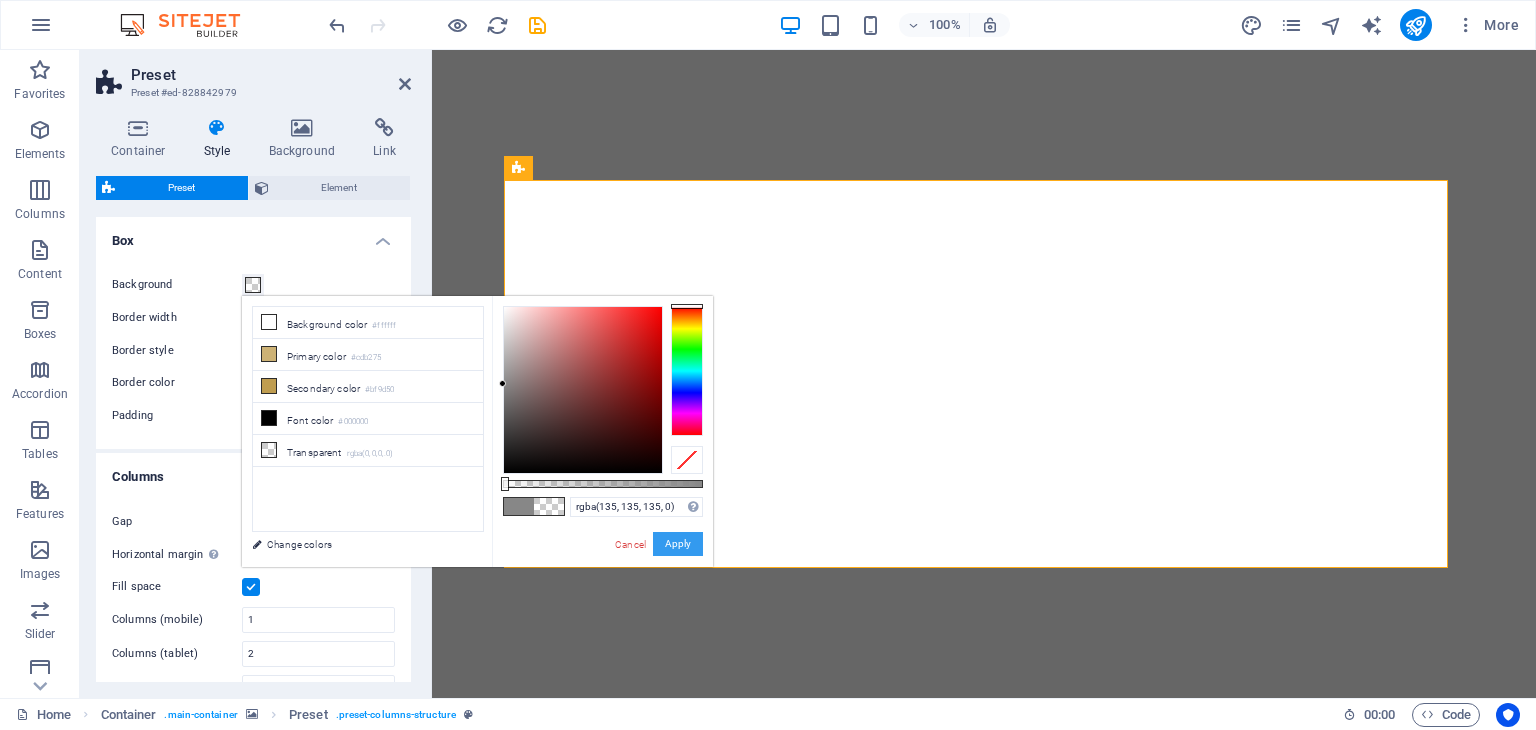 click on "Apply" at bounding box center [678, 544] 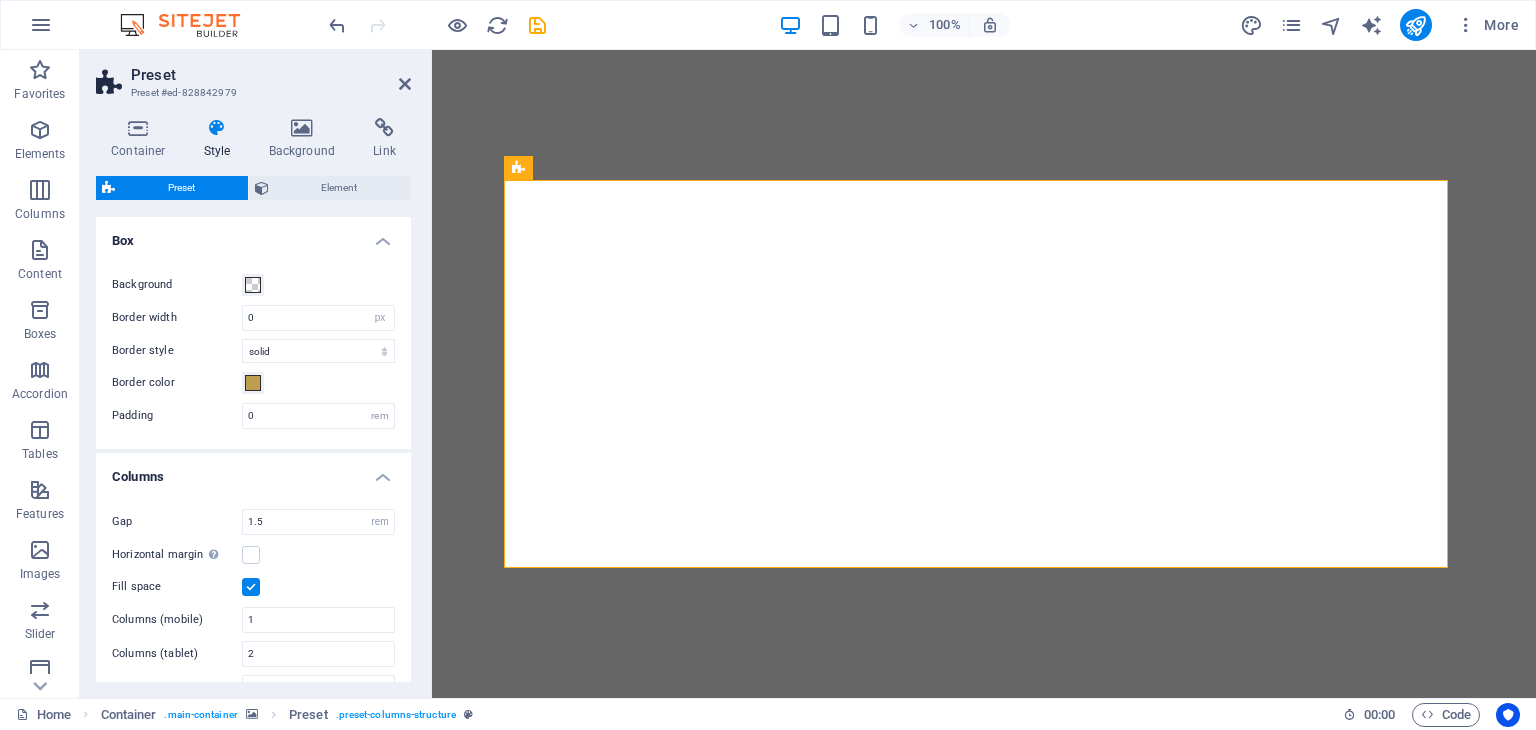 click at bounding box center (984, 374) 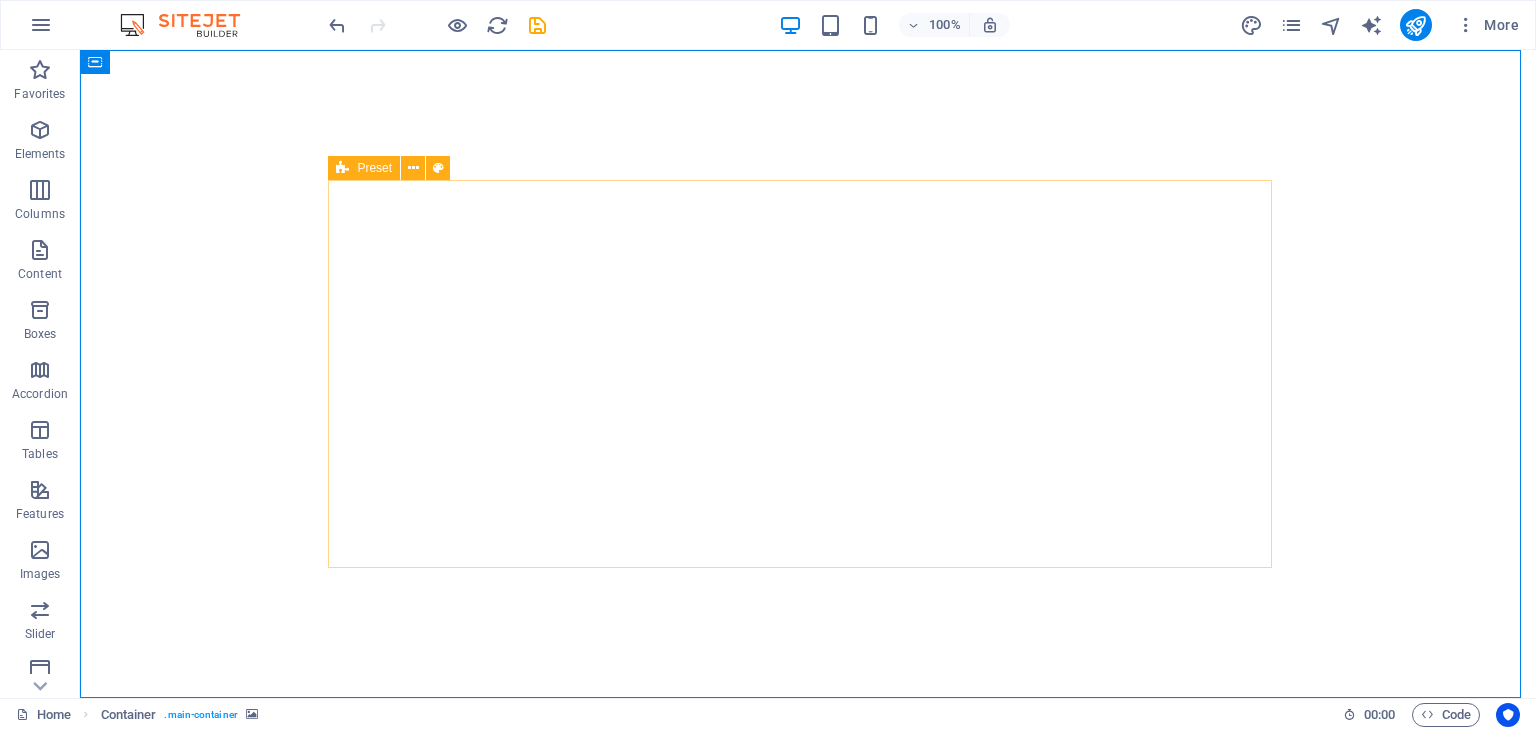 click at bounding box center [342, 168] 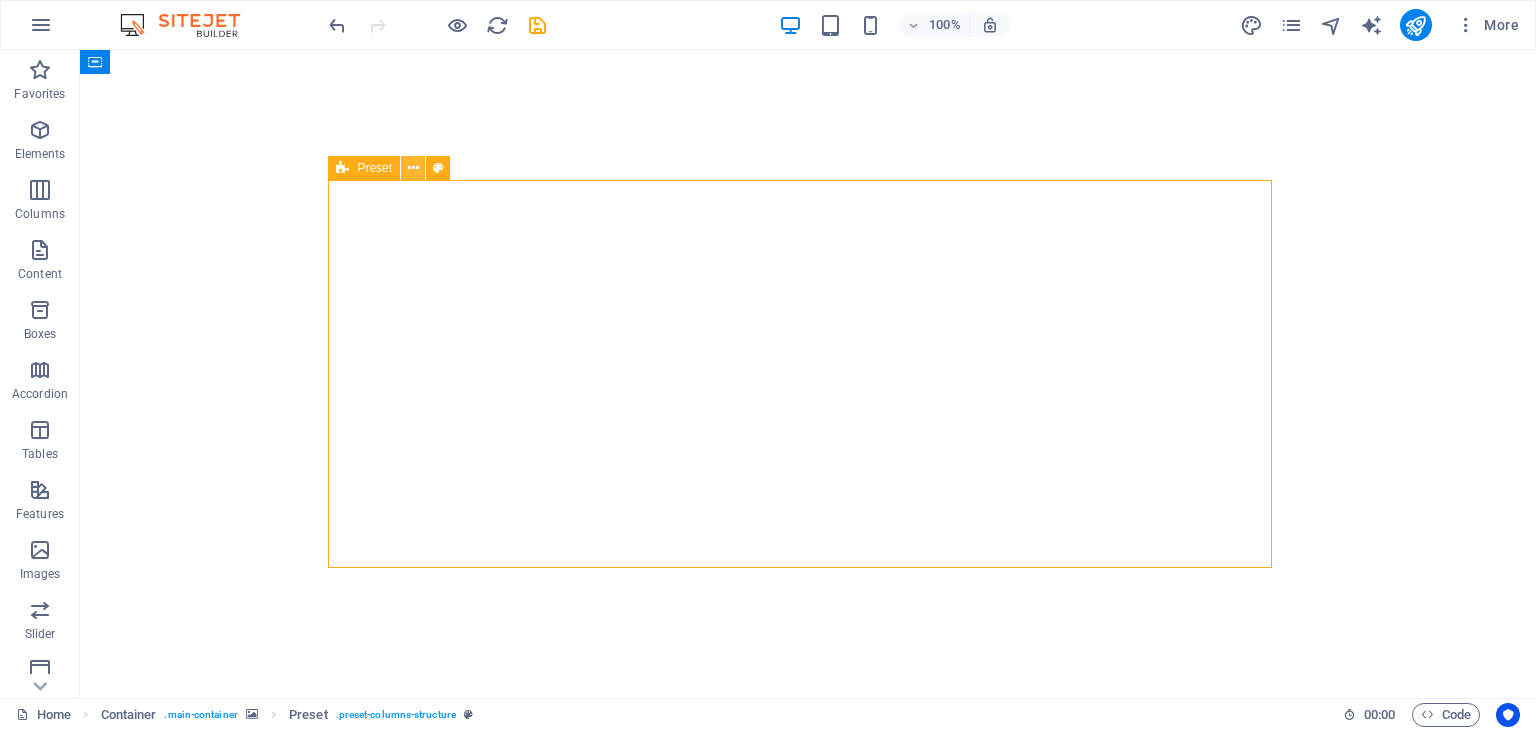 click at bounding box center [413, 168] 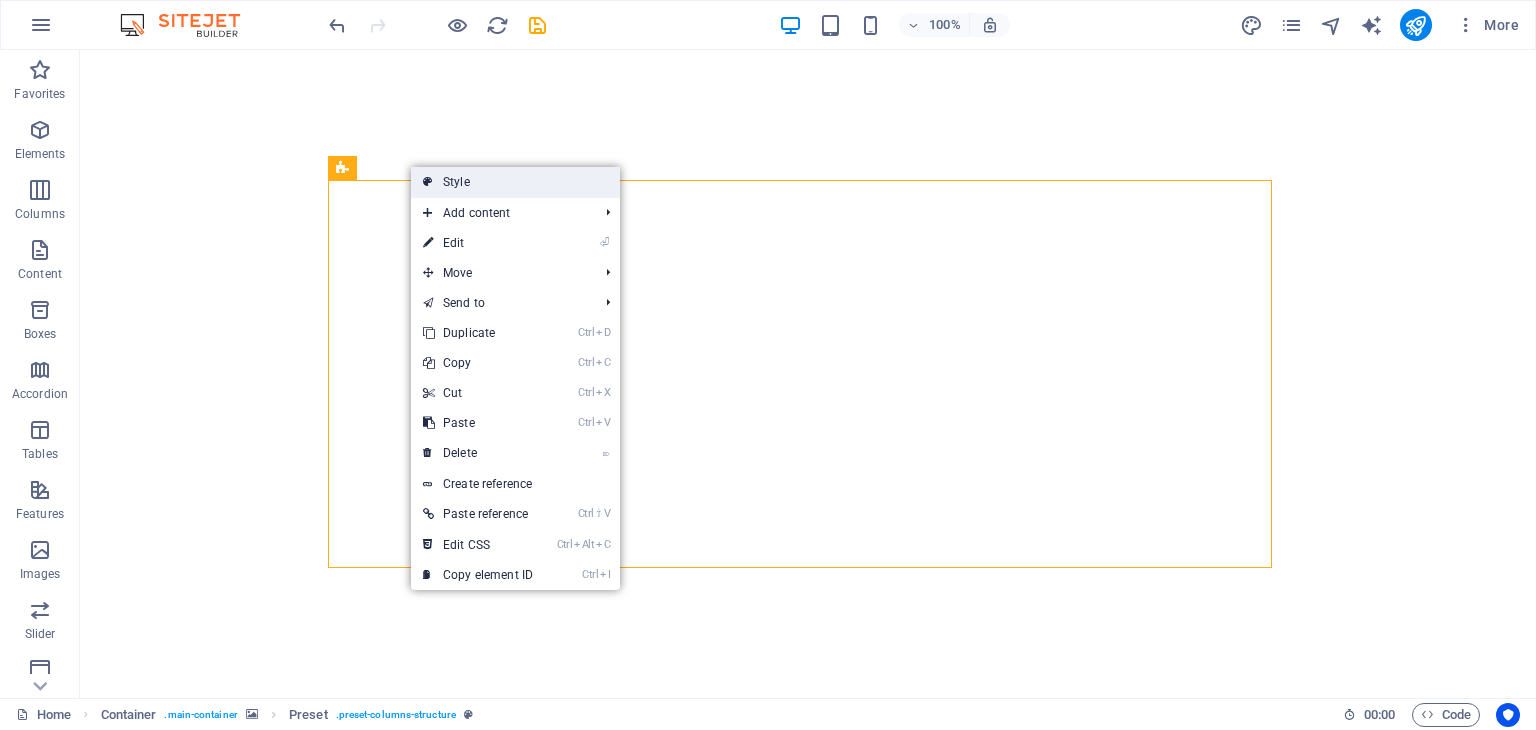 drag, startPoint x: 465, startPoint y: 174, endPoint x: 68, endPoint y: 166, distance: 397.0806 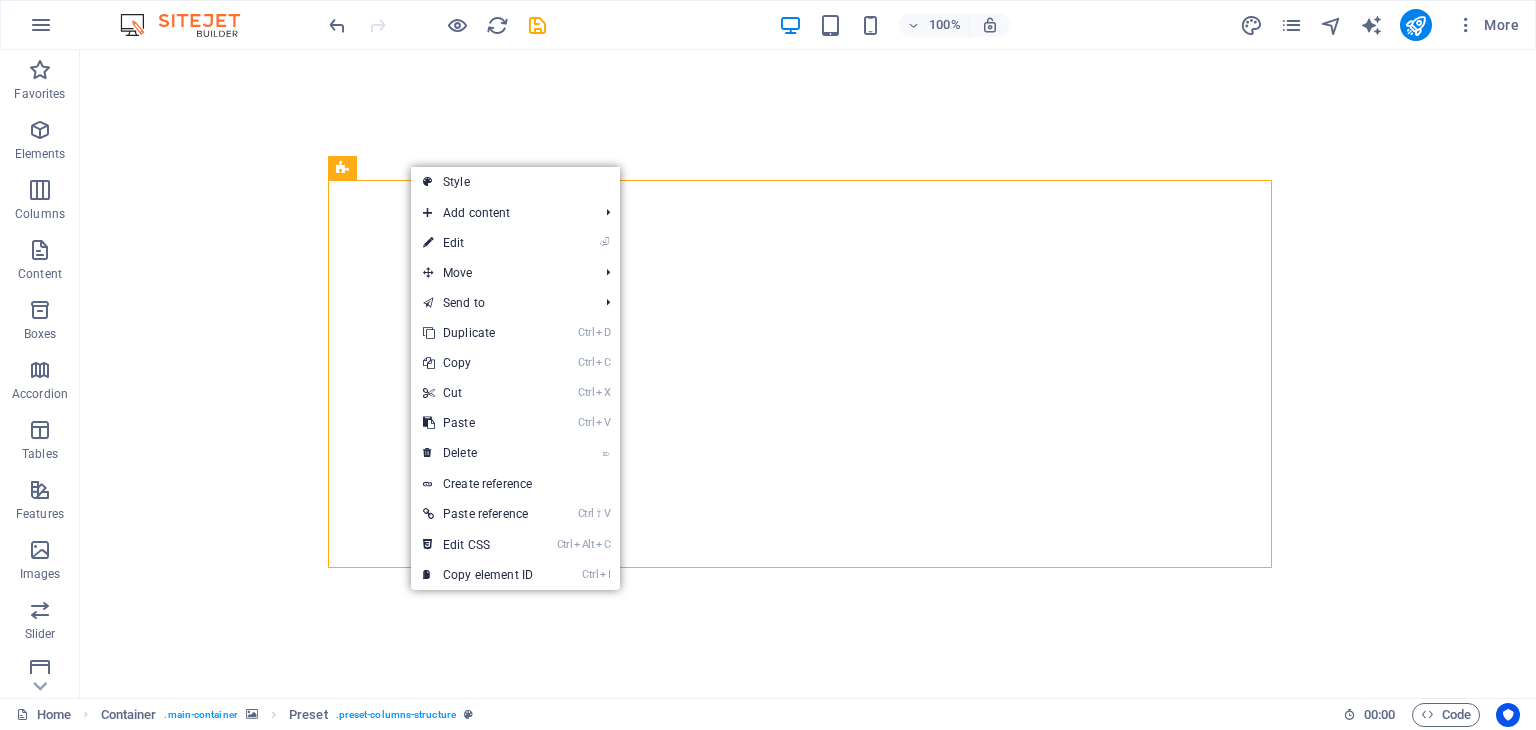 select on "px" 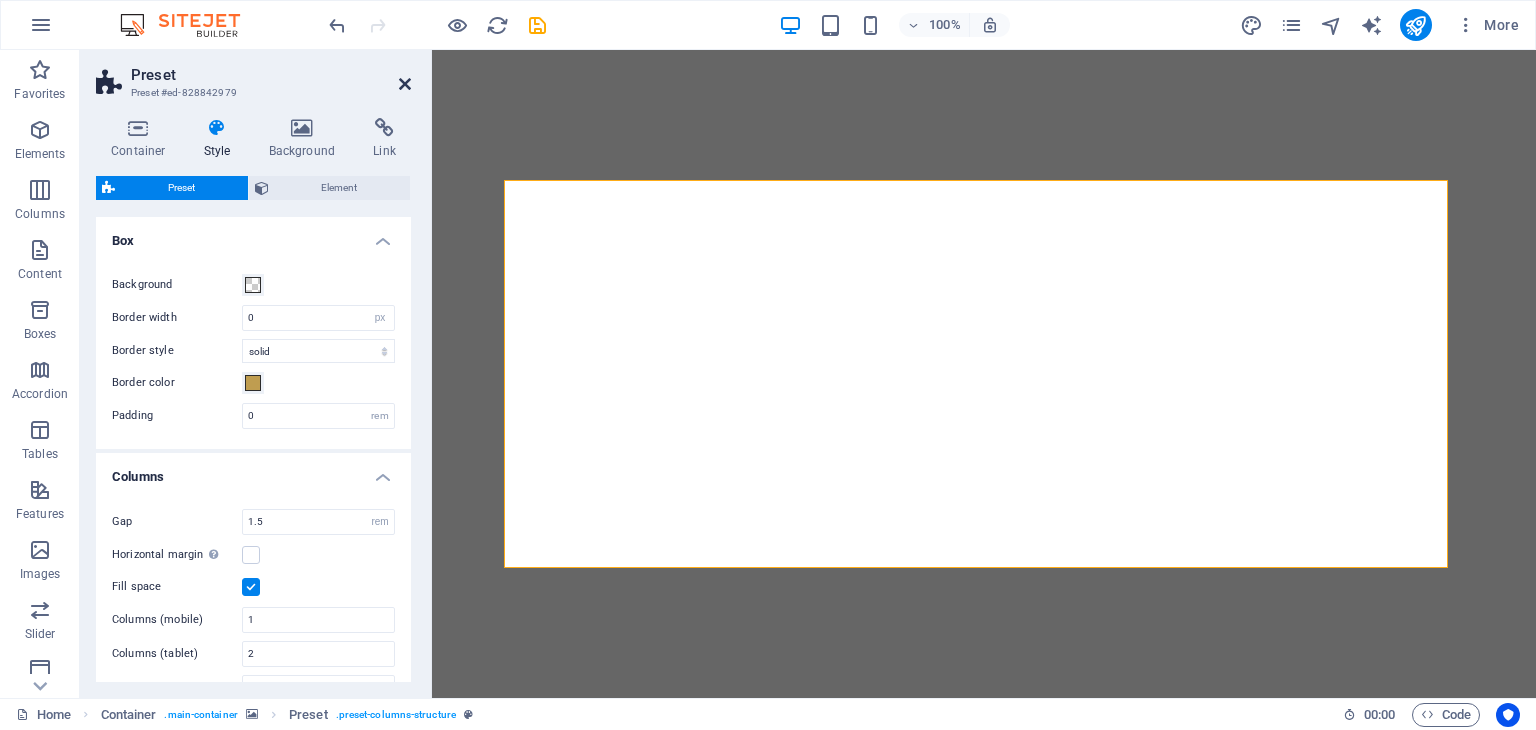 click at bounding box center (405, 84) 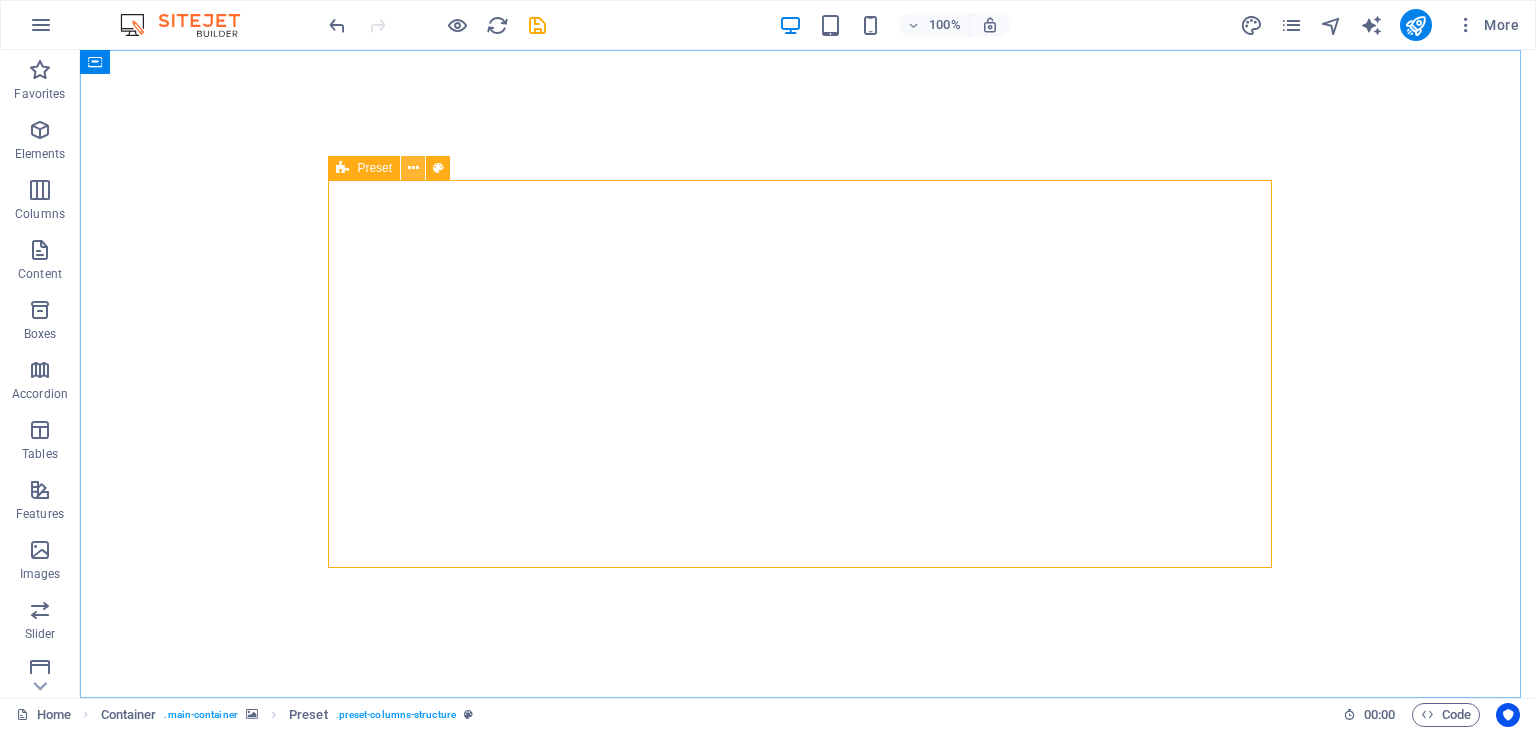 click at bounding box center (413, 168) 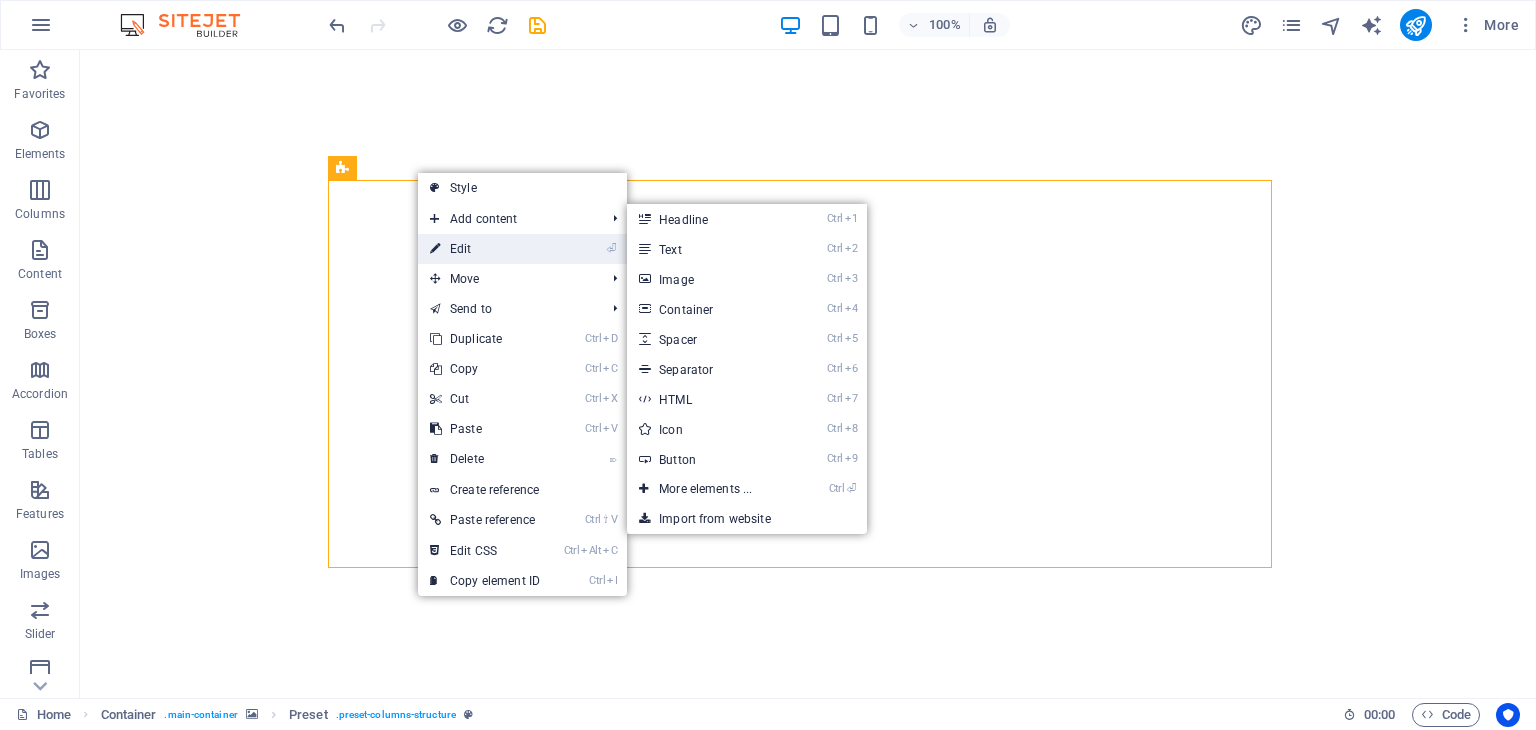 click on "⏎  Edit" at bounding box center [485, 249] 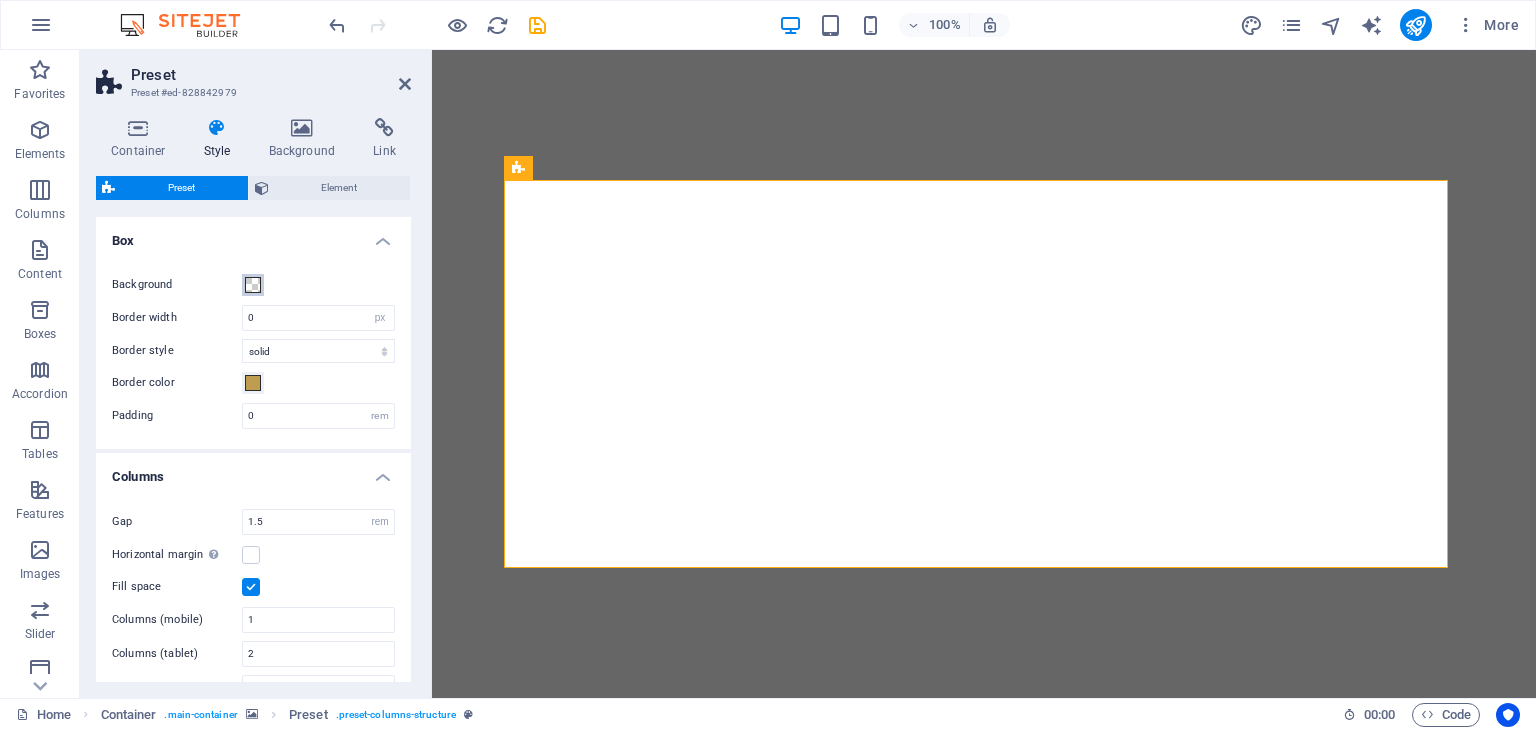 click at bounding box center [253, 285] 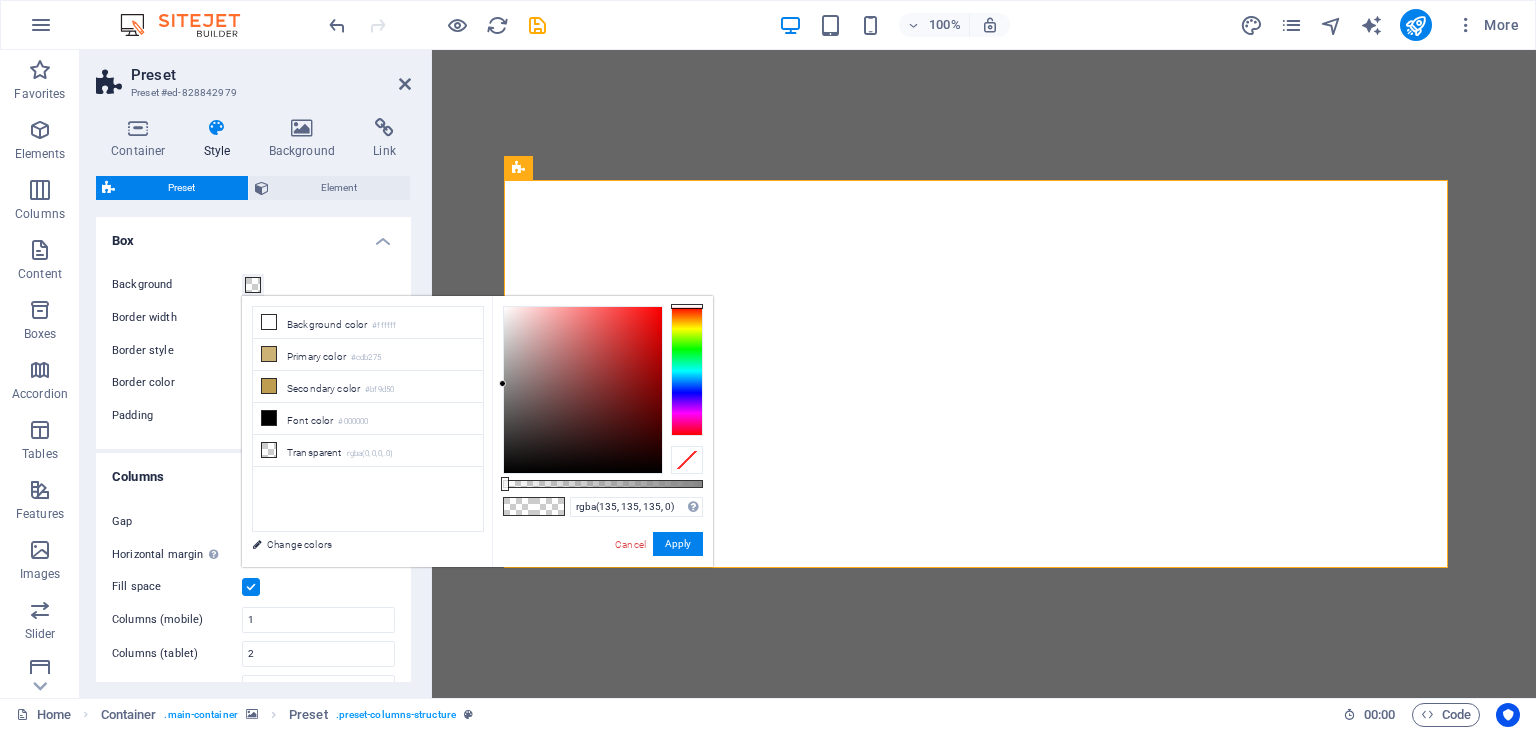 click at bounding box center [519, 506] 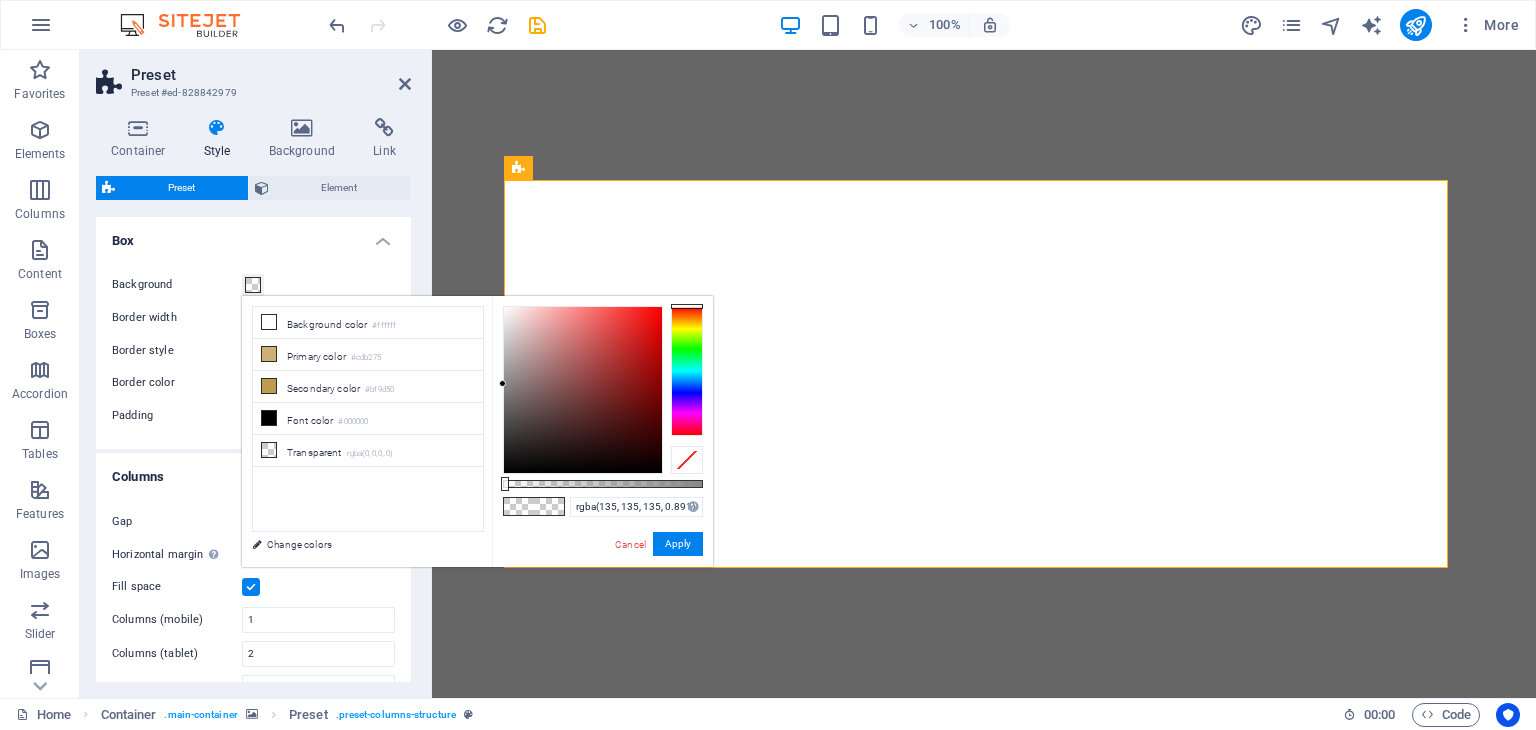 click at bounding box center (603, 484) 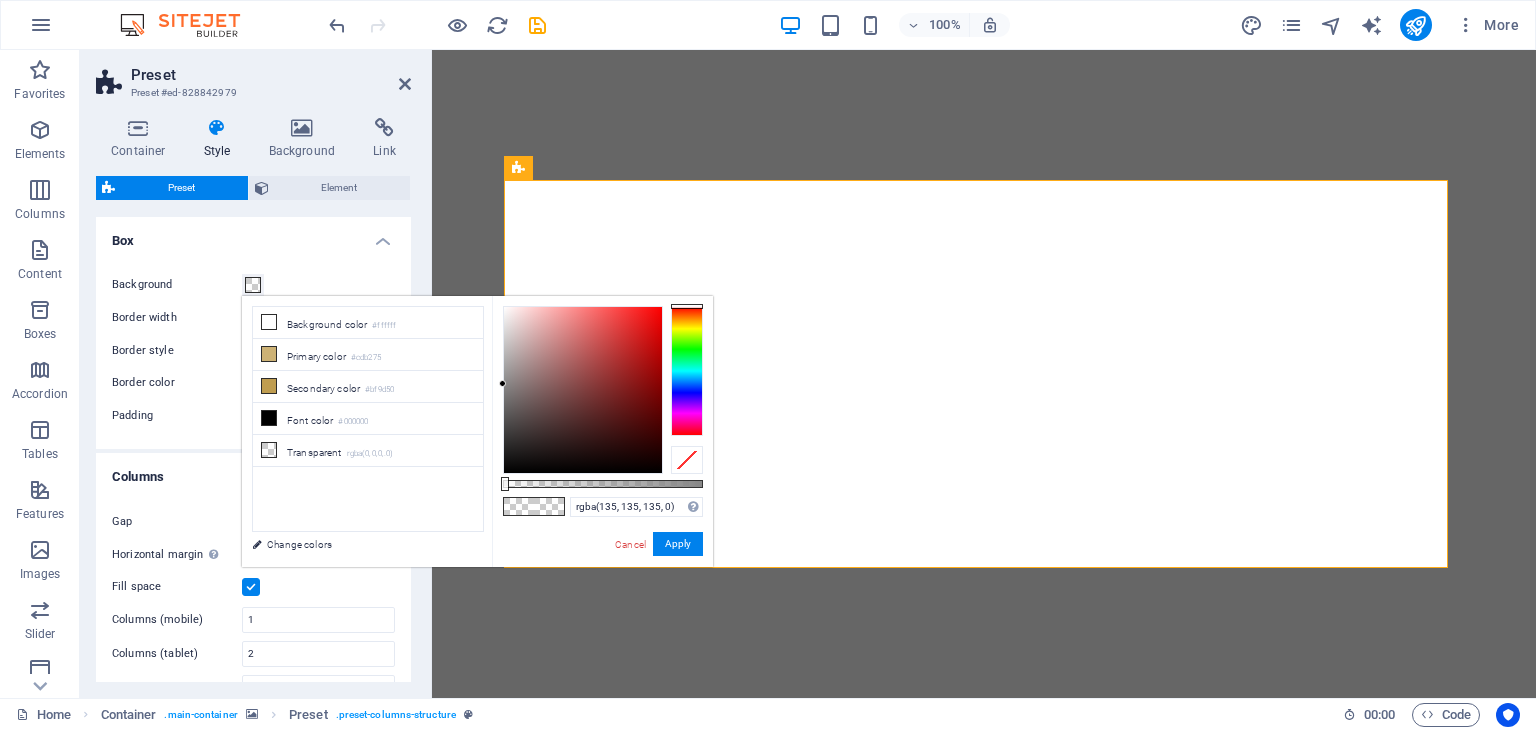 drag, startPoint x: 681, startPoint y: 482, endPoint x: 484, endPoint y: 483, distance: 197.00253 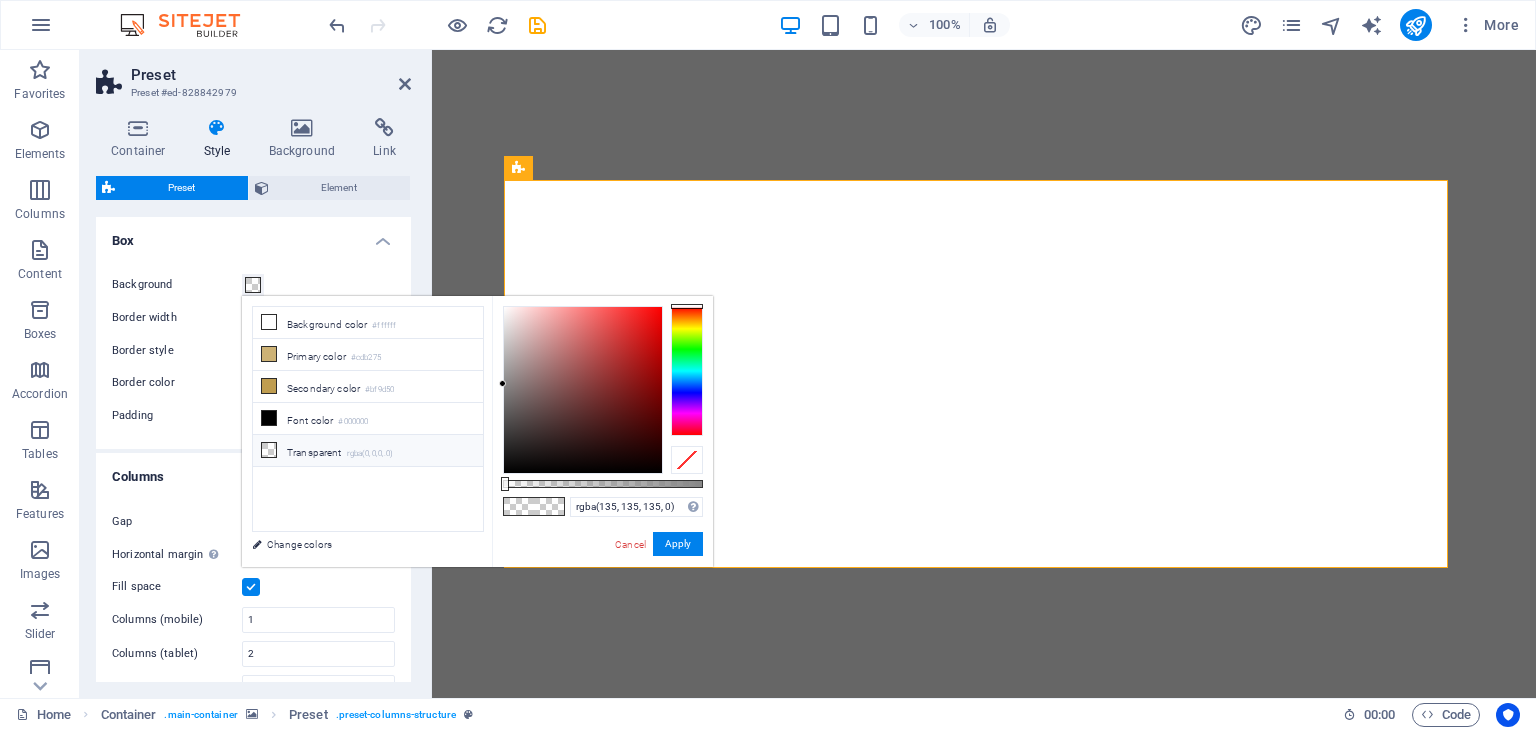 click on "Transparent
rgba(0,0,0,.0)" at bounding box center (368, 451) 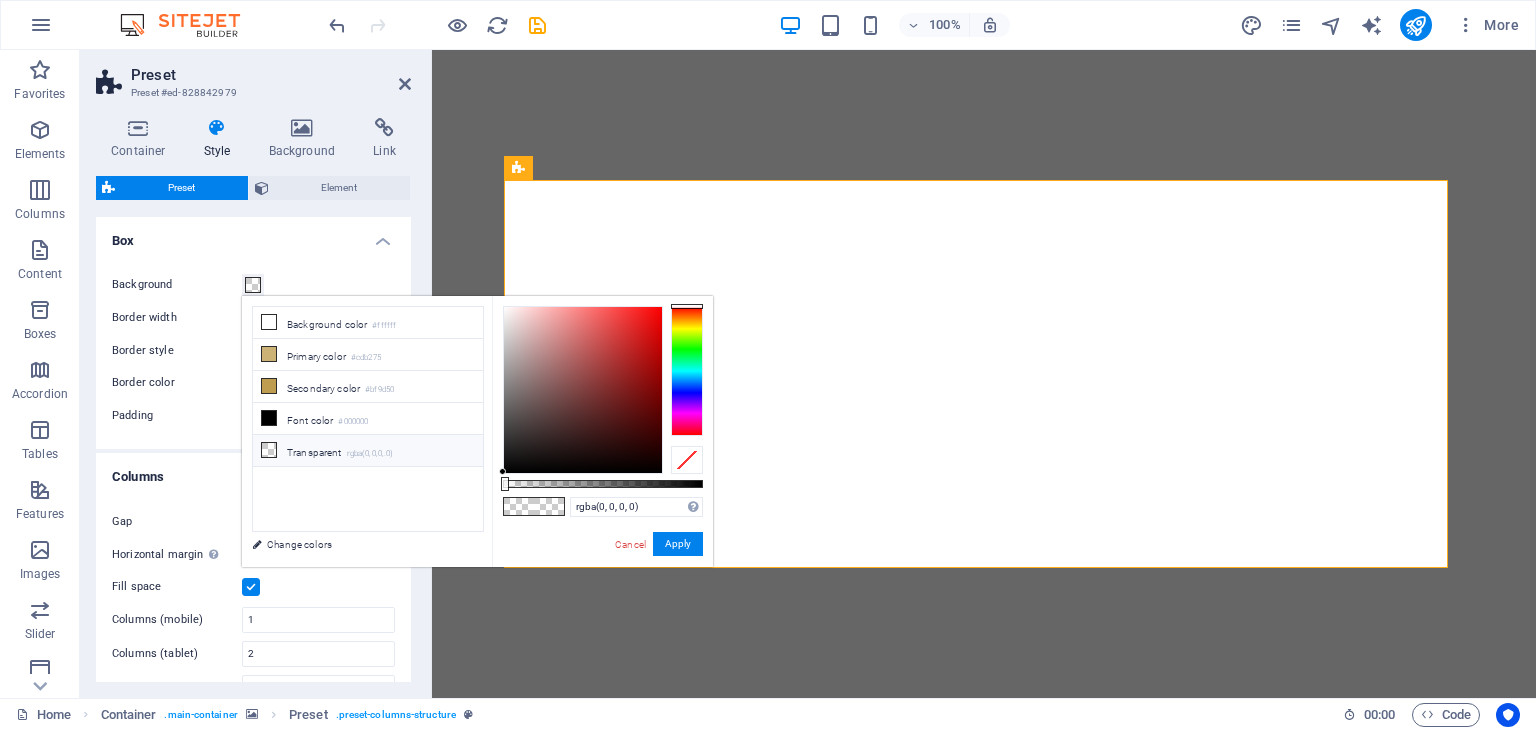 click on "Transparent
rgba(0,0,0,.0)" at bounding box center [368, 451] 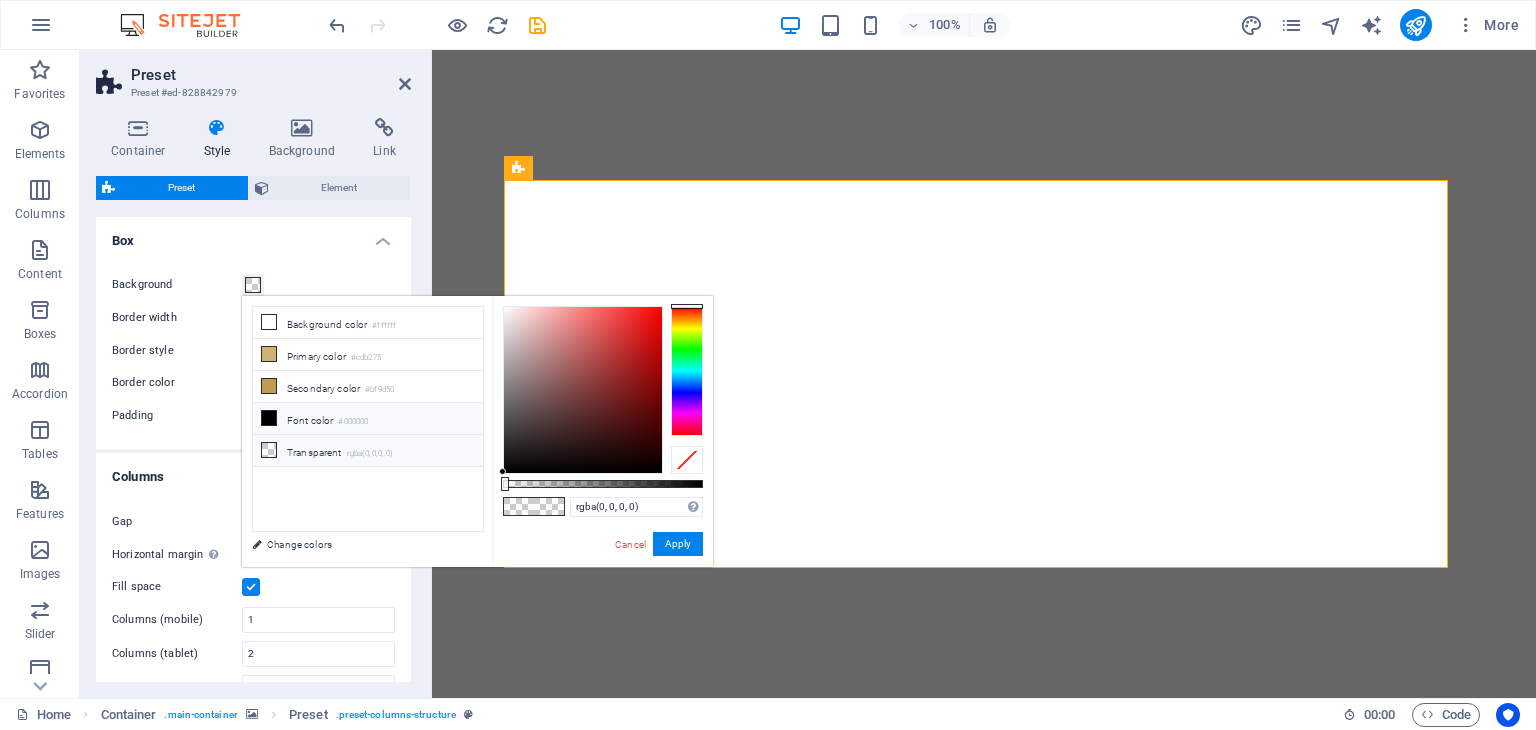 click on "Font color
#000000" at bounding box center [368, 419] 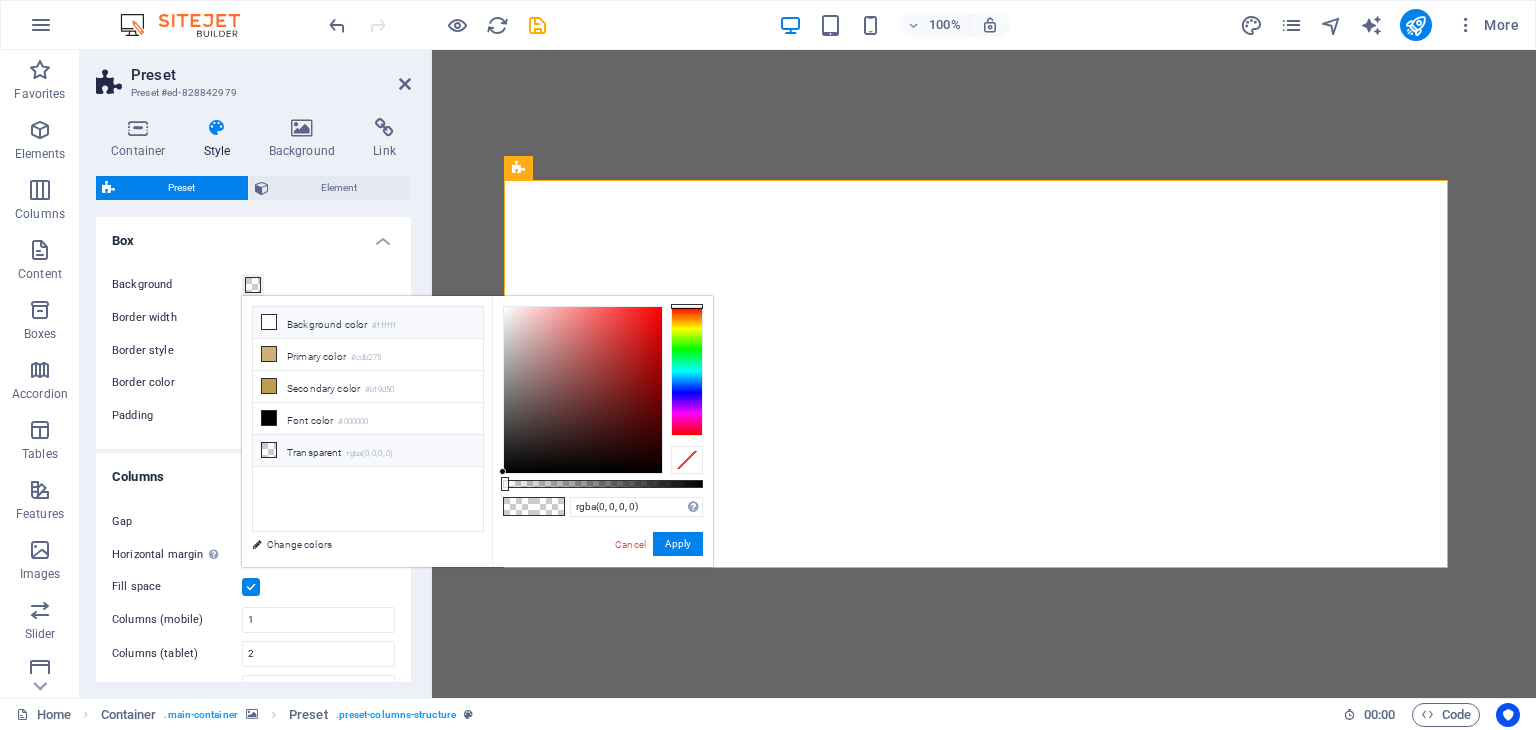 click at bounding box center [269, 322] 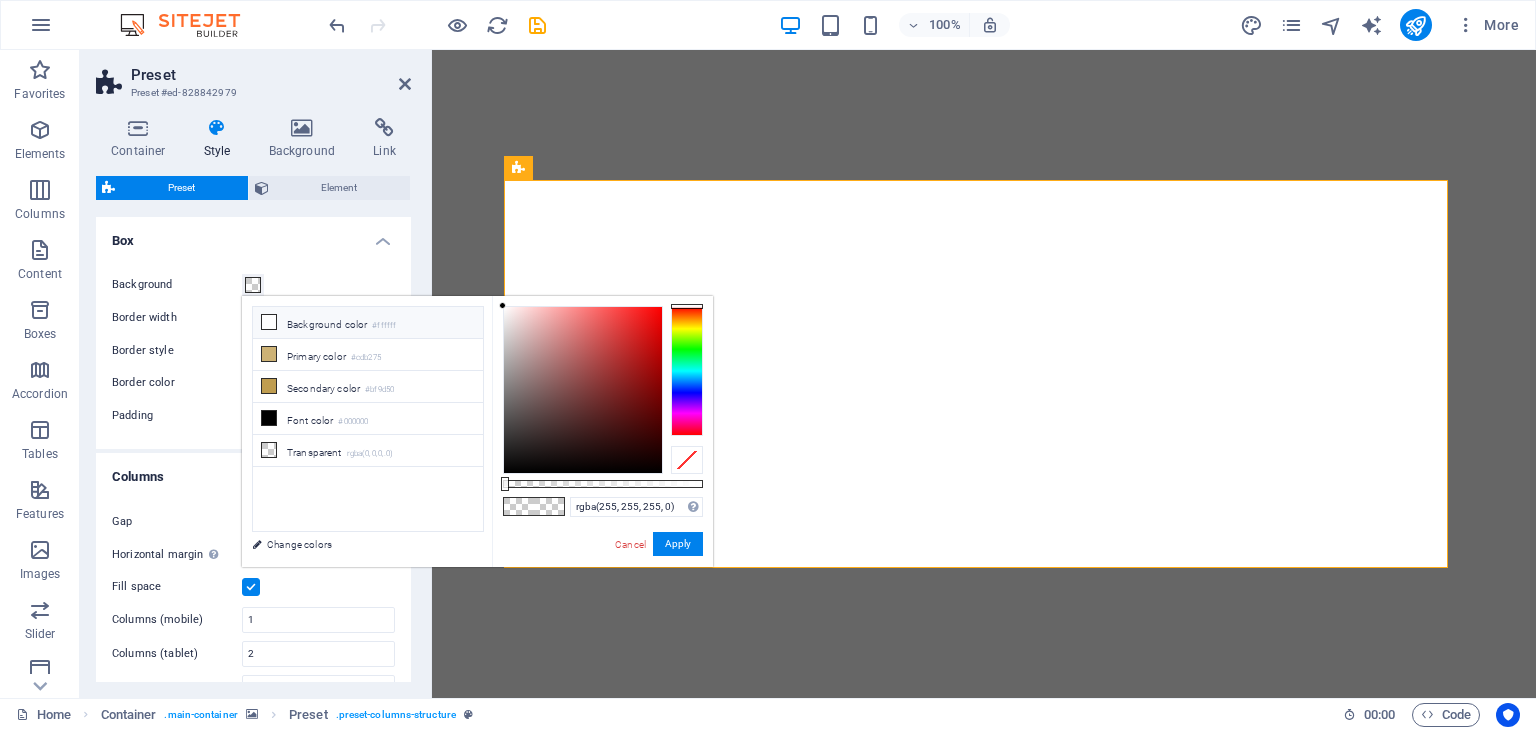 click on "Background color
#ffffff" at bounding box center (368, 323) 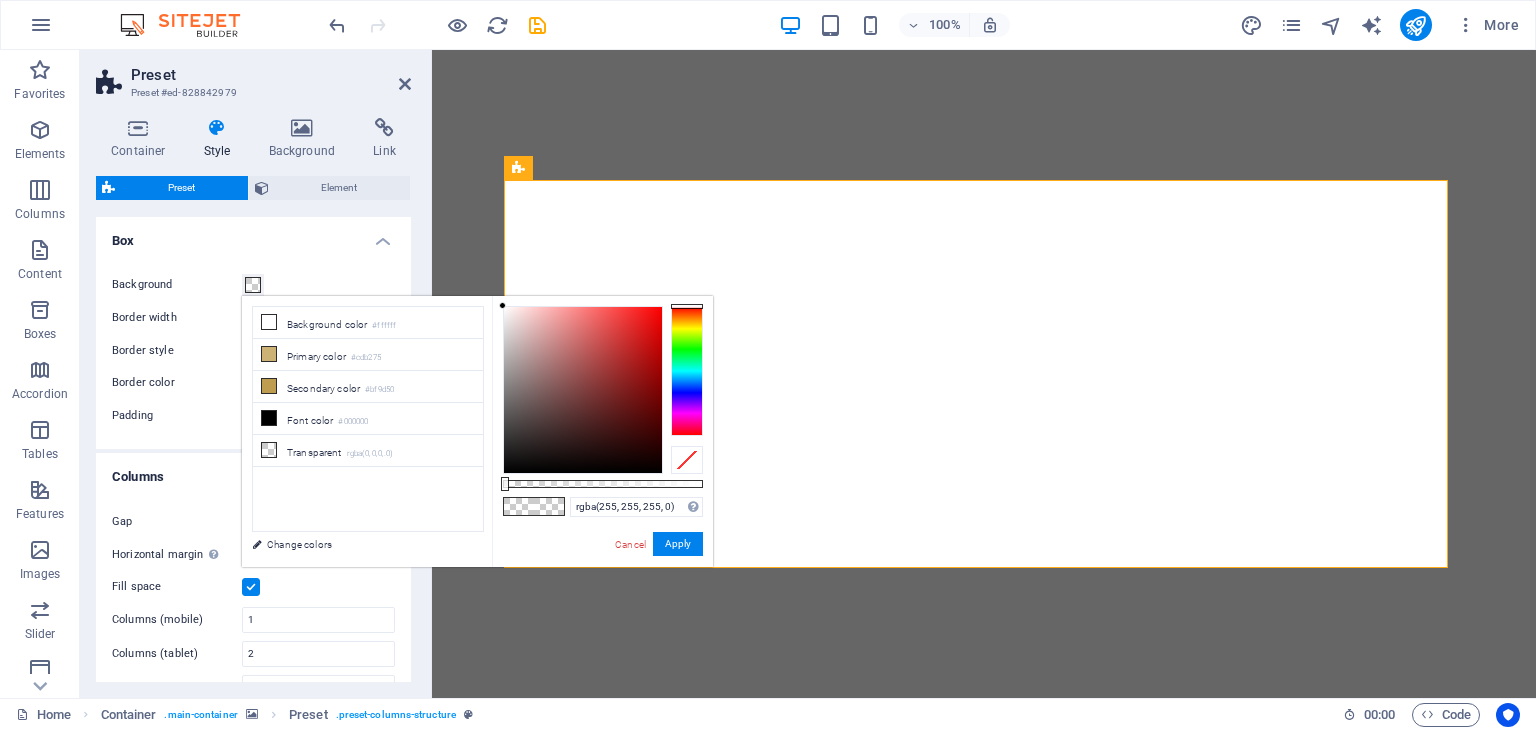 click at bounding box center (984, 374) 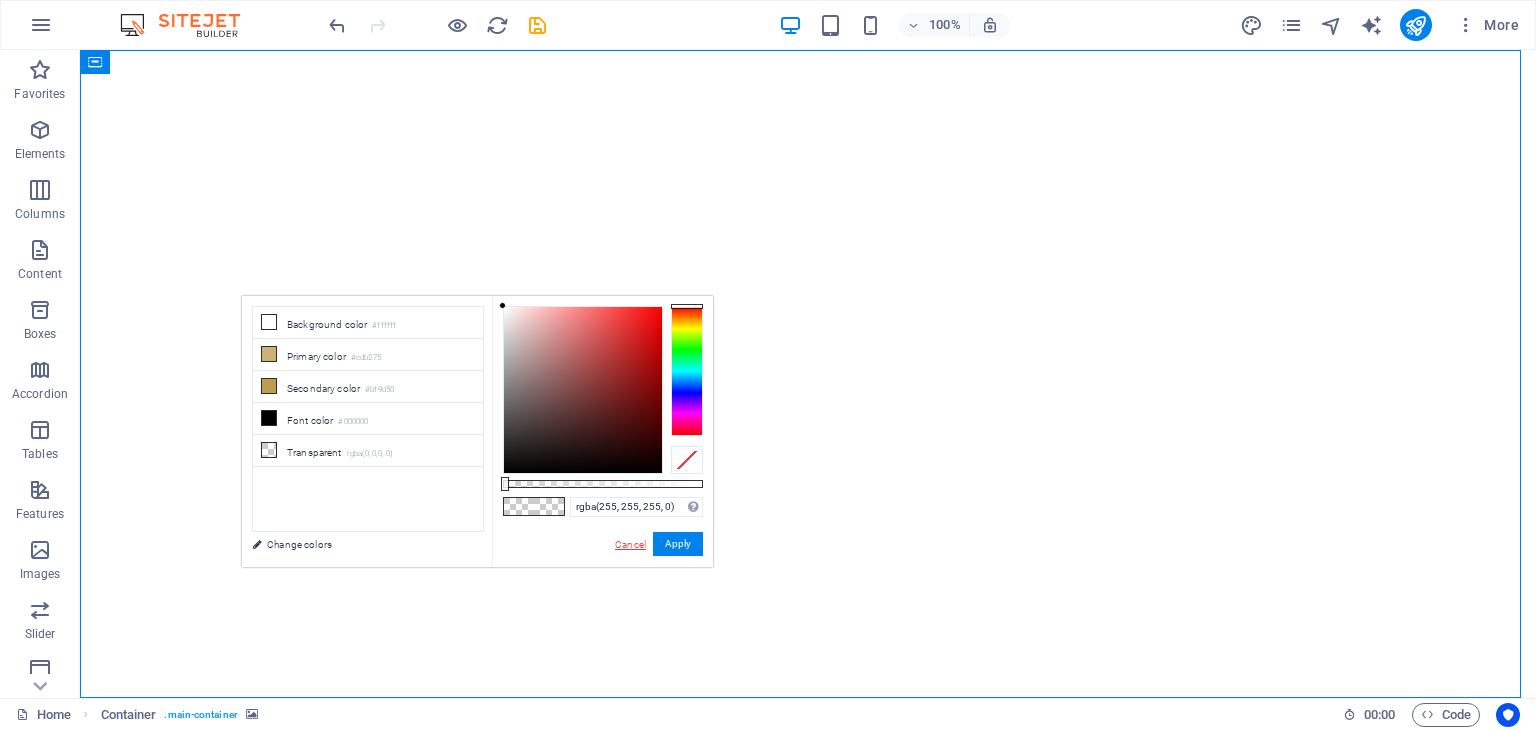 click on "Cancel" at bounding box center [630, 544] 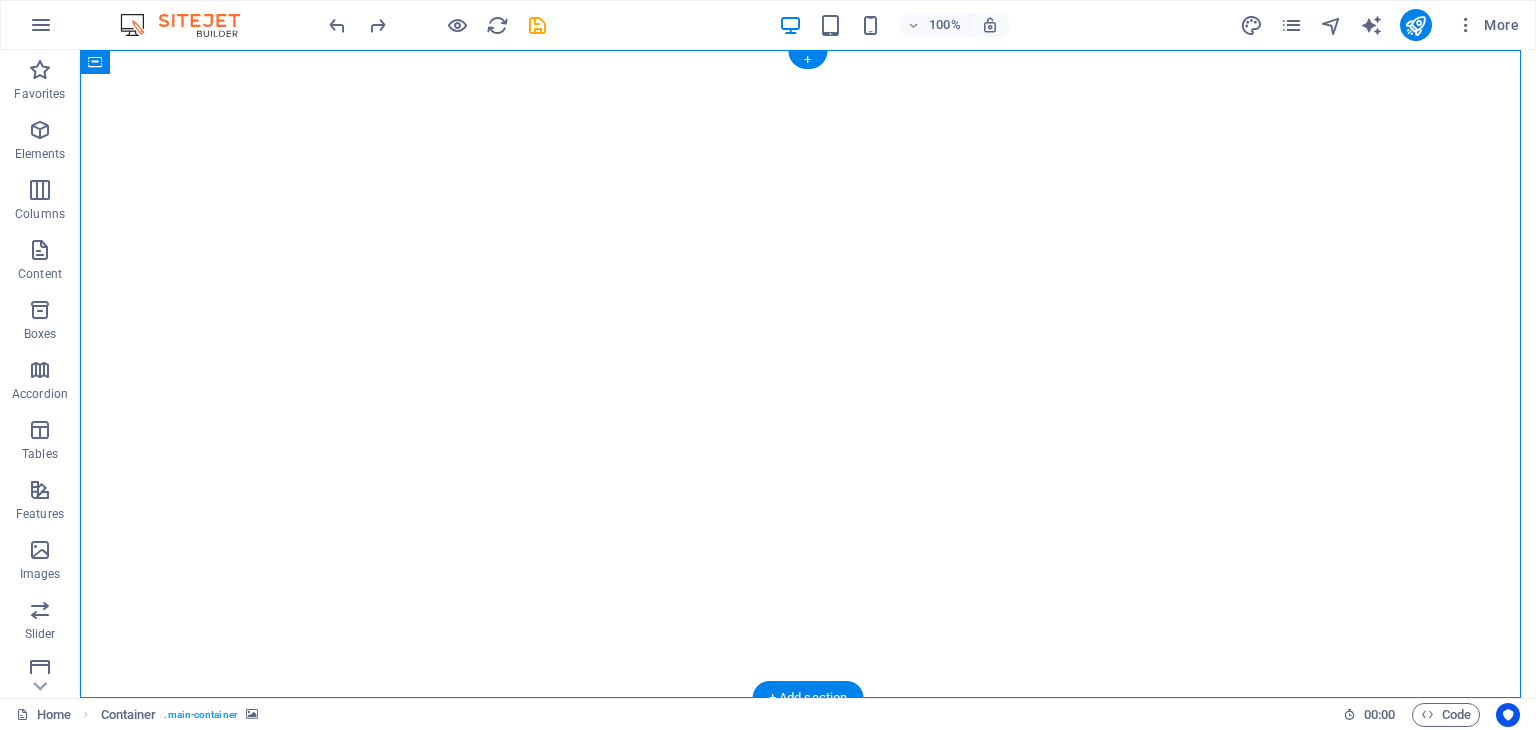 click at bounding box center [808, 374] 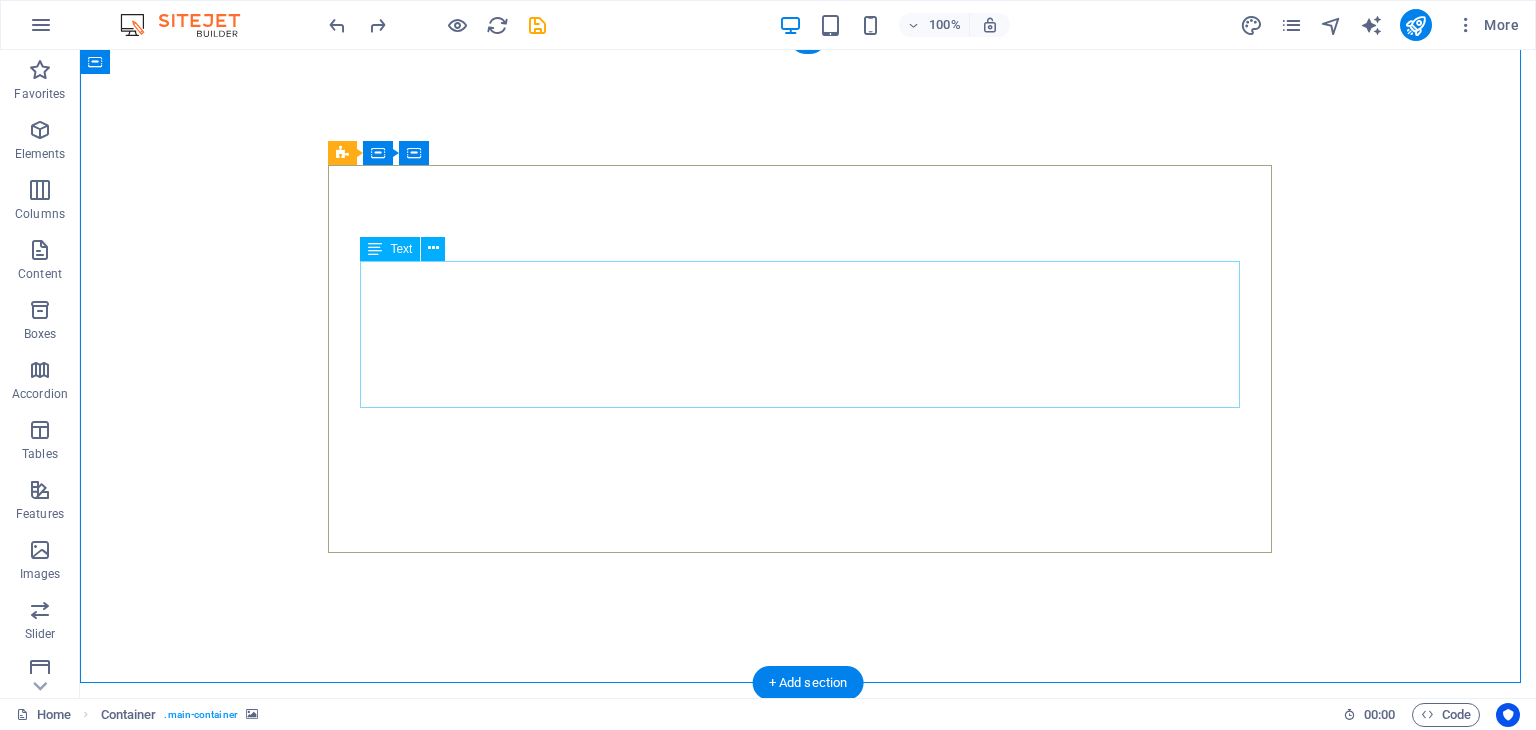 scroll, scrollTop: 0, scrollLeft: 0, axis: both 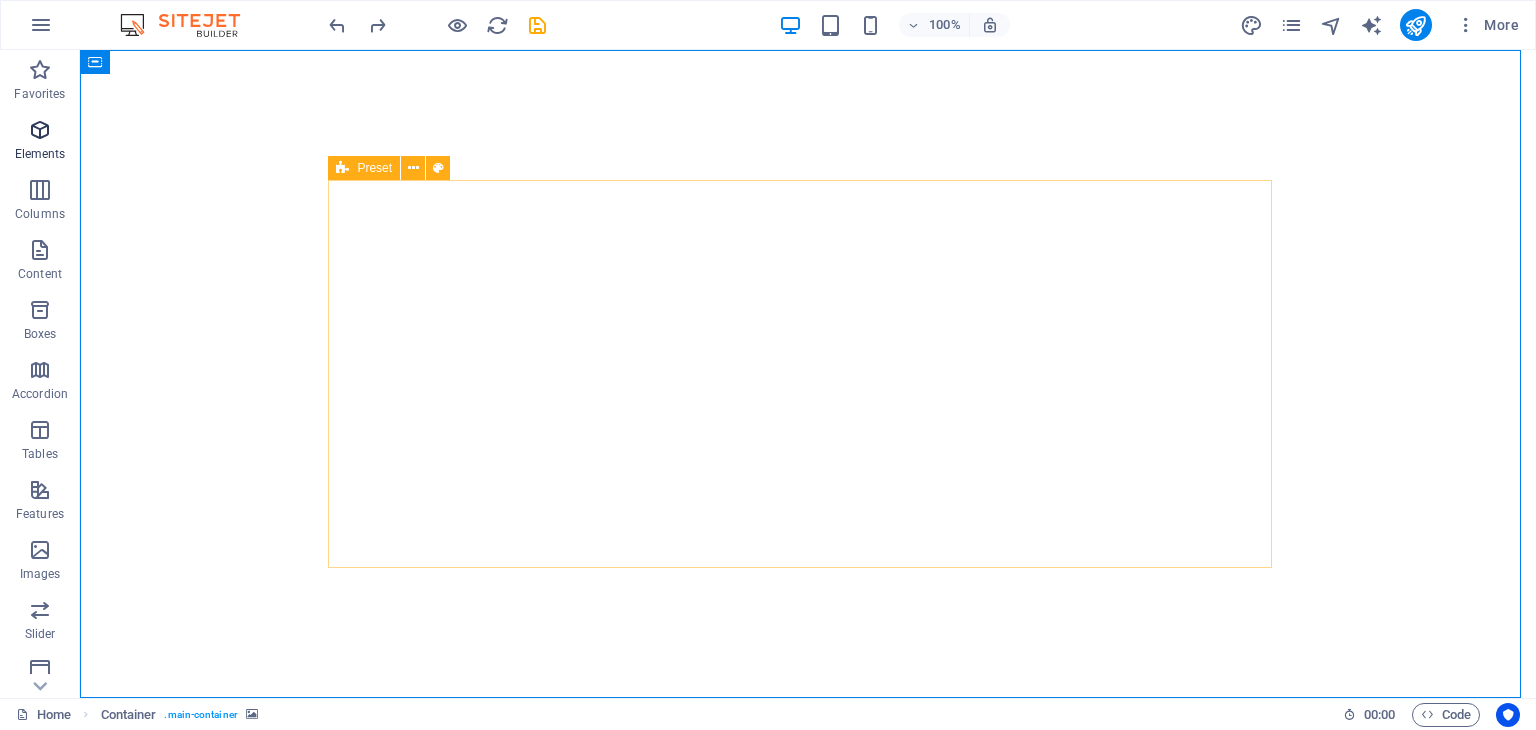 click on "Elements" at bounding box center [40, 154] 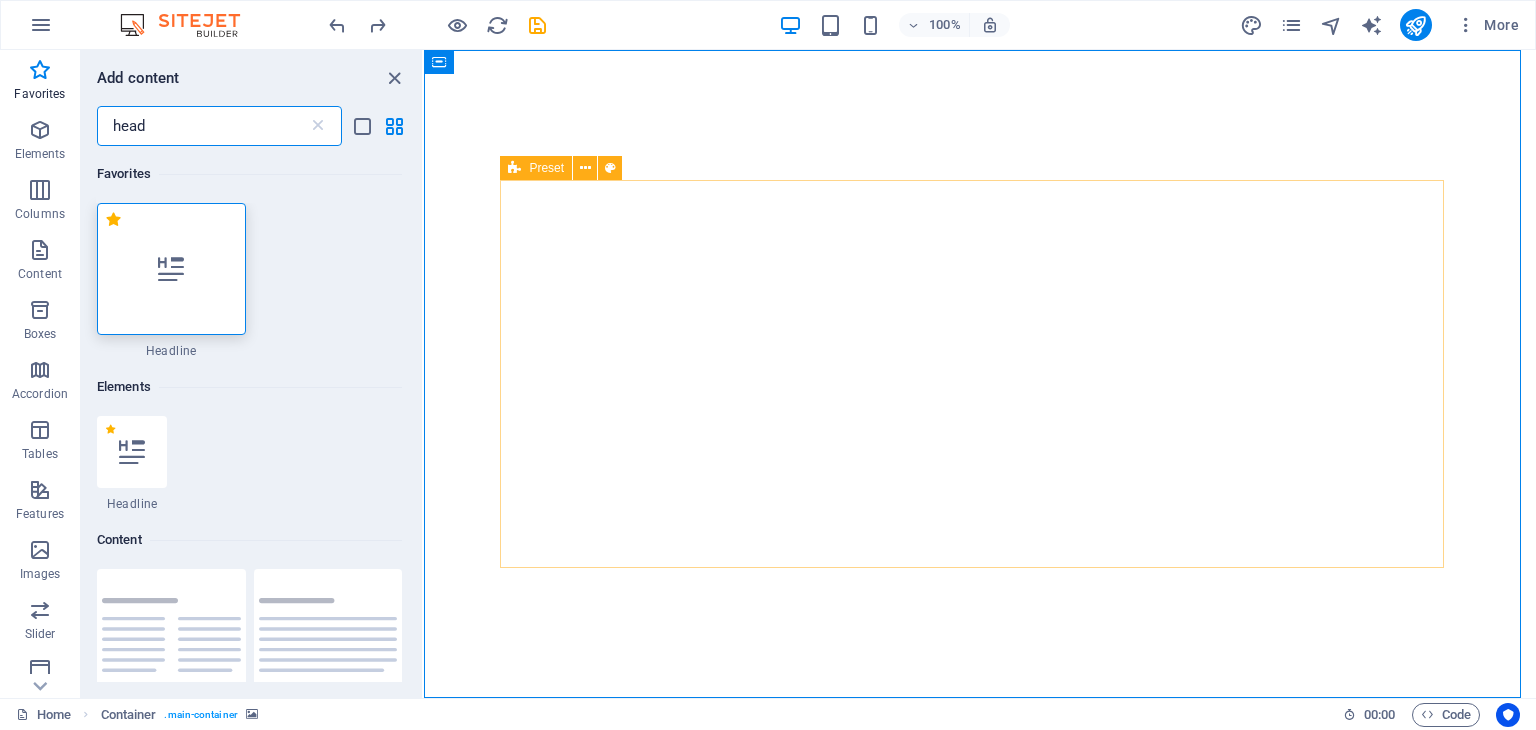 scroll, scrollTop: 0, scrollLeft: 0, axis: both 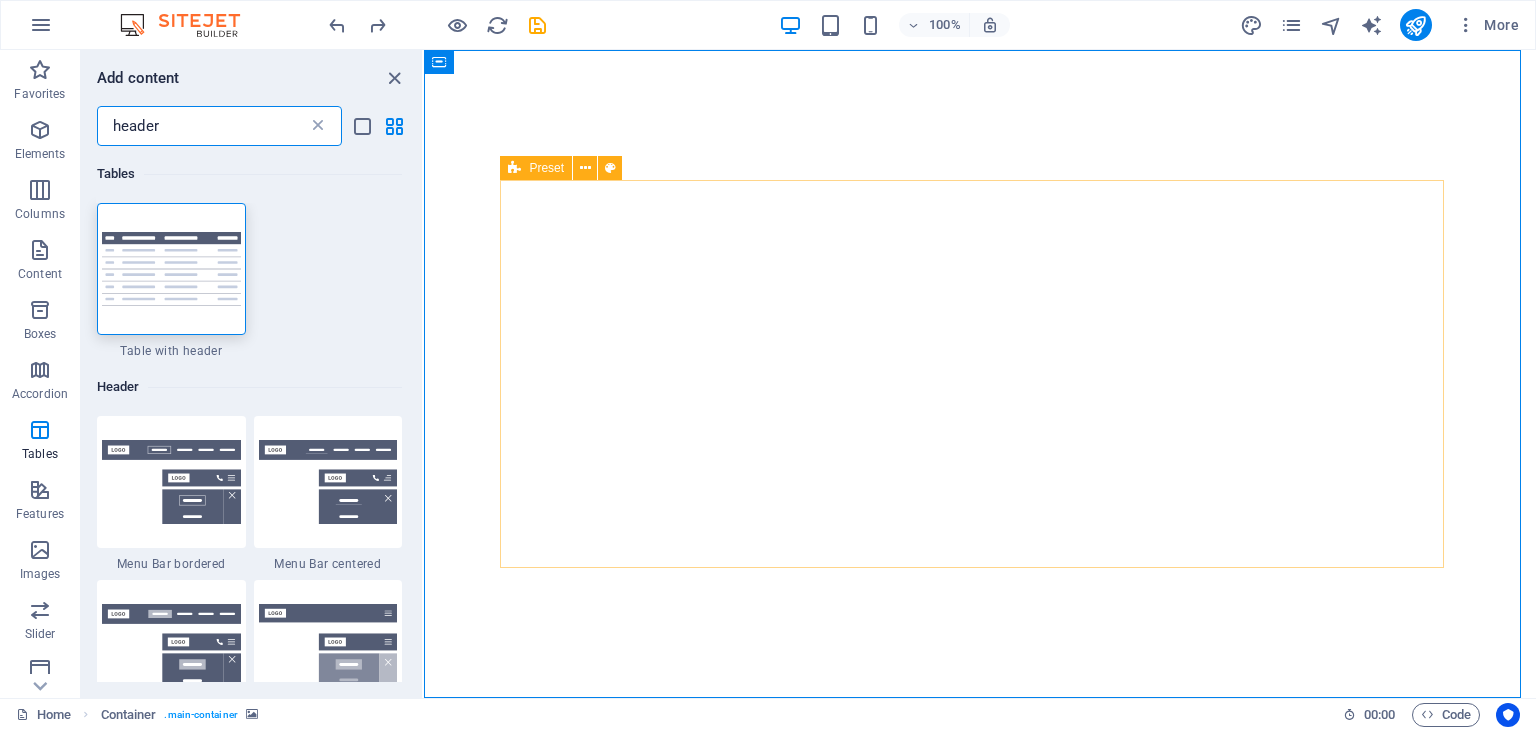 type on "header" 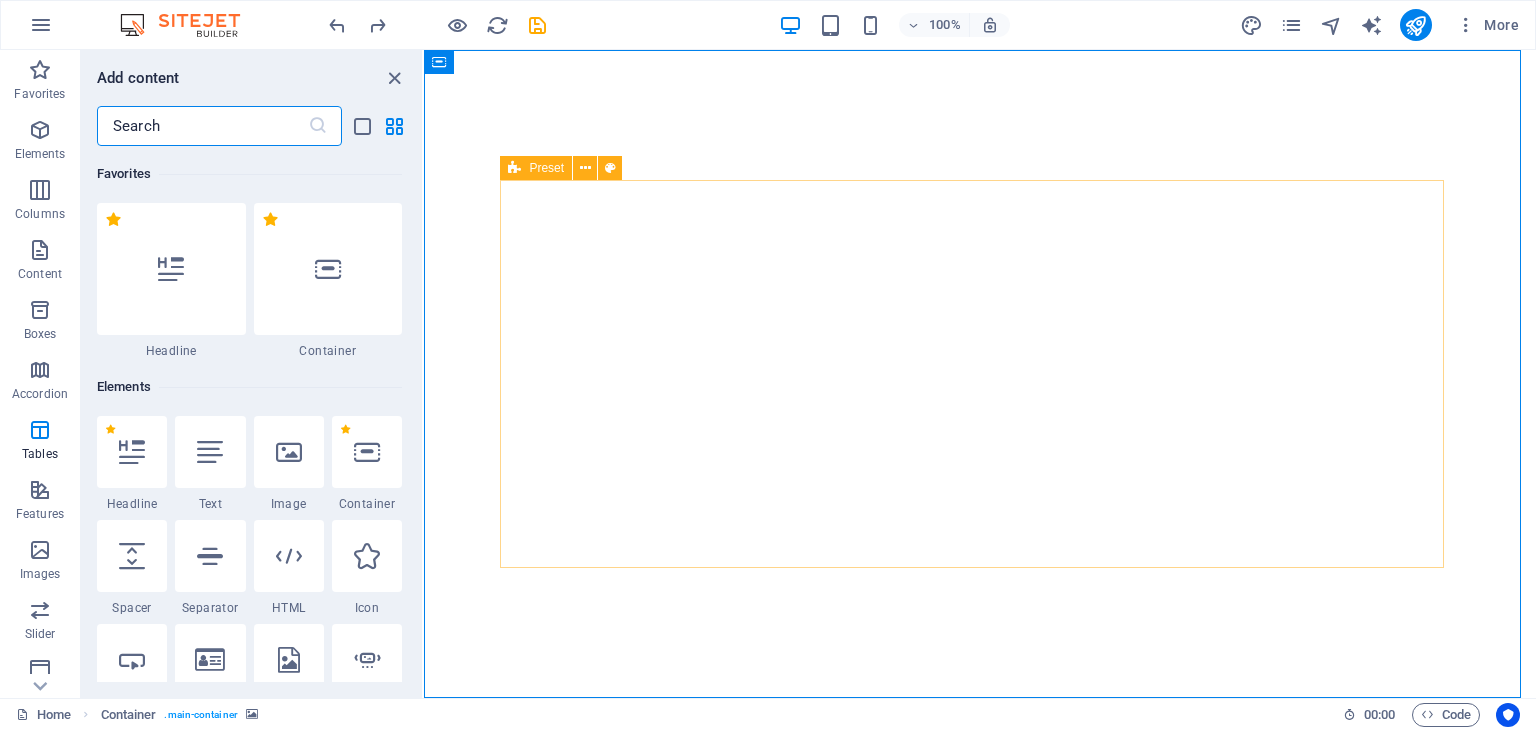 click at bounding box center [202, 126] 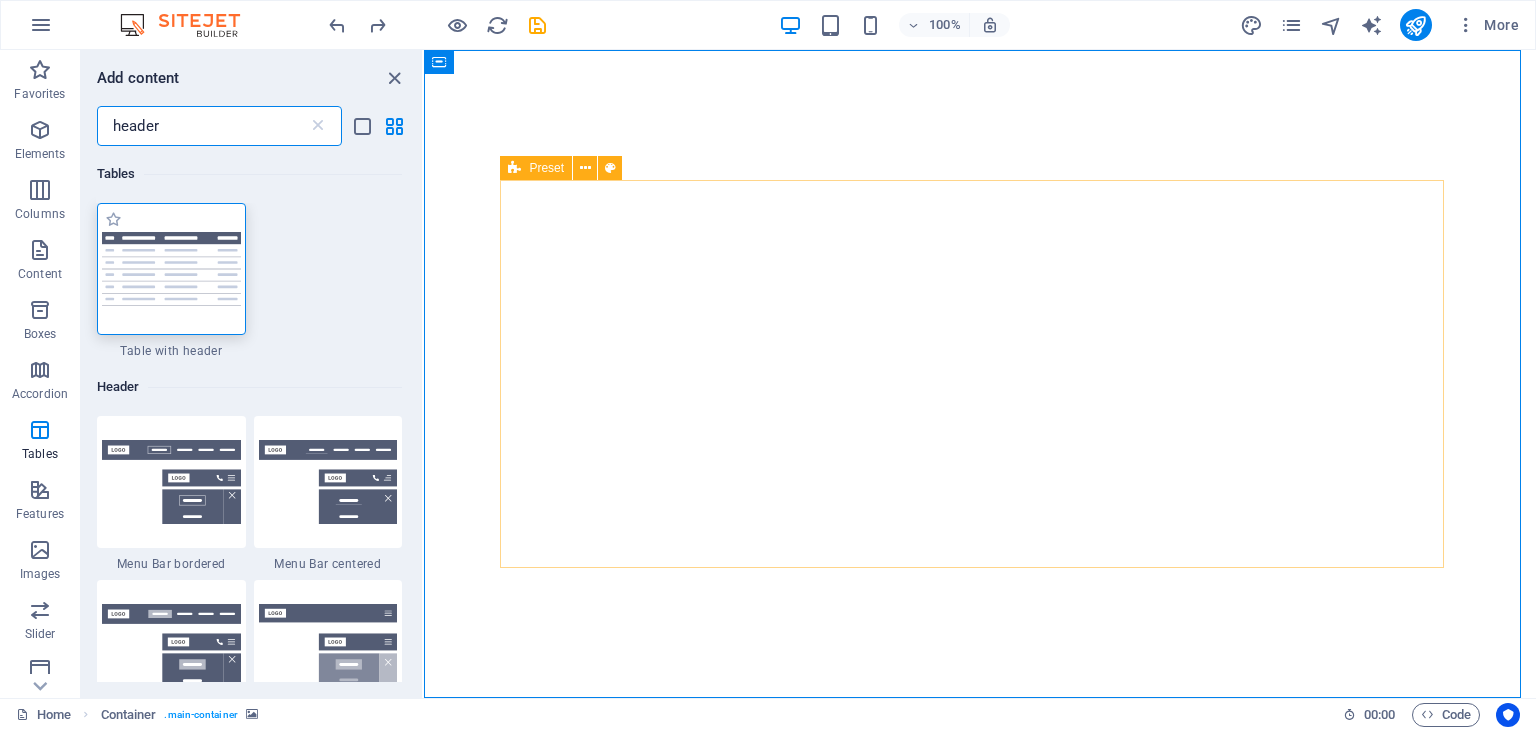 type on "header" 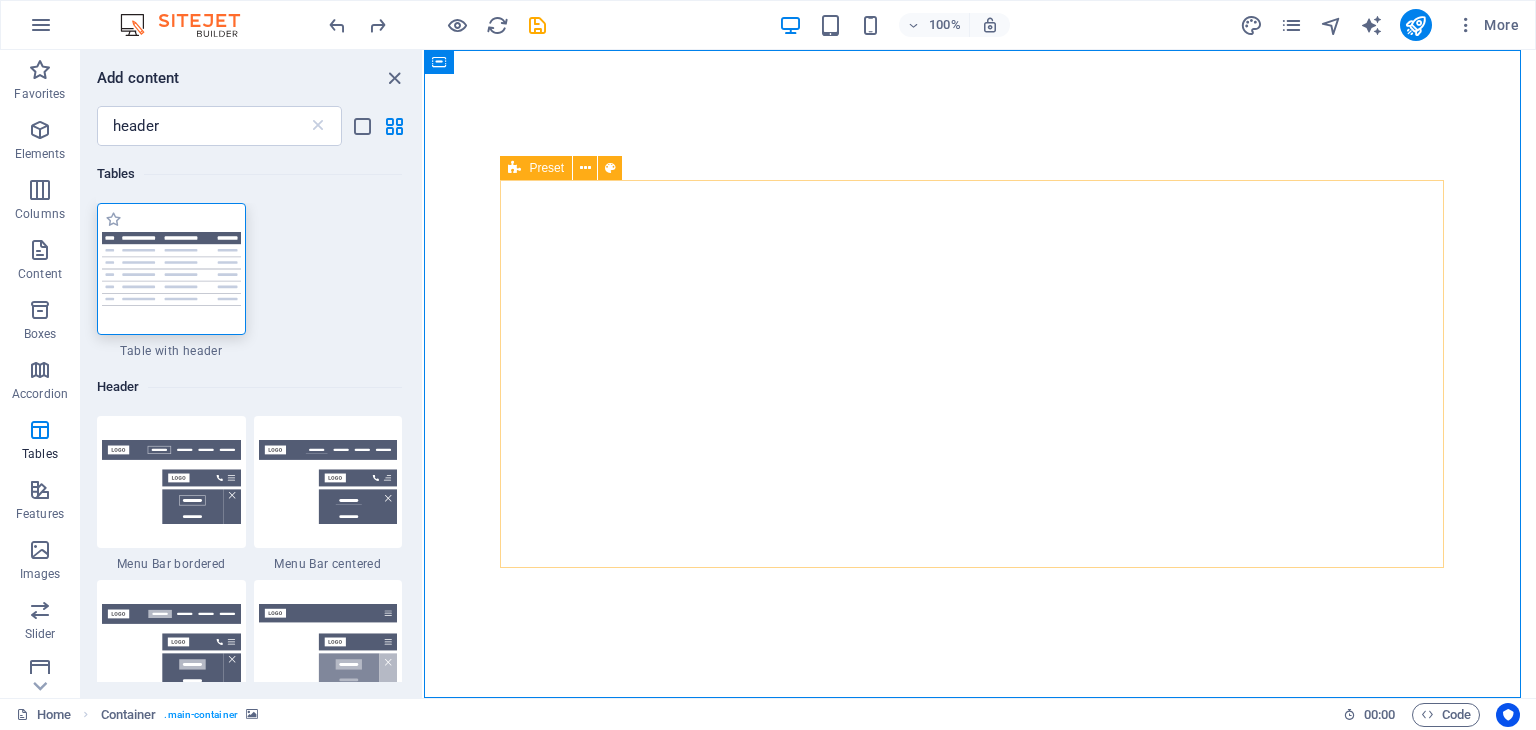 click at bounding box center (171, 268) 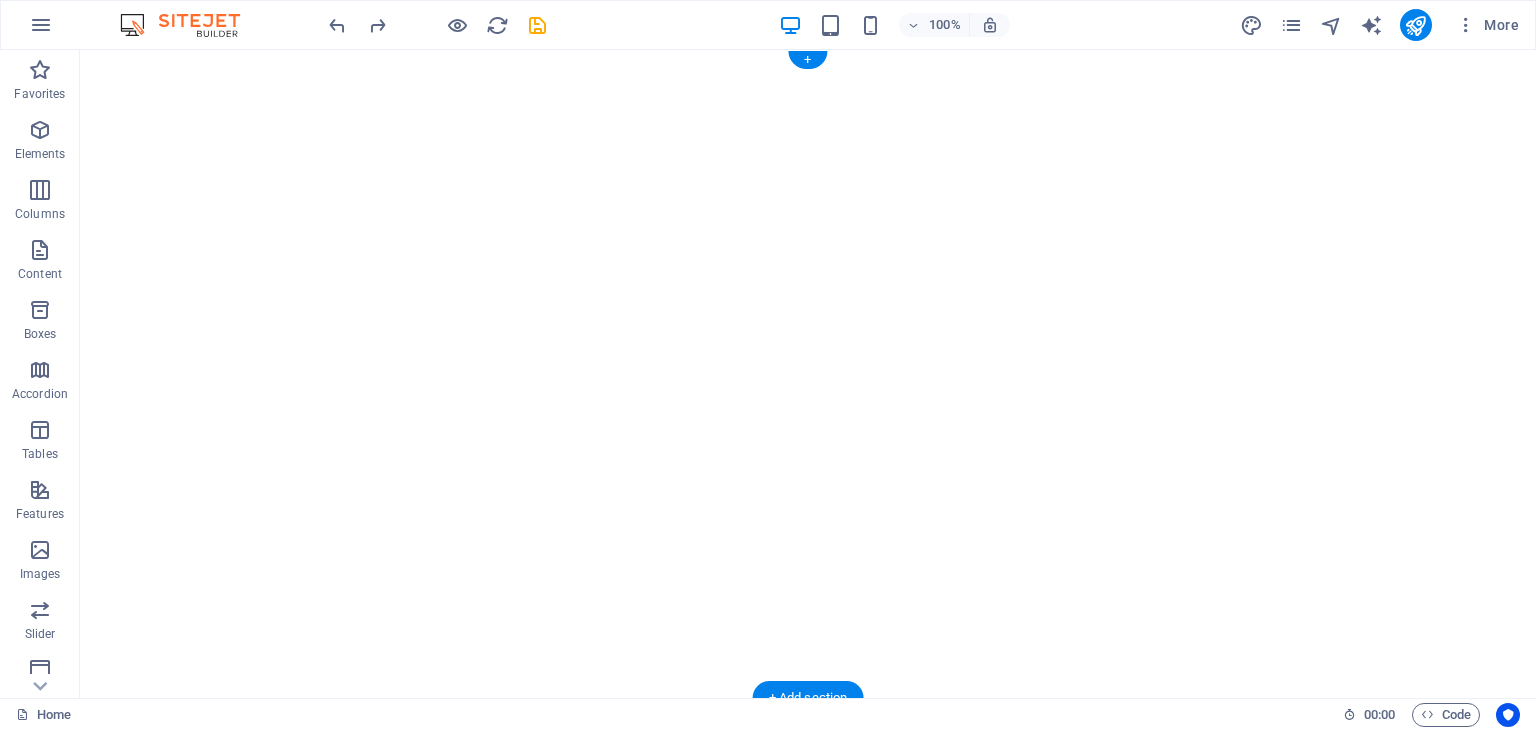 click at bounding box center [808, 374] 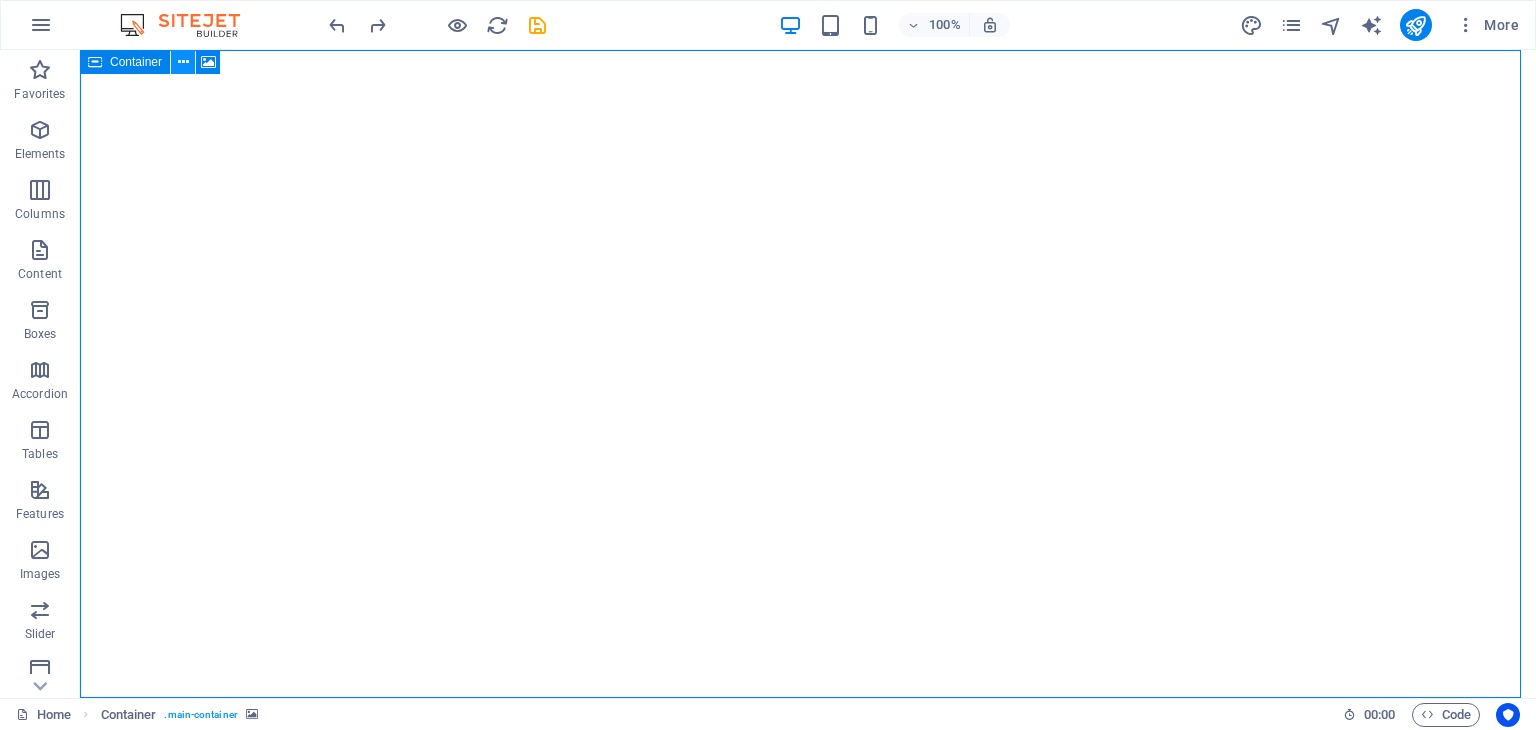 click at bounding box center (183, 62) 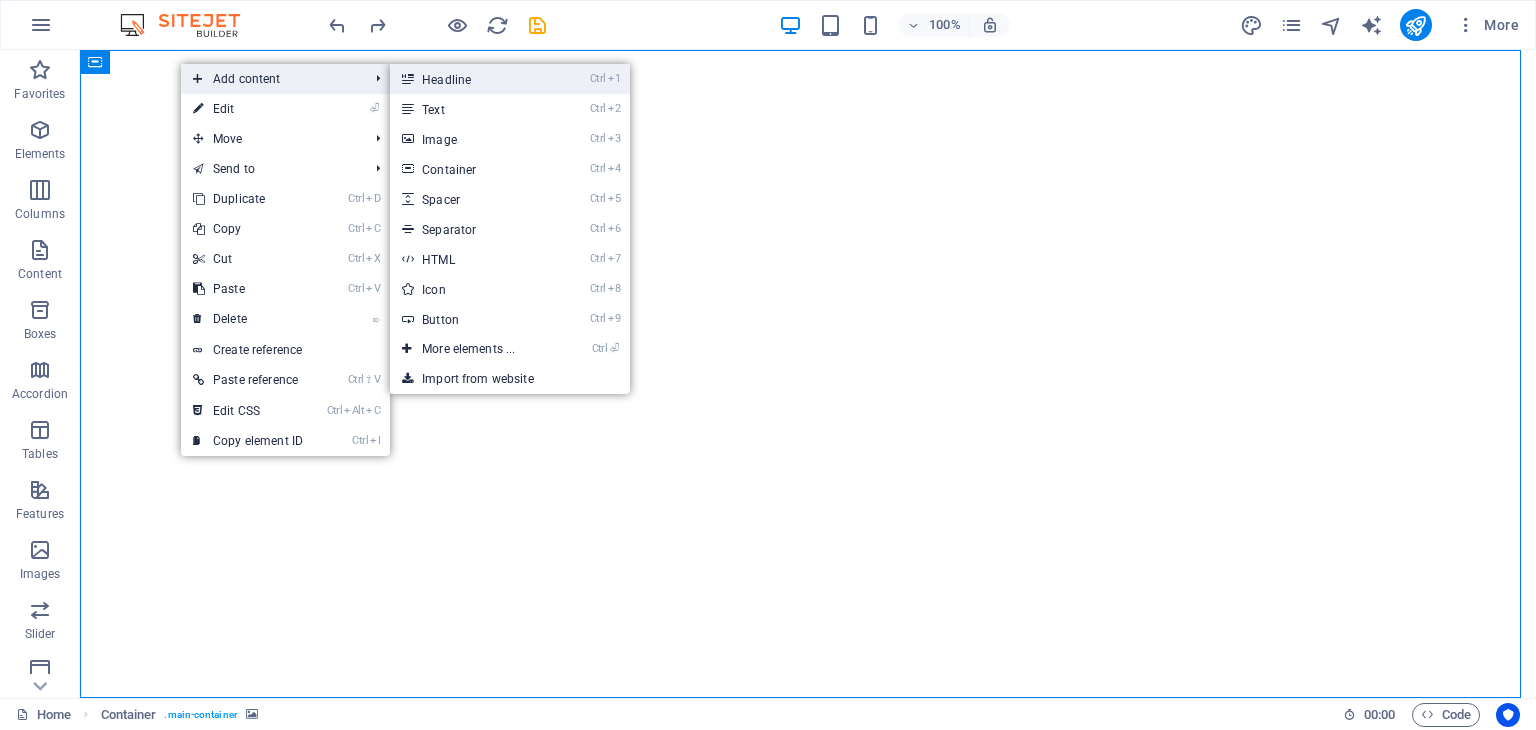 click on "Ctrl 1  Headline" at bounding box center [472, 79] 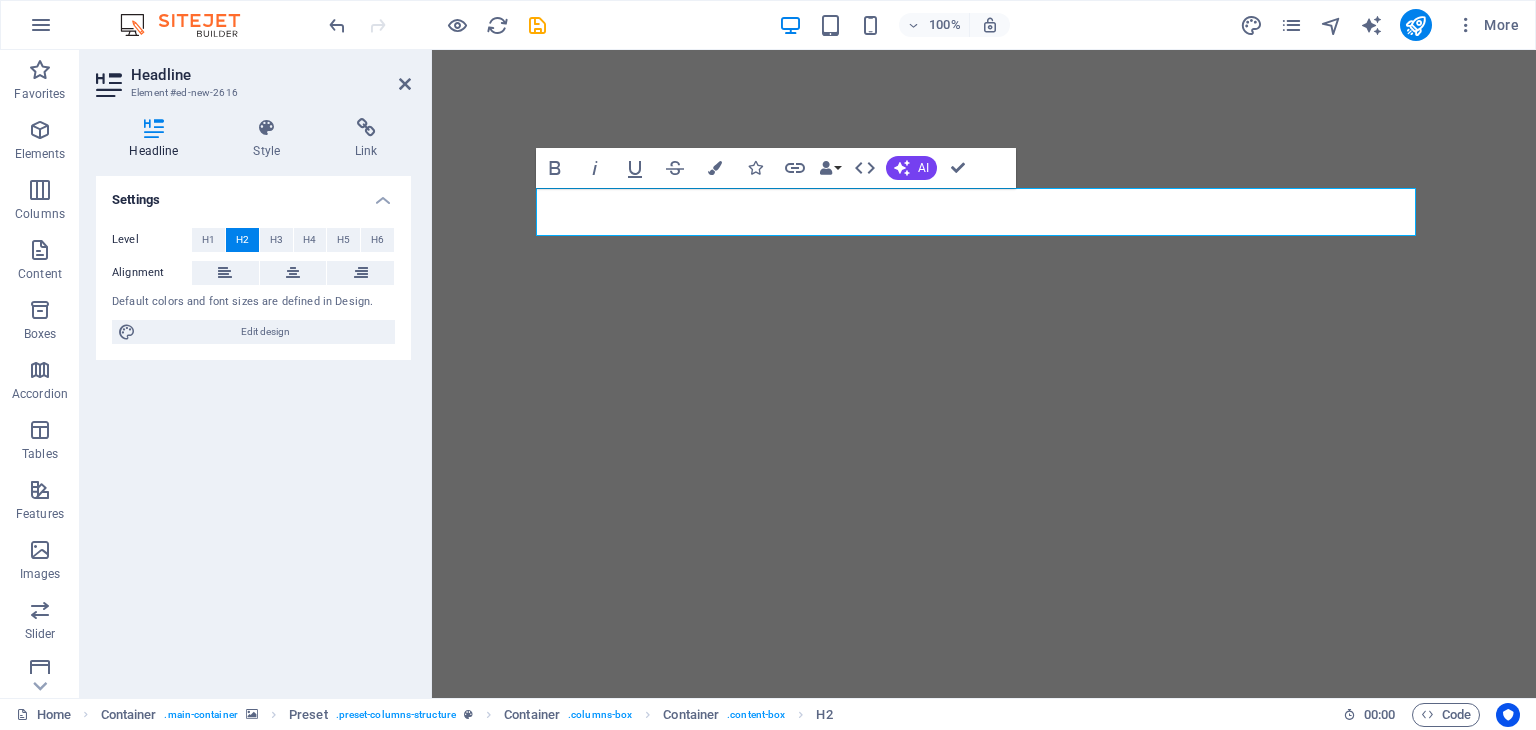 click on "Headline" at bounding box center [271, 75] 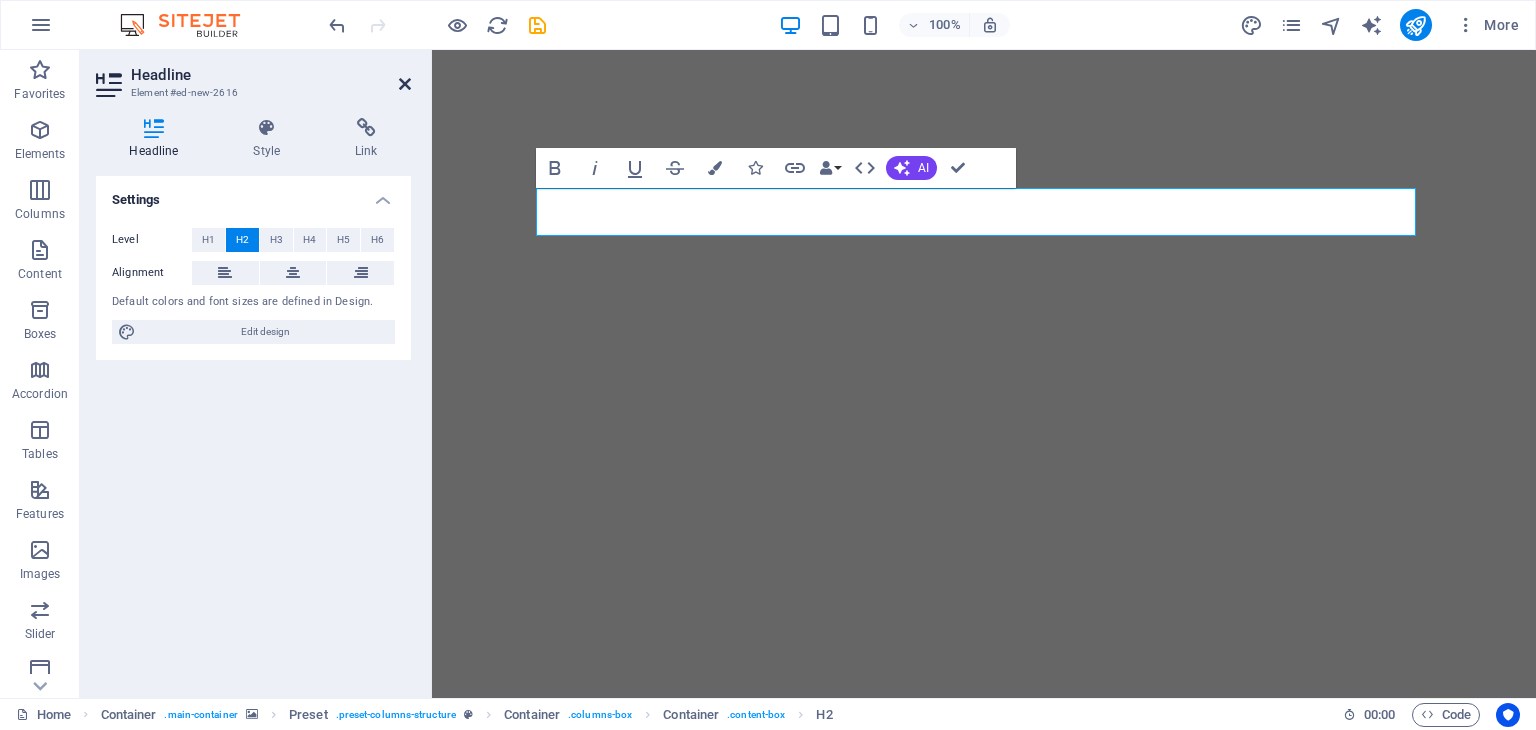 click at bounding box center (405, 84) 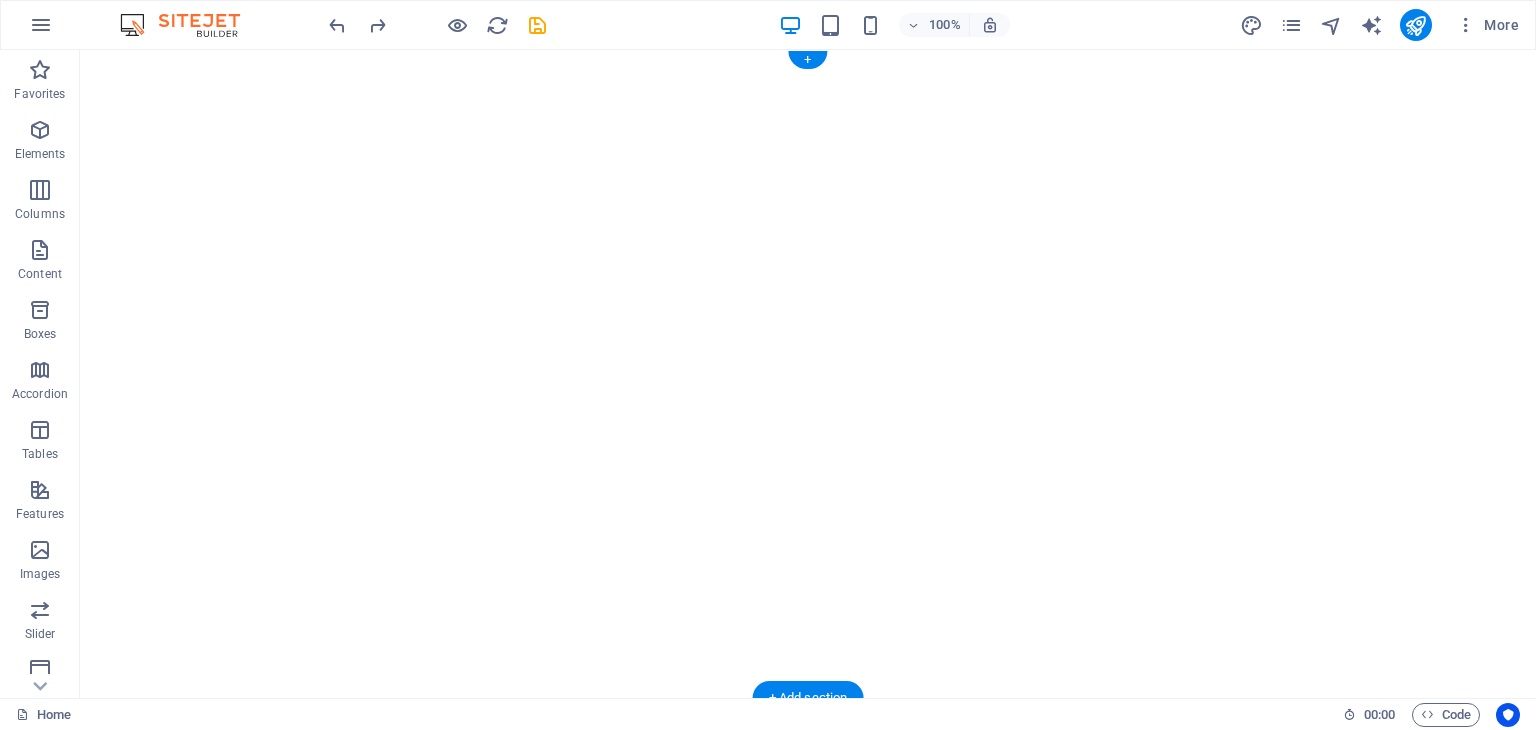 click at bounding box center (808, 374) 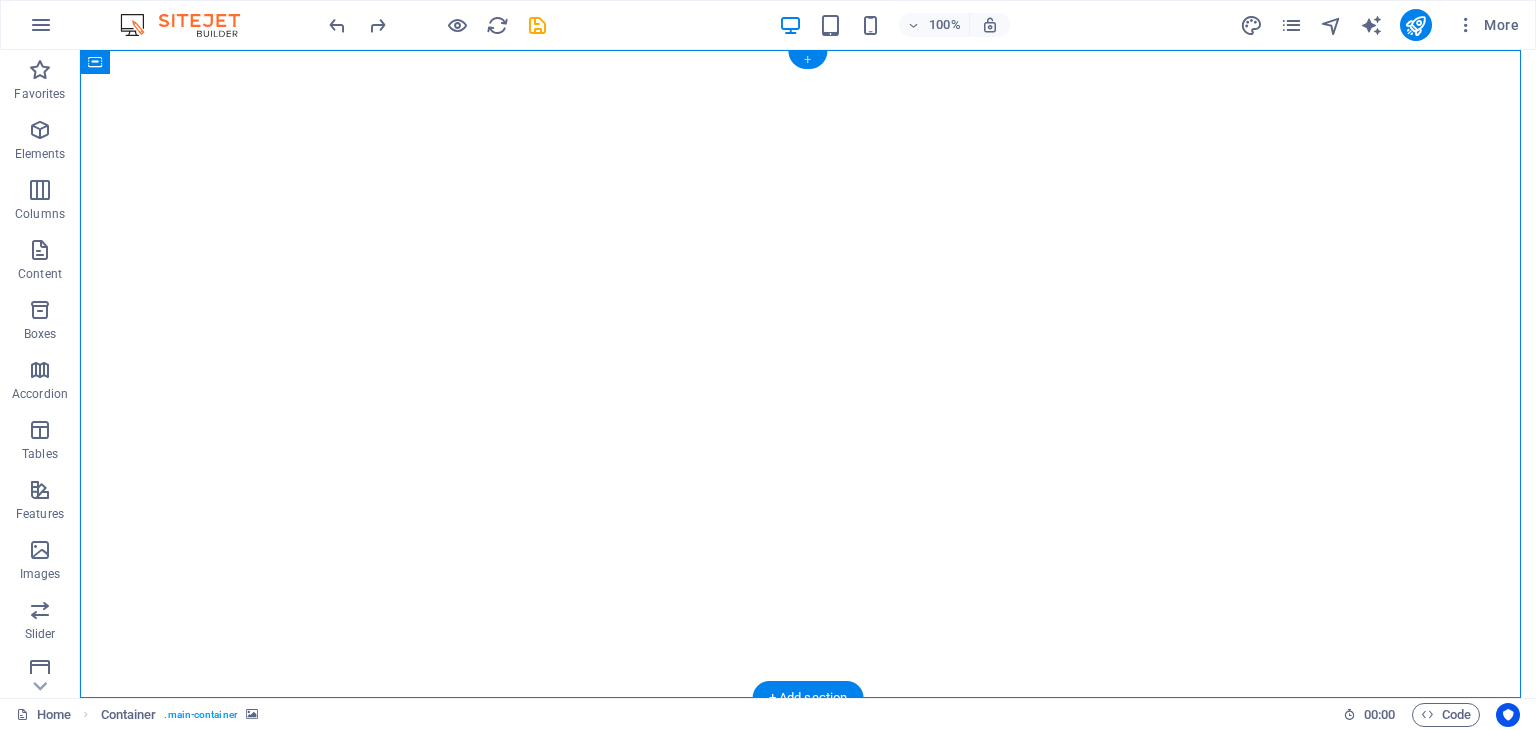 click on "+" at bounding box center (807, 60) 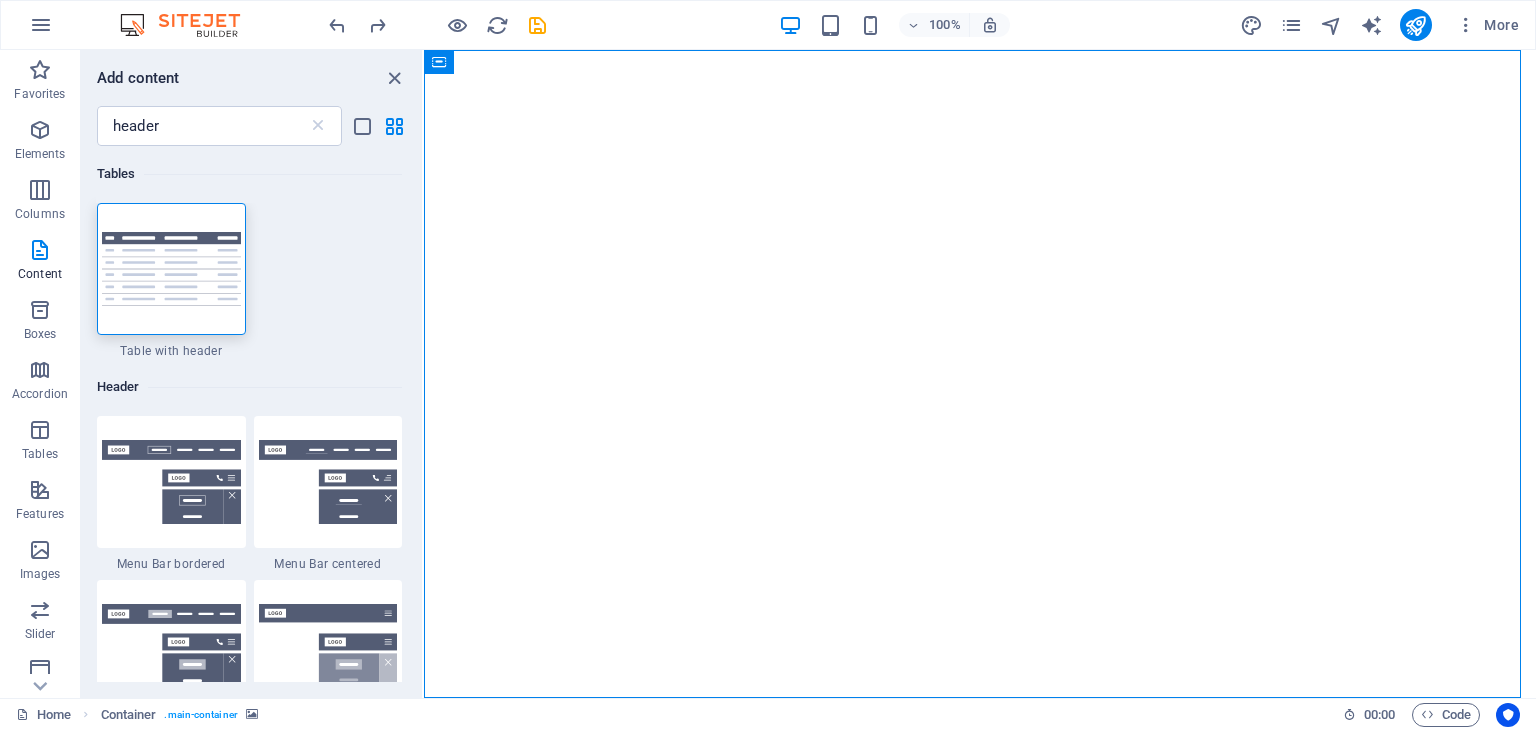 click on "Add content header ​ Tables 1 Star Table with header Header 1 Star Menu Bar bordered 1 Star Menu Bar centered 1 Star Menu Bar 1 Star Menu Bar fixed 1 Star Menu Bar Loki 1 Star Menu Bar as trigger 1 Star Menu Bar wide 1 Star Menu Bar XXL 1 Star Menu Bar Hamburger 1 Star Banner 1 Star Info Bar 1 Star Info Bar extended 1 Star Info Bar columns 1 Star Banner Grid" at bounding box center (251, 374) 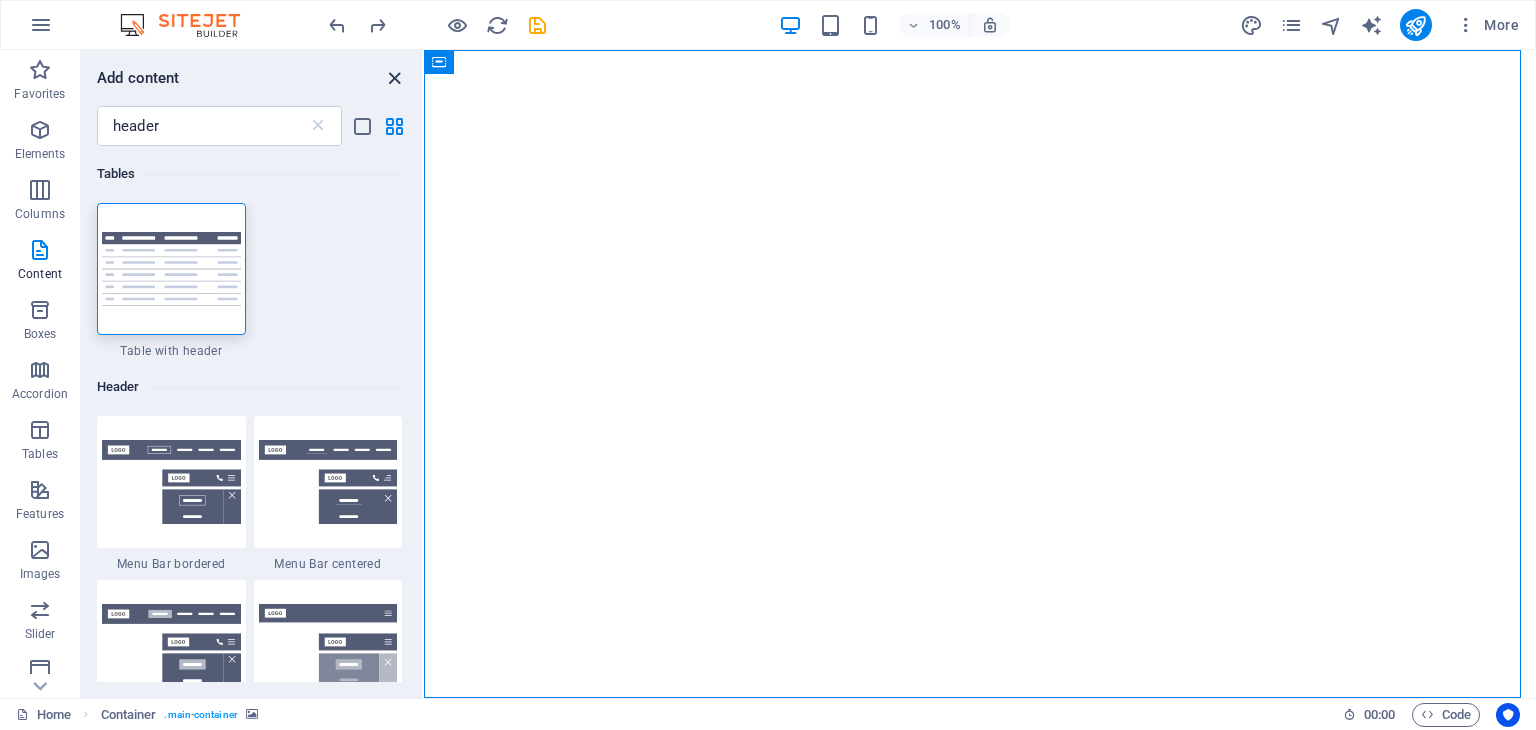 click at bounding box center (394, 78) 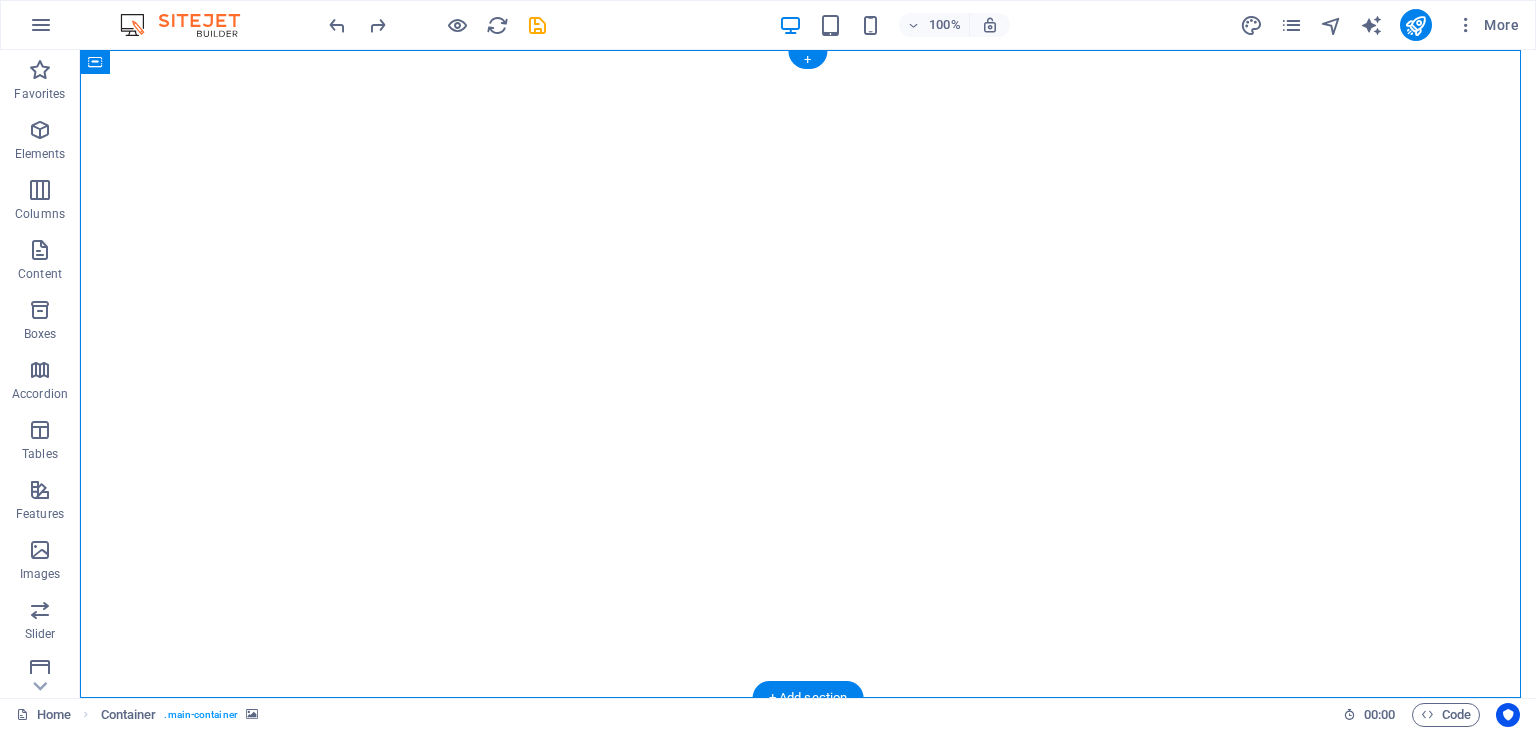 click at bounding box center [808, 374] 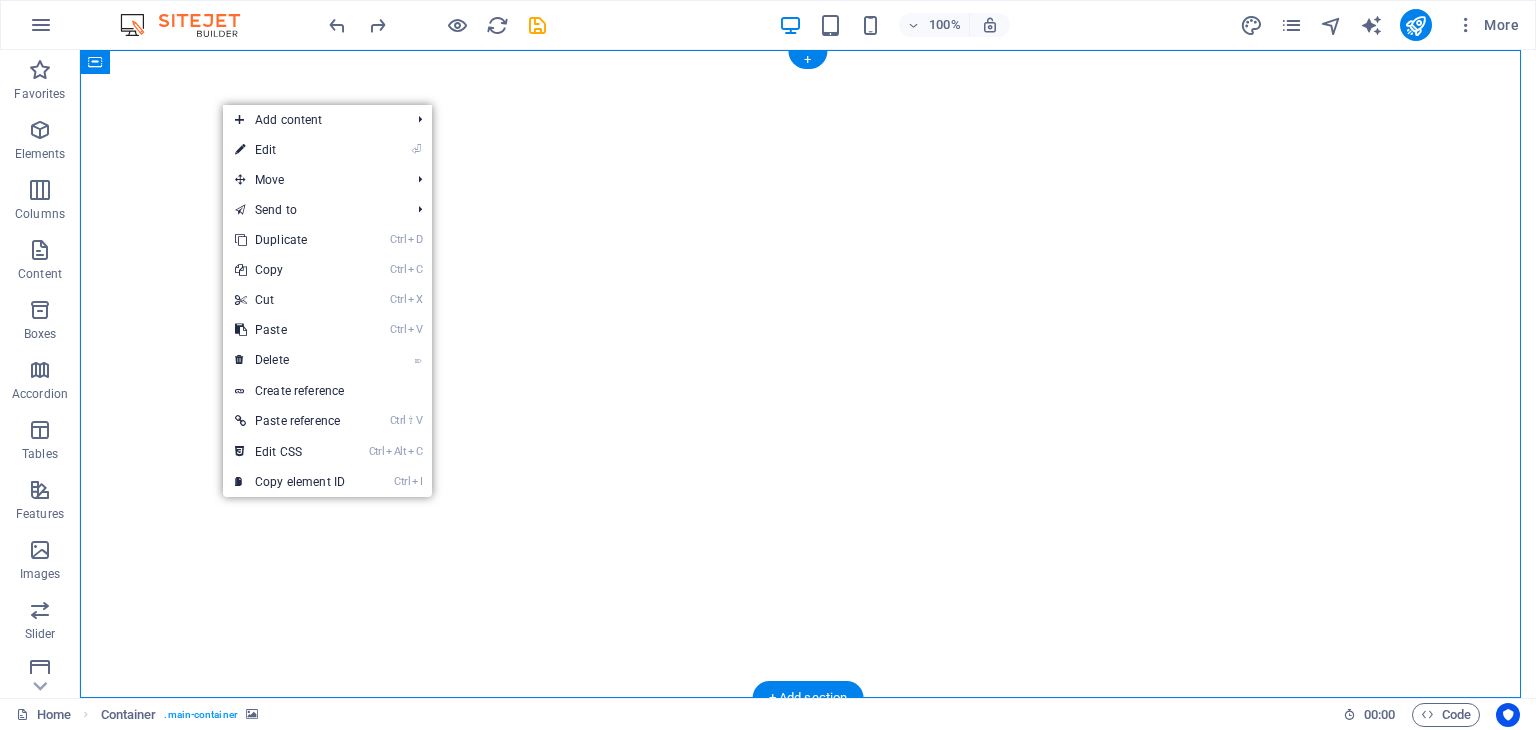 click at bounding box center (808, 374) 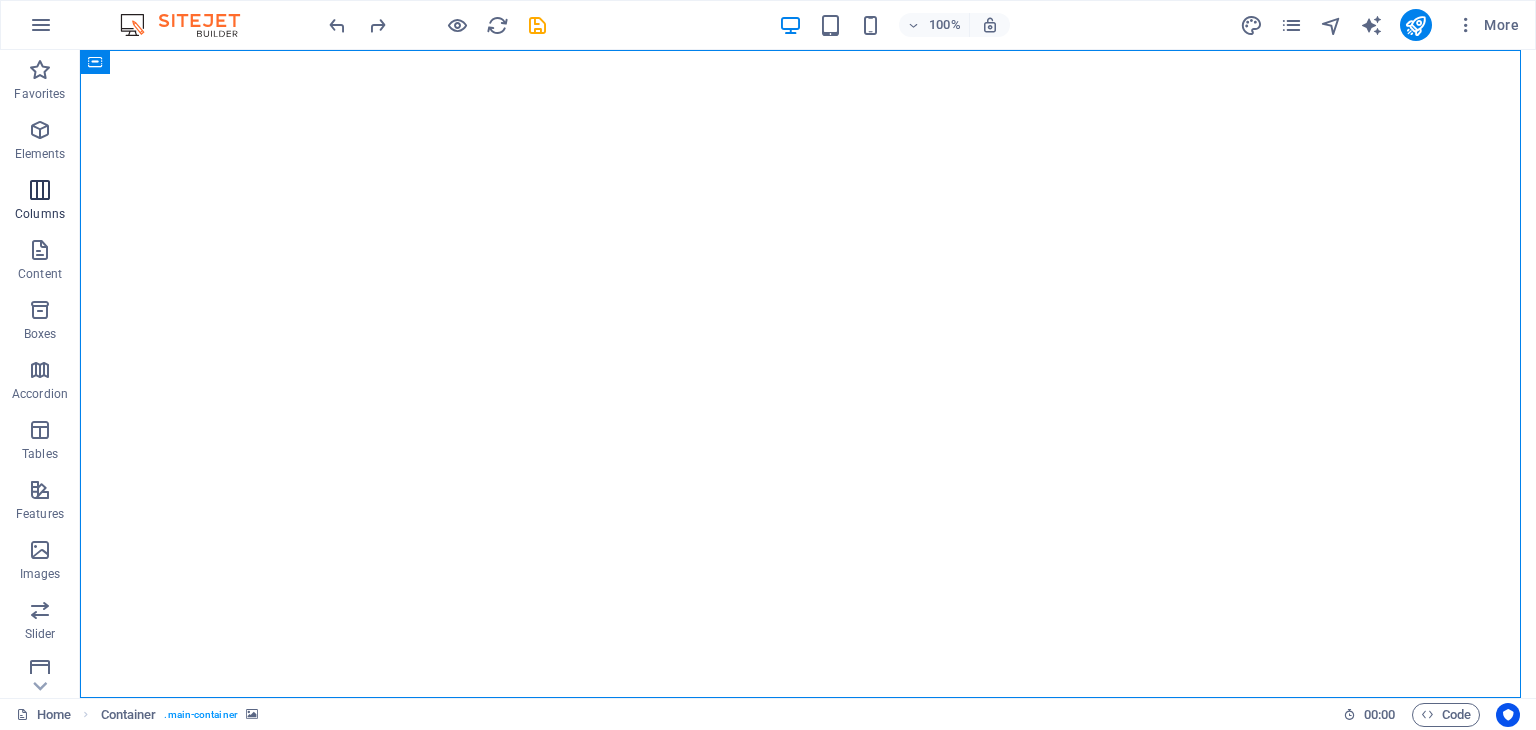 click at bounding box center [40, 190] 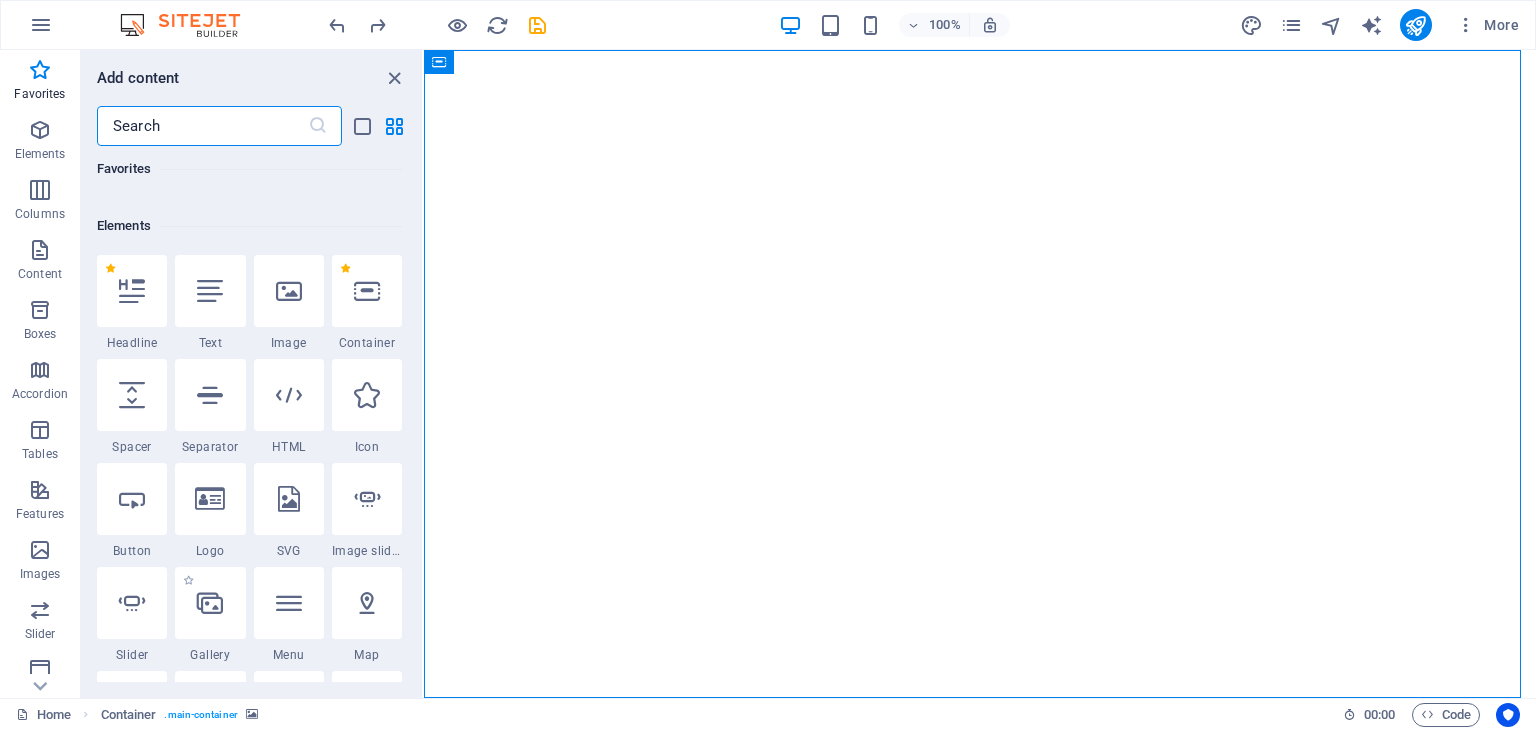 scroll, scrollTop: 0, scrollLeft: 0, axis: both 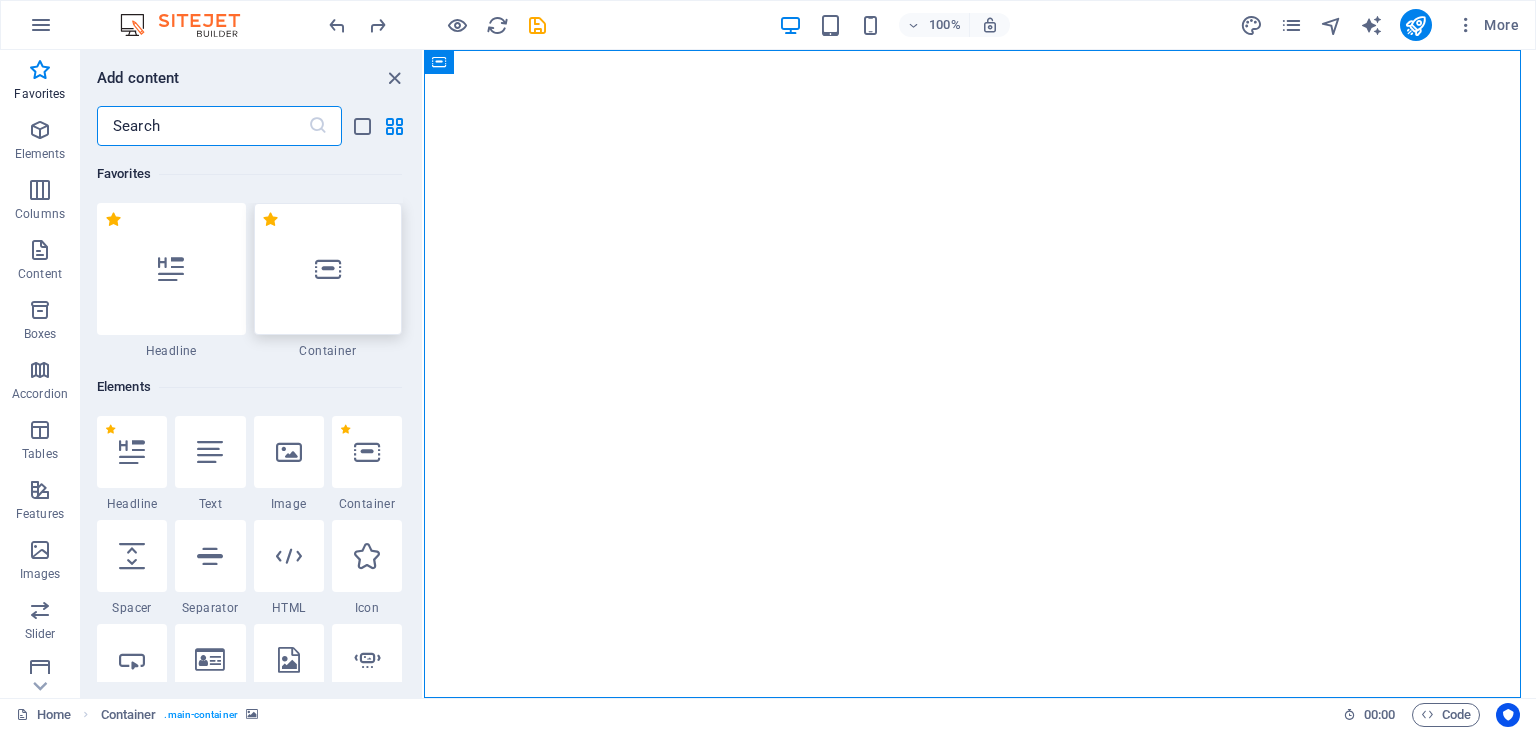 click at bounding box center [328, 269] 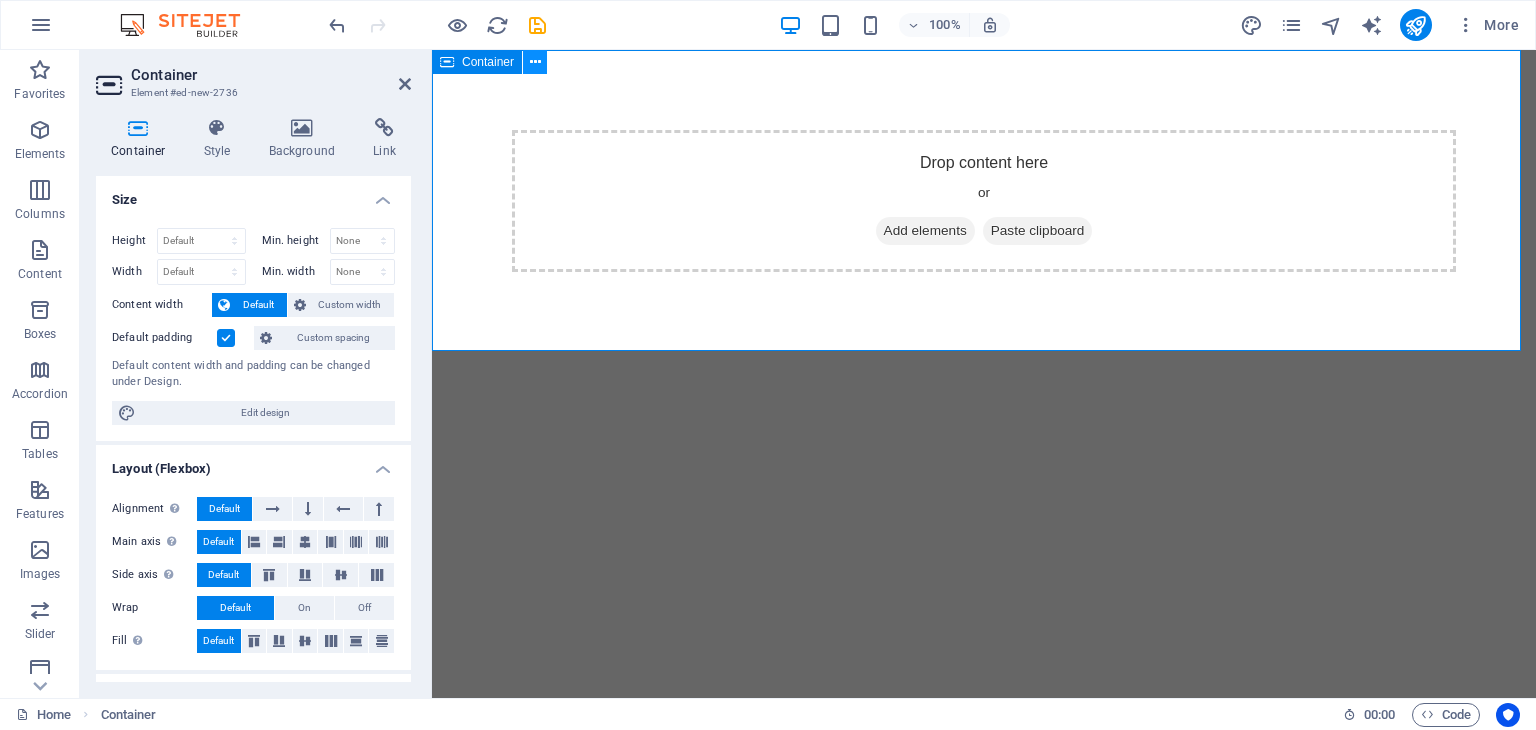 click at bounding box center (535, 62) 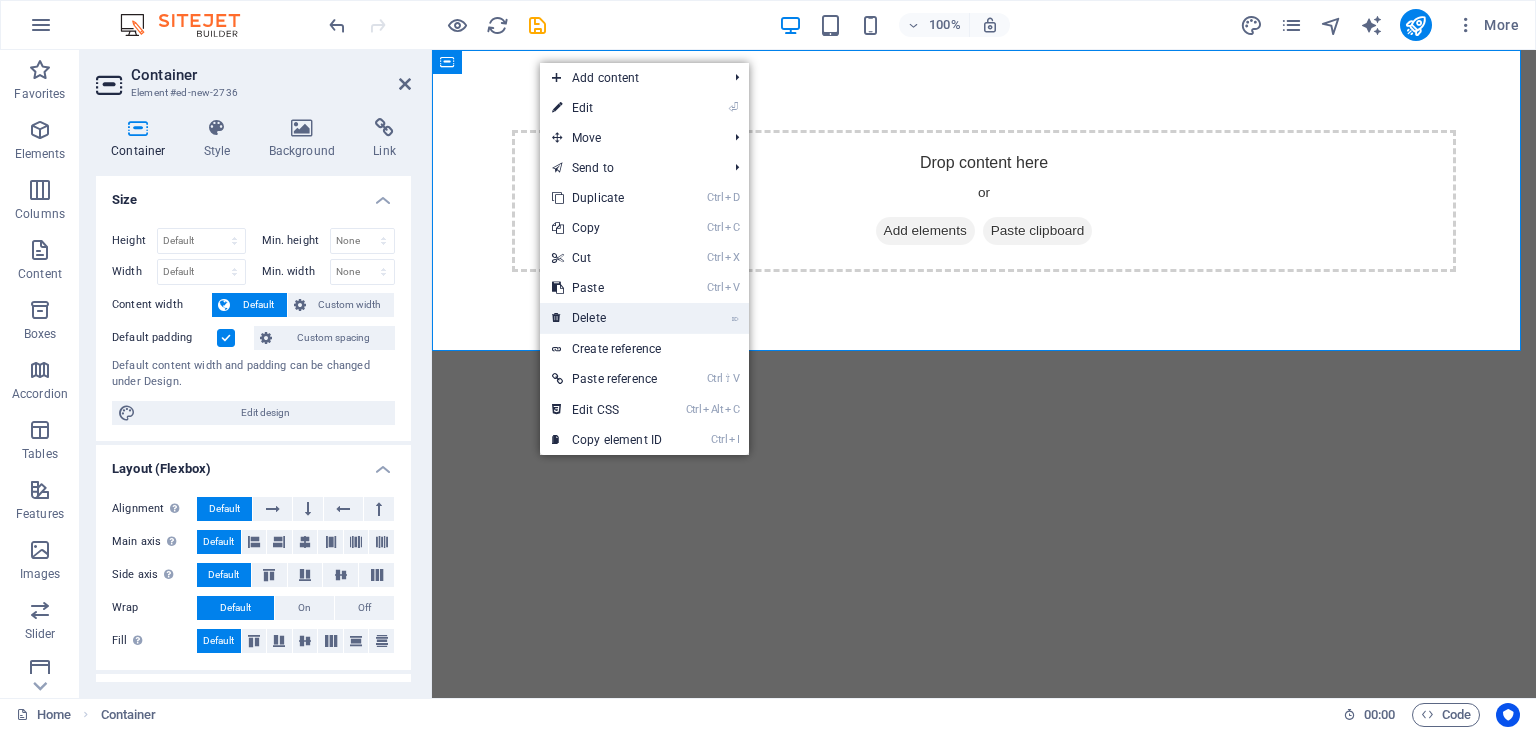 click on "⌦  Delete" at bounding box center [607, 318] 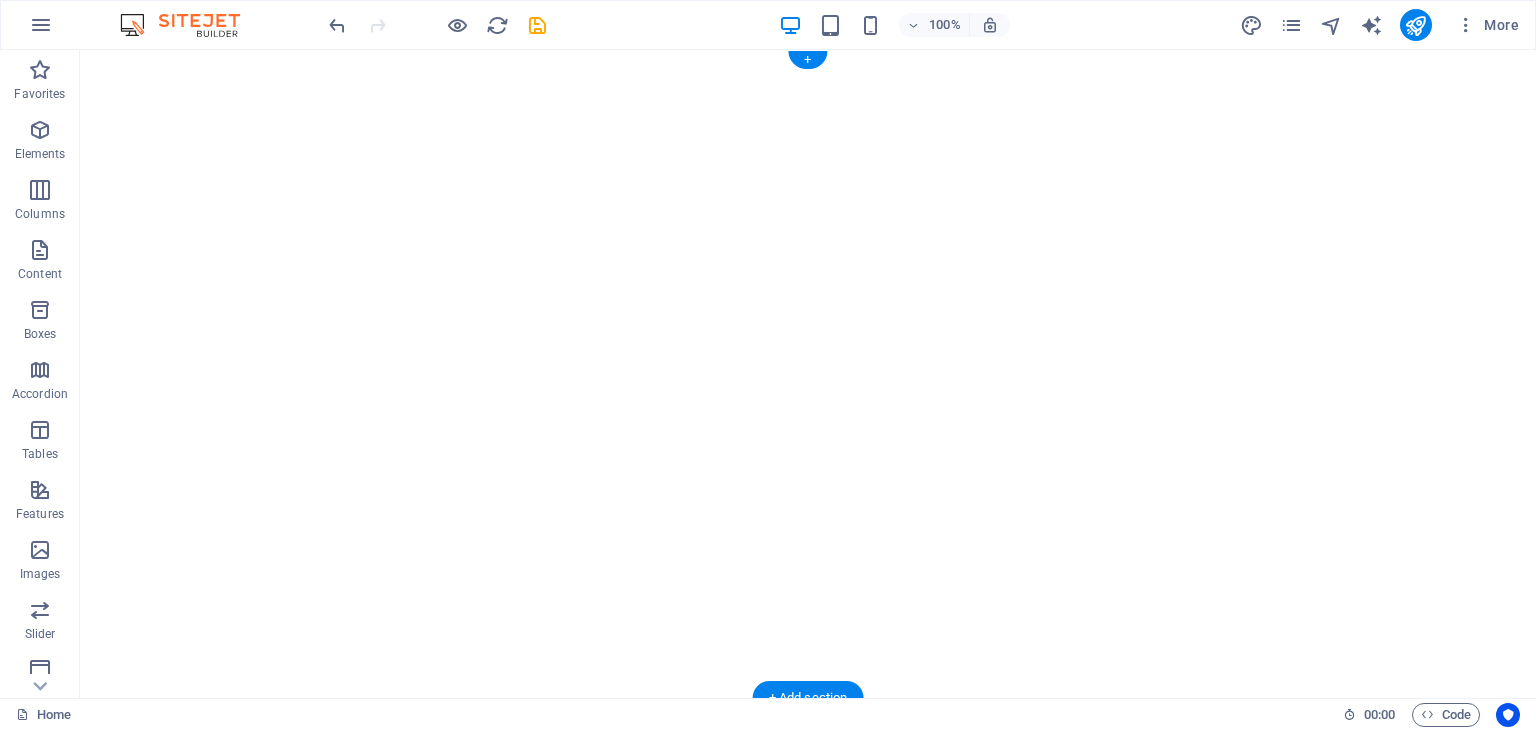 click at bounding box center (808, 374) 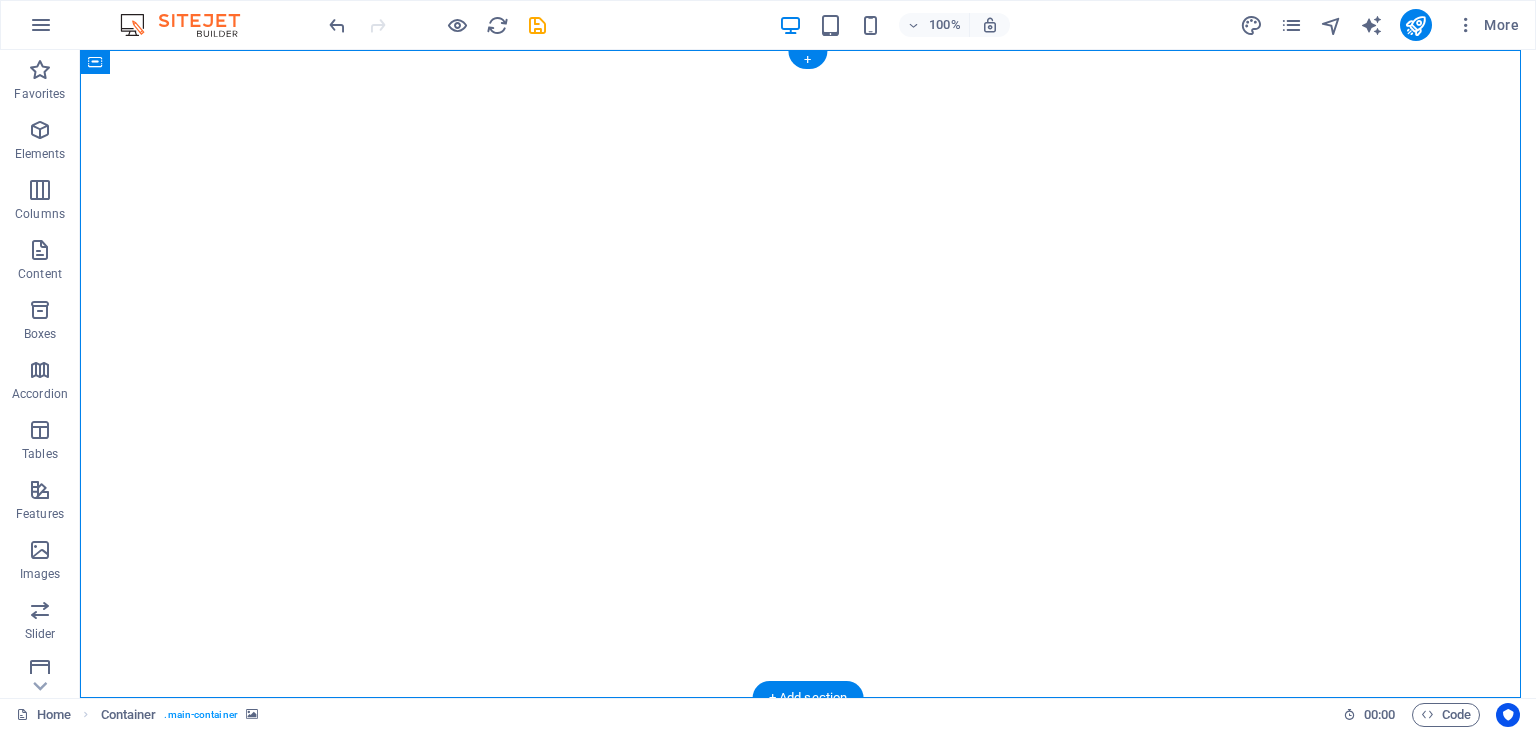 click at bounding box center [808, 374] 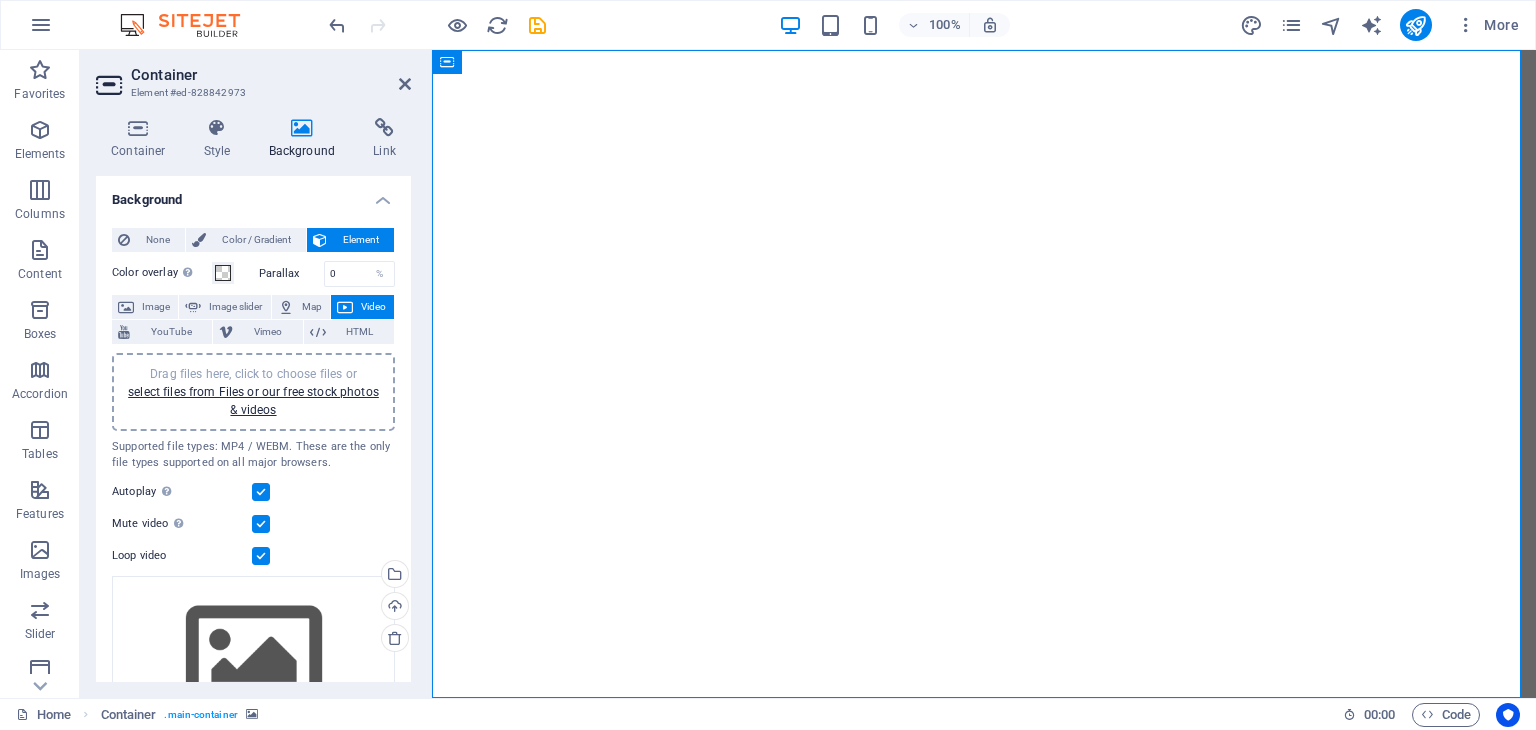 click on "Container Element #ed-828842973
Container Style Background Link Size Height 100 Default px rem % vh vw Min. height 100 None px rem % vh vw Width Default px rem % em vh vw Min. width None px rem % vh vw Content width Default Custom width Width Default px rem % em vh vw Min. width None px rem % vh vw Default padding Custom spacing Default content width and padding can be changed under Design. Edit design Layout (Flexbox) Alignment Determines the flex direction. Default Main axis Determine how elements should behave along the main axis inside this container (justify content). Default Side axis Control the vertical direction of the element inside of the container (align items). Default Wrap Default On Off Fill Controls the distances and direction of elements on the y-axis across several lines (align content). Default Accessibility ARIA helps assistive technologies (like screen readers) to understand the role, state, and behavior of web elements Role None Alert Article Banner Comment Complementary" at bounding box center [256, 374] 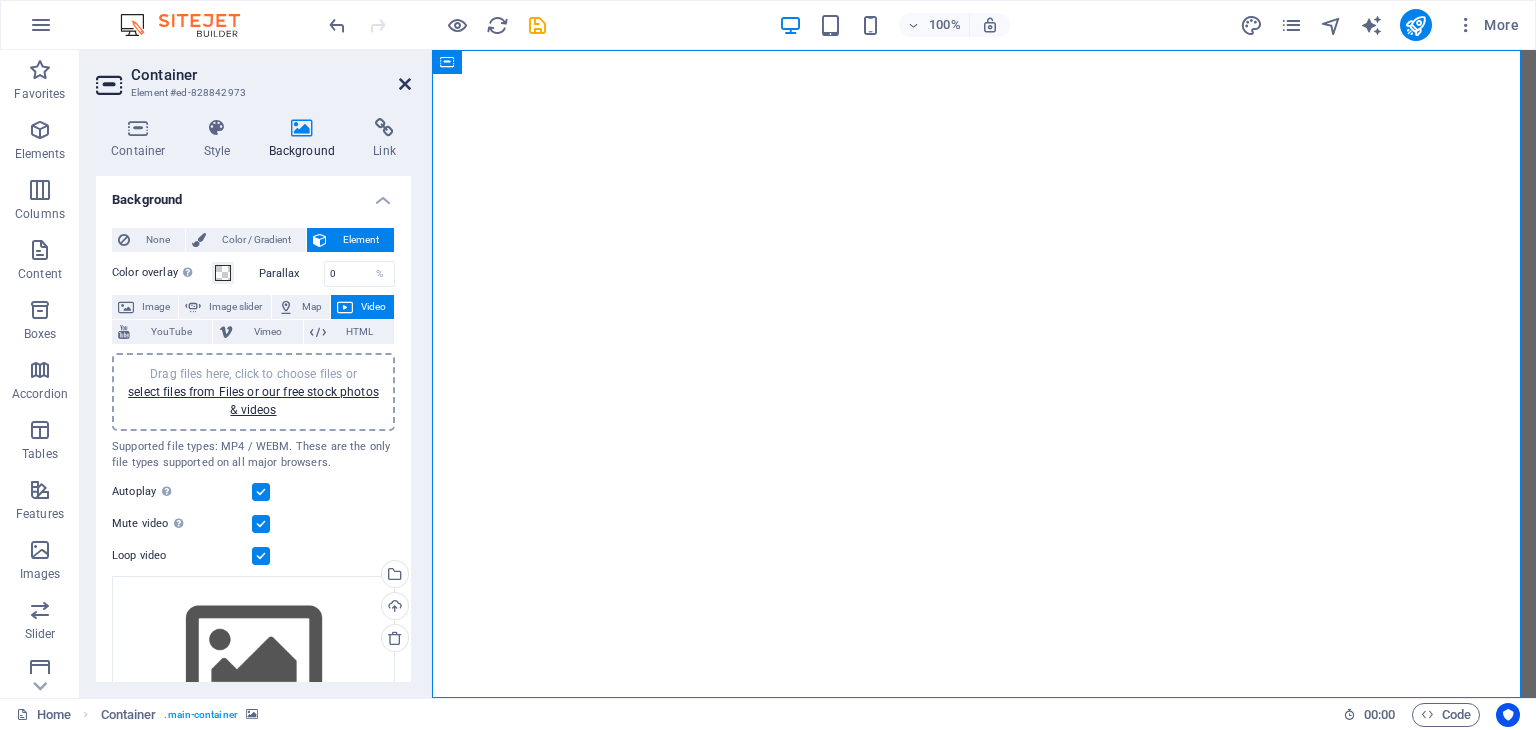 click at bounding box center (405, 84) 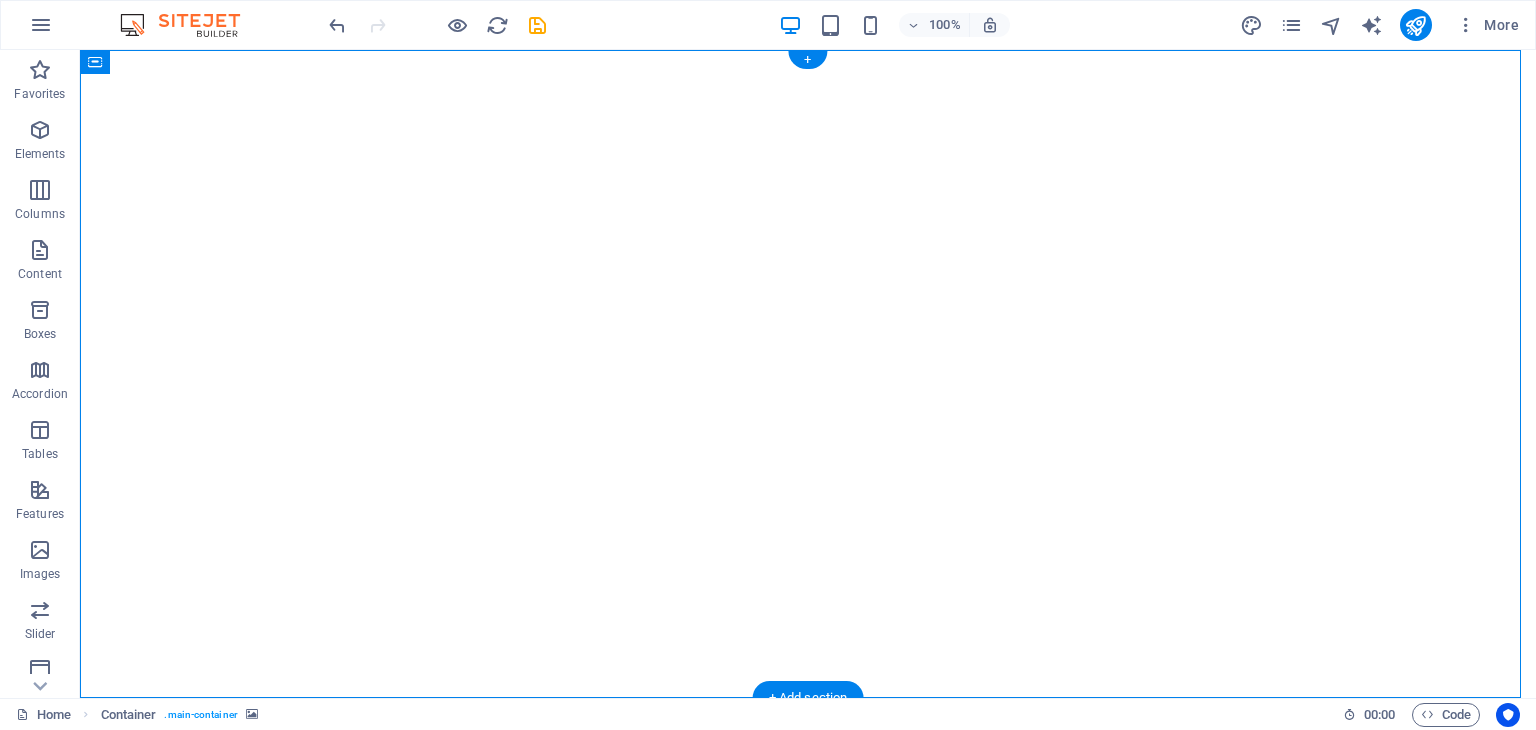 click at bounding box center [808, 374] 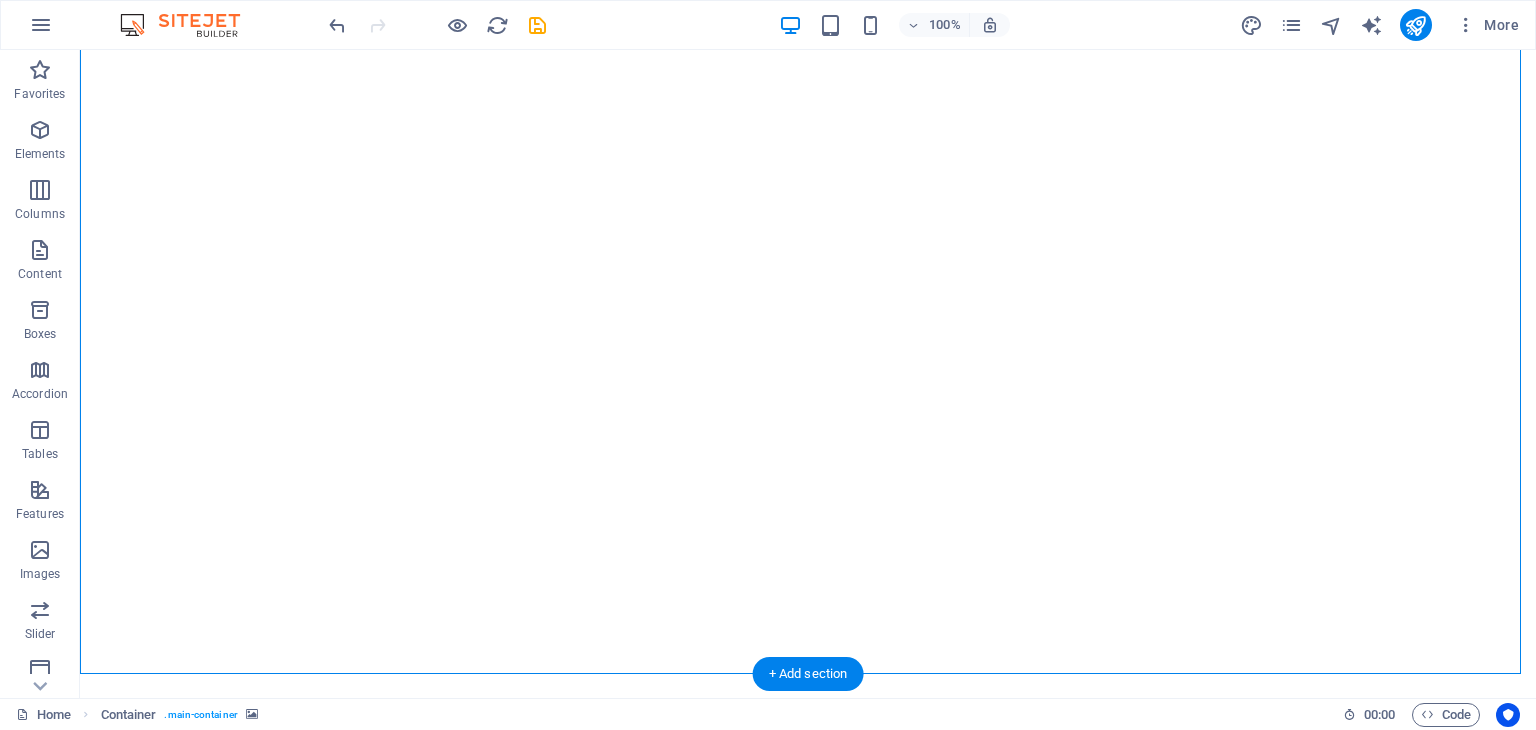 scroll, scrollTop: 0, scrollLeft: 0, axis: both 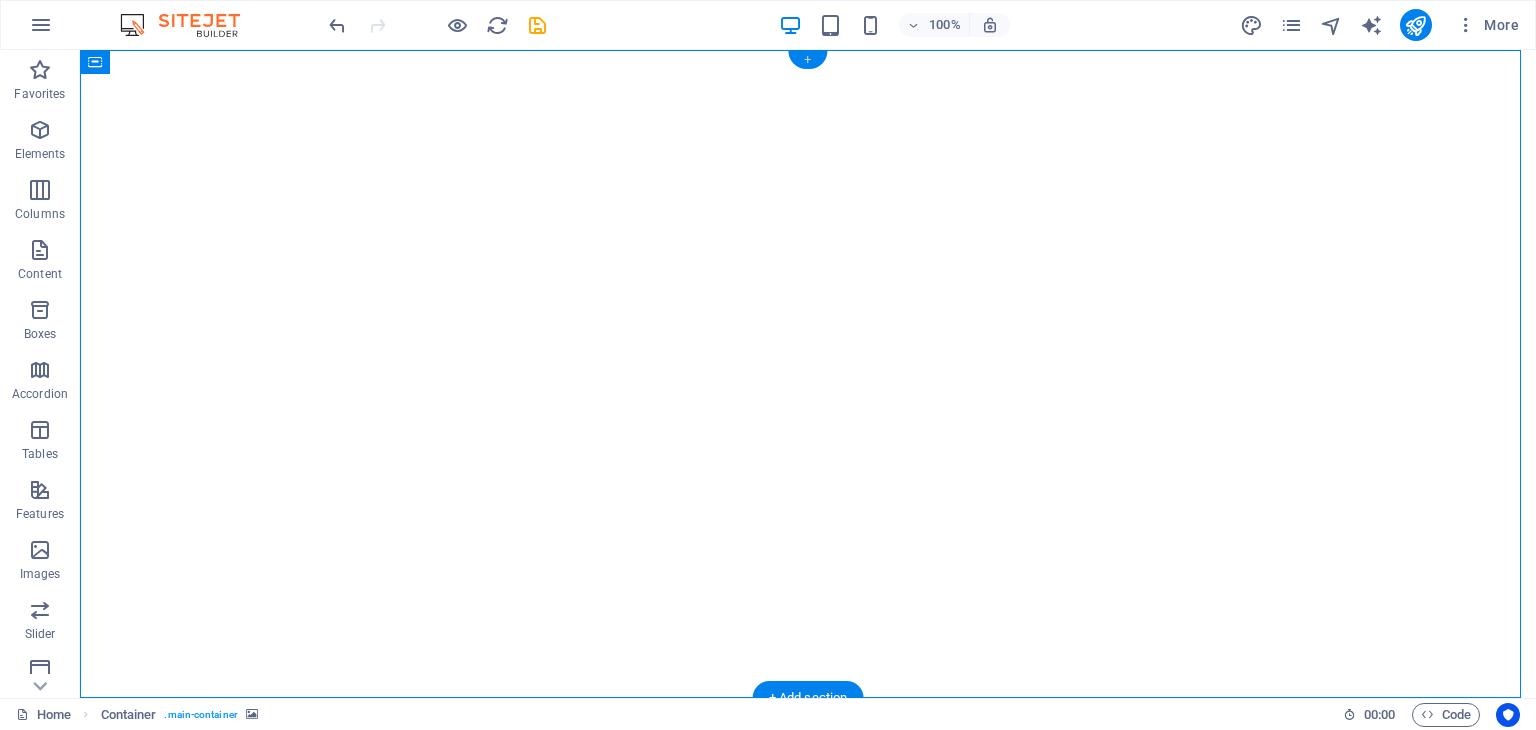 click on "+" at bounding box center [807, 60] 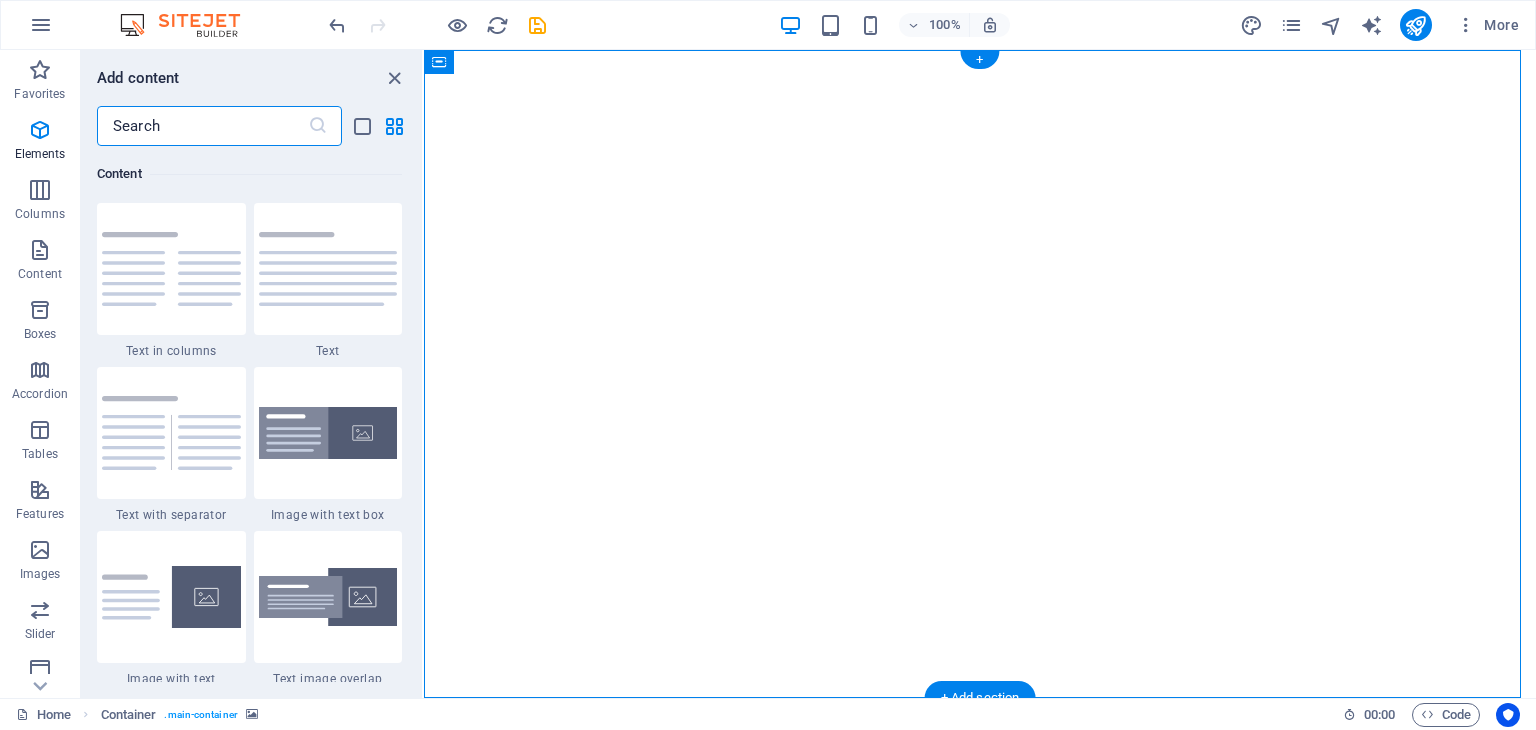 scroll, scrollTop: 3499, scrollLeft: 0, axis: vertical 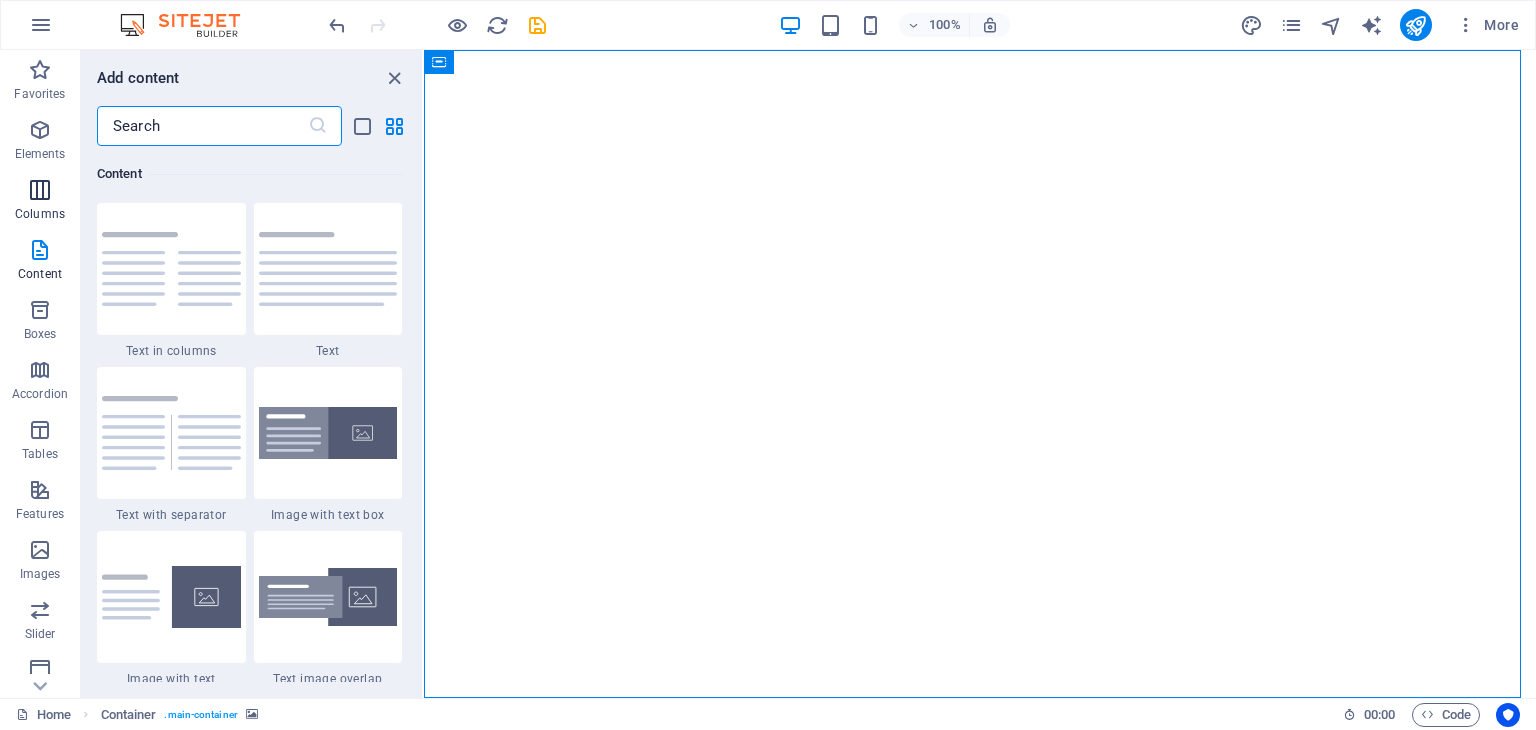 click on "Columns" at bounding box center (40, 202) 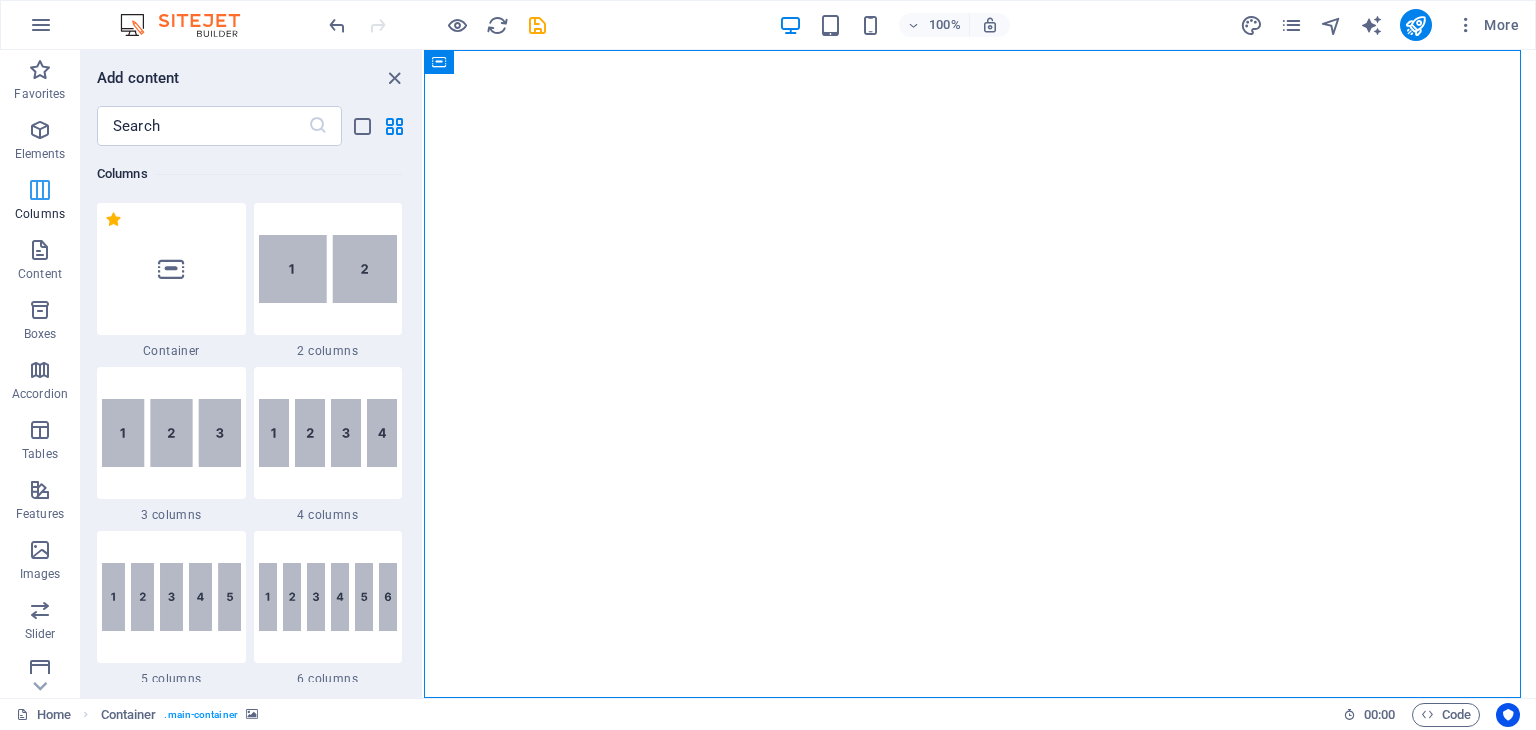 scroll, scrollTop: 990, scrollLeft: 0, axis: vertical 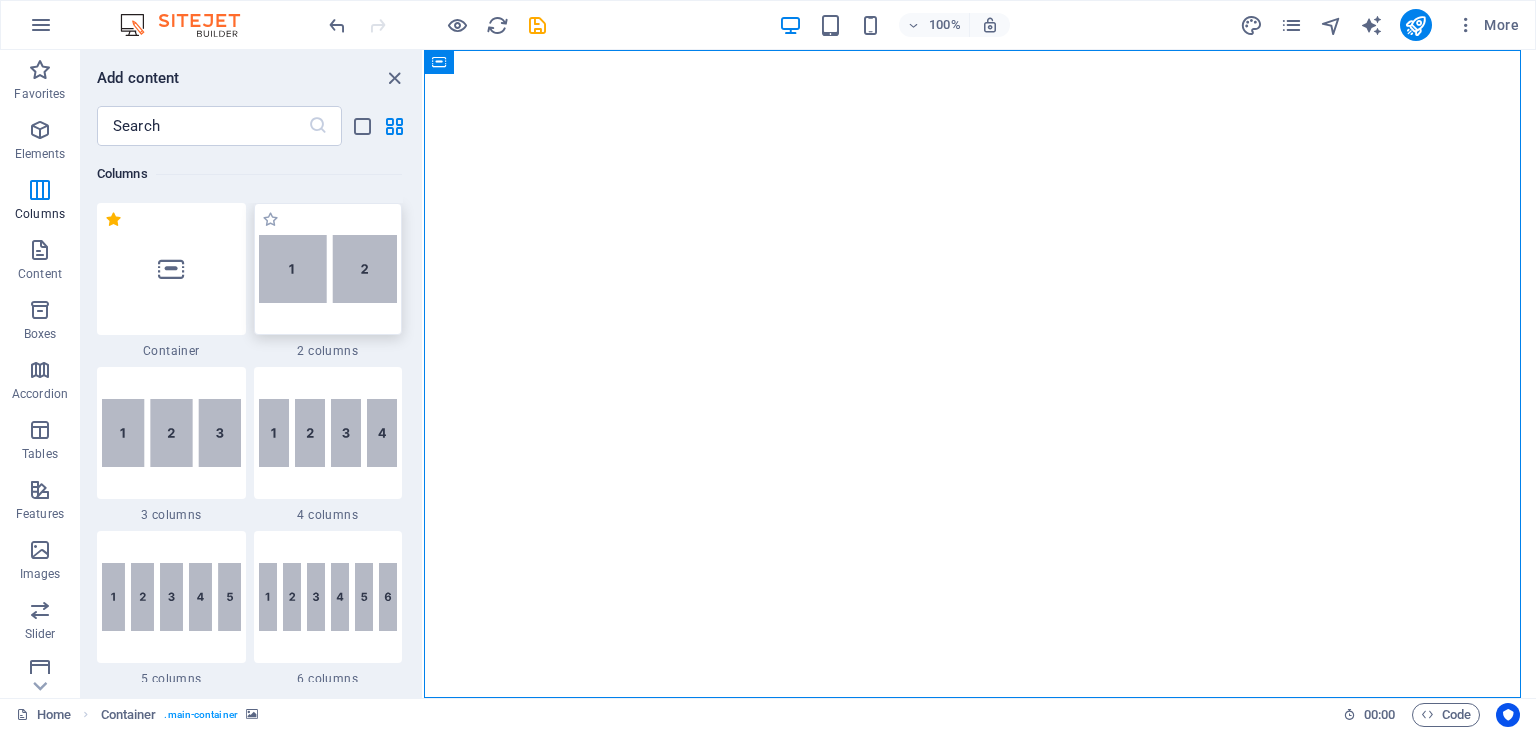 click at bounding box center (328, 269) 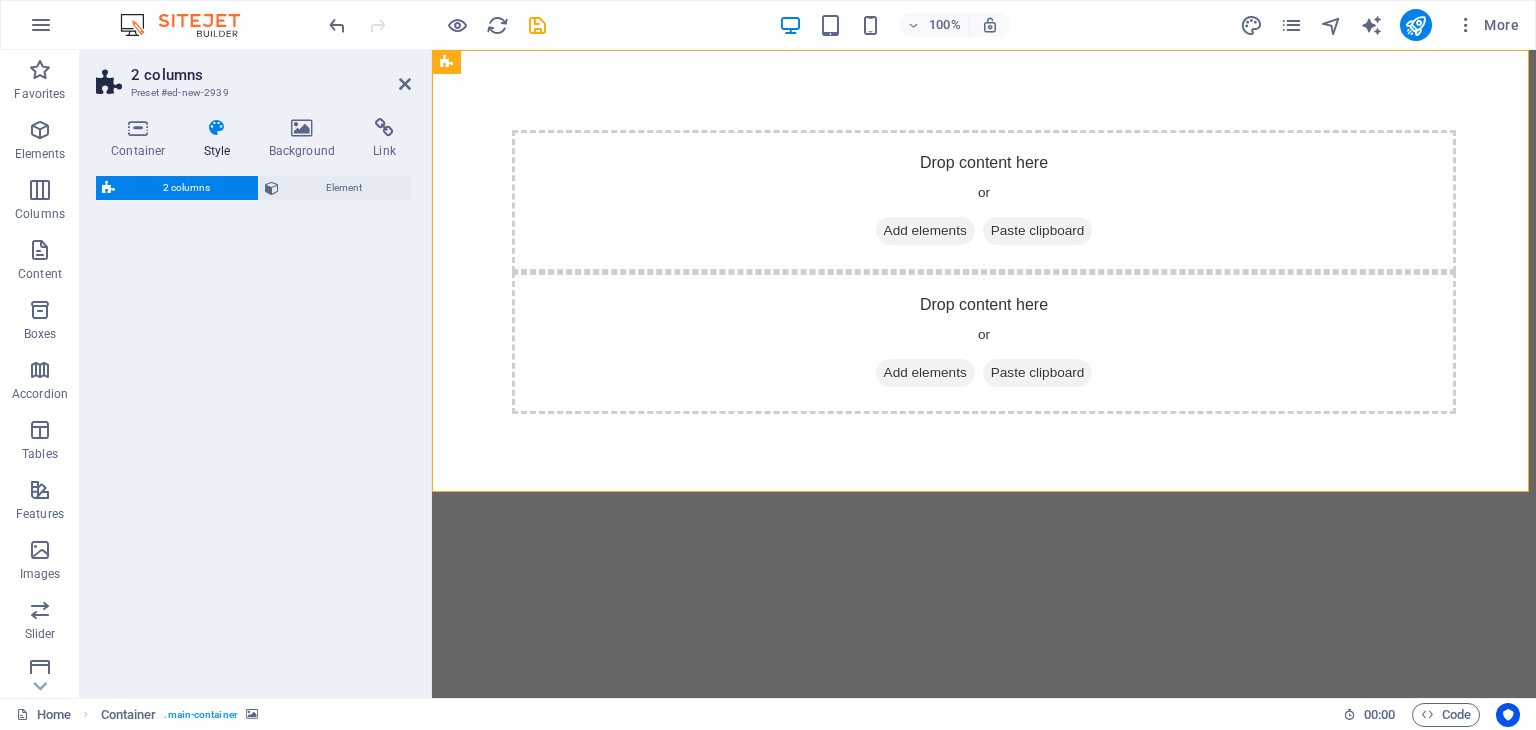 select on "rem" 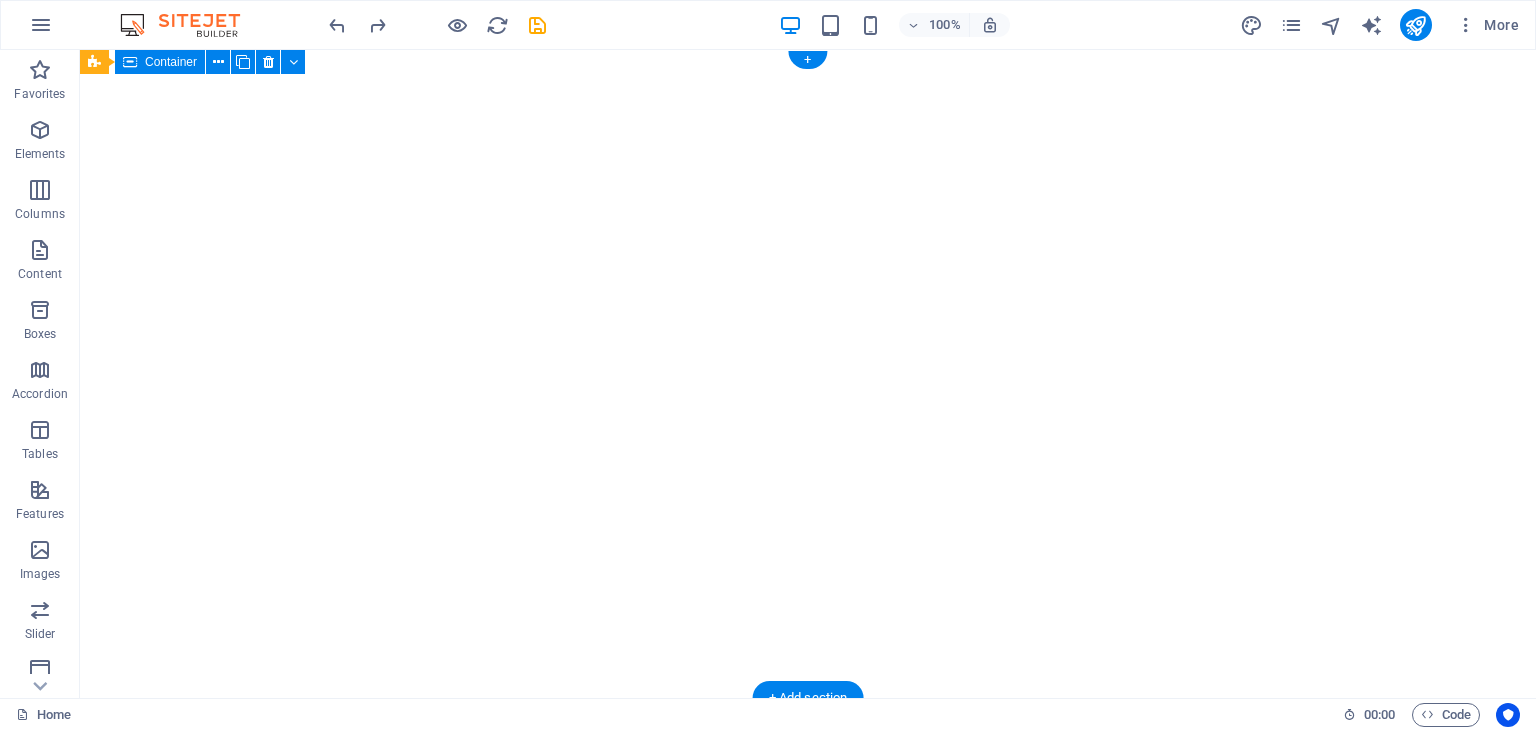 click at bounding box center (808, 374) 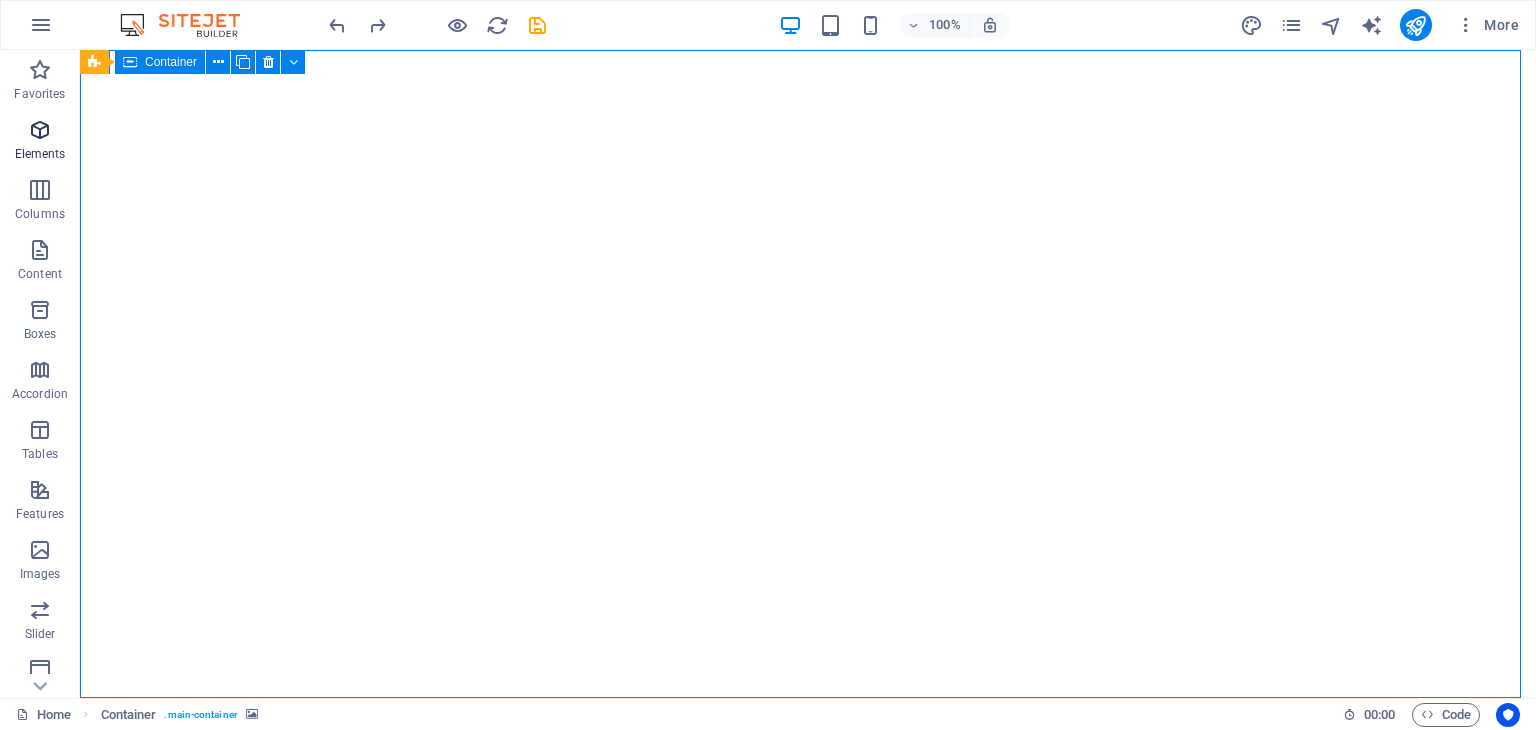 click at bounding box center [40, 130] 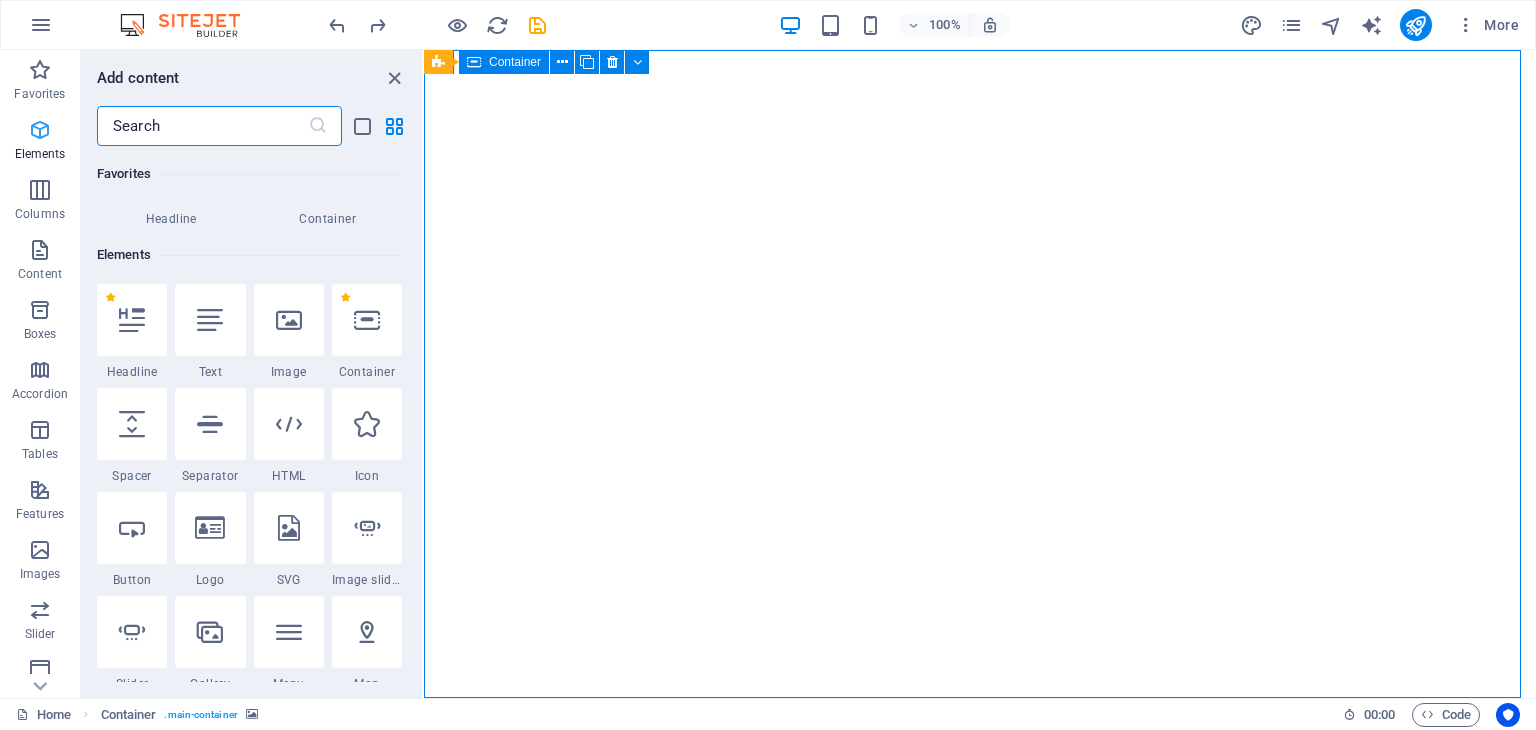 scroll, scrollTop: 212, scrollLeft: 0, axis: vertical 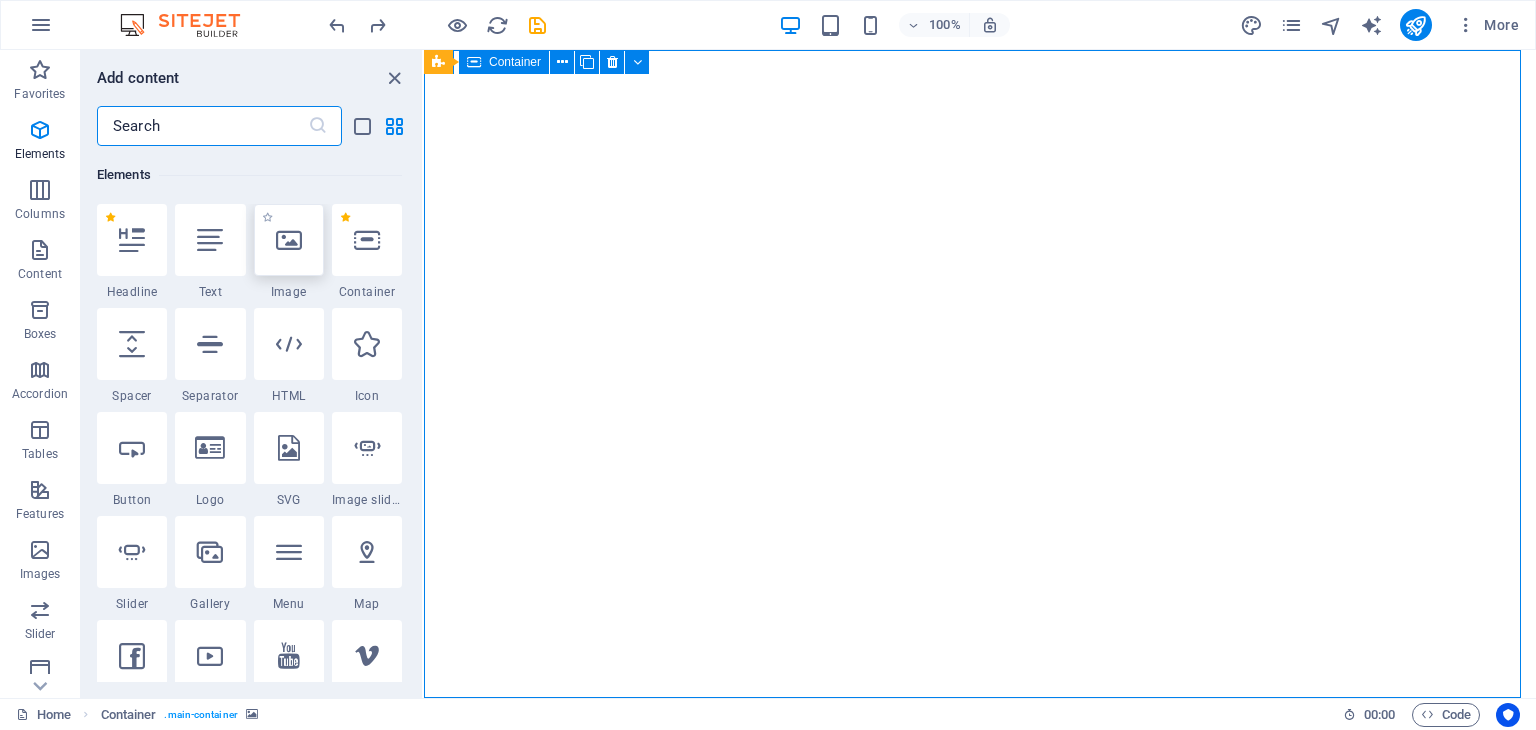 click at bounding box center (289, 240) 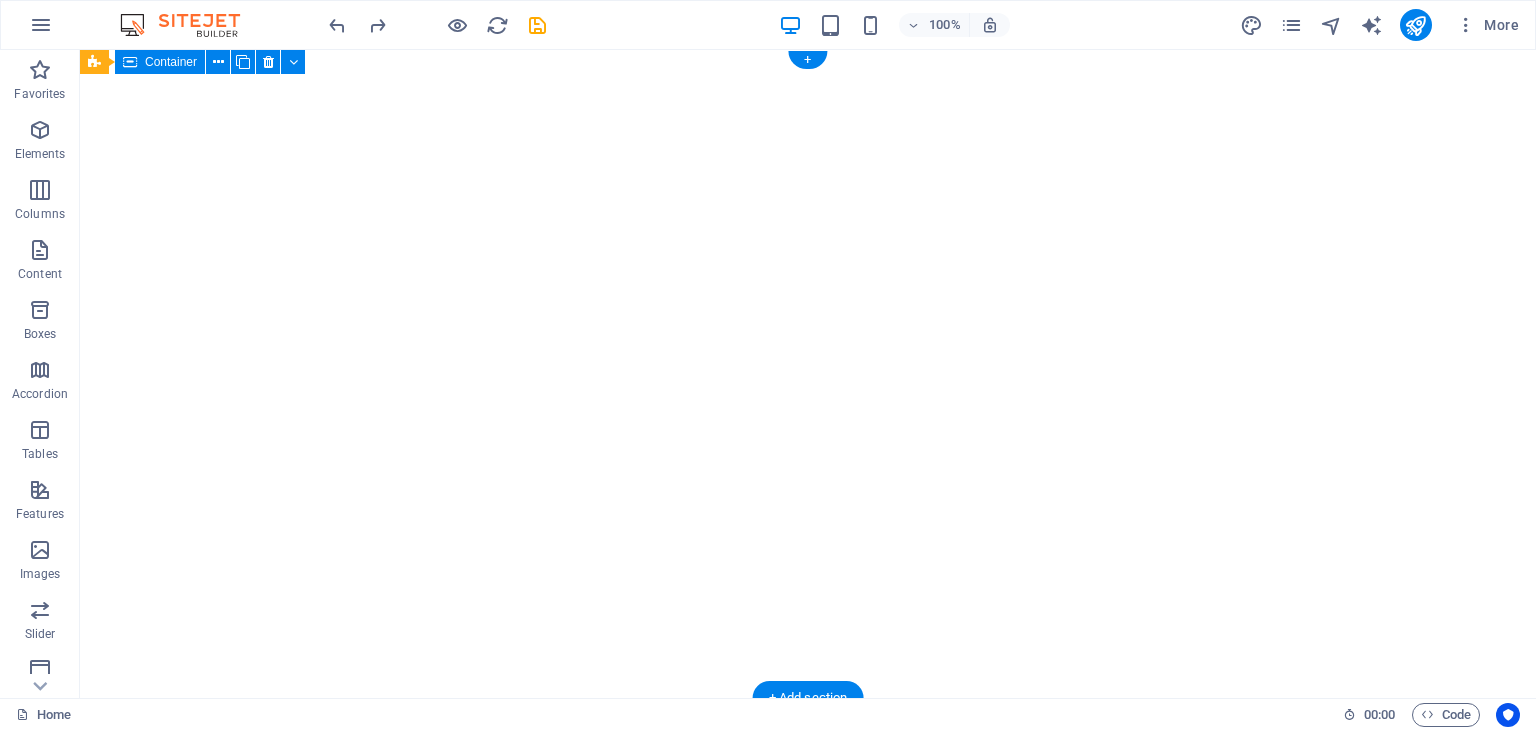 click at bounding box center [808, 374] 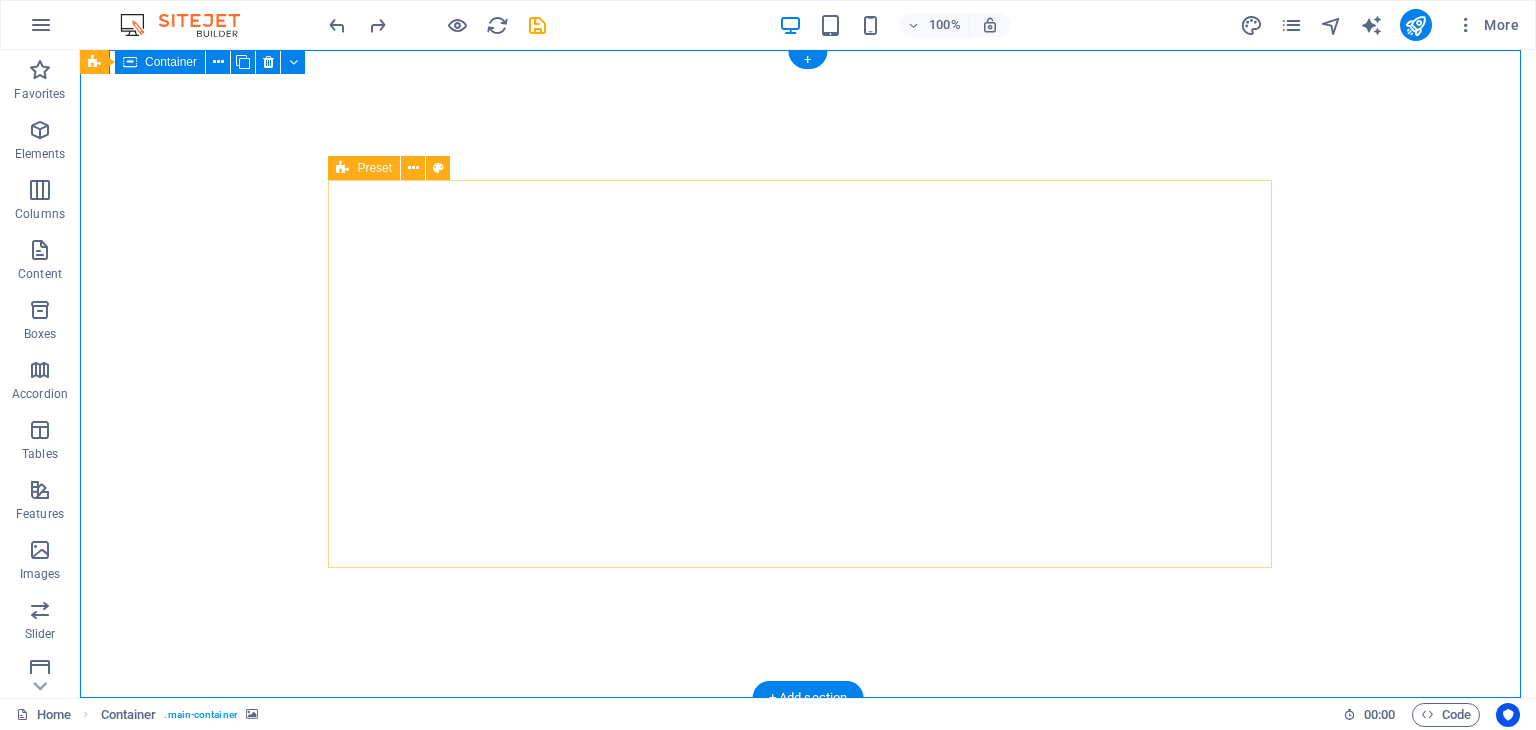 click at bounding box center (808, 374) 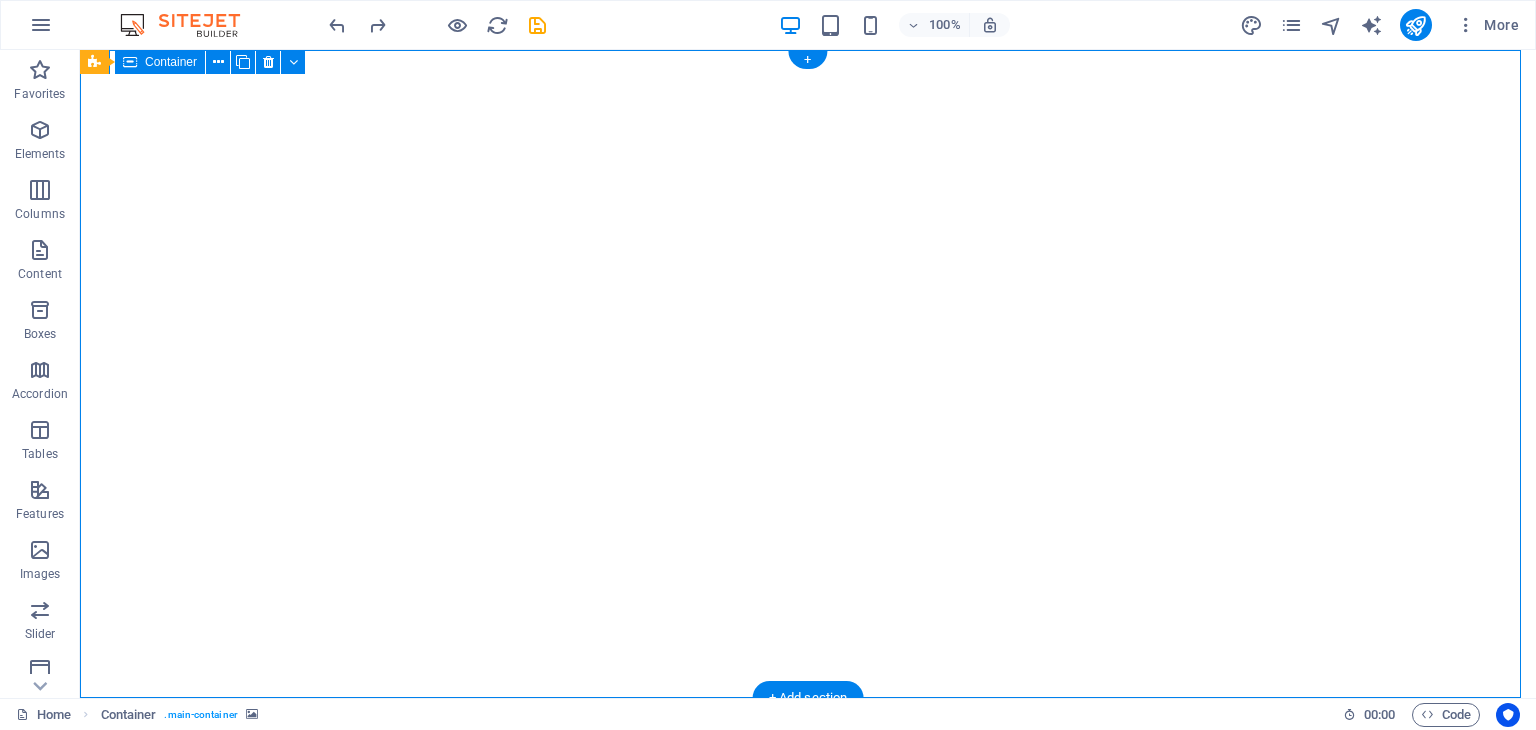 click at bounding box center (808, 374) 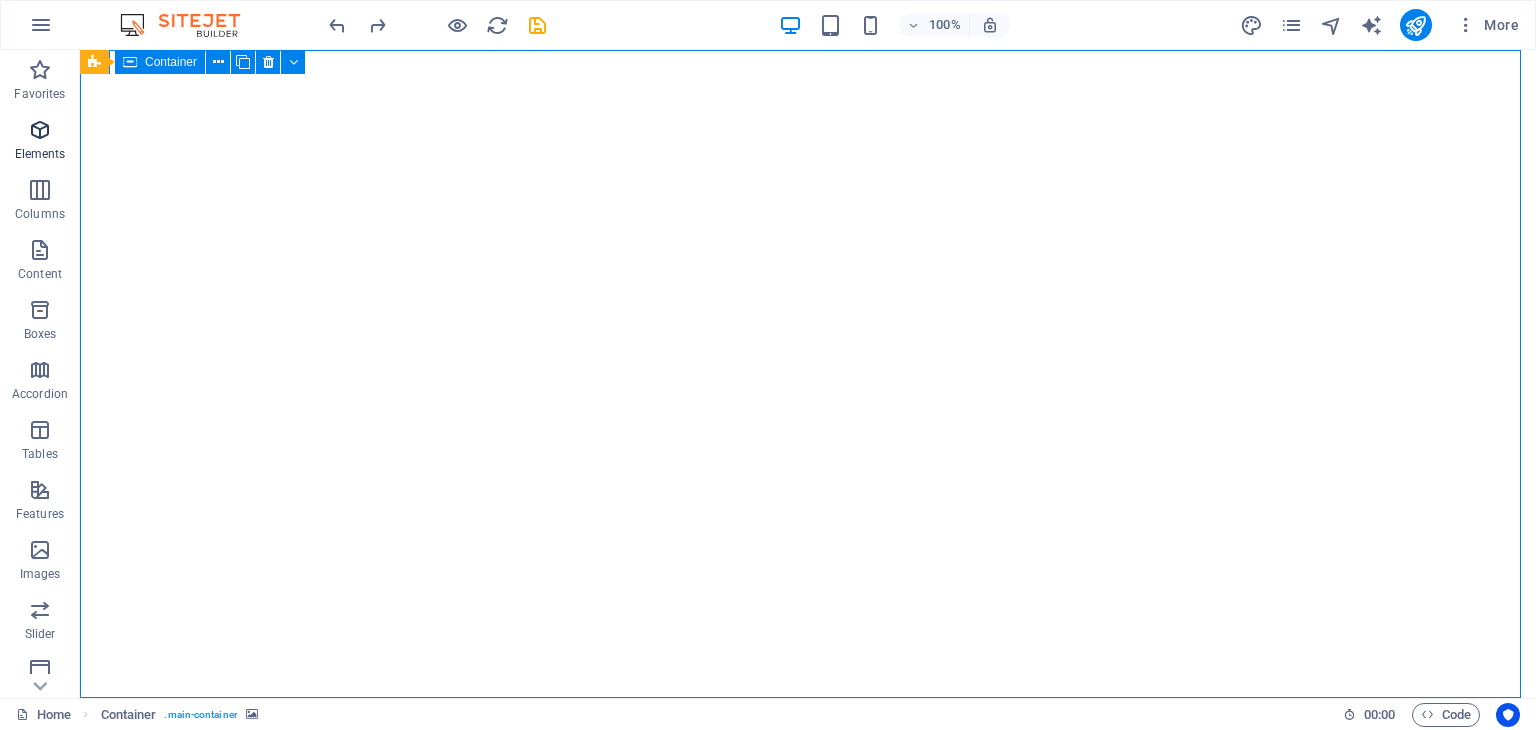 click on "Elements" at bounding box center (40, 142) 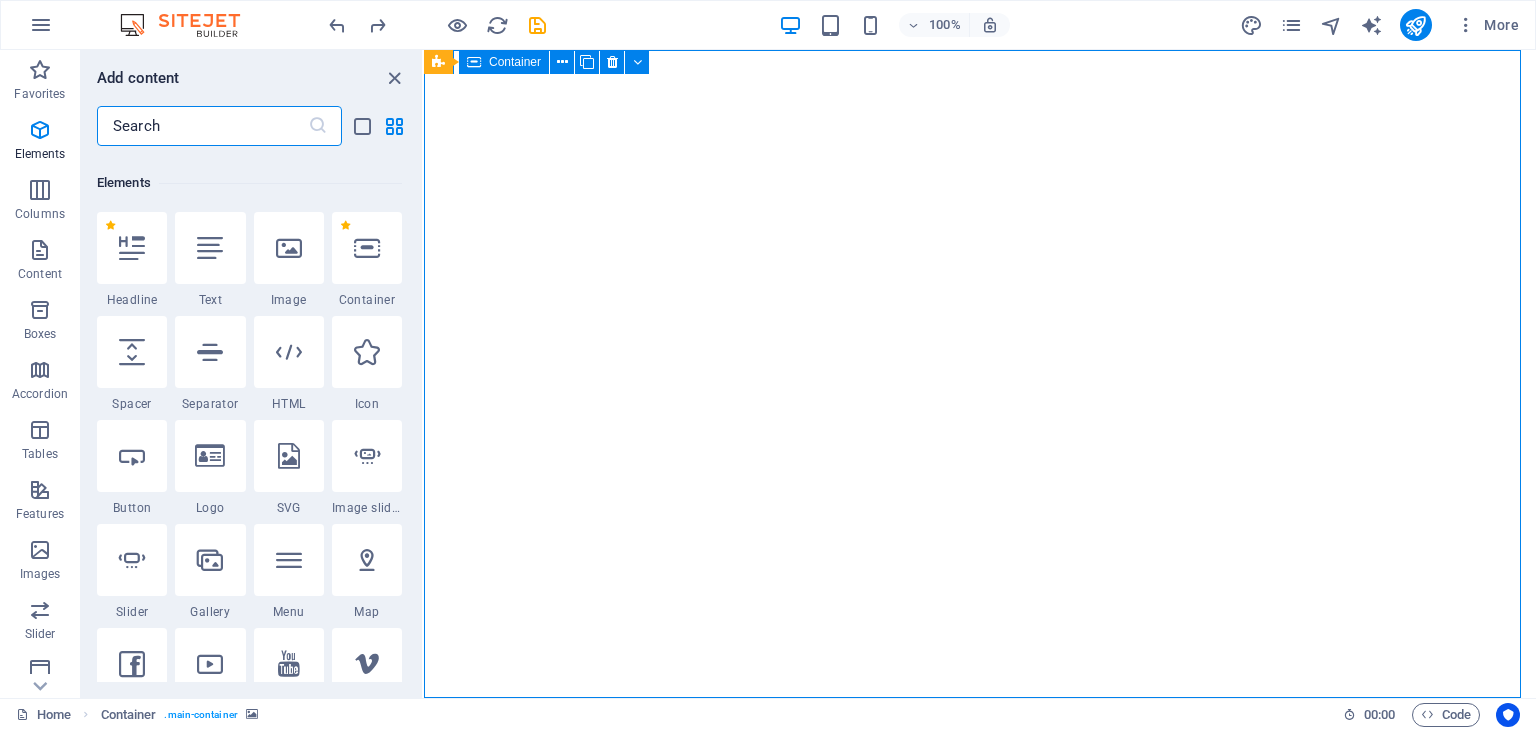 scroll, scrollTop: 212, scrollLeft: 0, axis: vertical 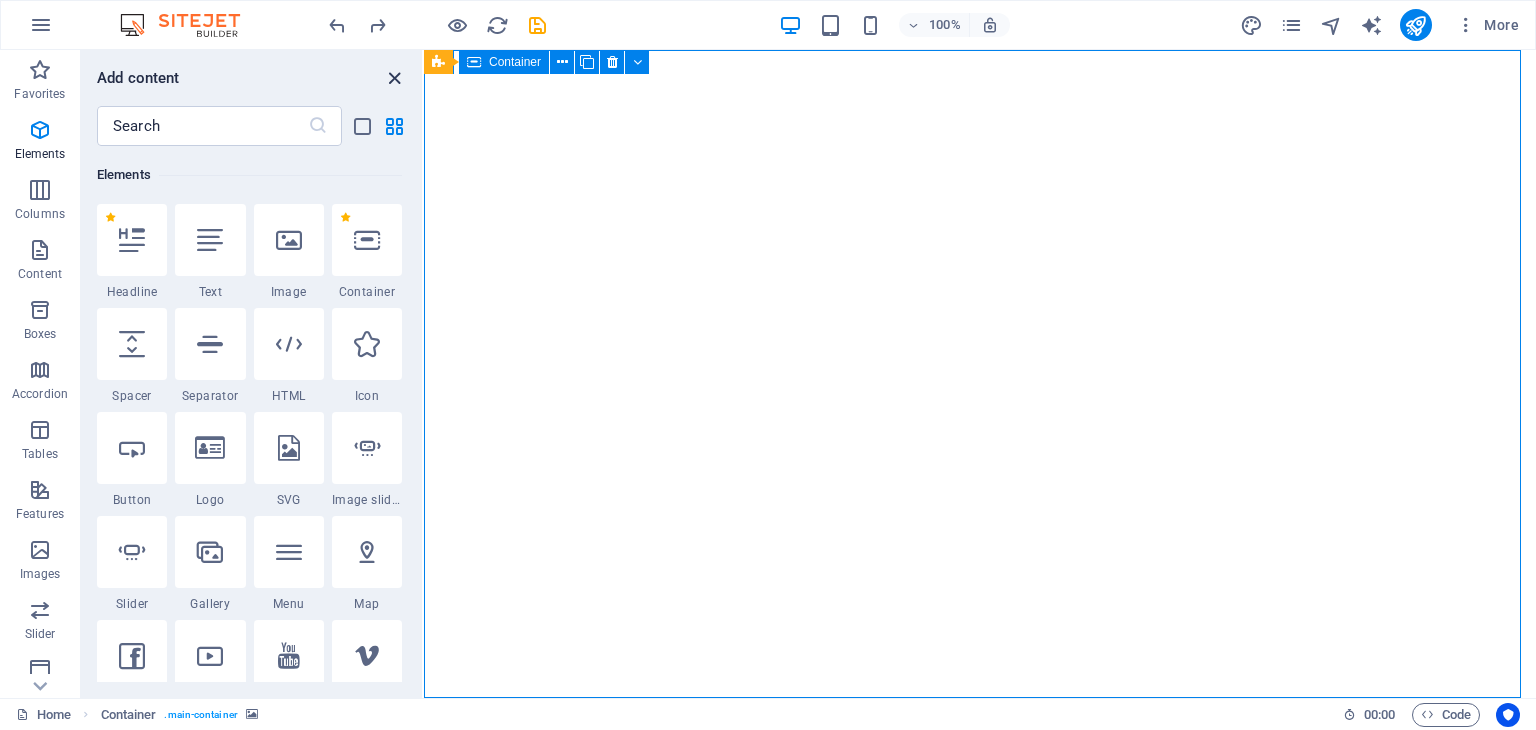 drag, startPoint x: 392, startPoint y: 81, endPoint x: 269, endPoint y: 83, distance: 123.01626 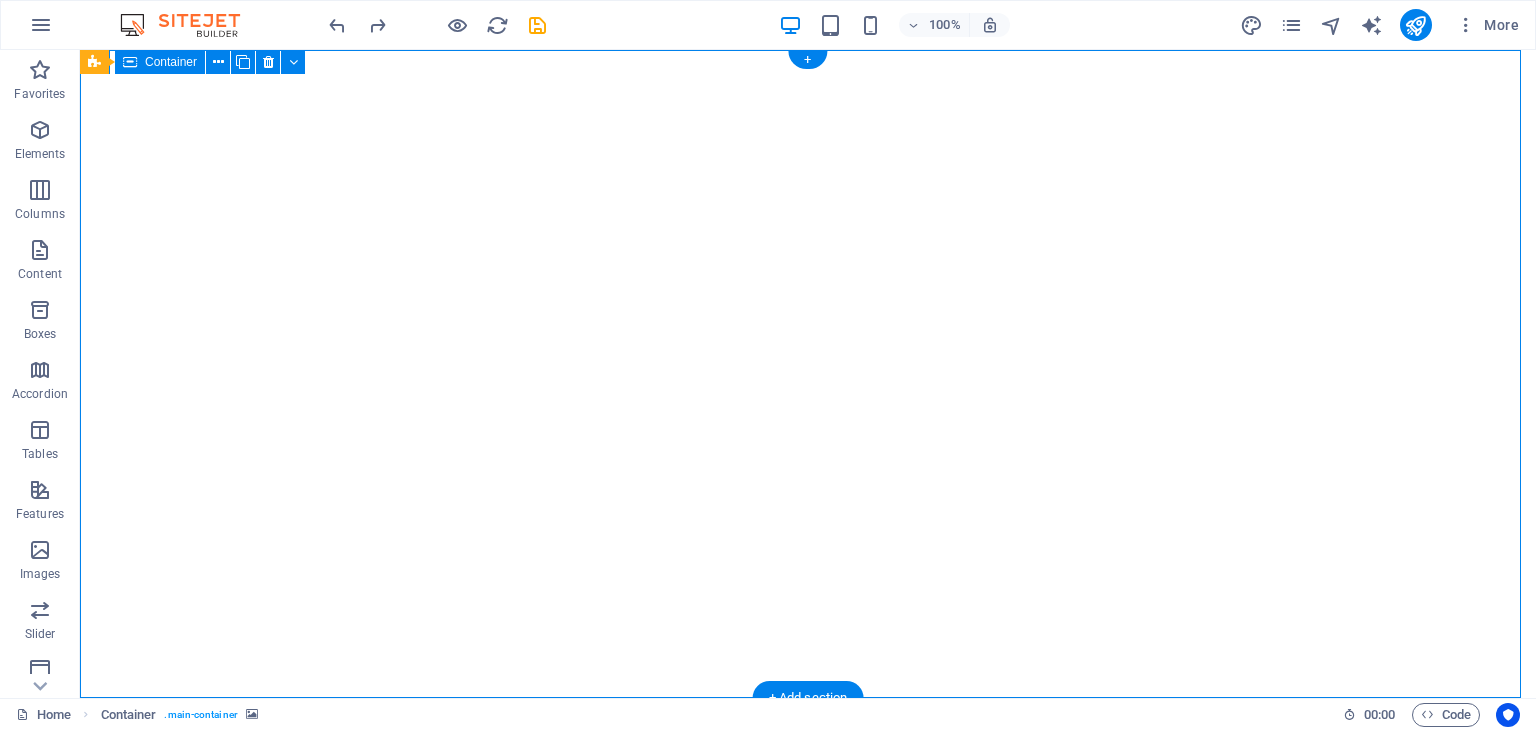 click at bounding box center [808, 374] 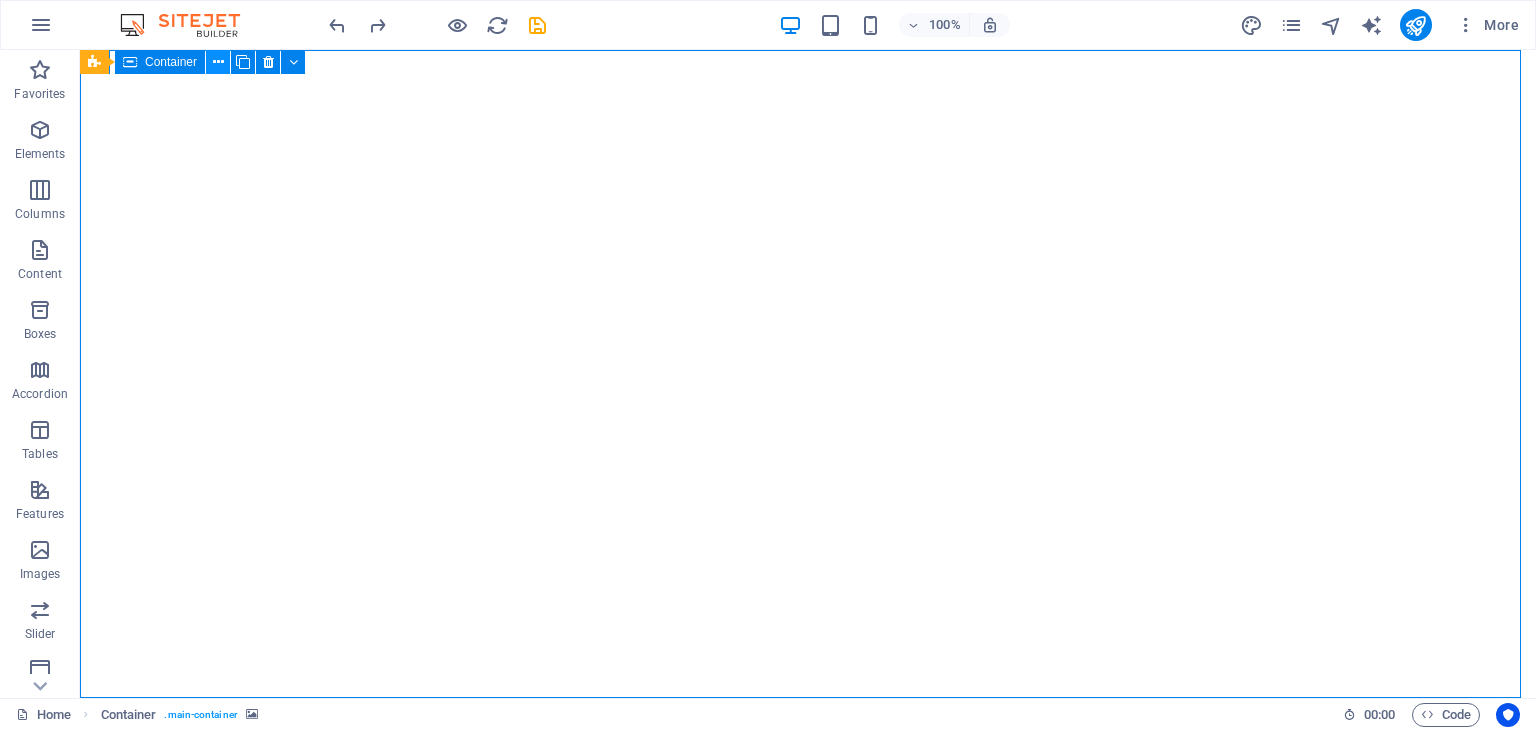 click at bounding box center [218, 62] 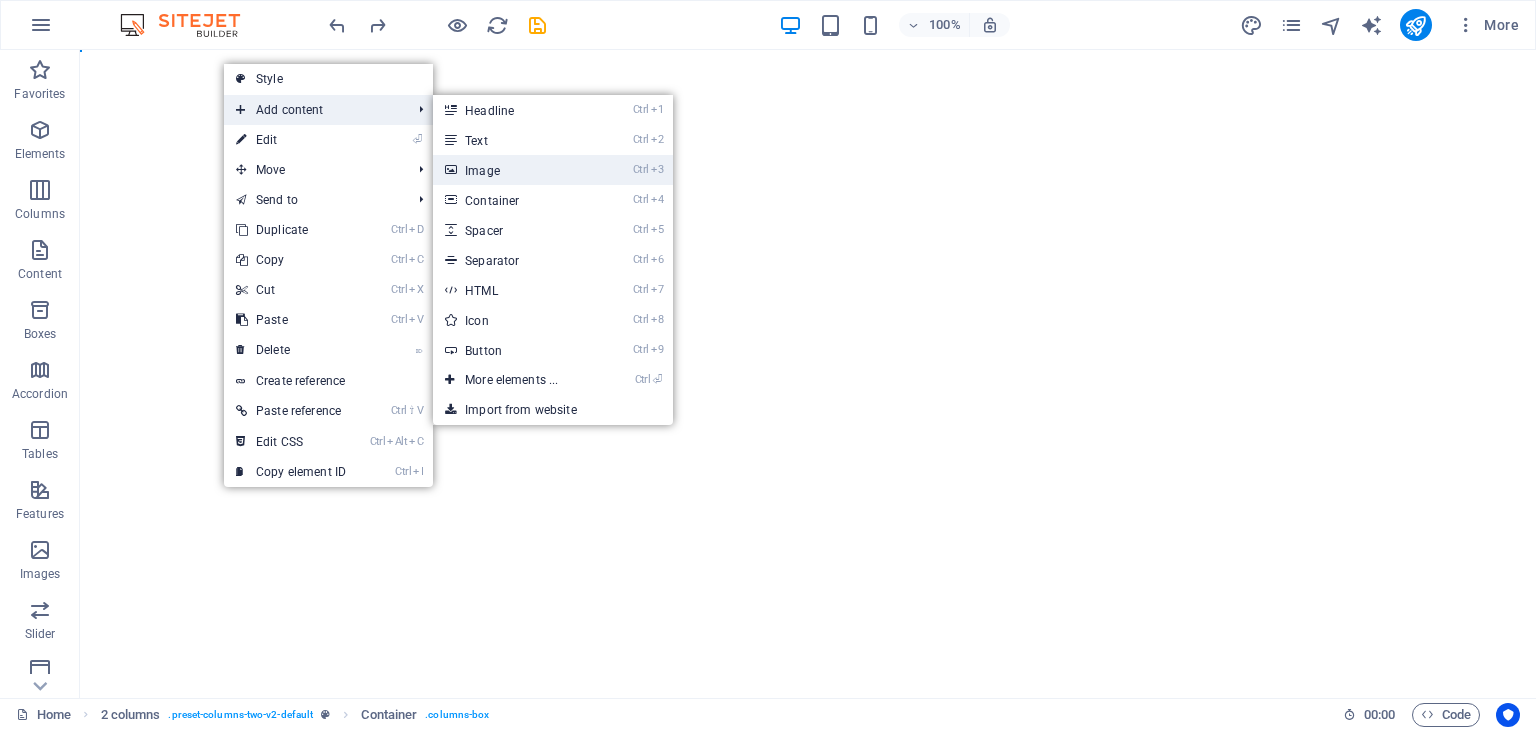 click on "Ctrl 3  Image" at bounding box center [515, 170] 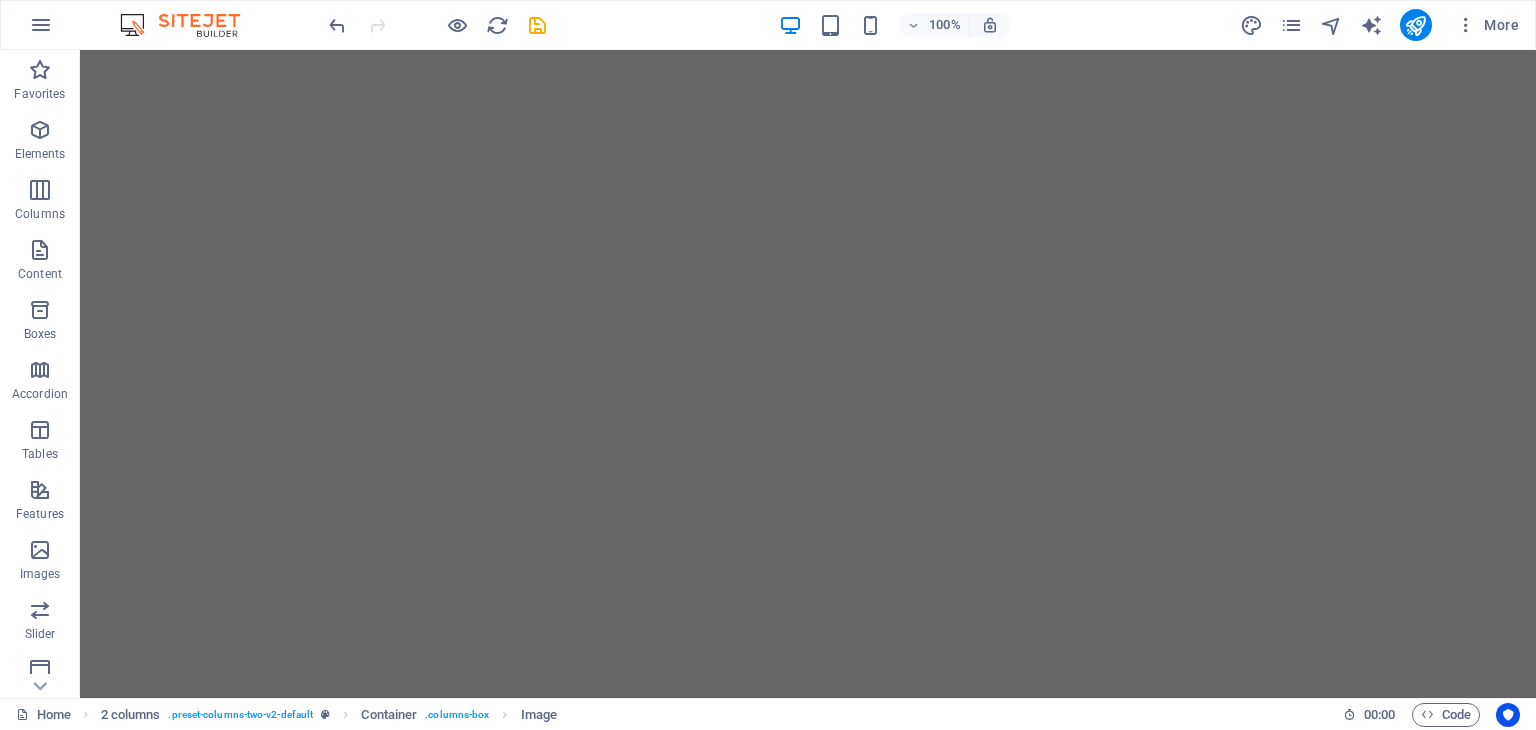 scroll, scrollTop: 0, scrollLeft: 0, axis: both 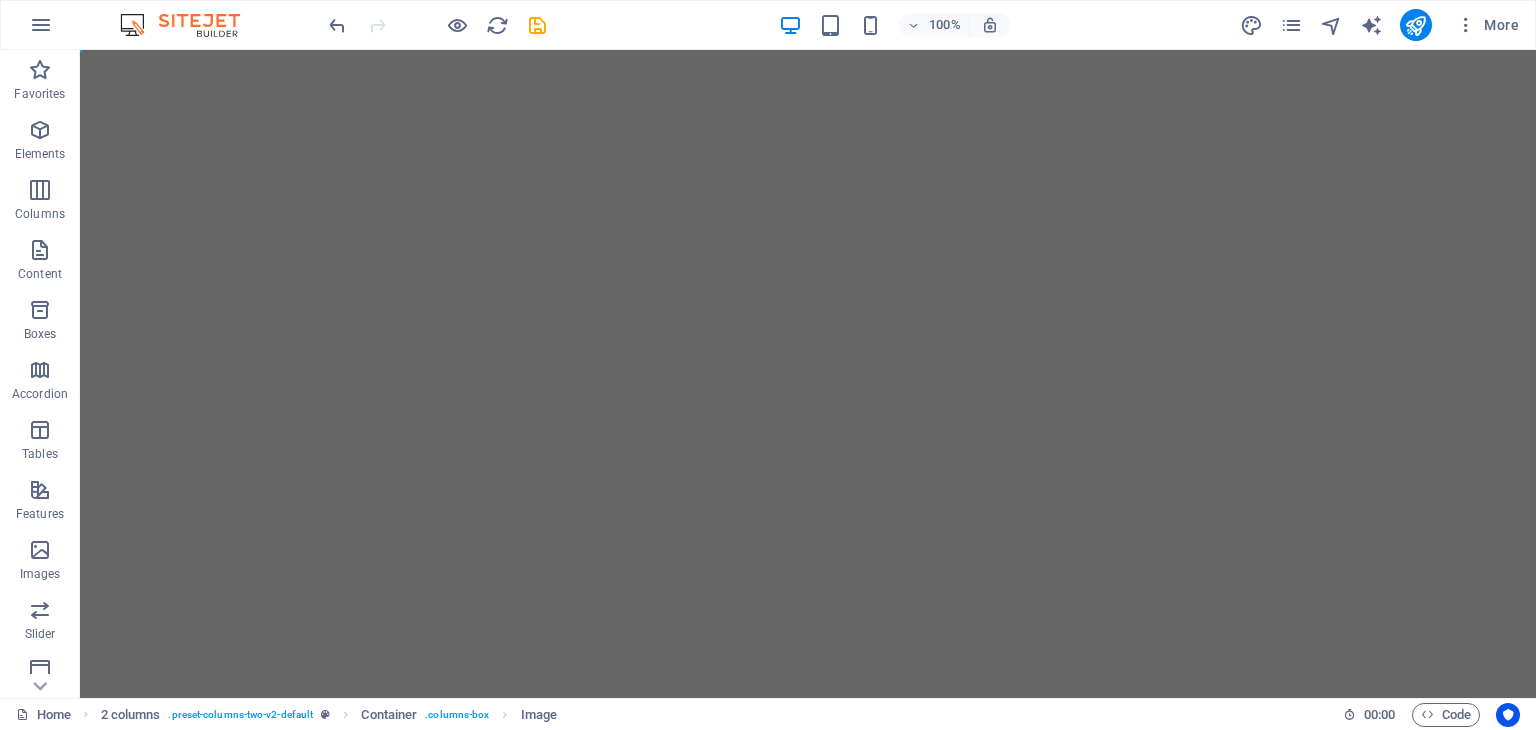 click at bounding box center [808, 374] 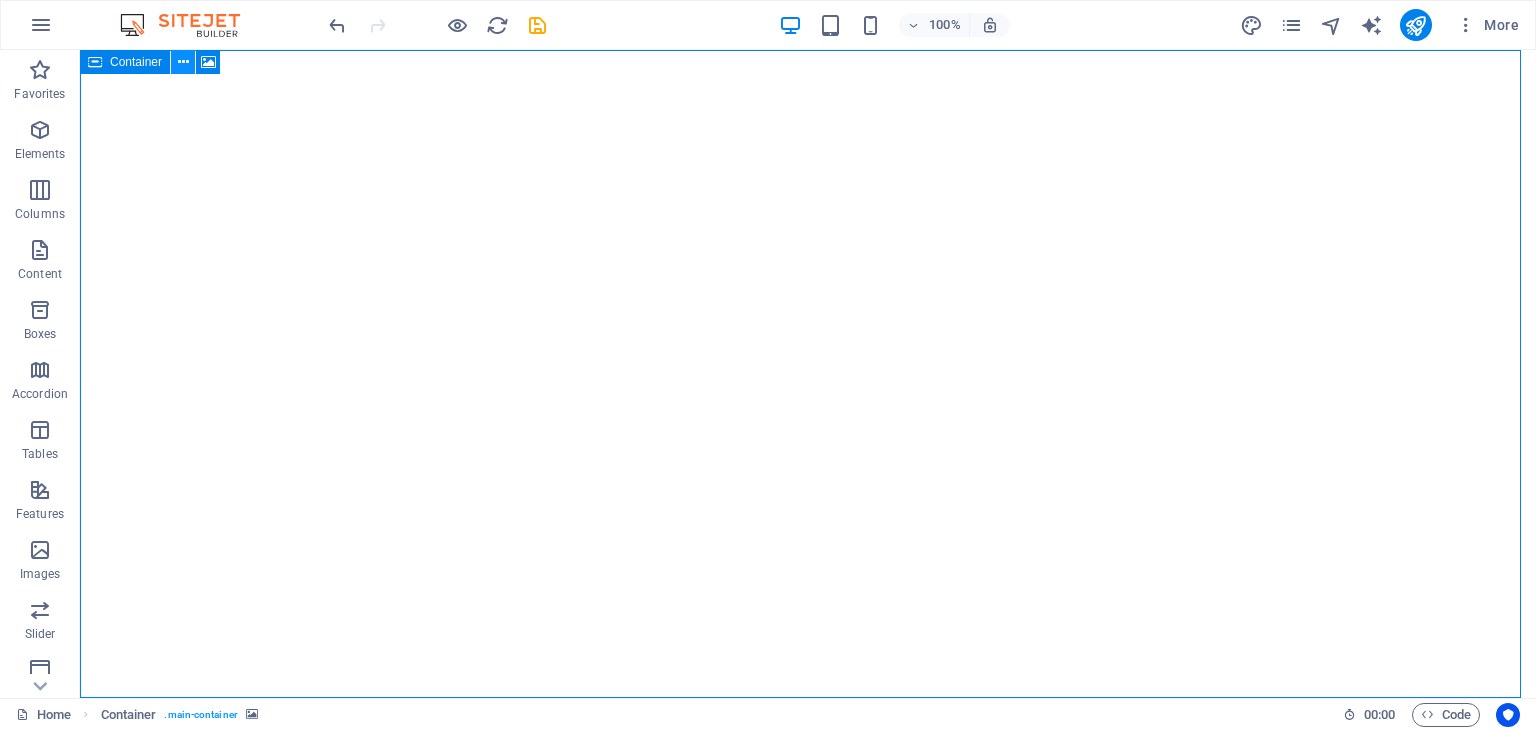 click at bounding box center (183, 62) 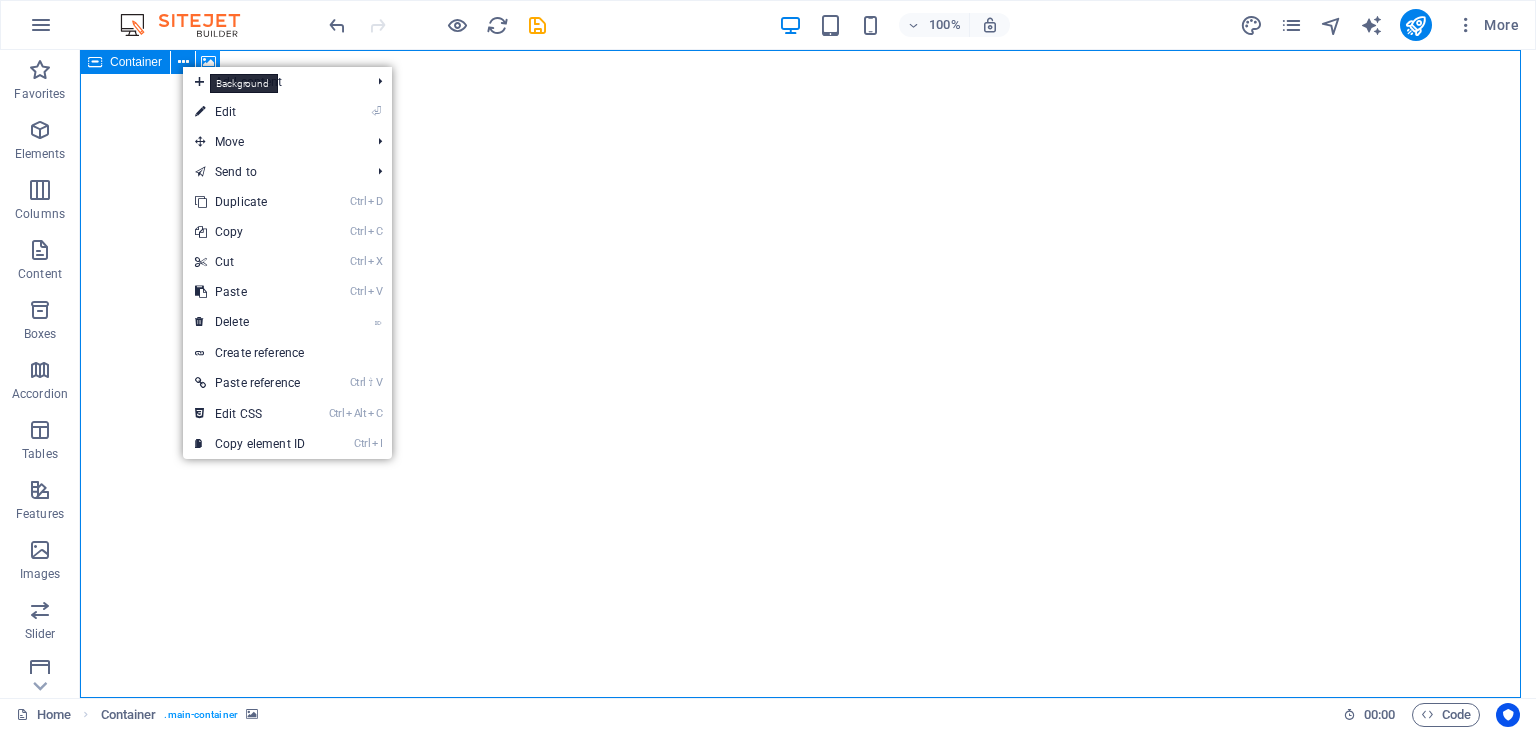 click at bounding box center (208, 62) 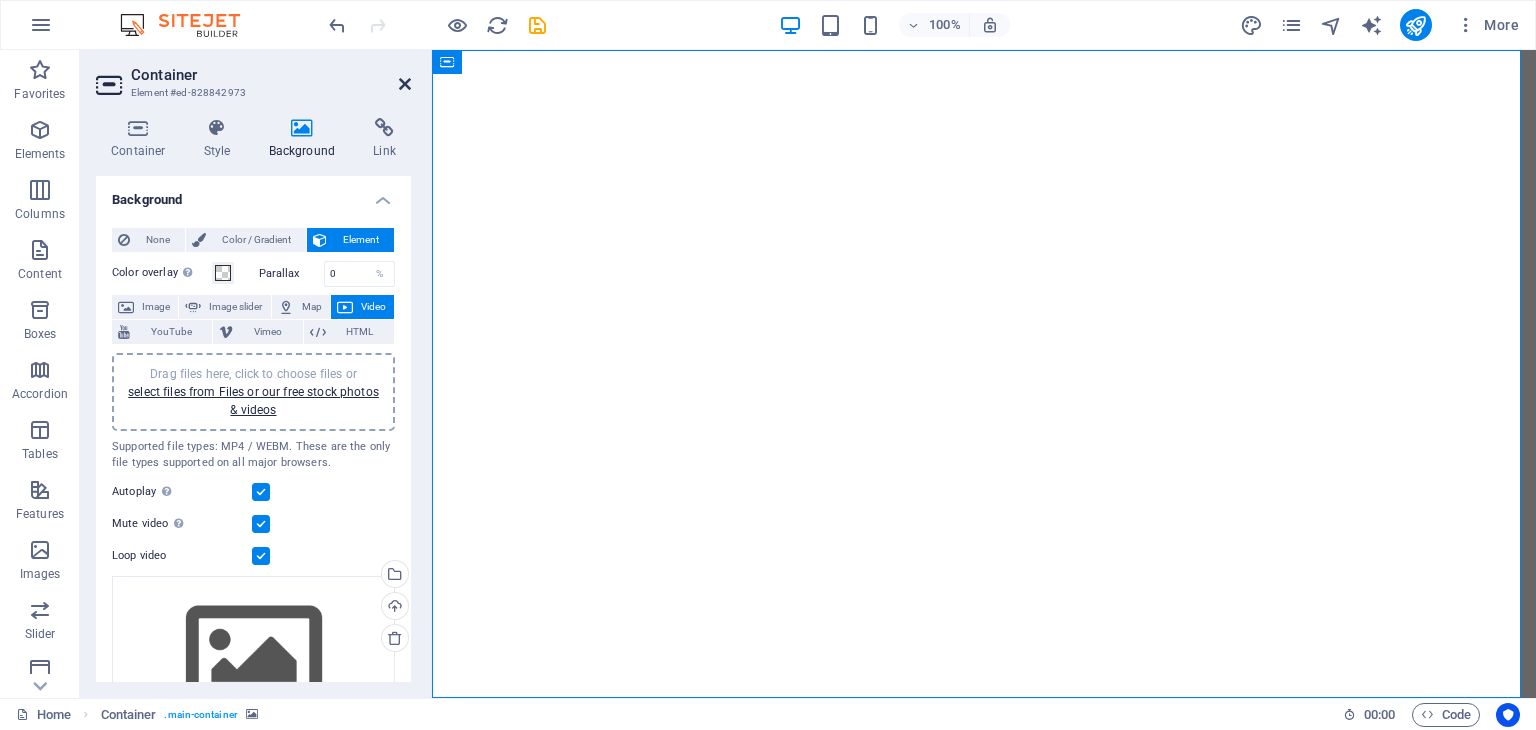 click at bounding box center (405, 84) 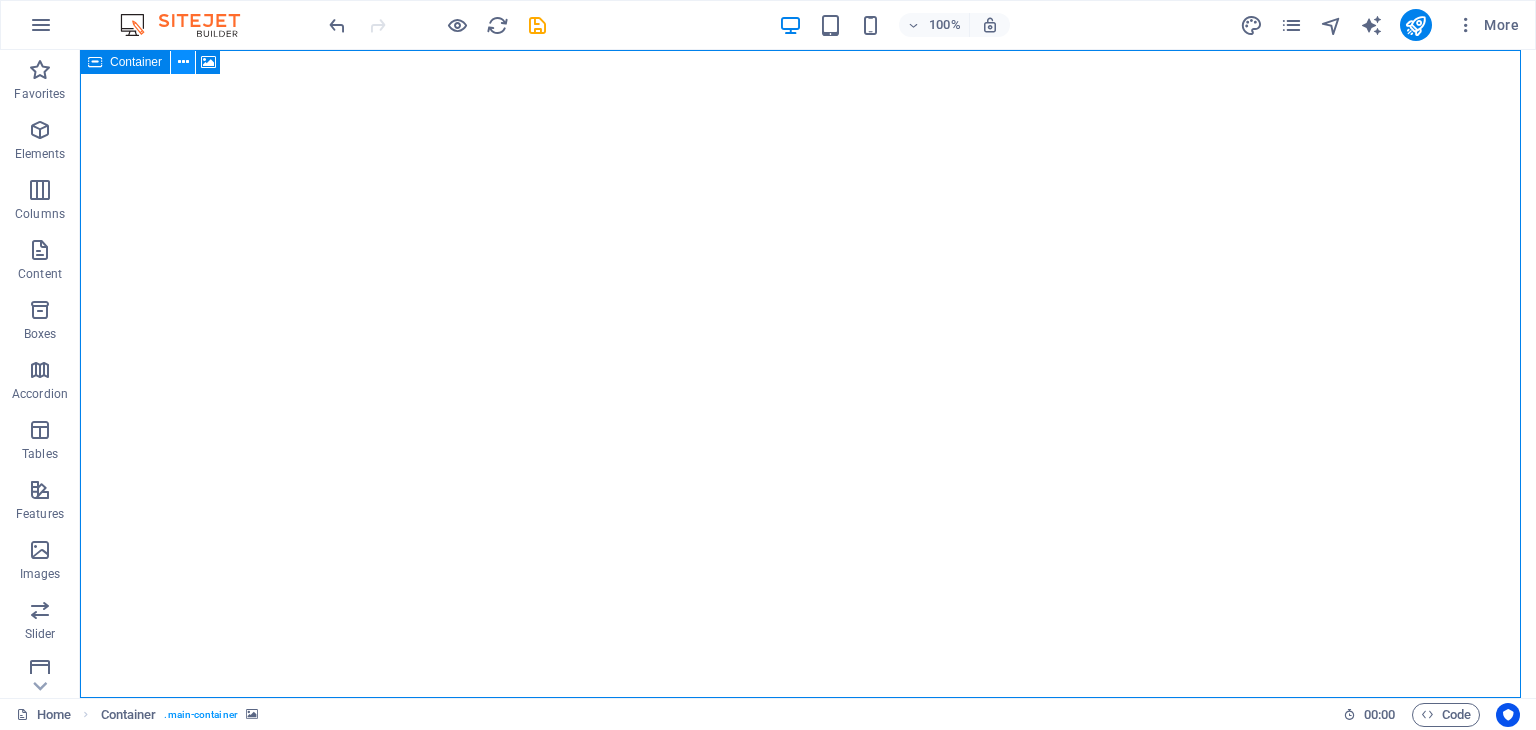 click at bounding box center [183, 62] 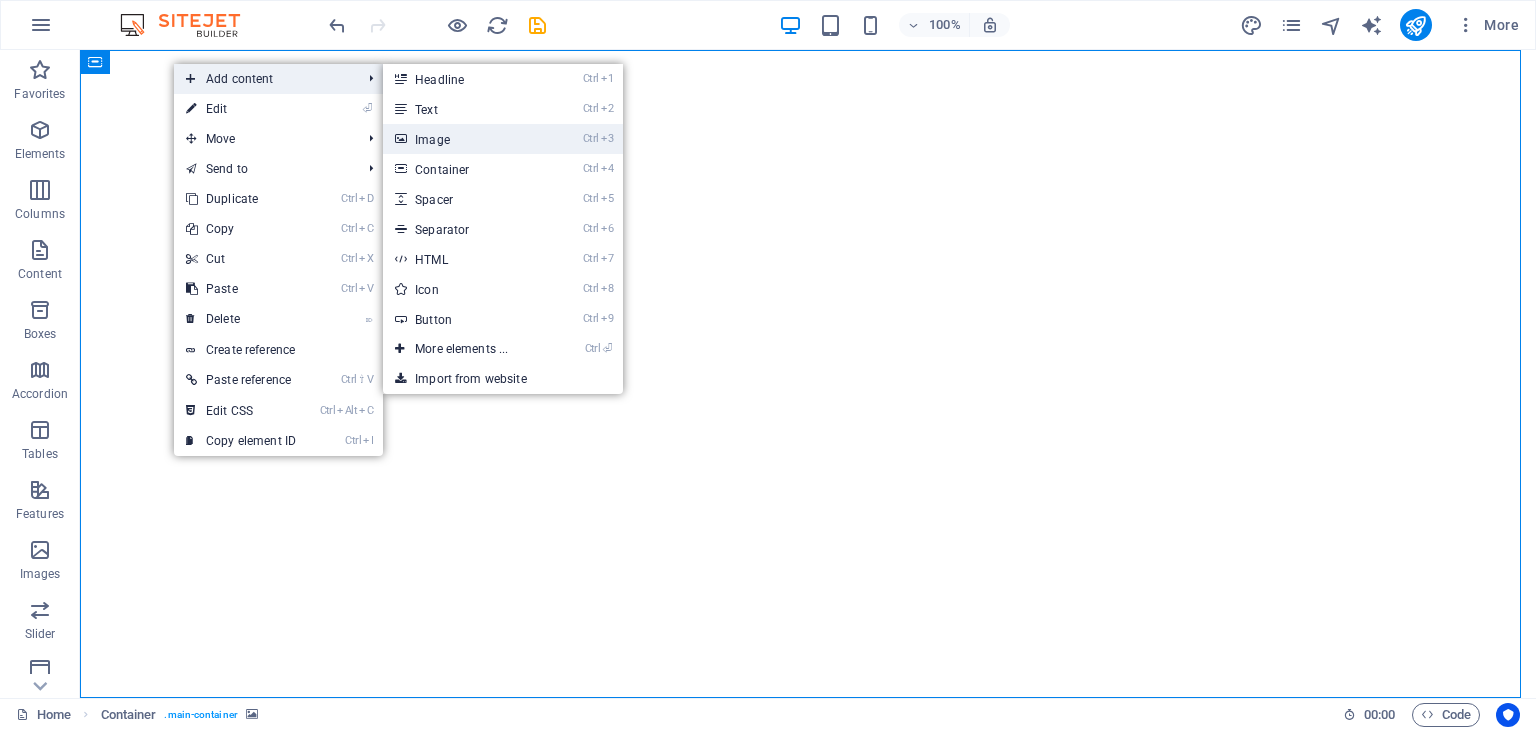 click on "Ctrl 3  Image" at bounding box center [465, 139] 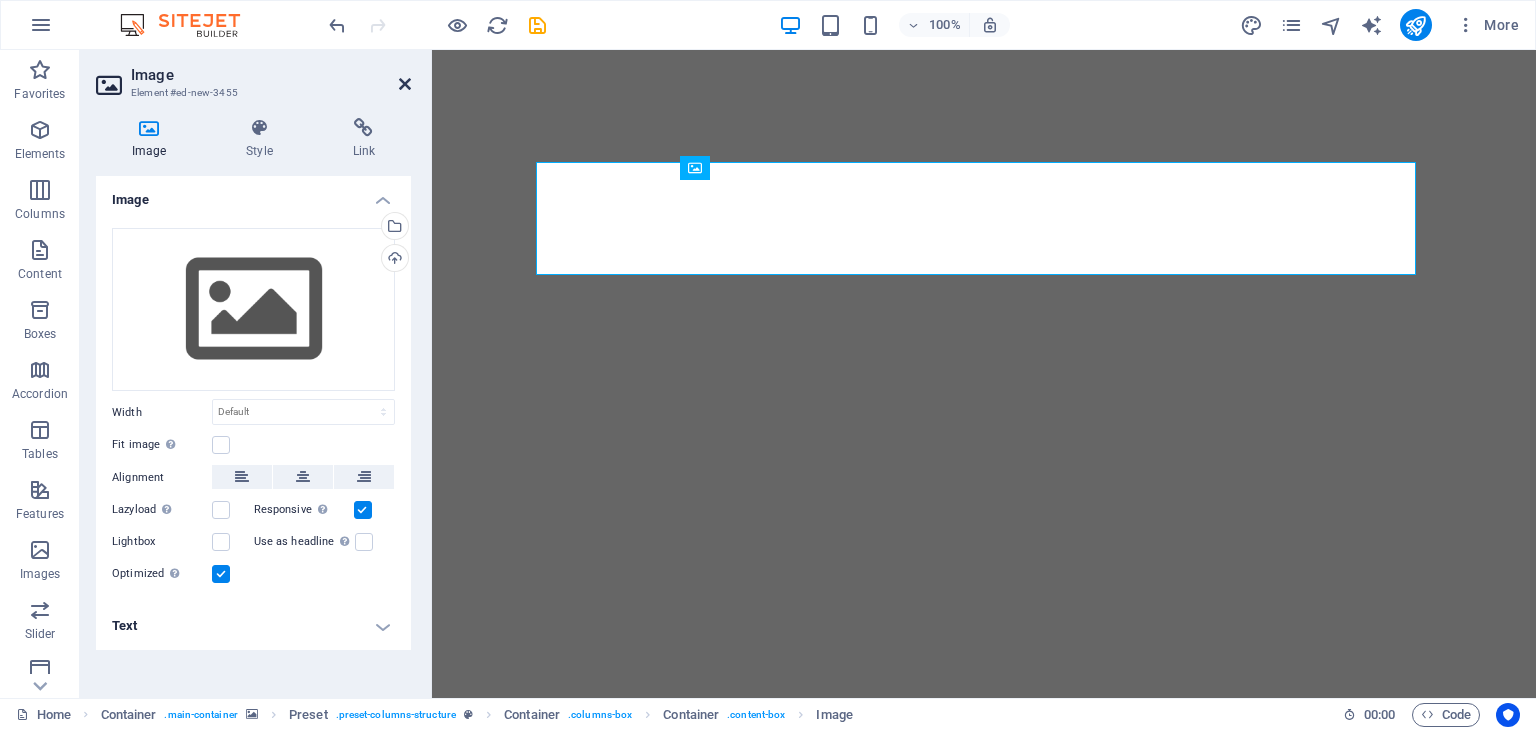 click at bounding box center [405, 84] 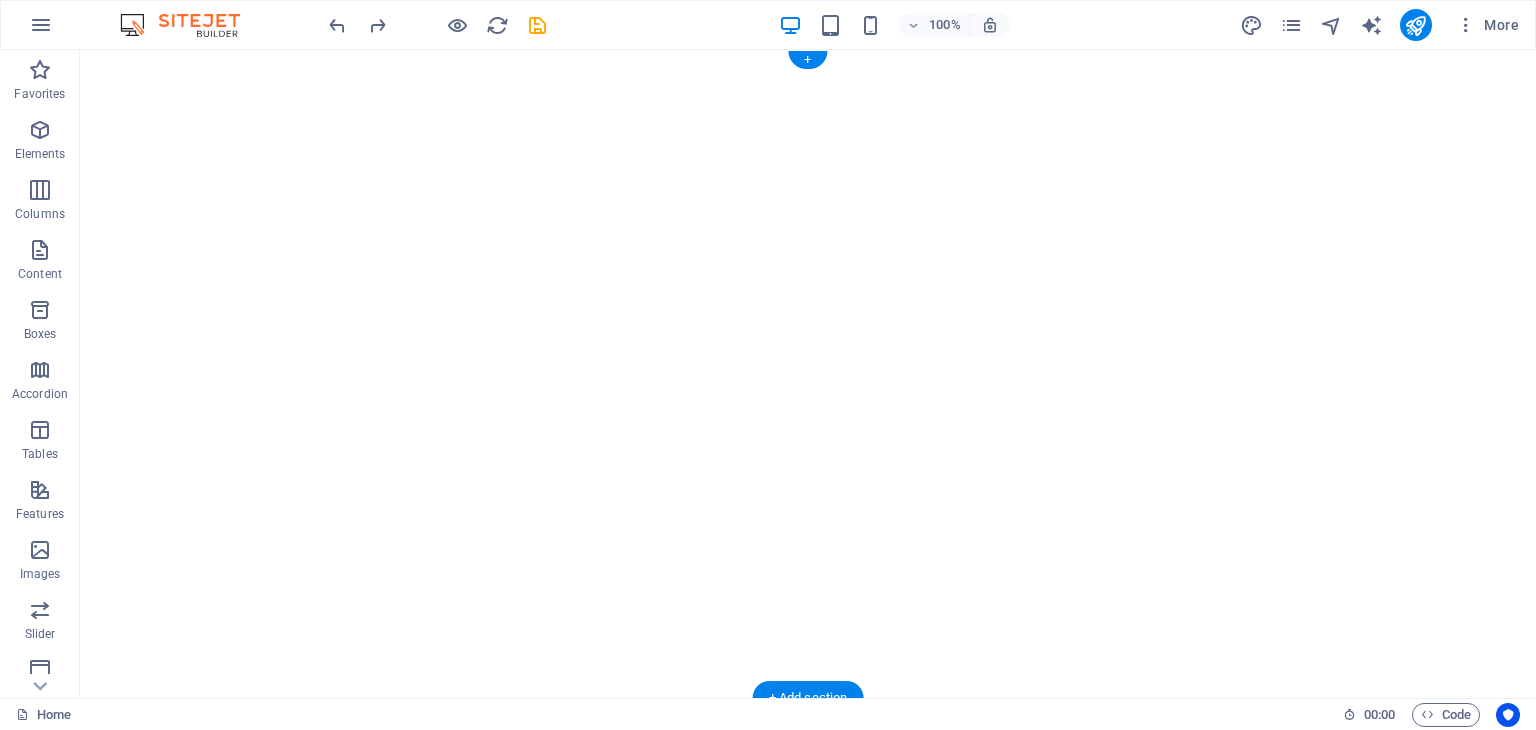 click at bounding box center (808, 374) 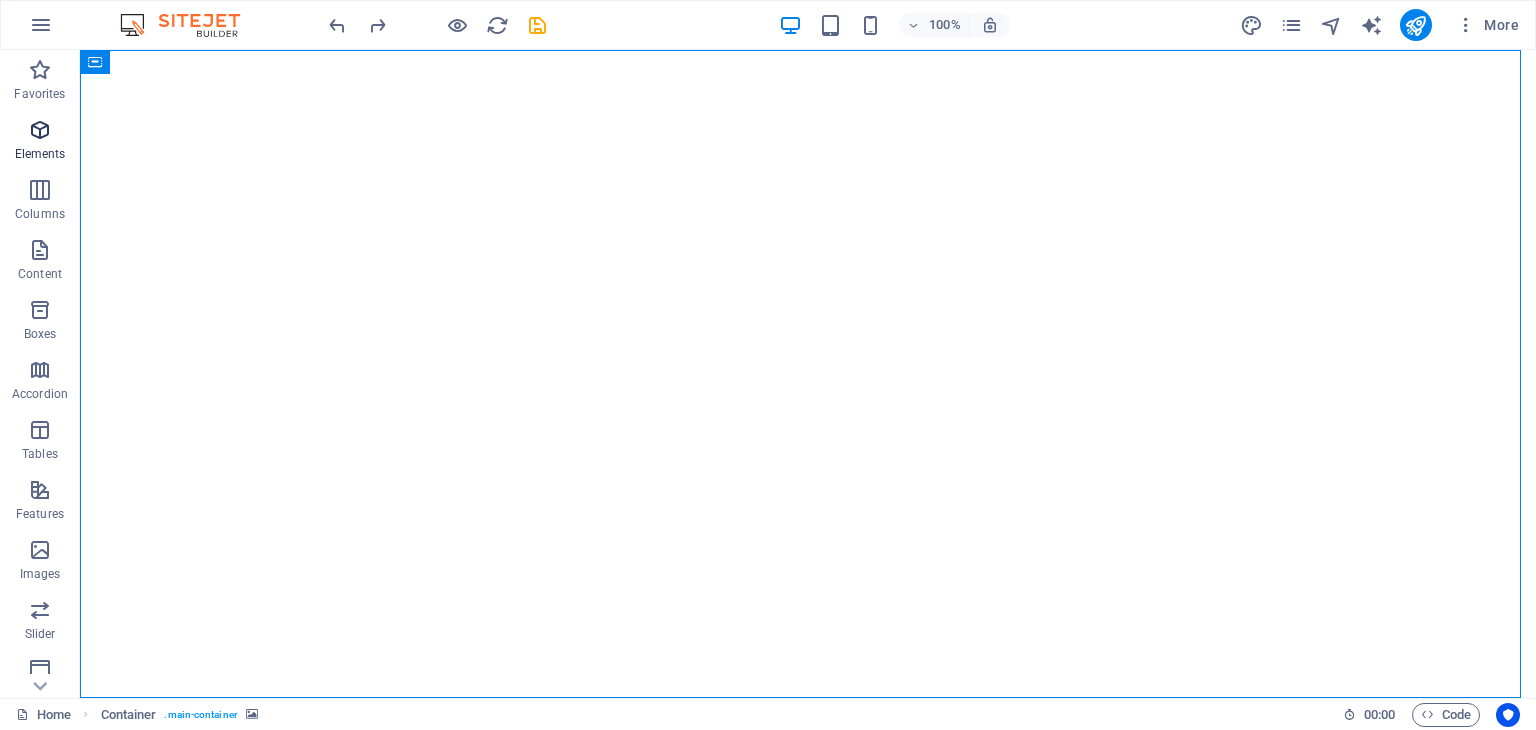 click on "Elements" at bounding box center [40, 154] 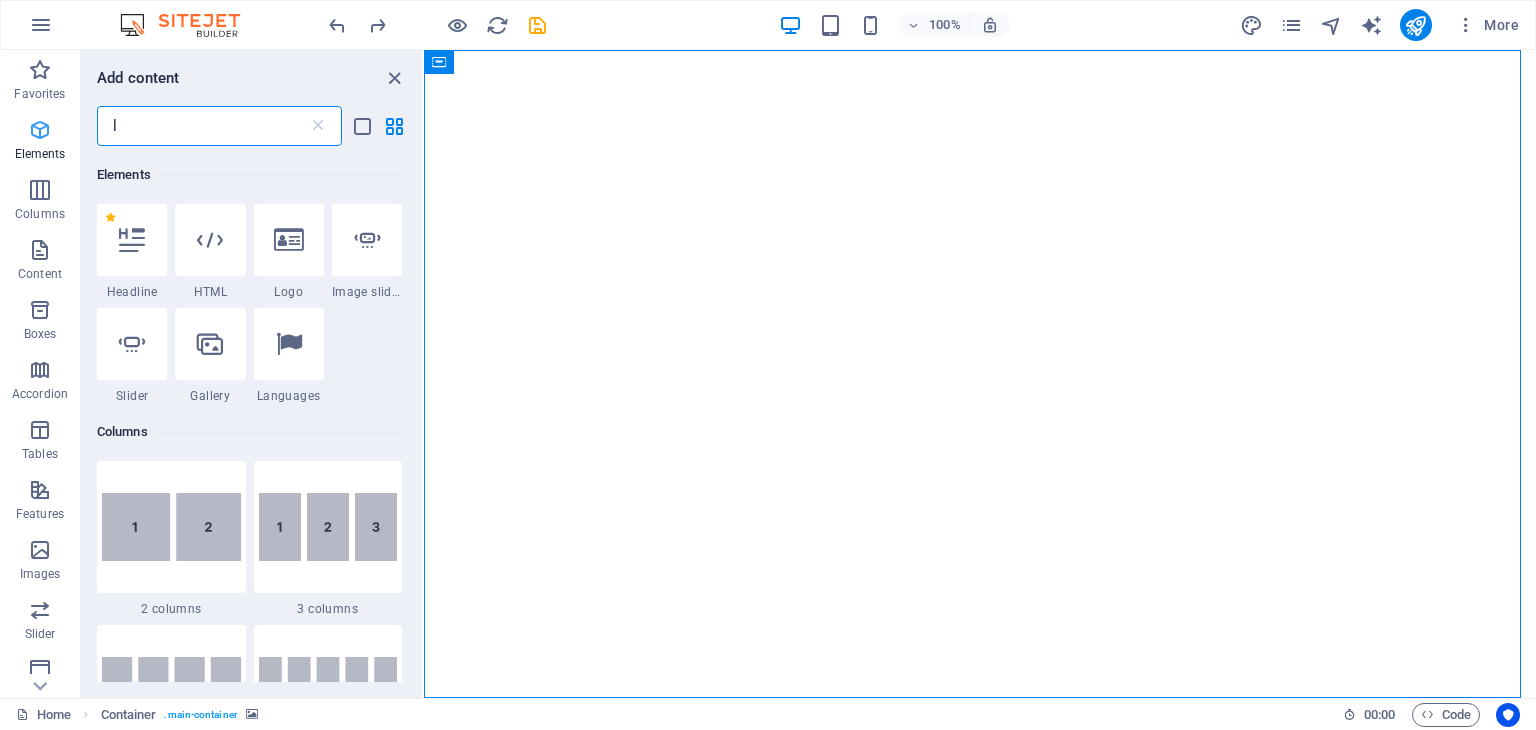 scroll, scrollTop: 0, scrollLeft: 0, axis: both 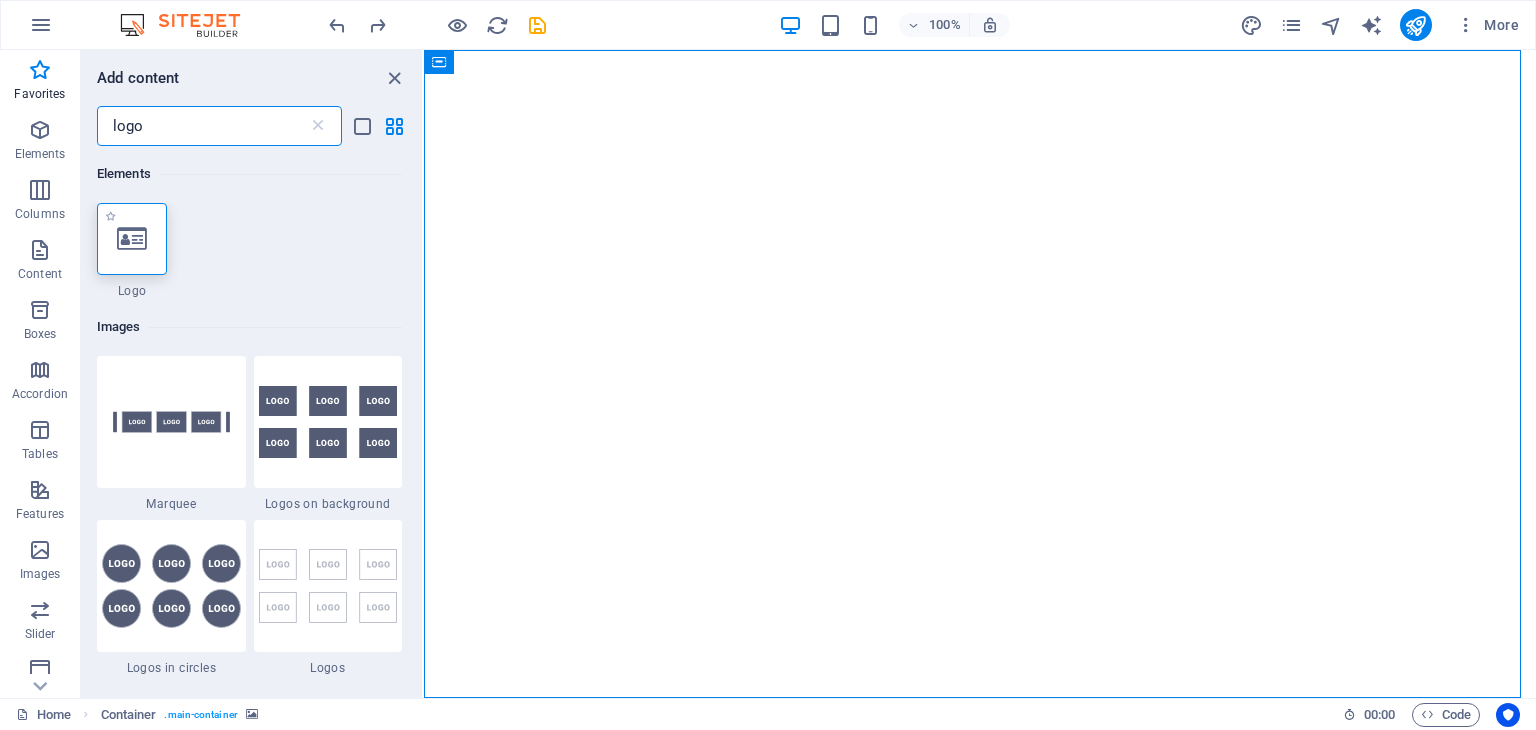 type on "logo" 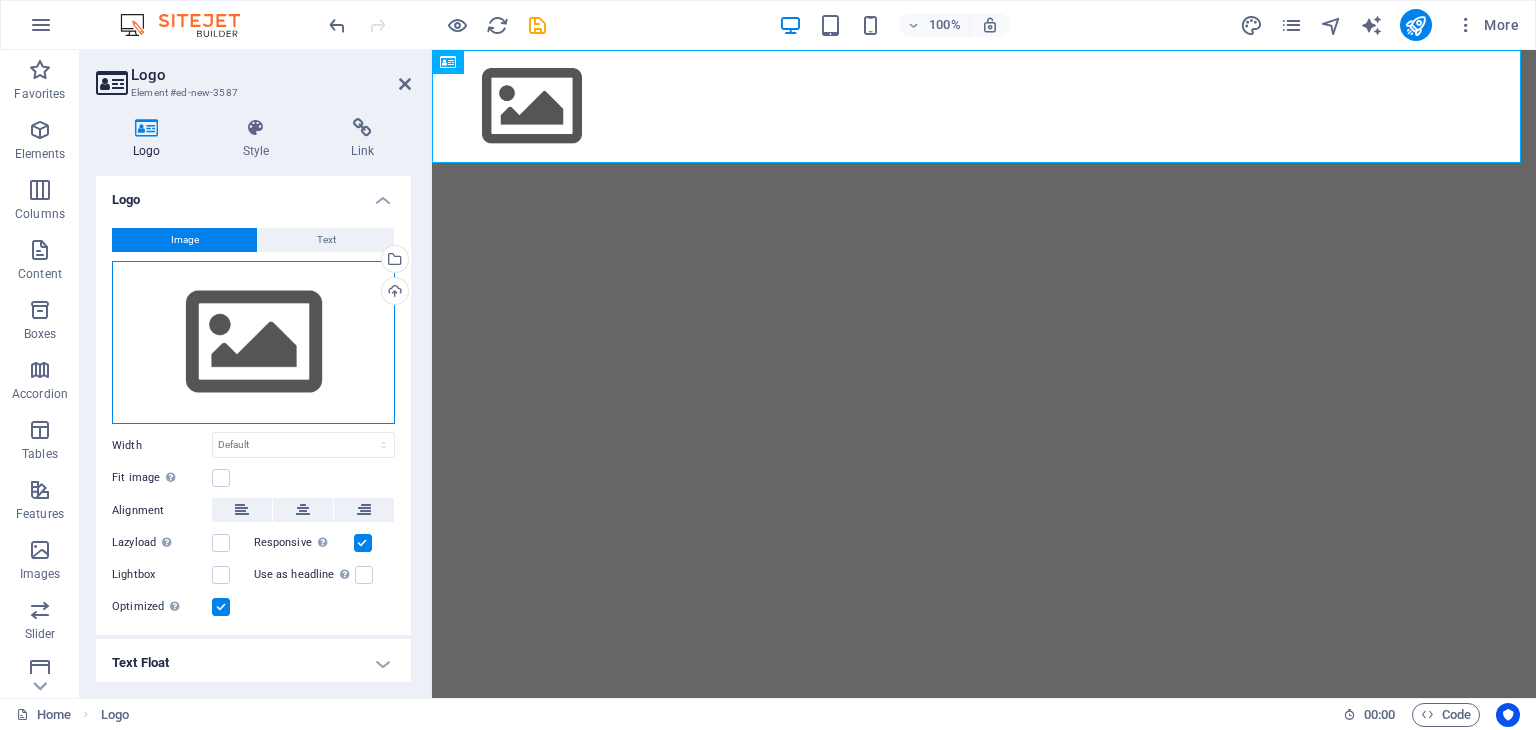 click on "Drag files here, click to choose files or select files from Files or our free stock photos & videos" at bounding box center (253, 343) 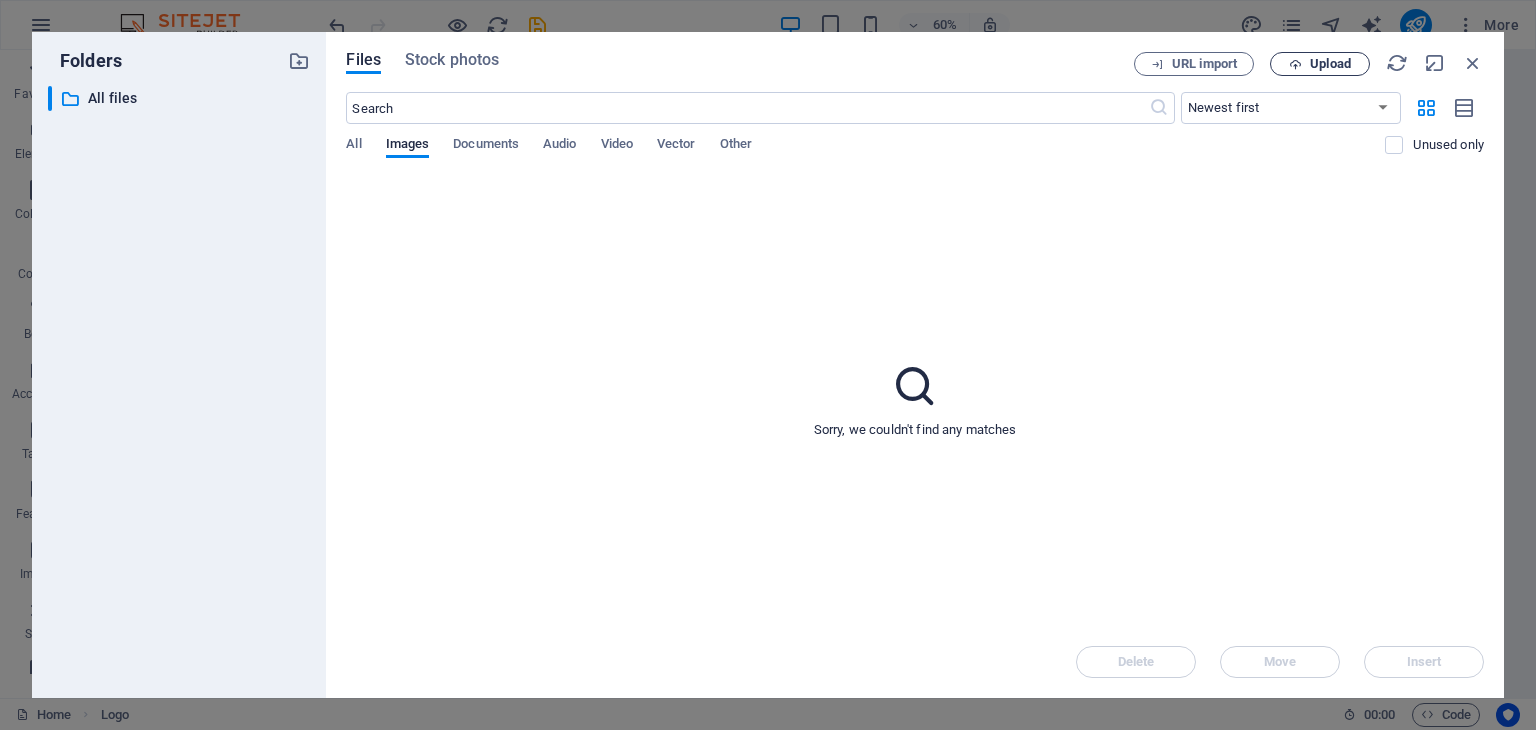 click on "Upload" at bounding box center (1320, 64) 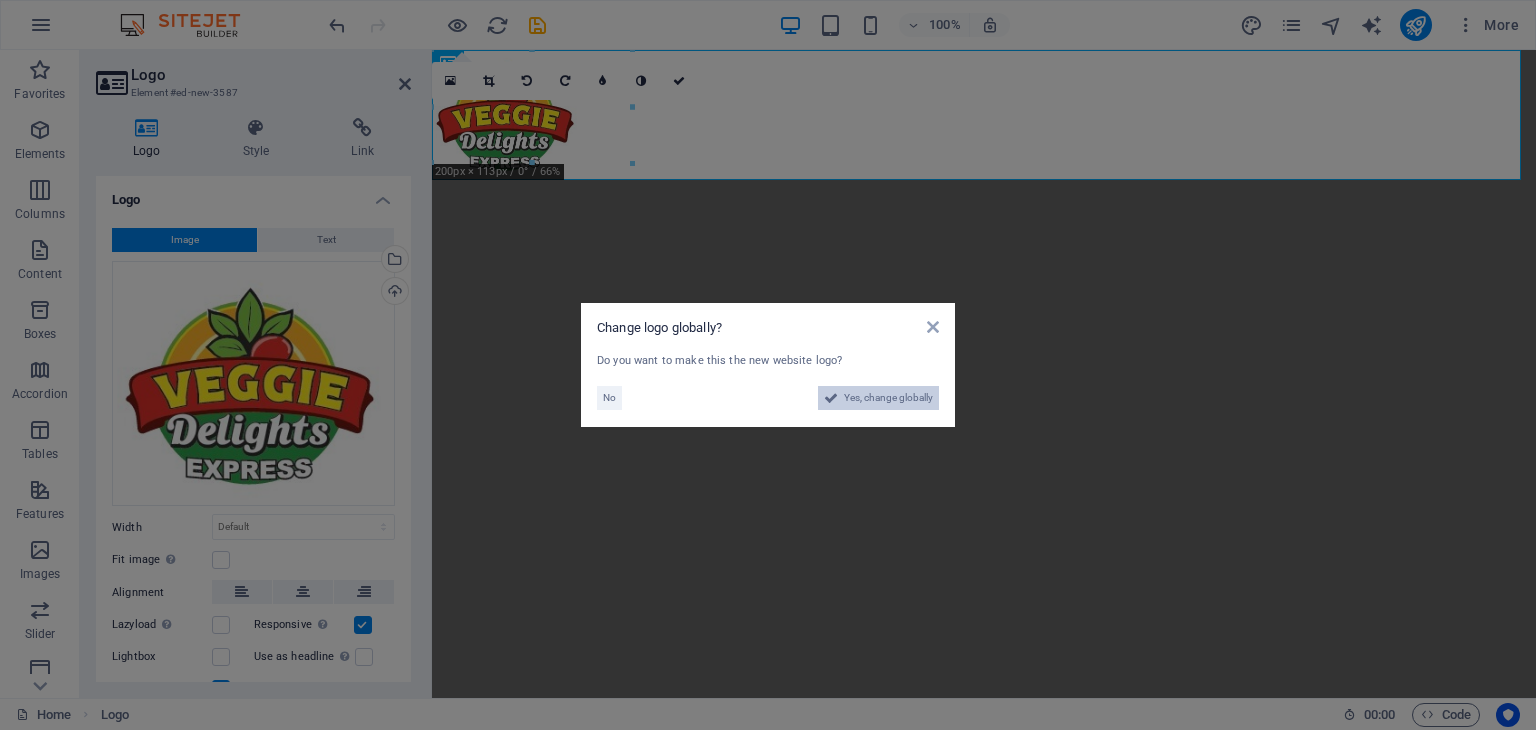 click on "Yes, change globally" at bounding box center (888, 398) 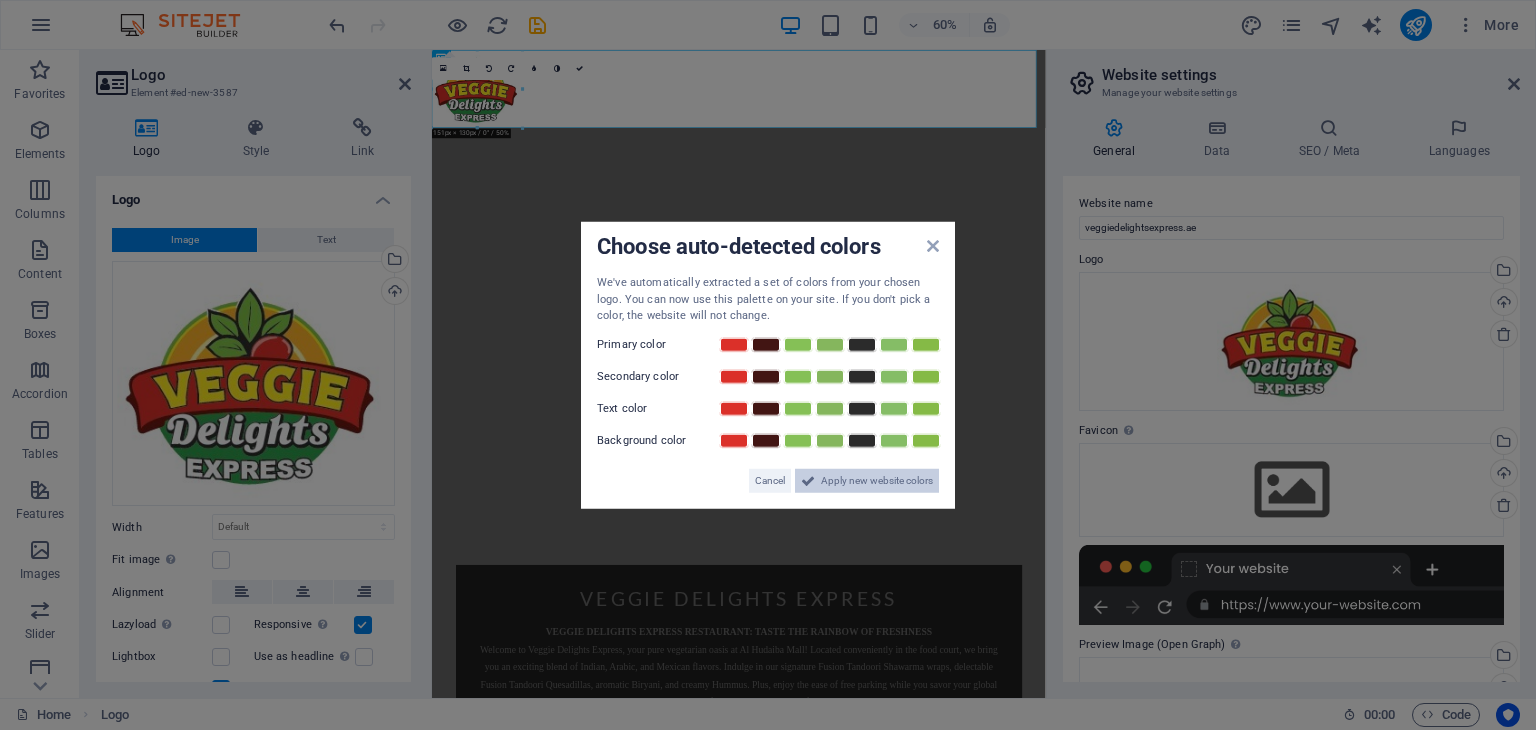 click on "Apply new website colors" at bounding box center [877, 480] 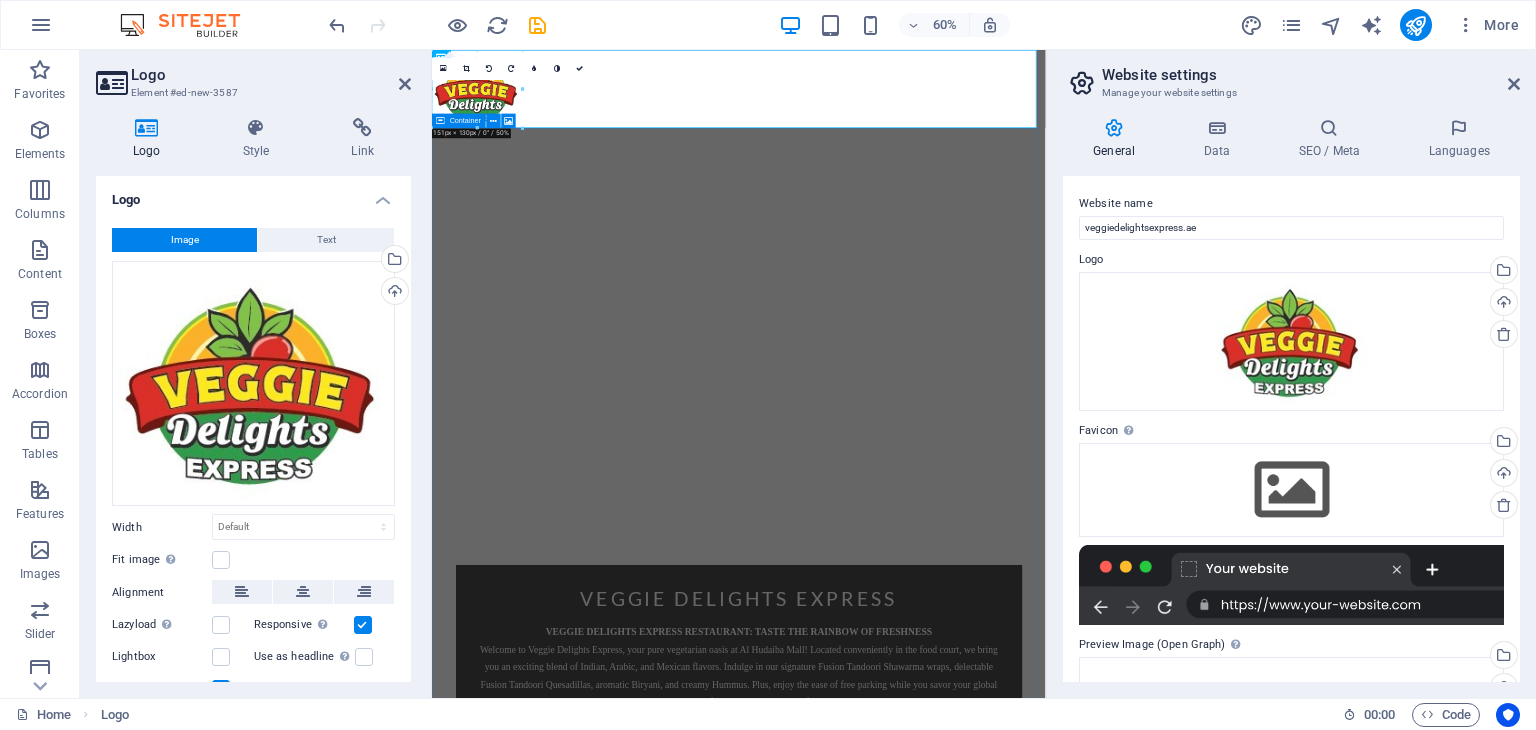 click on "Veggie delights express VEGGIE DELIGHTS EXPRESS RESTAURANT: TASTE THE RAINBOW OF FRESHNESS Welcome to Veggie Delights Express, your pure vegetarian oasis at Al Hudaiba Mall! Located conveniently in the food court, we bring you an exciting blend of Indian, Arabic, and Mexican flavors. Indulge in our signature Fusion Tandoori Shawarma wraps, delectable Fusion Tandoori Quesadillas, aromatic Biryani, and creamy Hummus. Plus, enjoy the ease of free parking while you savor your global meal. Experience the best of plant-based cuisine, crafted with passion. ORDER NOW" at bounding box center (943, 778) 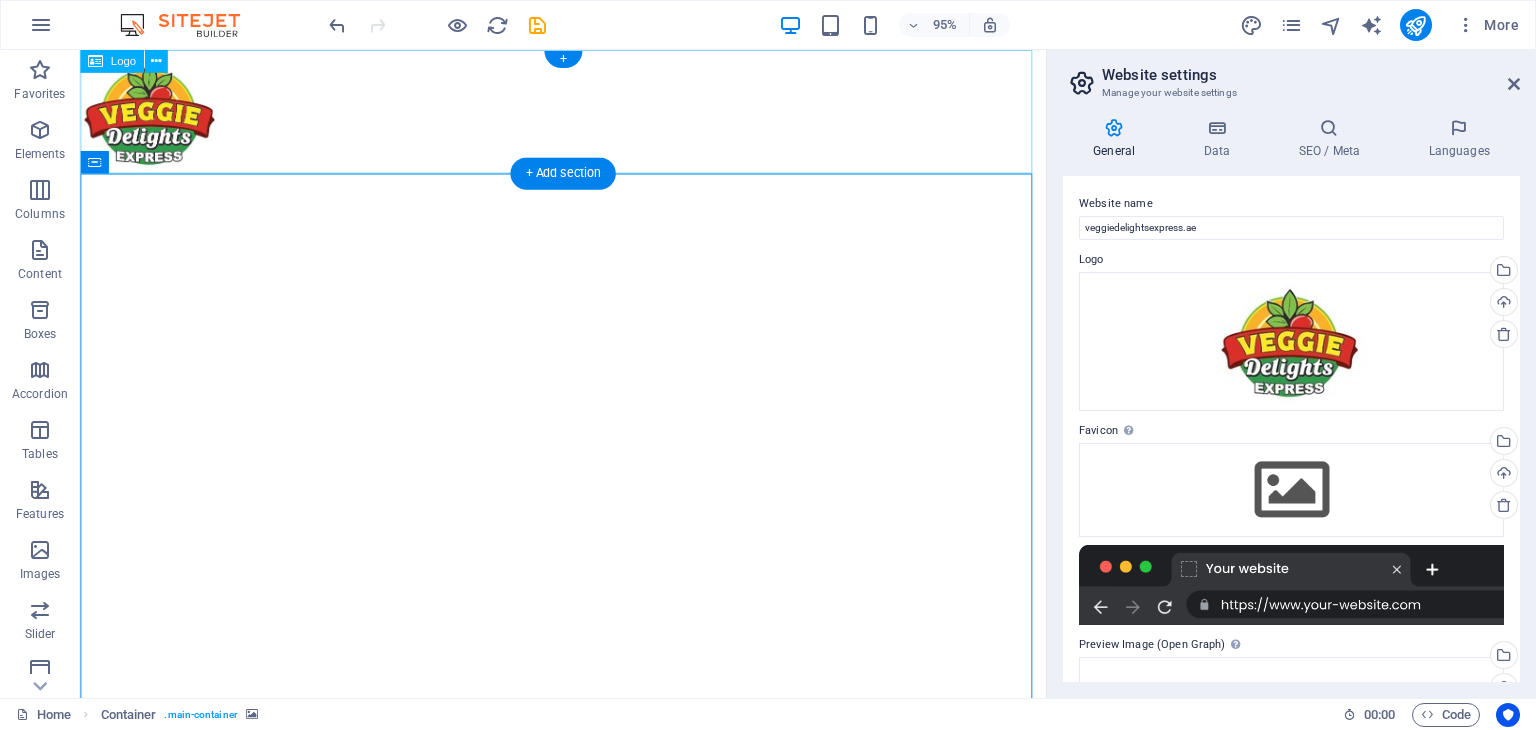click at bounding box center (588, 115) 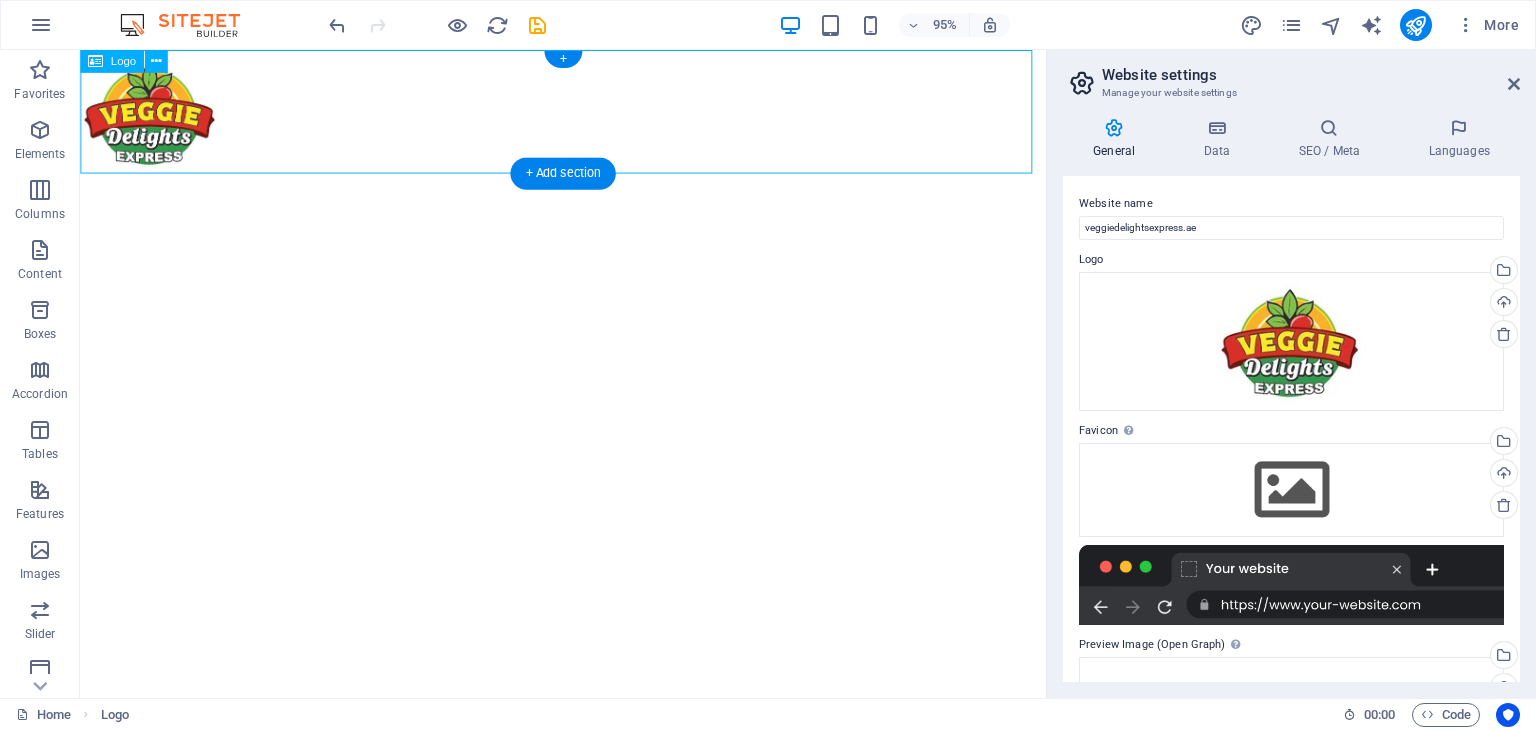 click at bounding box center [588, 115] 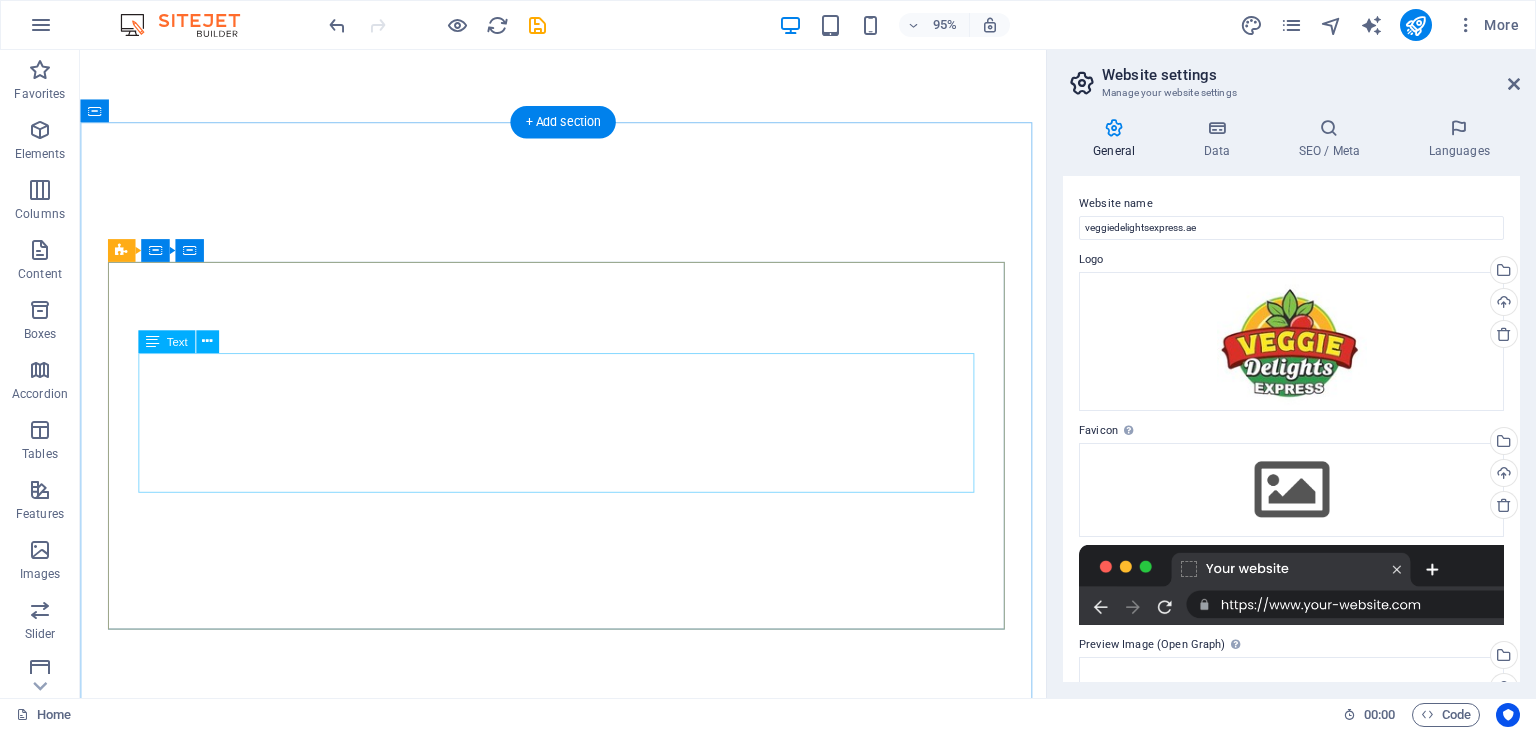 scroll, scrollTop: 0, scrollLeft: 0, axis: both 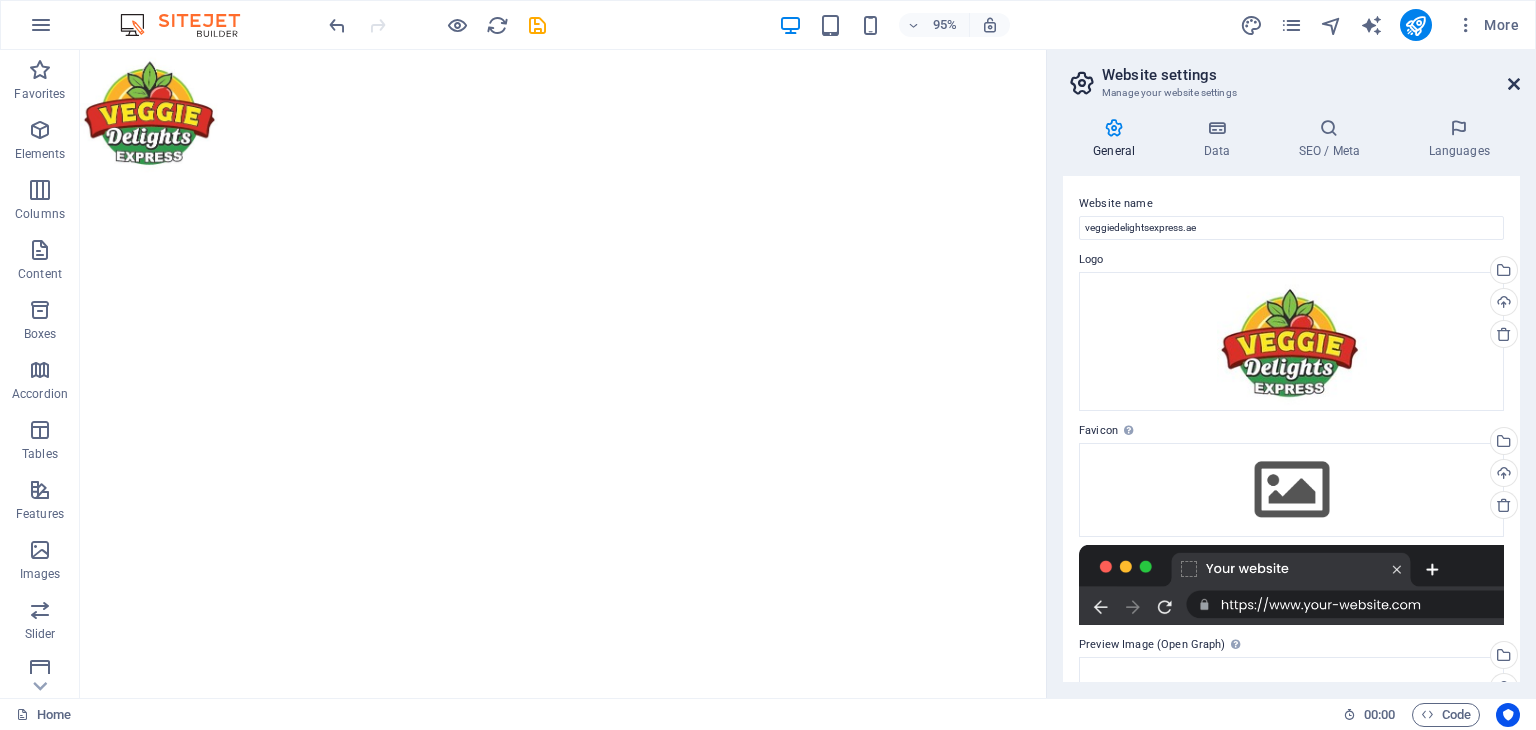 click at bounding box center (1514, 84) 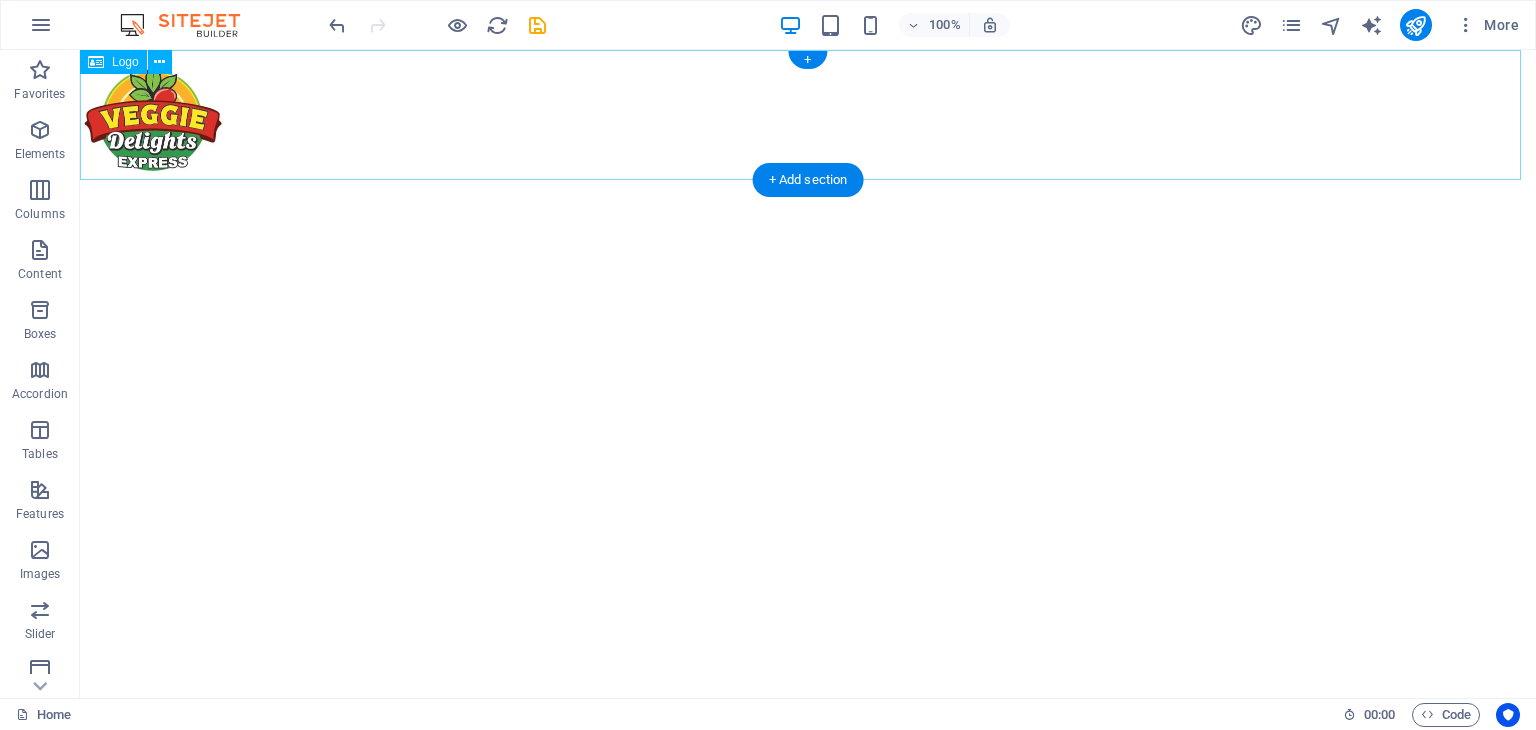 click at bounding box center [808, 115] 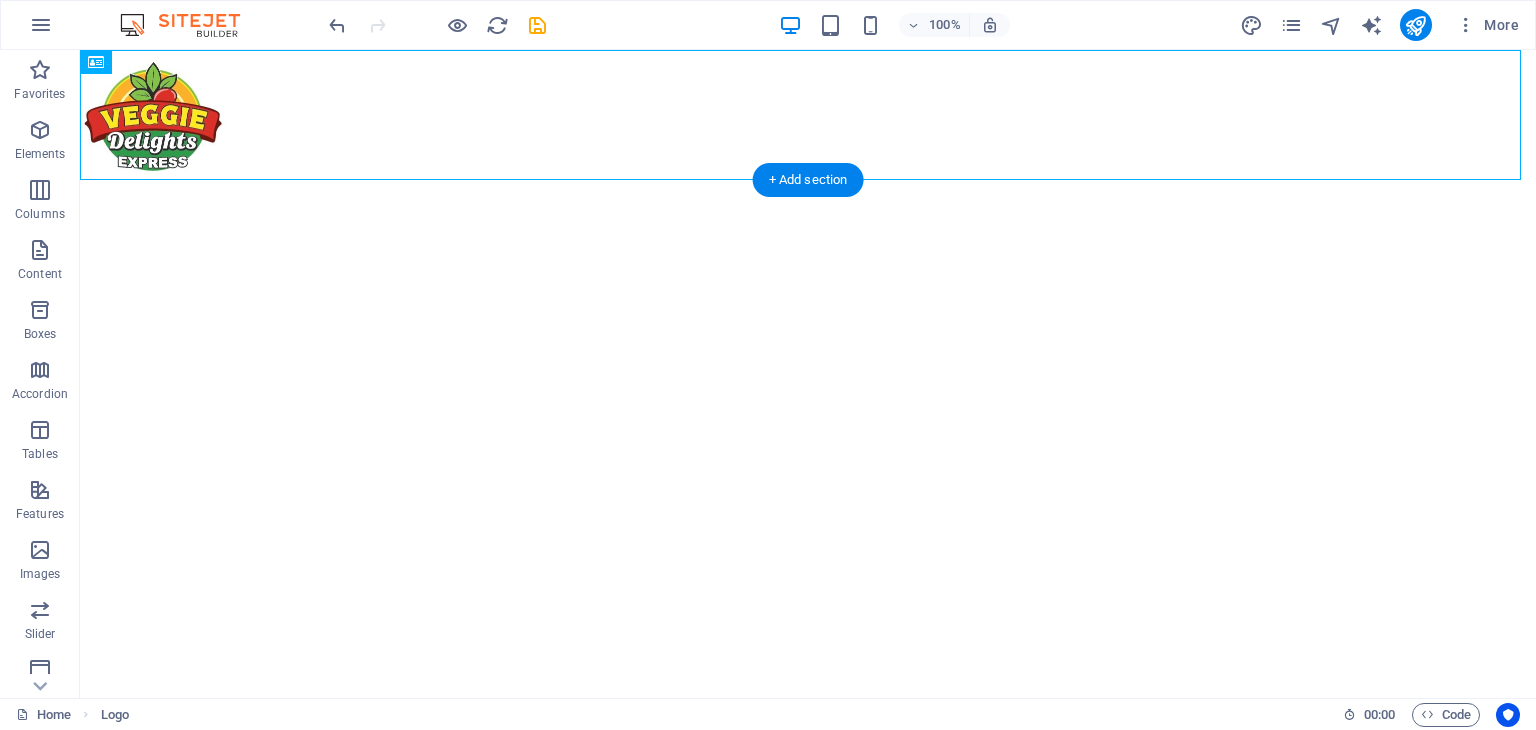 click at bounding box center (808, 521) 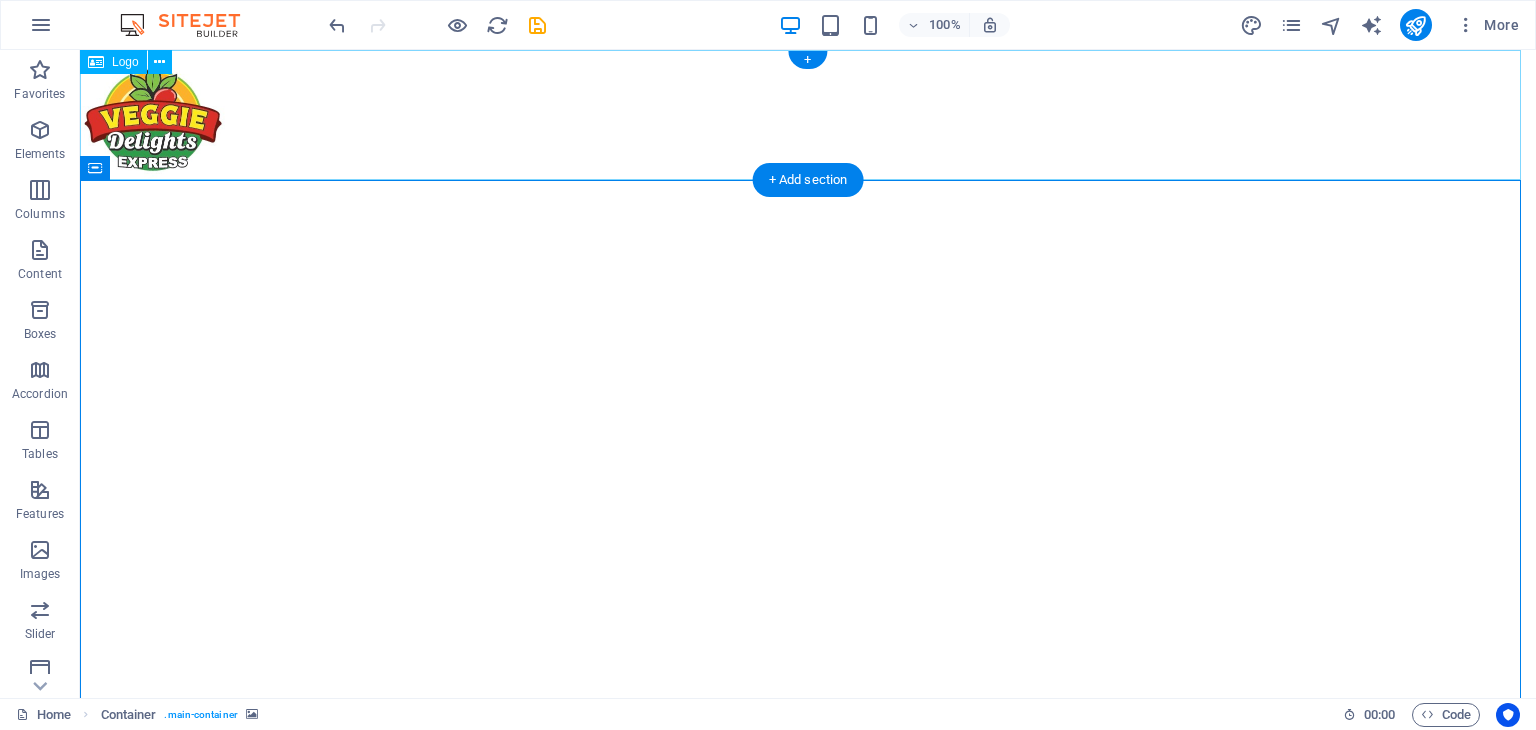 click at bounding box center [808, 115] 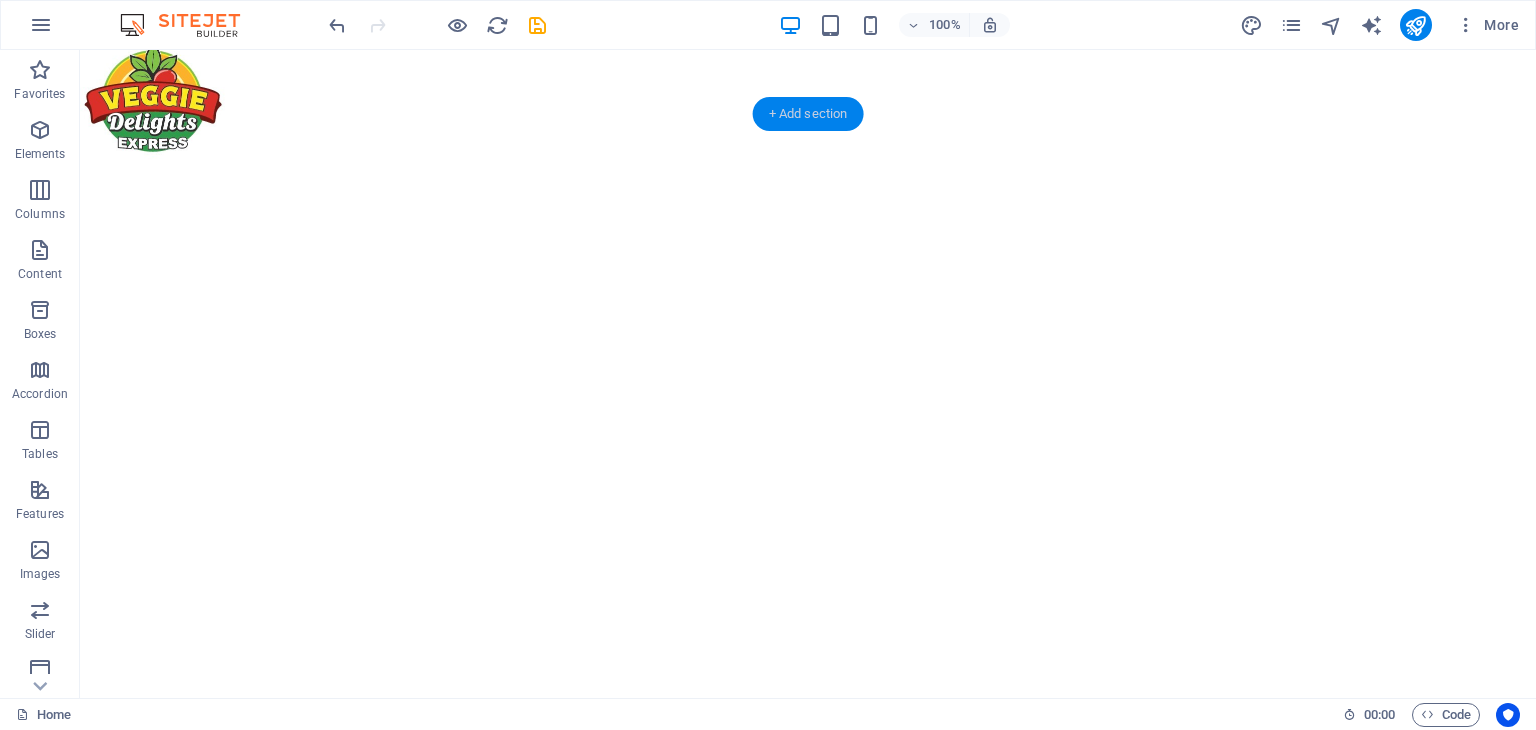 scroll, scrollTop: 0, scrollLeft: 0, axis: both 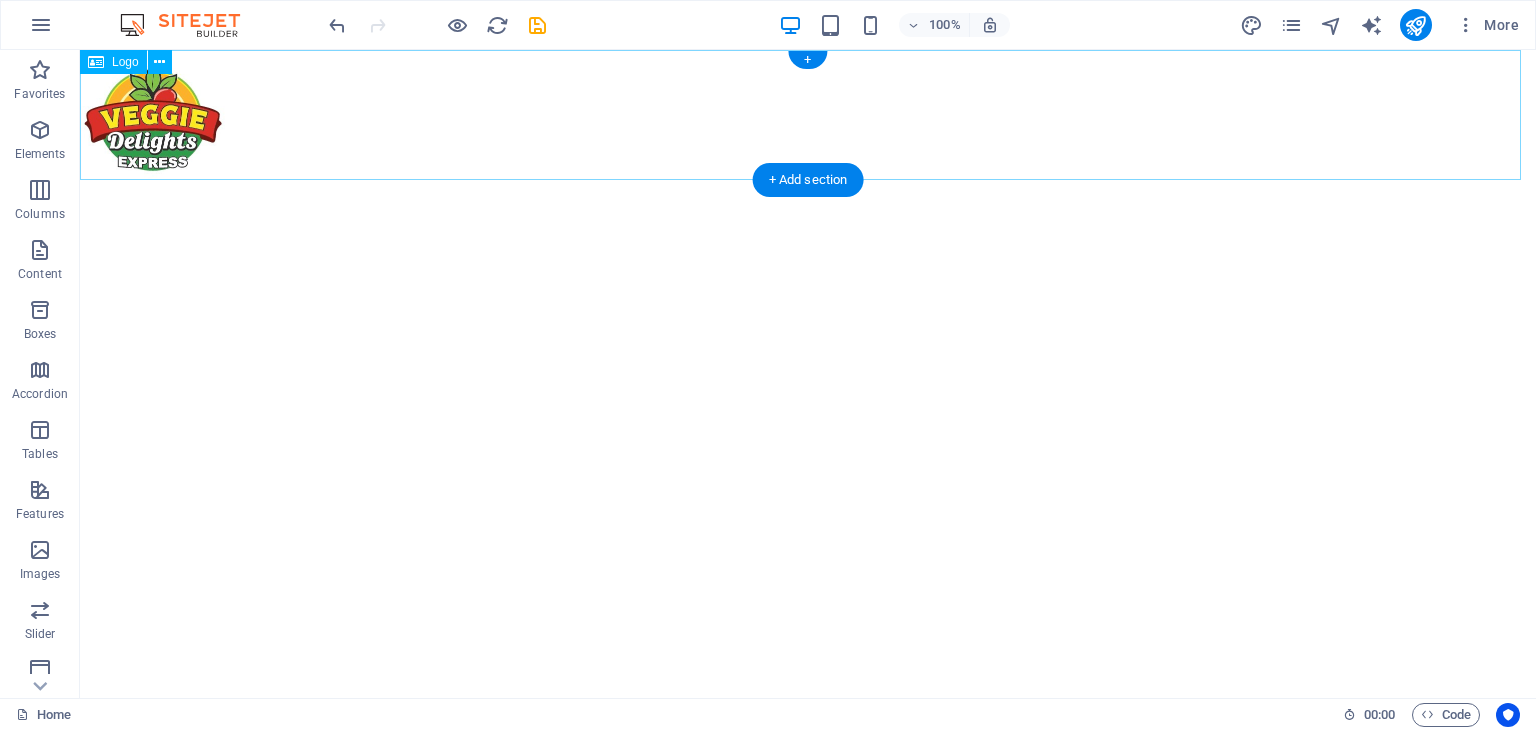 click at bounding box center [808, 115] 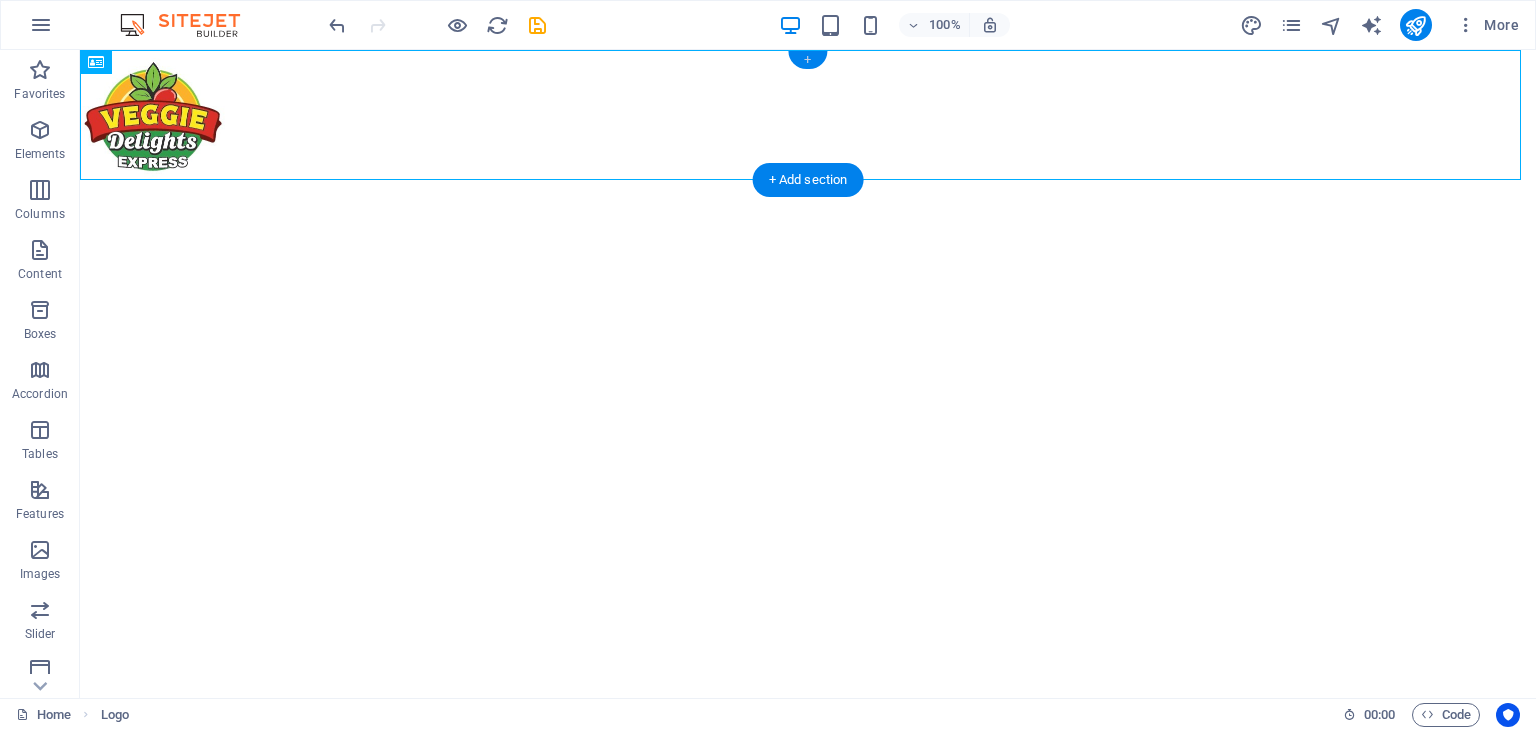 click on "+" at bounding box center [807, 60] 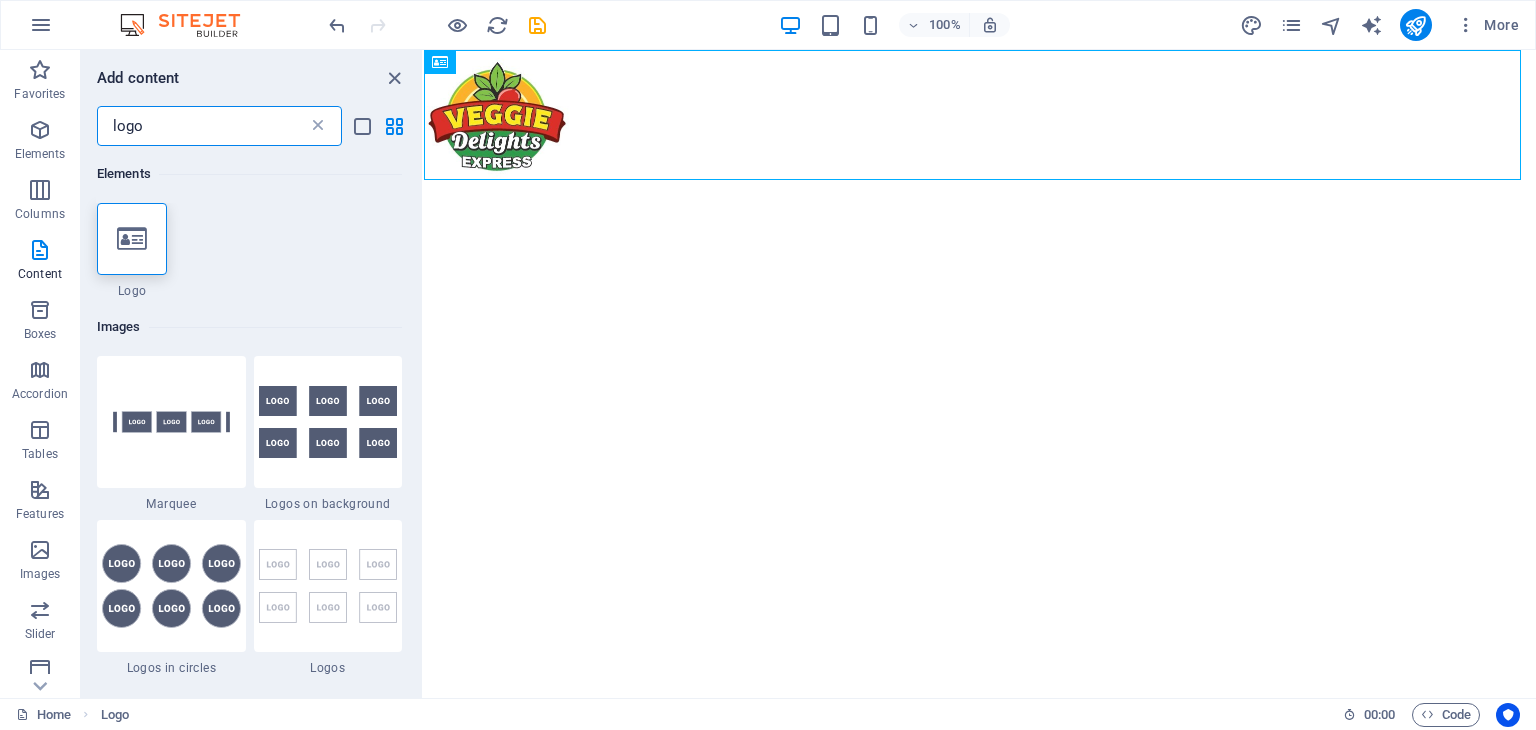 click at bounding box center [318, 126] 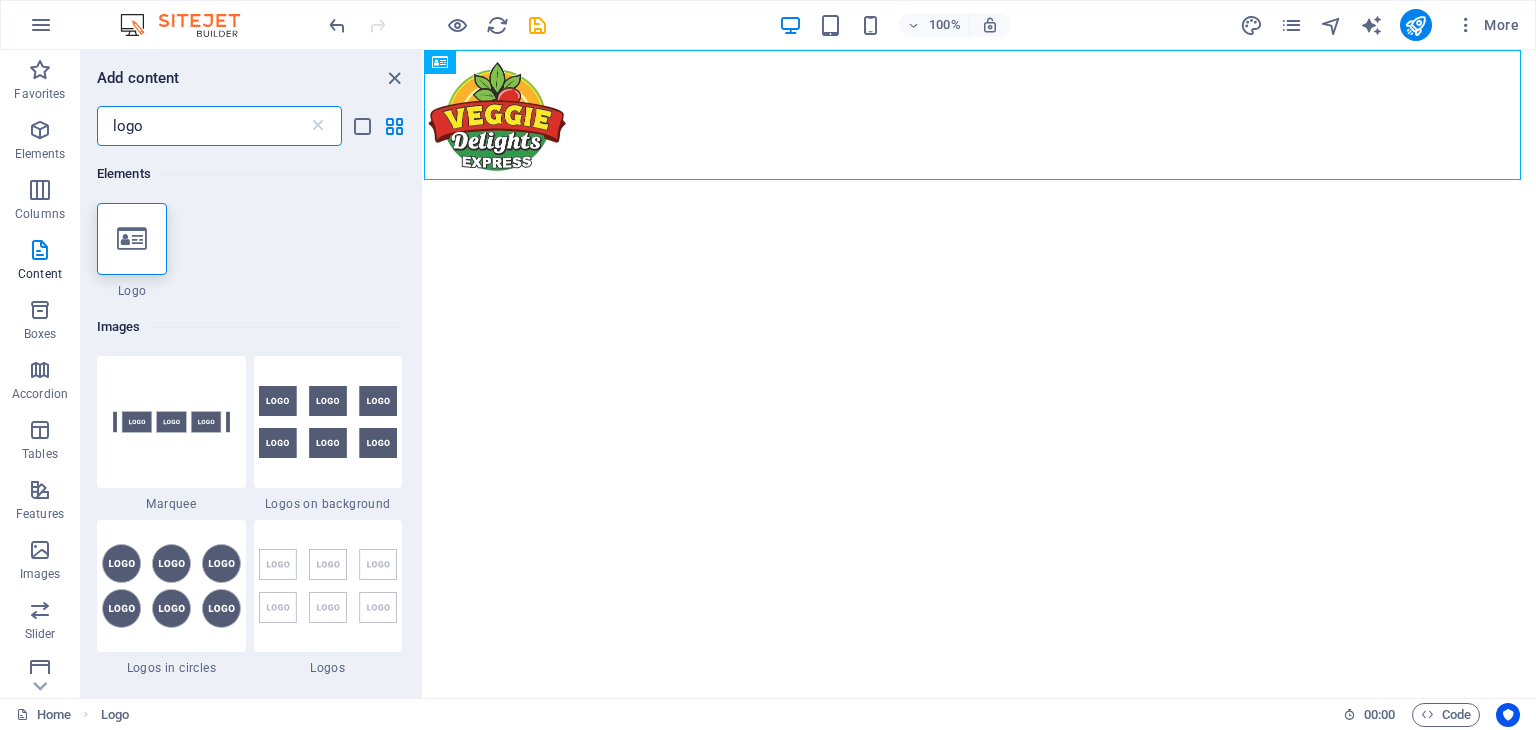 type 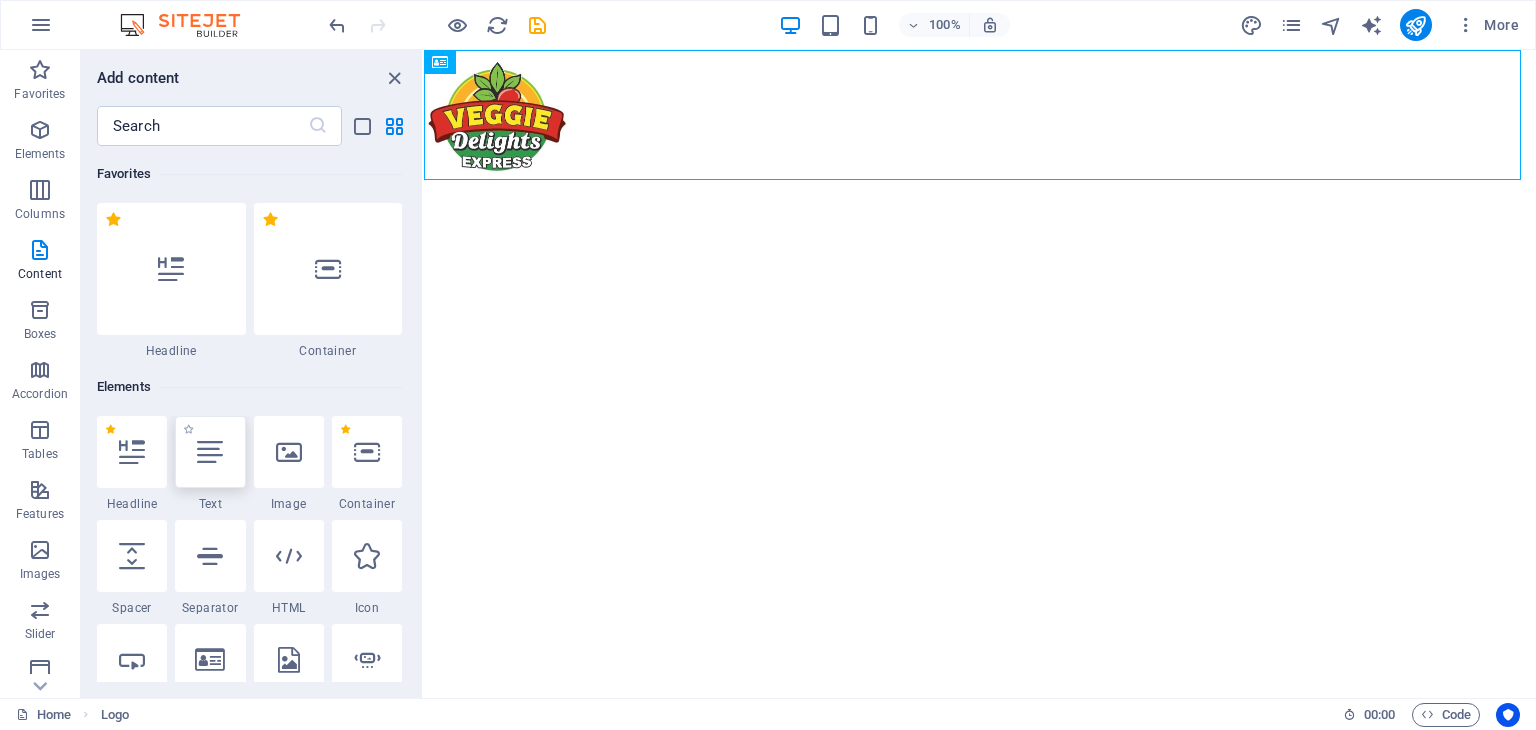 click at bounding box center [210, 452] 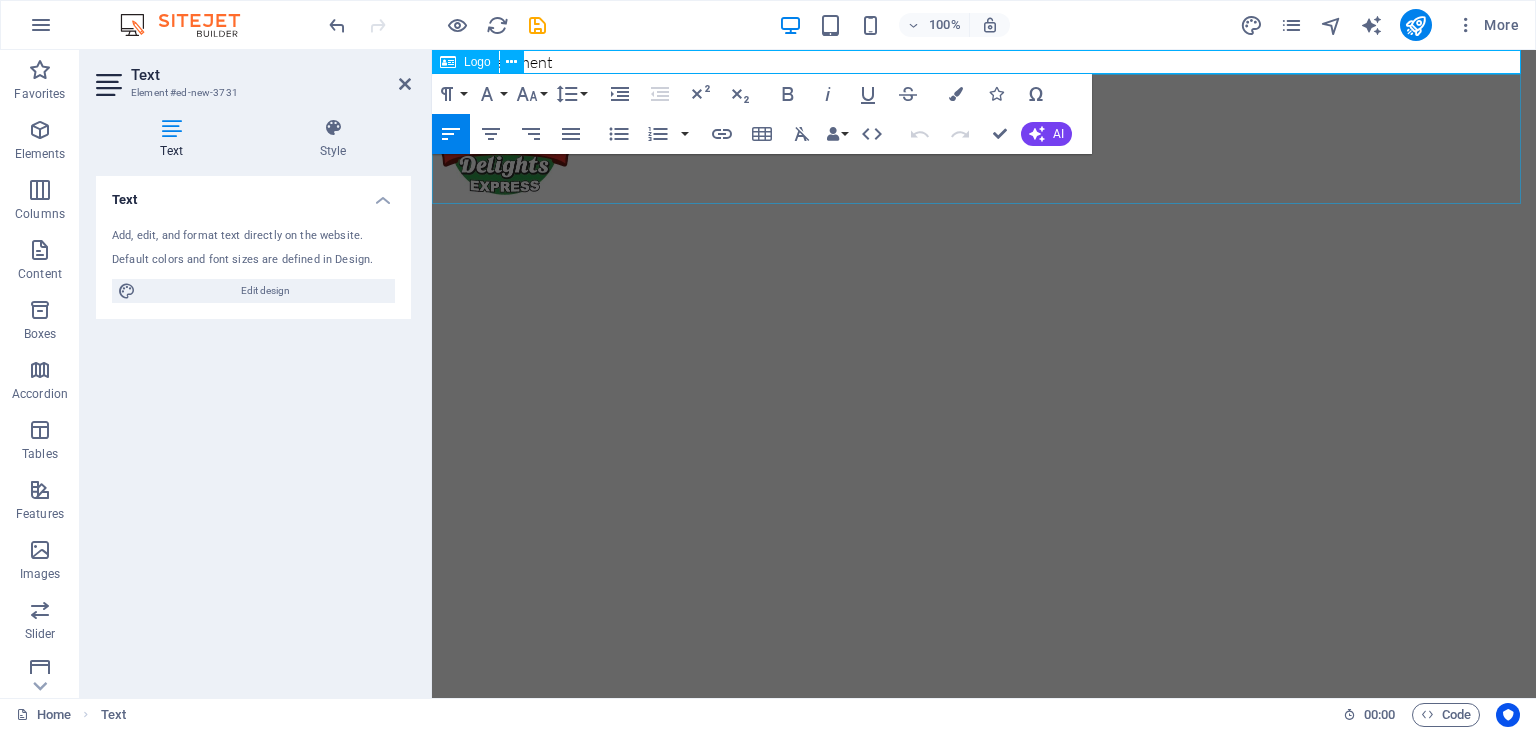click at bounding box center (984, 139) 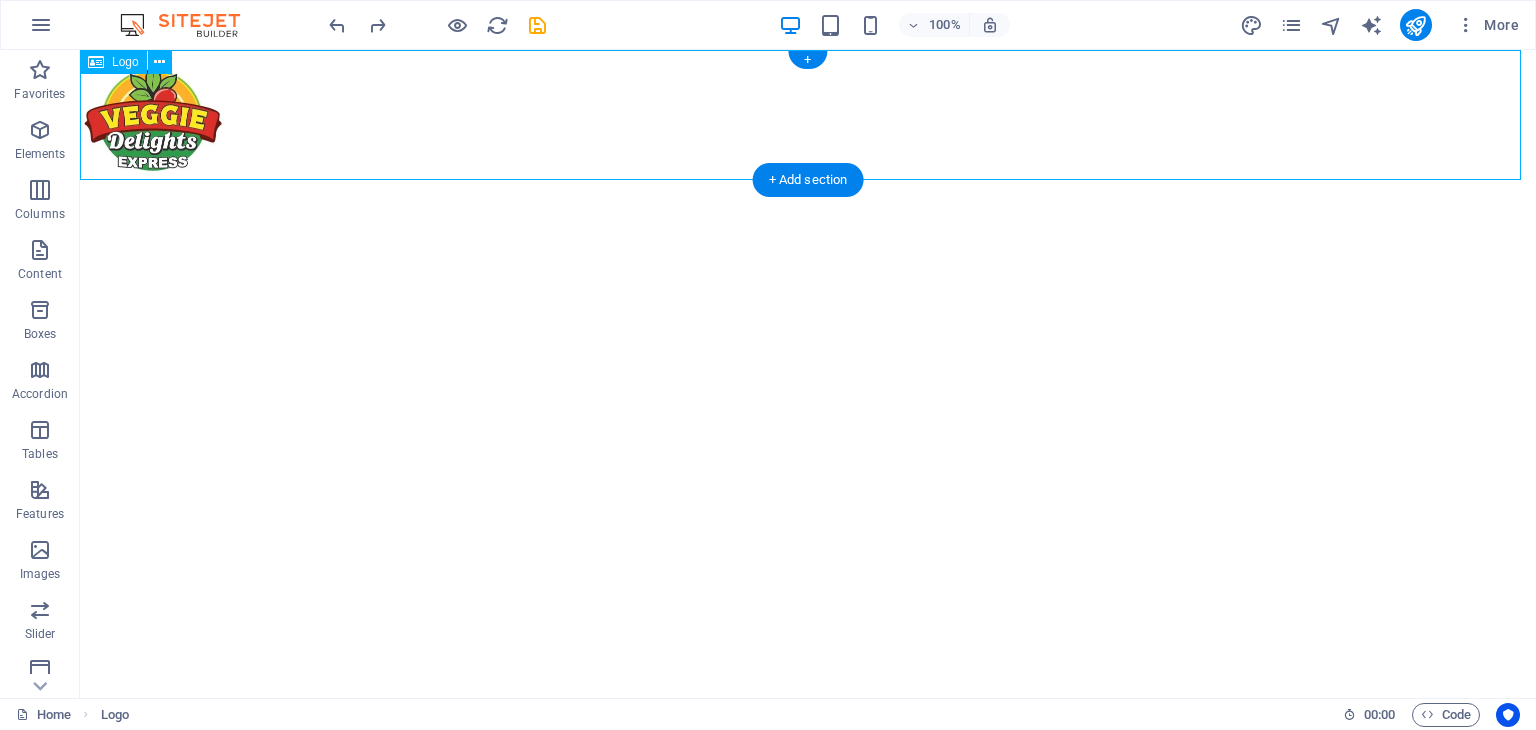 click at bounding box center [808, 115] 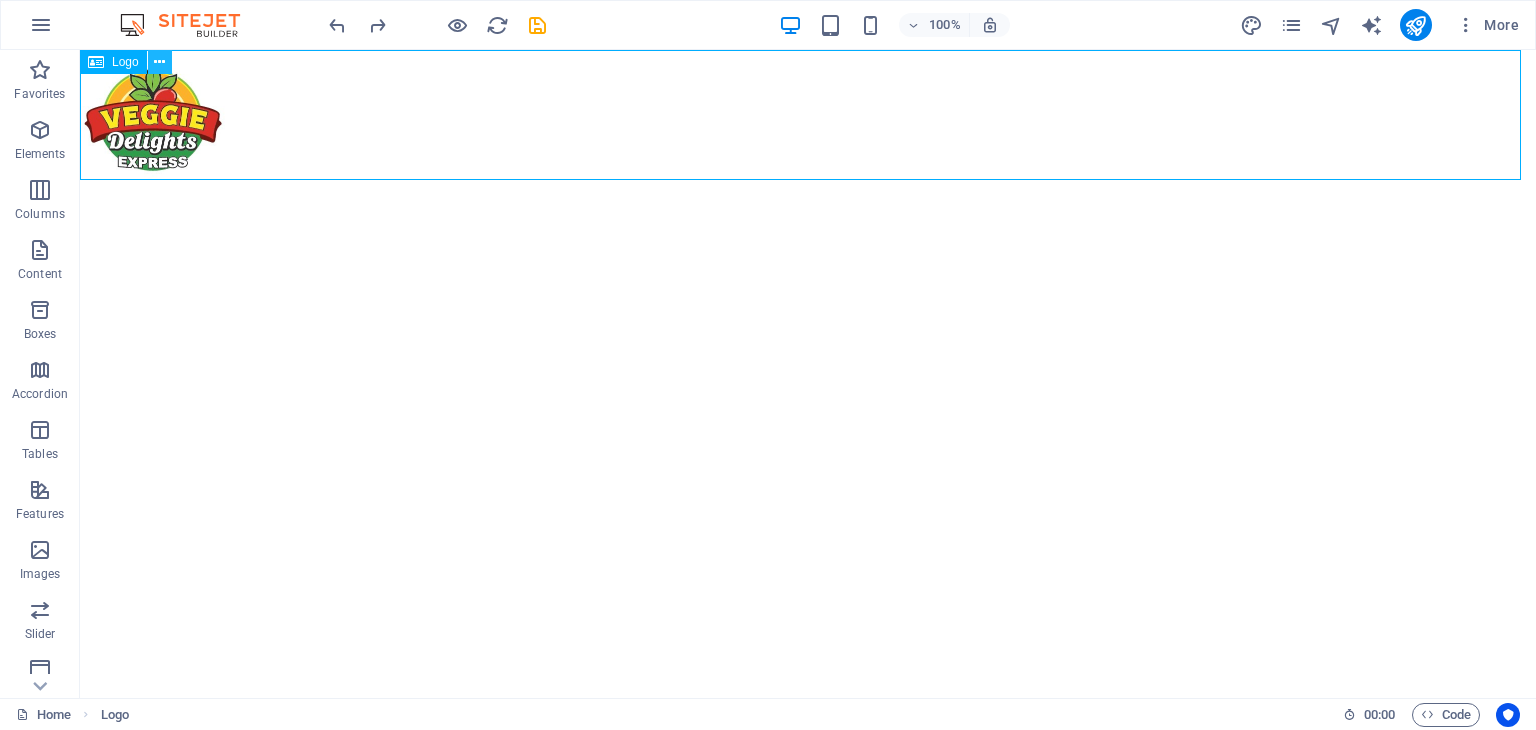 click at bounding box center [159, 62] 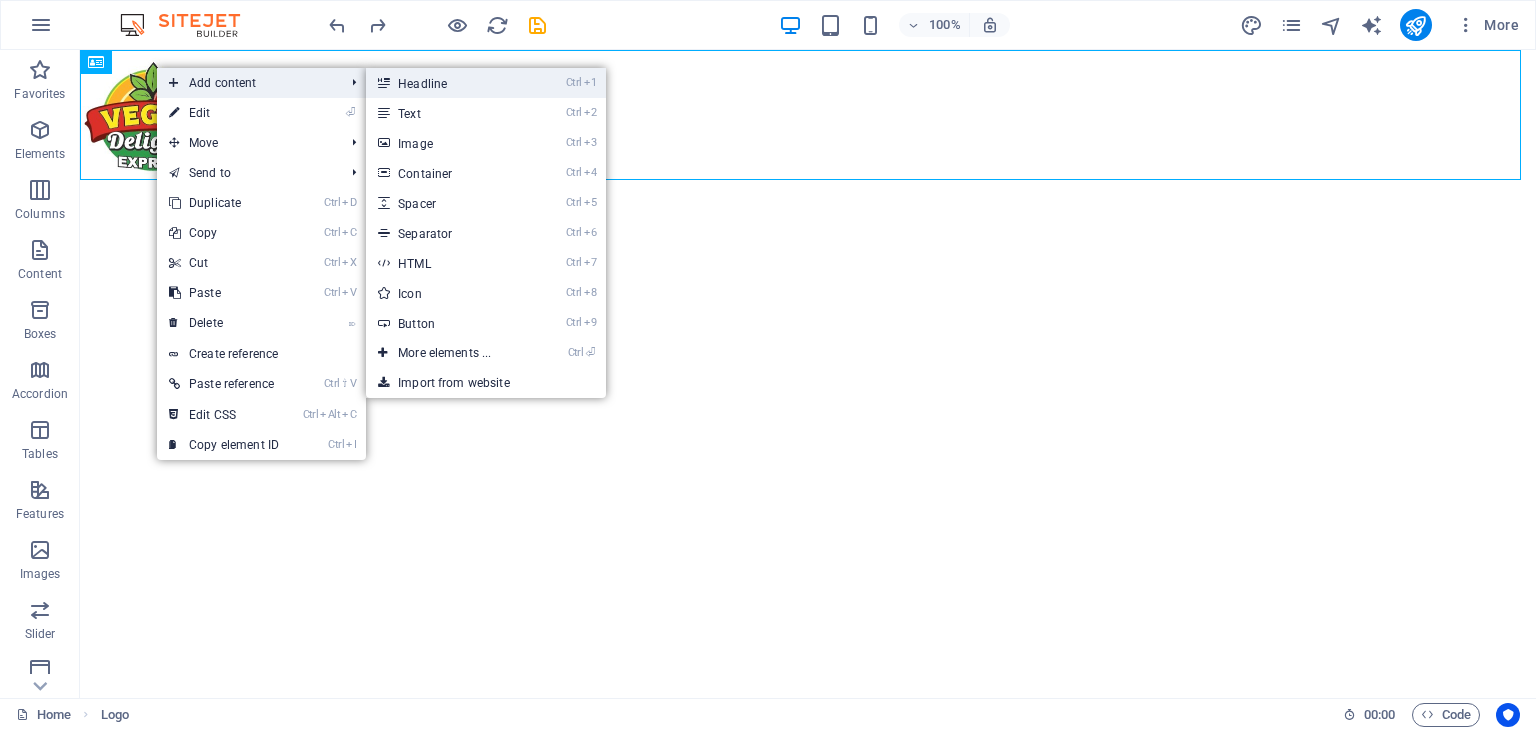 click on "Ctrl 1  Headline" at bounding box center [448, 83] 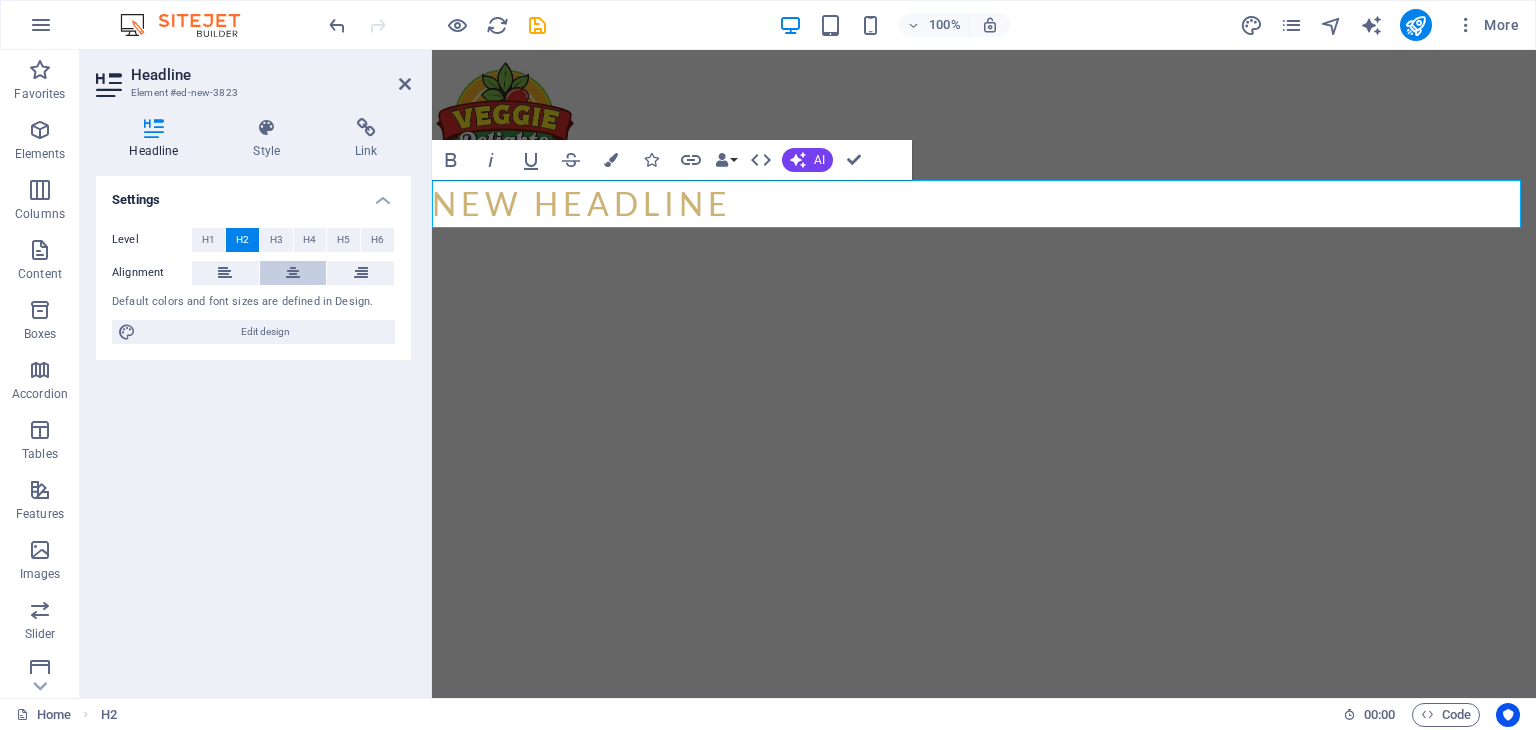 click at bounding box center (293, 273) 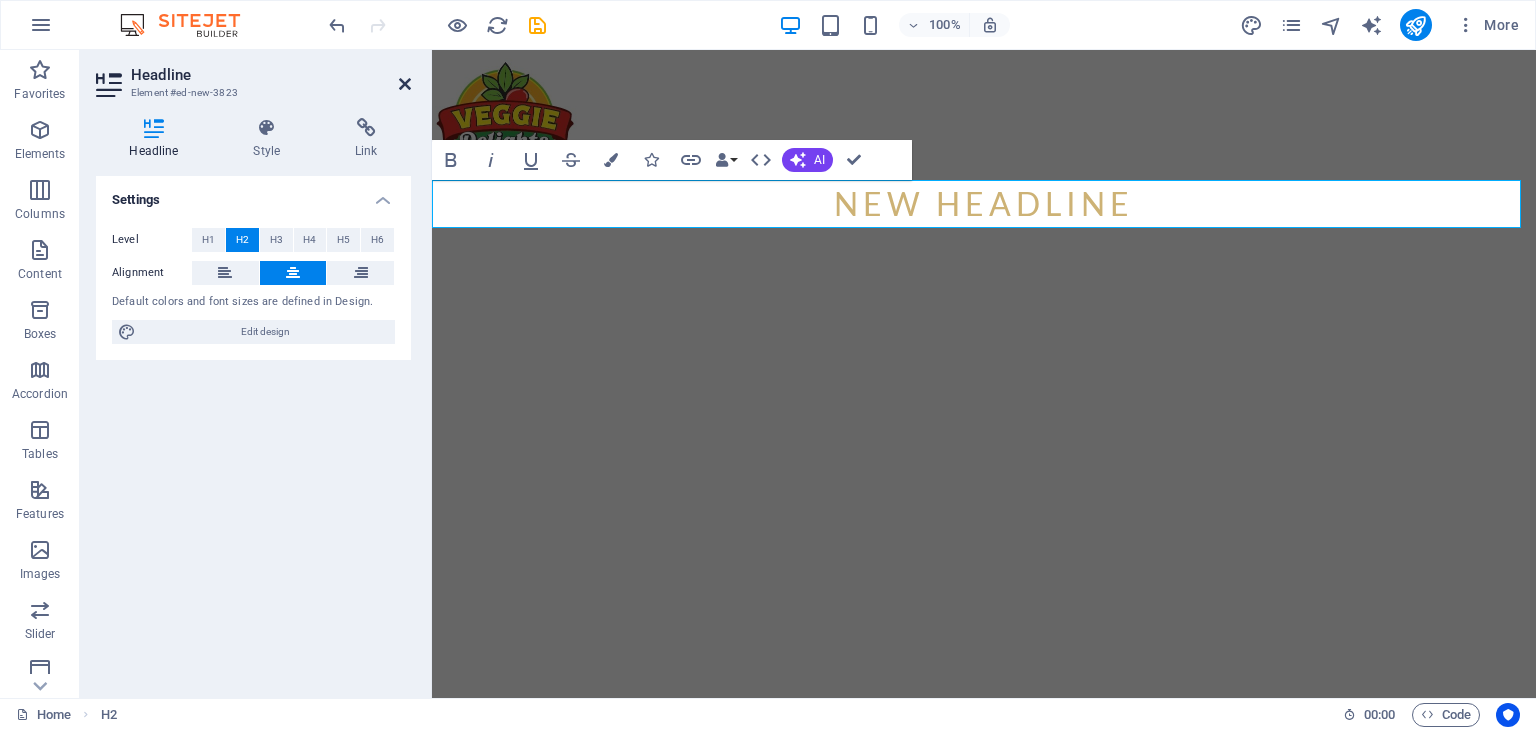 click at bounding box center [405, 84] 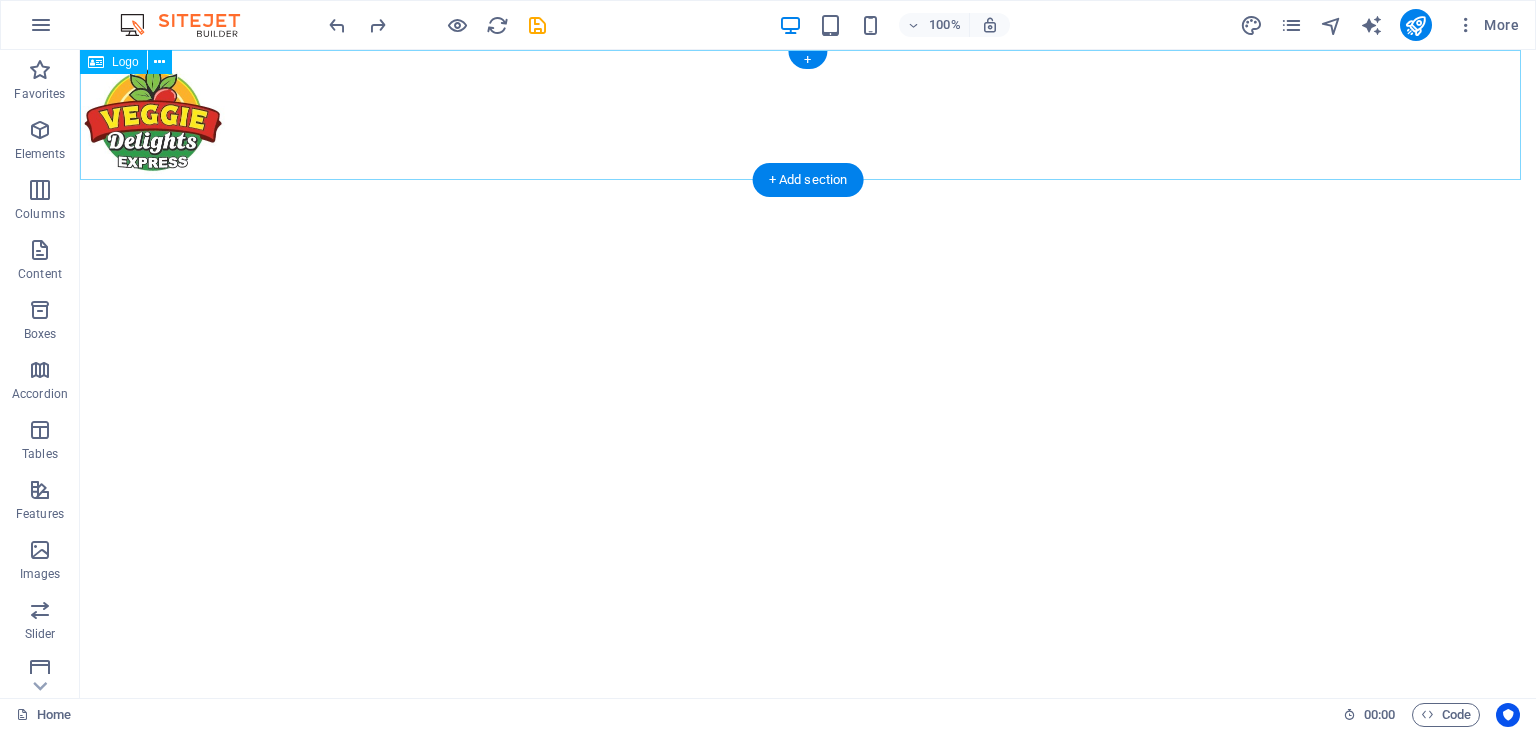 click at bounding box center [808, 115] 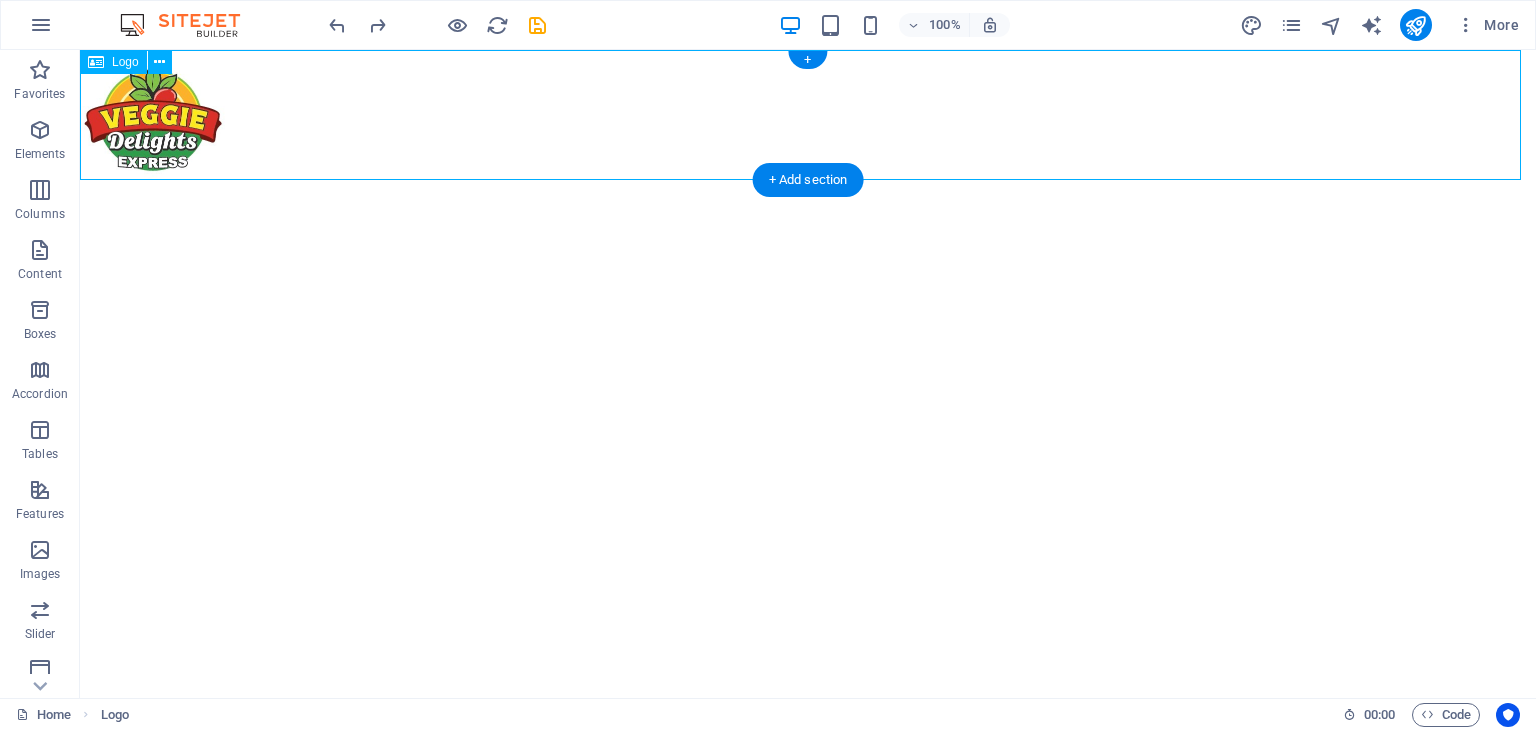 click at bounding box center (808, 115) 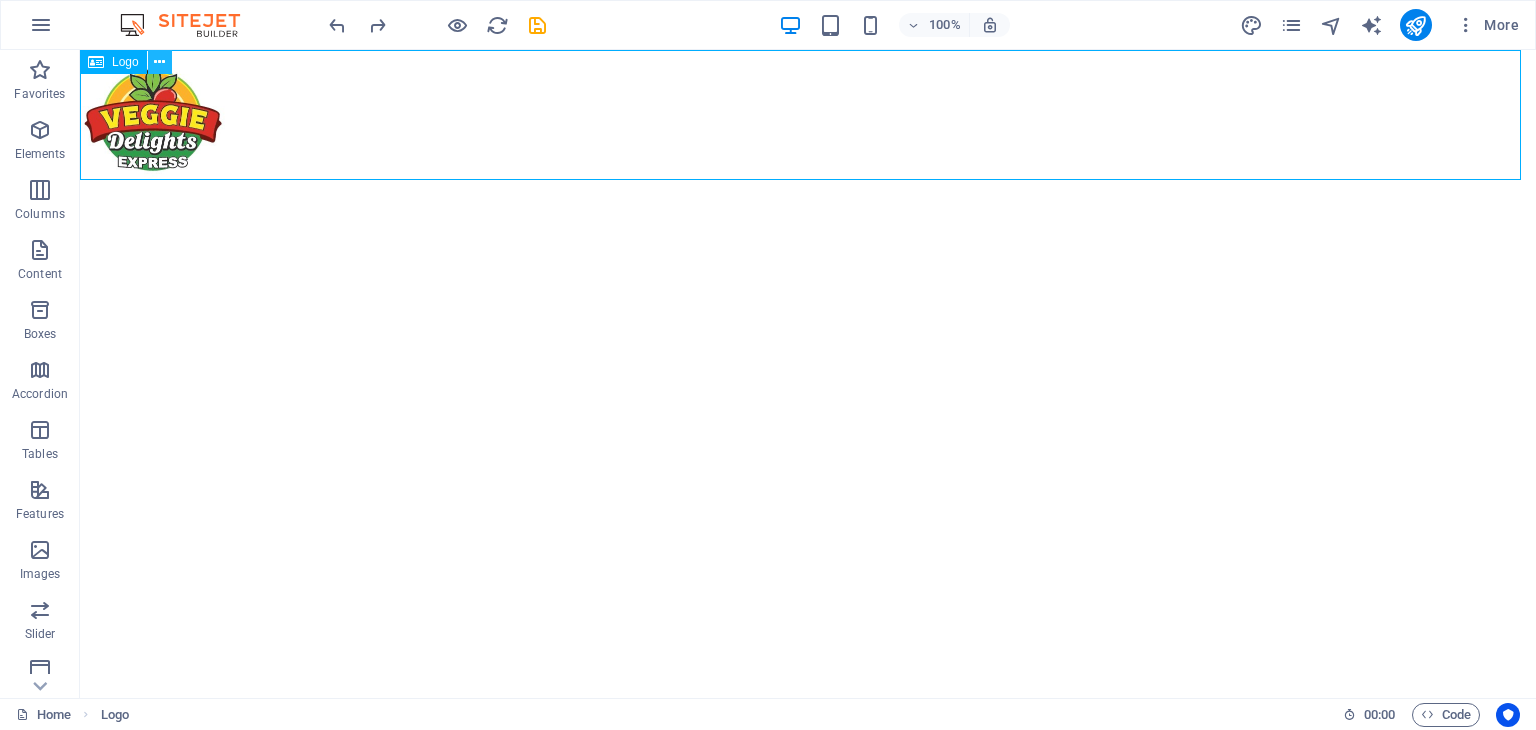 click at bounding box center [159, 62] 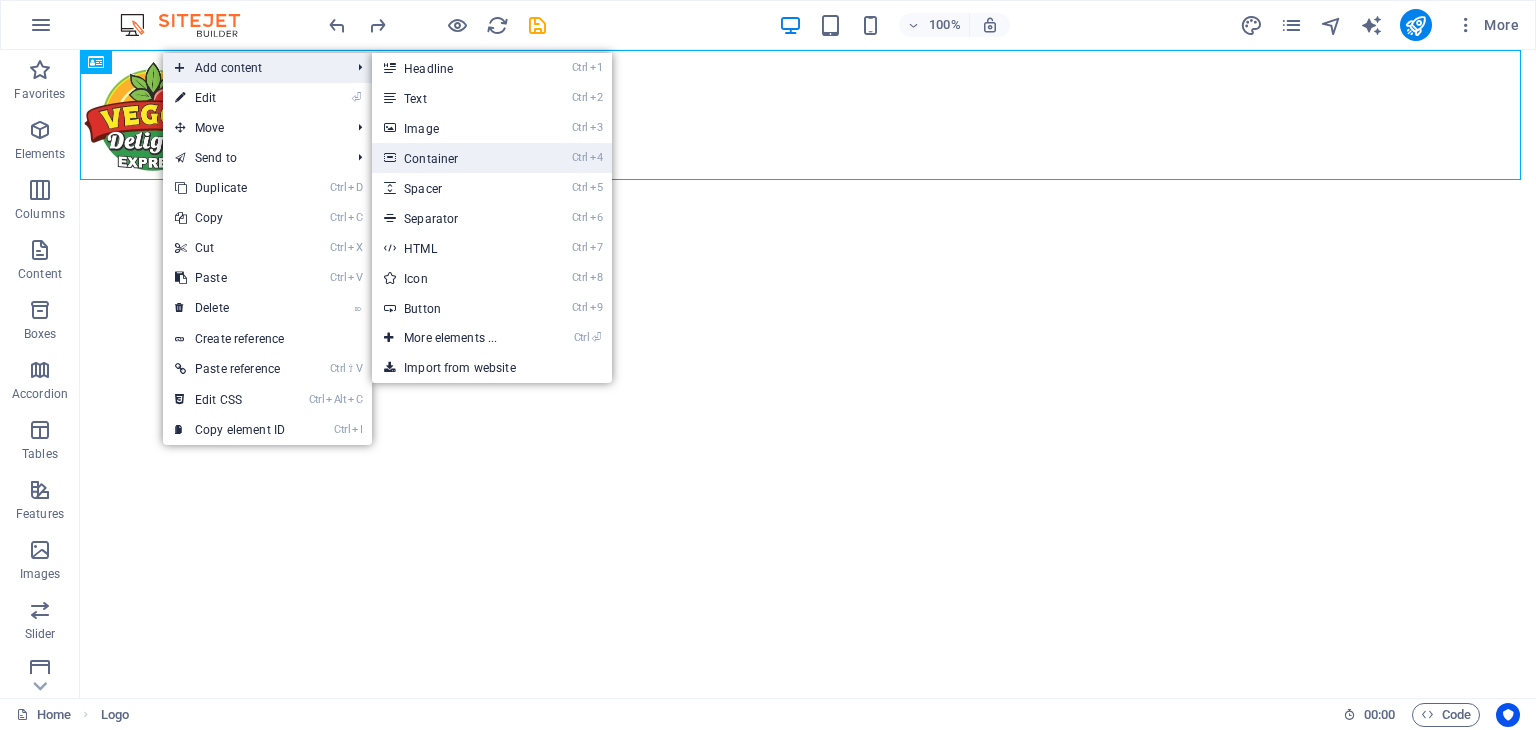 click on "Ctrl 4  Container" at bounding box center [454, 158] 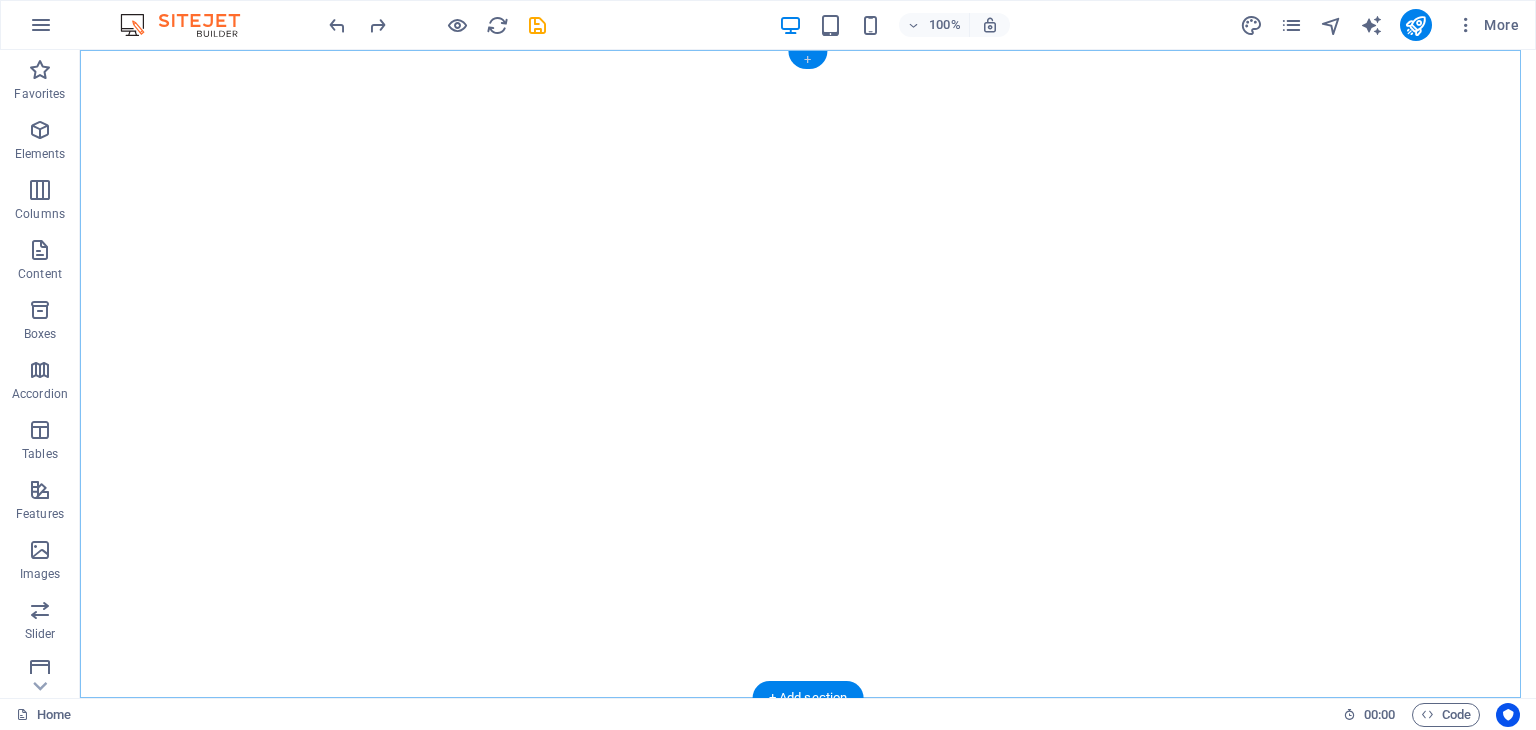 click on "+" at bounding box center [807, 60] 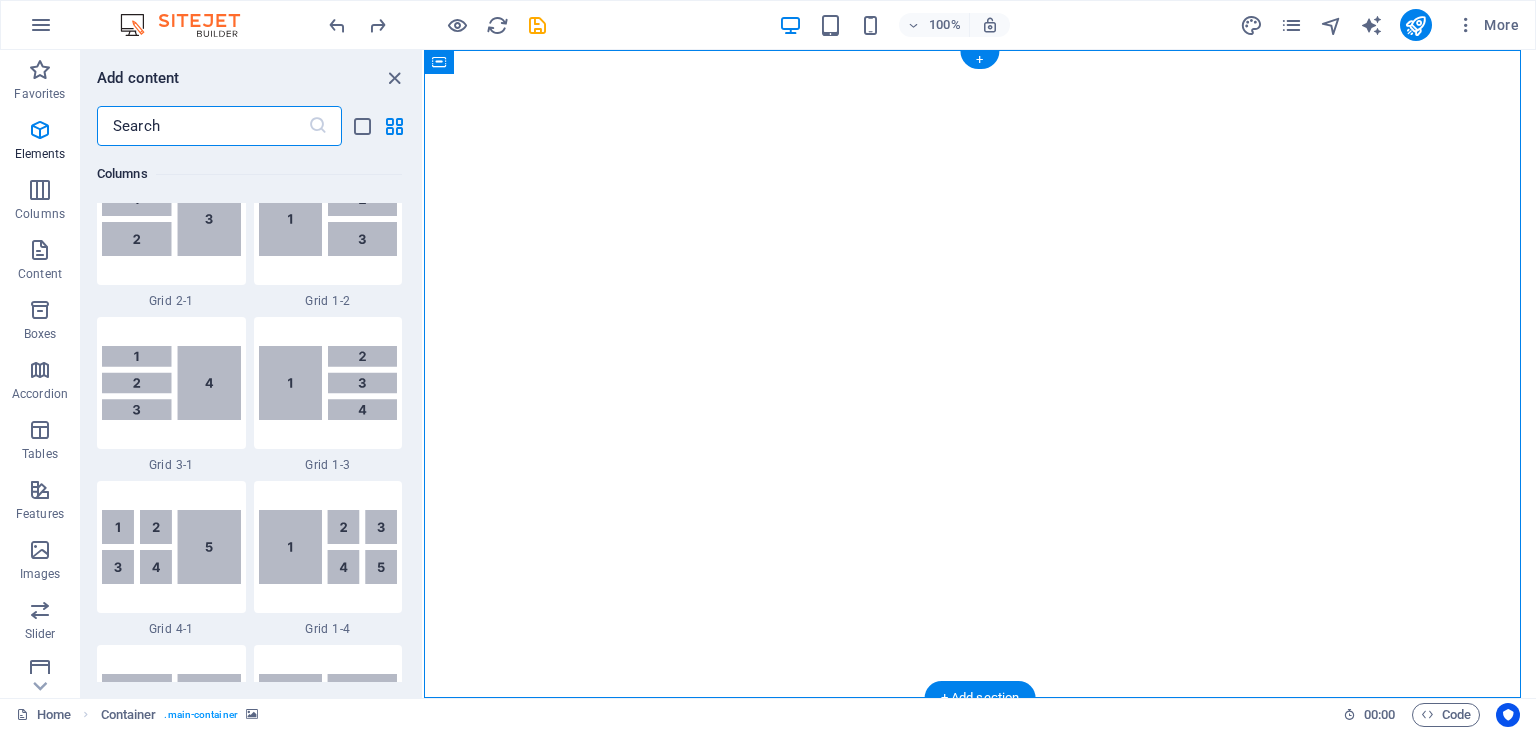 scroll, scrollTop: 3499, scrollLeft: 0, axis: vertical 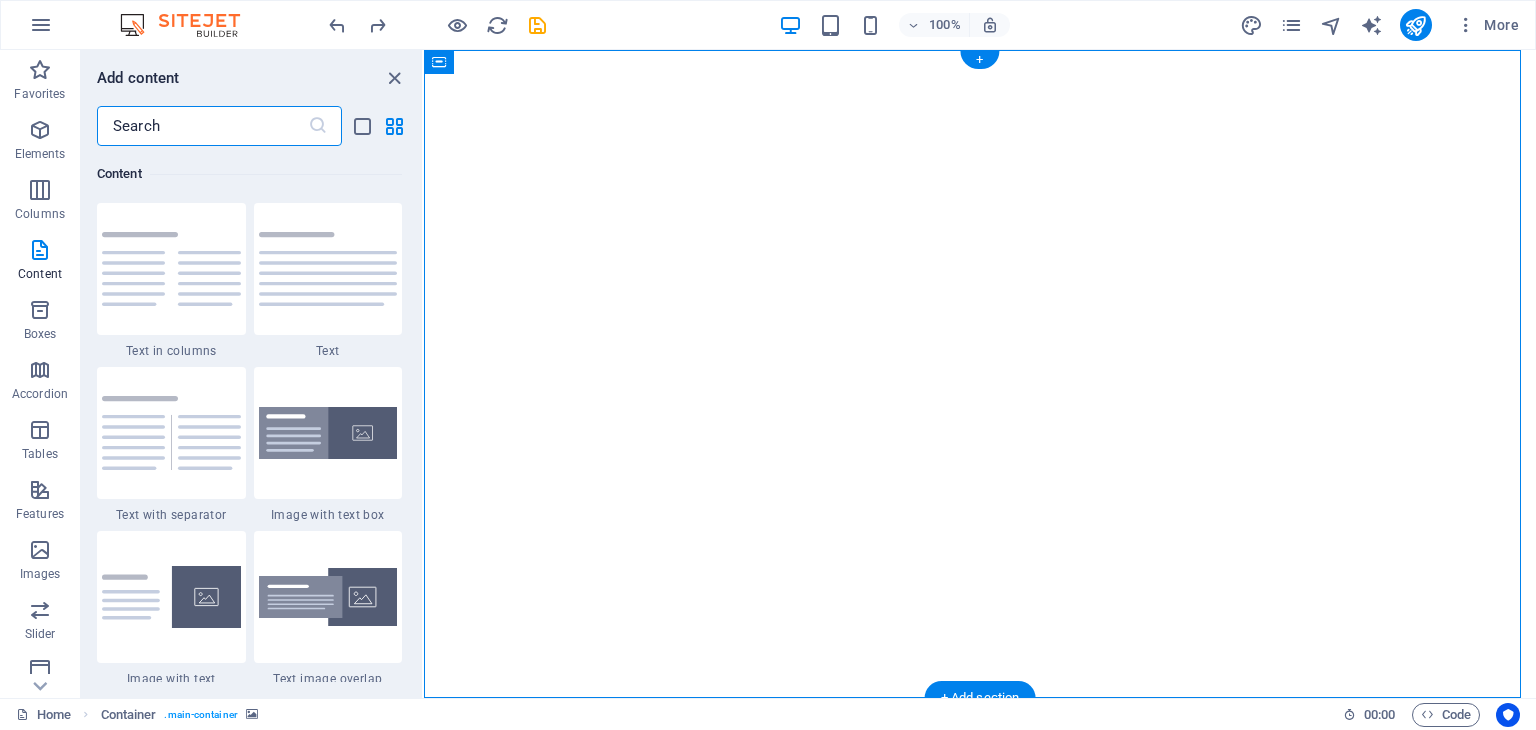 click at bounding box center (980, 374) 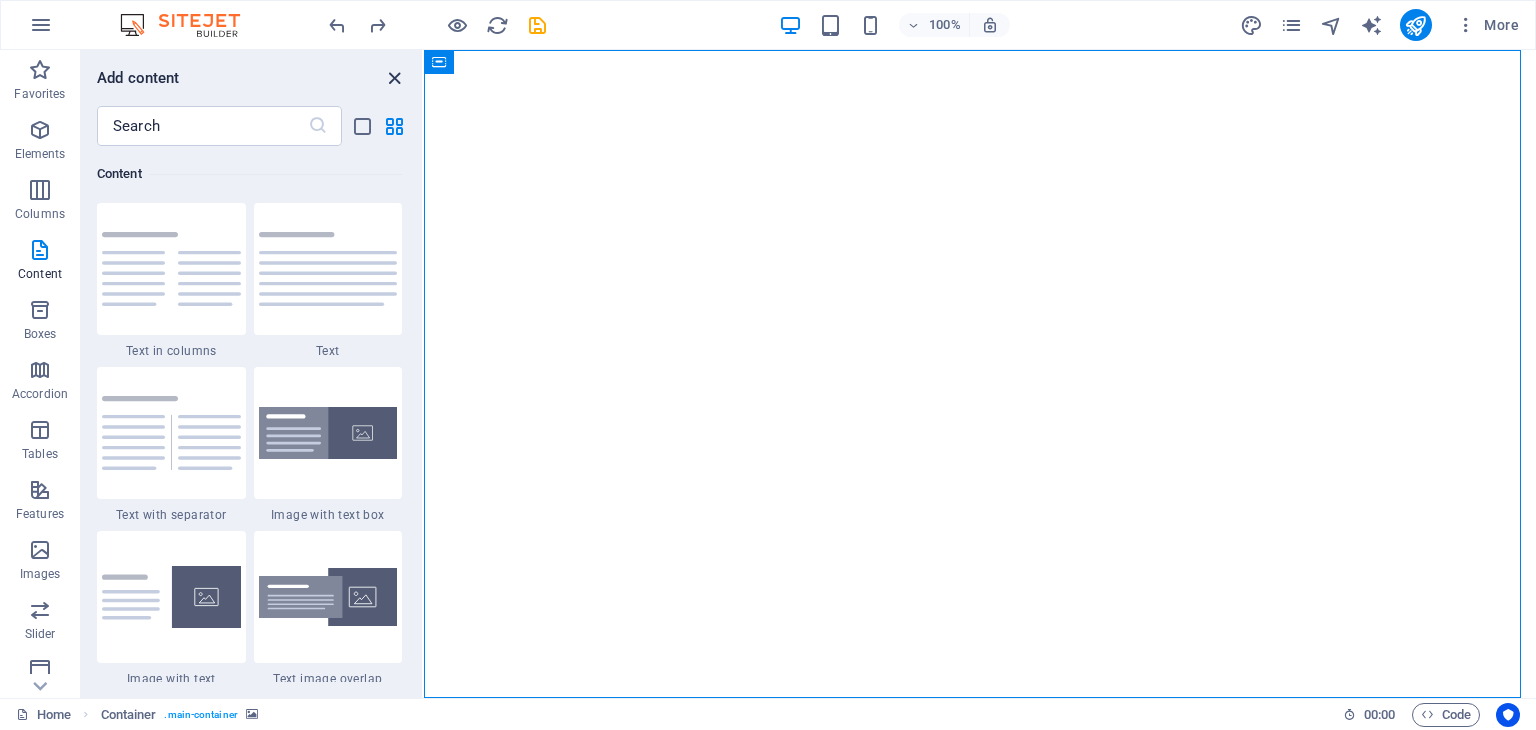 click at bounding box center [394, 78] 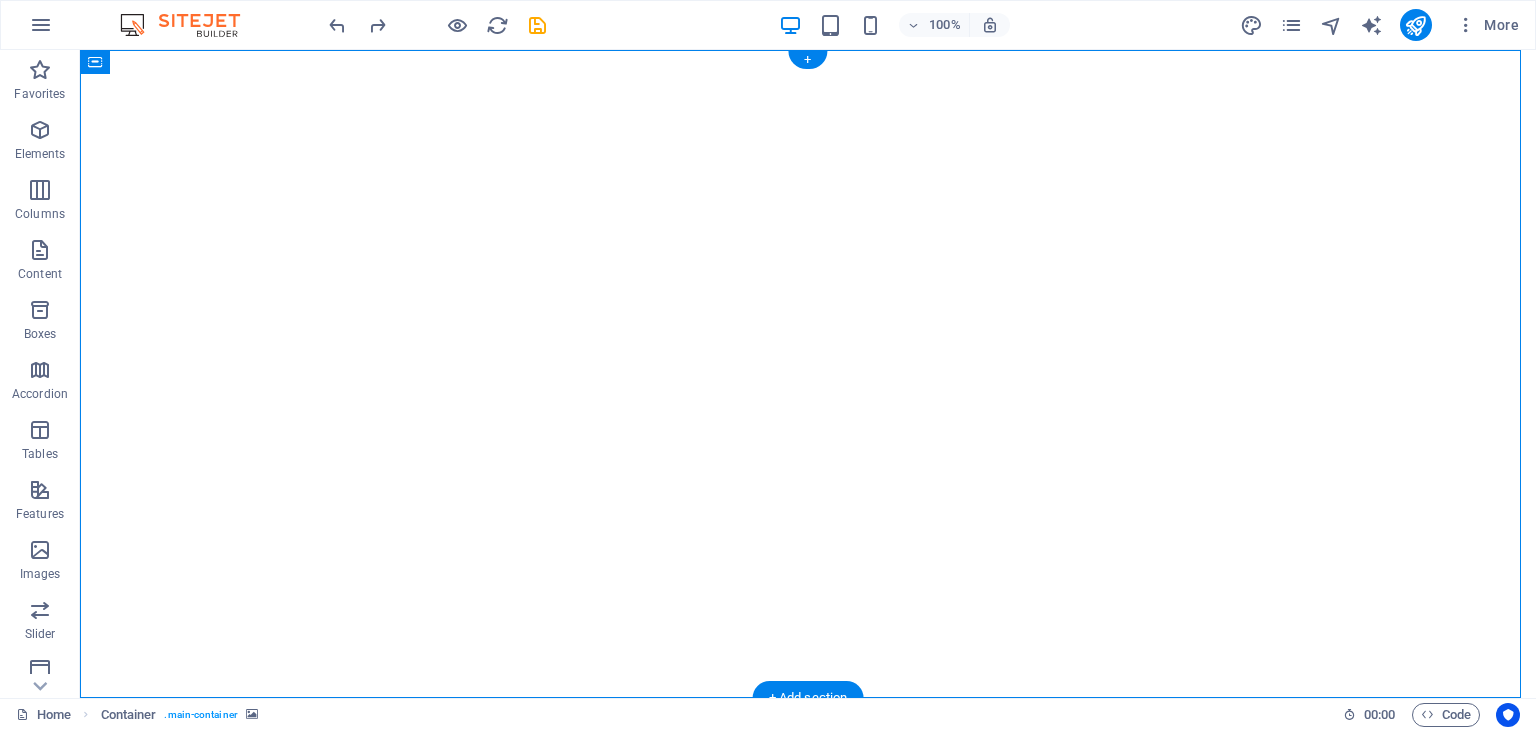 click at bounding box center (808, 374) 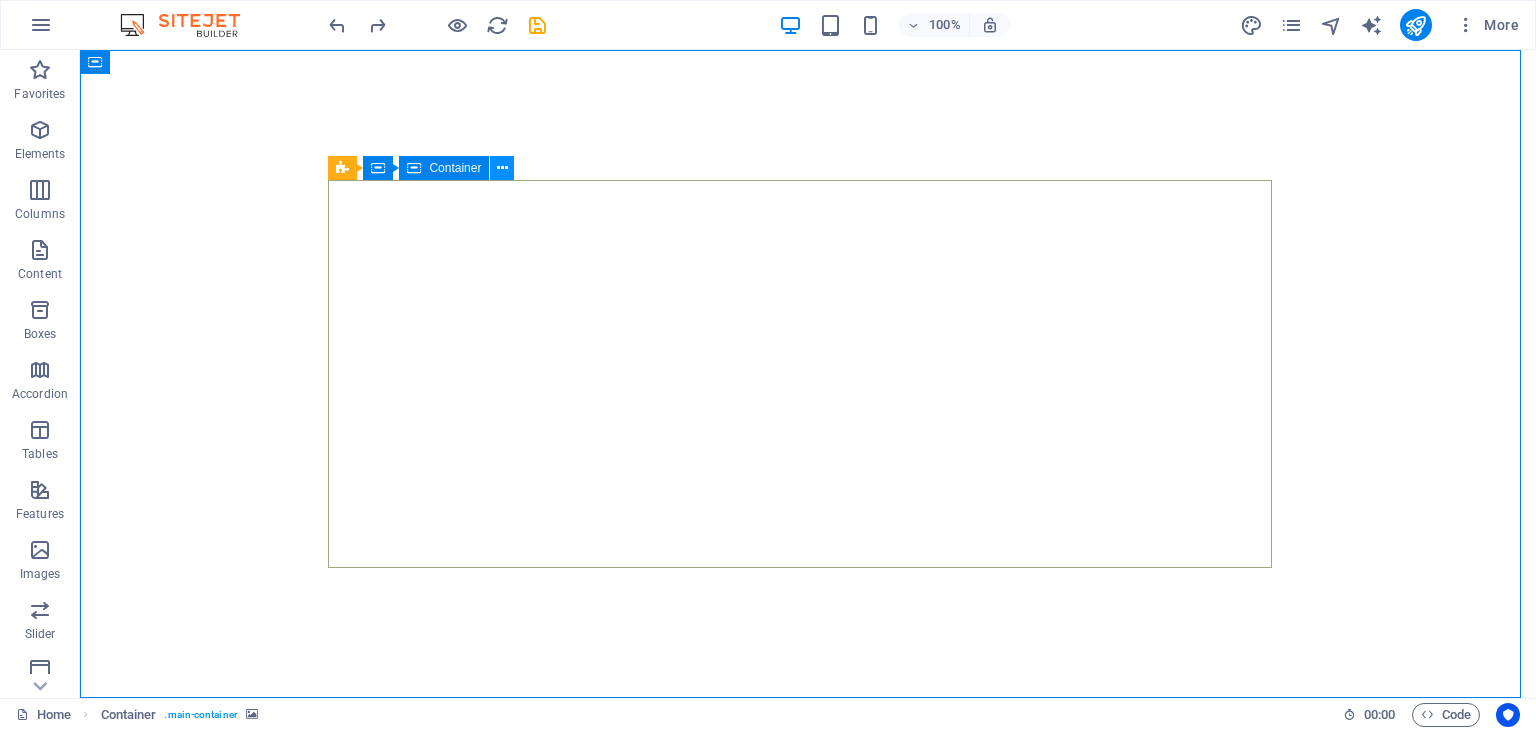 click at bounding box center [502, 168] 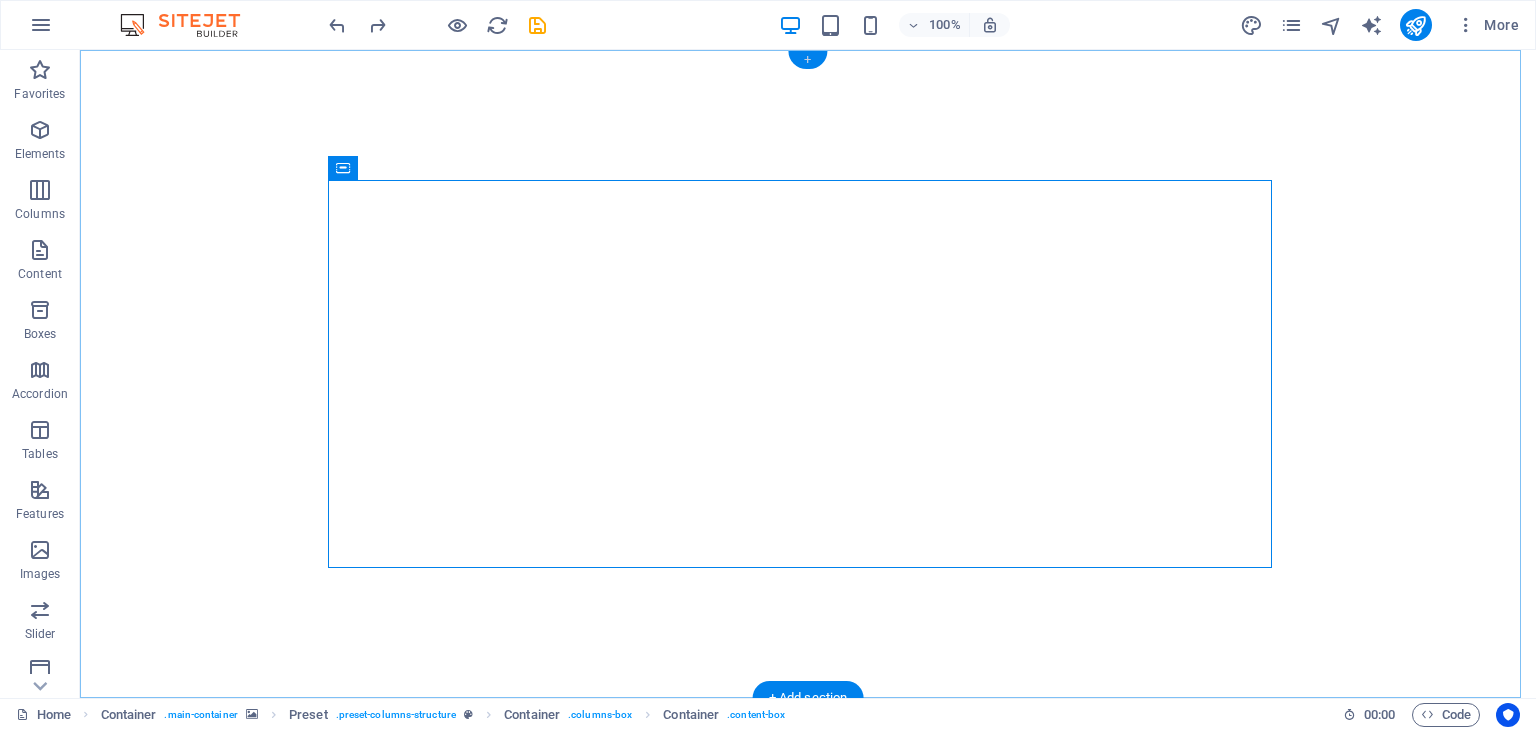 click on "+" at bounding box center [807, 60] 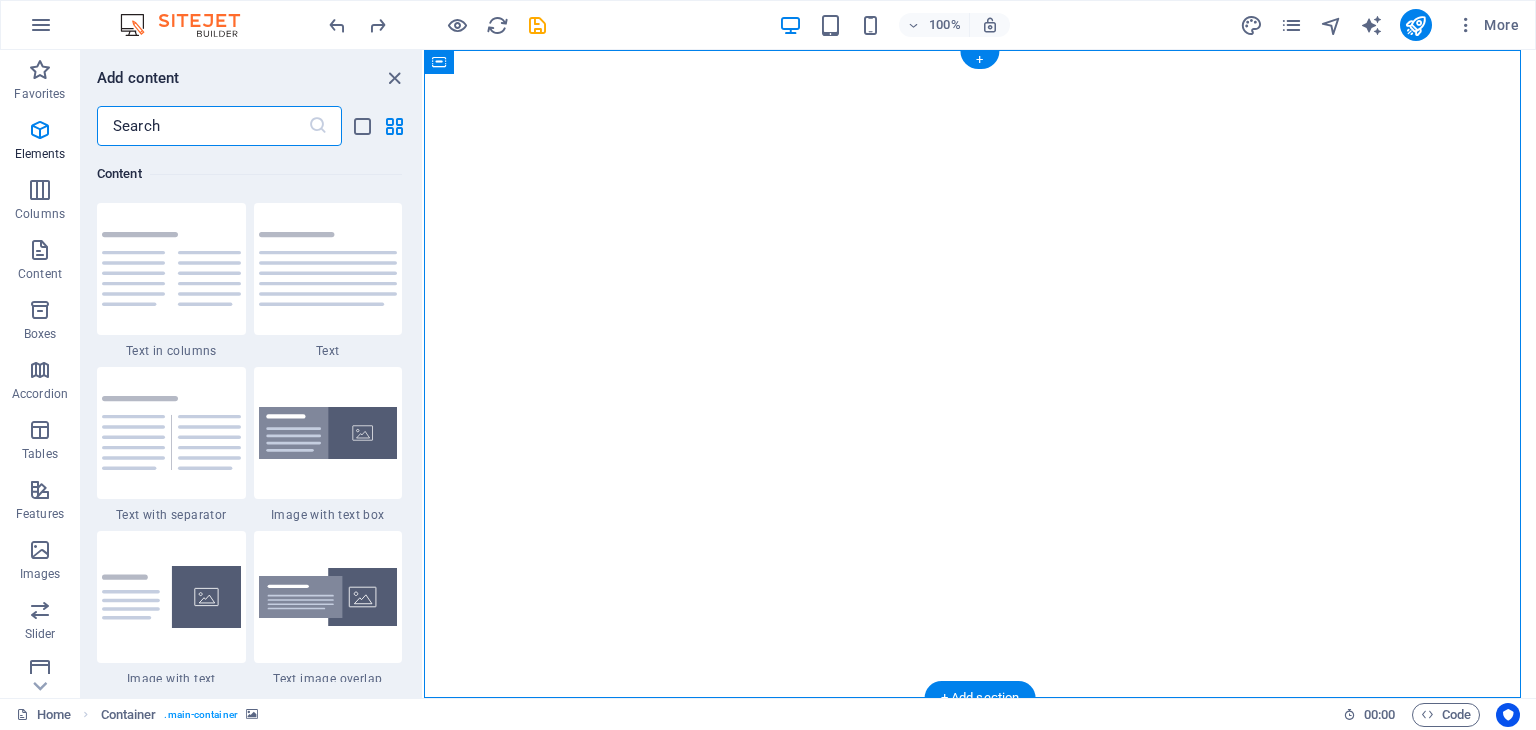 scroll, scrollTop: 3499, scrollLeft: 0, axis: vertical 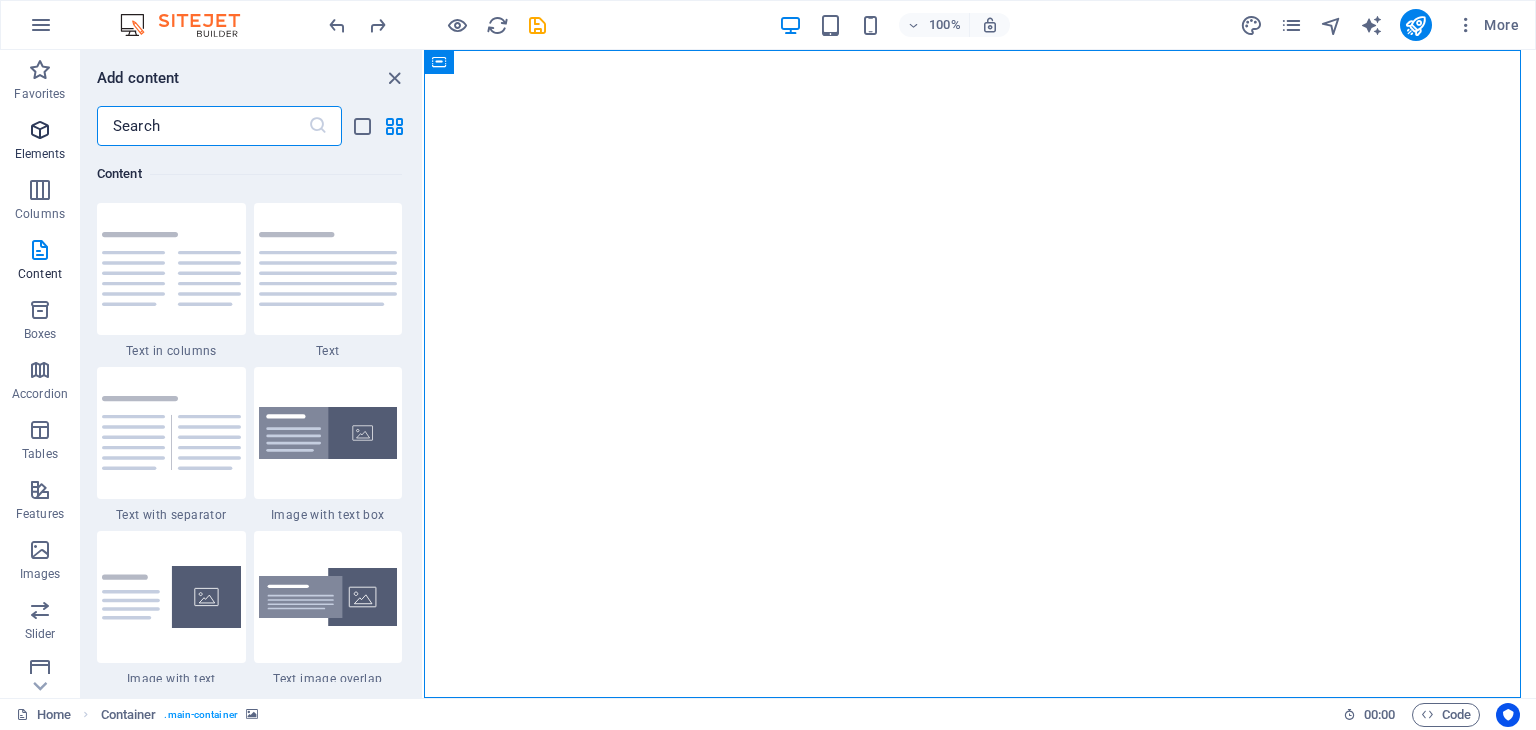 click at bounding box center (40, 130) 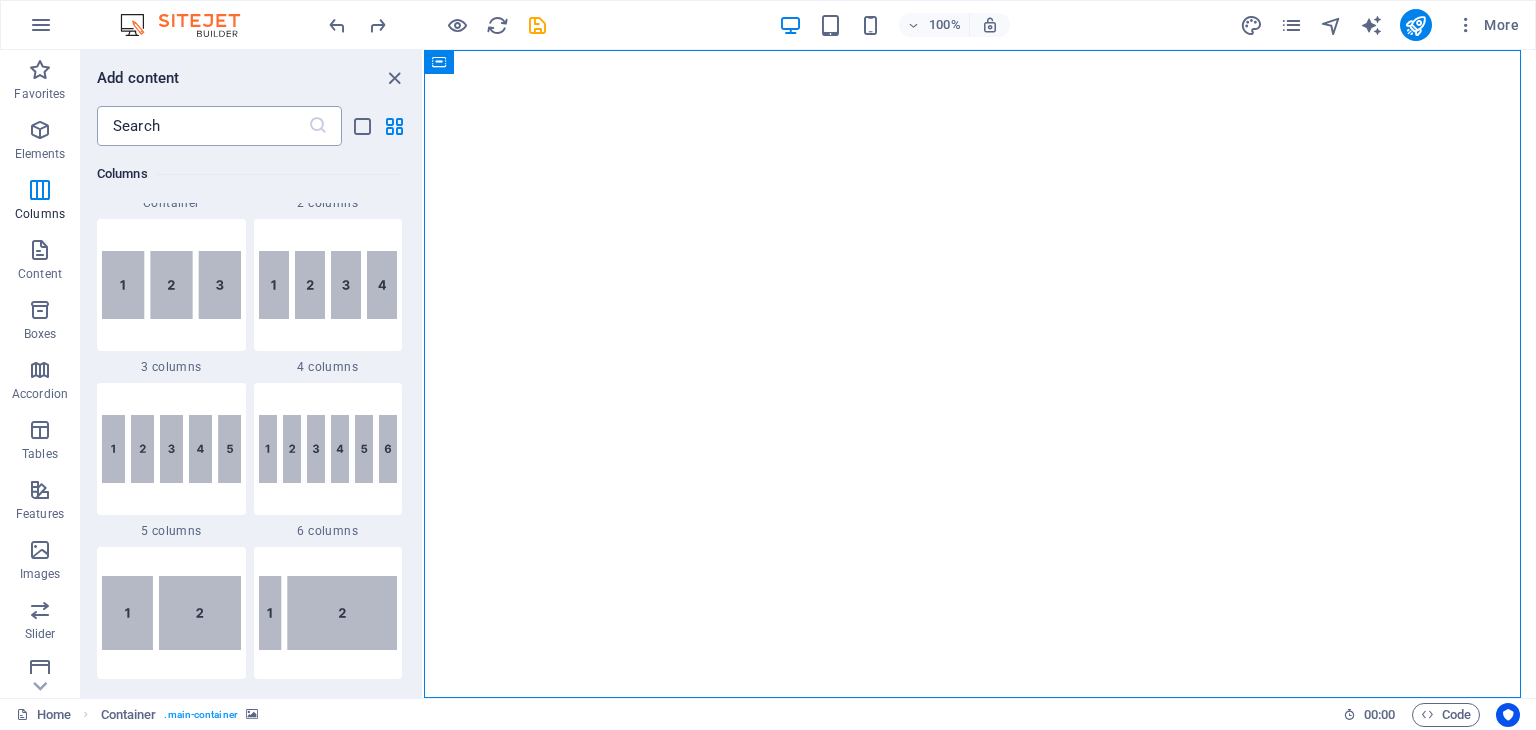 scroll, scrollTop: 212, scrollLeft: 0, axis: vertical 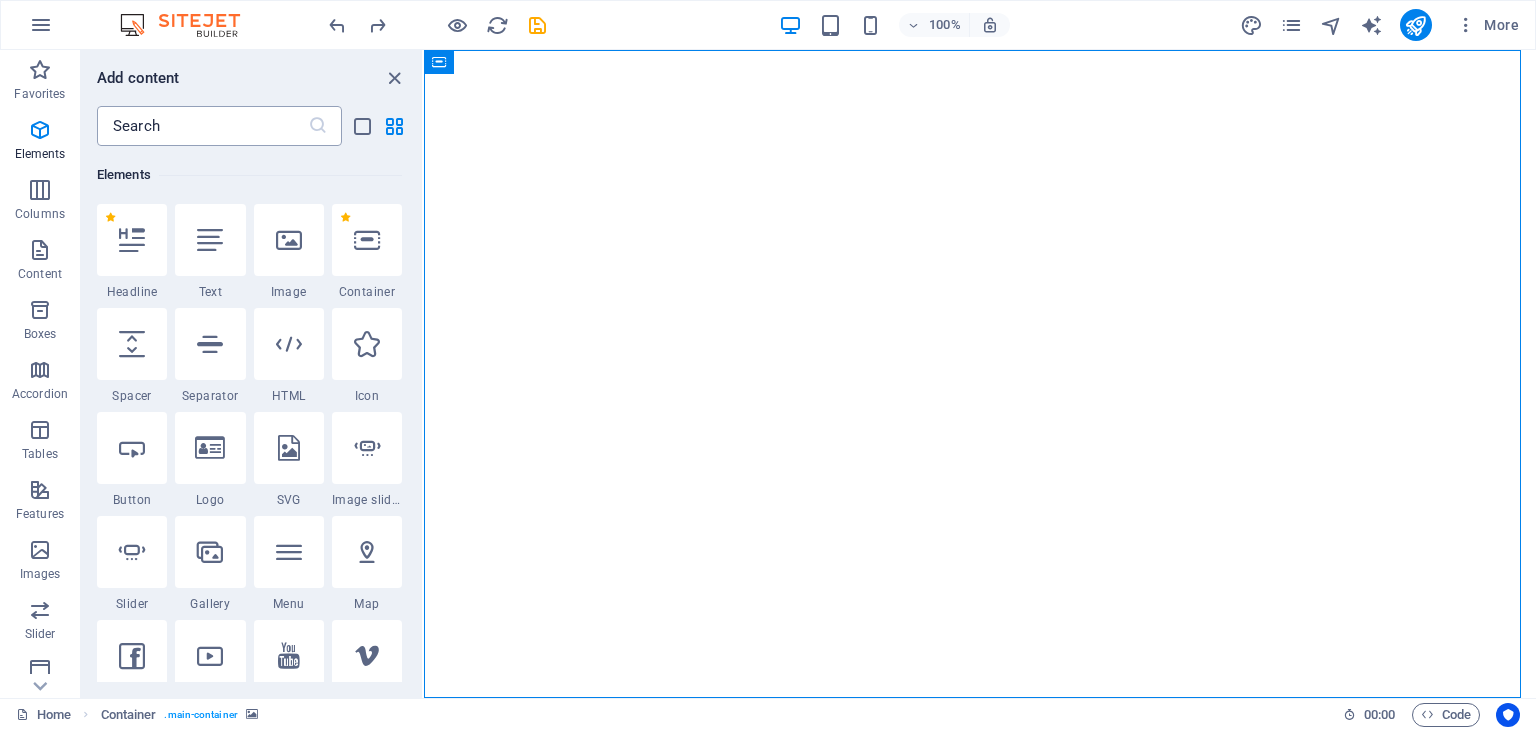 click at bounding box center (202, 126) 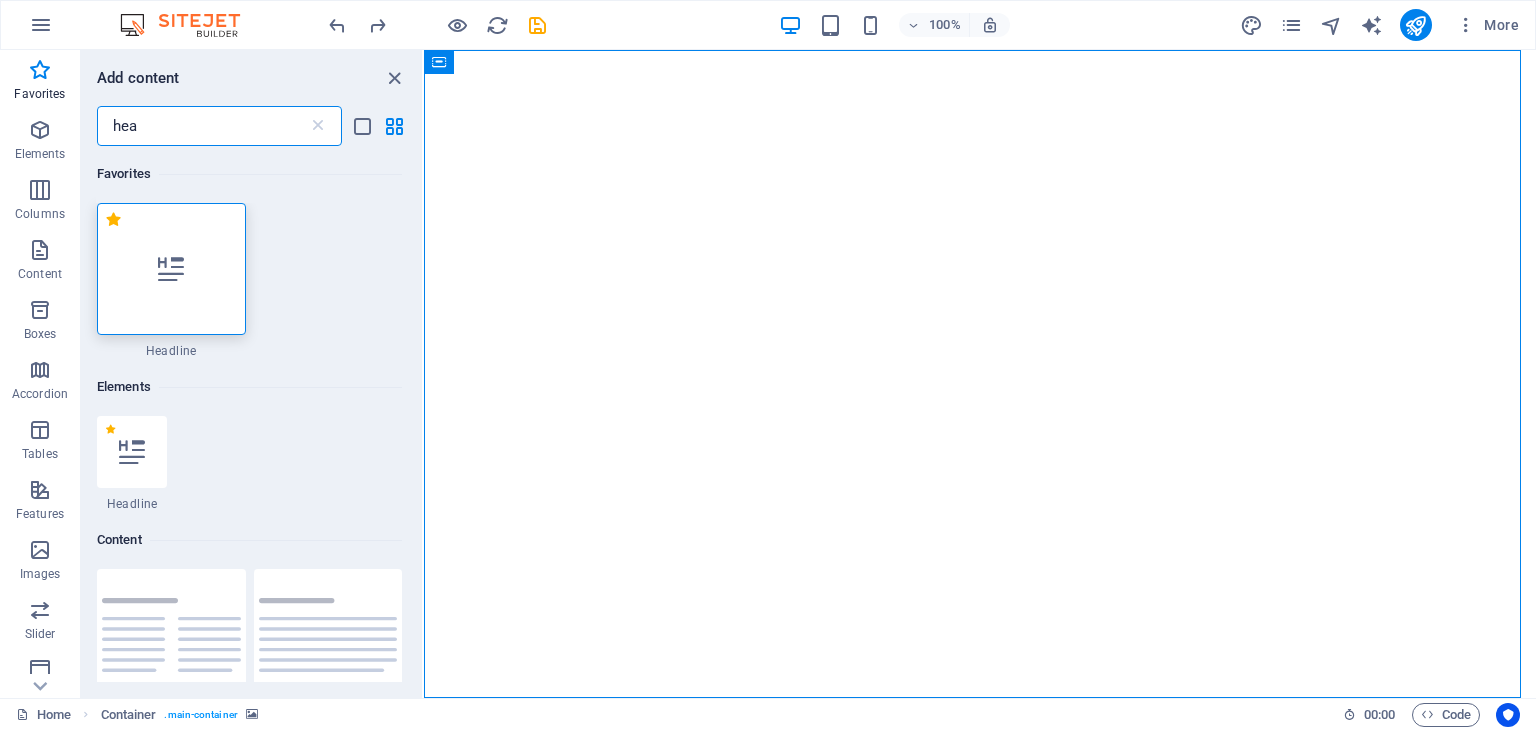 scroll, scrollTop: 0, scrollLeft: 0, axis: both 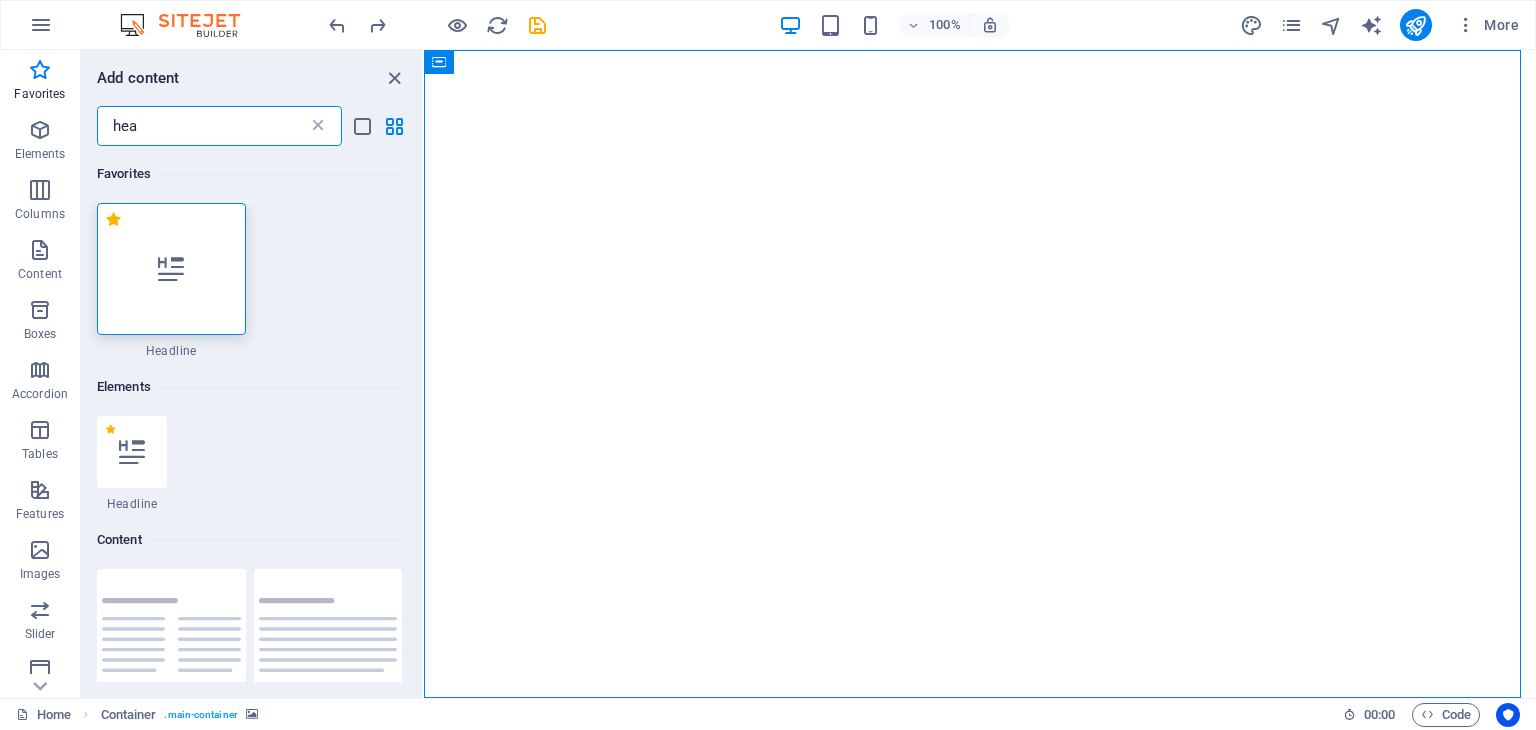 type on "hea" 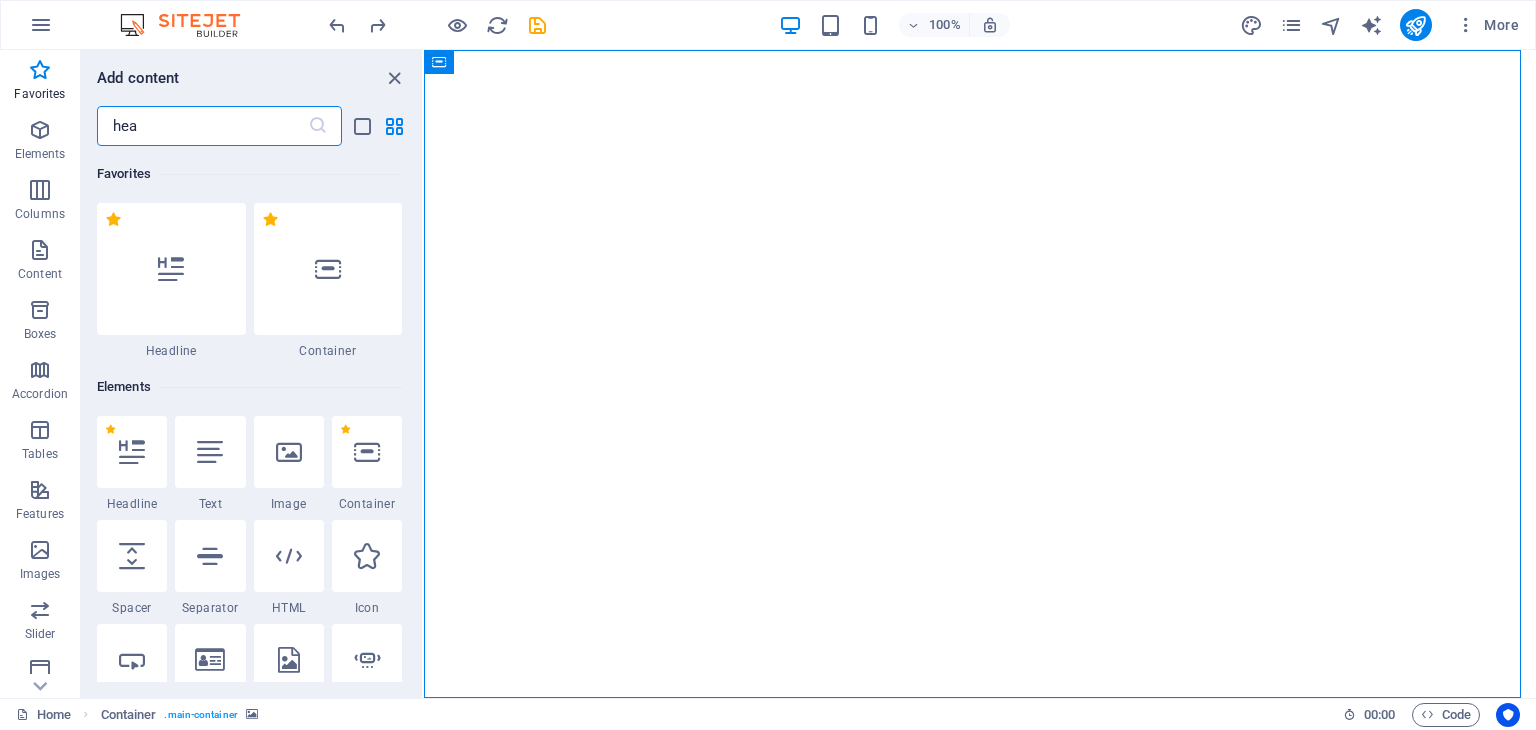 type 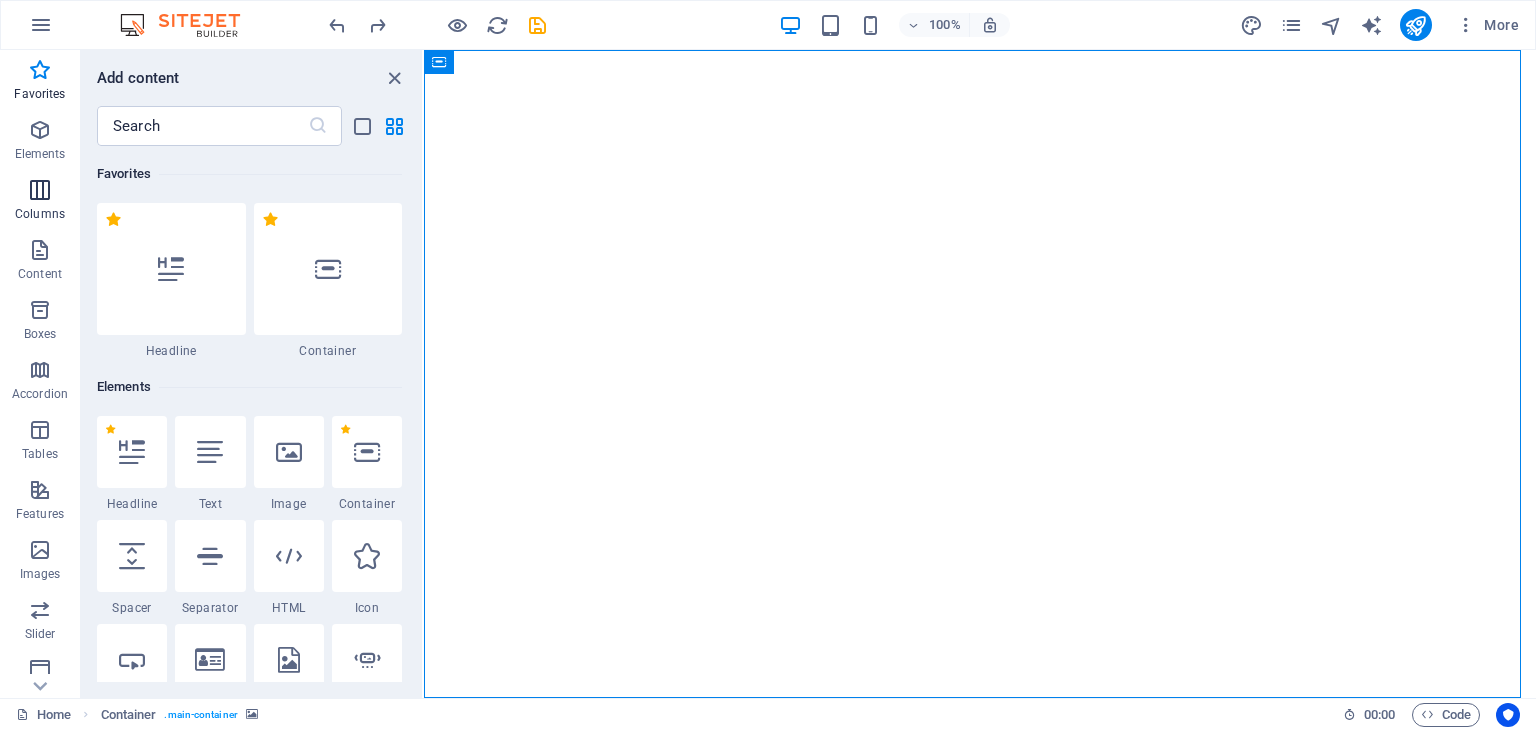 click at bounding box center [40, 190] 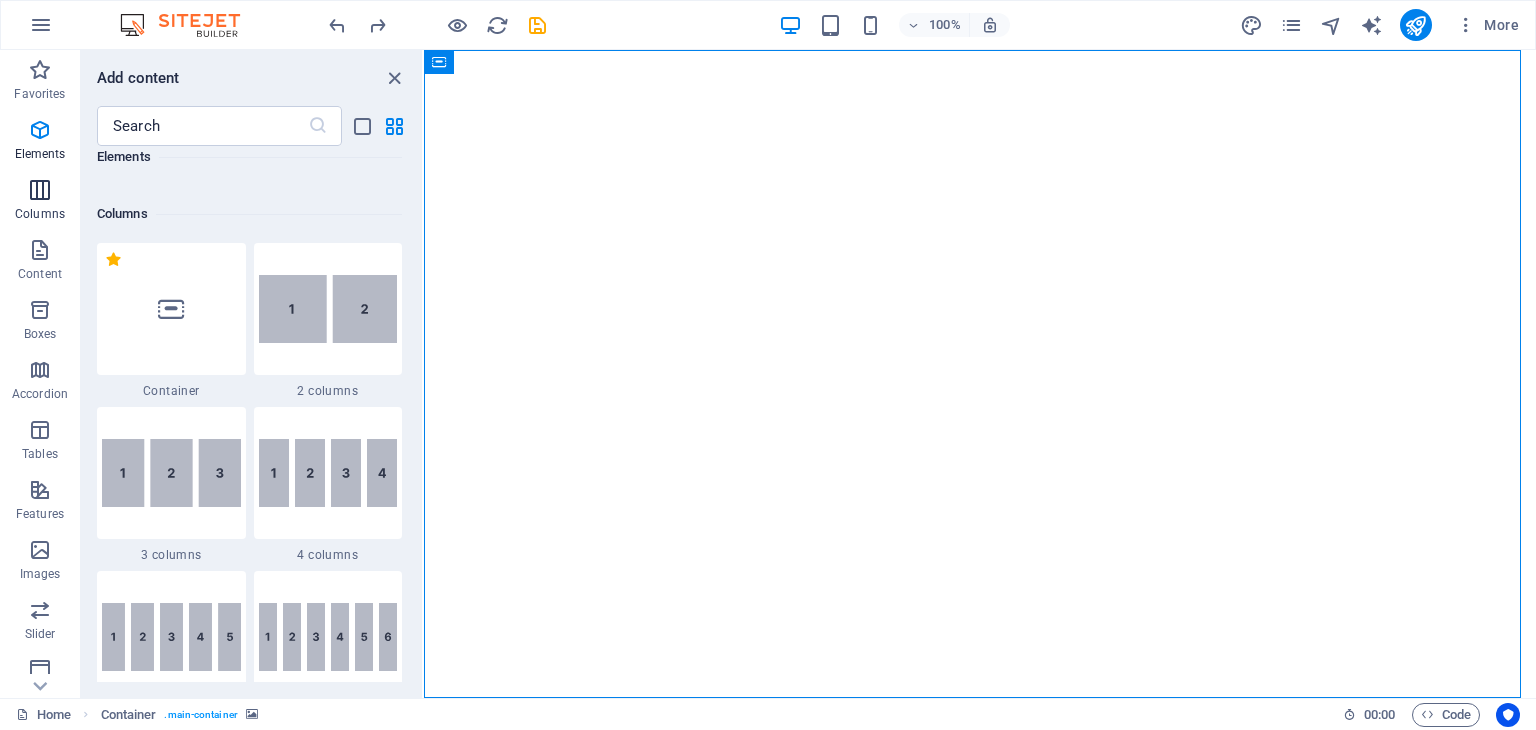 scroll, scrollTop: 990, scrollLeft: 0, axis: vertical 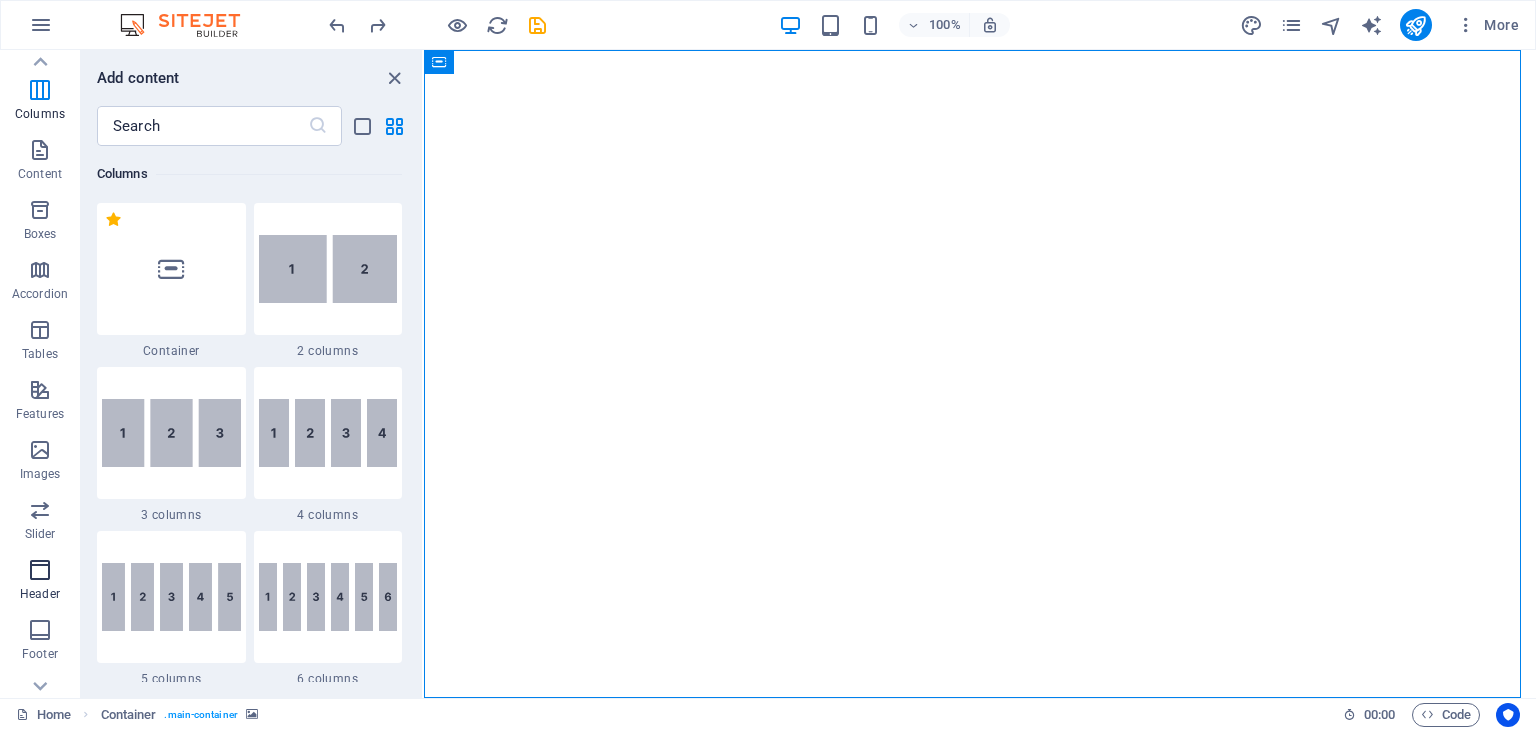 click at bounding box center (40, 570) 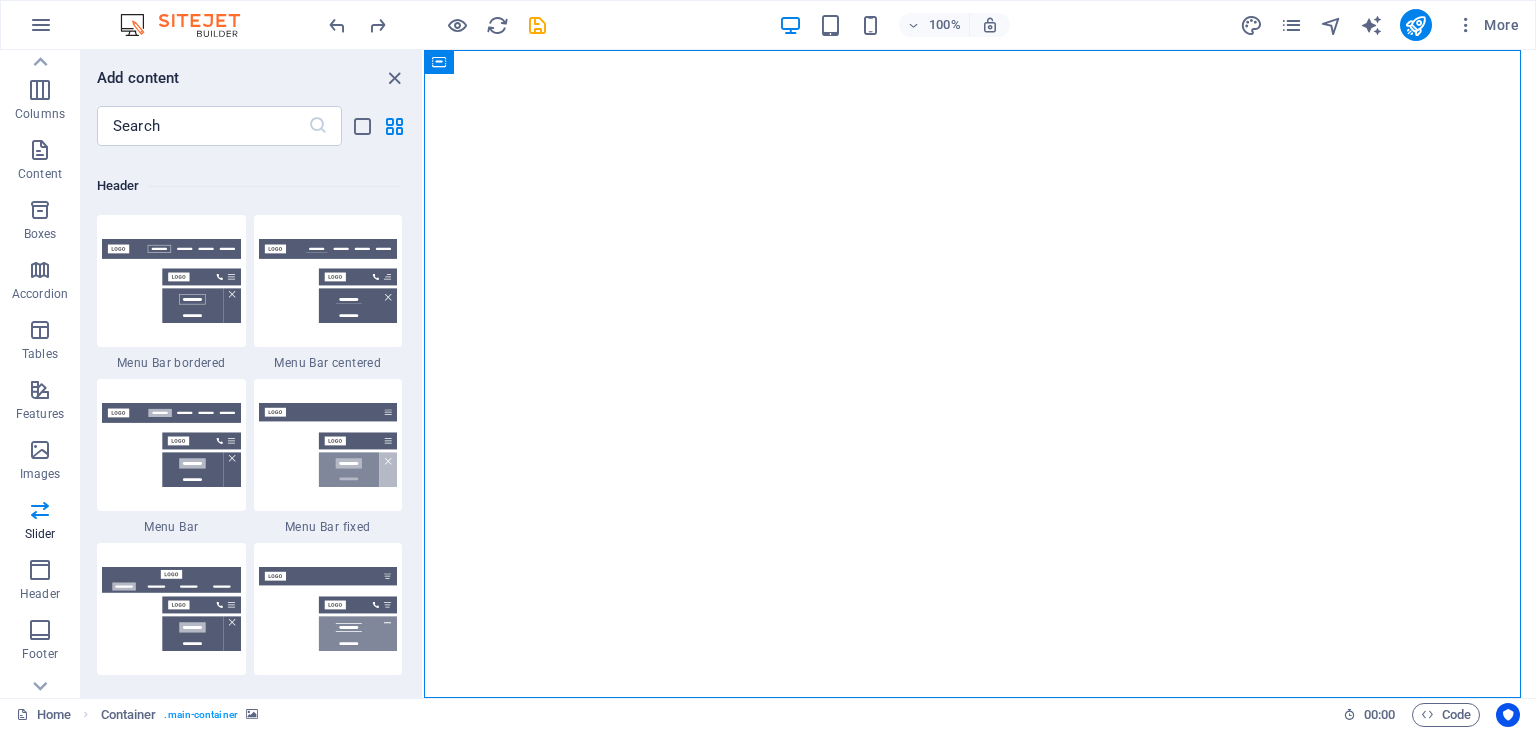 scroll, scrollTop: 12042, scrollLeft: 0, axis: vertical 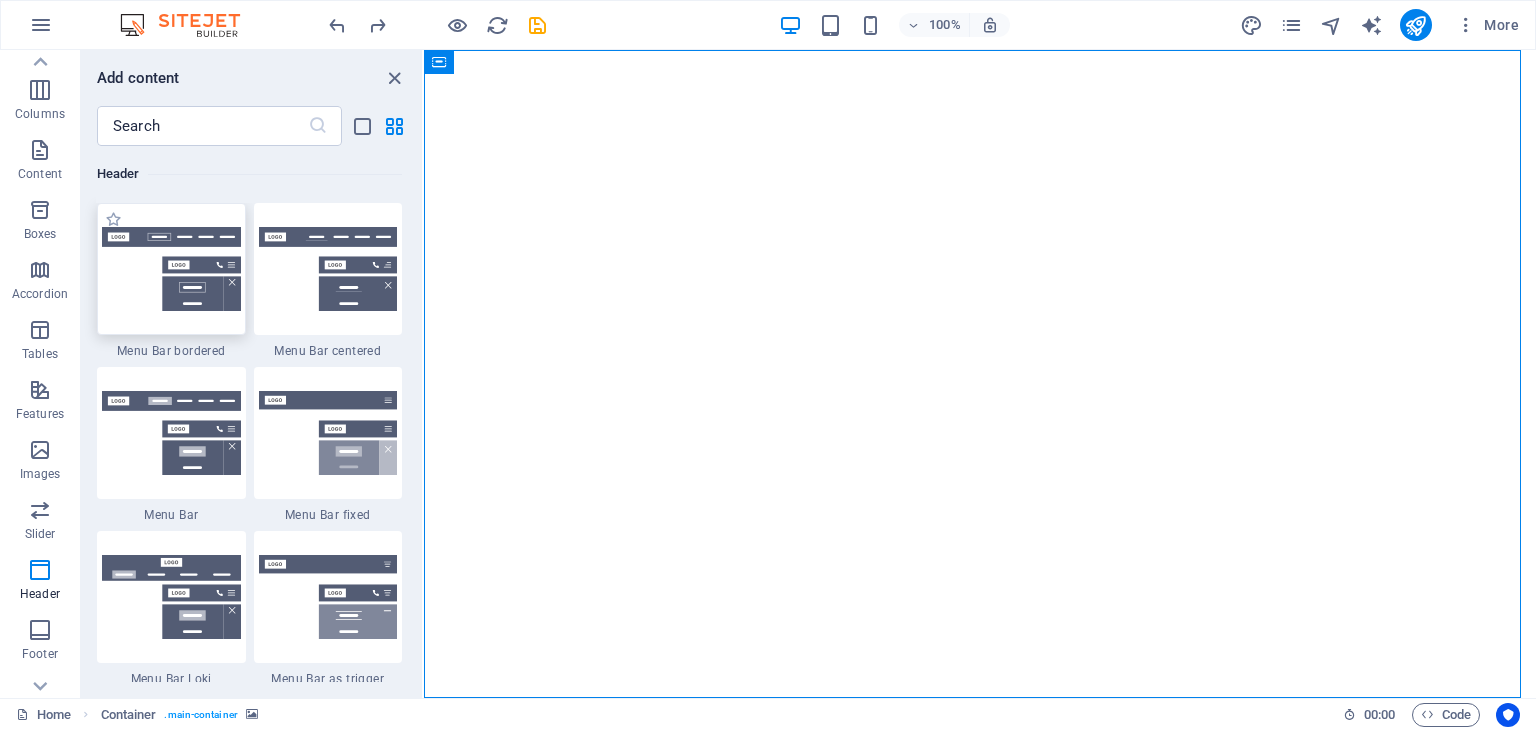 click at bounding box center [171, 269] 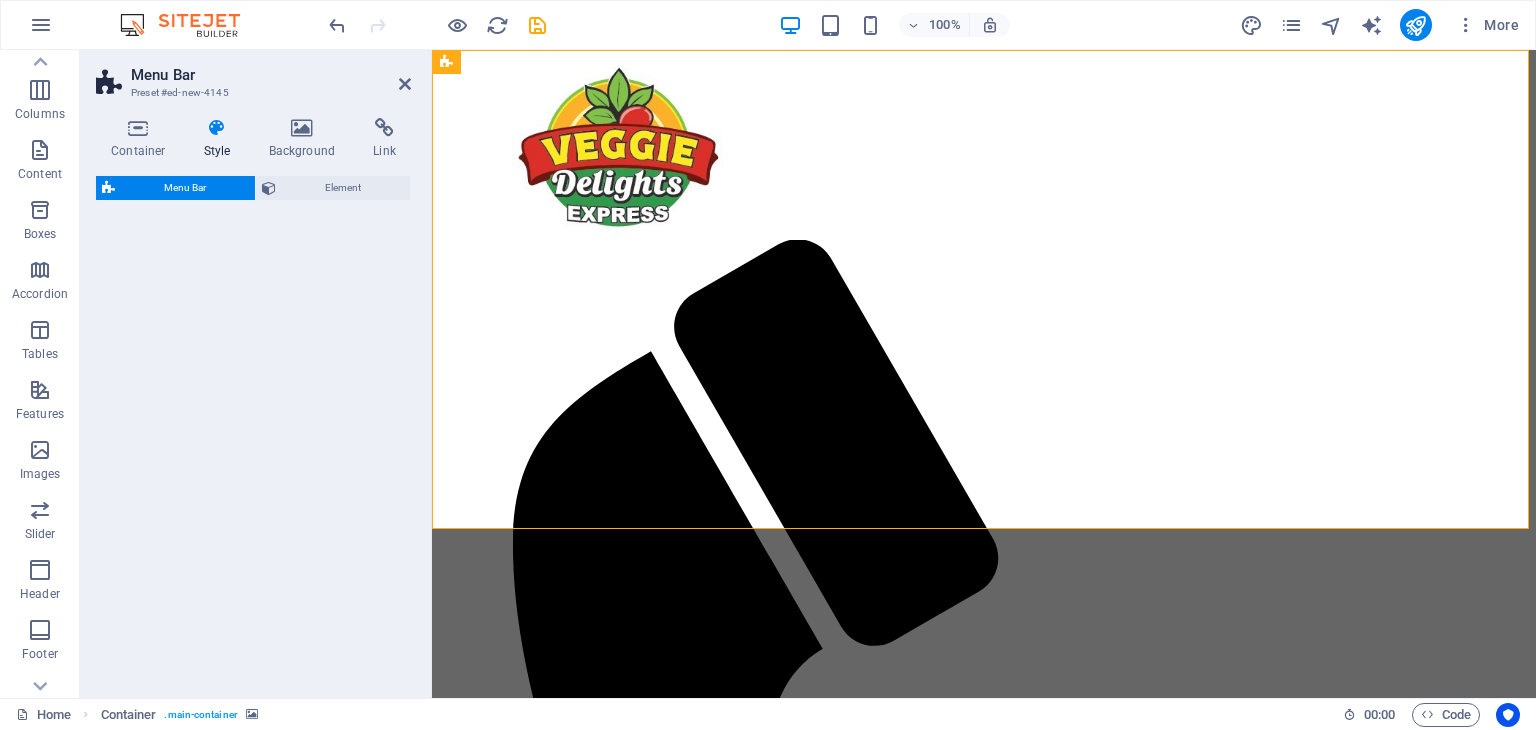 select on "rem" 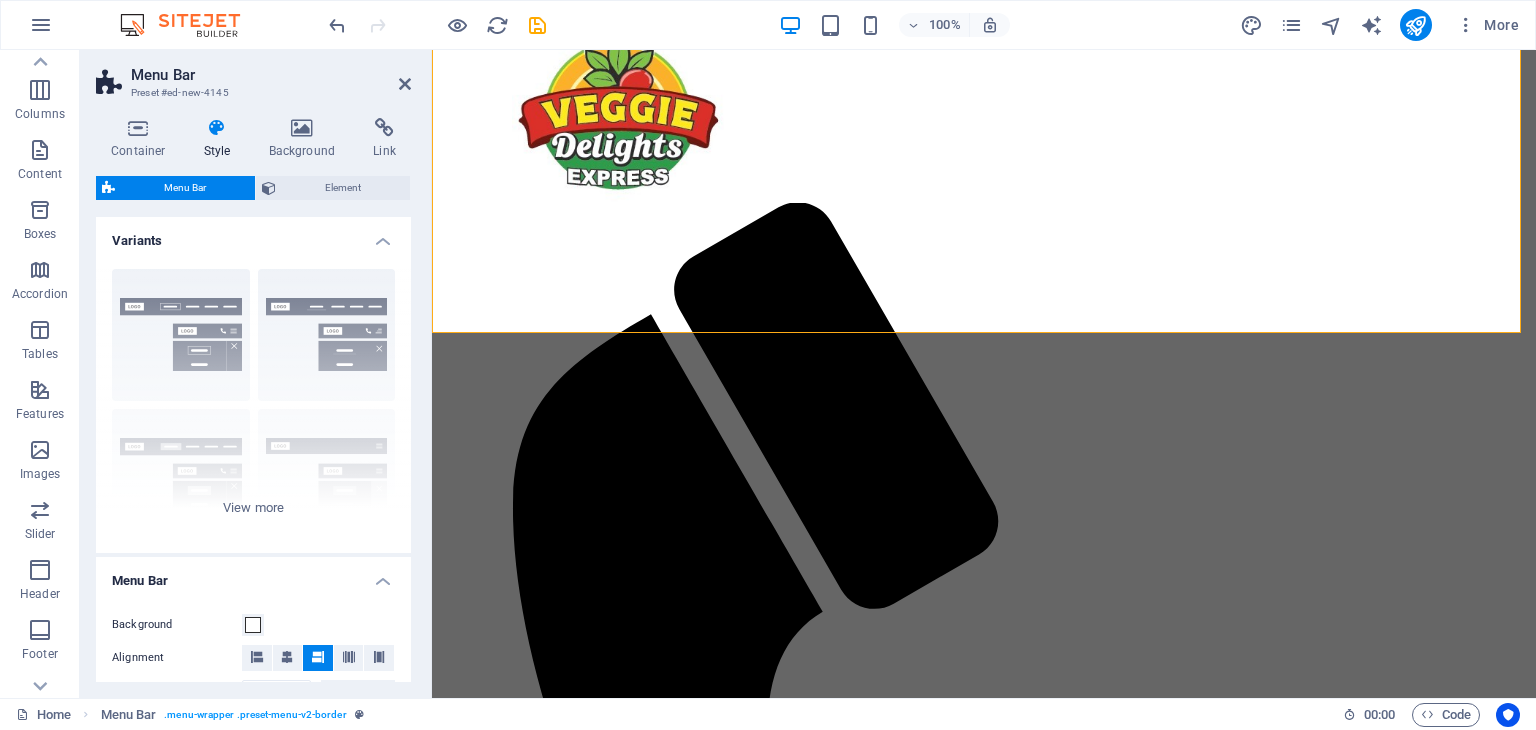 scroll, scrollTop: 0, scrollLeft: 0, axis: both 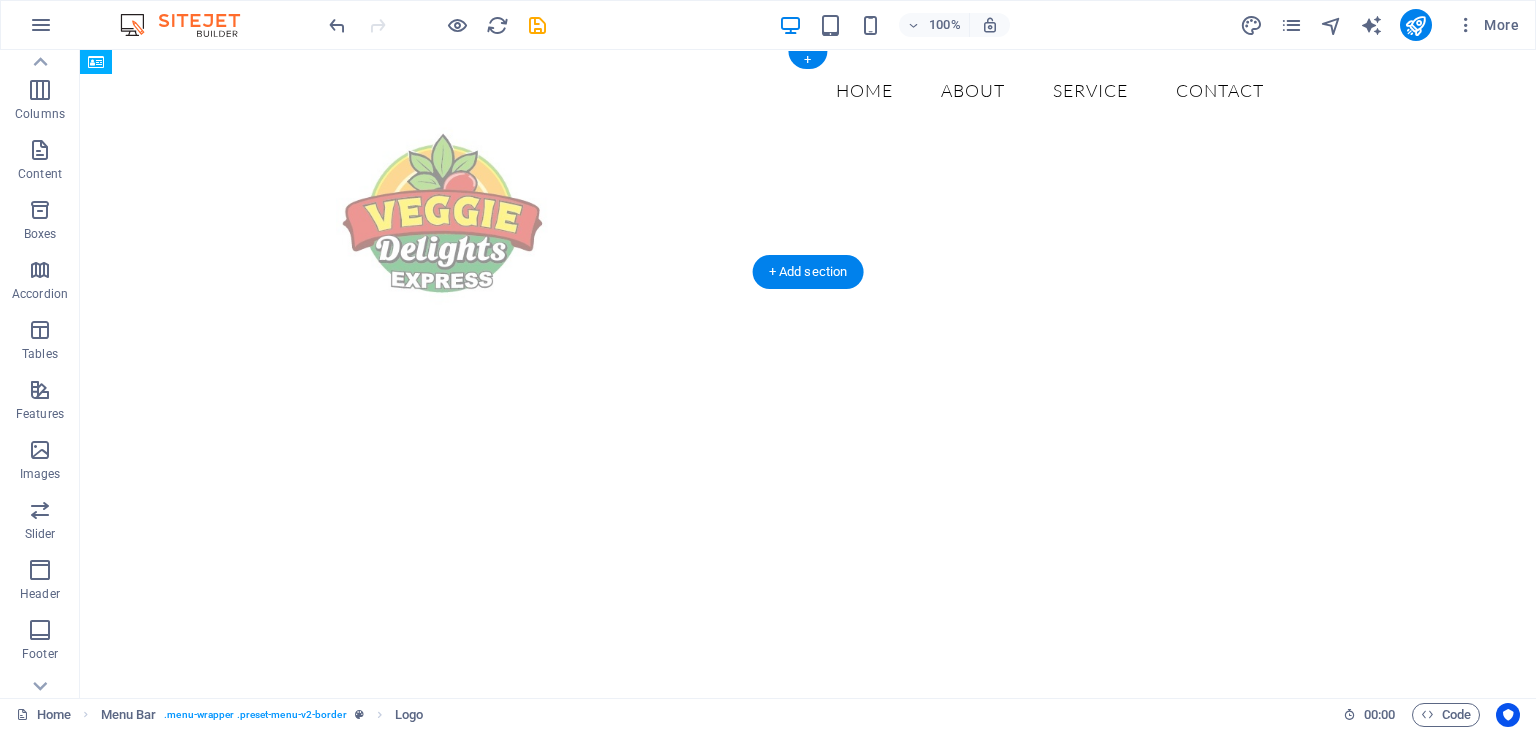 drag, startPoint x: 298, startPoint y: 166, endPoint x: 581, endPoint y: 162, distance: 283.02826 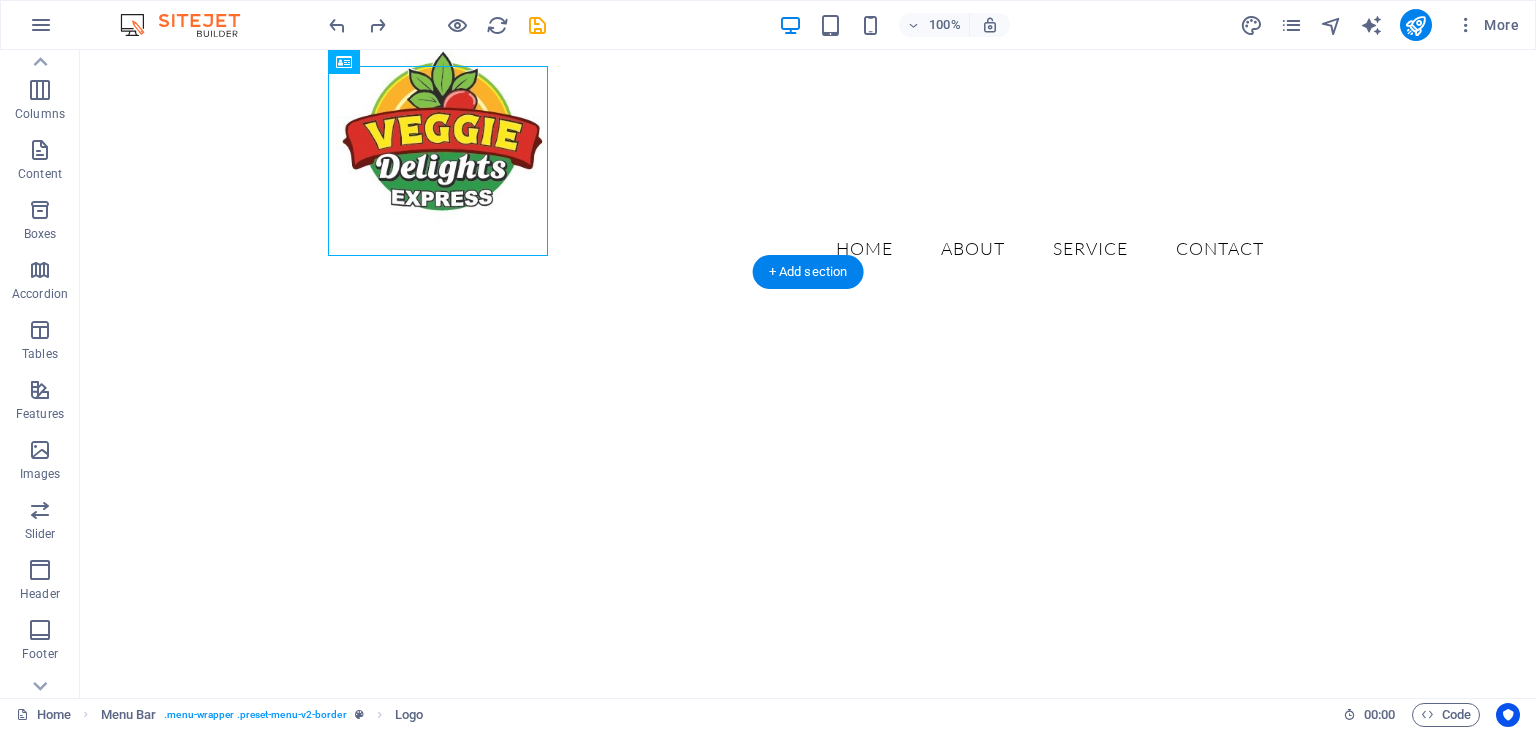 scroll, scrollTop: 0, scrollLeft: 0, axis: both 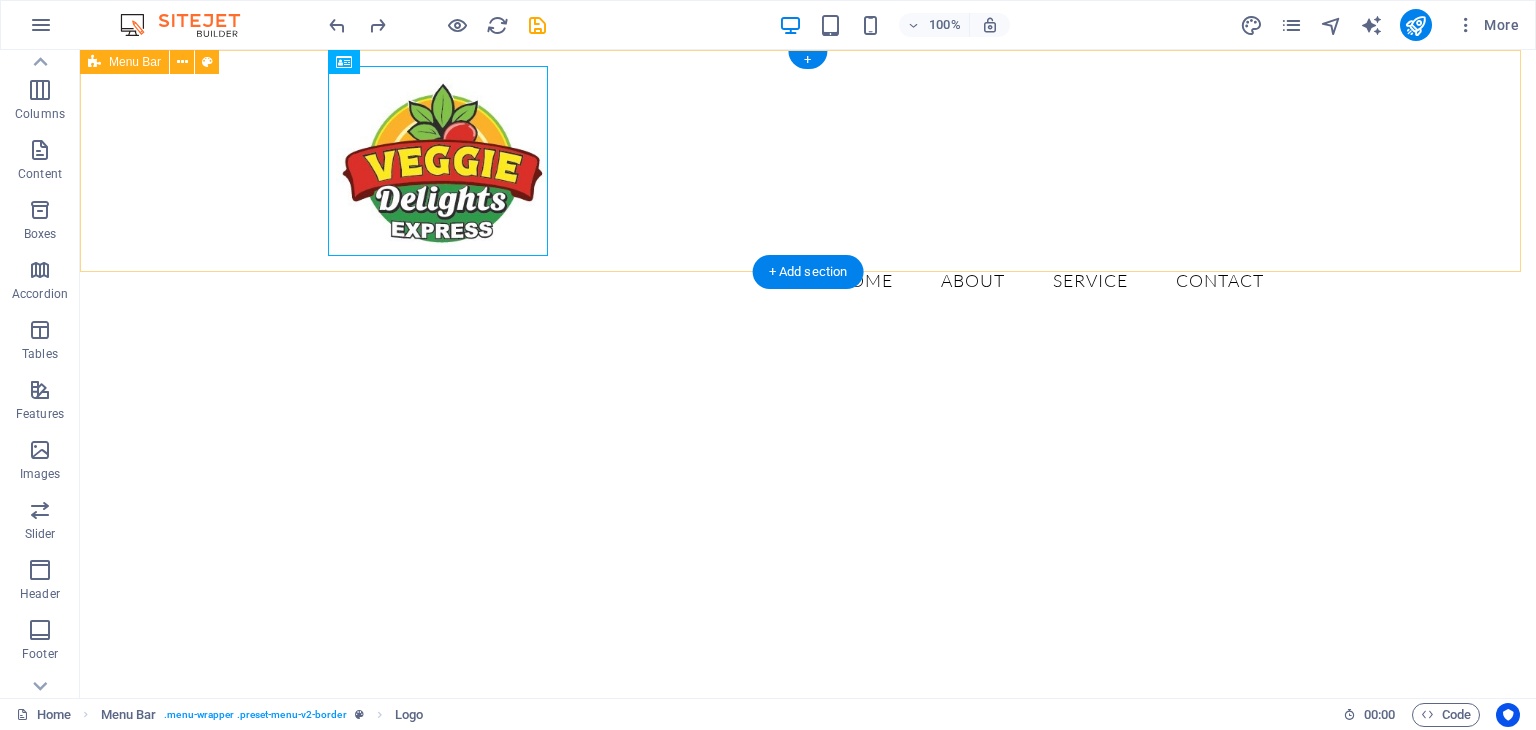click on "Menu Home About Service Contact" at bounding box center [808, 186] 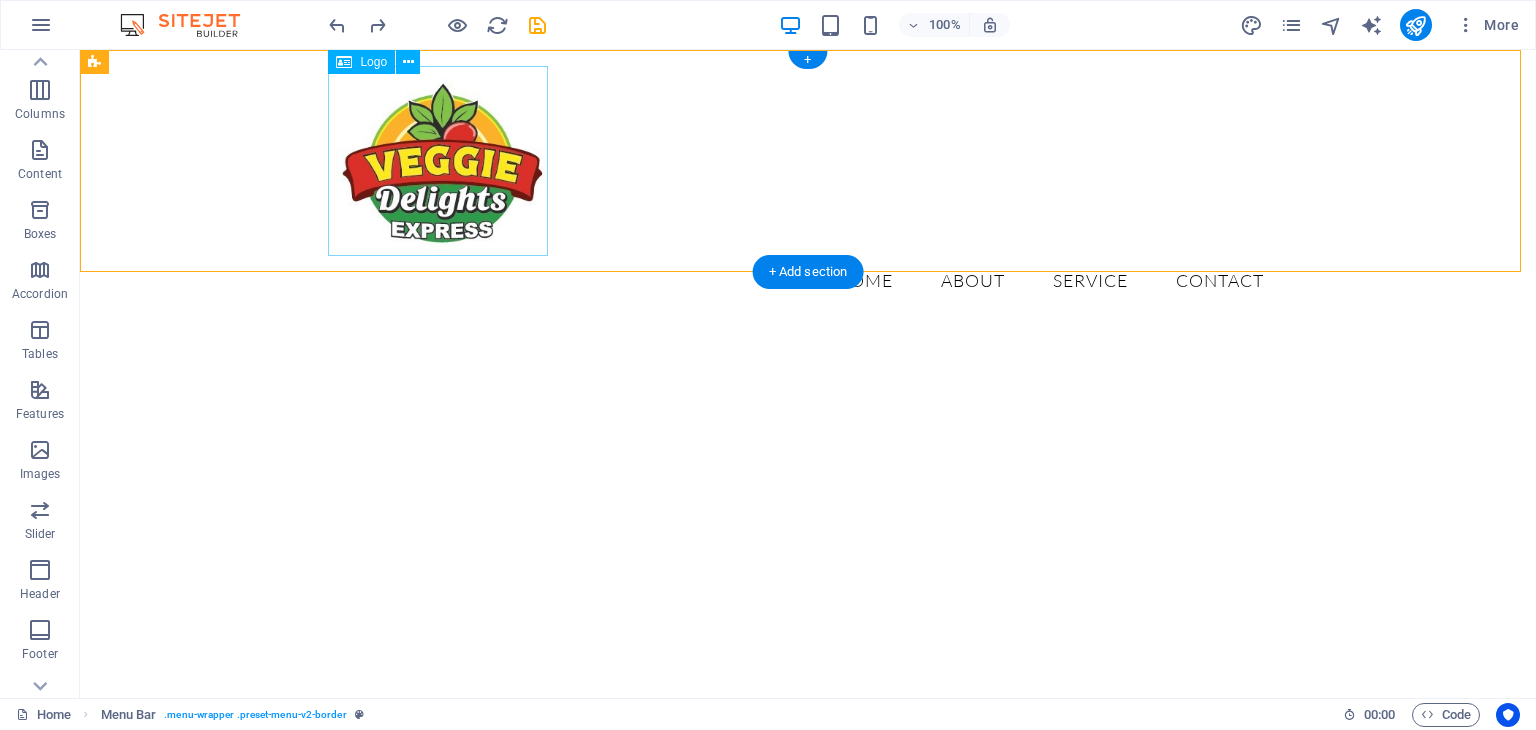 click at bounding box center (808, 161) 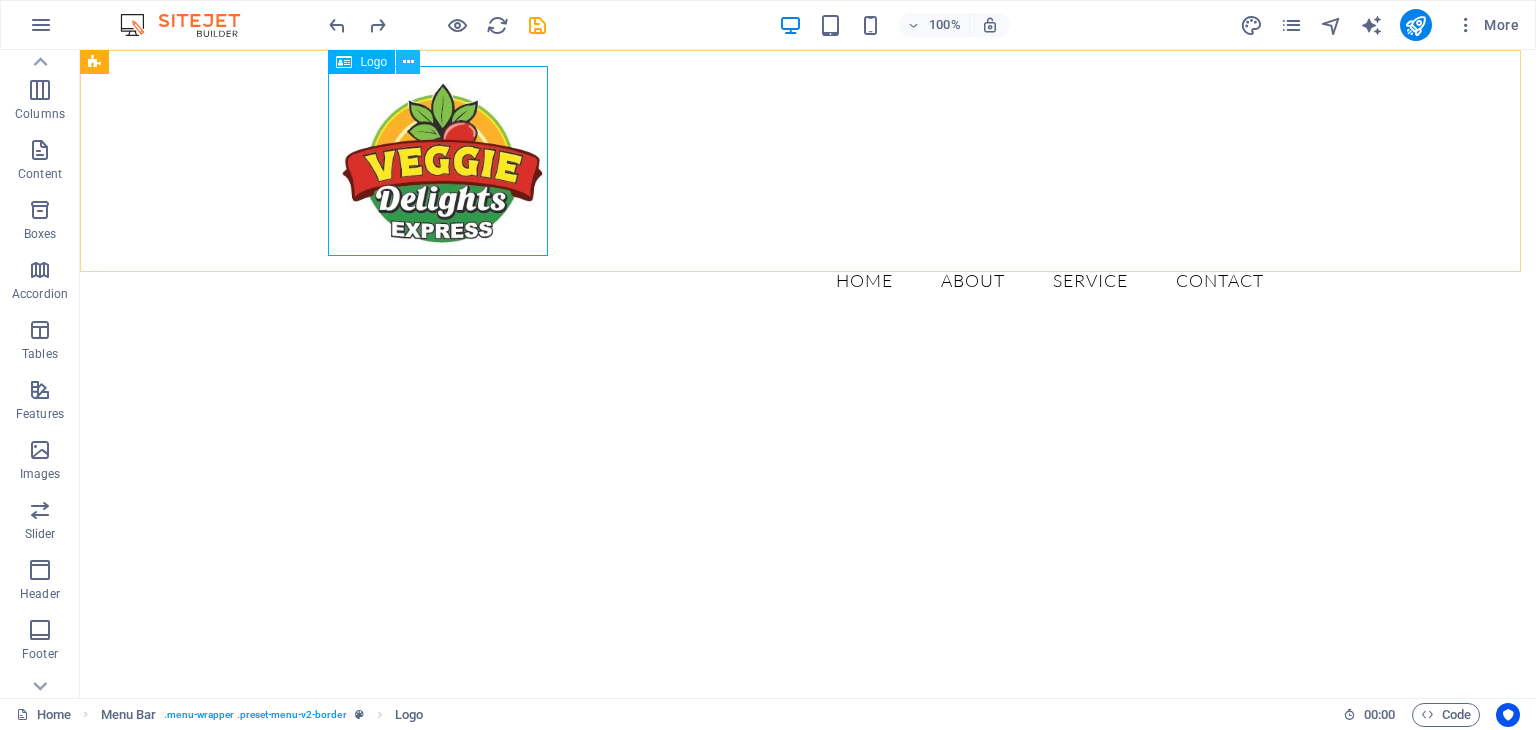click at bounding box center (408, 62) 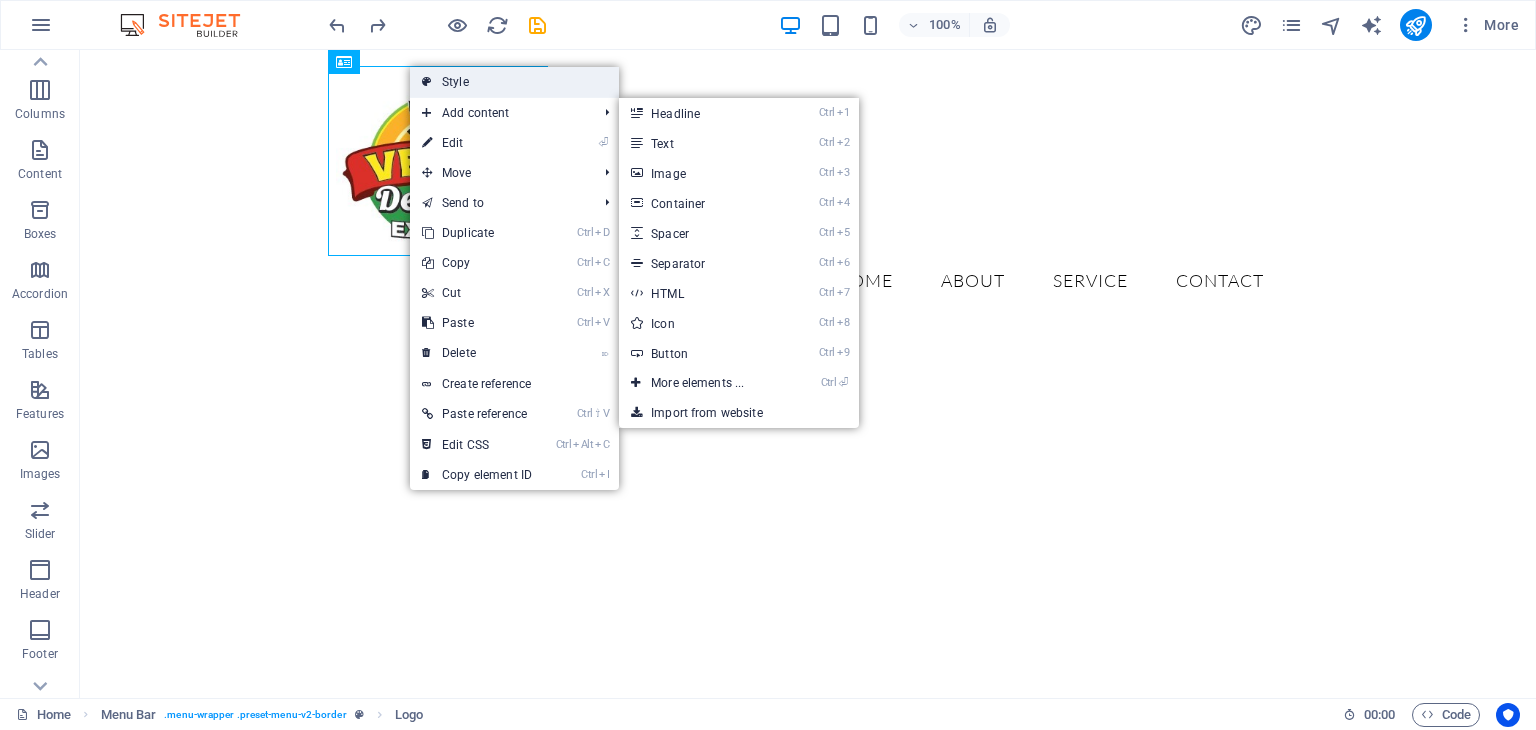 click on "Style" at bounding box center [514, 82] 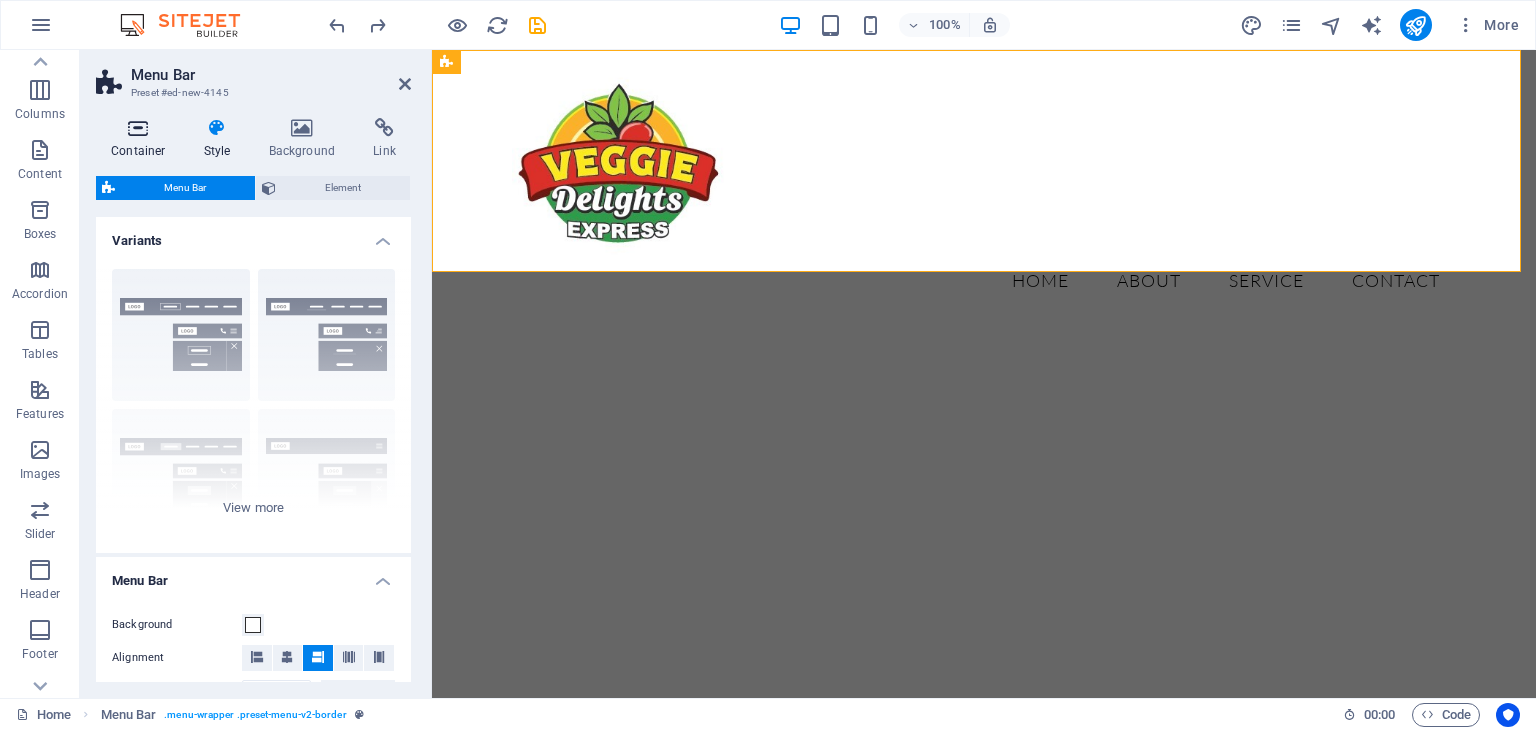 click on "Container" at bounding box center [142, 139] 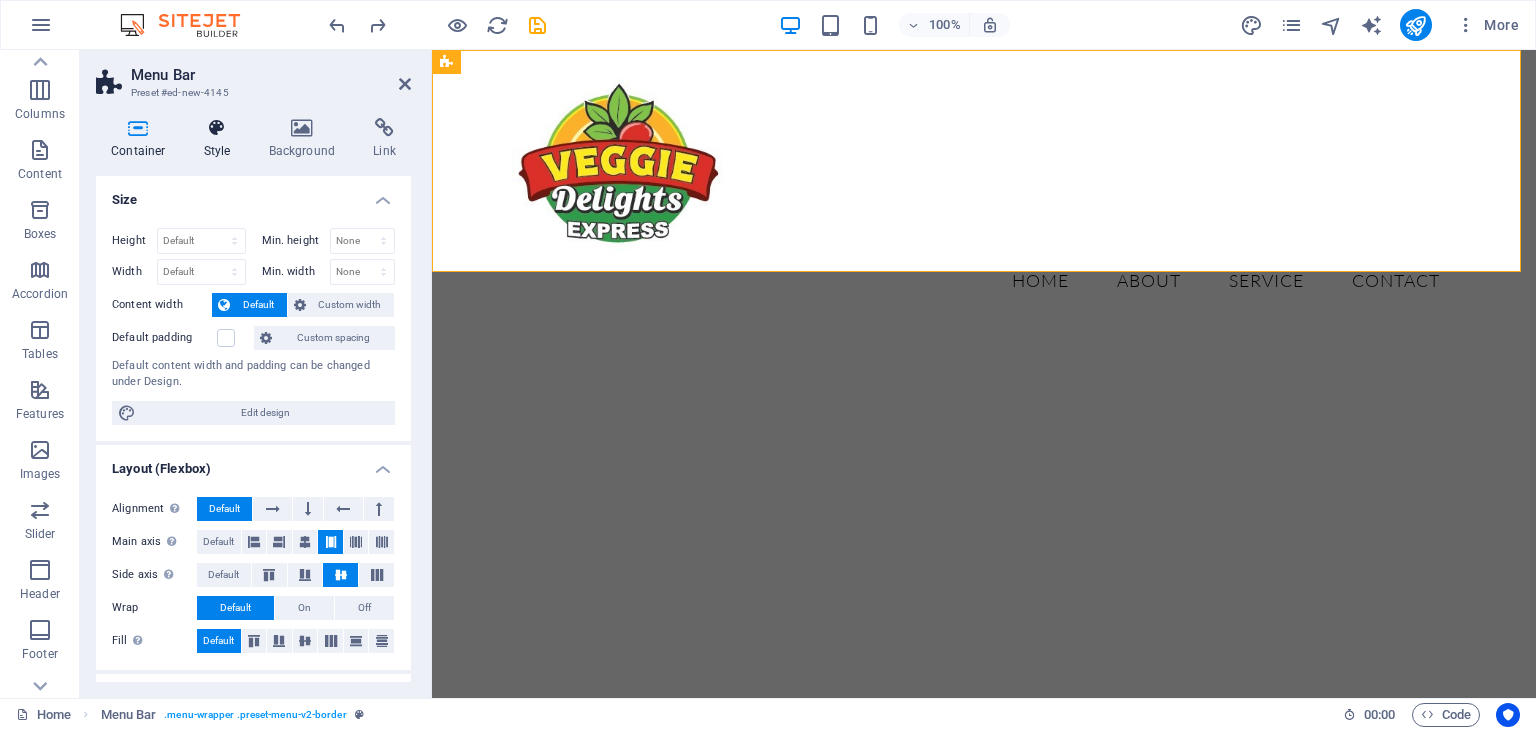 click on "Style" at bounding box center [221, 139] 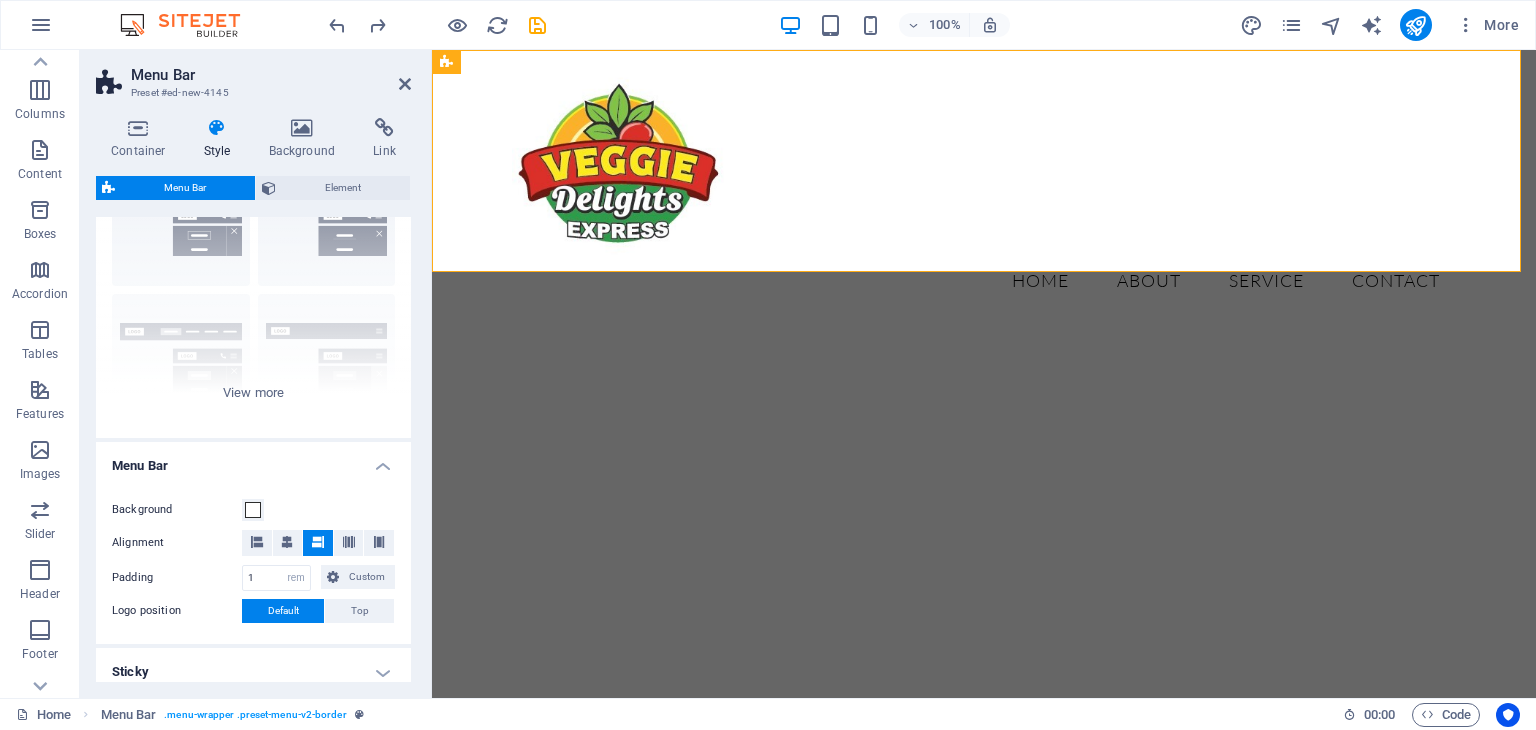 scroll, scrollTop: 200, scrollLeft: 0, axis: vertical 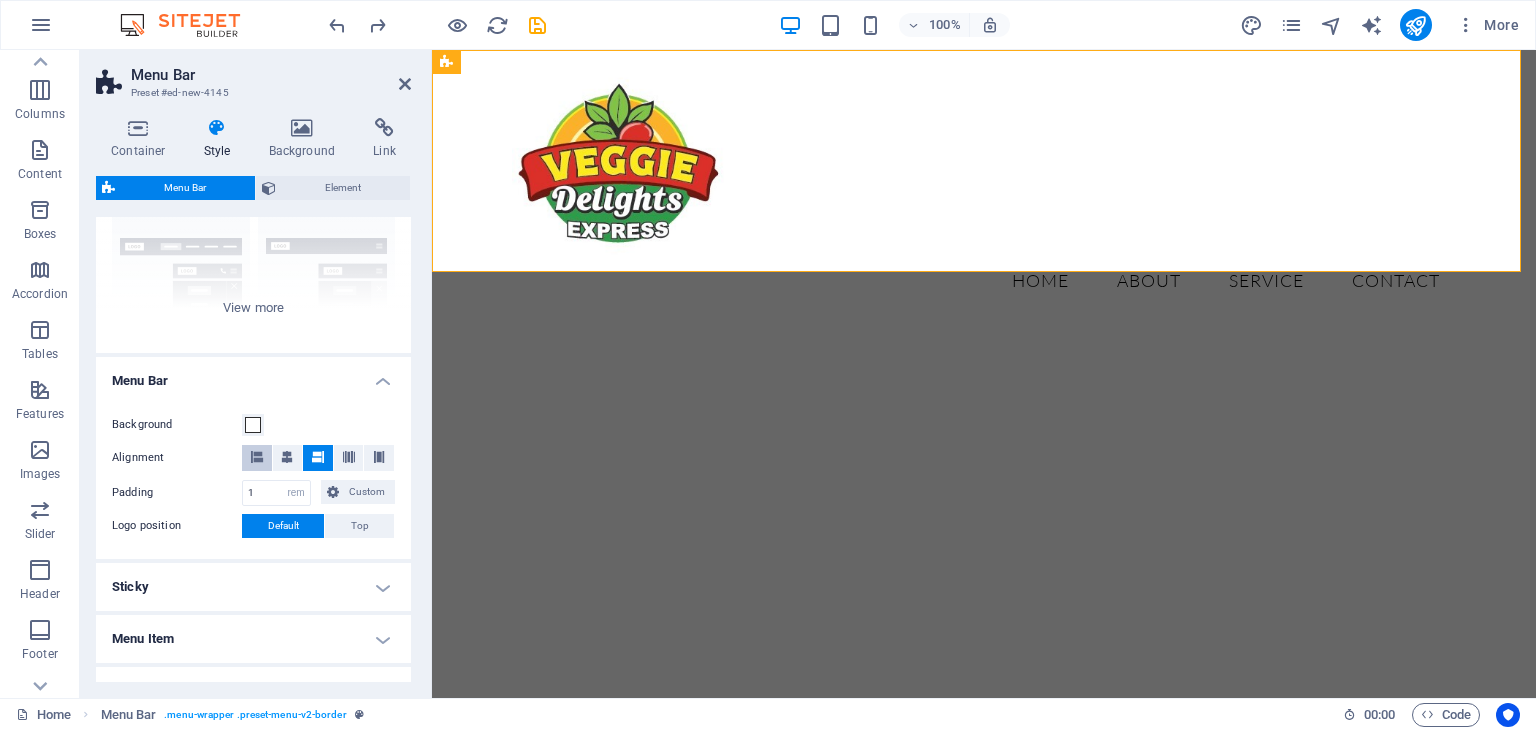 click at bounding box center (257, 457) 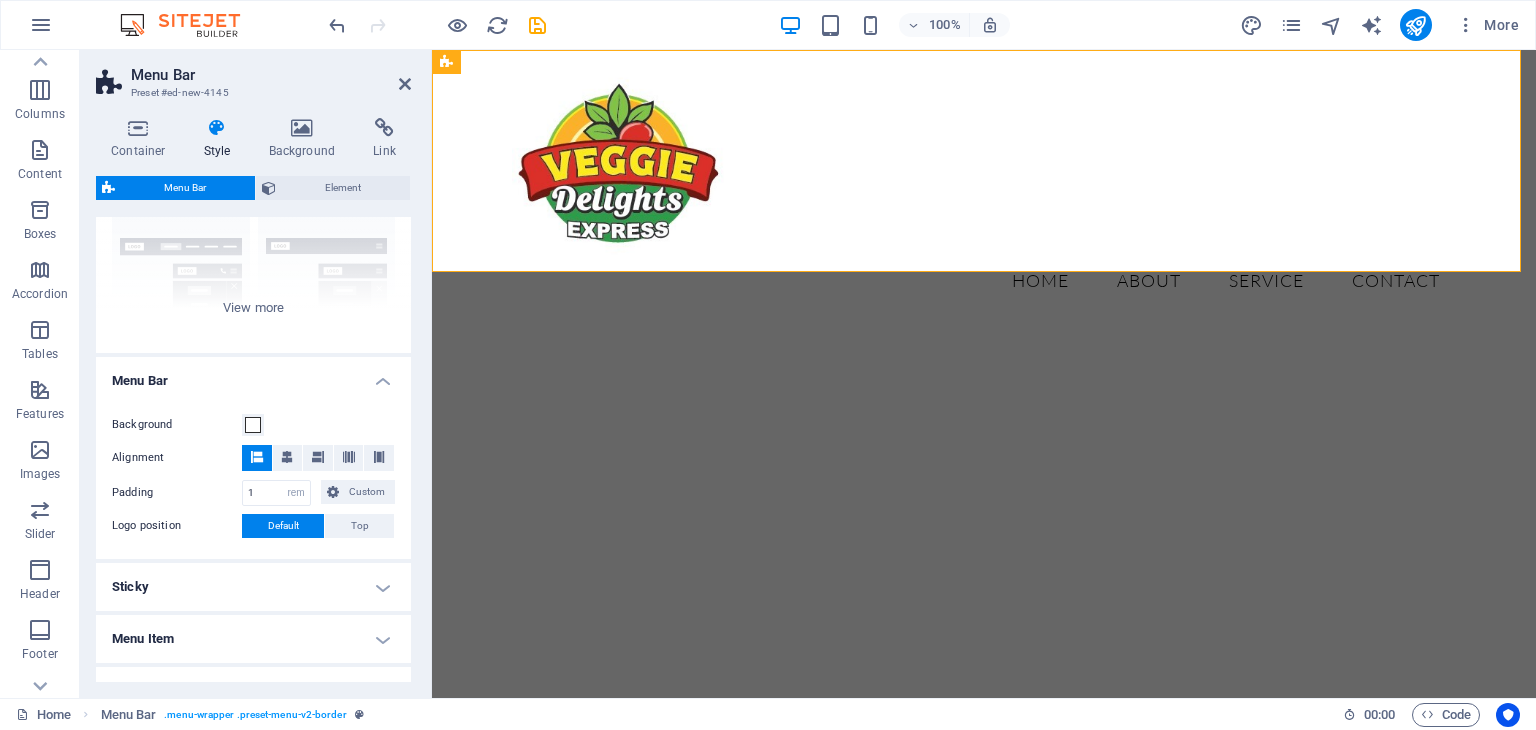 click at bounding box center (257, 457) 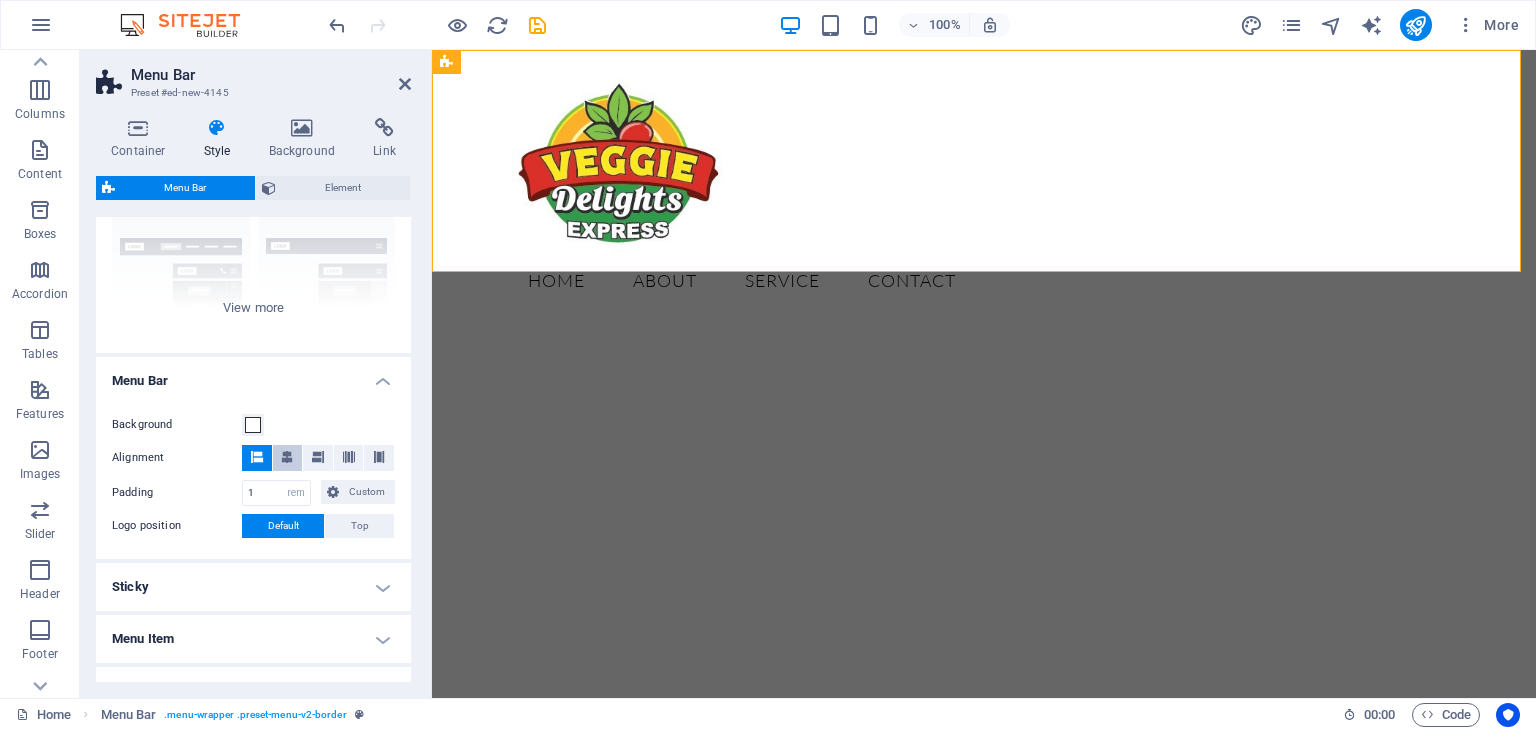 click at bounding box center (287, 457) 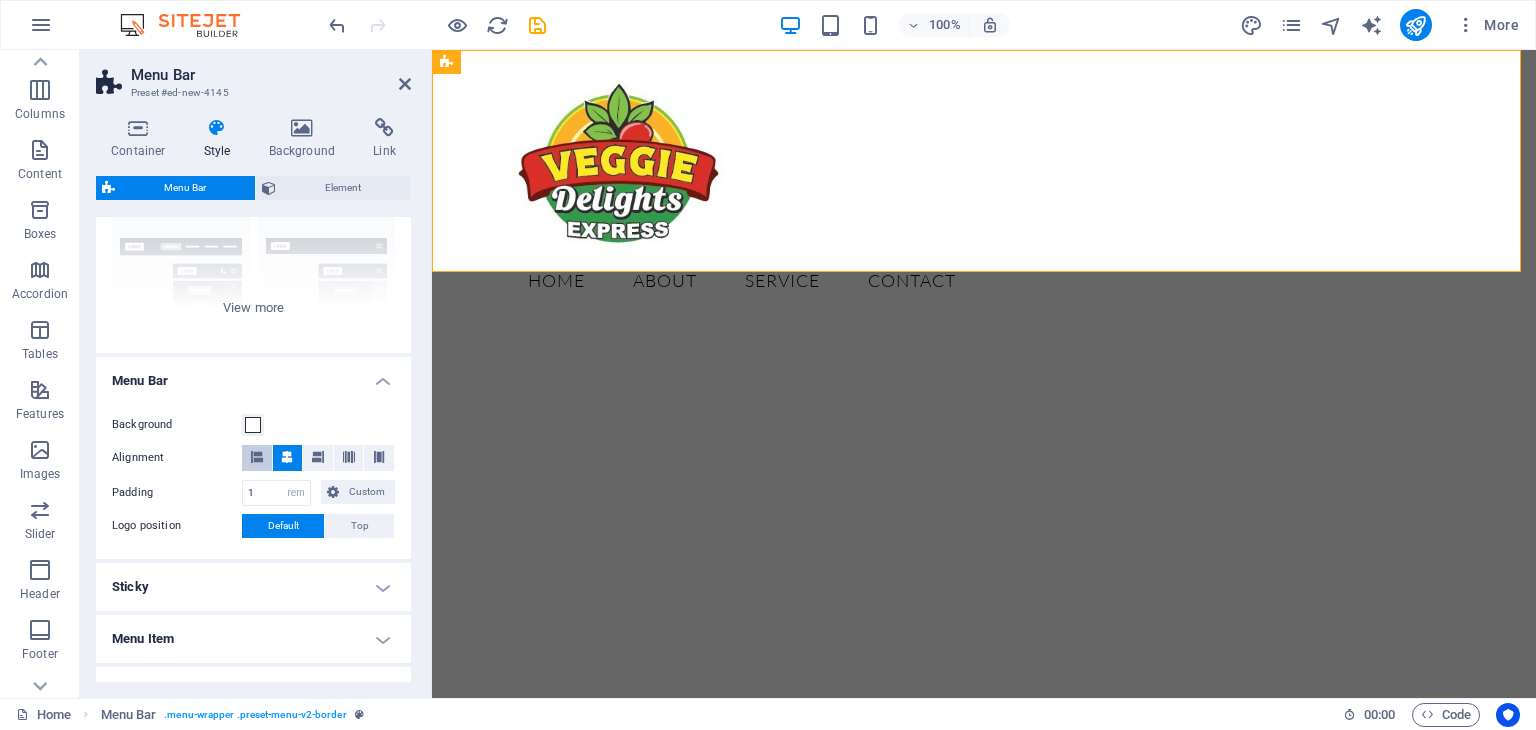click at bounding box center (257, 457) 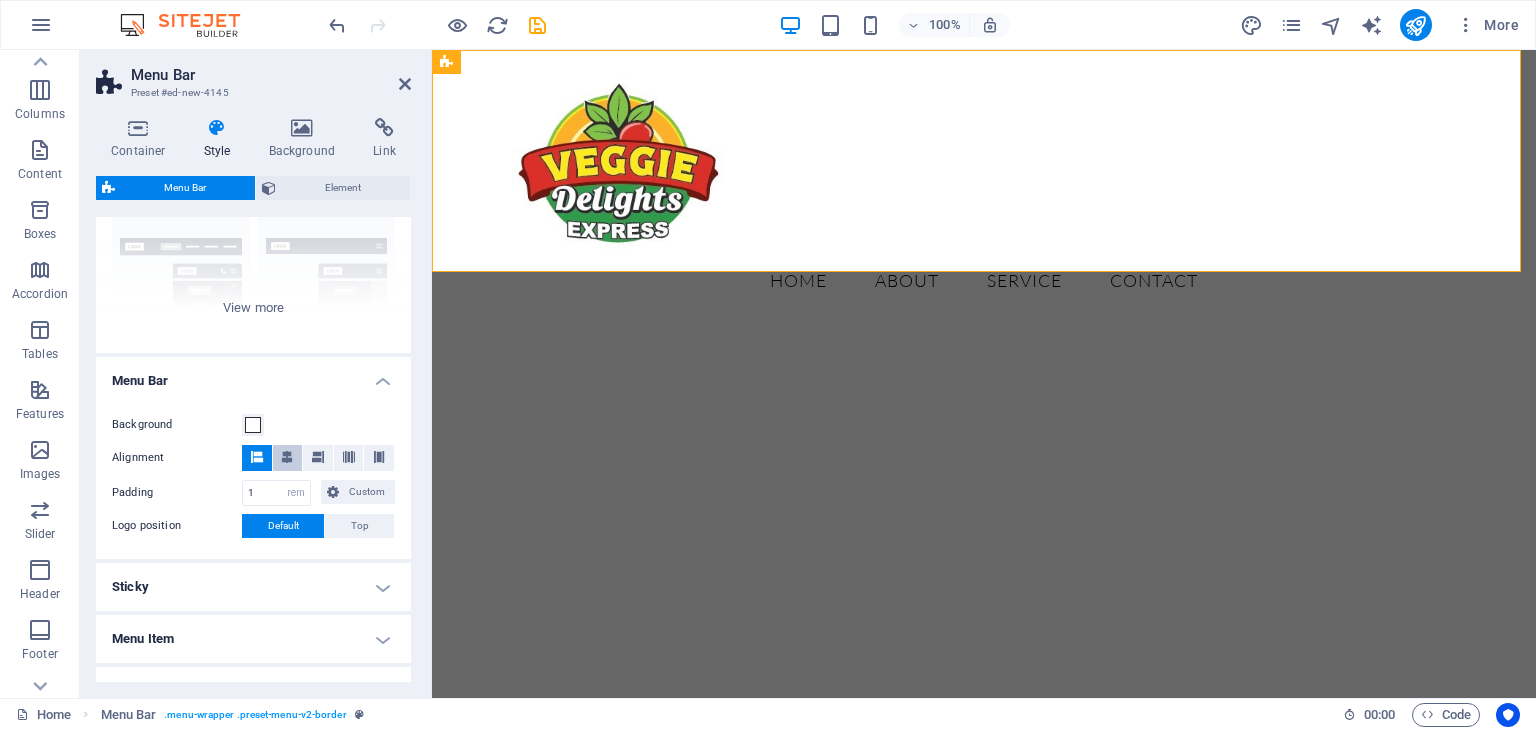 click at bounding box center [287, 457] 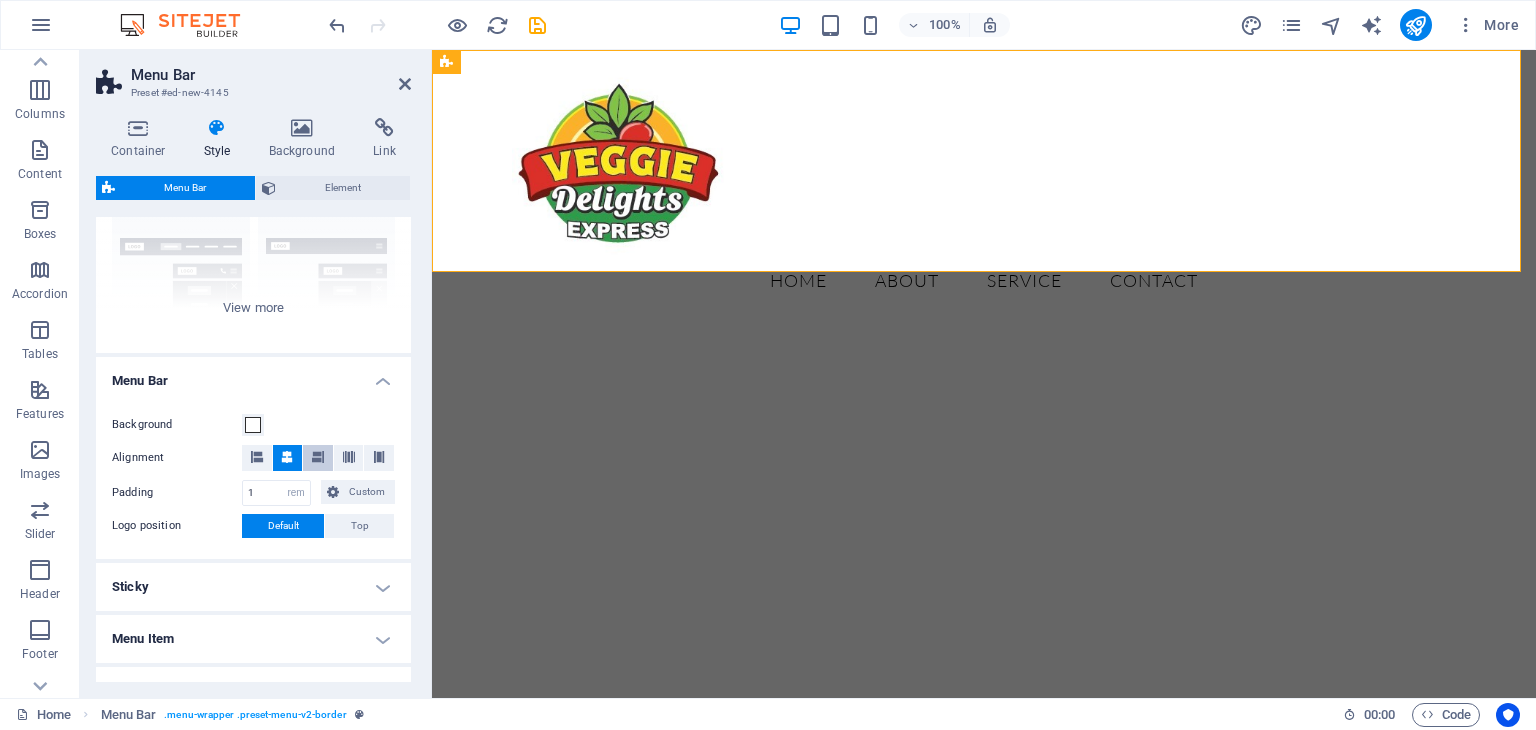 click at bounding box center [318, 457] 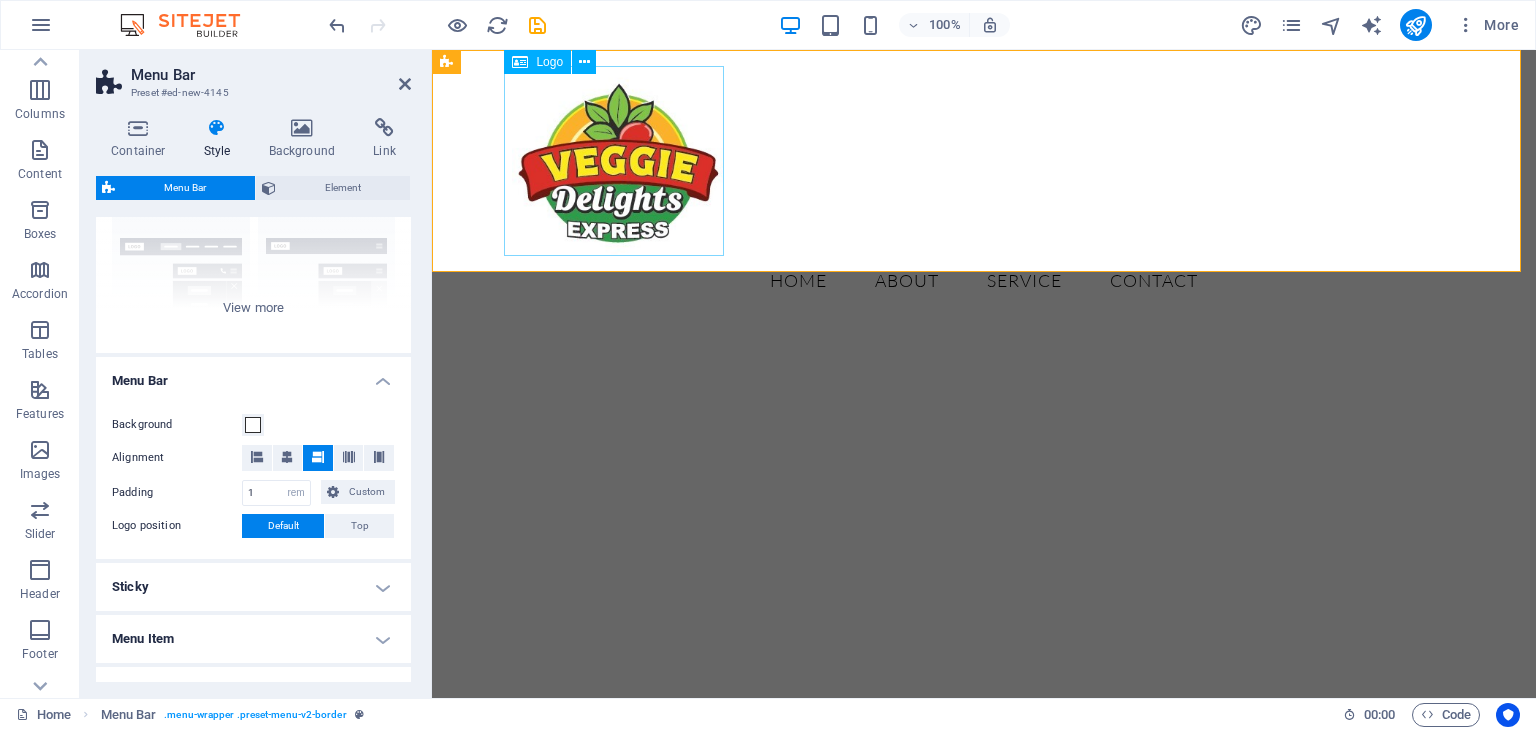 click at bounding box center (984, 161) 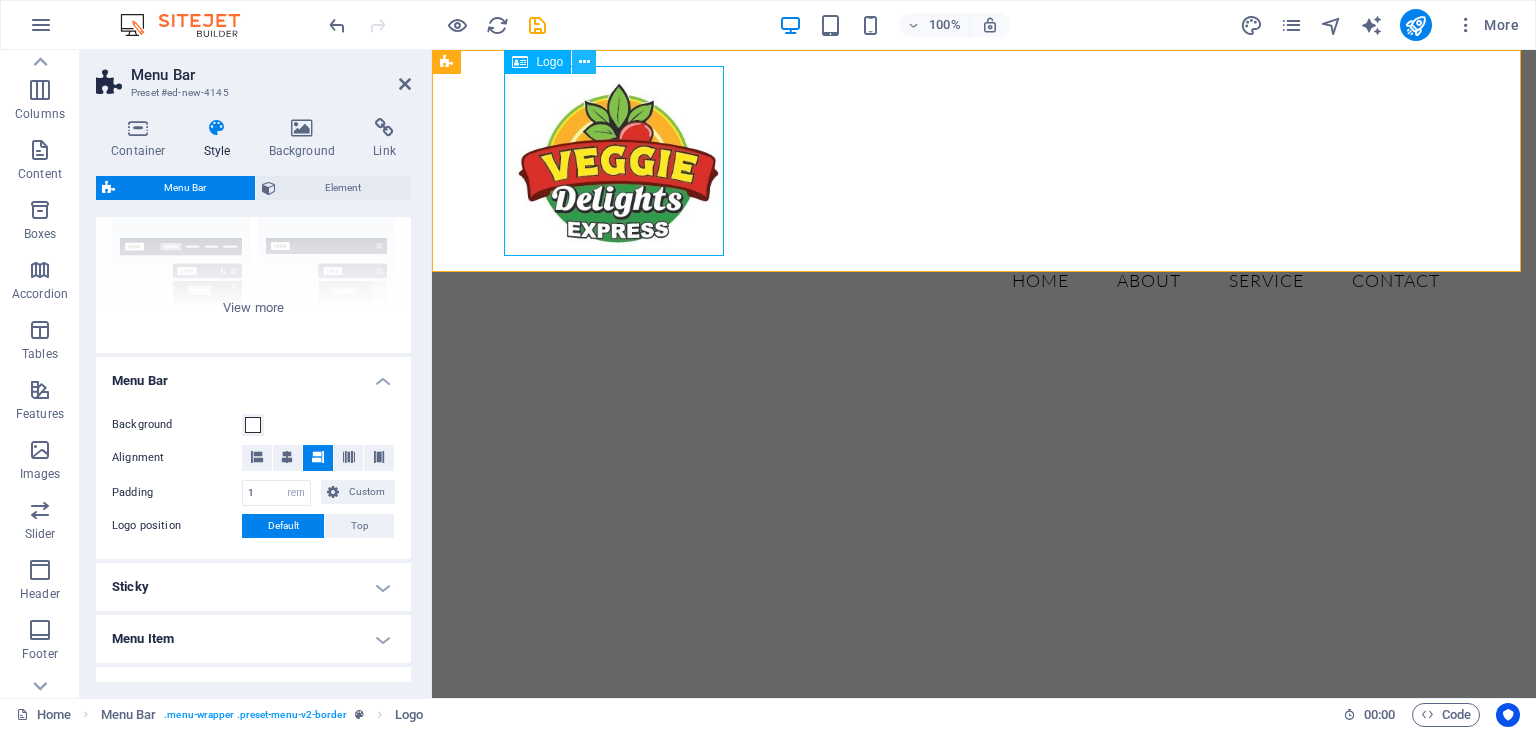 click at bounding box center [584, 62] 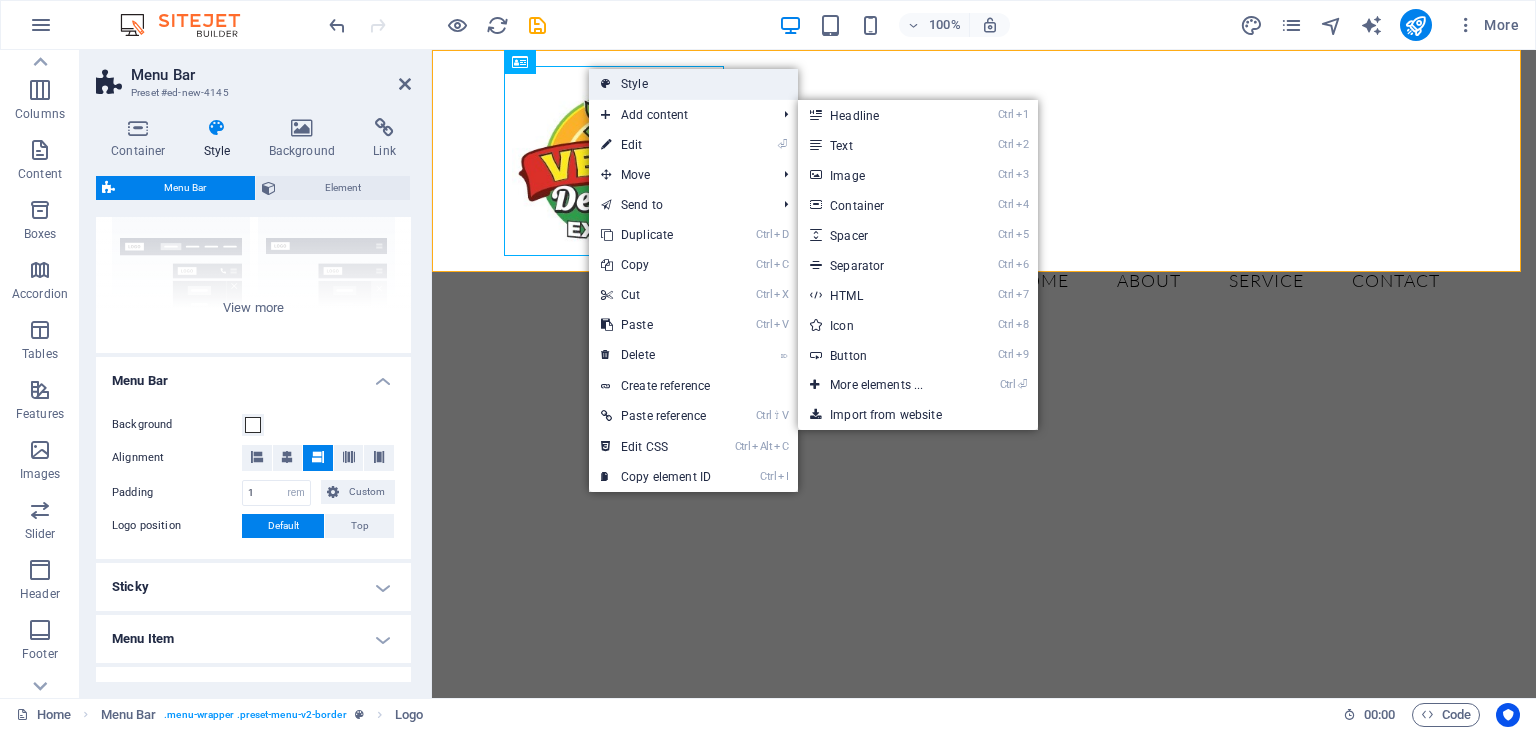 click on "Style" at bounding box center (693, 84) 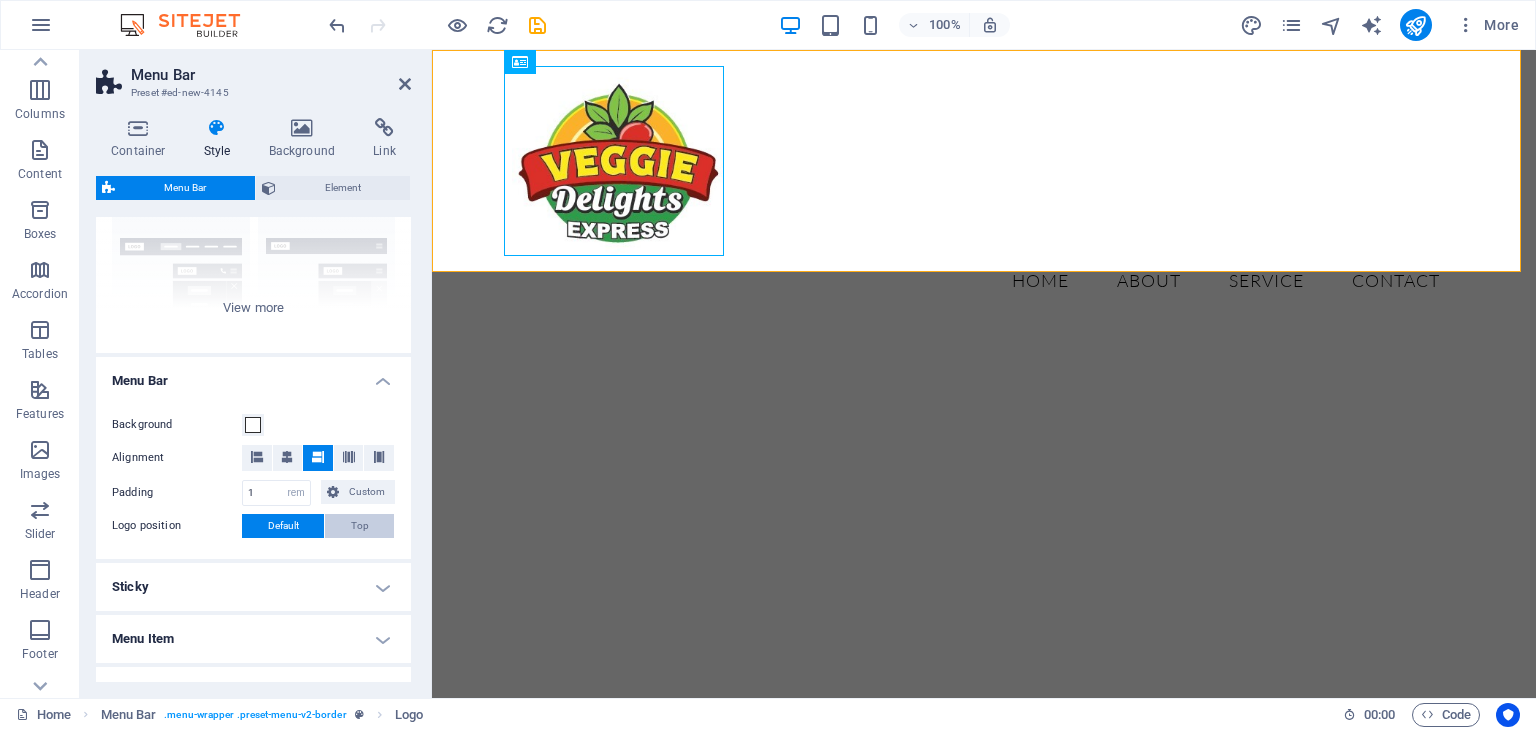 click on "Top" at bounding box center [359, 526] 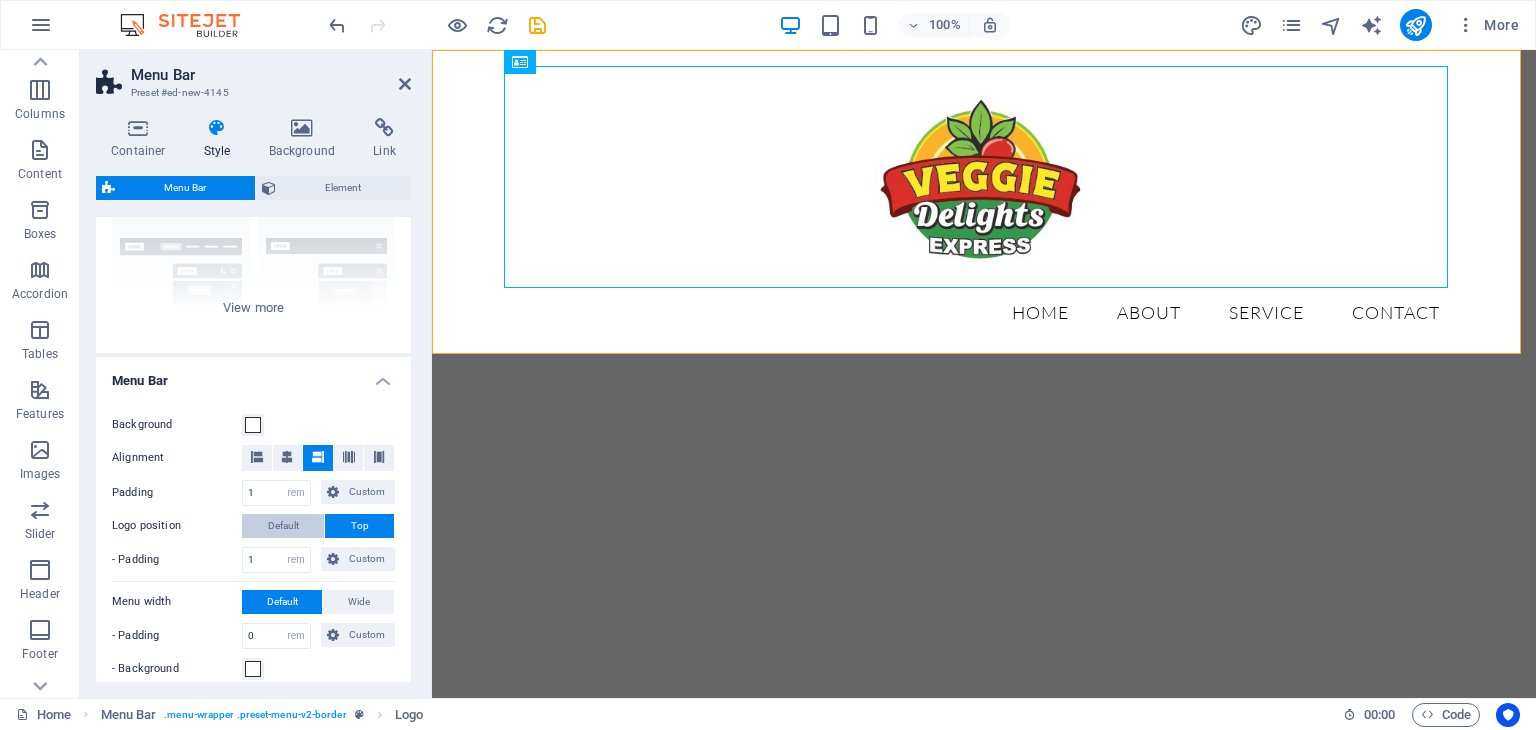 click on "Default" at bounding box center (283, 526) 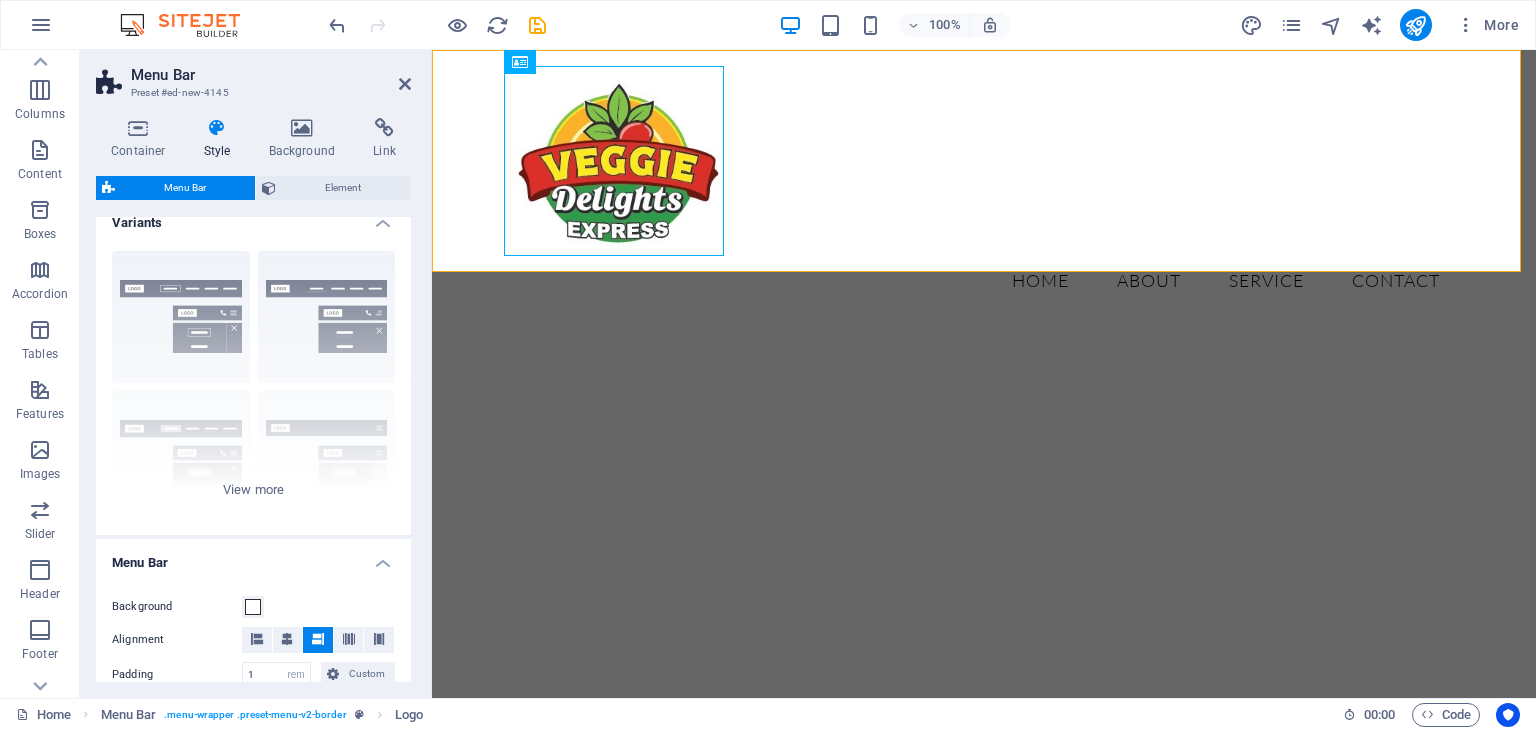 scroll, scrollTop: 0, scrollLeft: 0, axis: both 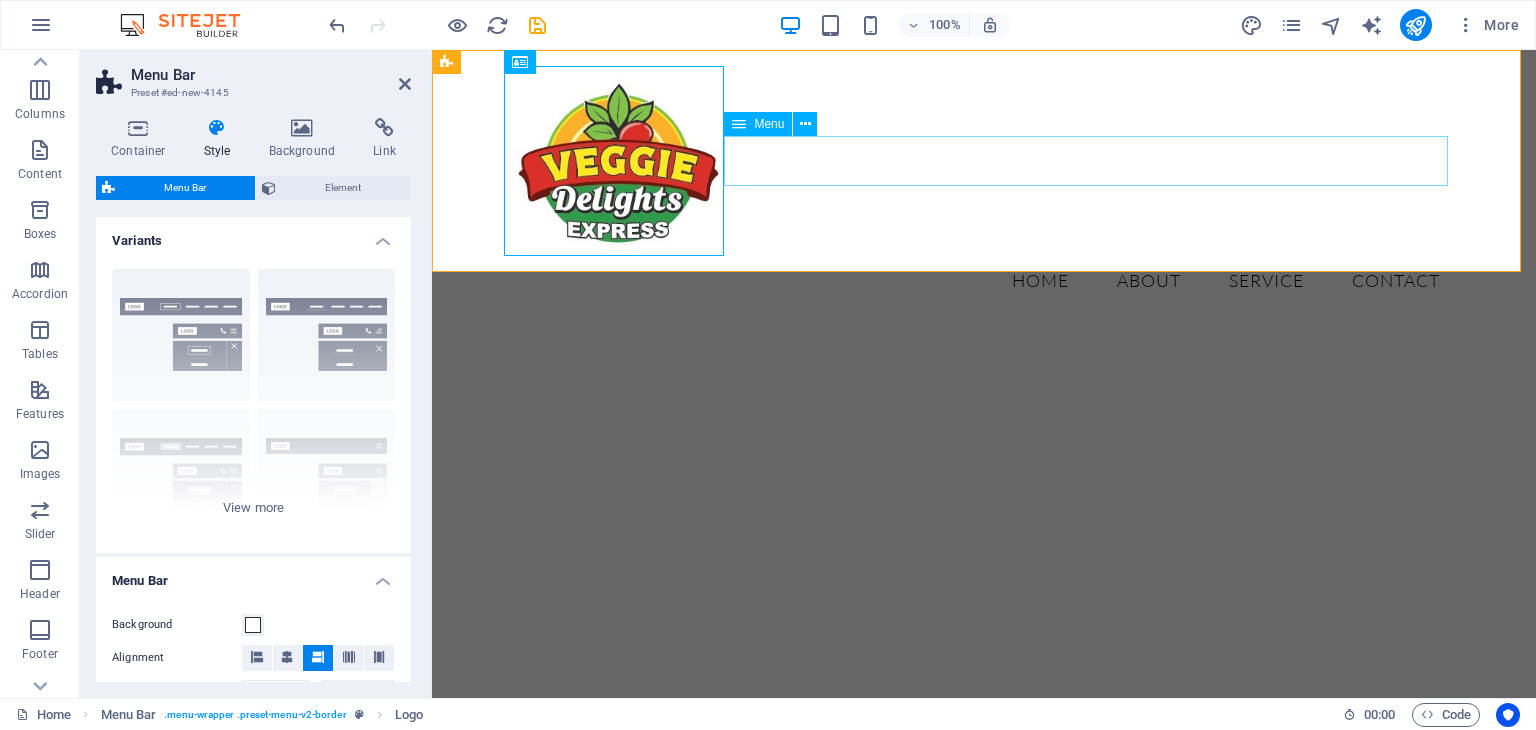 click on "Home About Service Contact" at bounding box center [984, 281] 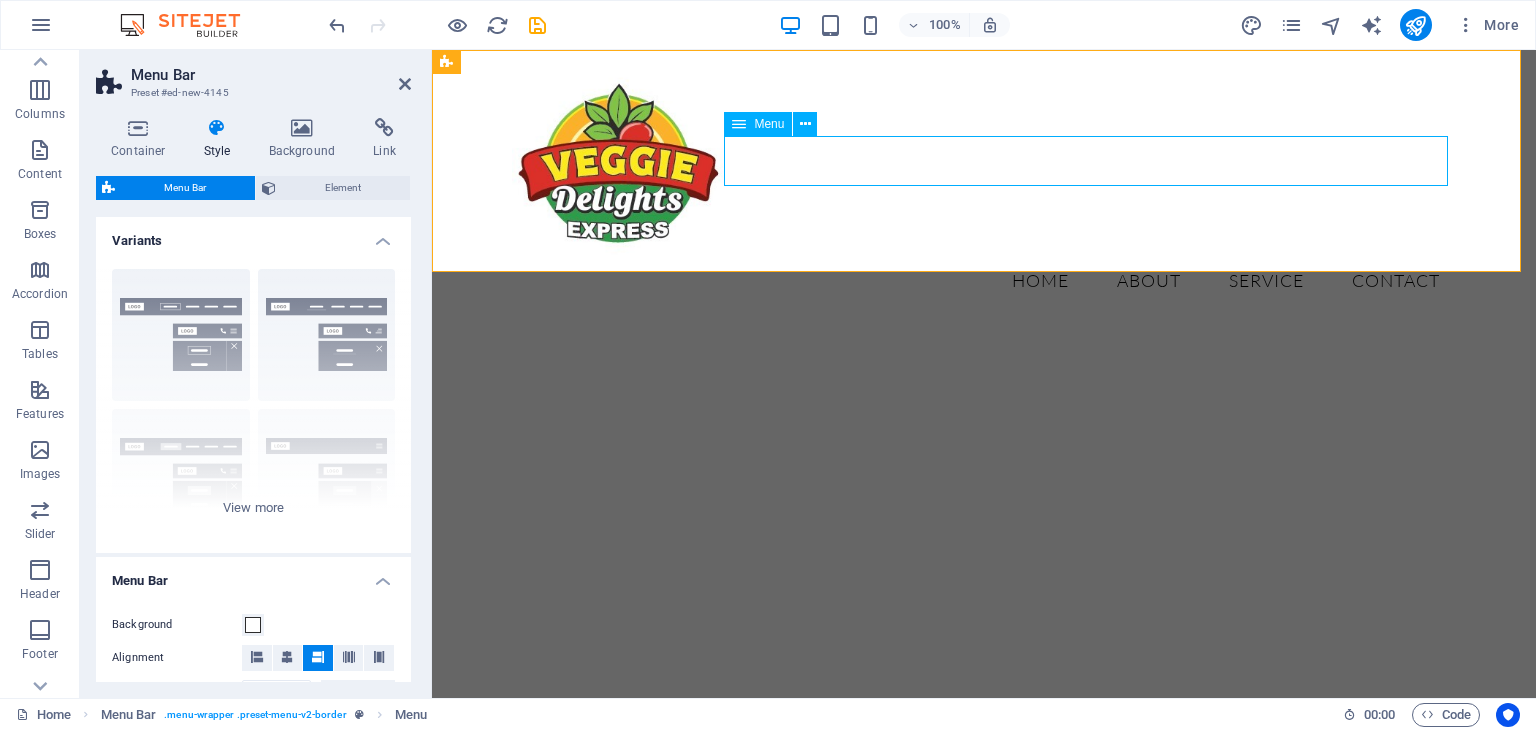 click on "Home About Service Contact" at bounding box center [984, 281] 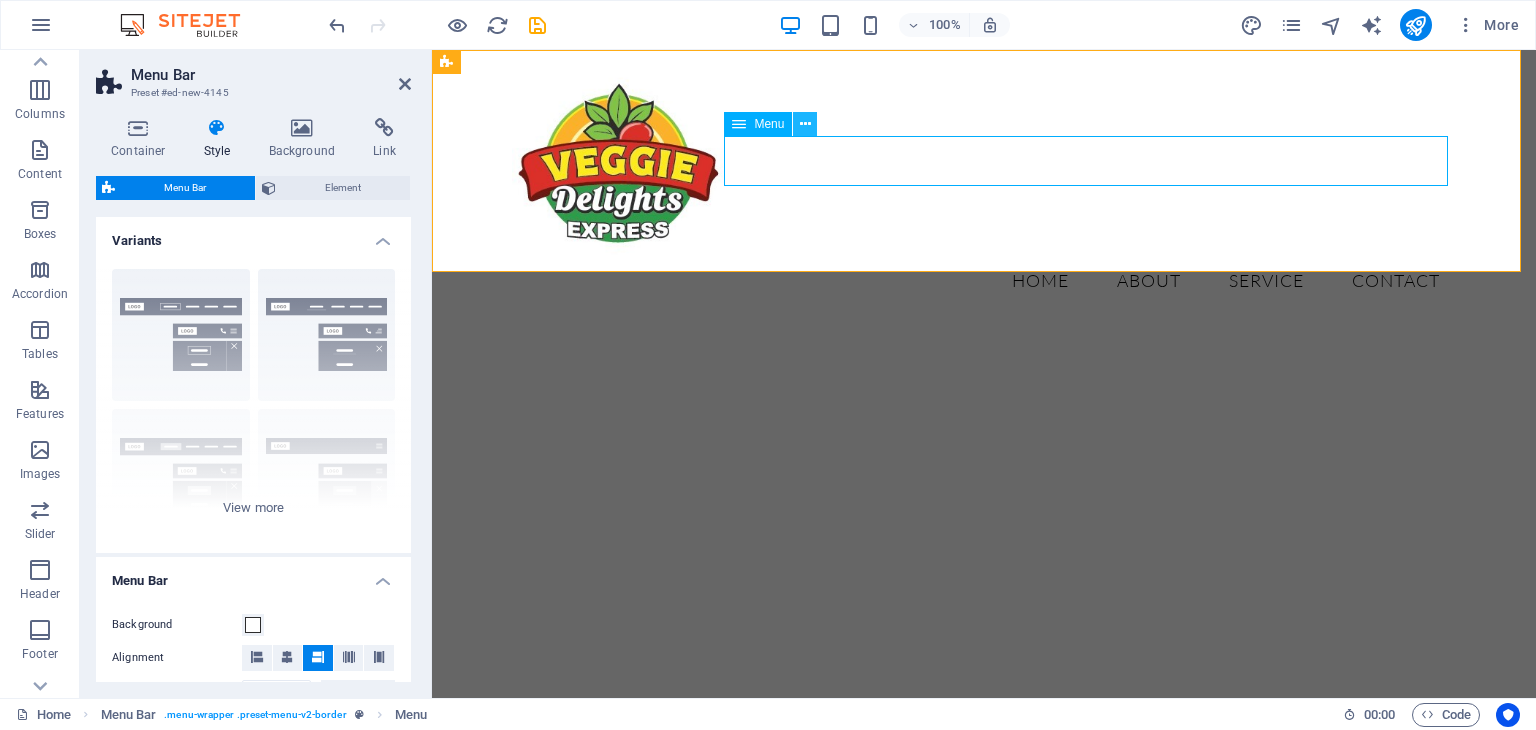 click at bounding box center [805, 124] 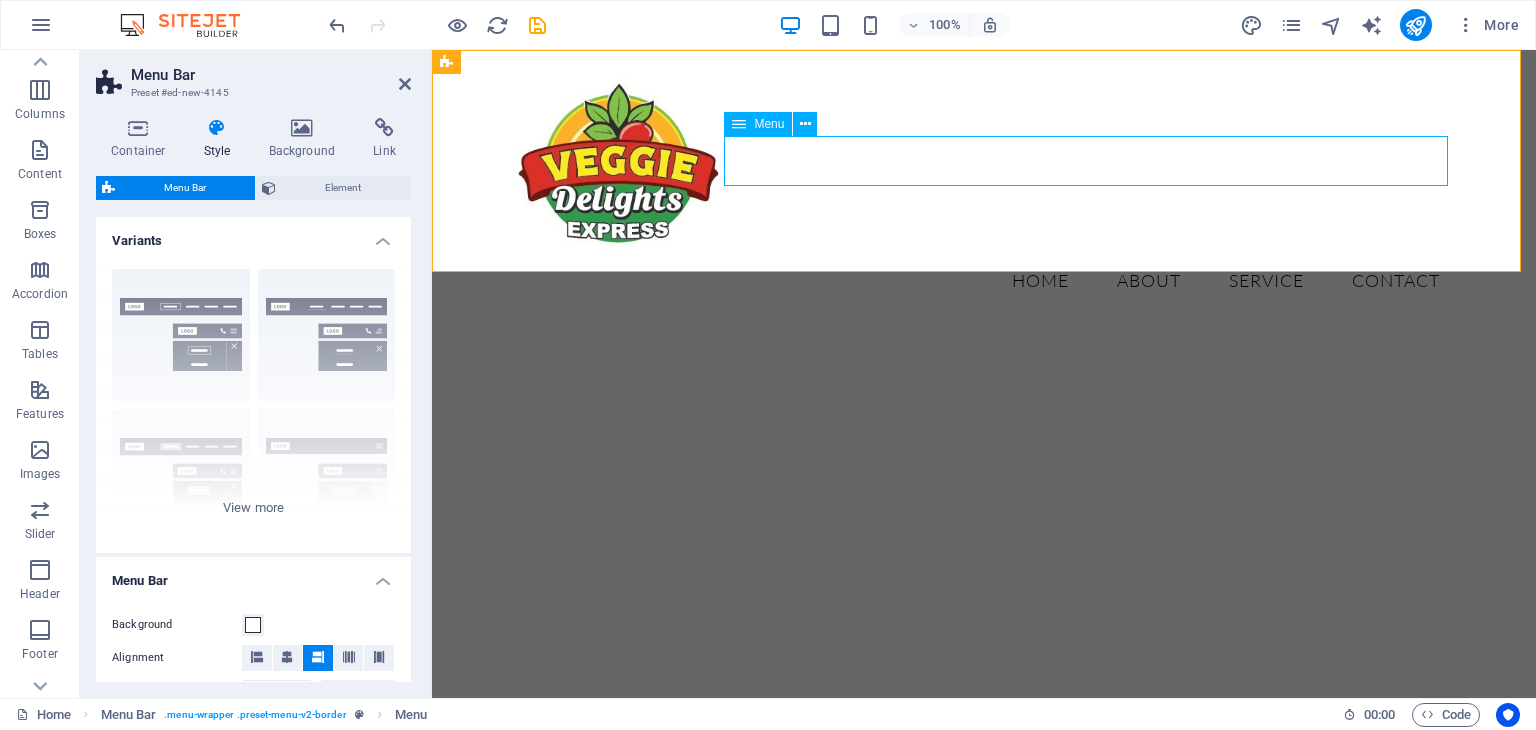 drag, startPoint x: 1244, startPoint y: 166, endPoint x: 1259, endPoint y: 166, distance: 15 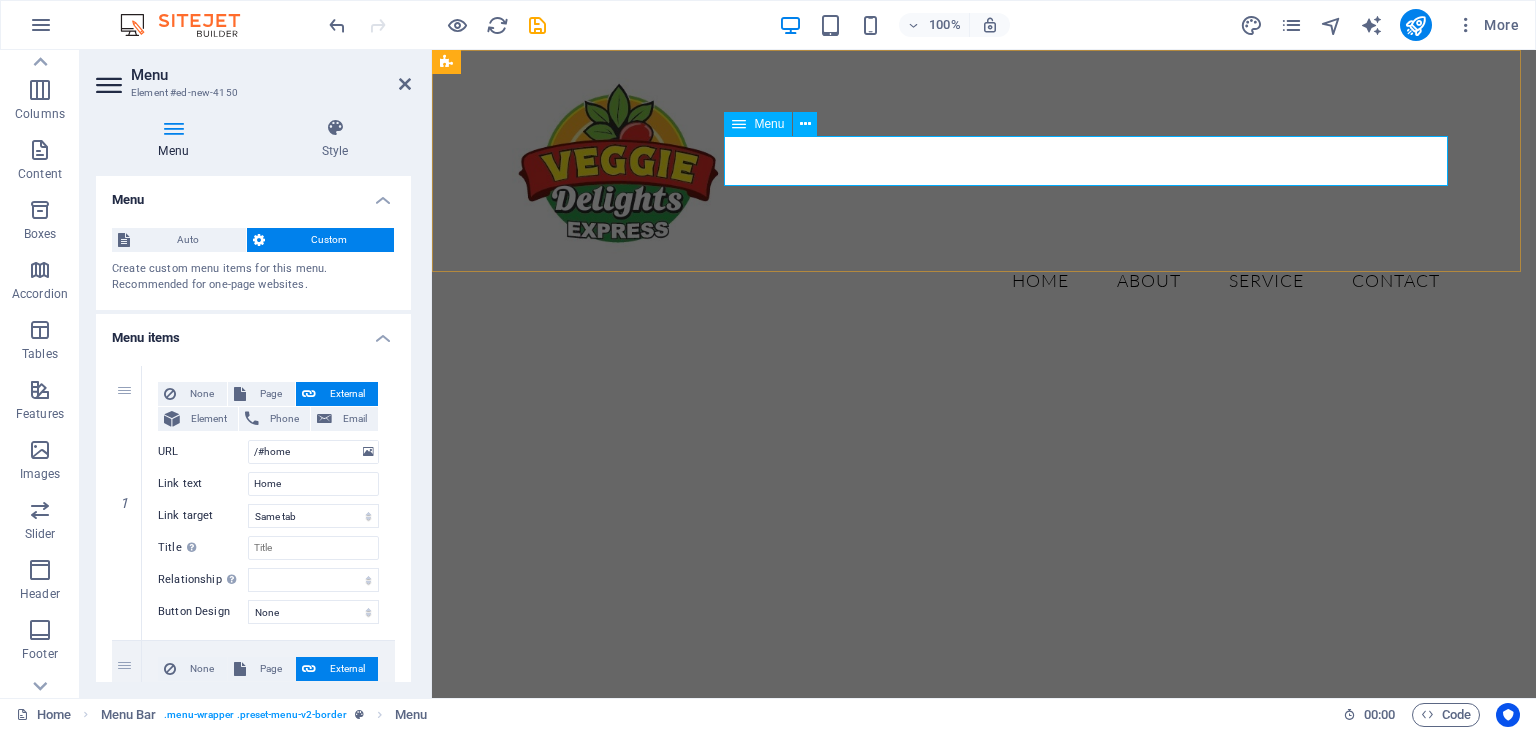 click on "Home About Service Contact" at bounding box center (984, 281) 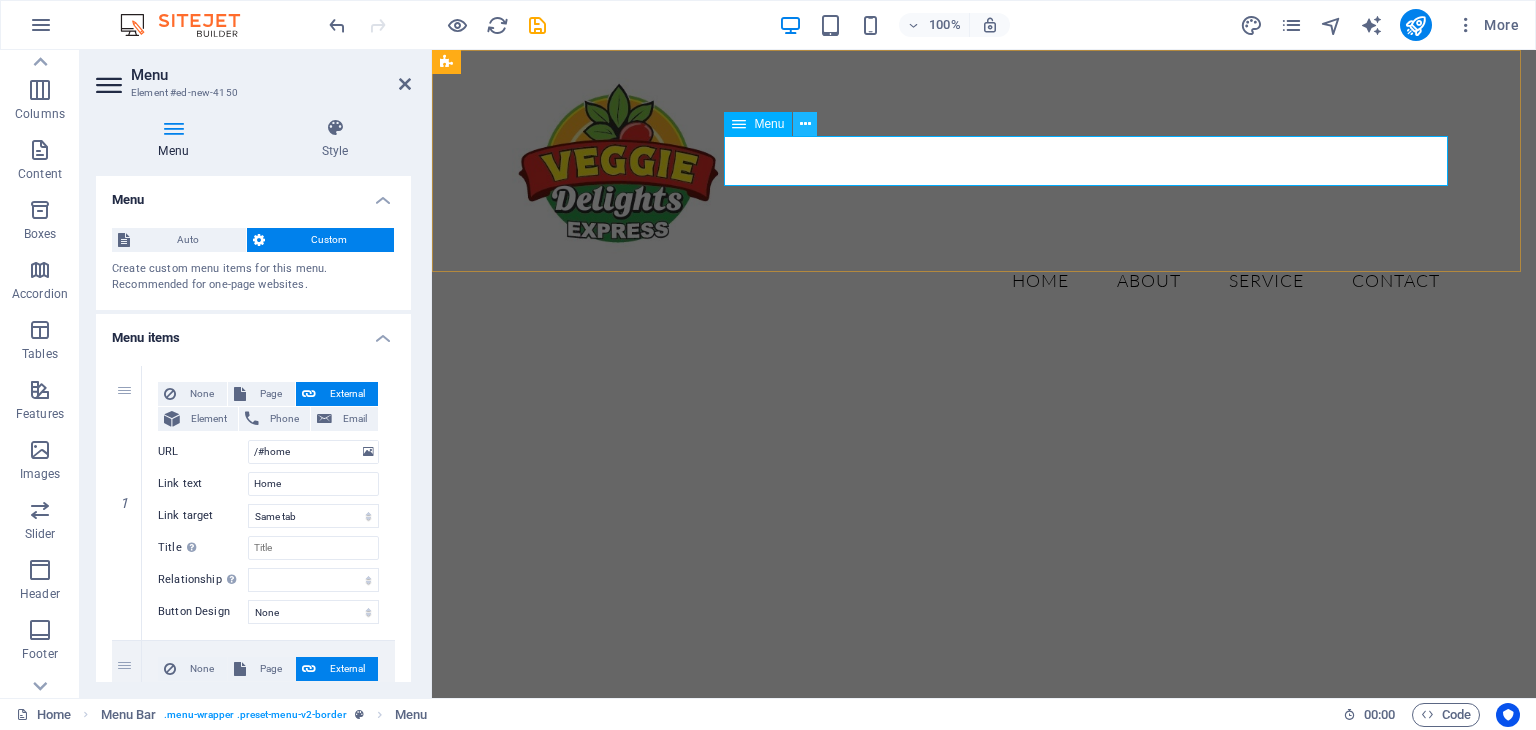click at bounding box center [805, 124] 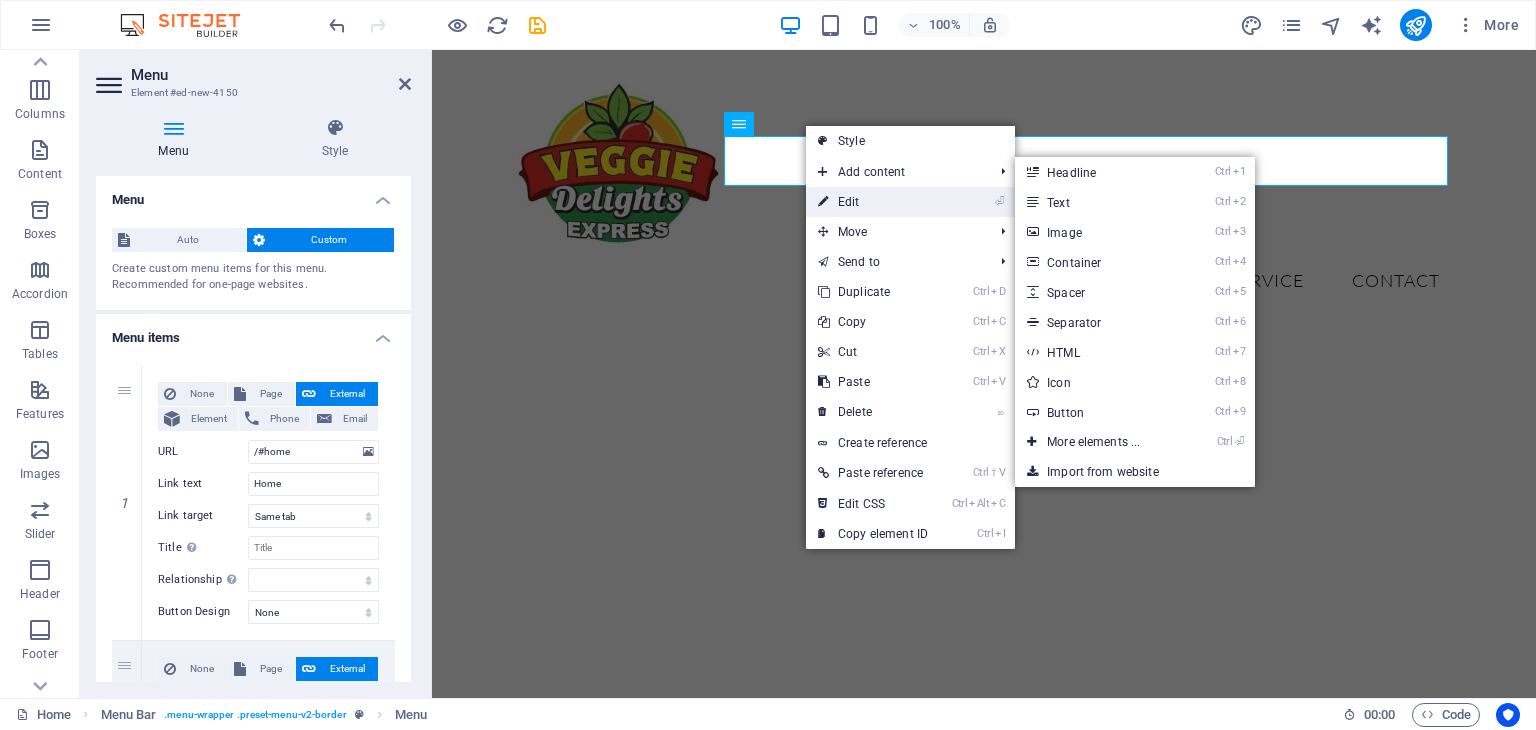 click on "⏎  Edit" at bounding box center (873, 202) 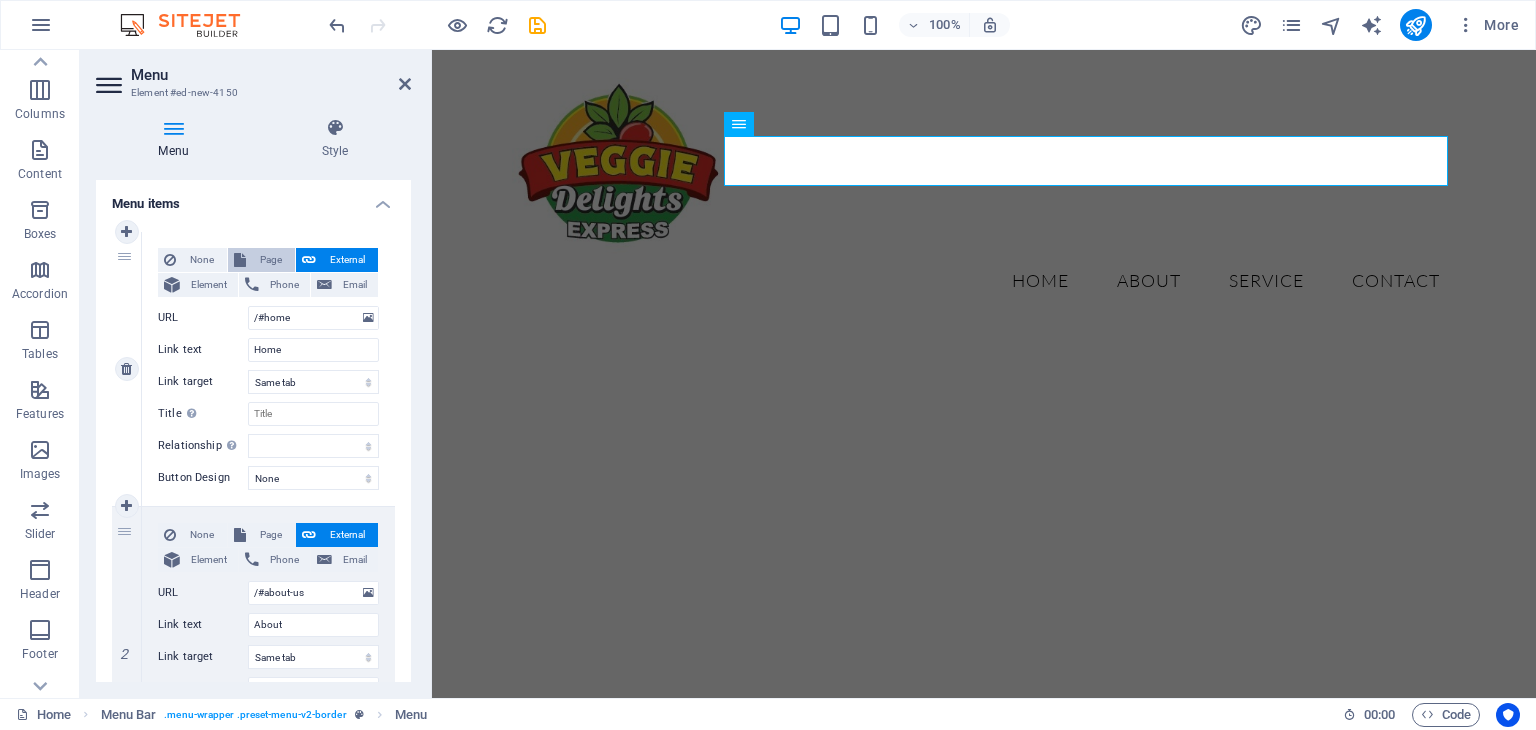 scroll, scrollTop: 0, scrollLeft: 0, axis: both 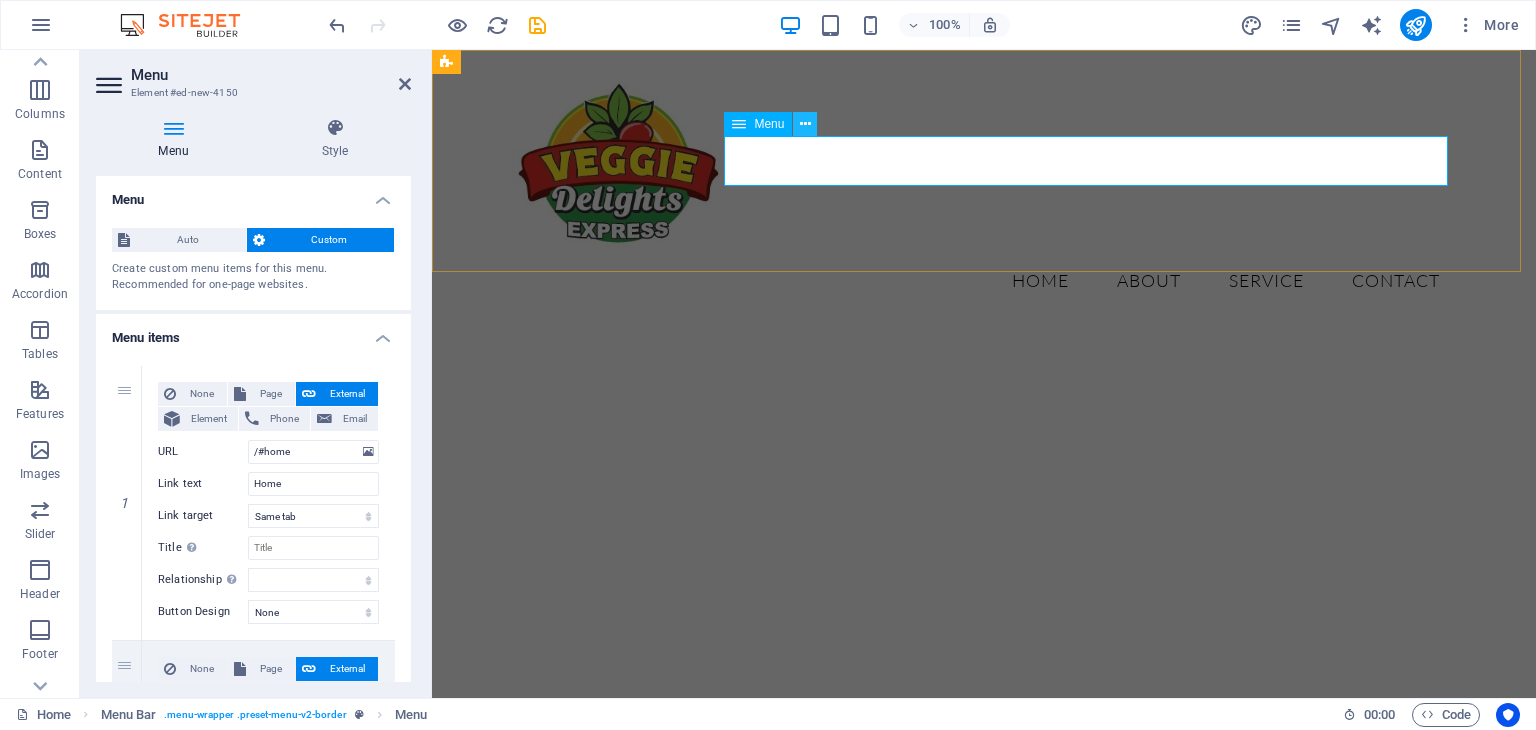 click at bounding box center [805, 124] 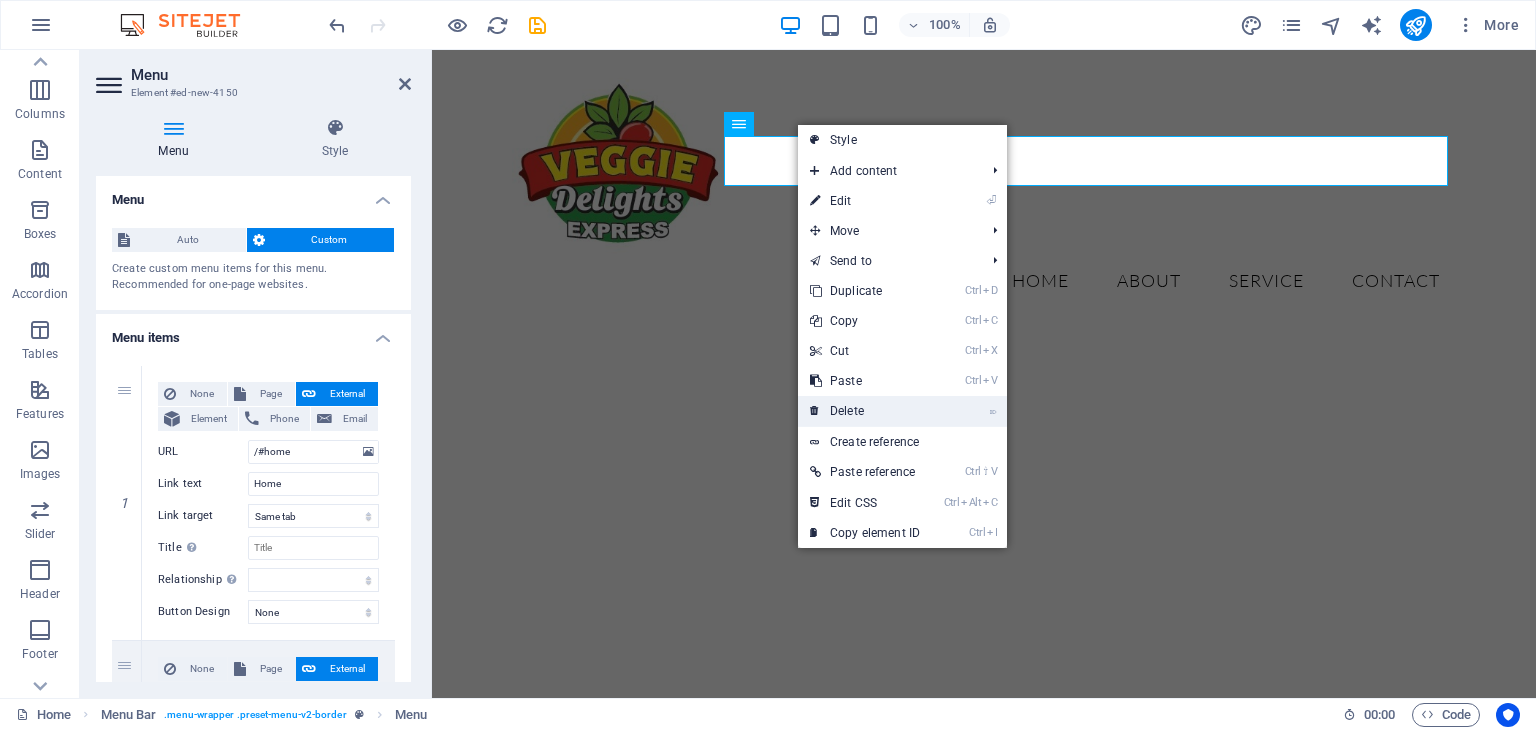 click on "⌦  Delete" at bounding box center (865, 411) 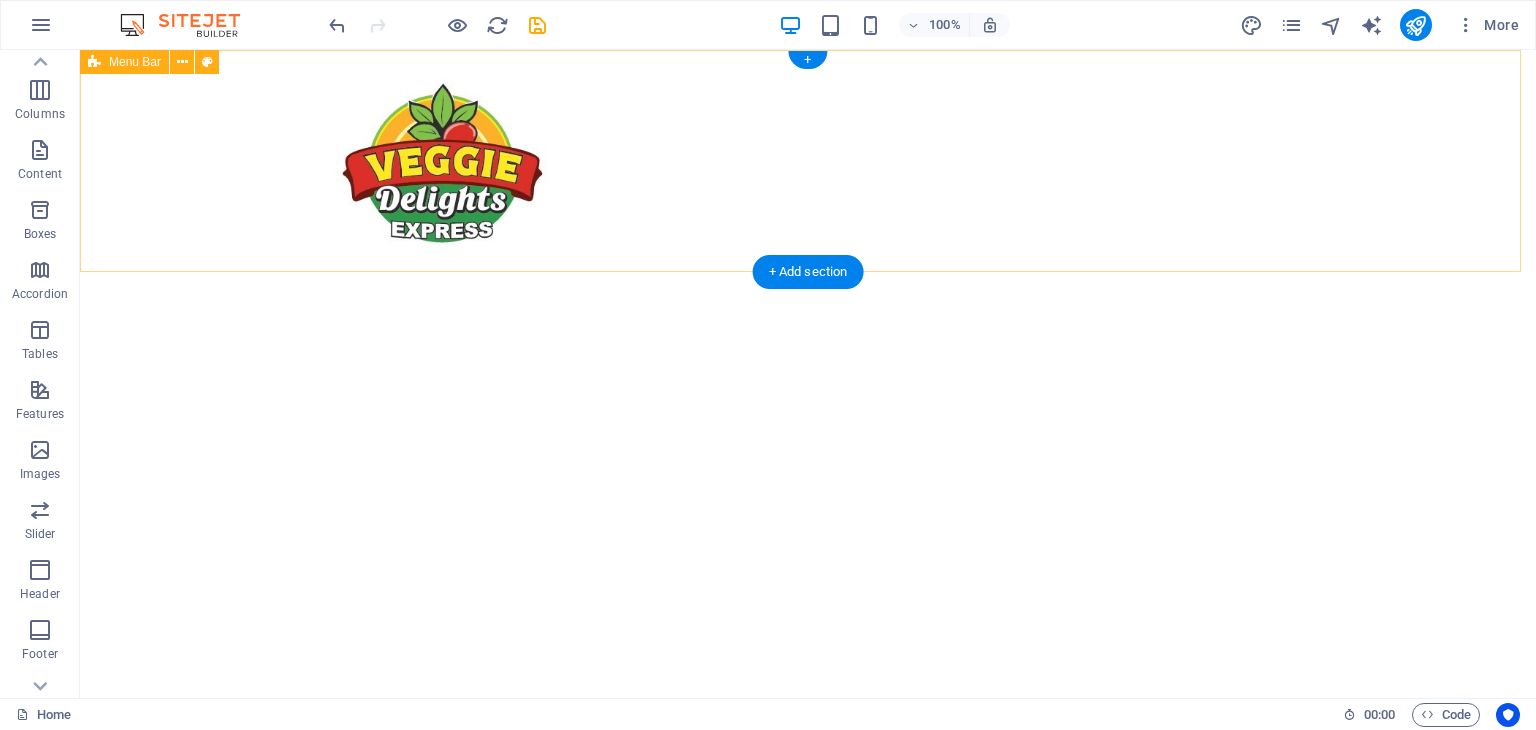click on "Menu" at bounding box center (808, 161) 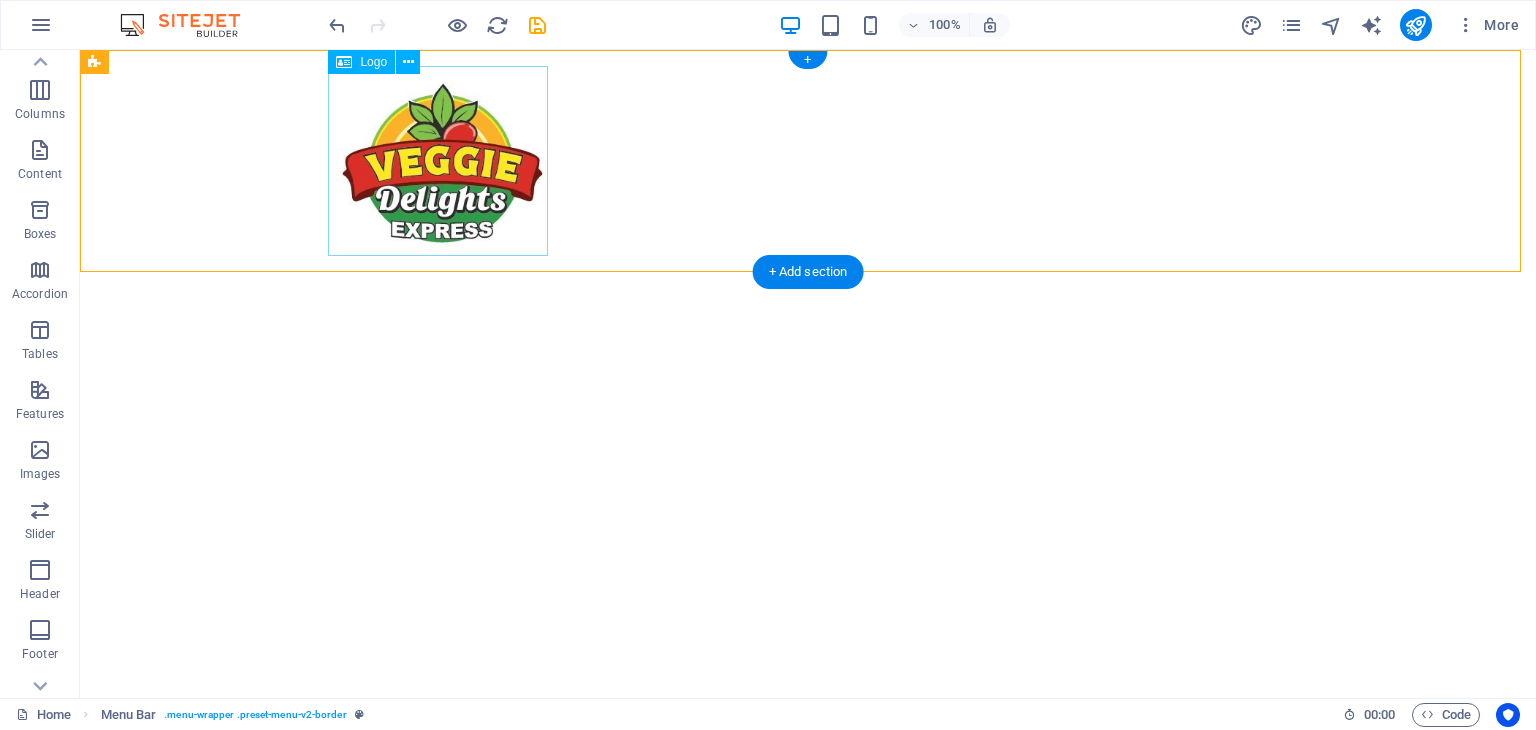 click at bounding box center [808, 161] 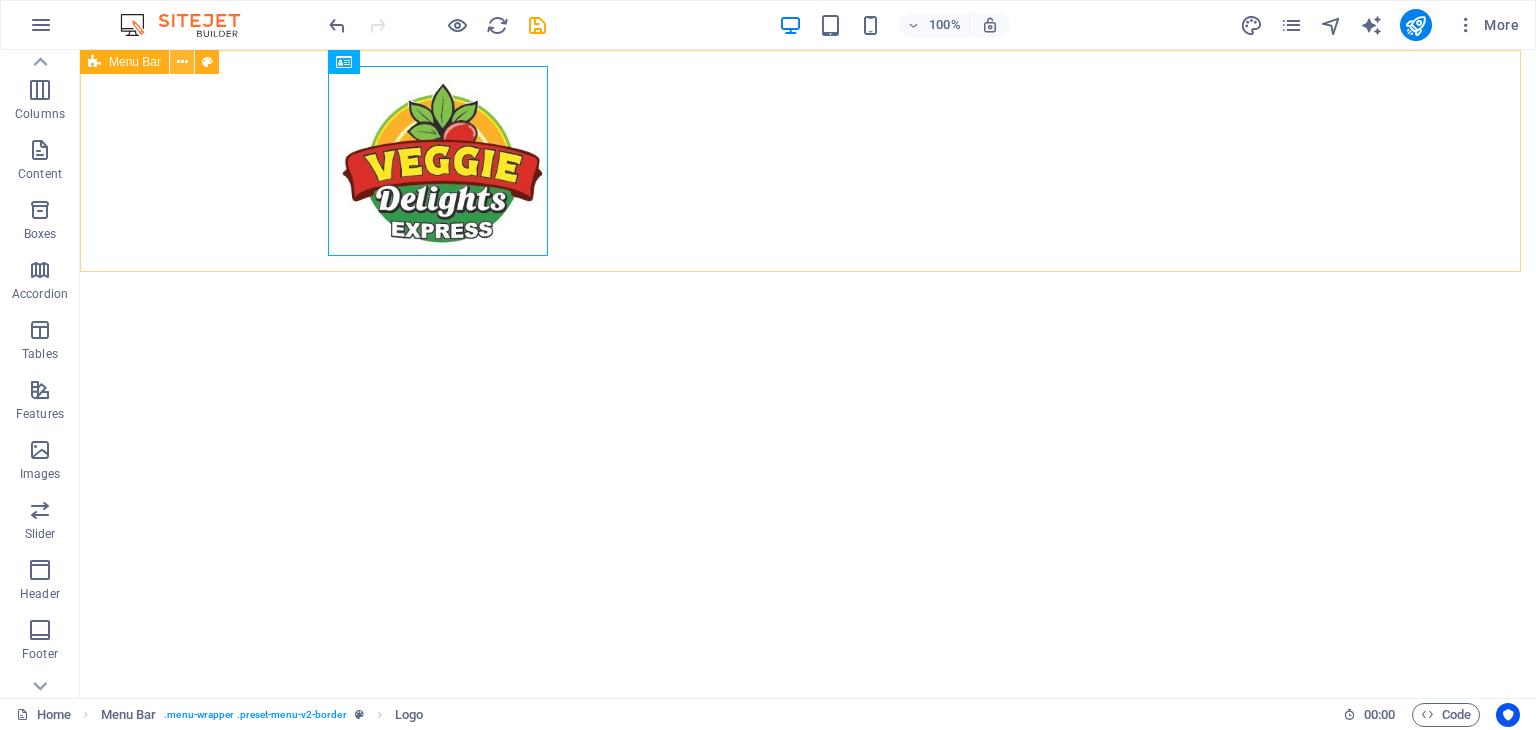 click at bounding box center [182, 62] 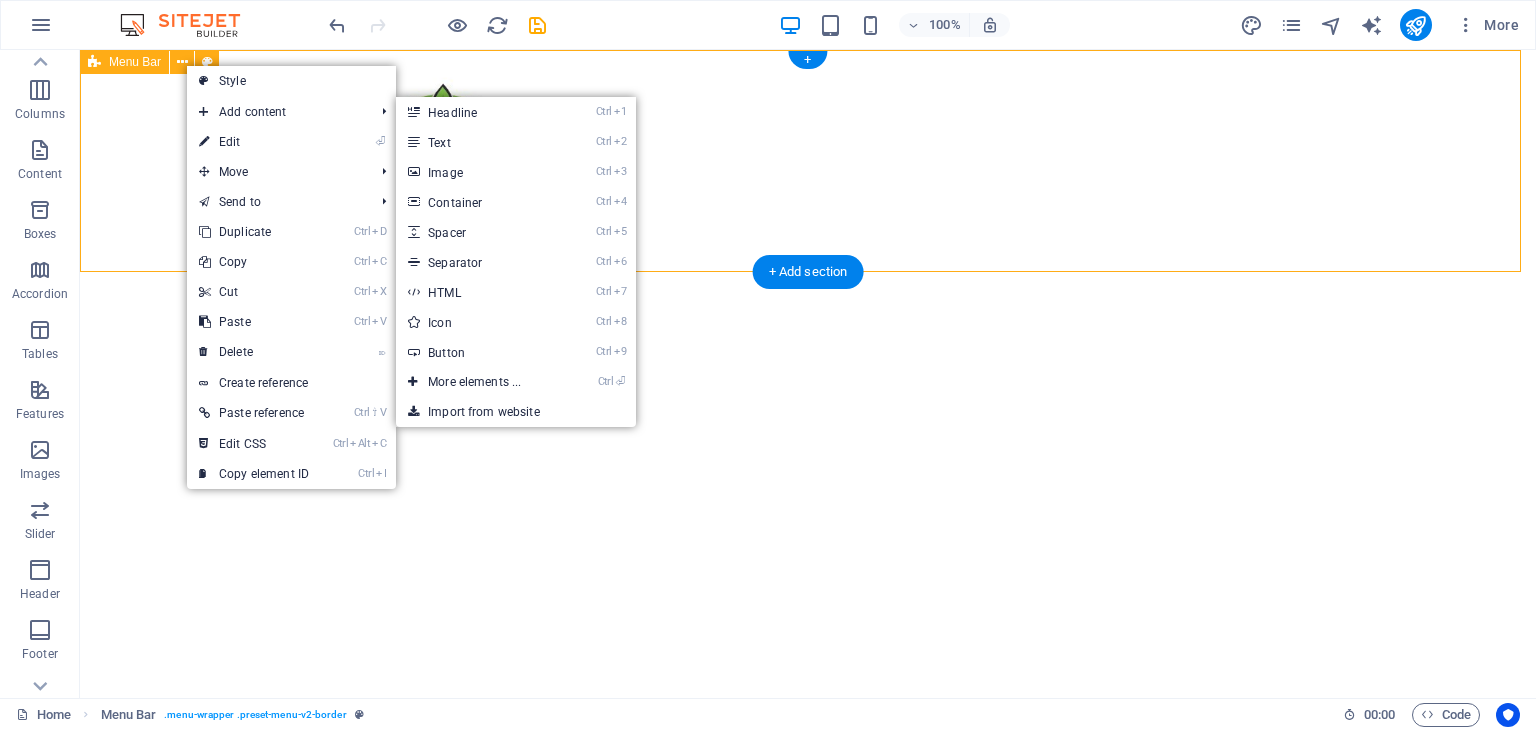click on "Menu" at bounding box center (808, 161) 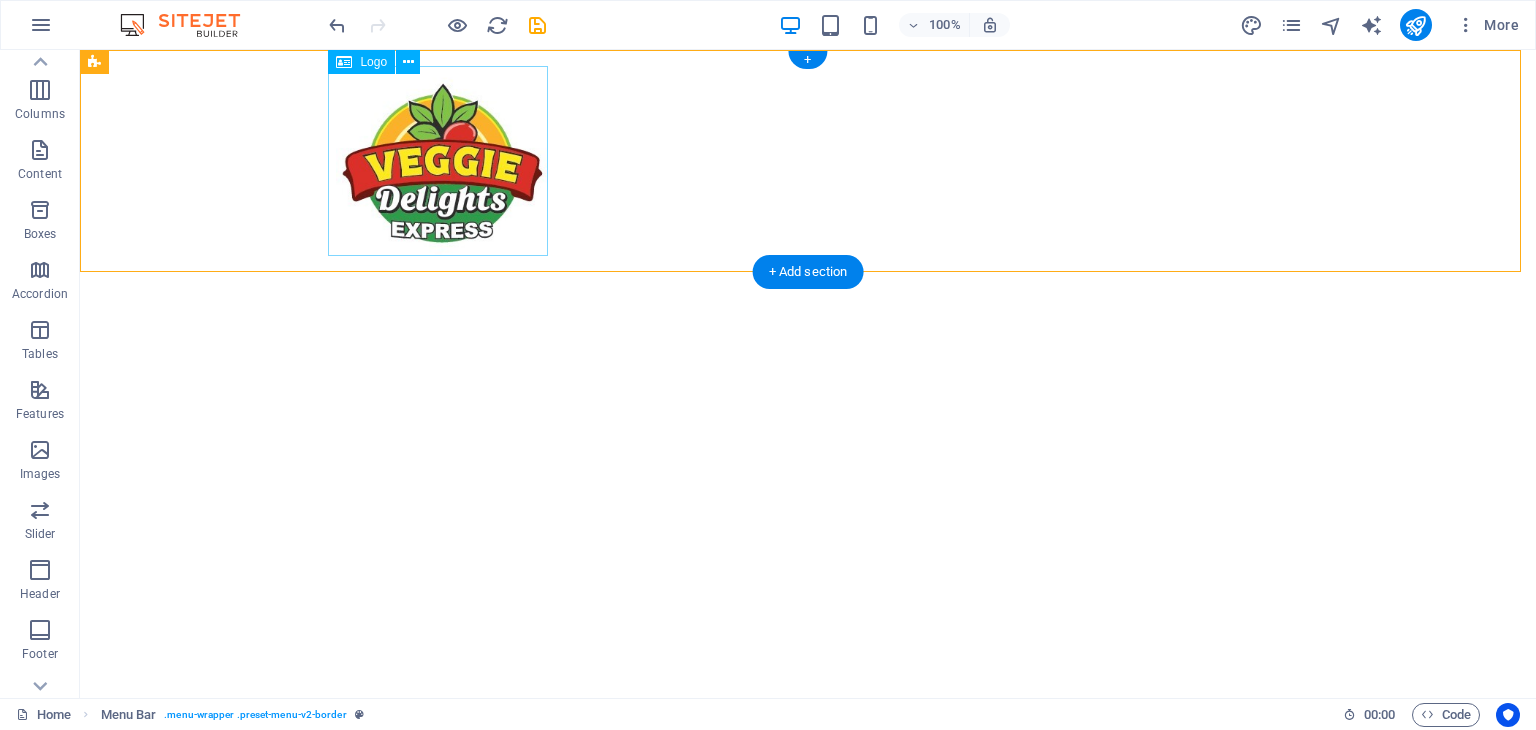 click at bounding box center [808, 161] 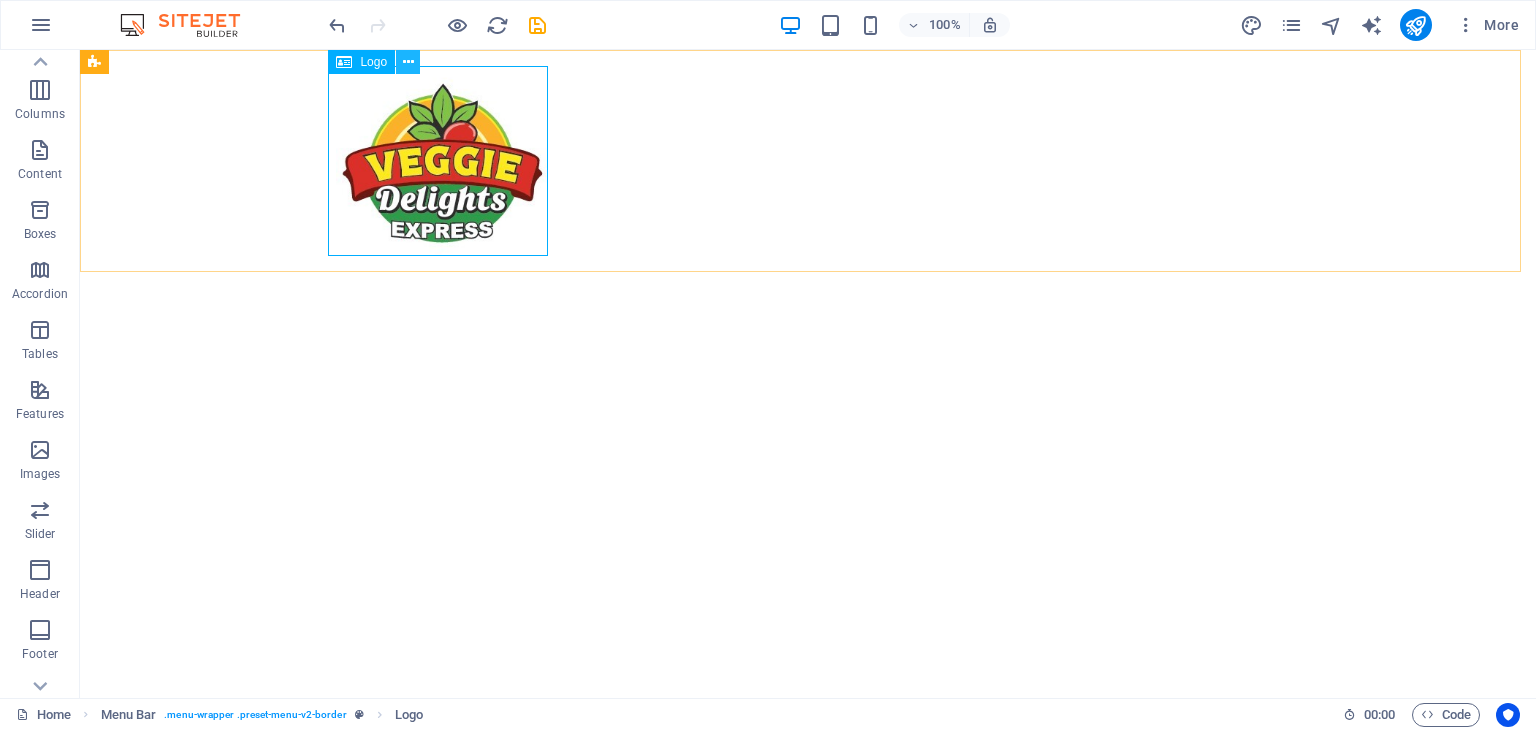 click at bounding box center (408, 62) 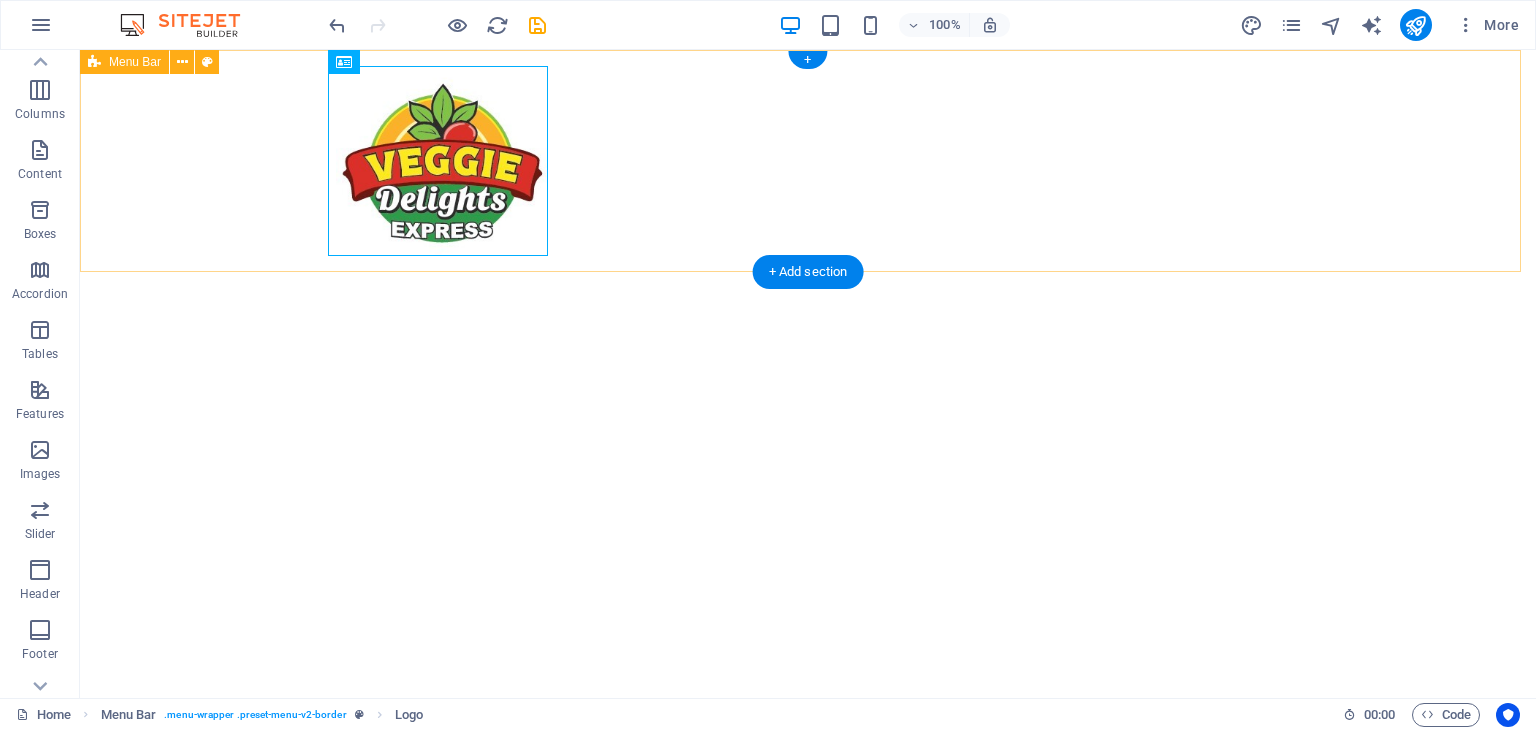 click on "Menu" at bounding box center [808, 161] 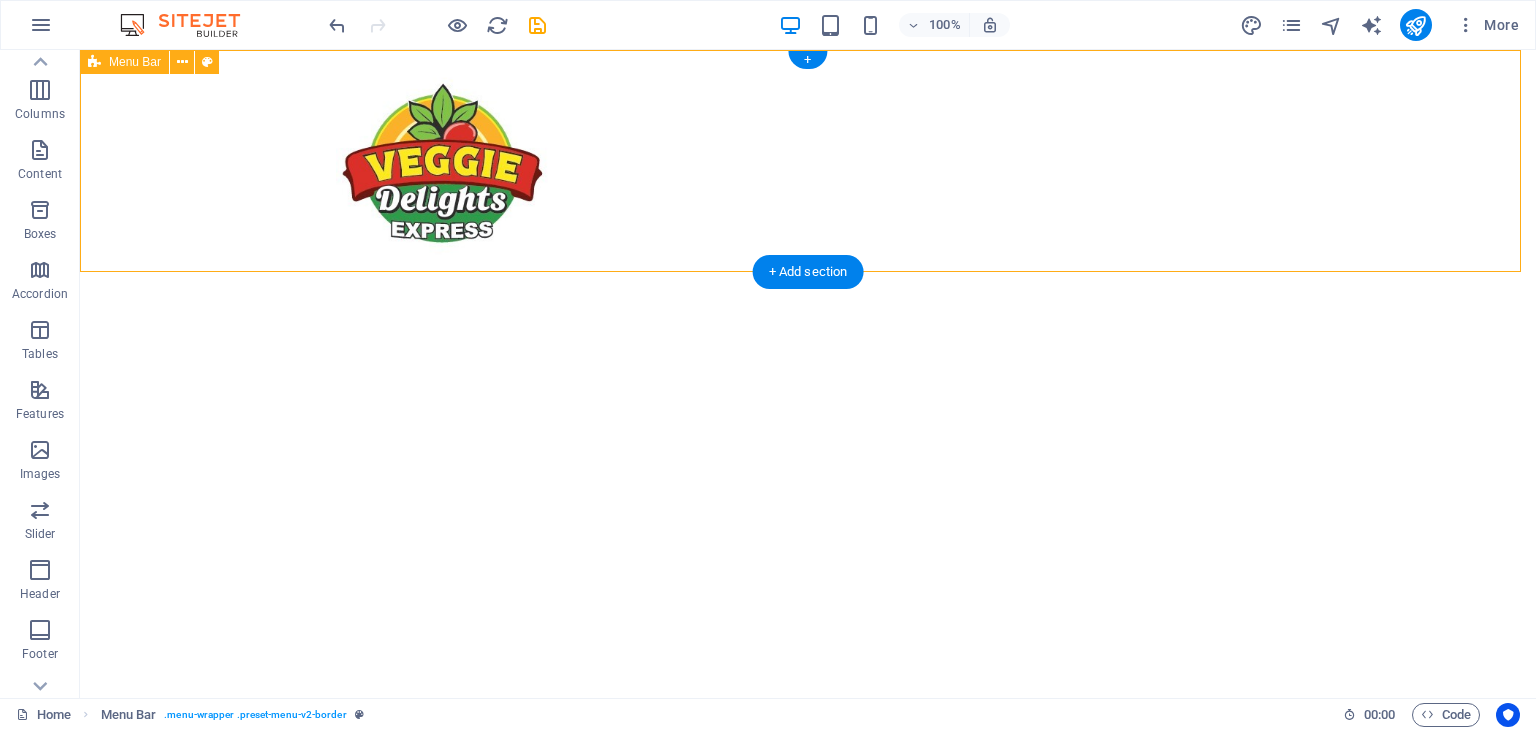click on "Menu" at bounding box center [808, 161] 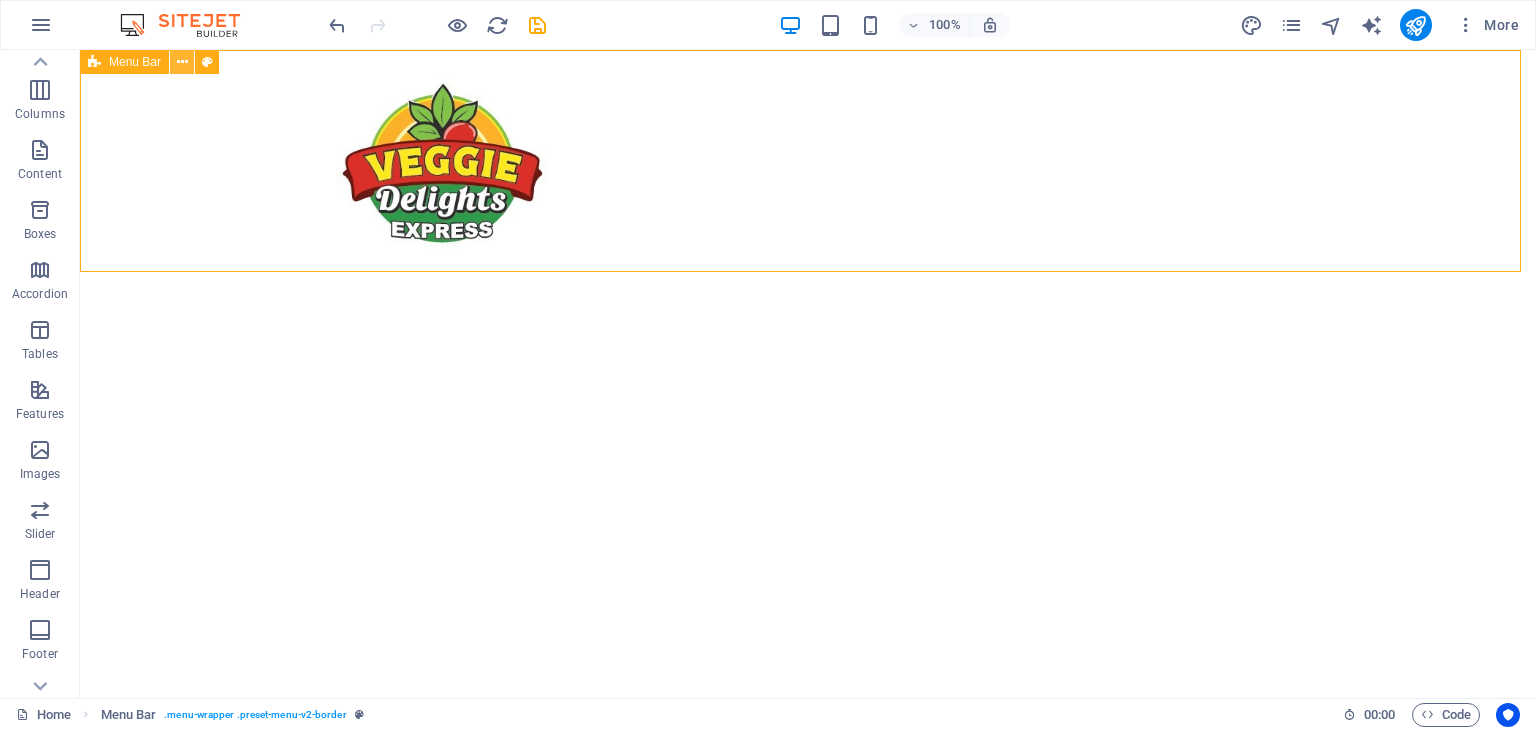 click at bounding box center [182, 62] 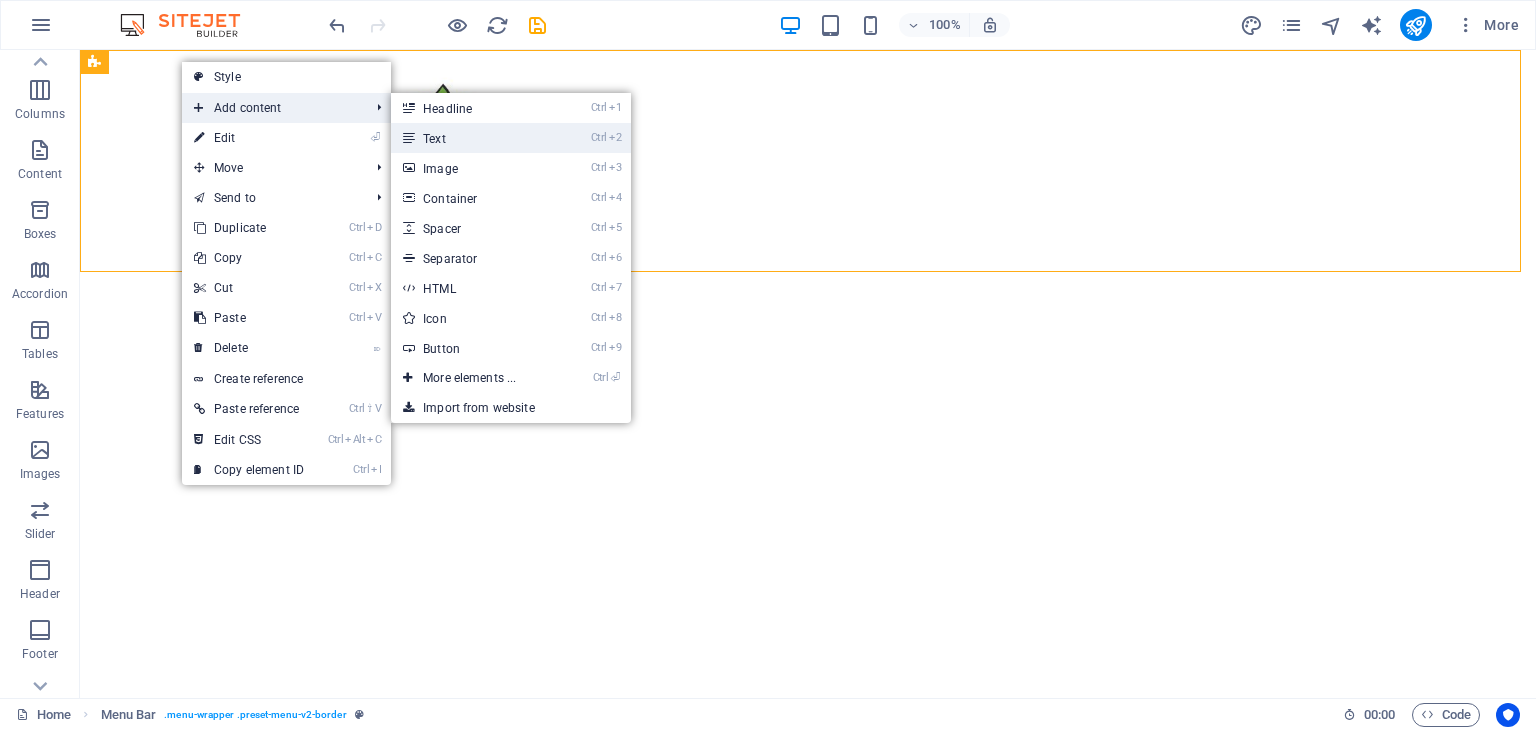 click on "Ctrl 2  Text" at bounding box center (473, 138) 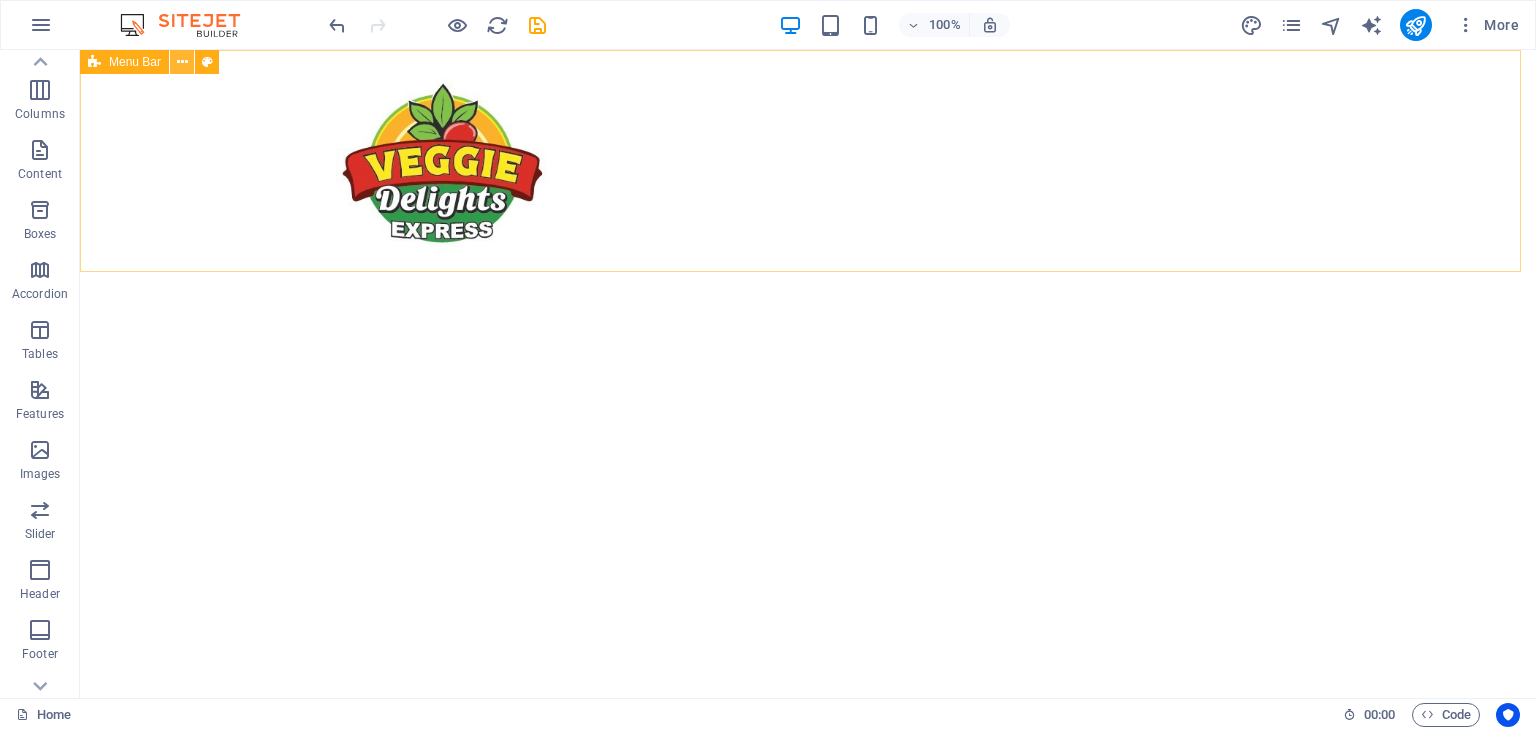 click at bounding box center (182, 62) 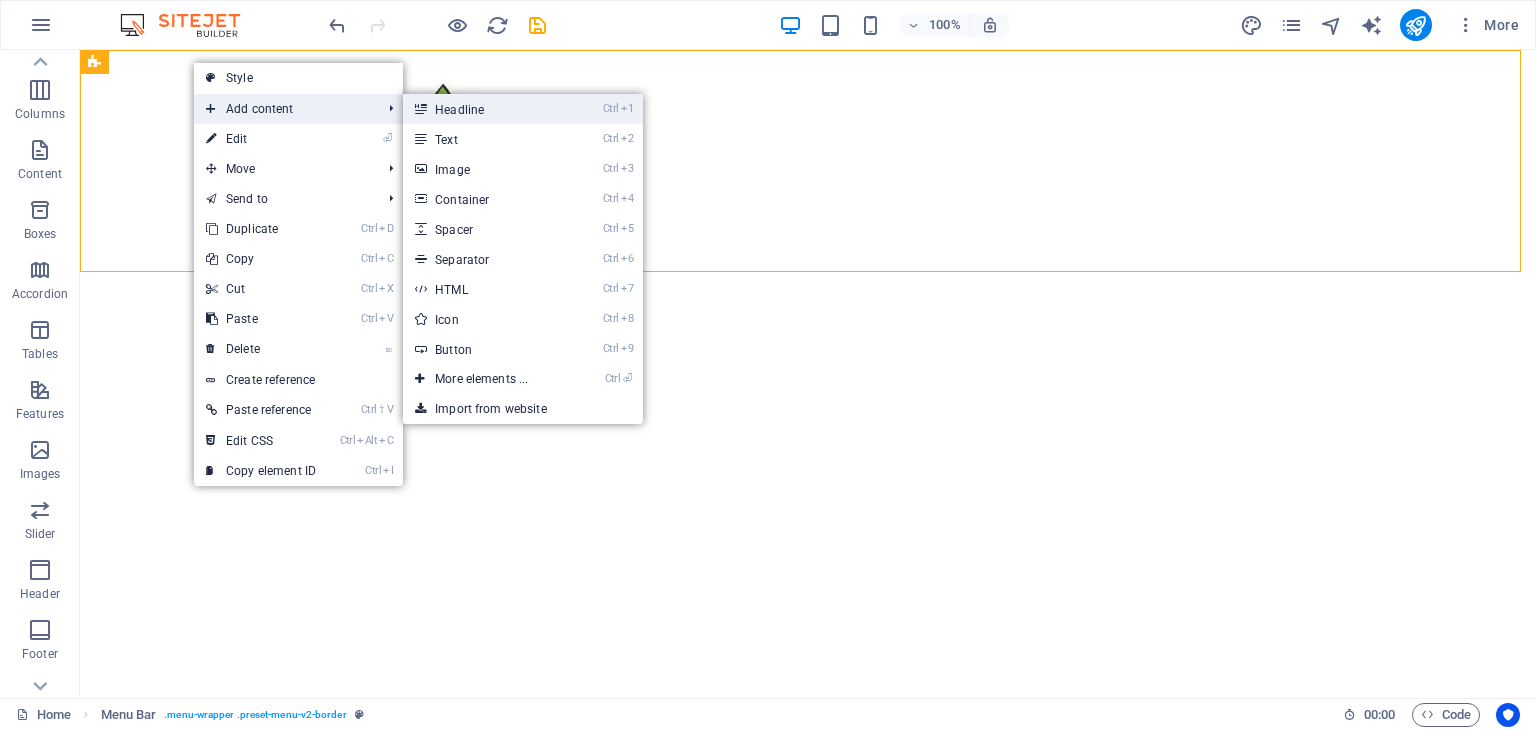 click on "Ctrl 1  Headline" at bounding box center [485, 109] 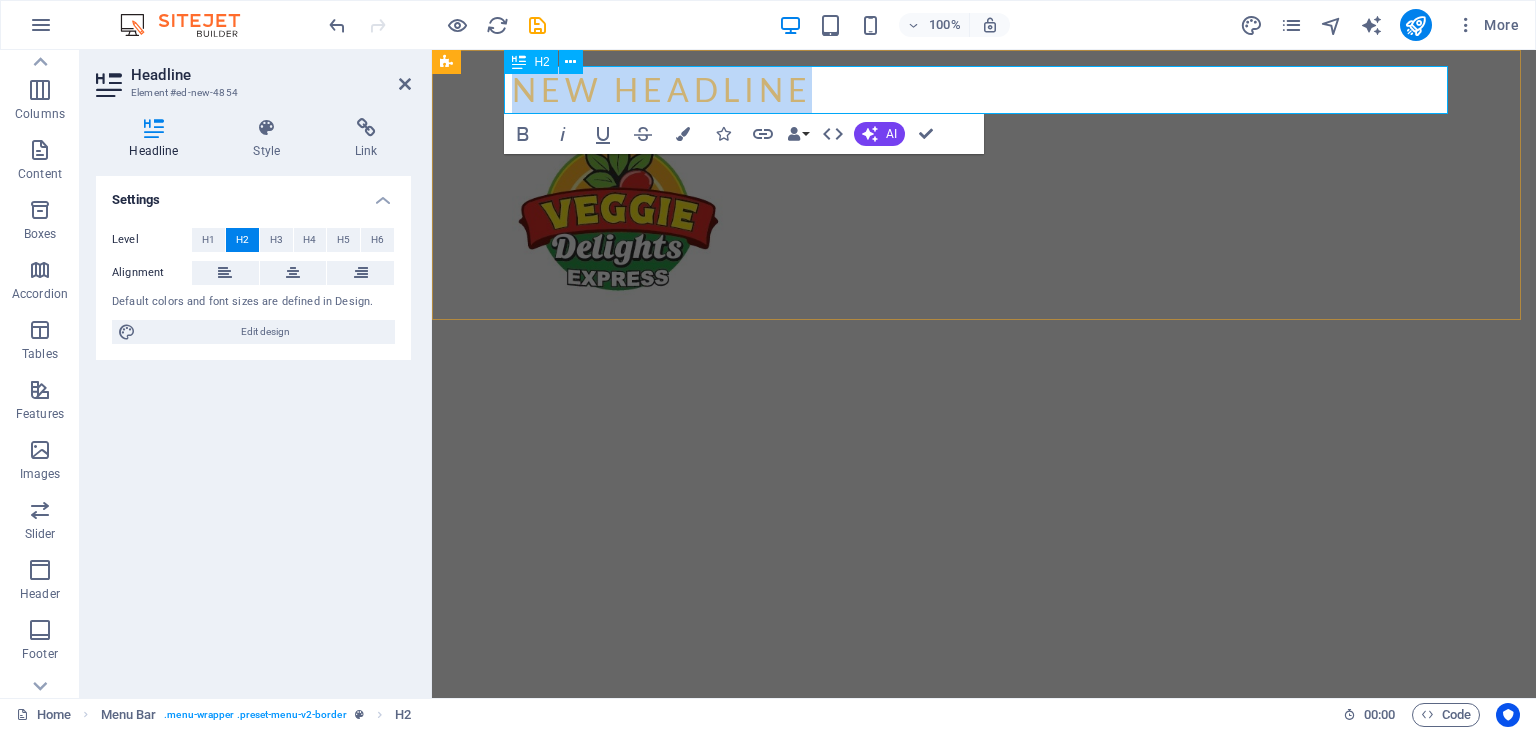 click on "New headline" at bounding box center (984, 90) 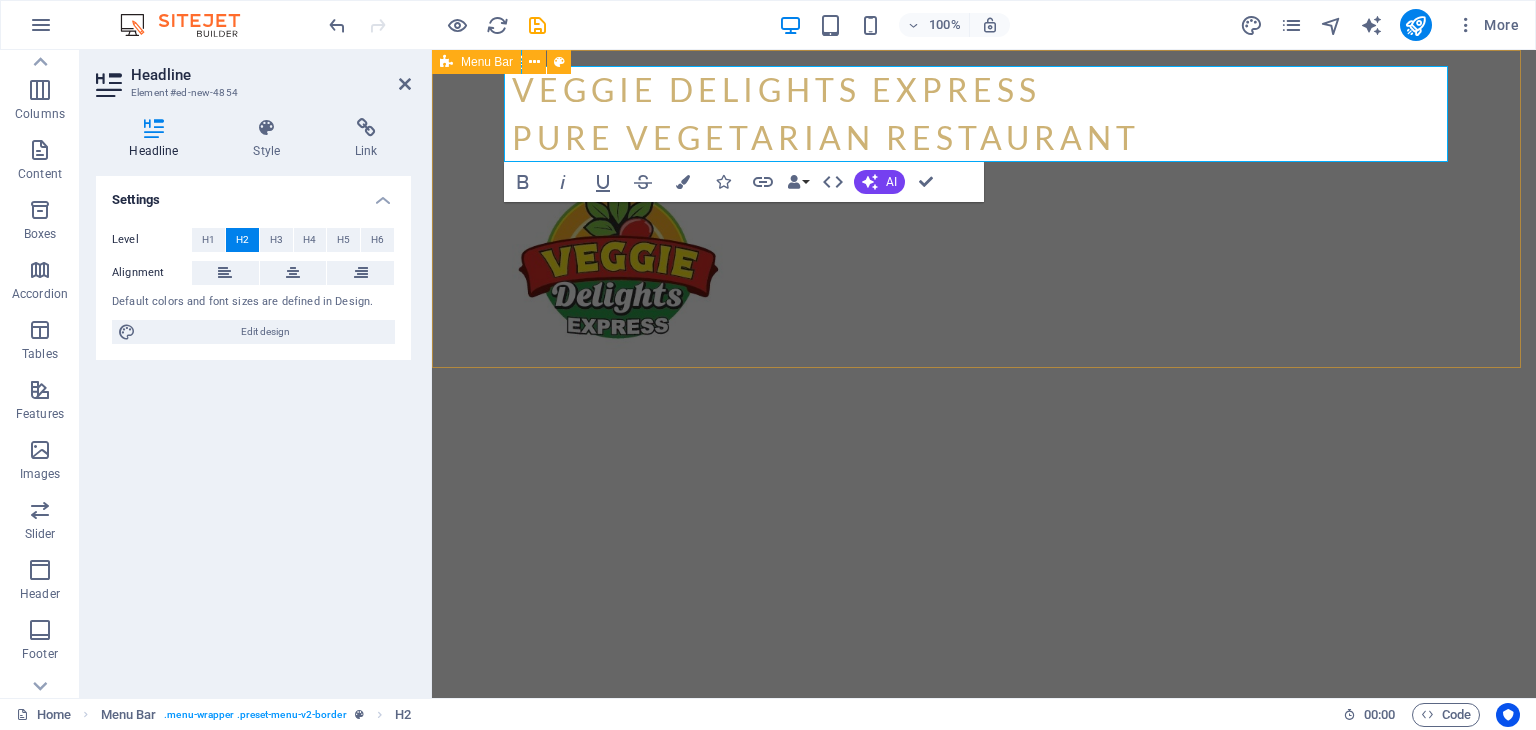 click on "Veggie delights express ‌Pure vegetarian restaurant Menu" at bounding box center (984, 209) 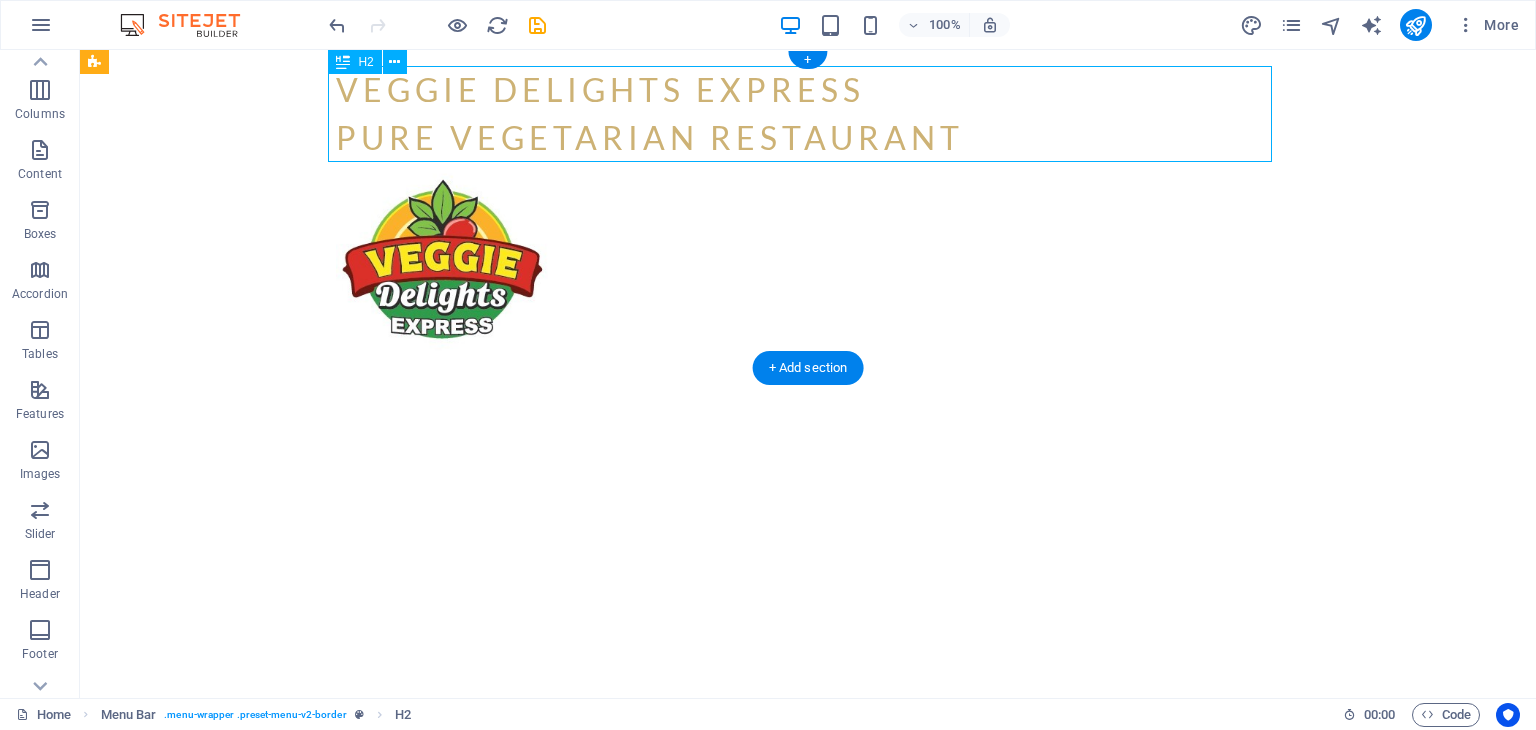 drag, startPoint x: 593, startPoint y: 114, endPoint x: 641, endPoint y: 142, distance: 55.569775 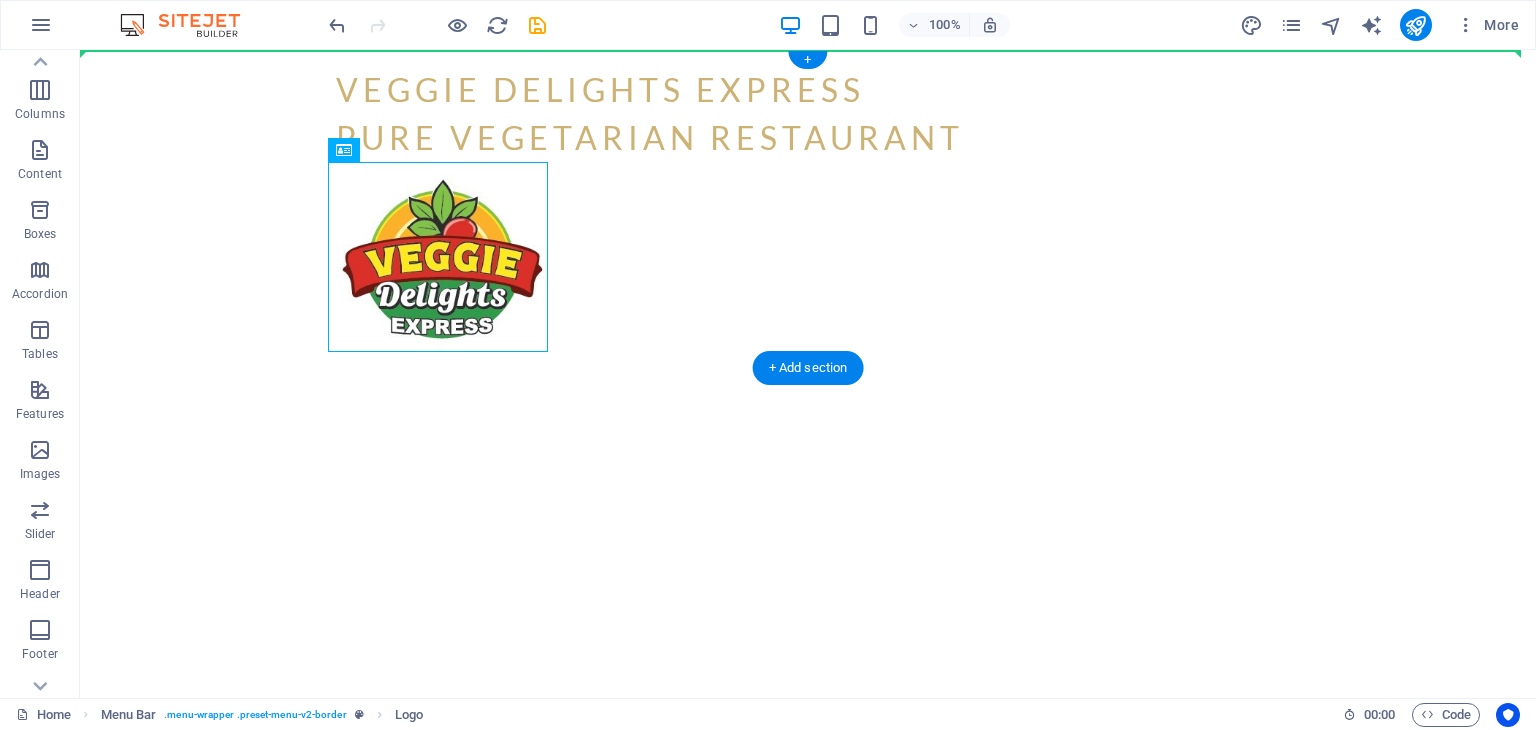 drag, startPoint x: 439, startPoint y: 231, endPoint x: 193, endPoint y: 139, distance: 262.64044 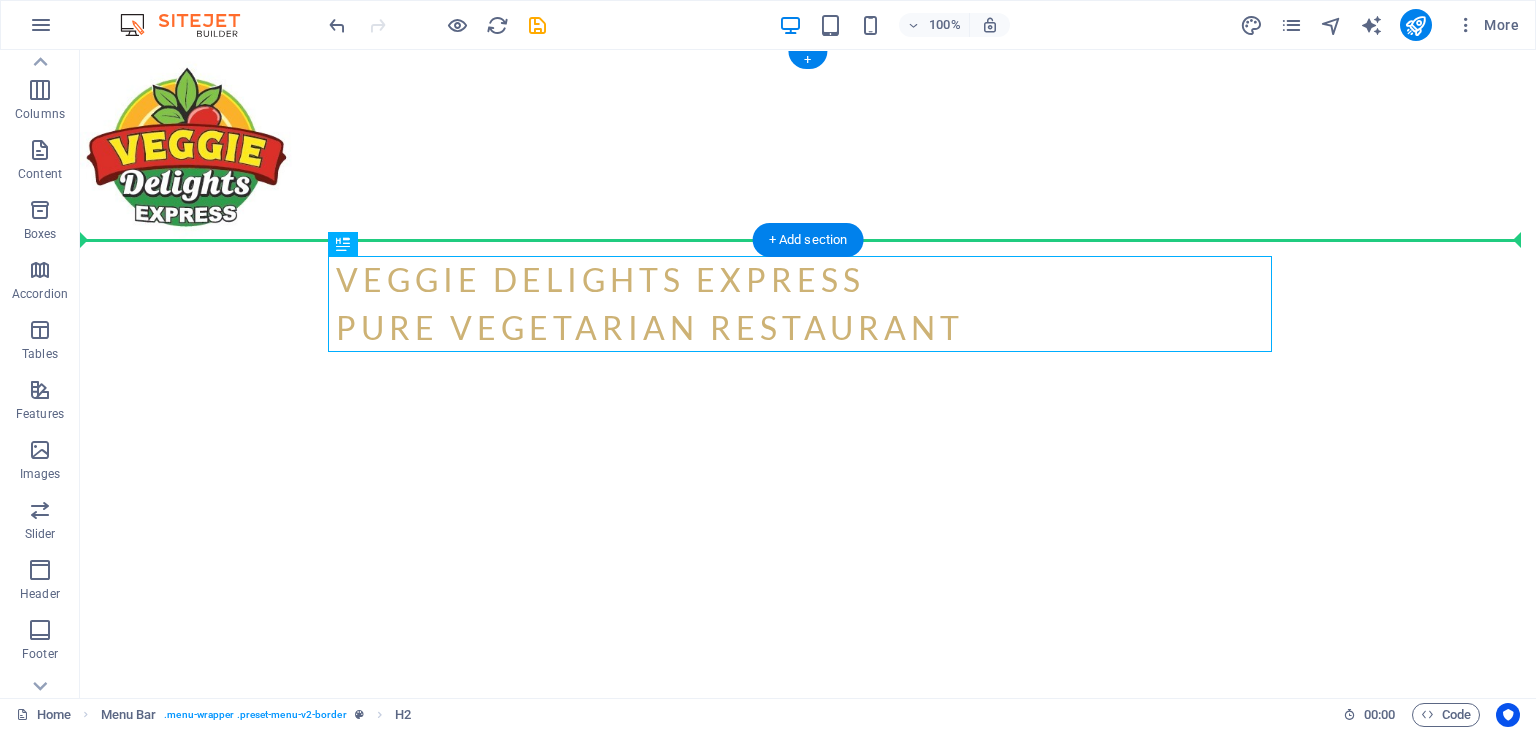 drag, startPoint x: 776, startPoint y: 319, endPoint x: 846, endPoint y: 153, distance: 180.15549 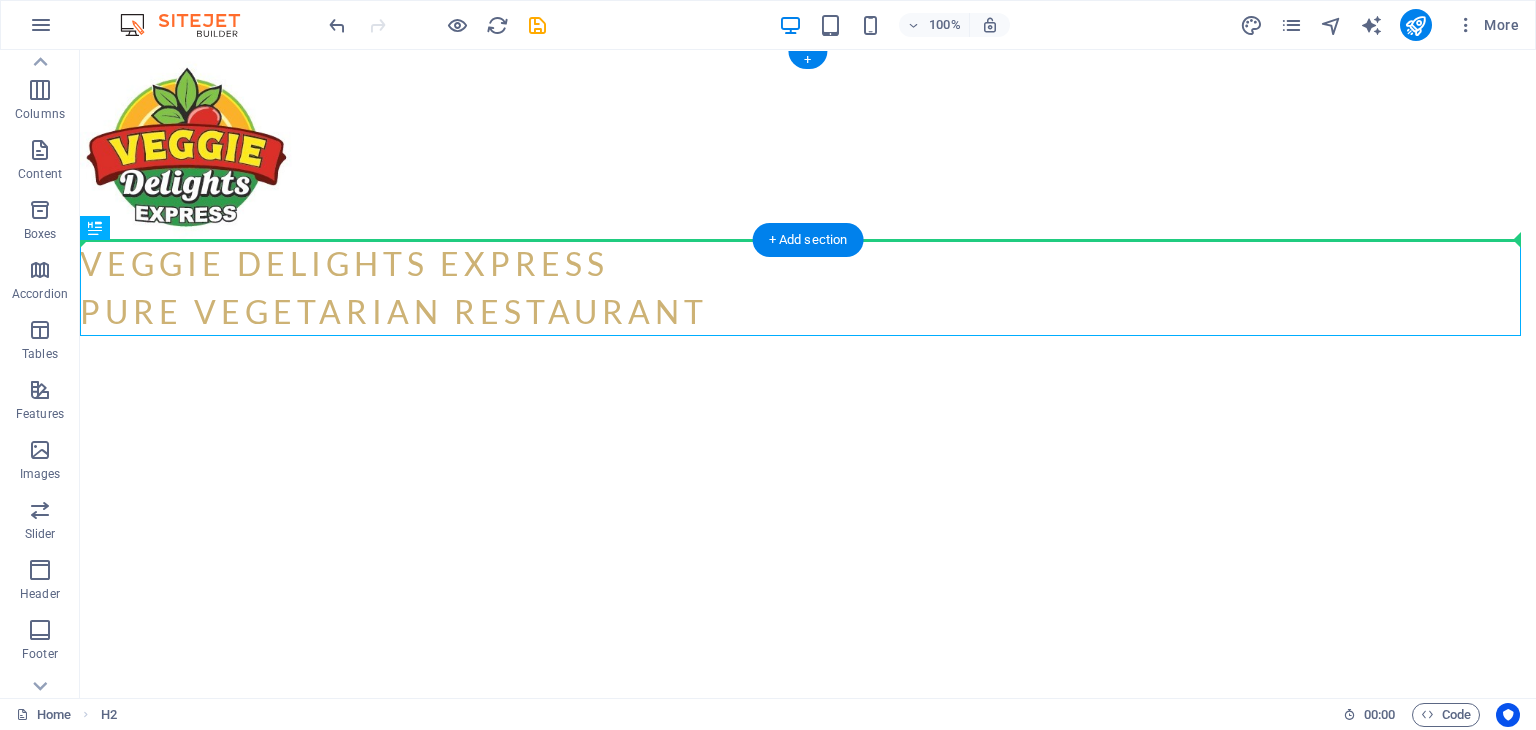 drag, startPoint x: 435, startPoint y: 281, endPoint x: 744, endPoint y: 168, distance: 329.01367 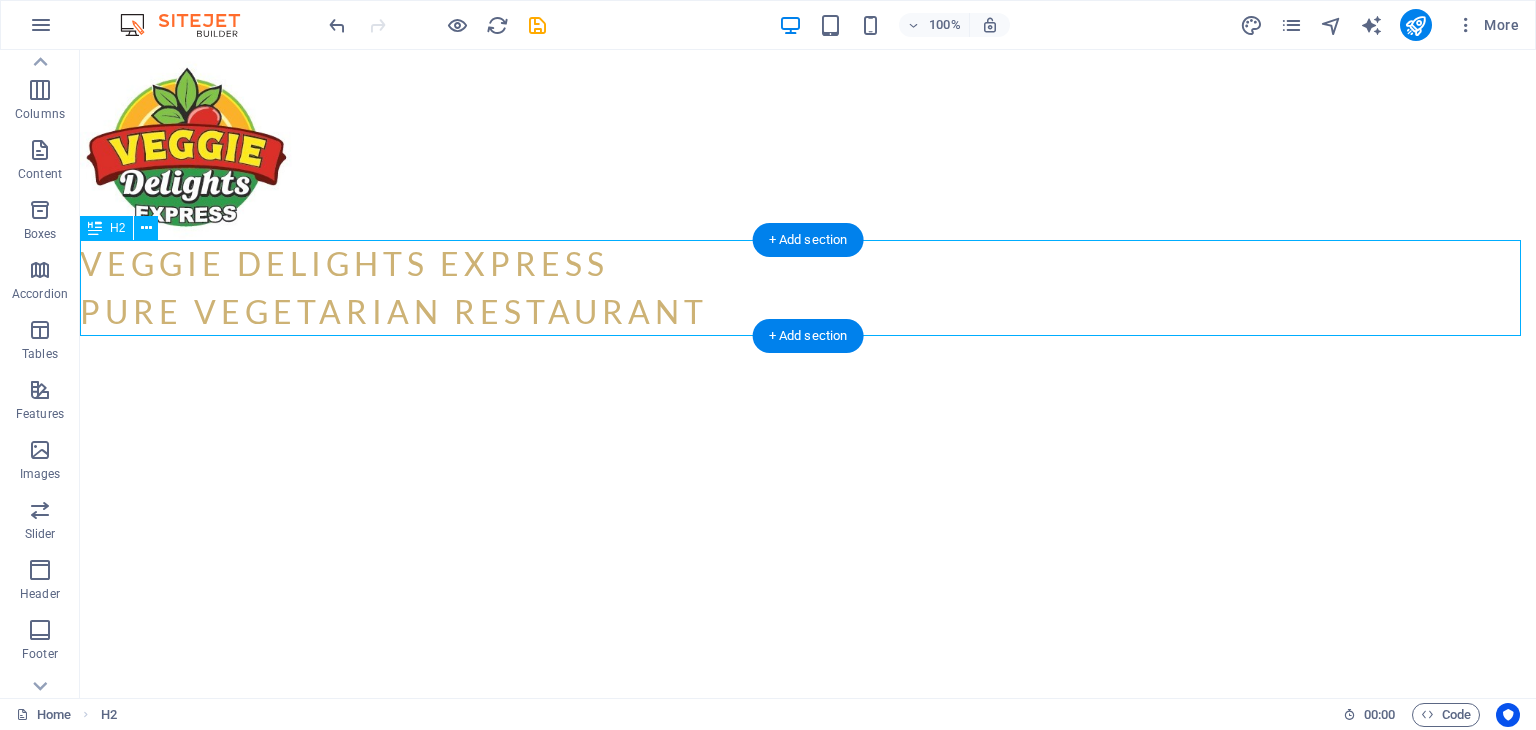 drag, startPoint x: 324, startPoint y: 289, endPoint x: 384, endPoint y: 245, distance: 74.404305 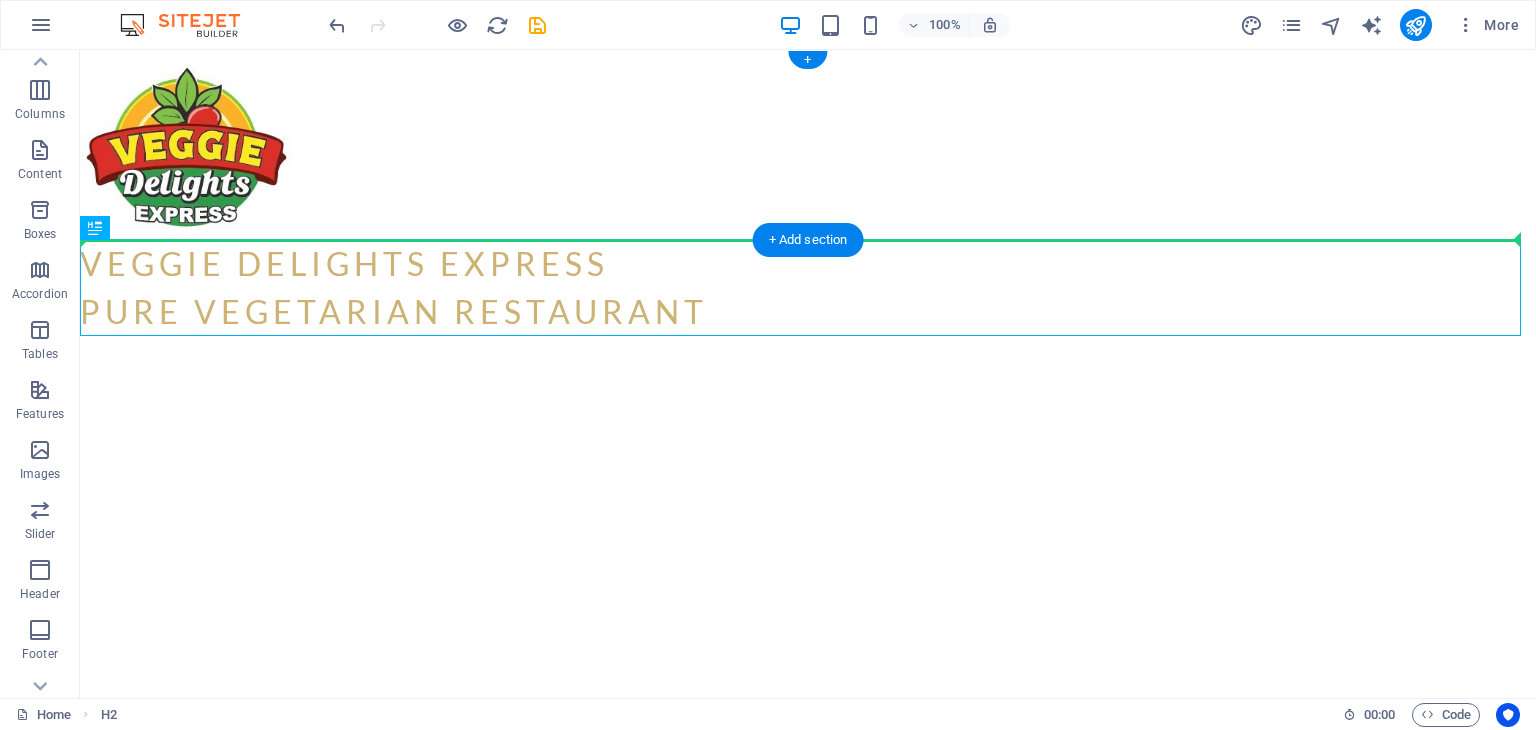 drag, startPoint x: 208, startPoint y: 290, endPoint x: 709, endPoint y: 152, distance: 519.65857 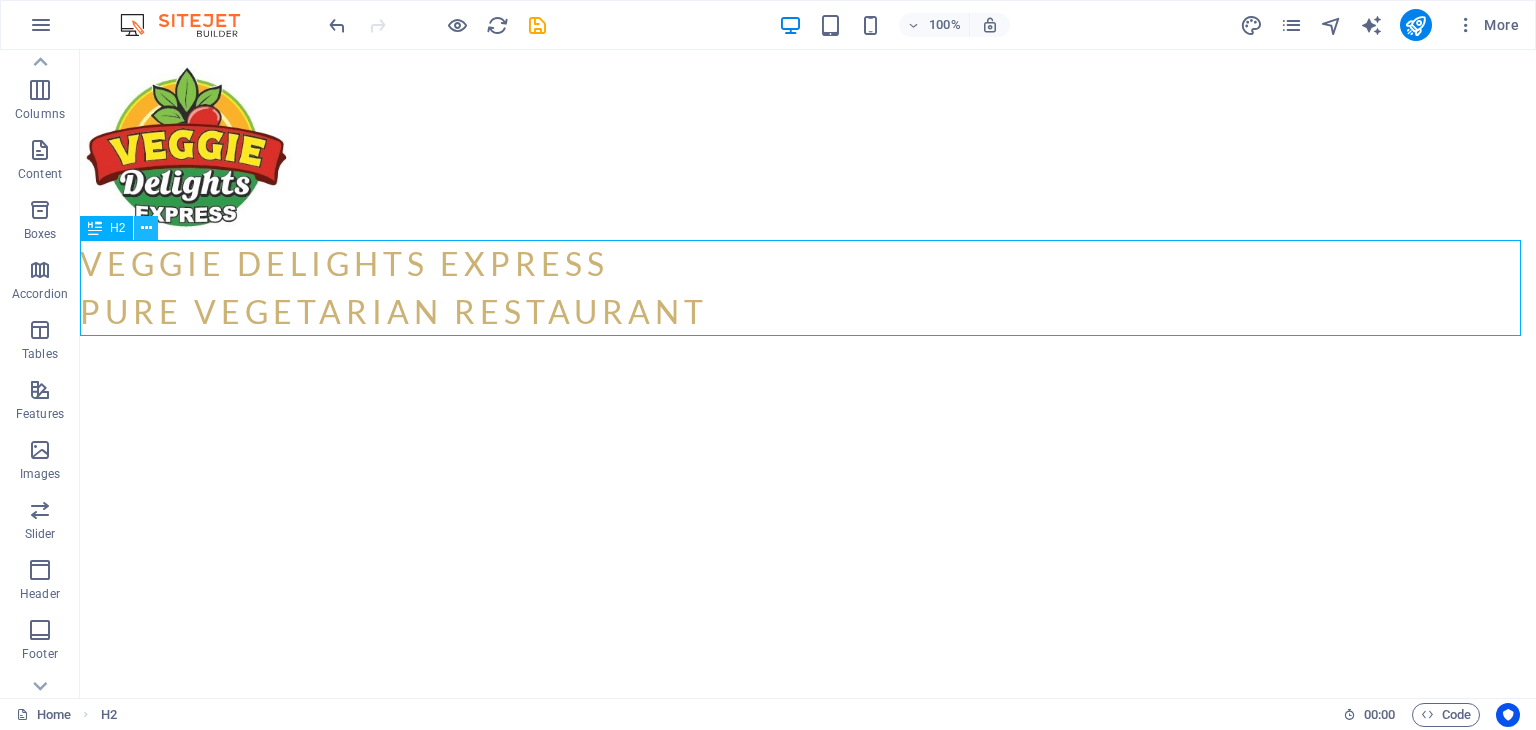 click at bounding box center (146, 228) 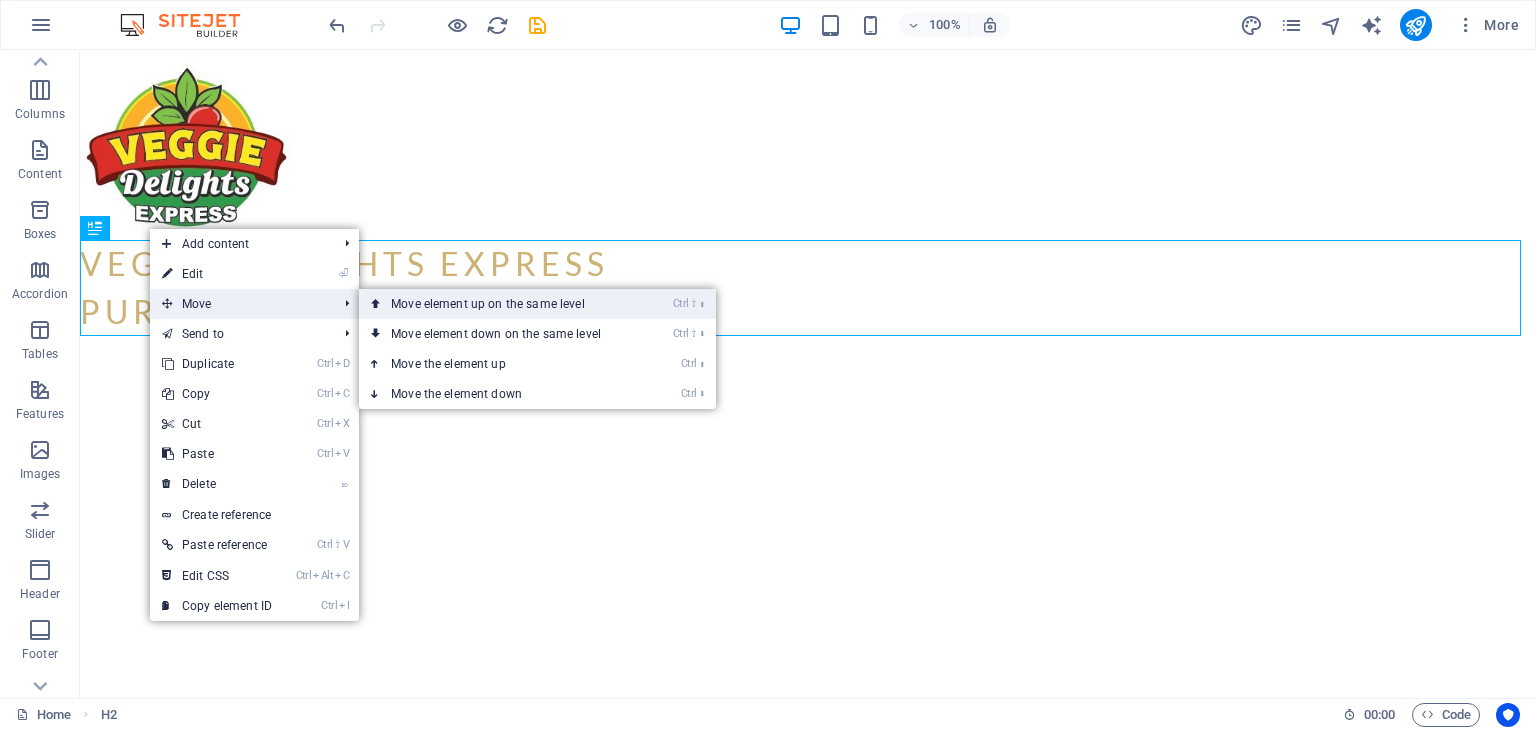 click on "Ctrl ⇧ ⬆  Move element up on the same level" at bounding box center [500, 304] 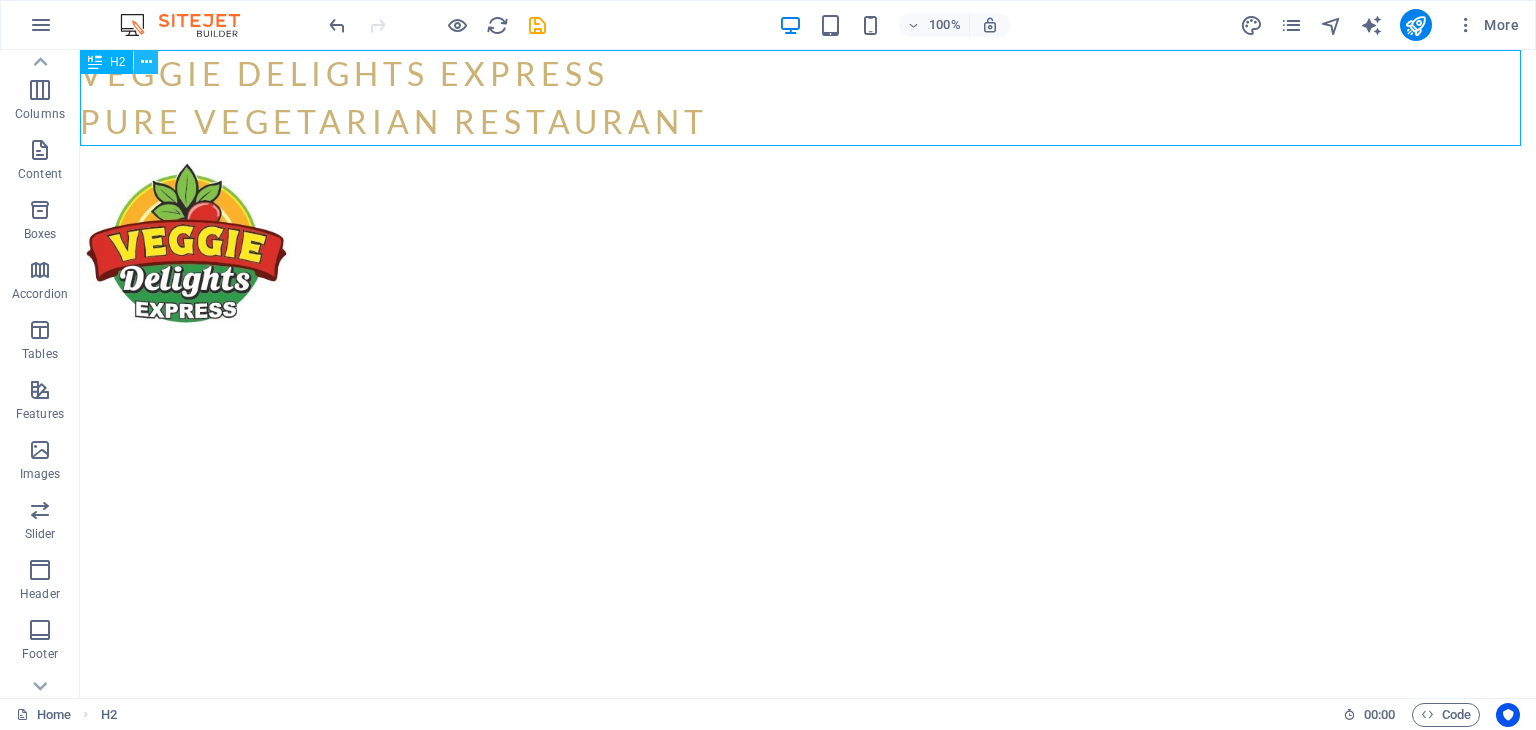 click at bounding box center [146, 62] 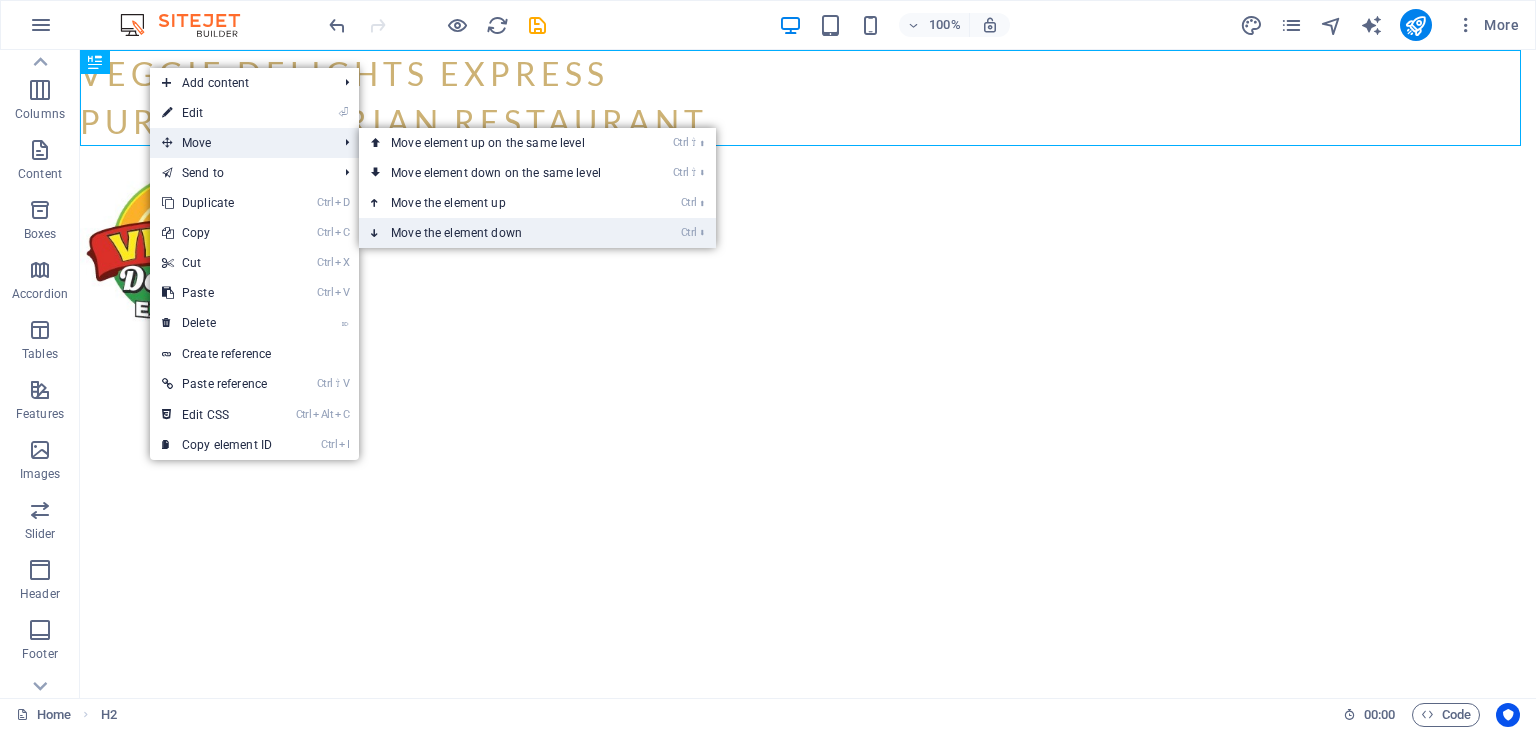 click on "Ctrl ⬇  Move the element down" at bounding box center [500, 233] 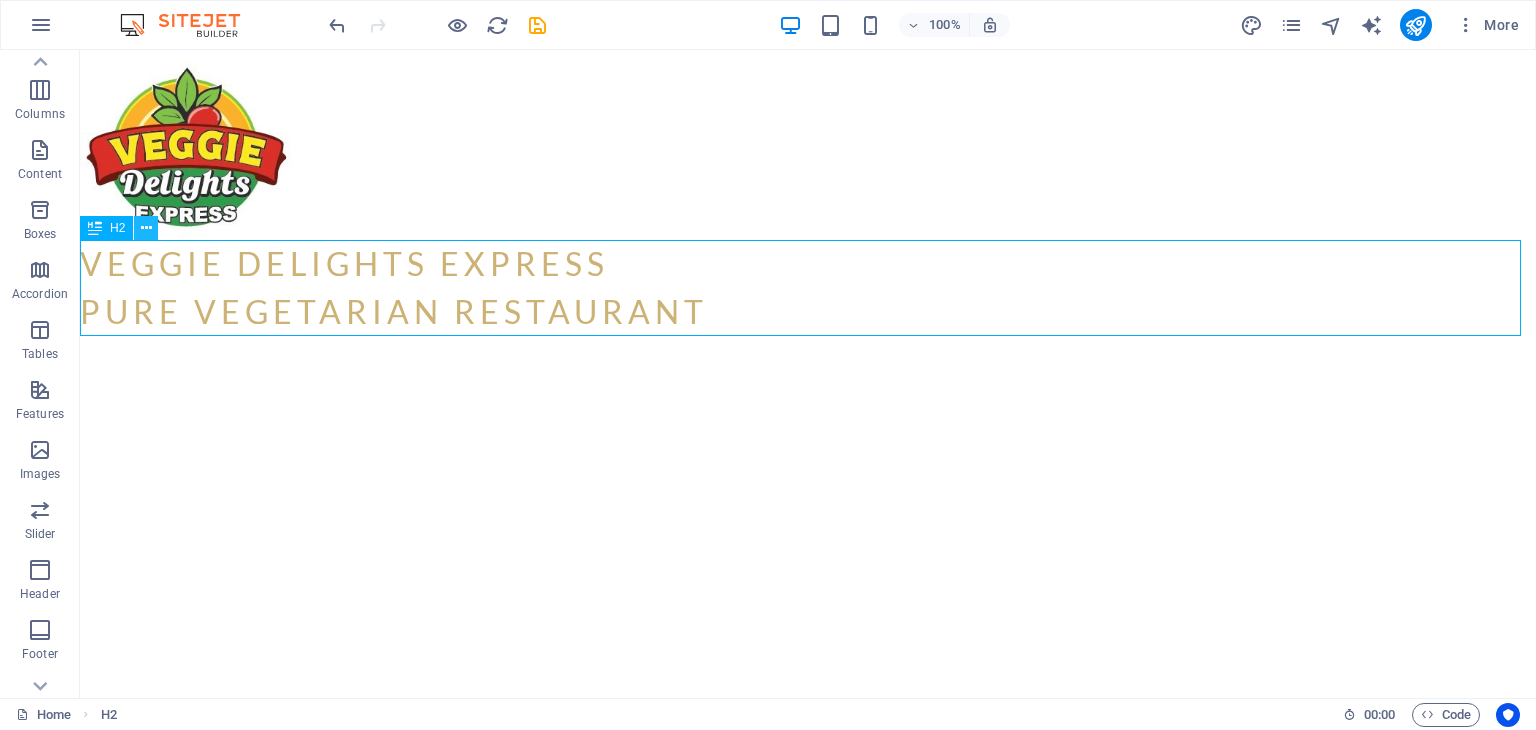 click at bounding box center (146, 228) 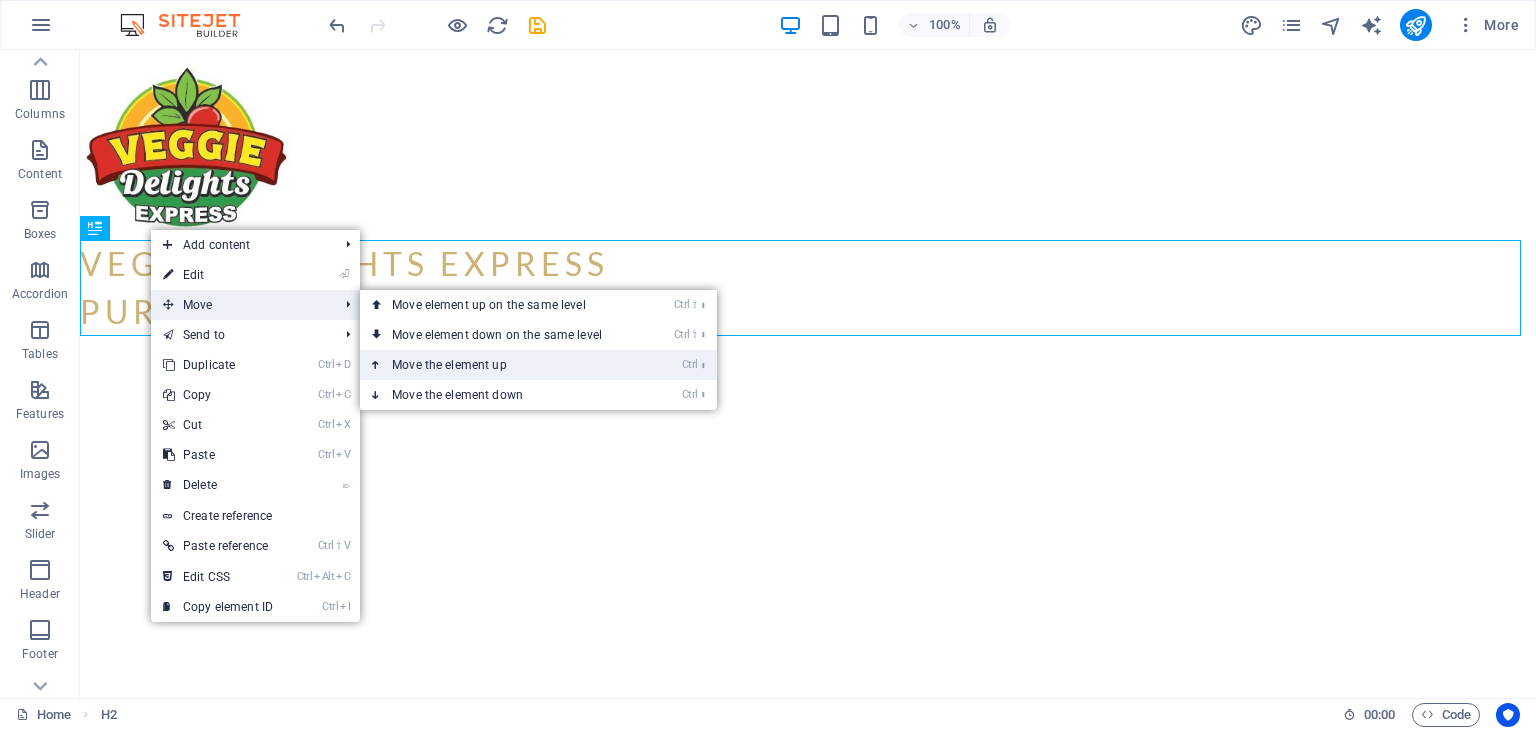 click on "Ctrl ⬆  Move the element up" at bounding box center (501, 365) 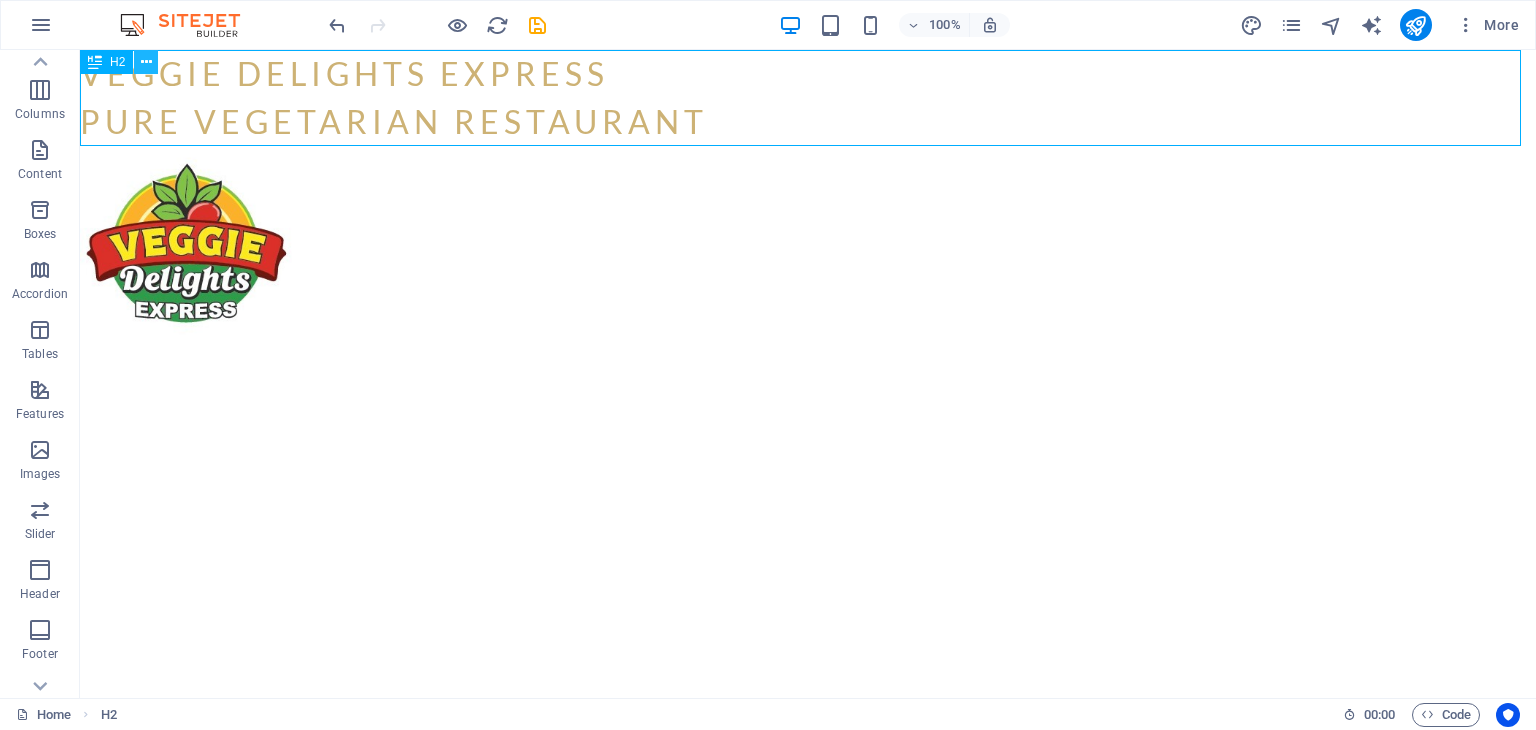 click at bounding box center [146, 62] 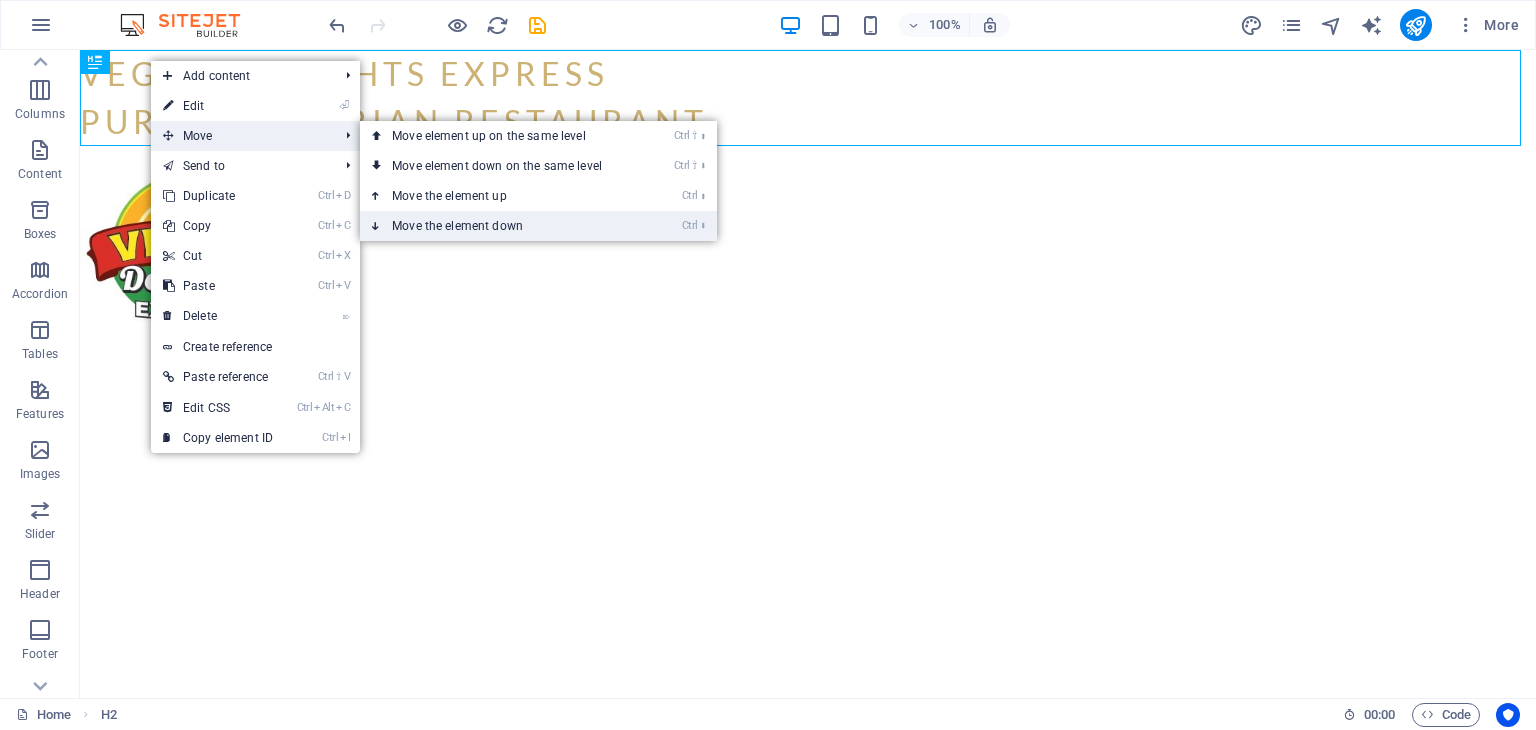 click on "Ctrl ⬇  Move the element down" at bounding box center (501, 226) 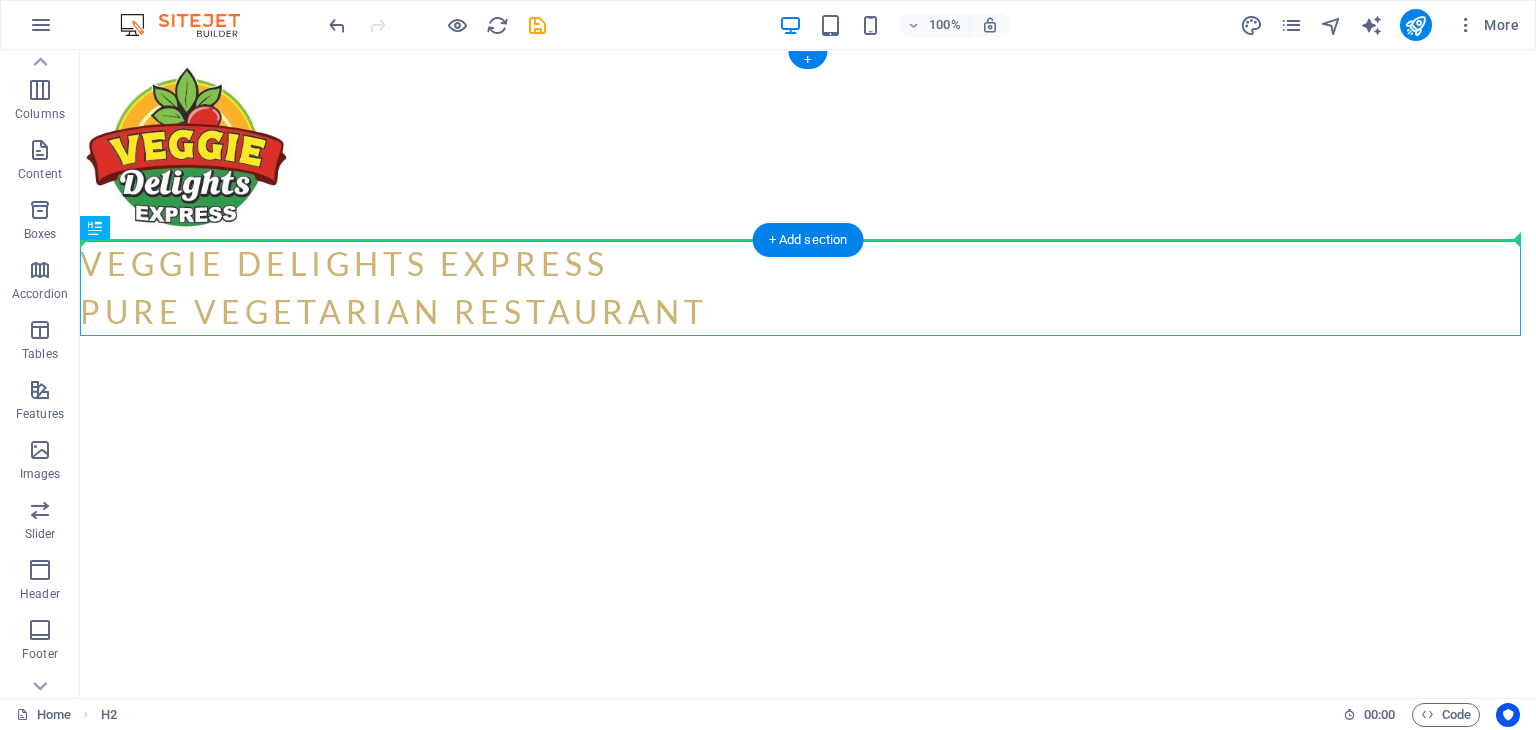 drag, startPoint x: 174, startPoint y: 279, endPoint x: 549, endPoint y: 163, distance: 392.53152 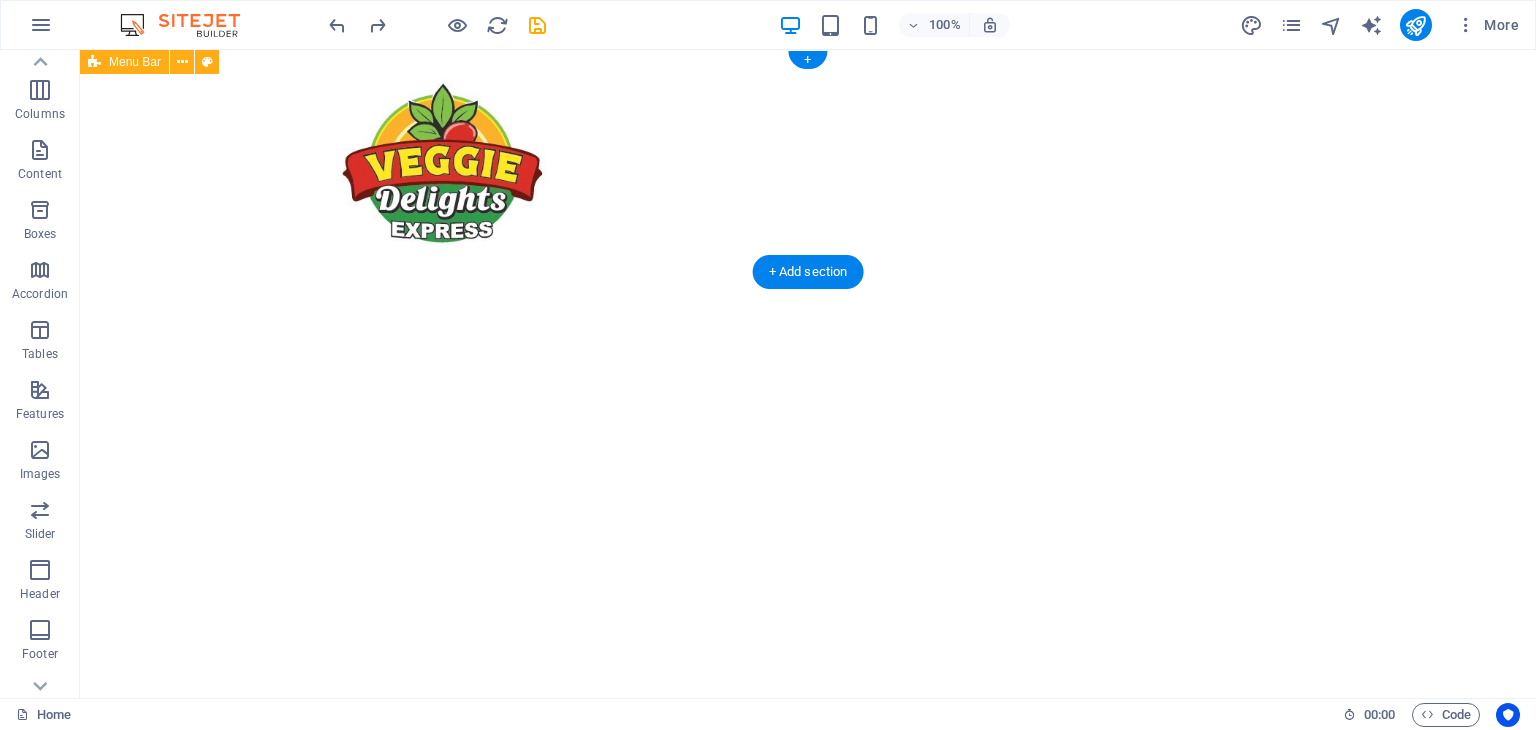 click on "Menu" at bounding box center [808, 161] 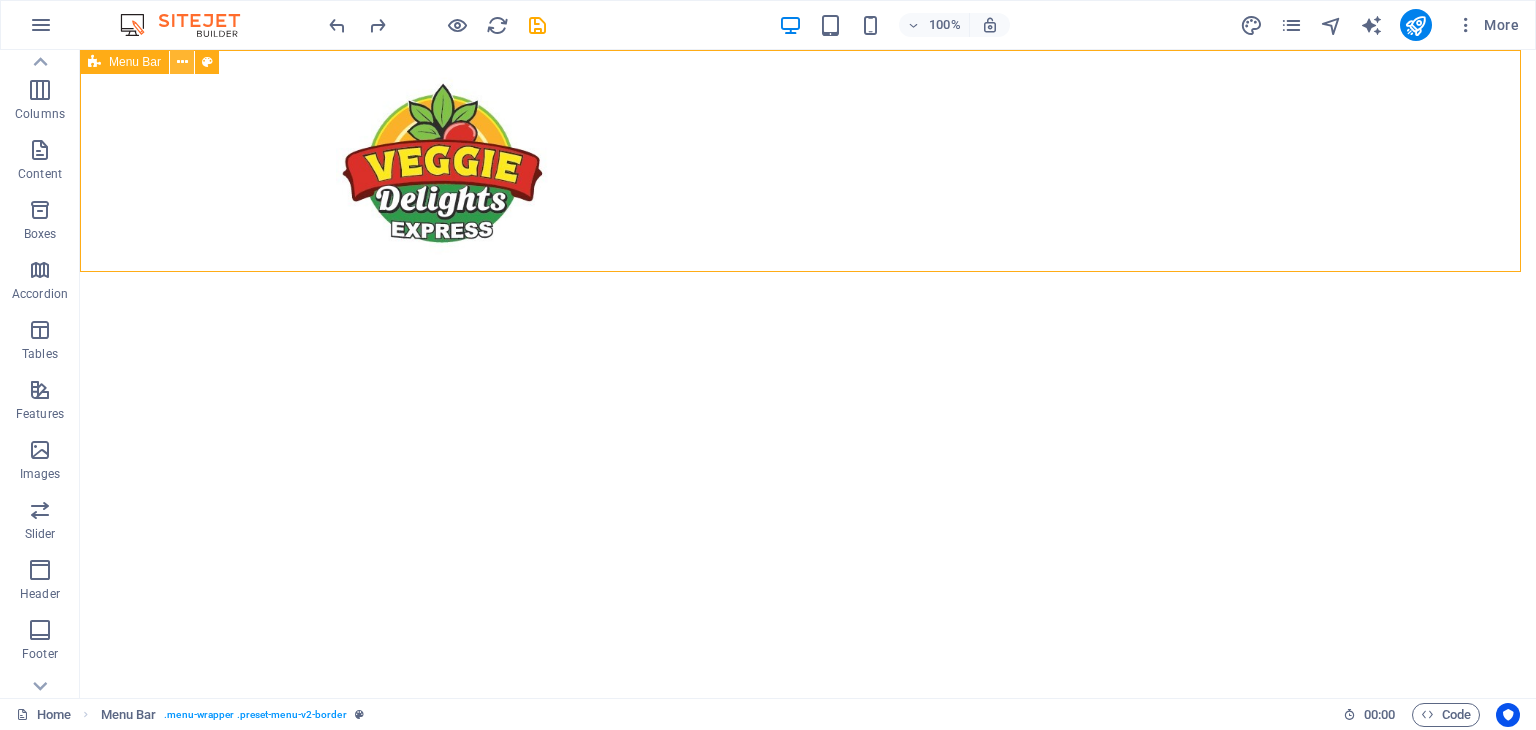 click at bounding box center [182, 62] 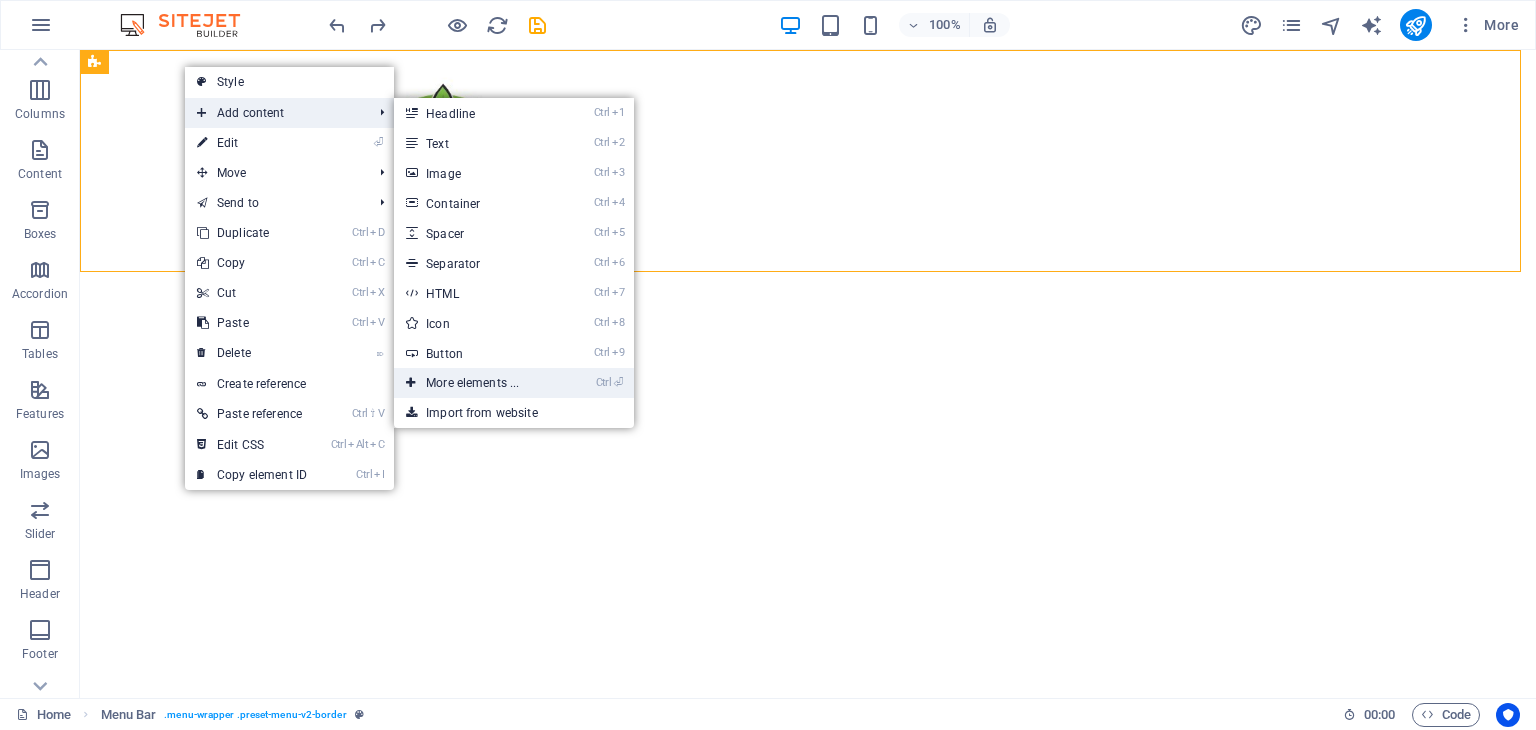 click on "Ctrl ⏎  More elements ..." at bounding box center (476, 383) 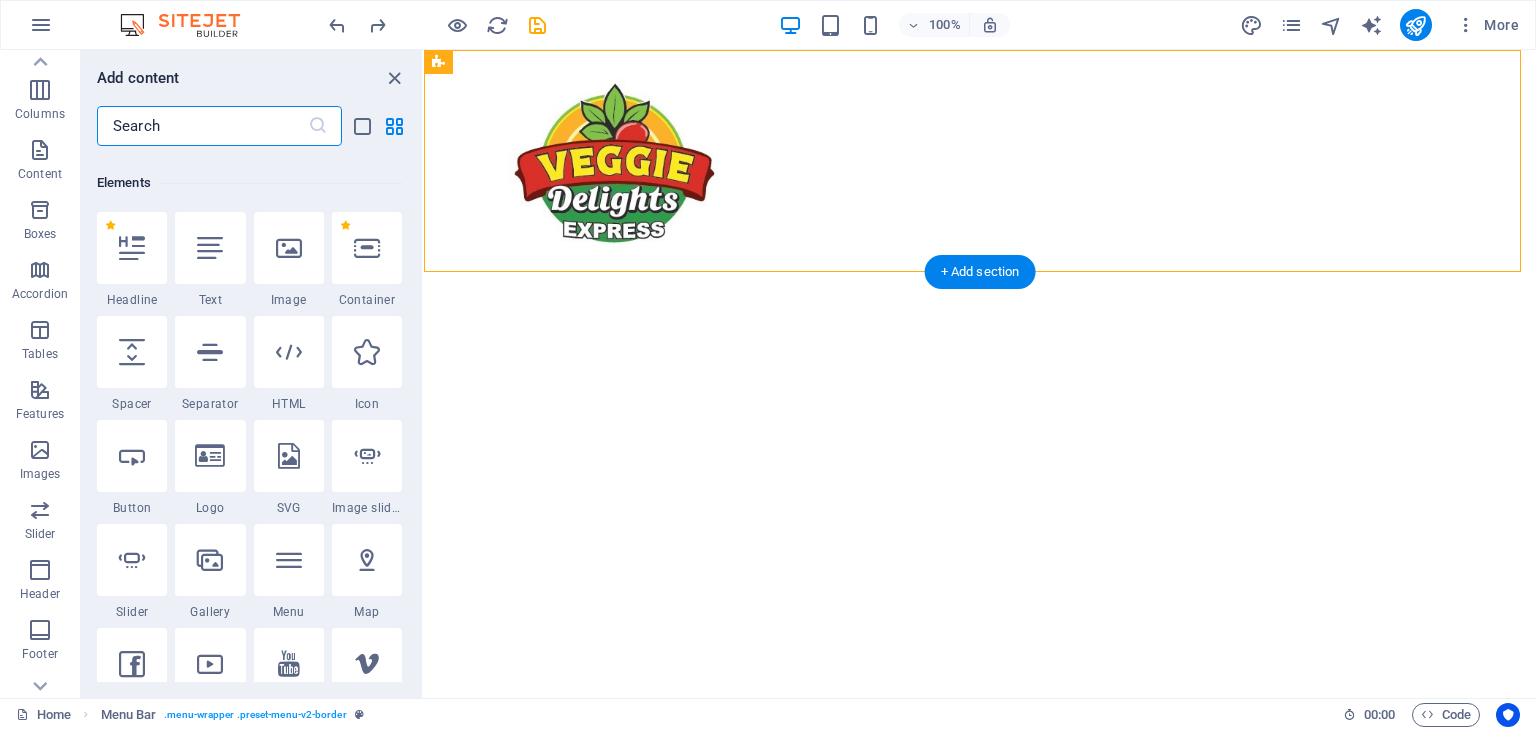 scroll, scrollTop: 212, scrollLeft: 0, axis: vertical 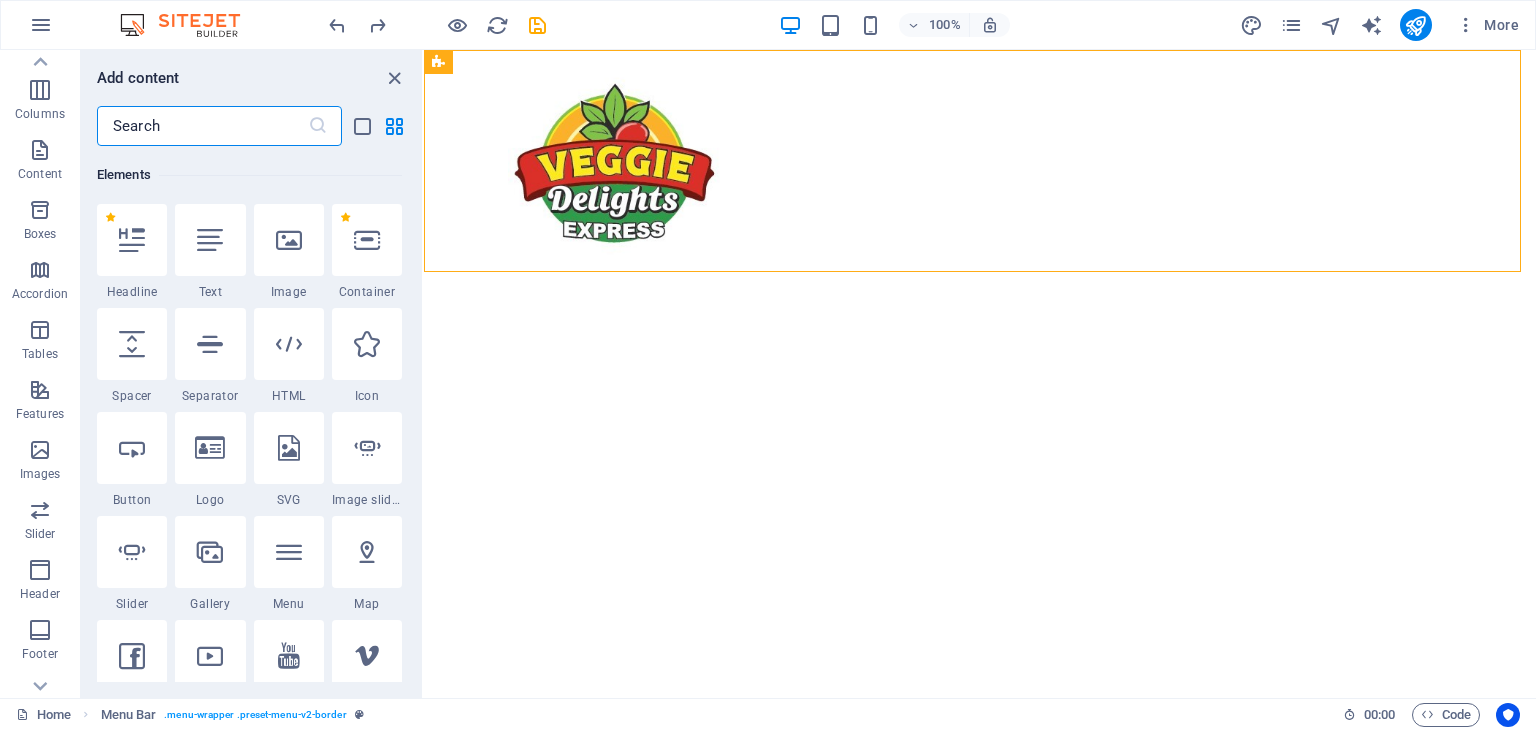 click at bounding box center [202, 126] 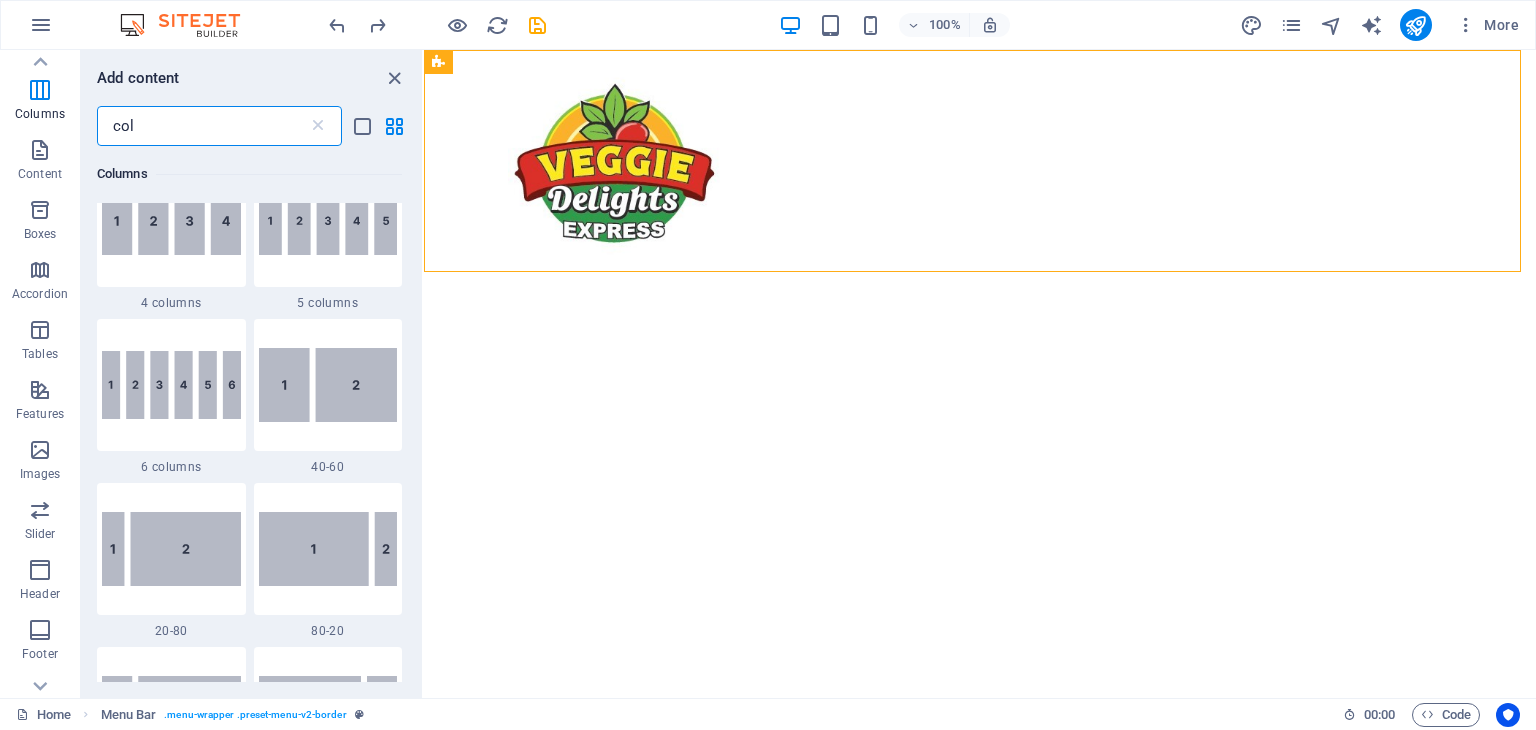 scroll, scrollTop: 0, scrollLeft: 0, axis: both 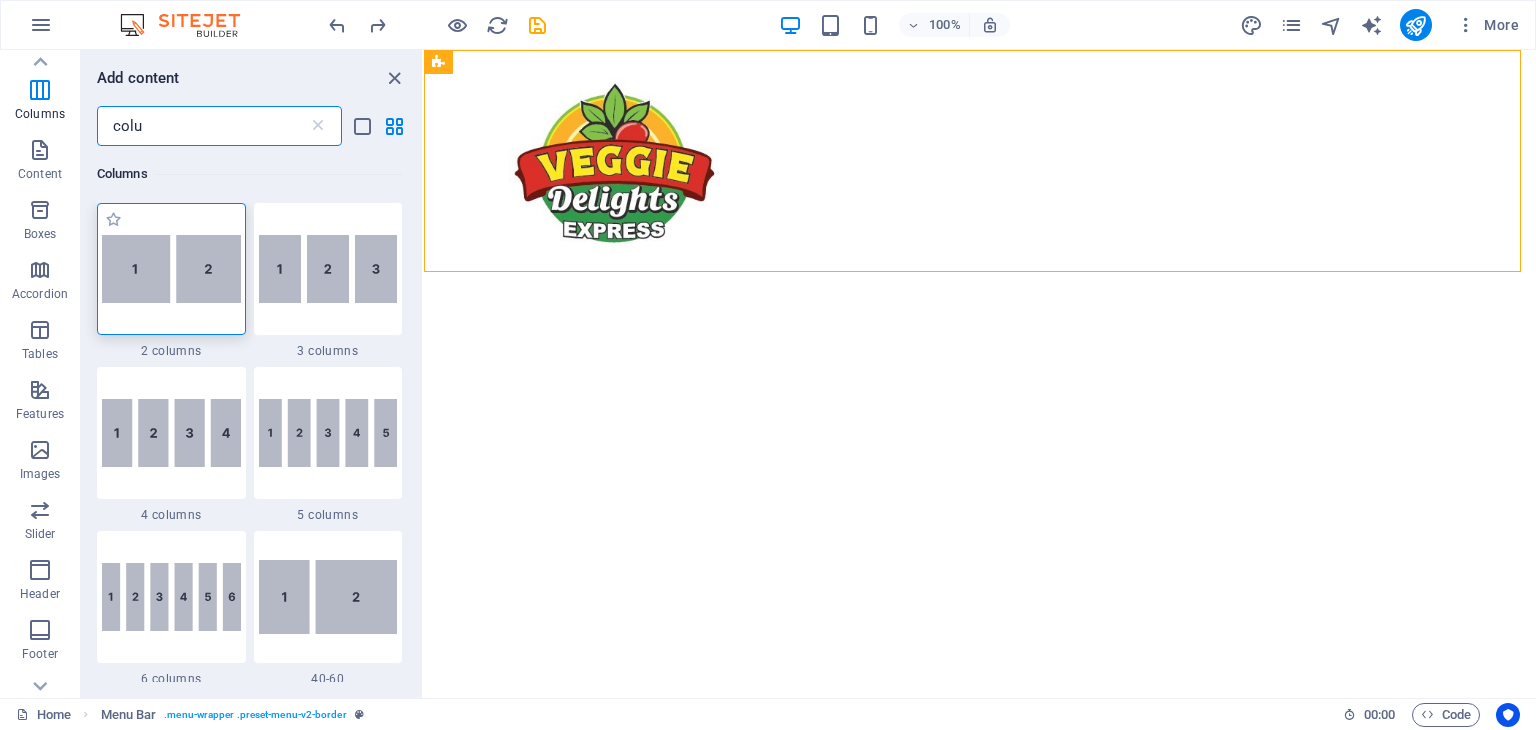 type on "colu" 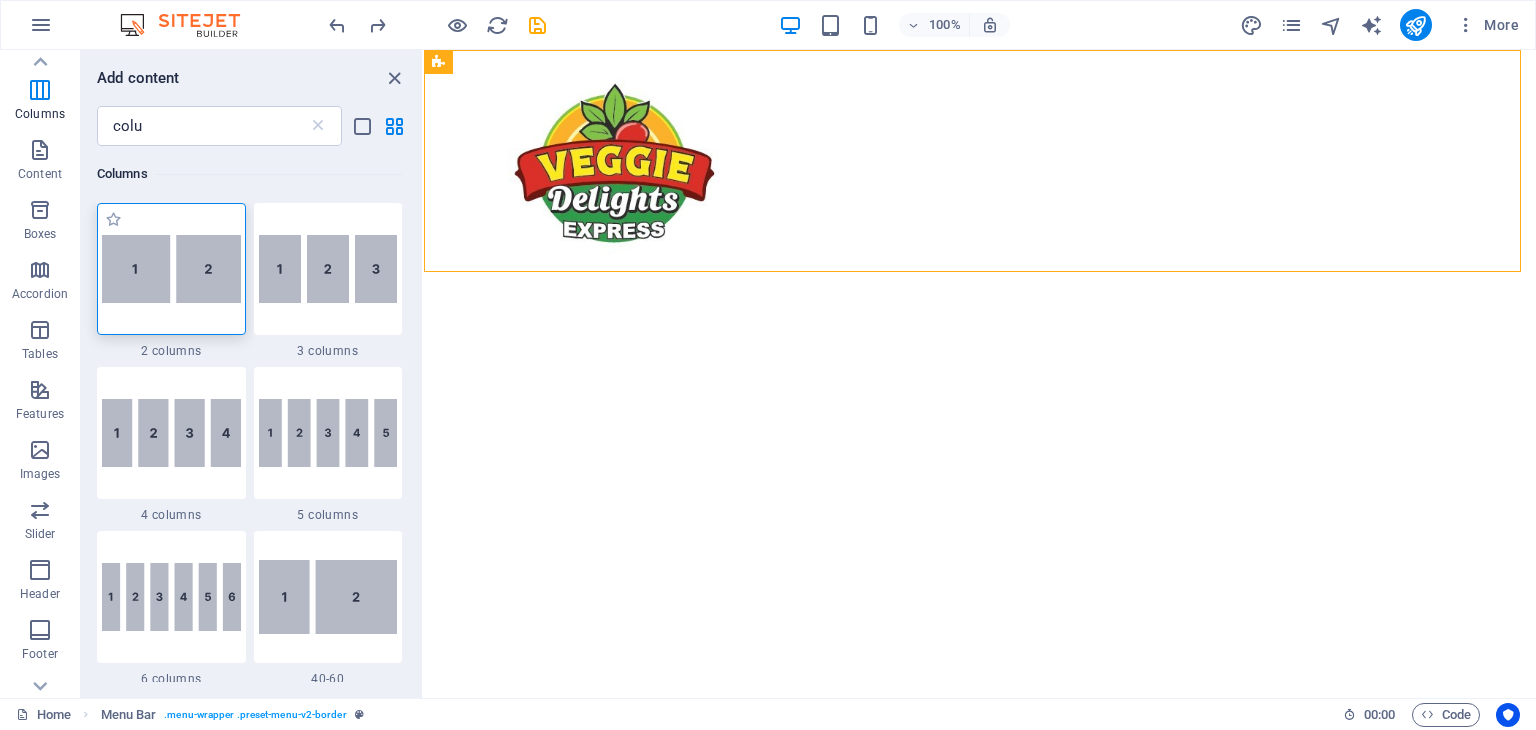 click at bounding box center [171, 269] 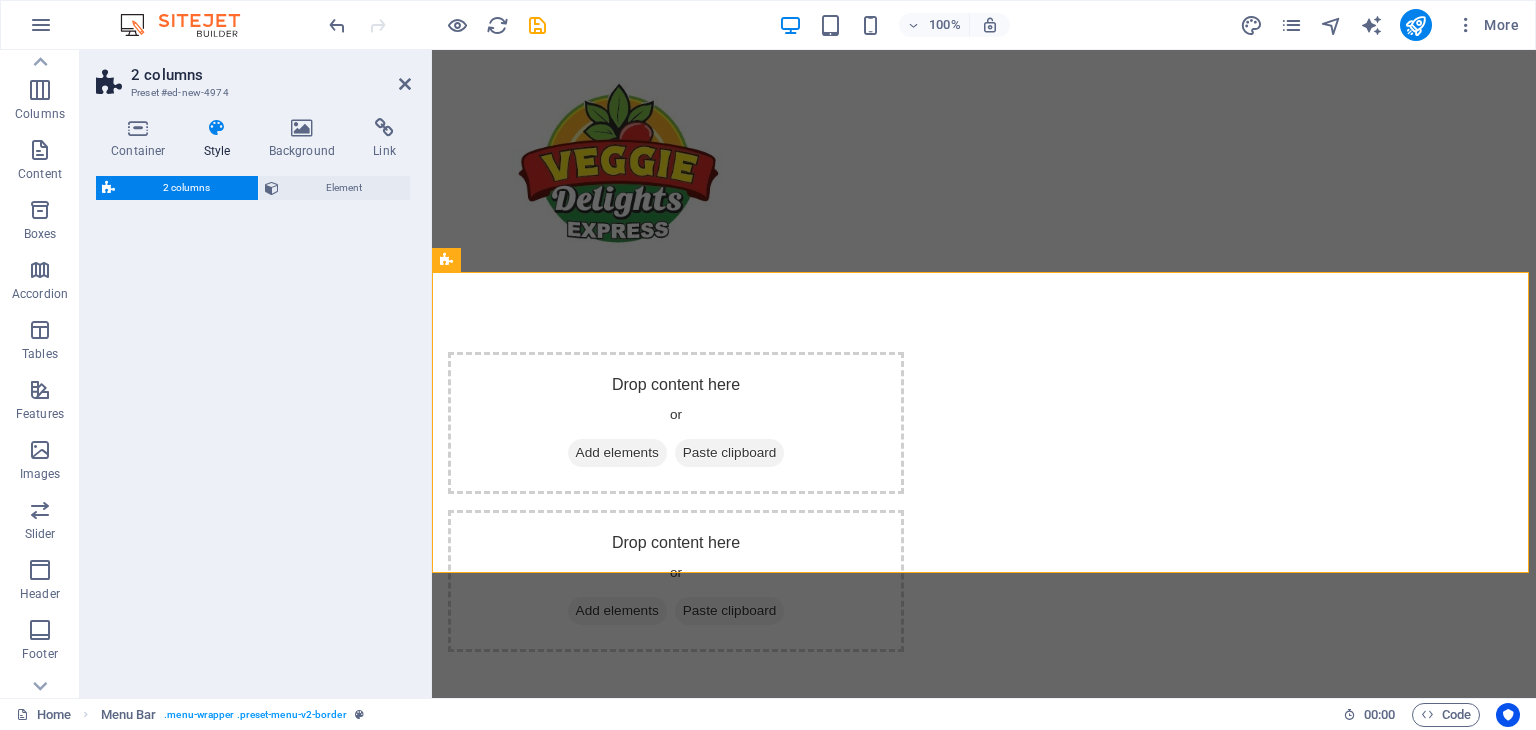 select on "rem" 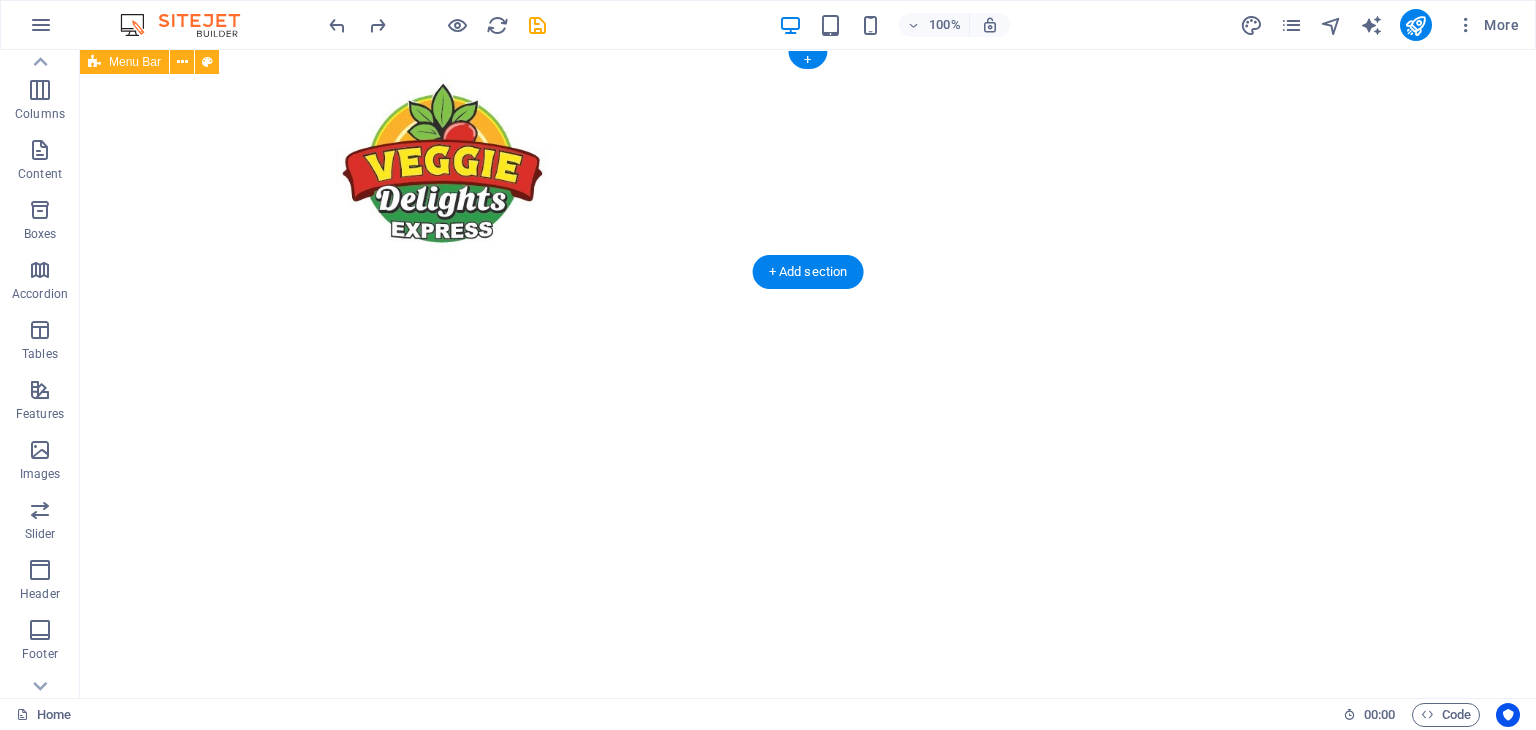 click on "Menu" at bounding box center [808, 161] 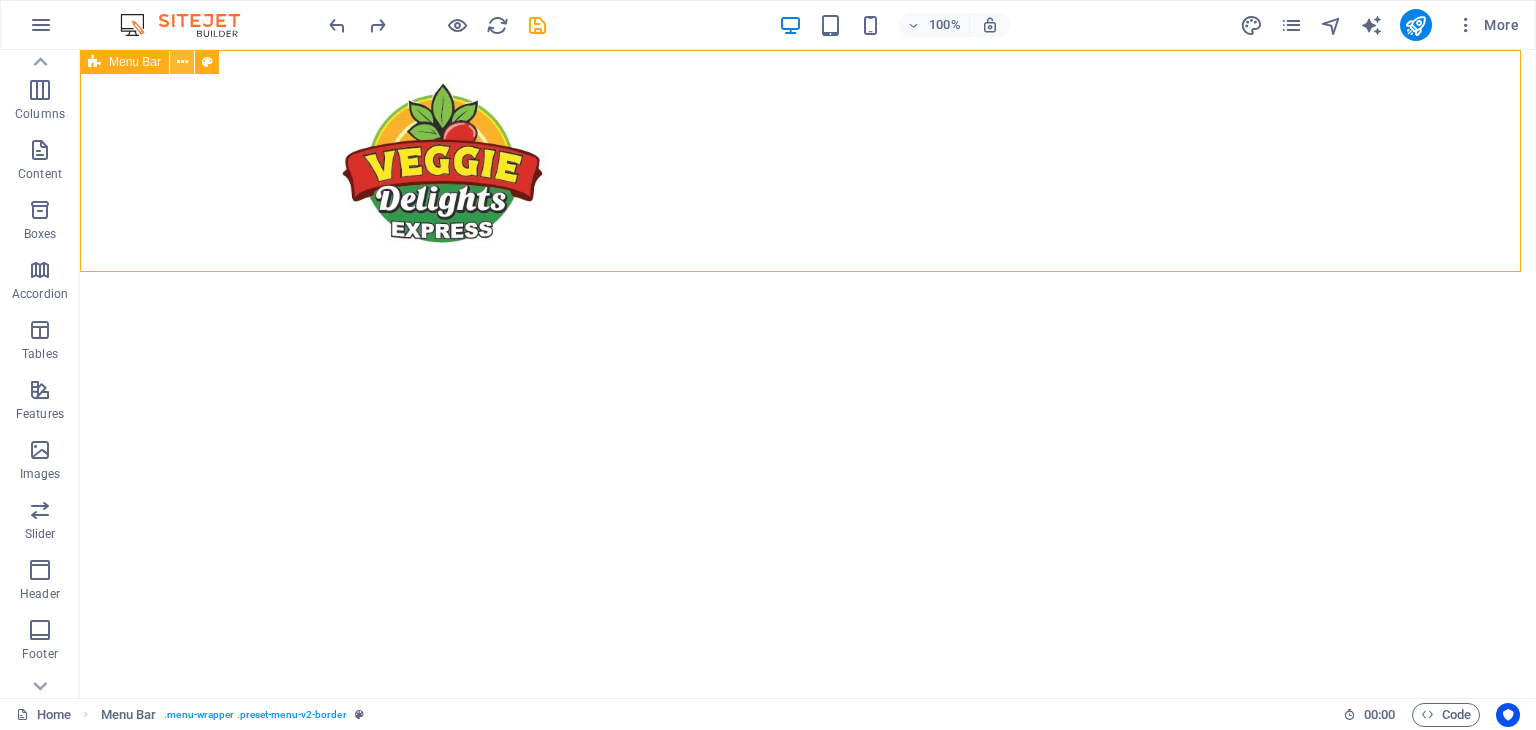 click at bounding box center [182, 62] 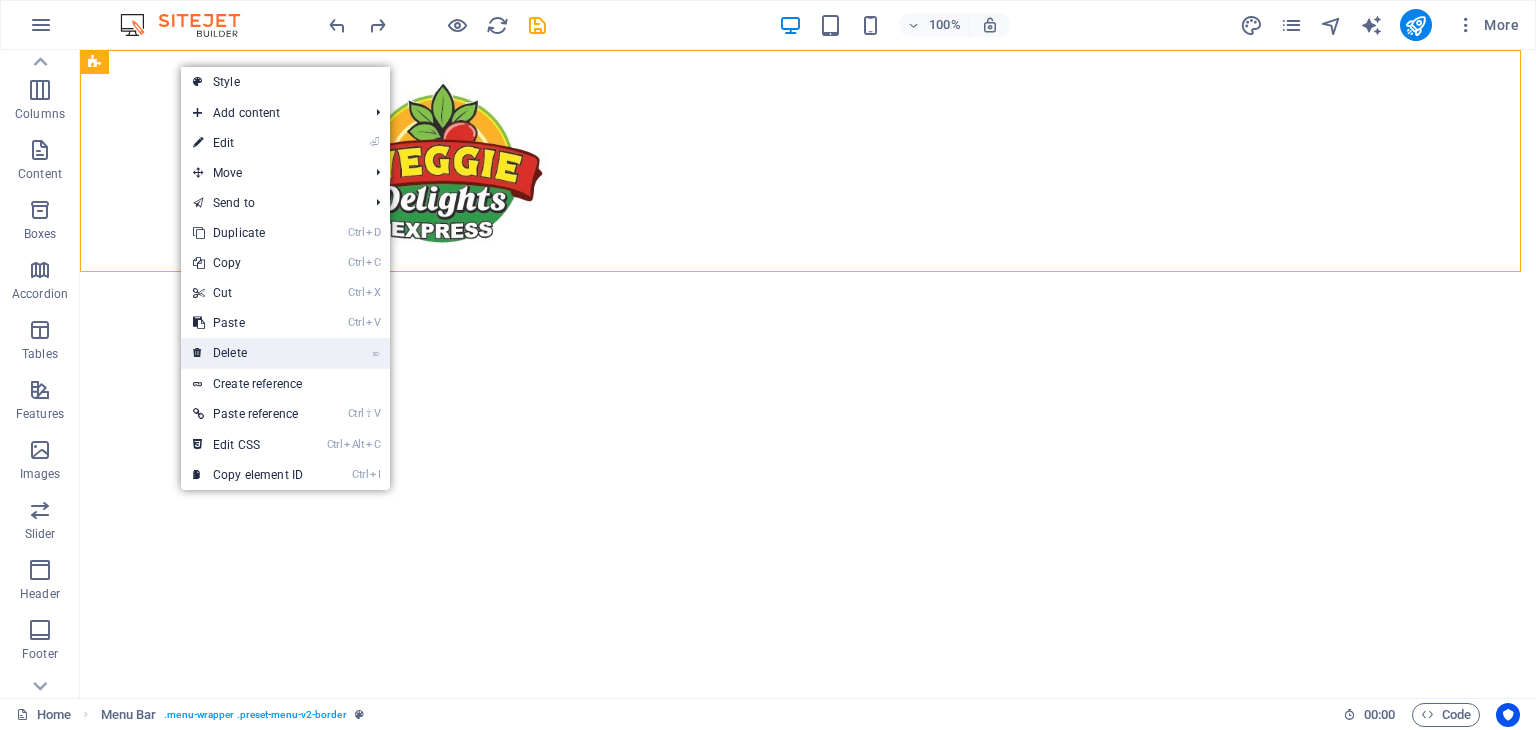 click on "⌦  Delete" at bounding box center (248, 353) 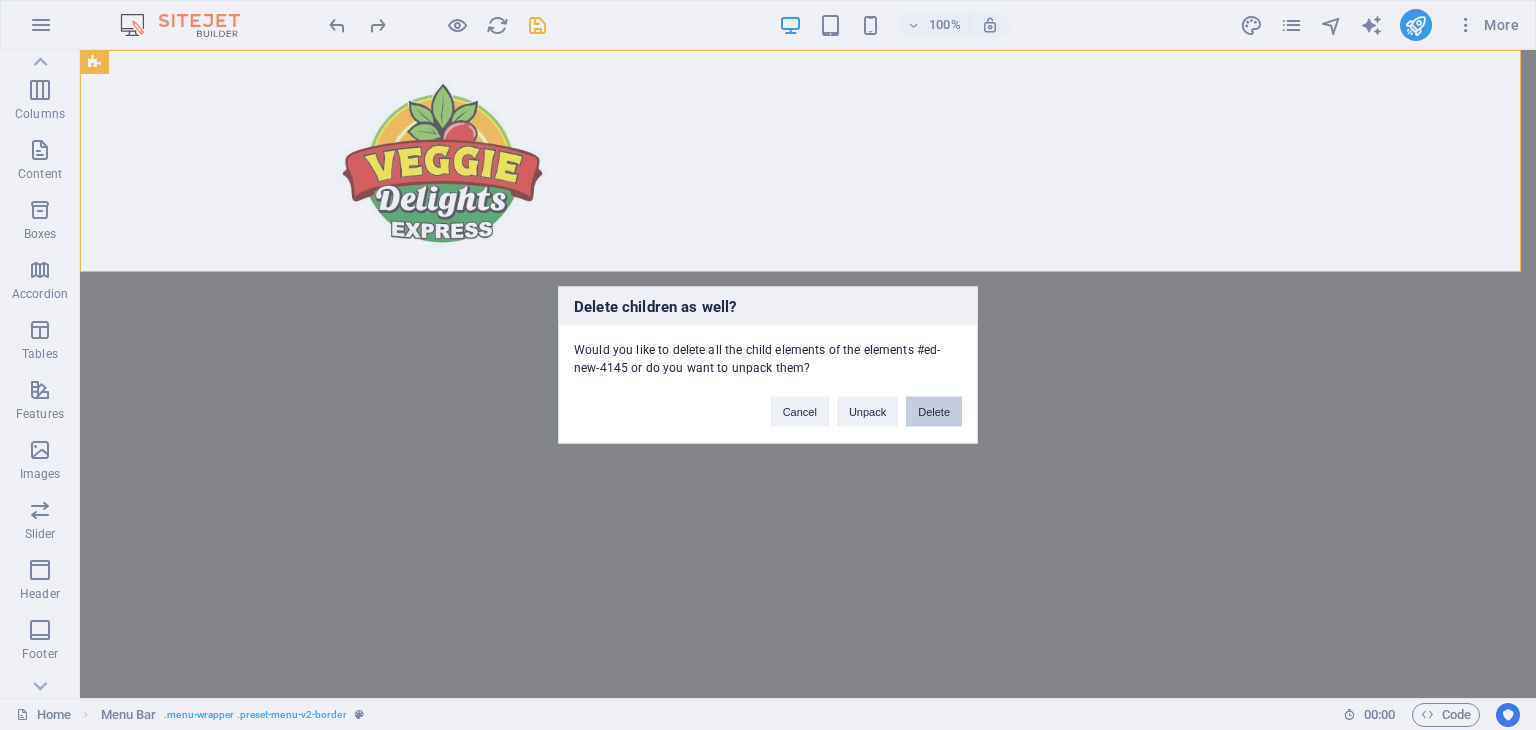 click on "Delete" at bounding box center (934, 412) 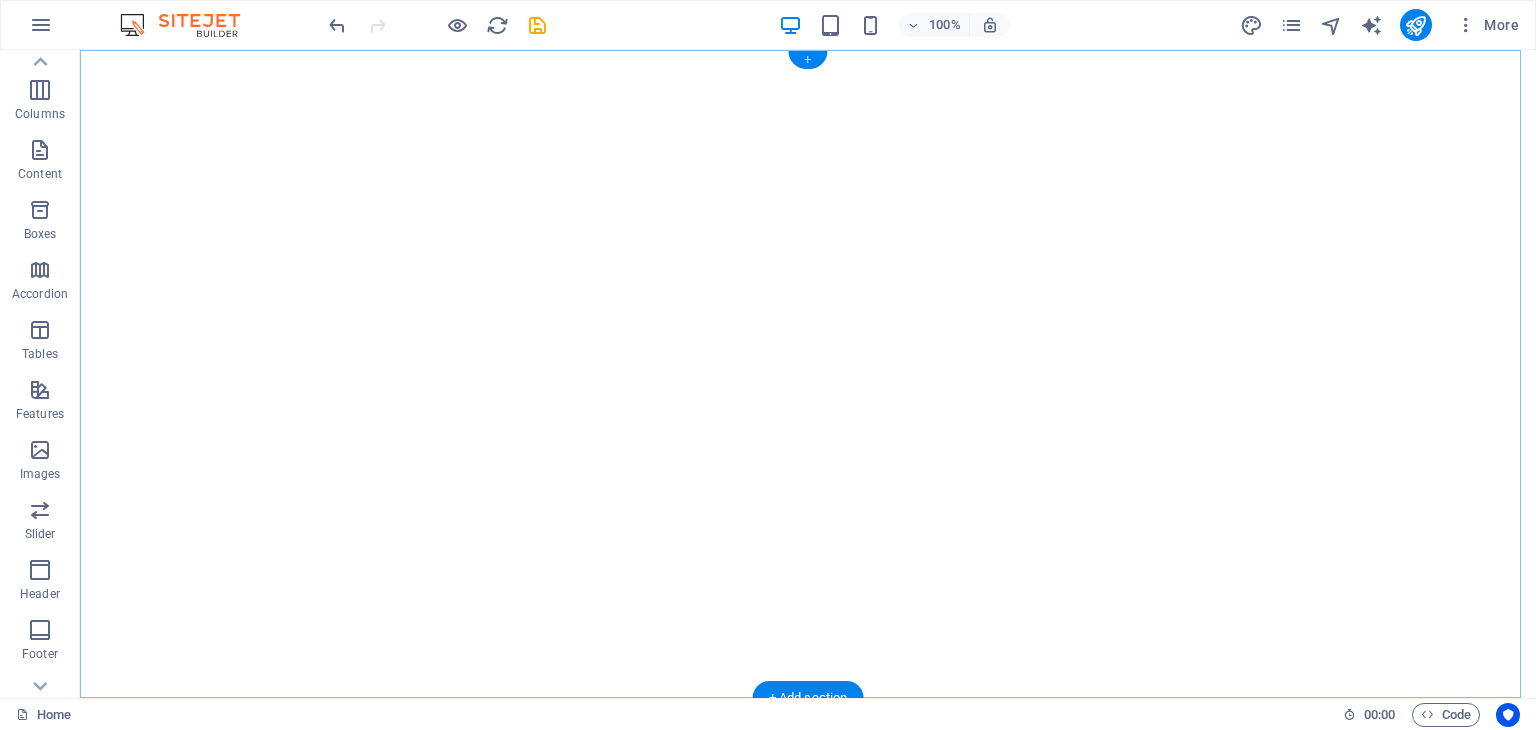 click on "+" at bounding box center (807, 60) 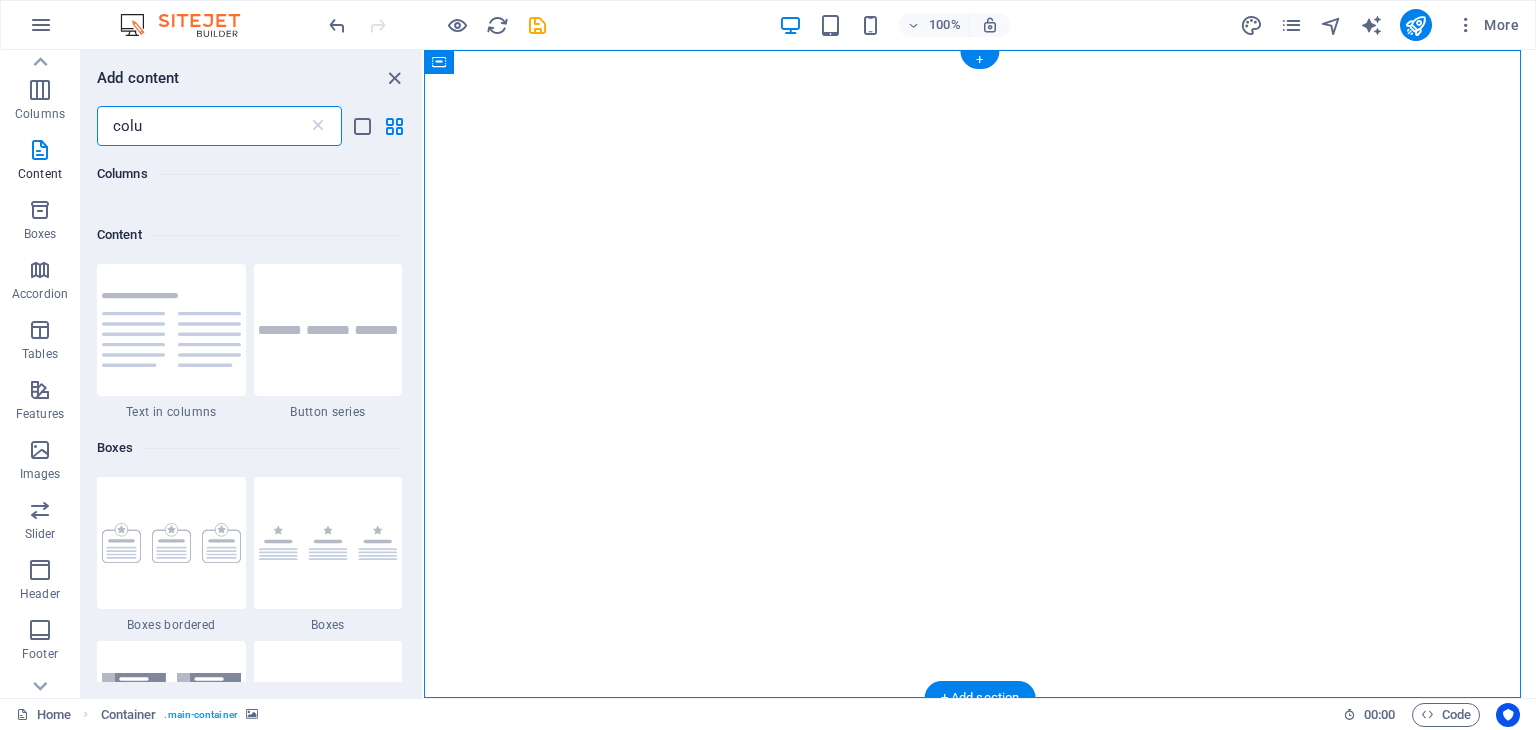 scroll, scrollTop: 1524, scrollLeft: 0, axis: vertical 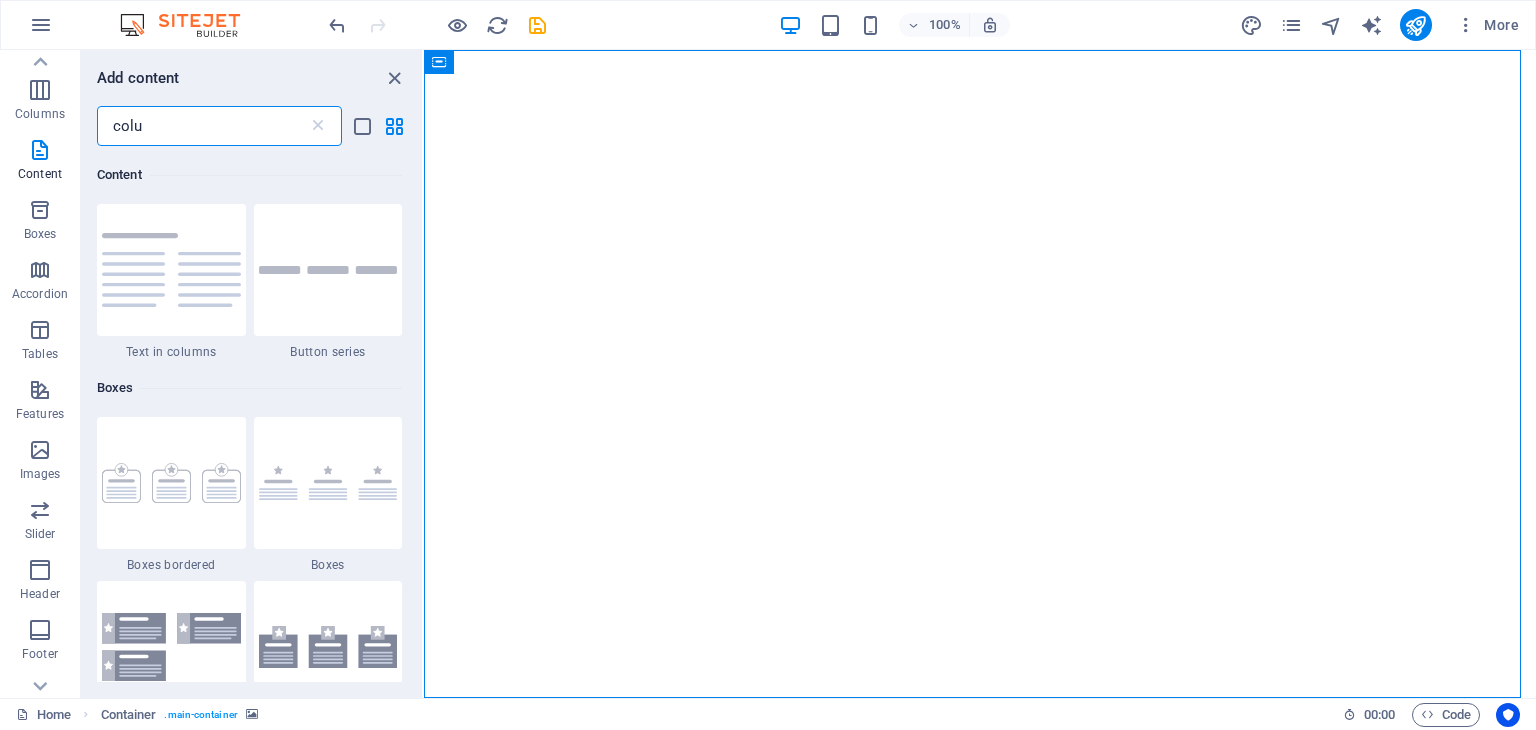 click on "colu" at bounding box center [202, 126] 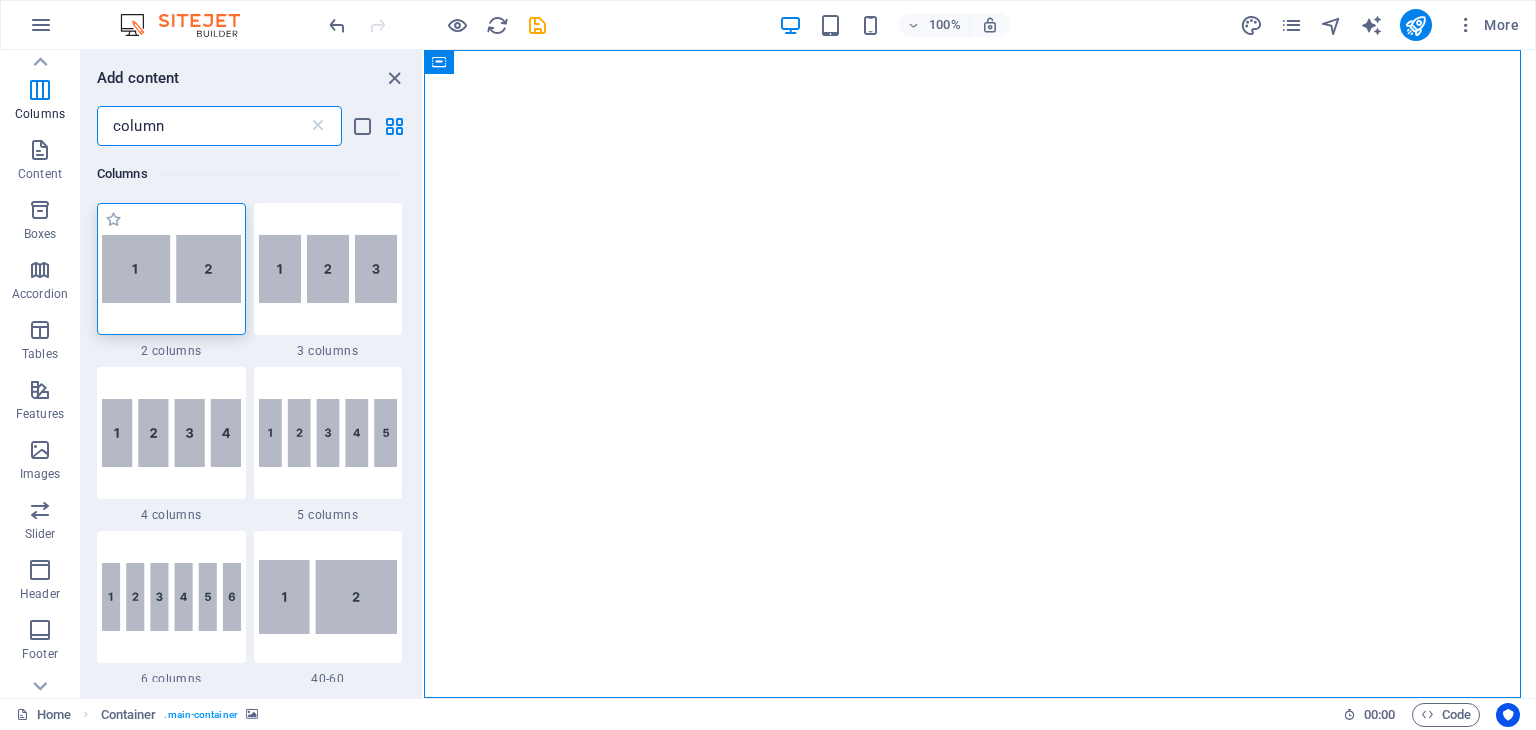 scroll, scrollTop: 0, scrollLeft: 0, axis: both 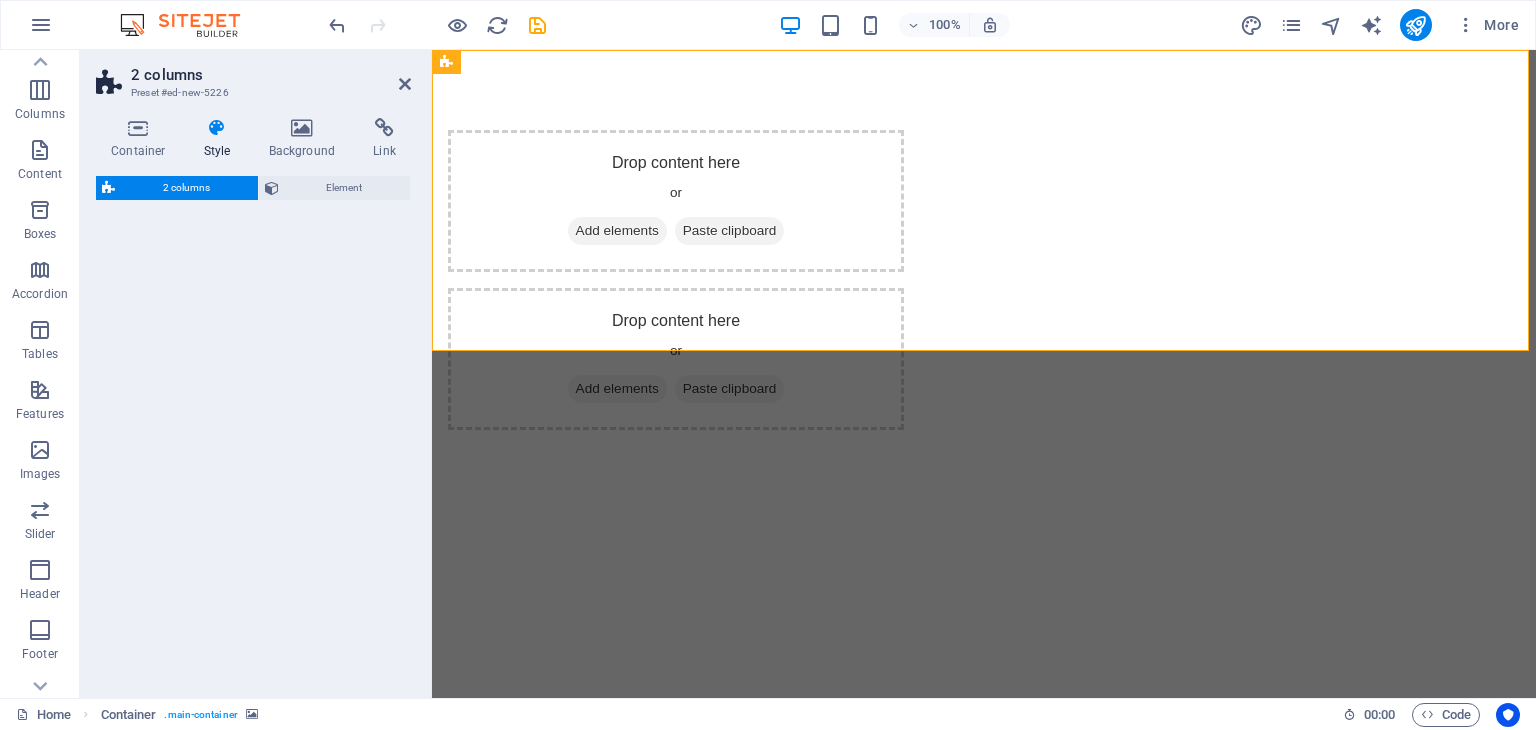 select on "rem" 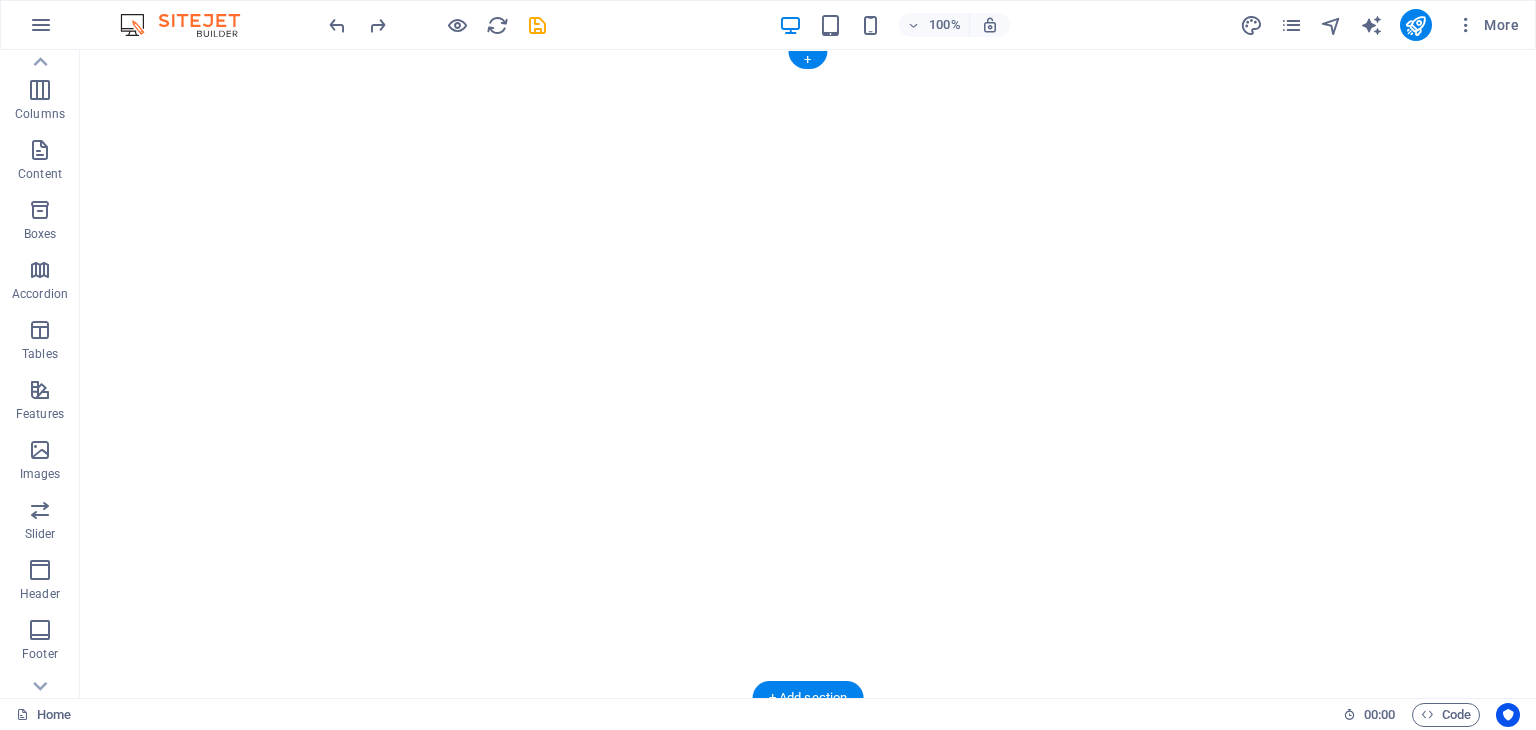 click at bounding box center [808, 374] 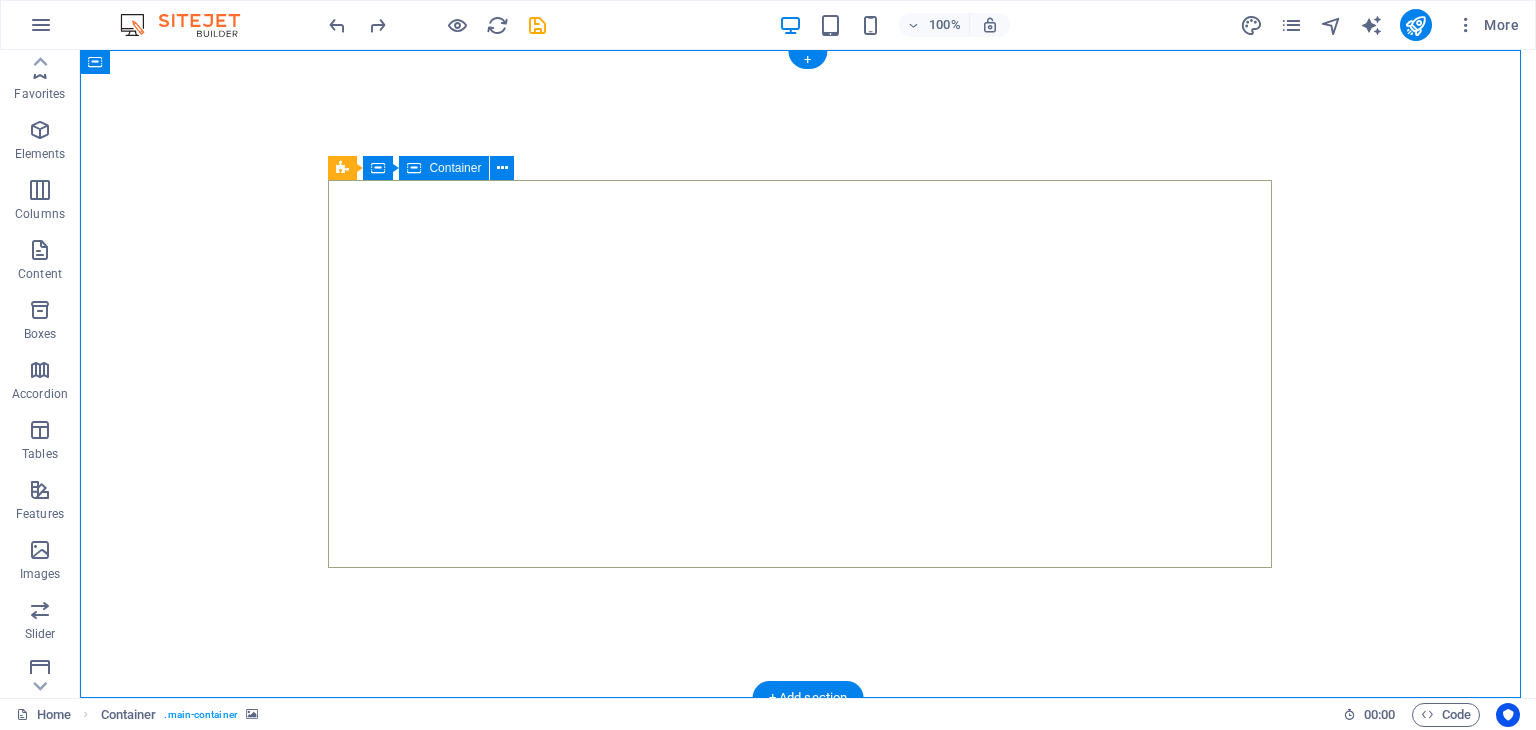 scroll, scrollTop: 0, scrollLeft: 0, axis: both 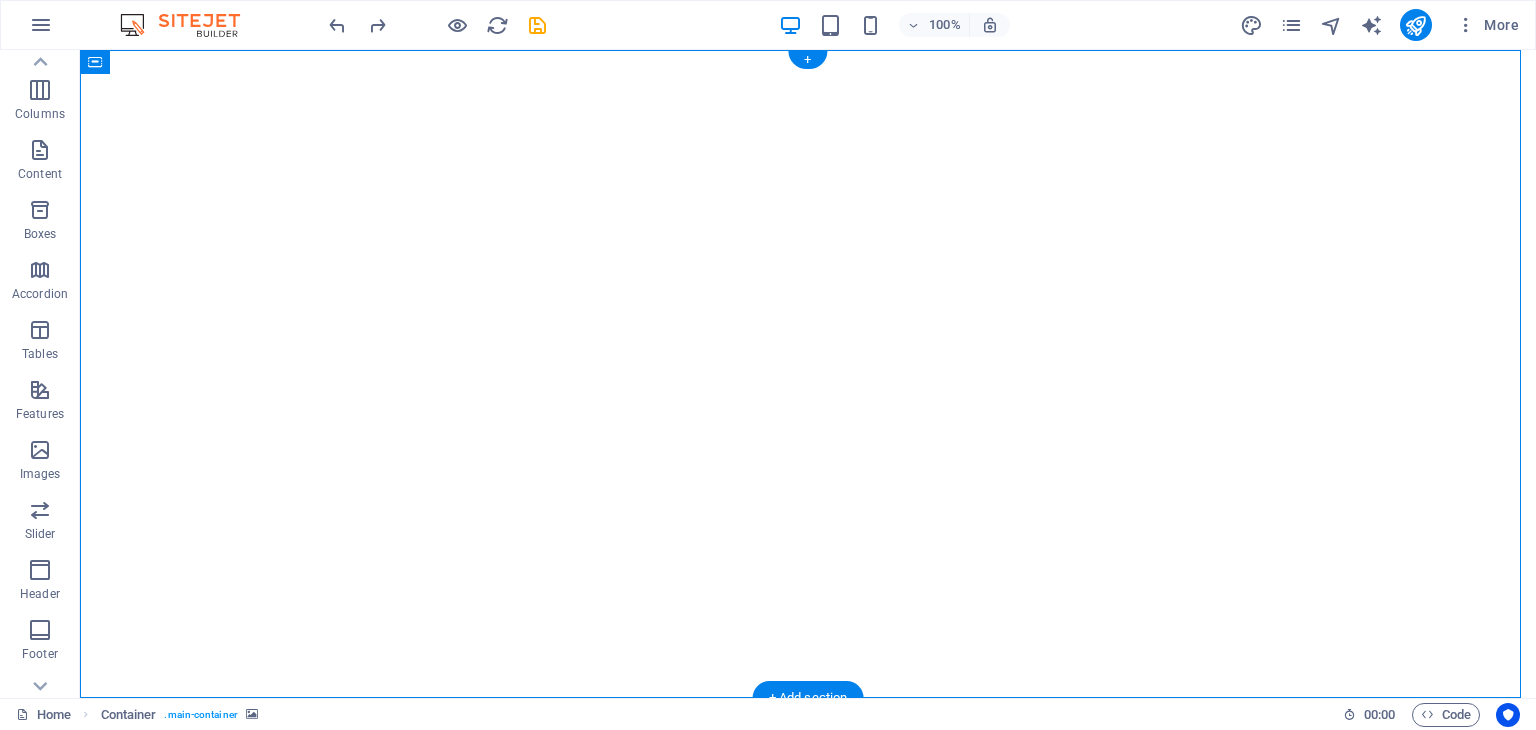 click at bounding box center [808, 374] 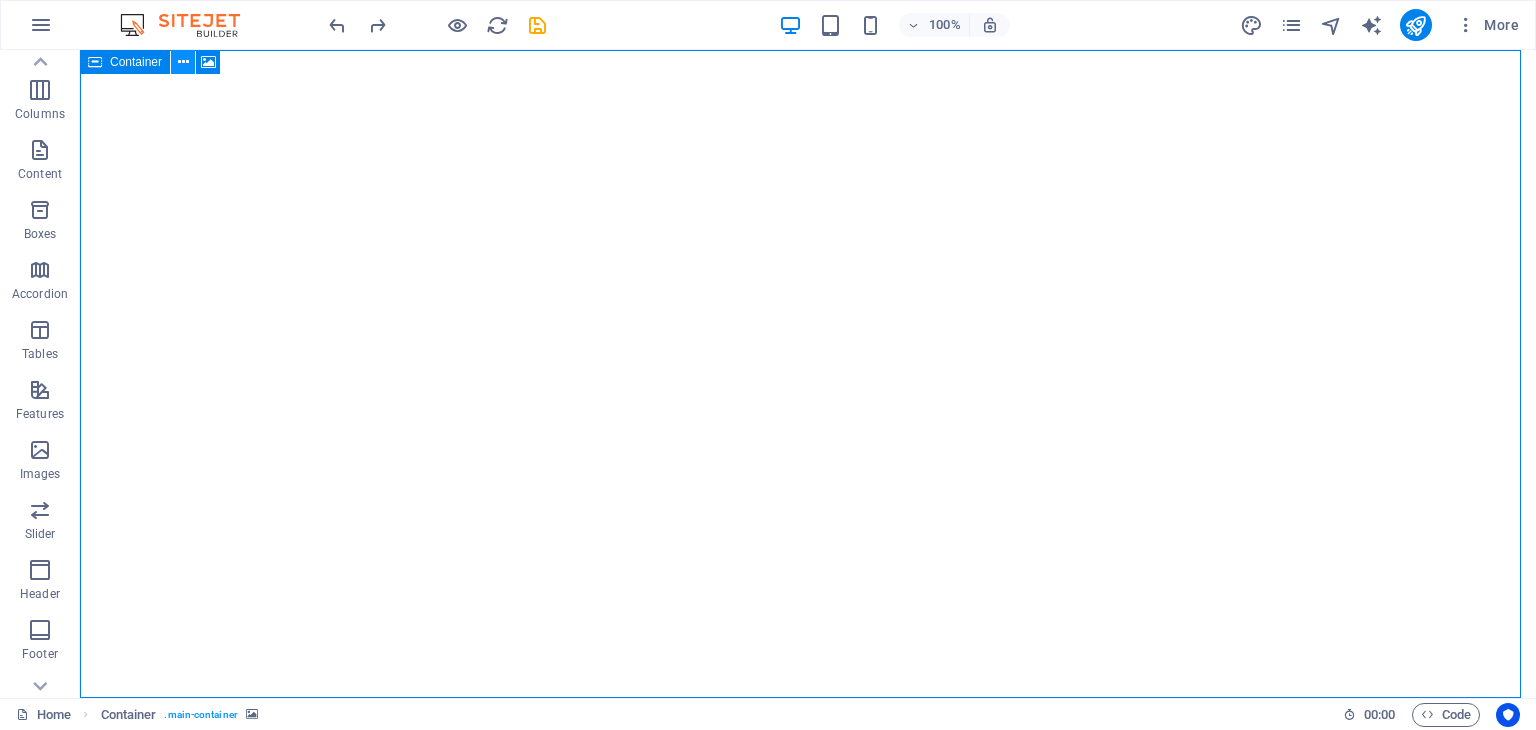 click at bounding box center [183, 62] 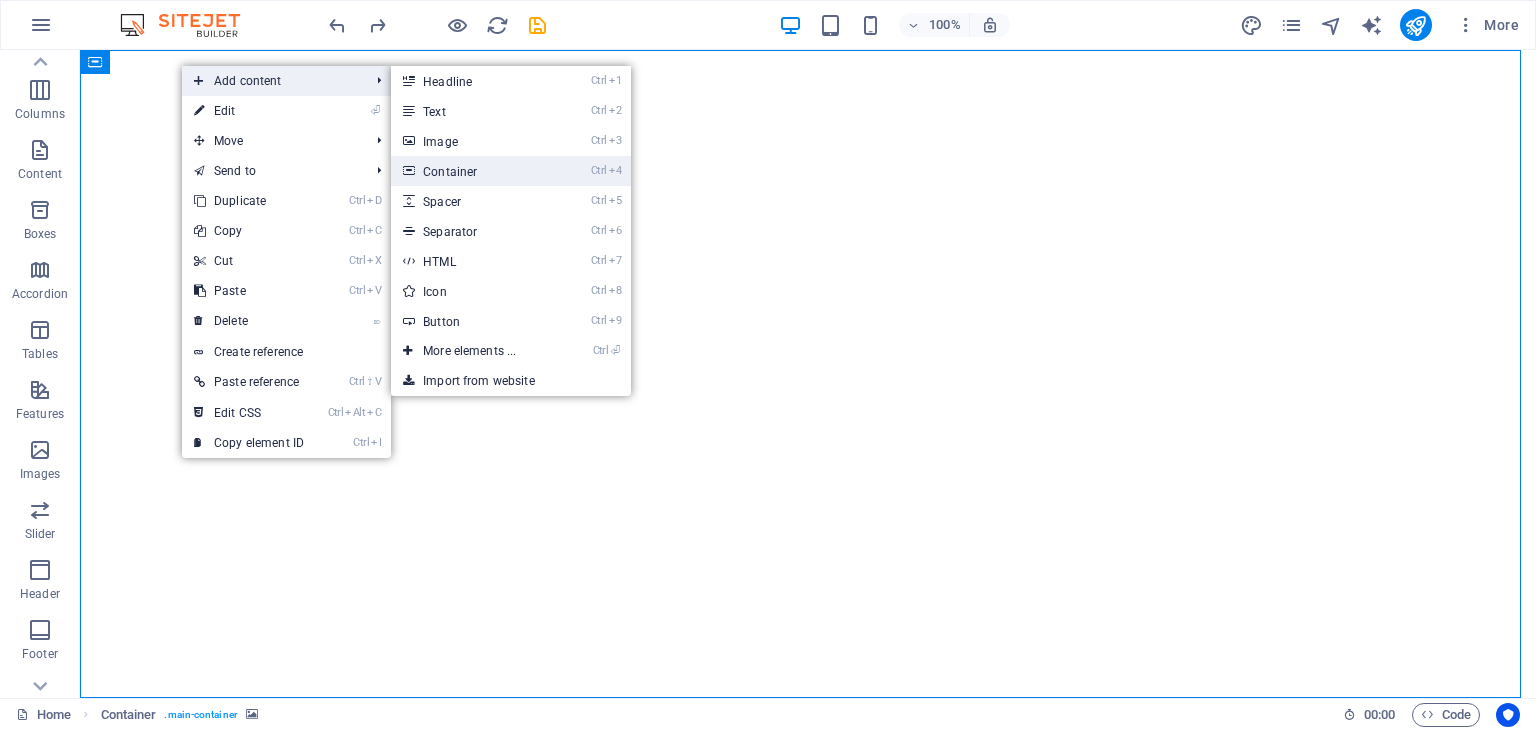 click on "Ctrl 4  Container" at bounding box center (473, 171) 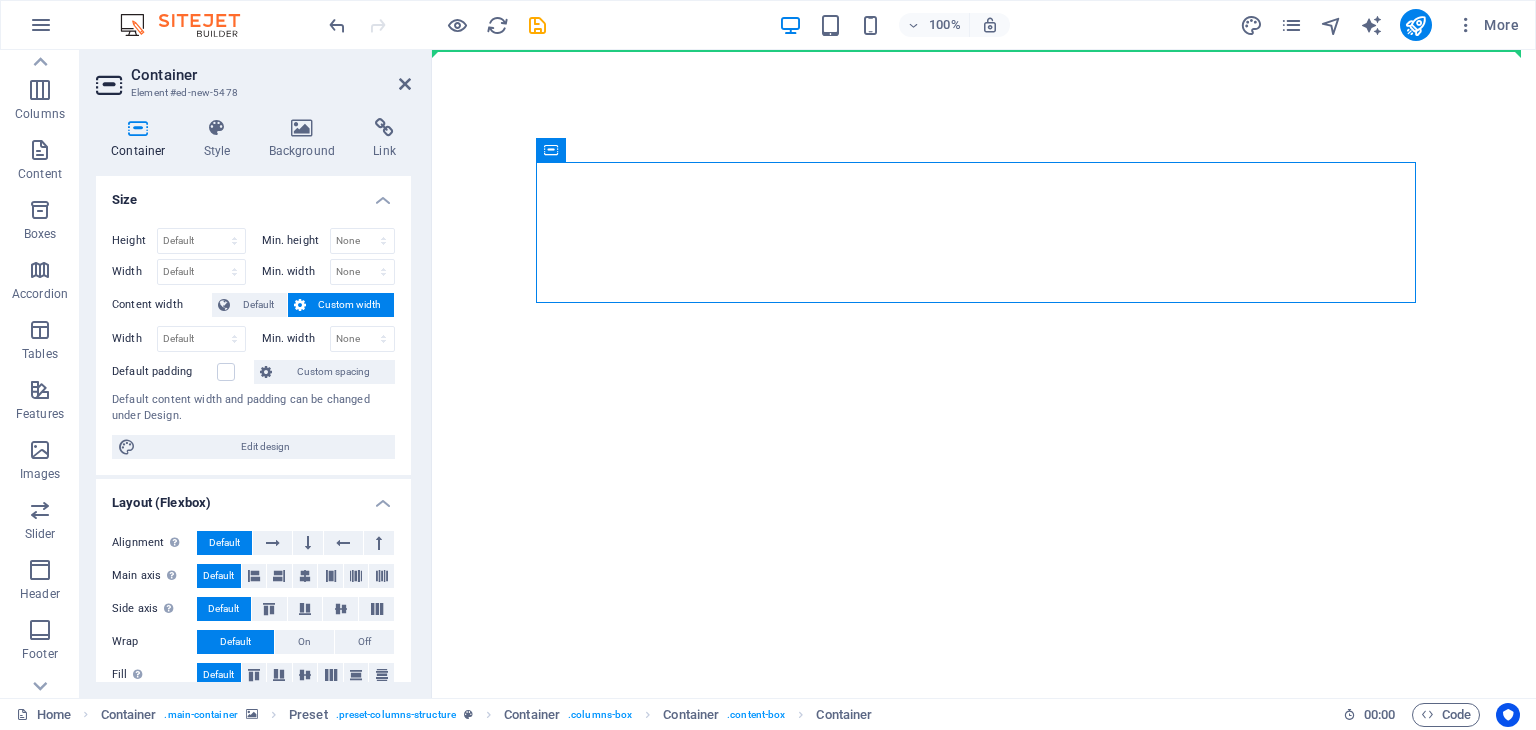 drag, startPoint x: 682, startPoint y: 220, endPoint x: 675, endPoint y: 101, distance: 119.2057 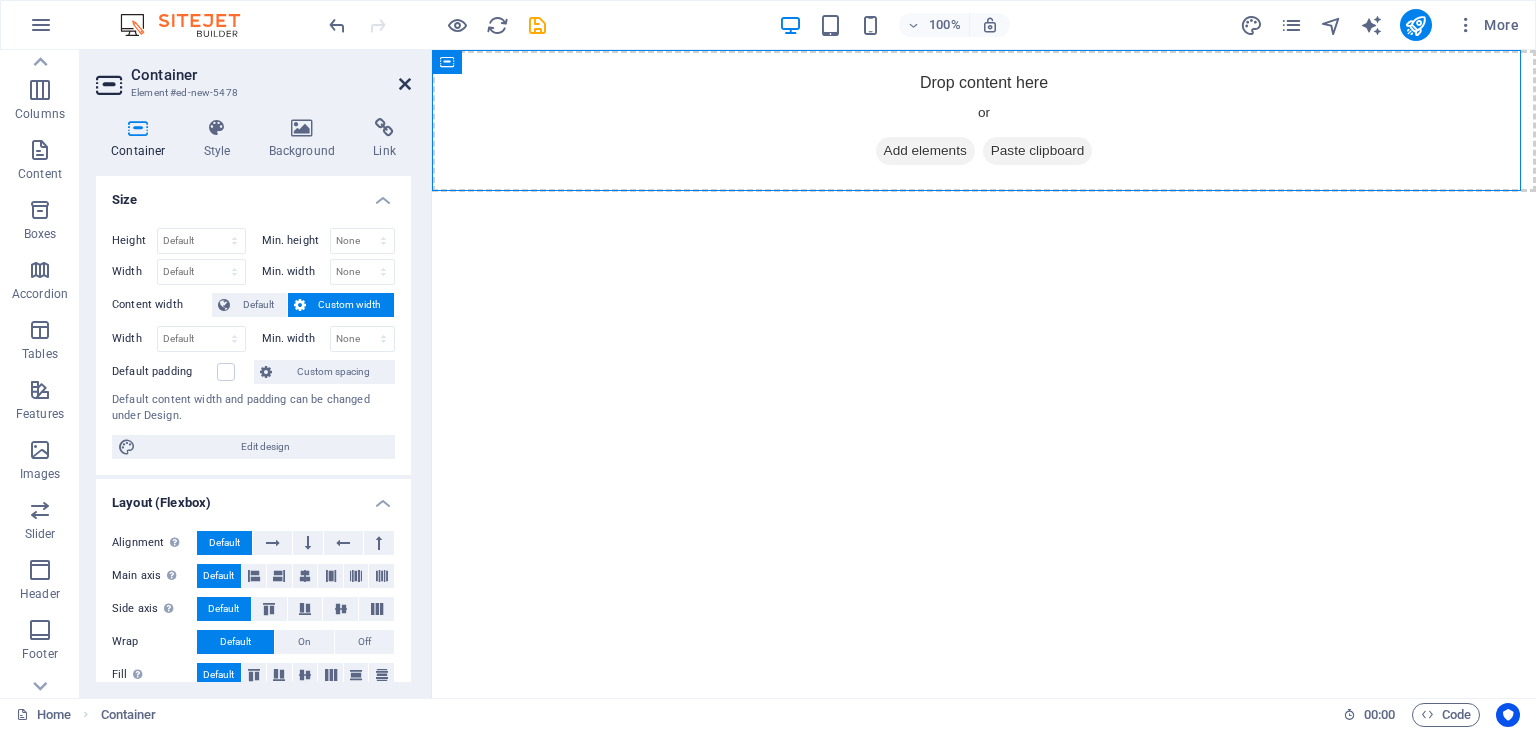 click at bounding box center [405, 84] 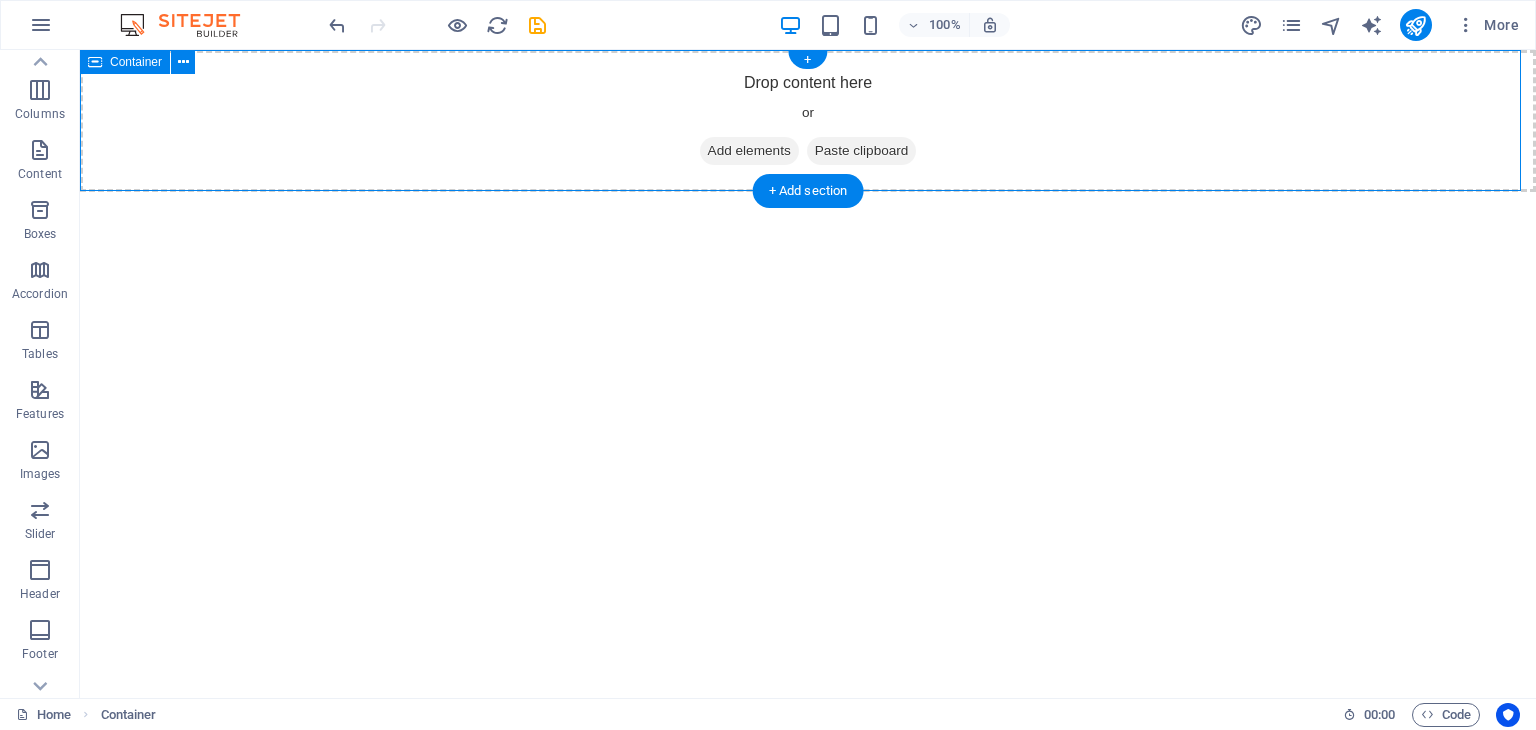 click on "Add elements" at bounding box center [749, 151] 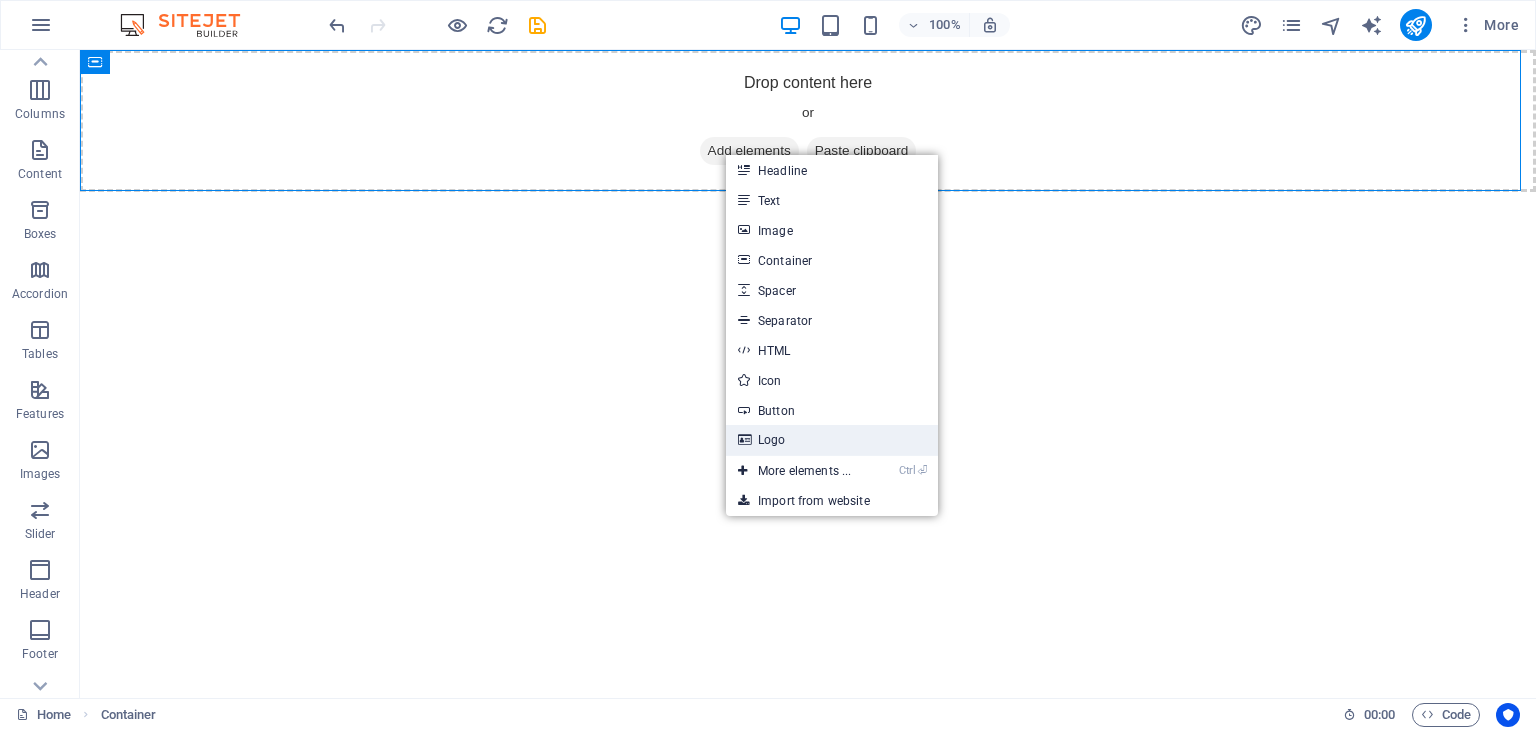 click on "Logo" at bounding box center [832, 440] 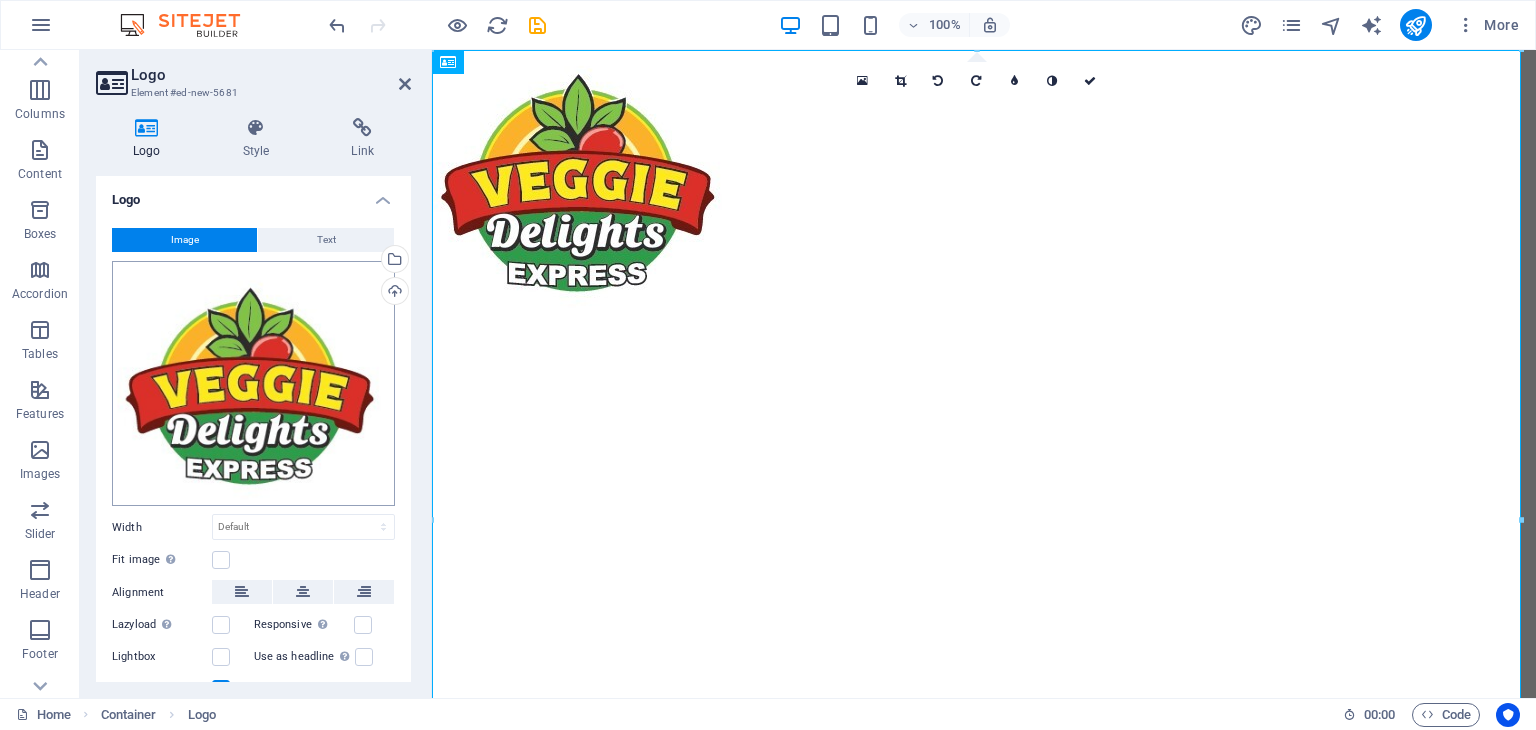 scroll, scrollTop: 80, scrollLeft: 0, axis: vertical 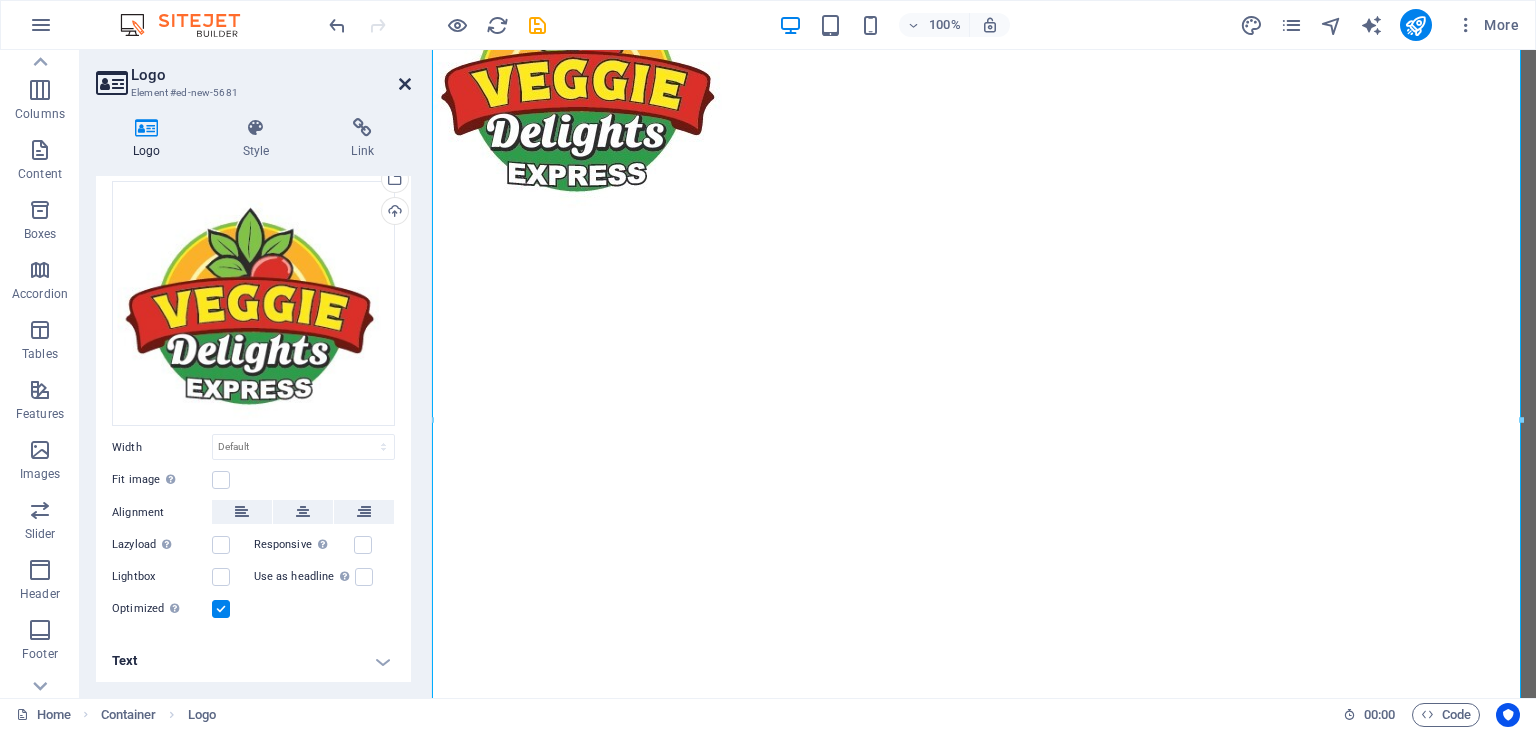 click at bounding box center (405, 84) 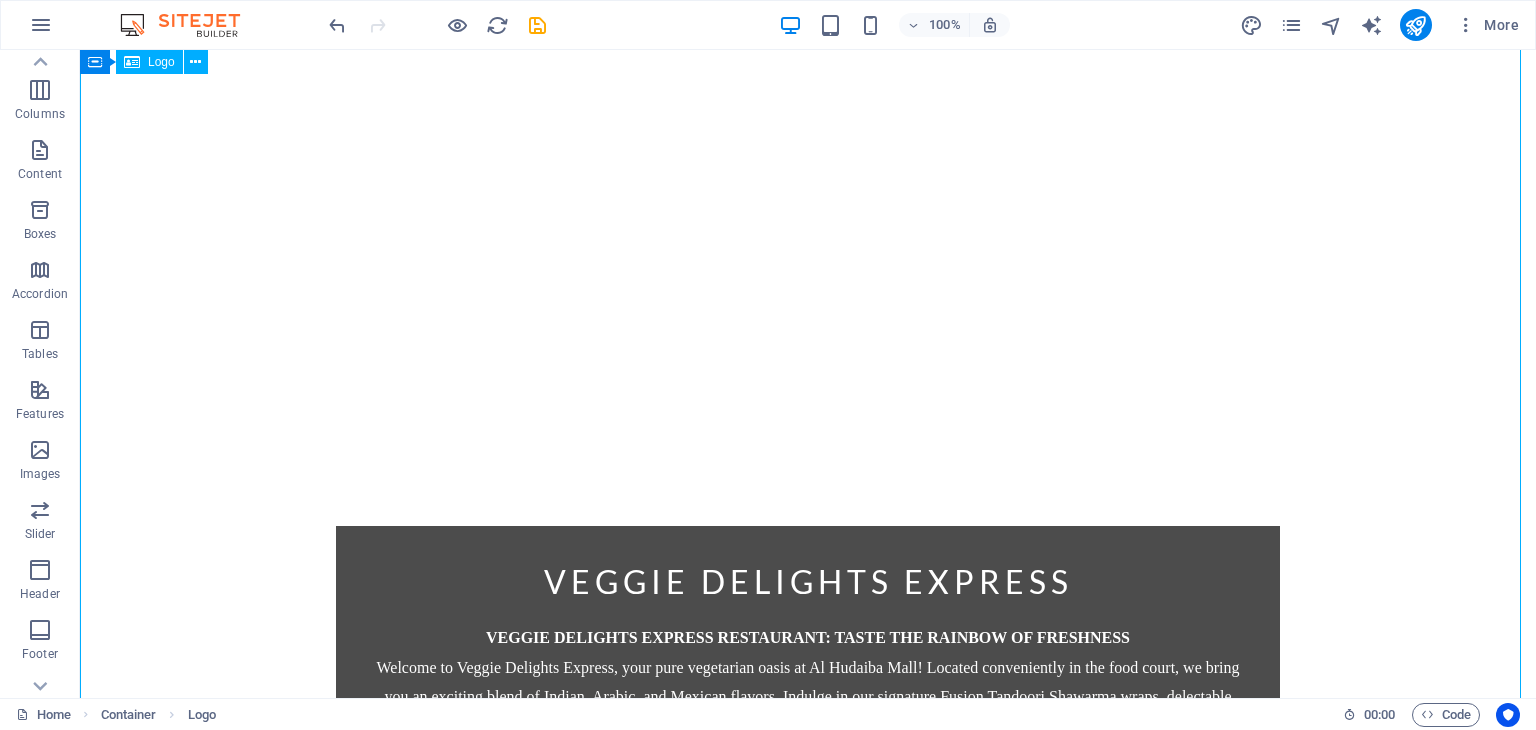 scroll, scrollTop: 700, scrollLeft: 0, axis: vertical 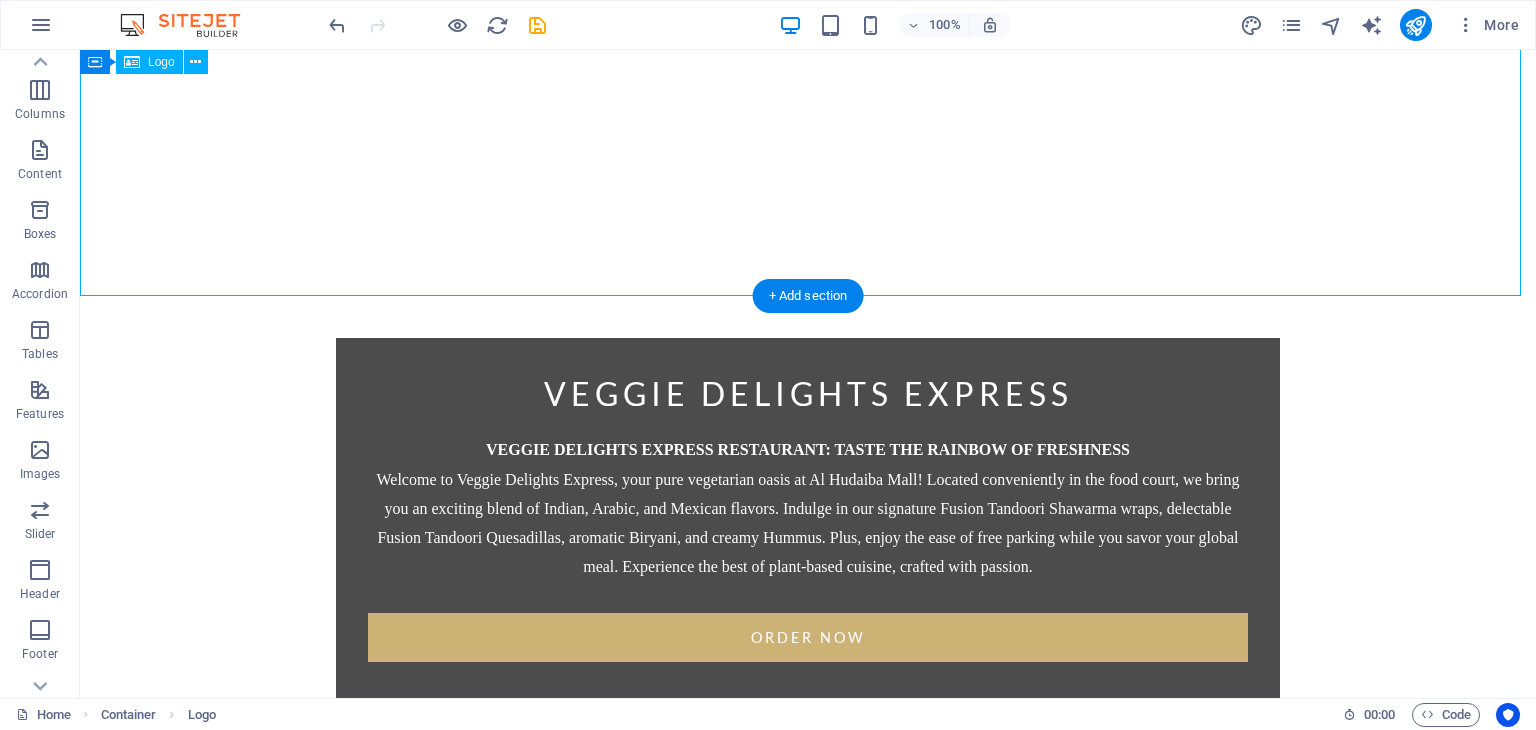 click at bounding box center (808, -520) 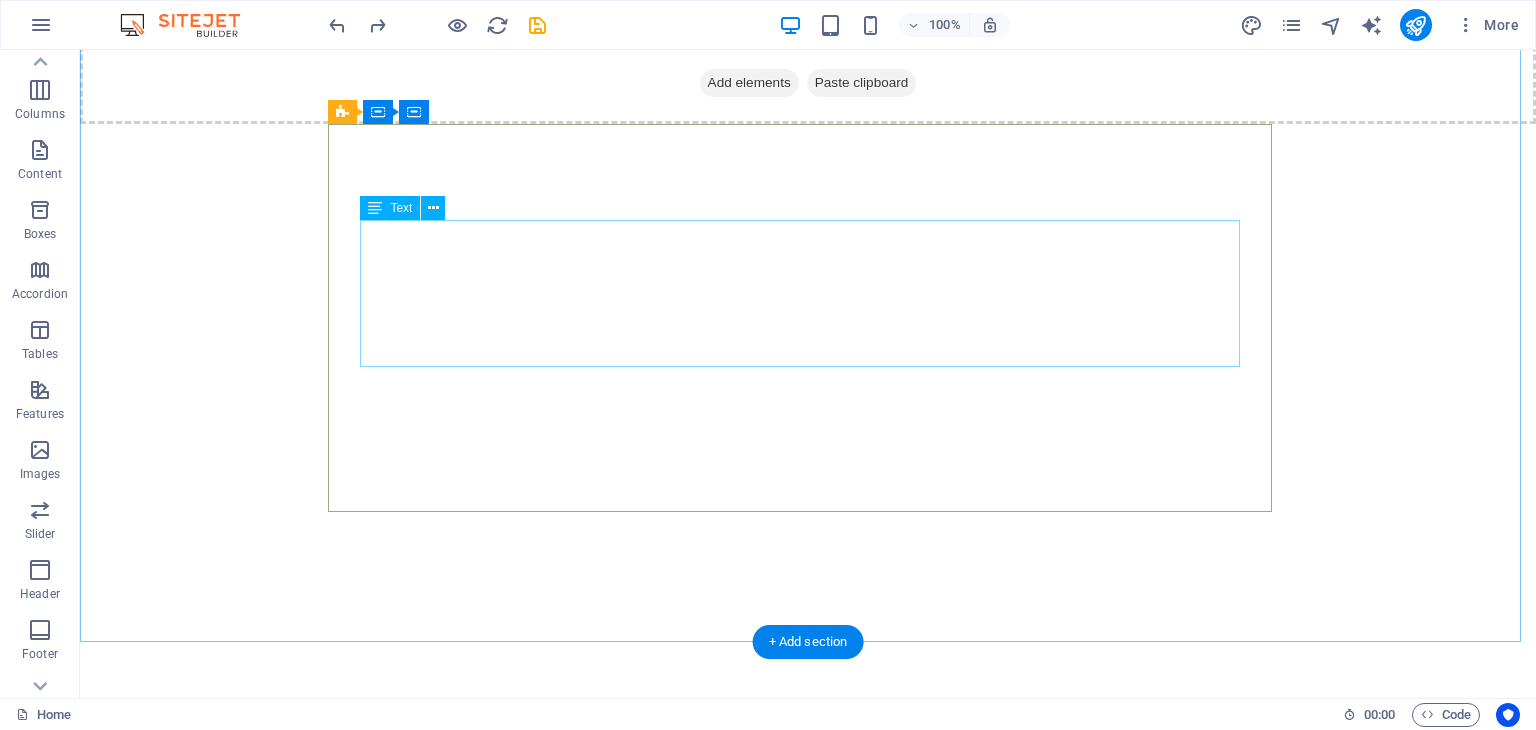 scroll, scrollTop: 0, scrollLeft: 0, axis: both 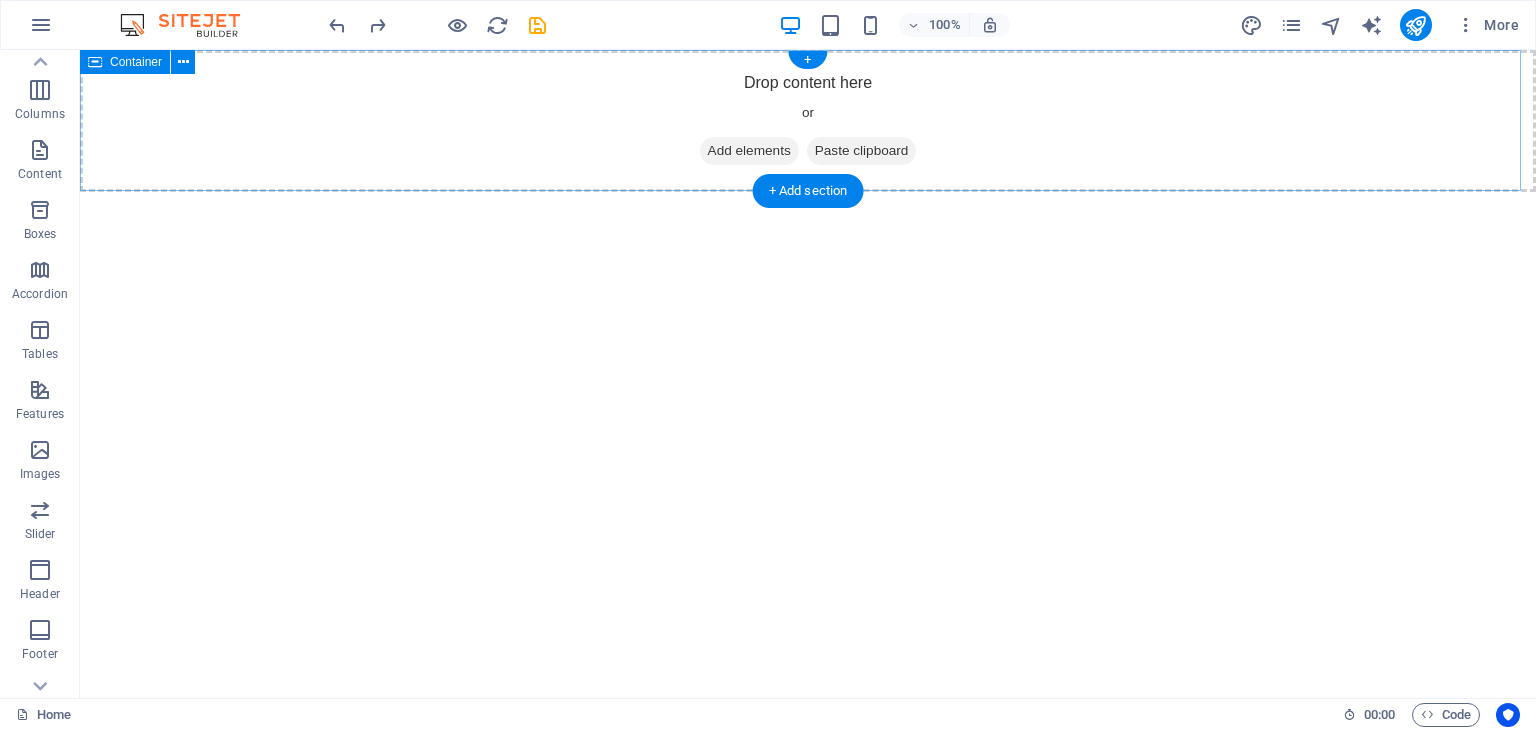 click on "Add elements" at bounding box center (749, 151) 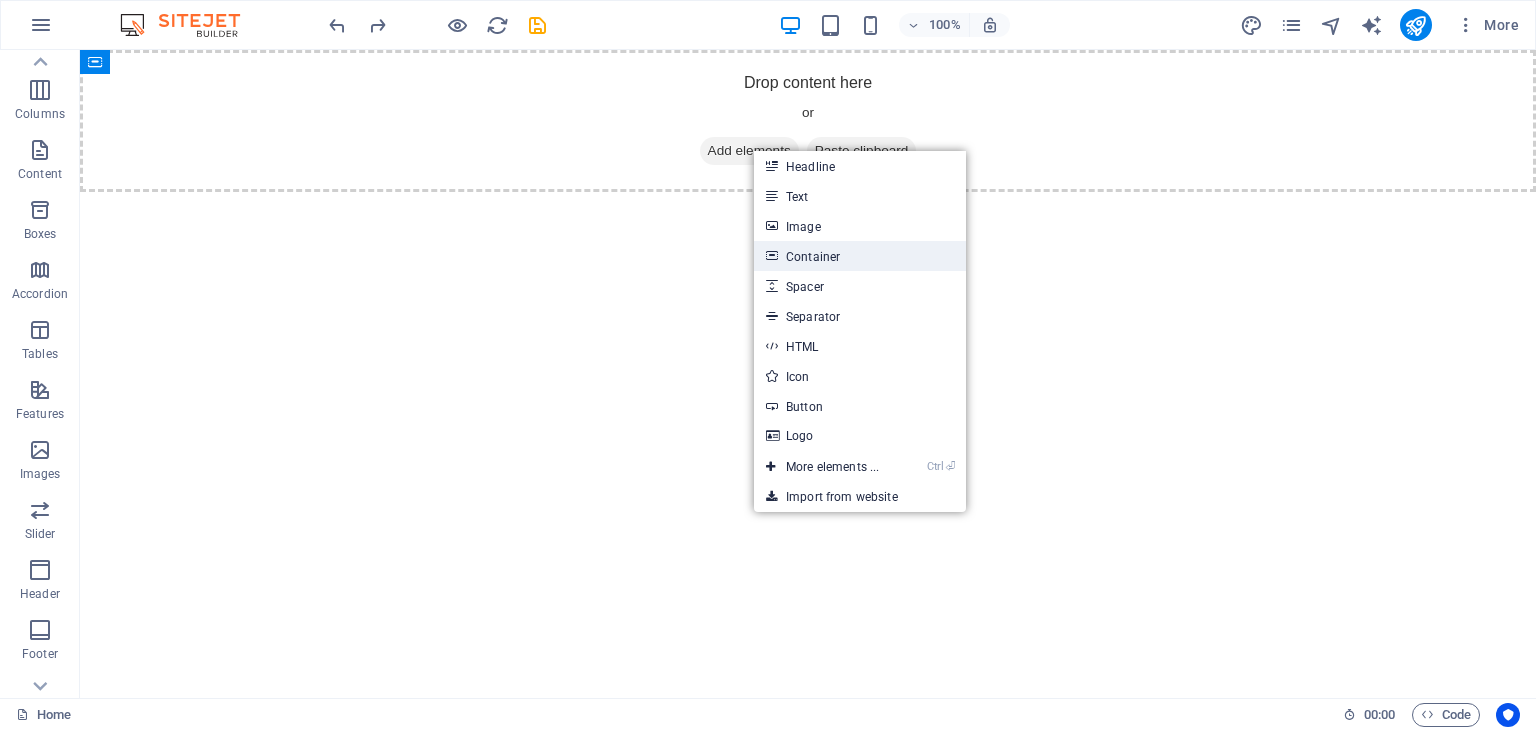 click on "Container" at bounding box center [860, 256] 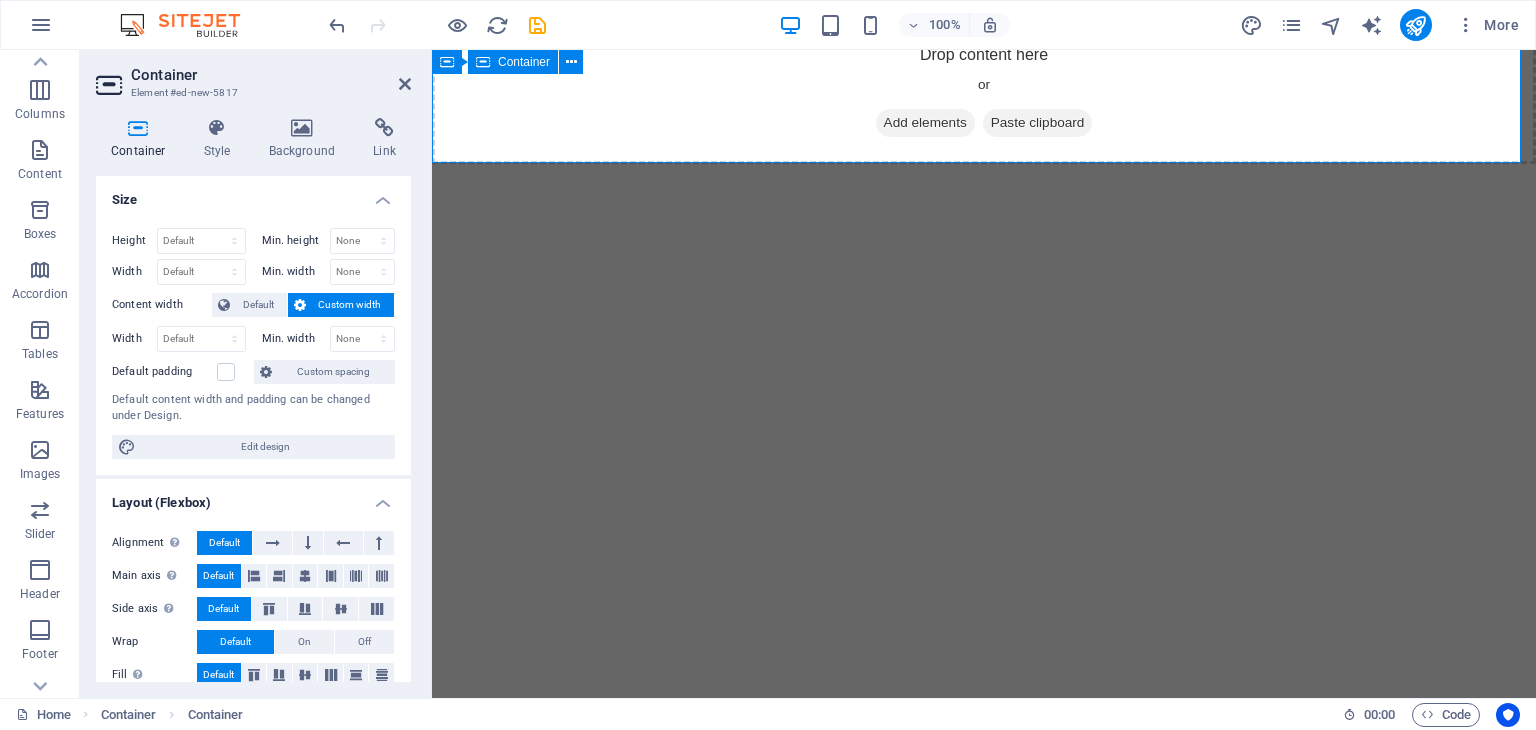 scroll, scrollTop: 0, scrollLeft: 0, axis: both 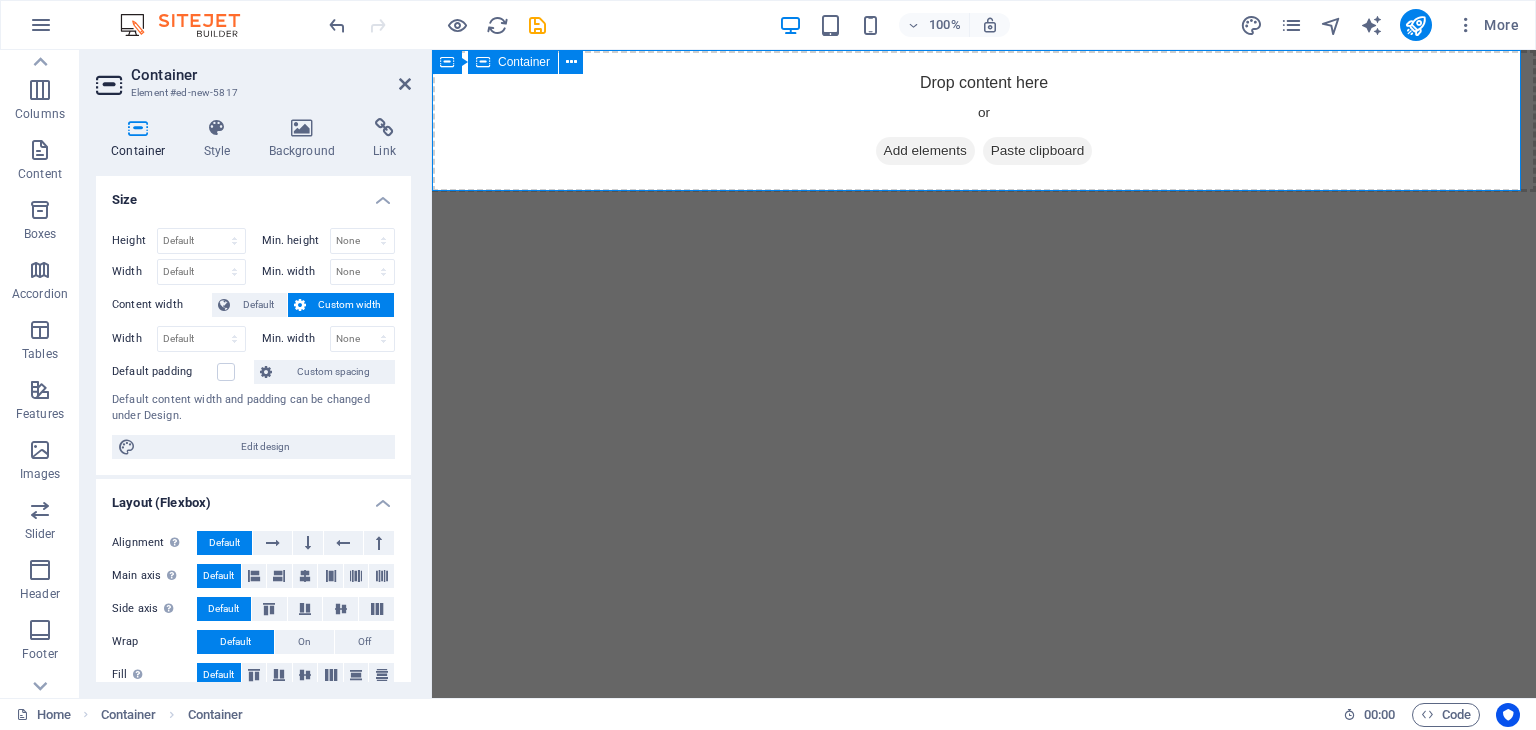 click on "Drop content here or  Add elements  Paste clipboard" at bounding box center (984, 121) 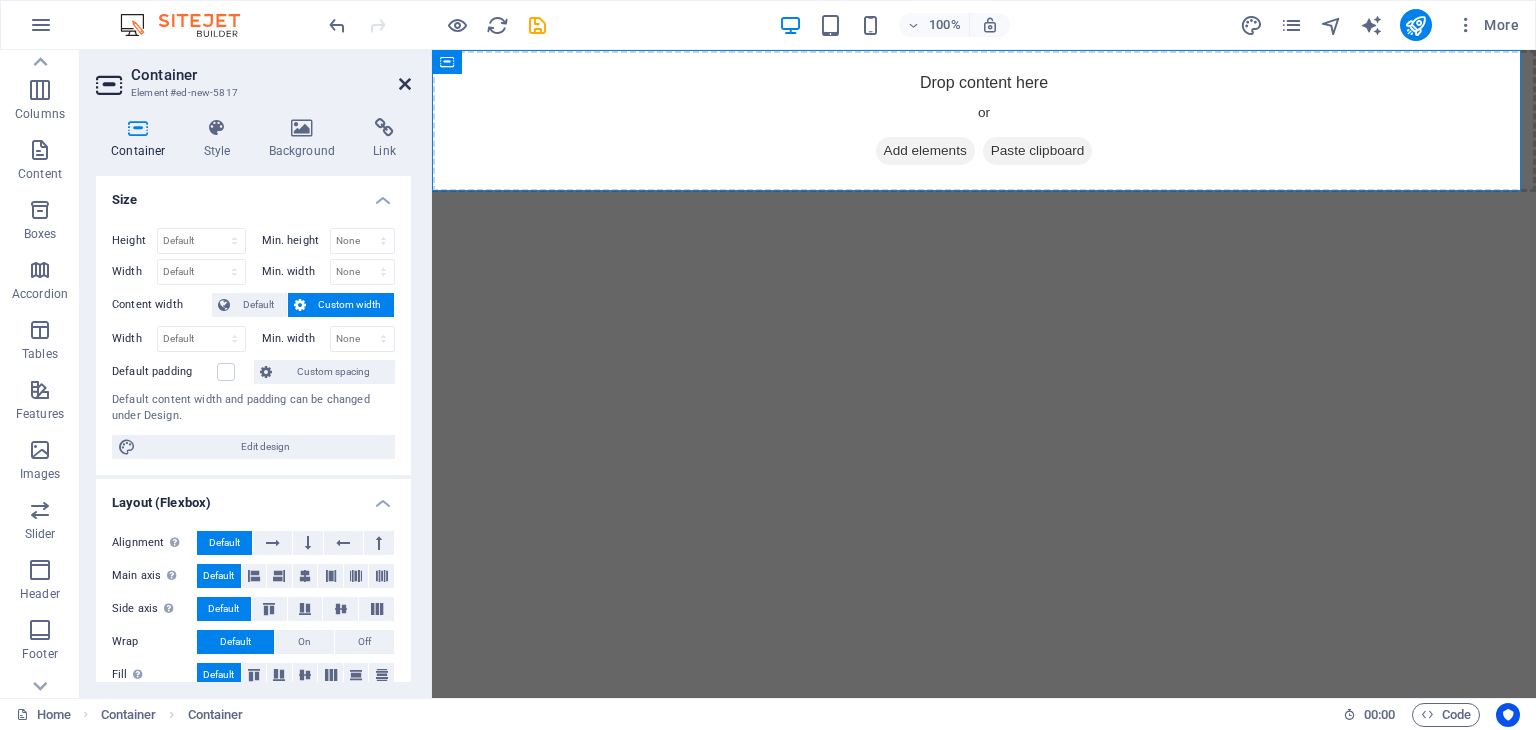 click at bounding box center (405, 84) 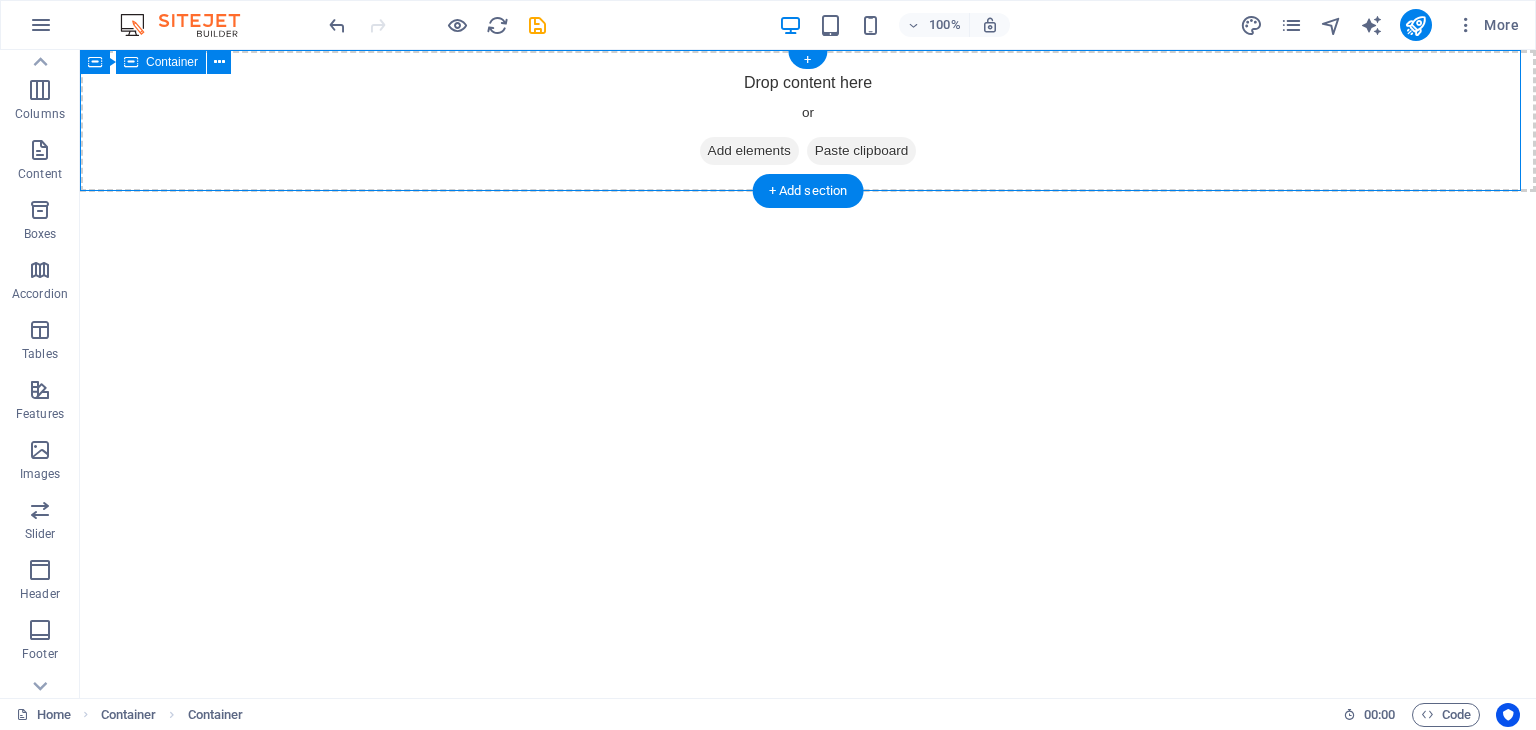 click on "Drop content here or  Add elements  Paste clipboard" at bounding box center [808, 121] 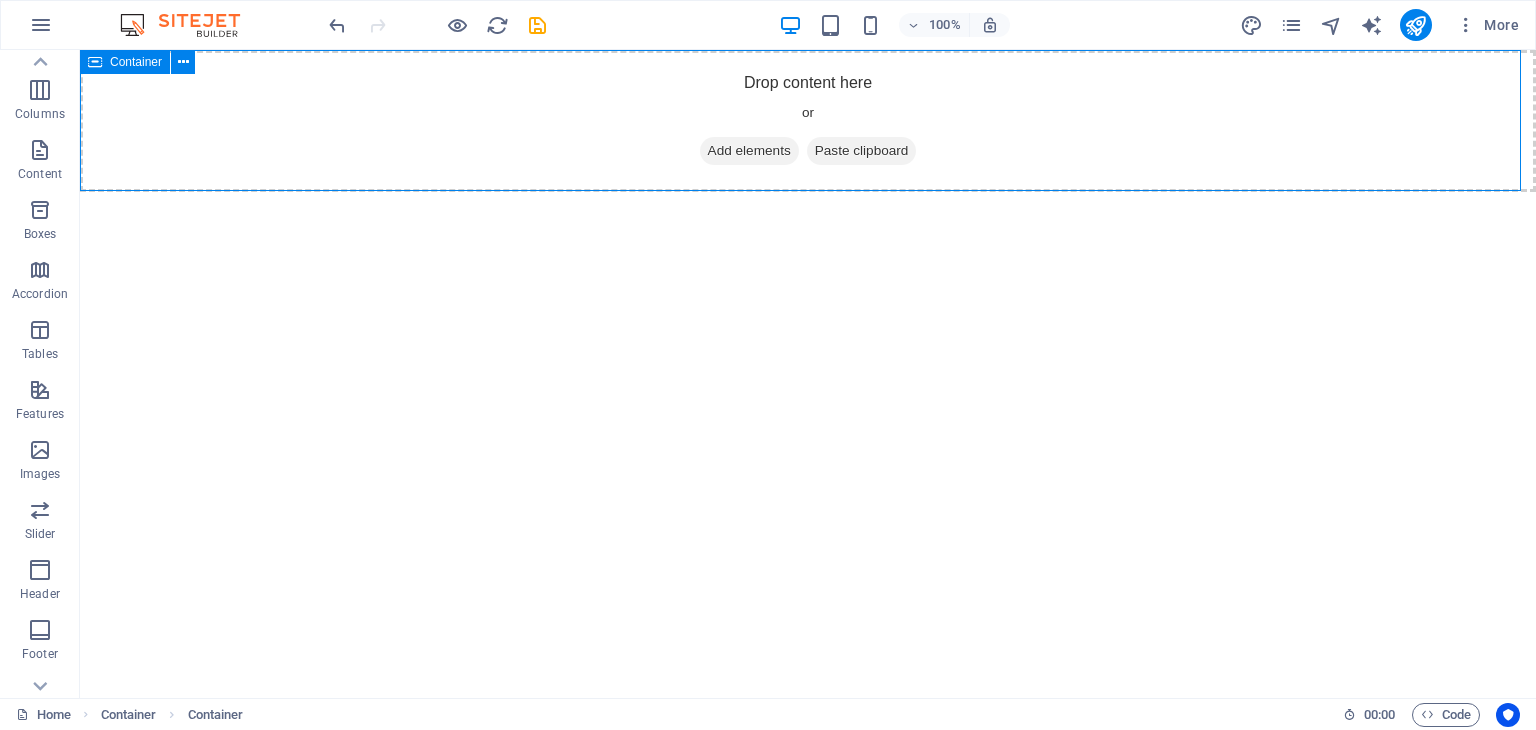 click on "Container" at bounding box center [125, 62] 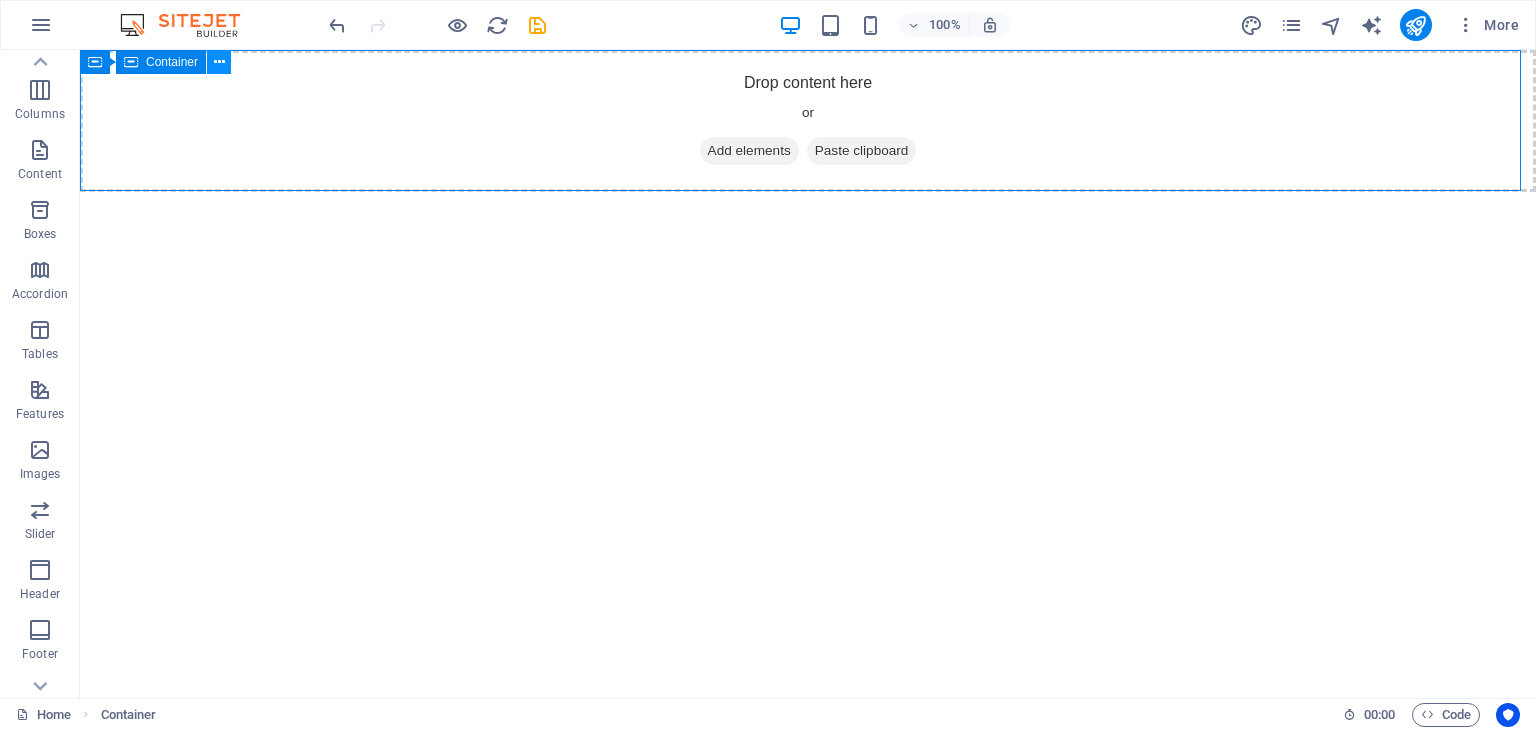 click at bounding box center [219, 62] 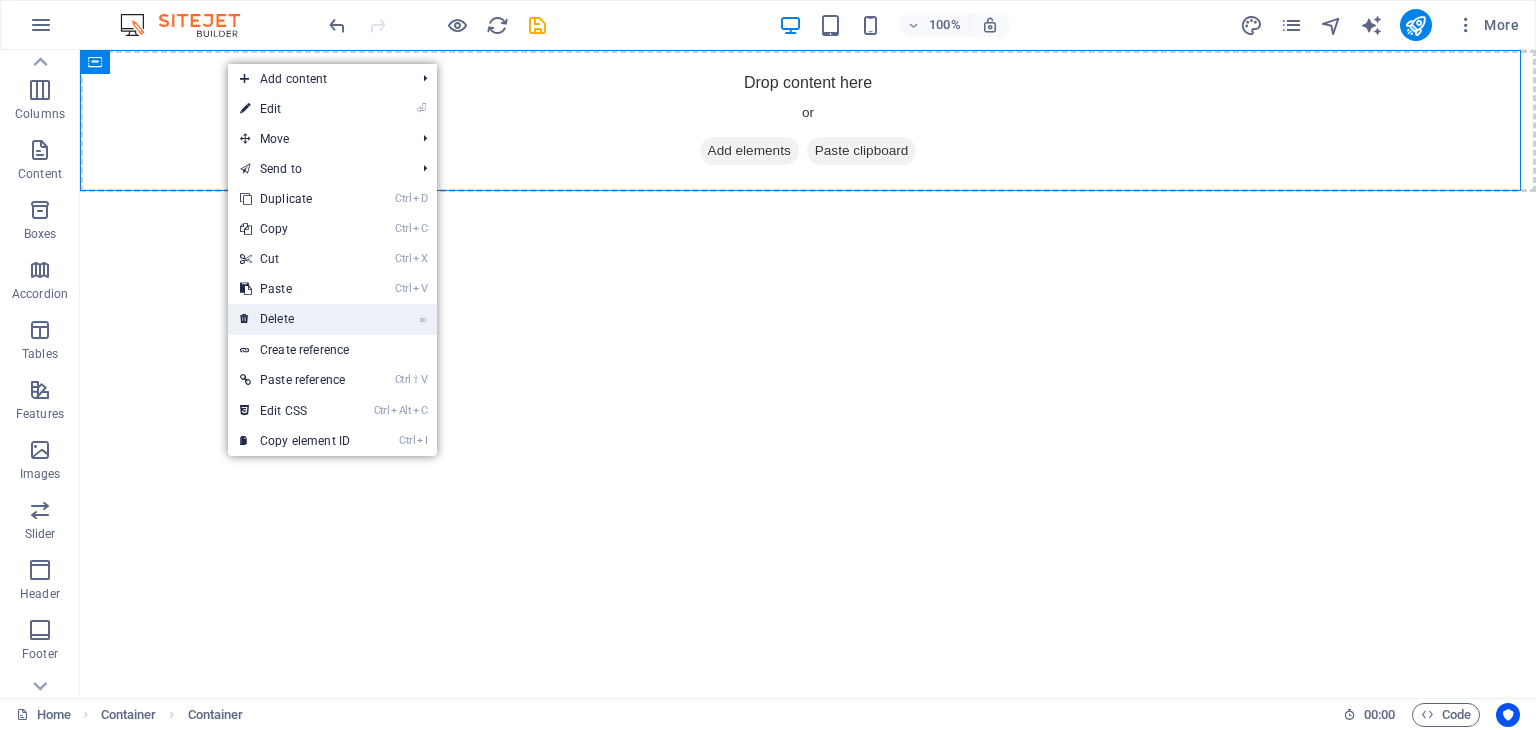 click on "⌦  Delete" at bounding box center (295, 319) 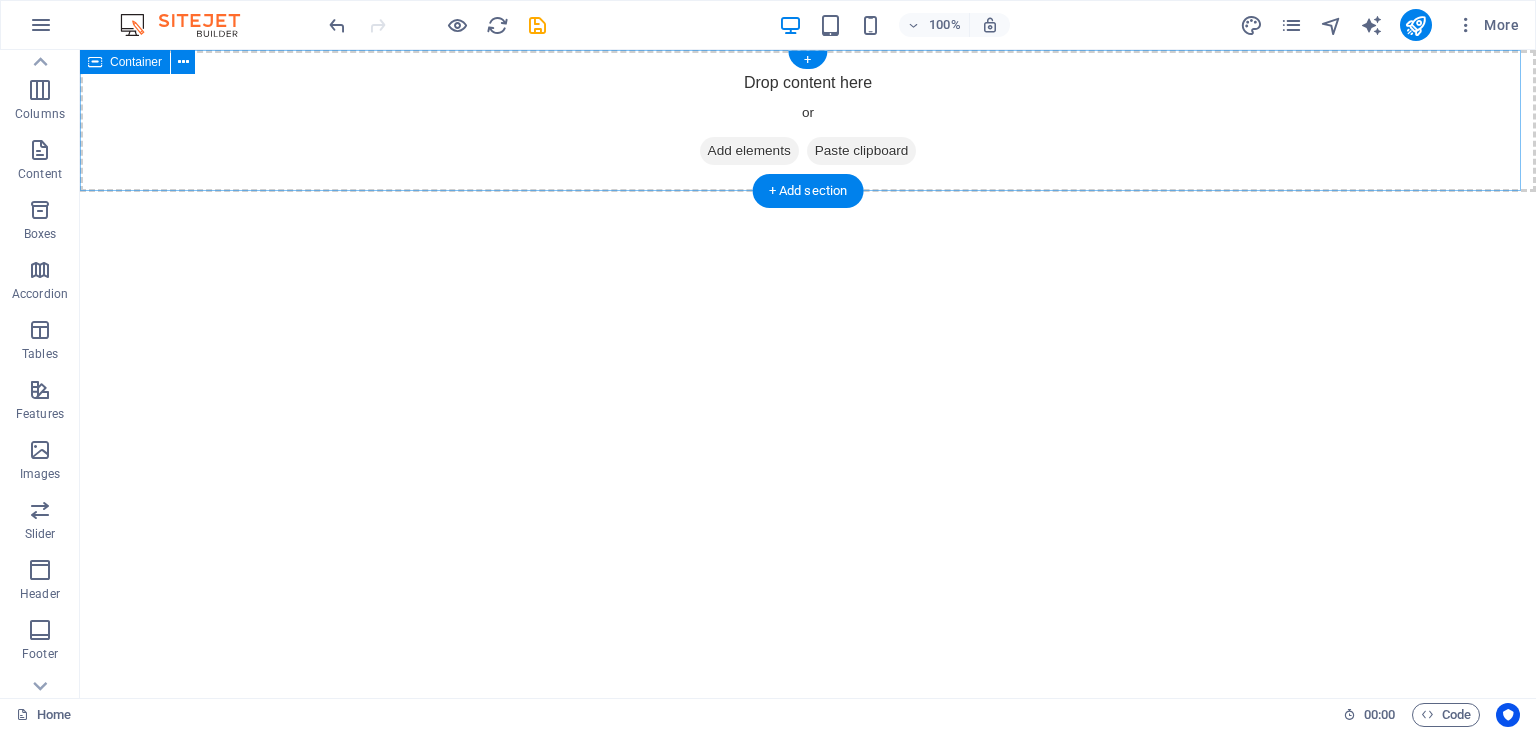 click on "Drop content here or  Add elements  Paste clipboard" at bounding box center [808, 121] 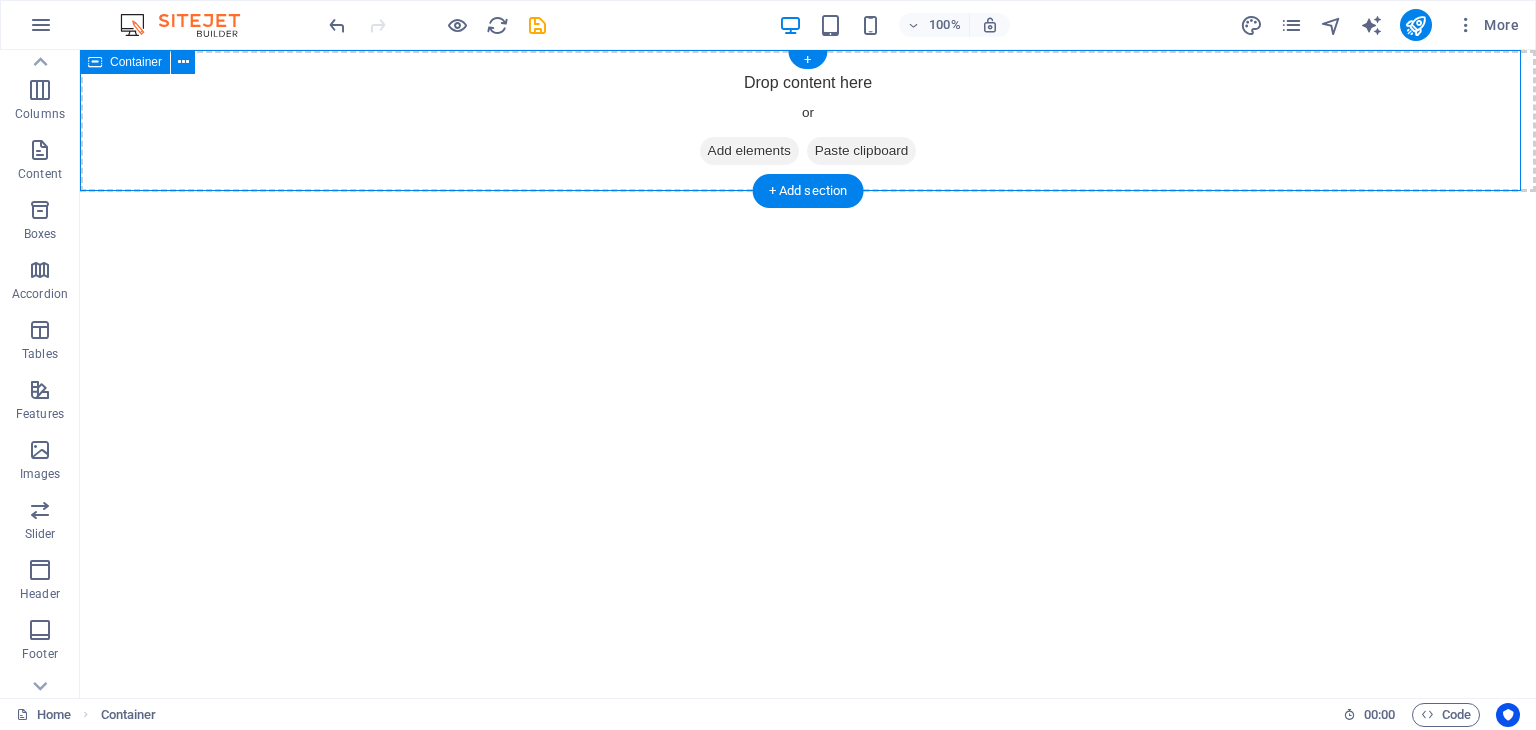click on "Add elements" at bounding box center (749, 151) 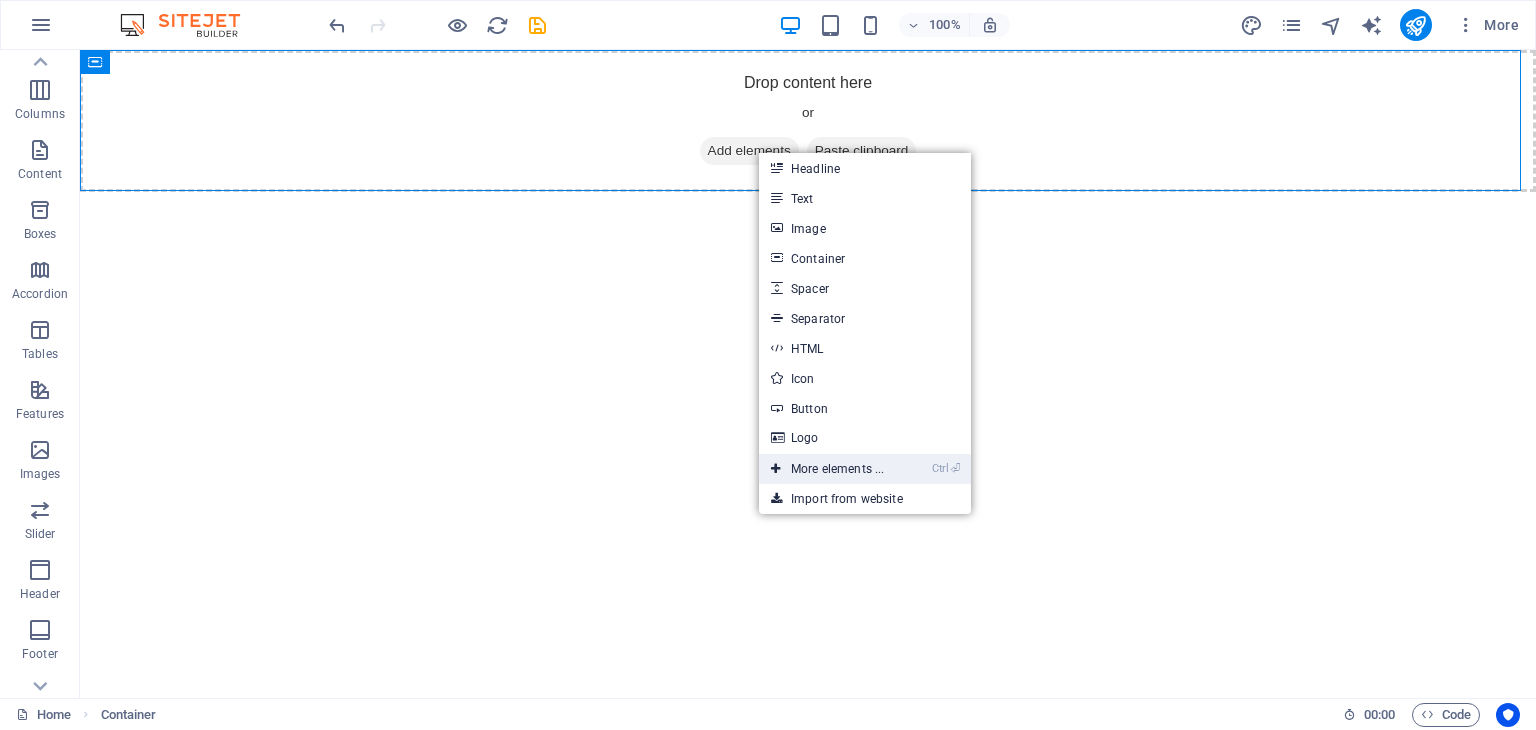 click on "Ctrl ⏎  More elements ..." at bounding box center [827, 469] 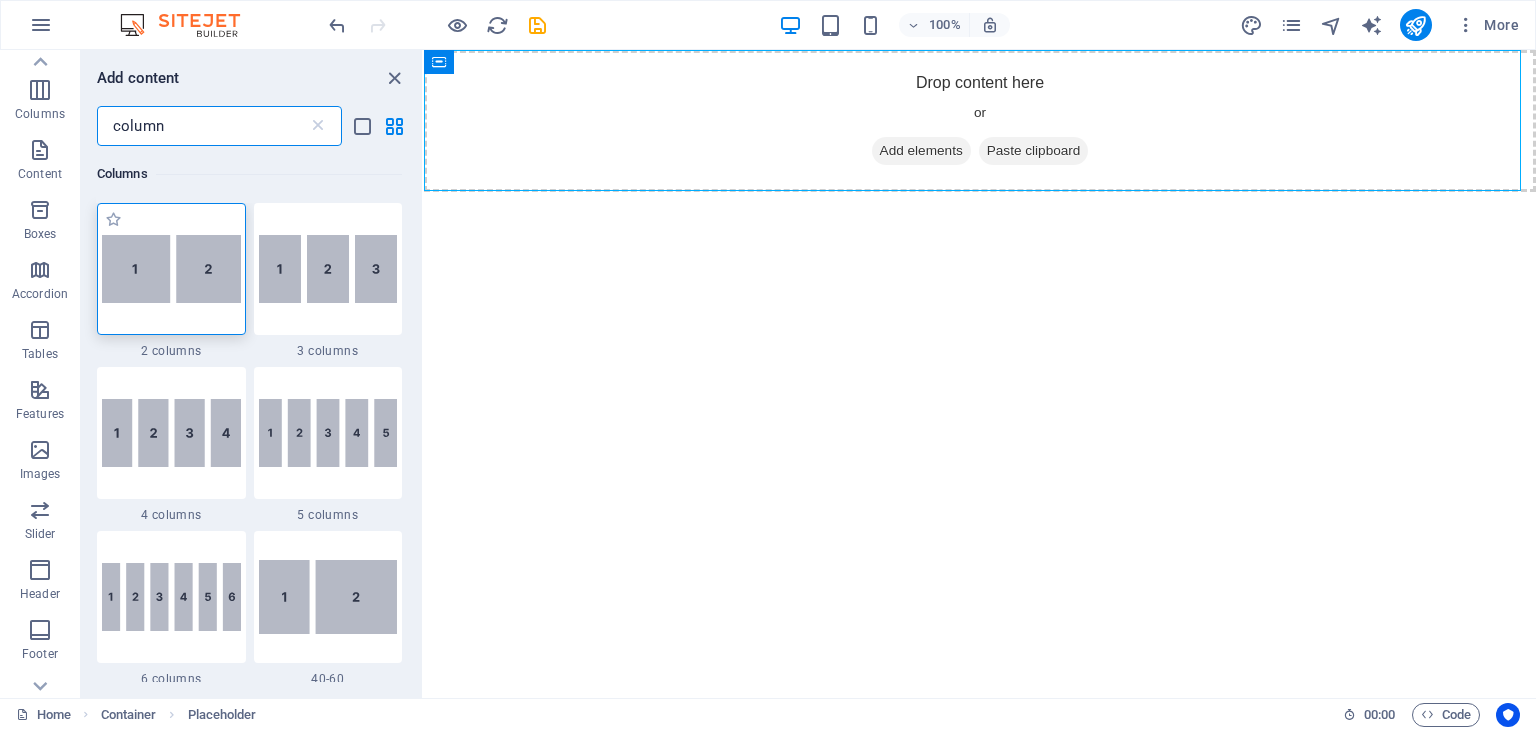 click at bounding box center [171, 269] 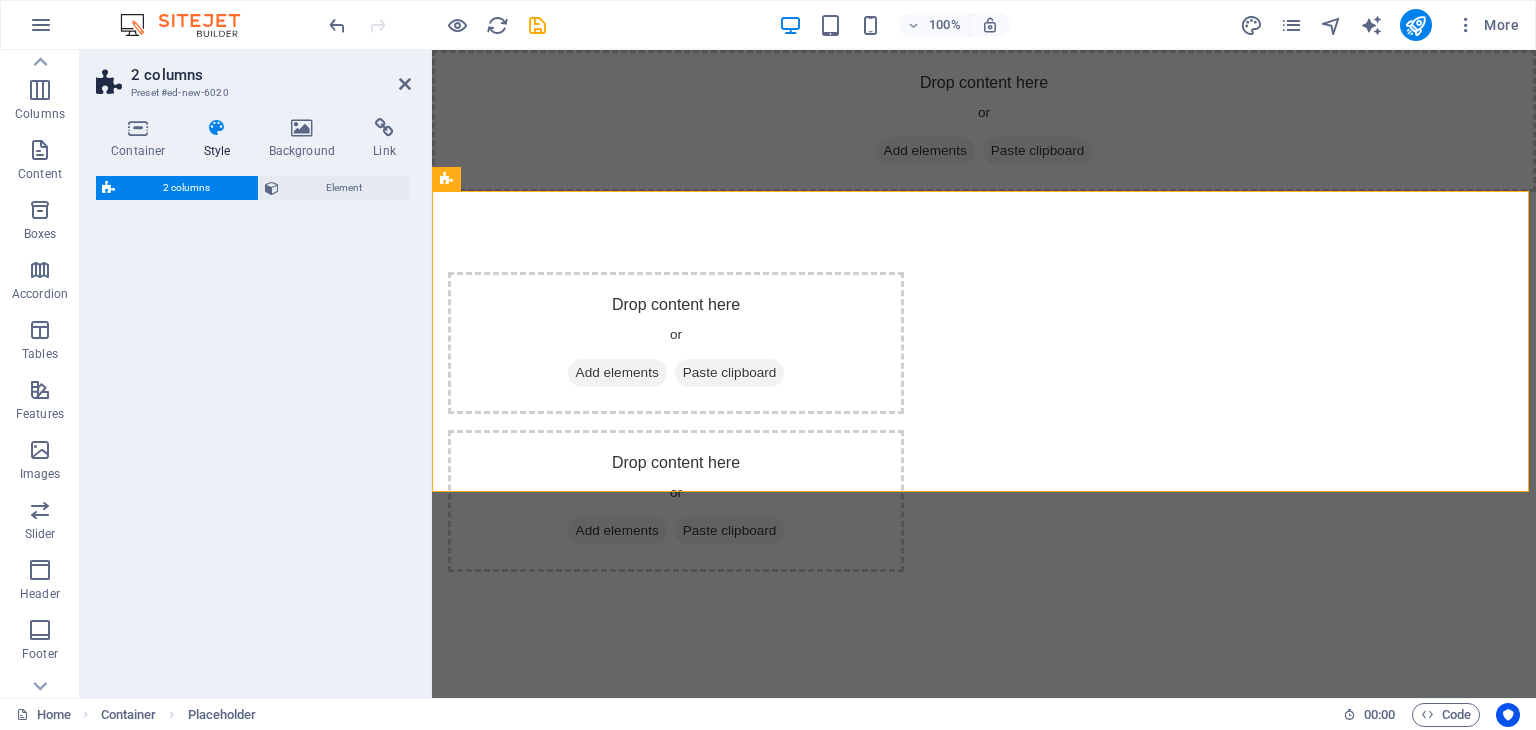 select on "rem" 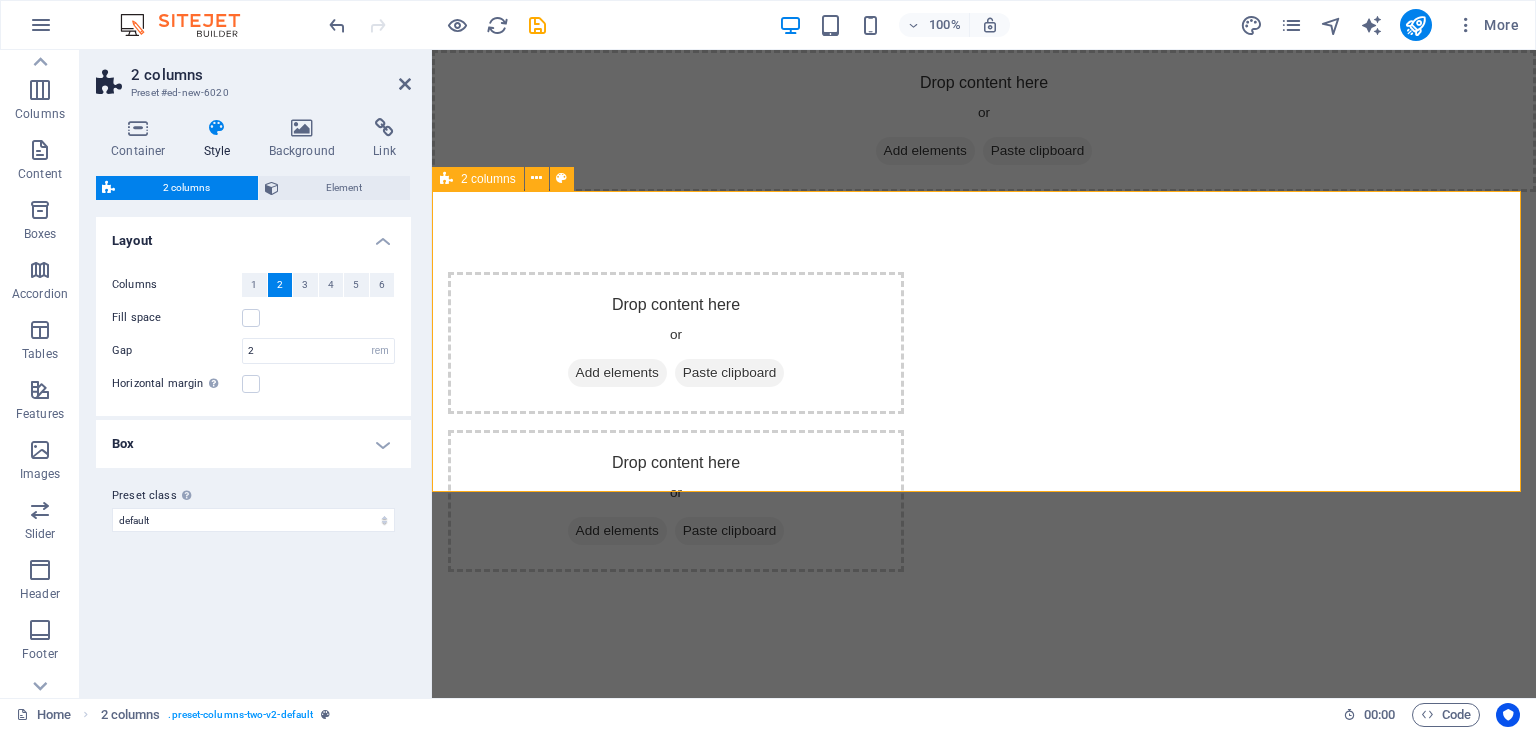 click on "Drop content here or  Add elements  Paste clipboard Drop content here or  Add elements  Paste clipboard" at bounding box center [984, 422] 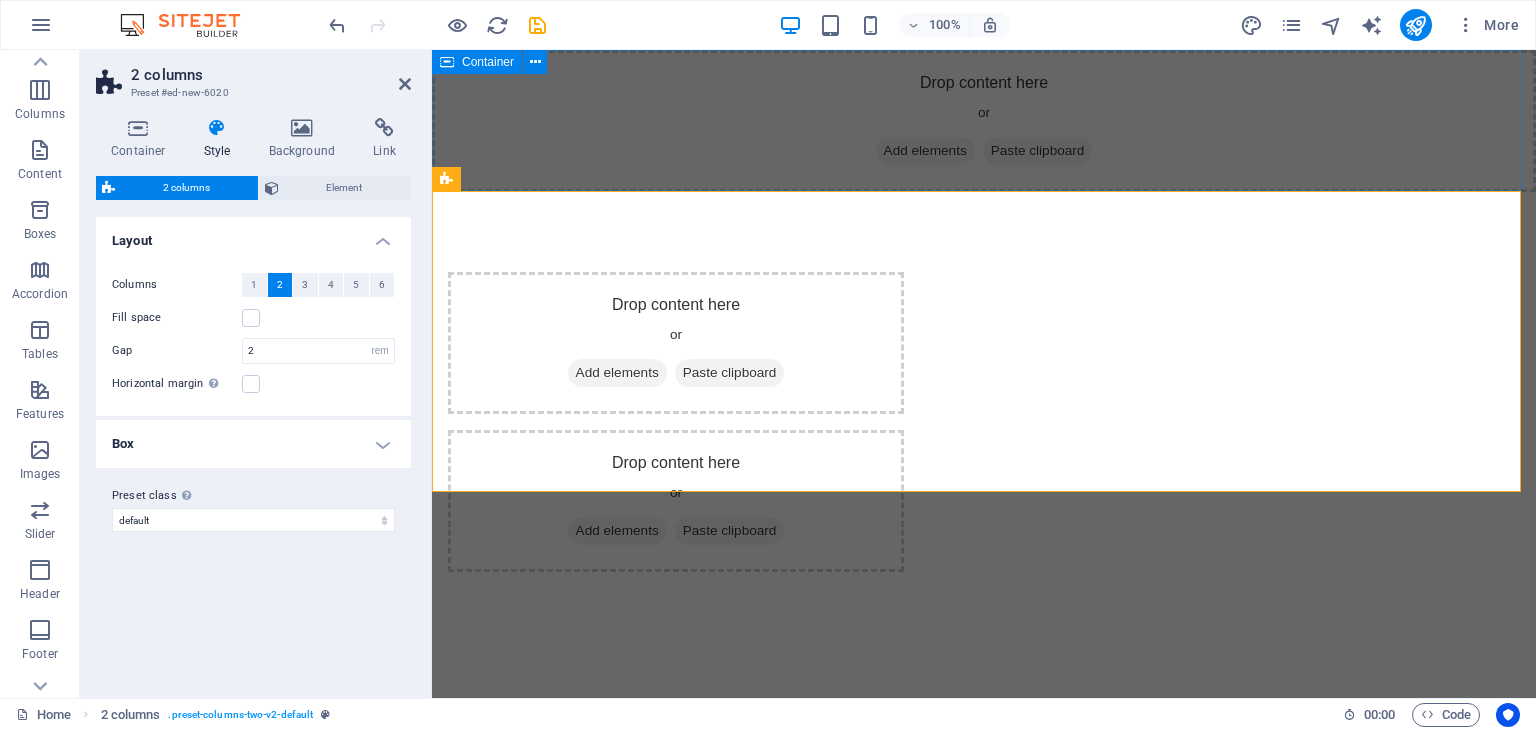 click on "Drop content here or  Add elements  Paste clipboard" at bounding box center (984, 121) 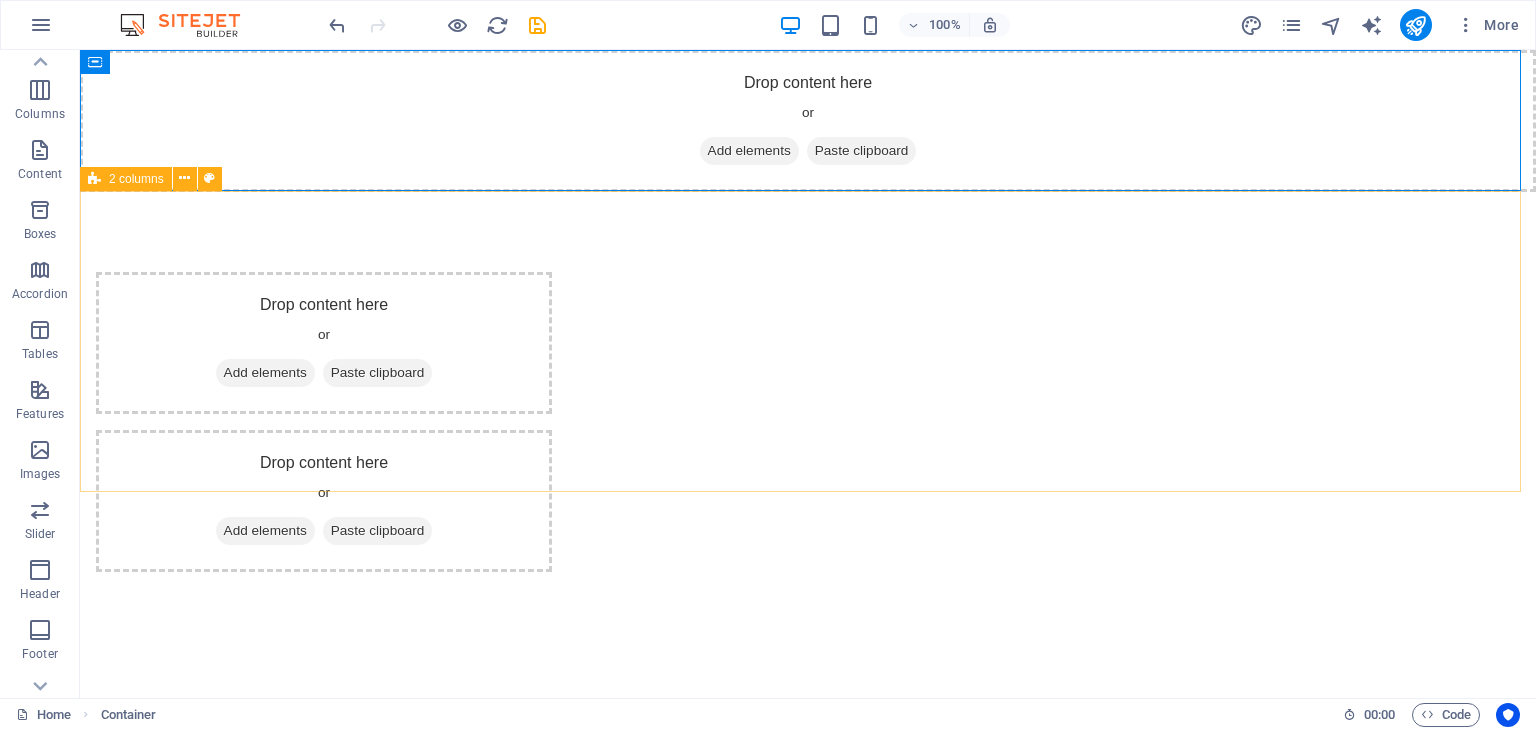 click on "Drop content here or  Add elements  Paste clipboard Drop content here or  Add elements  Paste clipboard" at bounding box center (808, 422) 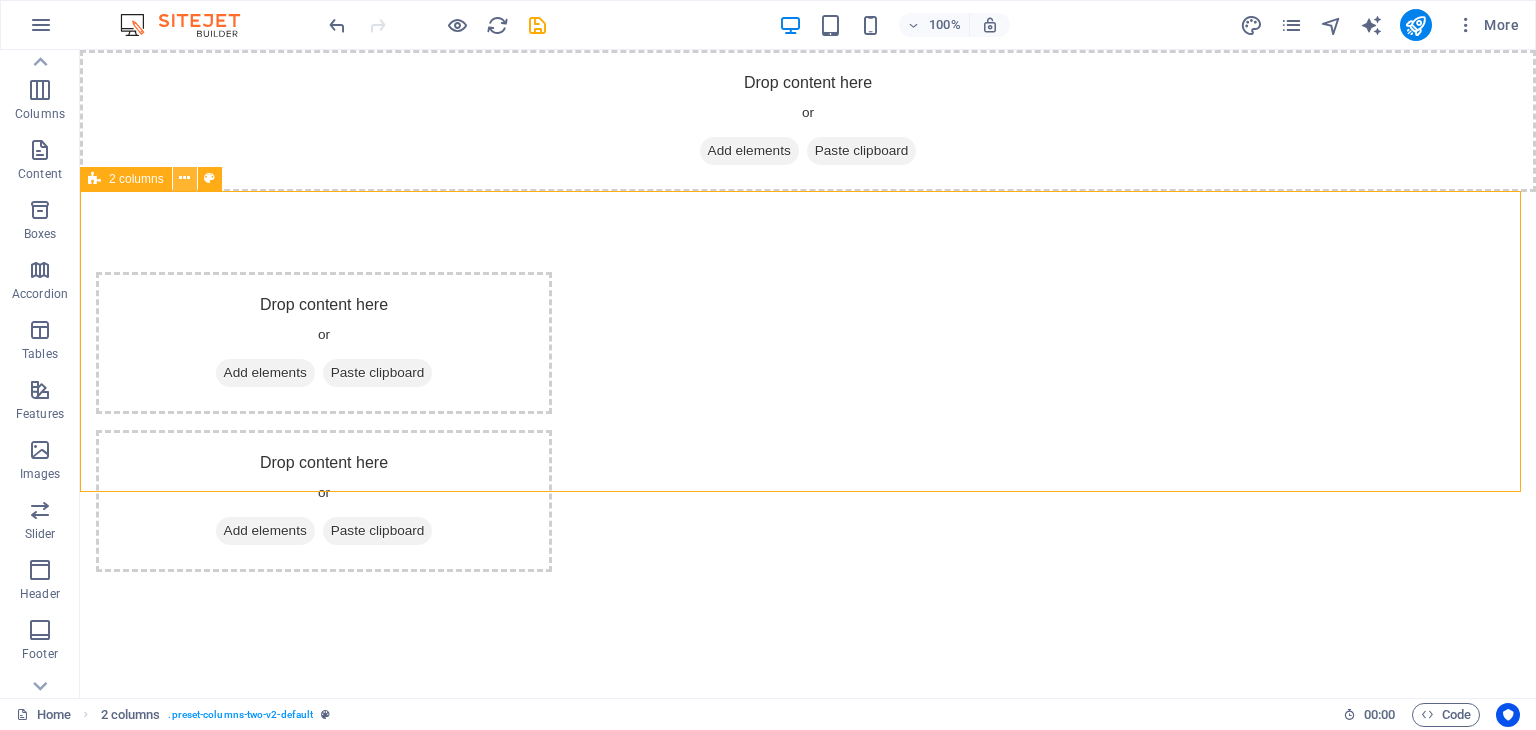 click at bounding box center [184, 178] 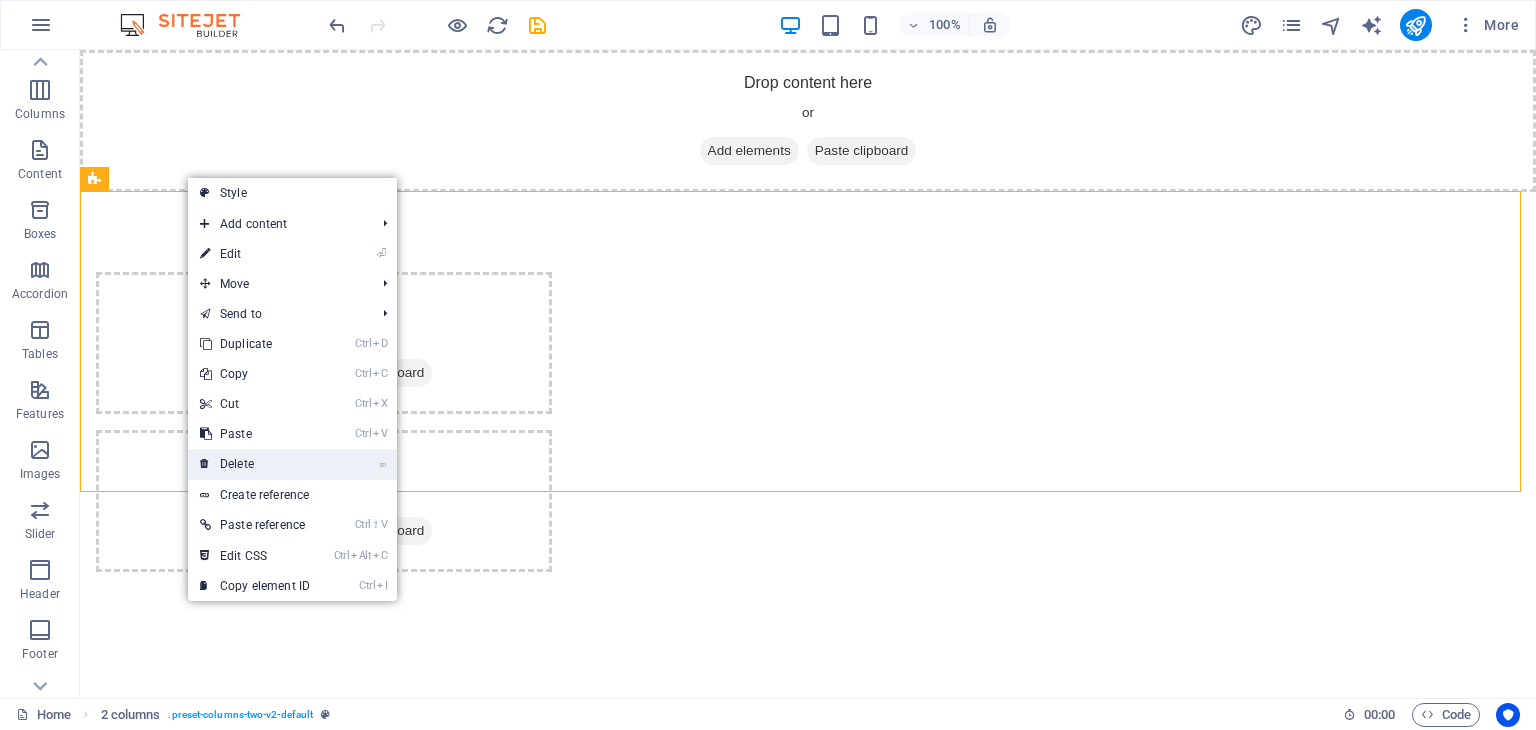 click on "⌦  Delete" at bounding box center [255, 464] 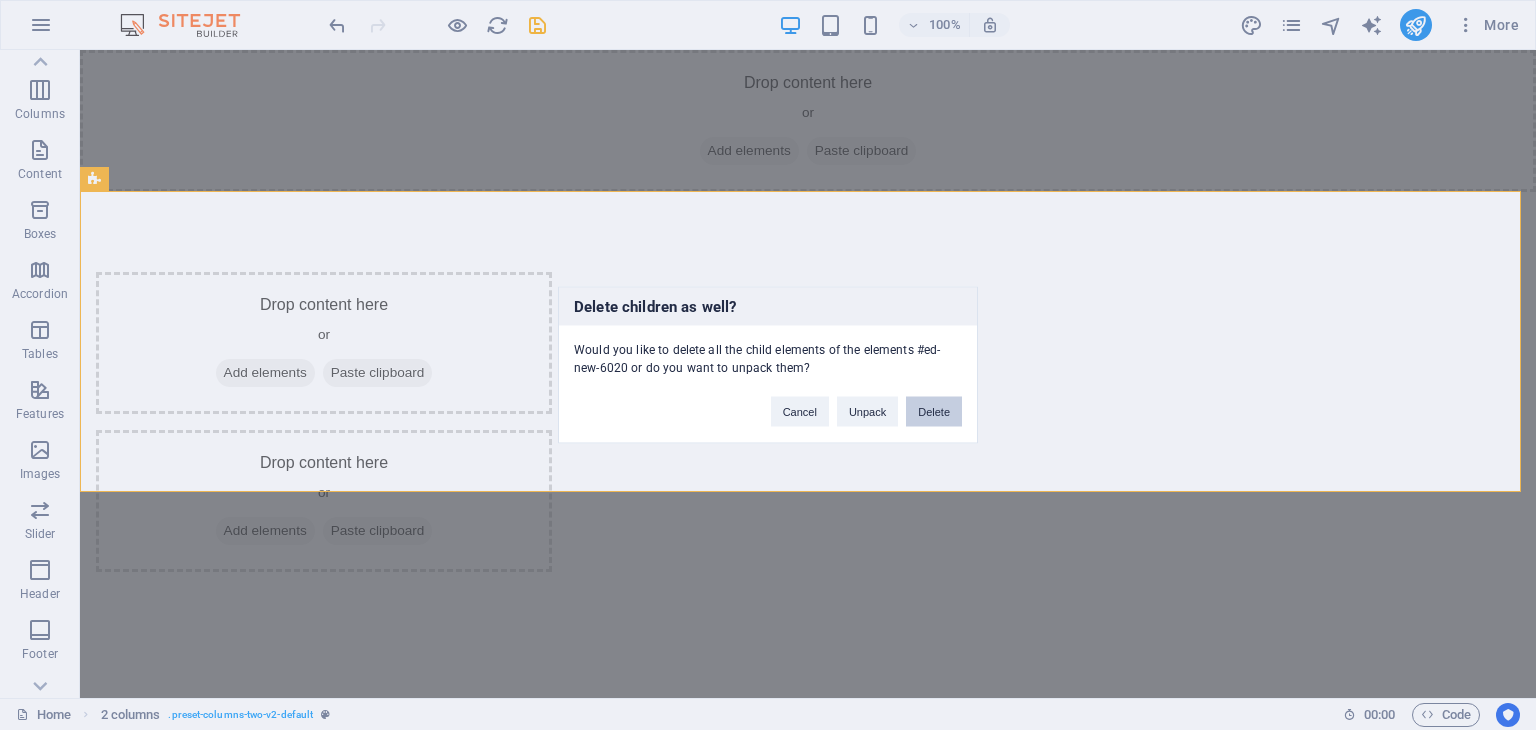 click on "Delete" at bounding box center [934, 412] 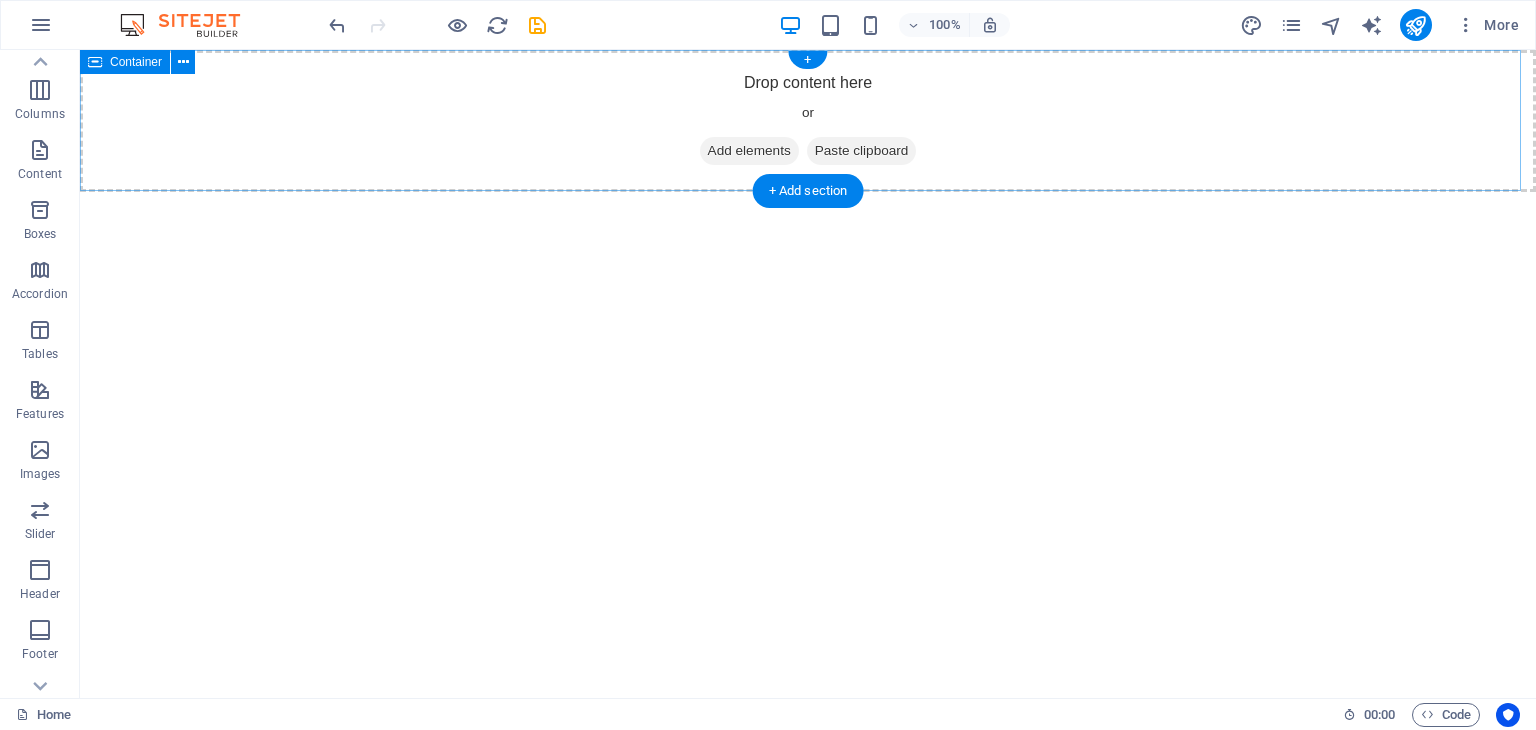 click on "Drop content here or  Add elements  Paste clipboard" at bounding box center (808, 121) 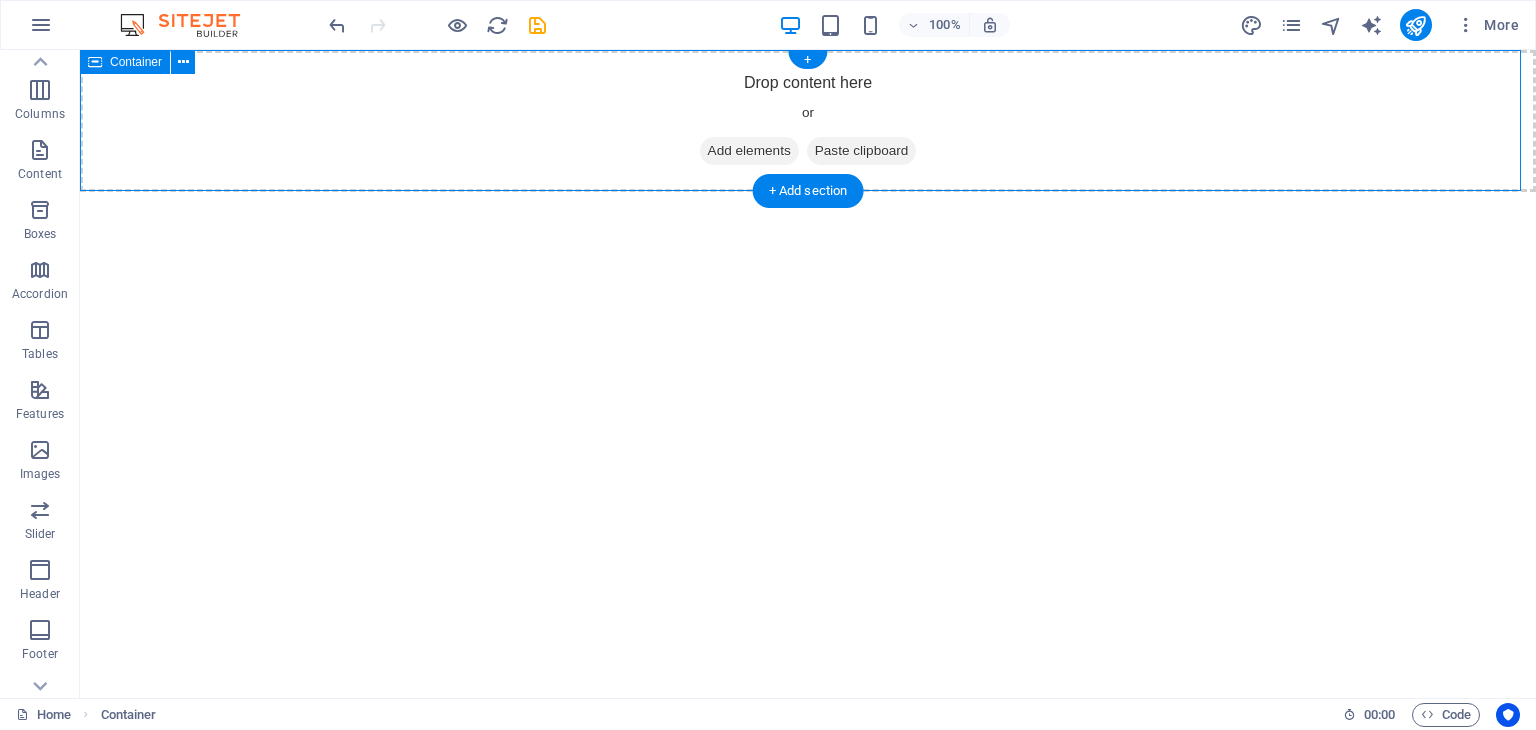 click on "Add elements" at bounding box center [749, 151] 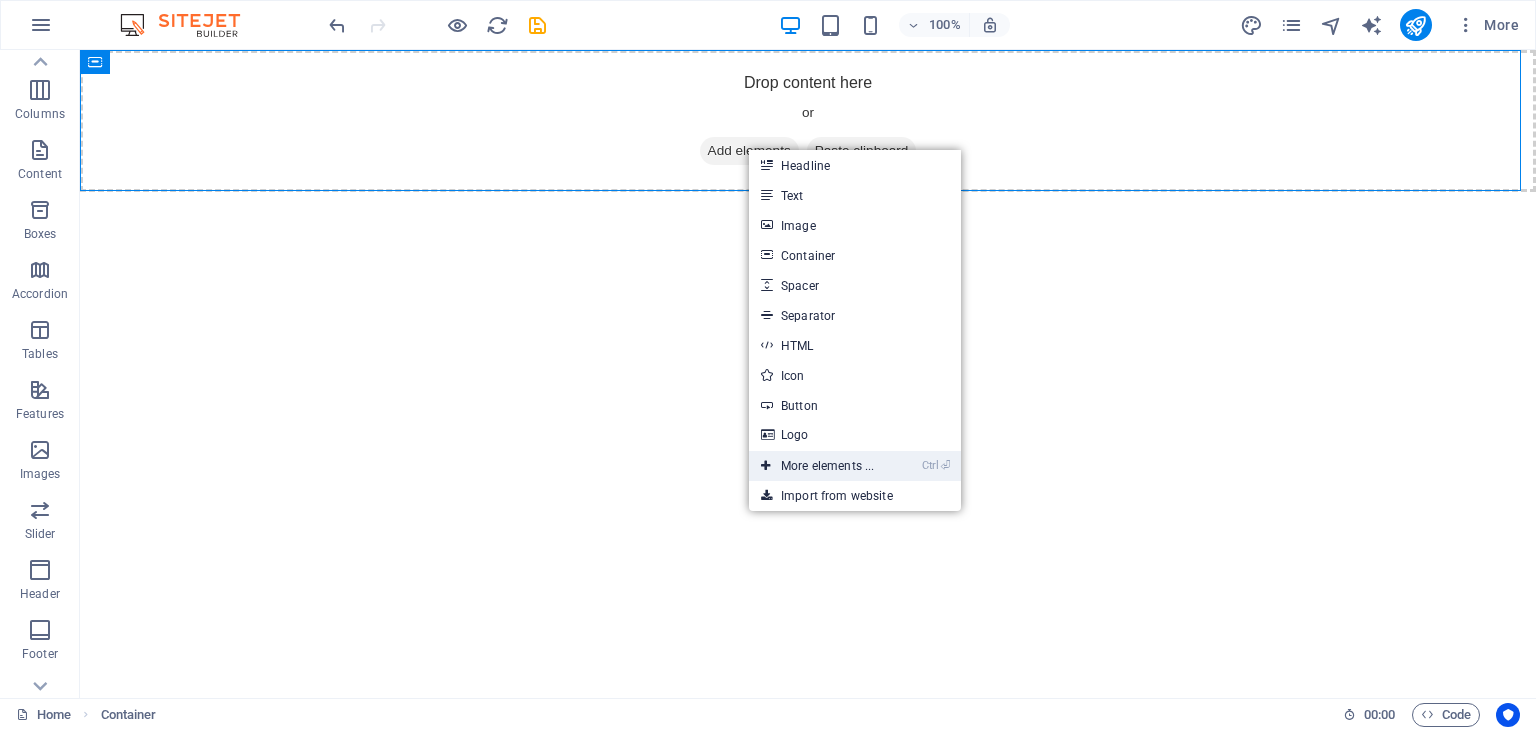 click on "Ctrl ⏎  More elements ..." at bounding box center (817, 466) 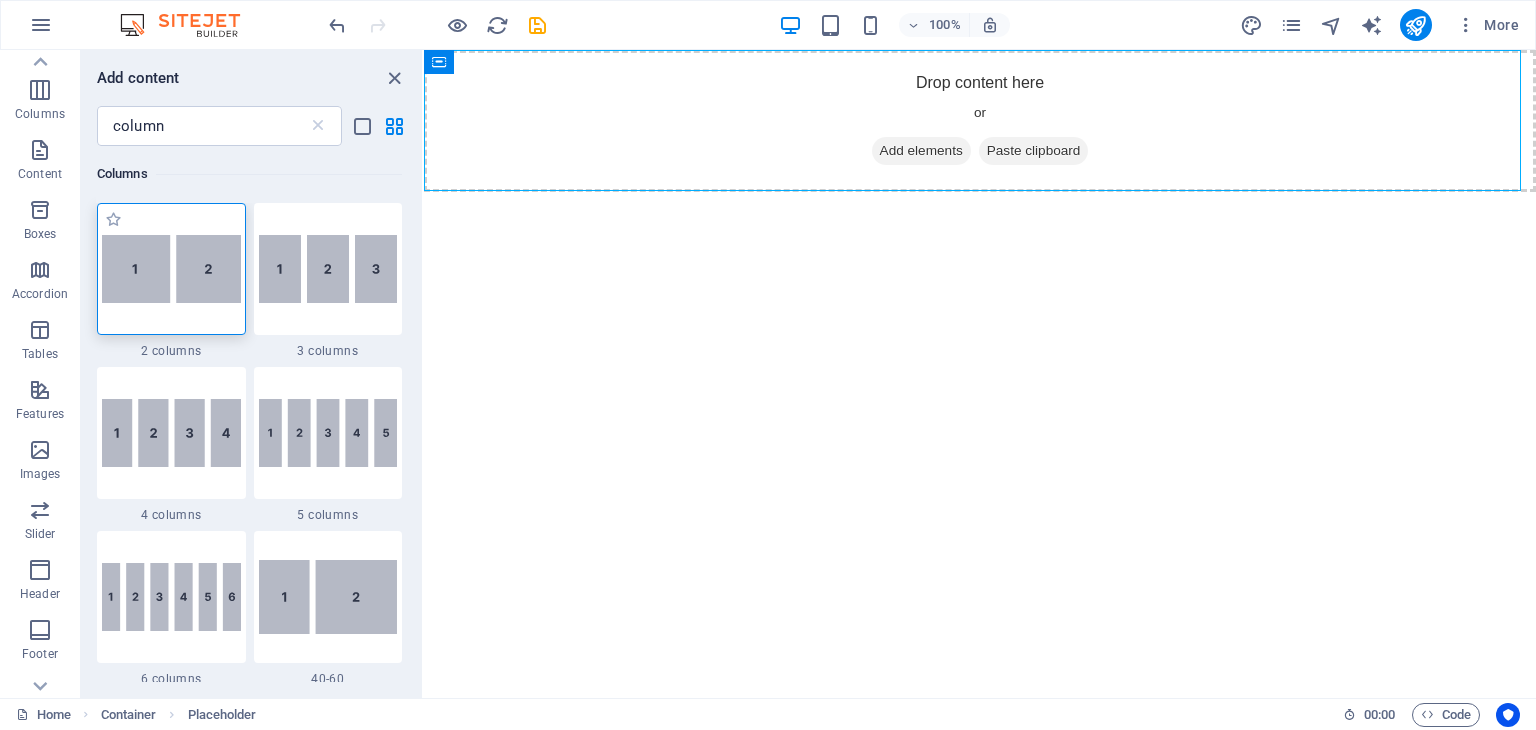 click at bounding box center (171, 269) 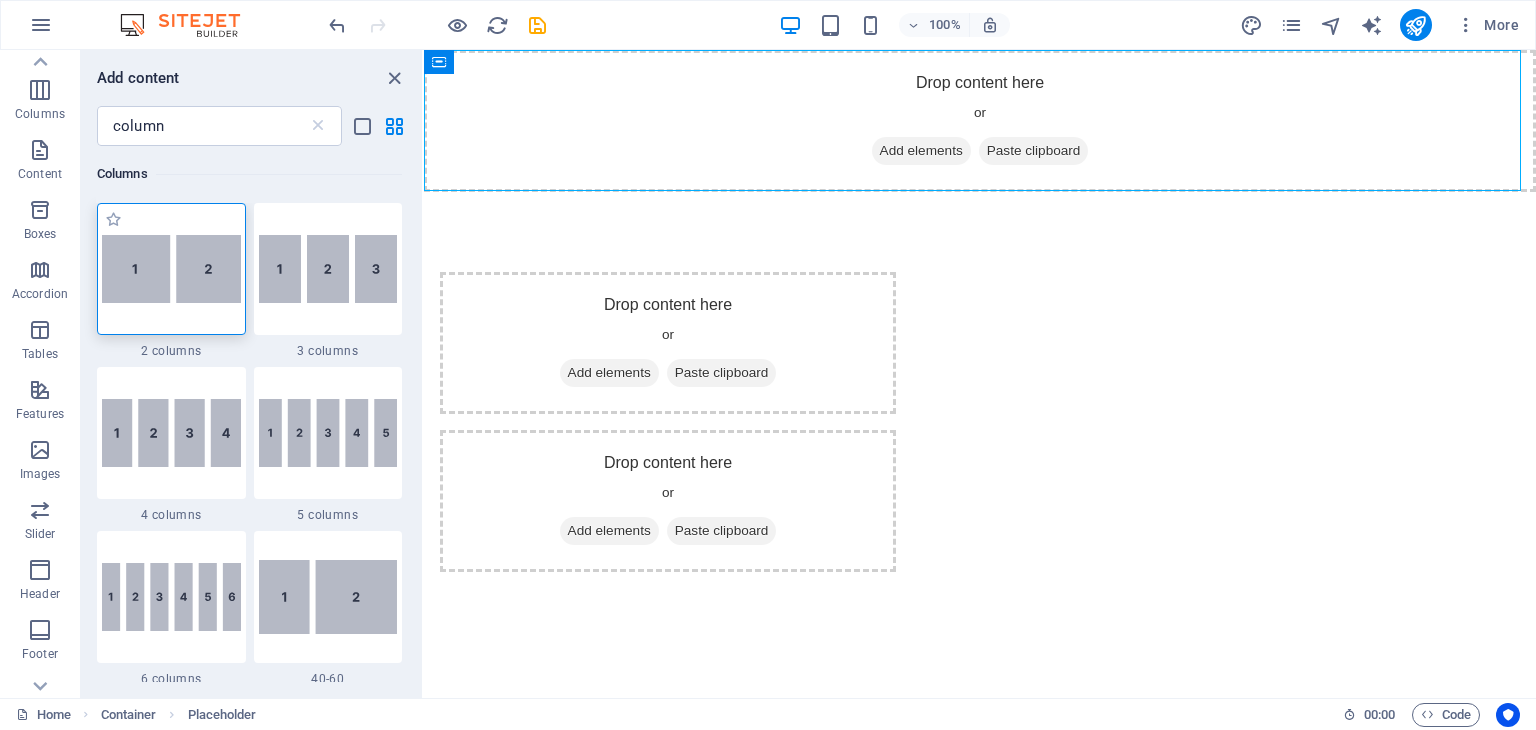 select on "rem" 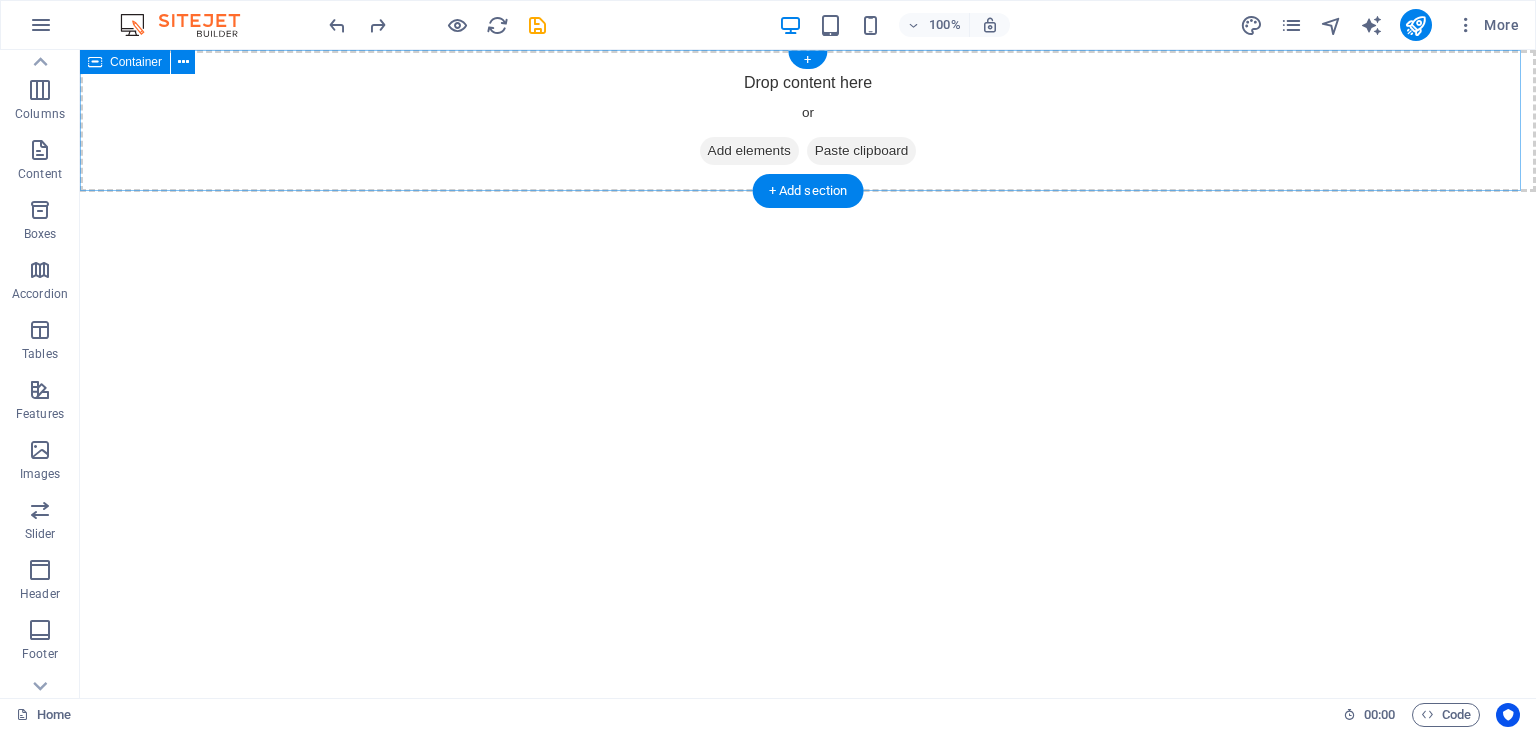 click on "Drop content here or  Add elements  Paste clipboard" at bounding box center [808, 121] 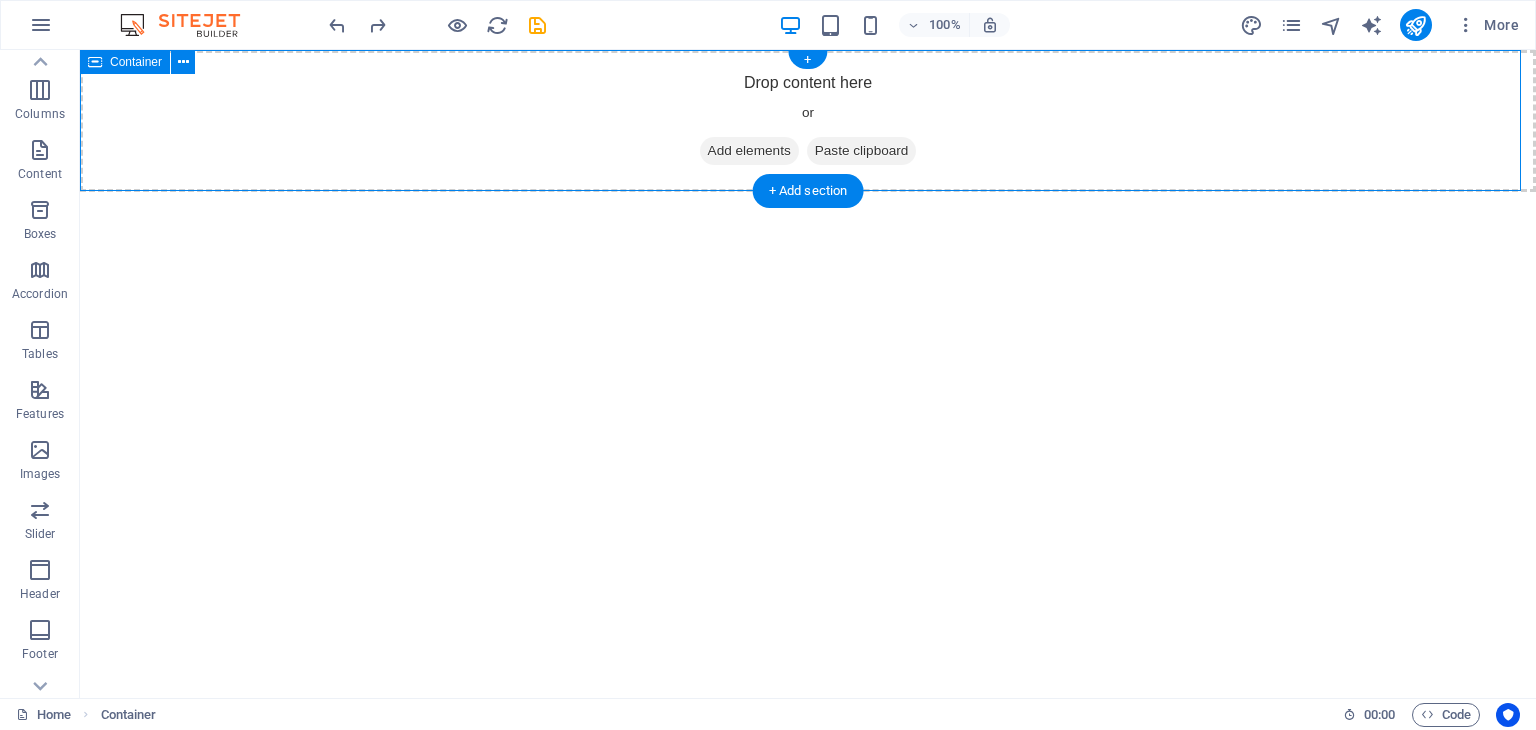 click on "Add elements" at bounding box center [749, 151] 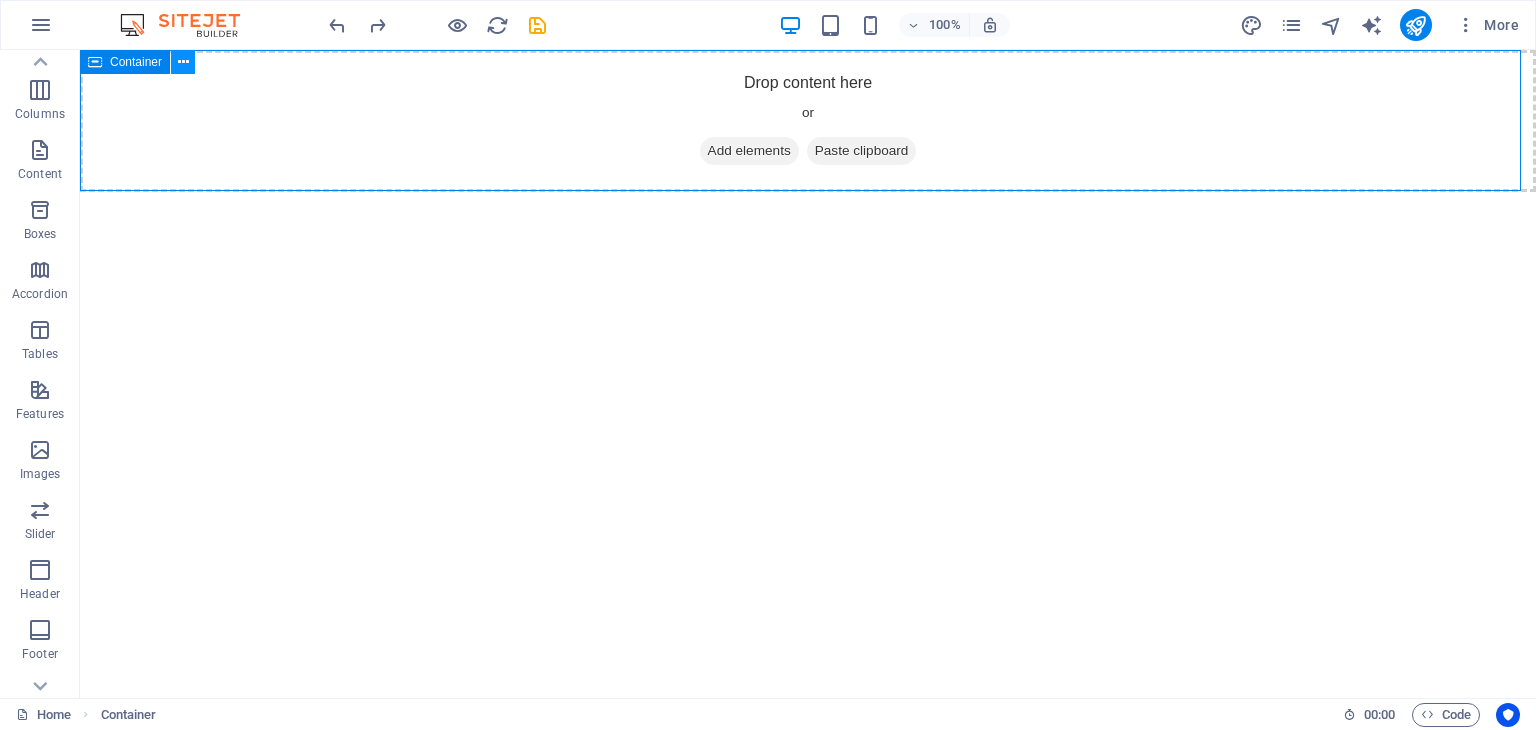 click at bounding box center (183, 62) 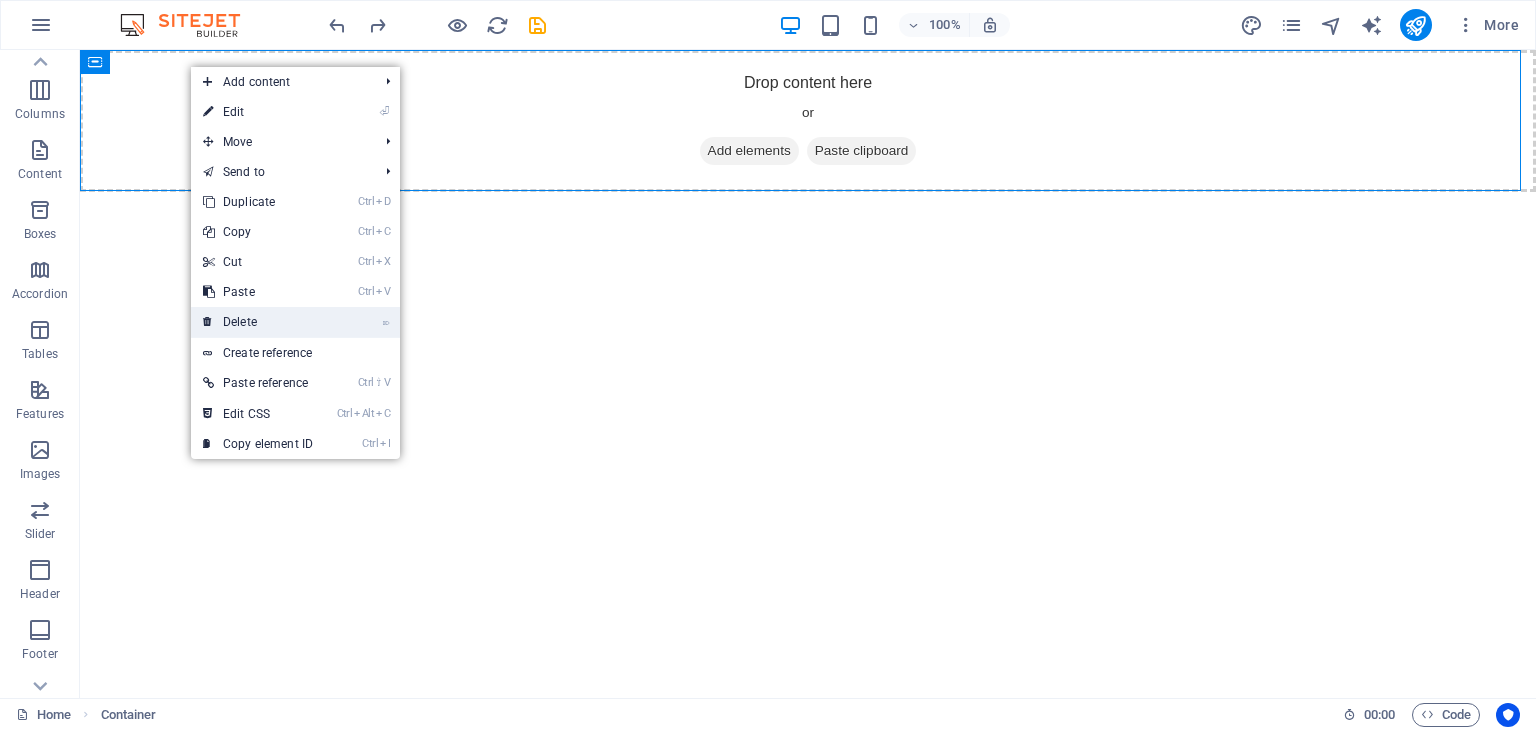 click on "⌦  Delete" at bounding box center (258, 322) 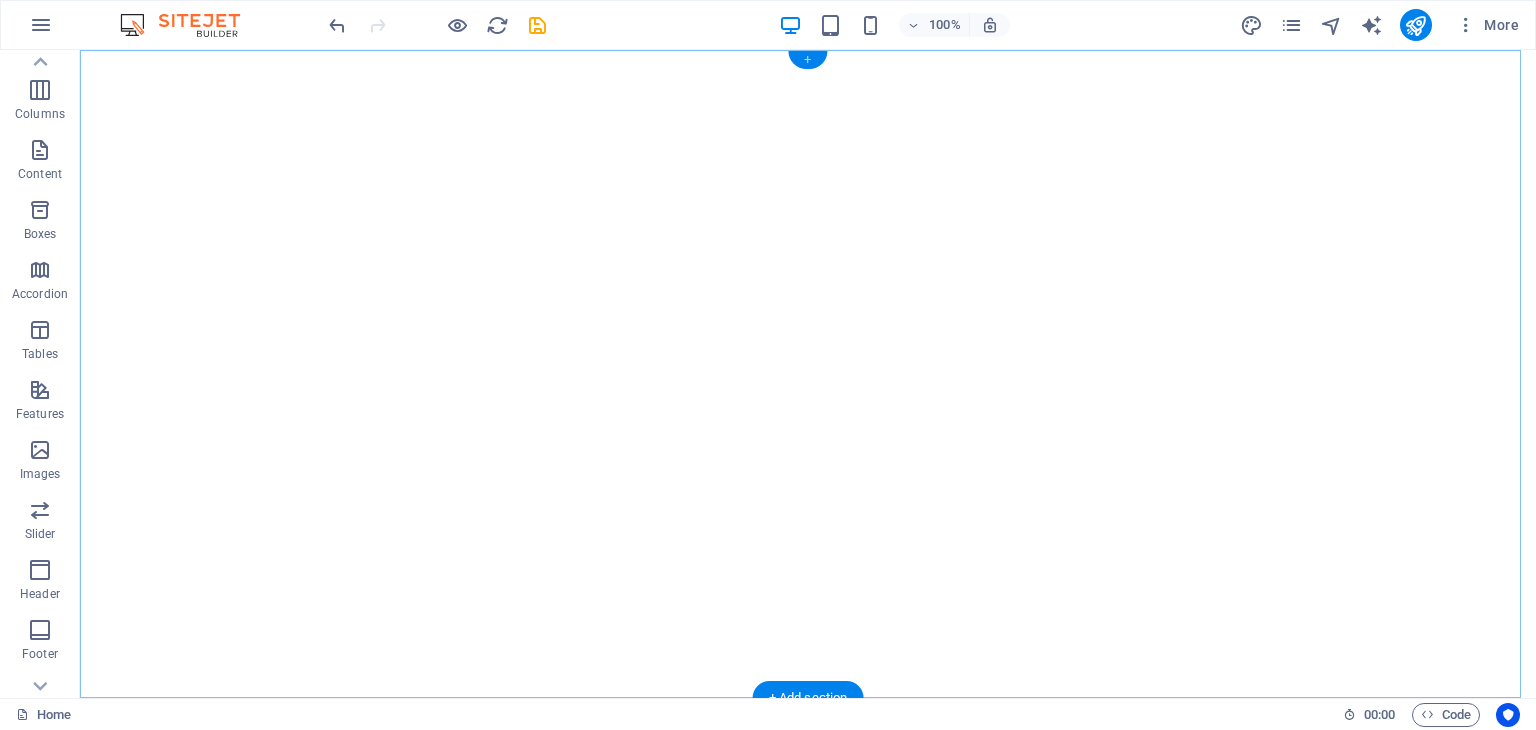 click on "+" at bounding box center (807, 60) 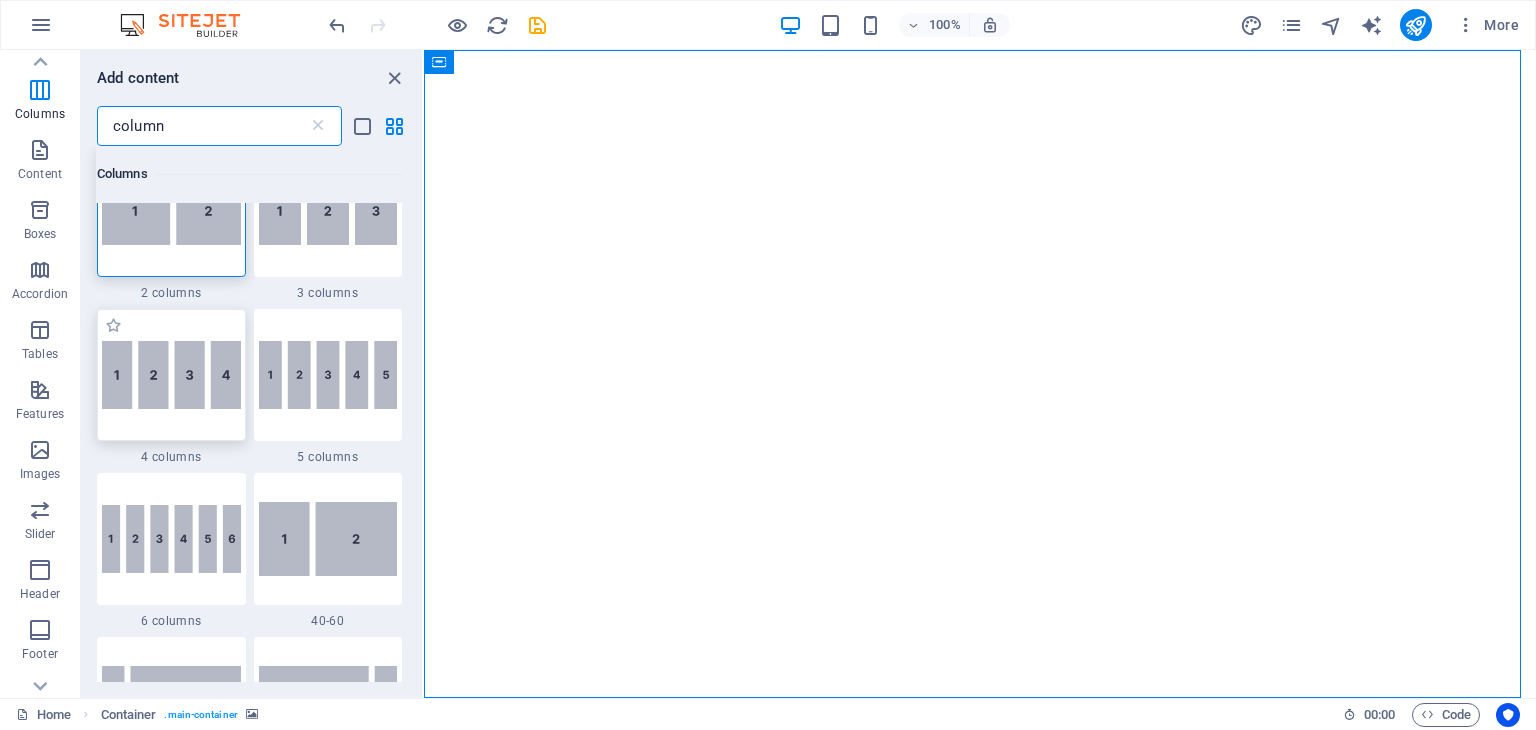 scroll, scrollTop: 0, scrollLeft: 0, axis: both 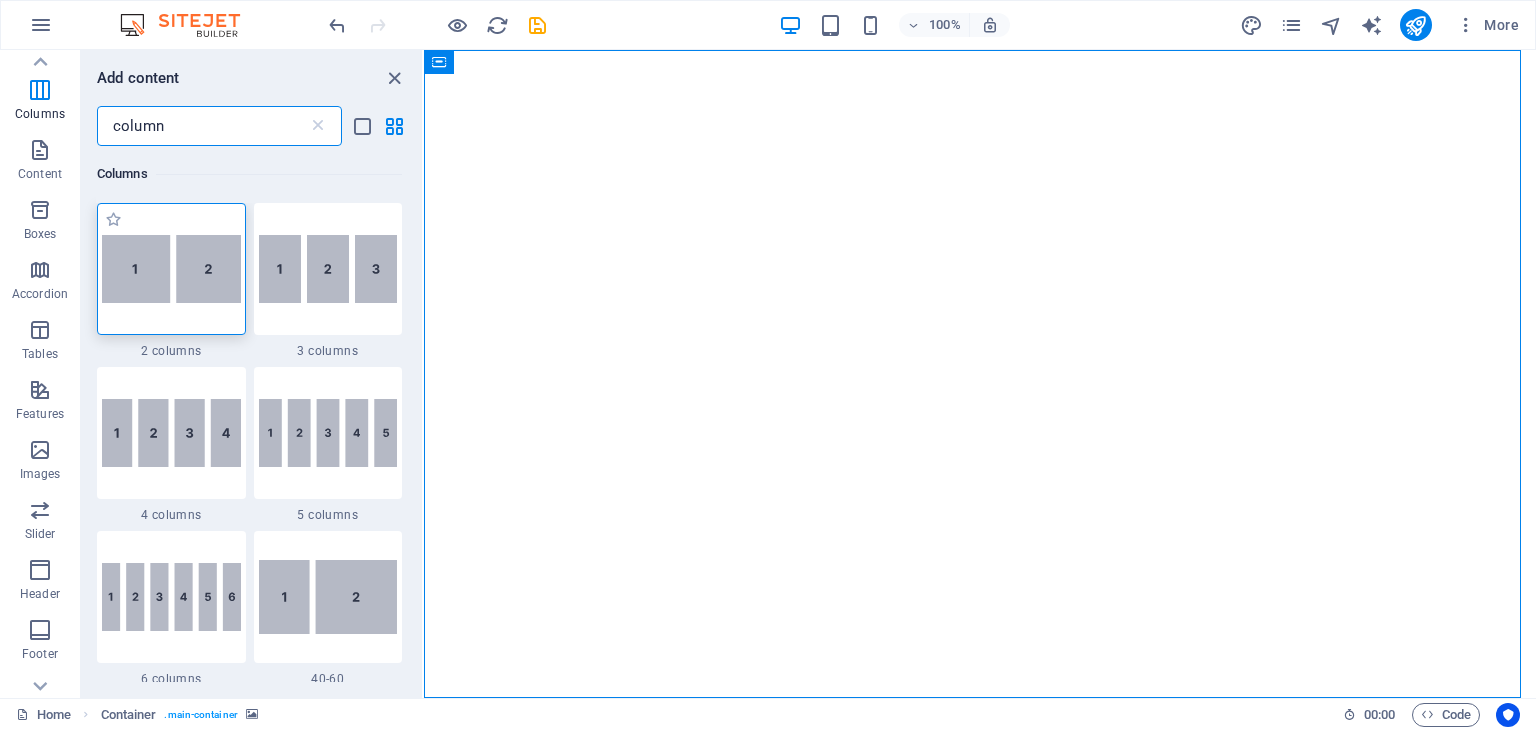 click at bounding box center [171, 269] 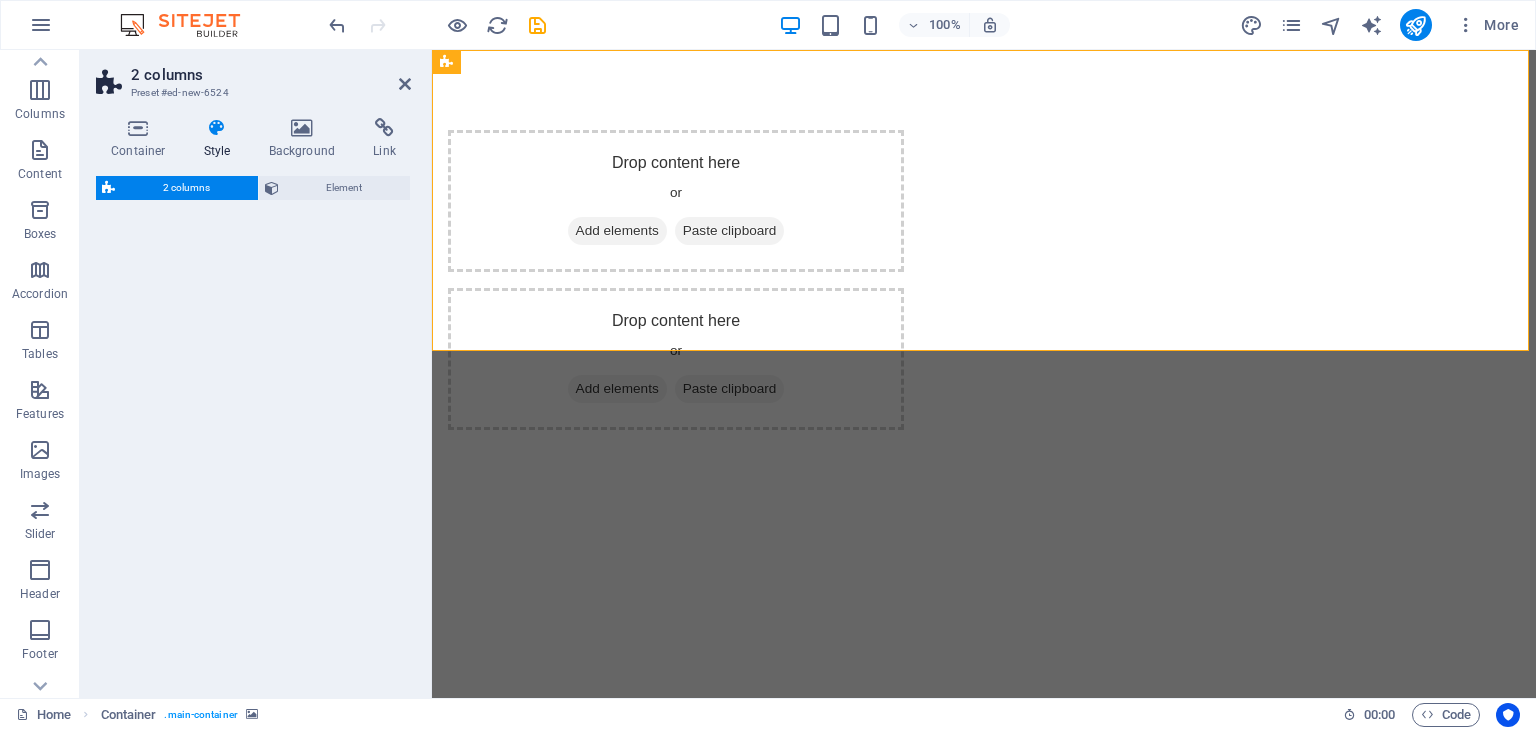 select on "rem" 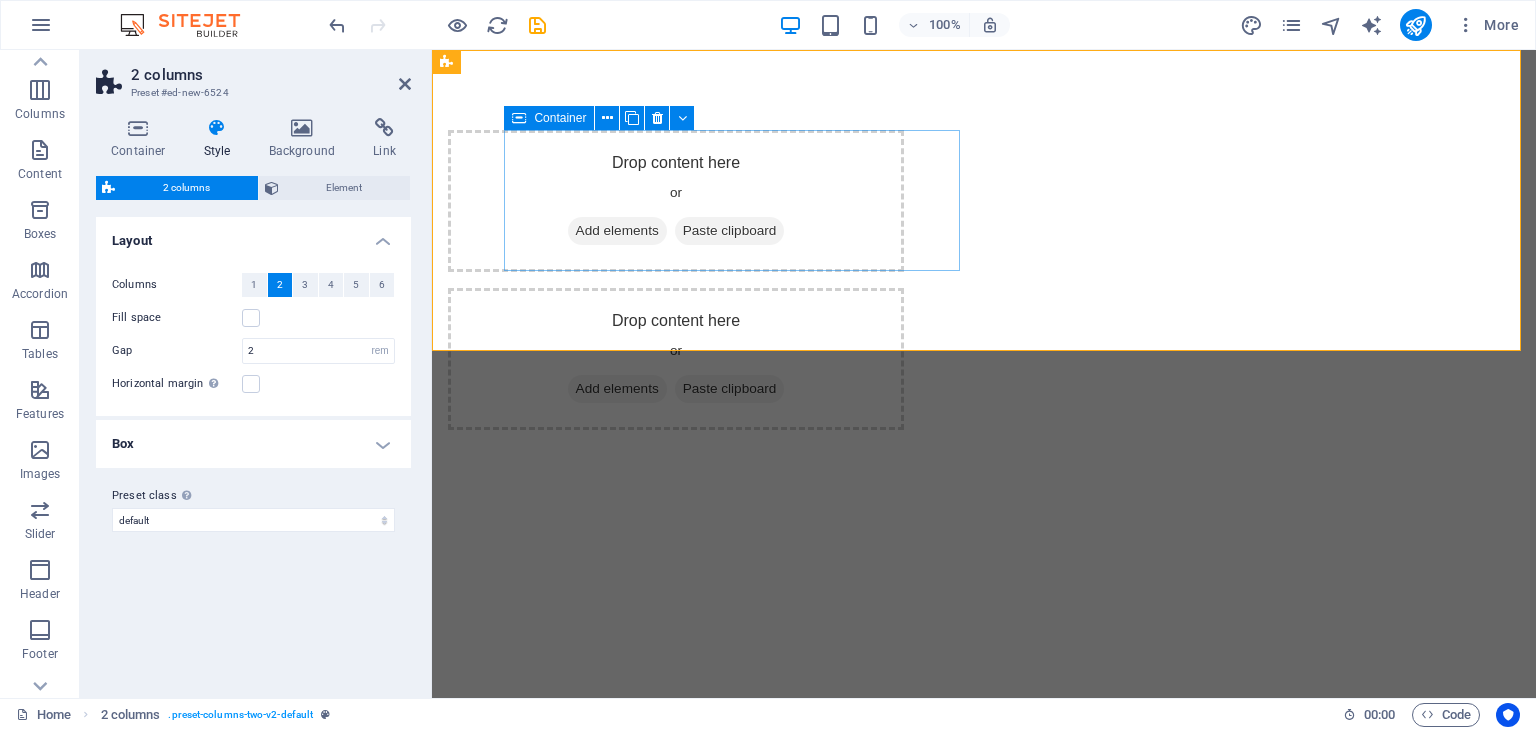 click on "Add elements" at bounding box center [617, 231] 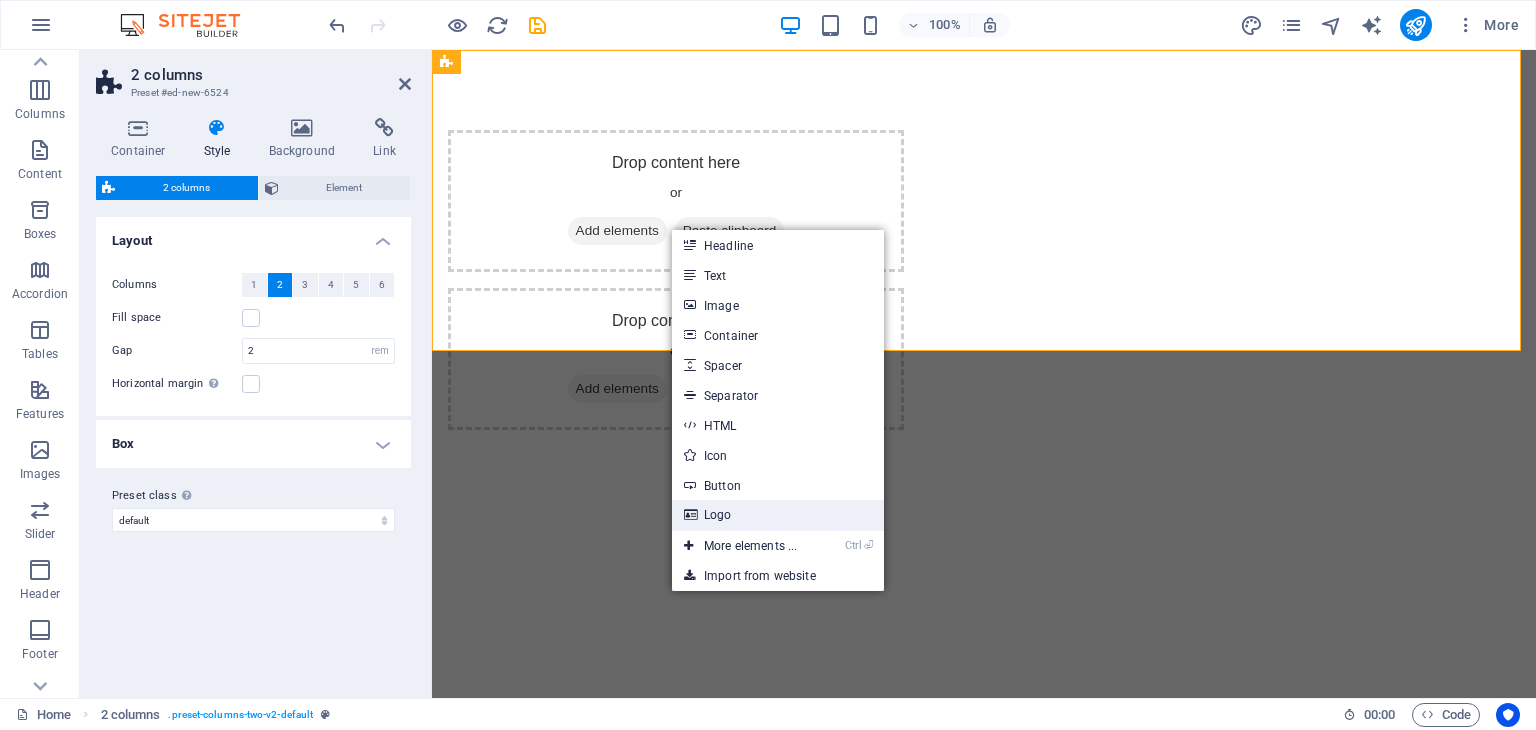 click on "Logo" at bounding box center (778, 515) 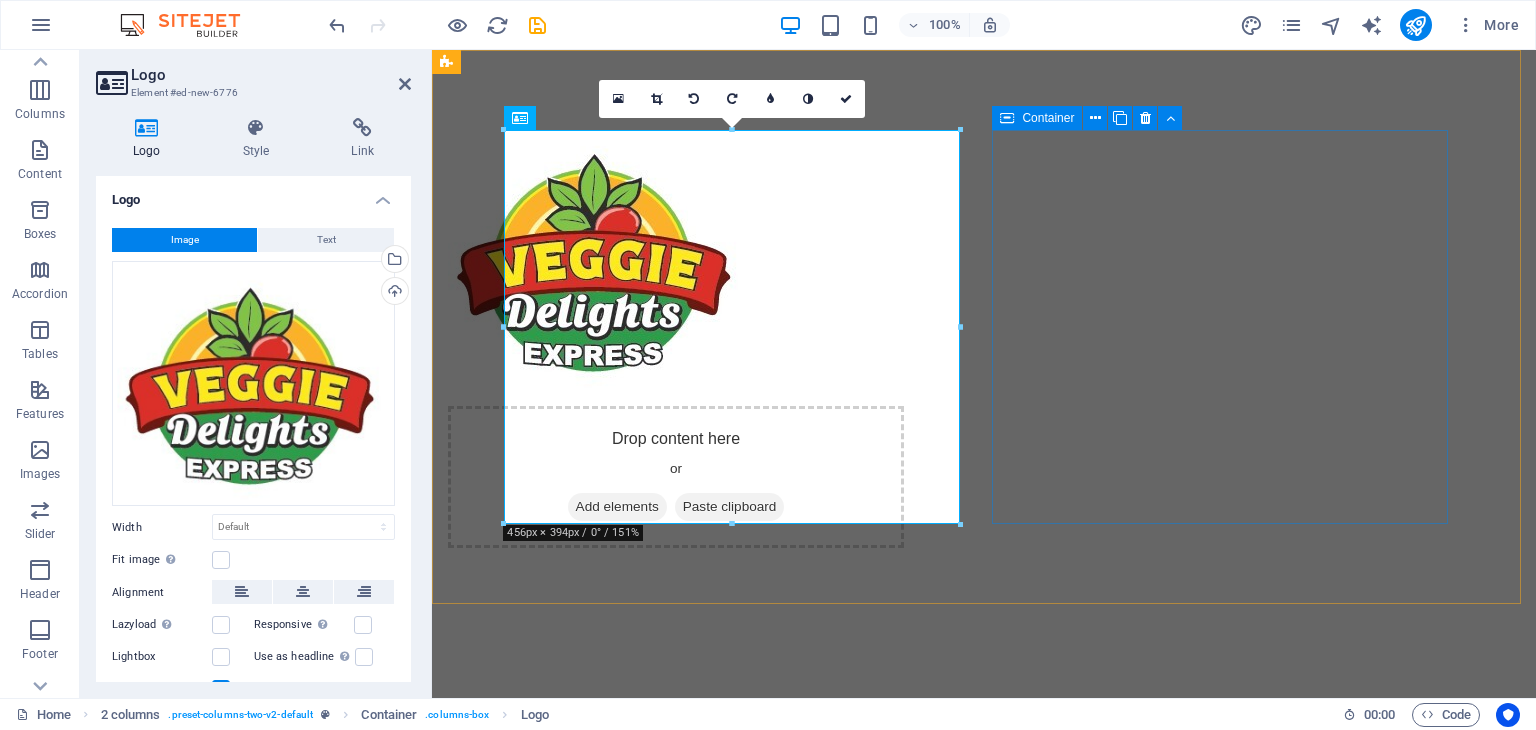 click on "Drop content here or  Add elements  Paste clipboard" at bounding box center [676, 477] 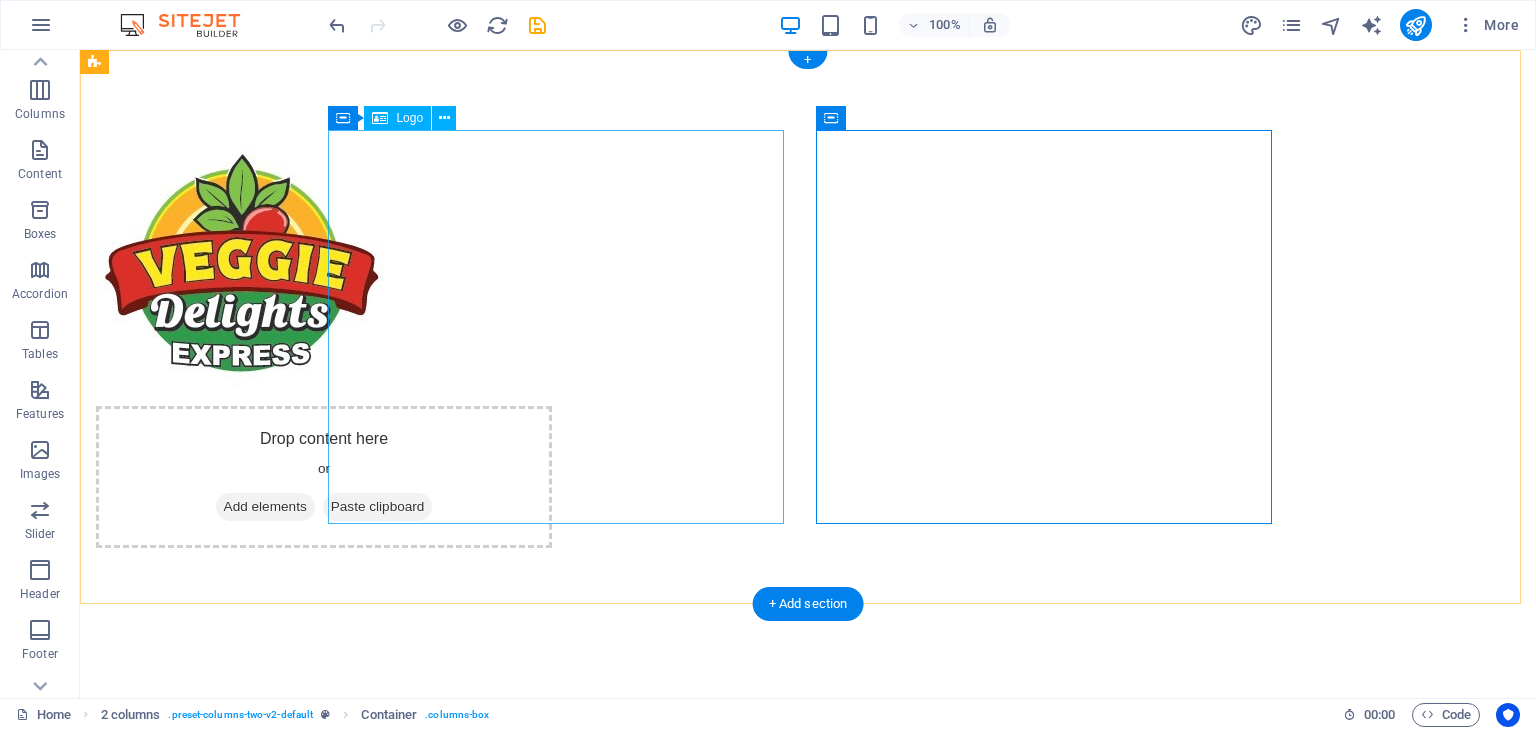click at bounding box center (324, 260) 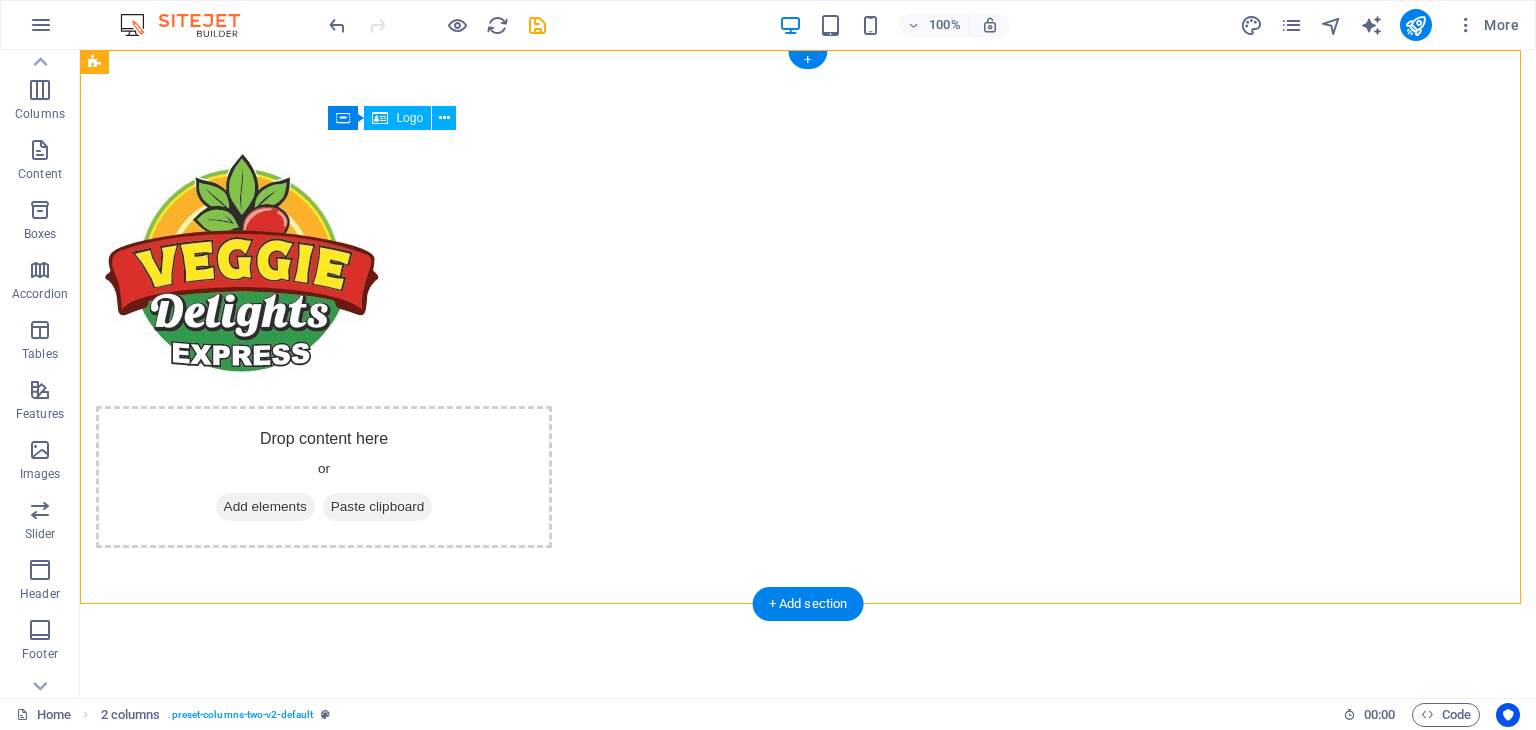drag, startPoint x: 783, startPoint y: 524, endPoint x: 770, endPoint y: 509, distance: 19.849434 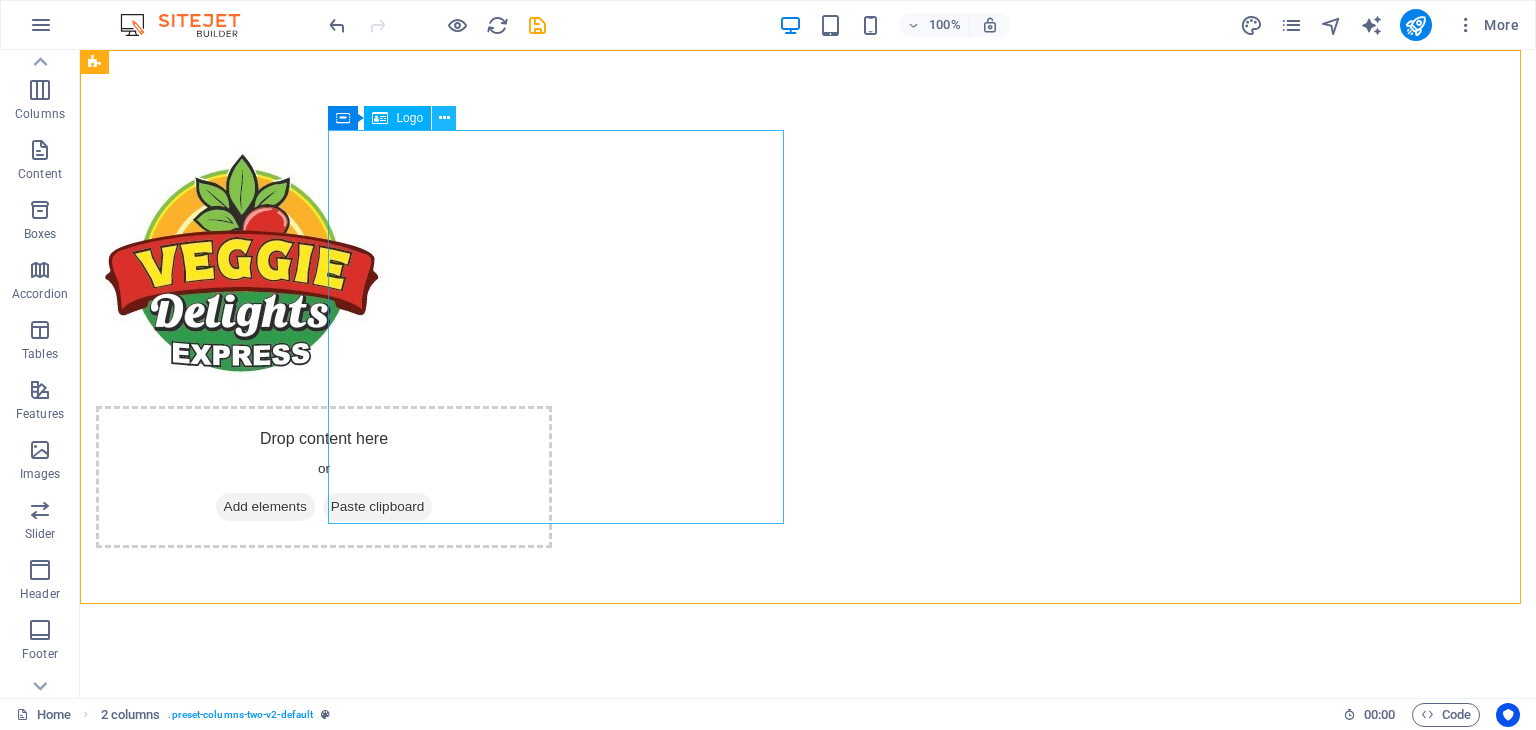click at bounding box center (444, 118) 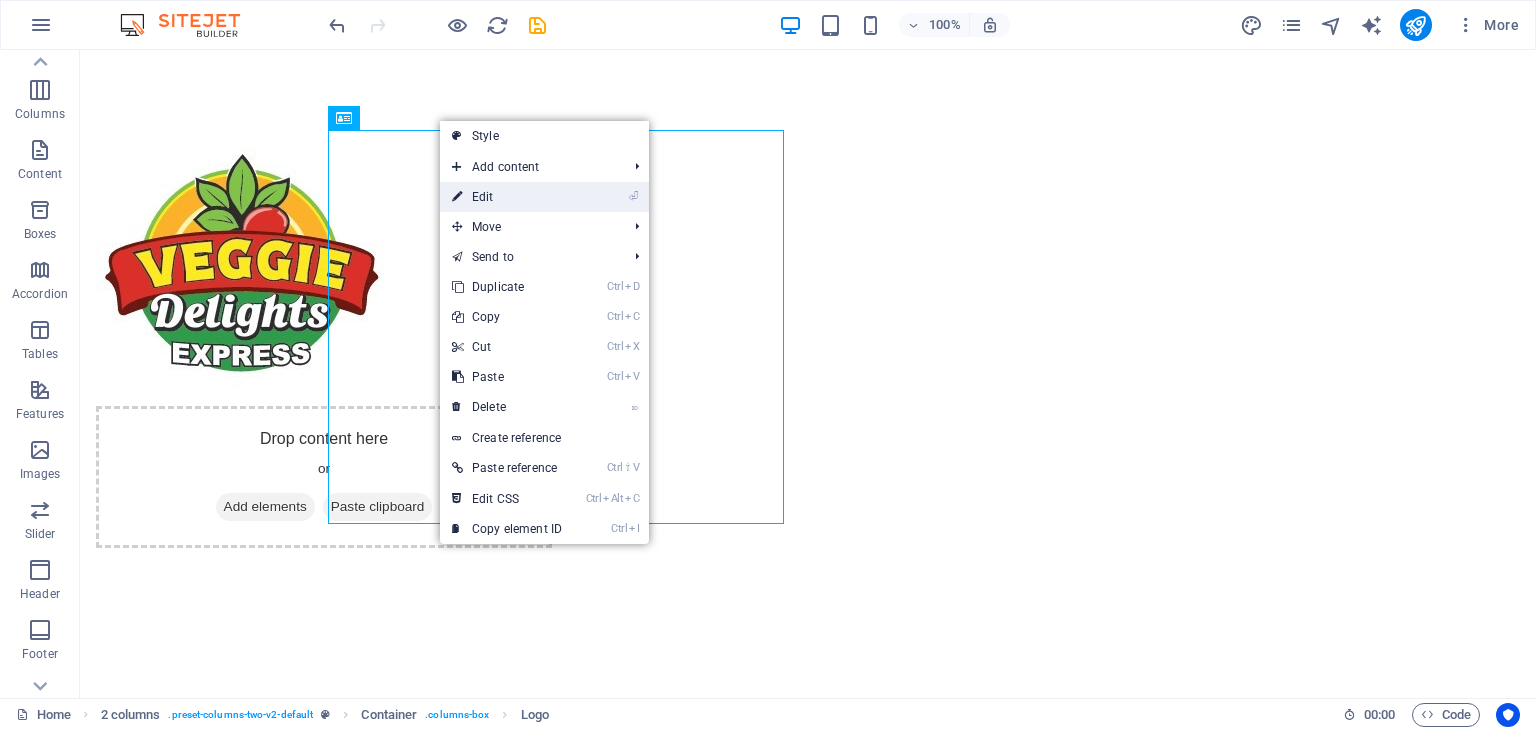 click on "⏎  Edit" at bounding box center (507, 197) 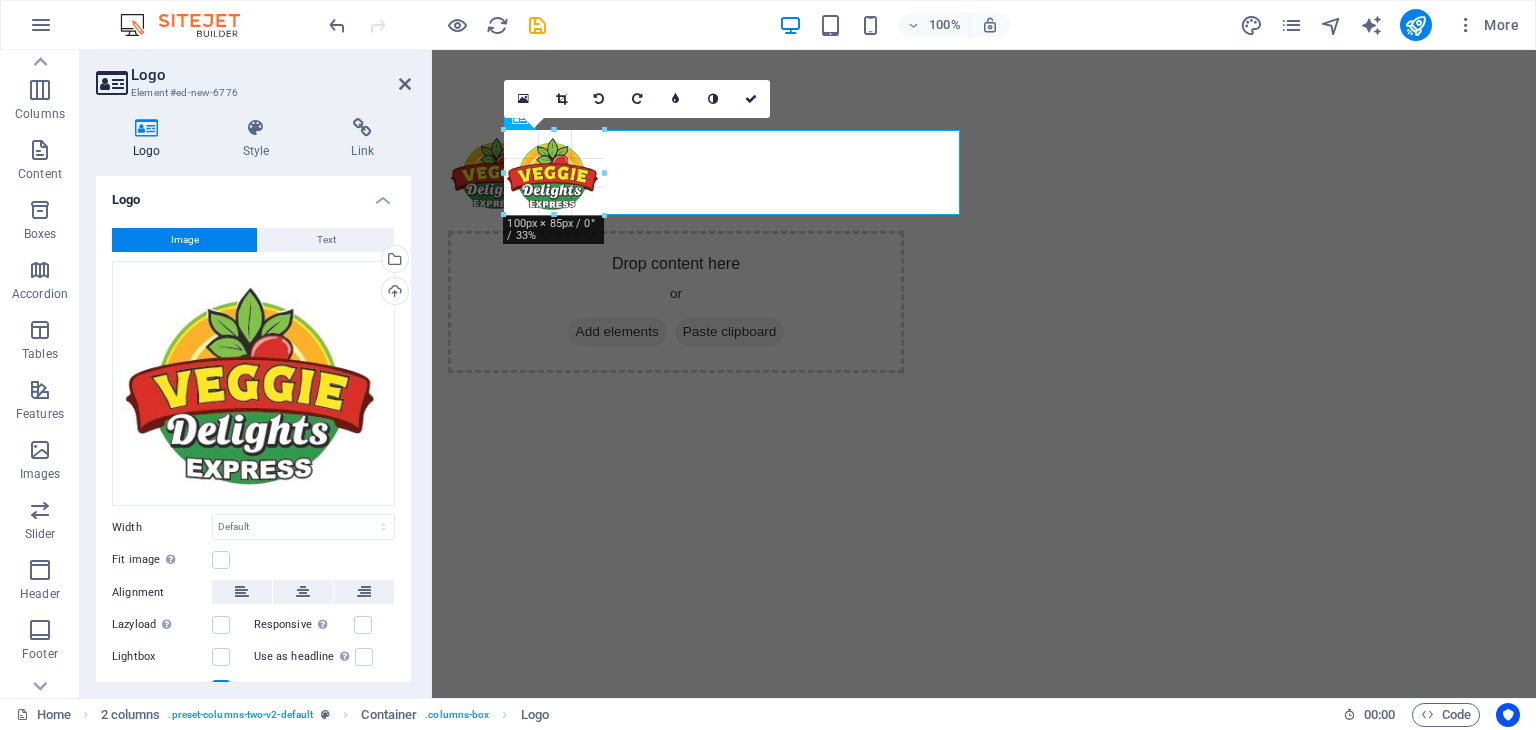 drag, startPoint x: 960, startPoint y: 522, endPoint x: 604, endPoint y: 140, distance: 522.1686 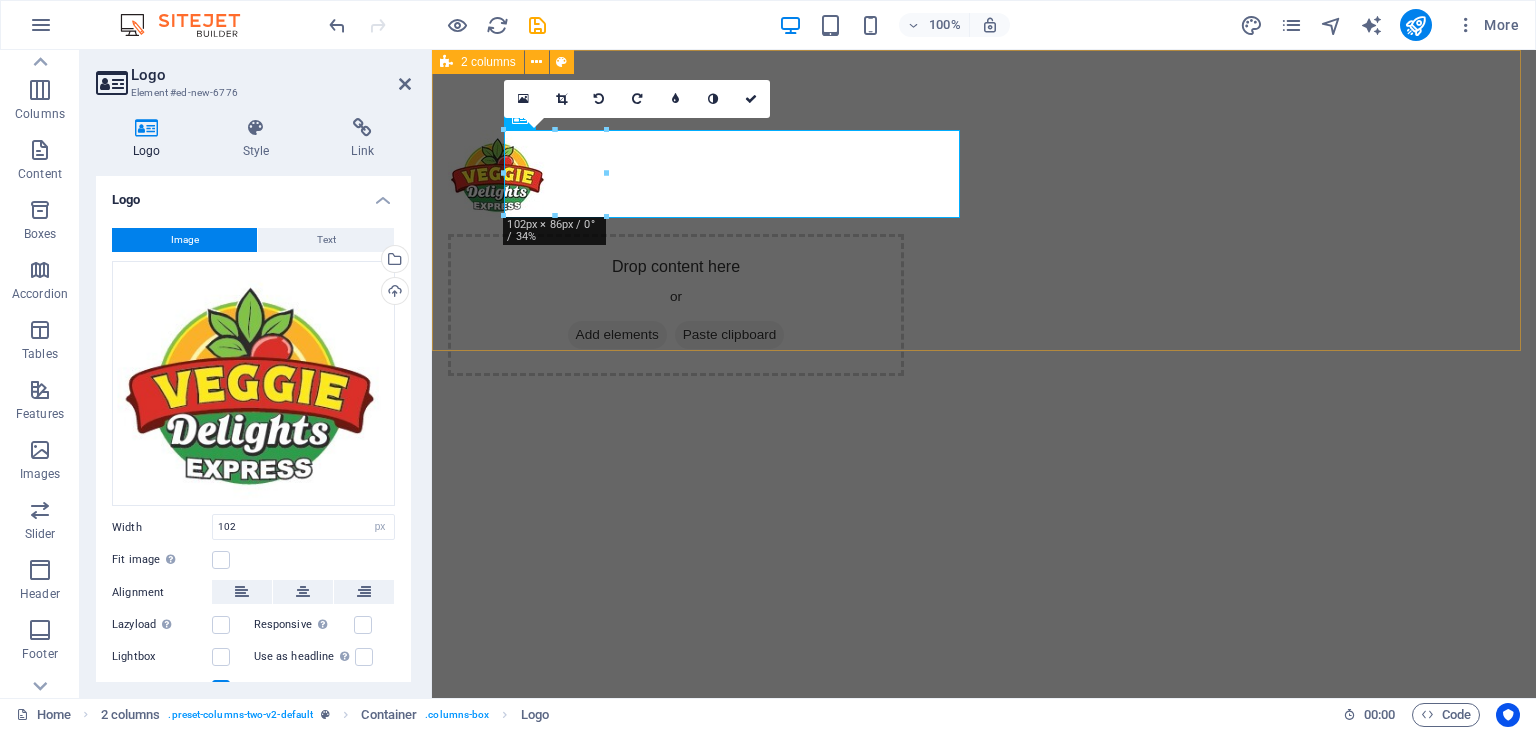 click on "Drop content here or  Add elements  Paste clipboard" at bounding box center [984, 253] 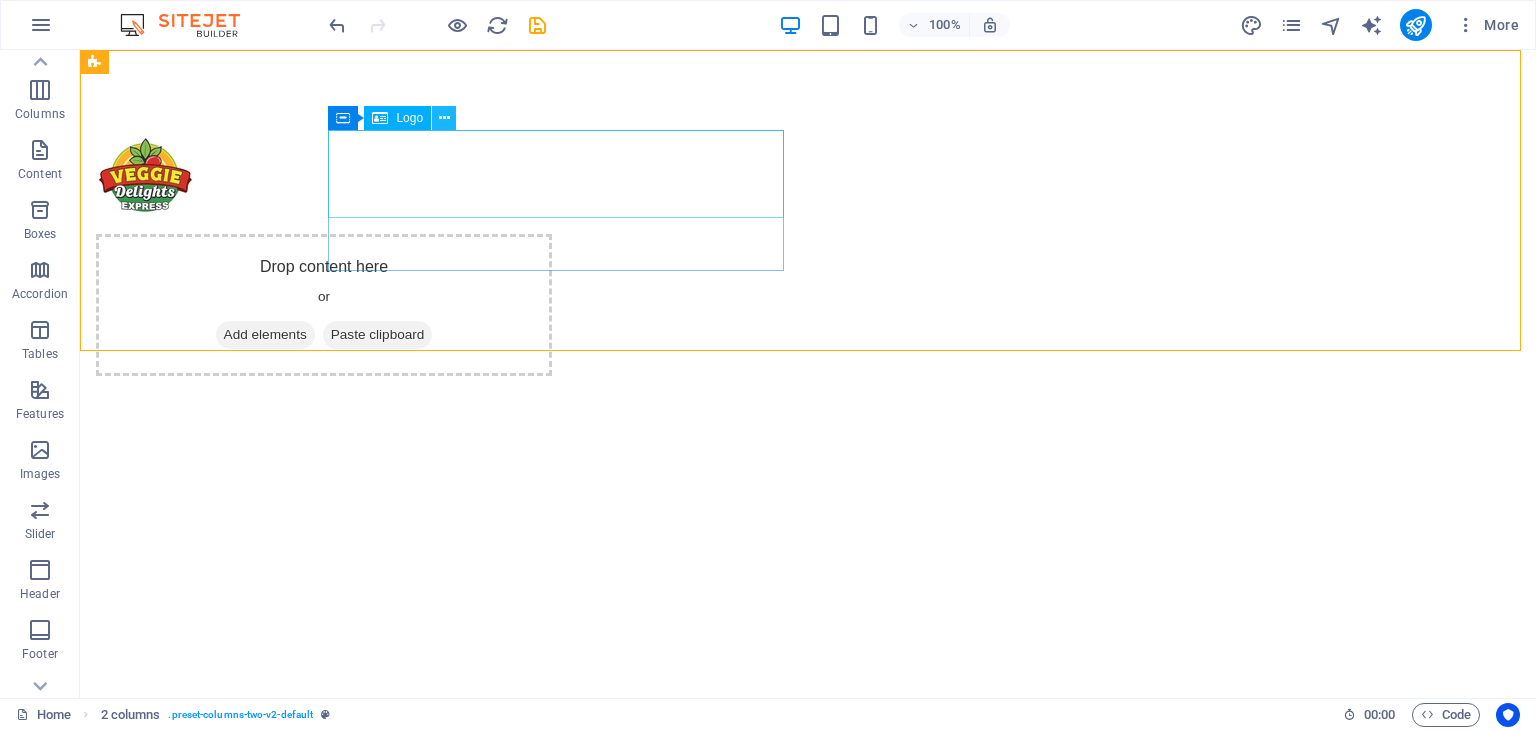 click at bounding box center (444, 118) 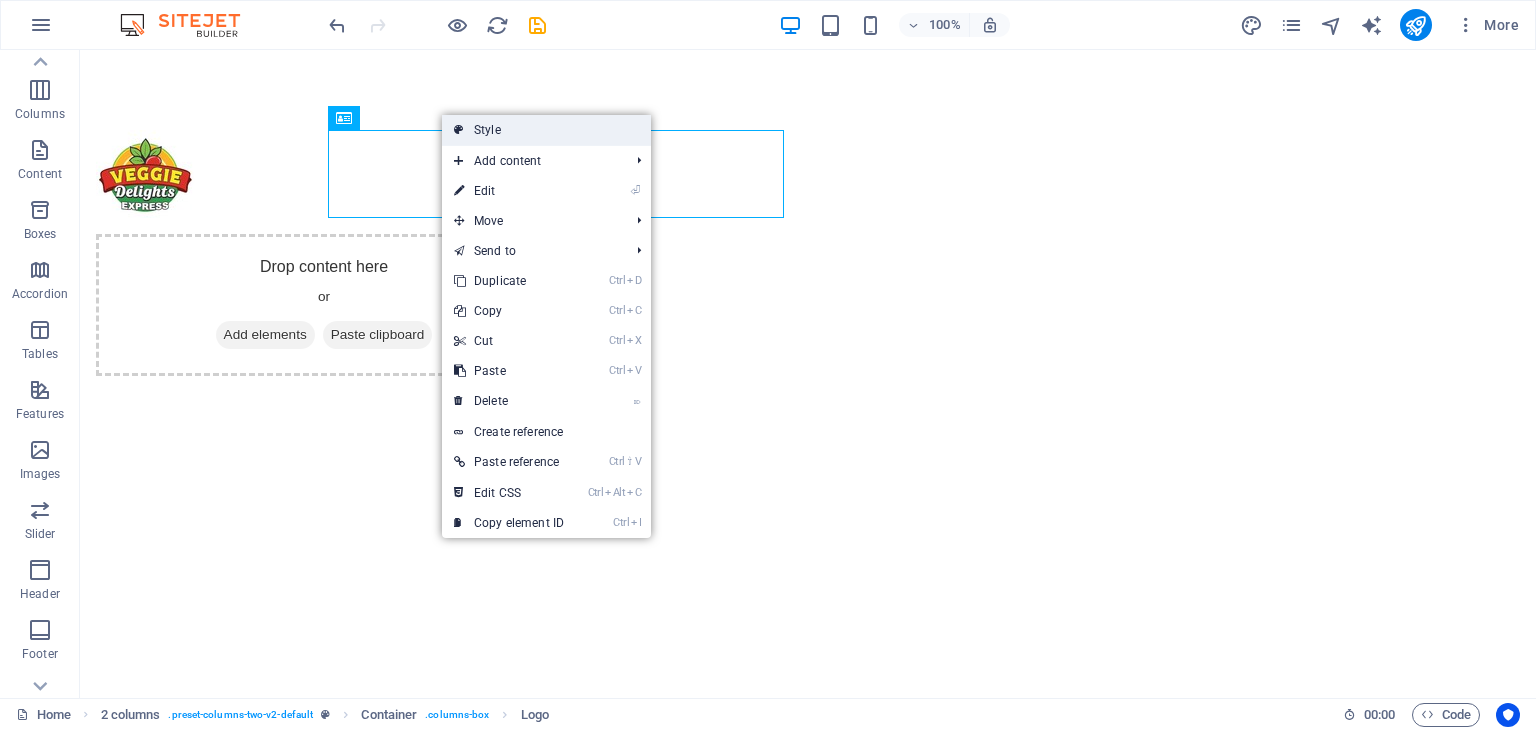 click on "Style" at bounding box center [546, 130] 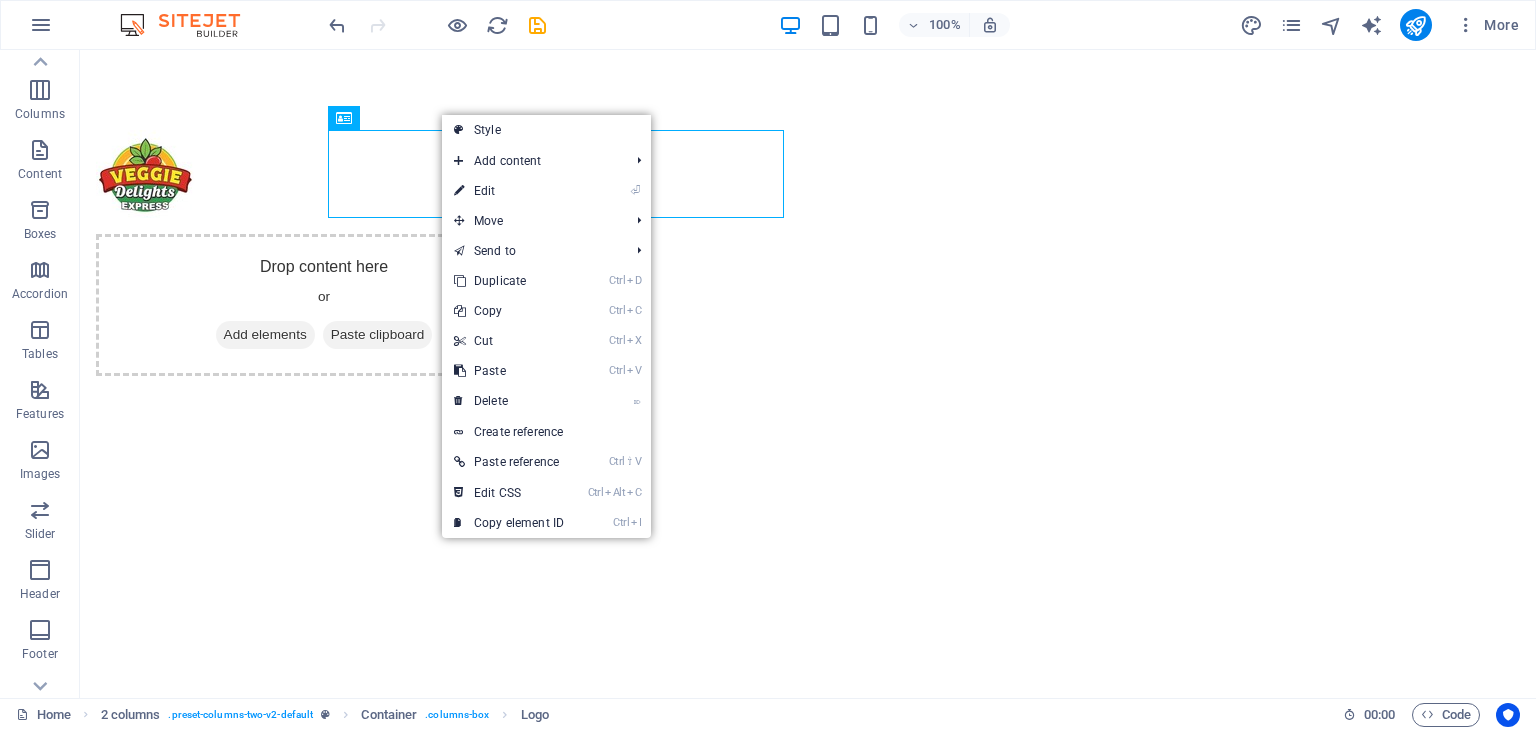 select on "rem" 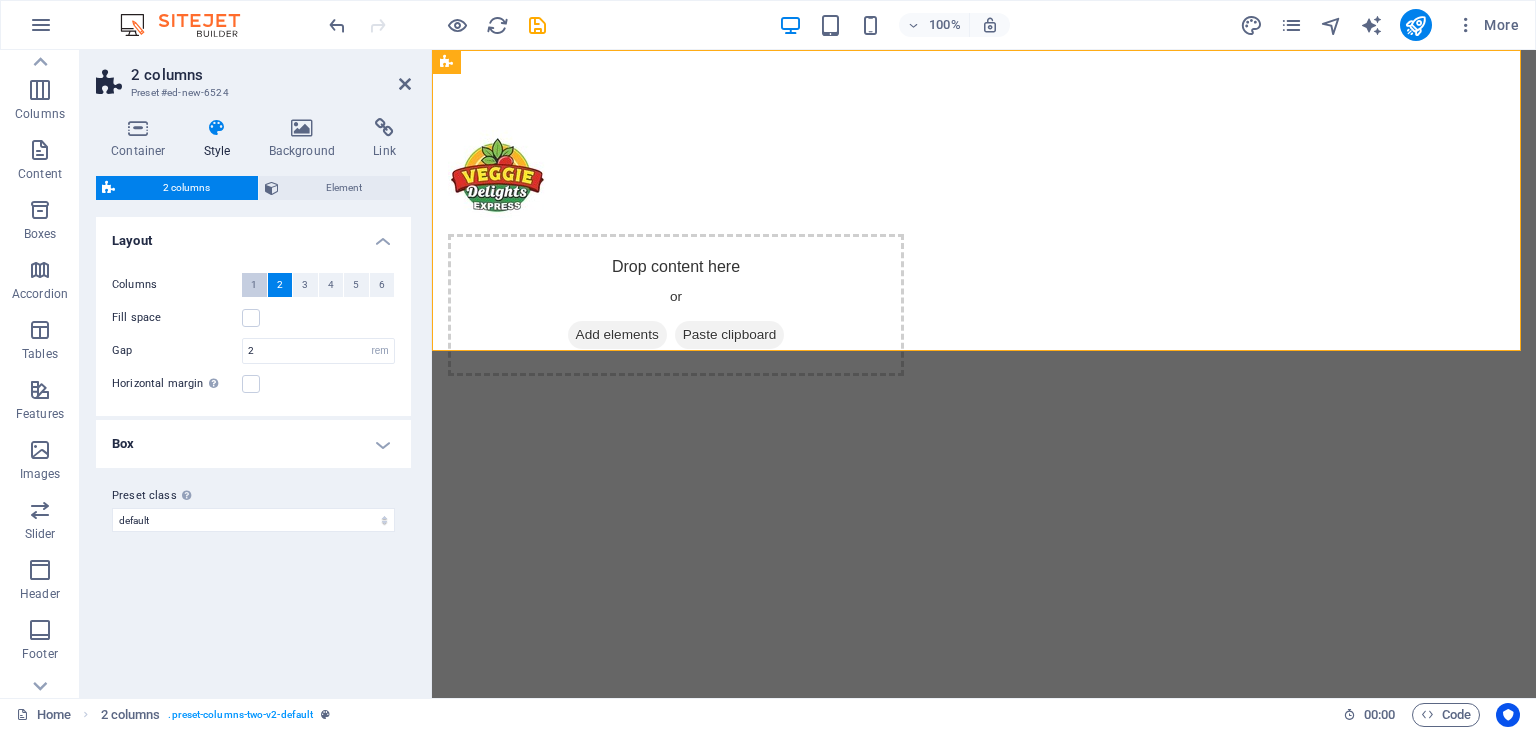 click on "1" at bounding box center [254, 285] 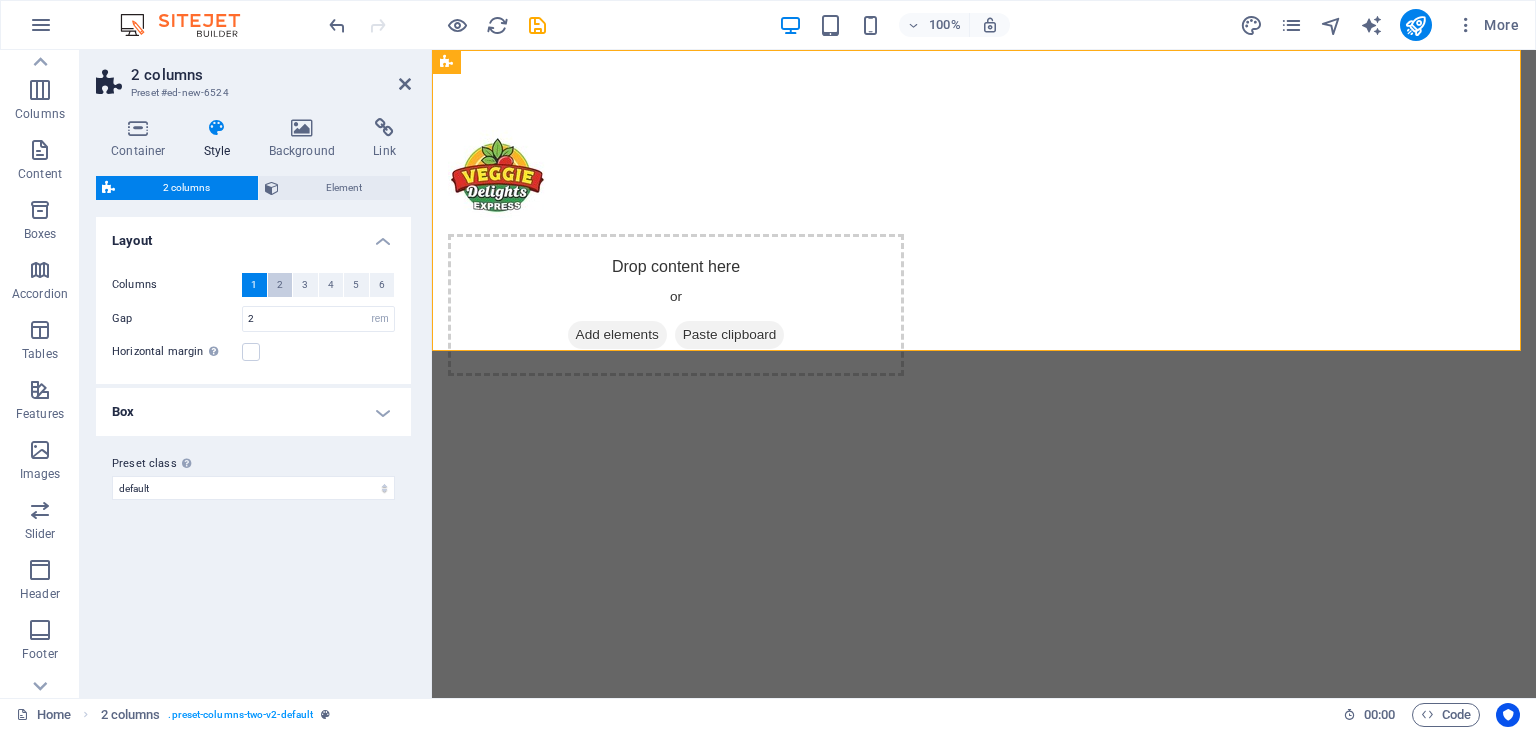 click on "2" at bounding box center (280, 285) 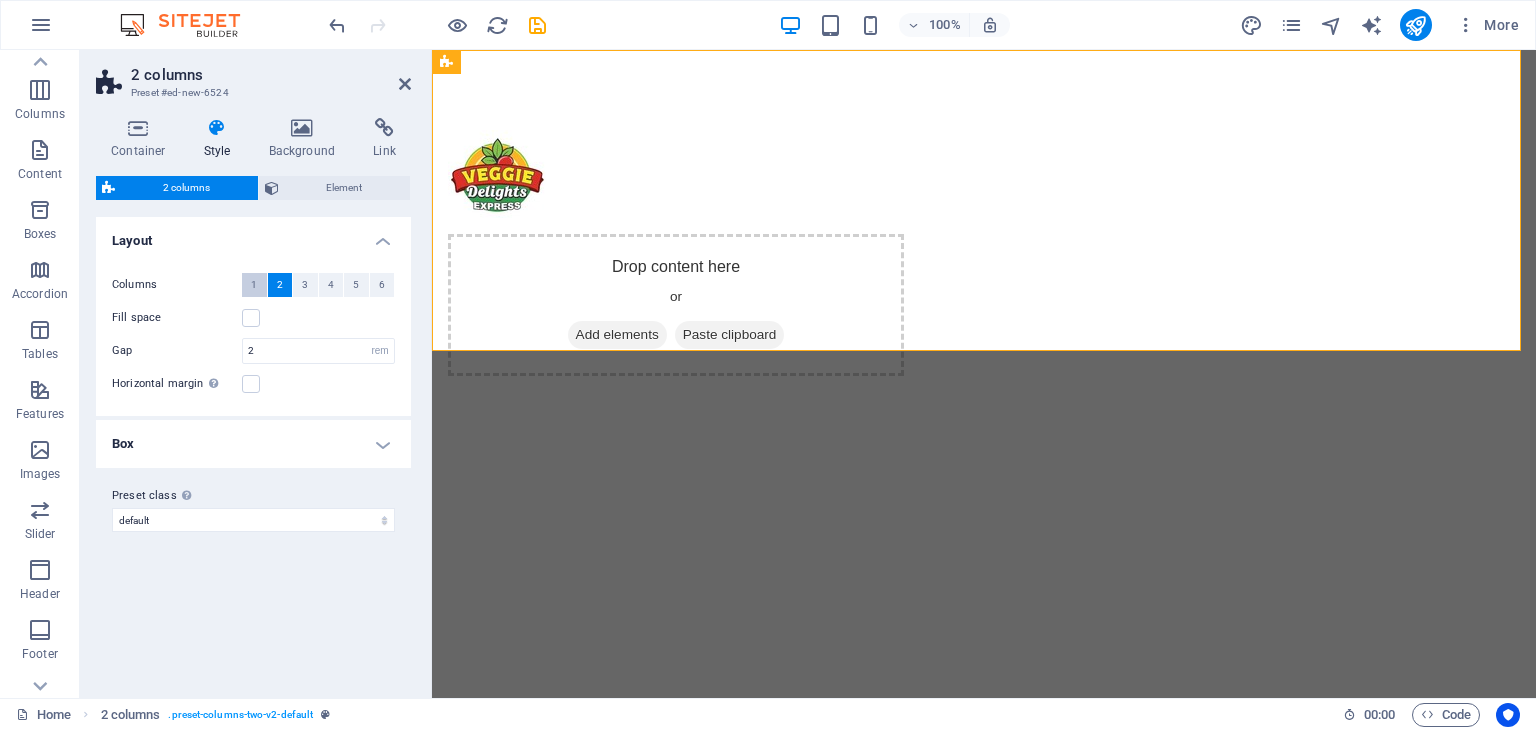 click on "1" at bounding box center (254, 285) 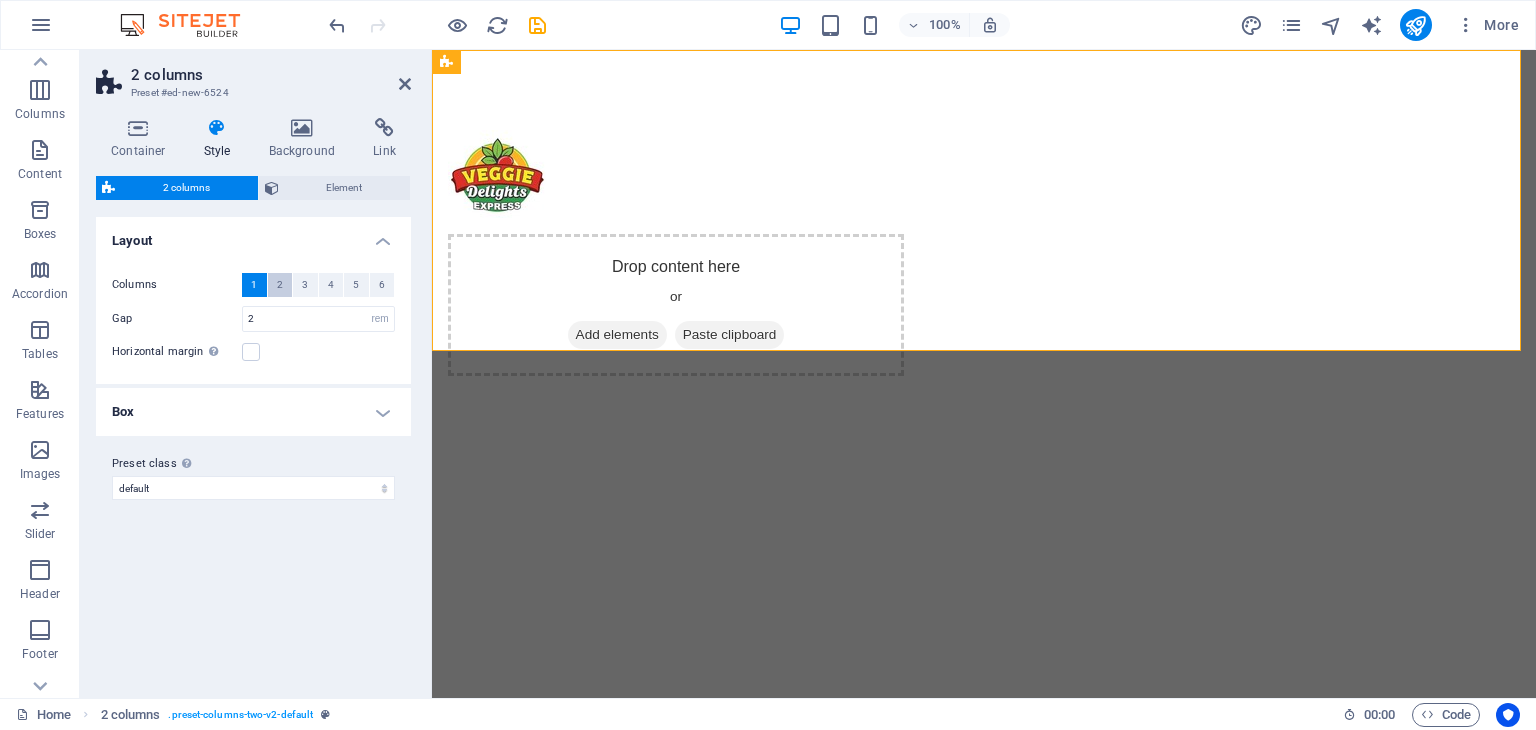 click on "2" at bounding box center [280, 285] 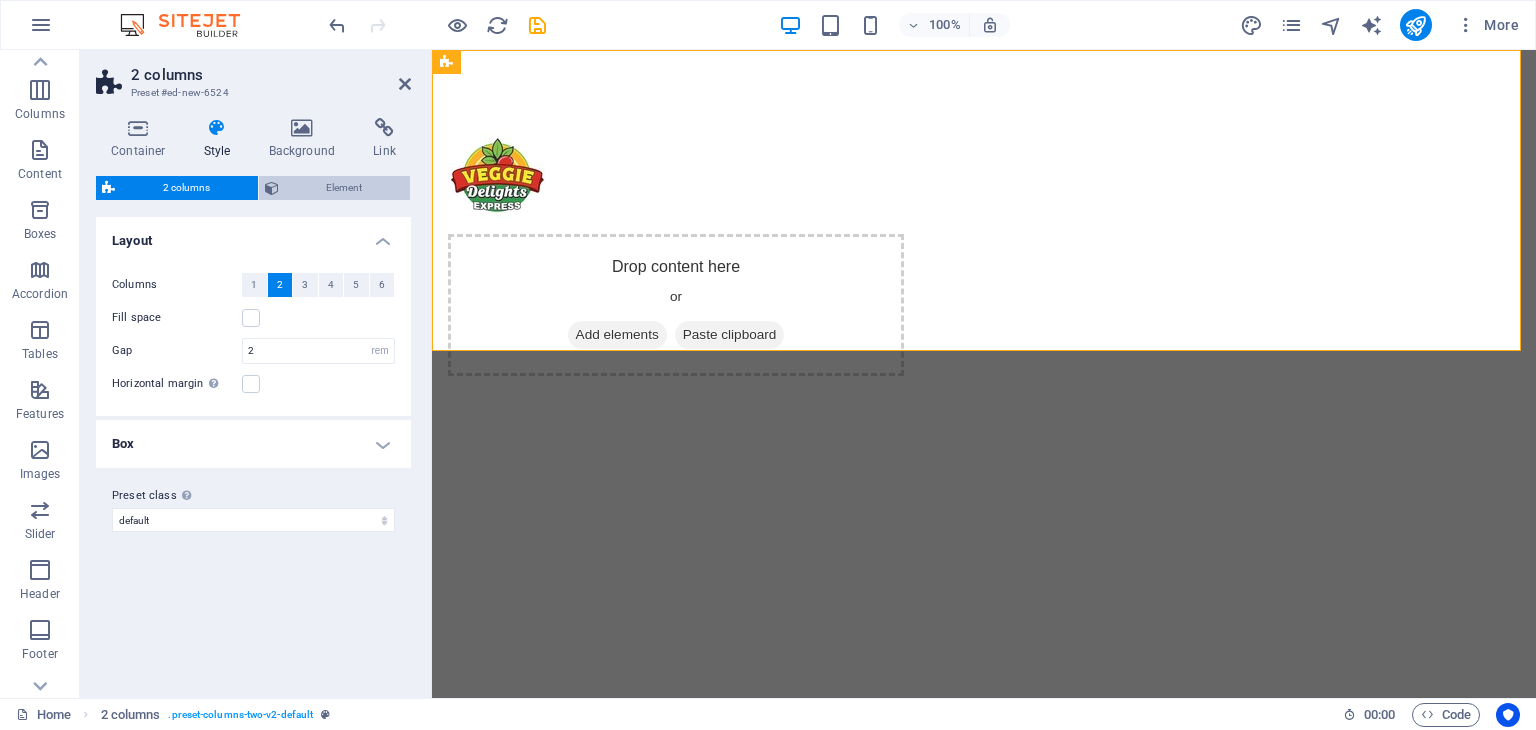click on "Element" at bounding box center (345, 188) 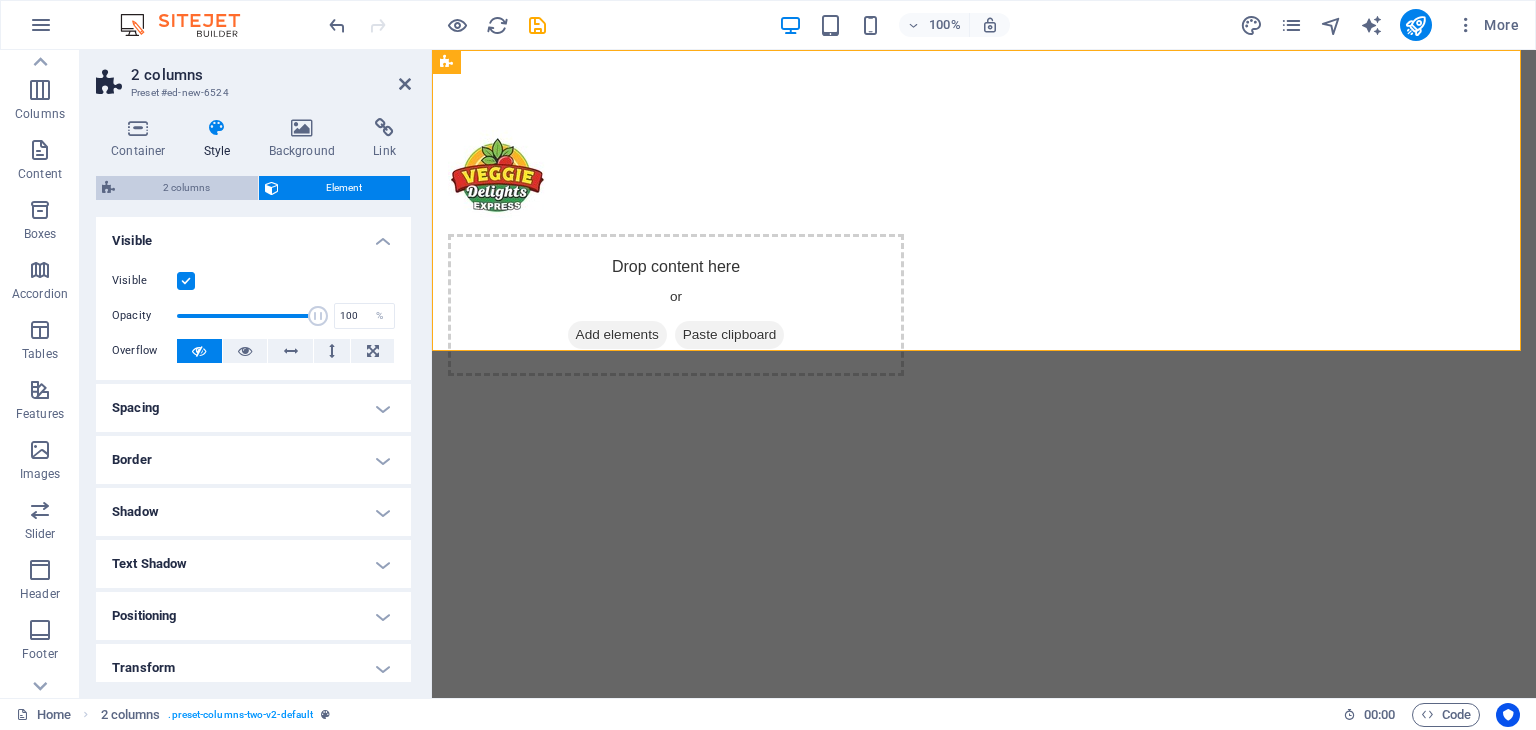 click on "2 columns" at bounding box center [186, 188] 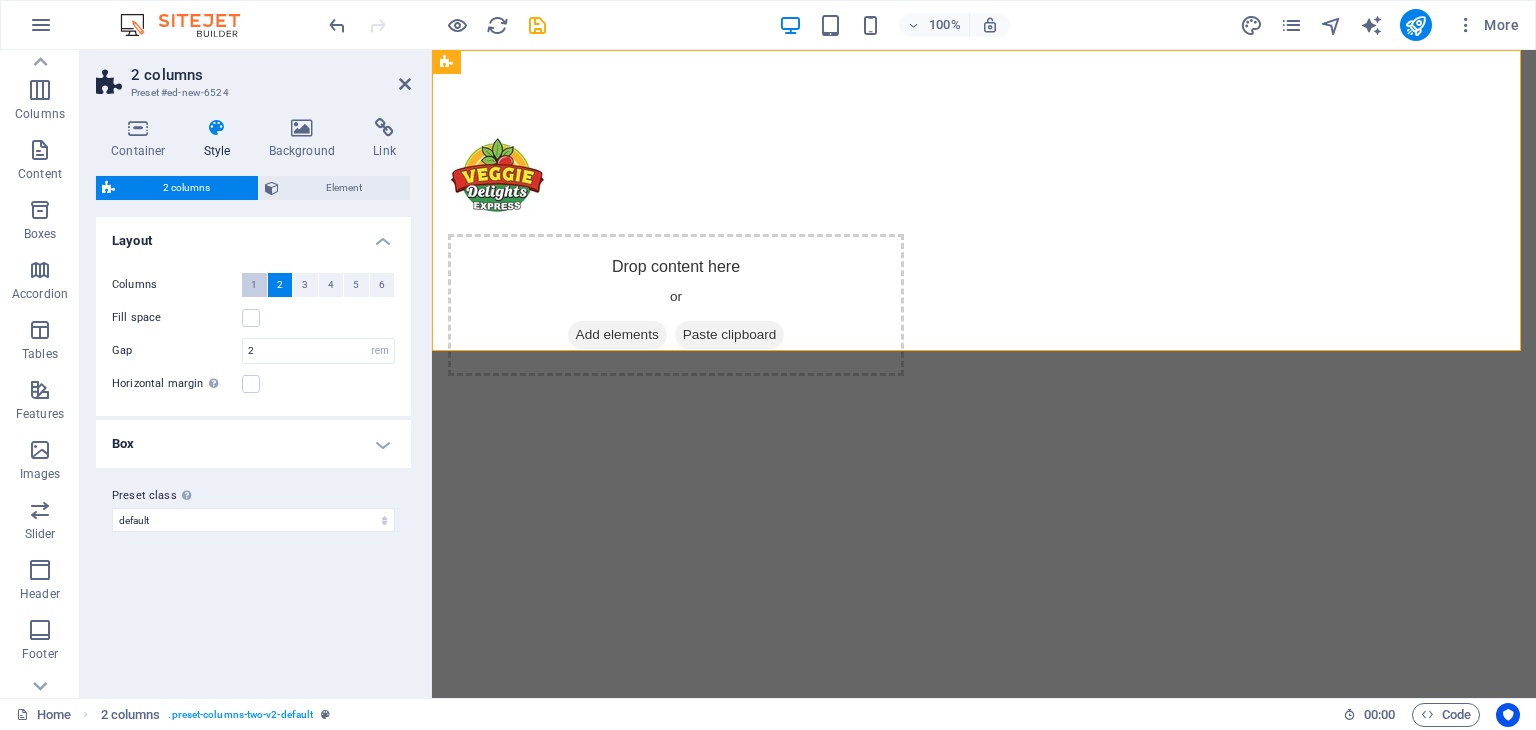click on "1" at bounding box center [254, 285] 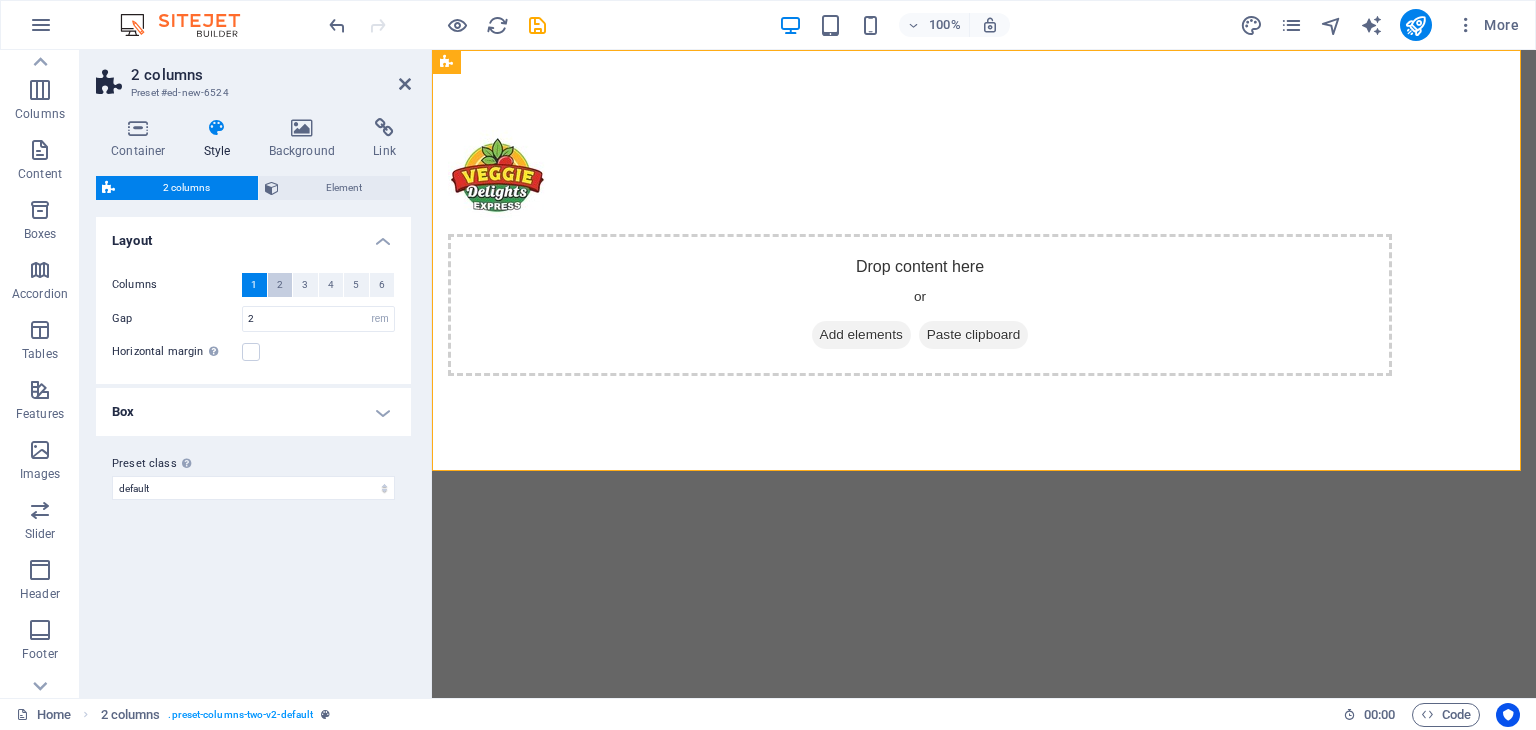 click on "2" at bounding box center [280, 285] 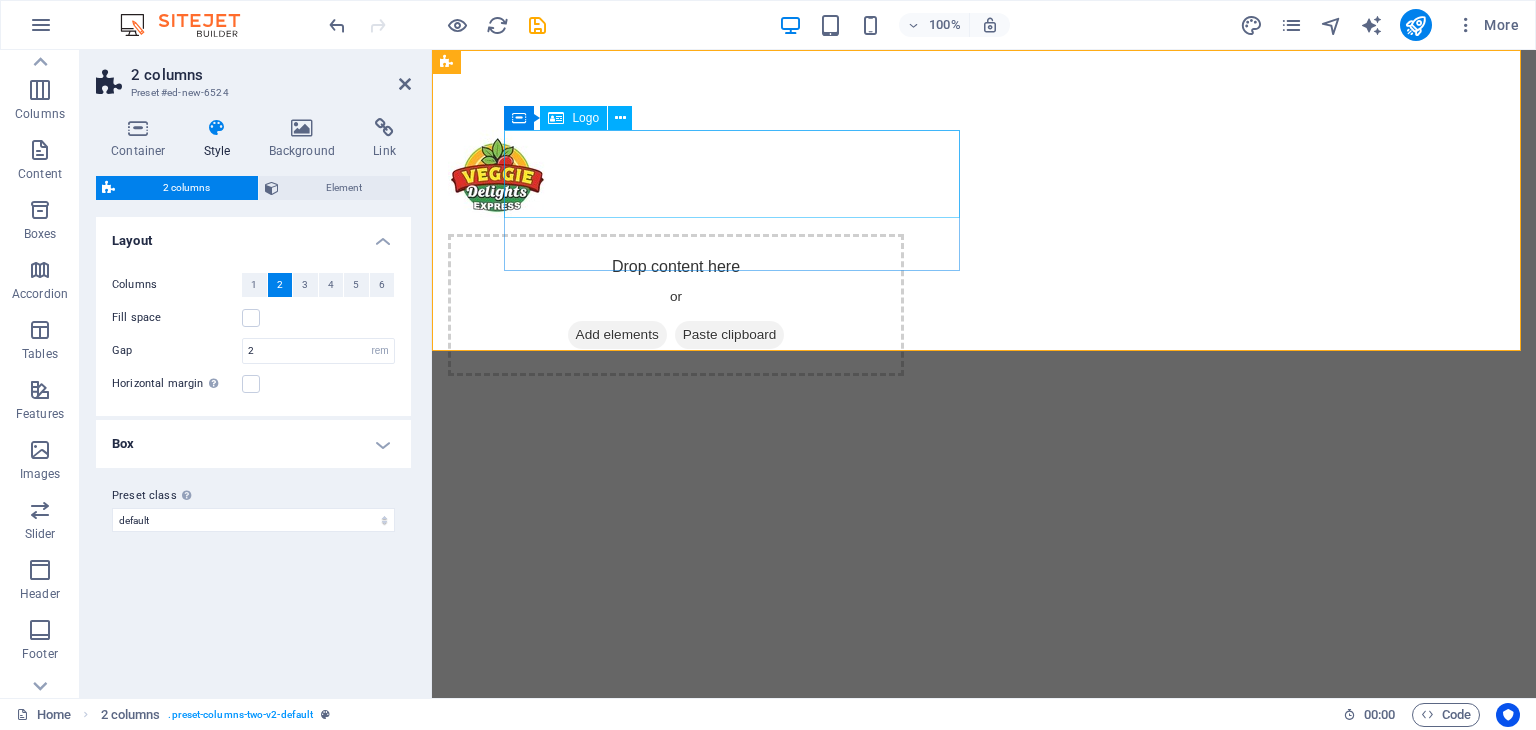 click at bounding box center [676, 174] 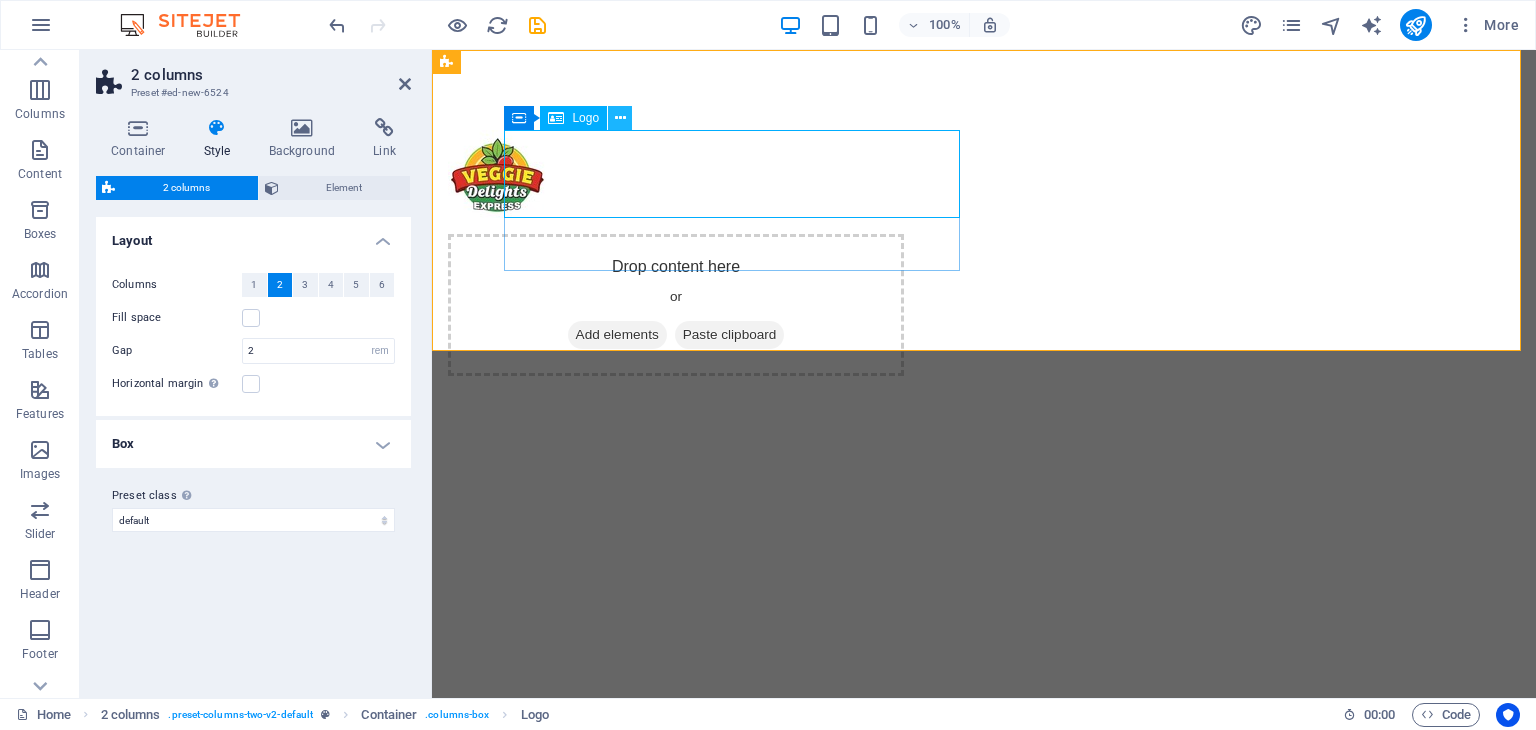 click at bounding box center [620, 118] 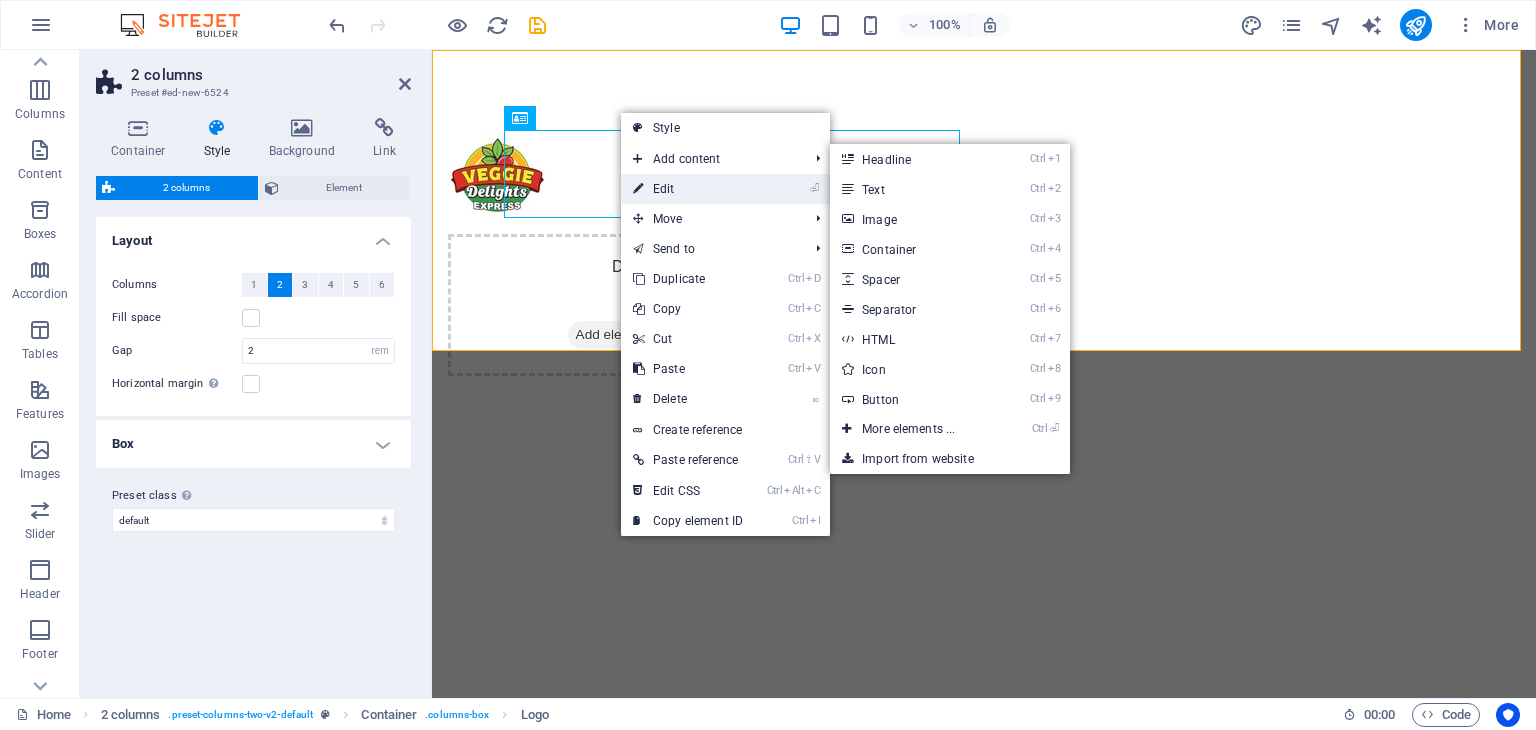 click on "⏎  Edit" at bounding box center (688, 189) 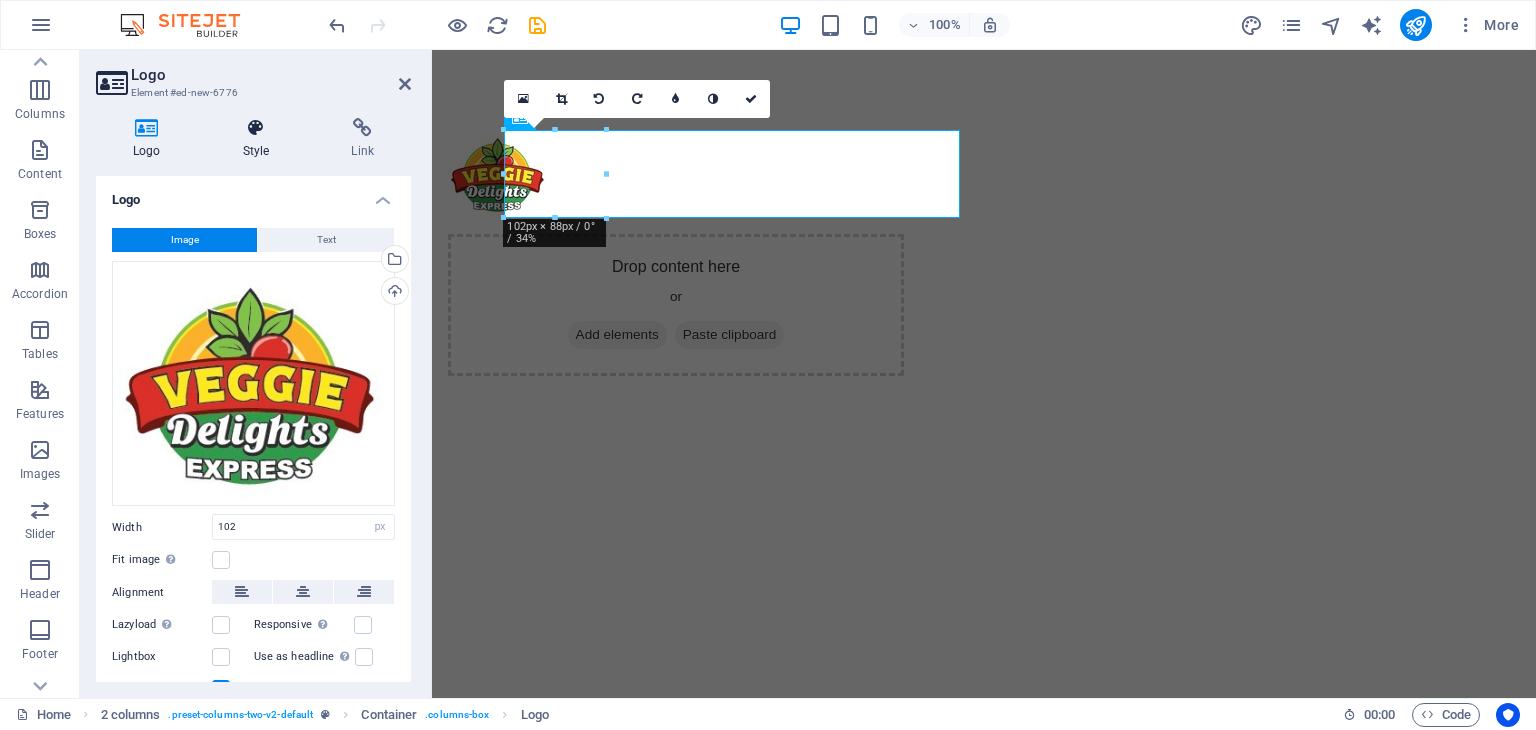 click on "Style" at bounding box center [260, 139] 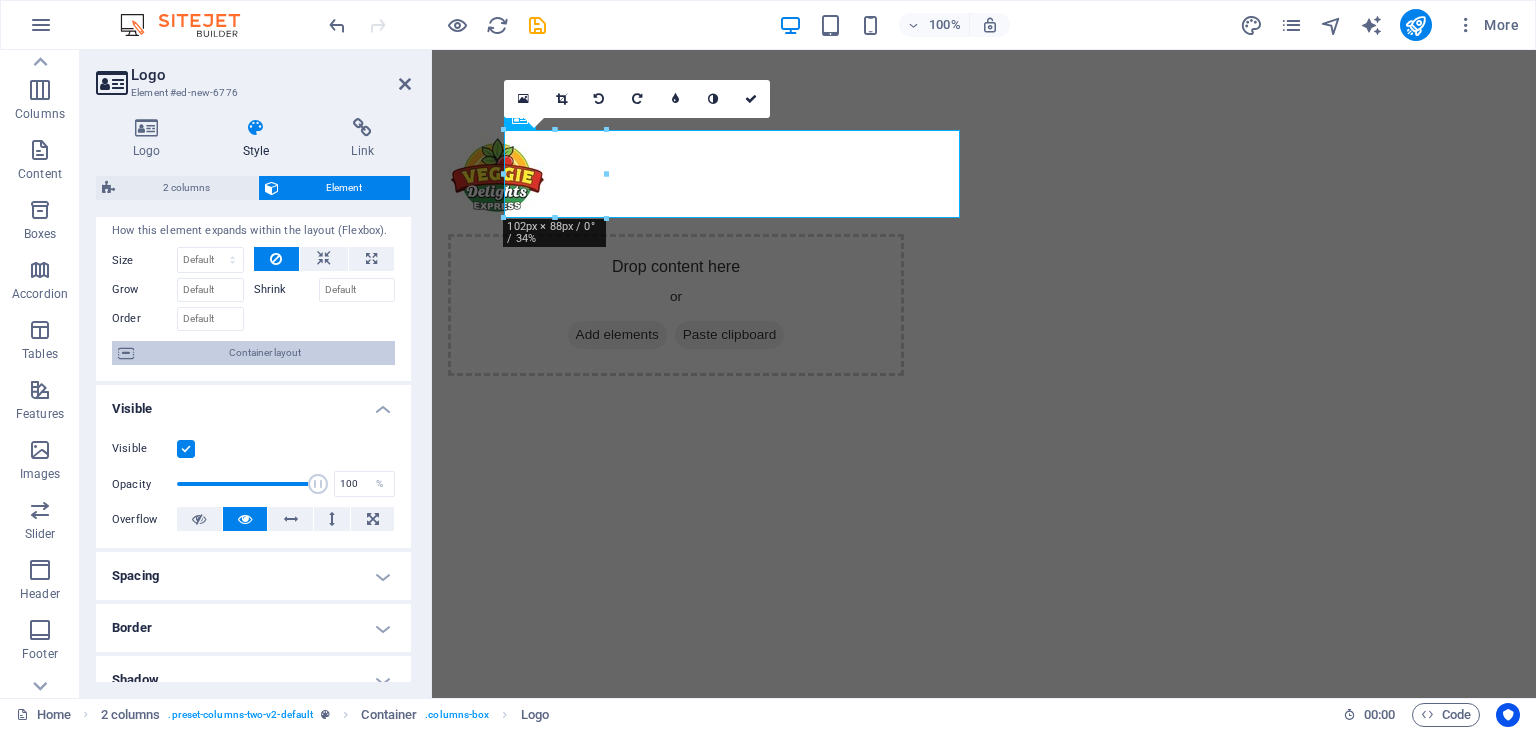 scroll, scrollTop: 0, scrollLeft: 0, axis: both 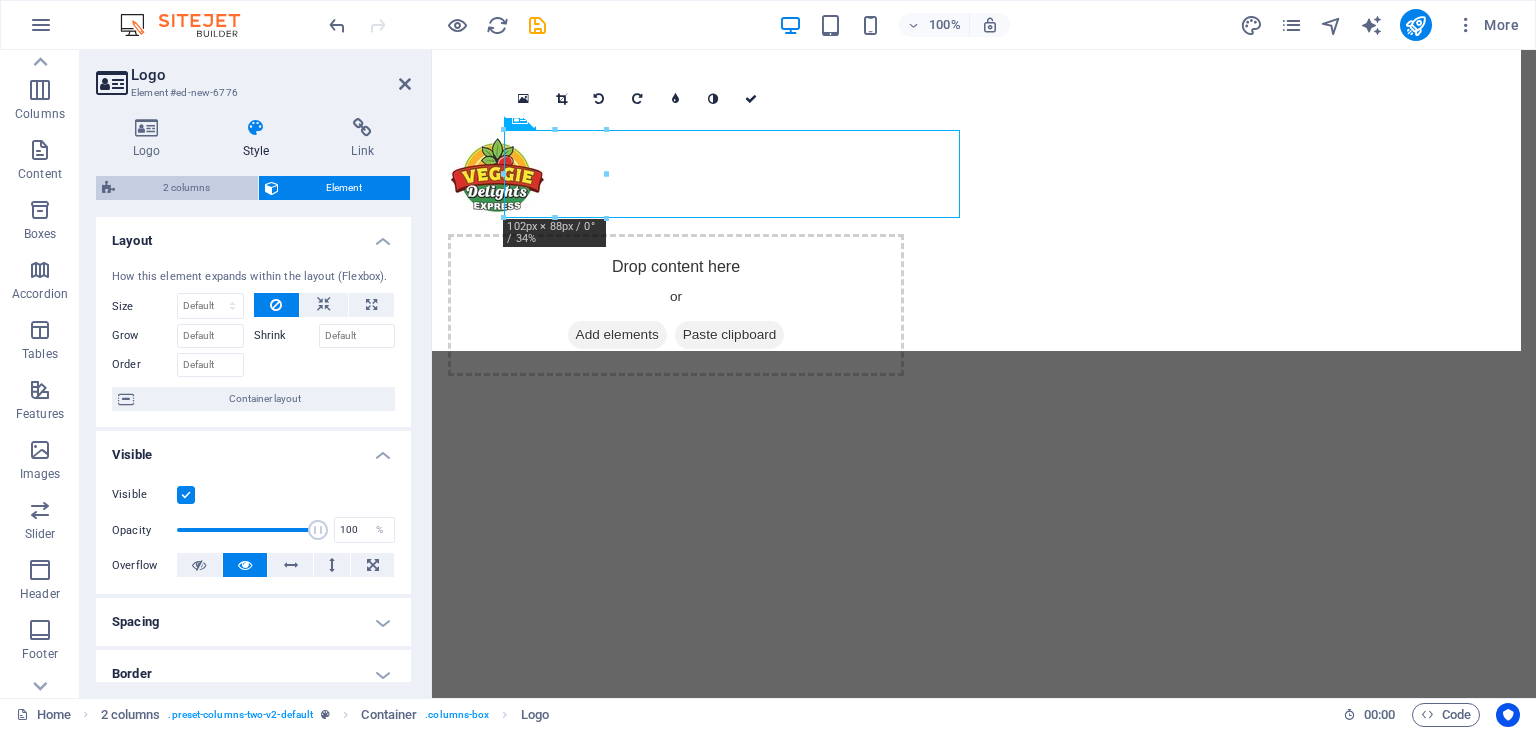click on "2 columns" at bounding box center (186, 188) 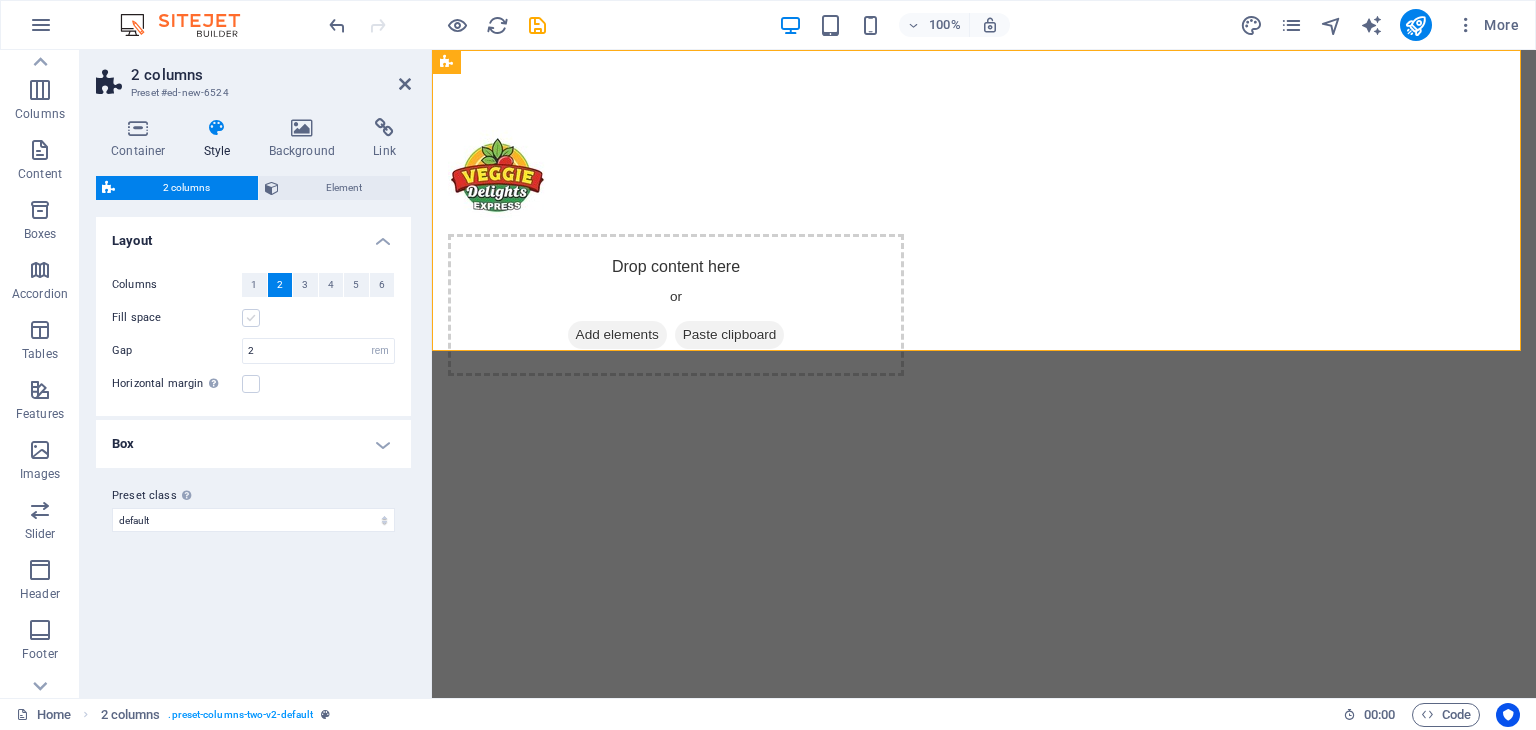 click at bounding box center [251, 318] 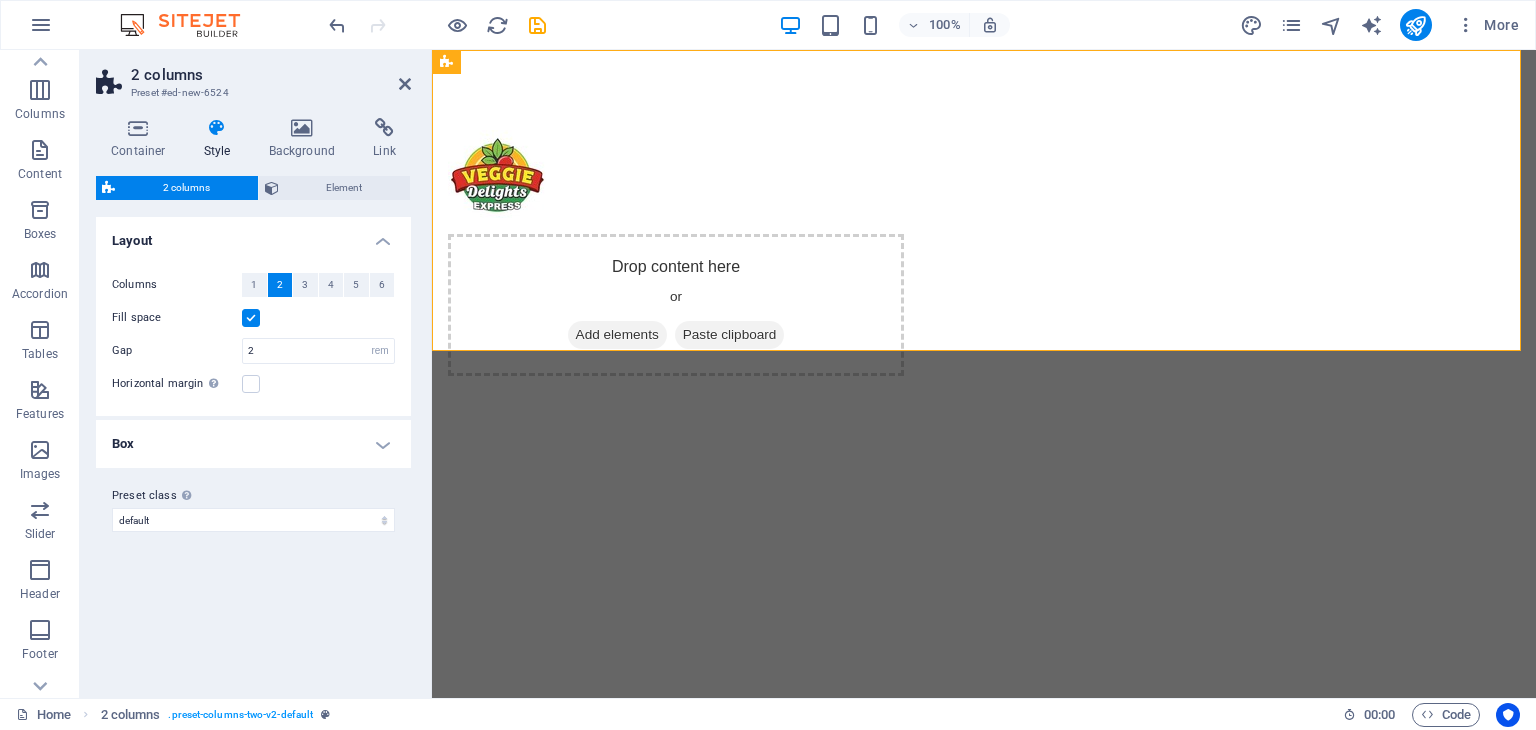 click at bounding box center (251, 318) 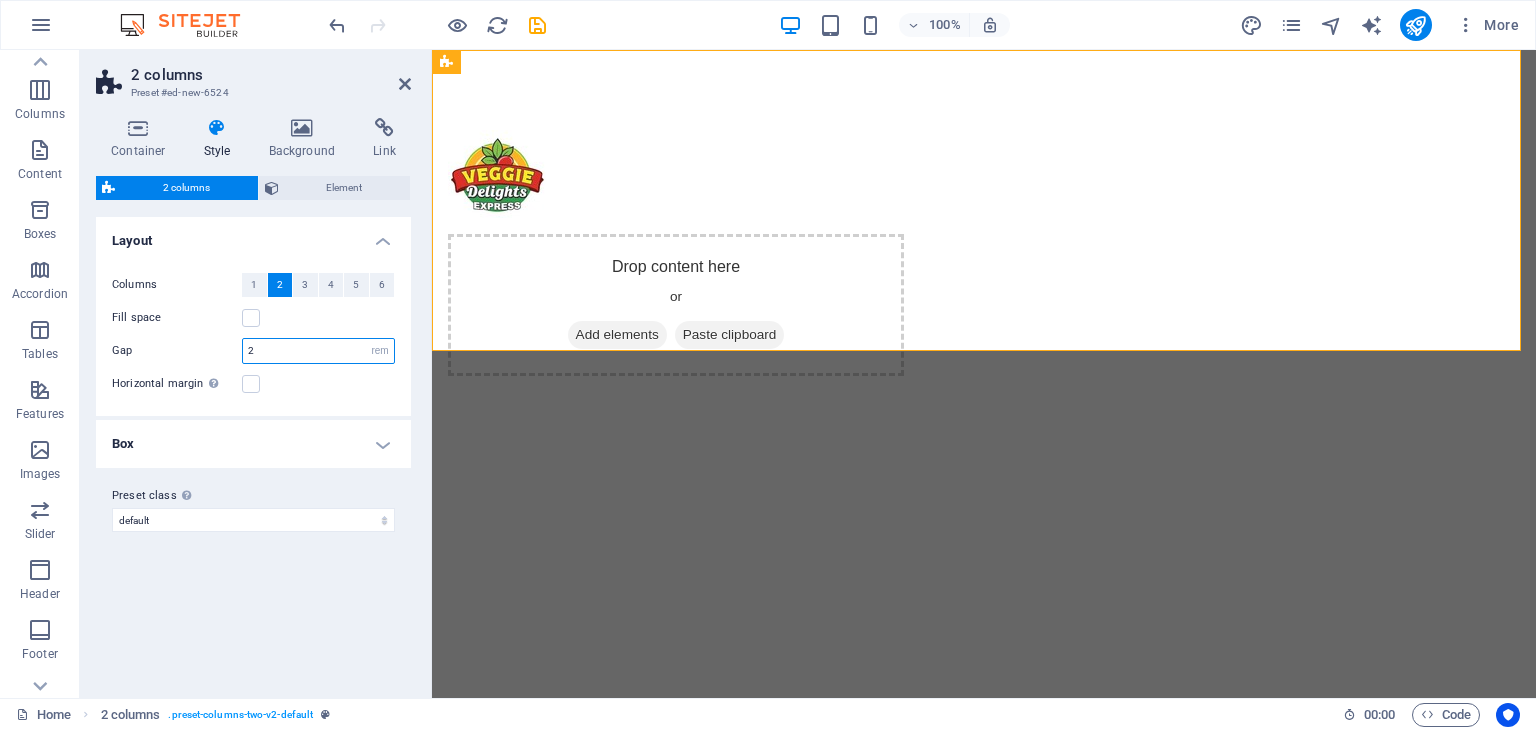 drag, startPoint x: 260, startPoint y: 345, endPoint x: 234, endPoint y: 345, distance: 26 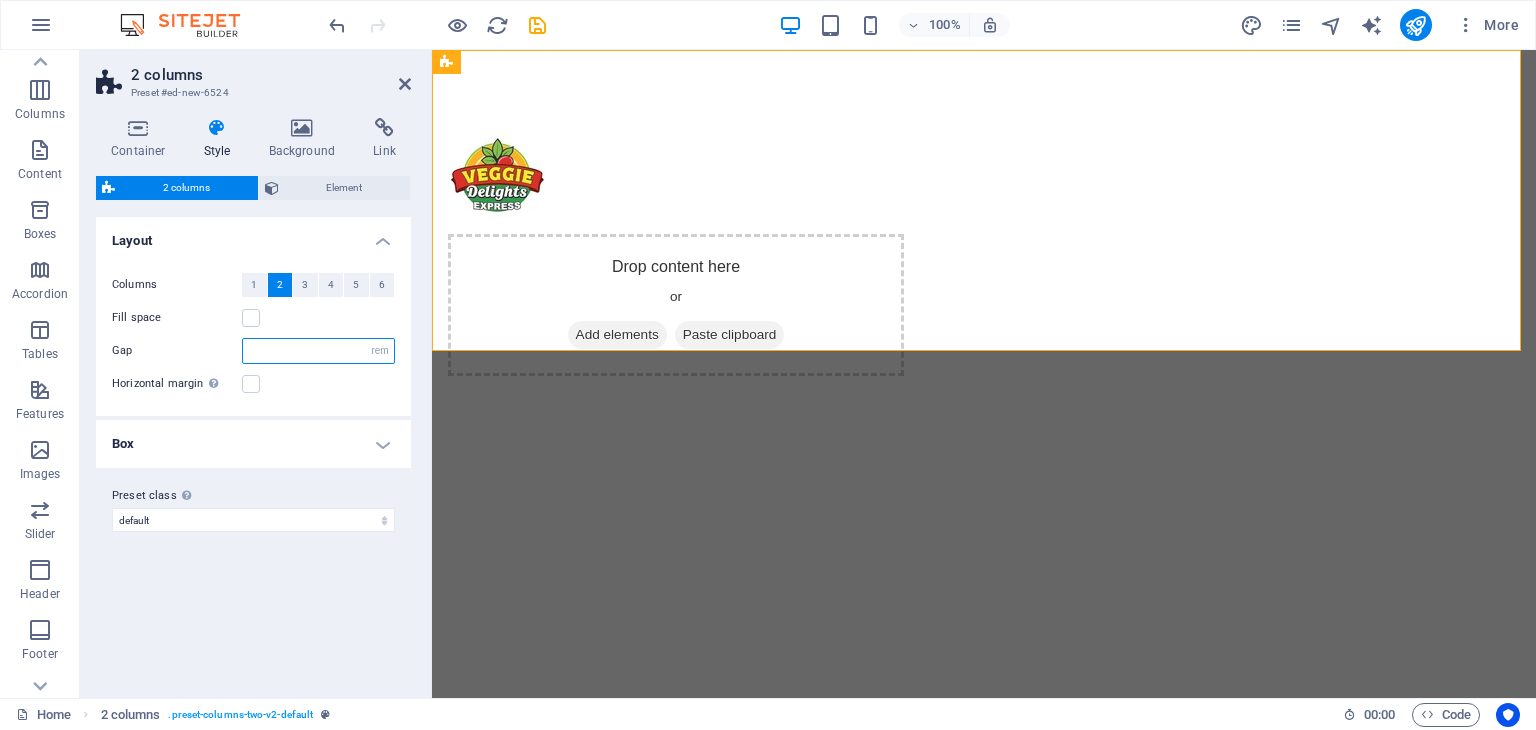 type 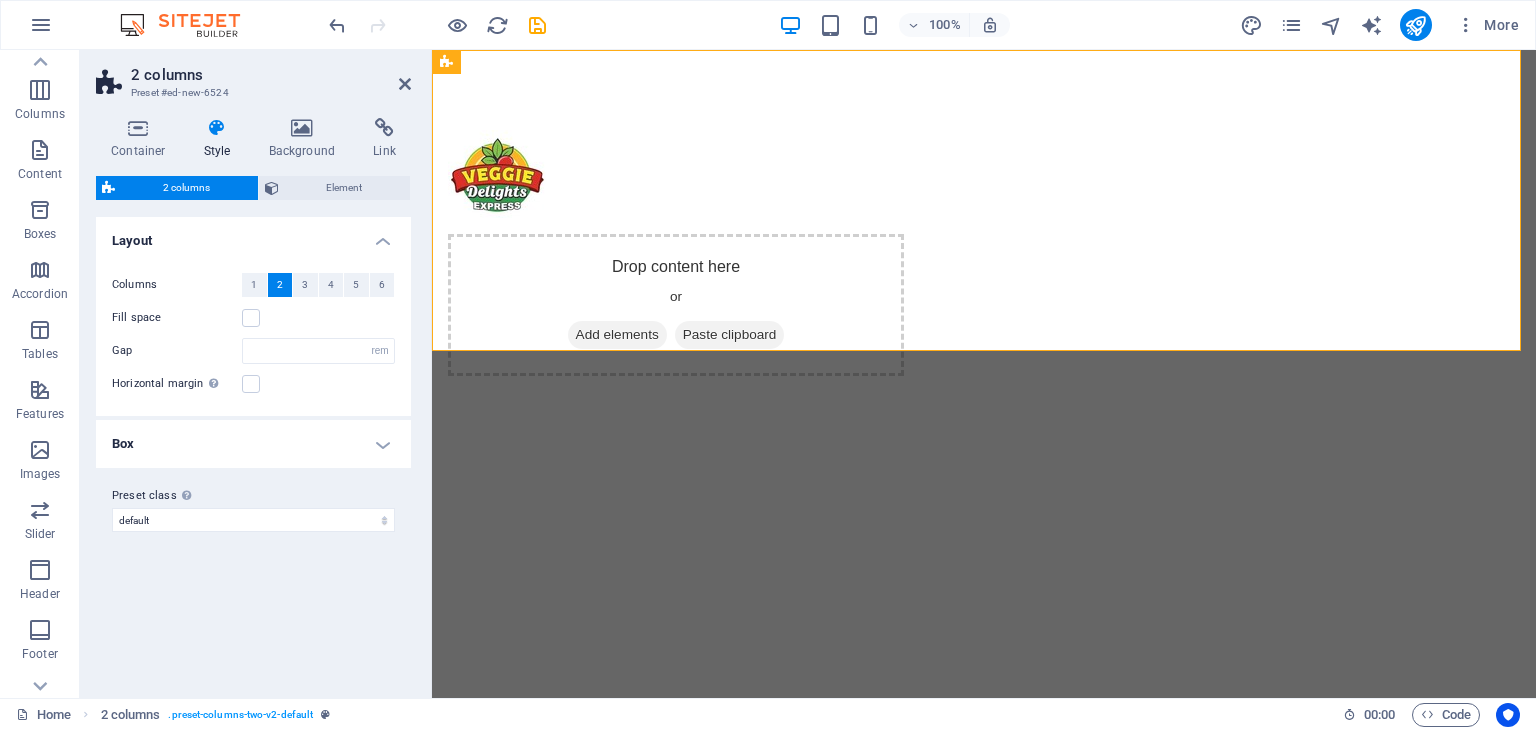 click on "Gap" at bounding box center (177, 350) 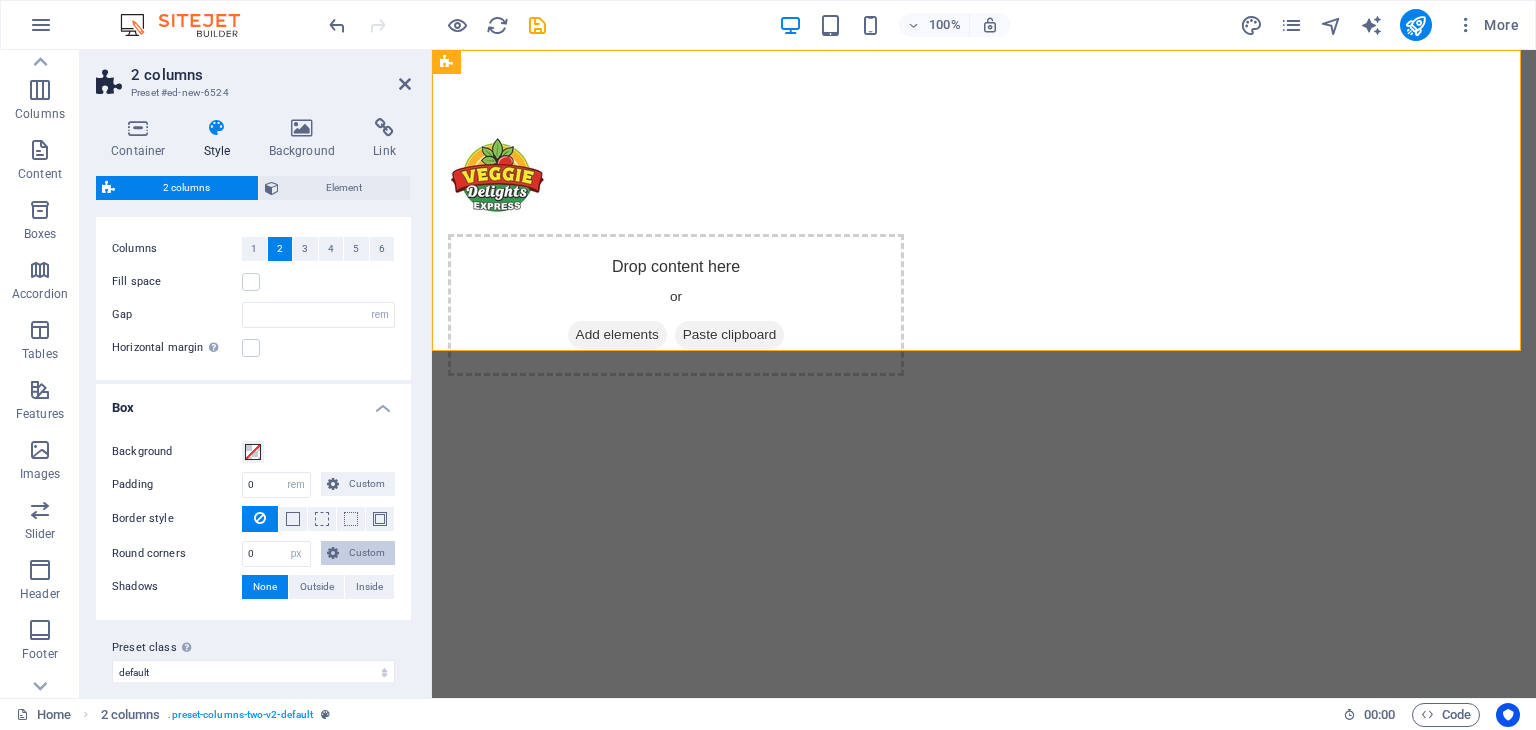 scroll, scrollTop: 52, scrollLeft: 0, axis: vertical 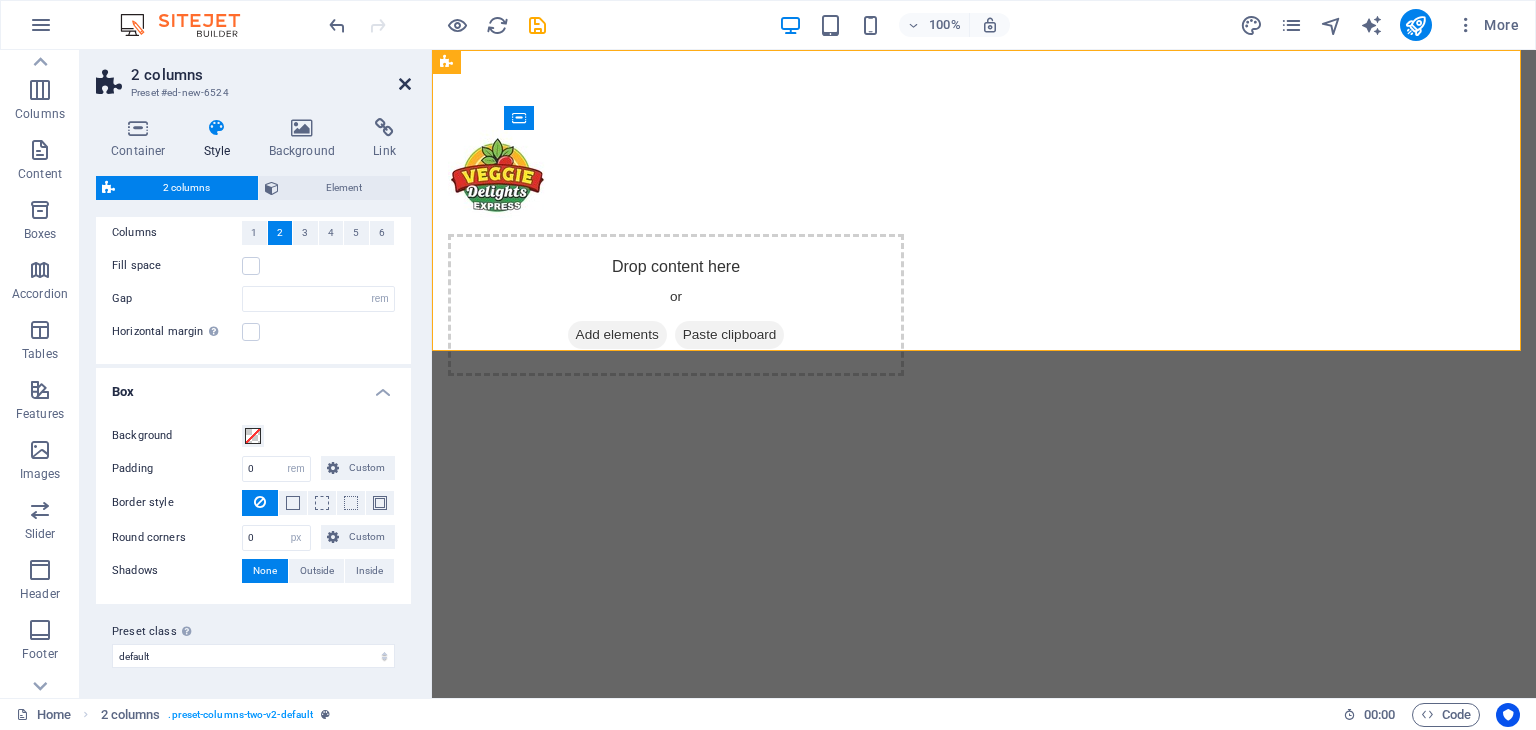 click at bounding box center [405, 84] 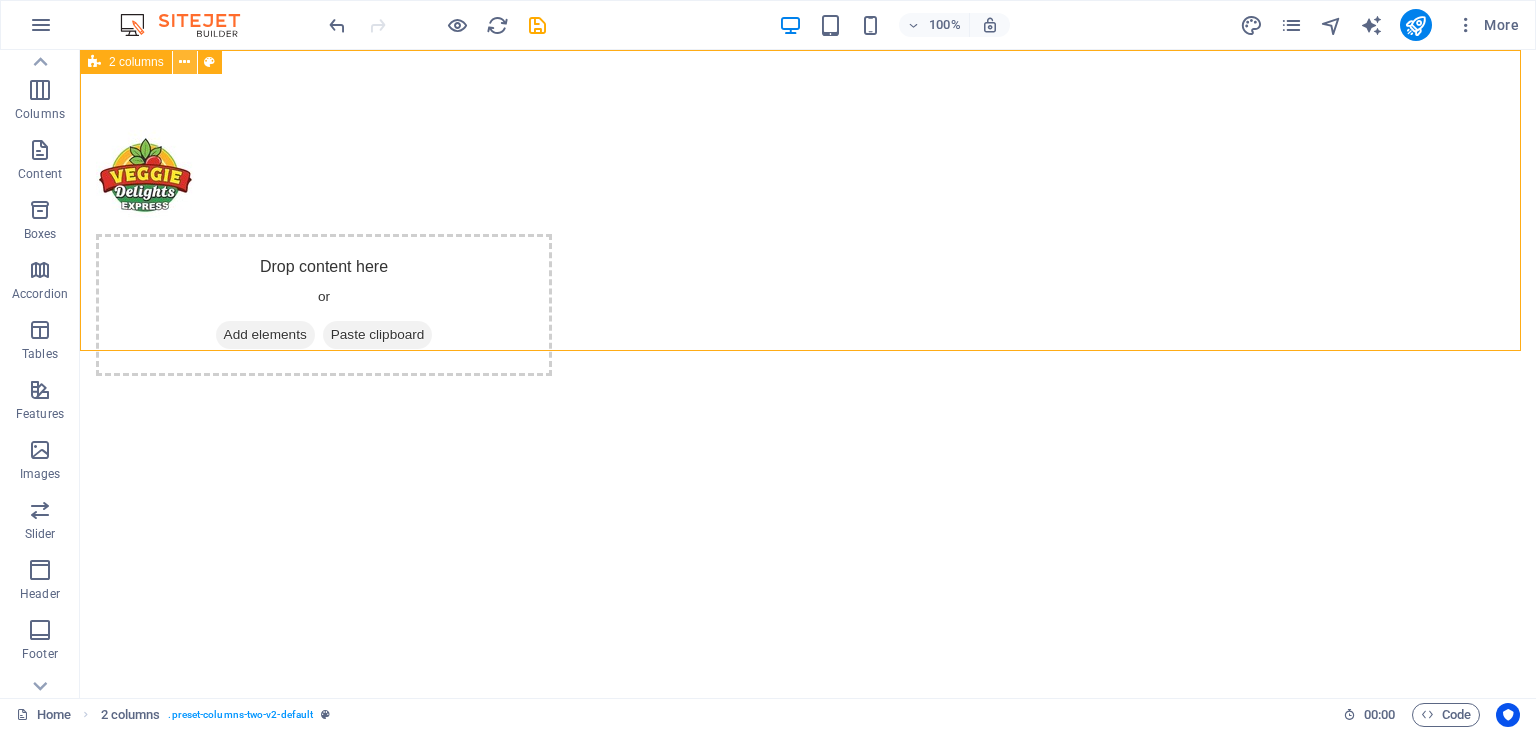 click at bounding box center (184, 62) 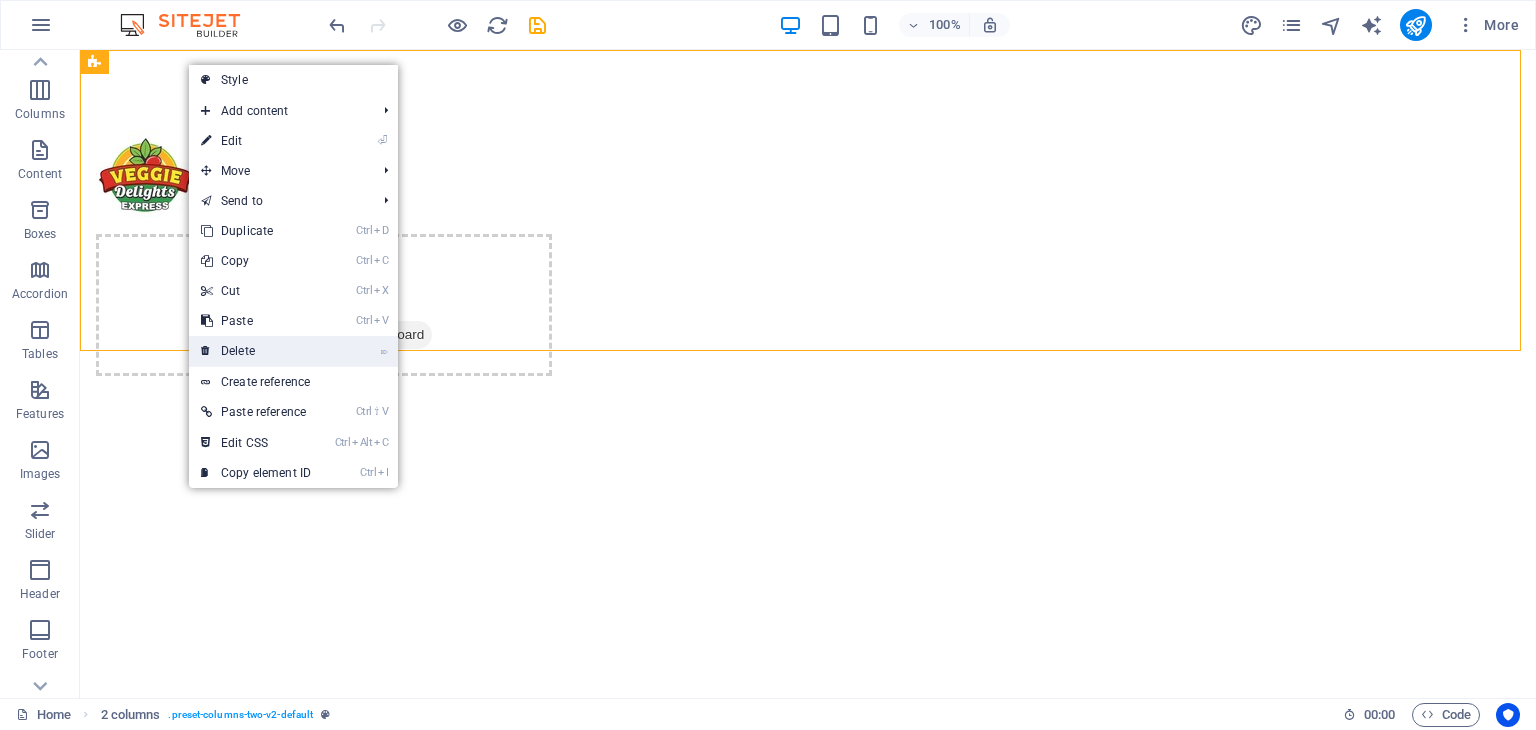 click on "⌦  Delete" at bounding box center [256, 351] 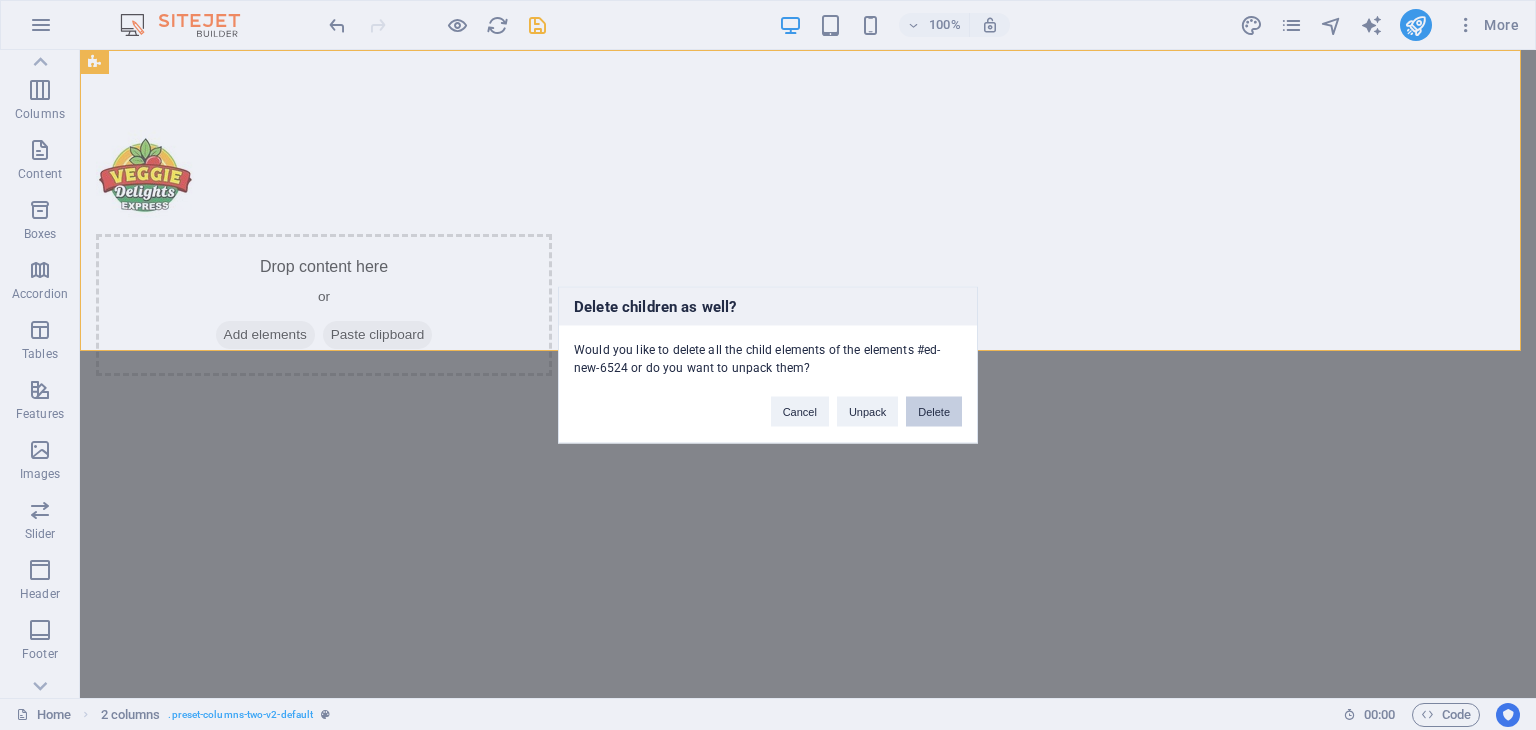 click on "Delete" at bounding box center [934, 412] 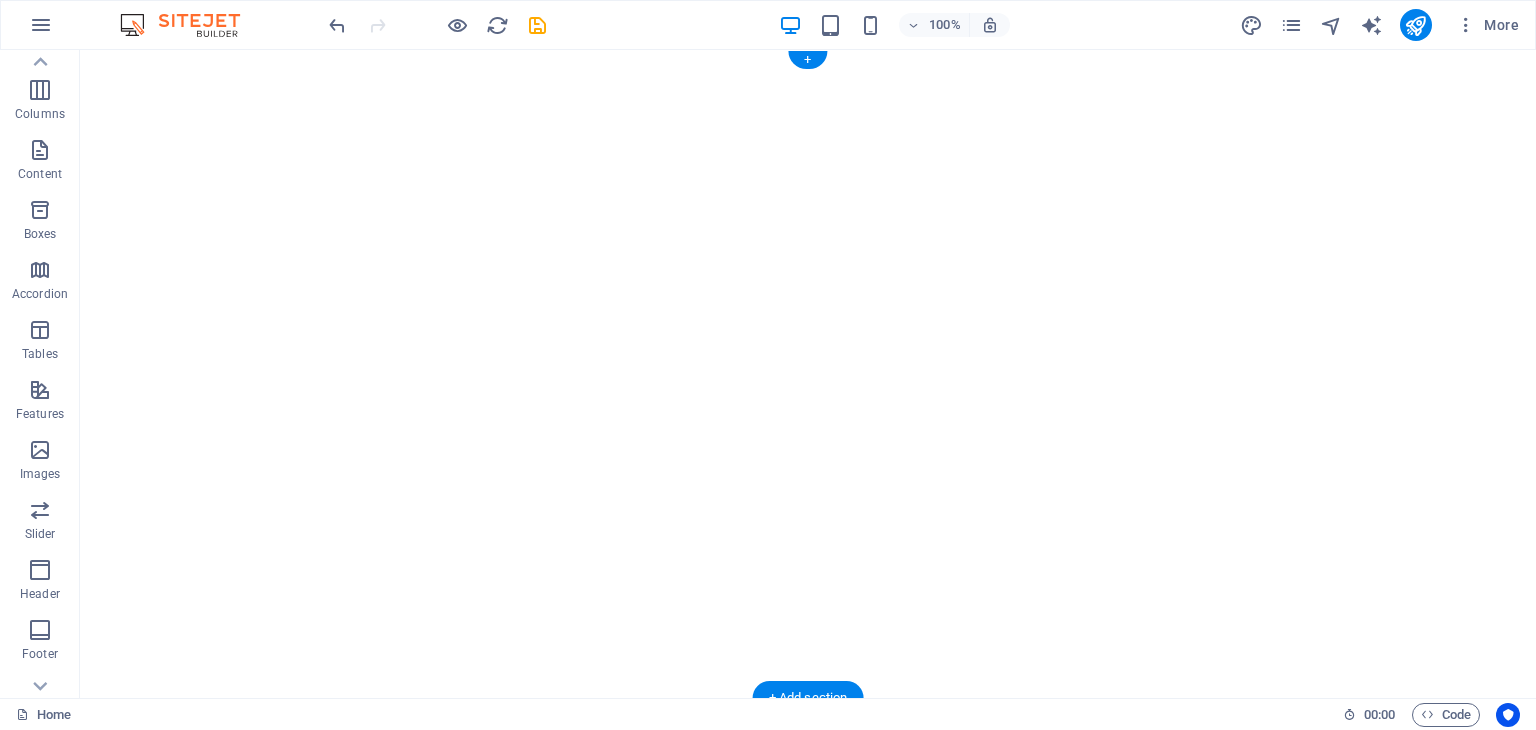 scroll, scrollTop: 56, scrollLeft: 0, axis: vertical 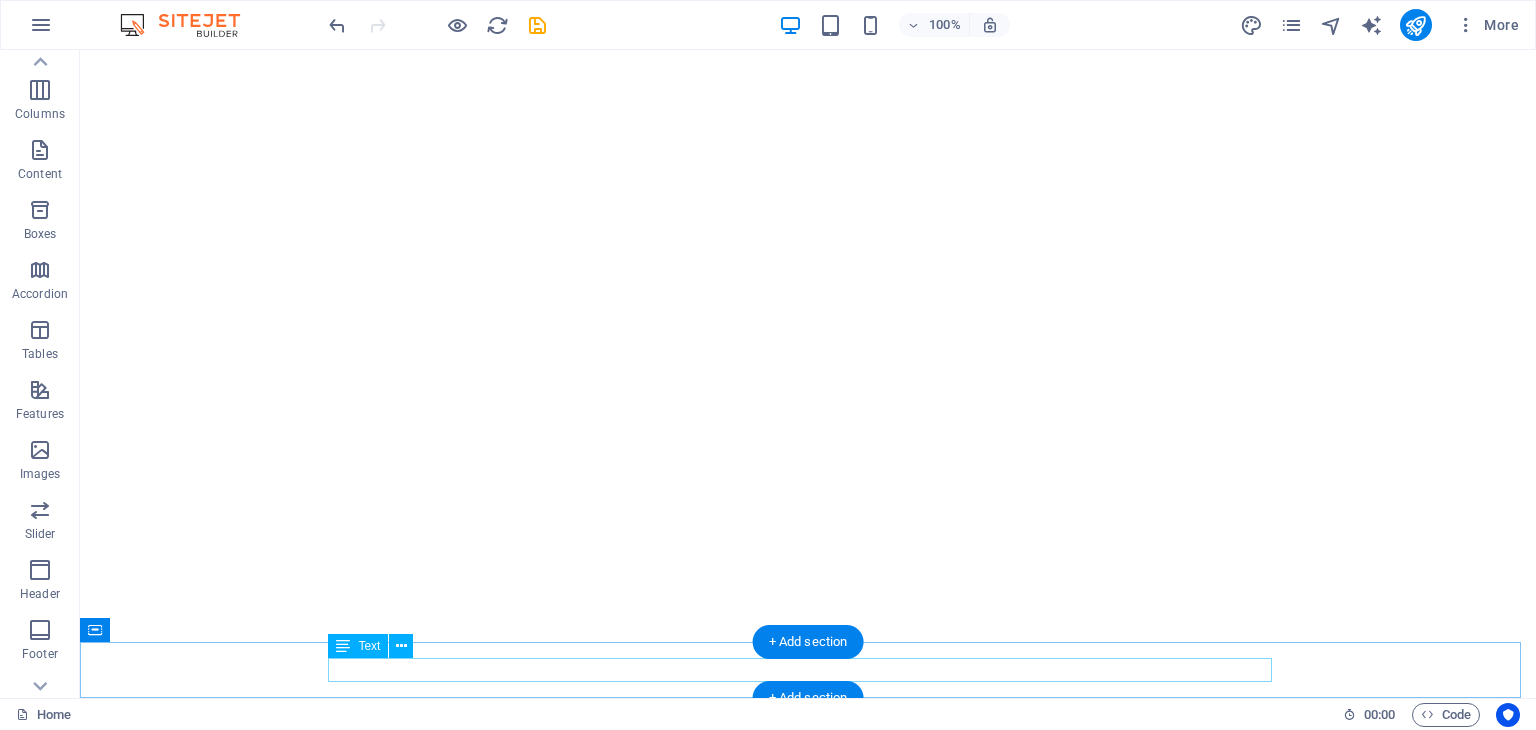 click on "Legal Notice  |  Privacy" at bounding box center [808, 1218] 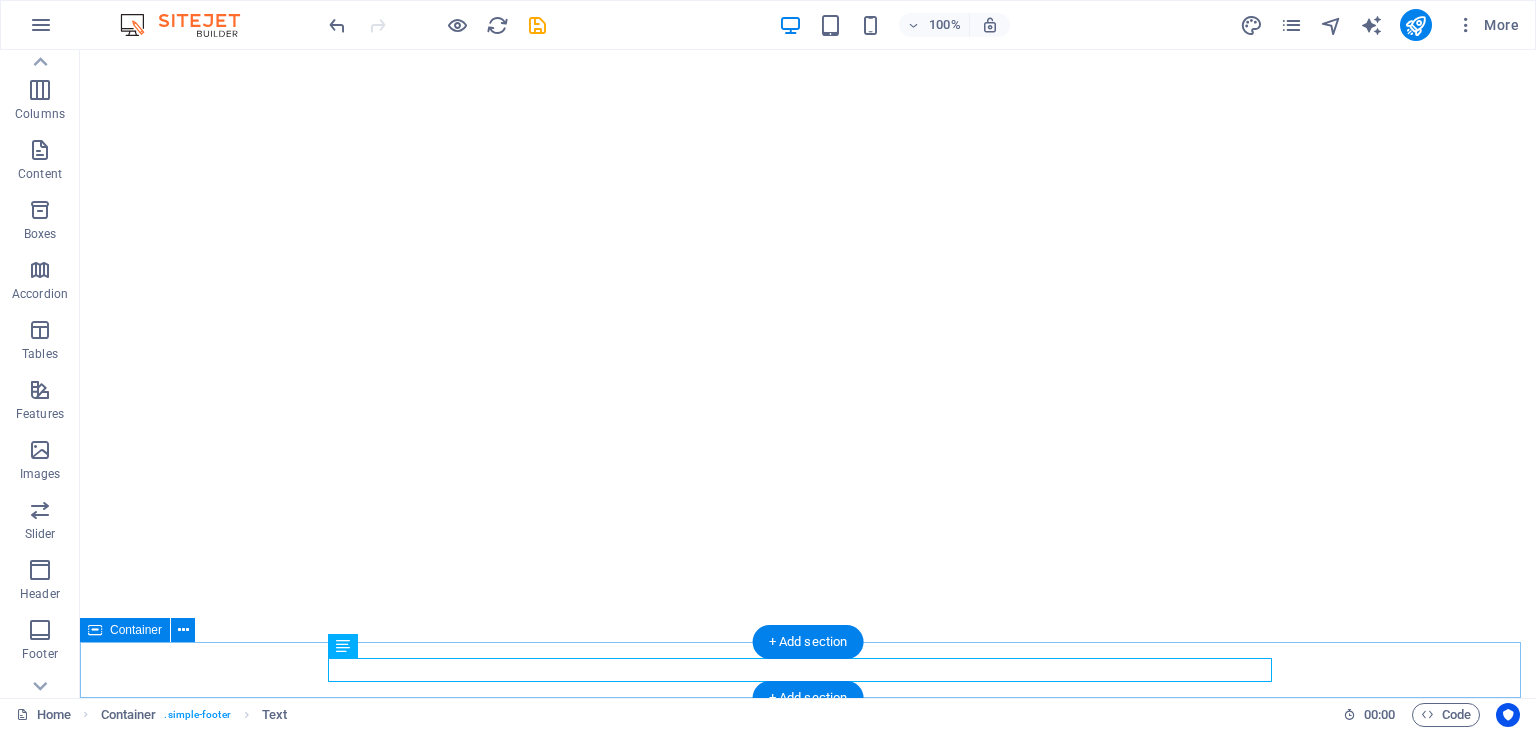 click on "Legal Notice  |  Privacy" at bounding box center (808, 1218) 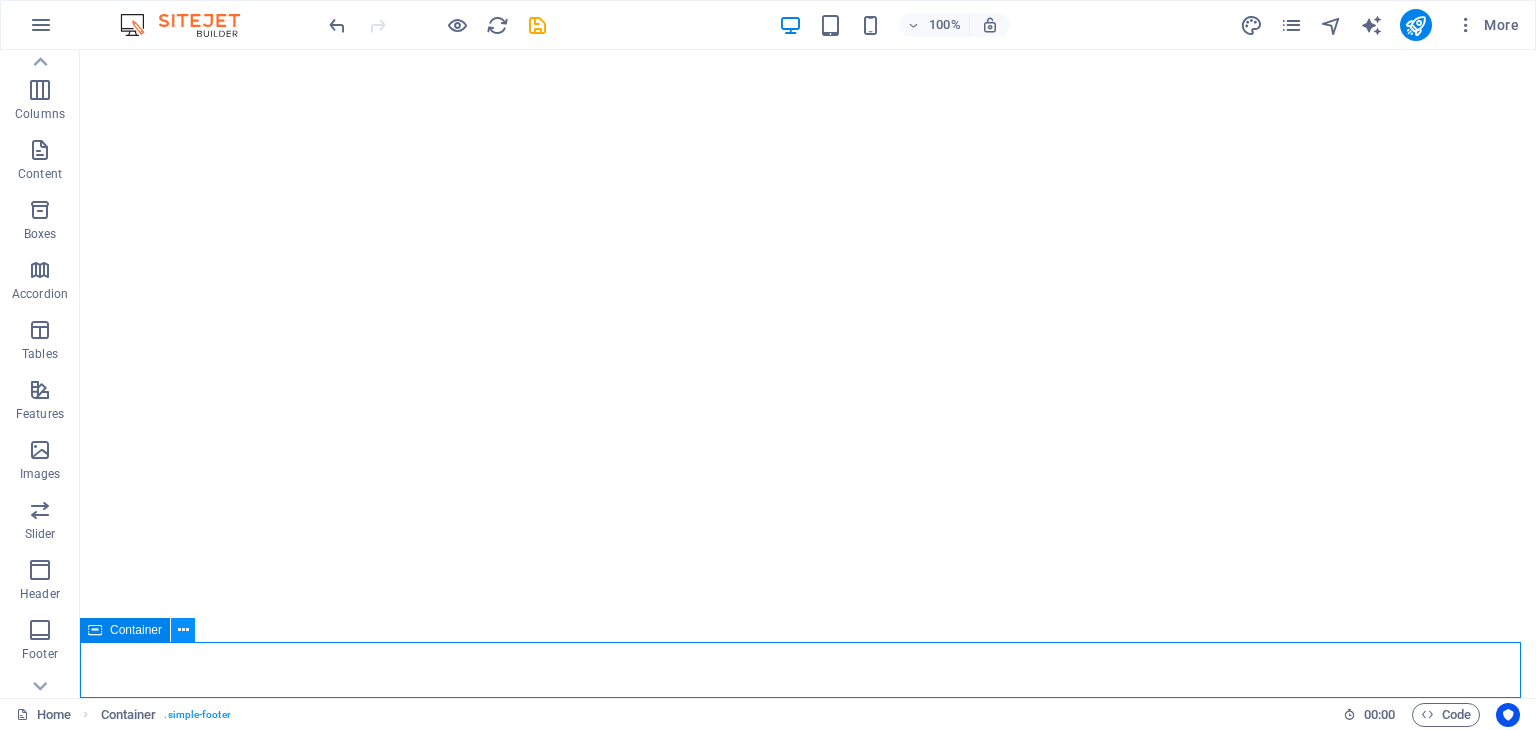 click at bounding box center (183, 630) 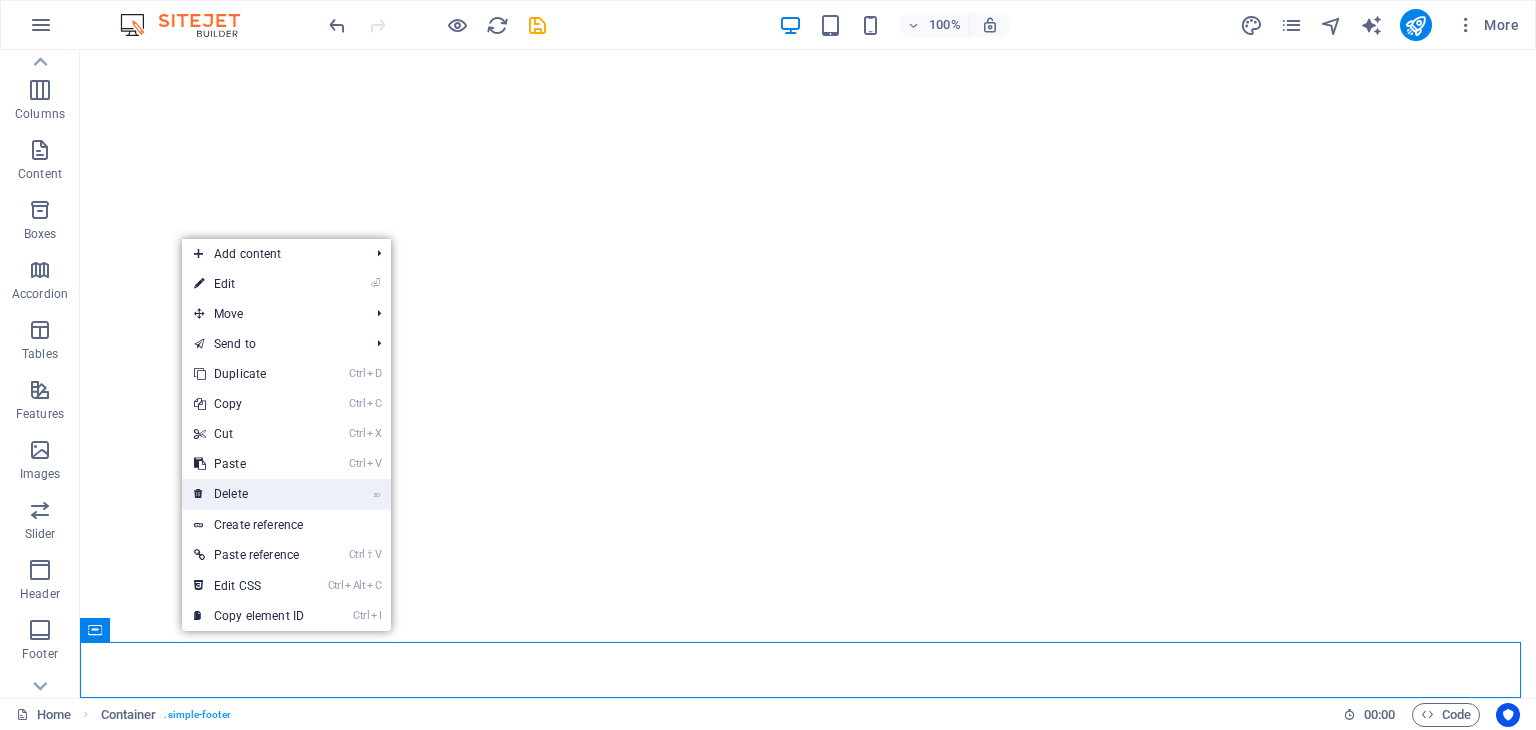 click on "⌦  Delete" at bounding box center [249, 494] 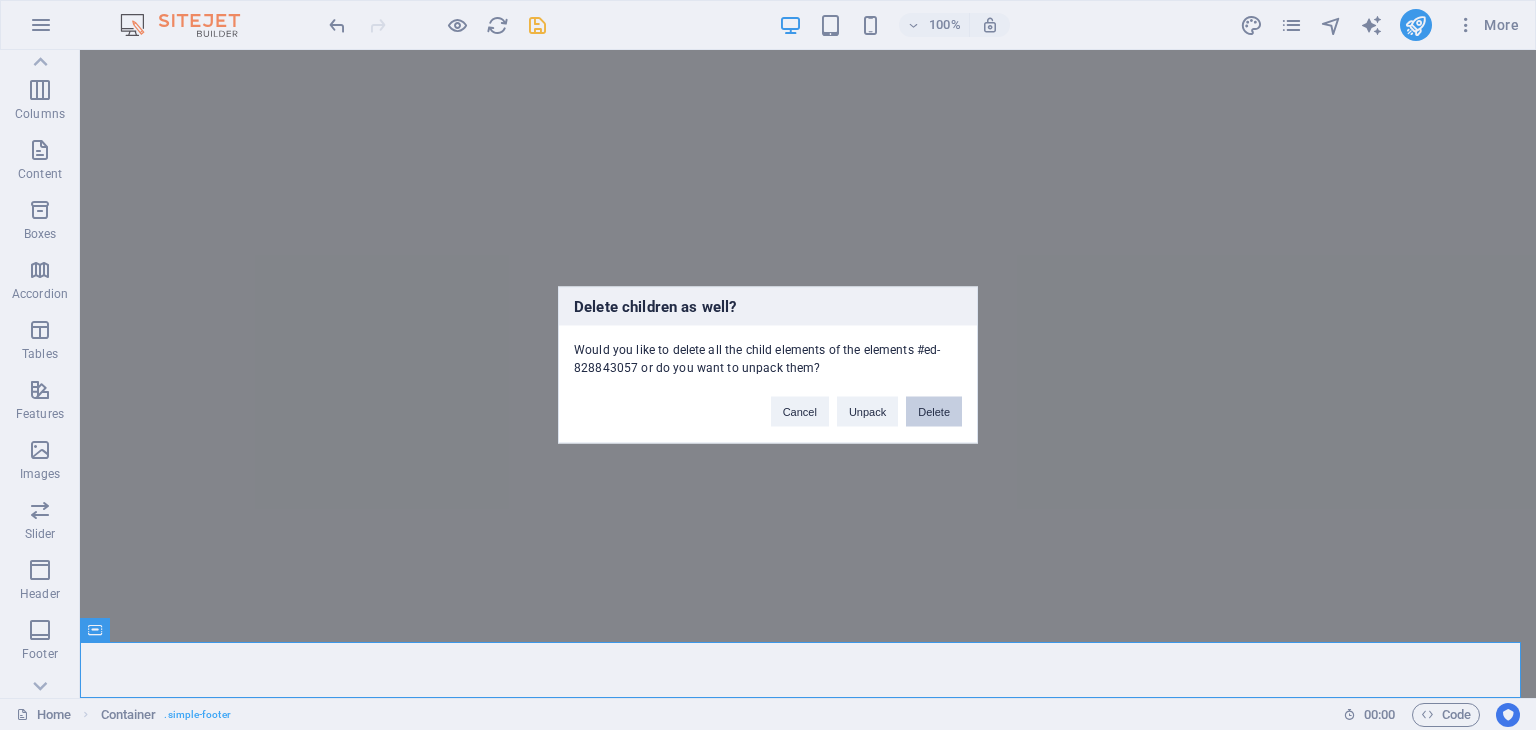 click on "Delete" at bounding box center [934, 412] 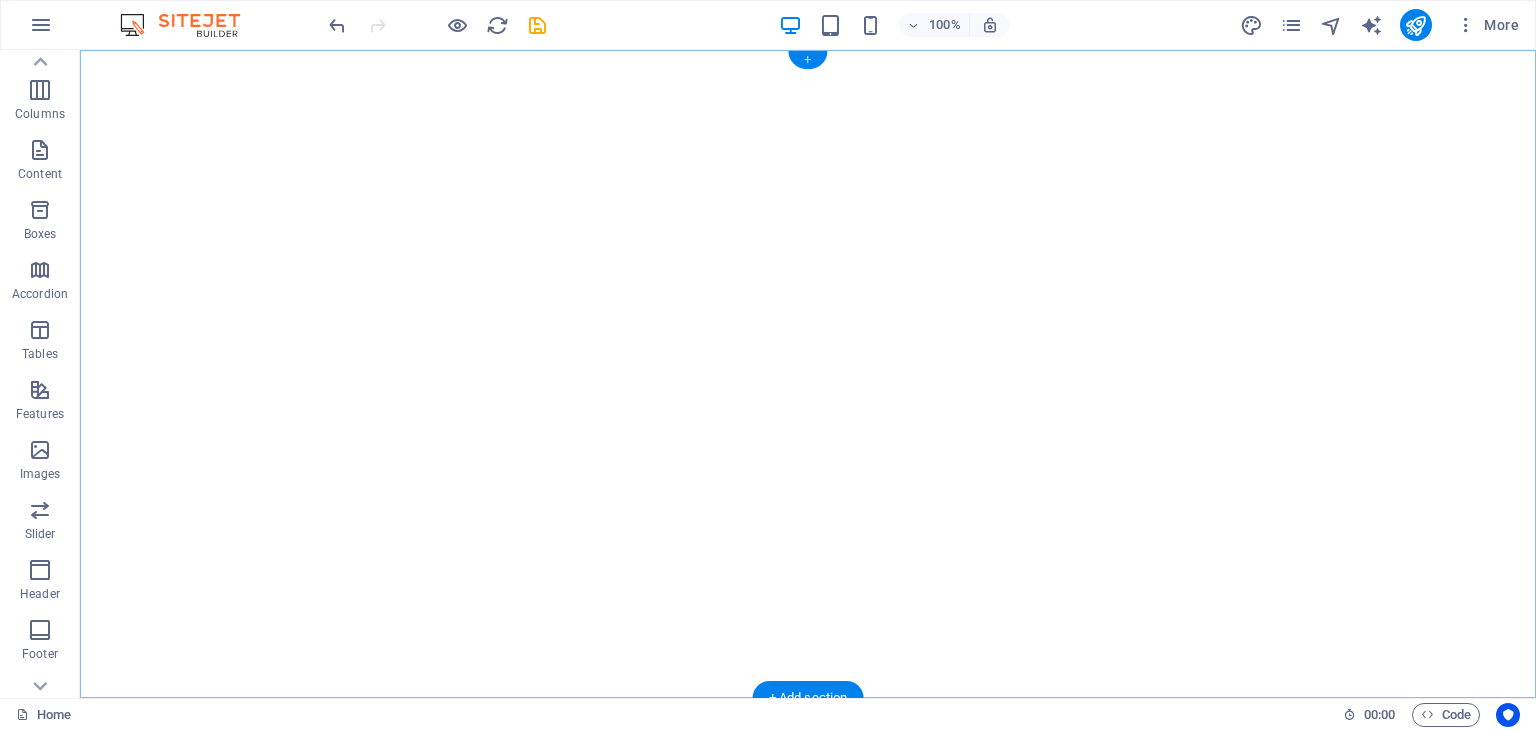 click on "+" at bounding box center [807, 60] 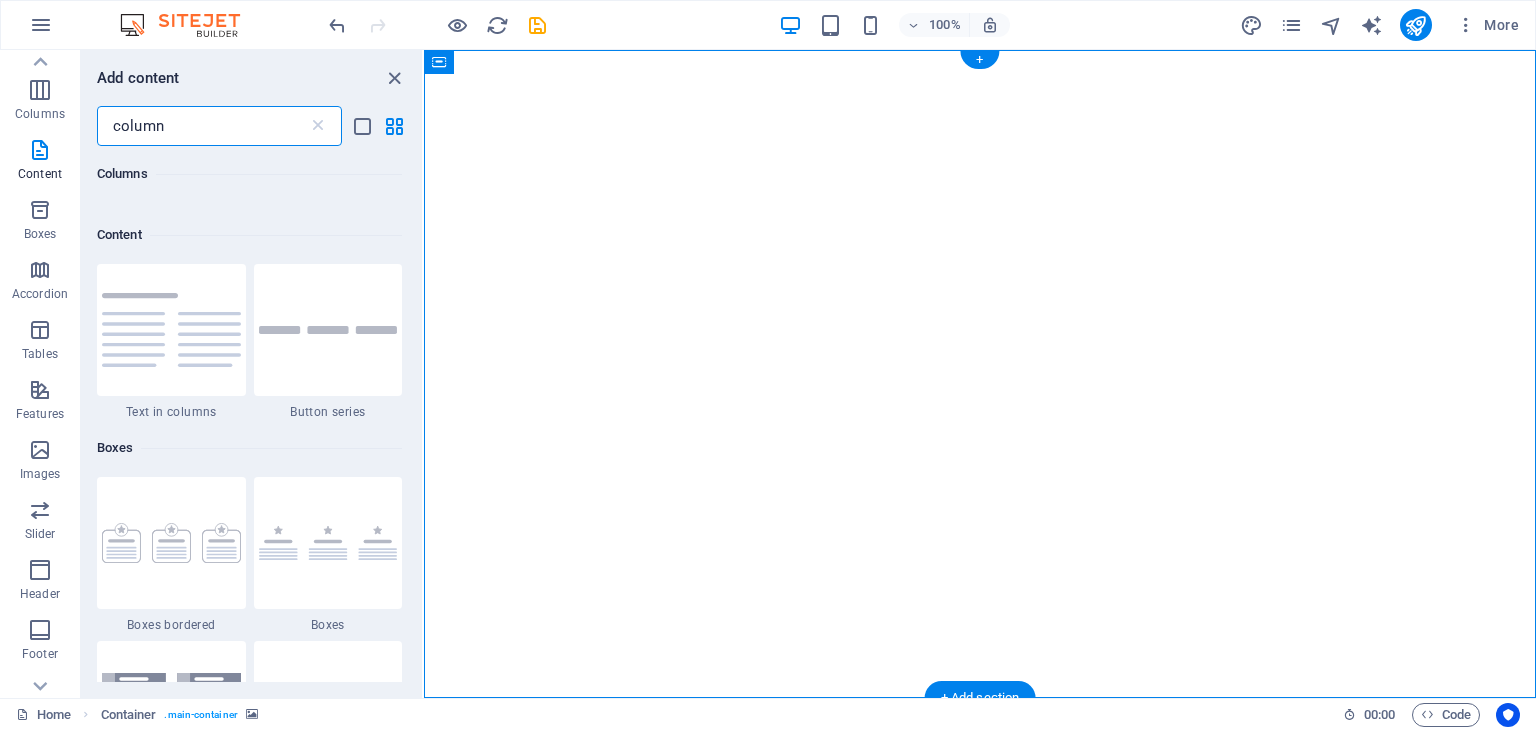 scroll, scrollTop: 1524, scrollLeft: 0, axis: vertical 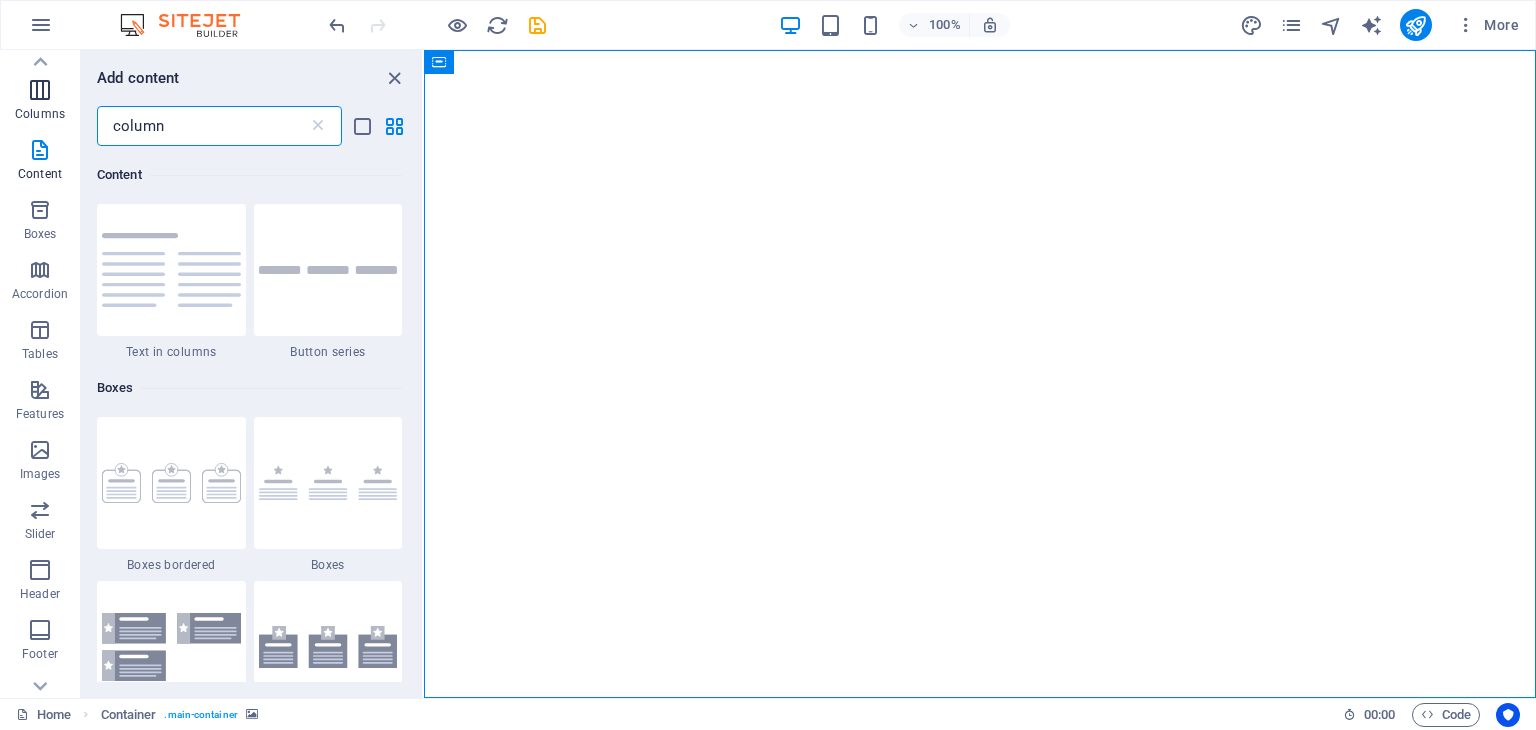 drag, startPoint x: 188, startPoint y: 126, endPoint x: 77, endPoint y: 125, distance: 111.0045 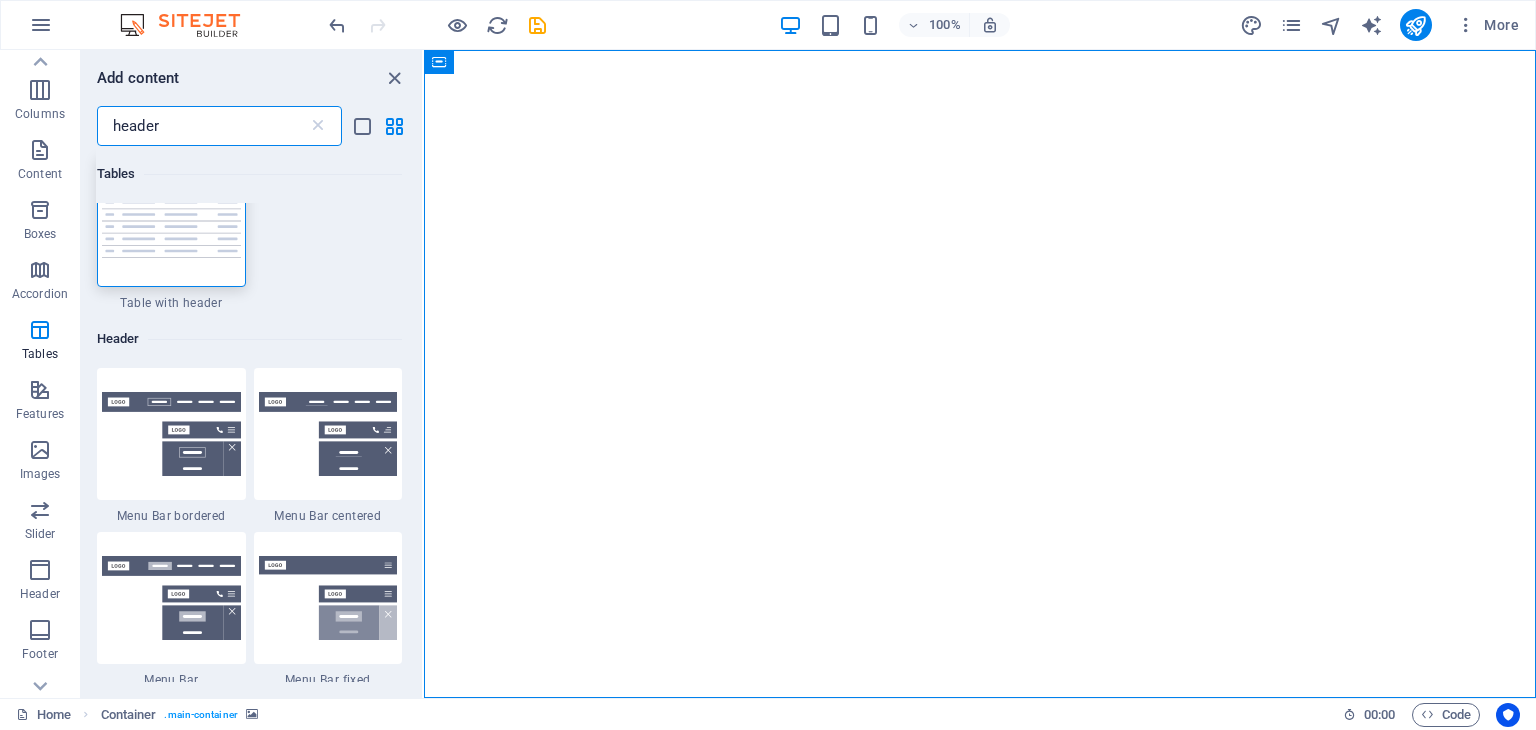 scroll, scrollTop: 0, scrollLeft: 0, axis: both 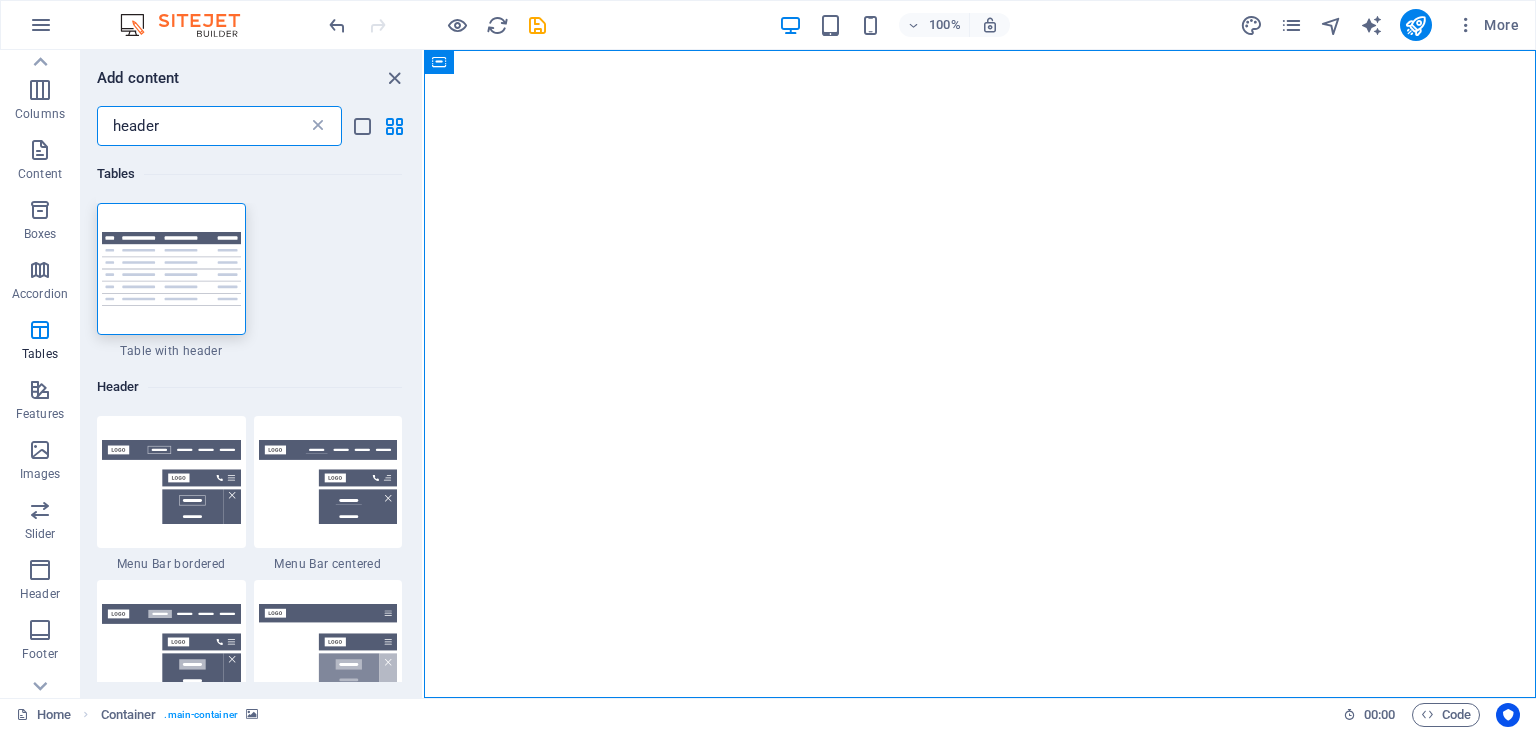 type on "header" 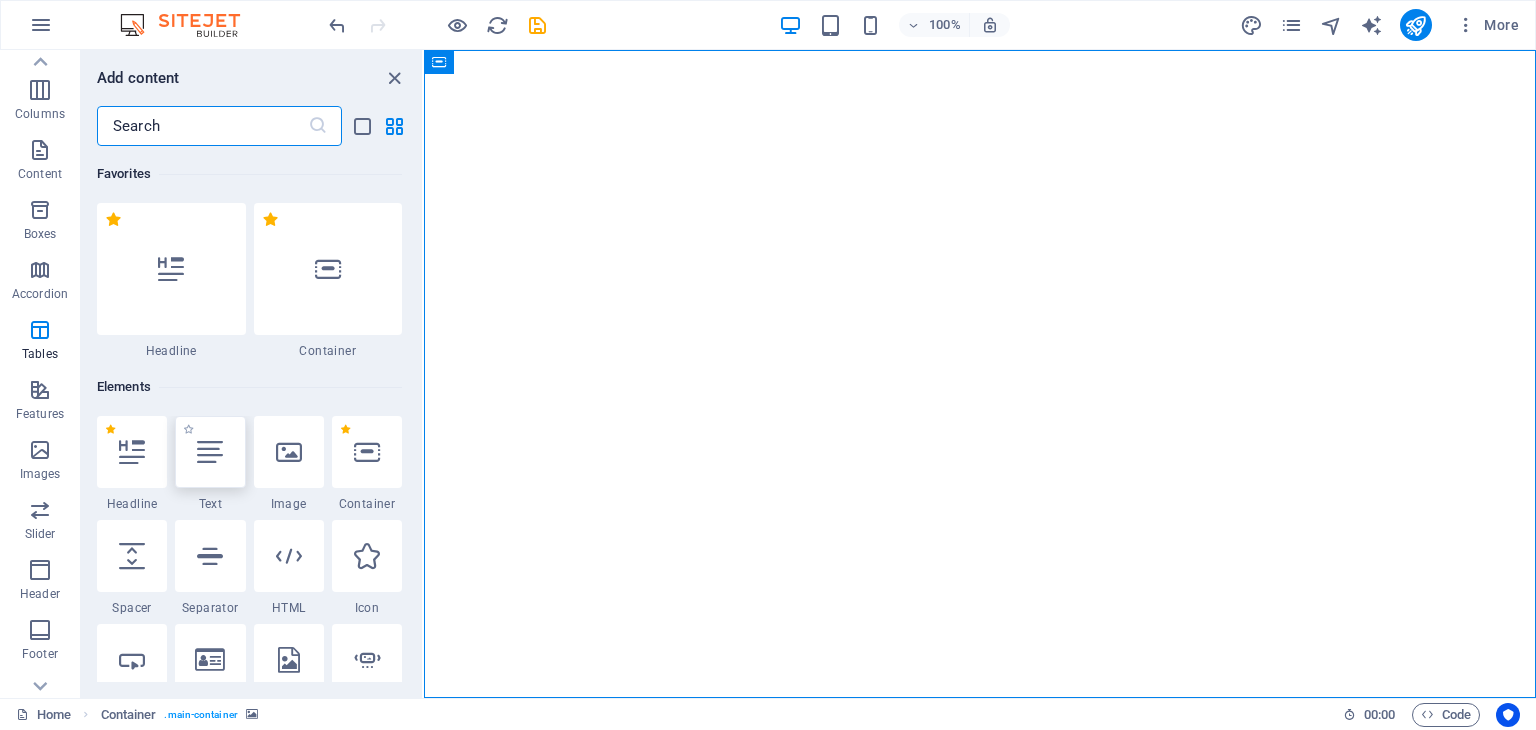 click at bounding box center [210, 452] 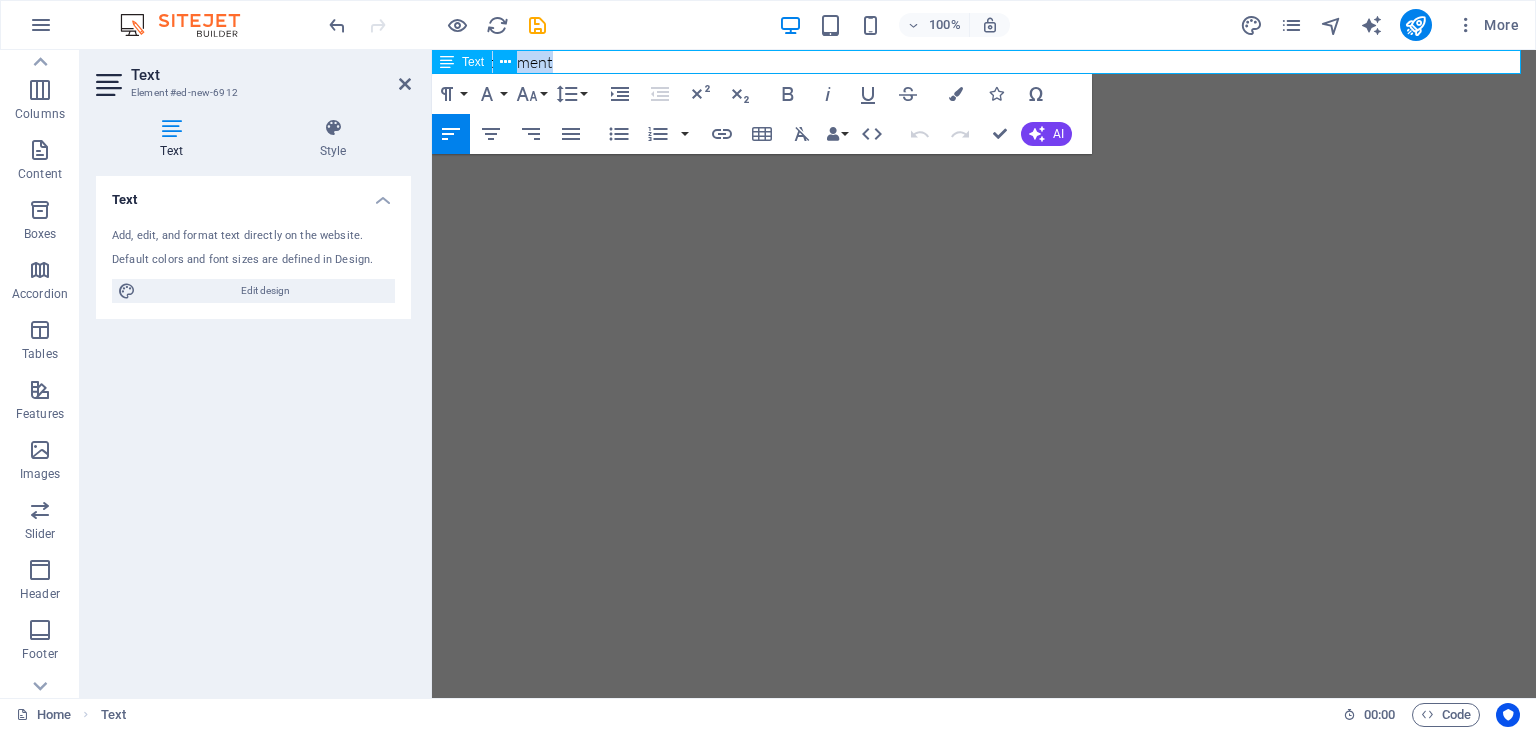 click on "New text element" at bounding box center [984, 62] 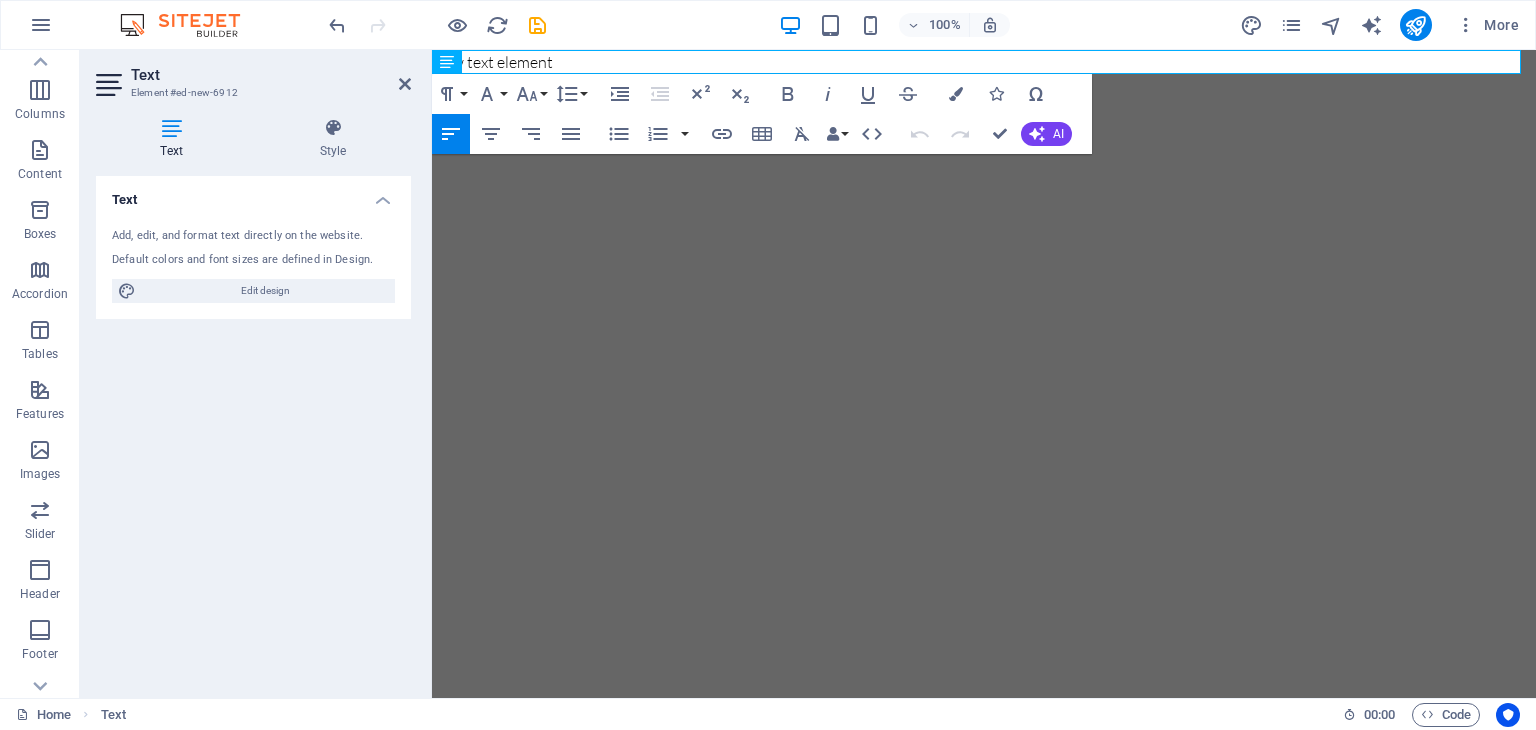 drag, startPoint x: 693, startPoint y: 57, endPoint x: 507, endPoint y: 186, distance: 226.35591 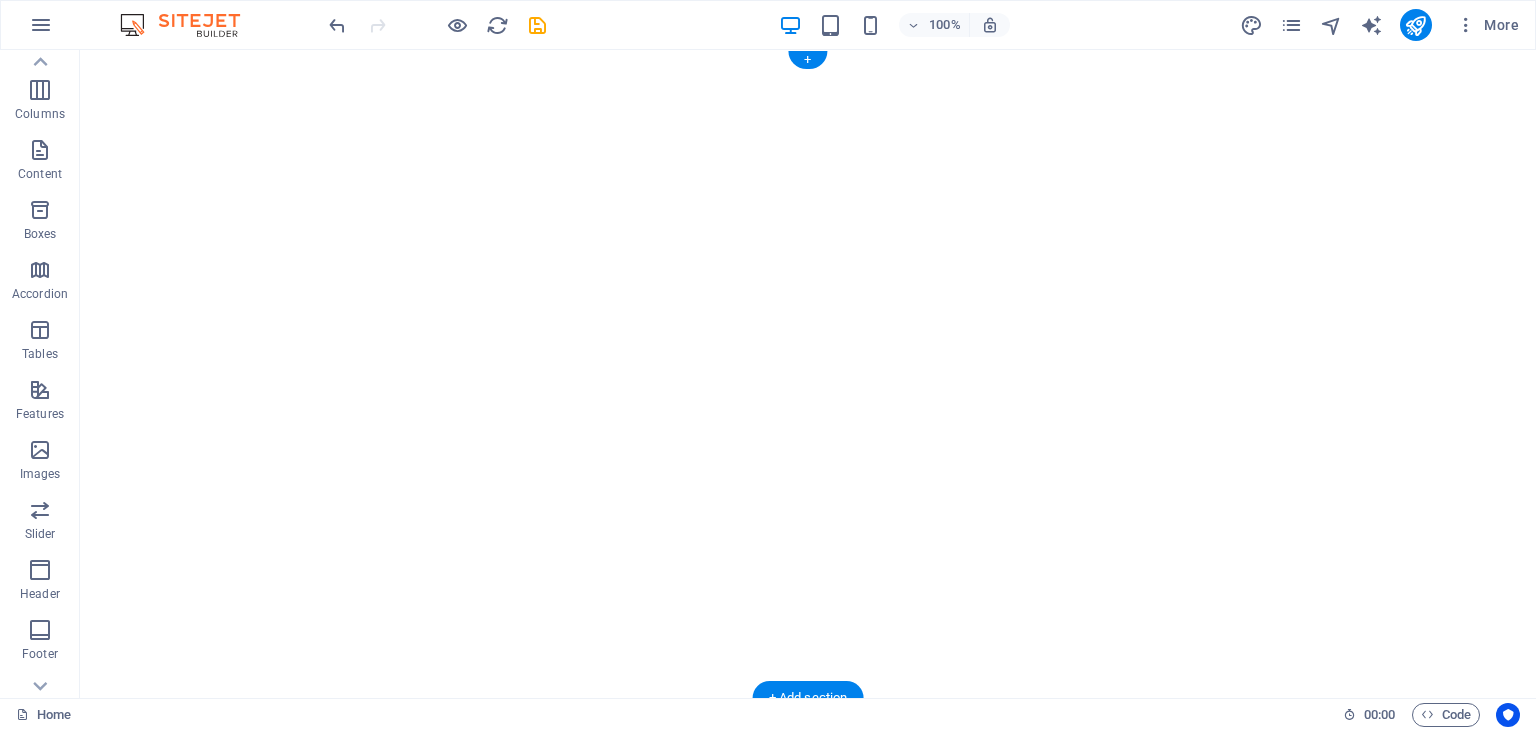 click at bounding box center [808, 374] 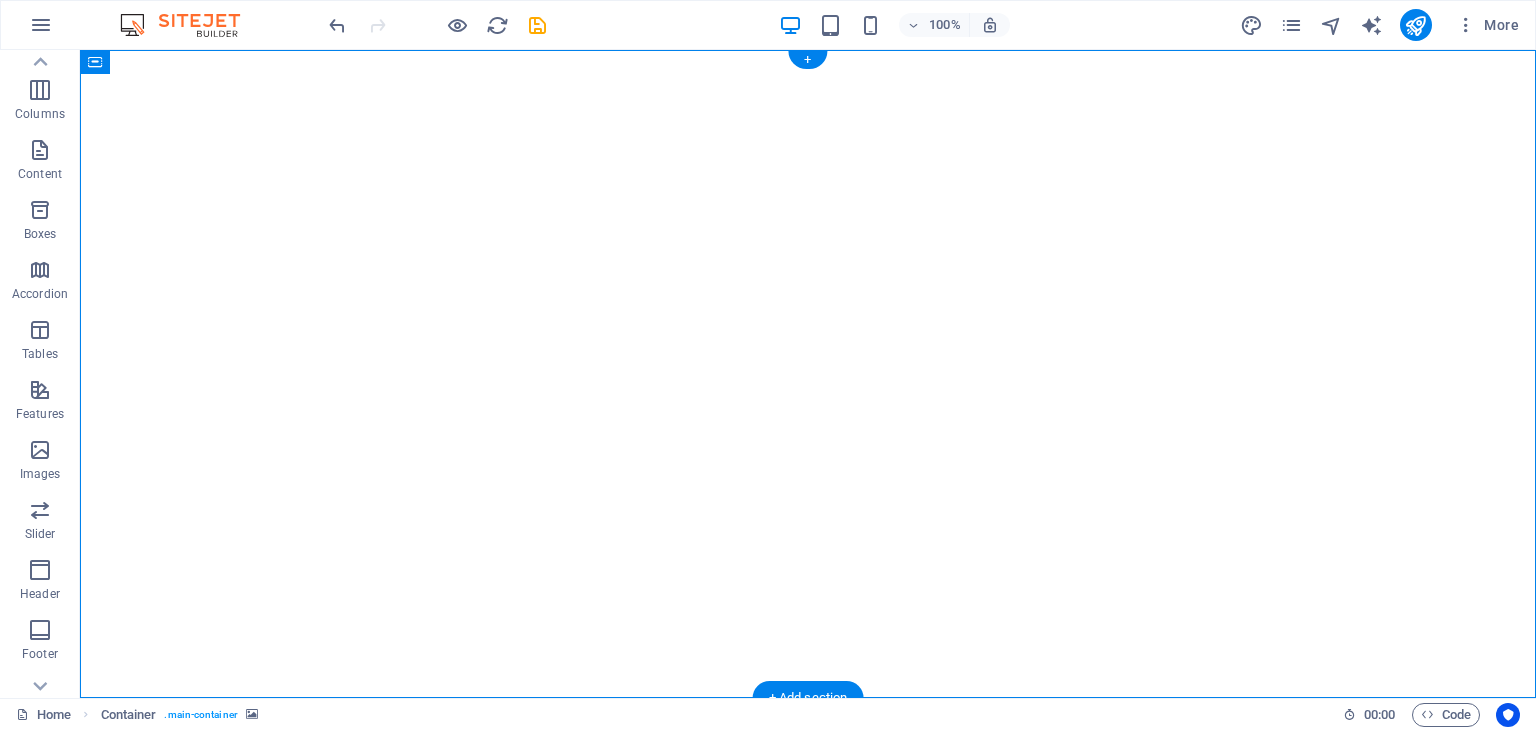 click at bounding box center [808, 374] 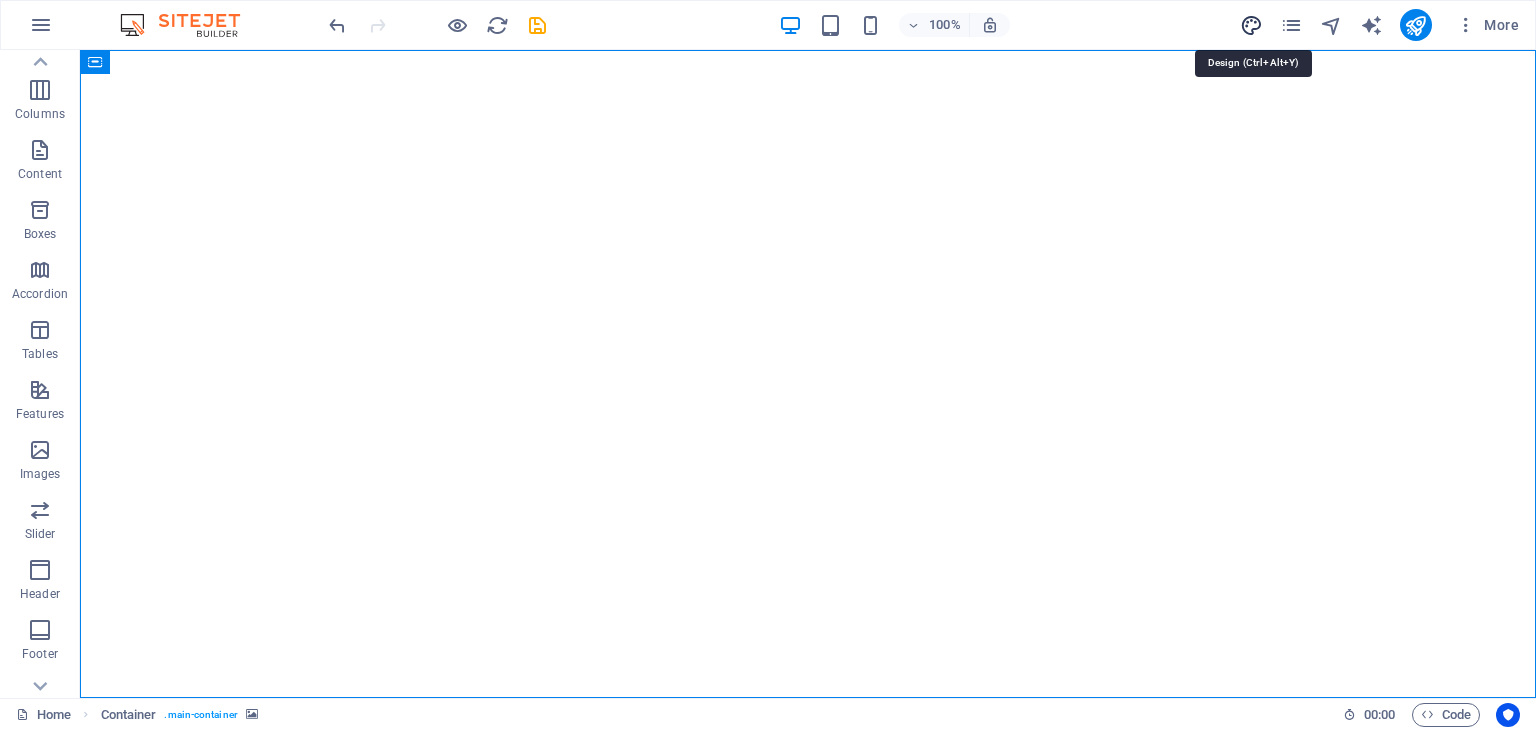 click at bounding box center [1251, 25] 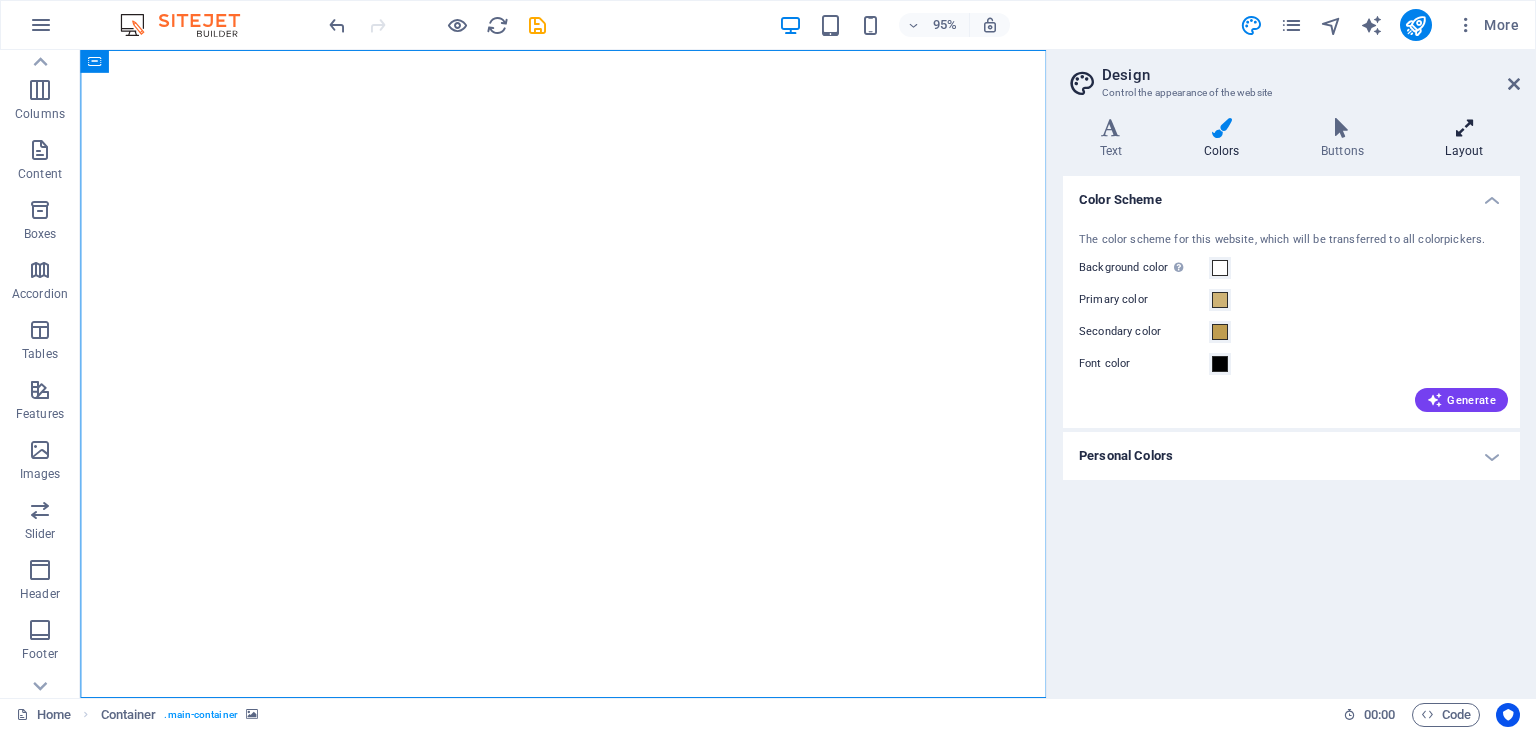 click on "Layout" at bounding box center [1464, 139] 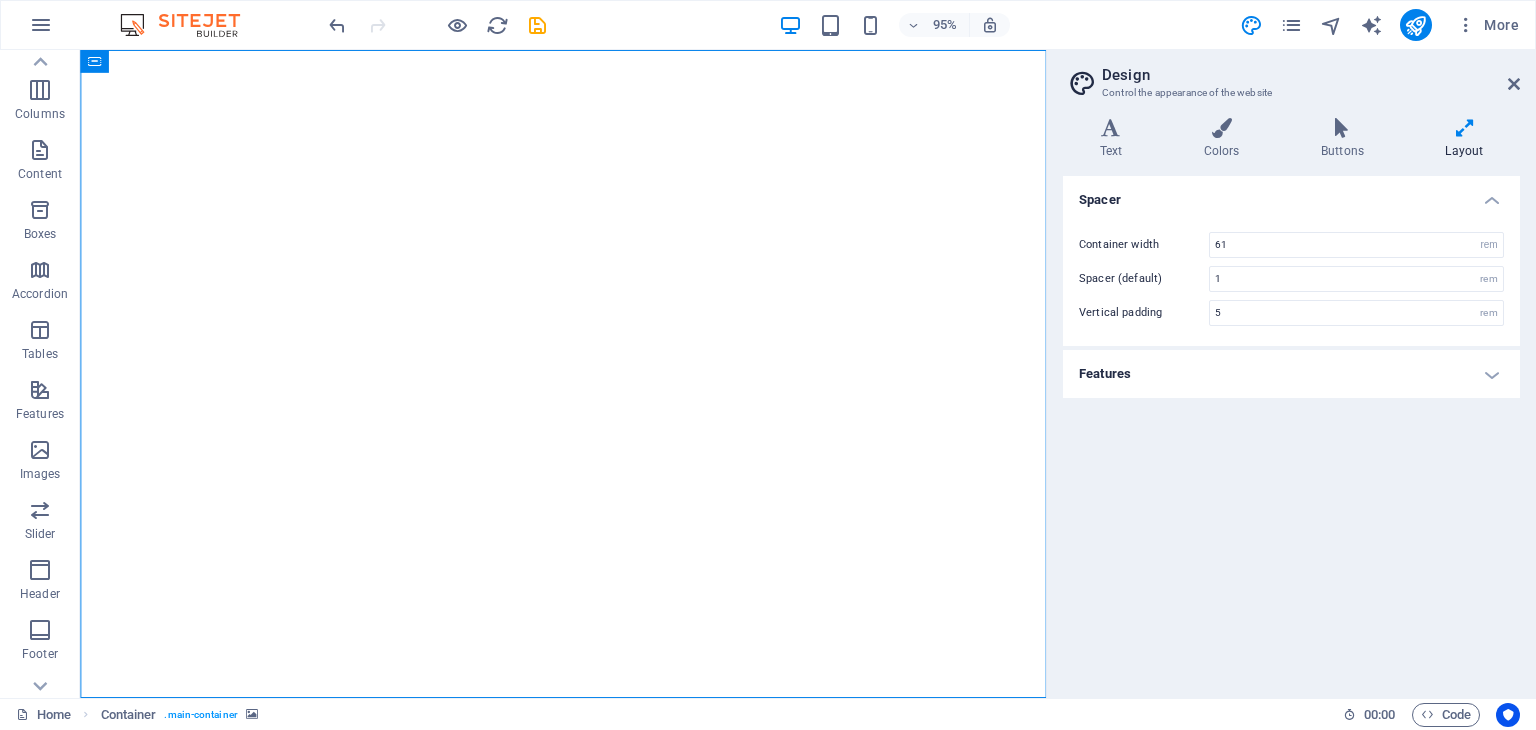 click on "Design" at bounding box center [1311, 75] 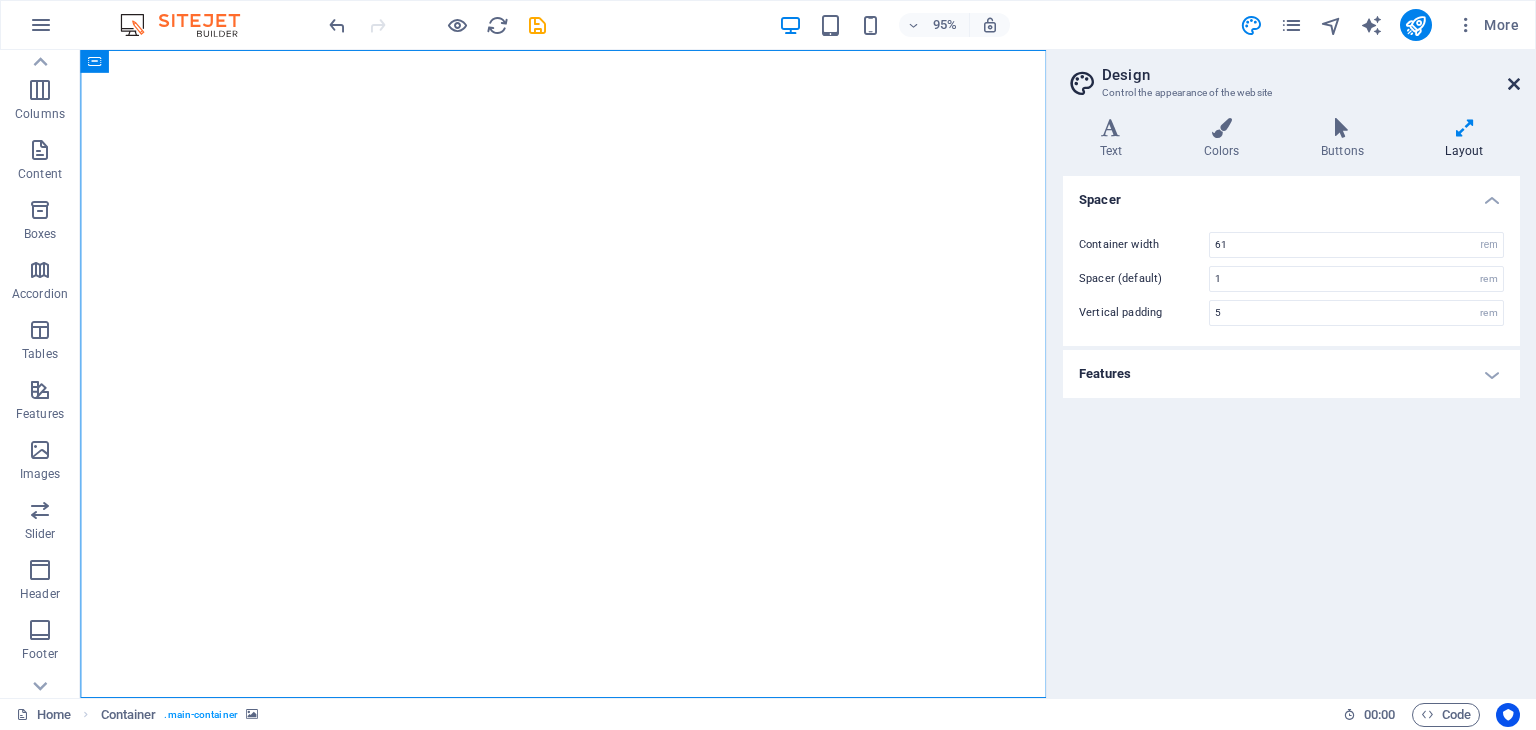 click at bounding box center [1514, 84] 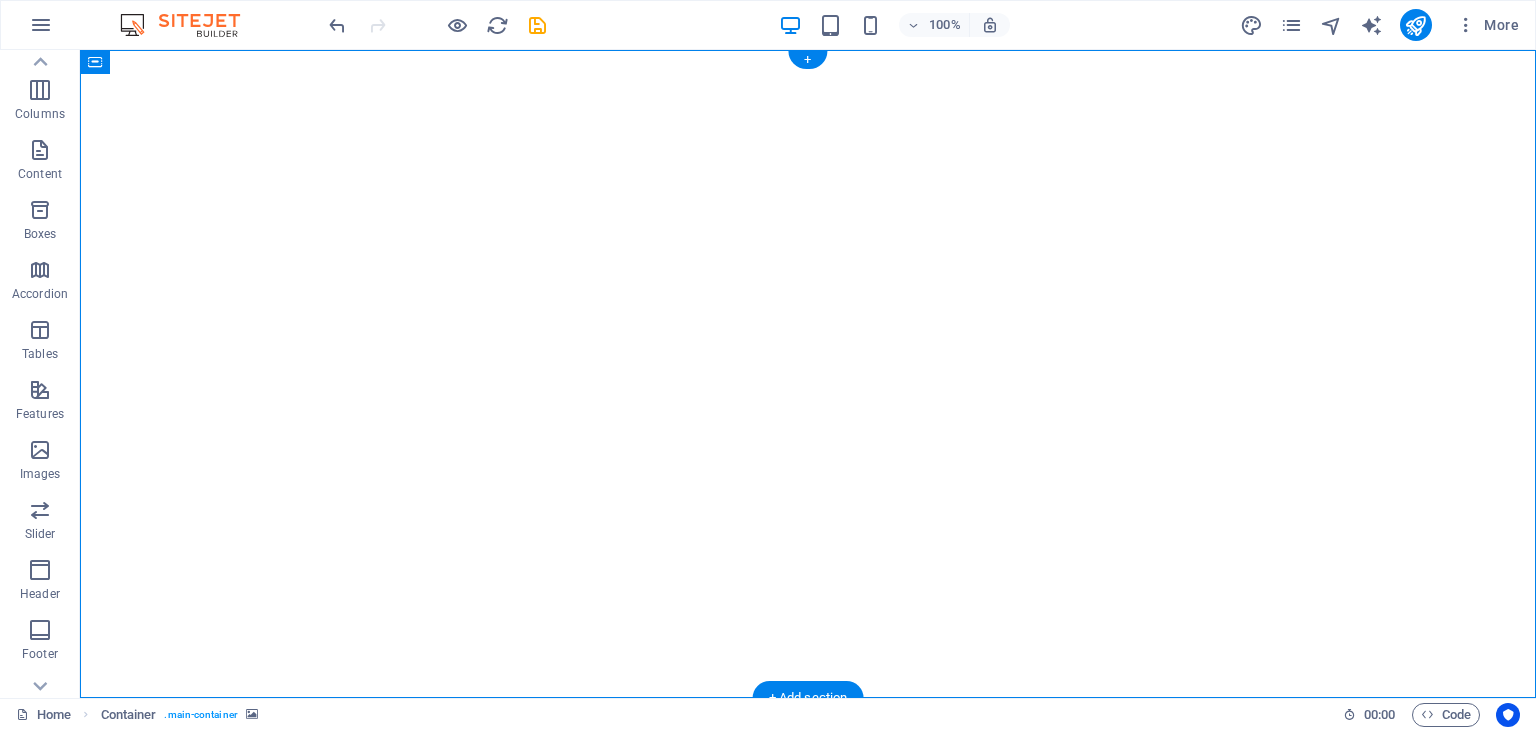click at bounding box center [808, 374] 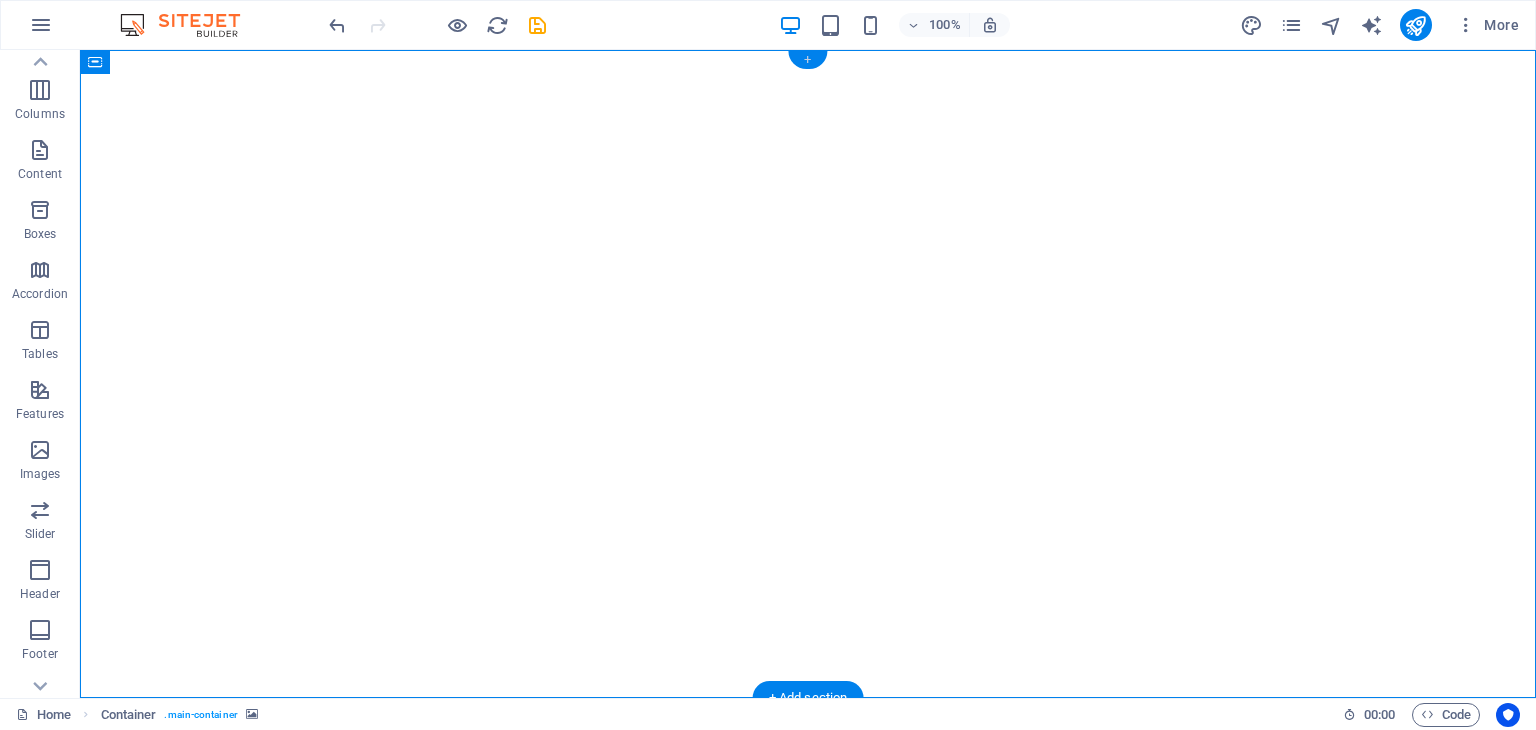 click on "+" at bounding box center (807, 60) 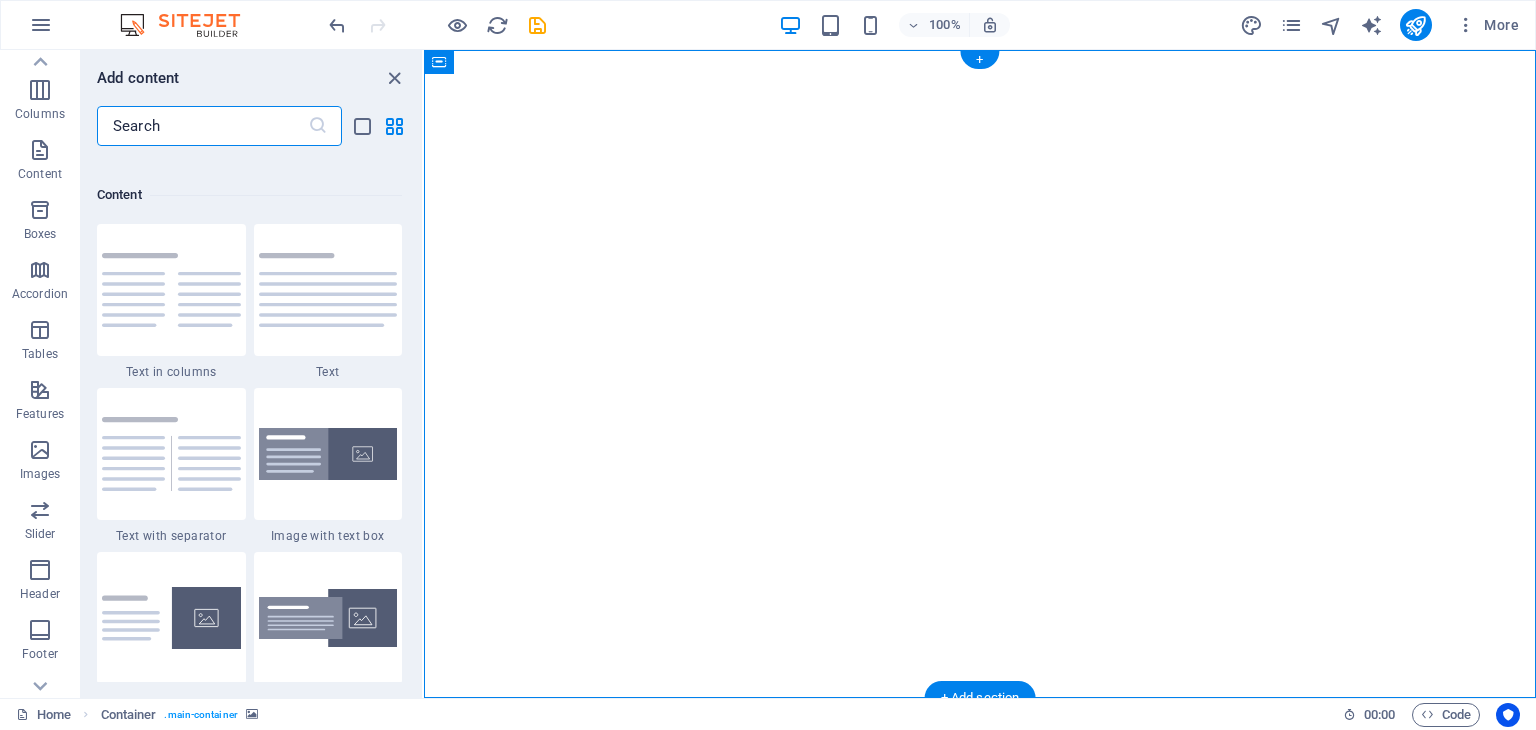 scroll, scrollTop: 3499, scrollLeft: 0, axis: vertical 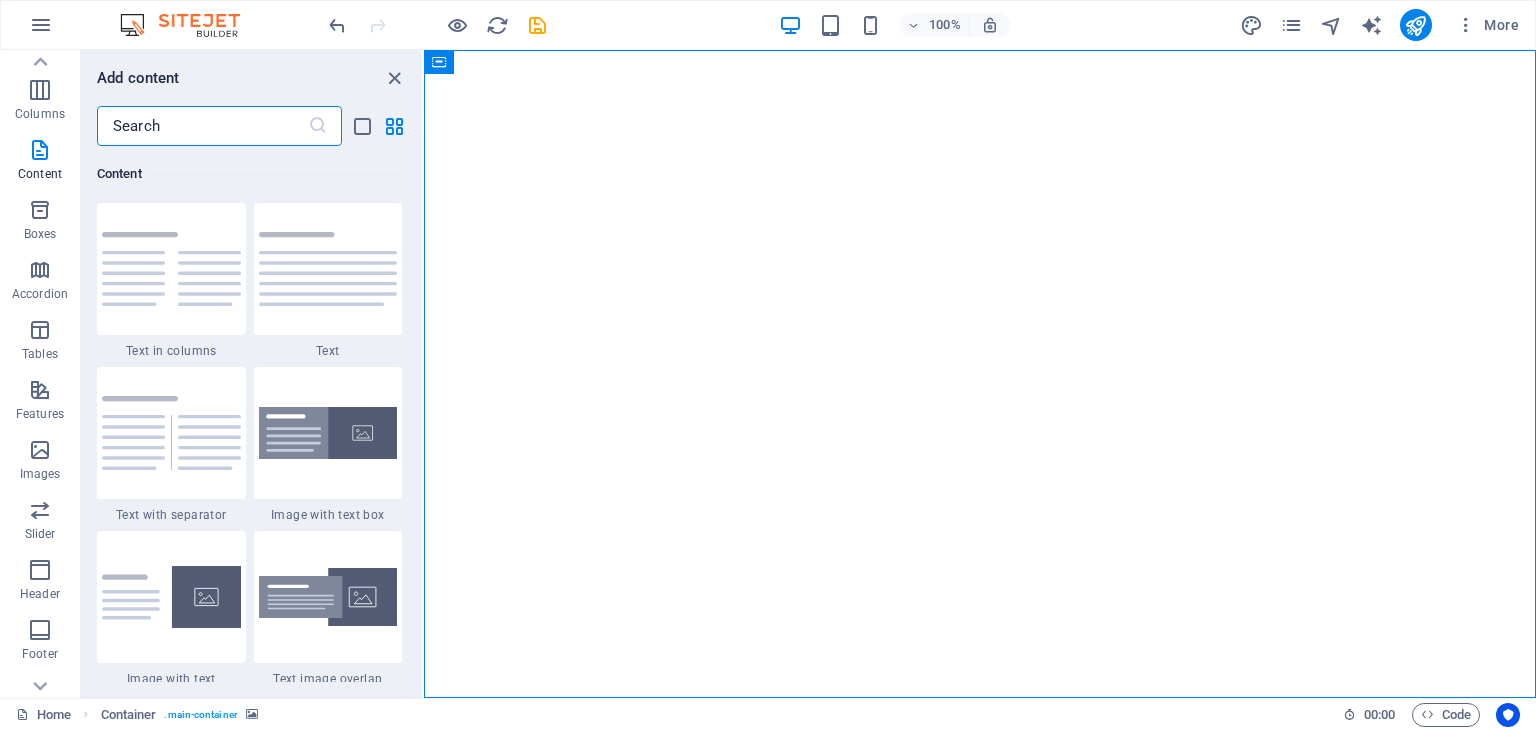 click at bounding box center (202, 126) 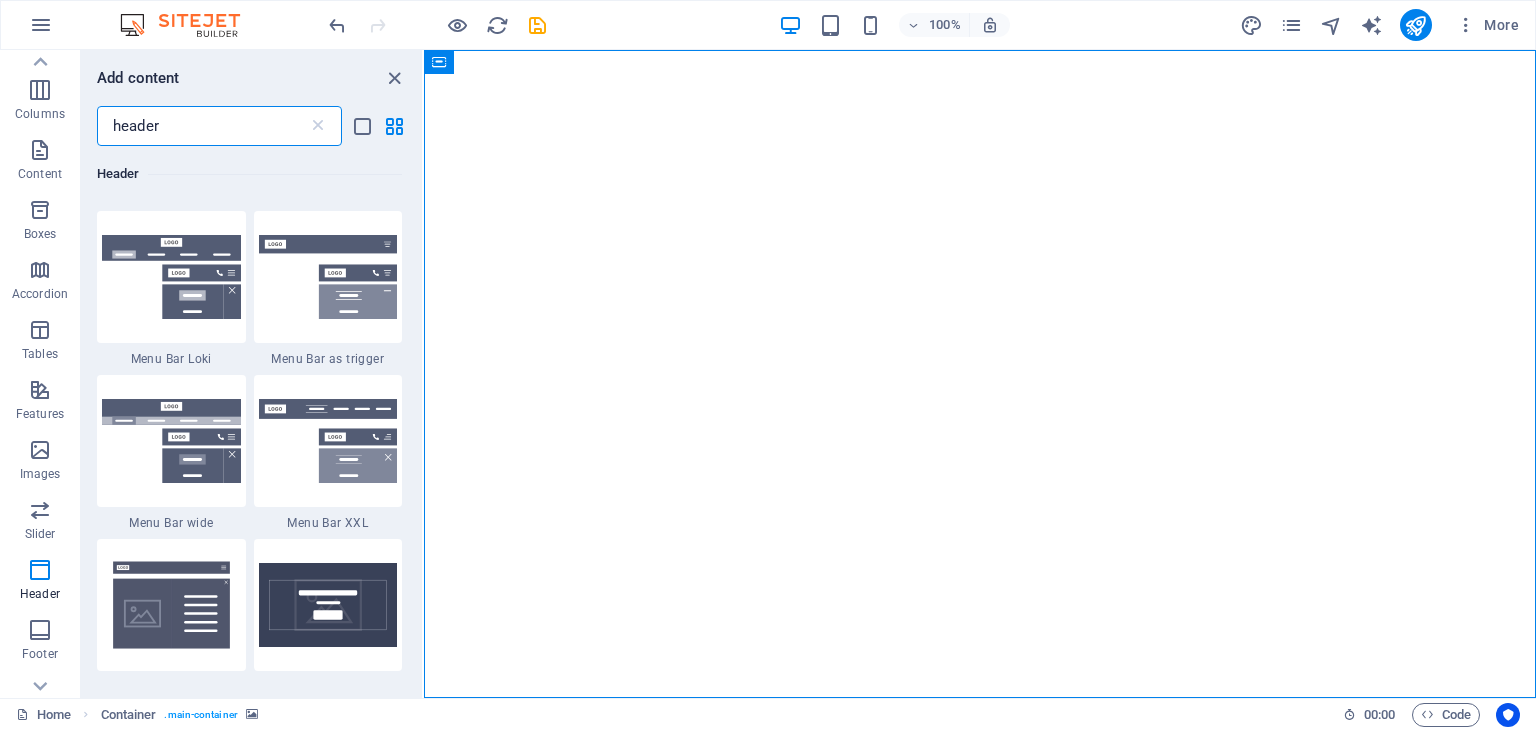 scroll, scrollTop: 504, scrollLeft: 0, axis: vertical 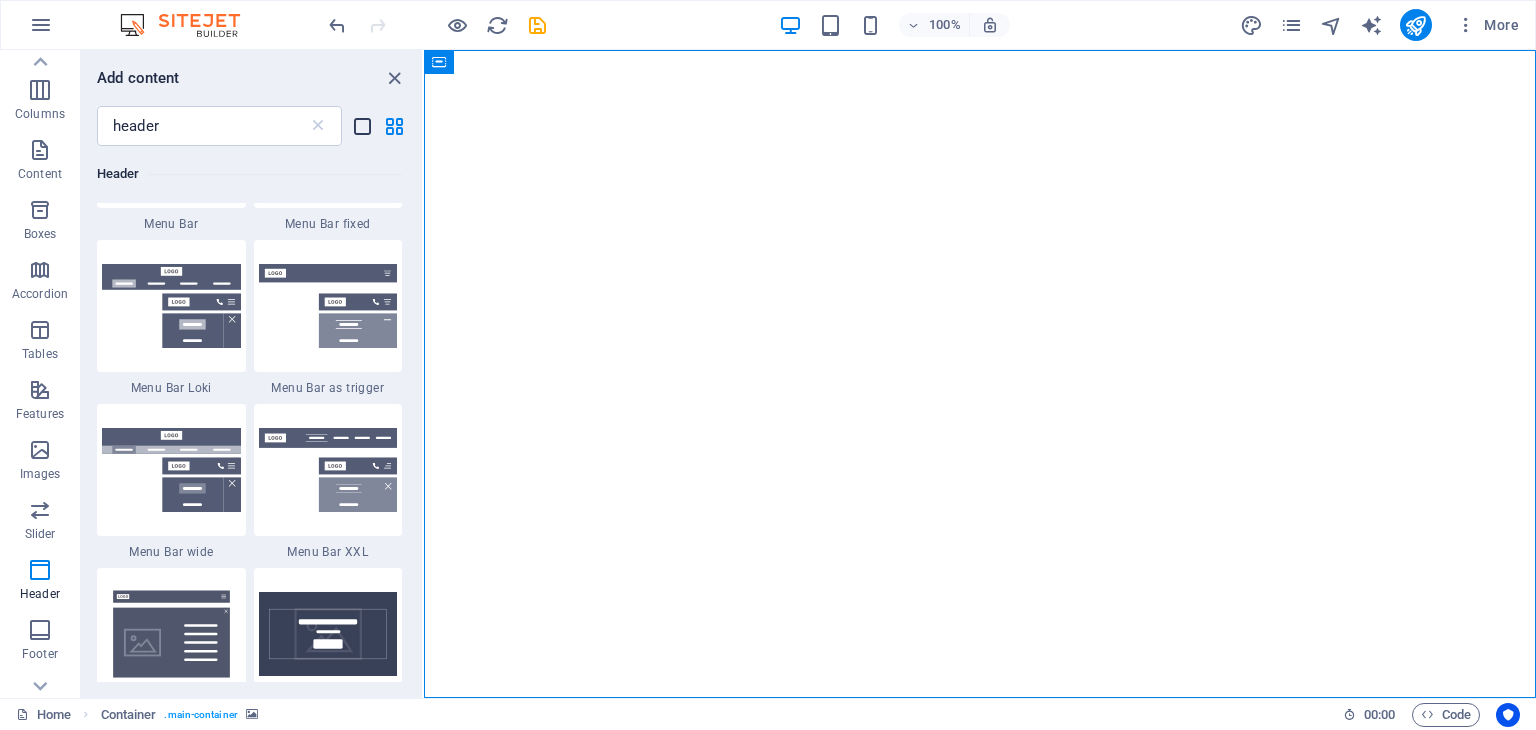 click at bounding box center [362, 126] 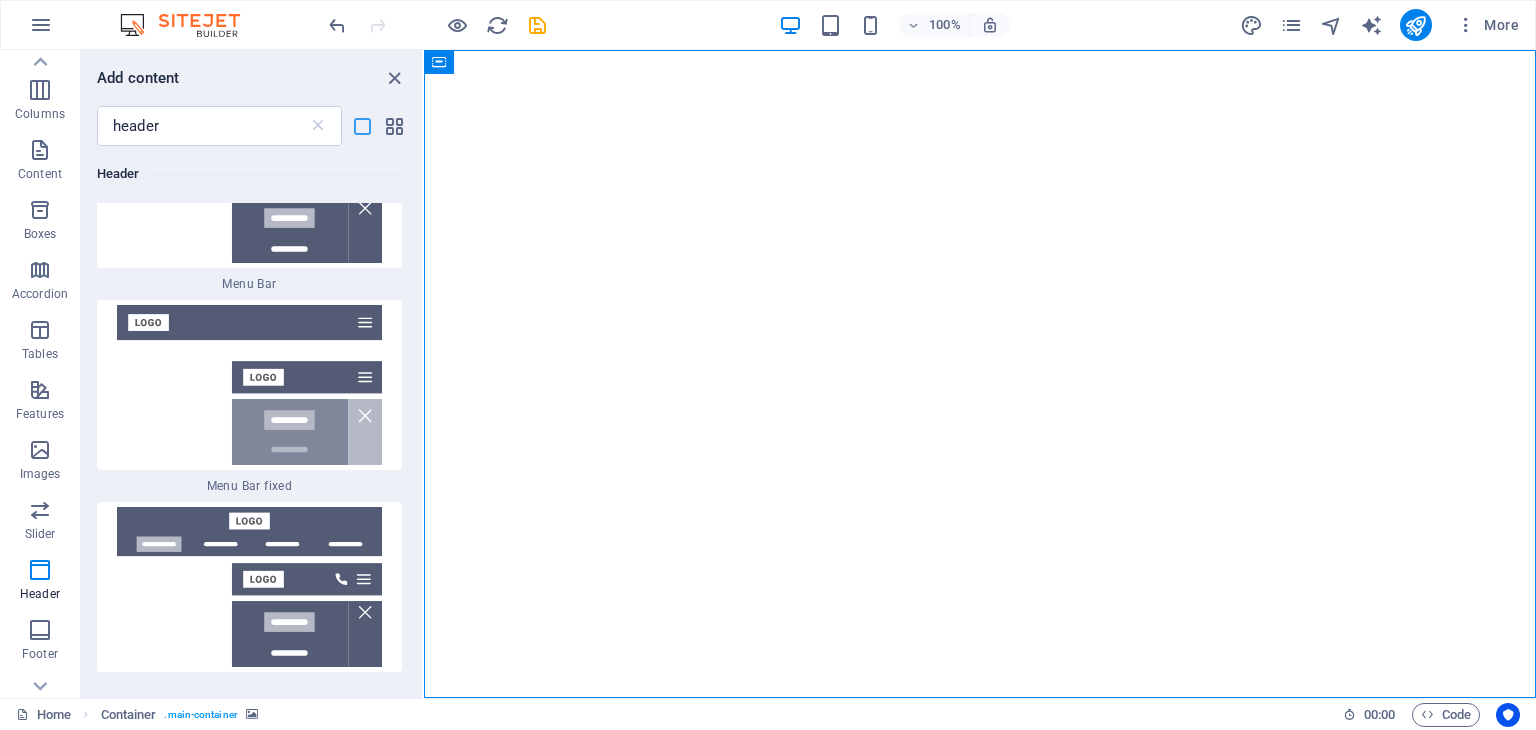 click at bounding box center (362, 126) 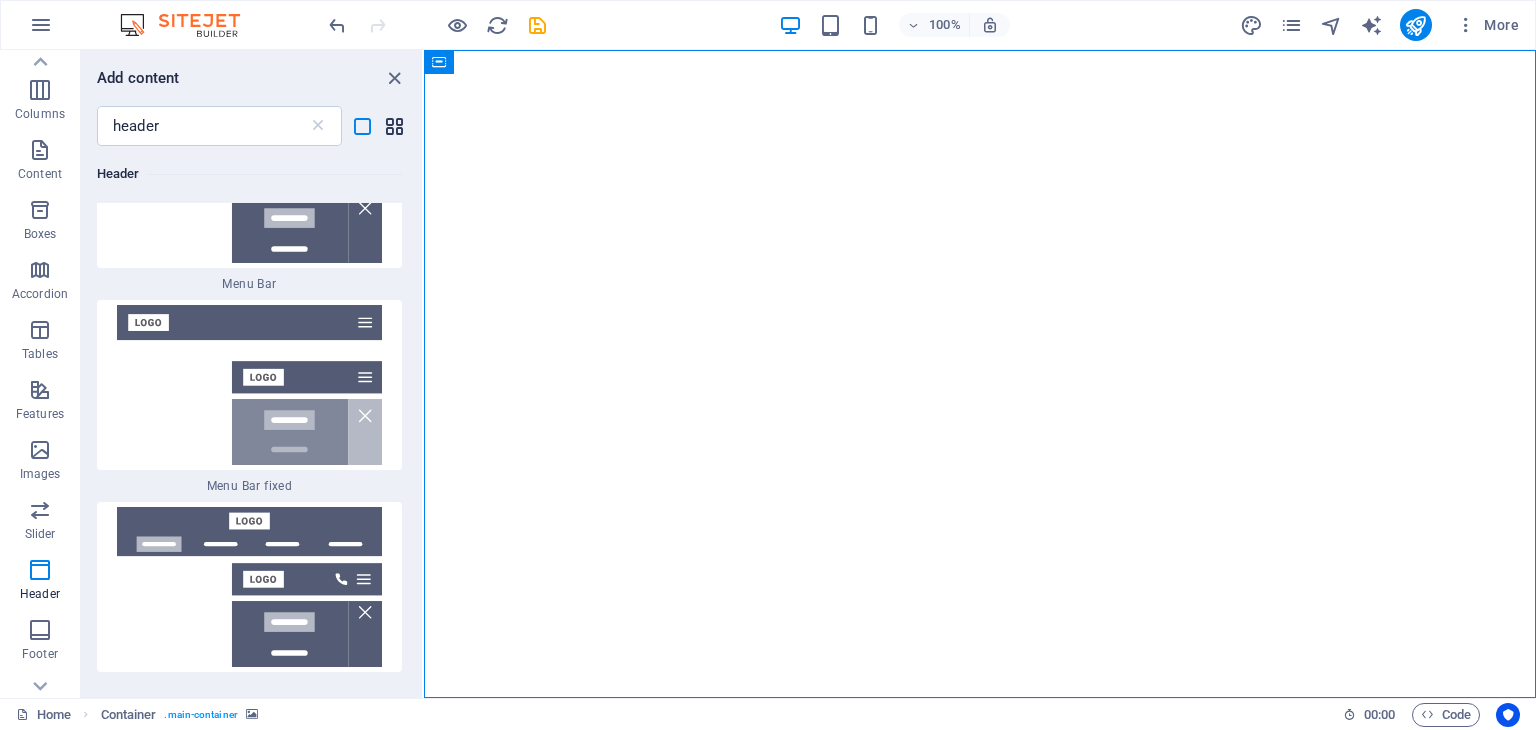 click at bounding box center (394, 126) 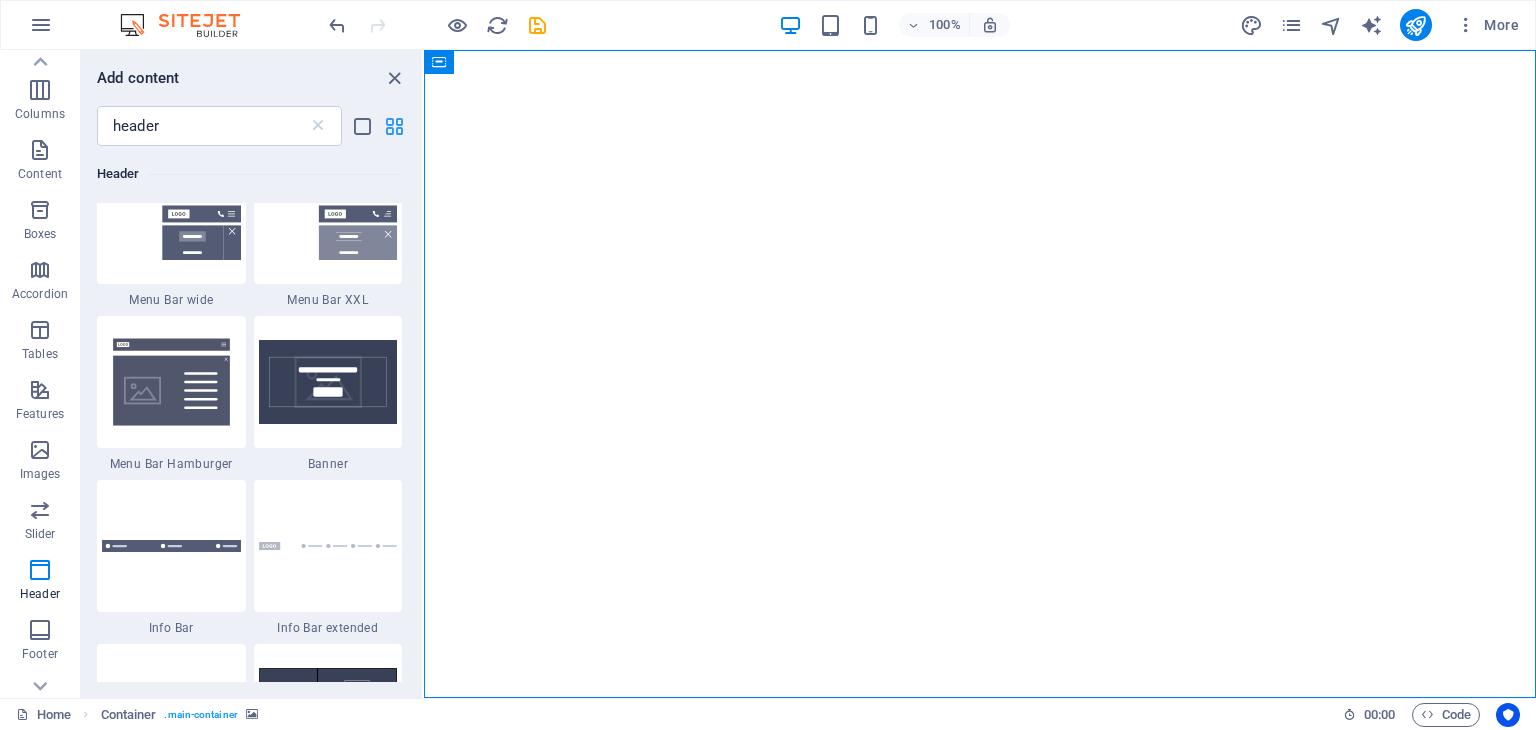 scroll, scrollTop: 504, scrollLeft: 0, axis: vertical 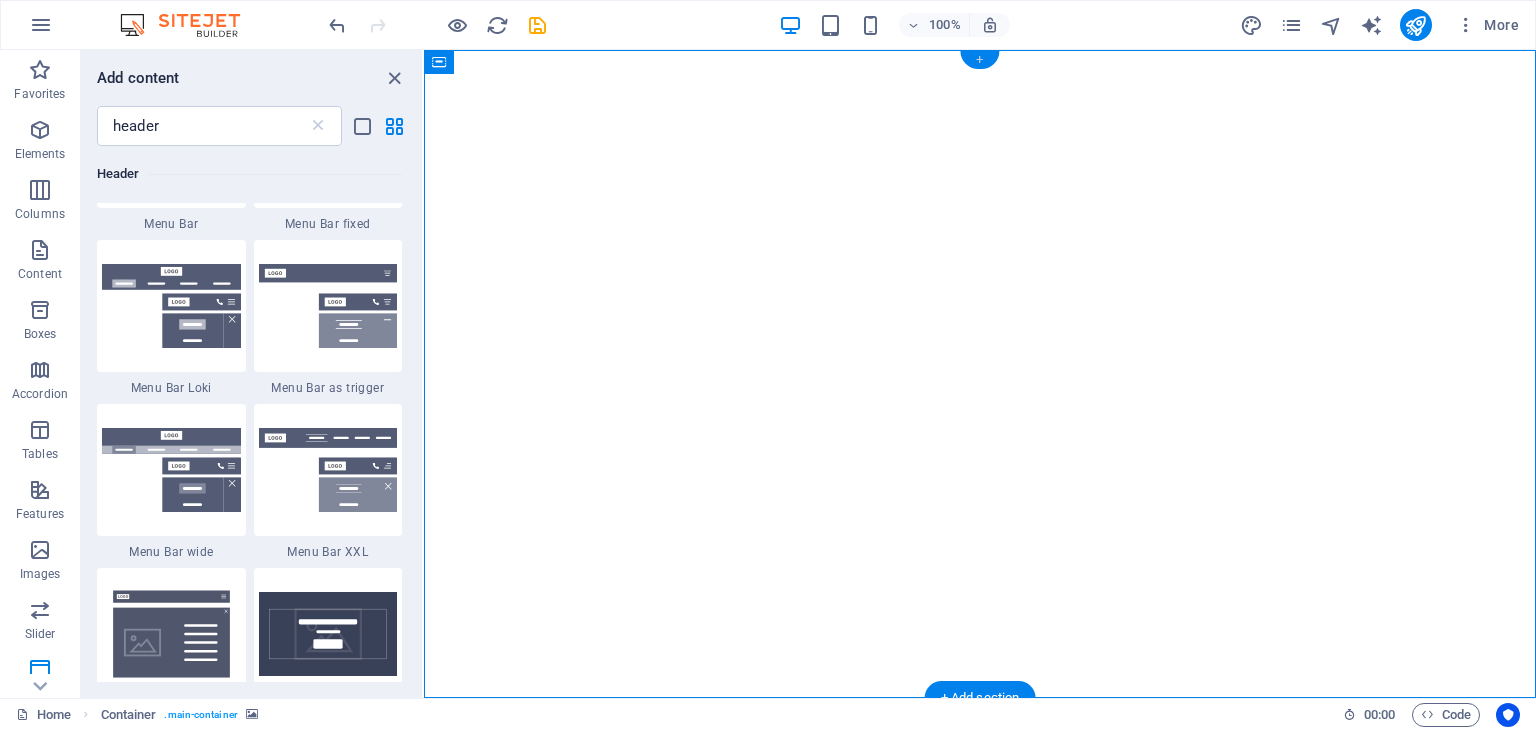 click on "+" at bounding box center (979, 60) 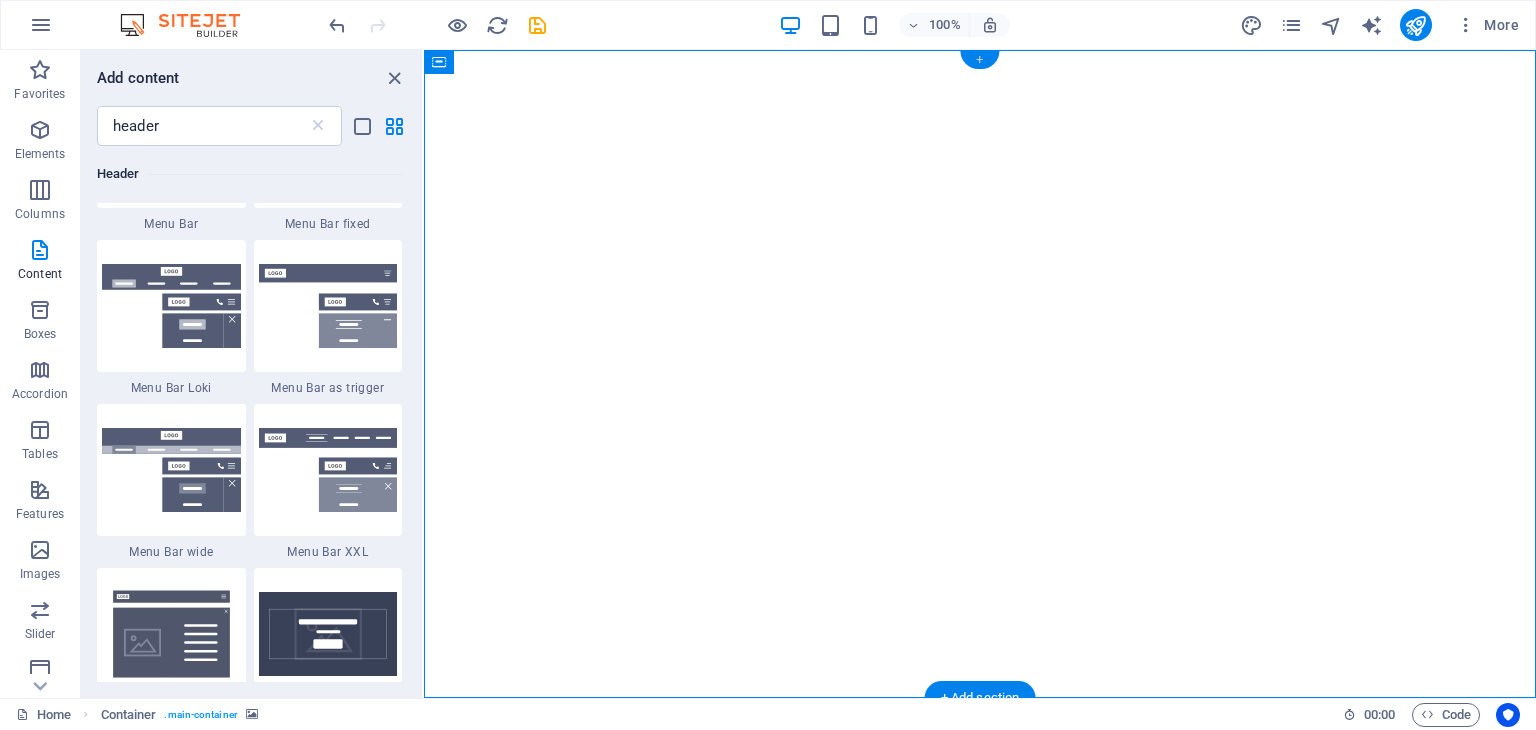 click on "+" at bounding box center [979, 60] 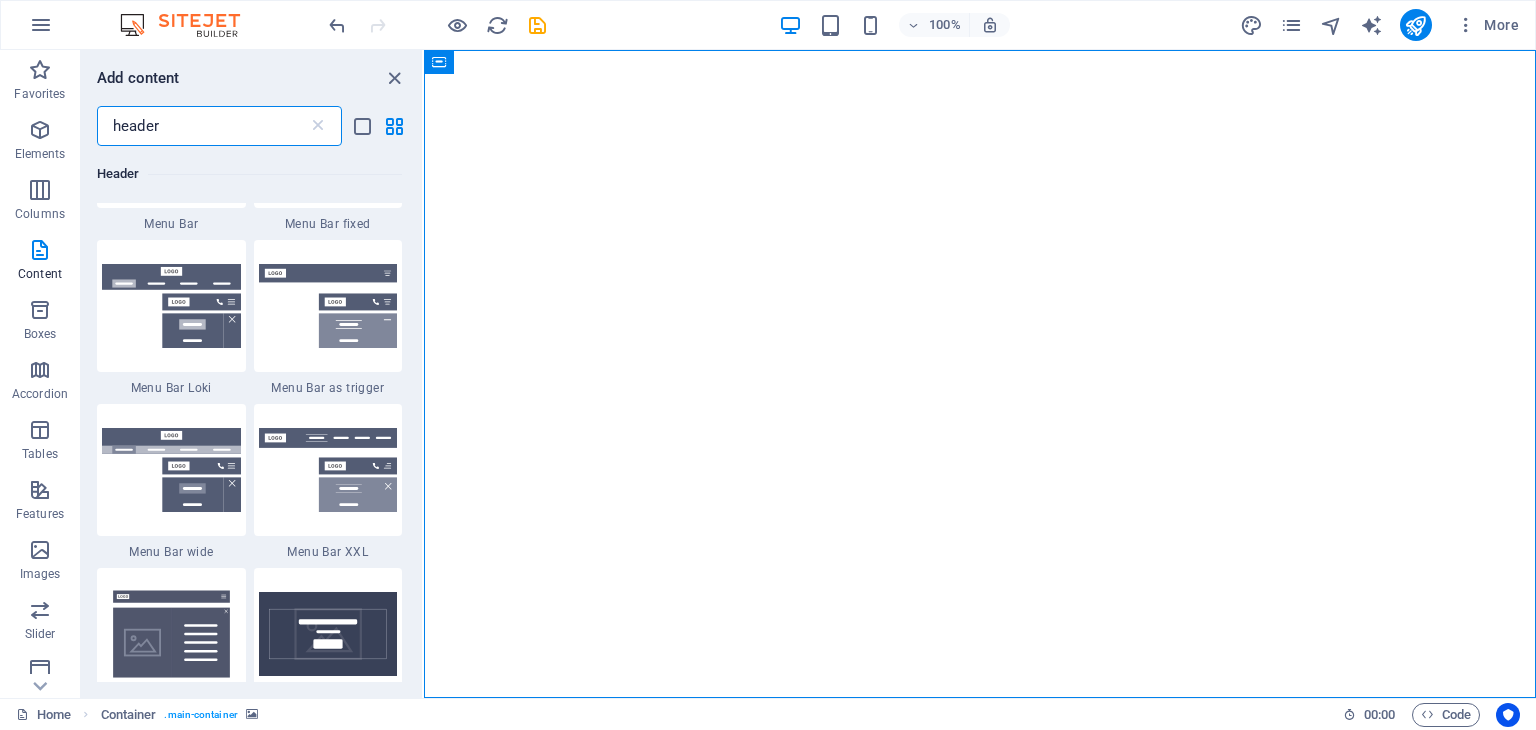 drag, startPoint x: 170, startPoint y: 128, endPoint x: 96, endPoint y: 128, distance: 74 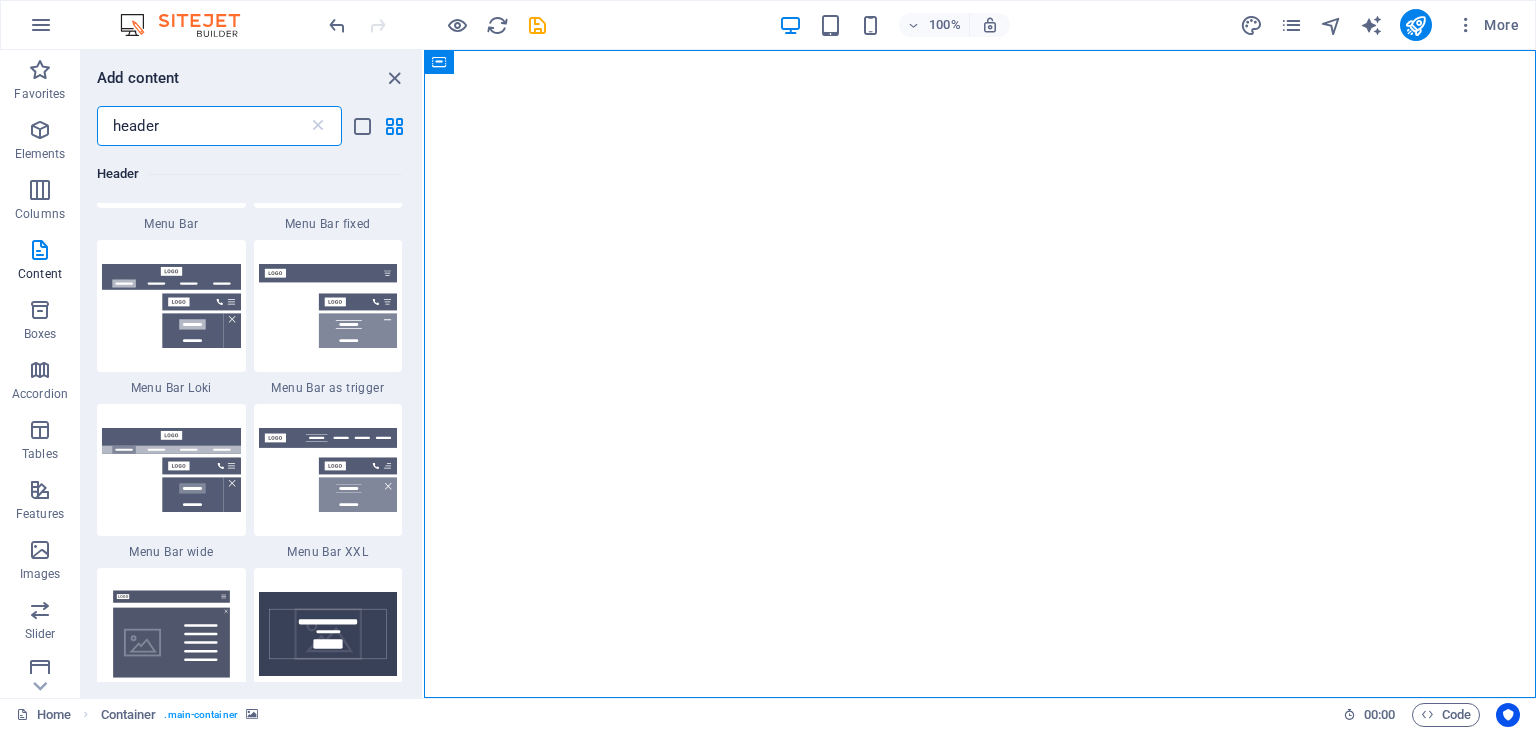 click on "header ​" at bounding box center [251, 126] 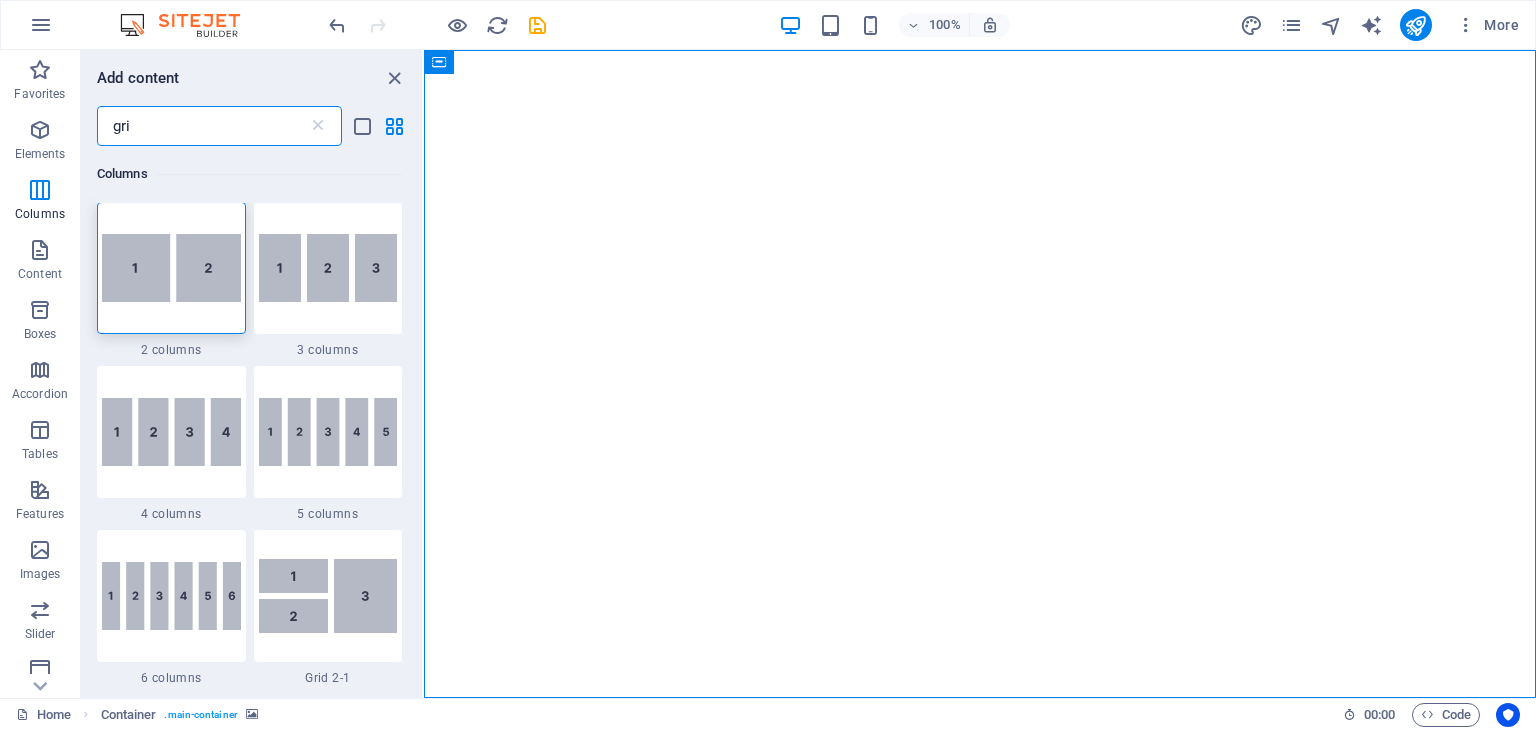 scroll, scrollTop: 0, scrollLeft: 0, axis: both 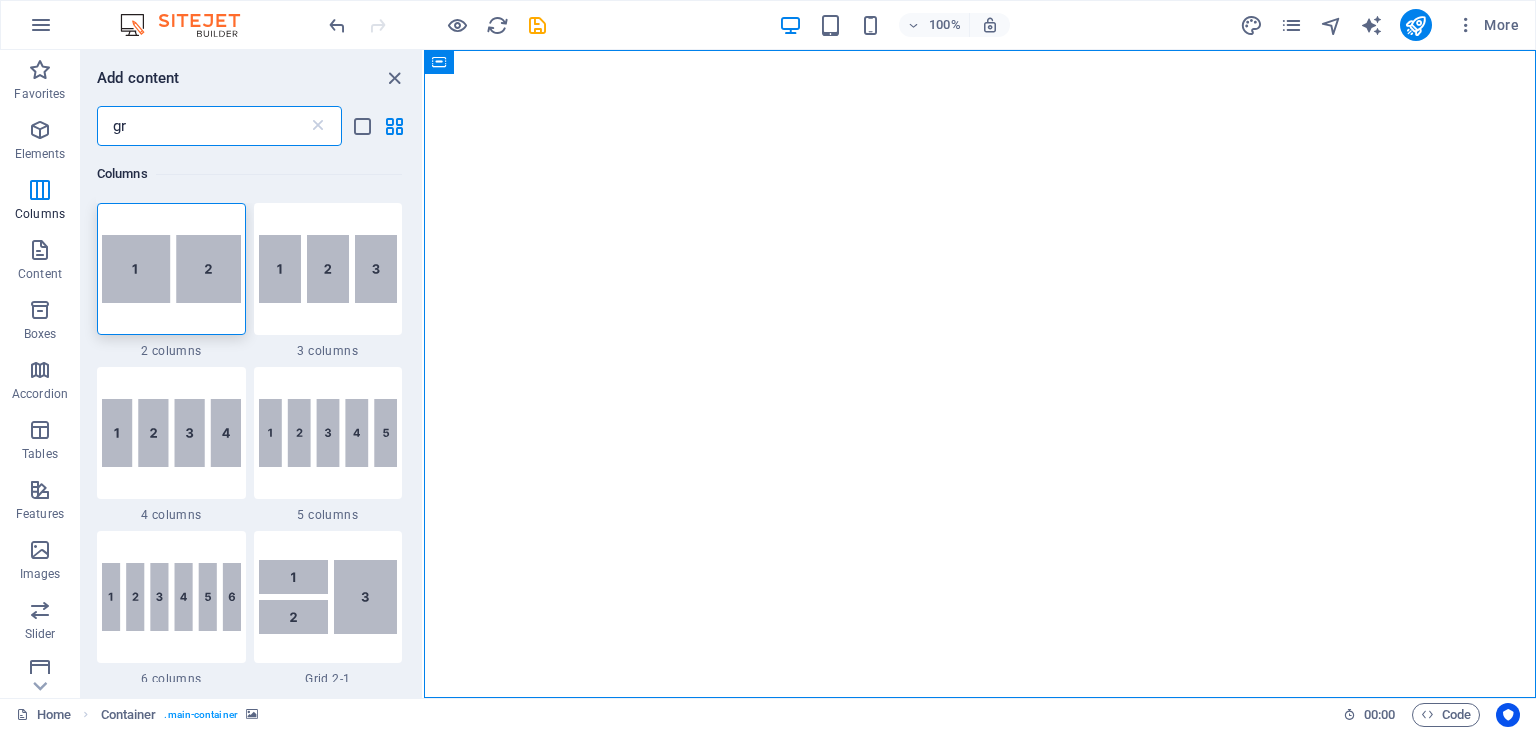 type on "g" 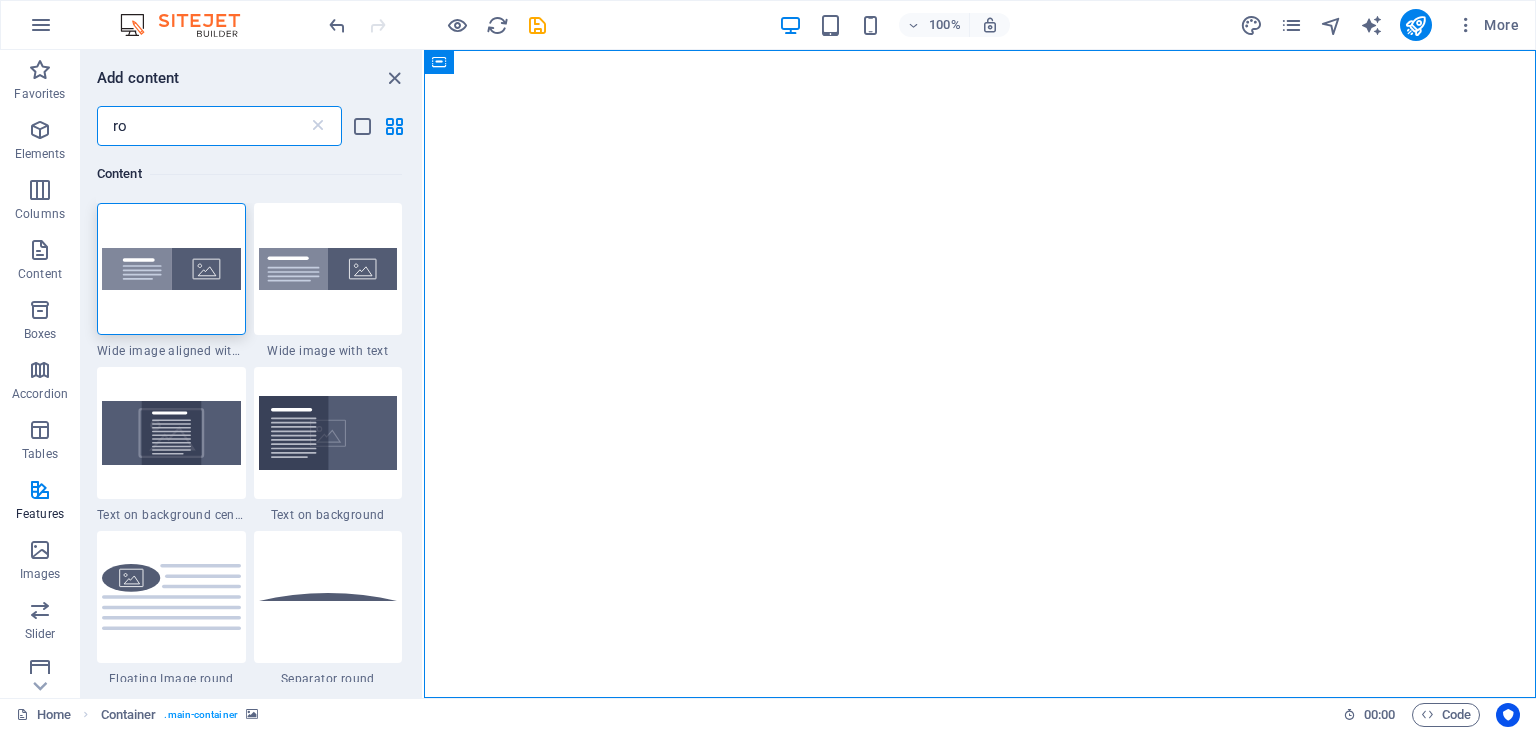 type on "r" 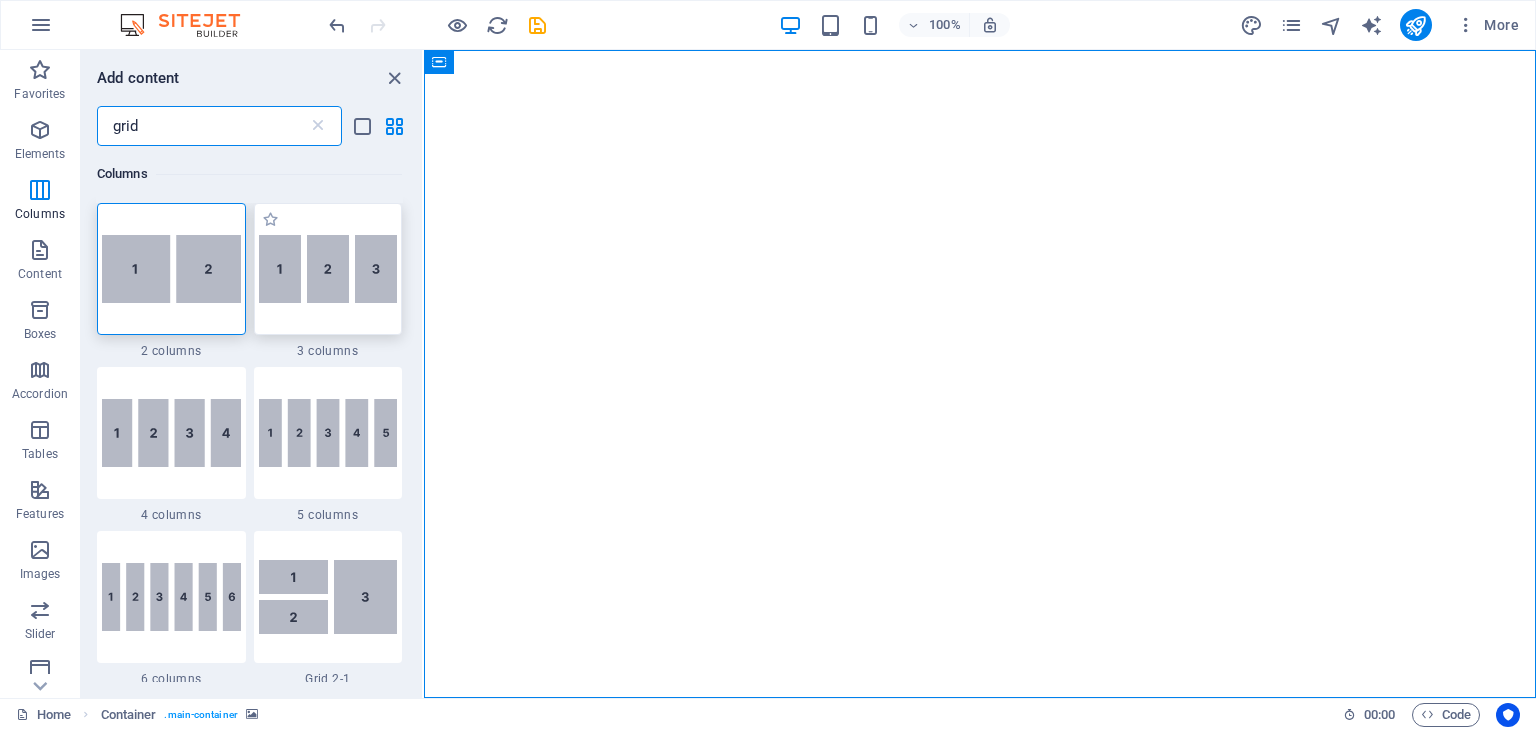 type on "grid" 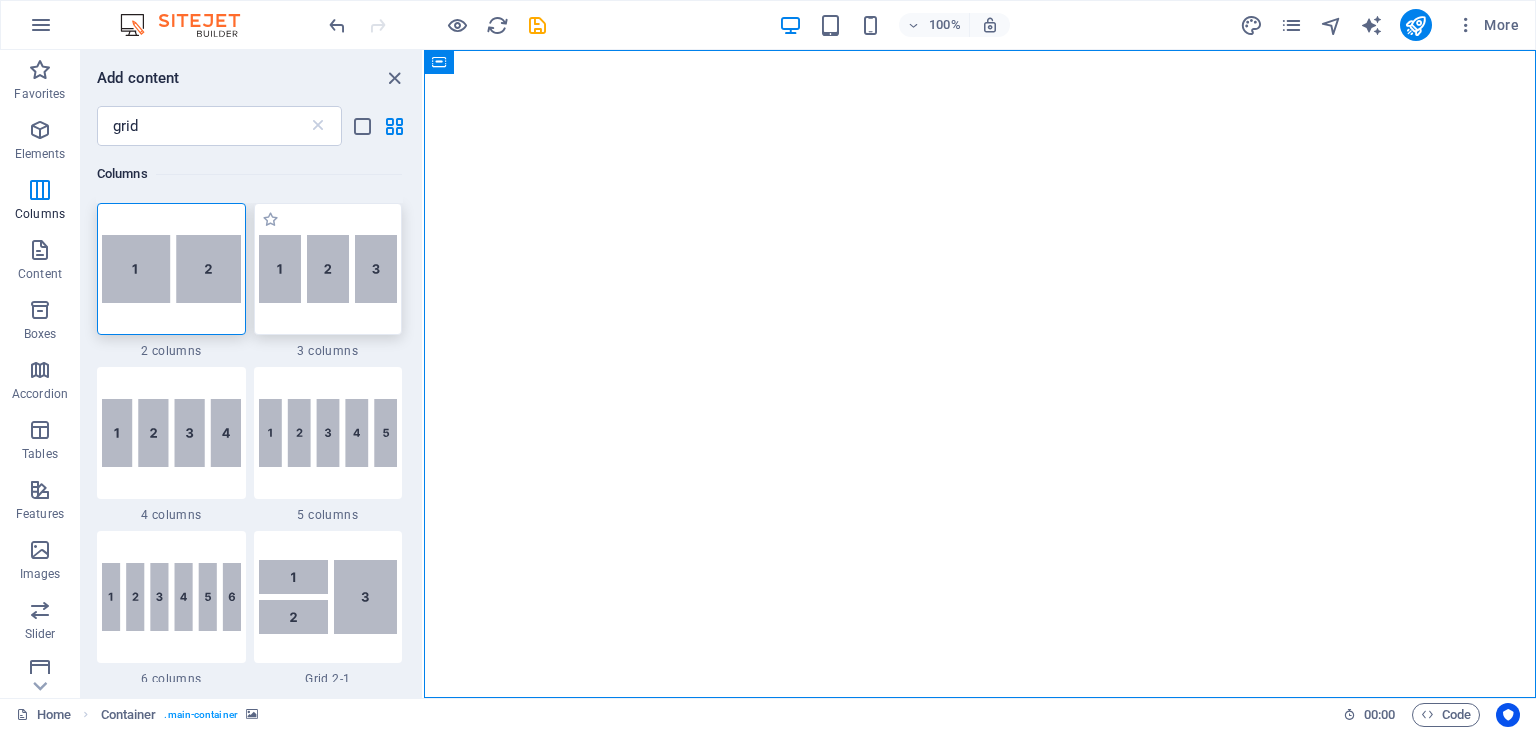 click at bounding box center [328, 269] 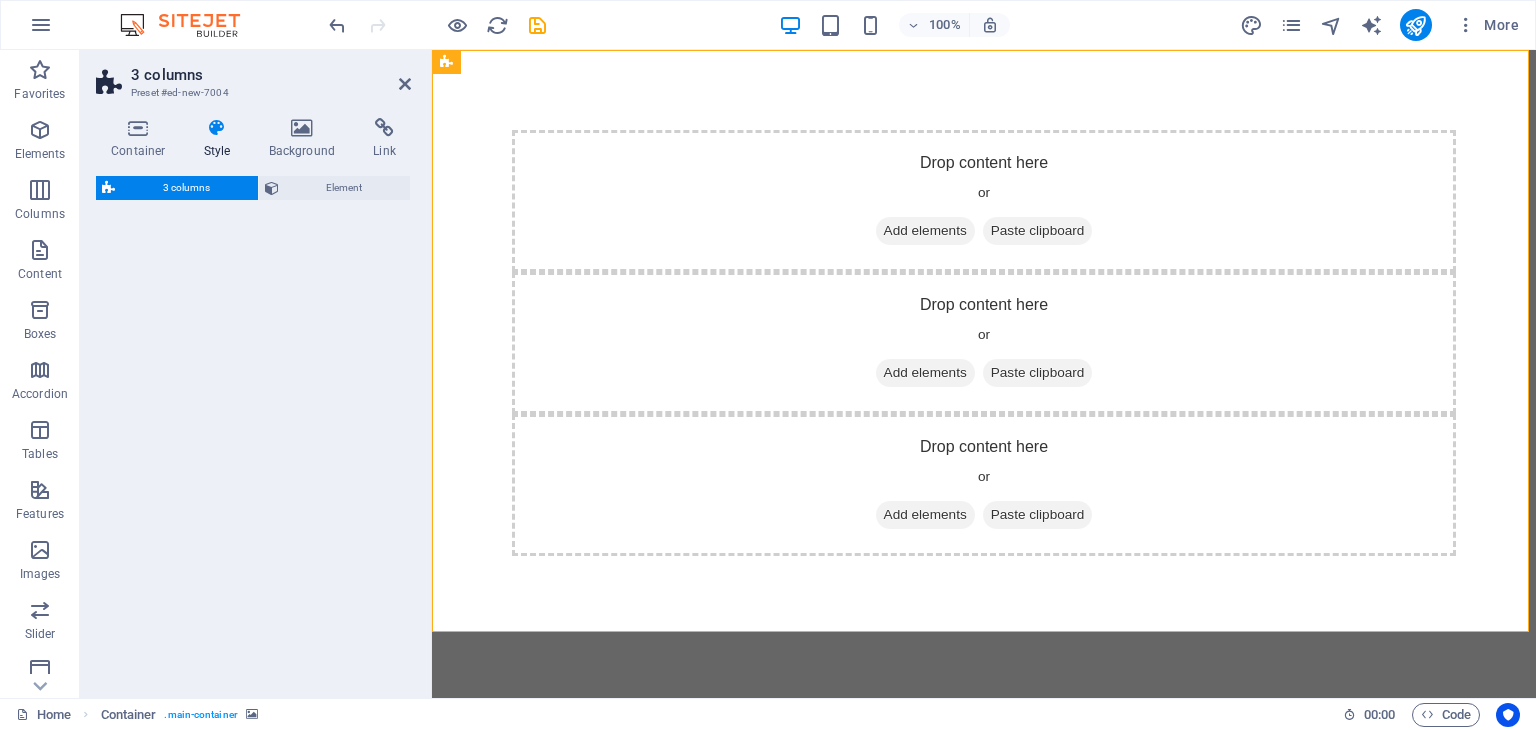 select on "rem" 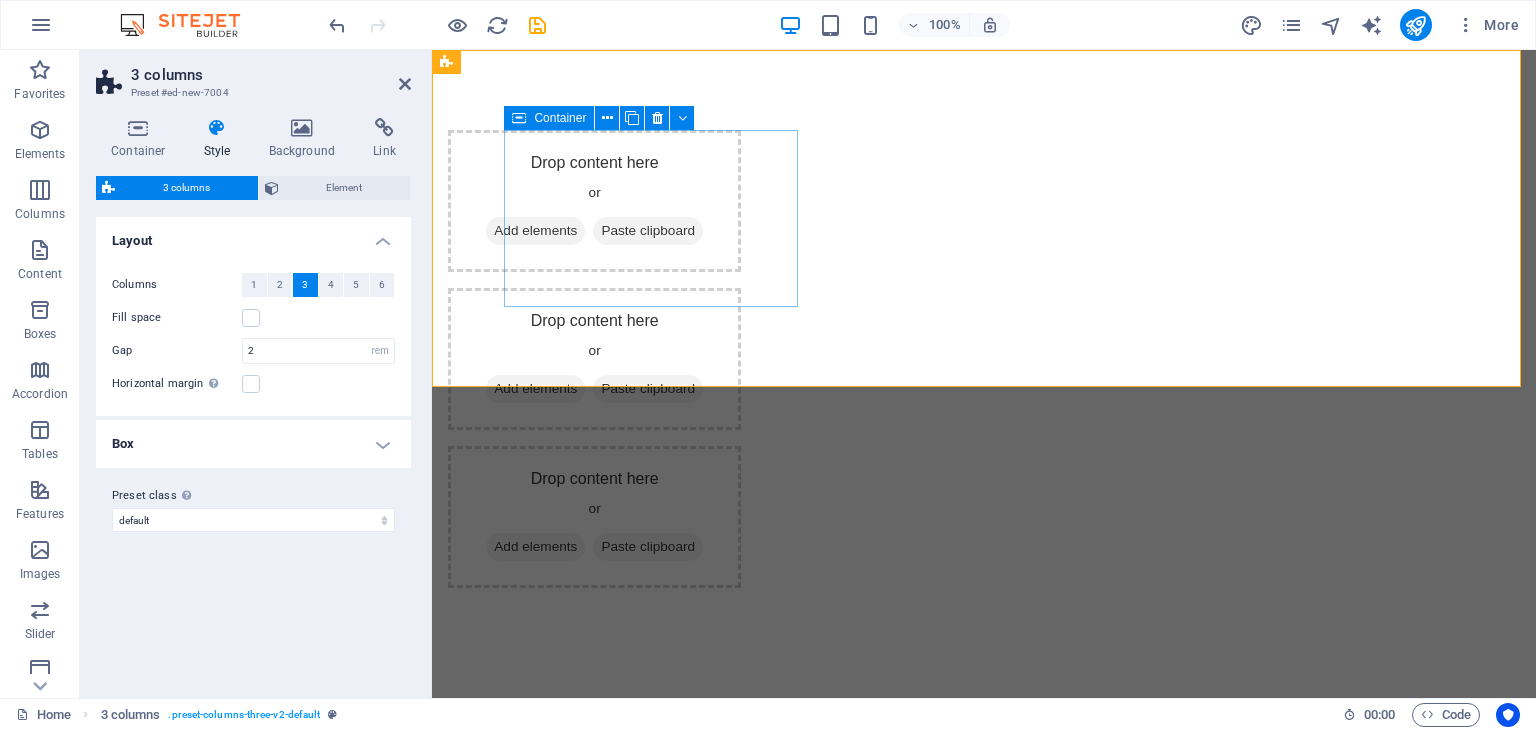 click on "Add elements" at bounding box center (535, 231) 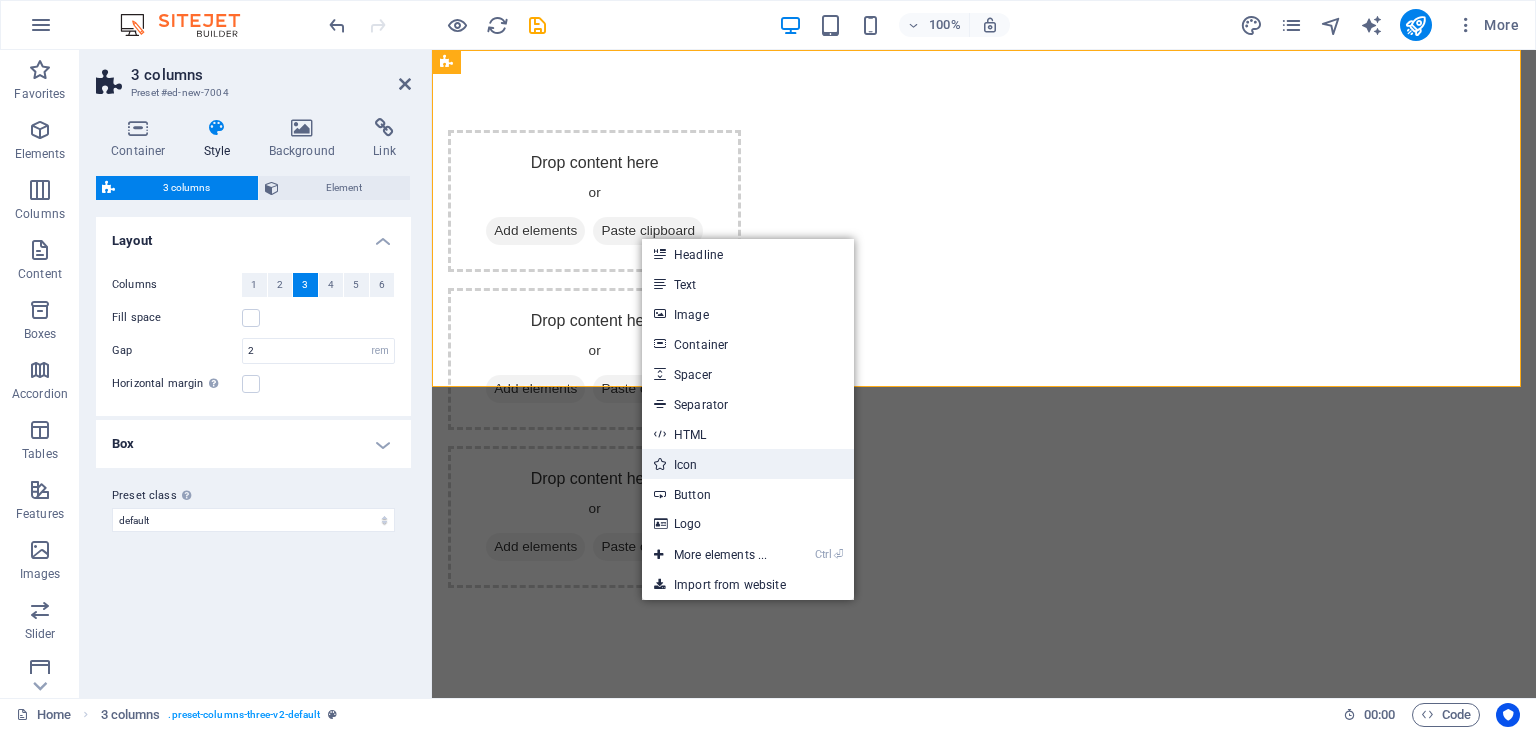 click on "Icon" at bounding box center (748, 464) 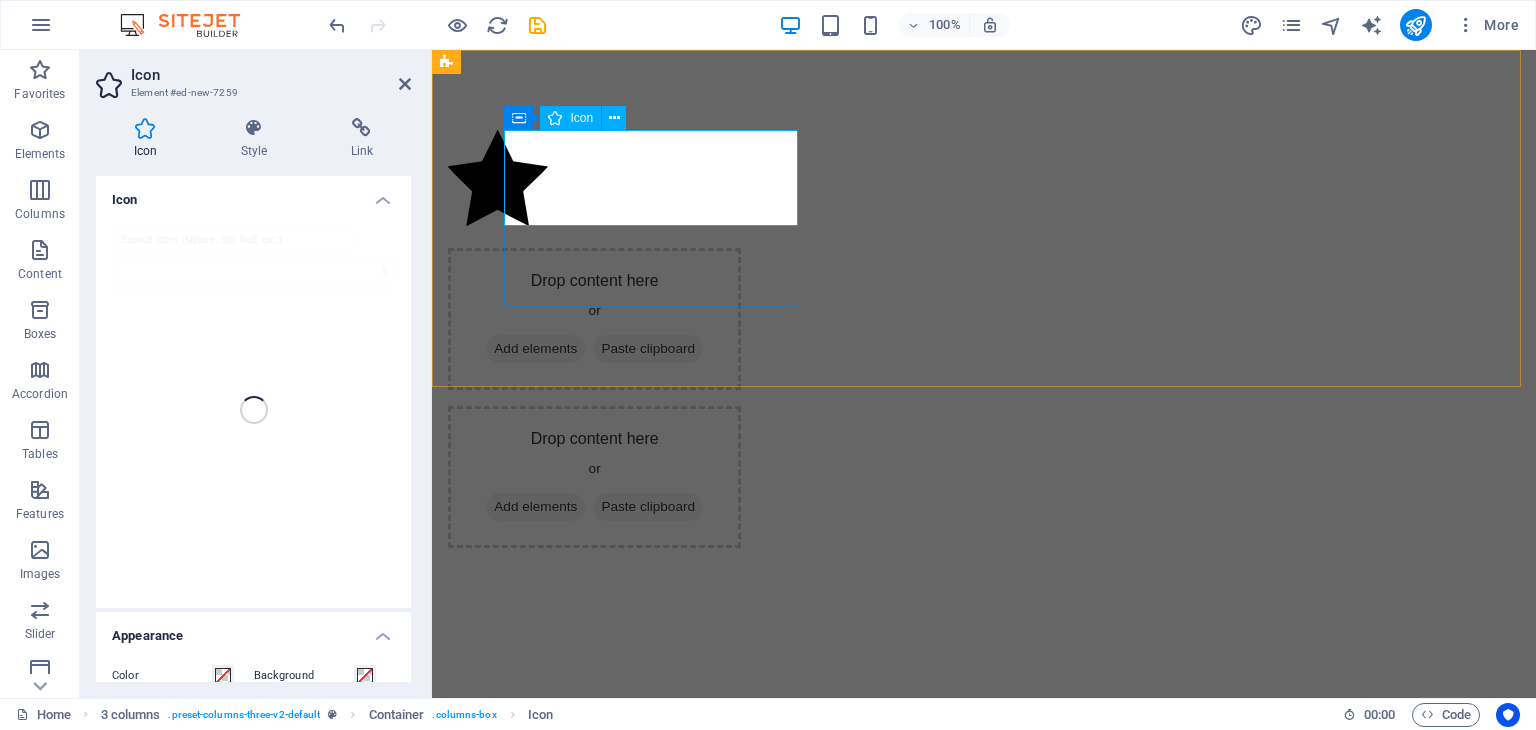 click at bounding box center (594, 181) 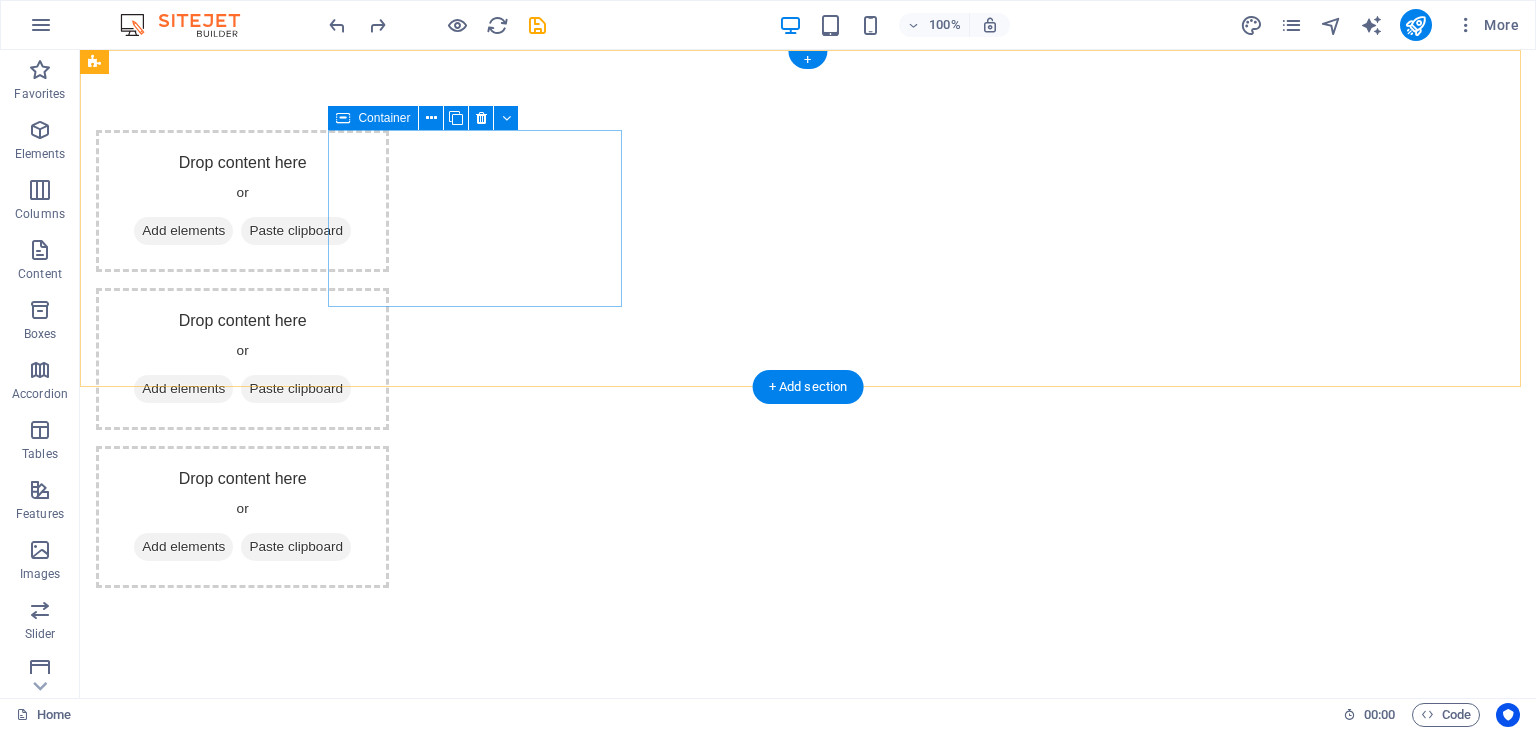 click on "Drop content here or  Add elements  Paste clipboard" at bounding box center (242, 201) 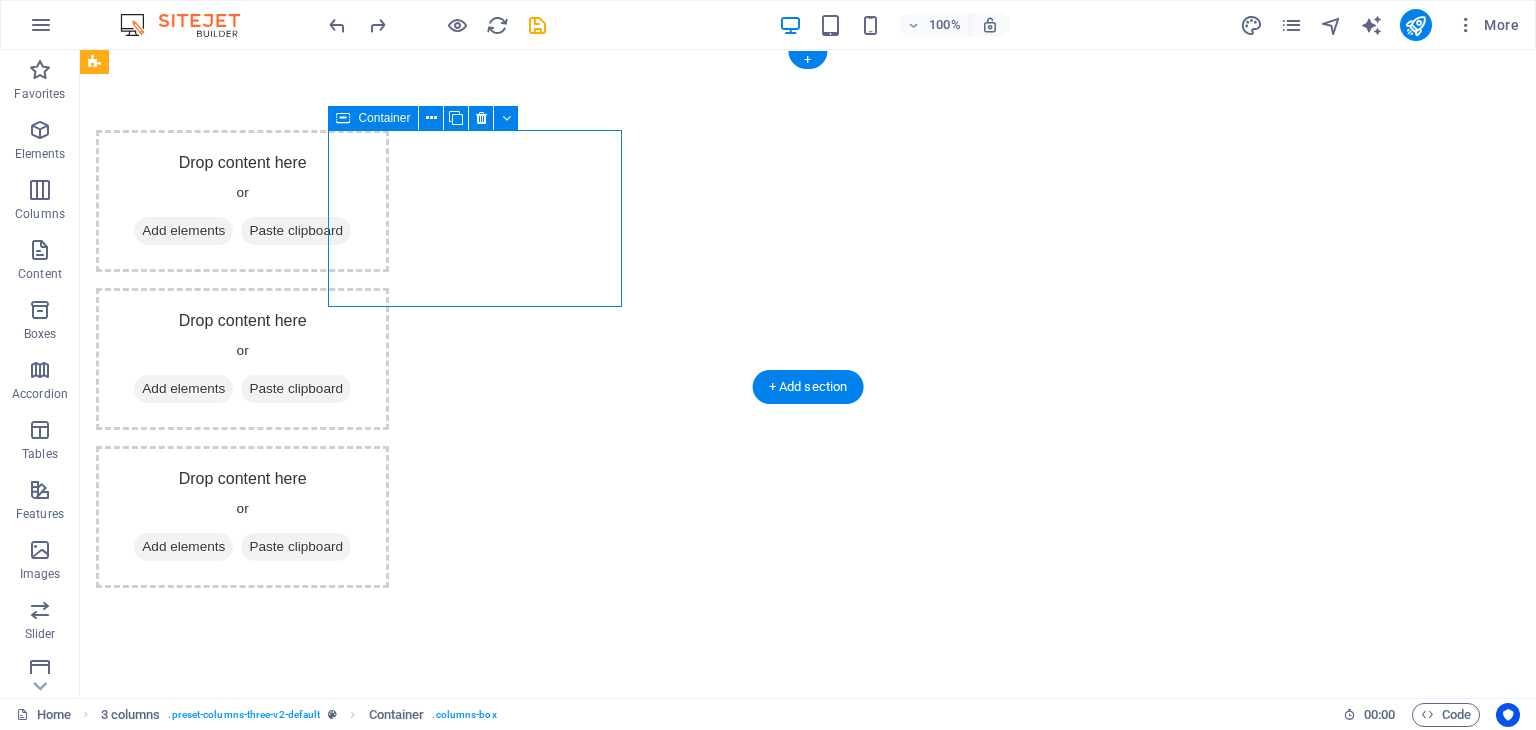 click on "Add elements" at bounding box center [183, 231] 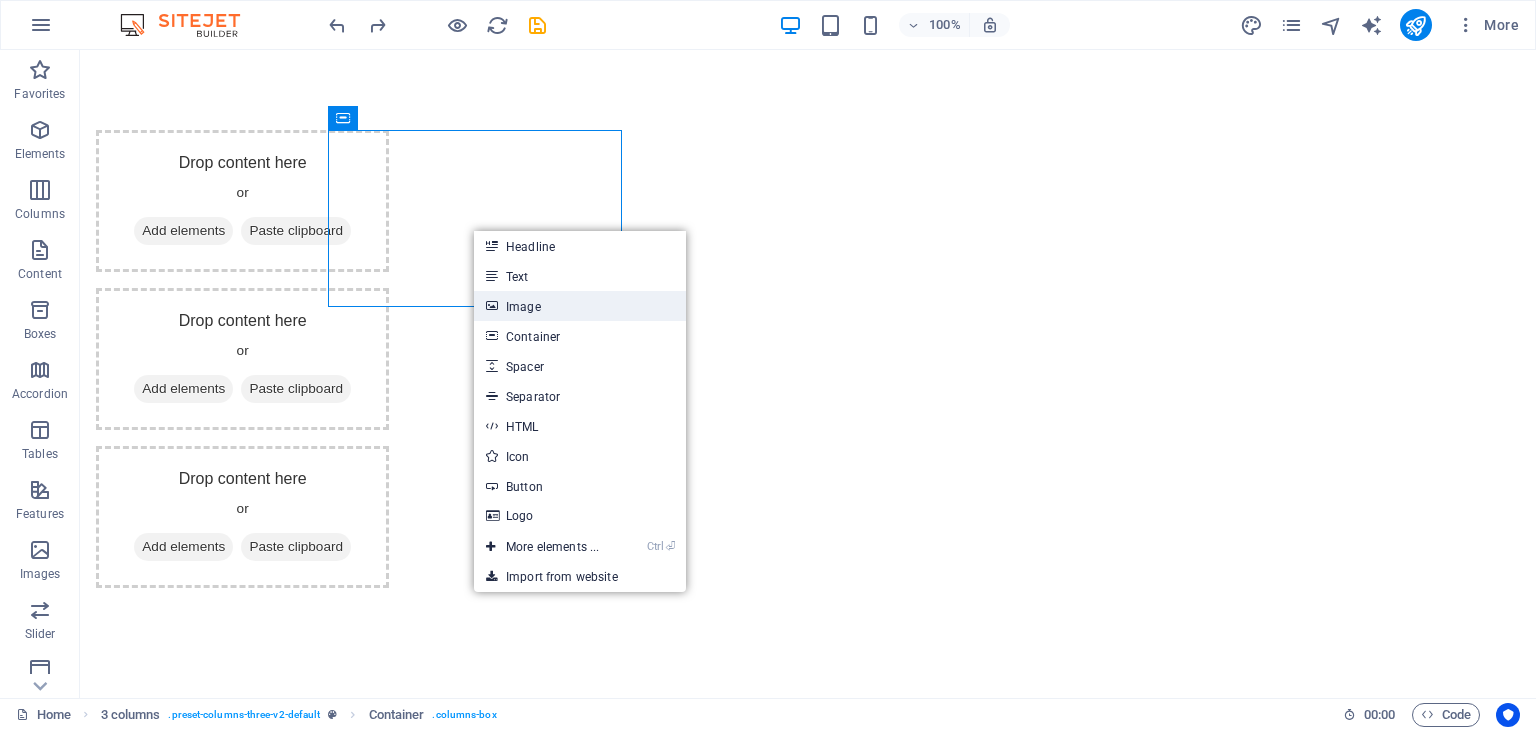 click on "Image" at bounding box center [580, 306] 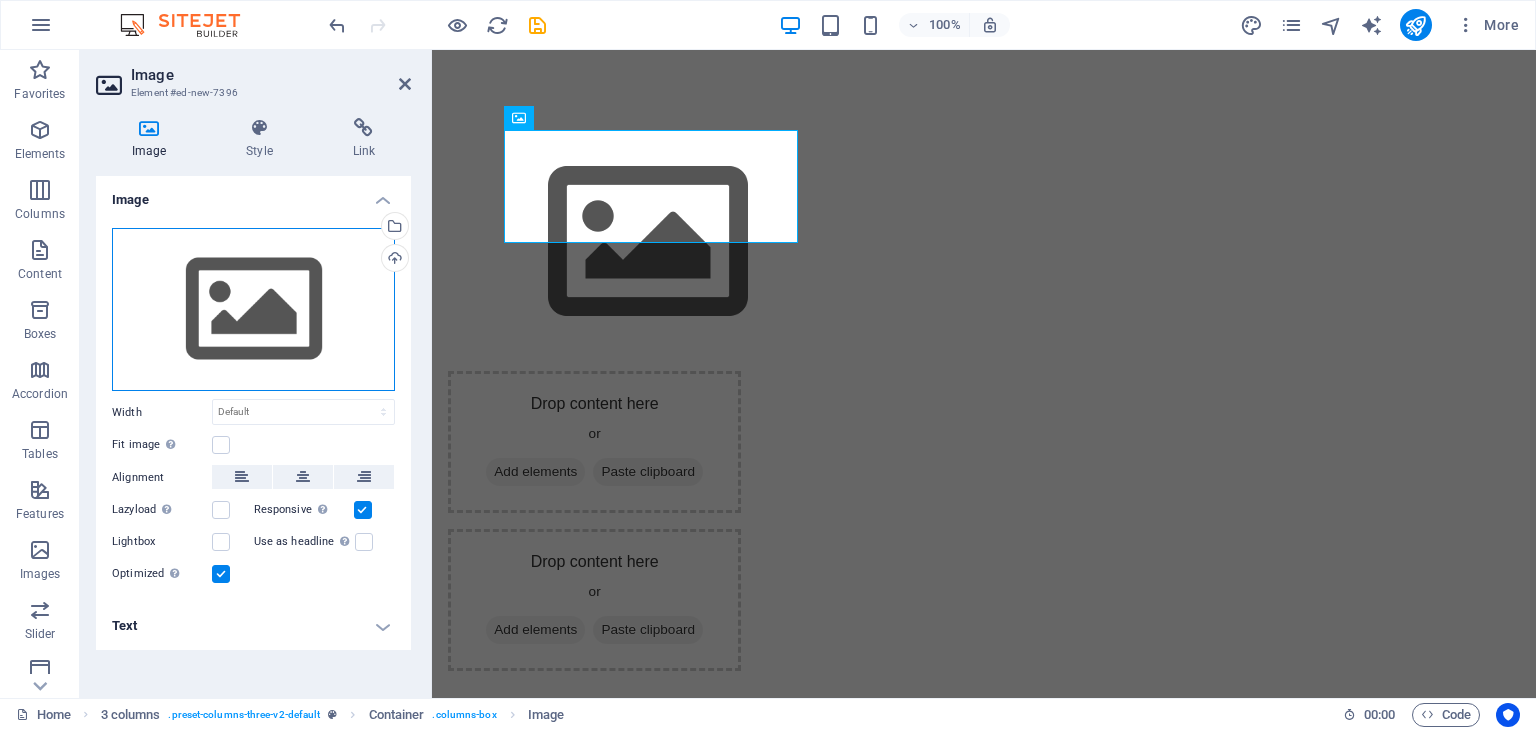 click on "Drag files here, click to choose files or select files from Files or our free stock photos & videos" at bounding box center (253, 310) 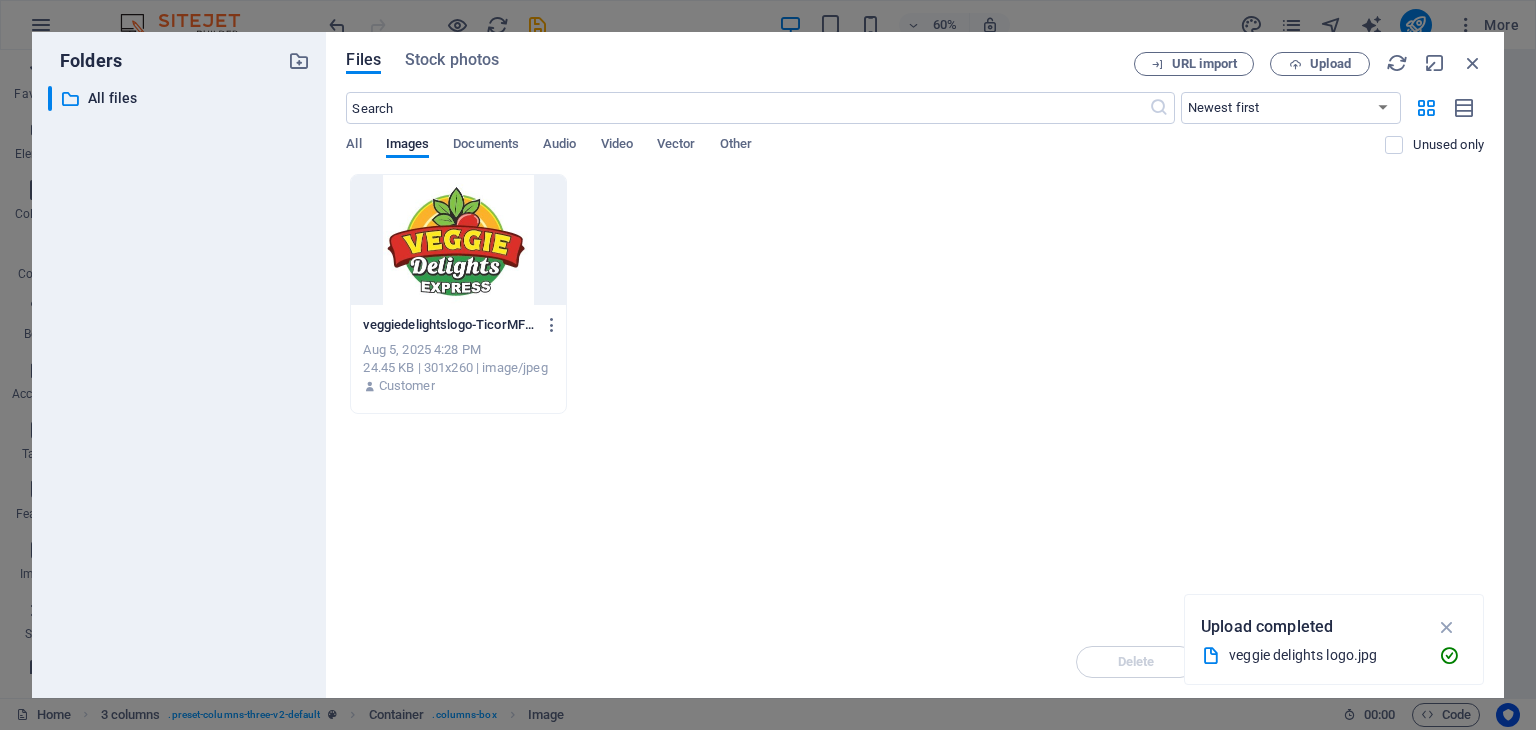 click at bounding box center [458, 240] 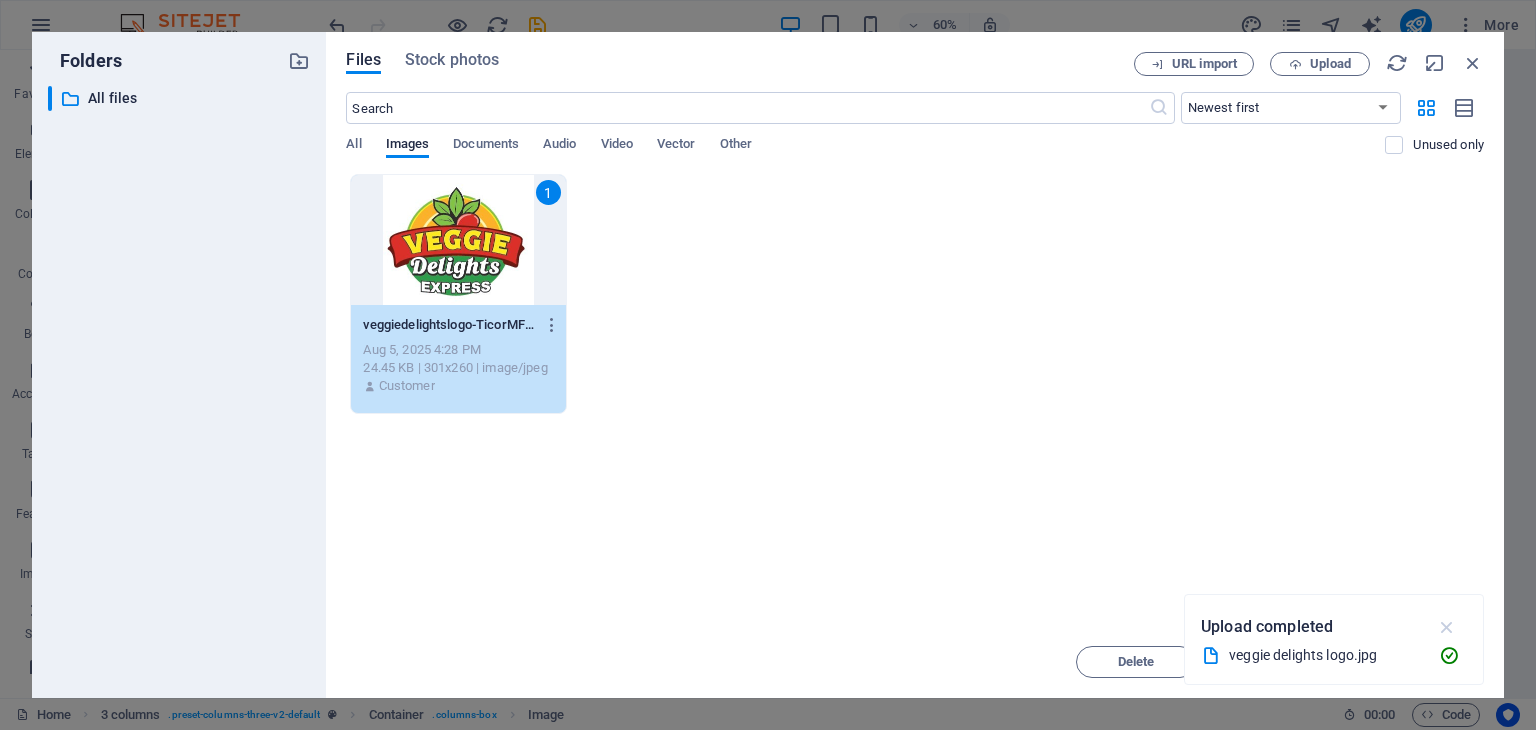 click at bounding box center (1447, 627) 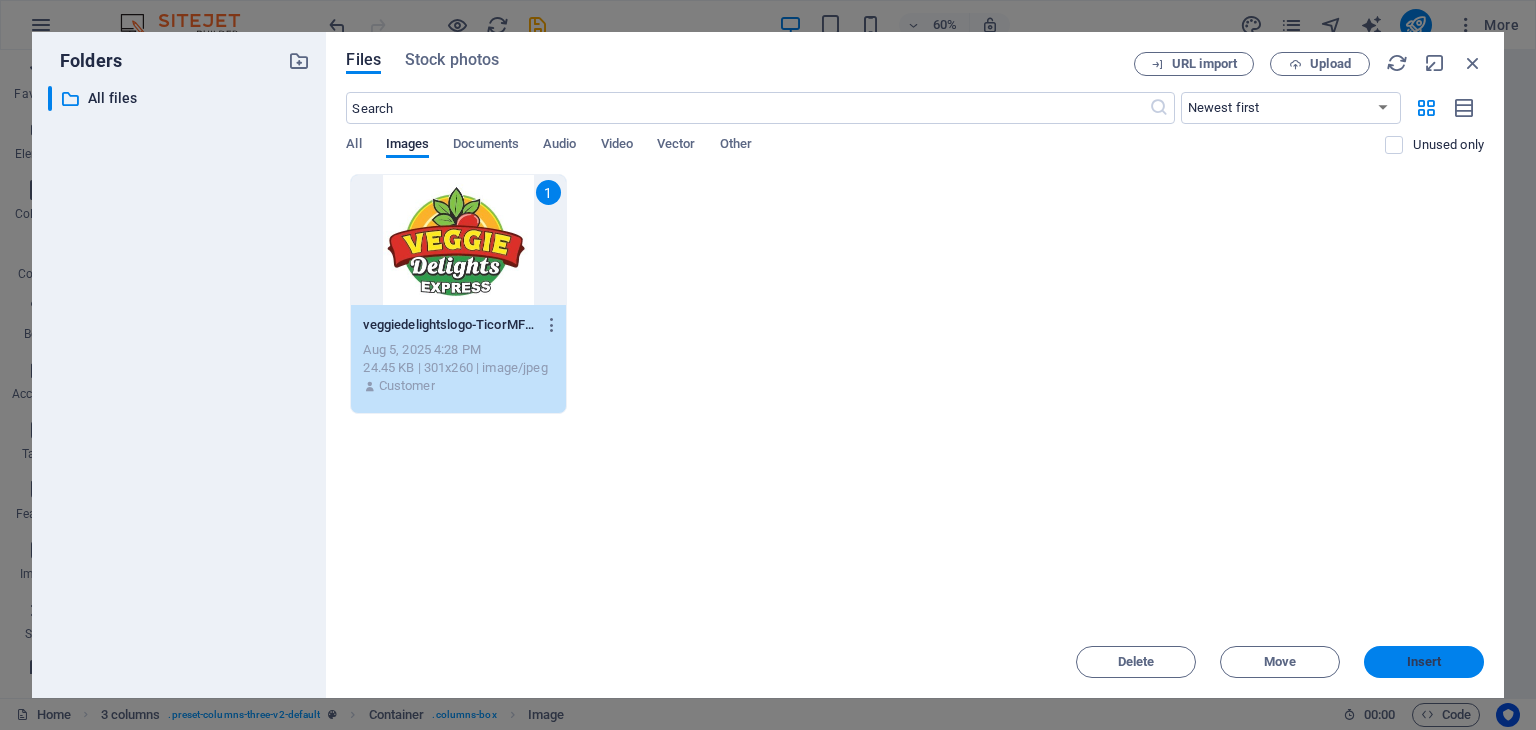 click on "Insert" at bounding box center (1424, 662) 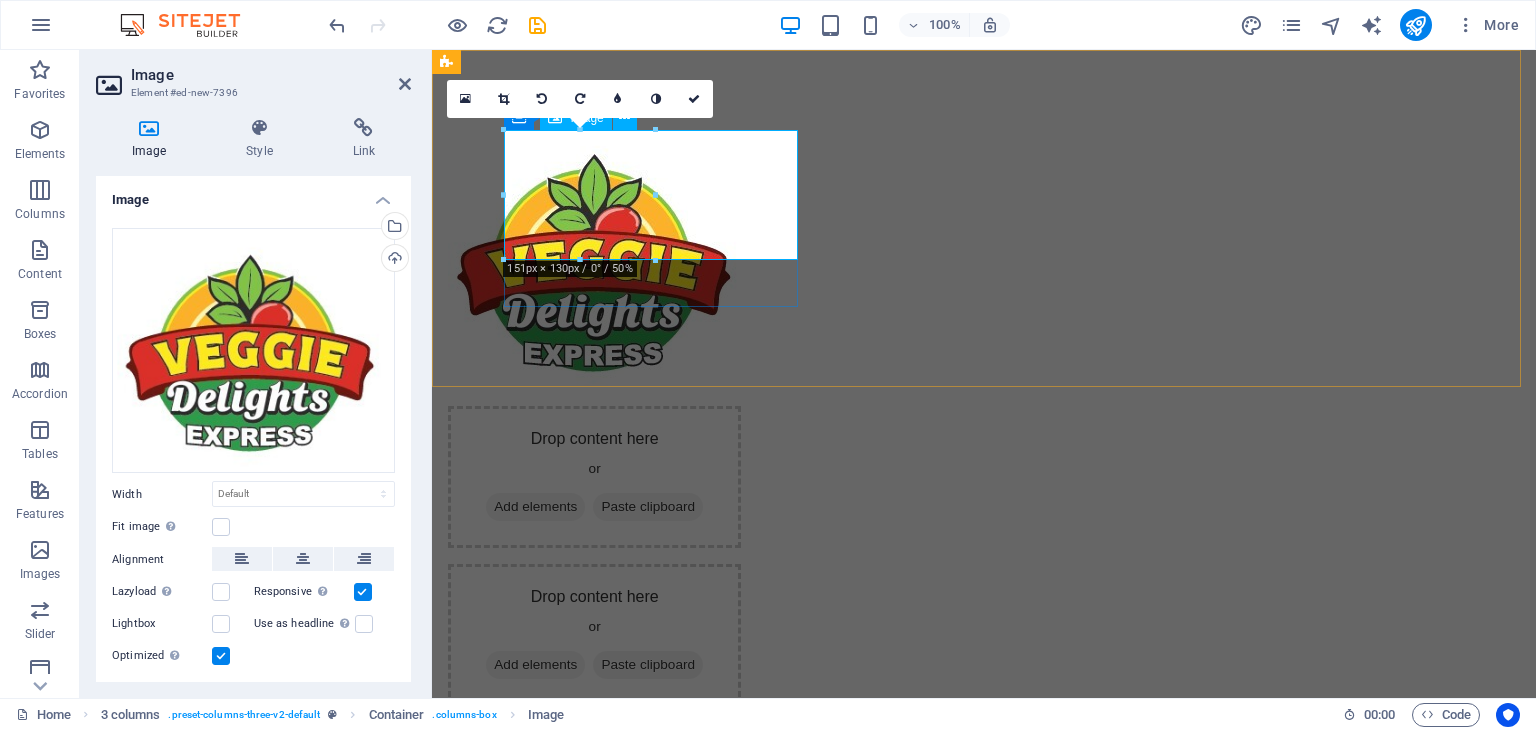 click at bounding box center [594, 260] 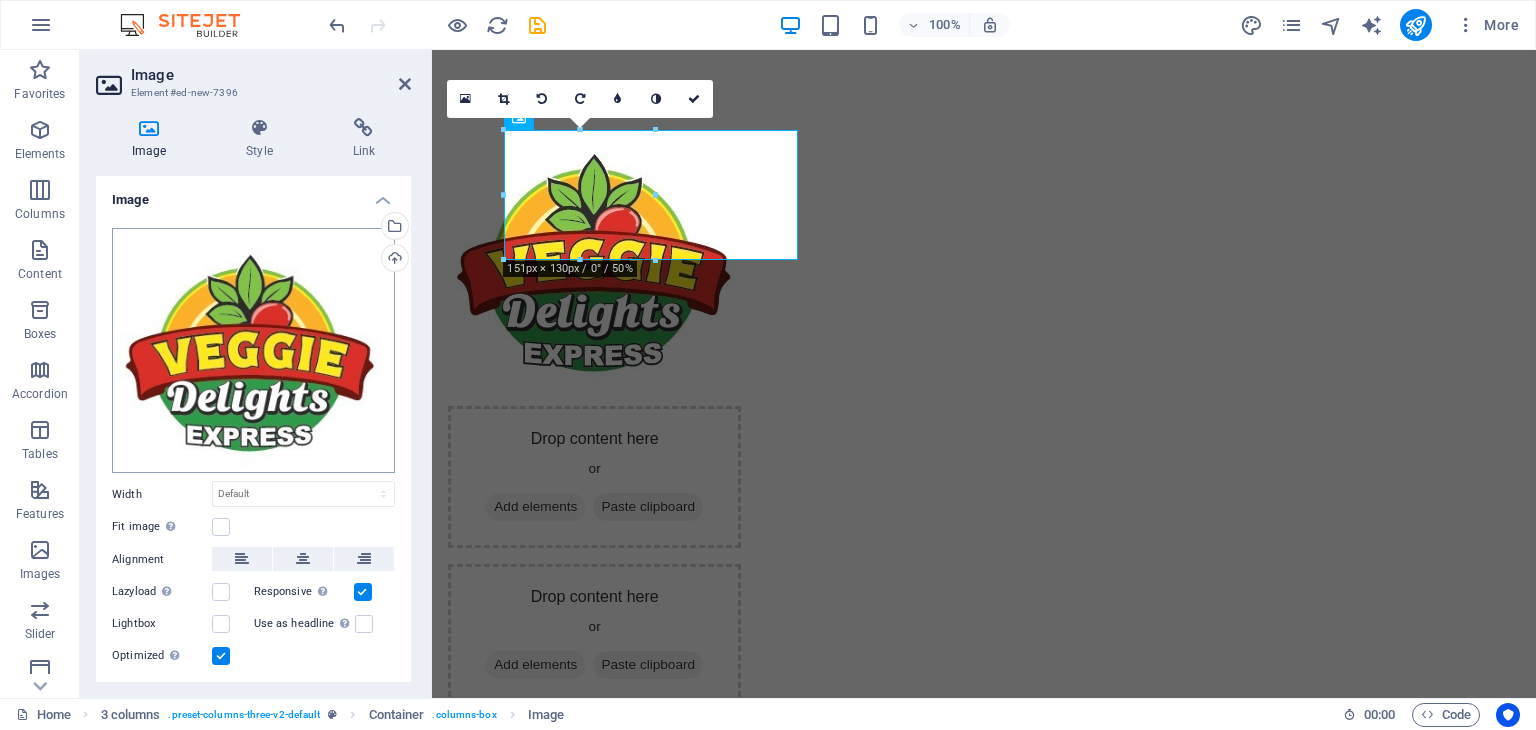 scroll, scrollTop: 46, scrollLeft: 0, axis: vertical 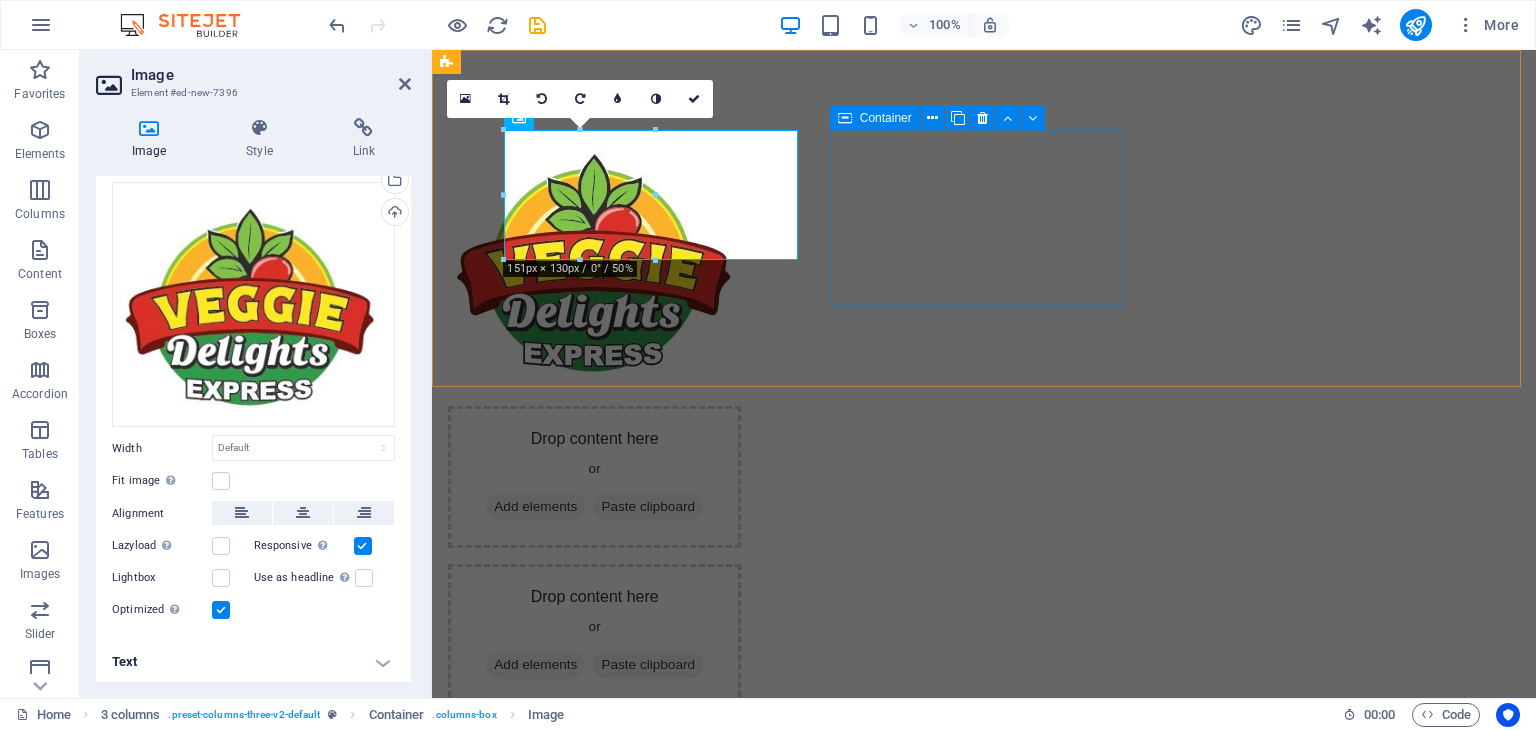 click on "Drop content here or  Add elements  Paste clipboard" at bounding box center [594, 477] 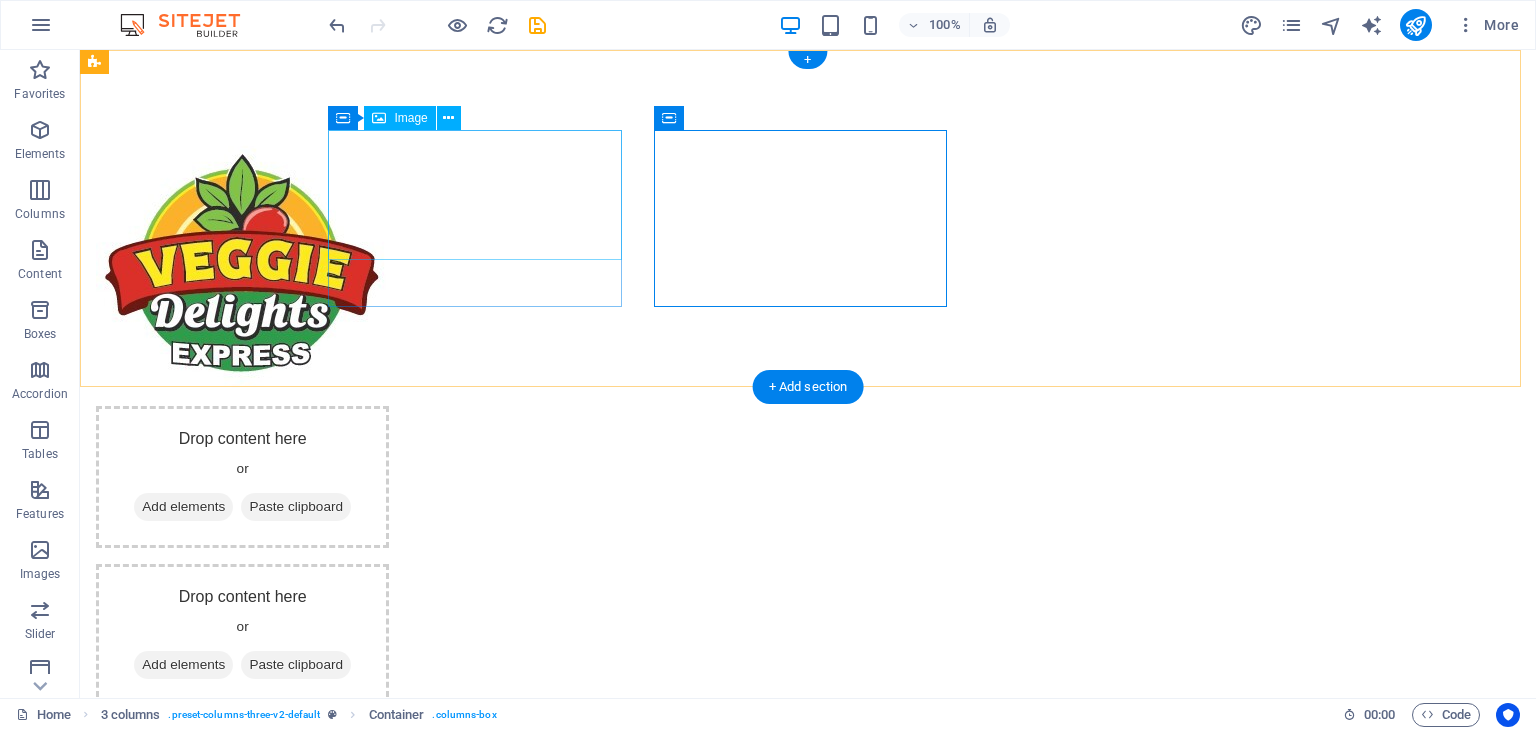 click at bounding box center (242, 260) 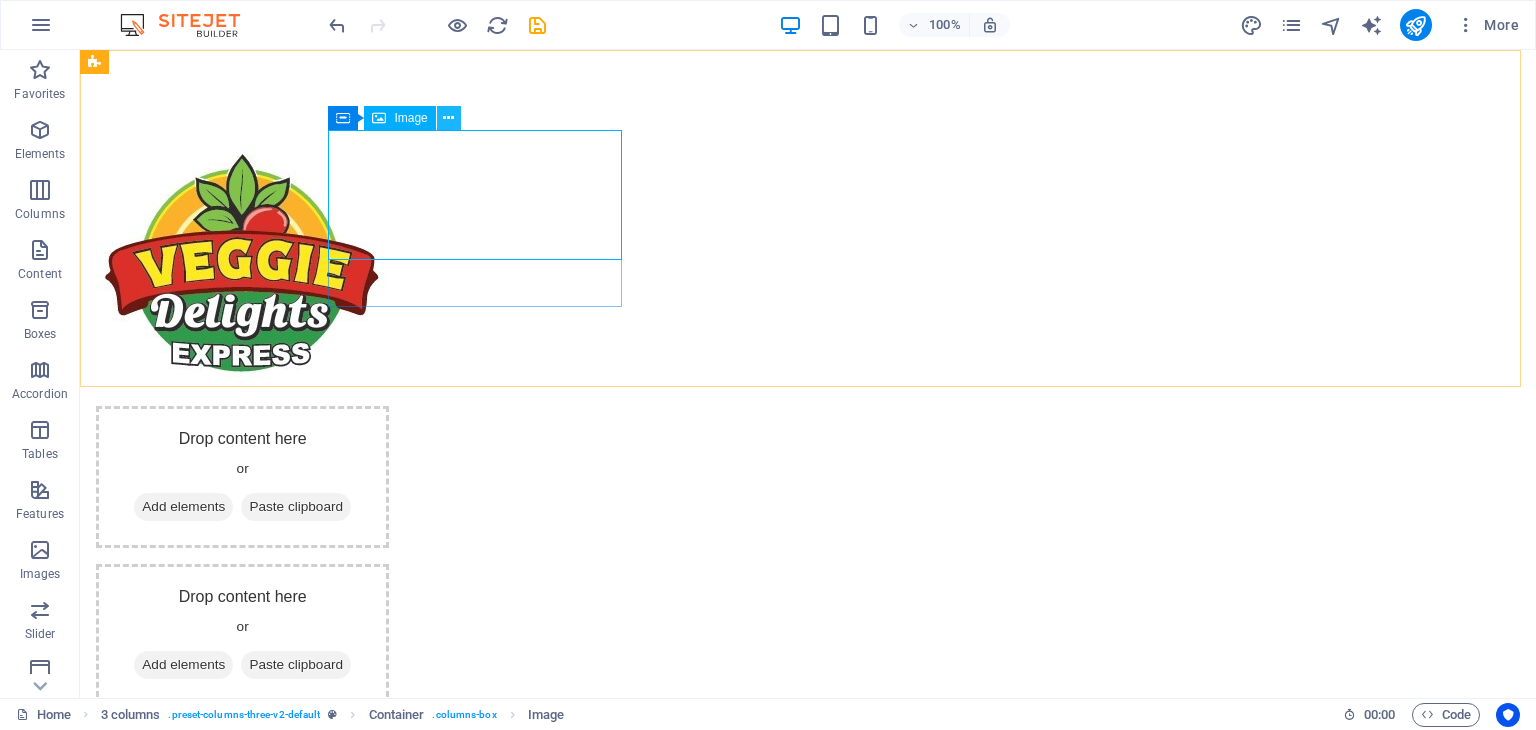 click at bounding box center (449, 118) 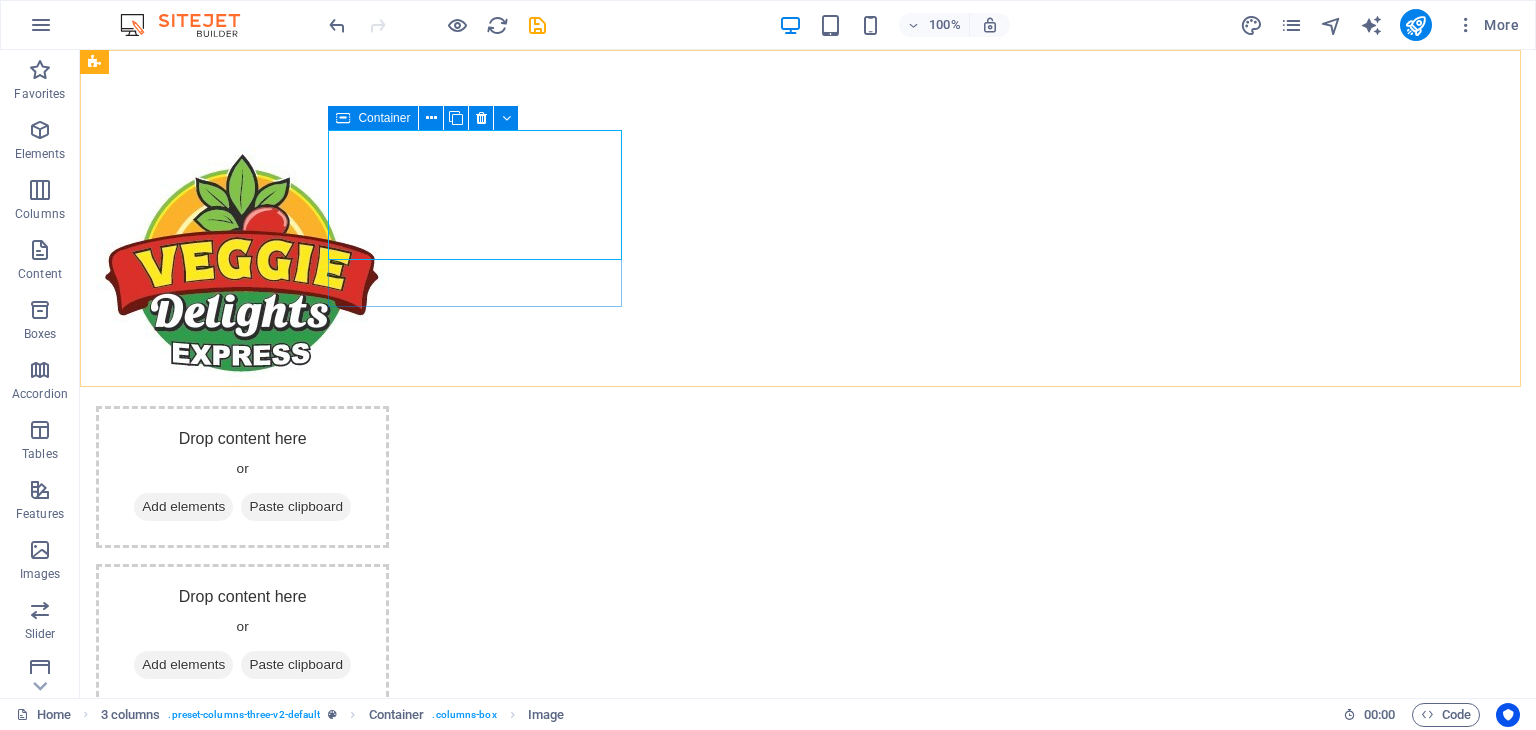 click on "Container" at bounding box center [373, 118] 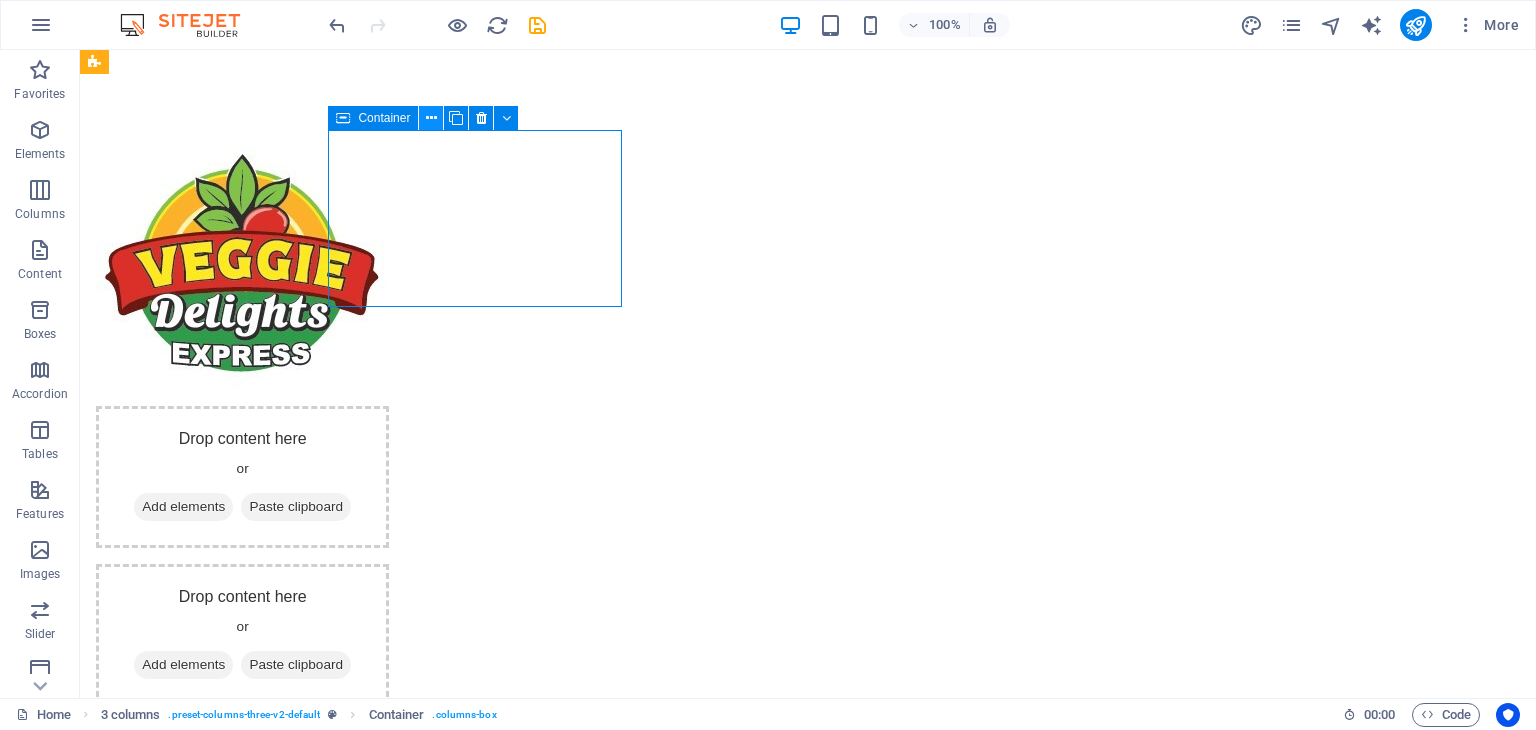 click at bounding box center (431, 118) 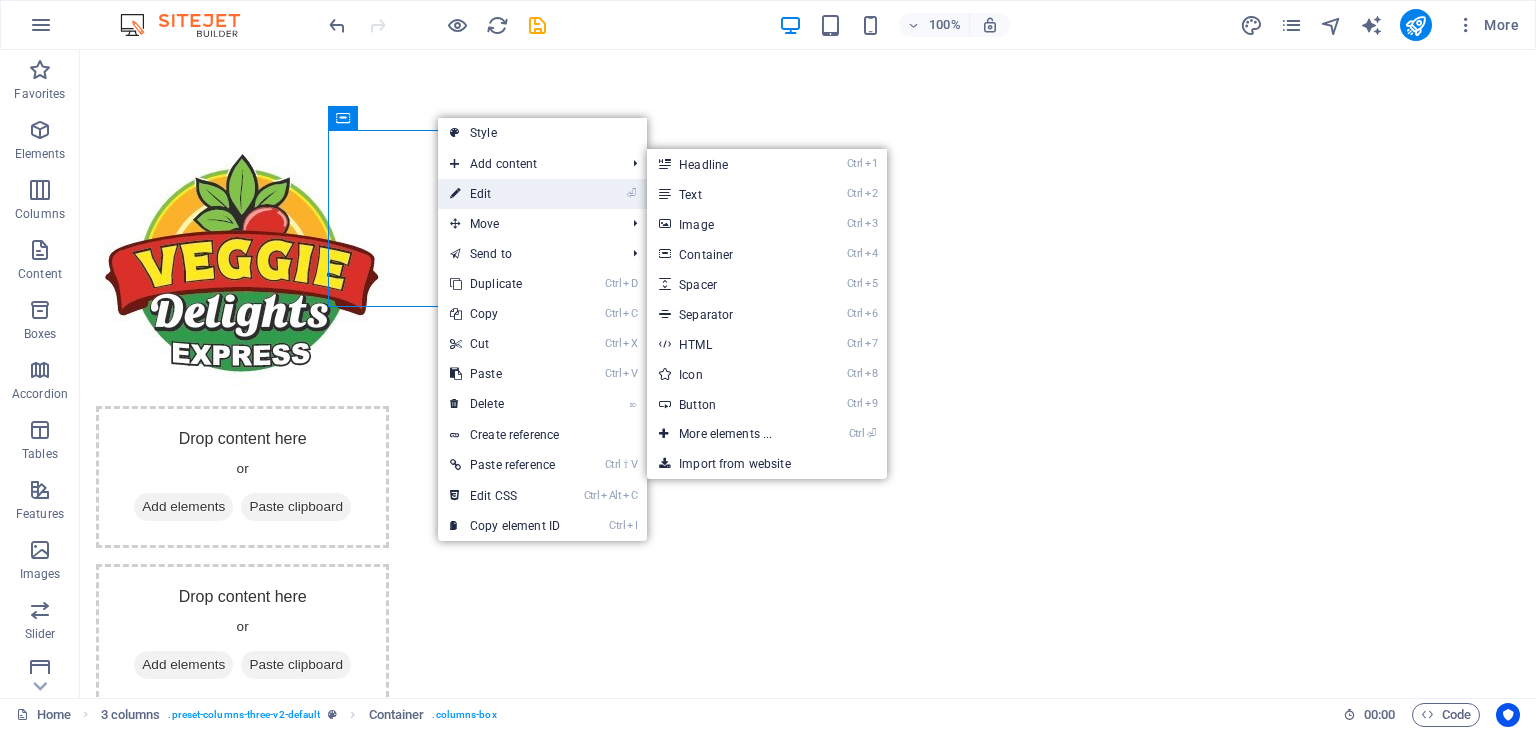 click on "⏎  Edit" at bounding box center [505, 194] 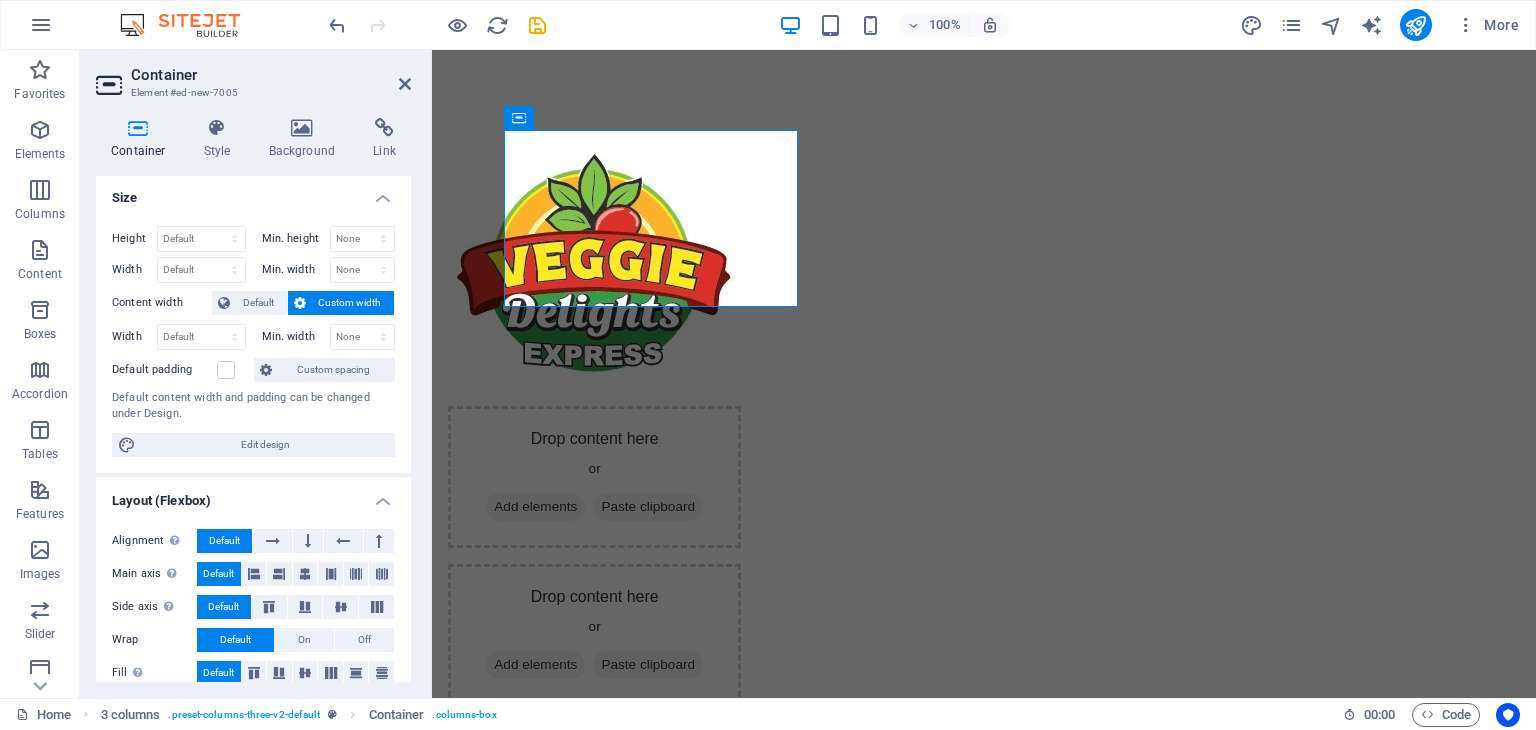 scroll, scrollTop: 0, scrollLeft: 0, axis: both 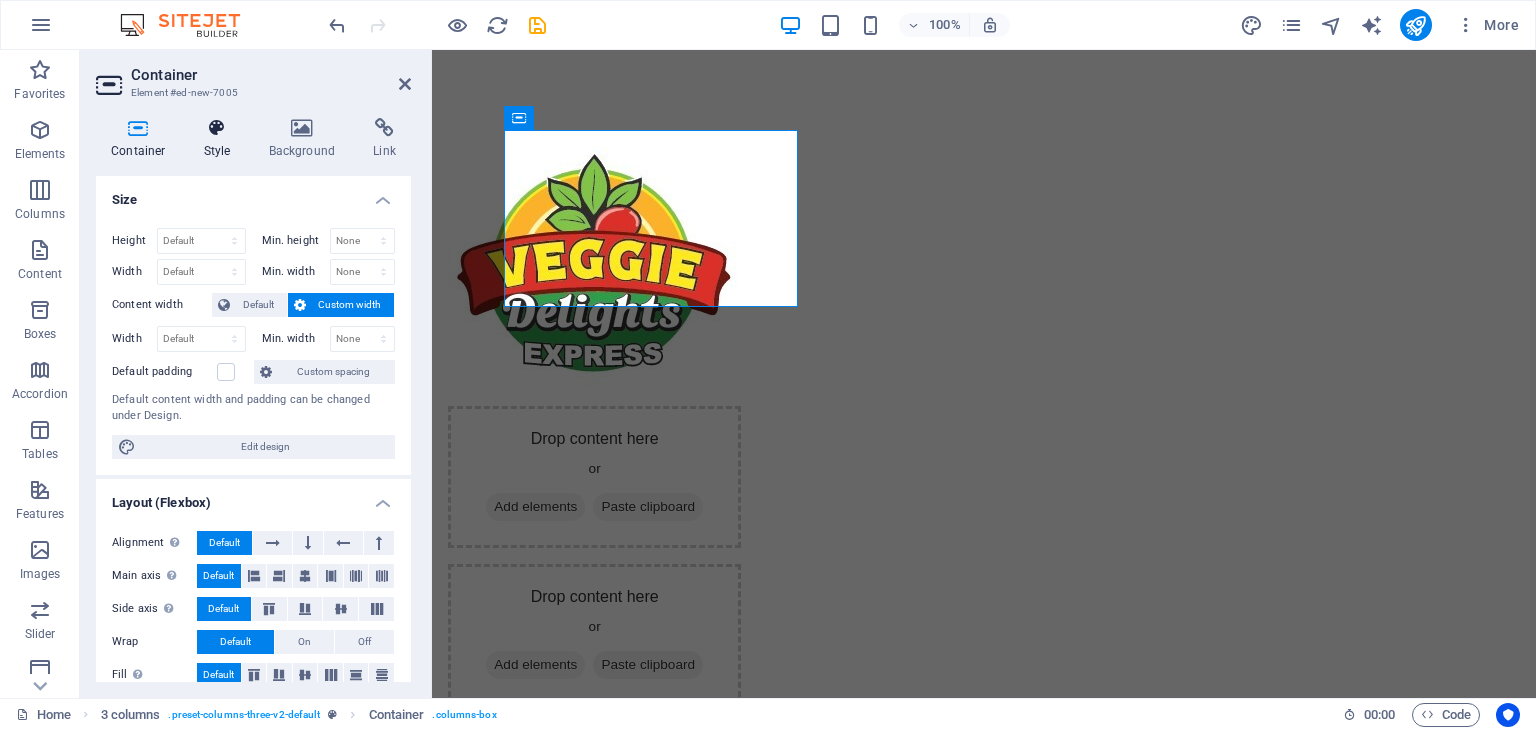 click at bounding box center [217, 128] 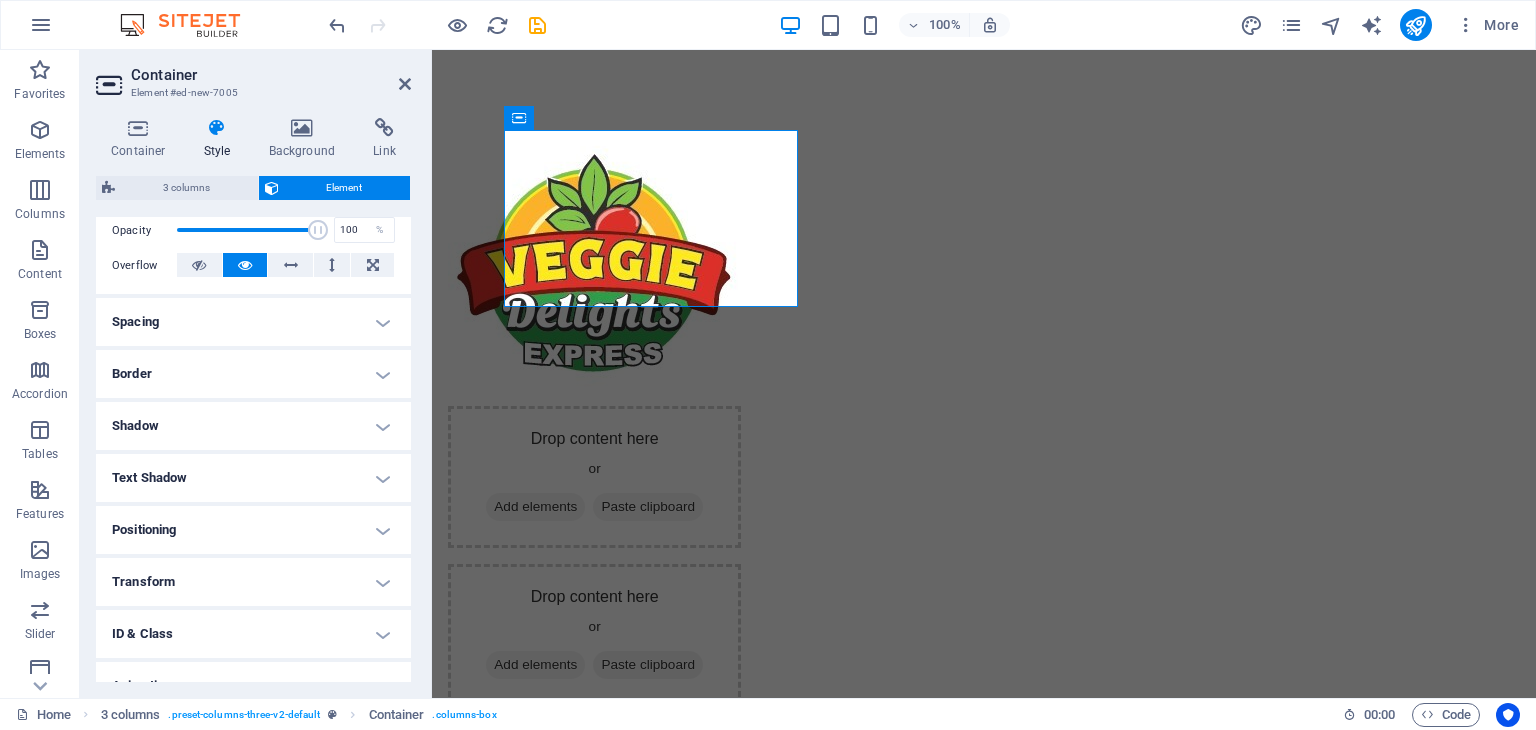 scroll, scrollTop: 380, scrollLeft: 0, axis: vertical 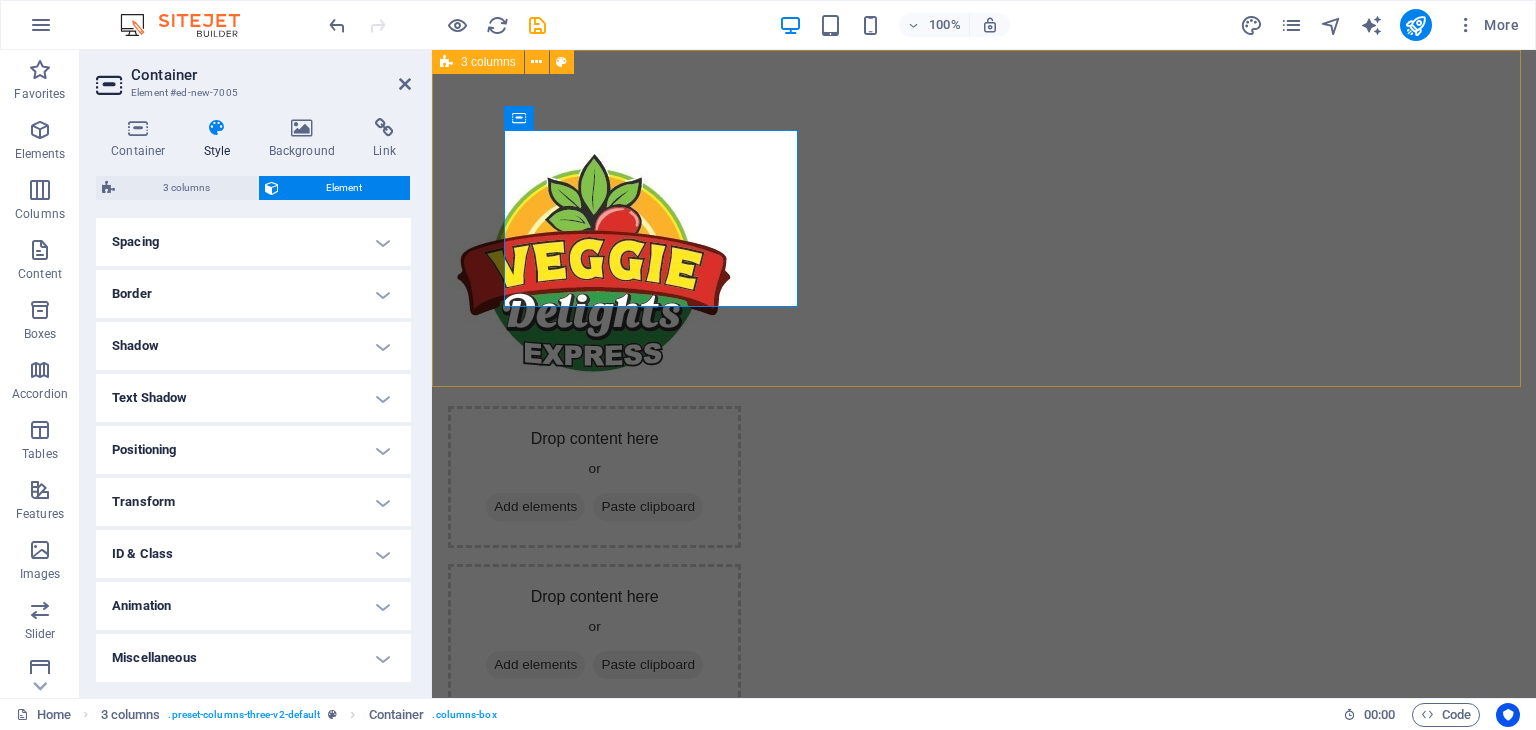 click on "Drop content here or  Add elements  Paste clipboard Drop content here or  Add elements  Paste clipboard" at bounding box center [984, 418] 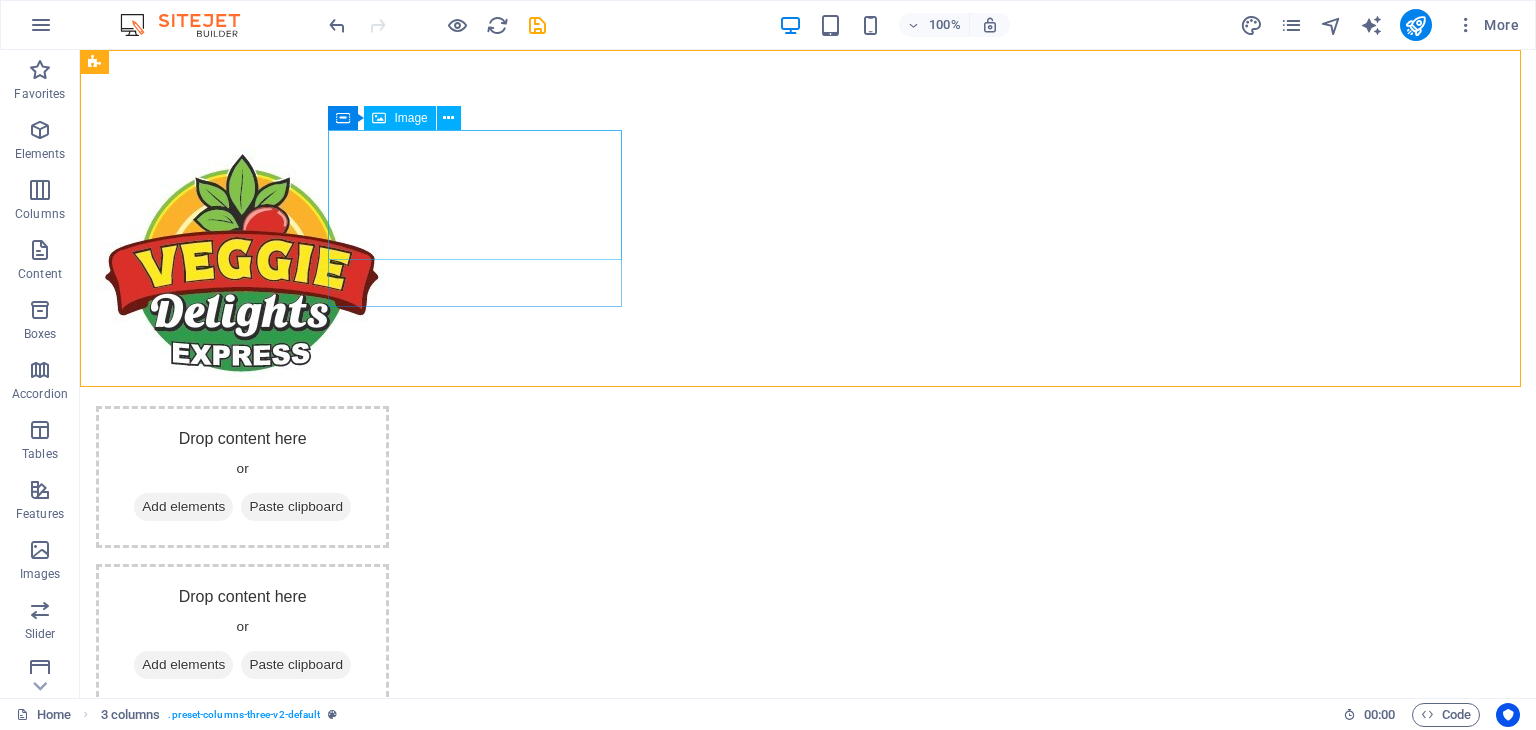 click at bounding box center [242, 260] 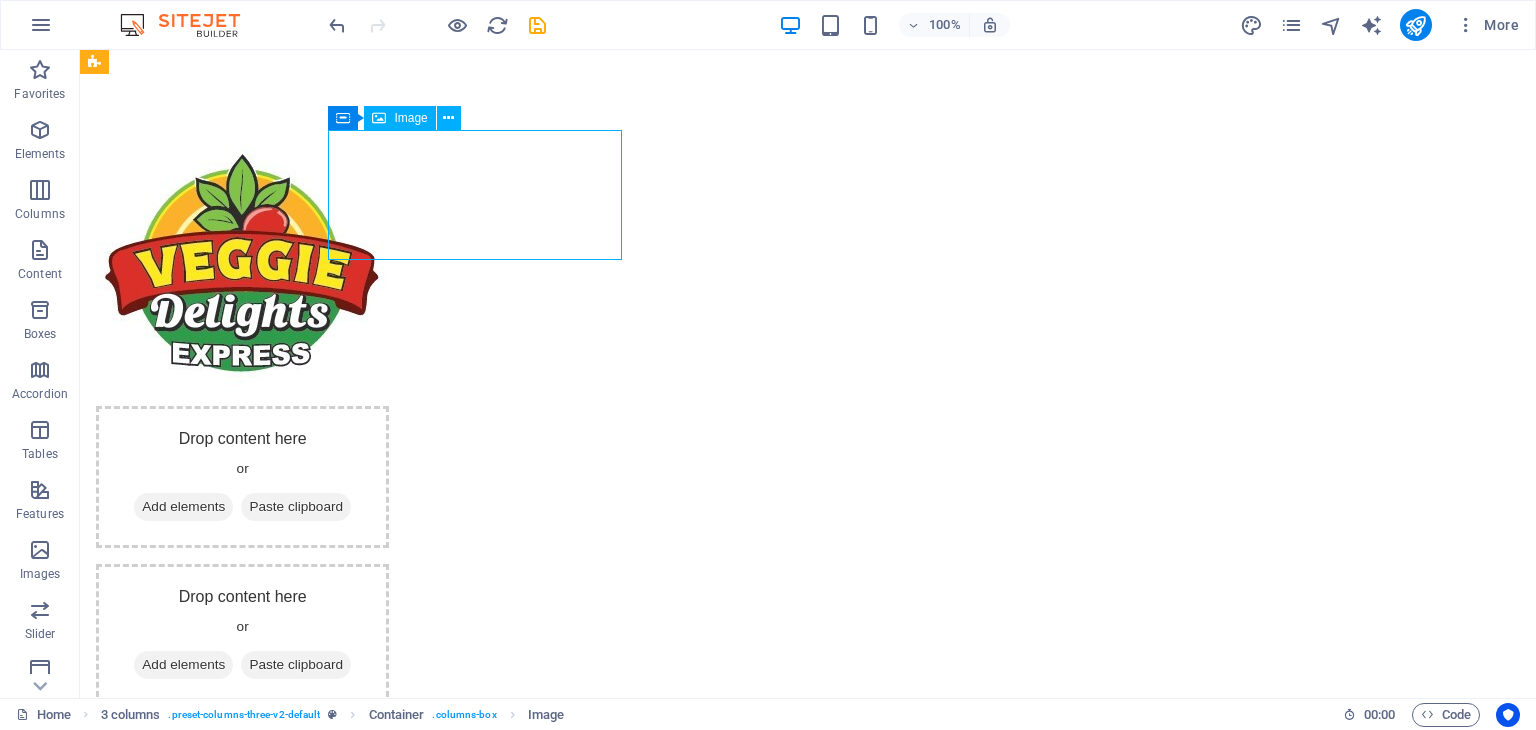 click at bounding box center [242, 260] 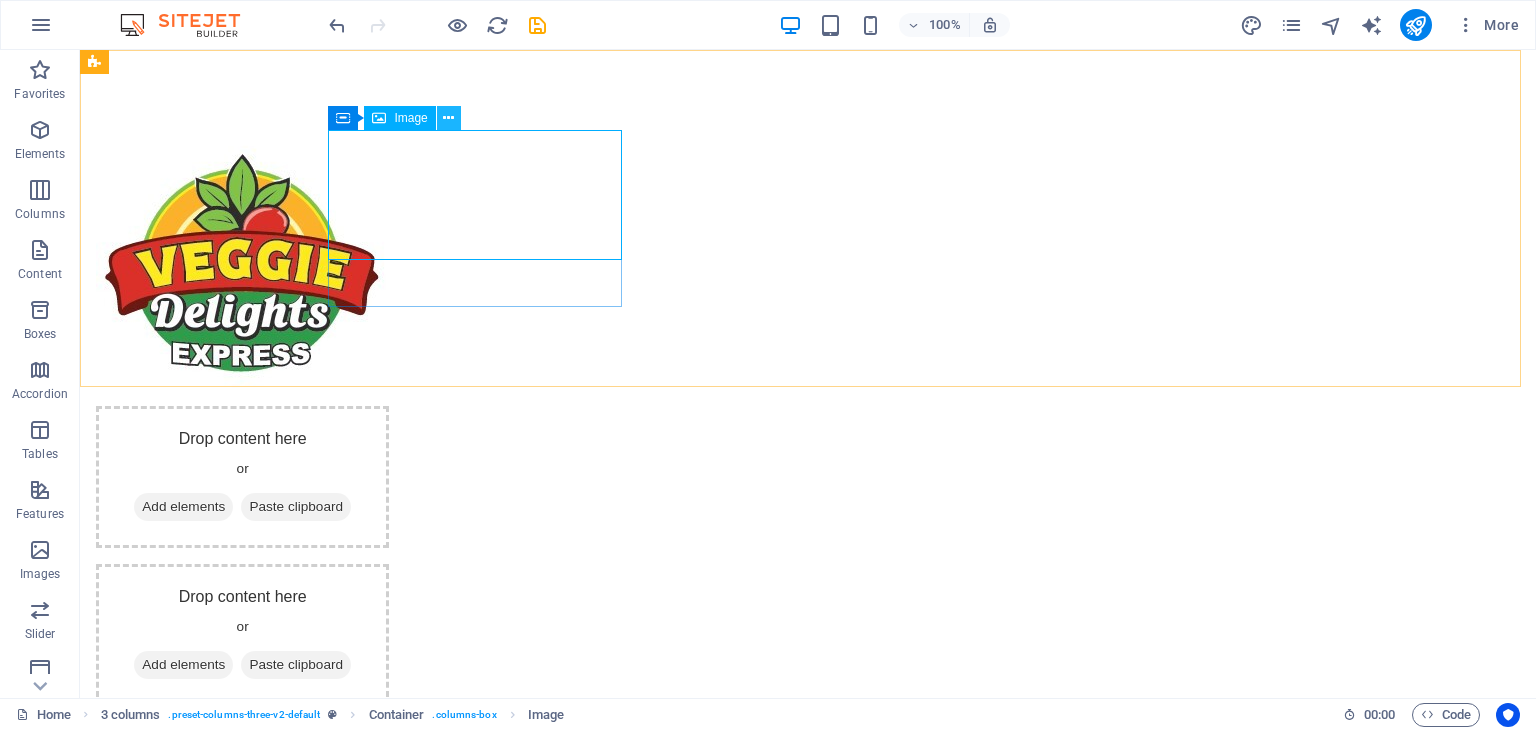 click at bounding box center [448, 118] 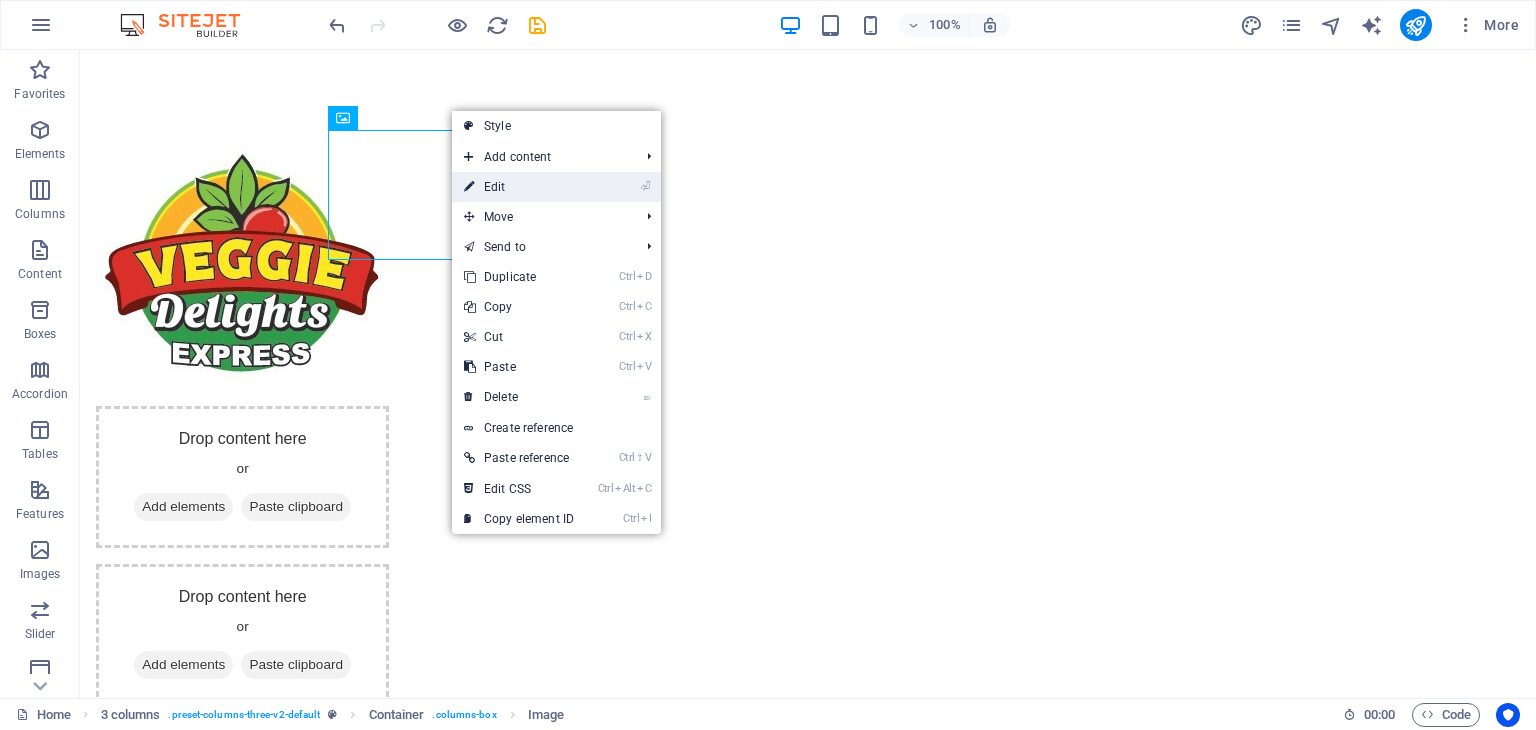click on "⏎  Edit" at bounding box center (519, 187) 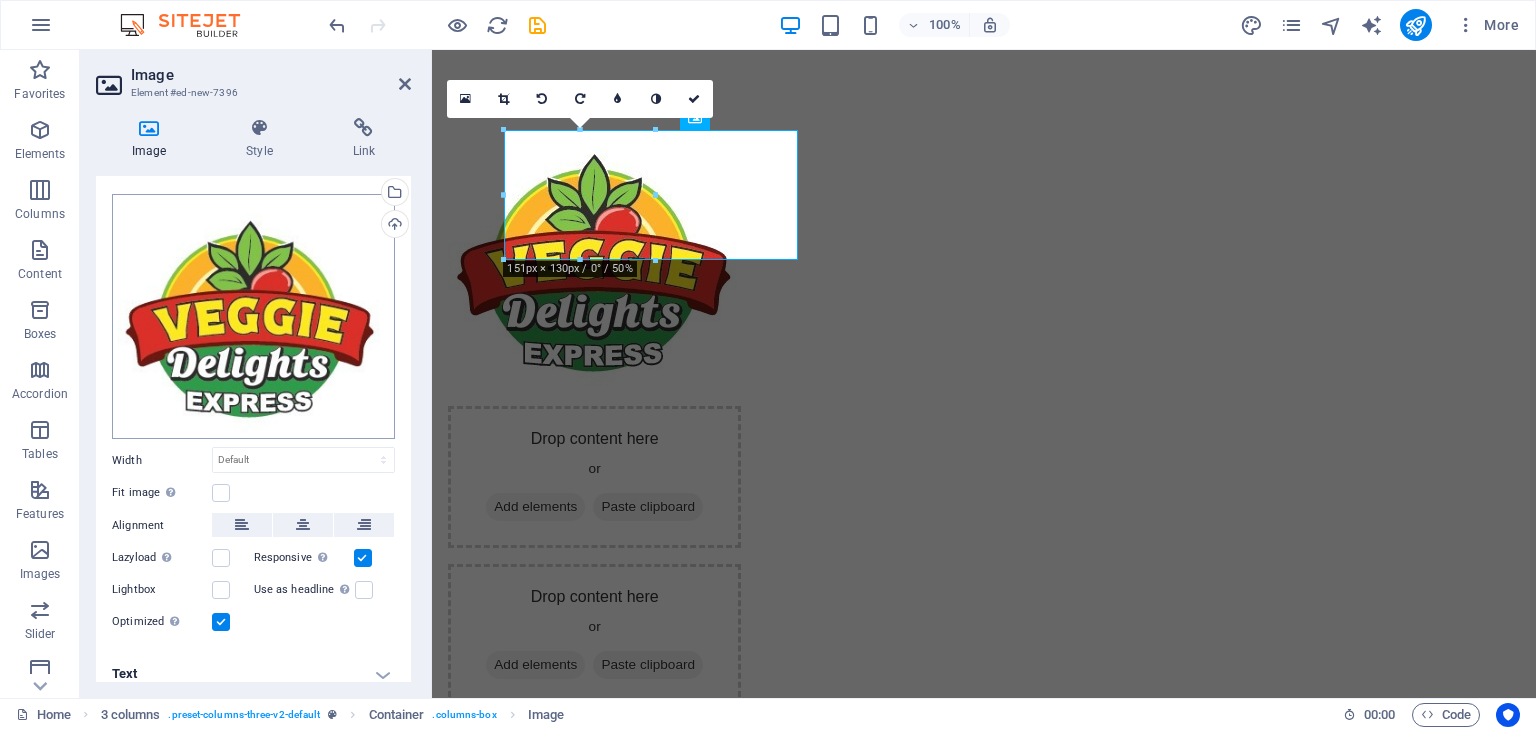 scroll, scrollTop: 46, scrollLeft: 0, axis: vertical 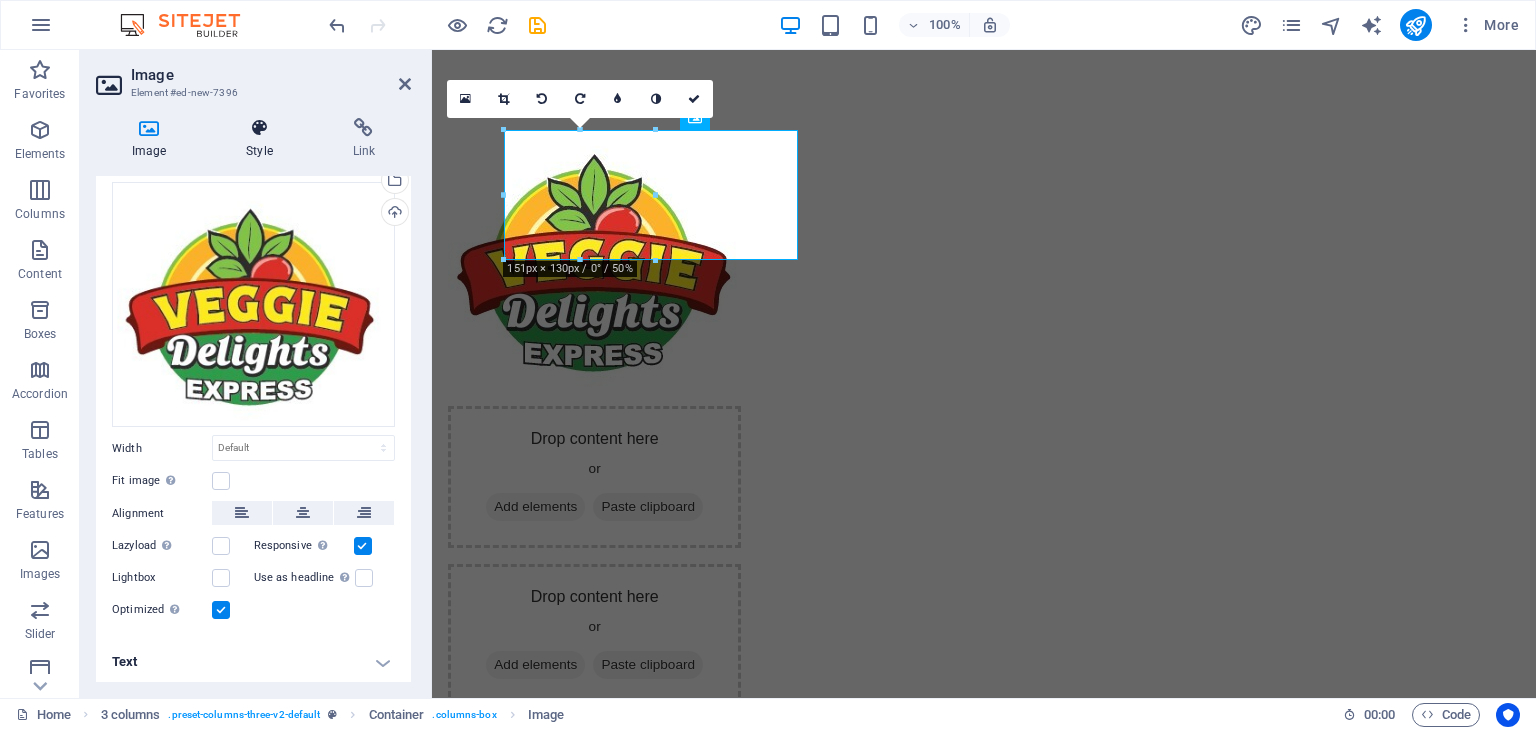 click at bounding box center (259, 128) 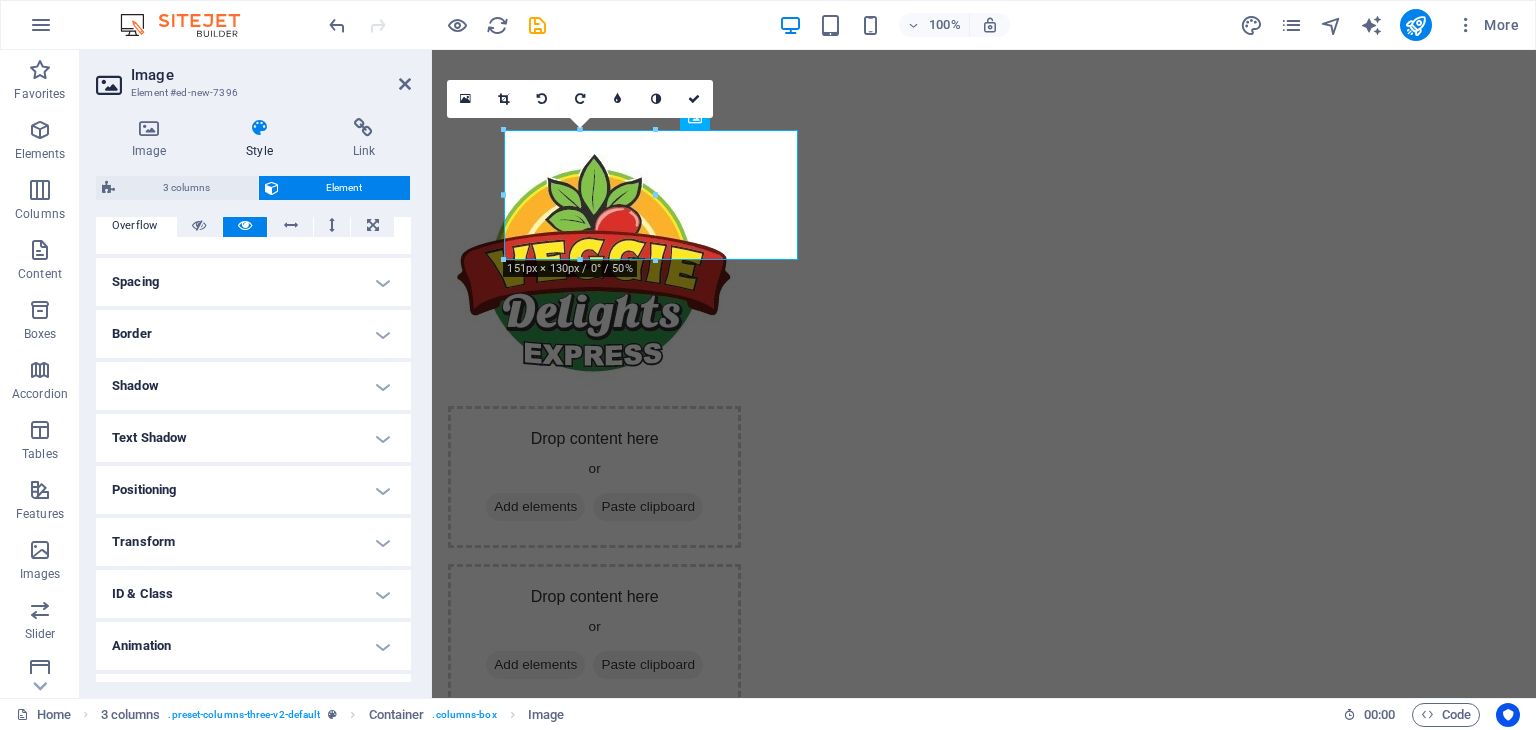 scroll, scrollTop: 380, scrollLeft: 0, axis: vertical 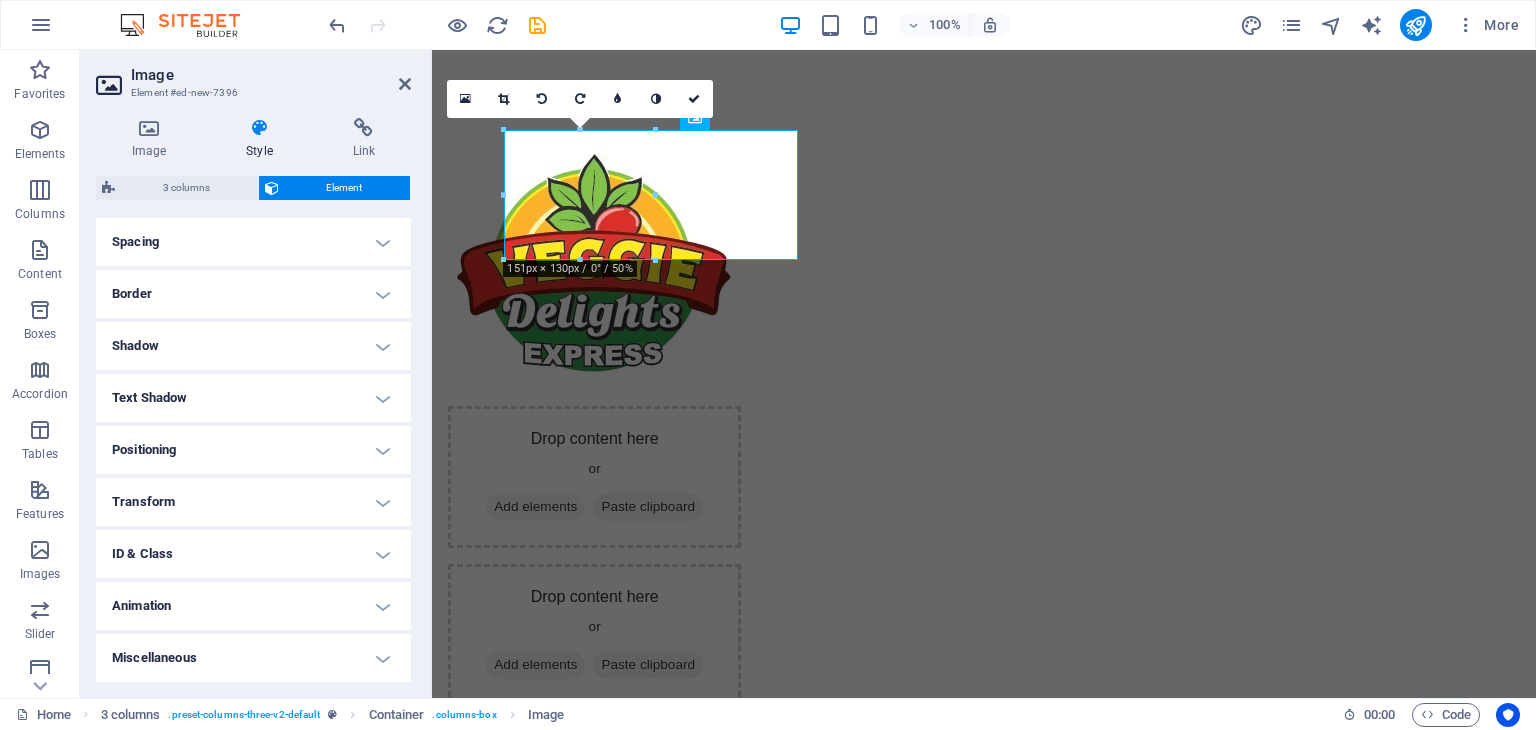 click on "Positioning" at bounding box center [253, 450] 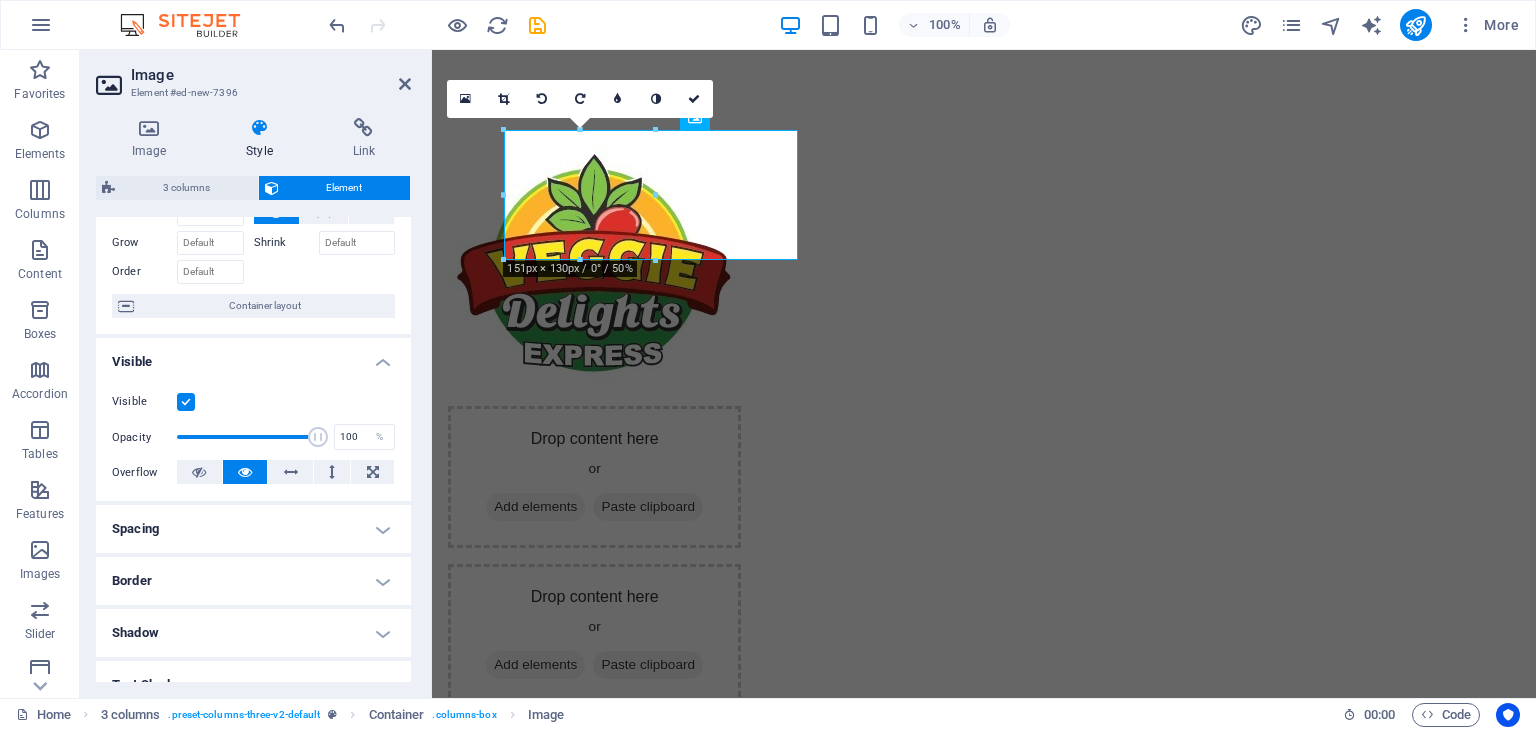 scroll, scrollTop: 0, scrollLeft: 0, axis: both 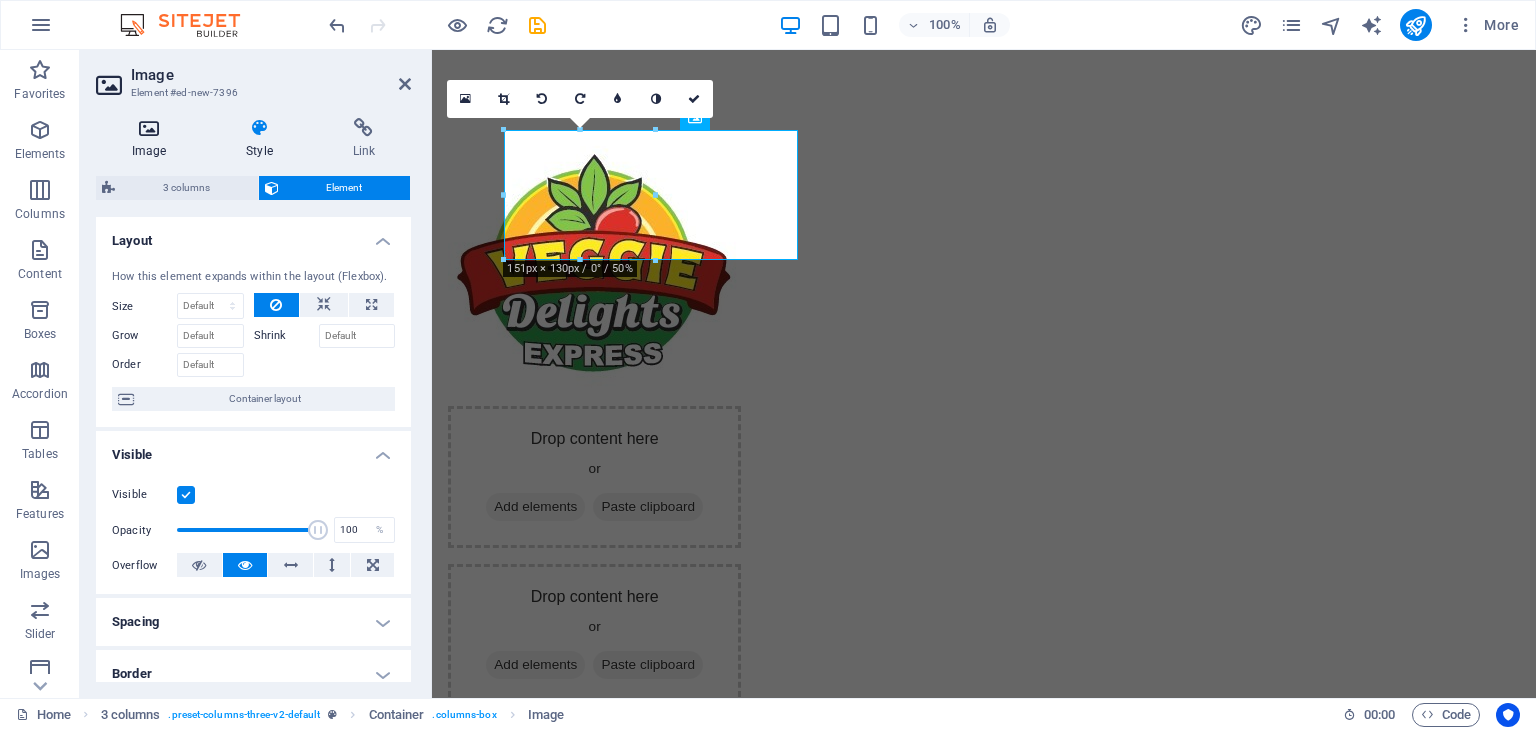 click at bounding box center [149, 128] 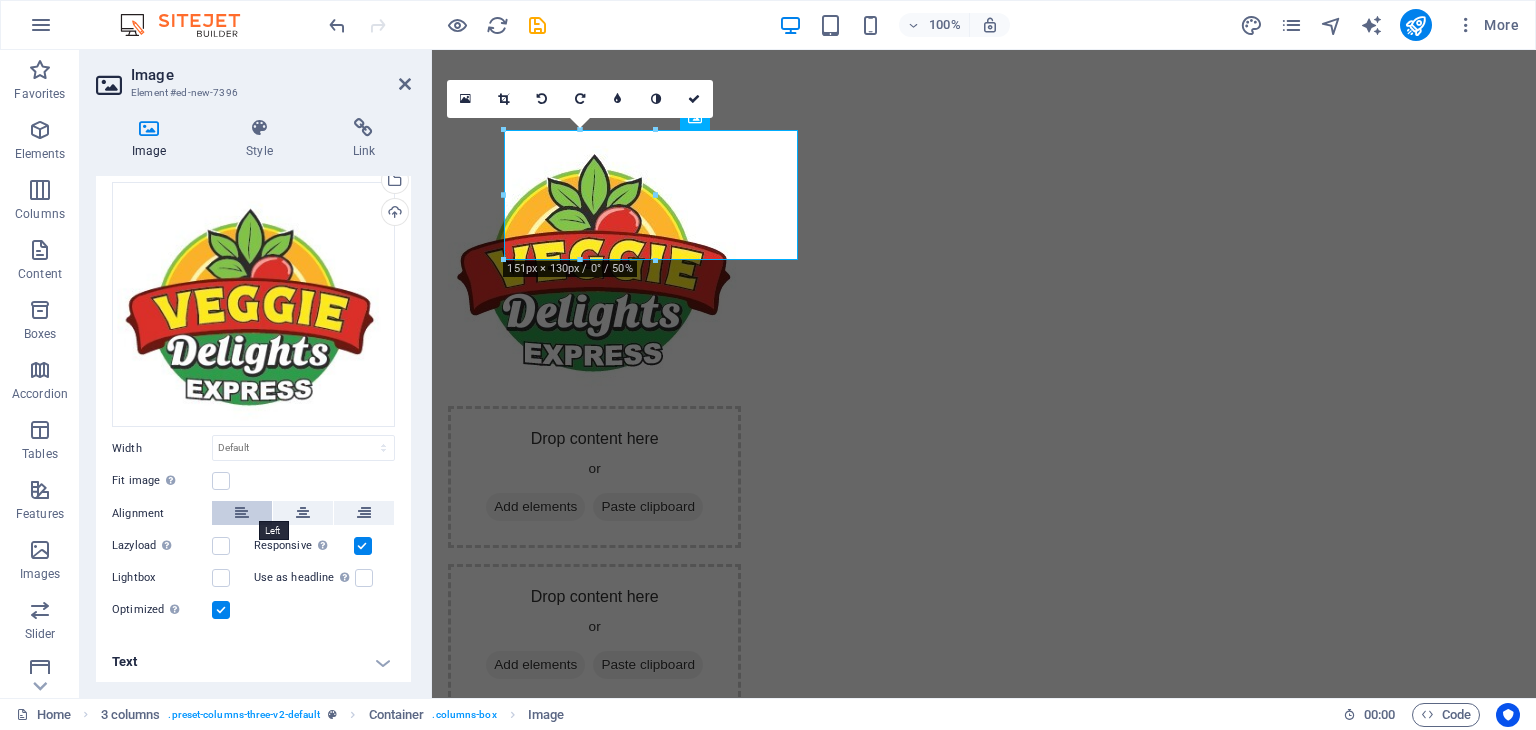 click at bounding box center [242, 513] 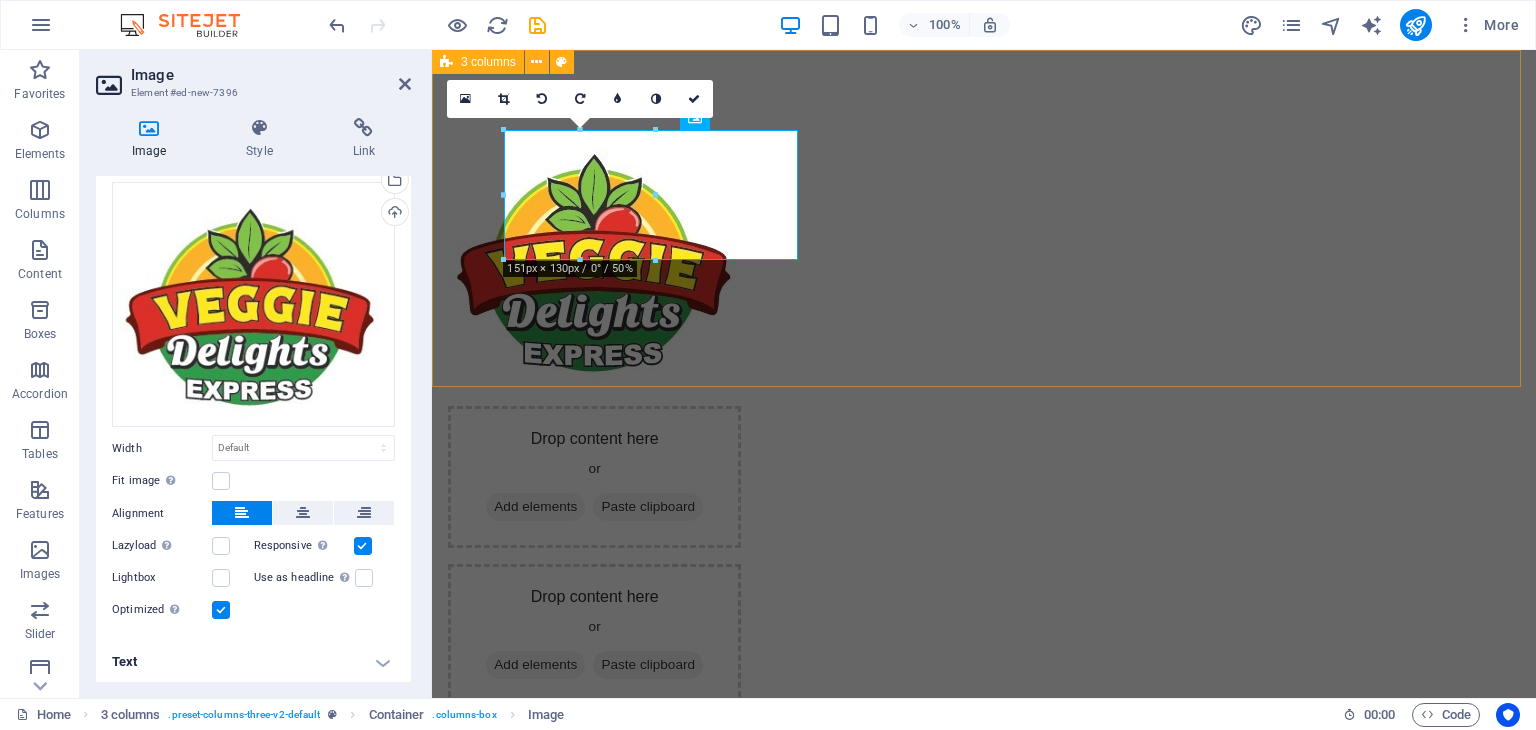 click on "Drop content here or  Add elements  Paste clipboard Drop content here or  Add elements  Paste clipboard" at bounding box center (984, 418) 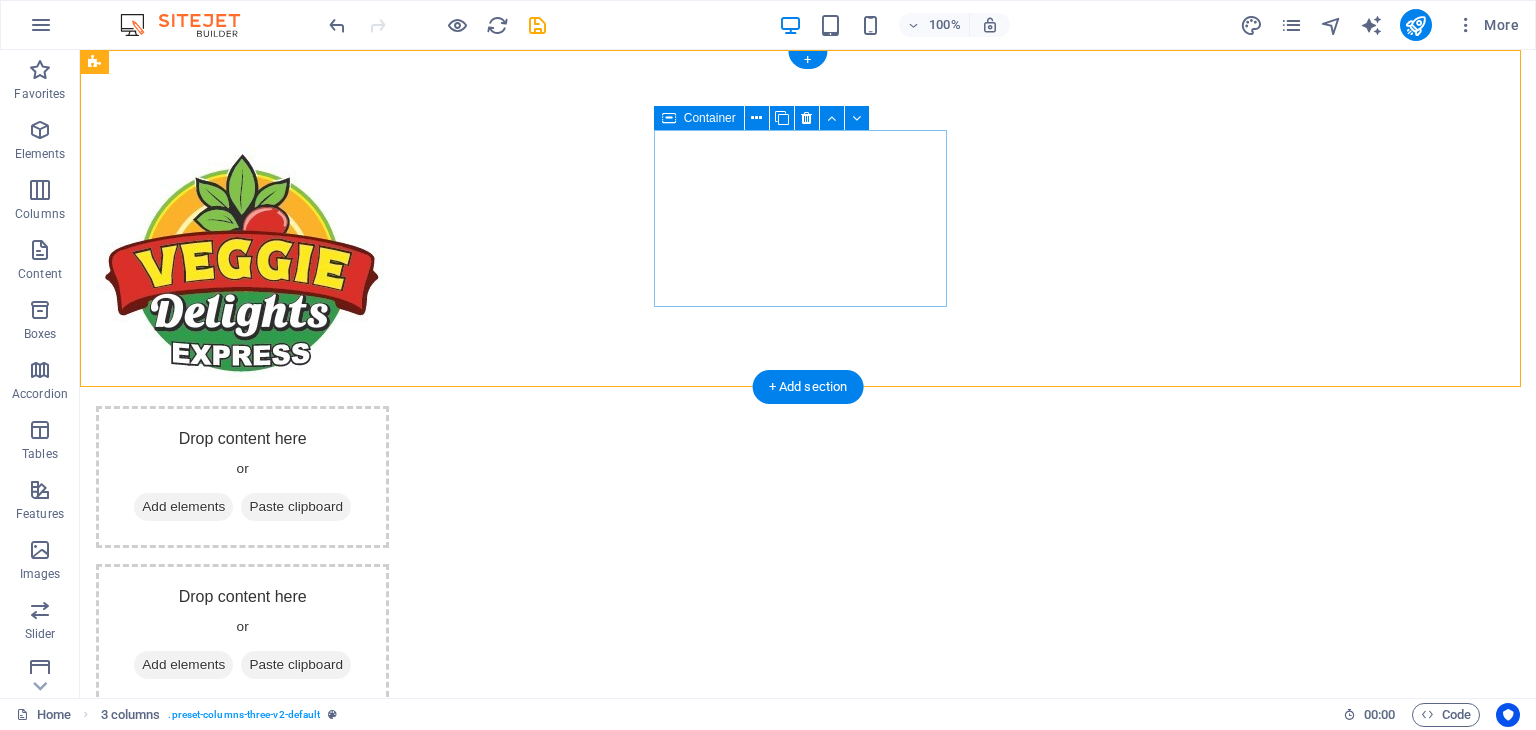 click on "Add elements" at bounding box center (183, 507) 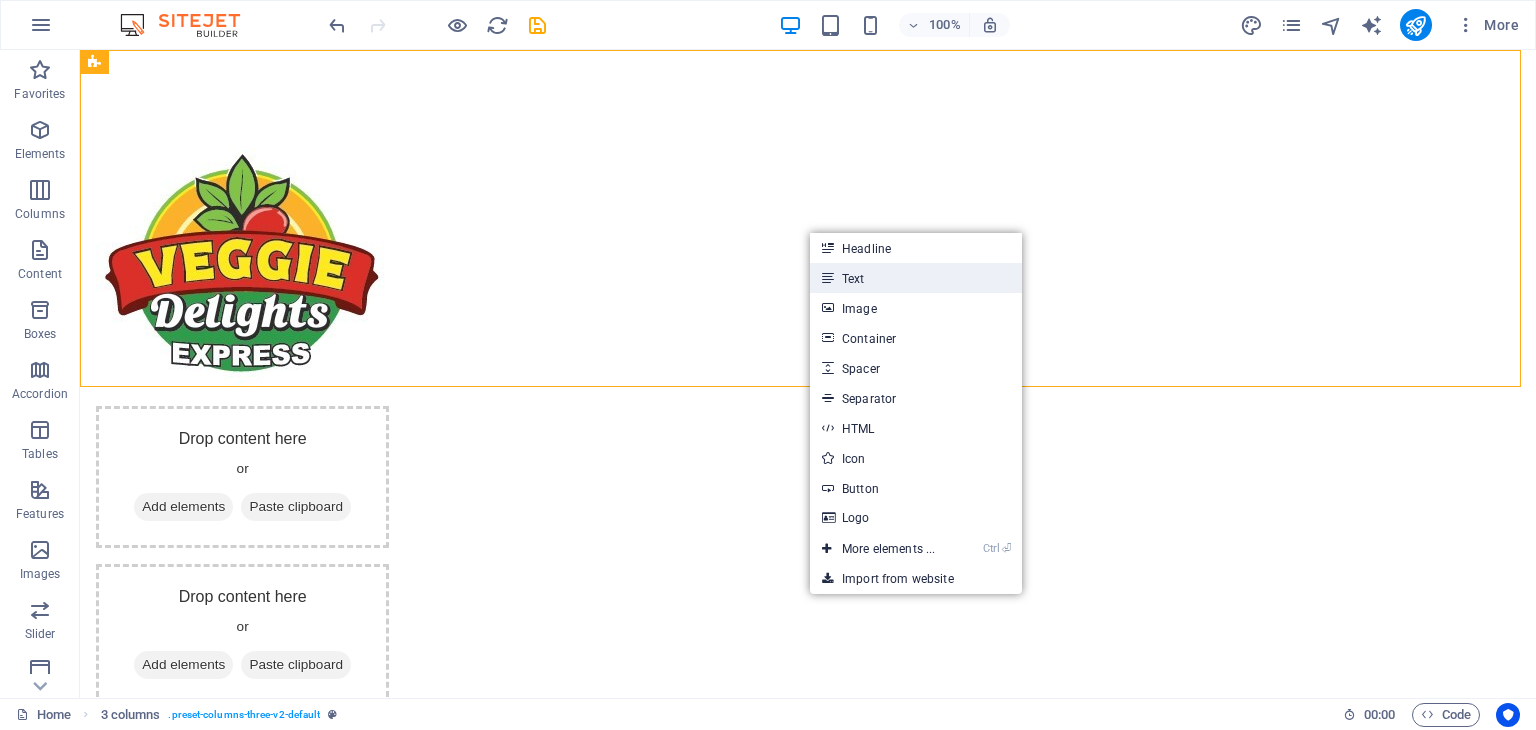 click on "Text" at bounding box center (916, 278) 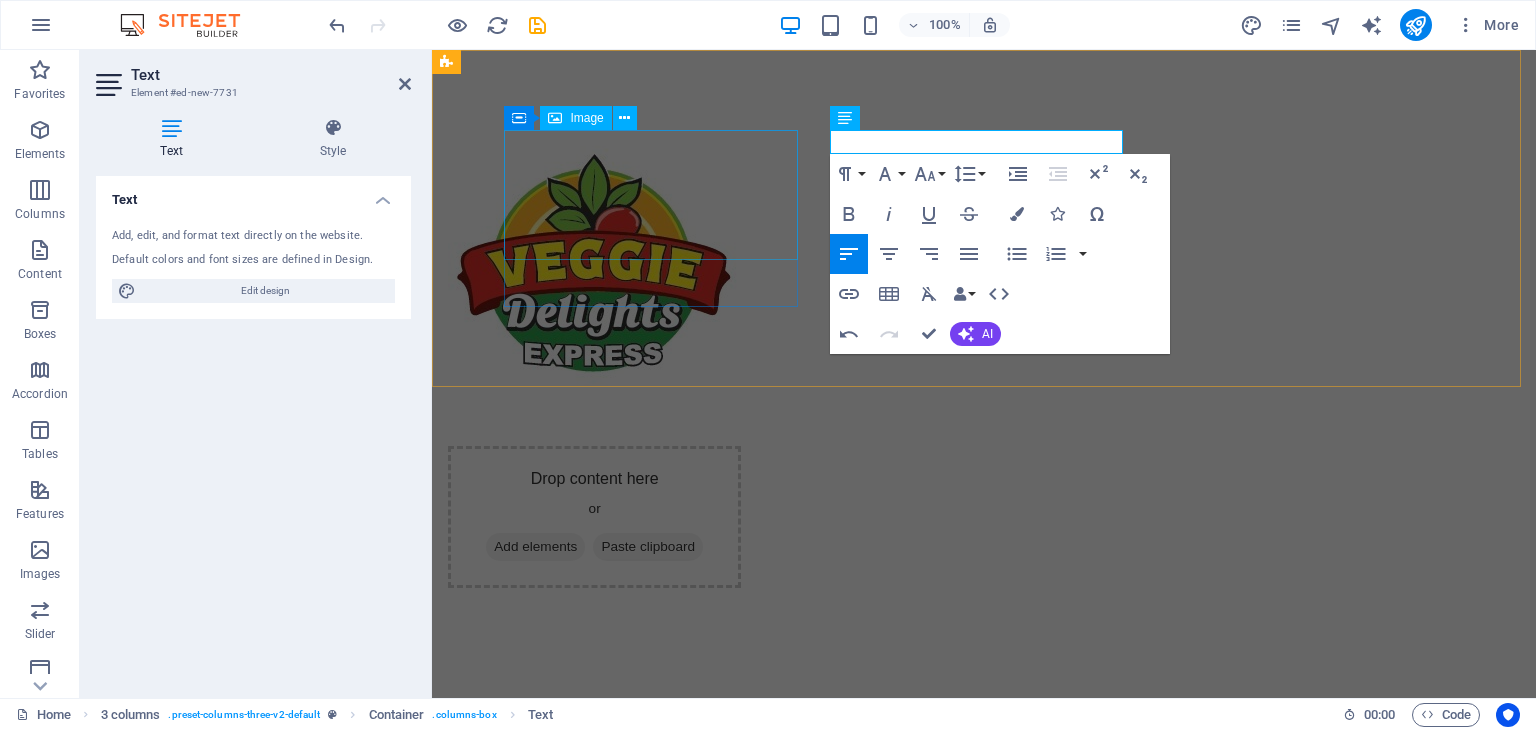 click at bounding box center (594, 260) 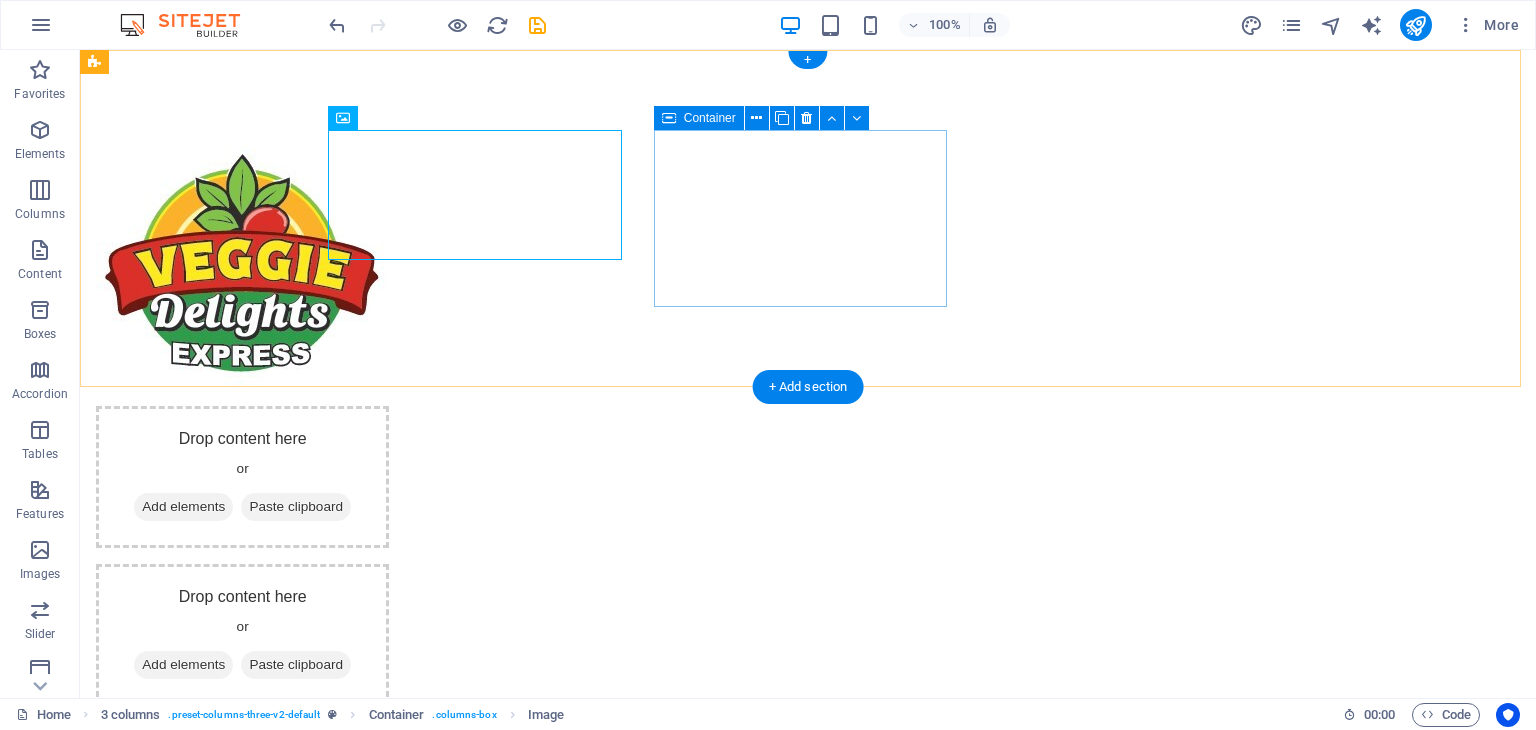 click on "Add elements" at bounding box center (183, 507) 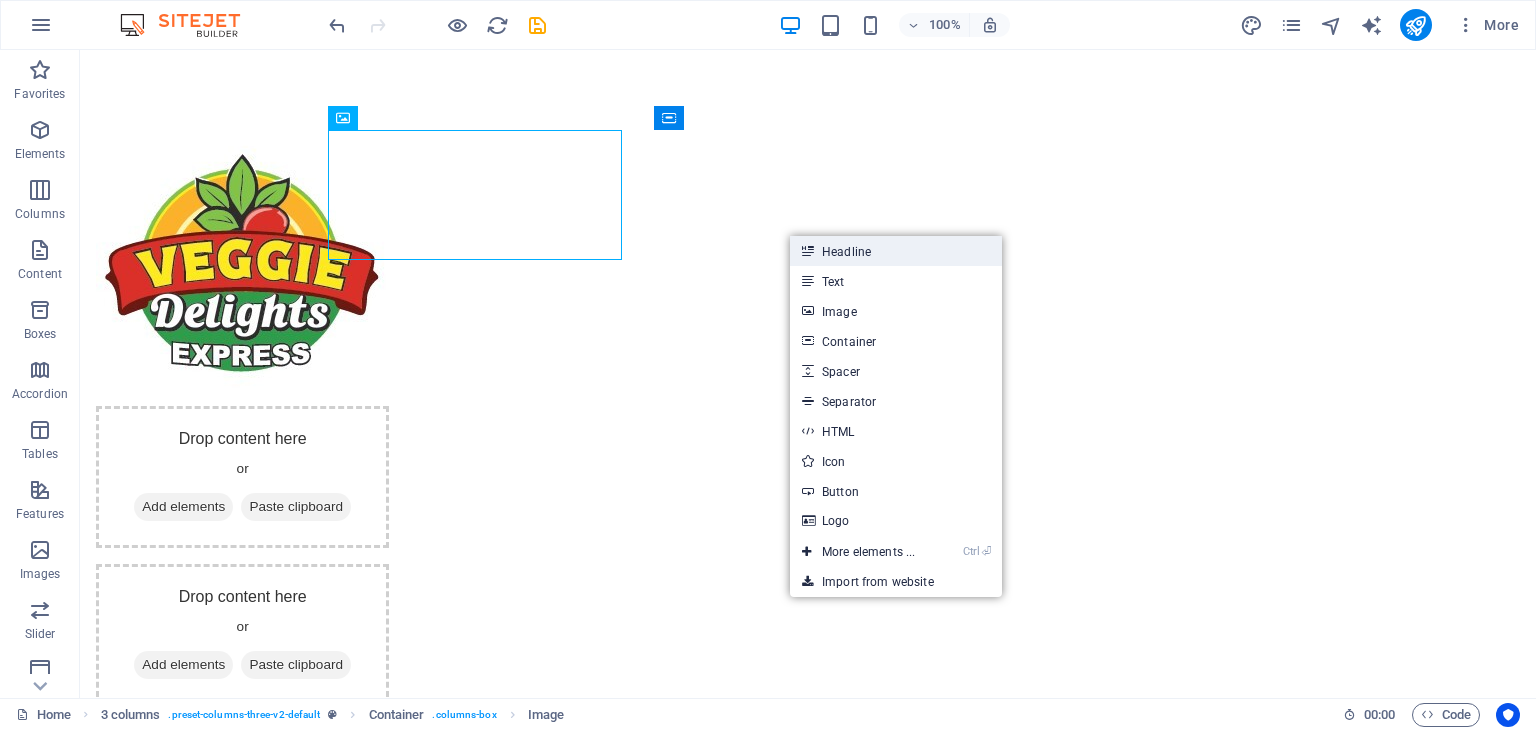 click on "Headline" at bounding box center (896, 251) 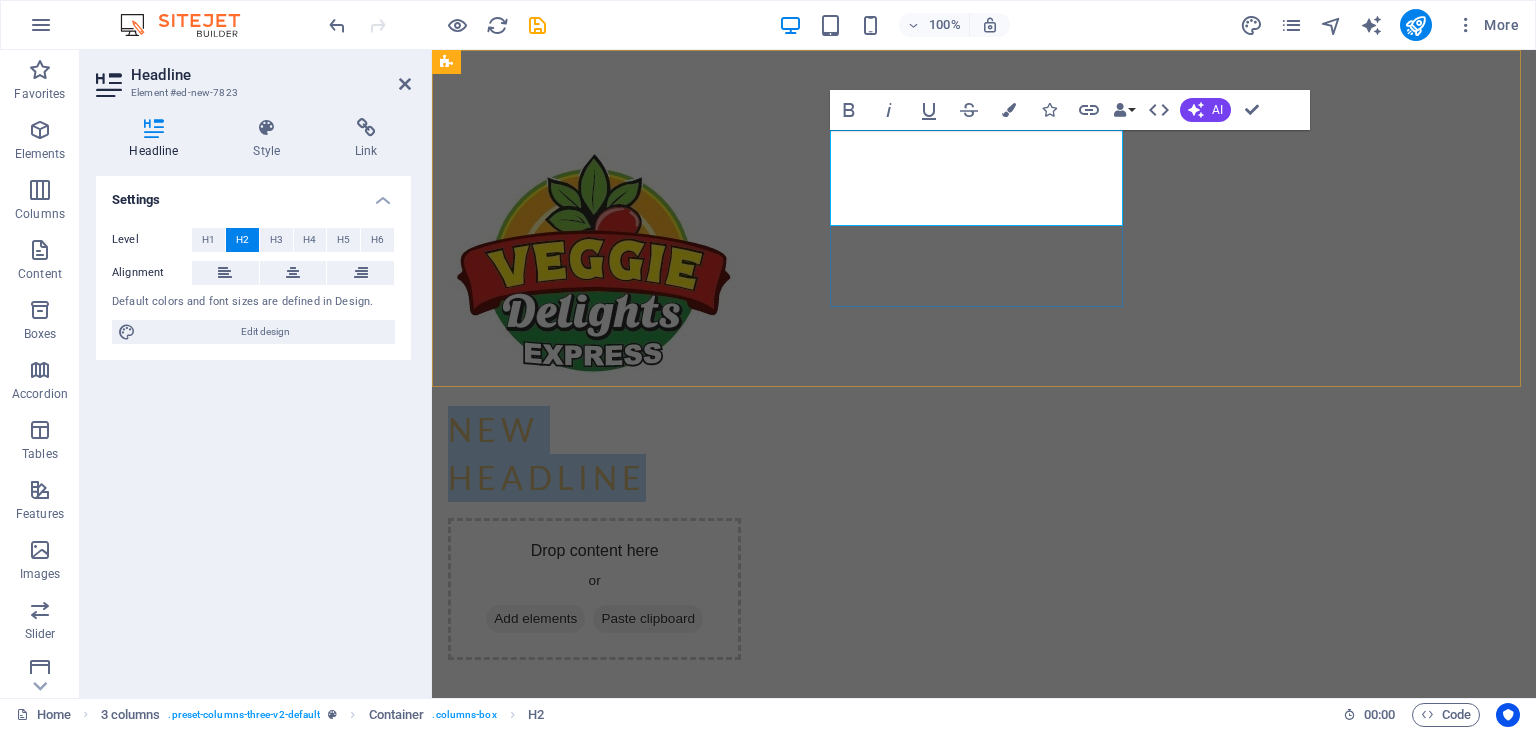 type 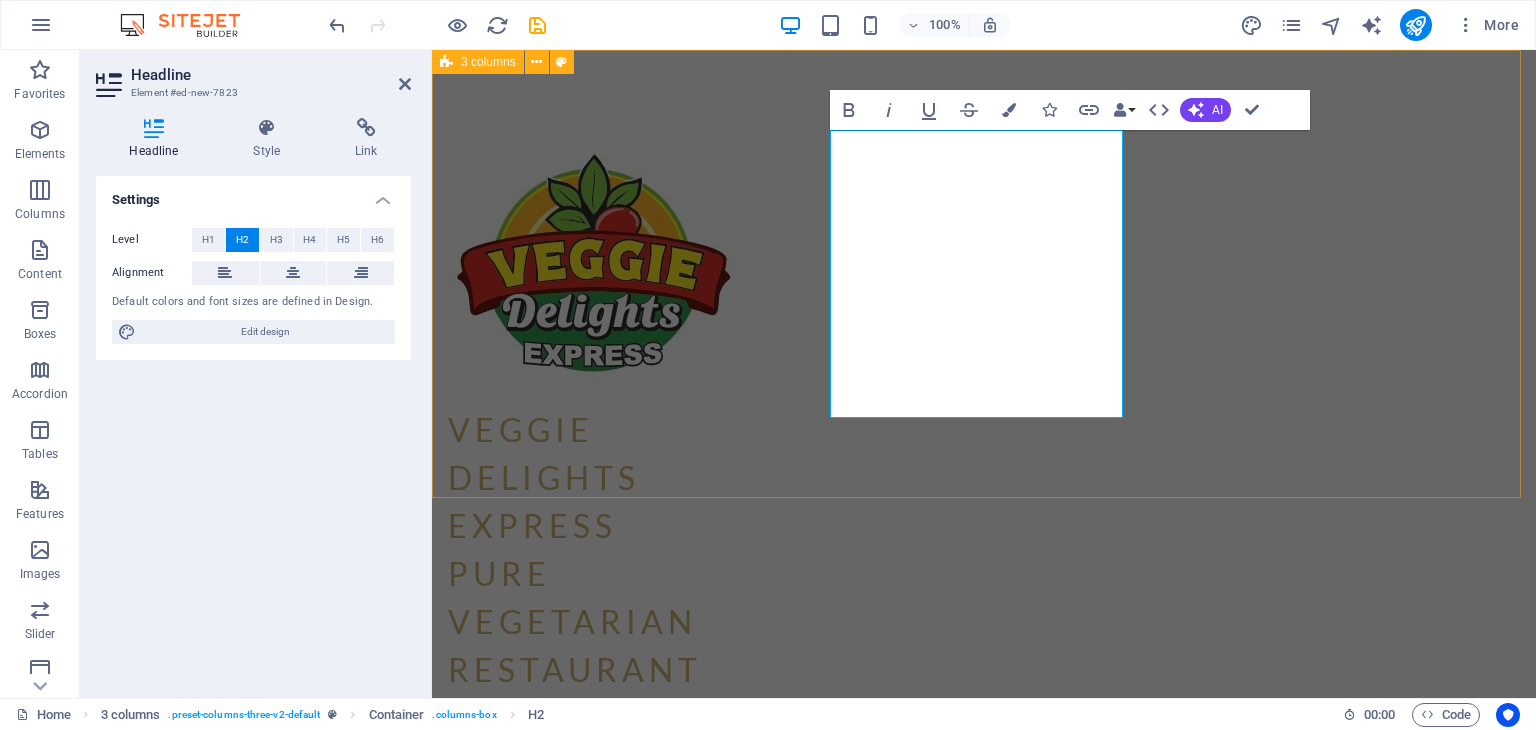 click on "Veggie delights express ‌Pure vegetarian restaurant Drop content here or  Add elements  Paste clipboard" at bounding box center [984, 491] 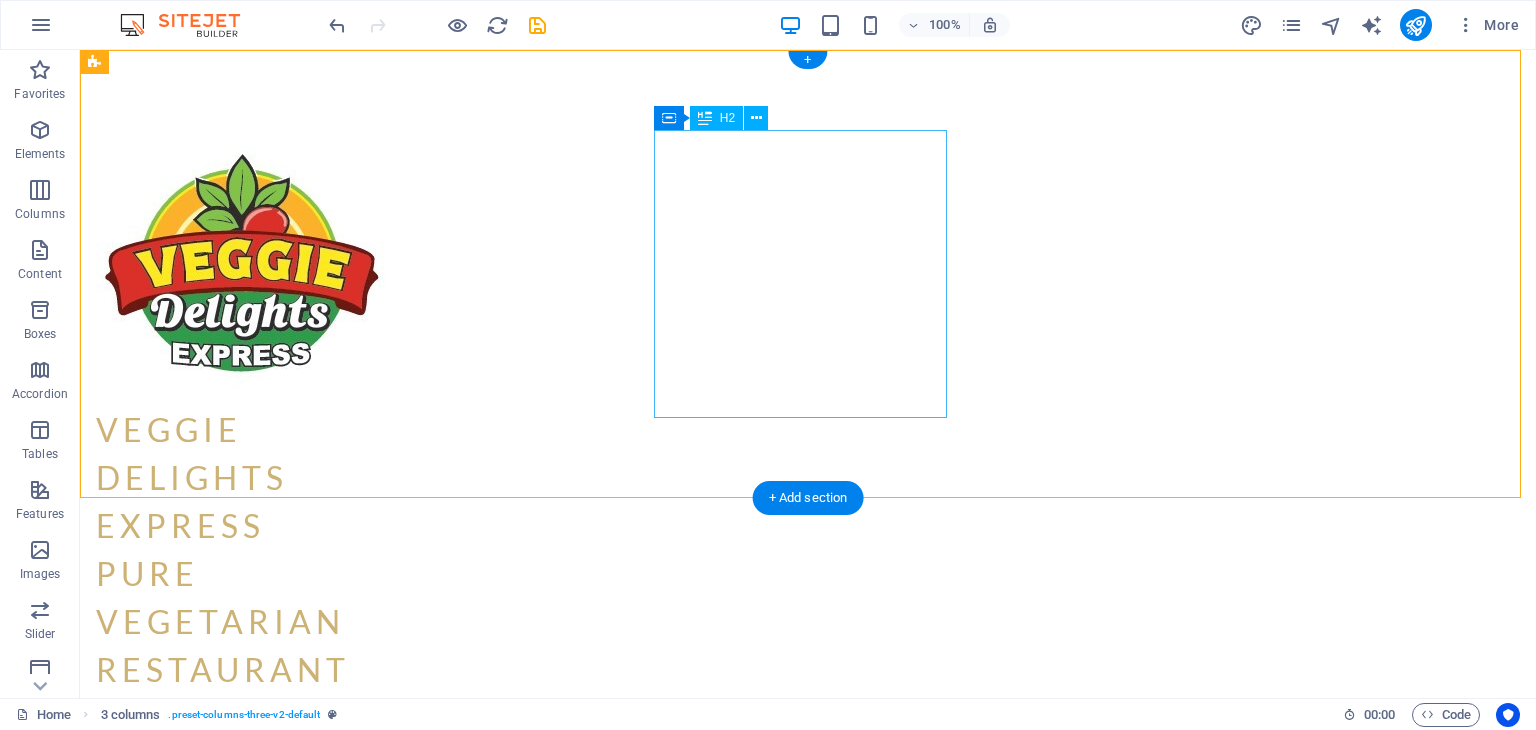 click on "Veggie delights express Pure vegetarian restaurant" at bounding box center (242, 550) 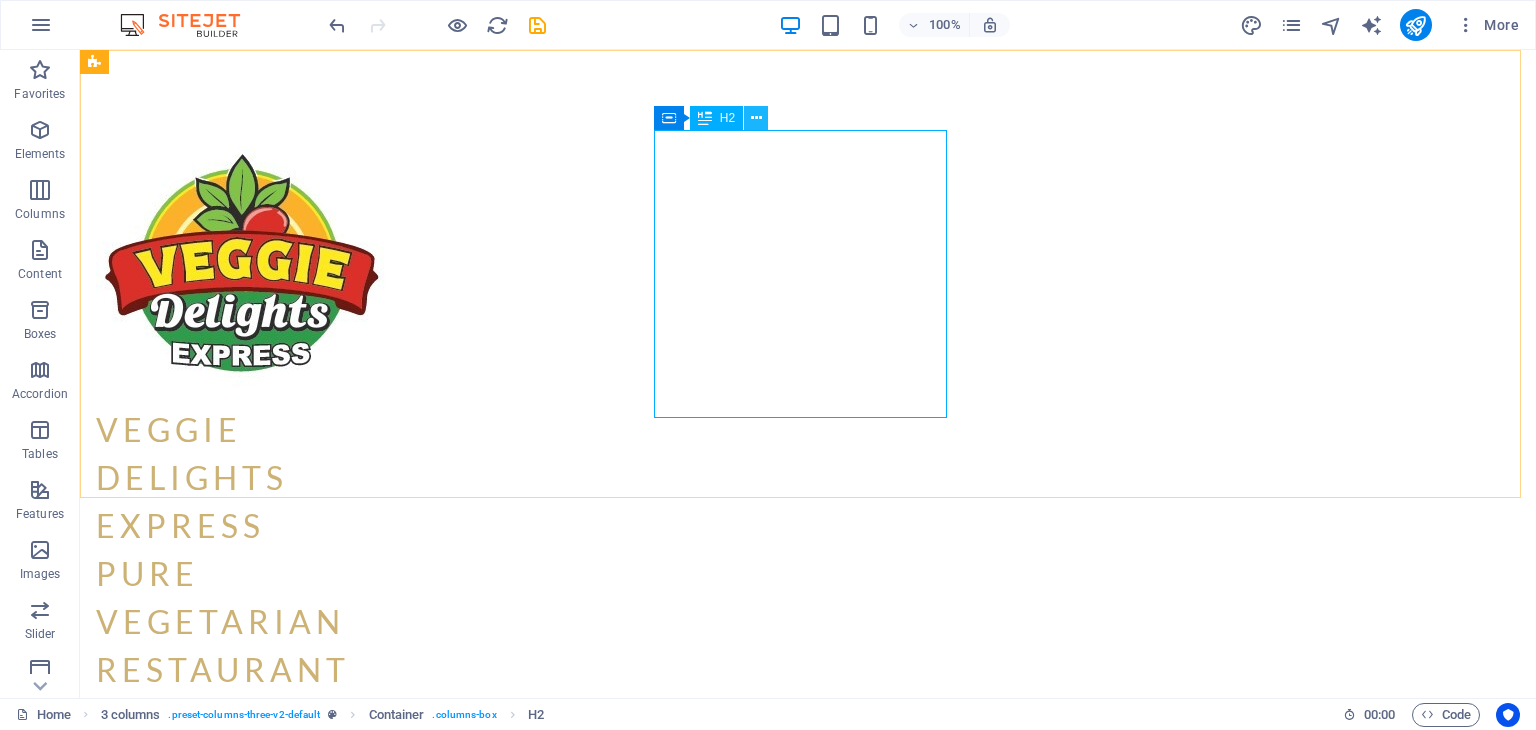 click at bounding box center (756, 118) 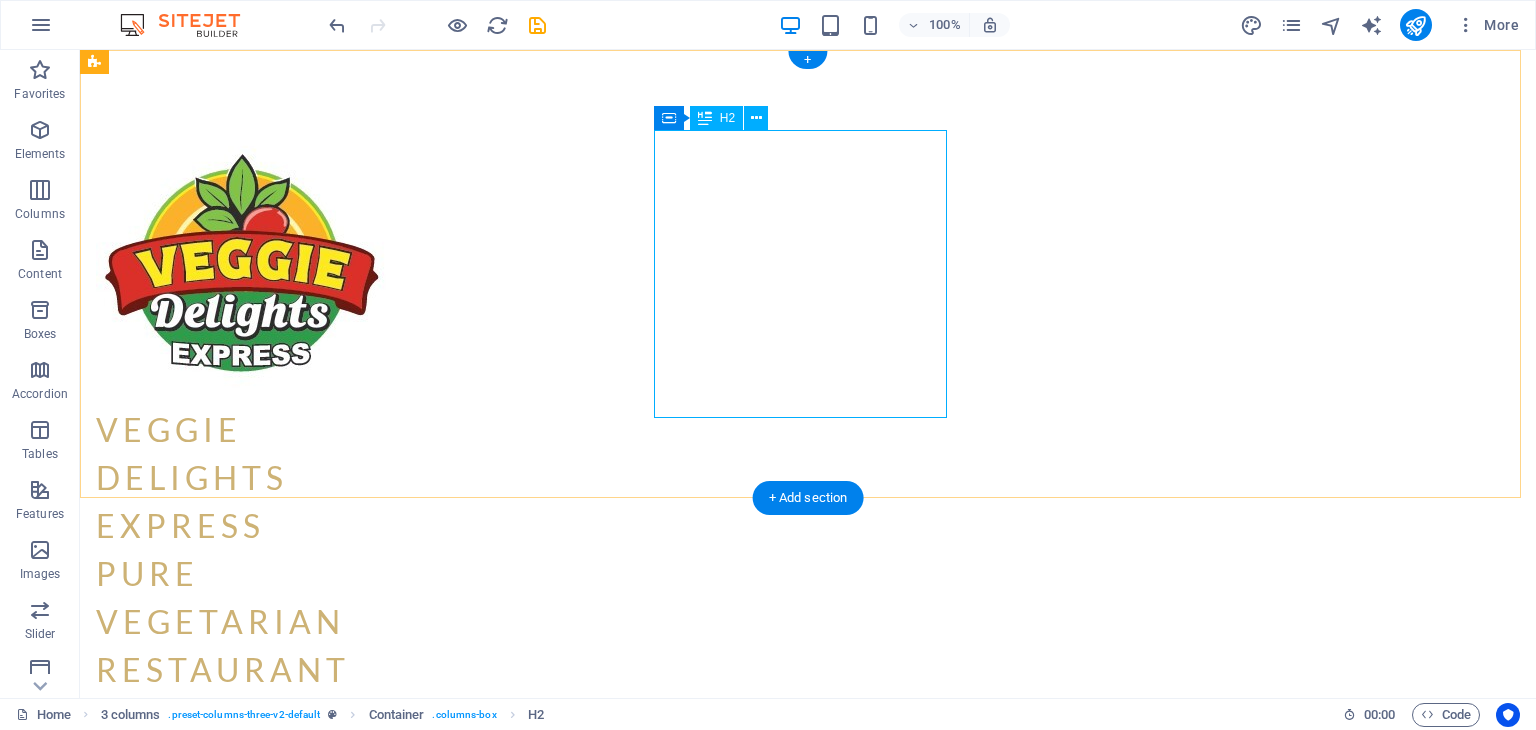 click on "Veggie delights express Pure vegetarian restaurant" at bounding box center [242, 550] 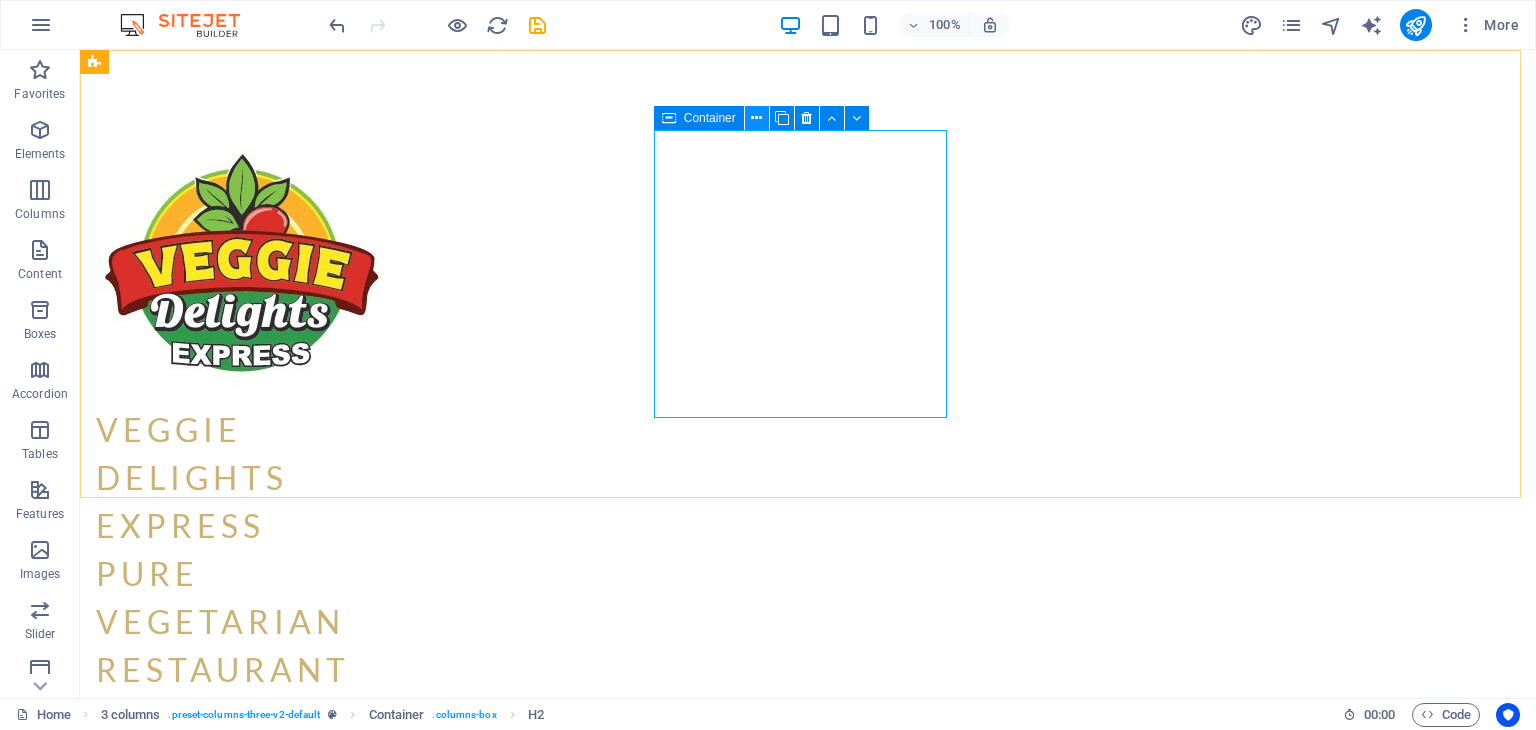 click at bounding box center [756, 118] 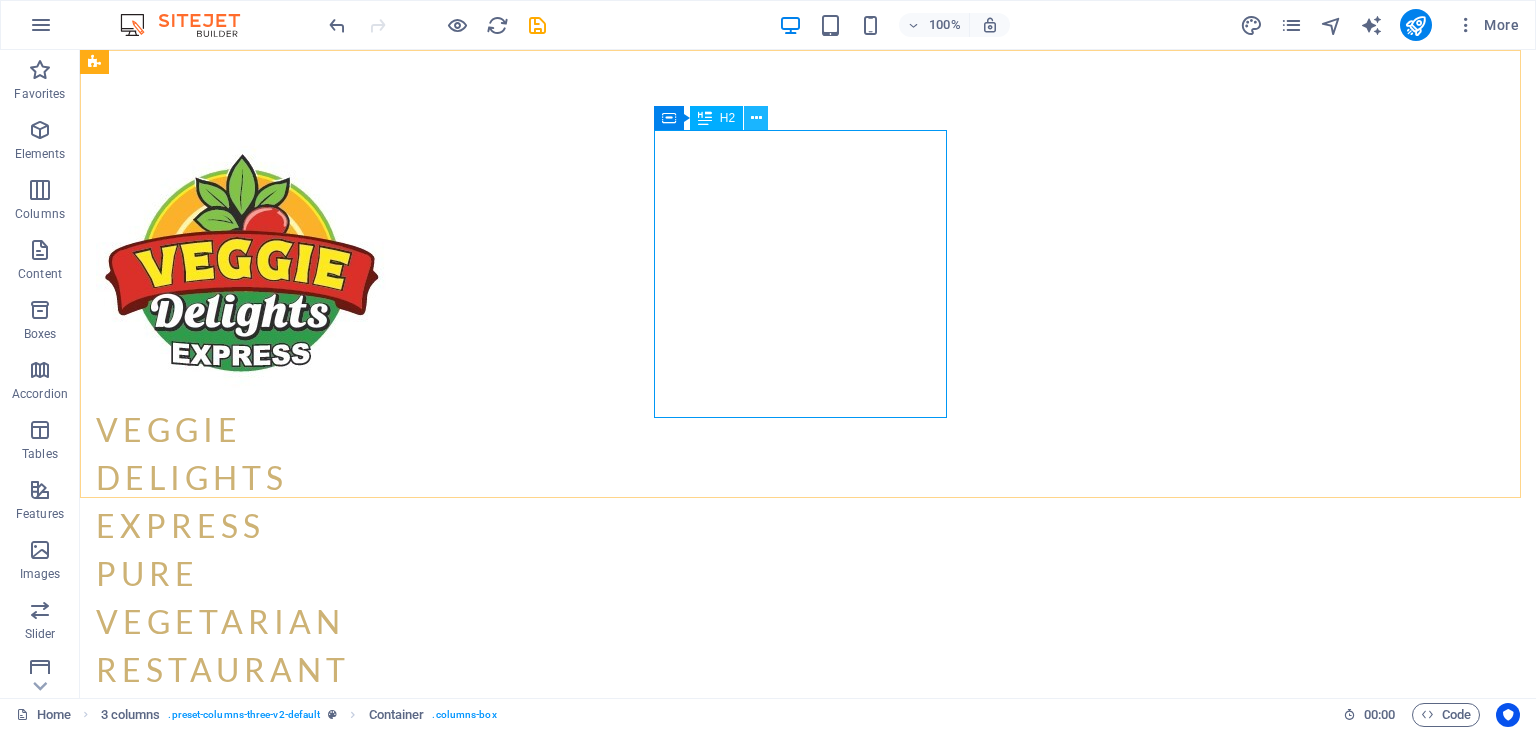 click at bounding box center (756, 118) 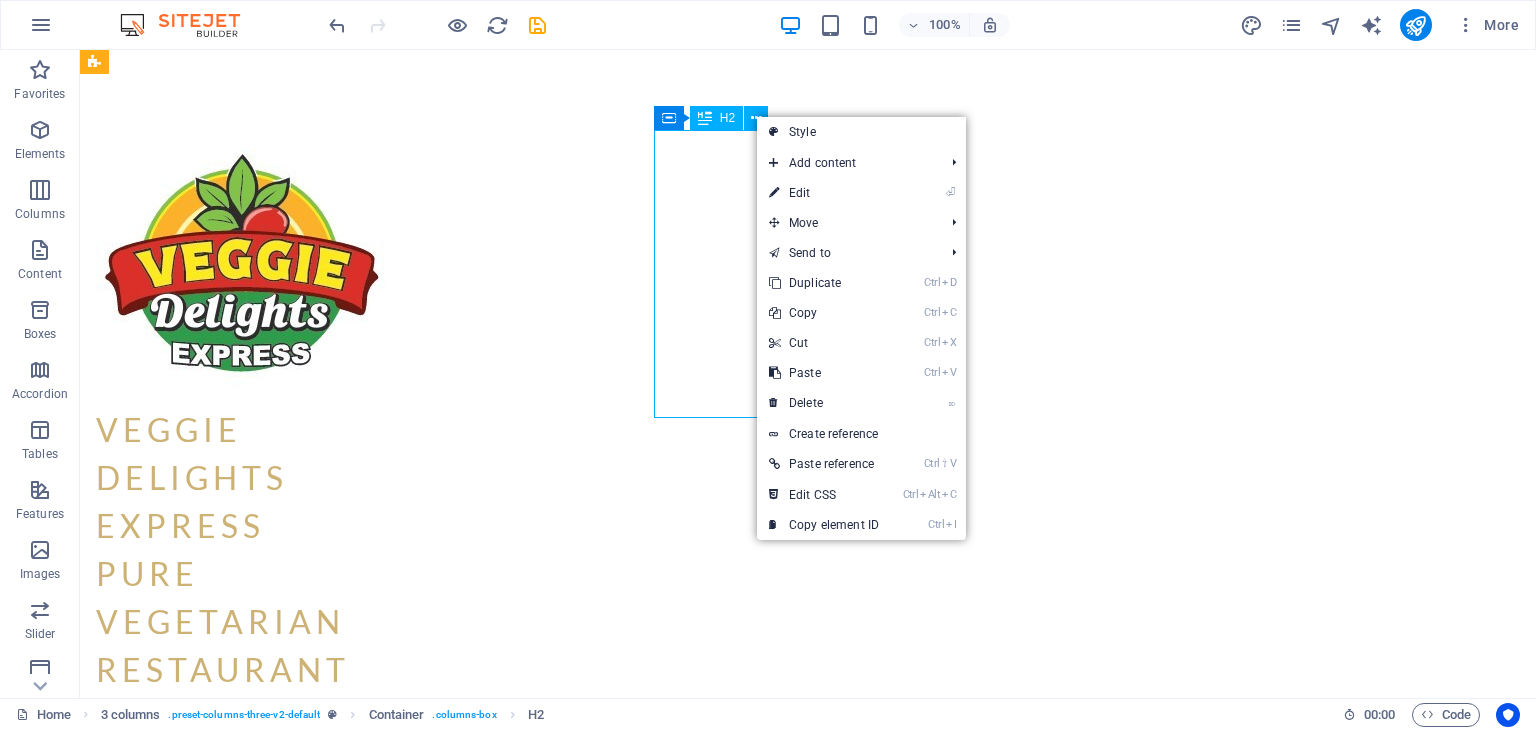 click on "H2" at bounding box center [716, 118] 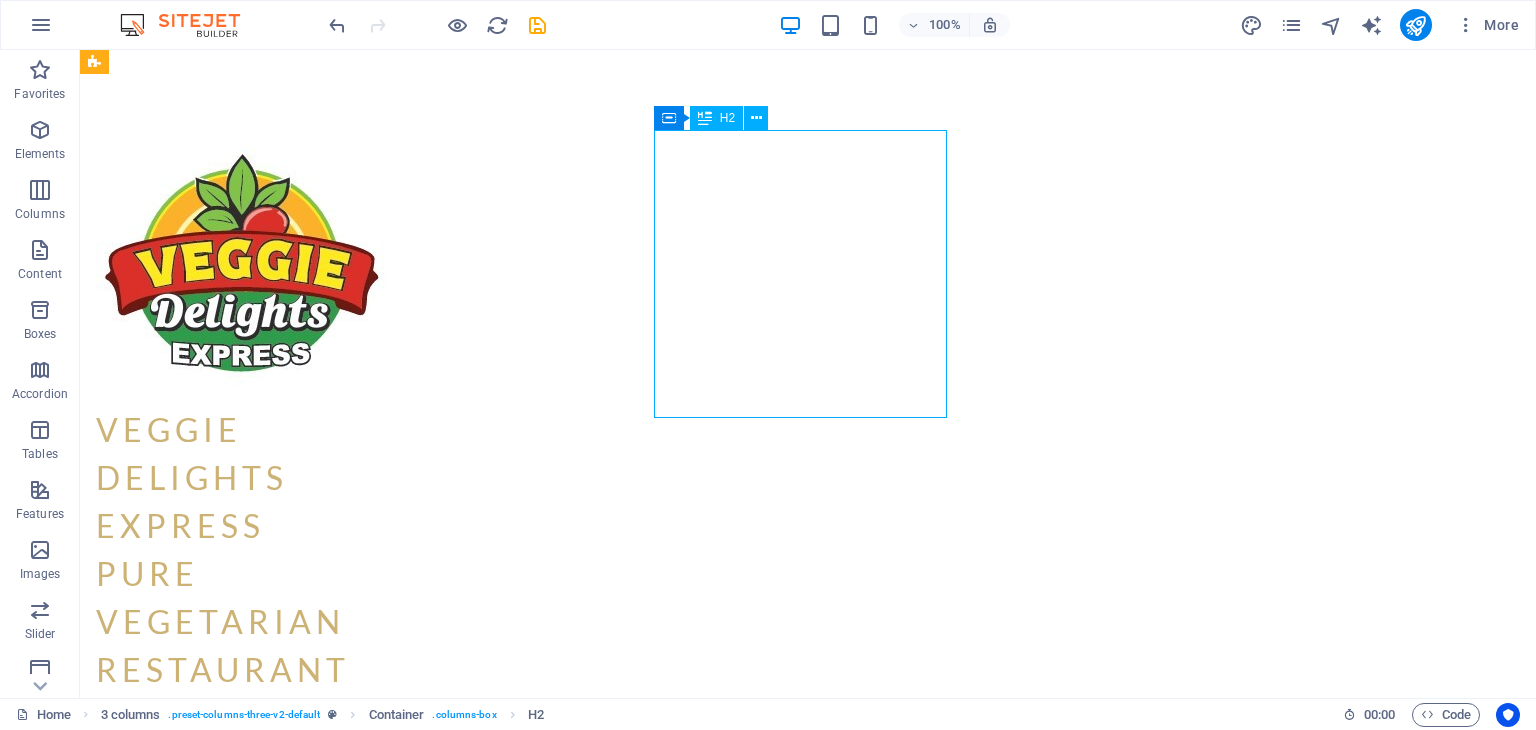 click on "H2" at bounding box center [716, 118] 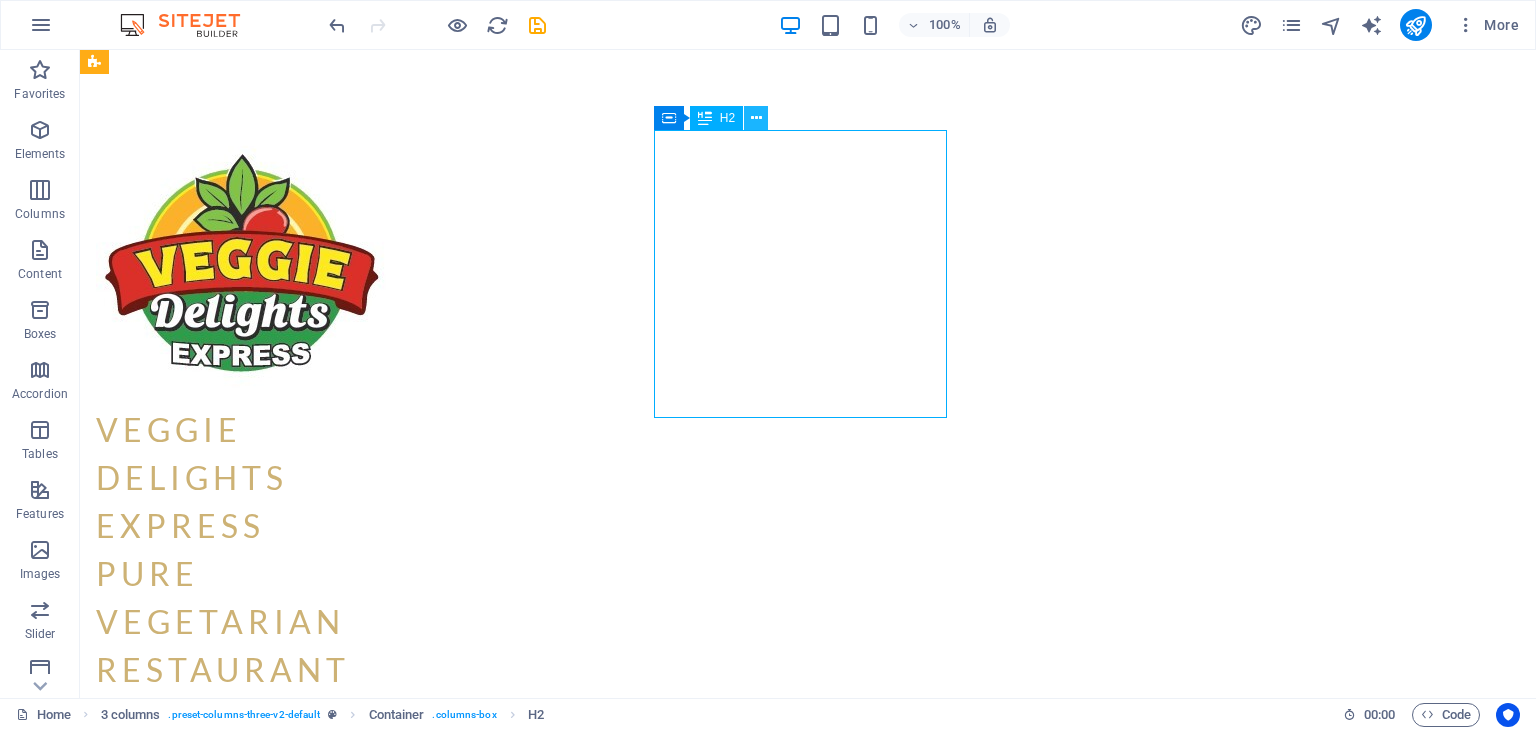 click at bounding box center (756, 118) 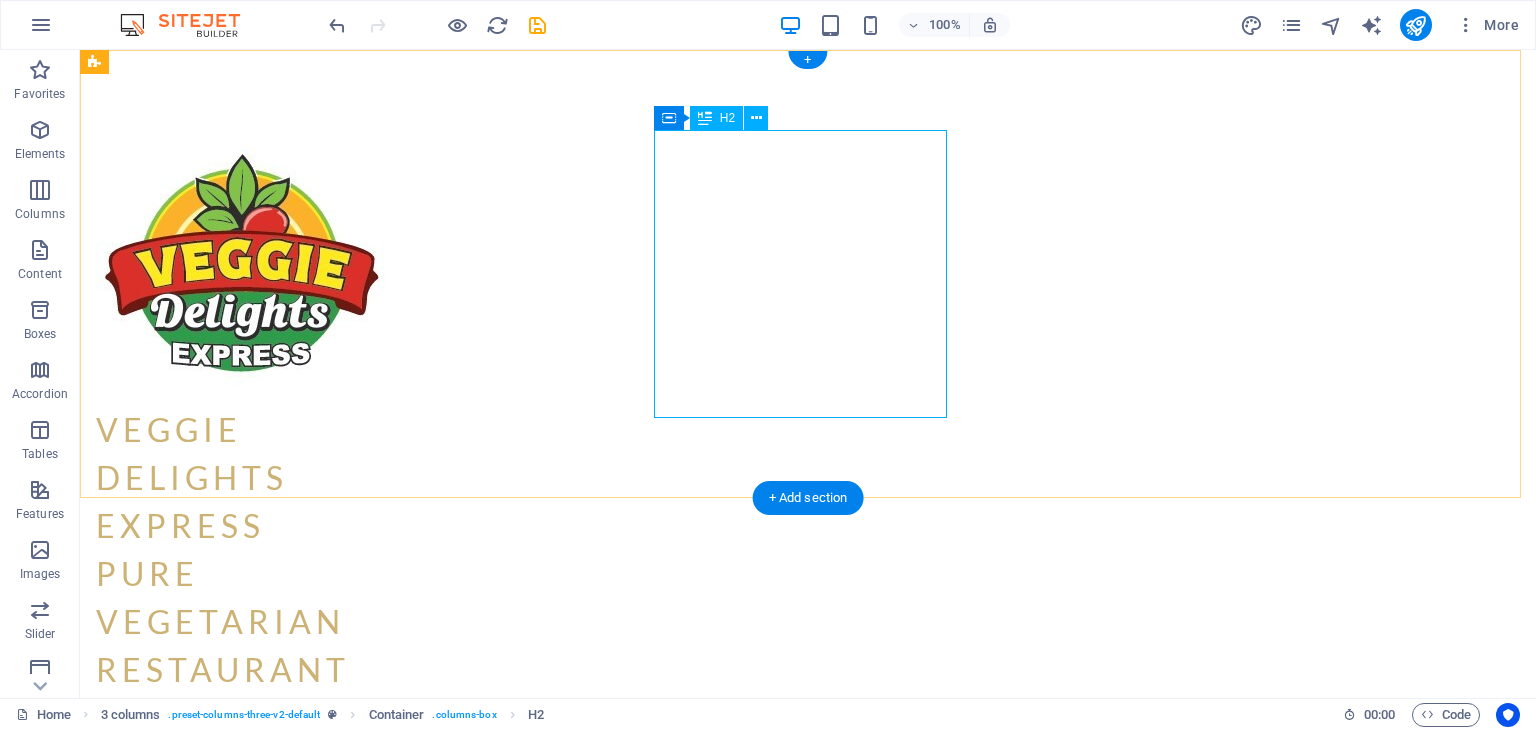 click on "Veggie delights express Pure vegetarian restaurant" at bounding box center [242, 550] 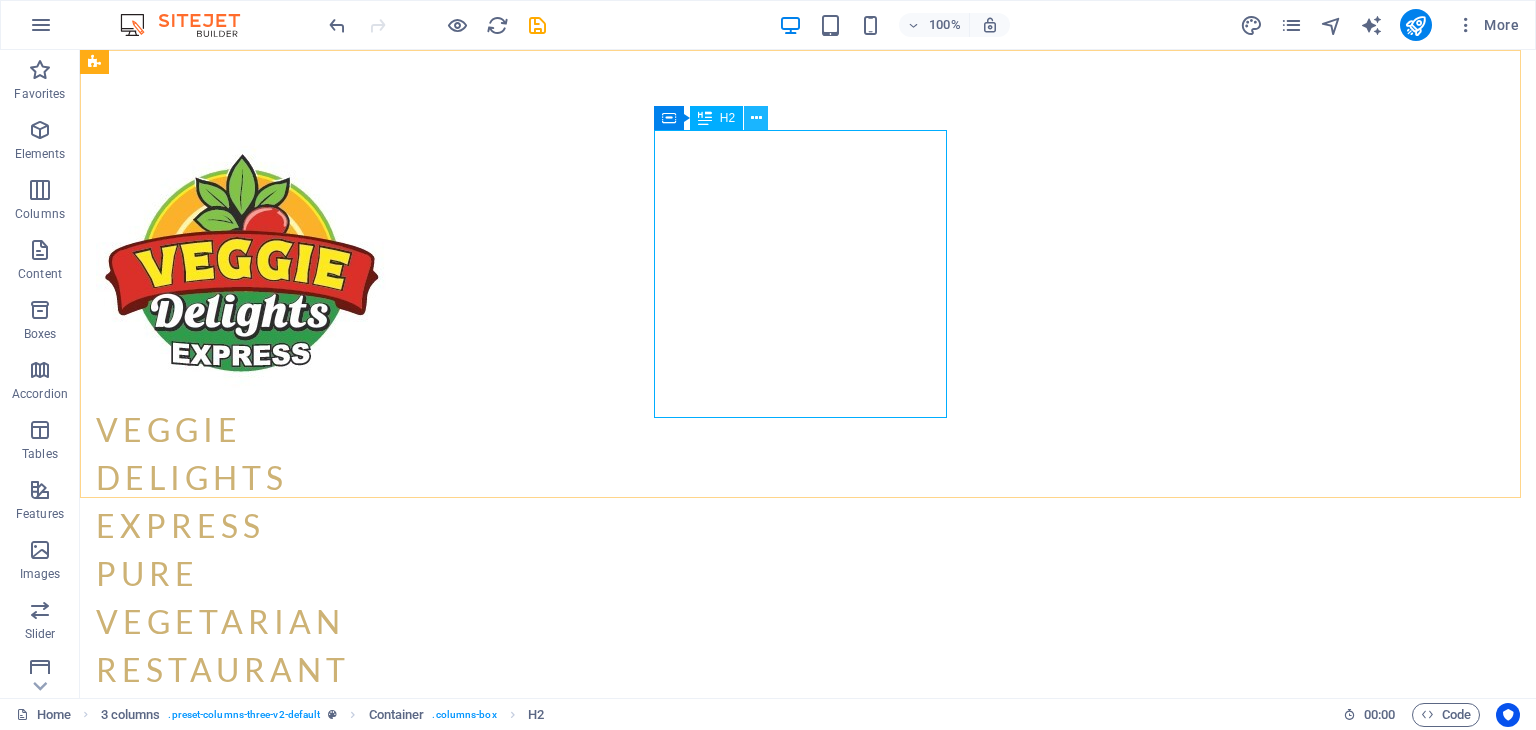 click at bounding box center (756, 118) 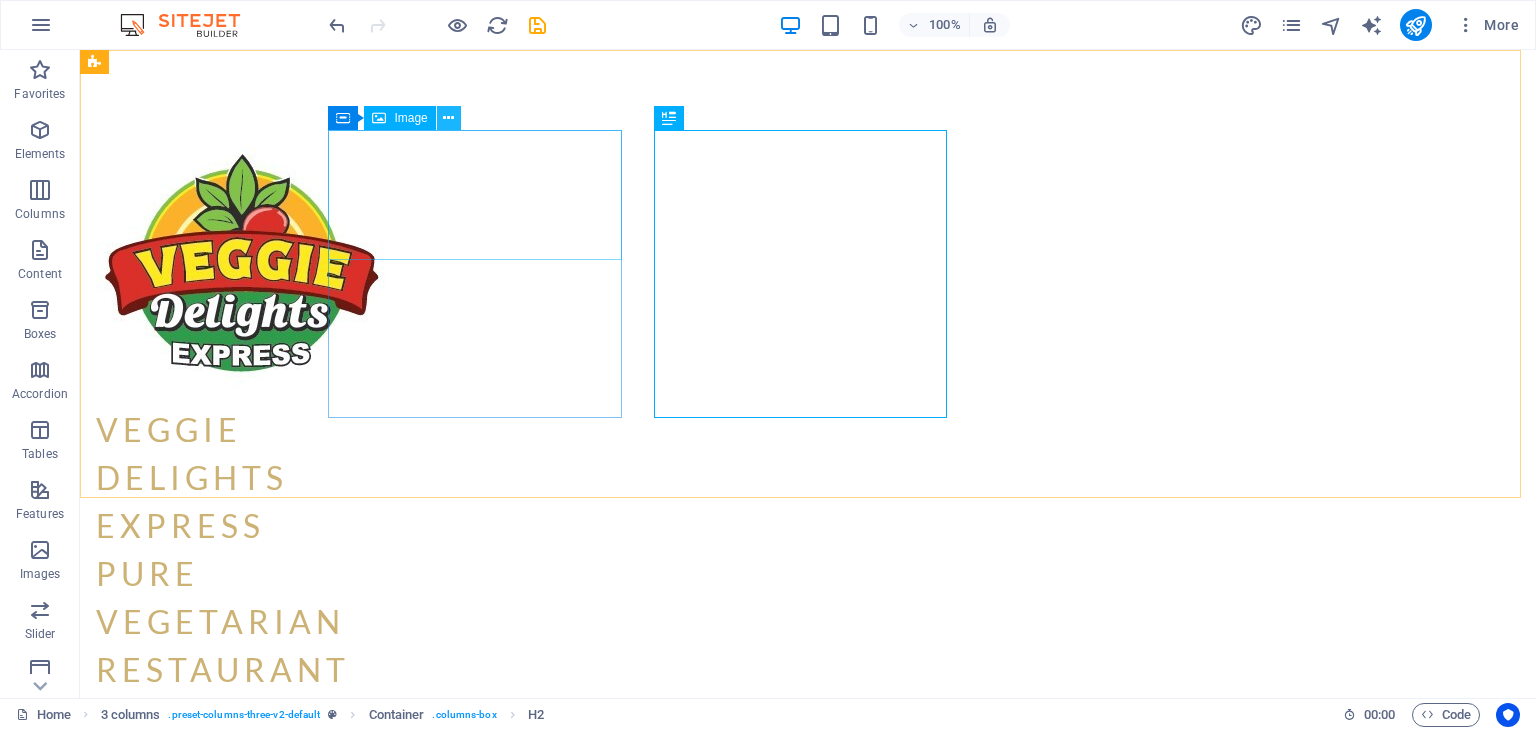 click at bounding box center [449, 118] 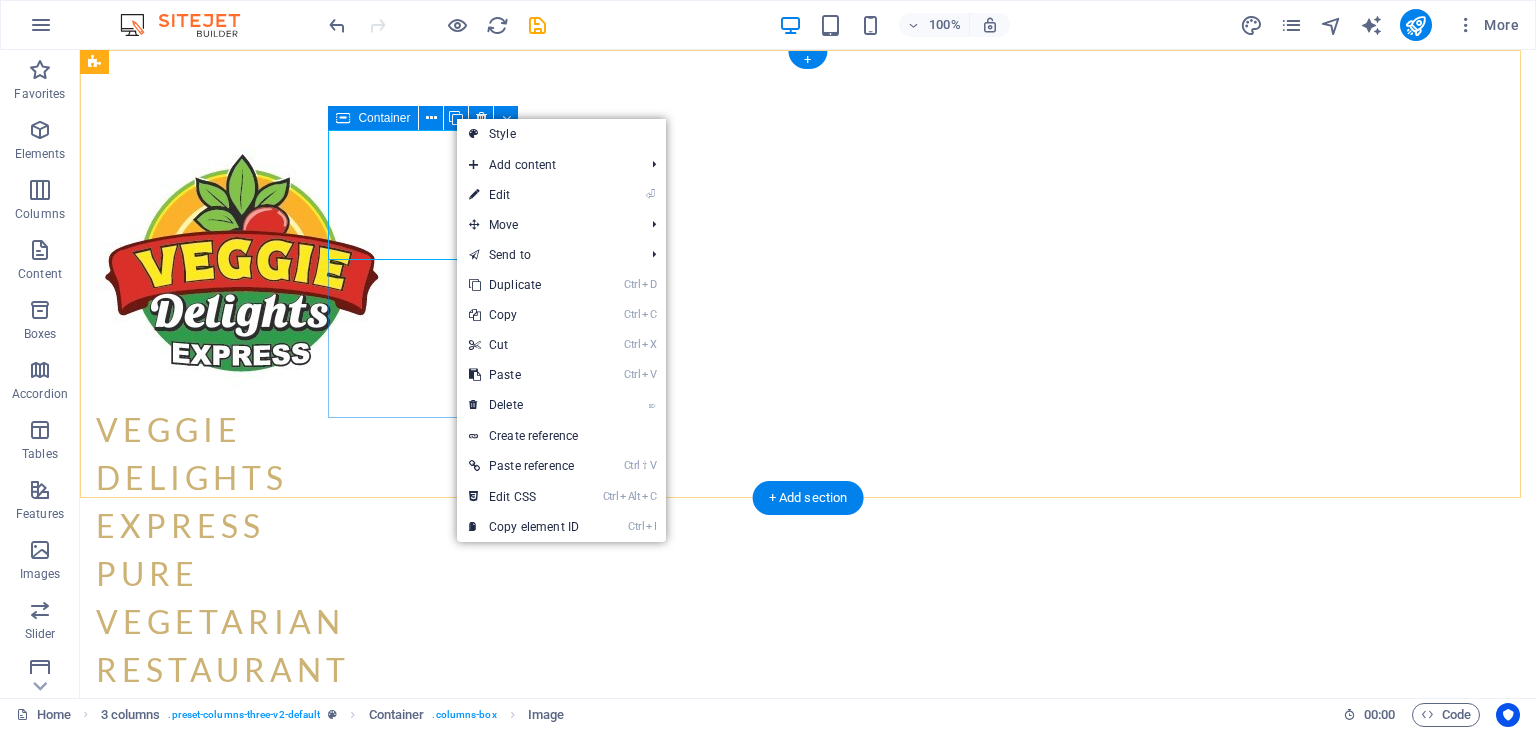 click at bounding box center [242, 260] 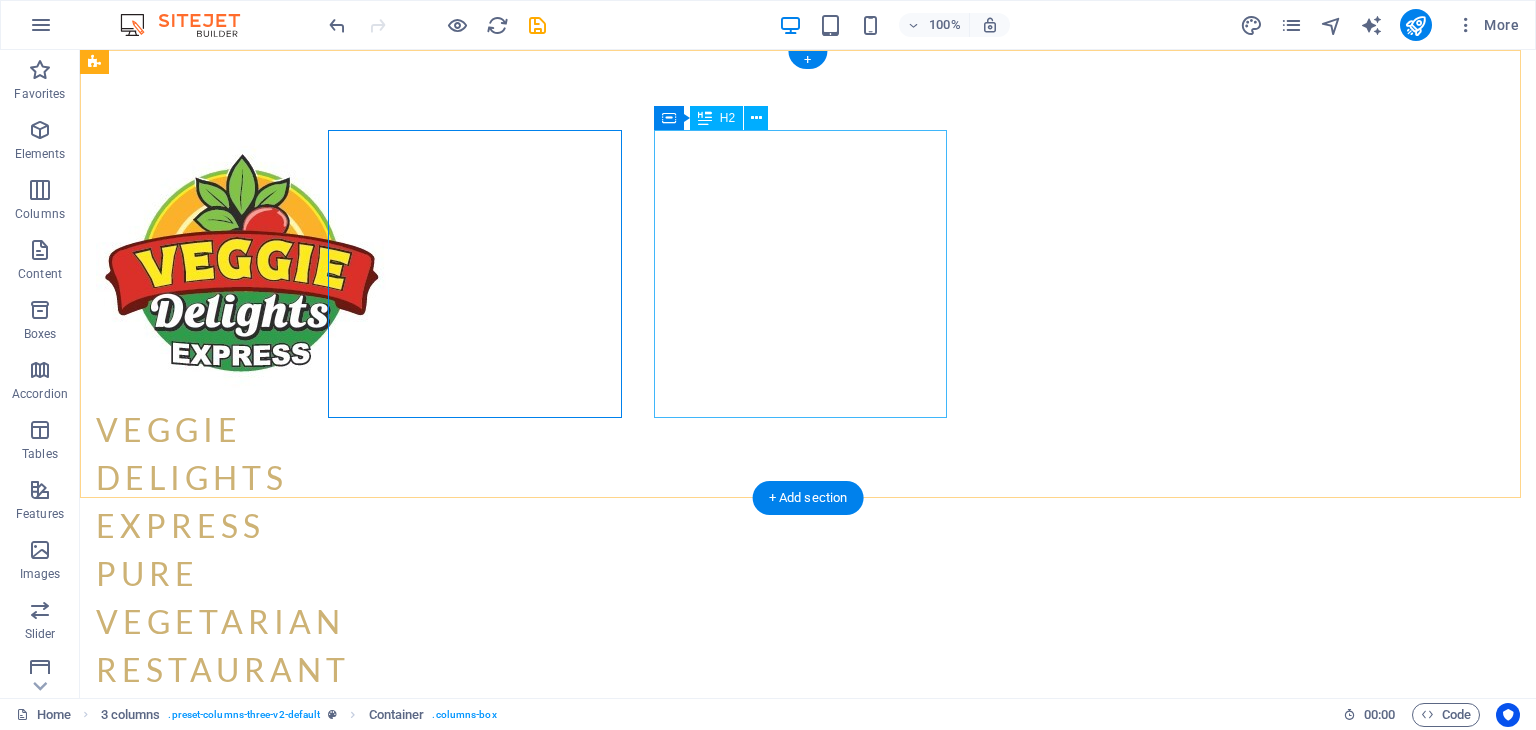 click on "Veggie delights express Pure vegetarian restaurant" at bounding box center [242, 550] 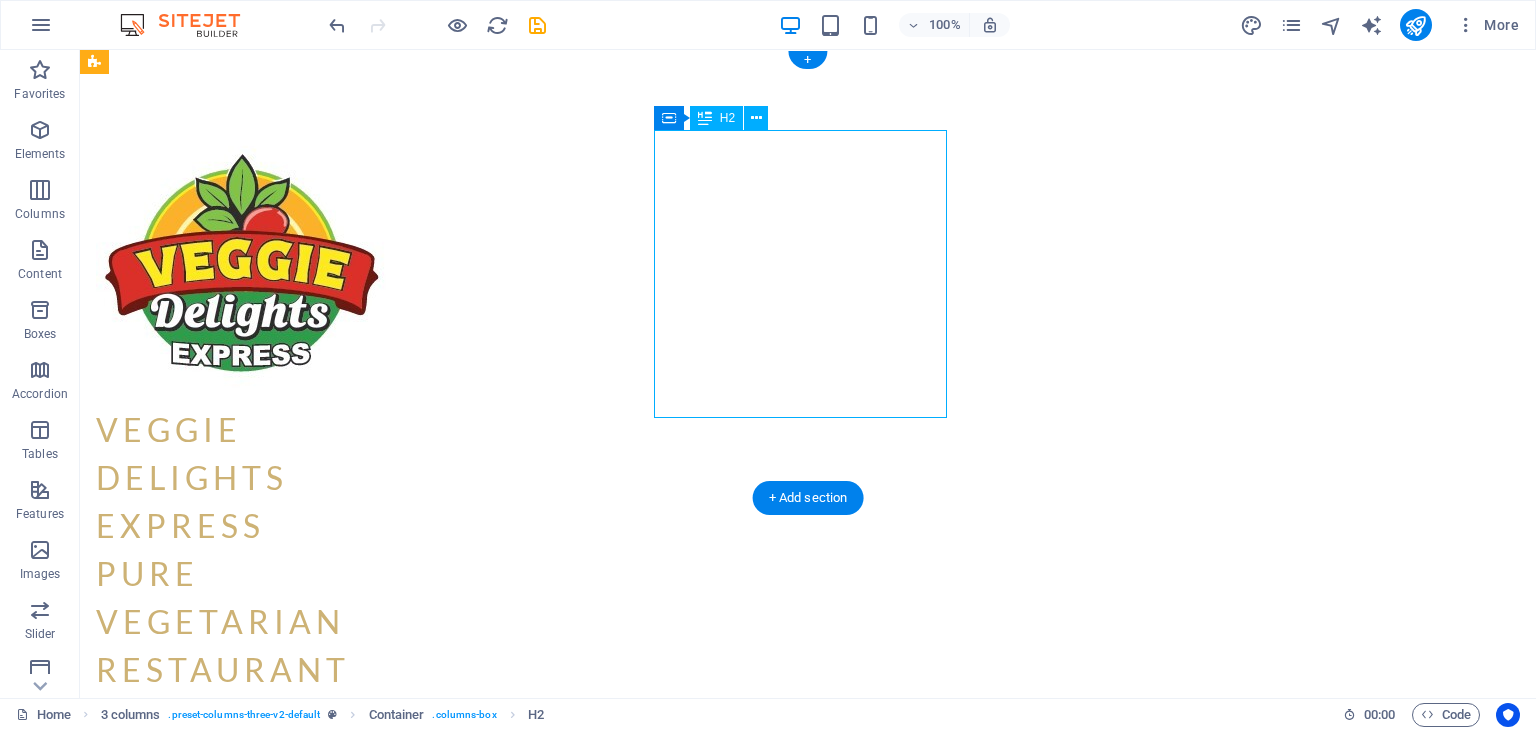 drag, startPoint x: 944, startPoint y: 241, endPoint x: 910, endPoint y: 238, distance: 34.132095 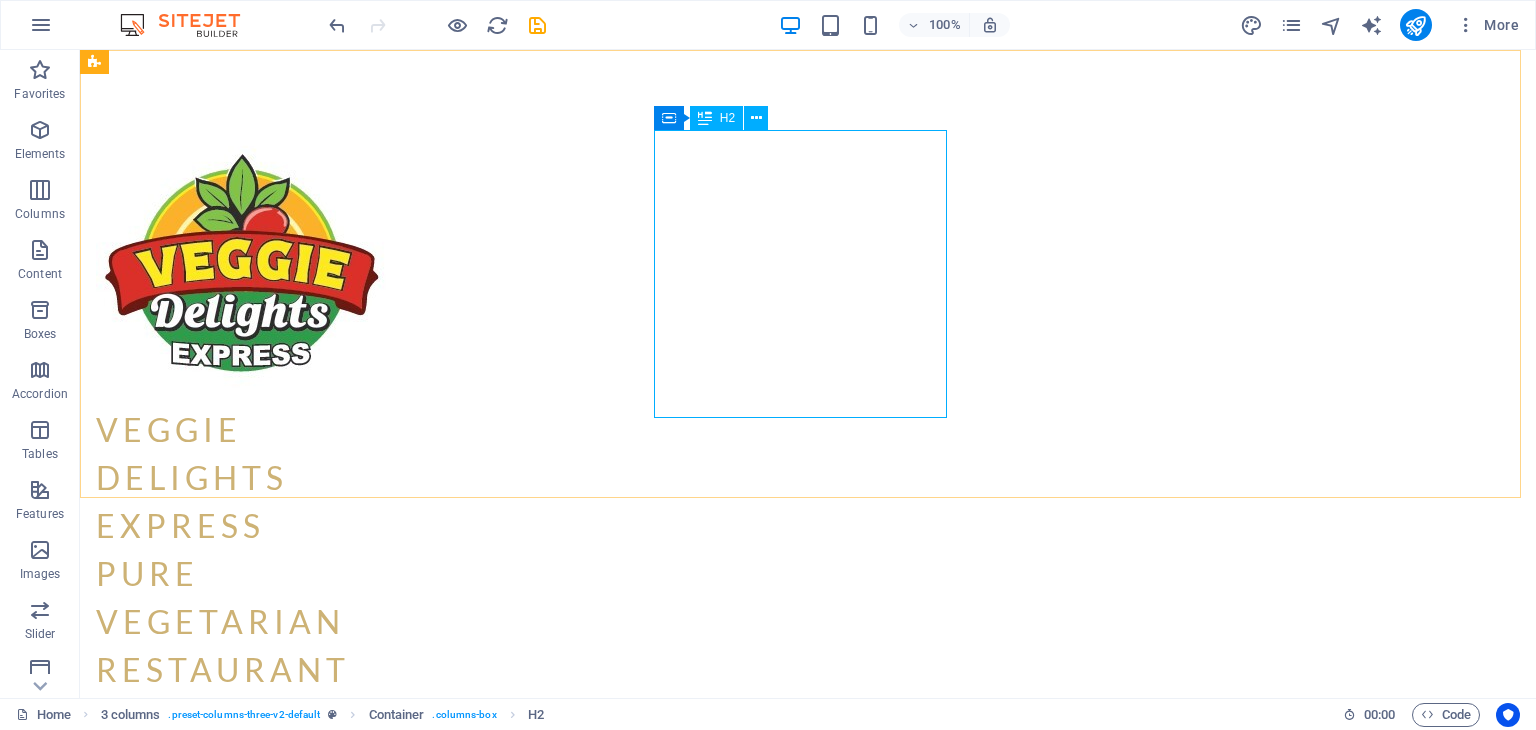 click on "H2" at bounding box center (727, 118) 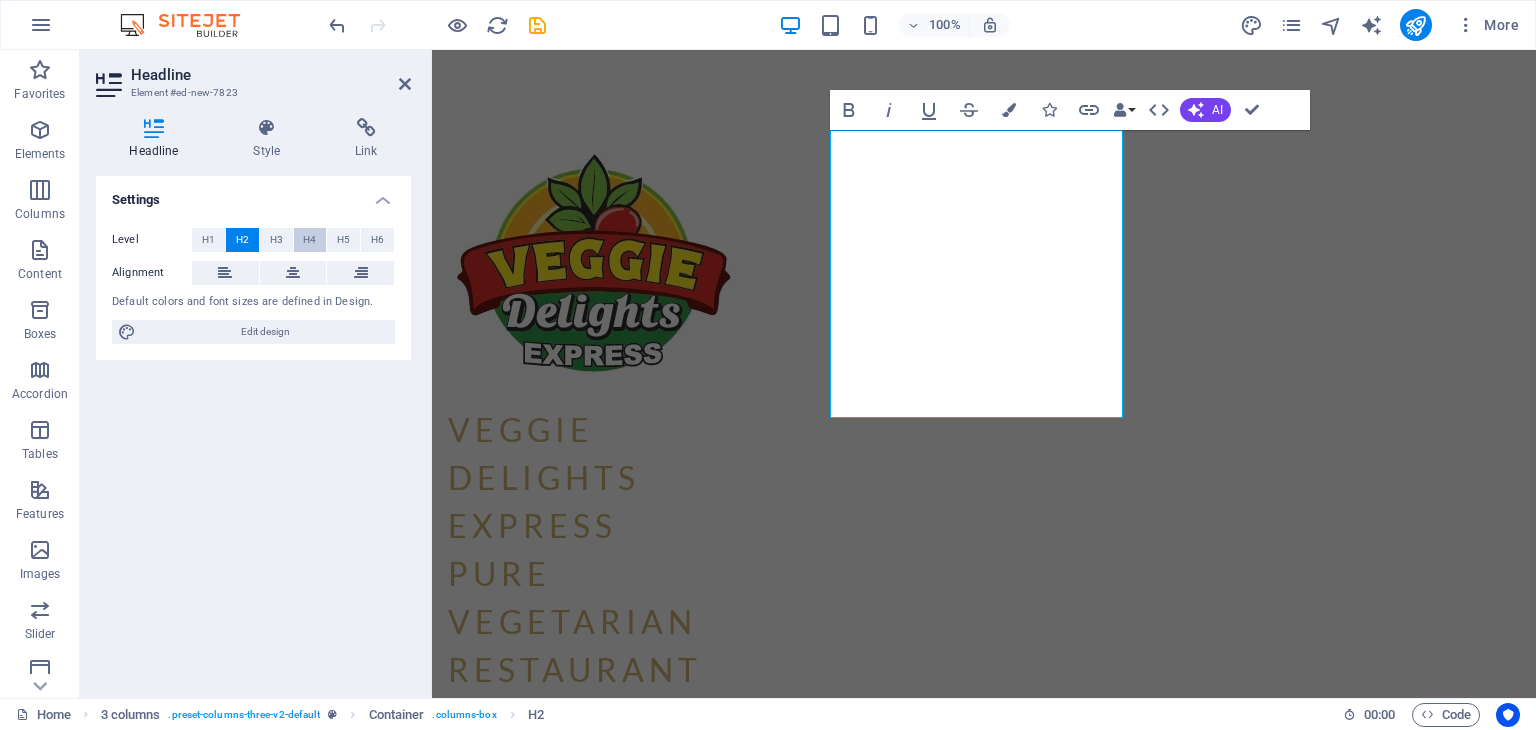 click on "H4" at bounding box center [309, 240] 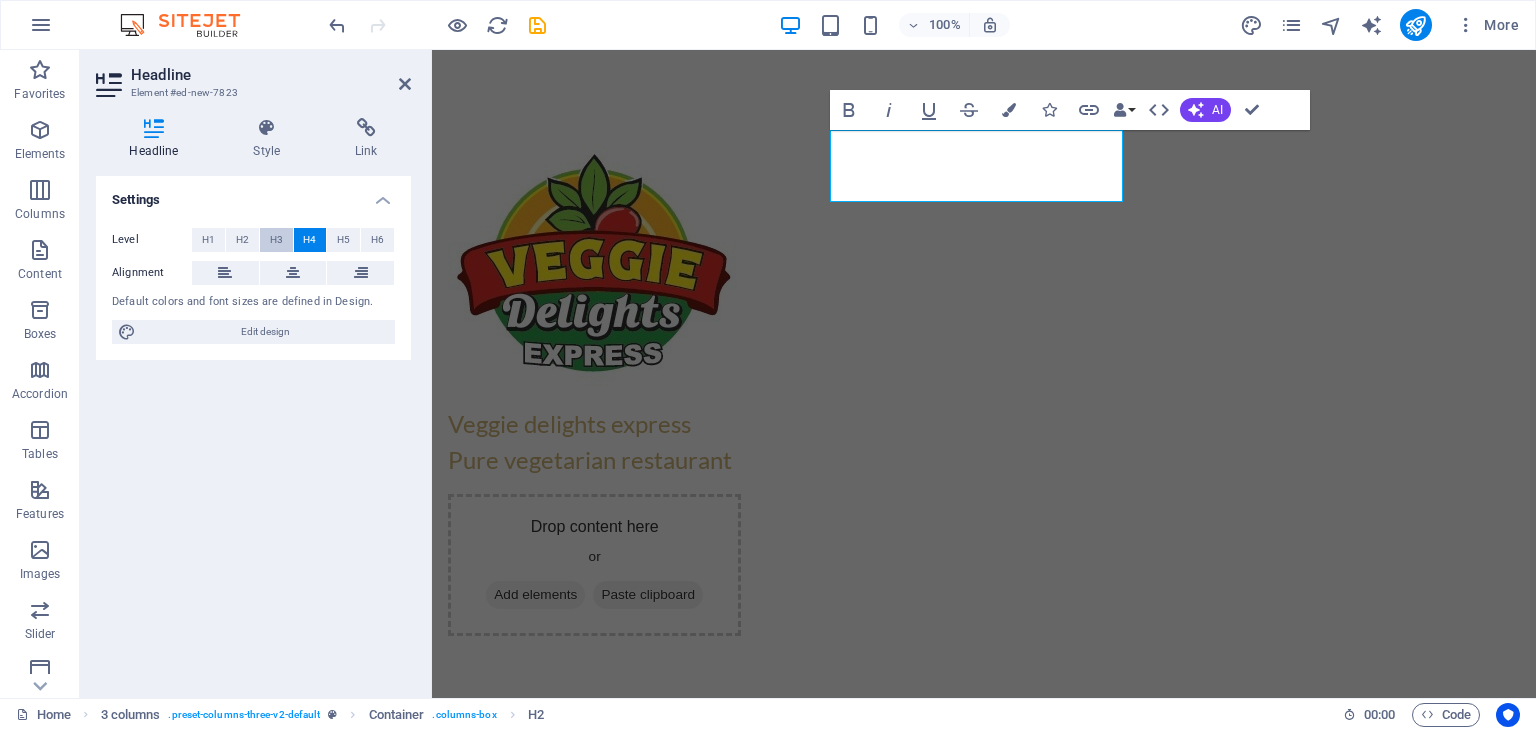 click on "H3" at bounding box center (276, 240) 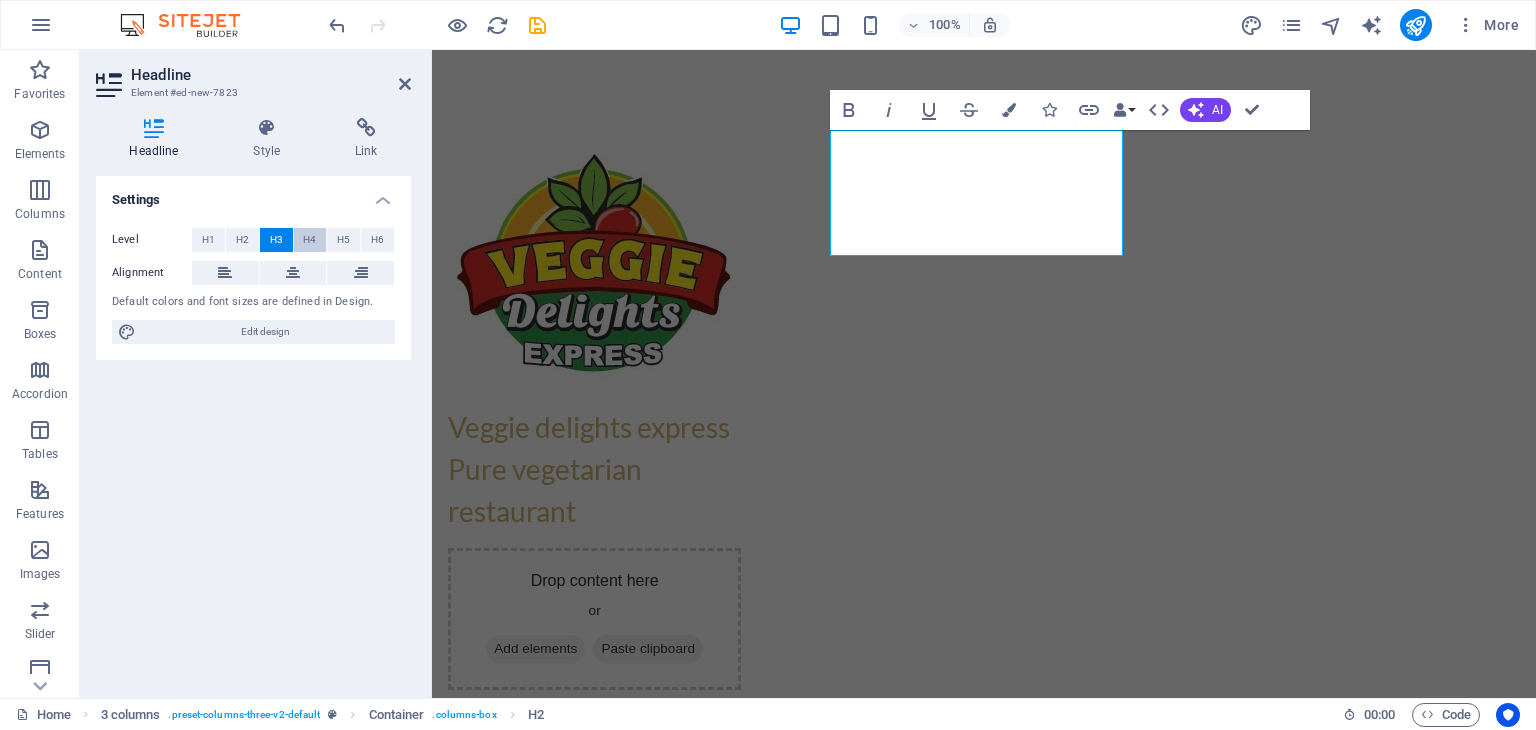 click on "H4" at bounding box center [309, 240] 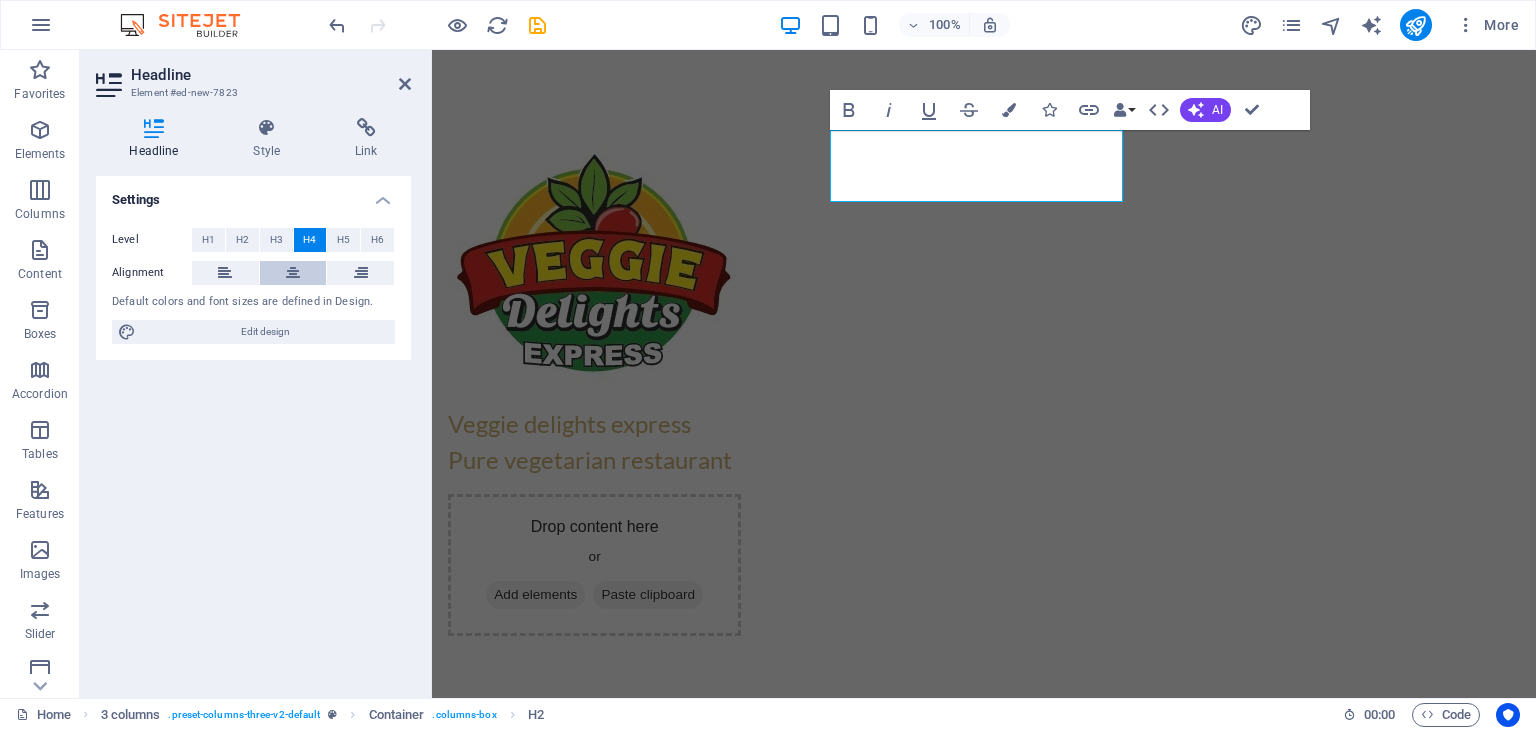 click at bounding box center (293, 273) 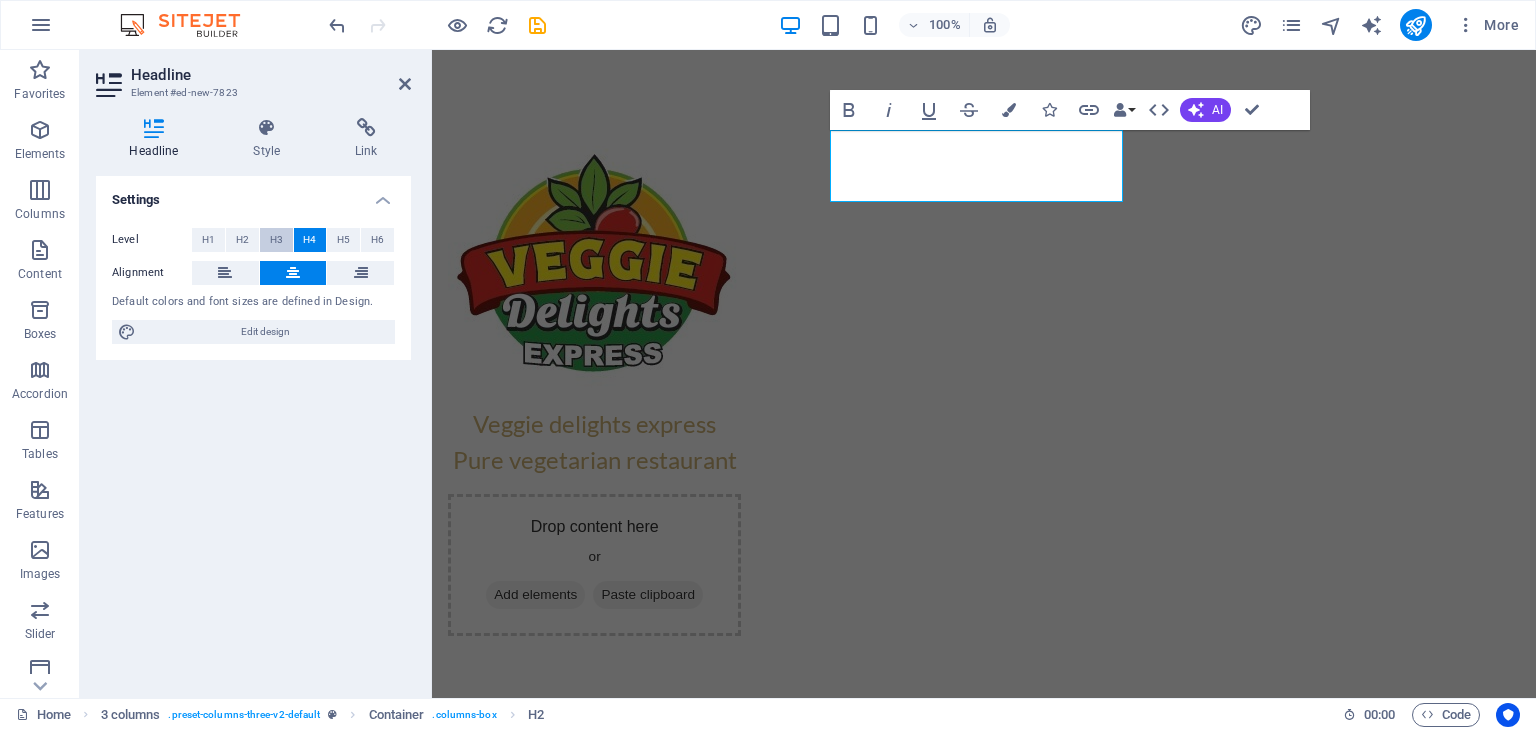 click on "H3" at bounding box center [276, 240] 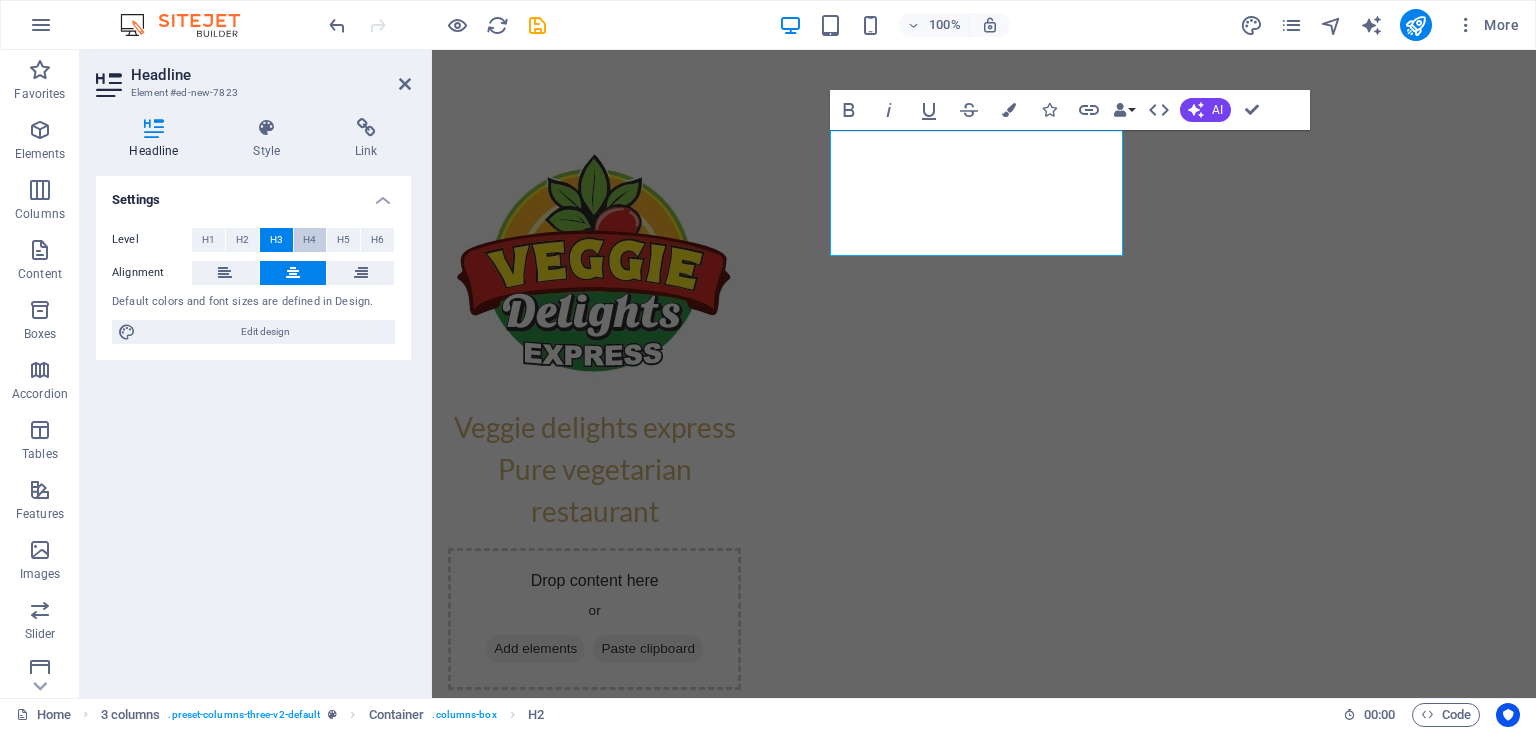 click on "H4" at bounding box center (309, 240) 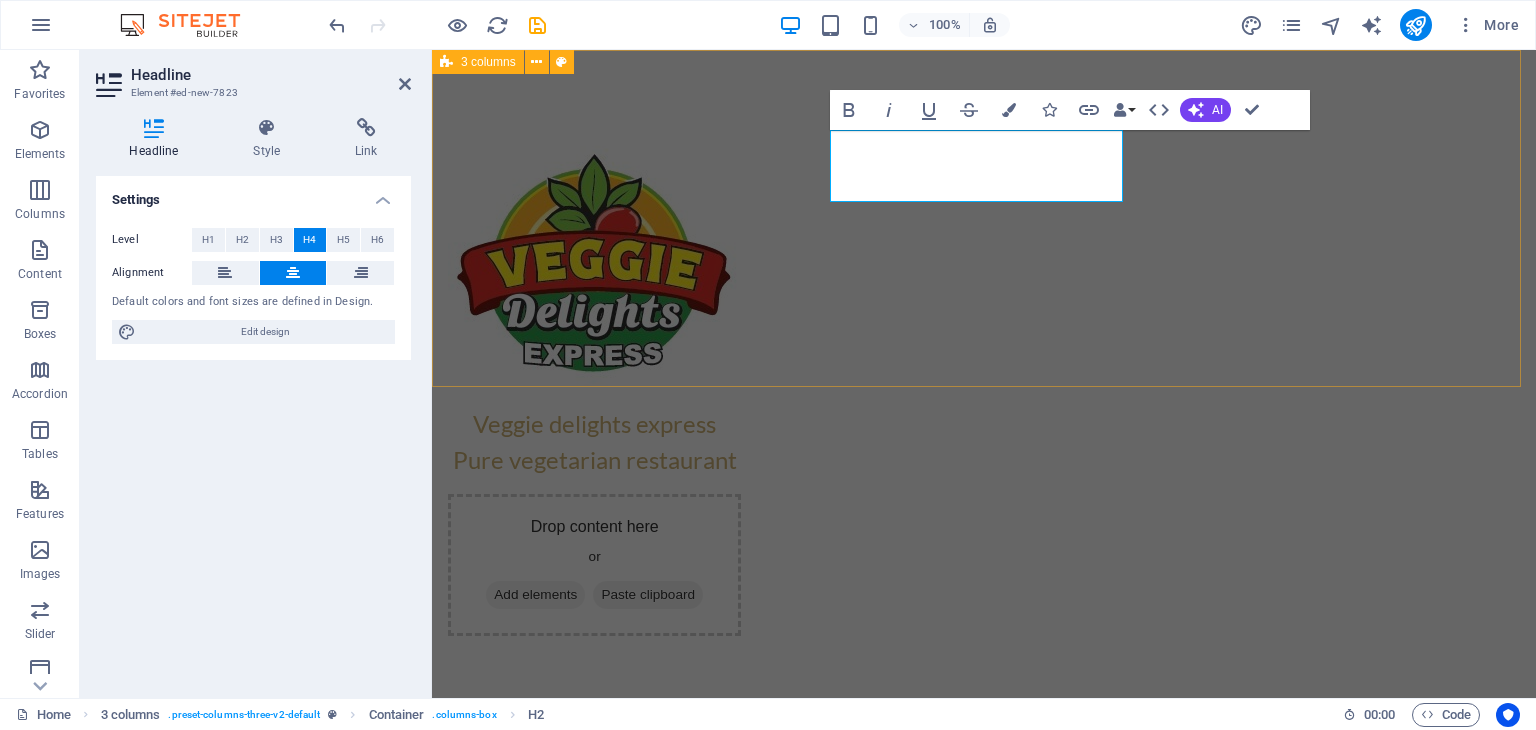 click on "Veggie delights express Pure vegetarian restaurant Drop content here or  Add elements  Paste clipboard" at bounding box center [984, 383] 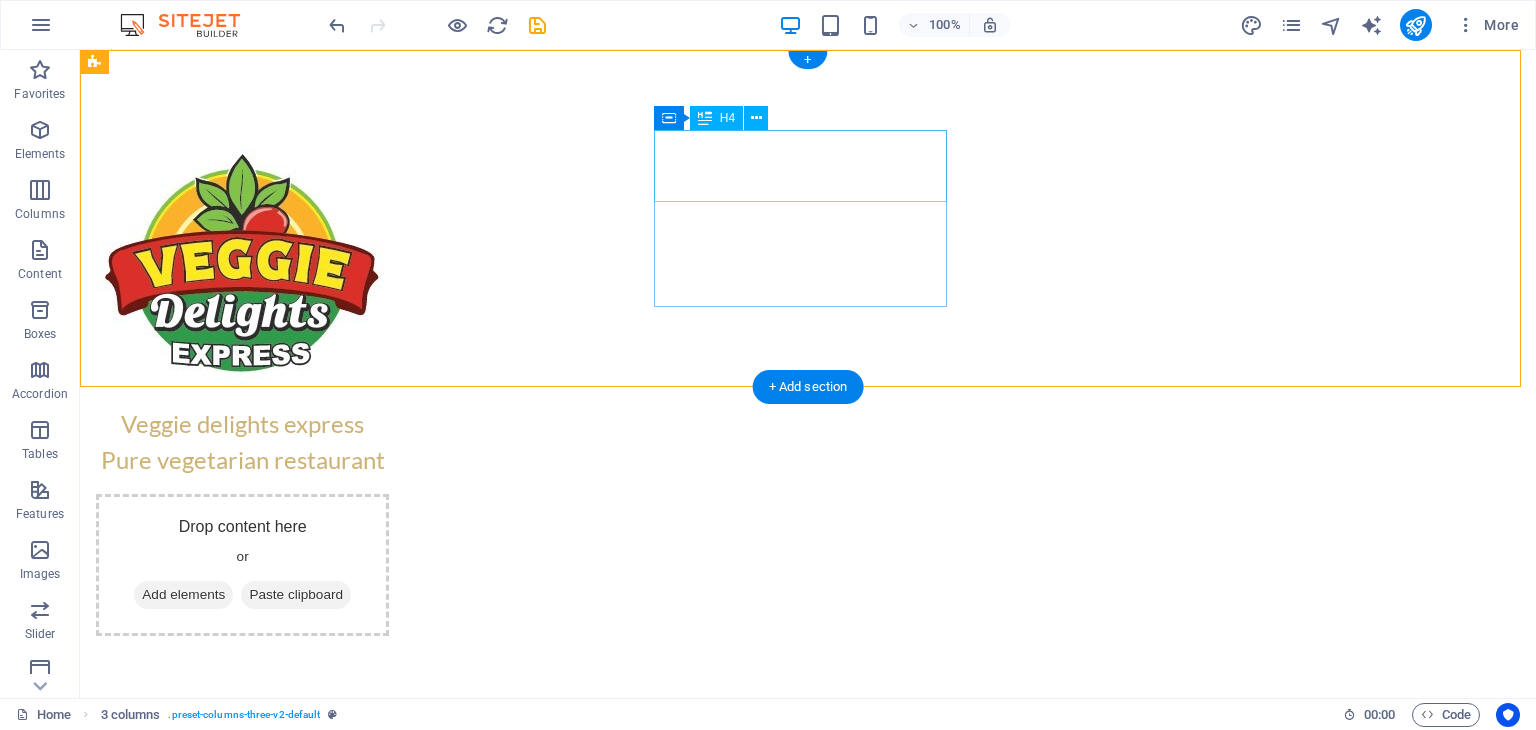 click on "Veggie delights express Pure vegetarian restaurant" at bounding box center [242, 442] 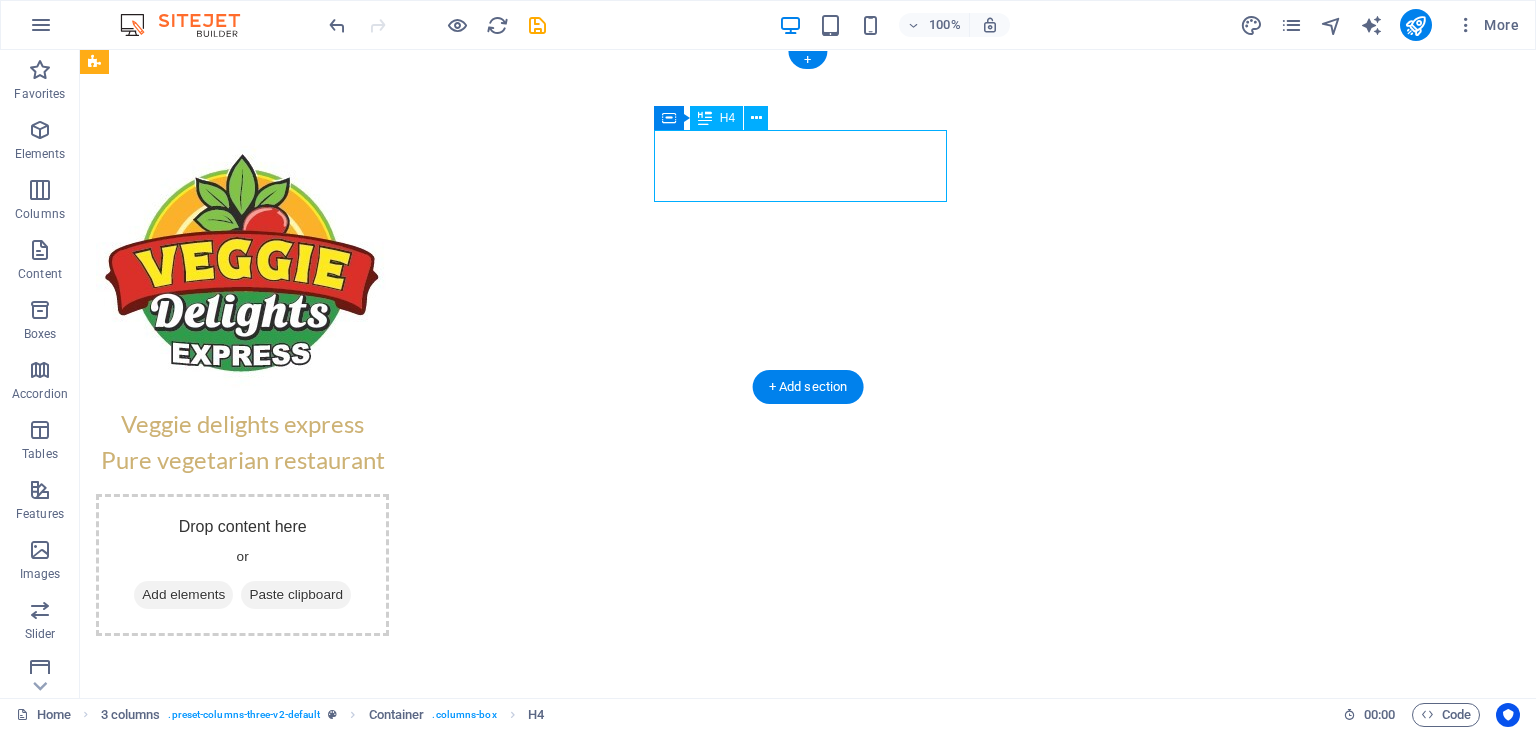 click on "Veggie delights express Pure vegetarian restaurant" at bounding box center [242, 442] 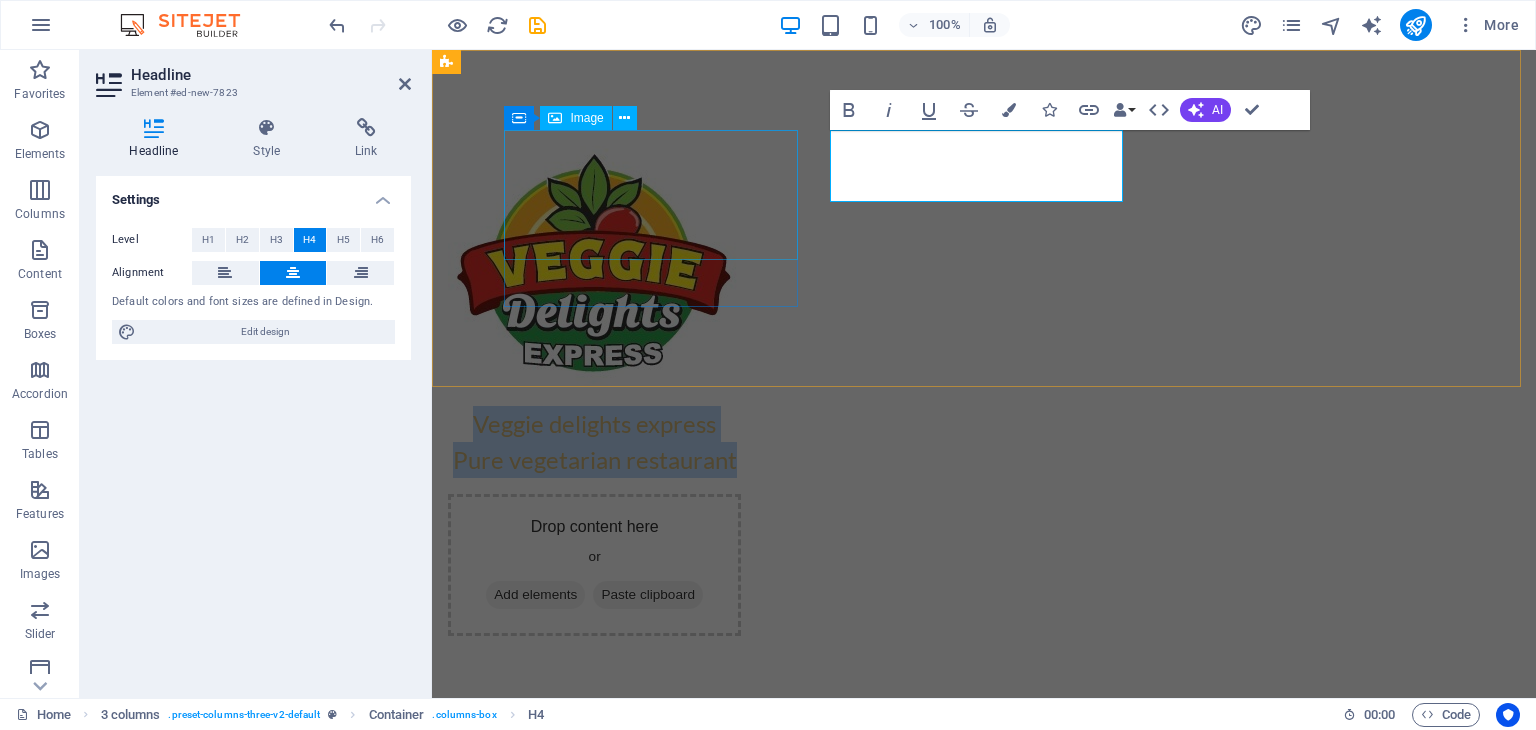 click at bounding box center (594, 260) 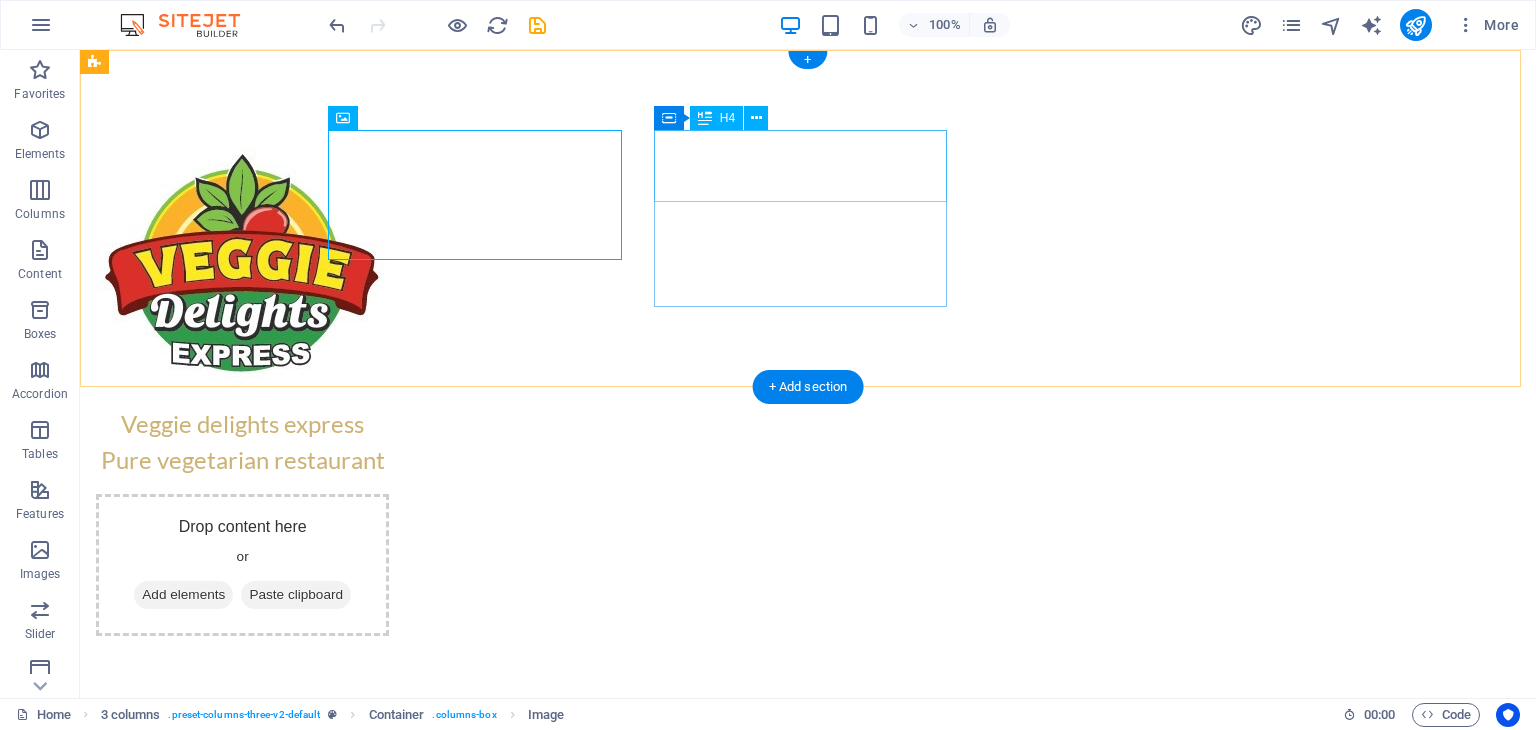 click on "Veggie delights express Pure vegetarian restaurant" at bounding box center (242, 442) 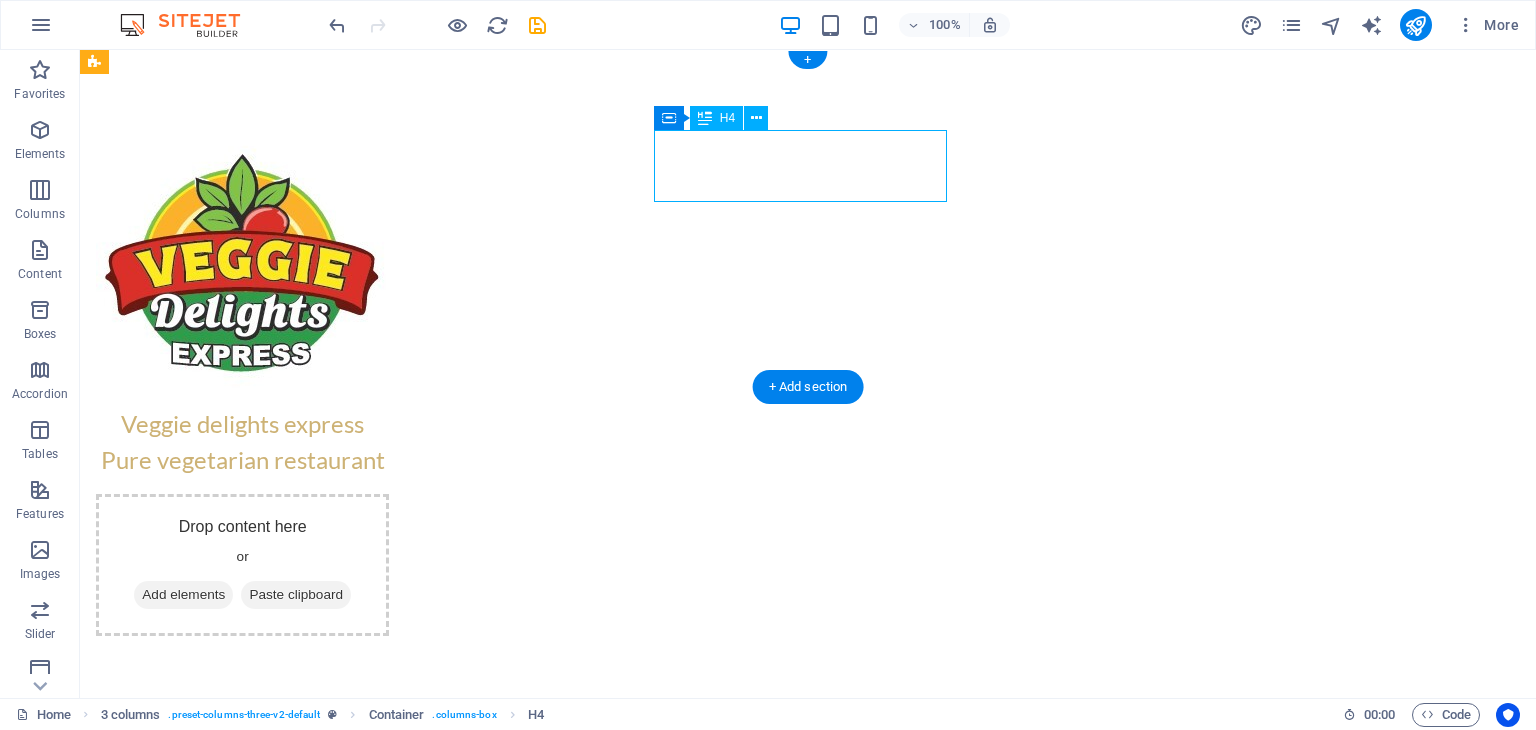 click on "Veggie delights express Pure vegetarian restaurant" at bounding box center [242, 442] 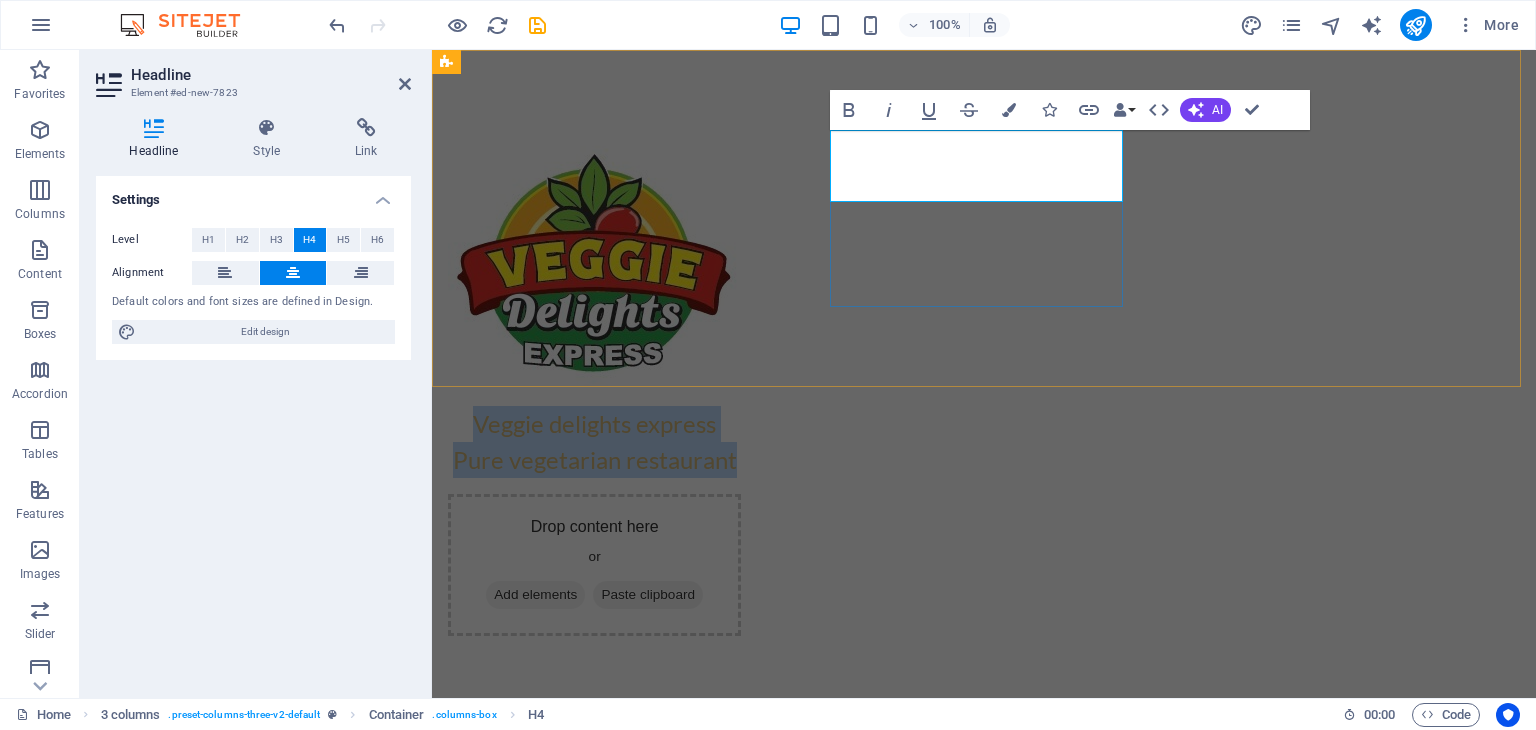 click on "Veggie delights express Pure vegetarian restaurant" at bounding box center [594, 442] 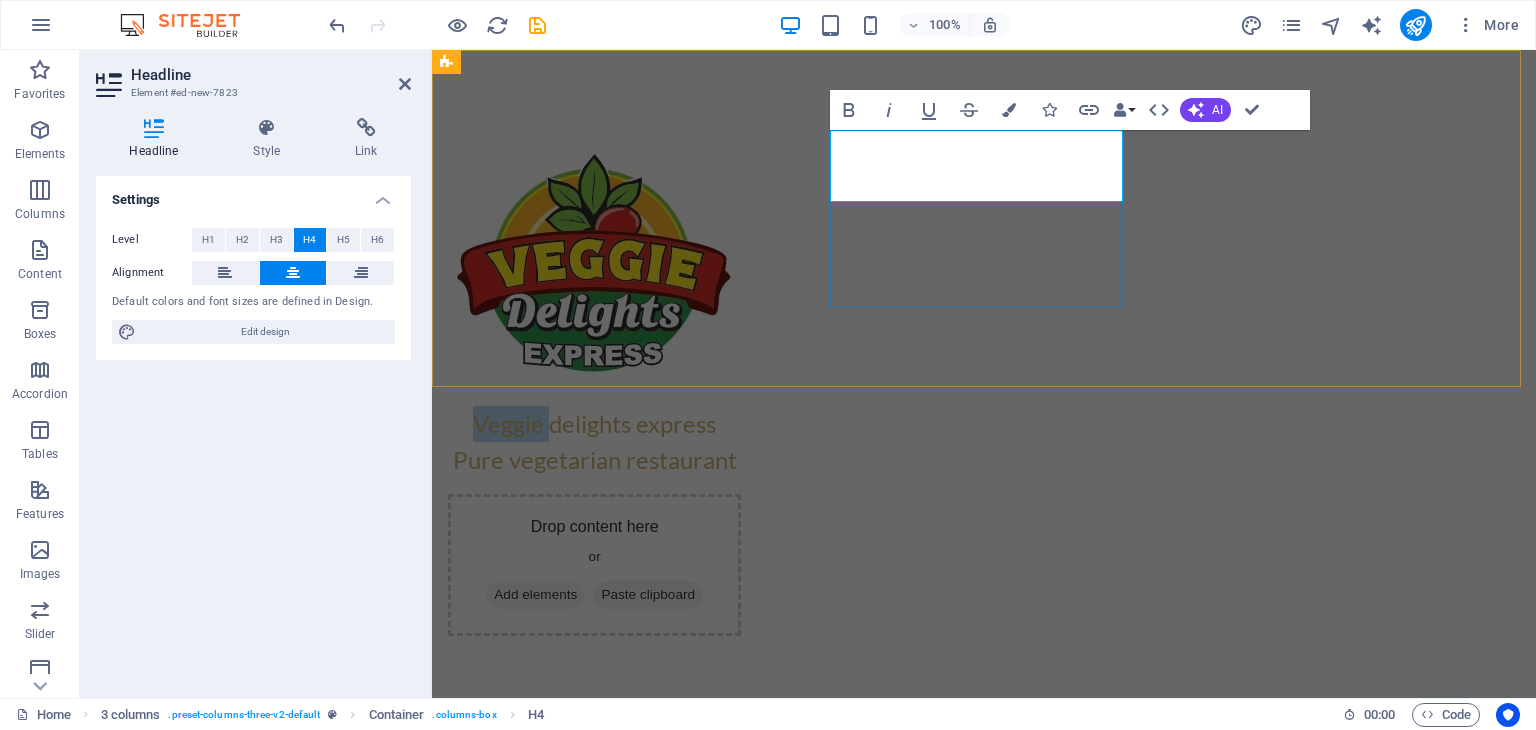 click on "Veggie delights express Pure vegetarian restaurant" at bounding box center (594, 442) 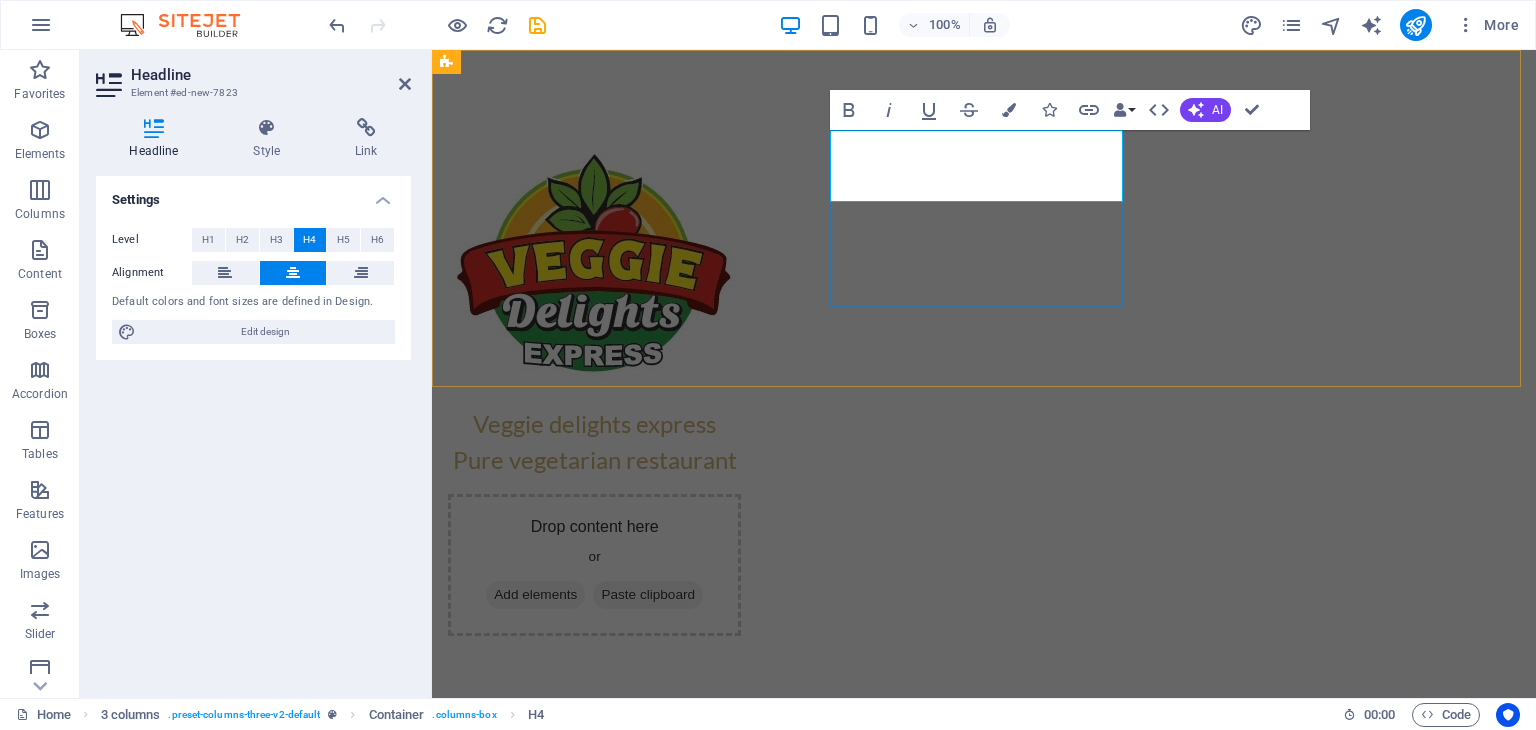 click on "Veggie delights express Pure vegetarian restaurant" at bounding box center [594, 442] 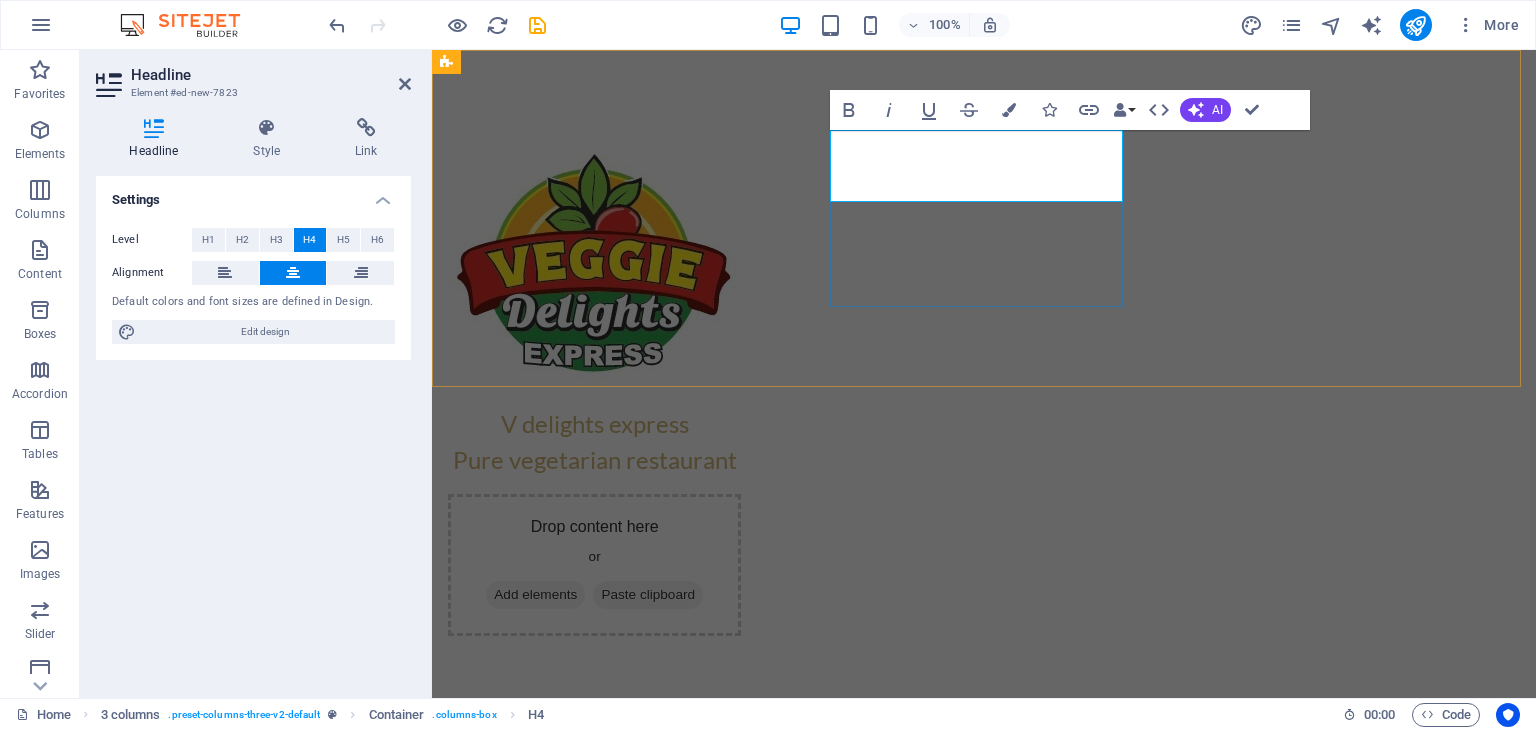 type 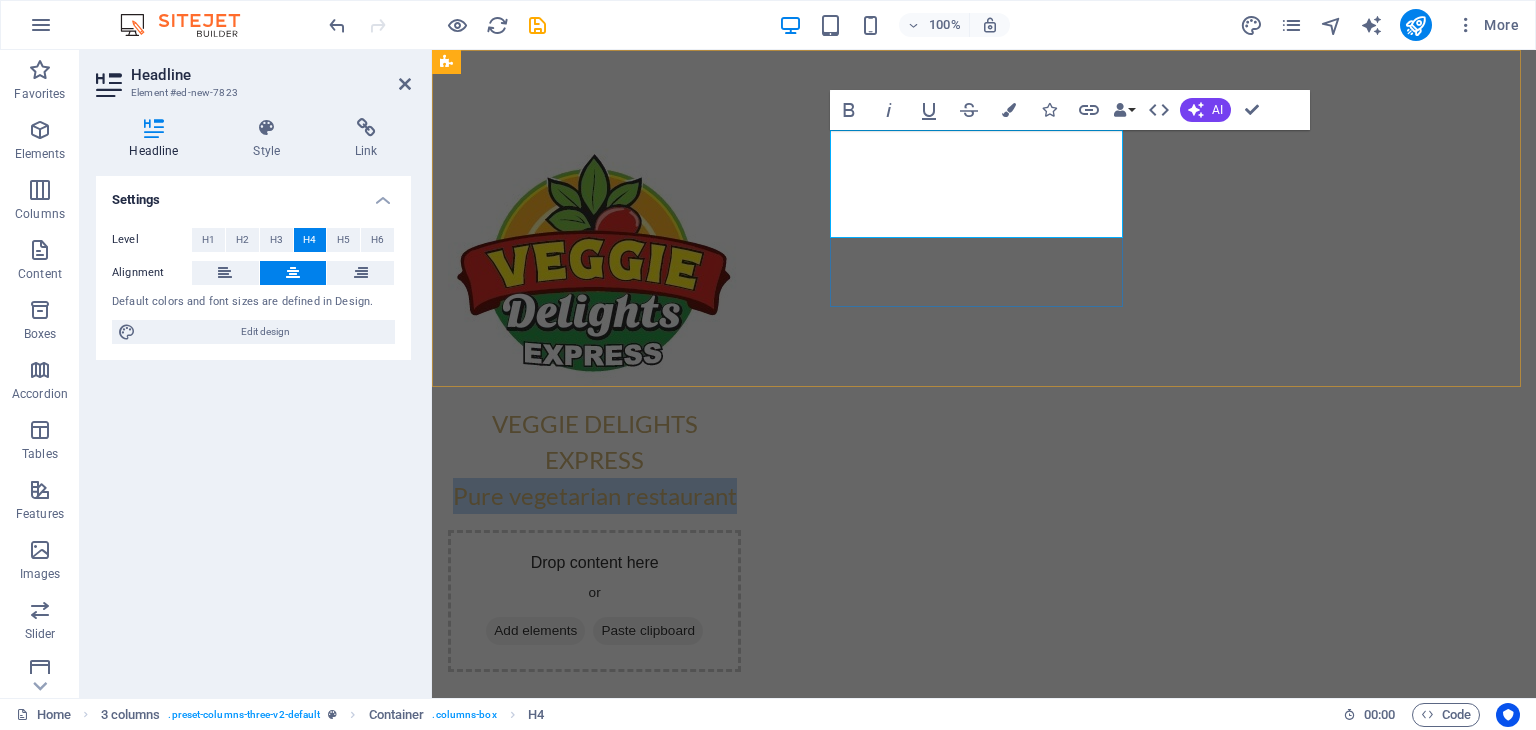 drag, startPoint x: 1114, startPoint y: 222, endPoint x: 839, endPoint y: 224, distance: 275.00726 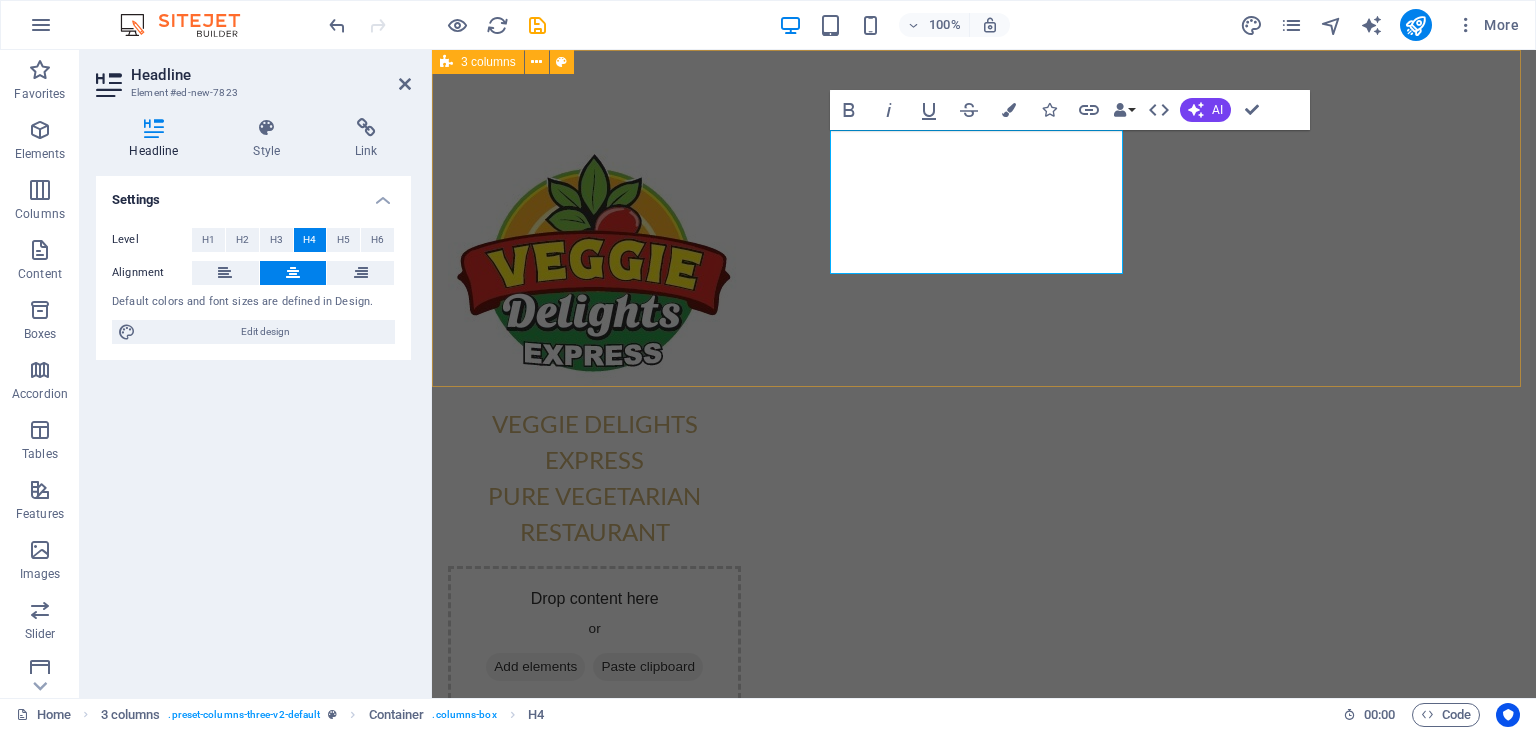 click on "VEGGIE DELIGHTS EXPRESS PURE VEGETARIAN RESTAURANT Drop content here or  Add elements  Paste clipboard" at bounding box center (984, 419) 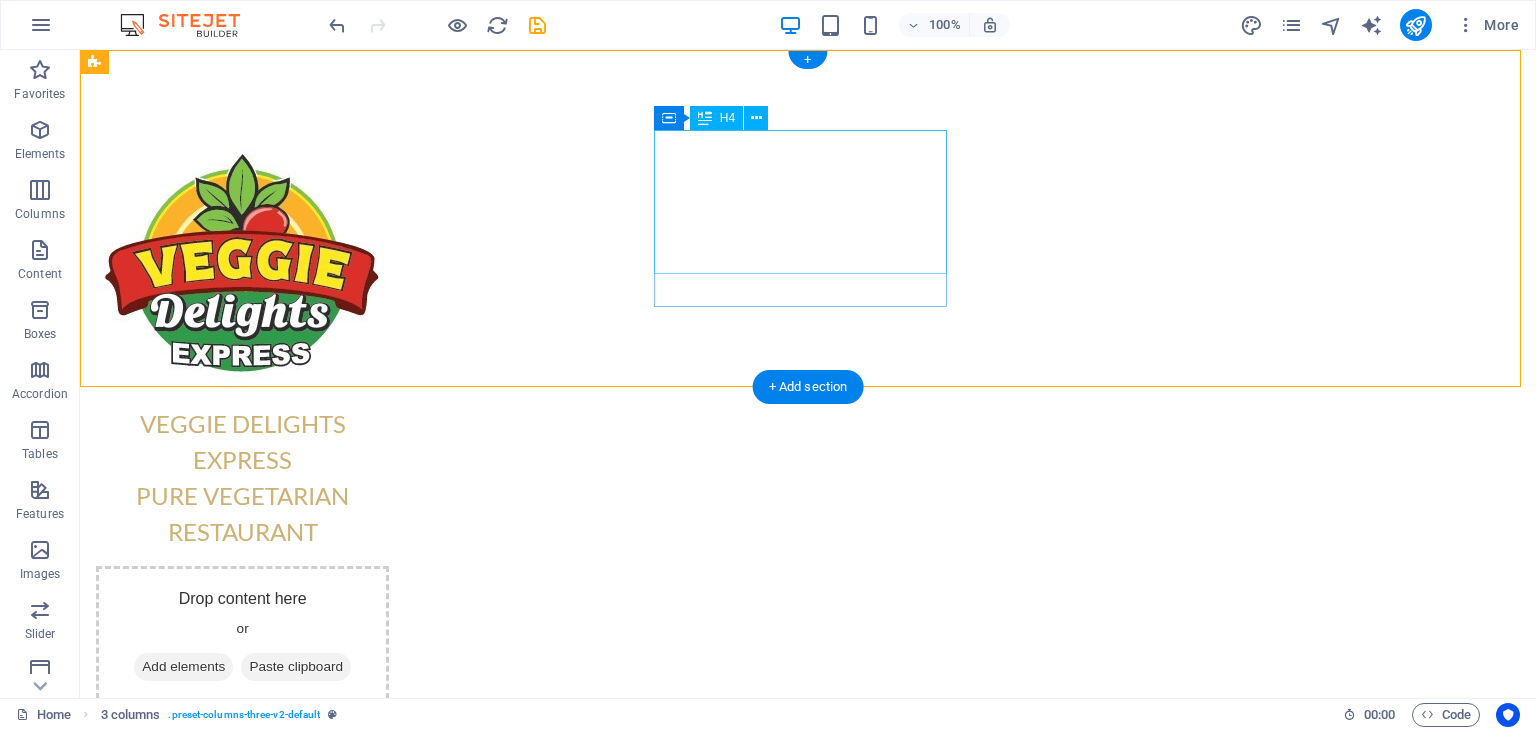 click on "VEGGIE DELIGHTS EXPRESS PURE VEGETARIAN RESTAURANT" at bounding box center [242, 478] 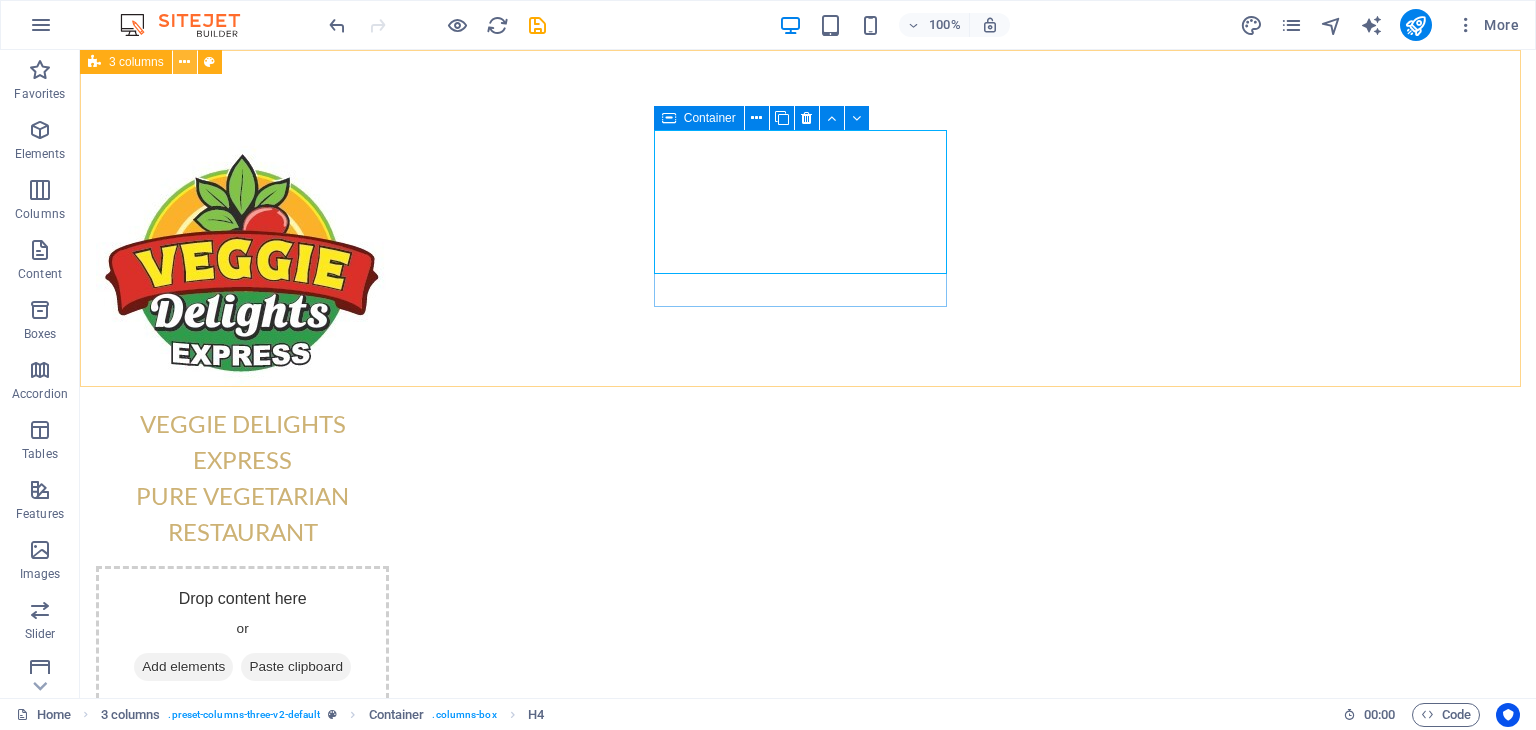 click at bounding box center (184, 62) 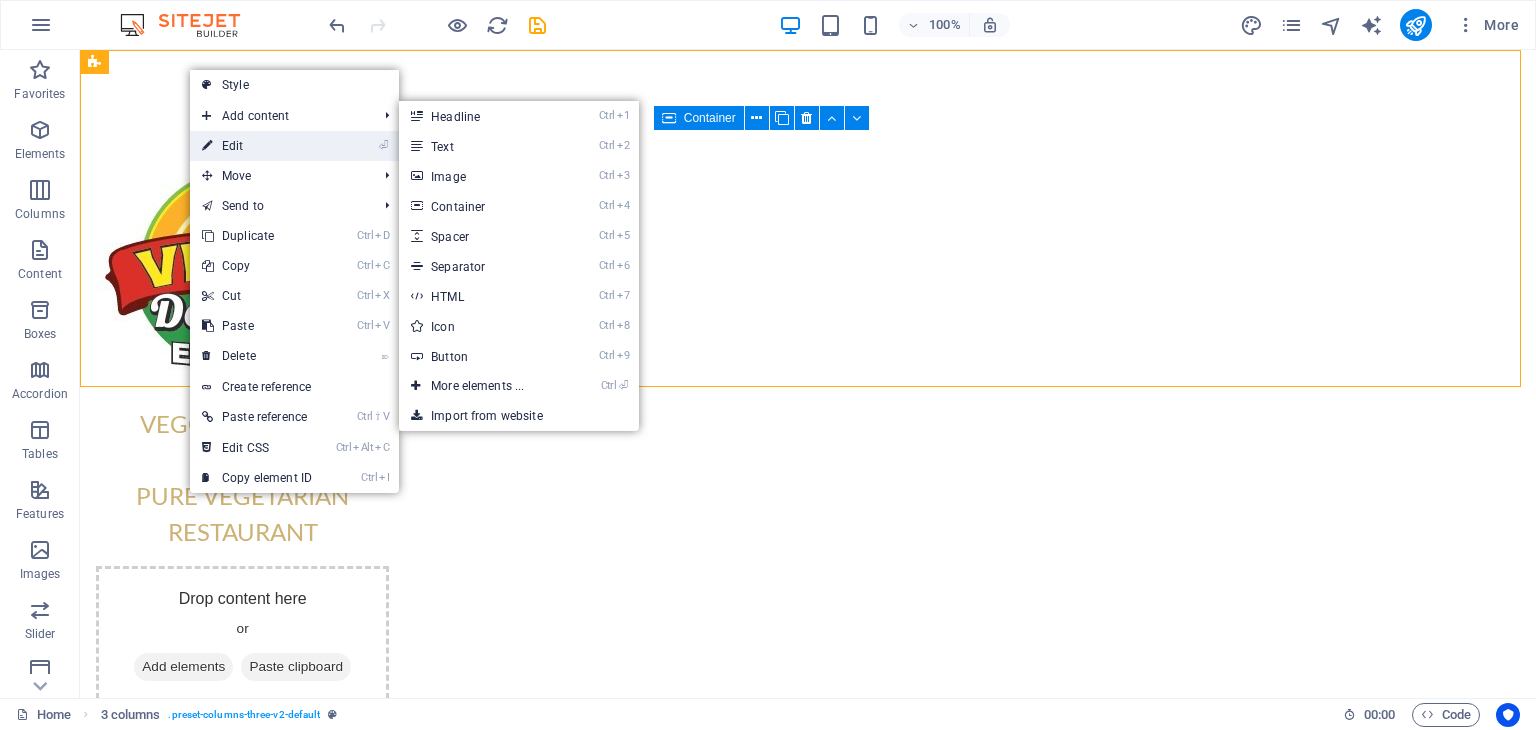 click on "⏎  Edit" at bounding box center (257, 146) 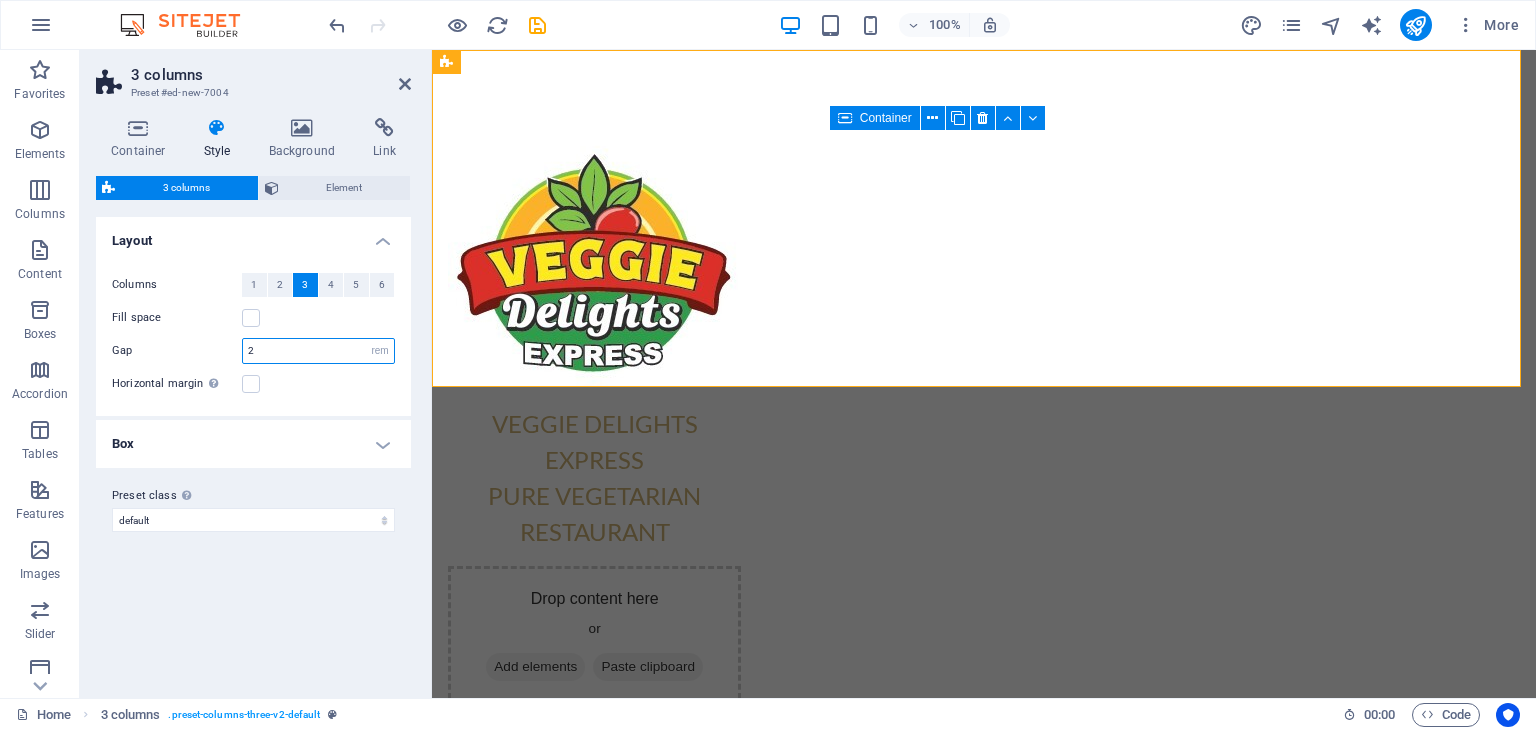 drag, startPoint x: 279, startPoint y: 357, endPoint x: 221, endPoint y: 357, distance: 58 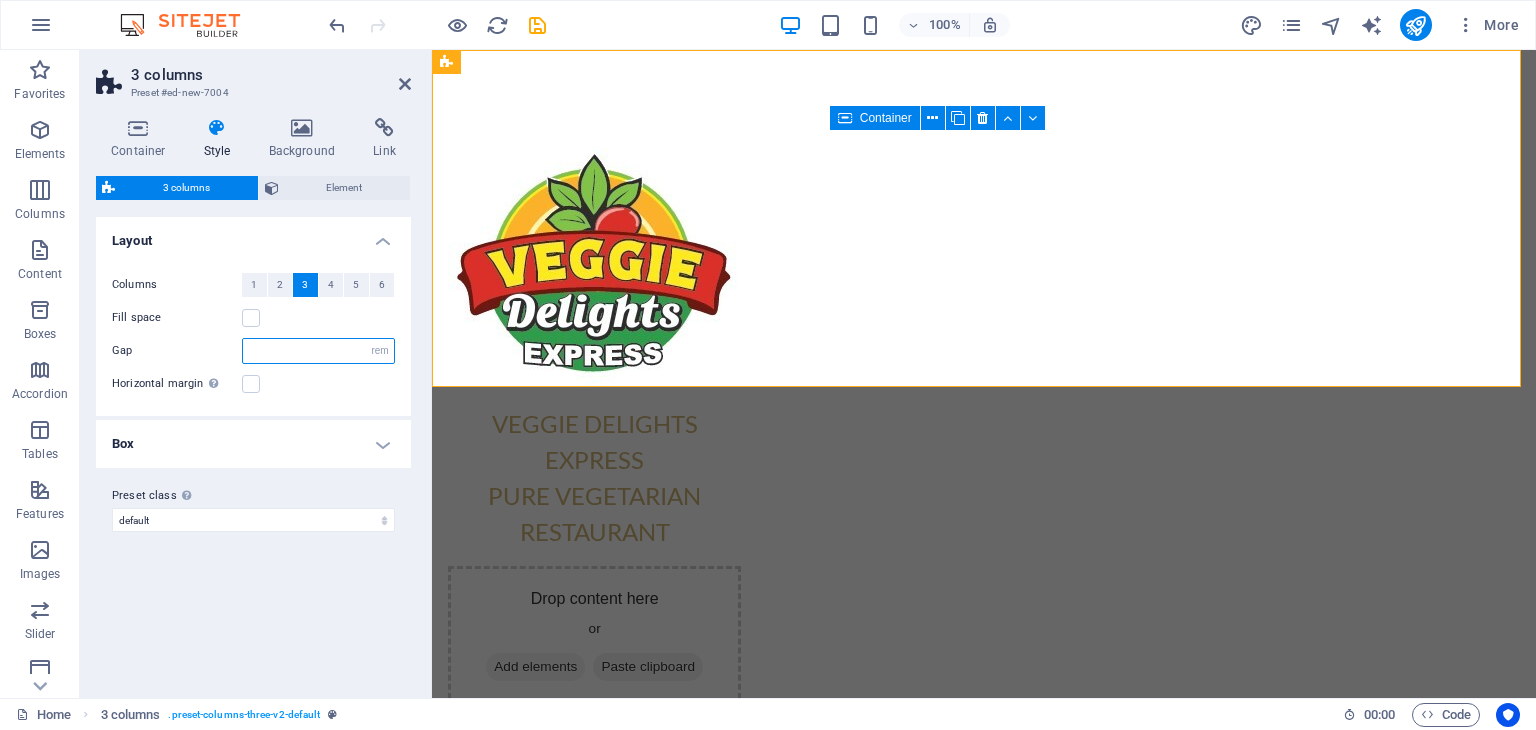type 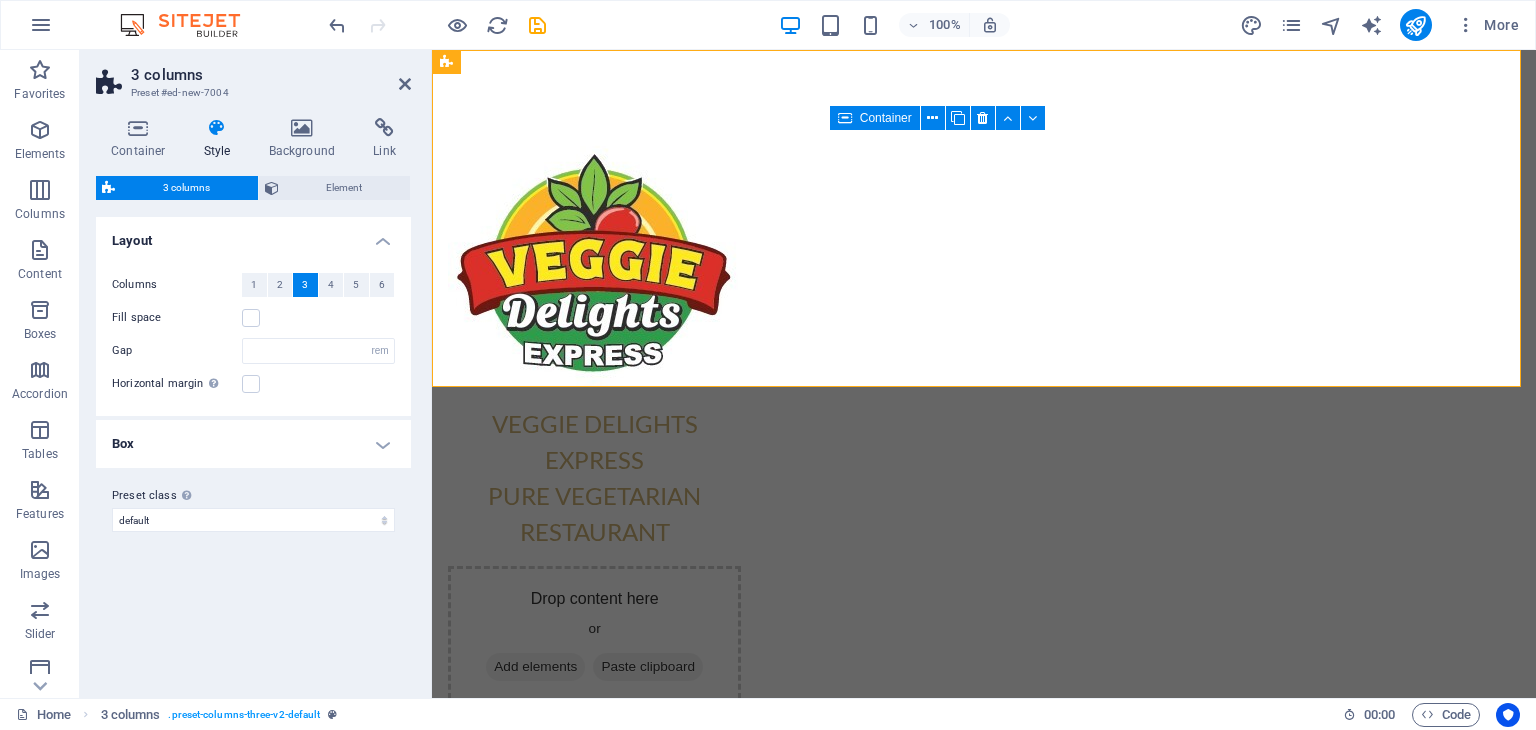 click on "Box" at bounding box center [253, 444] 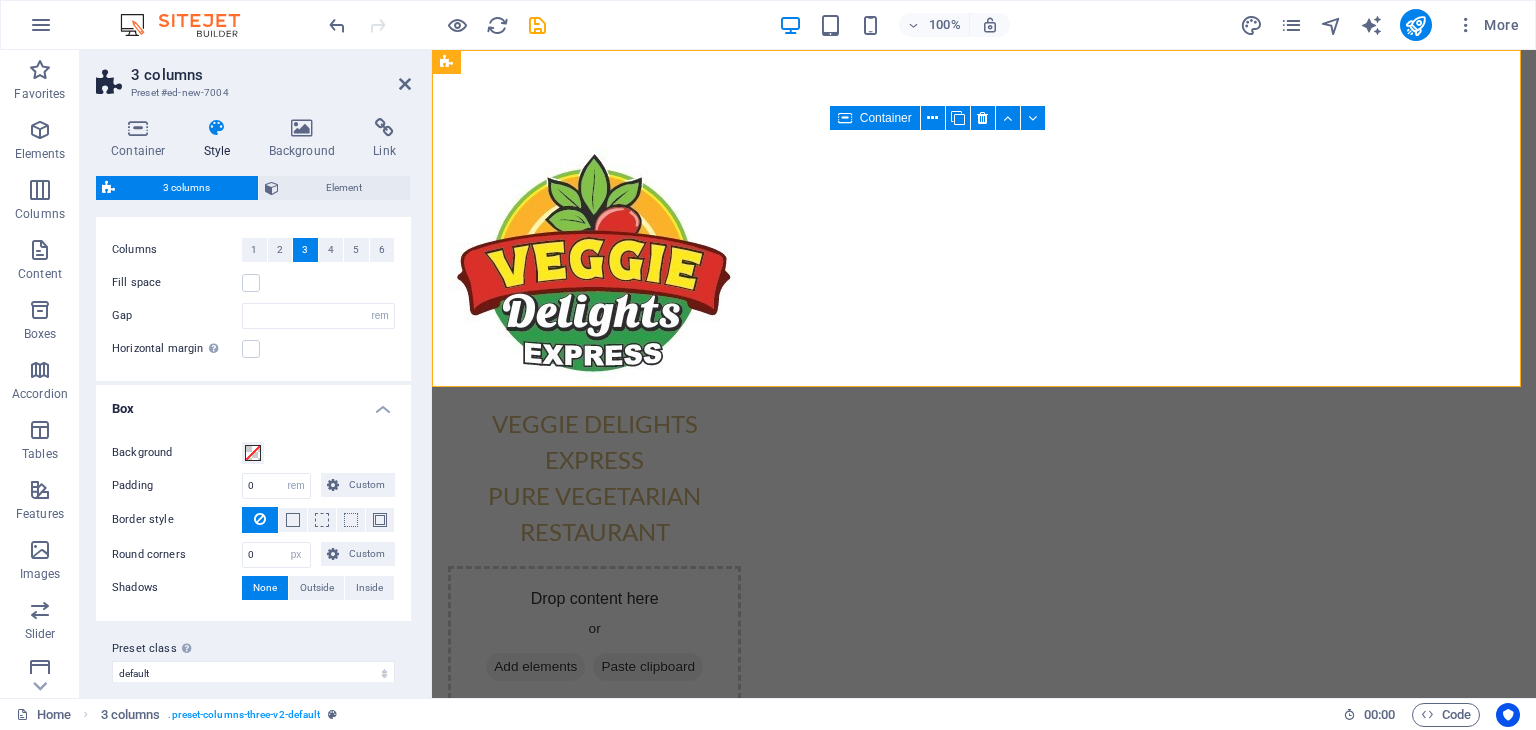 scroll, scrollTop: 52, scrollLeft: 0, axis: vertical 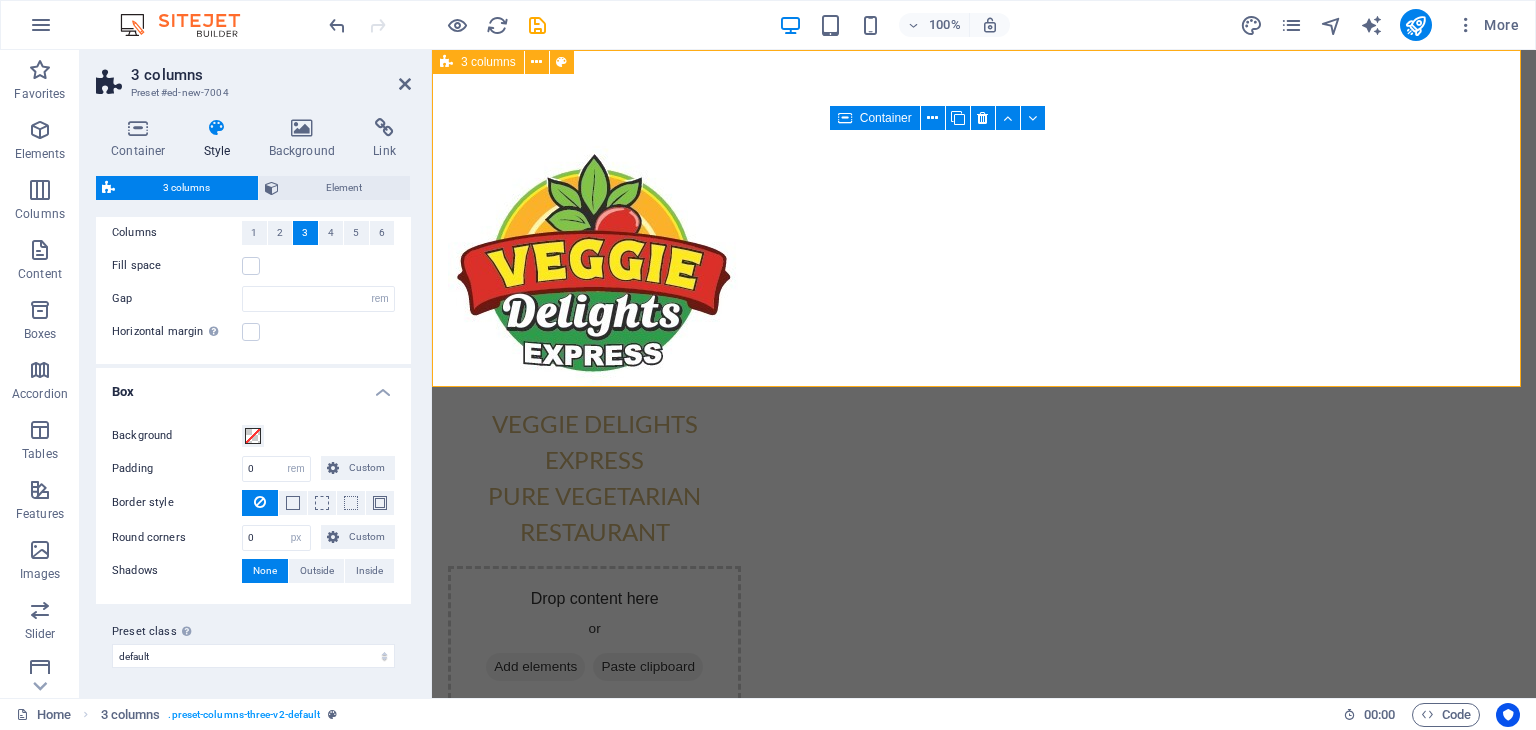 click on "VEGGIE DELIGHTS EXPRESS PURE VEGETARIAN RESTAURANT Drop content here or  Add elements  Paste clipboard" at bounding box center [984, 419] 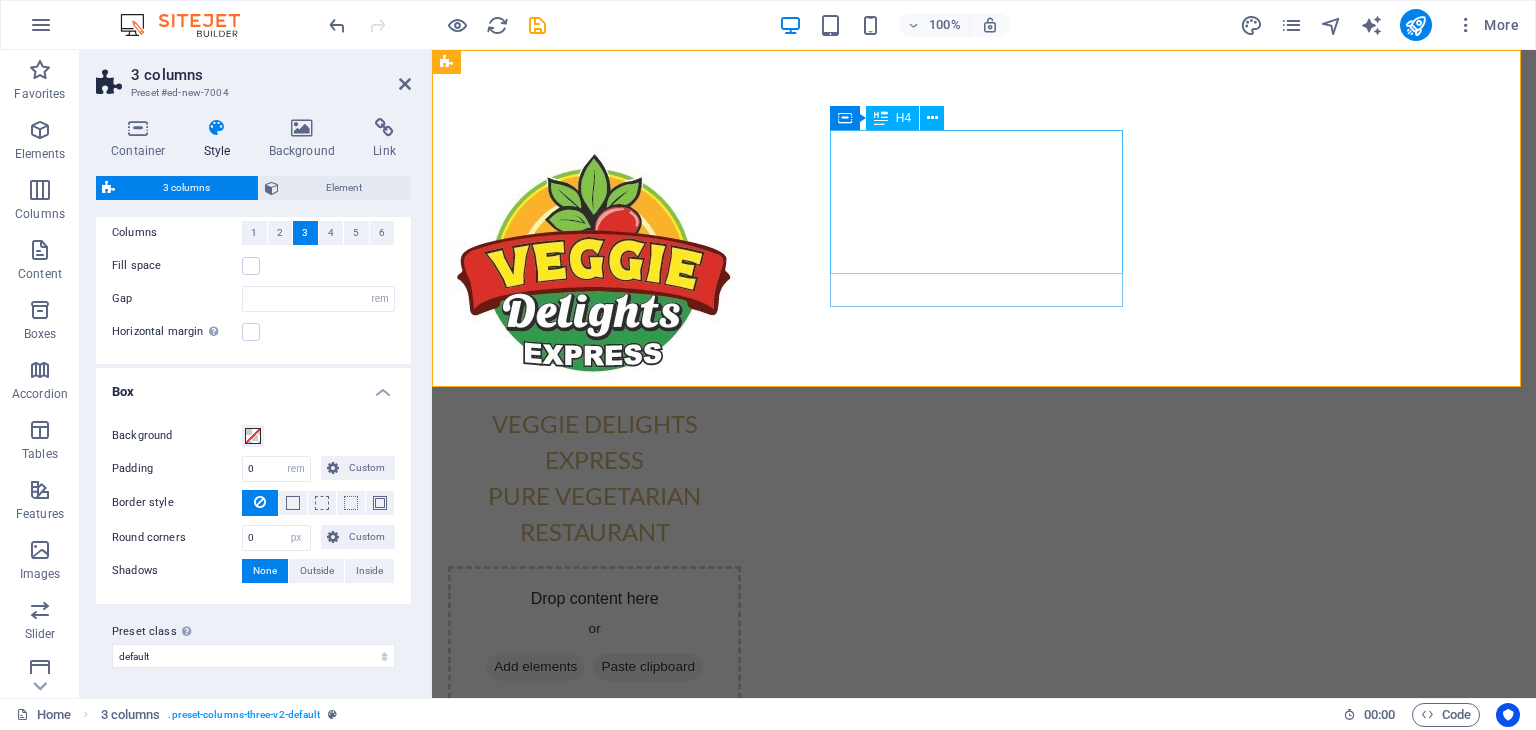 click on "VEGGIE DELIGHTS EXPRESS PURE VEGETARIAN RESTAURANT" at bounding box center [594, 478] 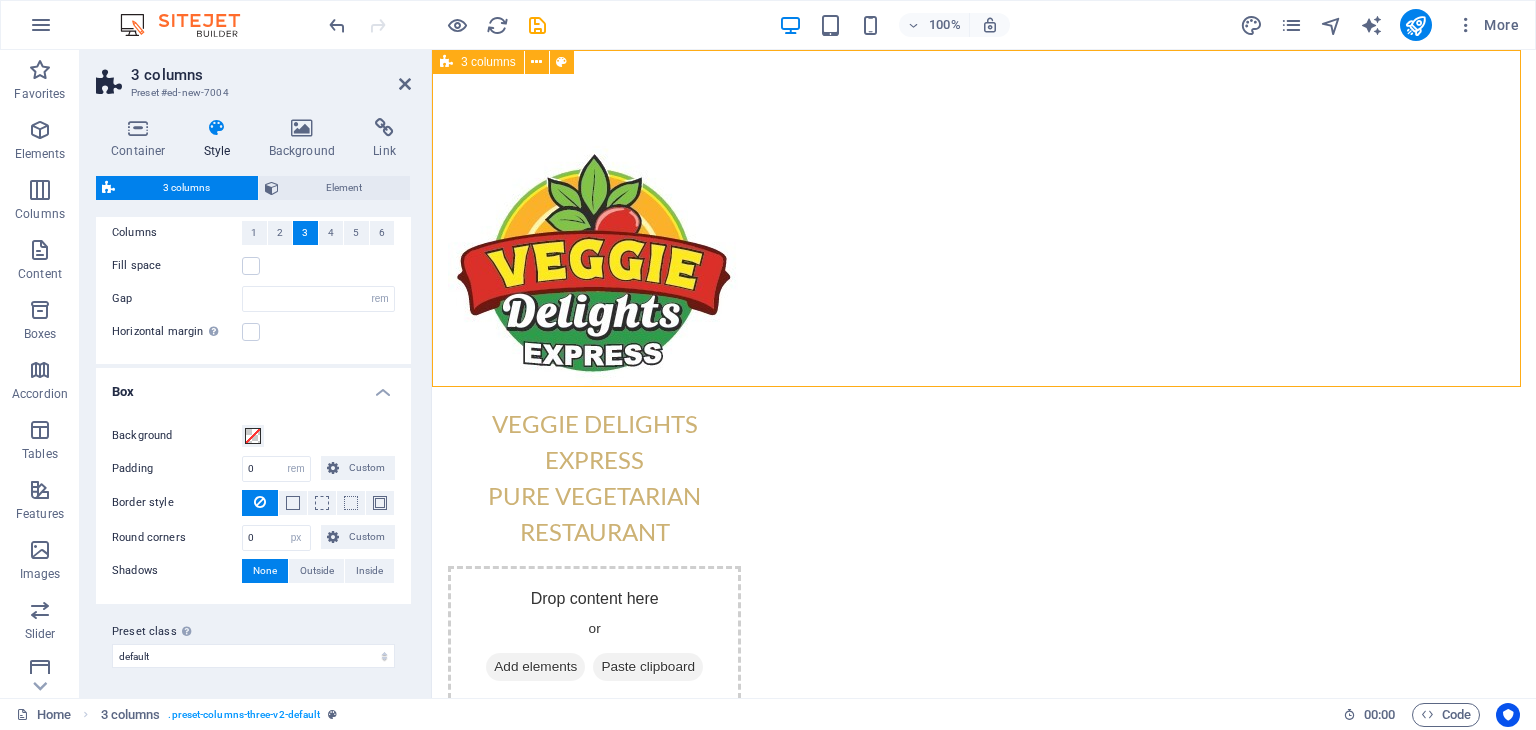 drag, startPoint x: 828, startPoint y: 219, endPoint x: 813, endPoint y: 219, distance: 15 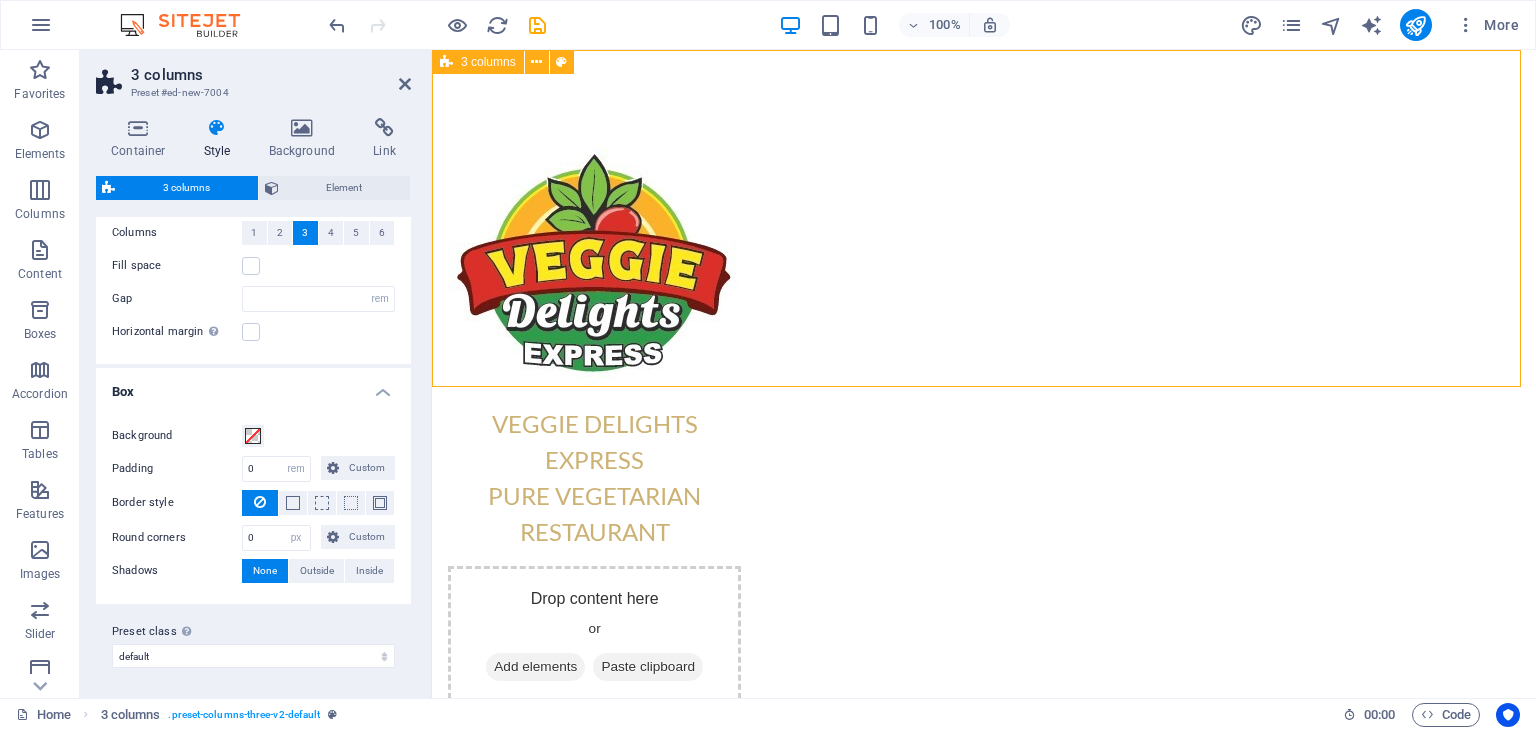 click on "VEGGIE DELIGHTS EXPRESS PURE VEGETARIAN RESTAURANT Drop content here or  Add elements  Paste clipboard" at bounding box center (984, 419) 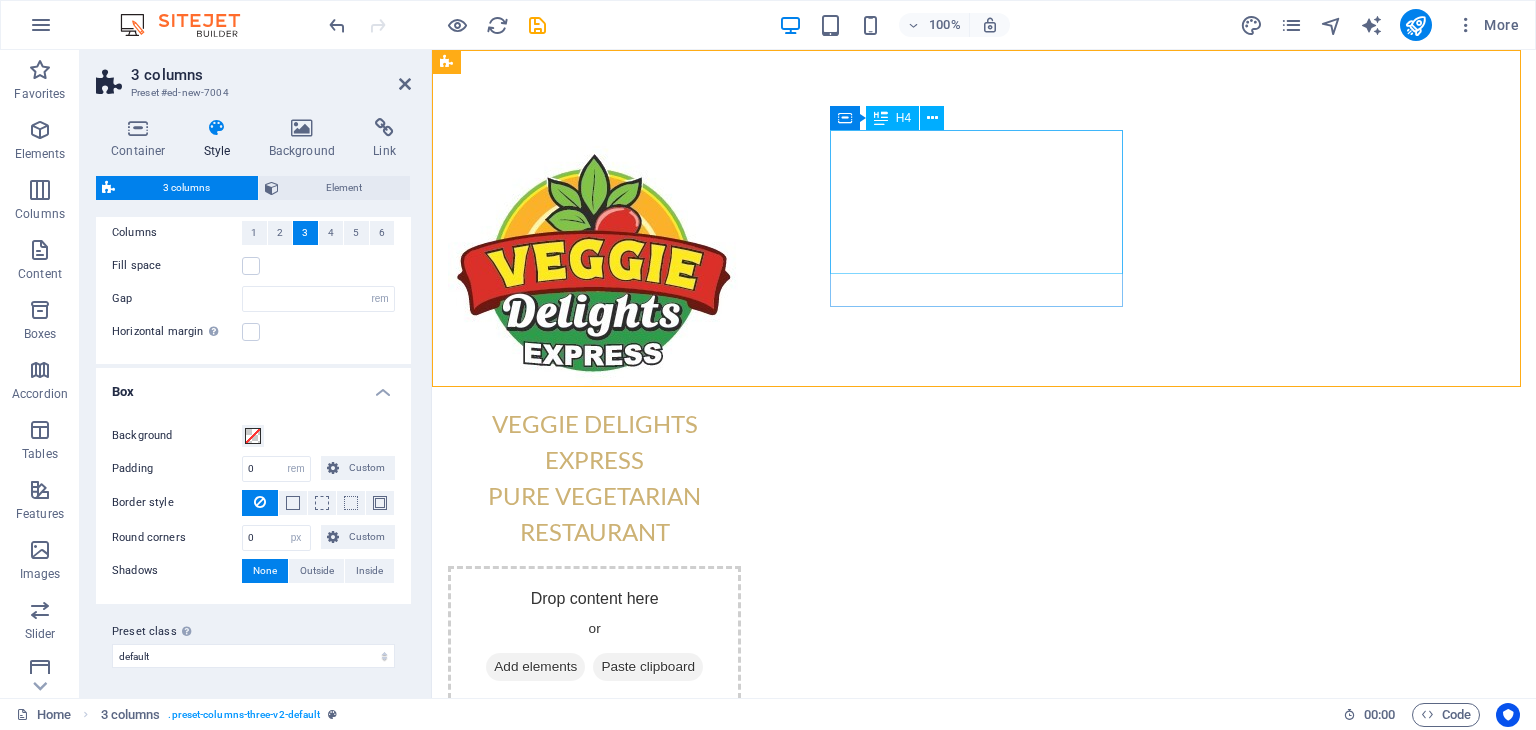 click on "VEGGIE DELIGHTS EXPRESS PURE VEGETARIAN RESTAURANT" at bounding box center [594, 478] 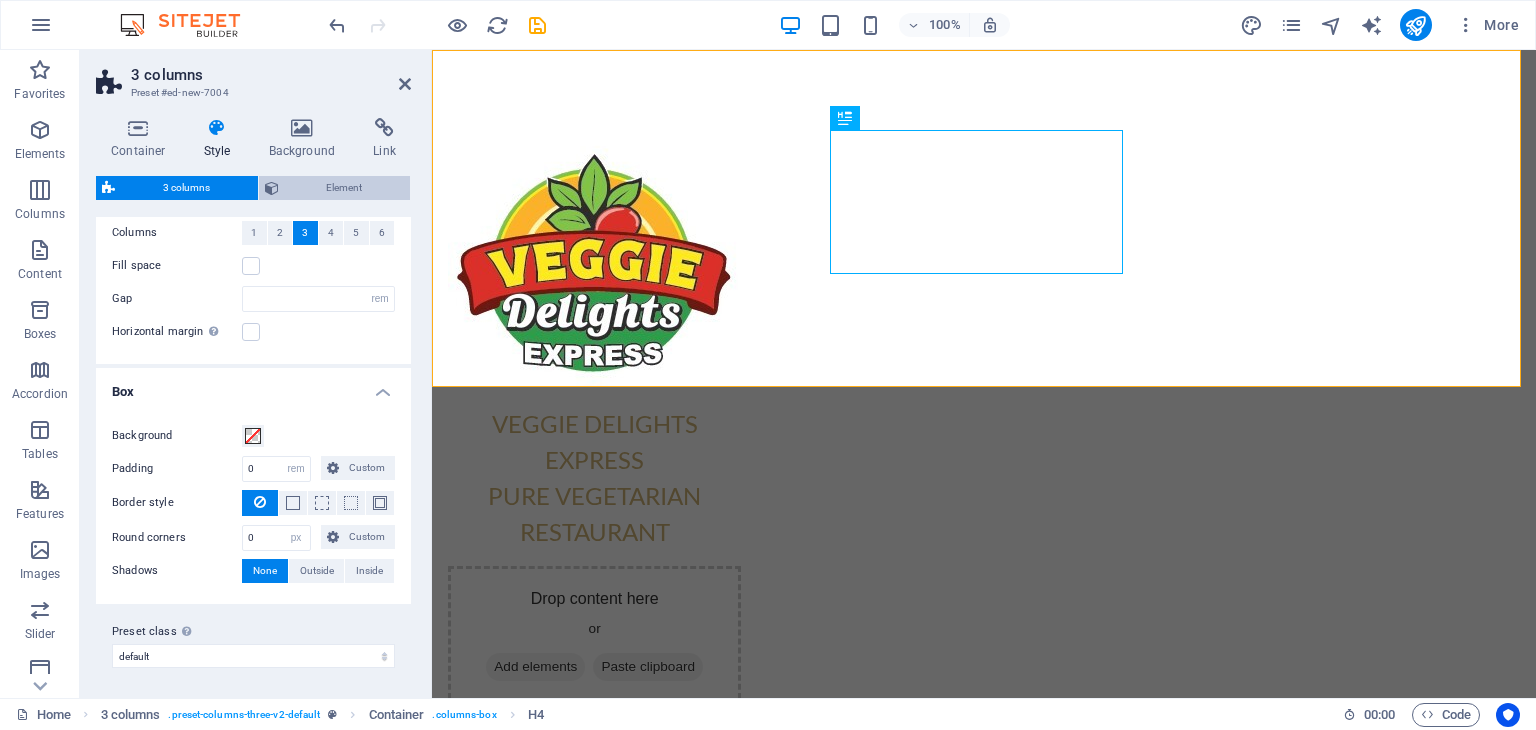 click on "Element" at bounding box center (345, 188) 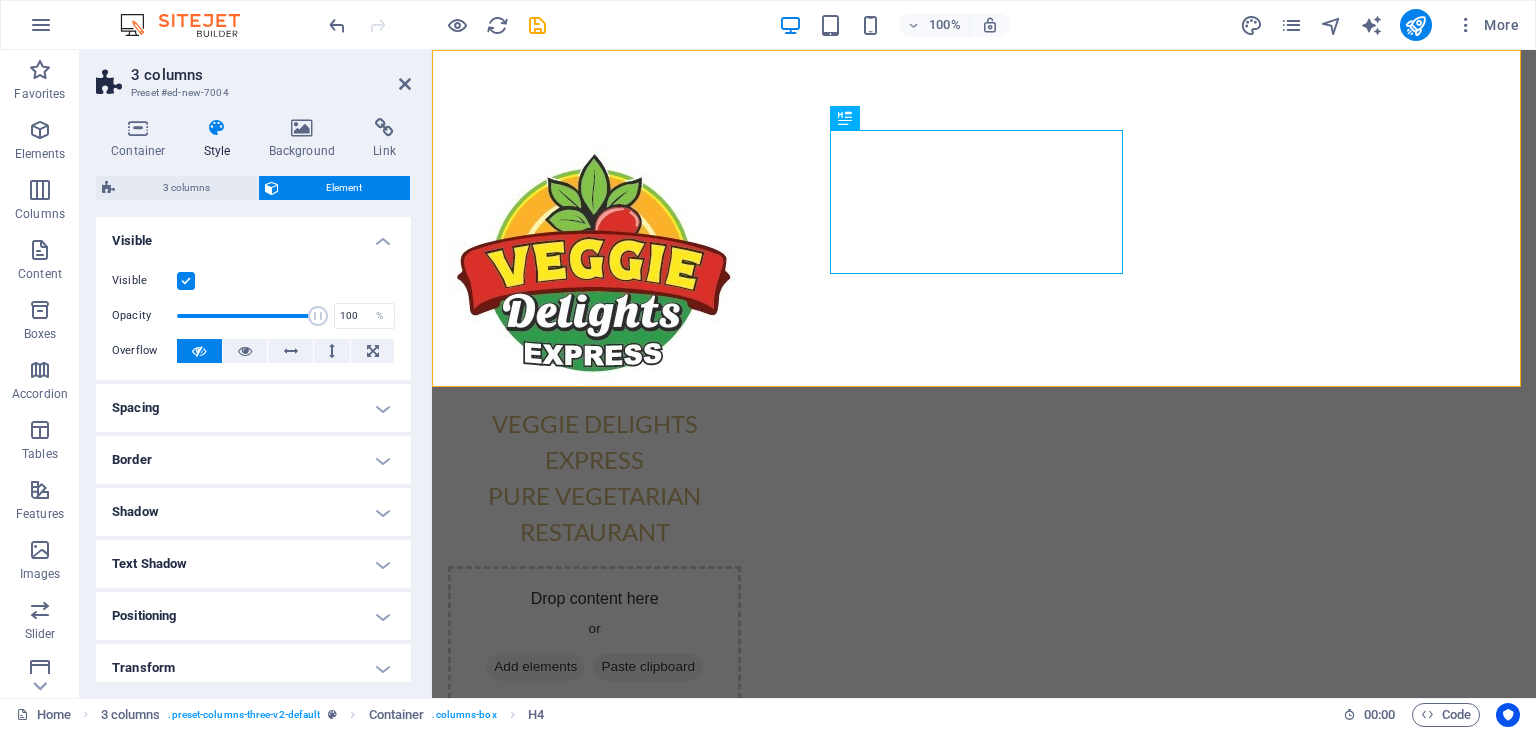click on "Style" at bounding box center [221, 139] 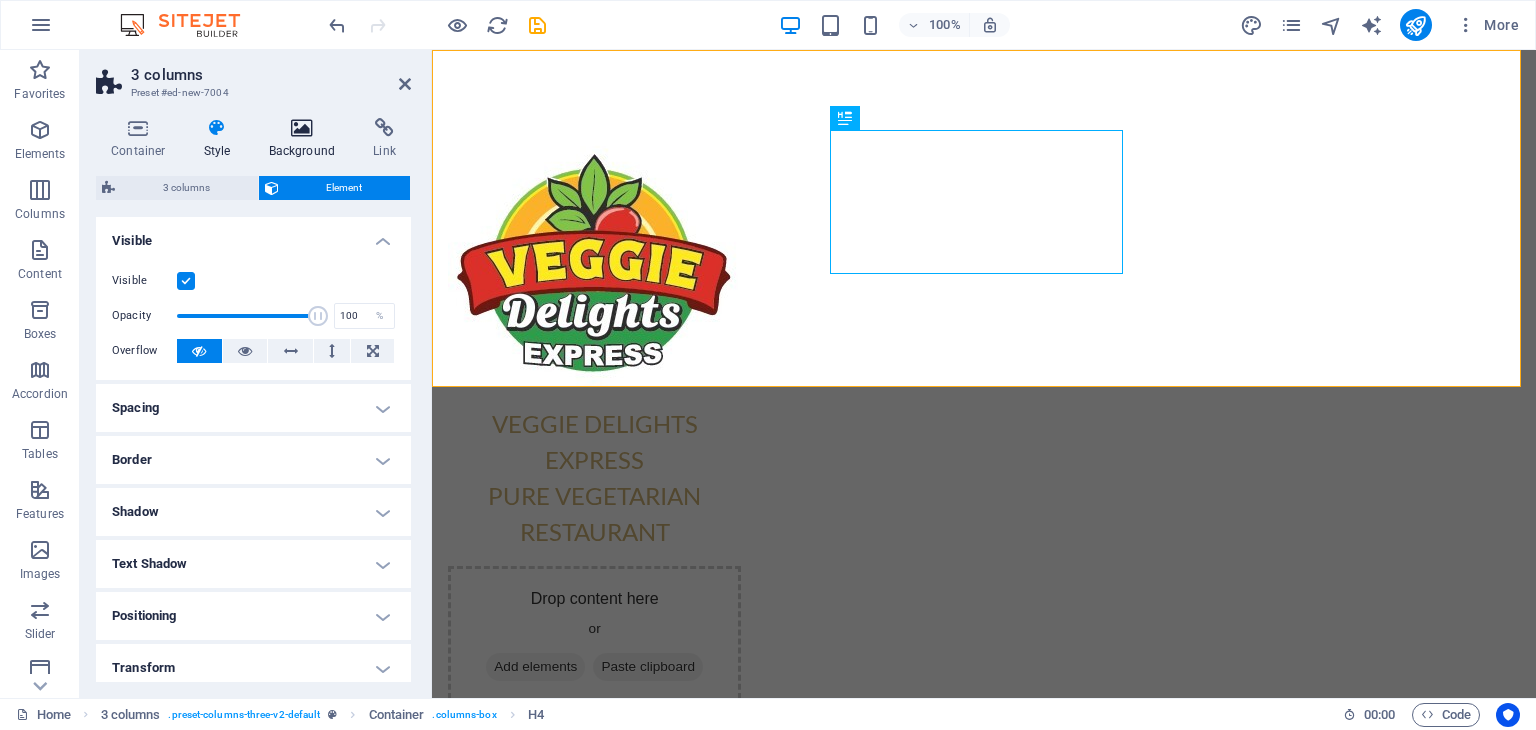 click at bounding box center (302, 128) 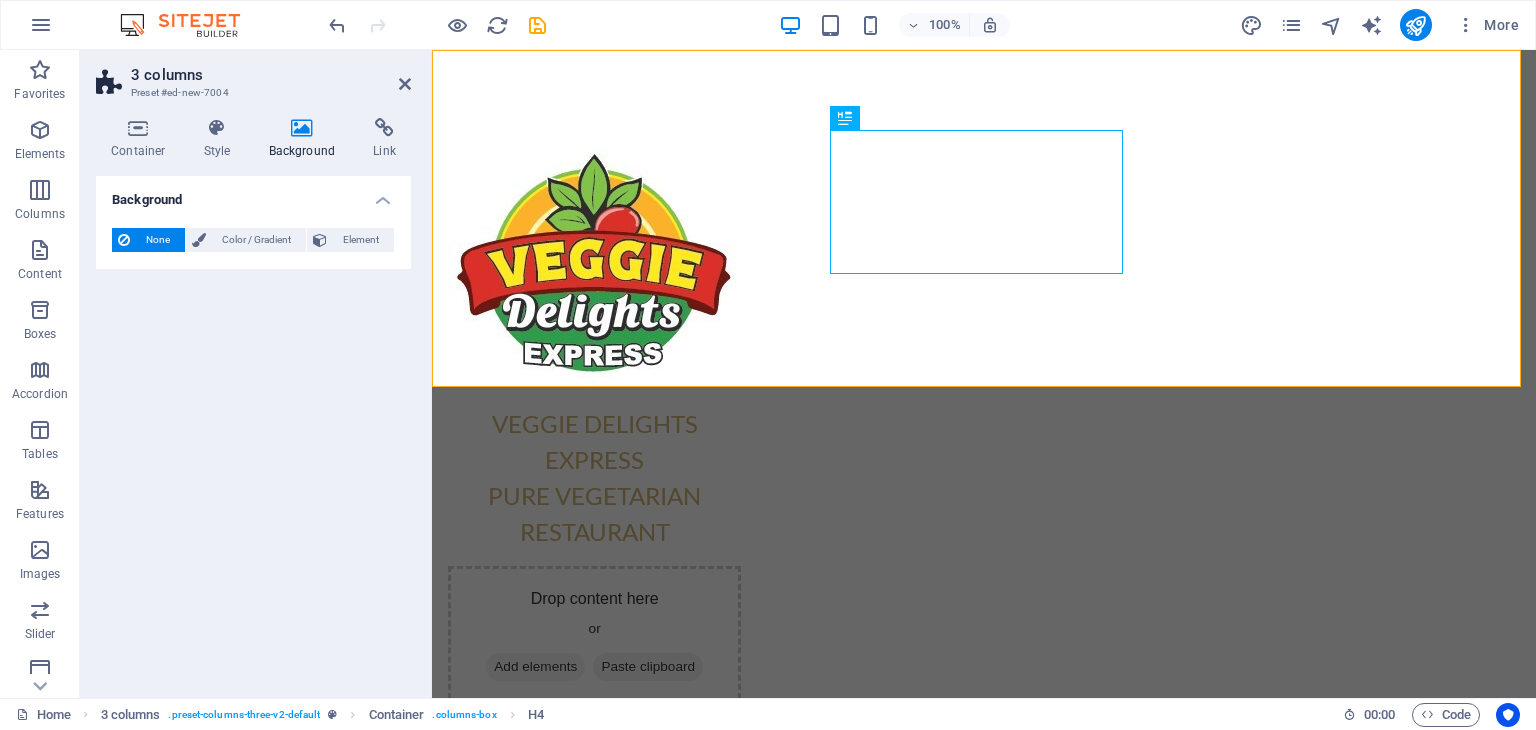 click on "Background" at bounding box center [306, 139] 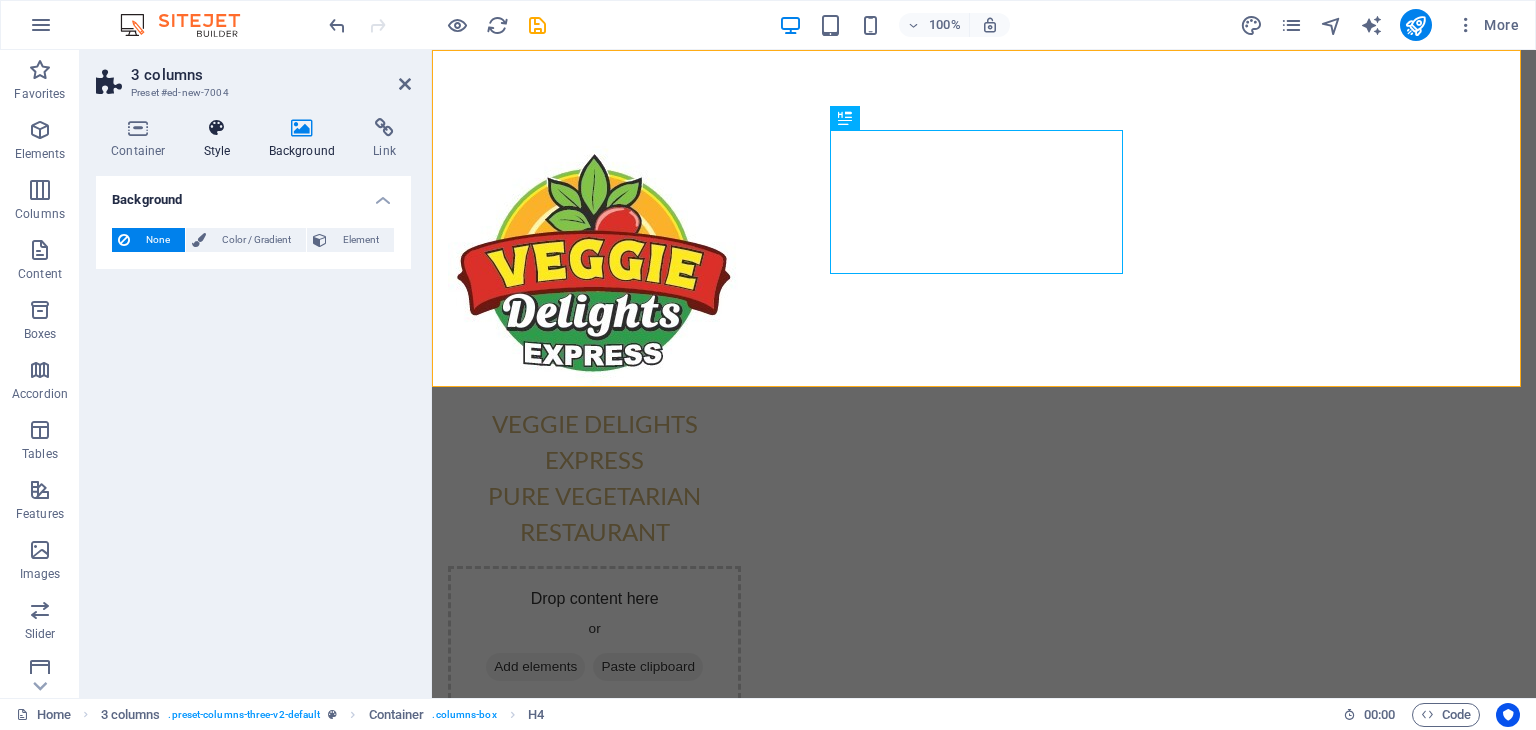 click at bounding box center [217, 128] 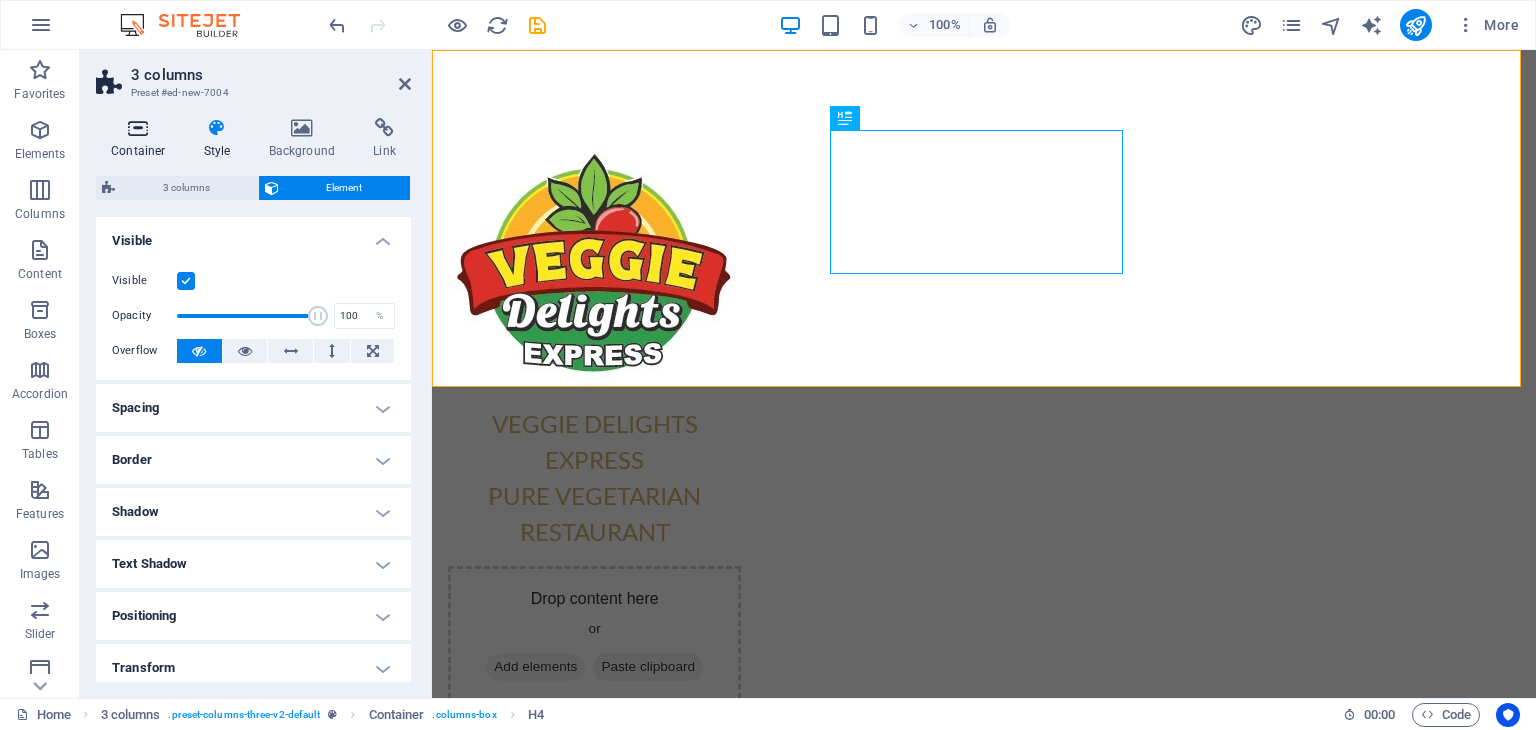 click at bounding box center [138, 128] 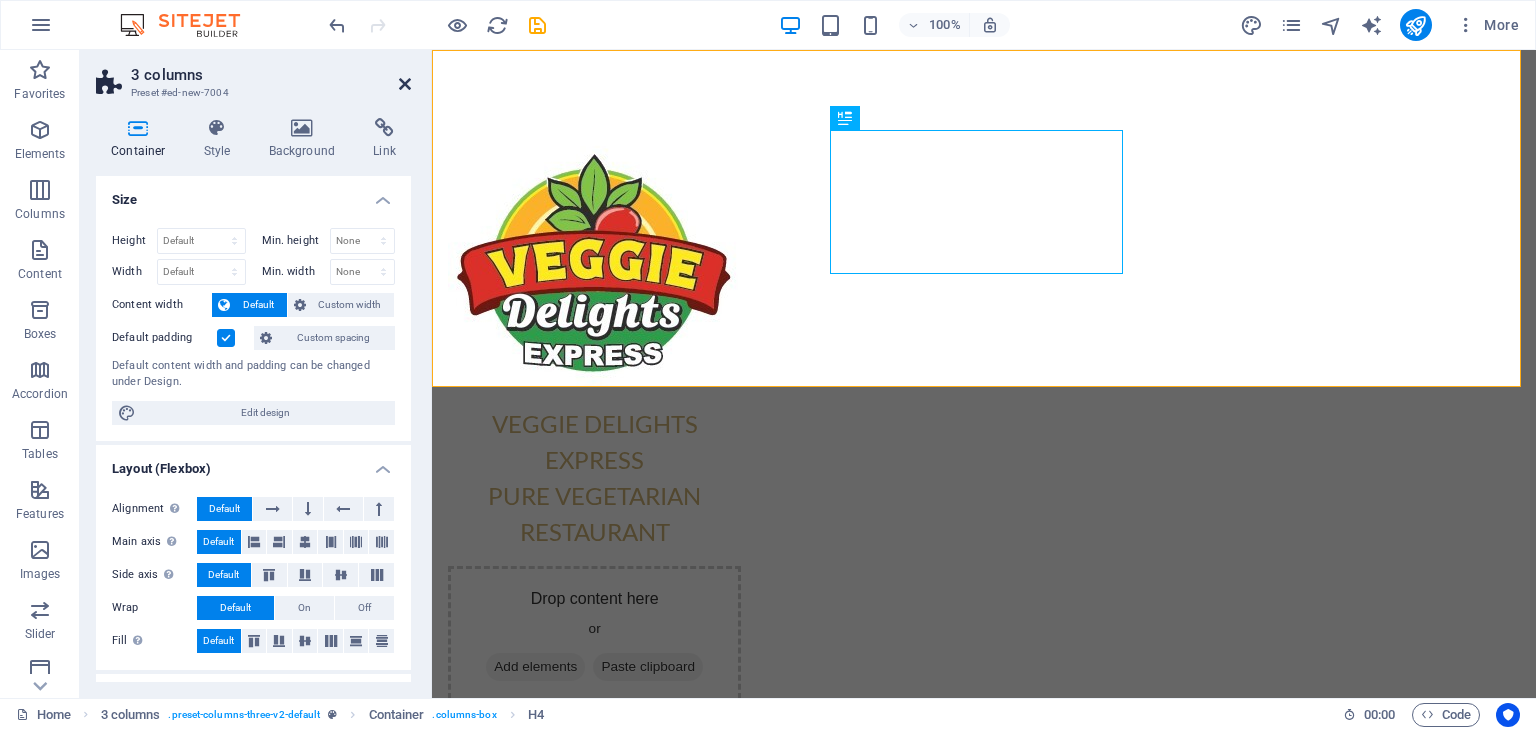 click at bounding box center (405, 84) 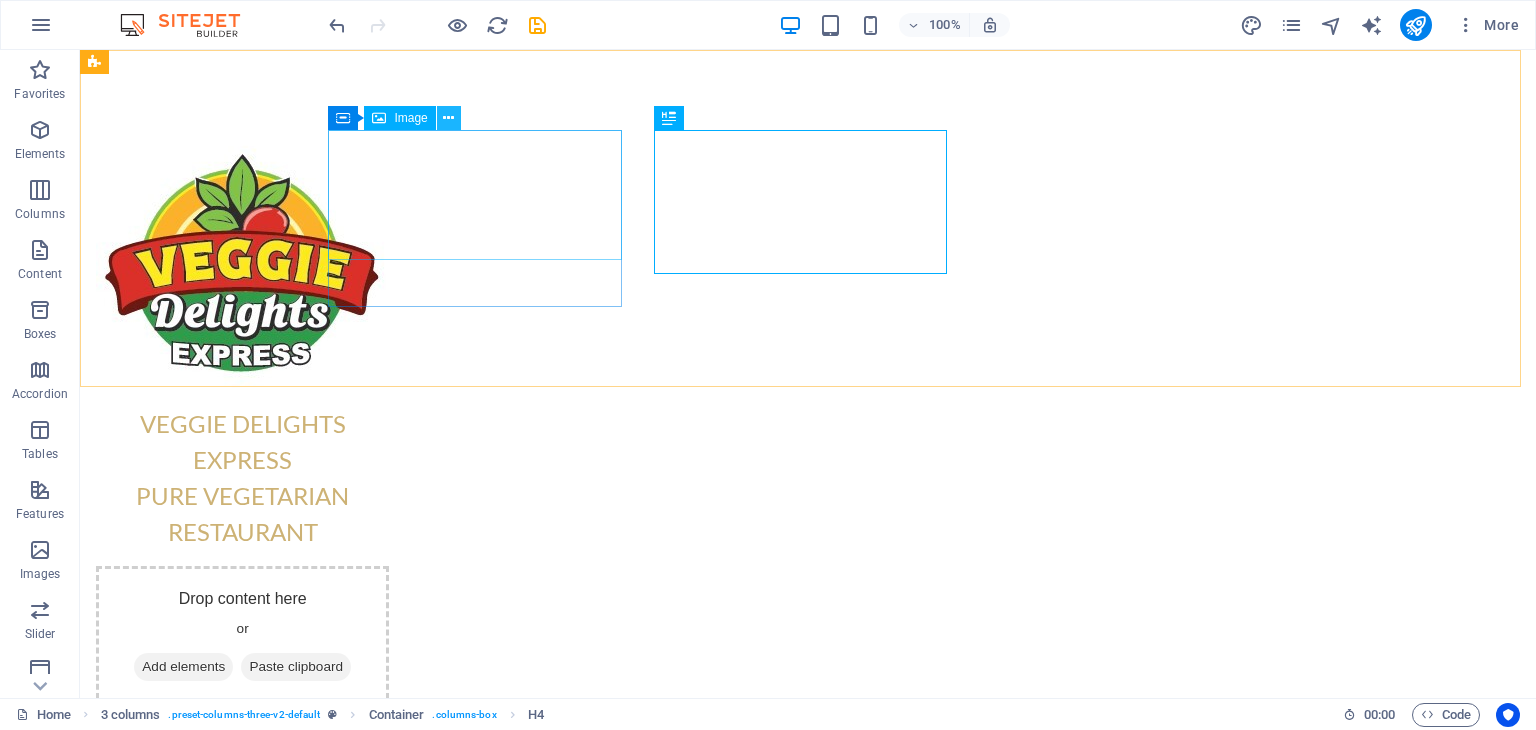 click at bounding box center (448, 118) 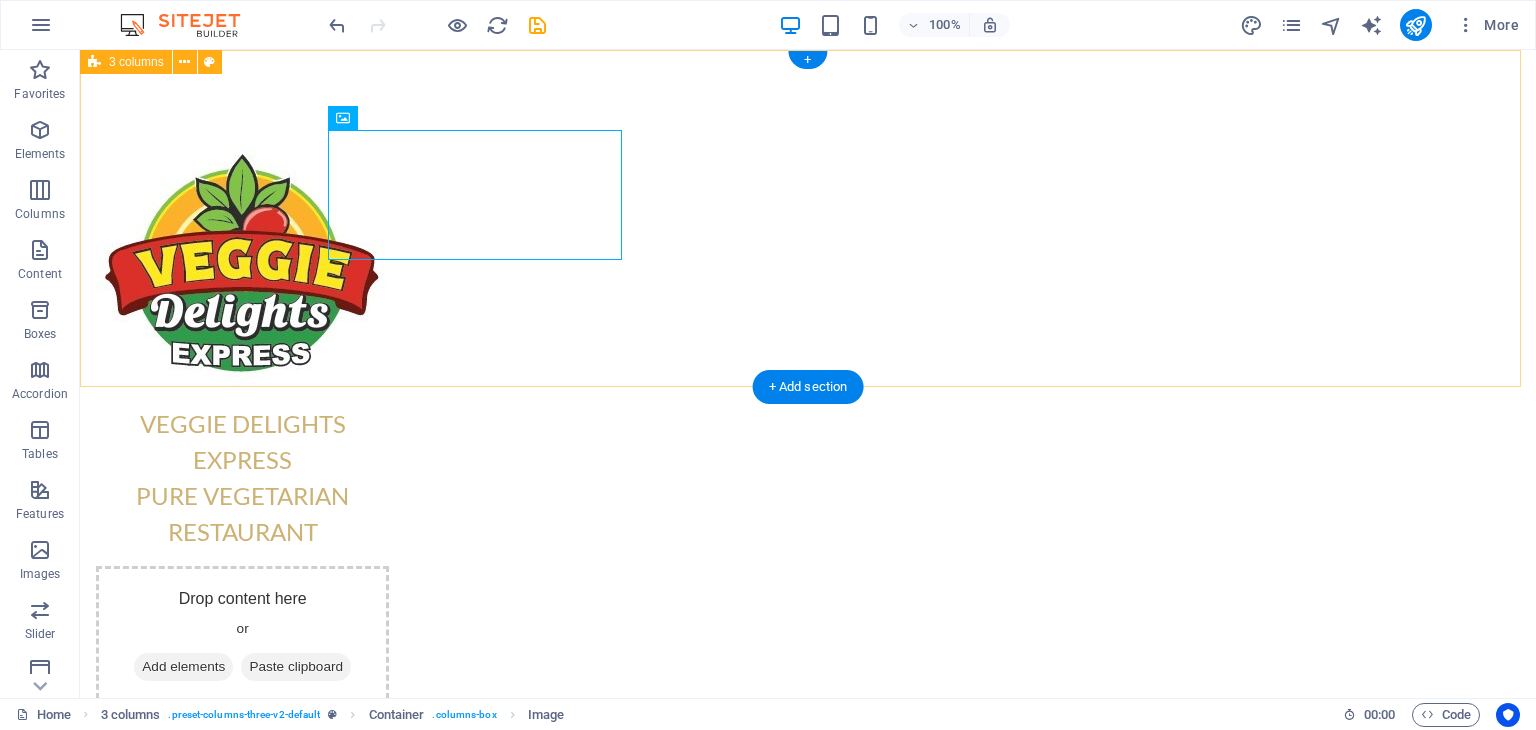 click on "VEGGIE DELIGHTS EXPRESS PURE VEGETARIAN RESTAURANT Drop content here or  Add elements  Paste clipboard" at bounding box center (808, 419) 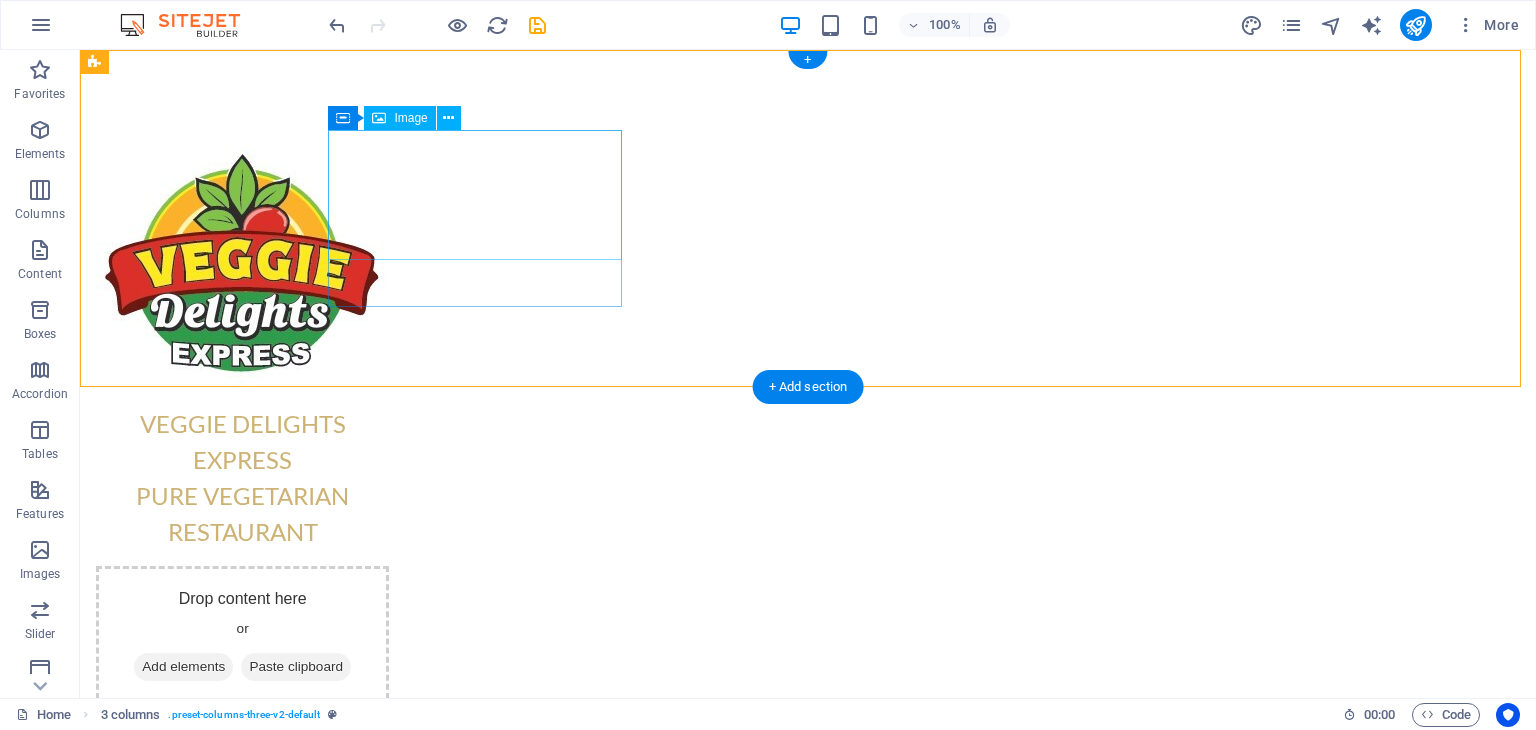 click at bounding box center (242, 260) 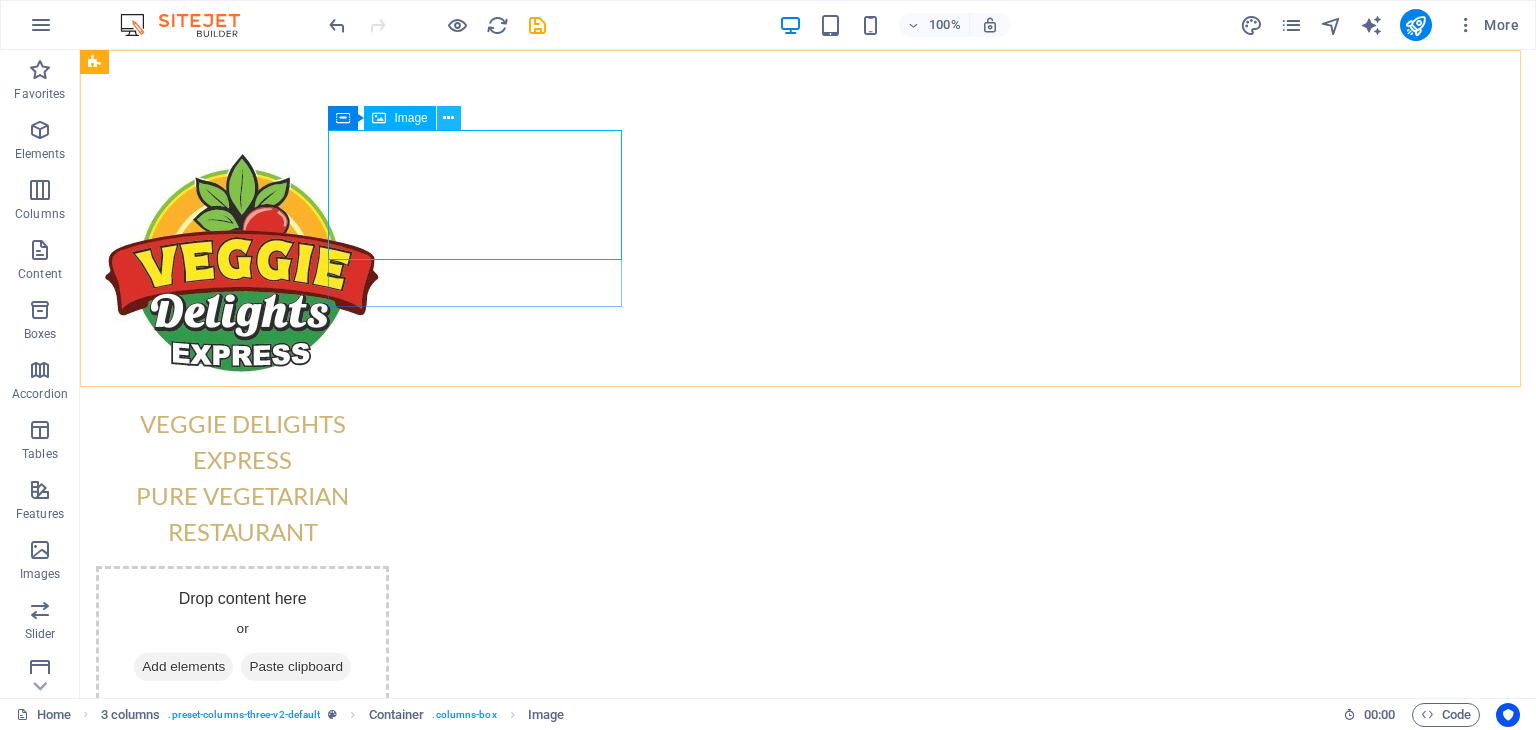 click at bounding box center (449, 118) 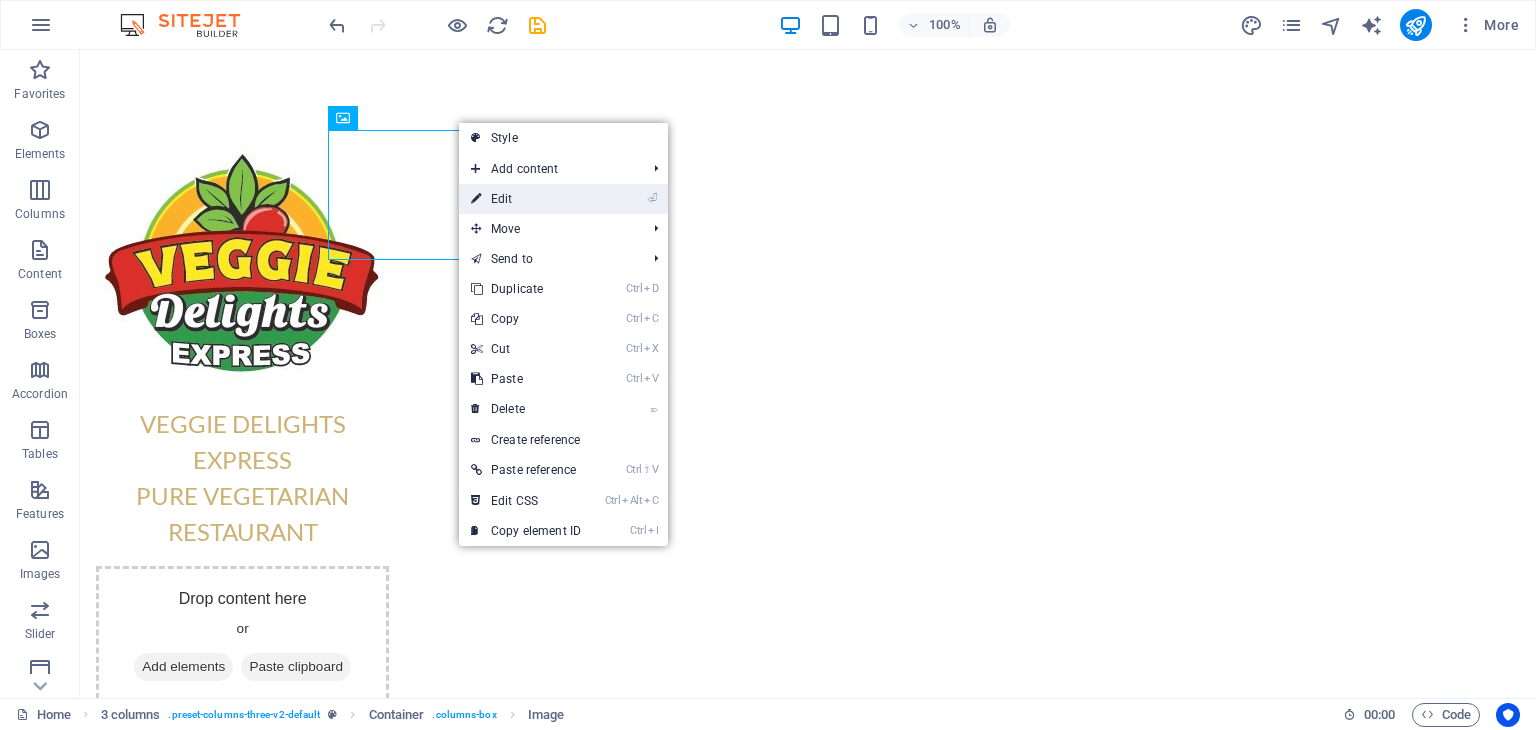 click on "⏎  Edit" at bounding box center [526, 199] 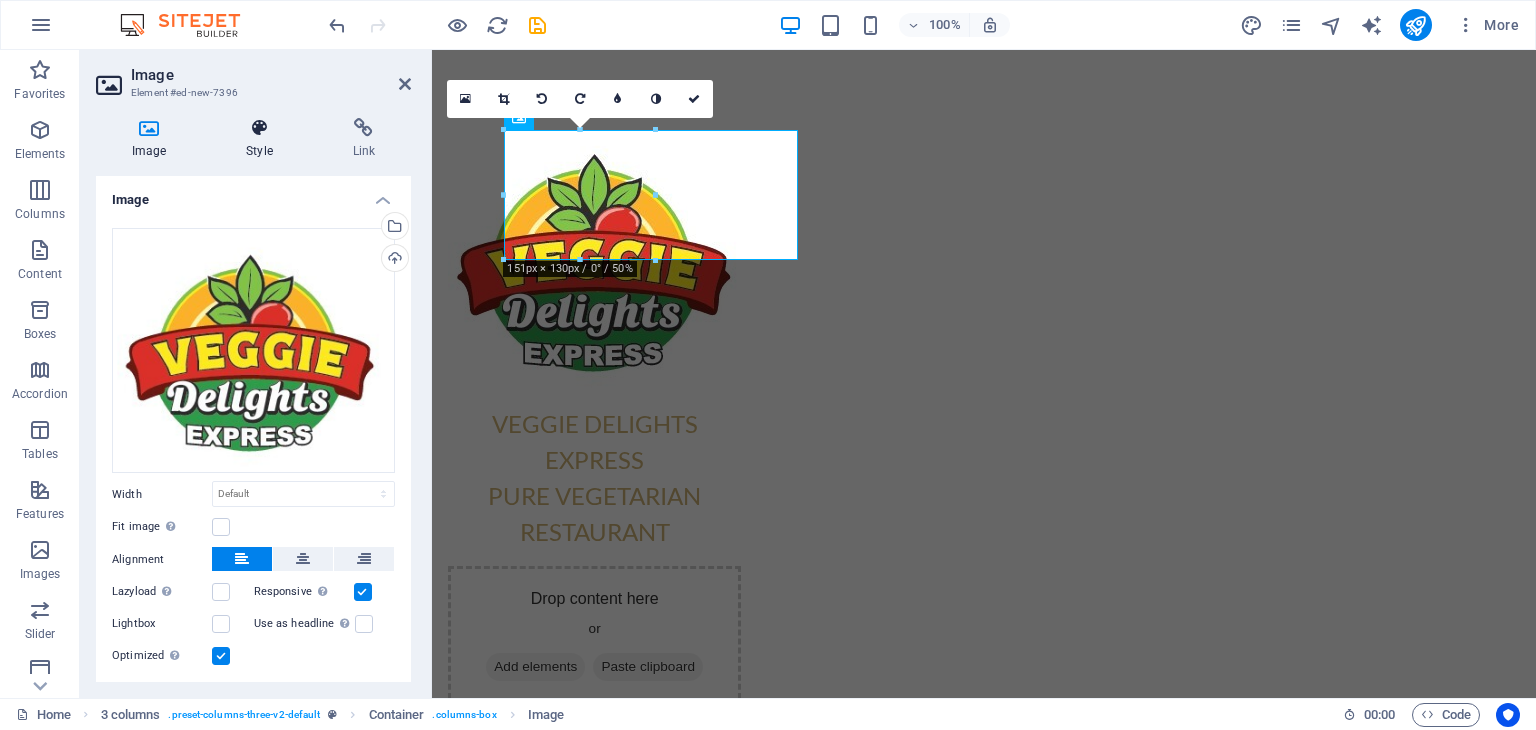 click at bounding box center [259, 128] 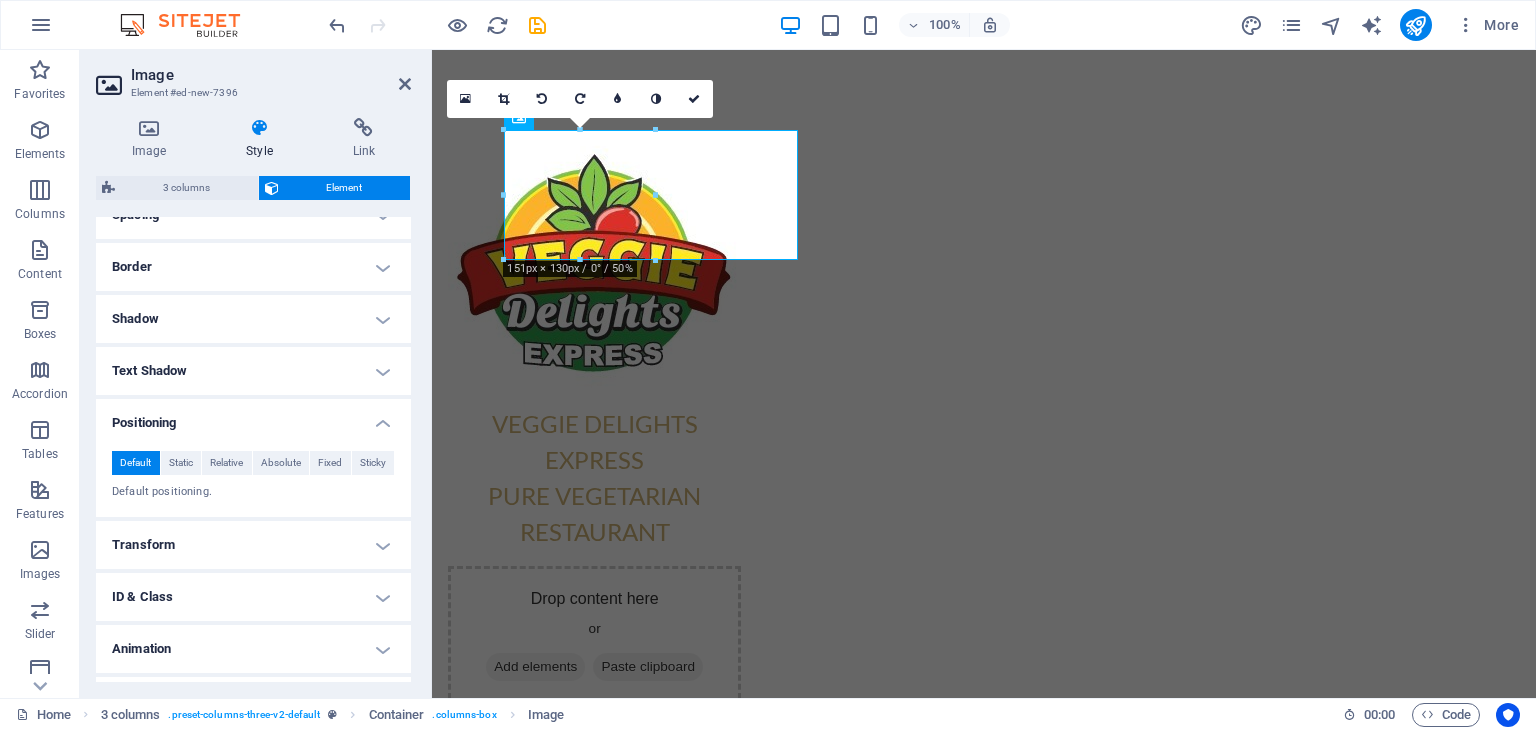 scroll, scrollTop: 449, scrollLeft: 0, axis: vertical 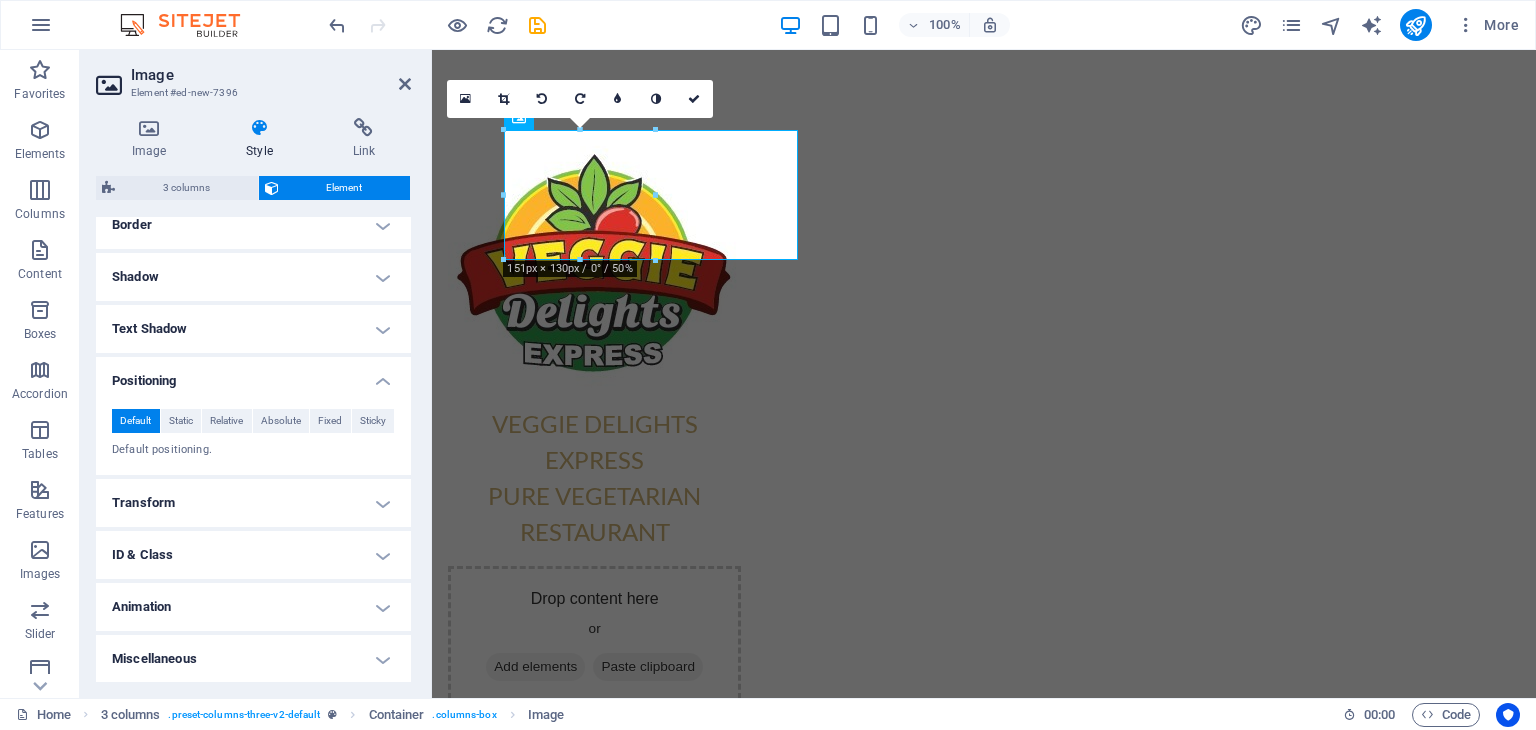 click on "Miscellaneous" at bounding box center (253, 659) 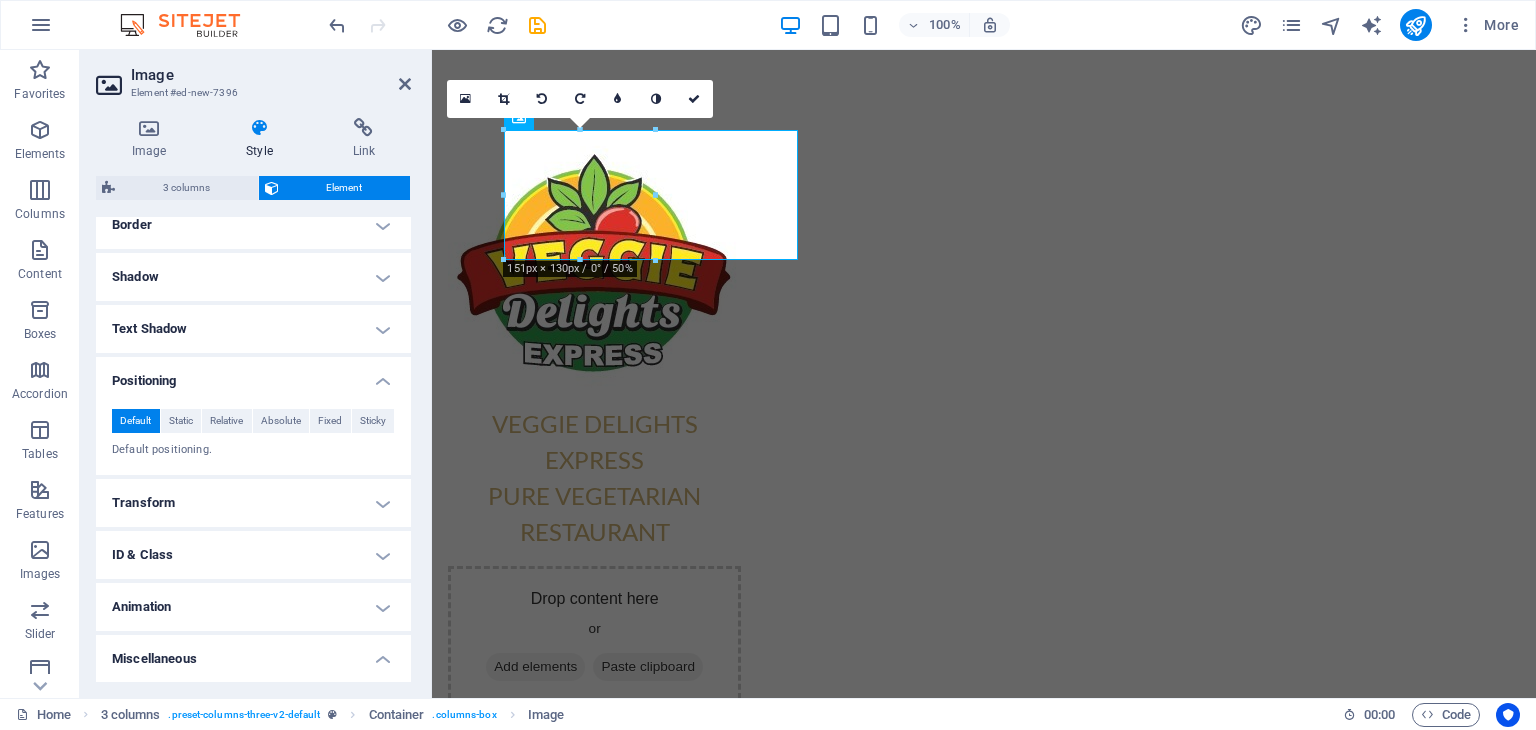 click on "Miscellaneous" at bounding box center [253, 653] 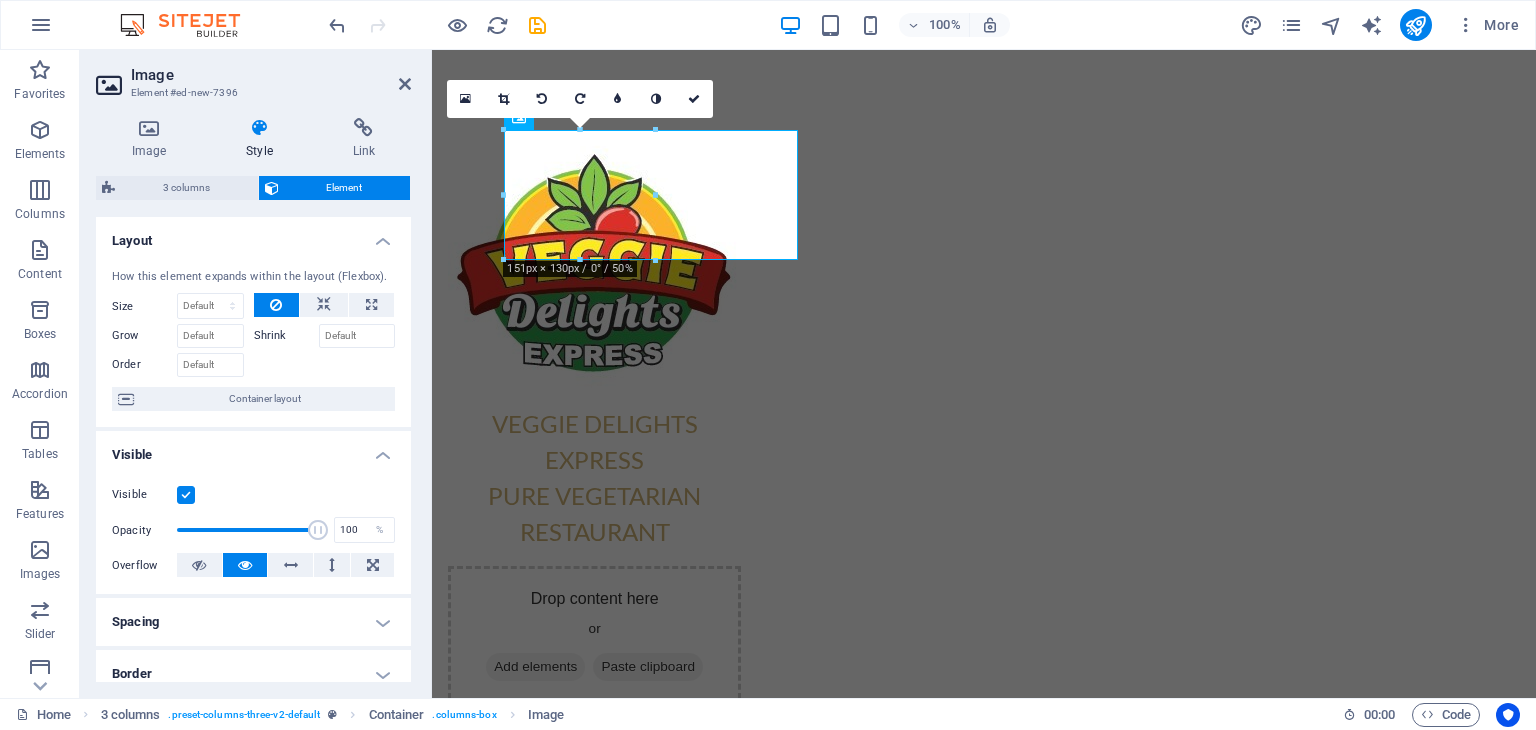 scroll, scrollTop: 100, scrollLeft: 0, axis: vertical 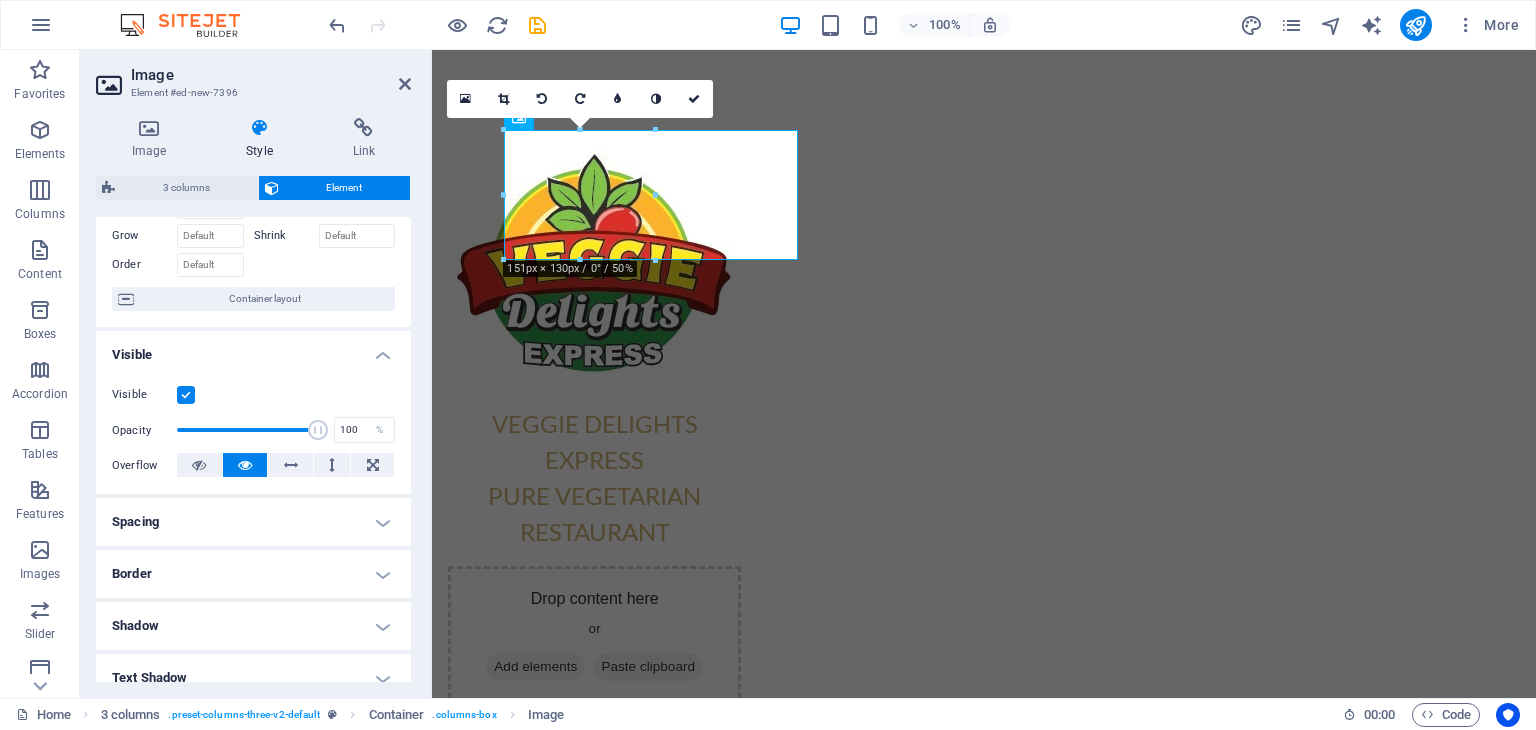 click on "Spacing" at bounding box center [253, 522] 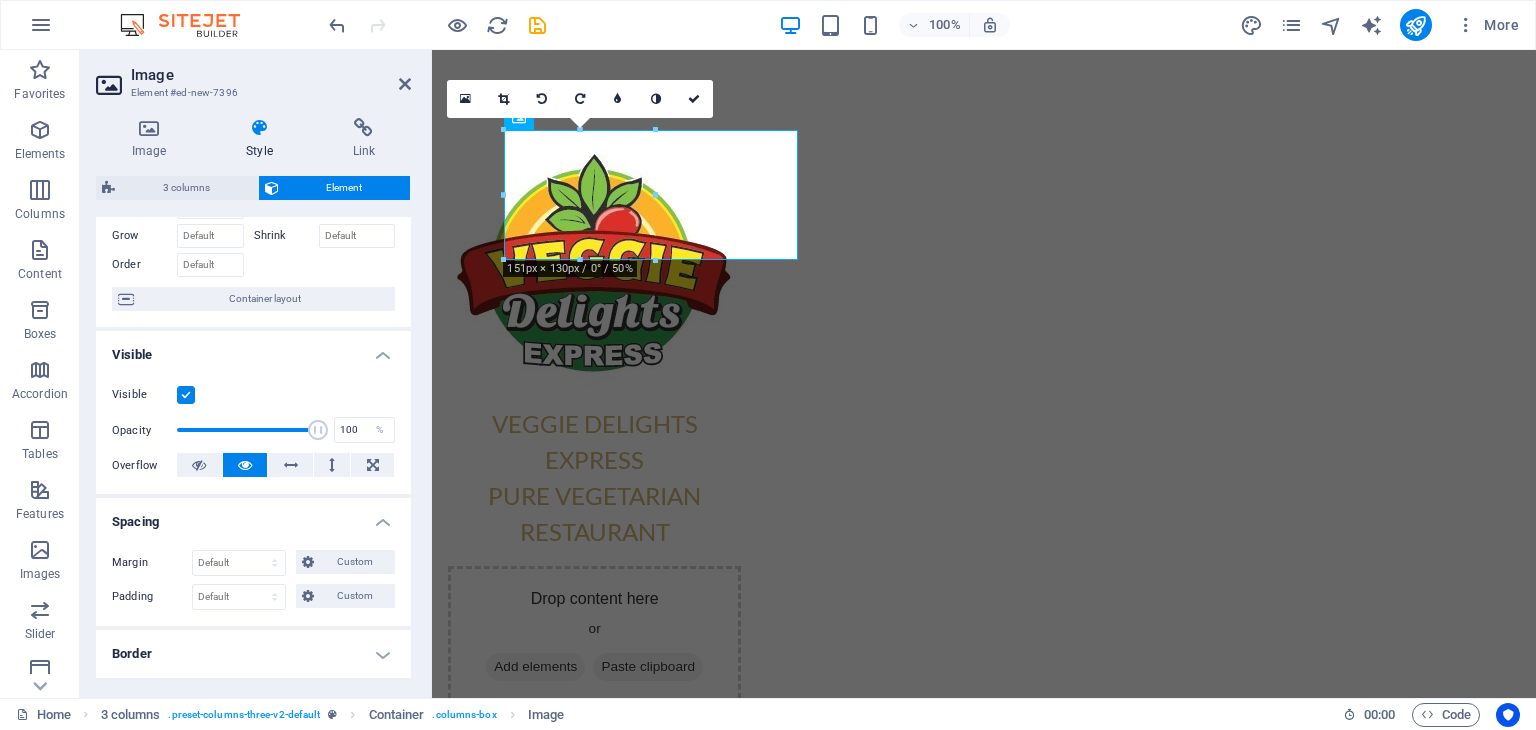 scroll, scrollTop: 300, scrollLeft: 0, axis: vertical 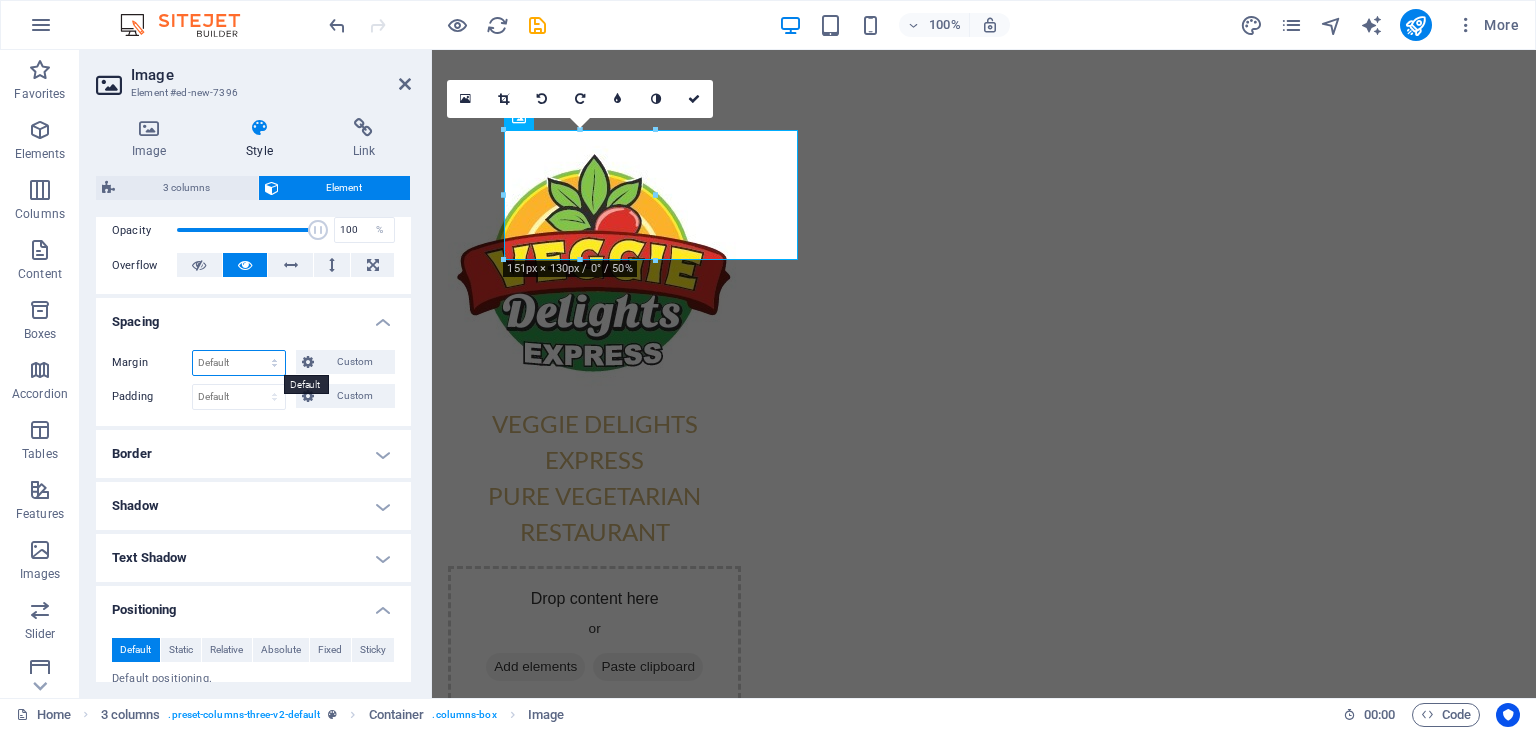 click on "Default auto px % rem vw vh Custom" at bounding box center (239, 363) 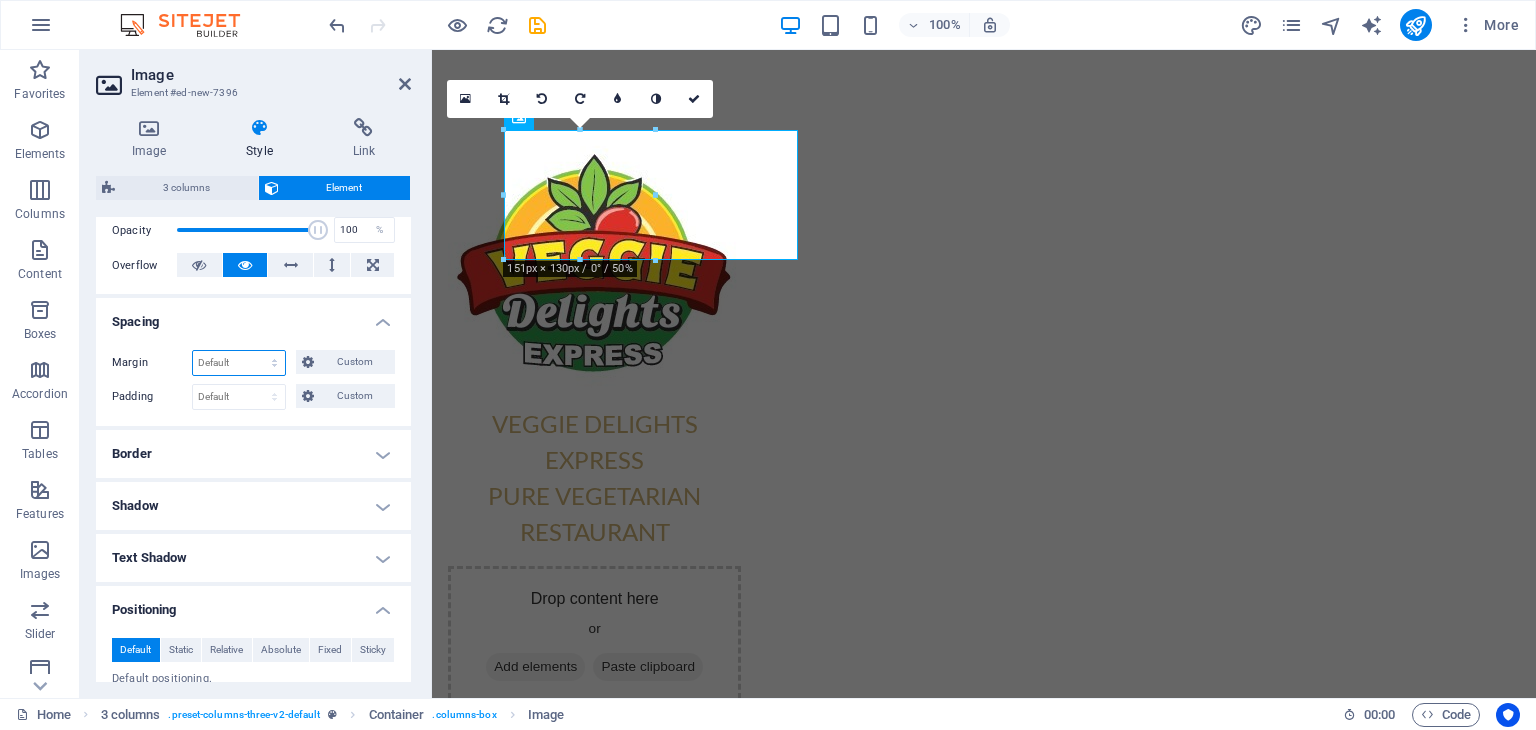 select on "px" 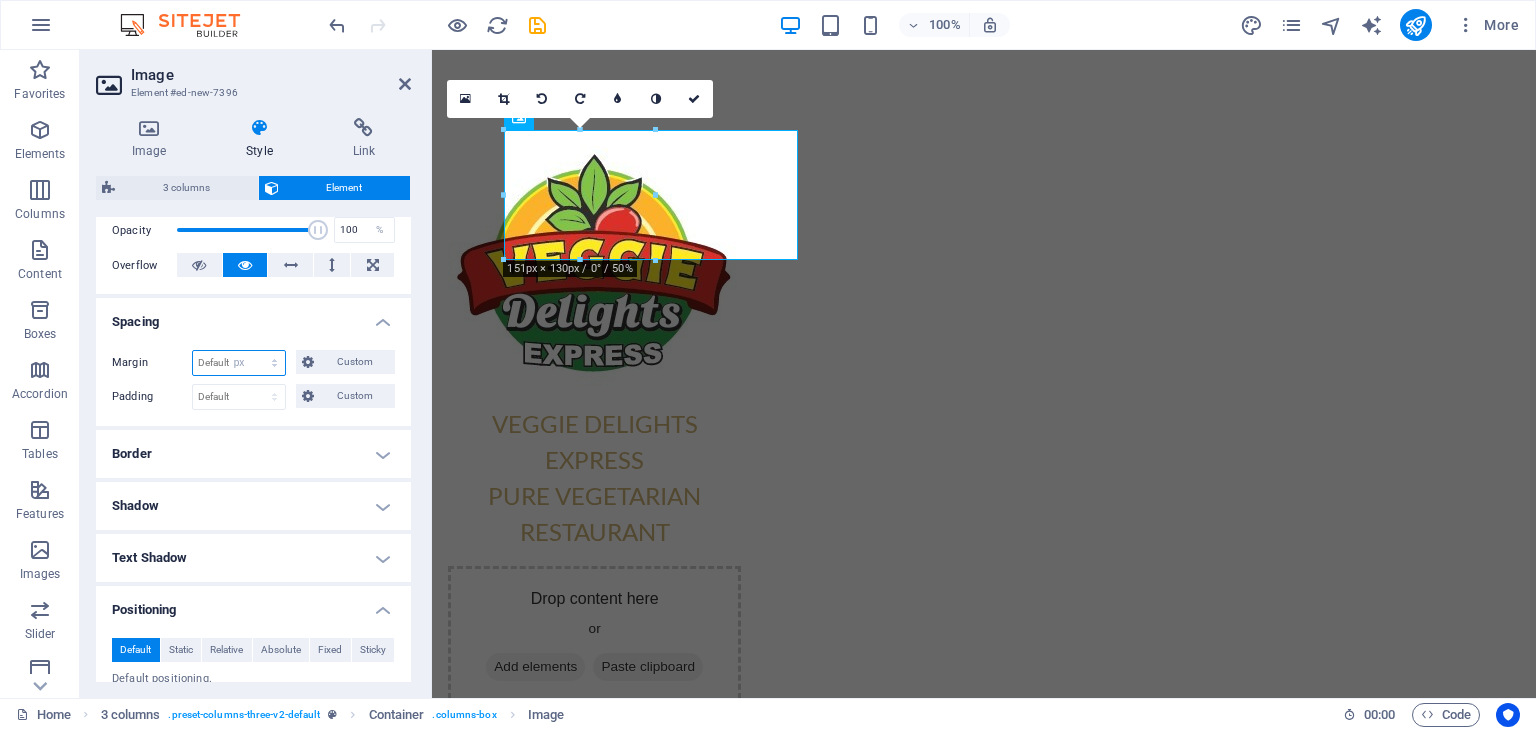 click on "Default auto px % rem vw vh Custom" at bounding box center (239, 363) 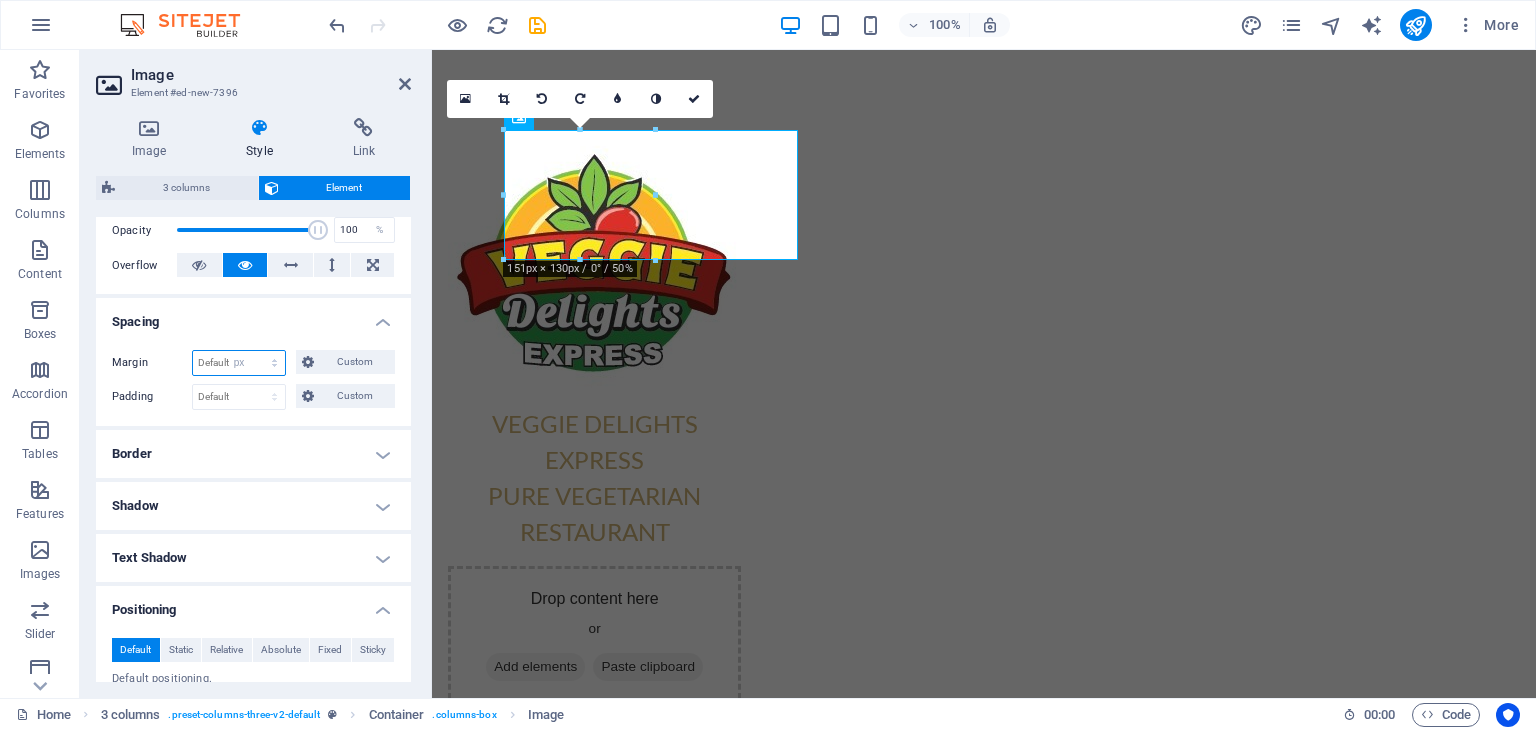 type on "0" 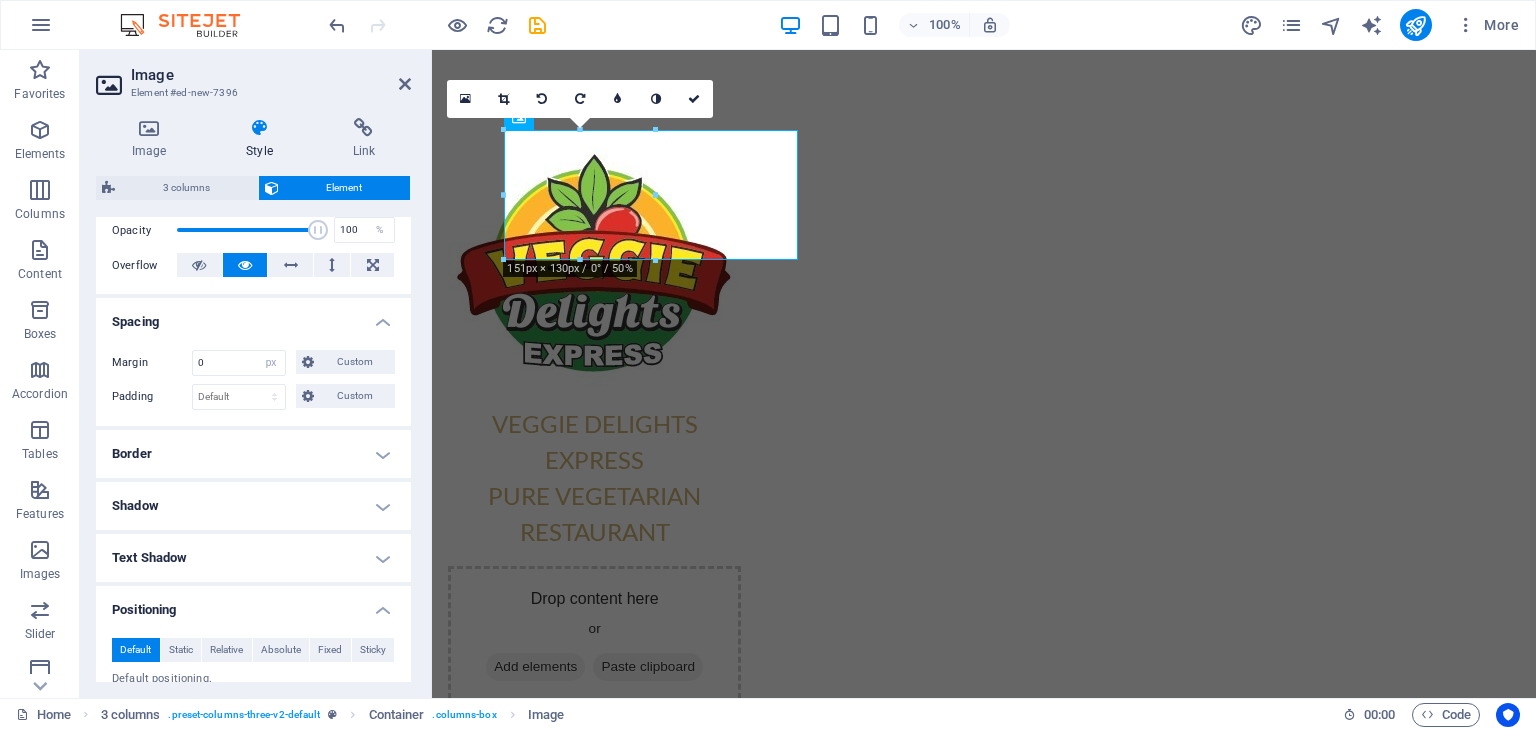 click on "Spacing" at bounding box center [253, 316] 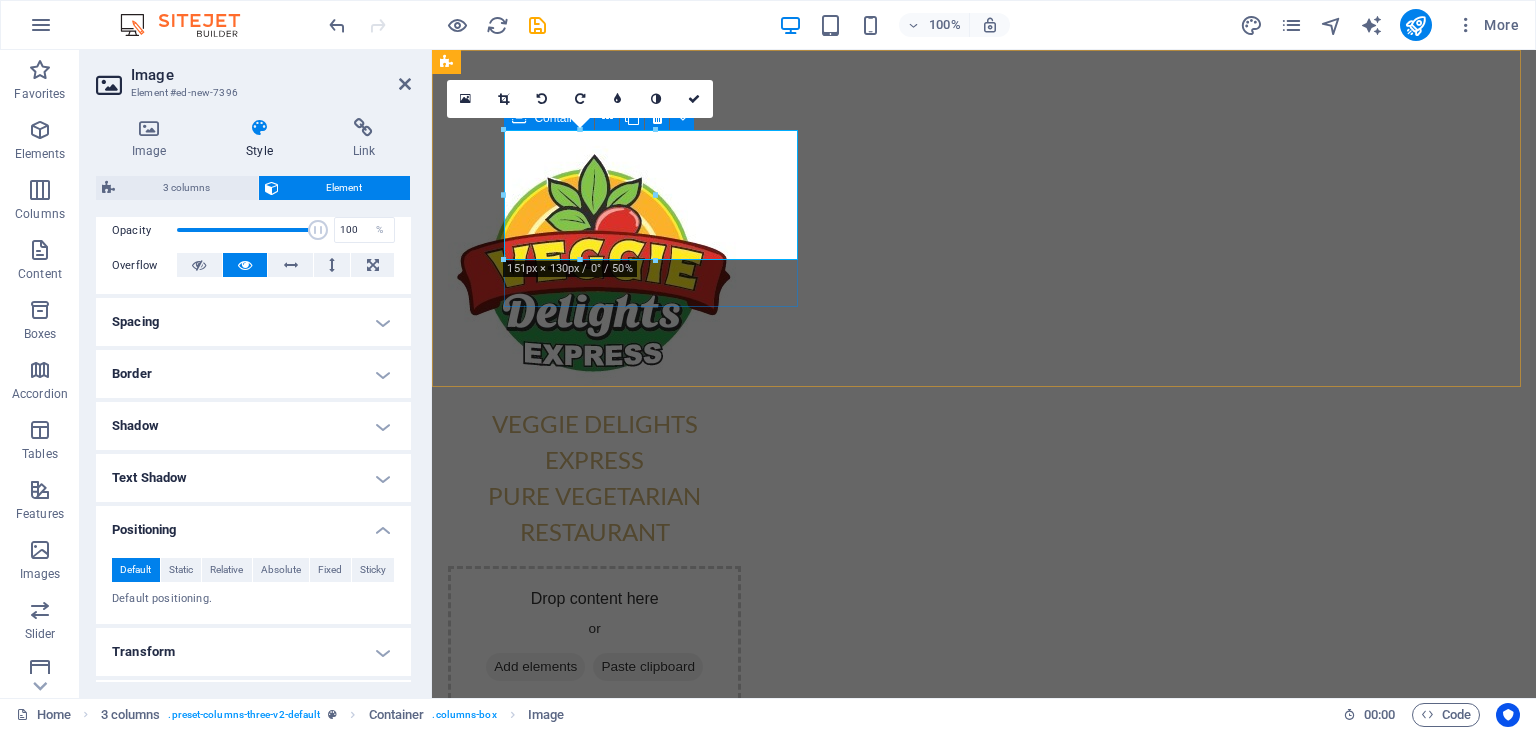 click at bounding box center (594, 260) 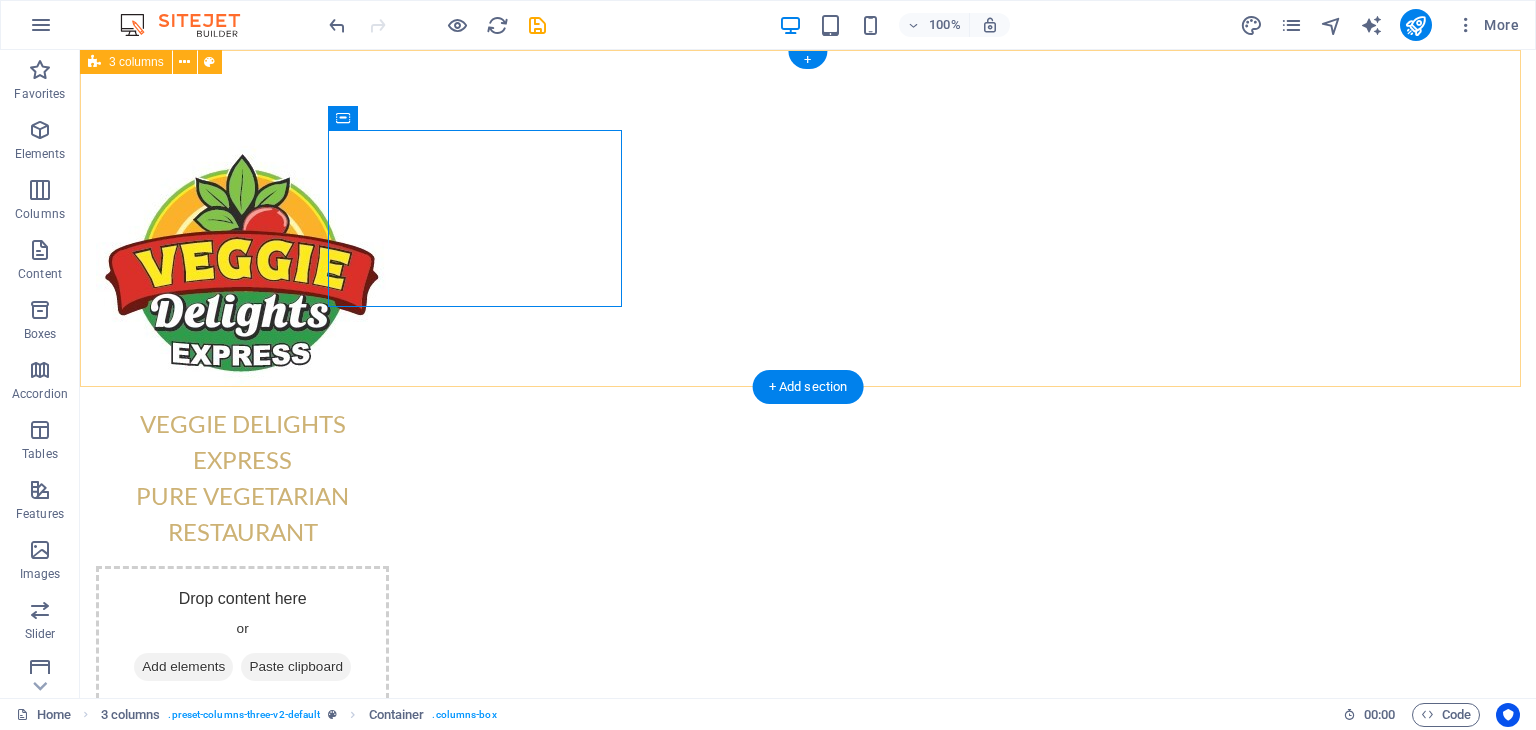 click on "VEGGIE DELIGHTS EXPRESS PURE VEGETARIAN RESTAURANT Drop content here or  Add elements  Paste clipboard" at bounding box center [808, 419] 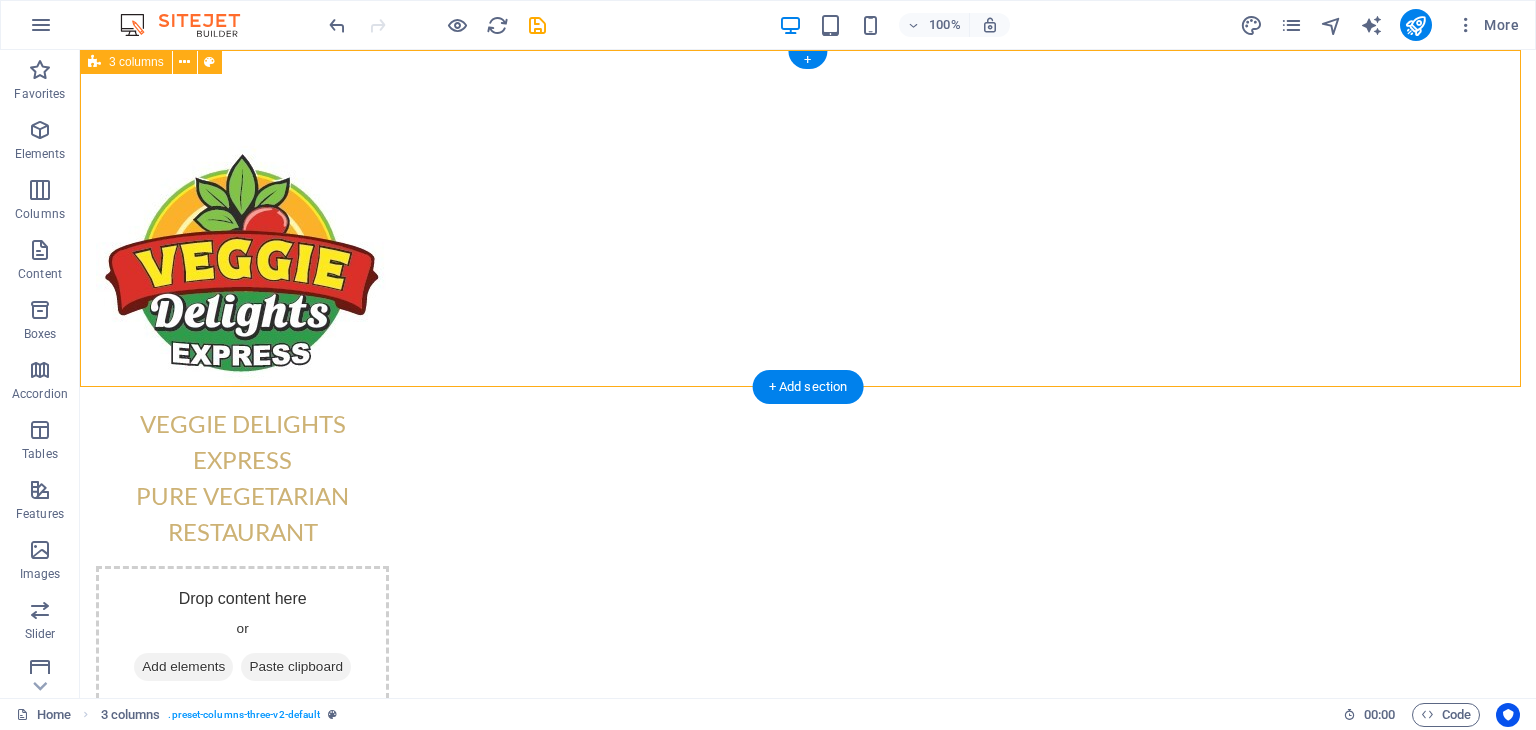 click on "VEGGIE DELIGHTS EXPRESS PURE VEGETARIAN RESTAURANT Drop content here or  Add elements  Paste clipboard" at bounding box center (808, 419) 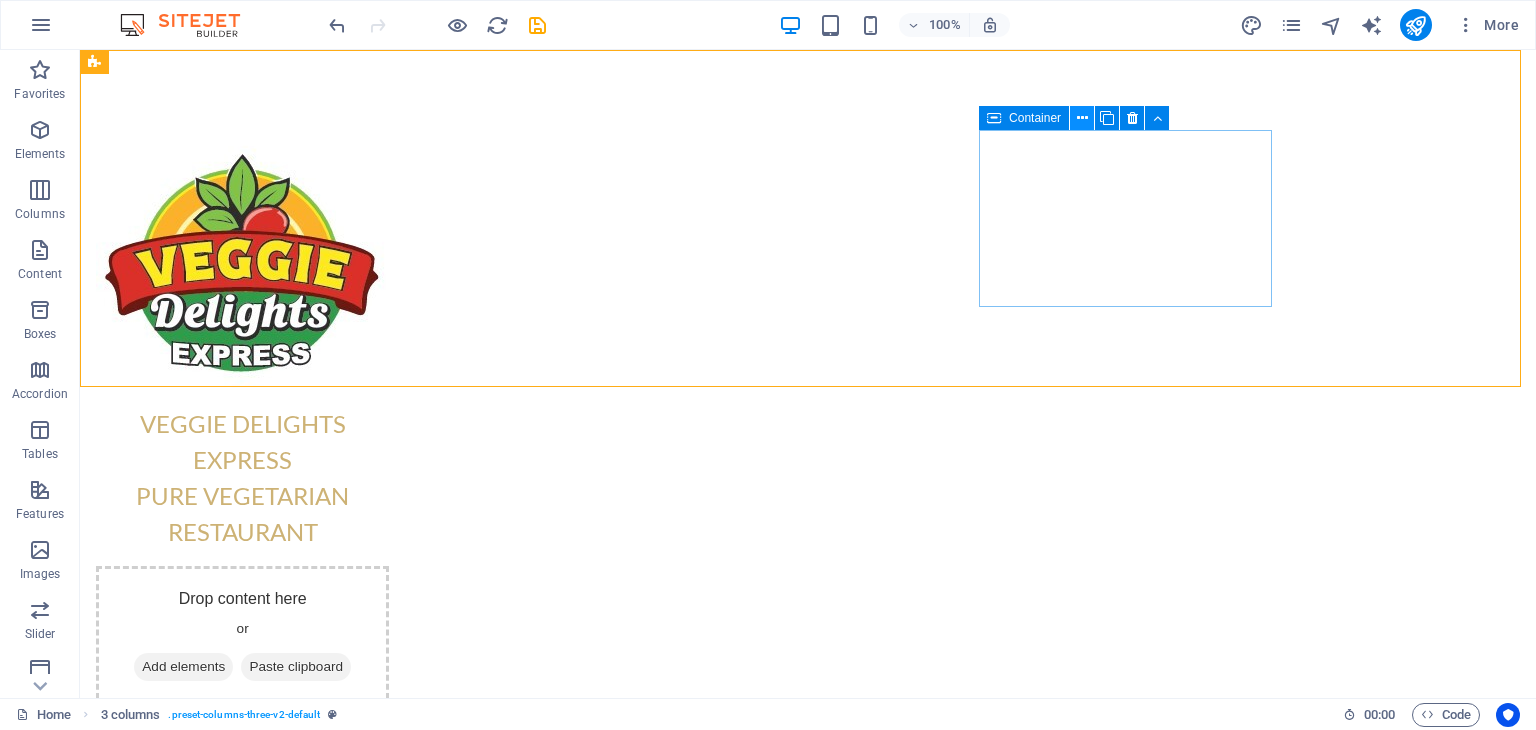 click at bounding box center (1082, 118) 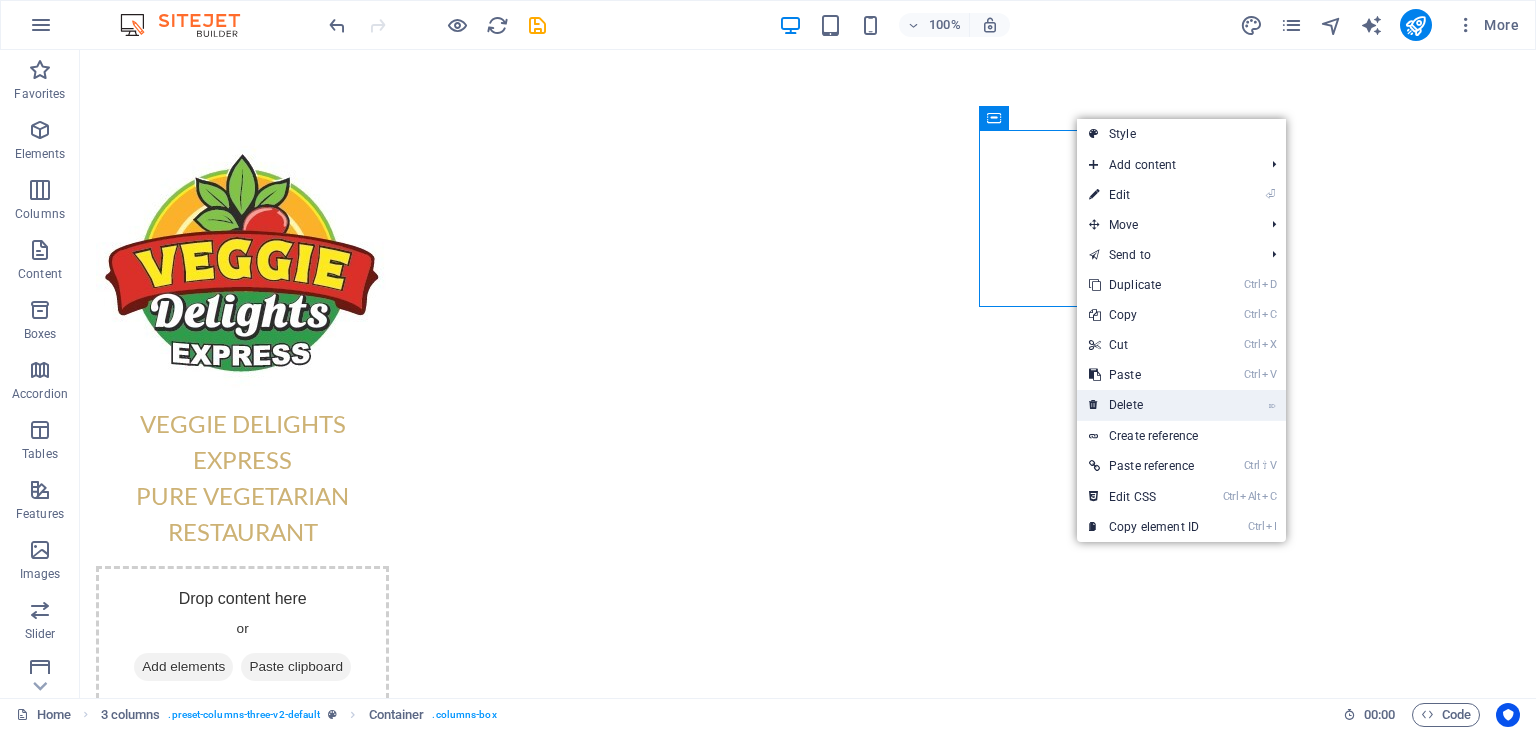 click on "⌦  Delete" at bounding box center (1144, 405) 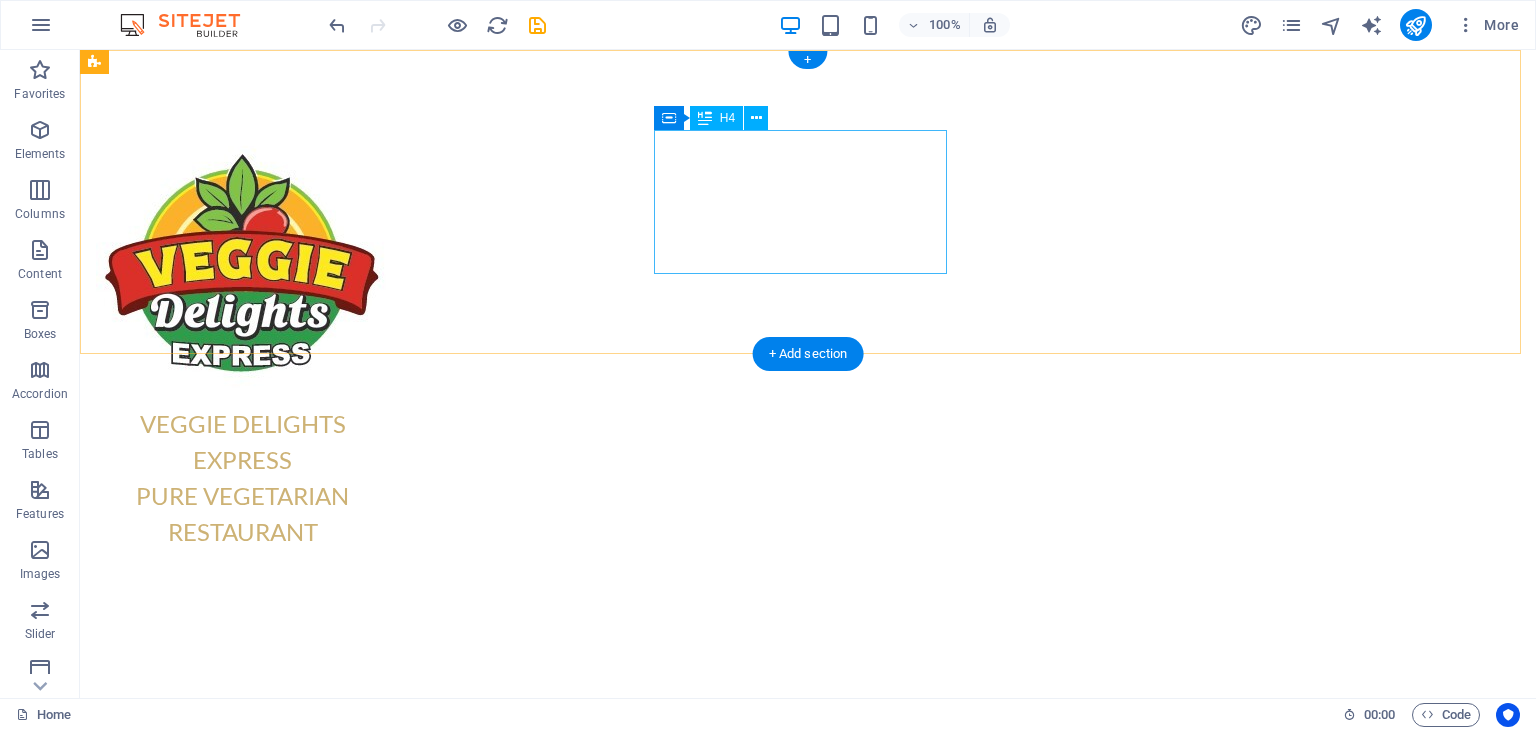 click on "VEGGIE DELIGHTS EXPRESS PURE VEGETARIAN RESTAURANT" at bounding box center [242, 478] 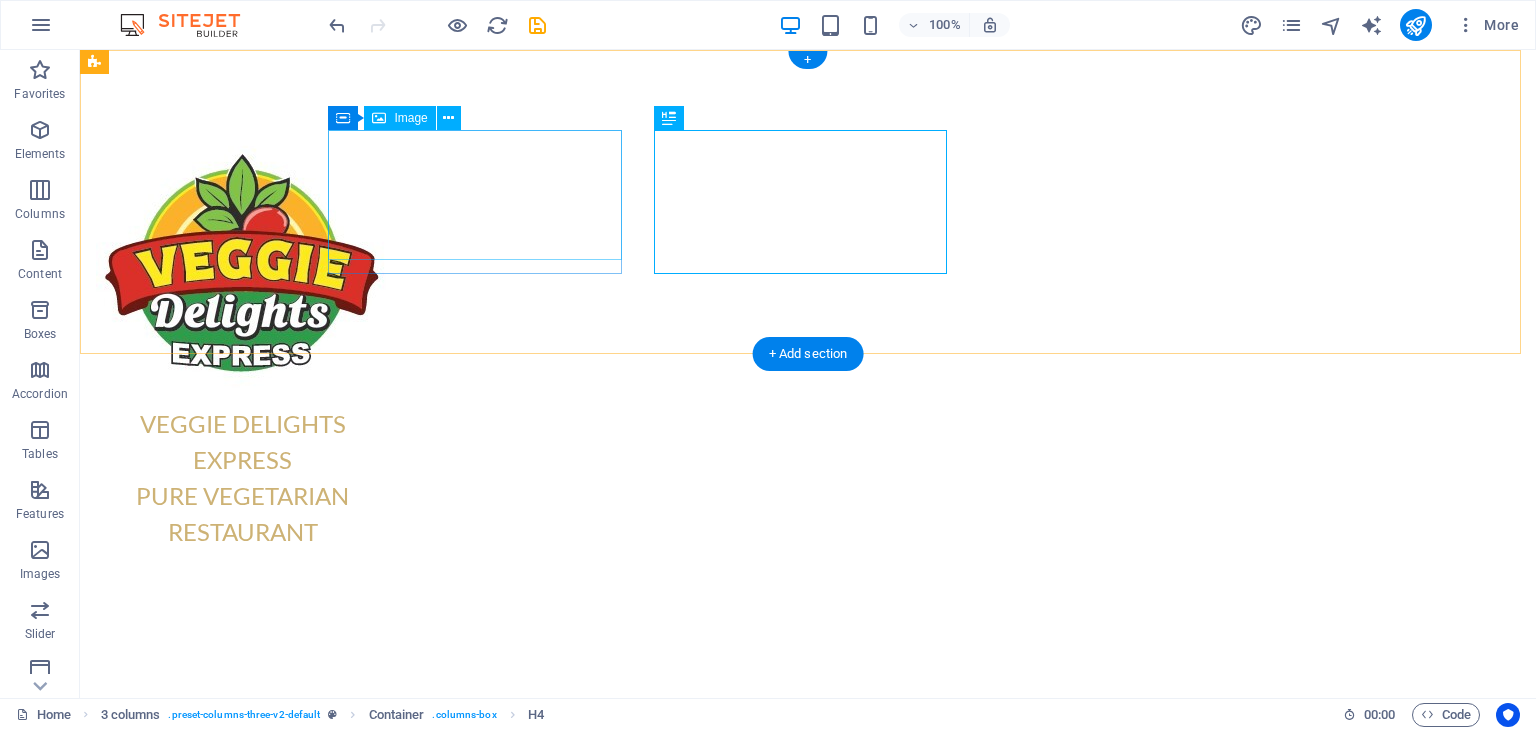 click at bounding box center (242, 260) 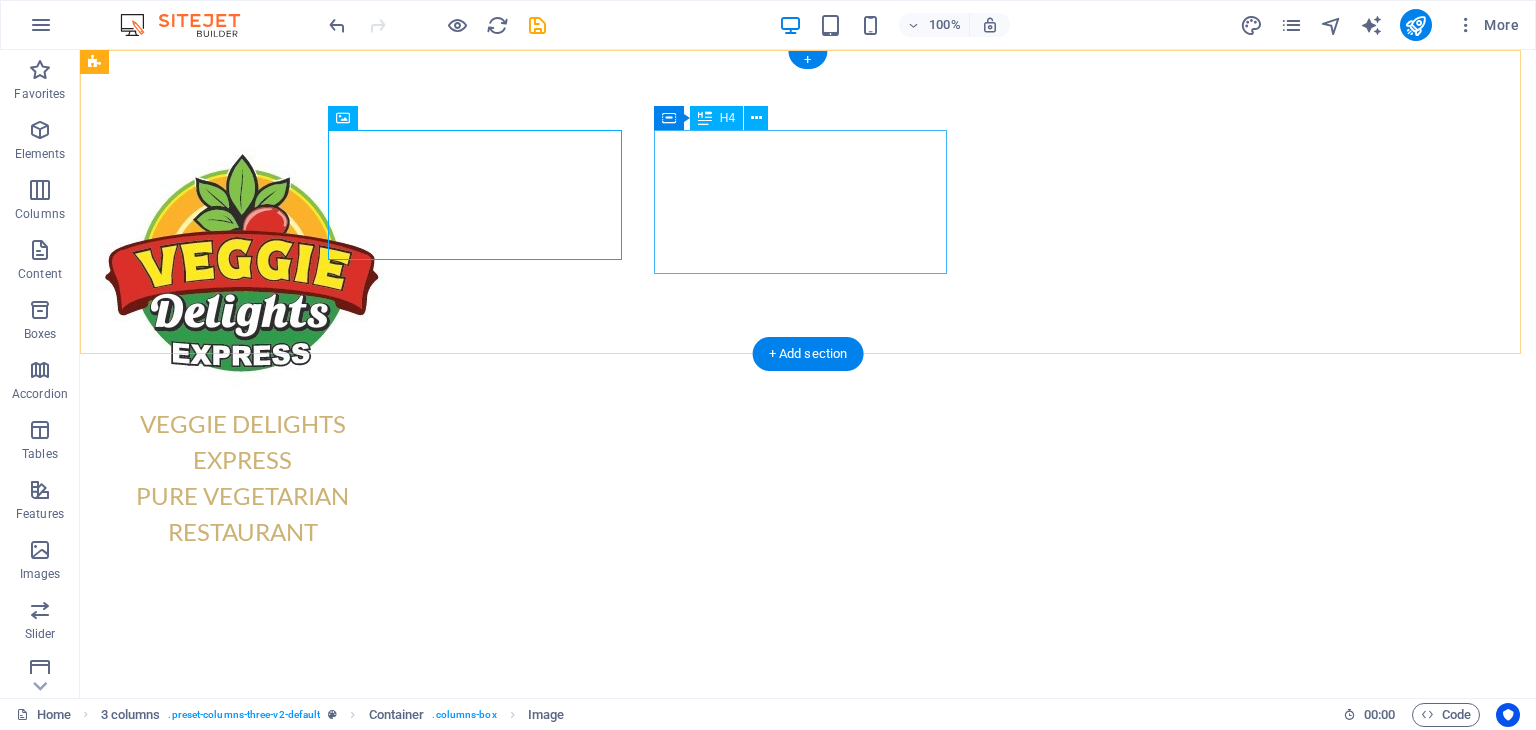 click on "VEGGIE DELIGHTS EXPRESS PURE VEGETARIAN RESTAURANT" at bounding box center (242, 478) 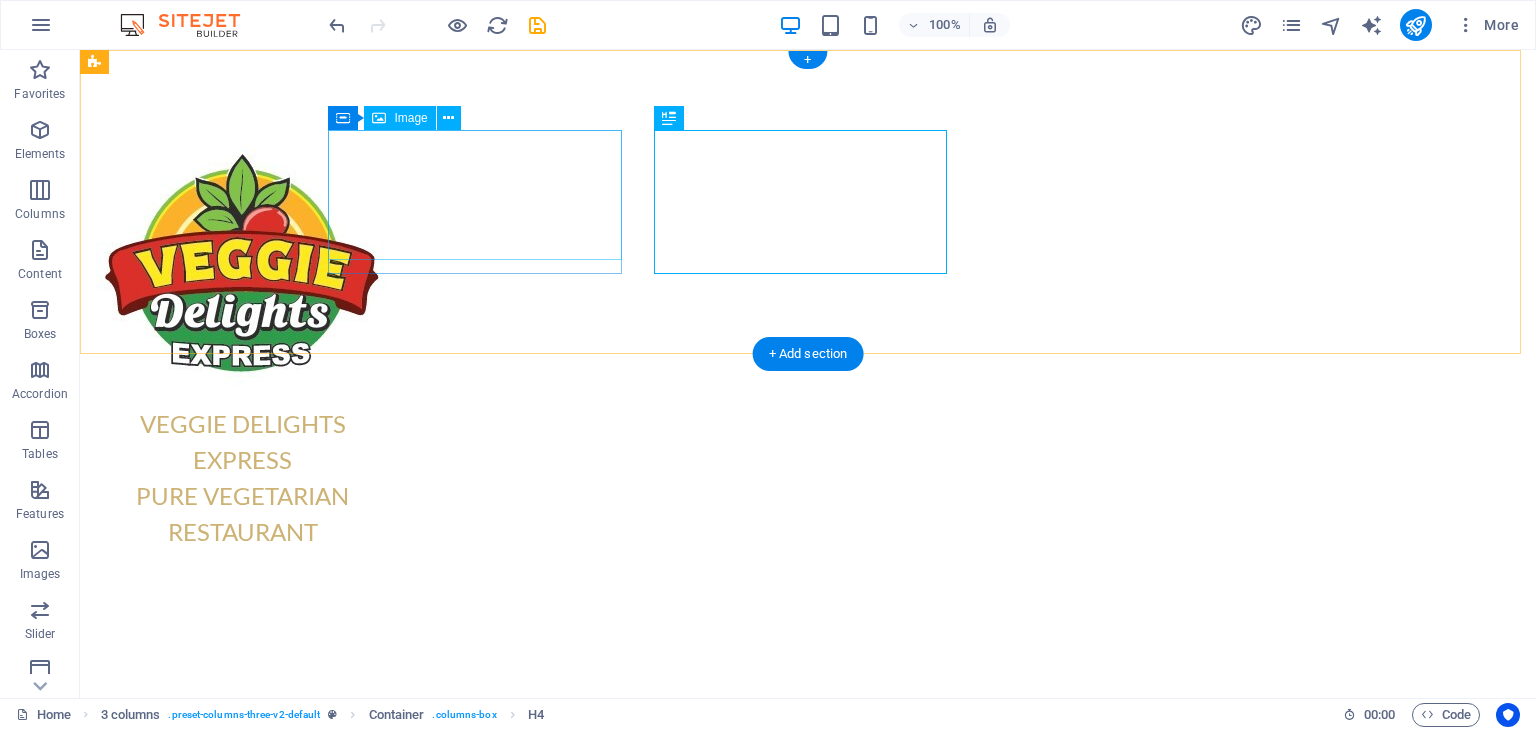 click at bounding box center [242, 260] 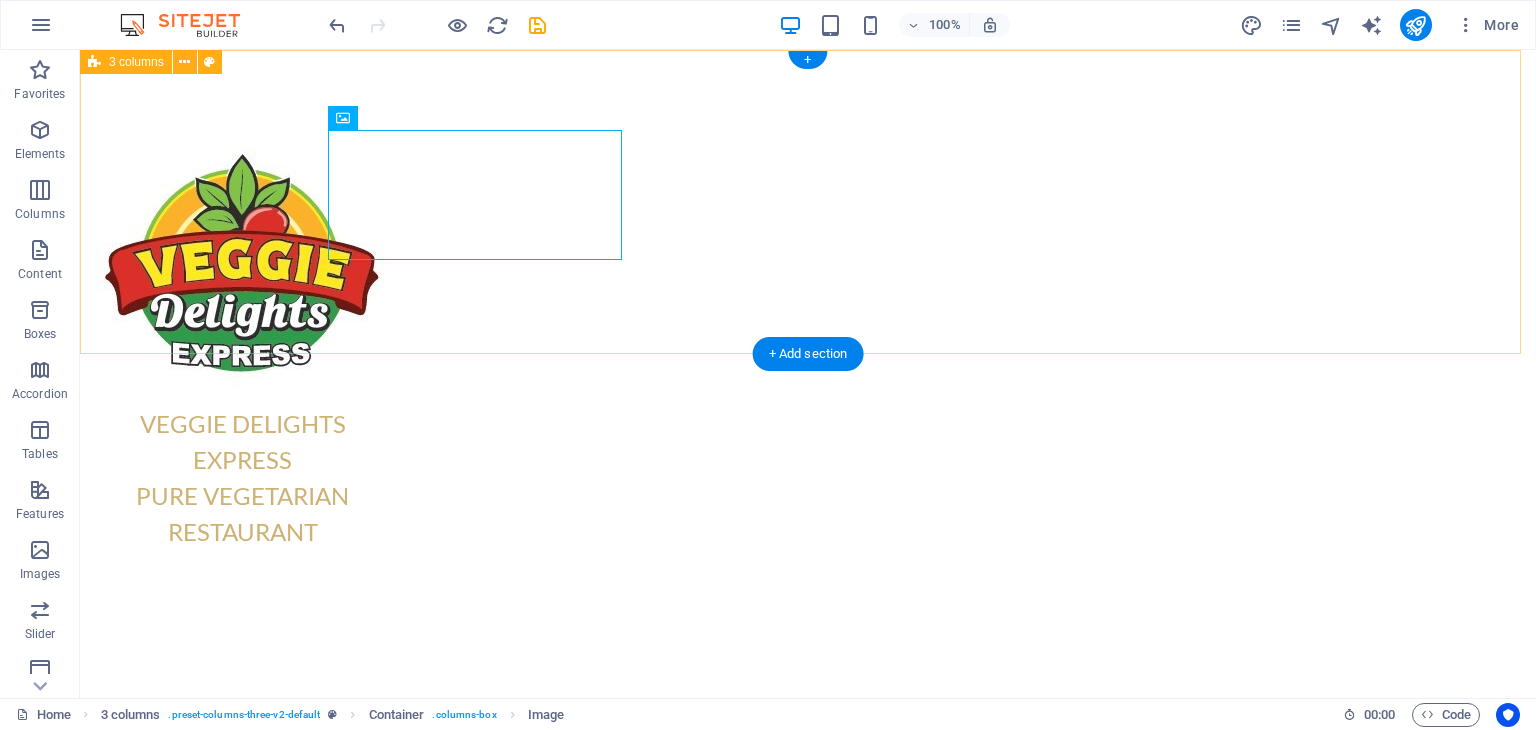 click on "VEGGIE DELIGHTS EXPRESS PURE VEGETARIAN RESTAURANT" at bounding box center [808, 340] 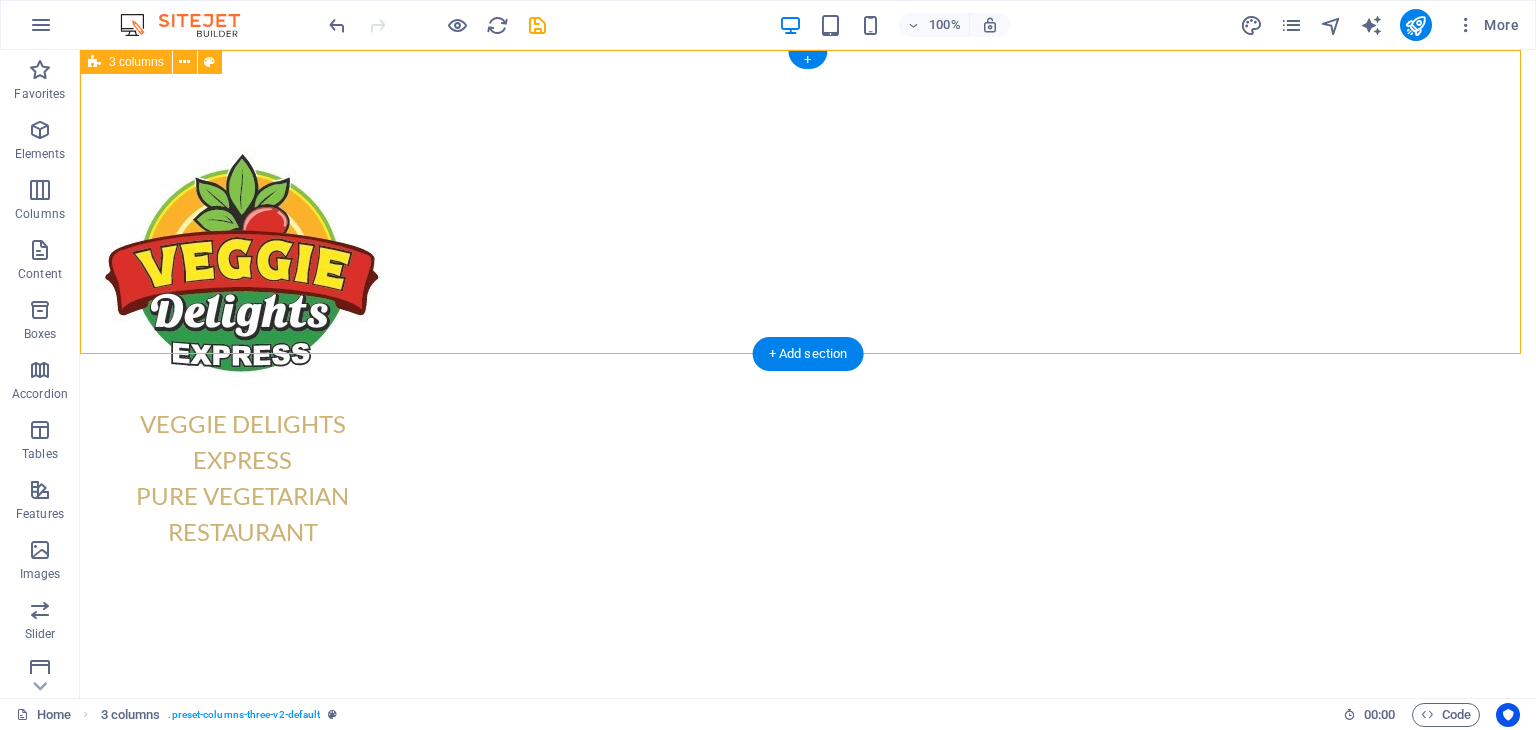 click on "VEGGIE DELIGHTS EXPRESS PURE VEGETARIAN RESTAURANT" at bounding box center (808, 340) 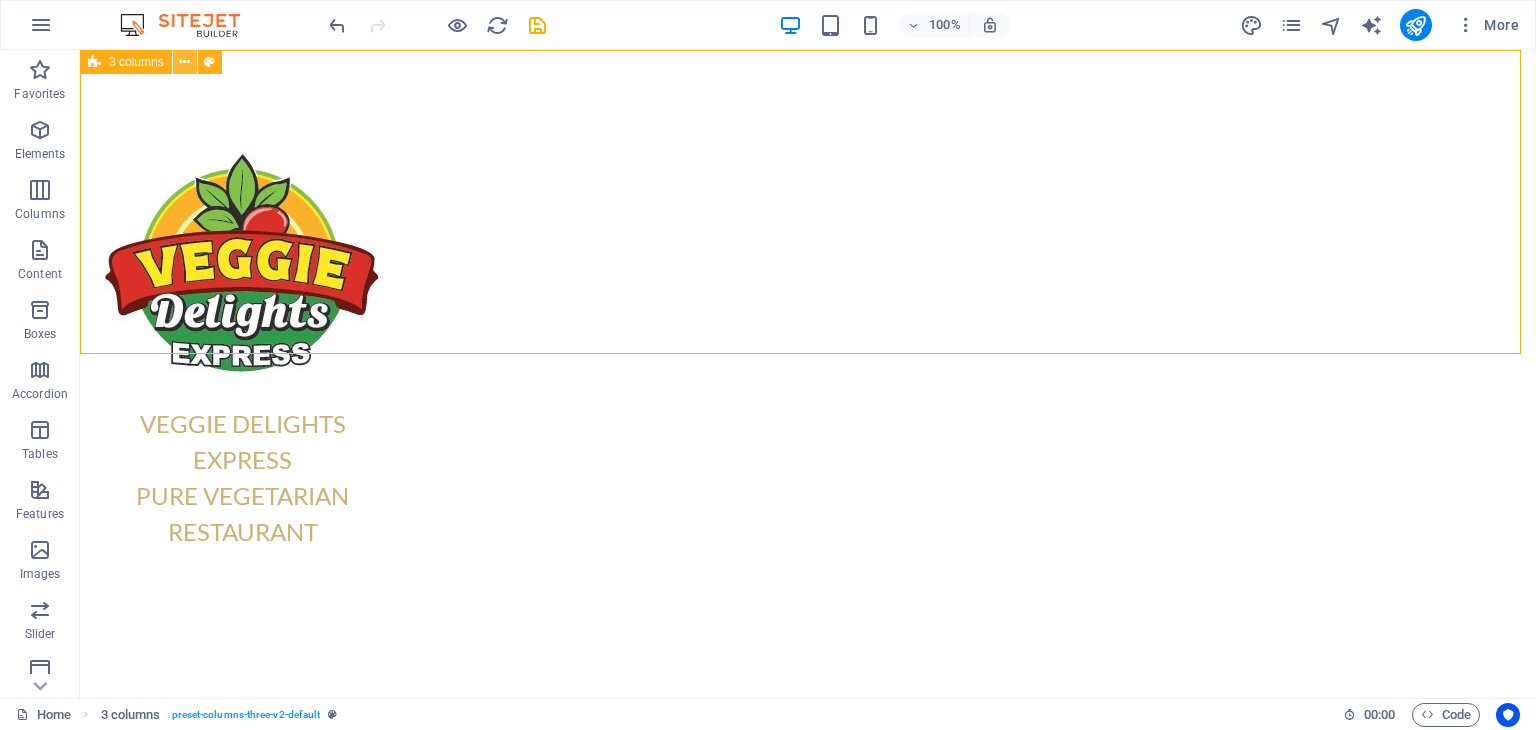 click at bounding box center (184, 62) 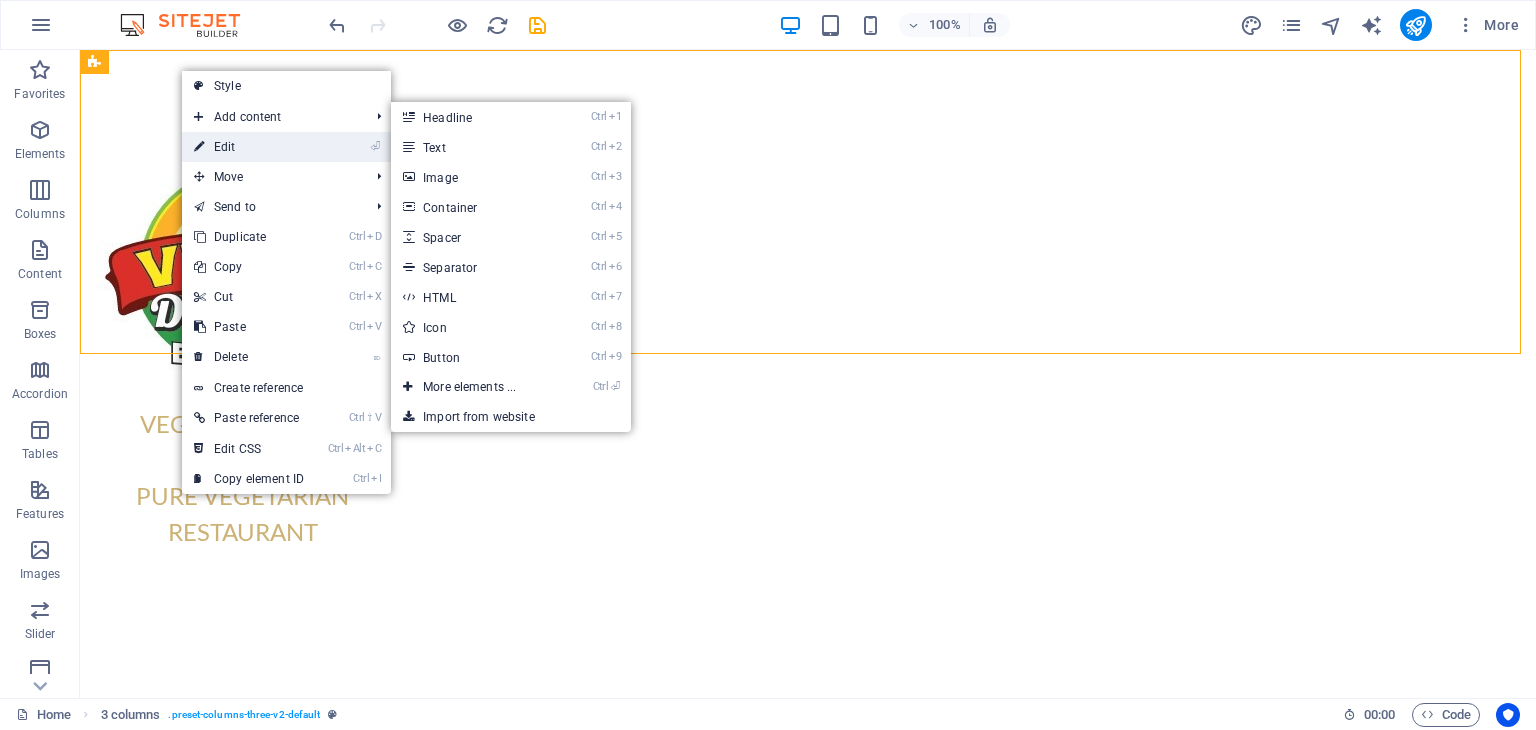click on "⏎  Edit" at bounding box center (249, 147) 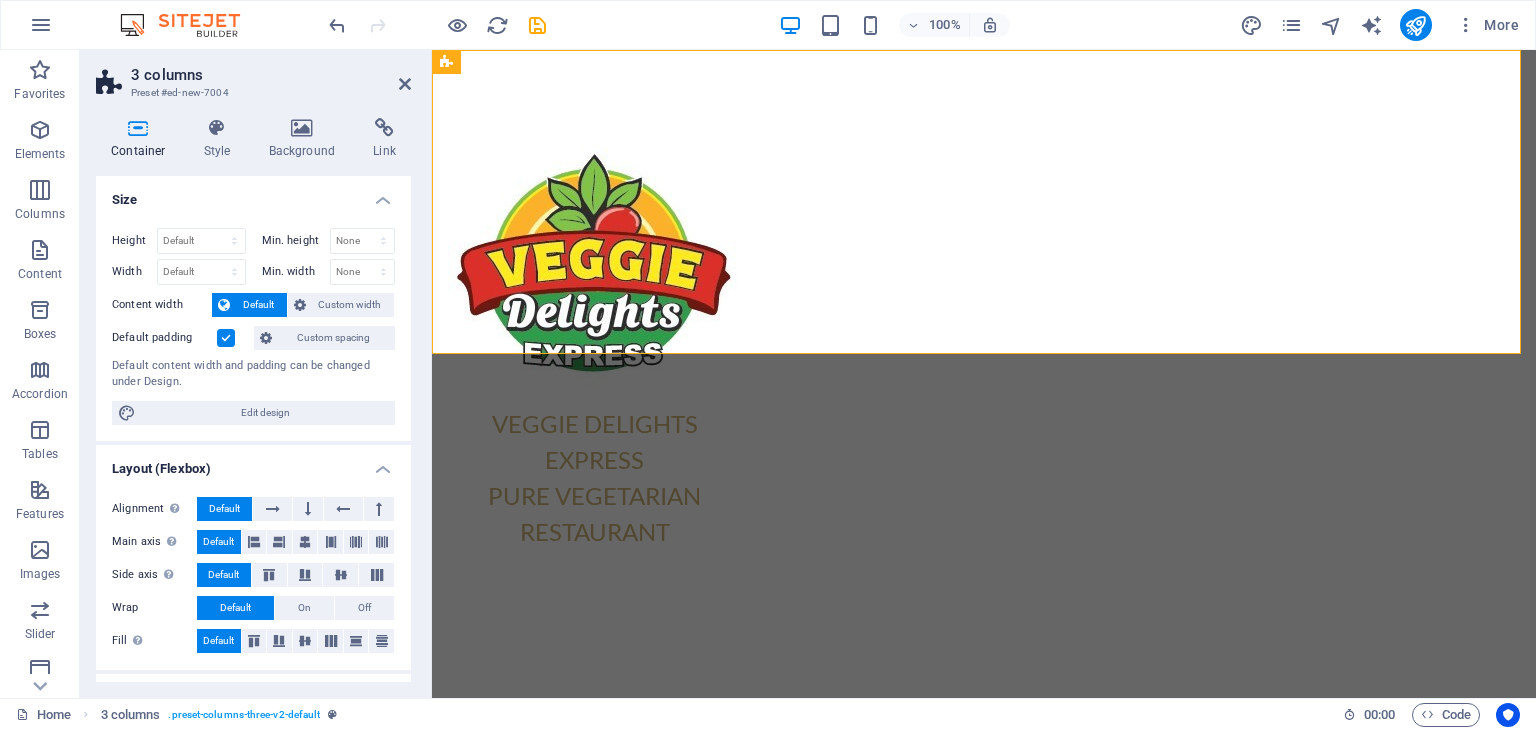 click at bounding box center [226, 338] 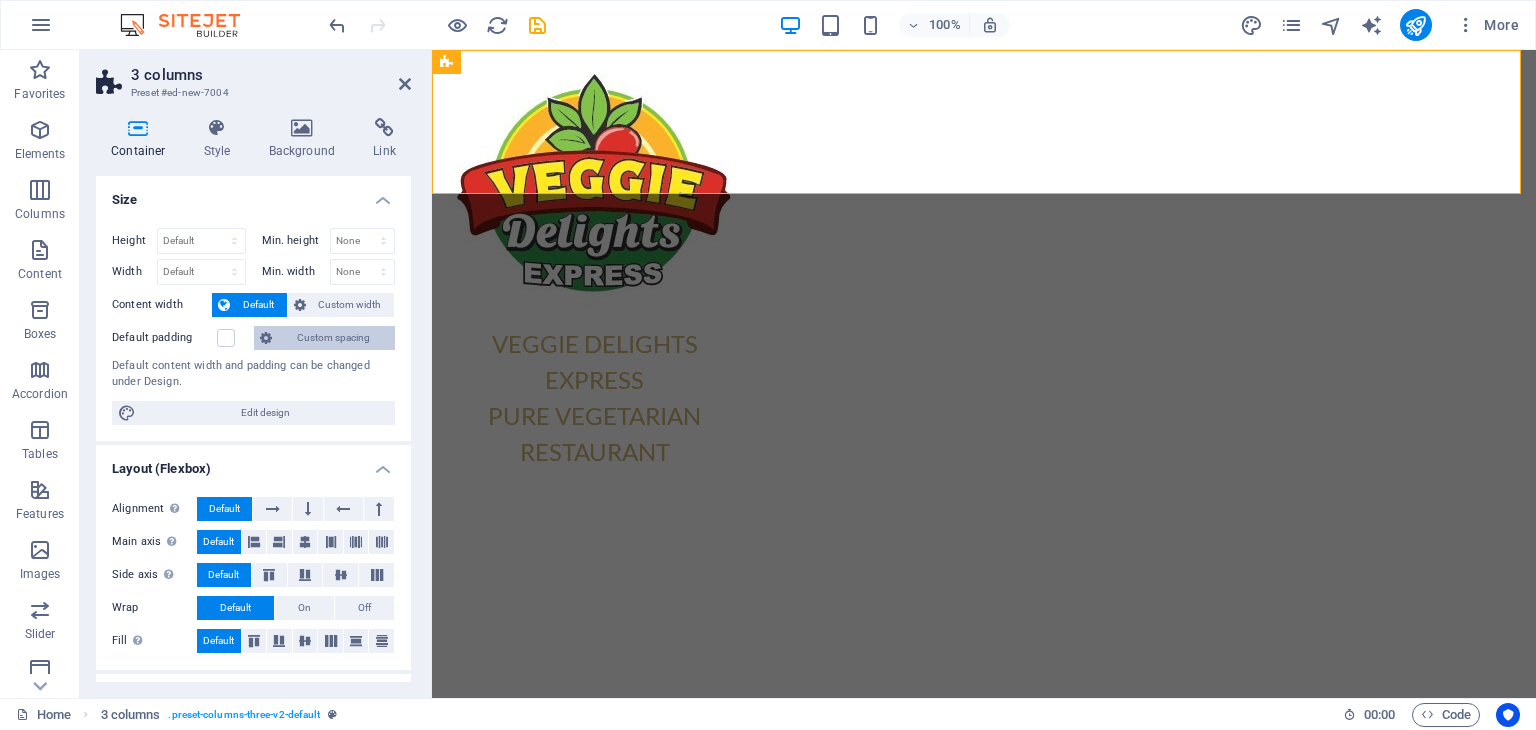 click on "Custom spacing" at bounding box center [333, 338] 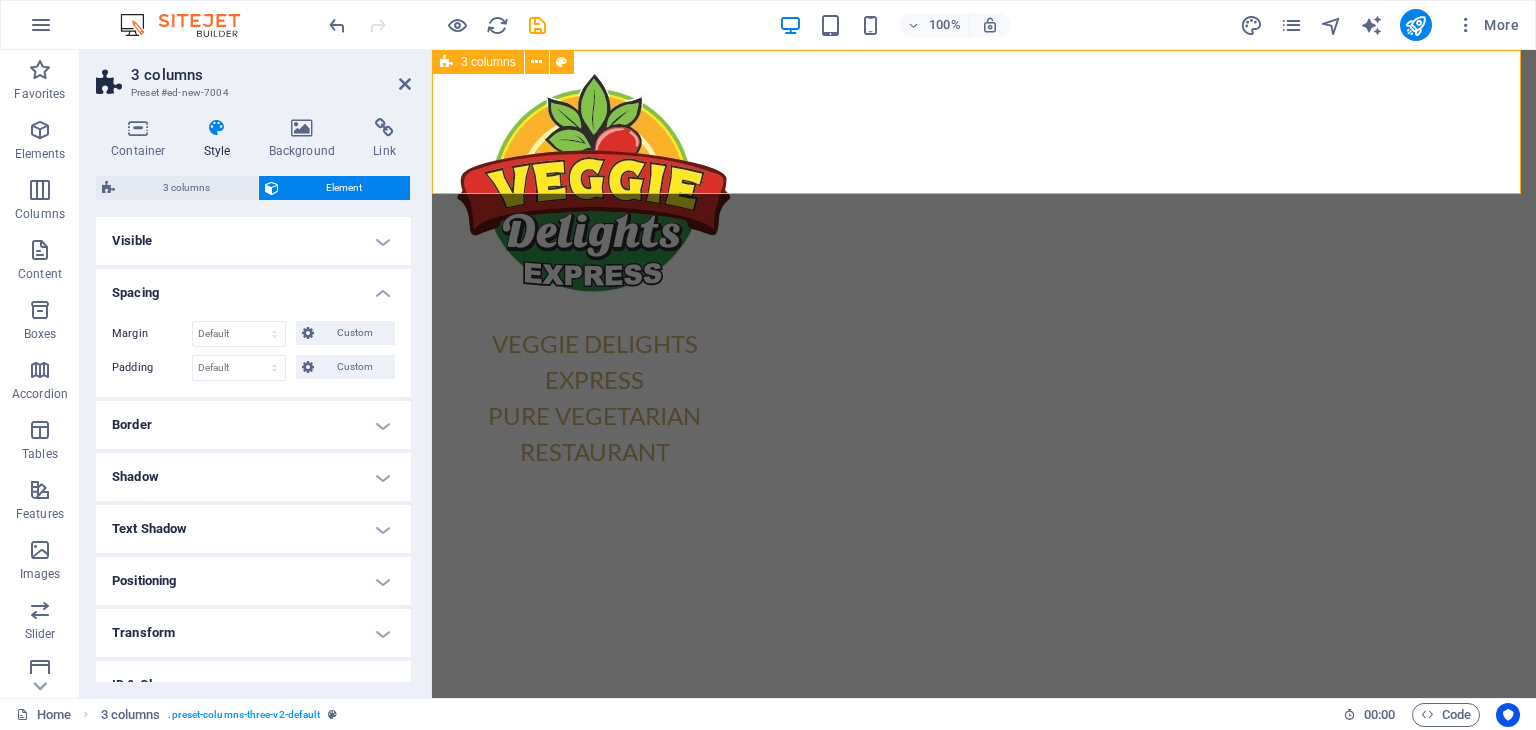 click on "VEGGIE DELIGHTS EXPRESS PURE VEGETARIAN RESTAURANT" at bounding box center (984, 260) 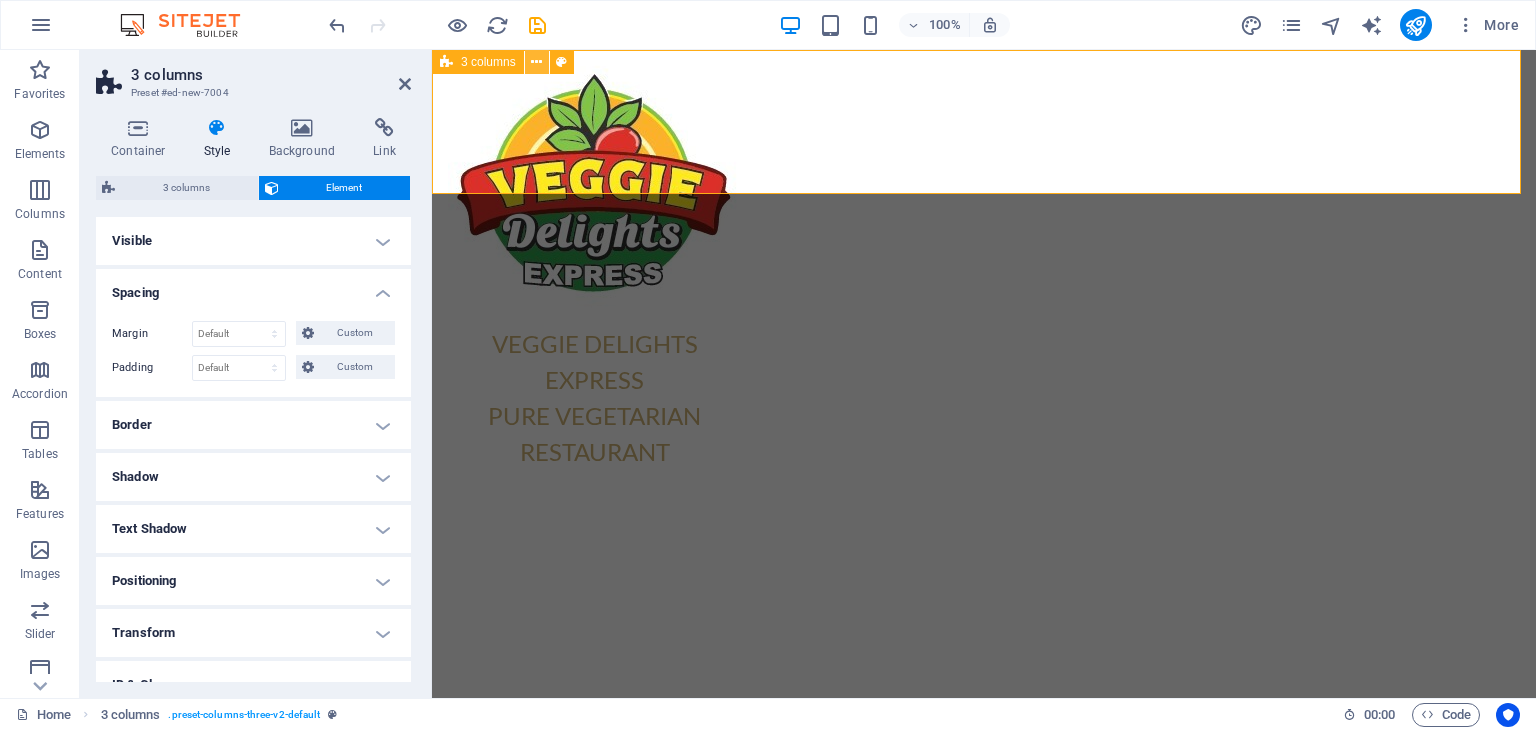 click at bounding box center (536, 62) 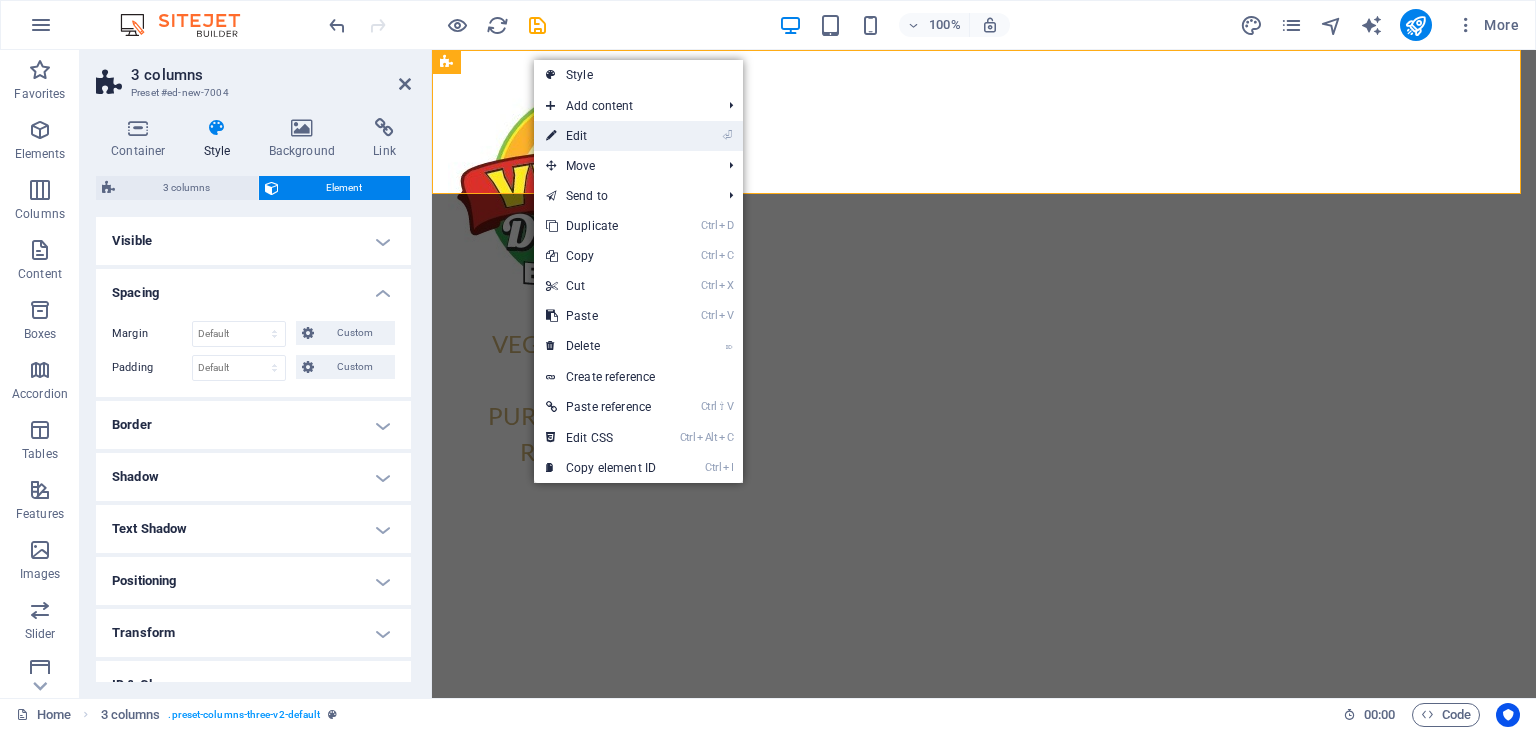 click on "⏎  Edit" at bounding box center (601, 136) 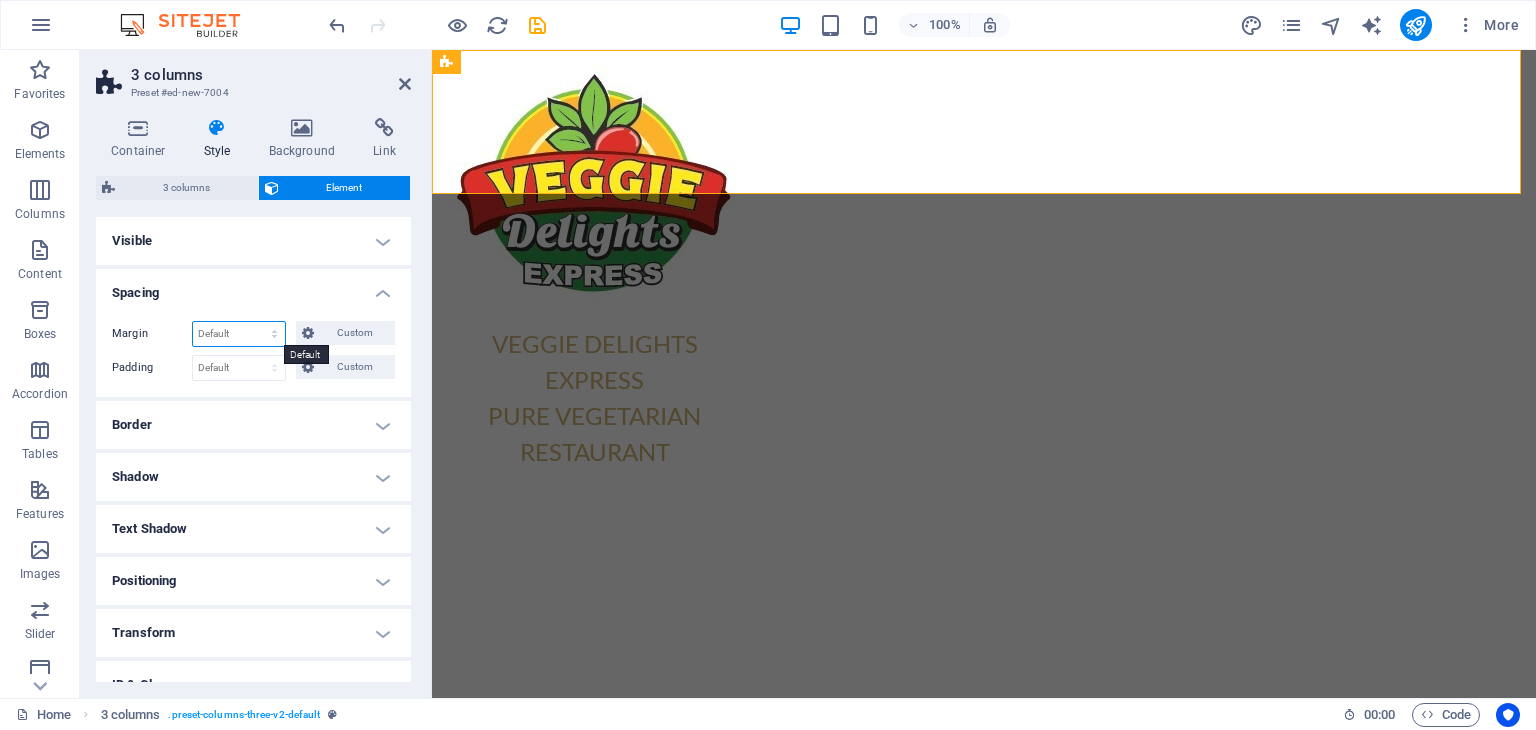click on "Default auto px % rem vw vh Custom" at bounding box center (239, 334) 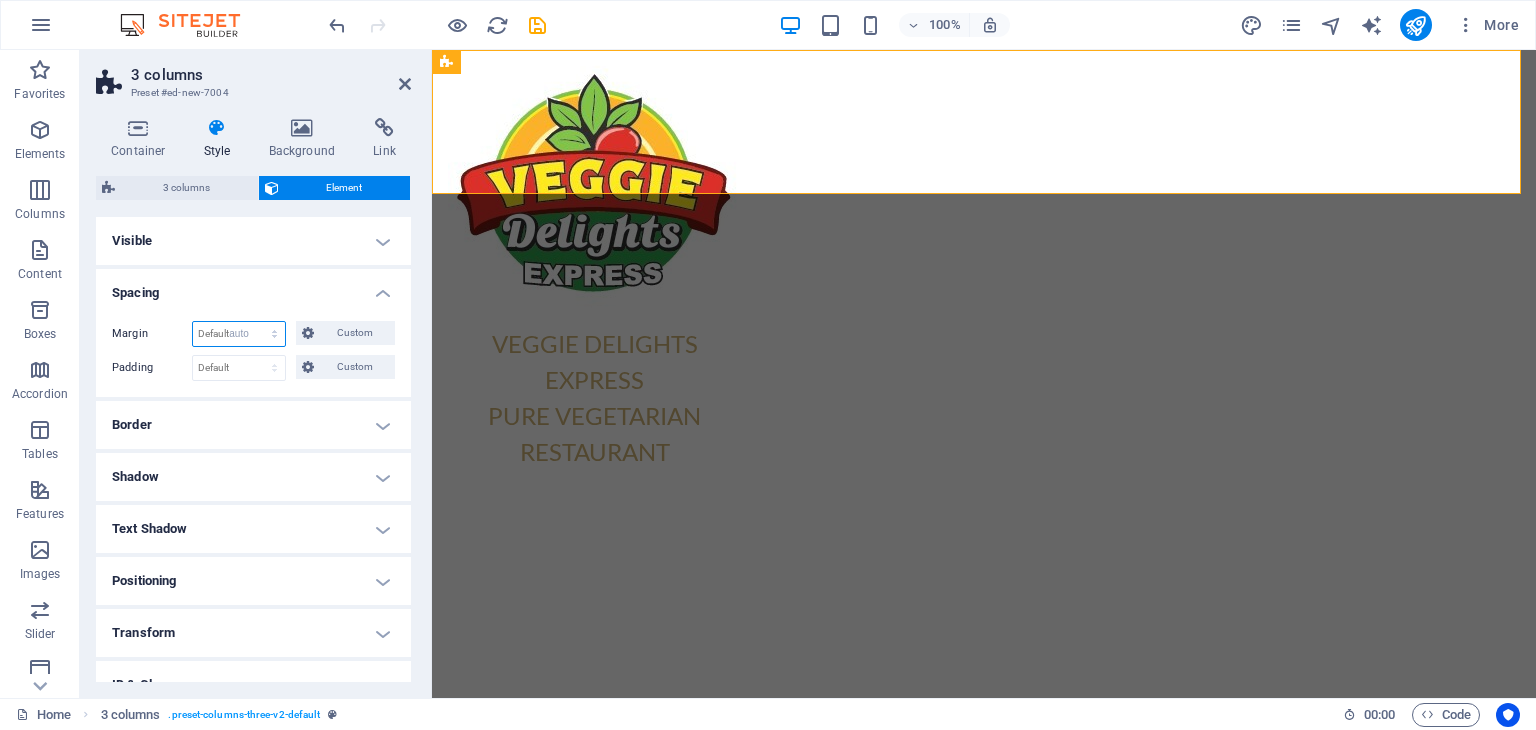 click on "Default auto px % rem vw vh Custom" at bounding box center (239, 334) 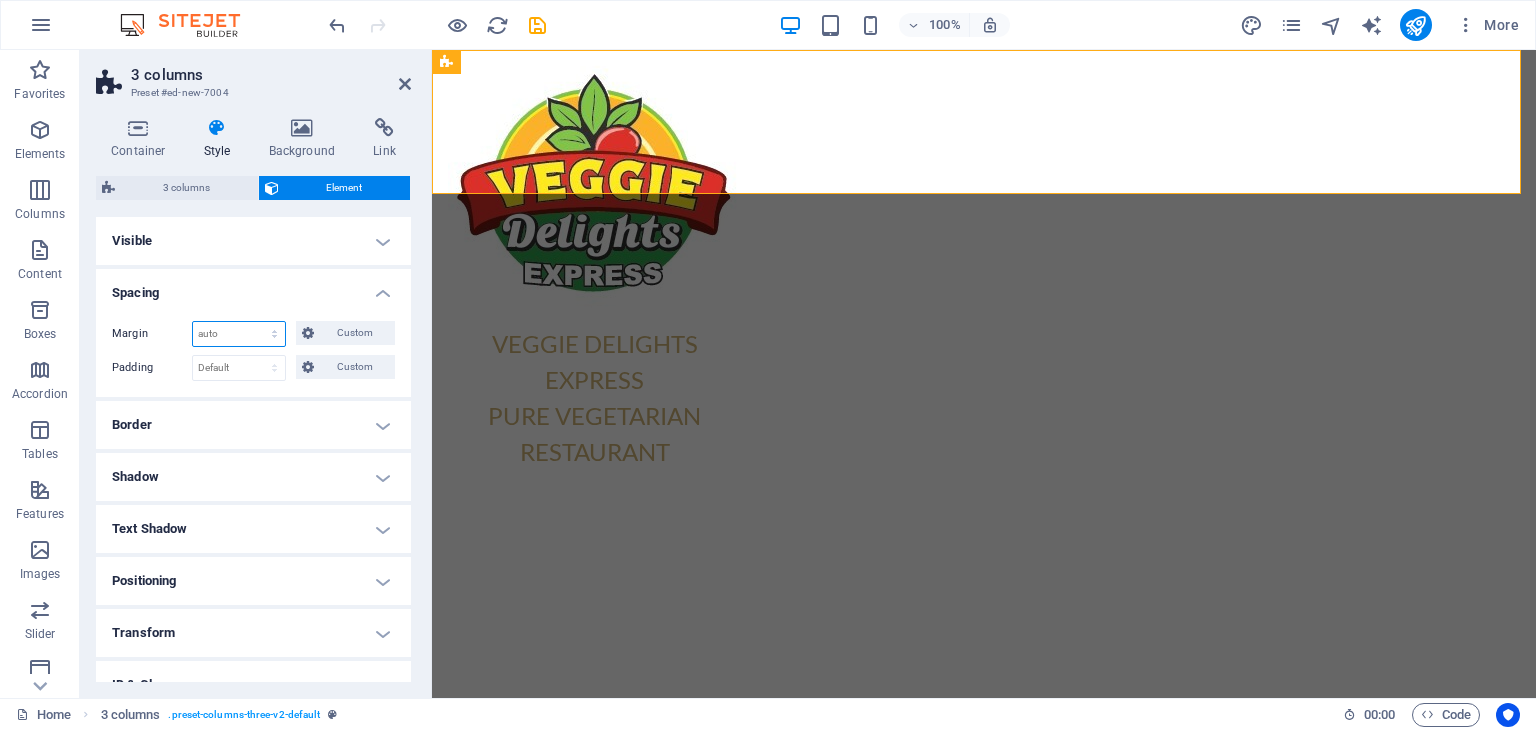 click on "Default auto px % rem vw vh Custom" at bounding box center [239, 334] 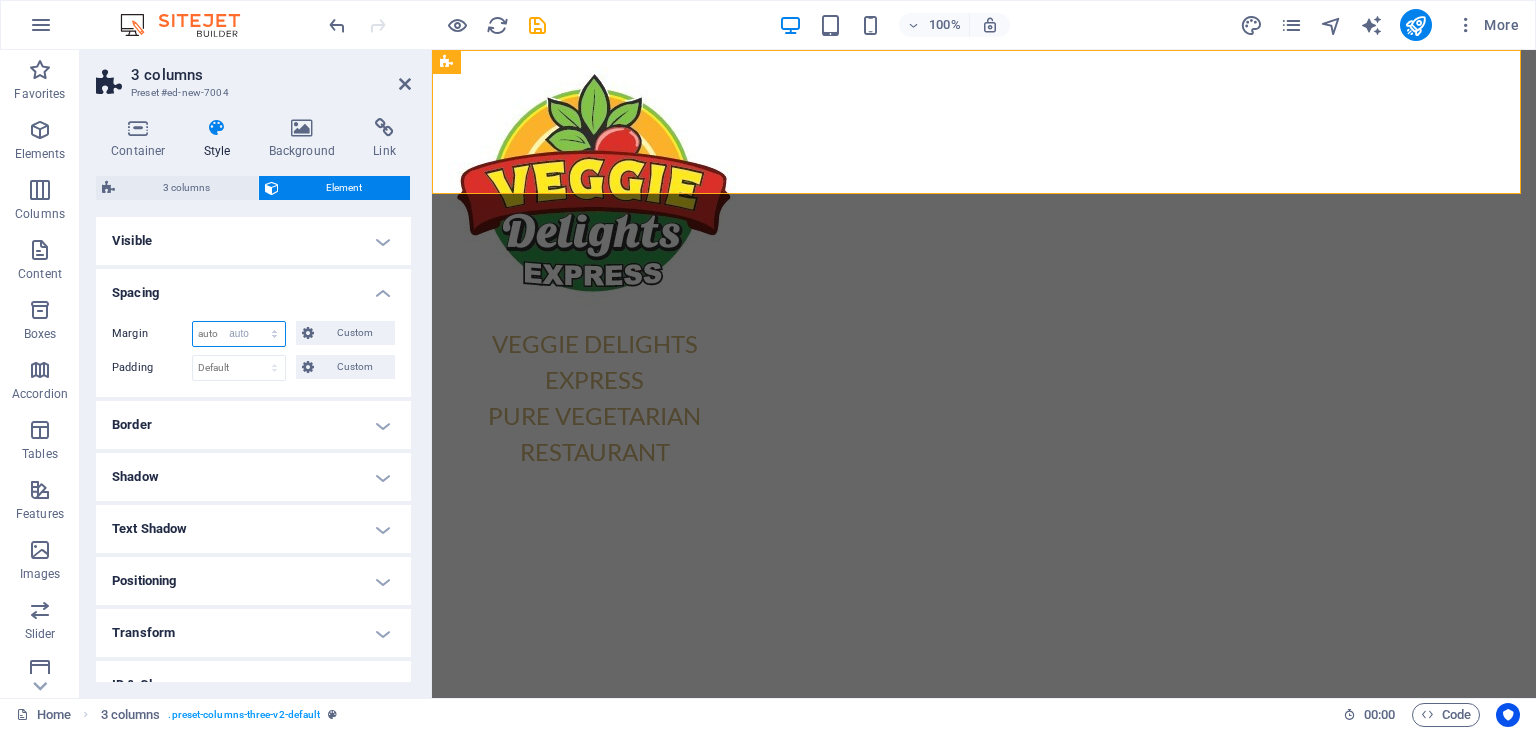 click on "Default auto px % rem vw vh Custom" at bounding box center (239, 334) 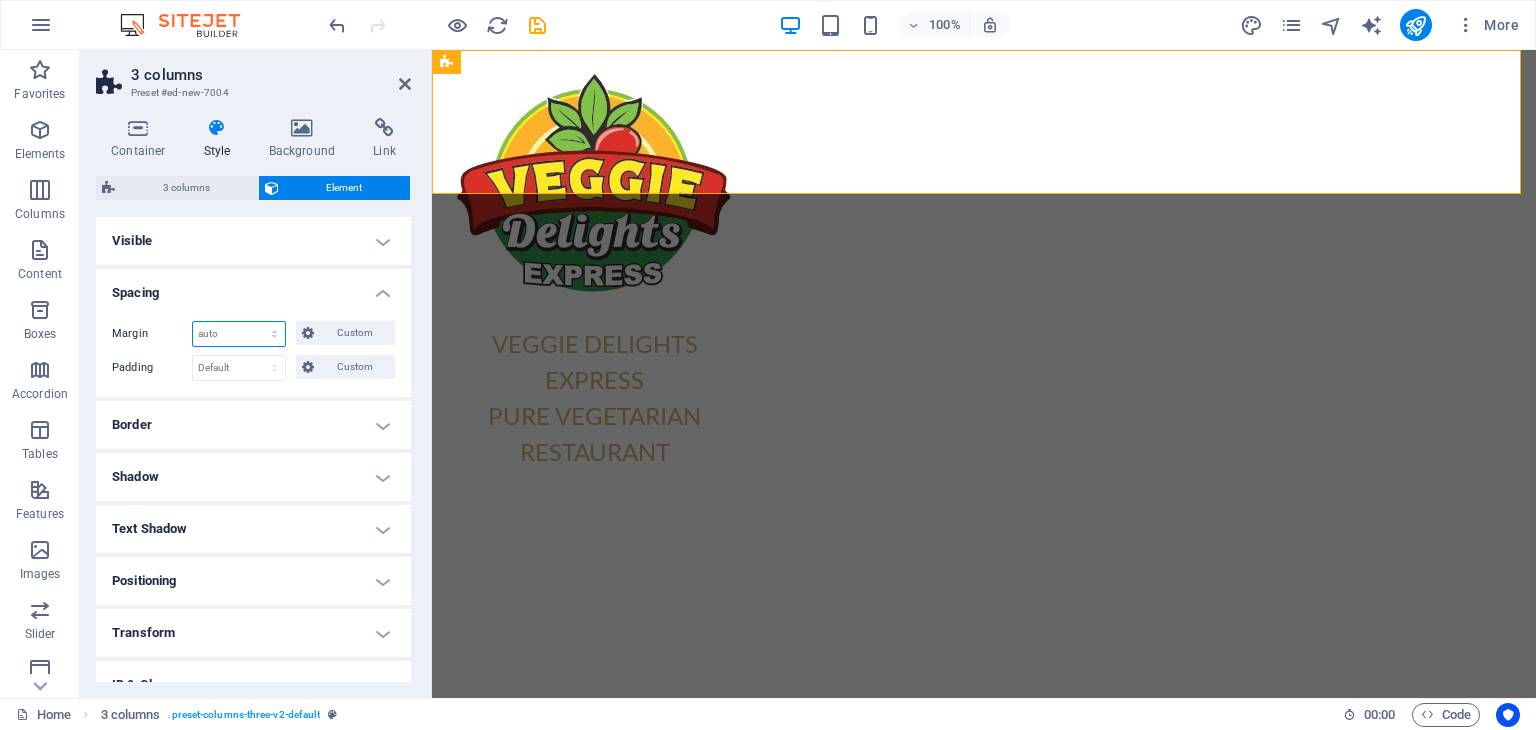 click on "Default auto px % rem vw vh Custom" at bounding box center [239, 334] 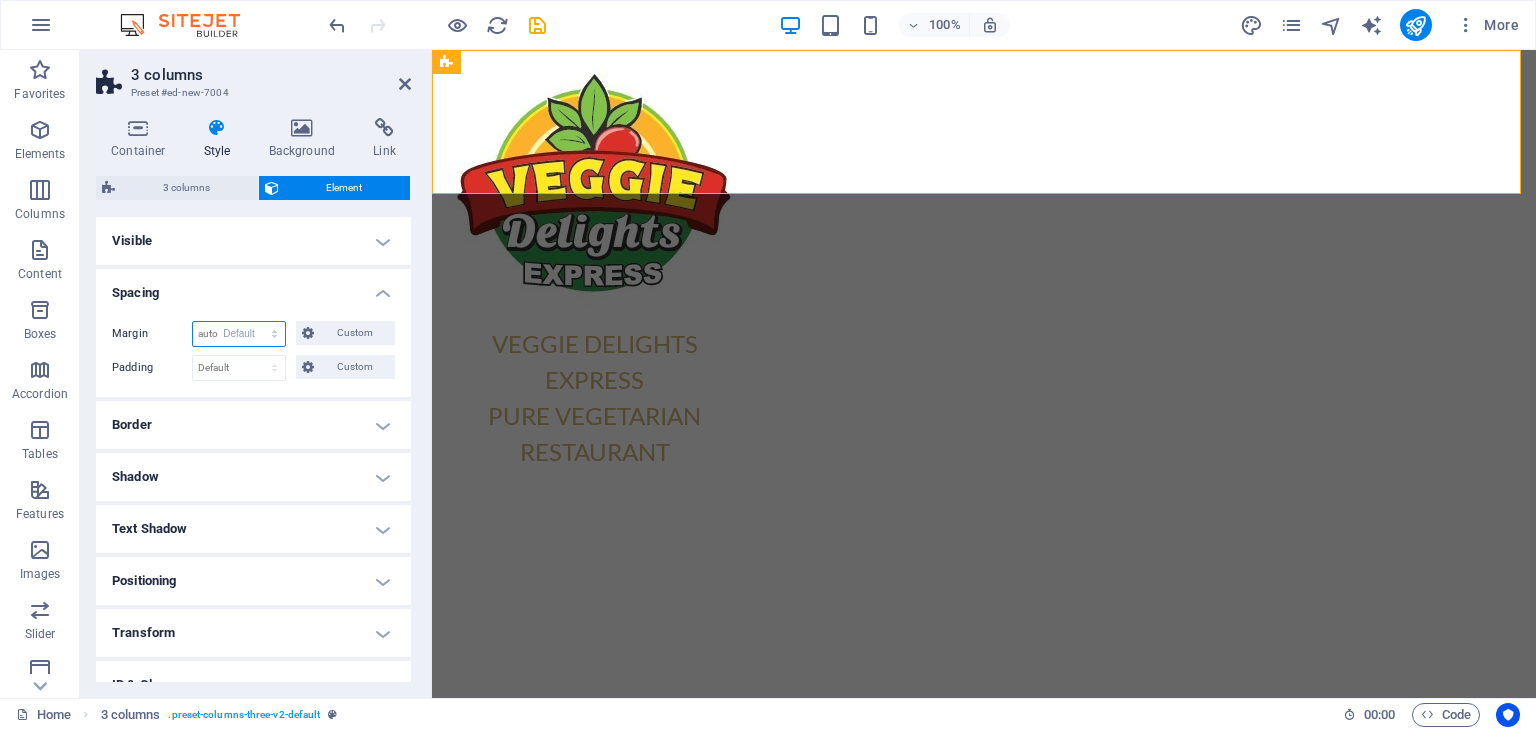 click on "Default auto px % rem vw vh Custom" at bounding box center [239, 334] 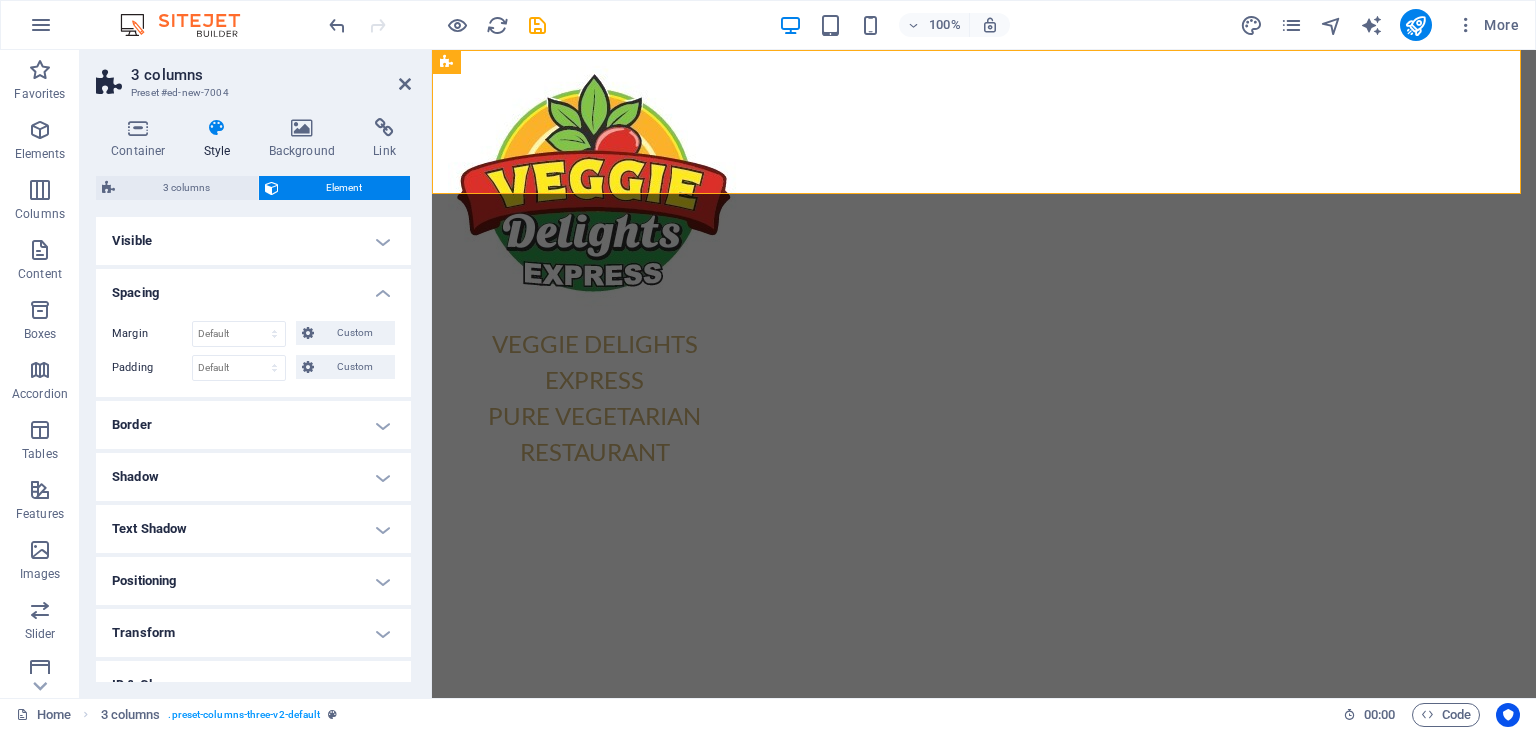 click on "Spacing" at bounding box center [253, 287] 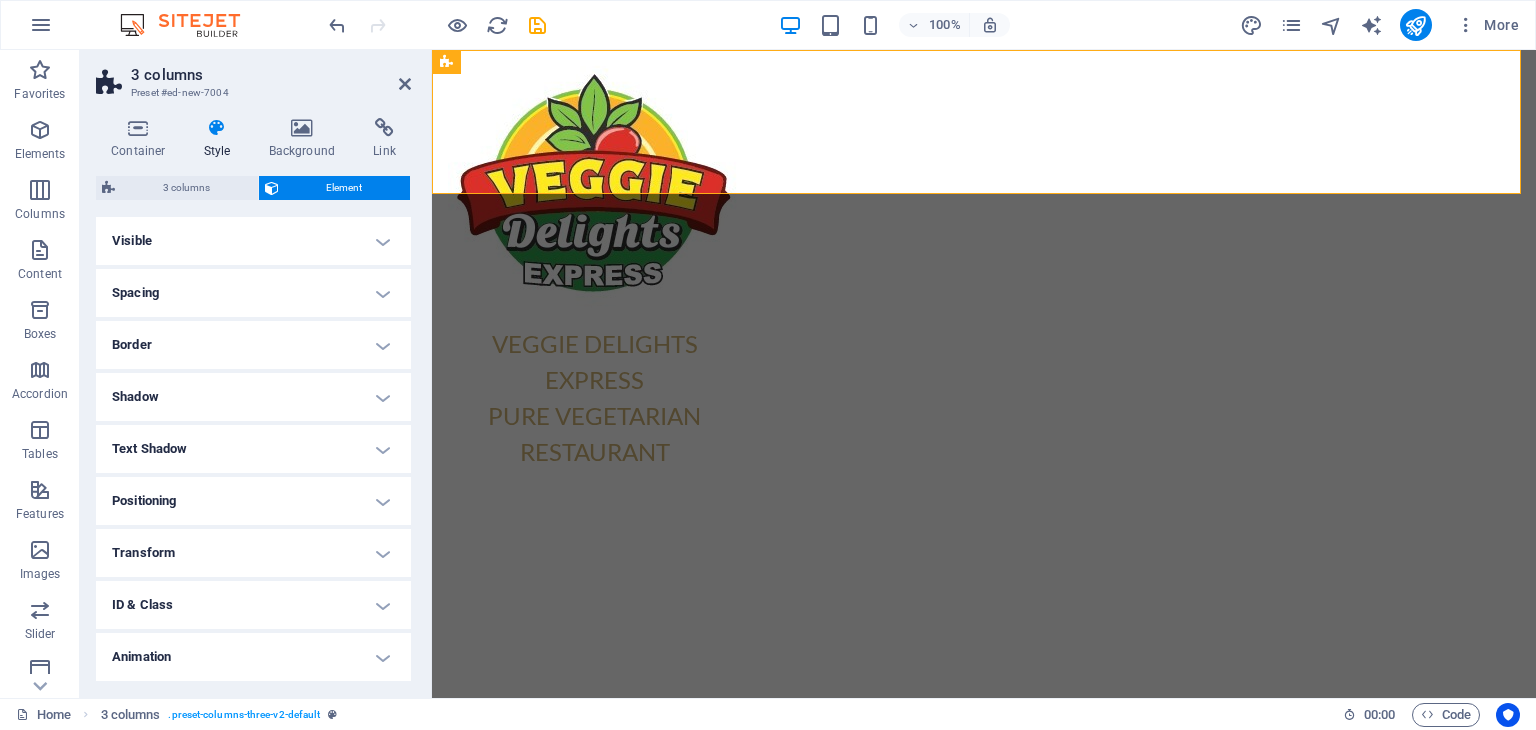 click on "Spacing" at bounding box center [253, 293] 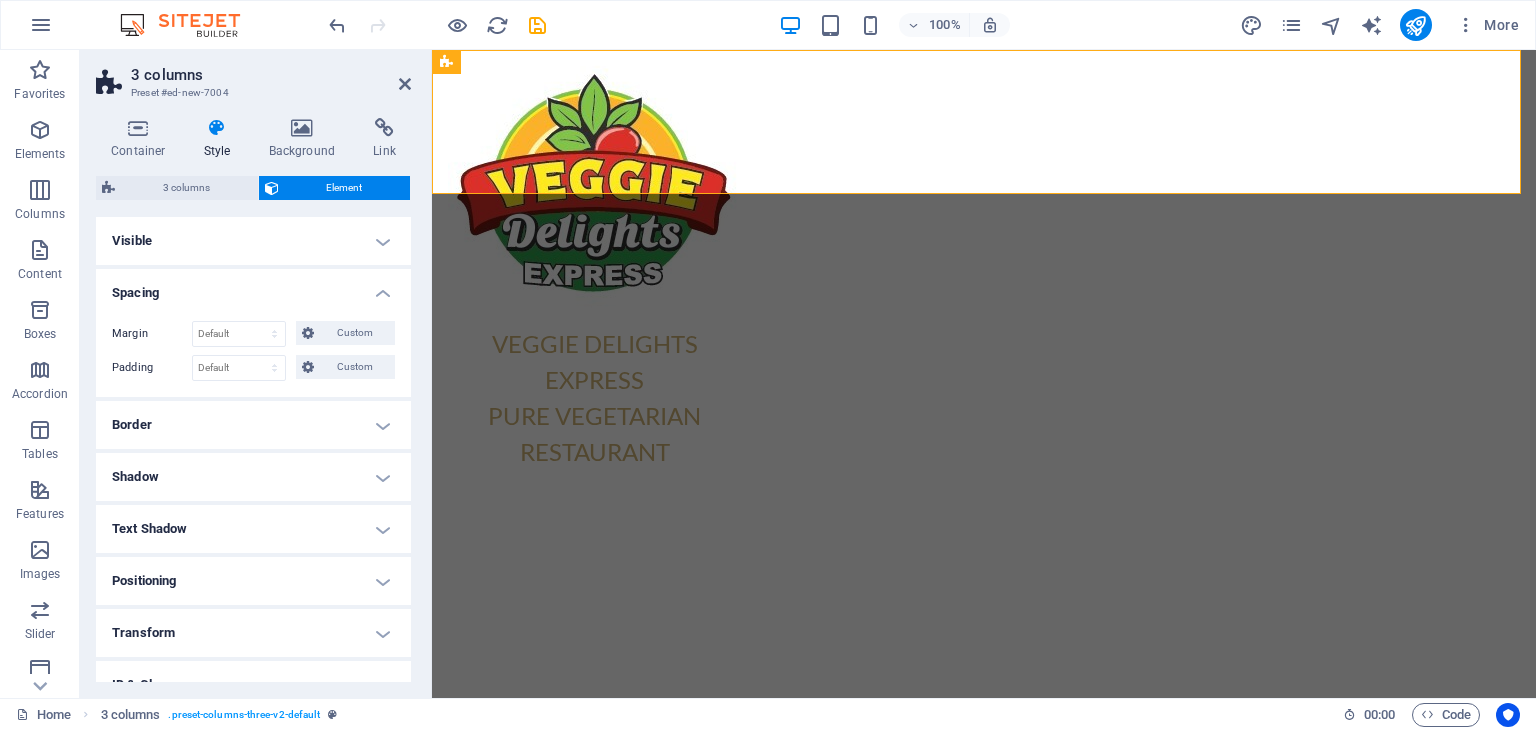 click on "Spacing" at bounding box center (253, 287) 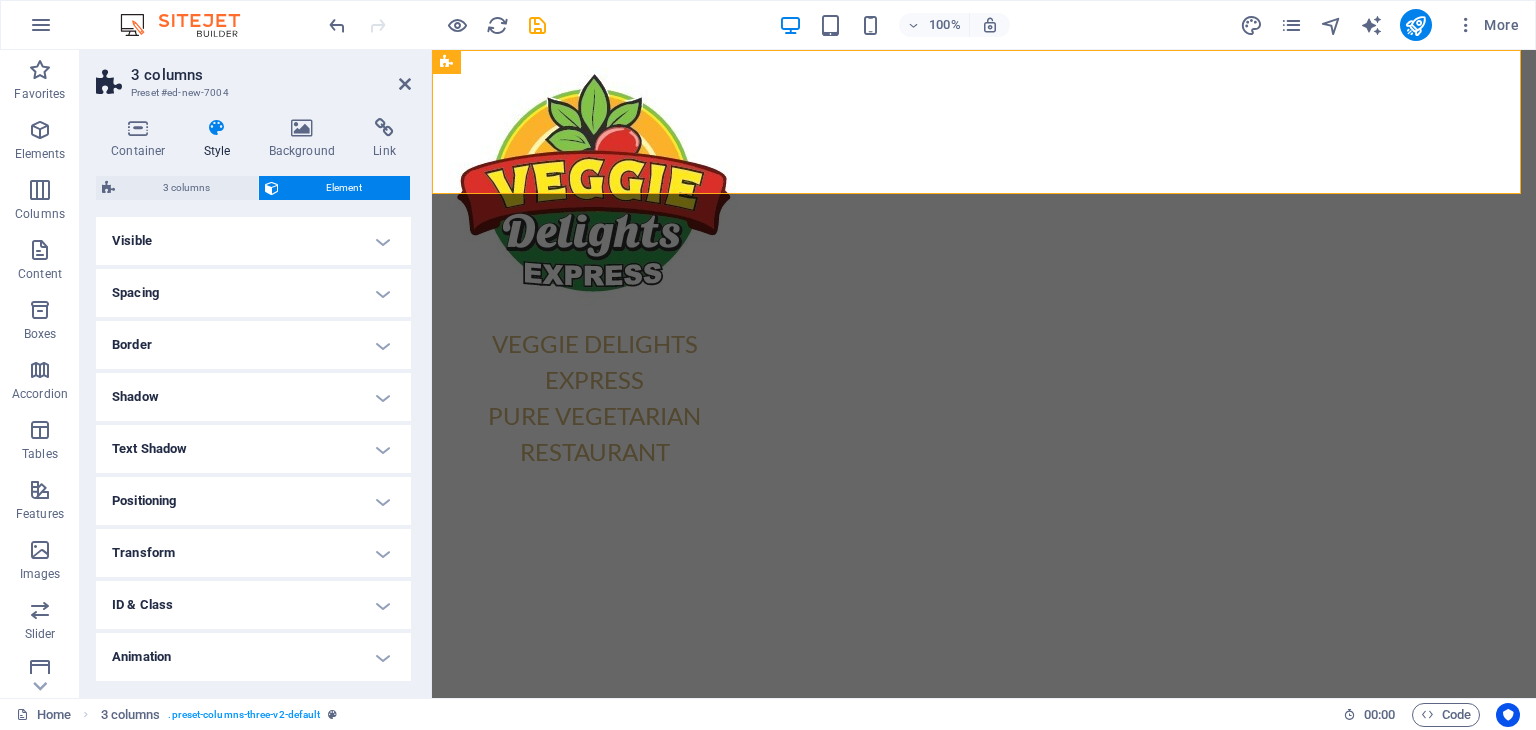 click on "Border" at bounding box center [253, 345] 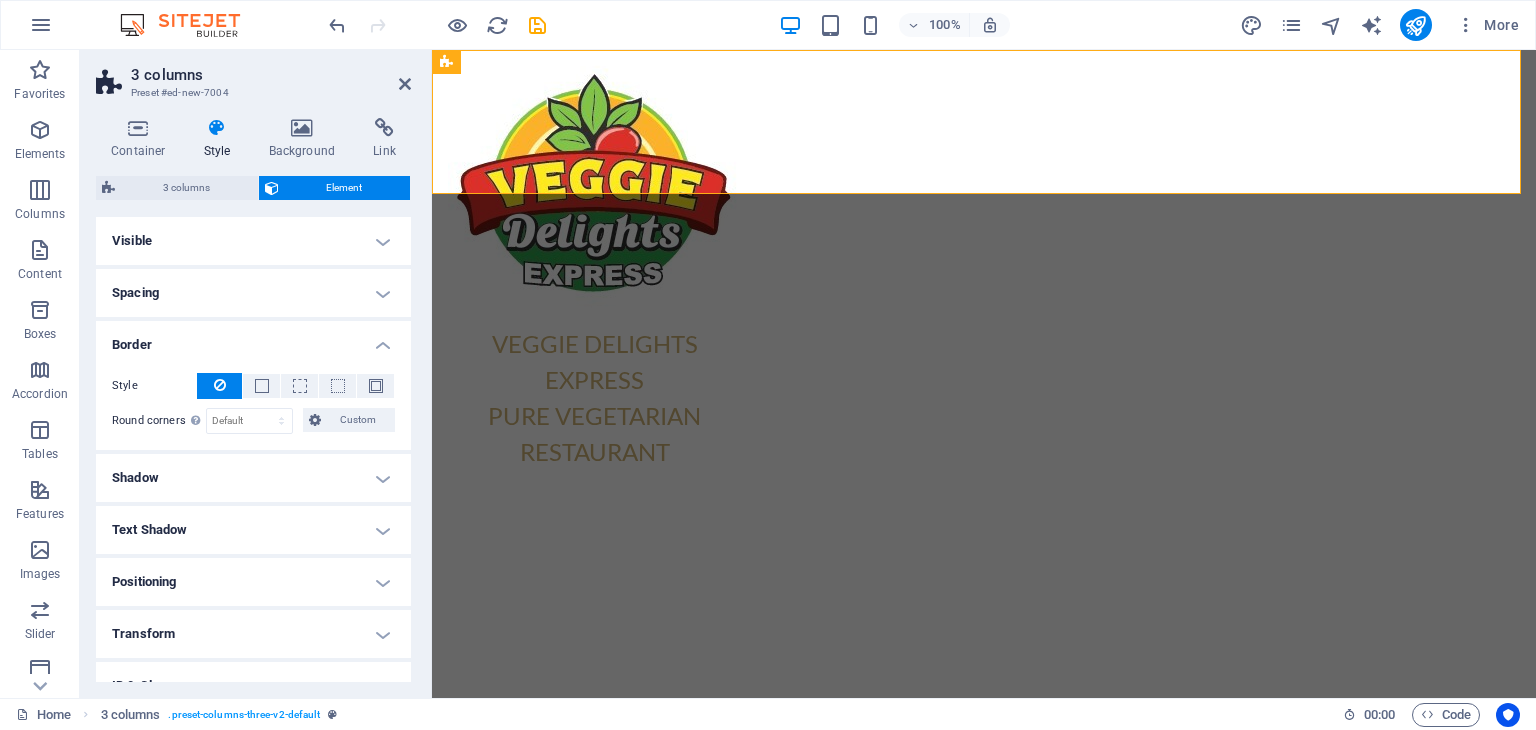click on "Border" at bounding box center [253, 339] 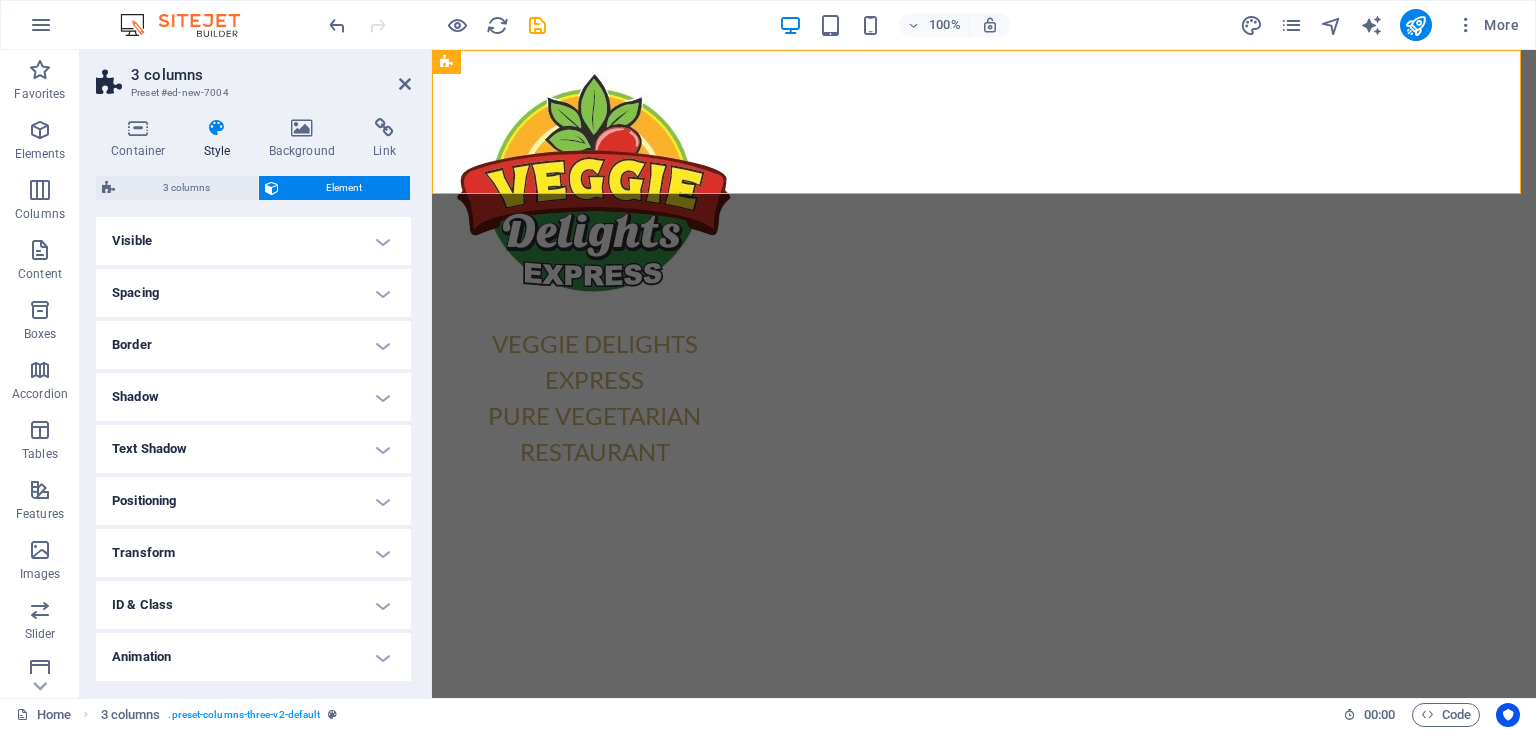 click on "Spacing" at bounding box center [253, 293] 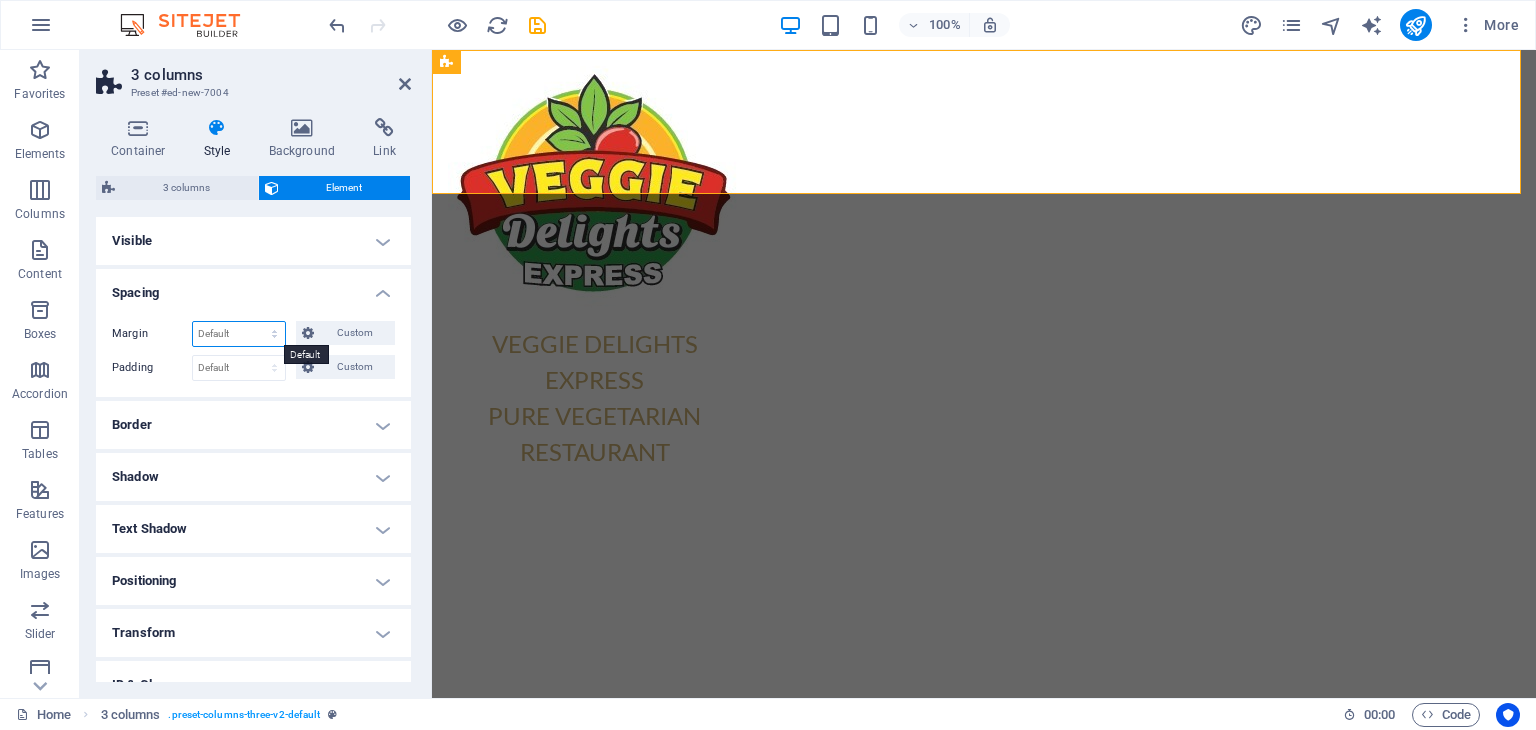 click on "Default auto px % rem vw vh Custom" at bounding box center (239, 334) 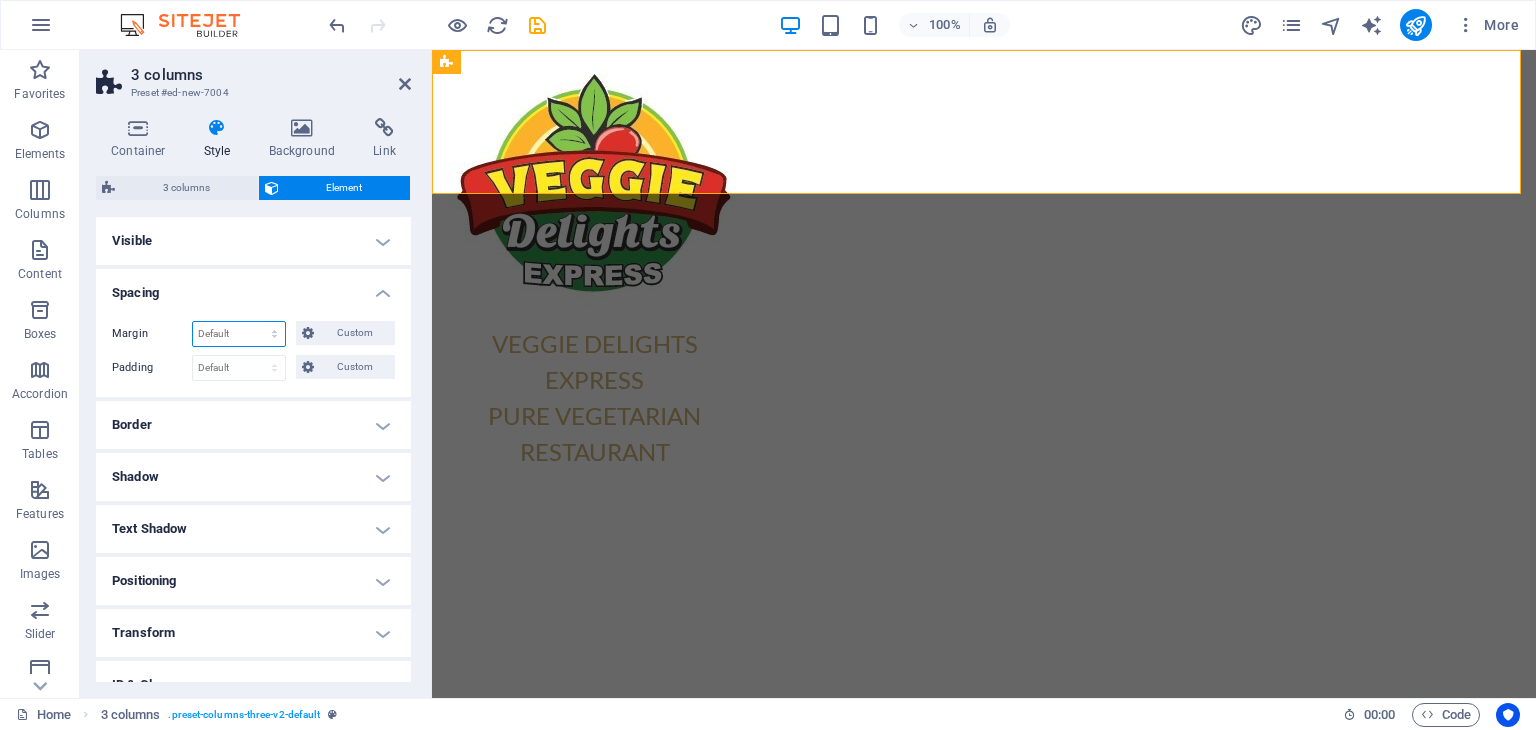 select on "px" 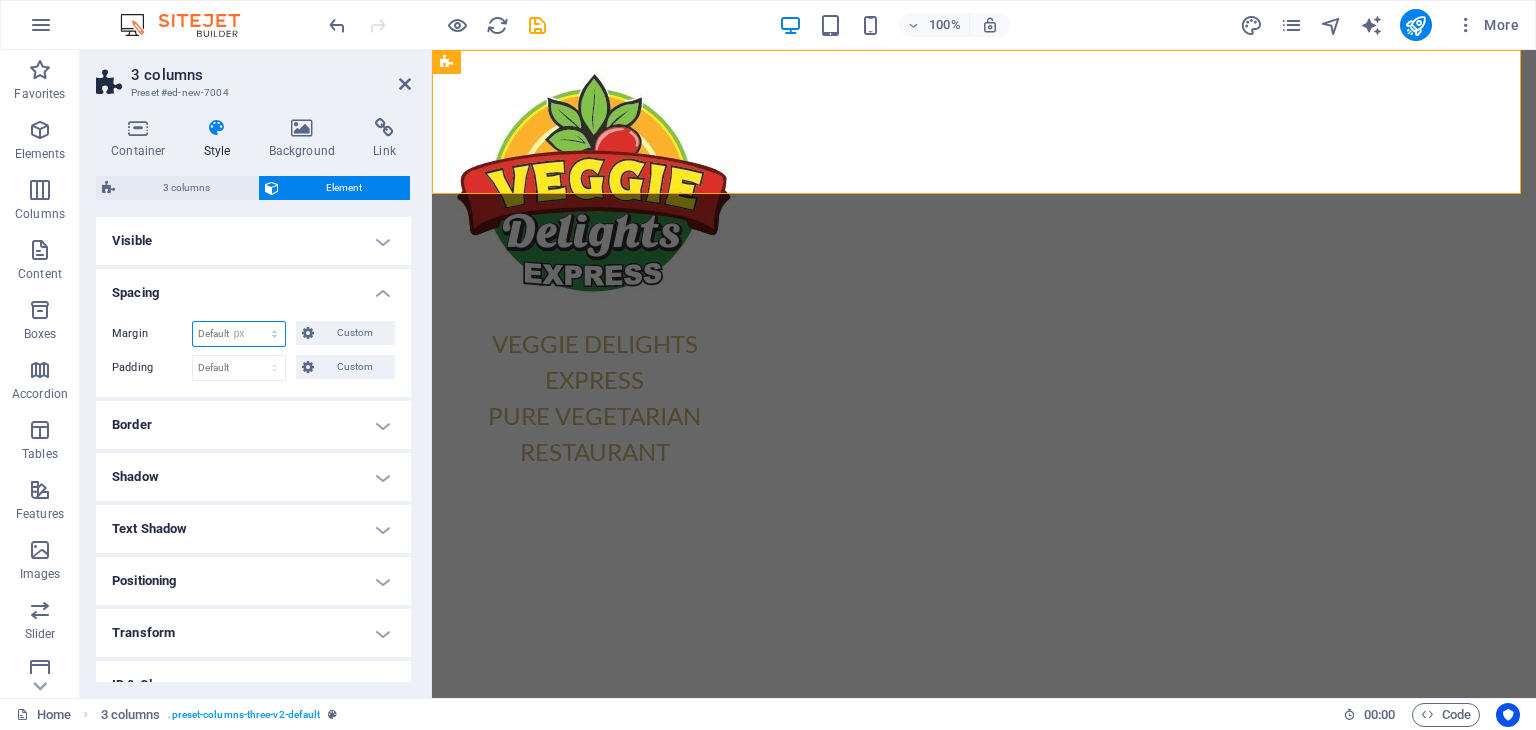 click on "Default auto px % rem vw vh Custom" at bounding box center [239, 334] 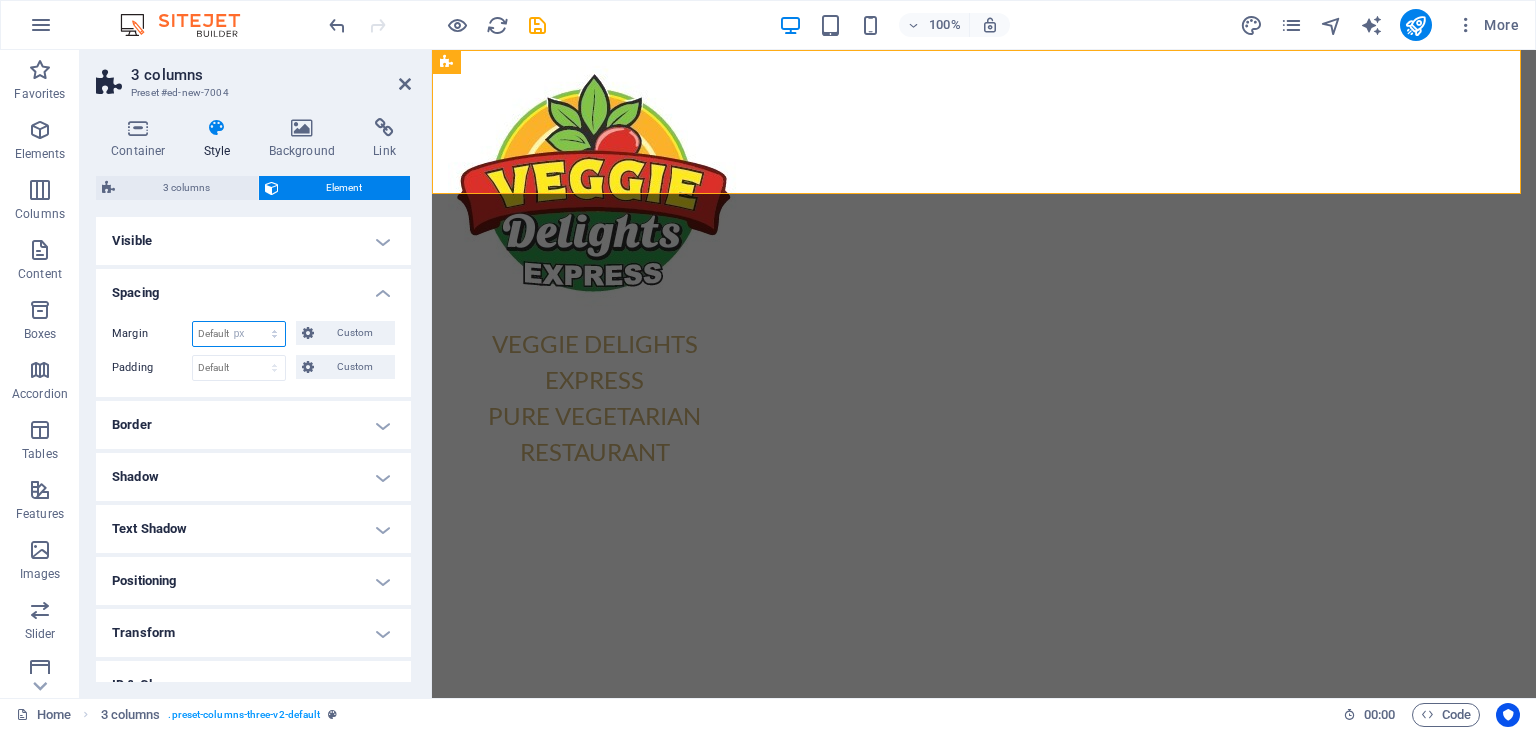 type on "0" 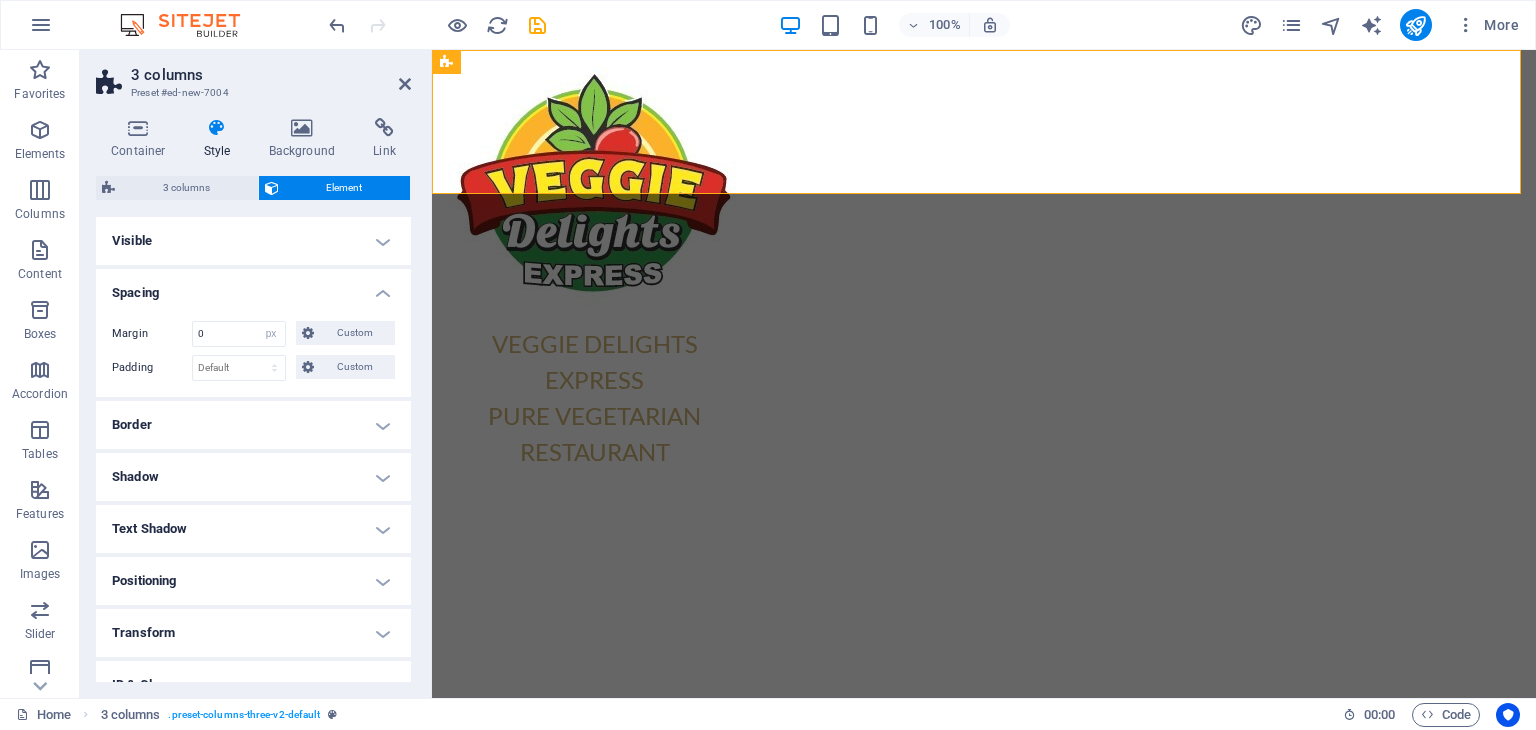 click on "Spacing" at bounding box center (253, 287) 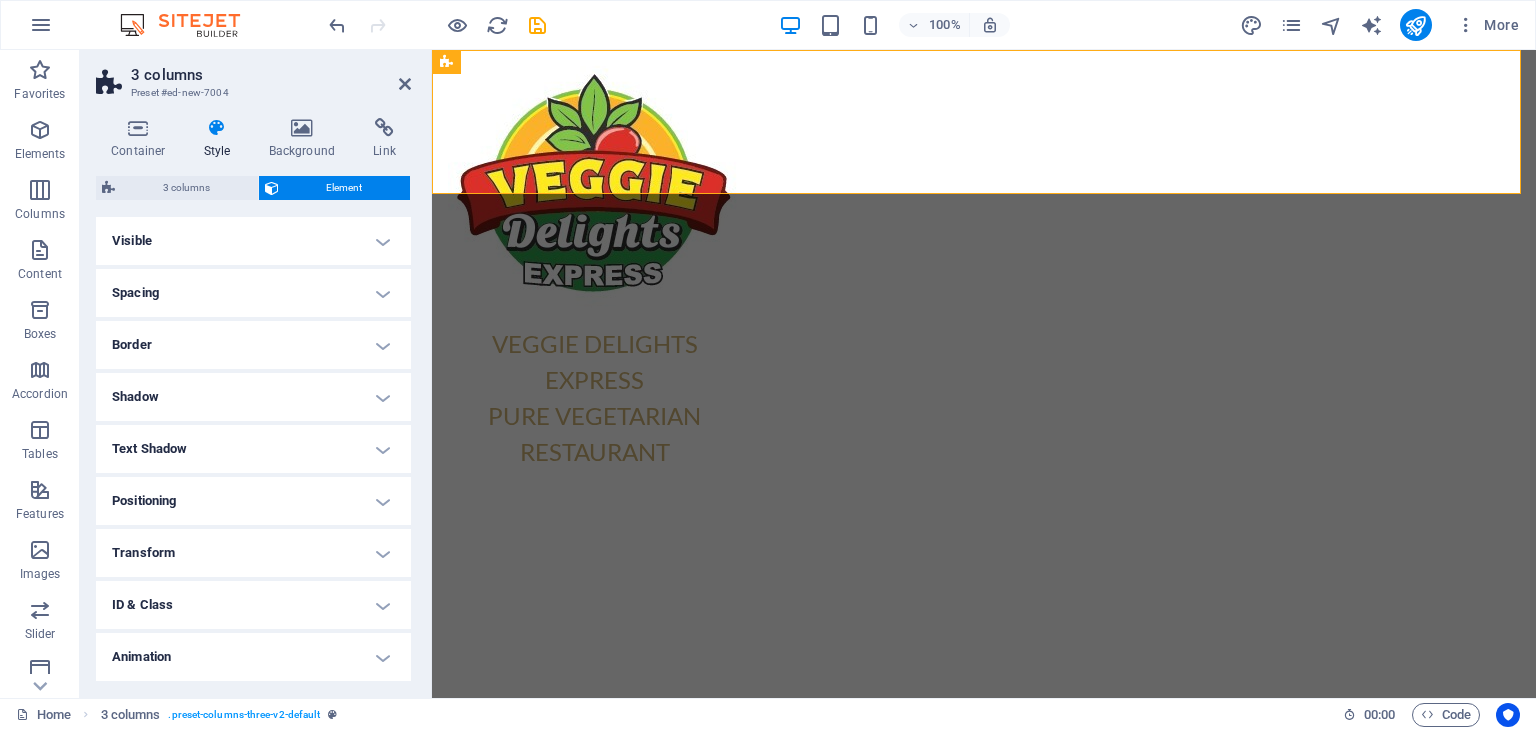 click on "Spacing" at bounding box center (253, 293) 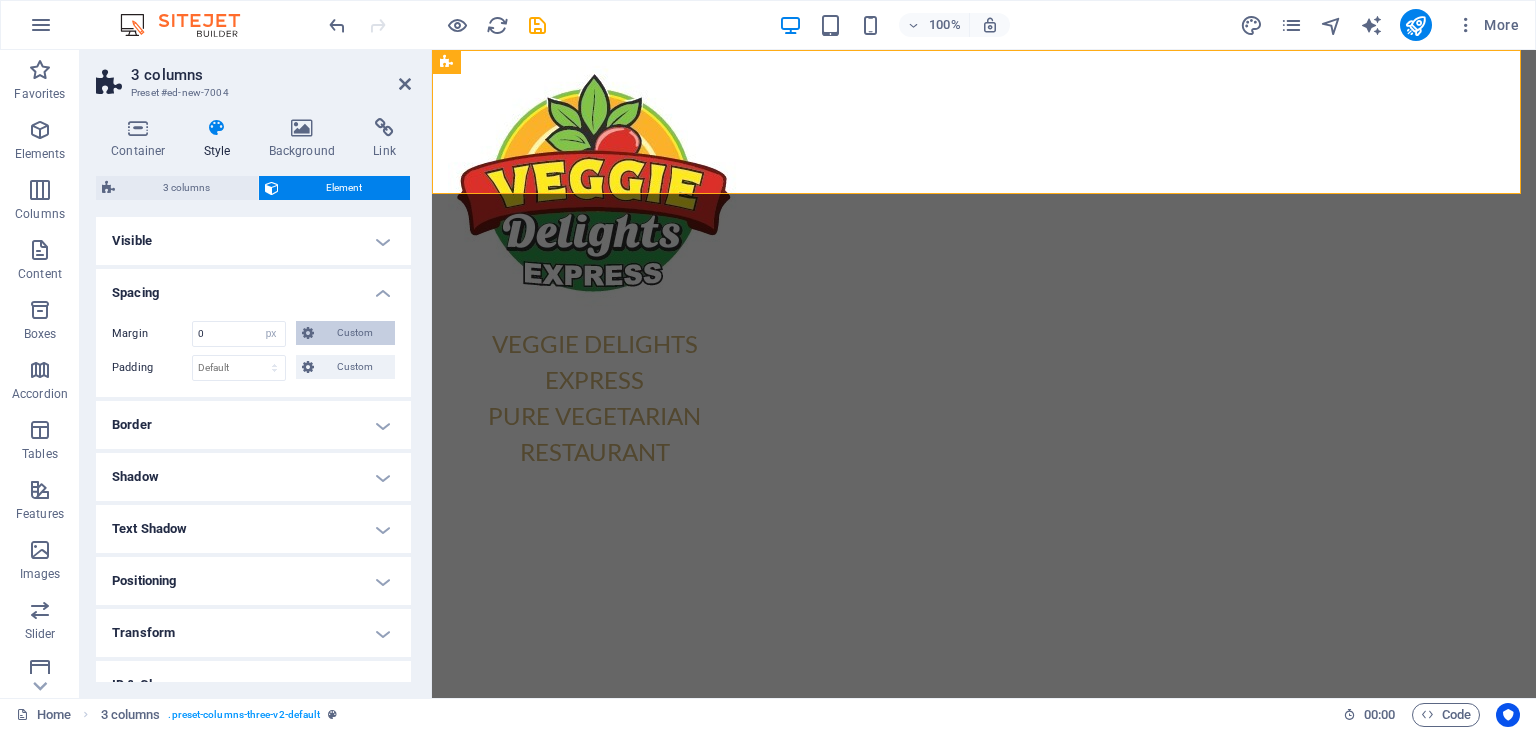 click at bounding box center [308, 333] 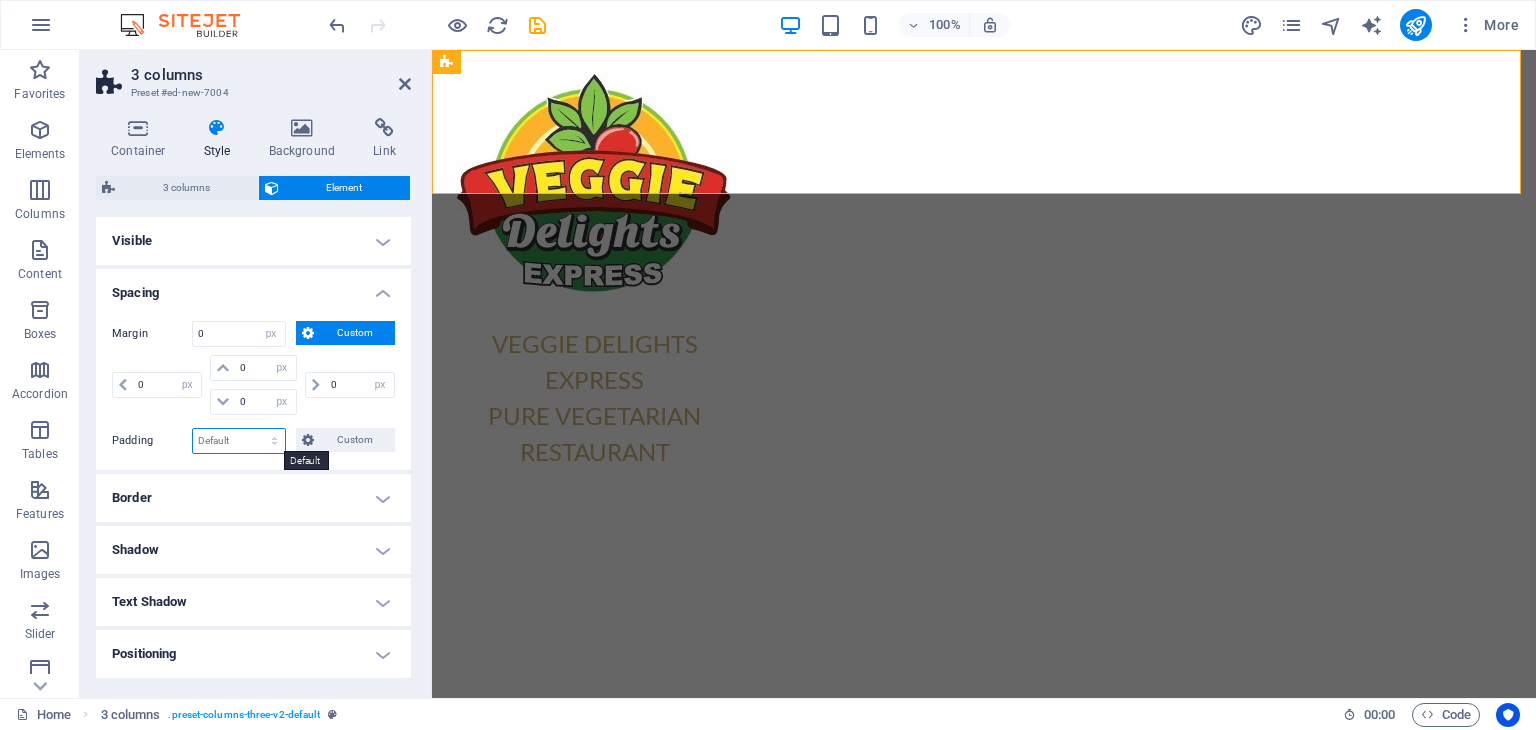 click on "Default px rem % vh vw Custom" at bounding box center (239, 441) 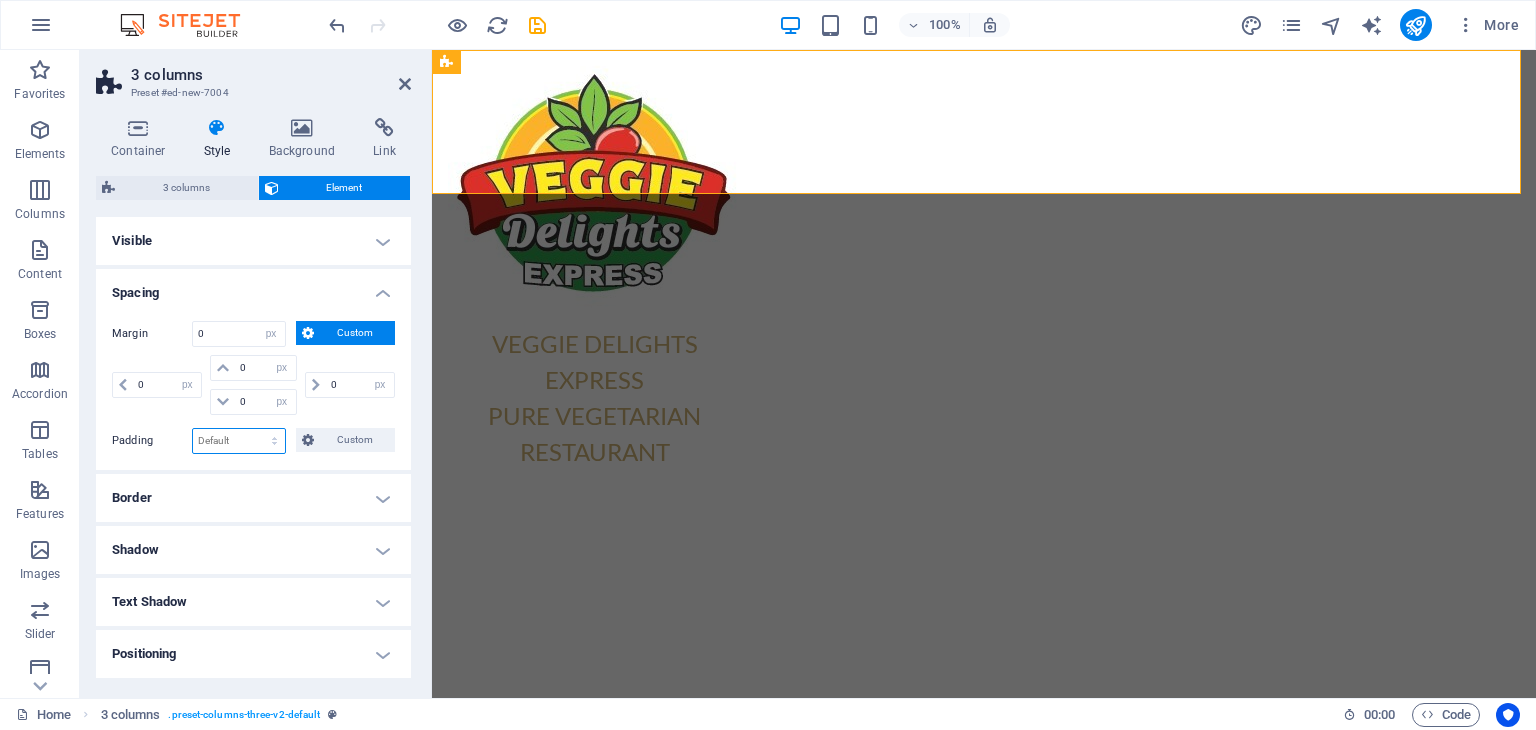 select on "px" 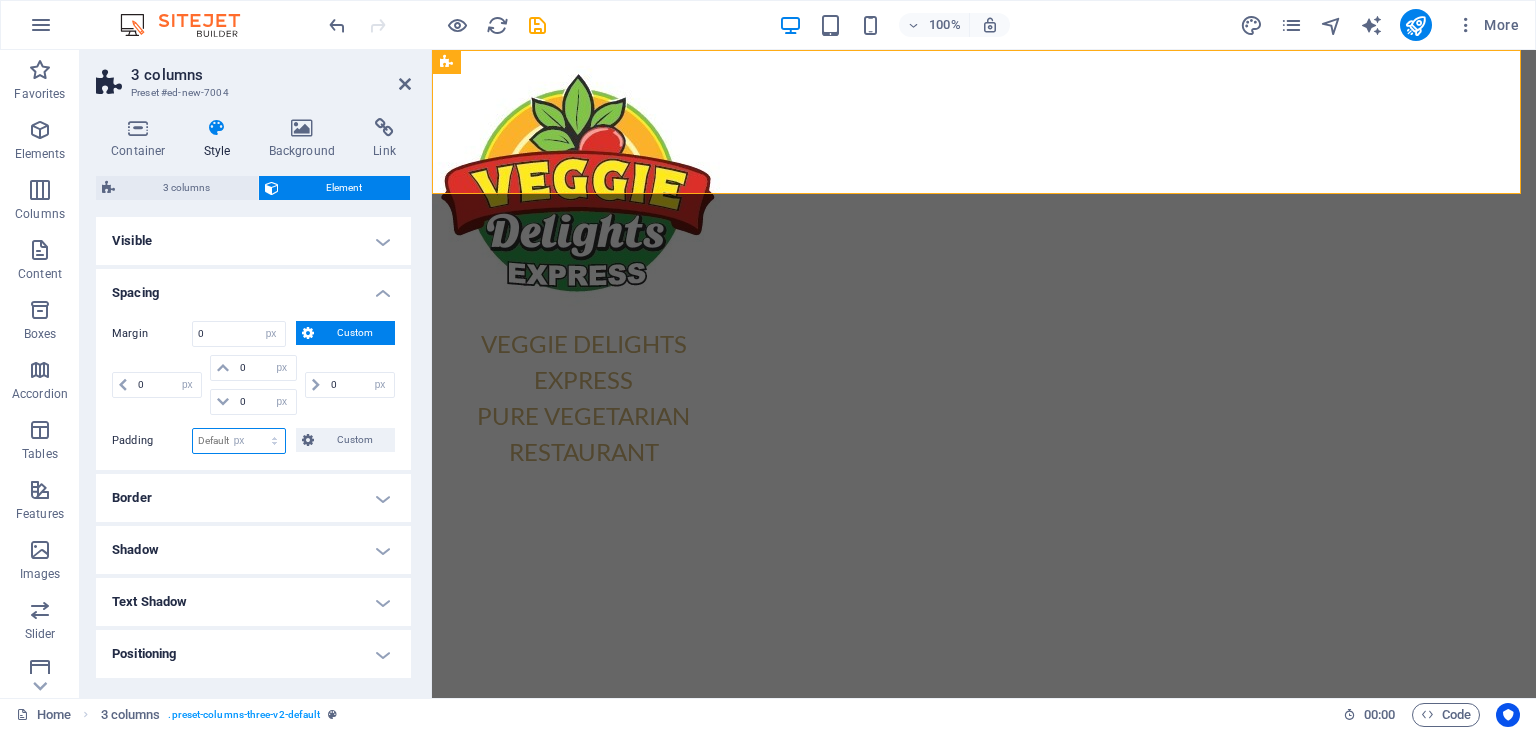 click on "Default px rem % vh vw Custom" at bounding box center [239, 441] 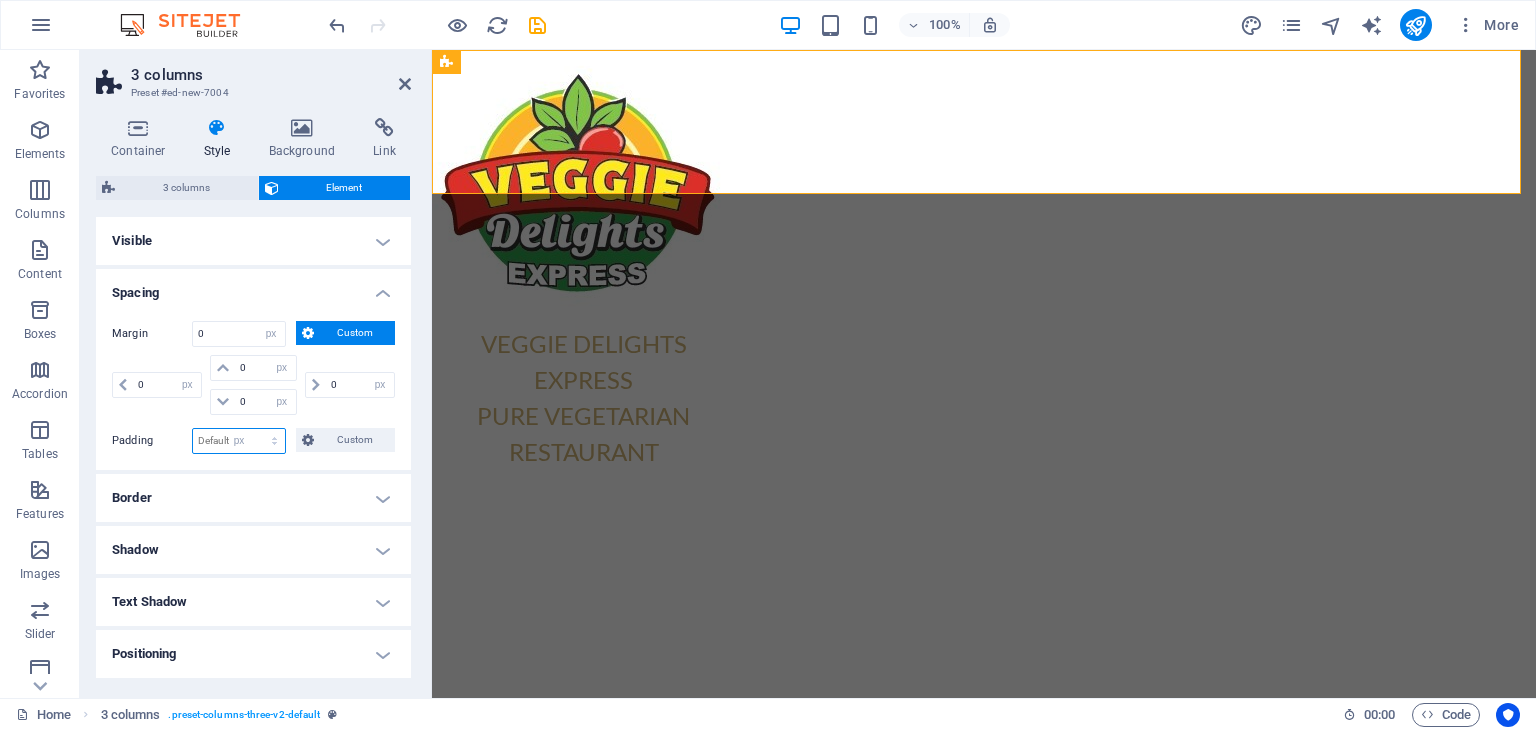 type on "0" 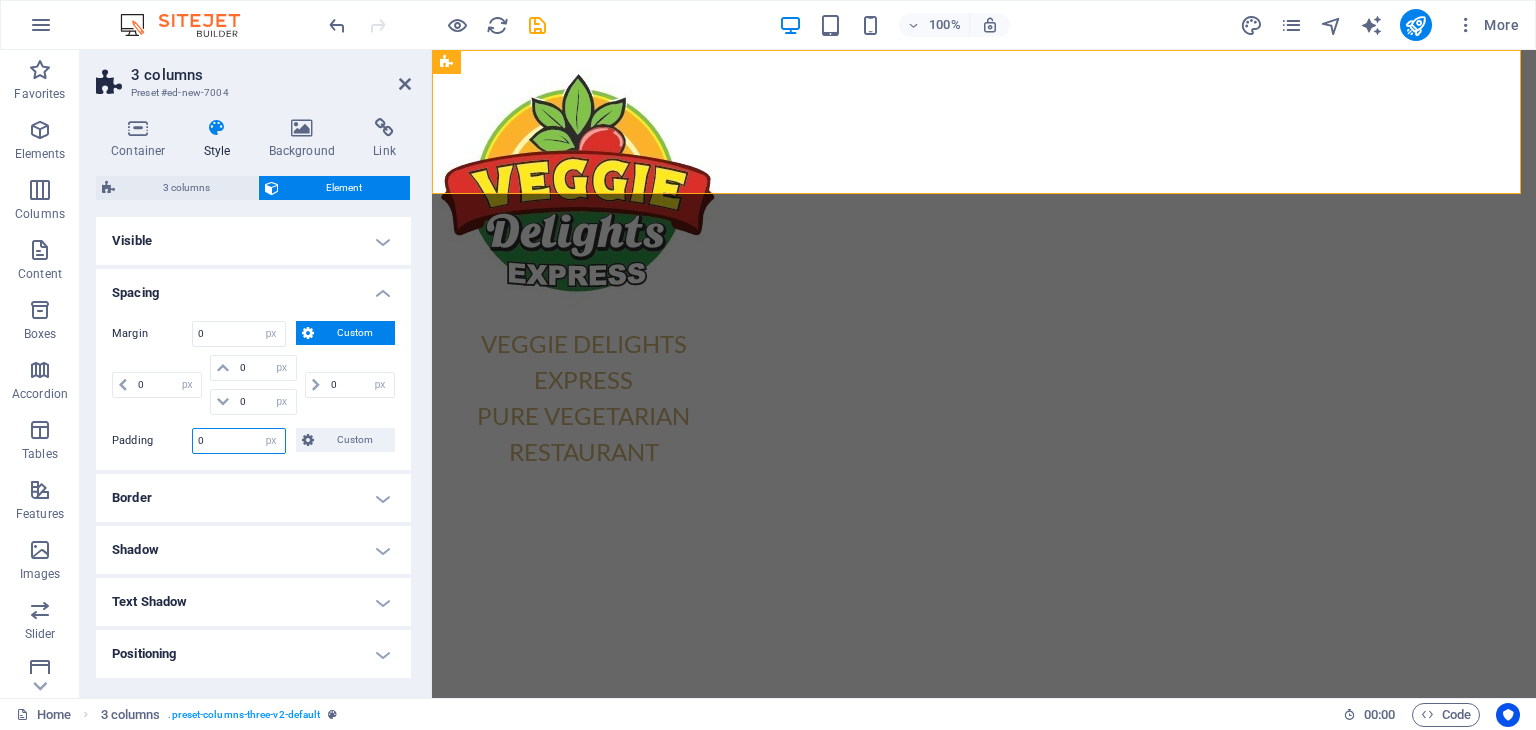 click on "0" at bounding box center [239, 441] 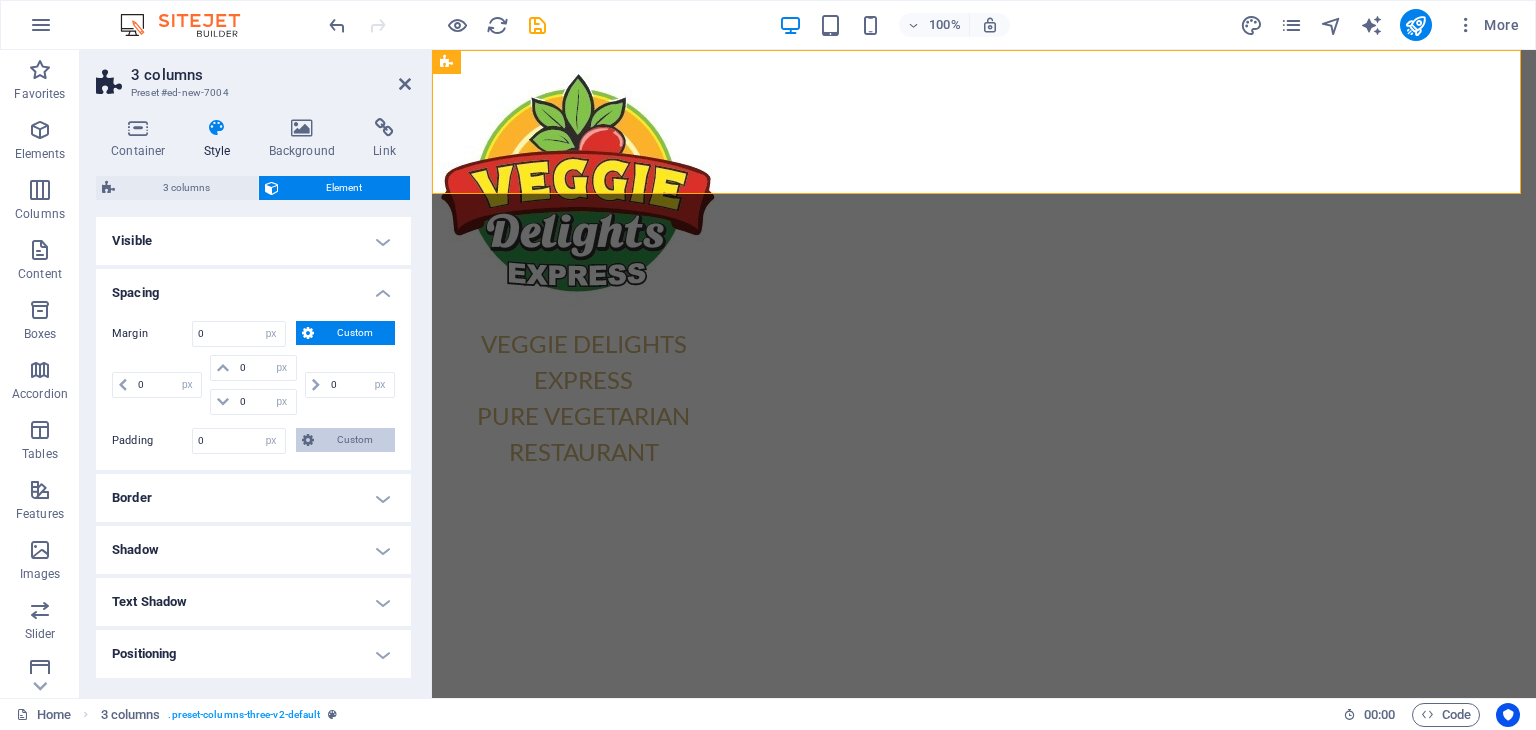 click on "Custom" at bounding box center [354, 440] 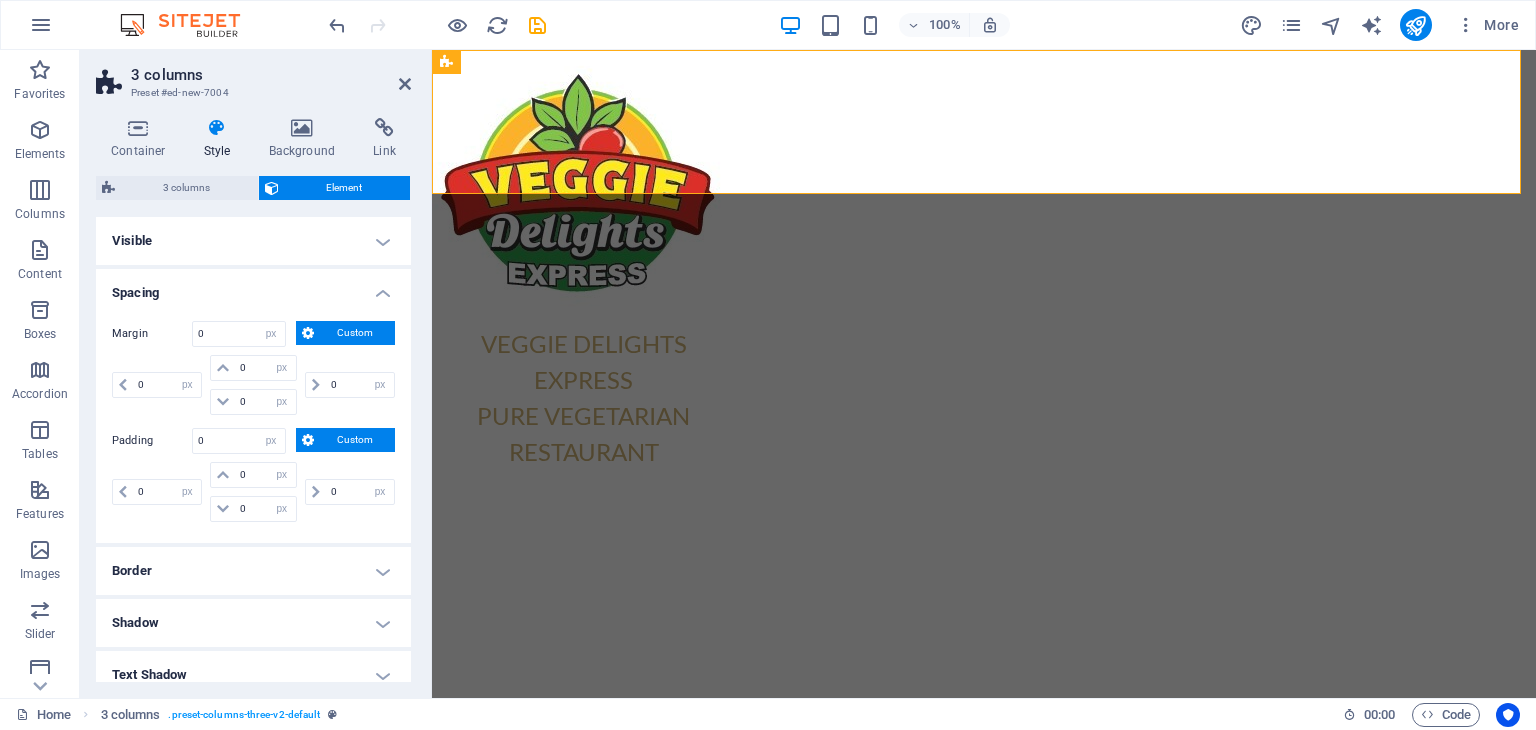 click on "Visible" at bounding box center [253, 241] 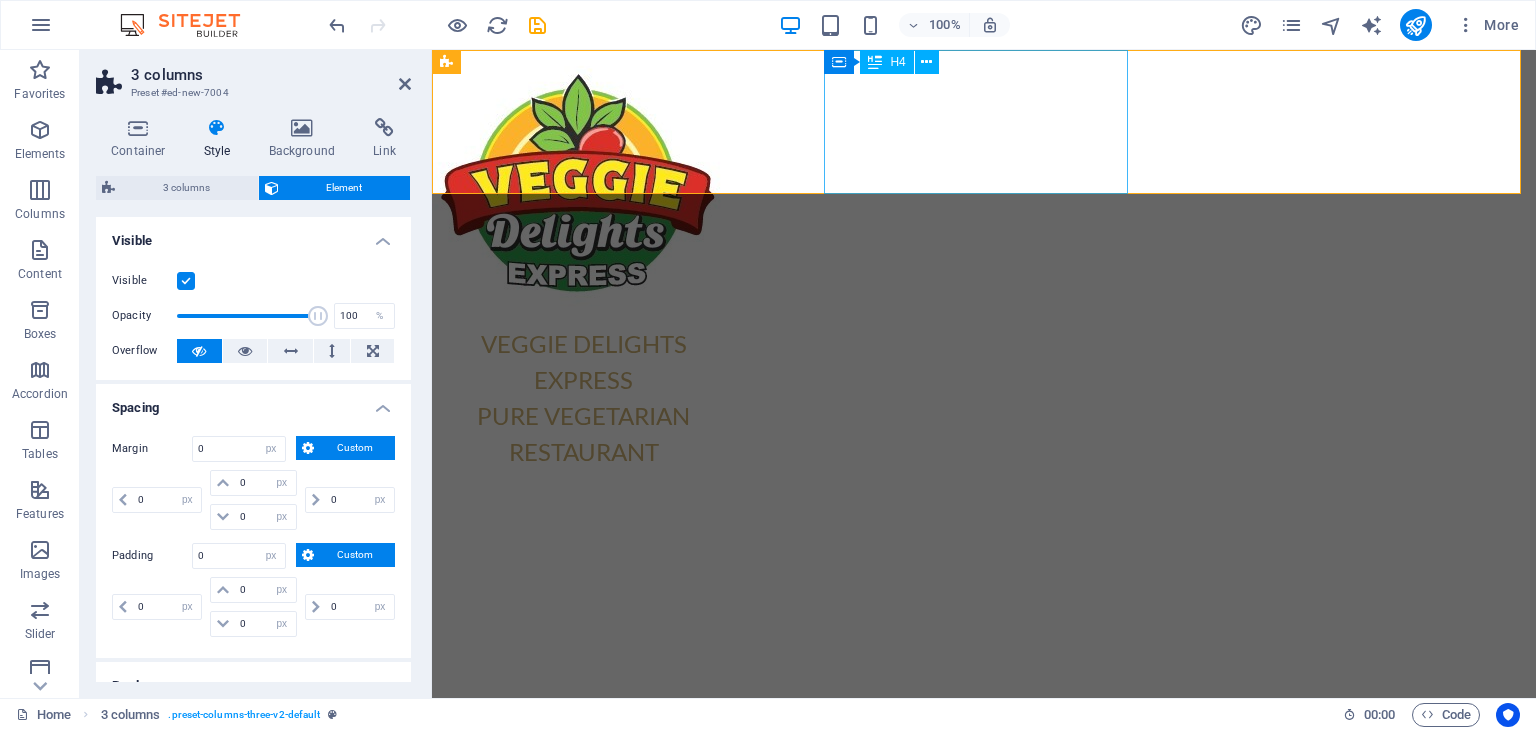 click on "VEGGIE DELIGHTS EXPRESS PURE VEGETARIAN RESTAURANT" at bounding box center (584, 398) 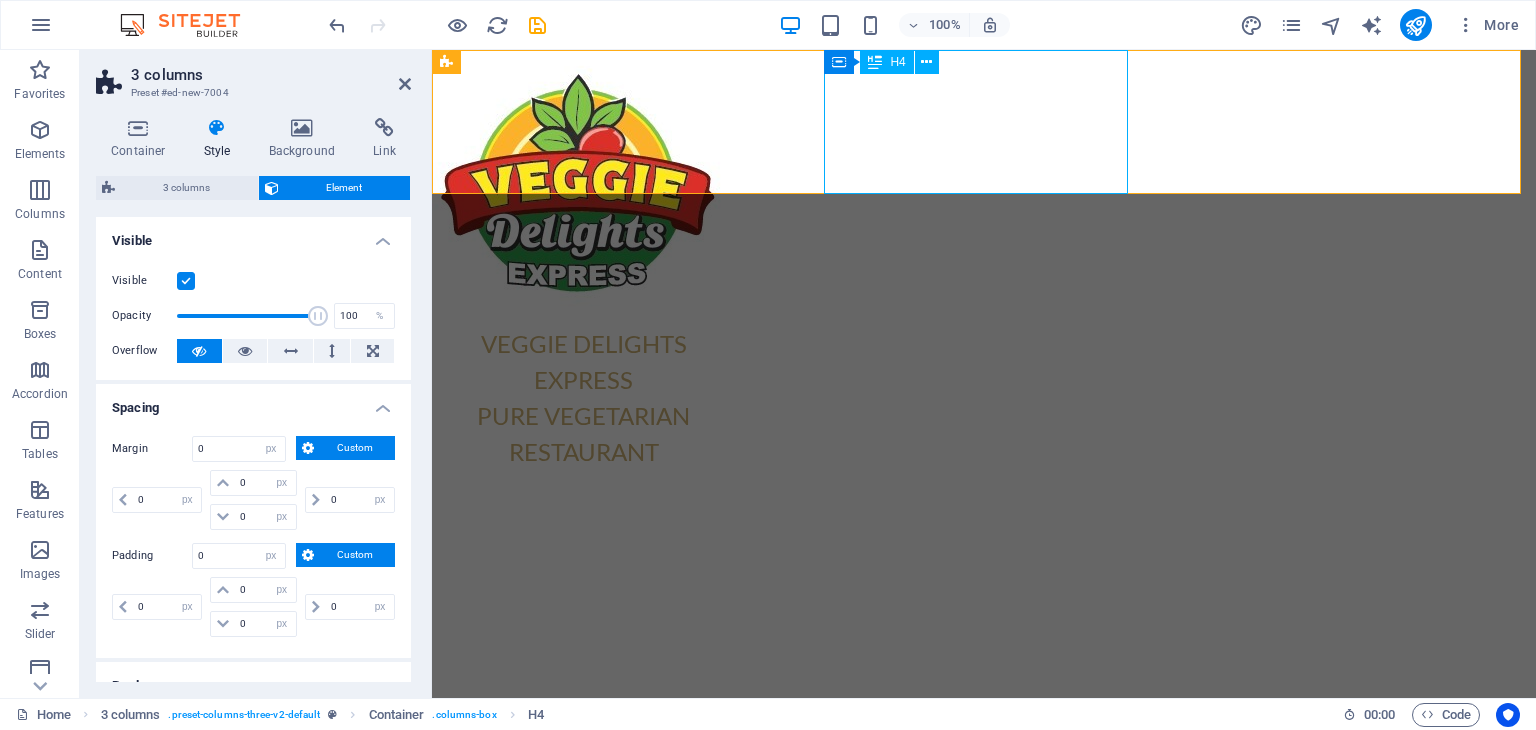 click on "VEGGIE DELIGHTS EXPRESS PURE VEGETARIAN RESTAURANT" at bounding box center [584, 398] 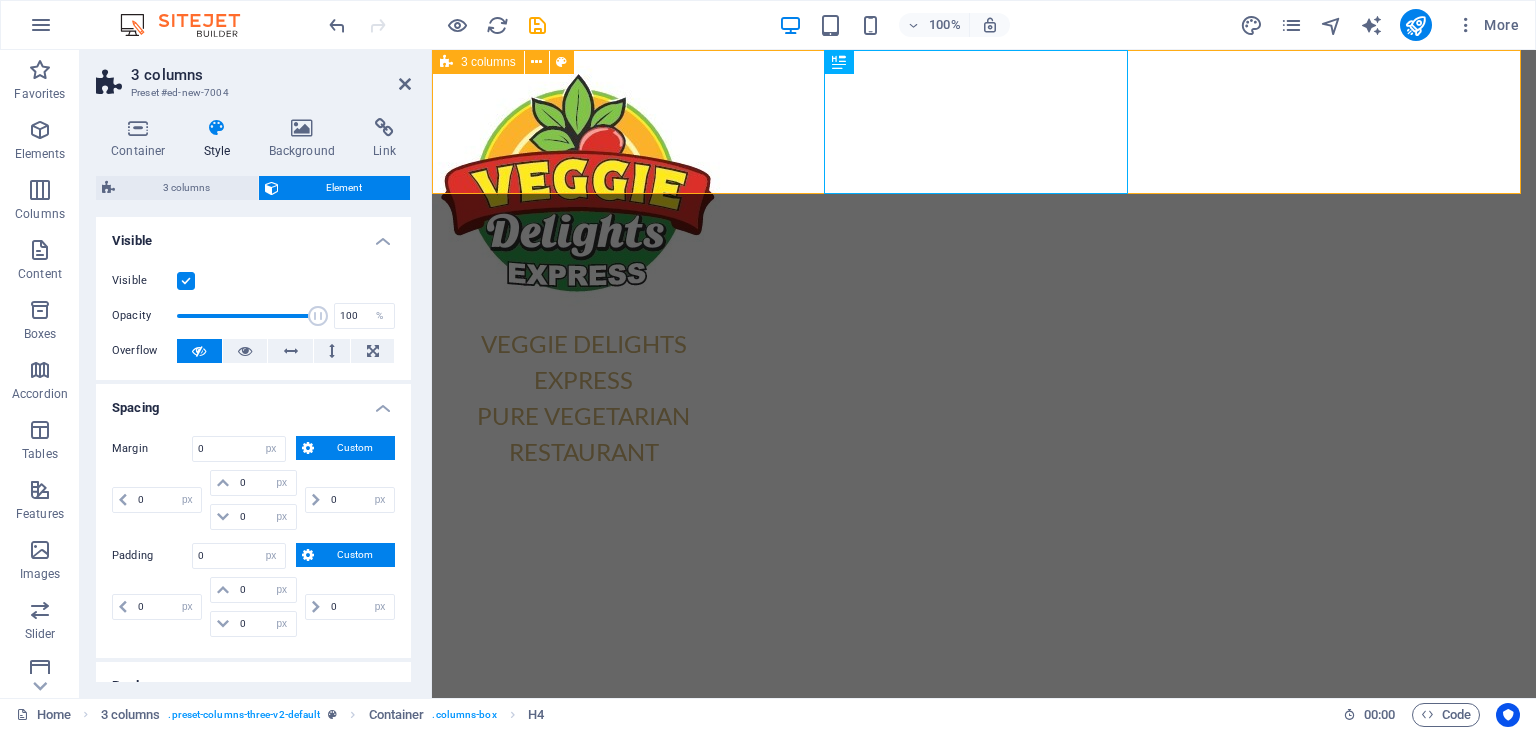 click on "VEGGIE DELIGHTS EXPRESS PURE VEGETARIAN RESTAURANT" at bounding box center (984, 260) 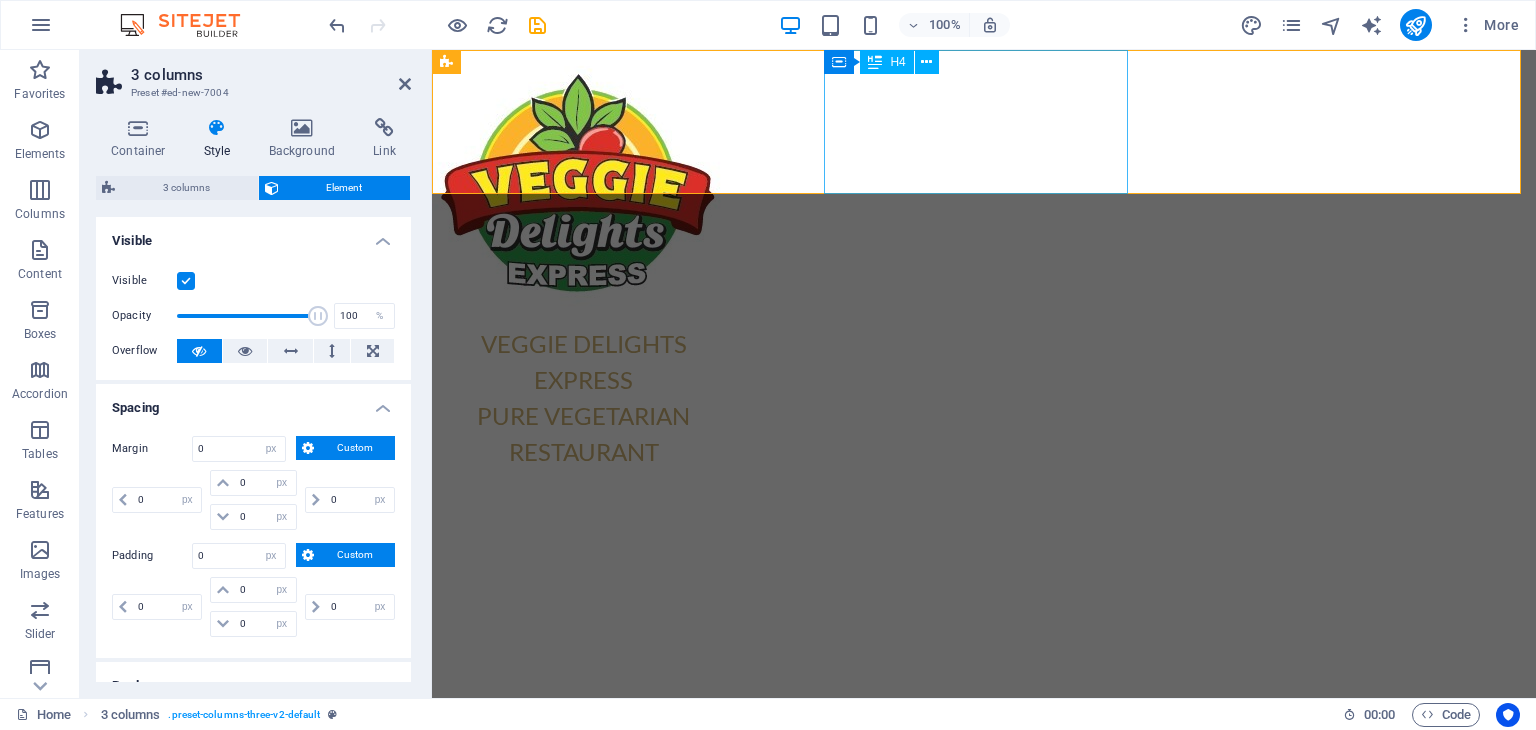 click on "VEGGIE DELIGHTS EXPRESS PURE VEGETARIAN RESTAURANT" at bounding box center (584, 398) 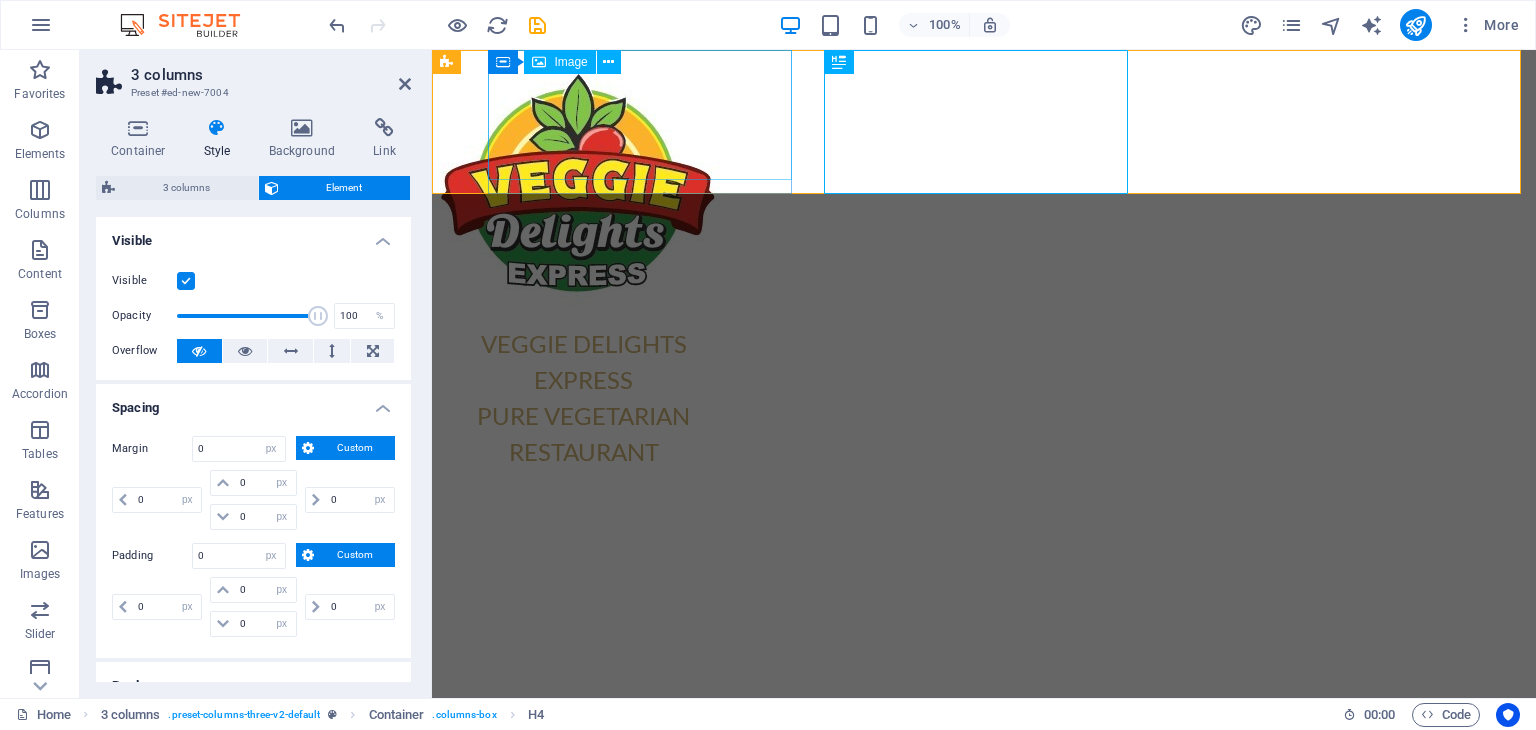 click at bounding box center [584, 180] 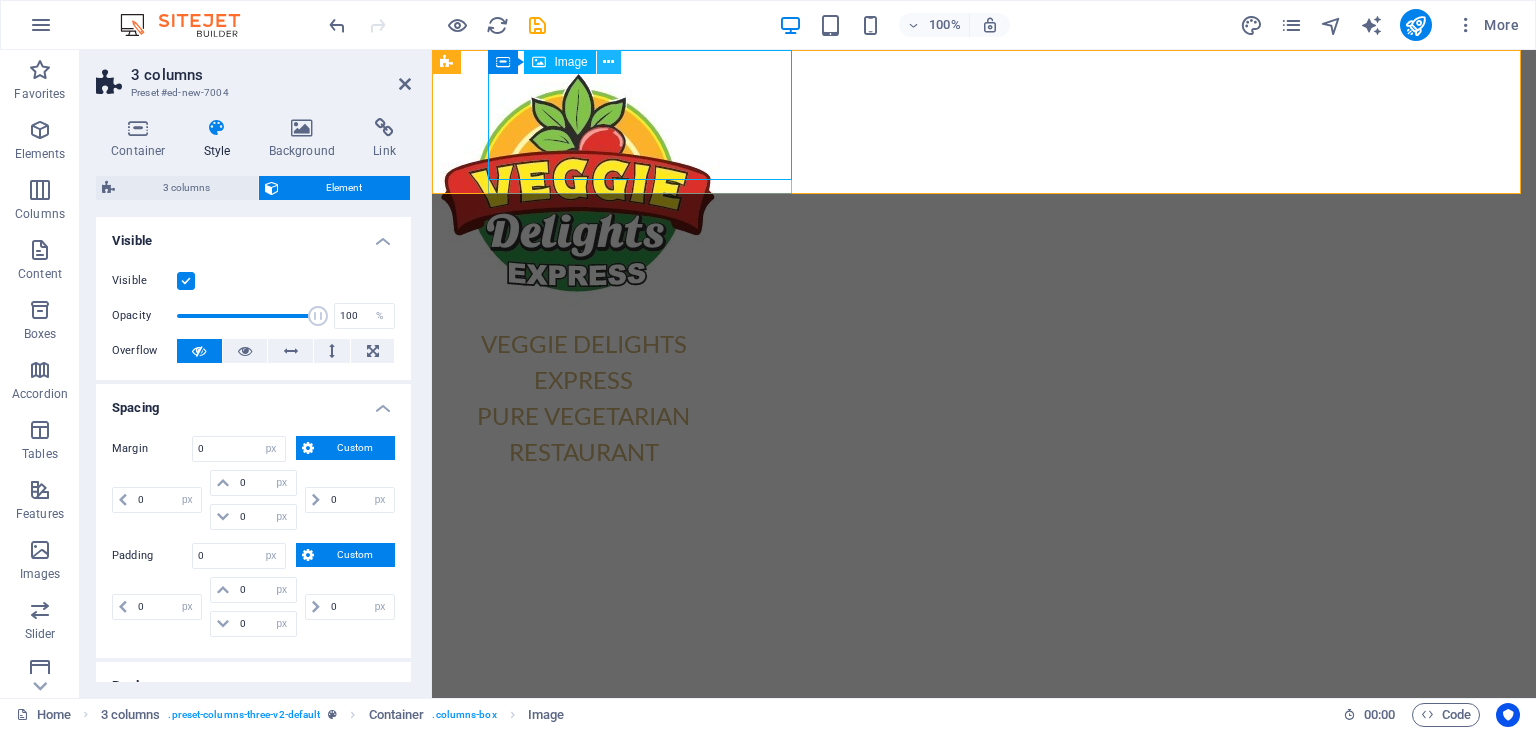 click at bounding box center (608, 62) 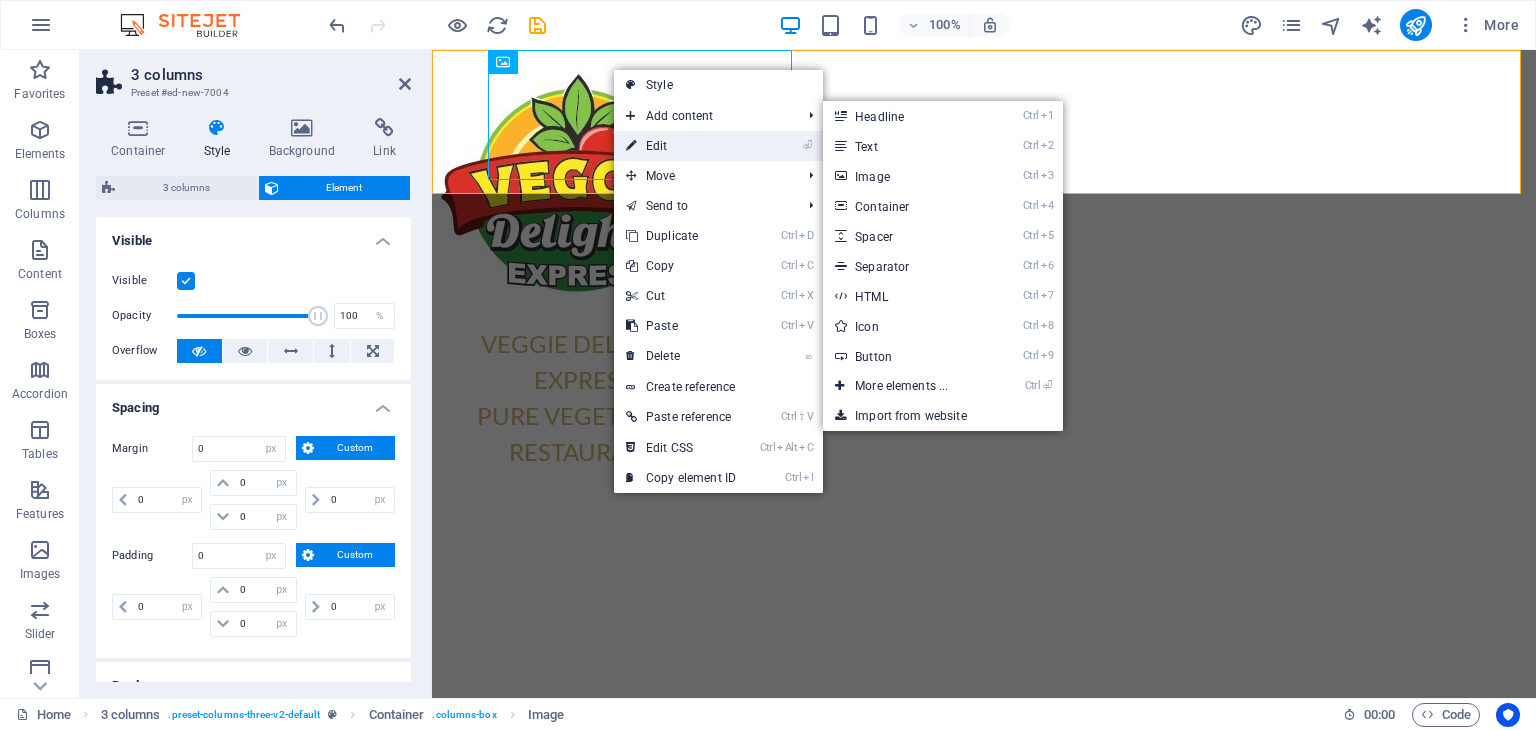 click on "⏎  Edit" at bounding box center (681, 146) 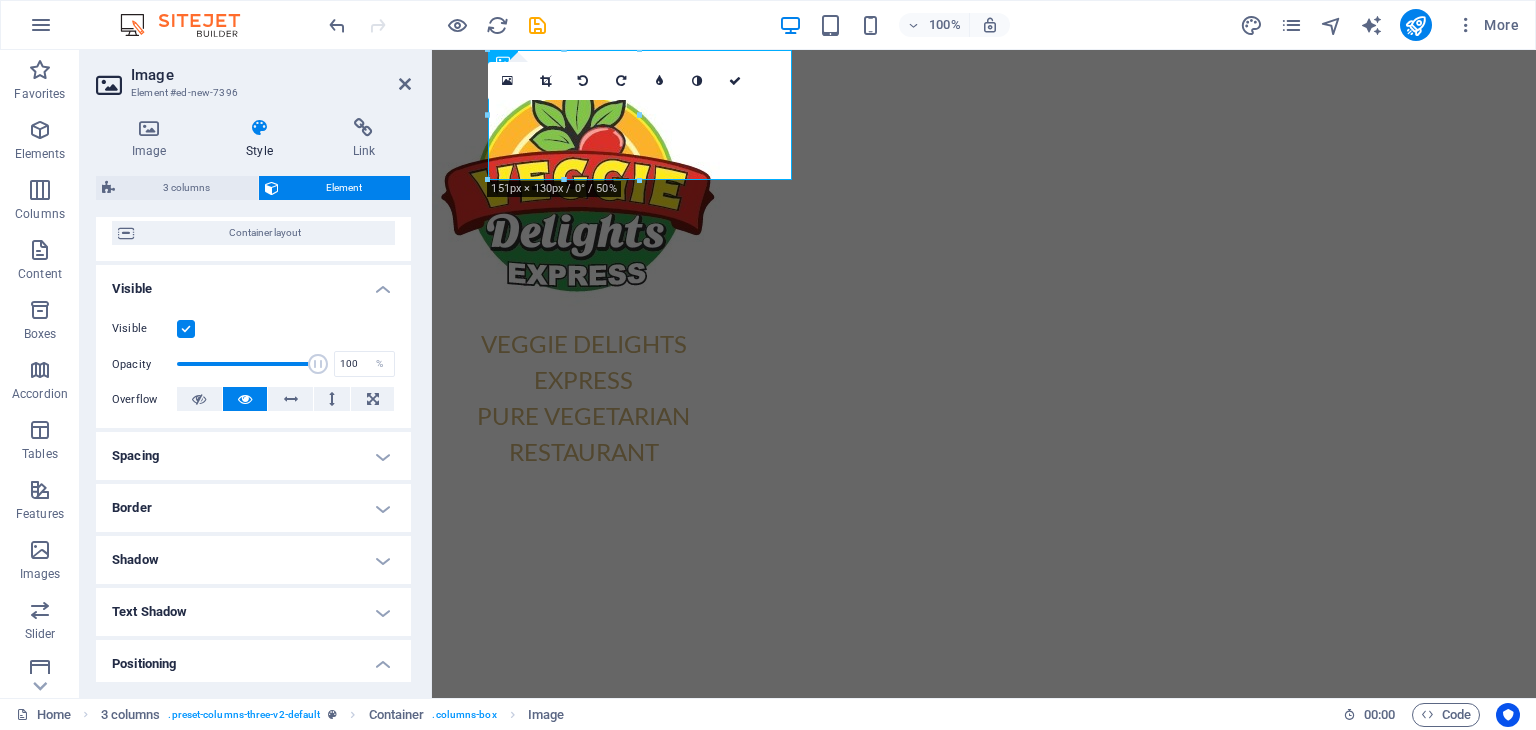 scroll, scrollTop: 200, scrollLeft: 0, axis: vertical 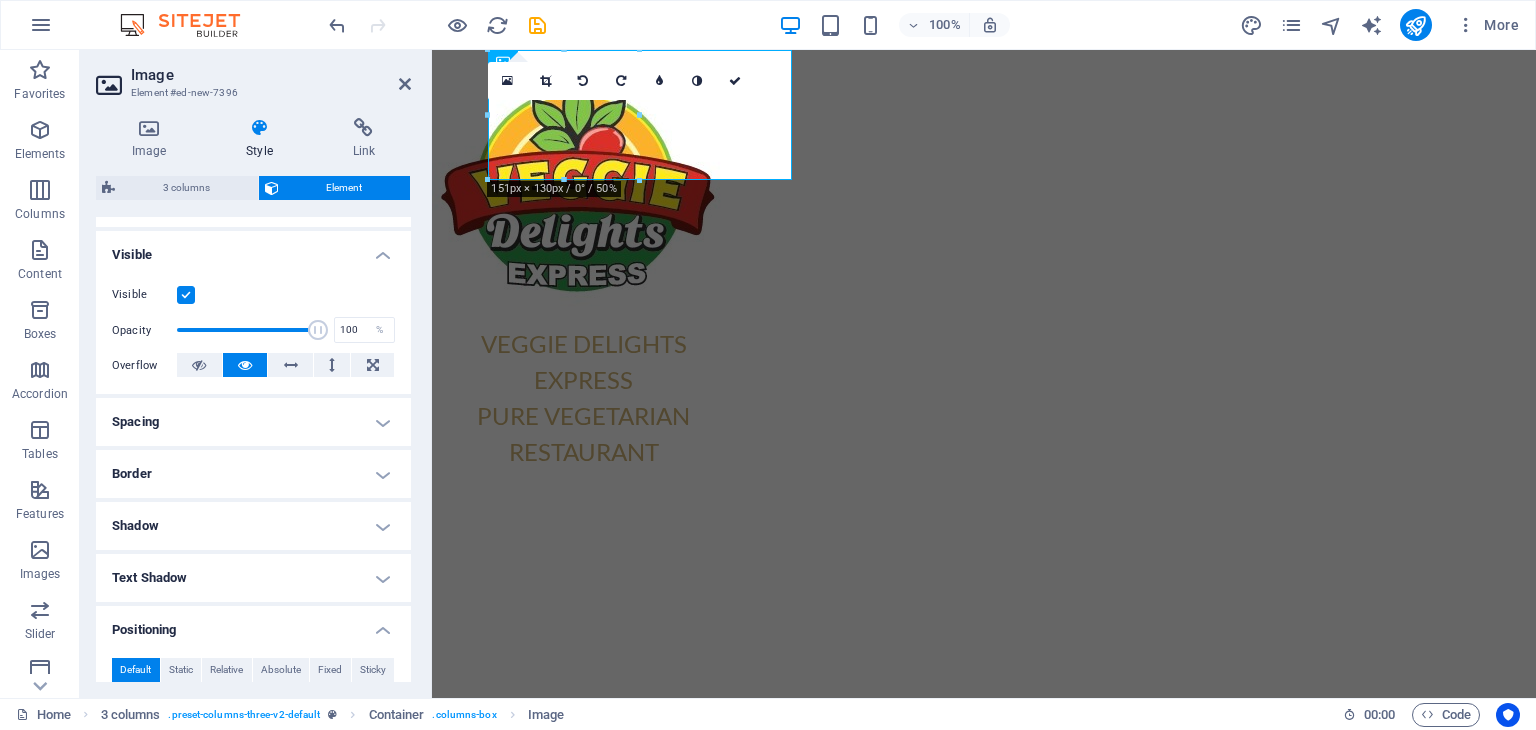 click on "Spacing" at bounding box center [253, 422] 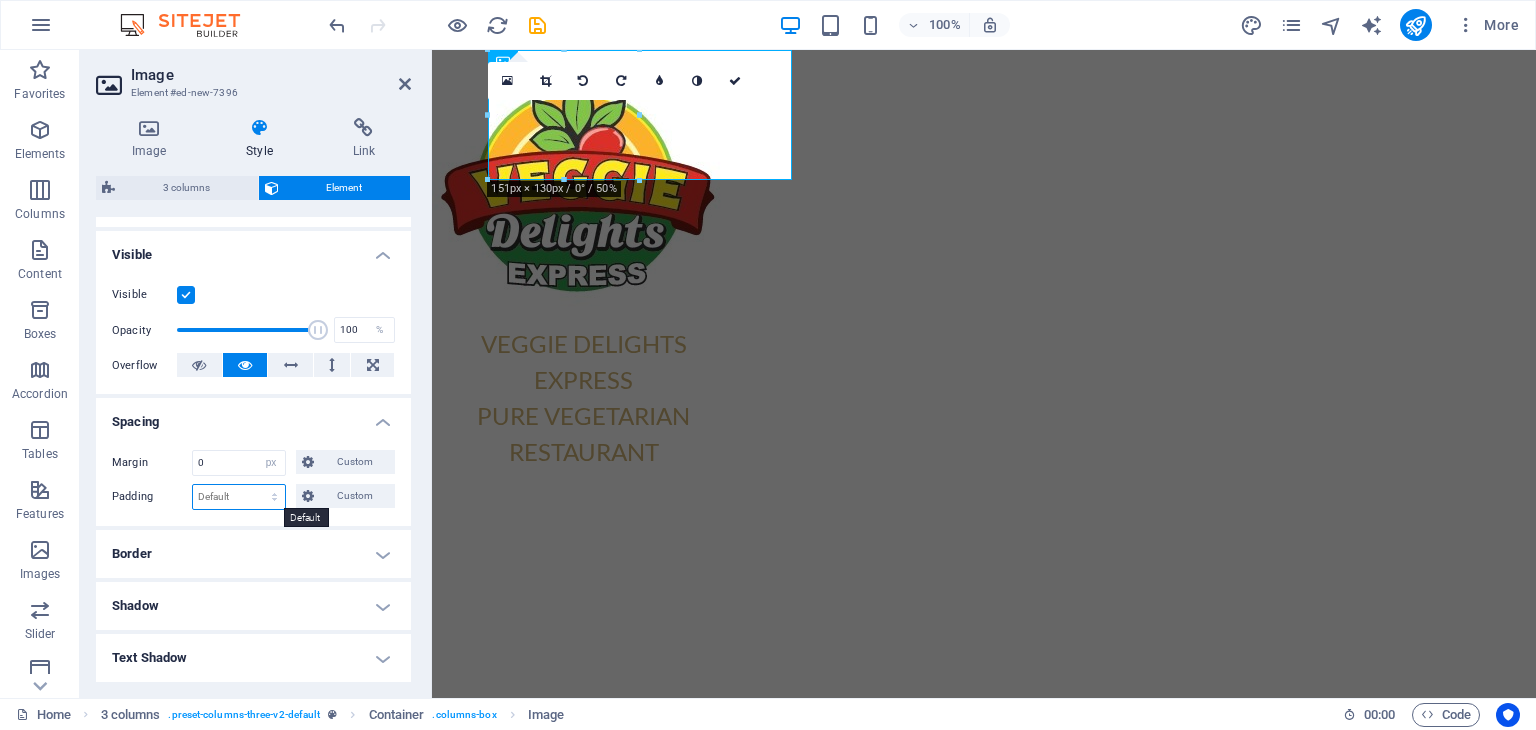 click on "Default px rem % vh vw Custom" at bounding box center [239, 497] 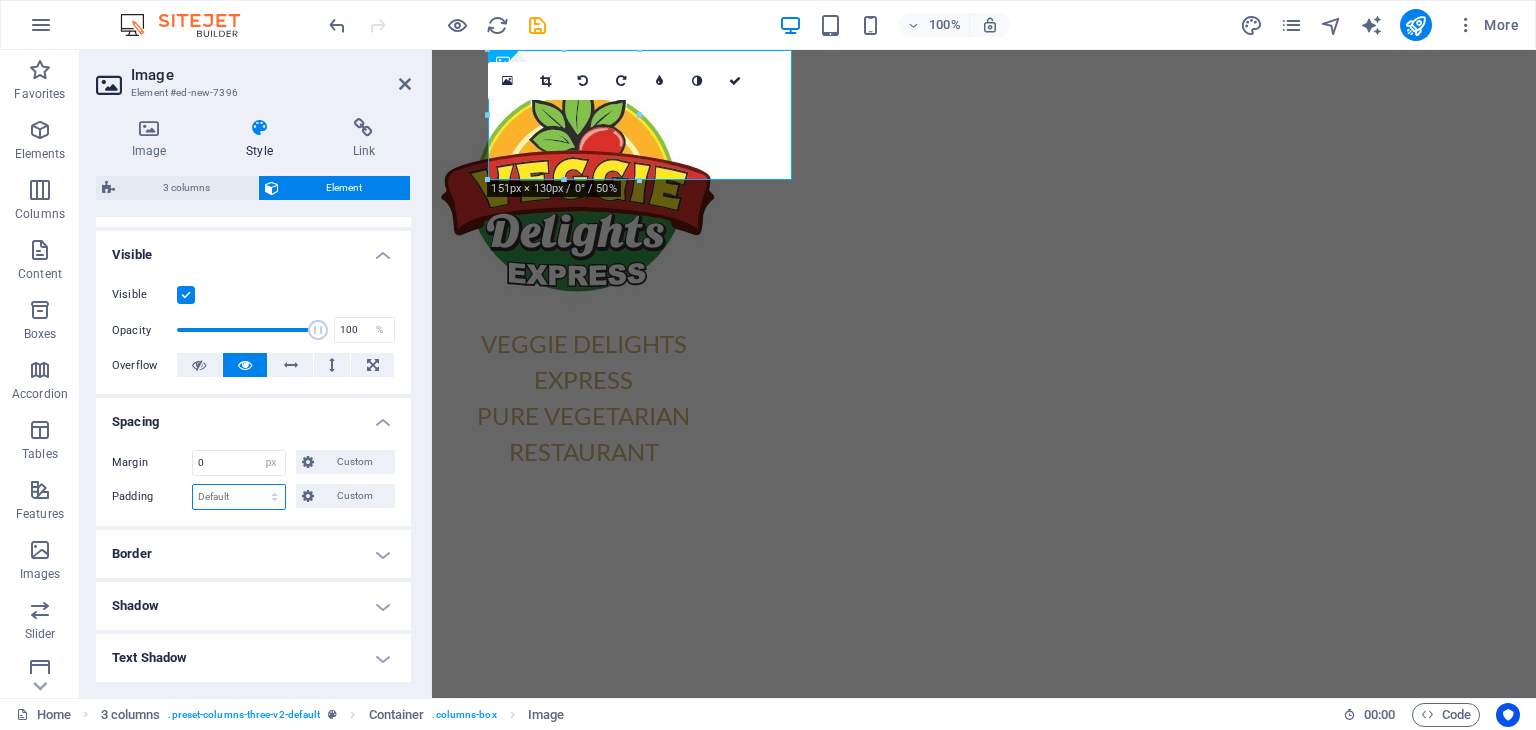 select on "px" 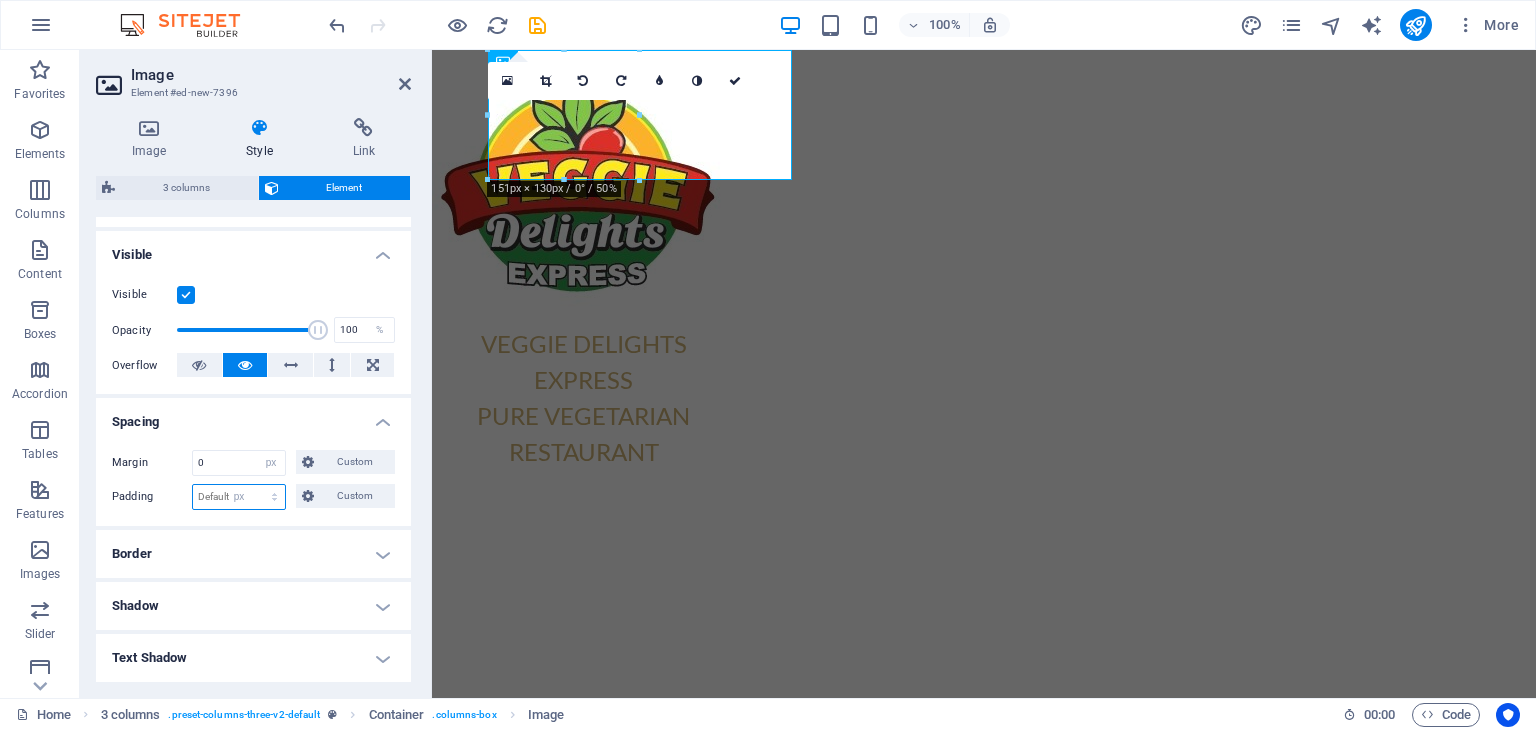 click on "Default px rem % vh vw Custom" at bounding box center [239, 497] 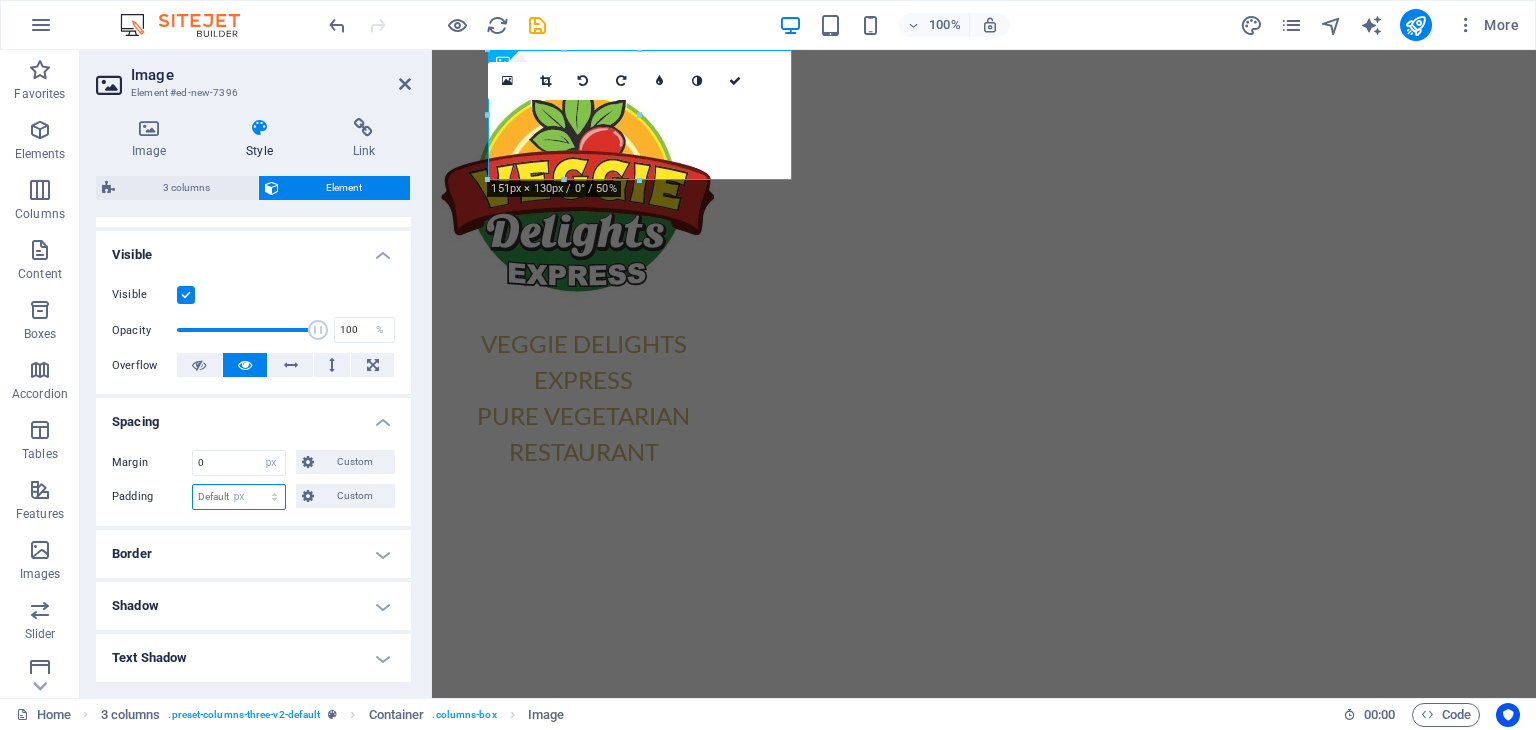 type on "0" 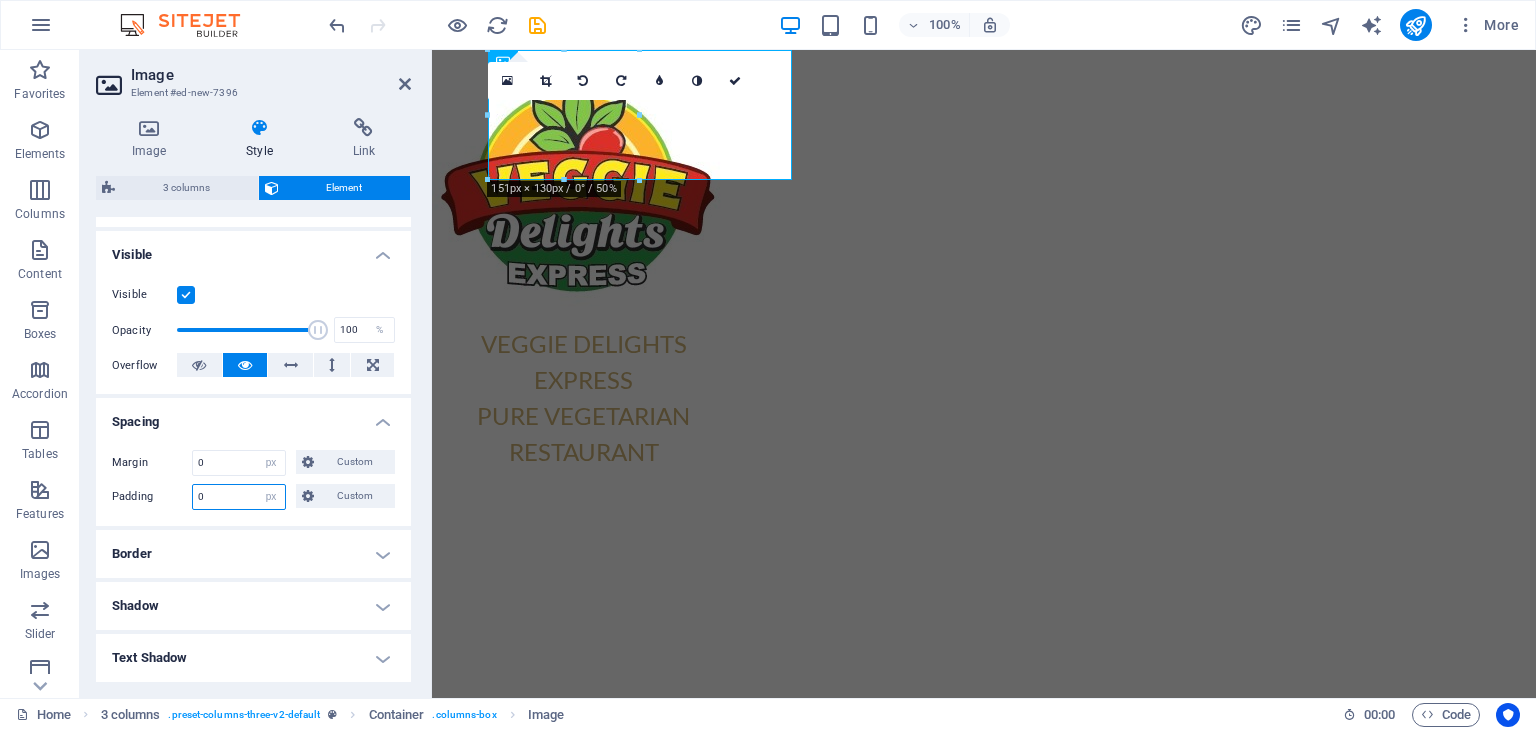 click on "0" at bounding box center (239, 497) 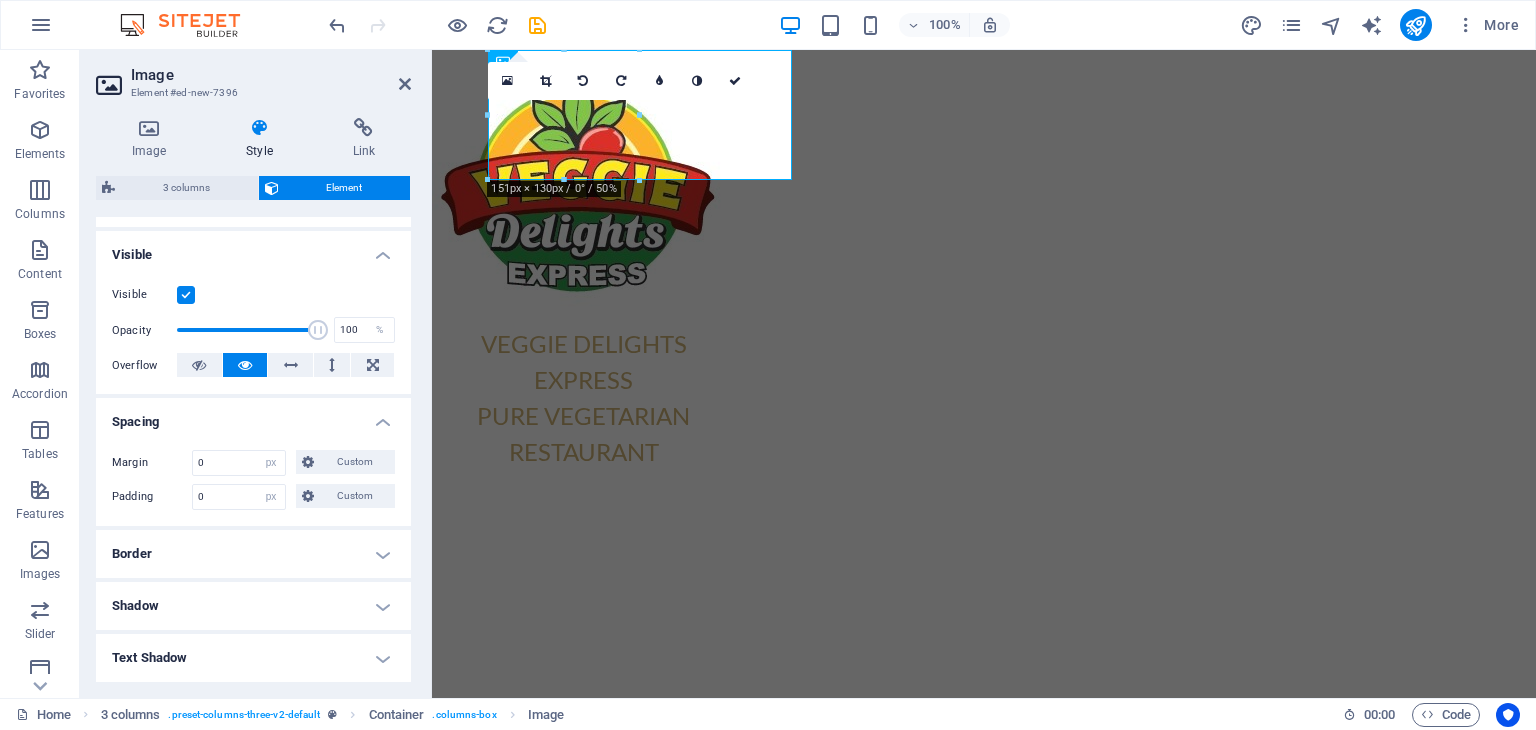 click on "Spacing" at bounding box center (253, 416) 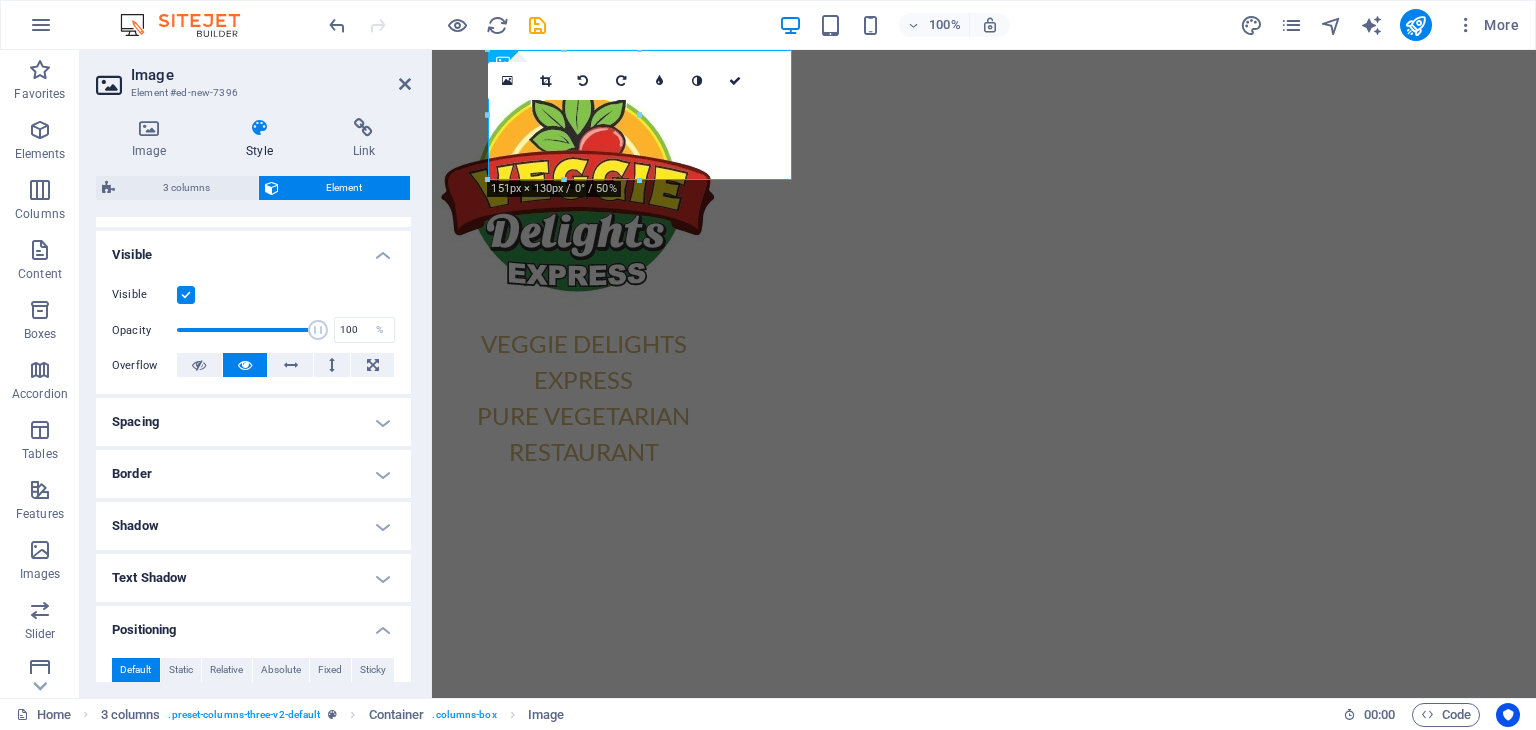 click on "Spacing" at bounding box center [253, 422] 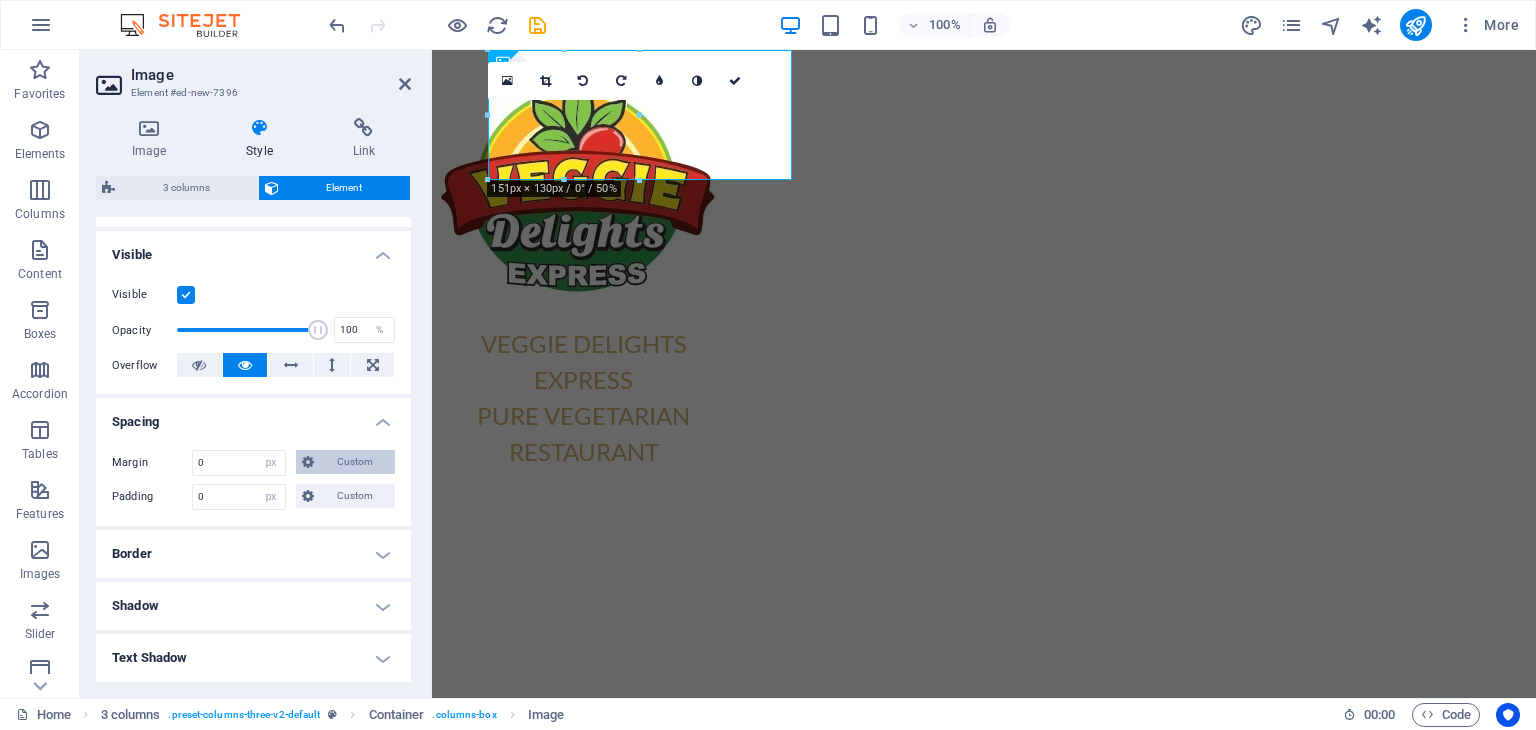 click on "Custom" at bounding box center [354, 462] 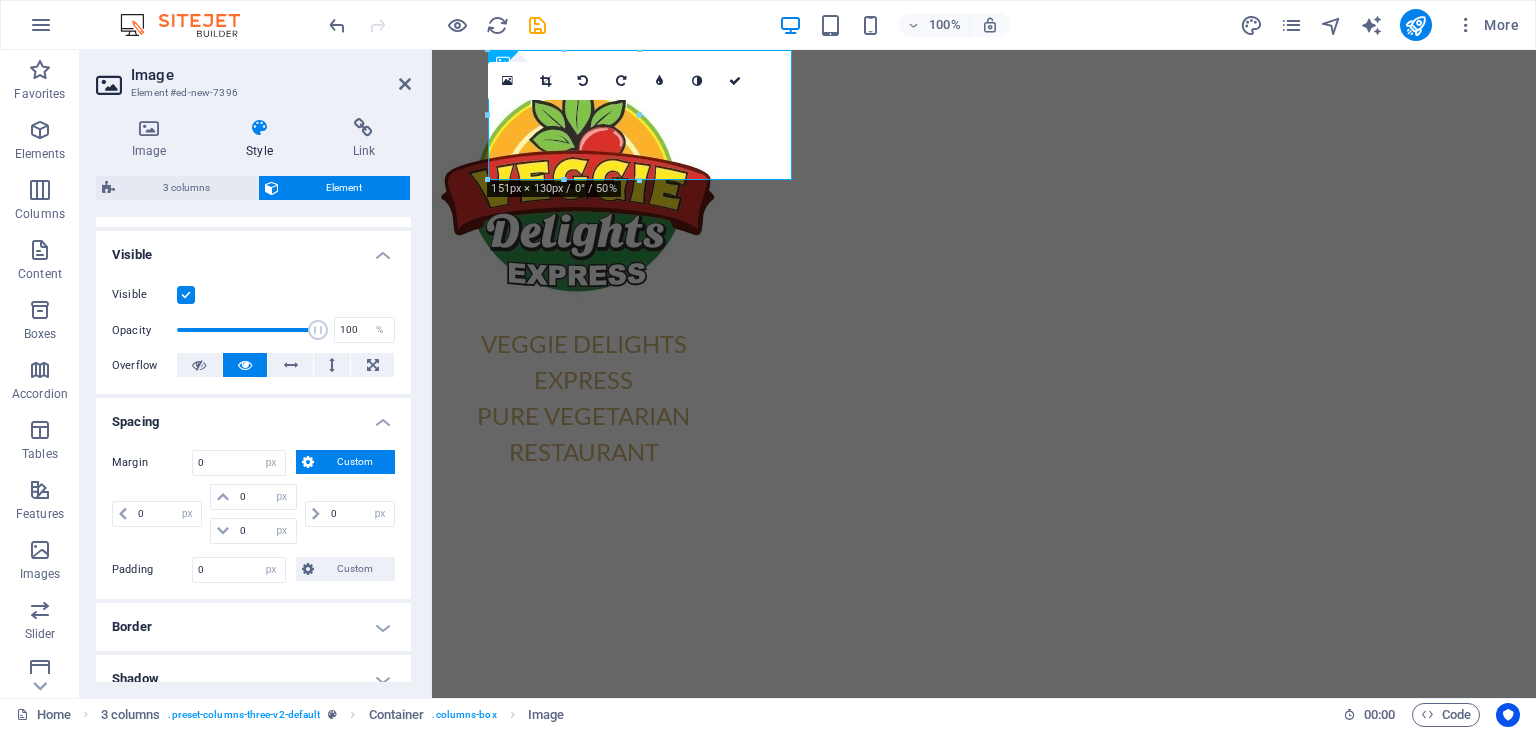click on "Spacing" at bounding box center [253, 416] 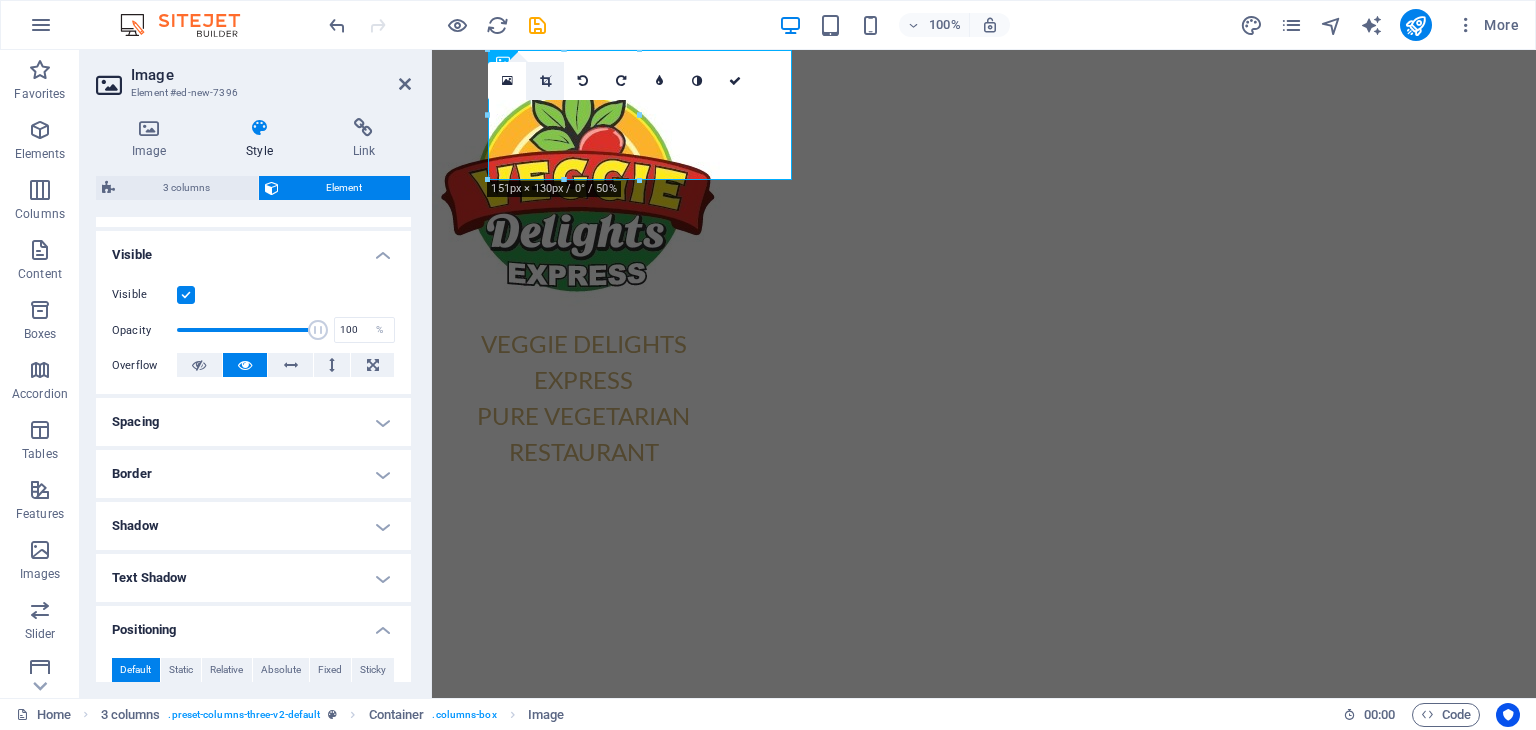 click at bounding box center [545, 81] 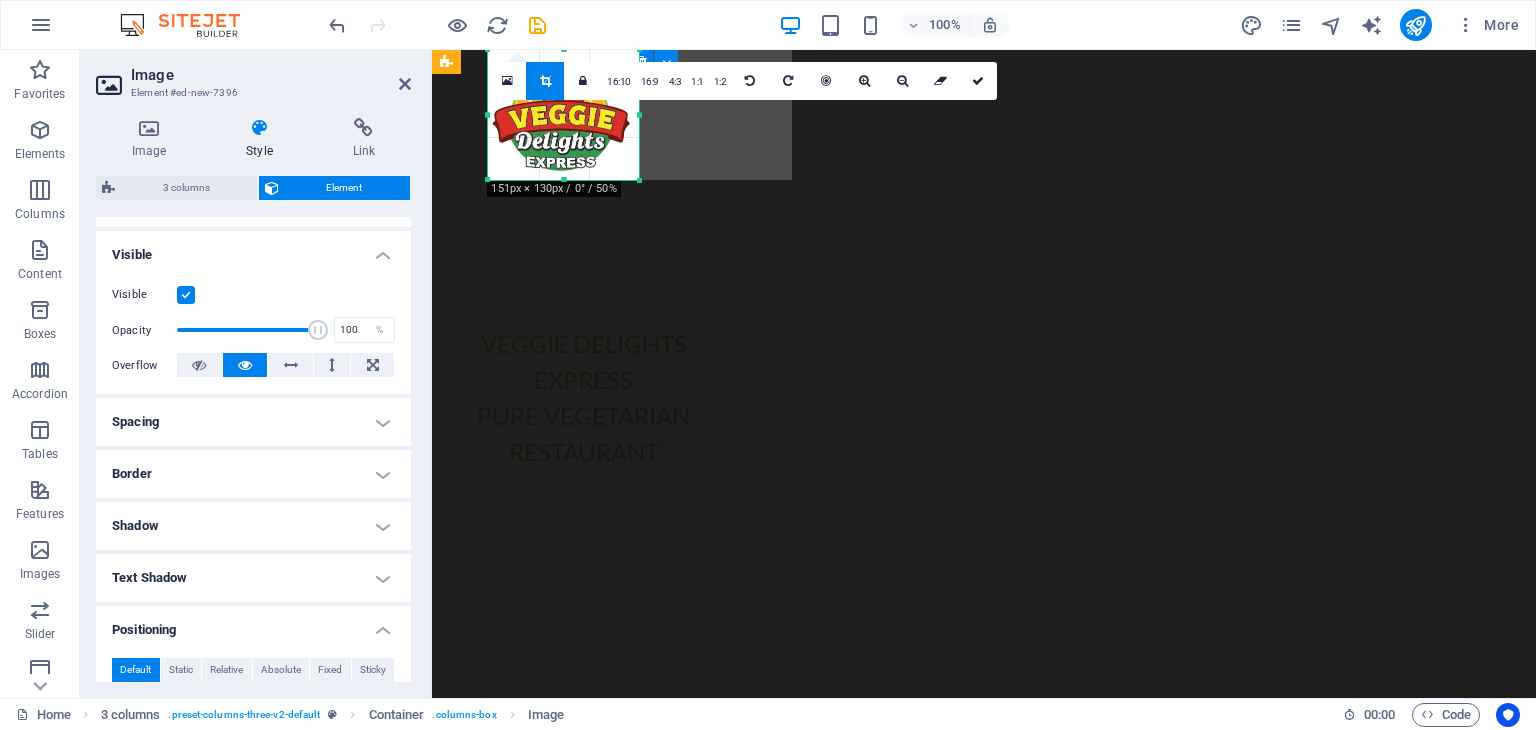 click at bounding box center [584, 180] 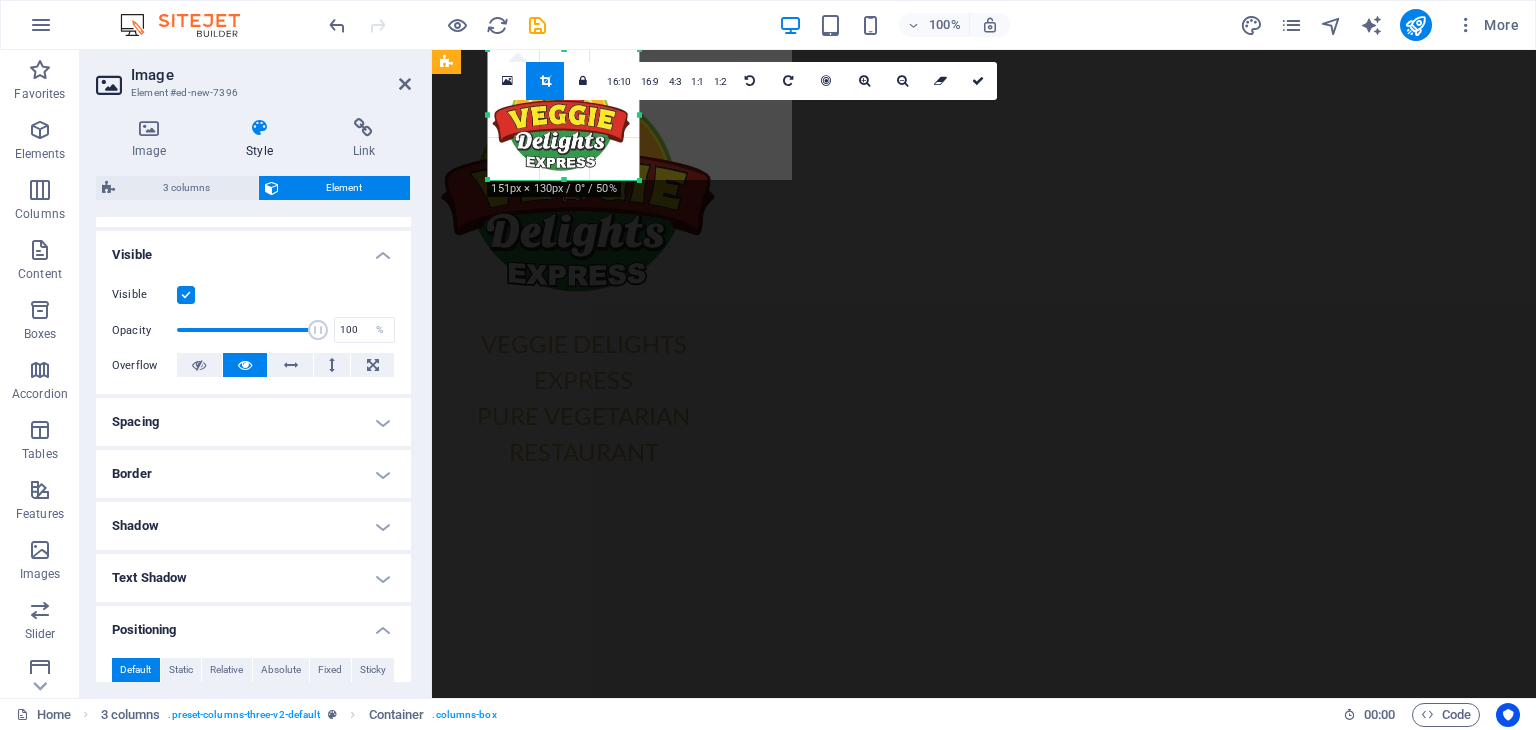 click on "VEGGIE DELIGHTS EXPRESS PURE VEGETARIAN RESTAURANT" at bounding box center [584, 398] 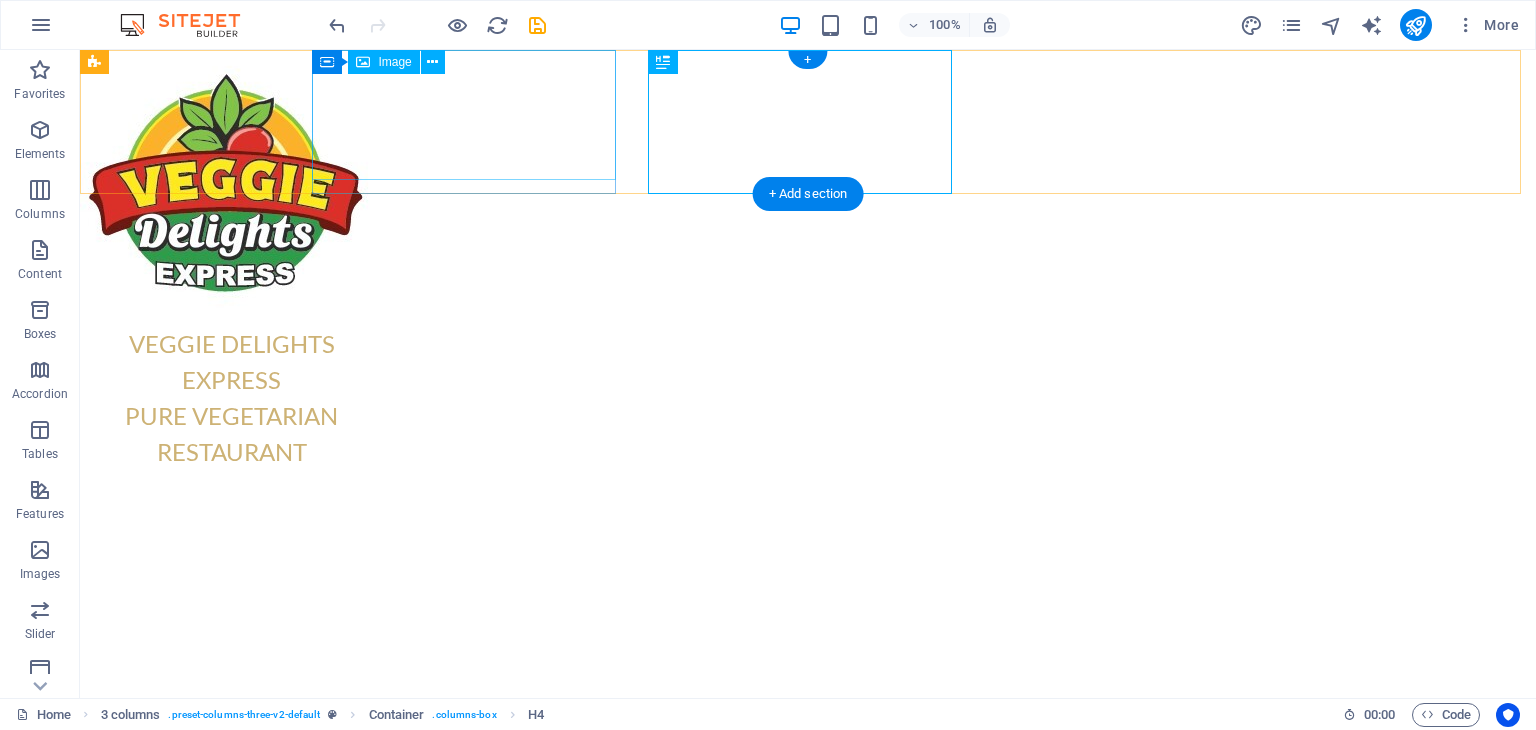 click at bounding box center [232, 180] 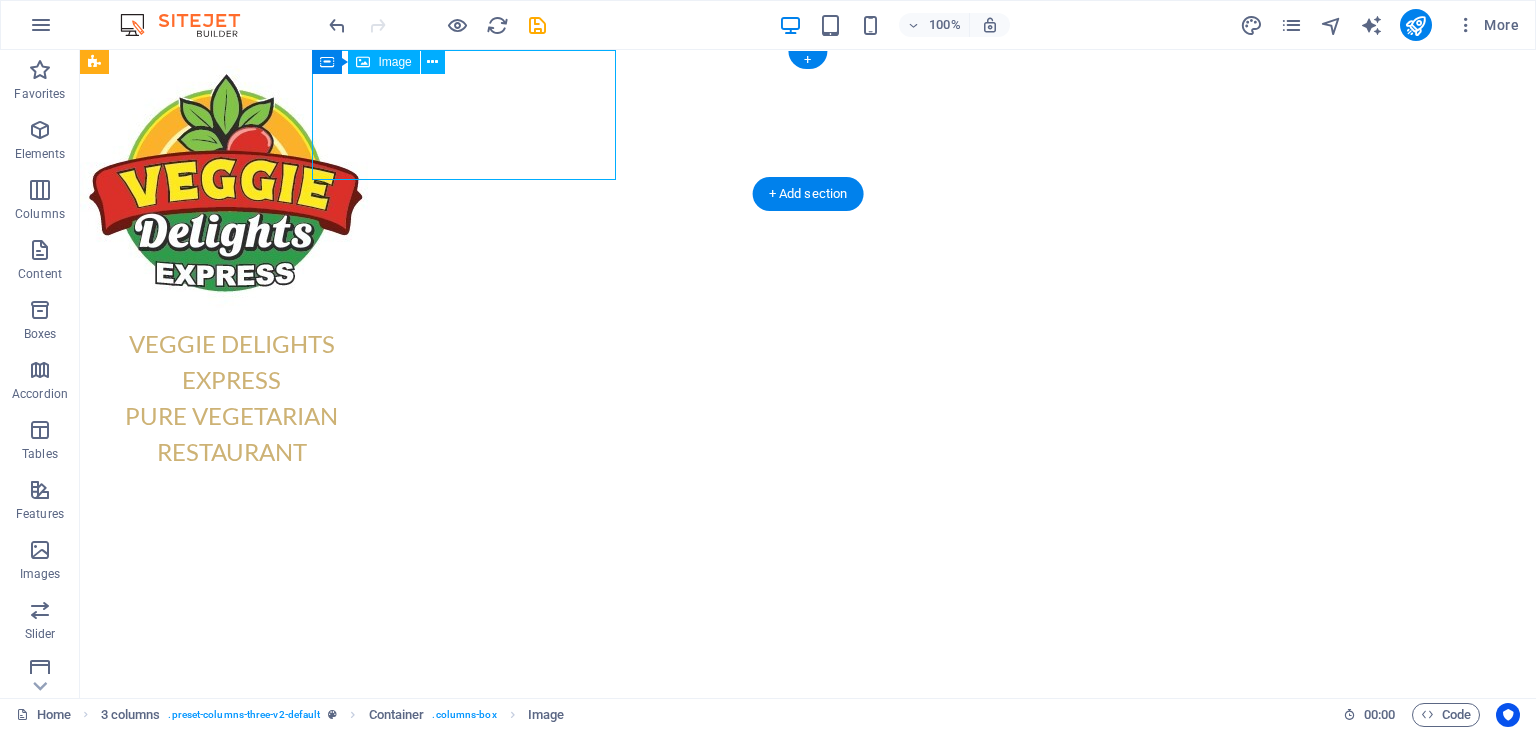 click at bounding box center [232, 180] 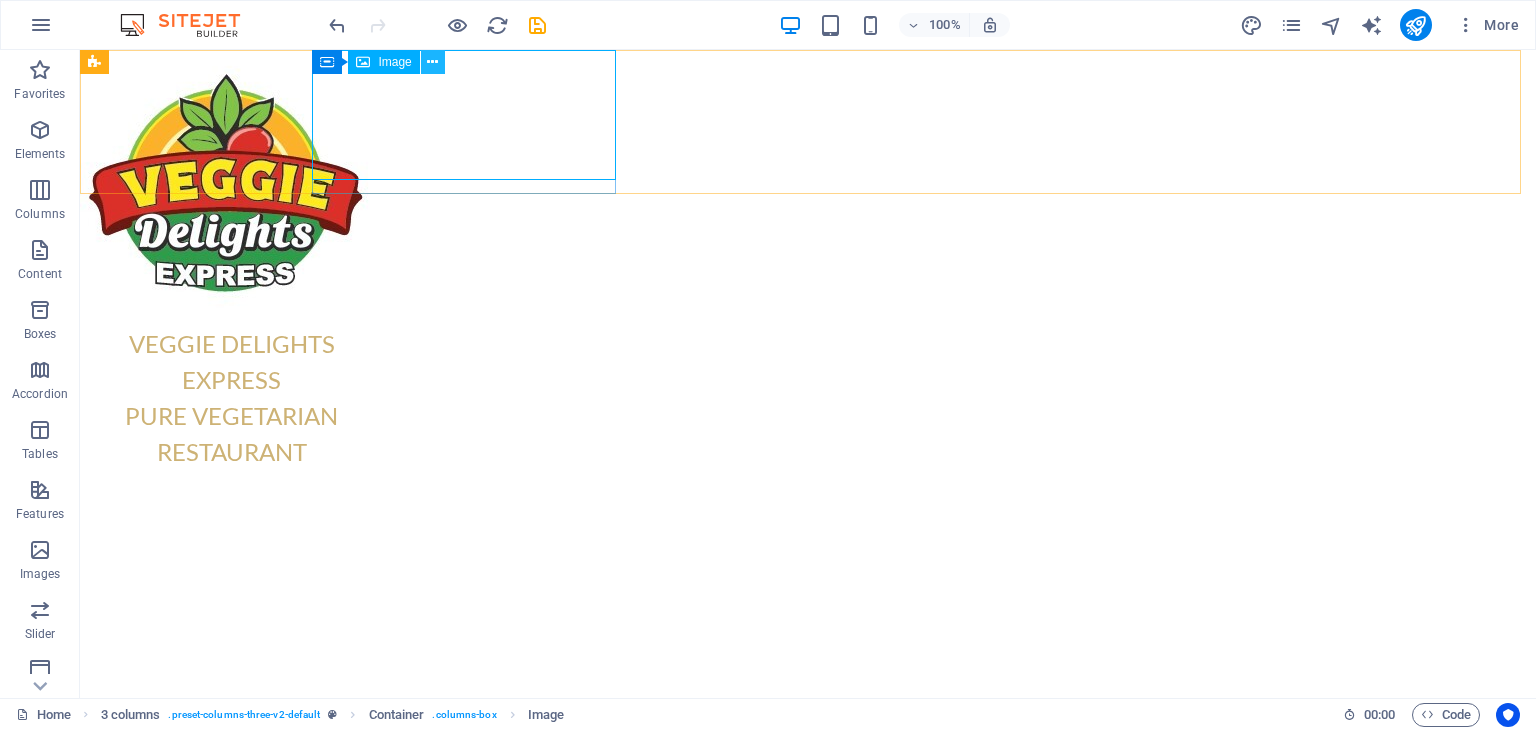 click at bounding box center (432, 62) 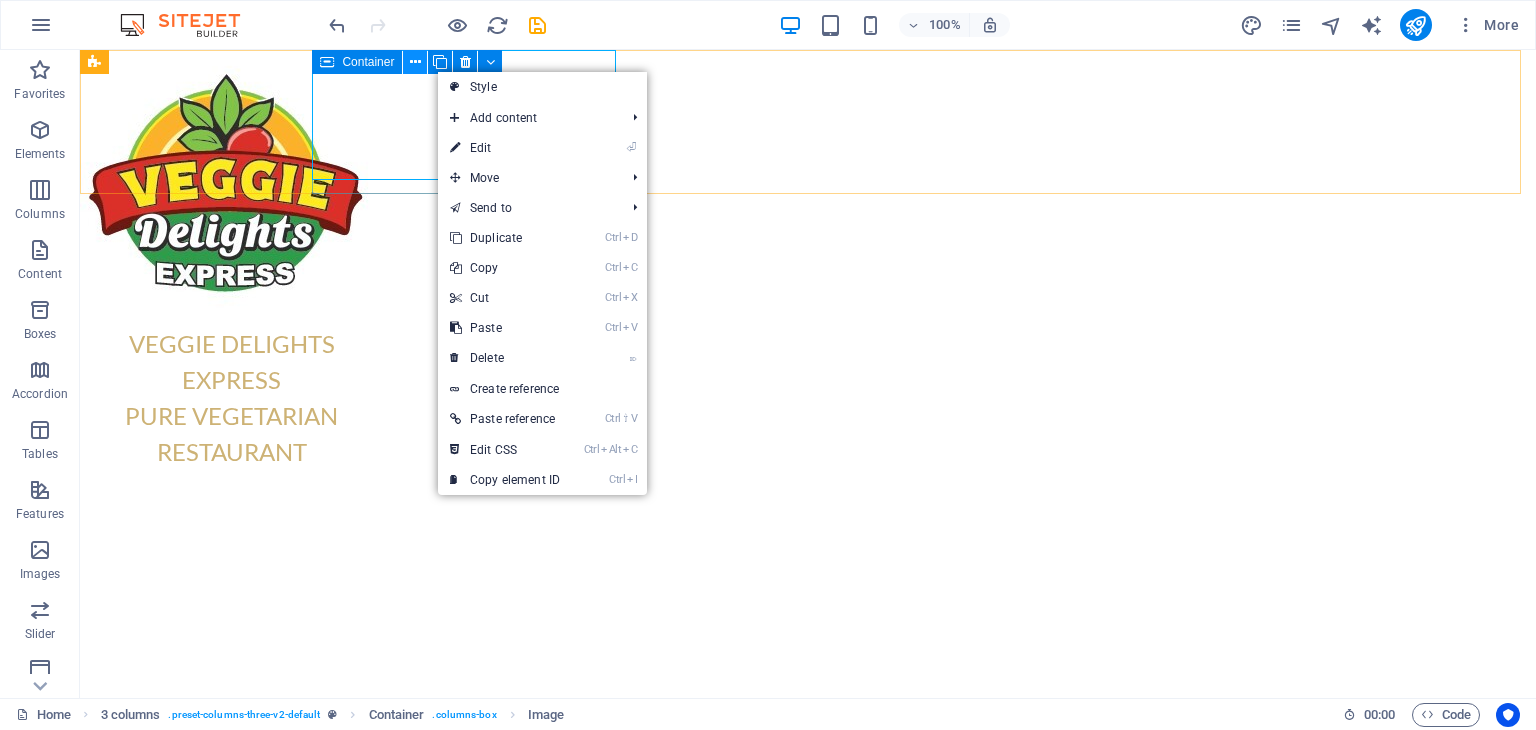 click at bounding box center (415, 62) 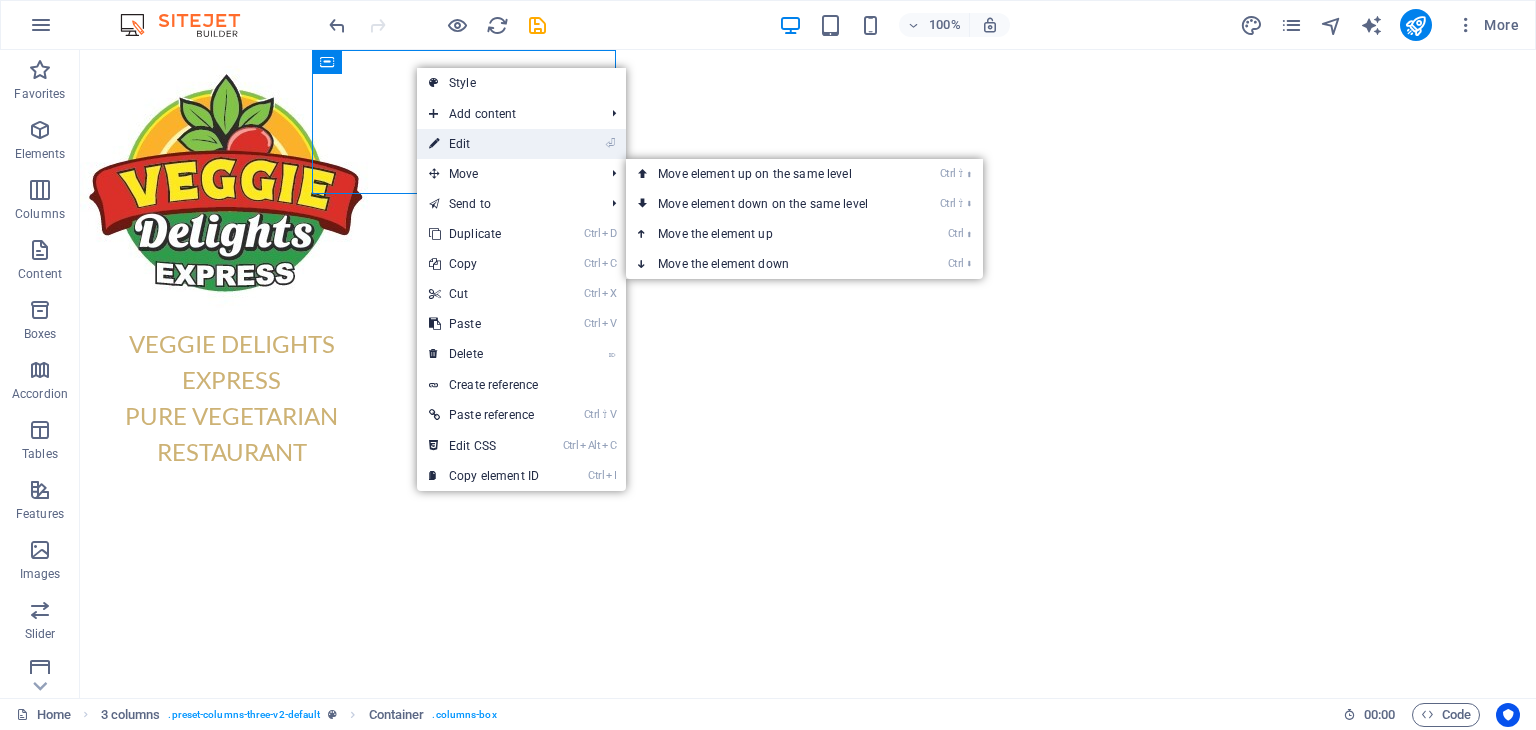 click on "⏎  Edit" at bounding box center [484, 144] 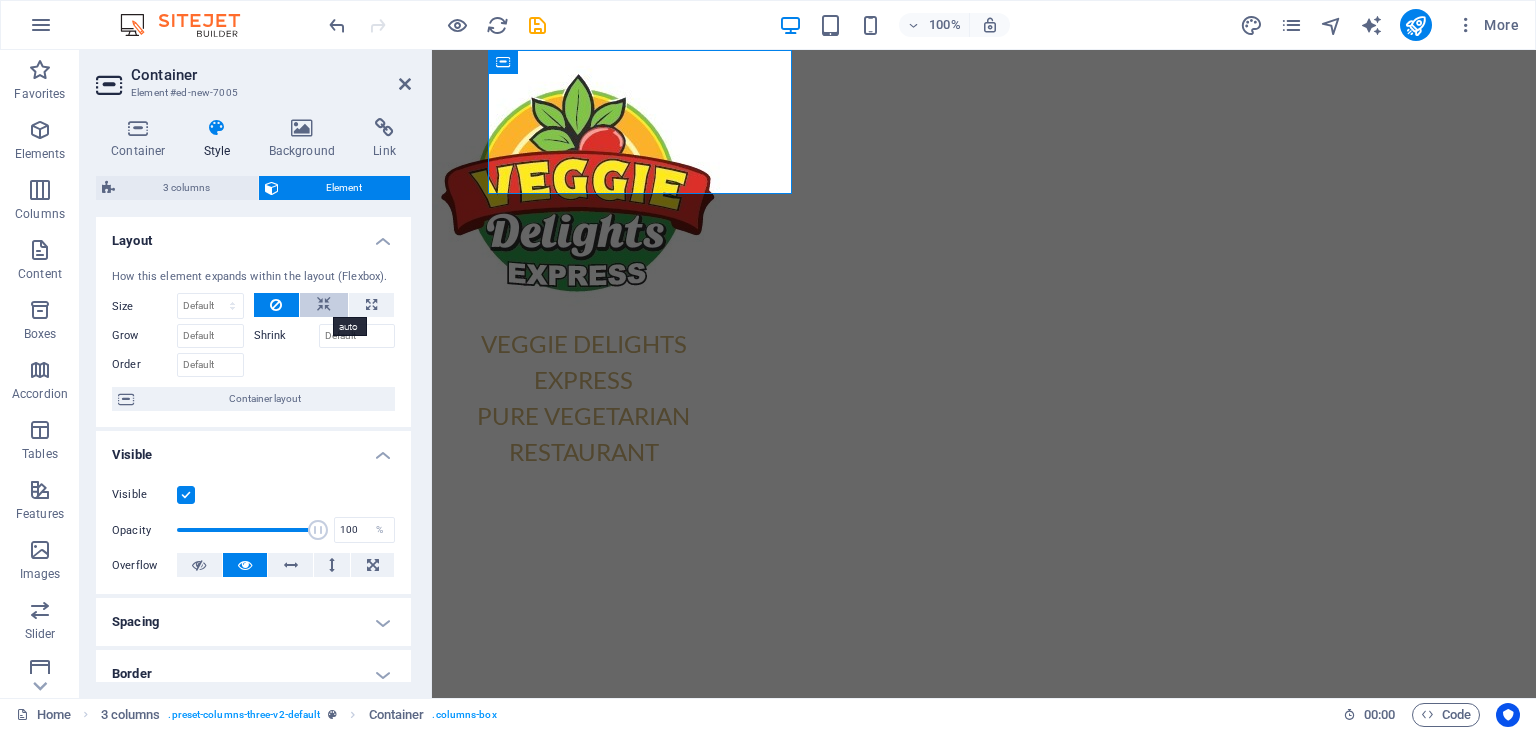 click at bounding box center (324, 305) 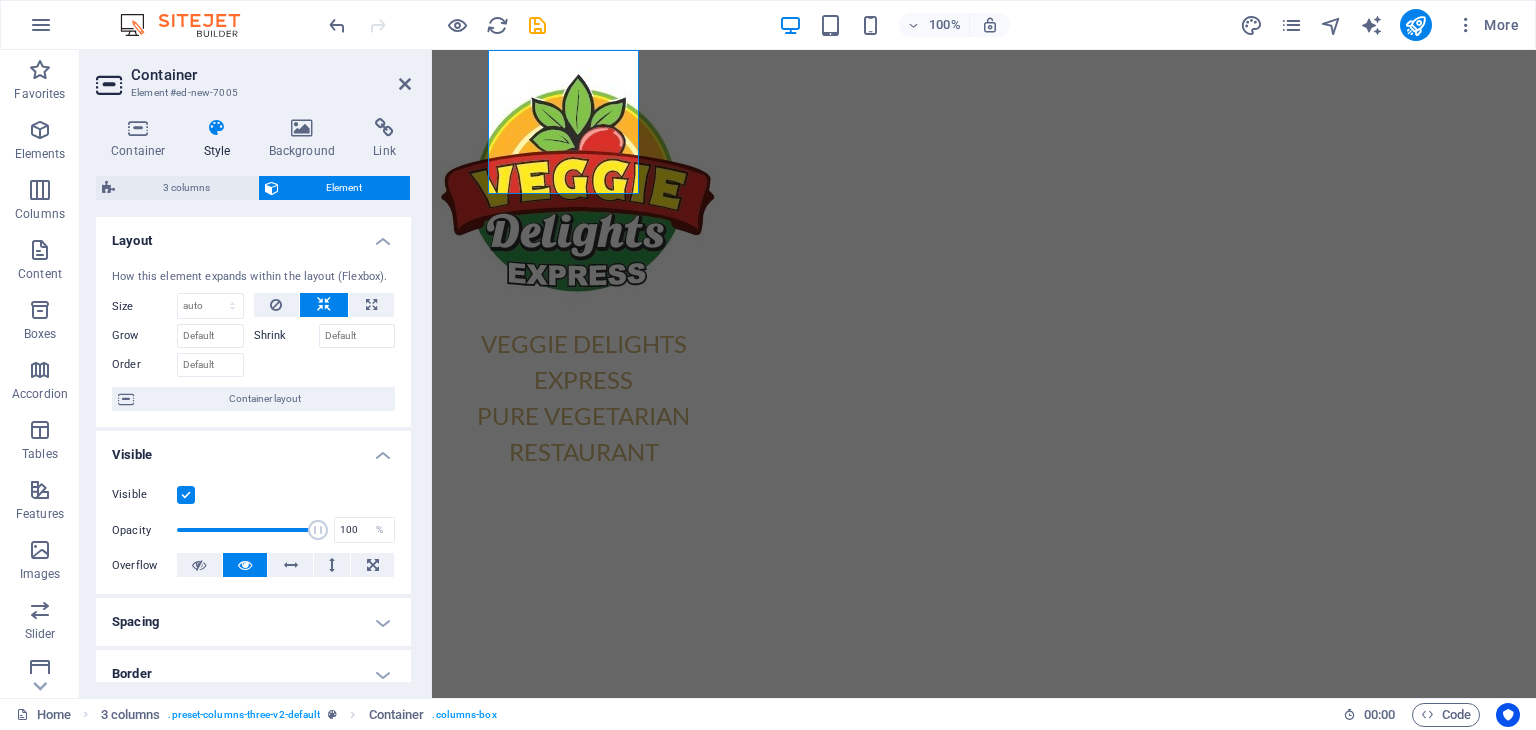 click on "Layout" at bounding box center (253, 235) 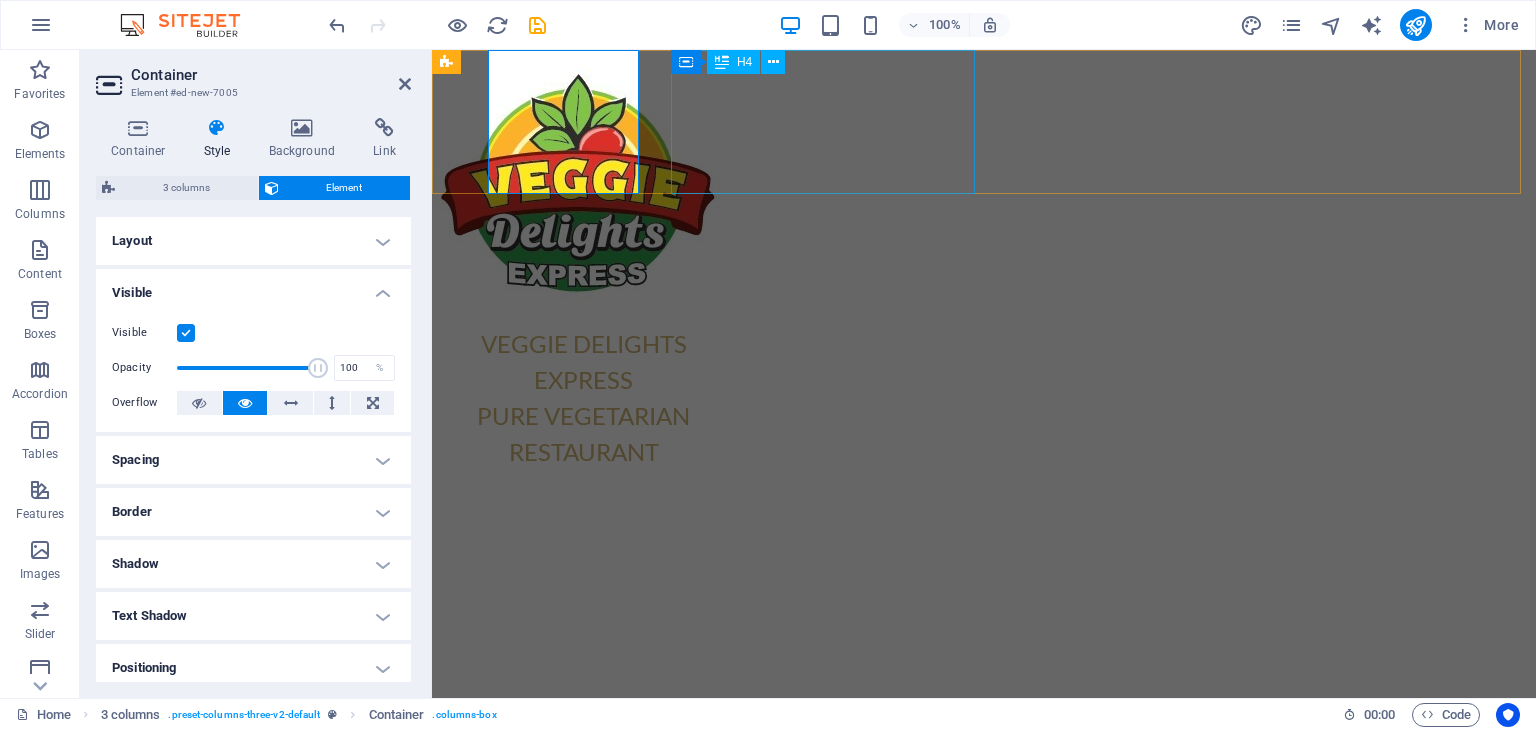 click on "VEGGIE DELIGHTS EXPRESS PURE VEGETARIAN RESTAURANT" at bounding box center [584, 398] 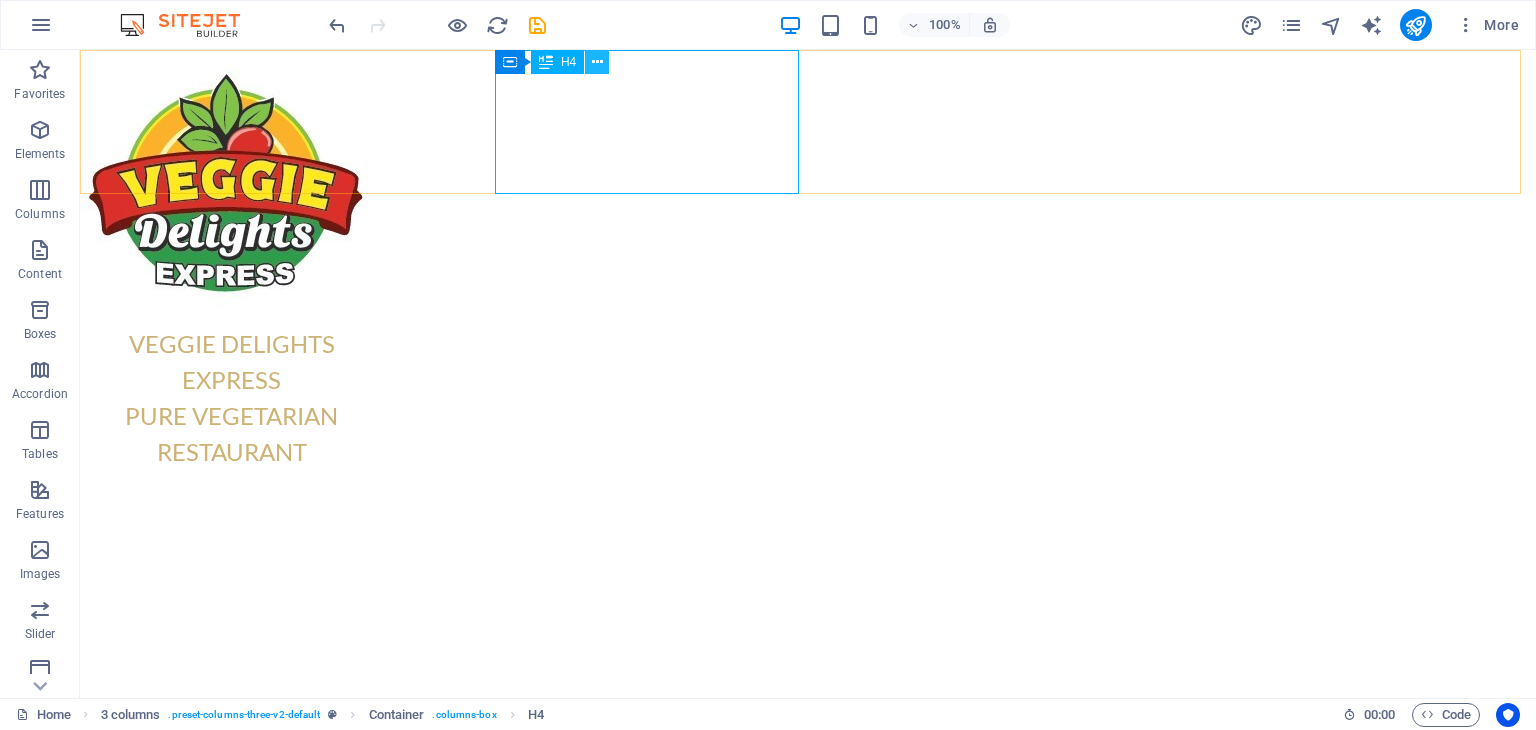 click at bounding box center (597, 62) 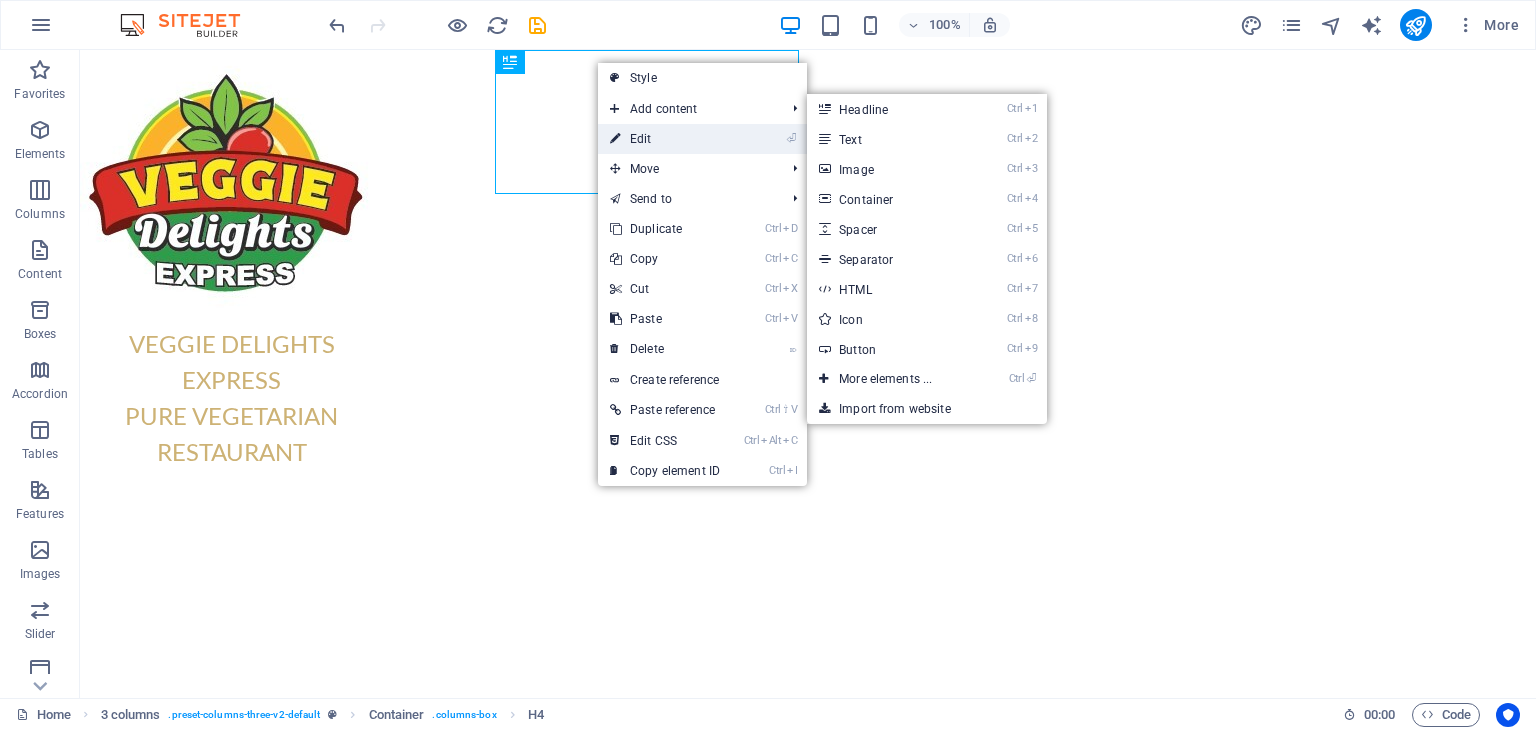 click on "⏎  Edit" at bounding box center [665, 139] 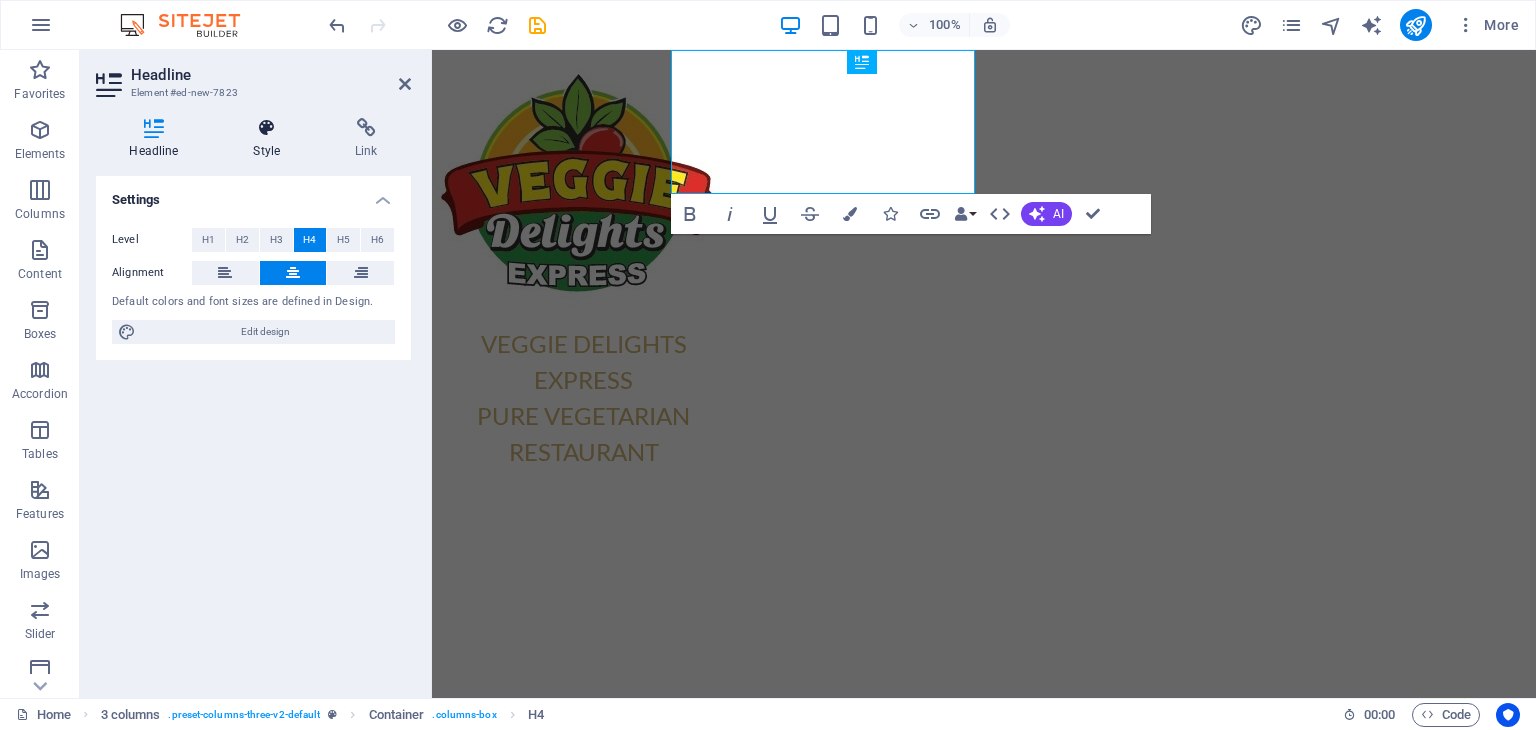 click on "Style" at bounding box center (271, 139) 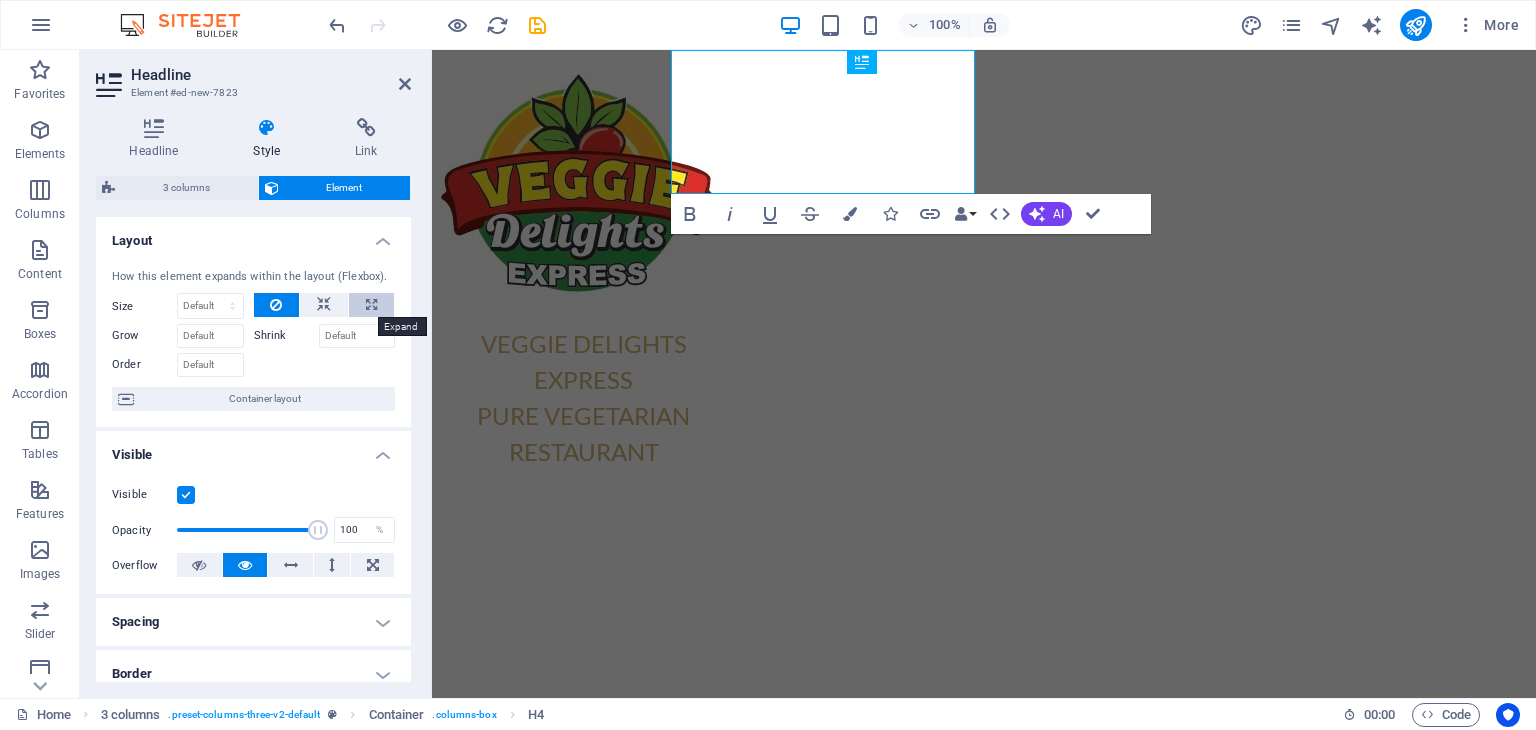 click at bounding box center (371, 305) 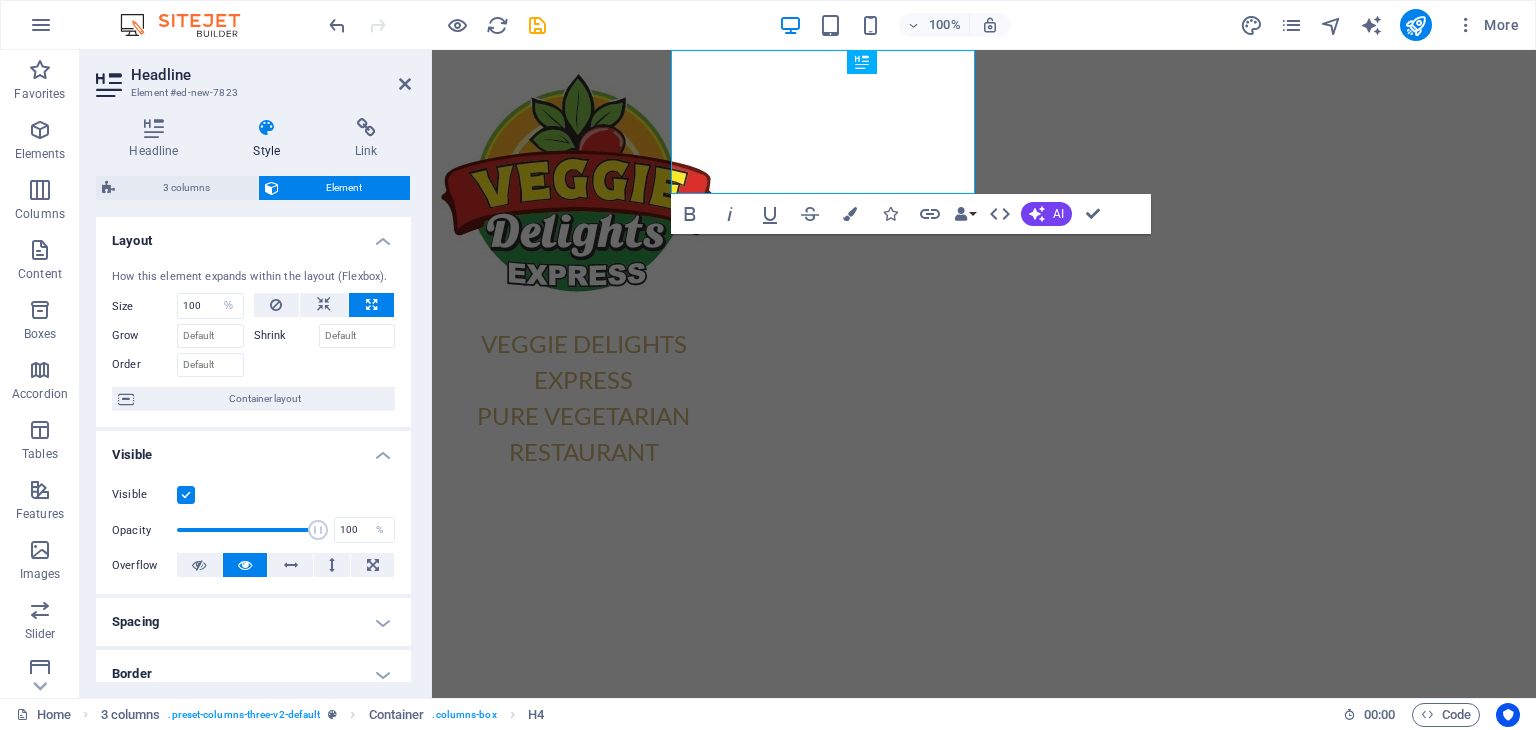 click at bounding box center [371, 305] 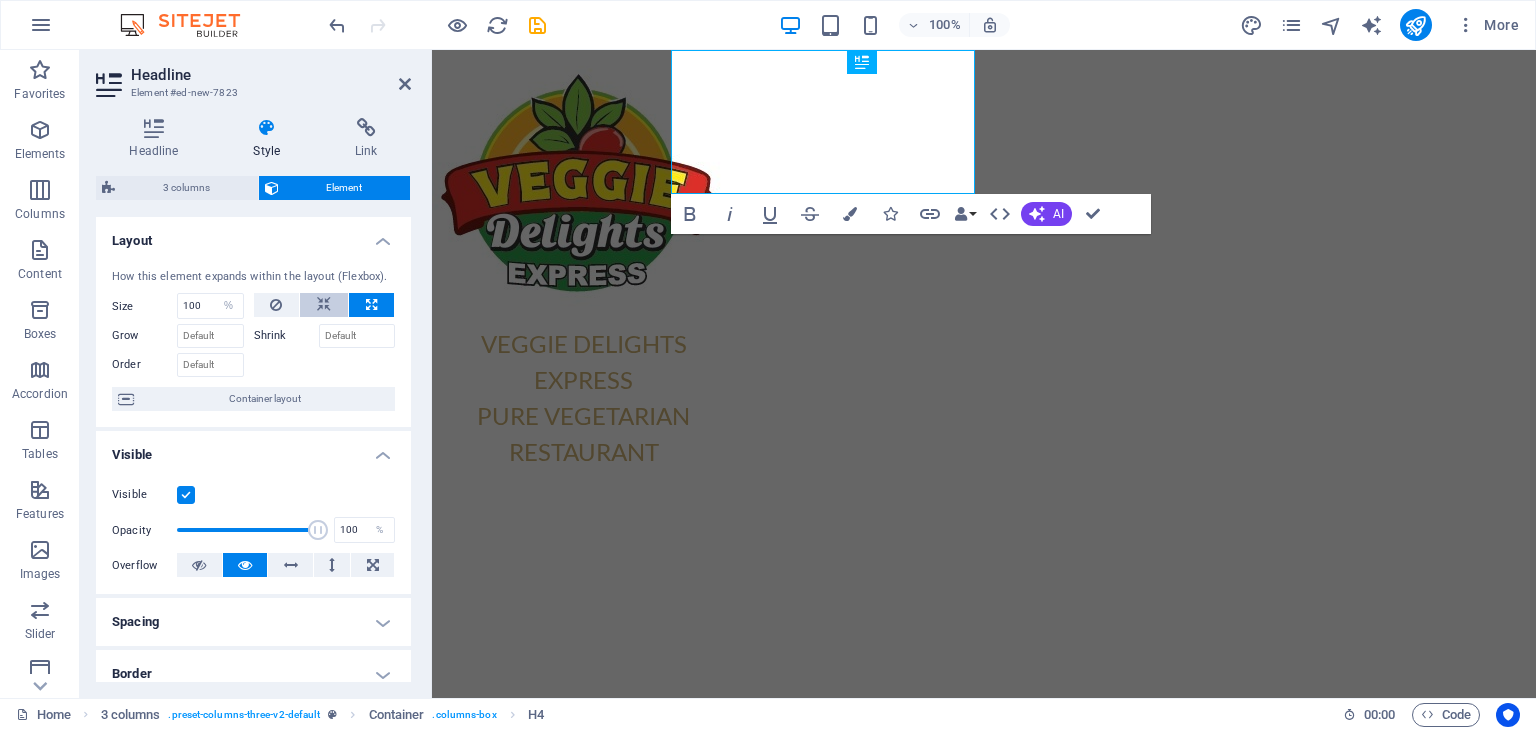 click at bounding box center (324, 305) 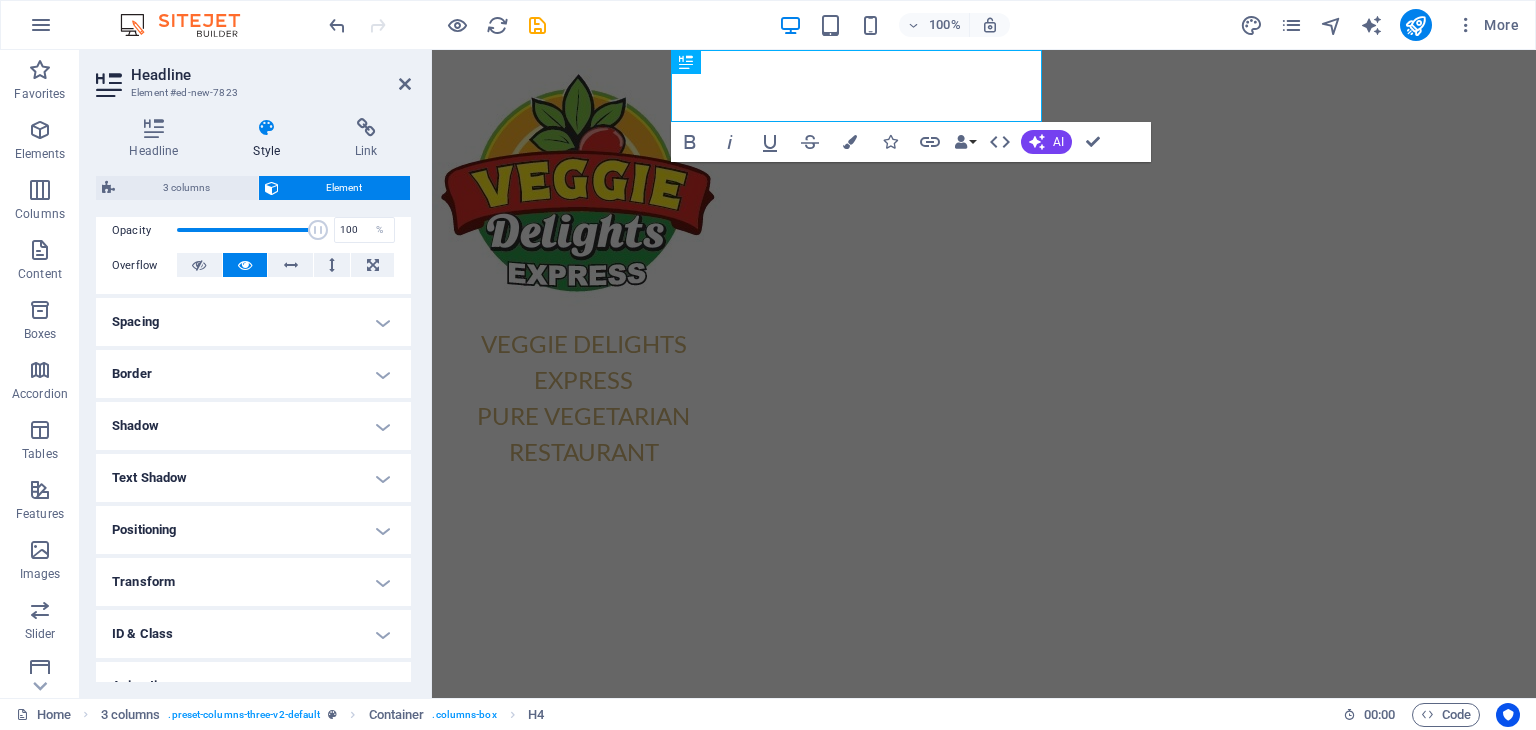 scroll, scrollTop: 200, scrollLeft: 0, axis: vertical 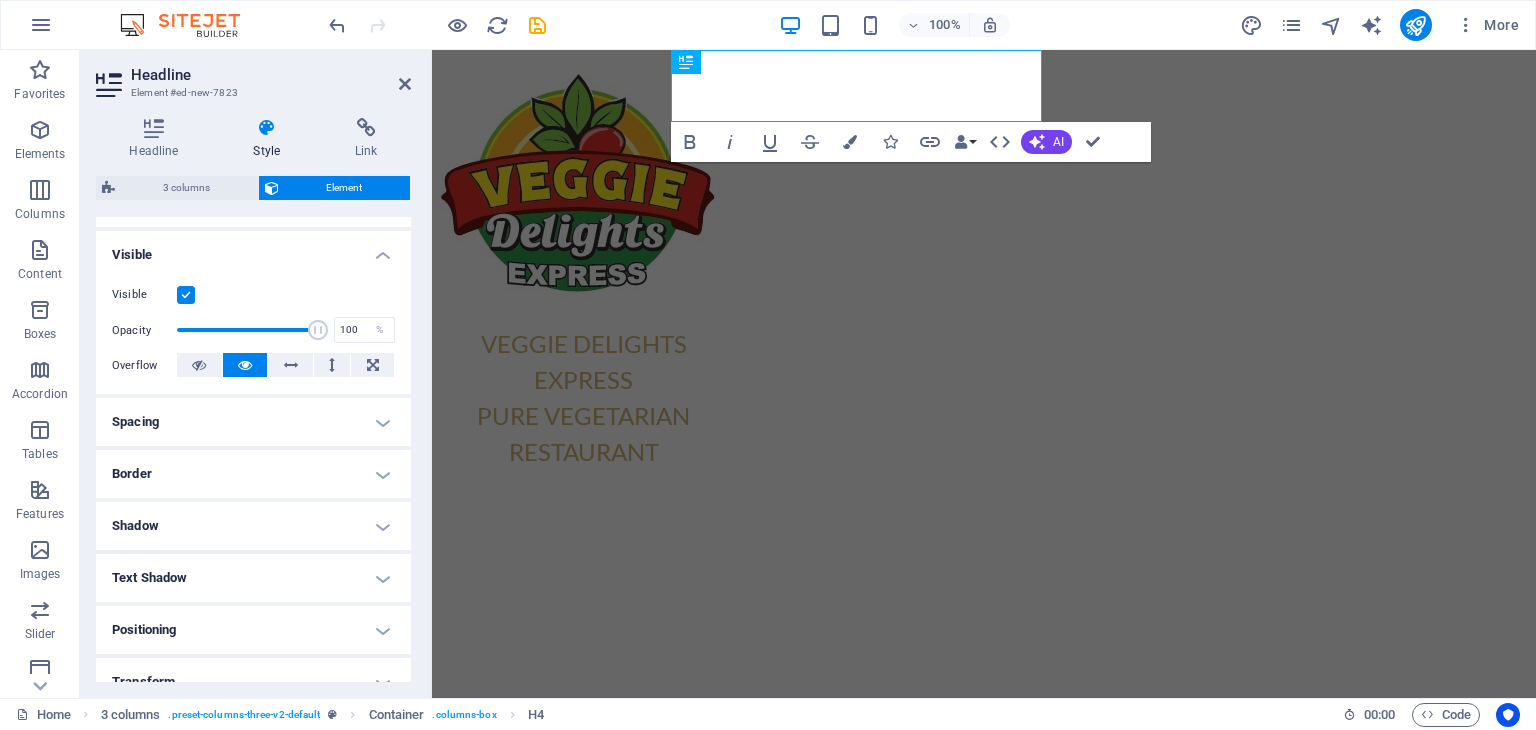 click on "Spacing" at bounding box center [253, 422] 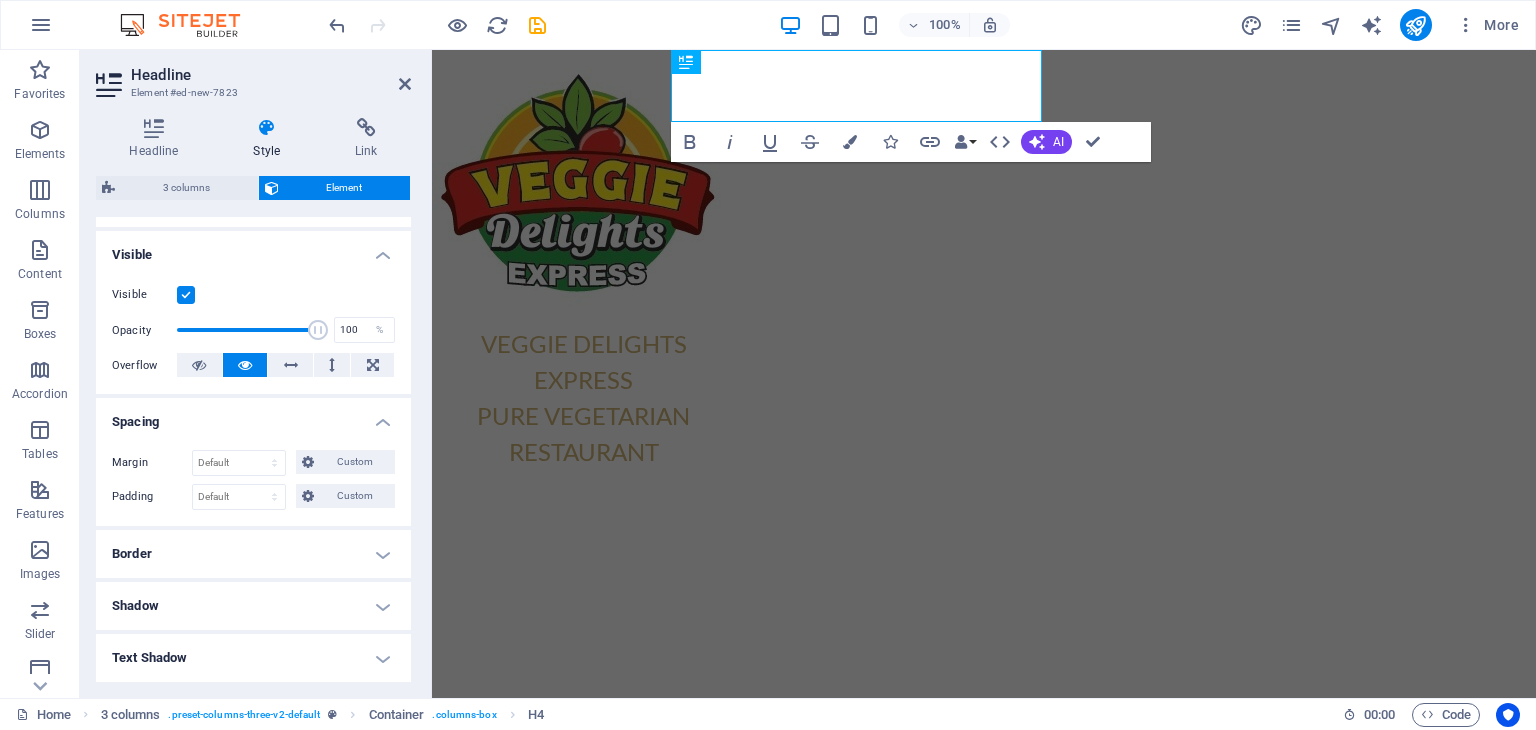 click on "Spacing" at bounding box center (253, 416) 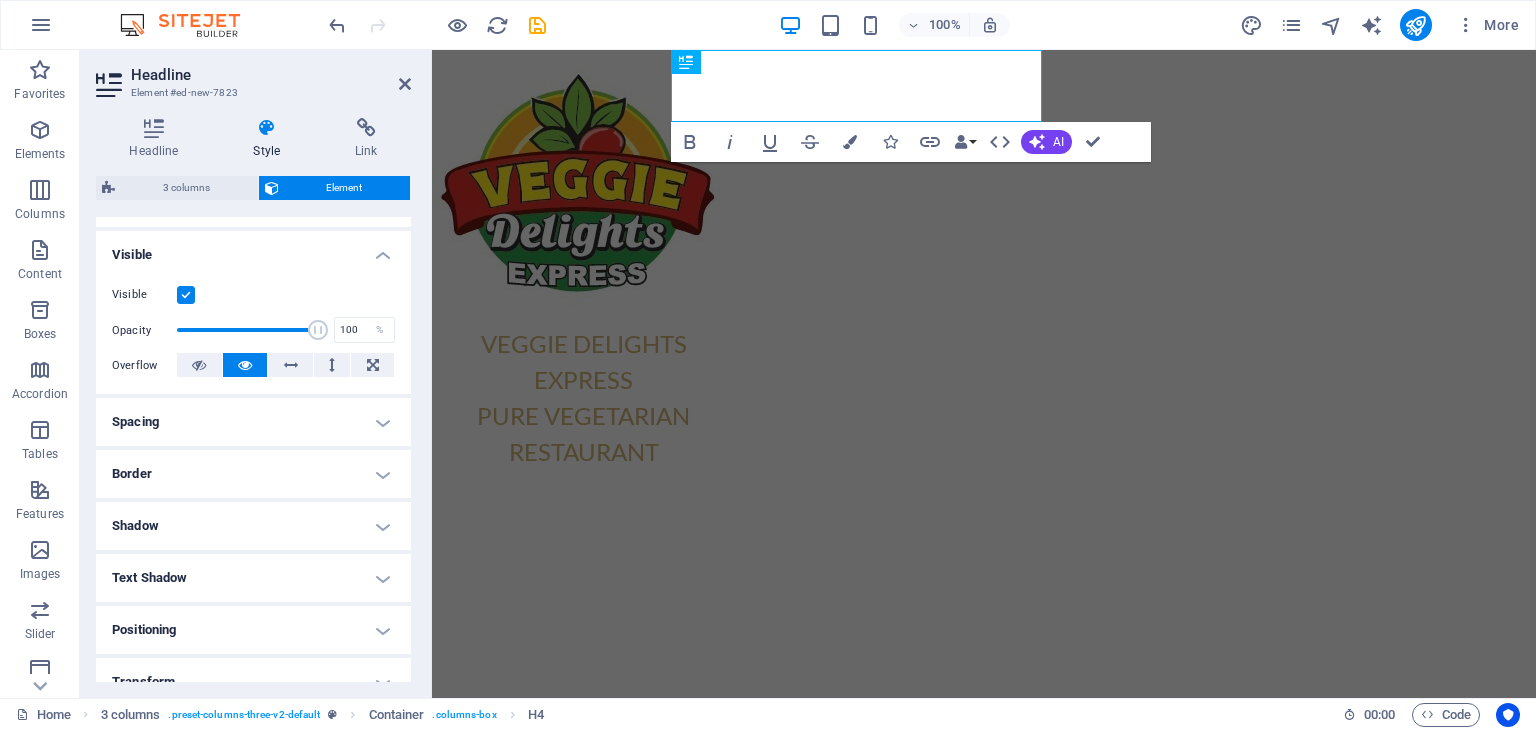 scroll, scrollTop: 0, scrollLeft: 0, axis: both 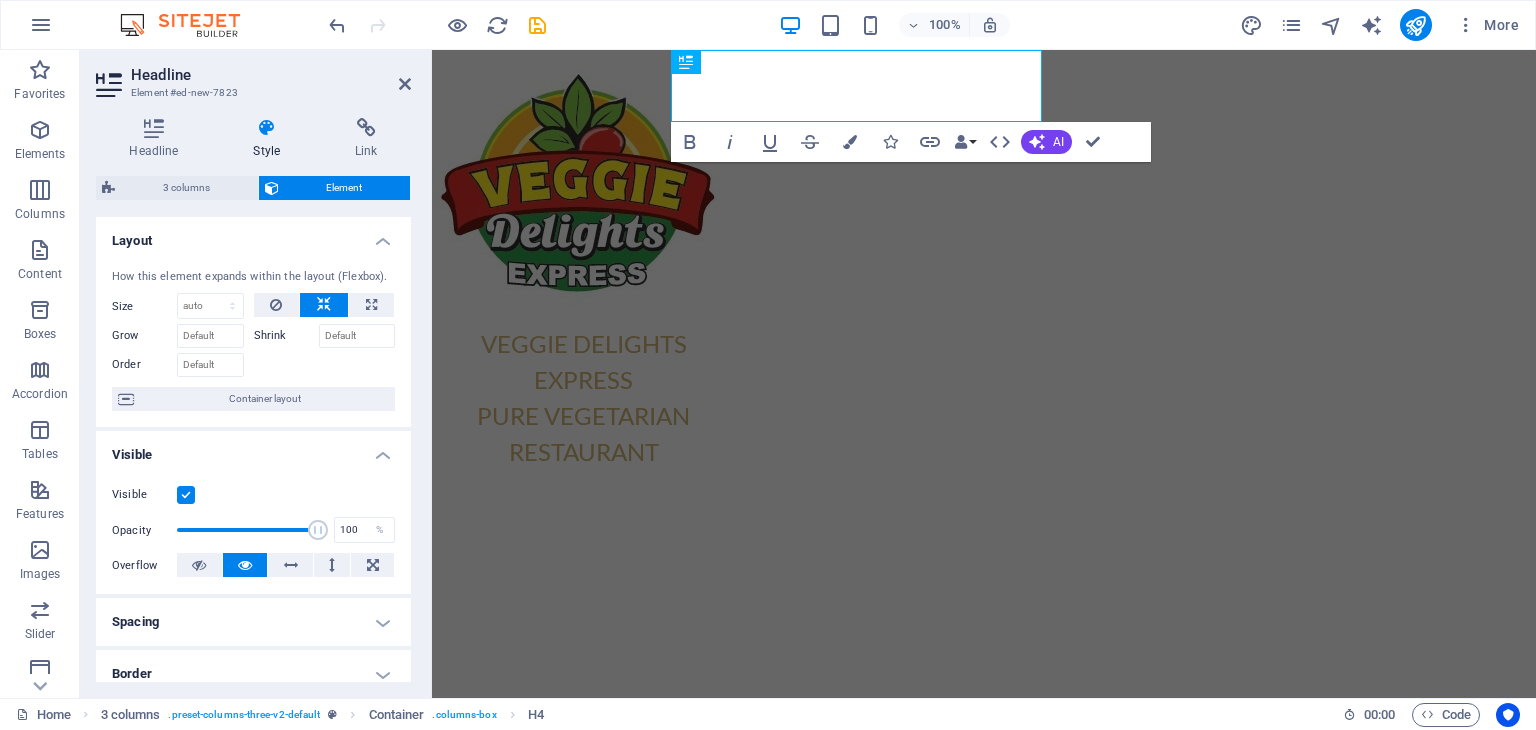 click at bounding box center [984, 794] 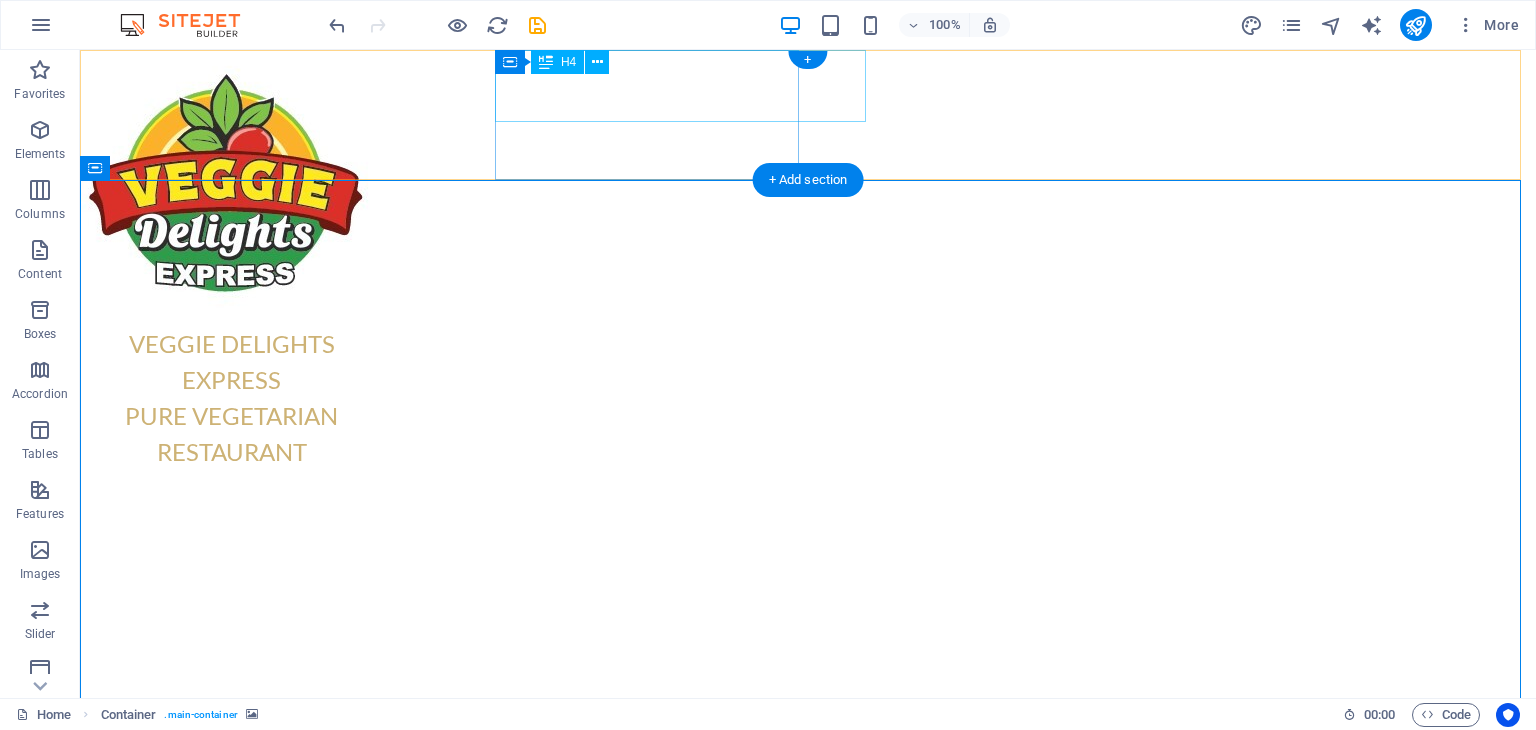 click on "VEGGIE DELIGHTS EXPRESS PURE VEGETARIAN RESTAURANT" at bounding box center [232, 398] 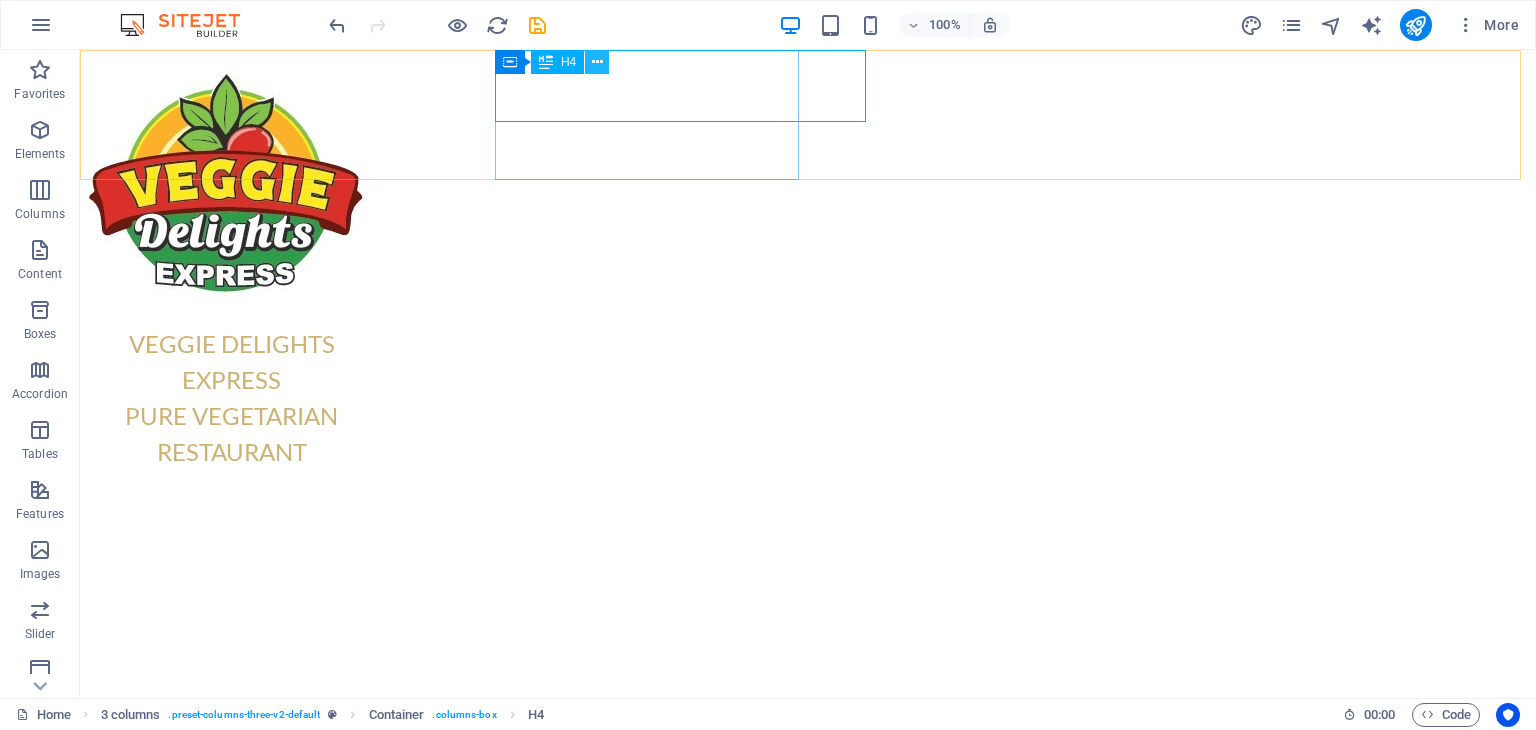 click at bounding box center [597, 62] 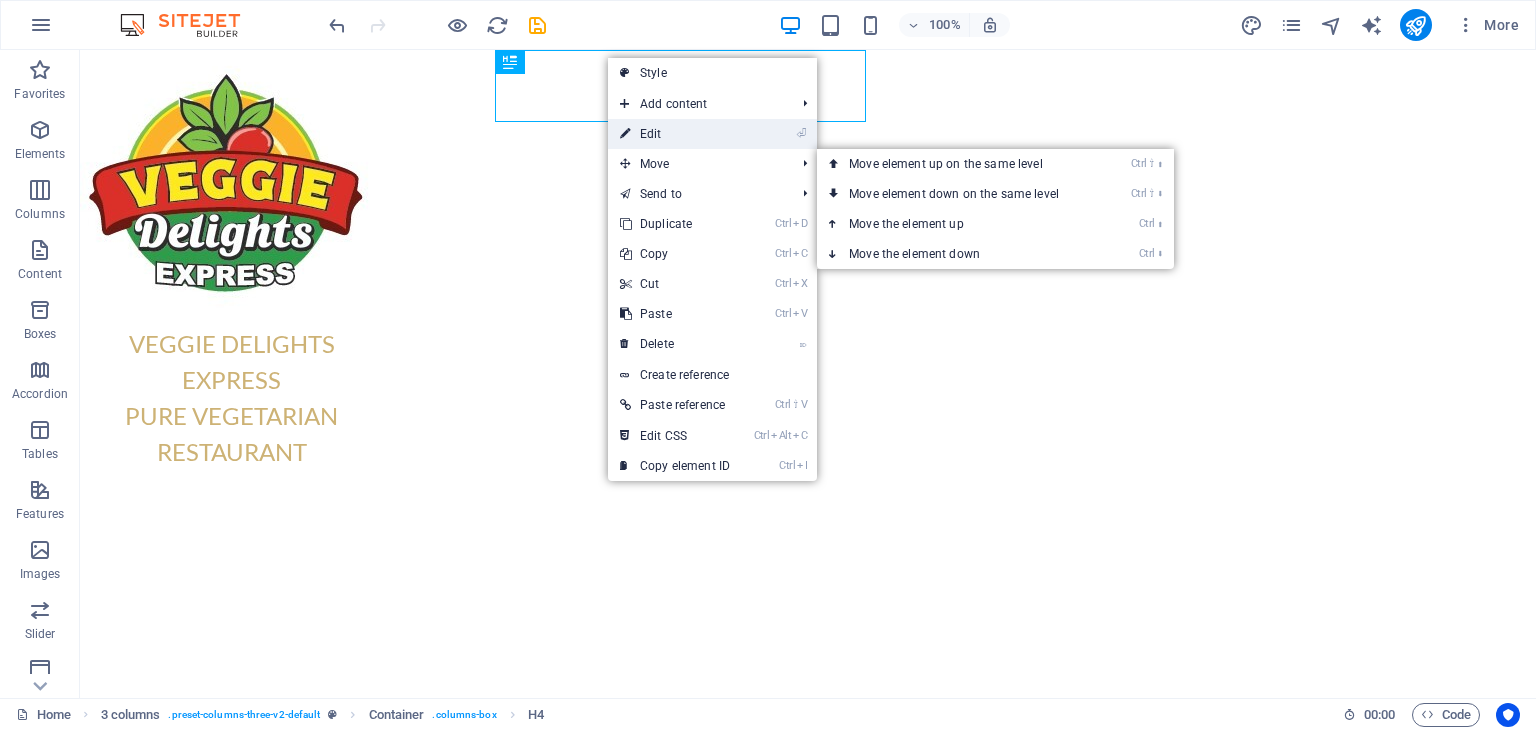 click on "⏎  Edit" at bounding box center (675, 134) 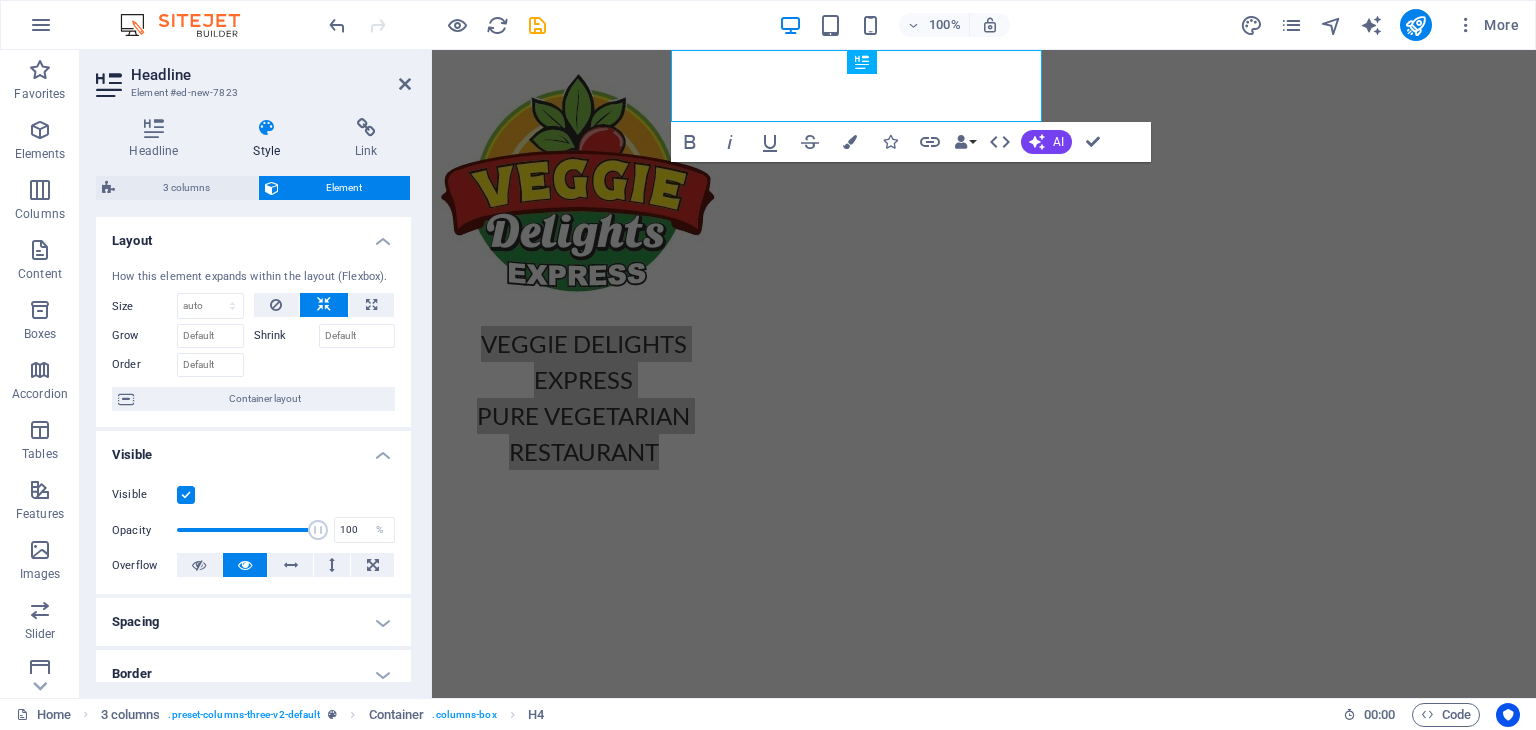 click on "Style" at bounding box center [271, 139] 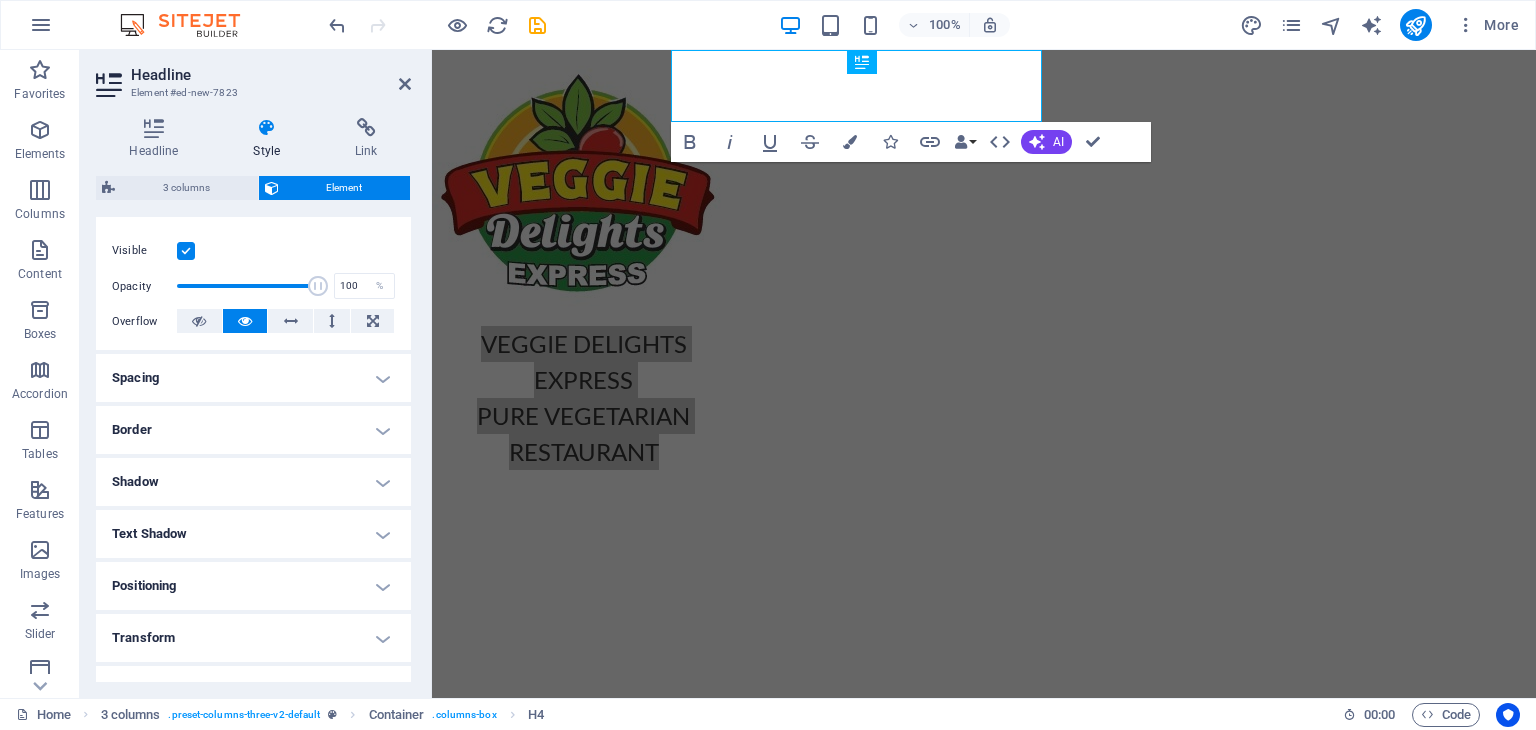 scroll, scrollTop: 0, scrollLeft: 0, axis: both 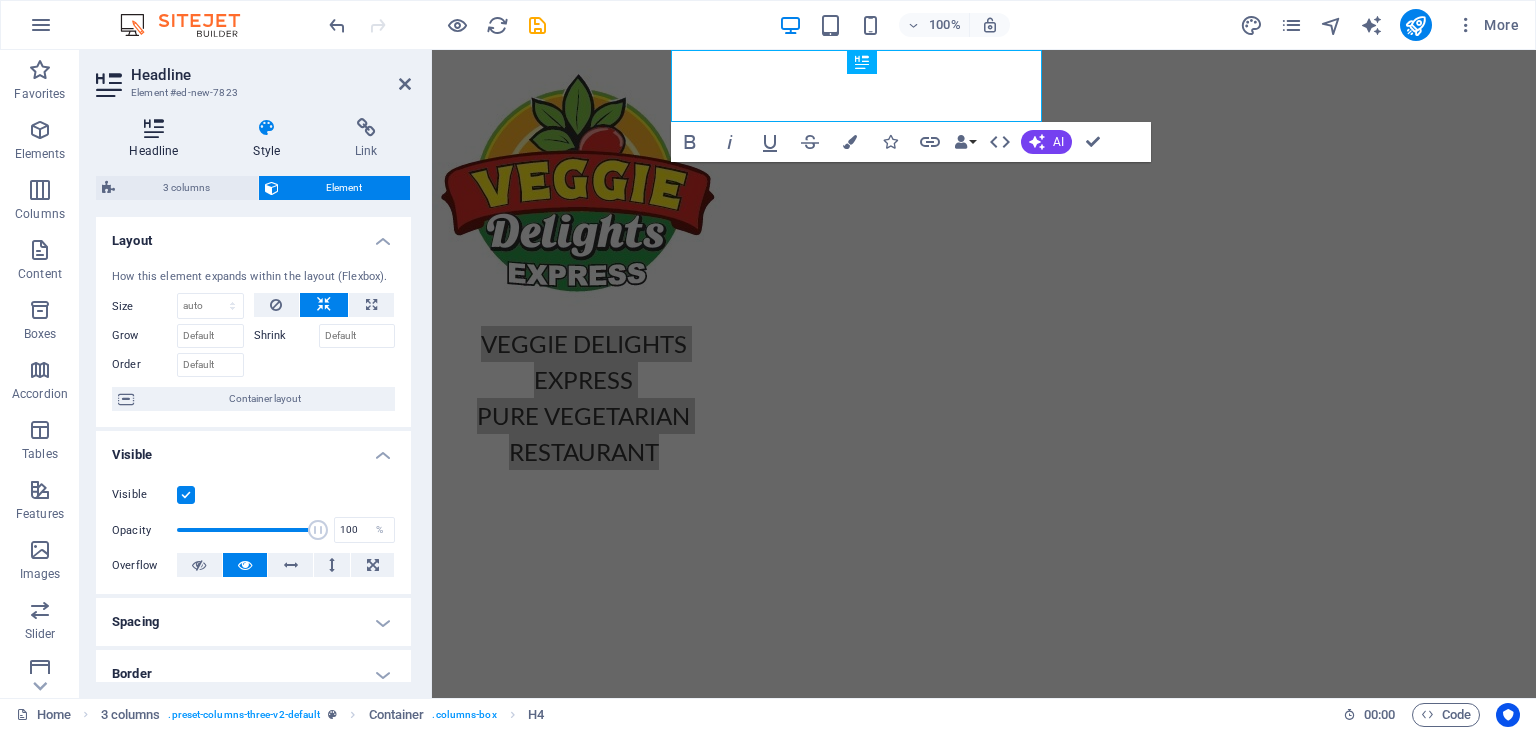 click on "Headline" at bounding box center (158, 139) 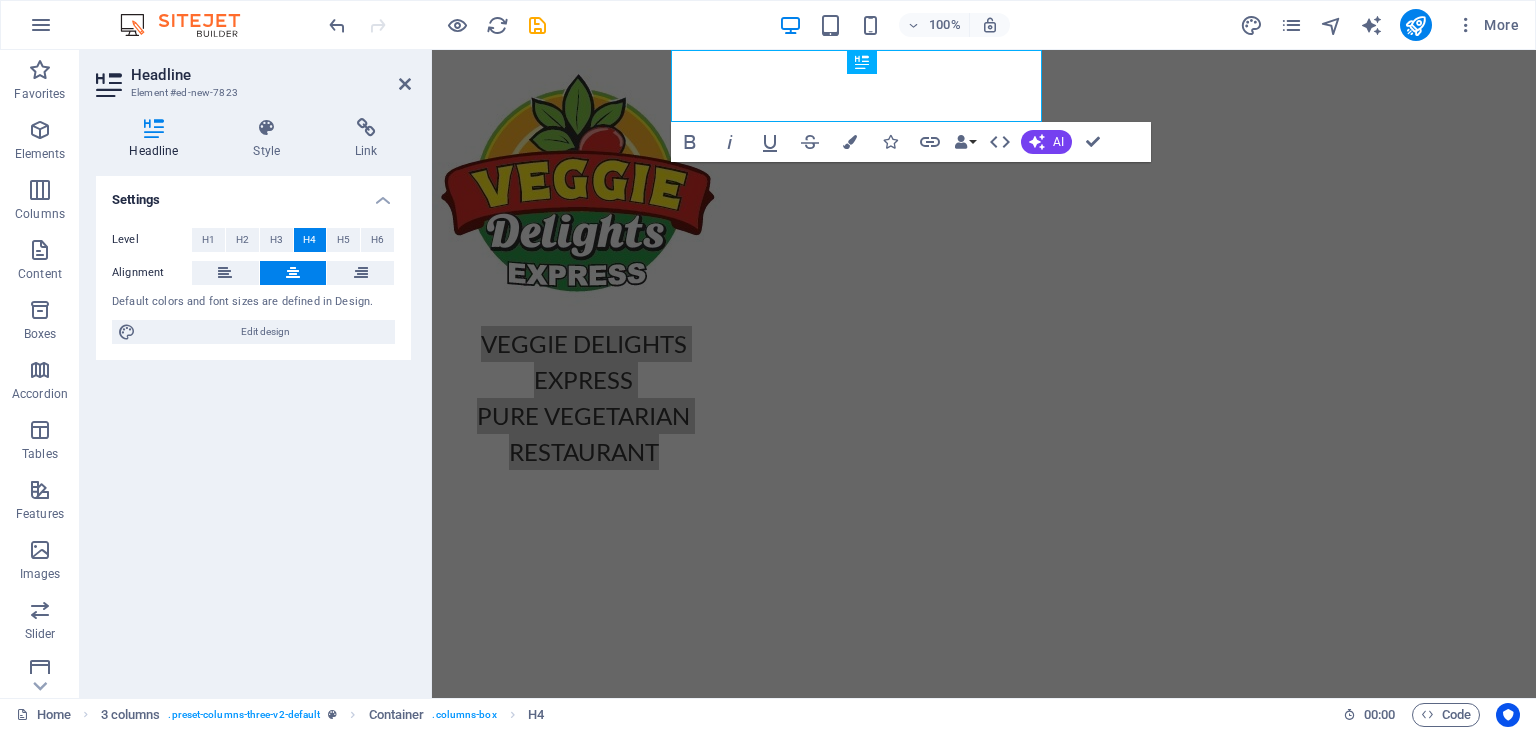 click at bounding box center [293, 273] 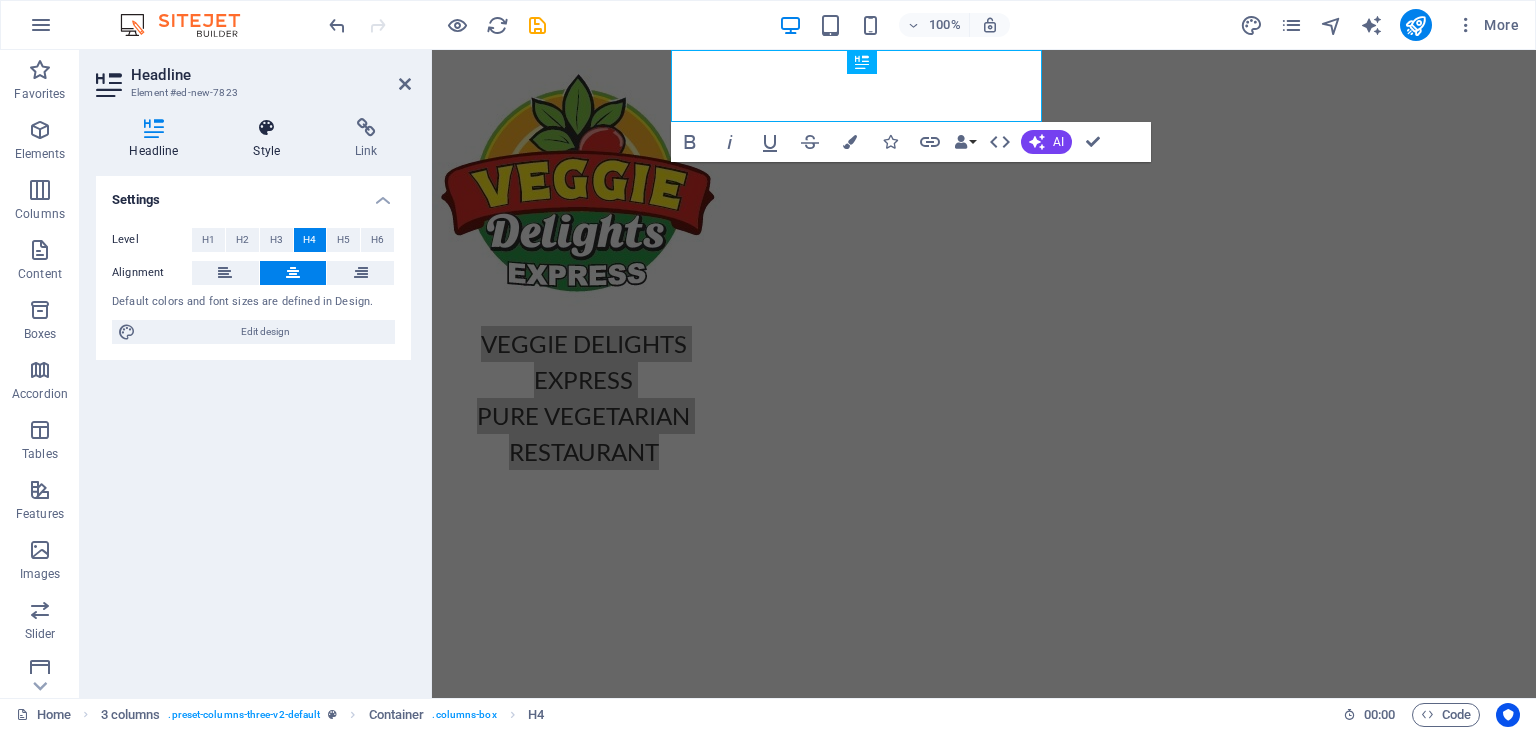 click at bounding box center [267, 128] 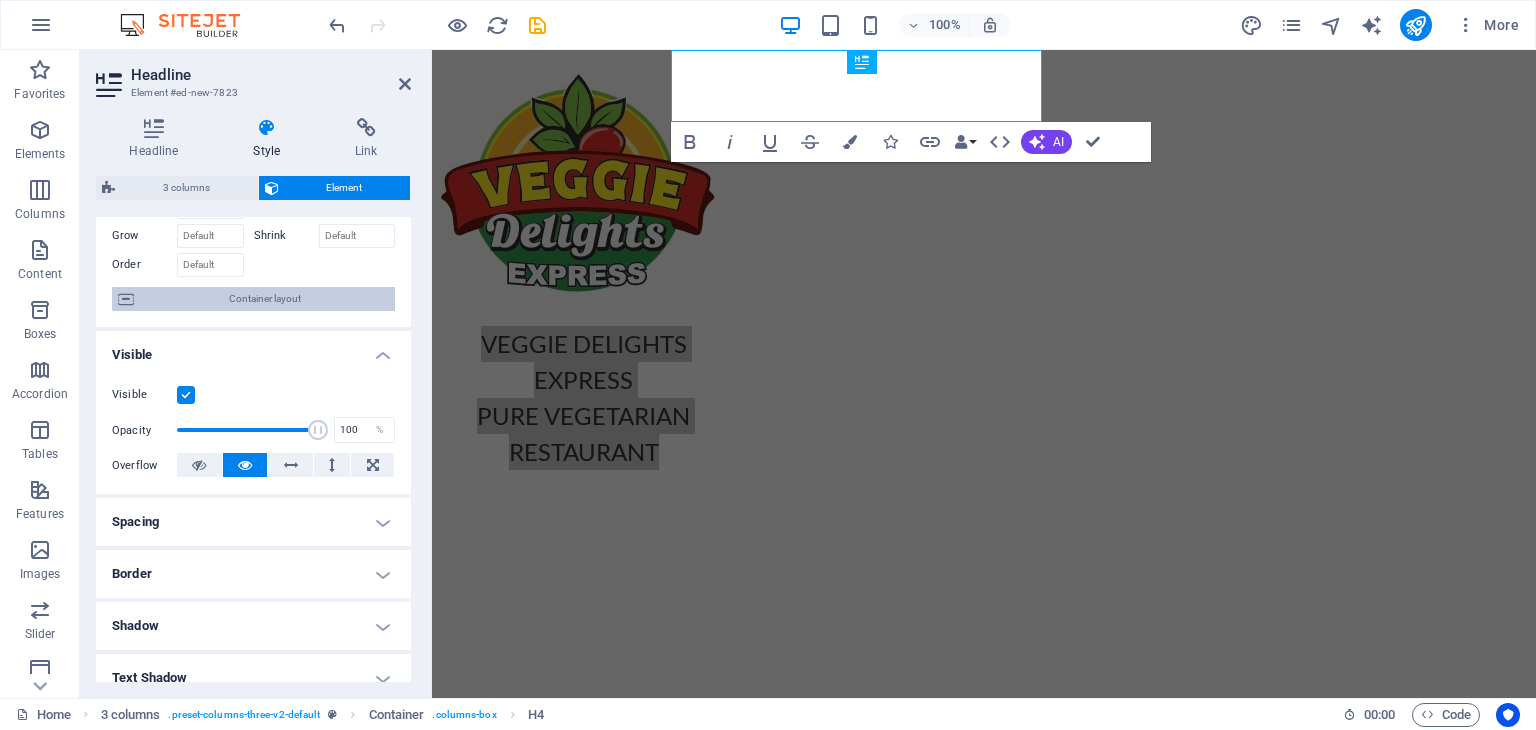 scroll, scrollTop: 200, scrollLeft: 0, axis: vertical 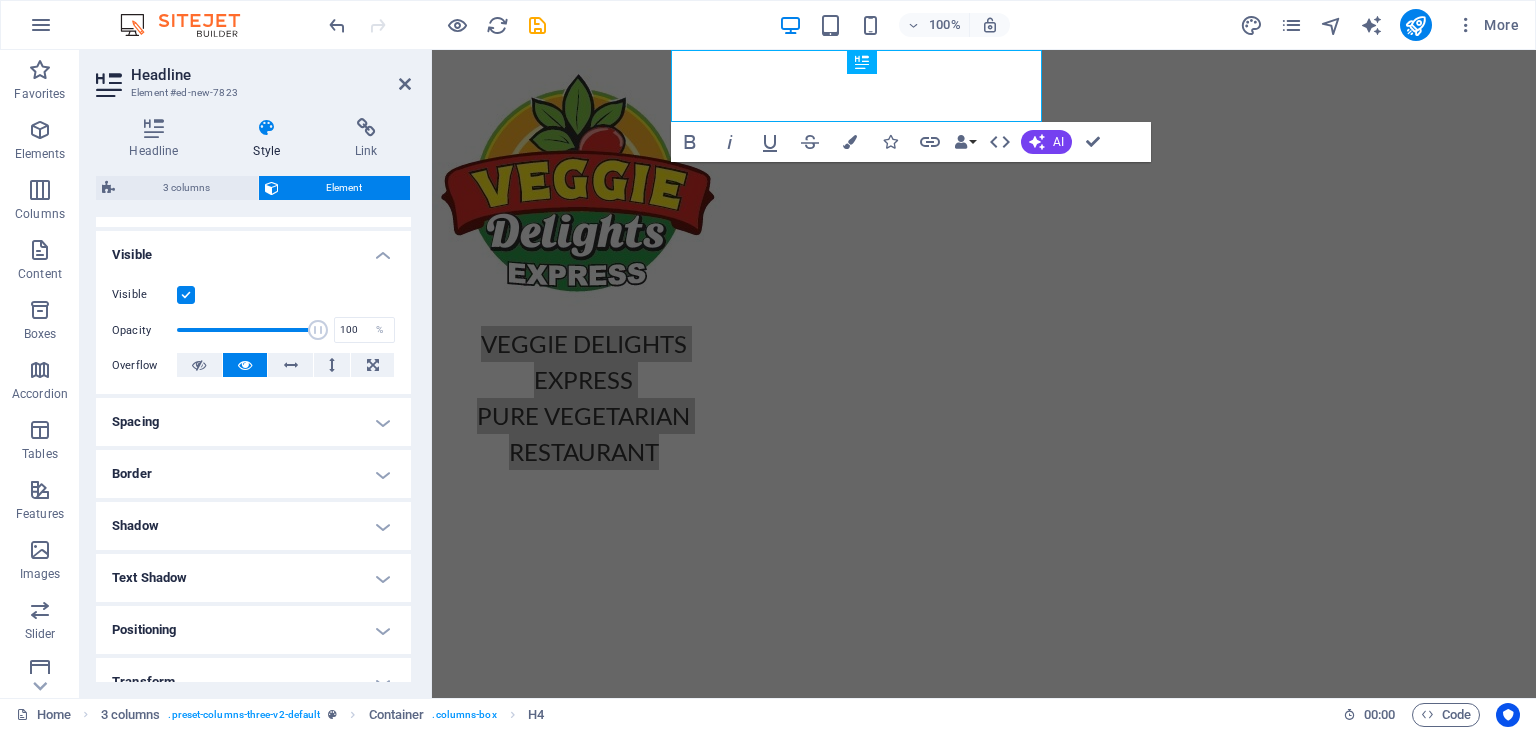 click on "Spacing" at bounding box center (253, 422) 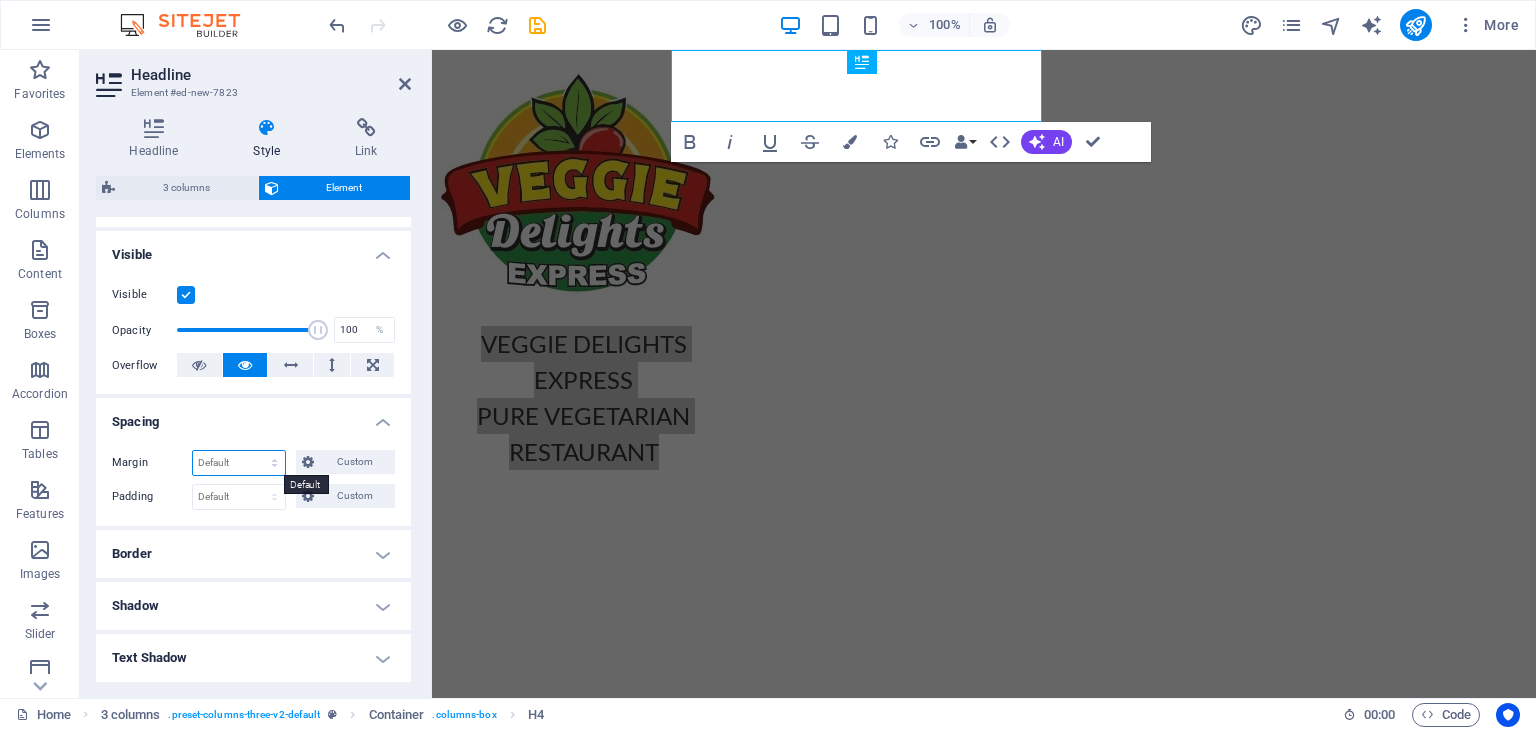 click on "Default auto px % rem vw vh Custom" at bounding box center [239, 463] 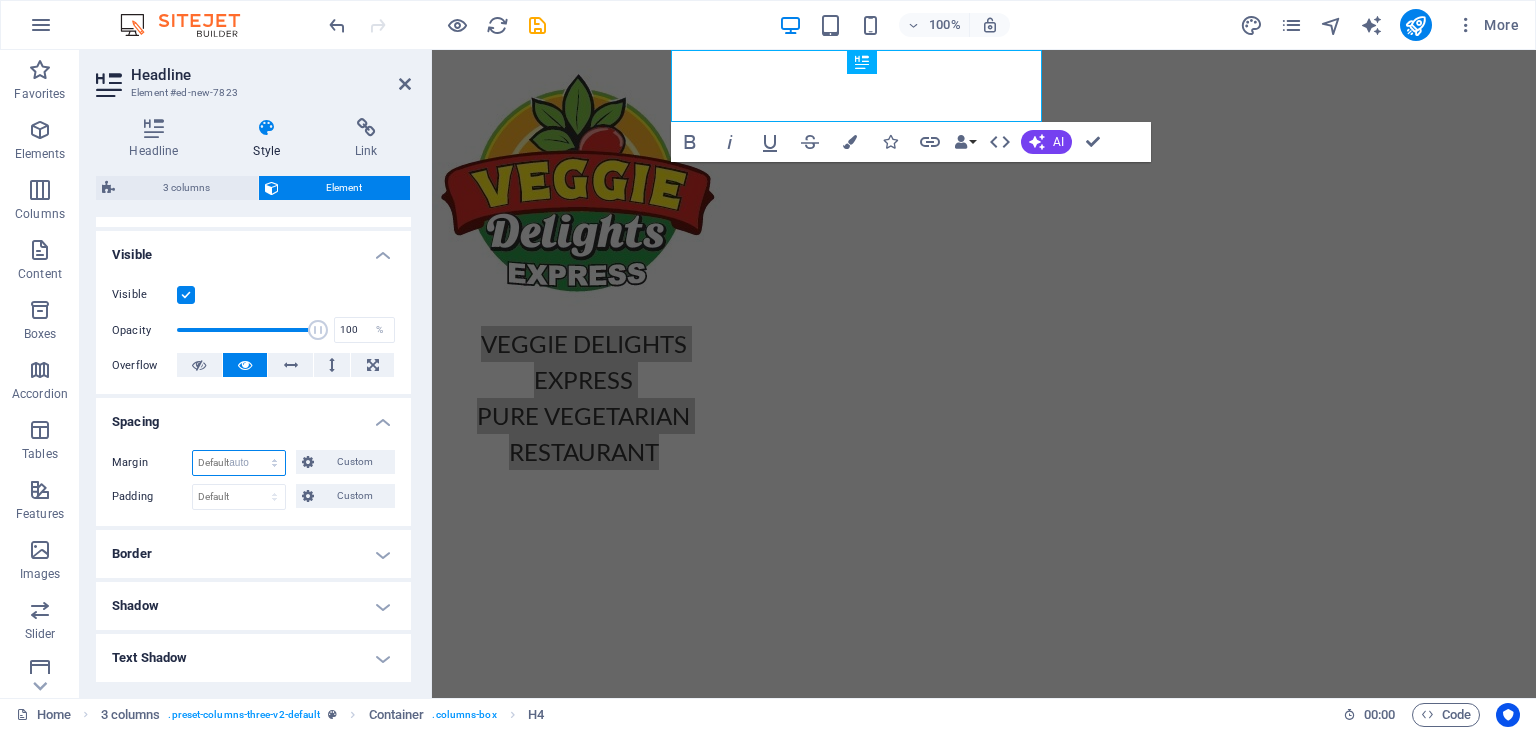 click on "Default auto px % rem vw vh Custom" at bounding box center [239, 463] 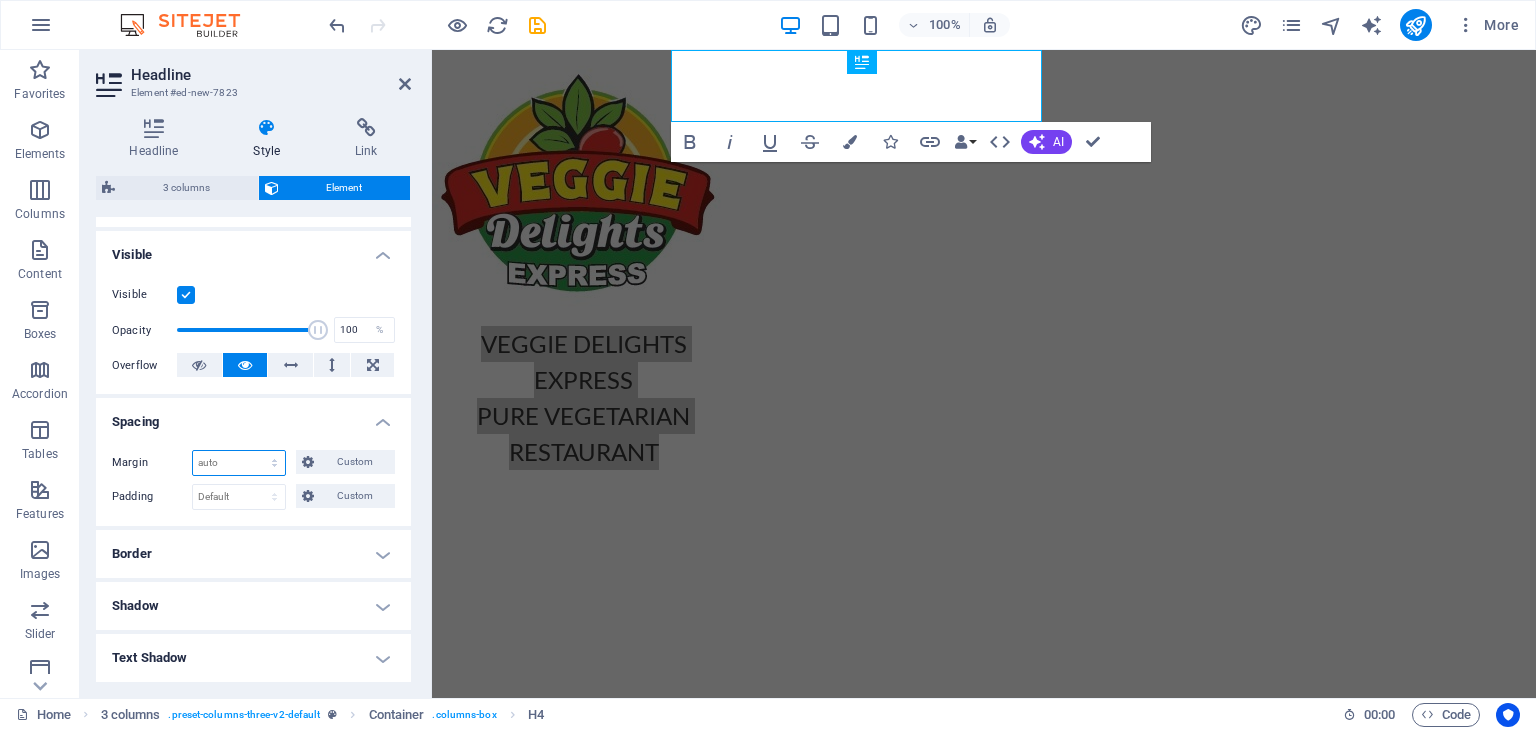 click on "Default auto px % rem vw vh Custom" at bounding box center [239, 463] 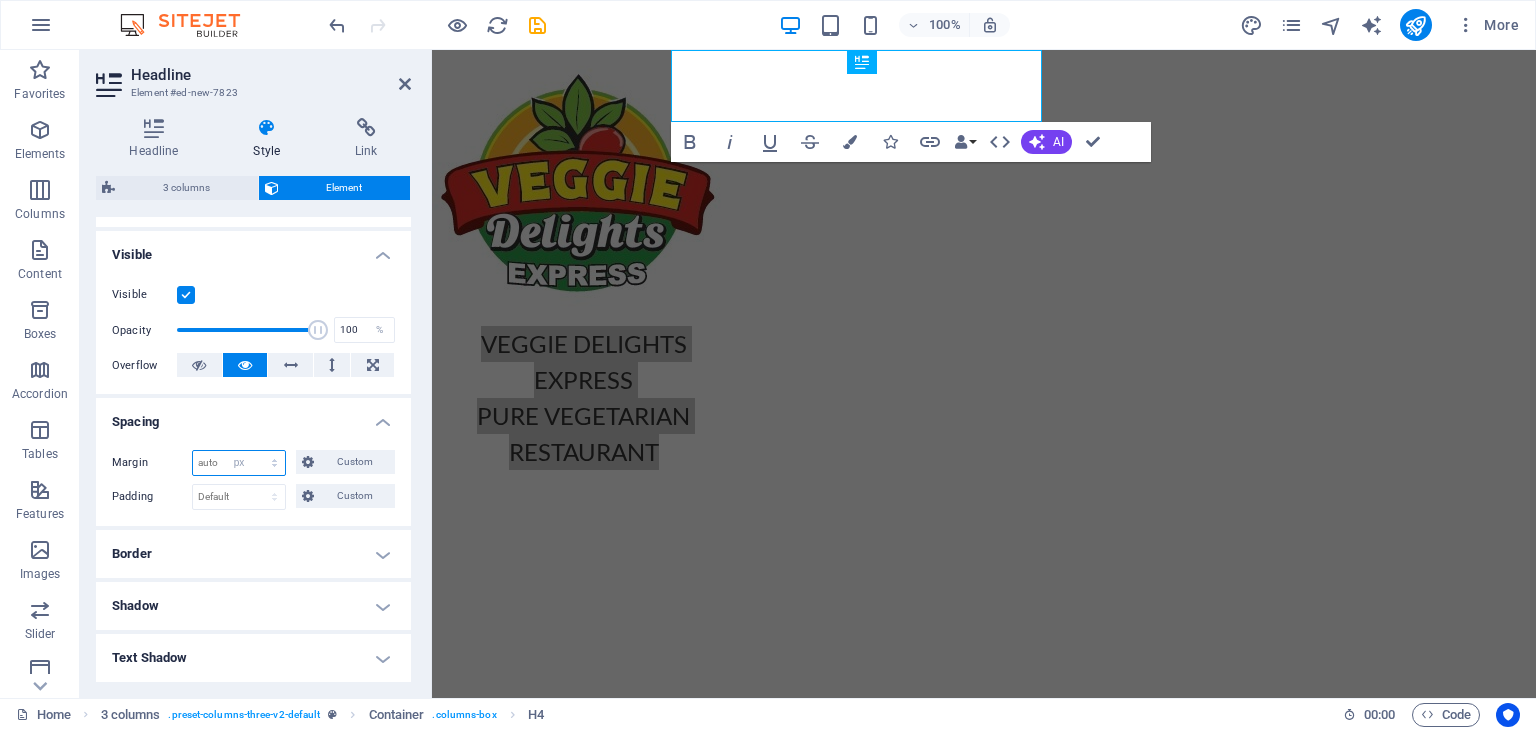 click on "Default auto px % rem vw vh Custom" at bounding box center (239, 463) 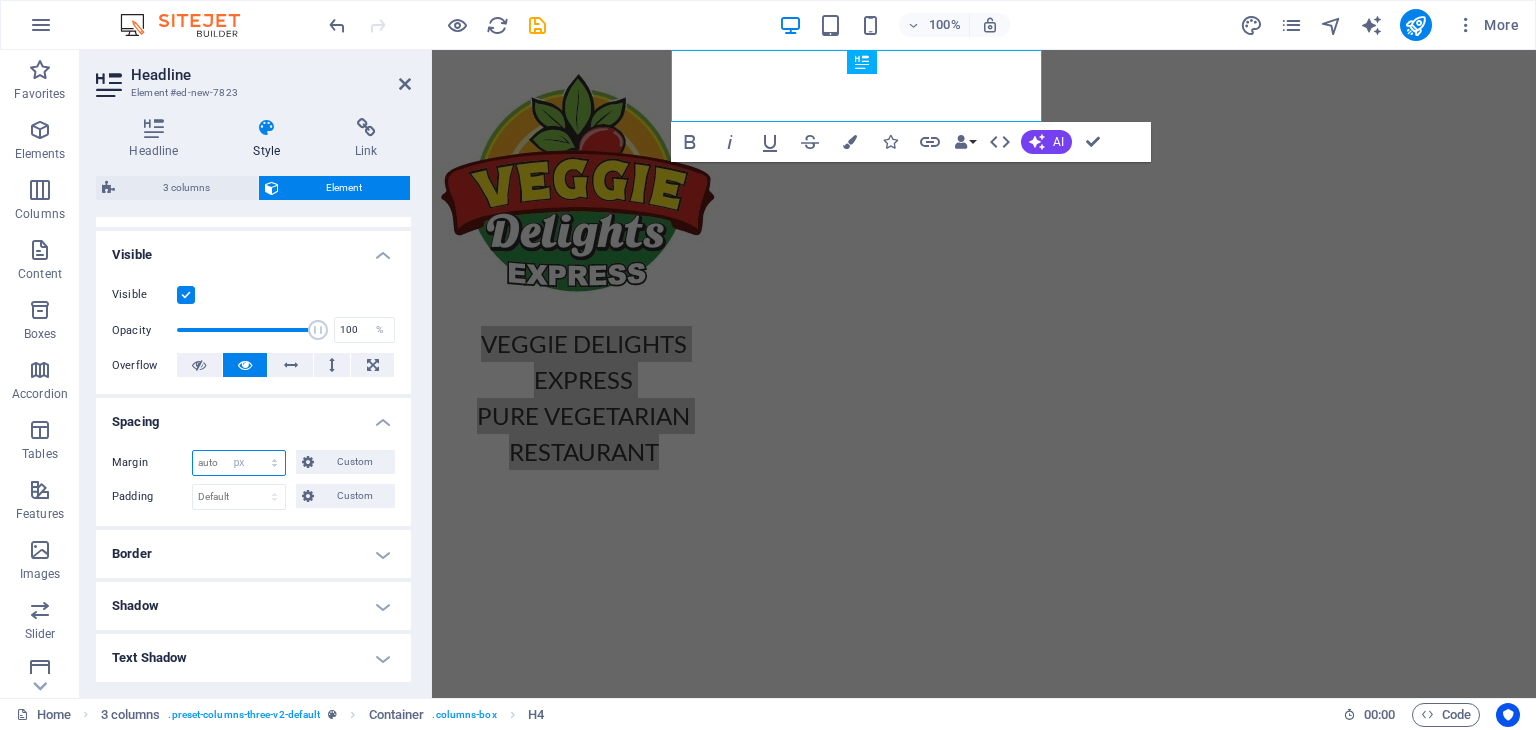 type on "0" 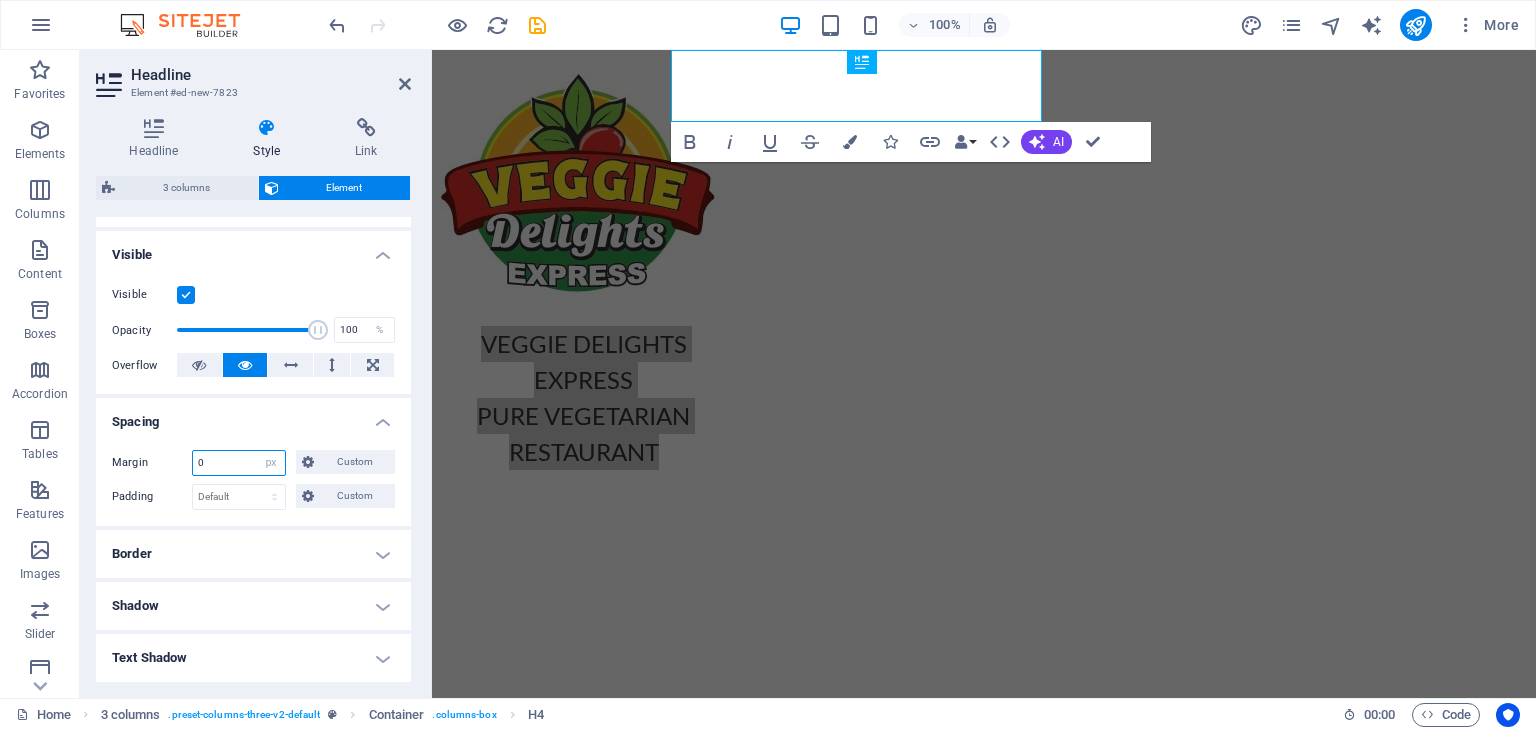 click on "0" at bounding box center (239, 463) 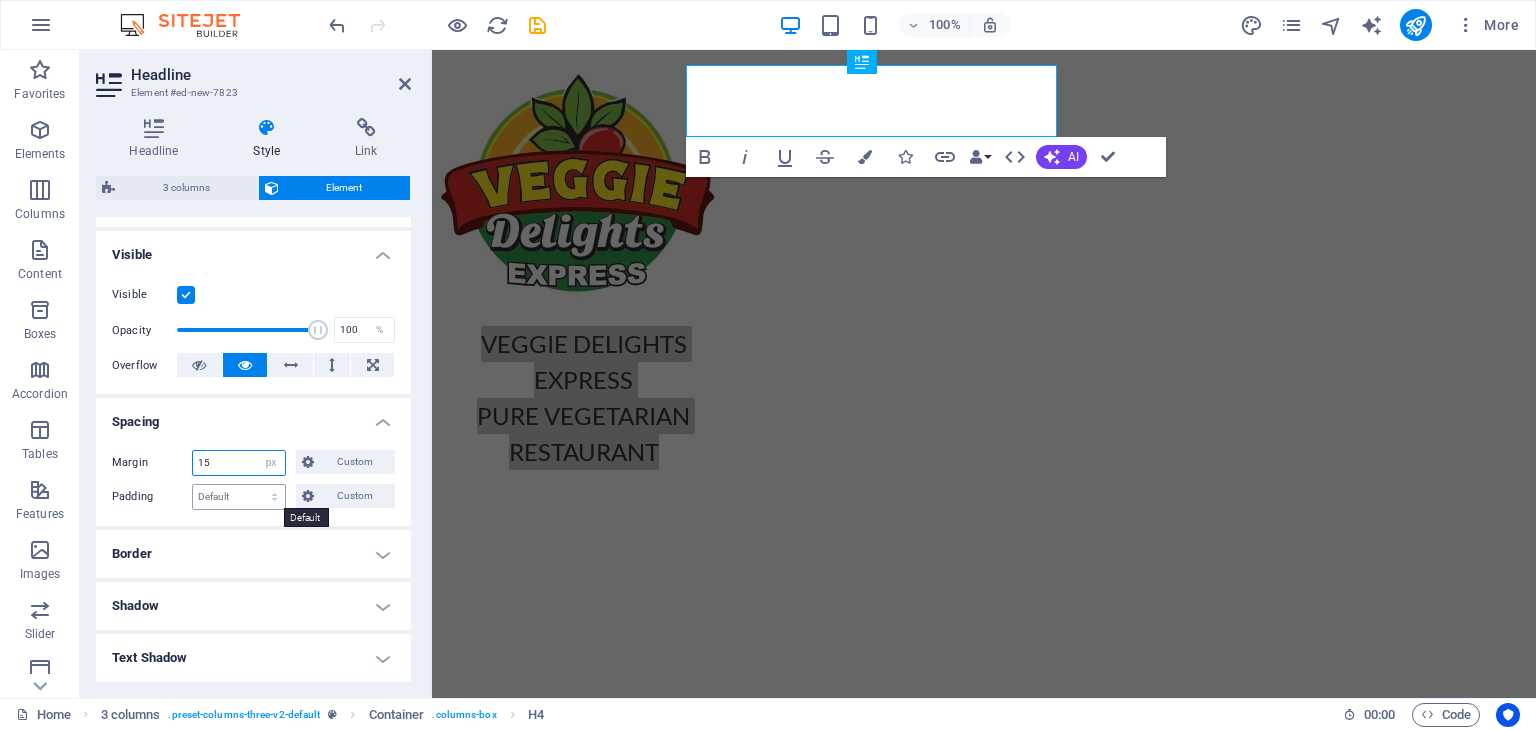 type on "15" 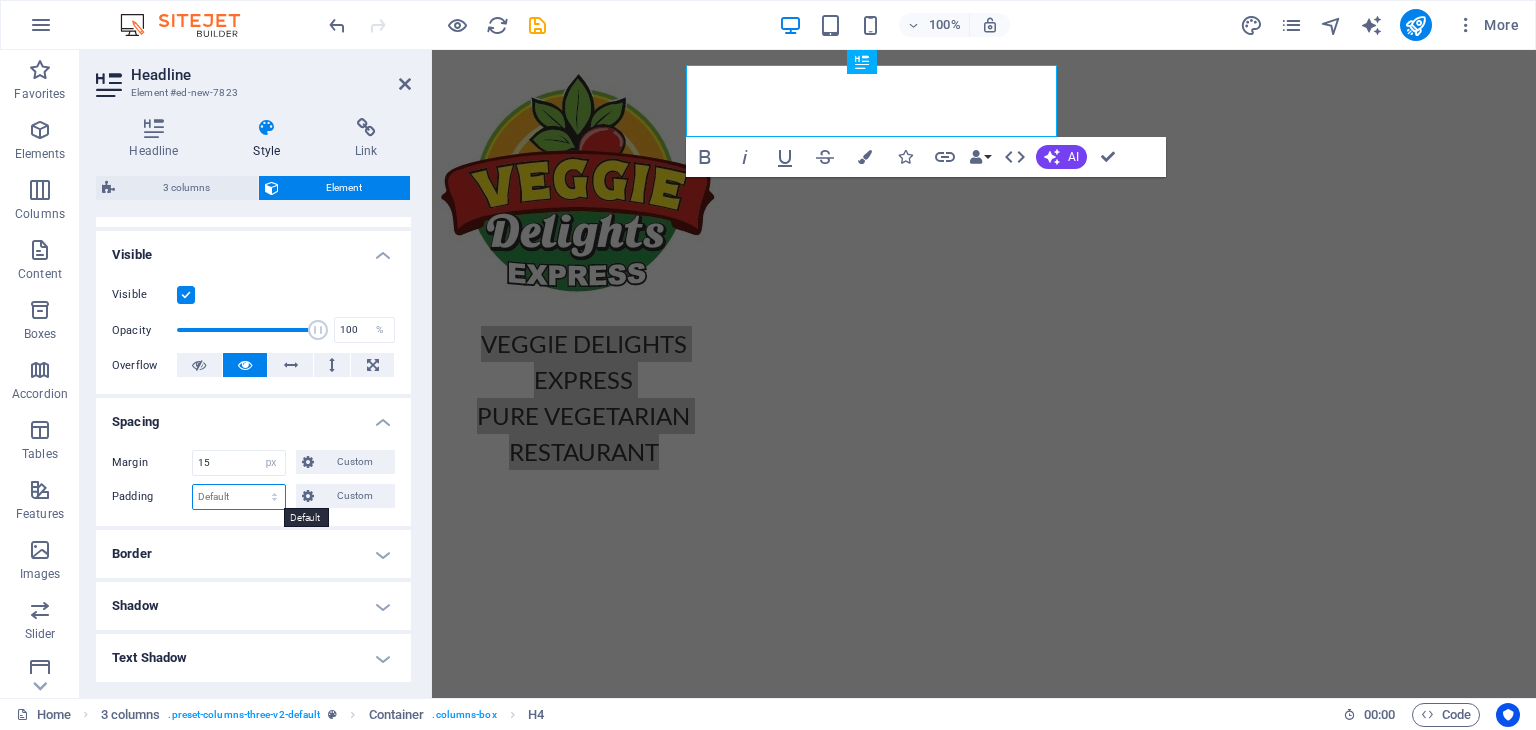 click on "Default px rem % vh vw Custom" at bounding box center (239, 497) 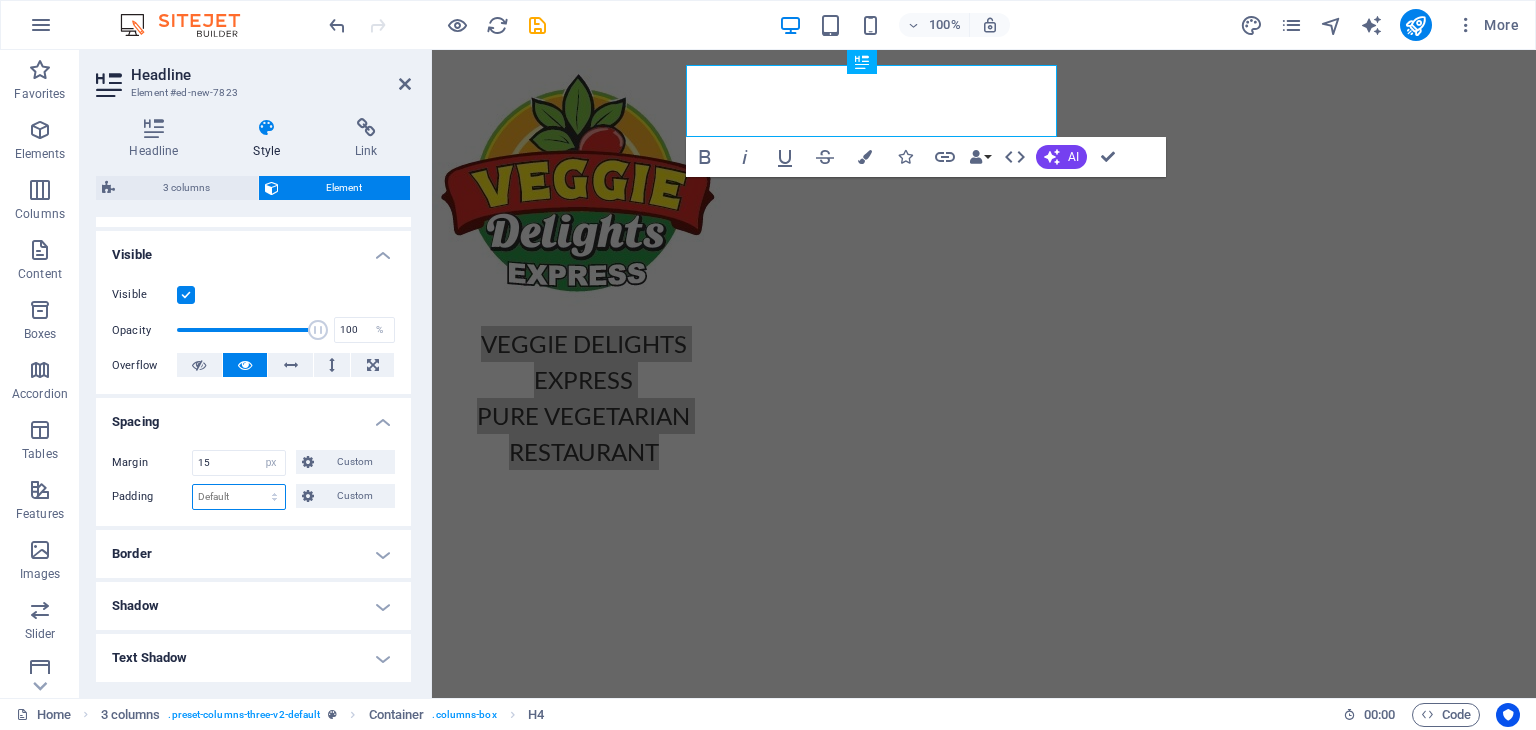select on "px" 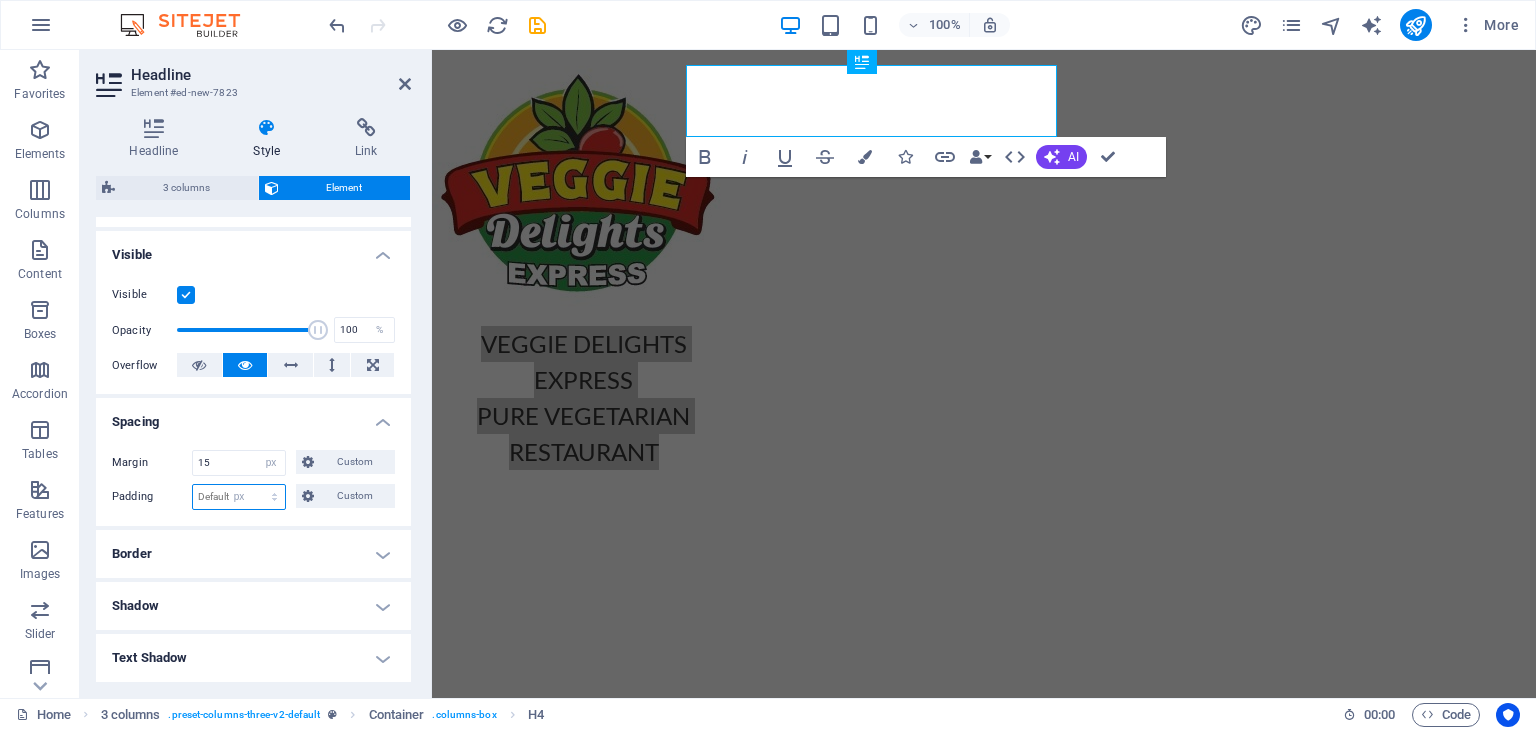 click on "Default px rem % vh vw Custom" at bounding box center [239, 497] 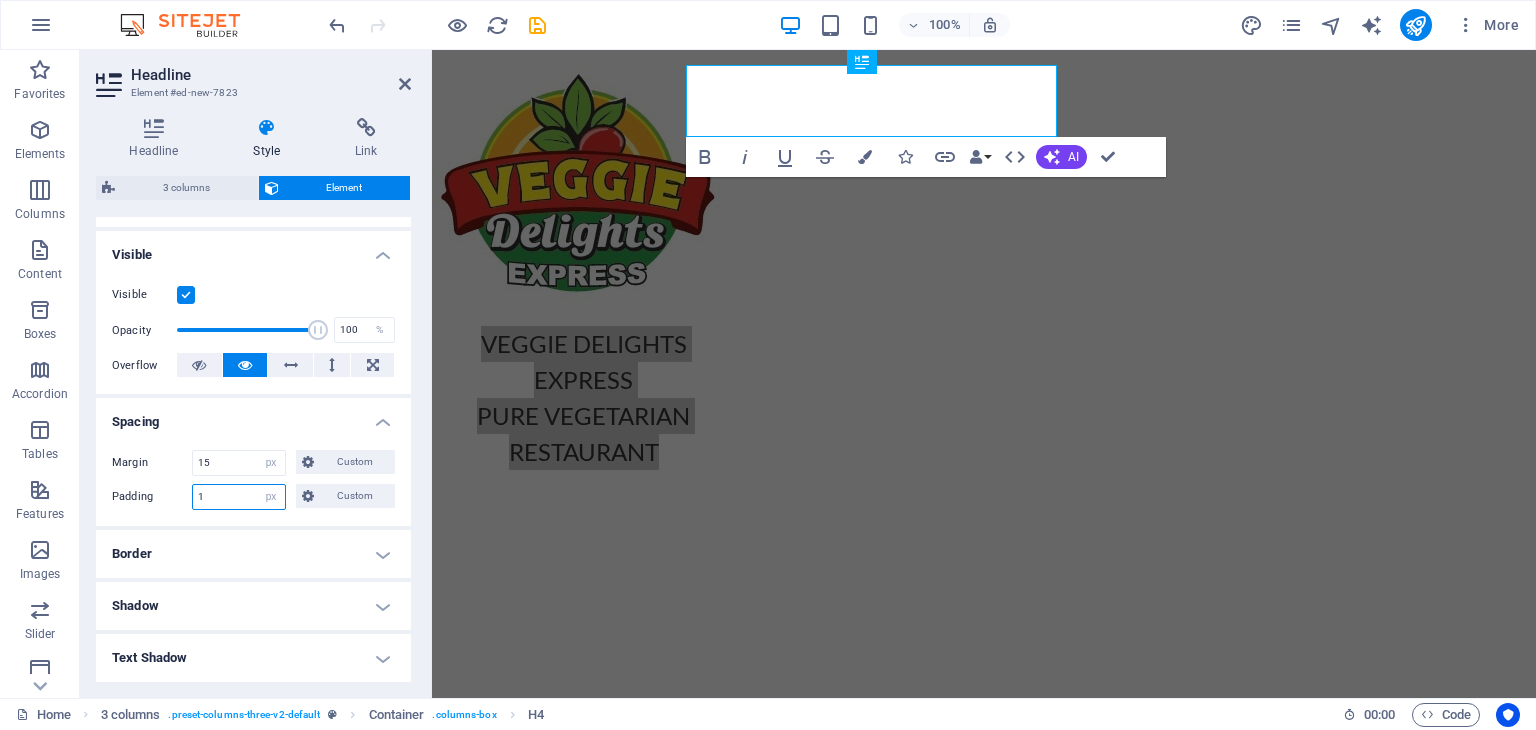 type on "15" 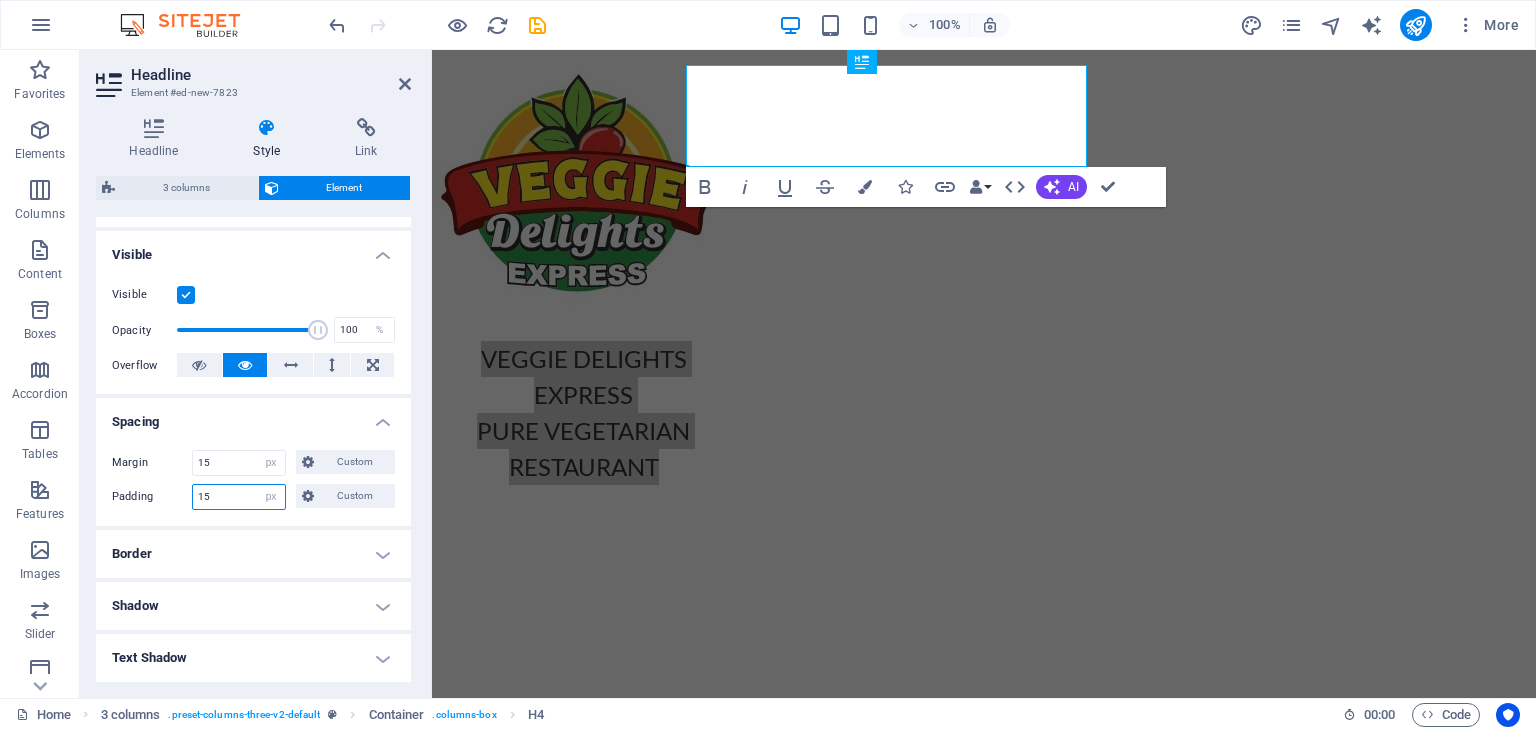 drag, startPoint x: 234, startPoint y: 486, endPoint x: 188, endPoint y: 494, distance: 46.69047 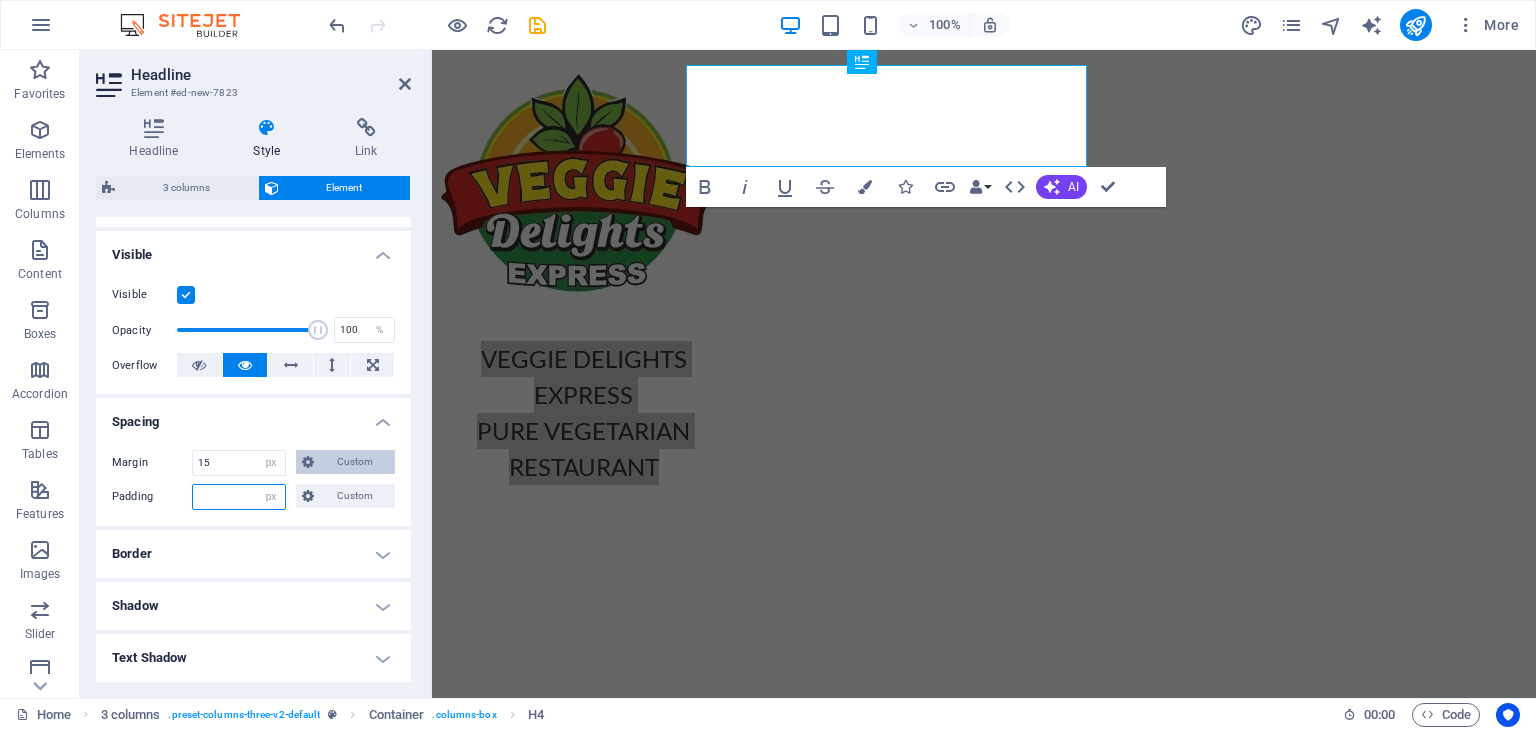 type 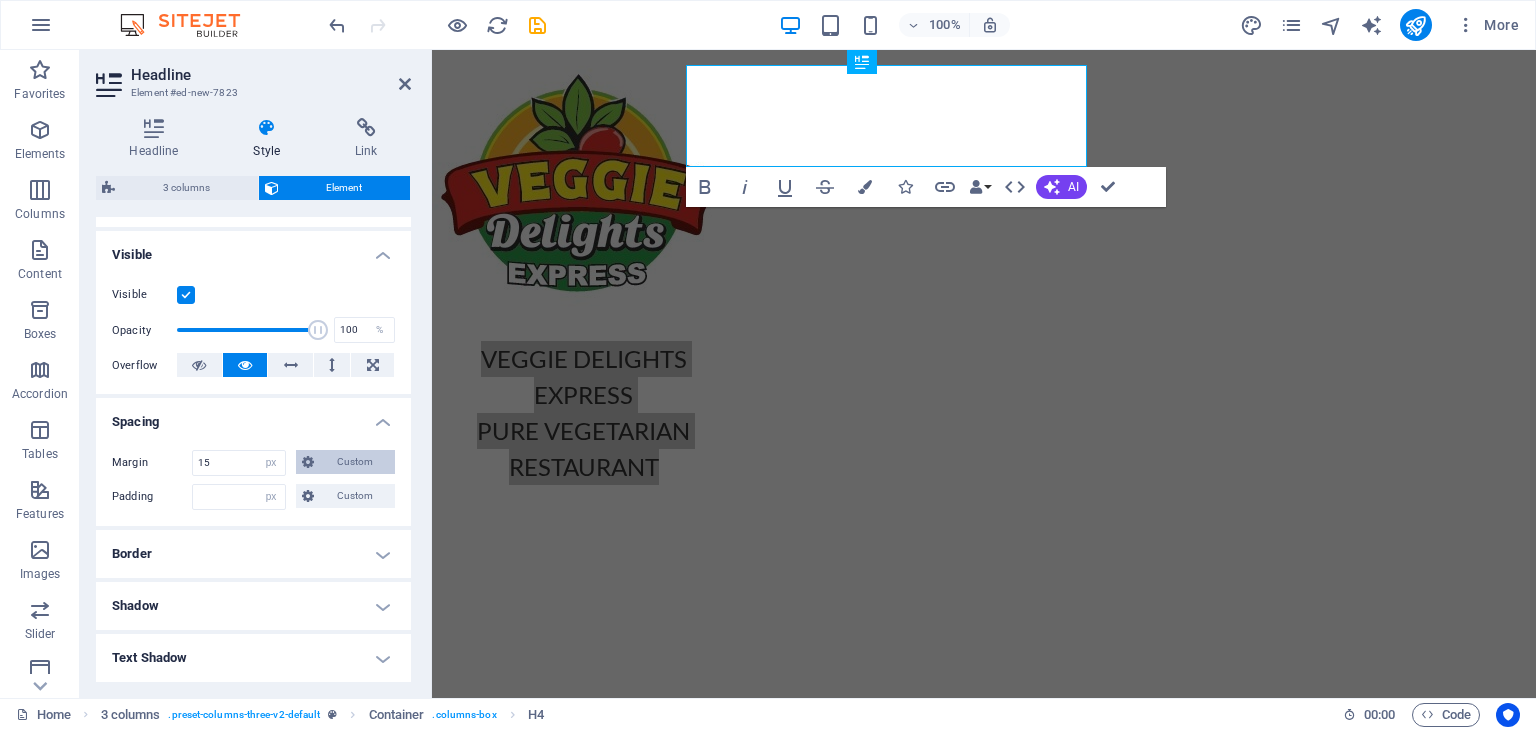 click on "Custom" at bounding box center [354, 462] 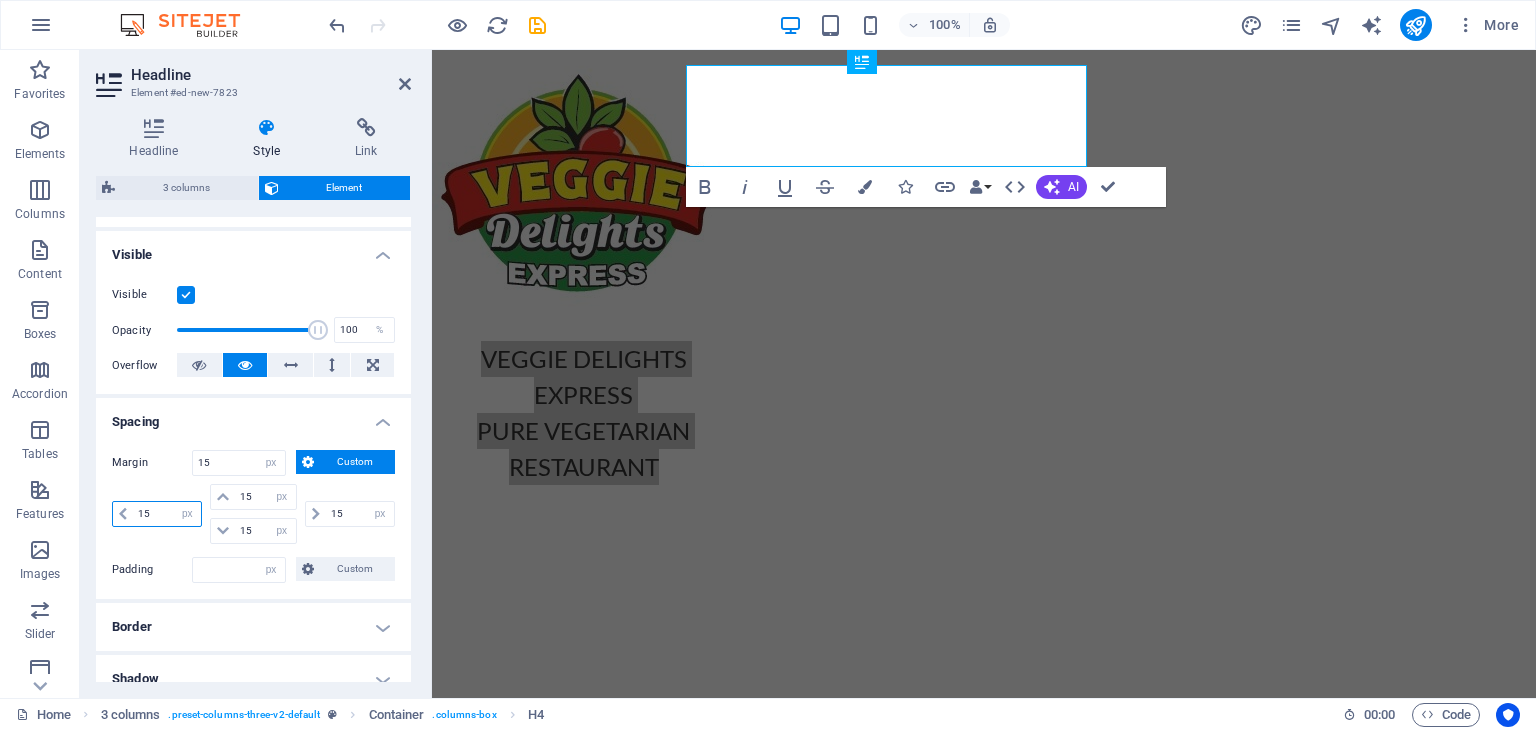 click on "15" at bounding box center [167, 514] 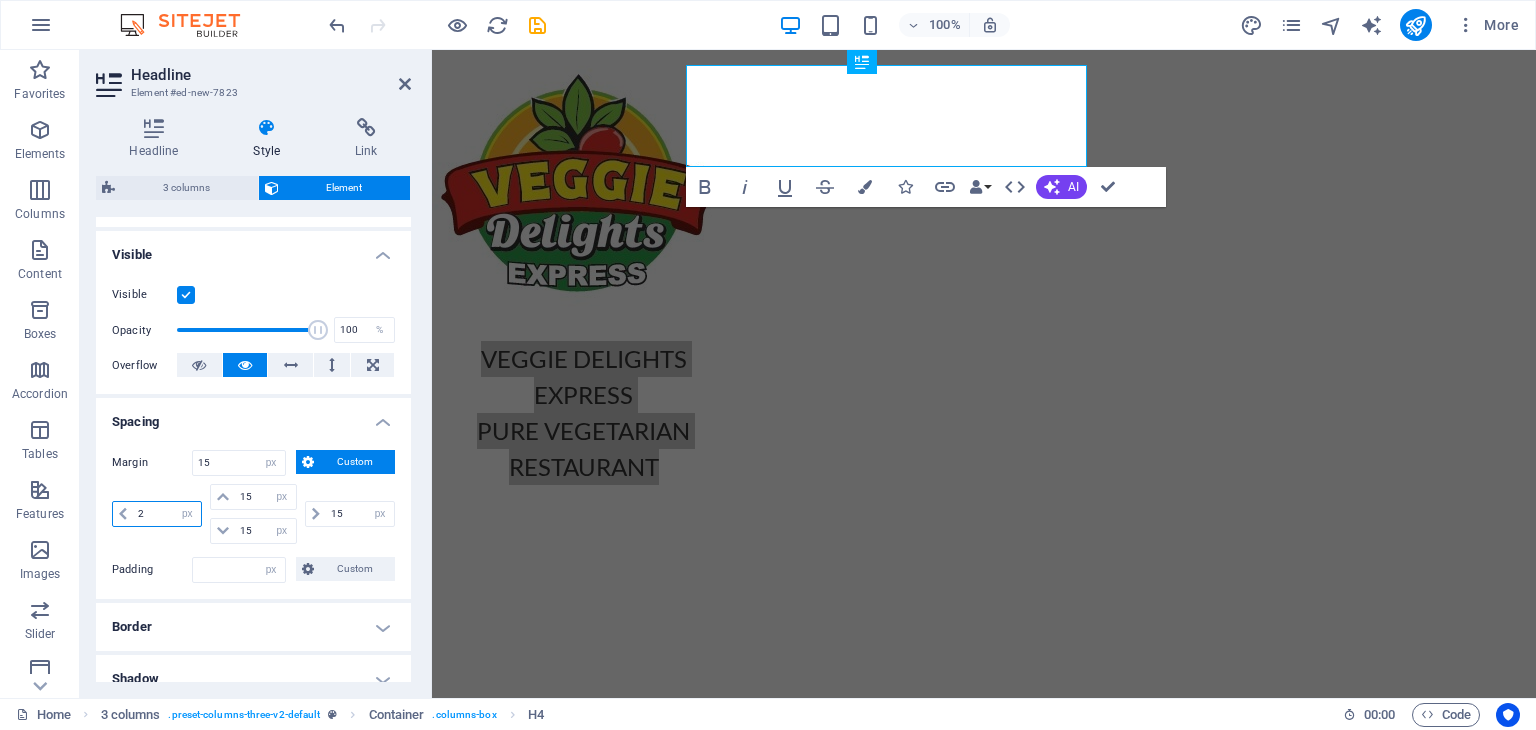 type on "20" 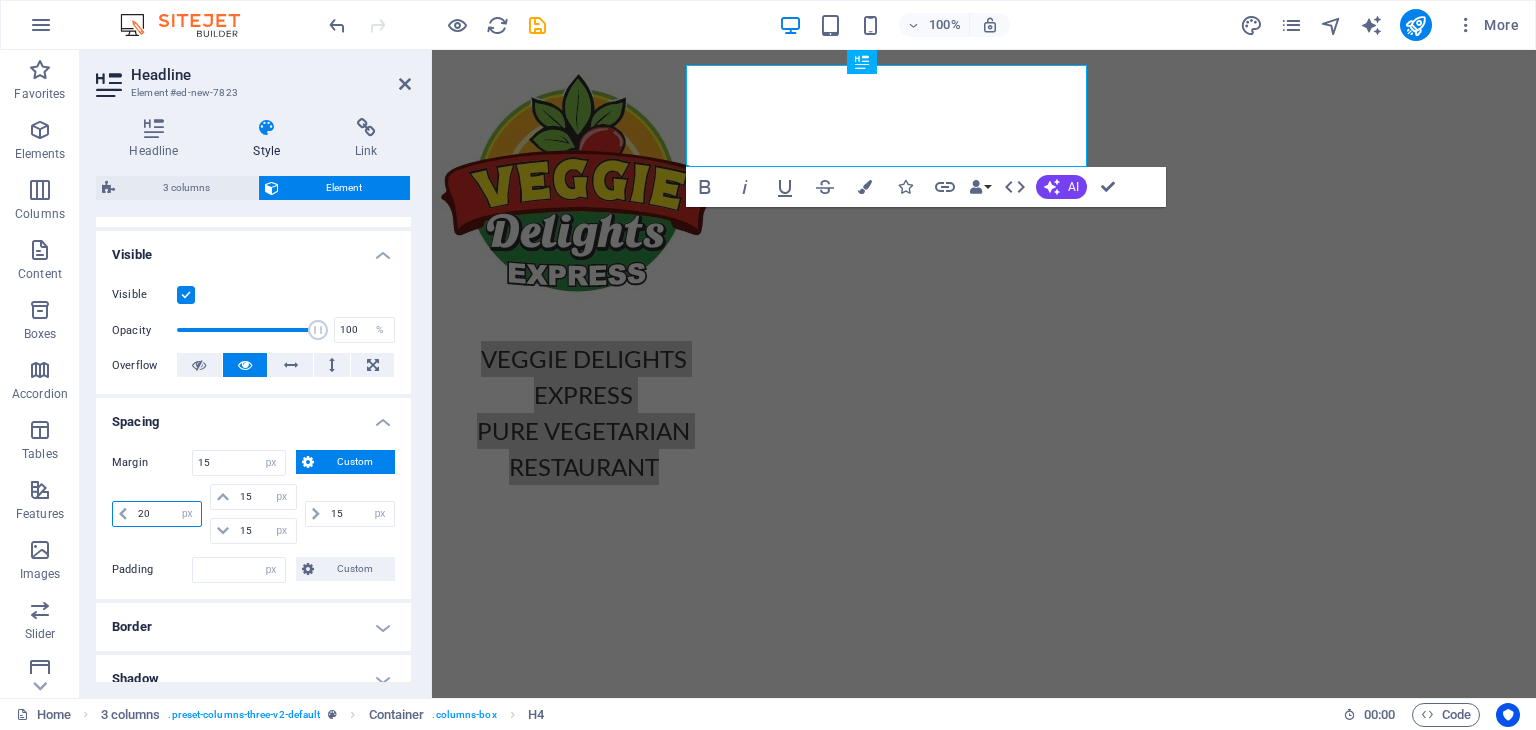 type 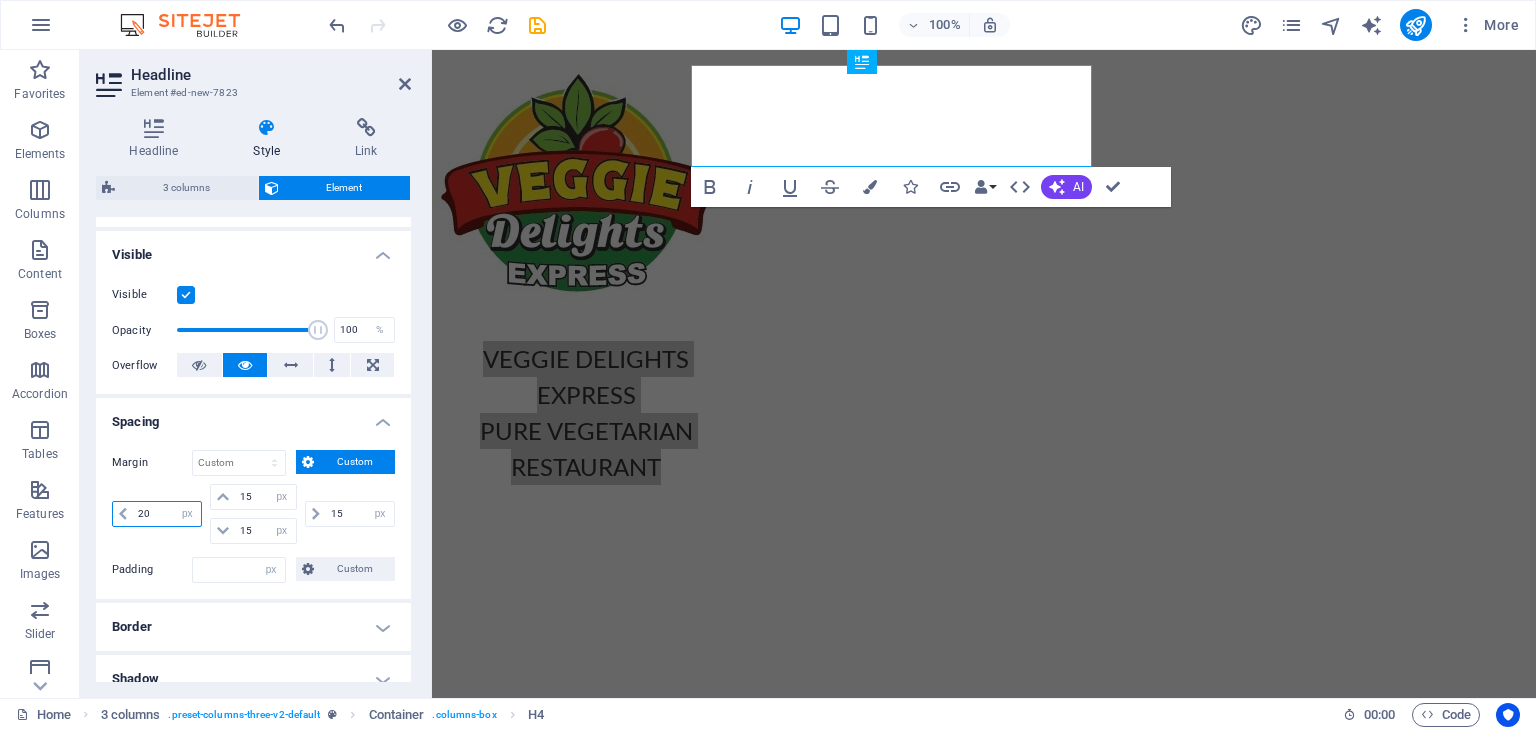 drag, startPoint x: 155, startPoint y: 513, endPoint x: 138, endPoint y: 513, distance: 17 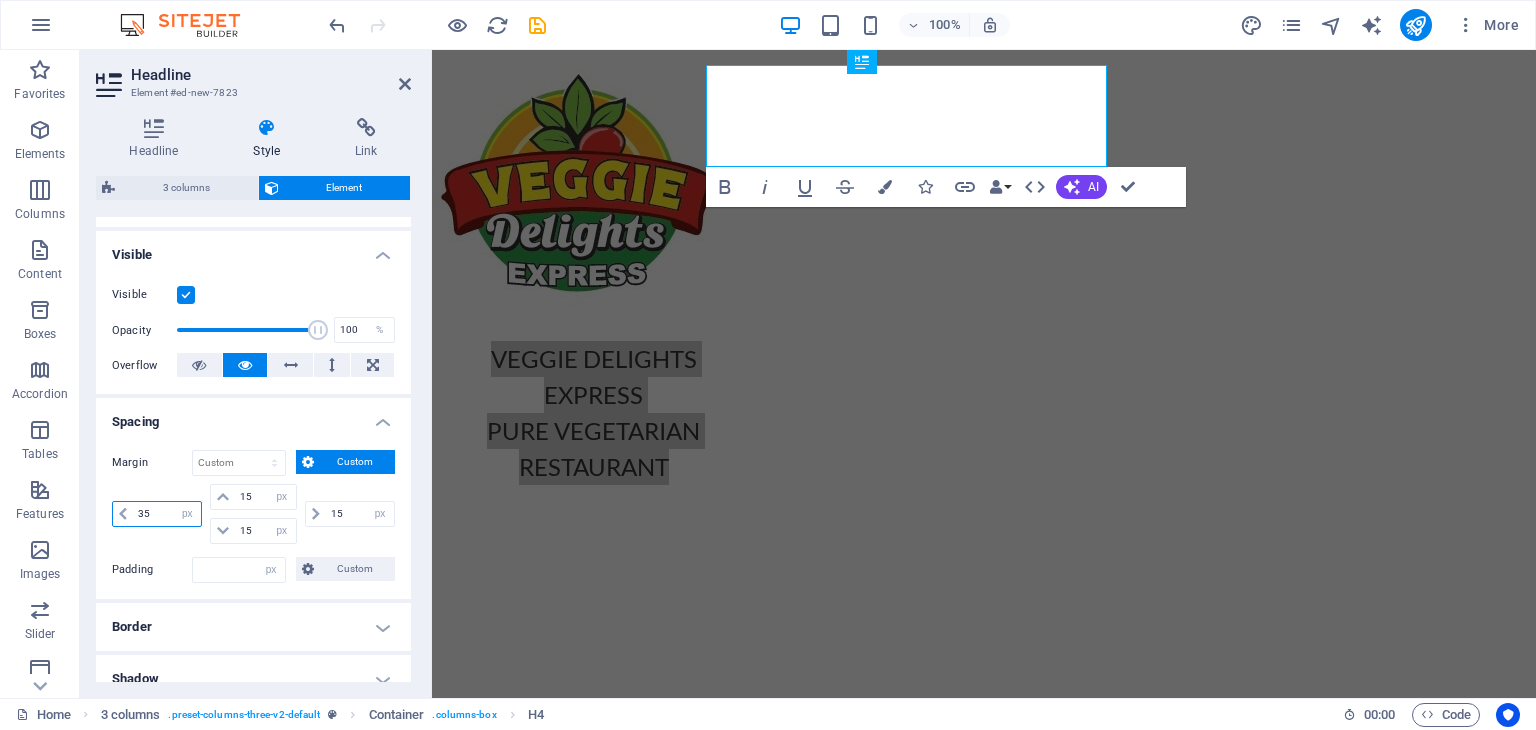 type on "3" 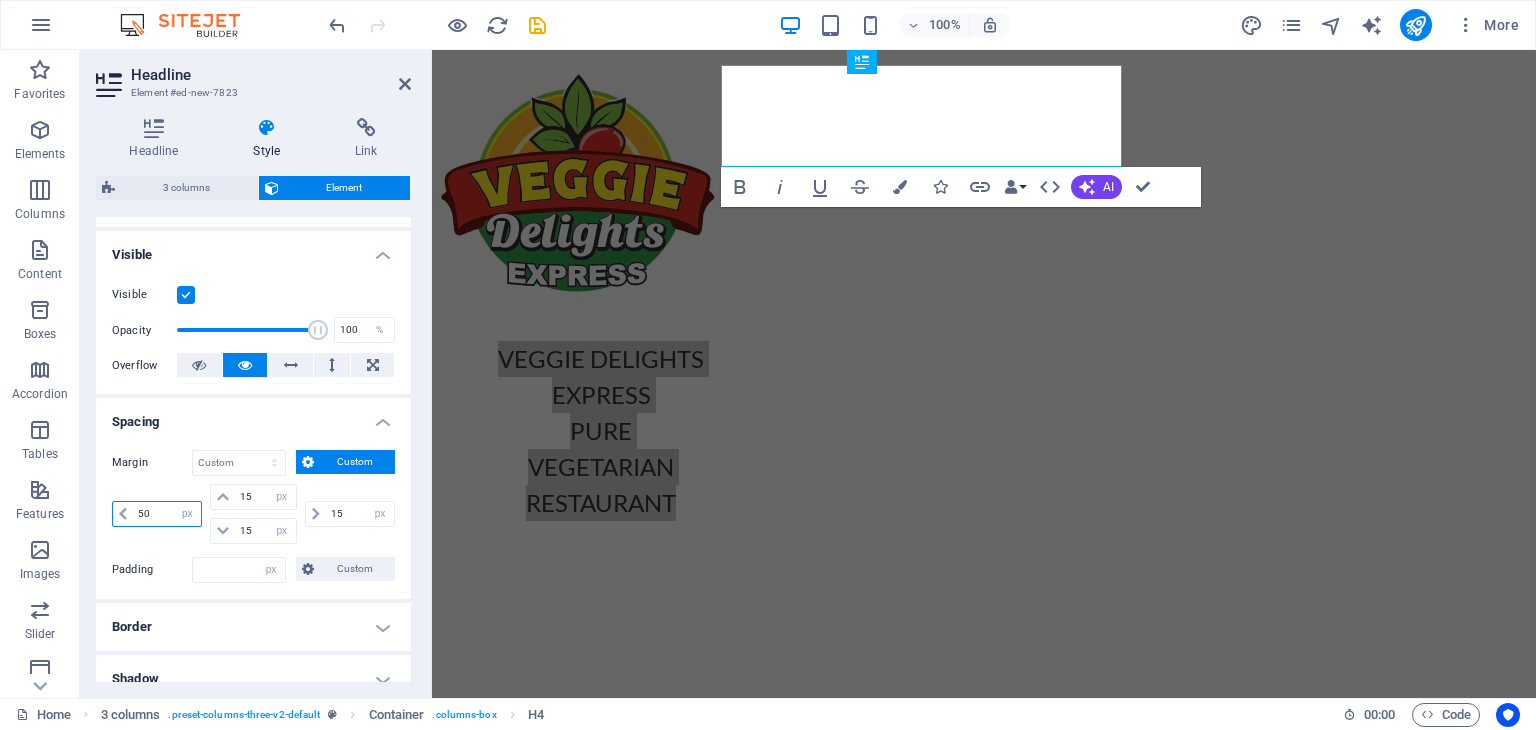 type on "50" 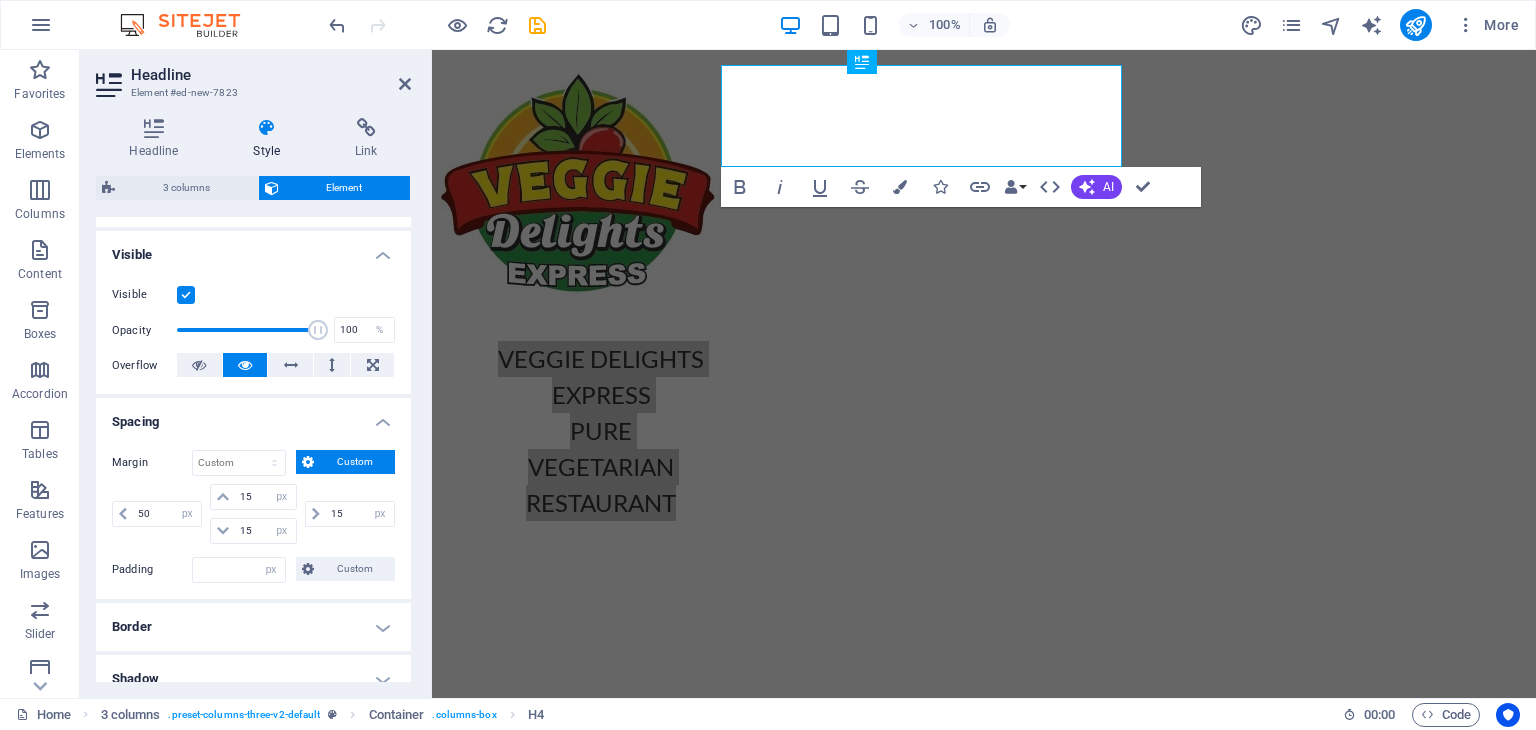 click on "Margin" at bounding box center (152, 463) 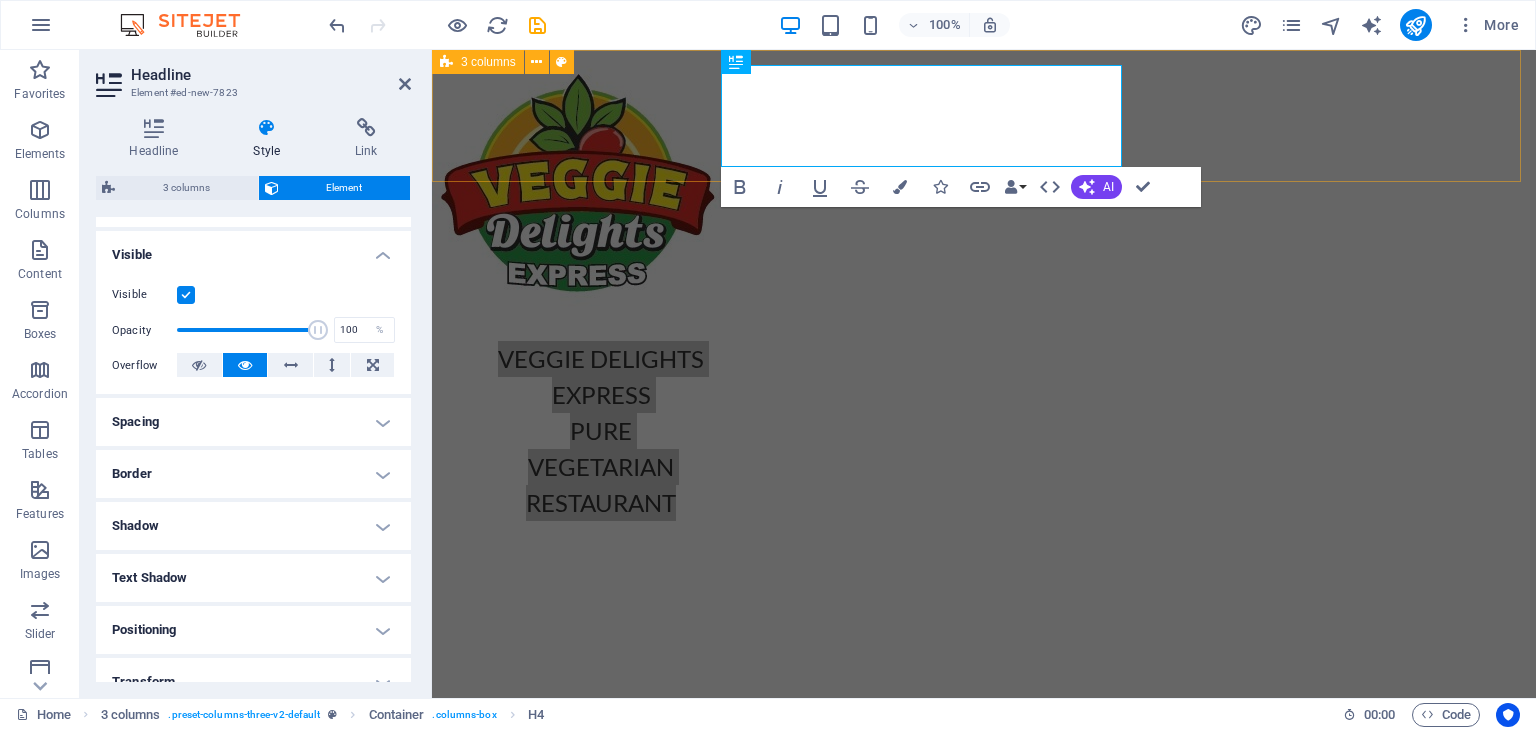 click on "VEGGIE DELIGHTS EXPRESS PURE VEGETARIAN RESTAURANT" at bounding box center (984, 293) 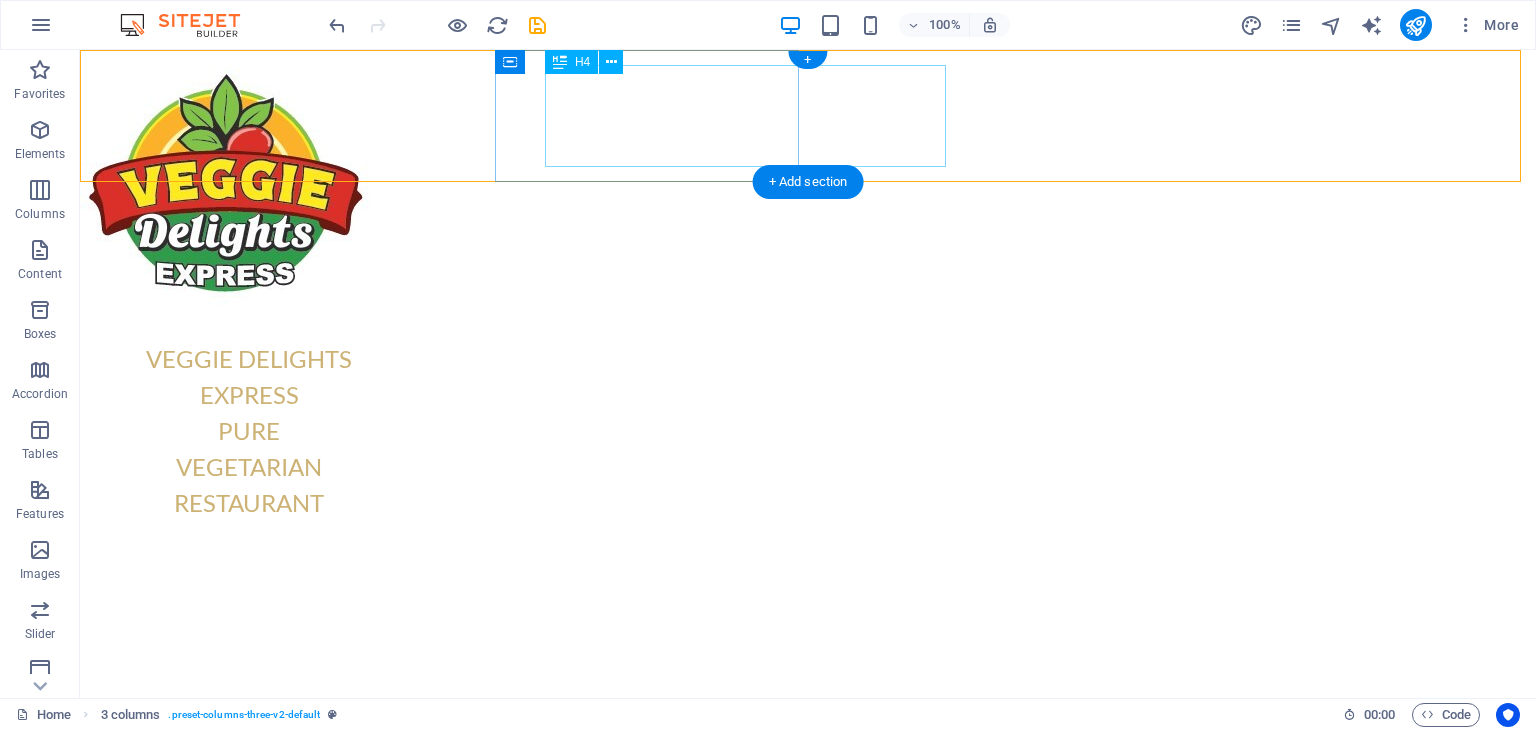 click on "VEGGIE DELIGHTS EXPRESS PURE VEGETARIAN RESTAURANT" at bounding box center [249, 431] 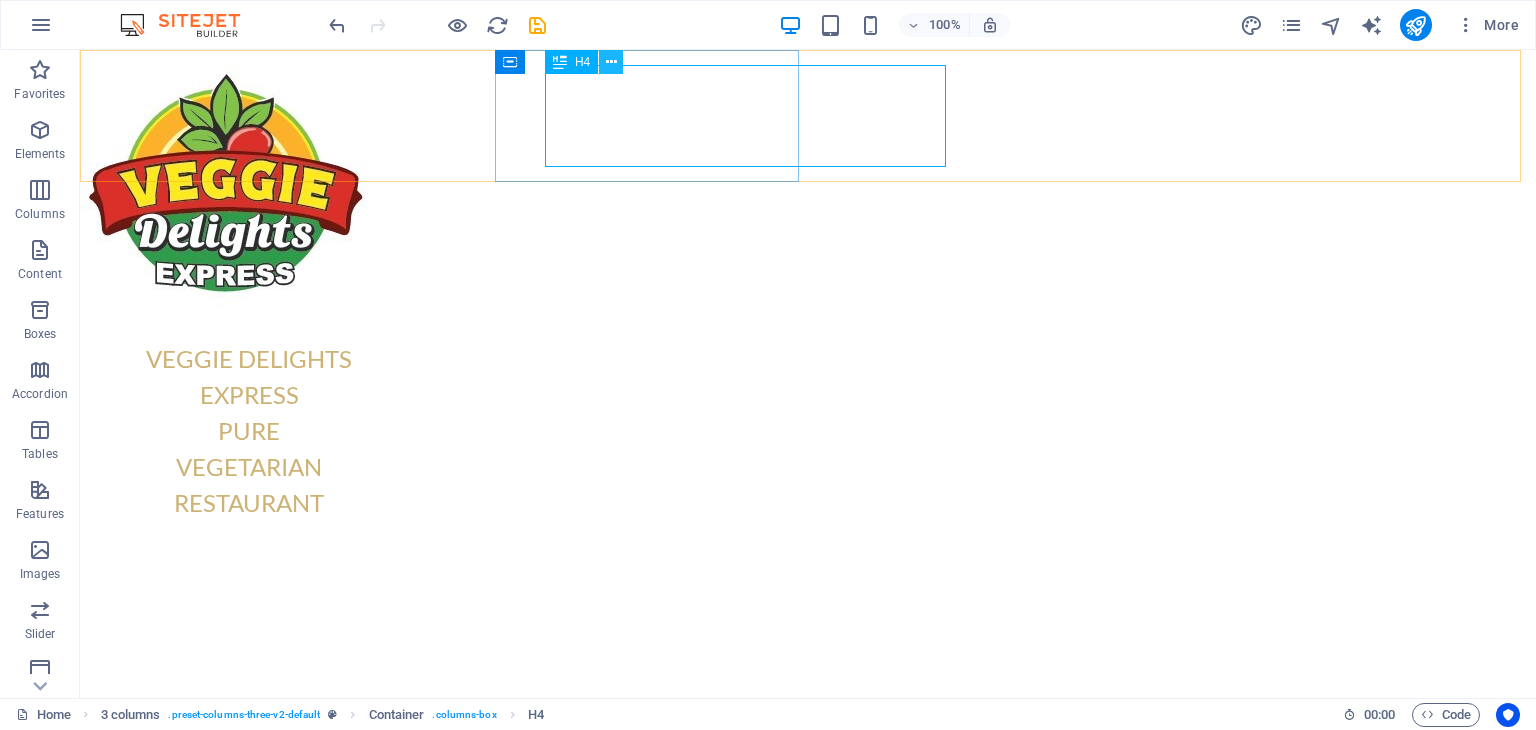 click at bounding box center [611, 62] 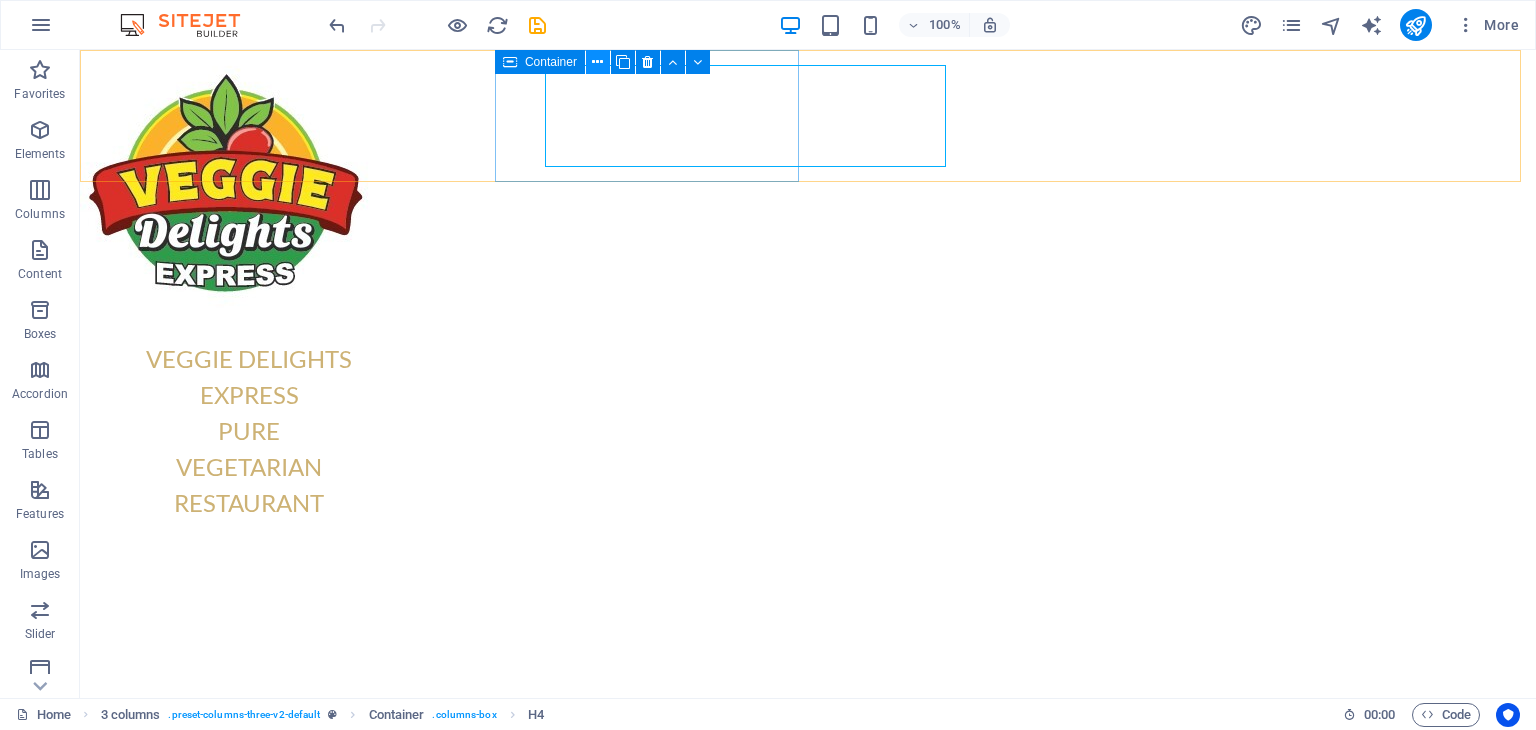 click at bounding box center (597, 62) 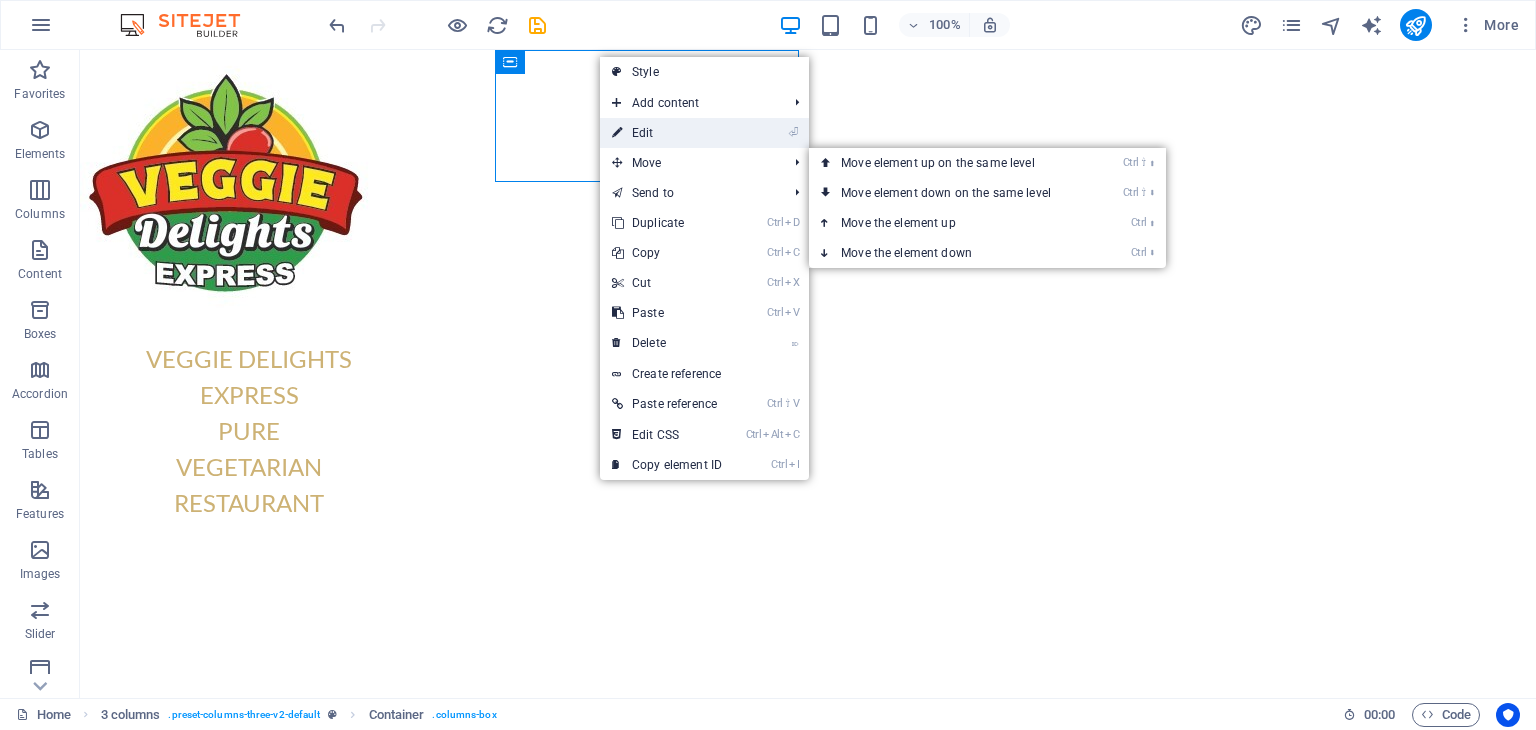 drag, startPoint x: 643, startPoint y: 140, endPoint x: 187, endPoint y: 131, distance: 456.0888 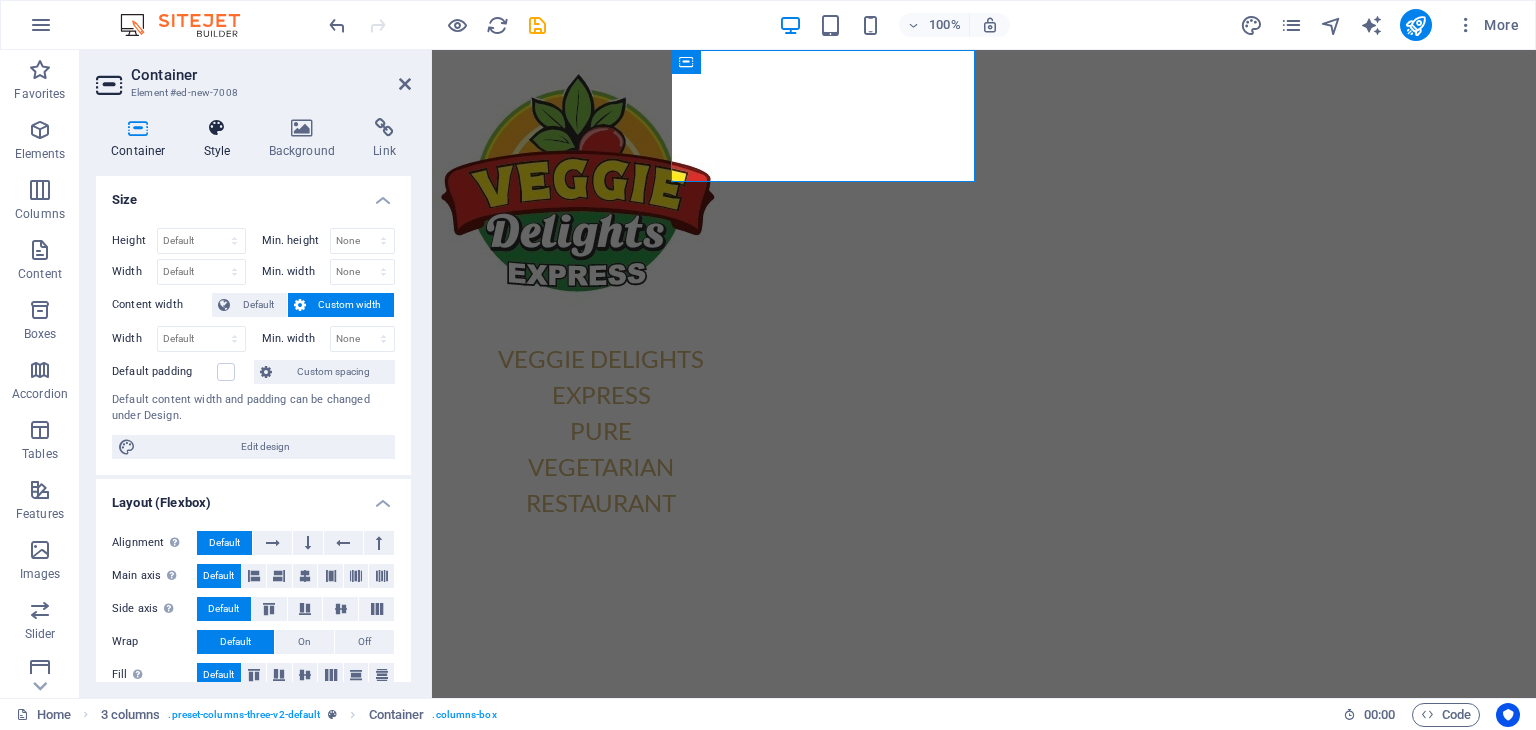 click on "Style" at bounding box center [221, 139] 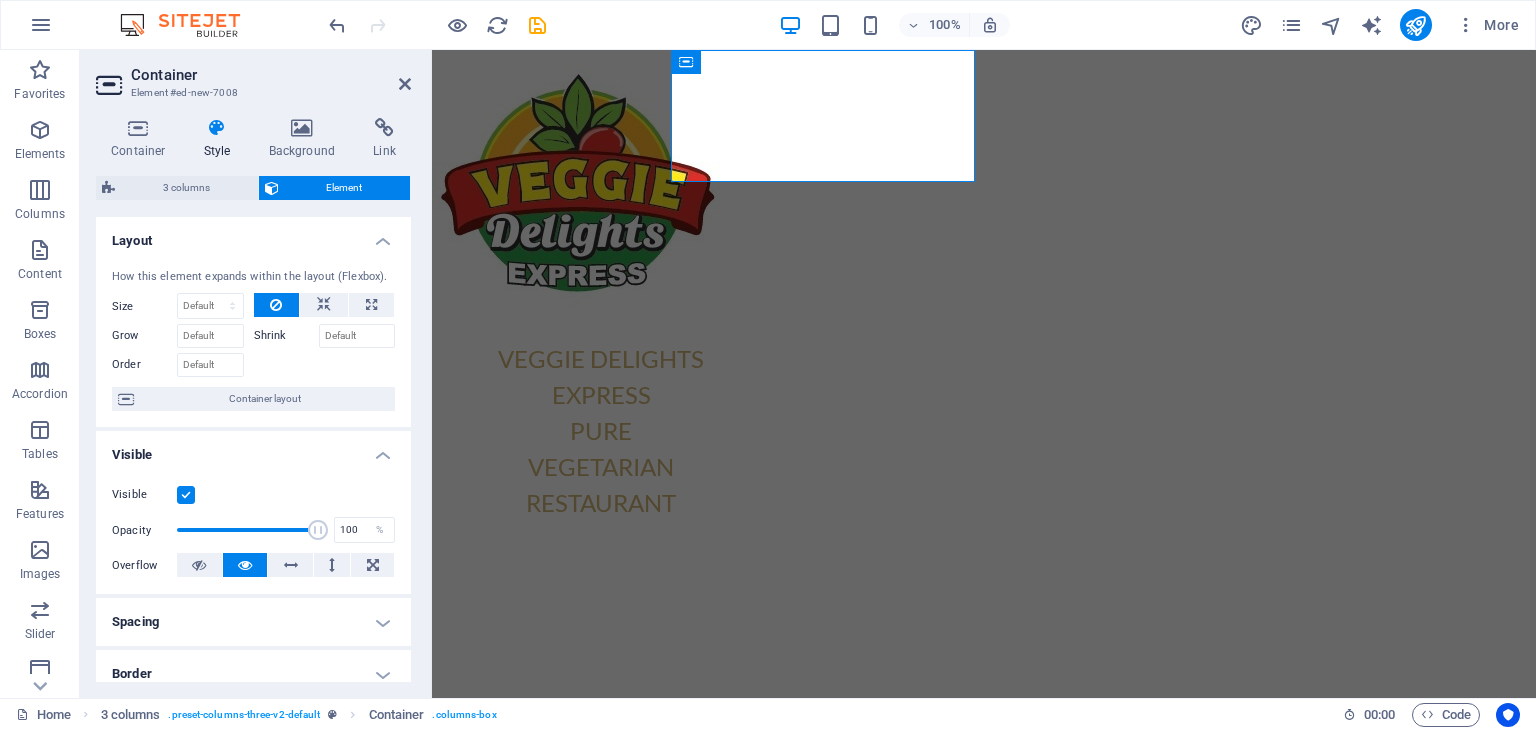 click on "Style" at bounding box center (221, 139) 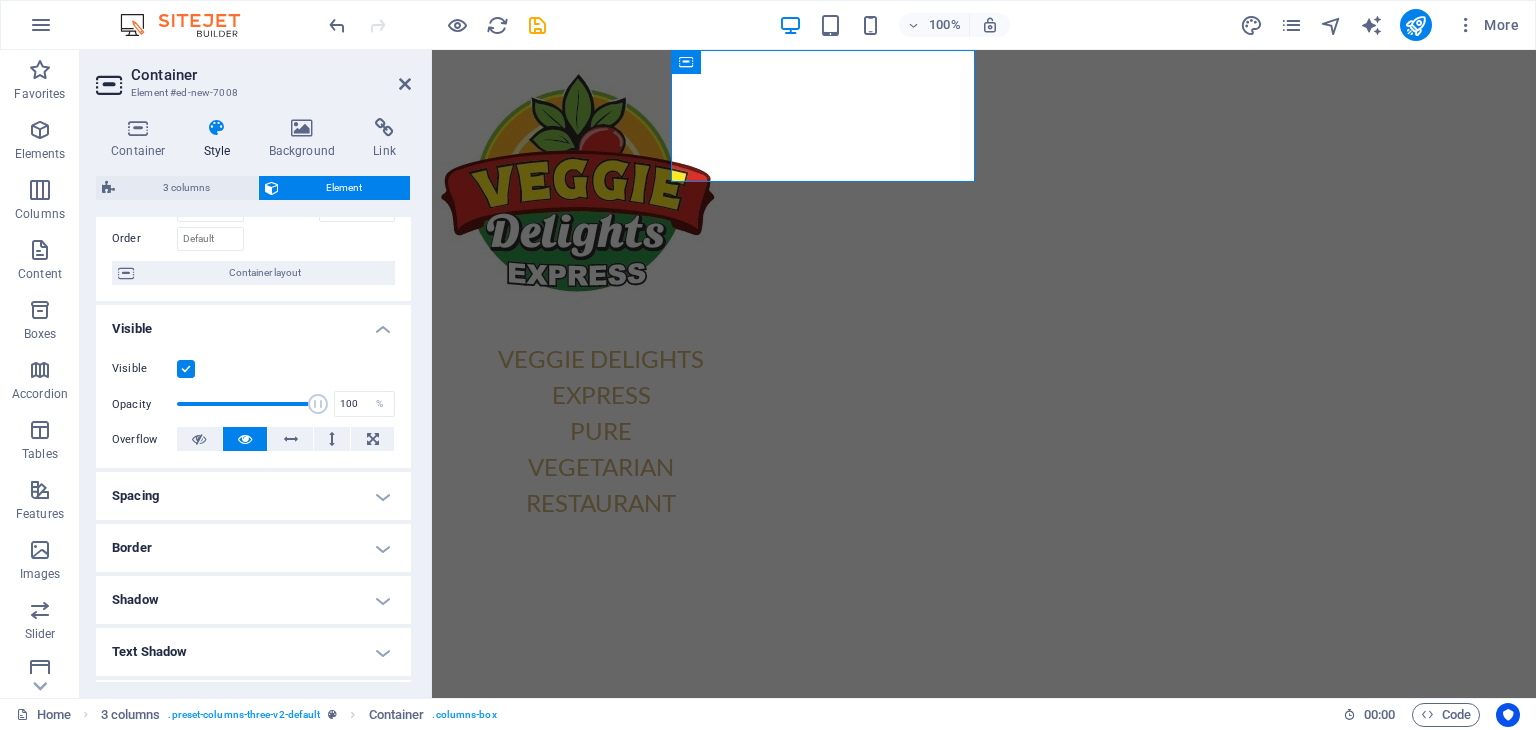 scroll, scrollTop: 300, scrollLeft: 0, axis: vertical 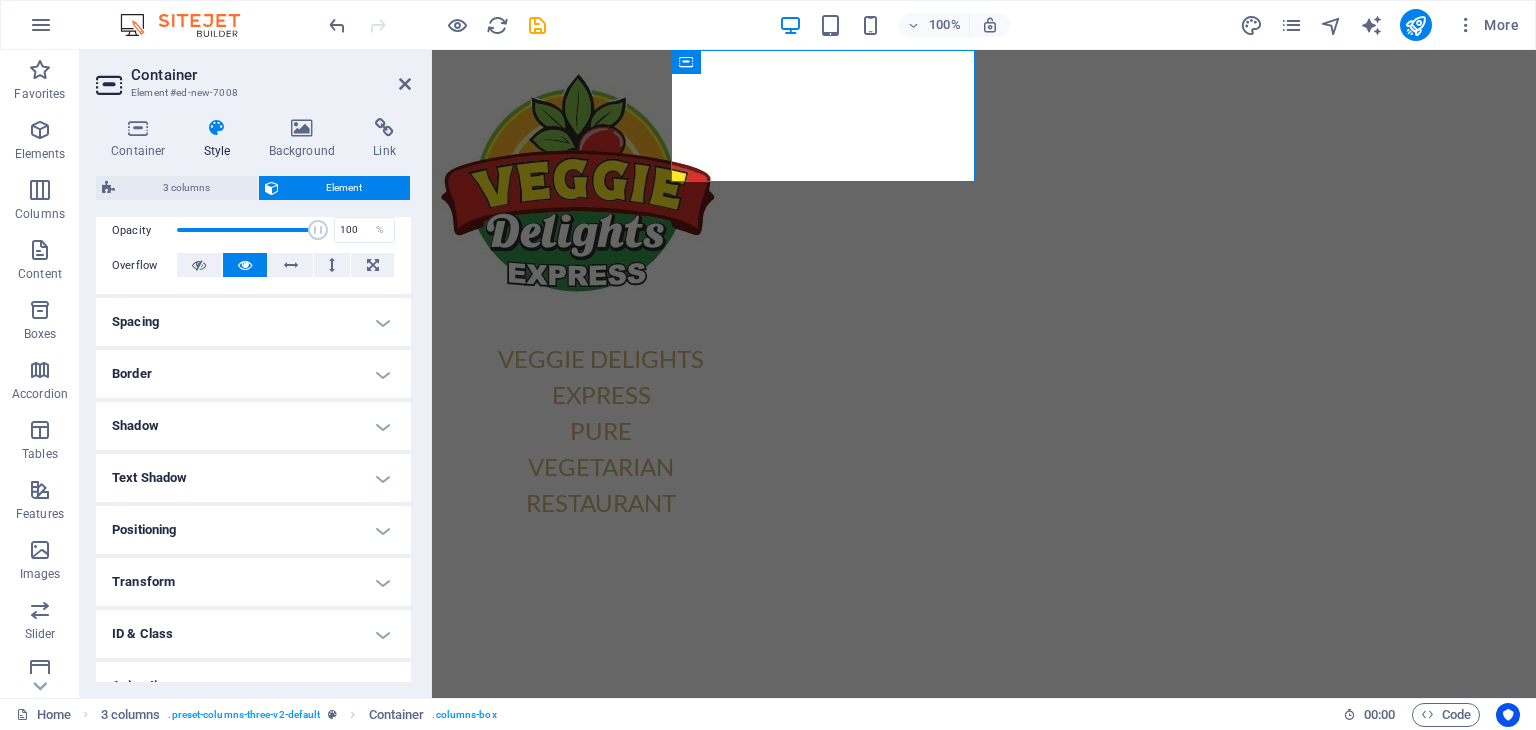 click on "Spacing" at bounding box center [253, 322] 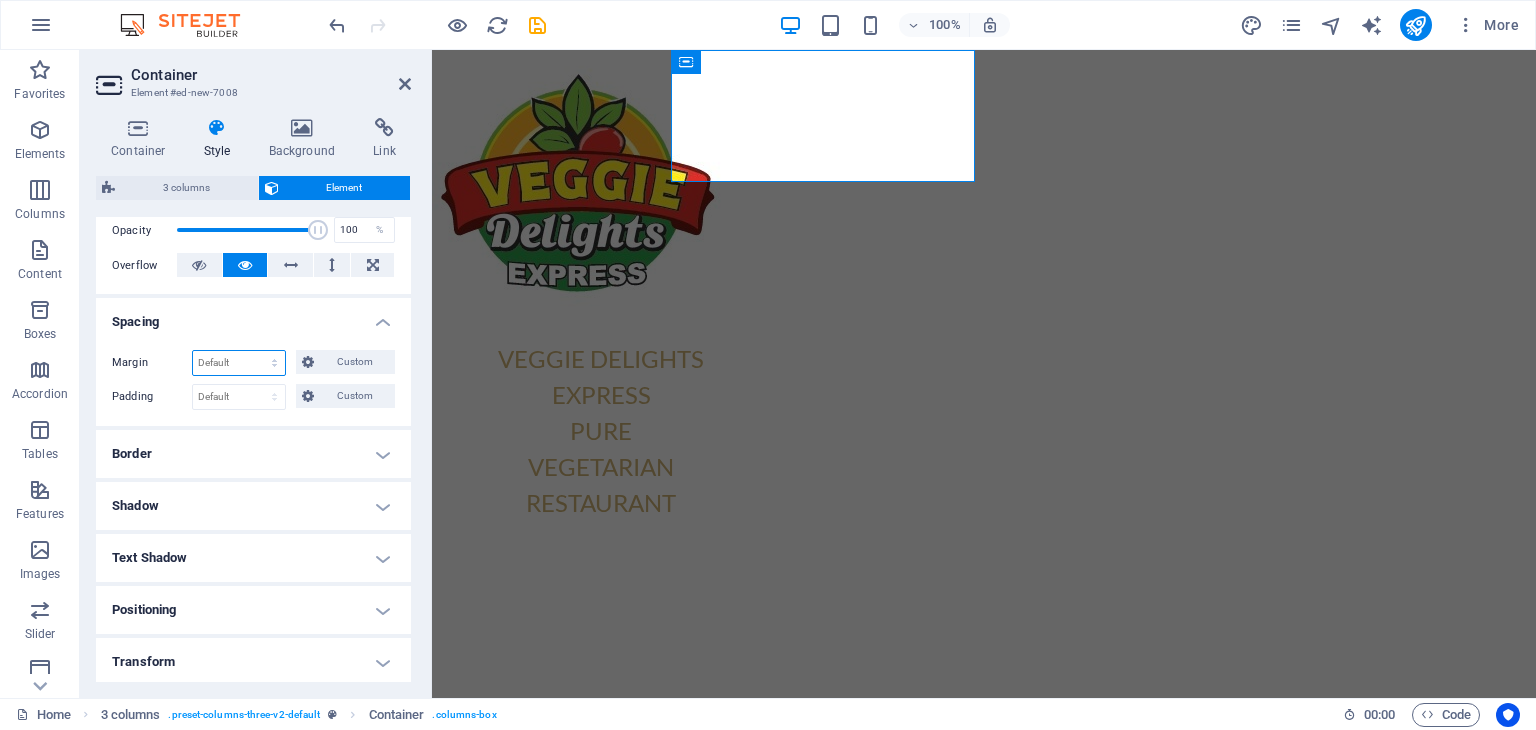 click on "Default auto px % rem vw vh Custom" at bounding box center (239, 363) 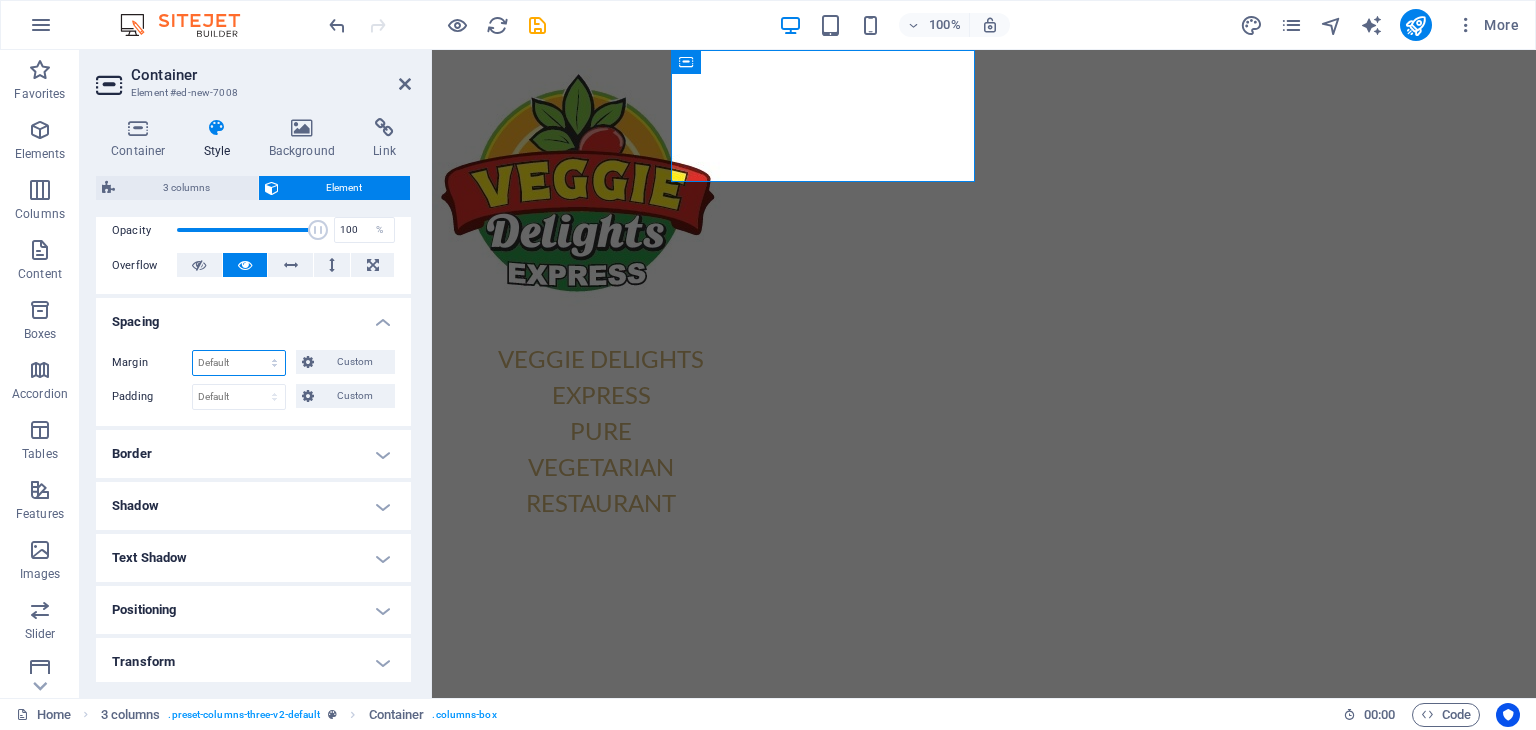select on "px" 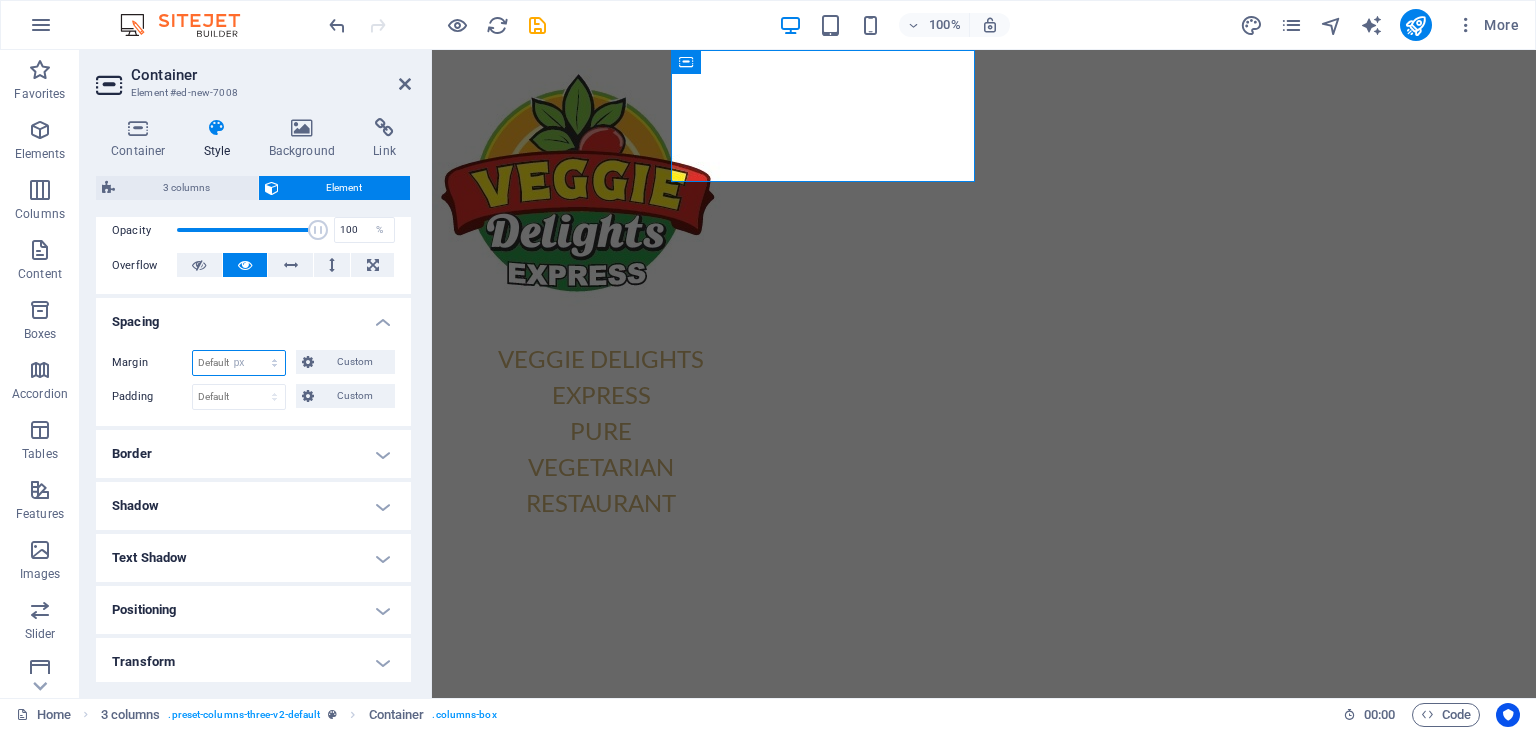 click on "Default auto px % rem vw vh Custom" at bounding box center (239, 363) 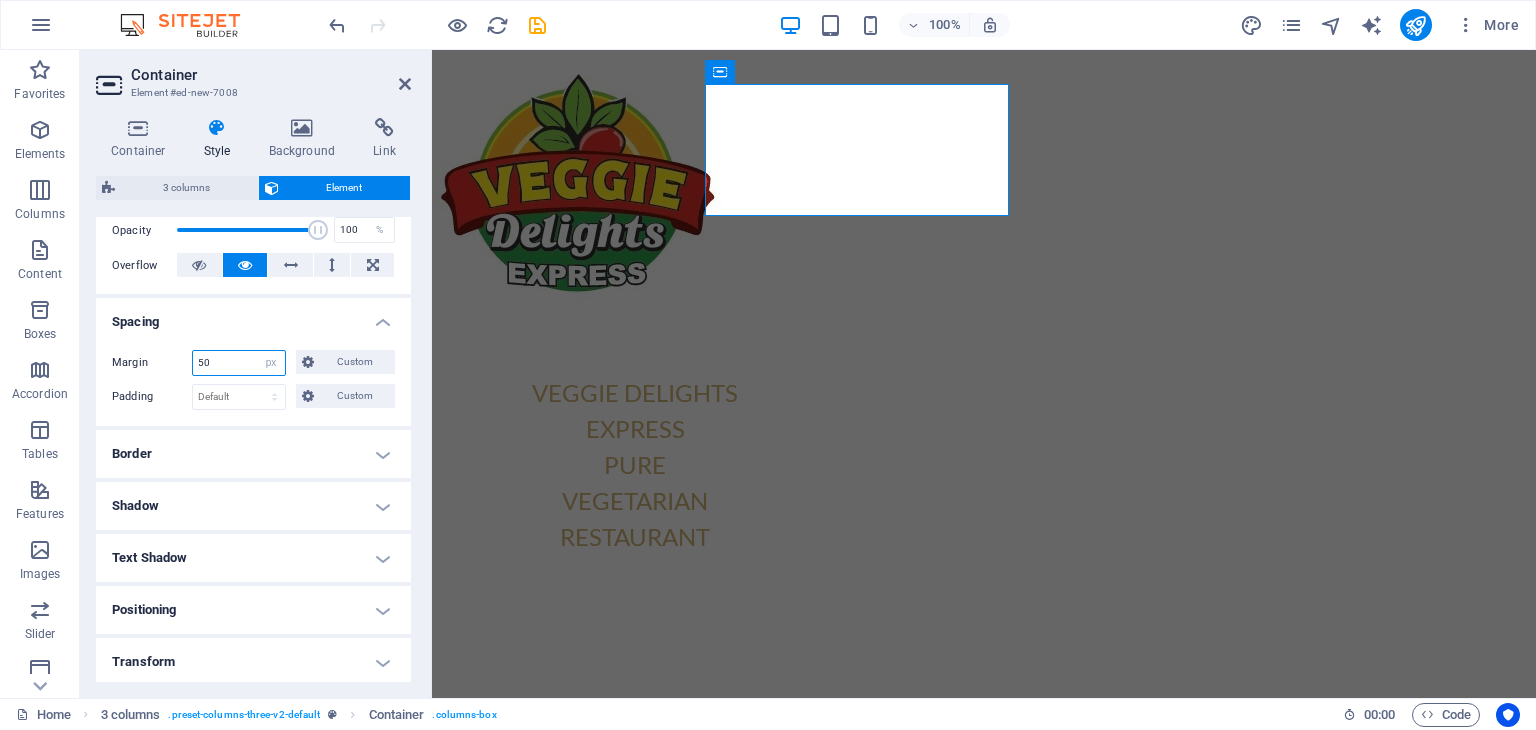type on "50" 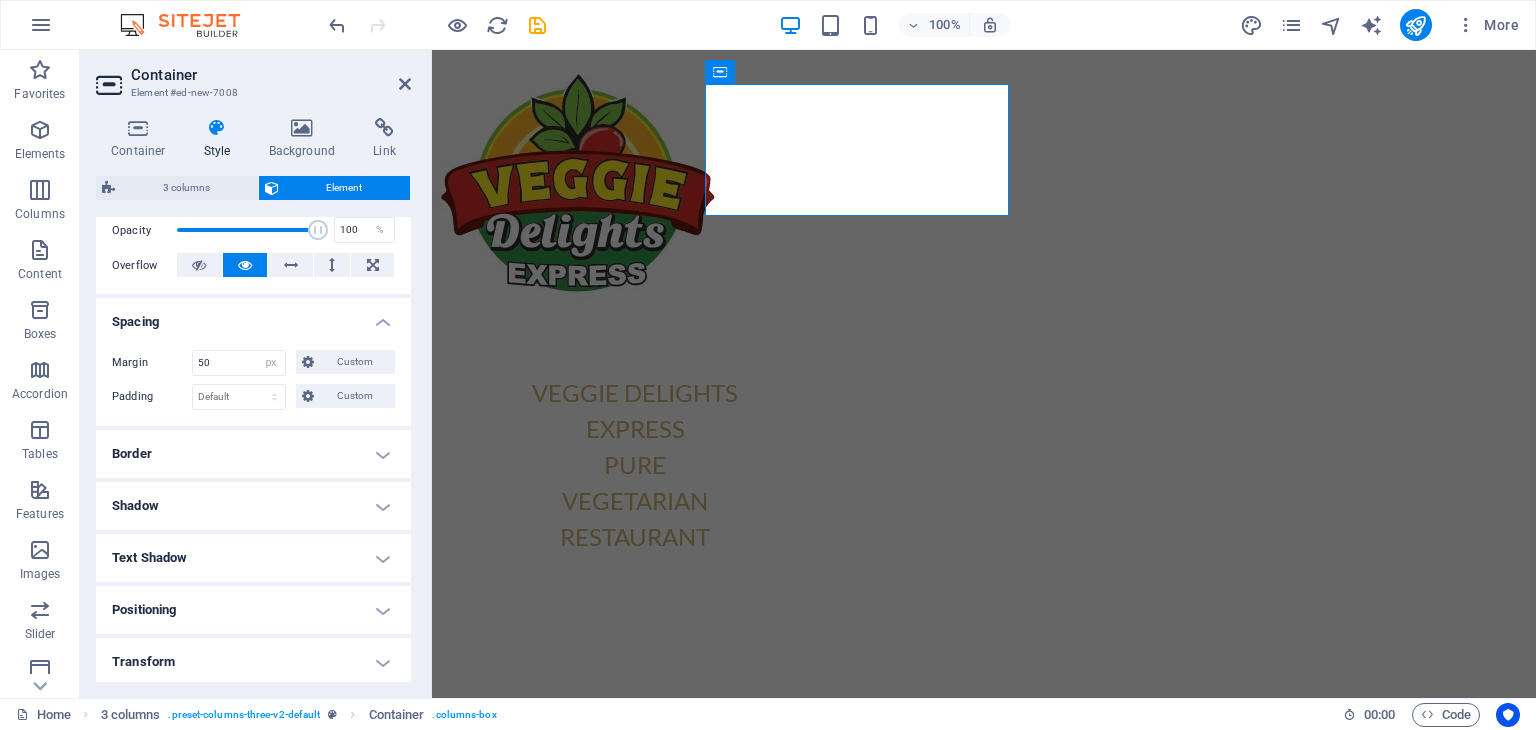 click on "Spacing" at bounding box center [253, 316] 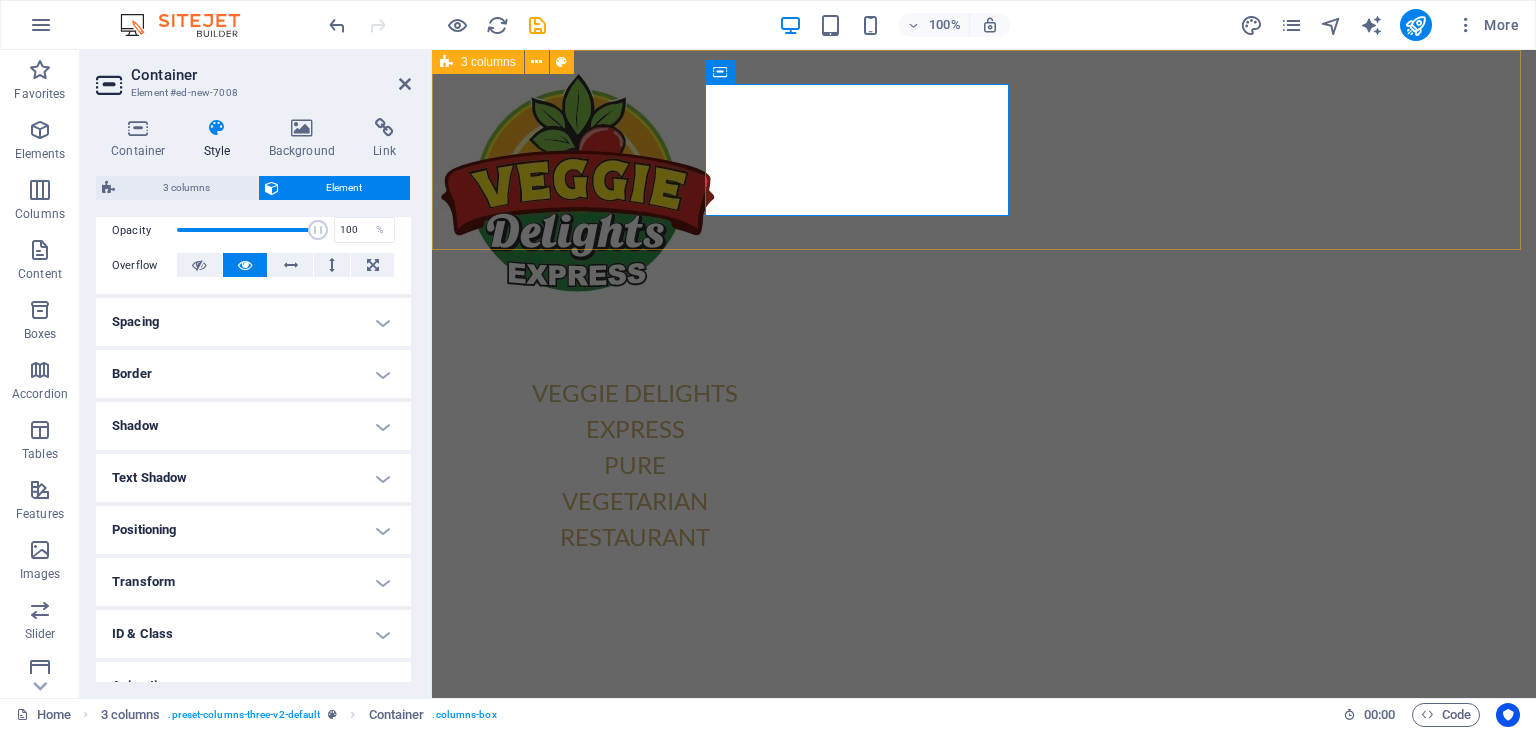 click on "VEGGIE DELIGHTS EXPRESS PURE VEGETARIAN RESTAURANT" at bounding box center (984, 327) 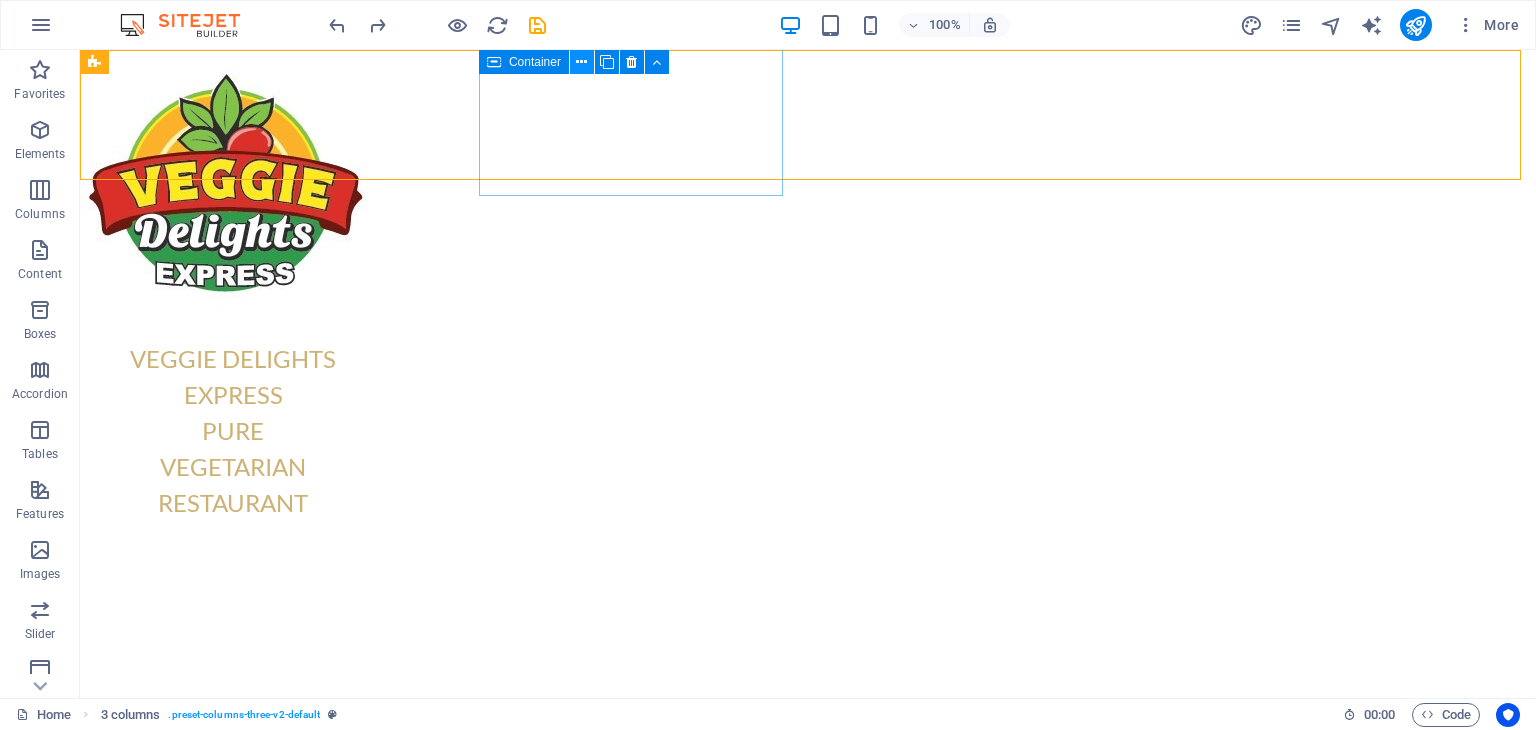 click at bounding box center [582, 62] 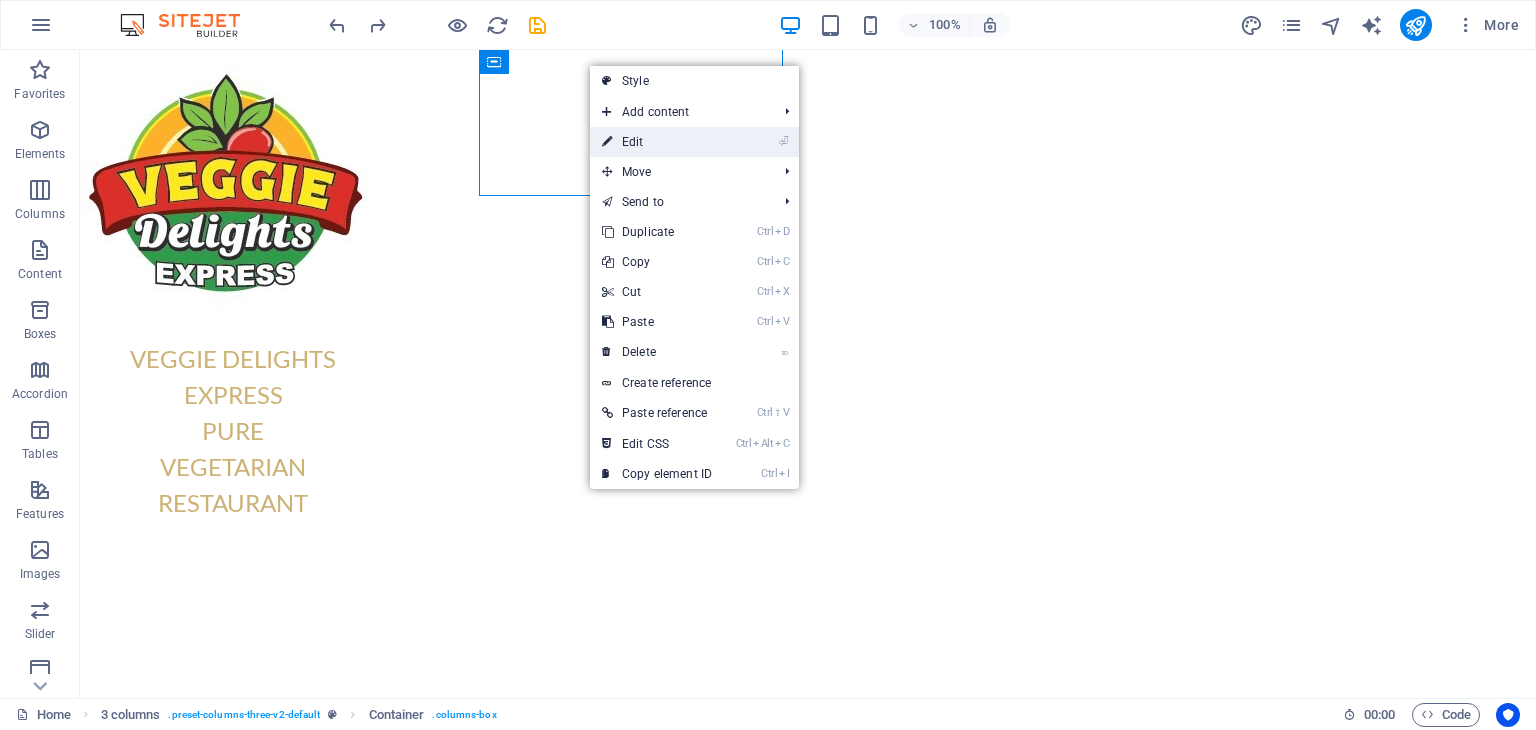 click on "⏎  Edit" at bounding box center [657, 142] 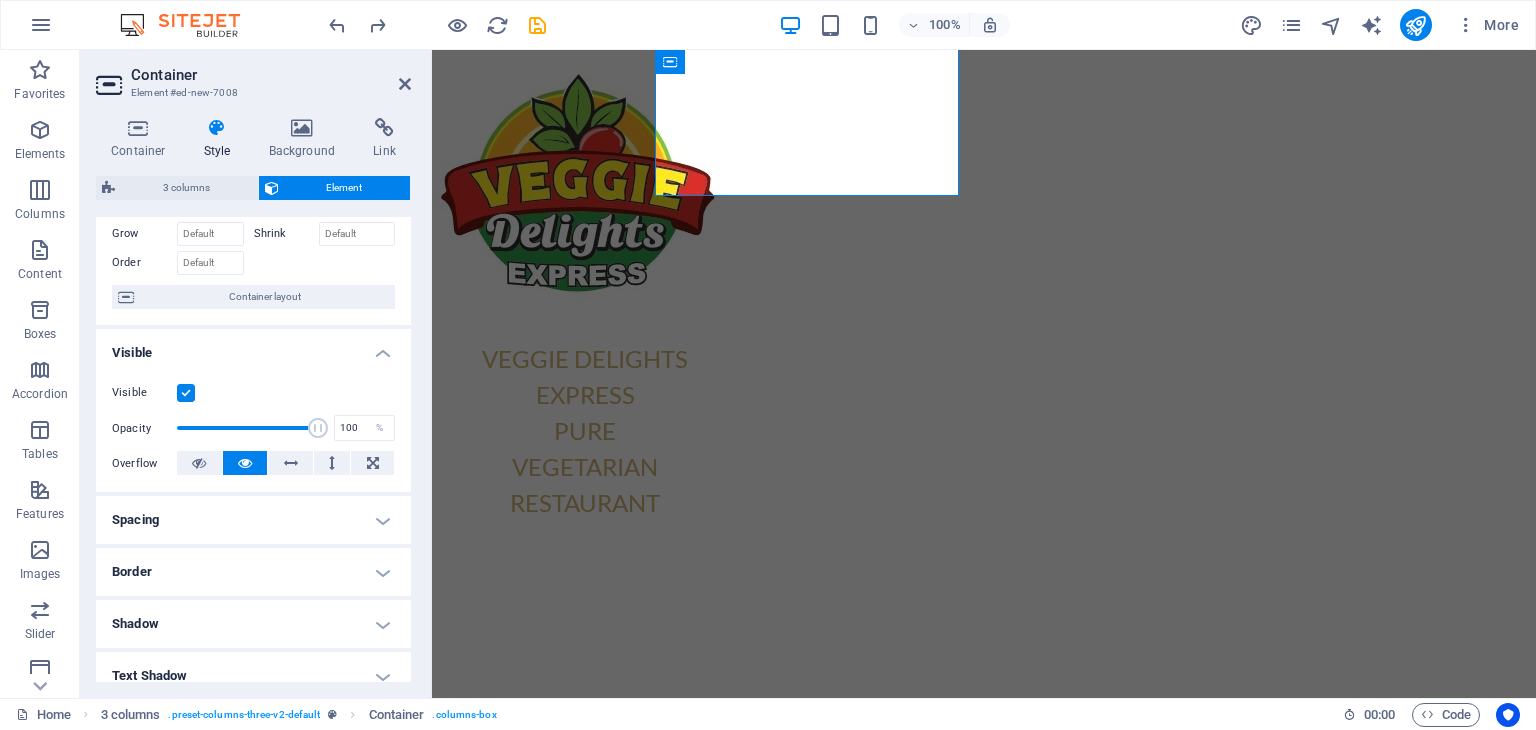 scroll, scrollTop: 100, scrollLeft: 0, axis: vertical 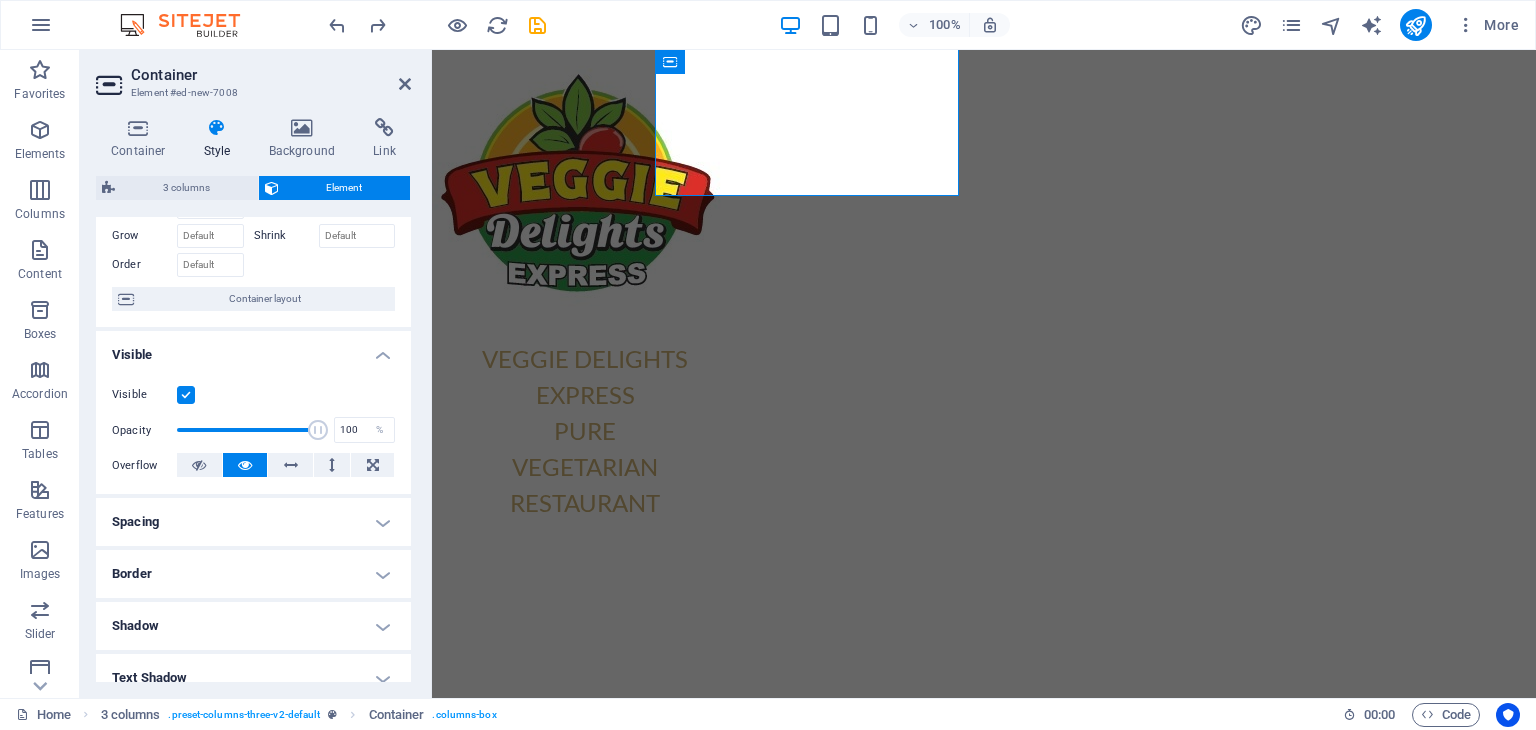 click on "Spacing" at bounding box center (253, 522) 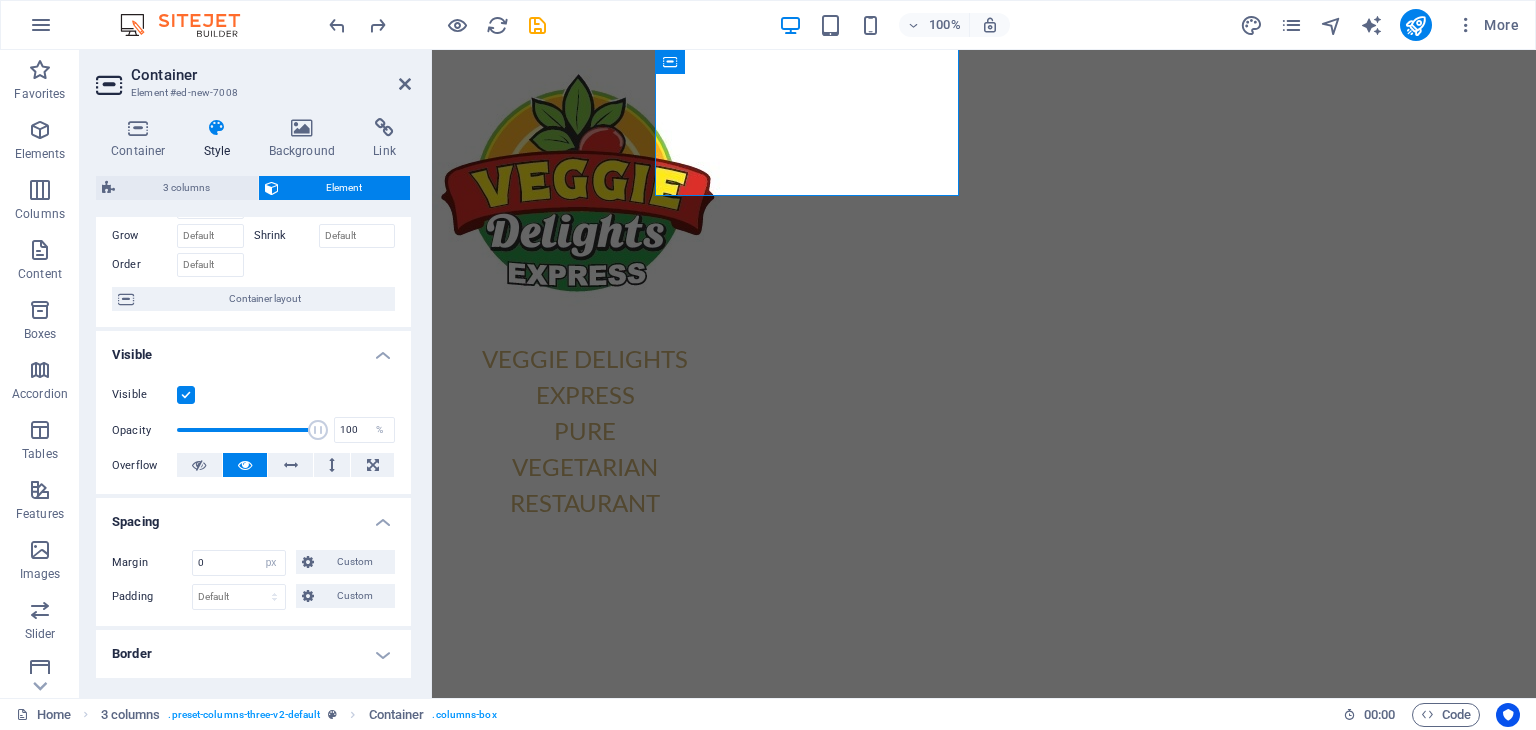 scroll, scrollTop: 400, scrollLeft: 0, axis: vertical 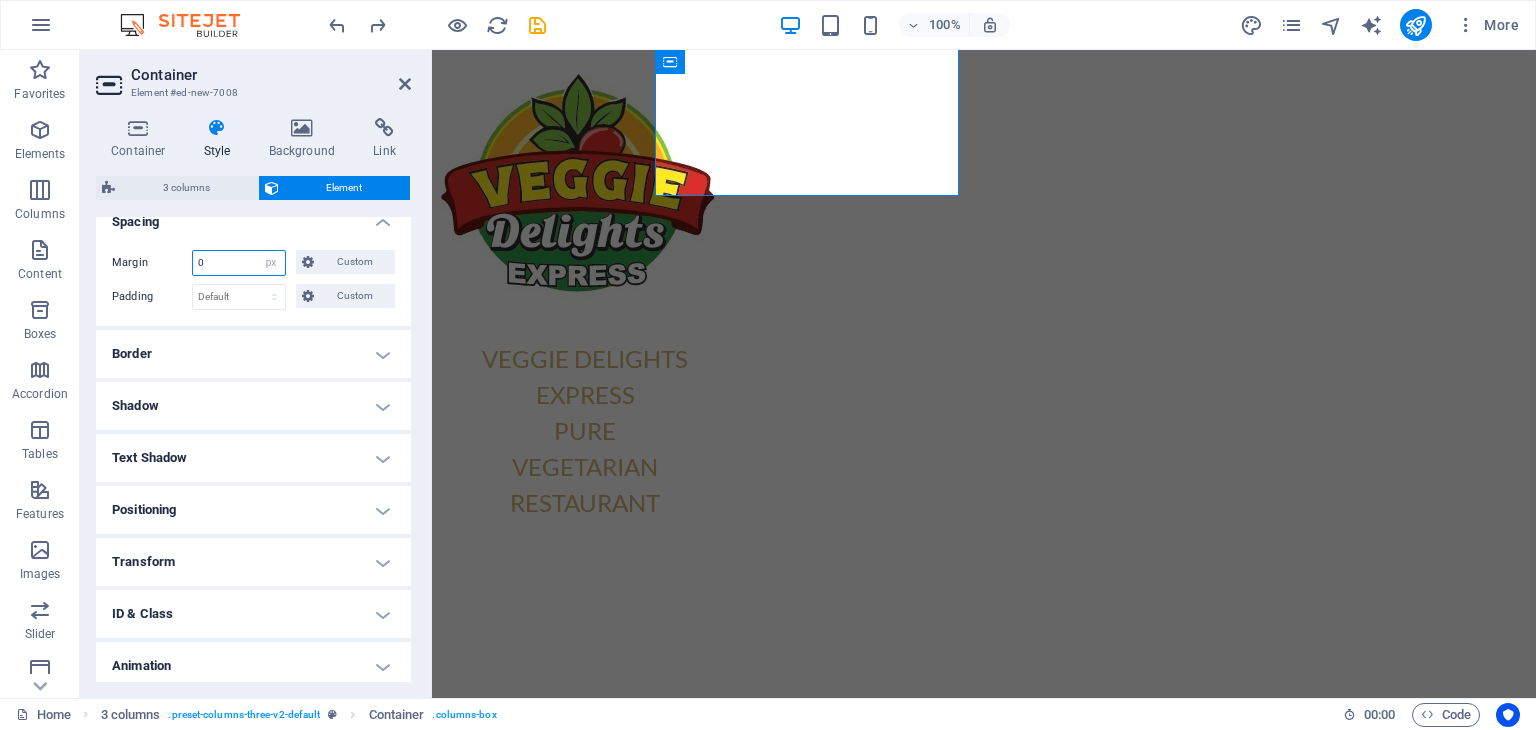click on "0" at bounding box center (239, 263) 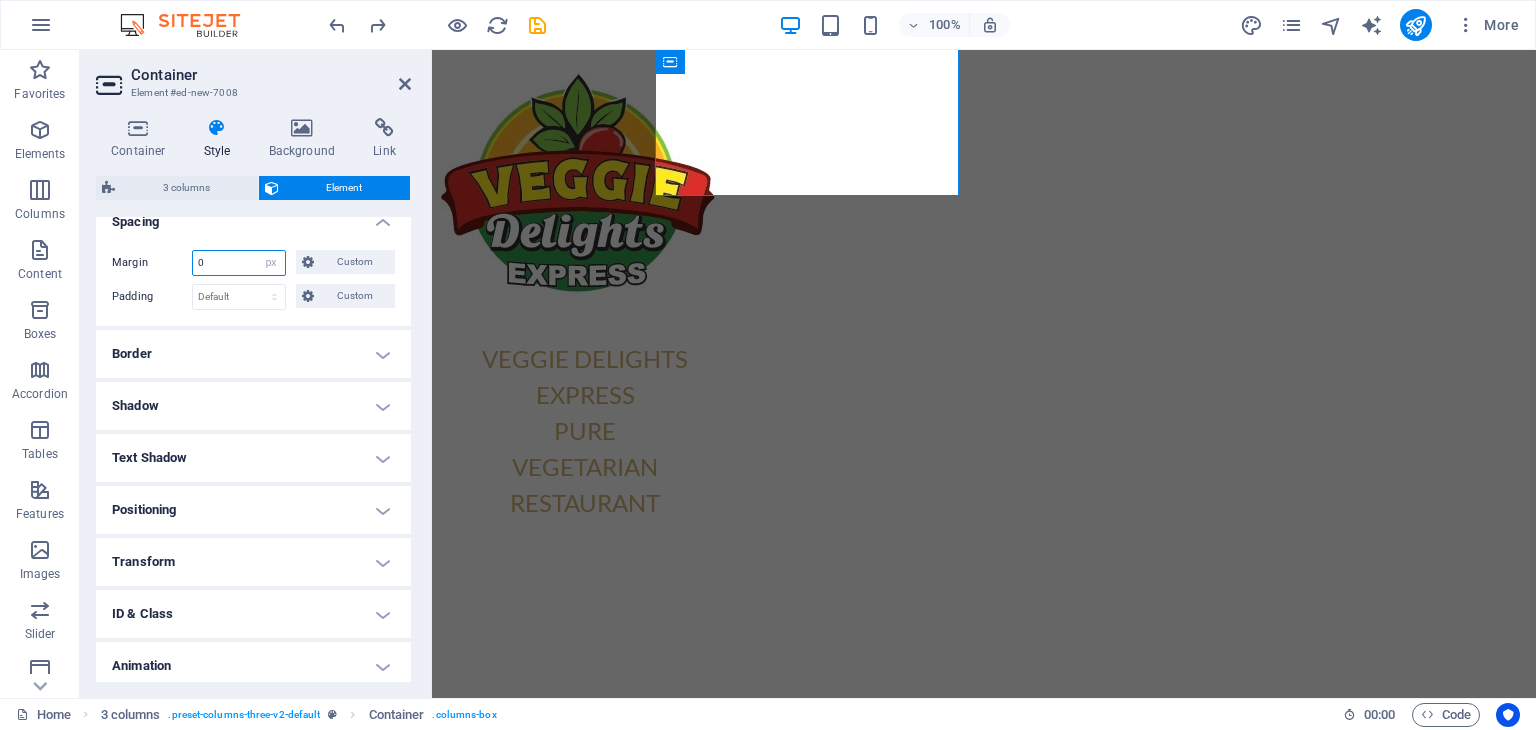 drag, startPoint x: 248, startPoint y: 263, endPoint x: 182, endPoint y: 264, distance: 66.007576 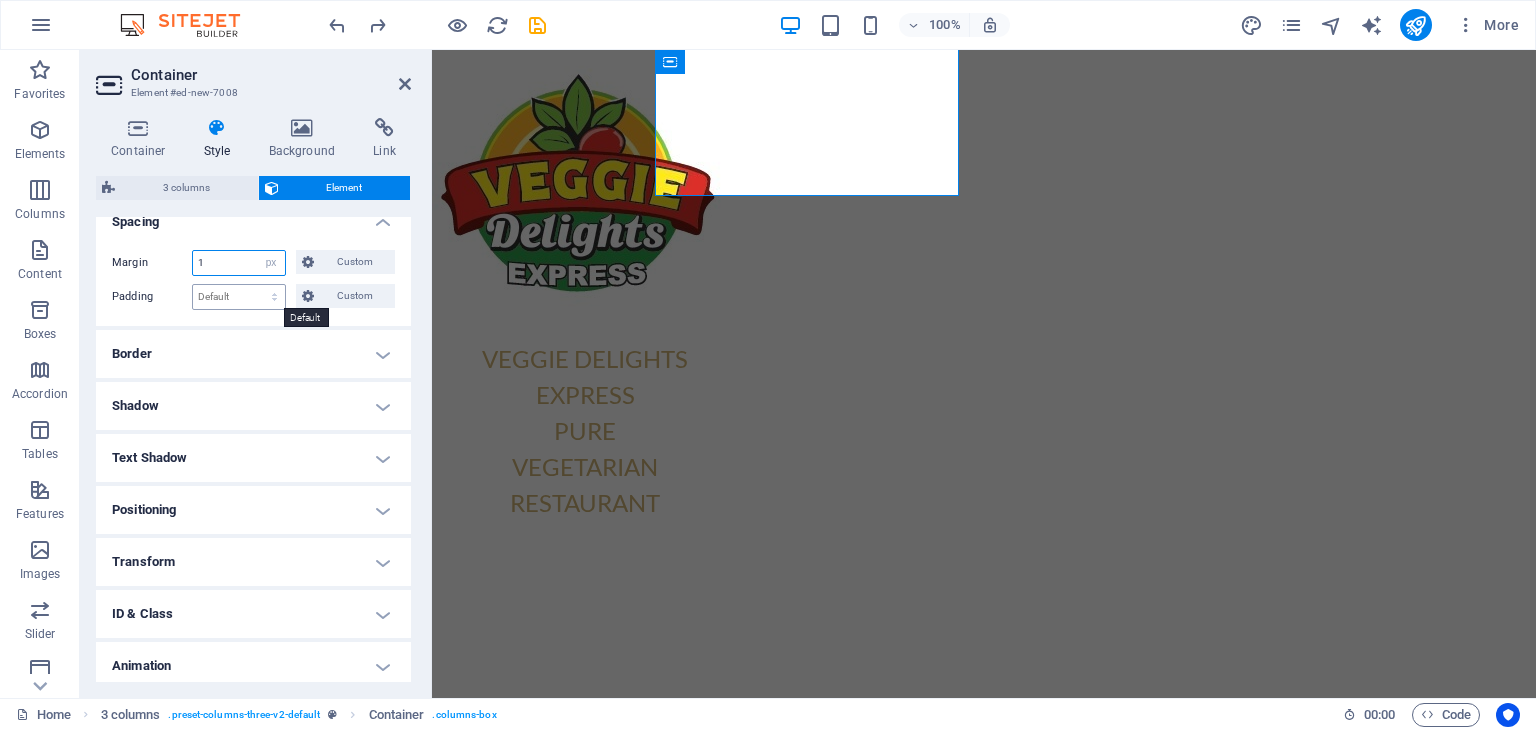 type on "15" 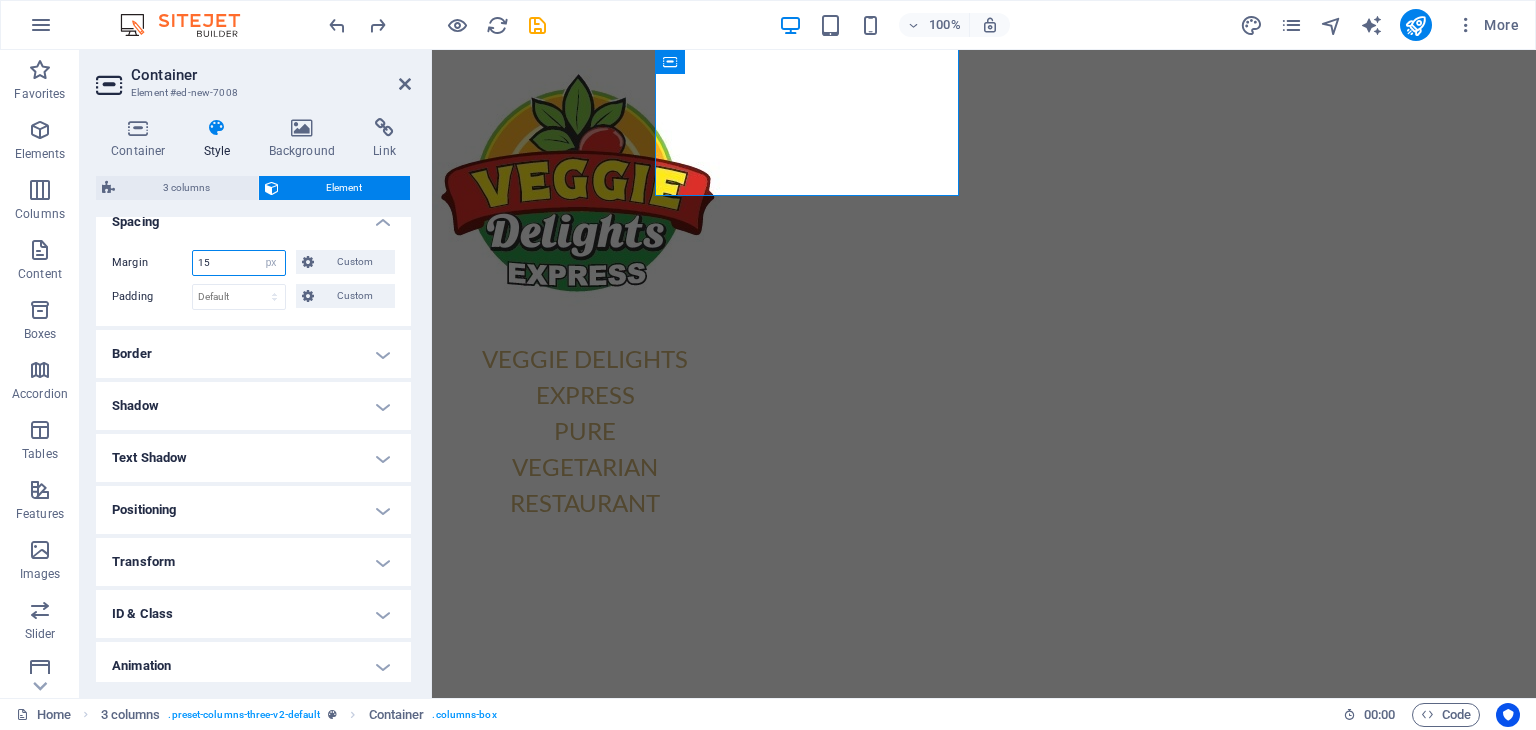 type on "15" 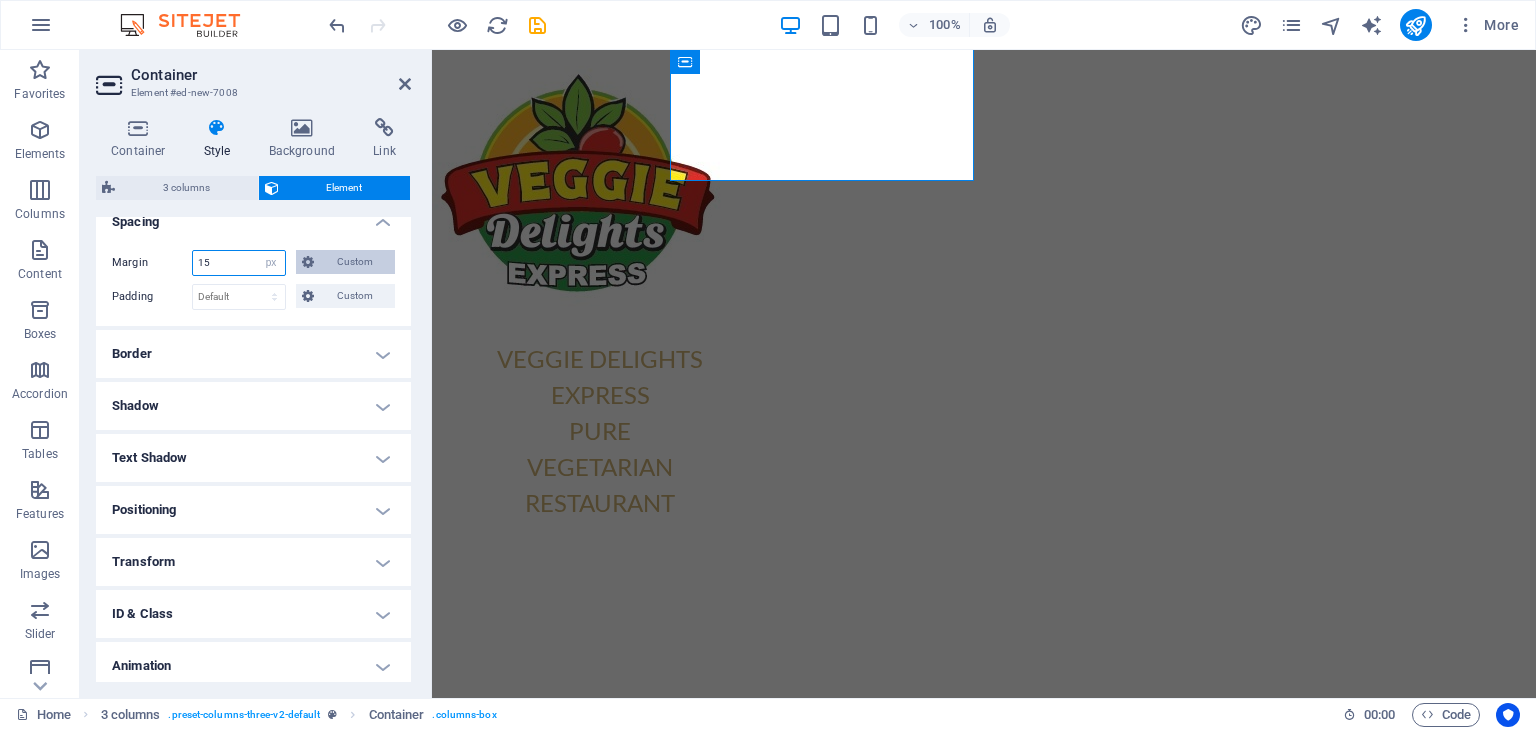 type on "15" 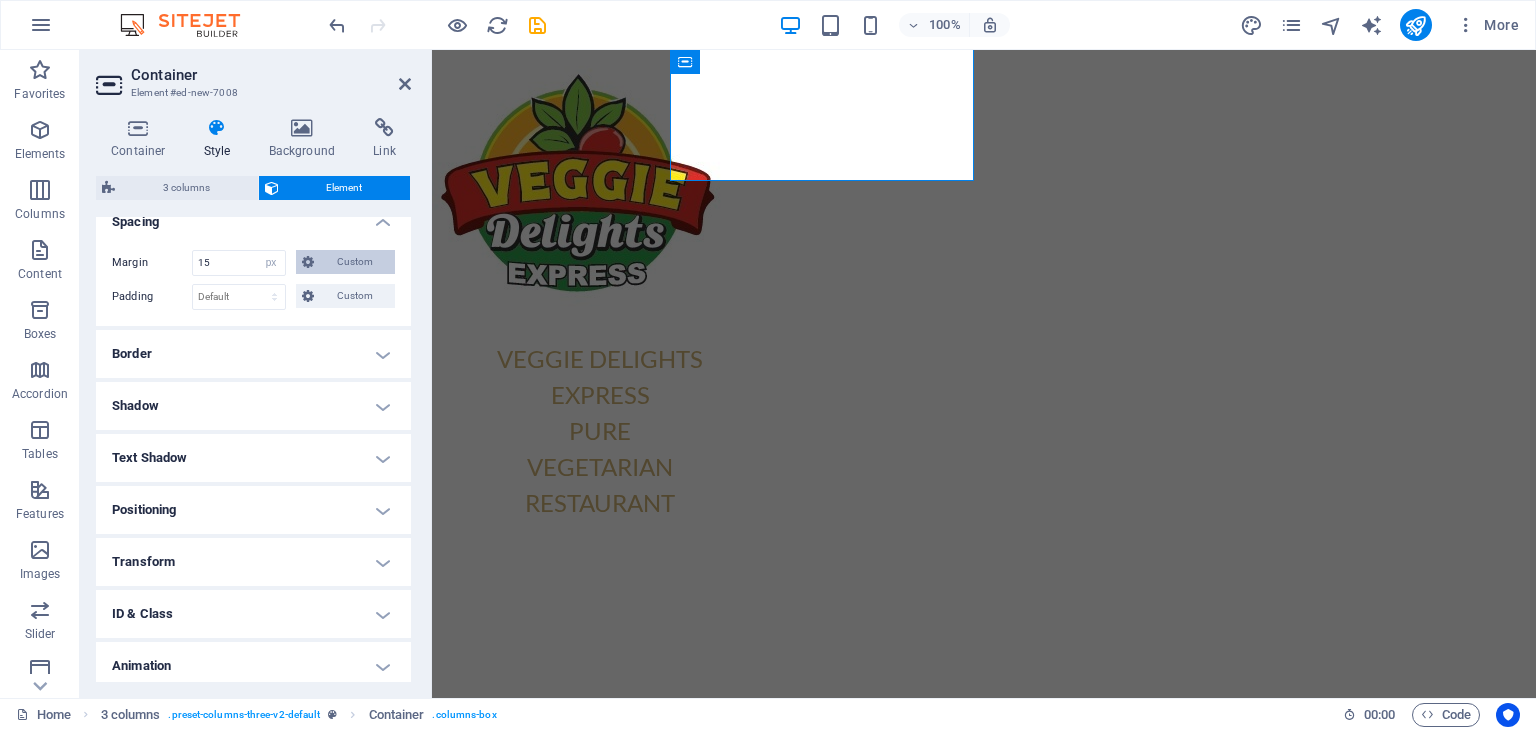 click on "Custom" at bounding box center (354, 262) 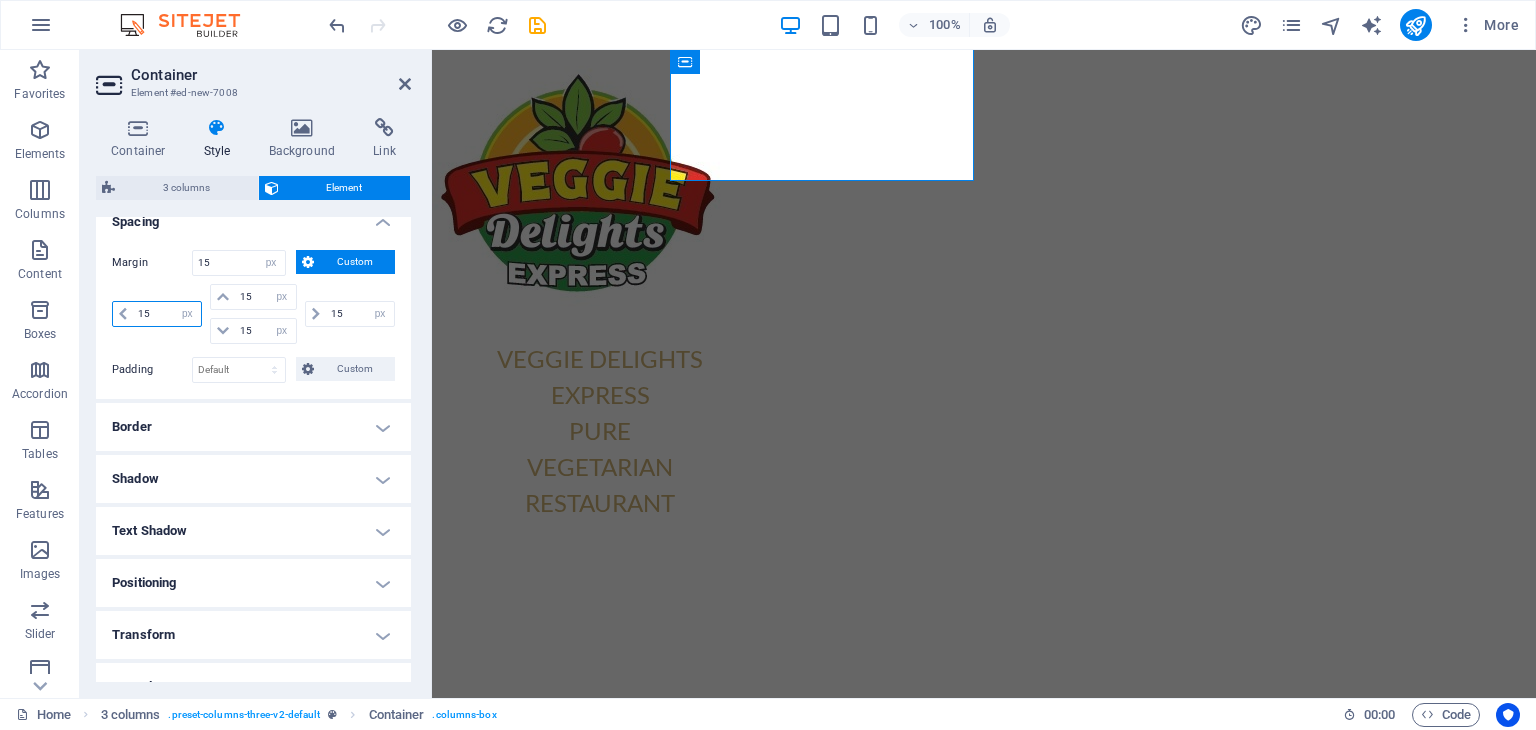 drag, startPoint x: 156, startPoint y: 308, endPoint x: 131, endPoint y: 314, distance: 25.70992 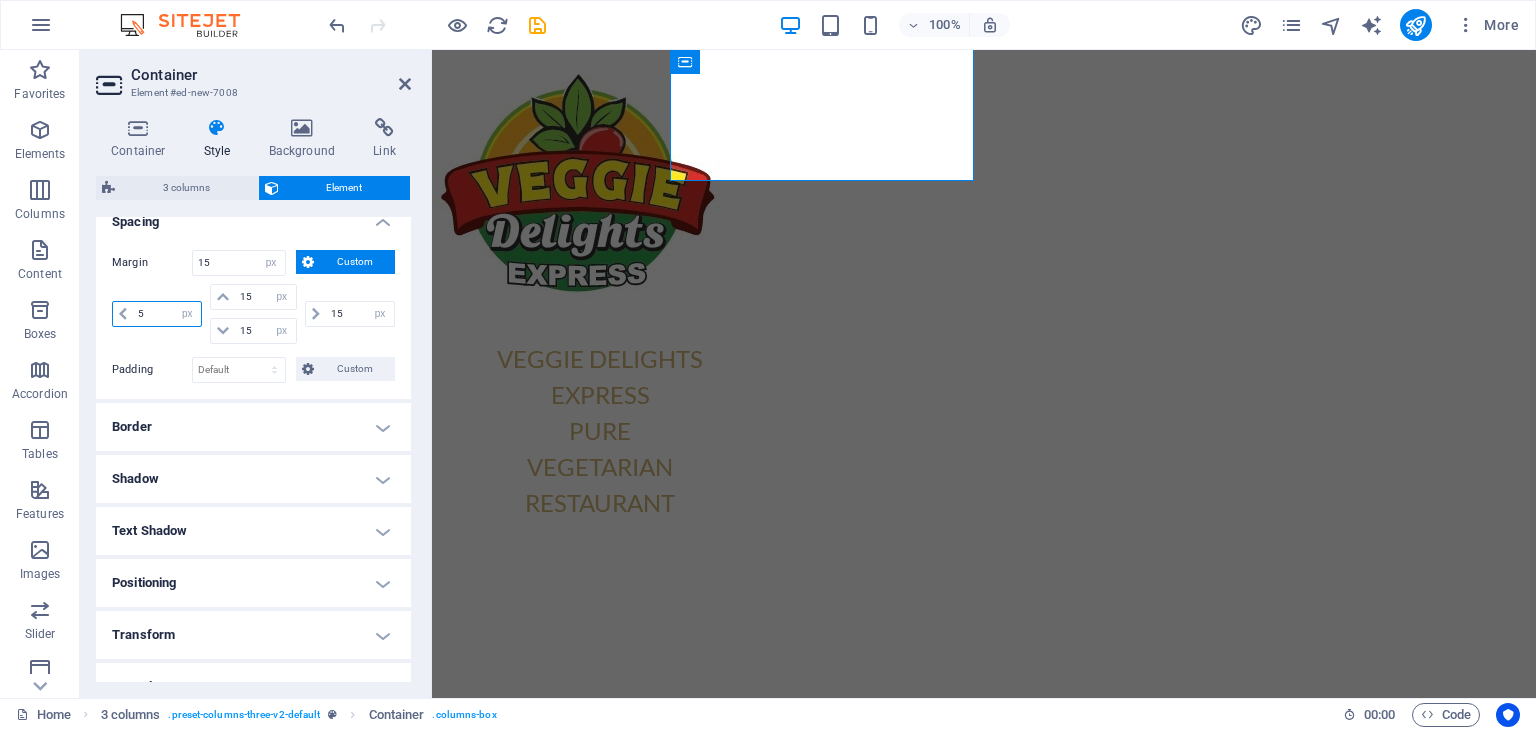 type on "50" 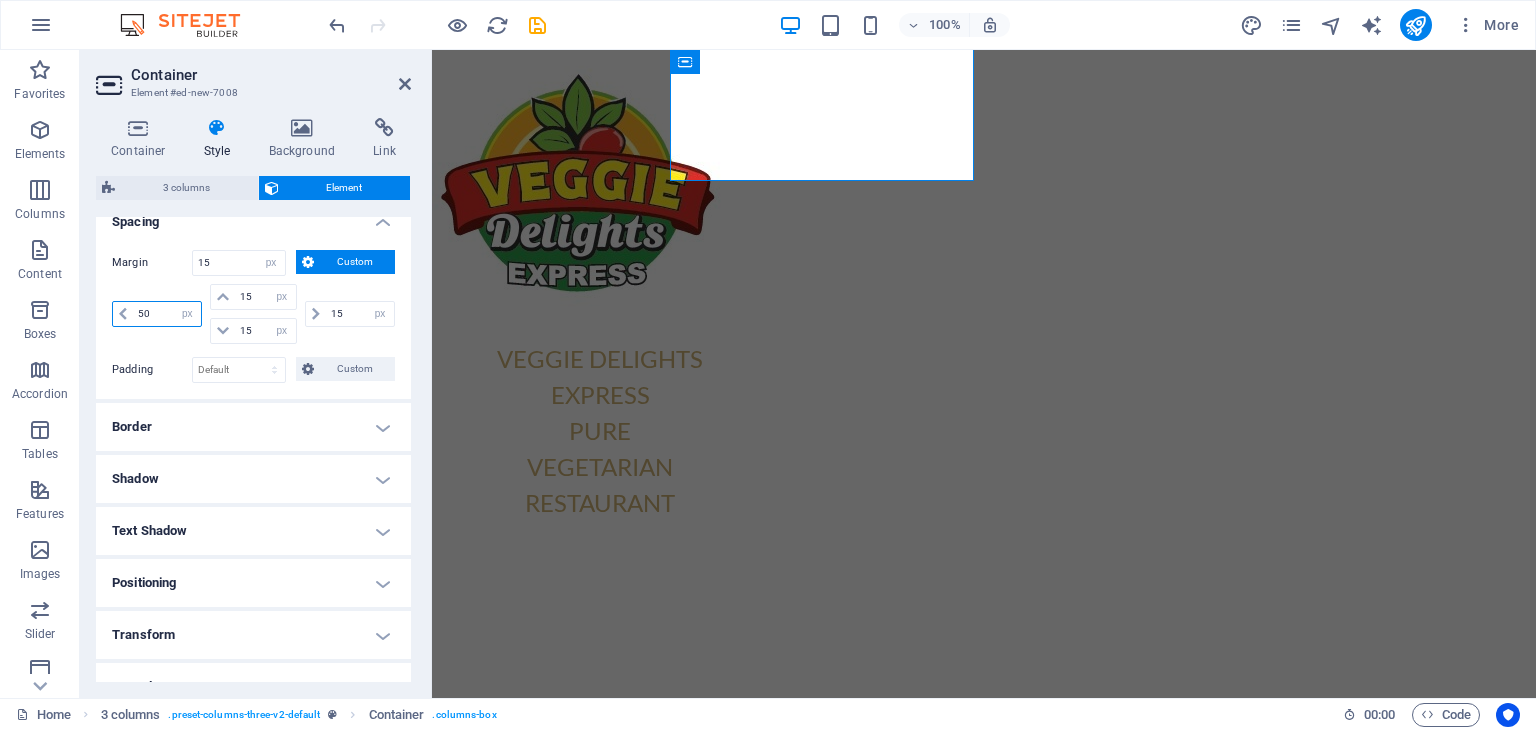 type 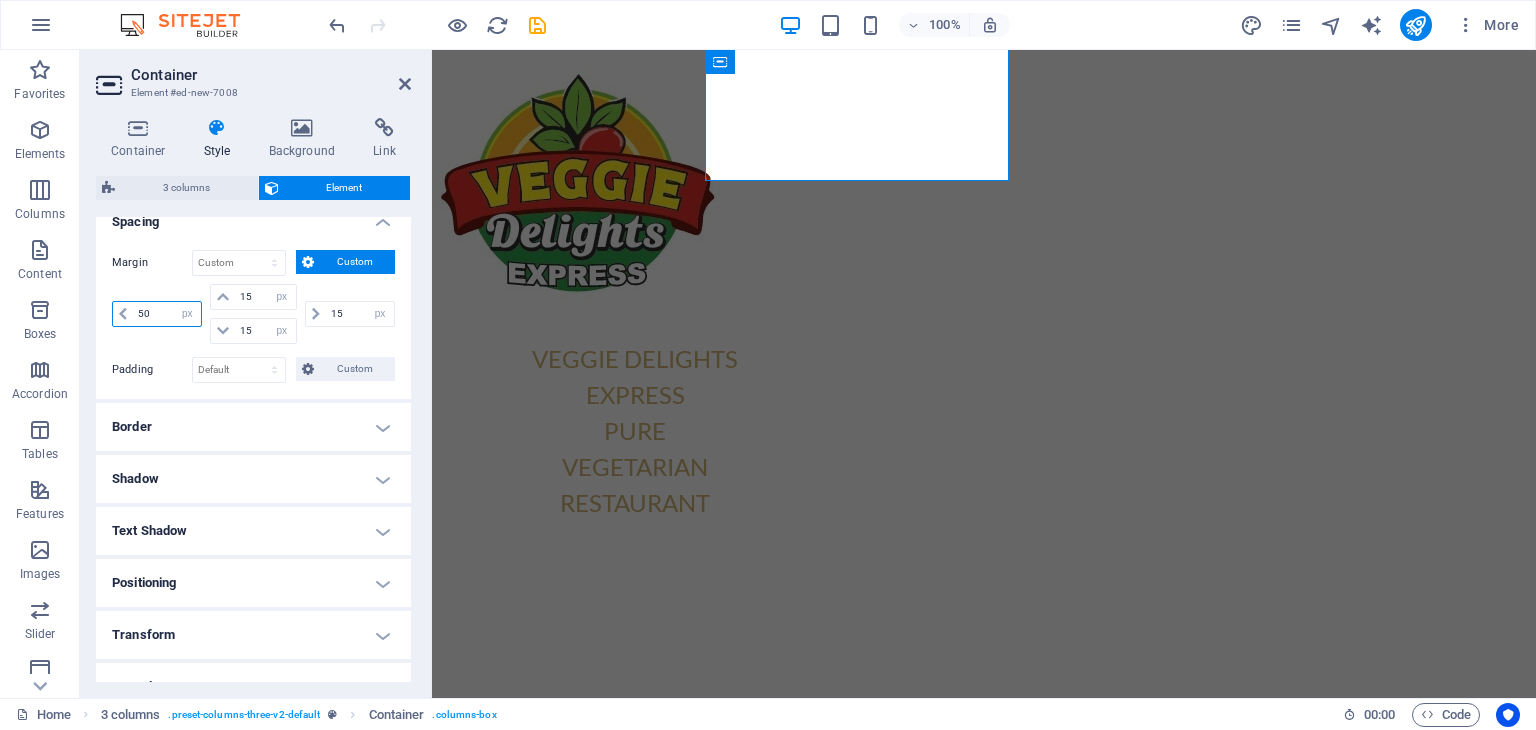 type on "50" 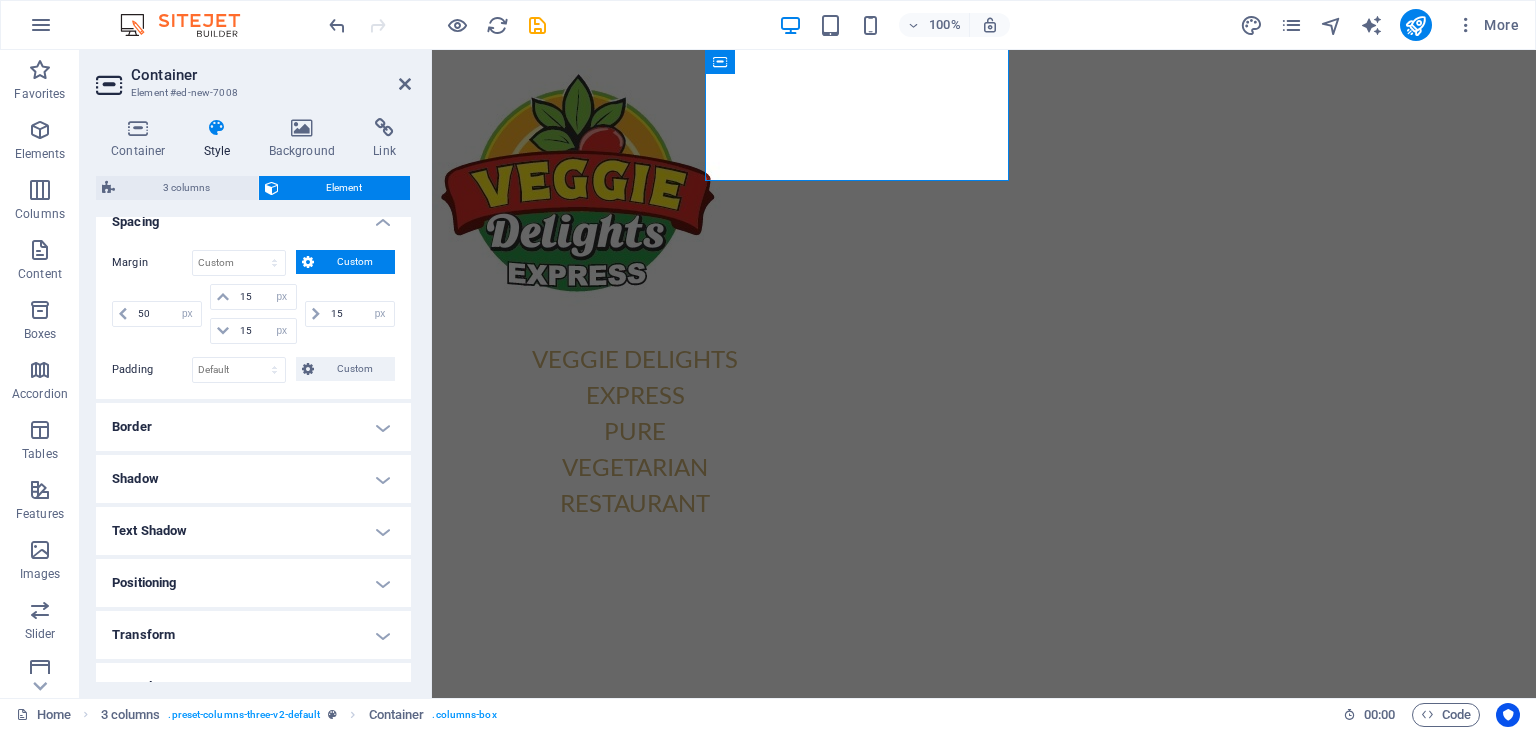 click on "Margin Default auto px % rem vw vh Custom Custom 50 auto px % rem vw vh 15 auto px % rem vw vh 15 auto px % rem vw vh 15 auto px % rem vw vh" at bounding box center (253, 299) 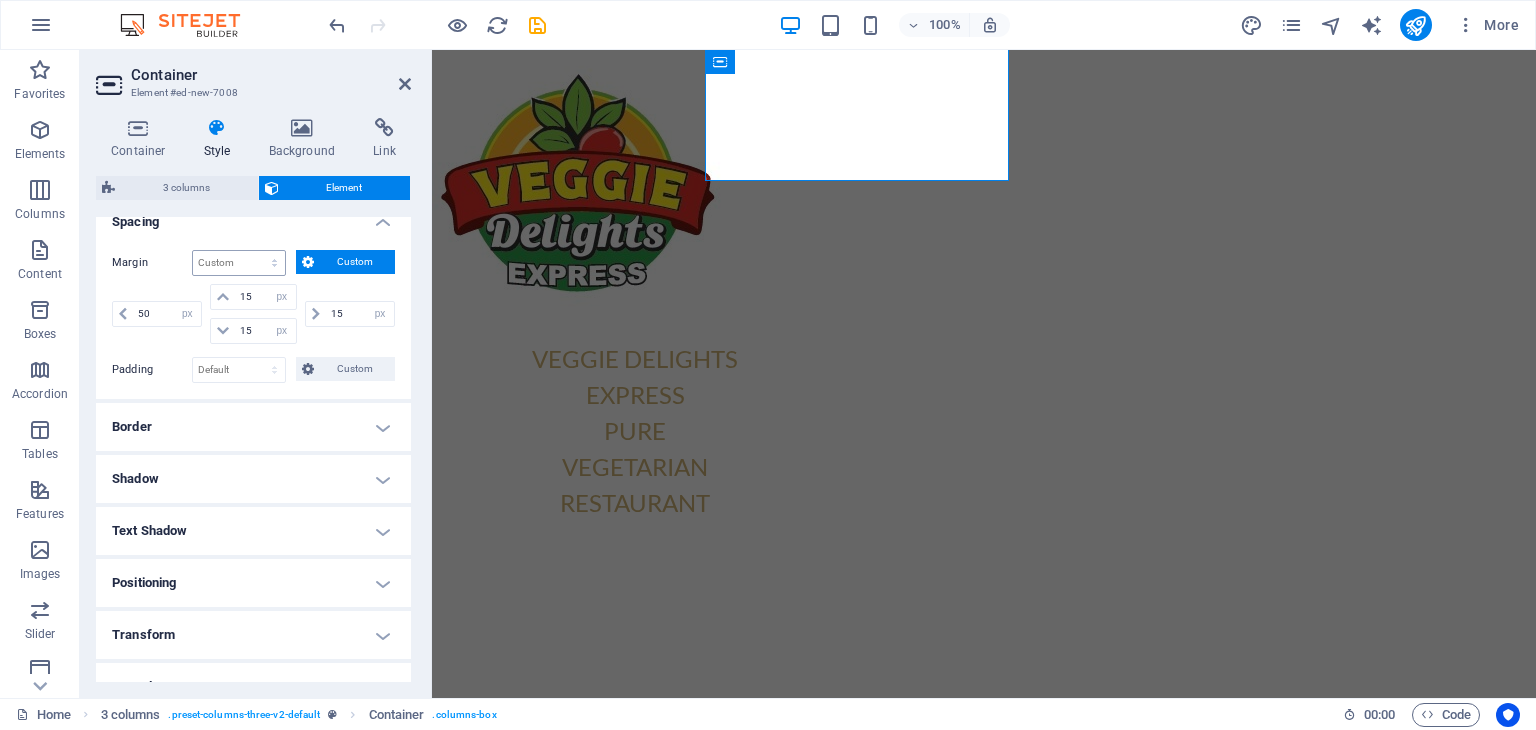 scroll, scrollTop: 200, scrollLeft: 0, axis: vertical 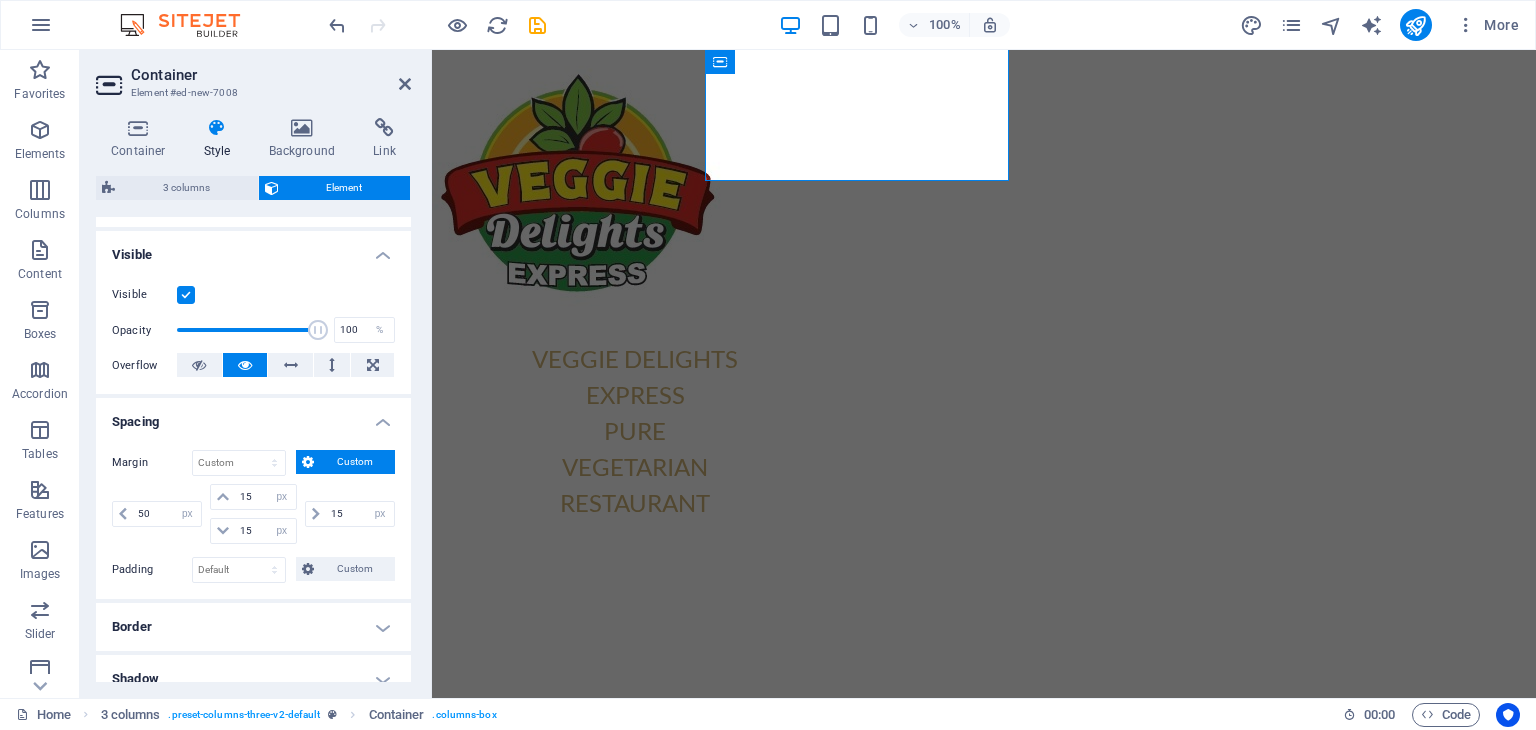 click on "Visible" at bounding box center (253, 249) 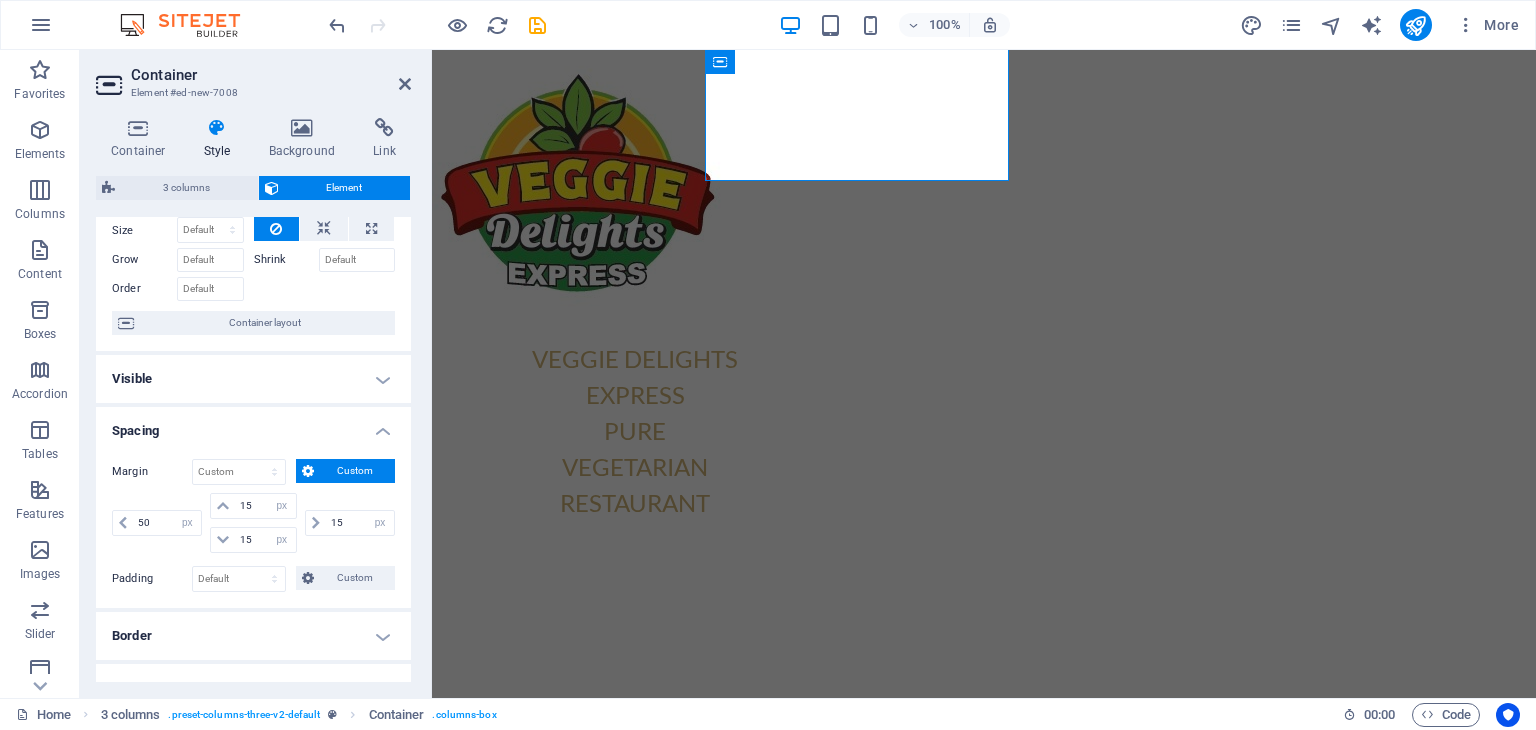 scroll, scrollTop: 0, scrollLeft: 0, axis: both 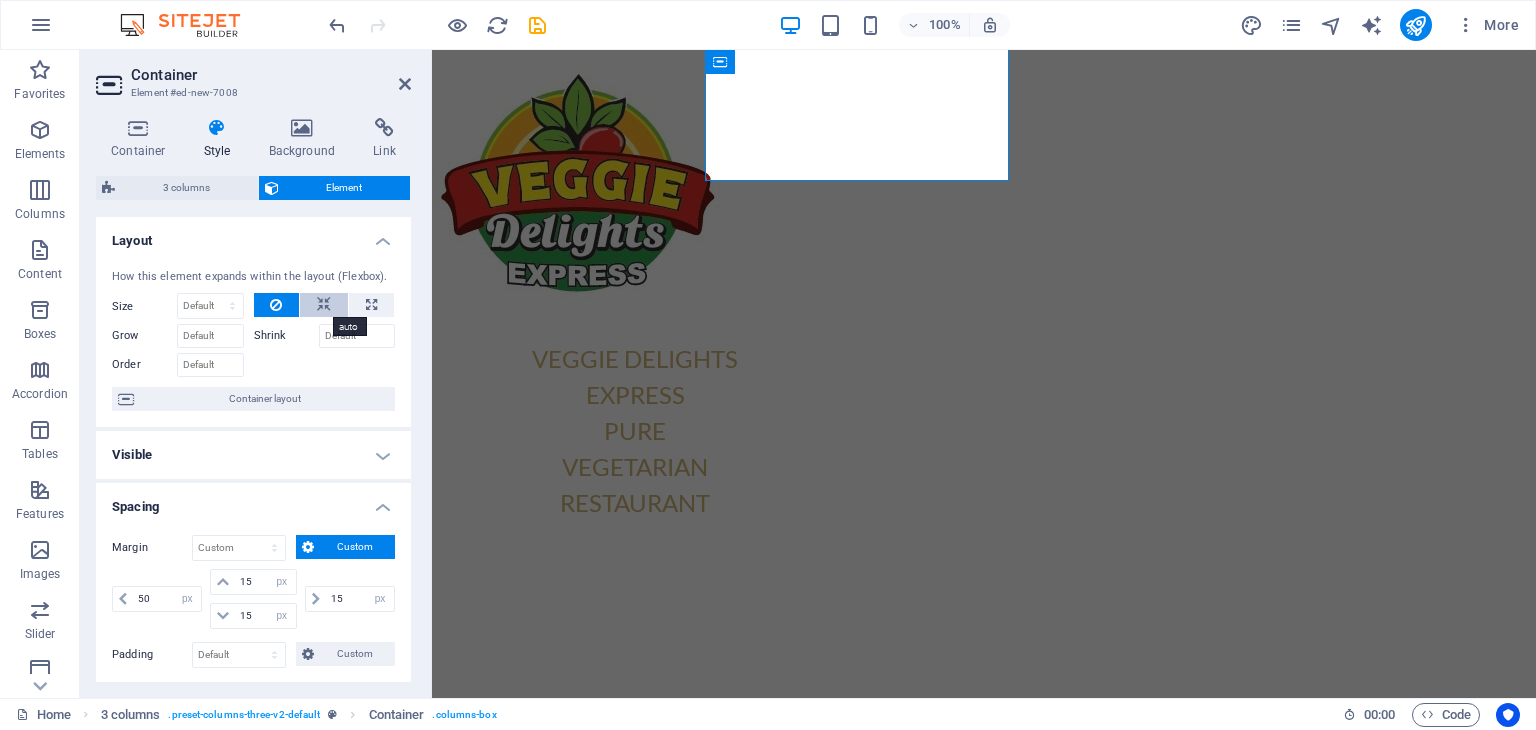 click at bounding box center [324, 305] 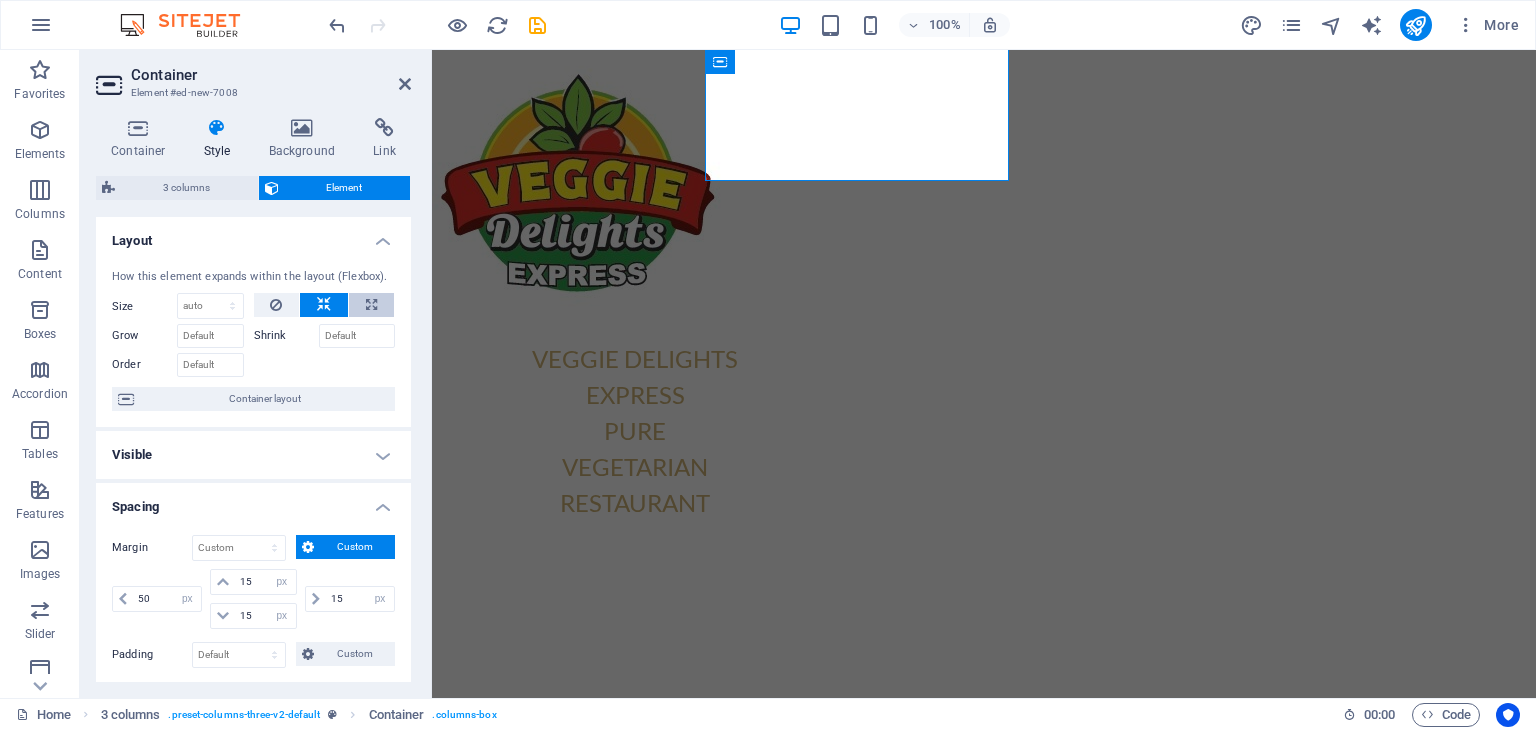 click at bounding box center [371, 305] 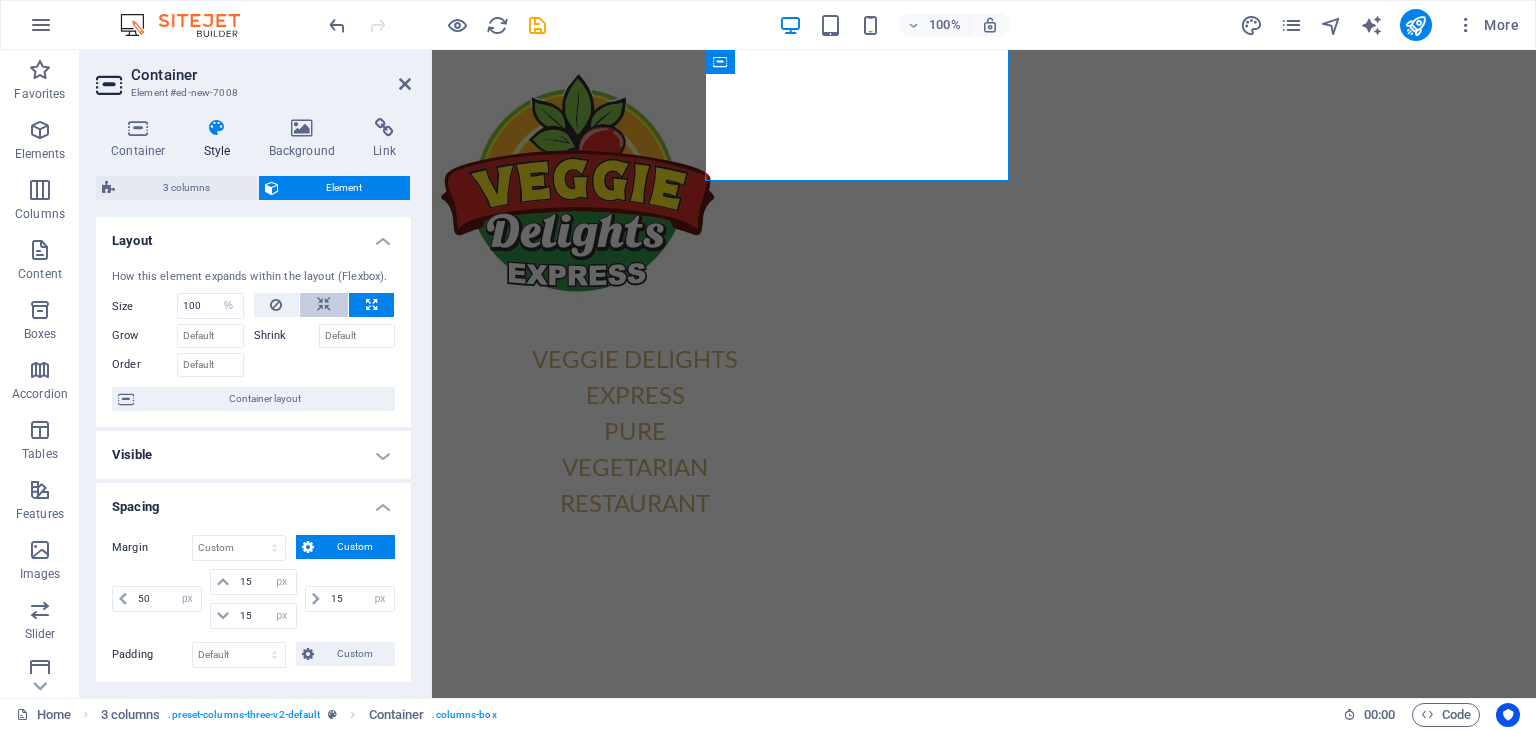 click at bounding box center (324, 305) 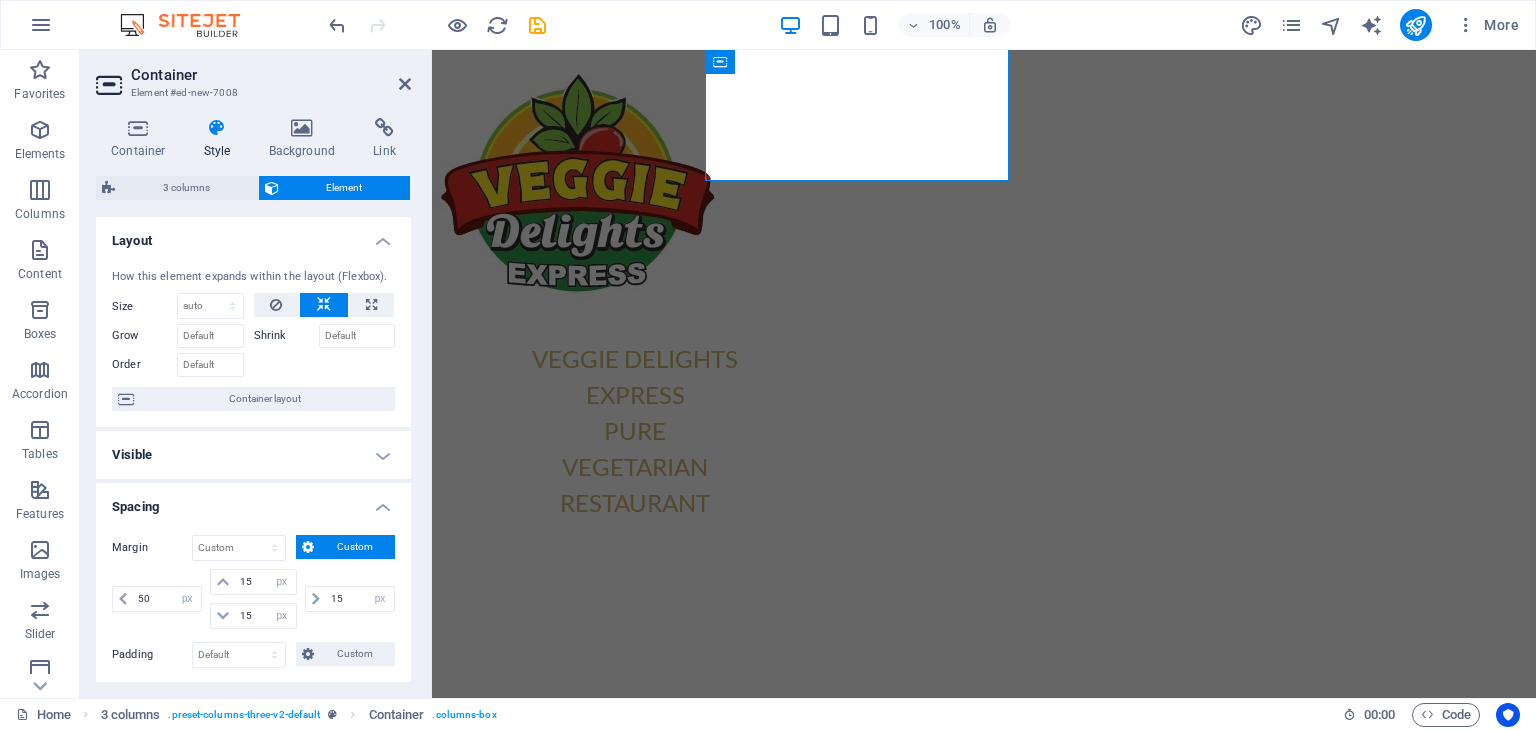 click at bounding box center (324, 305) 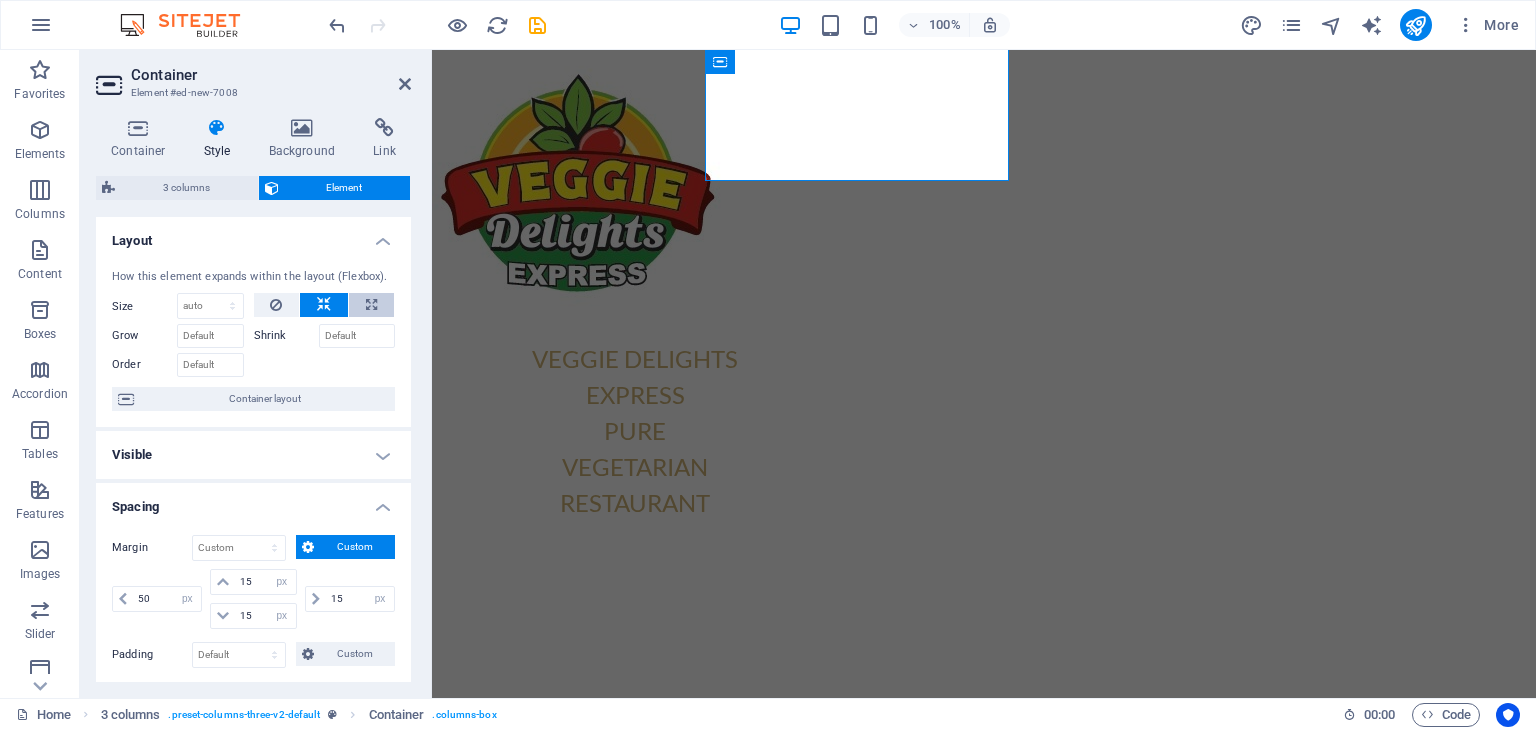 click at bounding box center (371, 305) 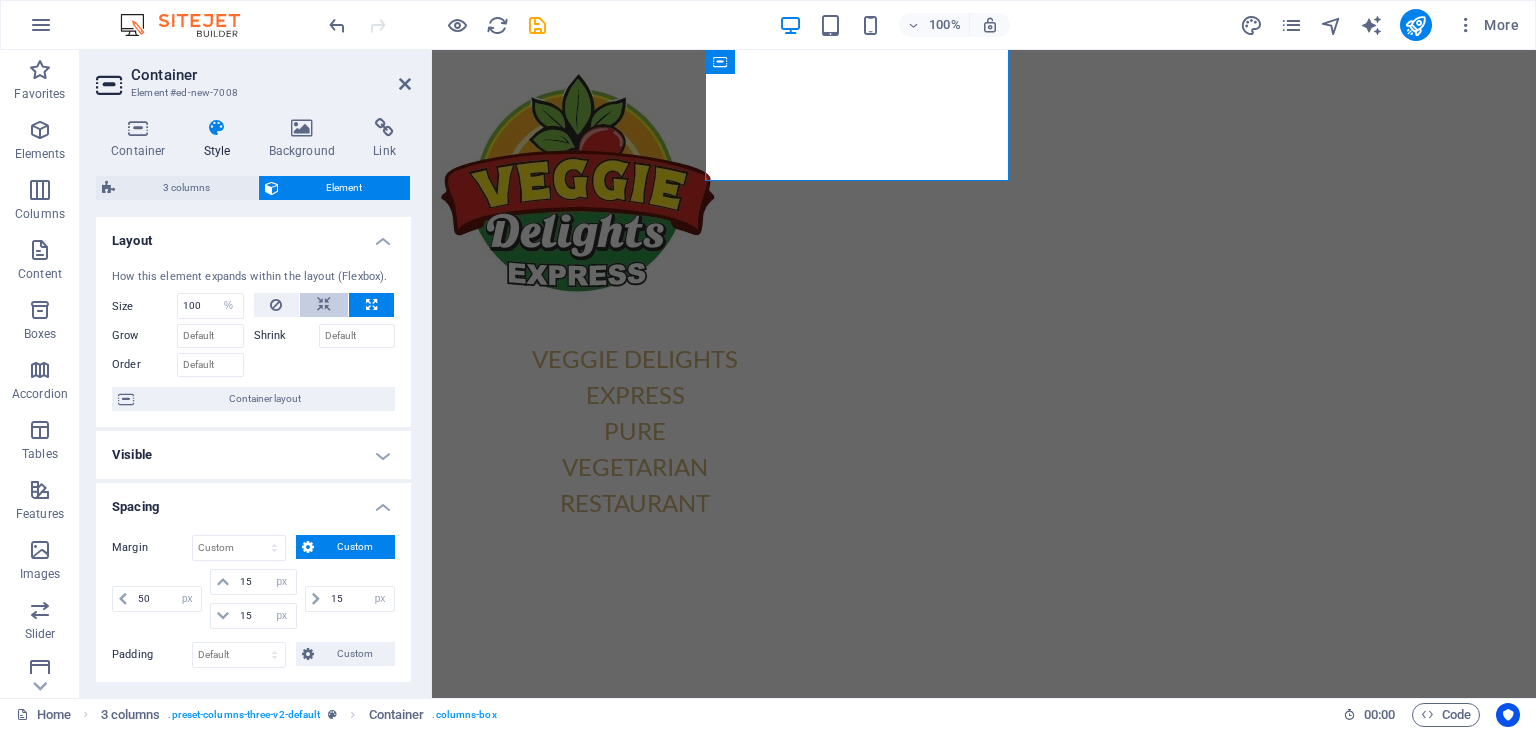 click at bounding box center [324, 305] 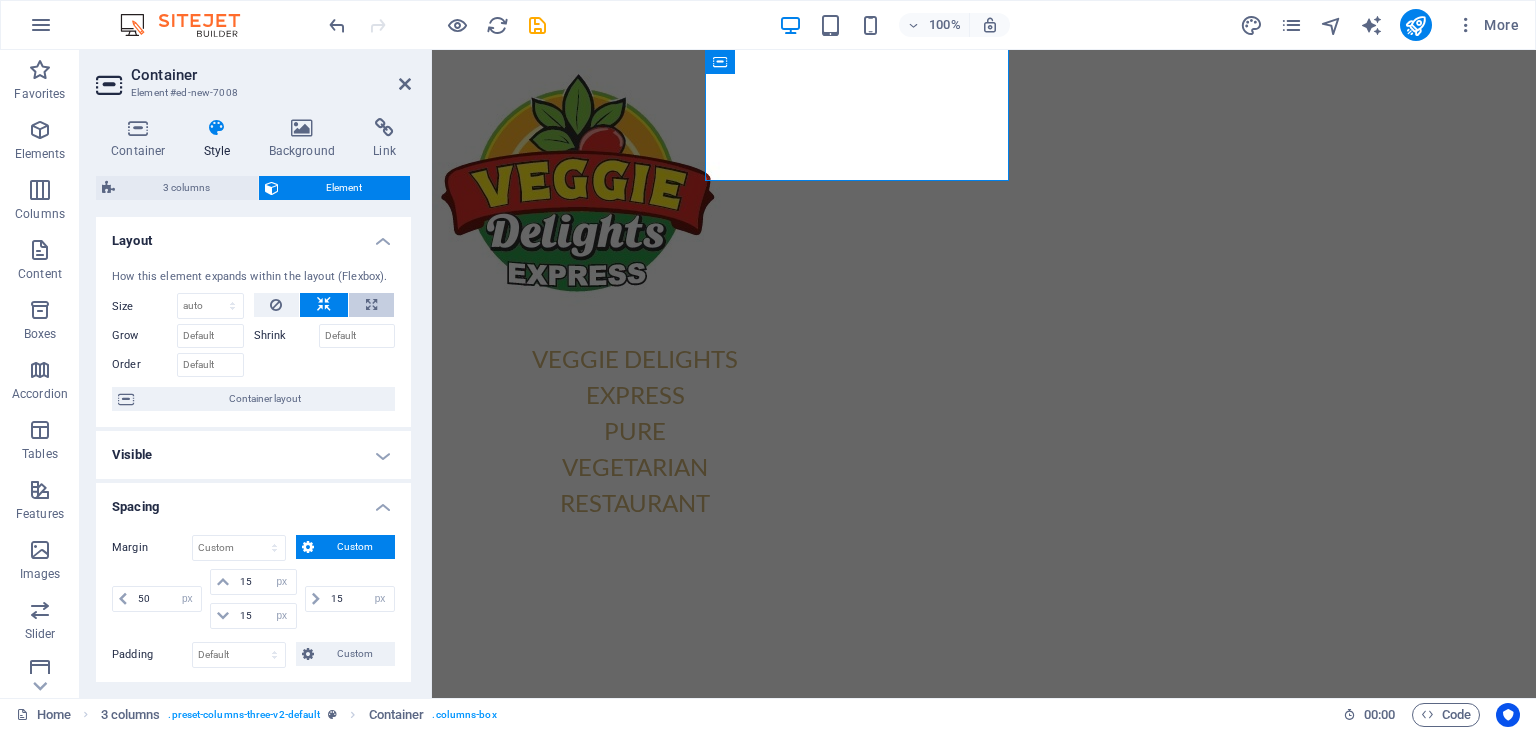 click at bounding box center [371, 305] 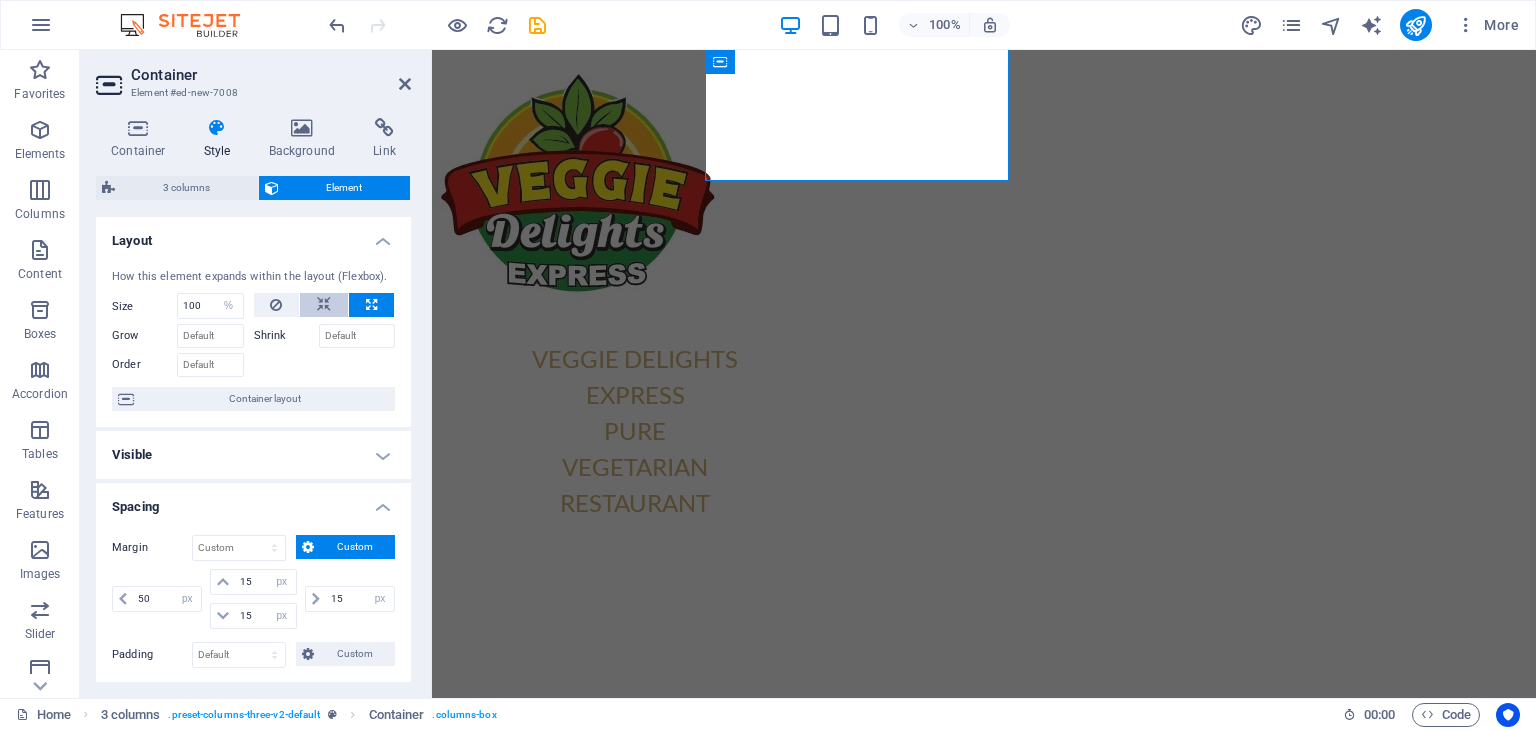 click at bounding box center (324, 305) 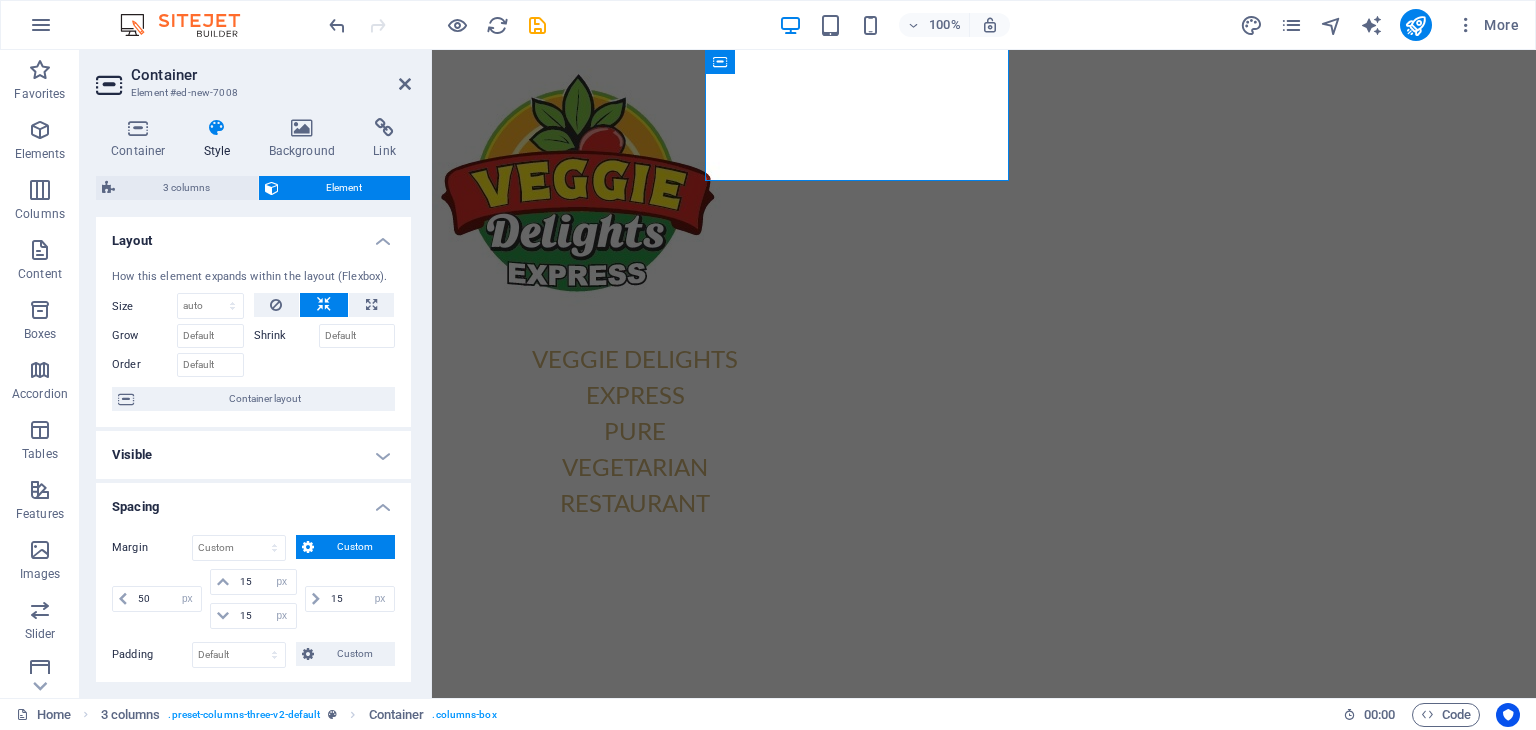 click on "Layout" at bounding box center (253, 235) 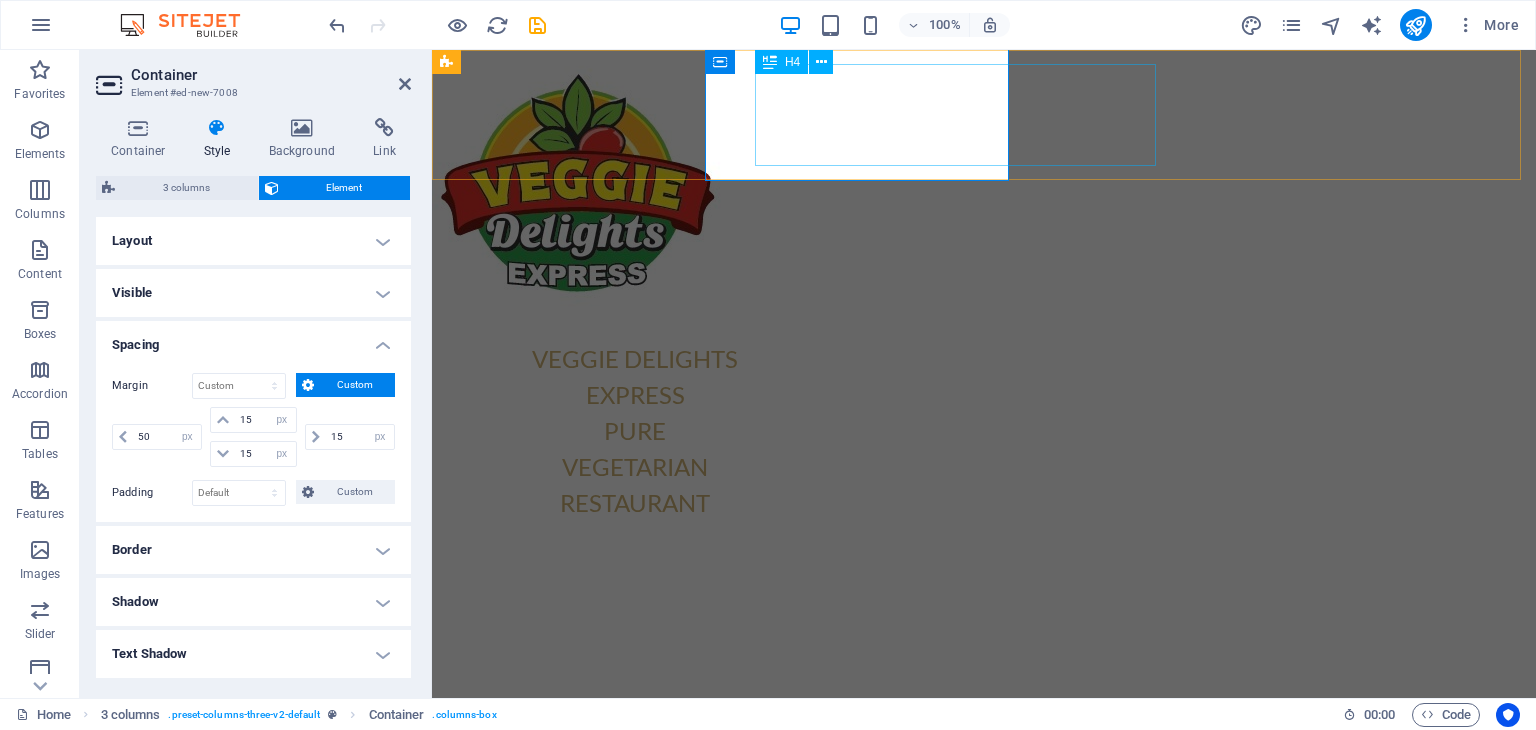 click on "VEGGIE DELIGHTS EXPRESS PURE VEGETARIAN RESTAURANT" at bounding box center (635, 431) 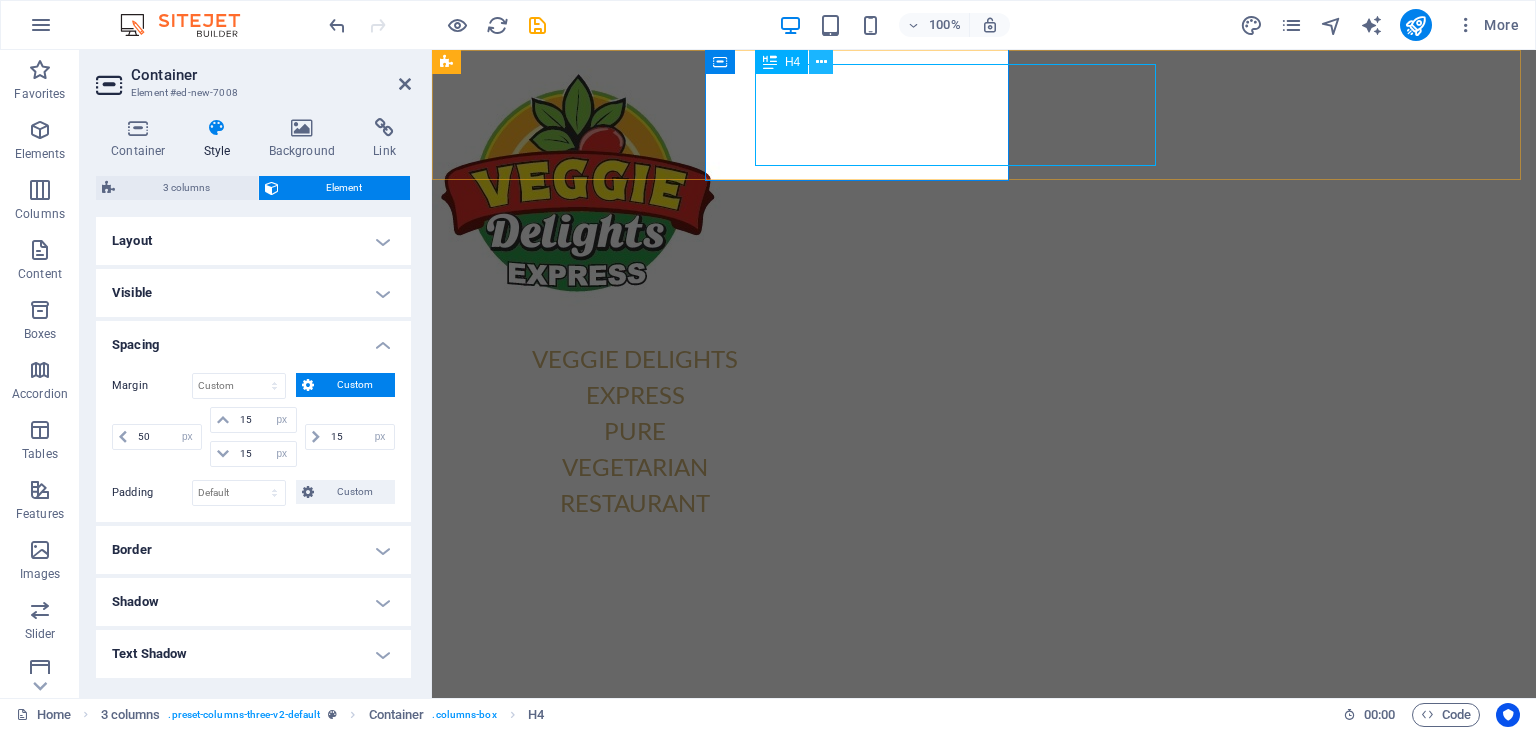 click at bounding box center [821, 62] 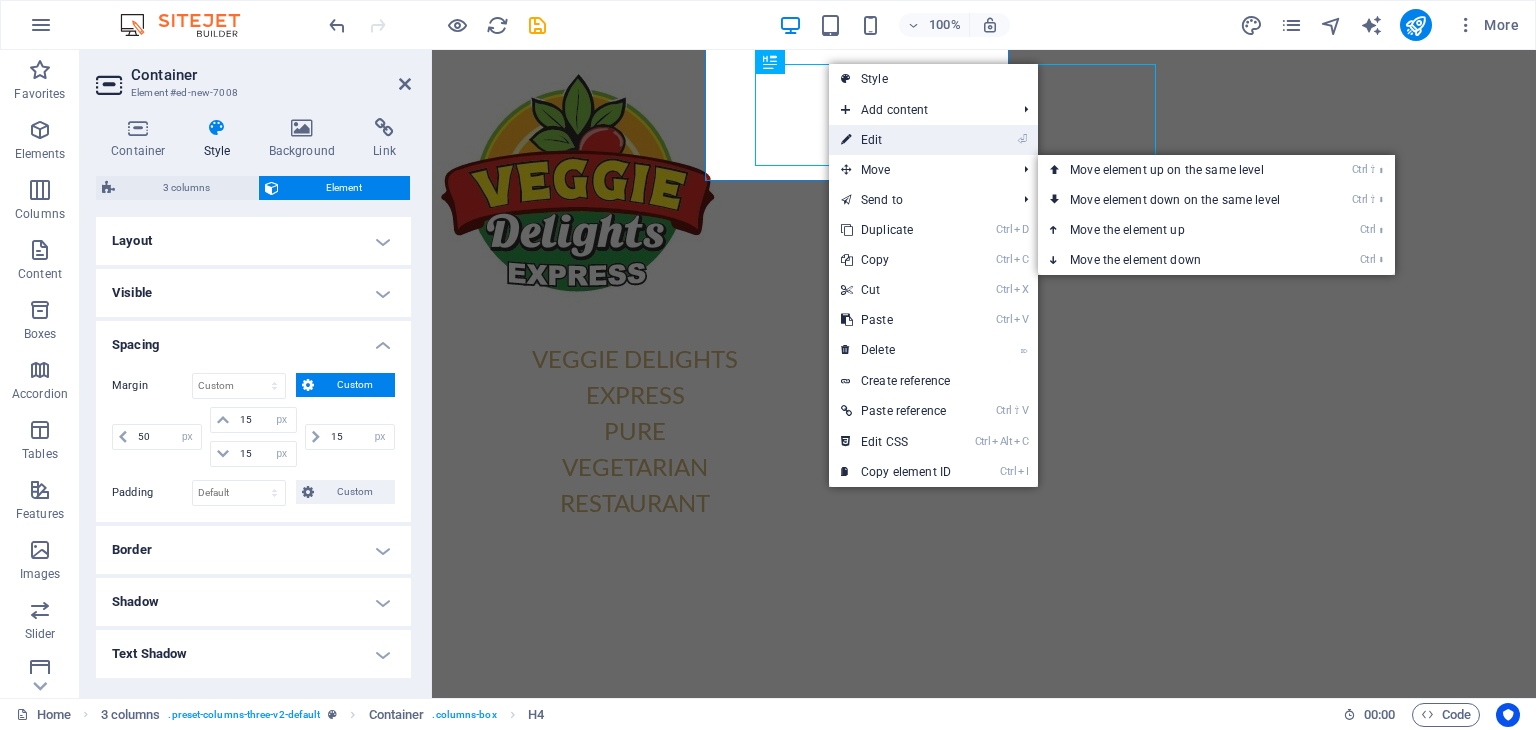 click on "⏎  Edit" at bounding box center [896, 140] 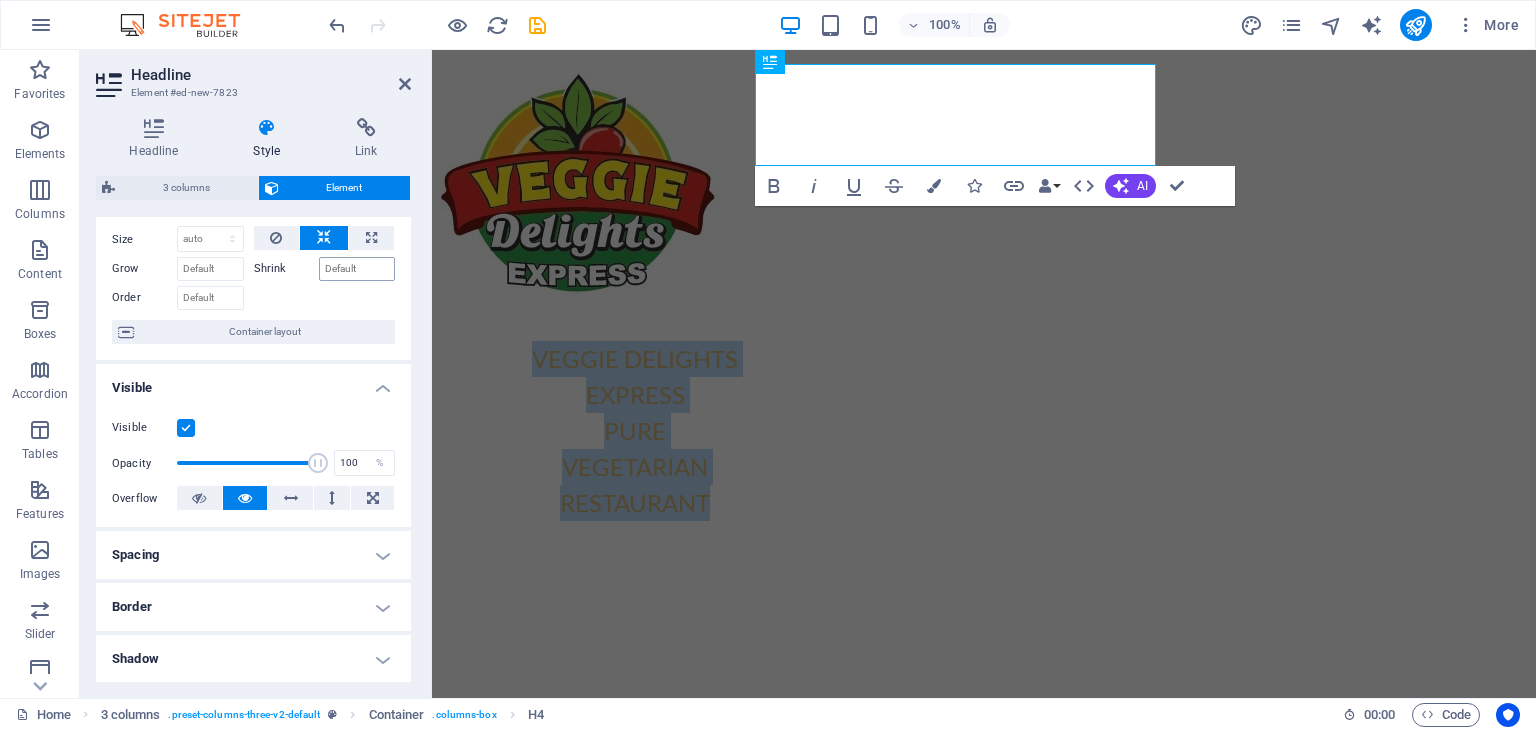 scroll, scrollTop: 100, scrollLeft: 0, axis: vertical 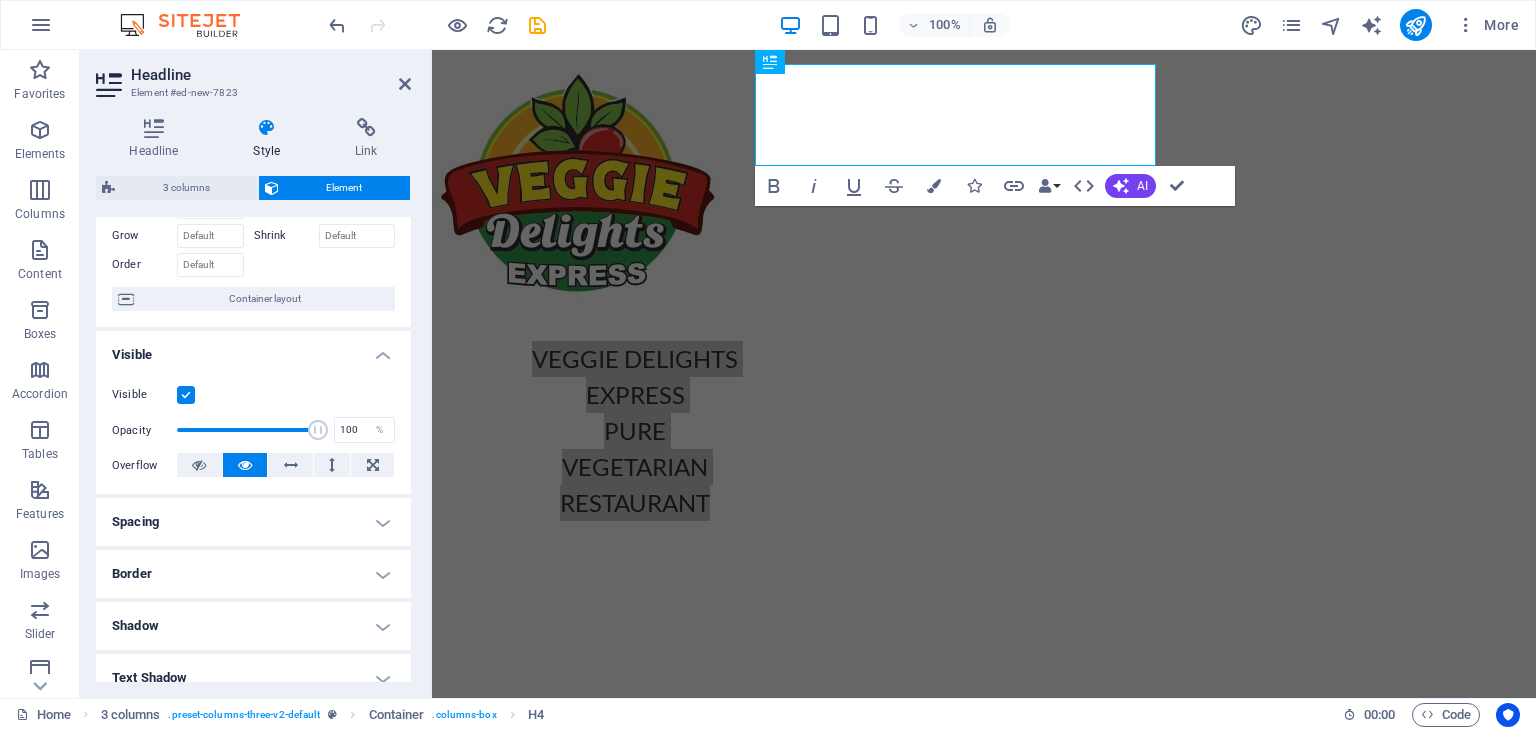click on "Visible" at bounding box center (253, 349) 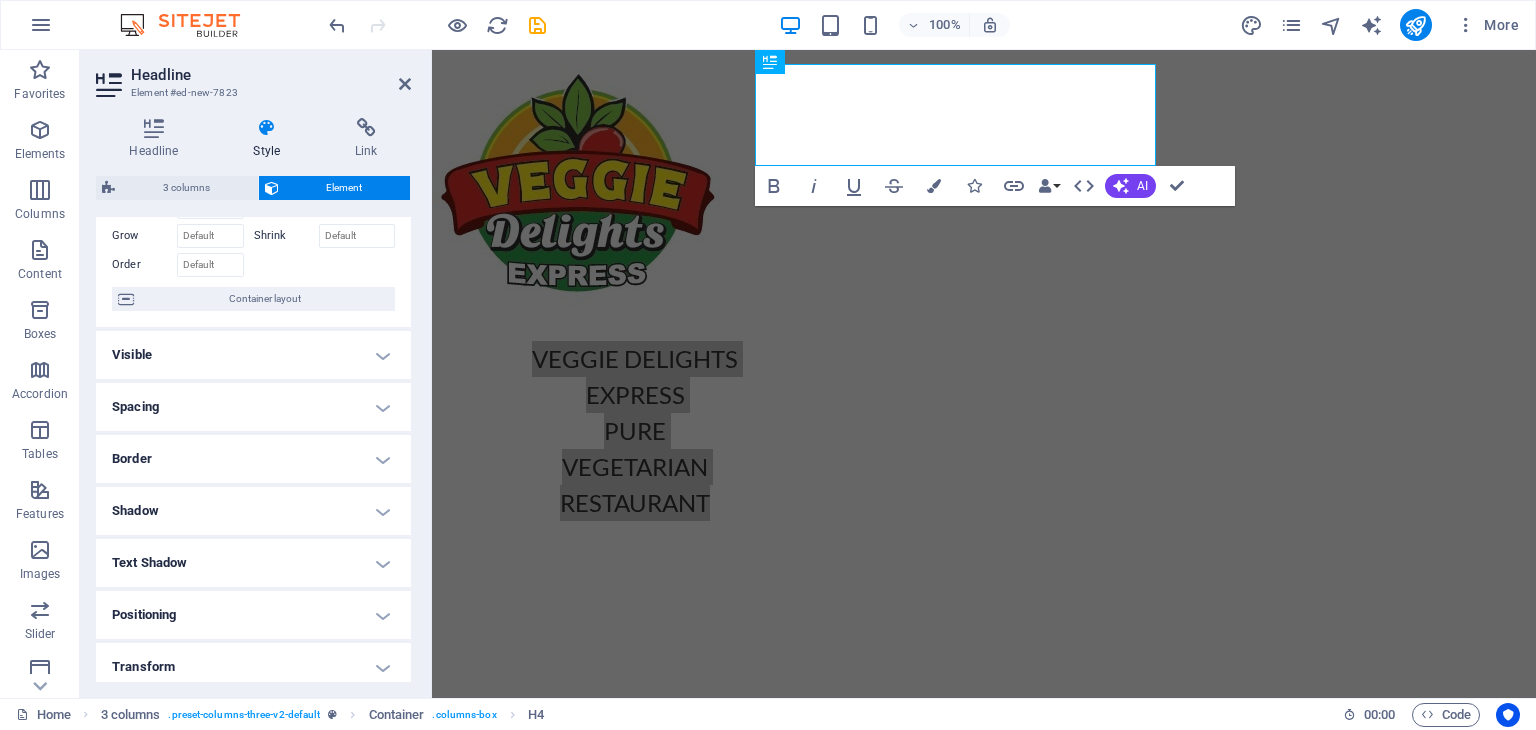 click on "Spacing" at bounding box center (253, 407) 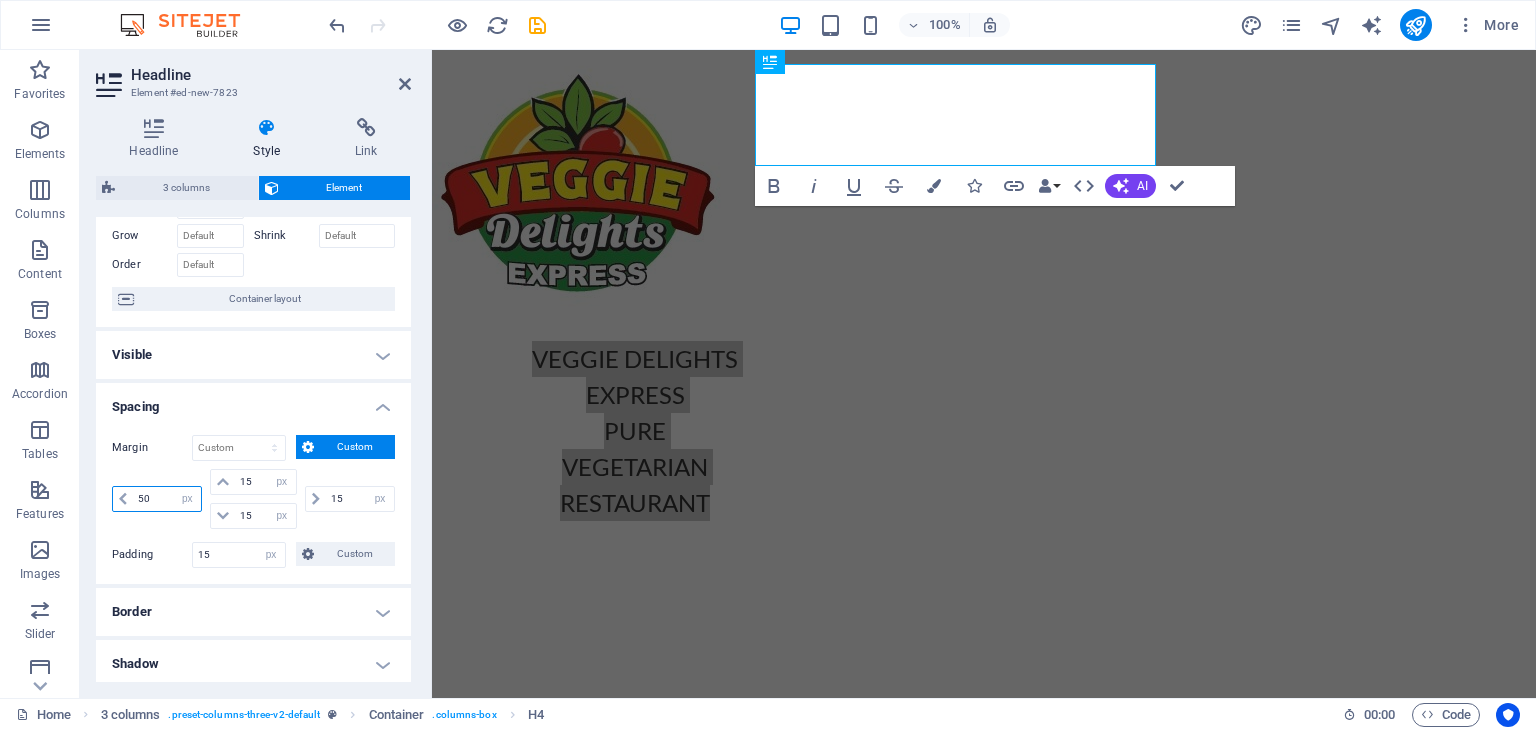 drag, startPoint x: 150, startPoint y: 495, endPoint x: 136, endPoint y: 497, distance: 14.142136 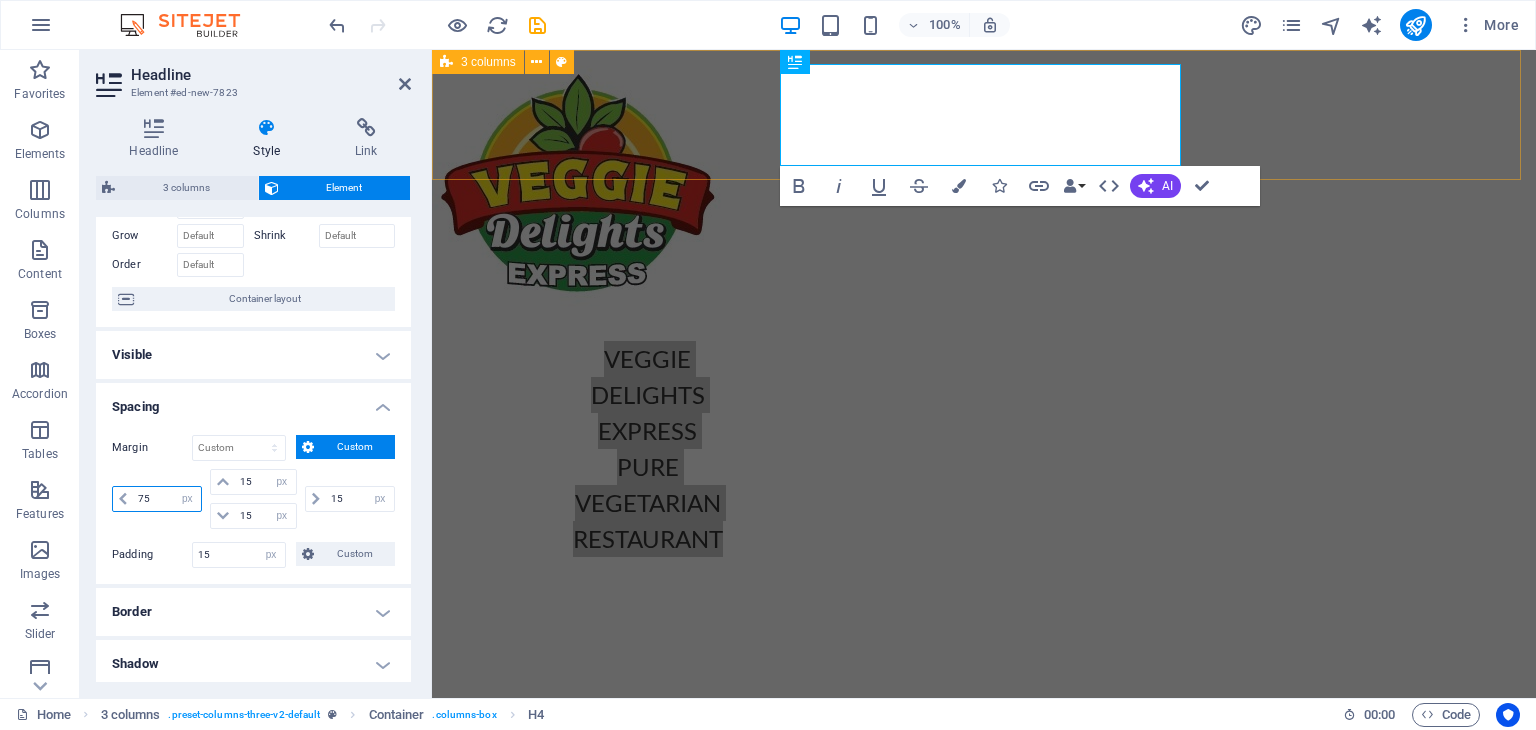 type on "75" 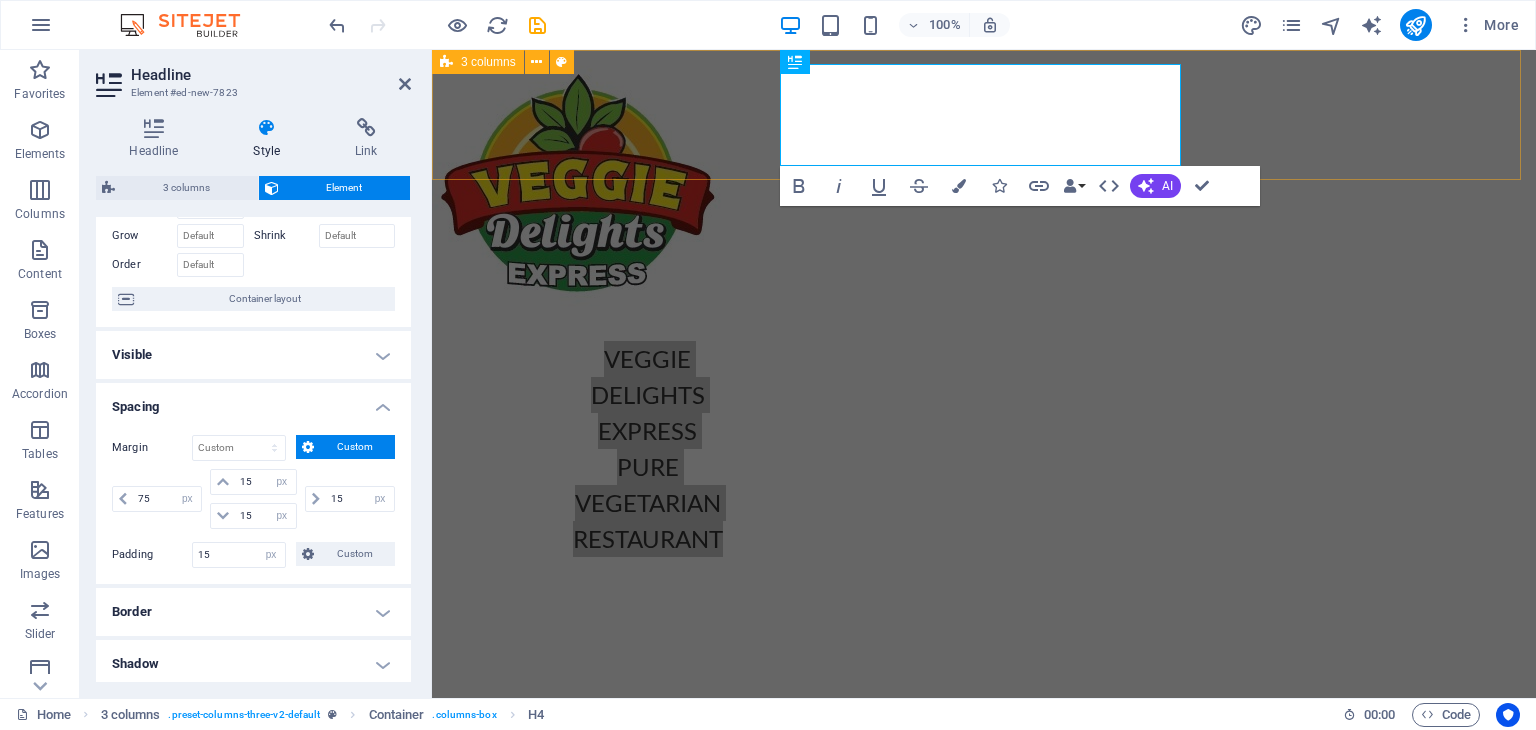 click on "VEGGIE DELIGHTS EXPRESS PURE VEGETARIAN RESTAURANT" at bounding box center [984, 310] 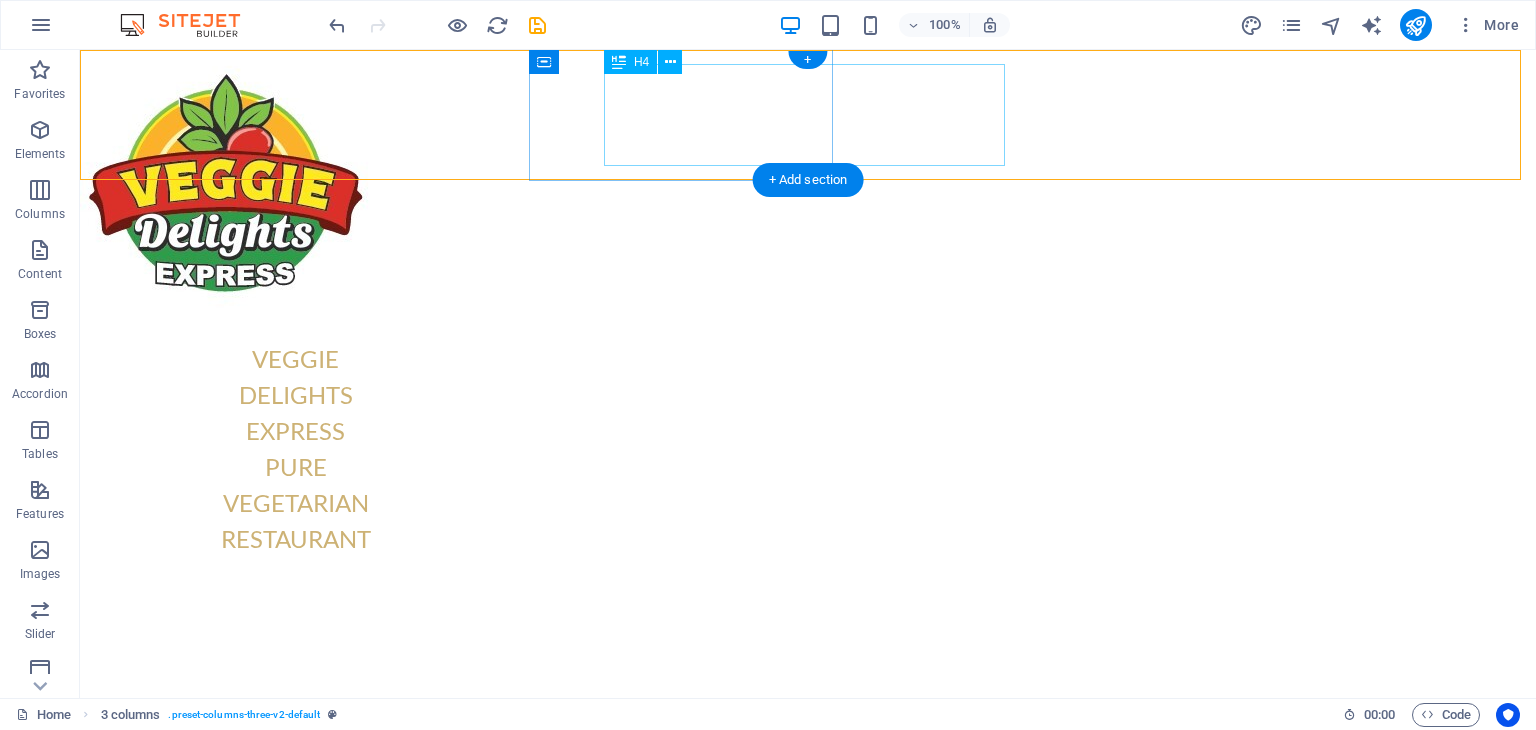 click on "VEGGIE DELIGHTS EXPRESS PURE VEGETARIAN RESTAURANT" at bounding box center [296, 449] 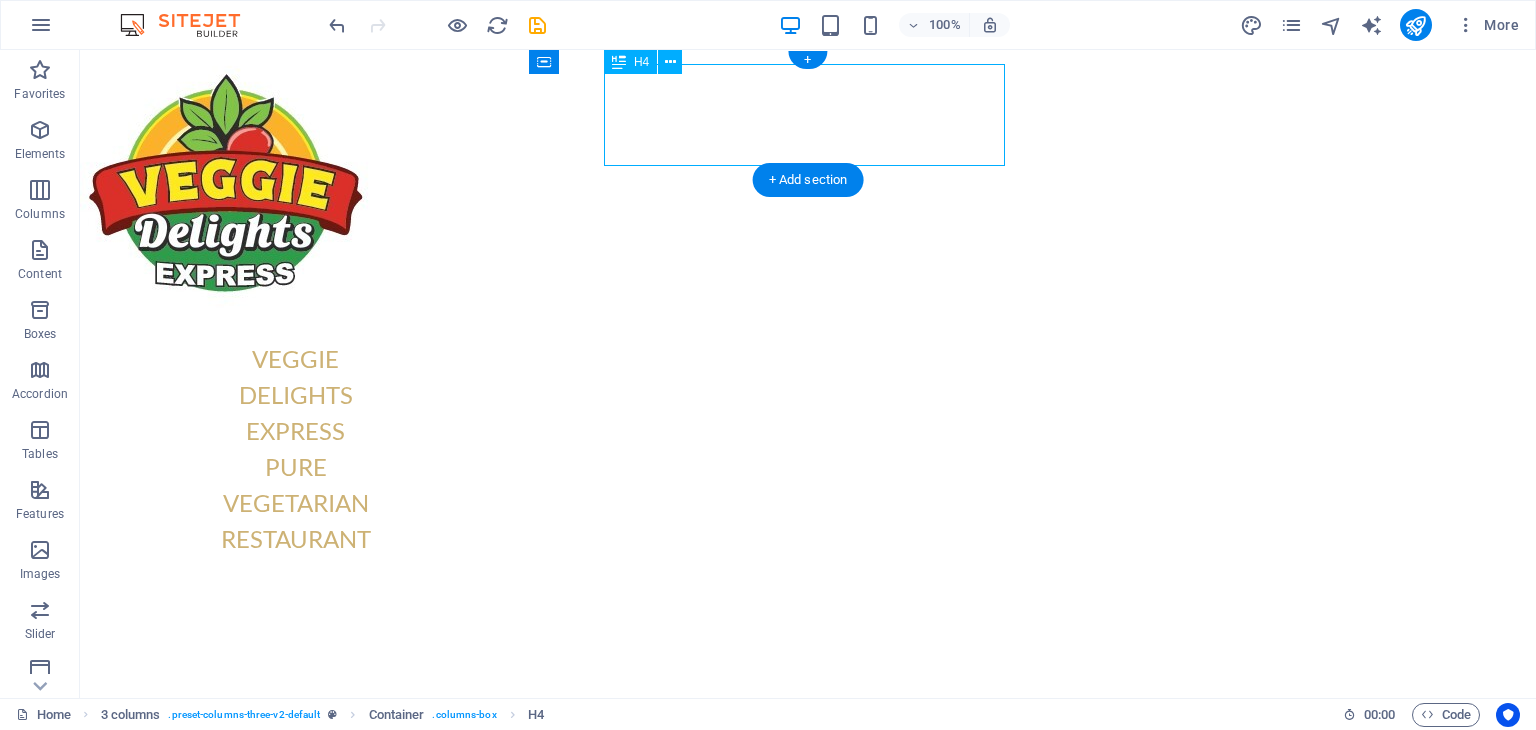 click on "VEGGIE DELIGHTS EXPRESS PURE VEGETARIAN RESTAURANT" at bounding box center [296, 449] 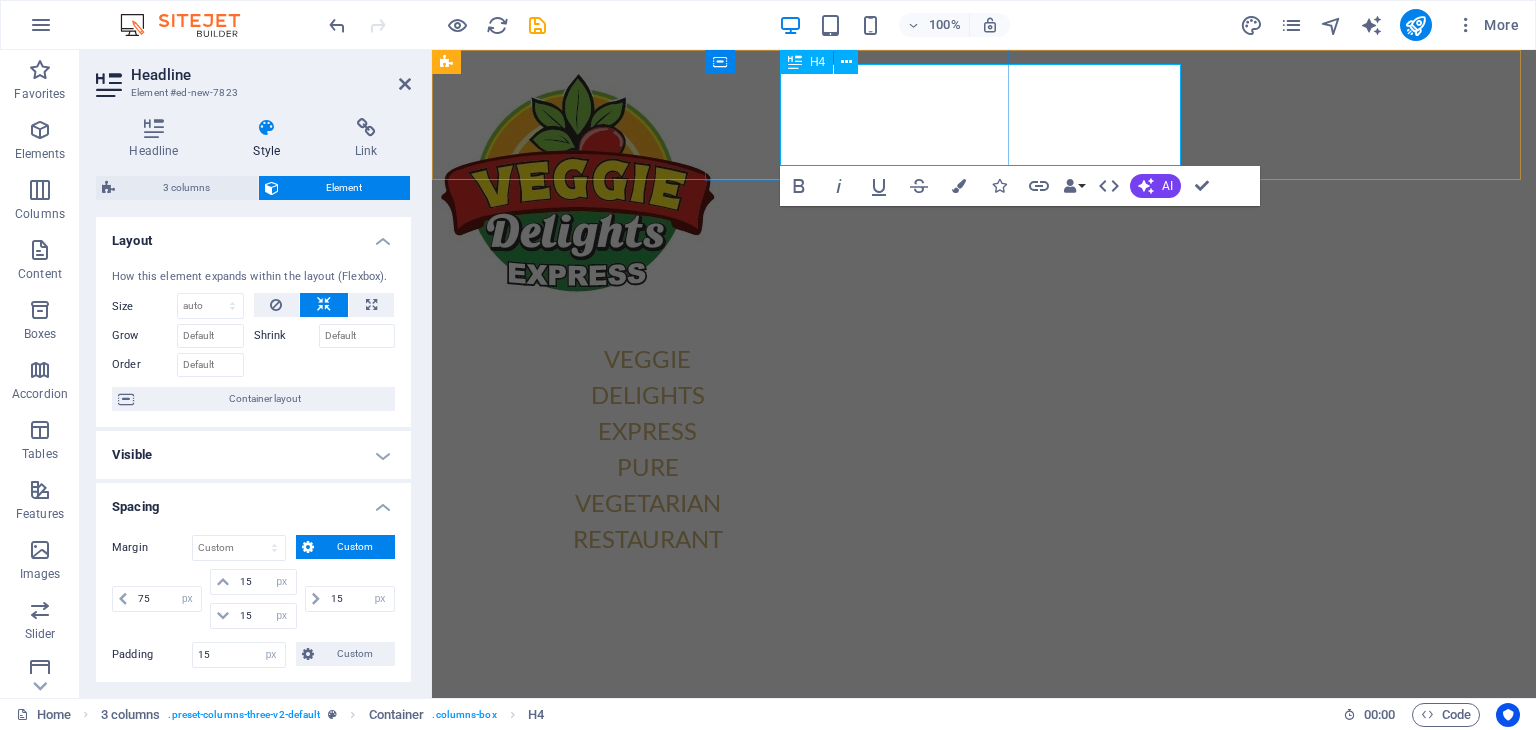 click on "VEGGIE DELIGHTS EXPRESS PURE VEGETARIAN RESTAURANT" at bounding box center (648, 449) 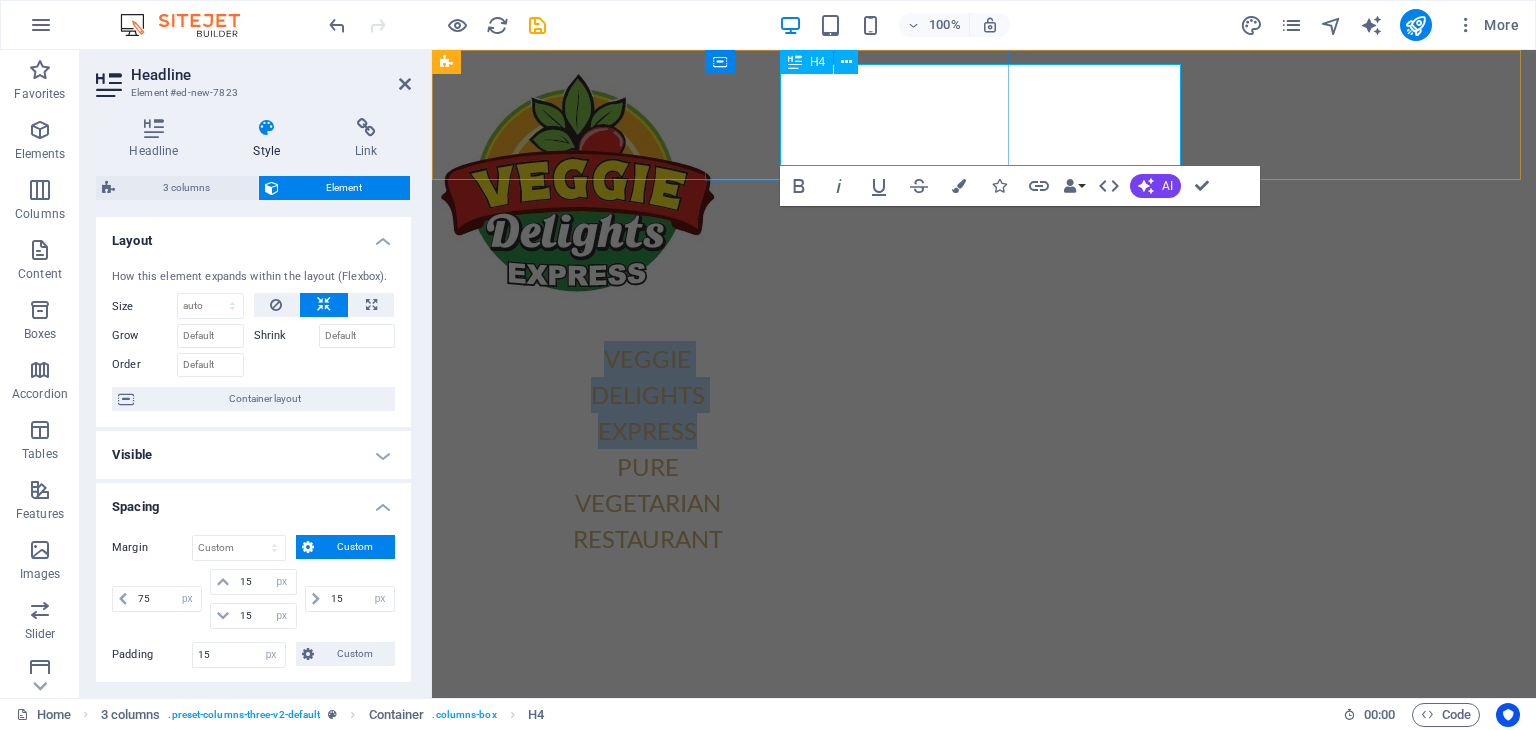 drag, startPoint x: 1136, startPoint y: 91, endPoint x: 824, endPoint y: 93, distance: 312.0064 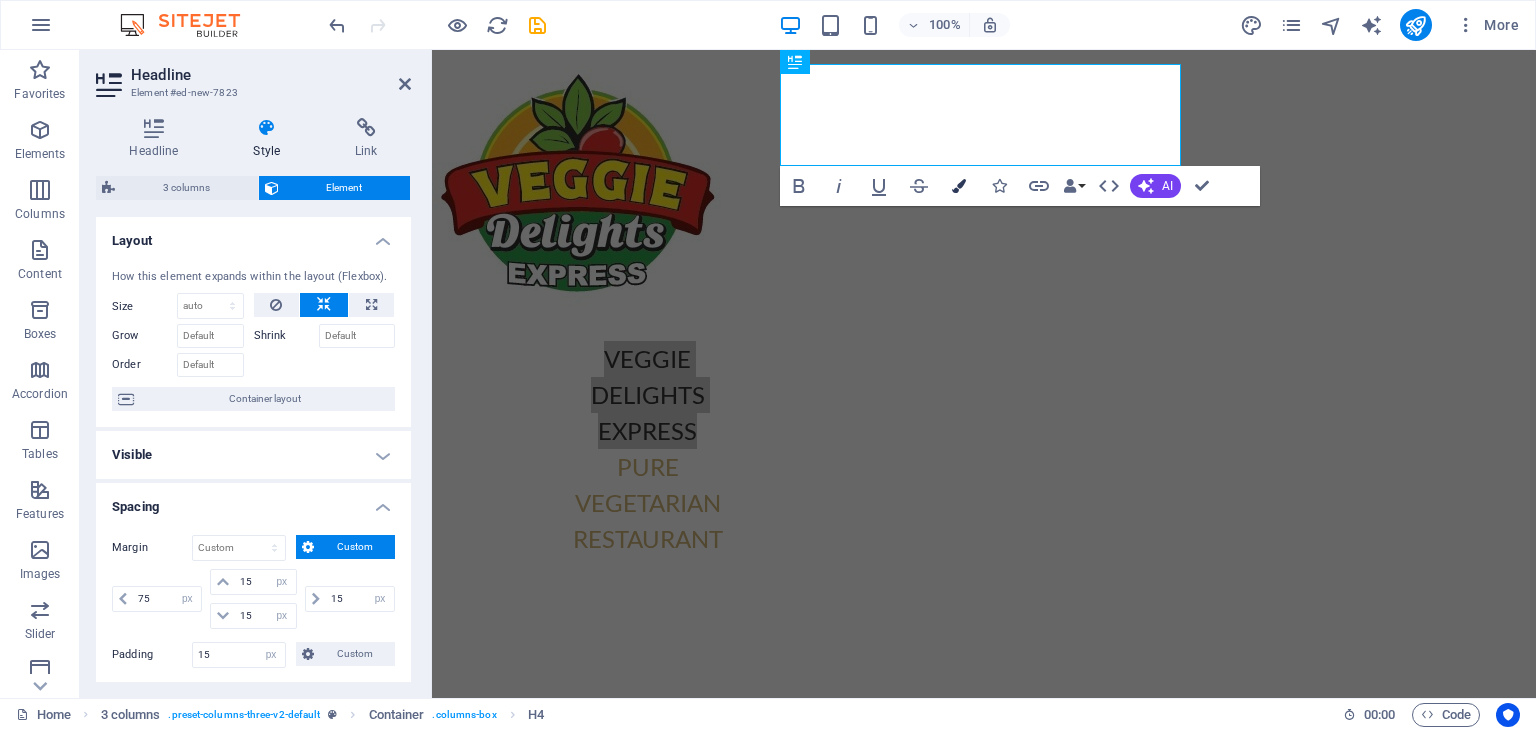 click on "Colors" at bounding box center (959, 186) 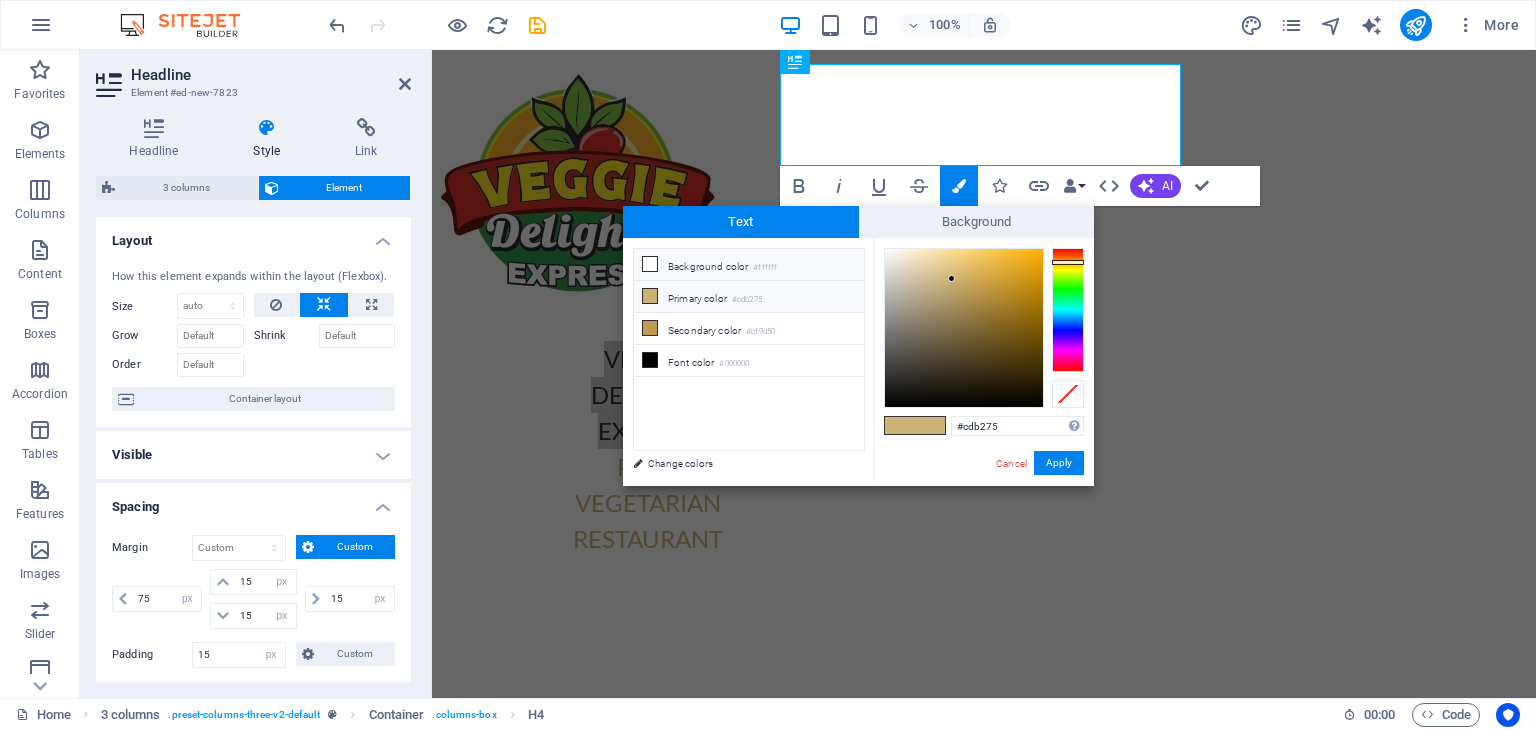 click at bounding box center [650, 264] 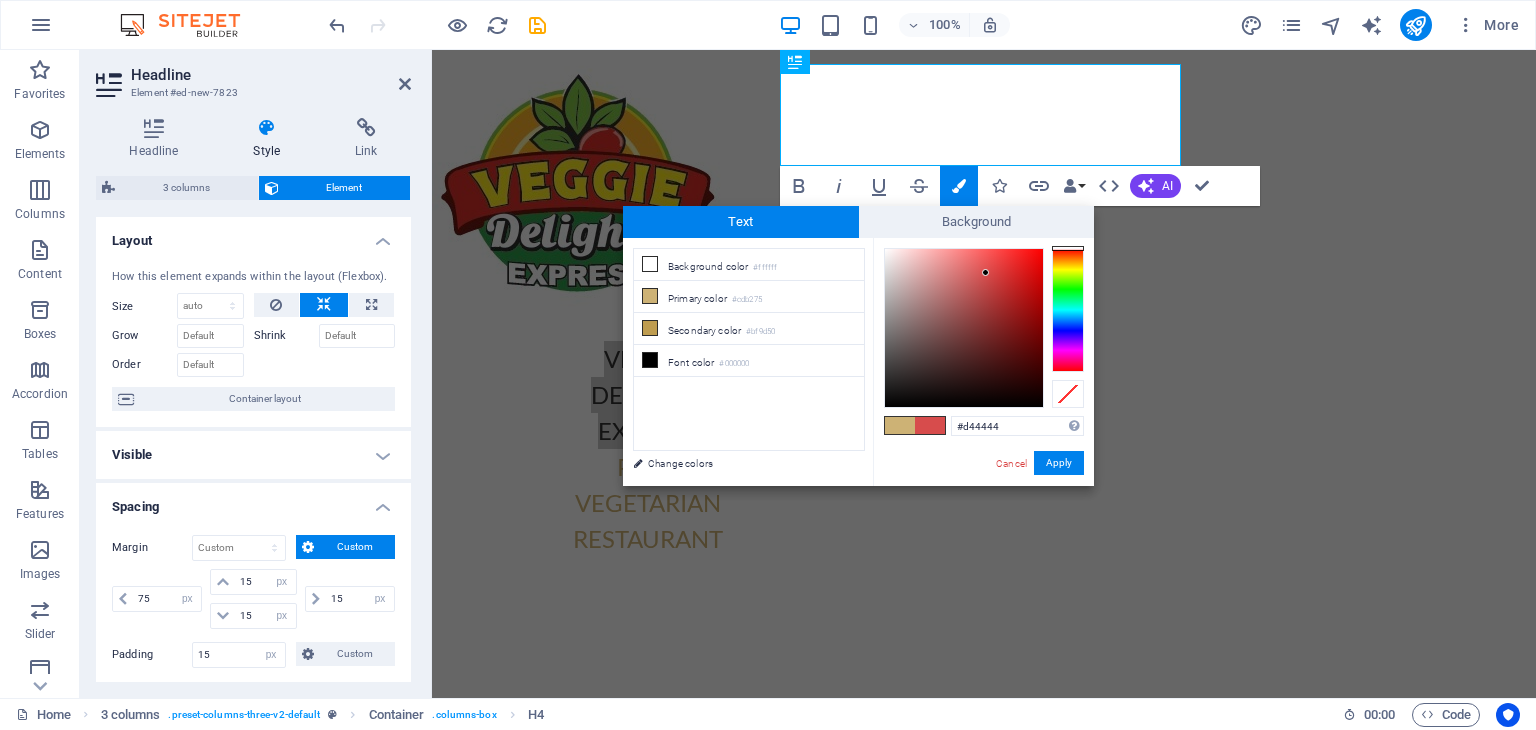 type on "#d24343" 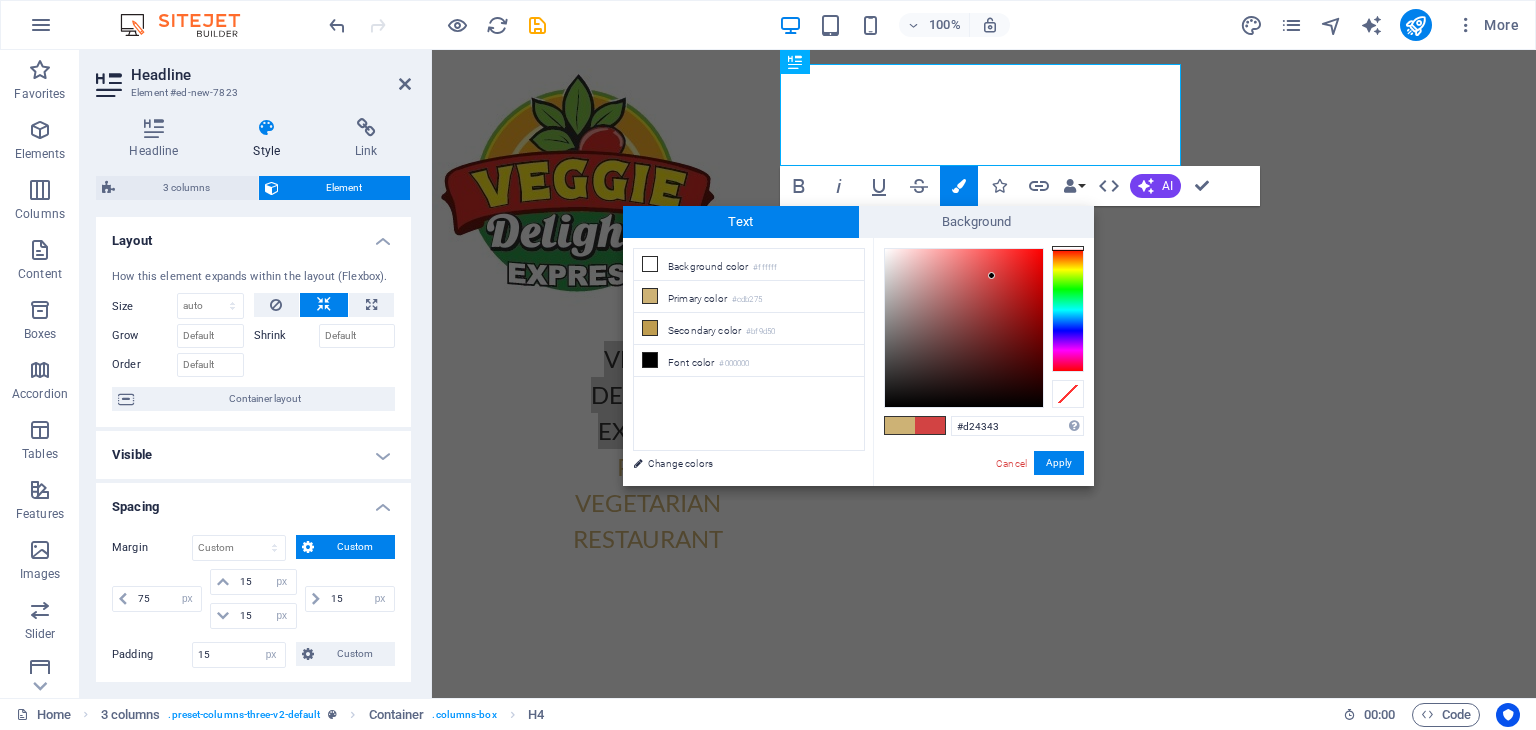 drag, startPoint x: 883, startPoint y: 245, endPoint x: 992, endPoint y: 276, distance: 113.32255 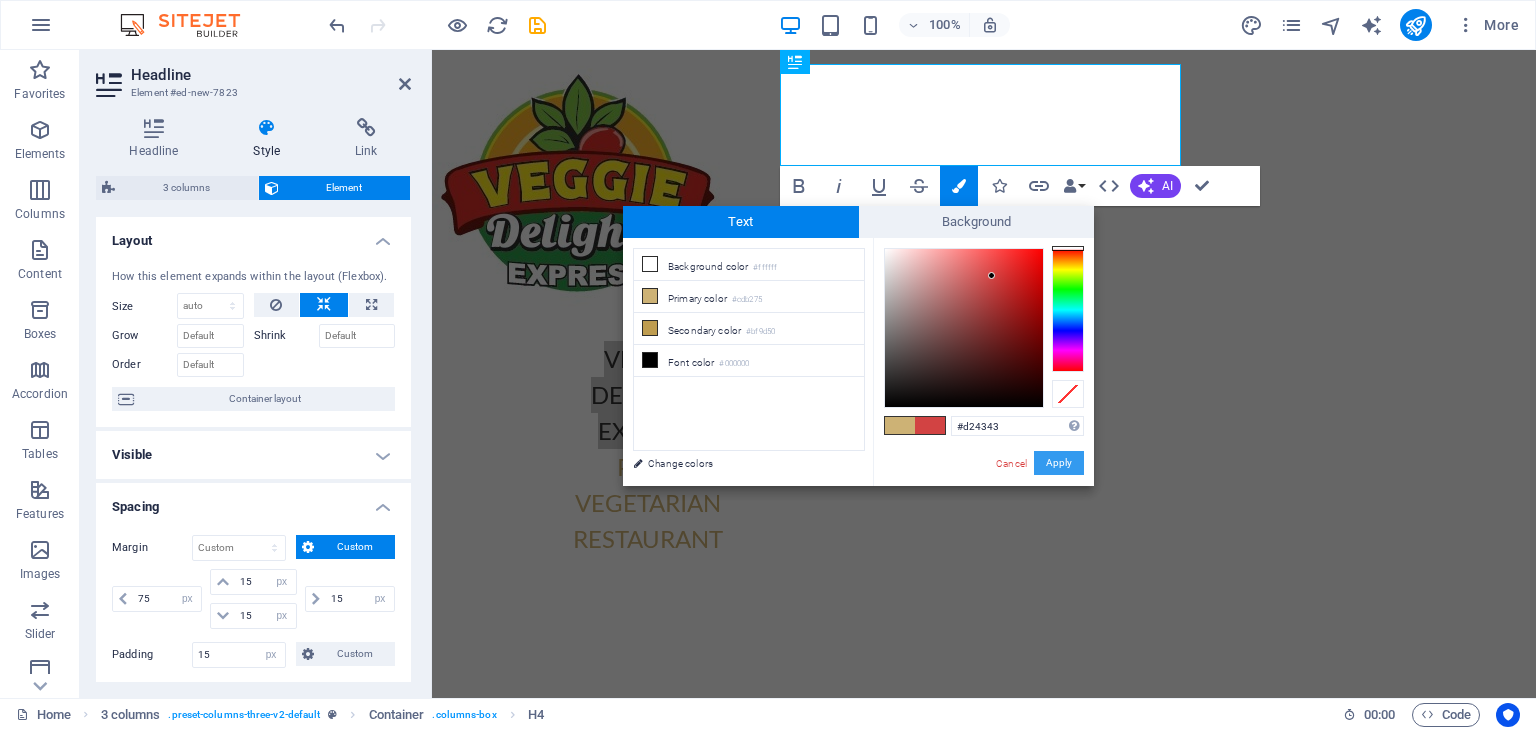 click on "Apply" at bounding box center [1059, 463] 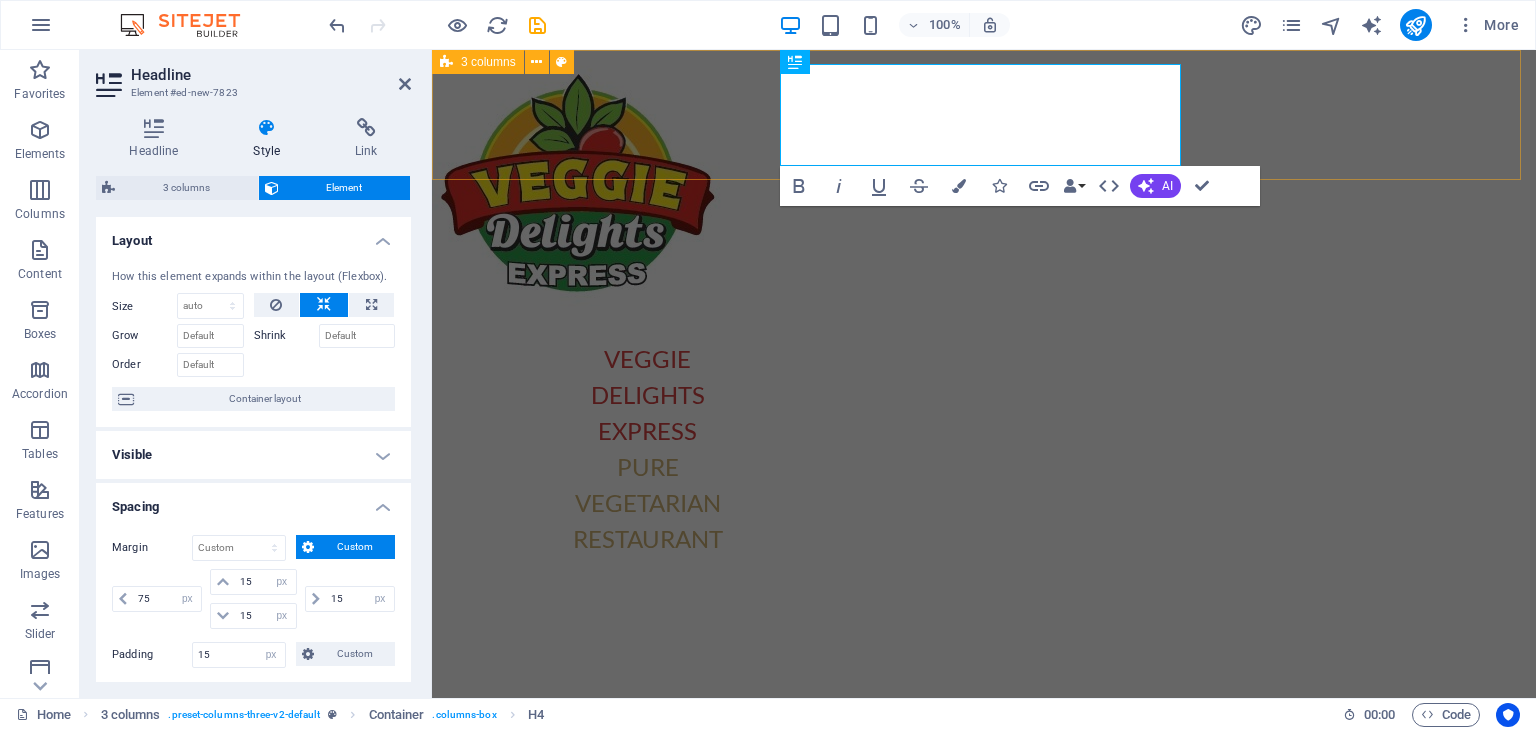 click on "VEGGIE DELIGHTS EXPRESS PURE VEGETARIAN RESTAURANT" at bounding box center [984, 310] 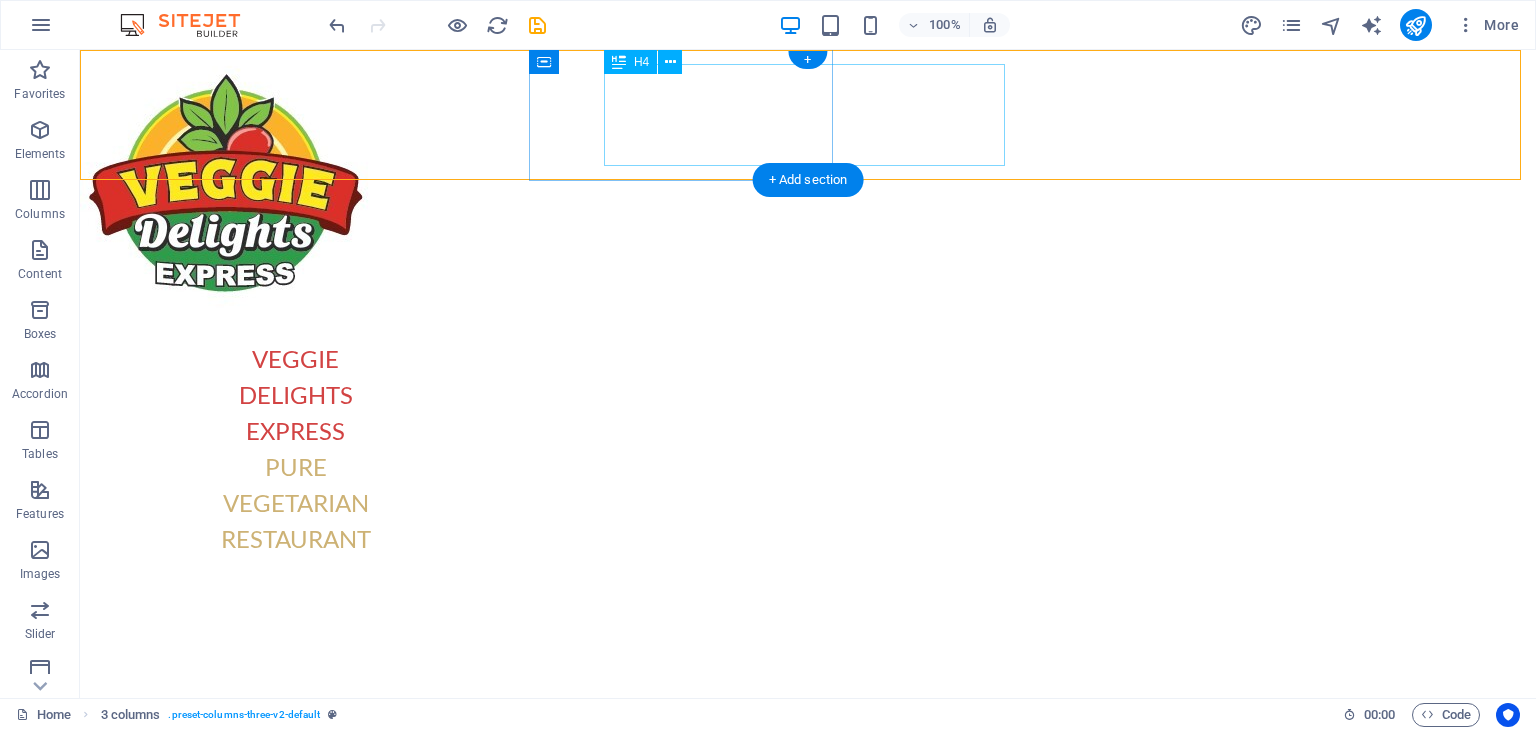 click on "VEGGIE DELIGHTS EXPRESS PURE VEGETARIAN RESTAURANT" at bounding box center (296, 449) 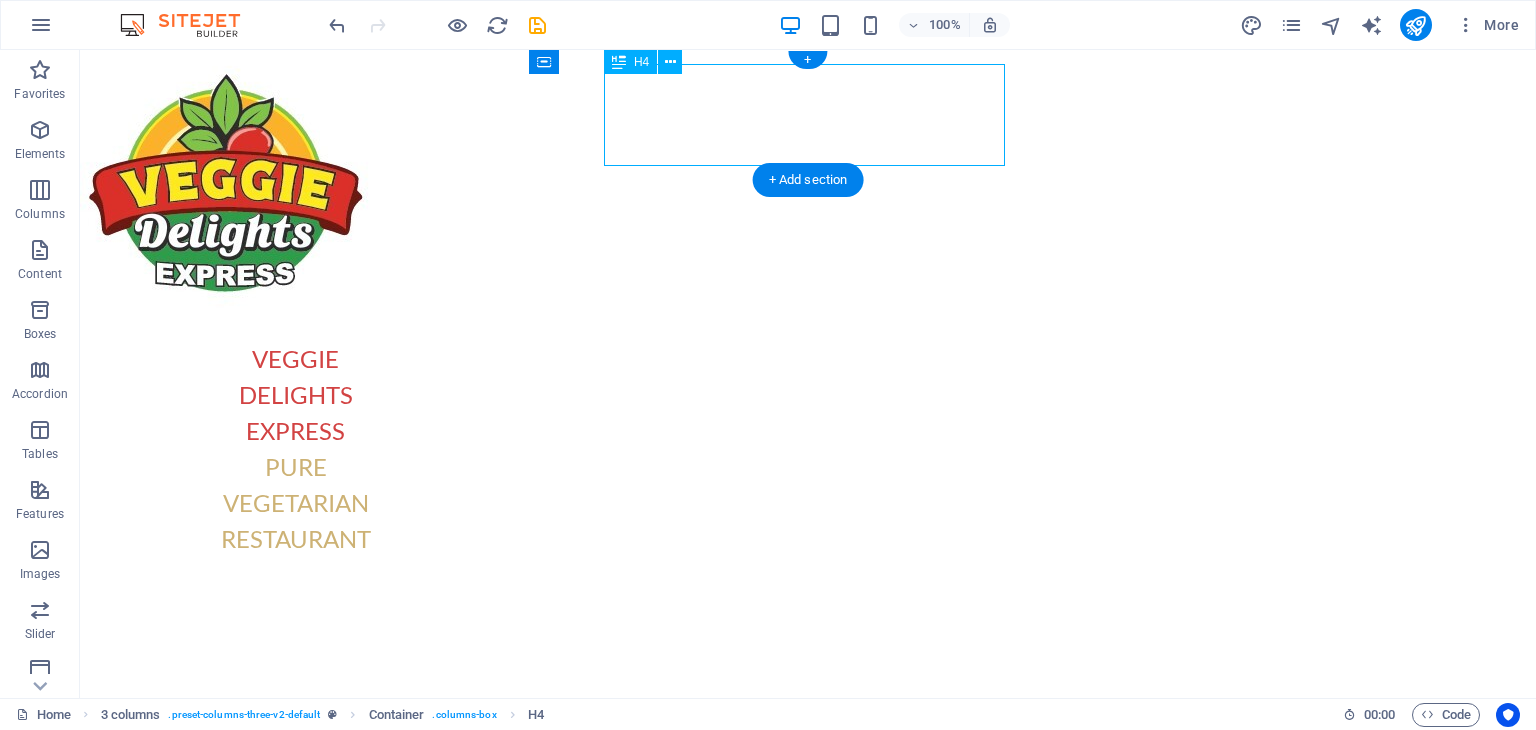 click on "VEGGIE DELIGHTS EXPRESS PURE VEGETARIAN RESTAURANT" at bounding box center [296, 449] 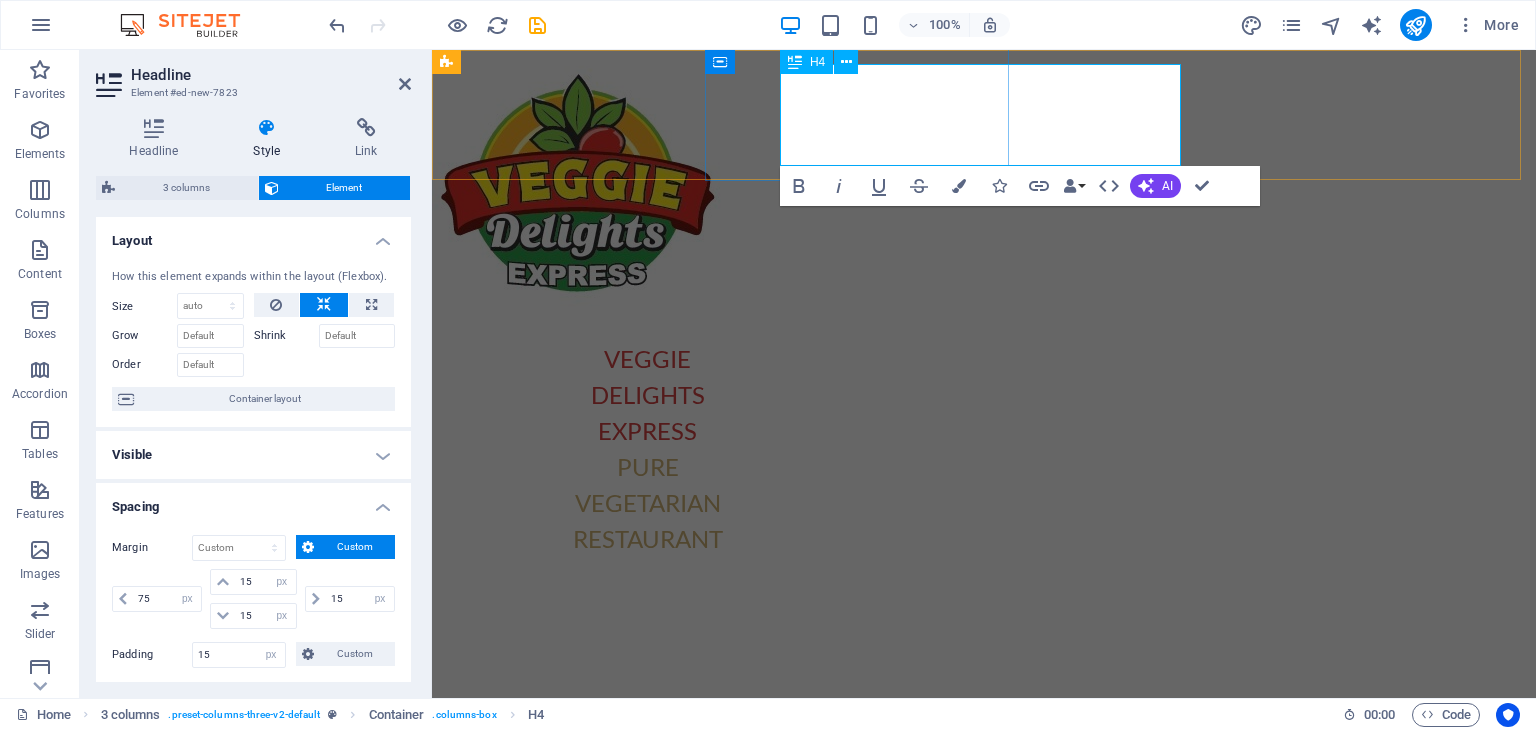 click on "VEGGIE DELIGHTS EXPRESS PURE VEGETARIAN RESTAURANT" at bounding box center (648, 449) 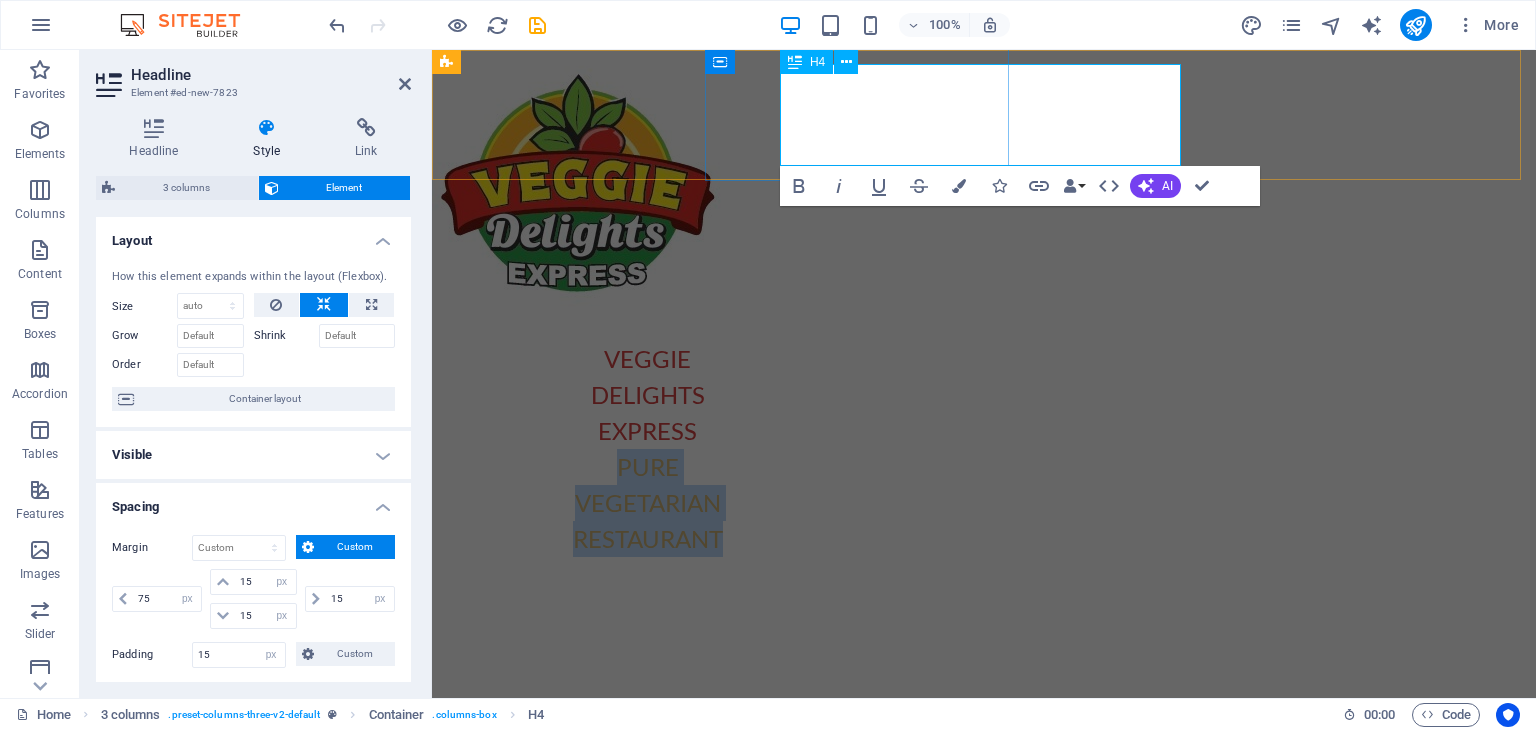 drag, startPoint x: 1164, startPoint y: 133, endPoint x: 795, endPoint y: 139, distance: 369.04877 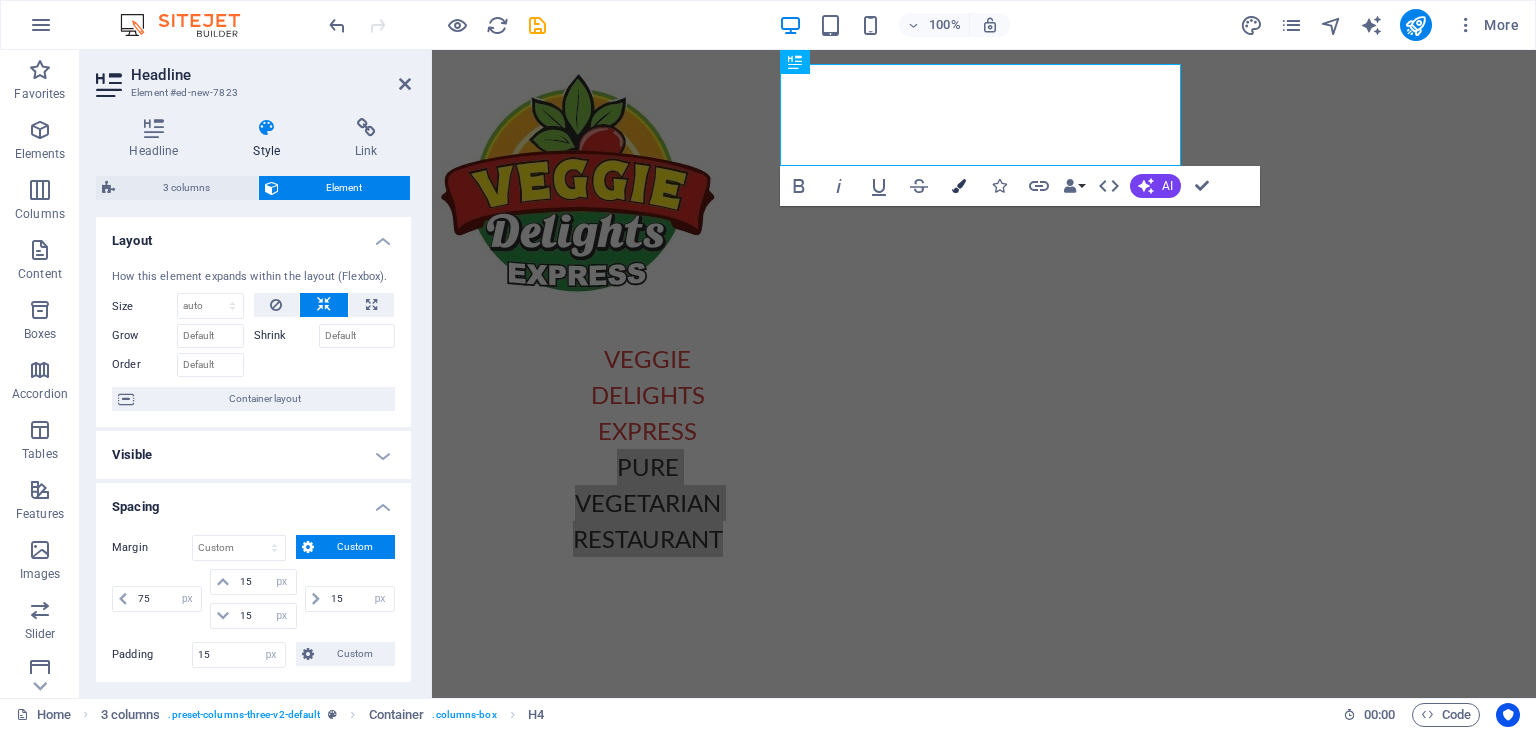 click on "Colors" at bounding box center [959, 186] 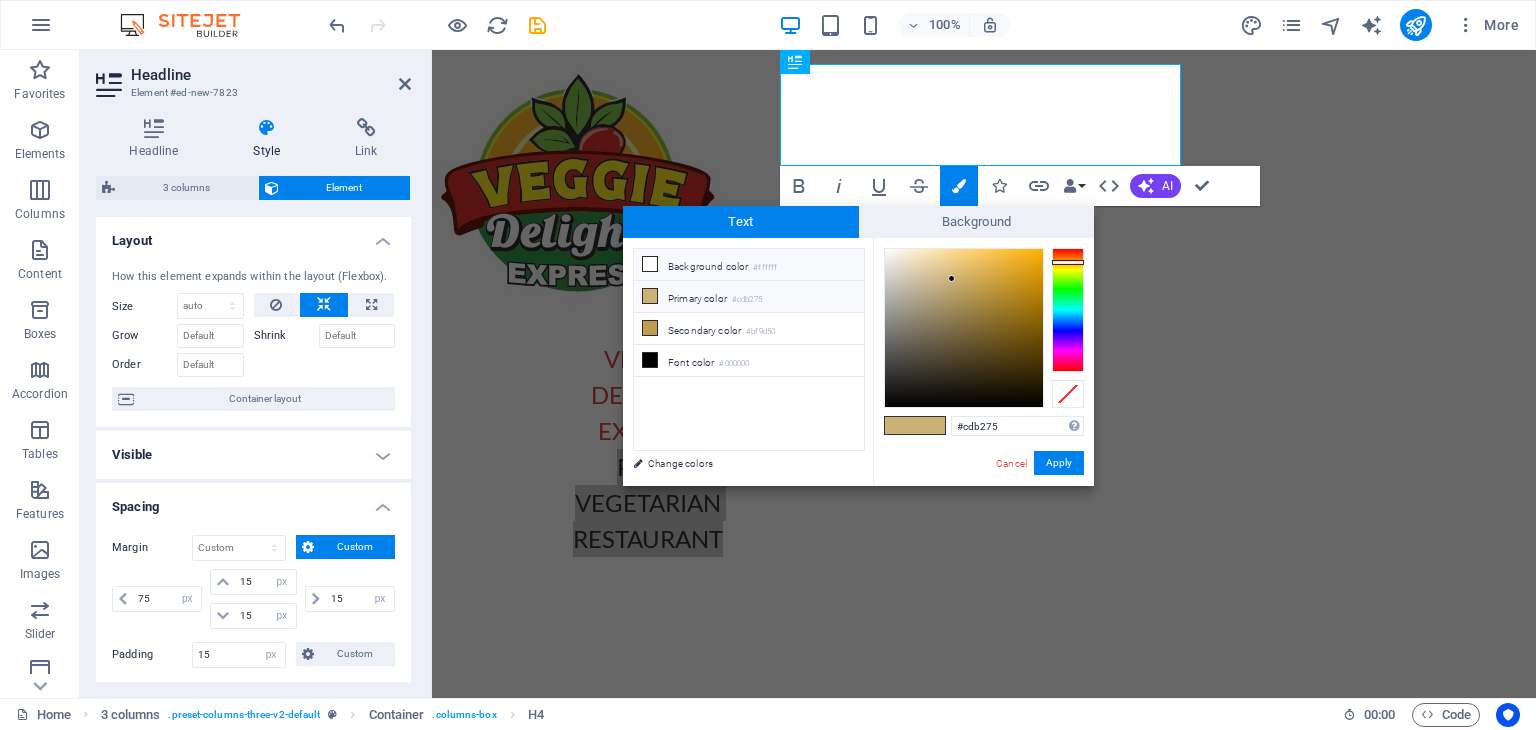 click at bounding box center [650, 264] 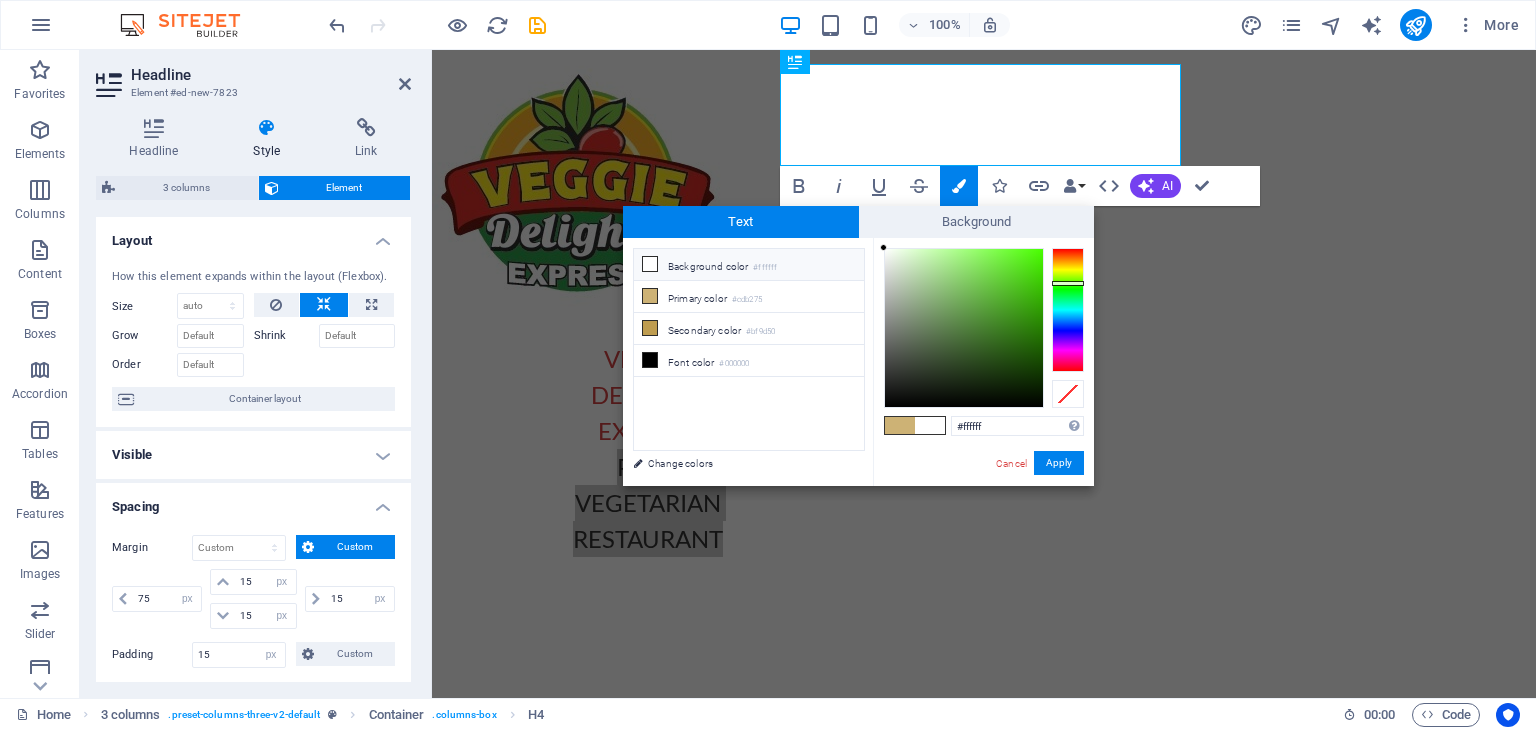 click at bounding box center [1068, 310] 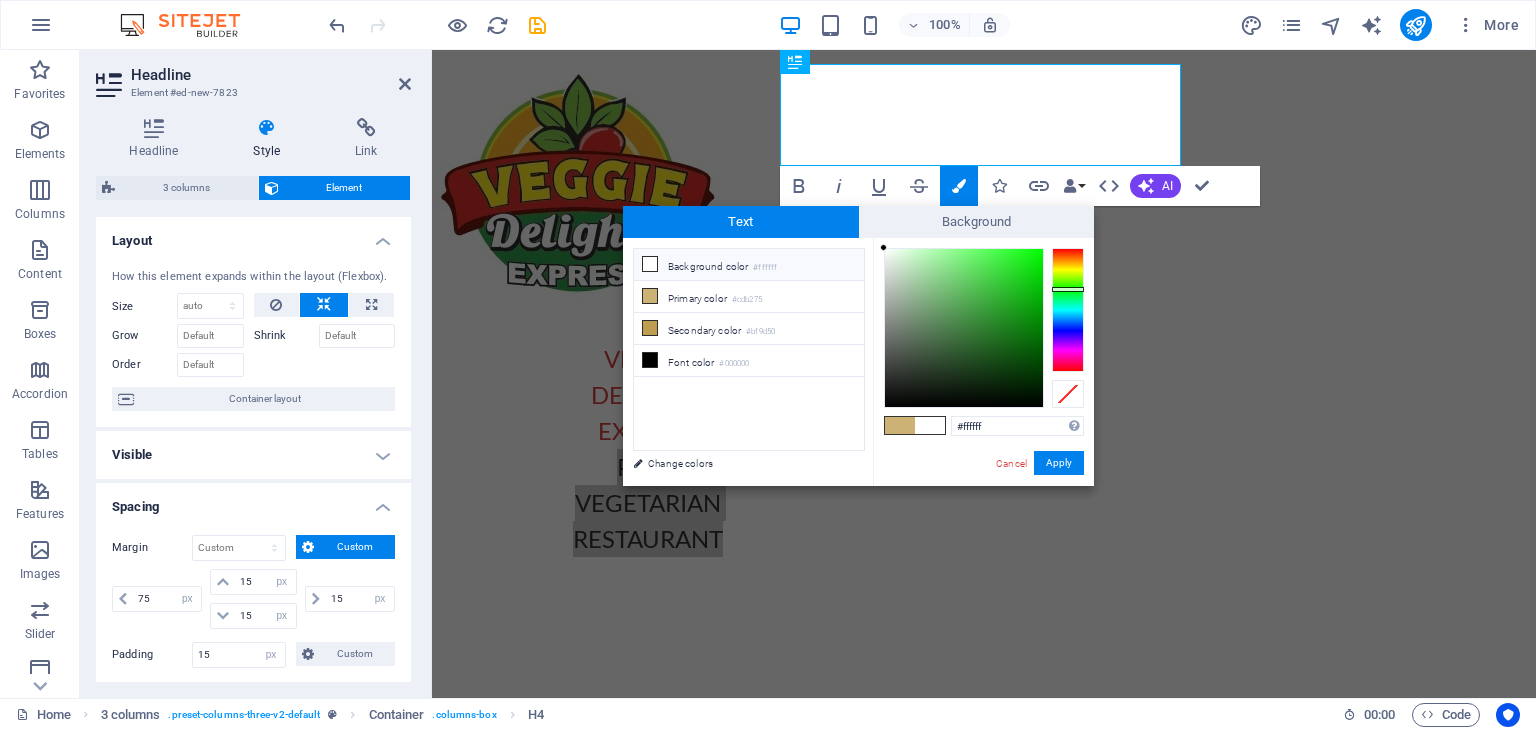 click at bounding box center [1068, 289] 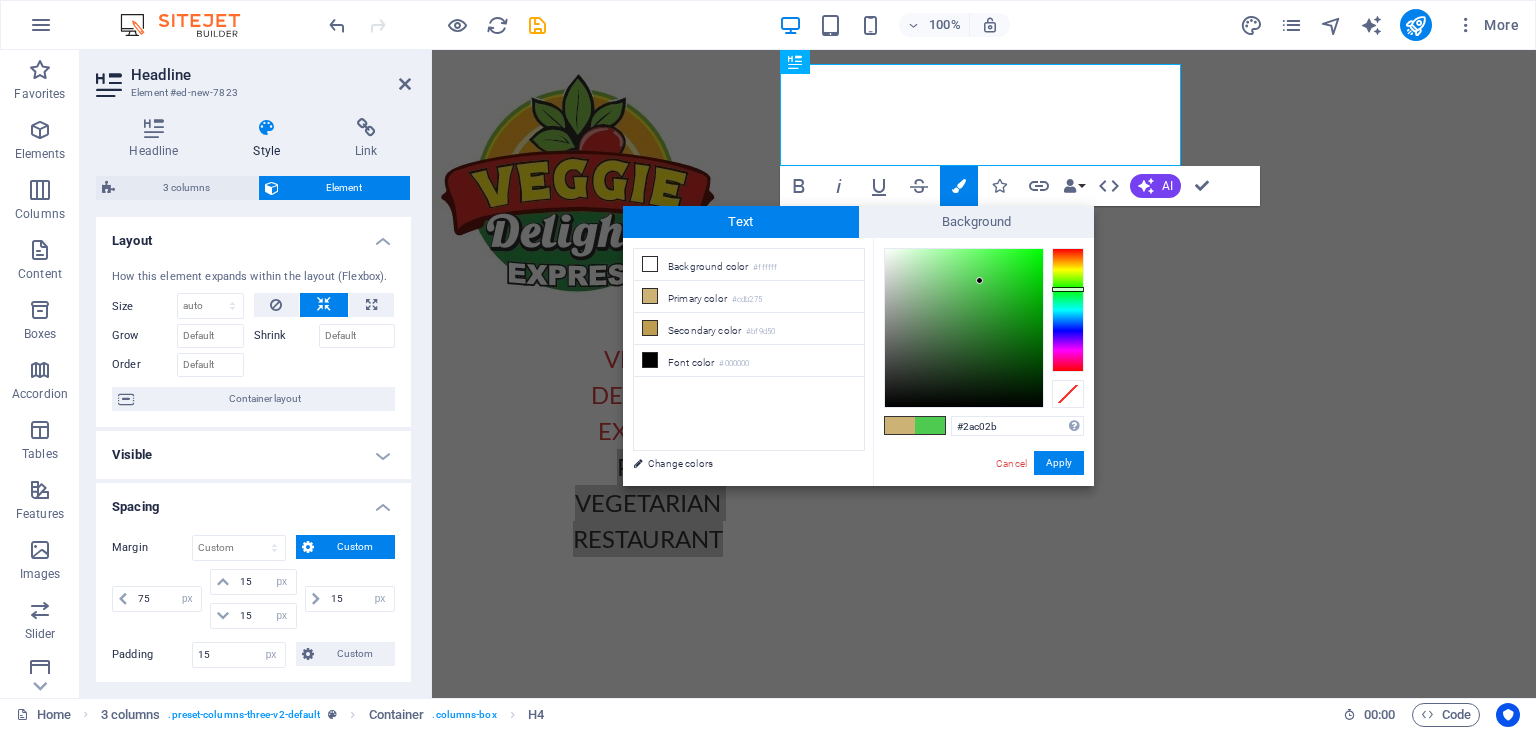 type on "#26c027" 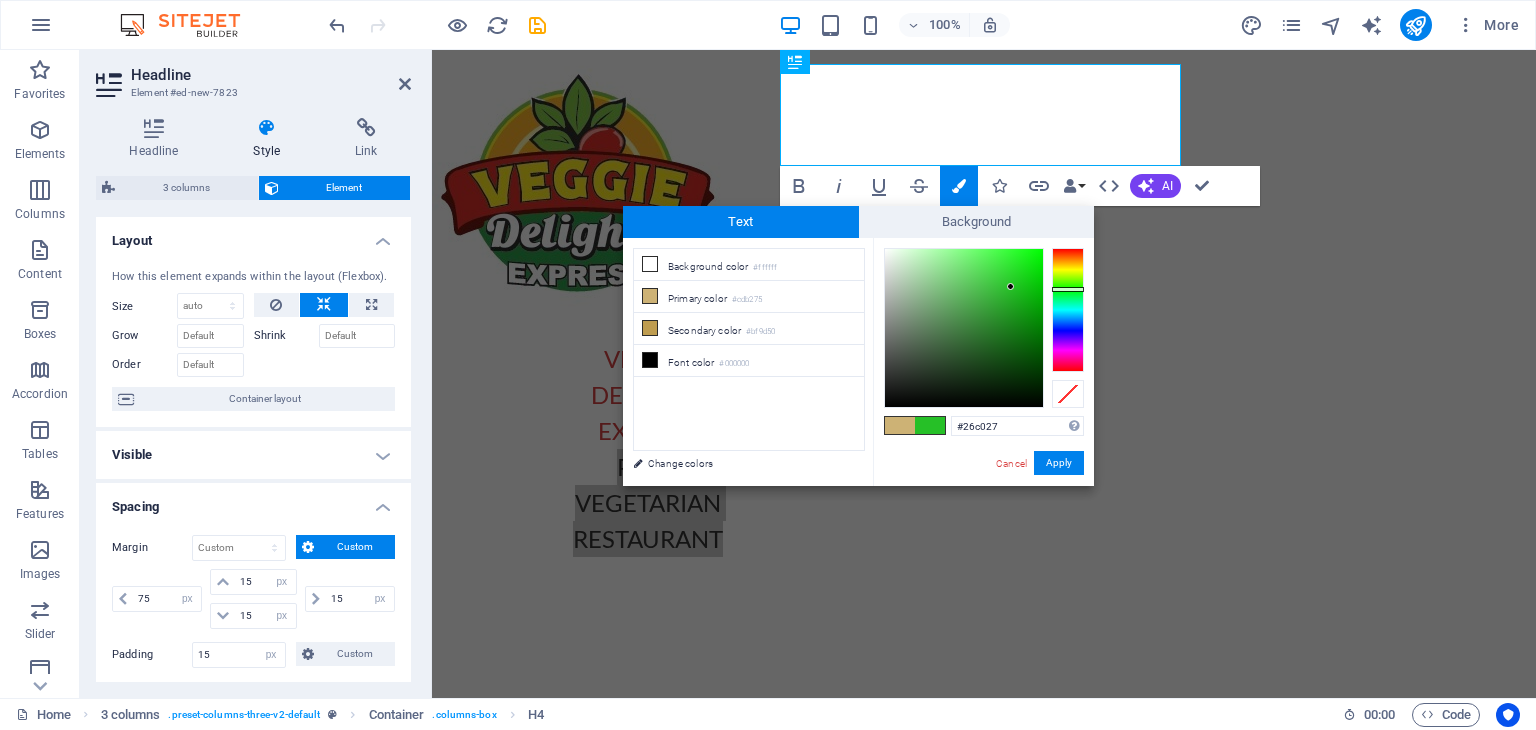 drag, startPoint x: 885, startPoint y: 246, endPoint x: 1011, endPoint y: 287, distance: 132.50282 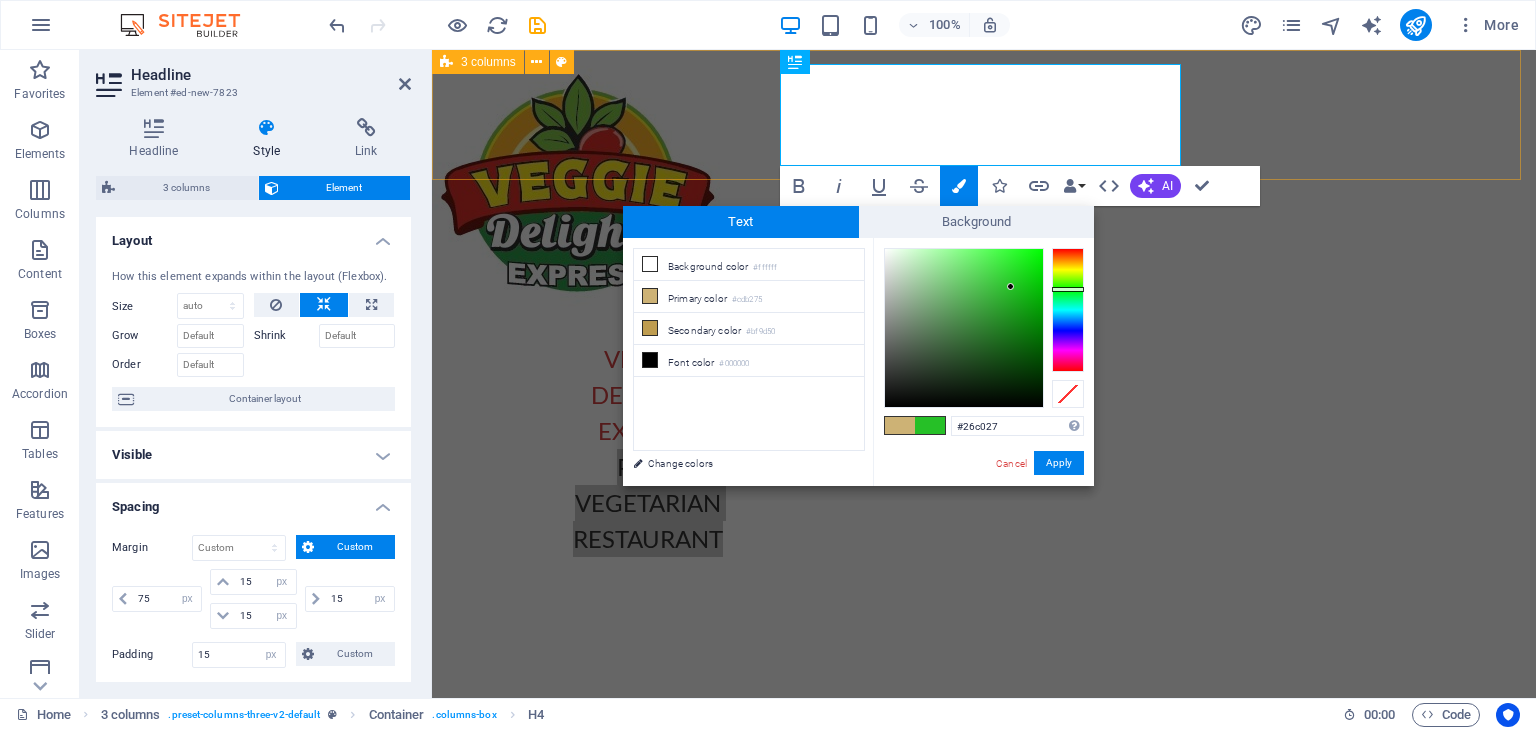 click on "VEGGIE DELIGHTS EXPRESS PURE VEGETARIAN RESTAURANT" at bounding box center (984, 310) 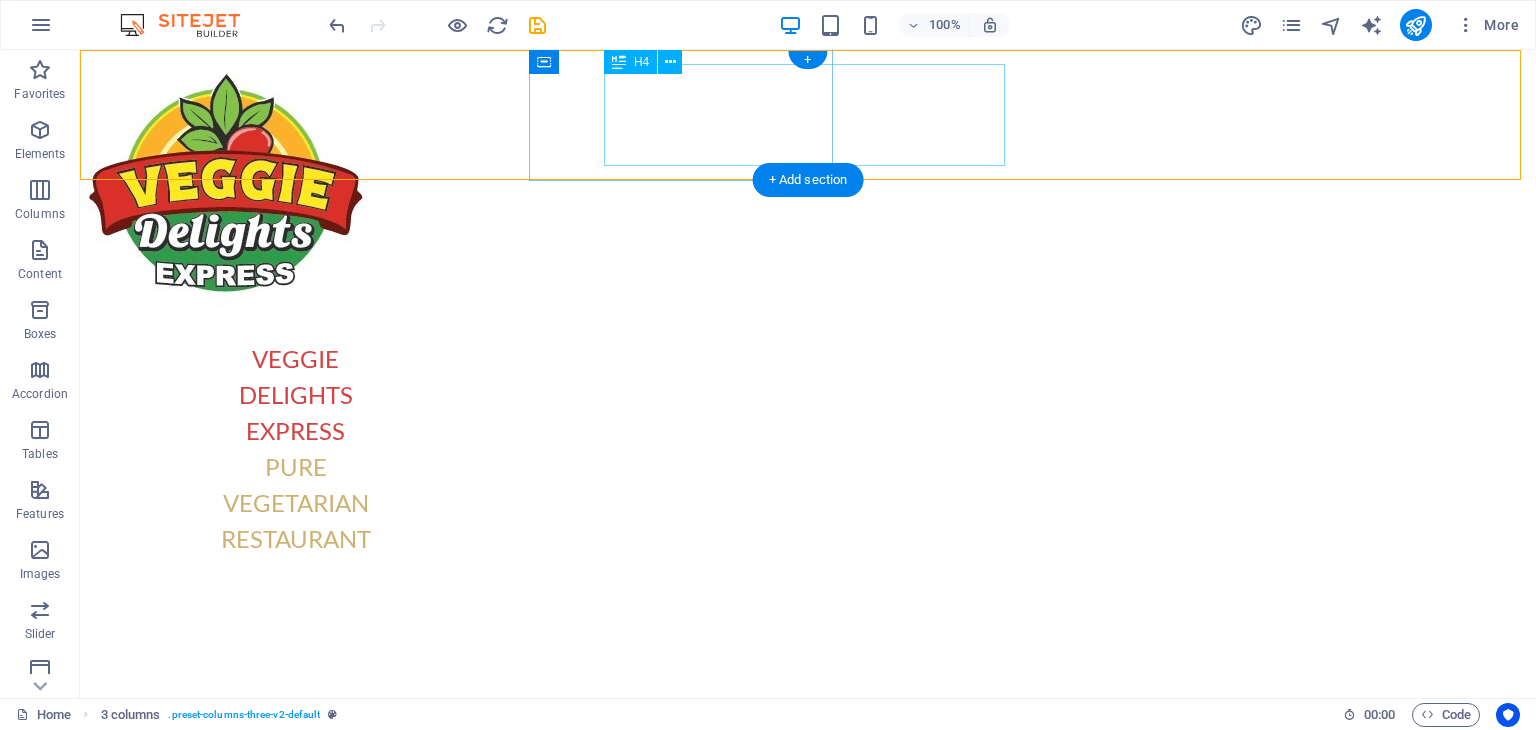 click on "VEGGIE DELIGHTS EXPRESS PURE VEGETARIAN RESTAURANT" at bounding box center [296, 449] 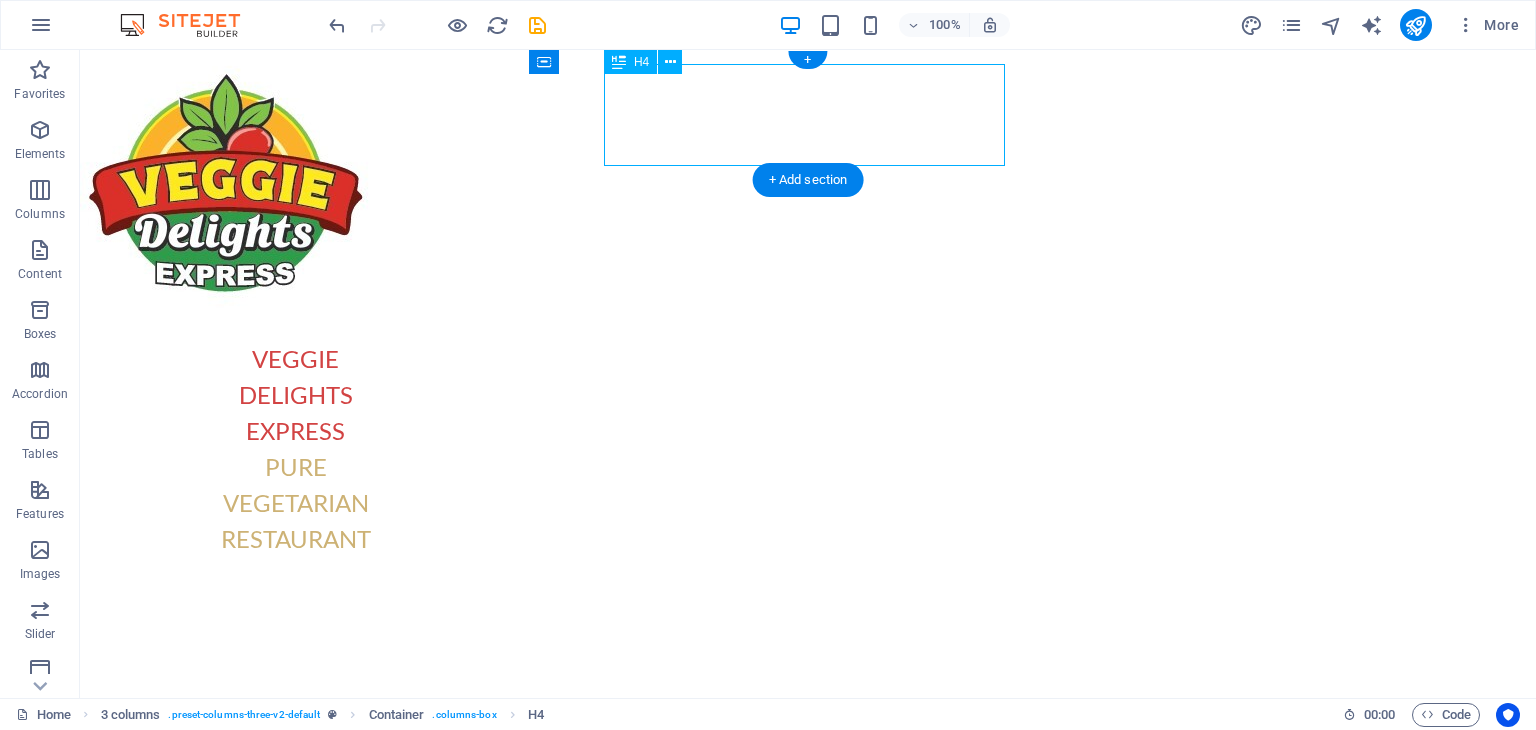 click on "VEGGIE DELIGHTS EXPRESS PURE VEGETARIAN RESTAURANT" at bounding box center (296, 449) 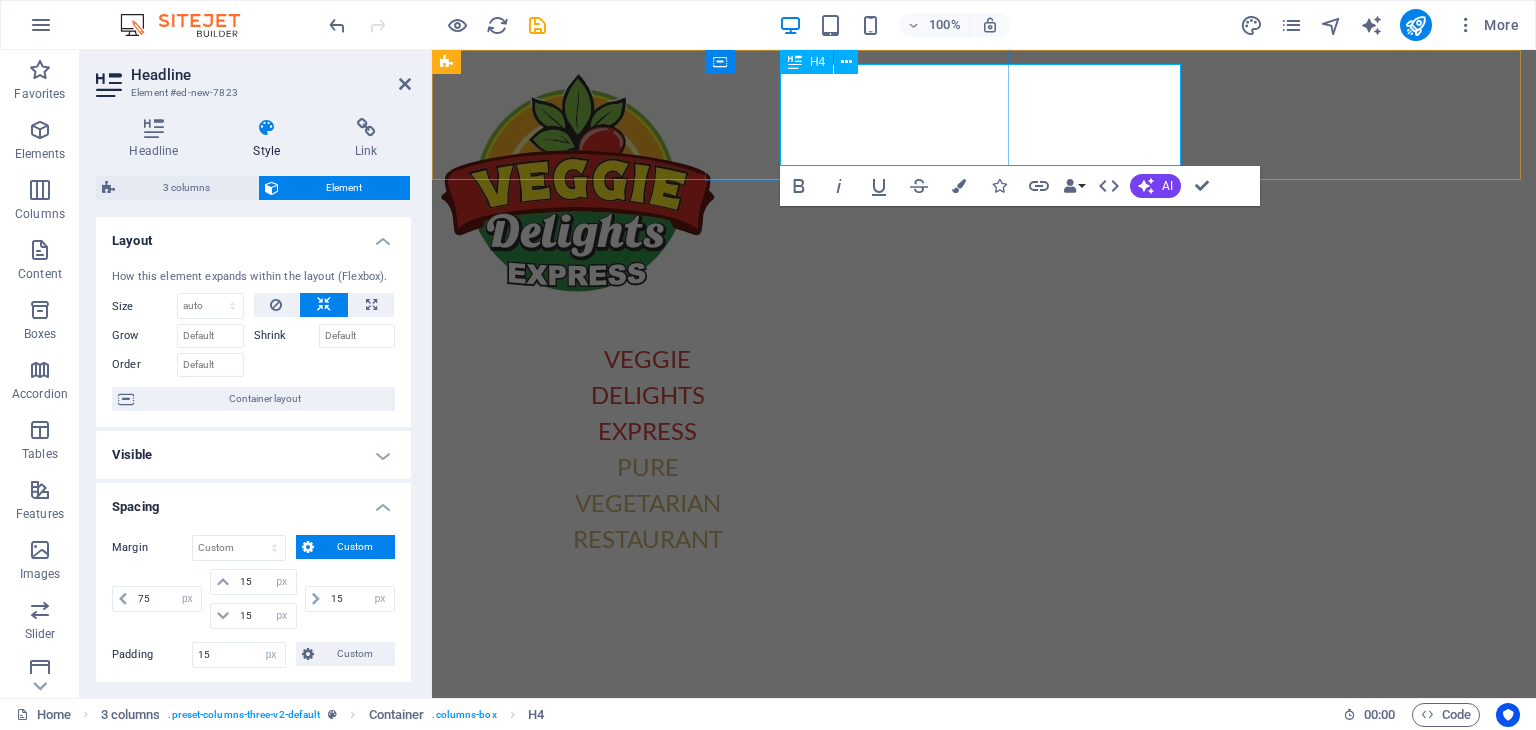 click on "VEGGIE DELIGHTS EXPRESS PURE VEGETARIAN RESTAURANT" at bounding box center [648, 449] 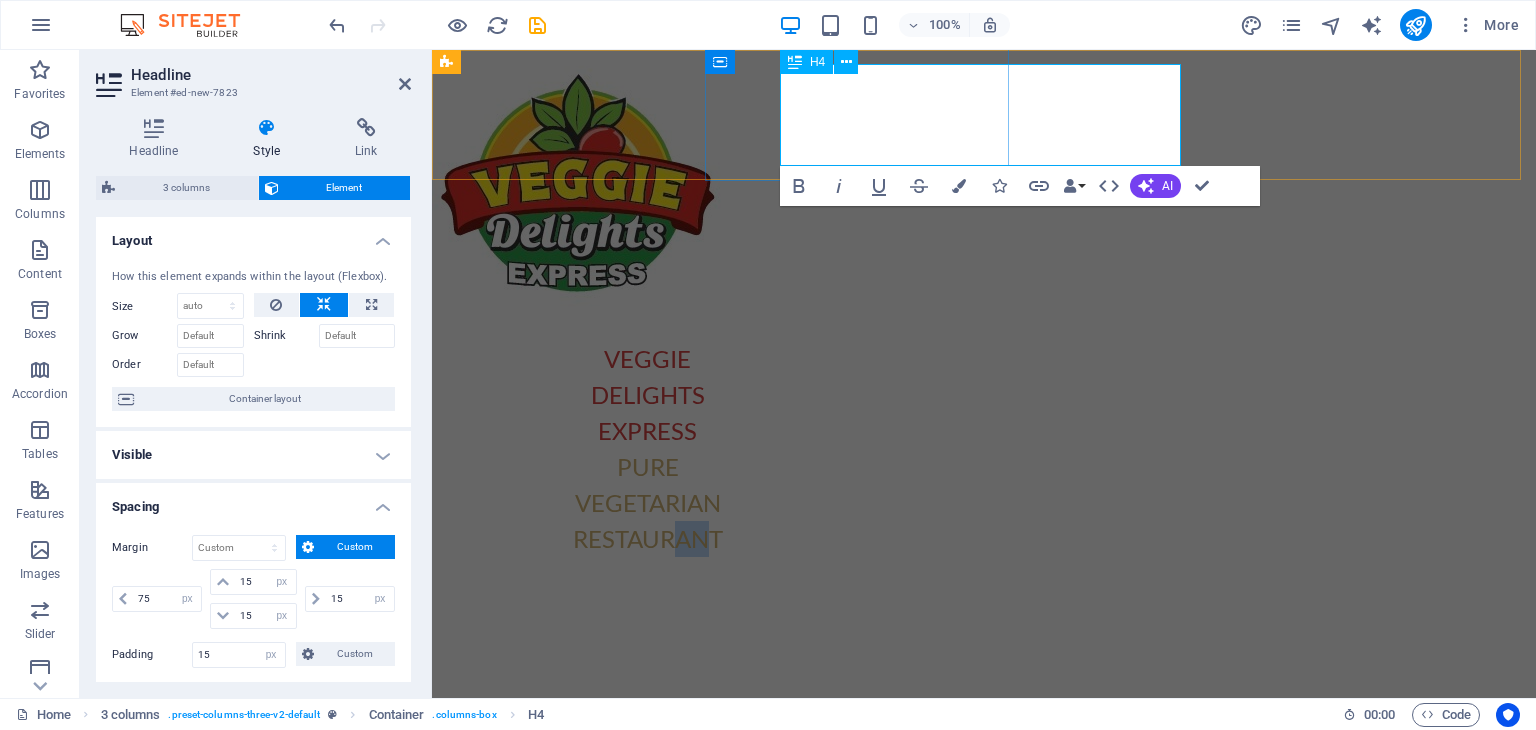 drag, startPoint x: 1156, startPoint y: 131, endPoint x: 1110, endPoint y: 130, distance: 46.010868 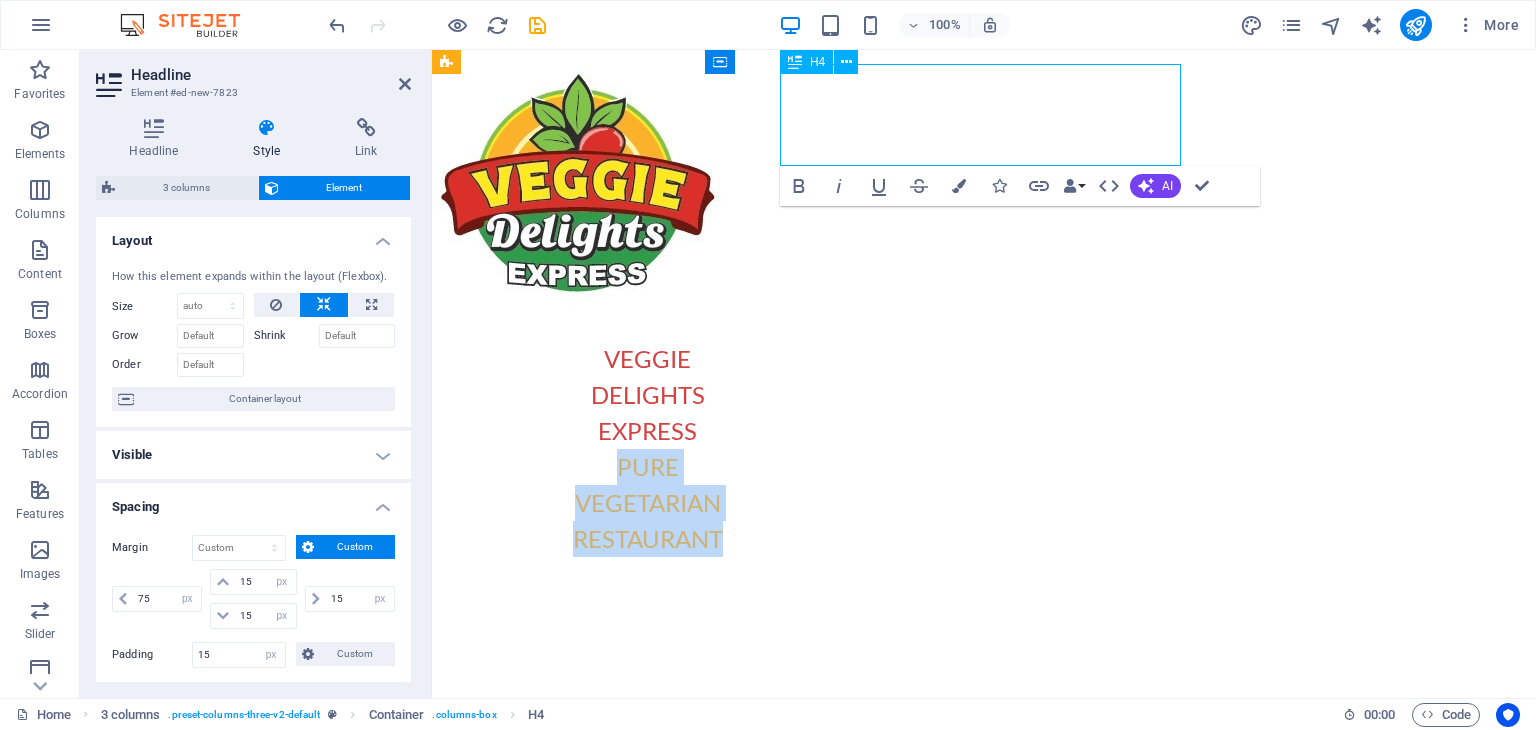 drag, startPoint x: 1162, startPoint y: 132, endPoint x: 799, endPoint y: 129, distance: 363.0124 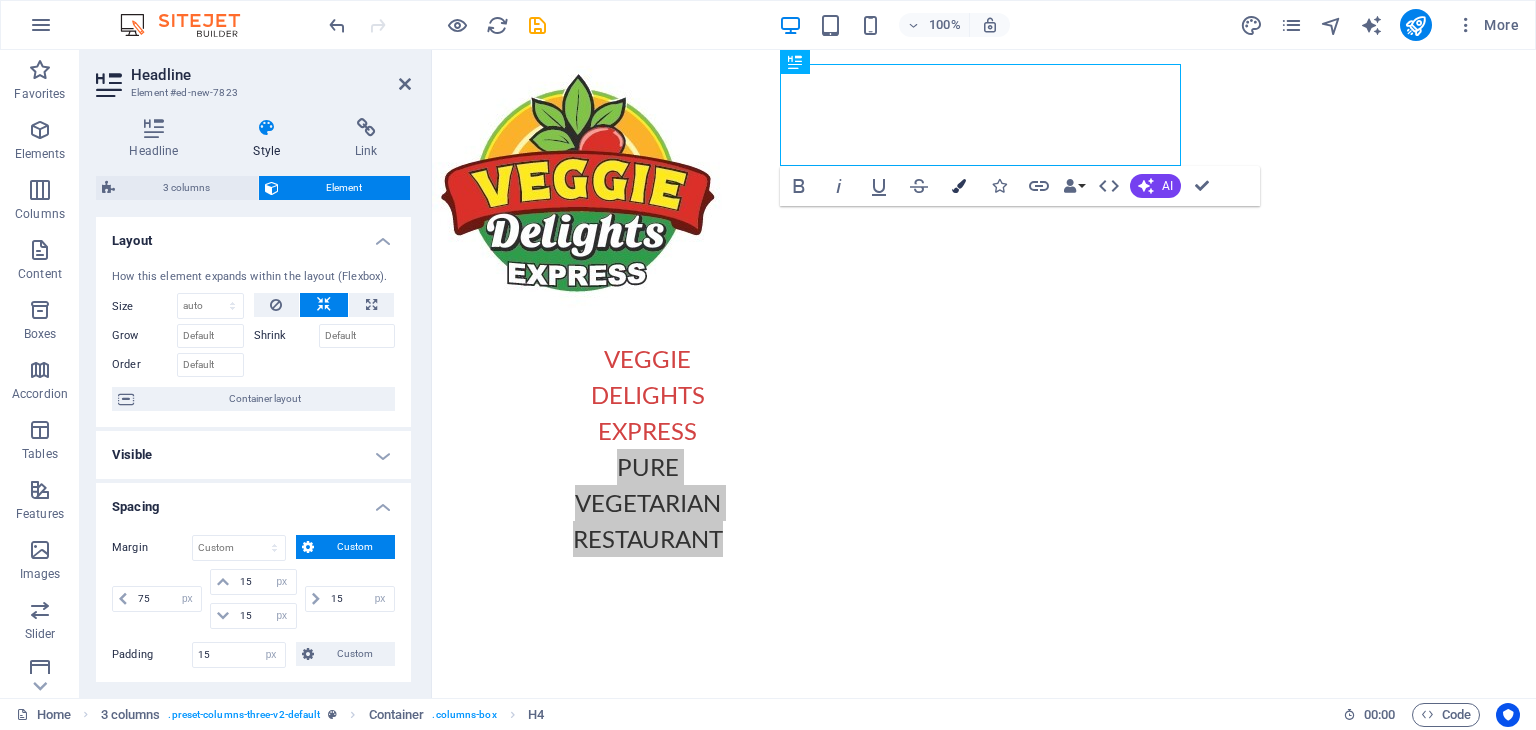 click on "Colors" at bounding box center (959, 186) 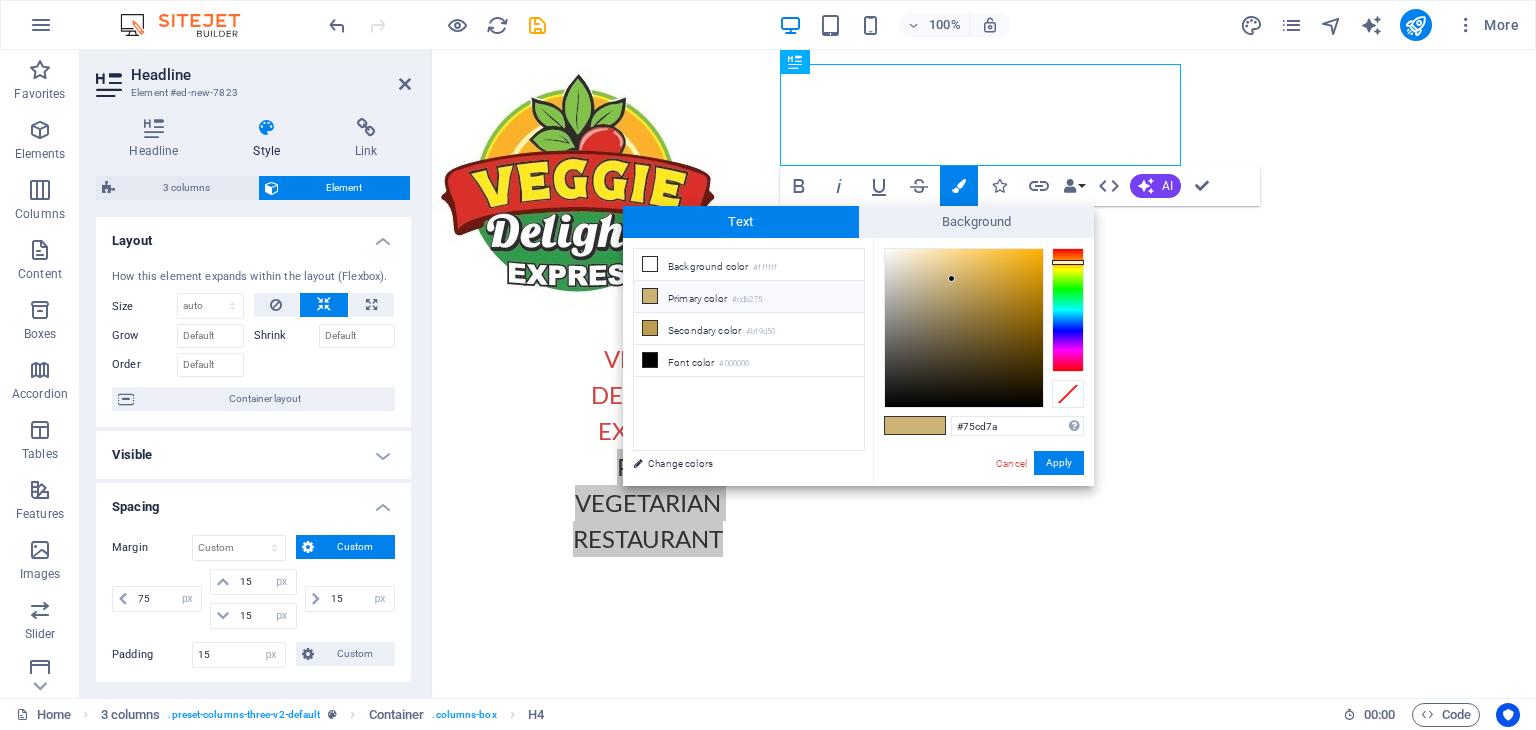 click at bounding box center [1068, 310] 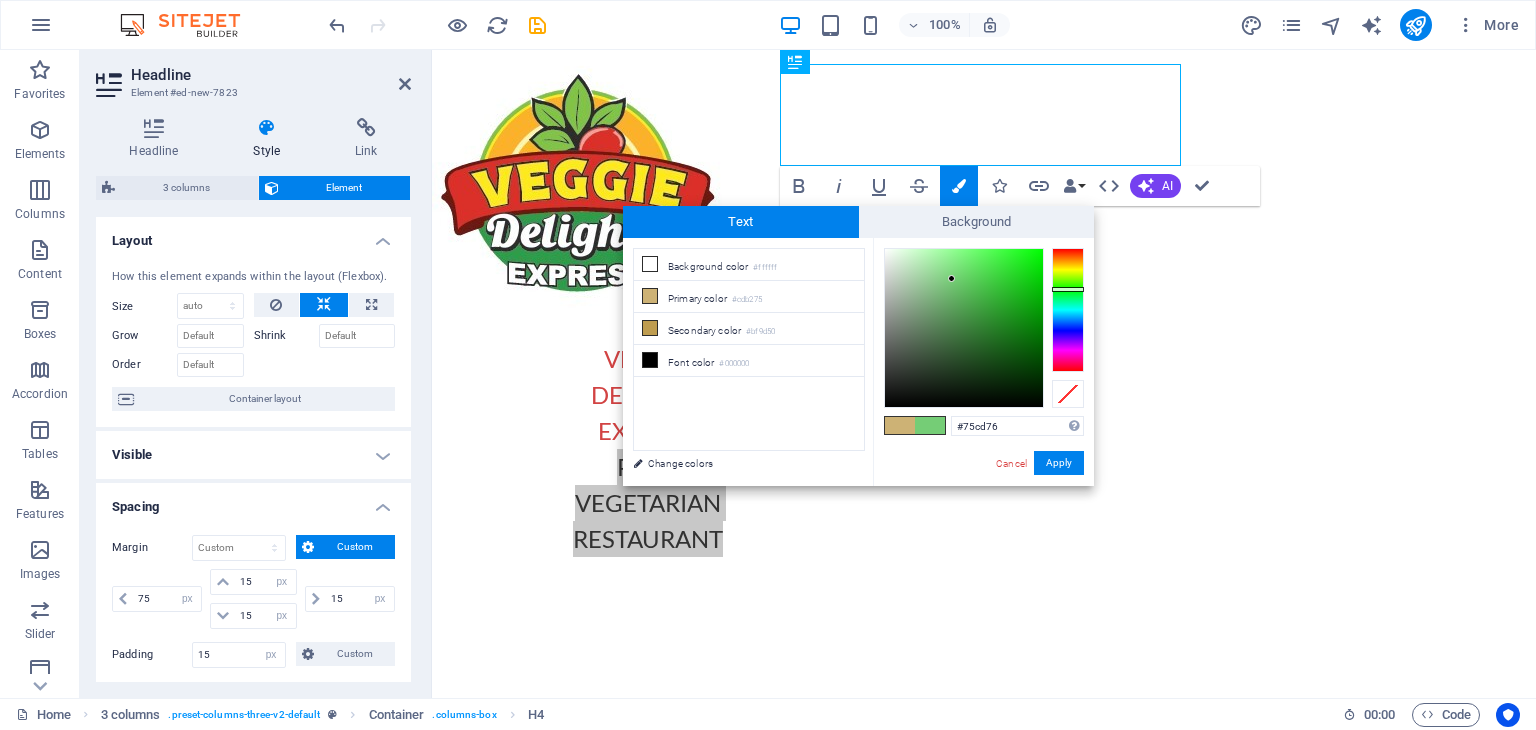 click at bounding box center [1068, 289] 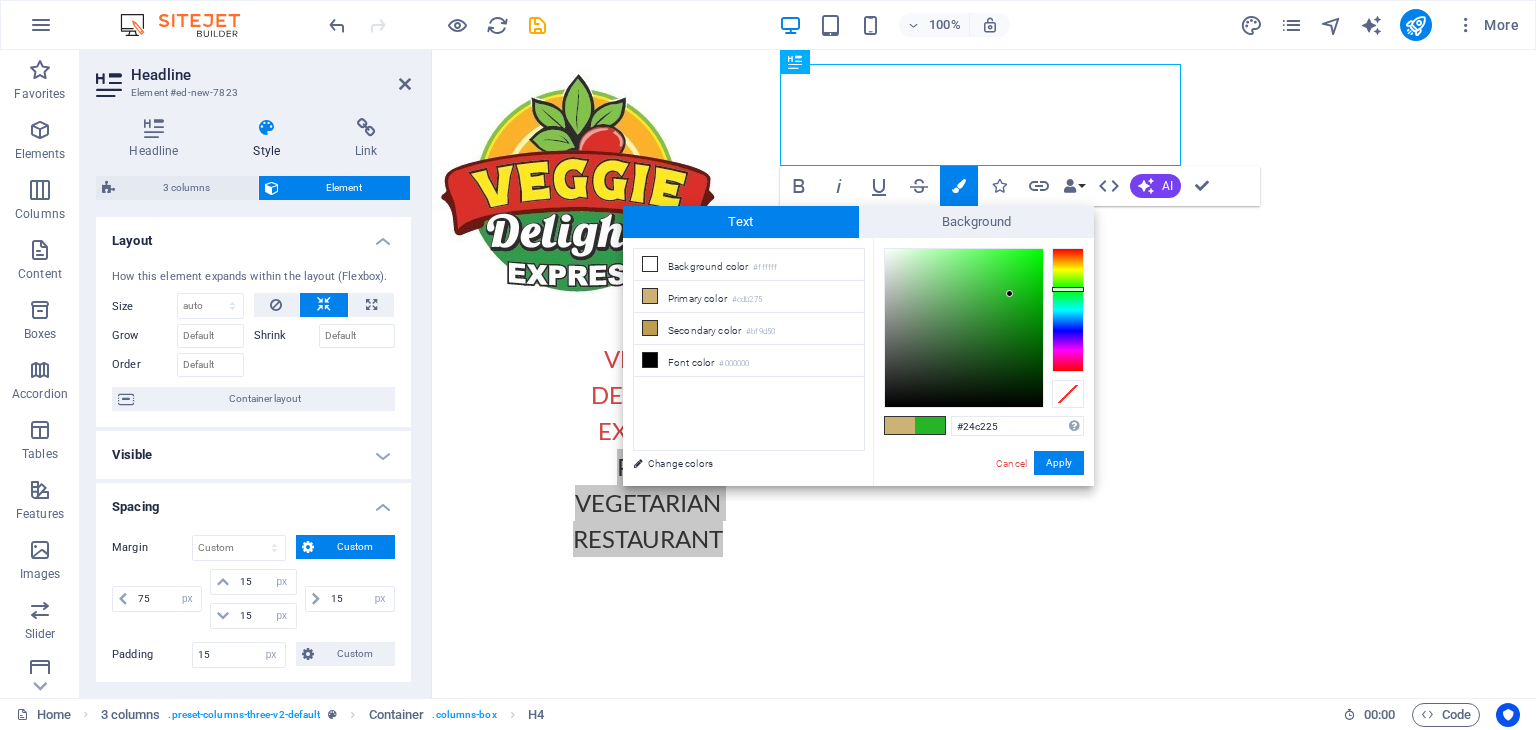 type on "#24c326" 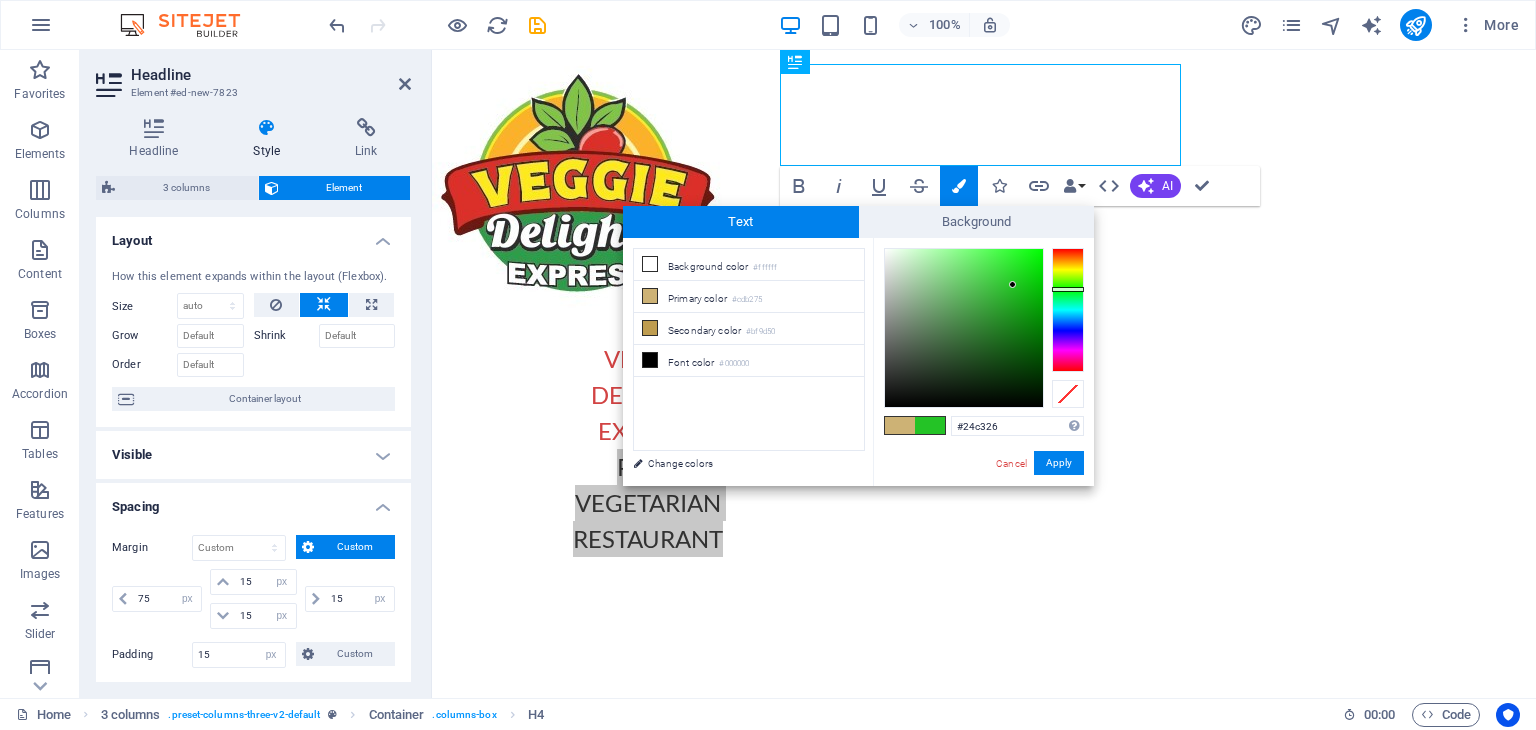 drag, startPoint x: 954, startPoint y: 277, endPoint x: 1013, endPoint y: 285, distance: 59.5399 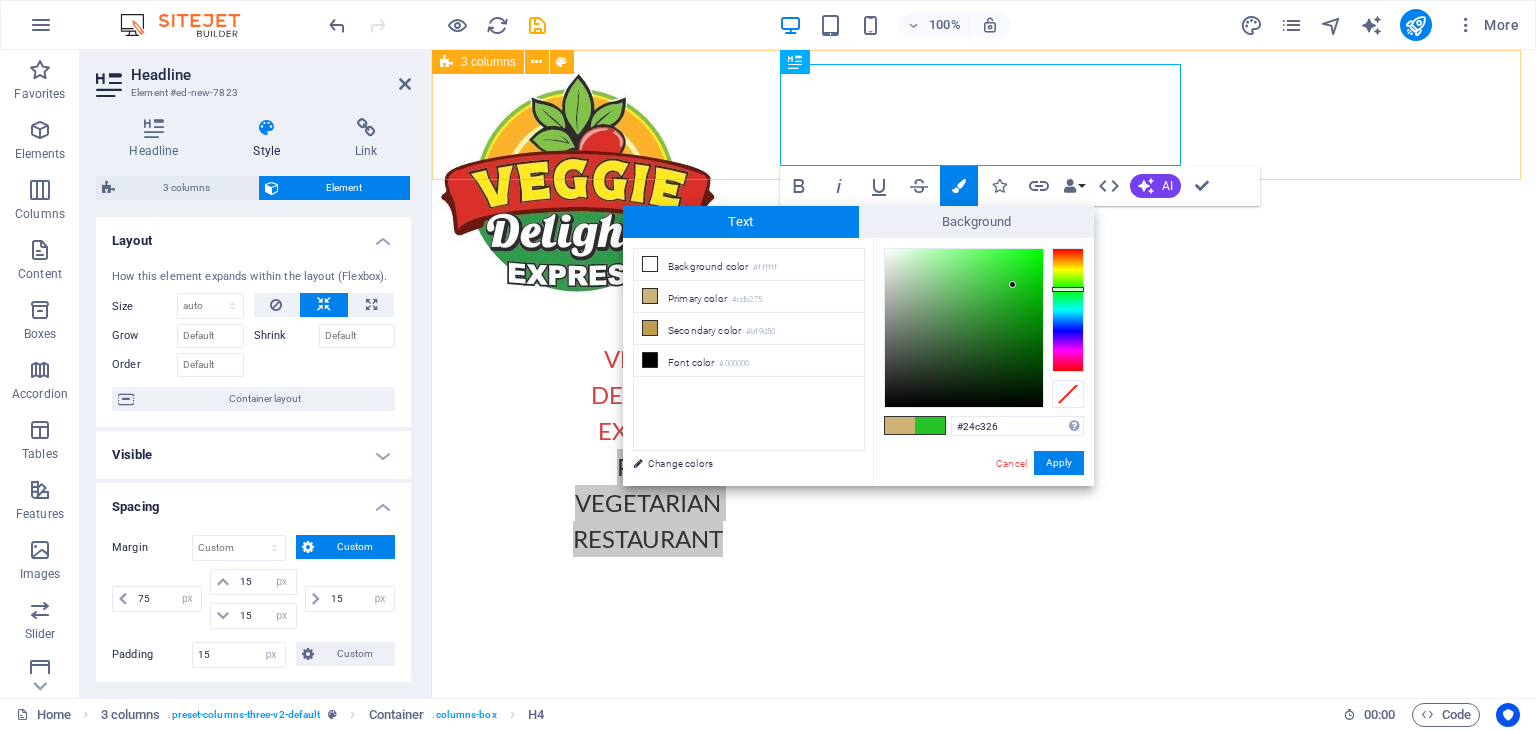 click on "VEGGIE DELIGHTS EXPRESS PURE VEGETARIAN RESTAURANT" at bounding box center (984, 310) 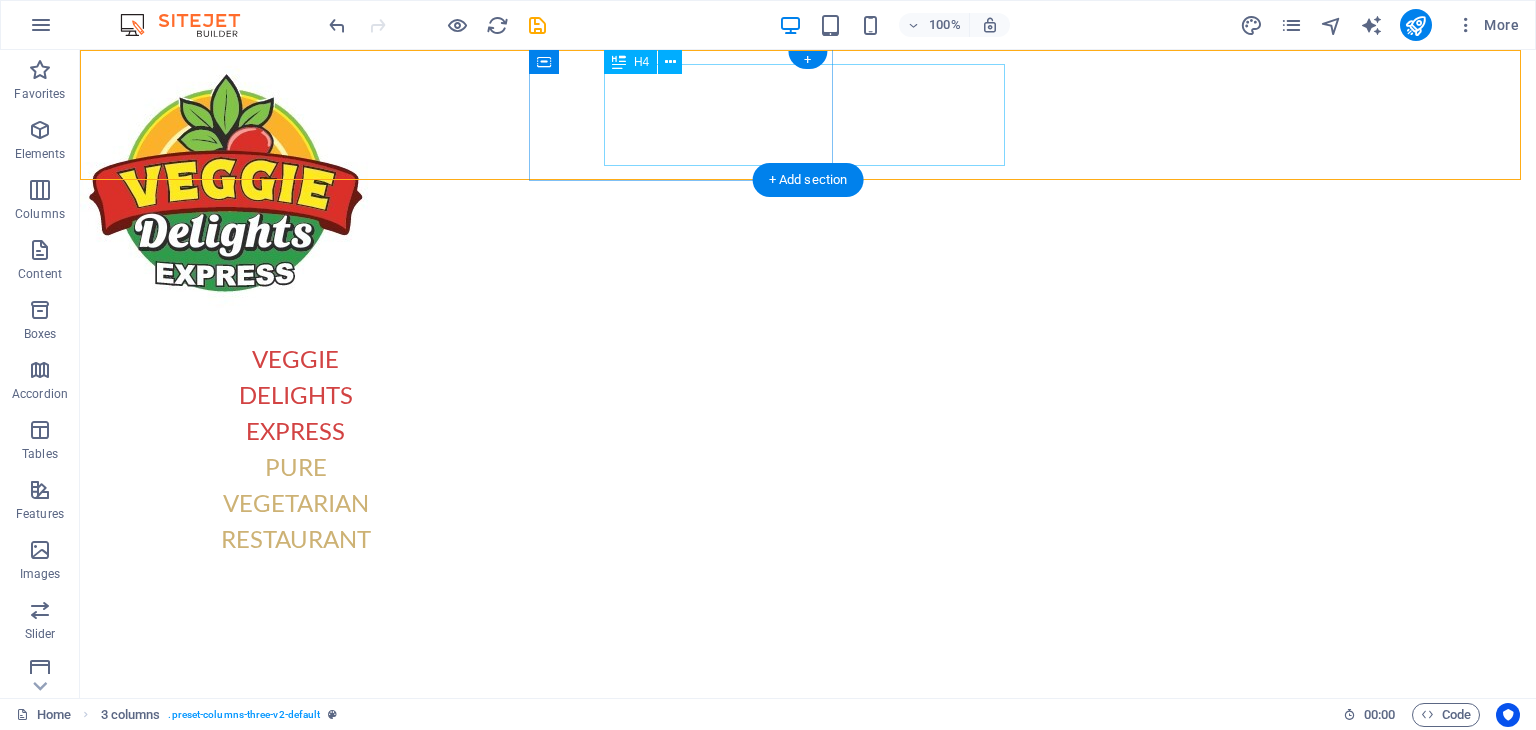 click on "VEGGIE DELIGHTS EXPRESS PURE VEGETARIAN RESTAURANT" at bounding box center (296, 449) 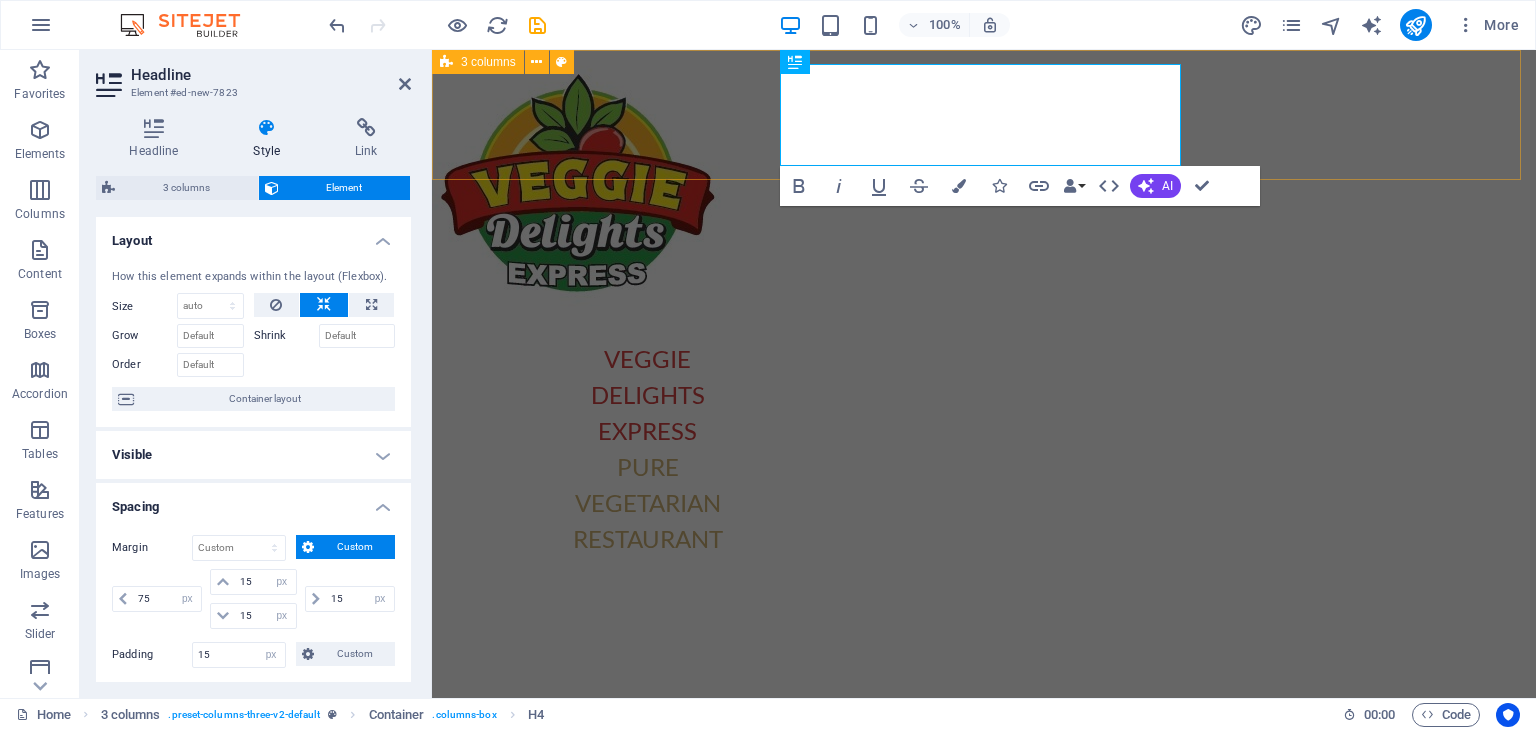 click on "VEGGIE DELIGHTS EXPRESS PURE VEGETARIAN RESTAURANT" at bounding box center [984, 310] 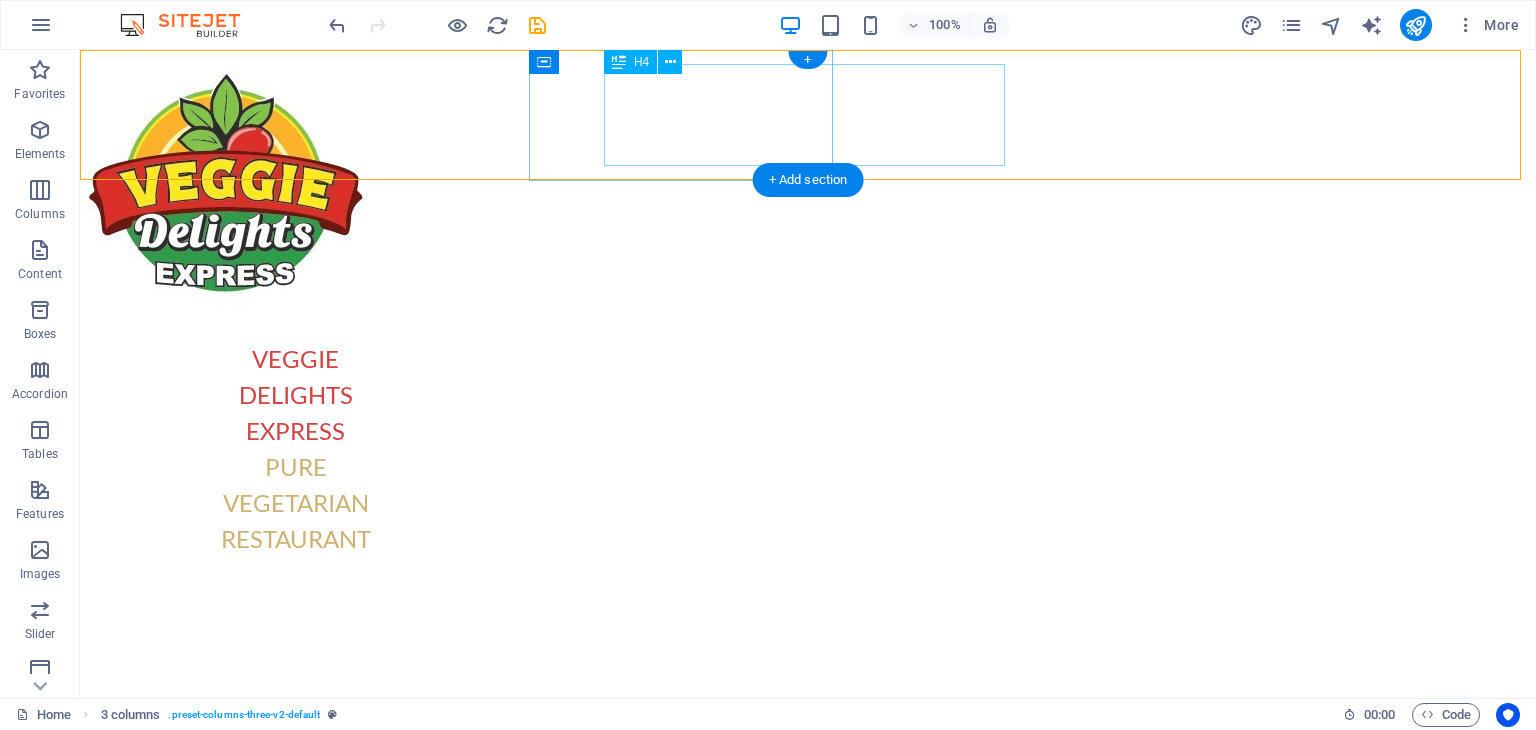 click on "VEGGIE DELIGHTS EXPRESS PURE VEGETARIAN RESTAURANT" at bounding box center [296, 449] 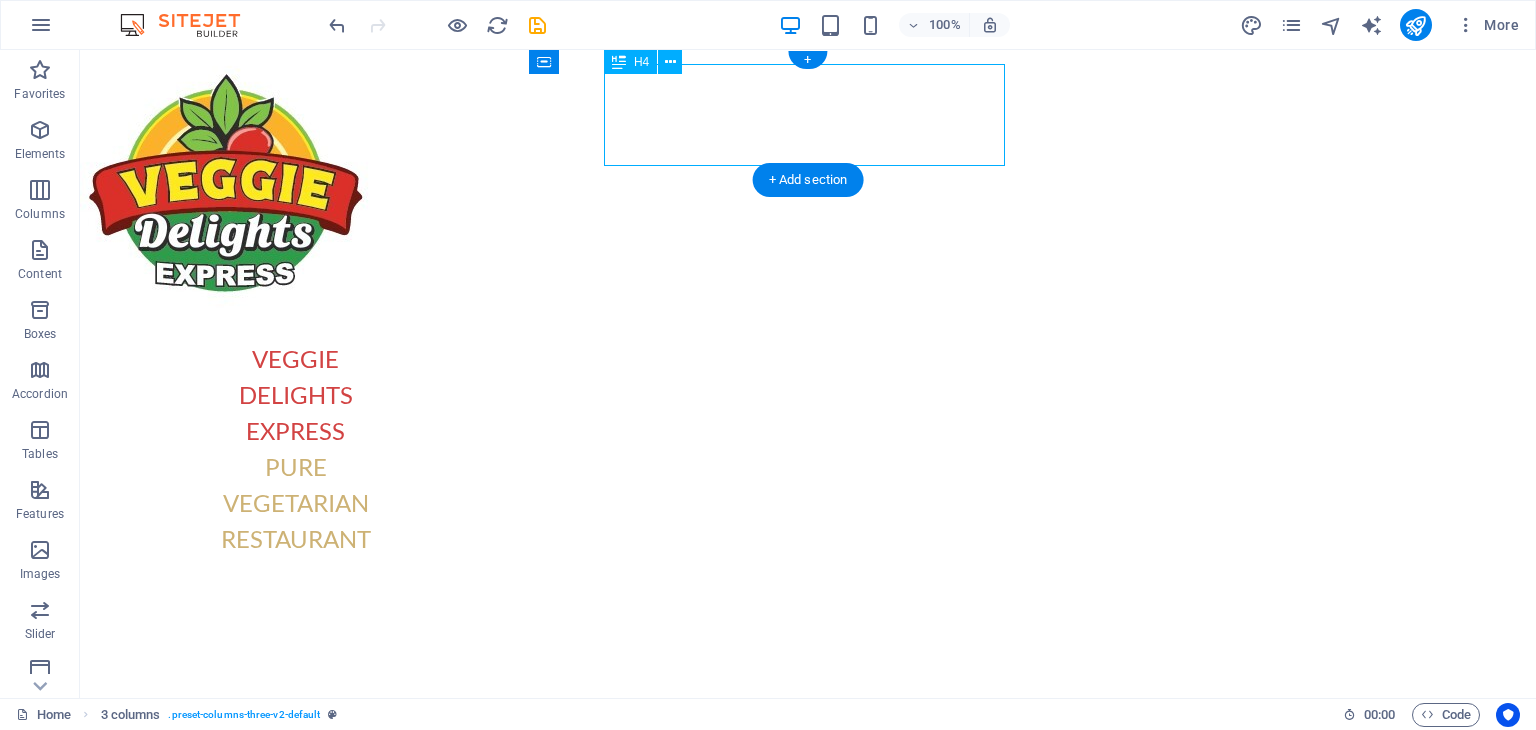 click on "VEGGIE DELIGHTS EXPRESS PURE VEGETARIAN RESTAURANT" at bounding box center [296, 449] 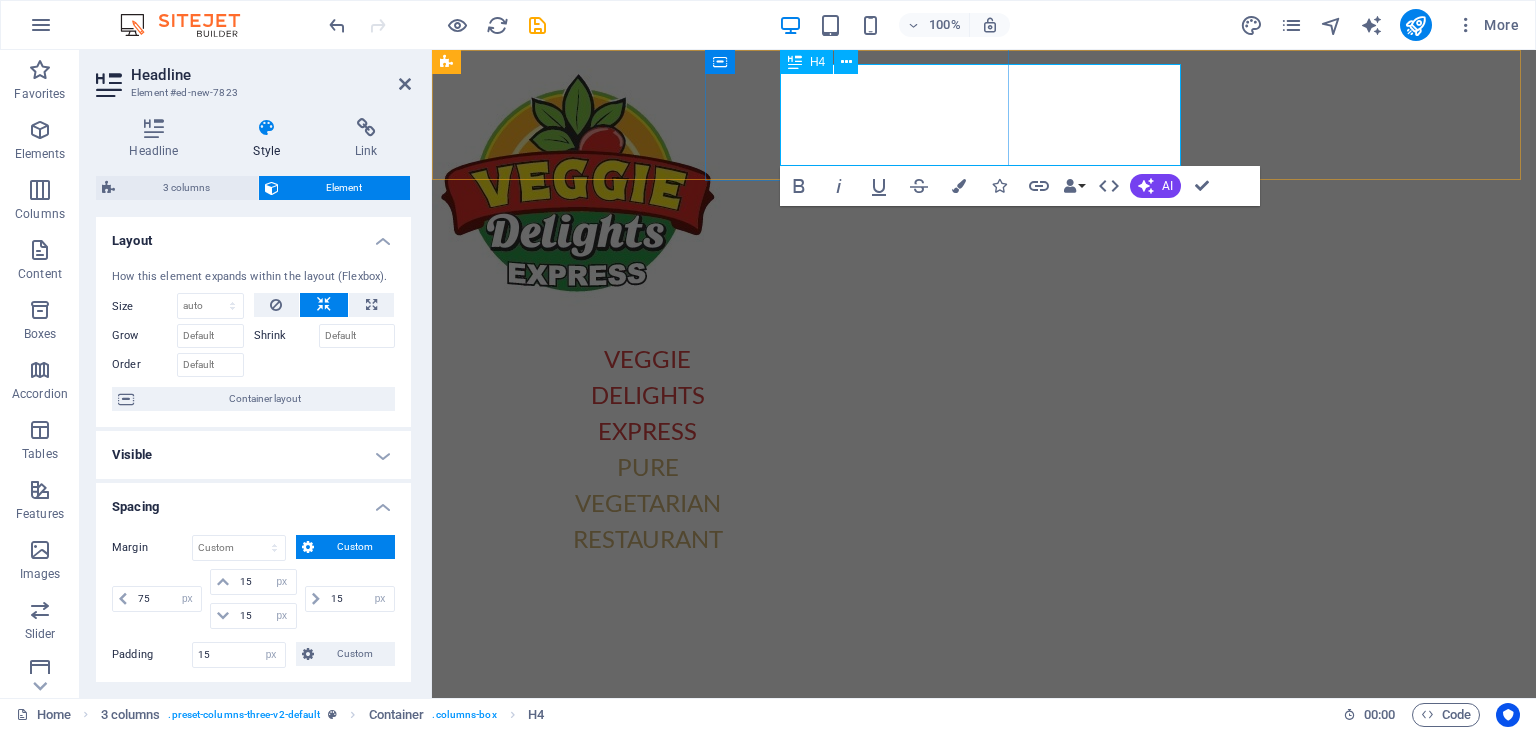 click on "VEGGIE DELIGHTS EXPRESS PURE VEGETARIAN RESTAURANT" at bounding box center [648, 449] 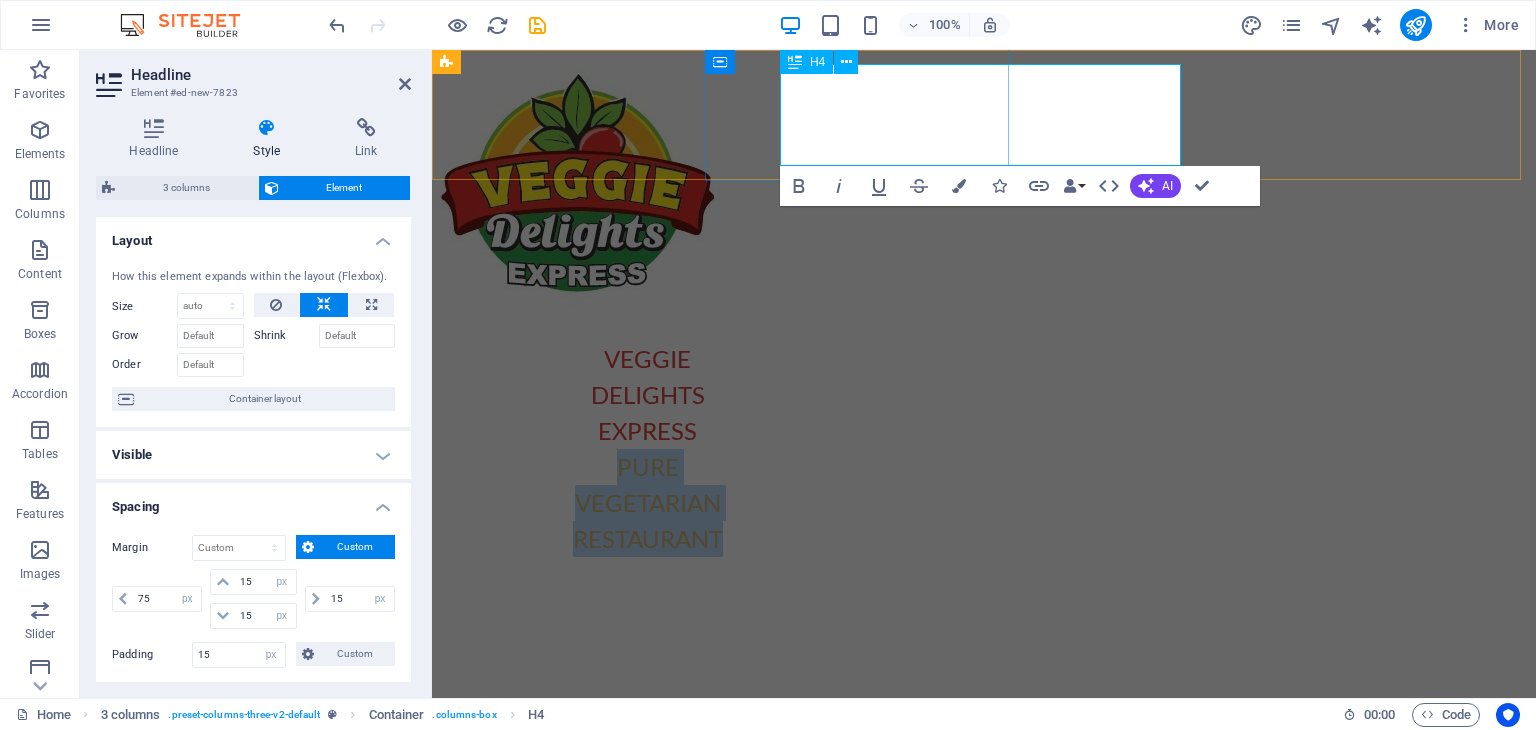 drag, startPoint x: 1164, startPoint y: 133, endPoint x: 797, endPoint y: 137, distance: 367.0218 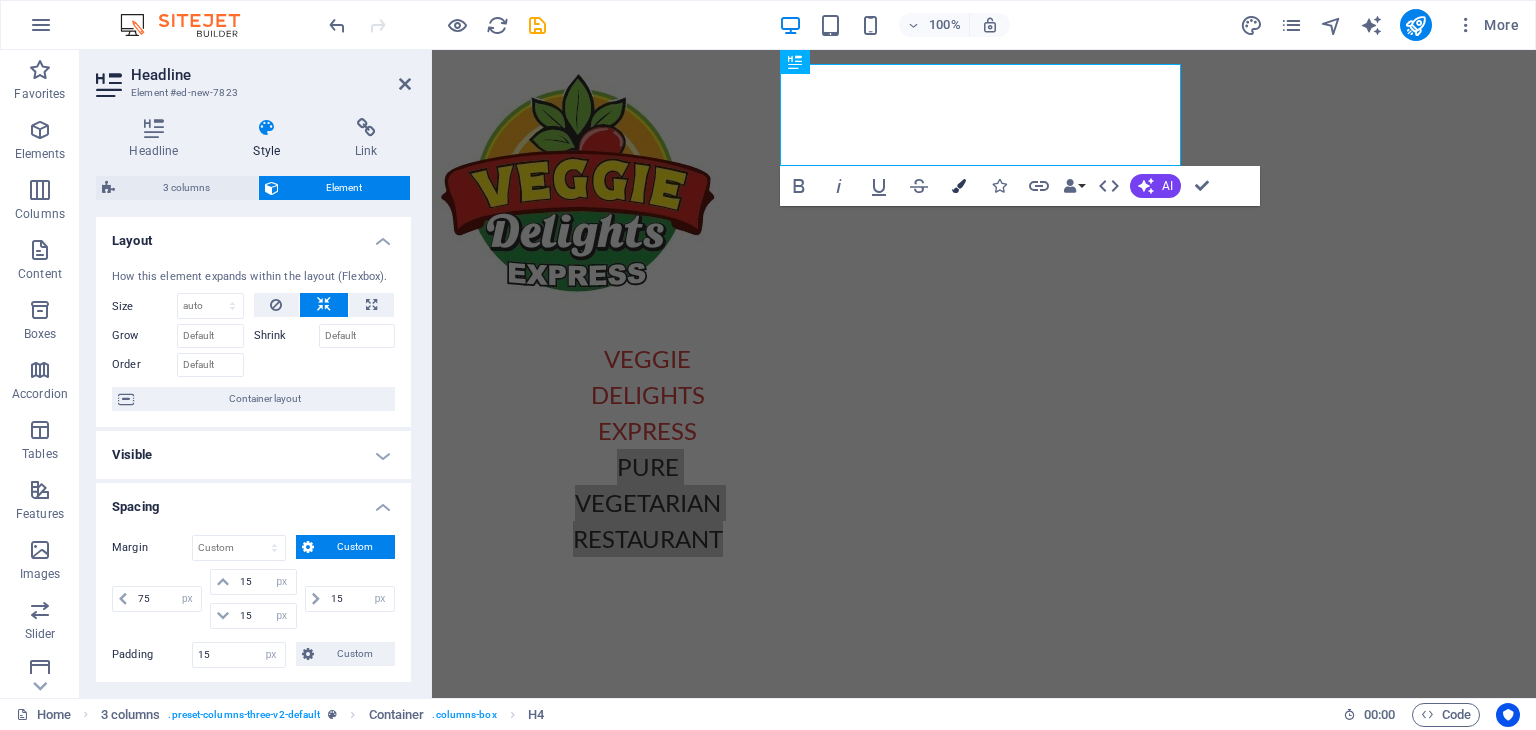 click at bounding box center [959, 186] 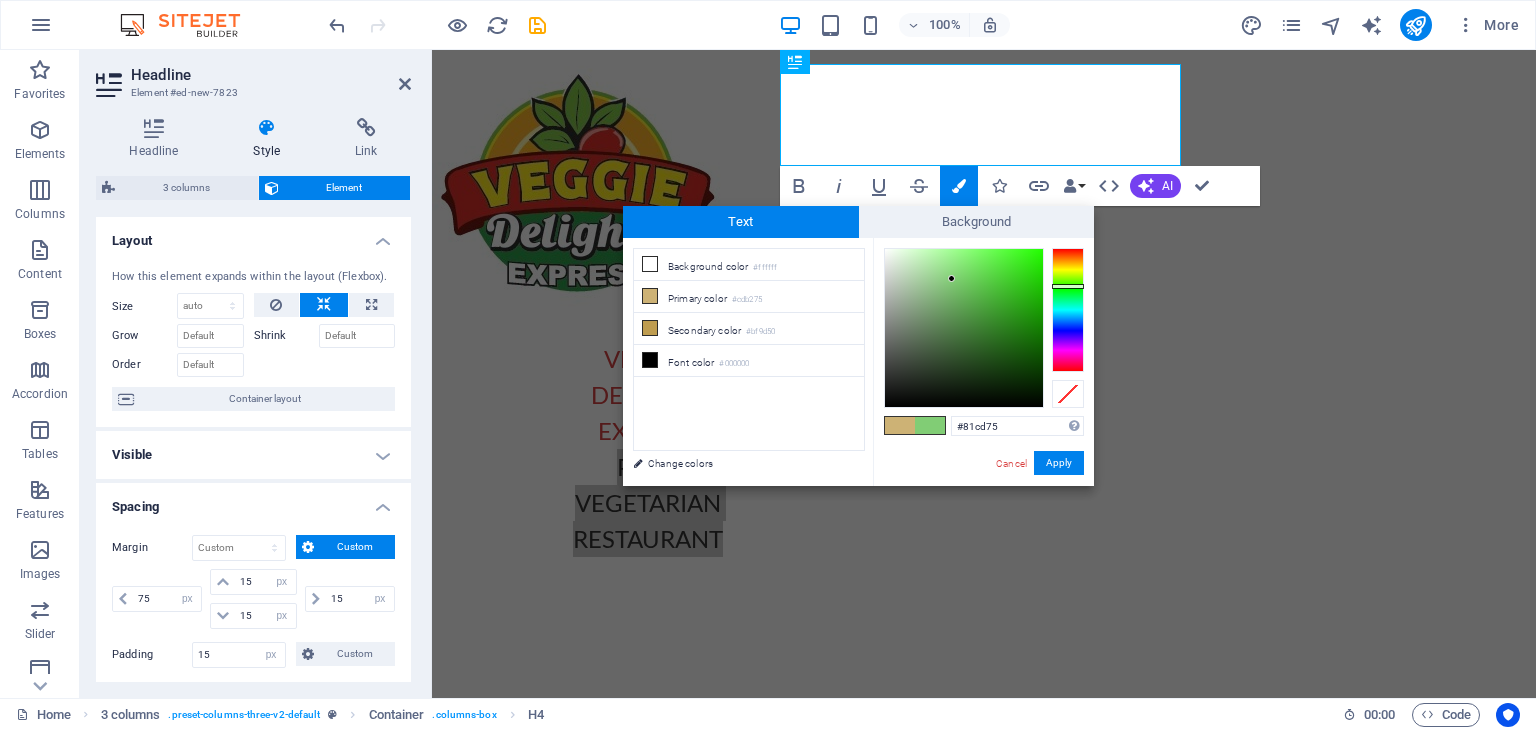 drag, startPoint x: 1070, startPoint y: 263, endPoint x: 1069, endPoint y: 286, distance: 23.021729 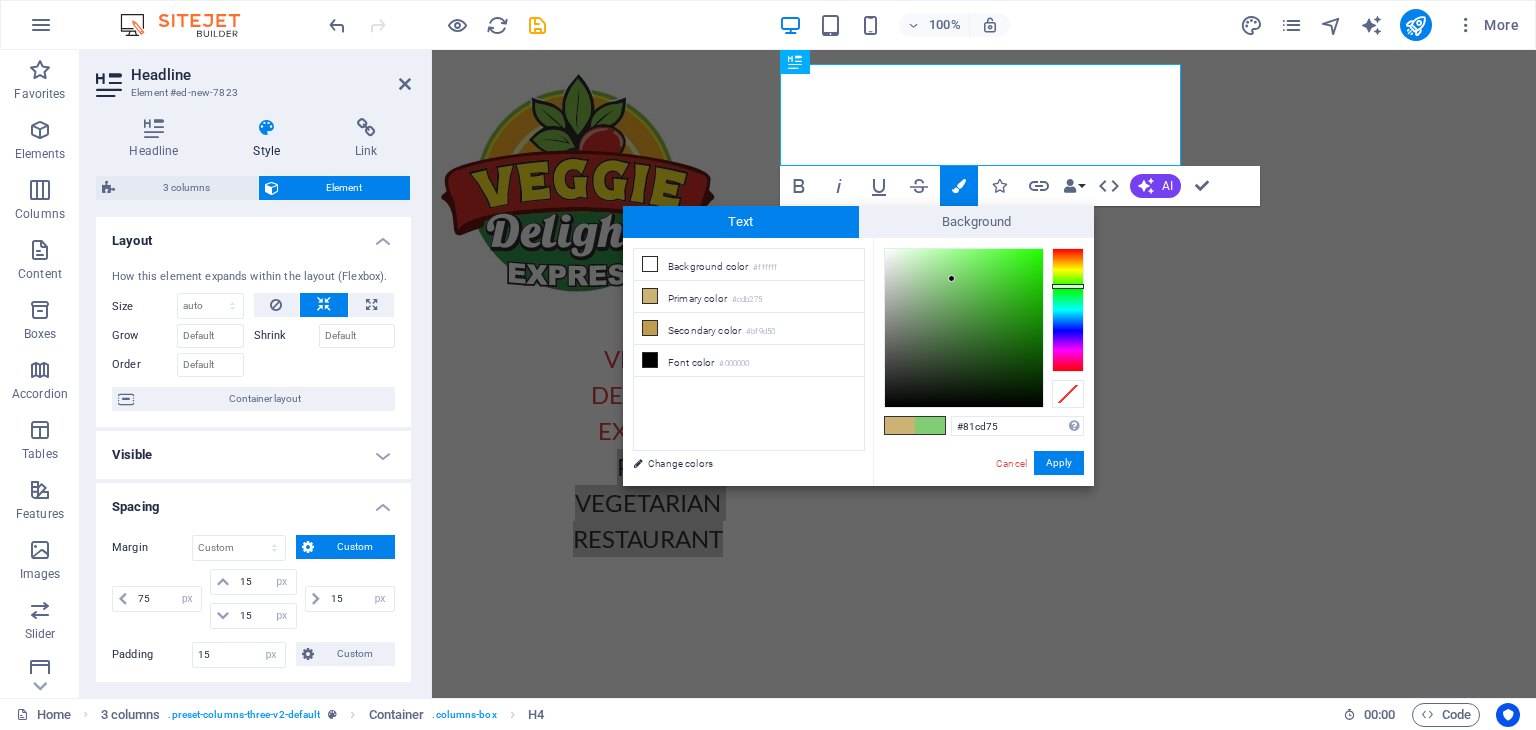 click at bounding box center [1068, 286] 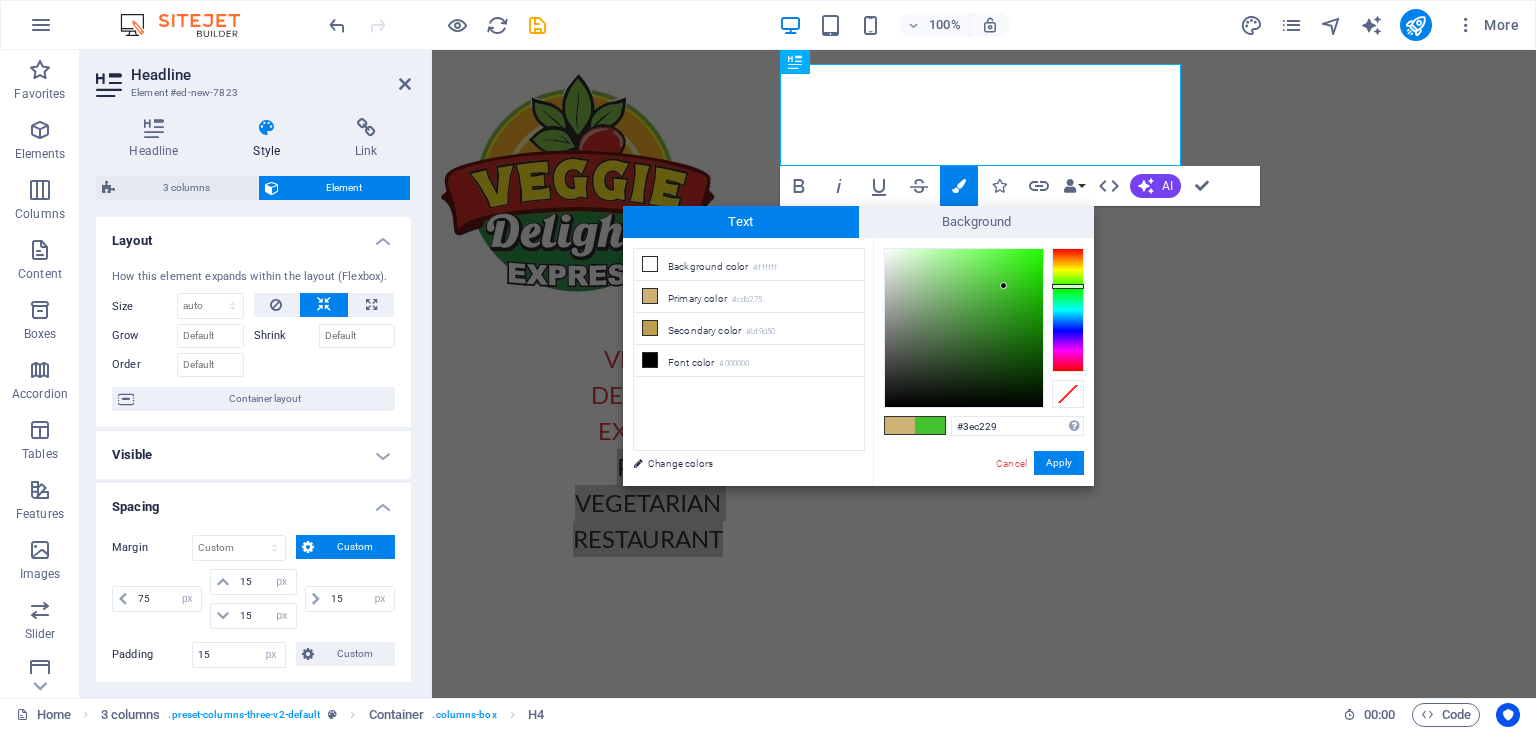 type on "#3cc027" 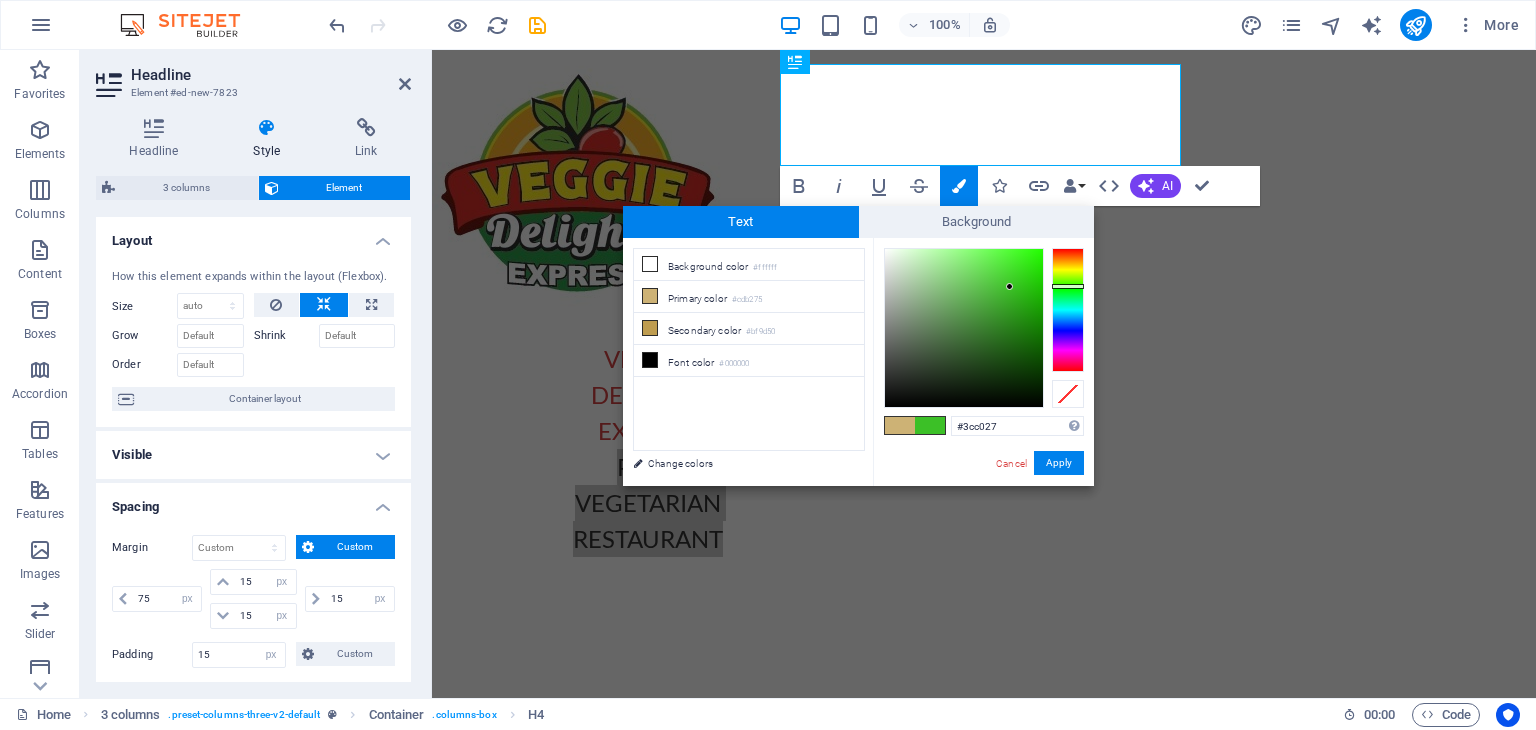 drag, startPoint x: 952, startPoint y: 278, endPoint x: 1010, endPoint y: 287, distance: 58.694122 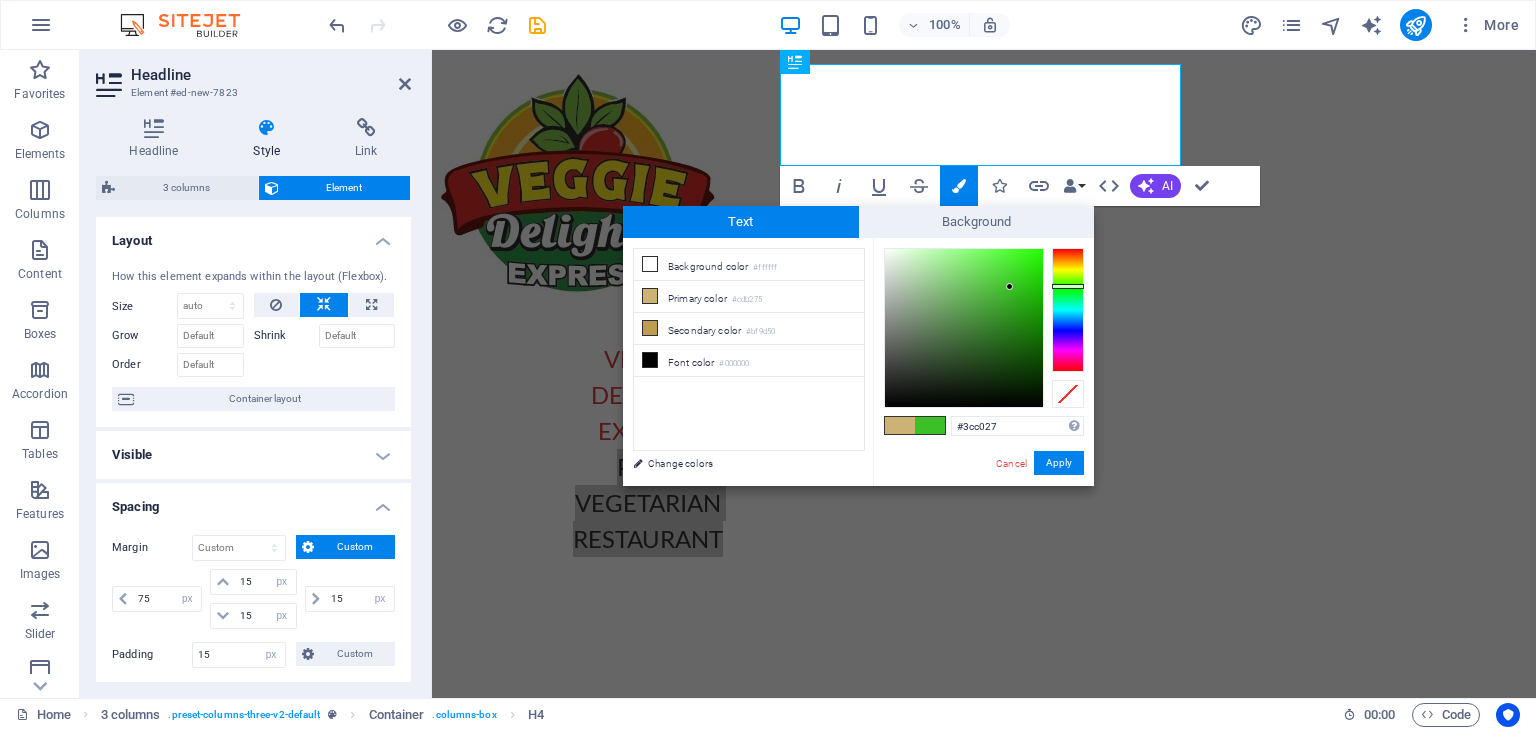click at bounding box center (1009, 286) 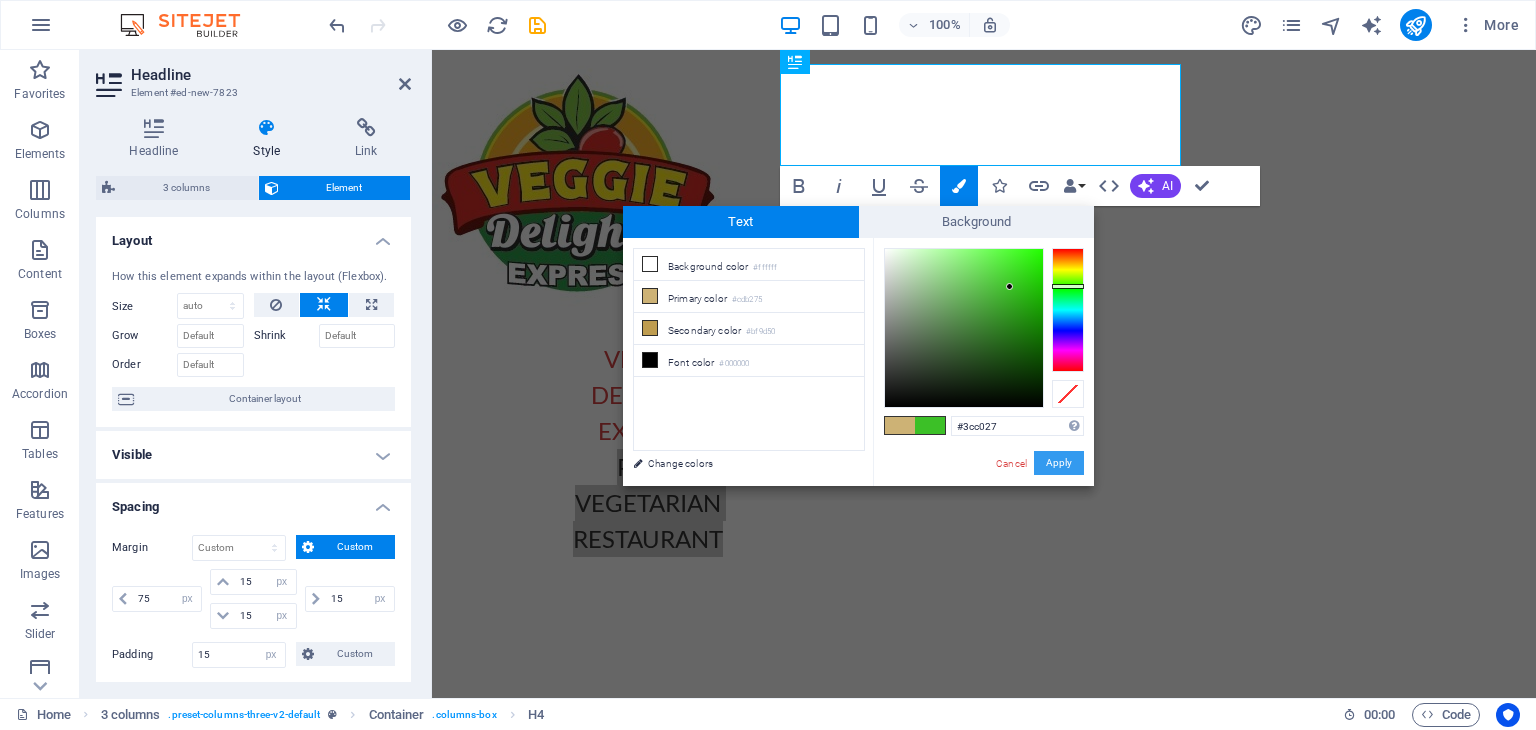click on "Apply" at bounding box center [1059, 463] 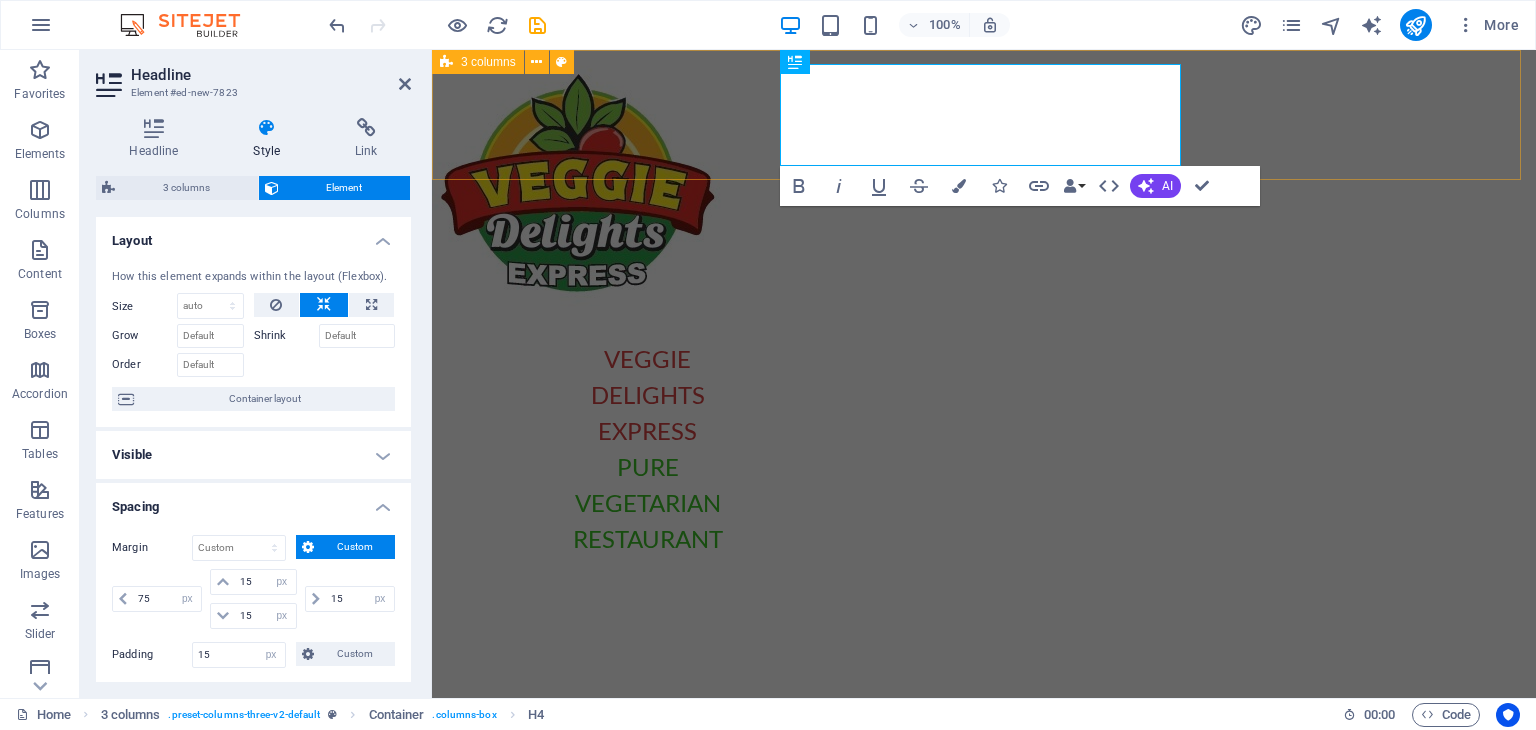 click on "VEGGIE DELIGHTS EXPRESS PURE VEGETARIAN RESTAURANT" at bounding box center [984, 310] 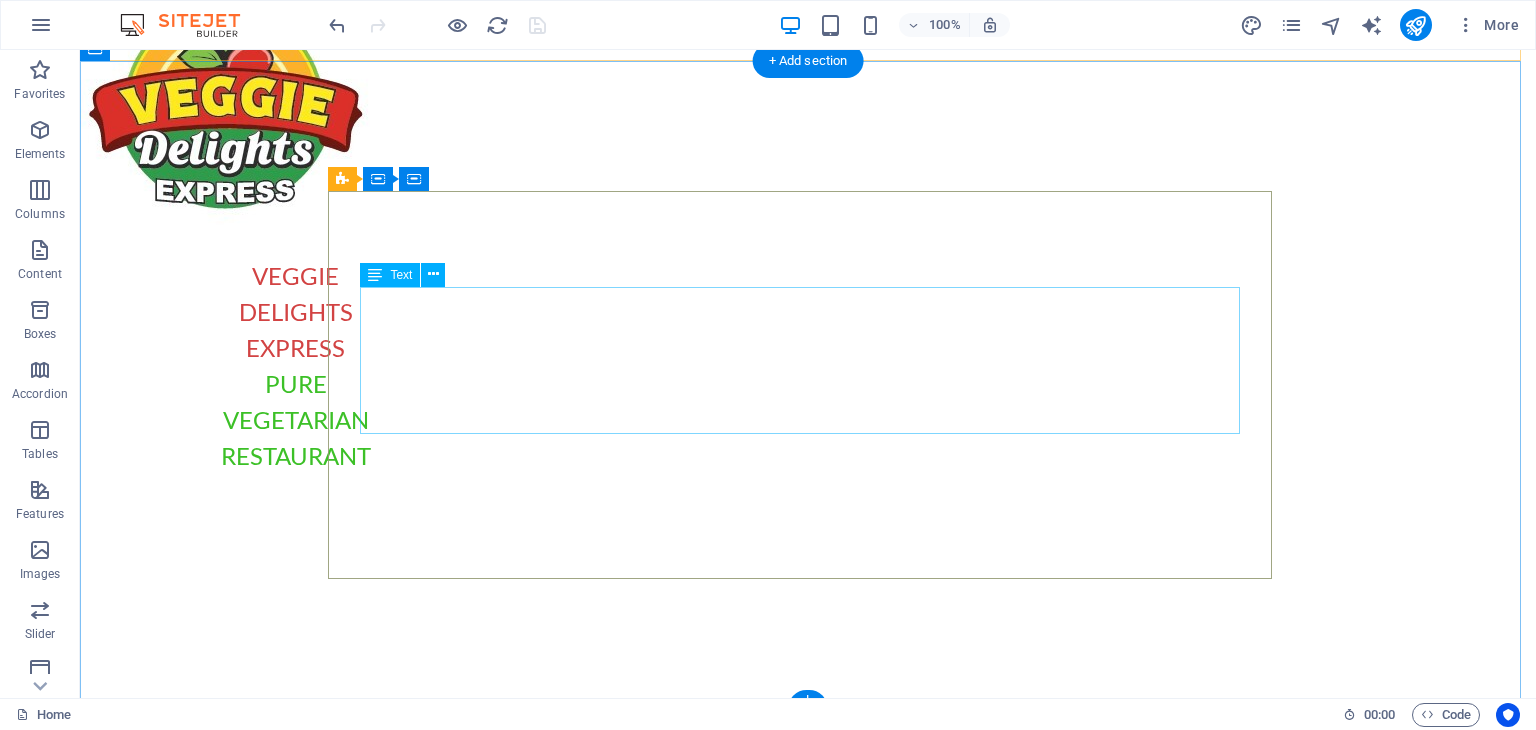 scroll, scrollTop: 130, scrollLeft: 0, axis: vertical 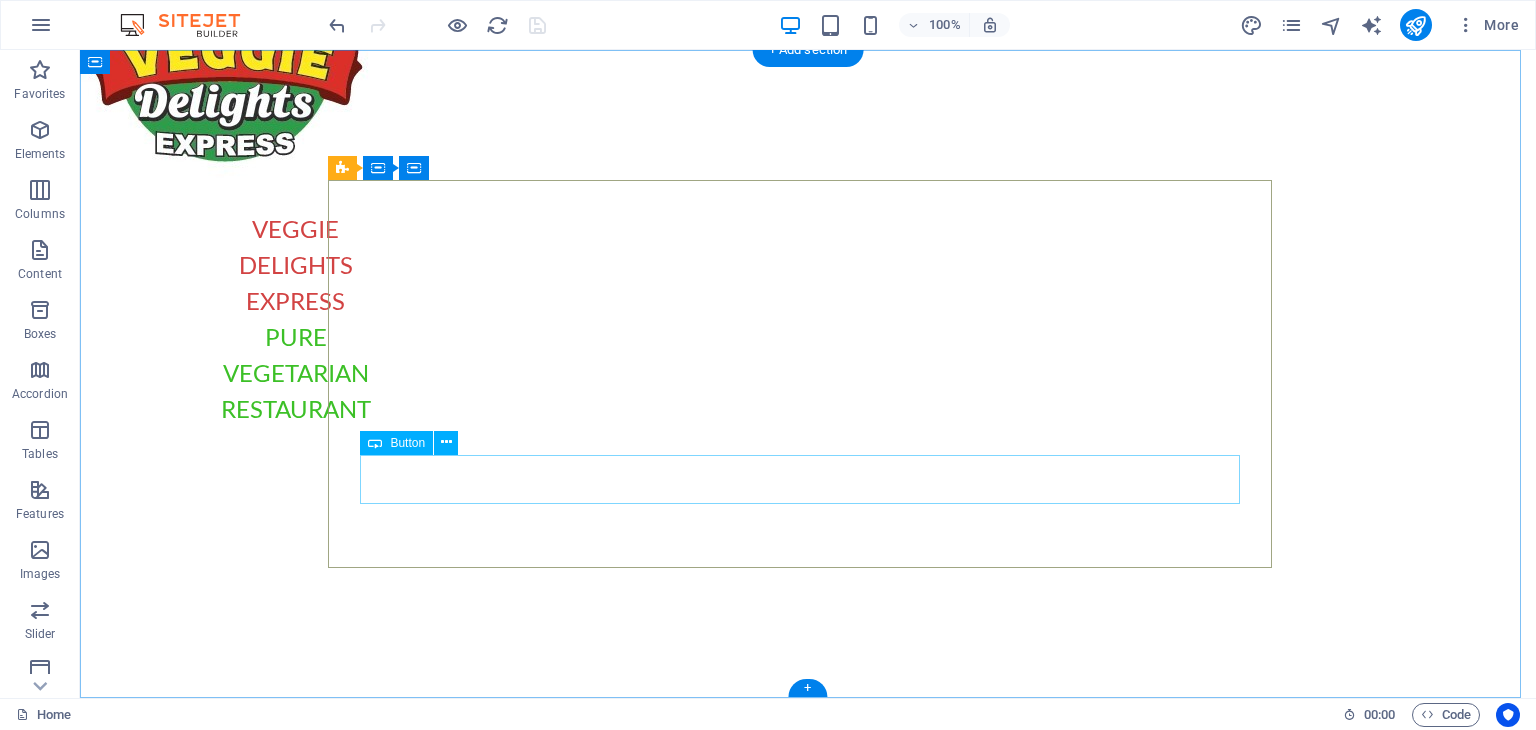 click on "ORDER NOW" at bounding box center [808, 1468] 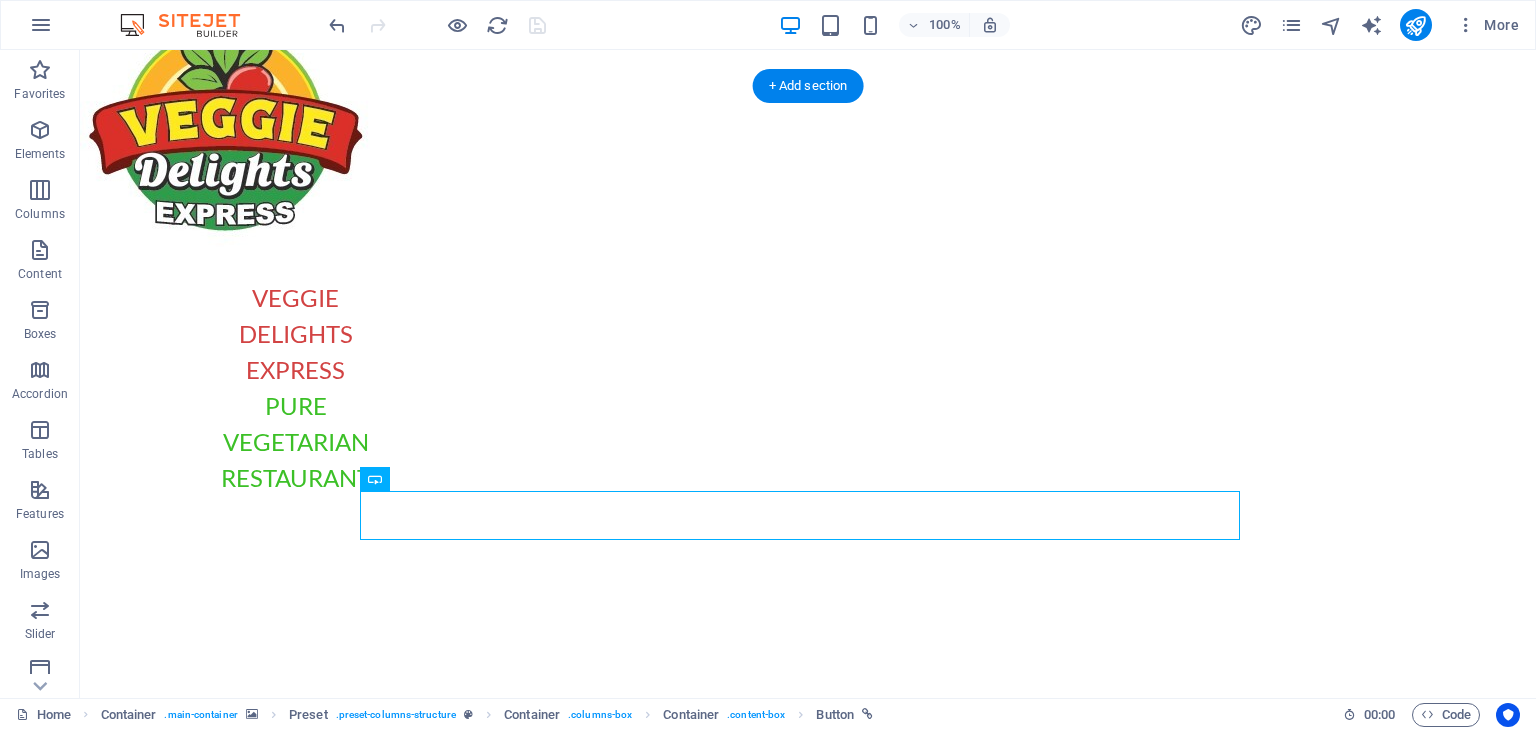 scroll, scrollTop: 0, scrollLeft: 0, axis: both 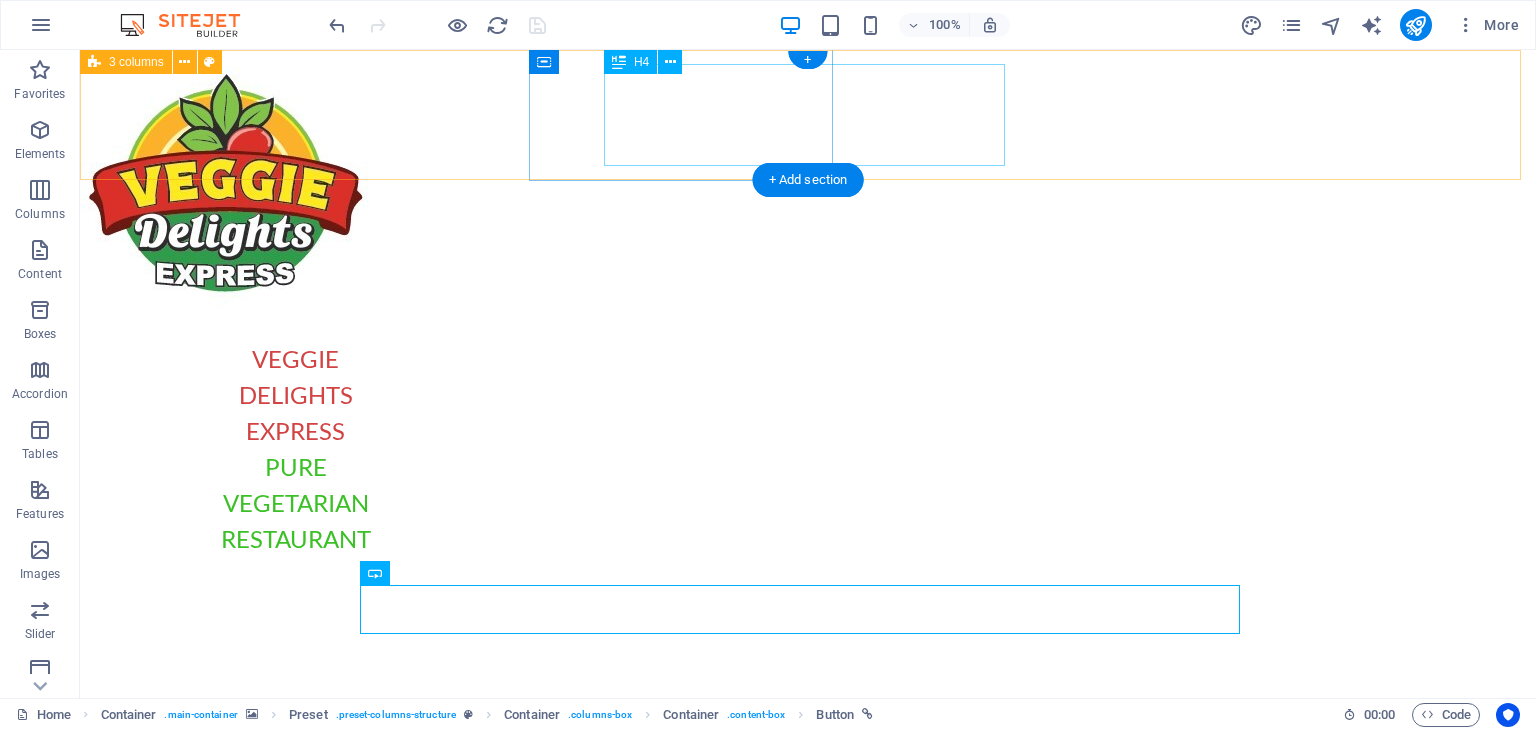 click on "VEGGIE DELIGHTS EXPRESS PURE VEGETARIAN RESTAURANT" at bounding box center (296, 449) 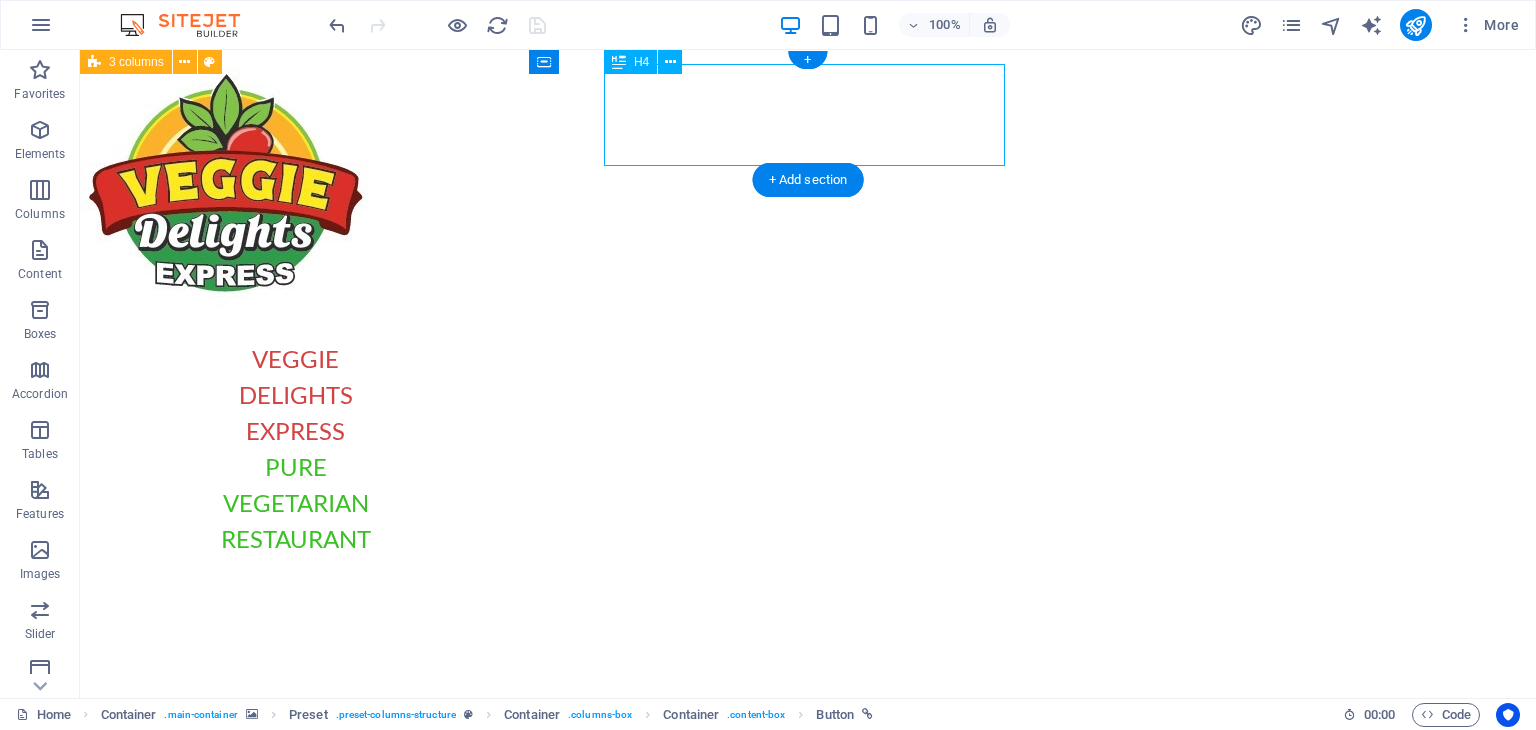 click on "VEGGIE DELIGHTS EXPRESS PURE VEGETARIAN RESTAURANT" at bounding box center [296, 449] 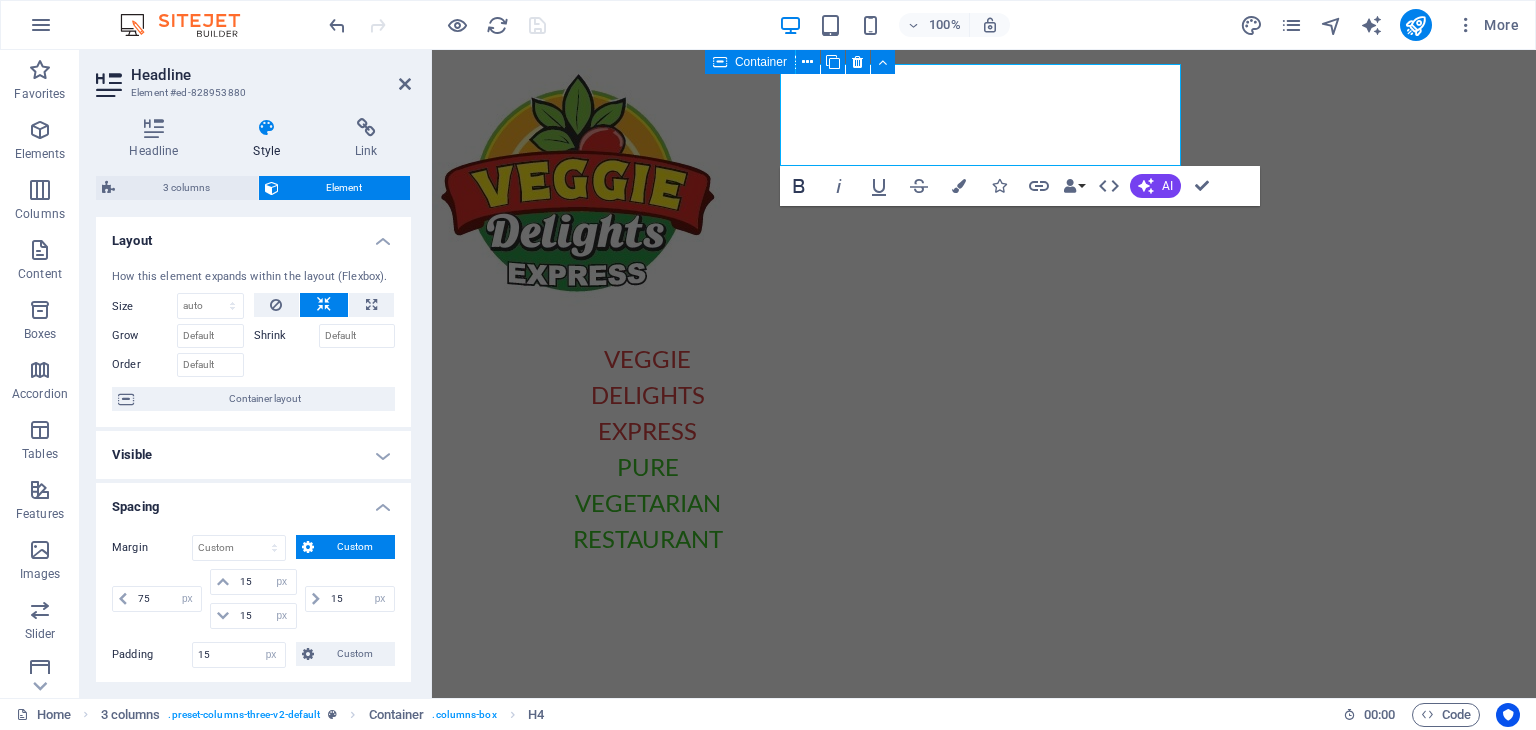 click 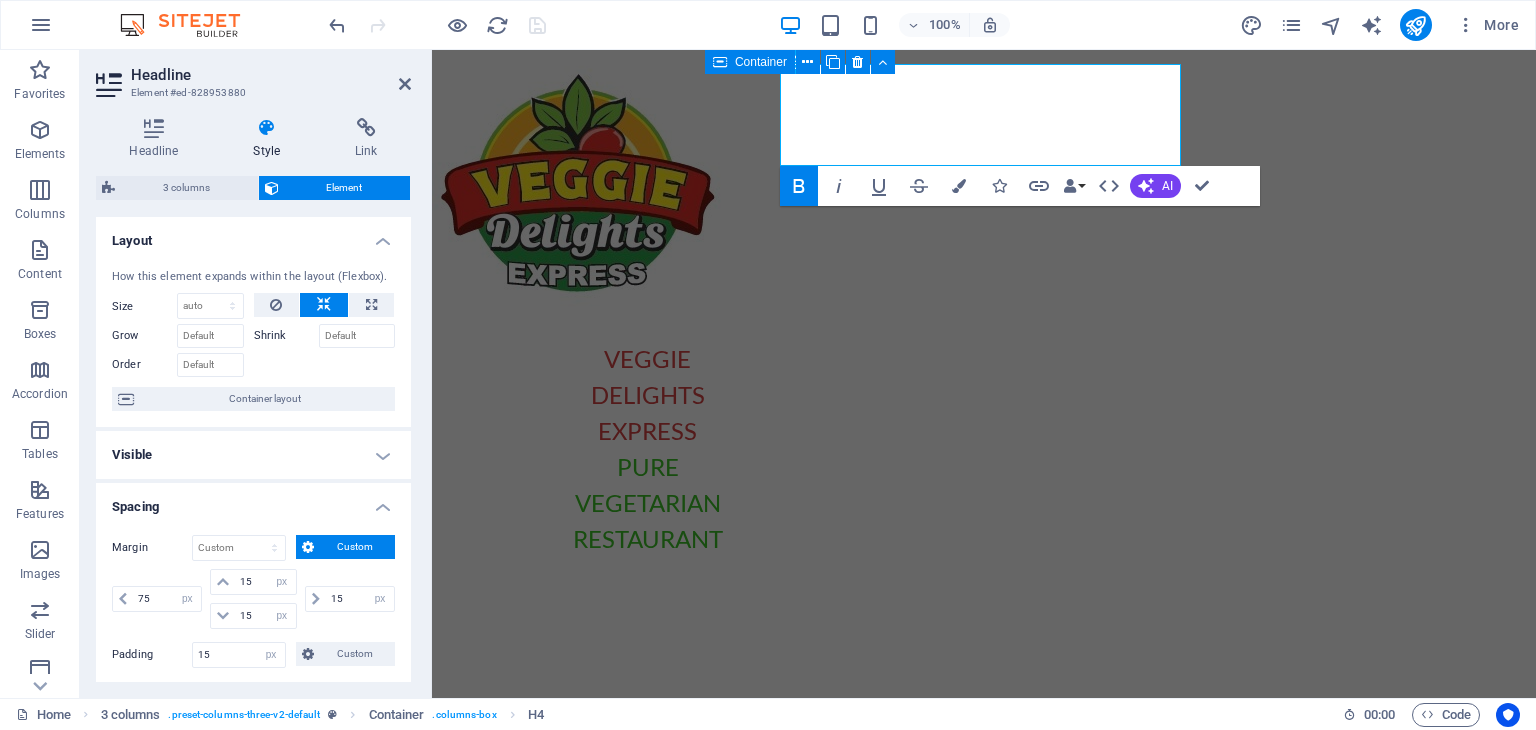 click at bounding box center (984, 895) 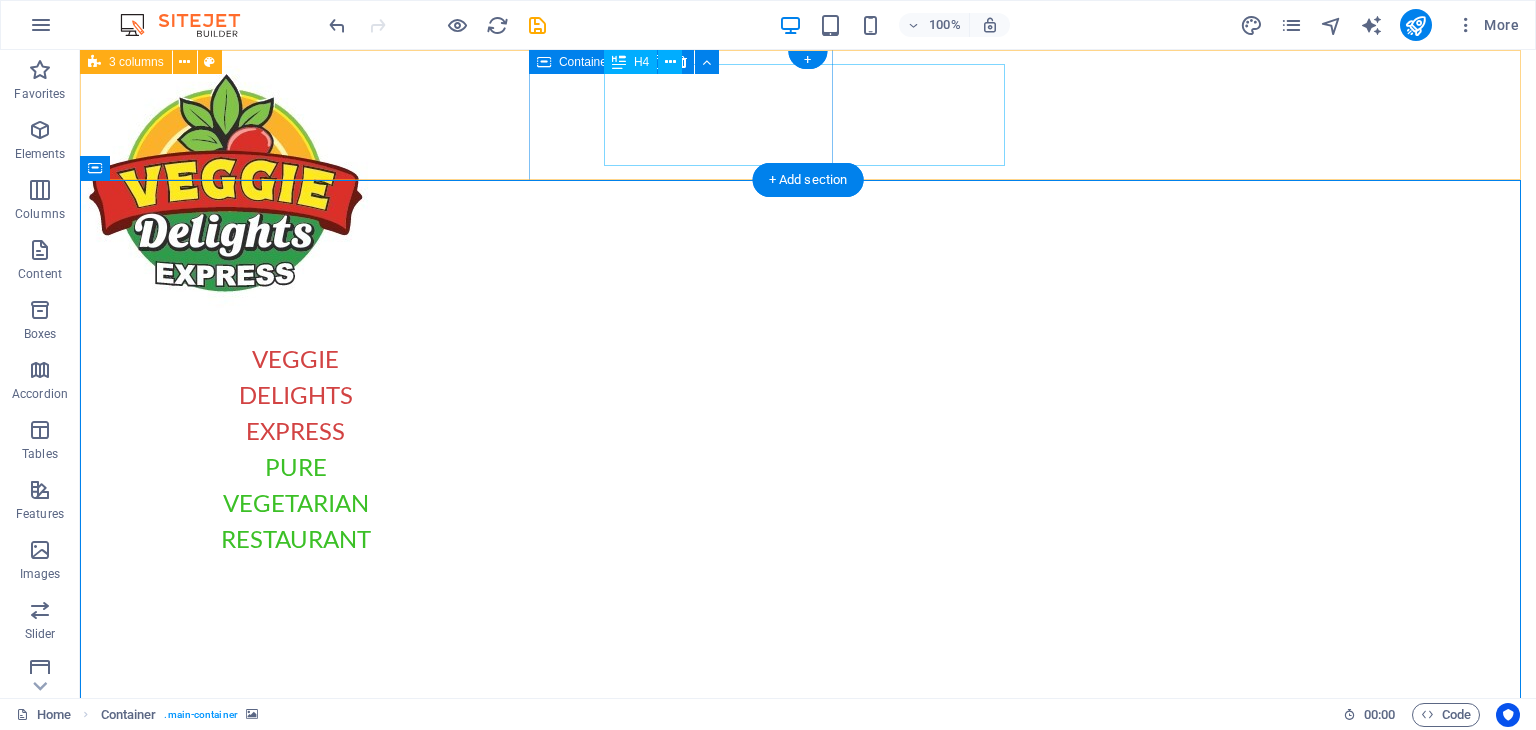 click on "VEGGIE DELIGHTS EXPRESS PURE VEGETARIAN RESTAURANT" at bounding box center [296, 449] 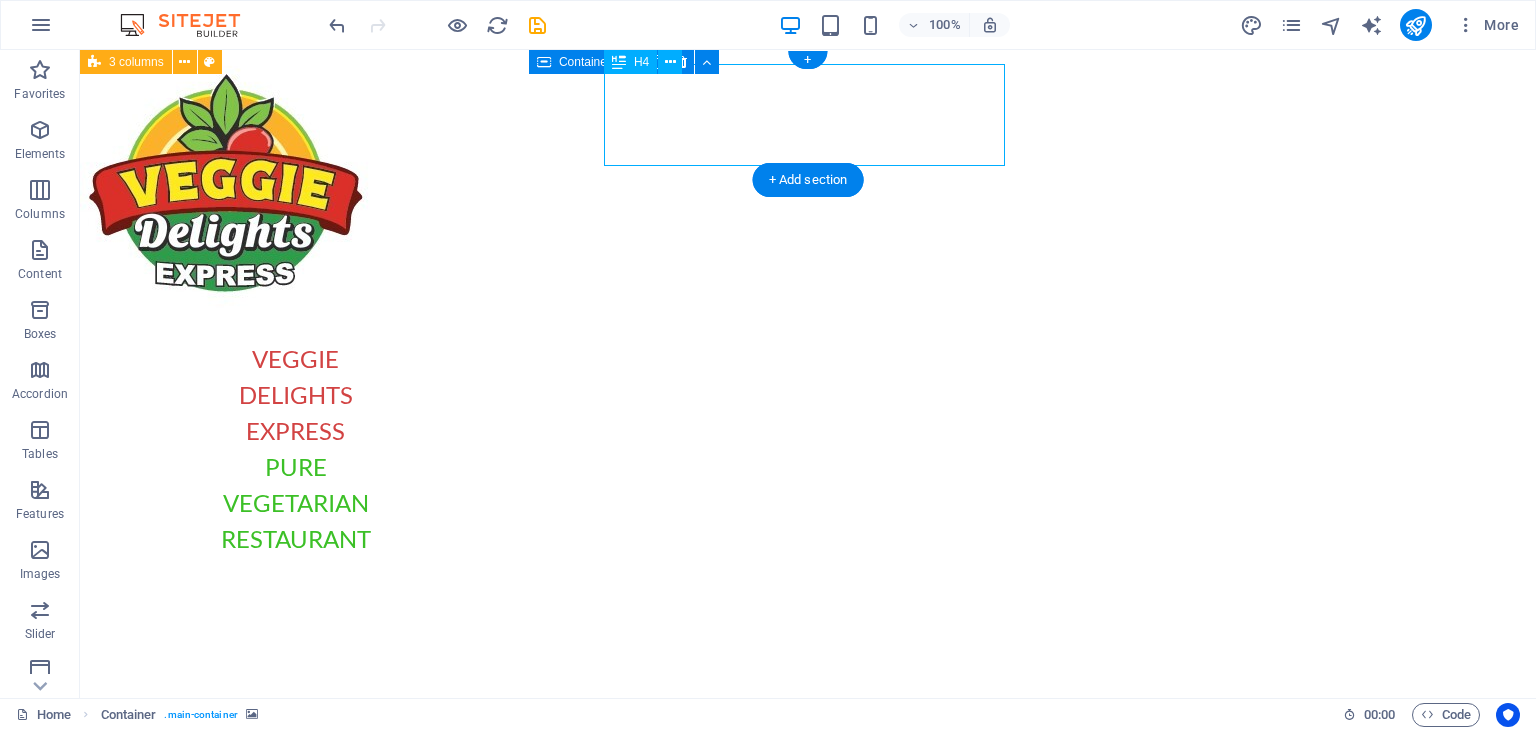 click on "VEGGIE DELIGHTS EXPRESS PURE VEGETARIAN RESTAURANT" at bounding box center (296, 449) 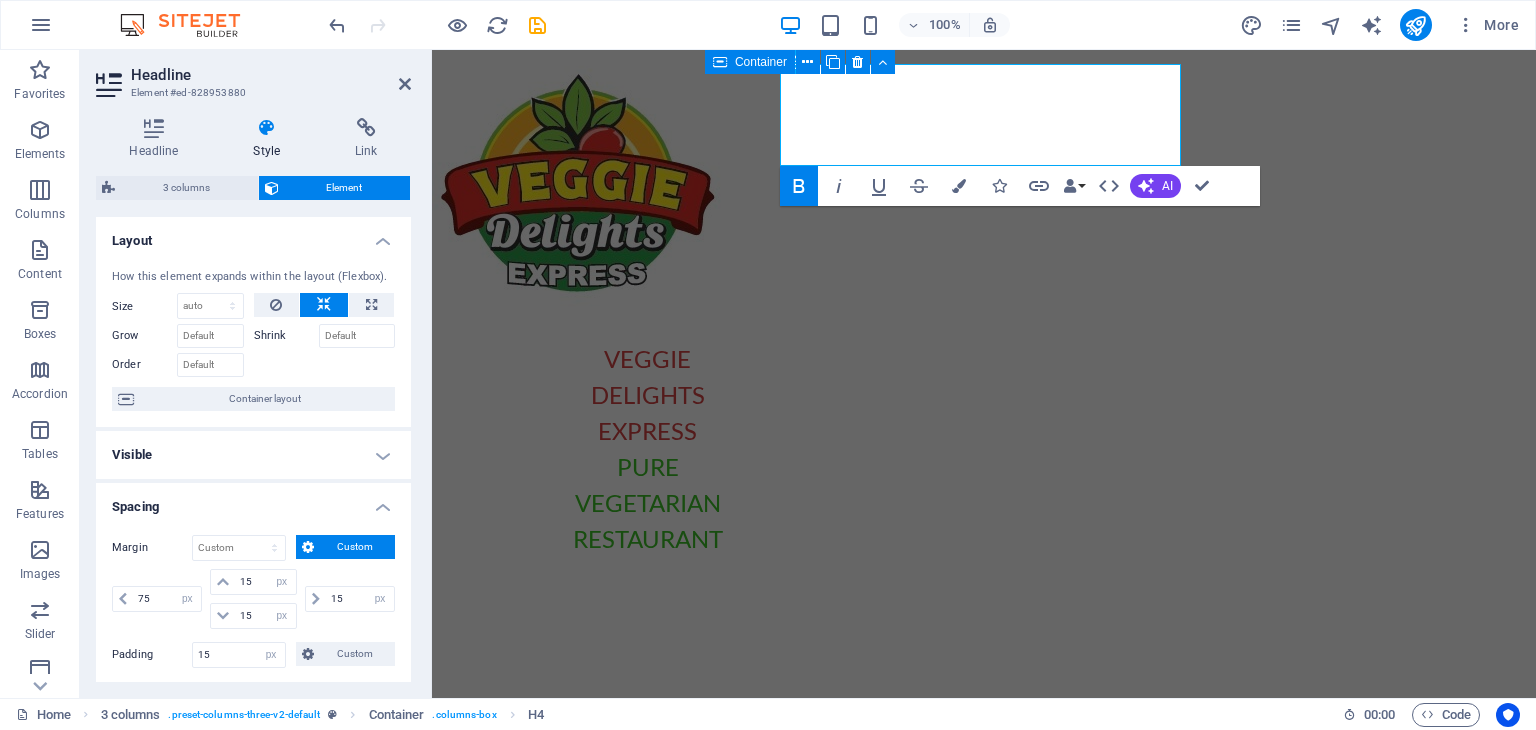 click 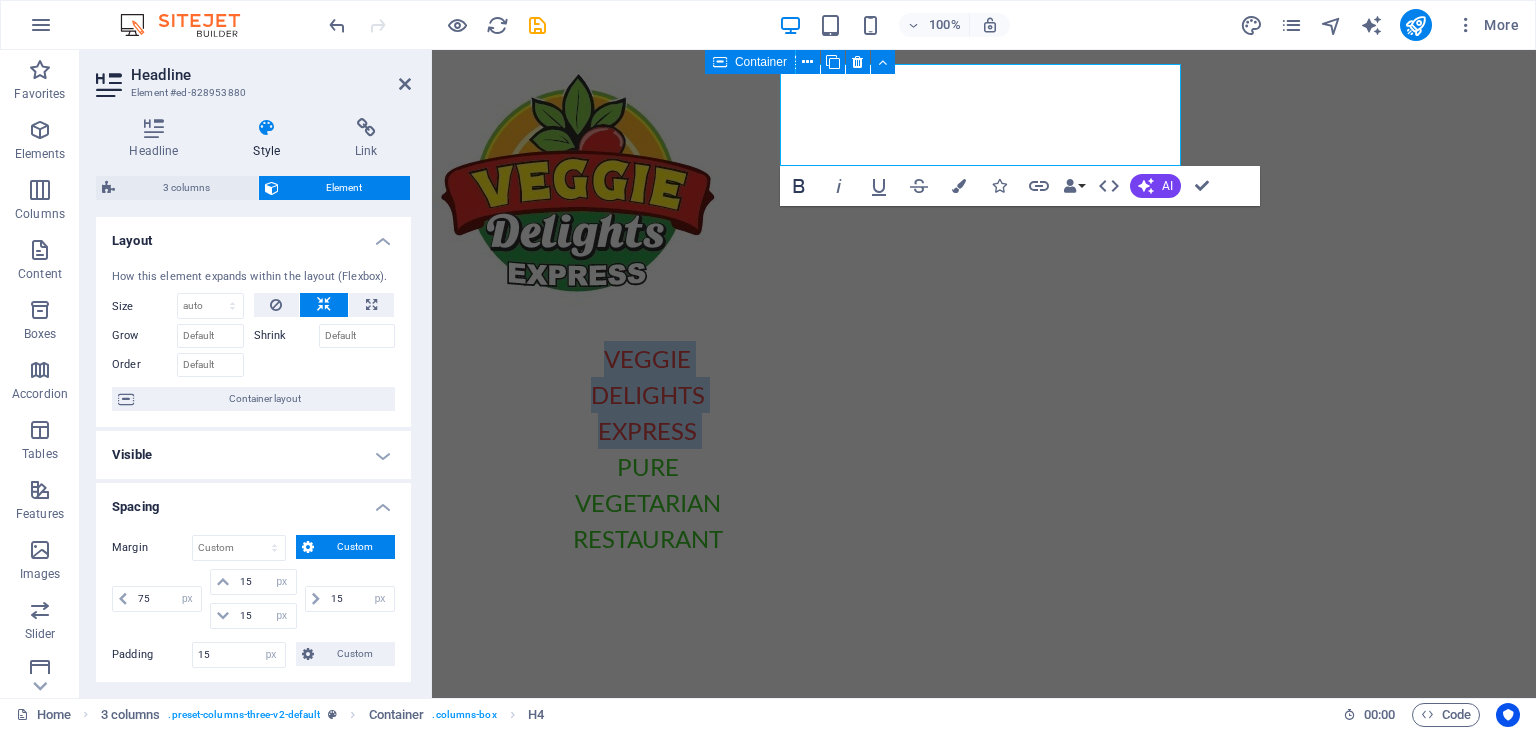click 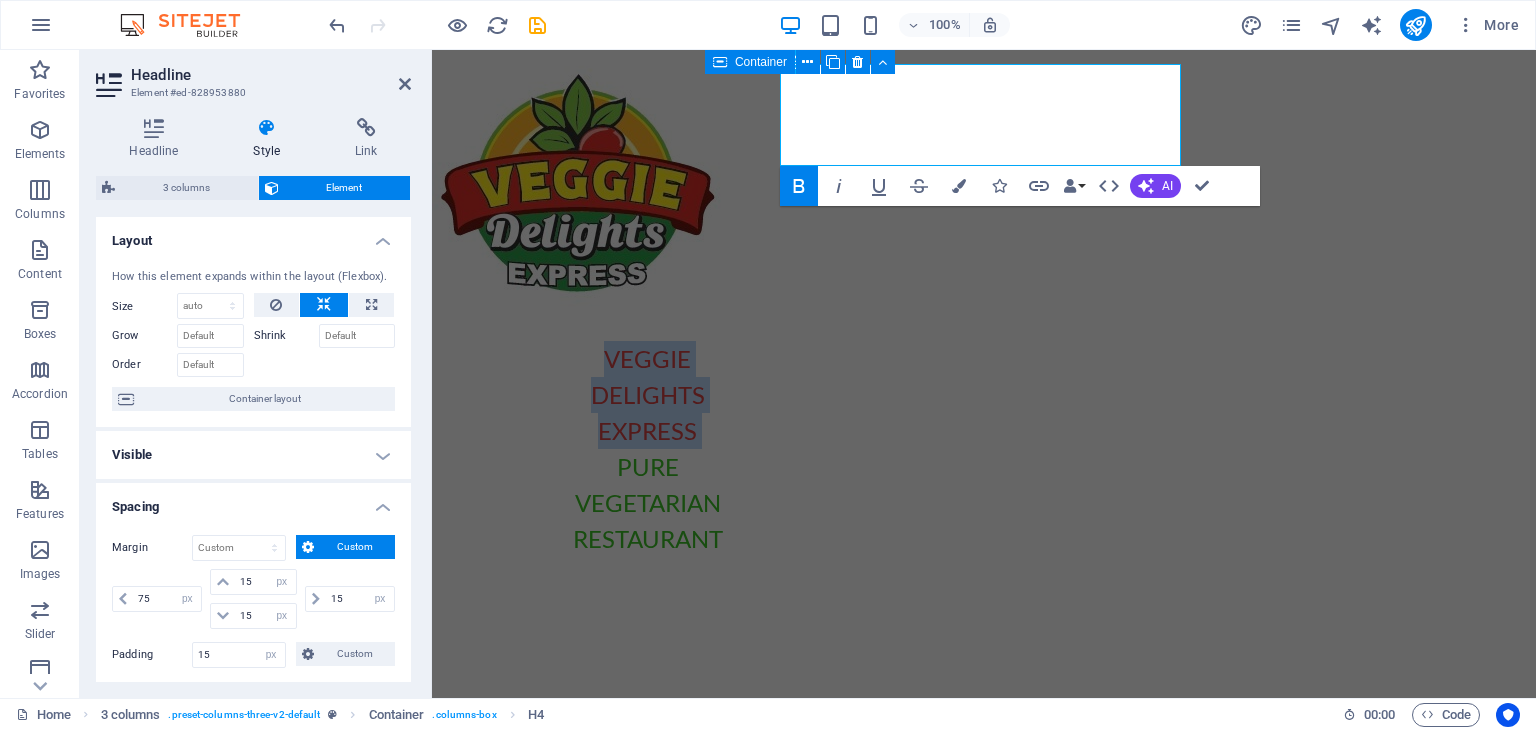click at bounding box center [984, 895] 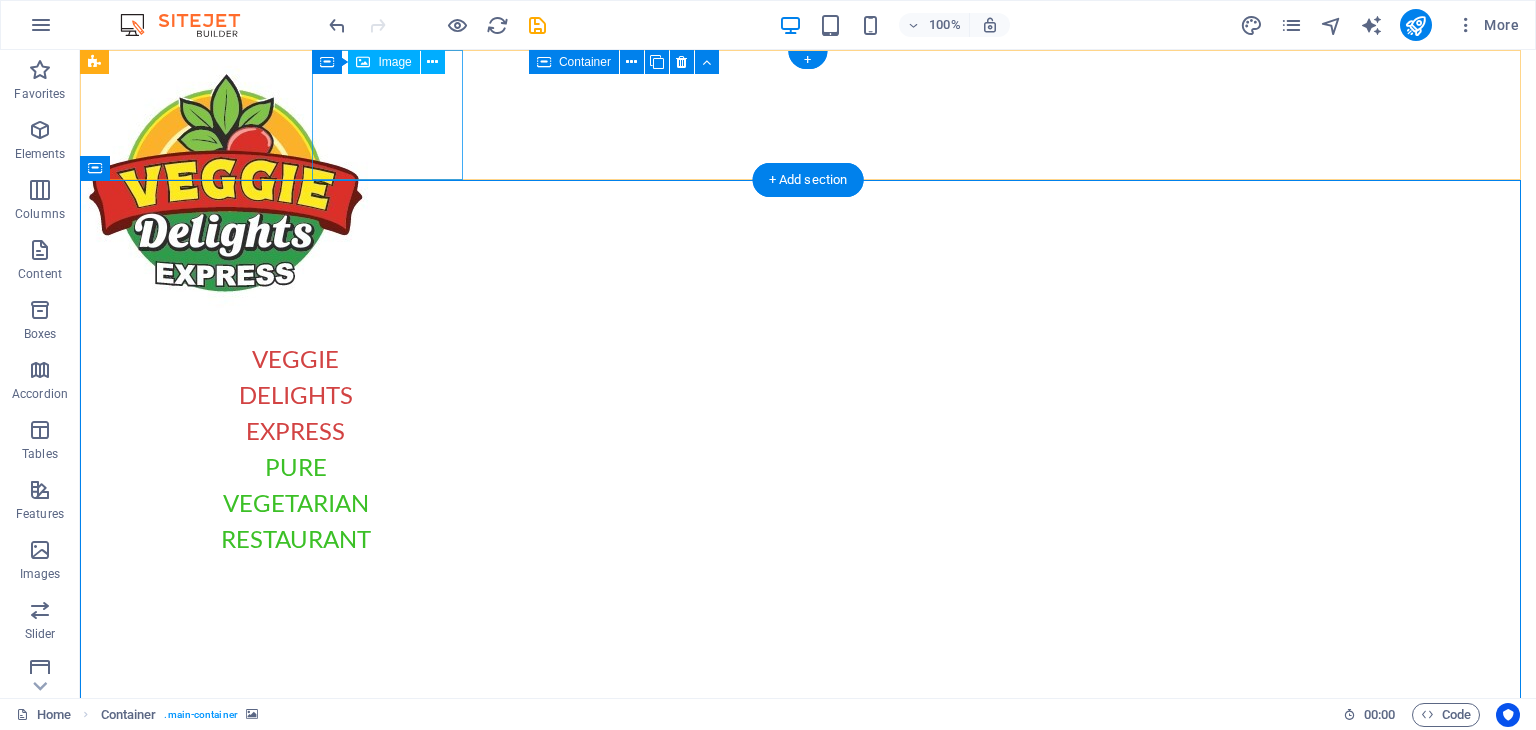 click at bounding box center [232, 180] 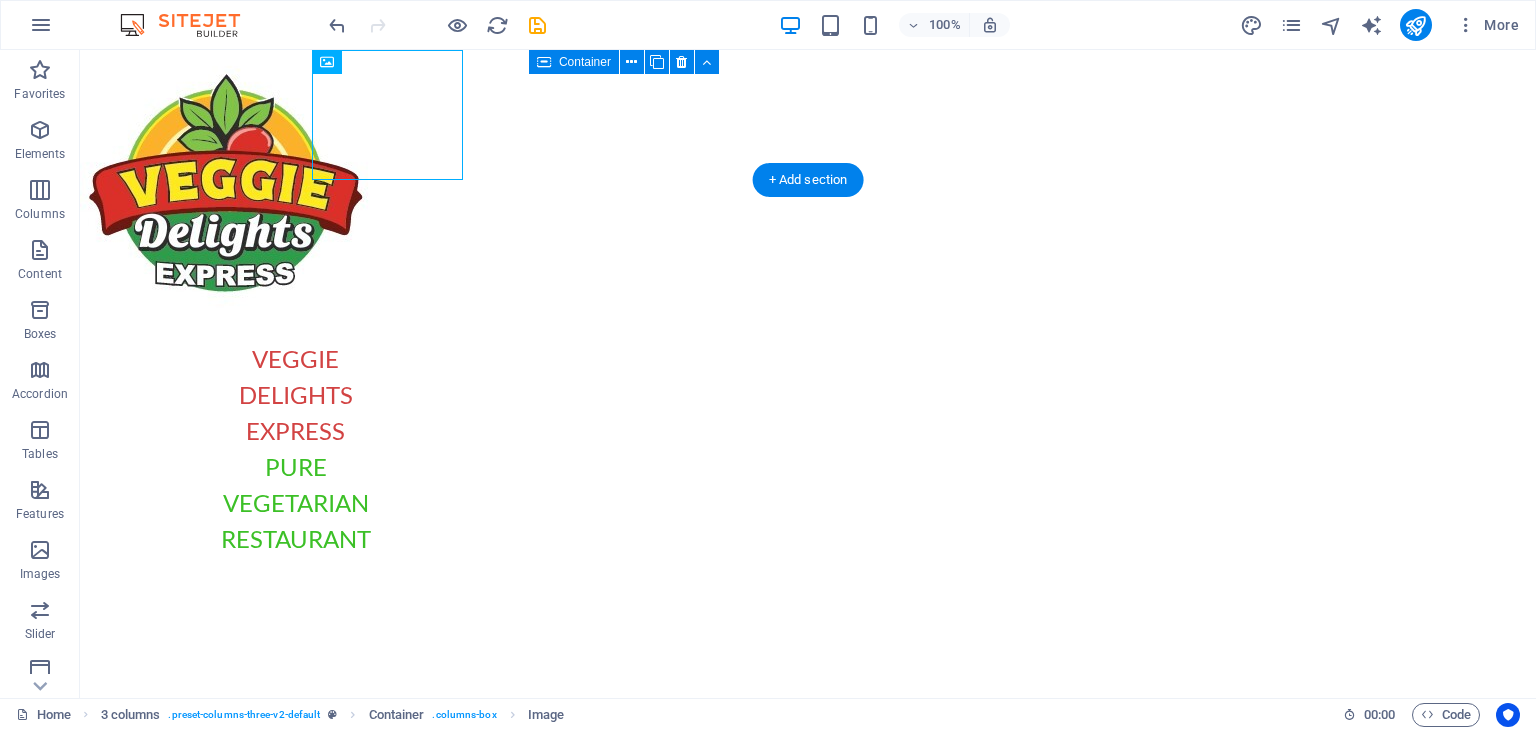 click at bounding box center (808, 895) 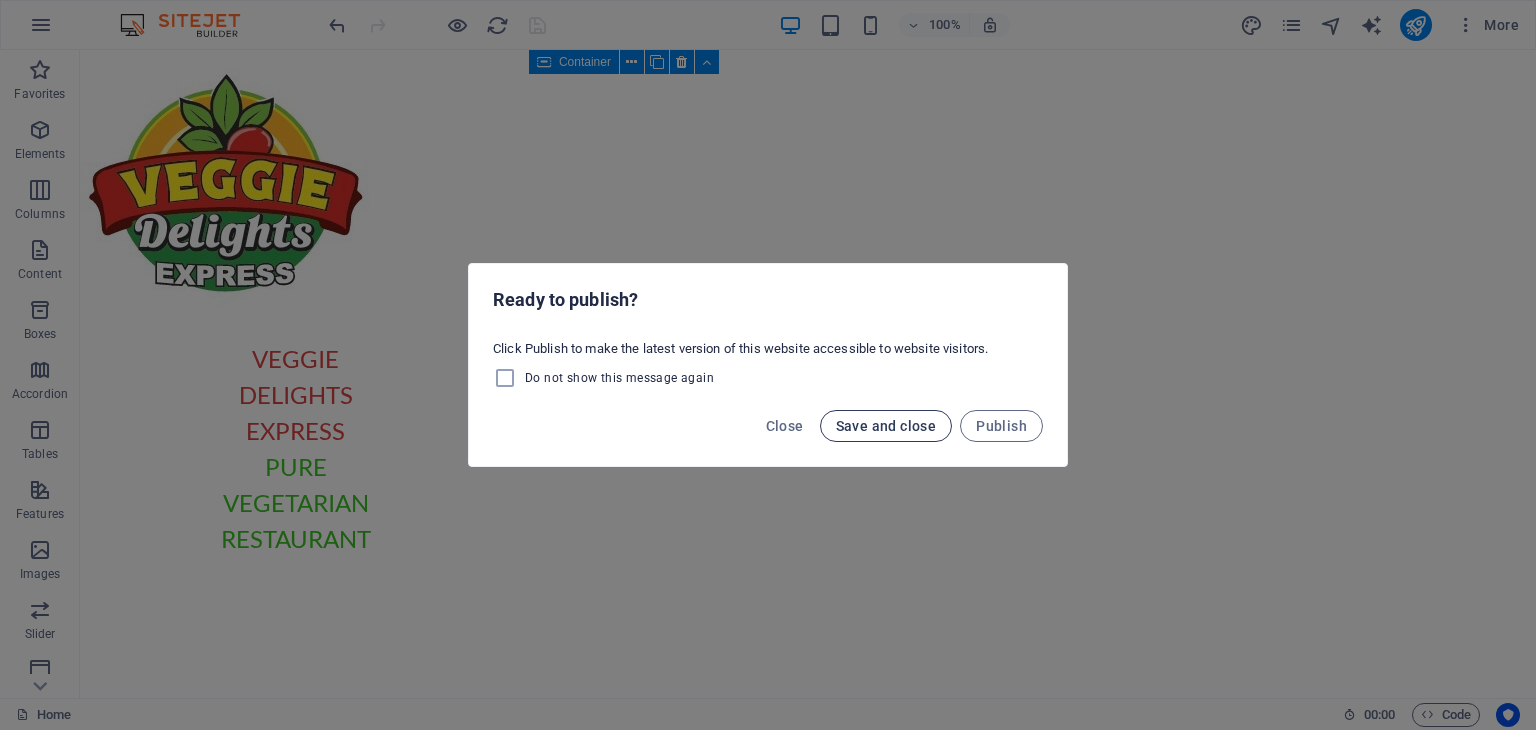 click on "Save and close" at bounding box center (886, 426) 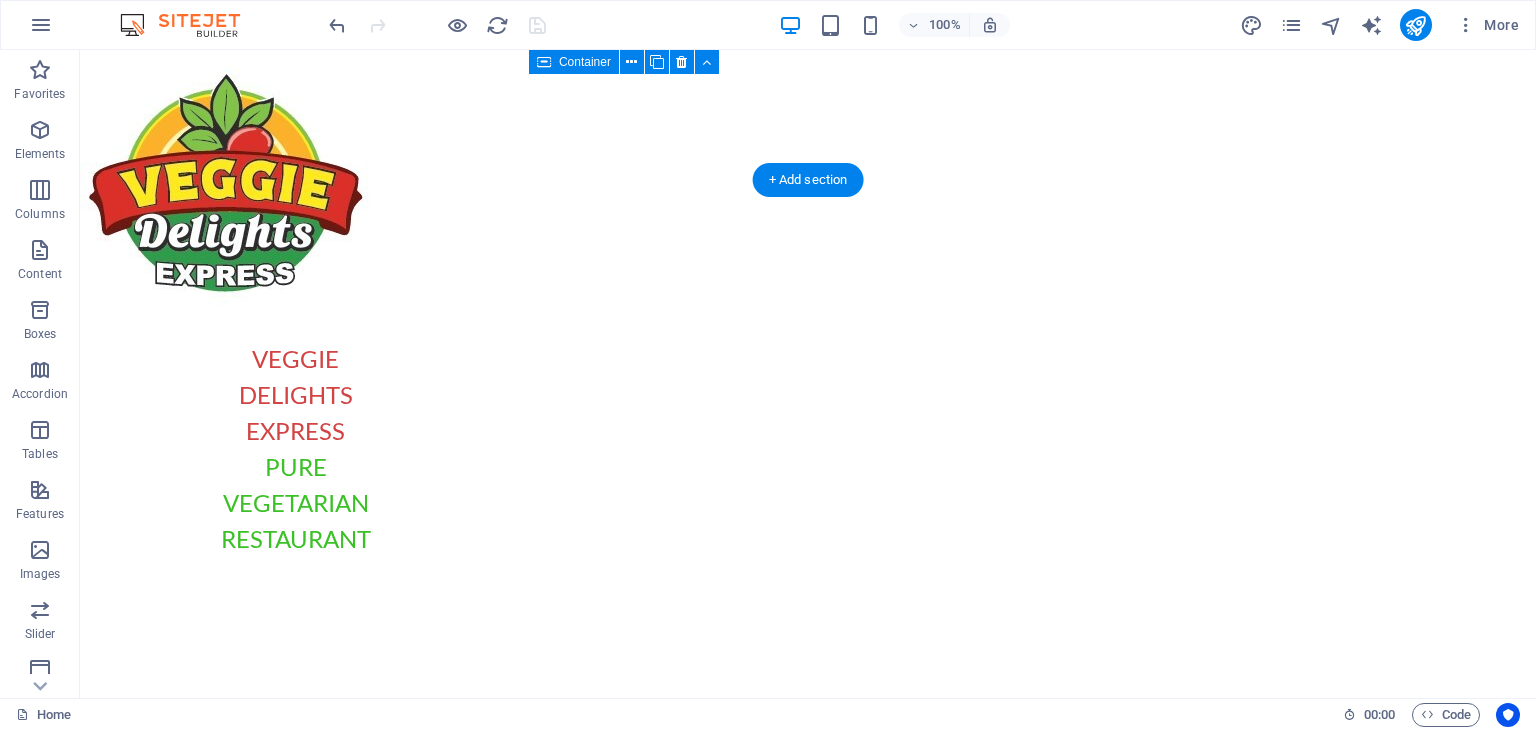 click at bounding box center [808, 895] 